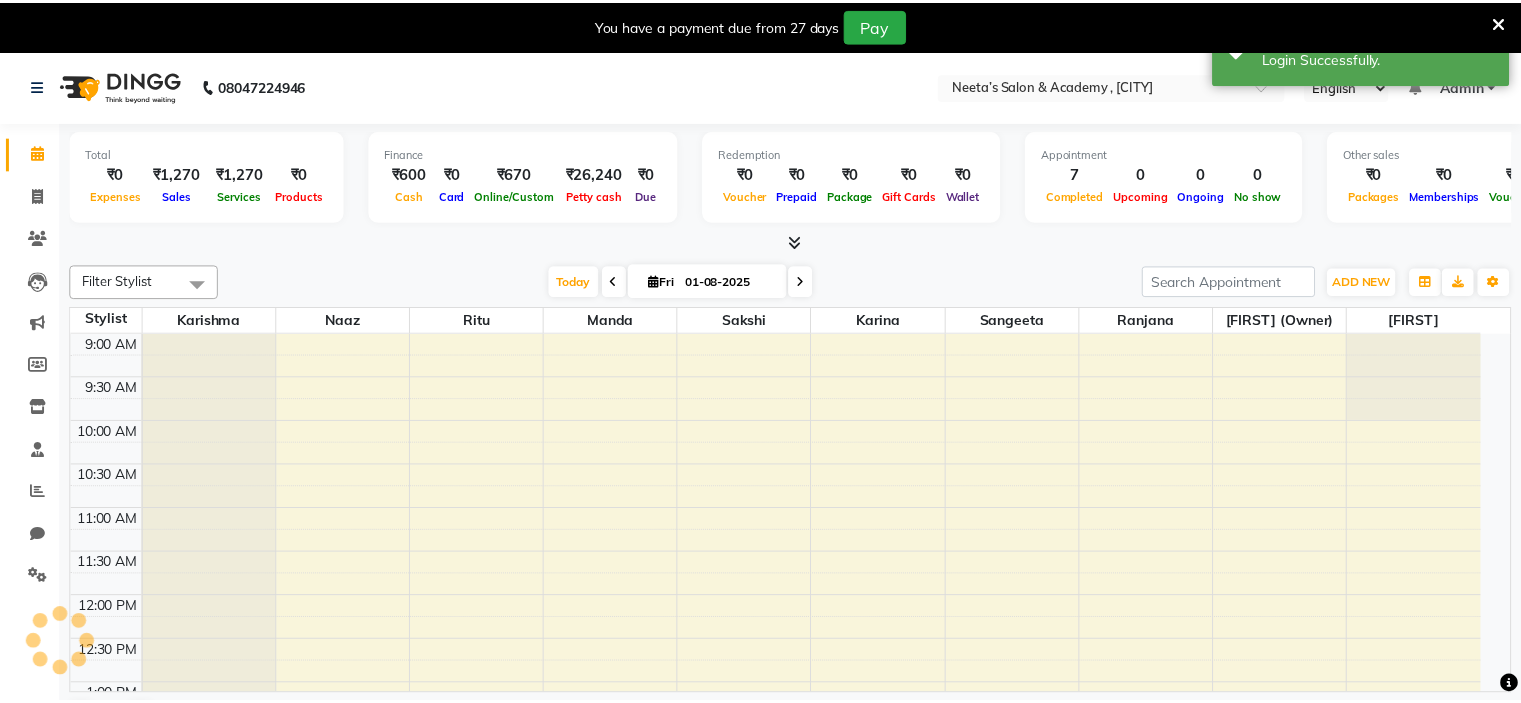 scroll, scrollTop: 0, scrollLeft: 0, axis: both 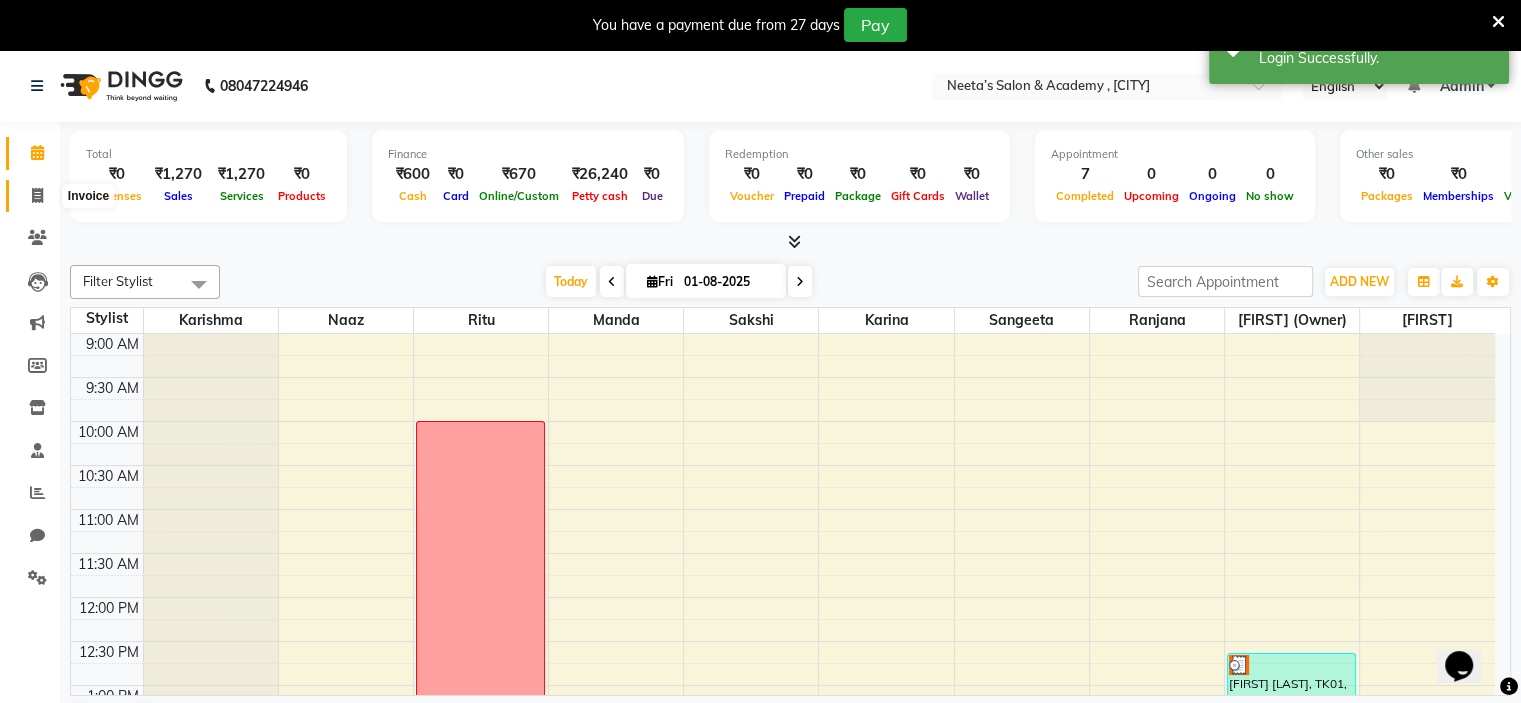 click 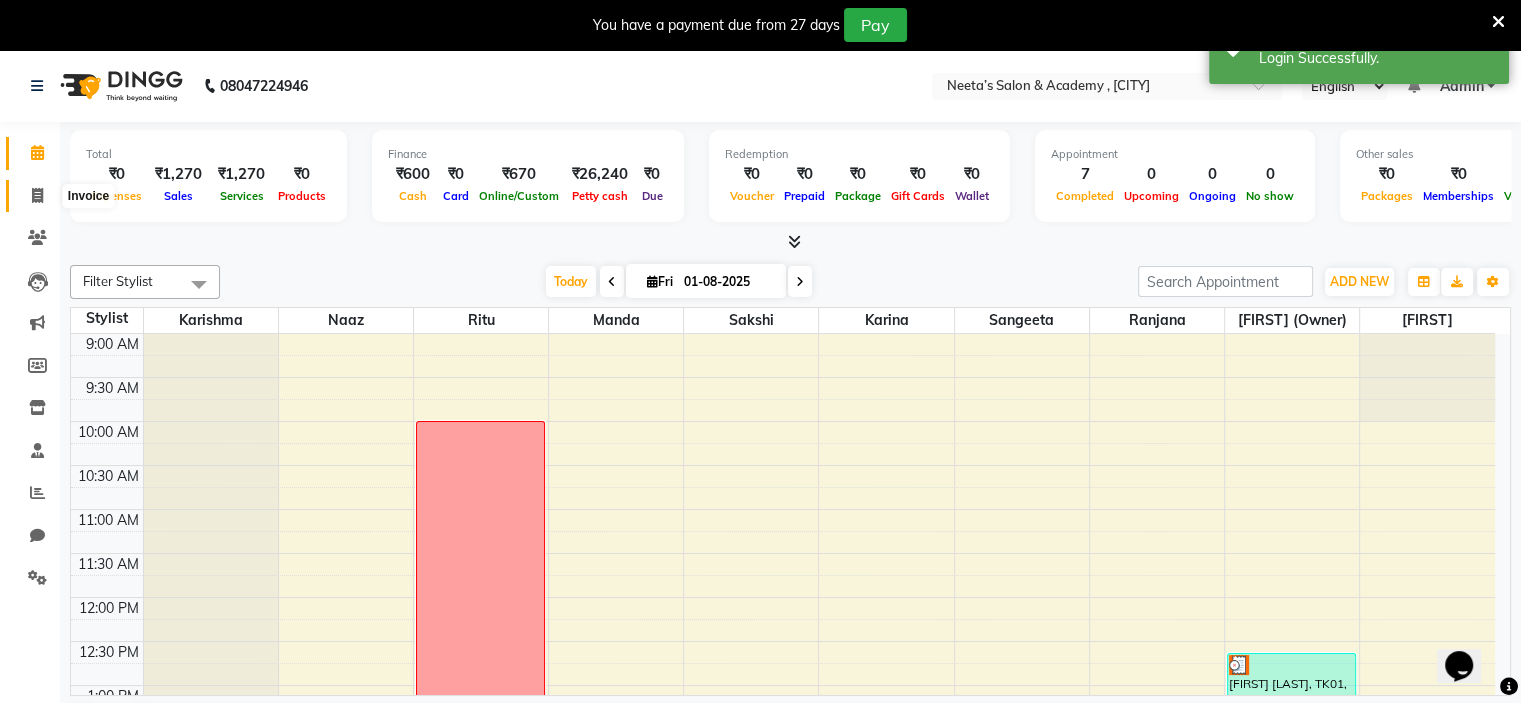 select on "8519" 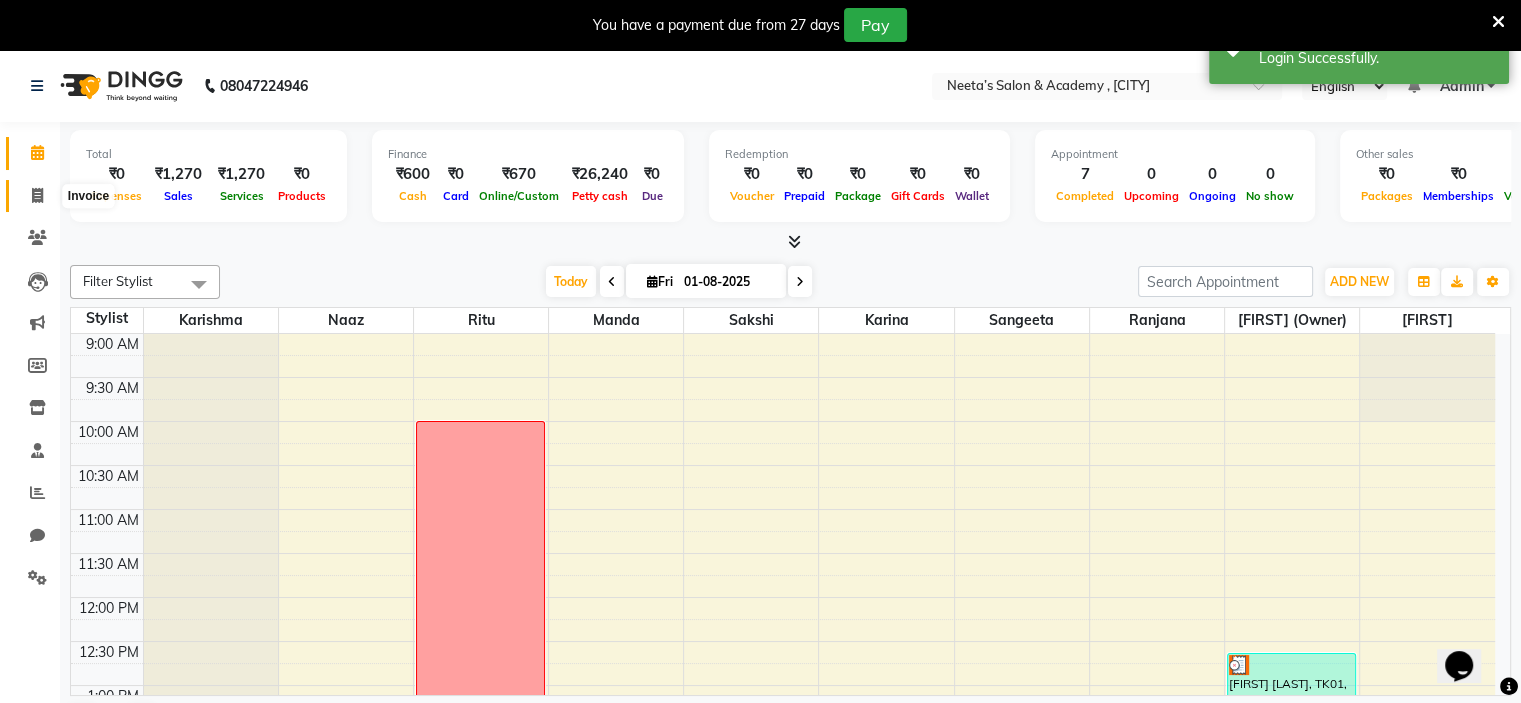 select on "service" 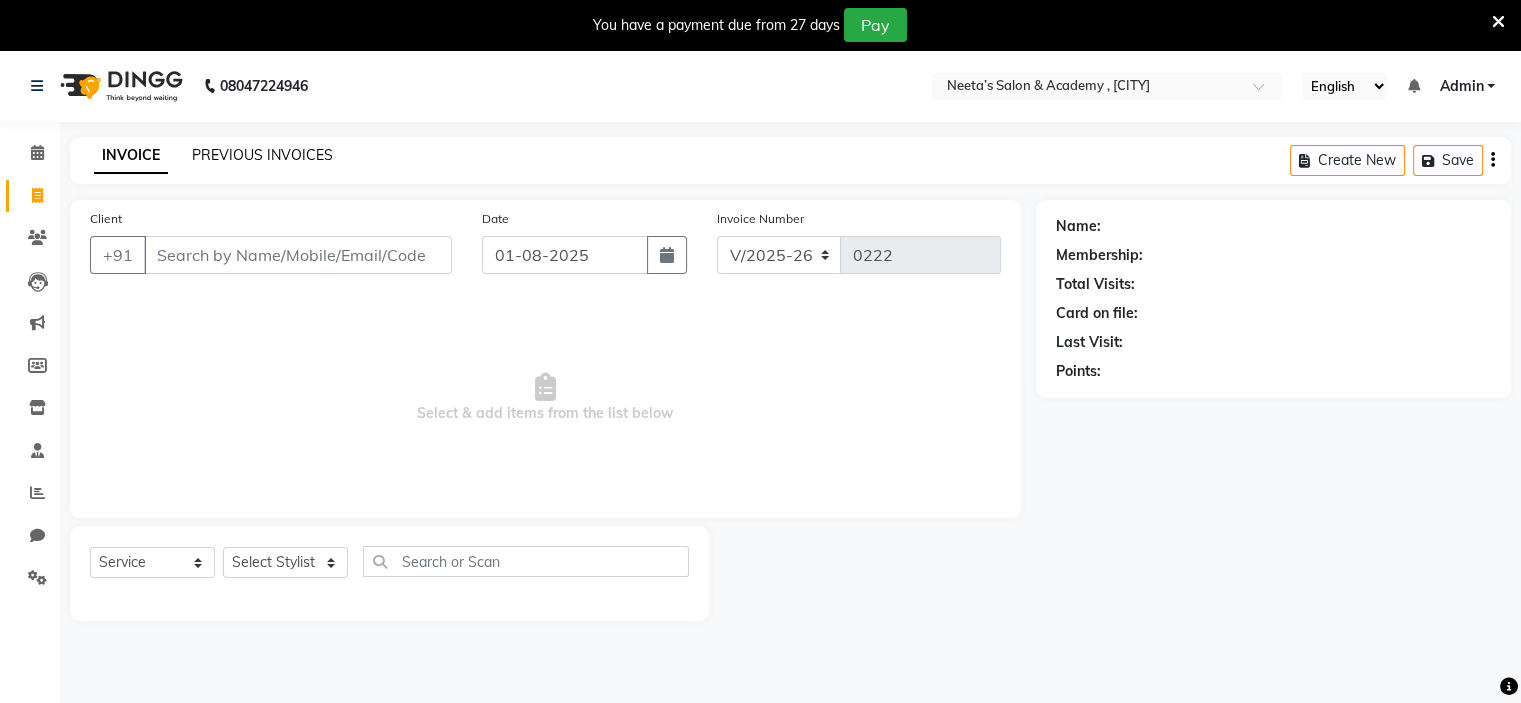 click on "PREVIOUS INVOICES" 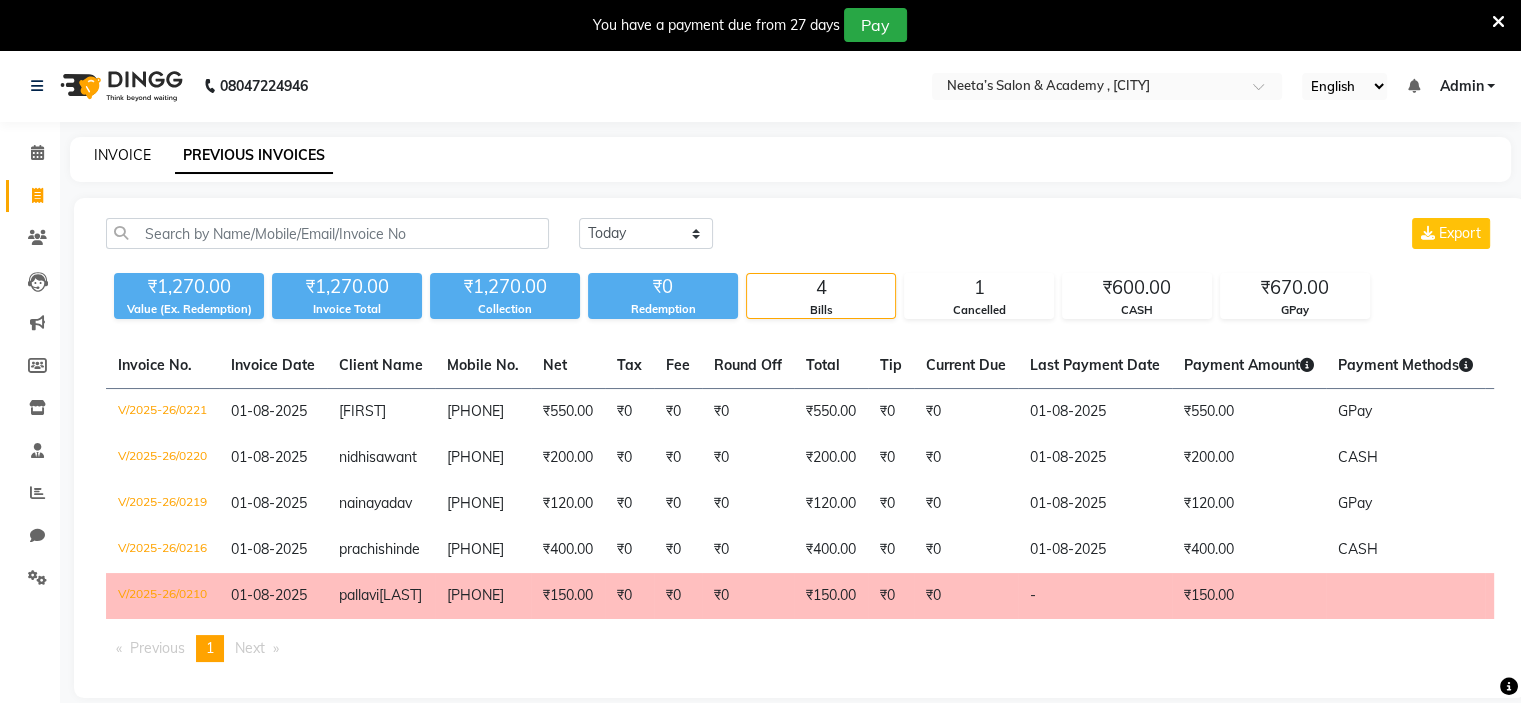 click on "INVOICE" 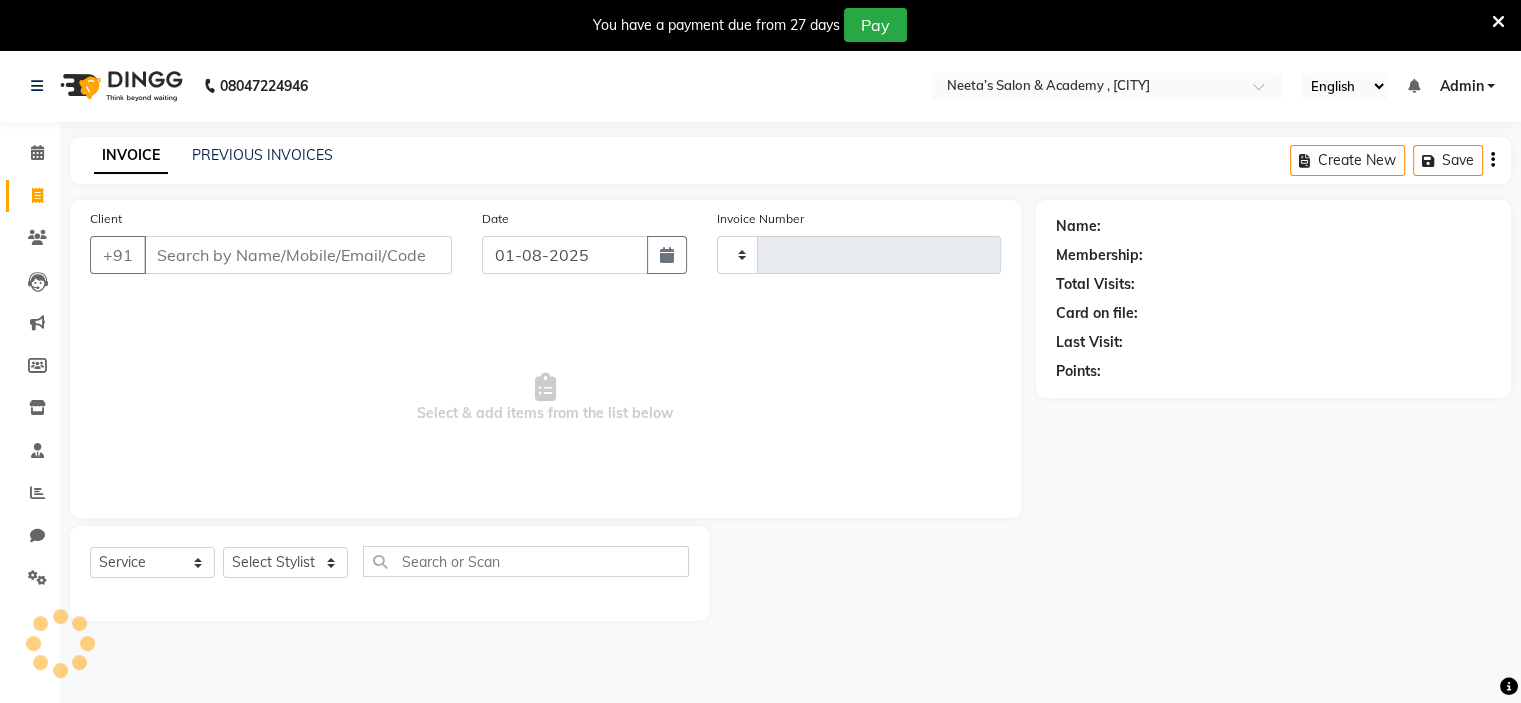 type on "0222" 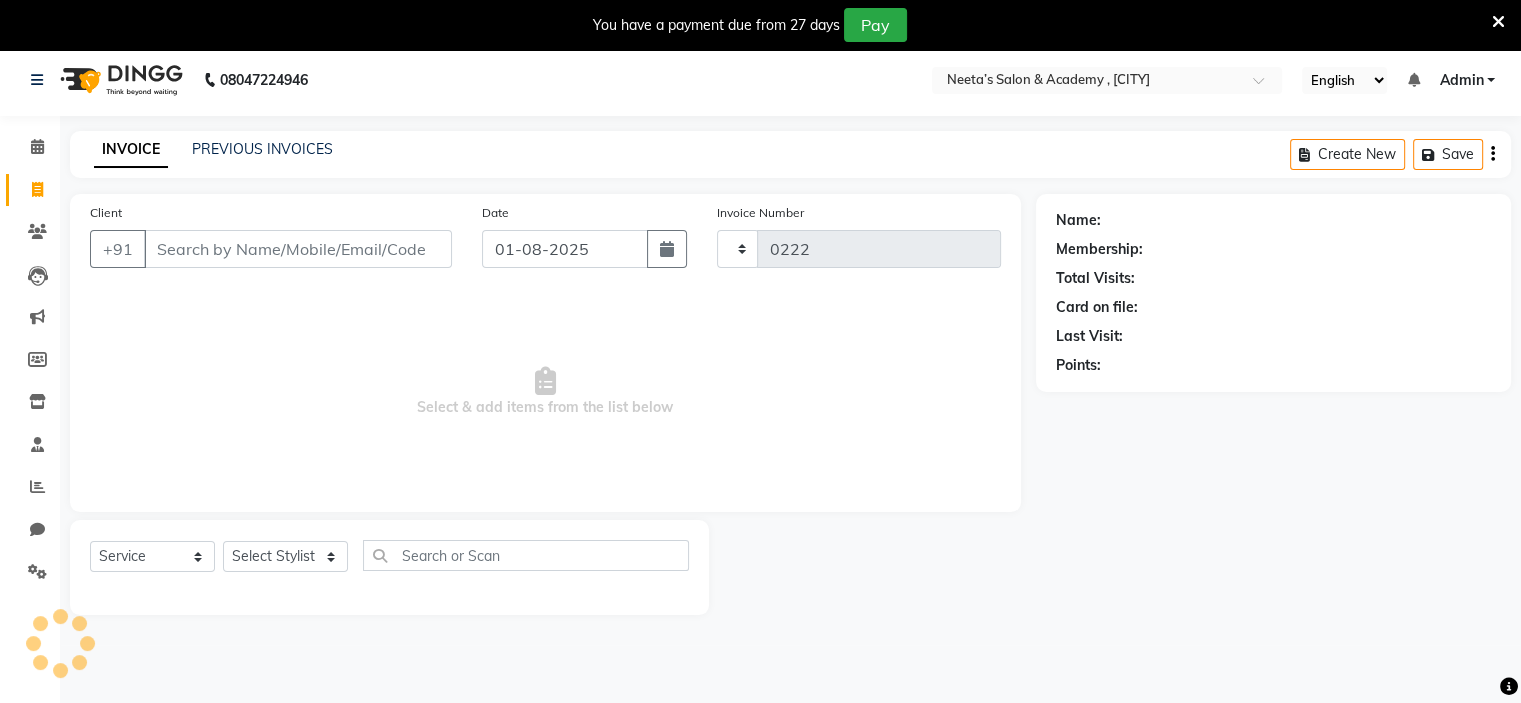 select on "8519" 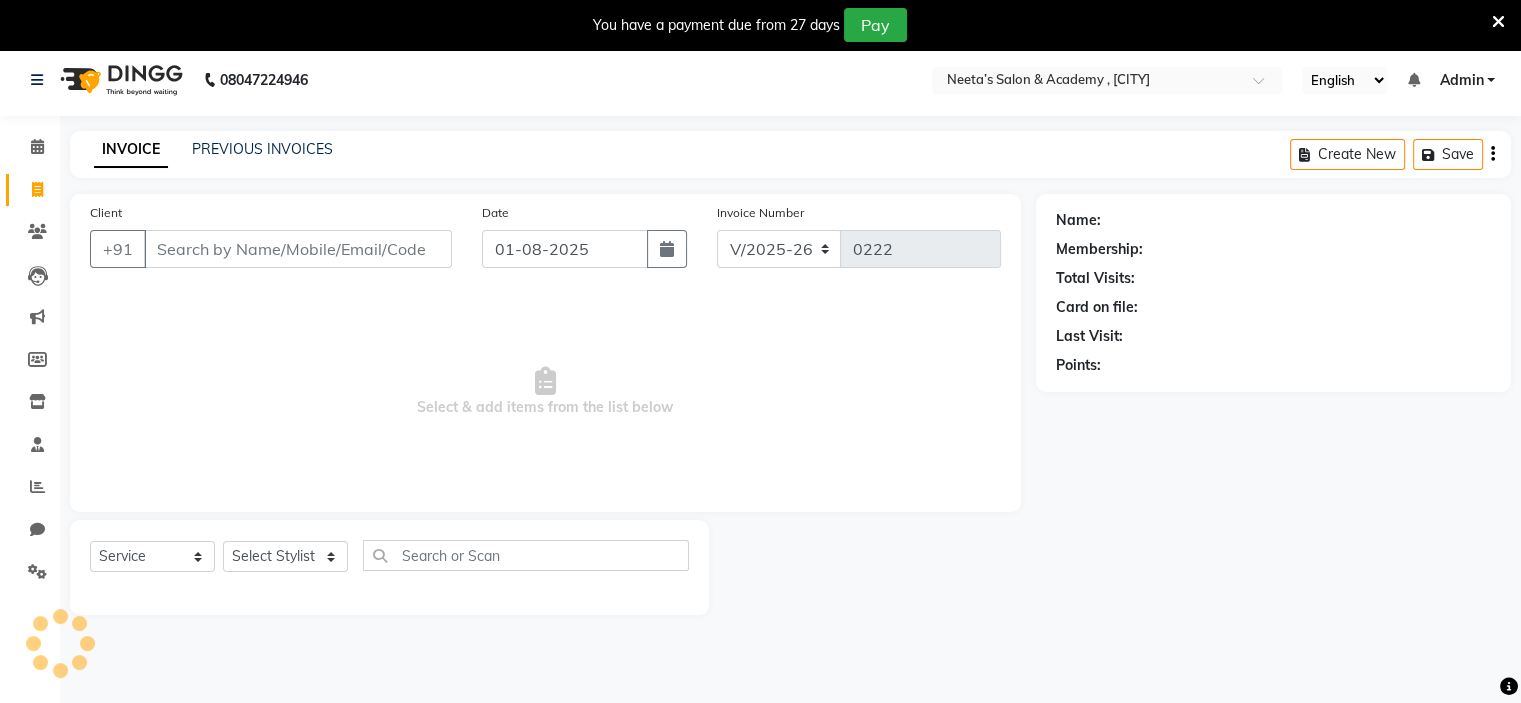 scroll, scrollTop: 50, scrollLeft: 0, axis: vertical 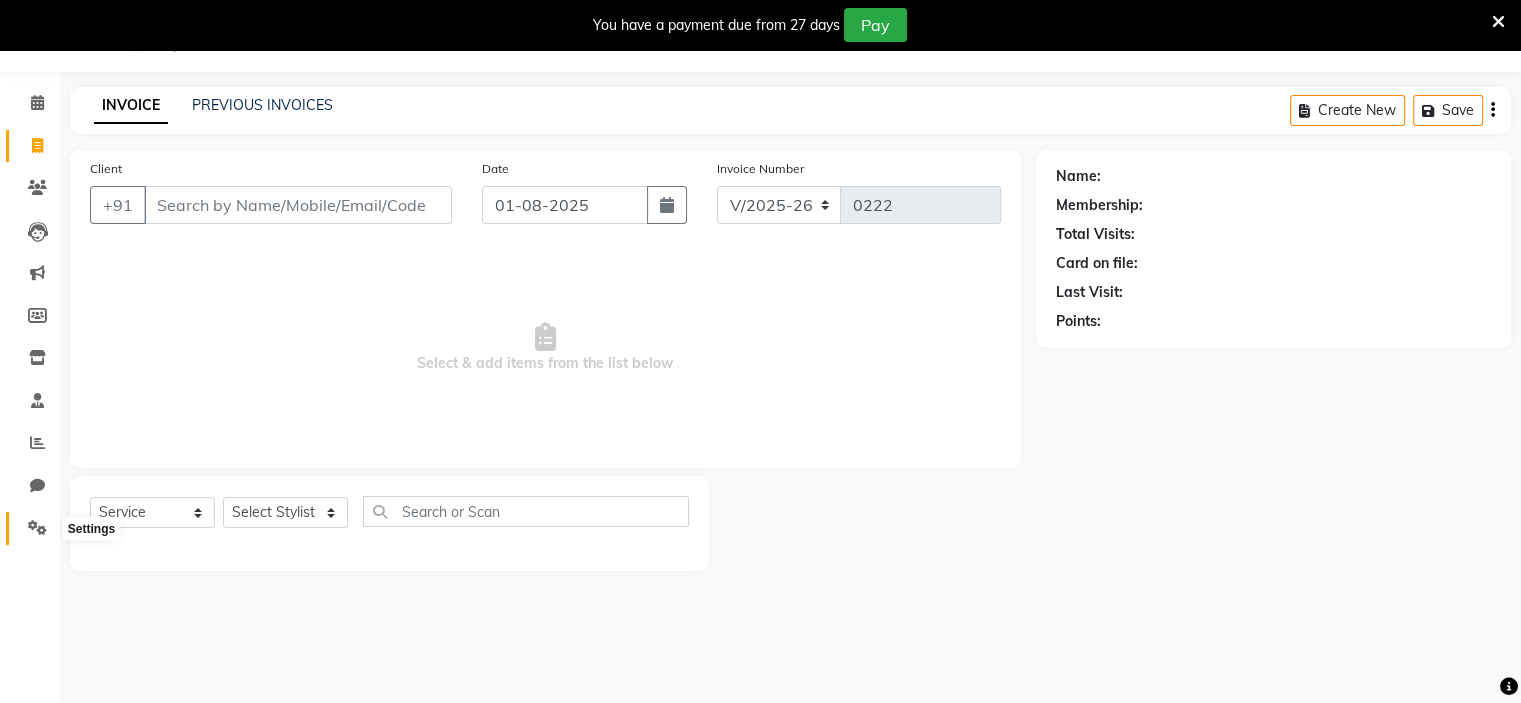 click 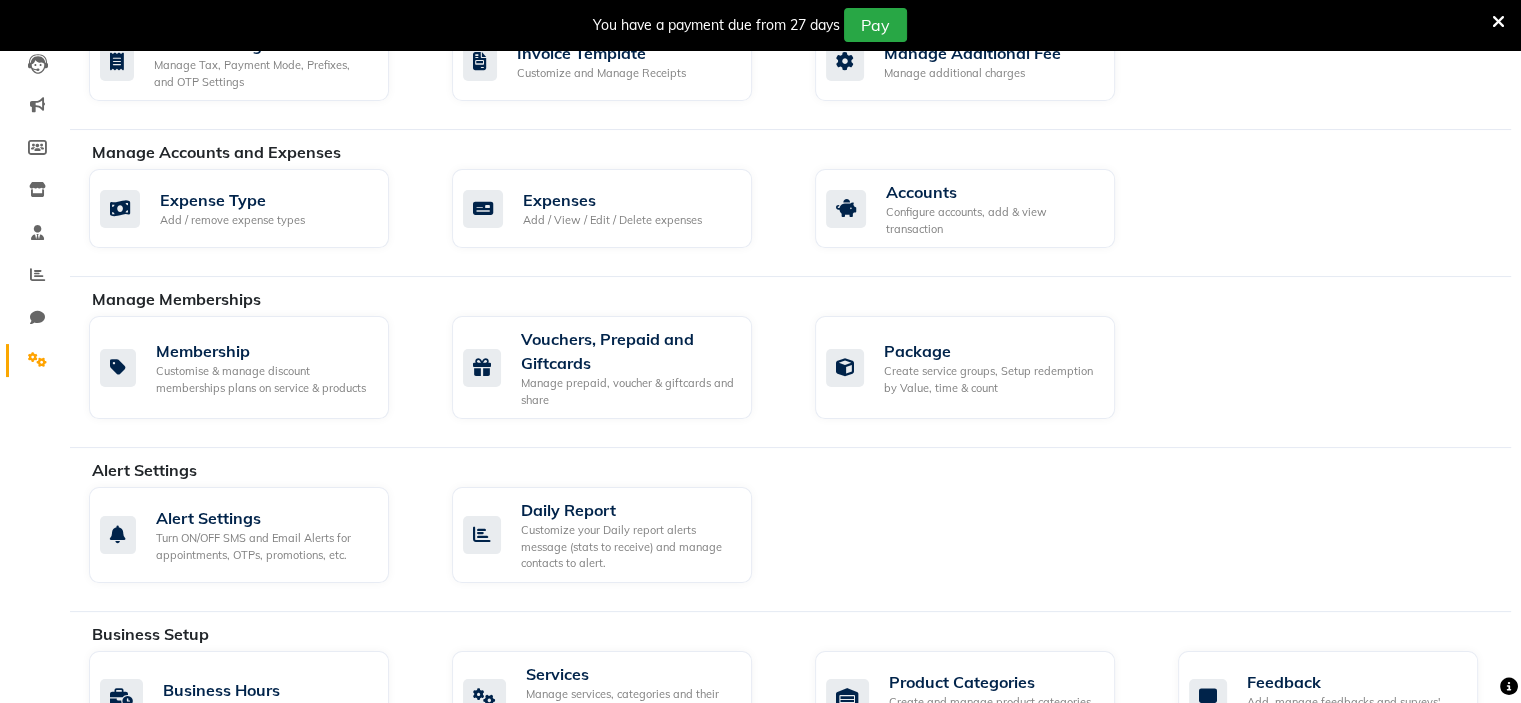 scroll, scrollTop: 0, scrollLeft: 0, axis: both 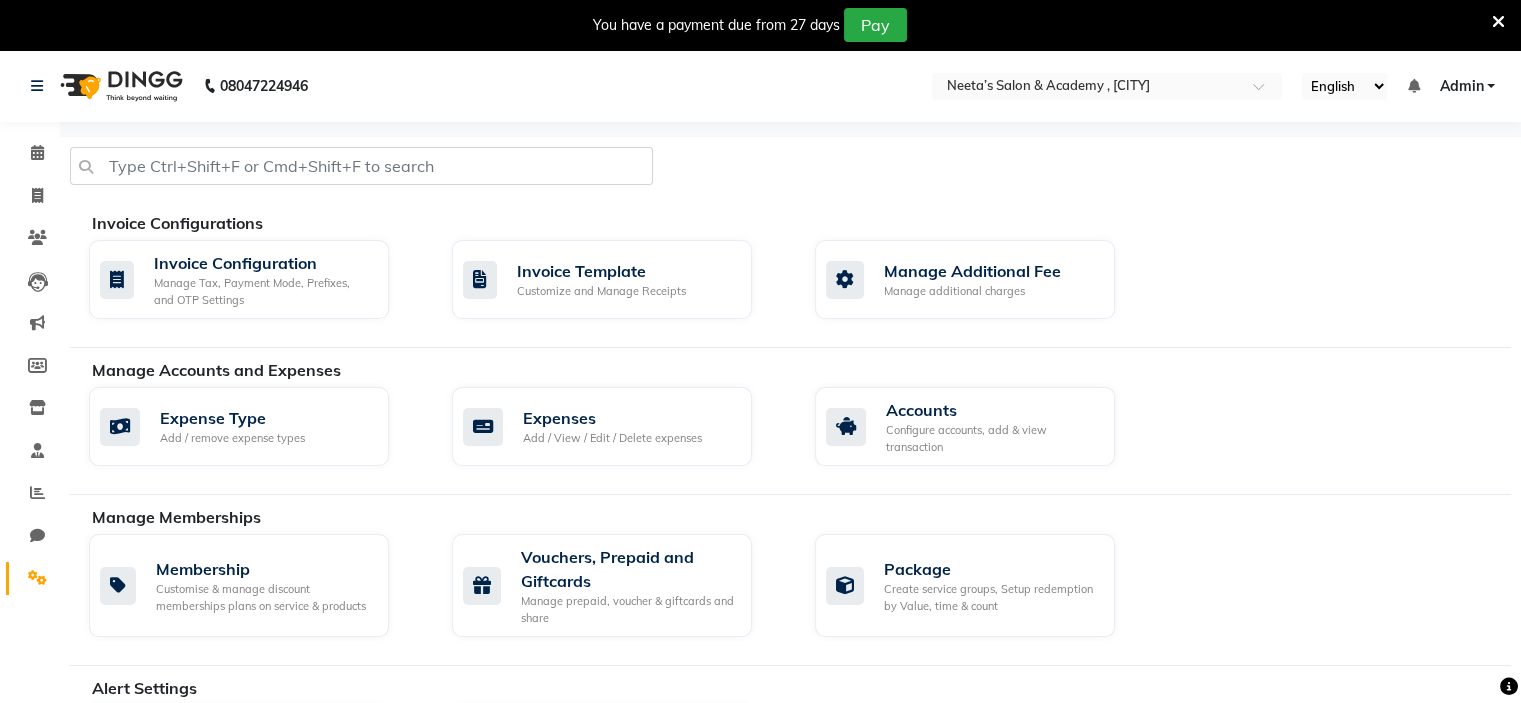 click on "You have a payment due from 27 days   Pay" at bounding box center (750, 25) 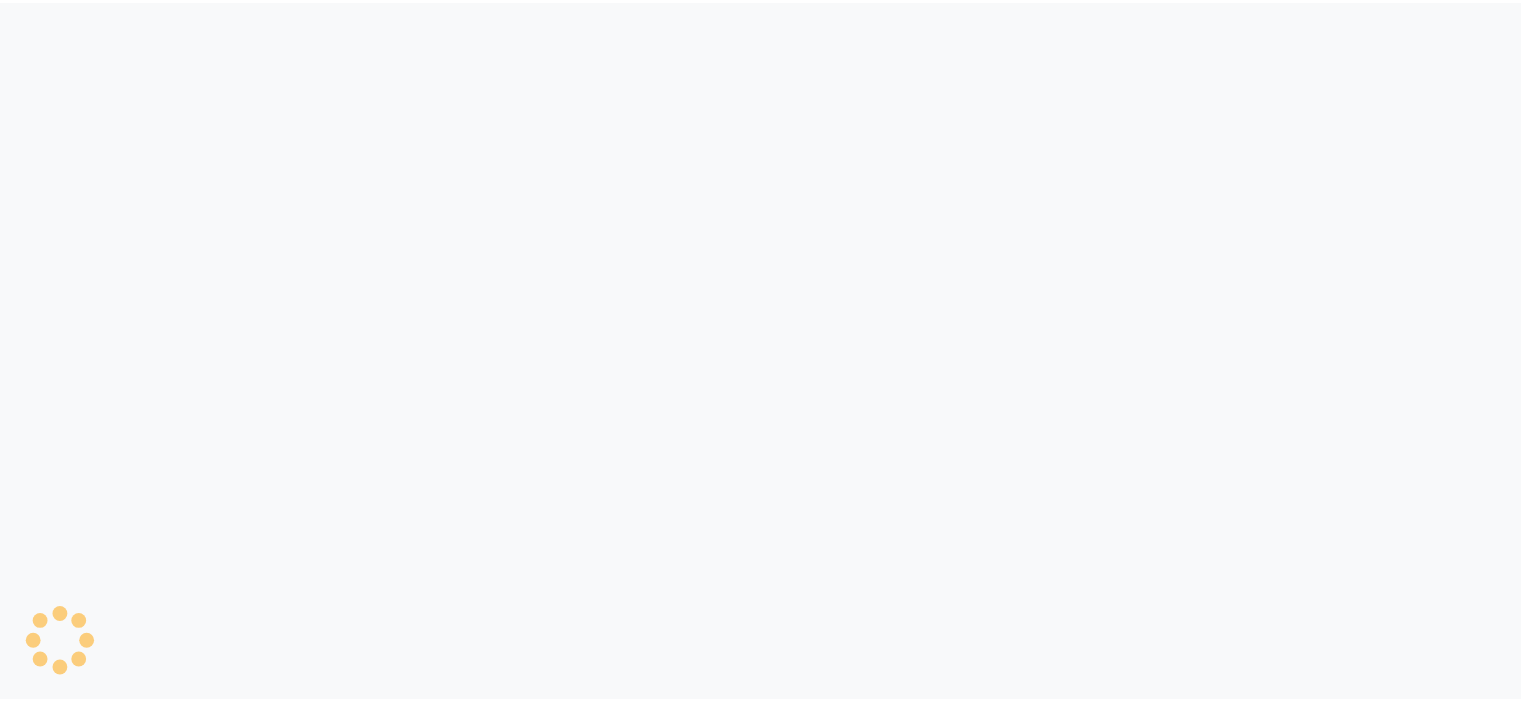 scroll, scrollTop: 0, scrollLeft: 0, axis: both 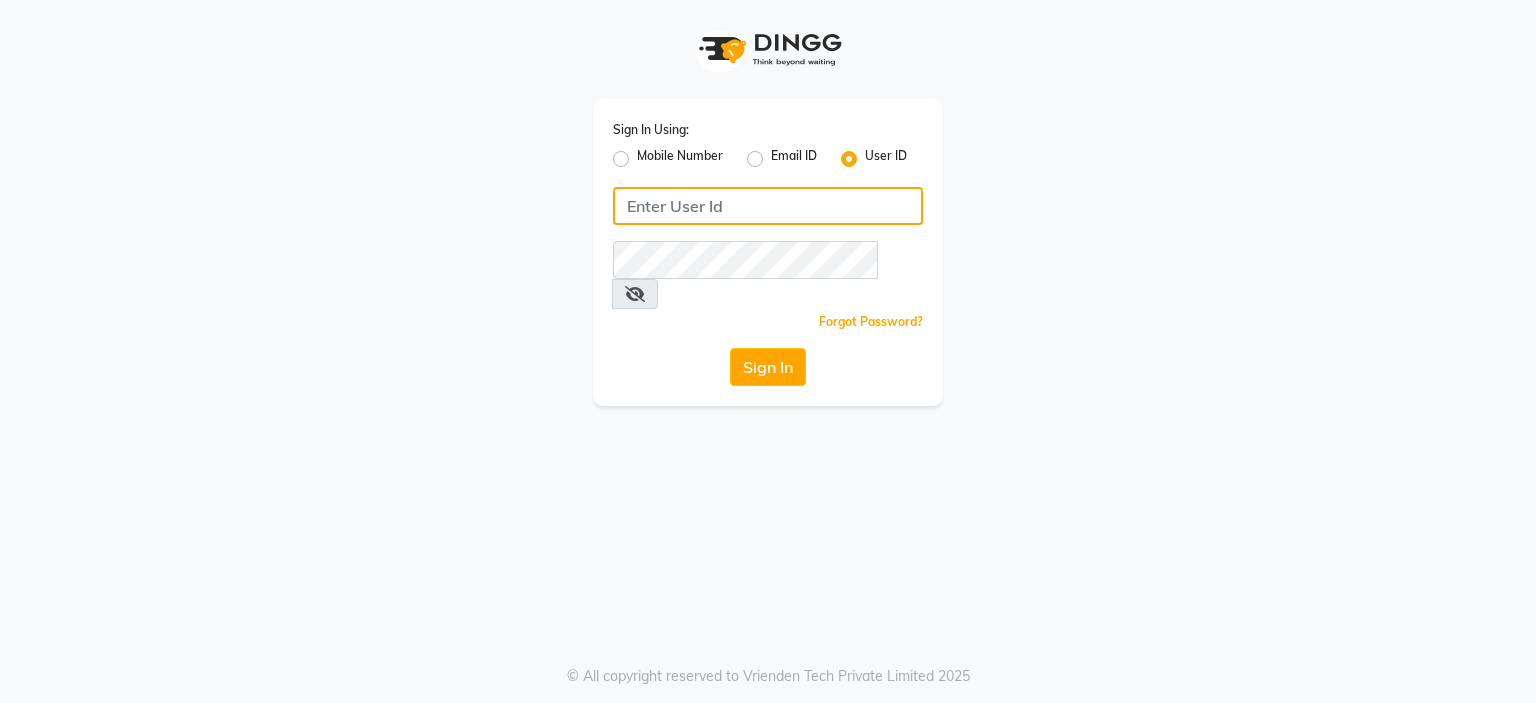 type on "[EMAIL]" 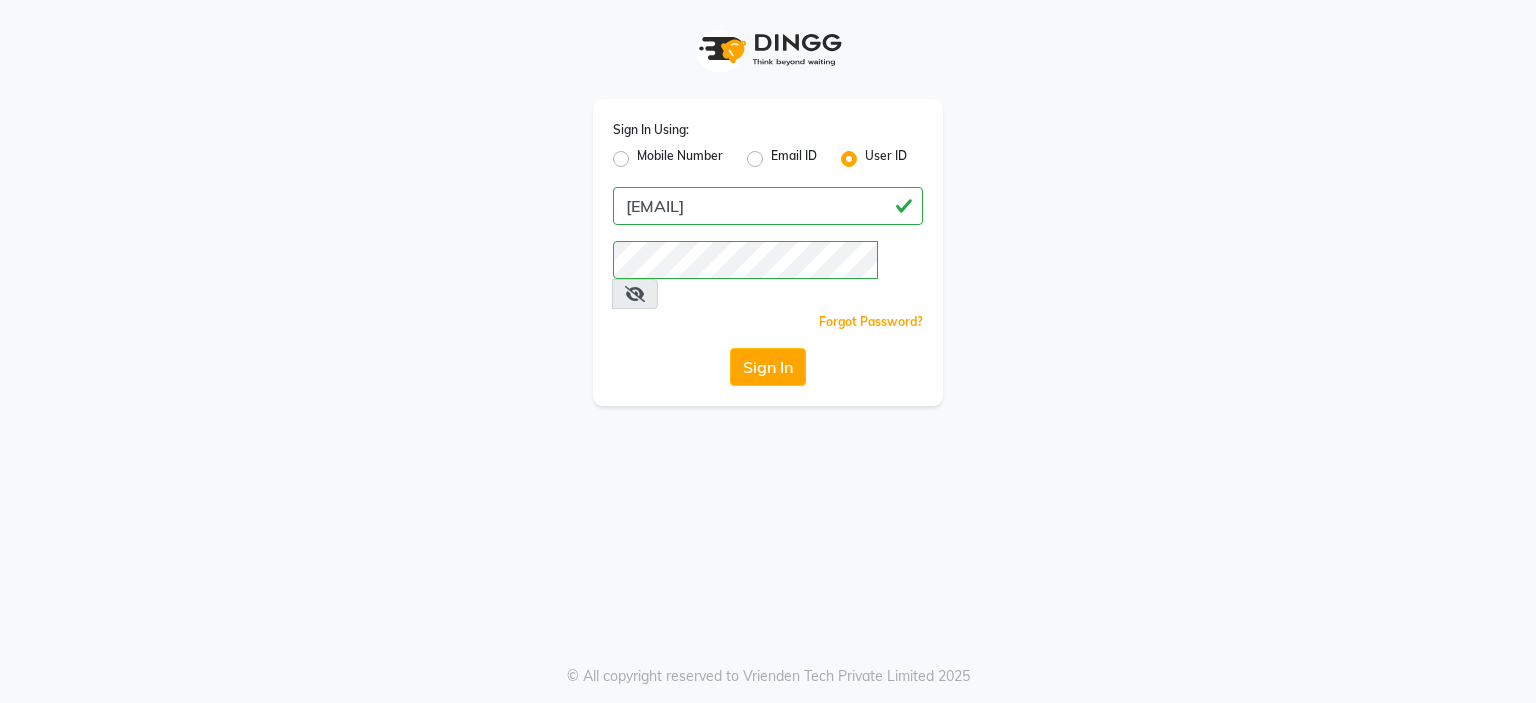 click on "Sign In Using: Mobile Number Email ID User ID [EMAIL] Remember me Forgot Password? Sign In" 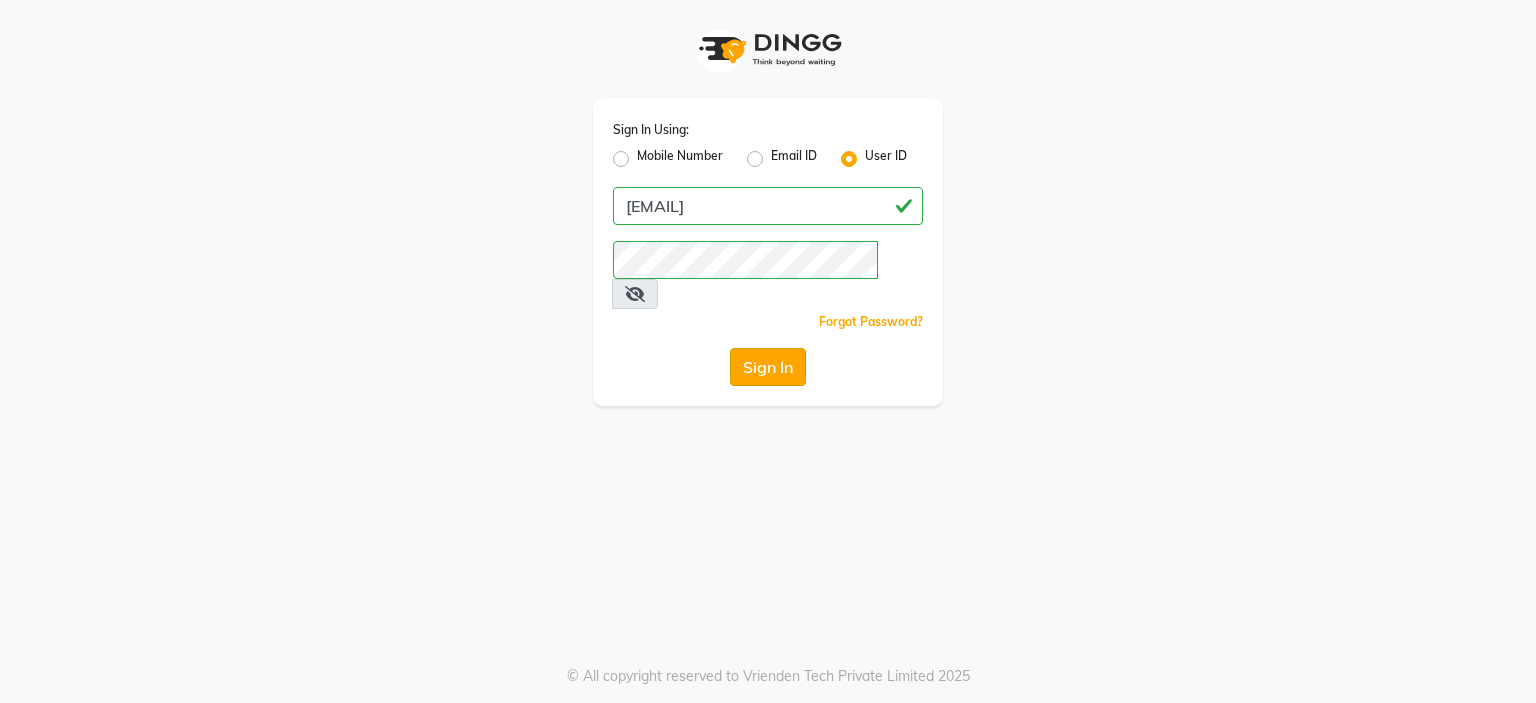 click on "Sign In" 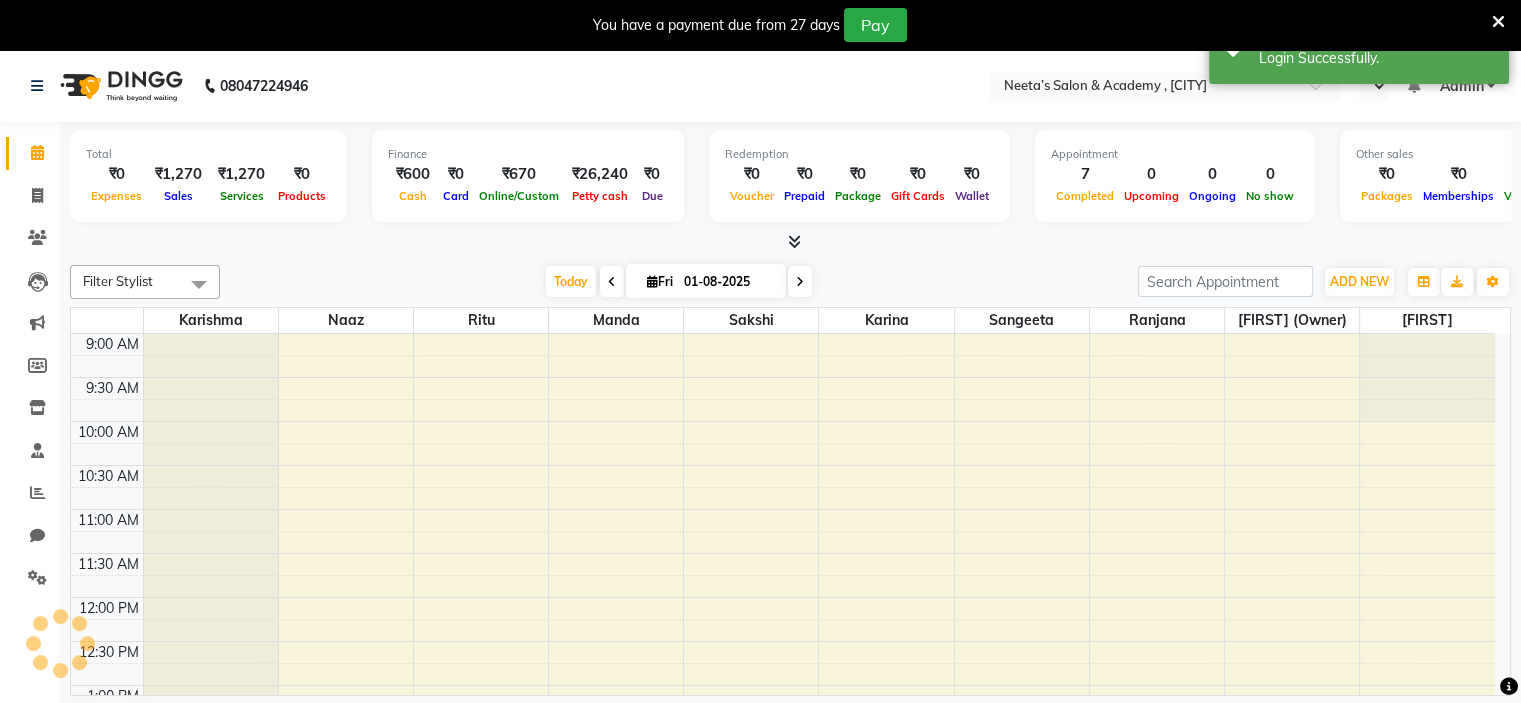 select on "en" 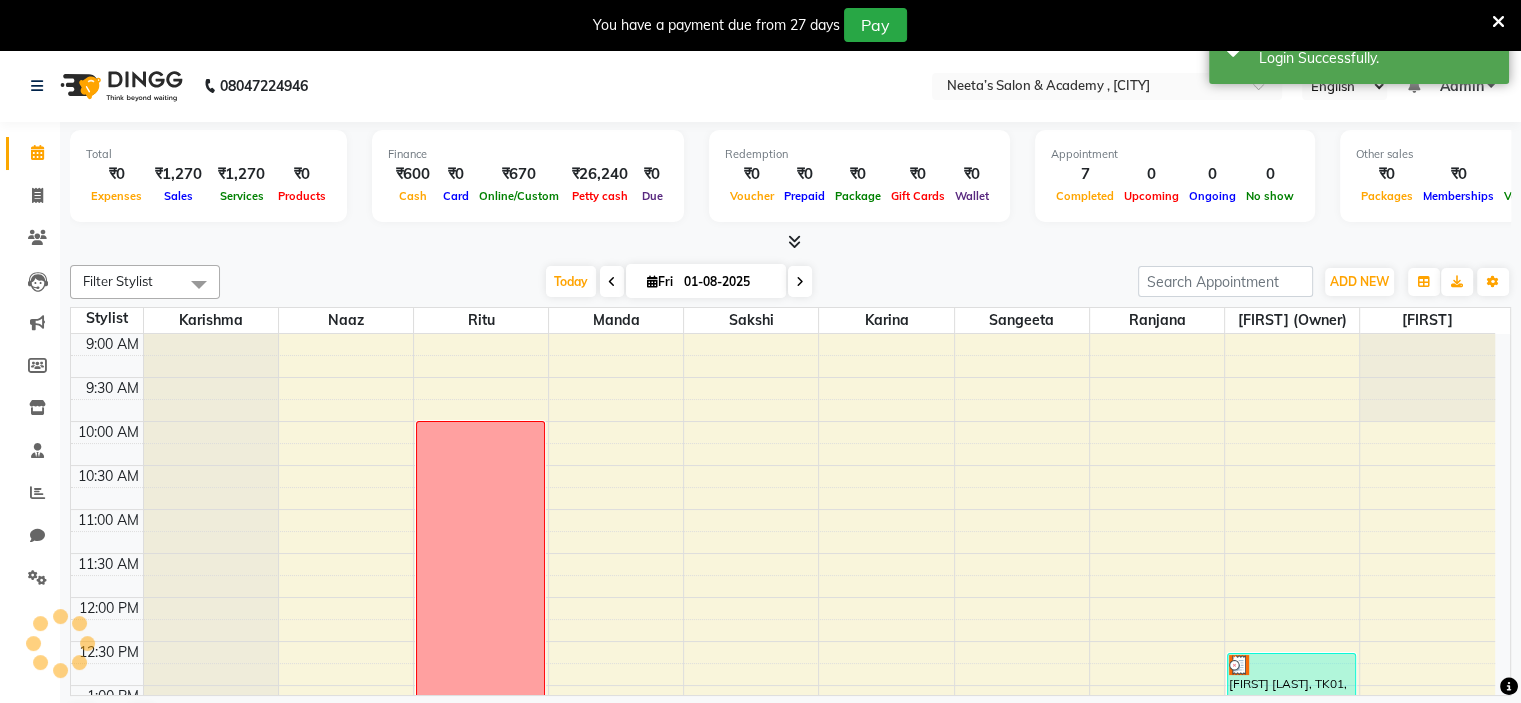 scroll, scrollTop: 0, scrollLeft: 0, axis: both 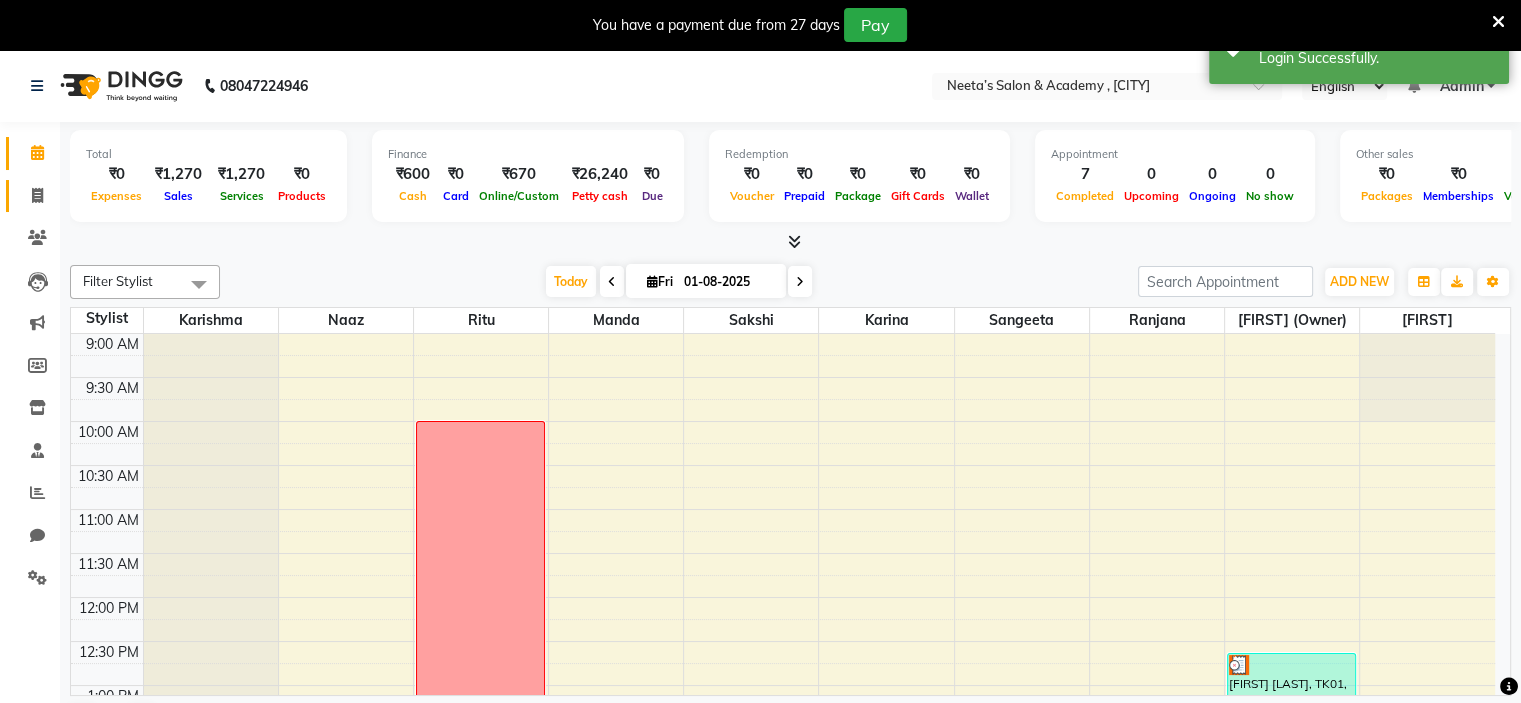 click on "Invoice" 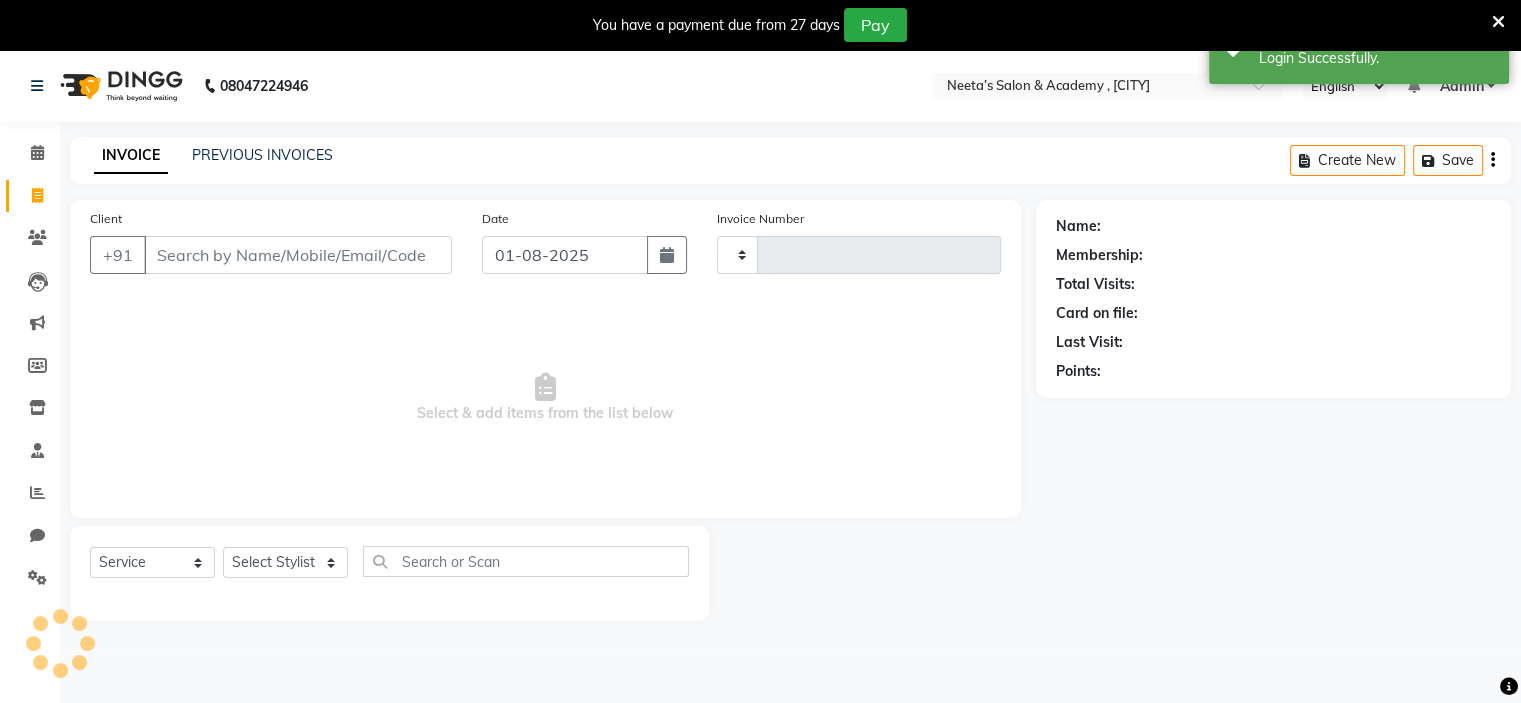 type on "0222" 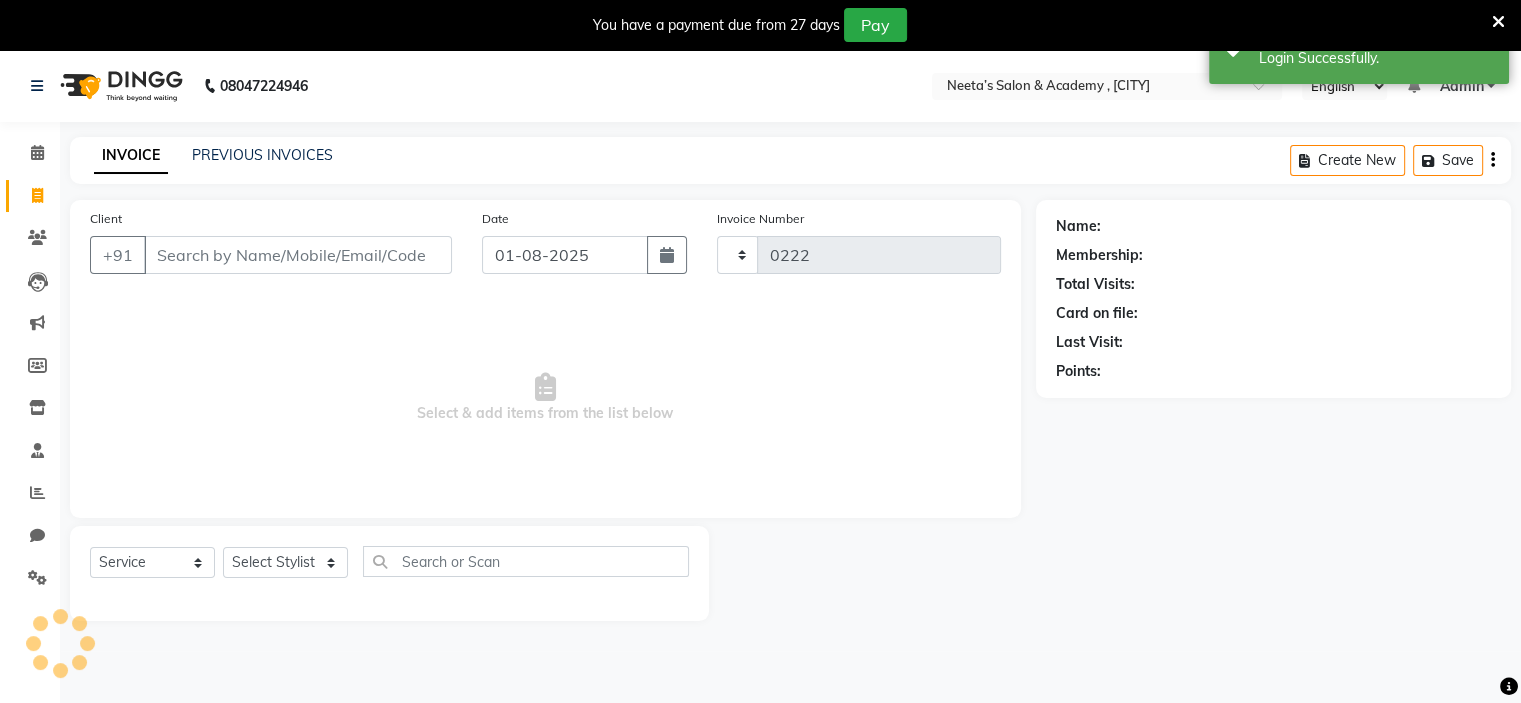 select on "8519" 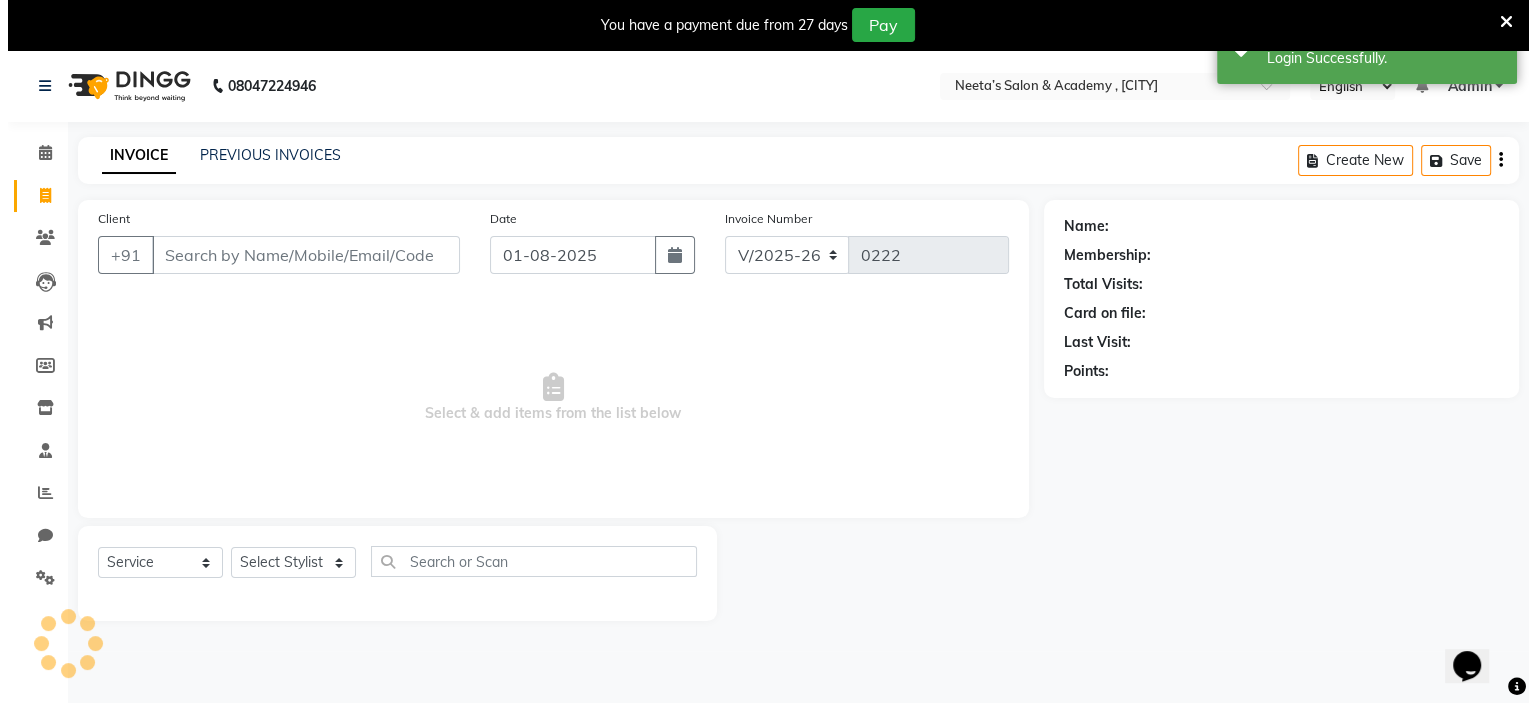 scroll, scrollTop: 0, scrollLeft: 0, axis: both 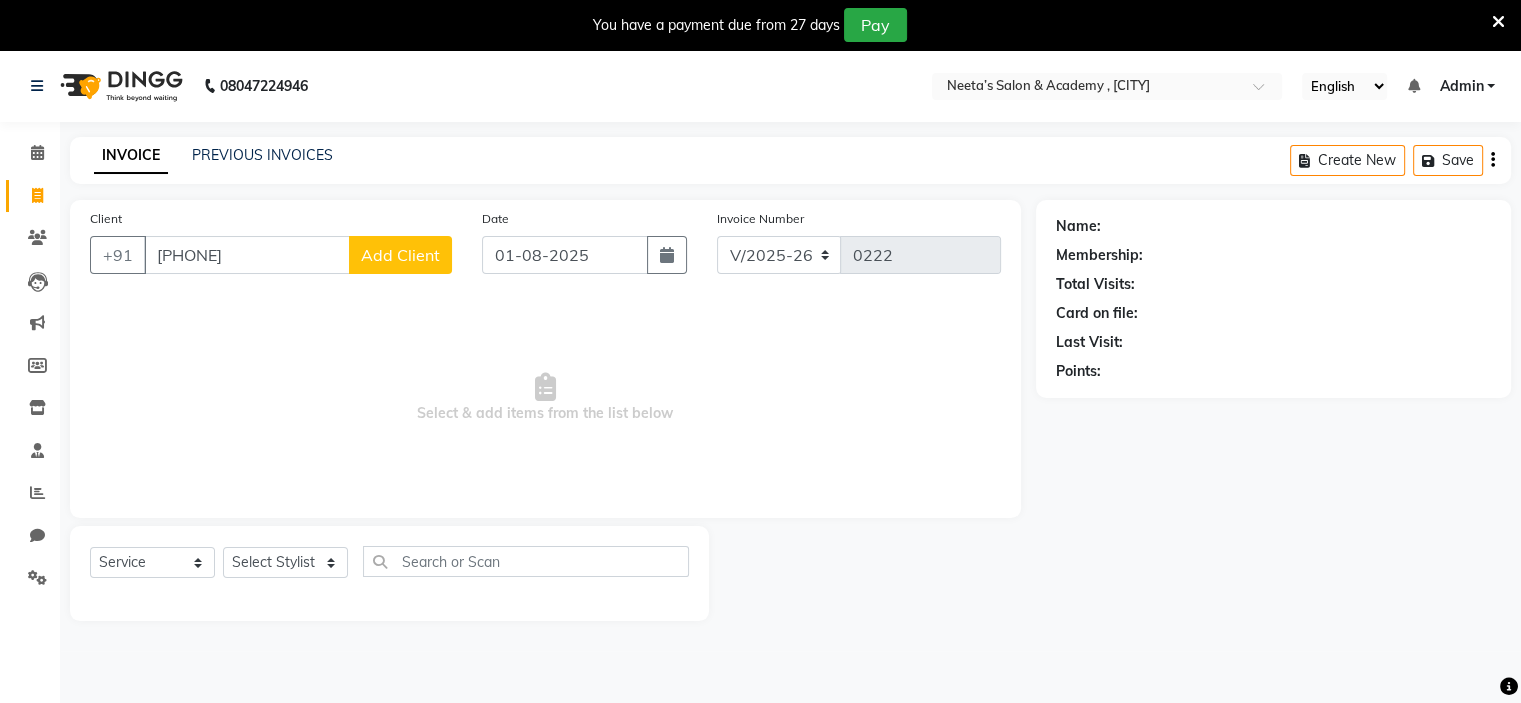 type on "[PHONE]" 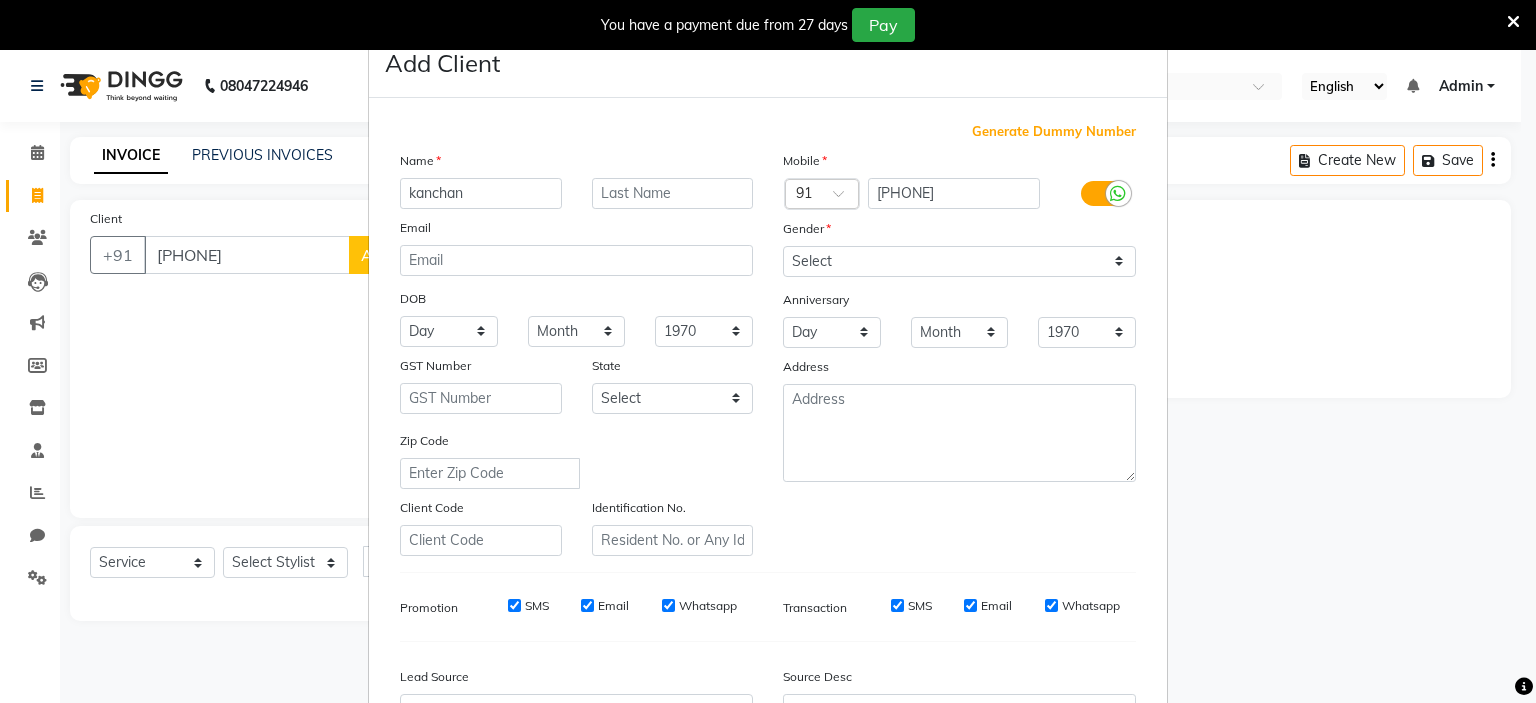 type on "kanchan" 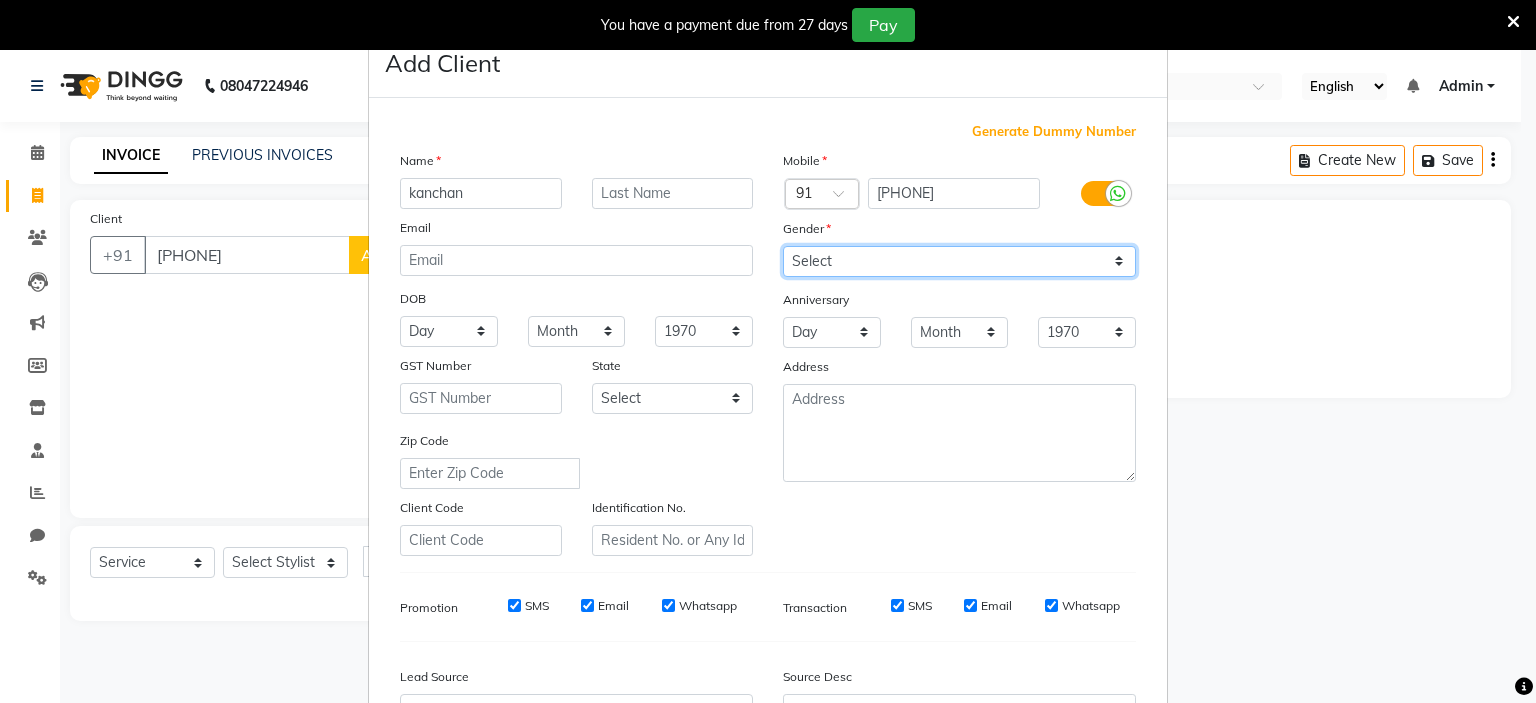 click on "Select Male Female Other Prefer Not To Say" at bounding box center [959, 261] 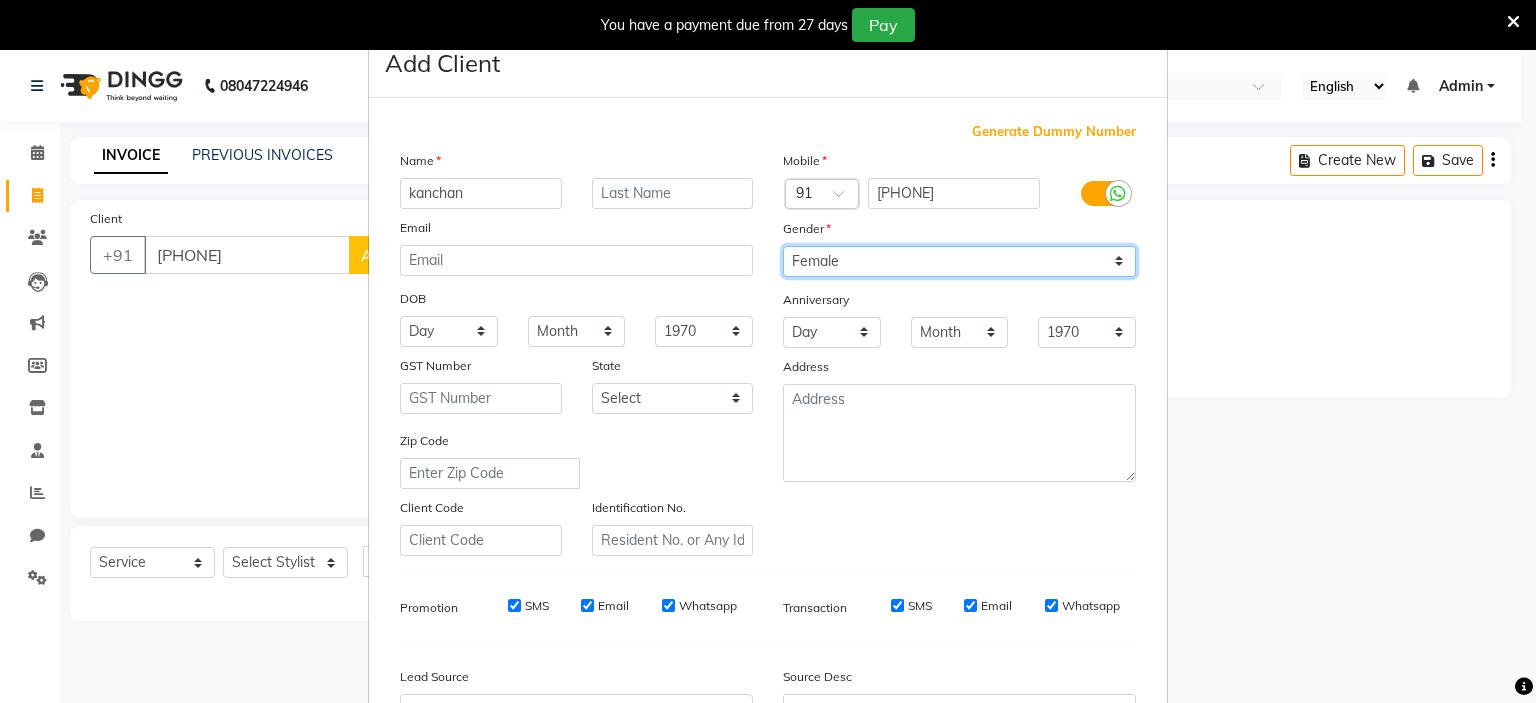click on "Select Male Female Other Prefer Not To Say" at bounding box center [959, 261] 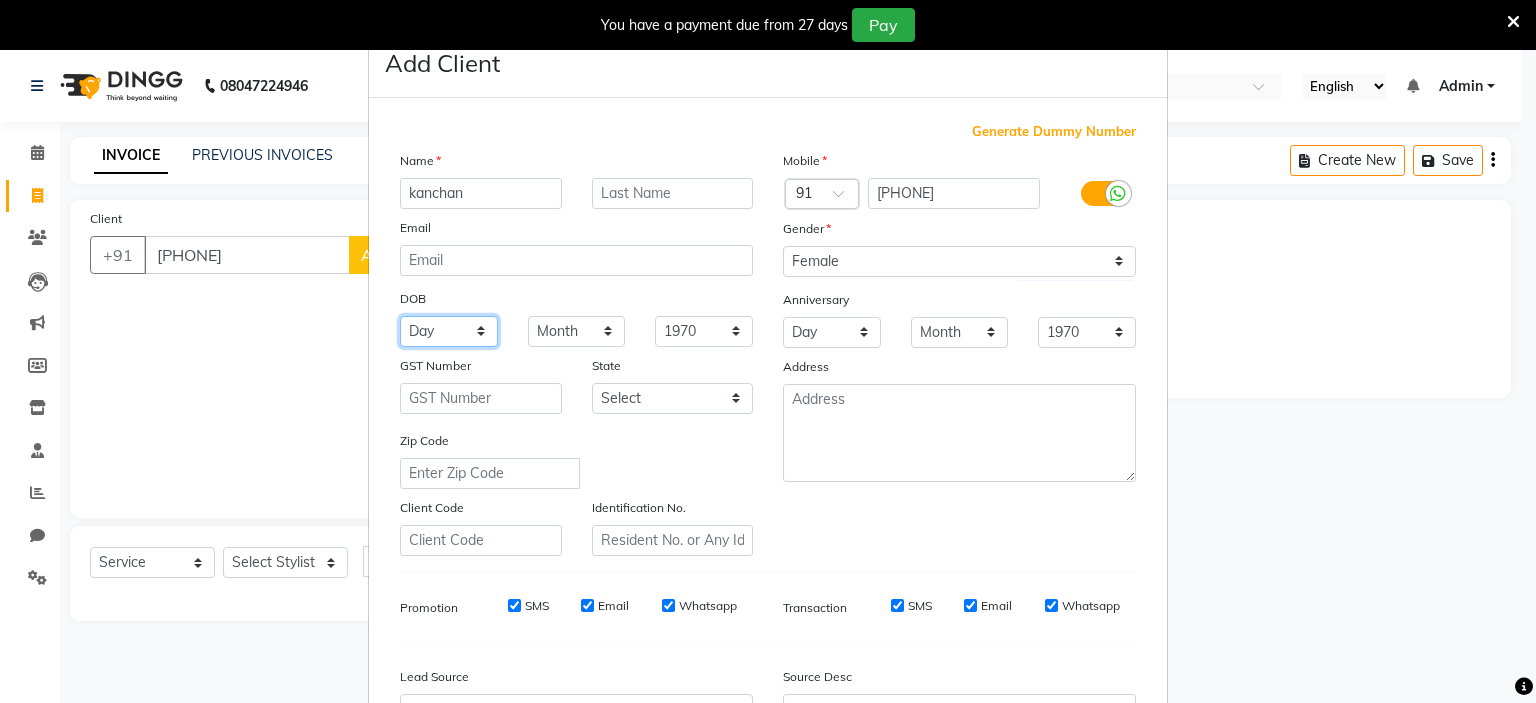 click on "Day 01 02 03 04 05 06 07 08 09 10 11 12 13 14 15 16 17 18 19 20 21 22 23 24 25 26 27 28 29 30 31" at bounding box center (449, 331) 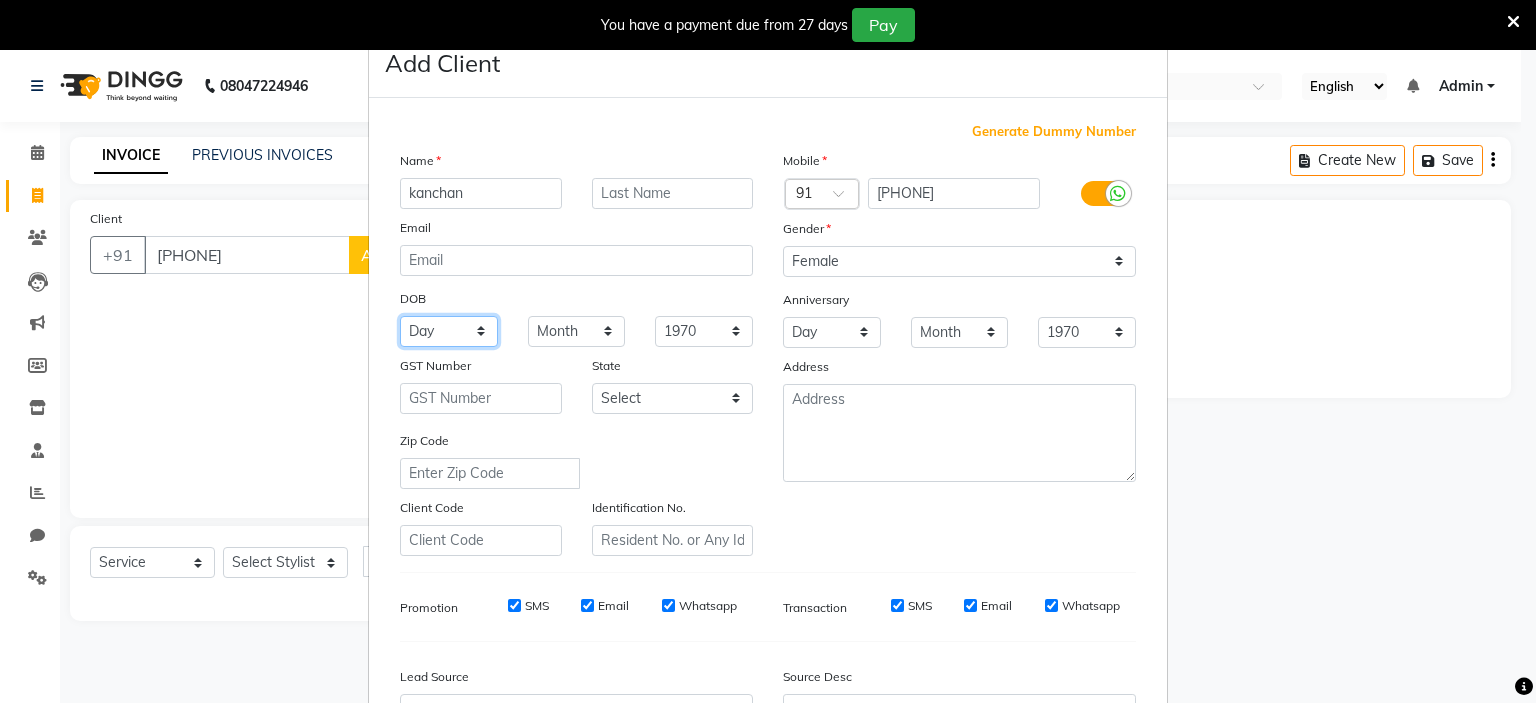 select on "03" 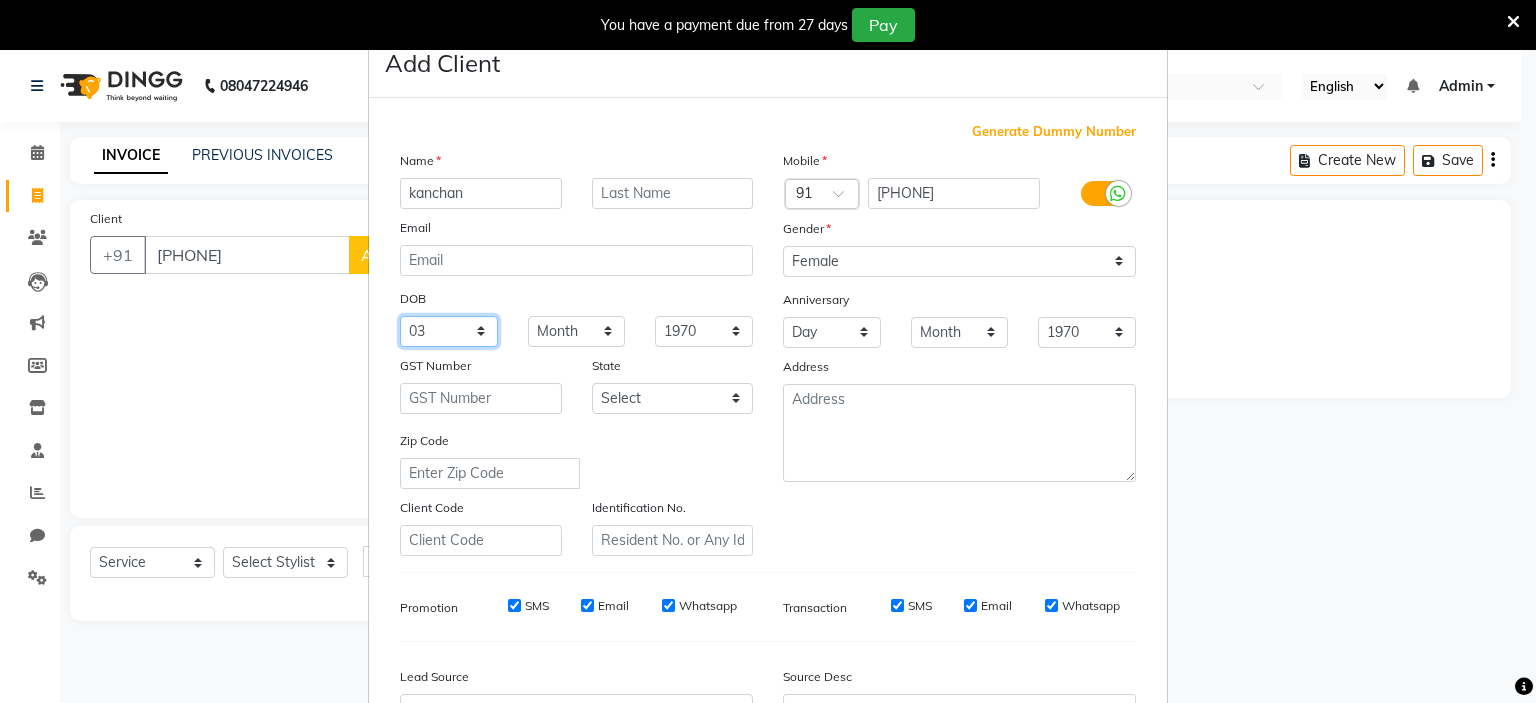 click on "Day 01 02 03 04 05 06 07 08 09 10 11 12 13 14 15 16 17 18 19 20 21 22 23 24 25 26 27 28 29 30 31" at bounding box center (449, 331) 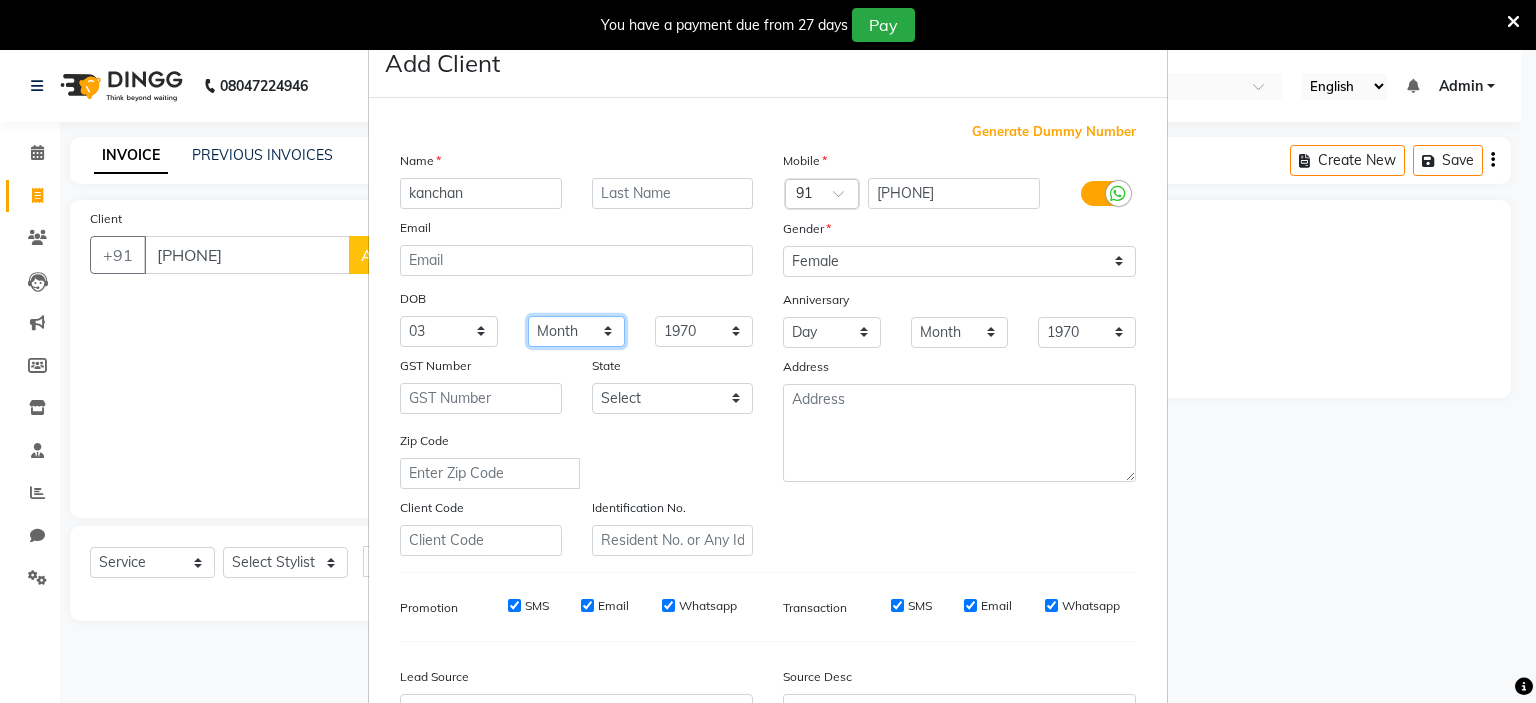 click on "Month January February March April May June July August September October November December" at bounding box center (577, 331) 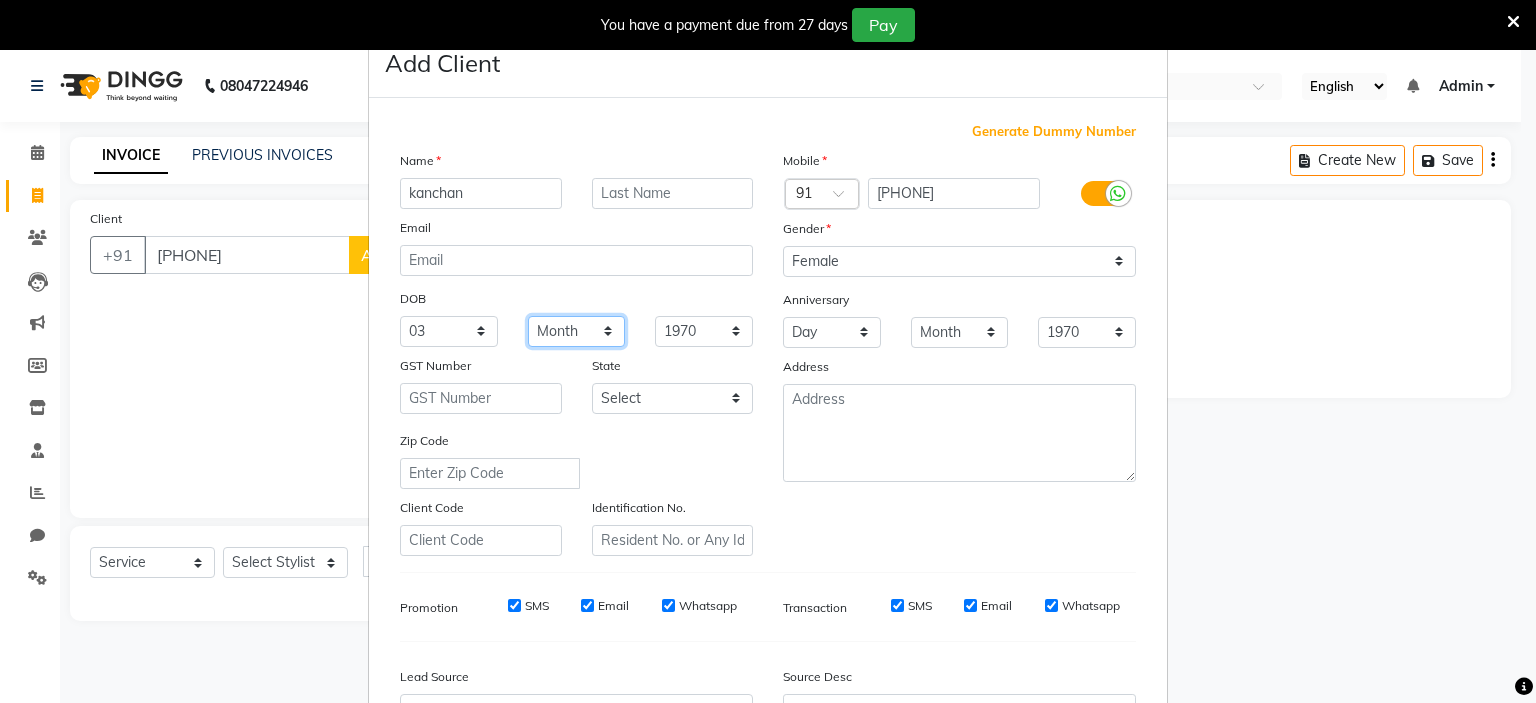 select on "08" 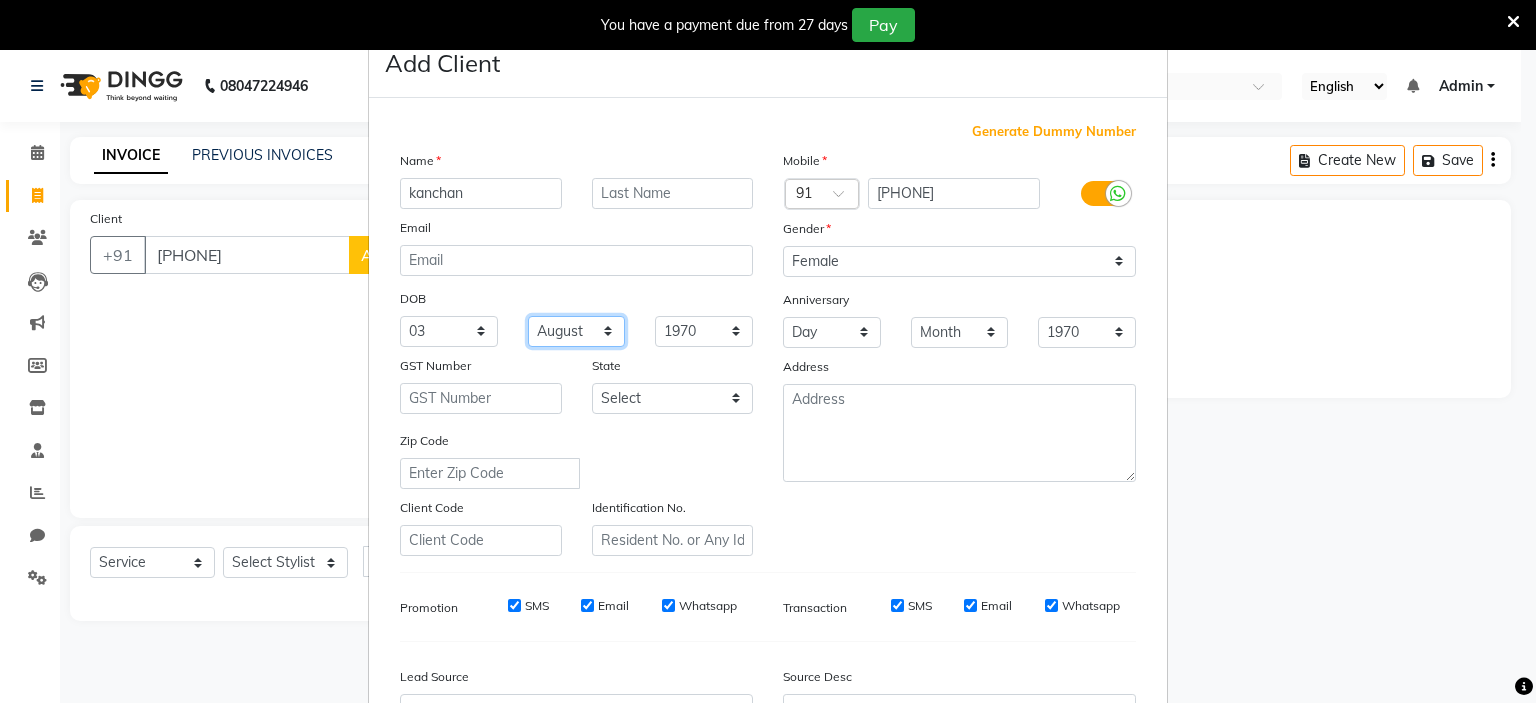 click on "Month January February March April May June July August September October November December" at bounding box center [577, 331] 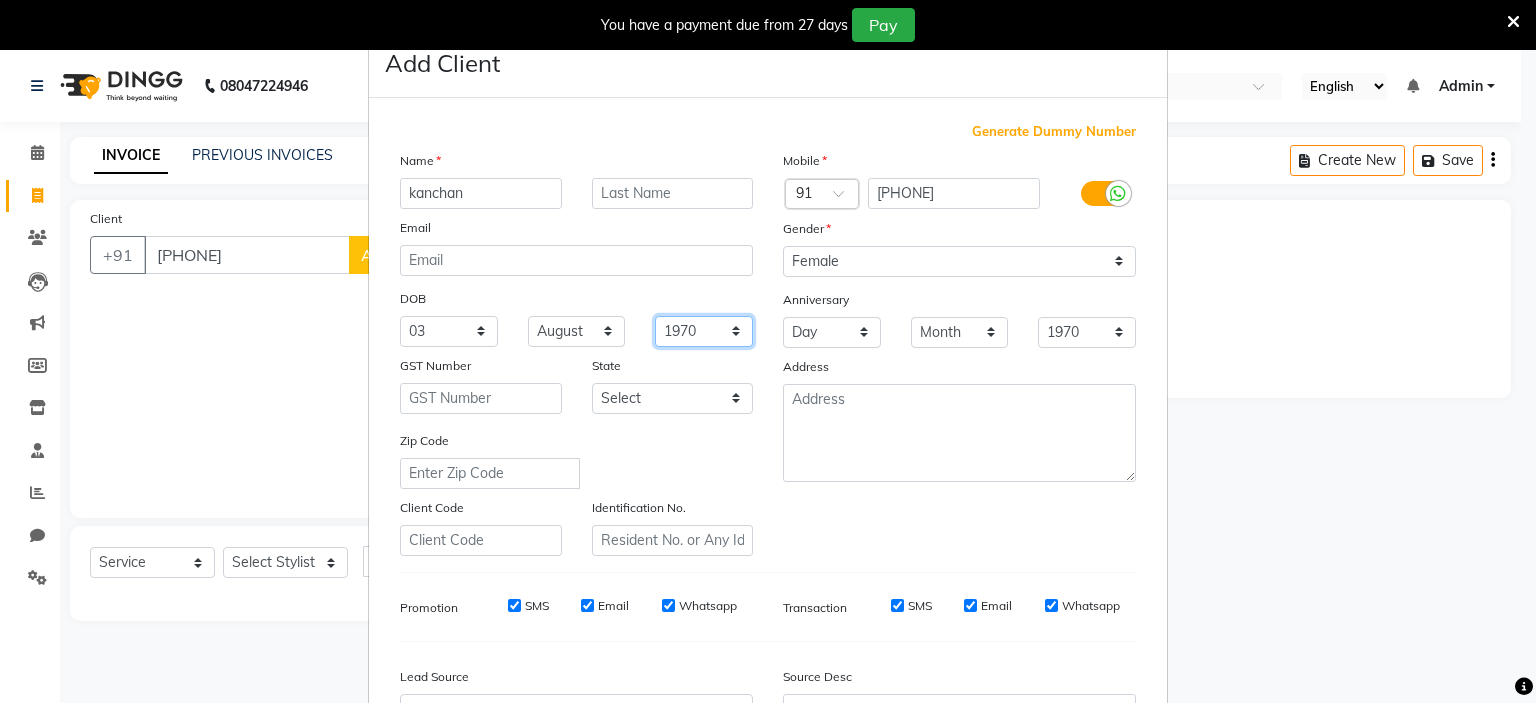 click on "1940 1941 1942 1943 1944 1945 1946 1947 1948 1949 1950 1951 1952 1953 1954 1955 1956 1957 1958 1959 1960 1961 1962 1963 1964 1965 1966 1967 1968 1969 1970 1971 1972 1973 1974 1975 1976 1977 1978 1979 1980 1981 1982 1983 1984 1985 1986 1987 1988 1989 1990 1991 1992 1993 1994 1995 1996 1997 1998 1999 2000 2001 2002 2003 2004 2005 2006 2007 2008 2009 2010 2011 2012 2013 2014 2015 2016 2017 2018 2019 2020 2021 2022 2023 2024" at bounding box center [704, 331] 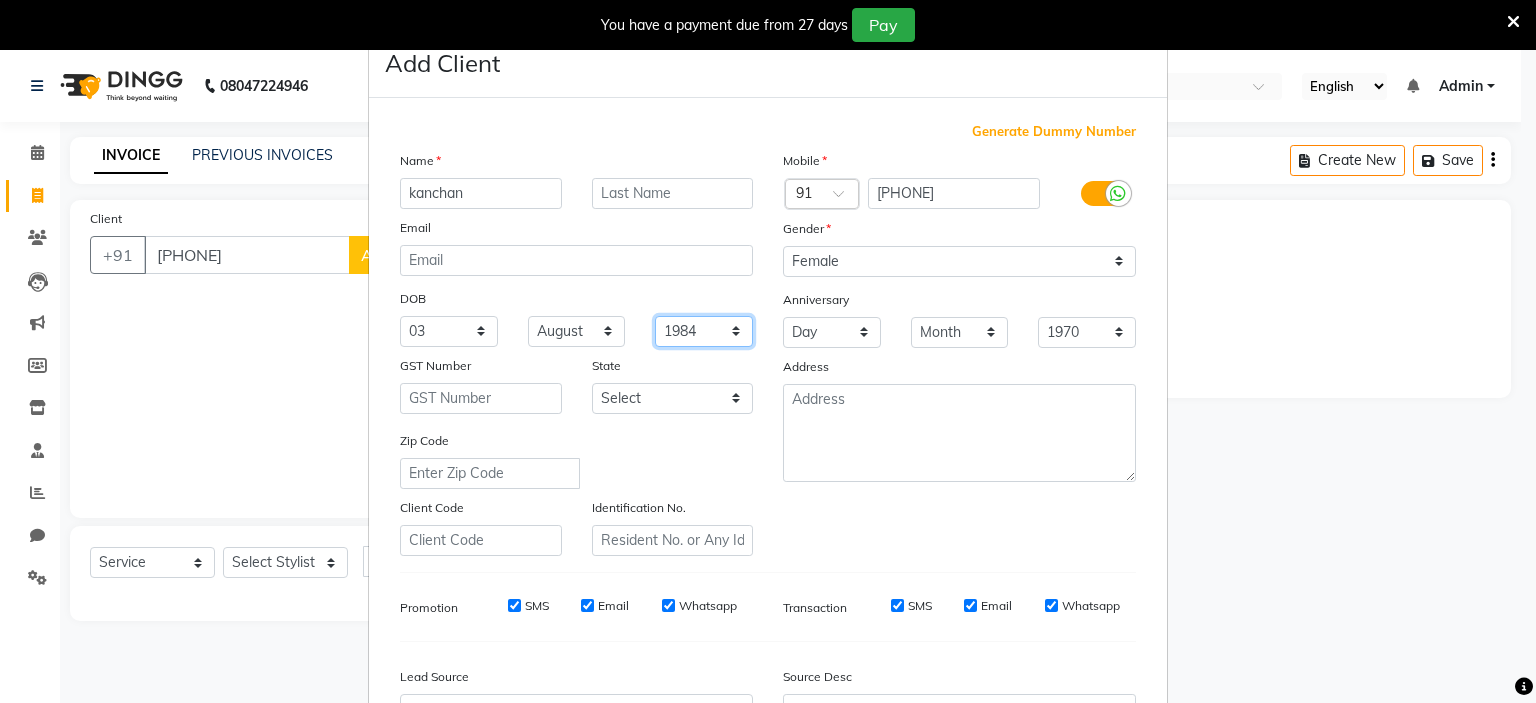 click on "1940 1941 1942 1943 1944 1945 1946 1947 1948 1949 1950 1951 1952 1953 1954 1955 1956 1957 1958 1959 1960 1961 1962 1963 1964 1965 1966 1967 1968 1969 1970 1971 1972 1973 1974 1975 1976 1977 1978 1979 1980 1981 1982 1983 1984 1985 1986 1987 1988 1989 1990 1991 1992 1993 1994 1995 1996 1997 1998 1999 2000 2001 2002 2003 2004 2005 2006 2007 2008 2009 2010 2011 2012 2013 2014 2015 2016 2017 2018 2019 2020 2021 2022 2023 2024" at bounding box center (704, 331) 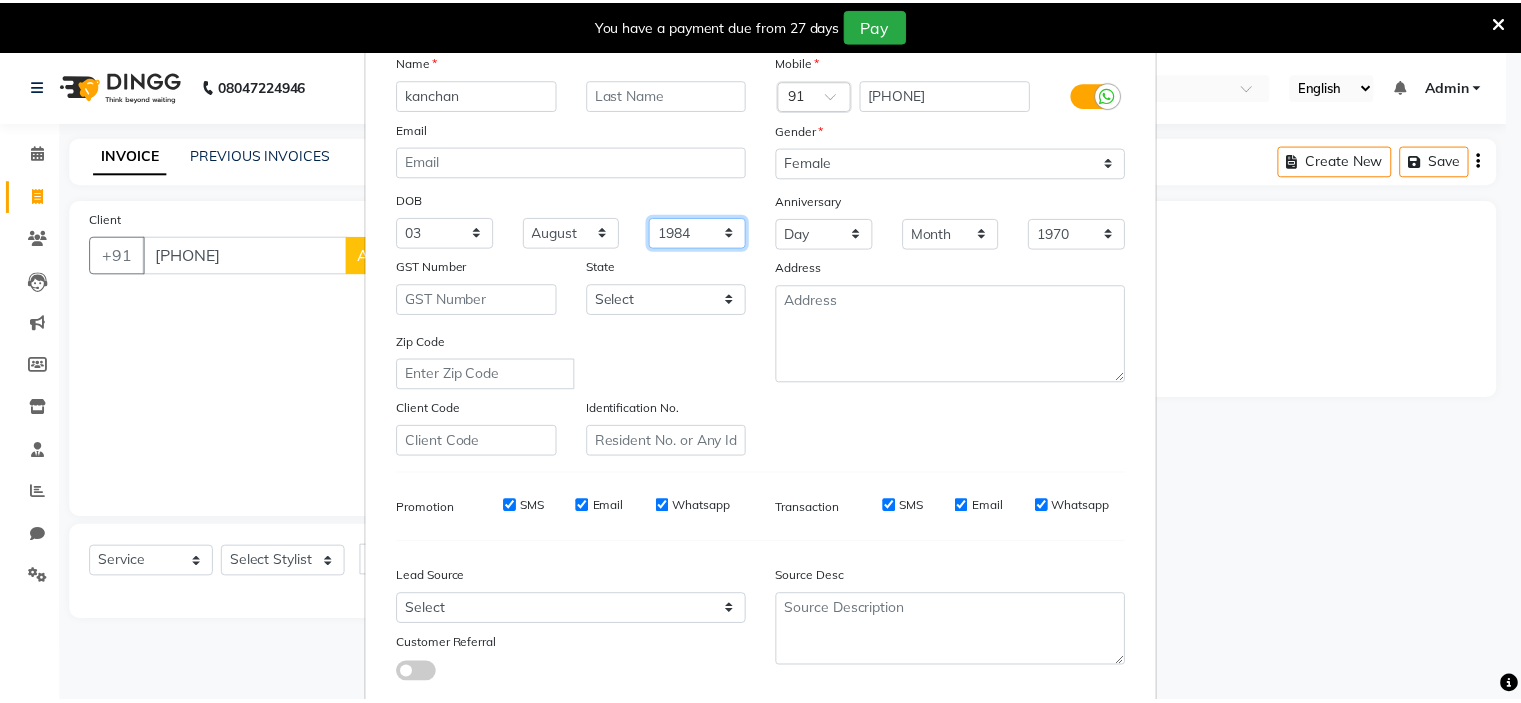 scroll, scrollTop: 229, scrollLeft: 0, axis: vertical 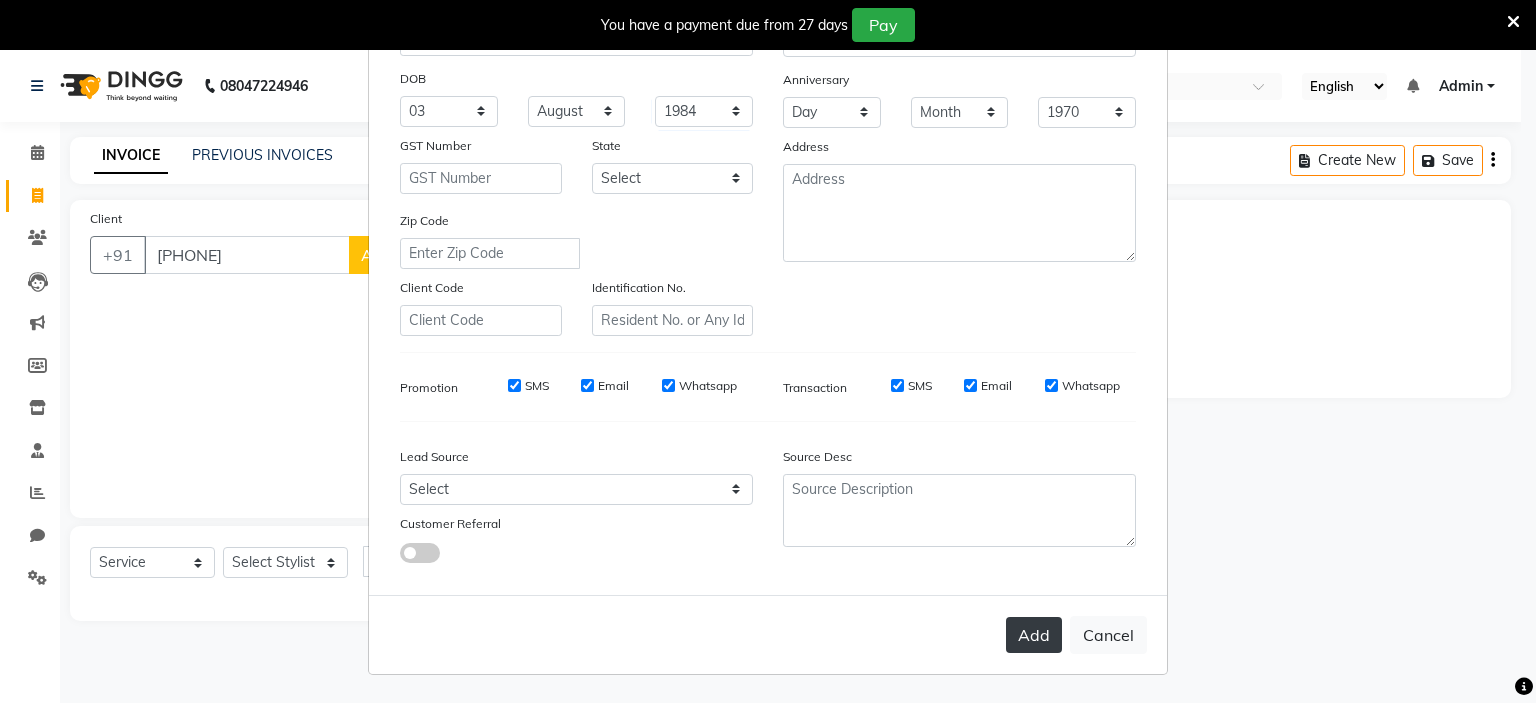 click on "Add" at bounding box center [1034, 635] 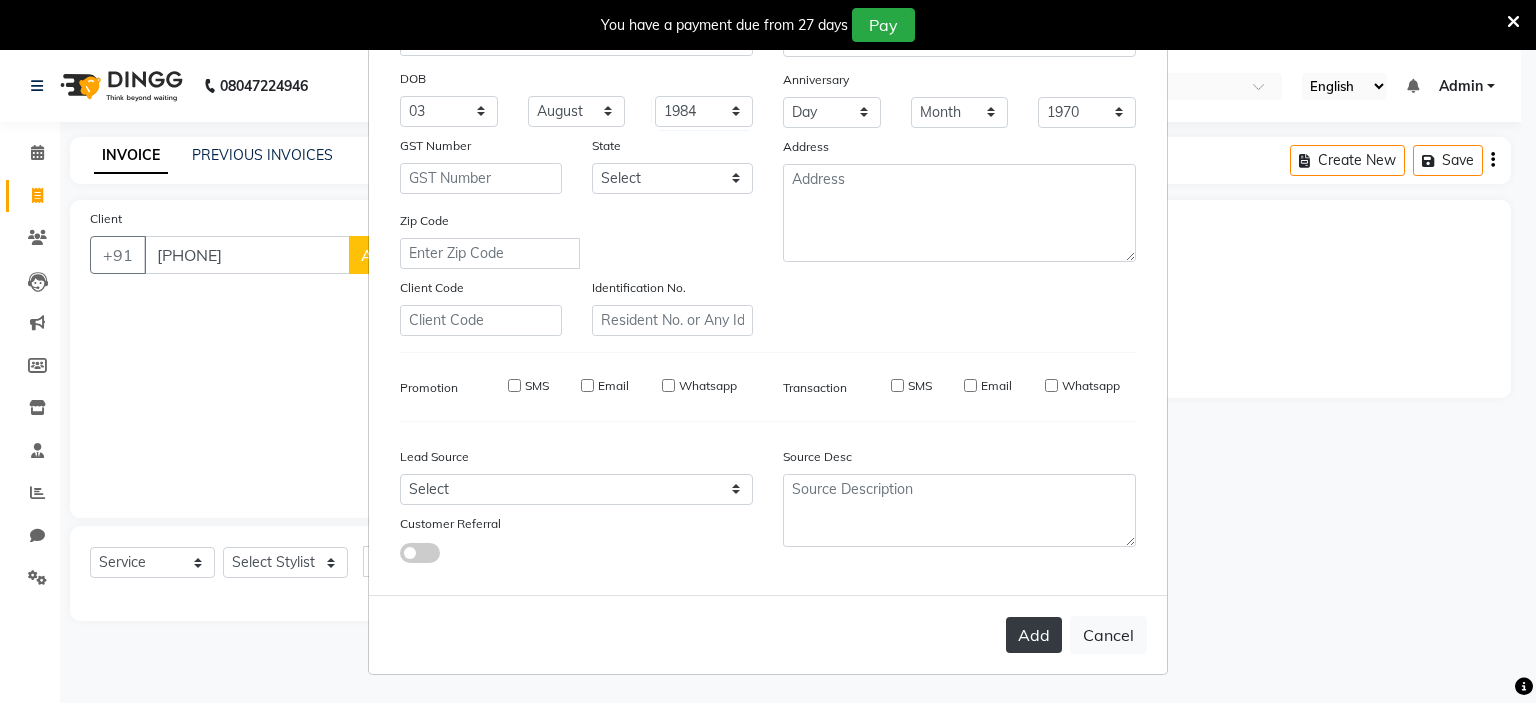 type 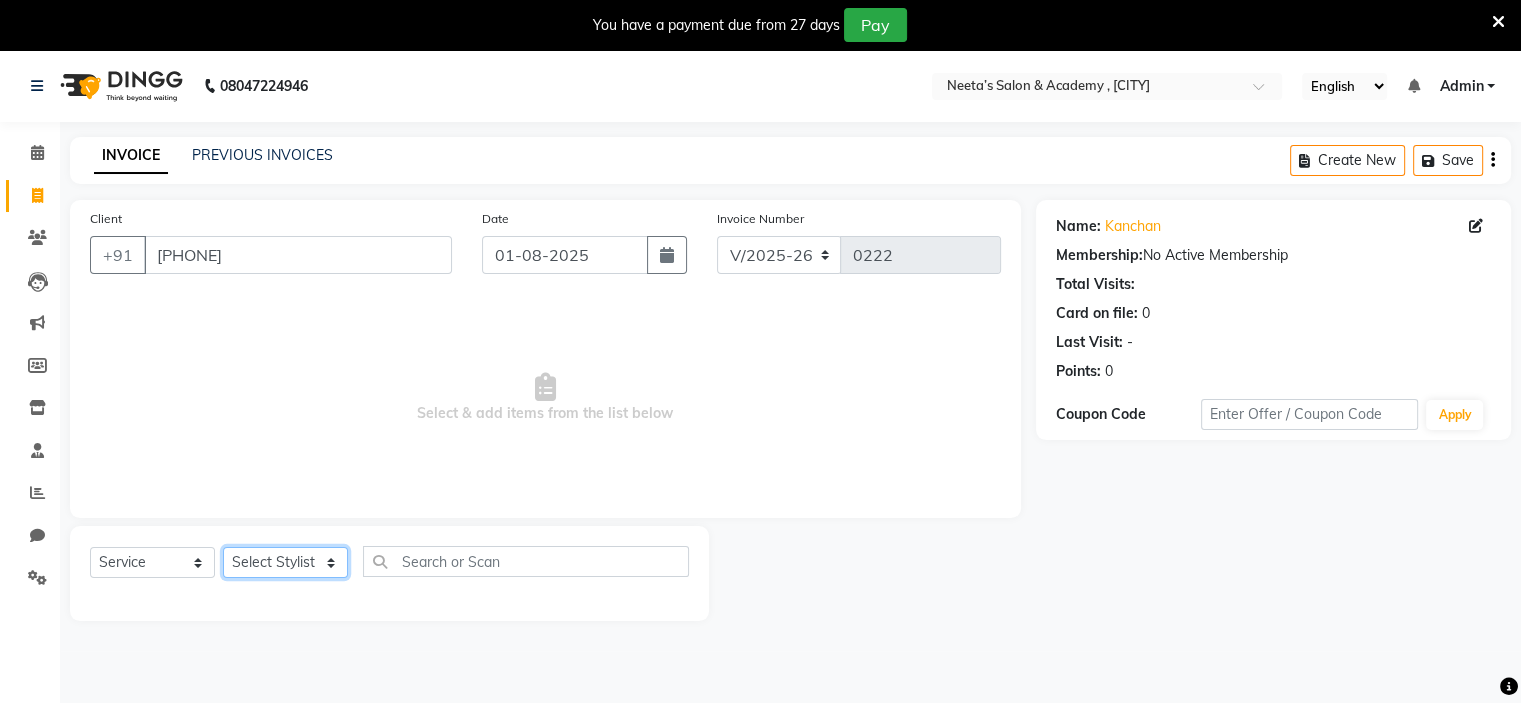 click on "Select Stylist  [FIRST] (Owner) [FIRST] [FIRST] [FIRST] [FIRST] [FIRST] [FIRST] [FIRST] [FIRST] [FIRST]" 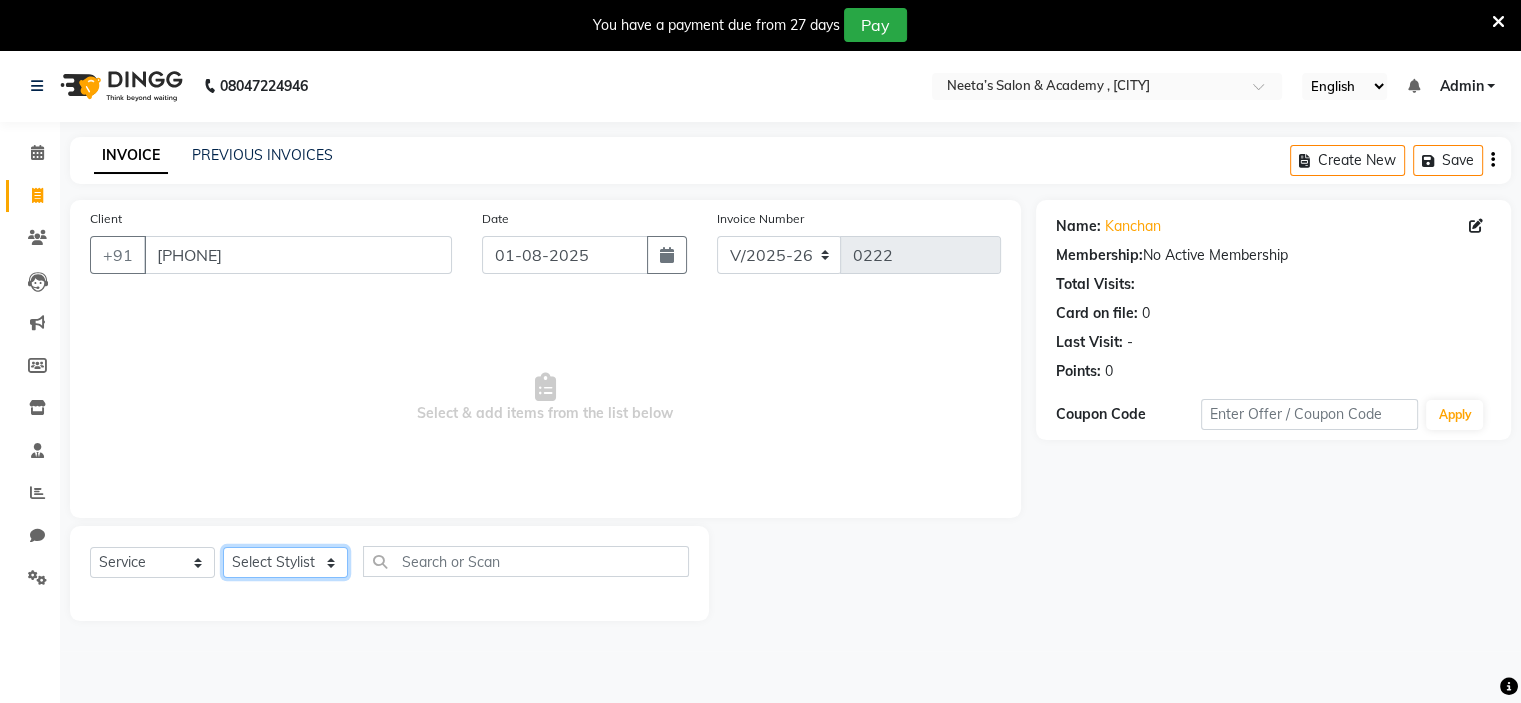 select on "84145" 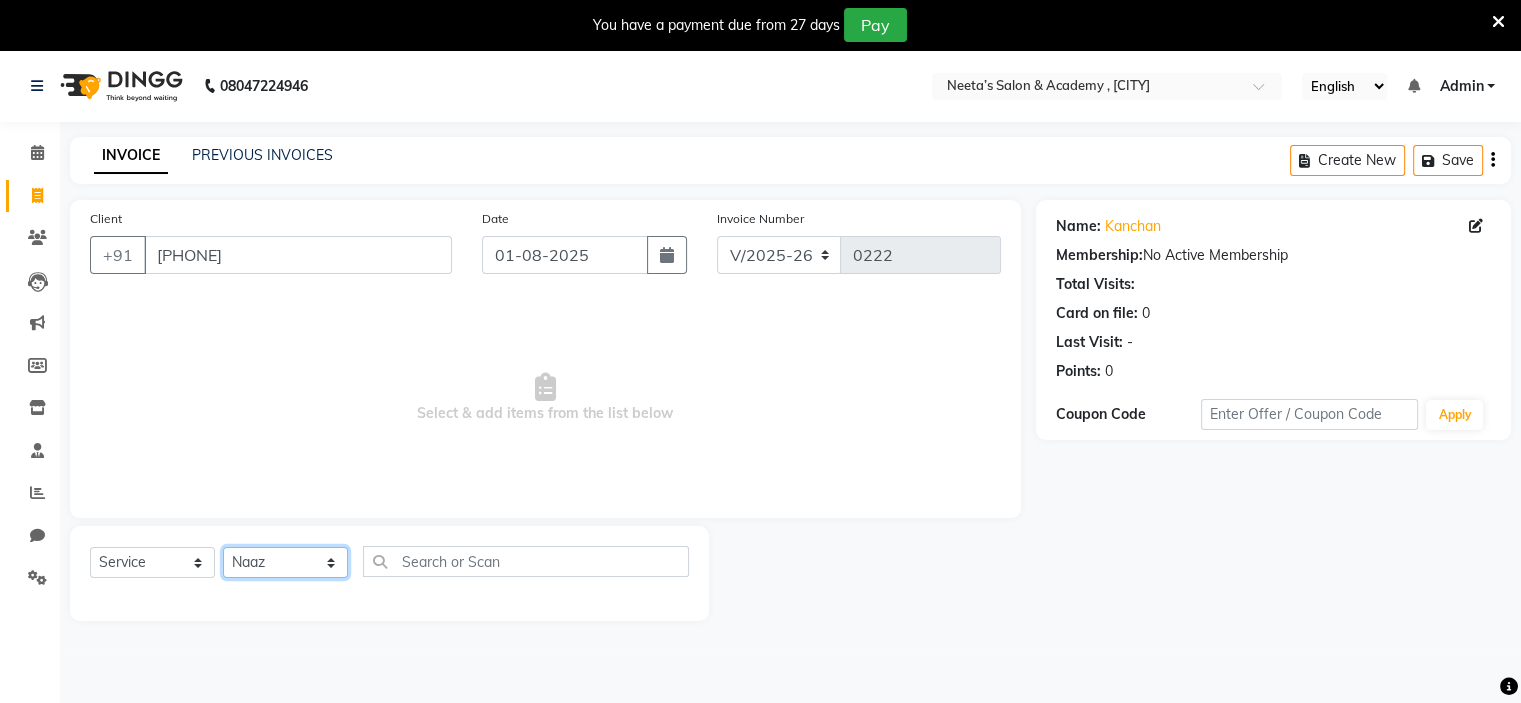 click on "Select Stylist  [FIRST] (Owner) [FIRST] [FIRST] [FIRST] [FIRST] [FIRST] [FIRST] [FIRST] [FIRST] [FIRST]" 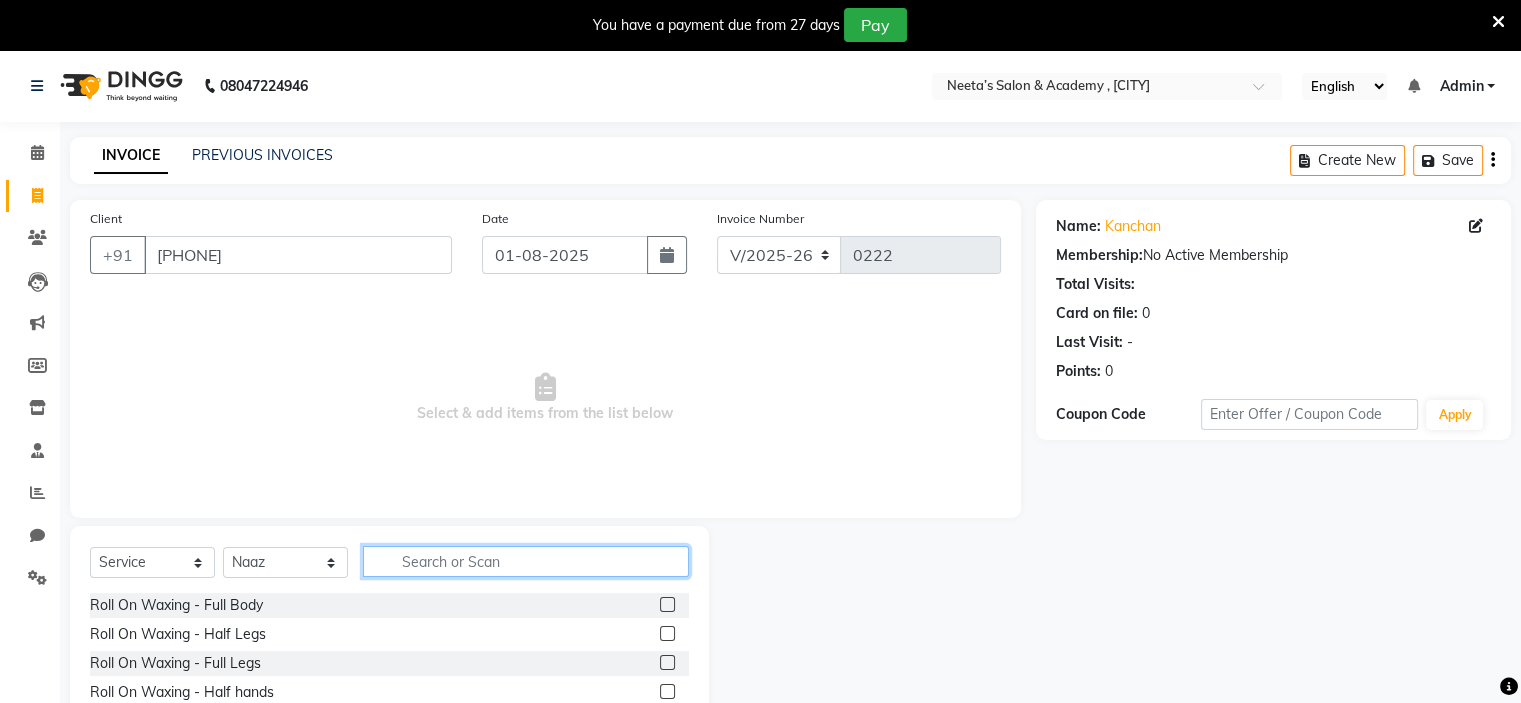 click 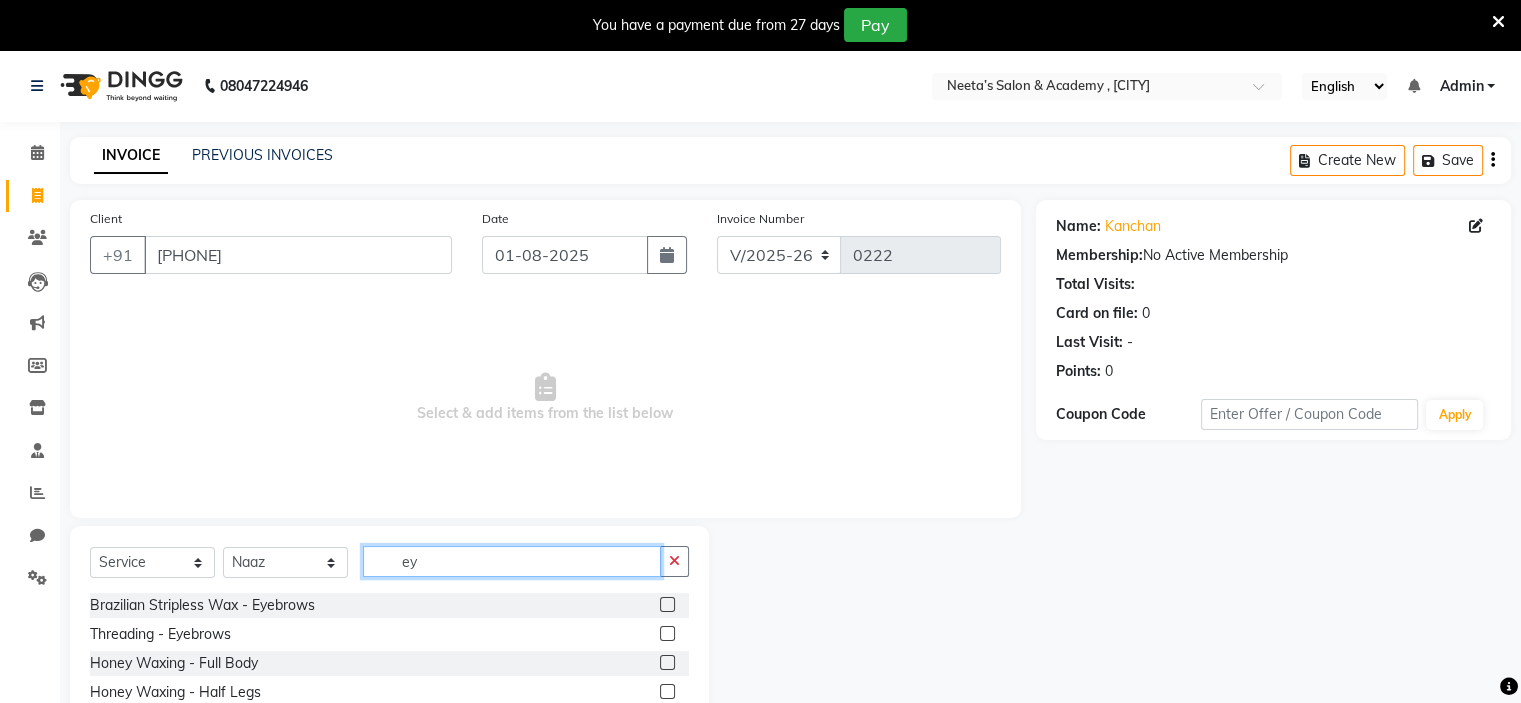 type on "e" 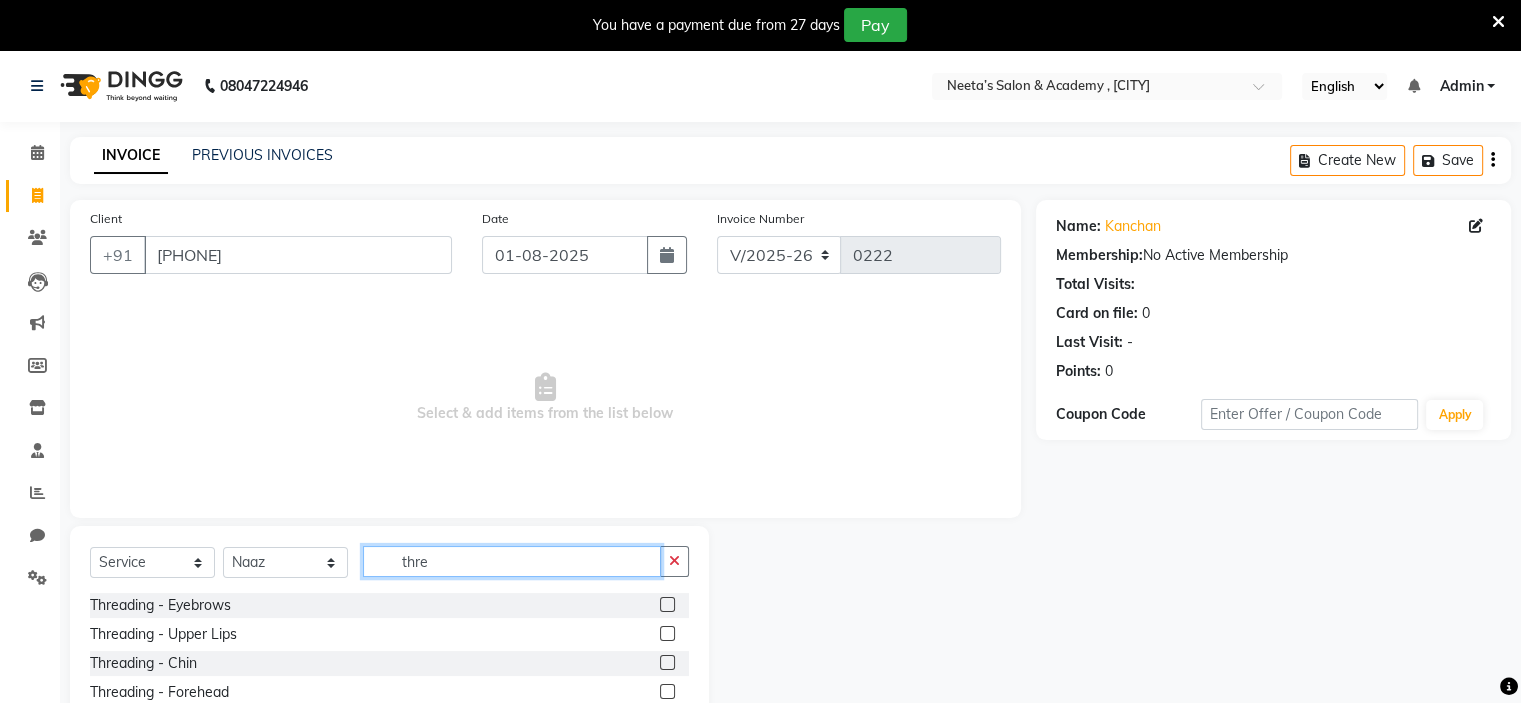 type on "thre" 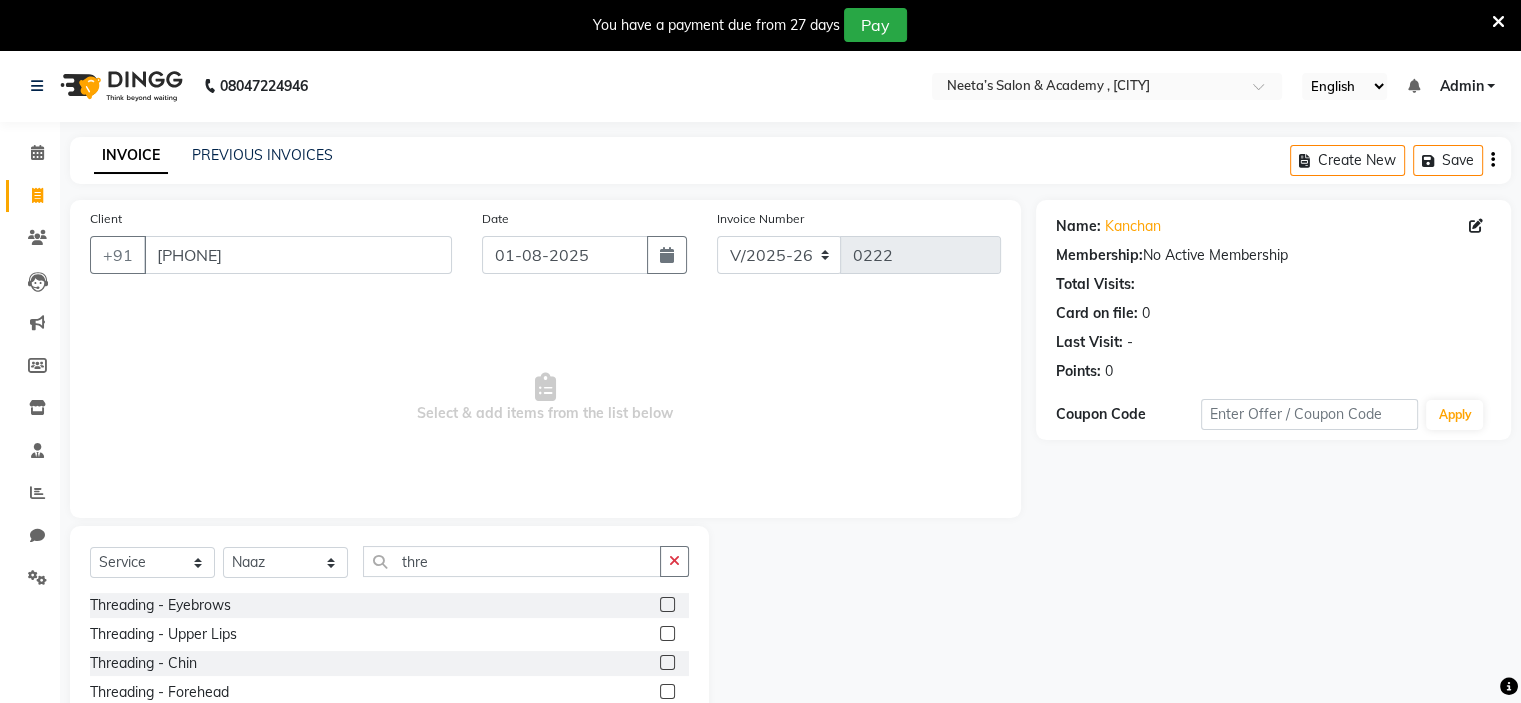 click 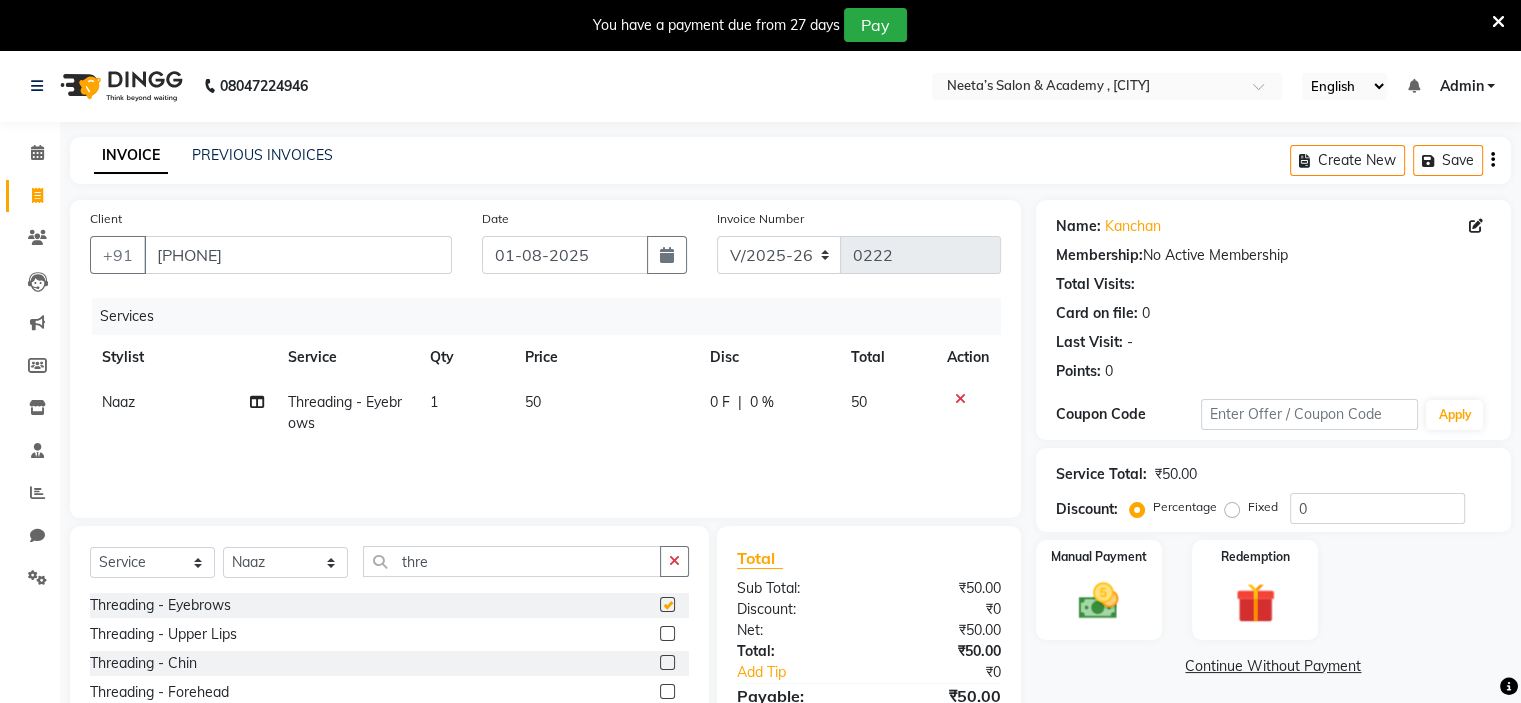 checkbox on "false" 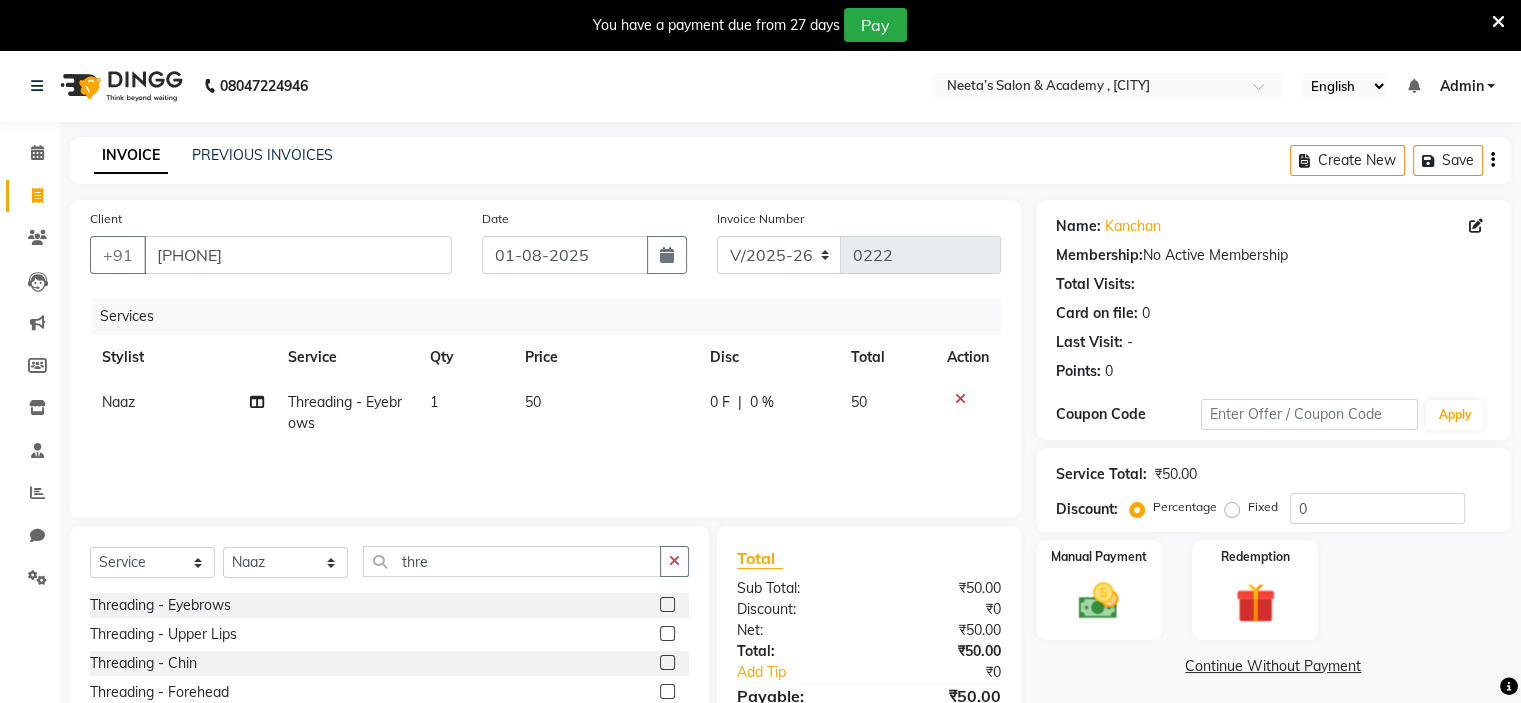 click 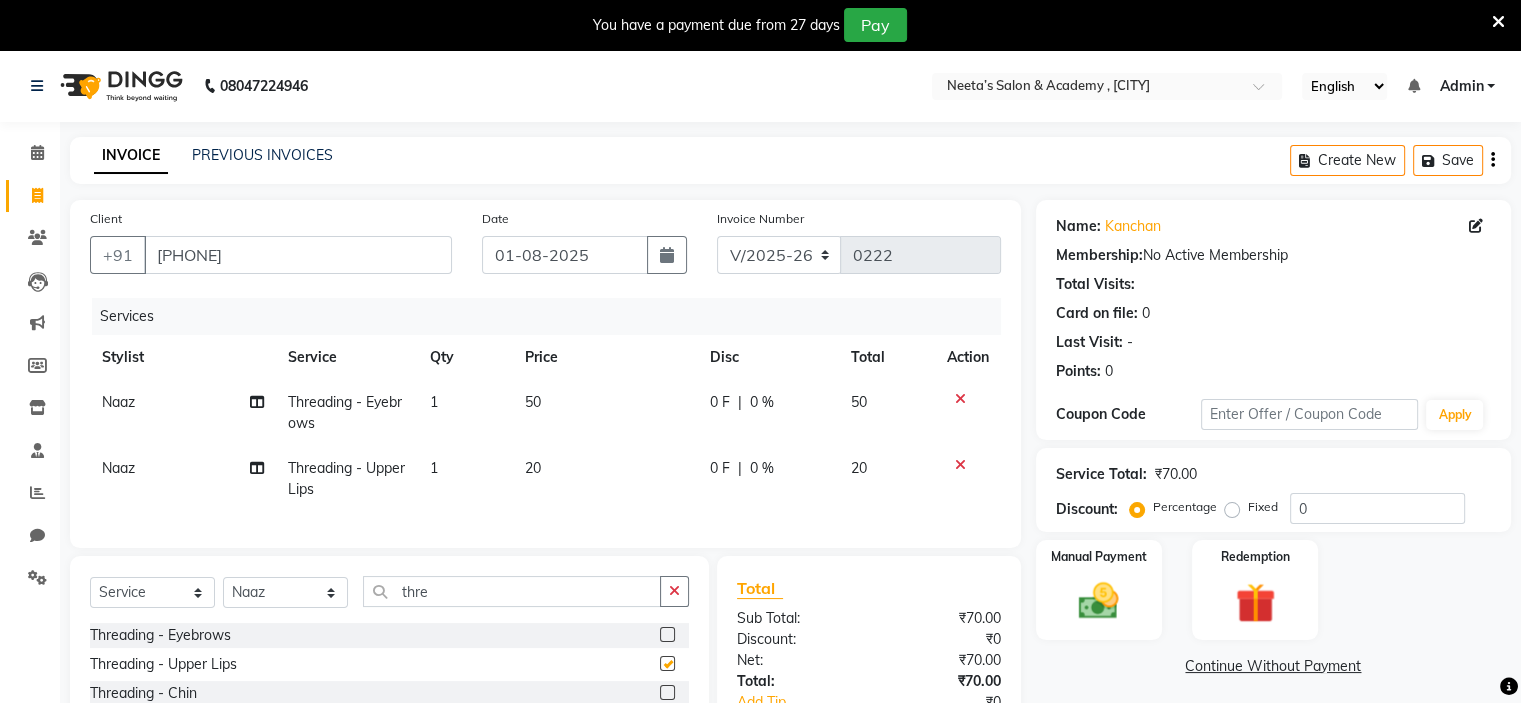 checkbox on "false" 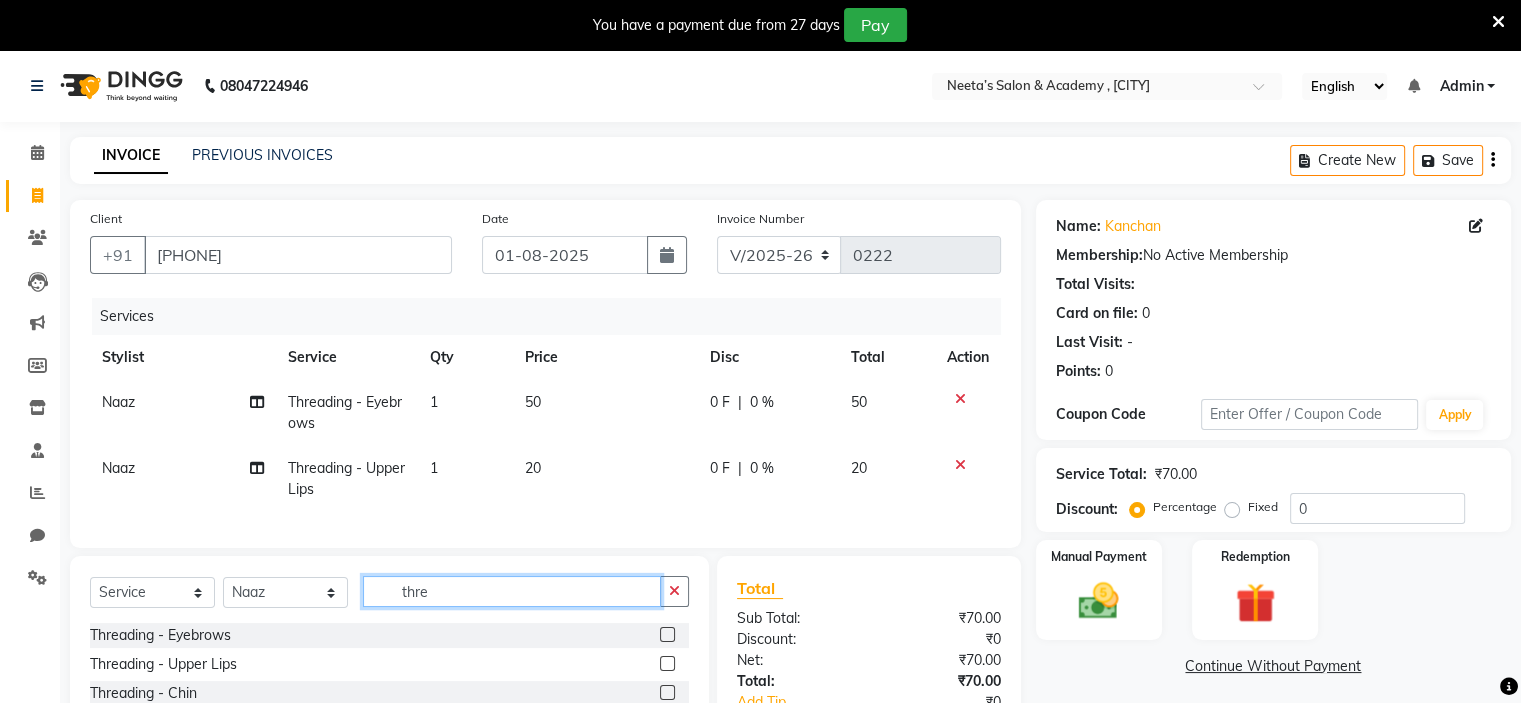 click on "thre" 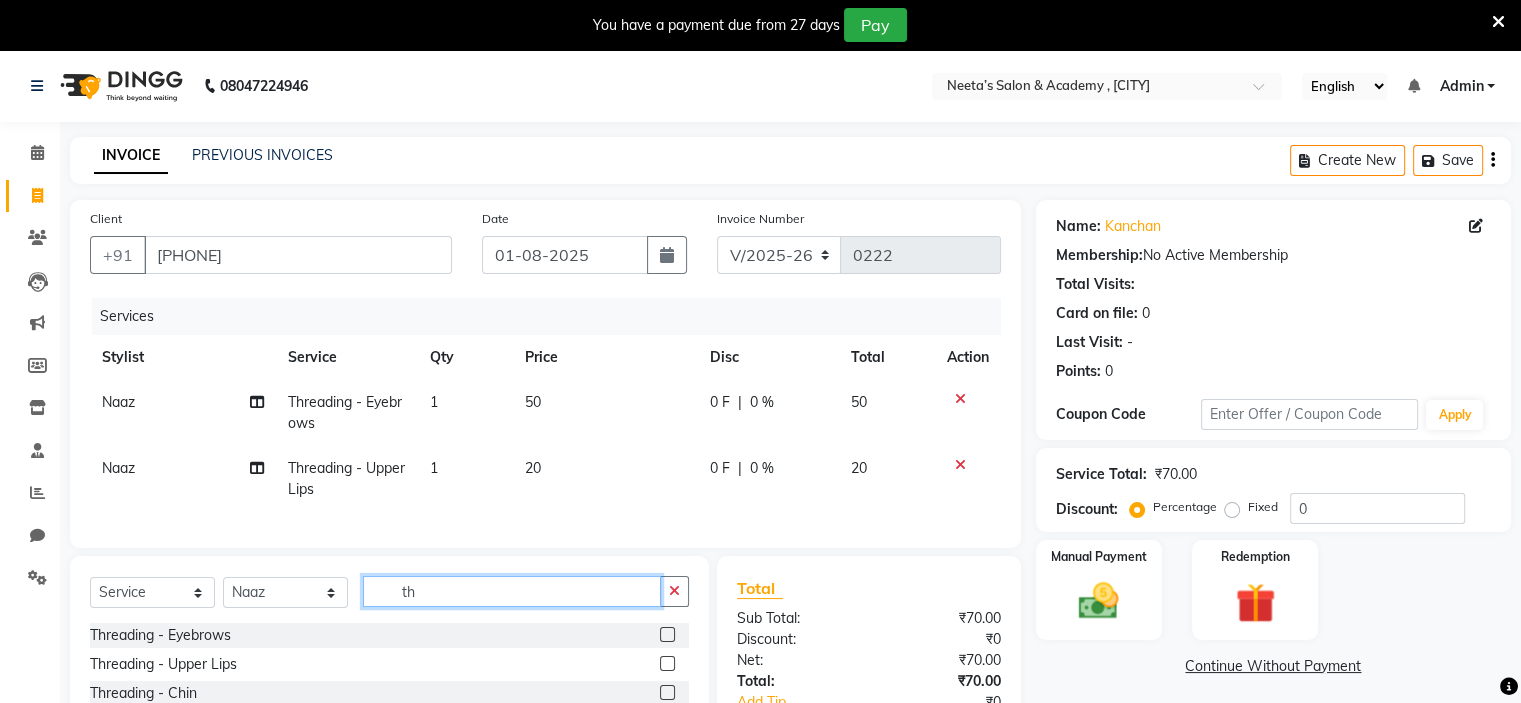 type on "t" 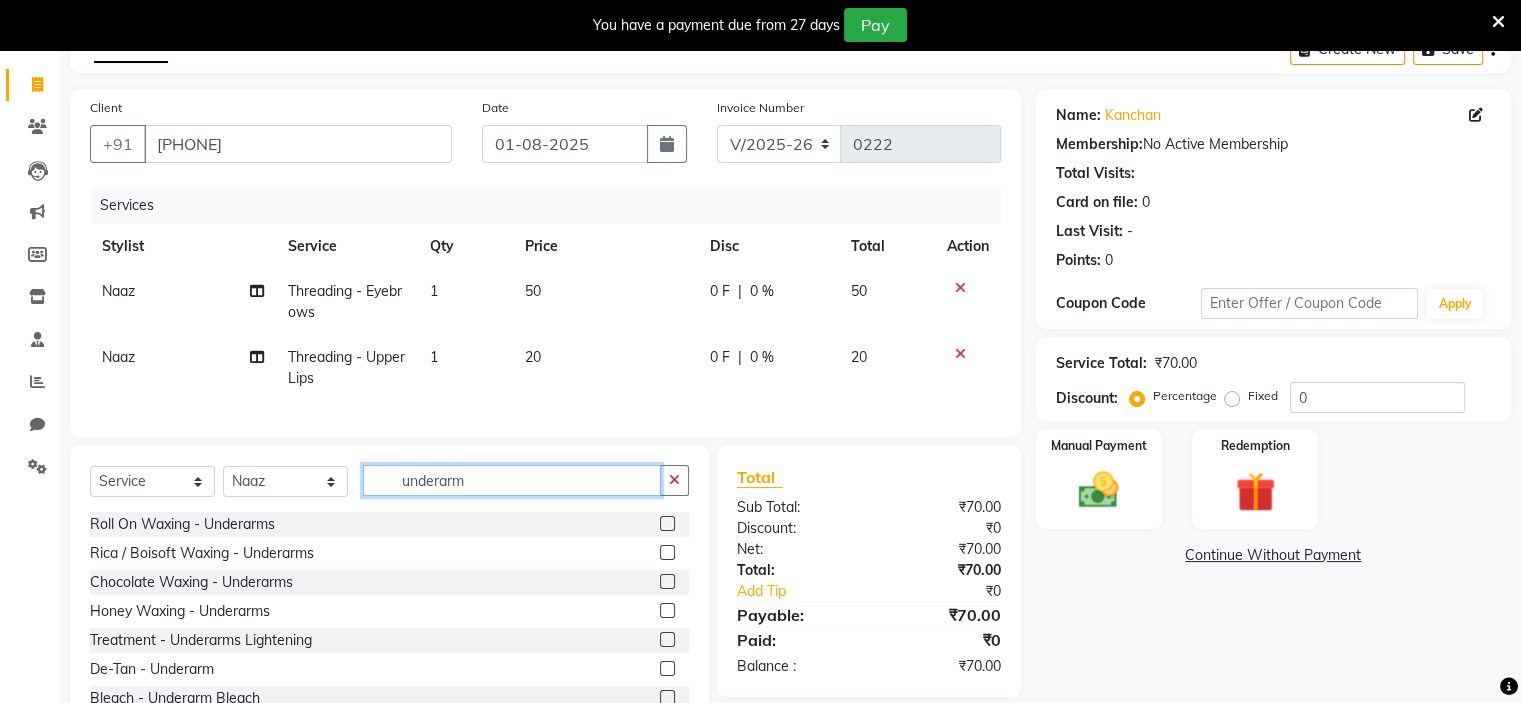 scroll, scrollTop: 112, scrollLeft: 0, axis: vertical 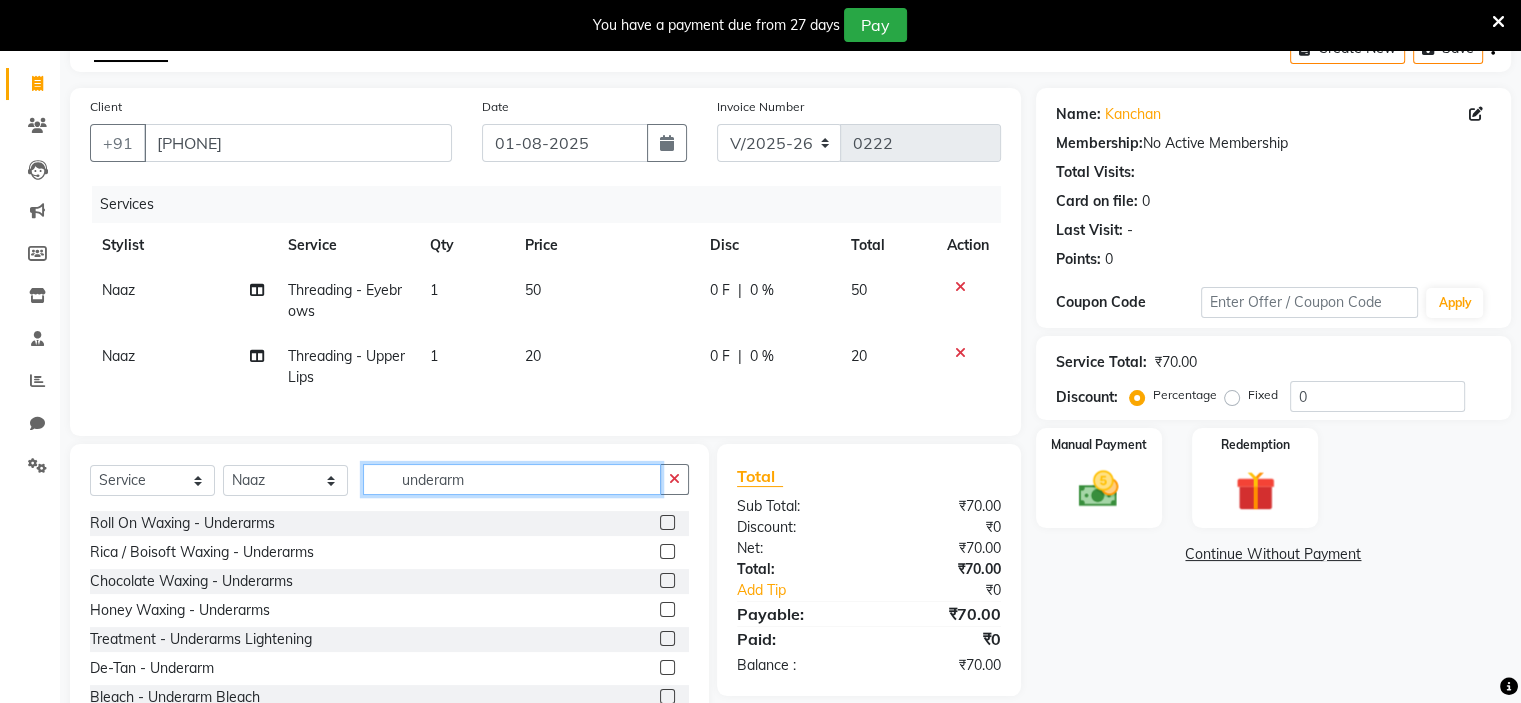 type on "underarm" 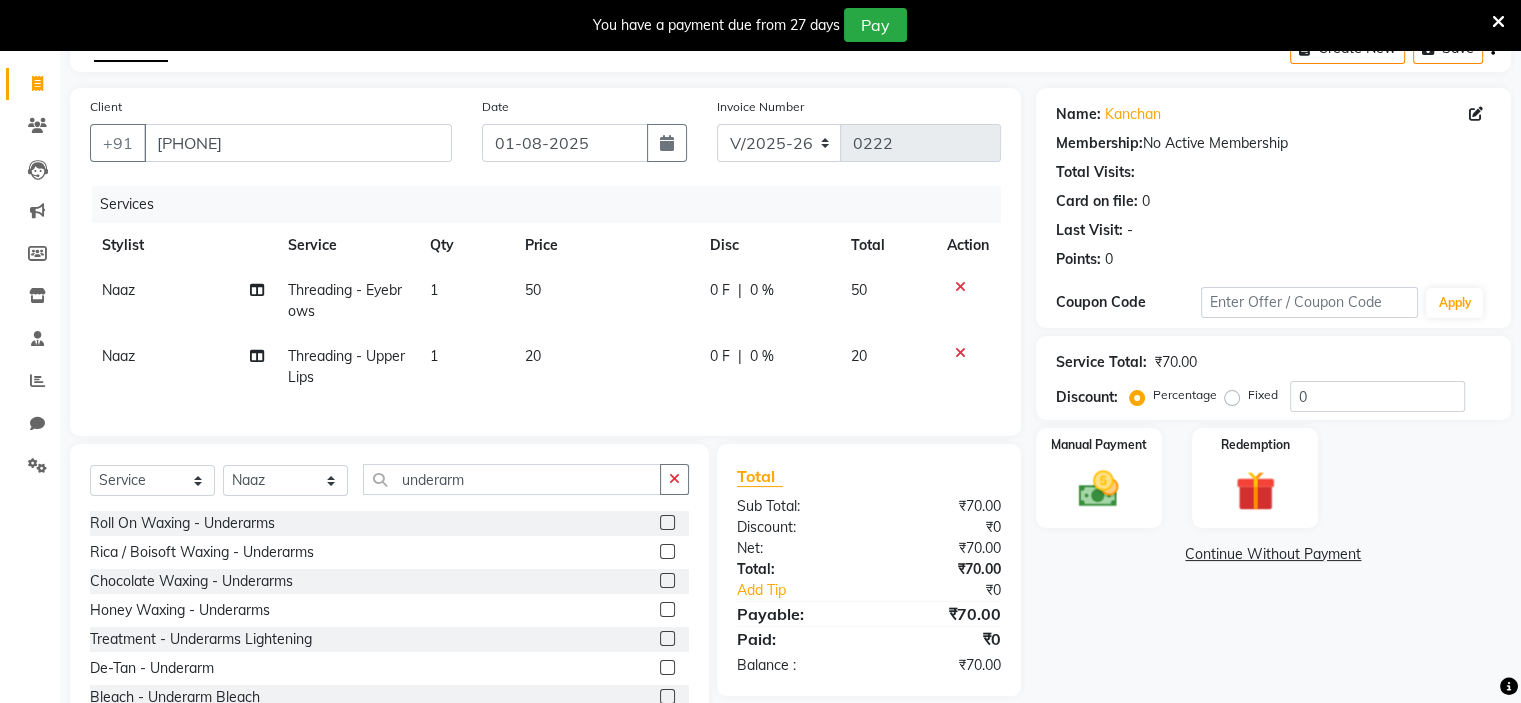 click 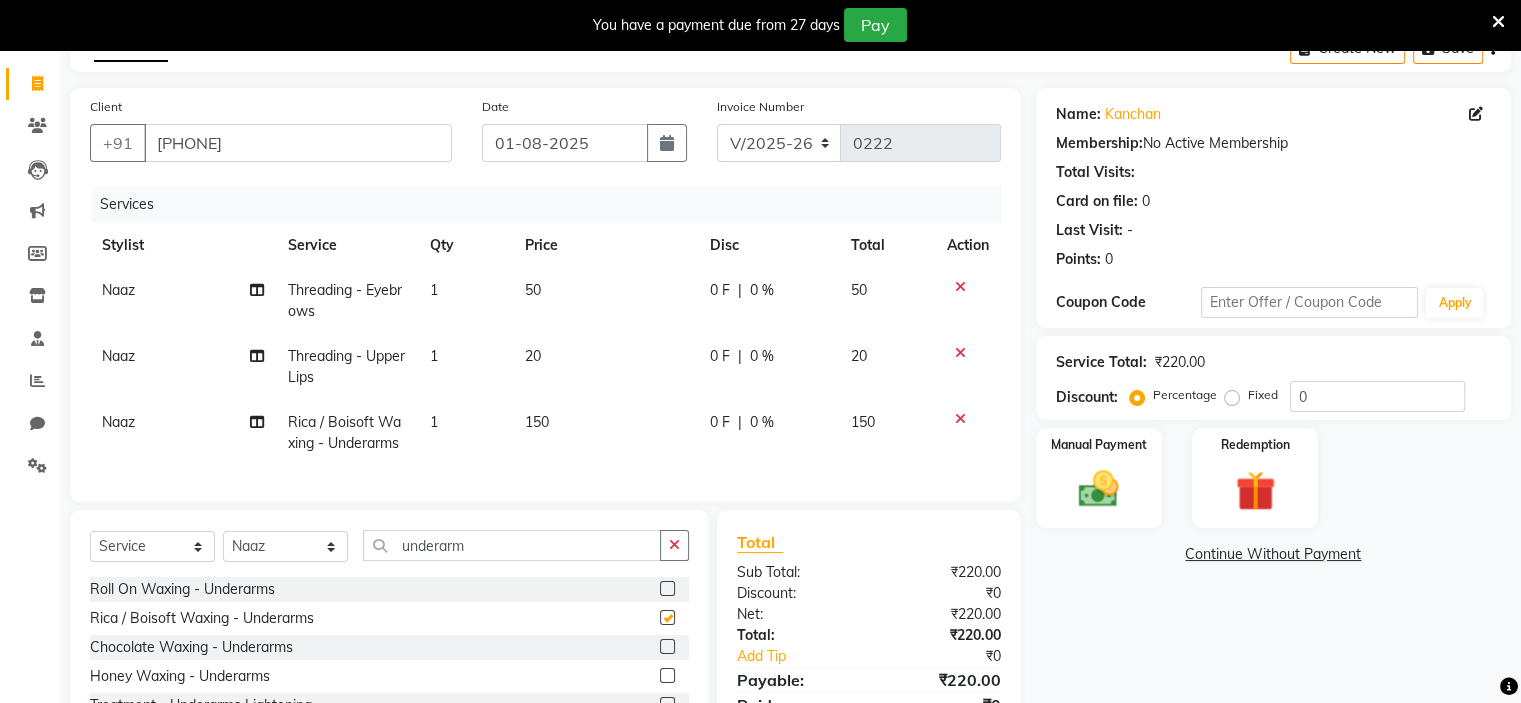 checkbox on "false" 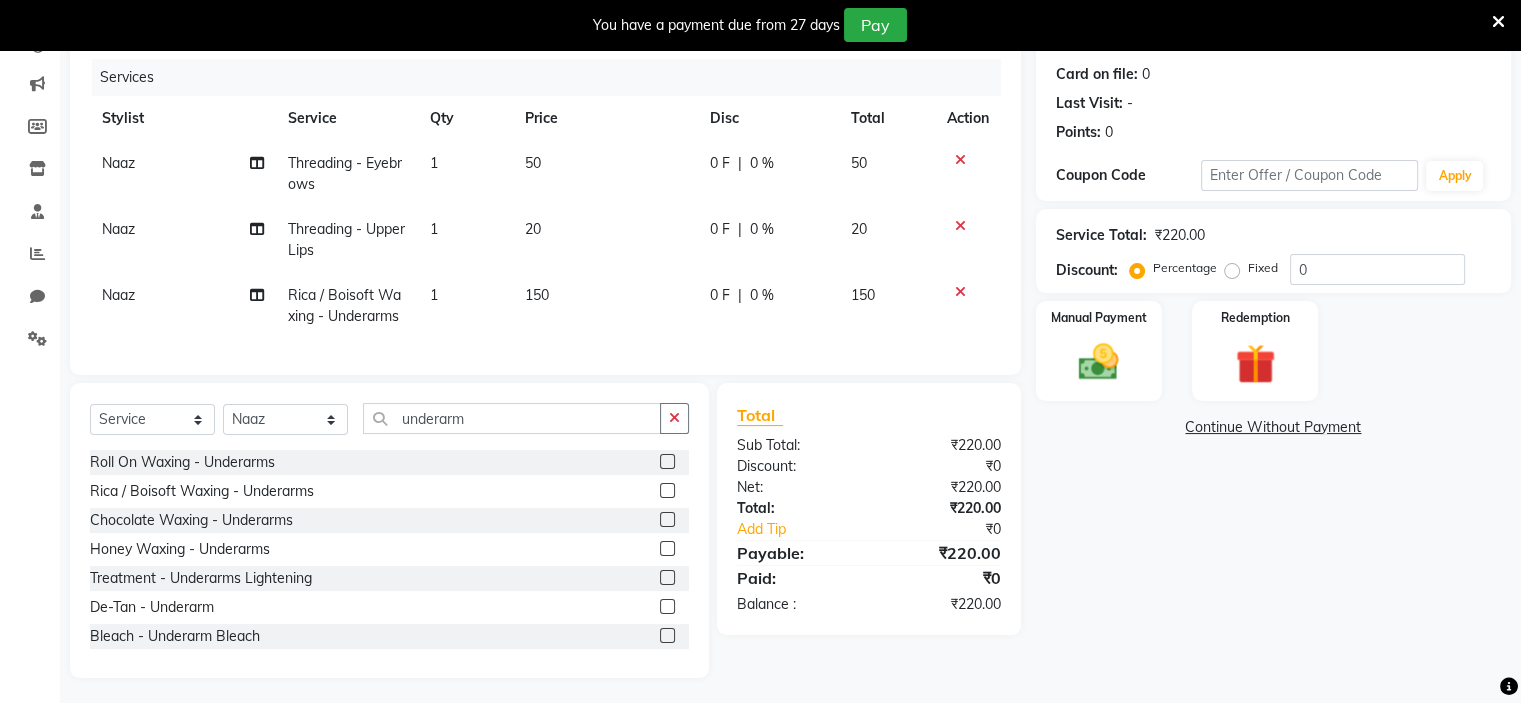 scroll, scrollTop: 240, scrollLeft: 0, axis: vertical 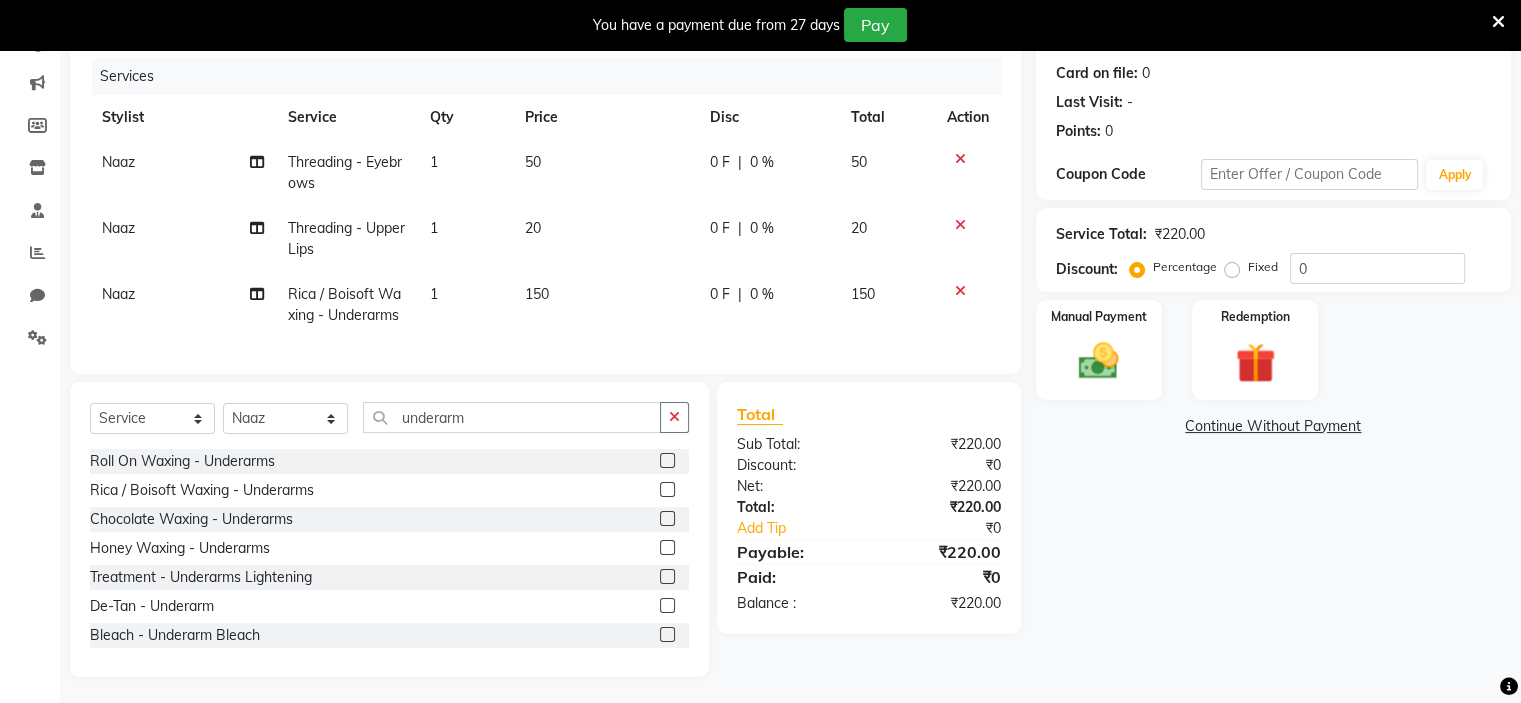 click 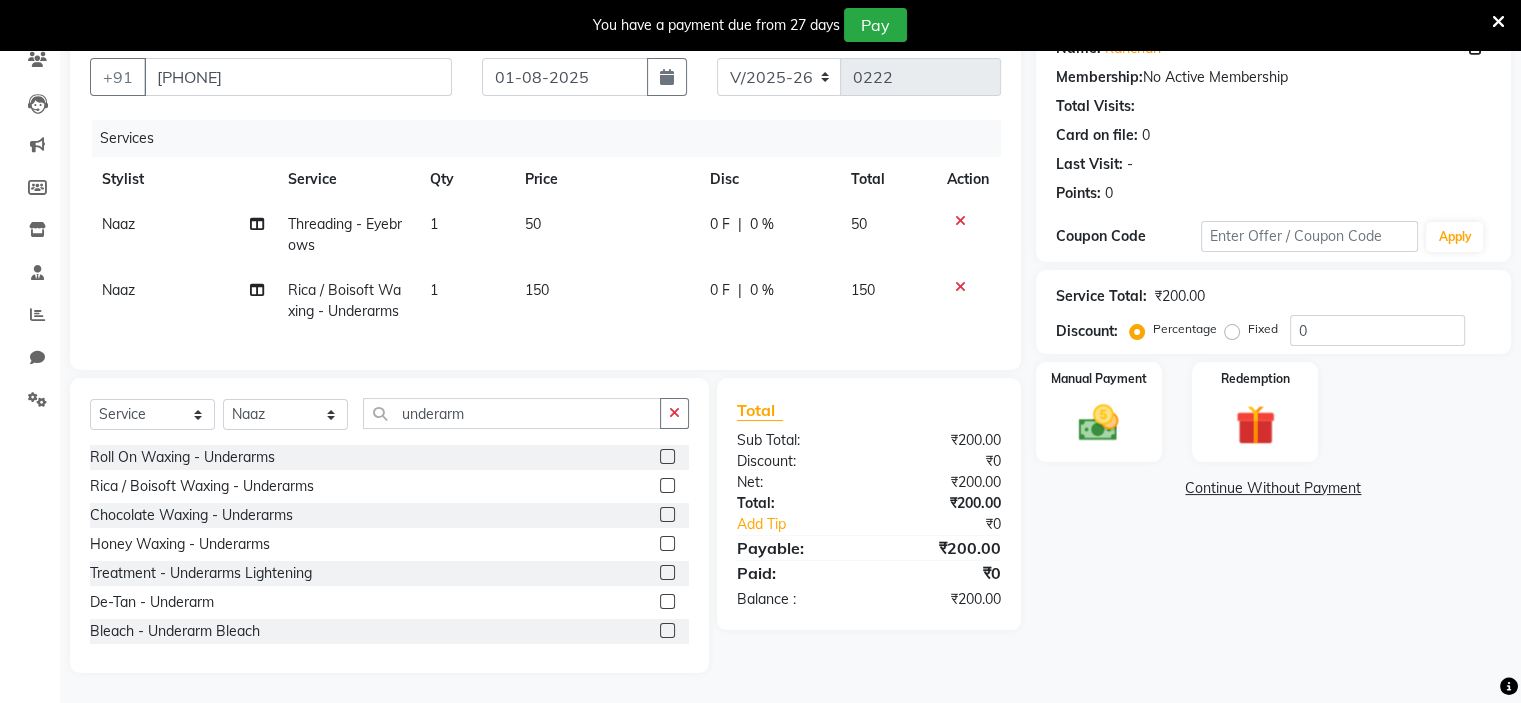 scroll, scrollTop: 193, scrollLeft: 0, axis: vertical 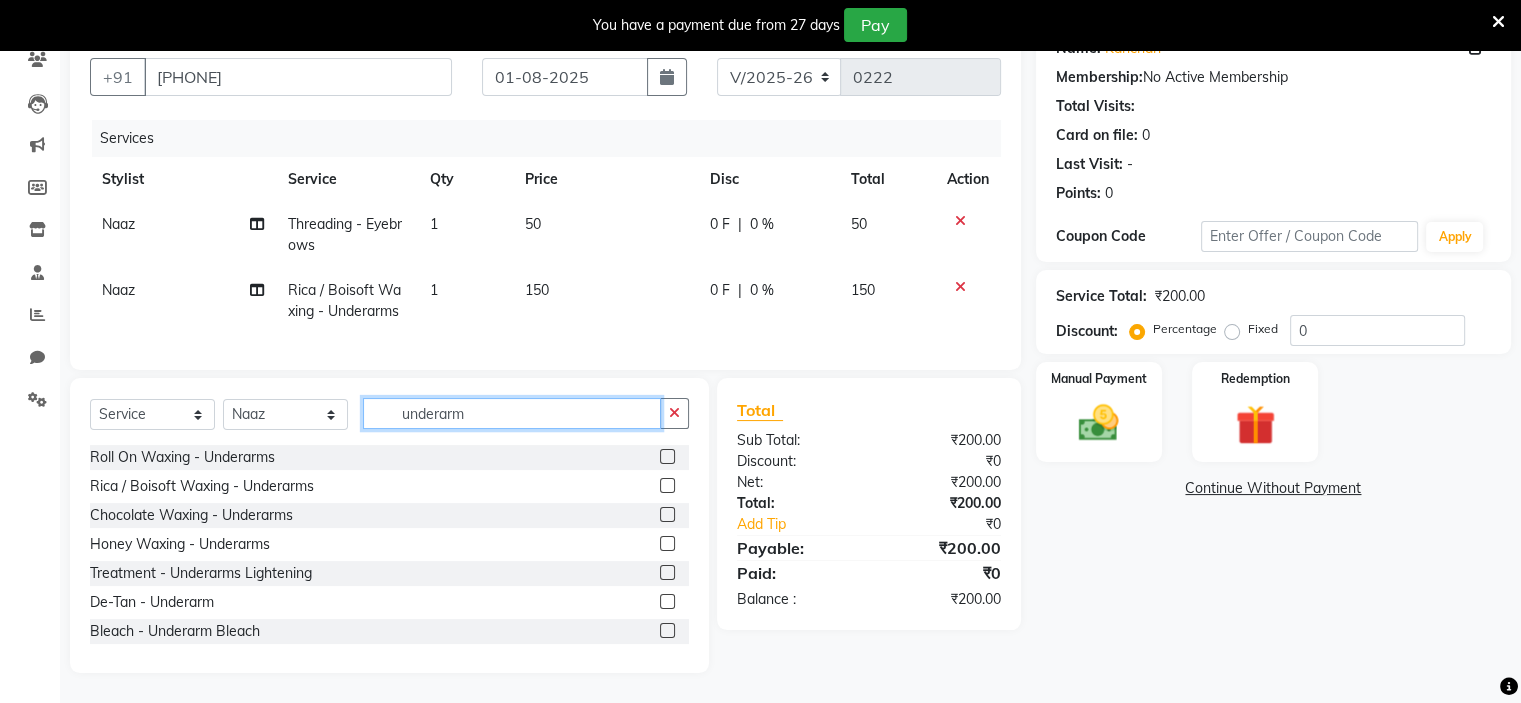 click on "underarm" 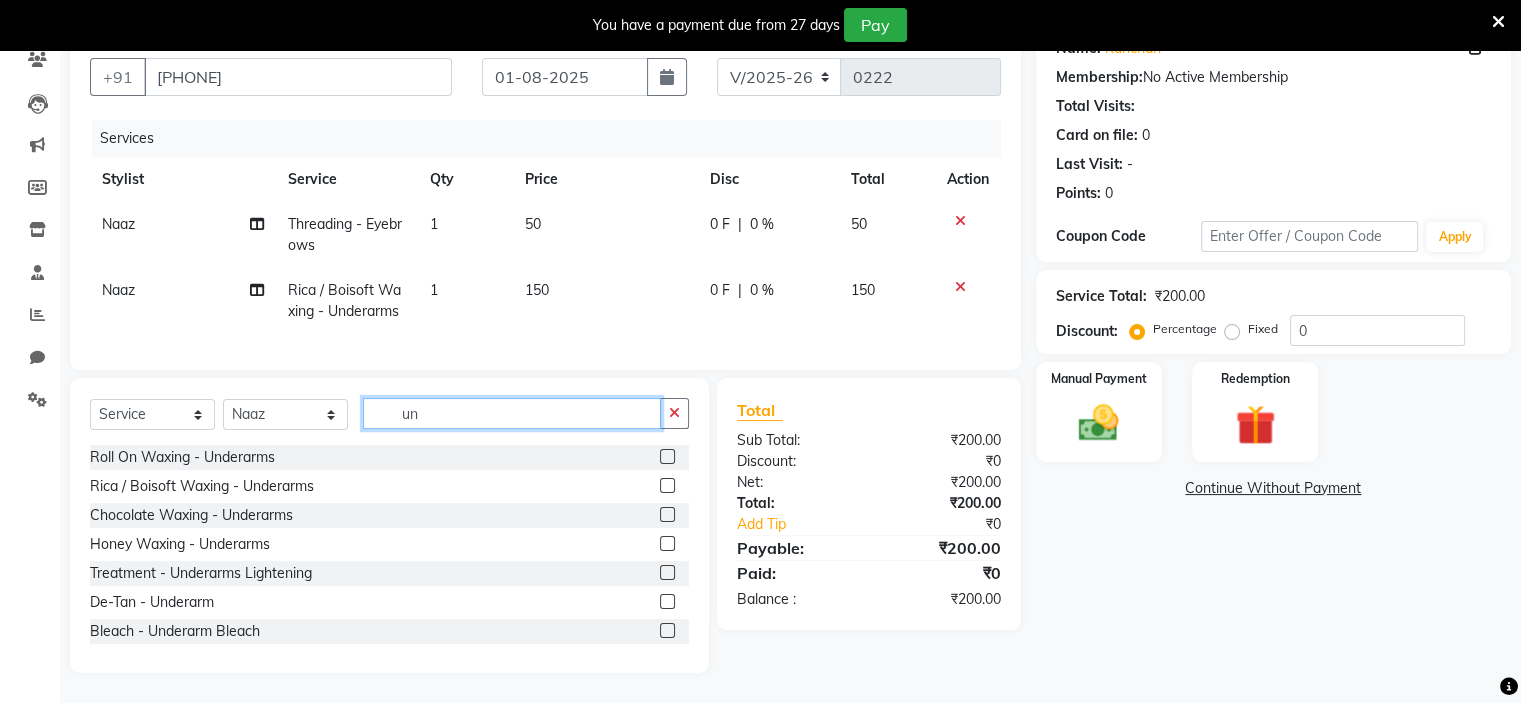 type on "u" 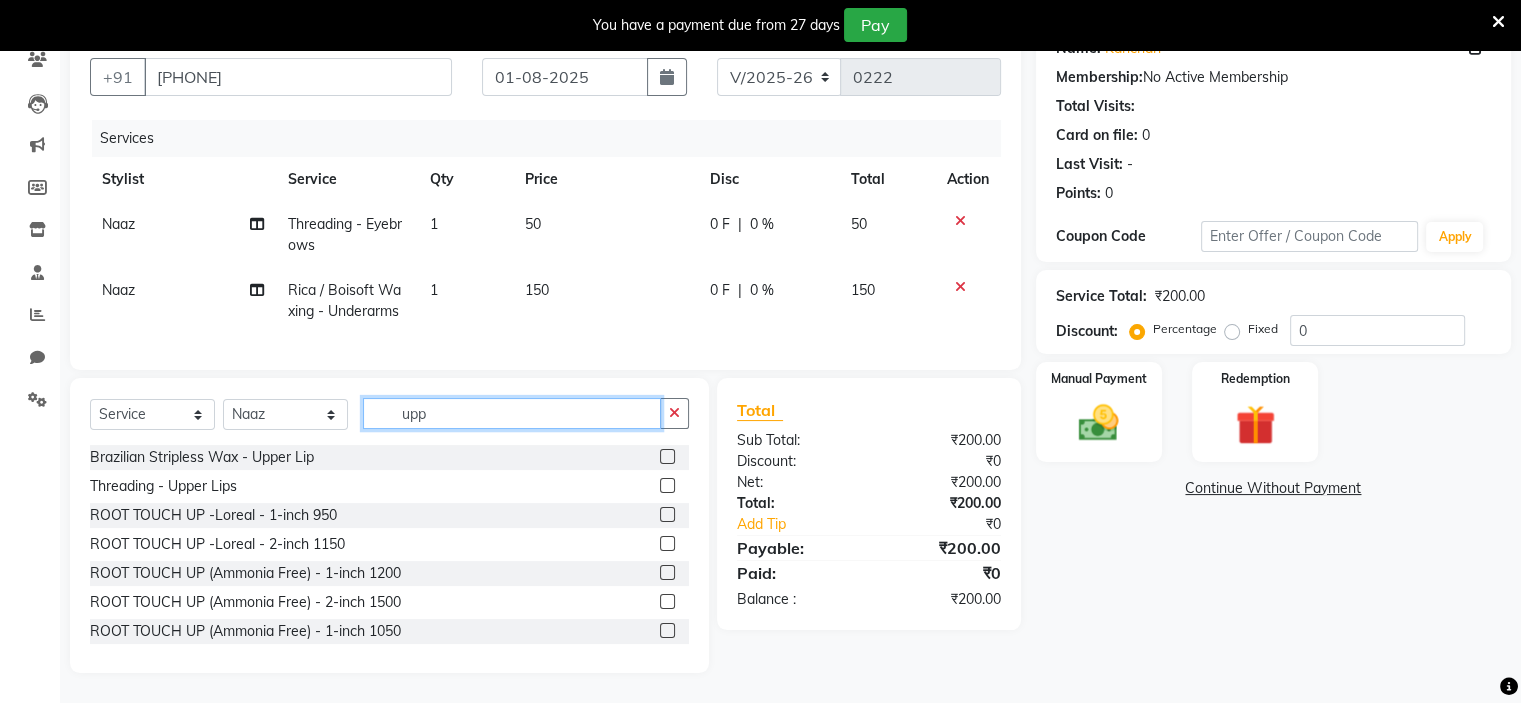 scroll, scrollTop: 150, scrollLeft: 0, axis: vertical 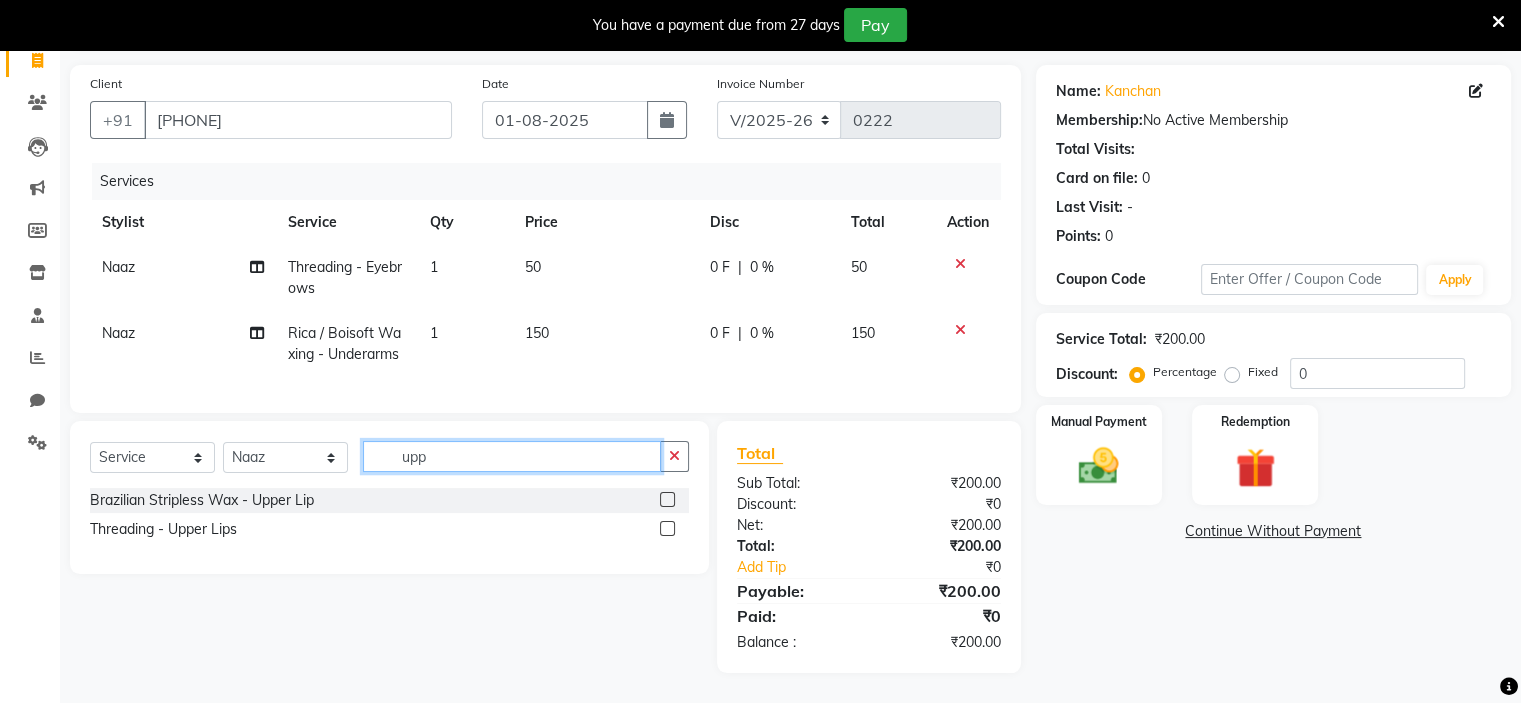 type on "upp" 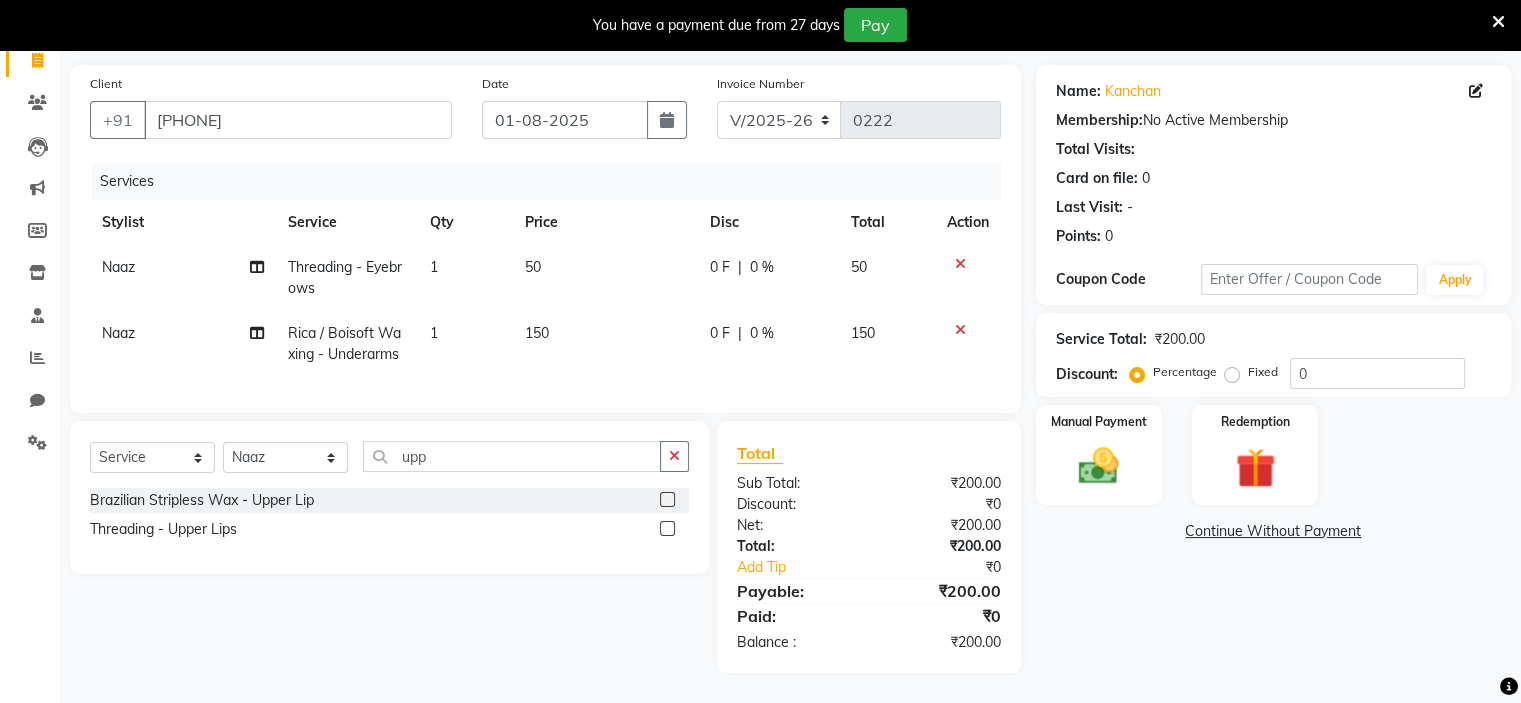 click 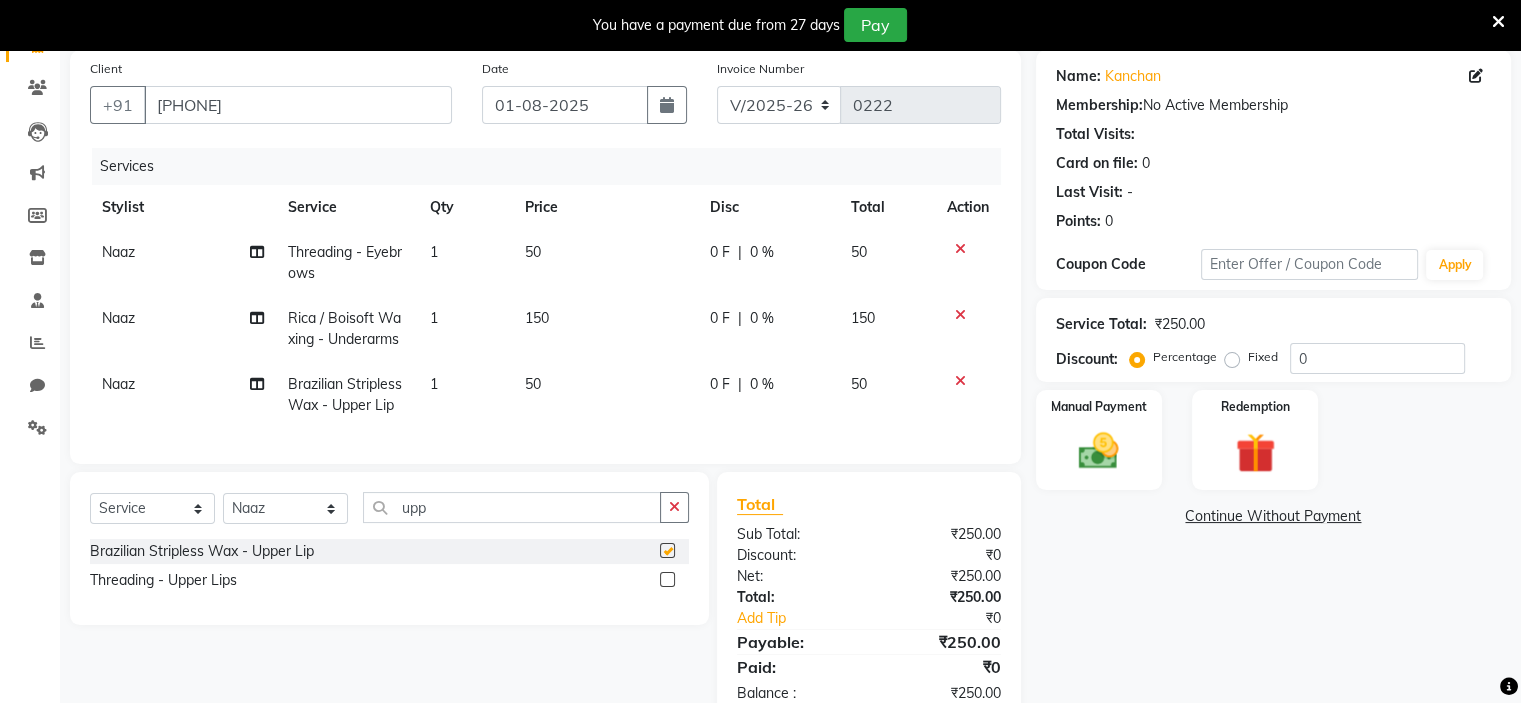 checkbox on "false" 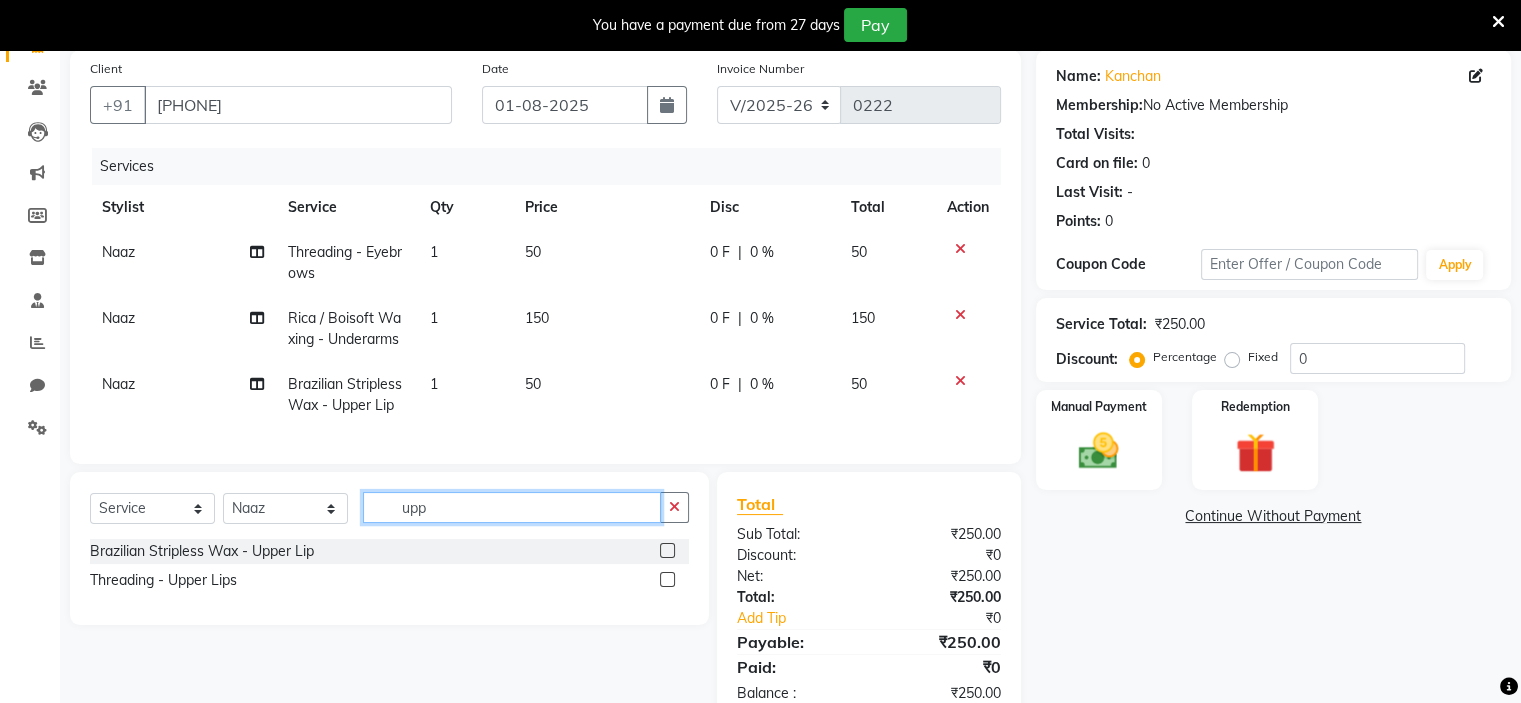 click on "upp" 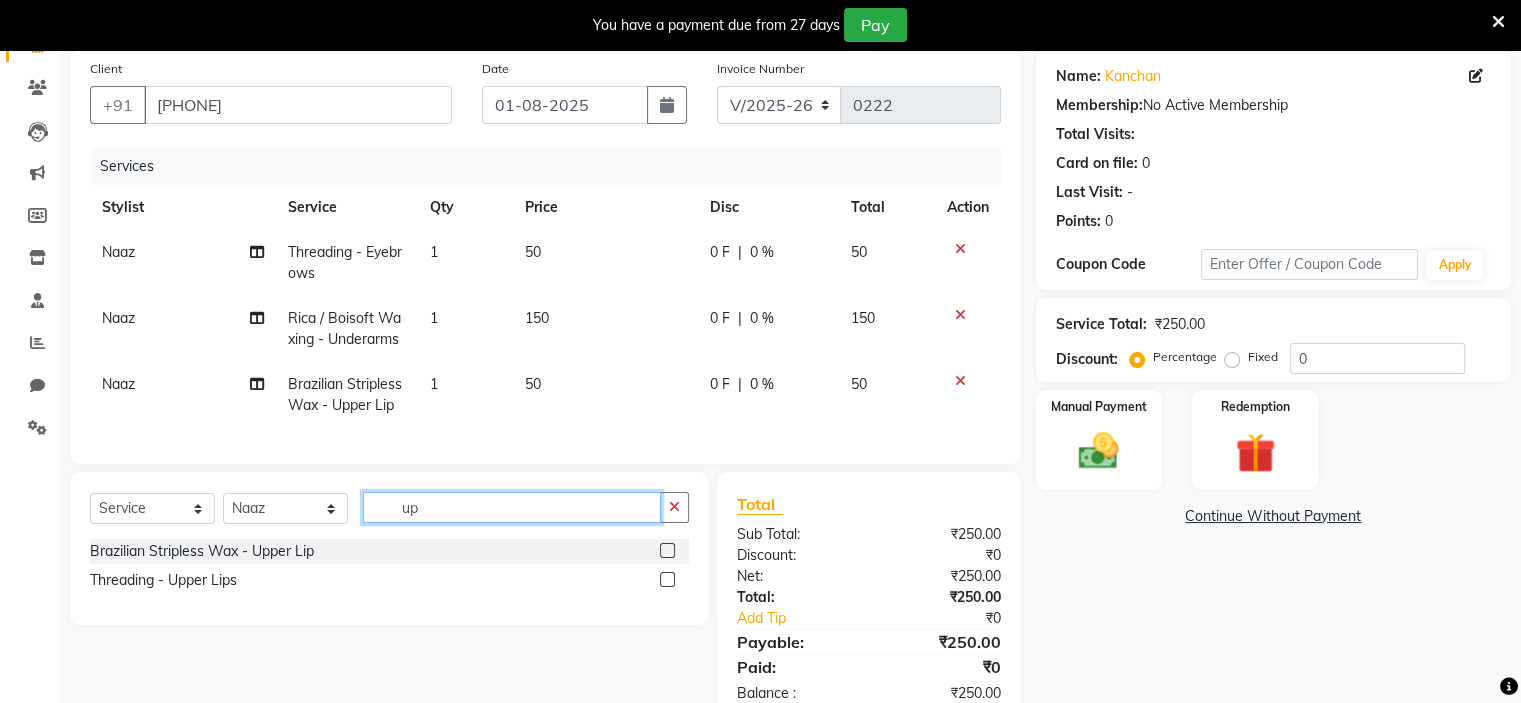 type on "u" 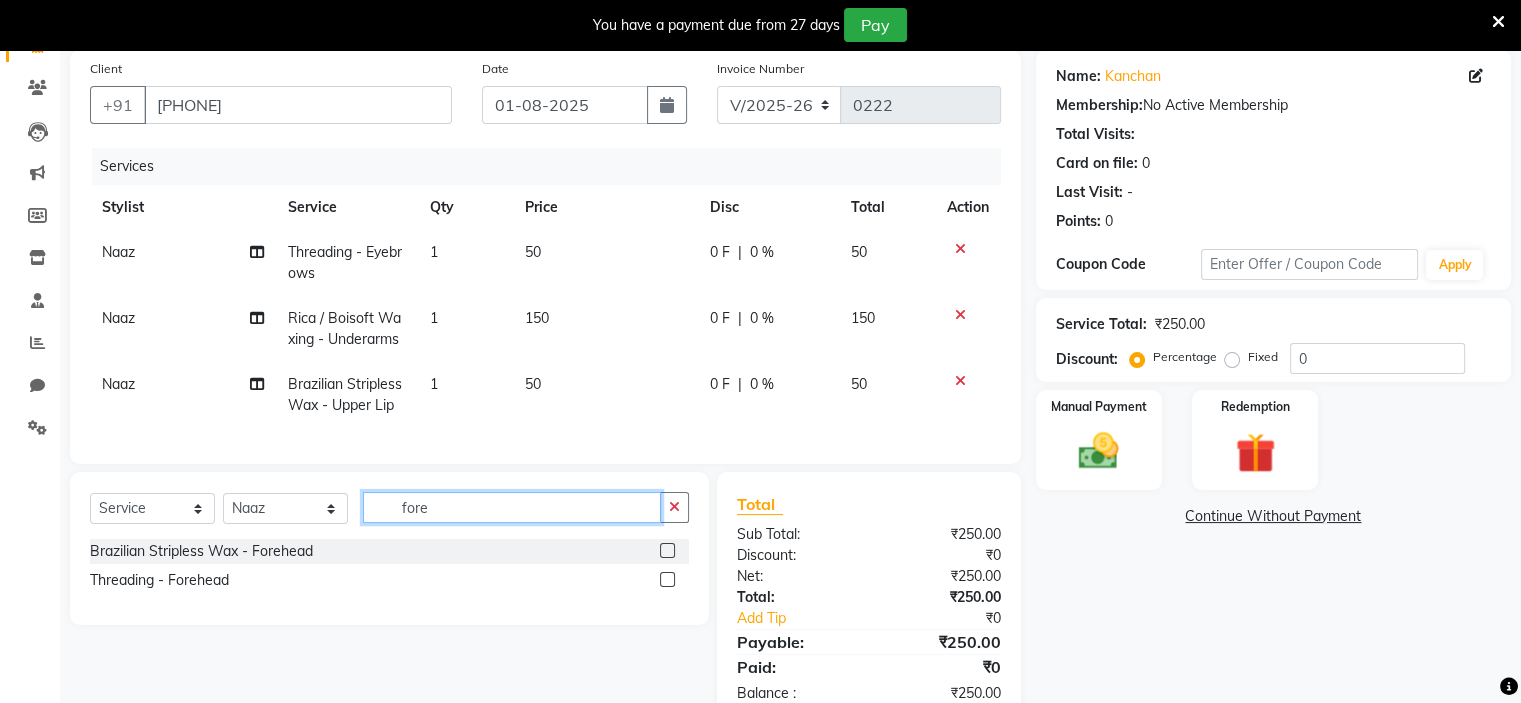 type on "fore" 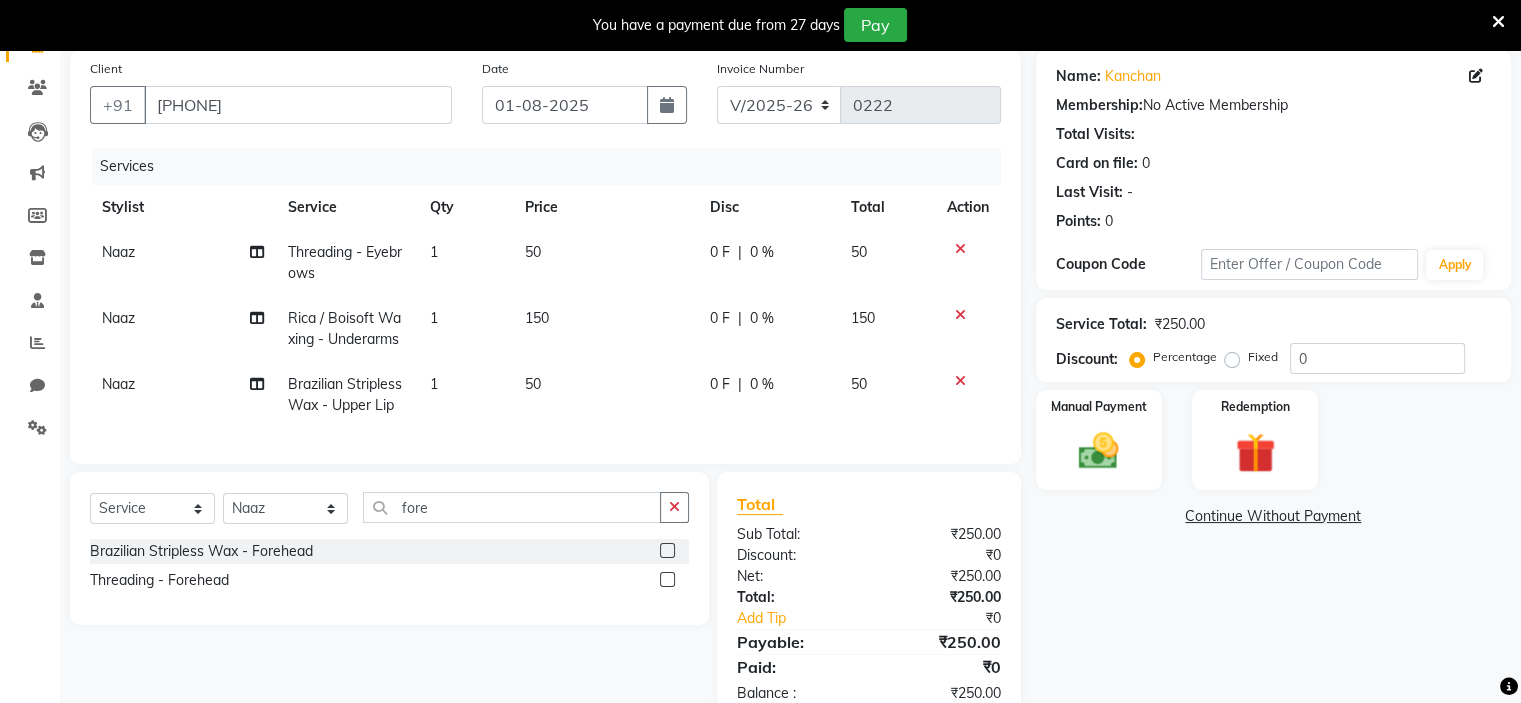 click 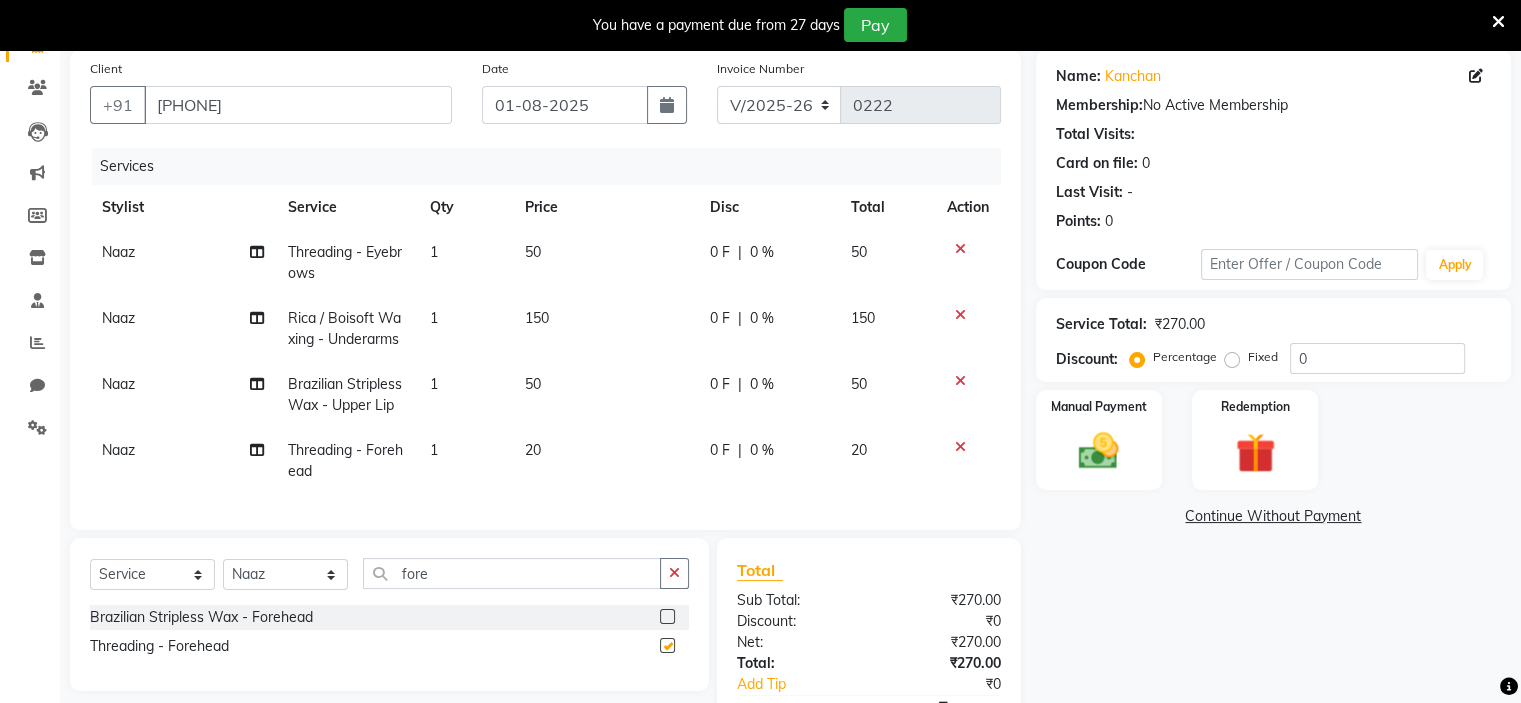 checkbox on "false" 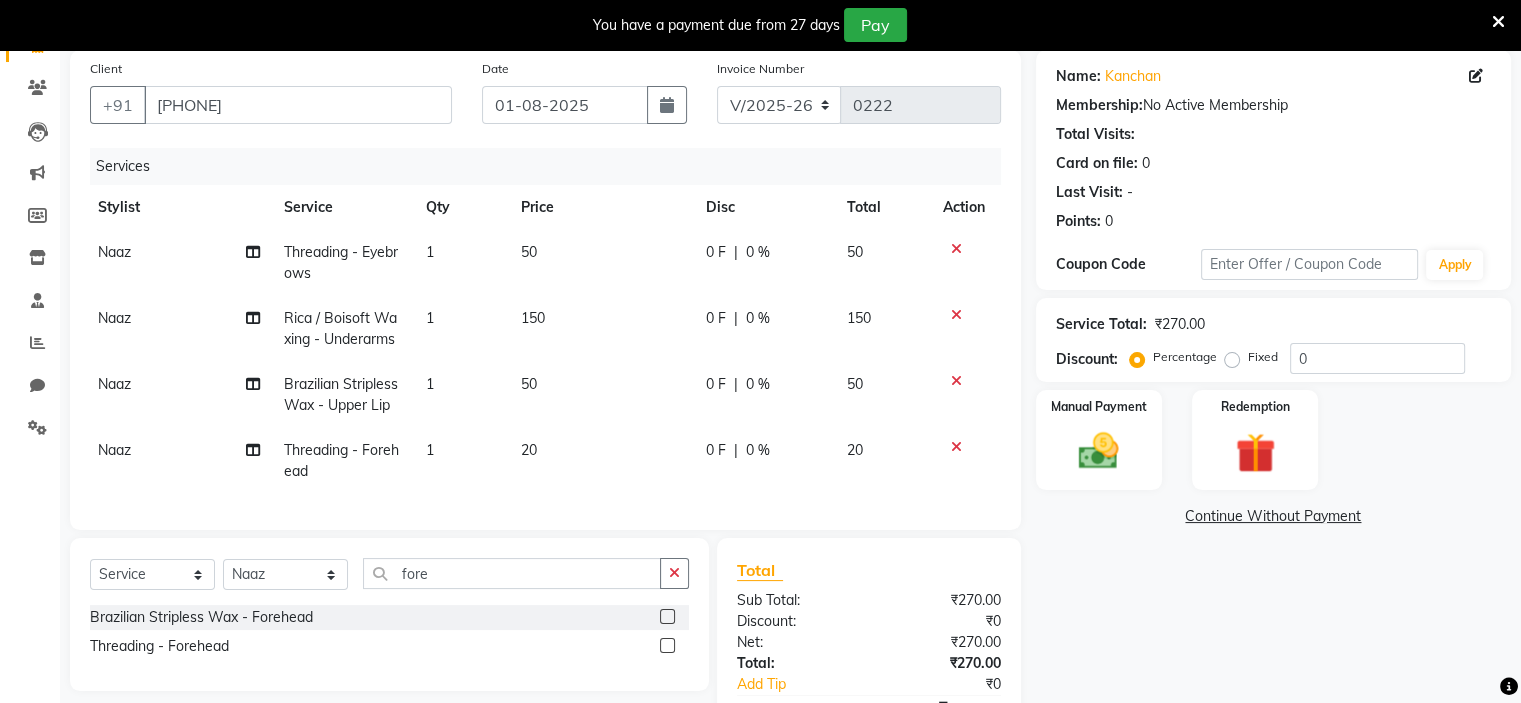 scroll, scrollTop: 0, scrollLeft: 4, axis: horizontal 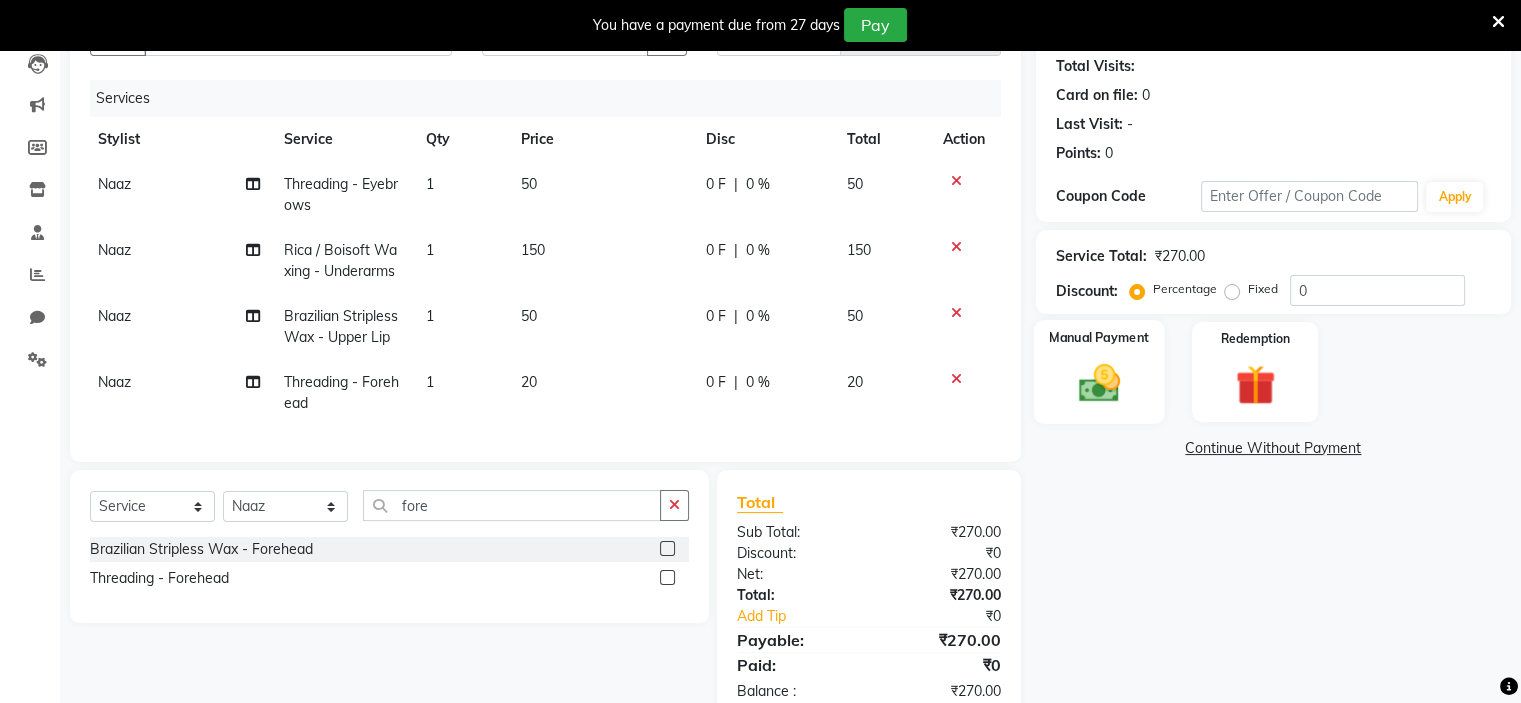 click 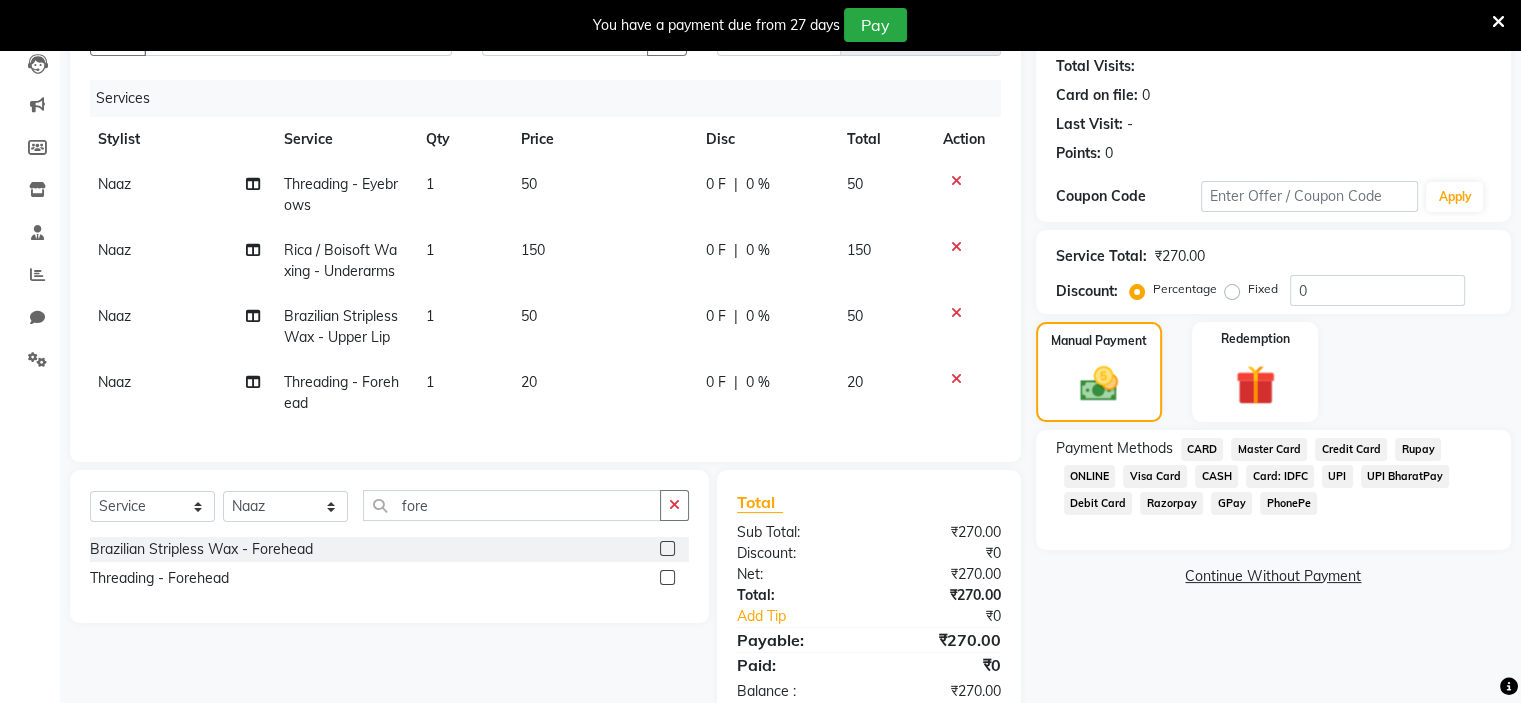 click on "GPay" 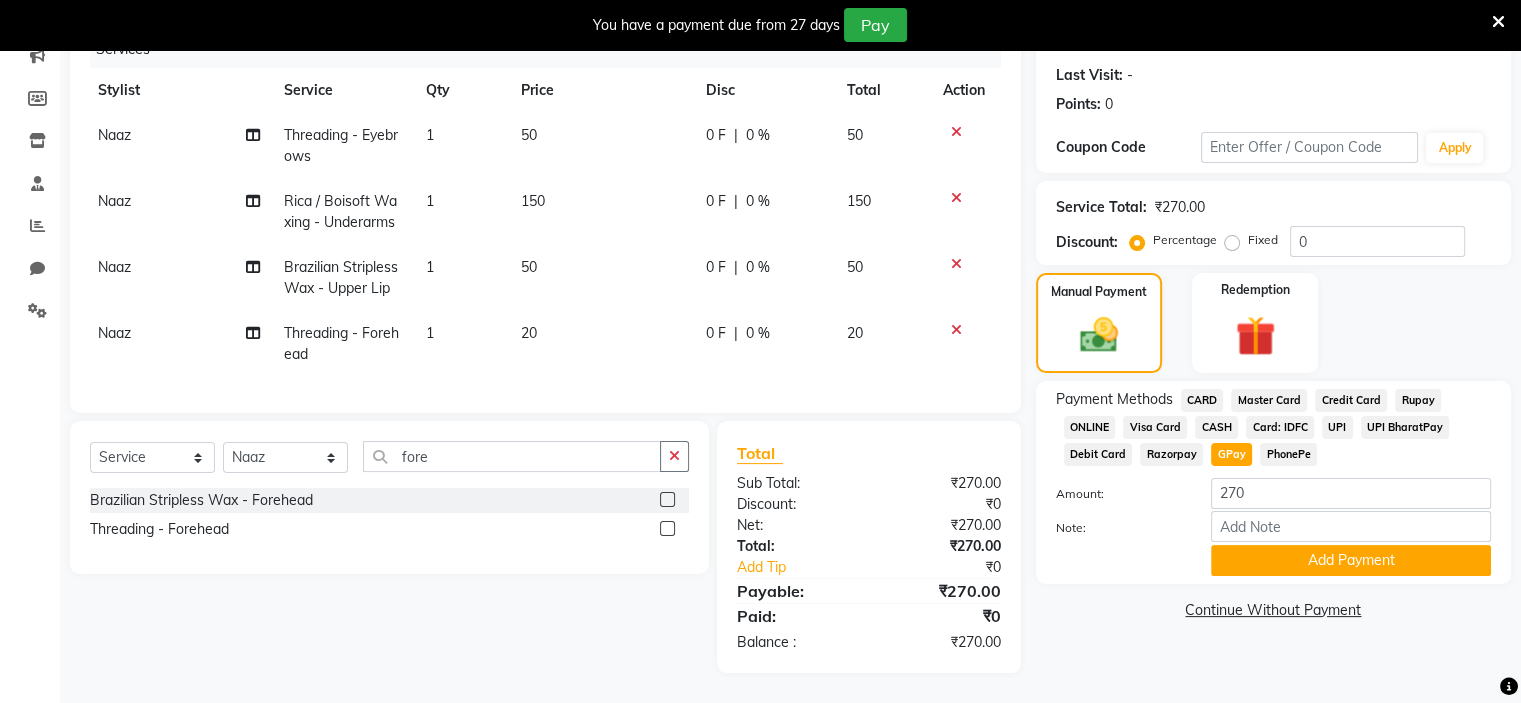 scroll, scrollTop: 274, scrollLeft: 0, axis: vertical 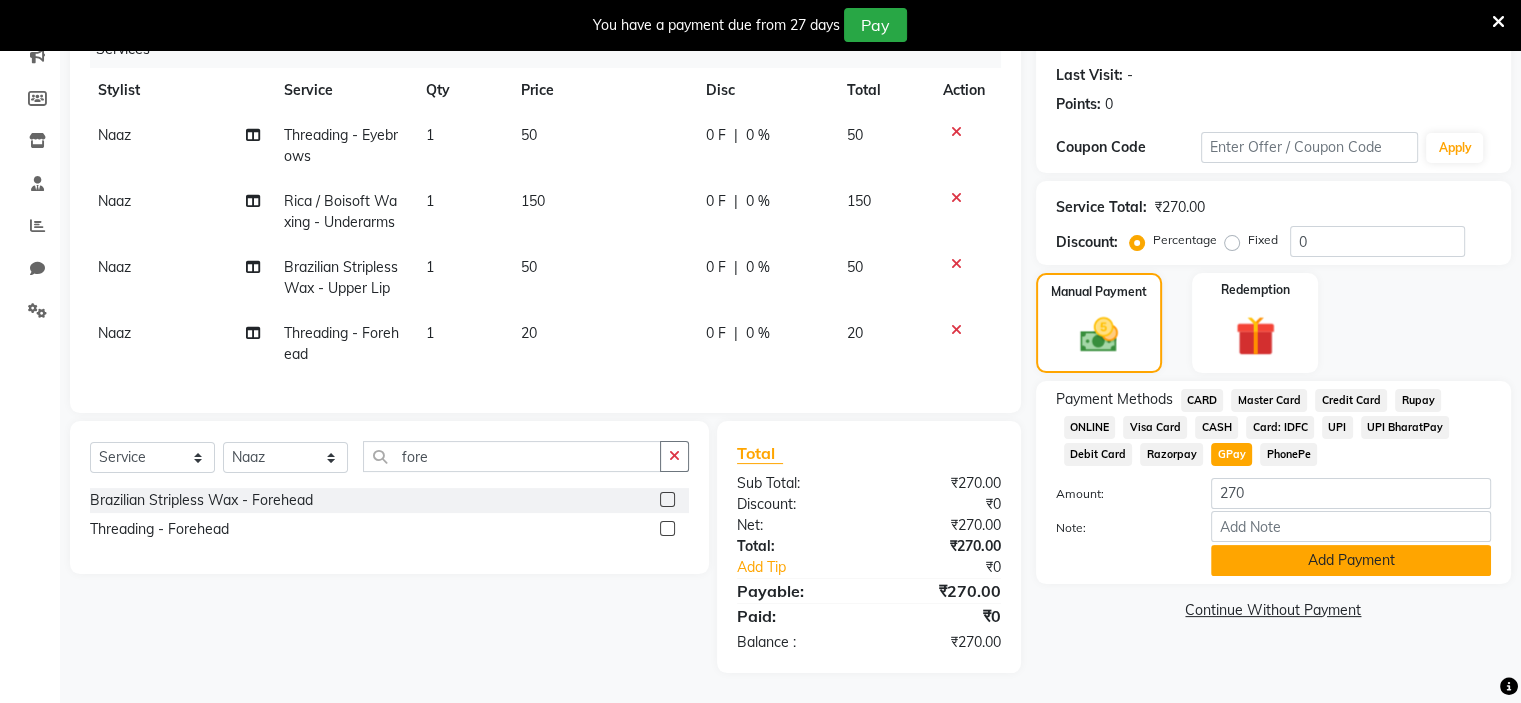 click on "Add Payment" 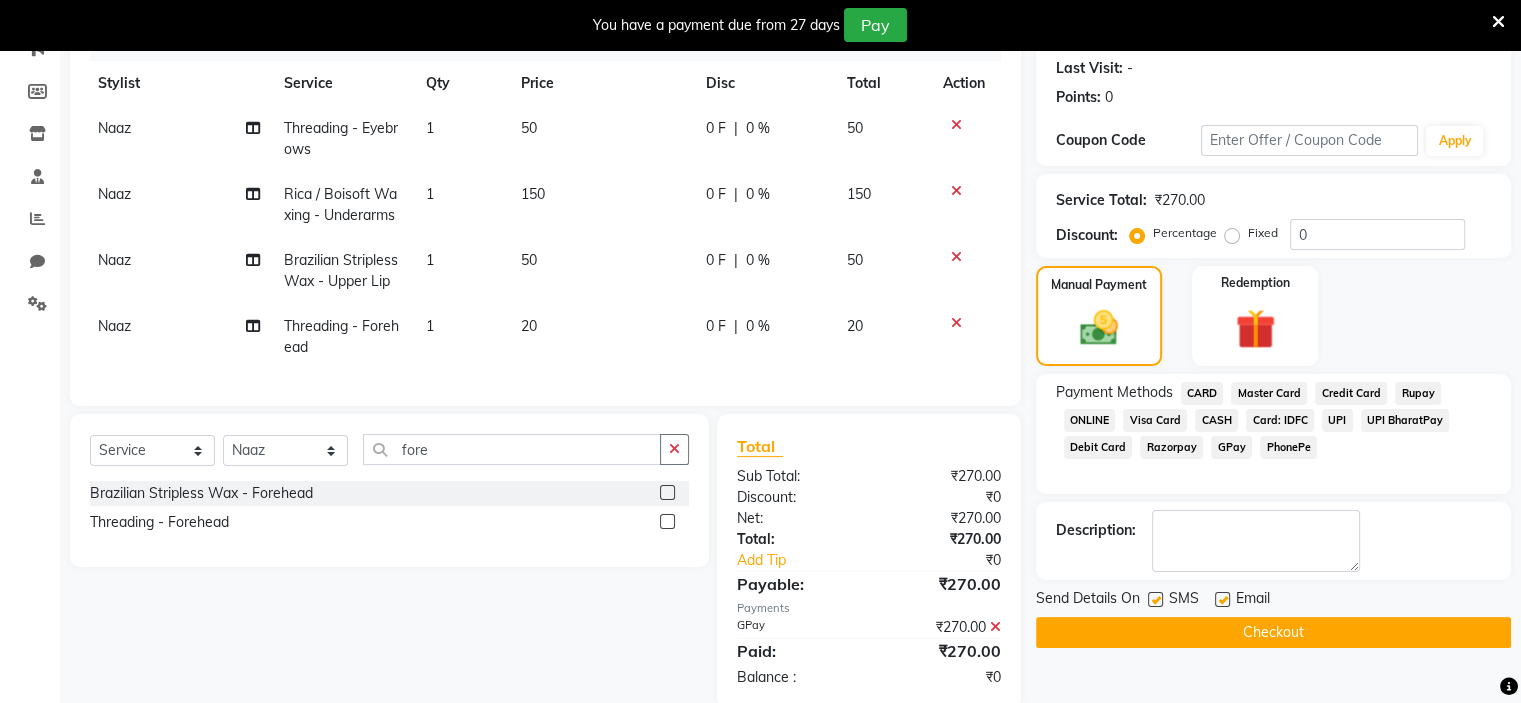 click 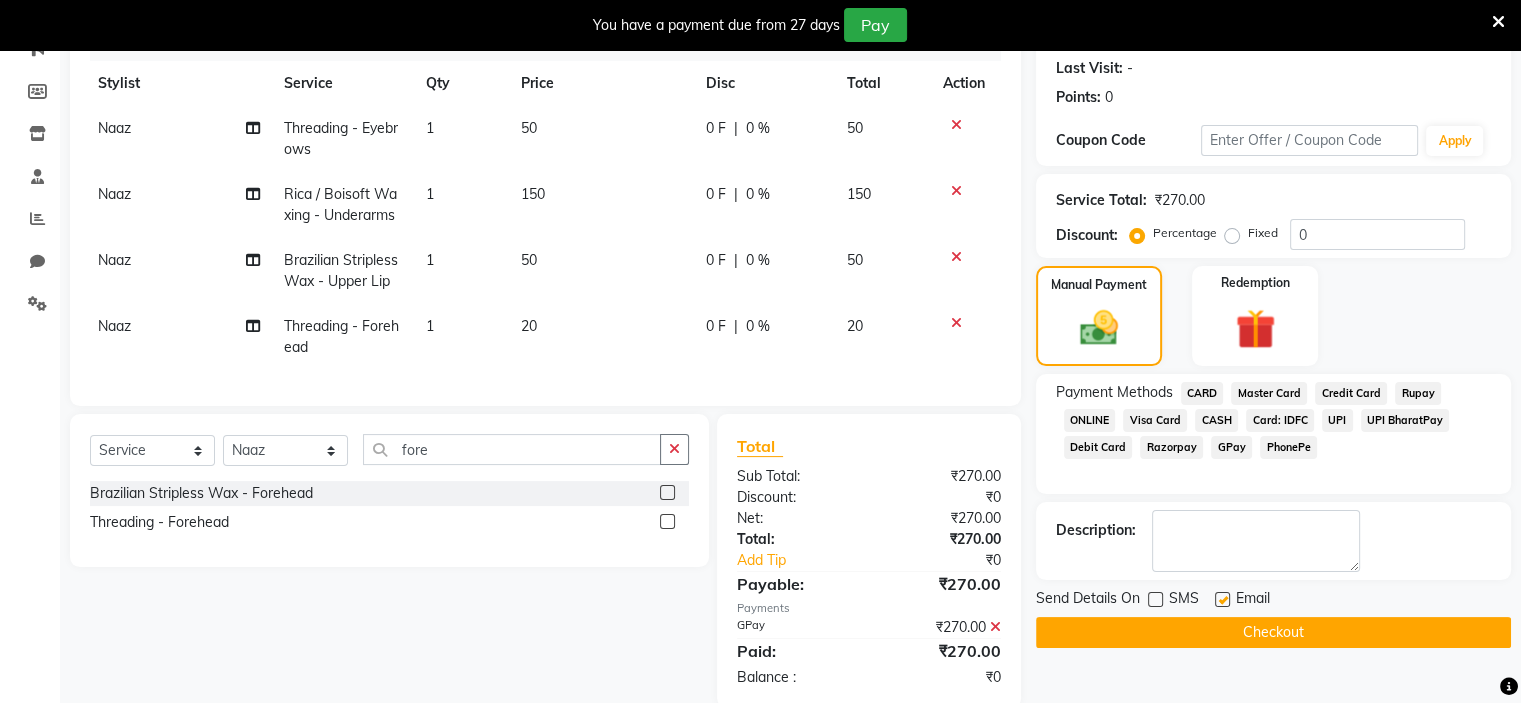 click on "Checkout" 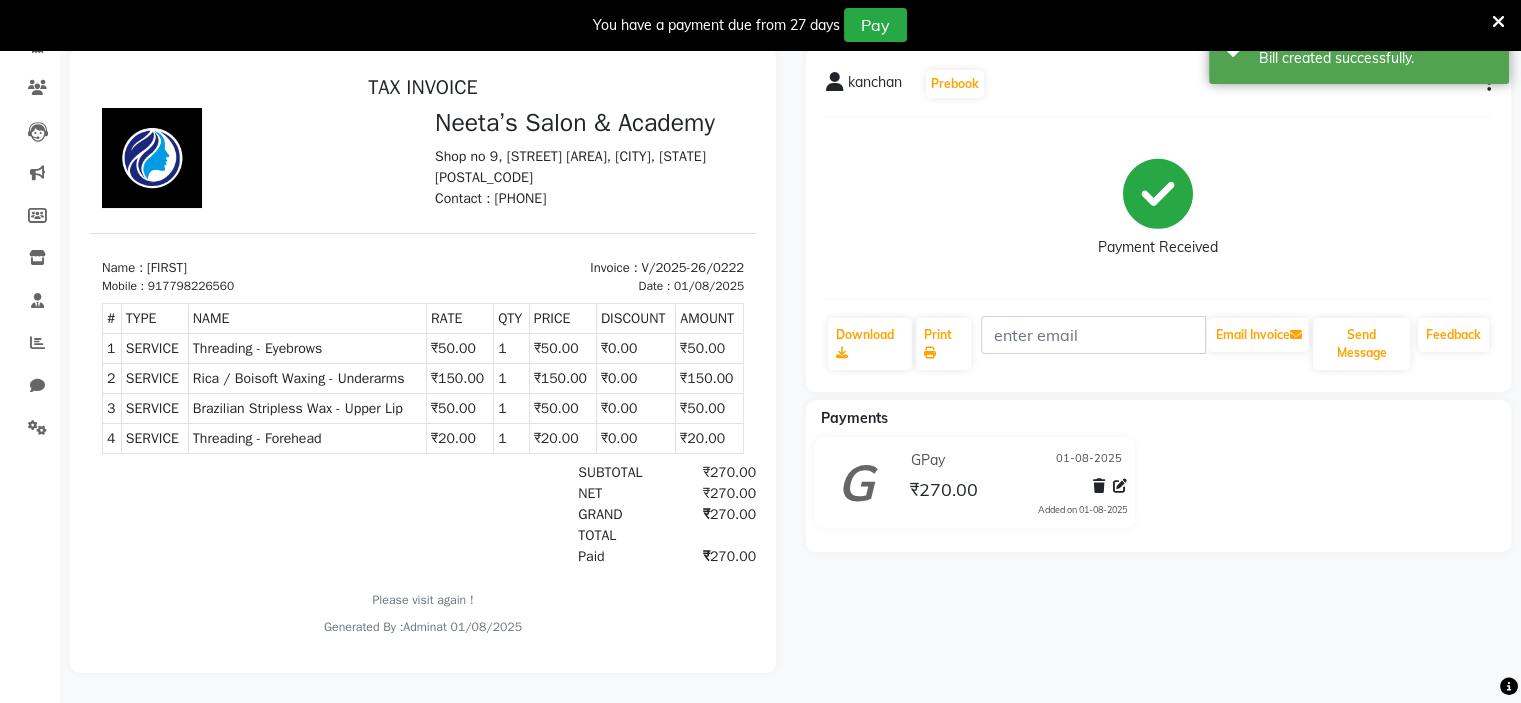 scroll, scrollTop: 0, scrollLeft: 0, axis: both 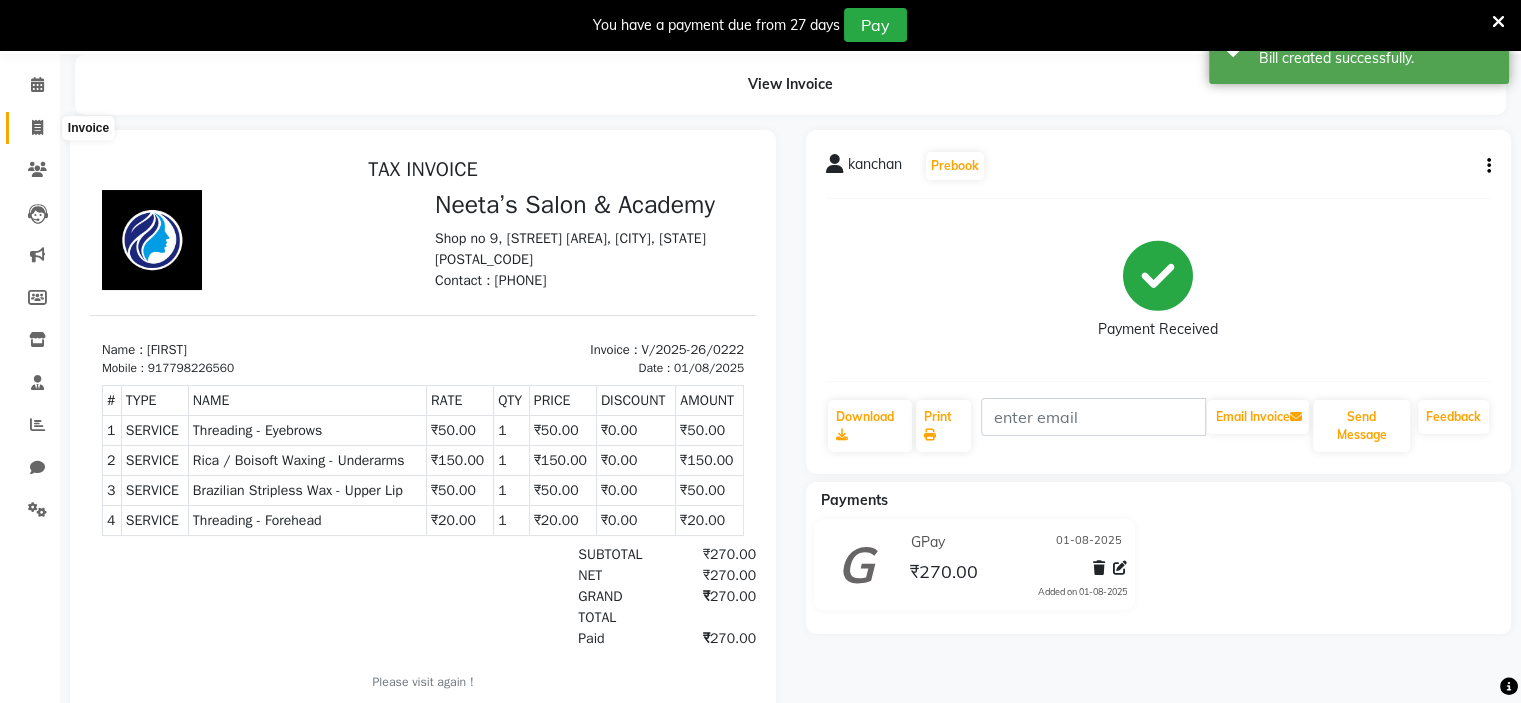 click 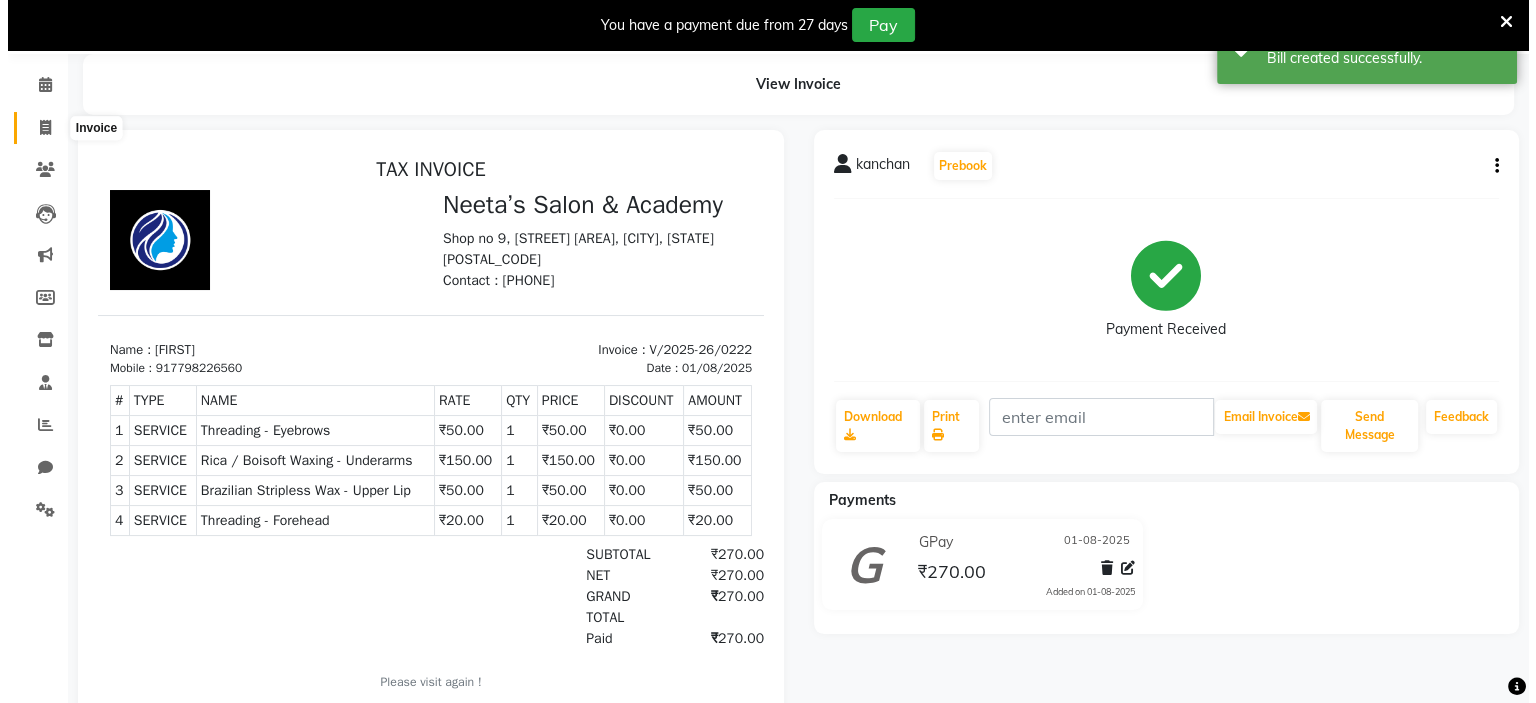 scroll, scrollTop: 50, scrollLeft: 0, axis: vertical 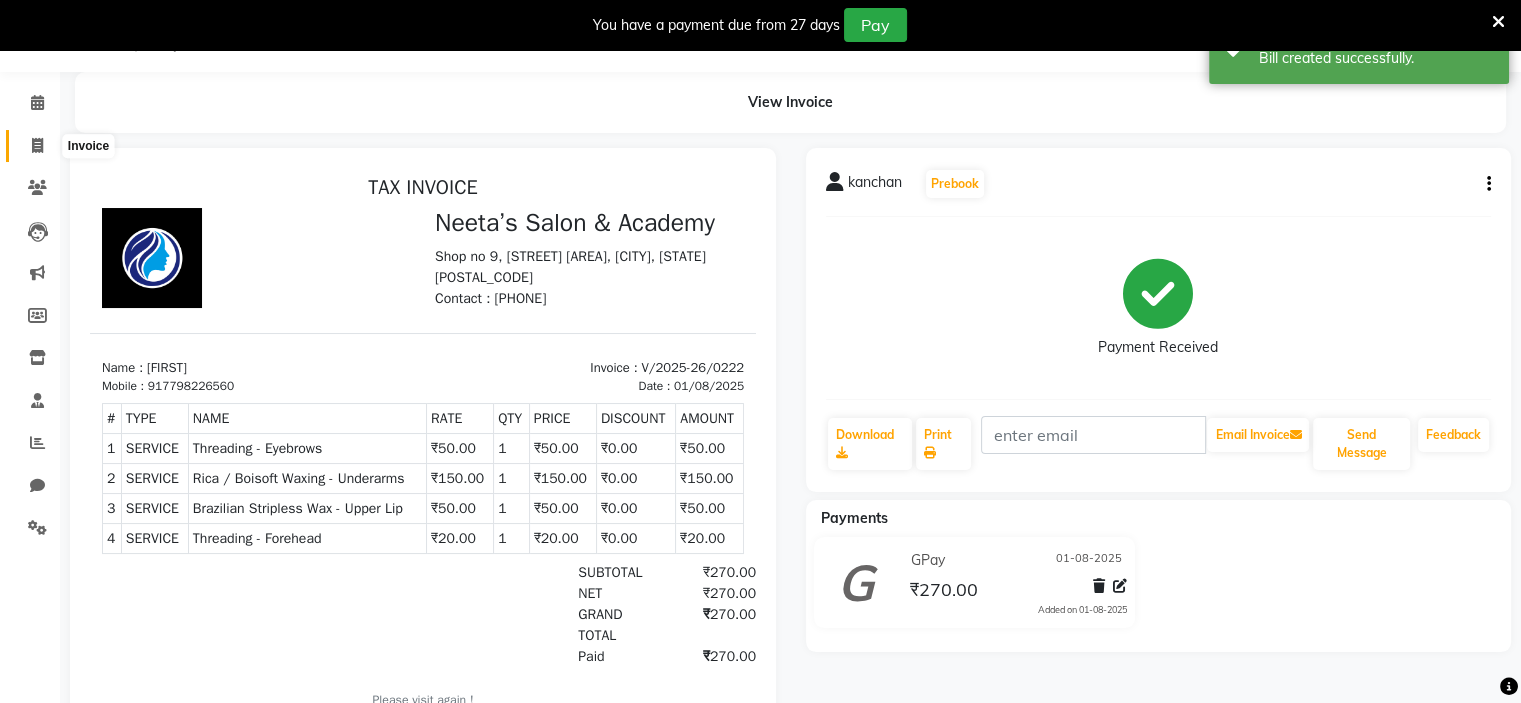 select on "service" 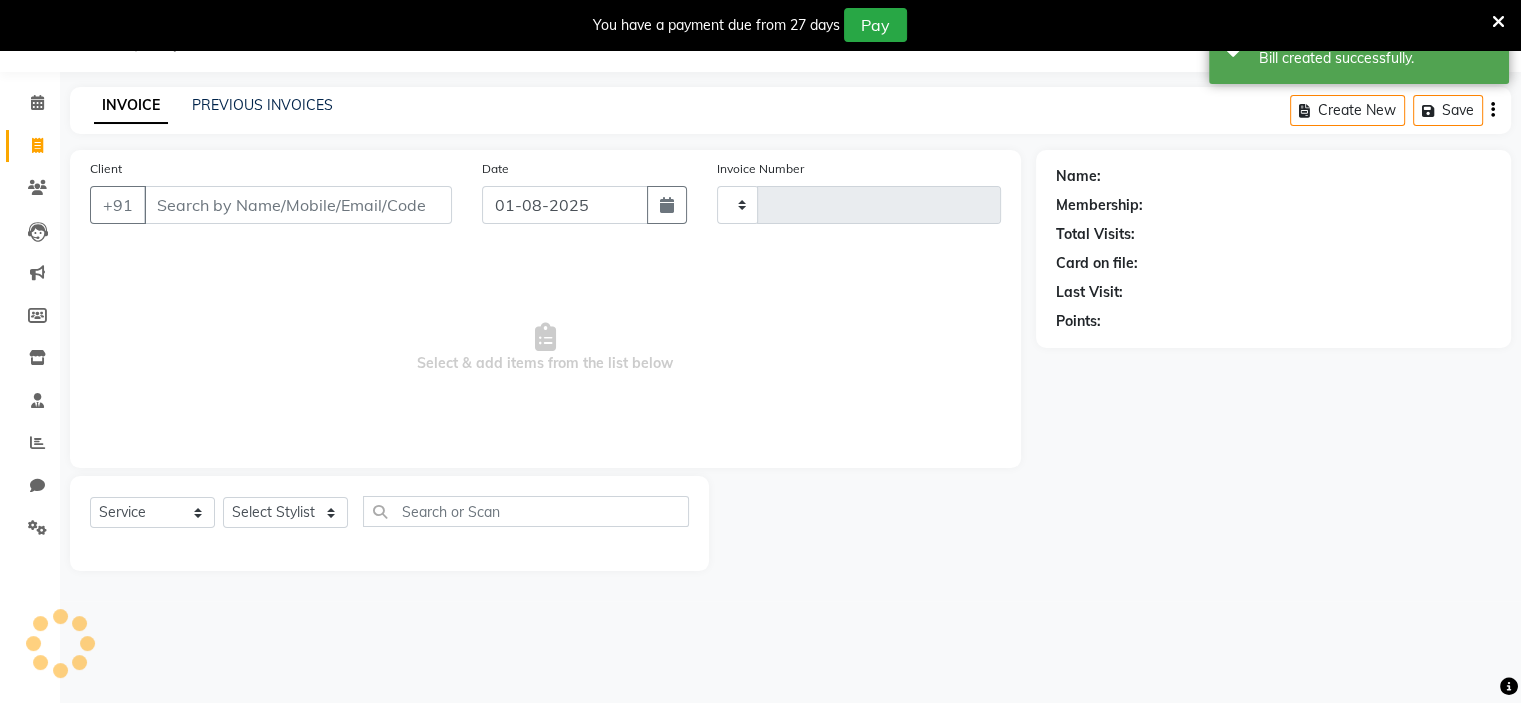 type on "0223" 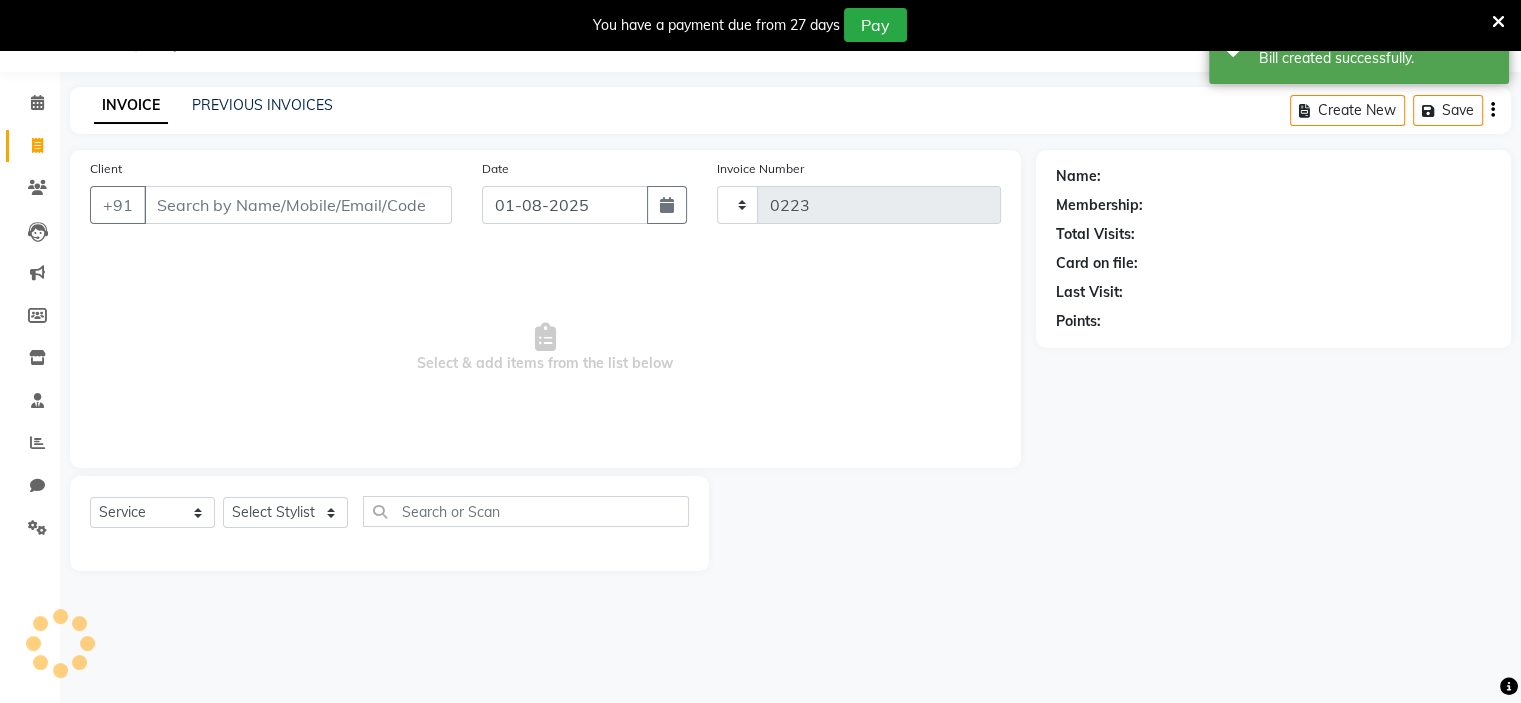 select on "8519" 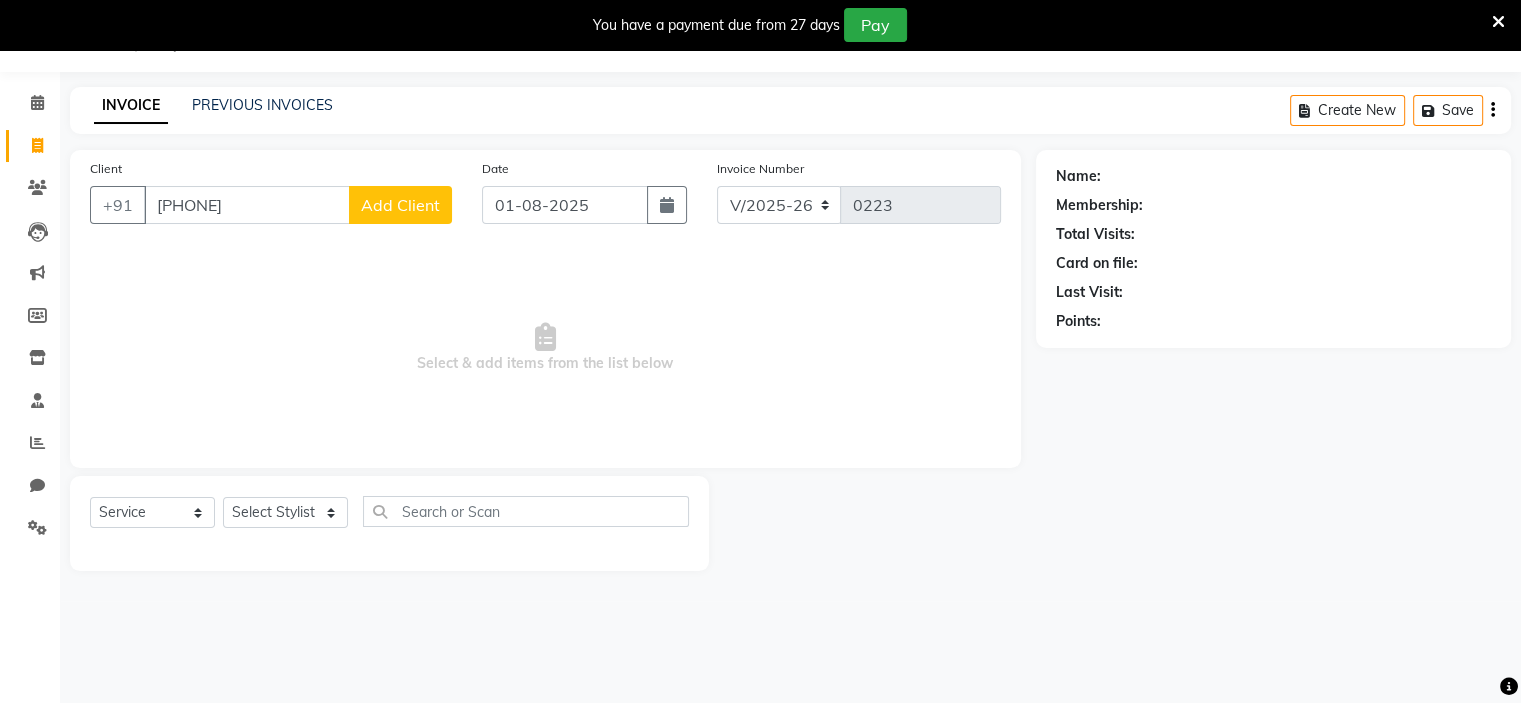type on "[PHONE]" 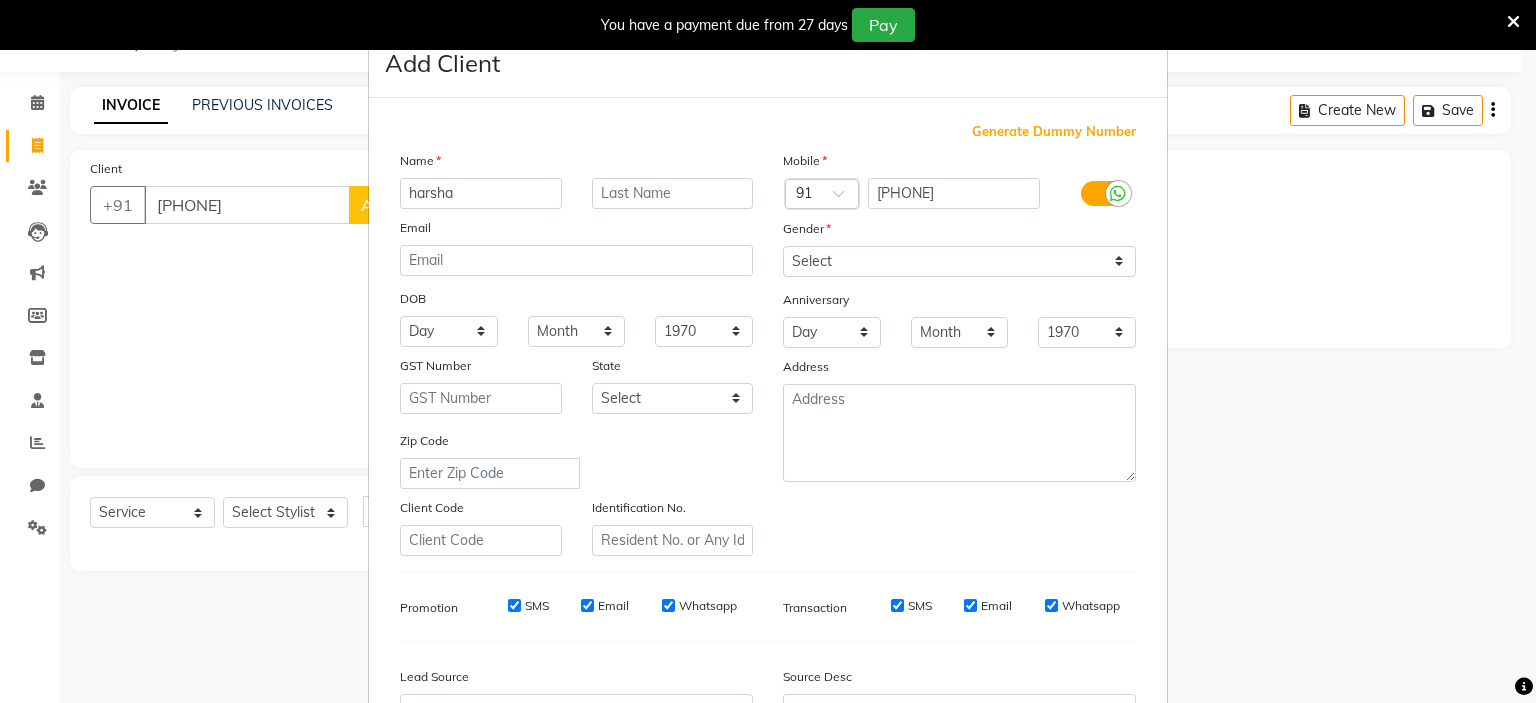 type on "harsha" 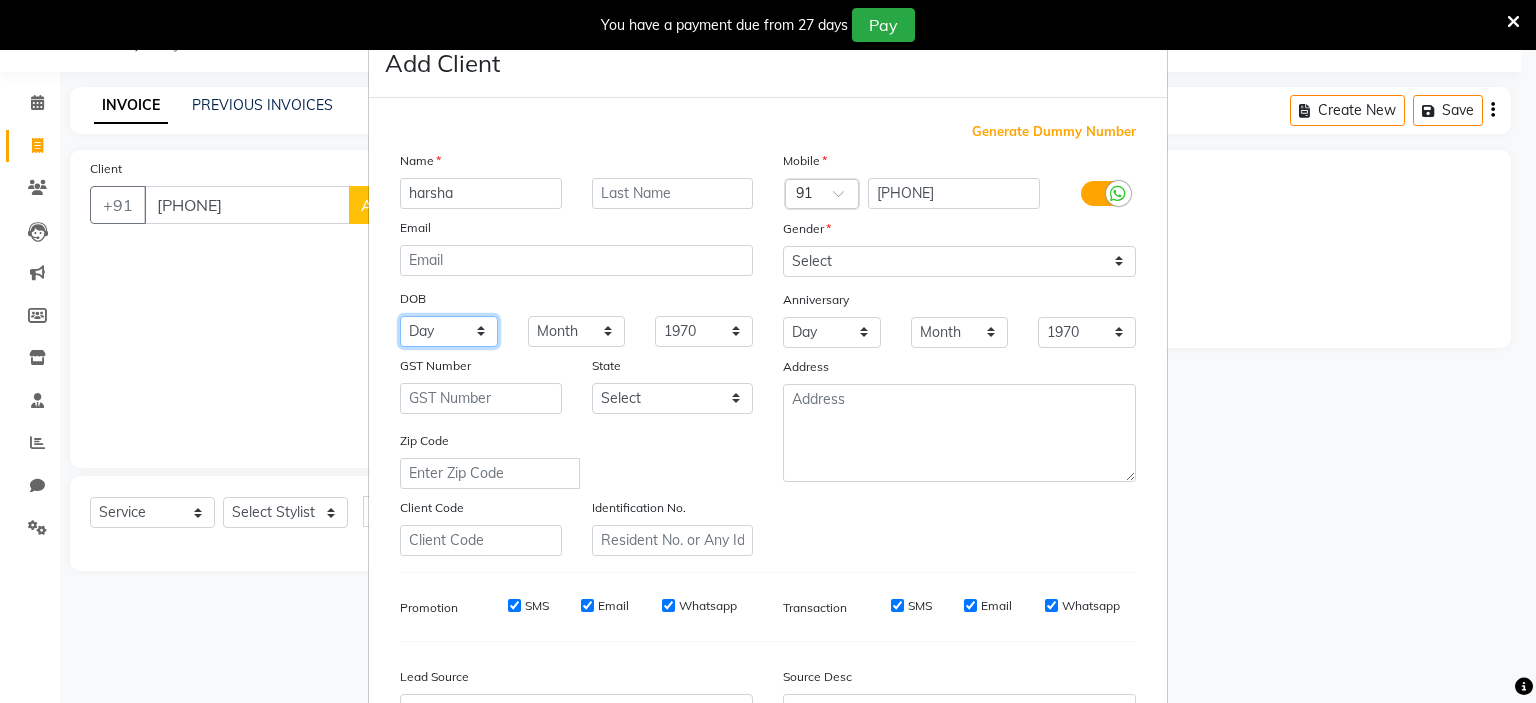 click on "Day 01 02 03 04 05 06 07 08 09 10 11 12 13 14 15 16 17 18 19 20 21 22 23 24 25 26 27 28 29 30 31" at bounding box center (449, 331) 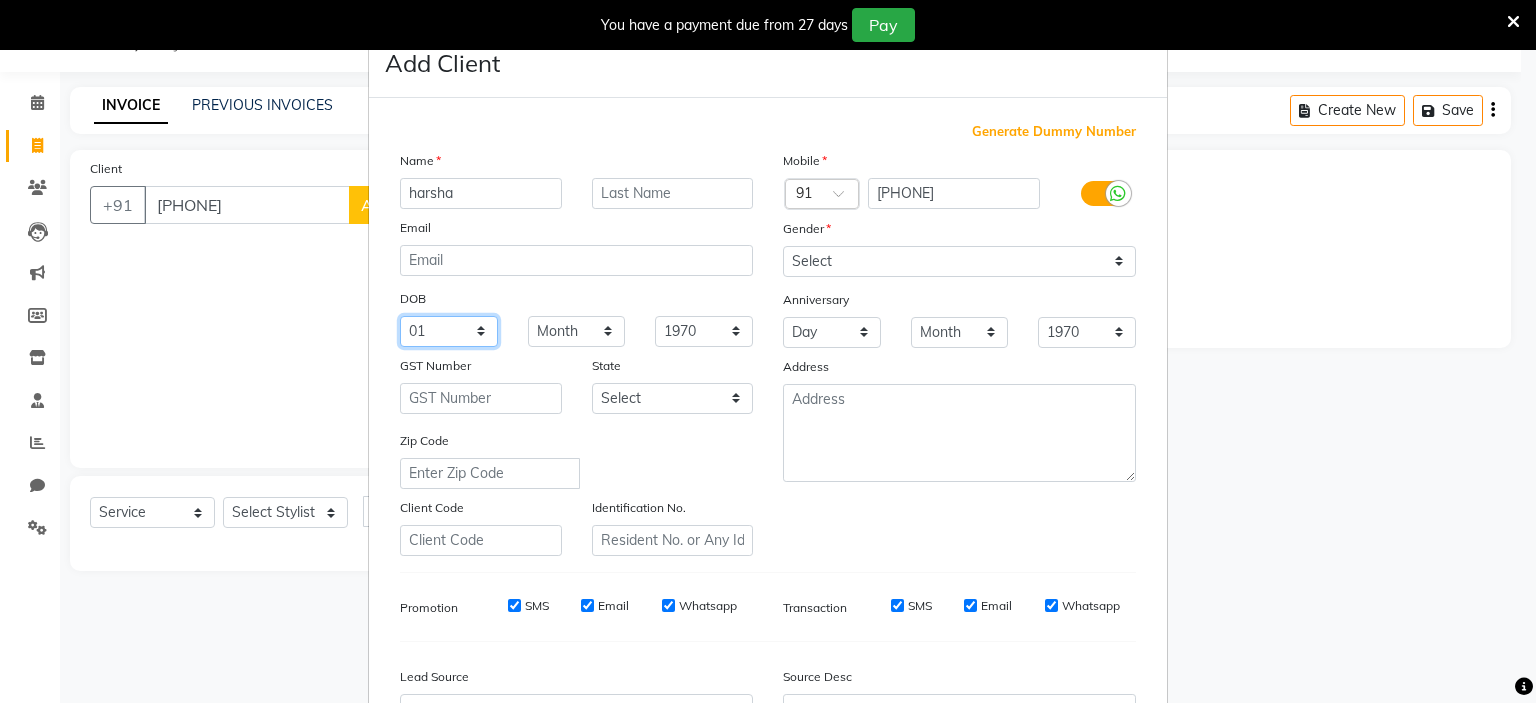 click on "Day 01 02 03 04 05 06 07 08 09 10 11 12 13 14 15 16 17 18 19 20 21 22 23 24 25 26 27 28 29 30 31" at bounding box center (449, 331) 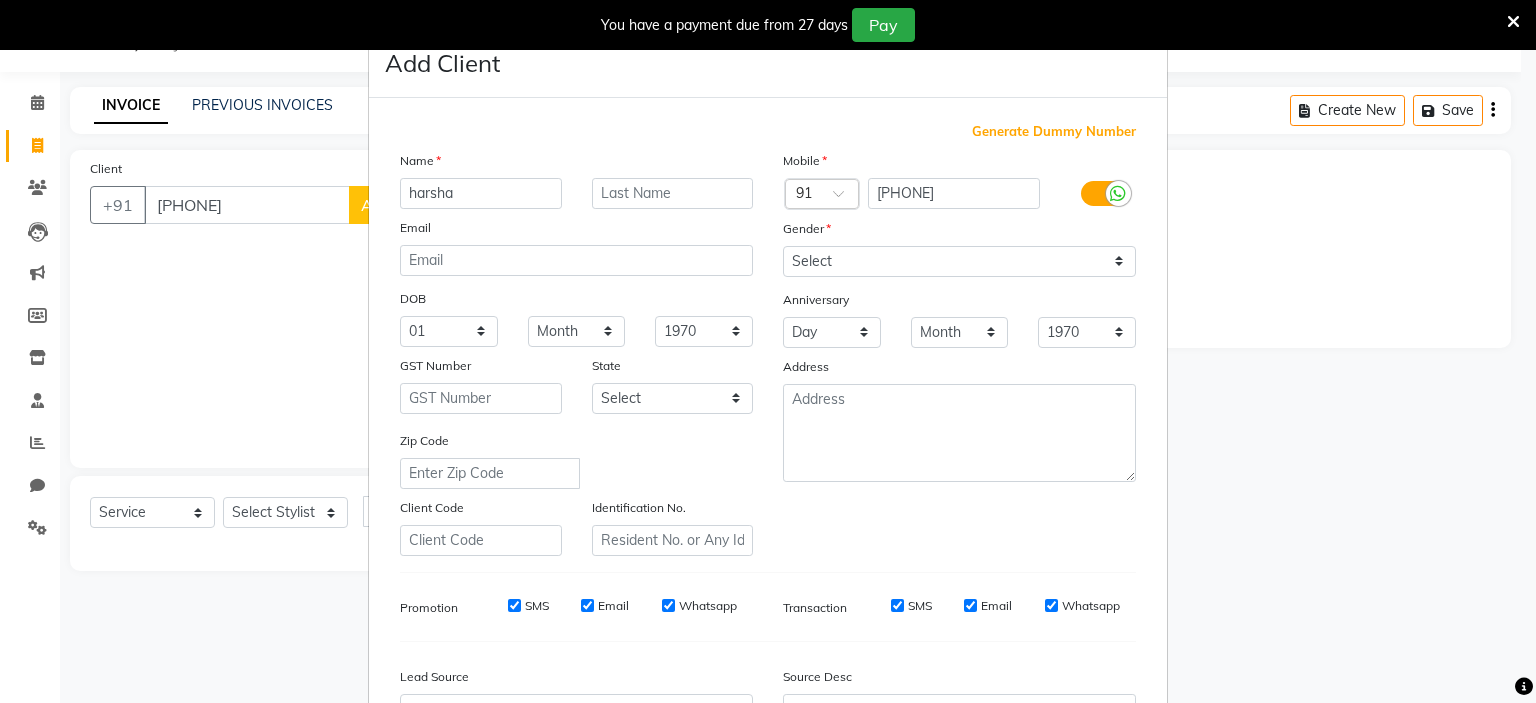 click on "Name [FIRST] Email DOB Day 01 02 03 04 05 06 07 08 09 10 11 12 13 14 15 16 17 18 19 20 21 22 23 24 25 26 27 28 29 30 31 Month January February March April May June July August September October November December 1940 1941 1942 1943 1944 1945 1946 1947 1948 1949 1950 1951 1952 1953 1954 1955 1956 1957 1958 1959 1960 1961 1962 1963 1964 1965 1966 1967 1968 1969 1970 1971 1972 1973 1974 1975 1976 1977 1978 1979 1980 1981 1982 1983 1984 1985 1986 1987 1988 1989 1990 1991 1992 1993 1994 1995 1996 1997 1998 1999 2000 2001 2002 2003 2004 2005 2006 2007 2008 2009 2010 2011 2012 2013 2014 2015 2016 2017 2018 2019 2020 2021 2022 2023 2024 GST Number State Select Andaman and Nicobar Islands Andhra Pradesh Arunachal Pradesh Assam Bihar Chandigarh Chhattisgarh Dadra and Nagar Haveli Daman and Diu Delhi Goa Gujarat Haryana Himachal Pradesh Jammu and Kashmir Jharkhand Karnataka Kerala Lakshadweep Madhya Pradesh Maharashtra Manipur Meghalaya Mizoram Nagaland Odisha Pondicherry Punjab" at bounding box center [576, 353] 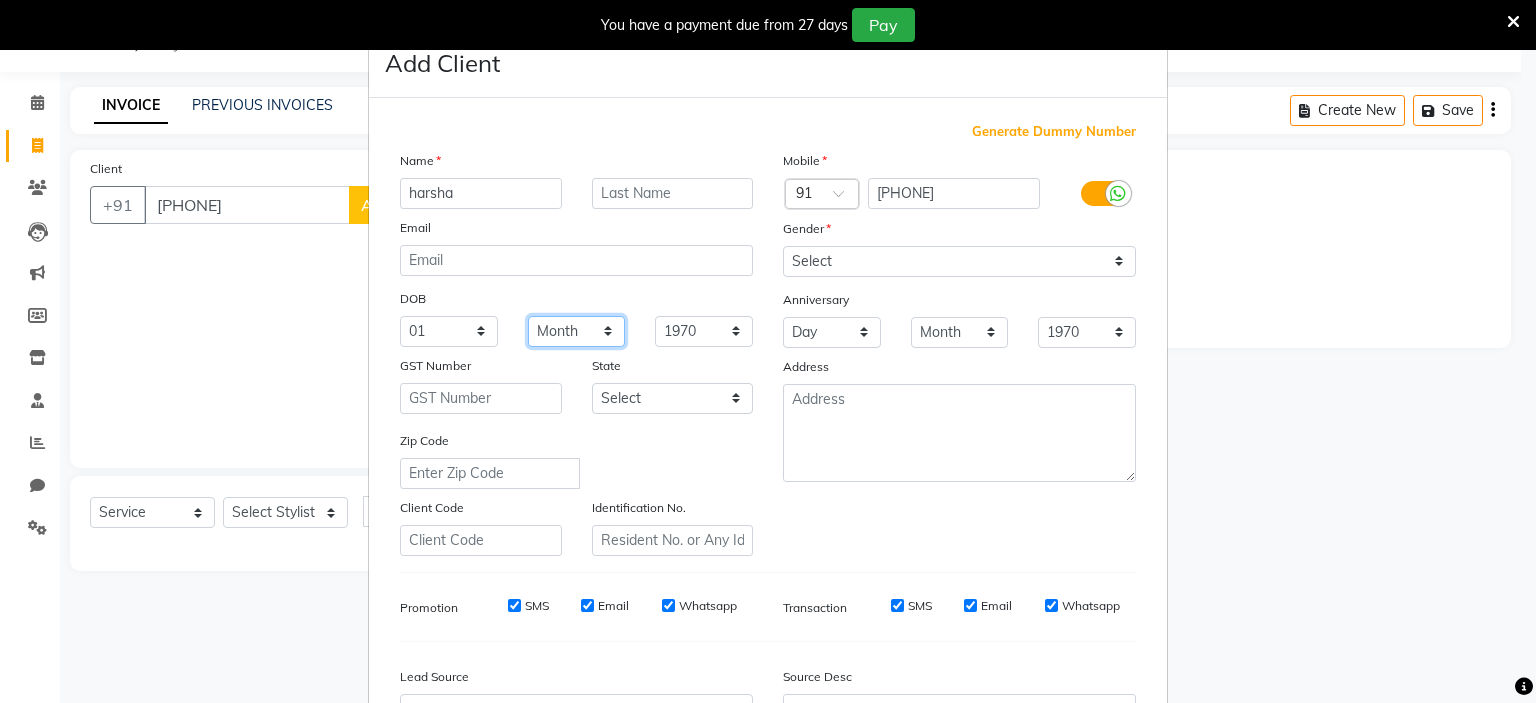 click on "Month January February March April May June July August September October November December" at bounding box center [577, 331] 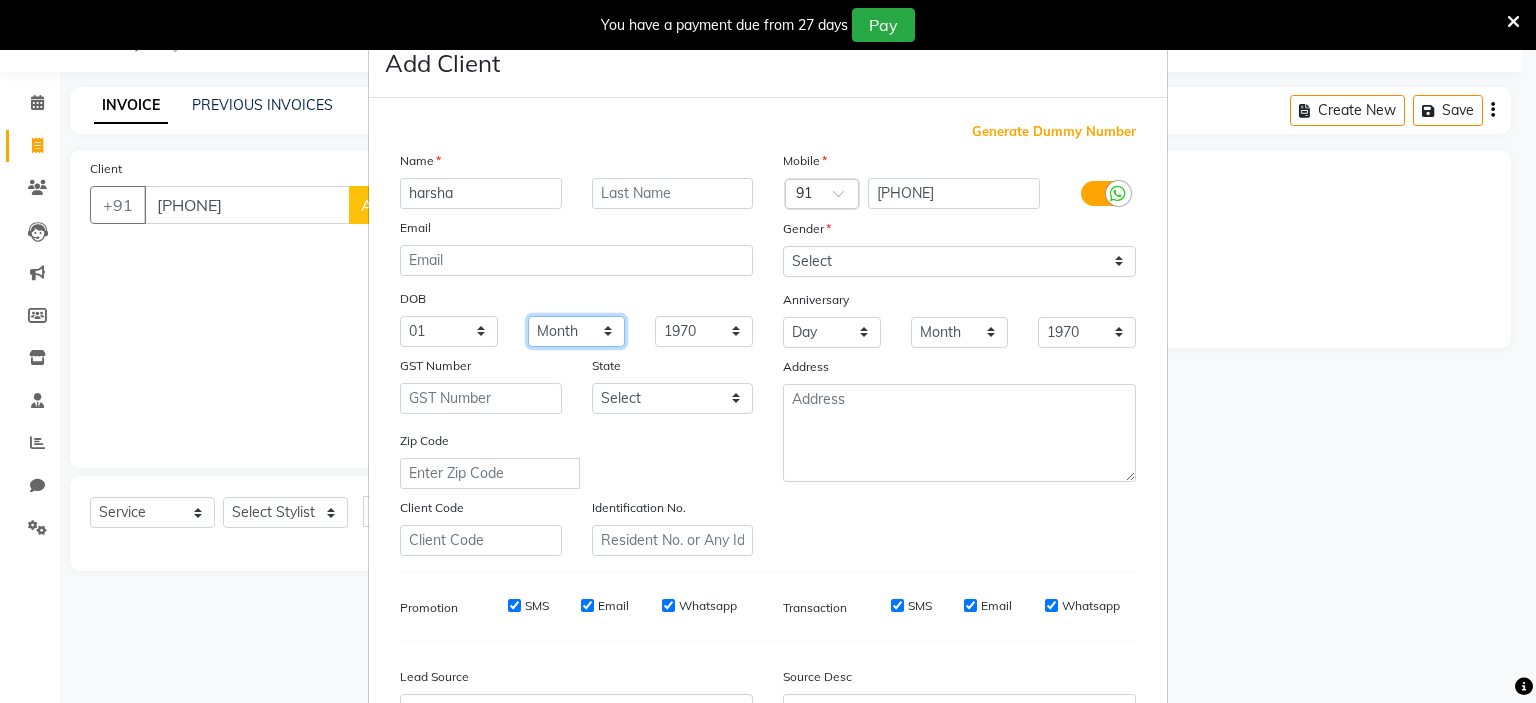 select on "11" 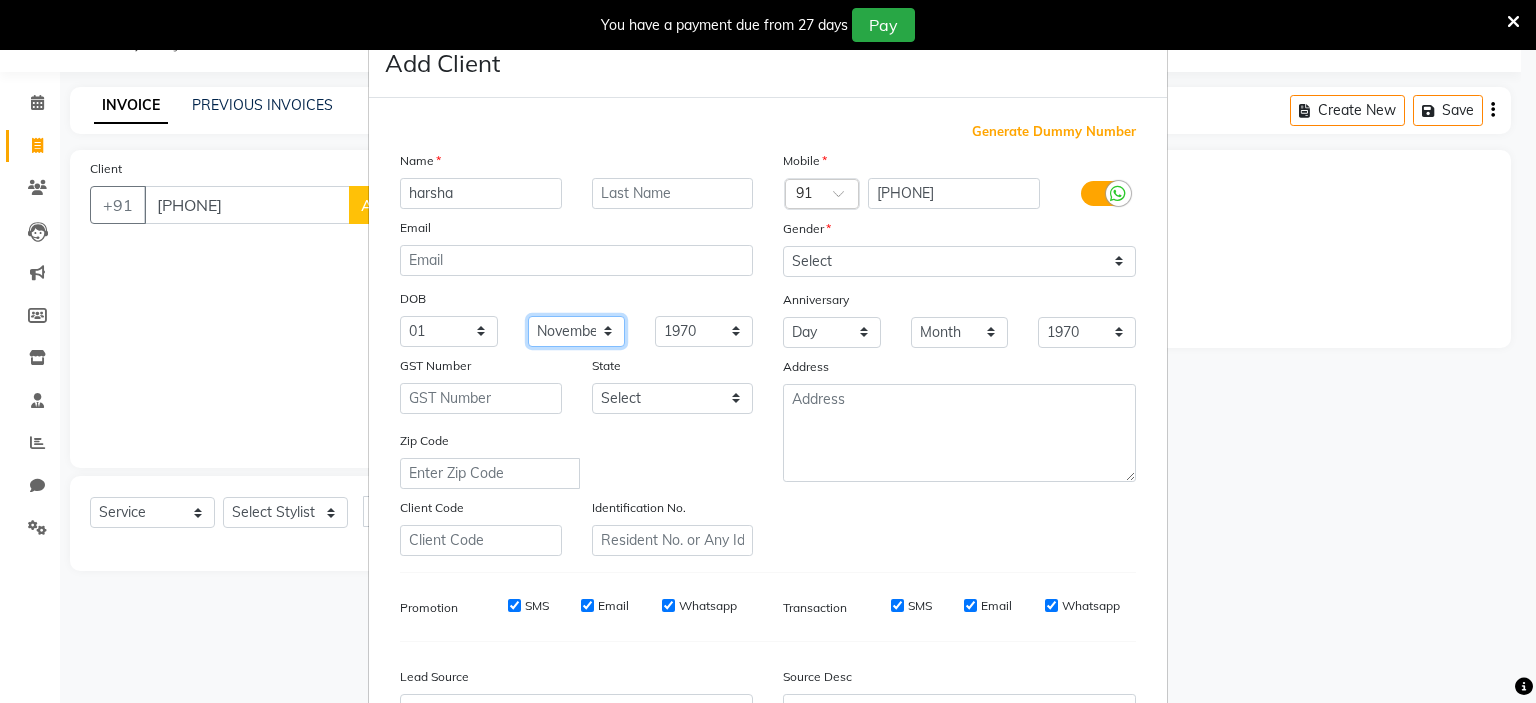 click on "Month January February March April May June July August September October November December" at bounding box center (577, 331) 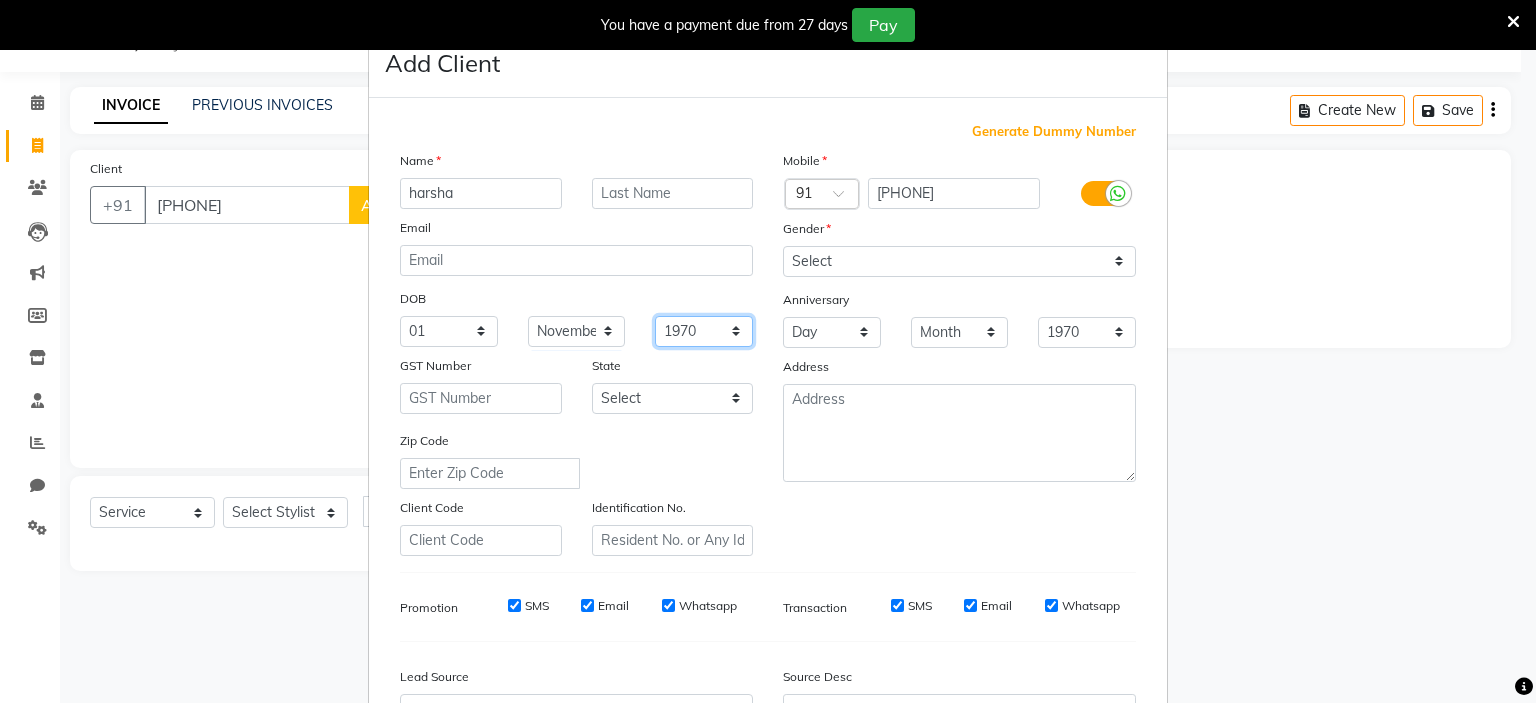 click on "1940 1941 1942 1943 1944 1945 1946 1947 1948 1949 1950 1951 1952 1953 1954 1955 1956 1957 1958 1959 1960 1961 1962 1963 1964 1965 1966 1967 1968 1969 1970 1971 1972 1973 1974 1975 1976 1977 1978 1979 1980 1981 1982 1983 1984 1985 1986 1987 1988 1989 1990 1991 1992 1993 1994 1995 1996 1997 1998 1999 2000 2001 2002 2003 2004 2005 2006 2007 2008 2009 2010 2011 2012 2013 2014 2015 2016 2017 2018 2019 2020 2021 2022 2023 2024" at bounding box center (704, 331) 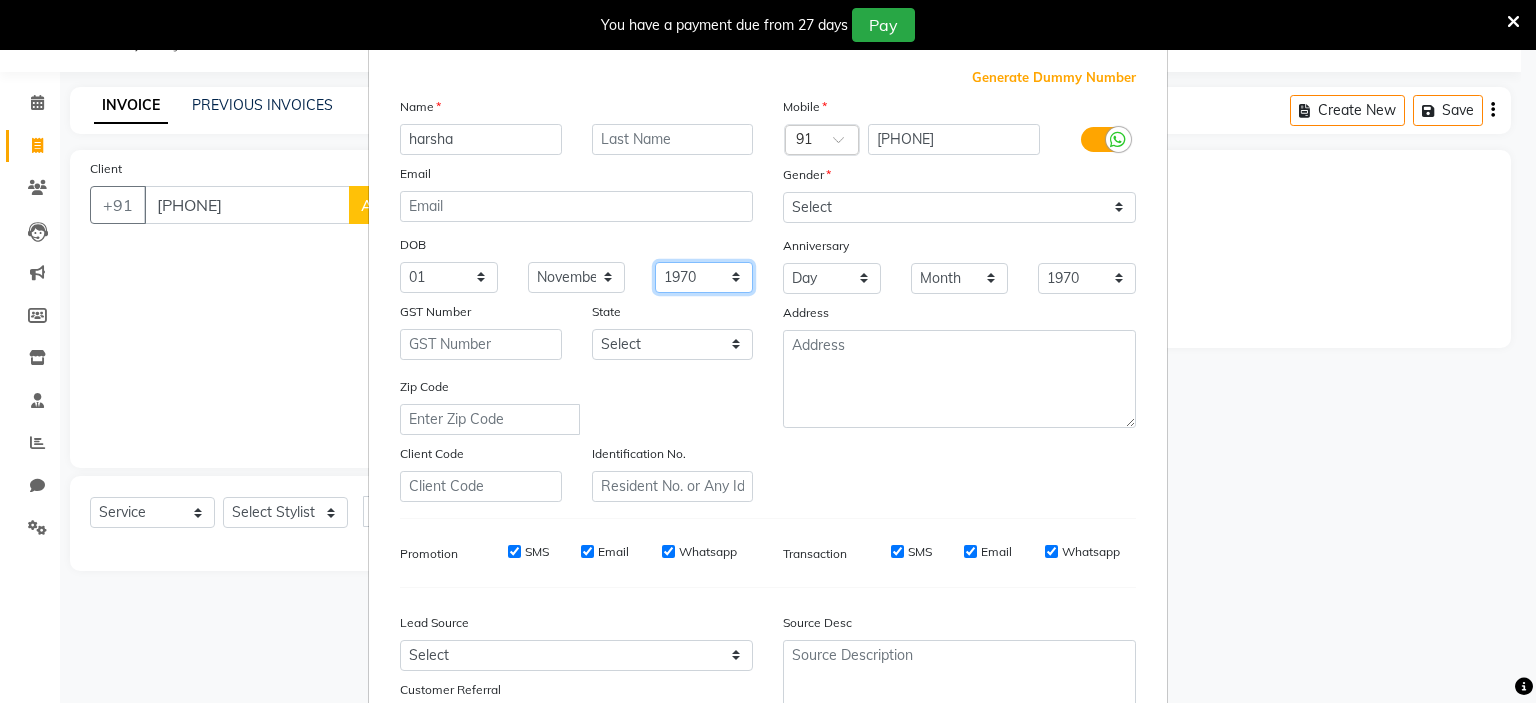 scroll, scrollTop: 51, scrollLeft: 0, axis: vertical 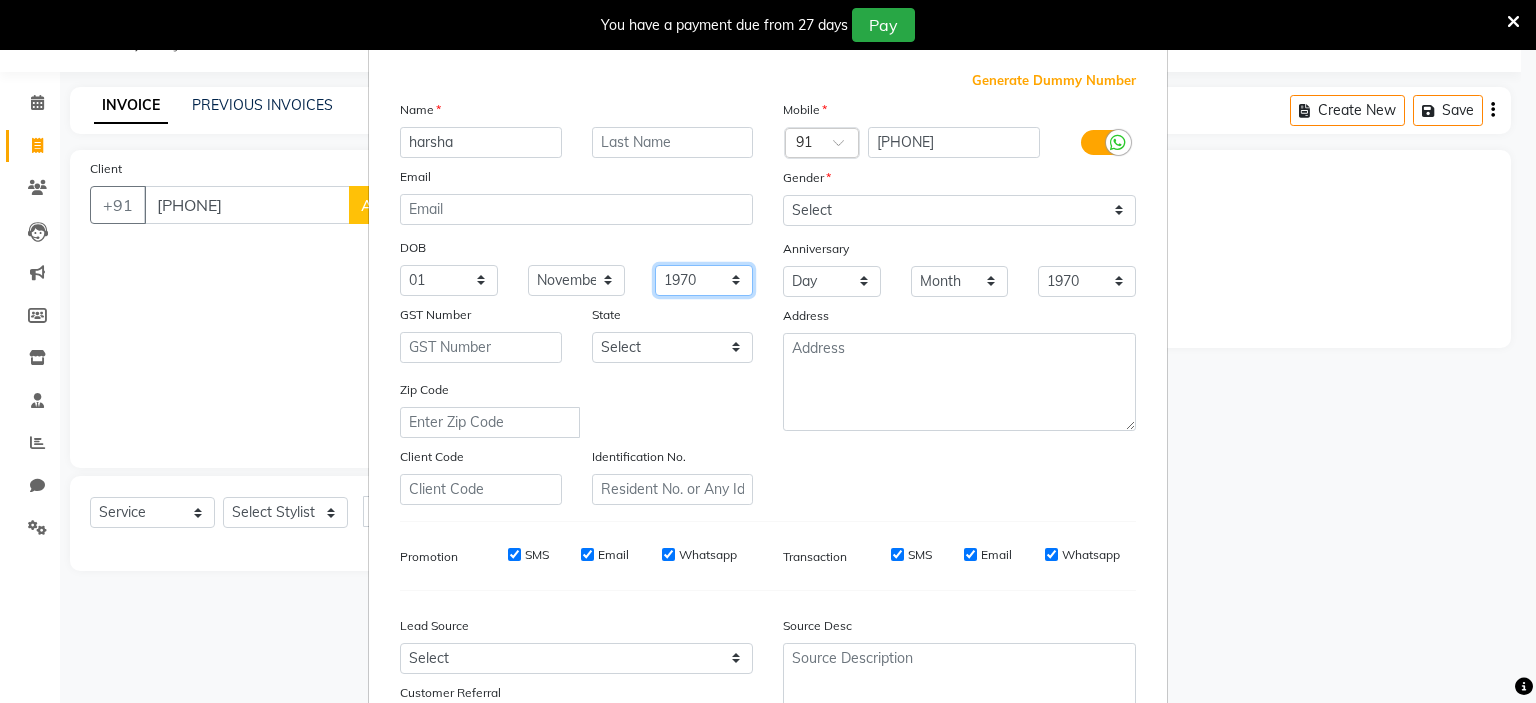 click on "1940 1941 1942 1943 1944 1945 1946 1947 1948 1949 1950 1951 1952 1953 1954 1955 1956 1957 1958 1959 1960 1961 1962 1963 1964 1965 1966 1967 1968 1969 1970 1971 1972 1973 1974 1975 1976 1977 1978 1979 1980 1981 1982 1983 1984 1985 1986 1987 1988 1989 1990 1991 1992 1993 1994 1995 1996 1997 1998 1999 2000 2001 2002 2003 2004 2005 2006 2007 2008 2009 2010 2011 2012 2013 2014 2015 2016 2017 2018 2019 2020 2021 2022 2023 2024" at bounding box center (704, 280) 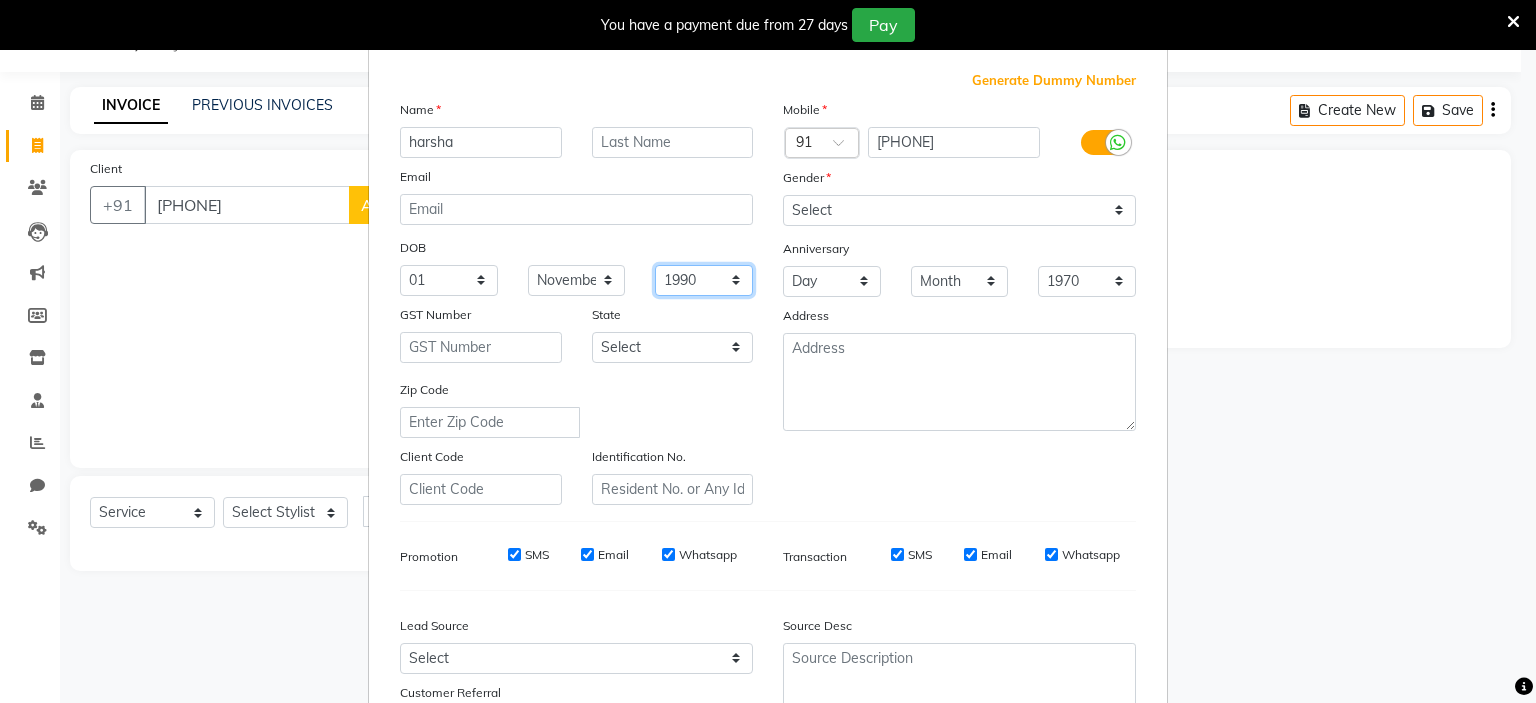 click on "1940 1941 1942 1943 1944 1945 1946 1947 1948 1949 1950 1951 1952 1953 1954 1955 1956 1957 1958 1959 1960 1961 1962 1963 1964 1965 1966 1967 1968 1969 1970 1971 1972 1973 1974 1975 1976 1977 1978 1979 1980 1981 1982 1983 1984 1985 1986 1987 1988 1989 1990 1991 1992 1993 1994 1995 1996 1997 1998 1999 2000 2001 2002 2003 2004 2005 2006 2007 2008 2009 2010 2011 2012 2013 2014 2015 2016 2017 2018 2019 2020 2021 2022 2023 2024" at bounding box center (704, 280) 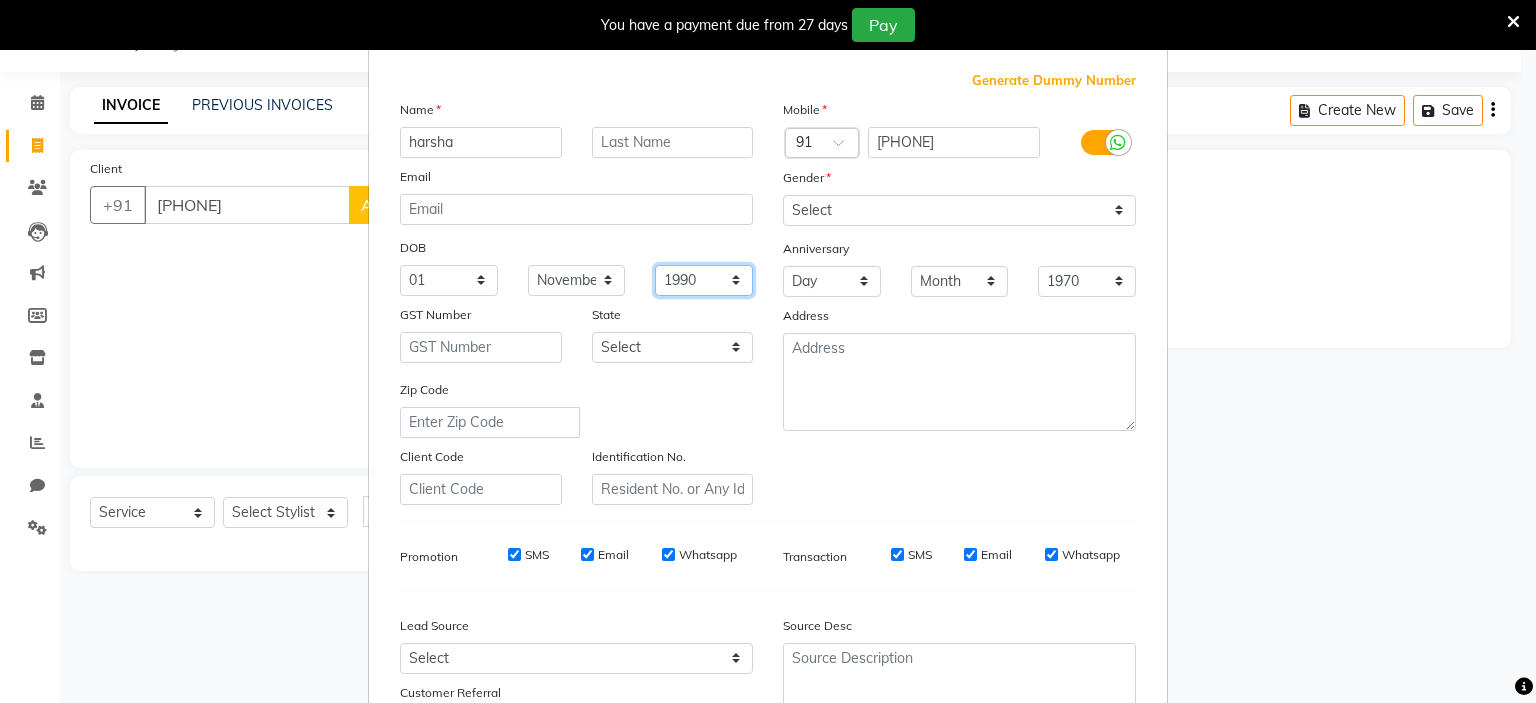 scroll, scrollTop: 212, scrollLeft: 0, axis: vertical 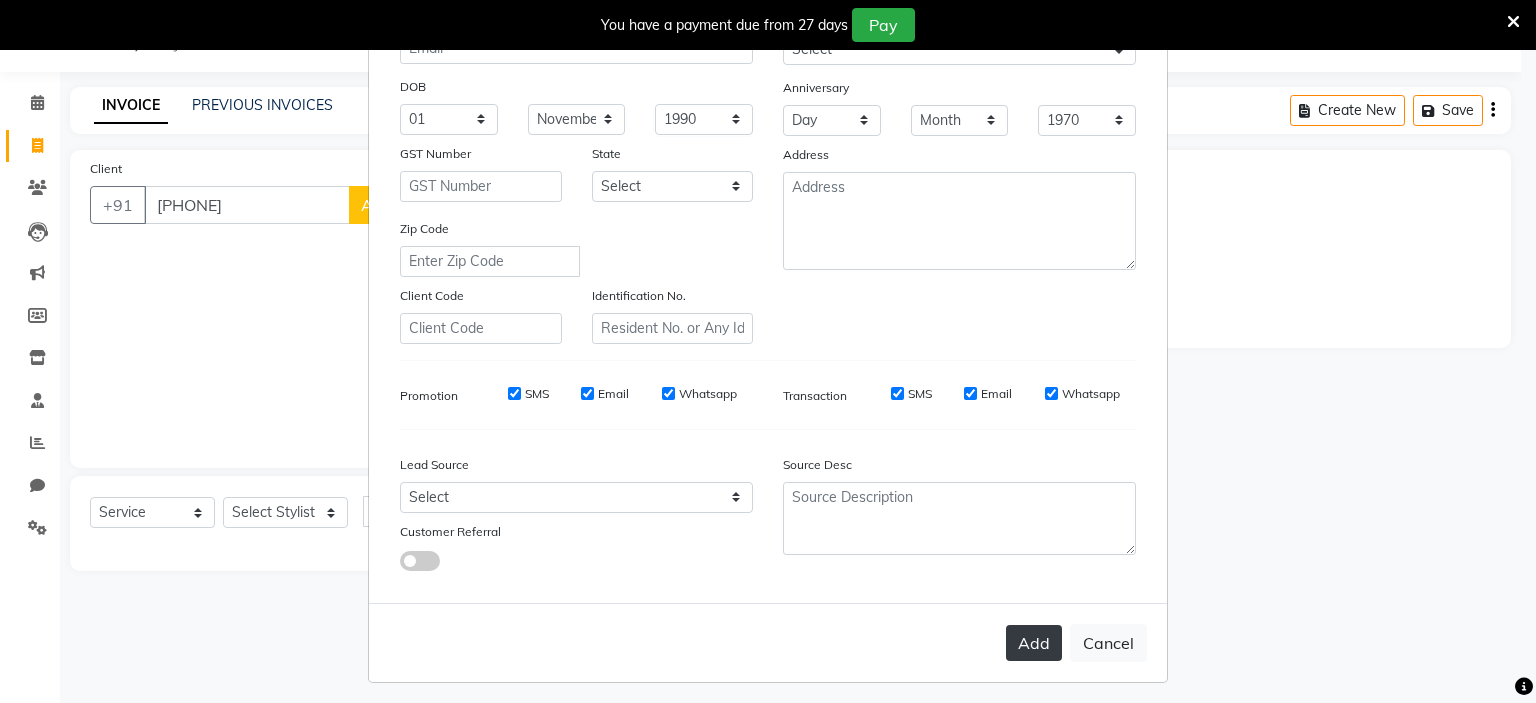 click on "Add" at bounding box center [1034, 643] 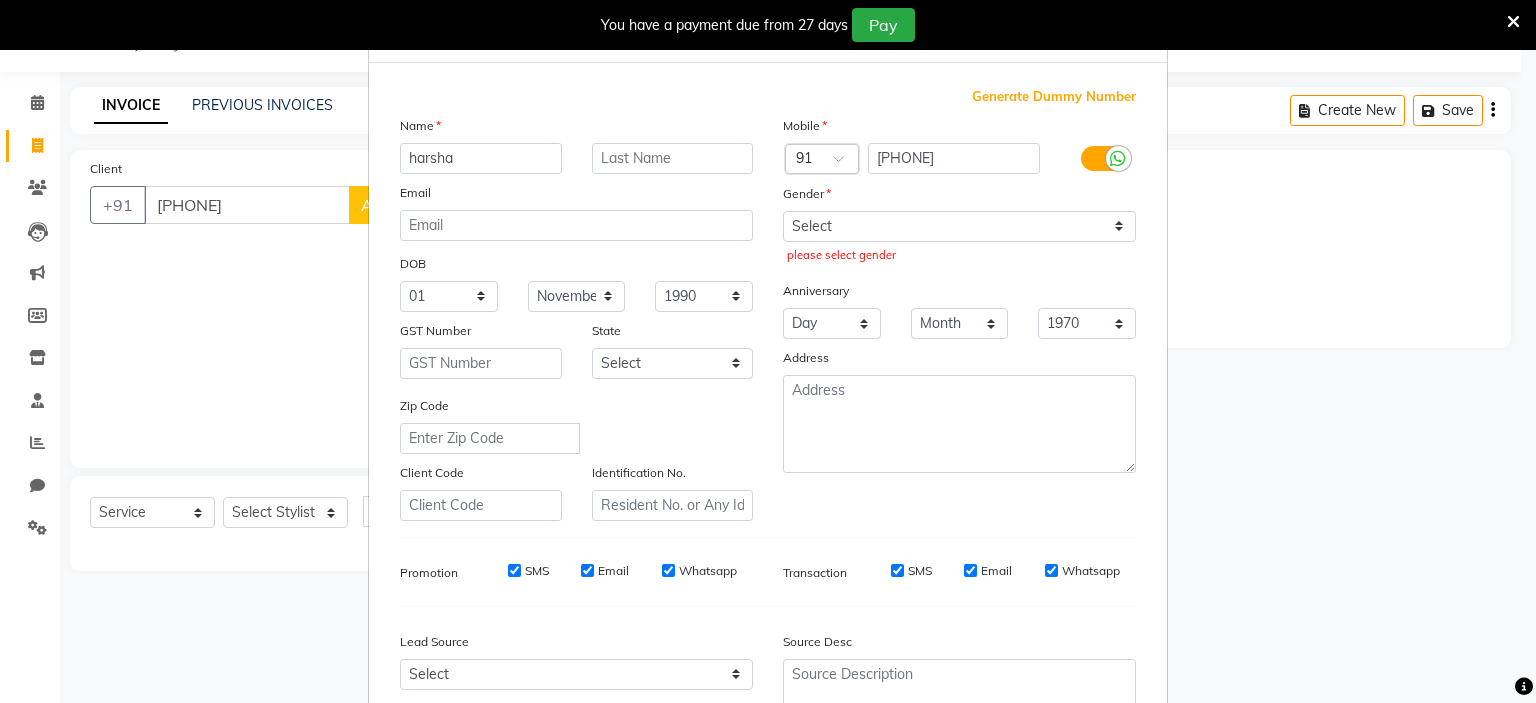 scroll, scrollTop: 38, scrollLeft: 0, axis: vertical 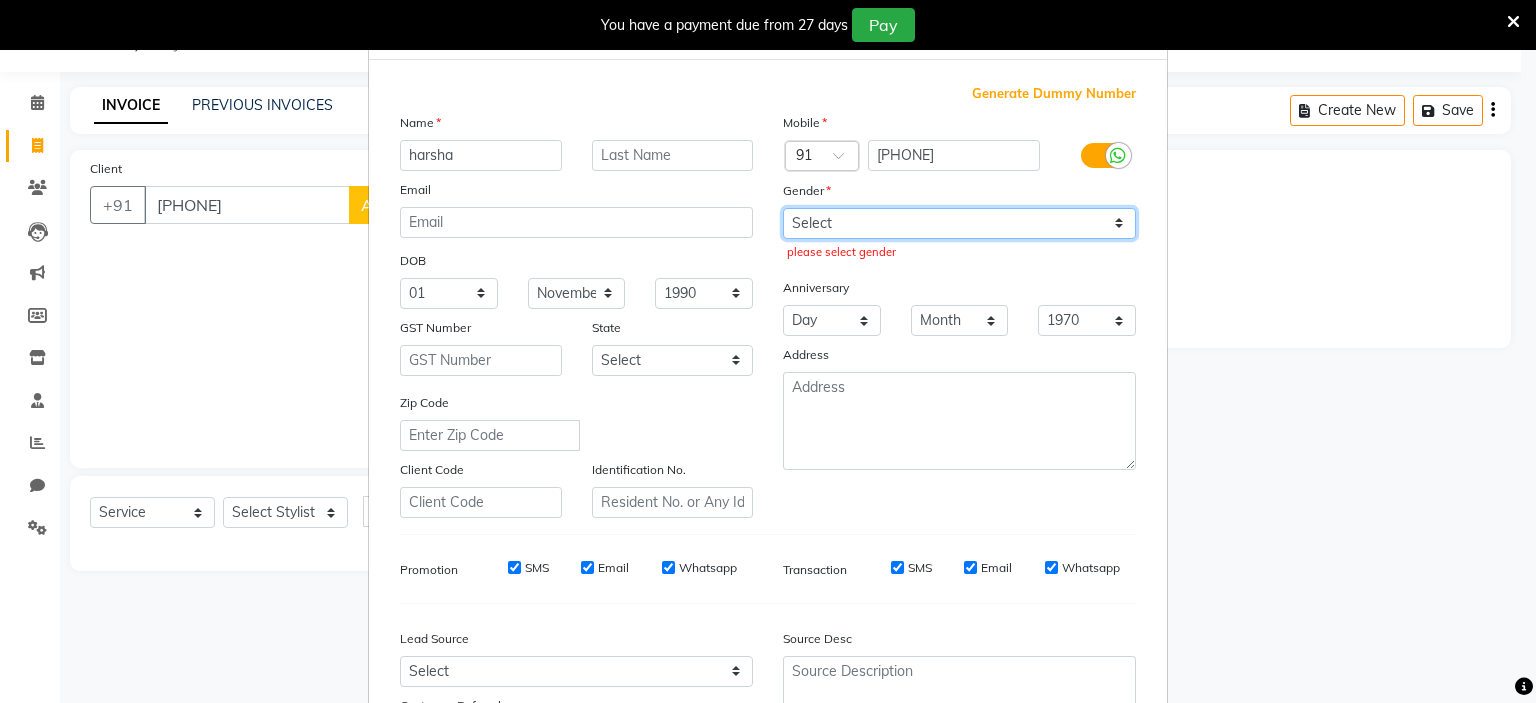 click on "Select Male Female Other Prefer Not To Say" at bounding box center [959, 223] 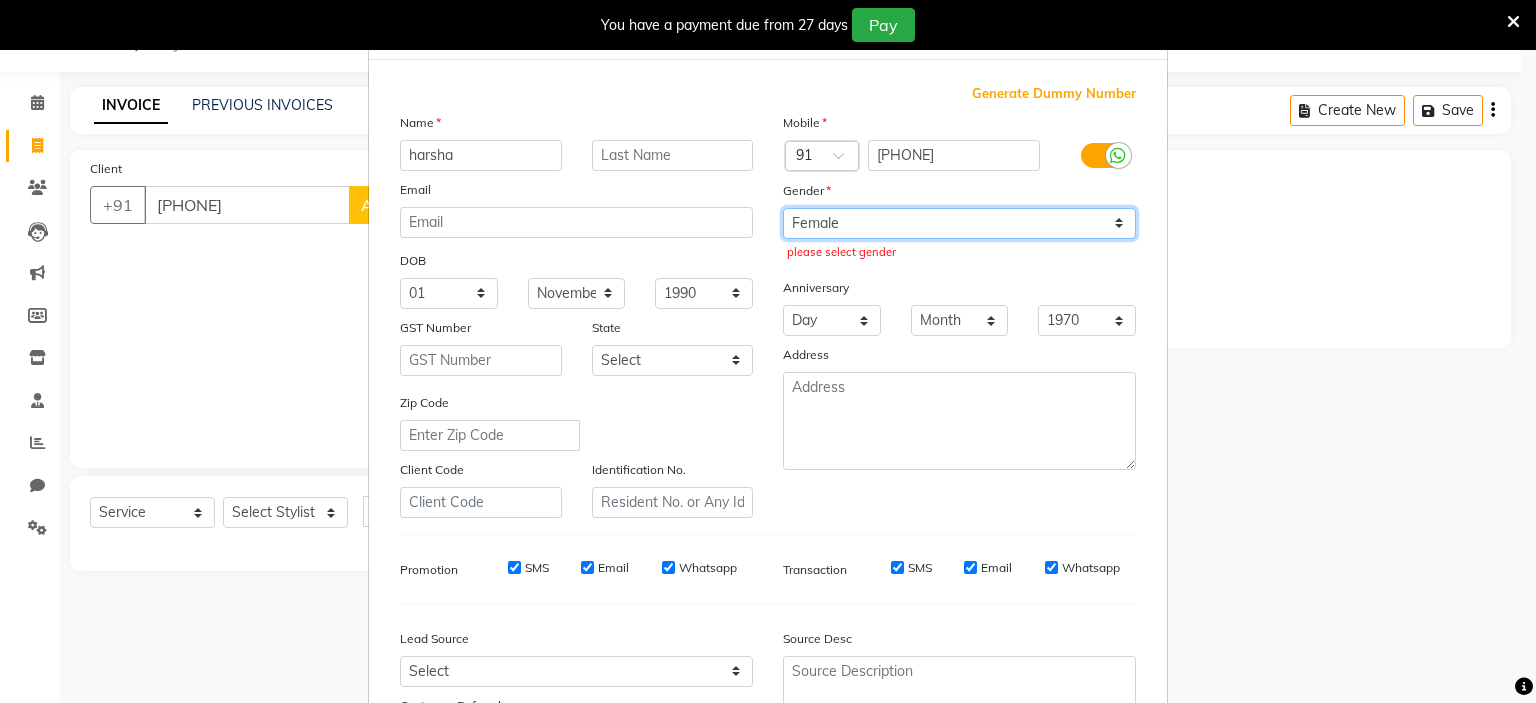click on "Select Male Female Other Prefer Not To Say" at bounding box center [959, 223] 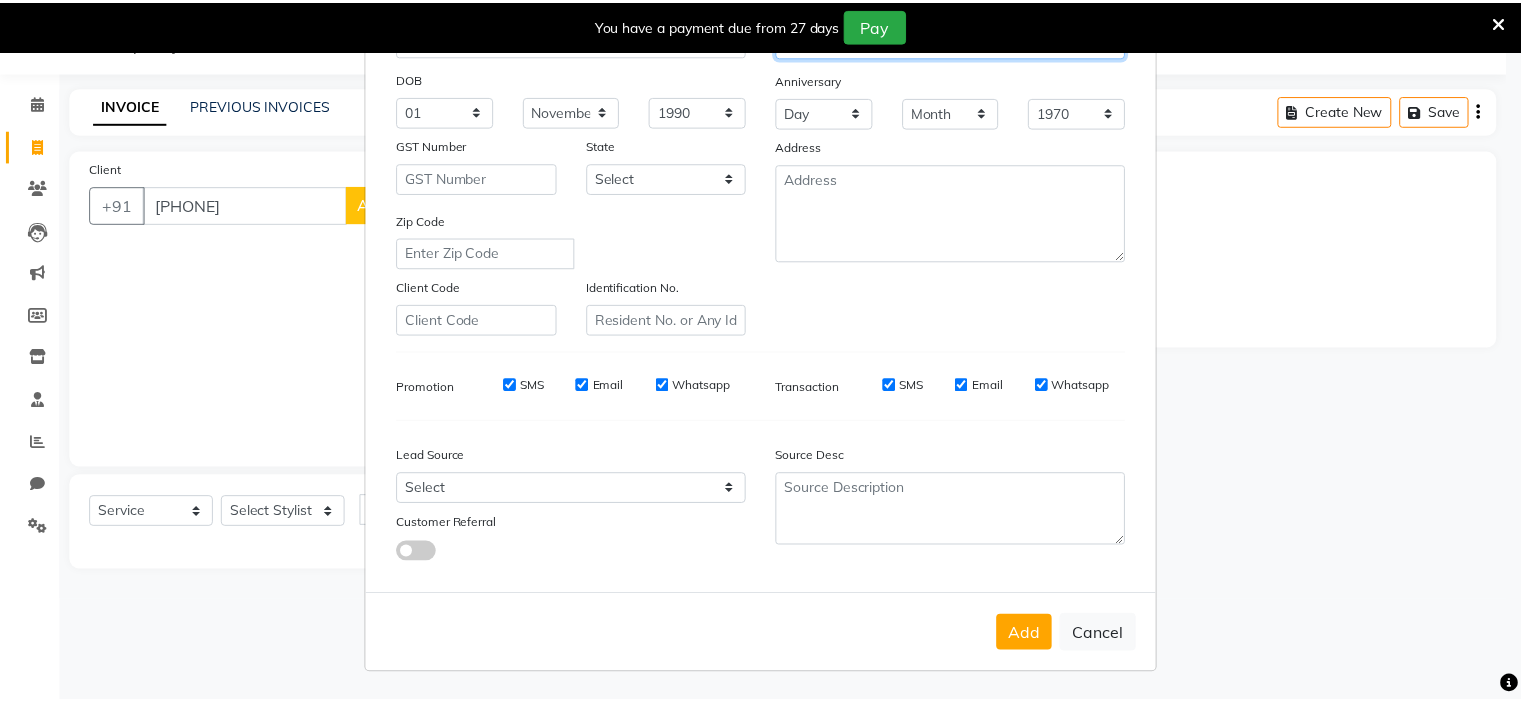 scroll, scrollTop: 225, scrollLeft: 0, axis: vertical 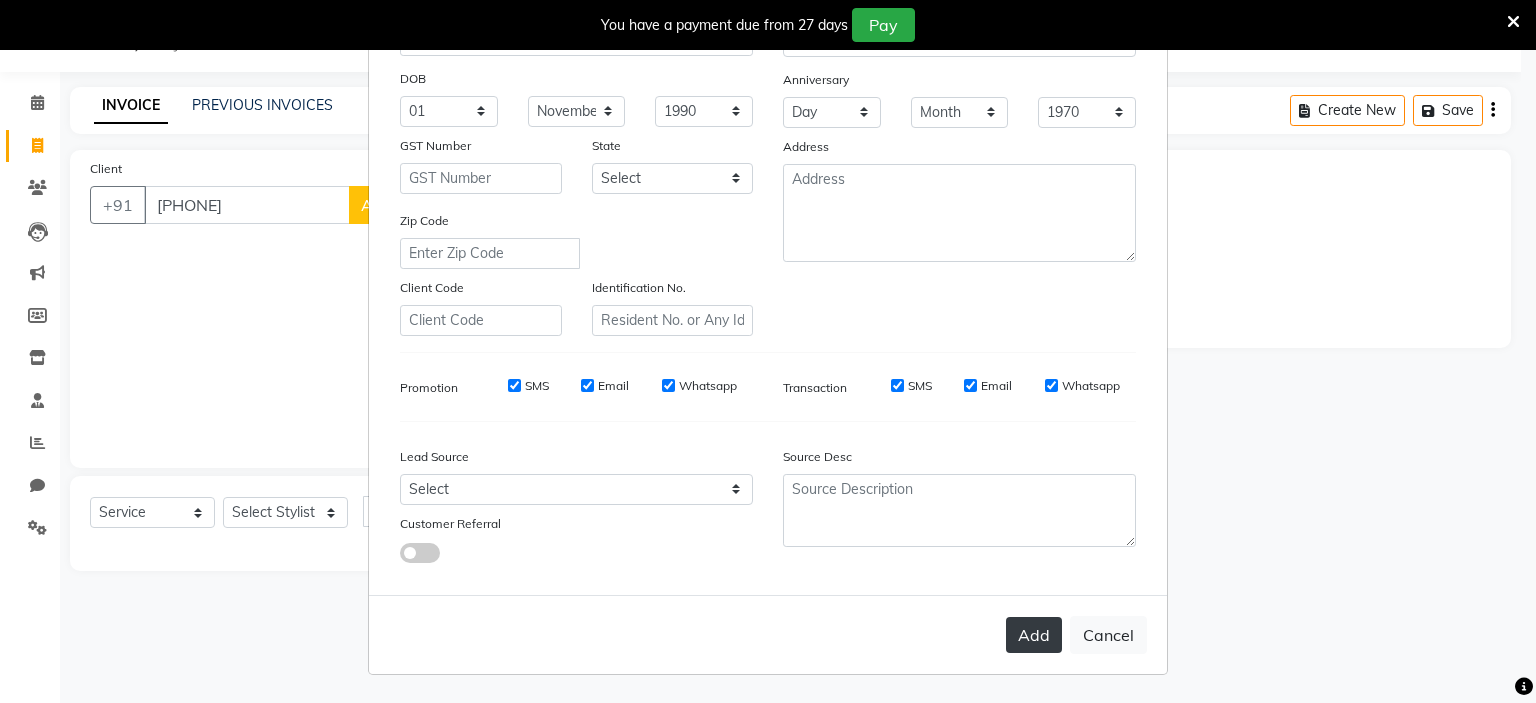 click on "Add" at bounding box center (1034, 635) 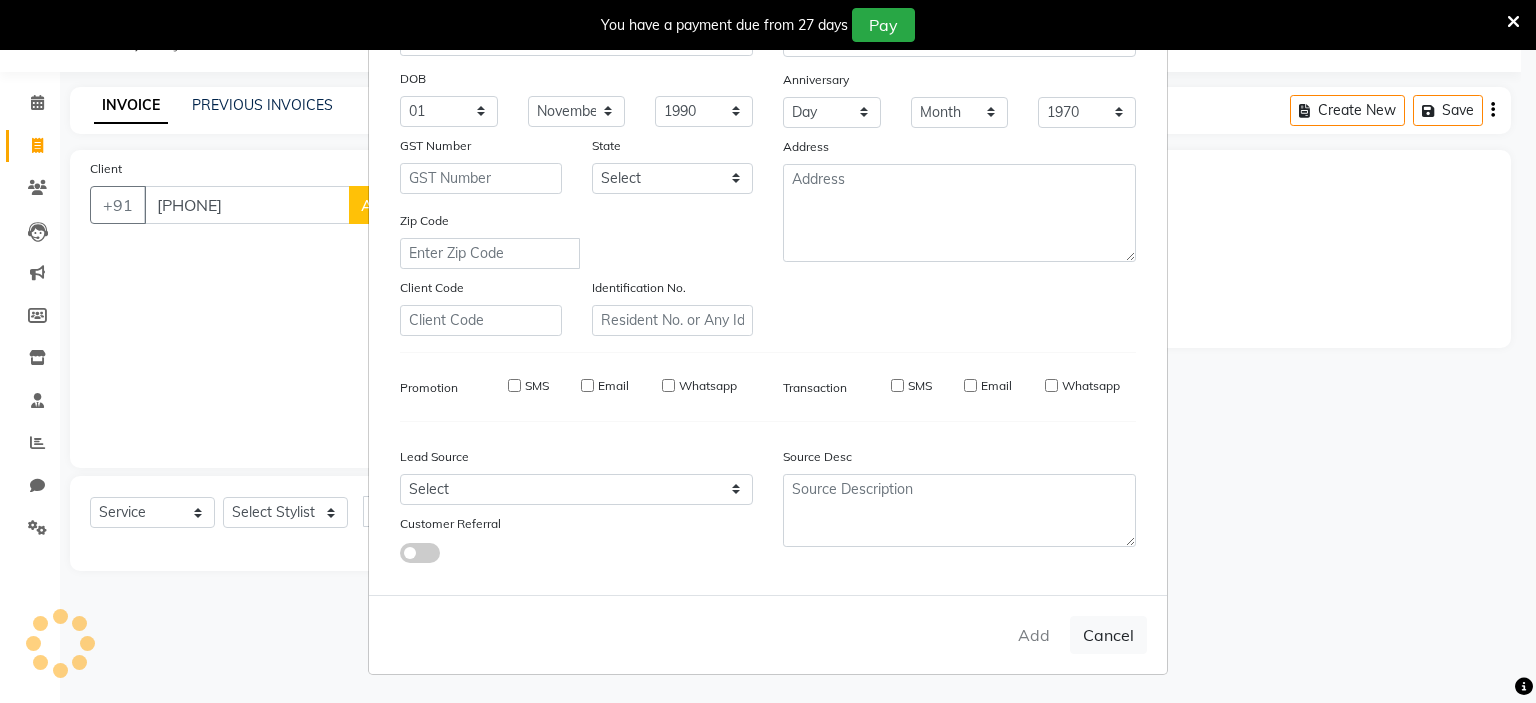type 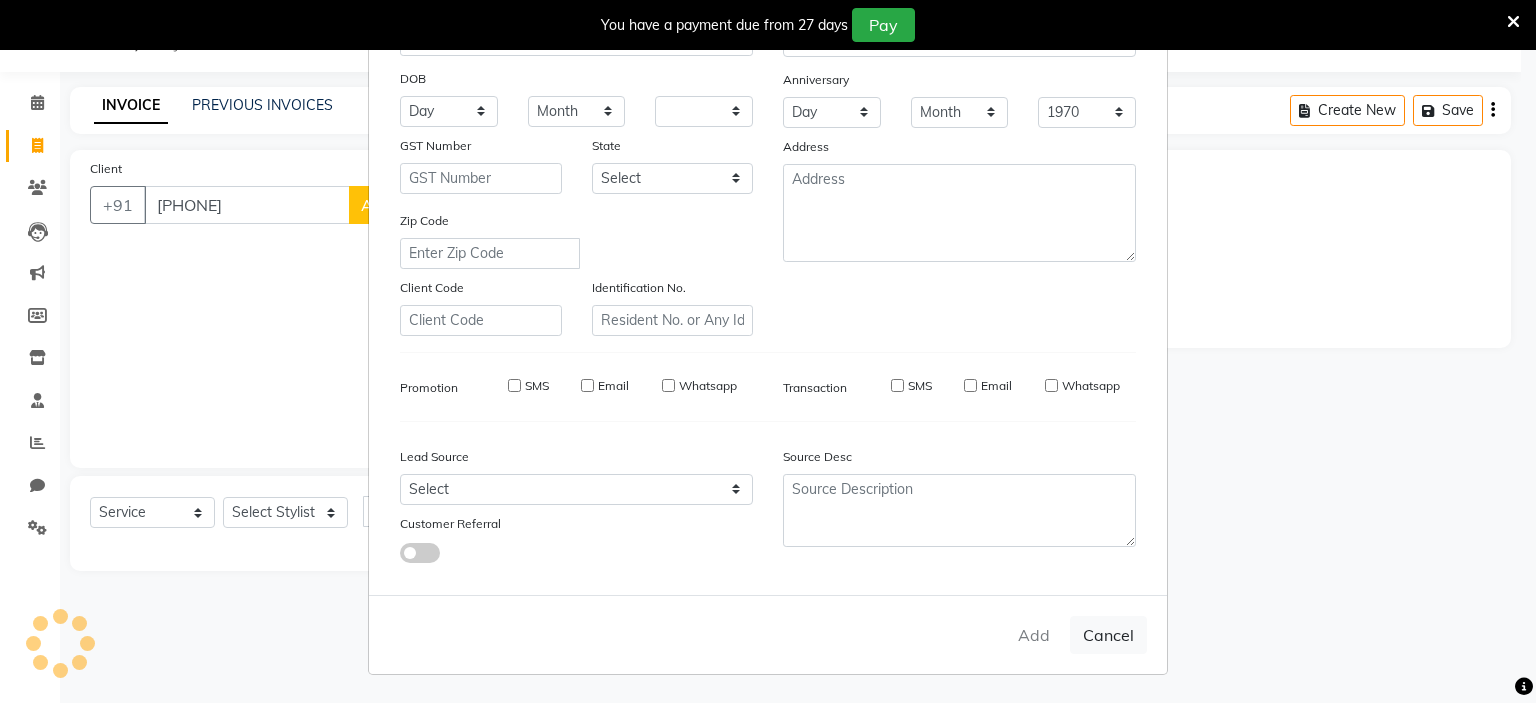 select 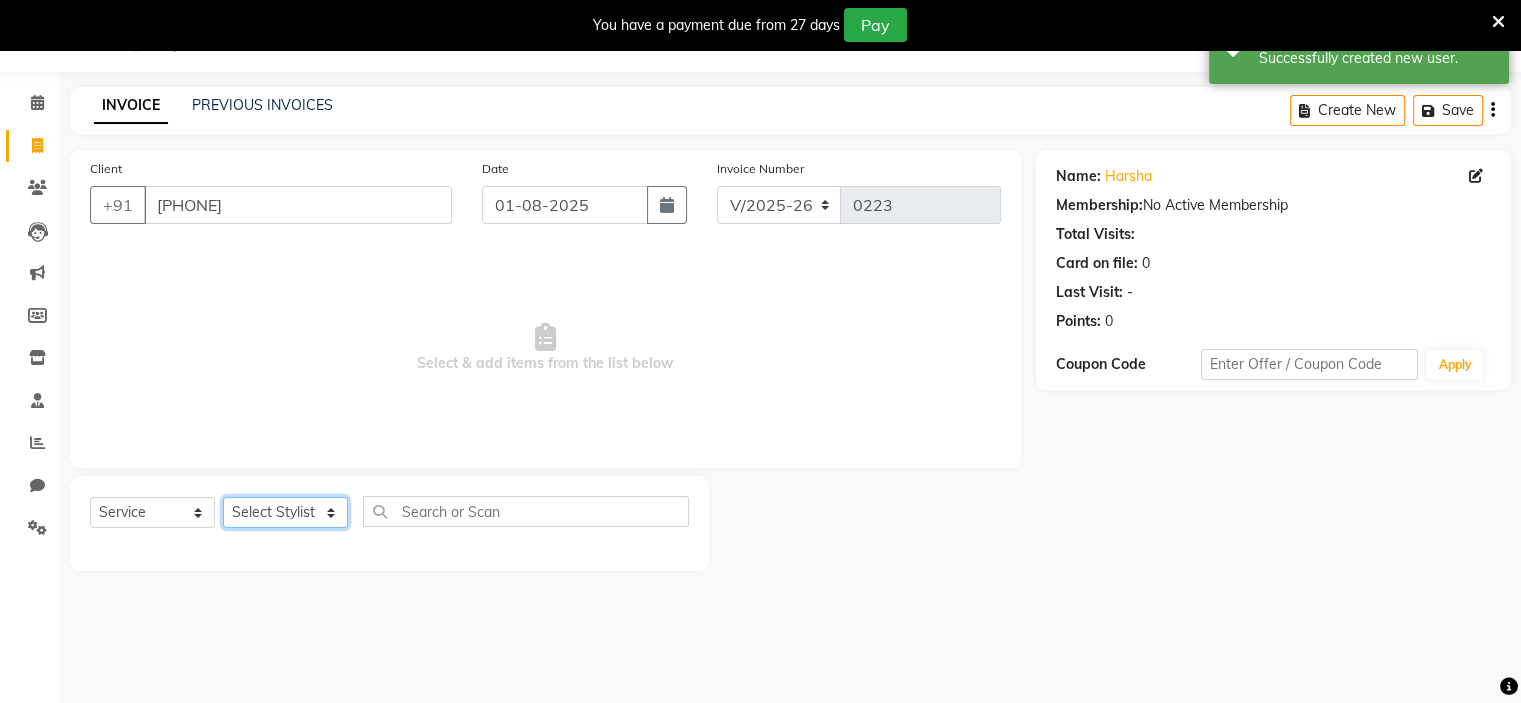 click on "Select Stylist  [FIRST] (Owner) [FIRST] [FIRST] [FIRST] [FIRST] [FIRST] [FIRST] [FIRST] [FIRST] [FIRST]" 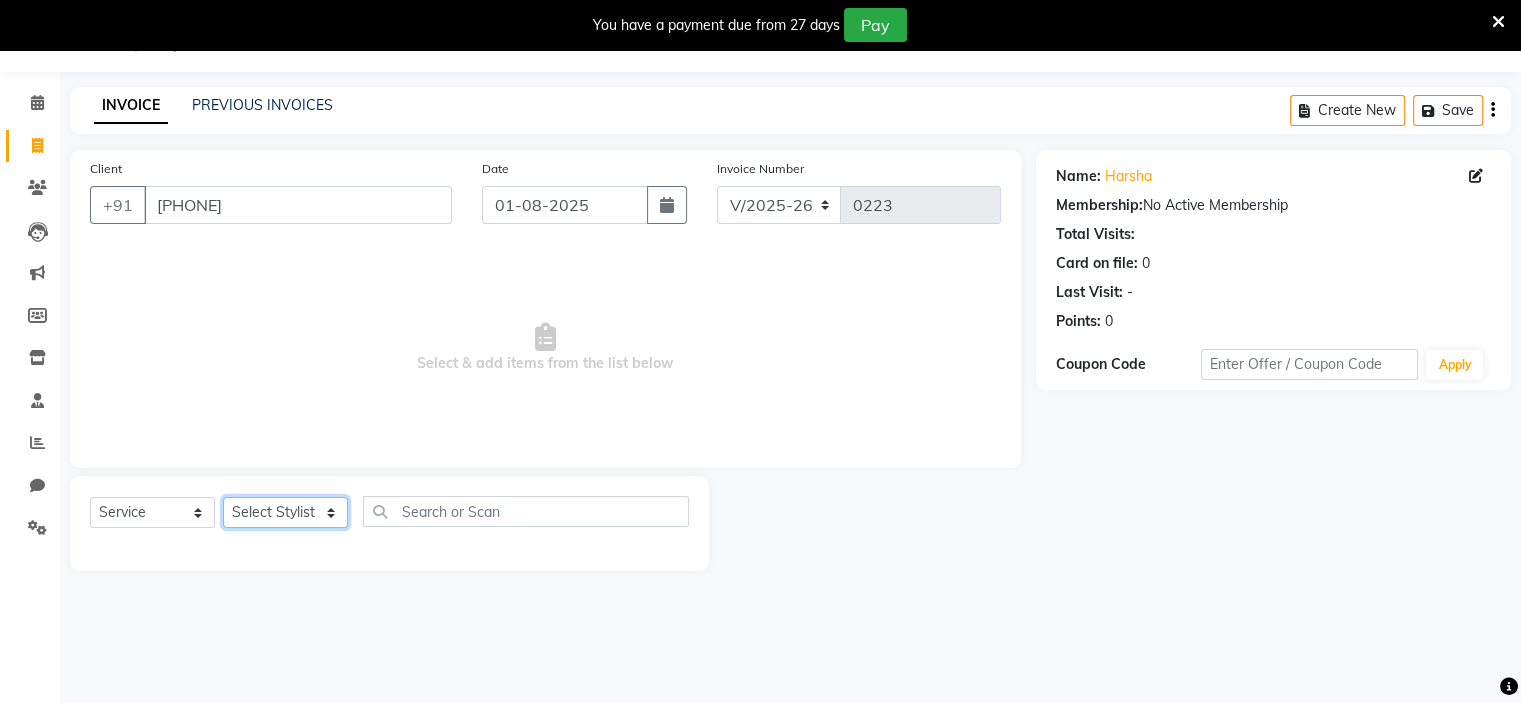 select on "84145" 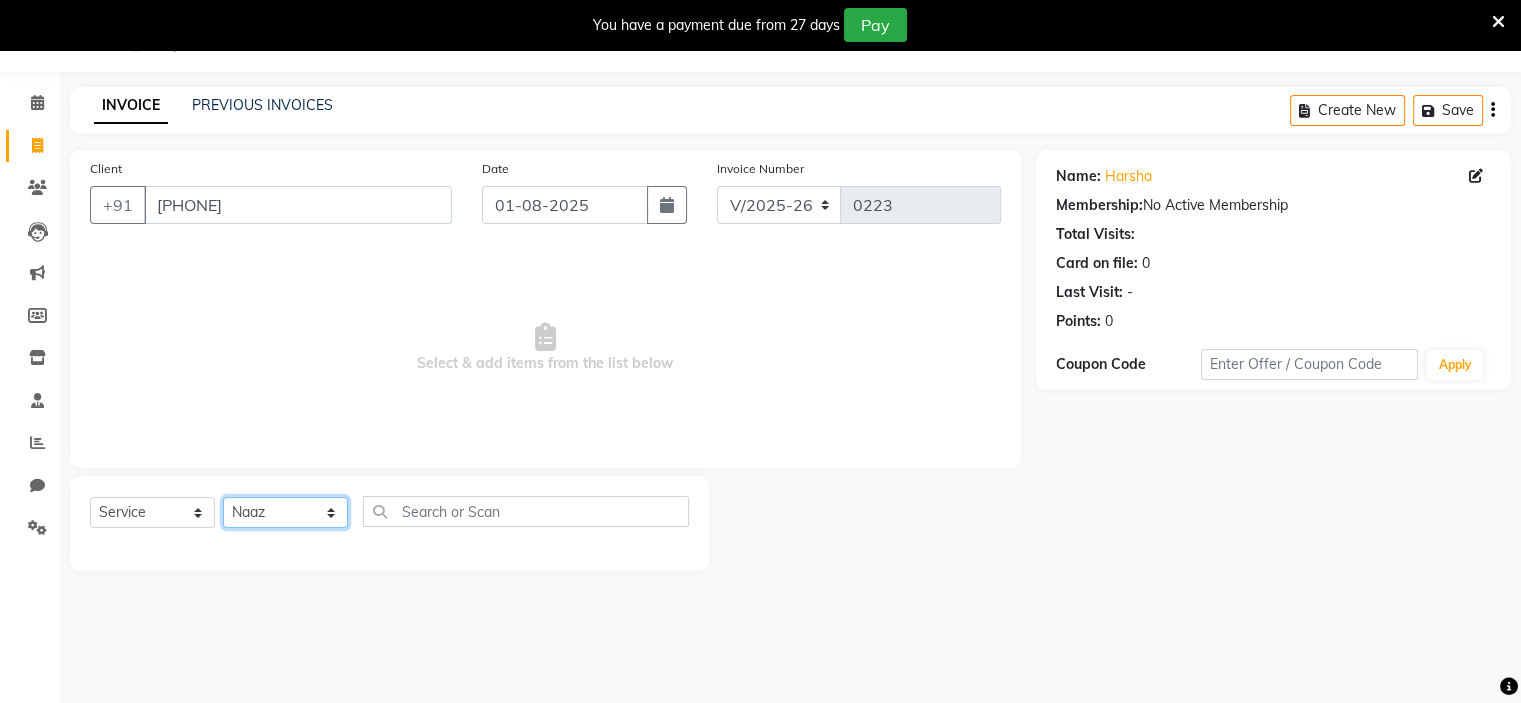 click on "Select Stylist  [FIRST] (Owner) [FIRST] [FIRST] [FIRST] [FIRST] [FIRST] [FIRST] [FIRST] [FIRST] [FIRST]" 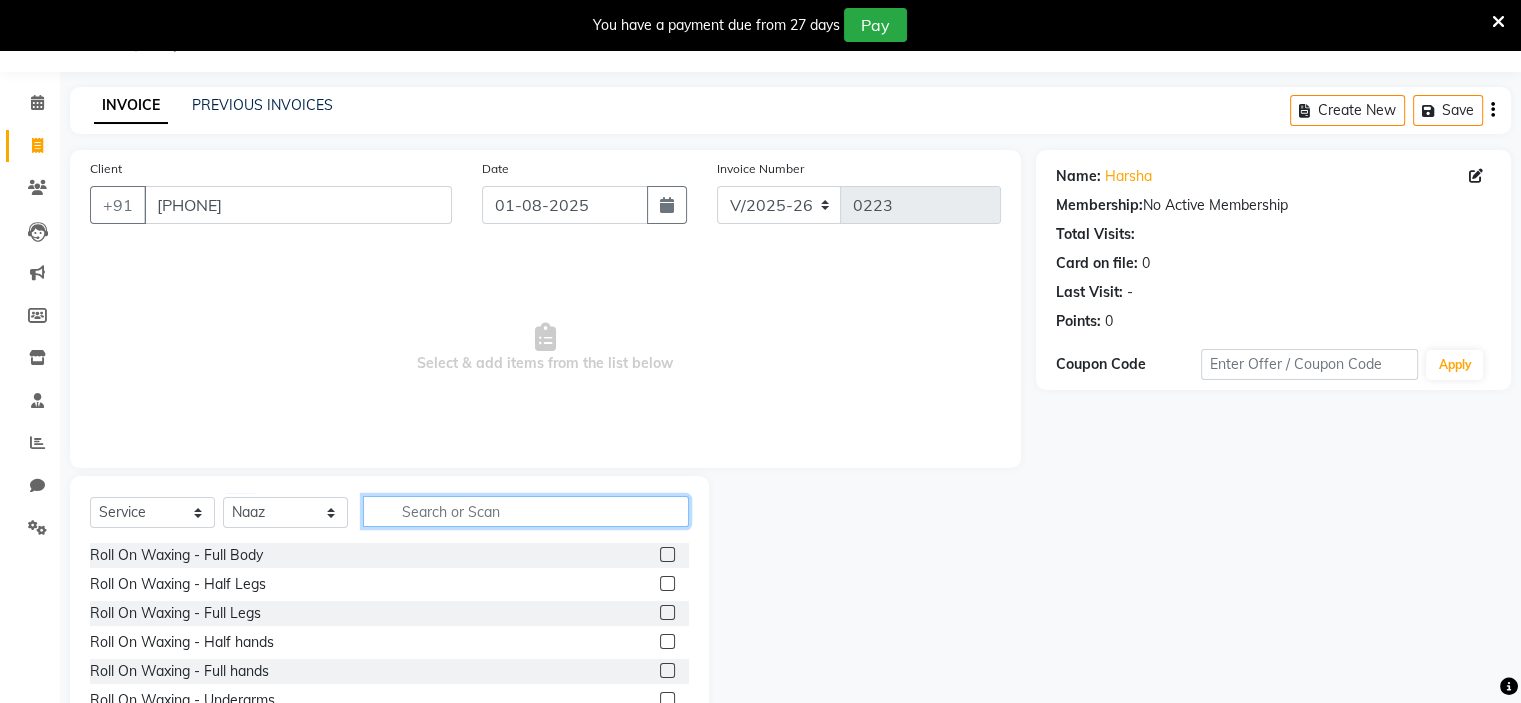 click 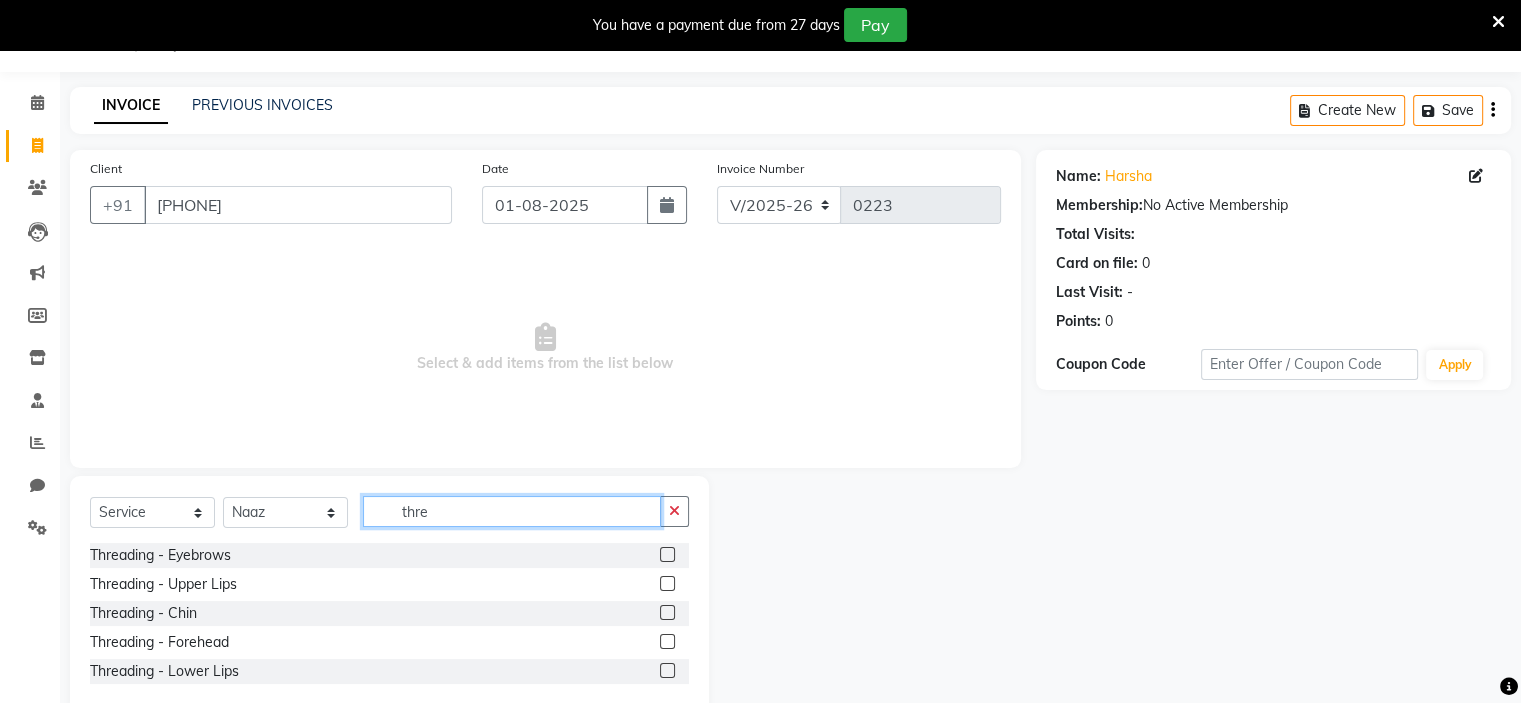 type on "thre" 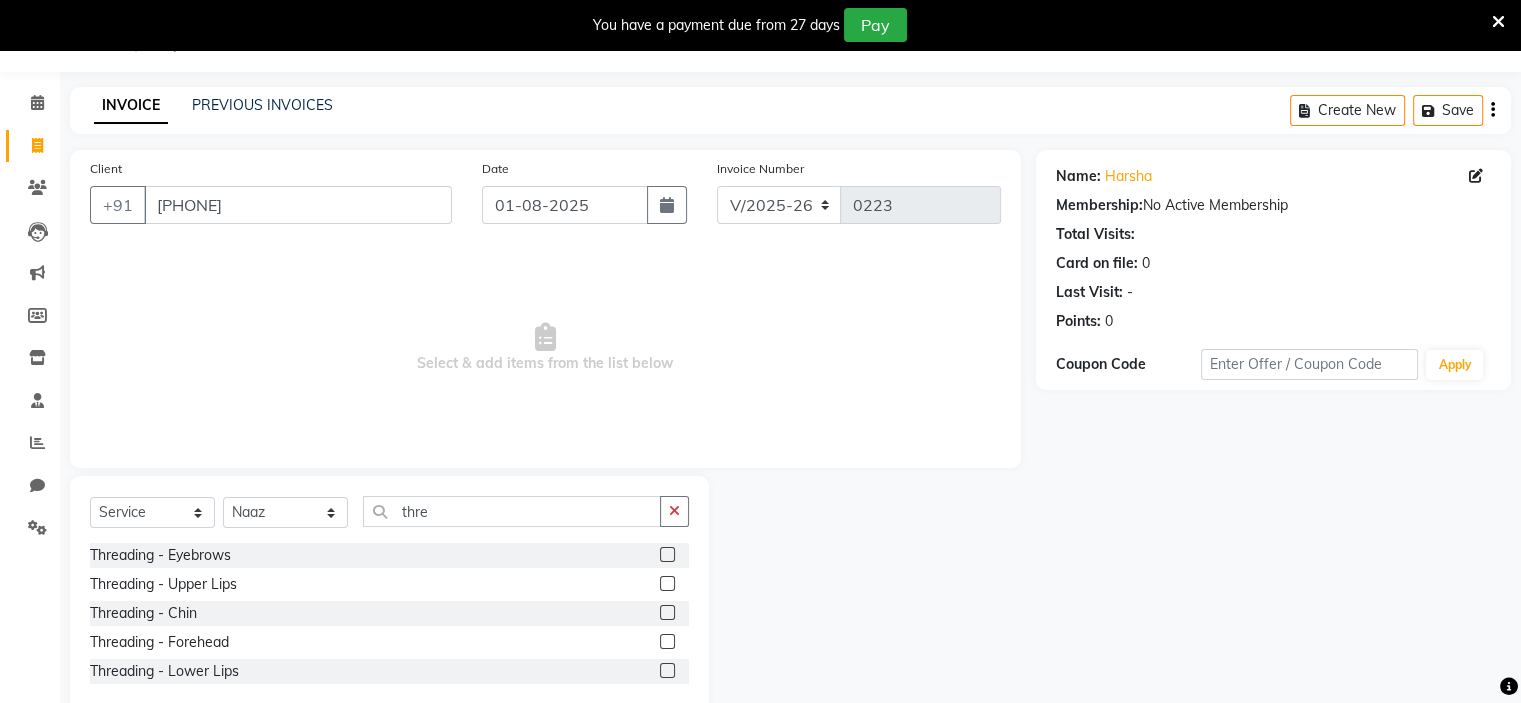 click 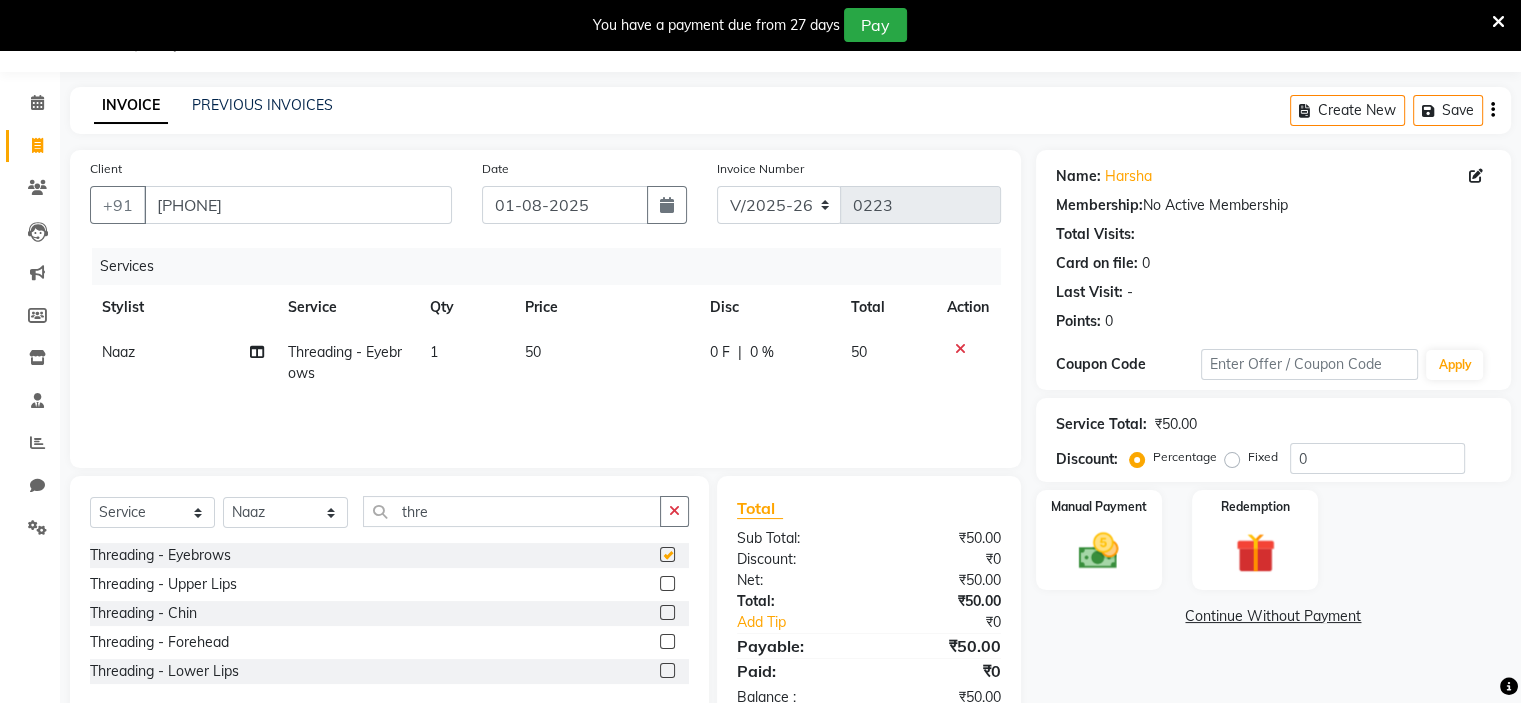checkbox on "false" 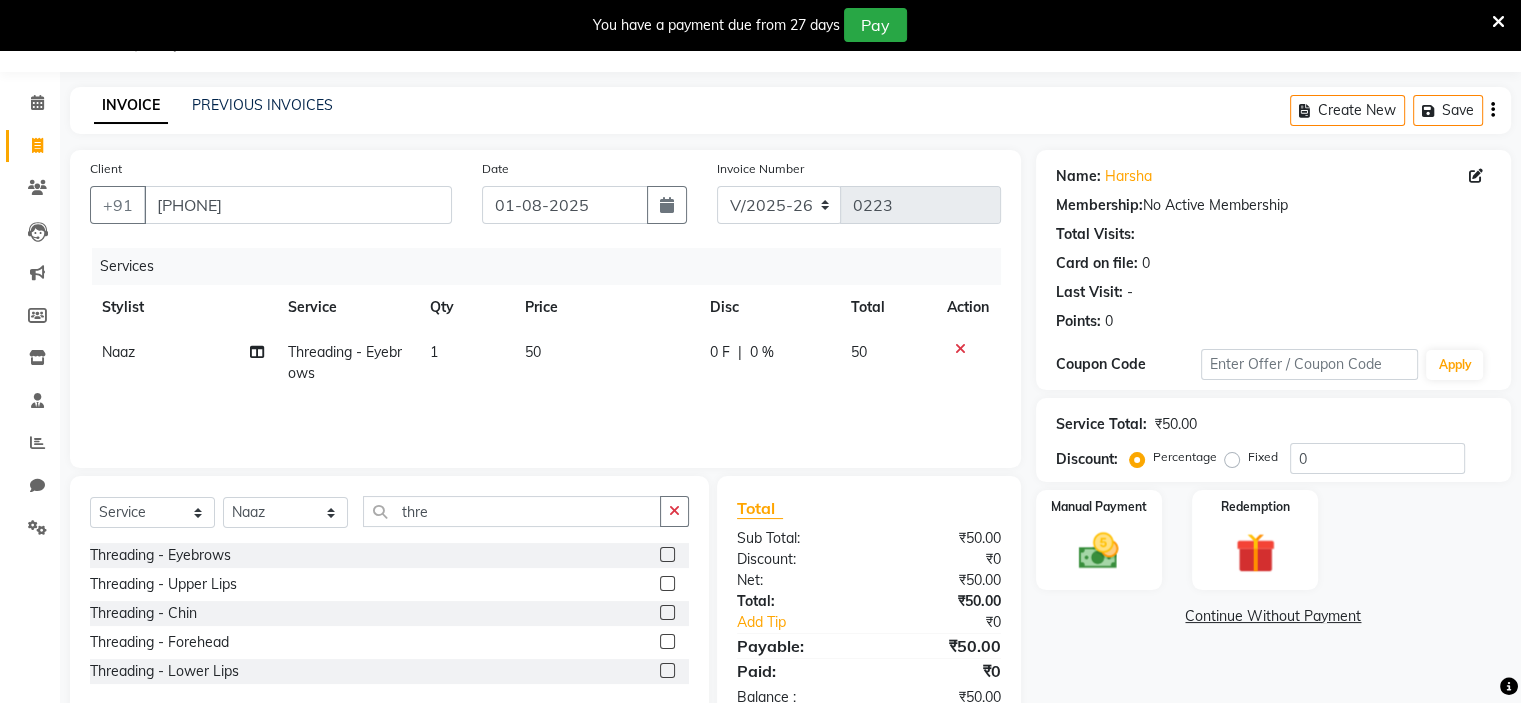 click 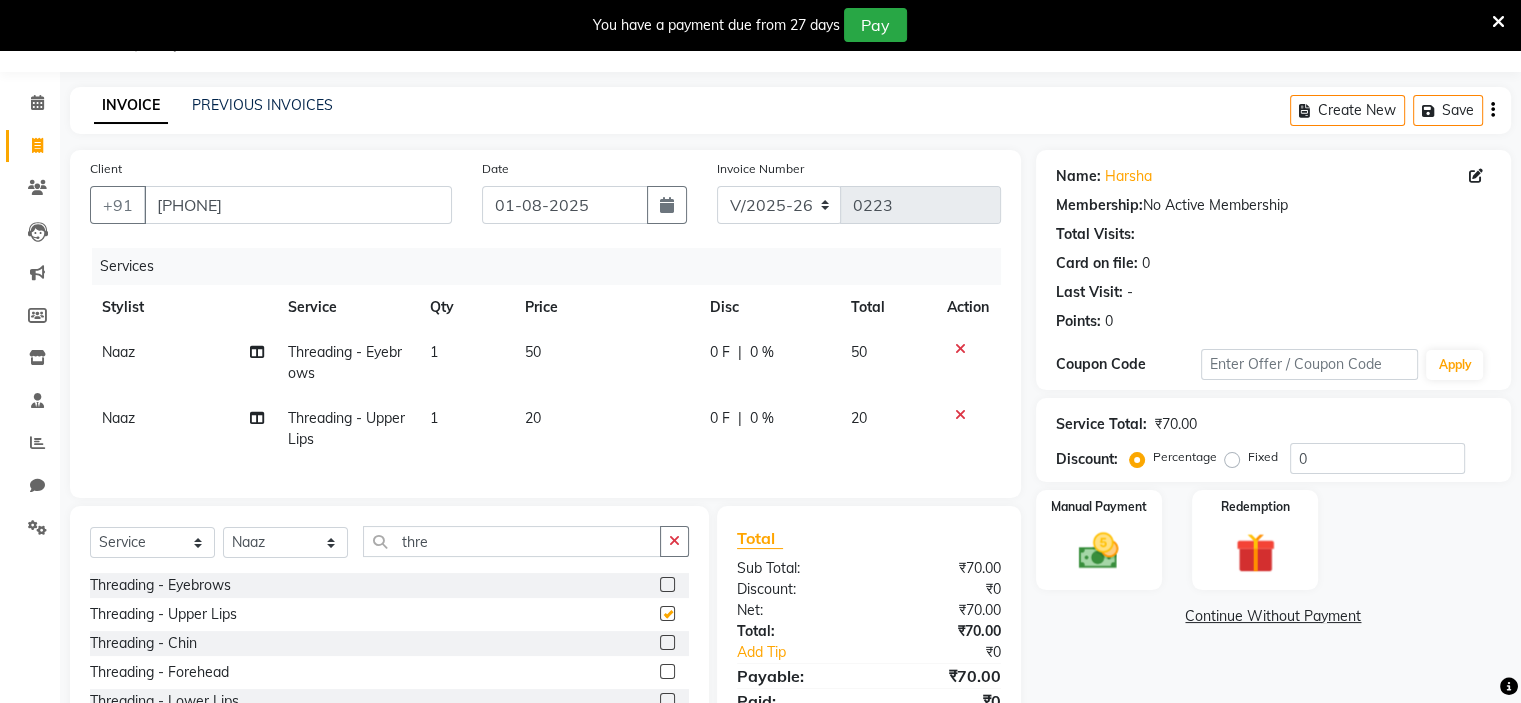 checkbox on "false" 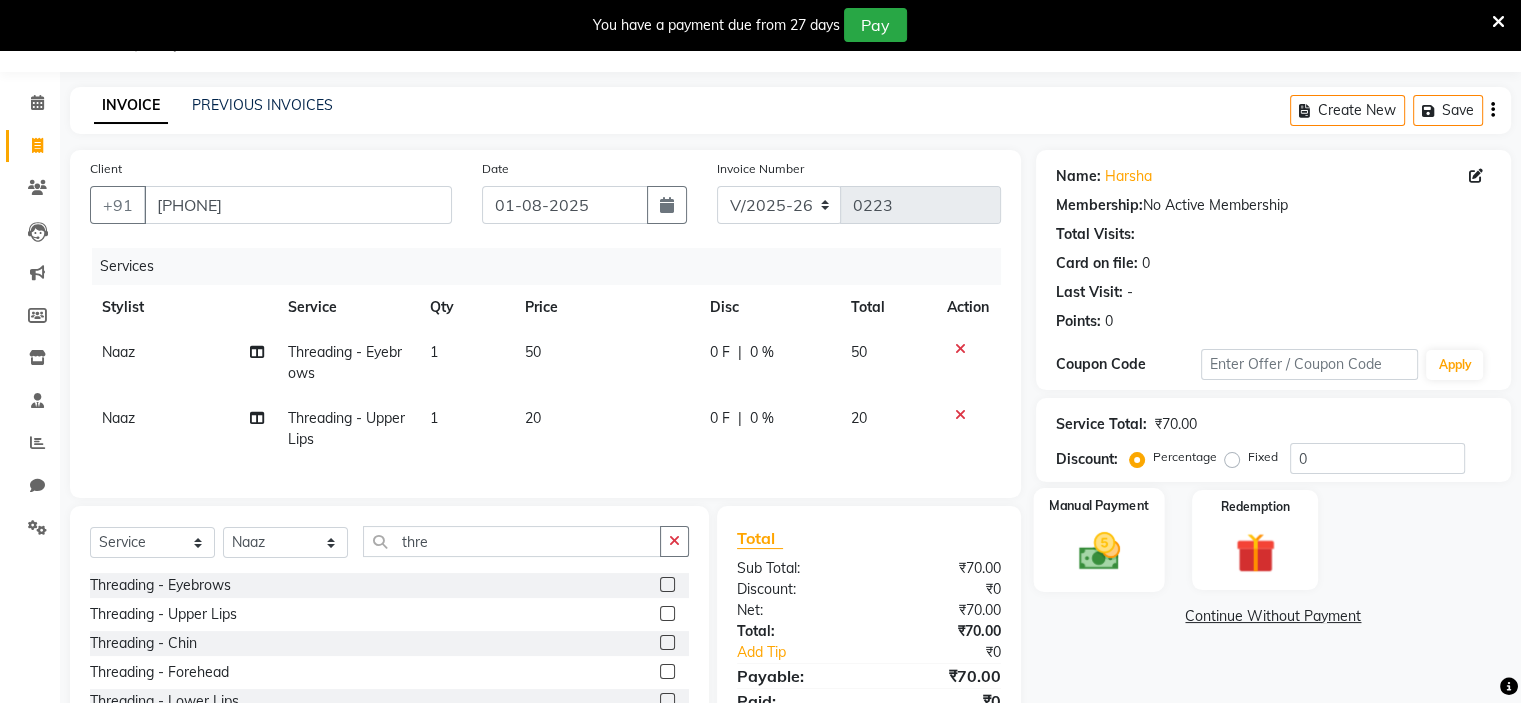 click on "Manual Payment" 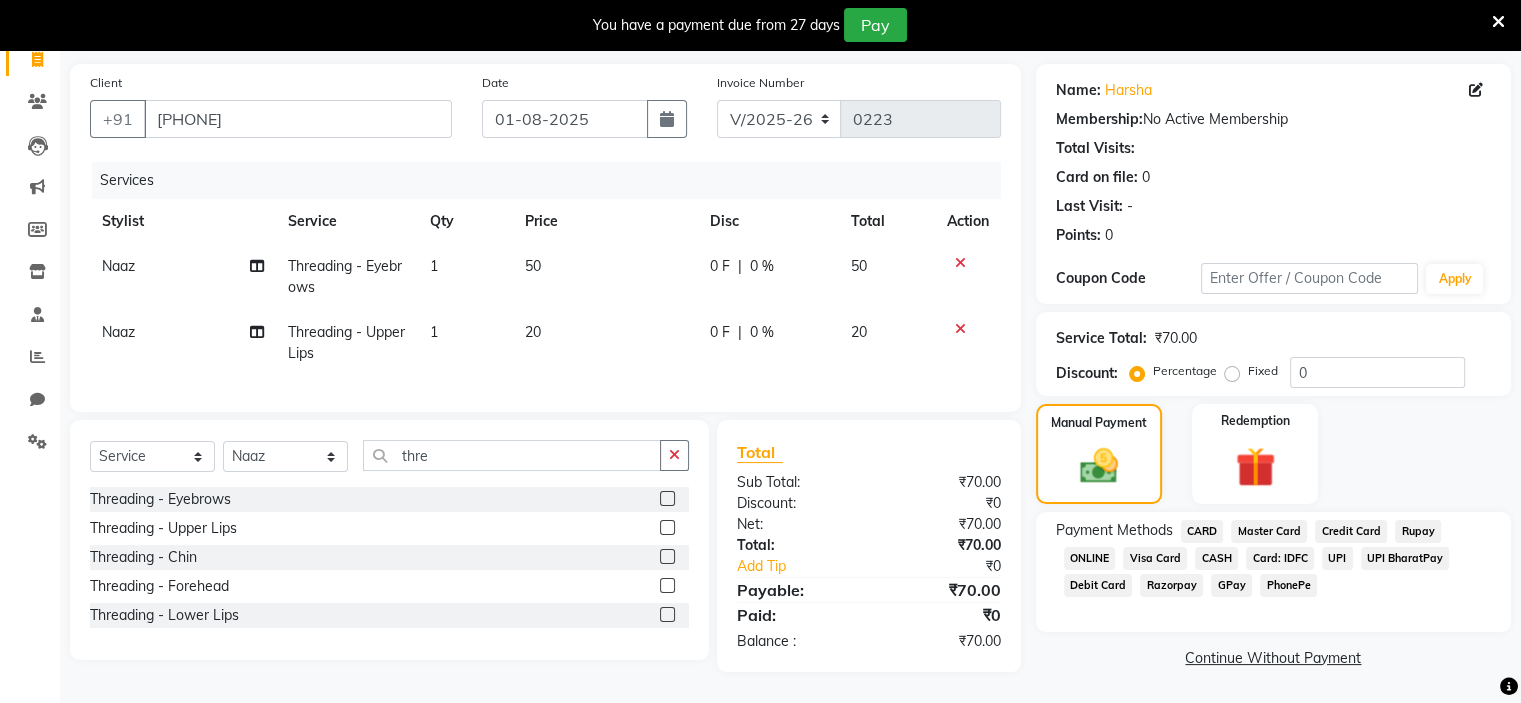 scroll, scrollTop: 148, scrollLeft: 0, axis: vertical 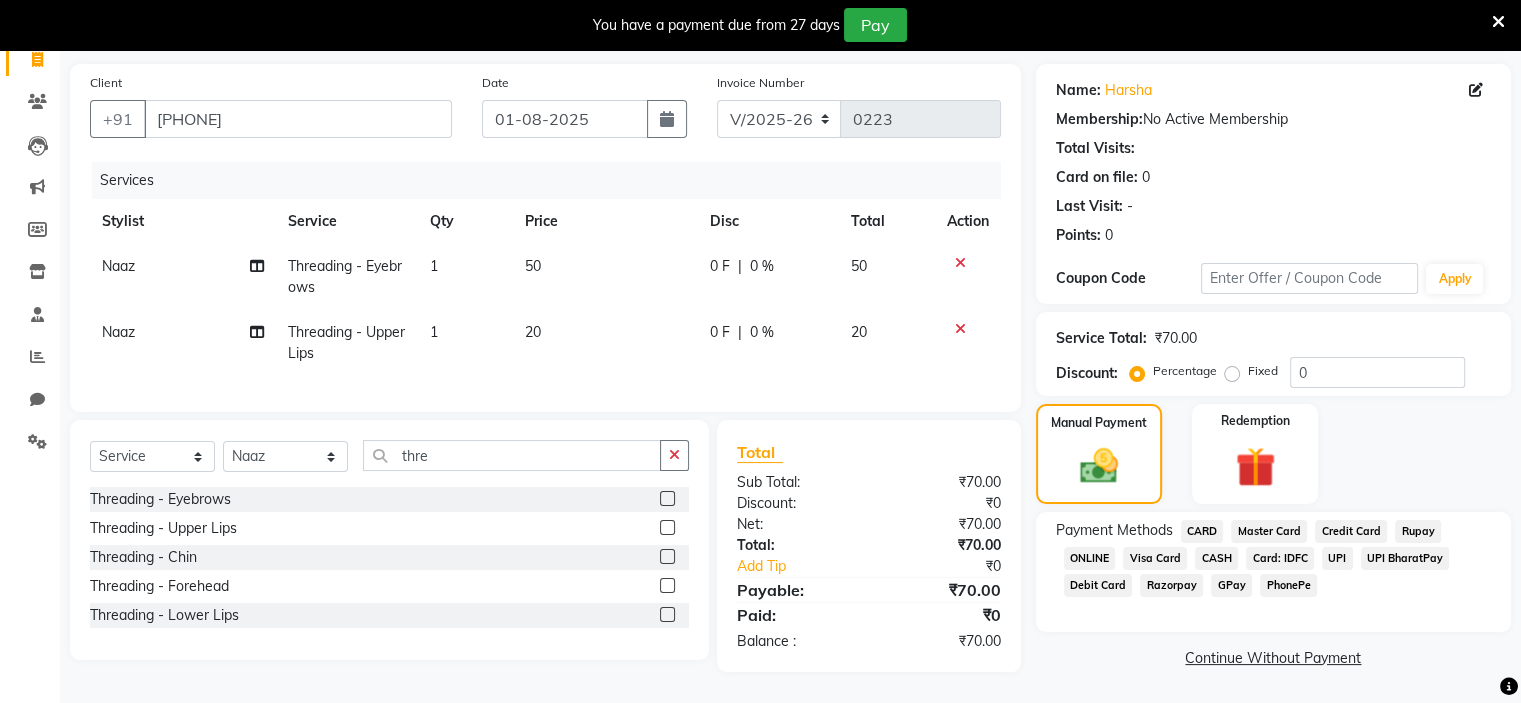 click on "GPay" 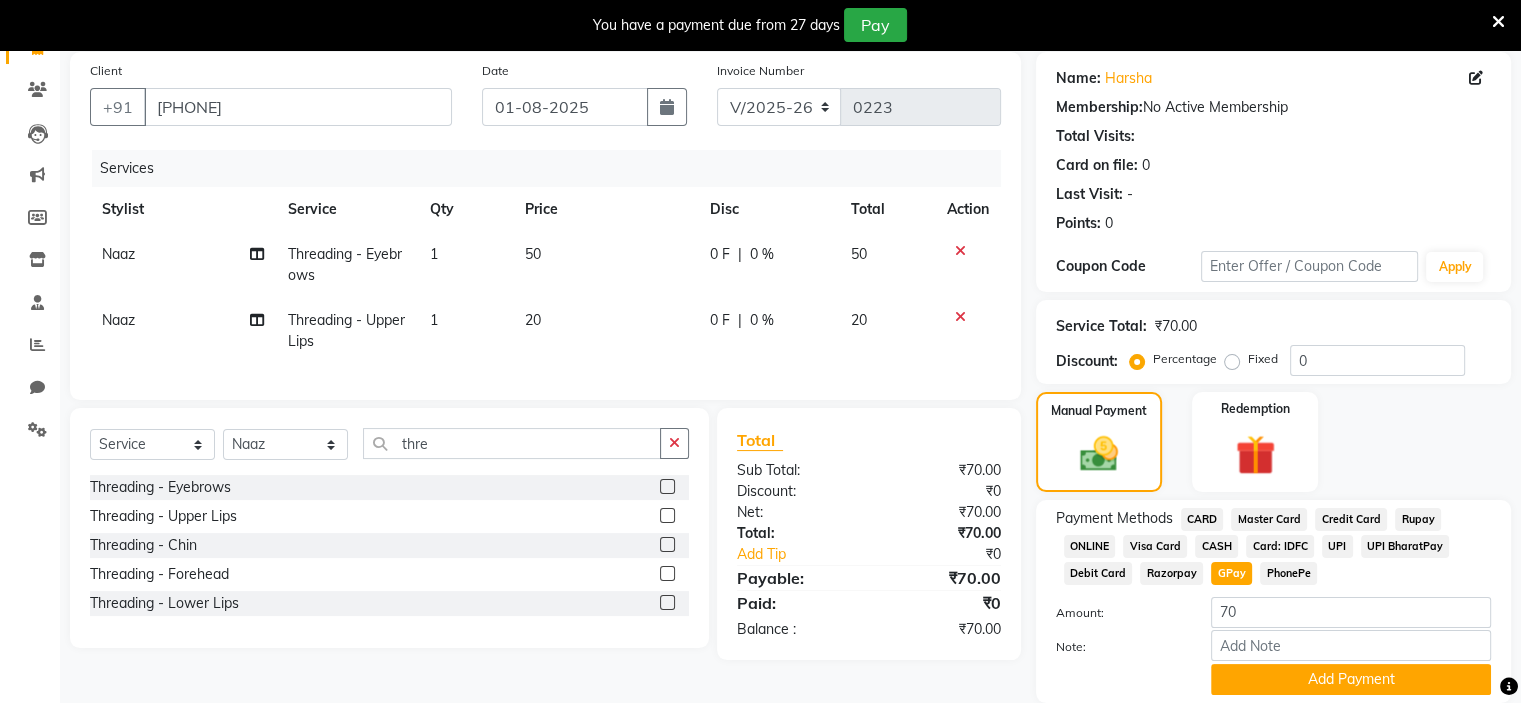 scroll, scrollTop: 221, scrollLeft: 0, axis: vertical 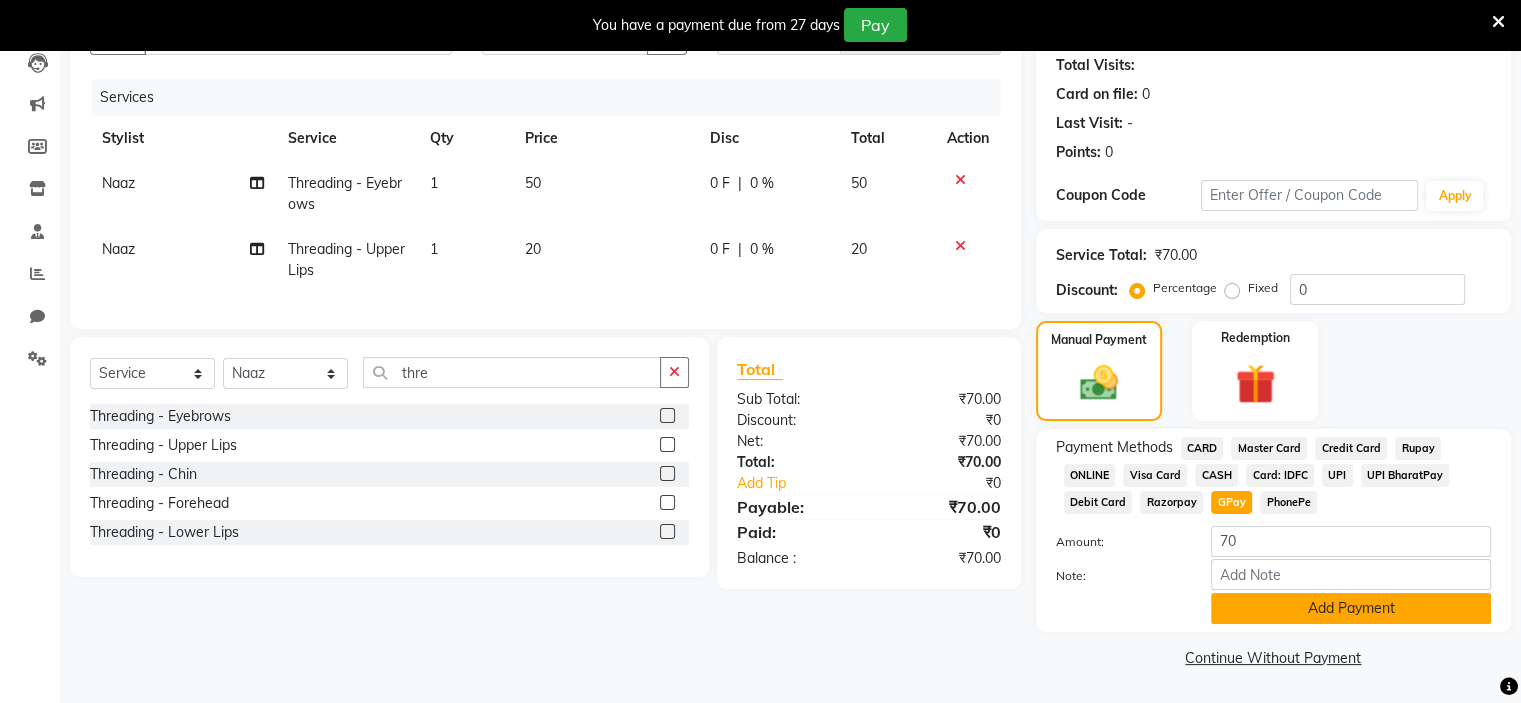 click on "Add Payment" 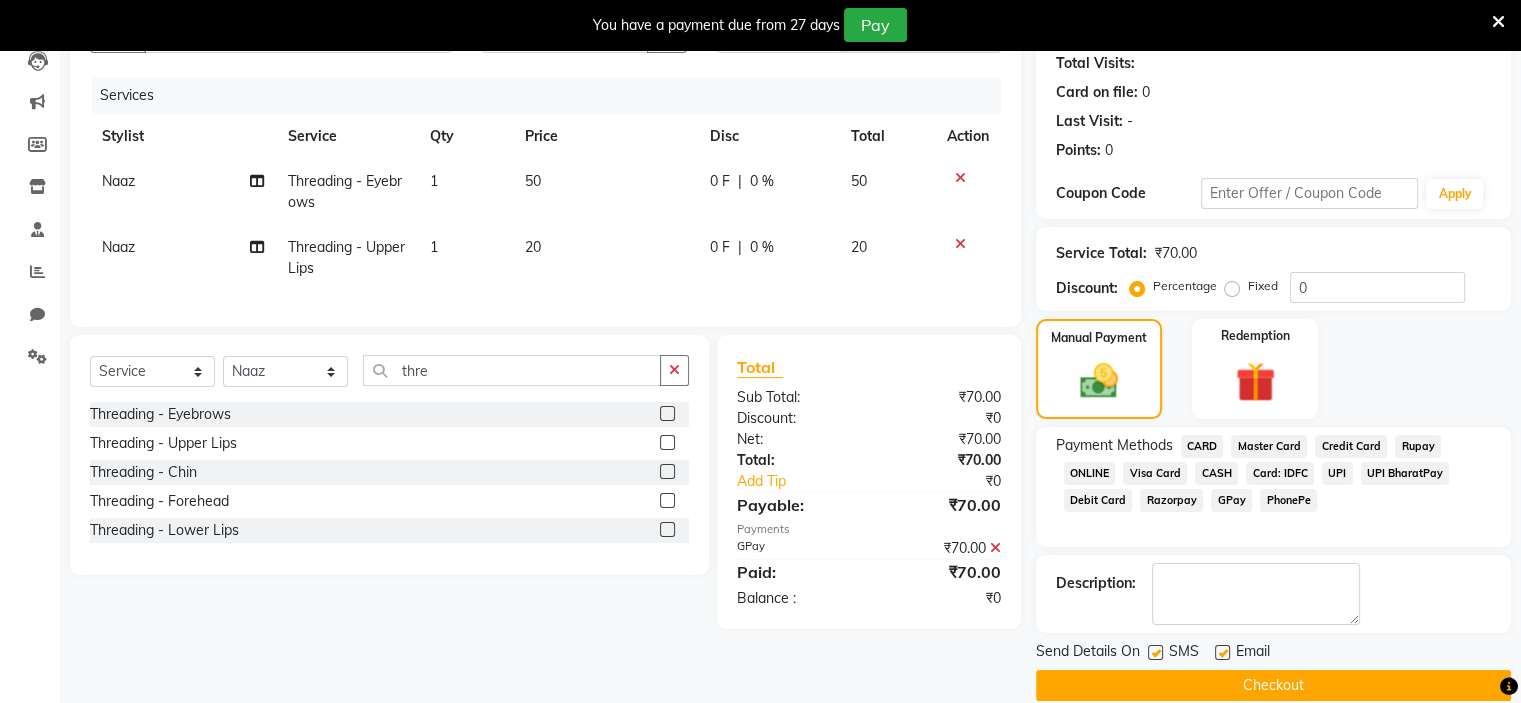 click 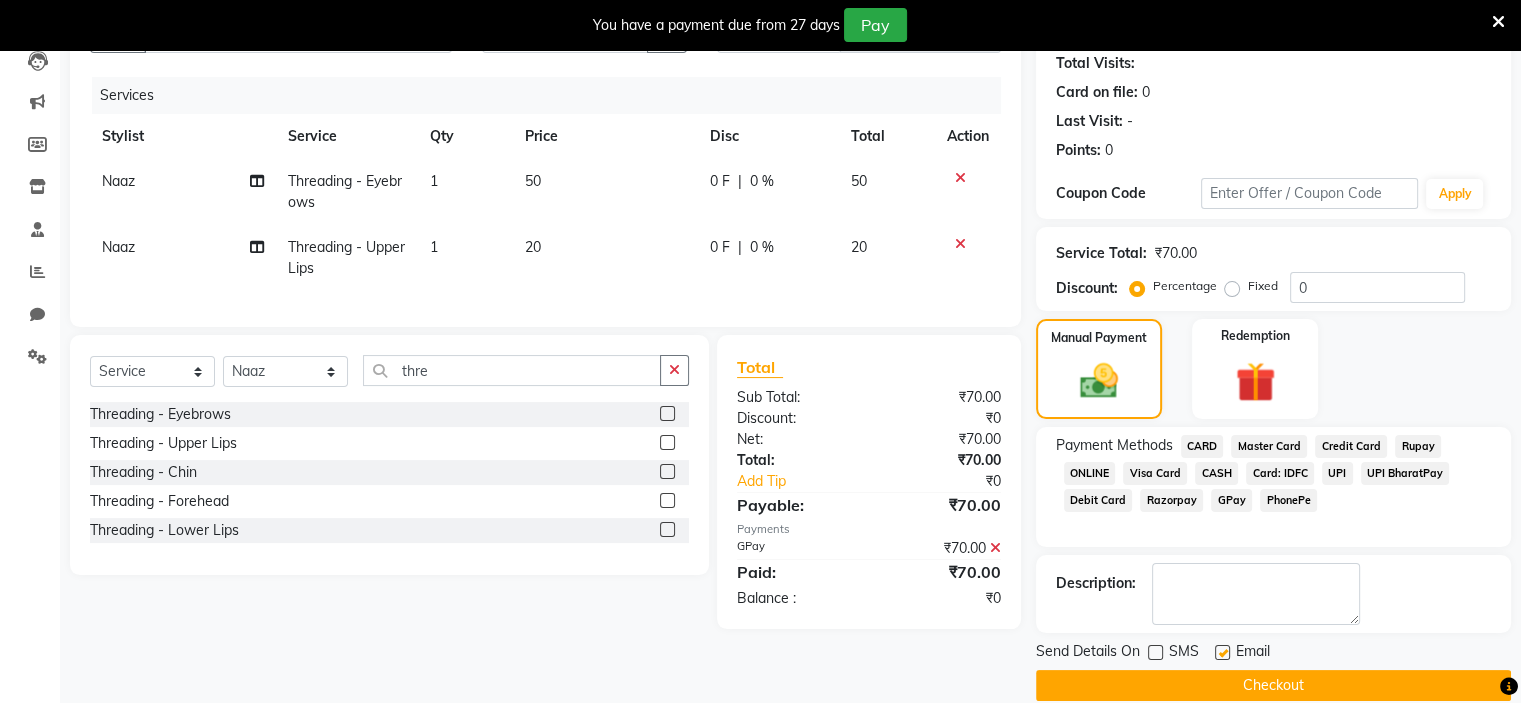 click on "Checkout" 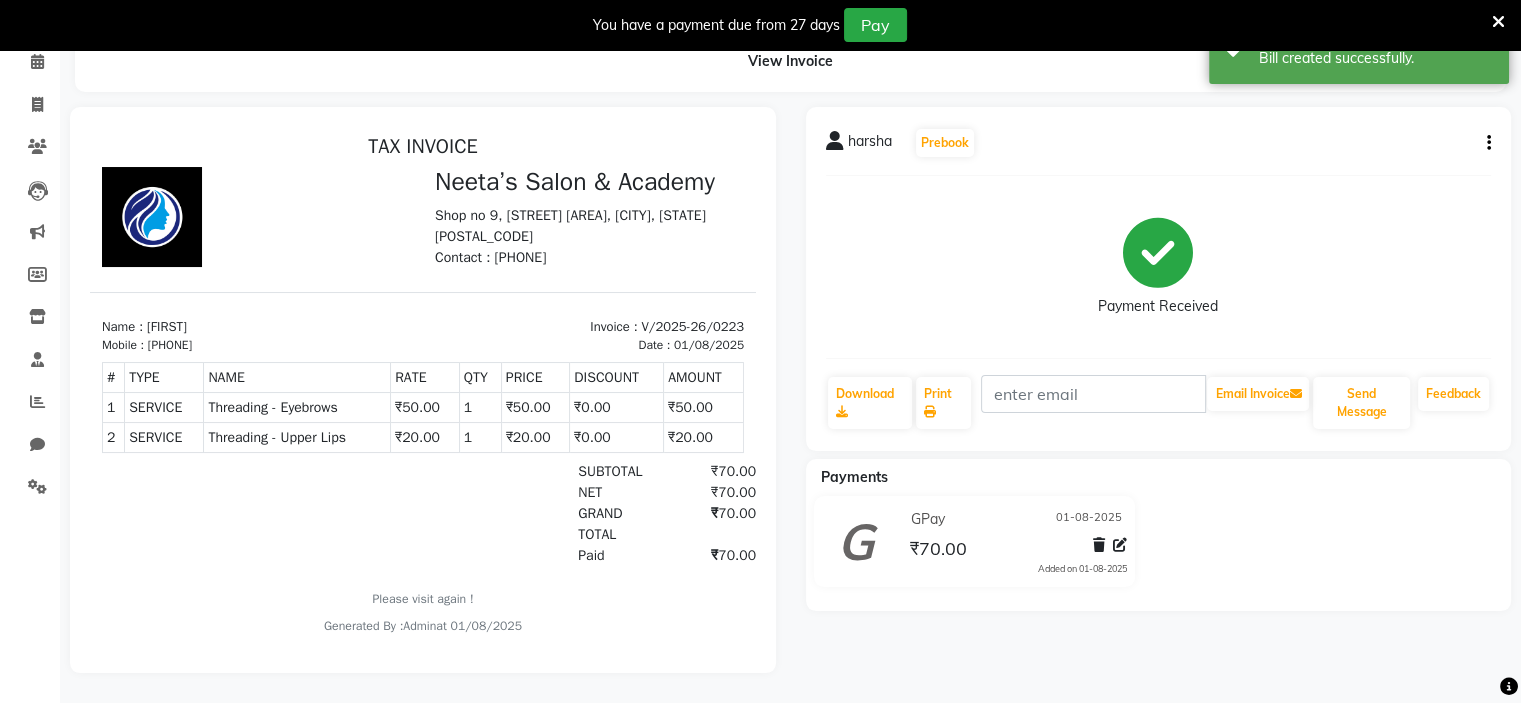 scroll, scrollTop: 0, scrollLeft: 0, axis: both 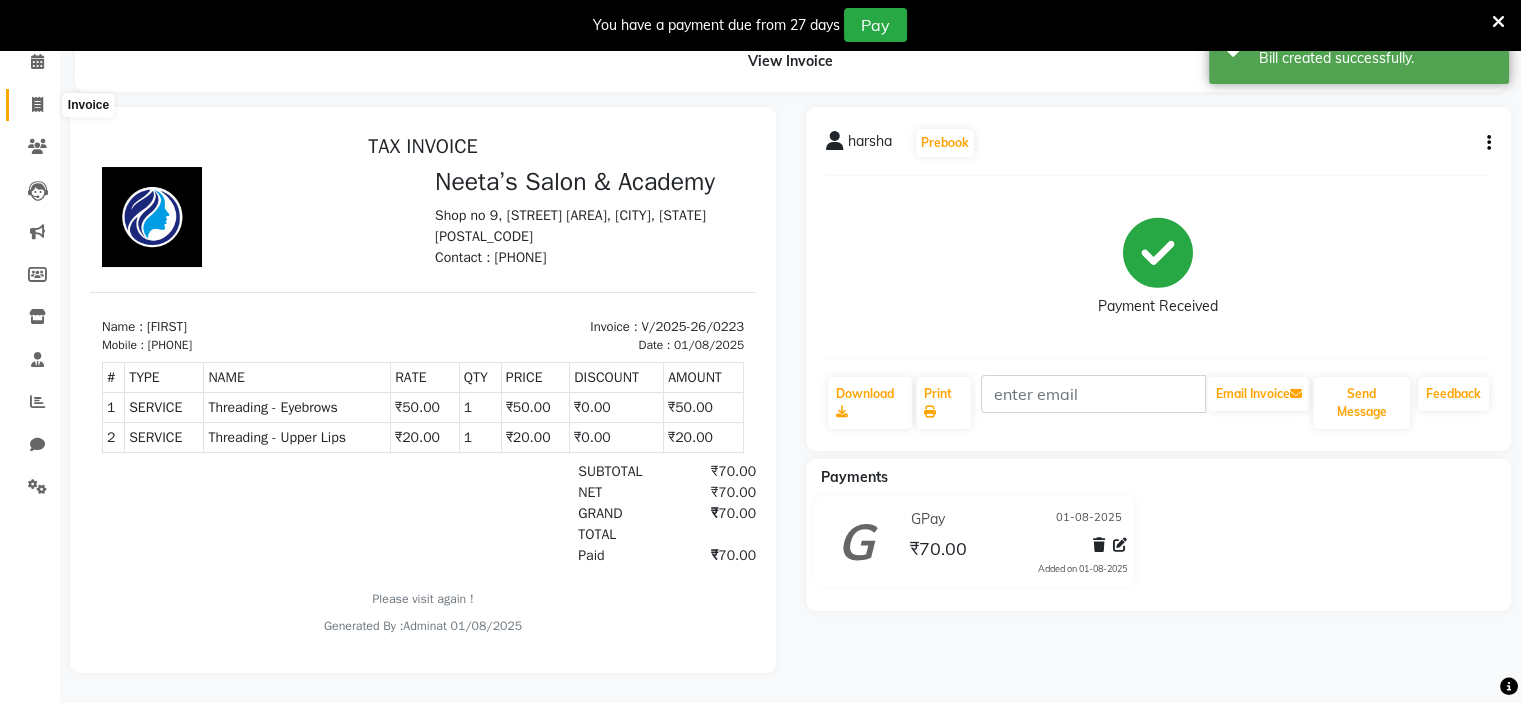 click 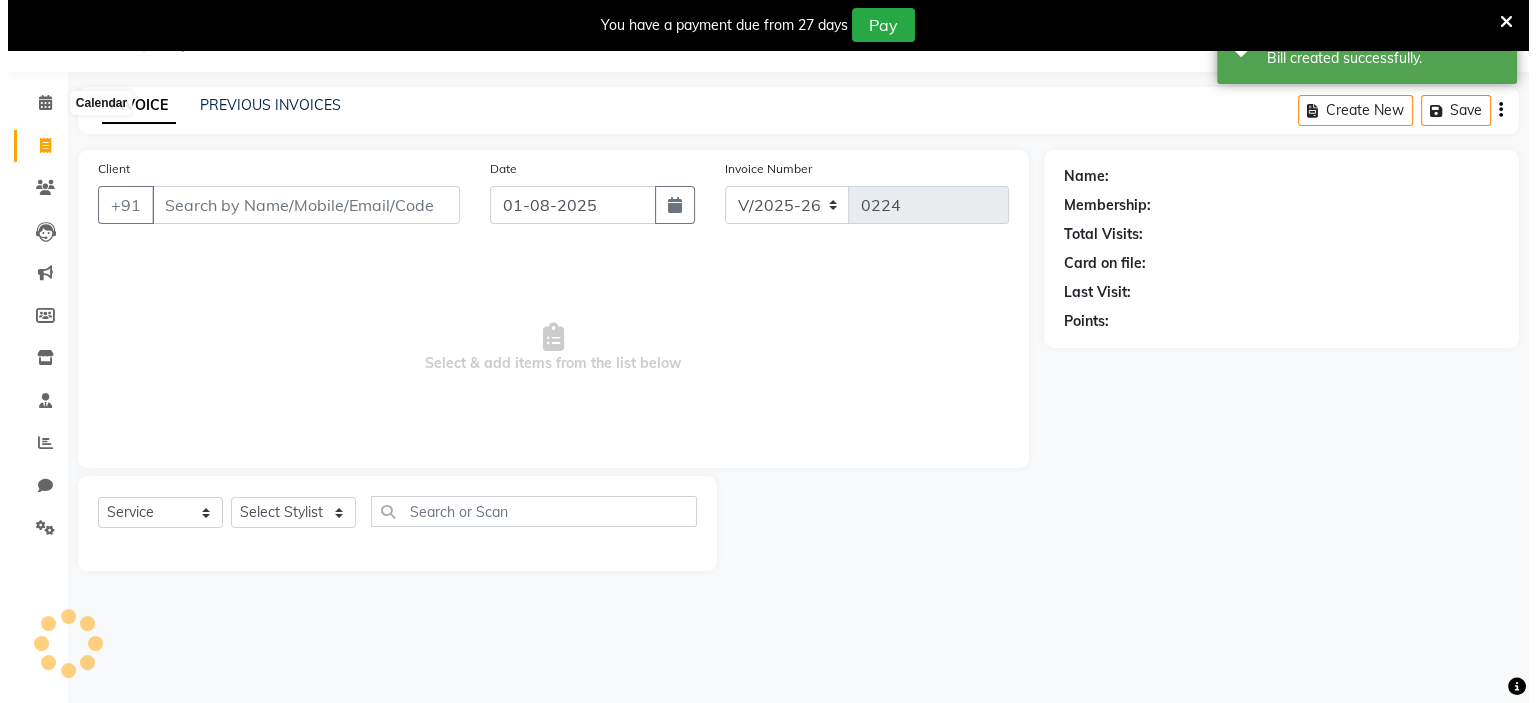 scroll, scrollTop: 50, scrollLeft: 0, axis: vertical 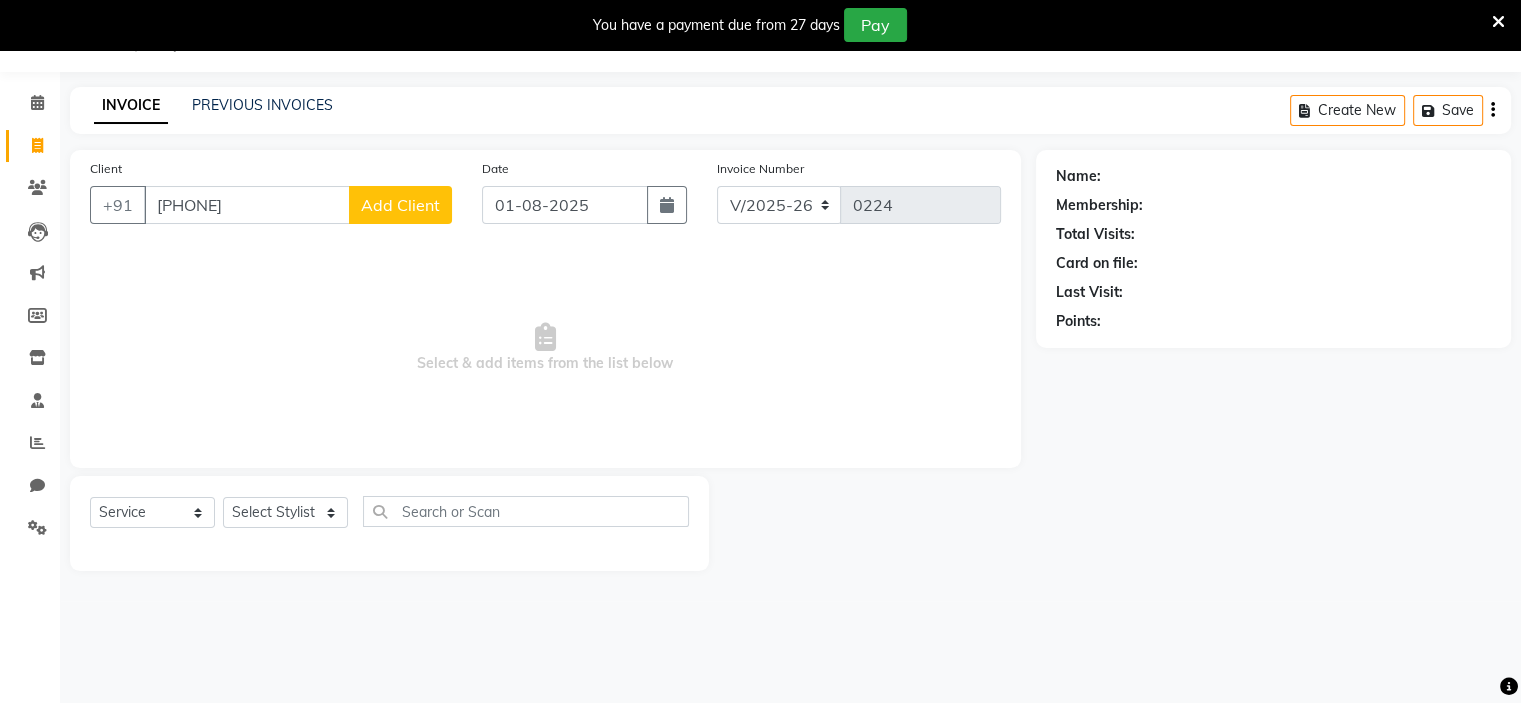 type on "[PHONE]" 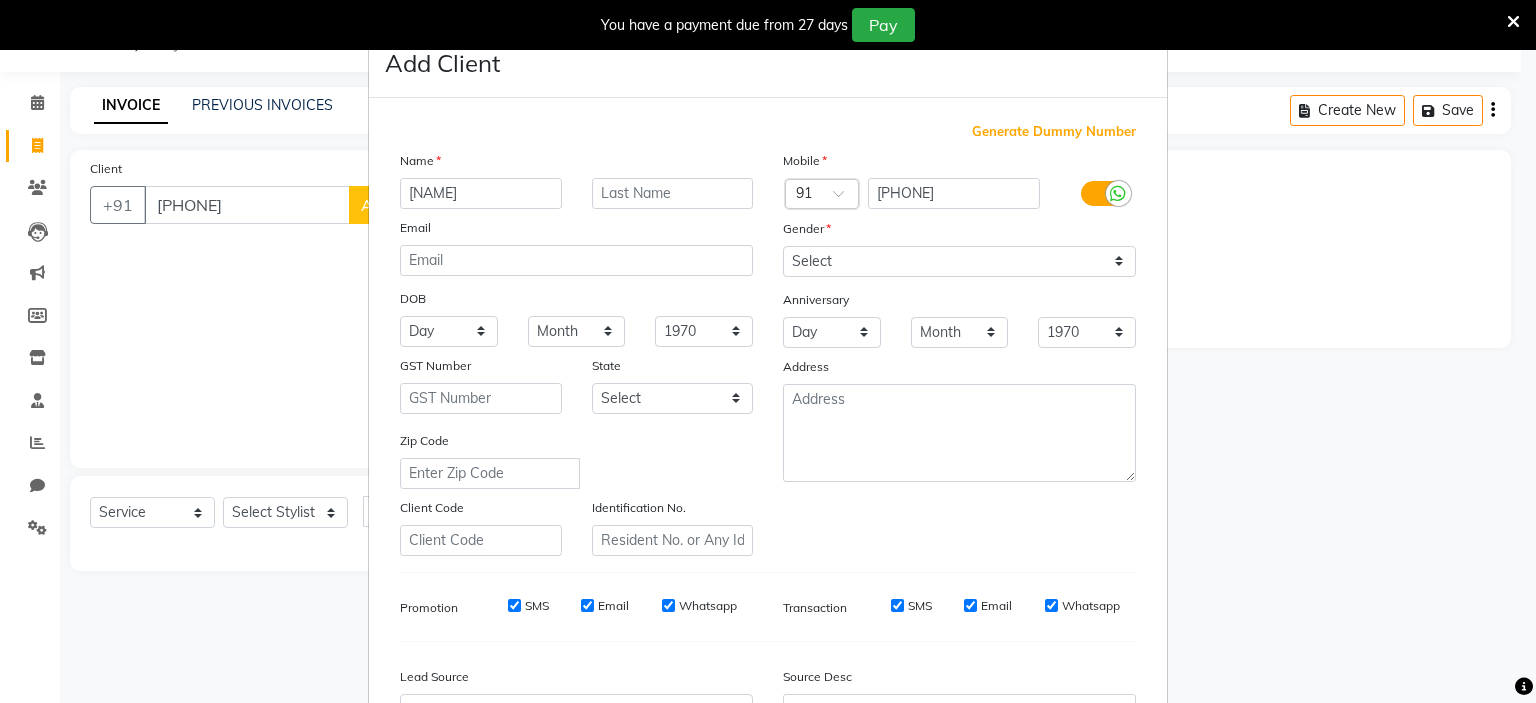 click on "[NAME]" at bounding box center (481, 193) 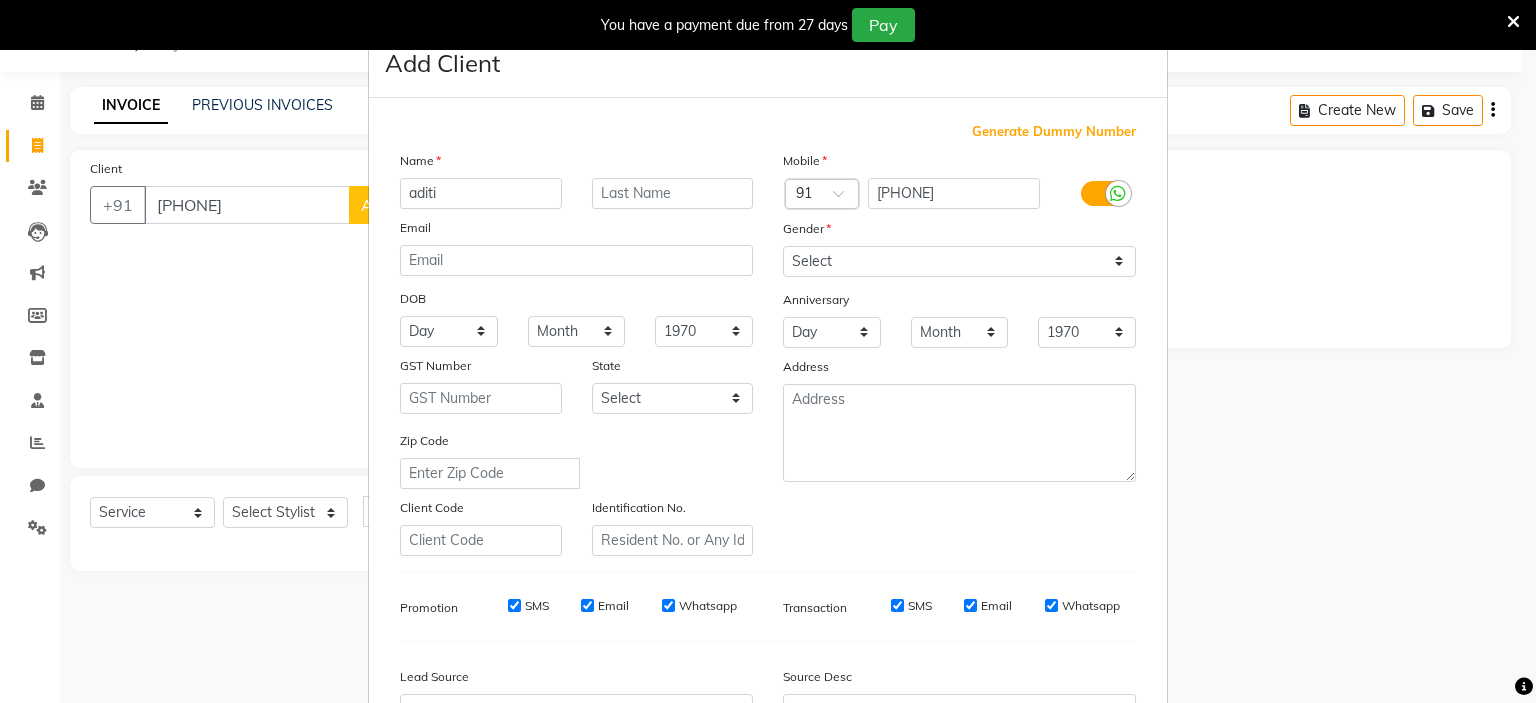 type on "aditi" 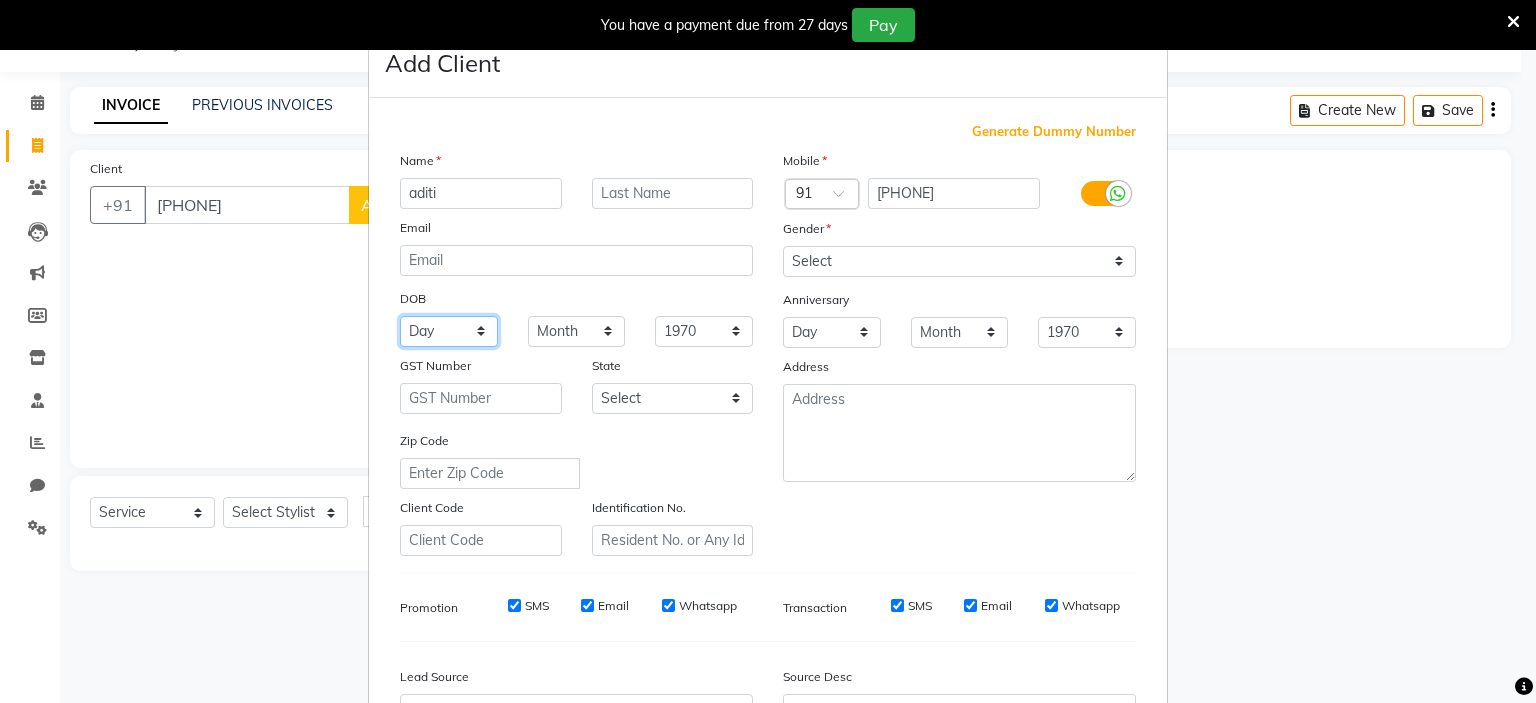 click on "Day 01 02 03 04 05 06 07 08 09 10 11 12 13 14 15 16 17 18 19 20 21 22 23 24 25 26 27 28 29 30 31" at bounding box center (449, 331) 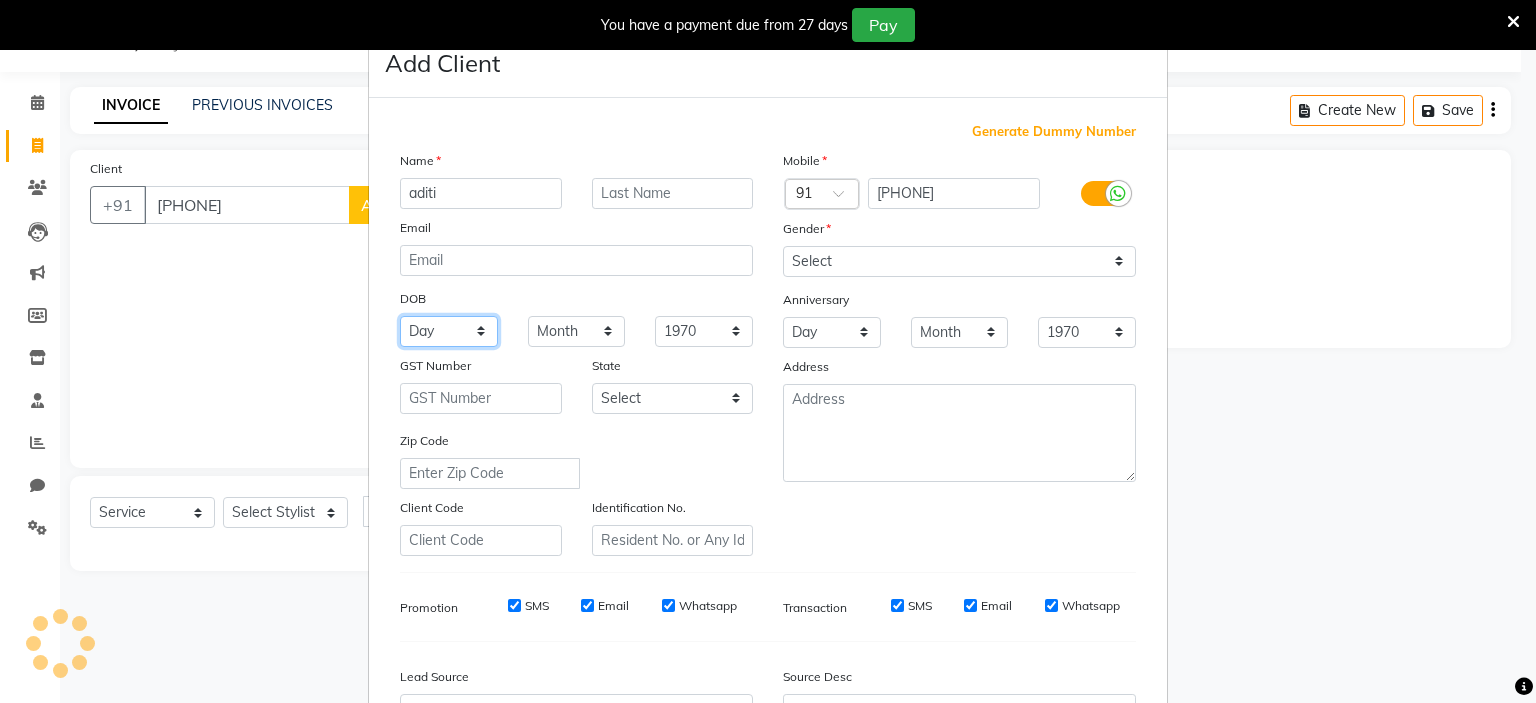 select on "14" 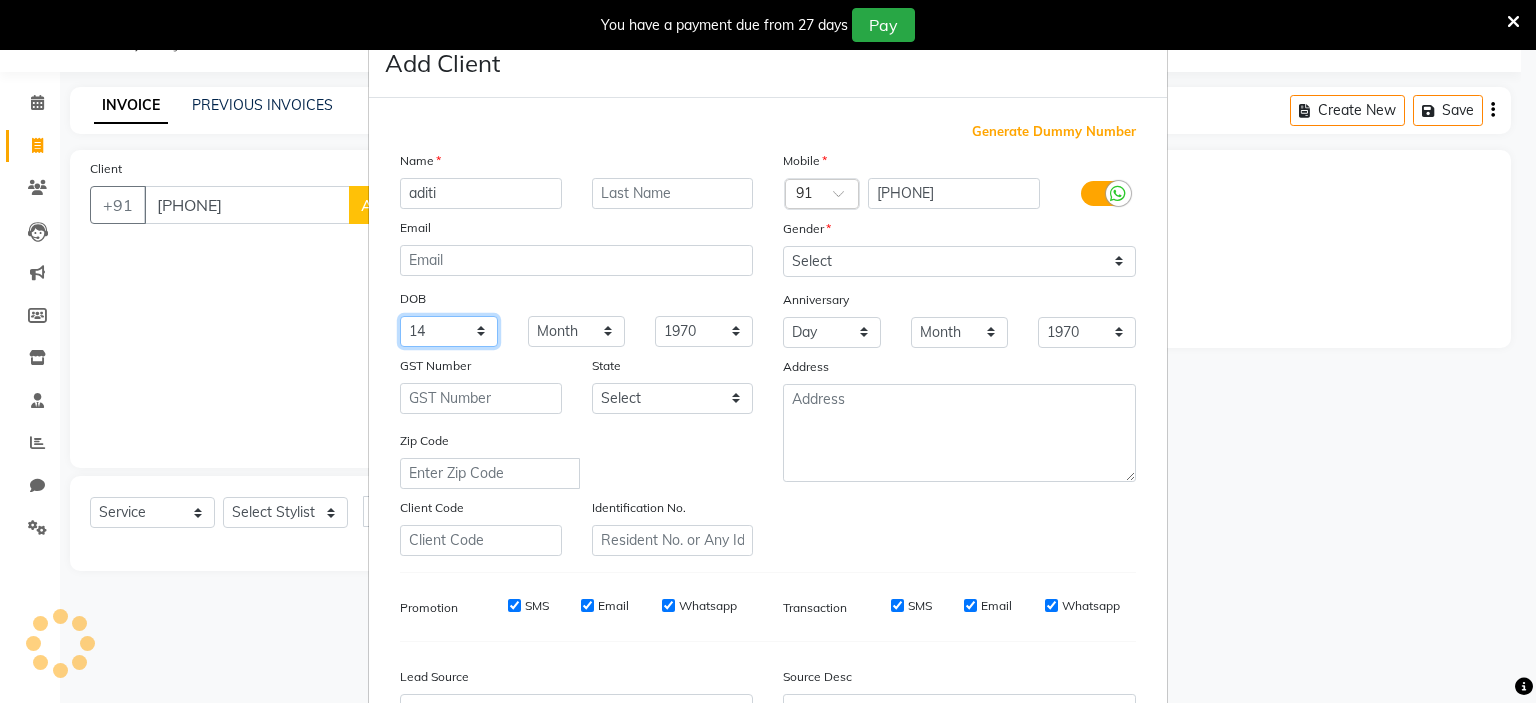 click on "Day 01 02 03 04 05 06 07 08 09 10 11 12 13 14 15 16 17 18 19 20 21 22 23 24 25 26 27 28 29 30 31" at bounding box center (449, 331) 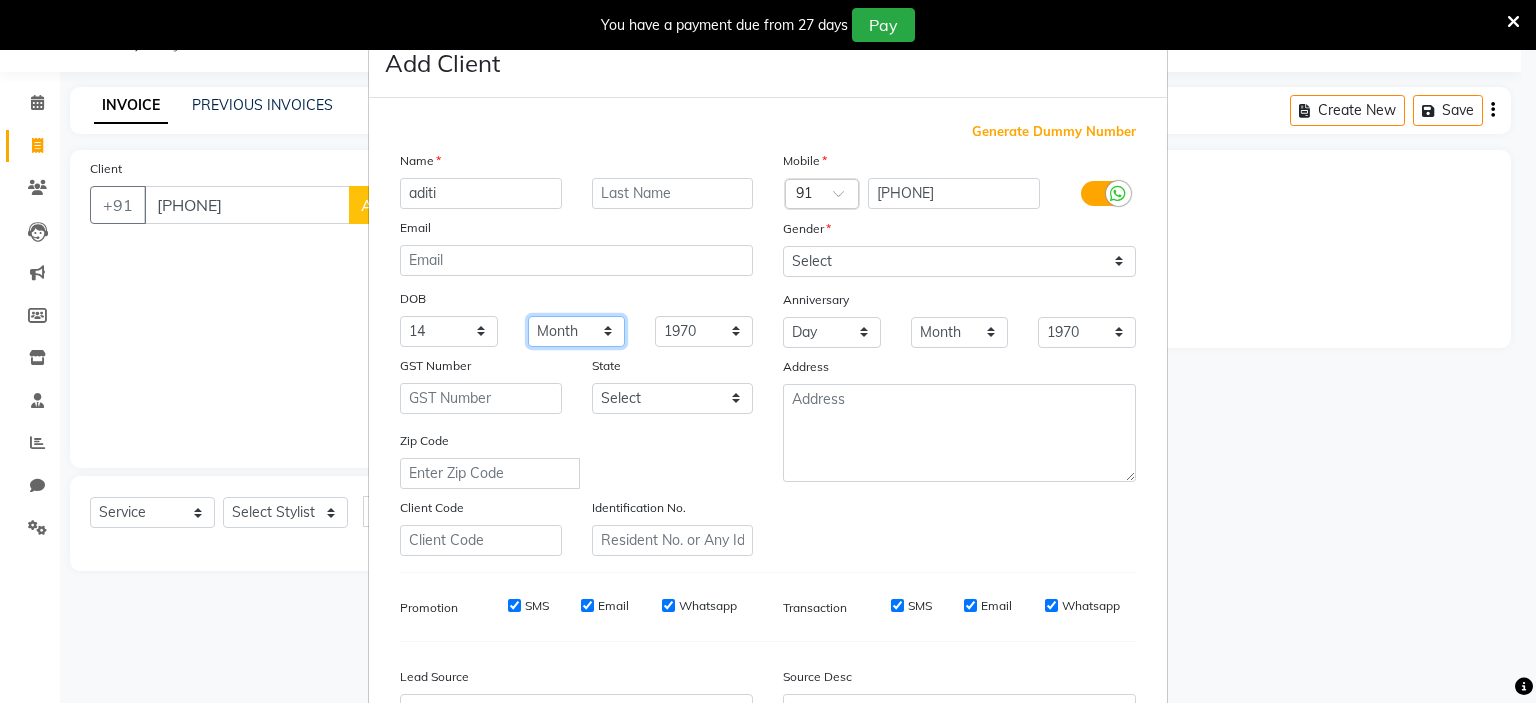 click on "Month January February March April May June July August September October November December" at bounding box center (577, 331) 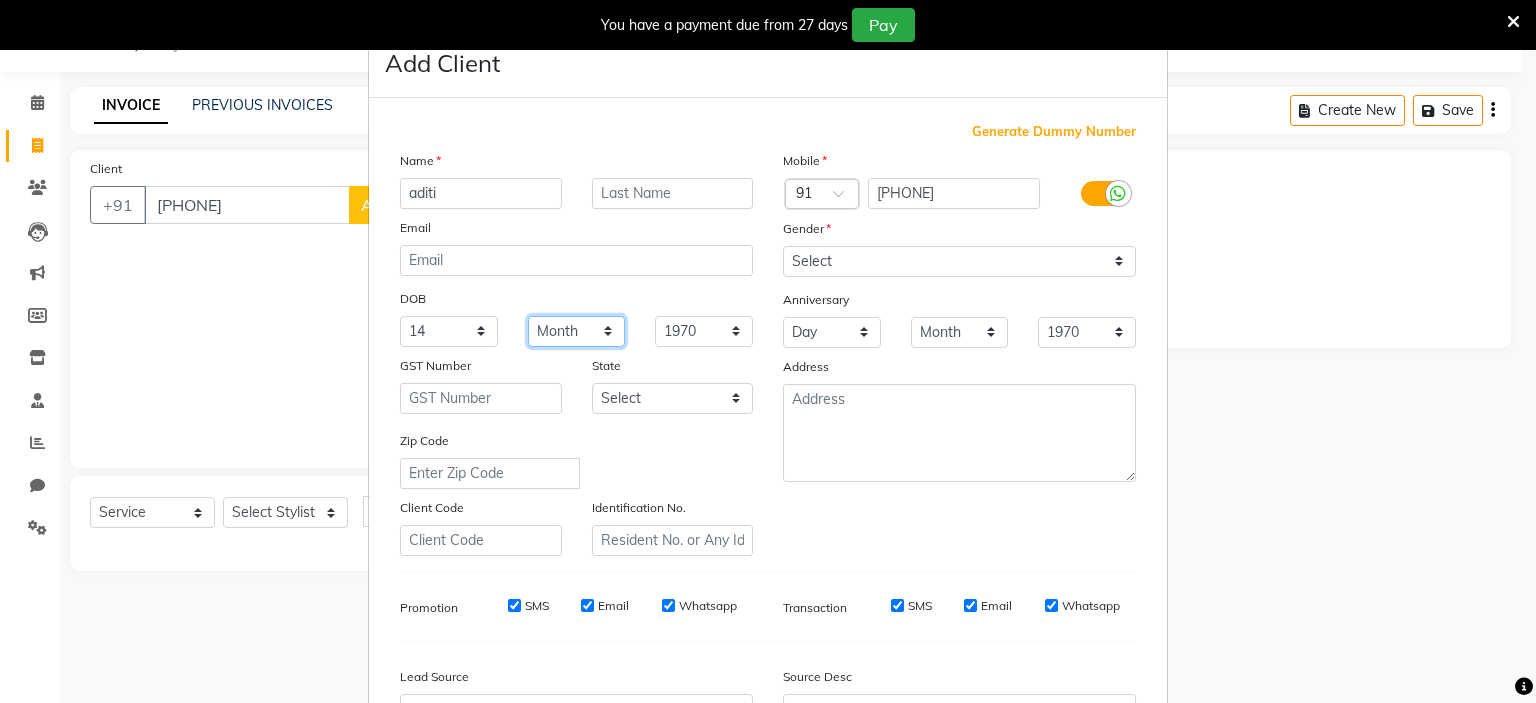 select on "11" 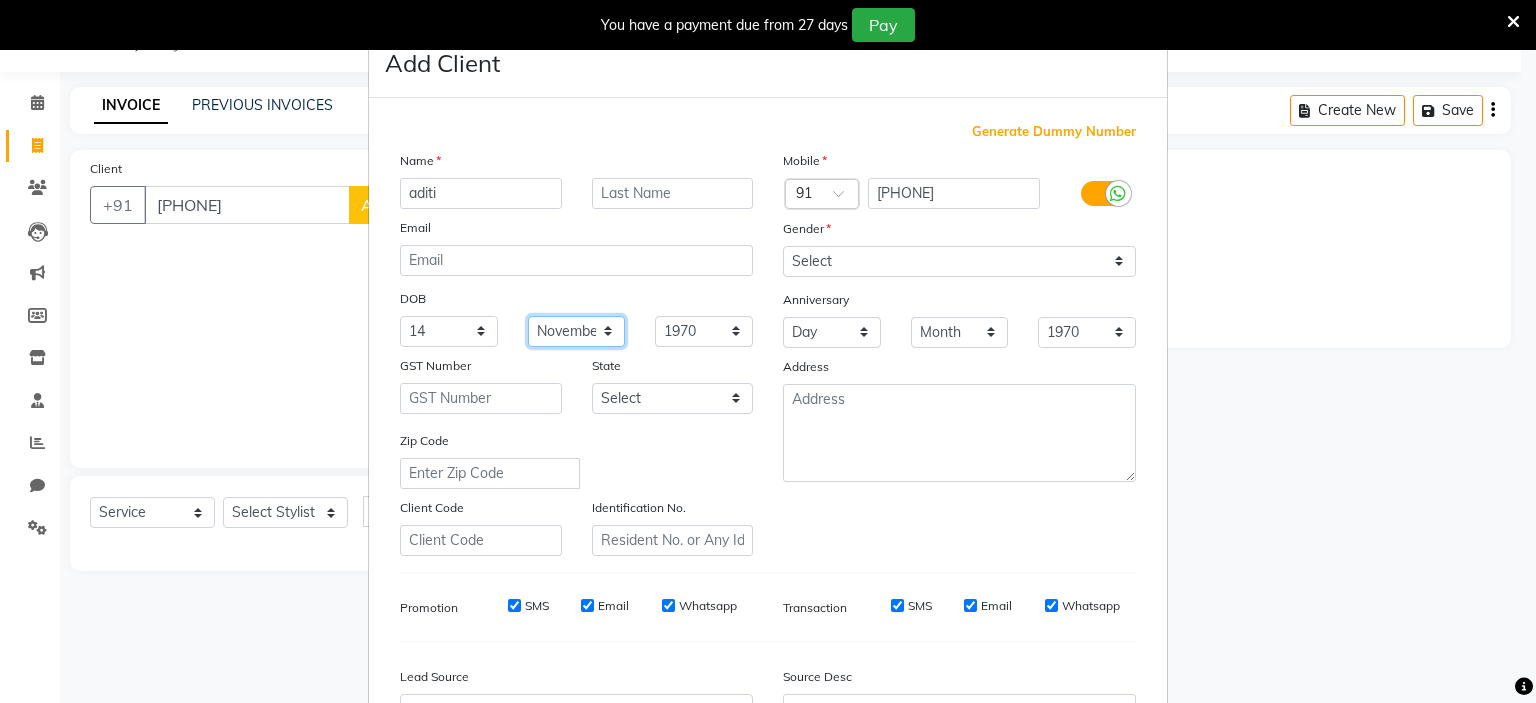 click on "Month January February March April May June July August September October November December" at bounding box center [577, 331] 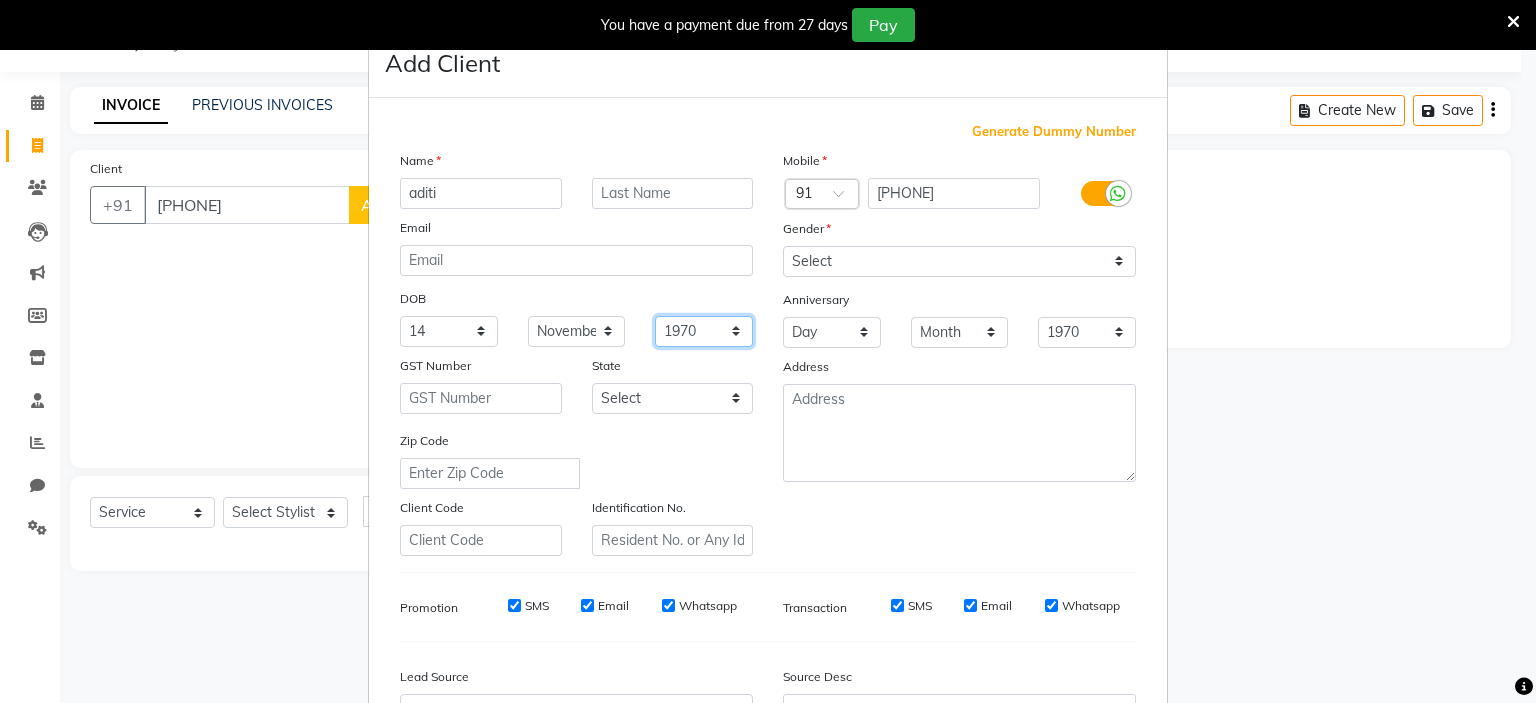click on "1940 1941 1942 1943 1944 1945 1946 1947 1948 1949 1950 1951 1952 1953 1954 1955 1956 1957 1958 1959 1960 1961 1962 1963 1964 1965 1966 1967 1968 1969 1970 1971 1972 1973 1974 1975 1976 1977 1978 1979 1980 1981 1982 1983 1984 1985 1986 1987 1988 1989 1990 1991 1992 1993 1994 1995 1996 1997 1998 1999 2000 2001 2002 2003 2004 2005 2006 2007 2008 2009 2010 2011 2012 2013 2014 2015 2016 2017 2018 2019 2020 2021 2022 2023 2024" at bounding box center (704, 331) 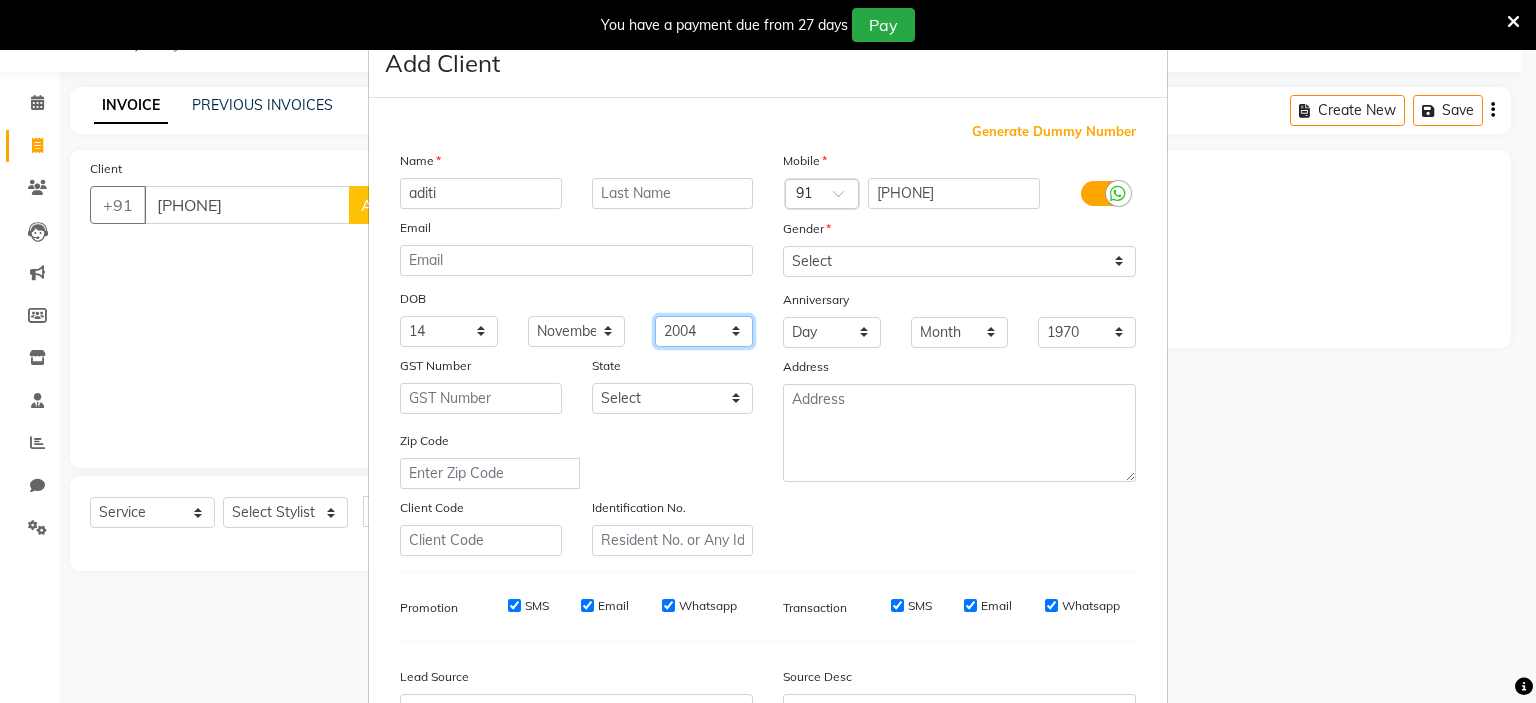 click on "1940 1941 1942 1943 1944 1945 1946 1947 1948 1949 1950 1951 1952 1953 1954 1955 1956 1957 1958 1959 1960 1961 1962 1963 1964 1965 1966 1967 1968 1969 1970 1971 1972 1973 1974 1975 1976 1977 1978 1979 1980 1981 1982 1983 1984 1985 1986 1987 1988 1989 1990 1991 1992 1993 1994 1995 1996 1997 1998 1999 2000 2001 2002 2003 2004 2005 2006 2007 2008 2009 2010 2011 2012 2013 2014 2015 2016 2017 2018 2019 2020 2021 2022 2023 2024" at bounding box center (704, 331) 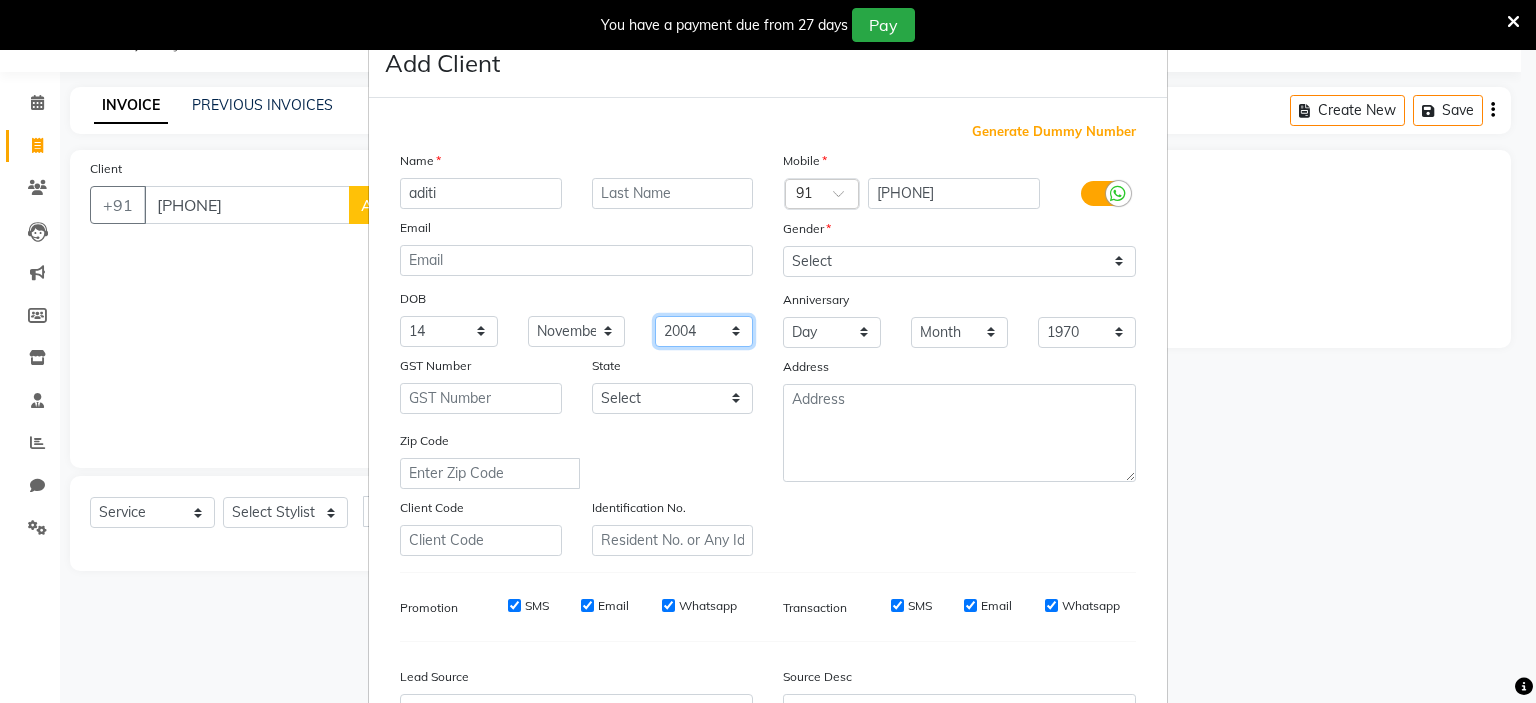 scroll, scrollTop: 229, scrollLeft: 0, axis: vertical 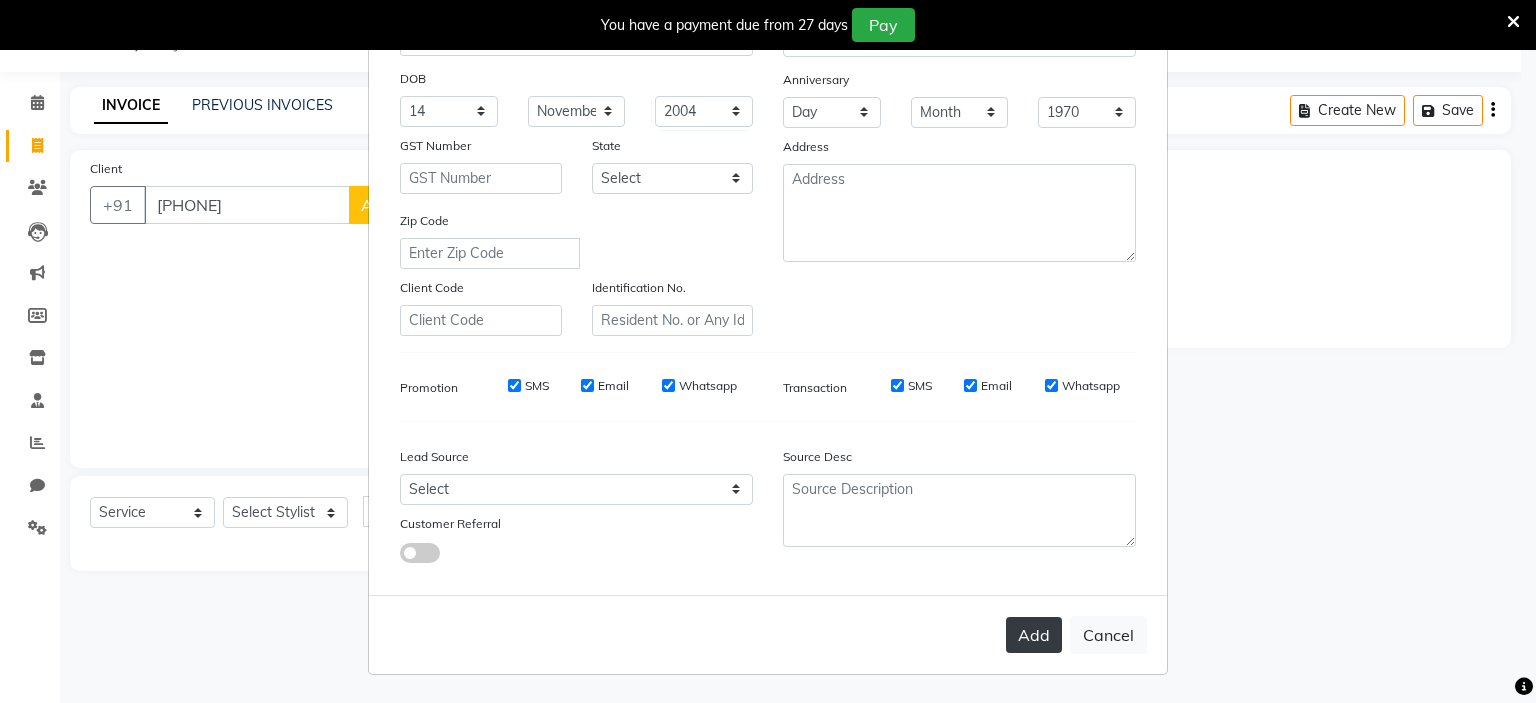 click on "Add" at bounding box center (1034, 635) 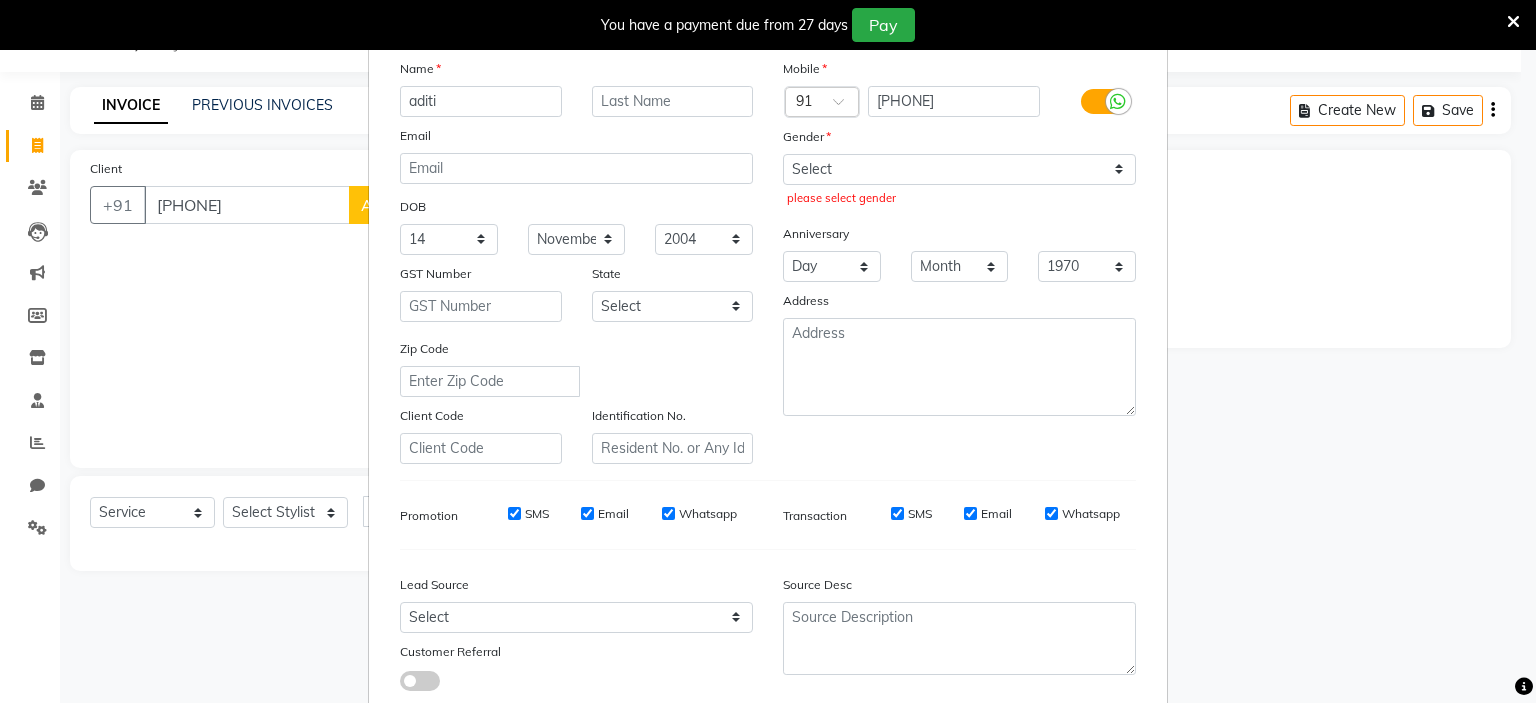 scroll, scrollTop: 96, scrollLeft: 0, axis: vertical 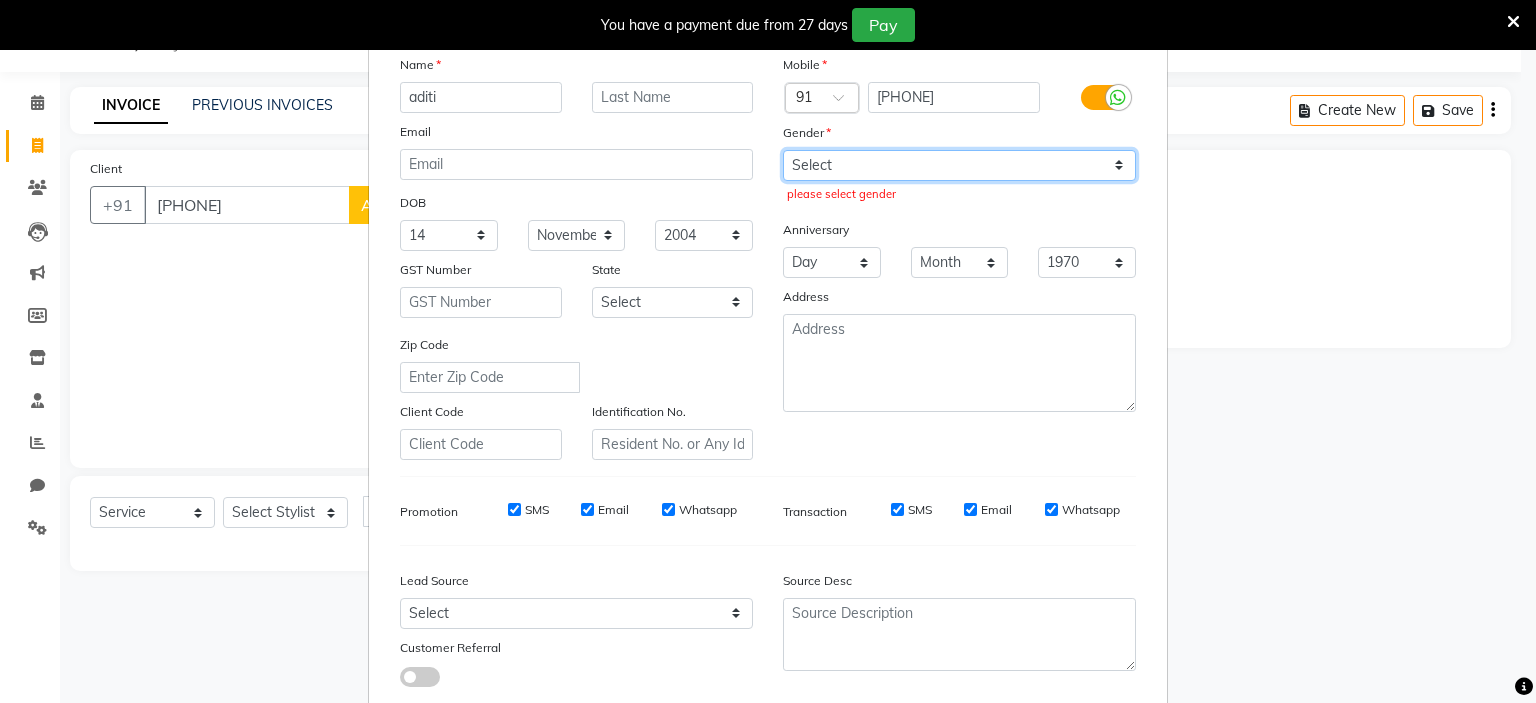 click on "Select Male Female Other Prefer Not To Say" at bounding box center [959, 165] 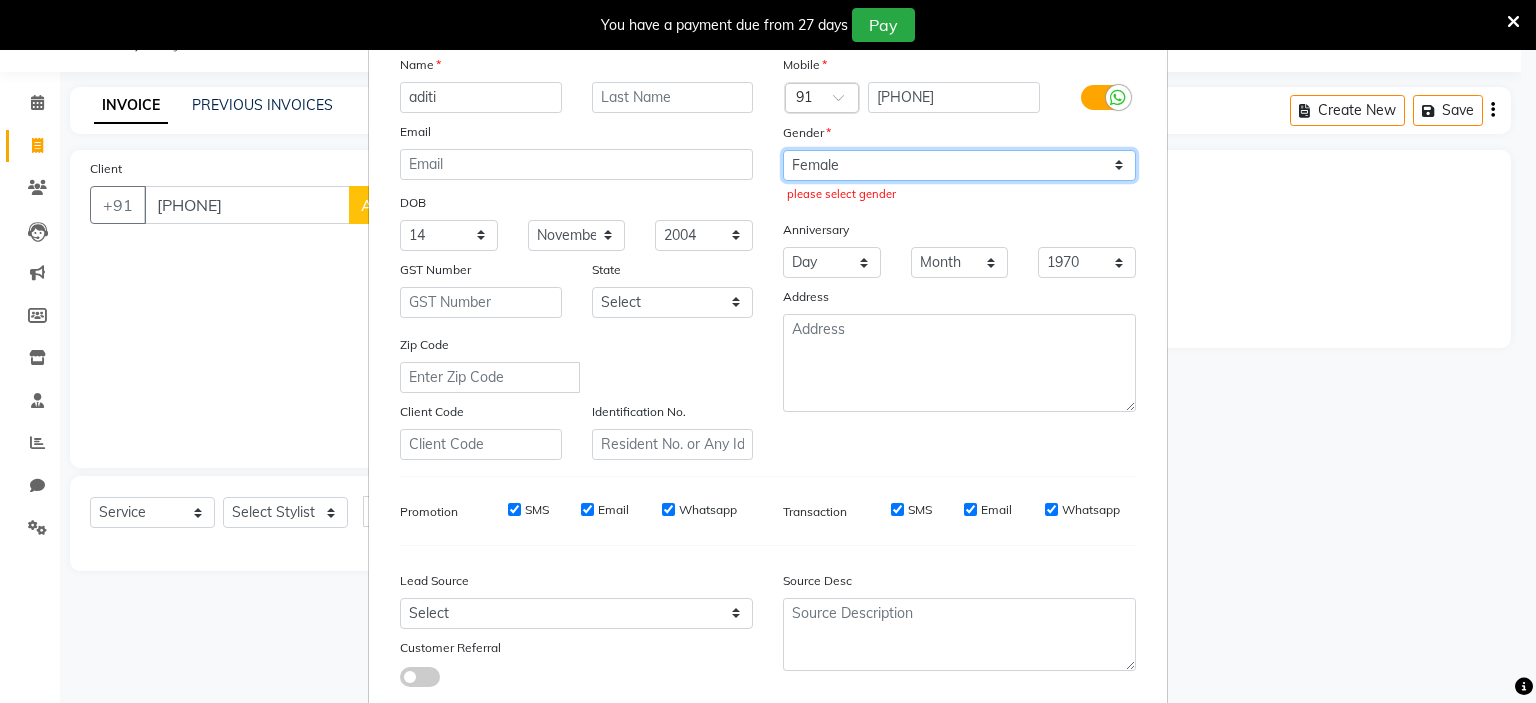 click on "Select Male Female Other Prefer Not To Say" at bounding box center [959, 165] 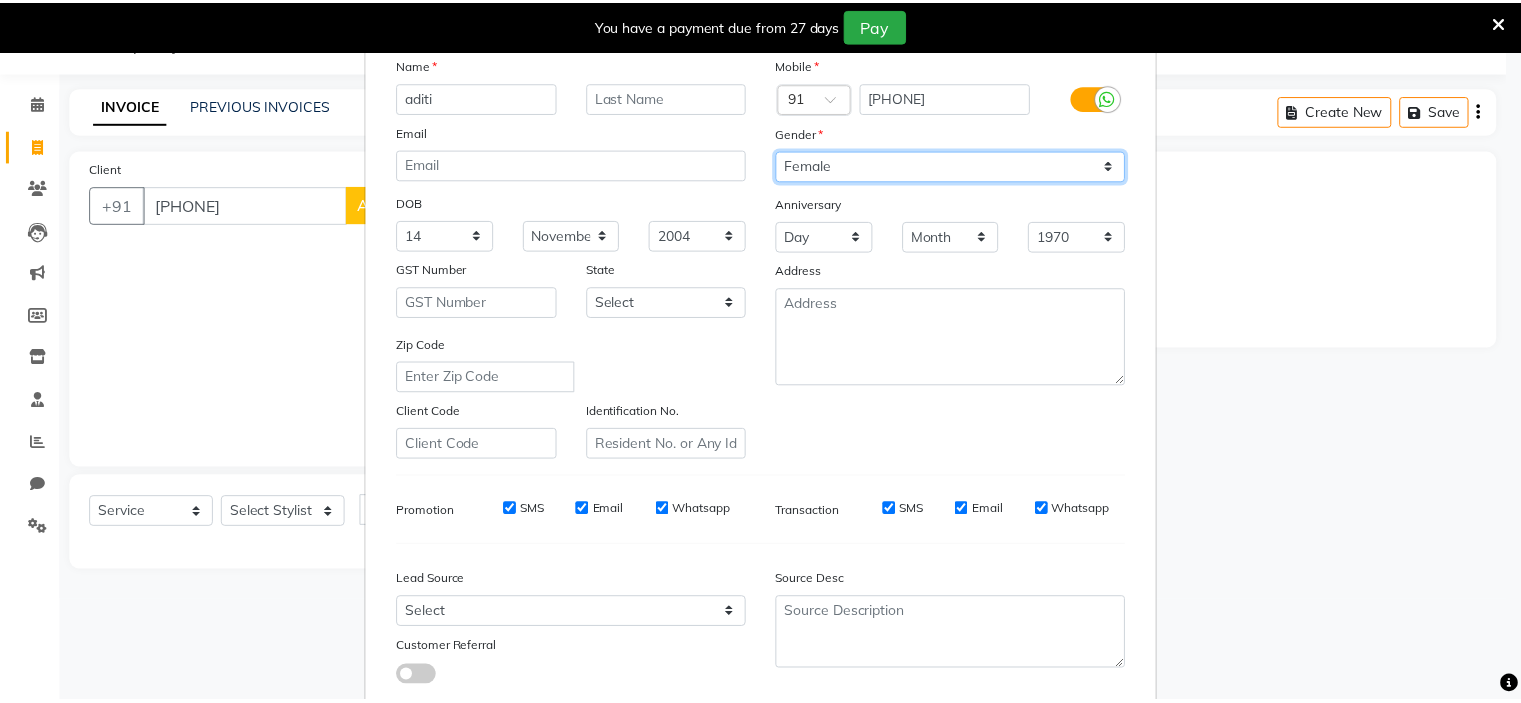scroll, scrollTop: 229, scrollLeft: 0, axis: vertical 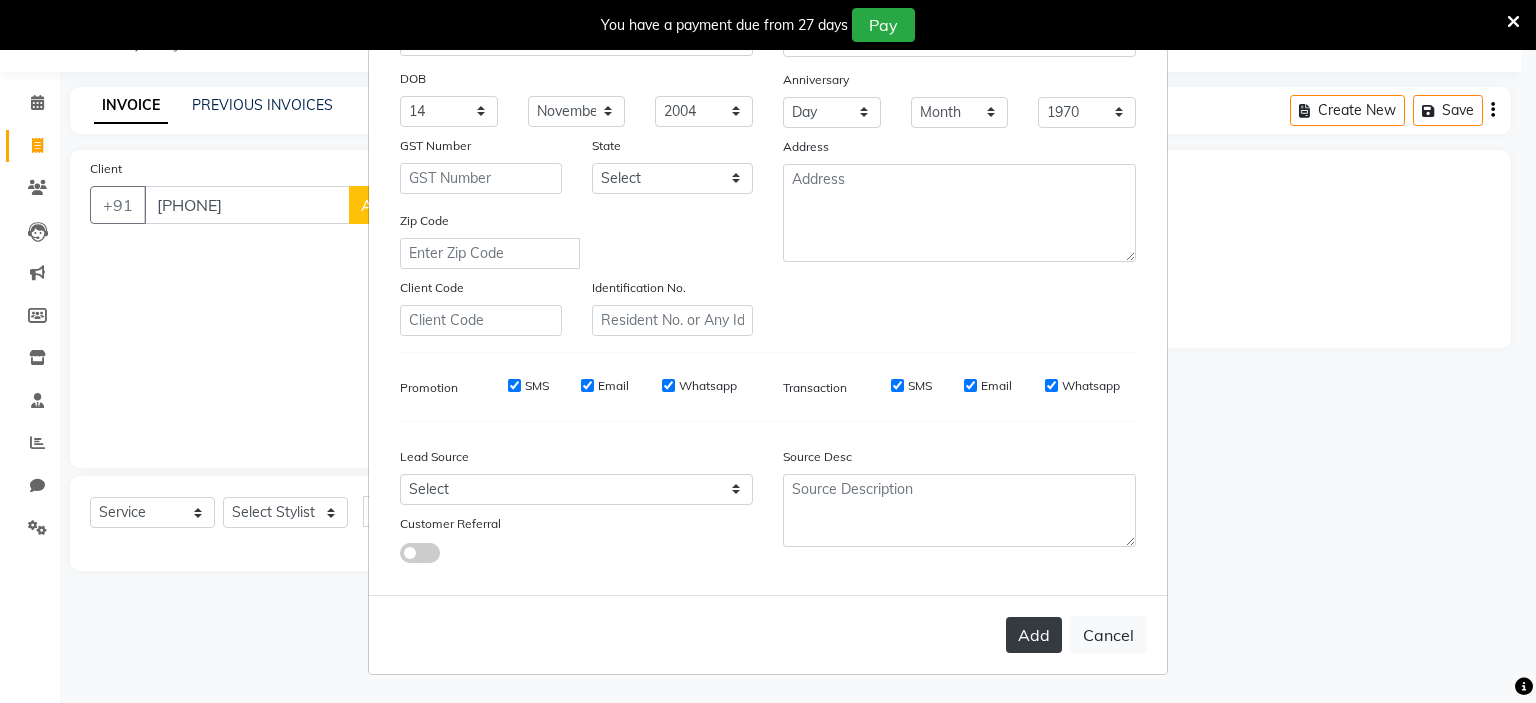 click on "Add" at bounding box center [1034, 635] 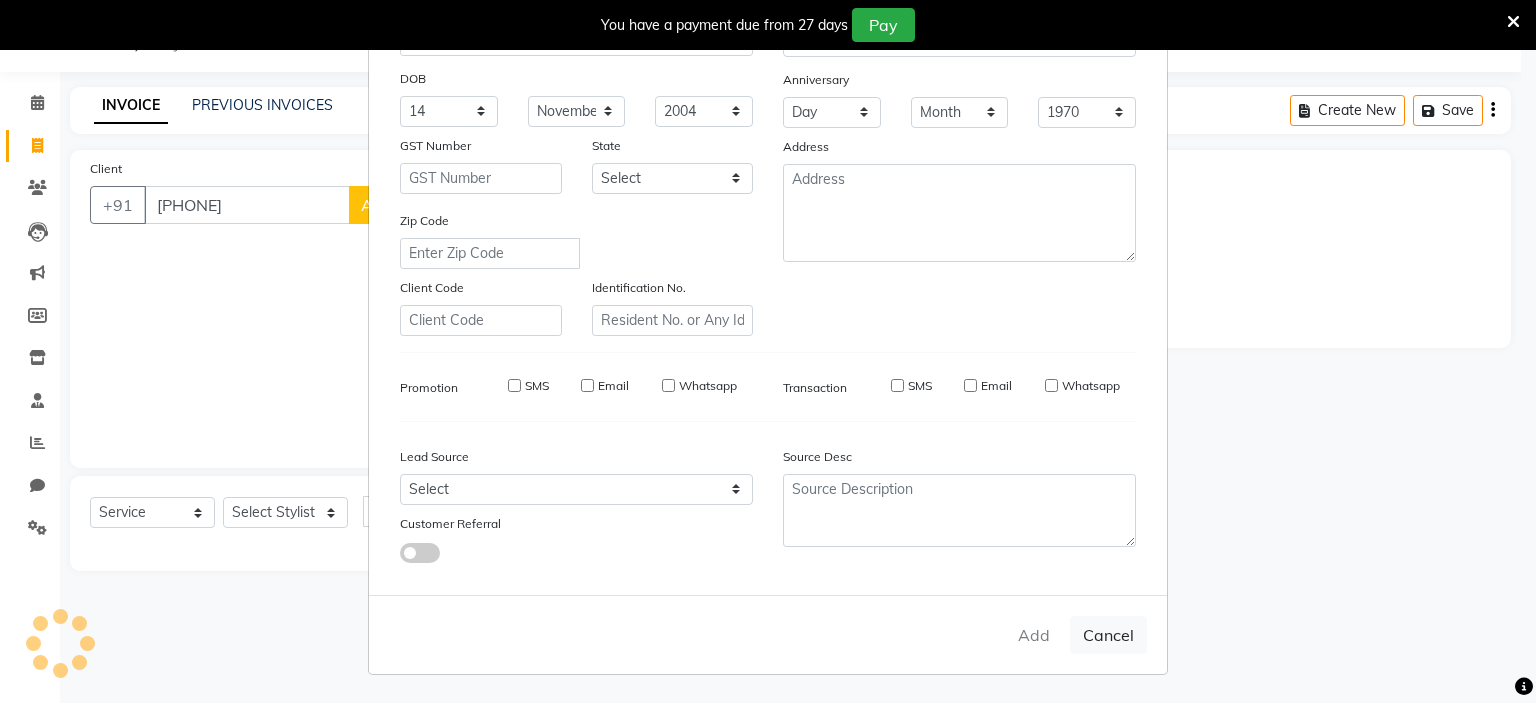 type 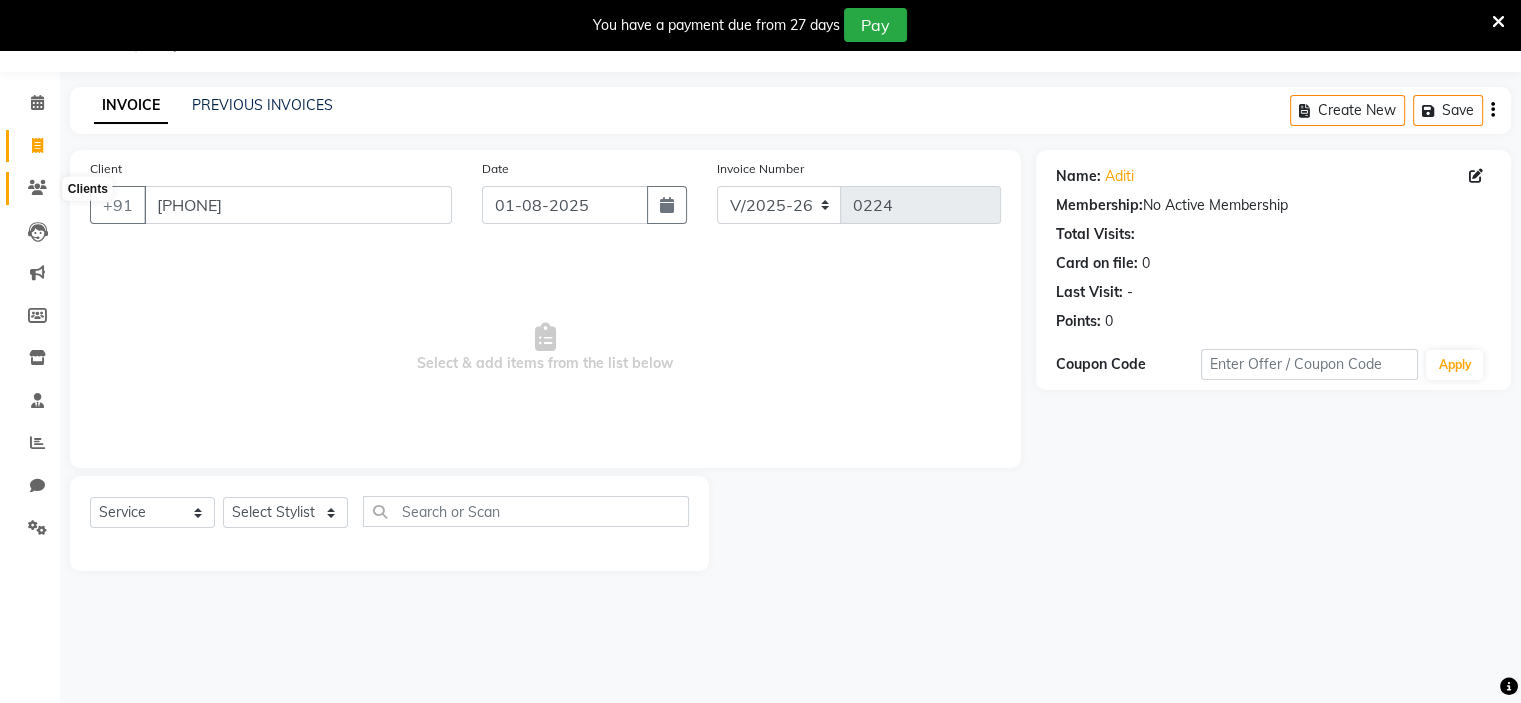 click 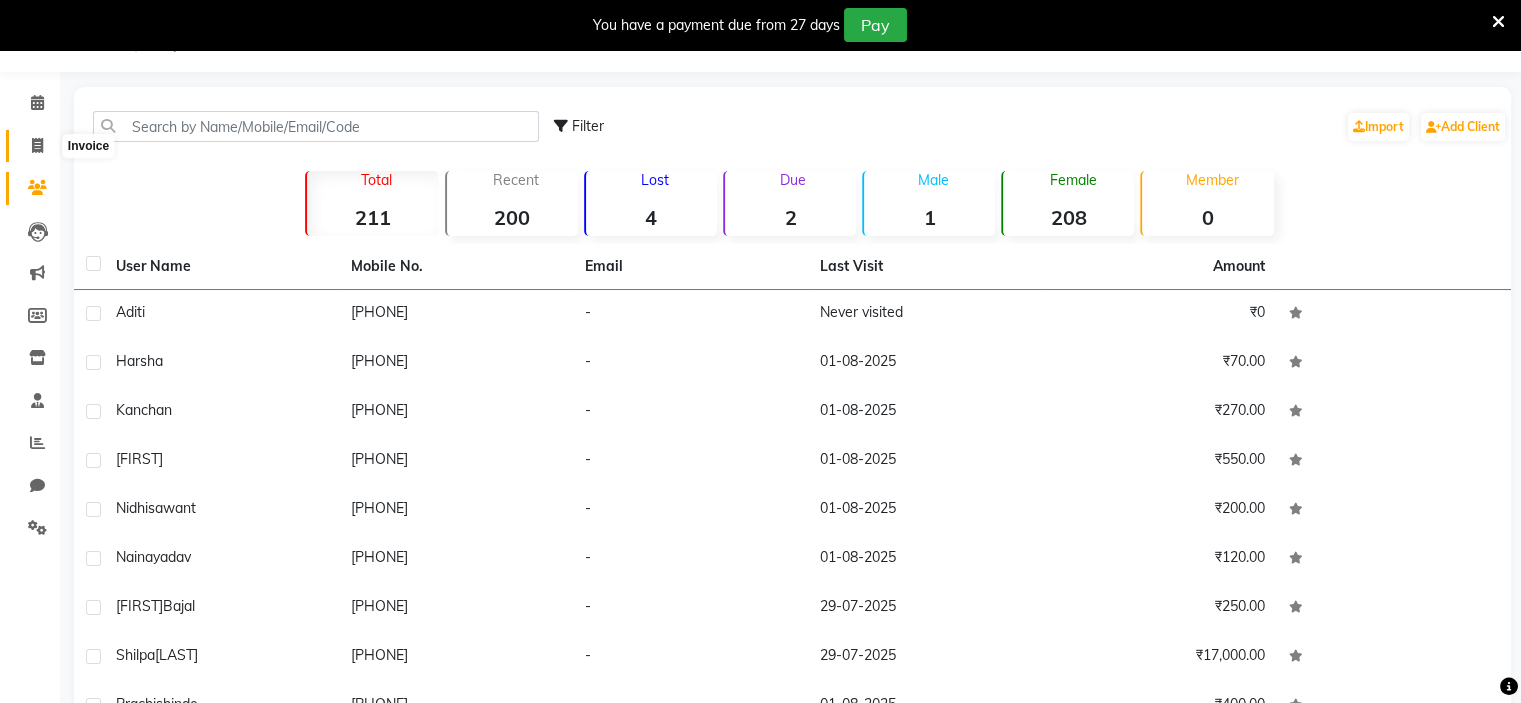 click 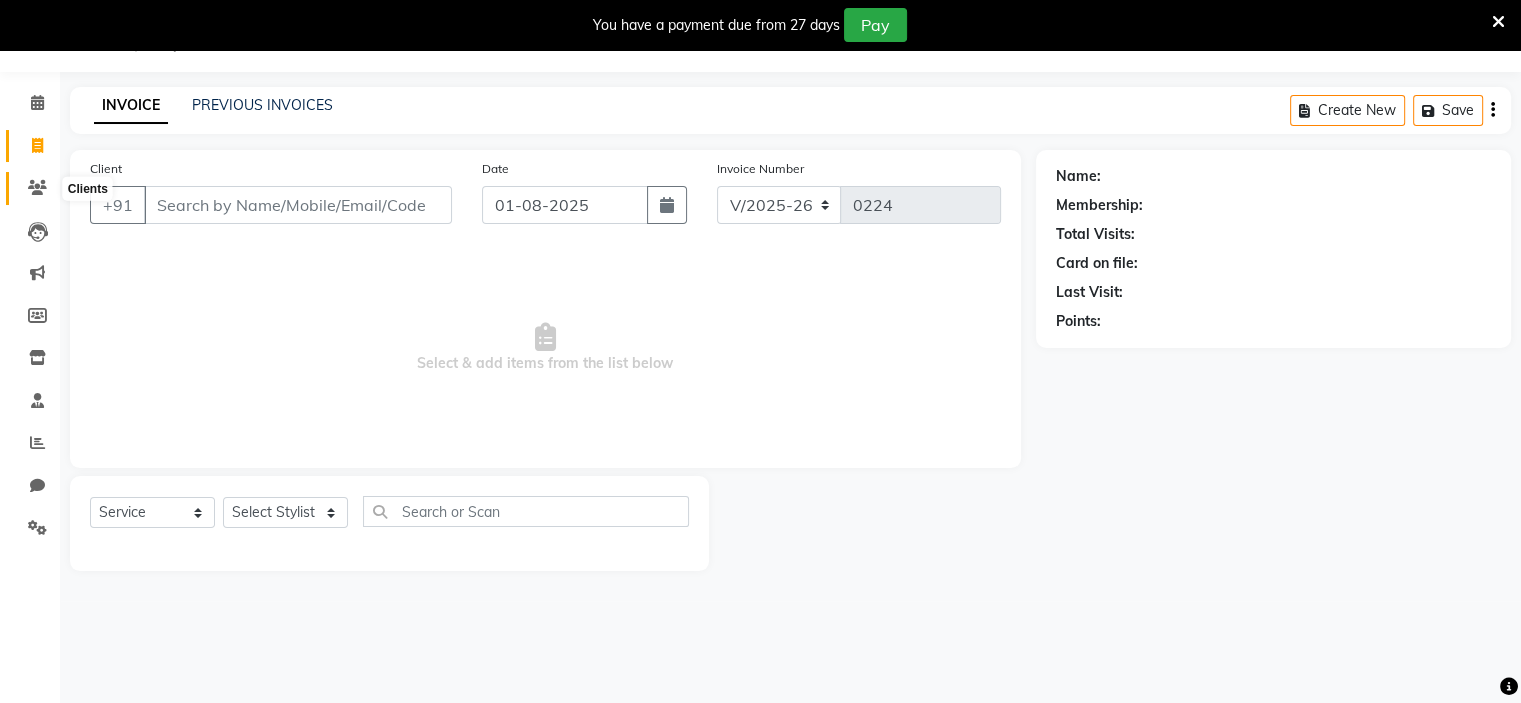 click 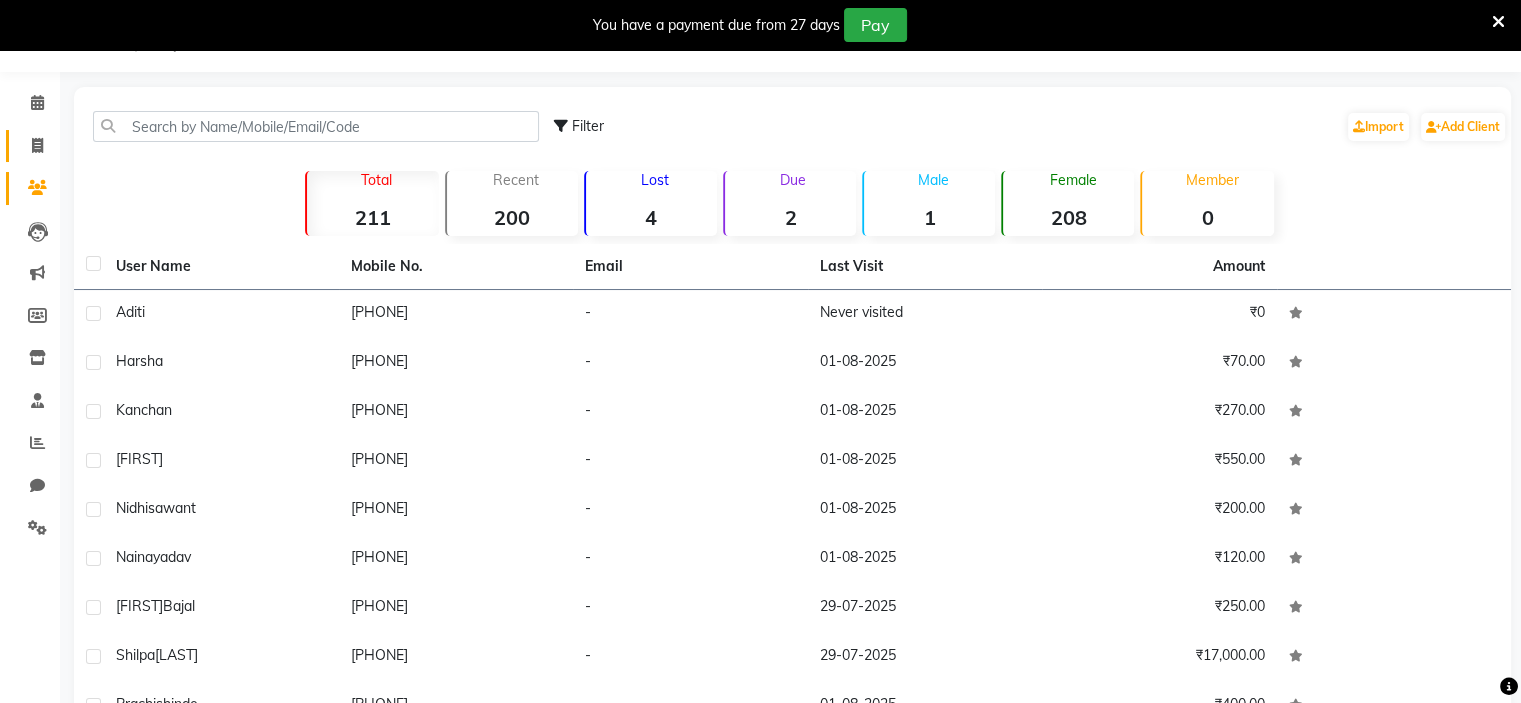 click on "Invoice" 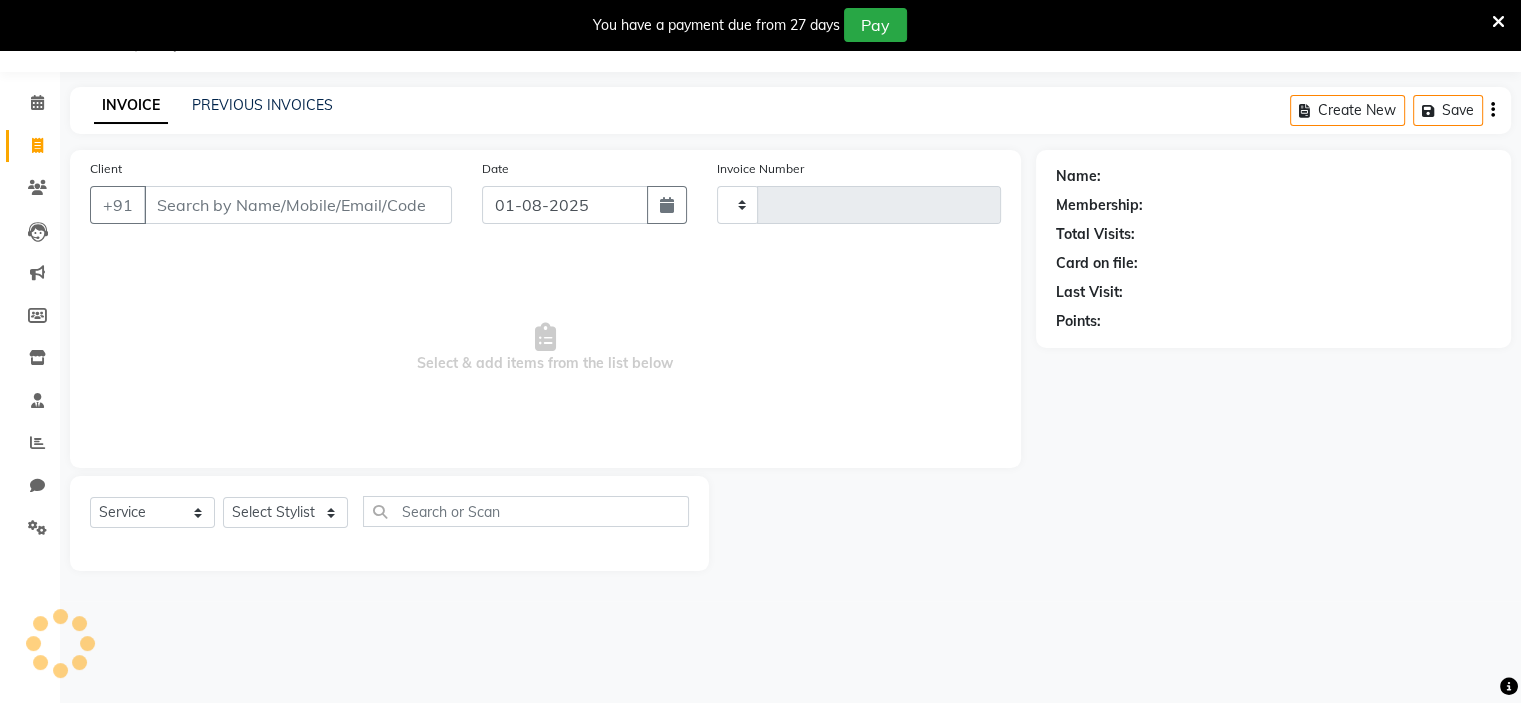type on "0224" 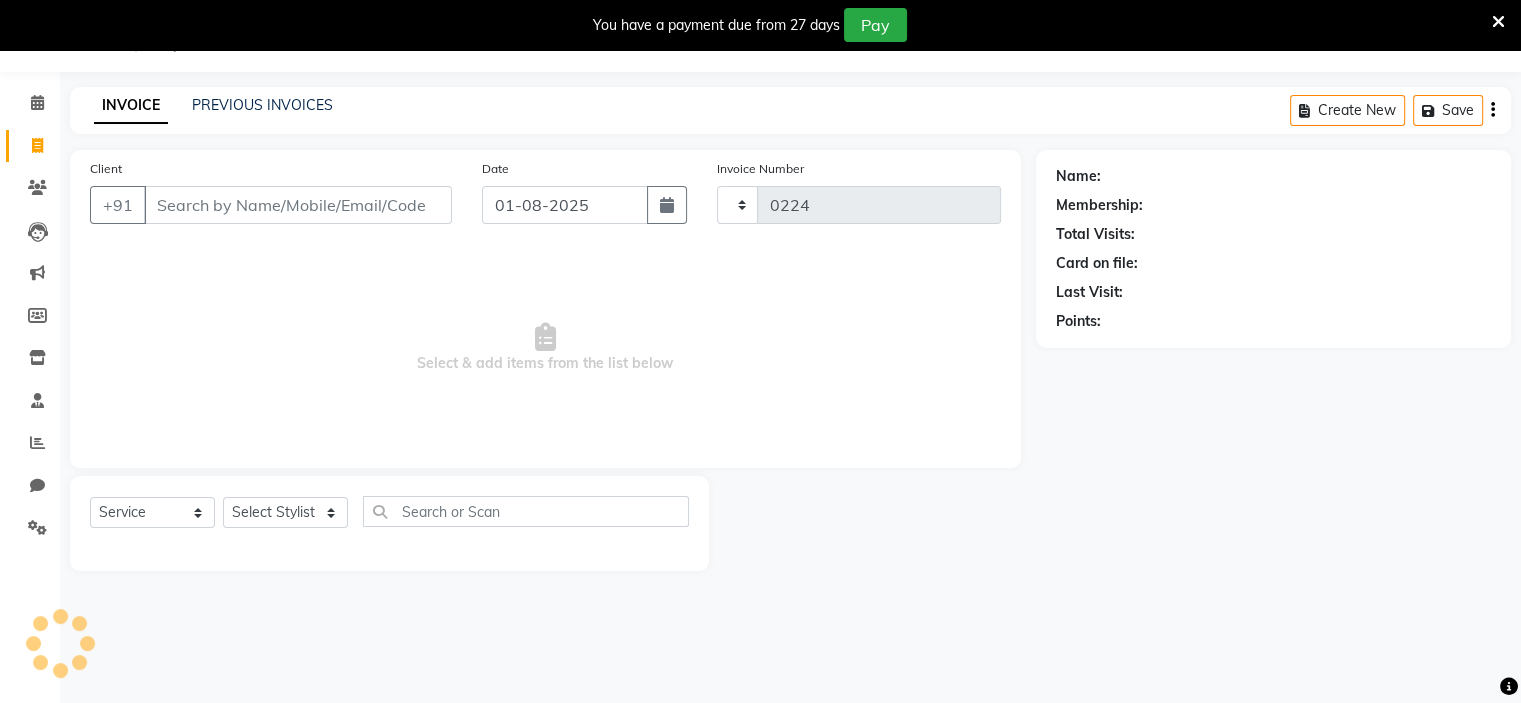 select on "8519" 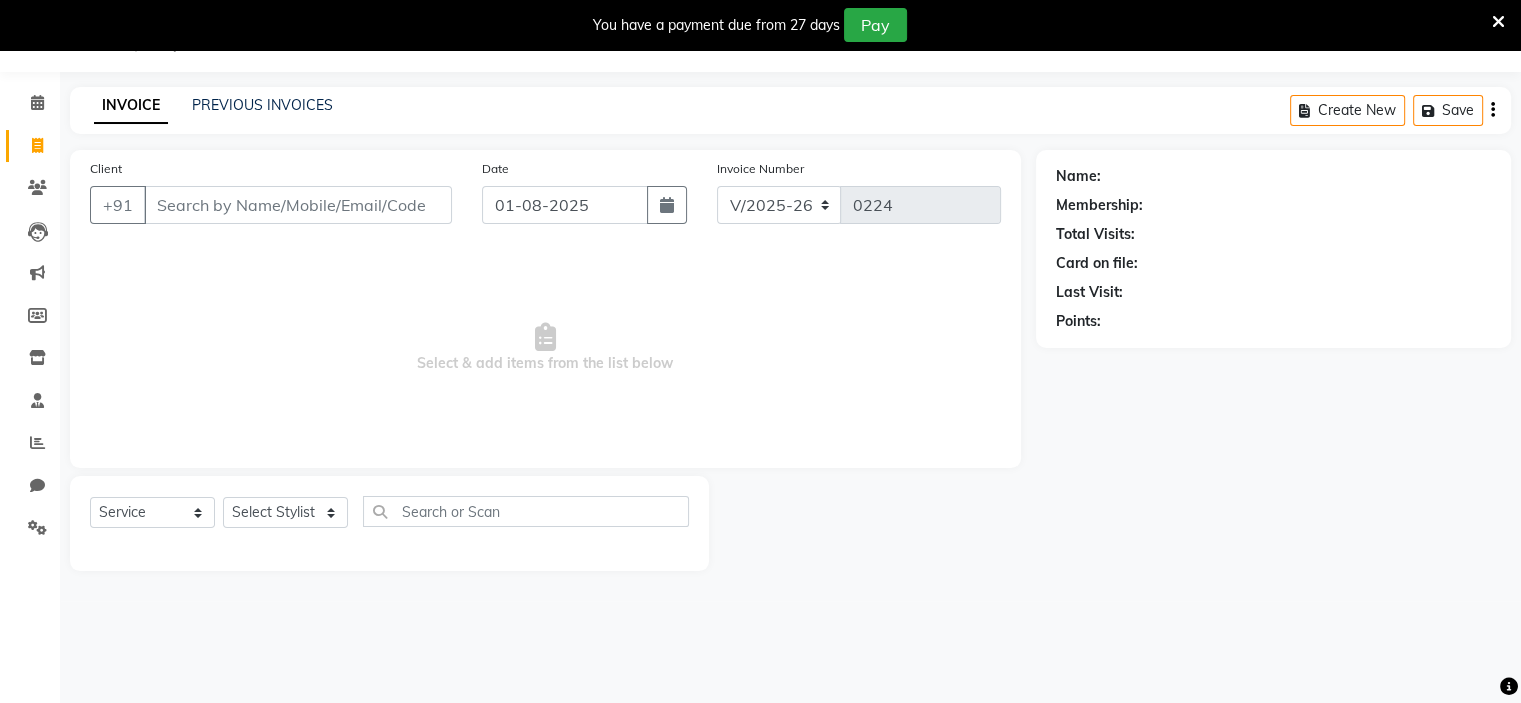 click on "Client" at bounding box center [298, 205] 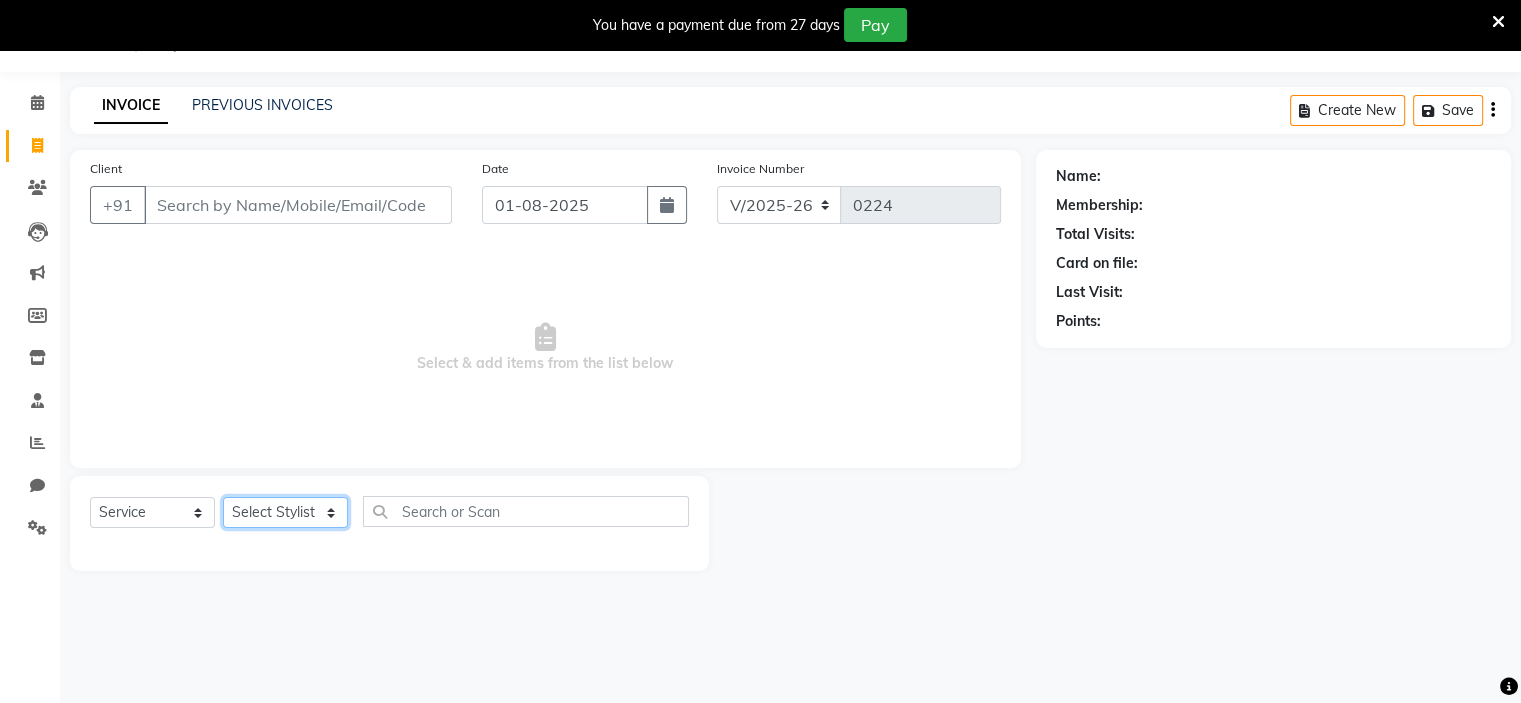 click on "Select Stylist  [FIRST] (Owner) [FIRST] [FIRST] [FIRST] [FIRST] [FIRST] [FIRST] [FIRST] [FIRST] [FIRST]" 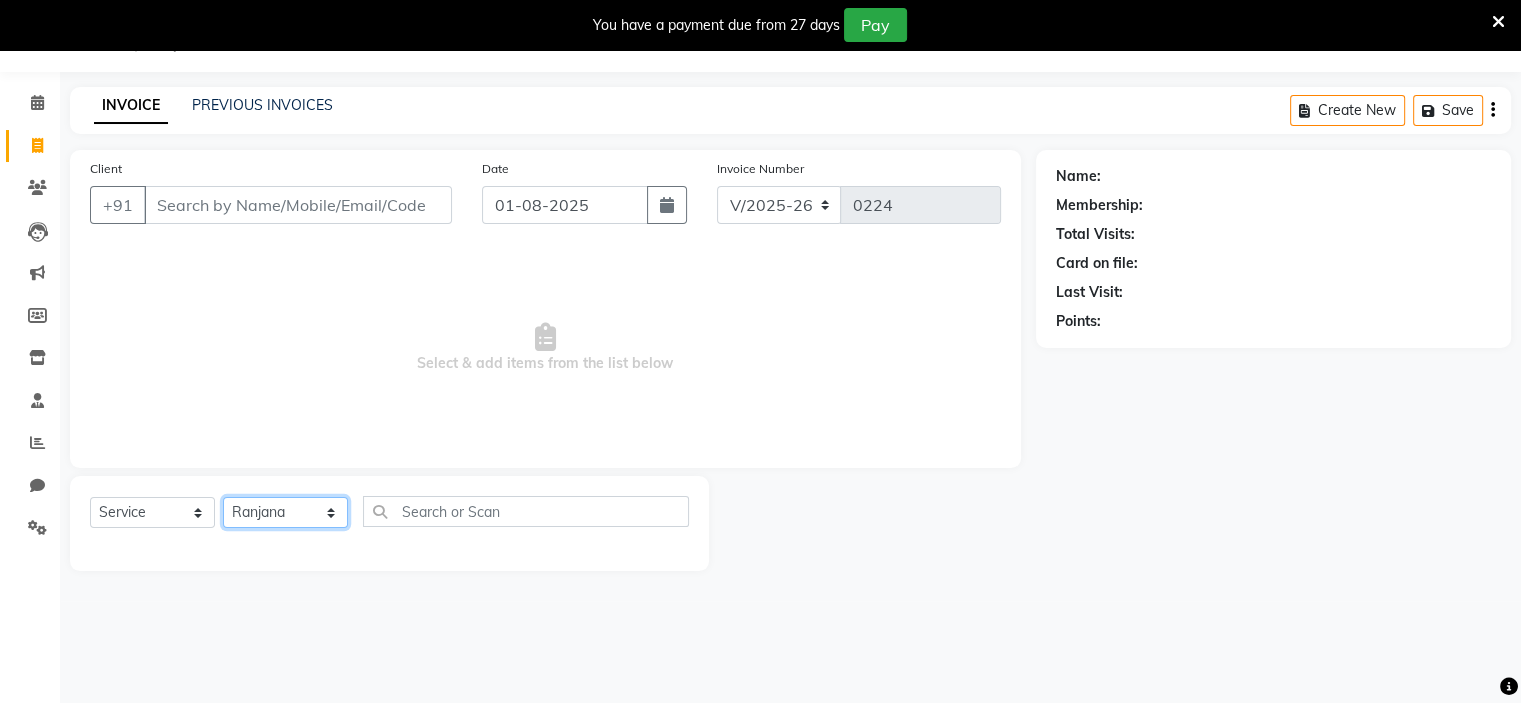 click on "Select Stylist  [FIRST] (Owner) [FIRST] [FIRST] [FIRST] [FIRST] [FIRST] [FIRST] [FIRST] [FIRST] [FIRST]" 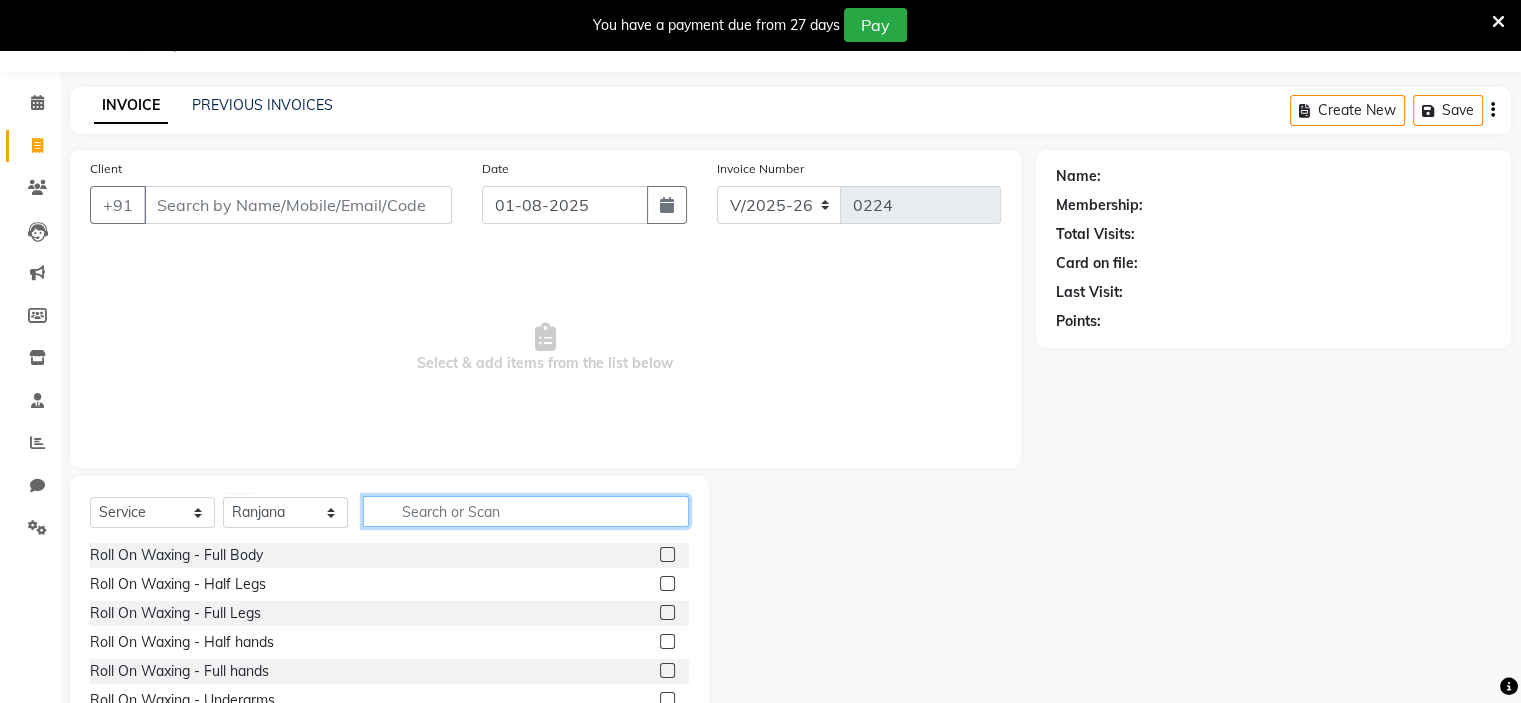 click 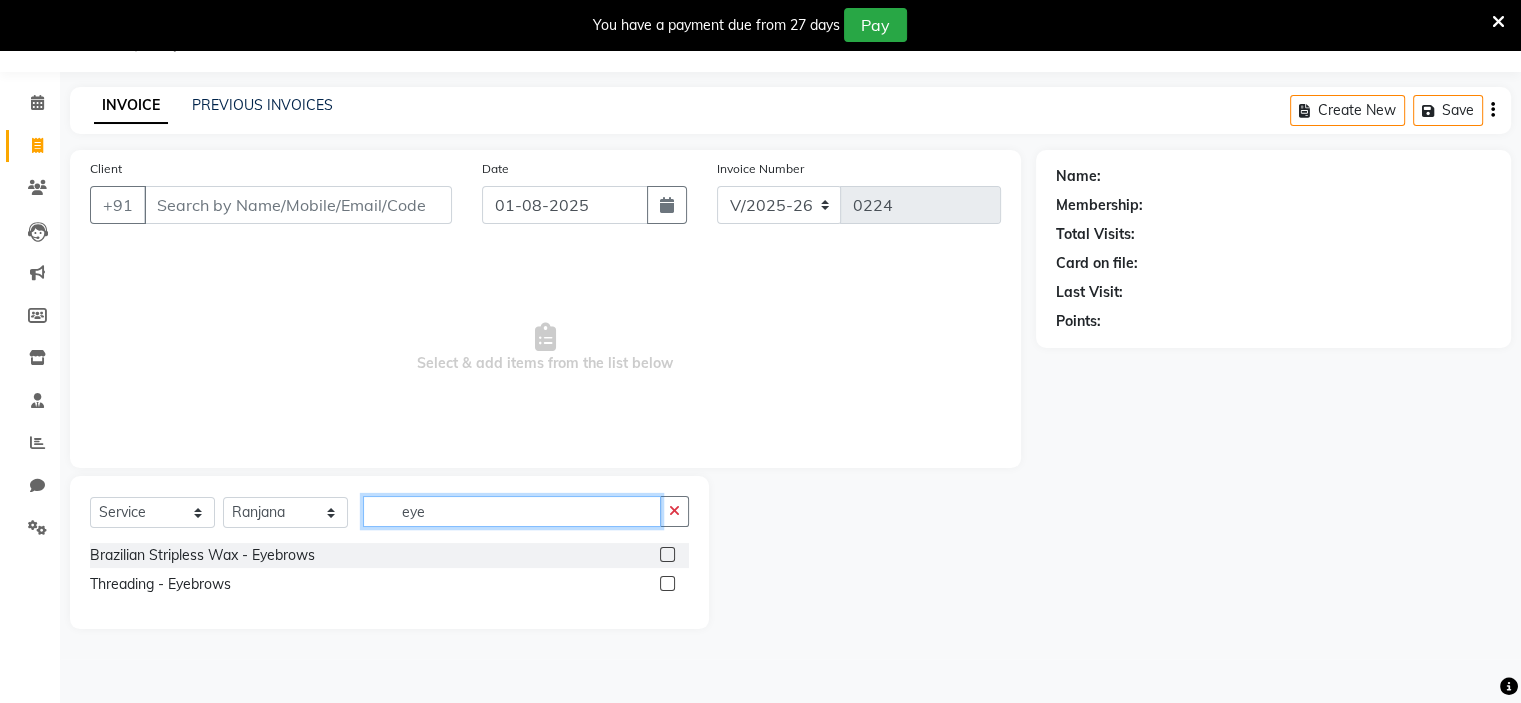 type on "eye" 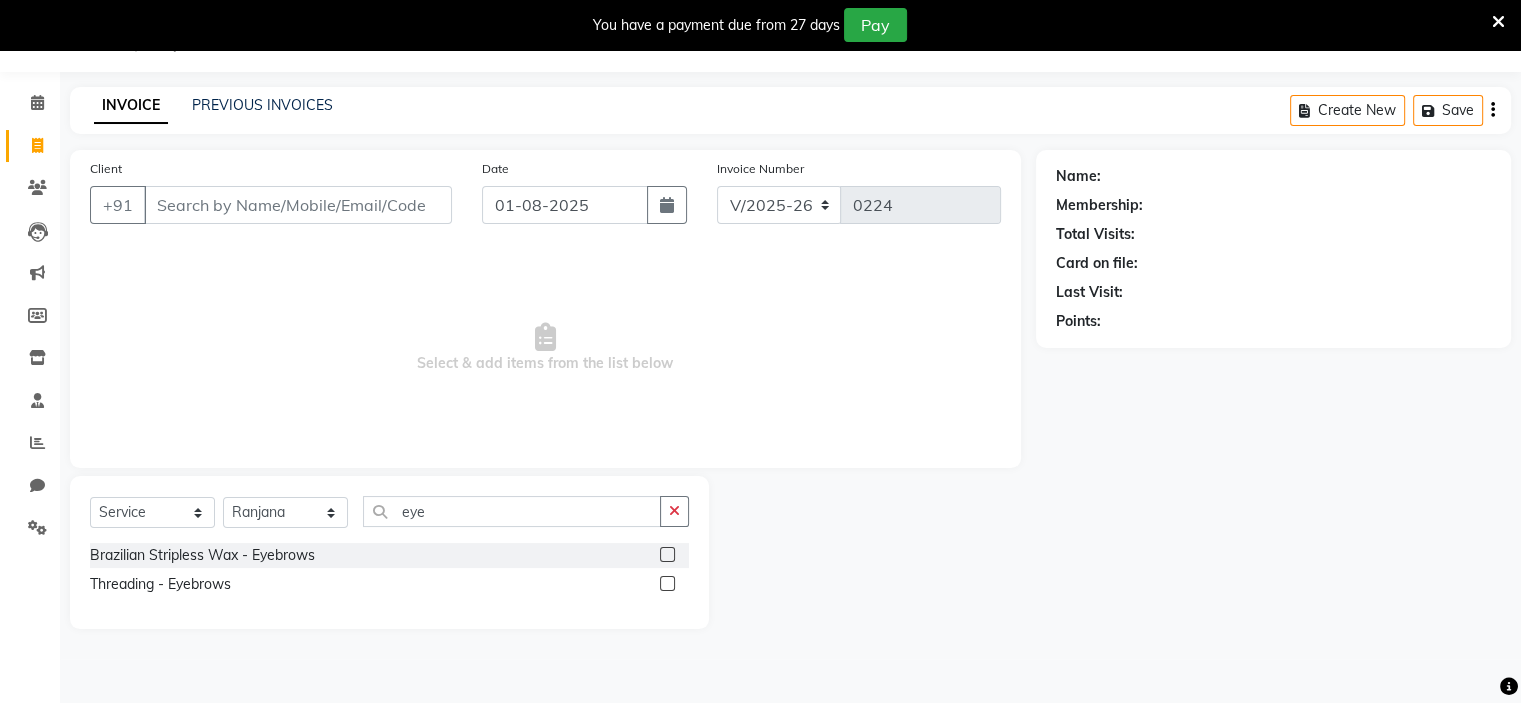 click 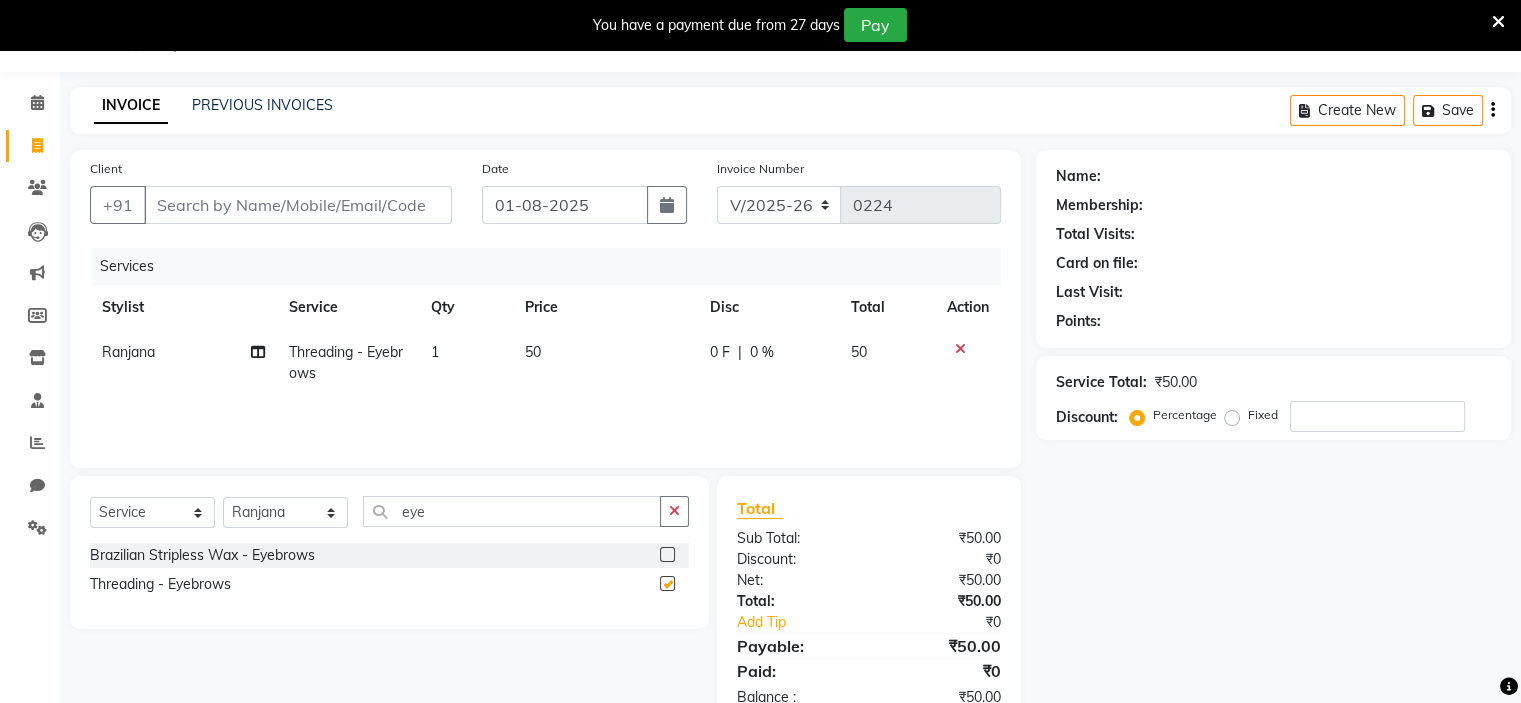 checkbox on "false" 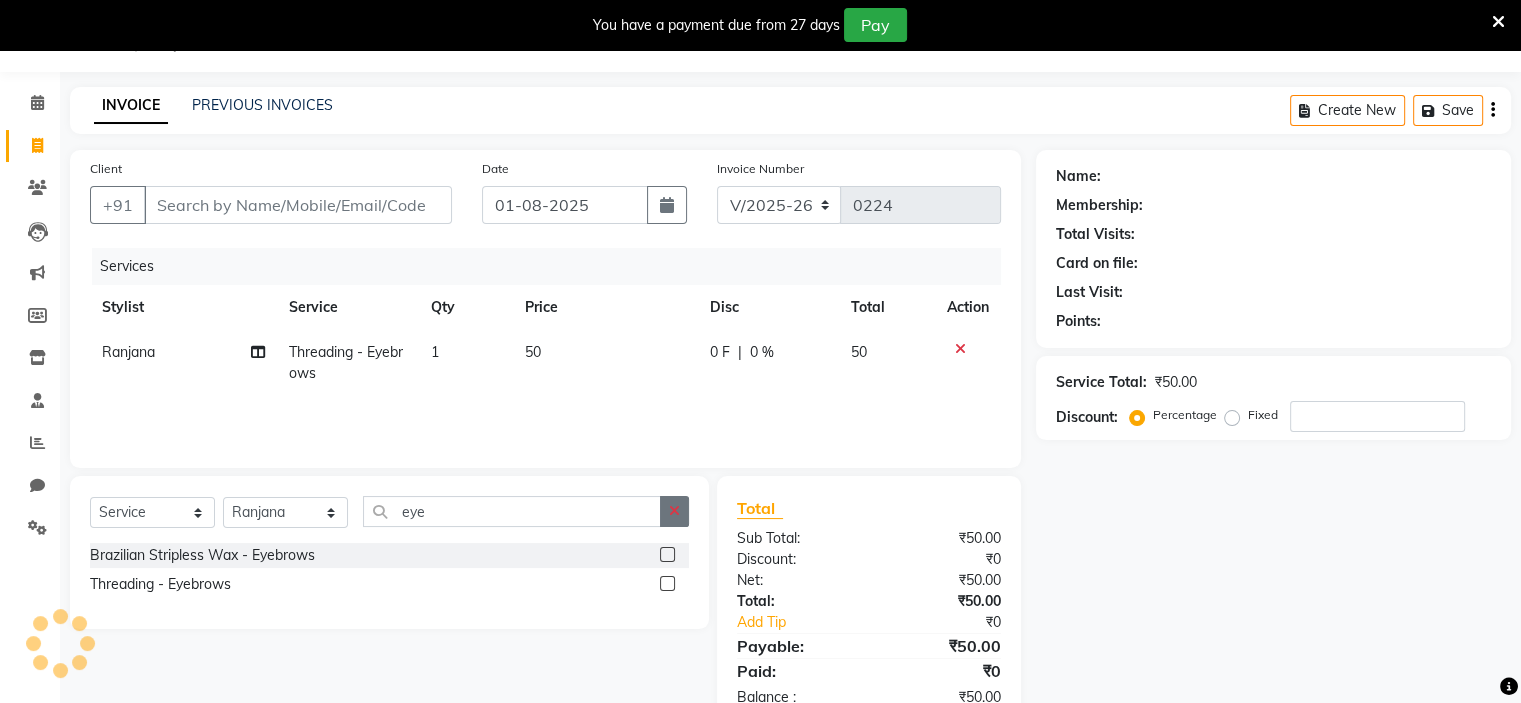 click 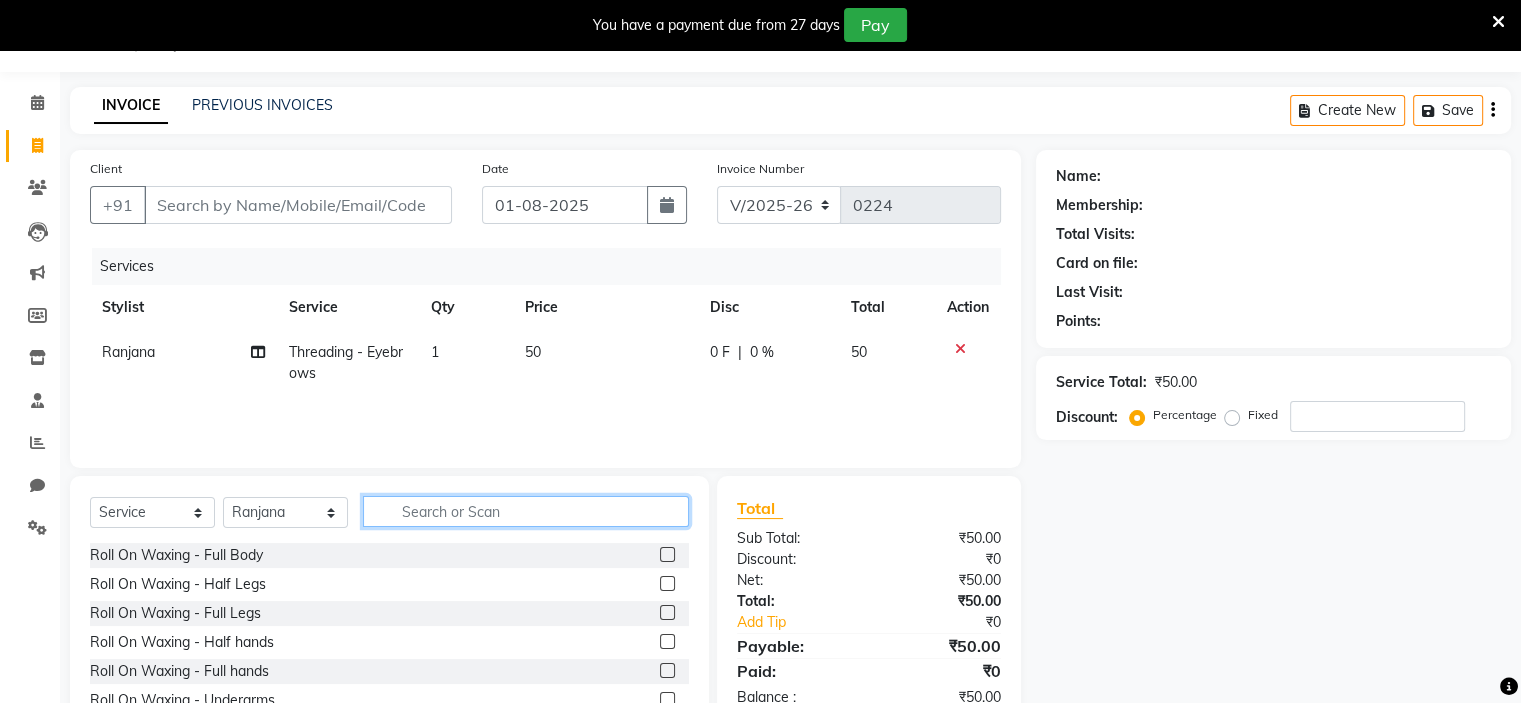 type on "u" 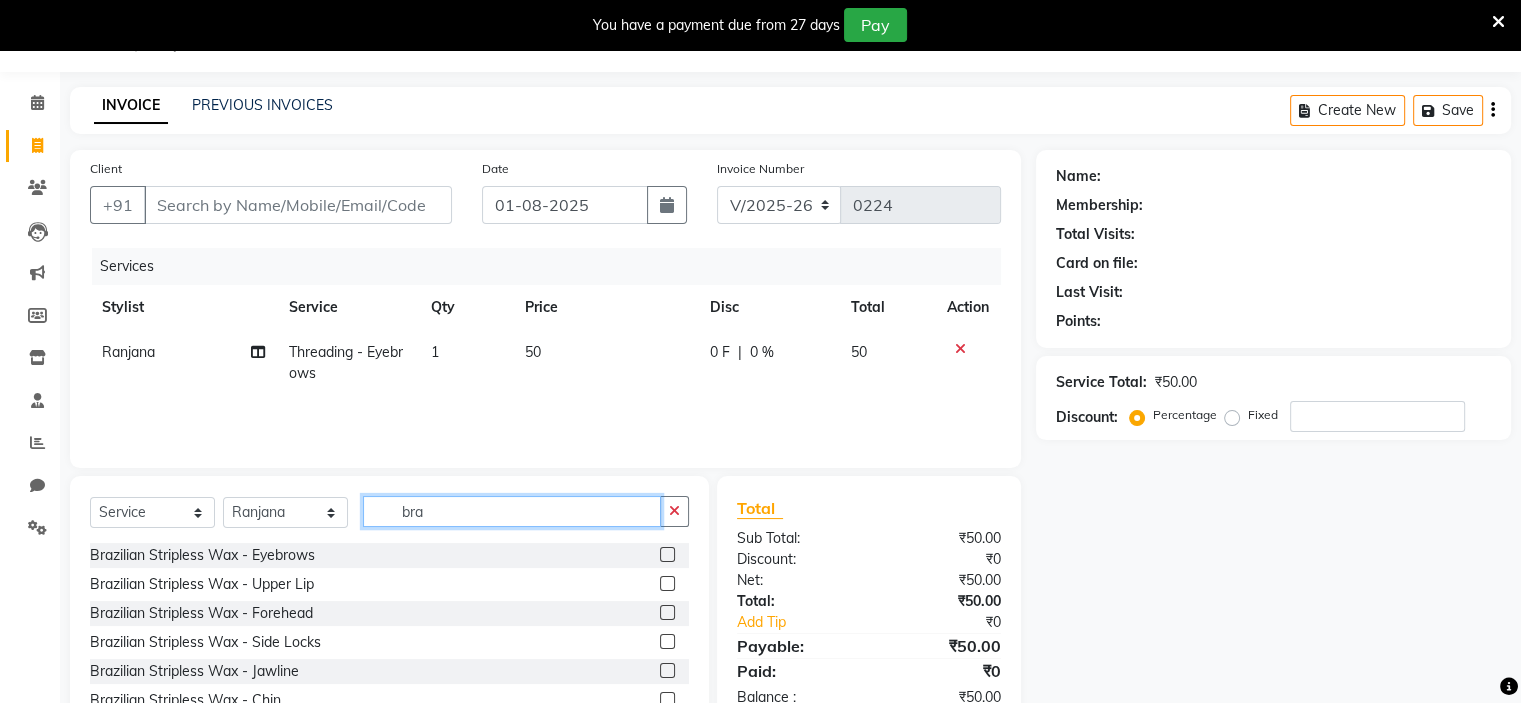 type on "bra" 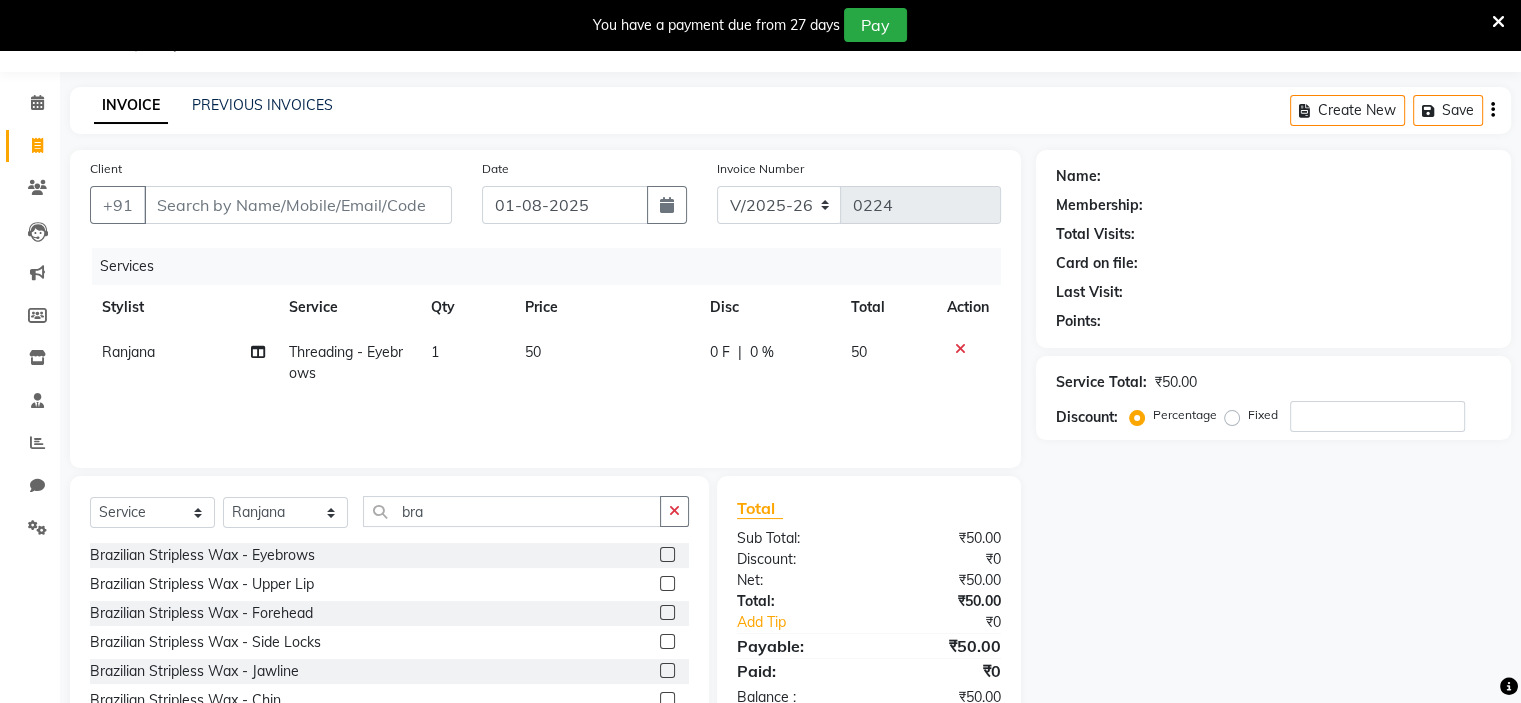 click 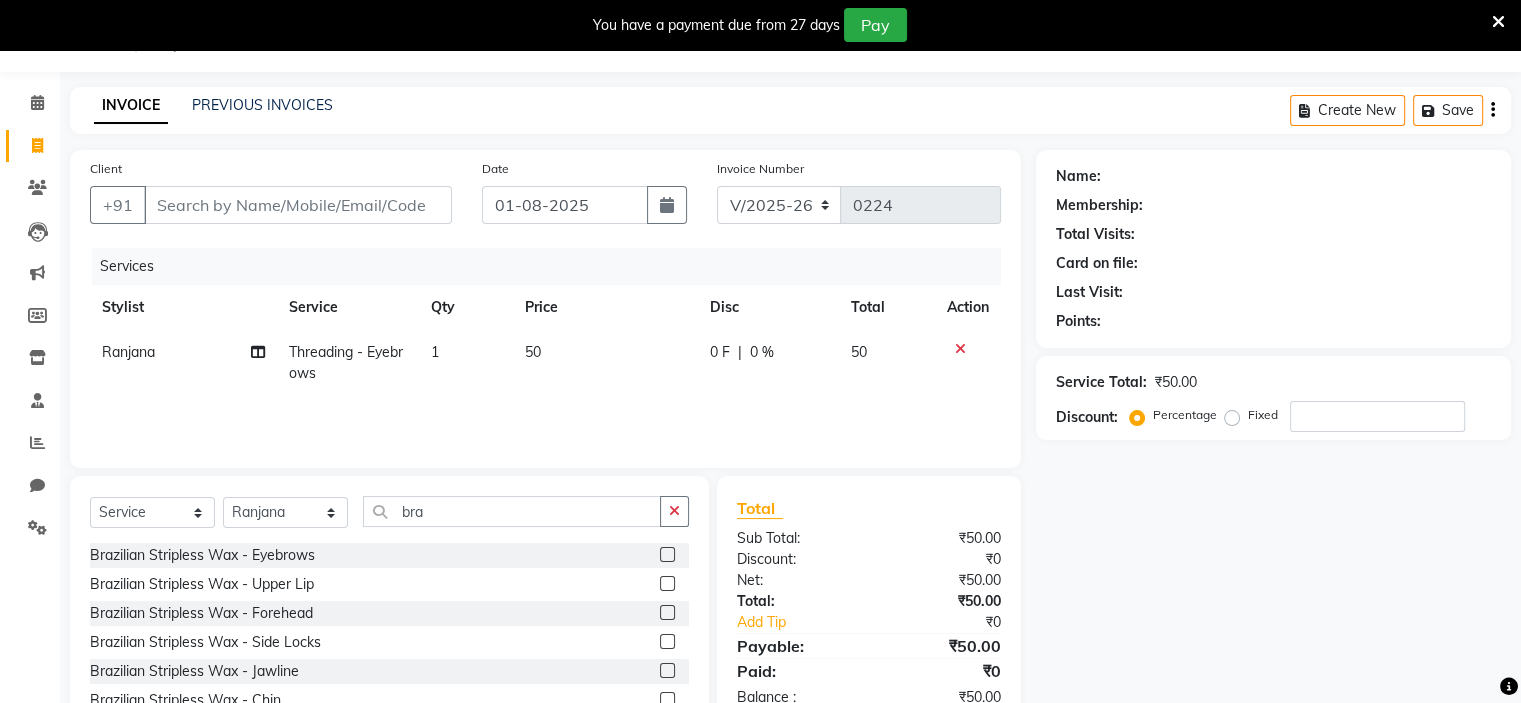 click 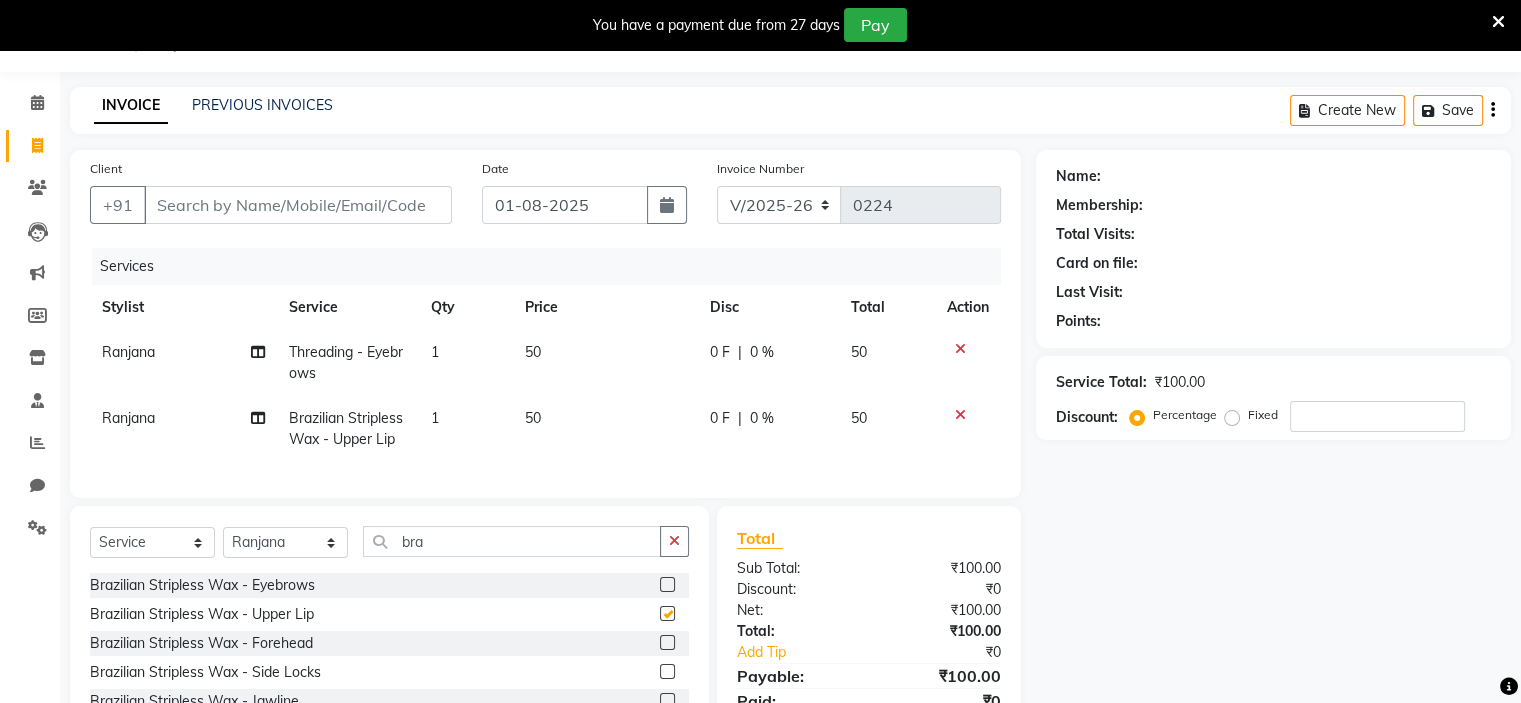 checkbox on "false" 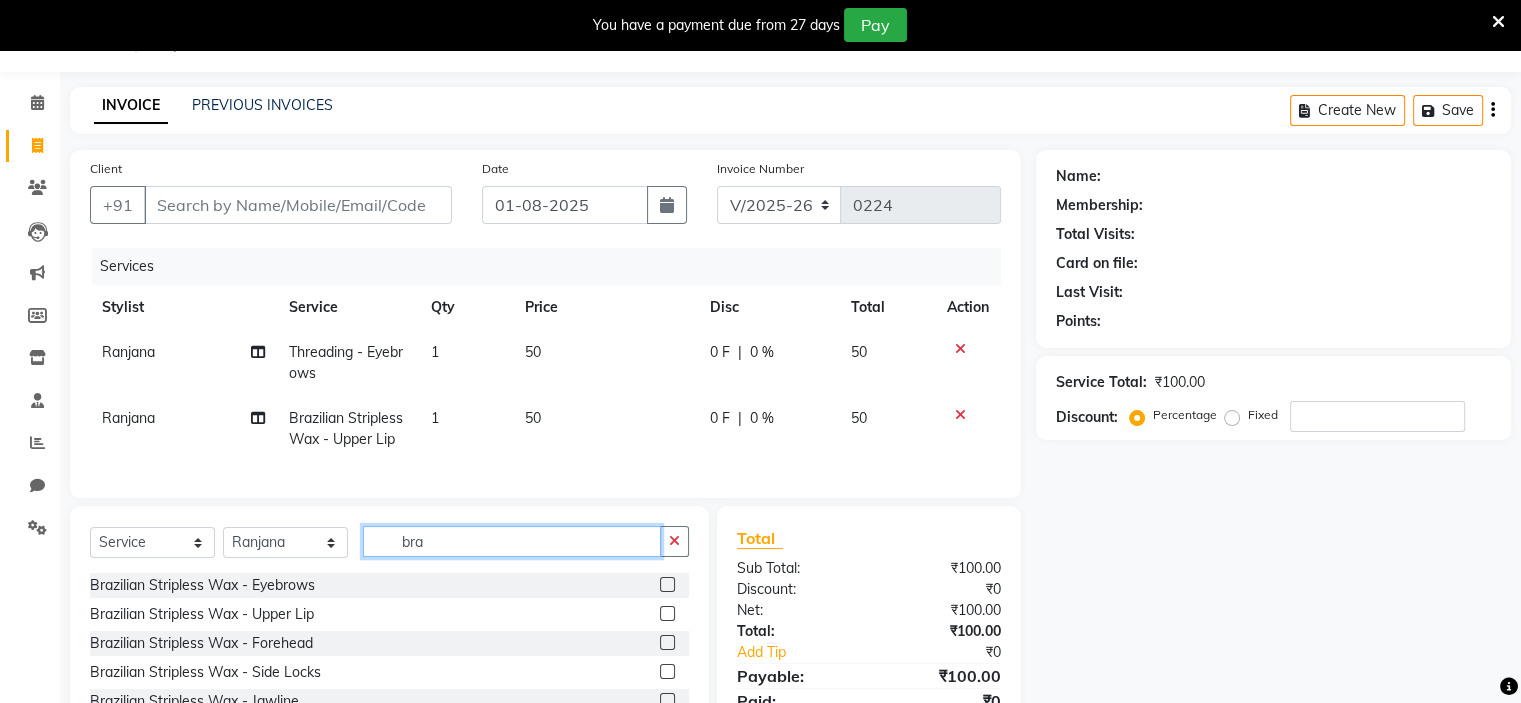 click on "bra" 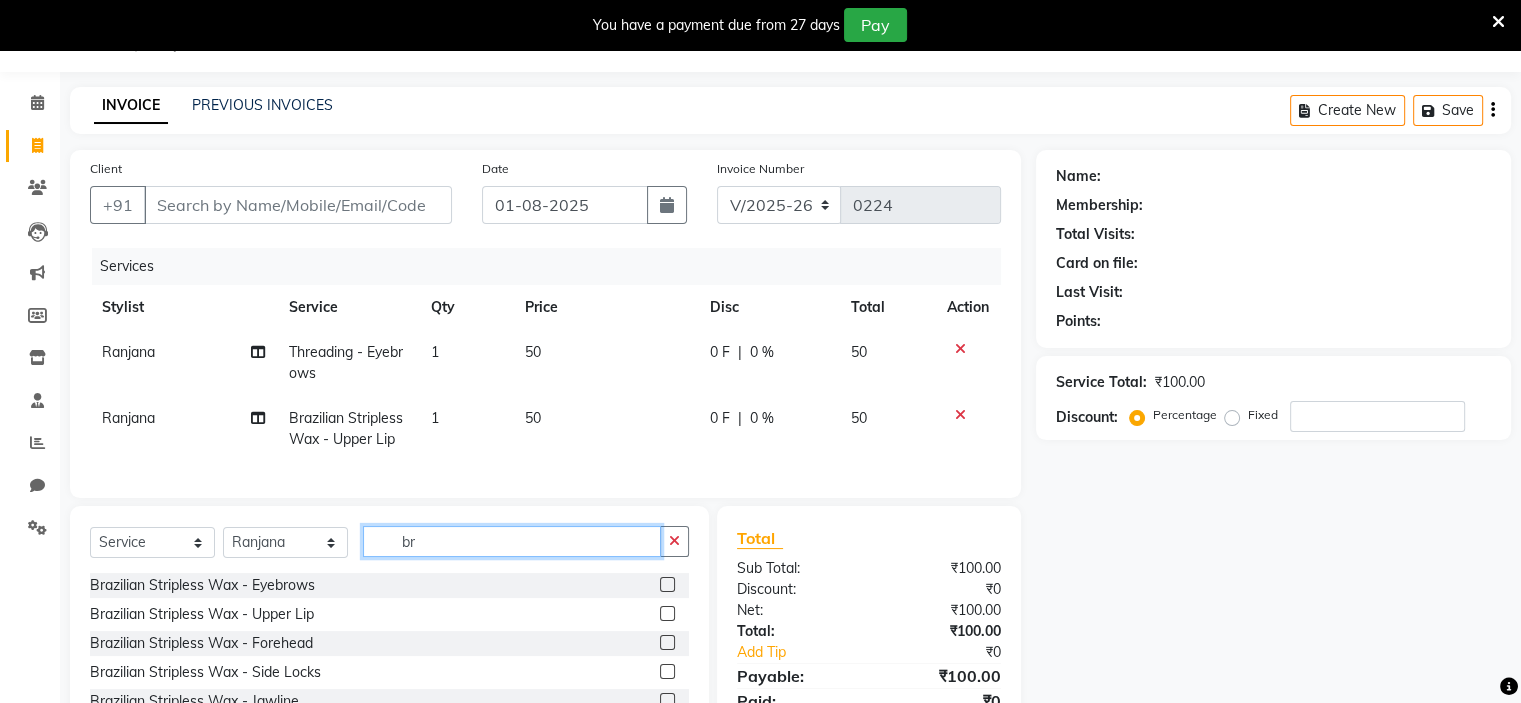 type on "b" 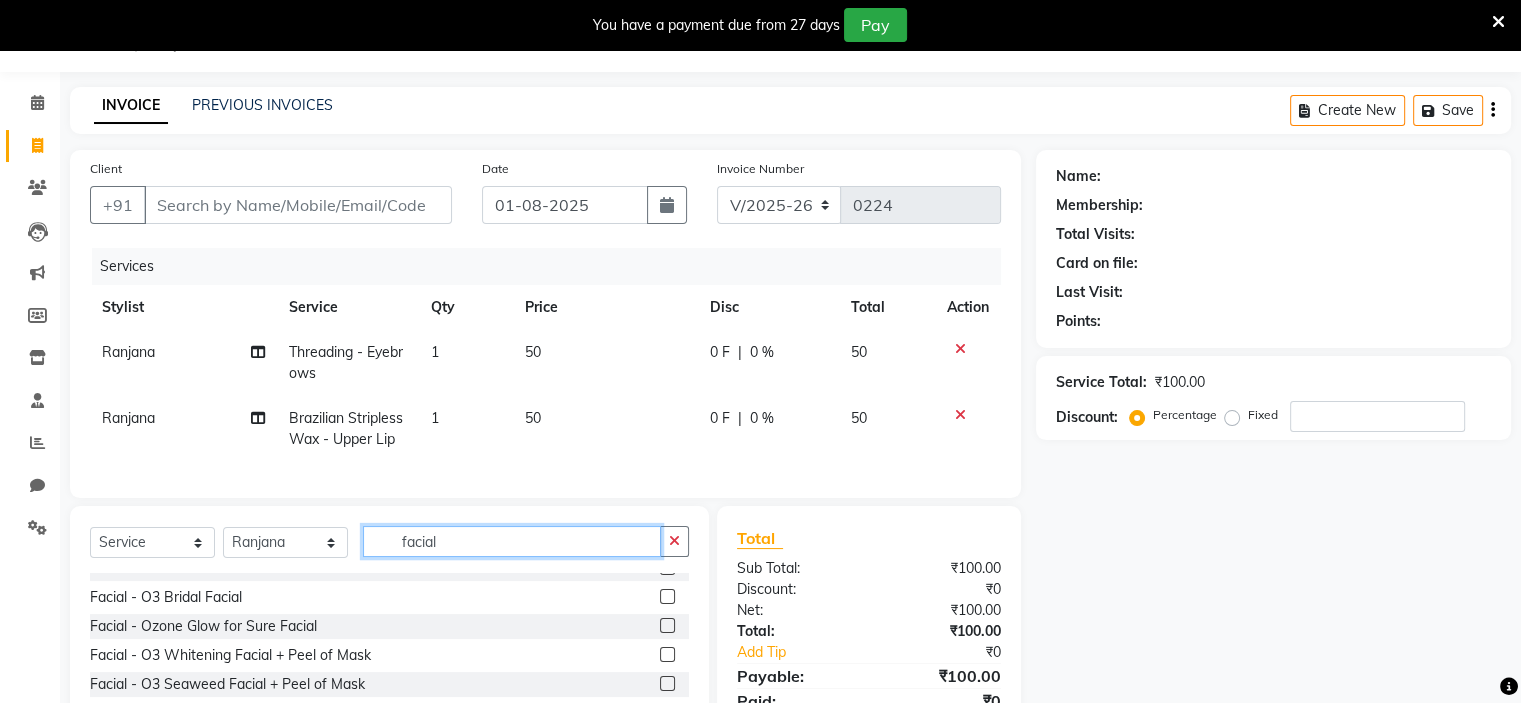 scroll, scrollTop: 92, scrollLeft: 0, axis: vertical 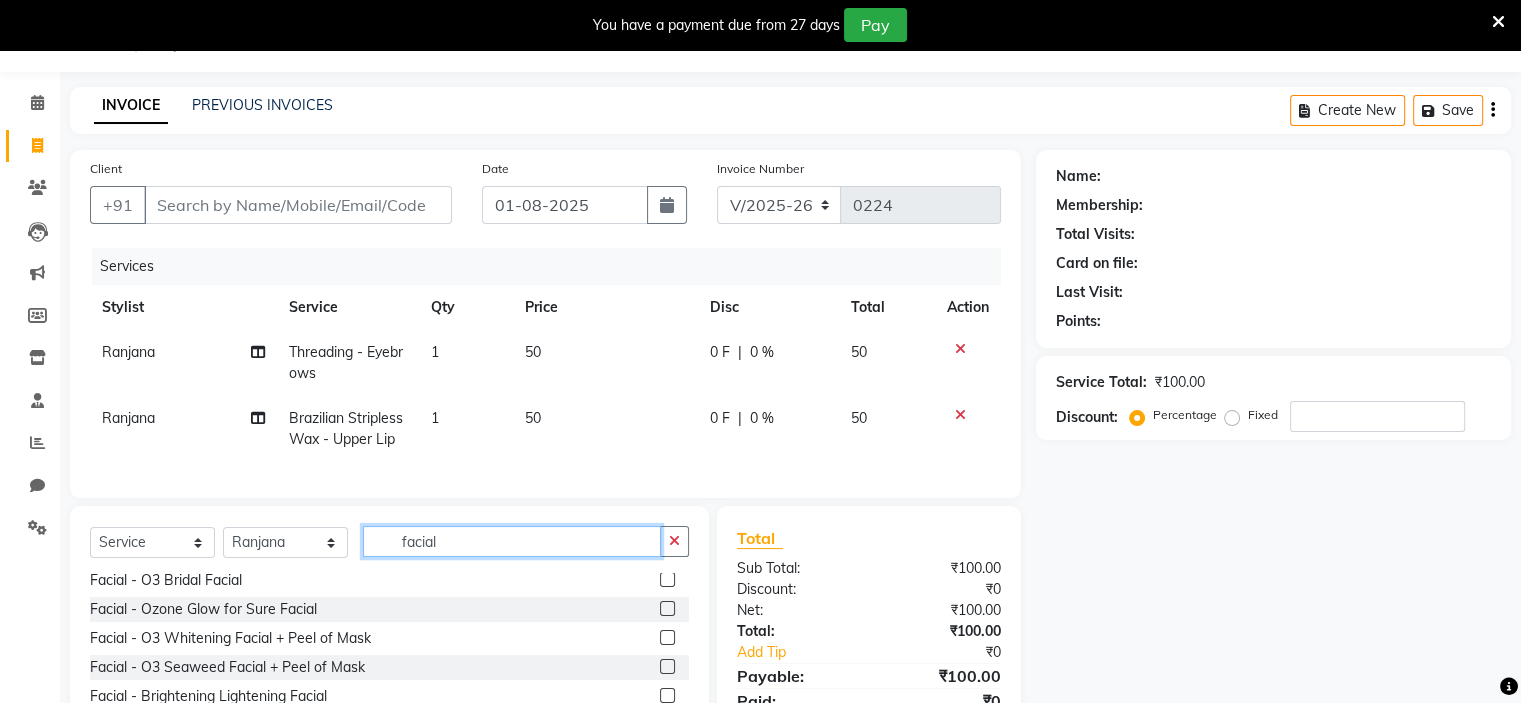 type on "facial" 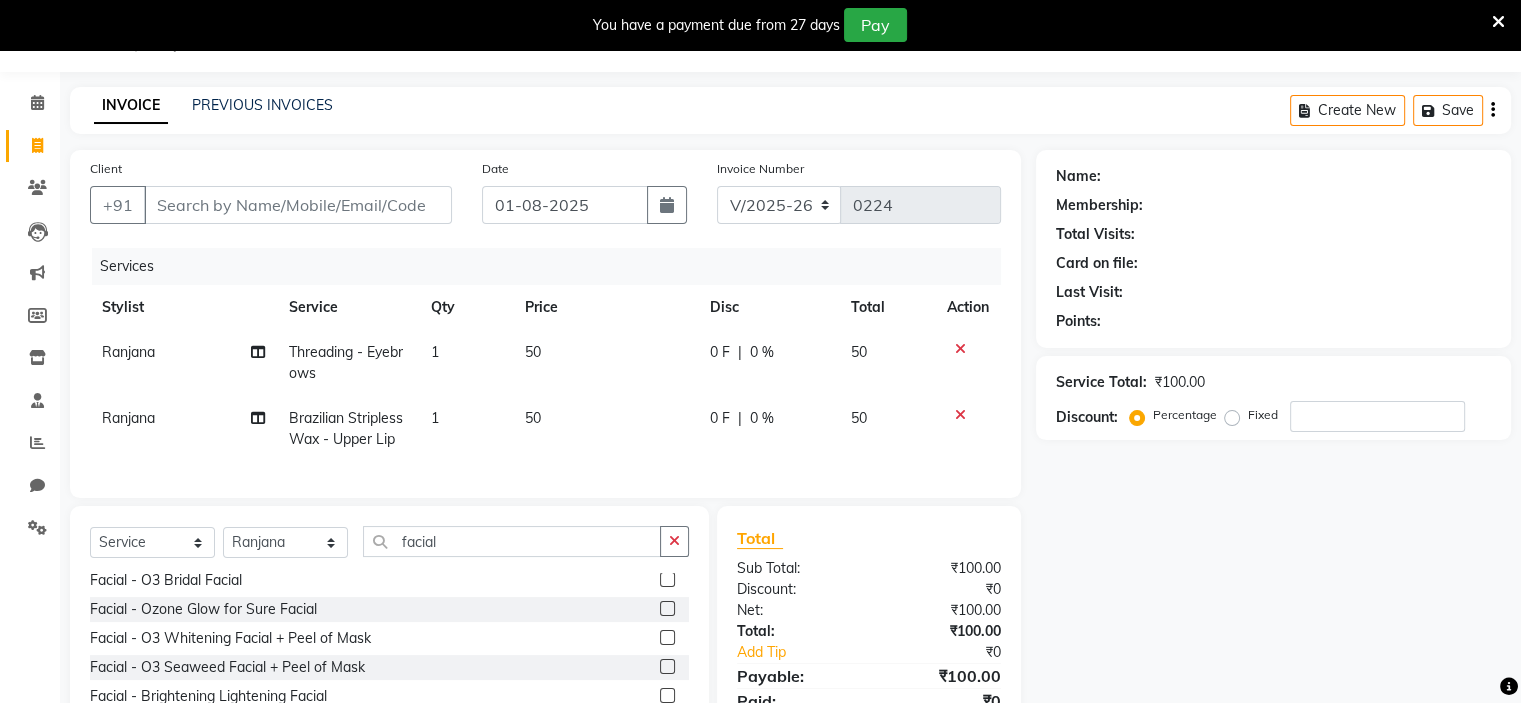 click 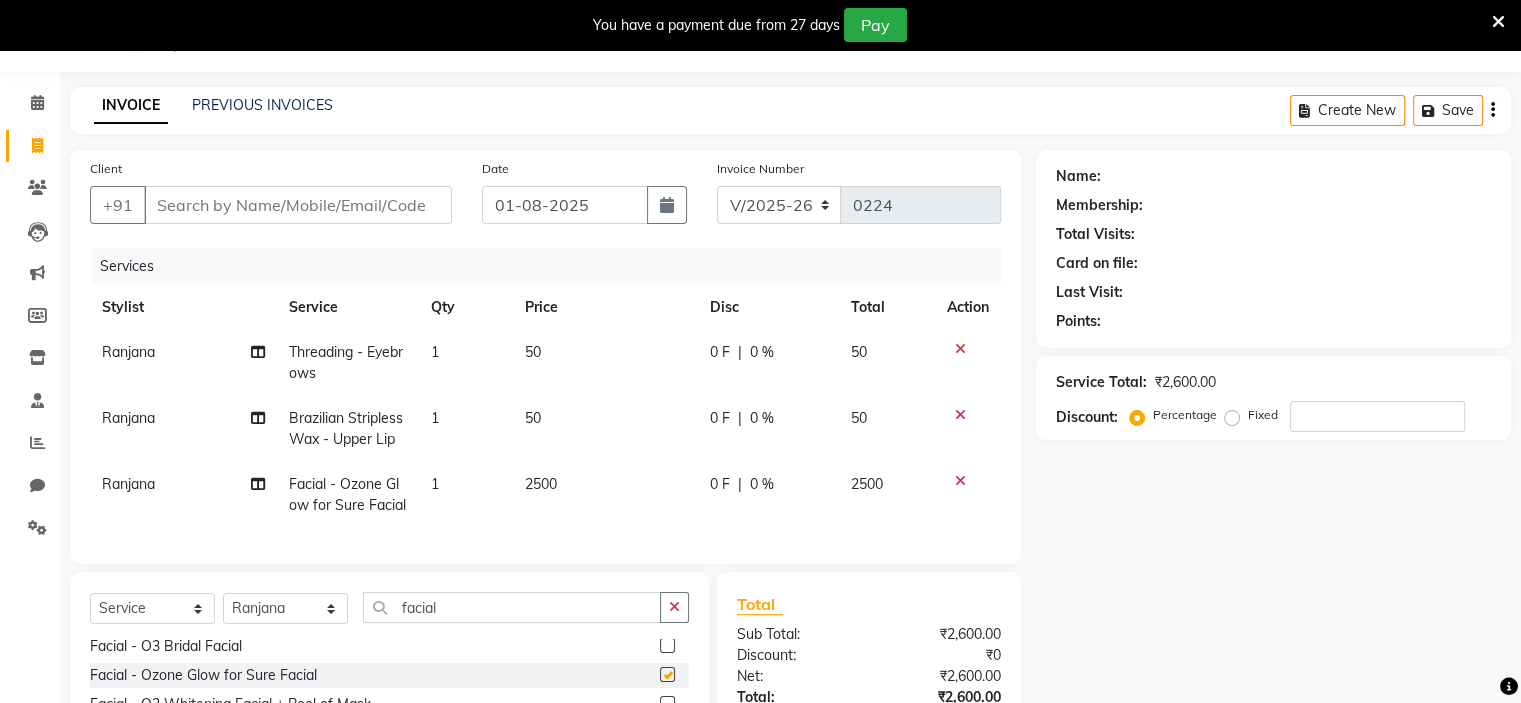 checkbox on "false" 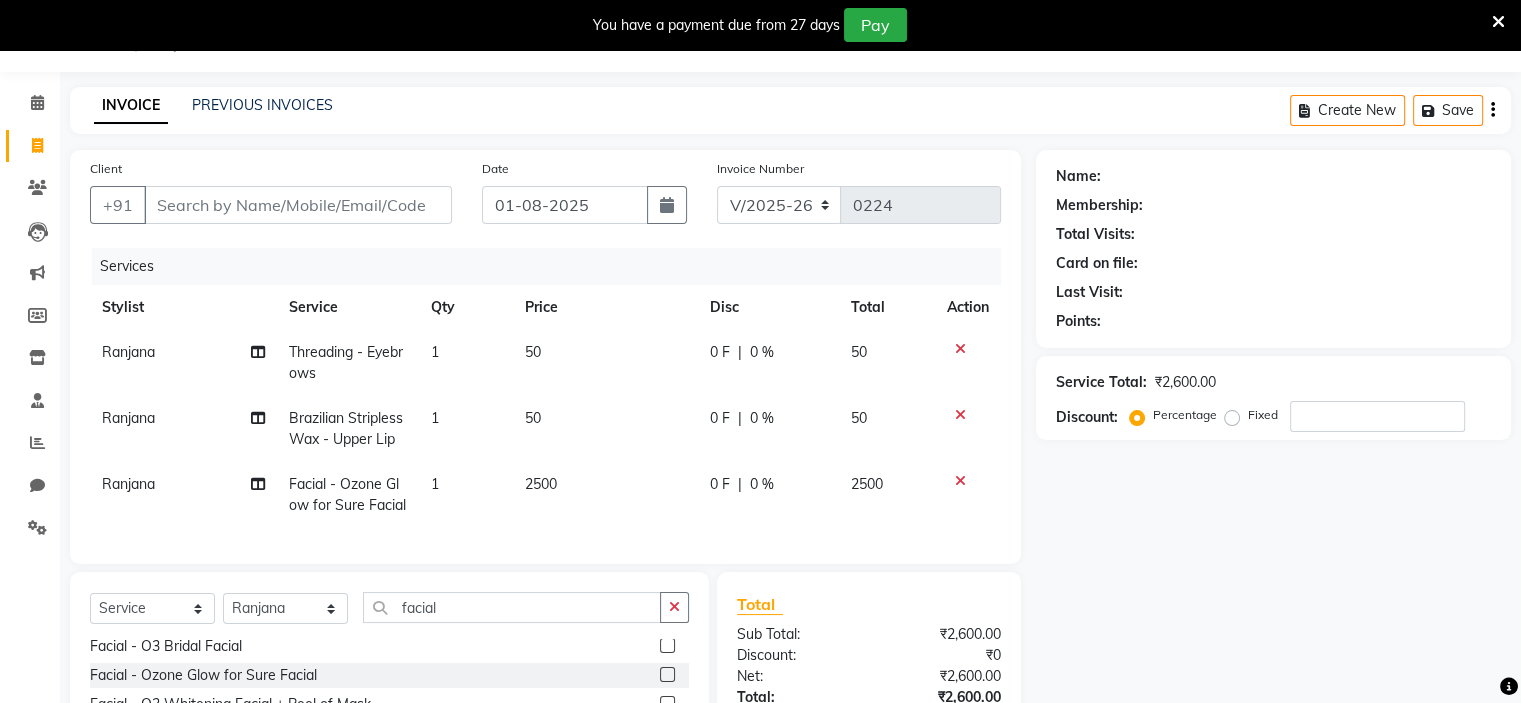 click 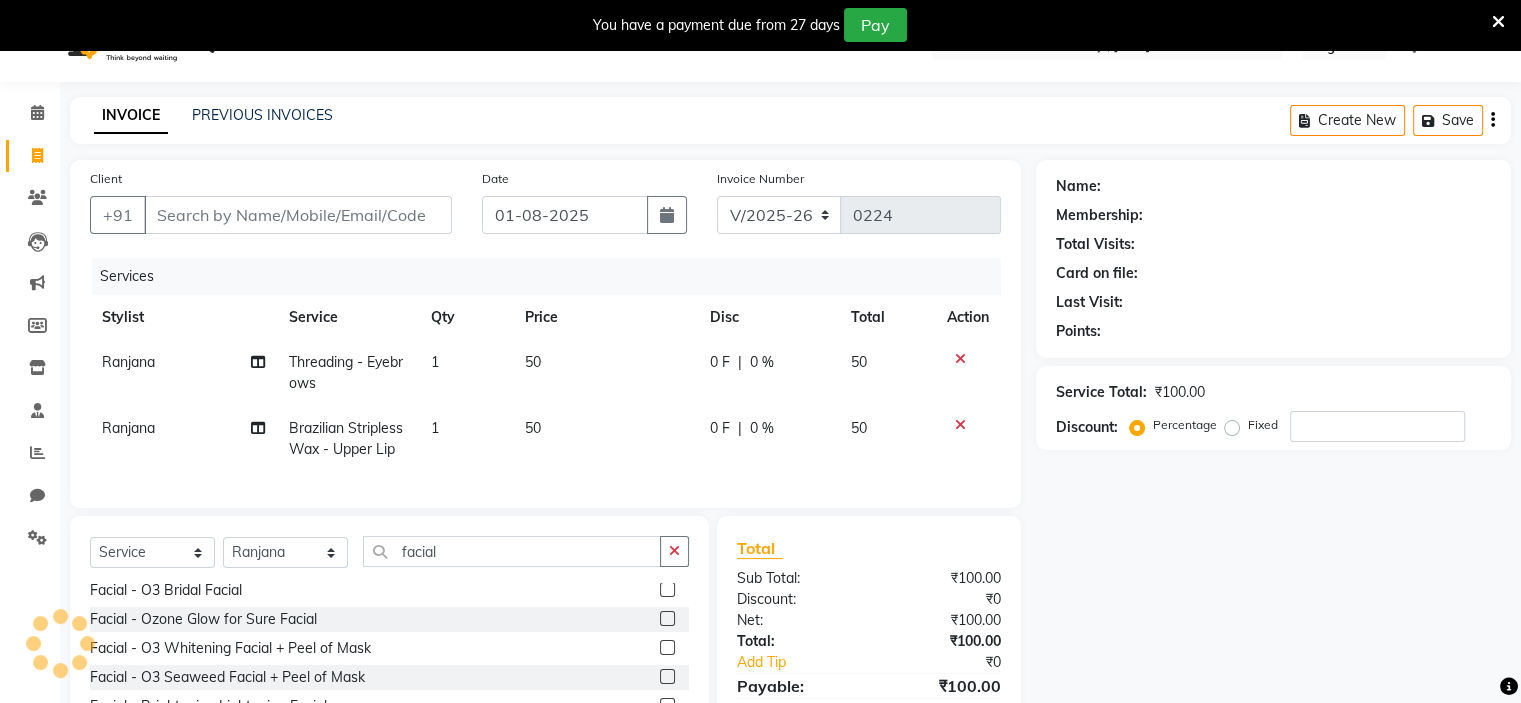 scroll, scrollTop: 39, scrollLeft: 0, axis: vertical 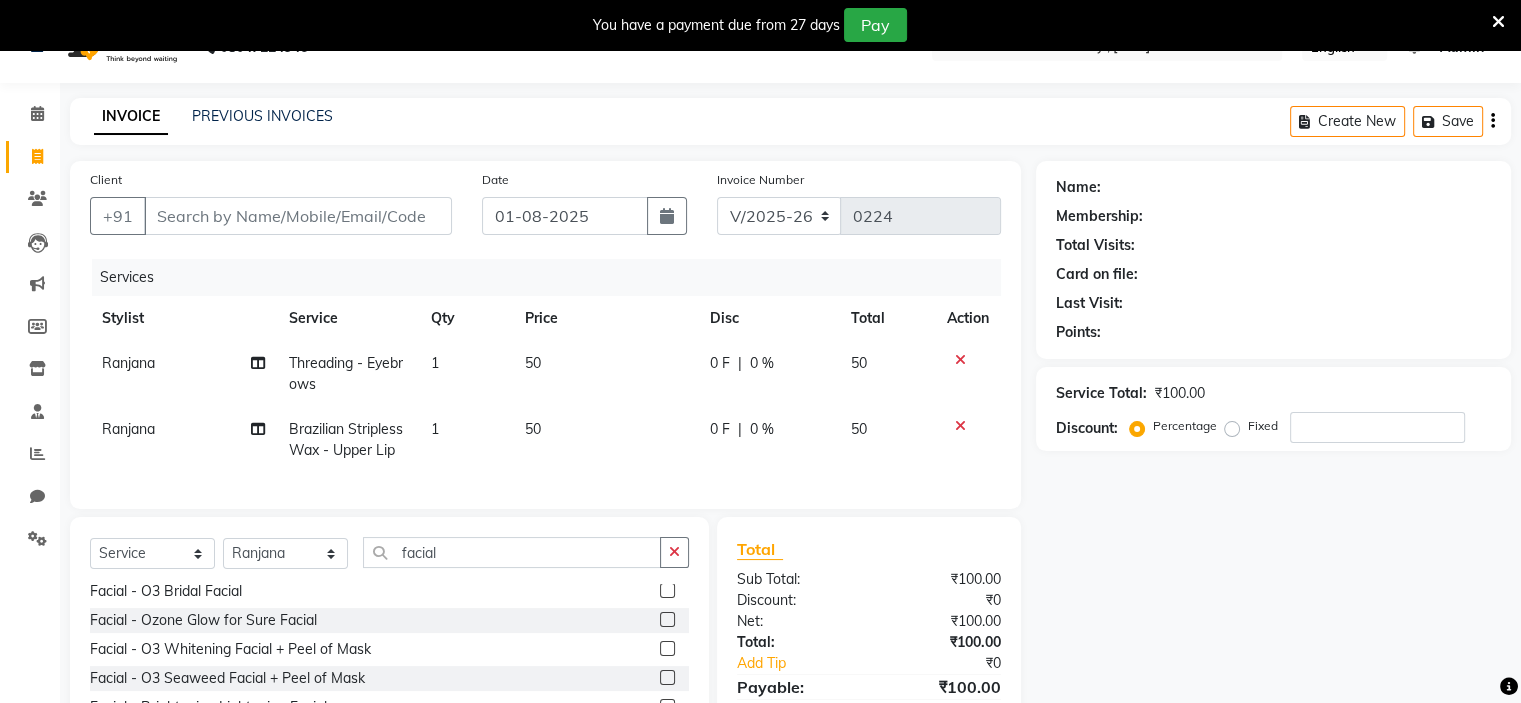 click on "Facial - O3 Bridal Facial" 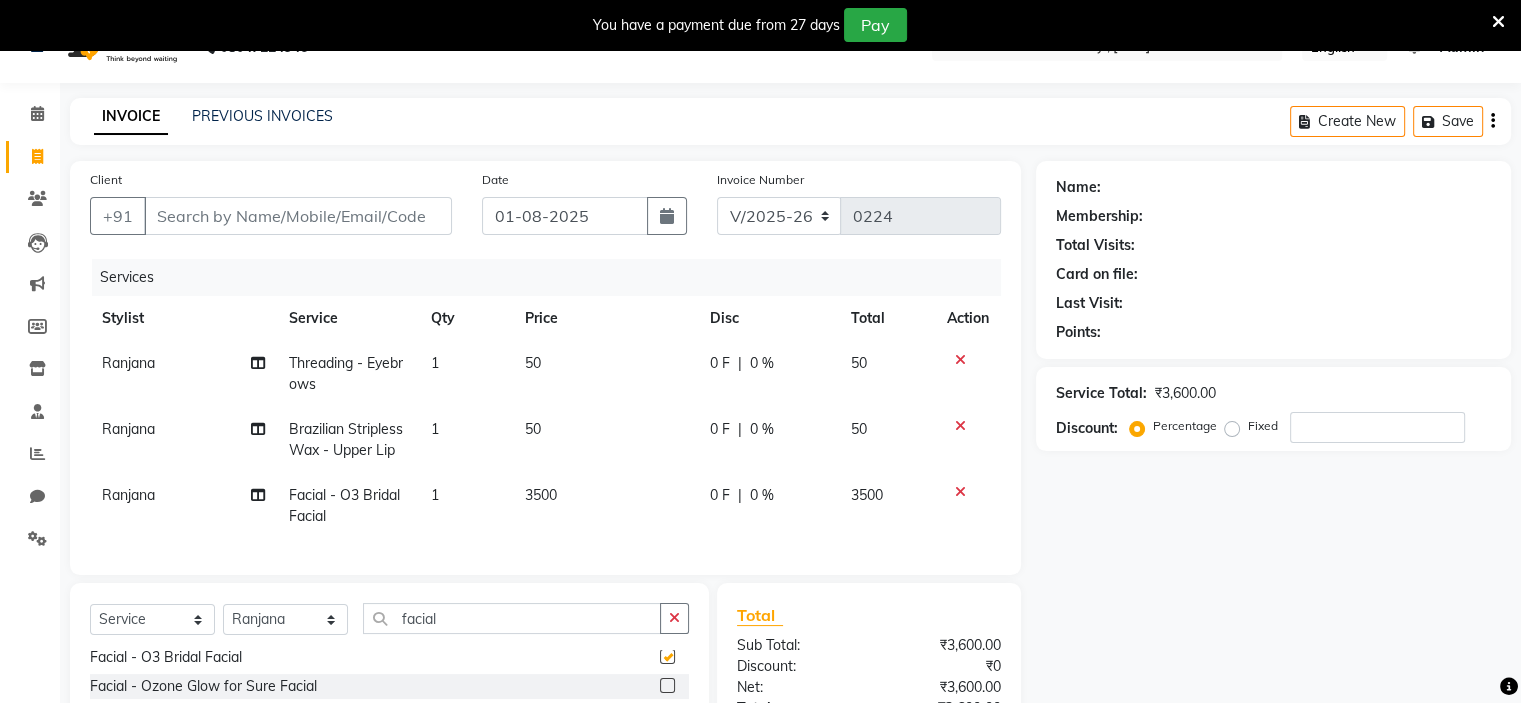 checkbox on "false" 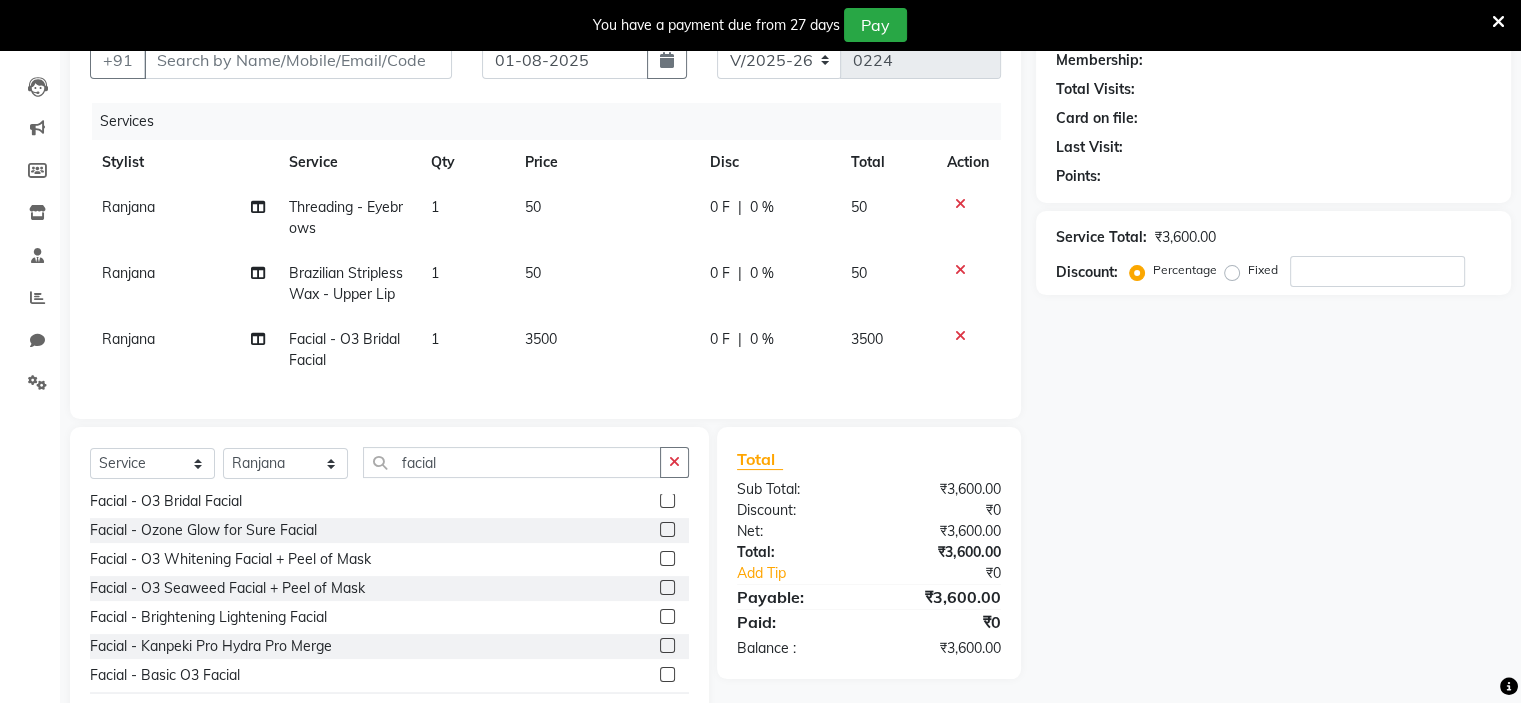 scroll, scrollTop: 197, scrollLeft: 0, axis: vertical 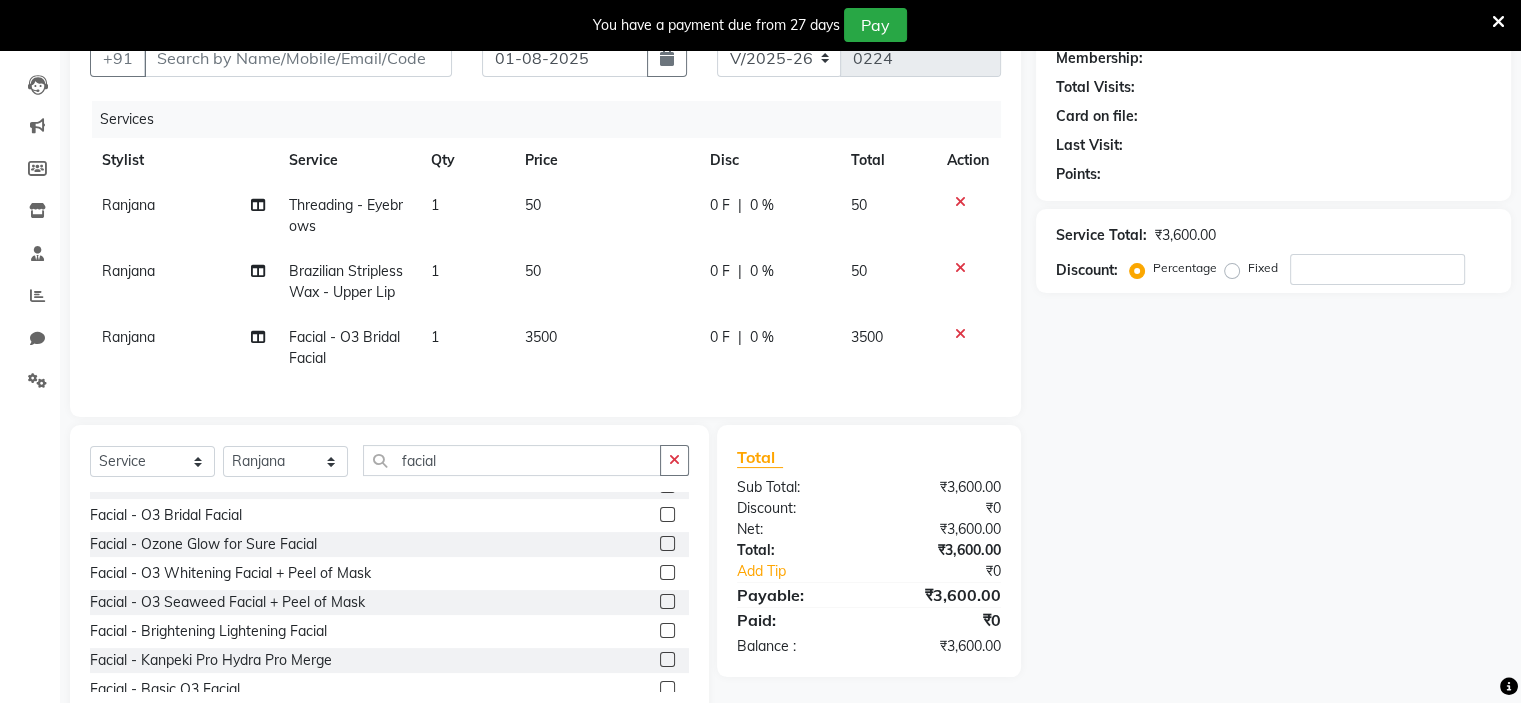 click 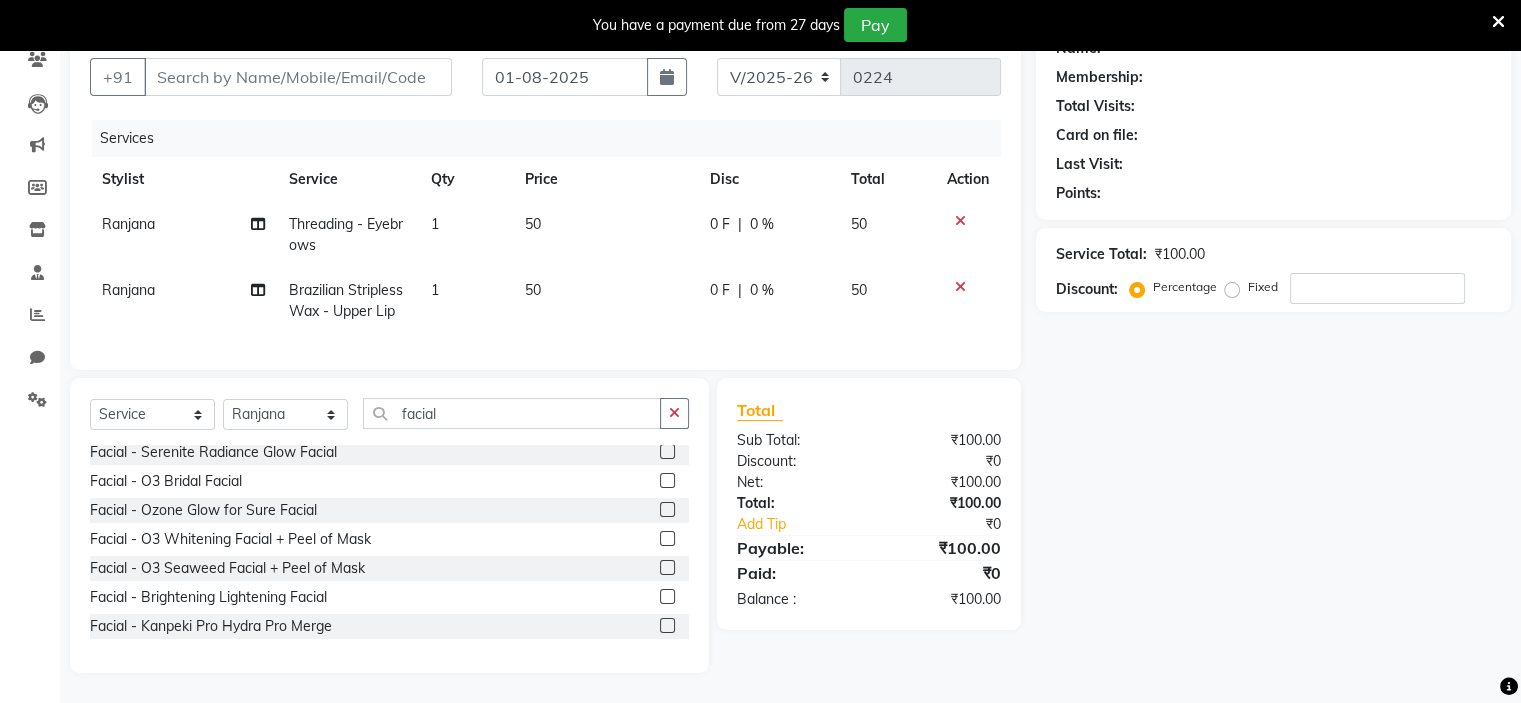 scroll, scrollTop: 62, scrollLeft: 0, axis: vertical 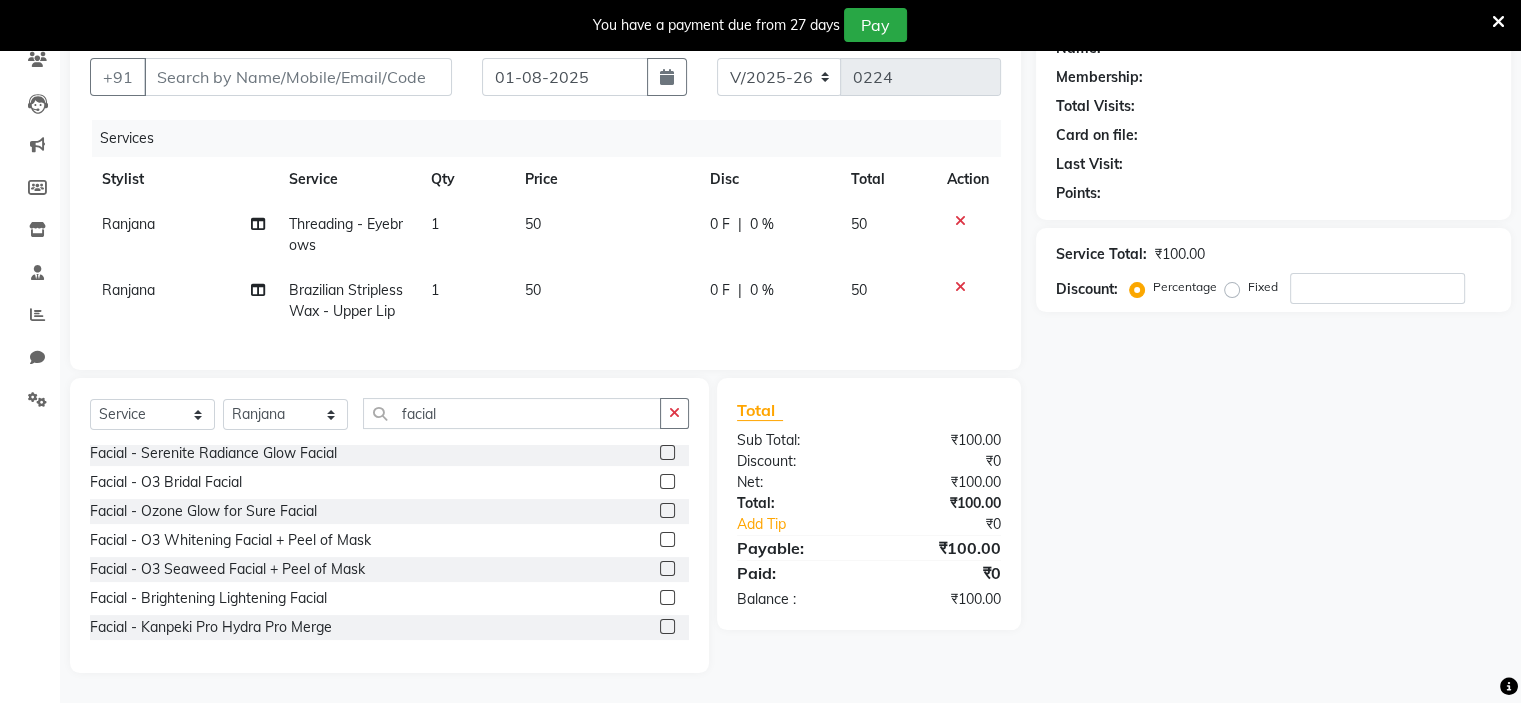 click 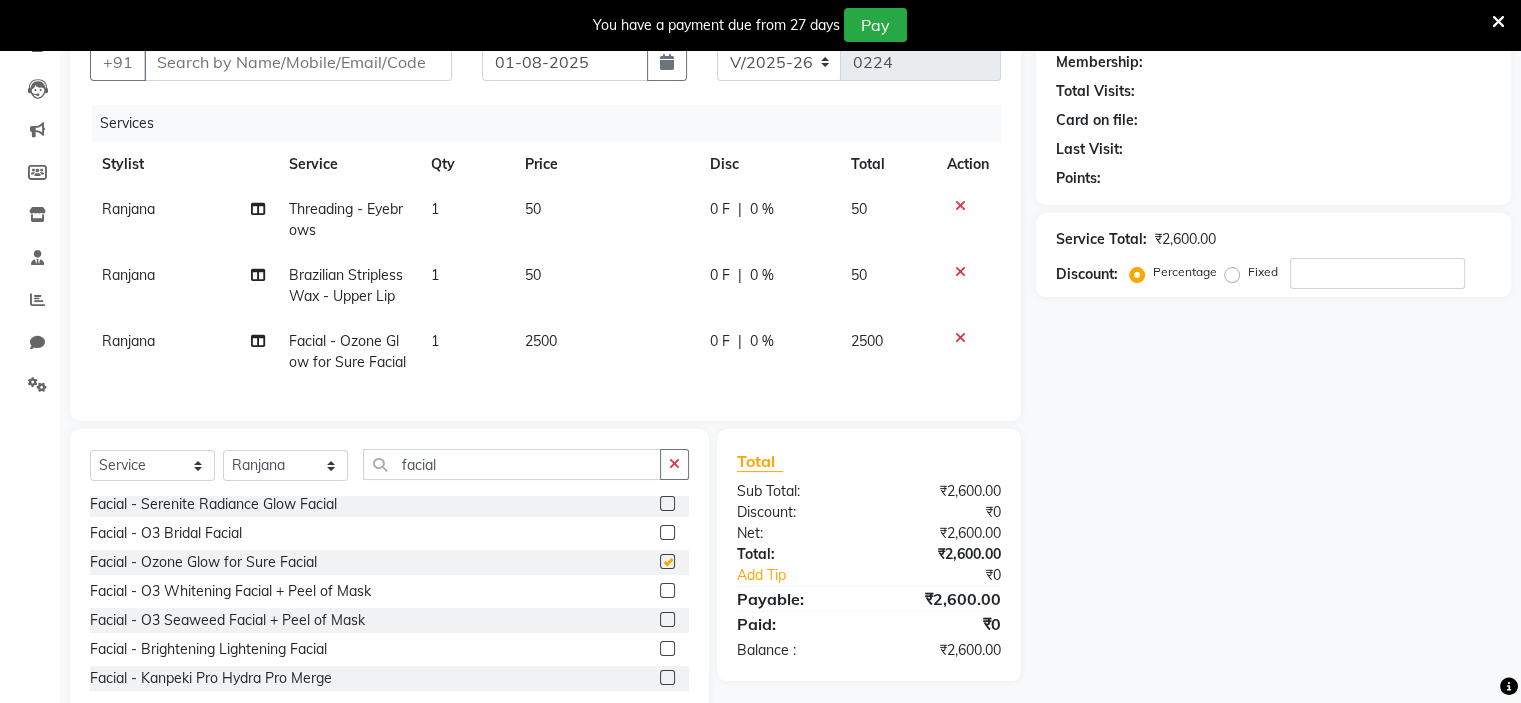 checkbox on "false" 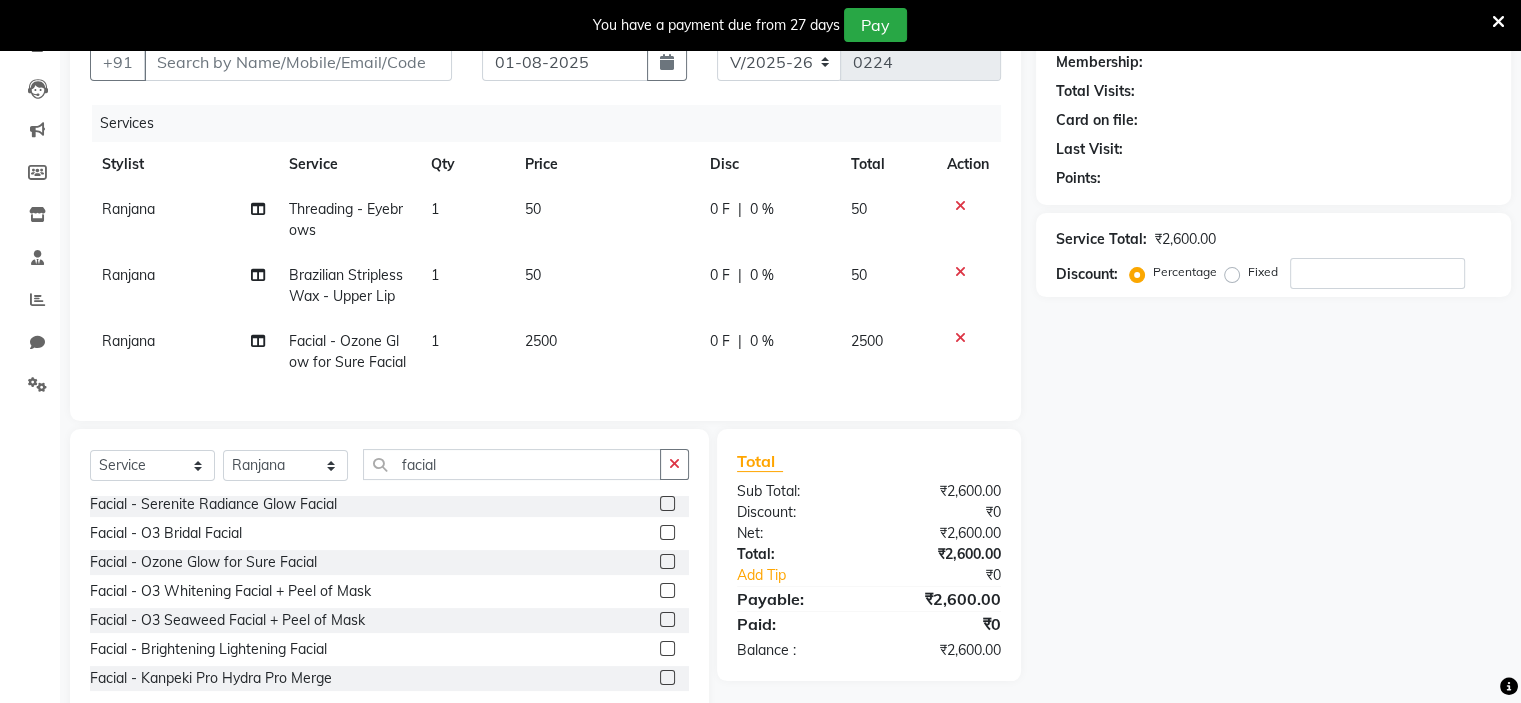 click on "2500" 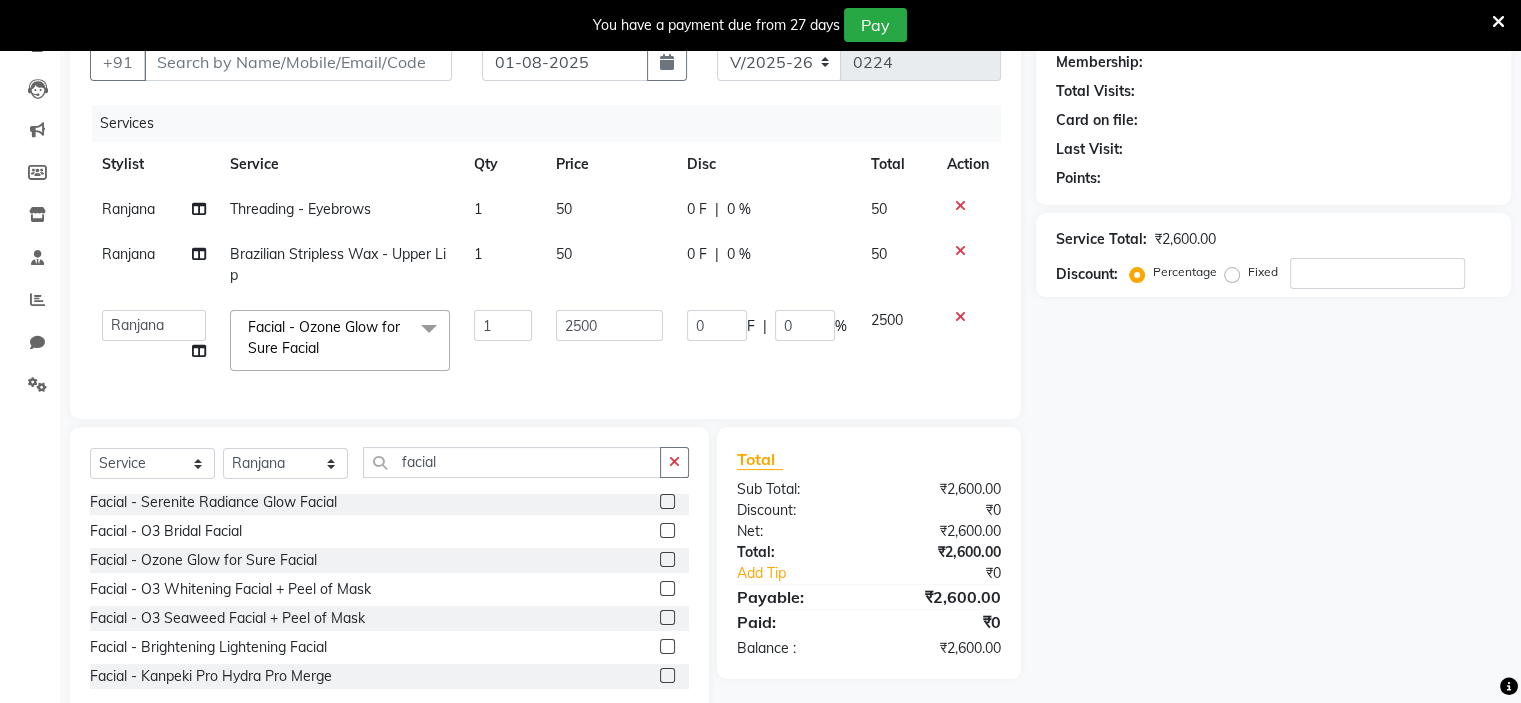 click on "2500" 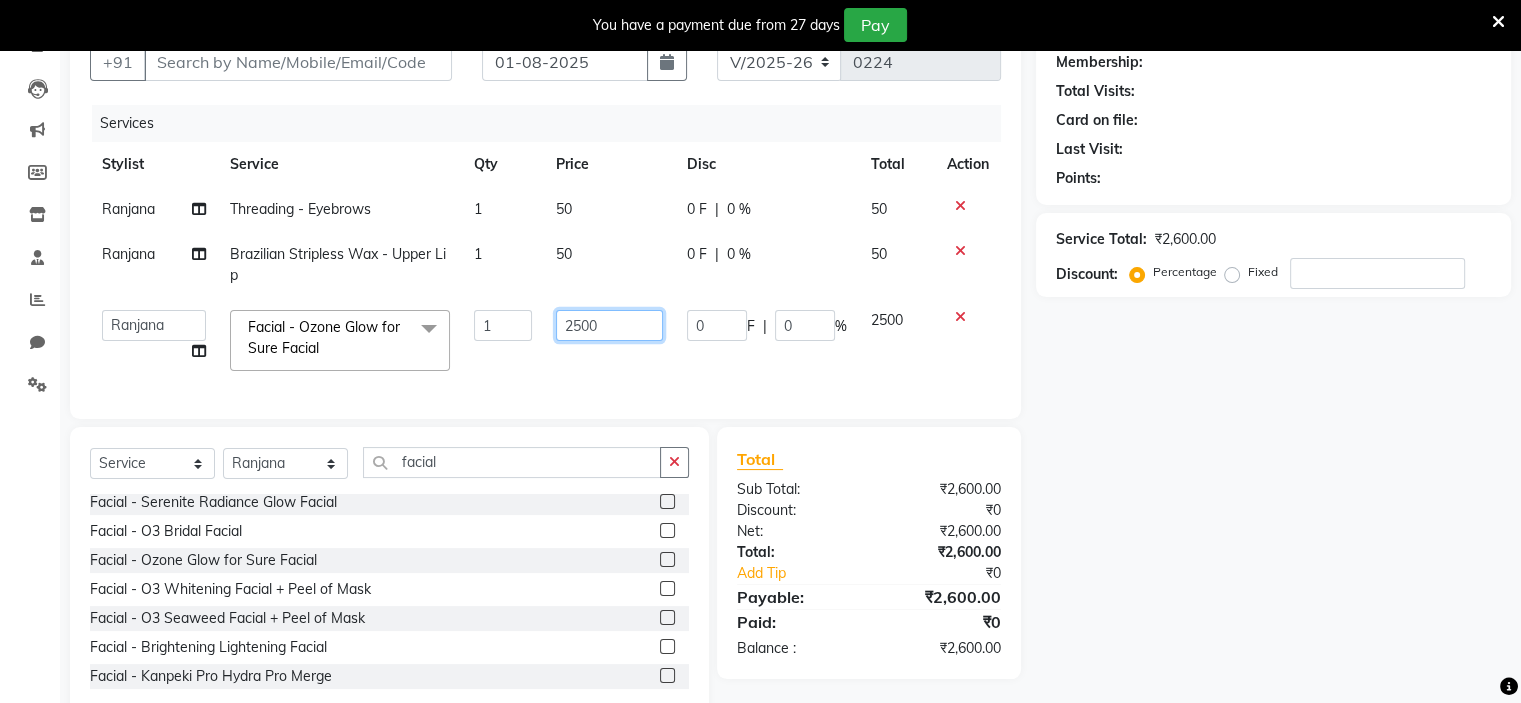 click on "2500" 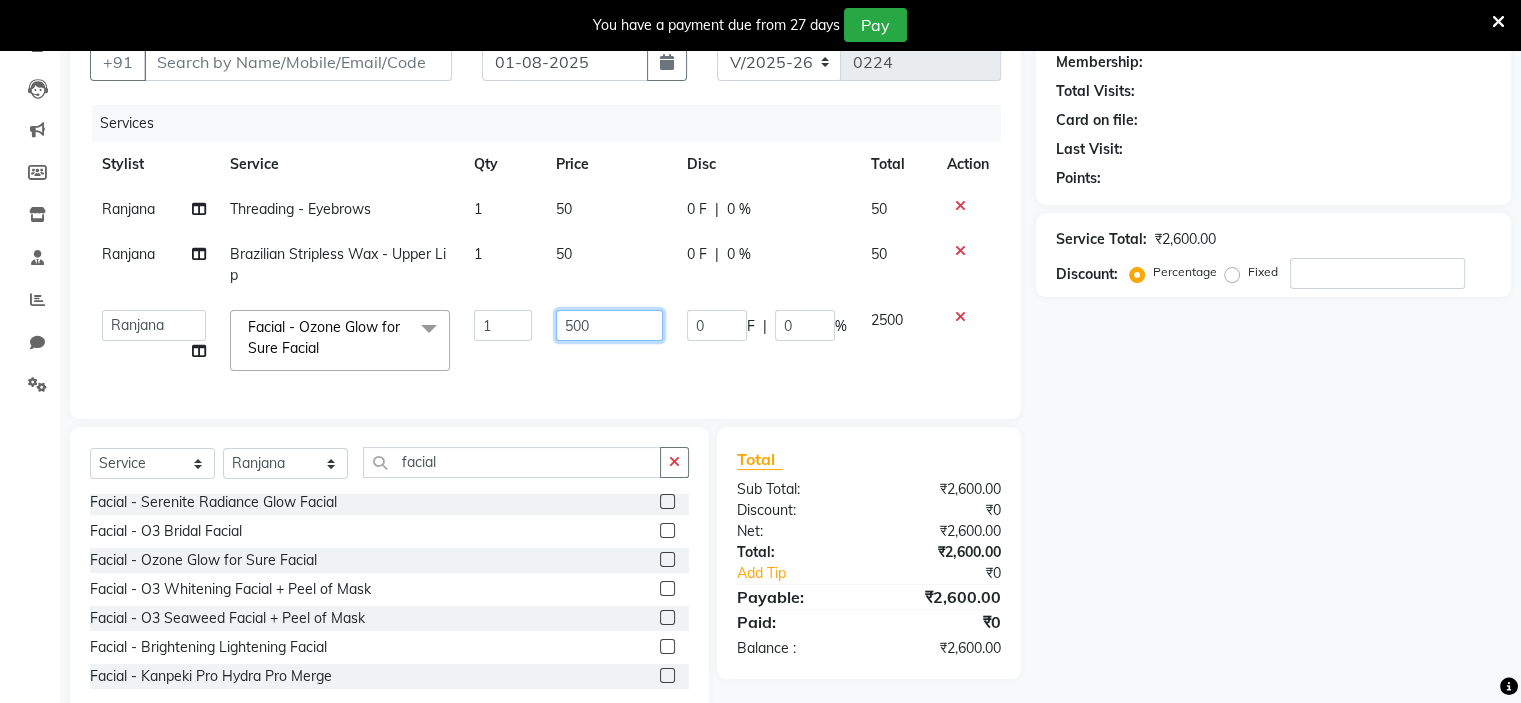type on "3500" 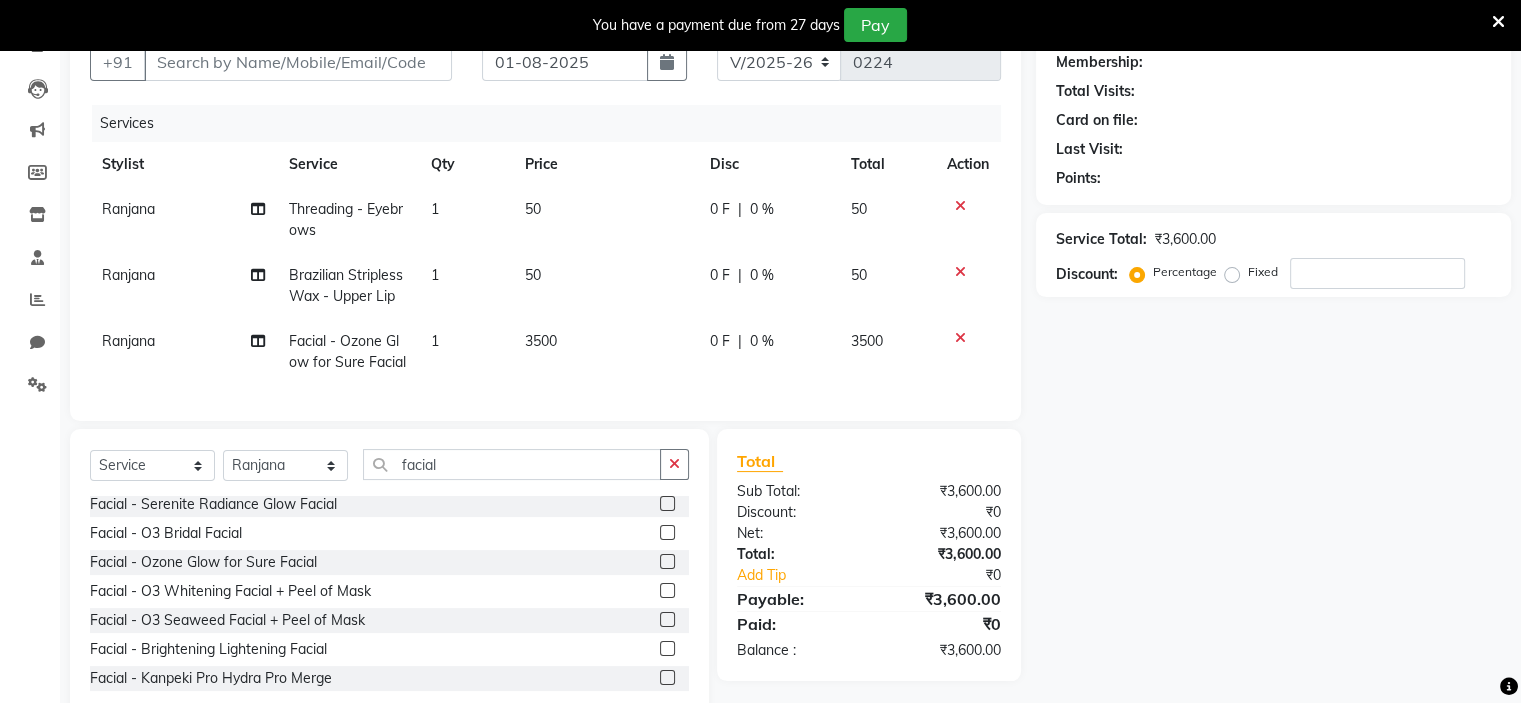 click on "3500" 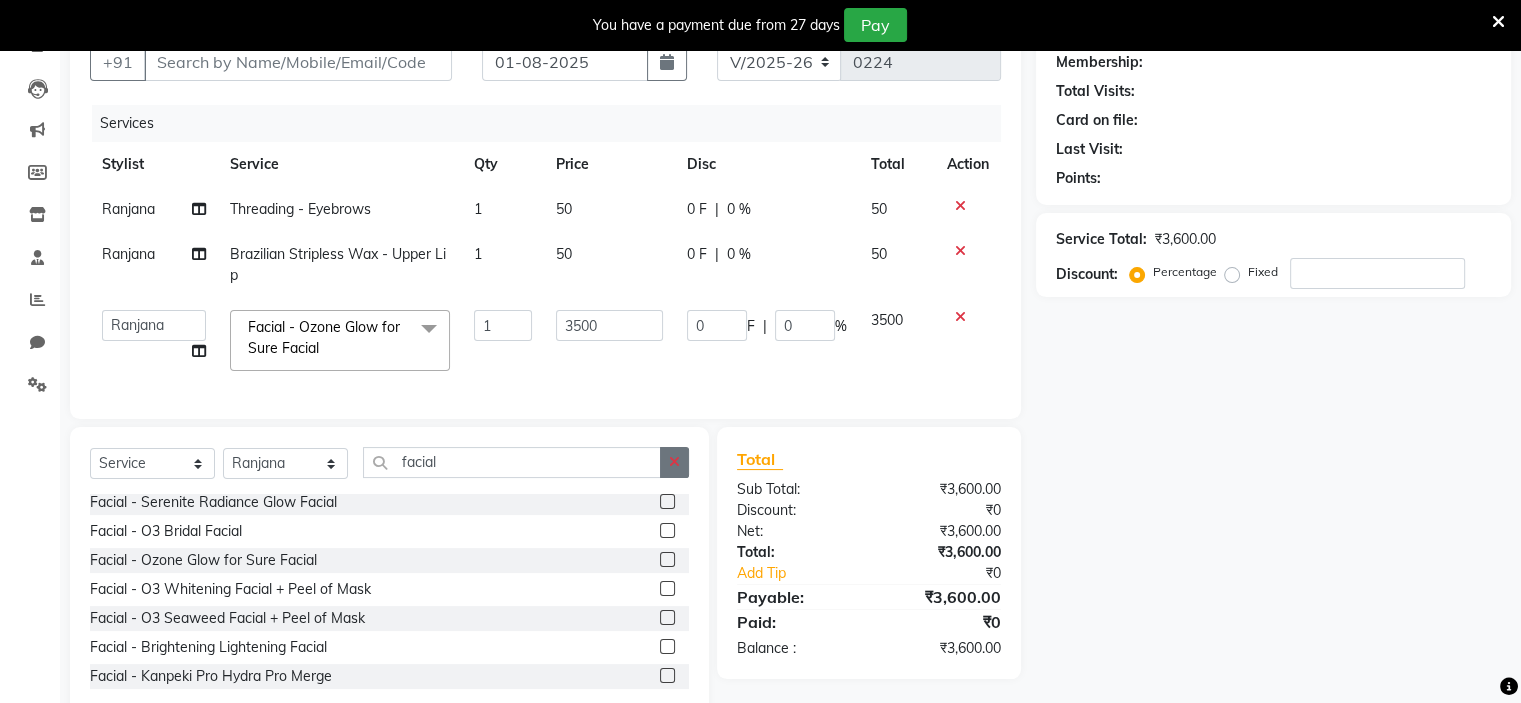 click 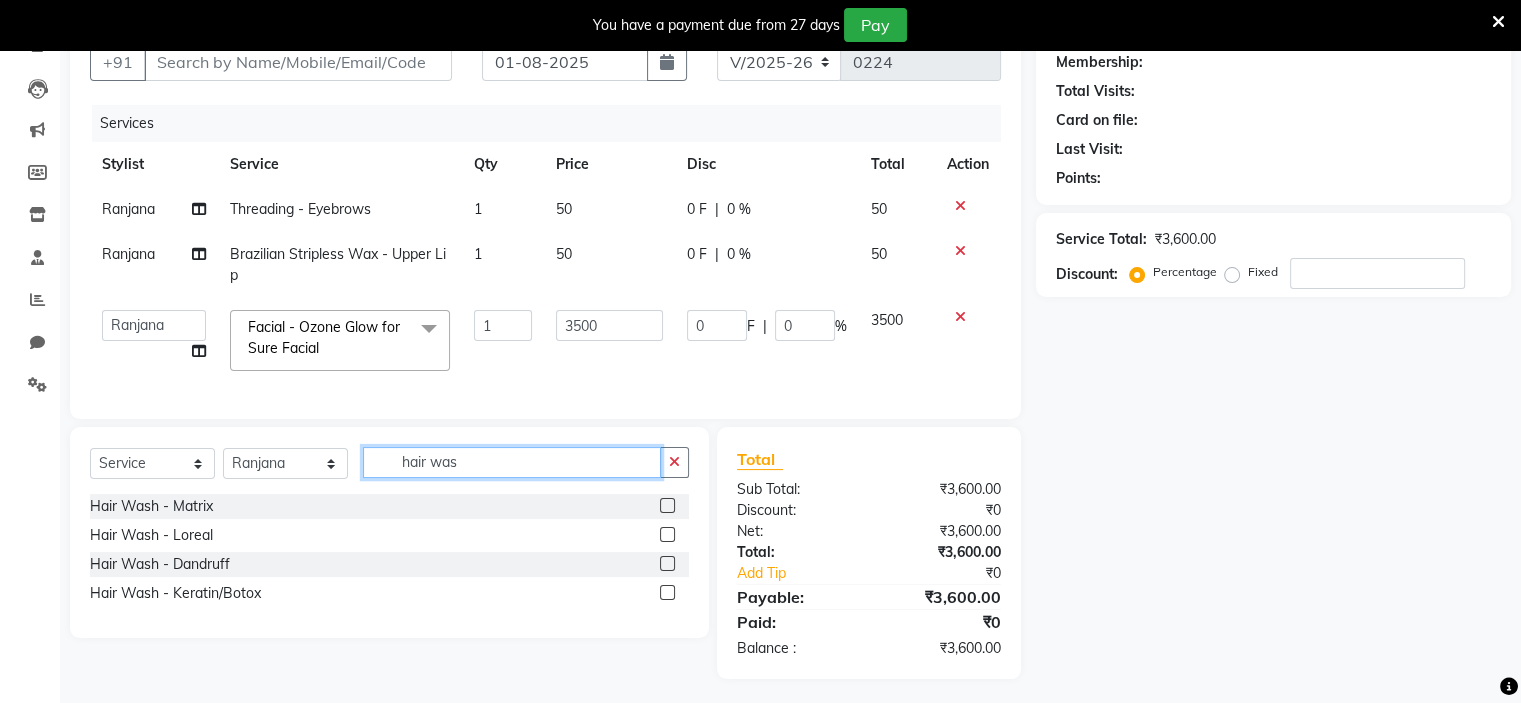 scroll, scrollTop: 0, scrollLeft: 0, axis: both 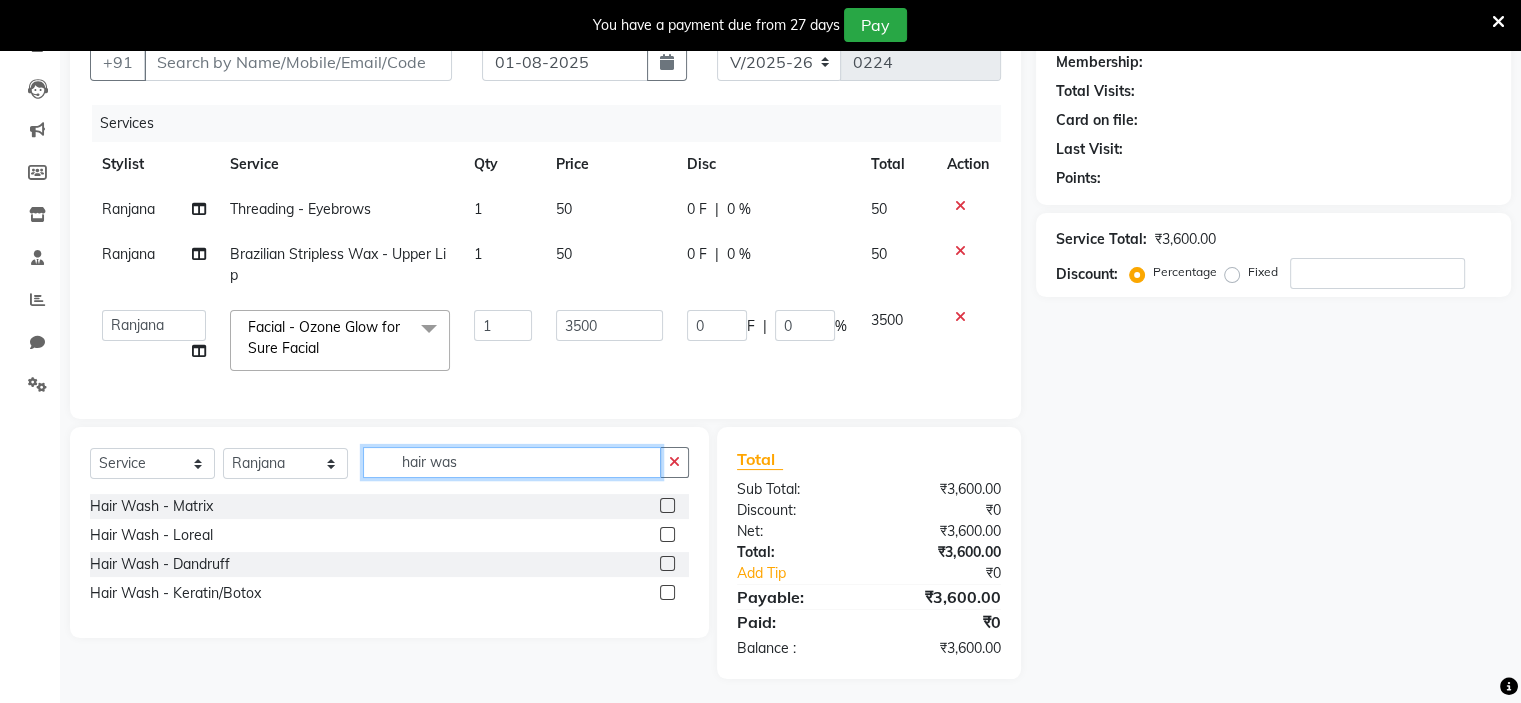 type on "hair was" 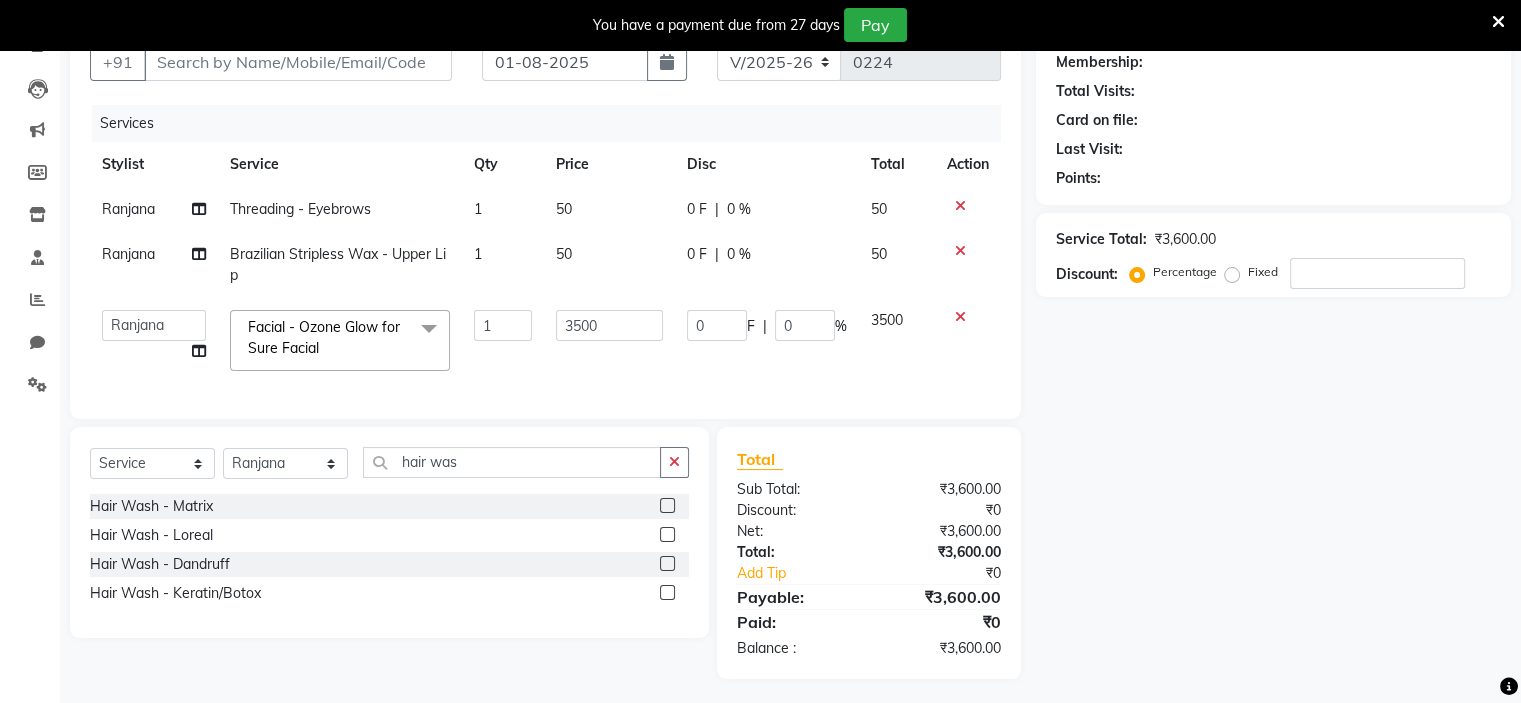 click 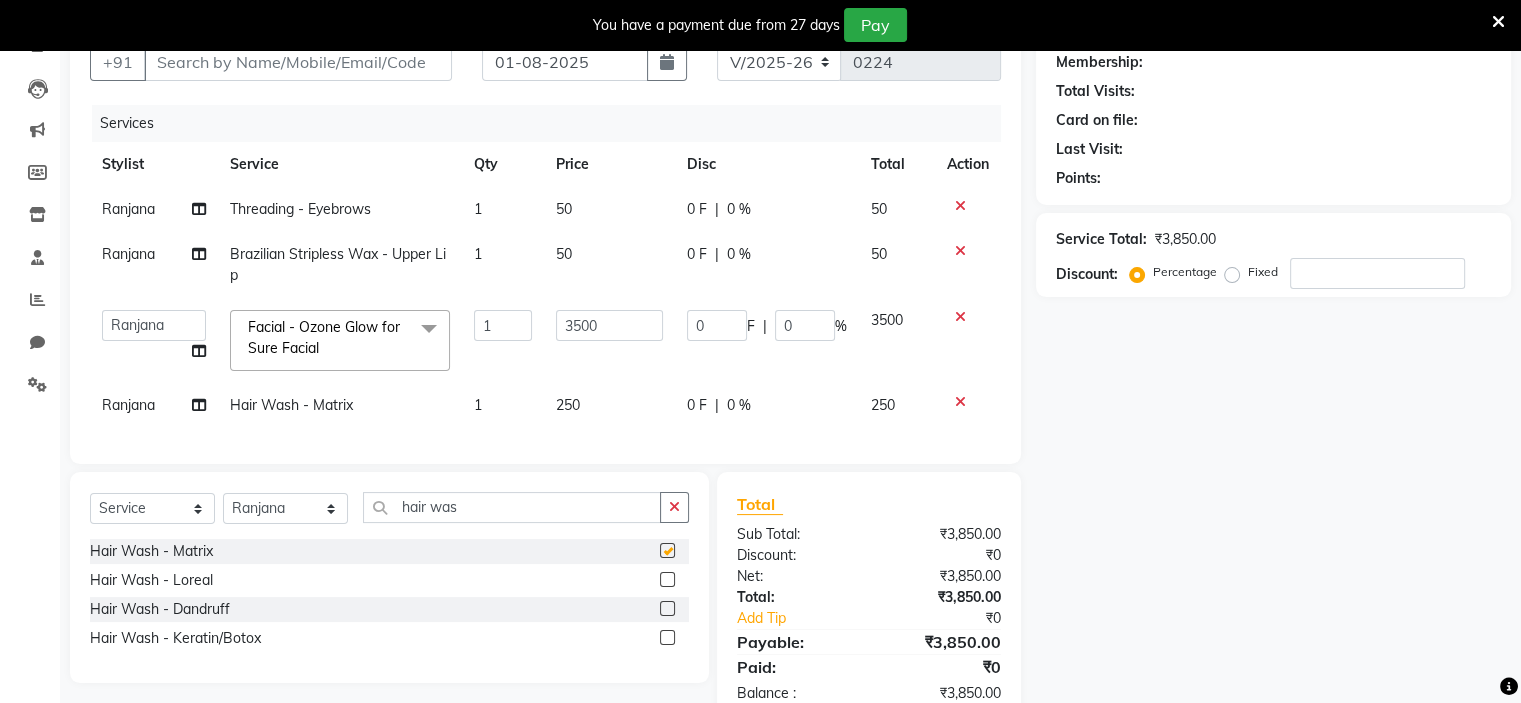 checkbox on "false" 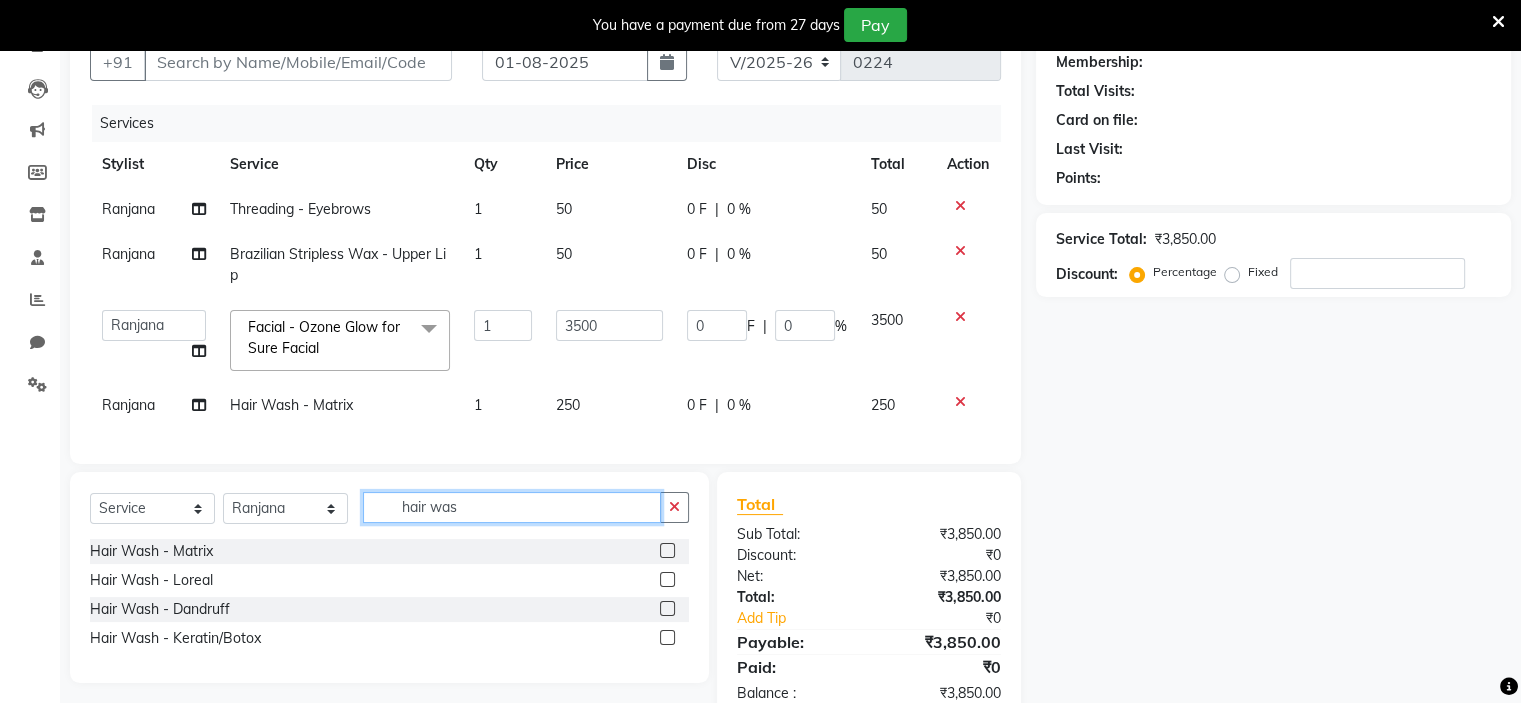 click on "hair was" 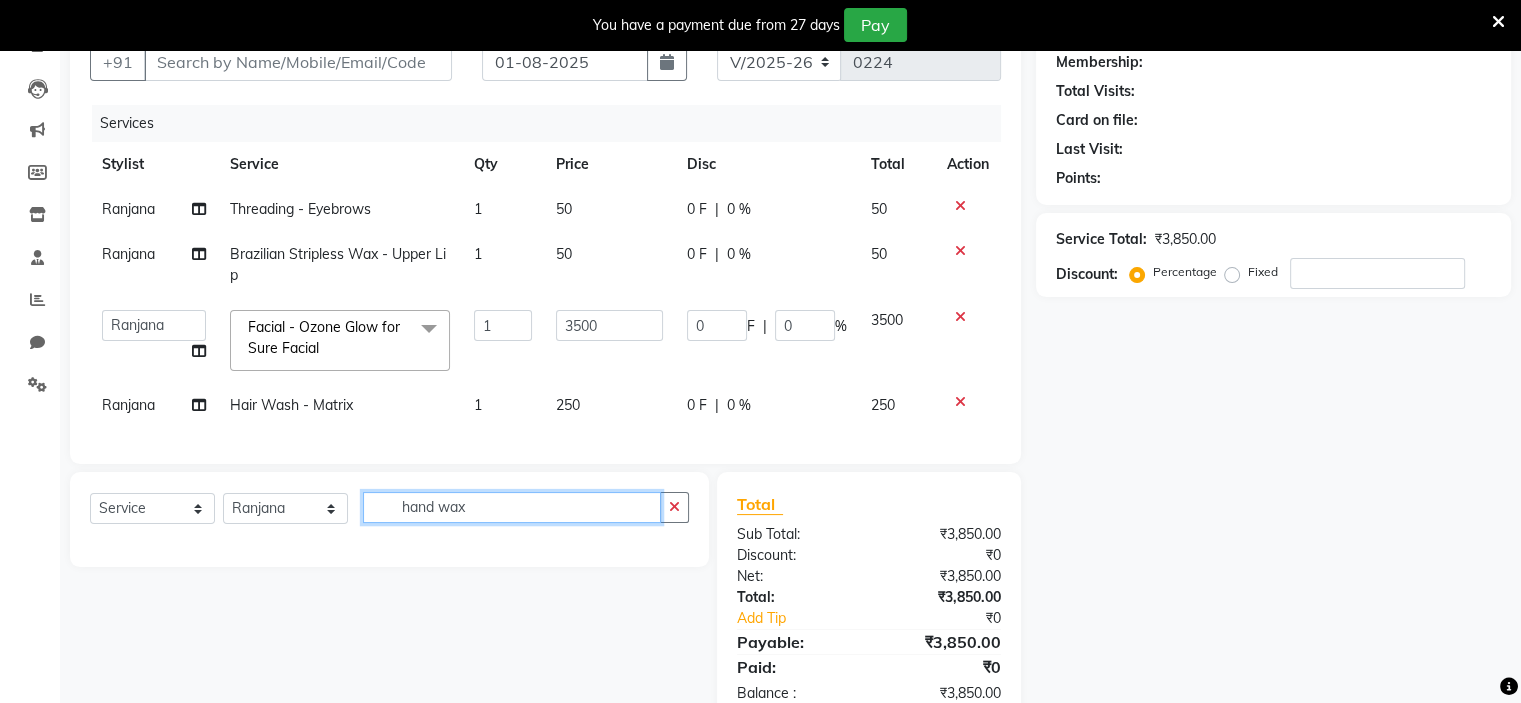 type on "hand wax" 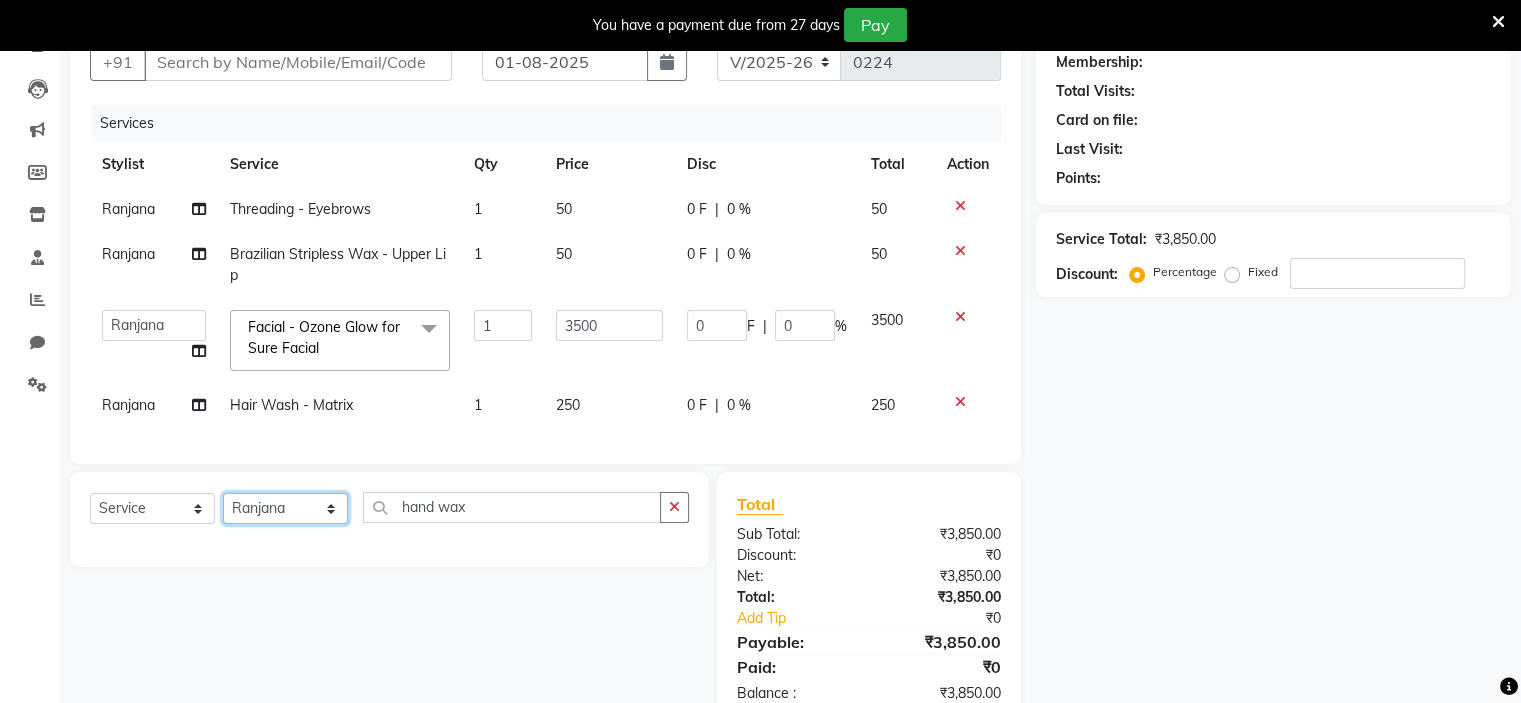 click on "Select Stylist  [FIRST] (Owner) [FIRST] [FIRST] [FIRST] [FIRST] [FIRST] [FIRST] [FIRST] [FIRST] [FIRST]" 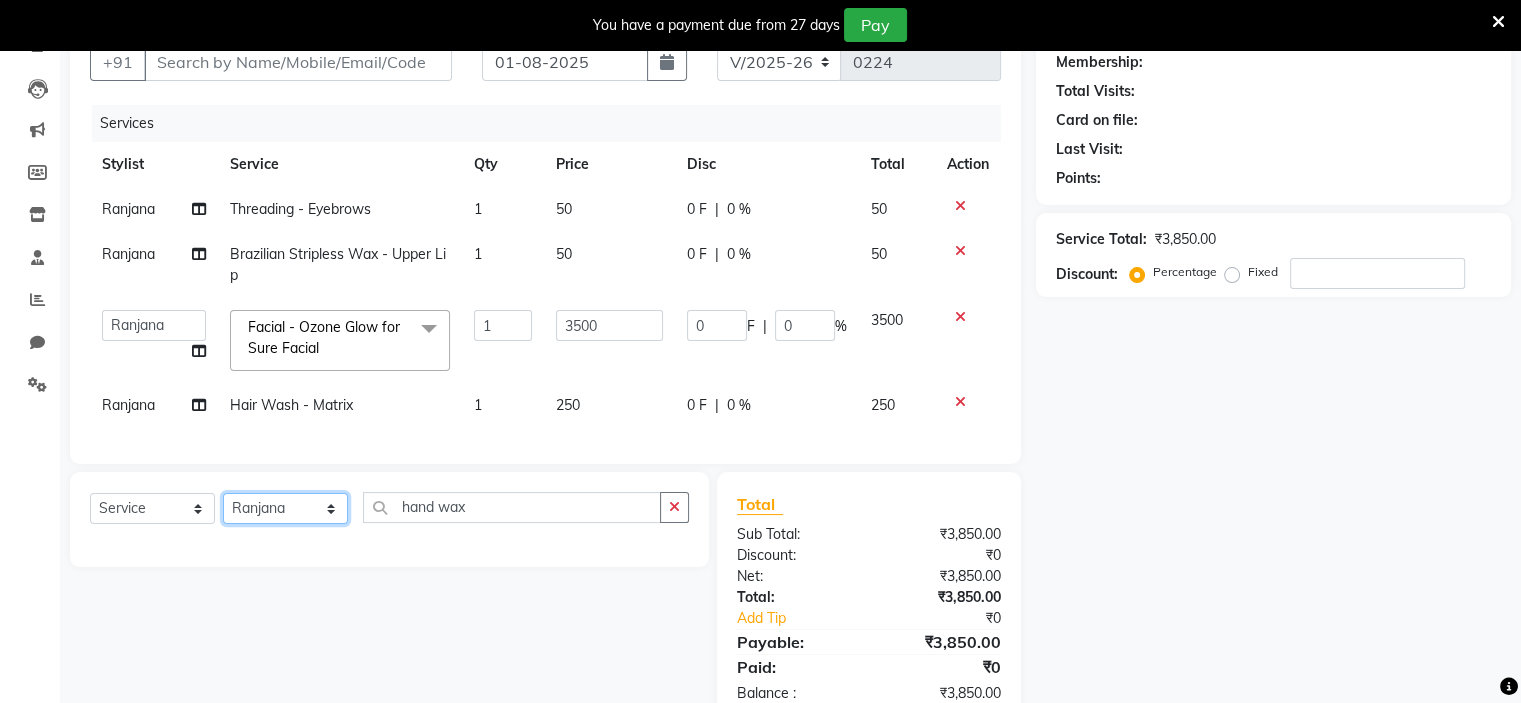 select on "84151" 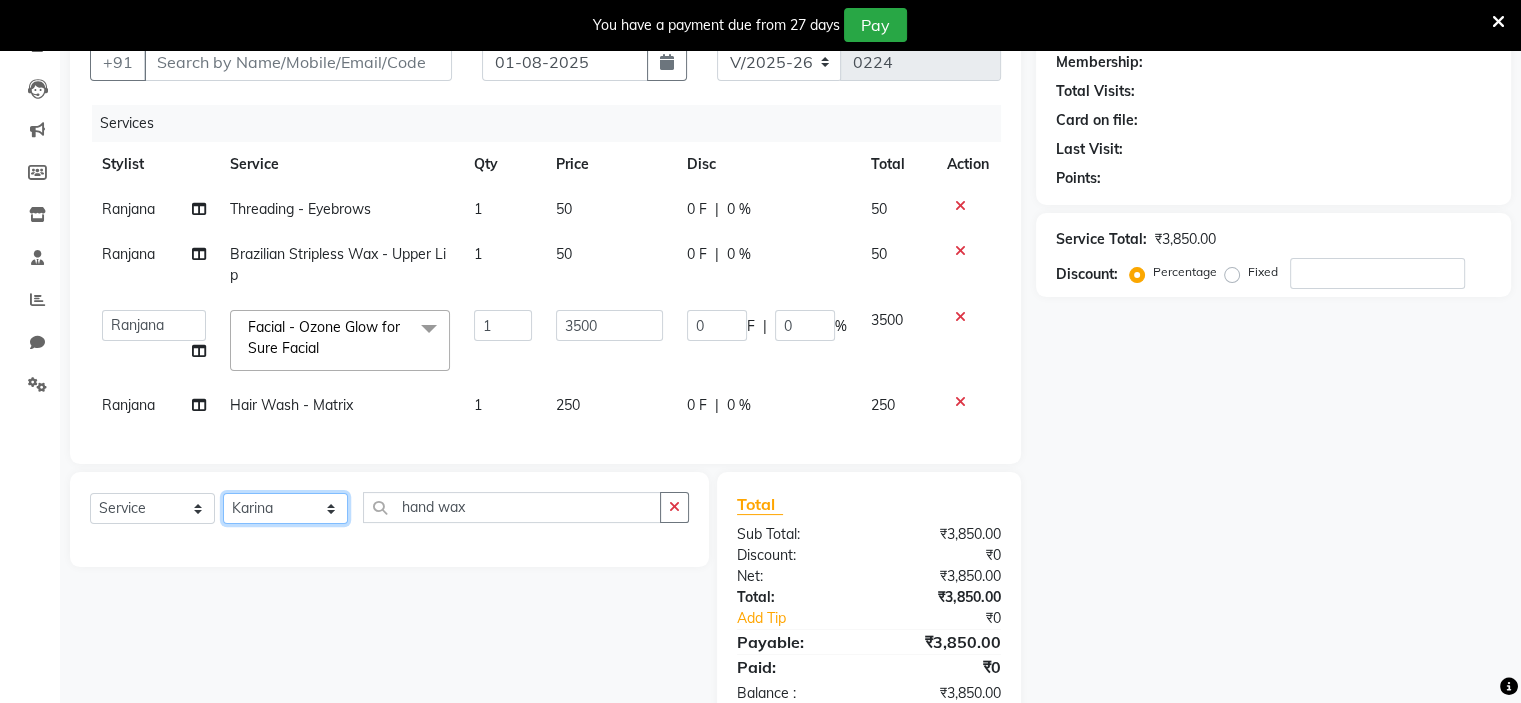 click on "Select Stylist  [FIRST] (Owner) [FIRST] [FIRST] [FIRST] [FIRST] [FIRST] [FIRST] [FIRST] [FIRST] [FIRST]" 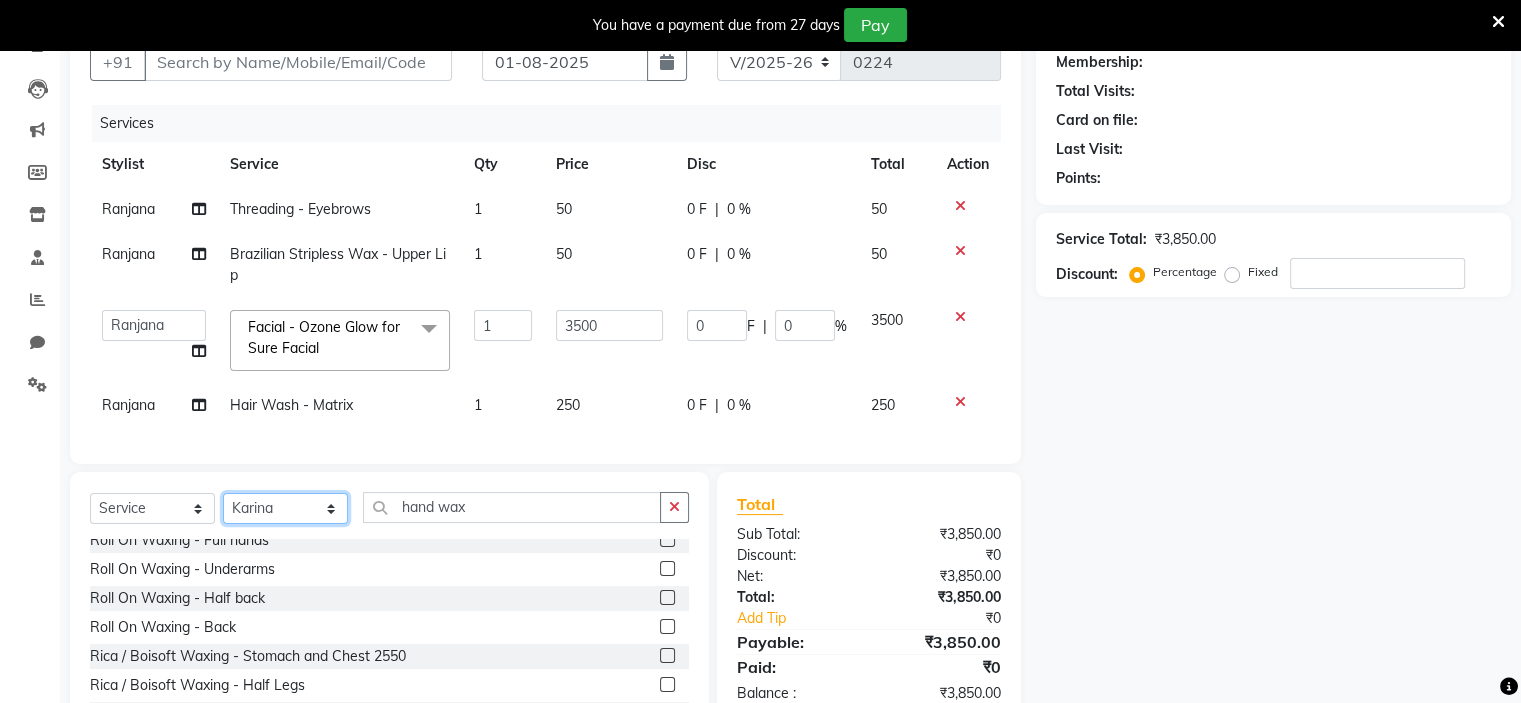 scroll, scrollTop: 204, scrollLeft: 0, axis: vertical 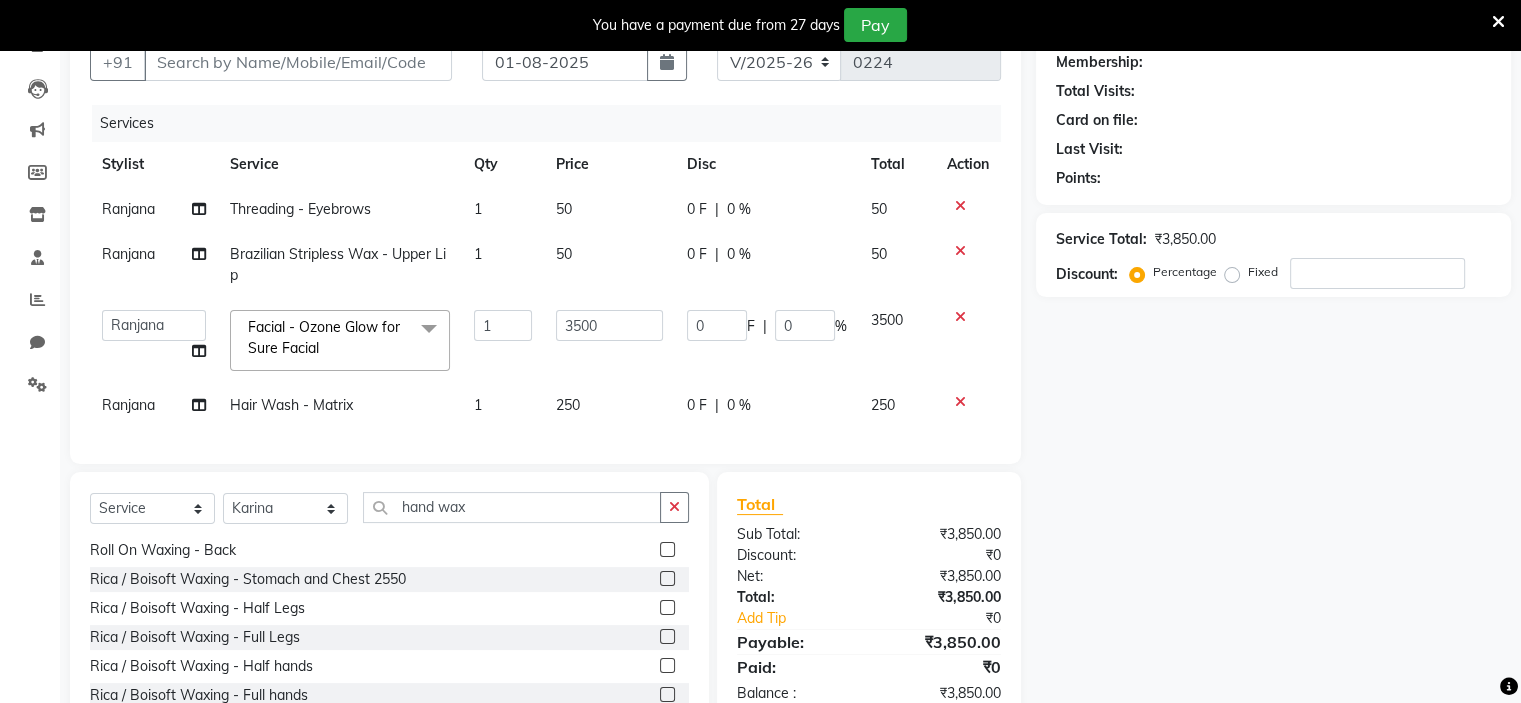 click 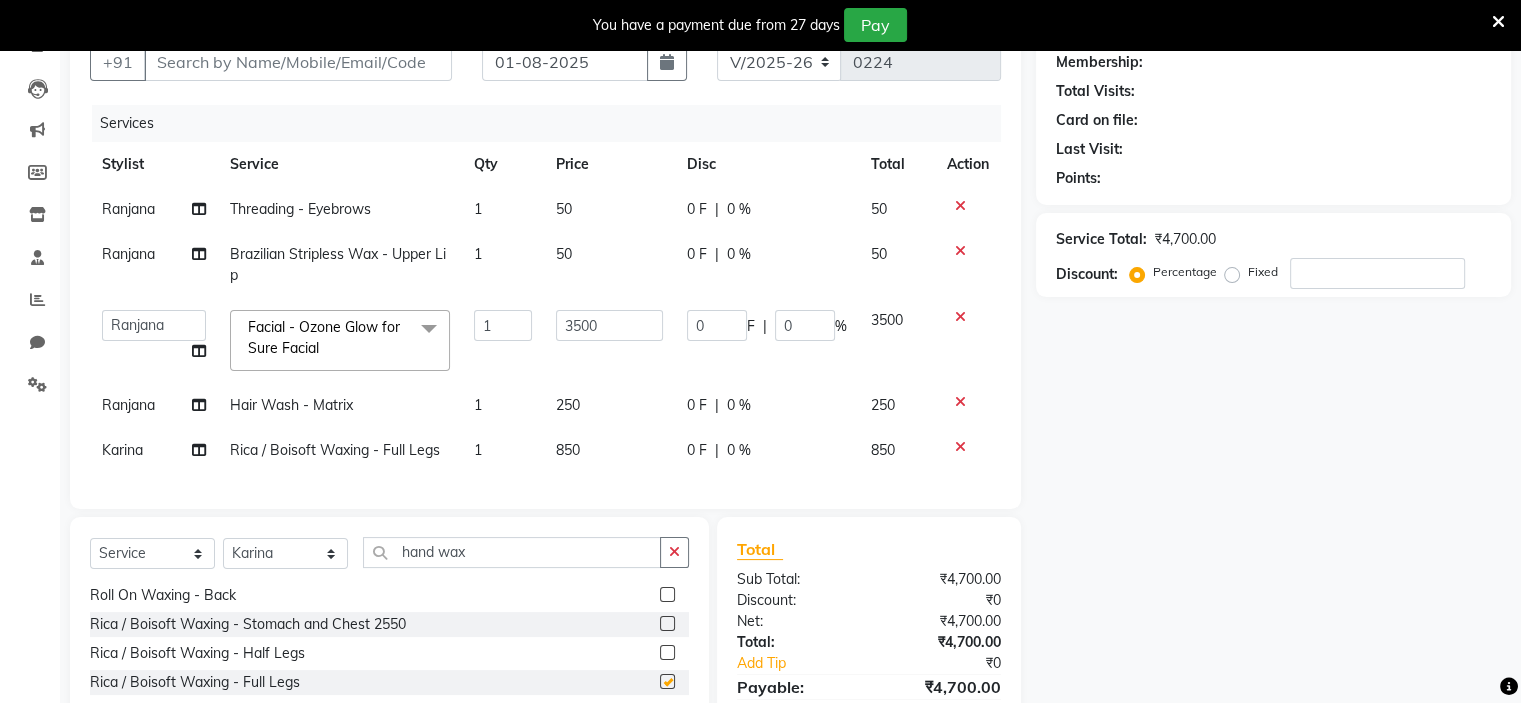 checkbox on "false" 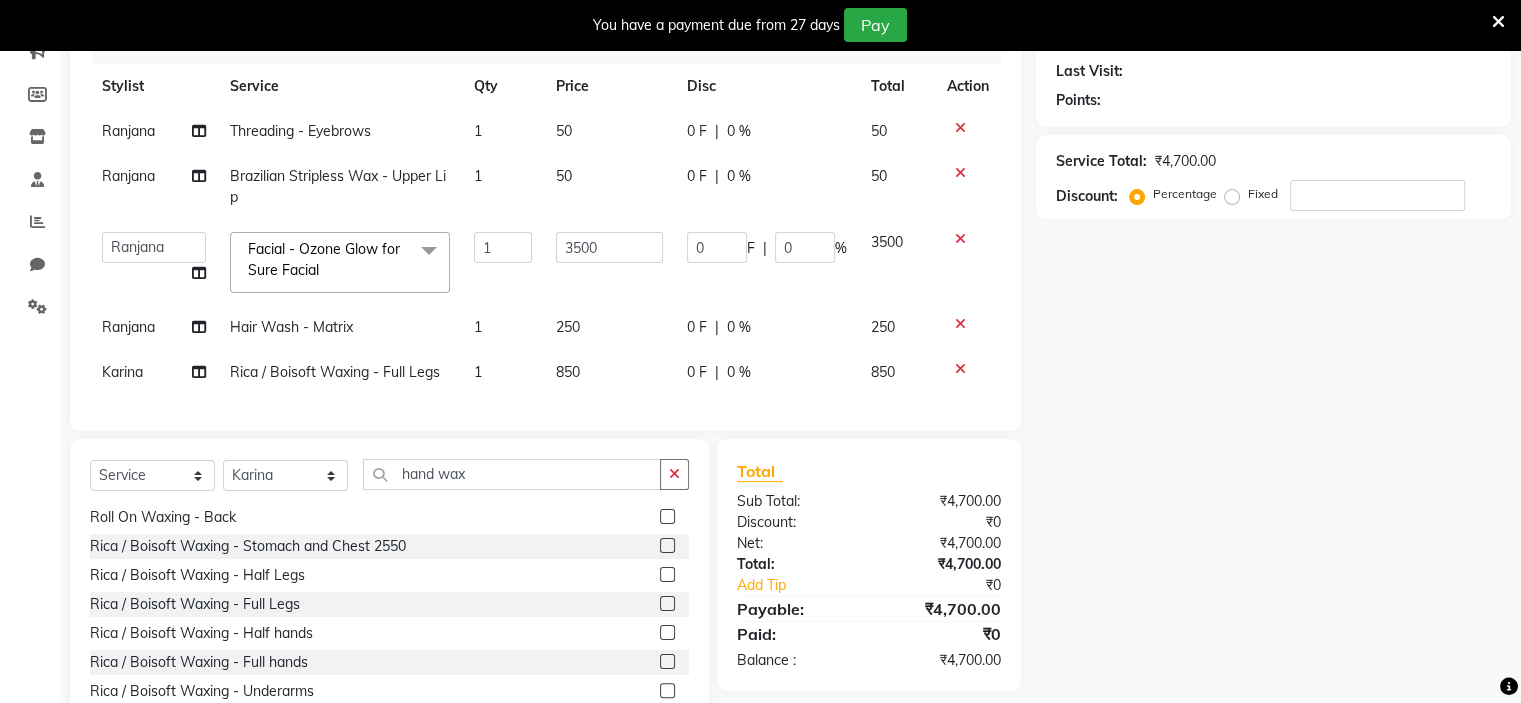 scroll, scrollTop: 270, scrollLeft: 0, axis: vertical 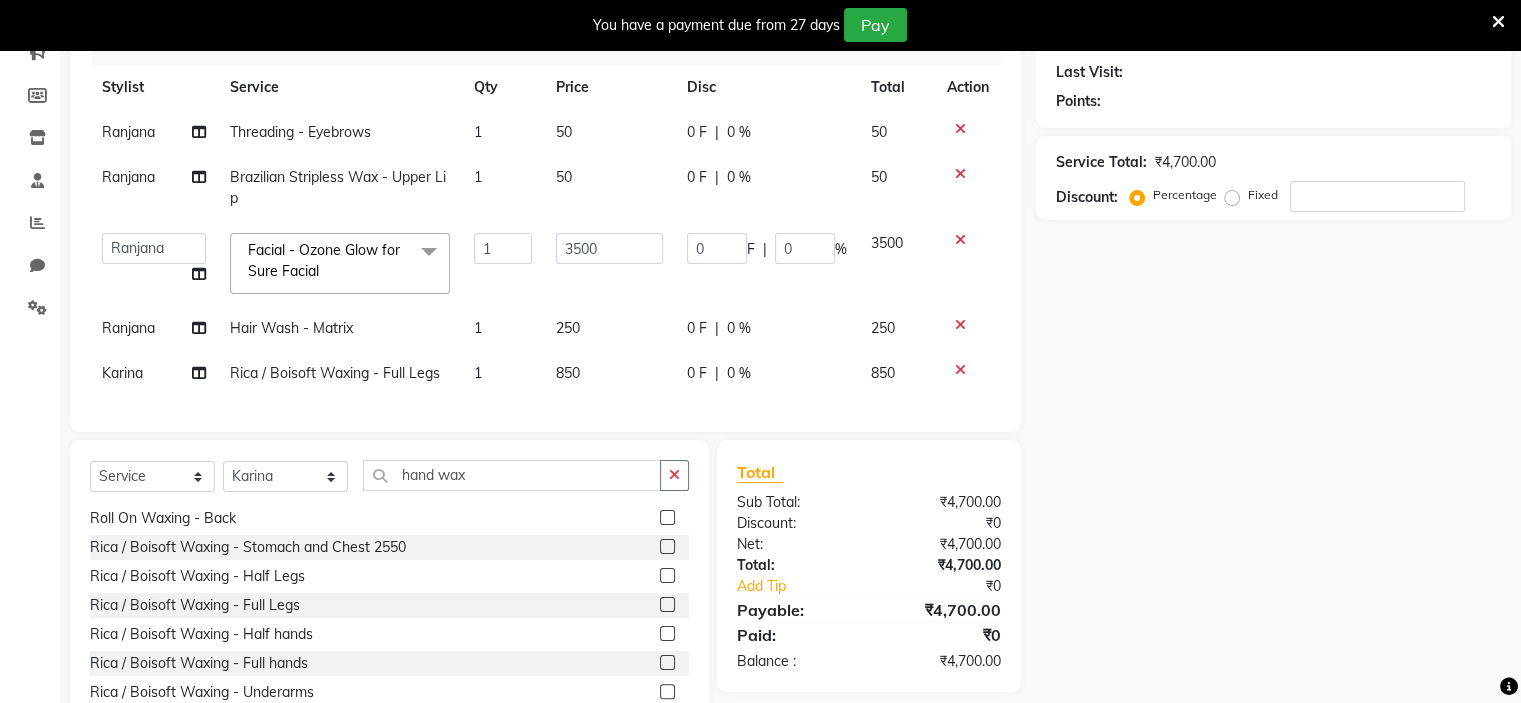click on "0 %" 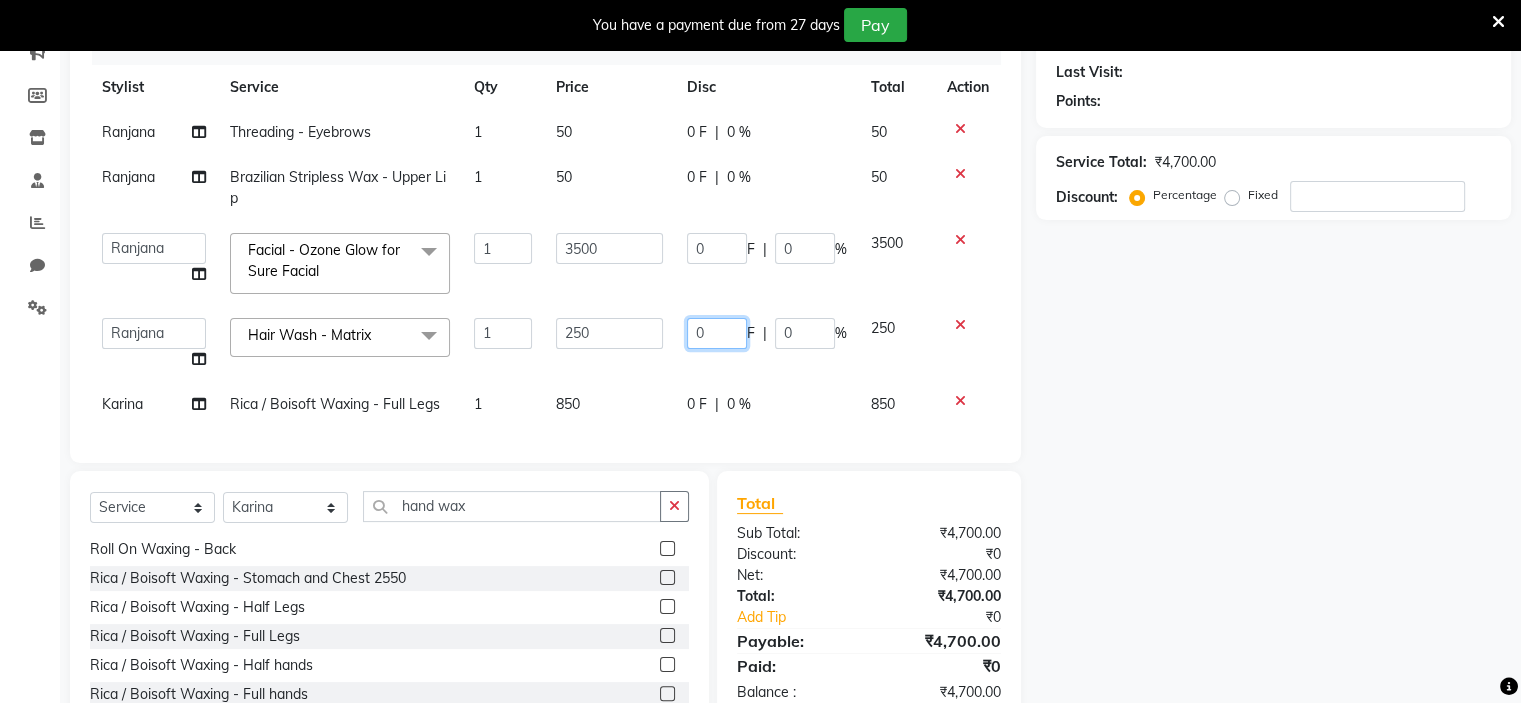 click on "0" 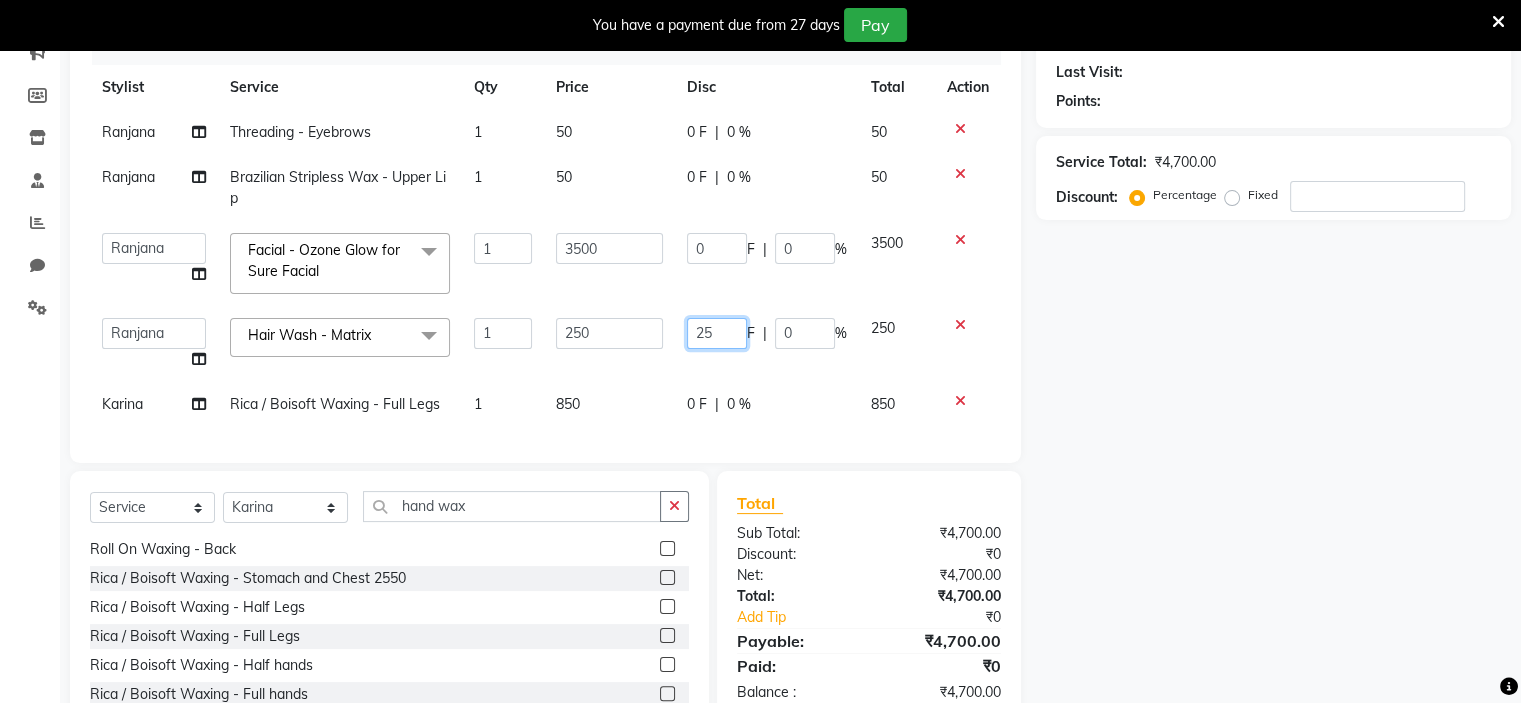 type on "250" 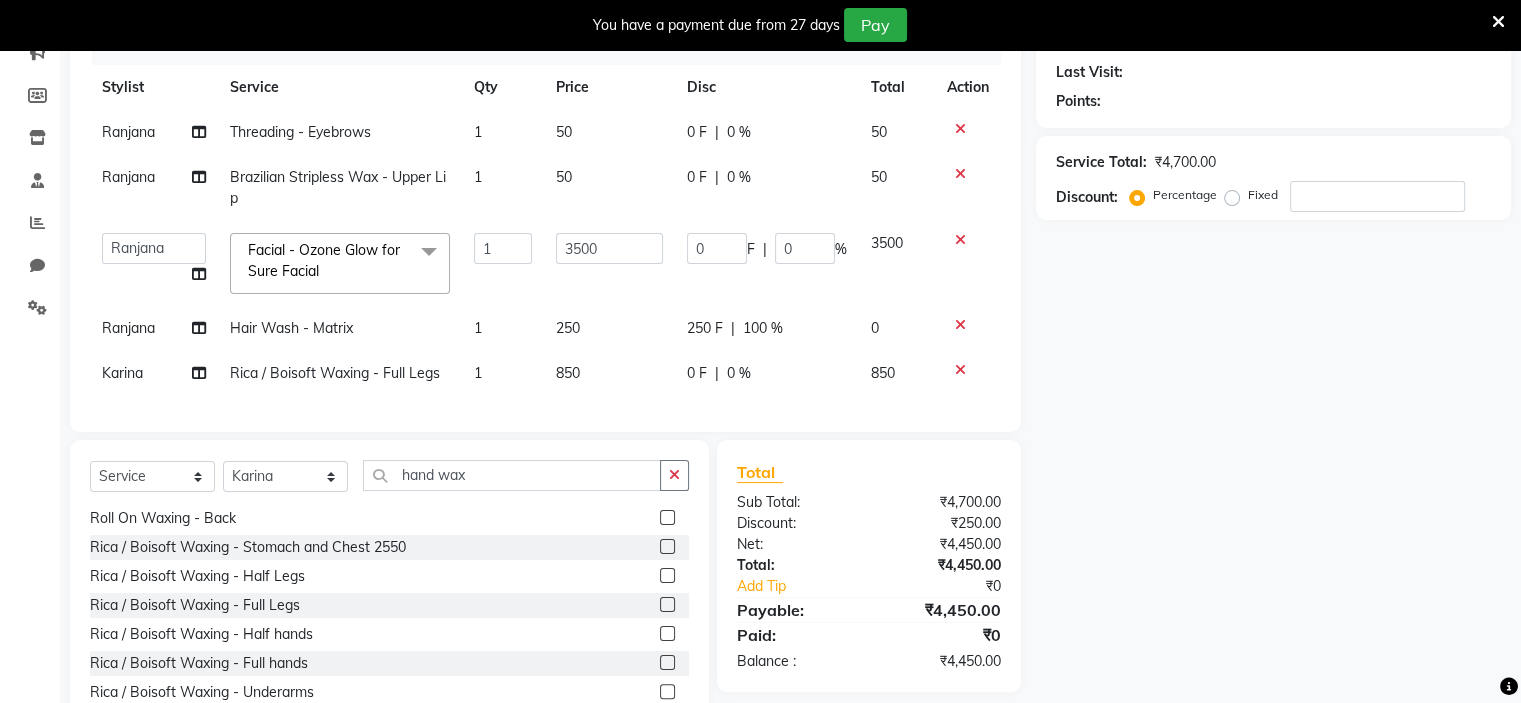click on "Name: Membership: Total Visits: Card on file: Last Visit: Points: Service Total: ₹4,700.00 Discount: Percentage Fixed" 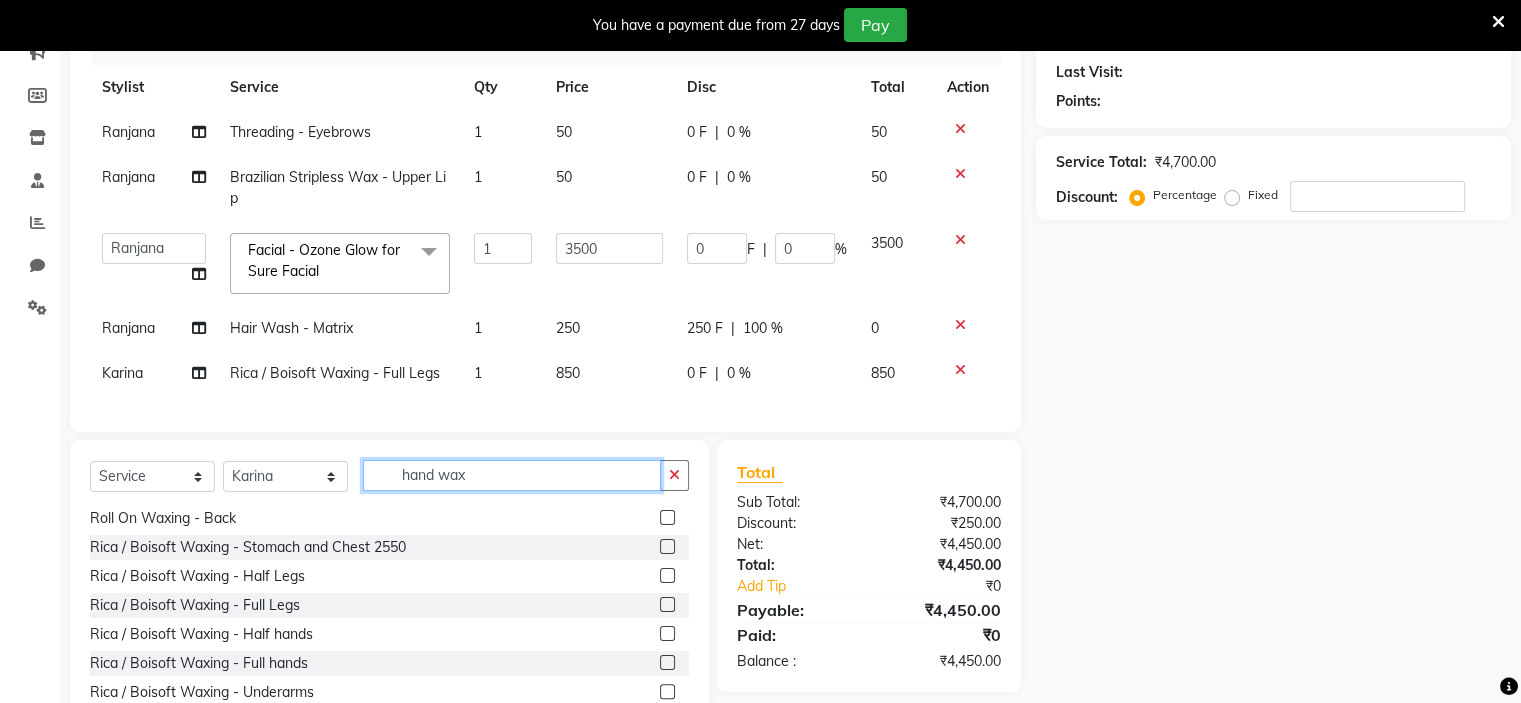 click on "hand wax" 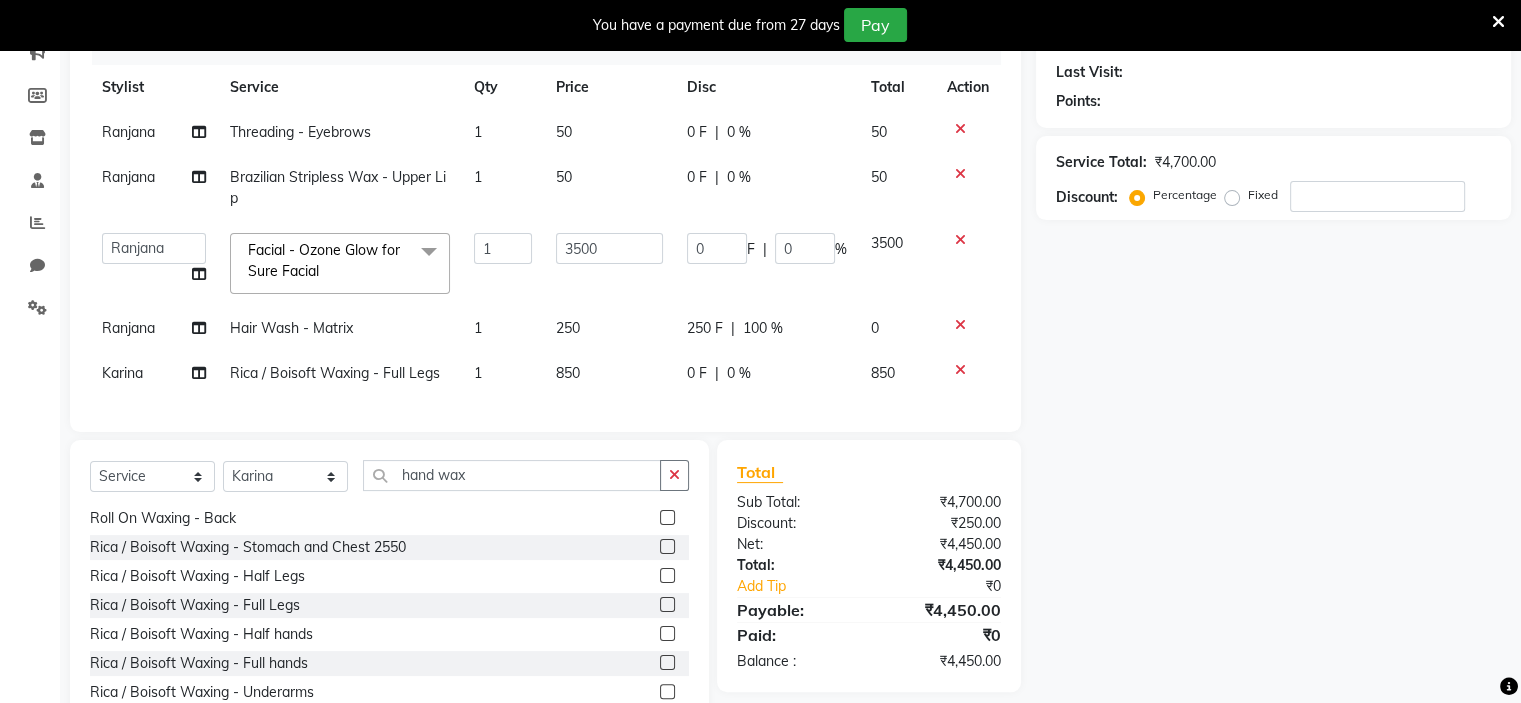 click on "Name: Membership: Total Visits: Card on file: Last Visit: Points: Service Total: ₹4,700.00 Discount: Percentage Fixed" 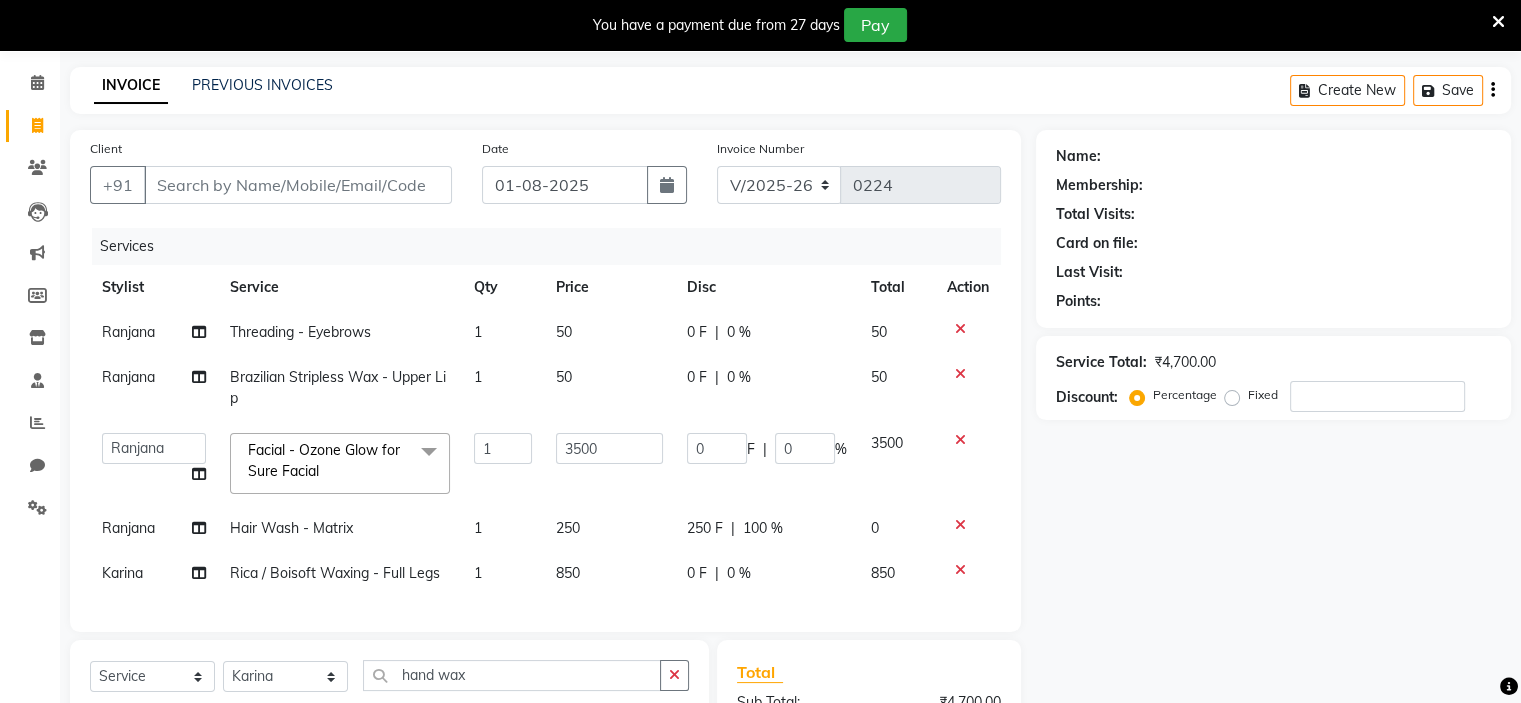 scroll, scrollTop: 237, scrollLeft: 0, axis: vertical 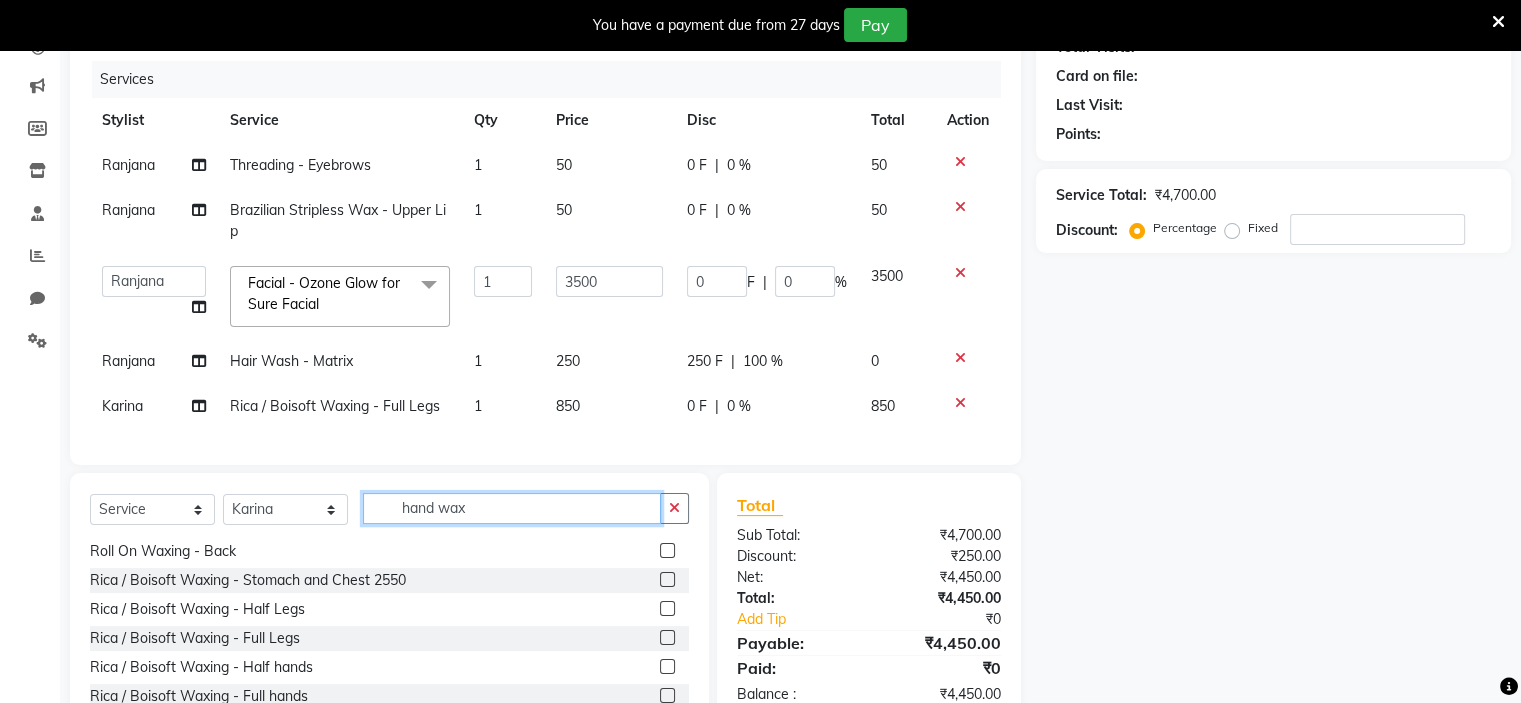 click on "hand wax" 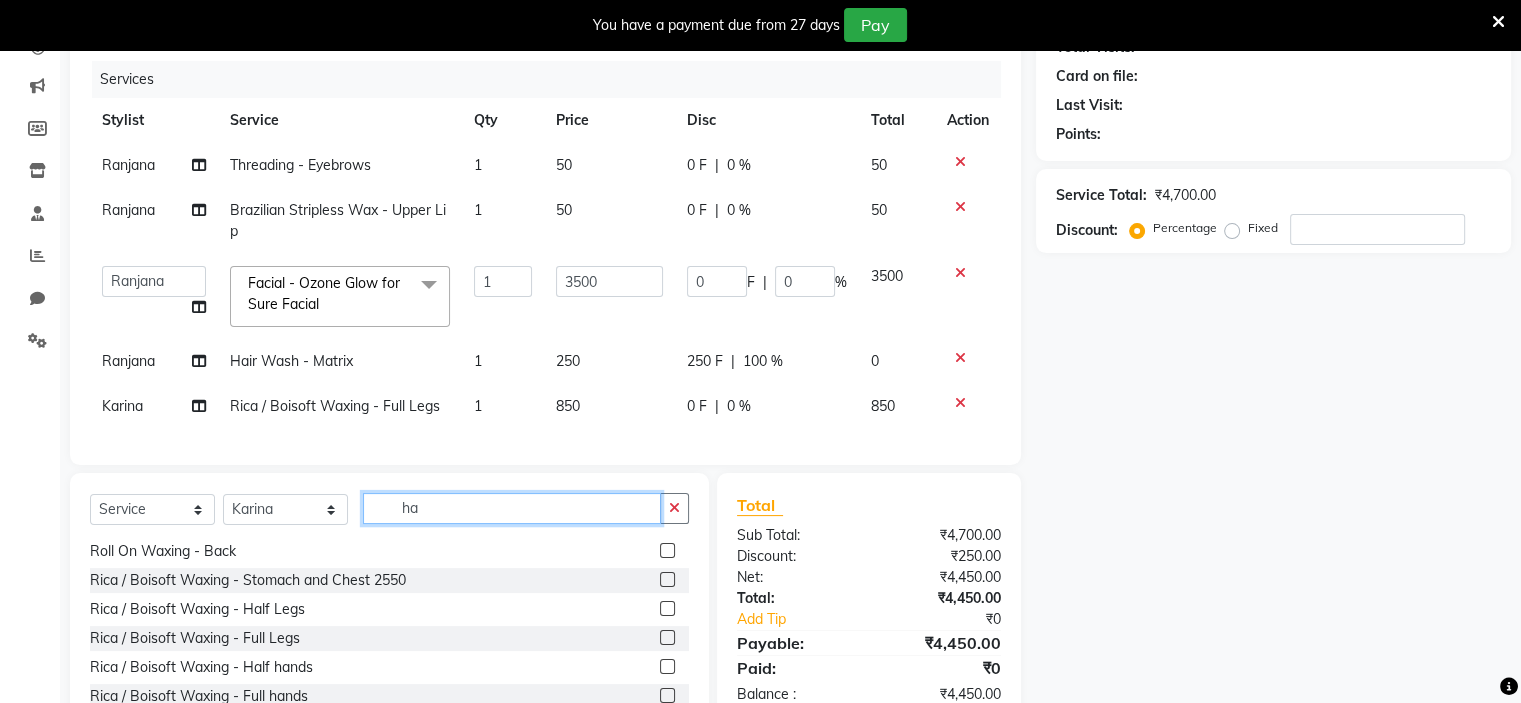 type on "h" 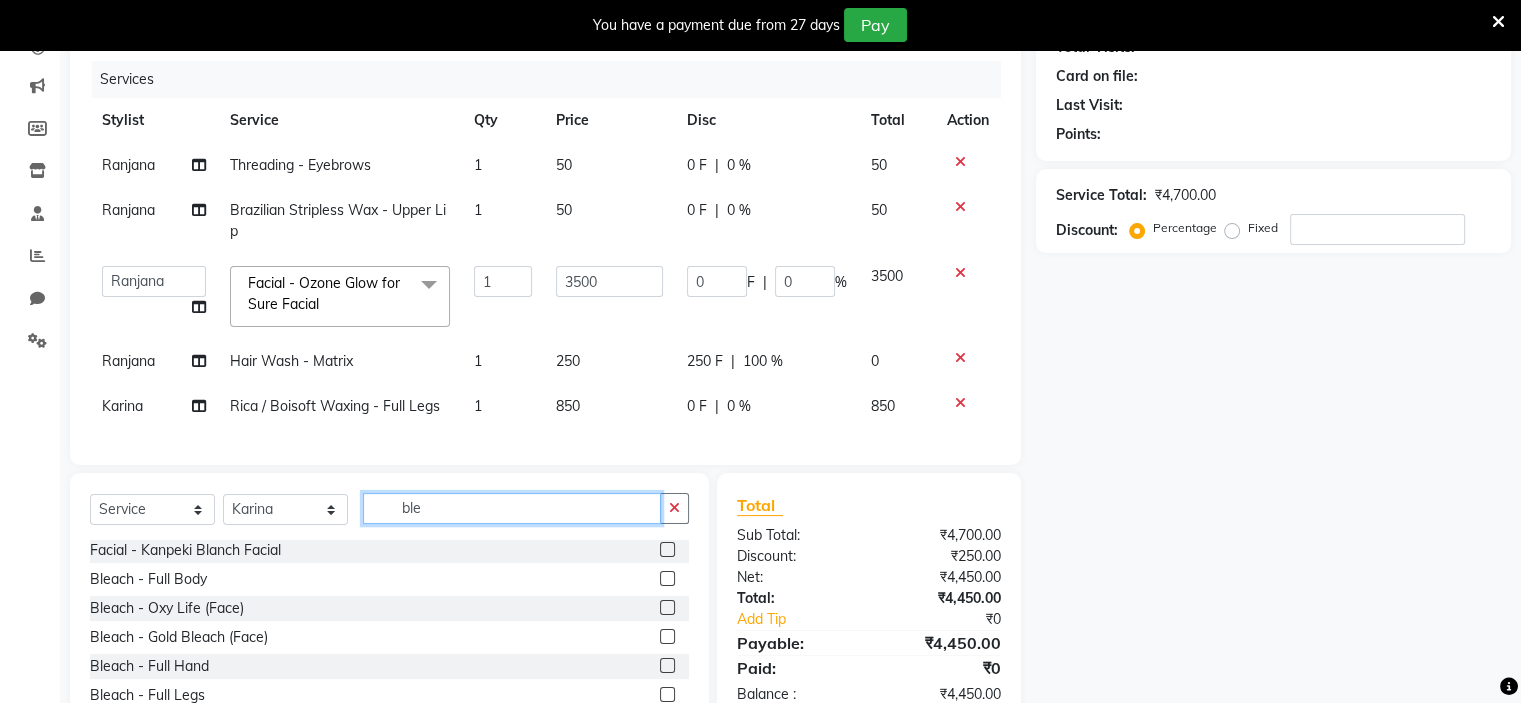 scroll, scrollTop: 0, scrollLeft: 0, axis: both 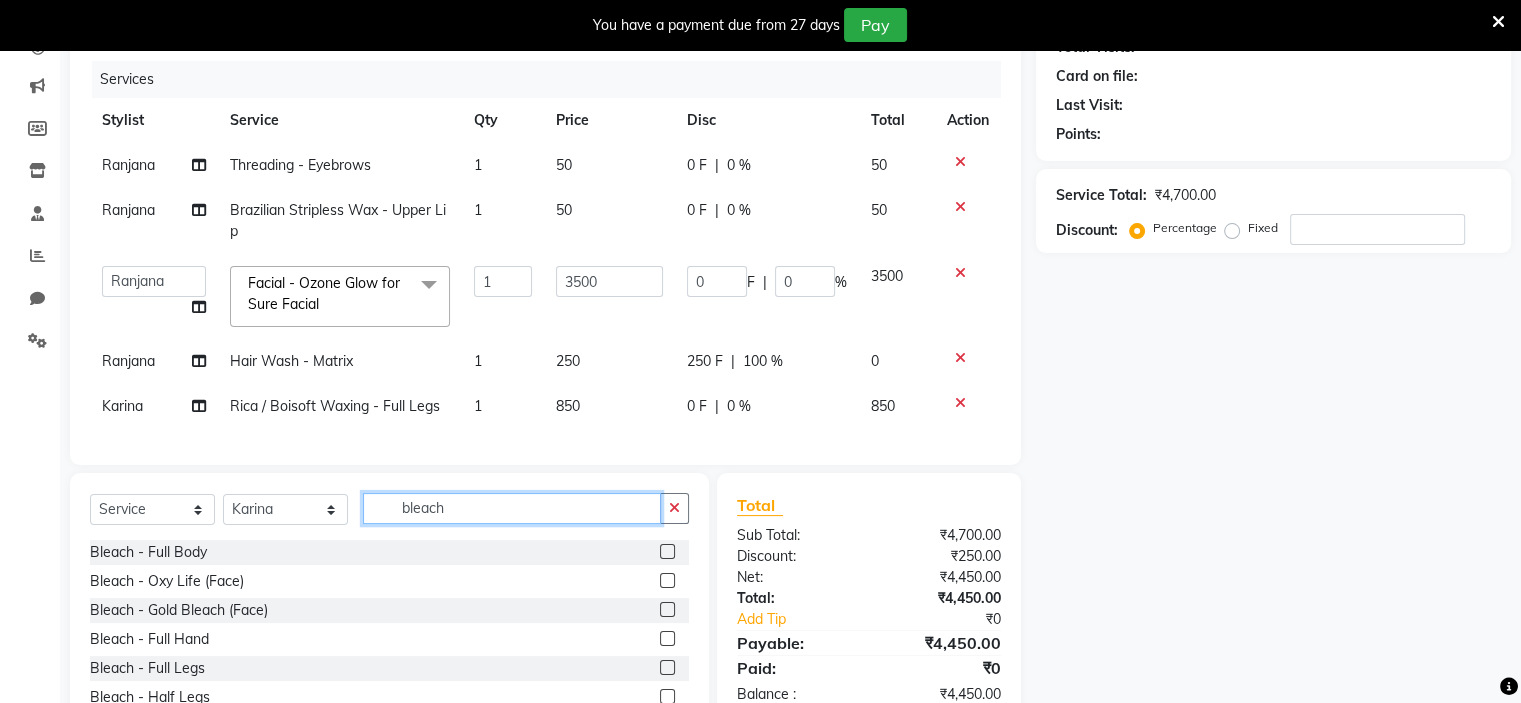 type on "bleach" 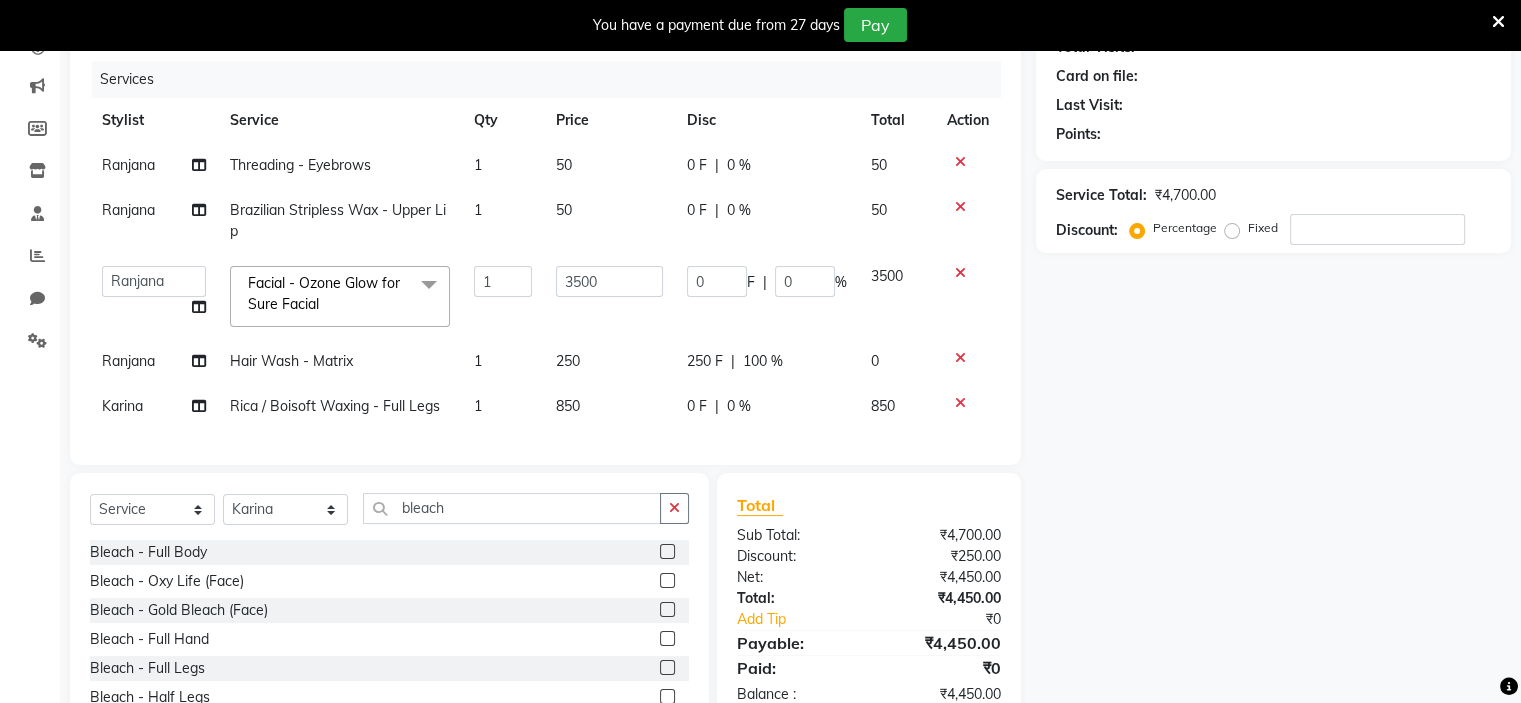 click 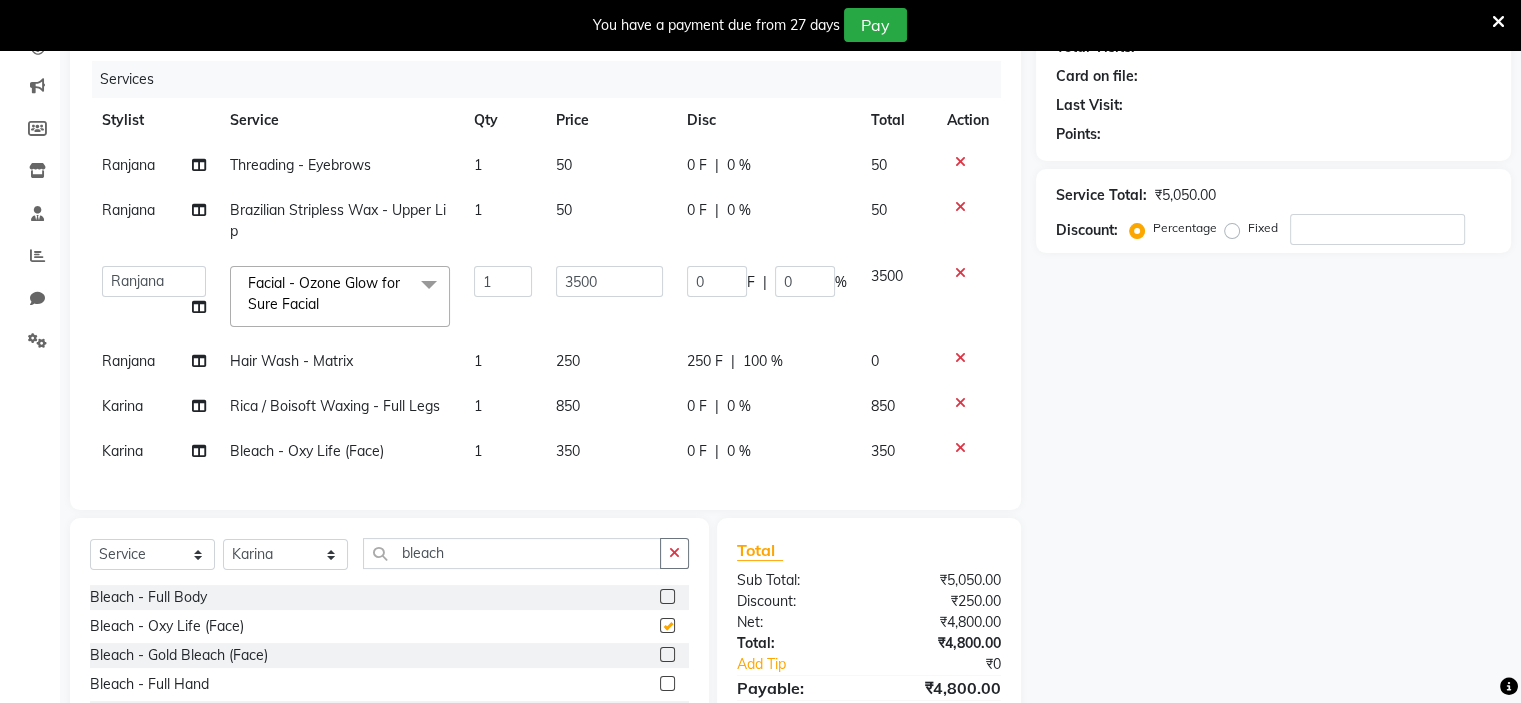 checkbox on "false" 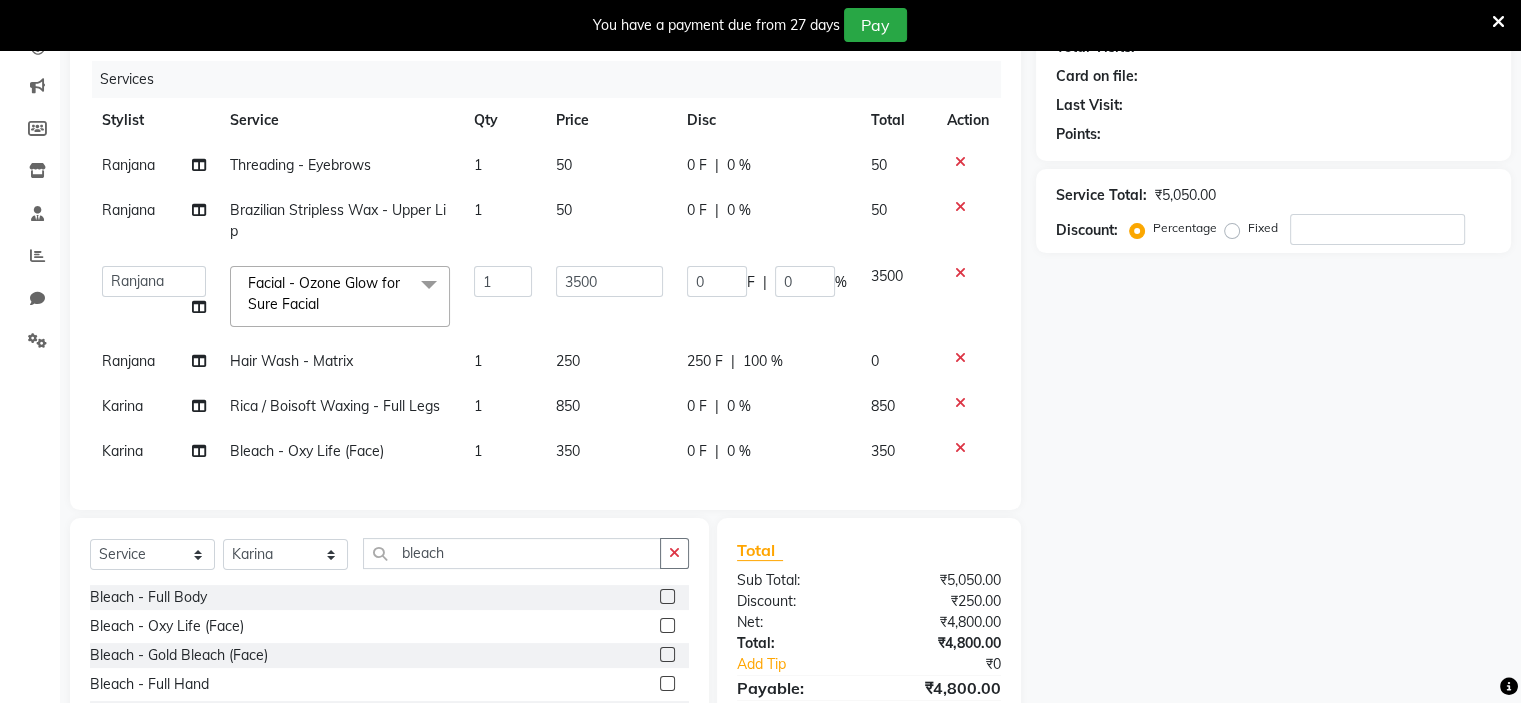 click 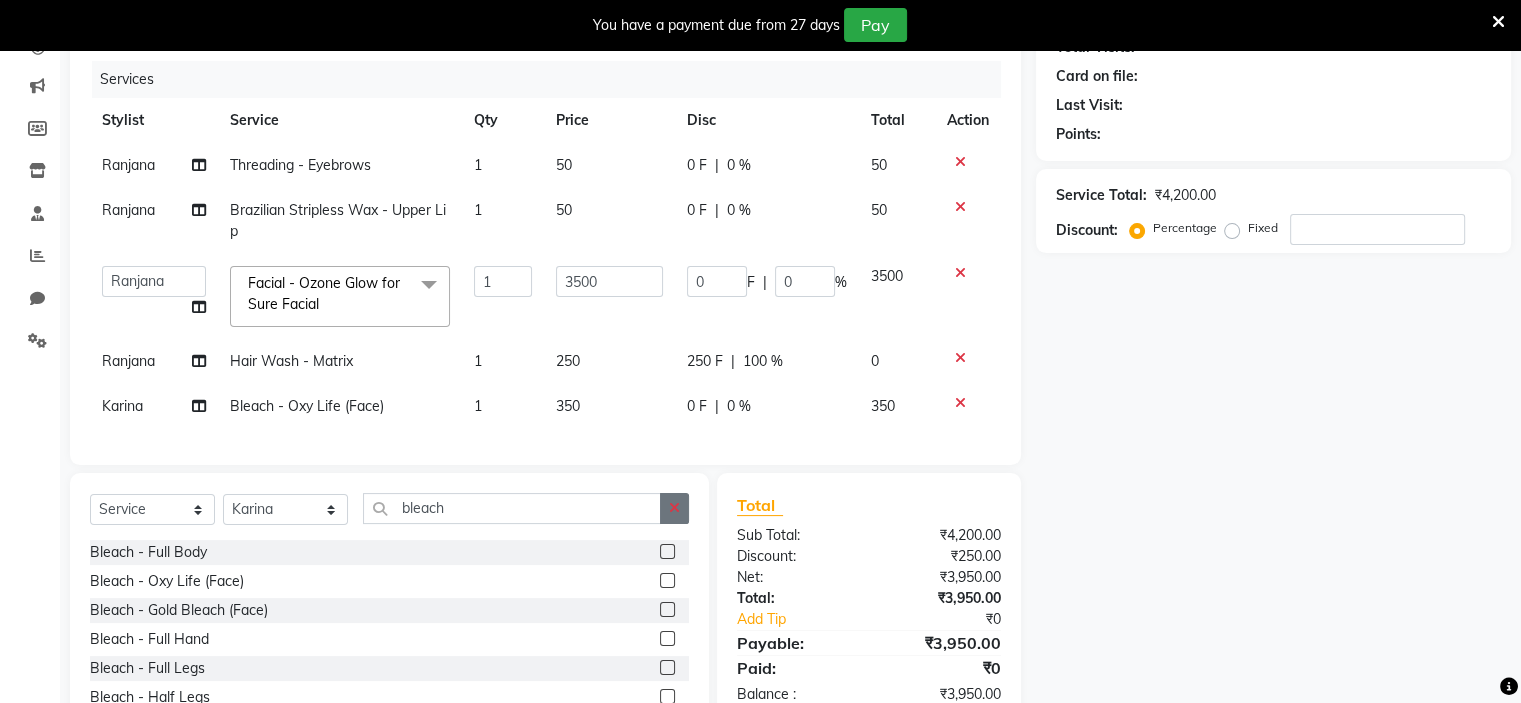 click 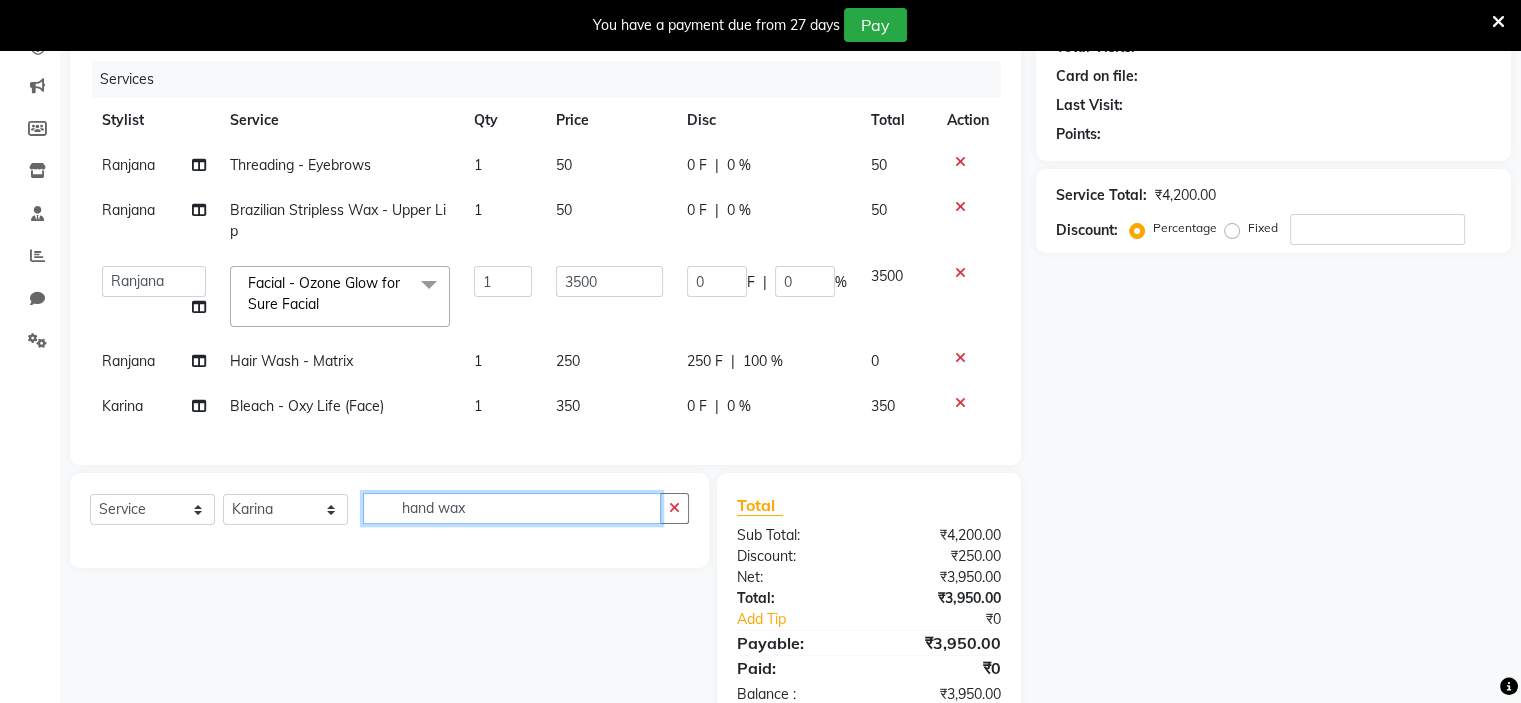 click on "hand wax" 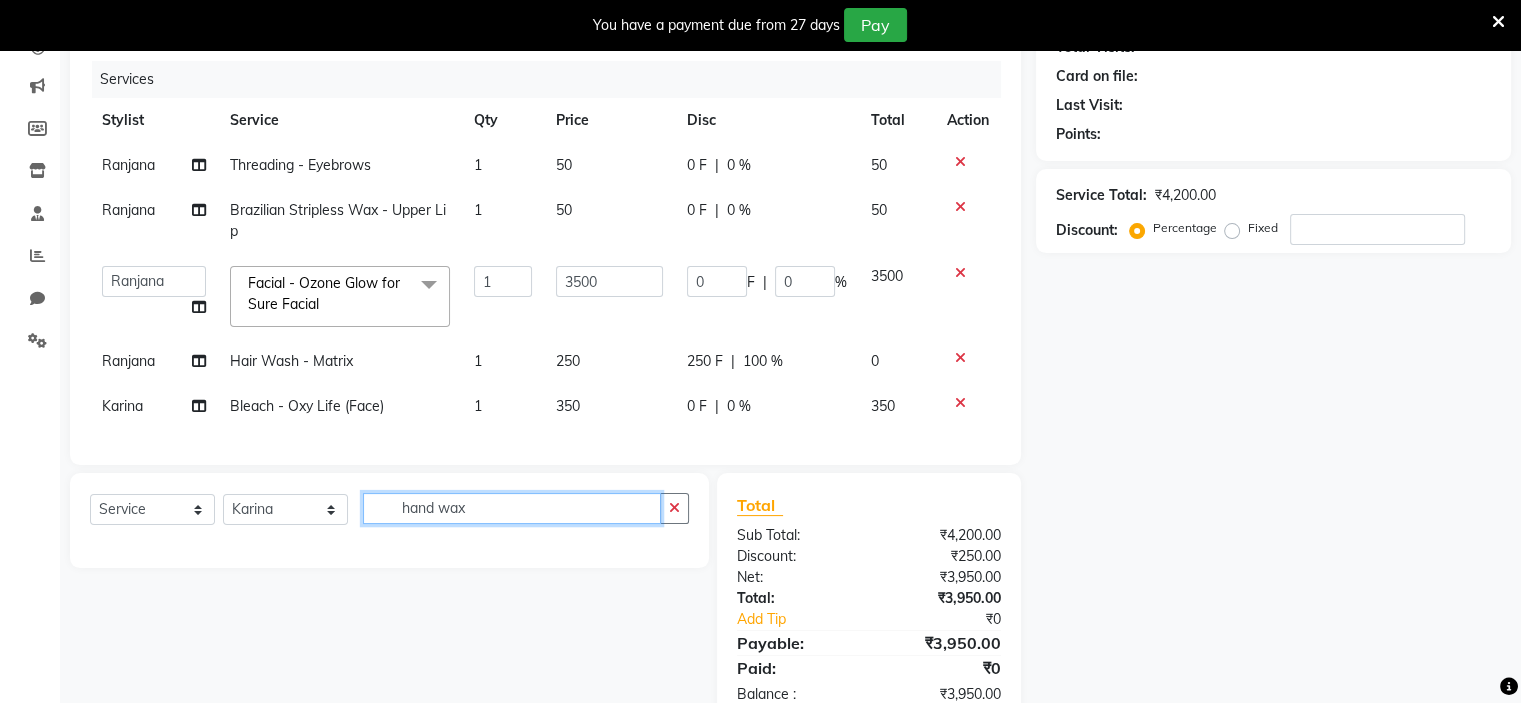 click on "hand wax" 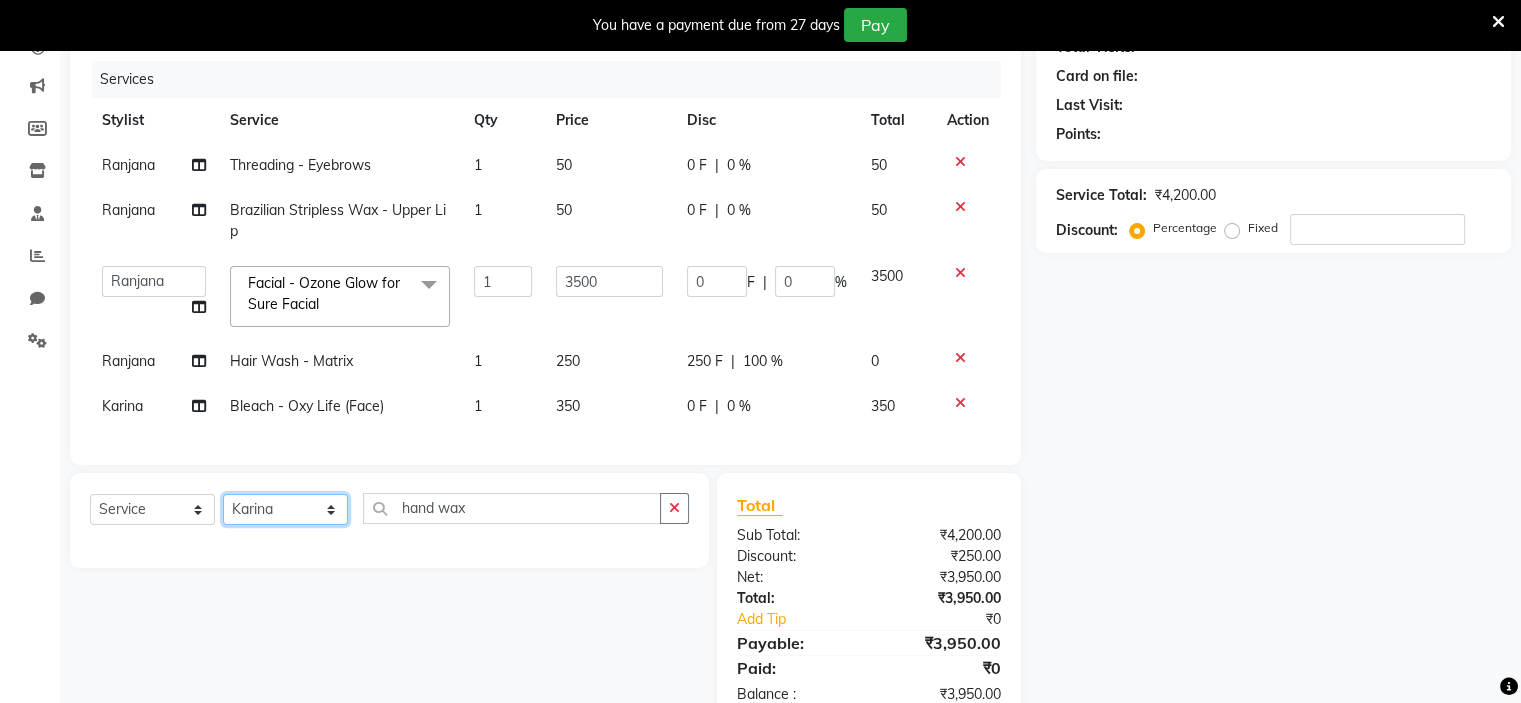 click on "Select Stylist  [FIRST] (Owner) [FIRST] [FIRST] [FIRST] [FIRST] [FIRST] [FIRST] [FIRST] [FIRST] [FIRST]" 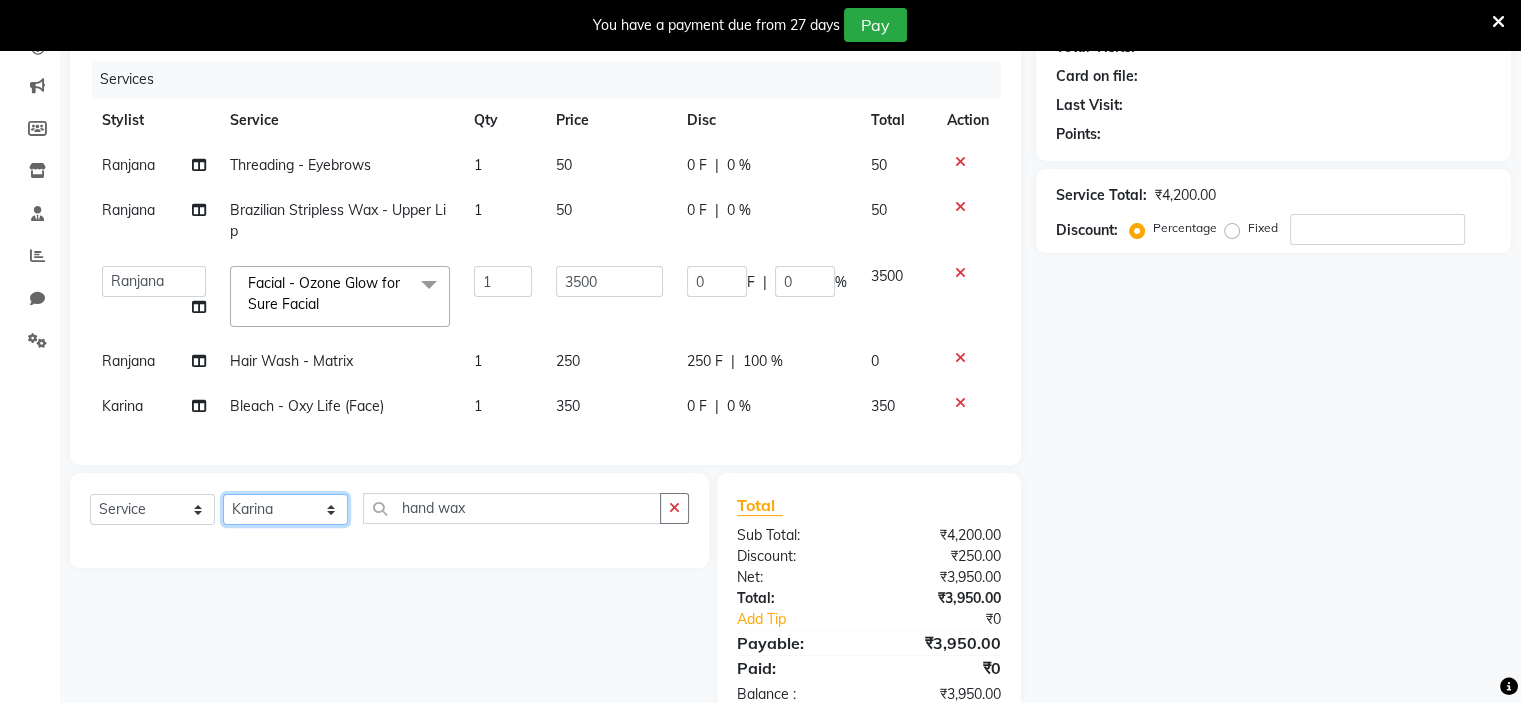 click on "Select Stylist  [FIRST] (Owner) [FIRST] [FIRST] [FIRST] [FIRST] [FIRST] [FIRST] [FIRST] [FIRST] [FIRST]" 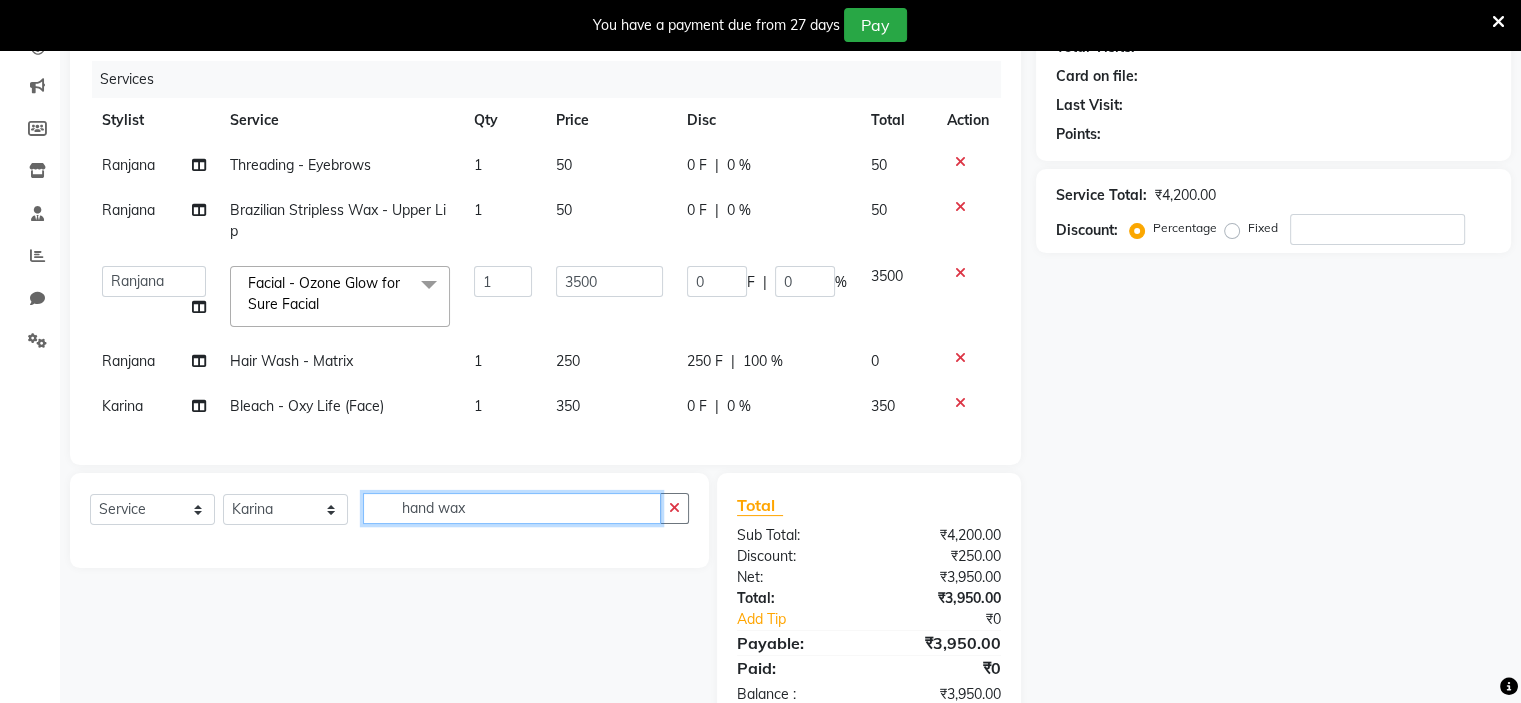 click on "hand wax" 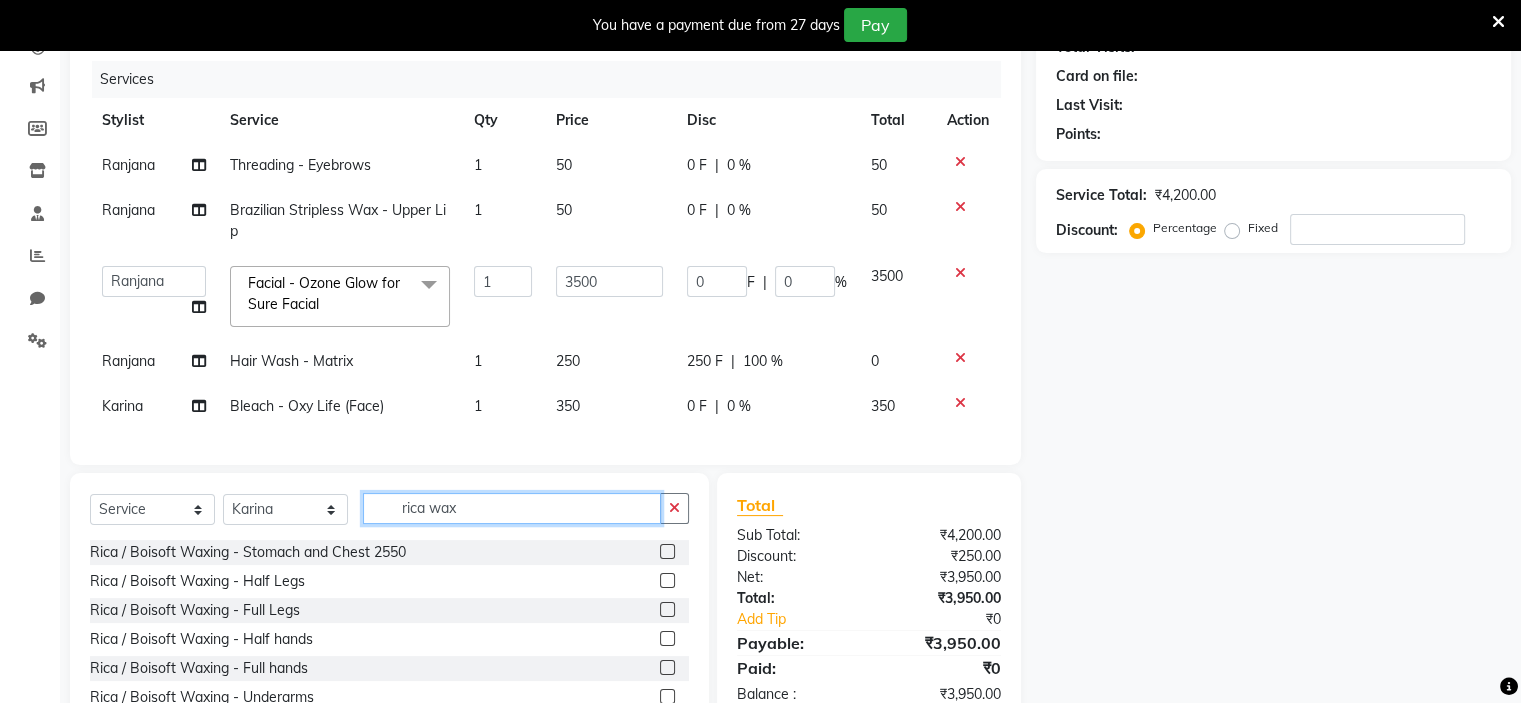 type on "rica wax" 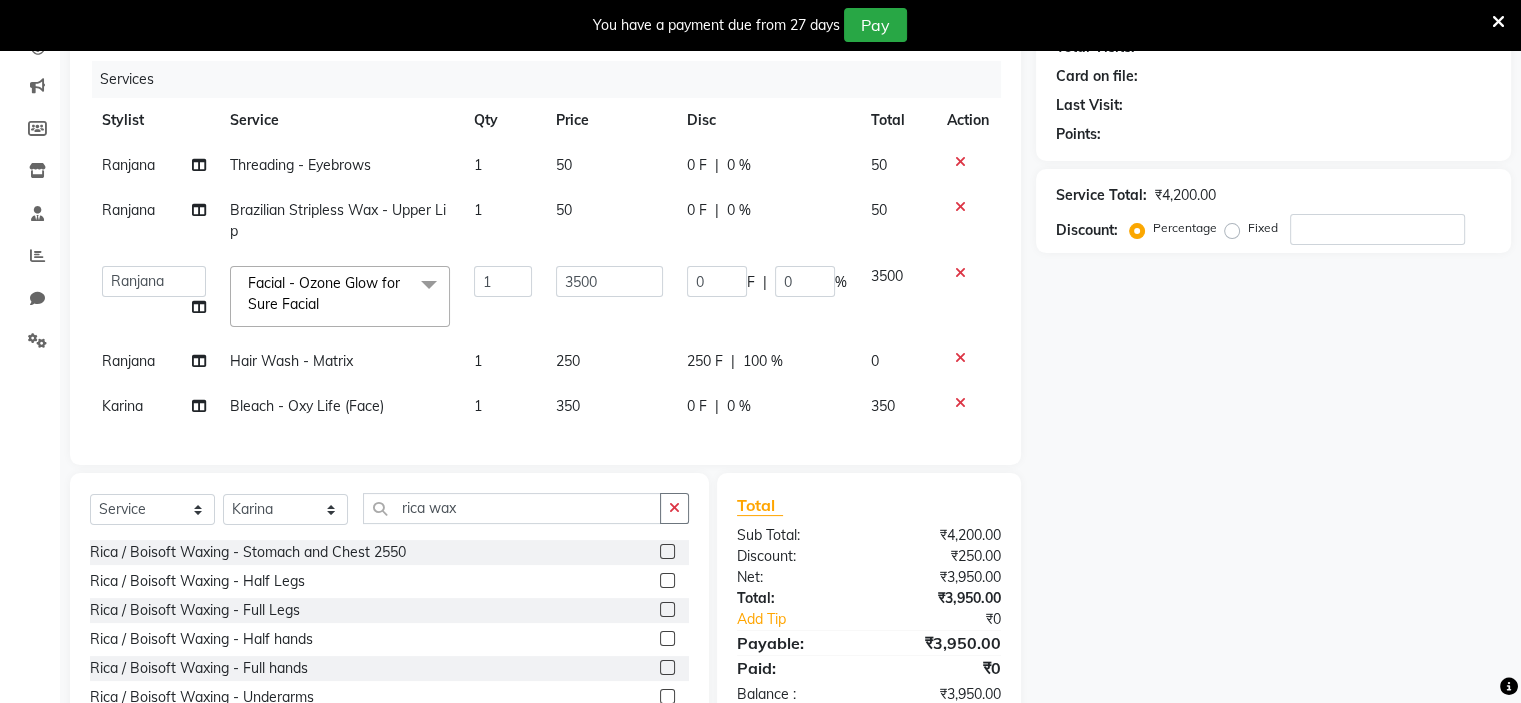 click 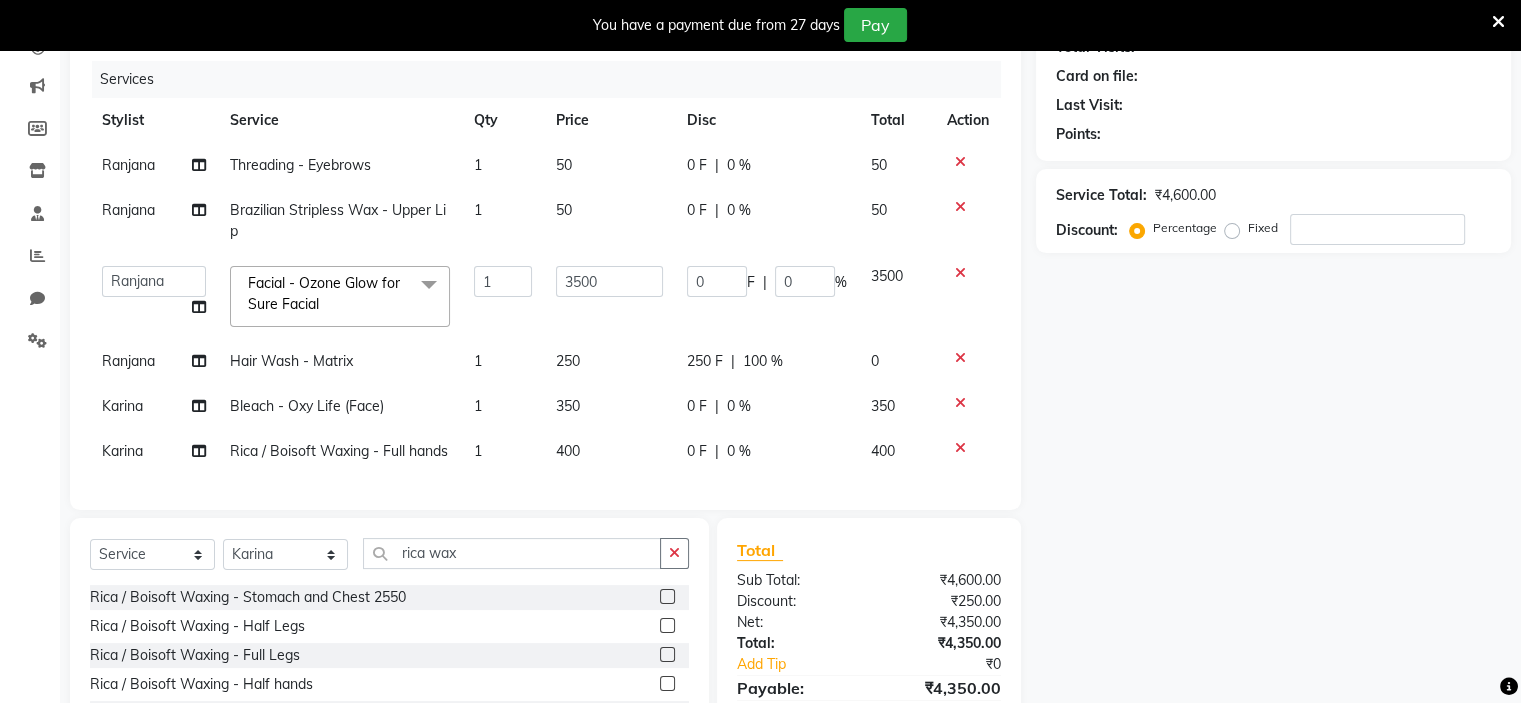 checkbox on "false" 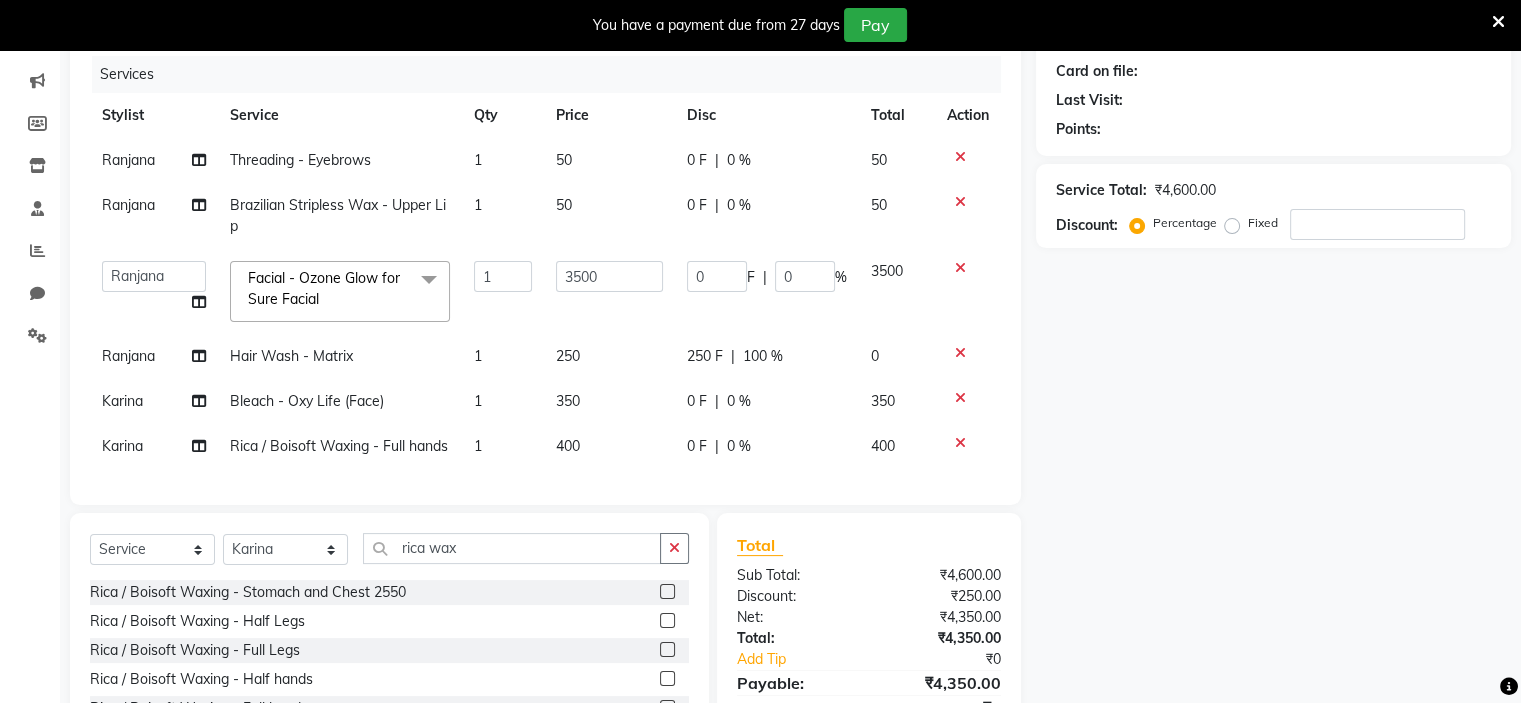 scroll, scrollTop: 260, scrollLeft: 0, axis: vertical 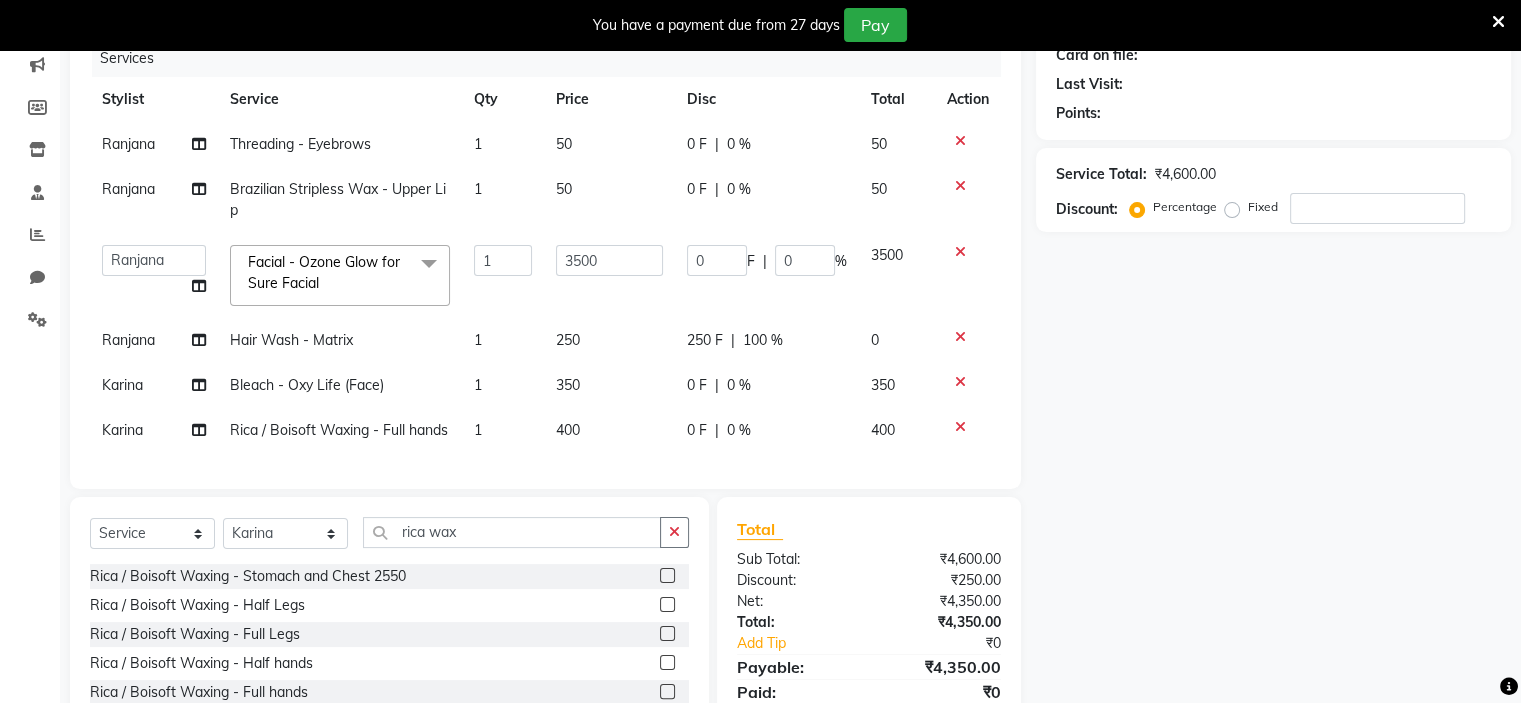 click on "Fixed" 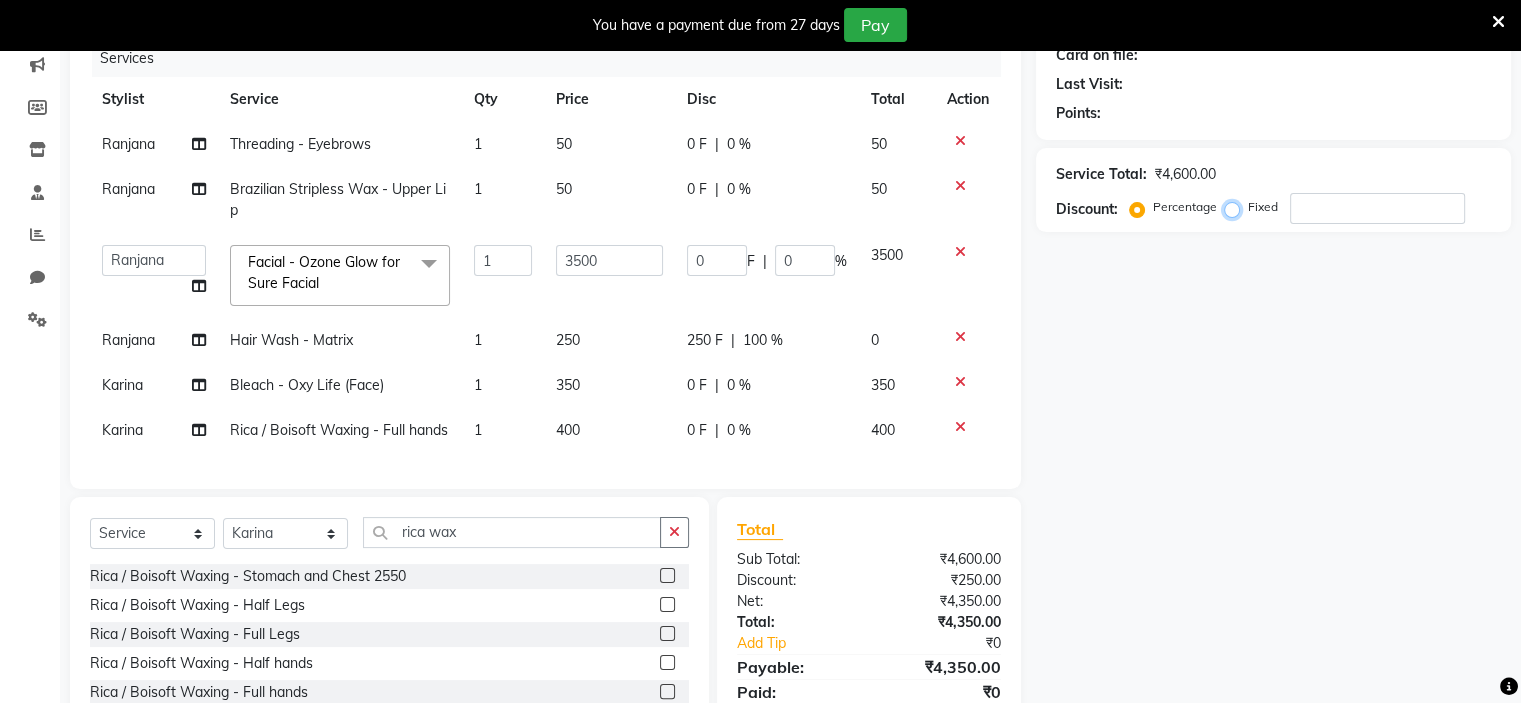 click on "Fixed" at bounding box center (1236, 207) 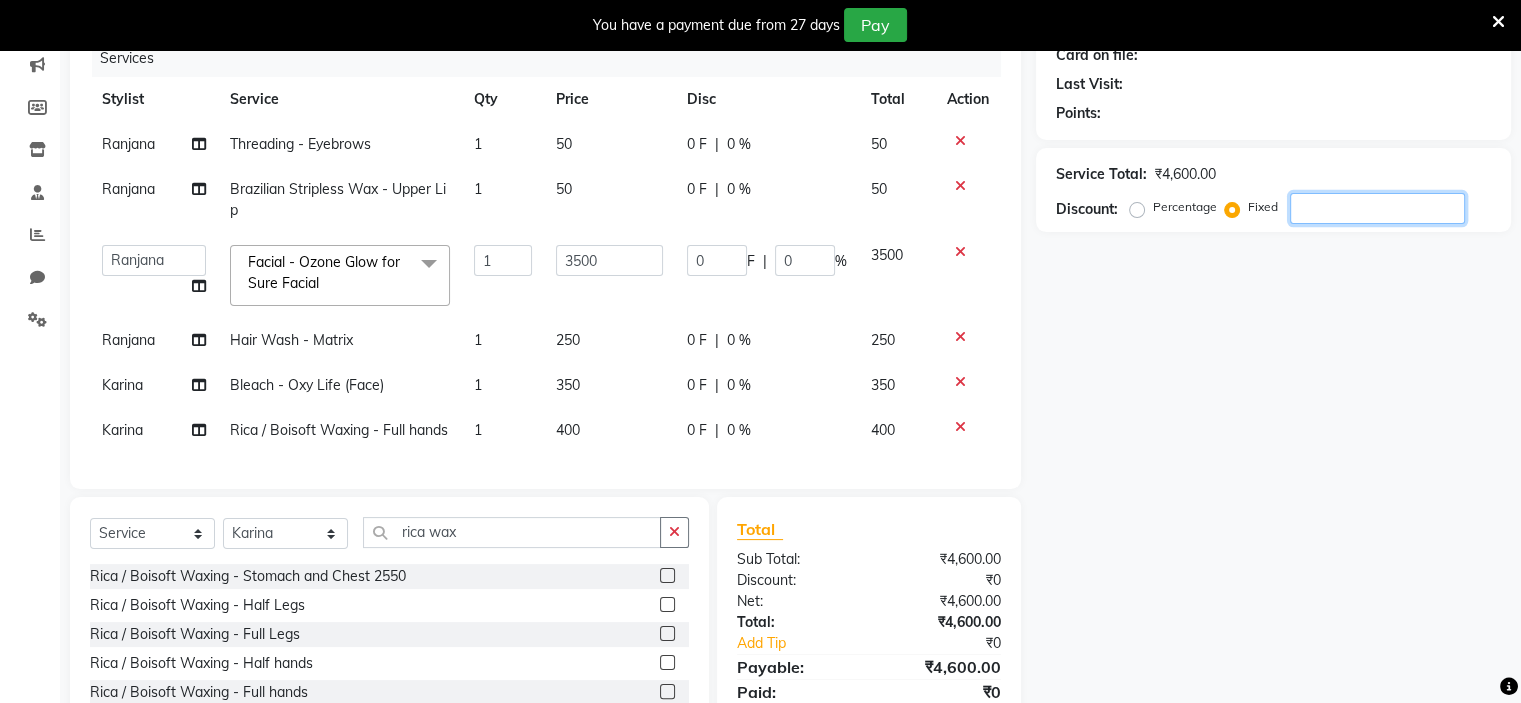 click 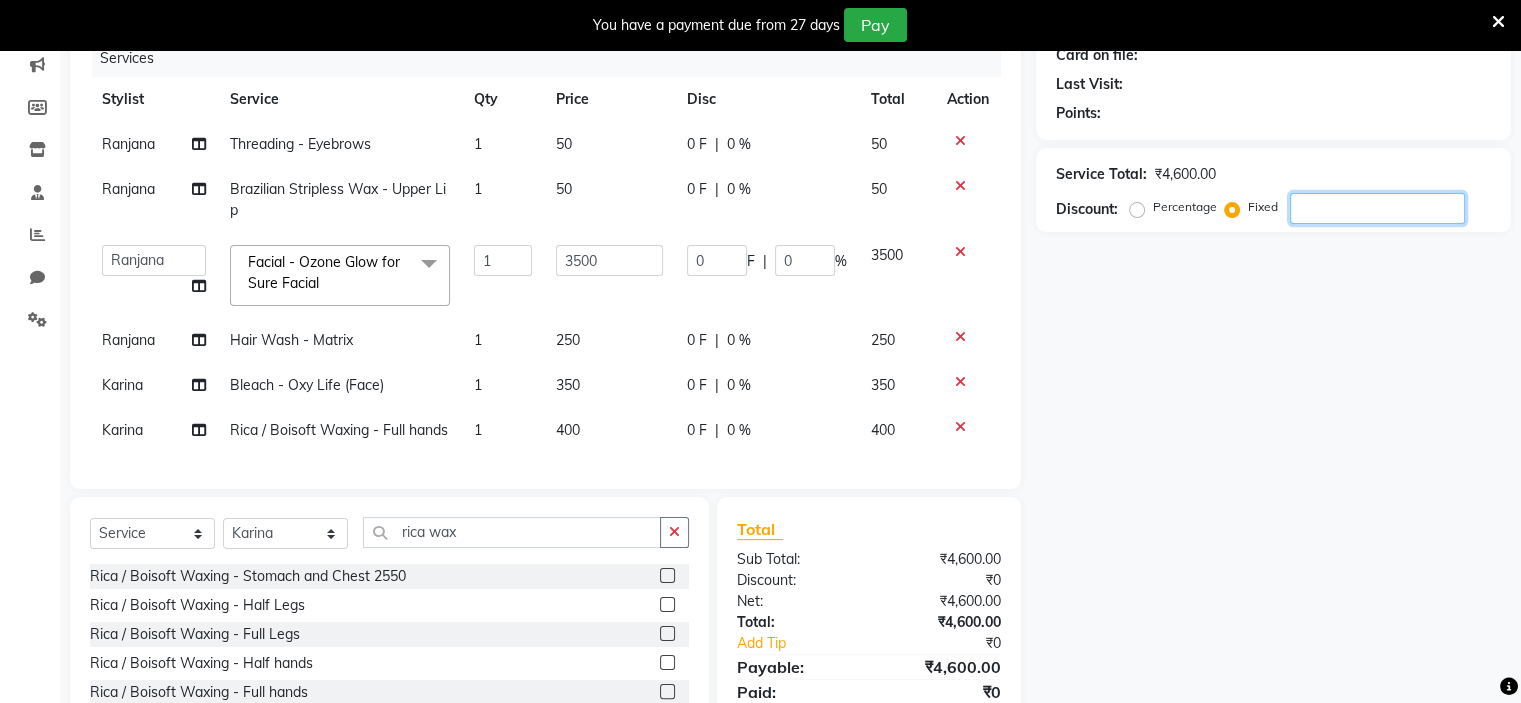 type on "2" 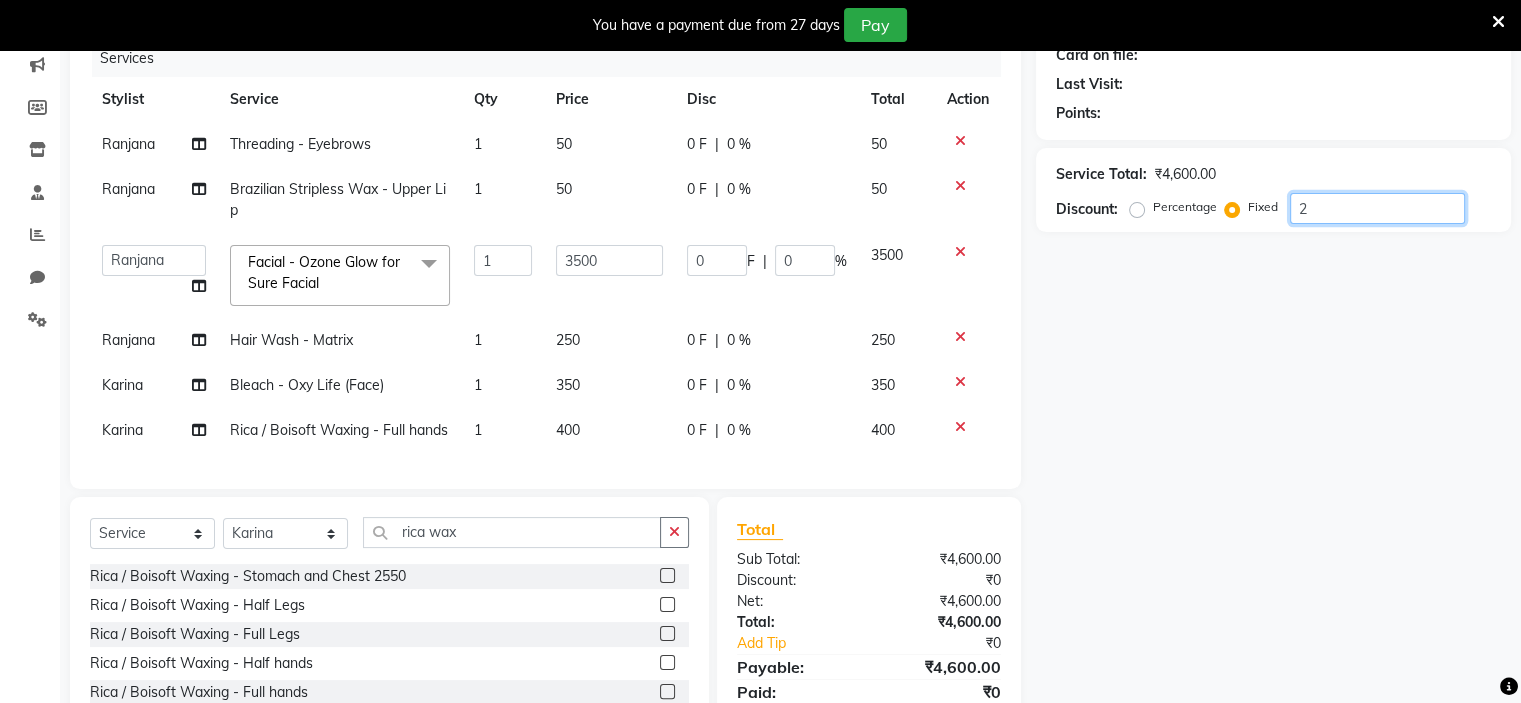 type on "1.52" 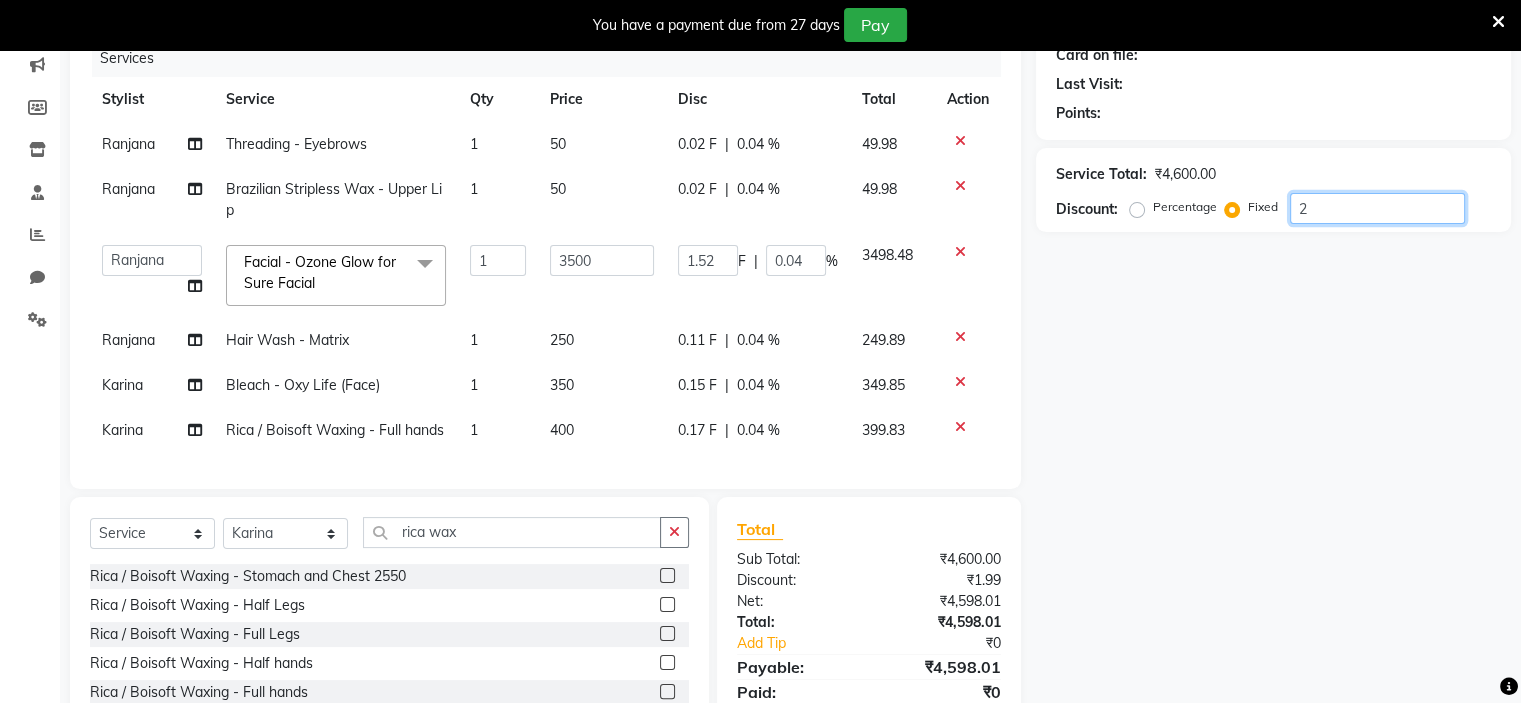 type on "25" 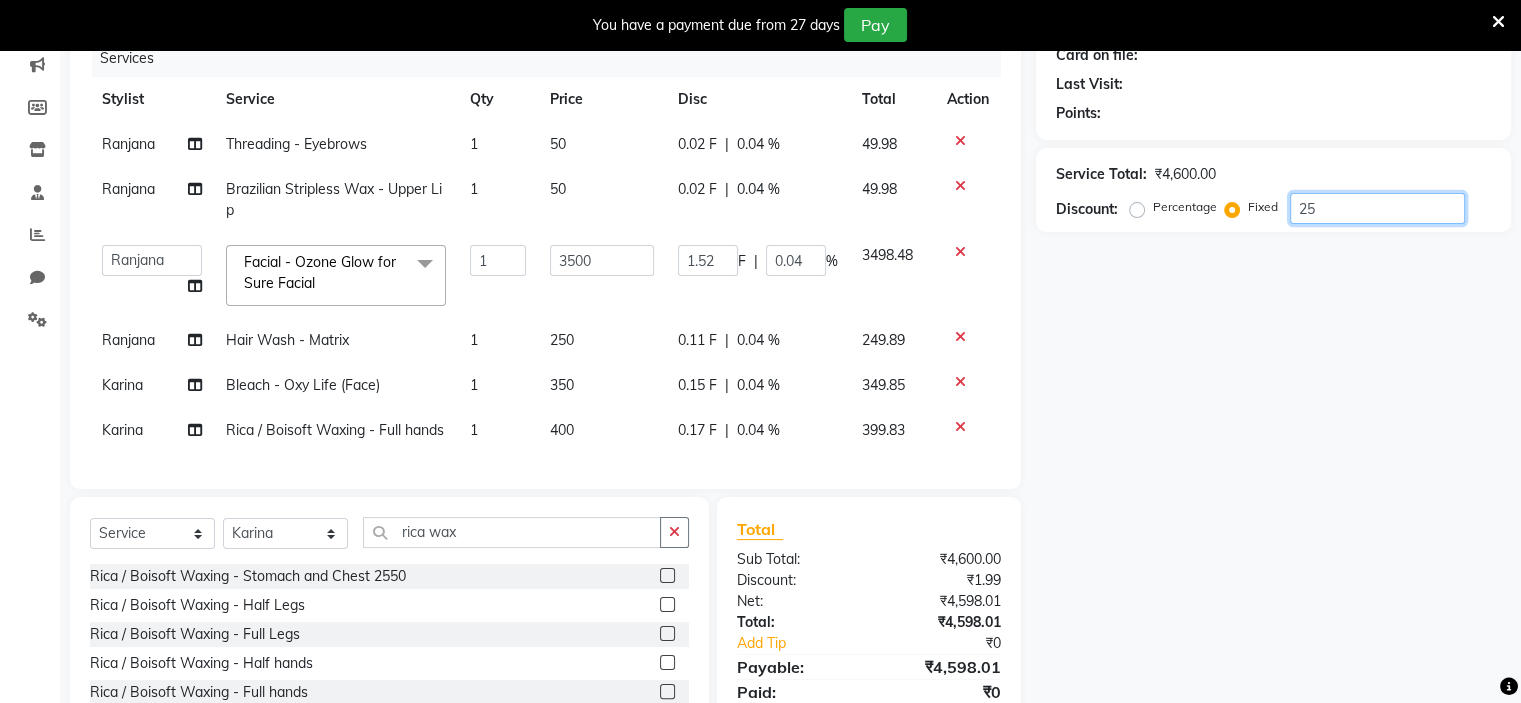 type on "19.02" 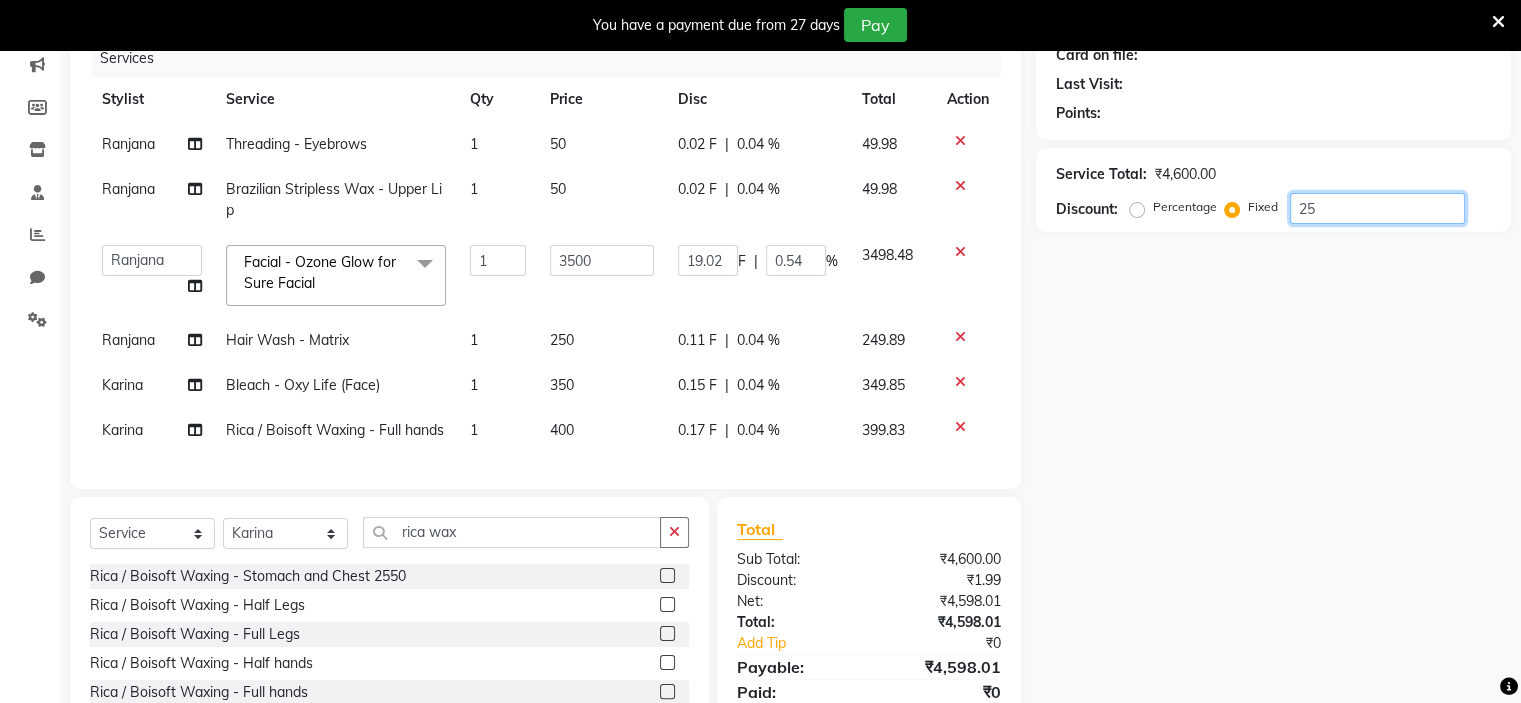 type on "2" 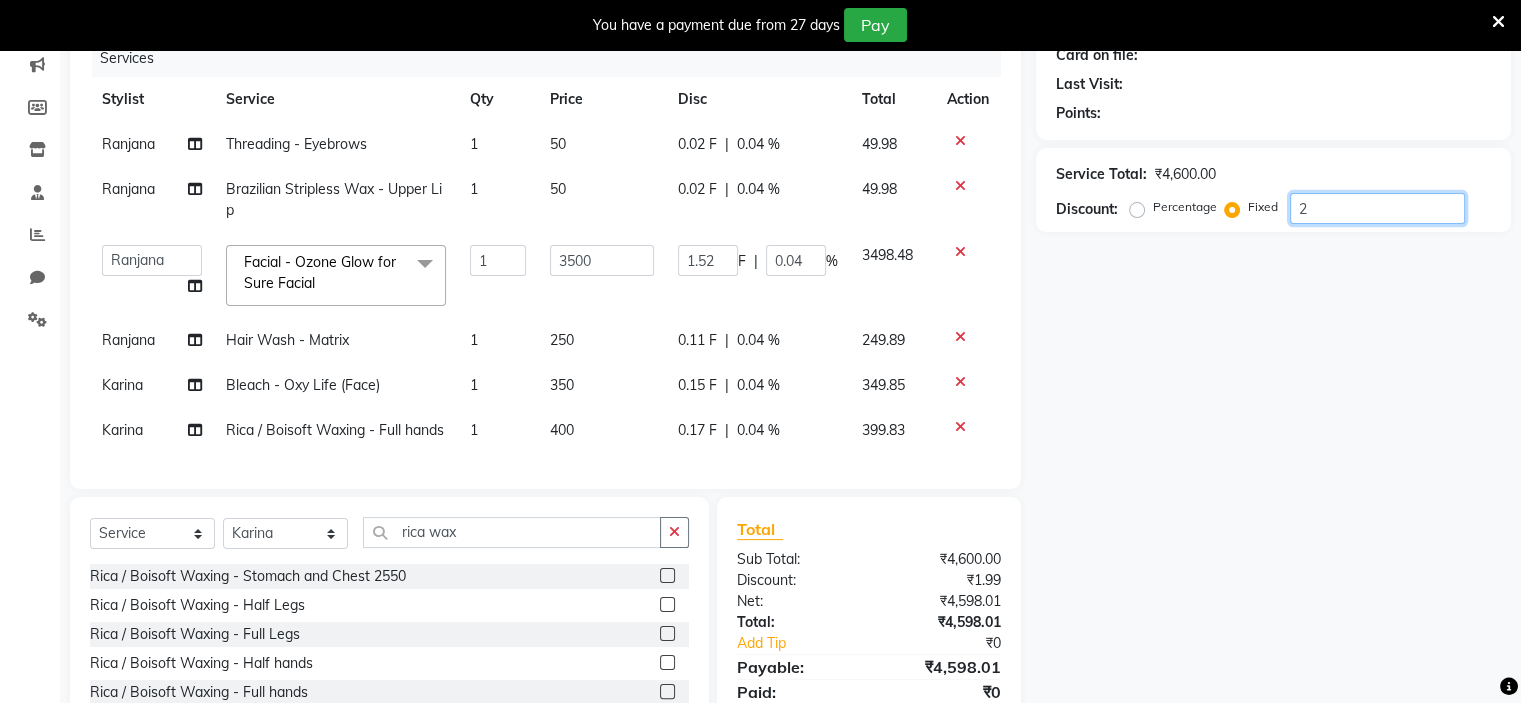 type 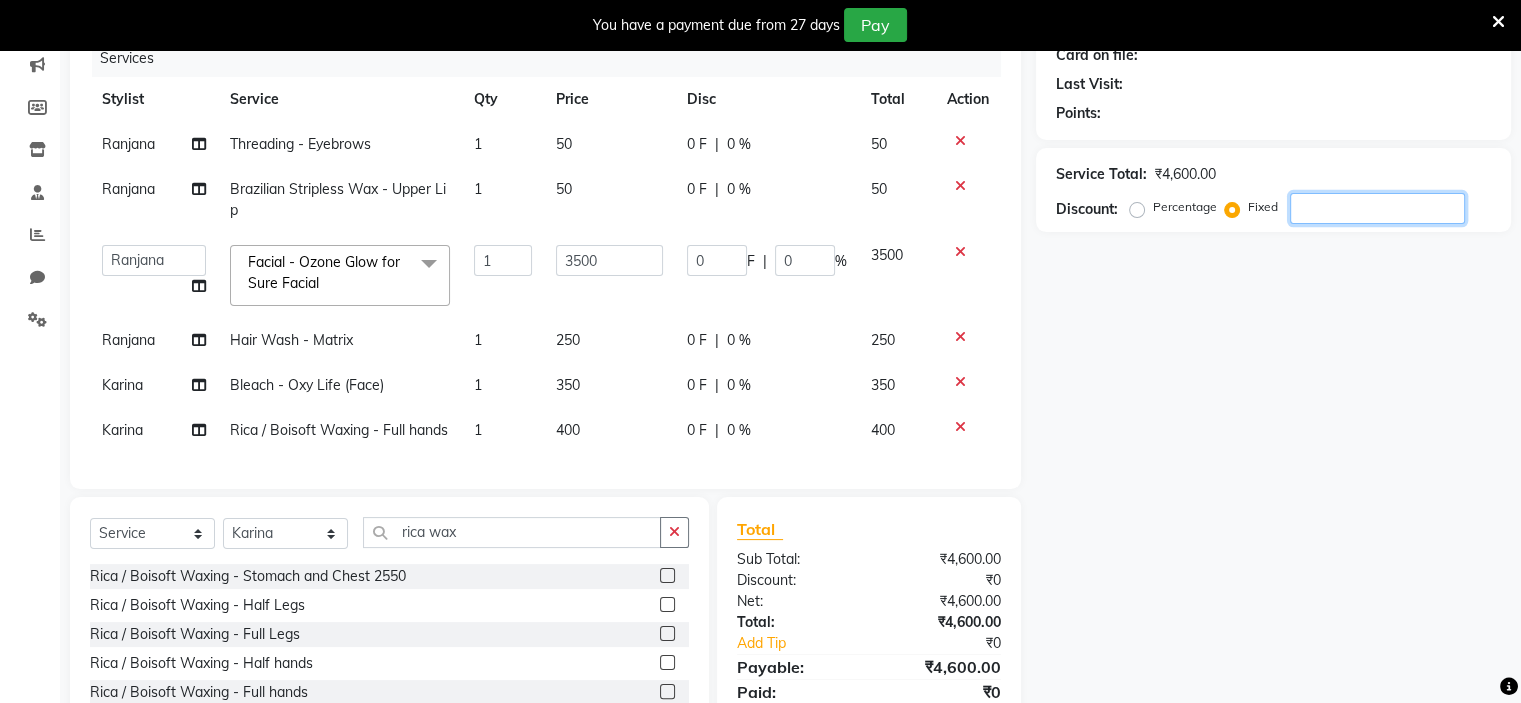 type on "3" 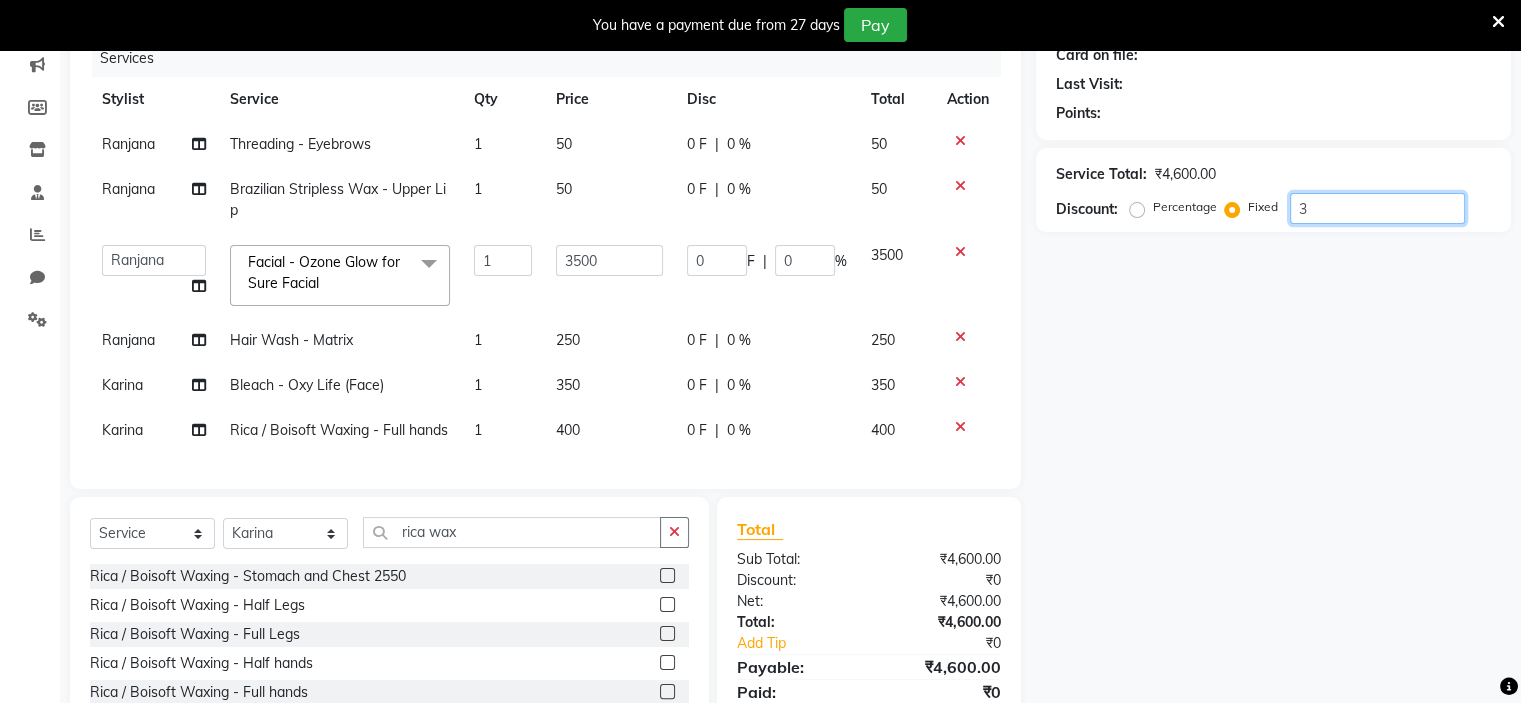 type on "2.28" 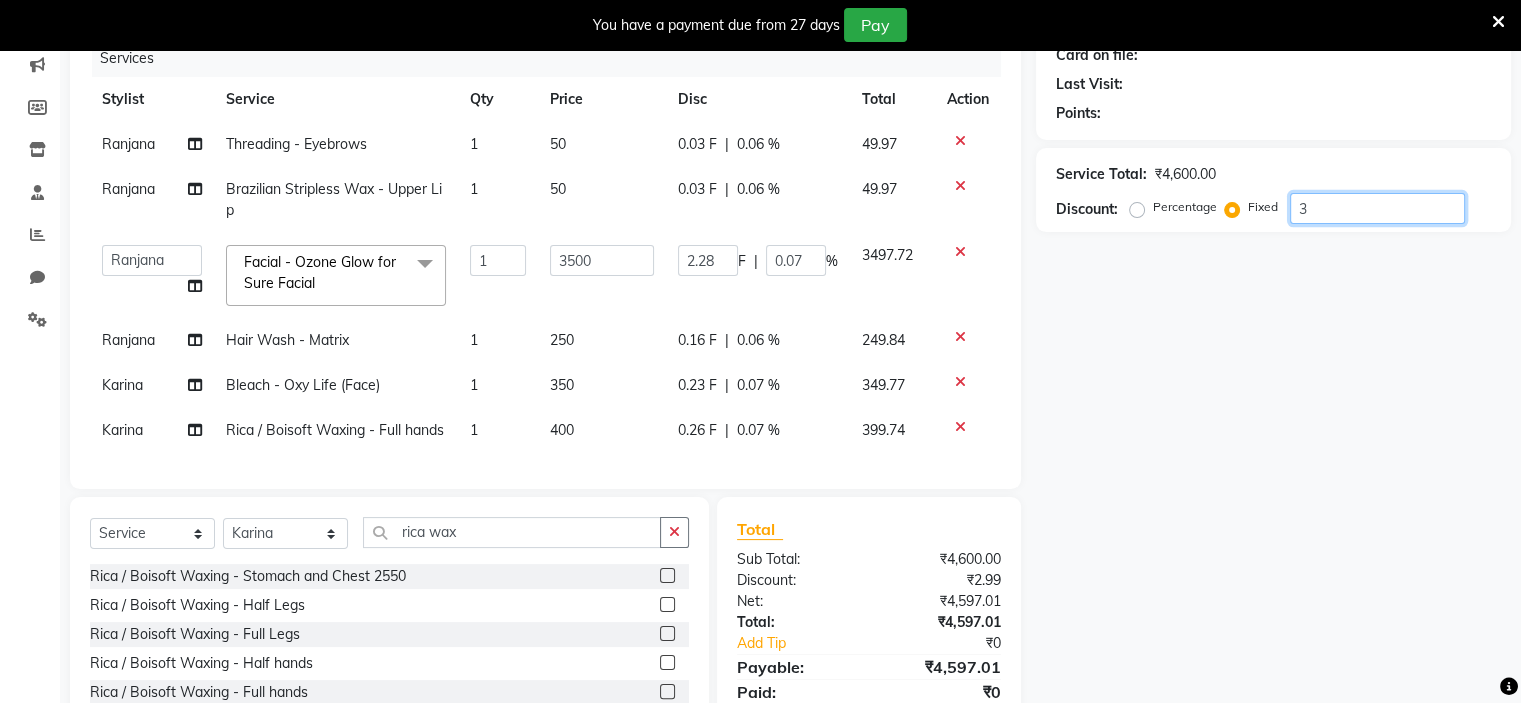 type on "30" 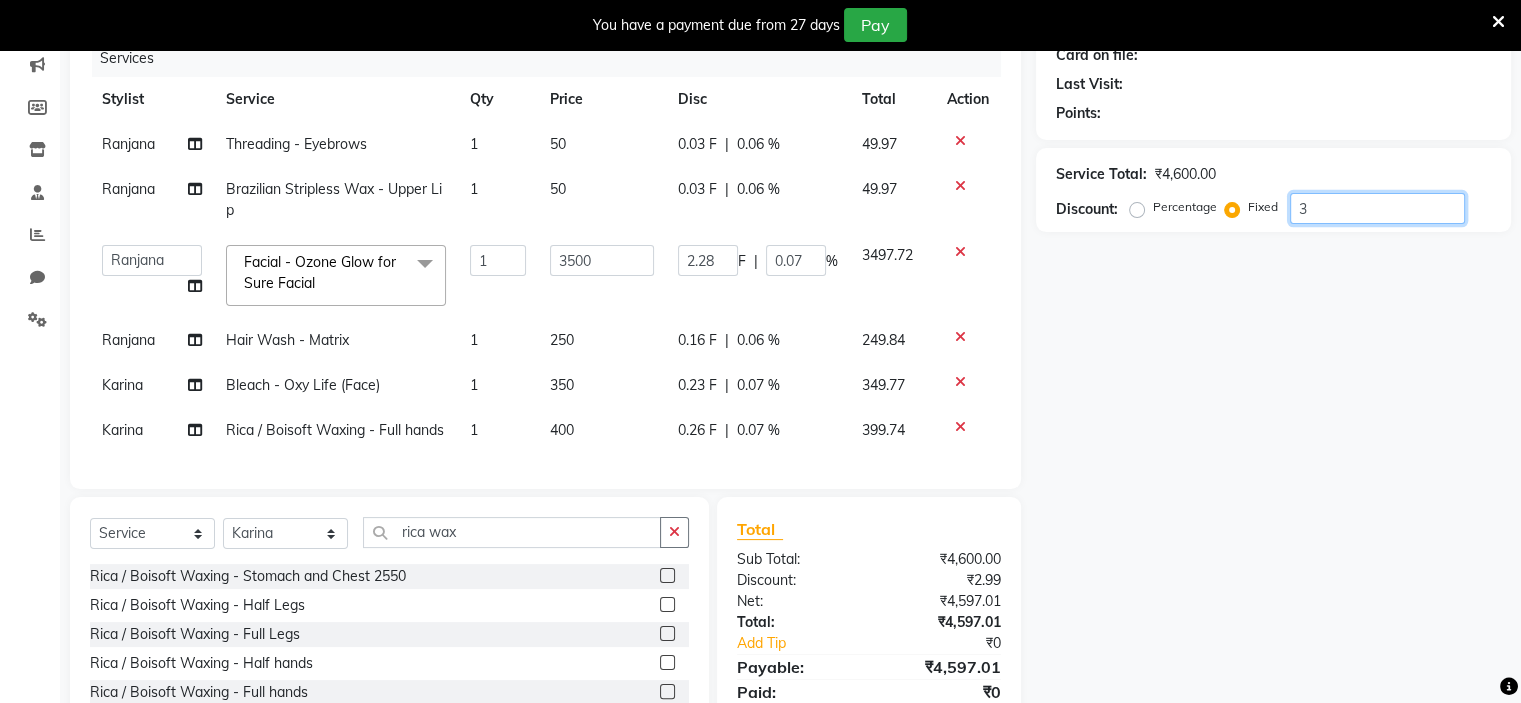 type on "22.83" 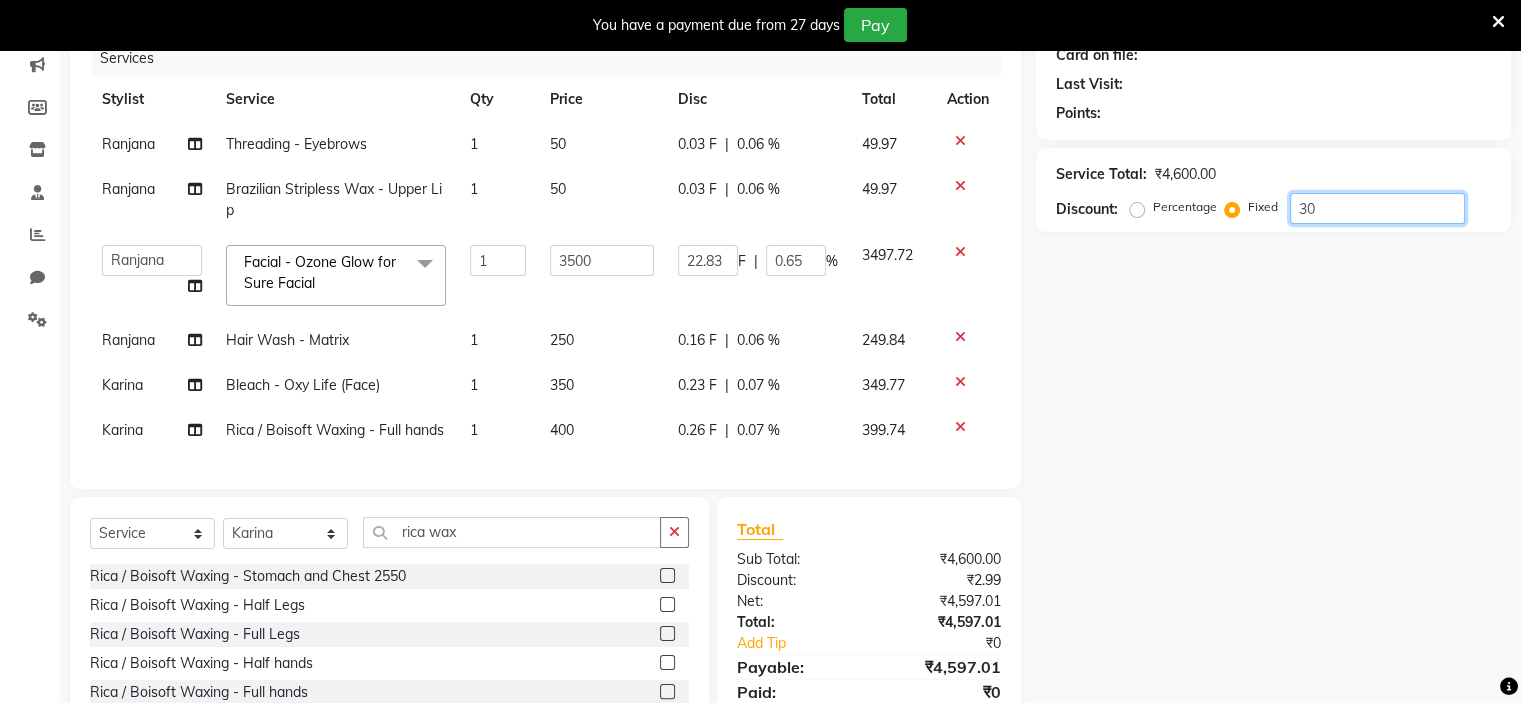 type on "300" 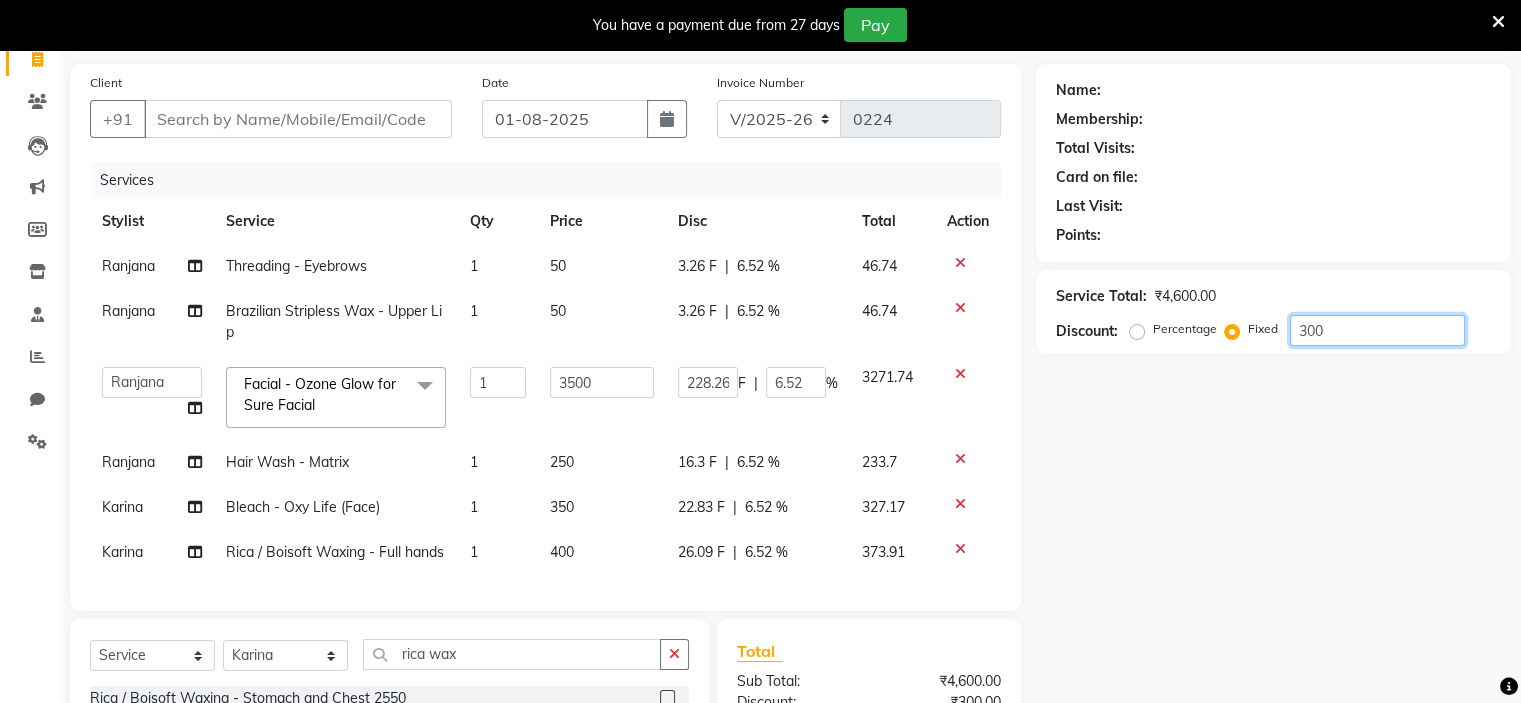 scroll, scrollTop: 100, scrollLeft: 0, axis: vertical 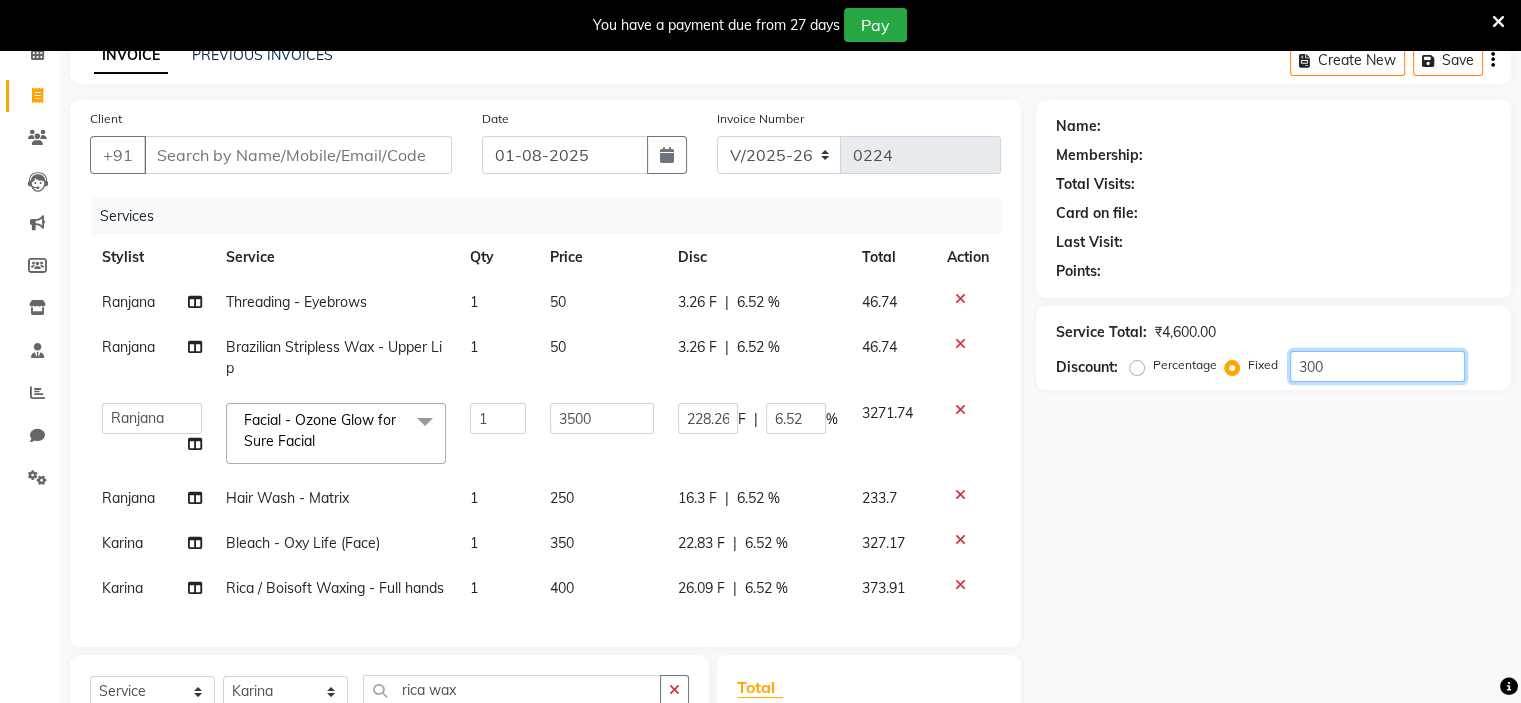 type on "300" 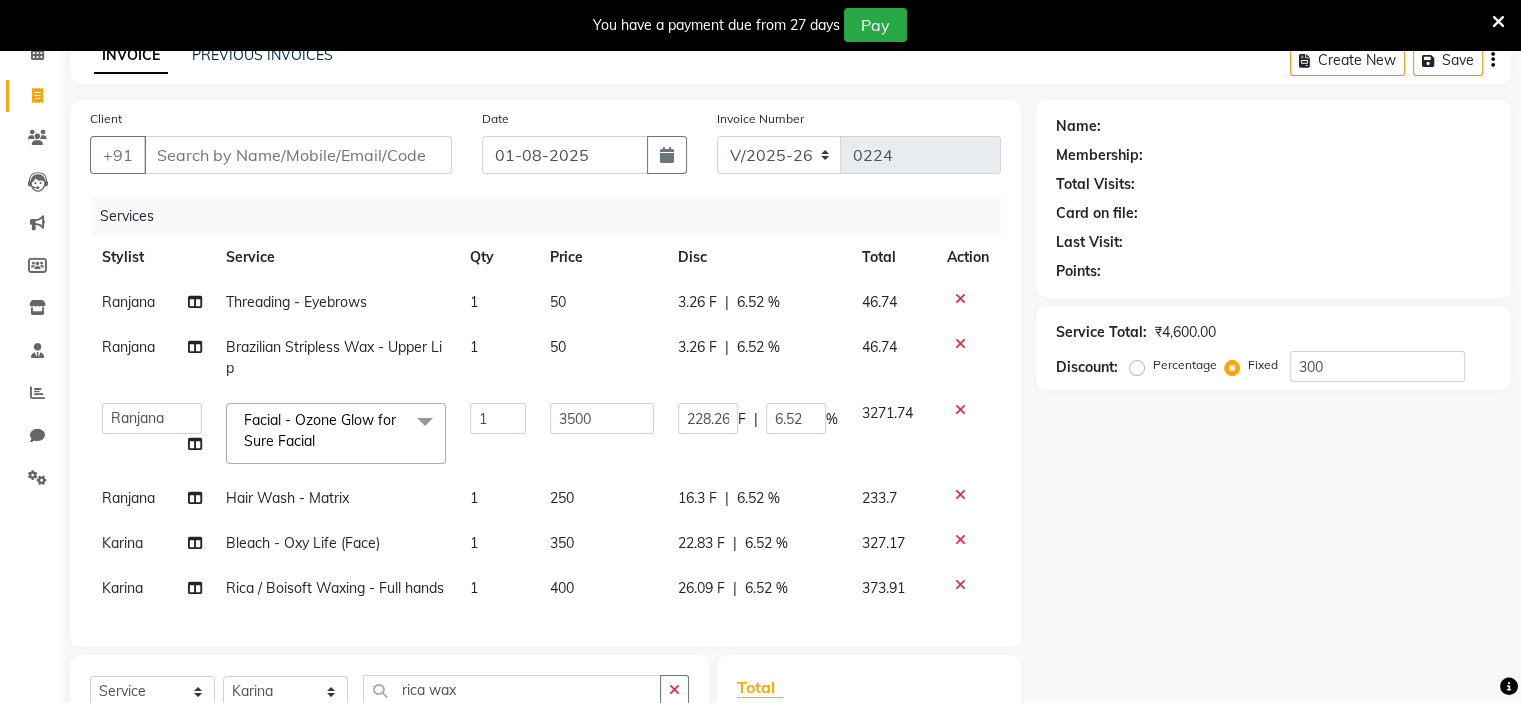 click on "Name: Membership: Total Visits: Card on file: Last Visit: Points: Service Total: ₹4,600.00 Discount: Percentage Fixed 300" 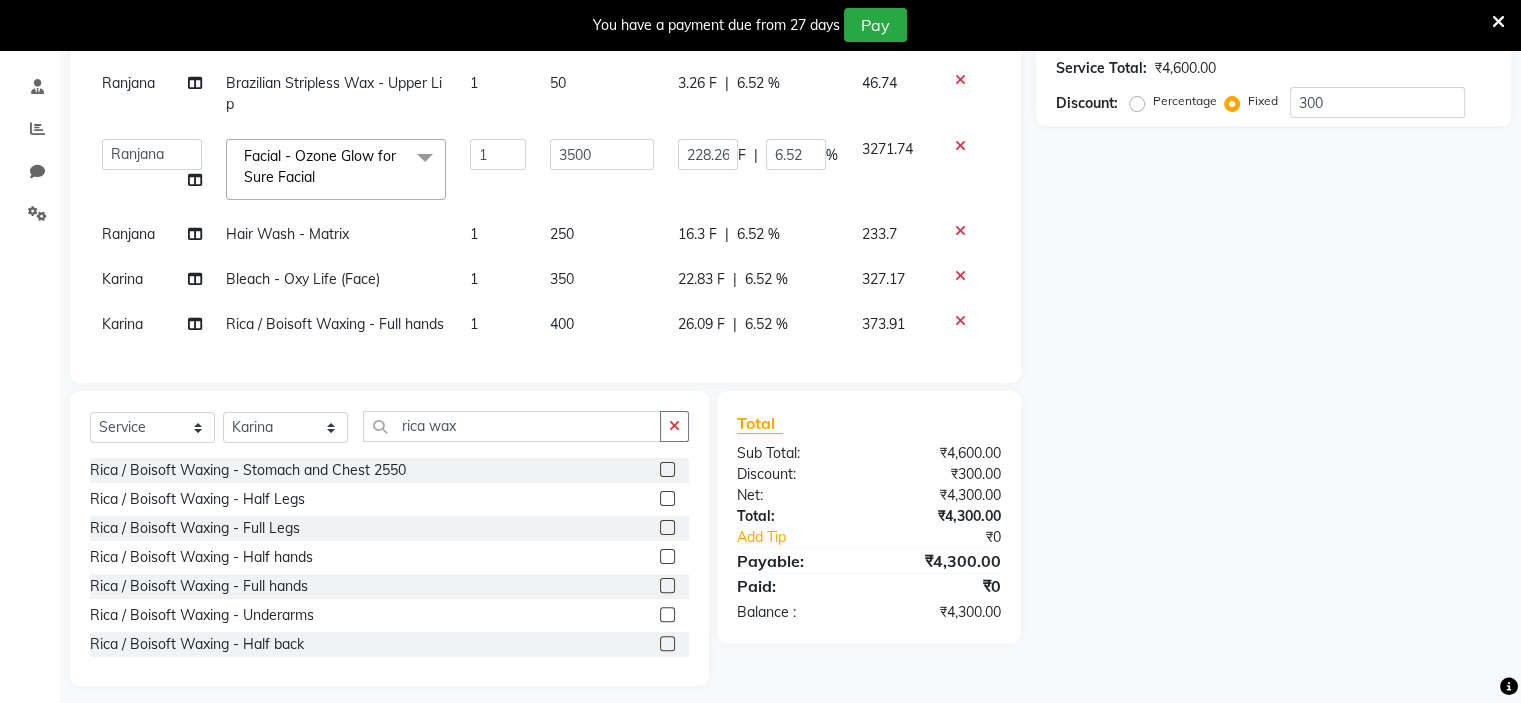 scroll, scrollTop: 367, scrollLeft: 0, axis: vertical 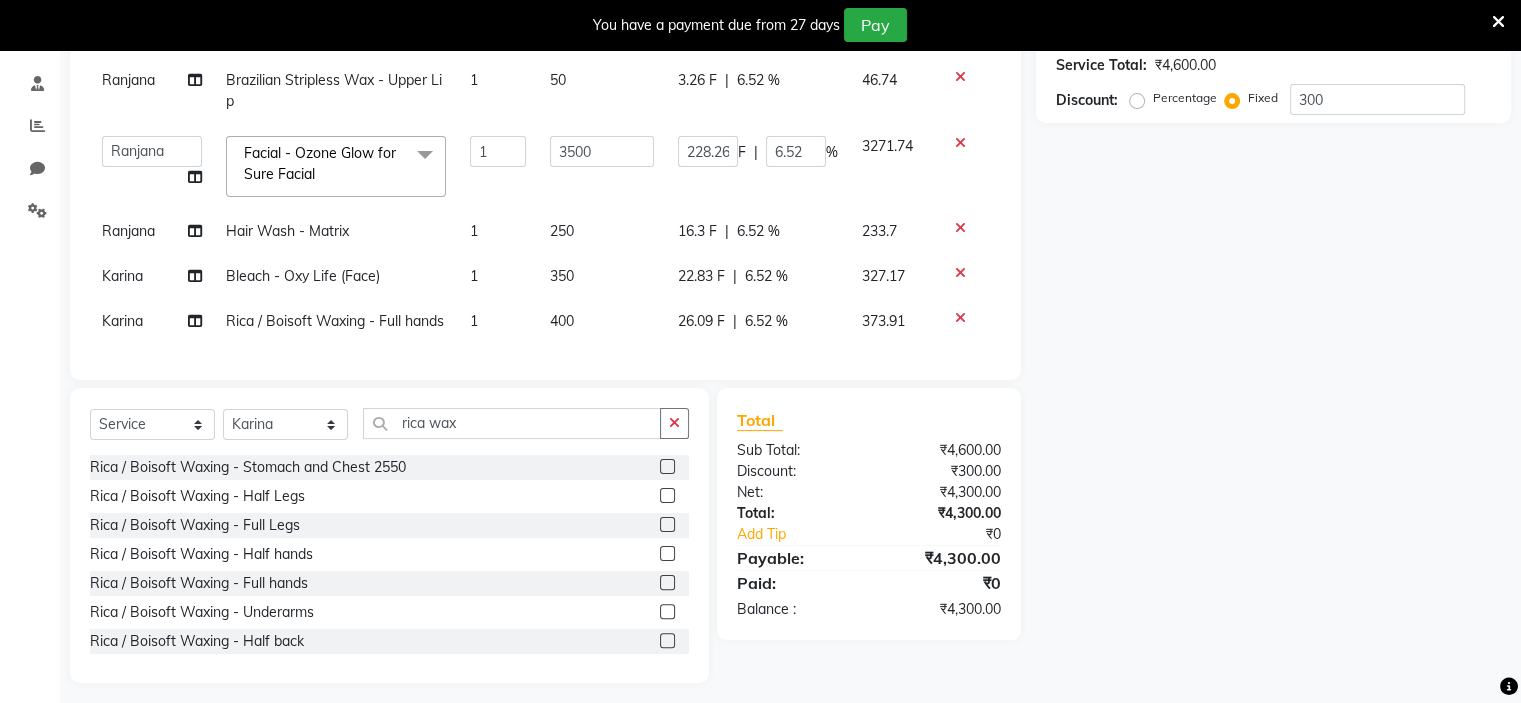 click on "Name: Membership: Total Visits: Card on file: Last Visit: Points: Service Total: ₹4,600.00 Discount: Percentage Fixed 300" 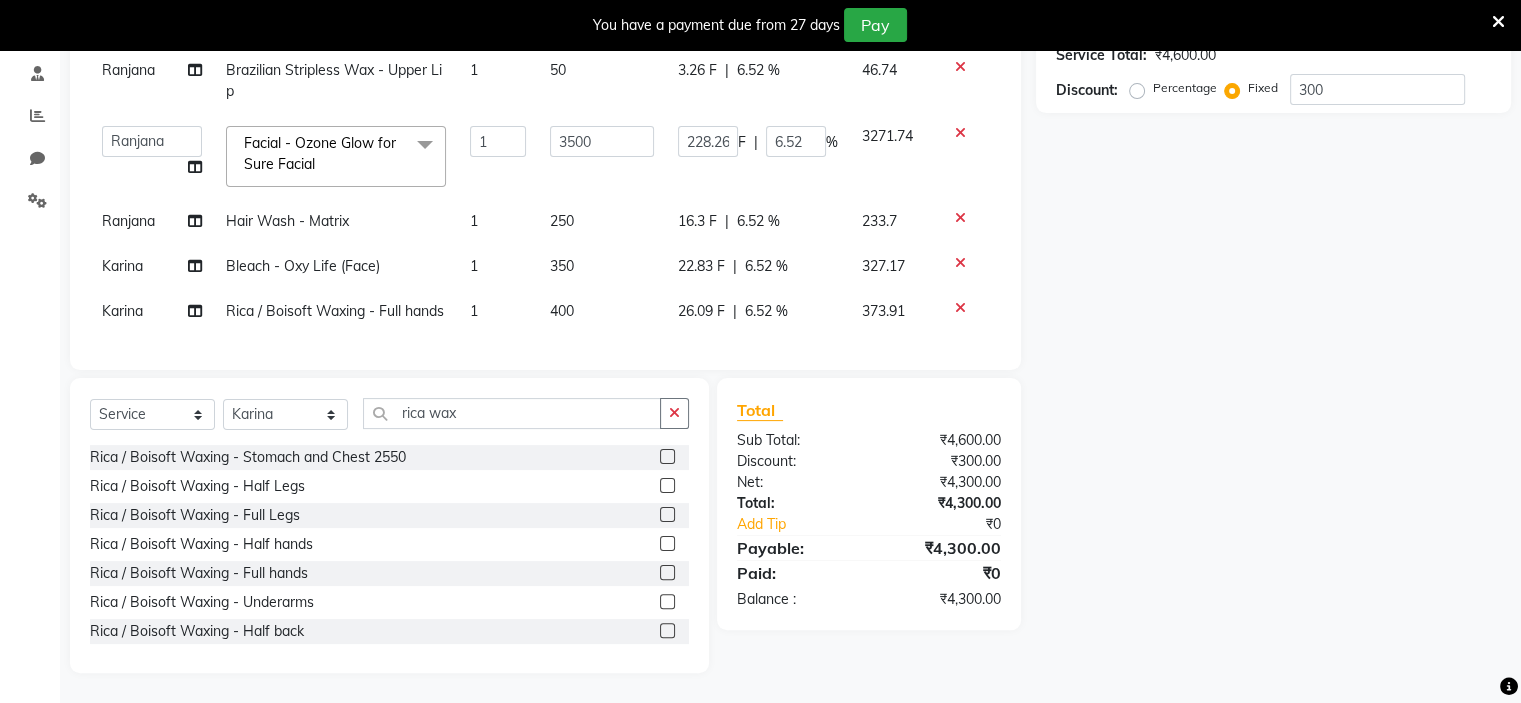 click on "Name: Membership: Total Visits: Card on file: Last Visit: Points: Service Total: ₹4,600.00 Discount: Percentage Fixed 300" 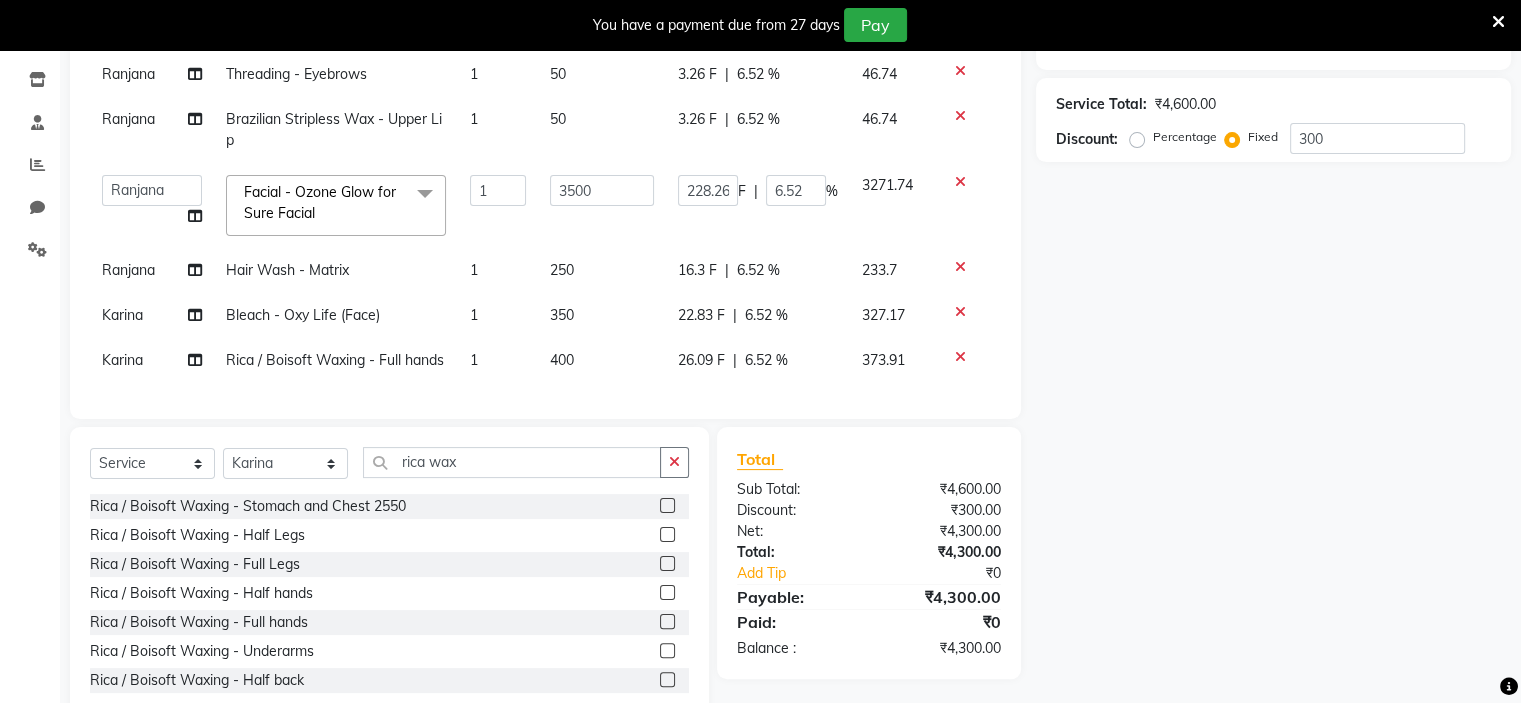 scroll, scrollTop: 392, scrollLeft: 0, axis: vertical 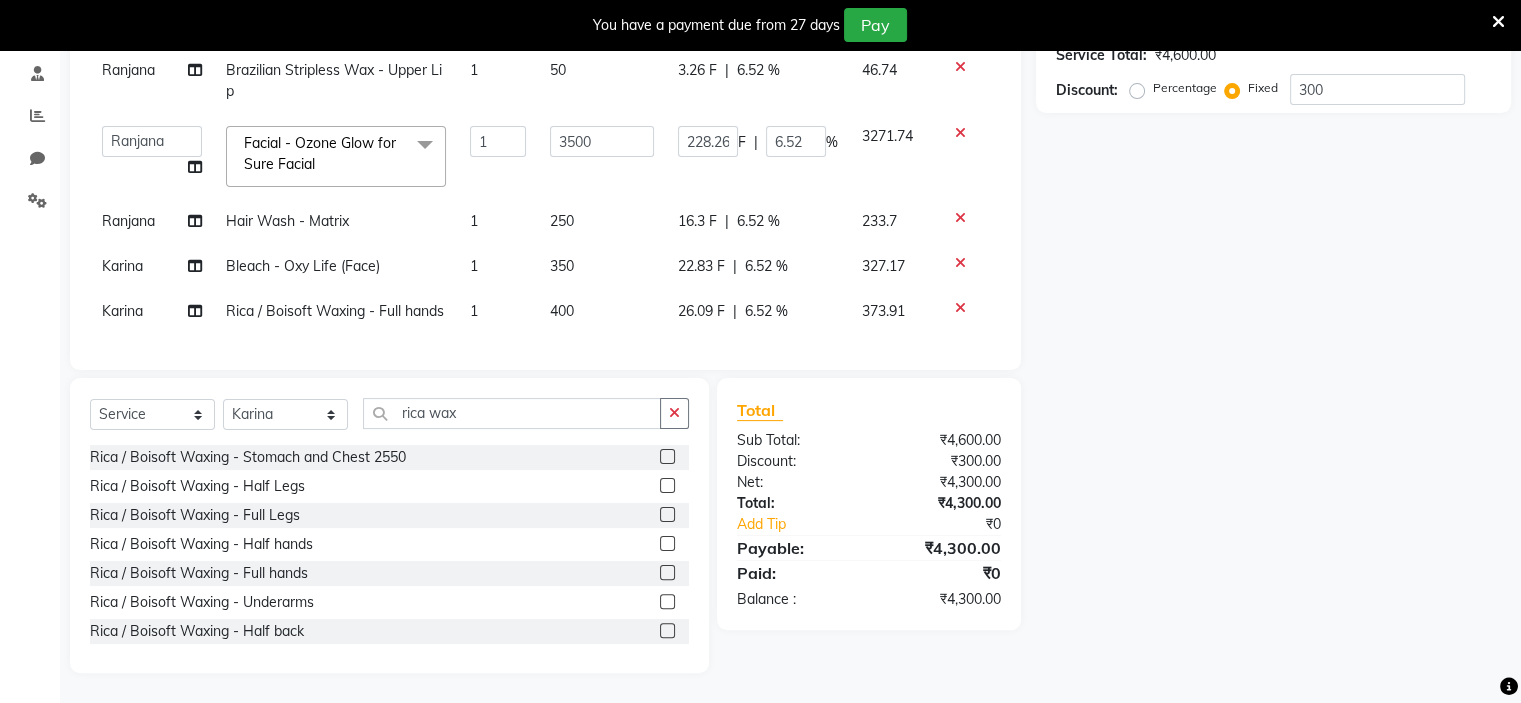 click on "Name: Membership: Total Visits: Card on file: Last Visit: Points: Service Total: ₹4,600.00 Discount: Percentage Fixed 300" 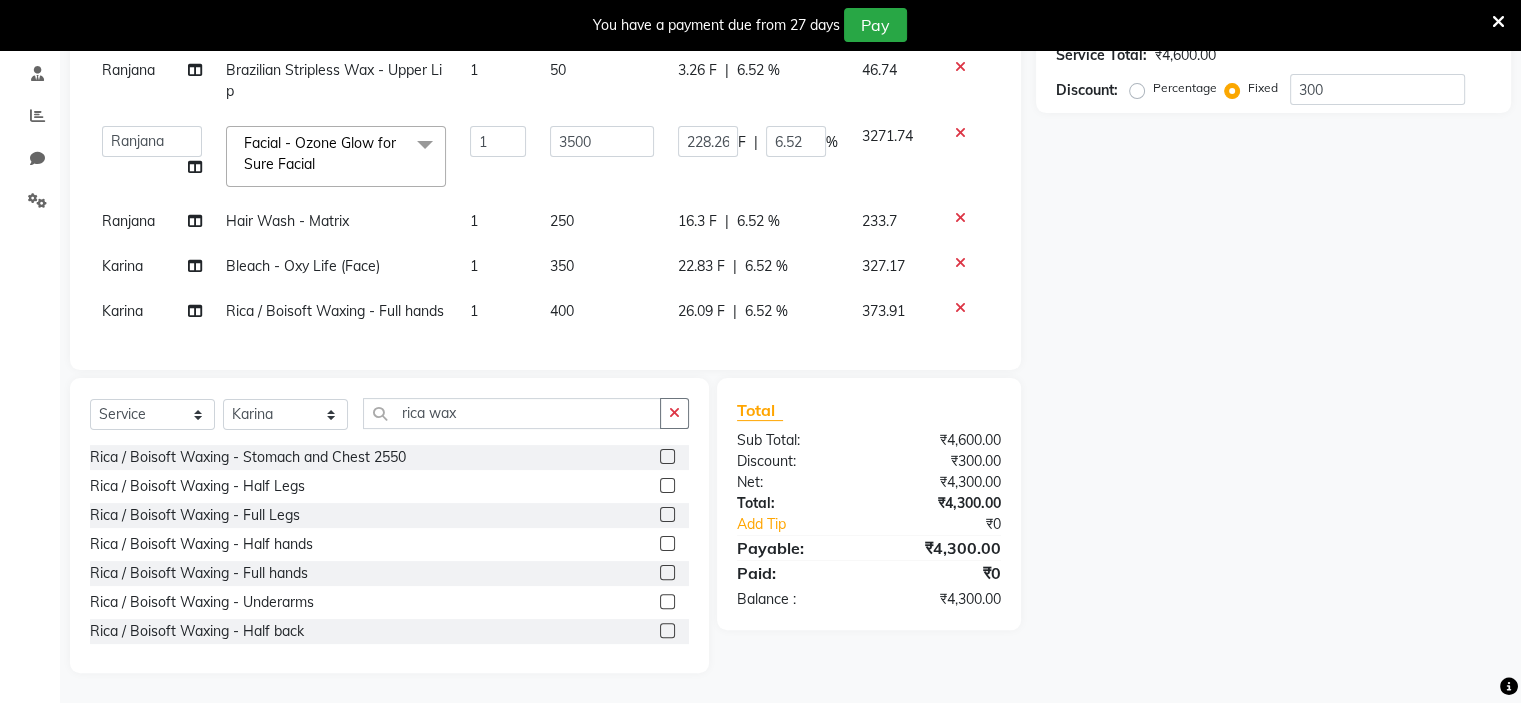 click on "₹4,300.00" 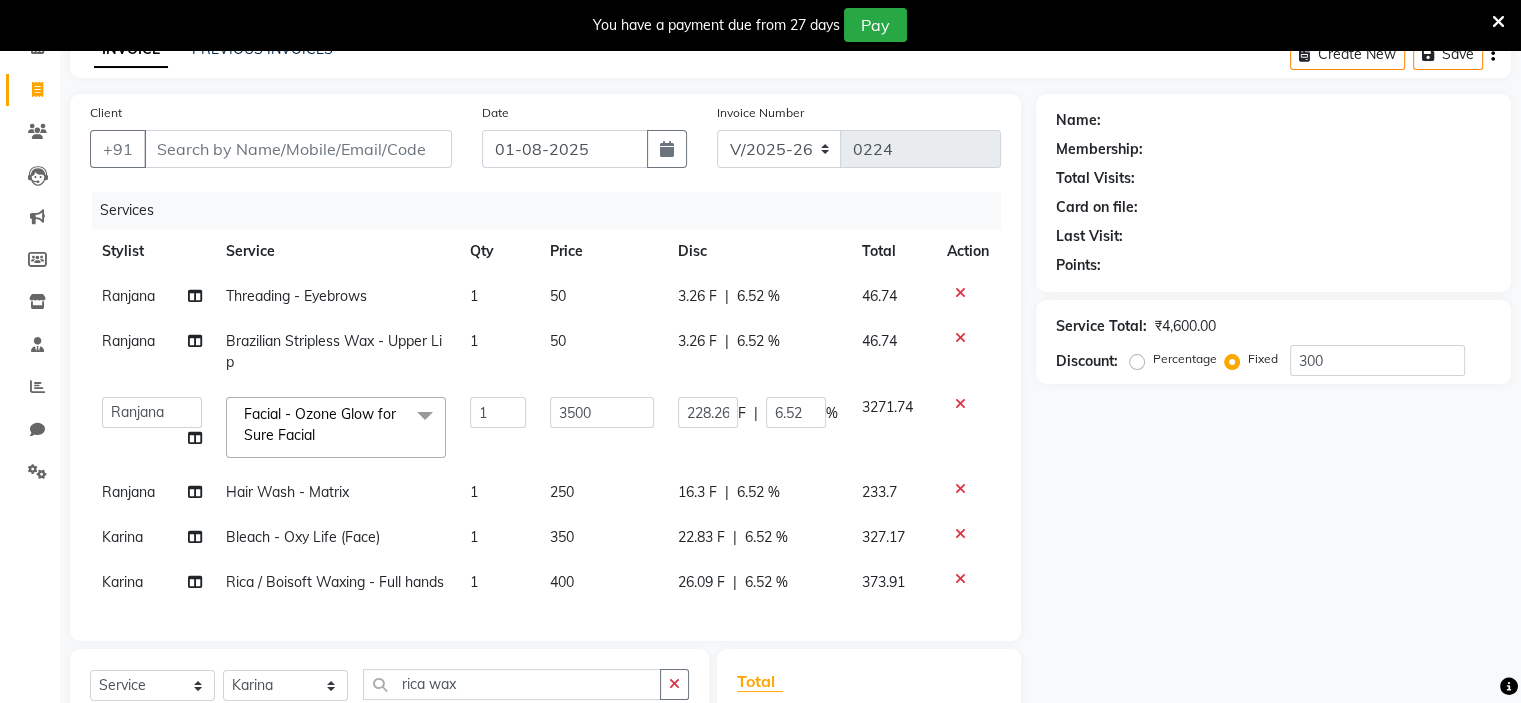 scroll, scrollTop: 104, scrollLeft: 0, axis: vertical 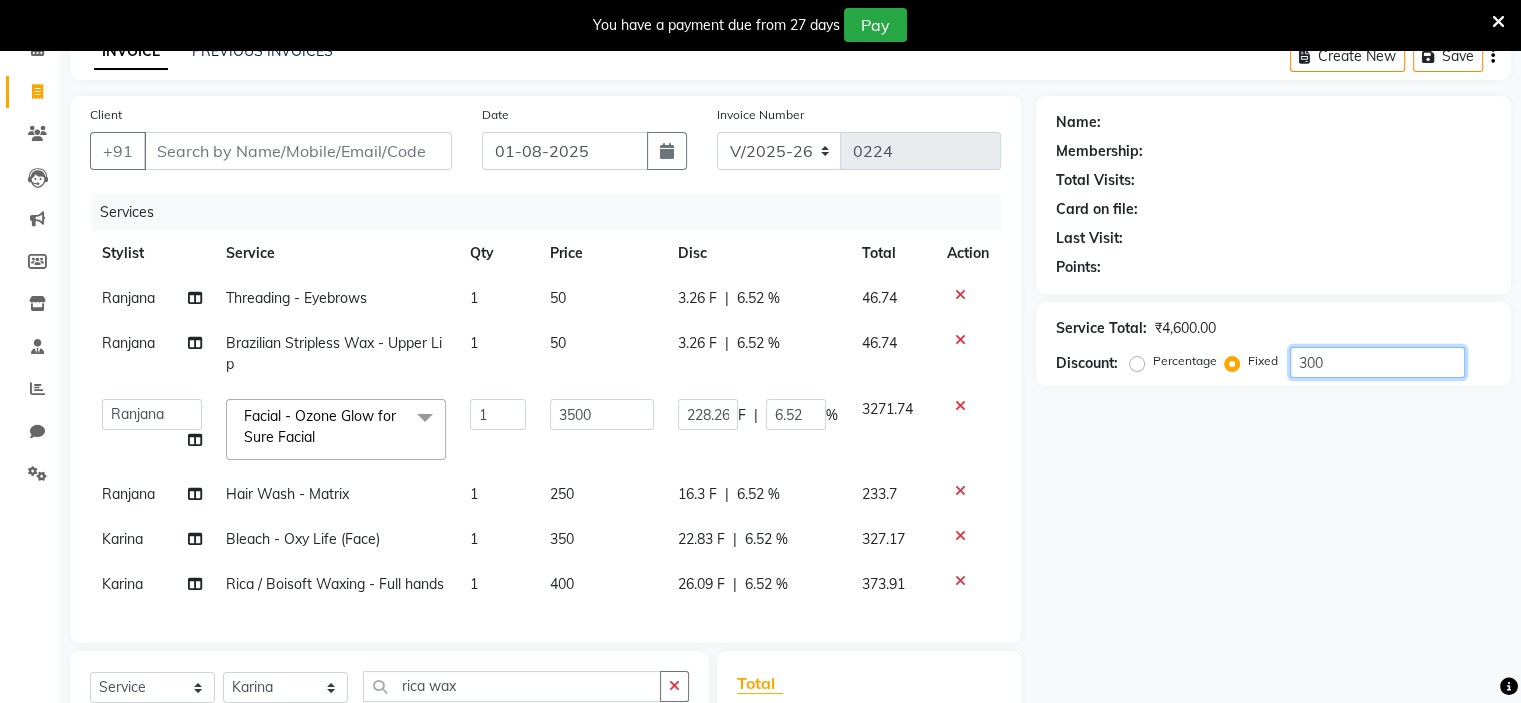 click on "300" 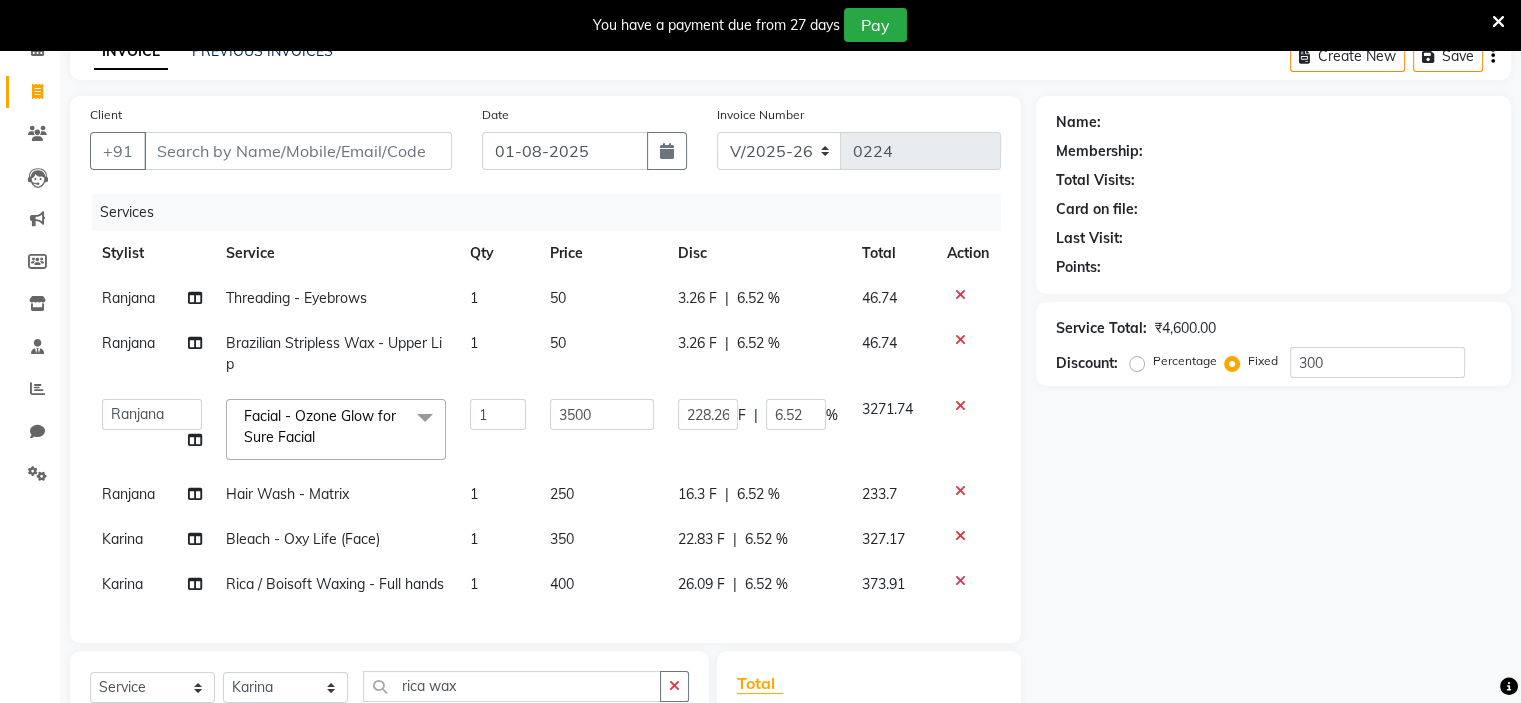 click at bounding box center (1498, 22) 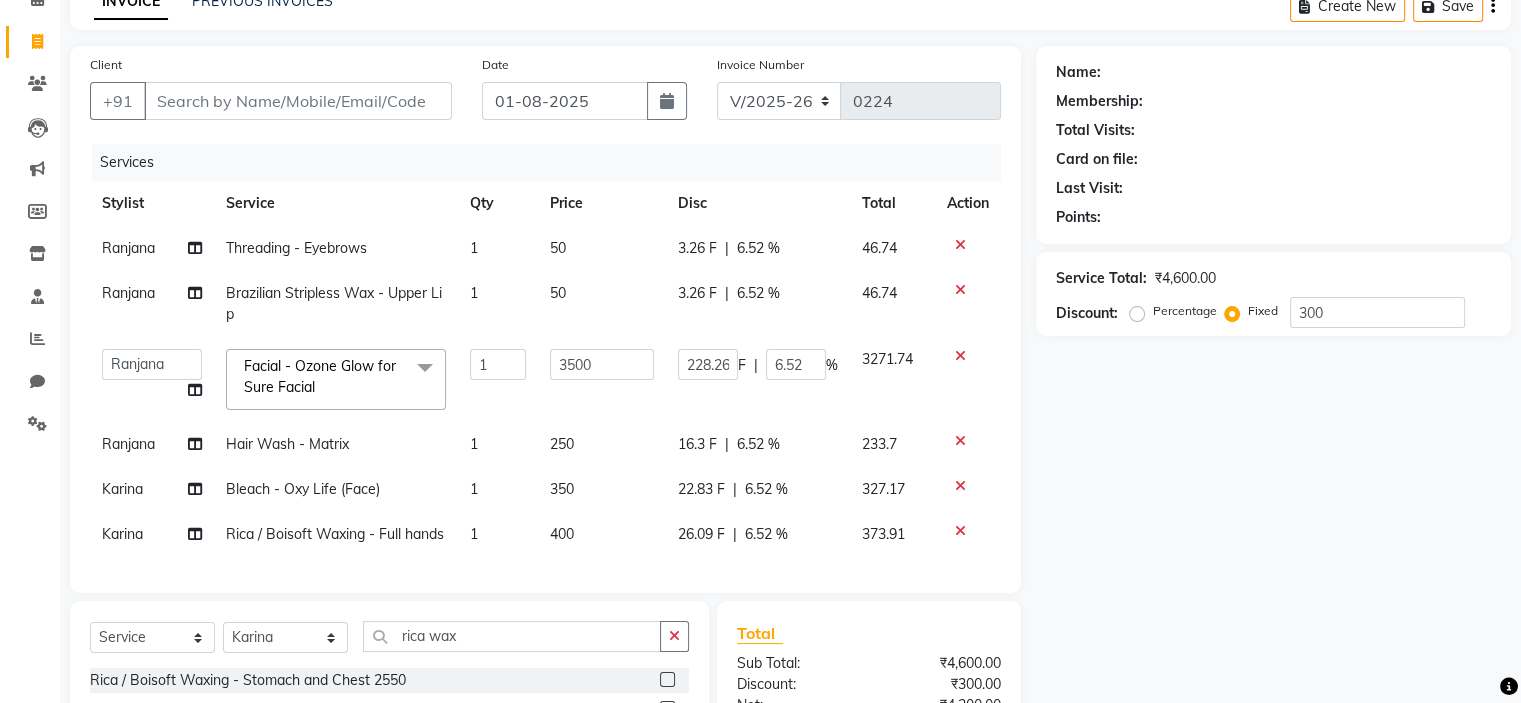 scroll, scrollTop: 342, scrollLeft: 0, axis: vertical 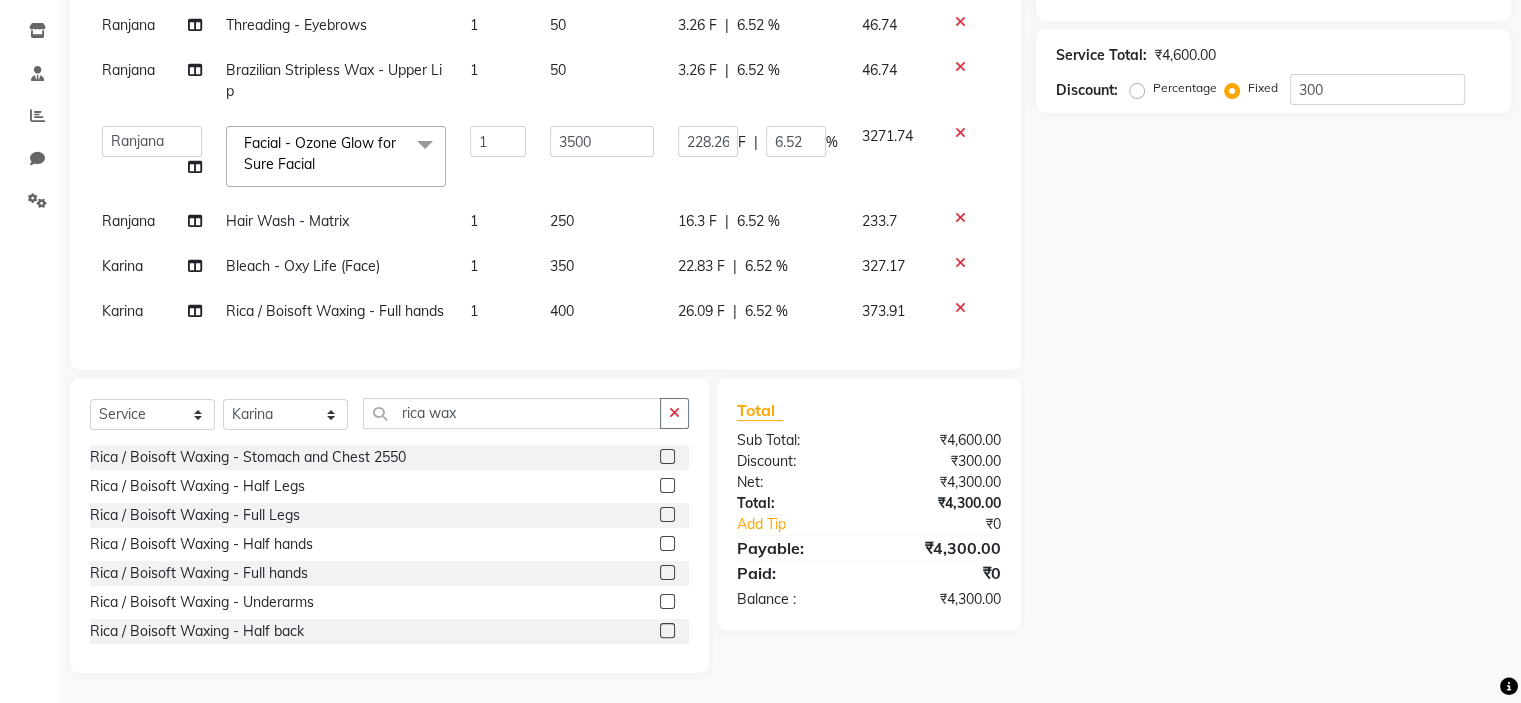 click on "Name: Membership: Total Visits: Card on file: Last Visit: Points: Service Total: ₹4,600.00 Discount: Percentage Fixed 300" 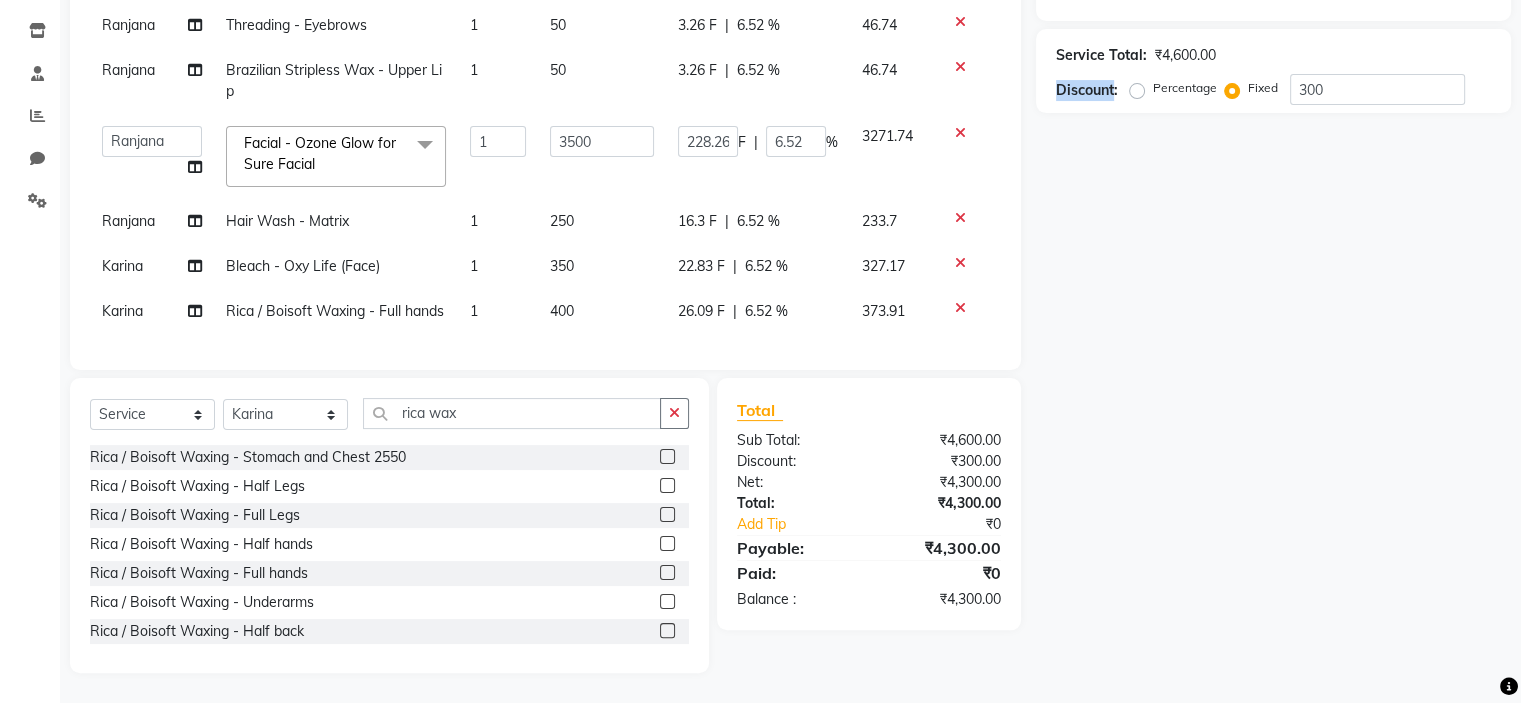 click on "Name: Membership: Total Visits: Card on file: Last Visit: Points: Service Total: ₹4,600.00 Discount: Percentage Fixed 300" 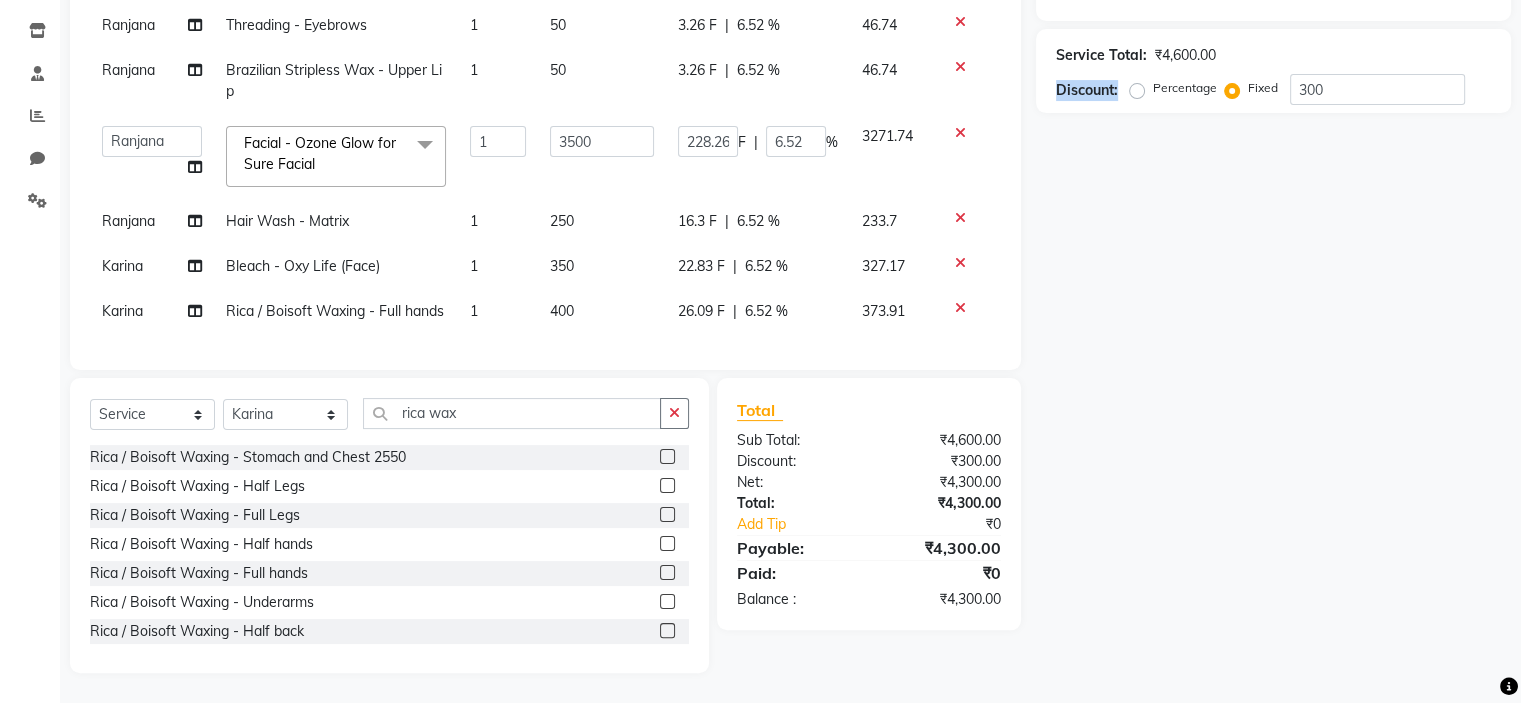 click on "Name: Membership: Total Visits: Card on file: Last Visit: Points: Service Total: ₹4,600.00 Discount: Percentage Fixed 300" 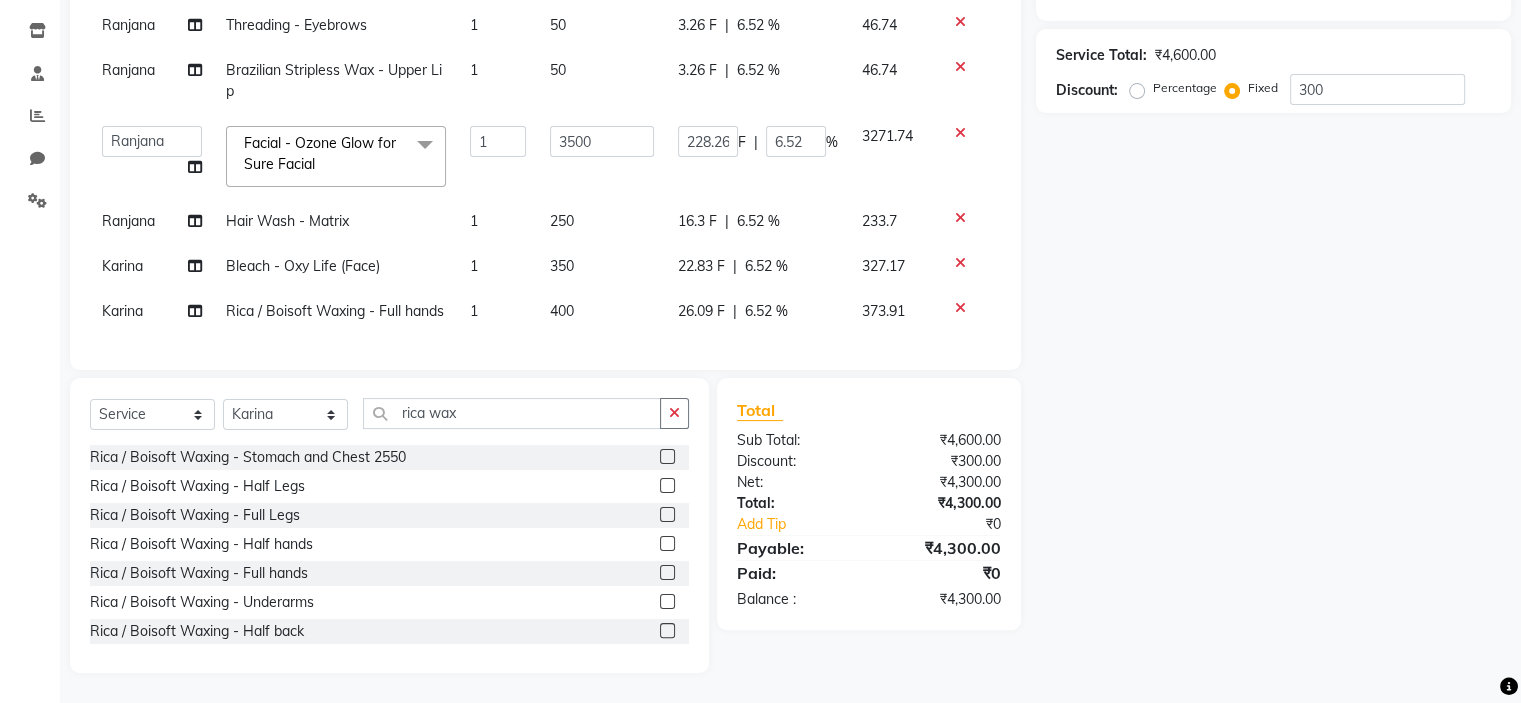 click on "Name: Membership: Total Visits: Card on file: Last Visit: Points: Service Total: ₹4,600.00 Discount: Percentage Fixed 300" 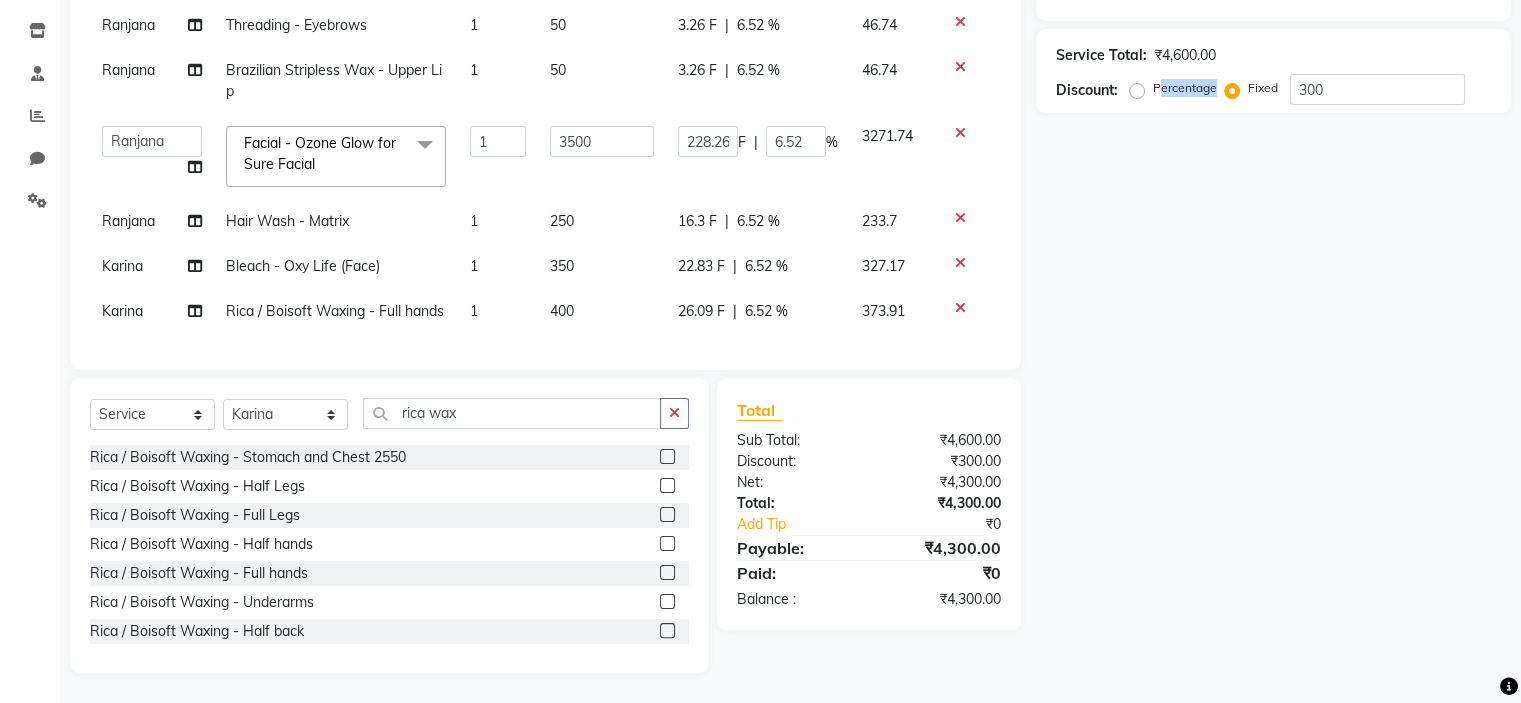 click on "Name: Membership: Total Visits: Card on file: Last Visit: Points: Service Total: ₹4,600.00 Discount: Percentage Fixed 300" 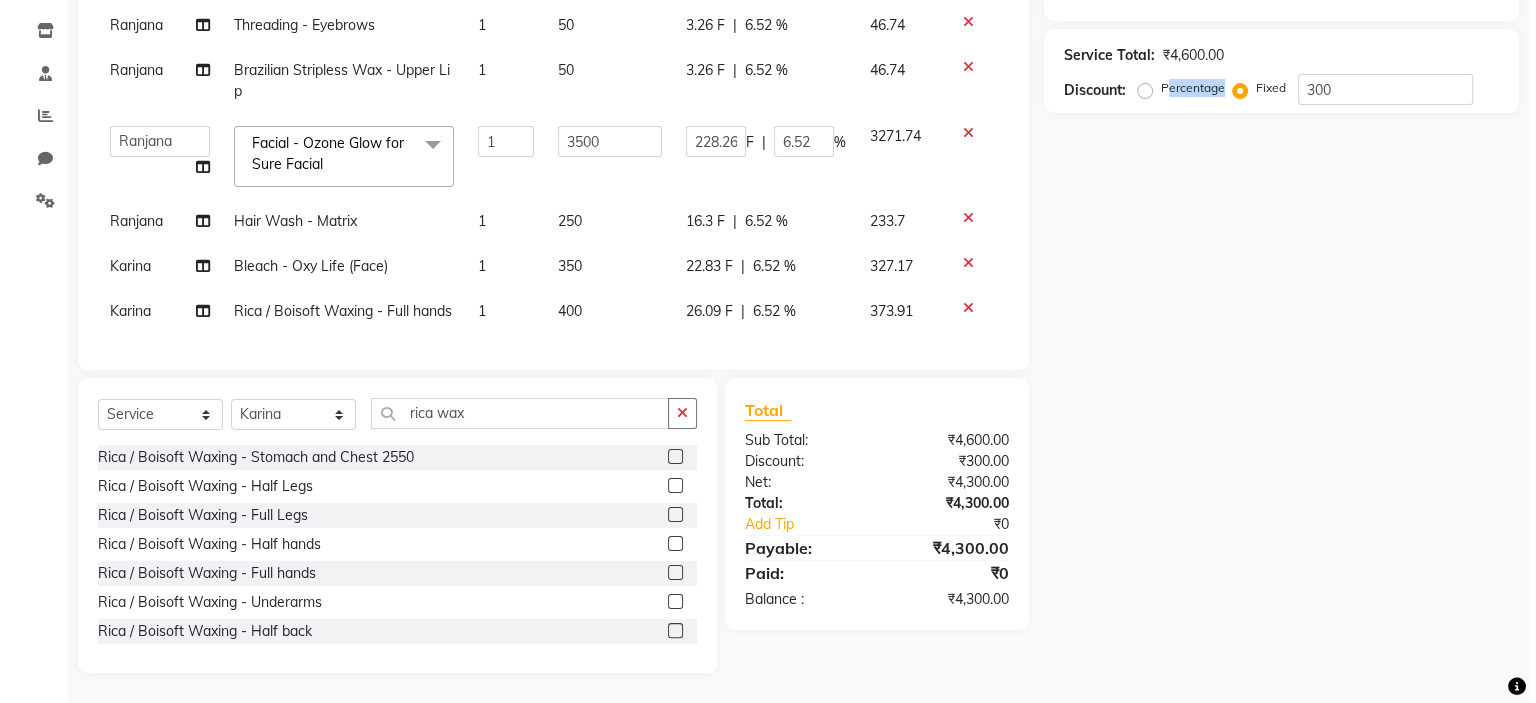 scroll, scrollTop: 0, scrollLeft: 0, axis: both 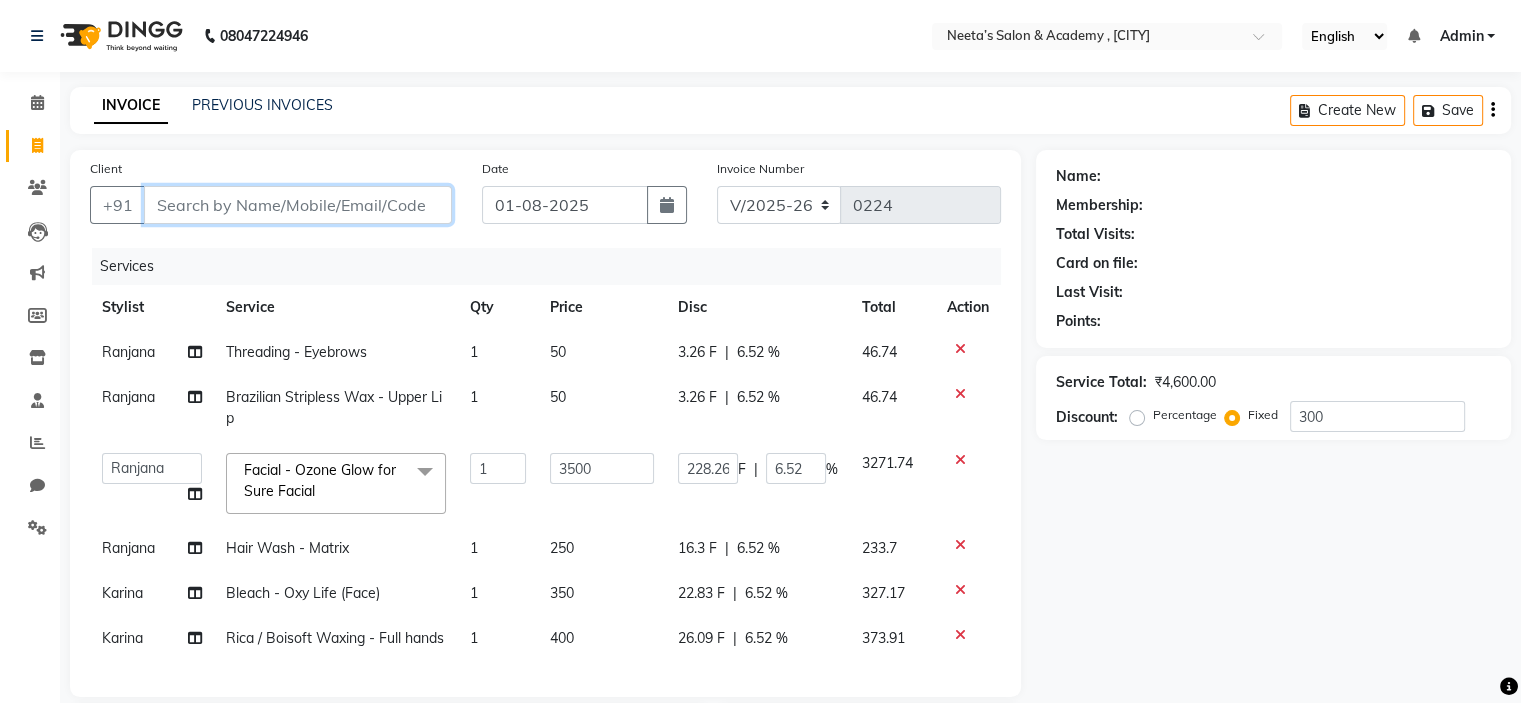 click on "Client" at bounding box center (298, 205) 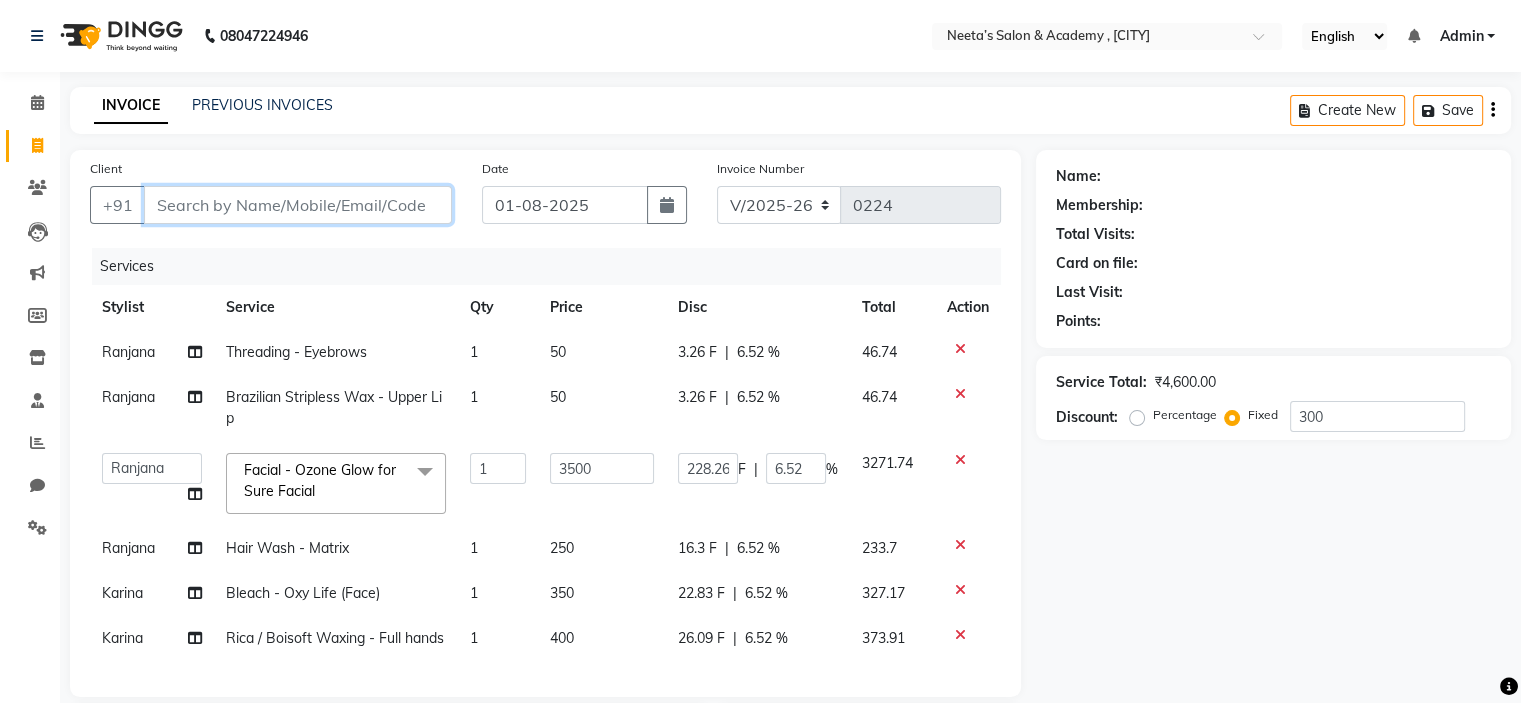 click on "Client" at bounding box center [298, 205] 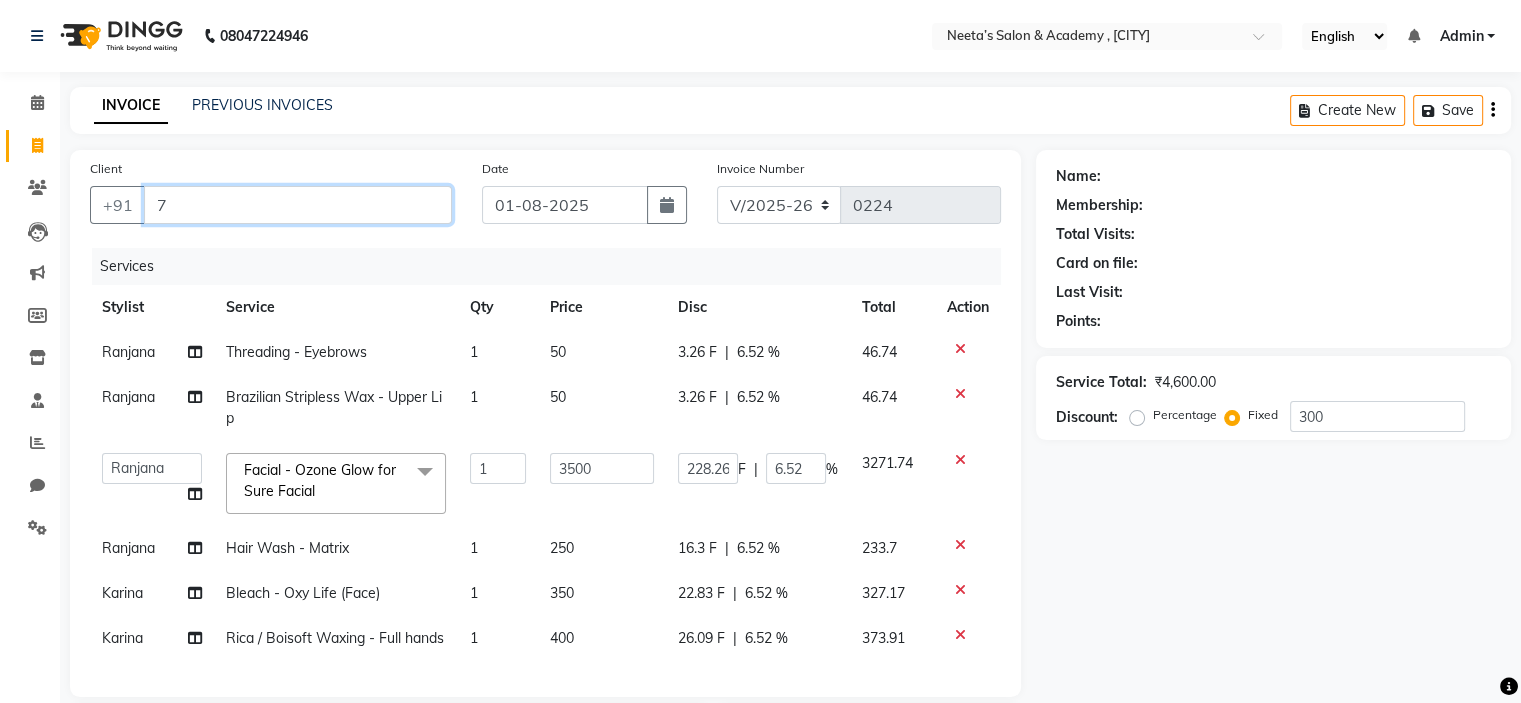 radio on "true" 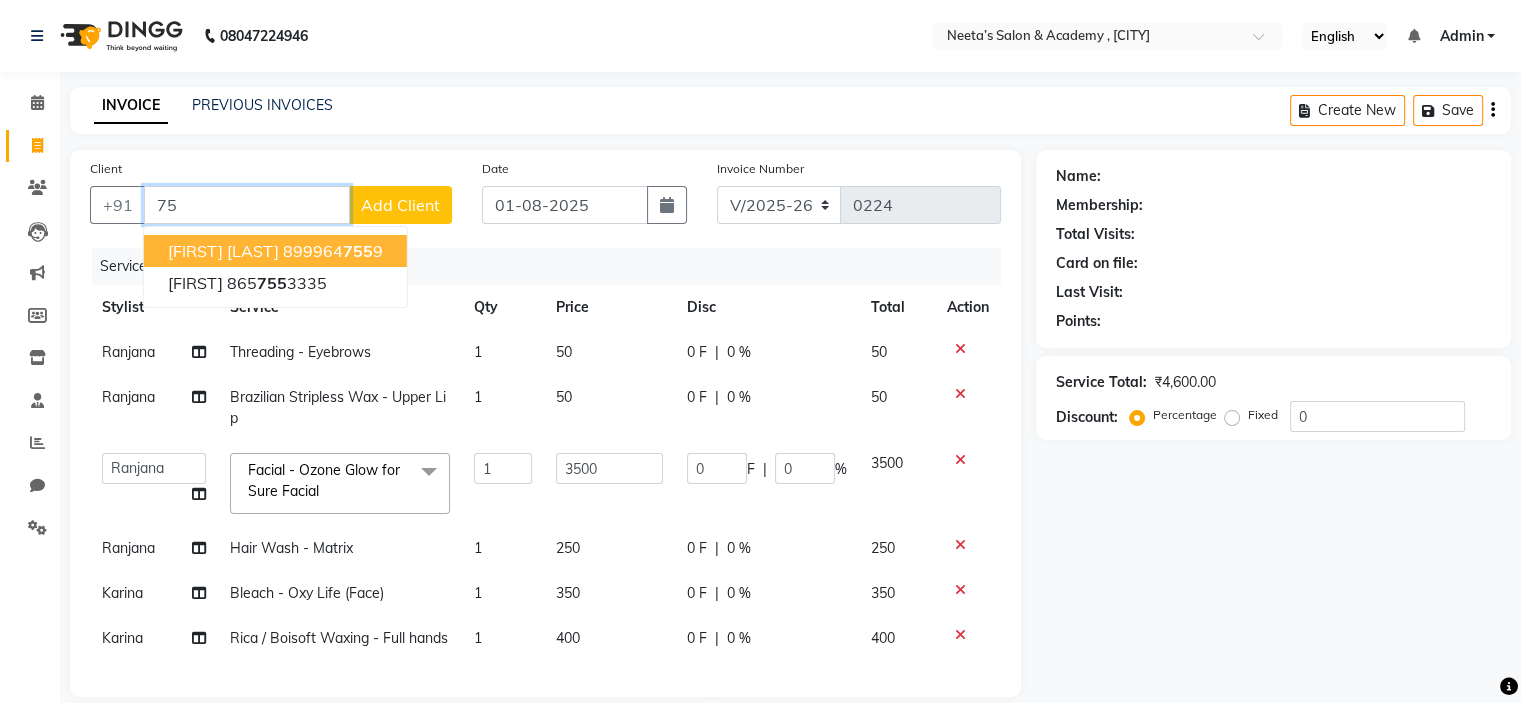 type on "7" 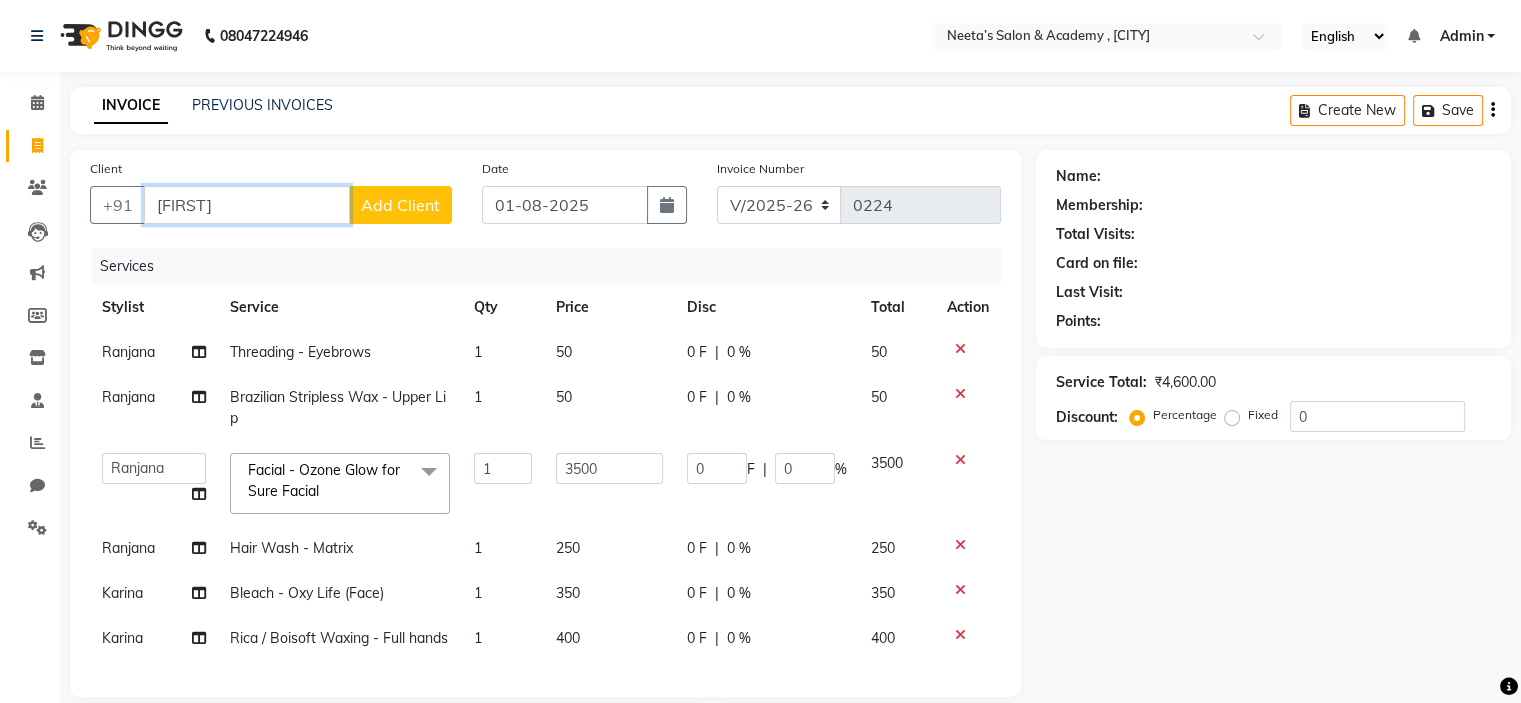 type on "[FIRST]" 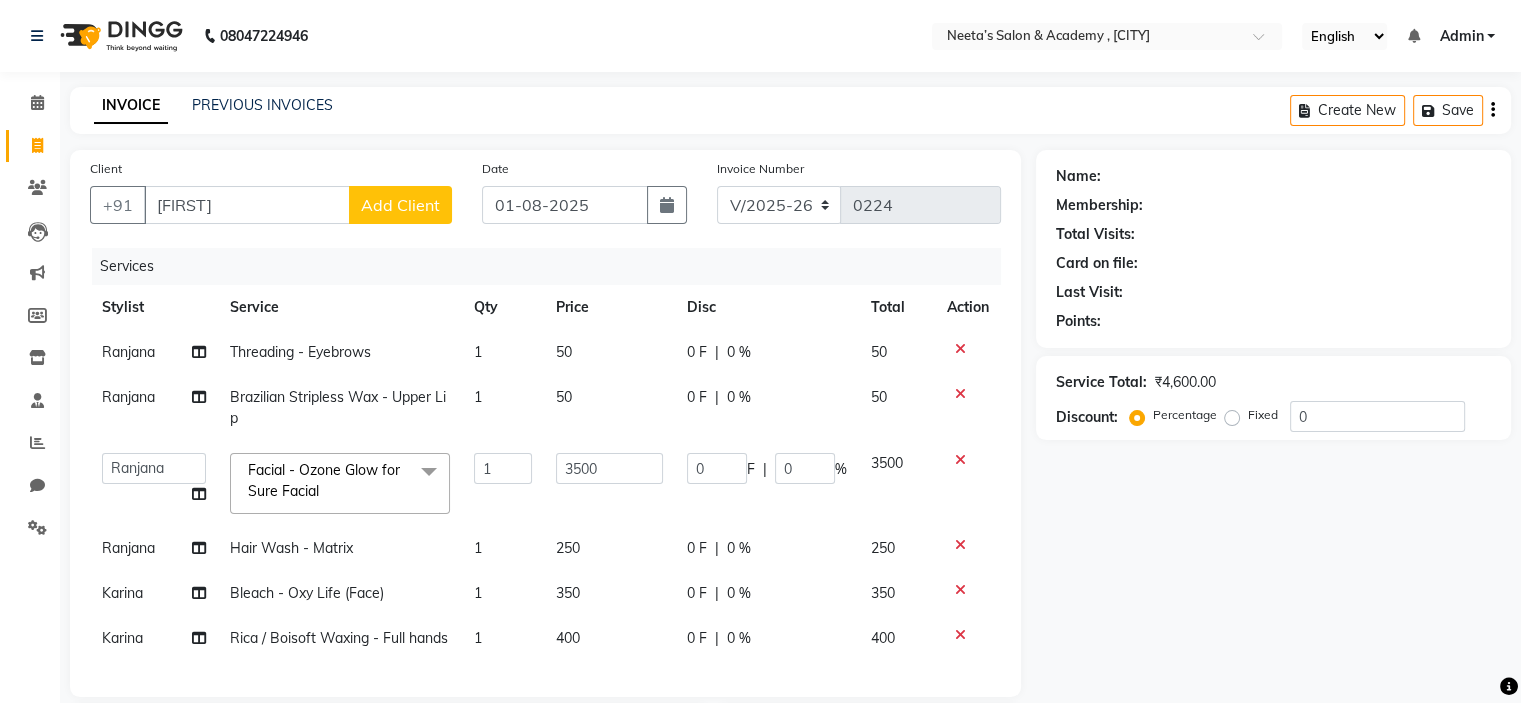 click on "Add Client" 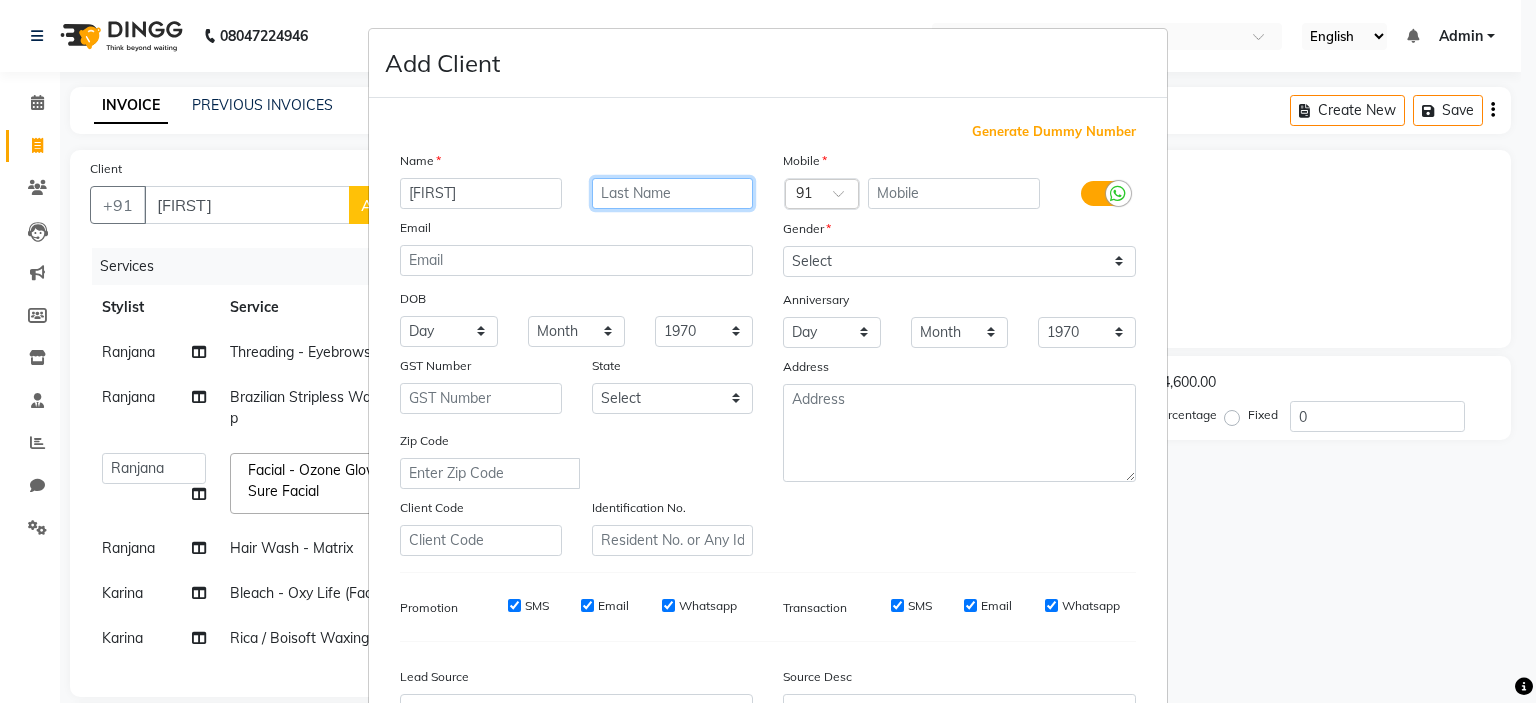click at bounding box center [673, 193] 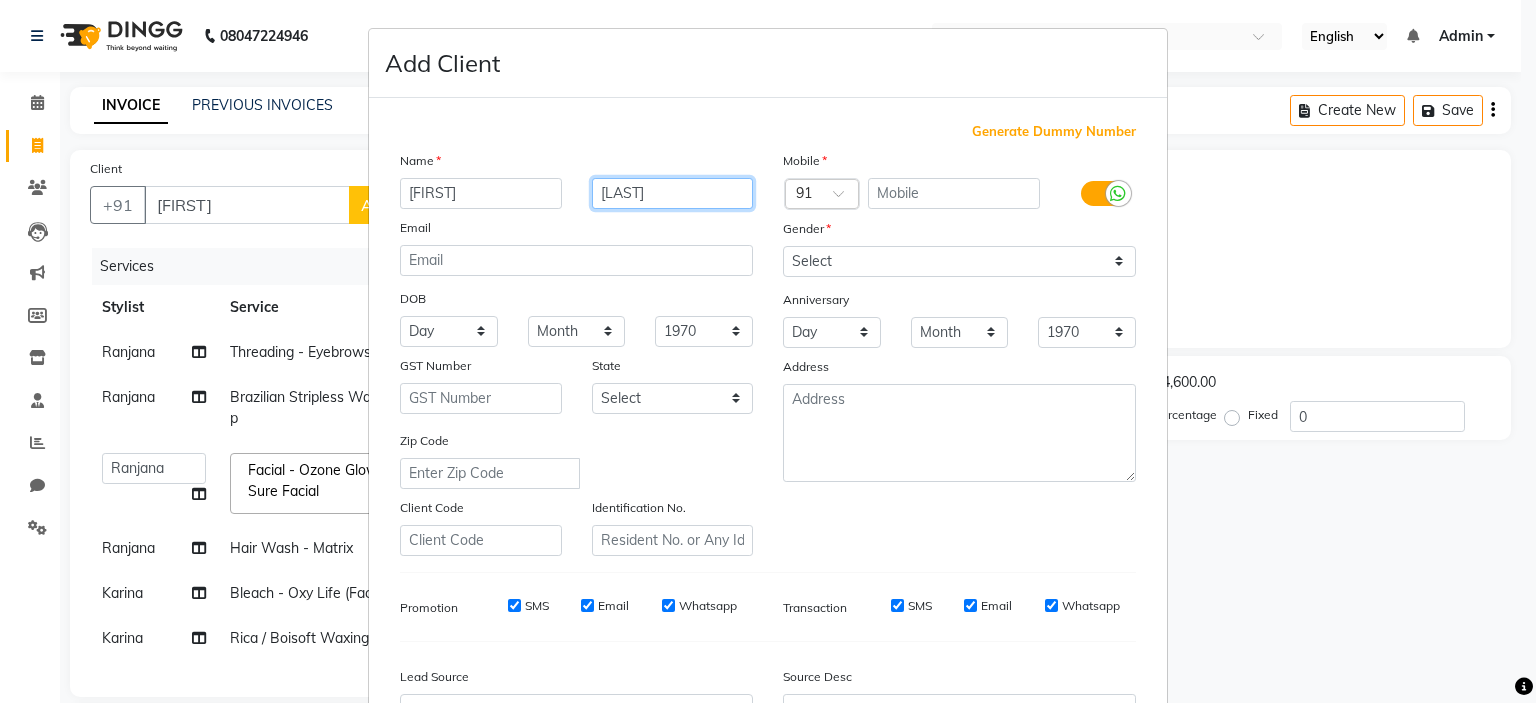 type on "[LAST]" 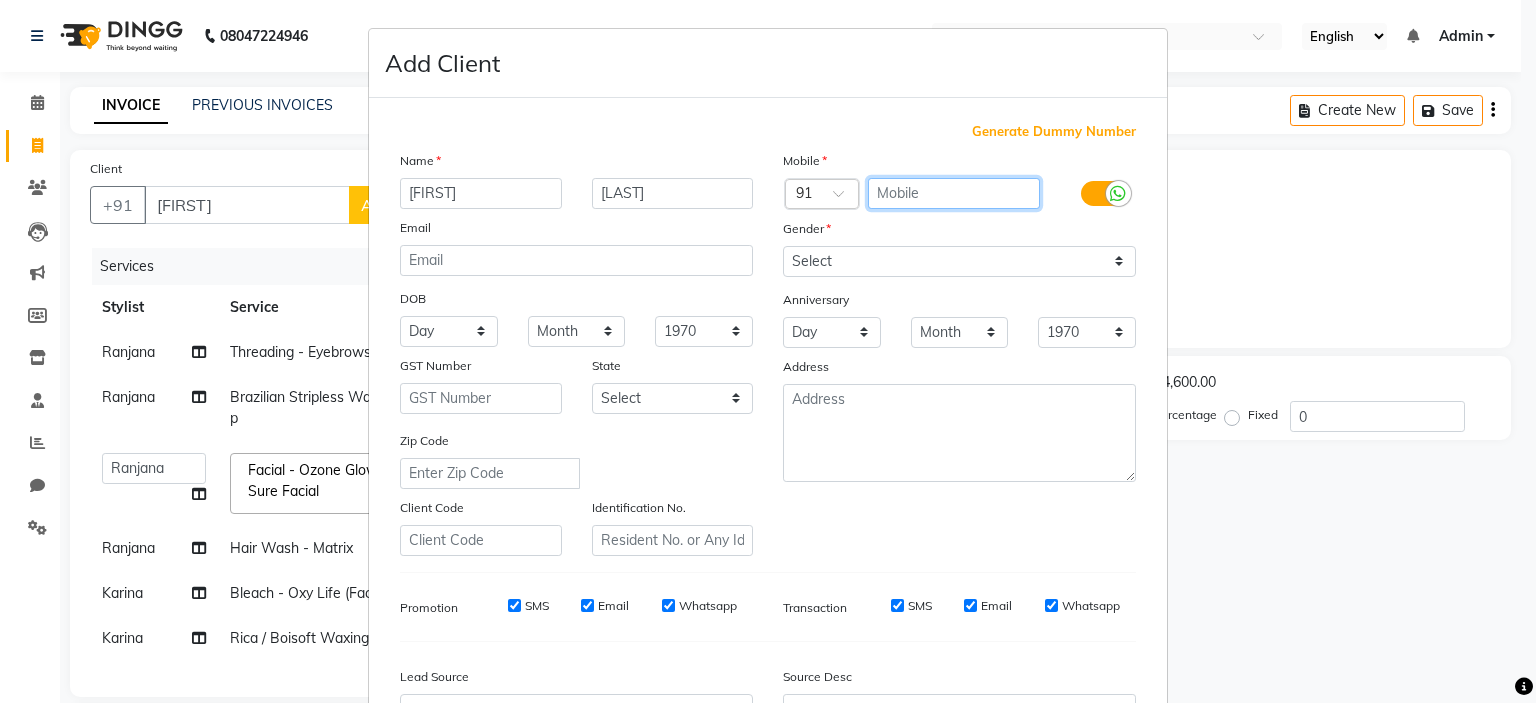 click at bounding box center (954, 193) 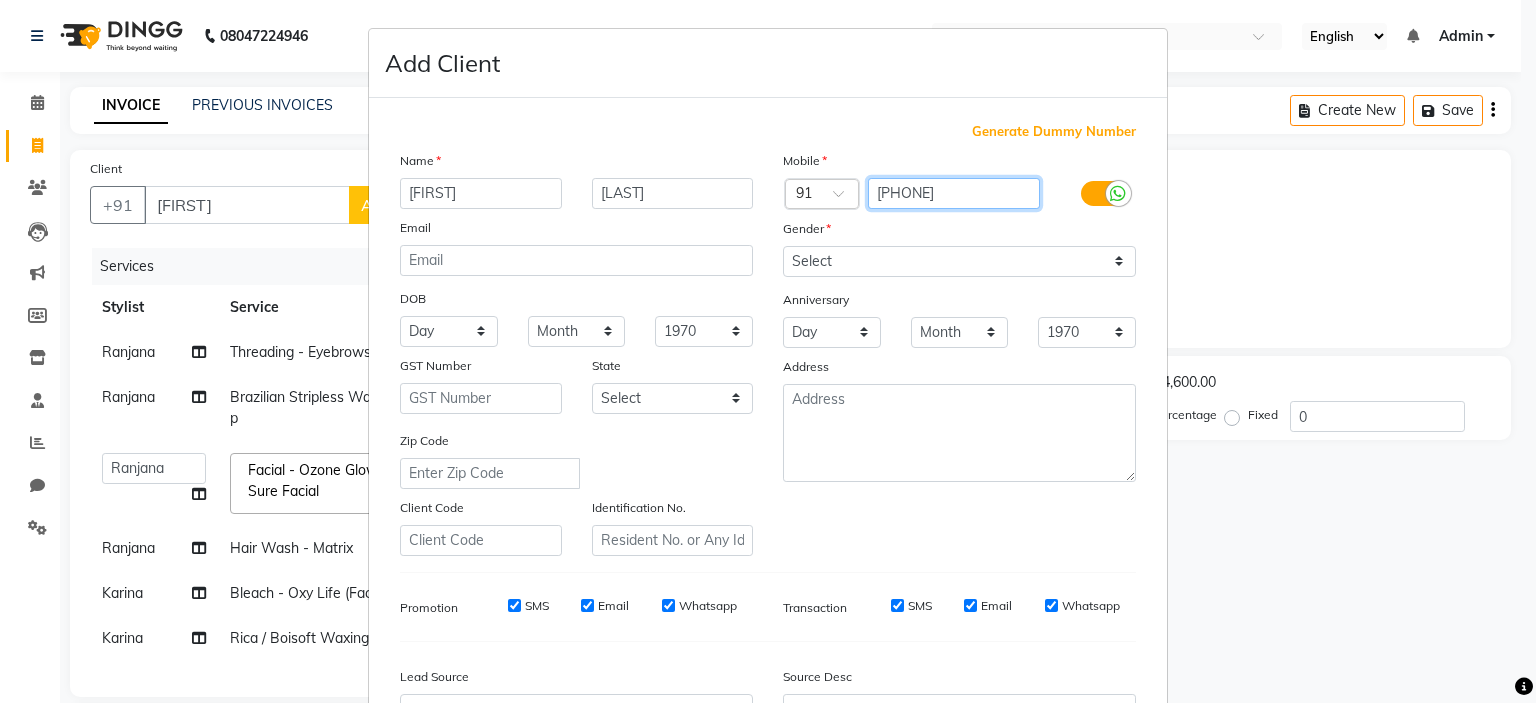 type on "[PHONE]" 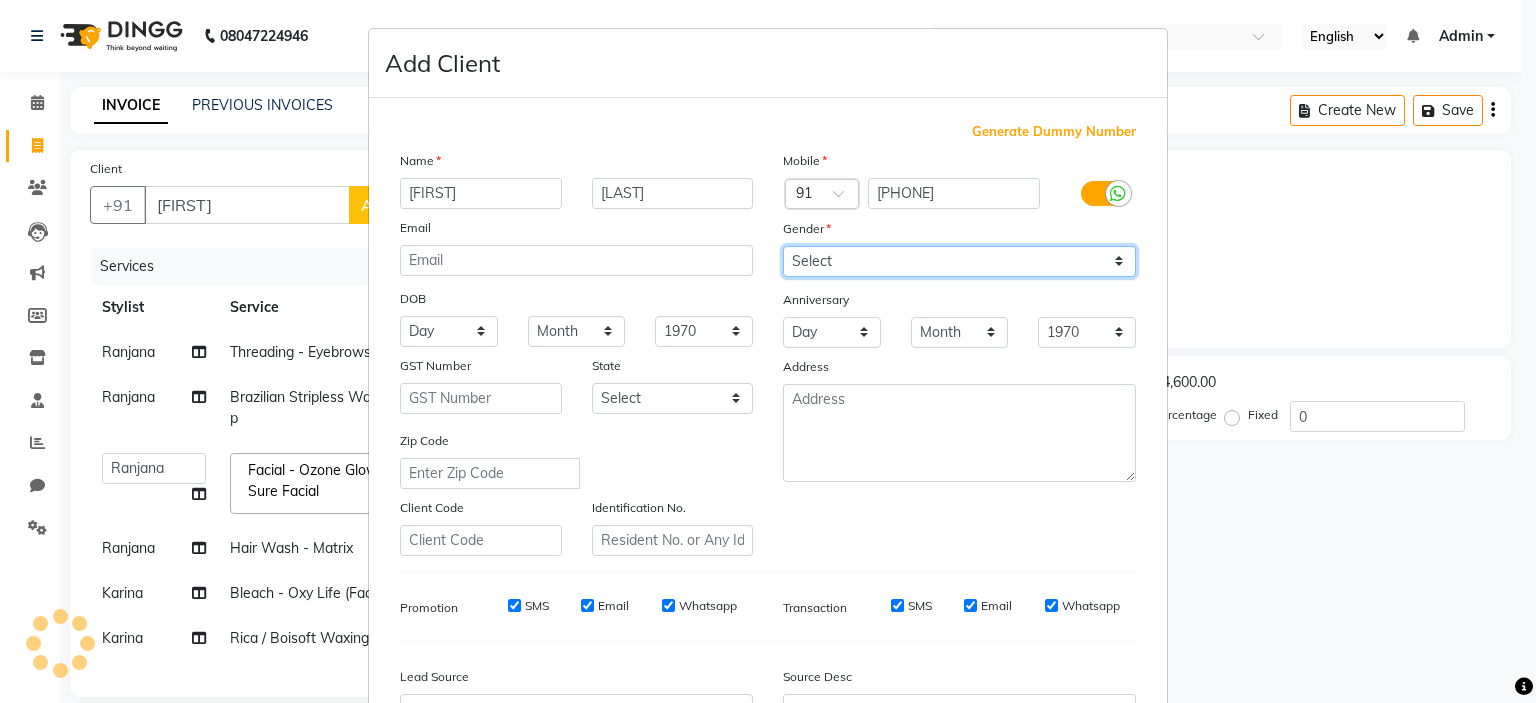 click on "Select Male Female Other Prefer Not To Say" at bounding box center [959, 261] 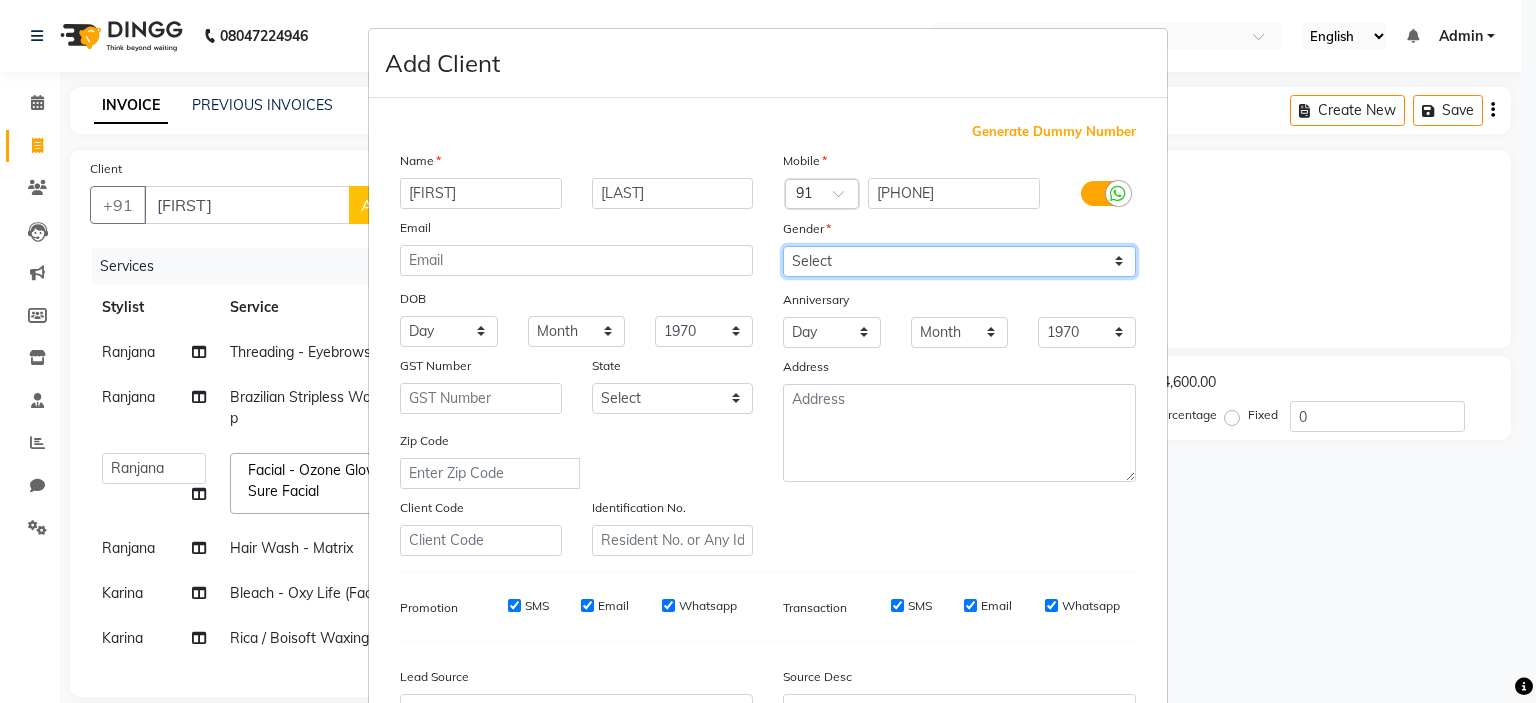 select on "female" 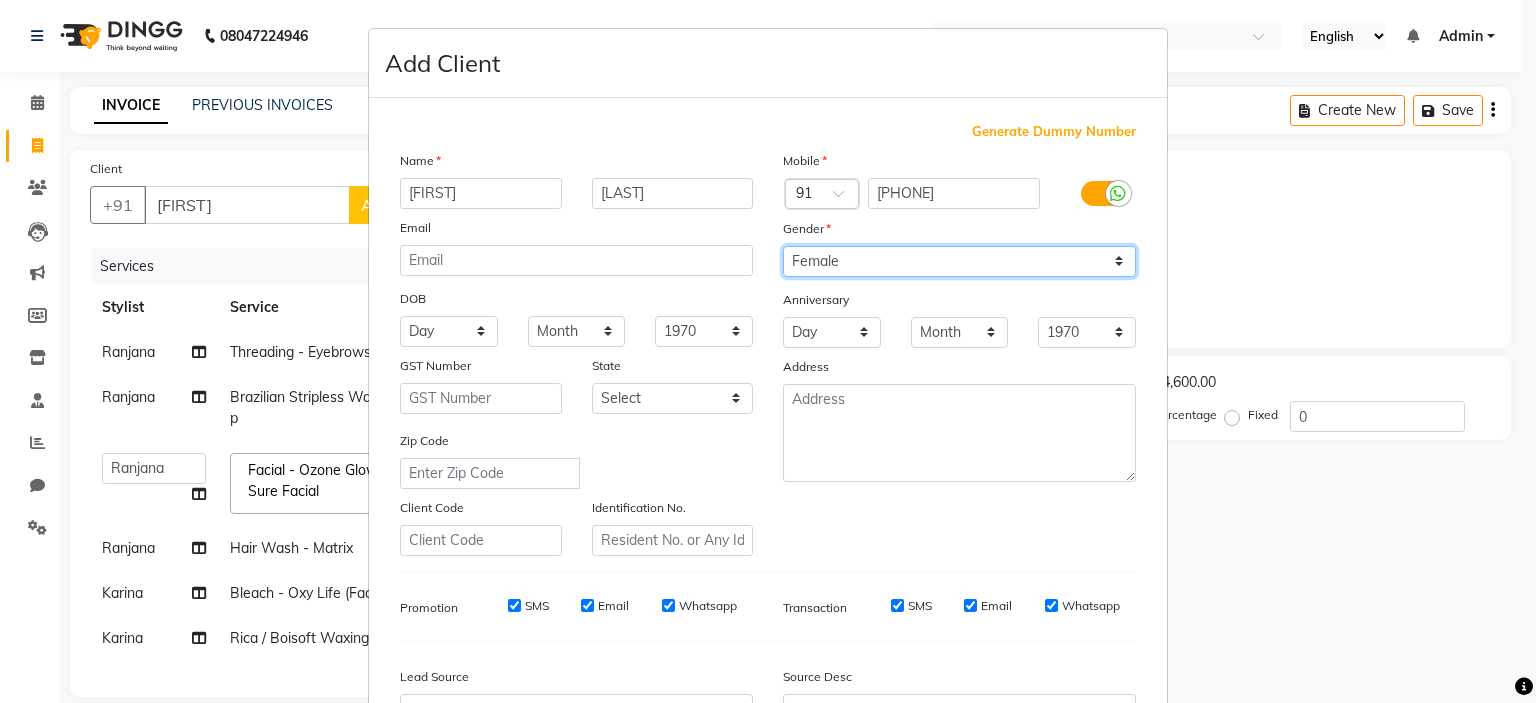 click on "Select Male Female Other Prefer Not To Say" at bounding box center [959, 261] 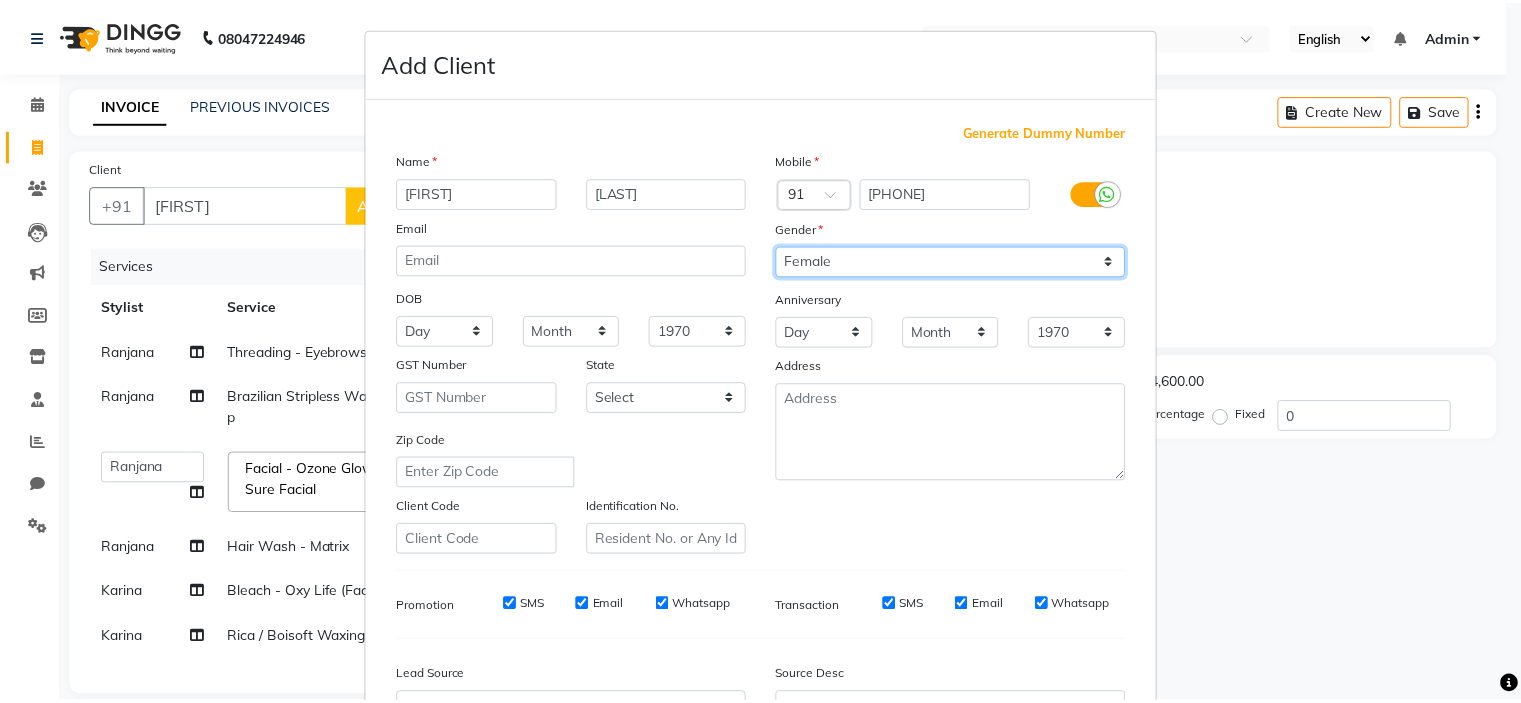 scroll, scrollTop: 229, scrollLeft: 0, axis: vertical 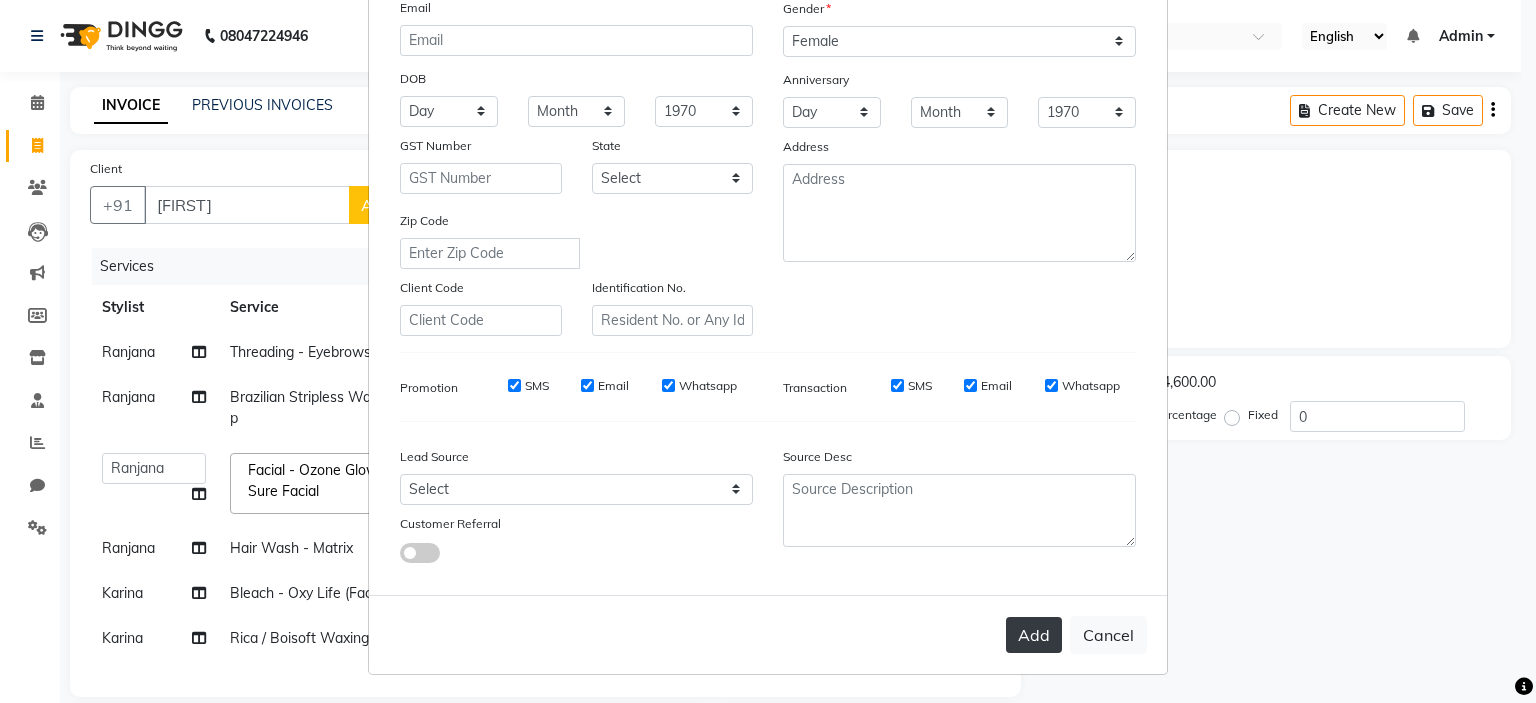 click on "Add" at bounding box center [1034, 635] 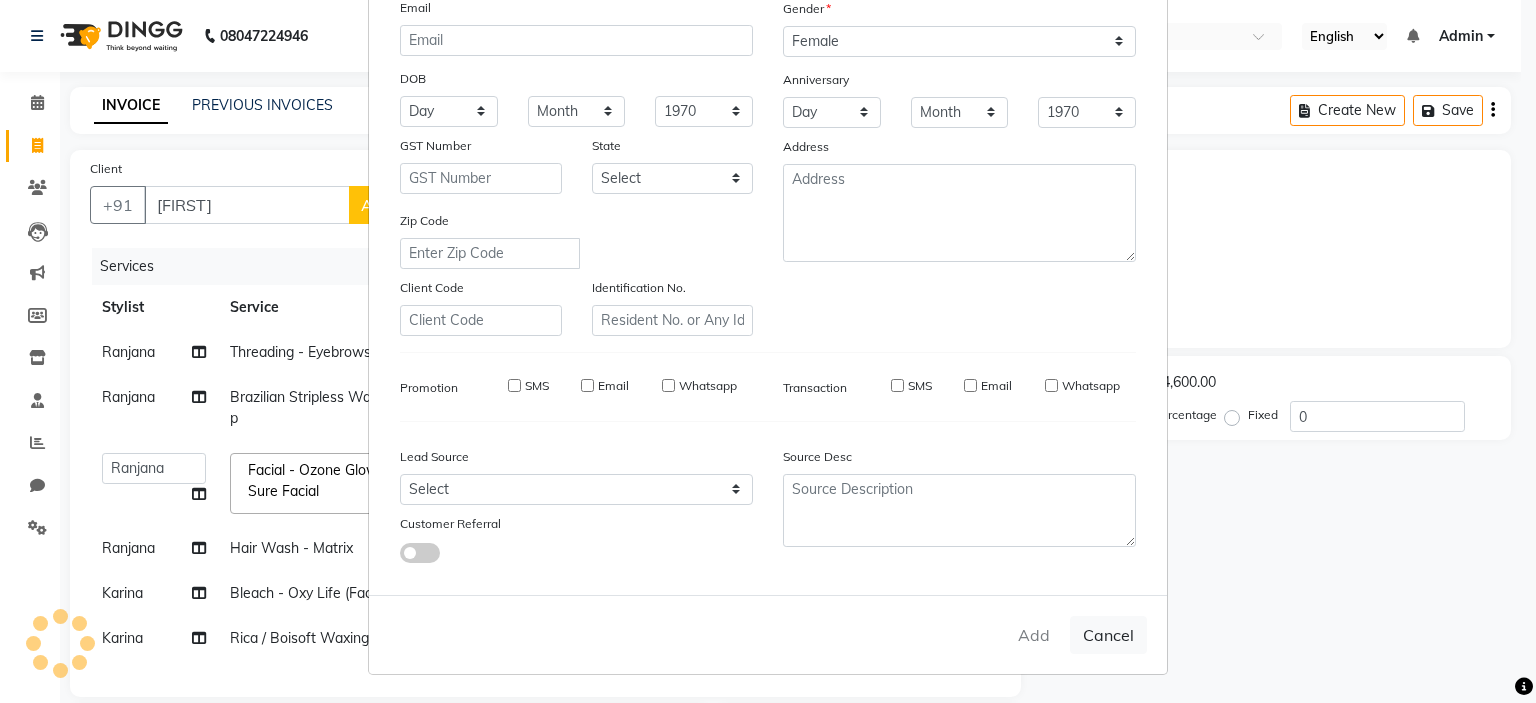 type on "[PHONE]" 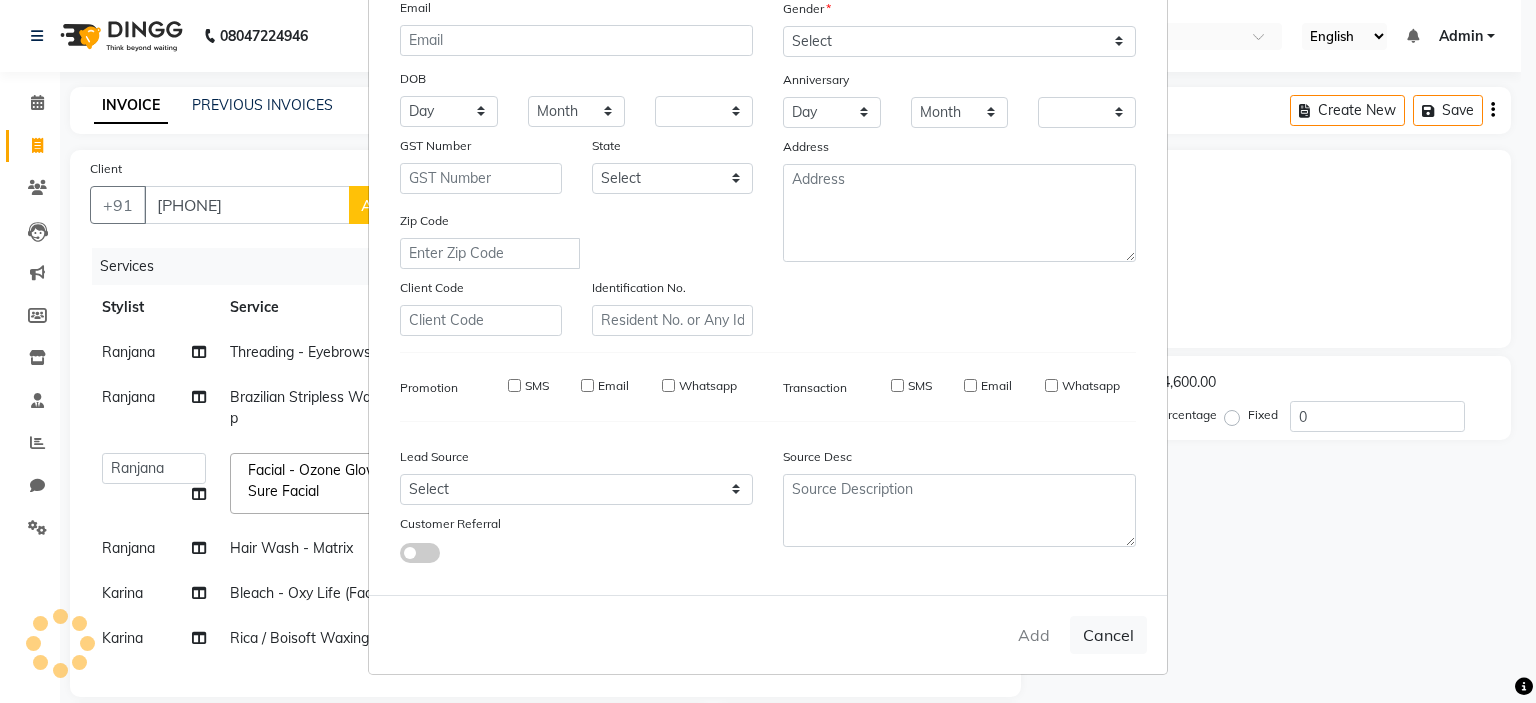 checkbox on "false" 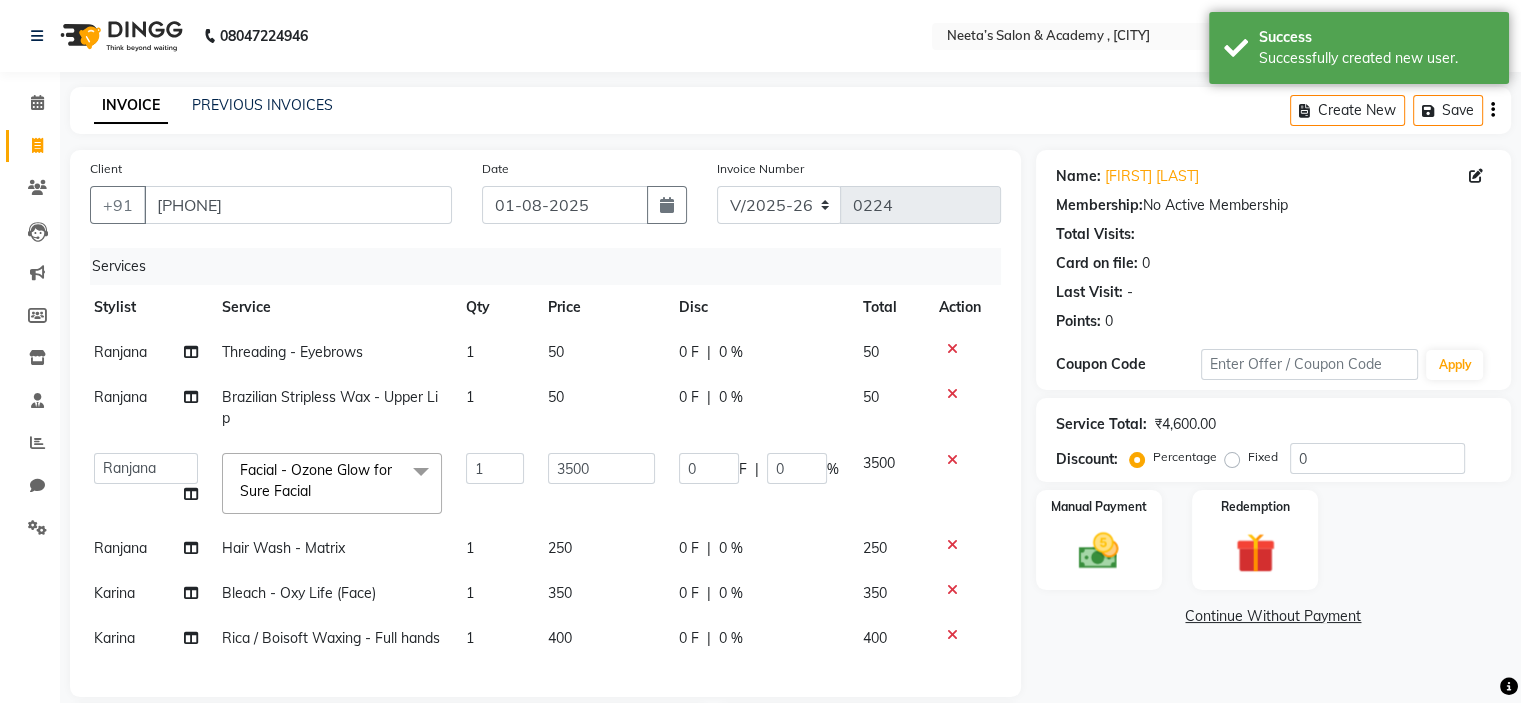 scroll, scrollTop: 0, scrollLeft: 8, axis: horizontal 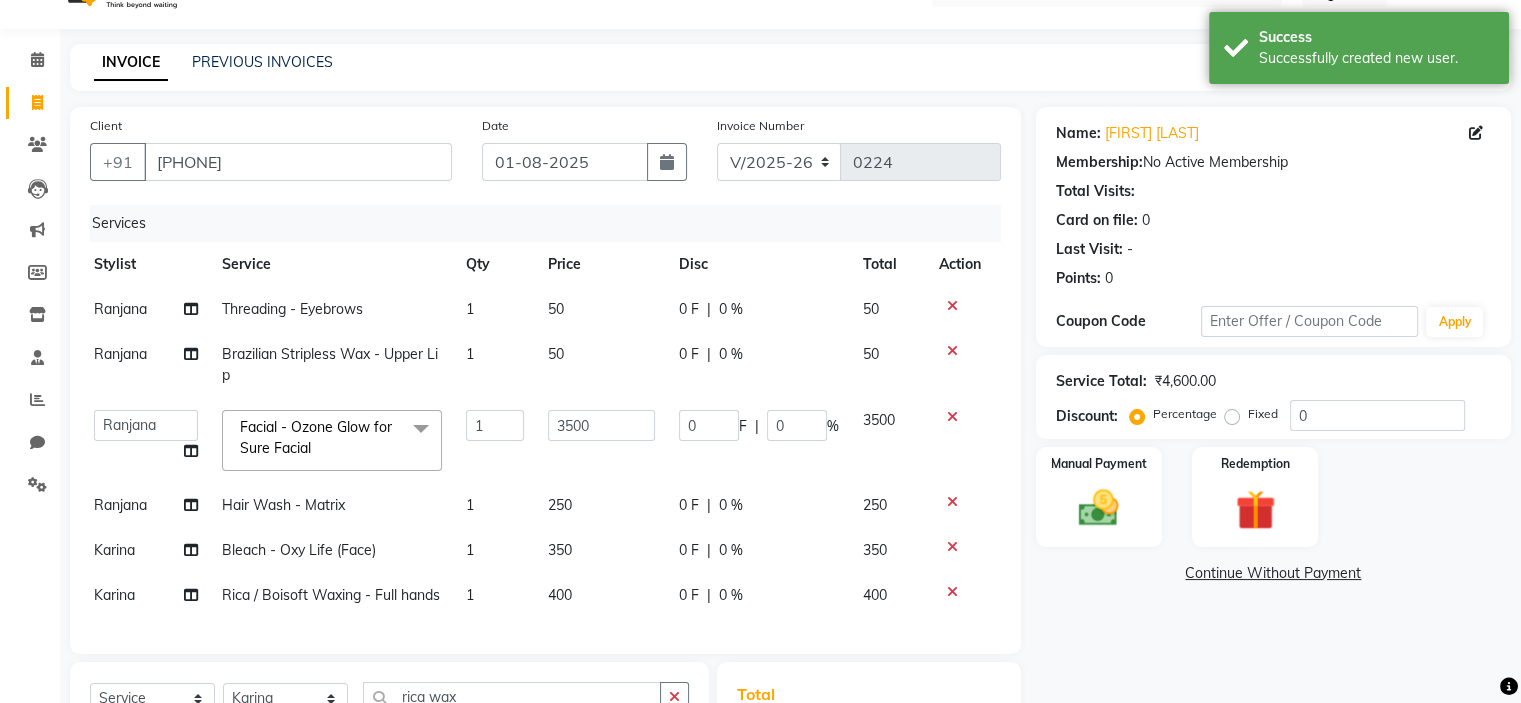 click on "Fixed" 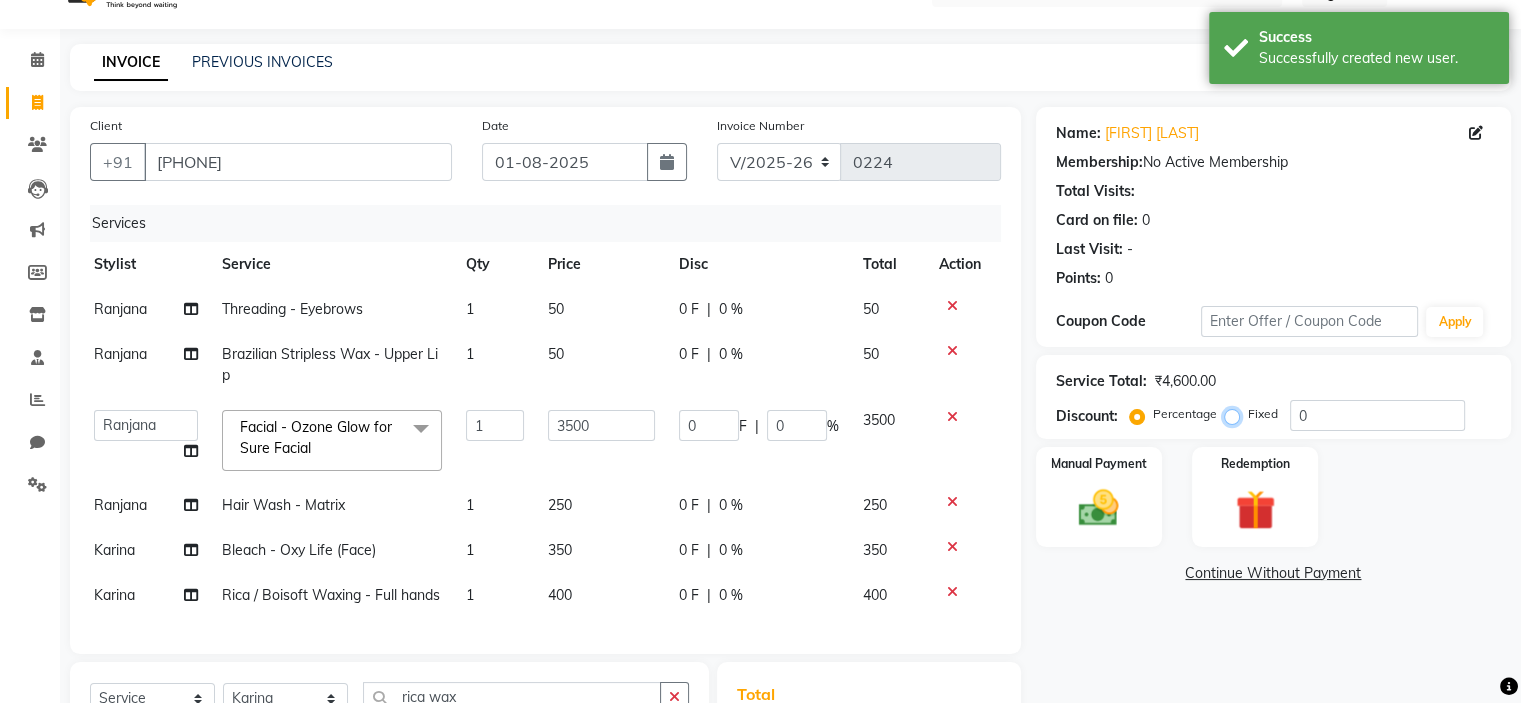 click on "Fixed" at bounding box center [1236, 414] 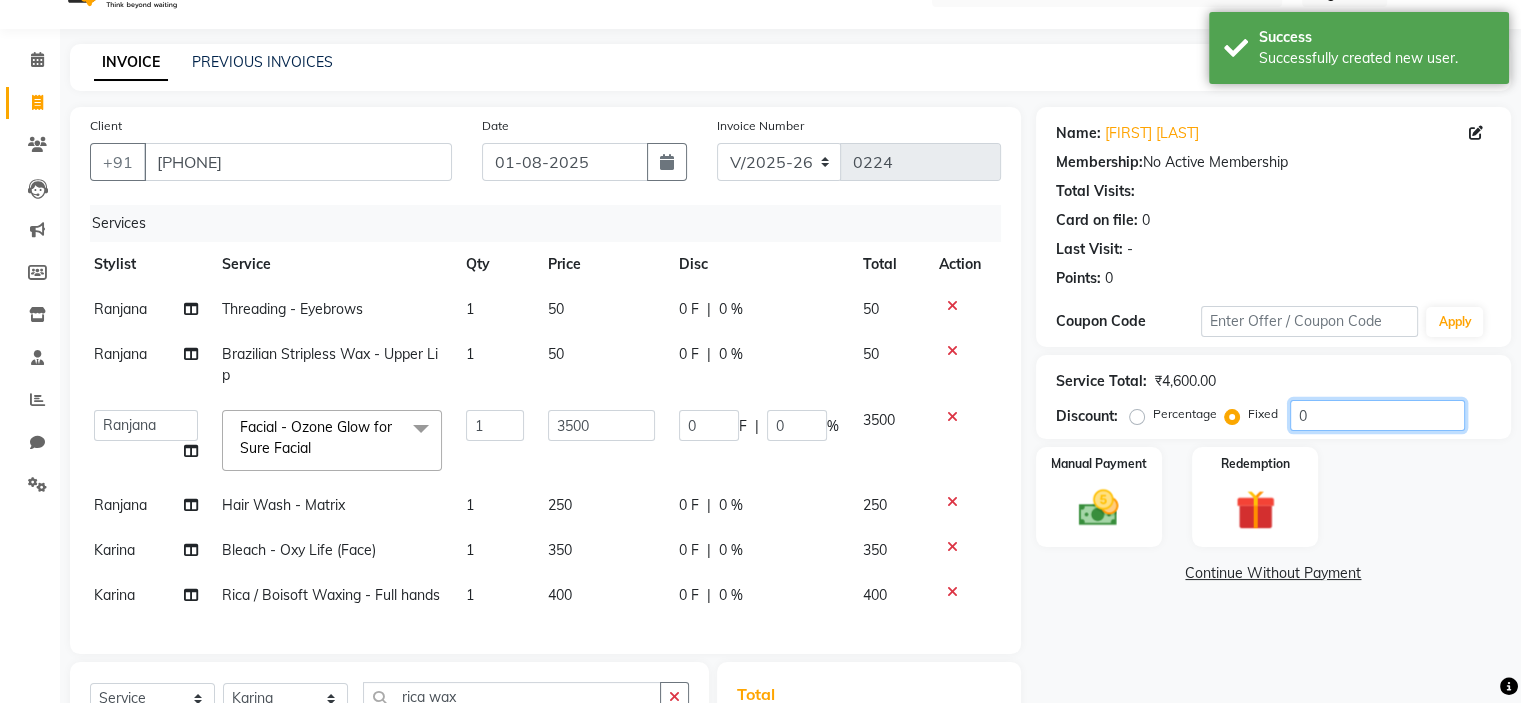 click on "0" 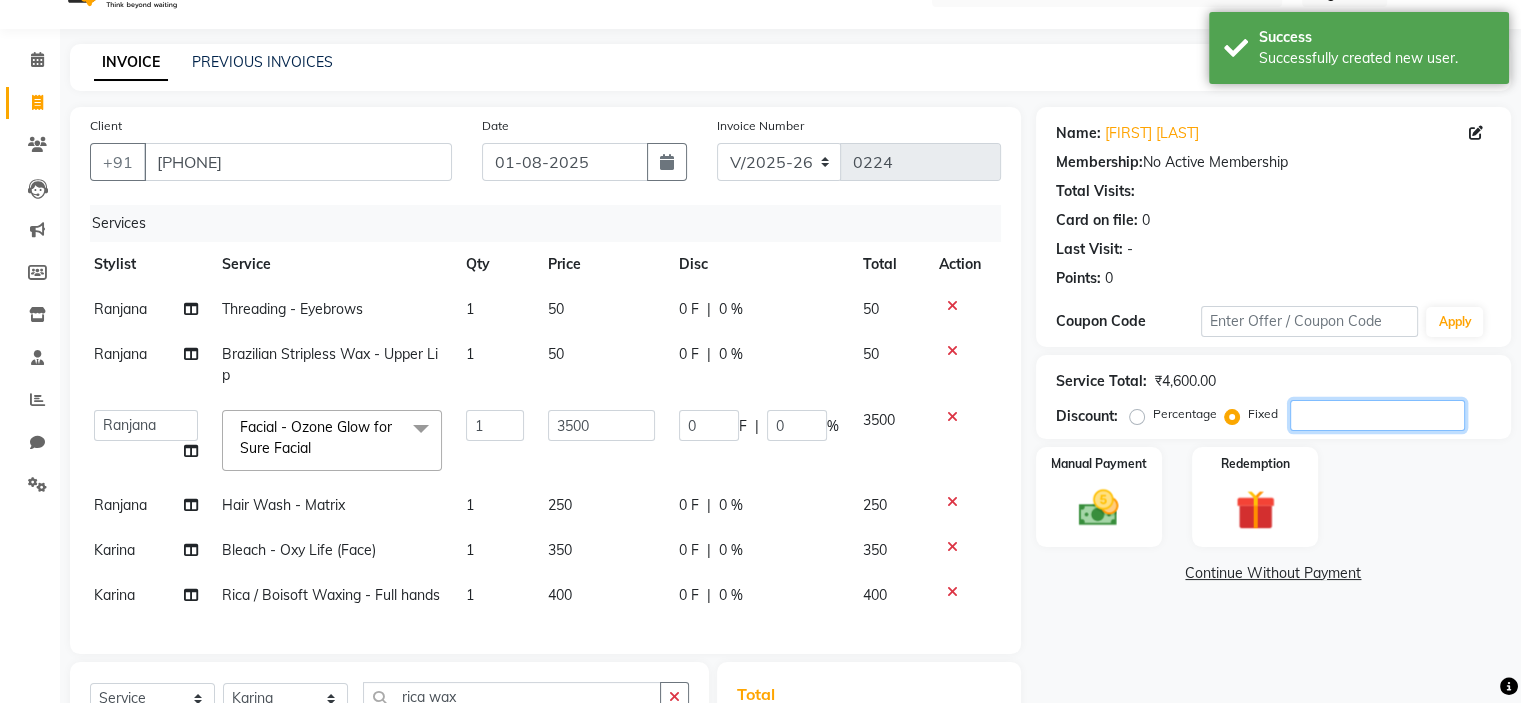 type on "3" 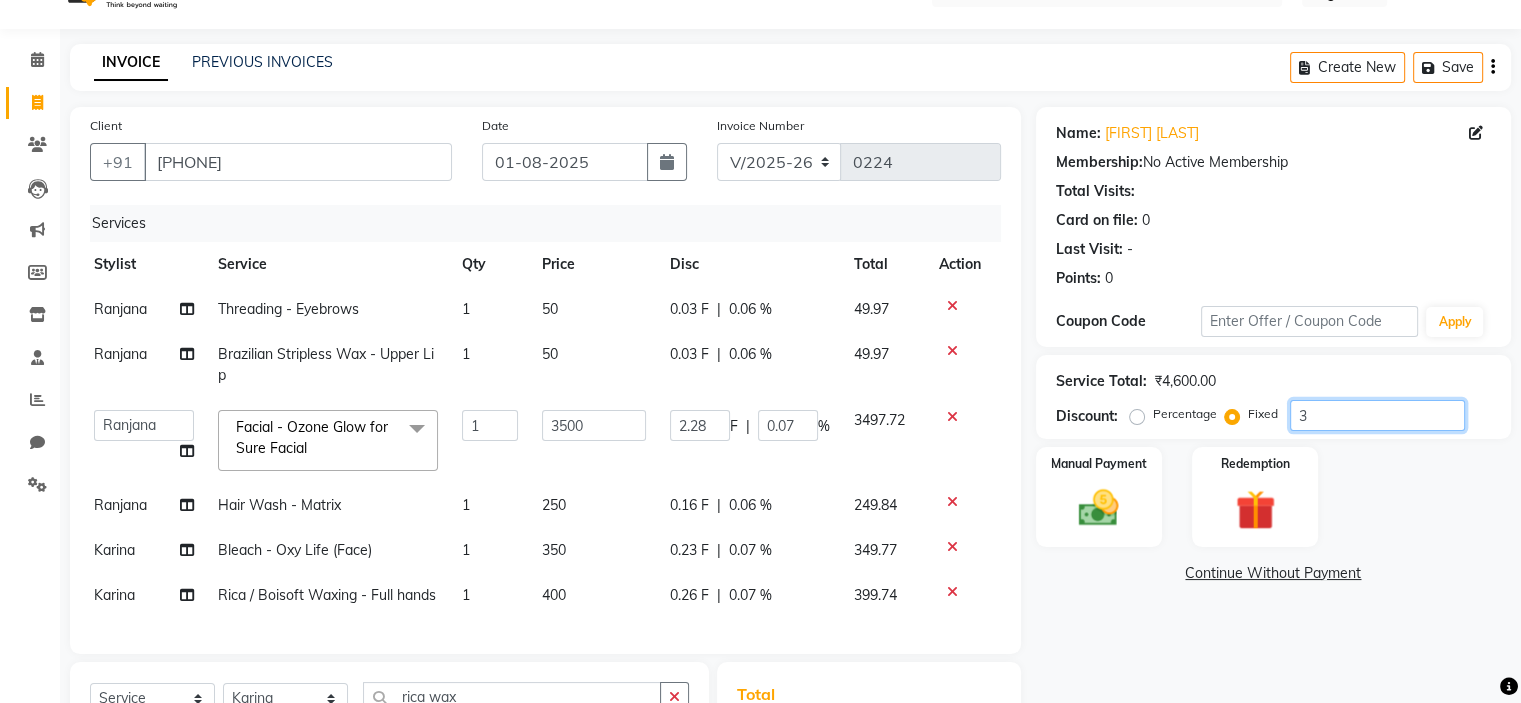 type on "30" 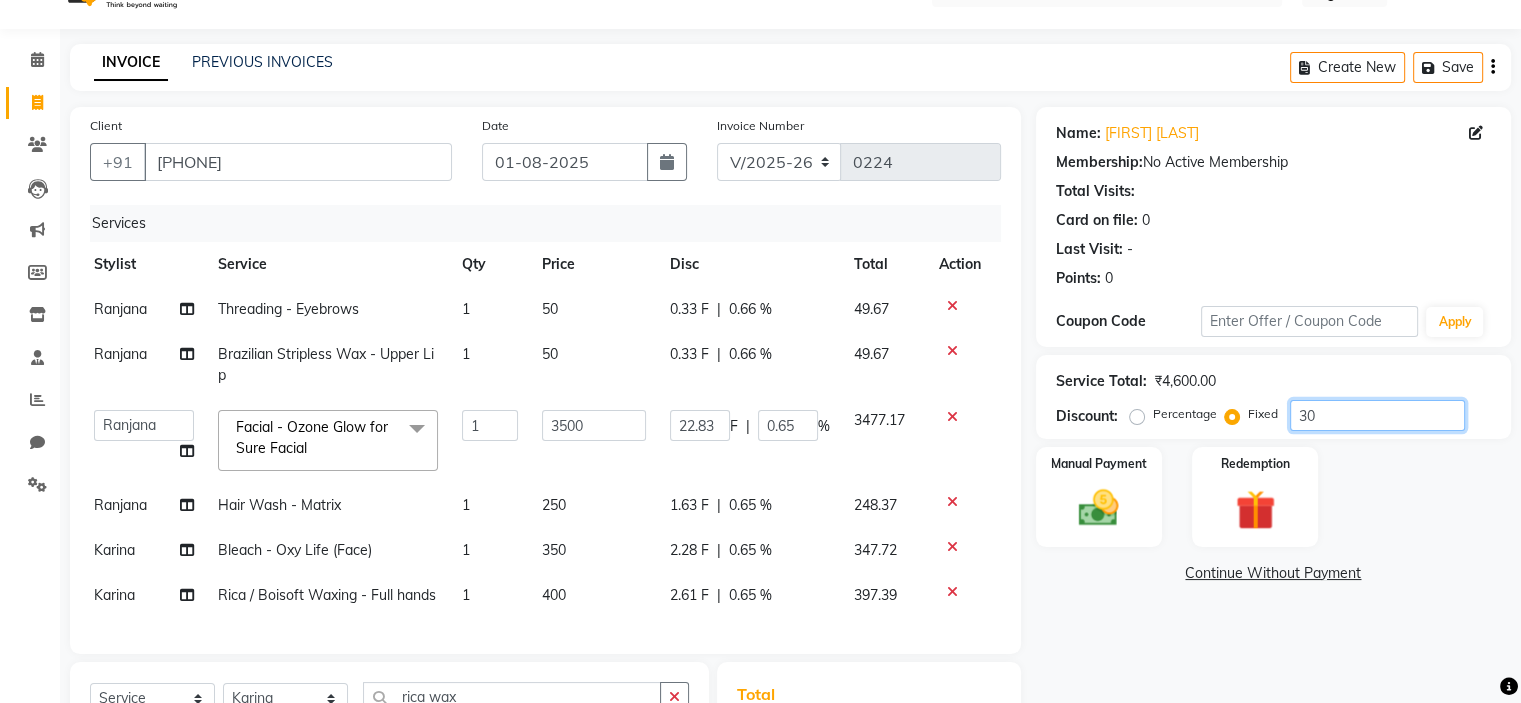 type on "300" 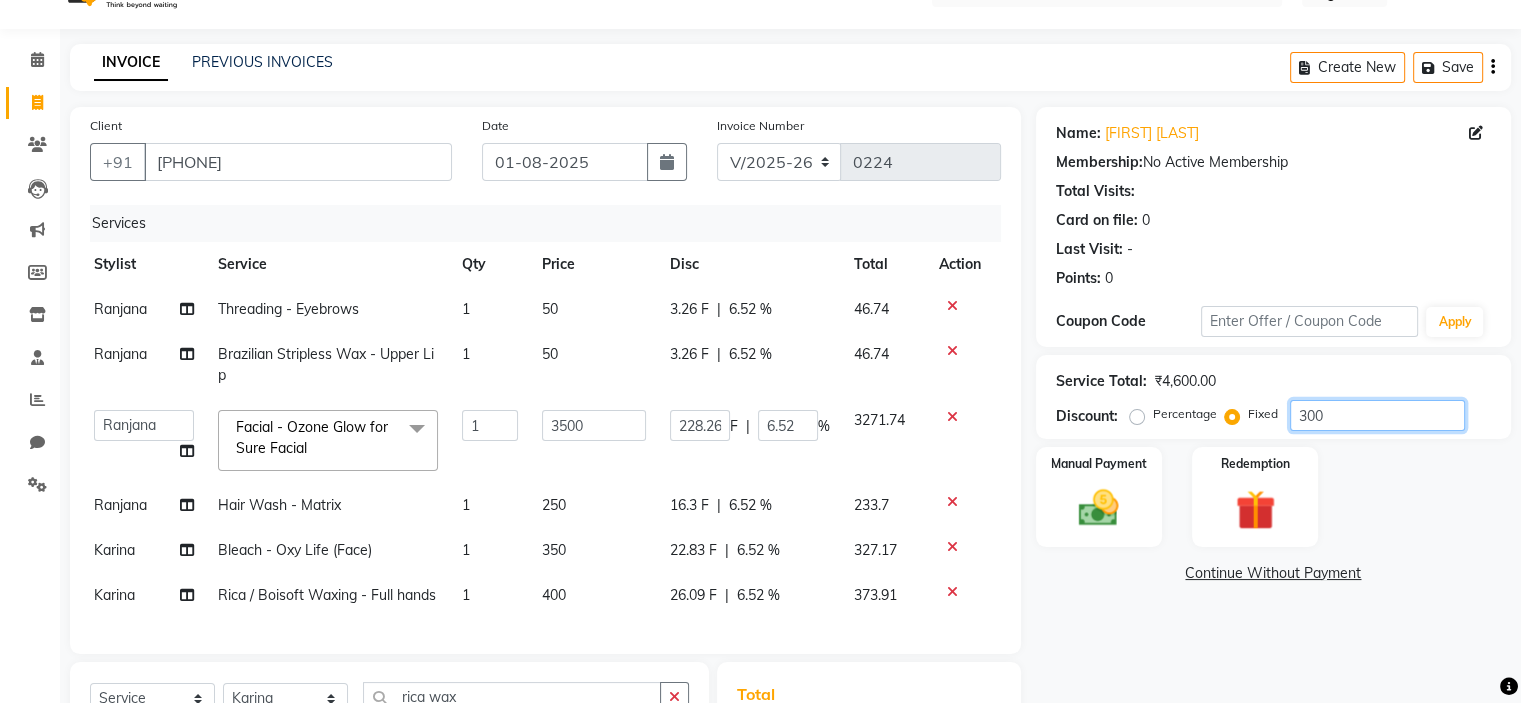 scroll, scrollTop: 342, scrollLeft: 0, axis: vertical 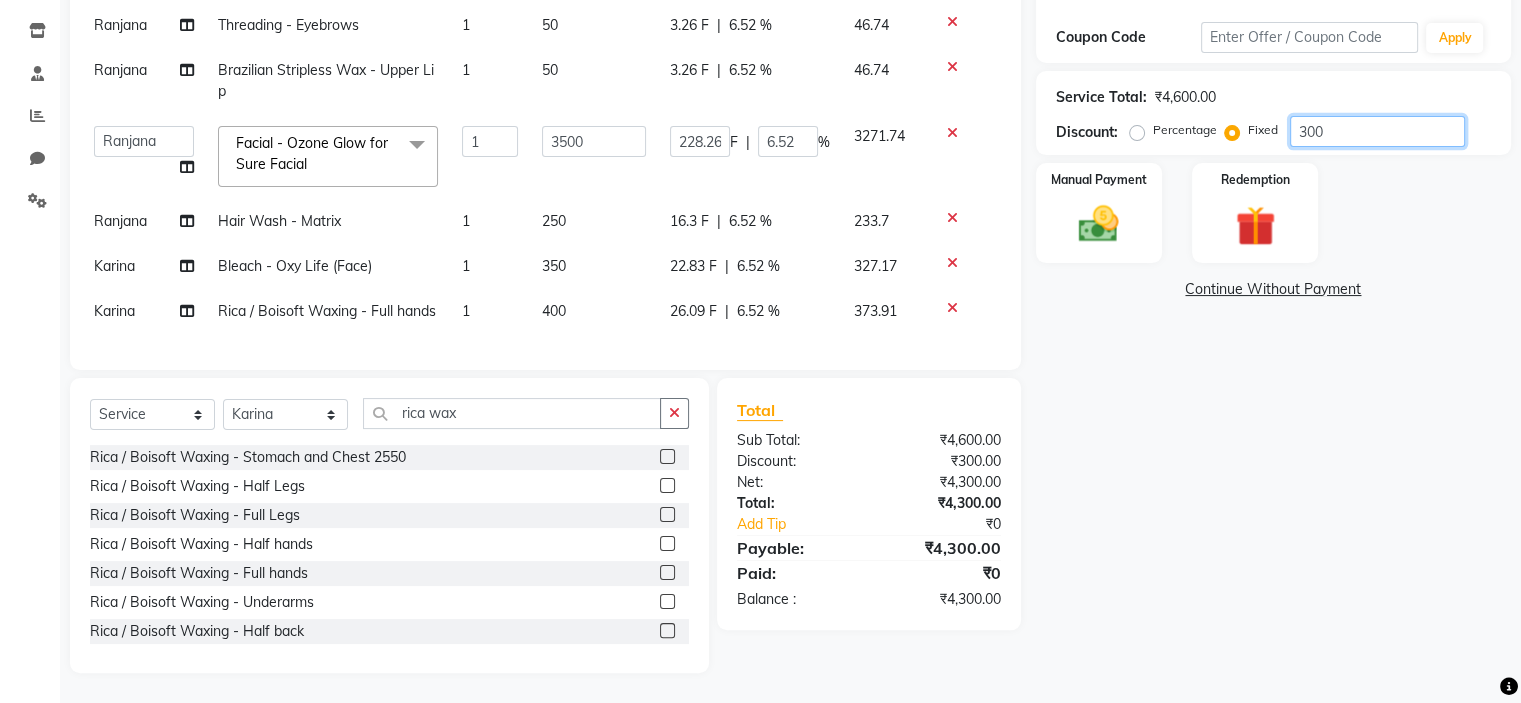 type on "300" 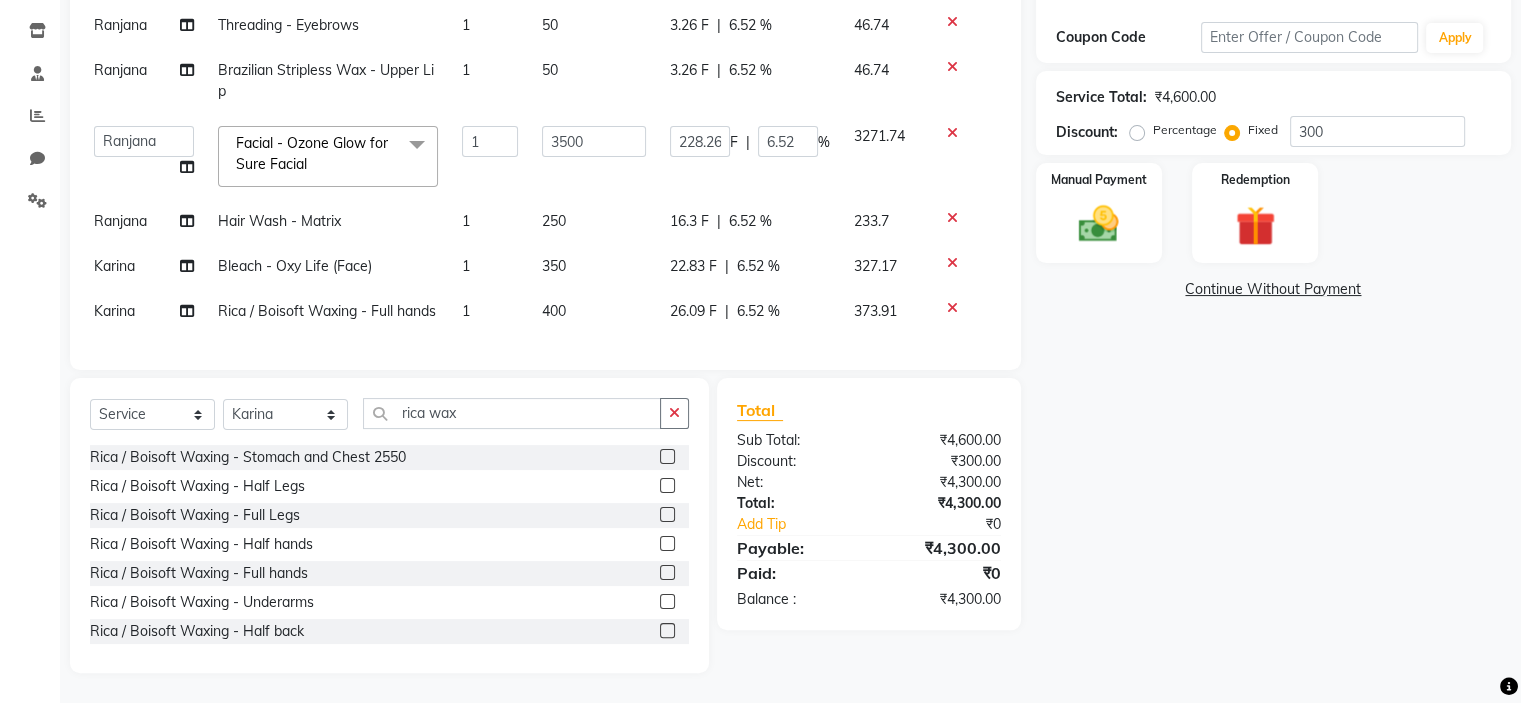 click on "Name: [FIRST] [LAST] Membership:  No Active Membership  Total Visits:   Card on file:  0 Last Visit:   - Points:   0  Coupon Code Apply Service Total:  ₹4,600.00  Discount:  Percentage   Fixed  300 Manual Payment Redemption  Continue Without Payment" 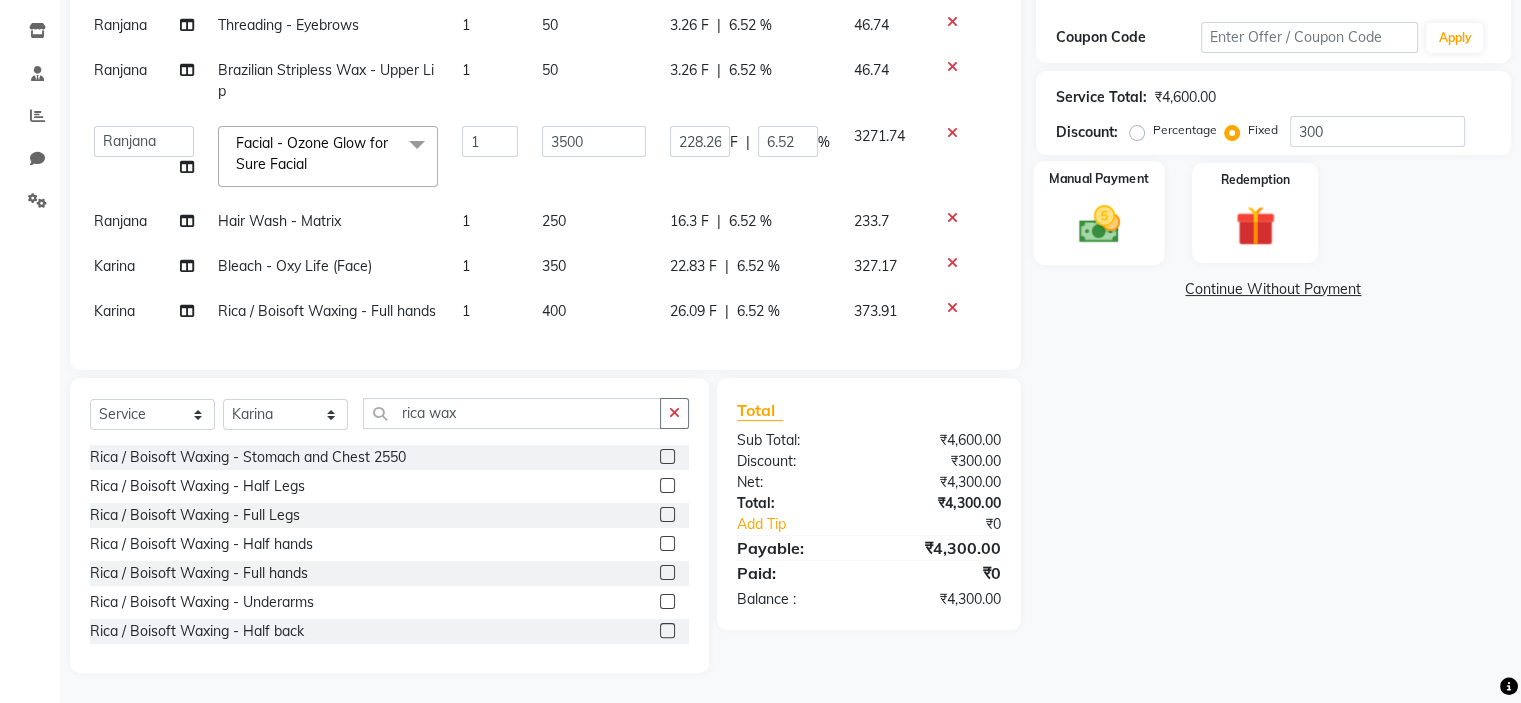 click 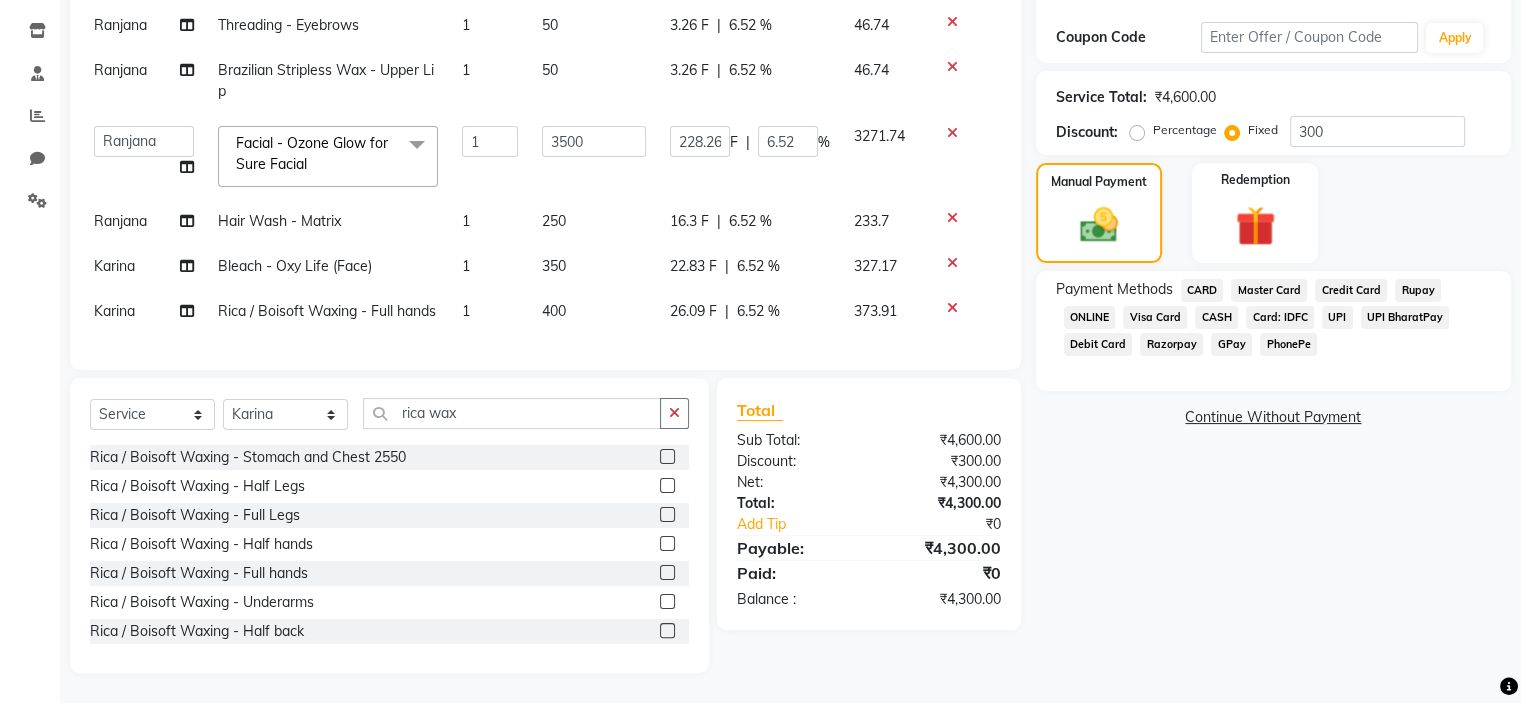 click on "GPay" 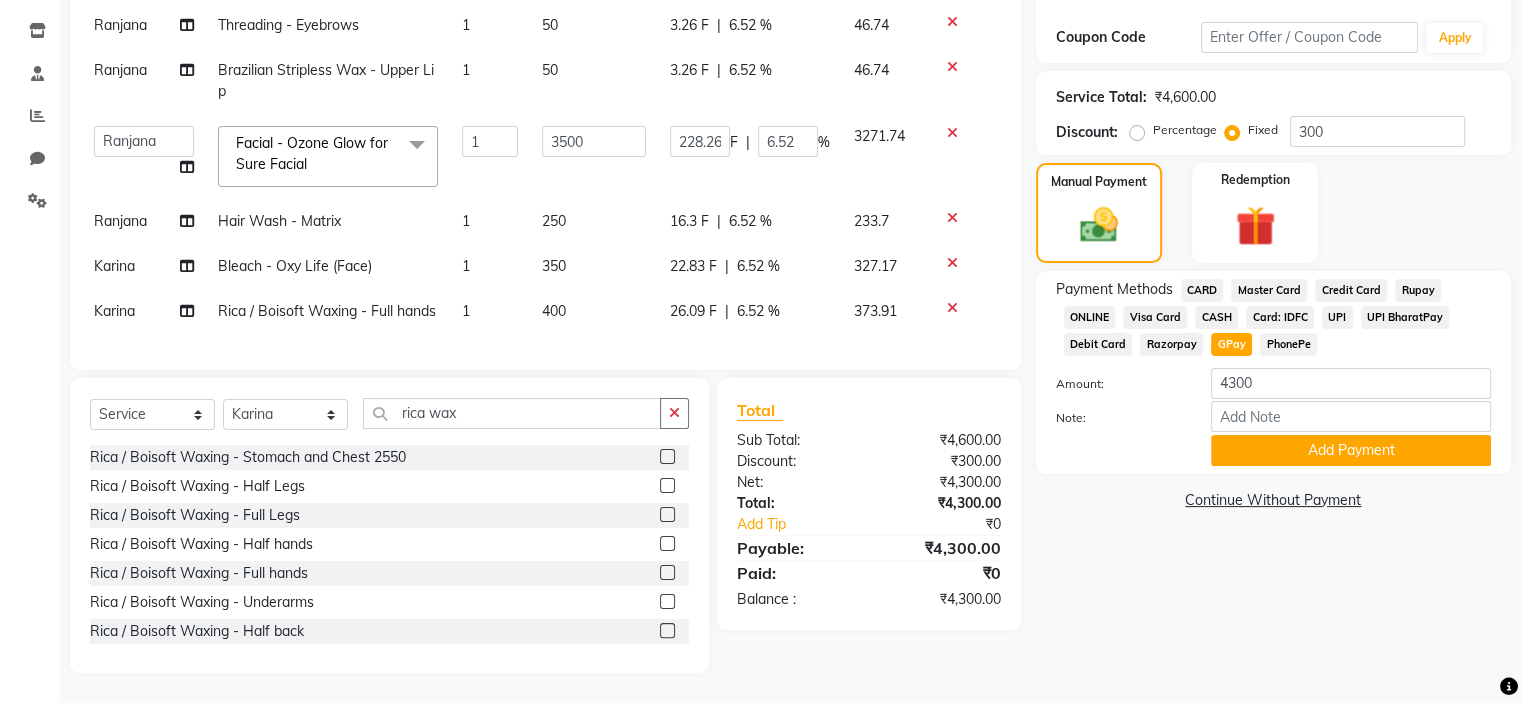 click on "CASH" 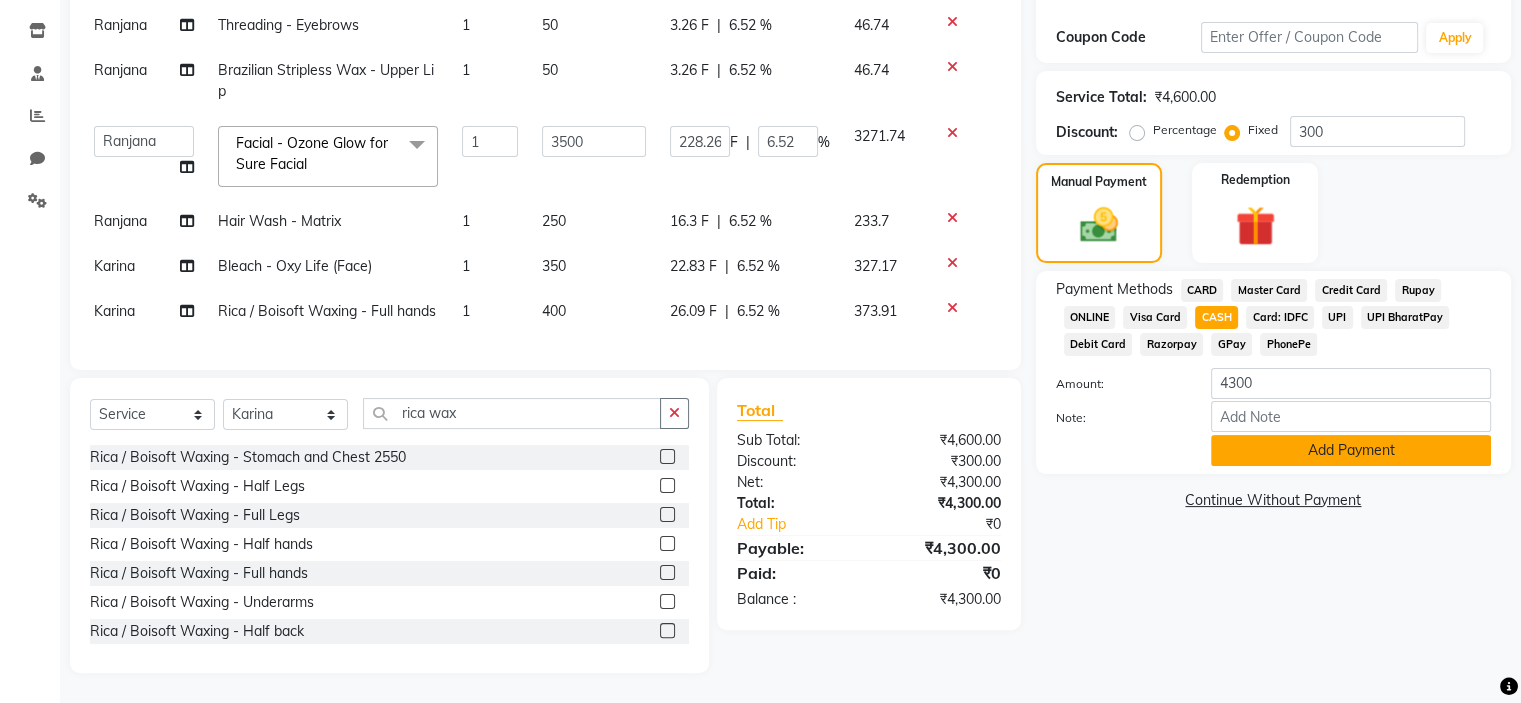 click on "Add Payment" 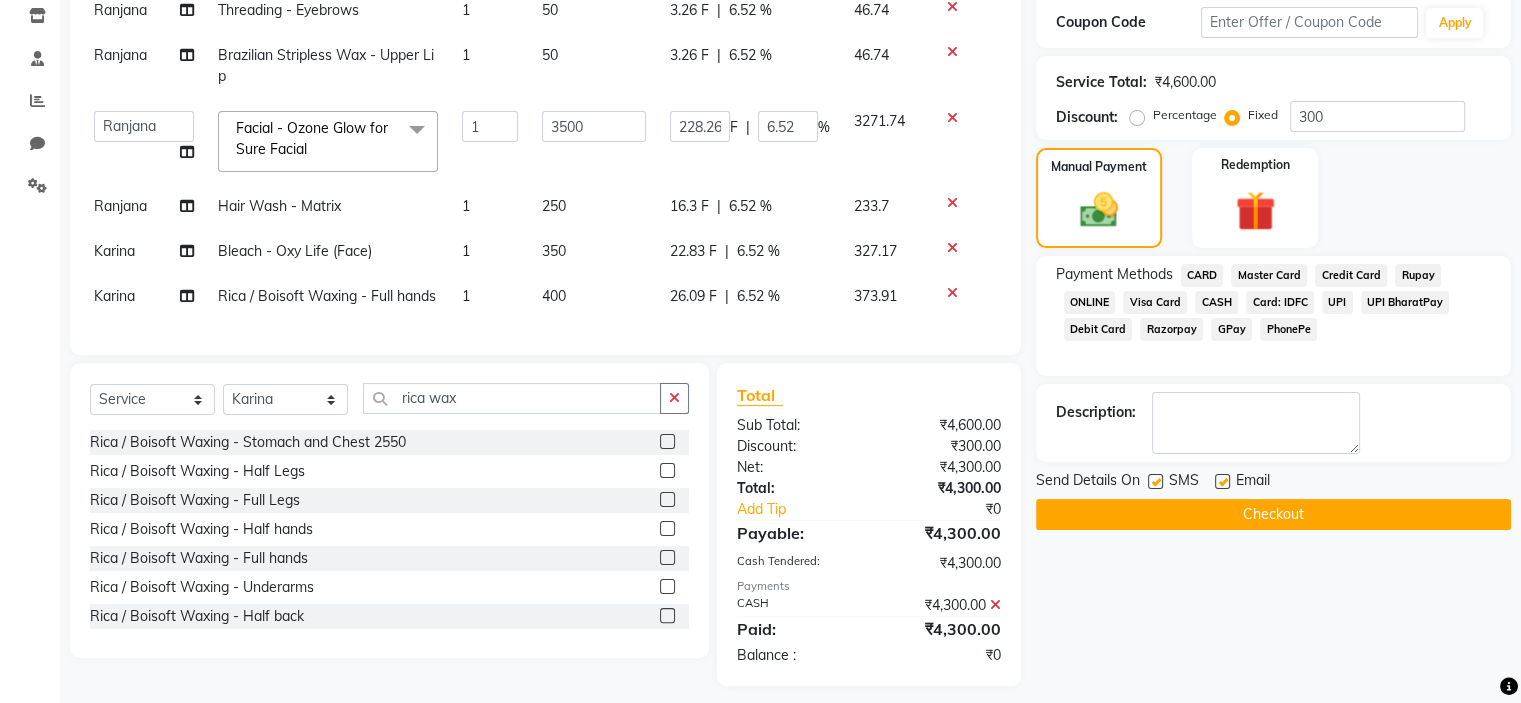 click on "Checkout" 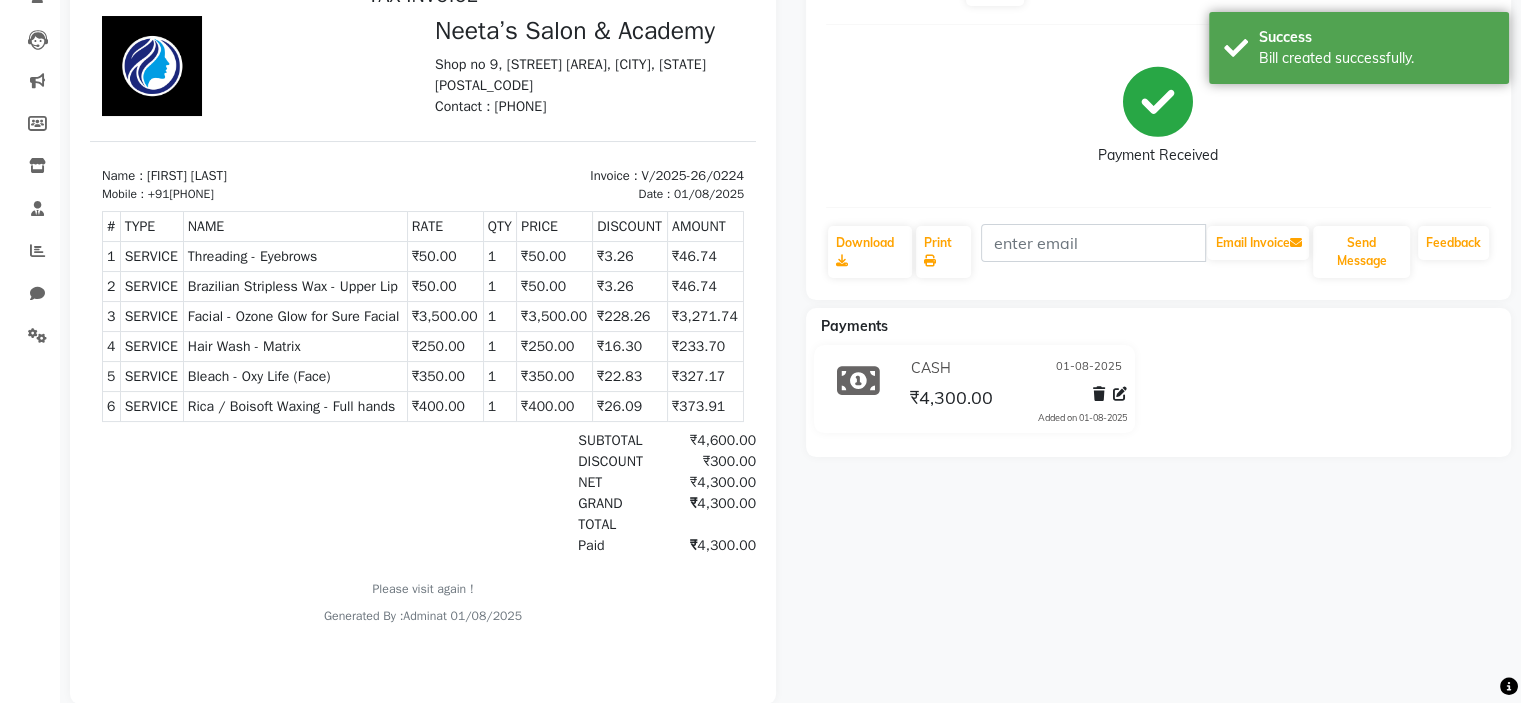 scroll, scrollTop: 0, scrollLeft: 0, axis: both 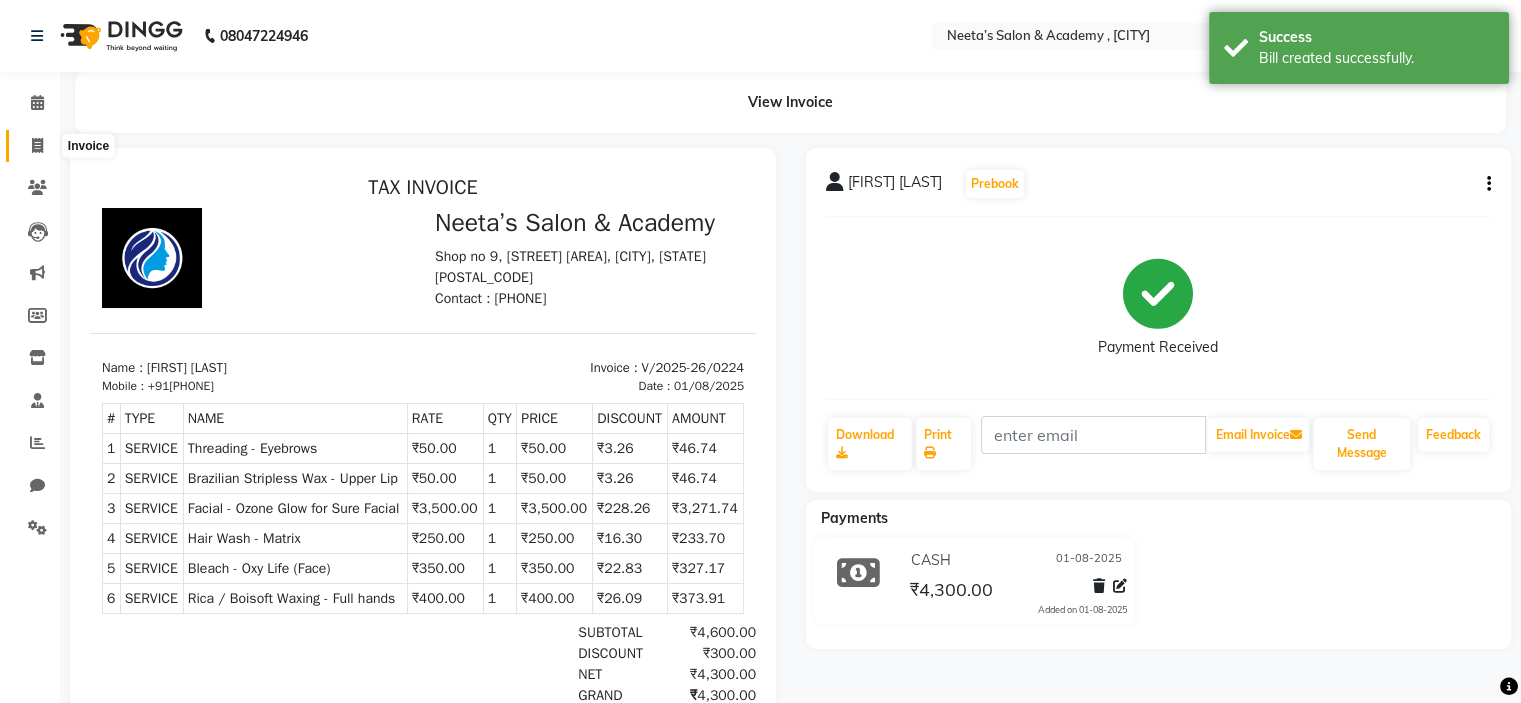 click 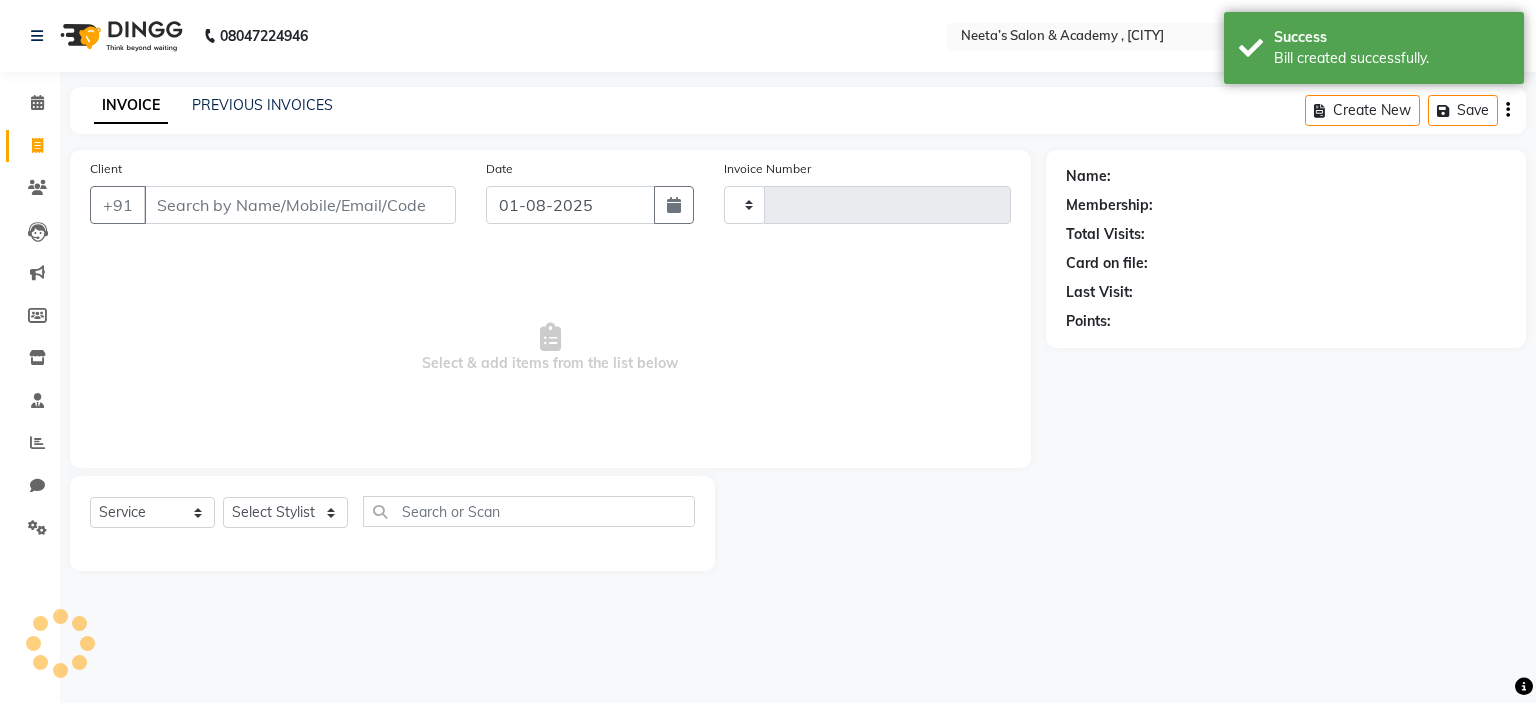 type on "0225" 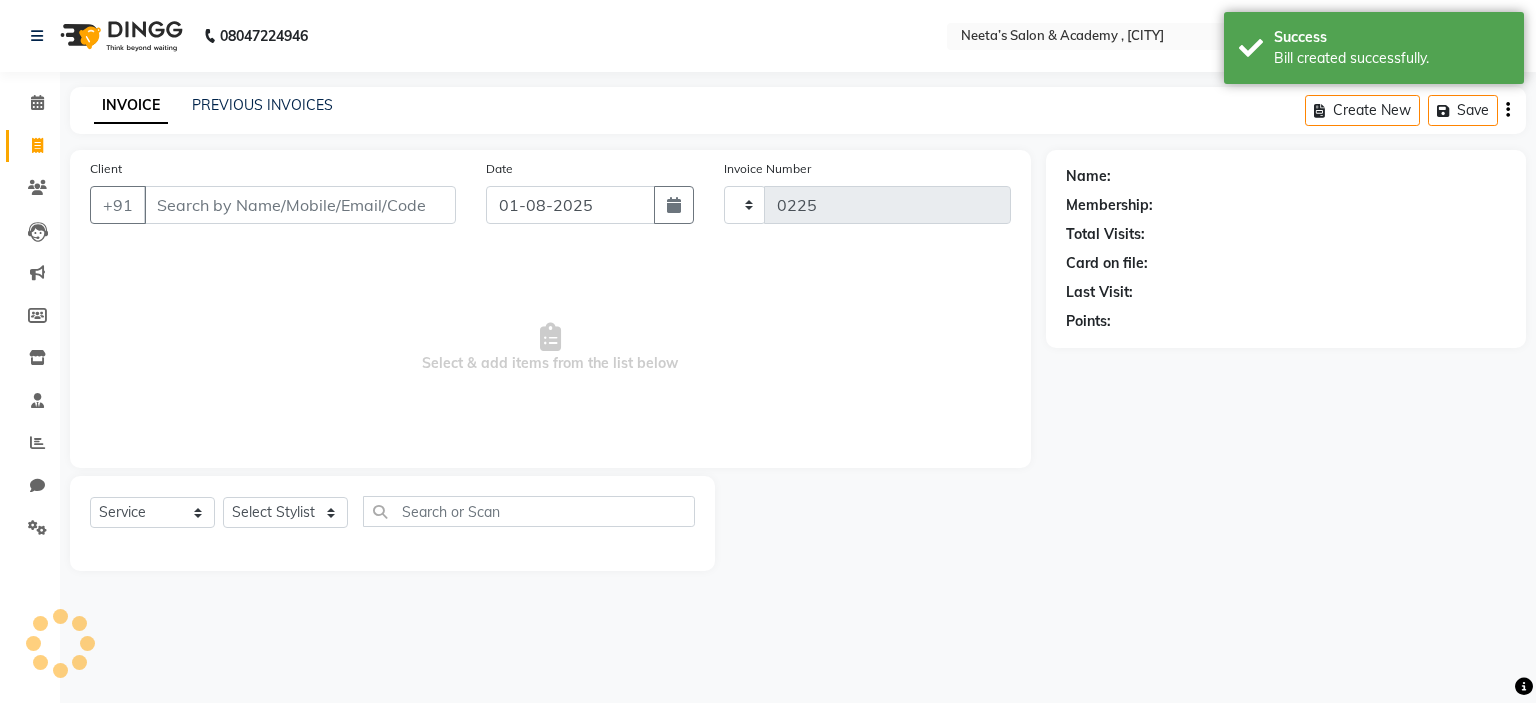 select on "8519" 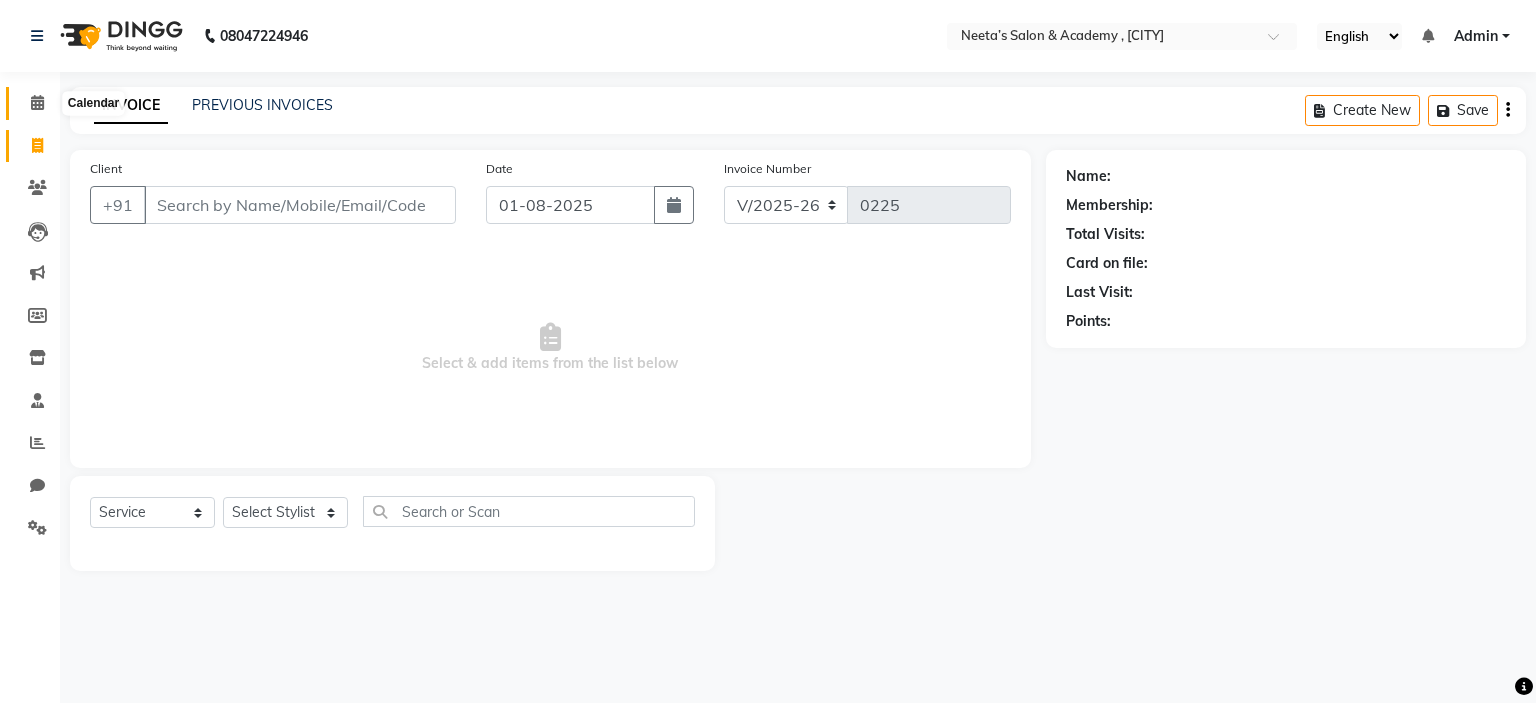 click 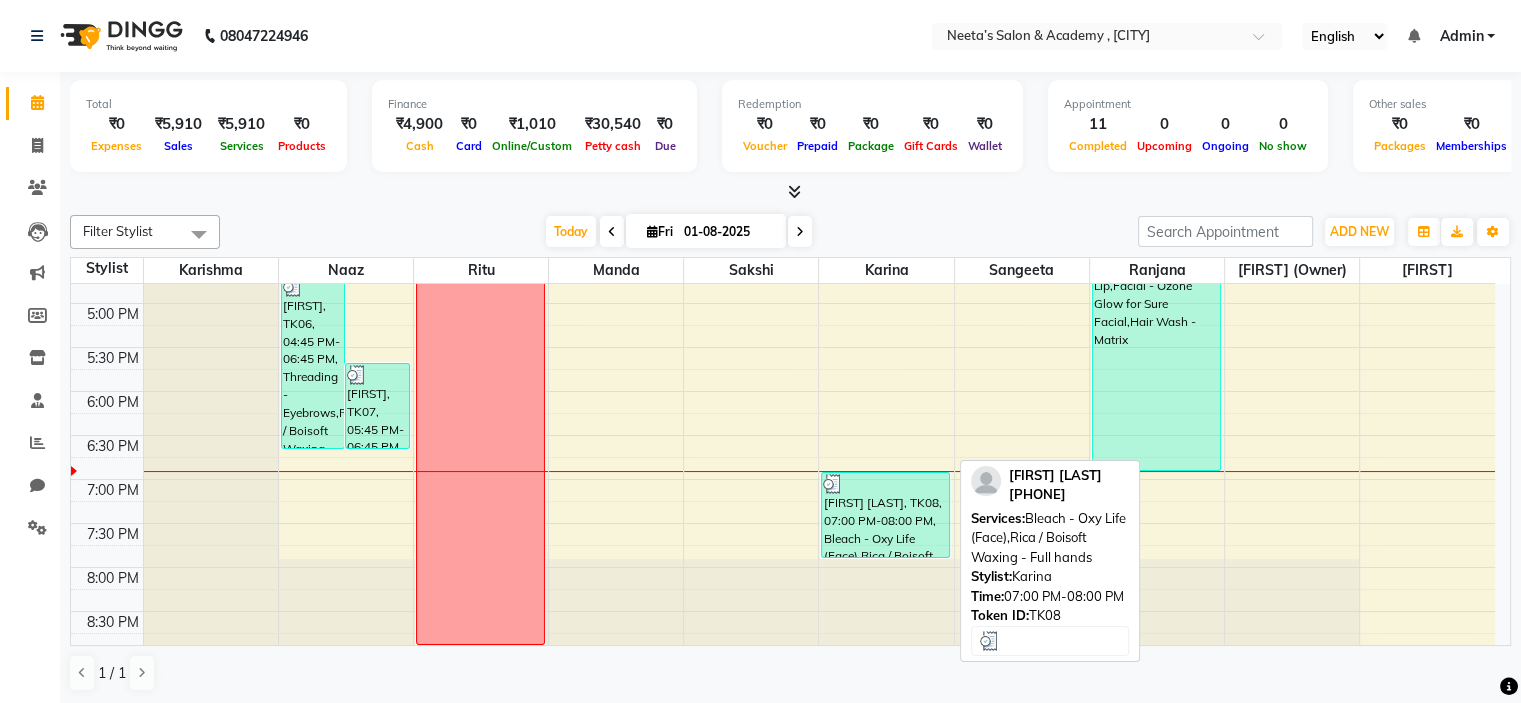 scroll, scrollTop: 683, scrollLeft: 0, axis: vertical 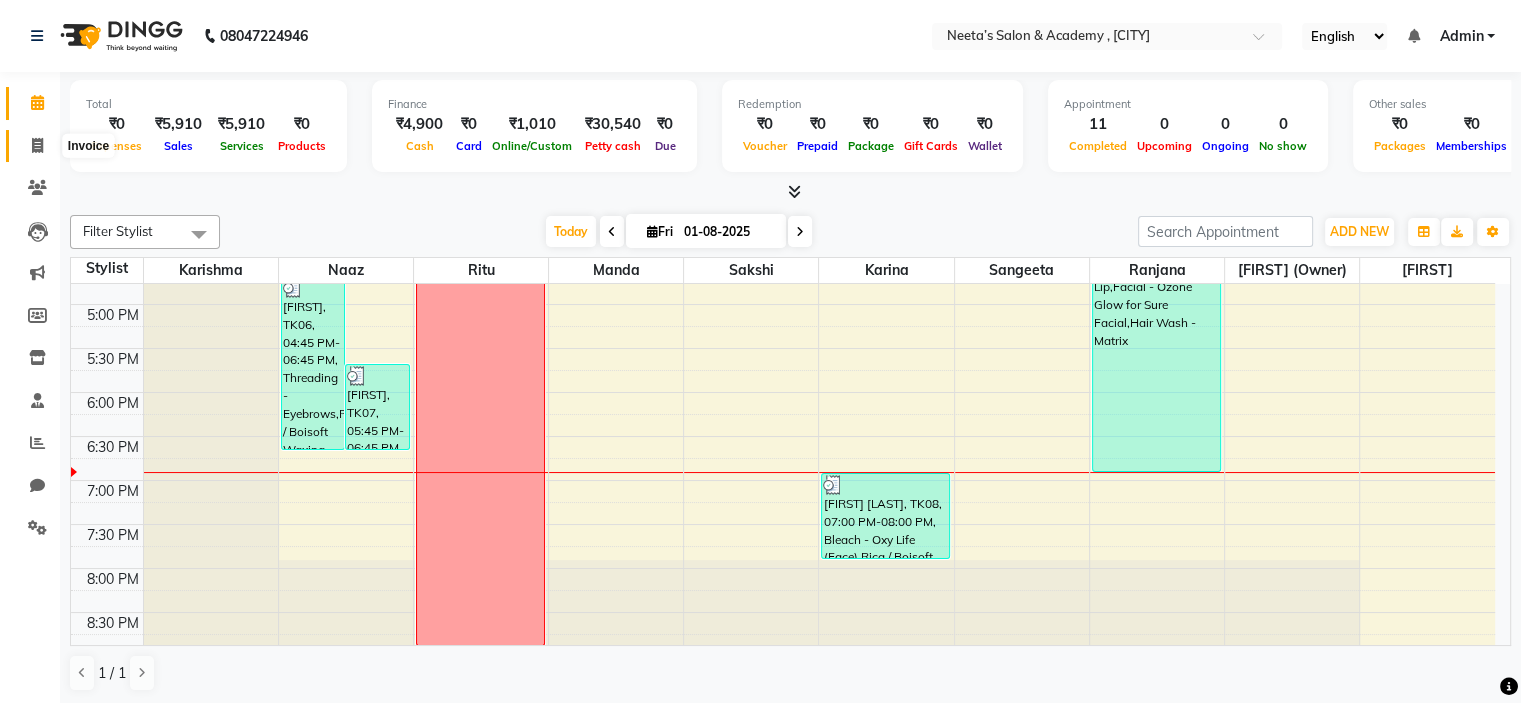 click 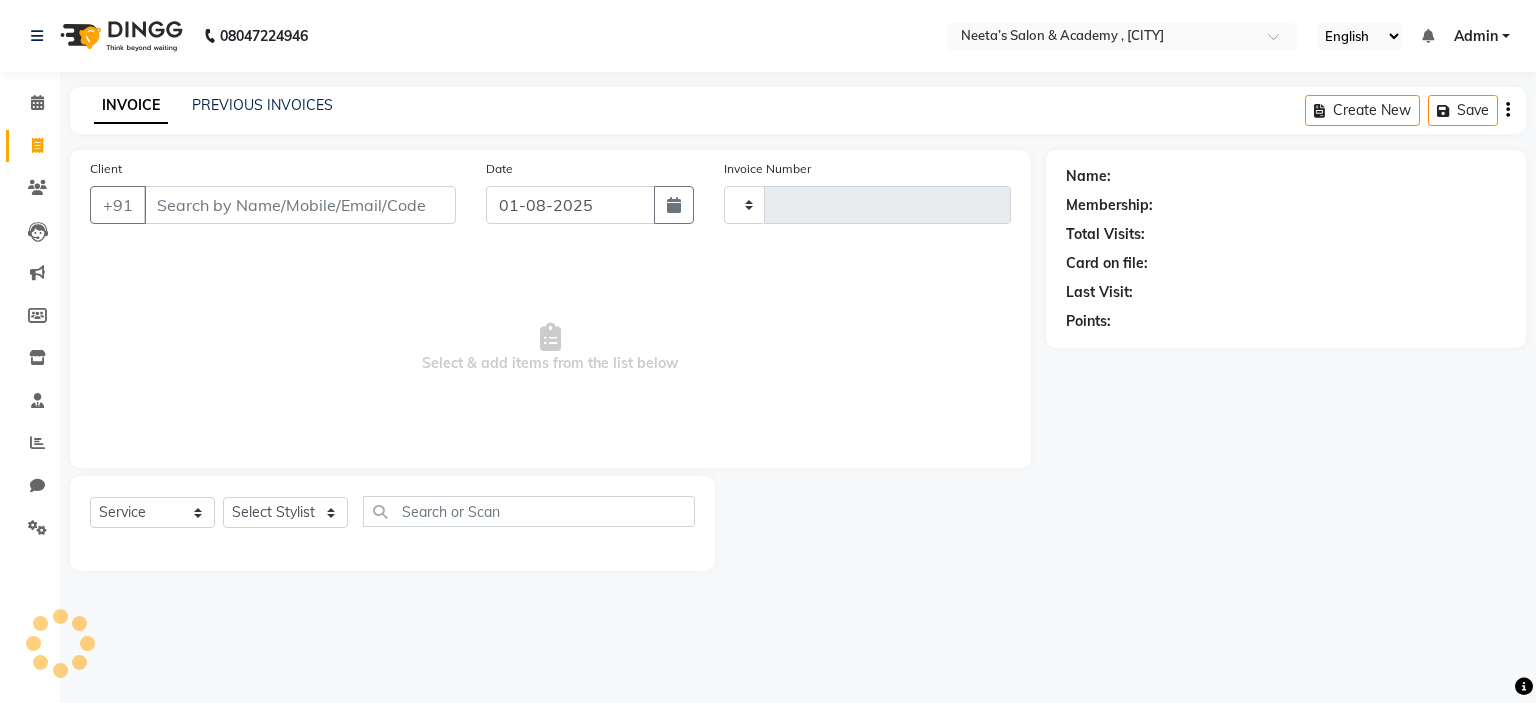 type on "0225" 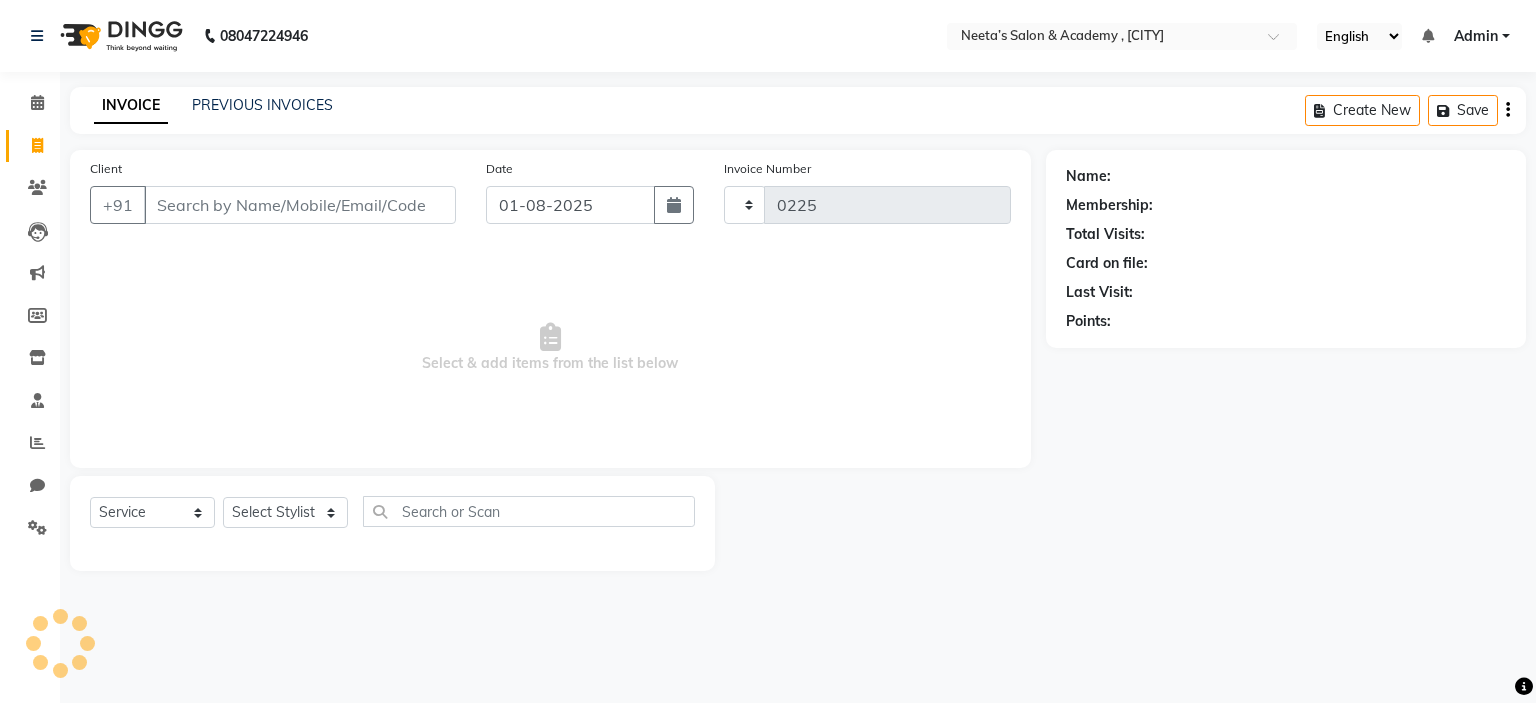 select on "8519" 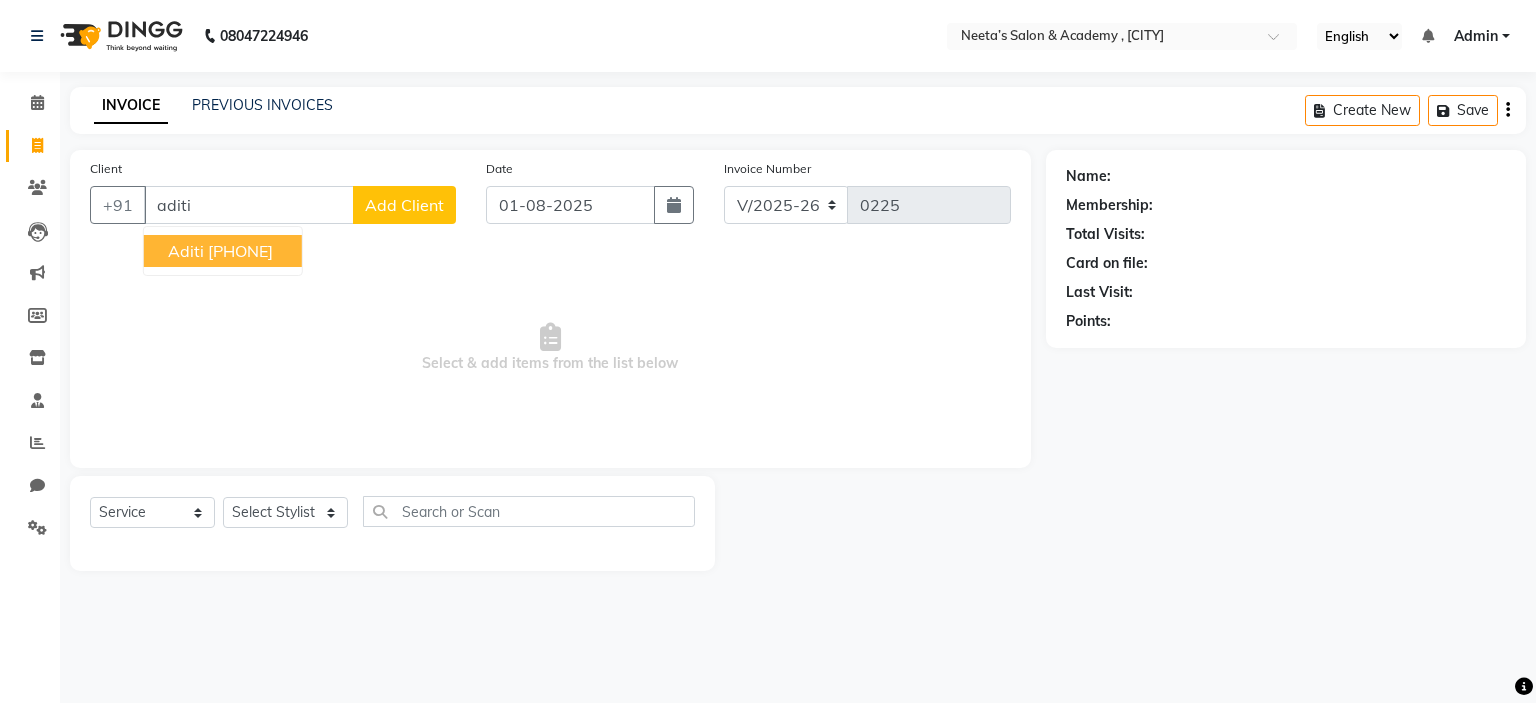 click on "[PHONE]" at bounding box center (240, 251) 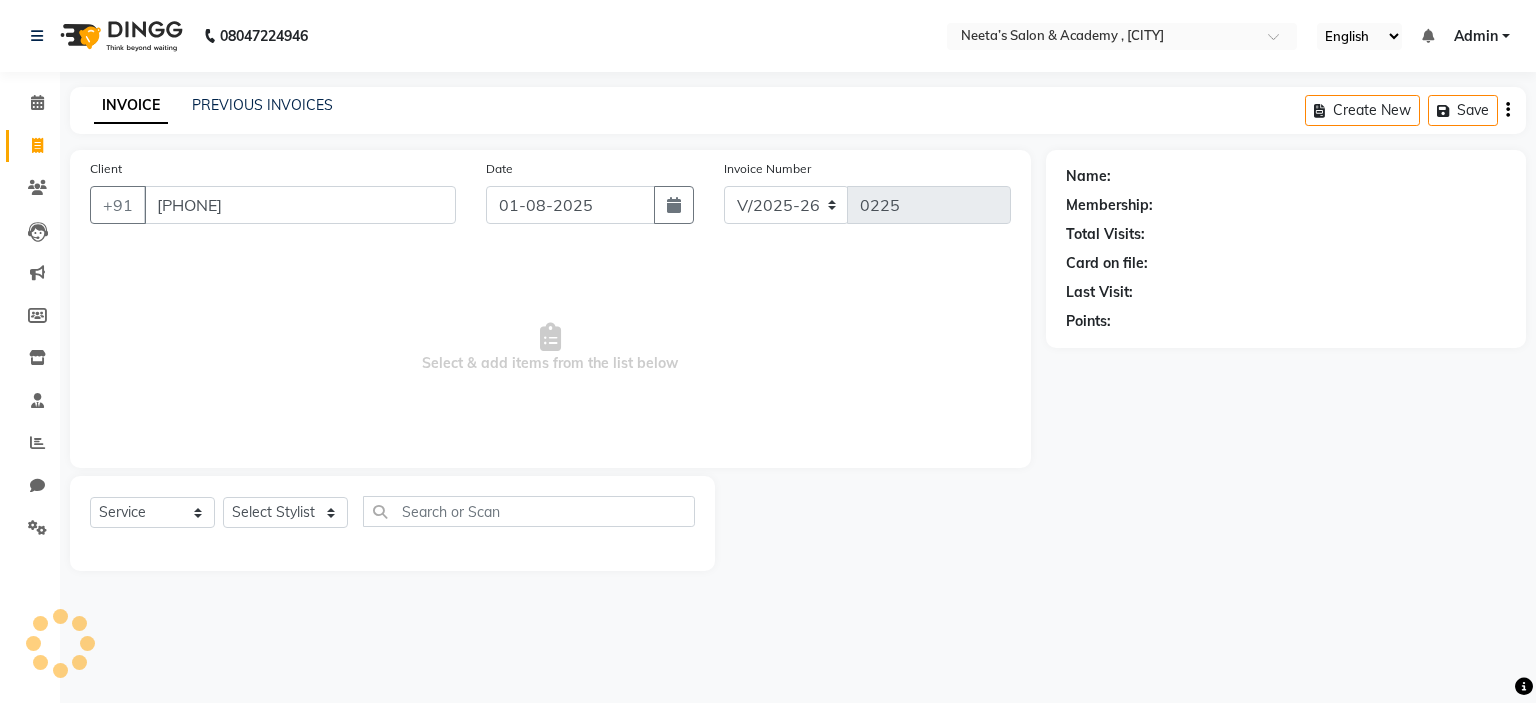 type on "[PHONE]" 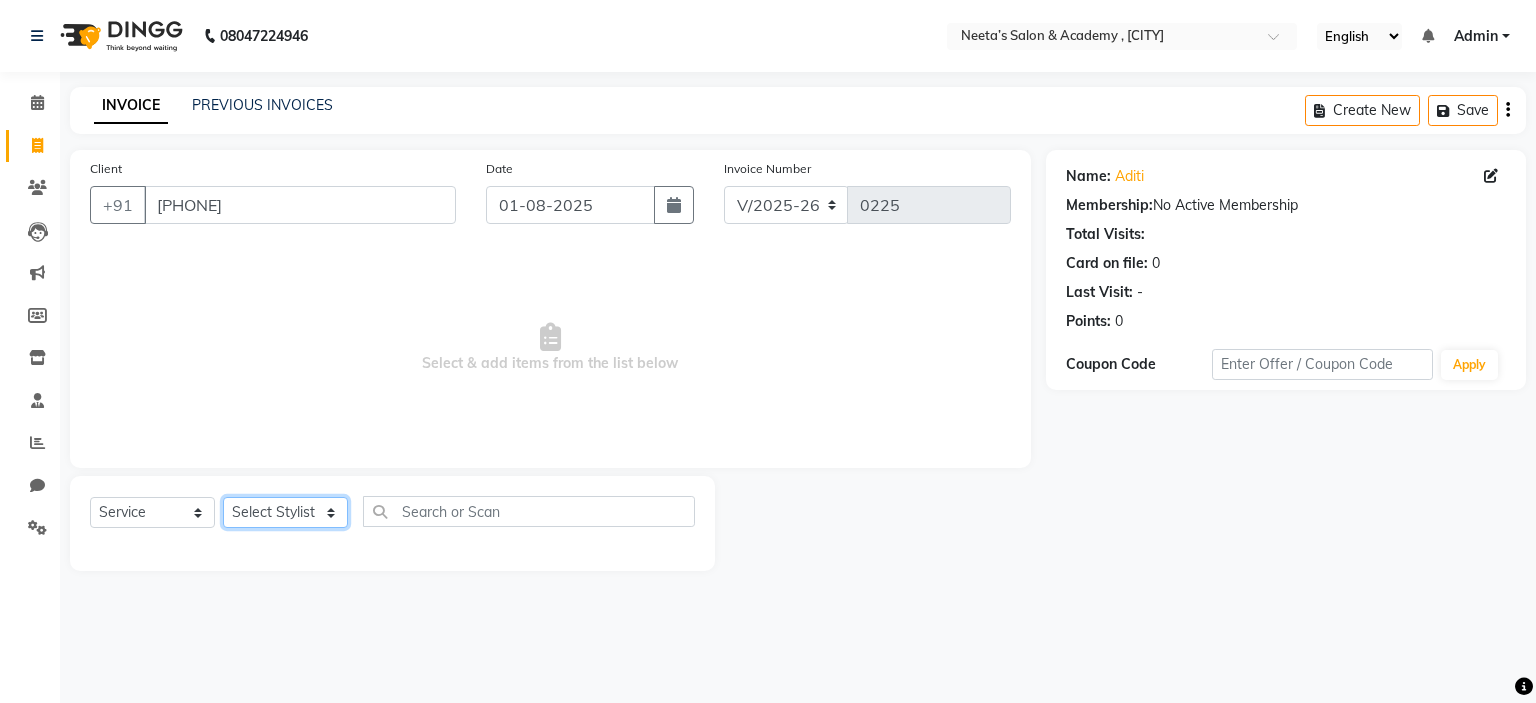 click on "Select Stylist  [FIRST] (Owner) [FIRST] [FIRST] [FIRST] [FIRST] [FIRST] [FIRST] [FIRST] [FIRST] [FIRST]" 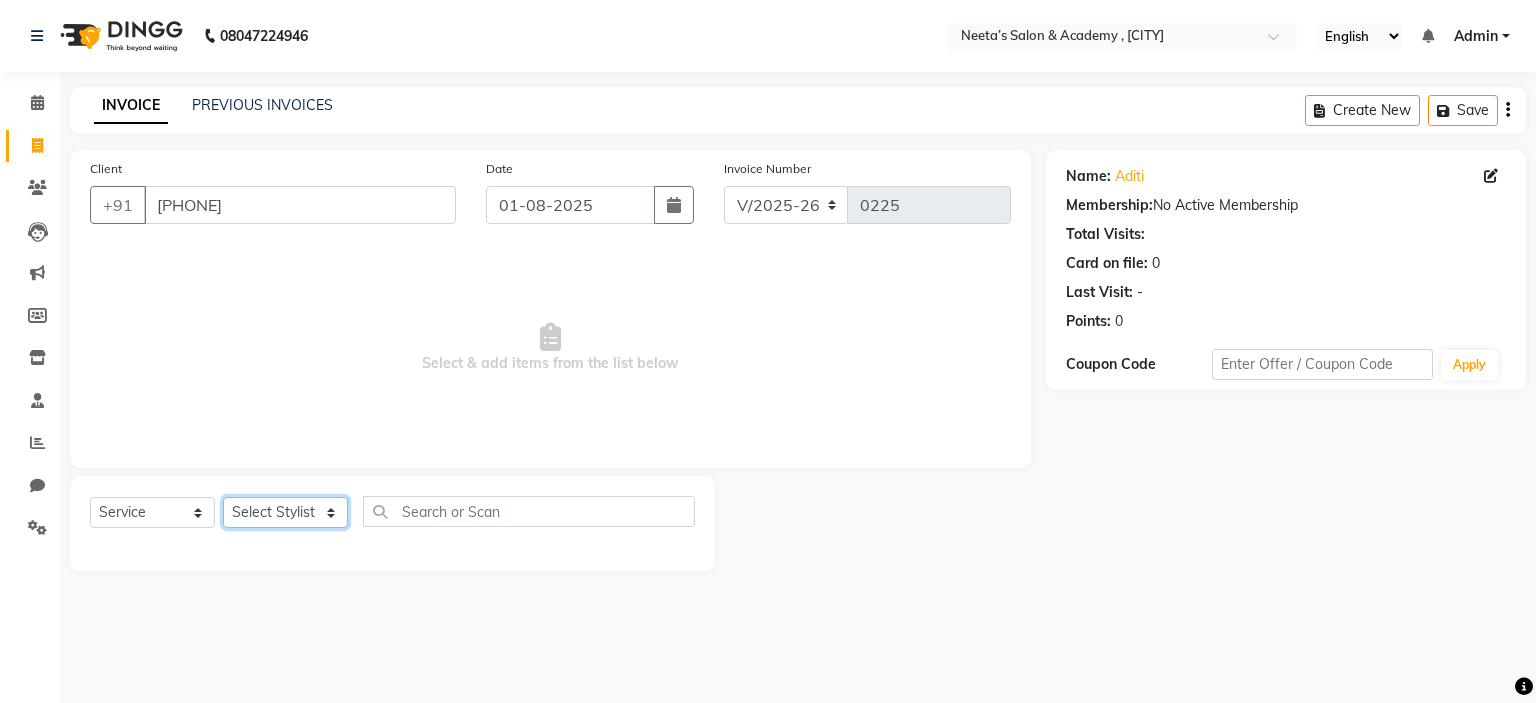 select on "84151" 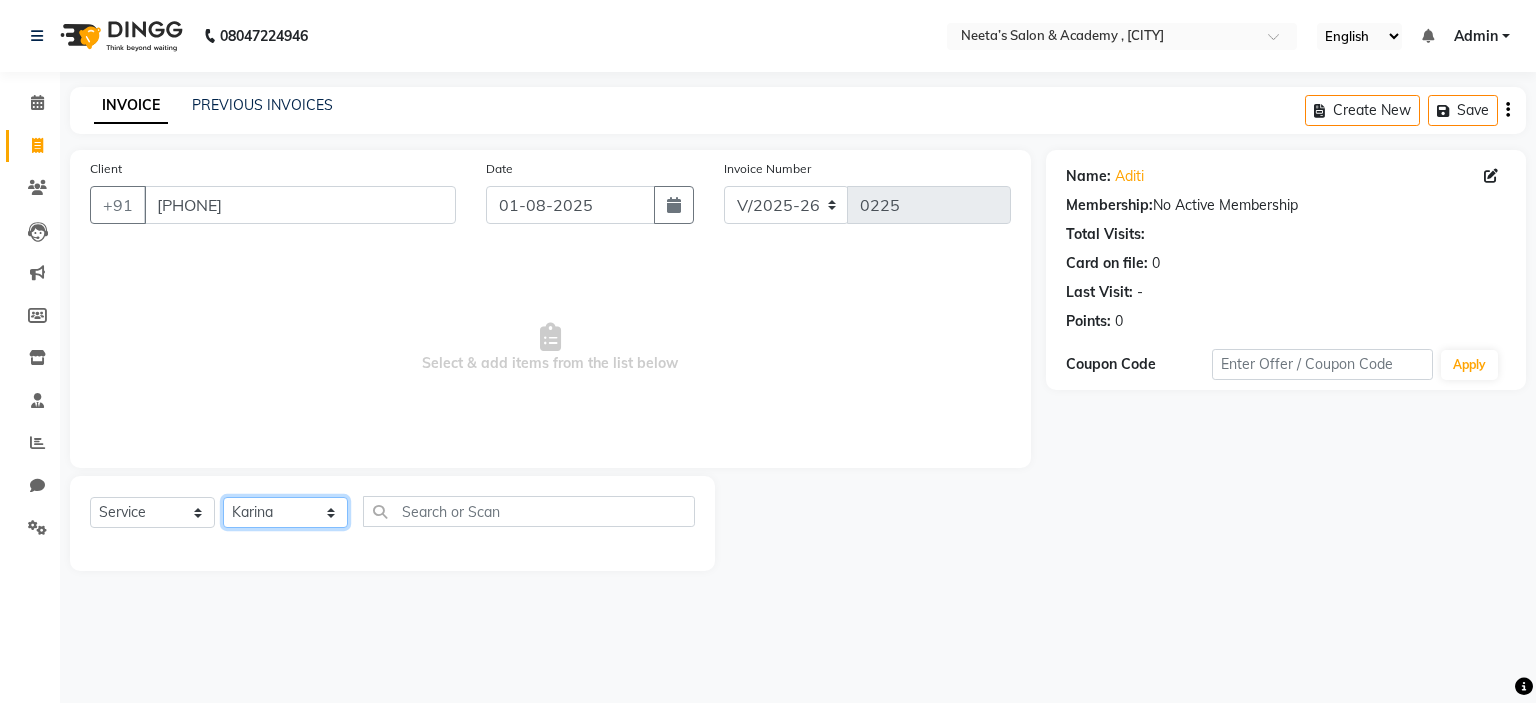 click on "Select Stylist  [FIRST] (Owner) [FIRST] [FIRST] [FIRST] [FIRST] [FIRST] [FIRST] [FIRST] [FIRST] [FIRST]" 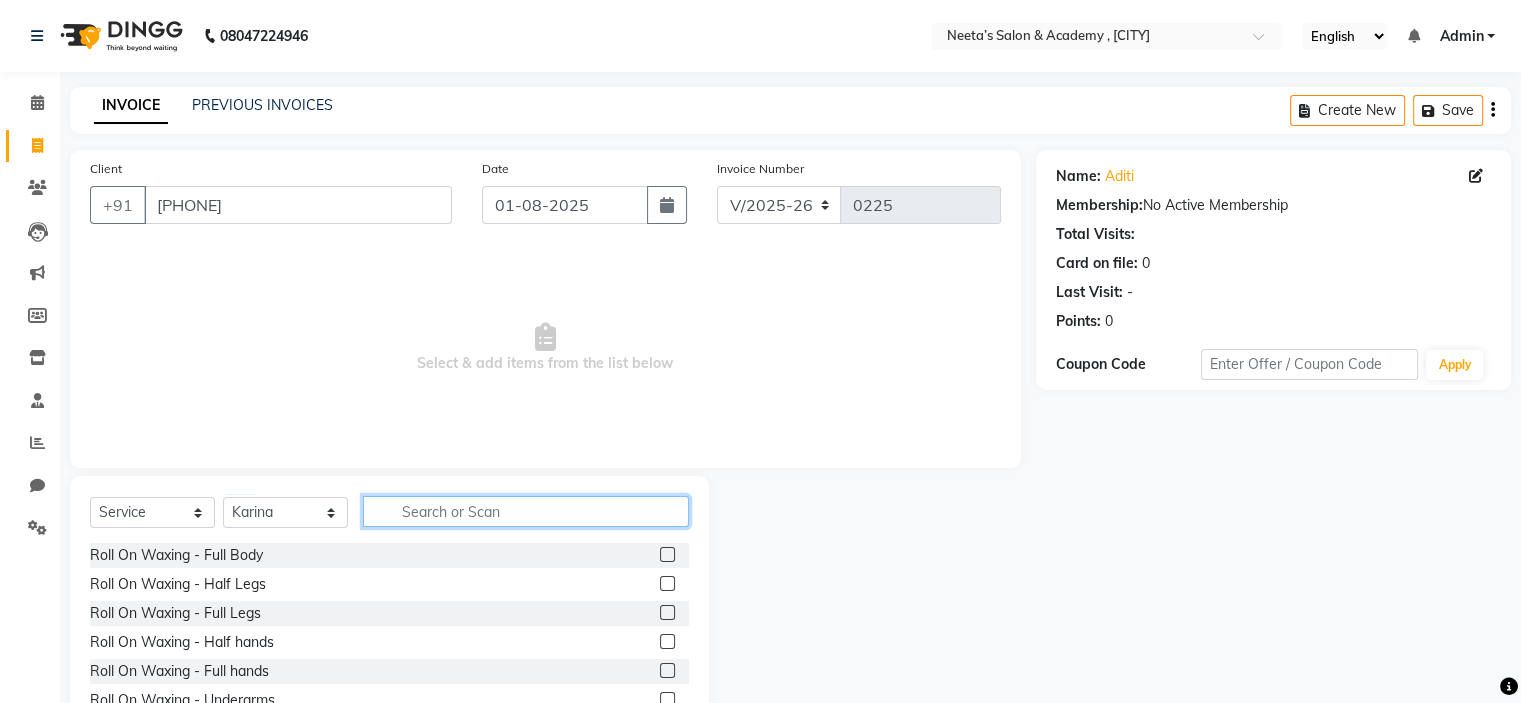 click 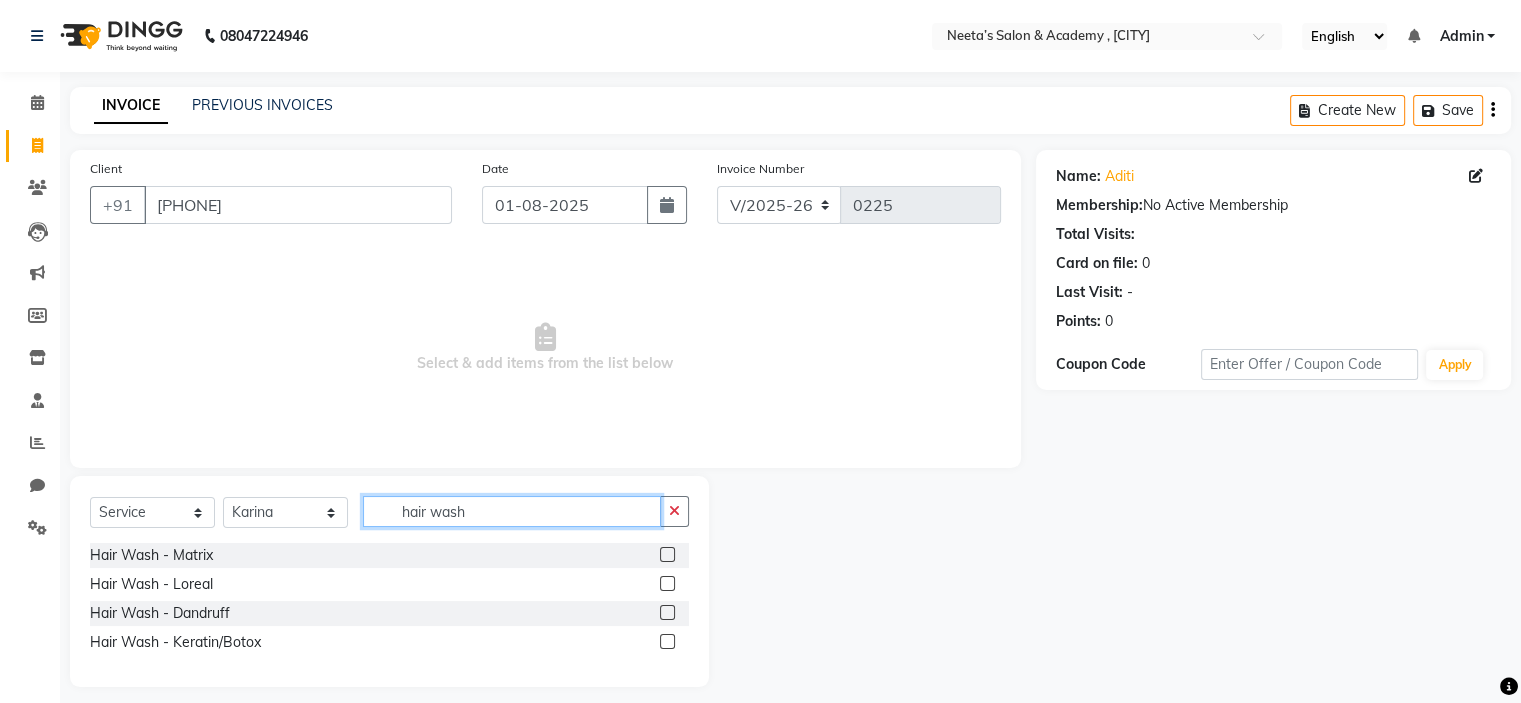 type on "hair wash" 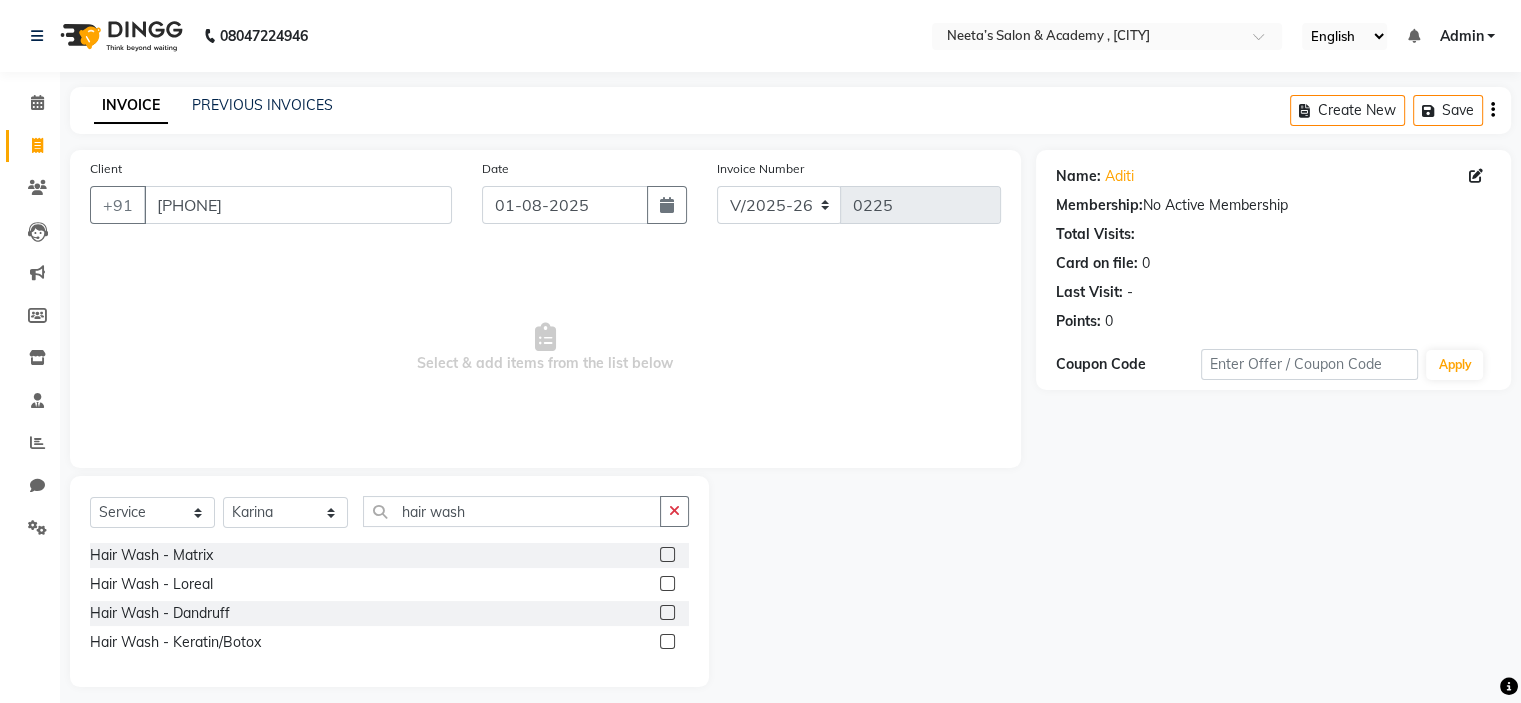 click 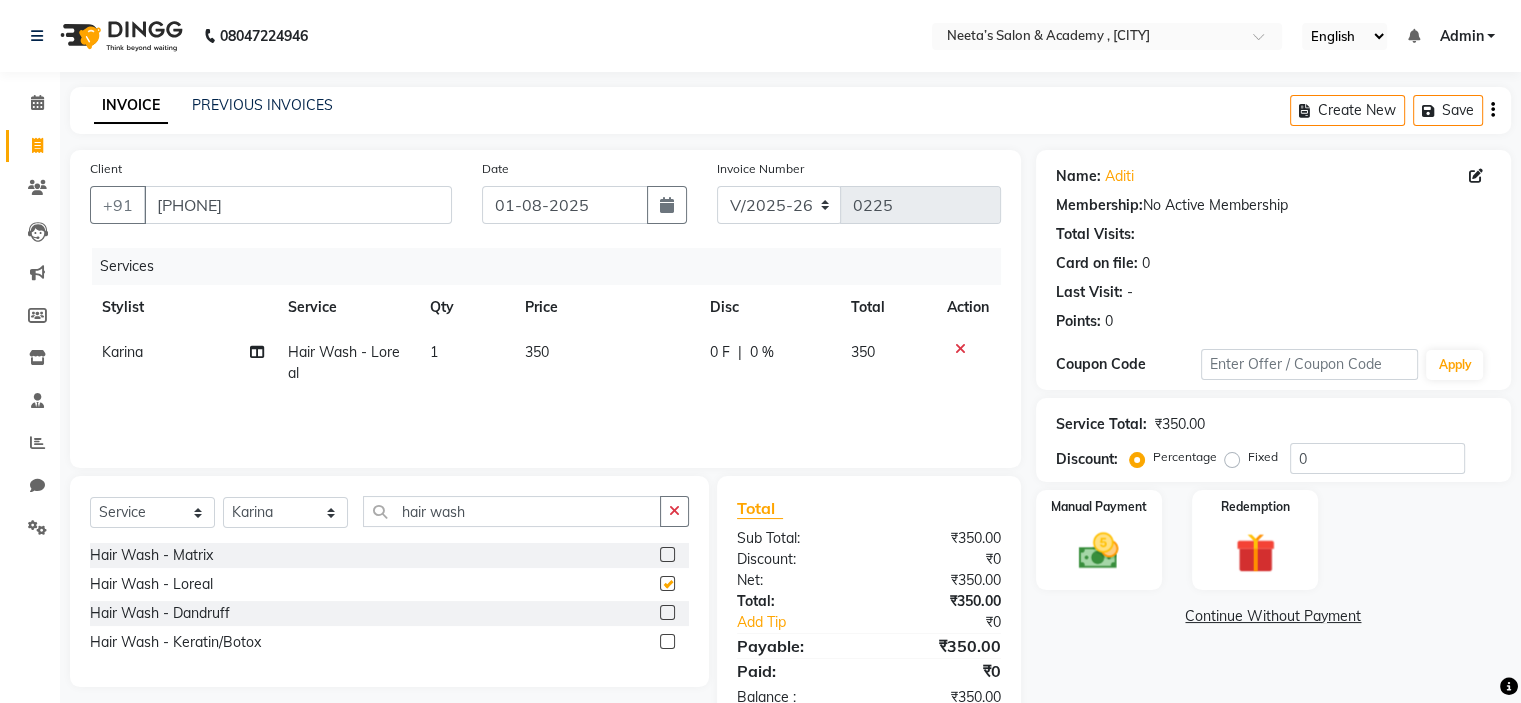 checkbox on "false" 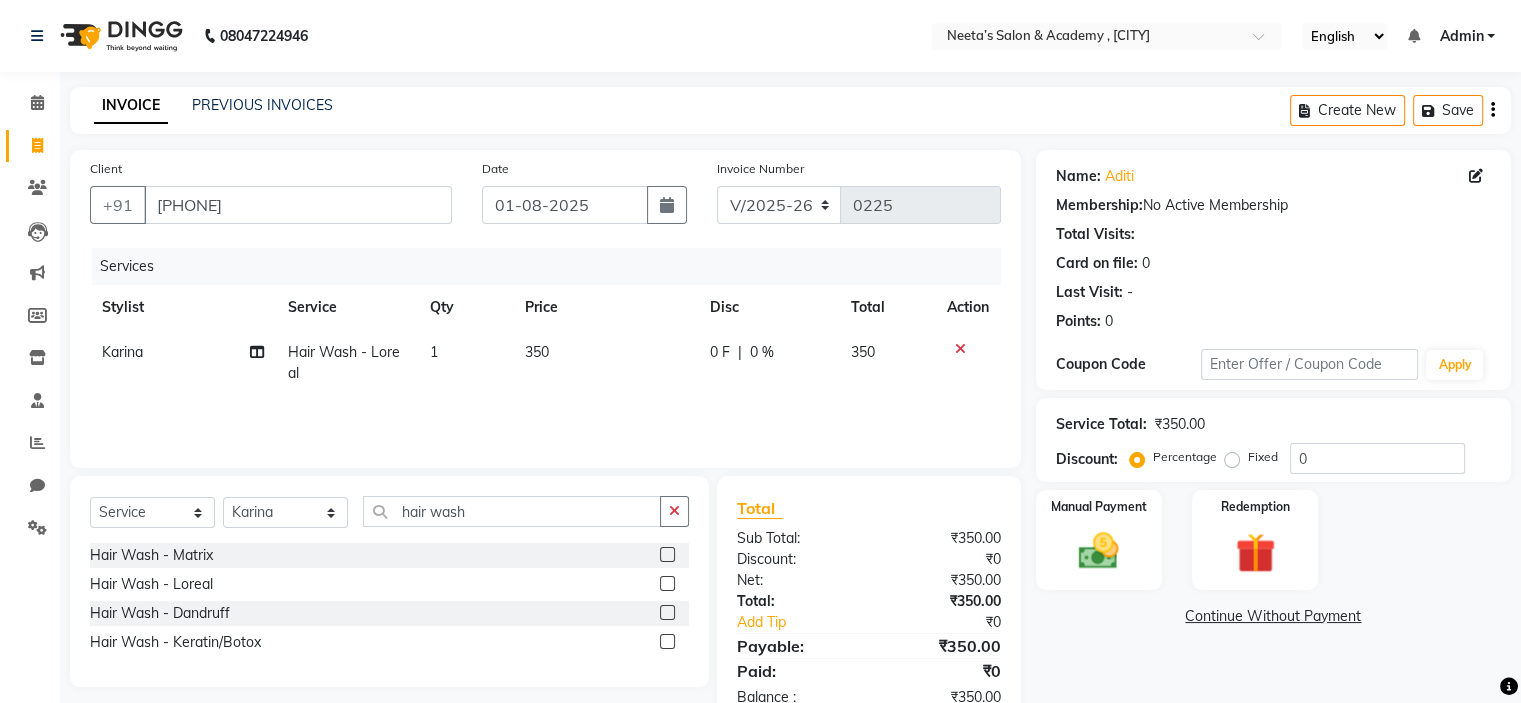 scroll, scrollTop: 55, scrollLeft: 0, axis: vertical 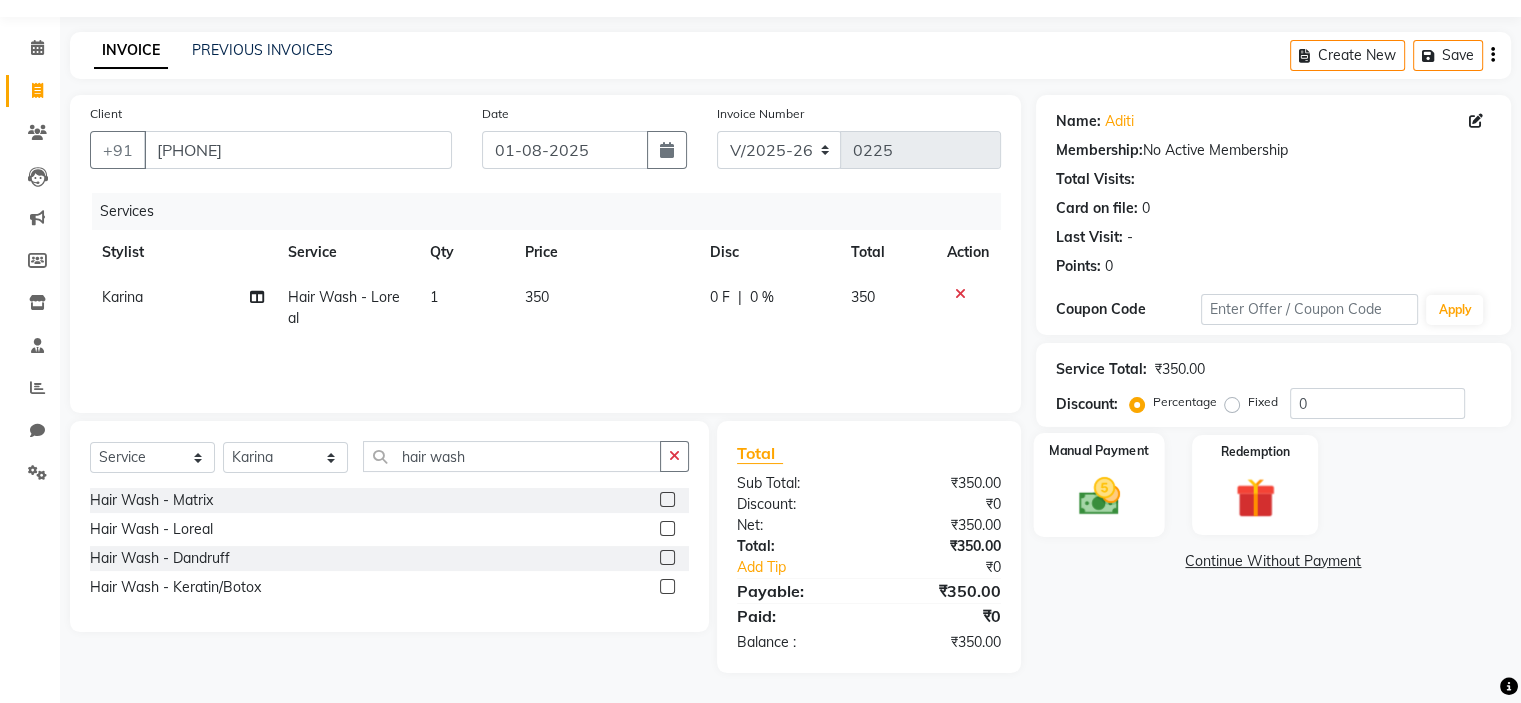 click on "Manual Payment" 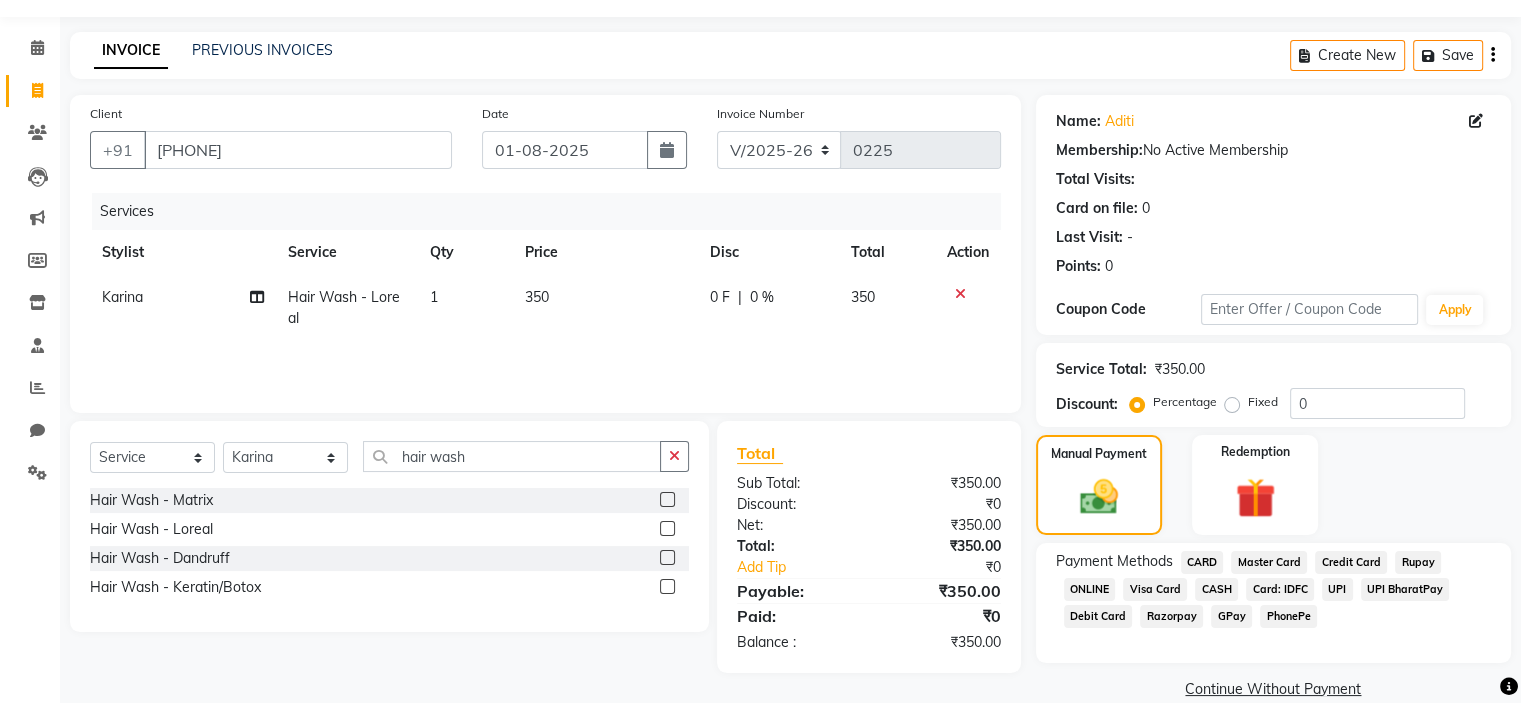 click on "CASH" 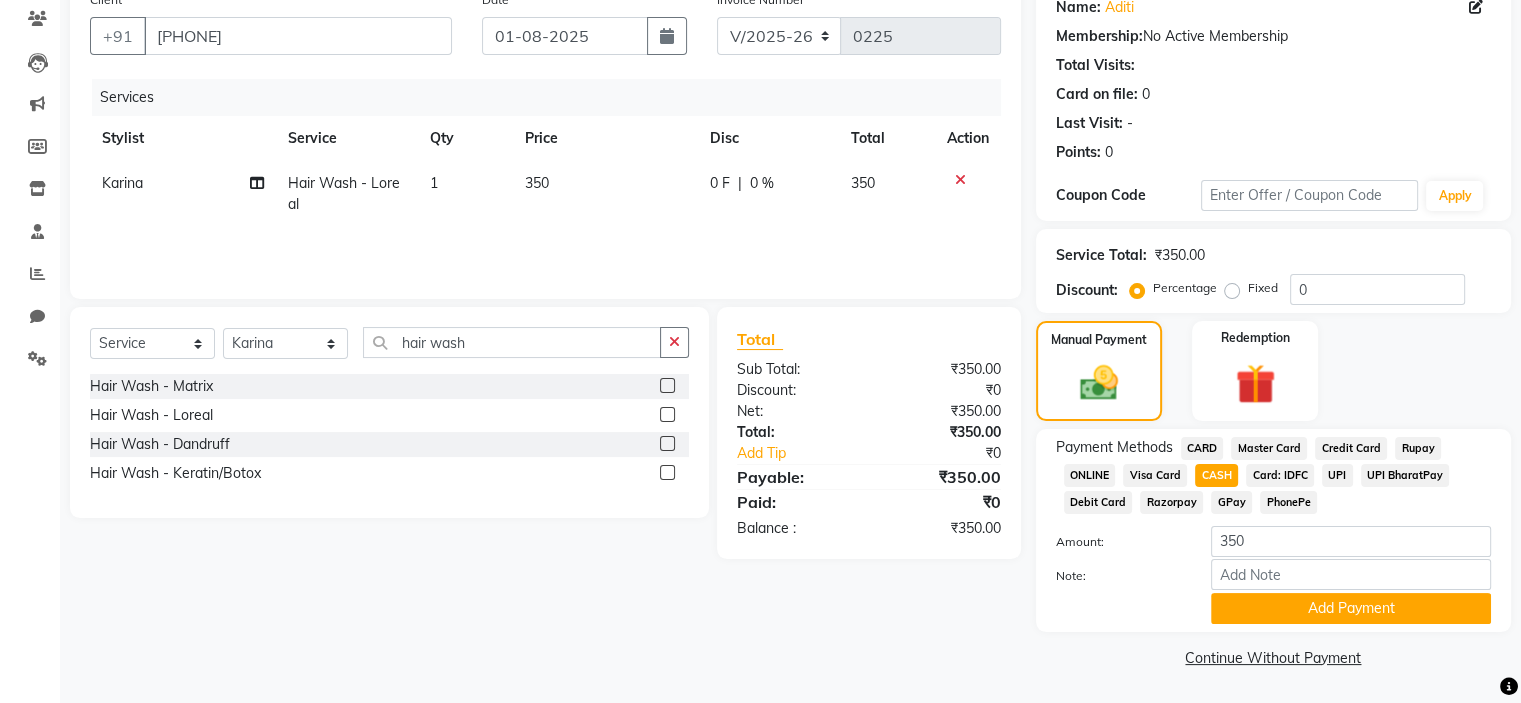 scroll, scrollTop: 170, scrollLeft: 0, axis: vertical 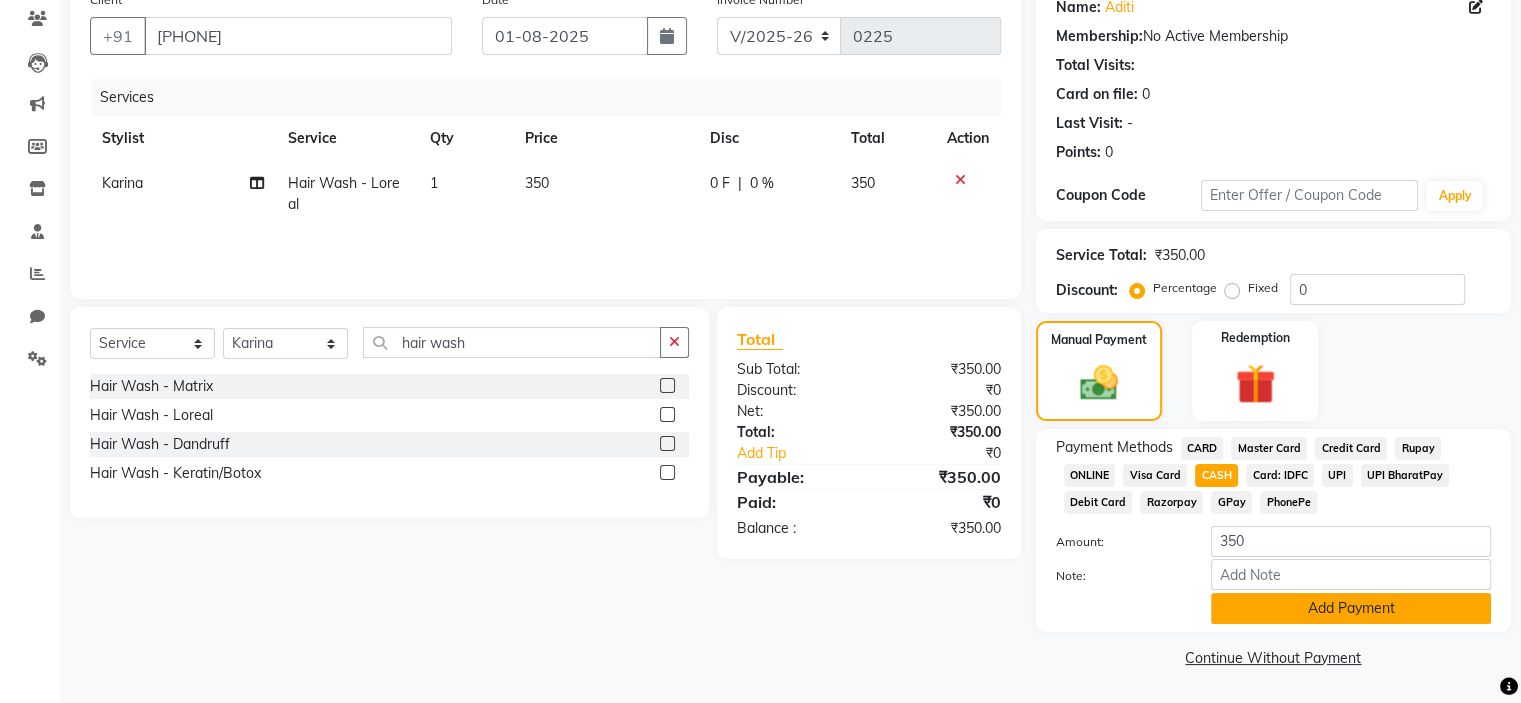 click on "Add Payment" 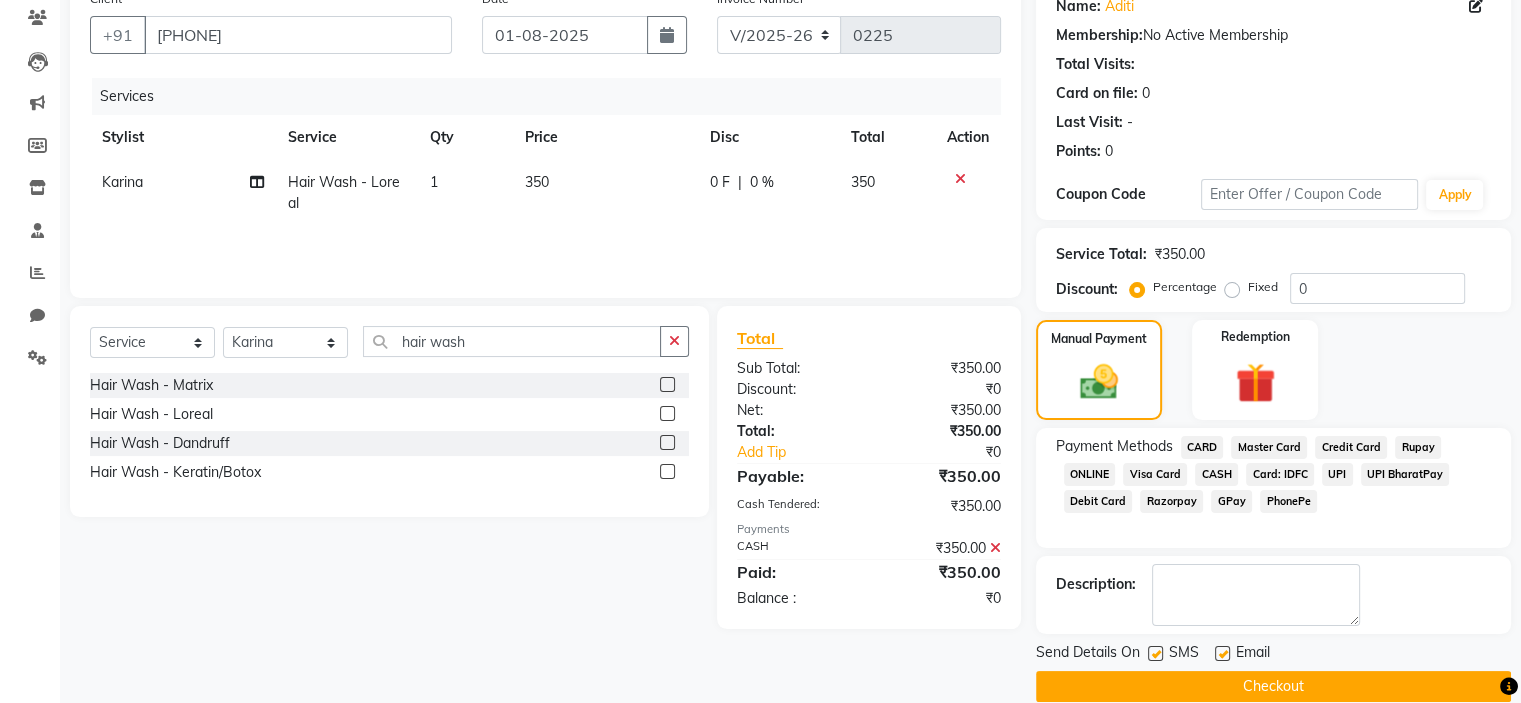 click on "SMS" 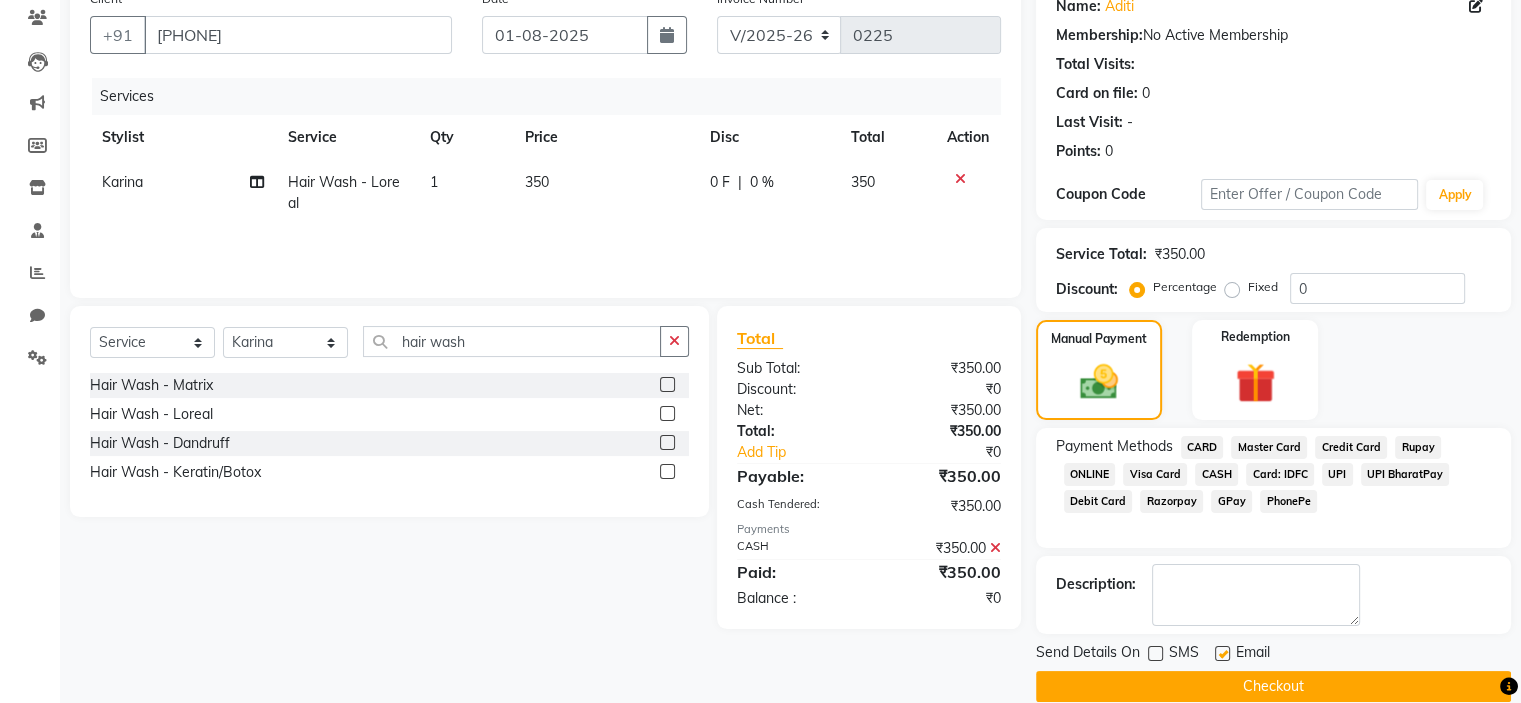 click on "Checkout" 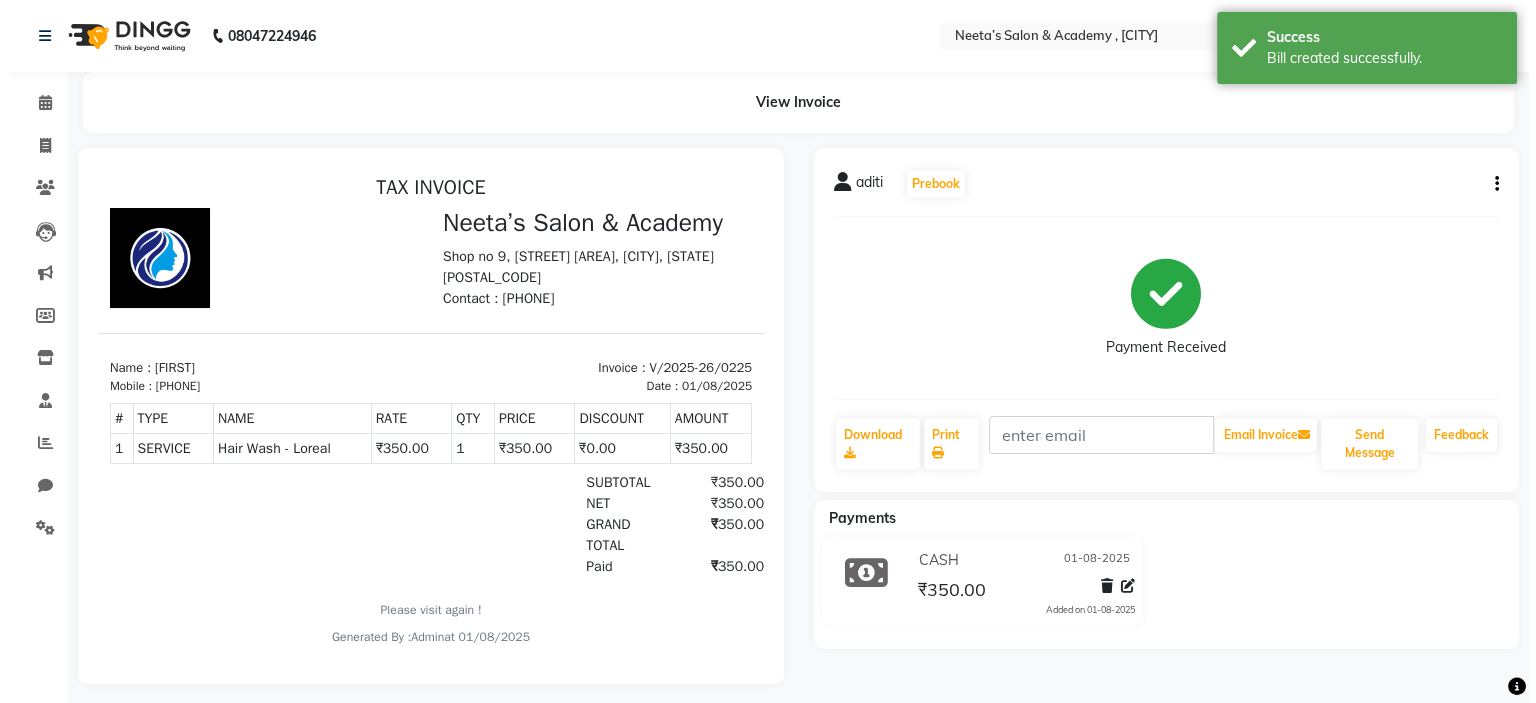 scroll, scrollTop: 0, scrollLeft: 0, axis: both 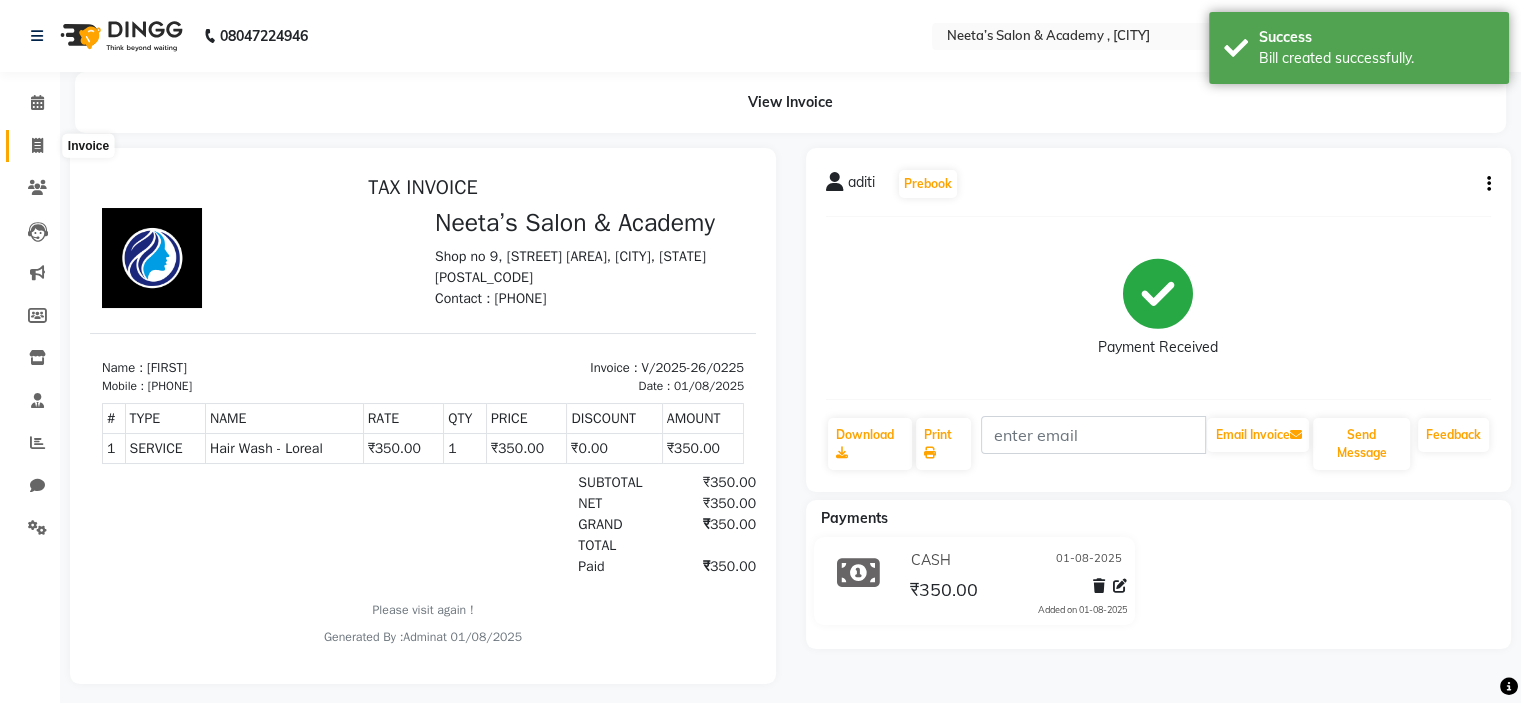 click 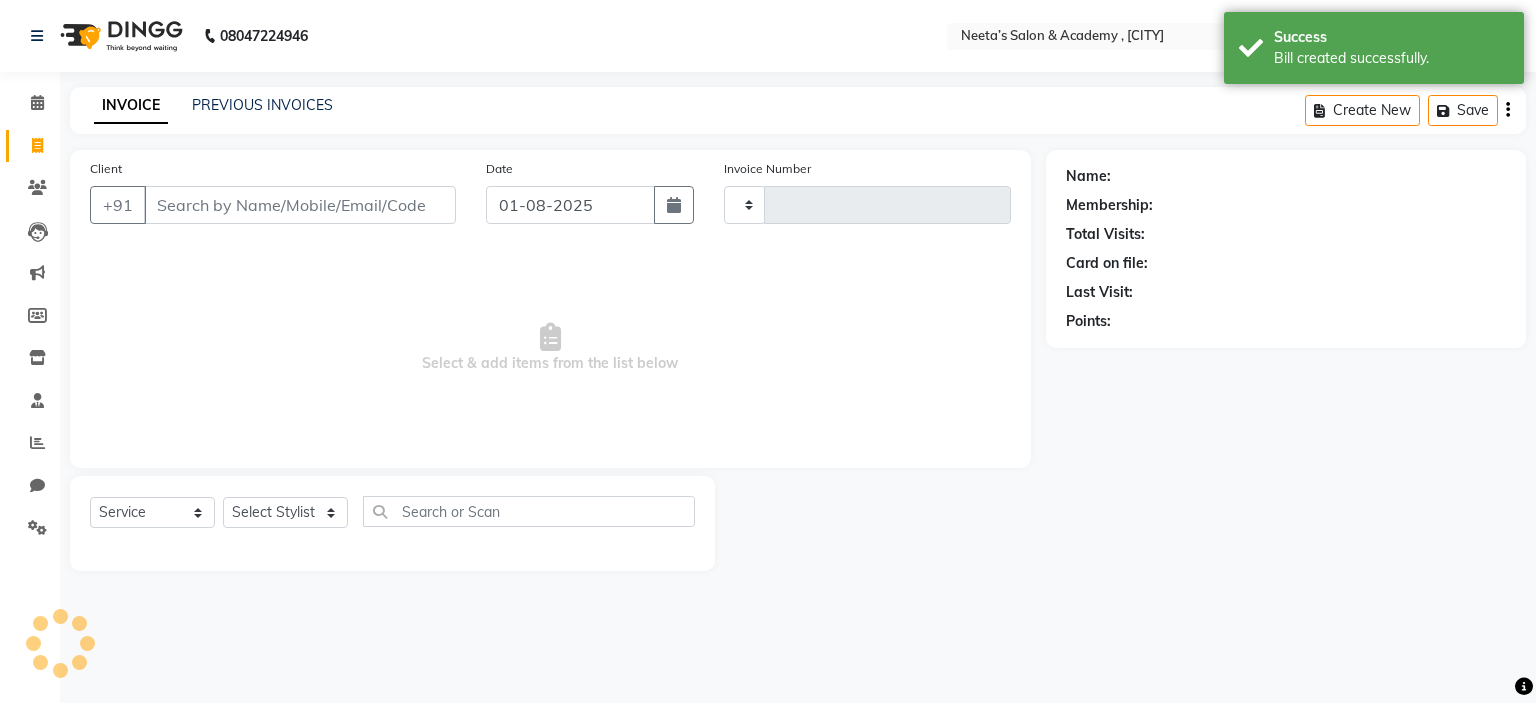 type on "0226" 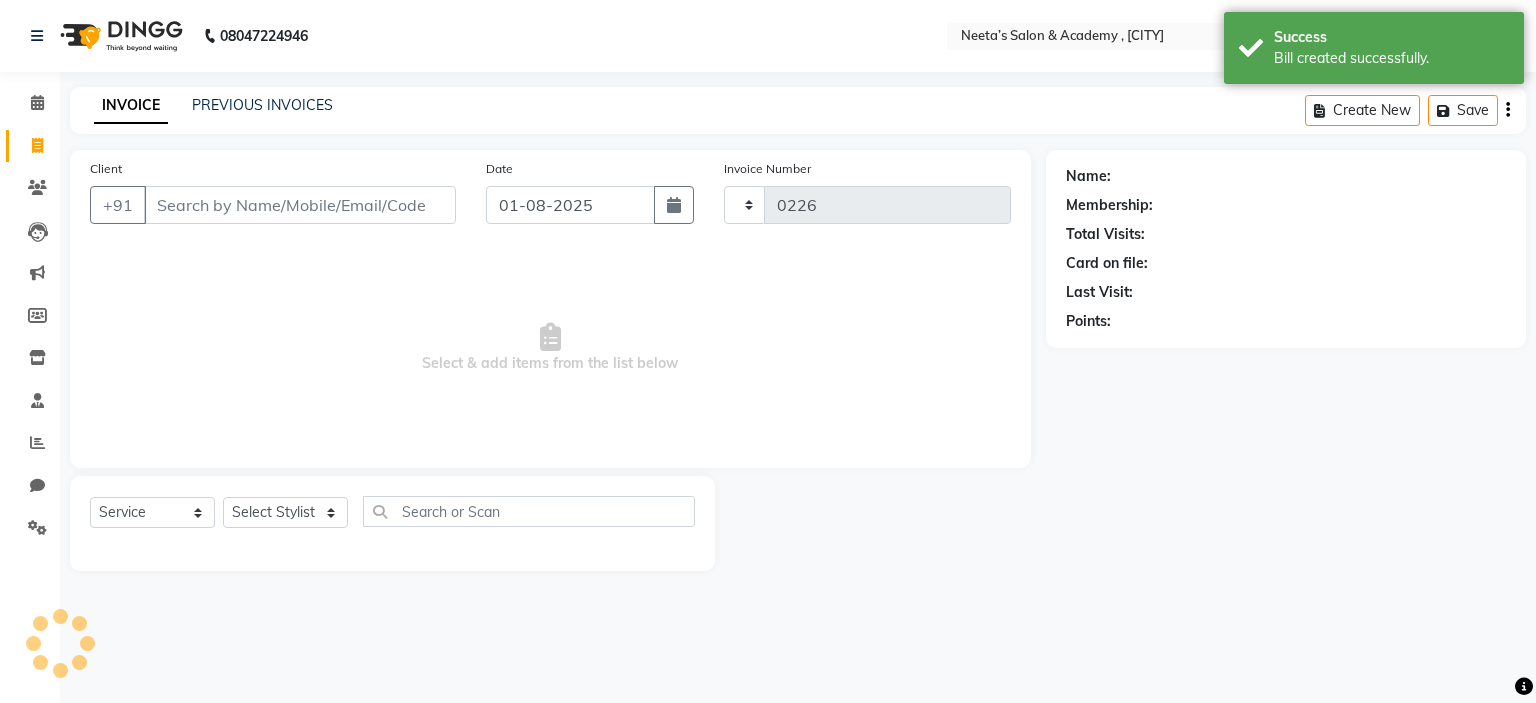 select on "8519" 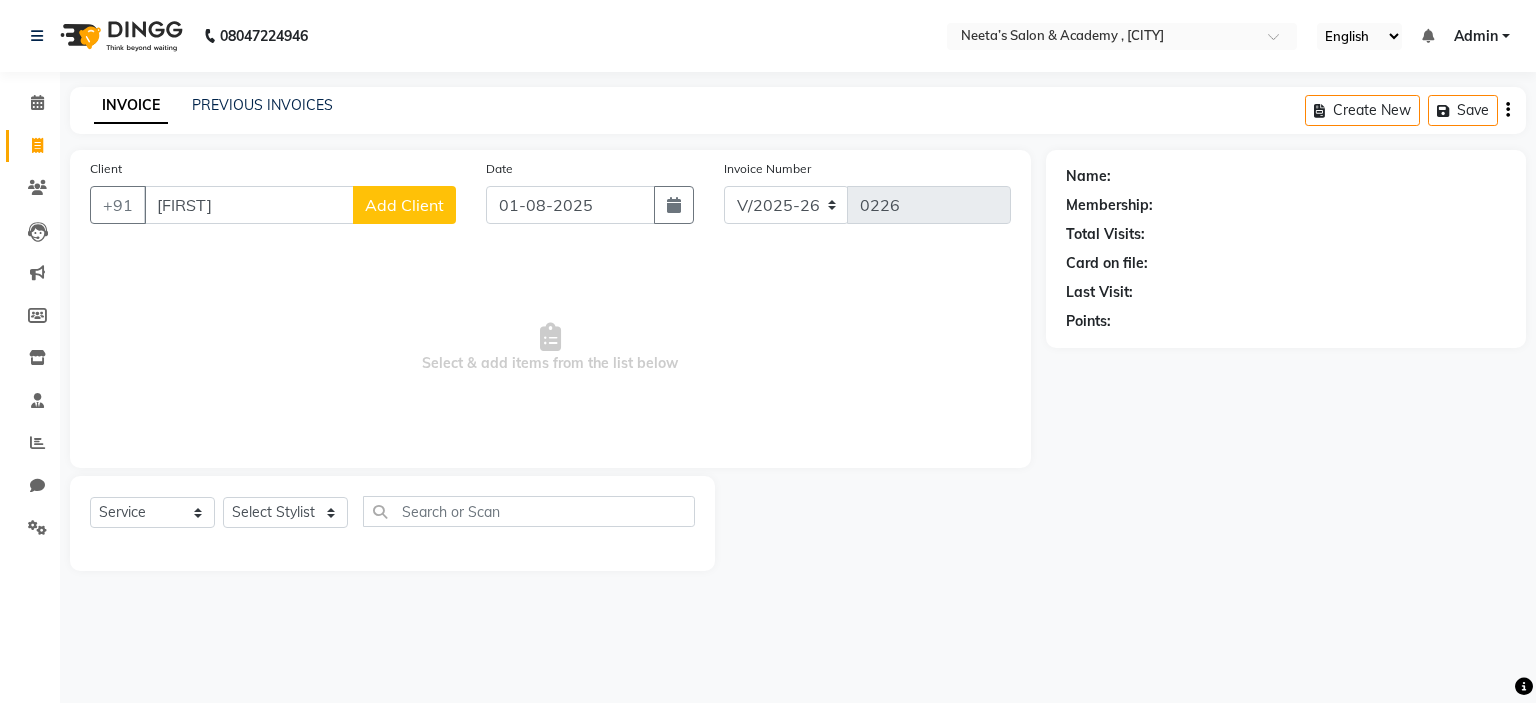click on "[FIRST]" at bounding box center (249, 205) 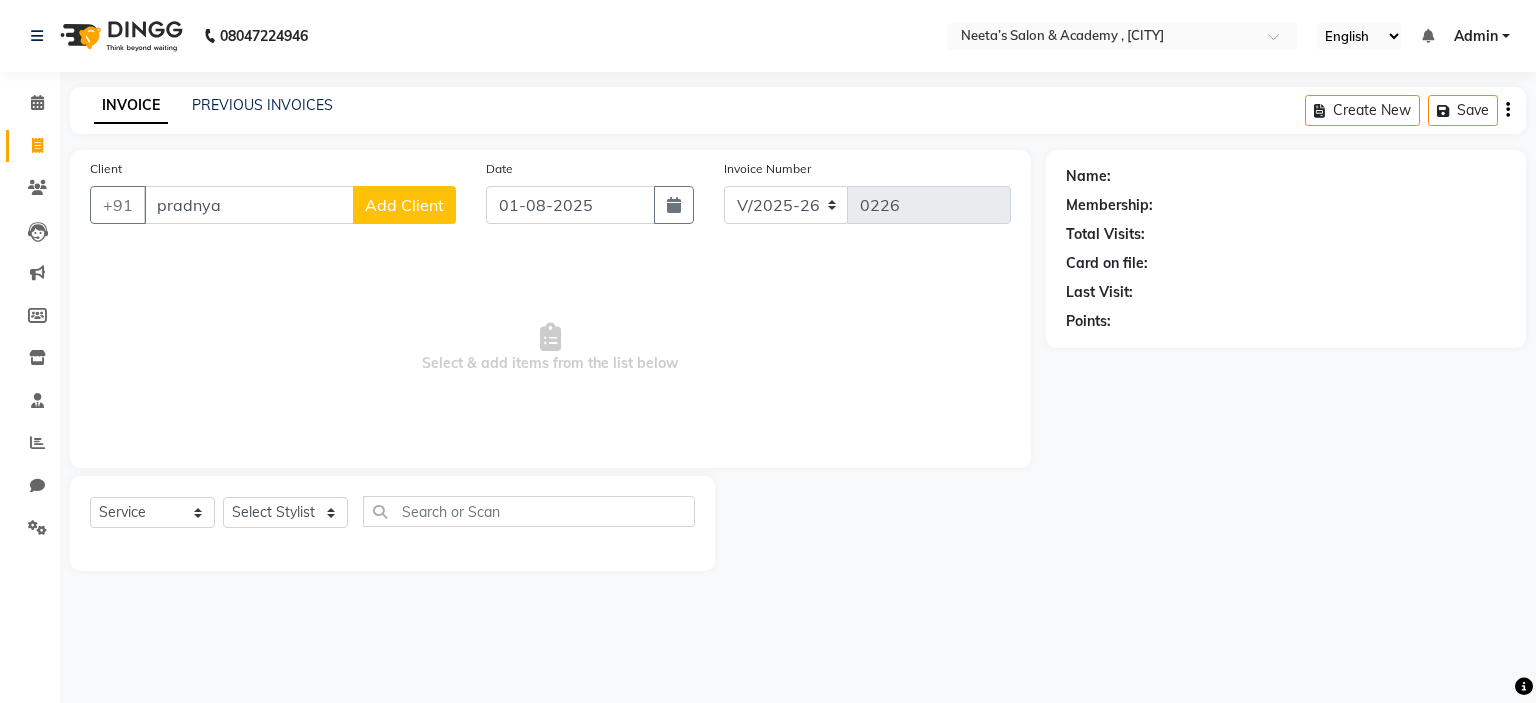 type on "pradnya" 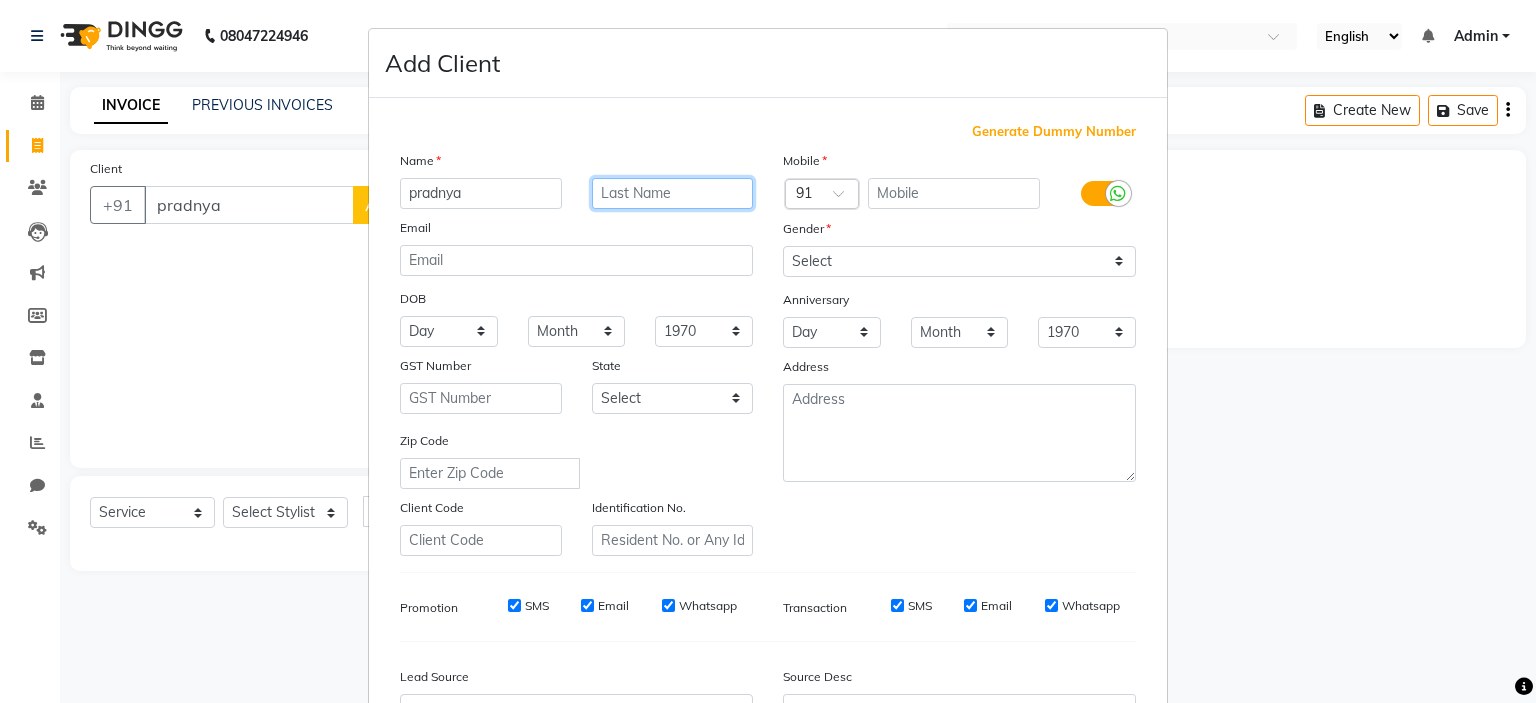 click at bounding box center (673, 193) 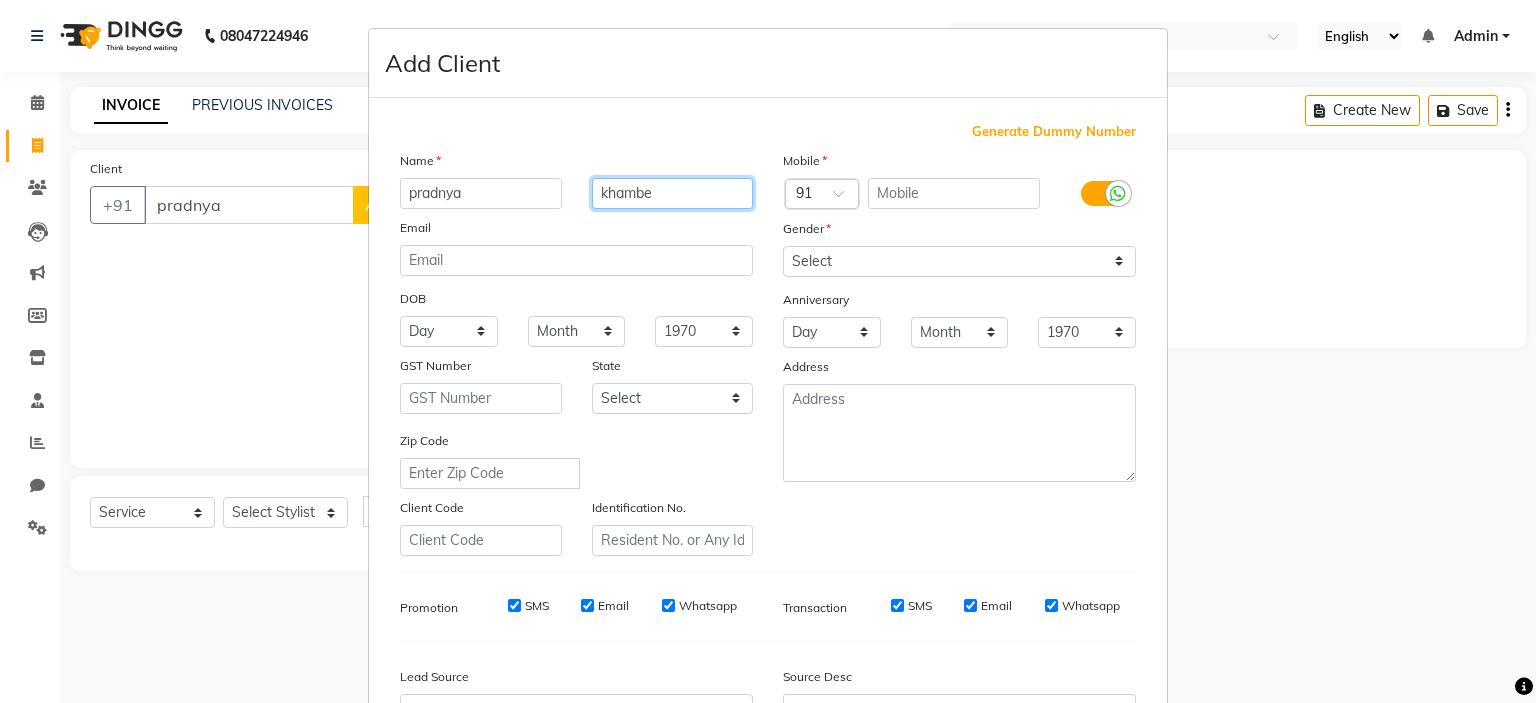 type on "khambe" 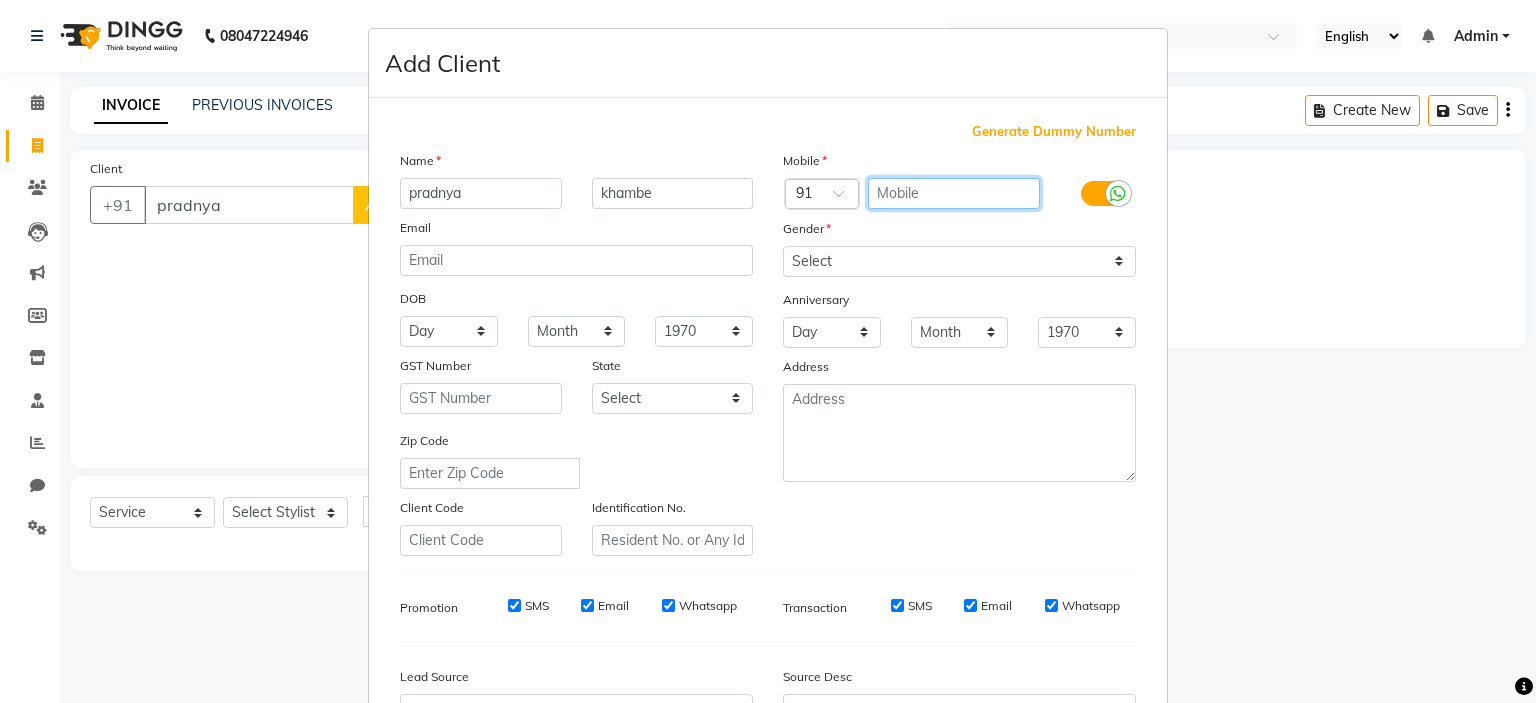 click at bounding box center (954, 193) 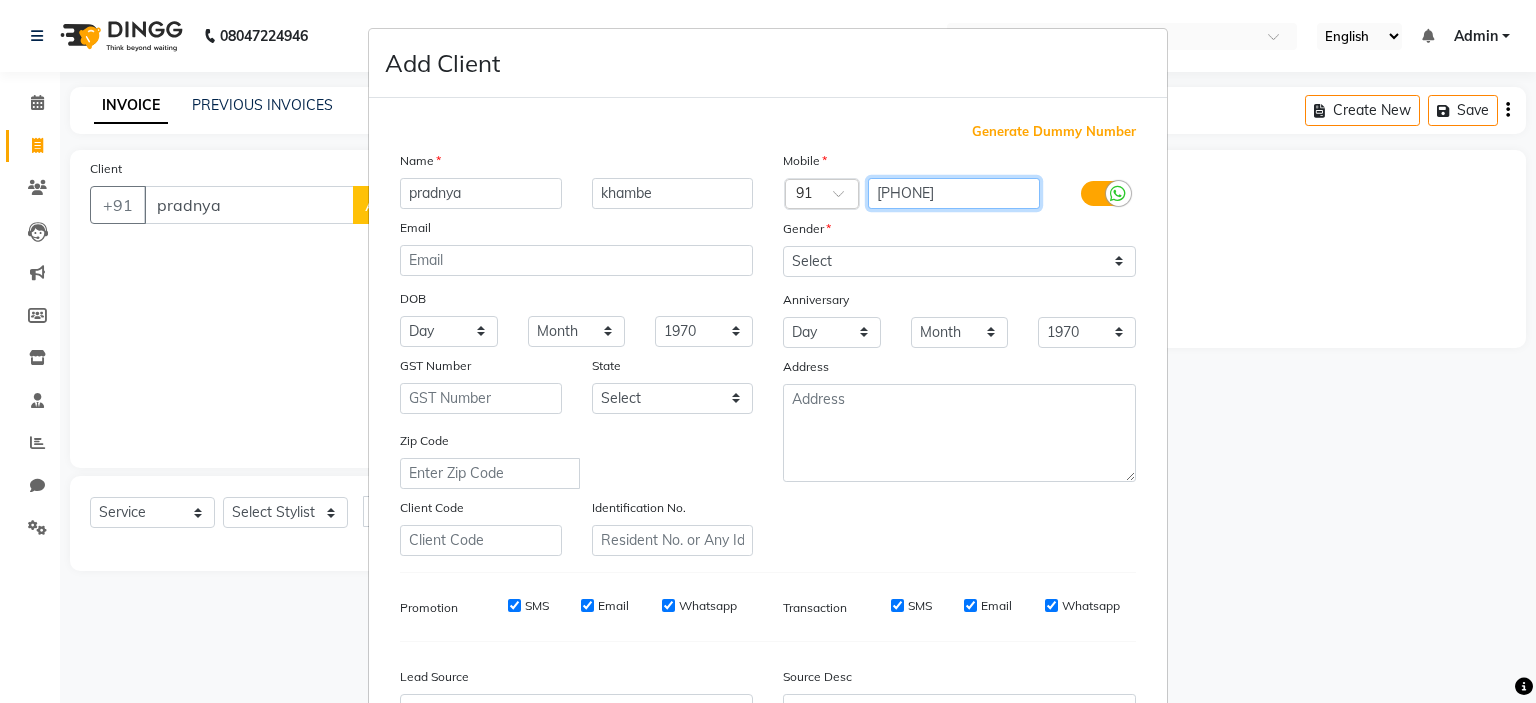 type on "[PHONE]" 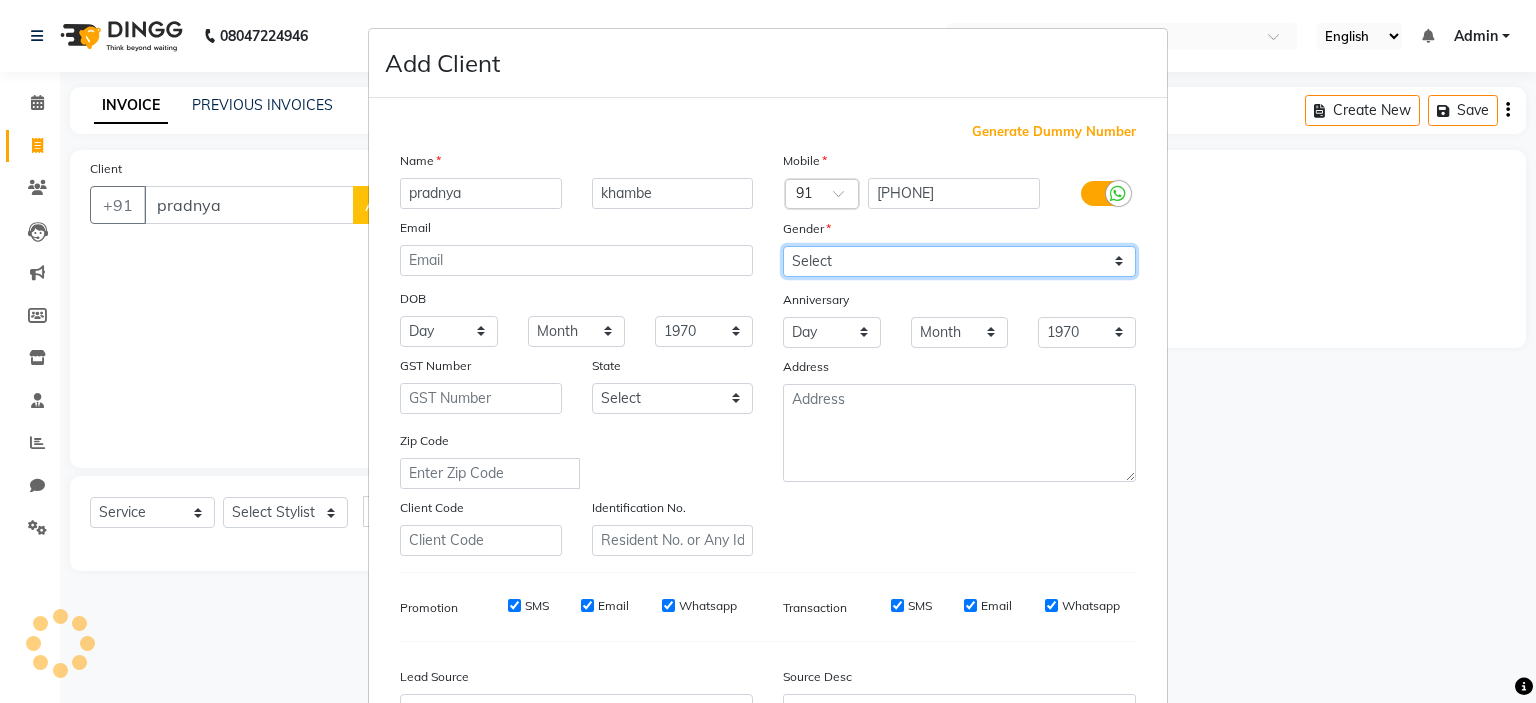 click on "Select Male Female Other Prefer Not To Say" at bounding box center (959, 261) 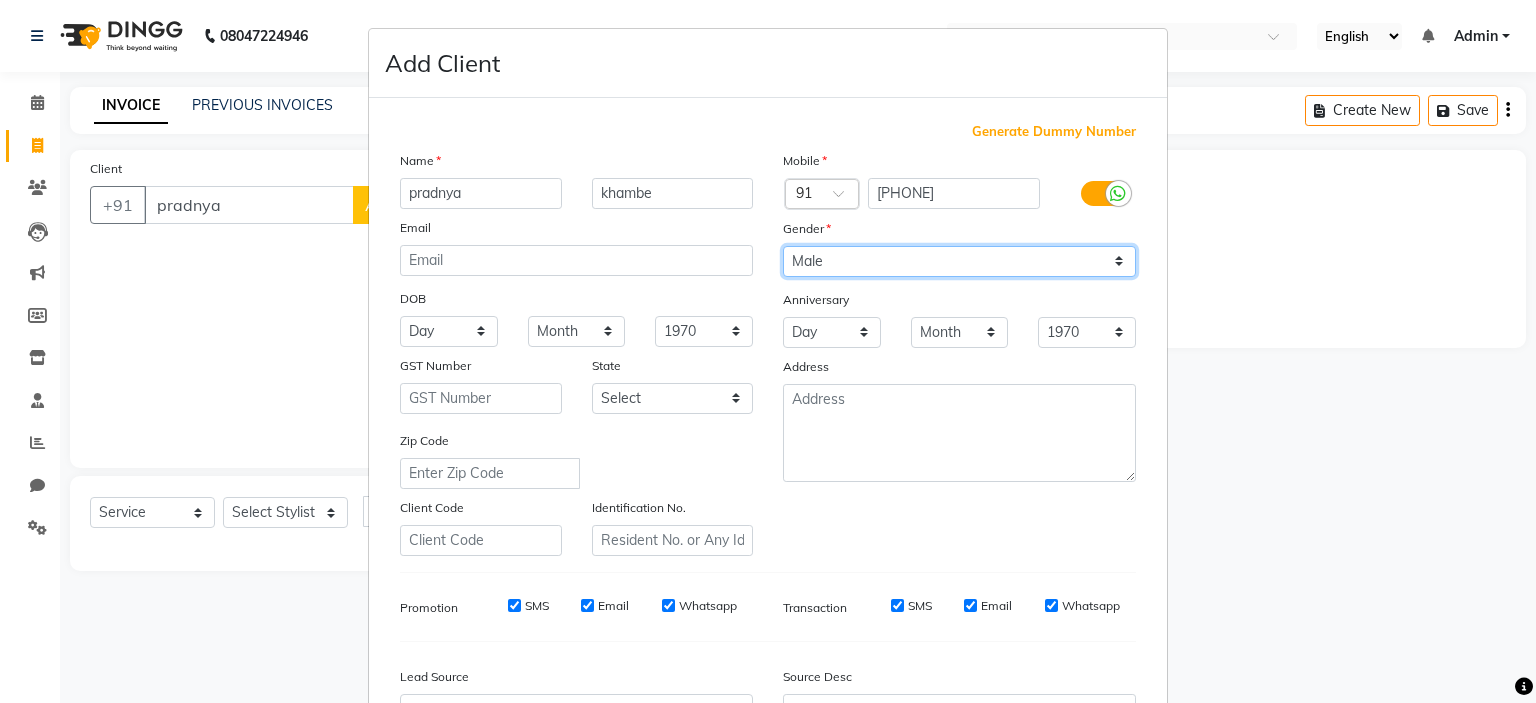 click on "Select Male Female Other Prefer Not To Say" at bounding box center [959, 261] 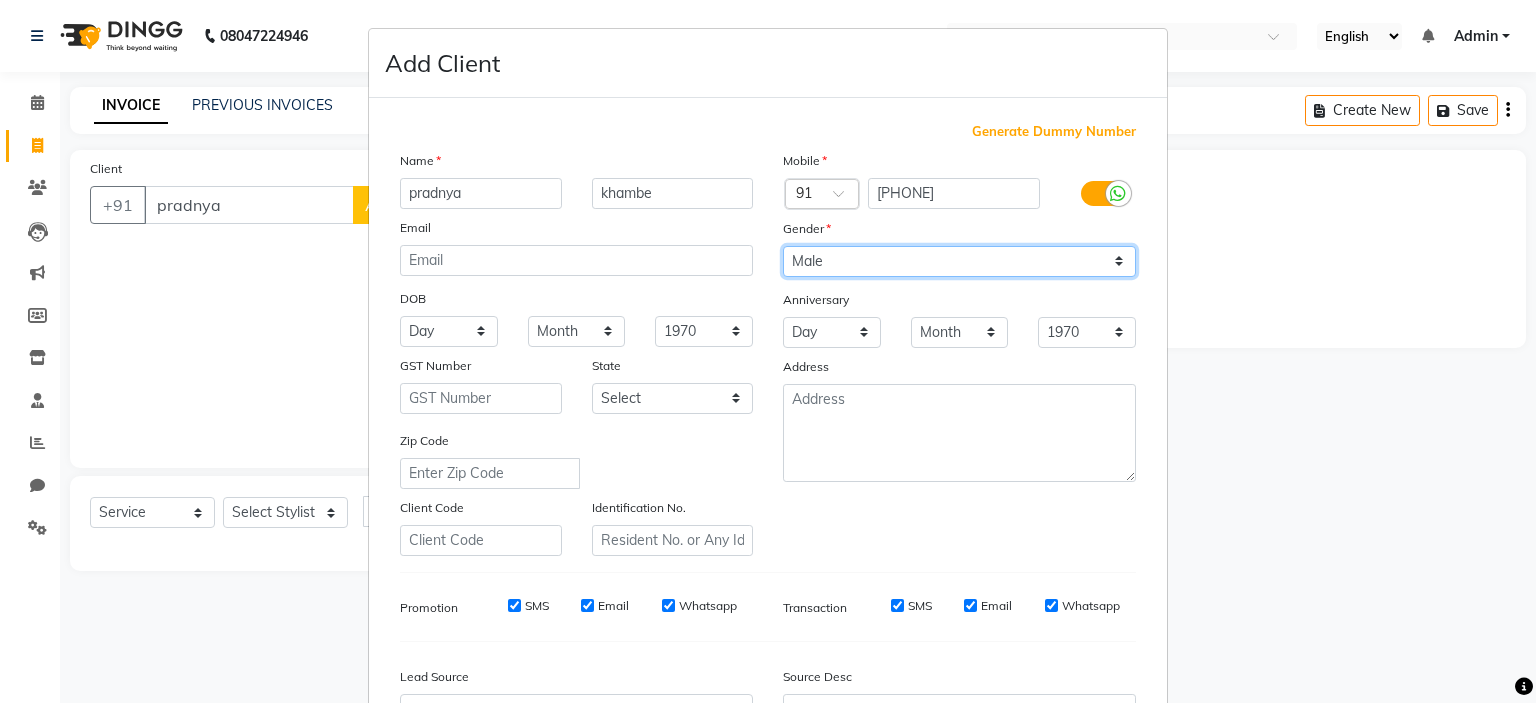 drag, startPoint x: 924, startPoint y: 262, endPoint x: 908, endPoint y: 343, distance: 82.565125 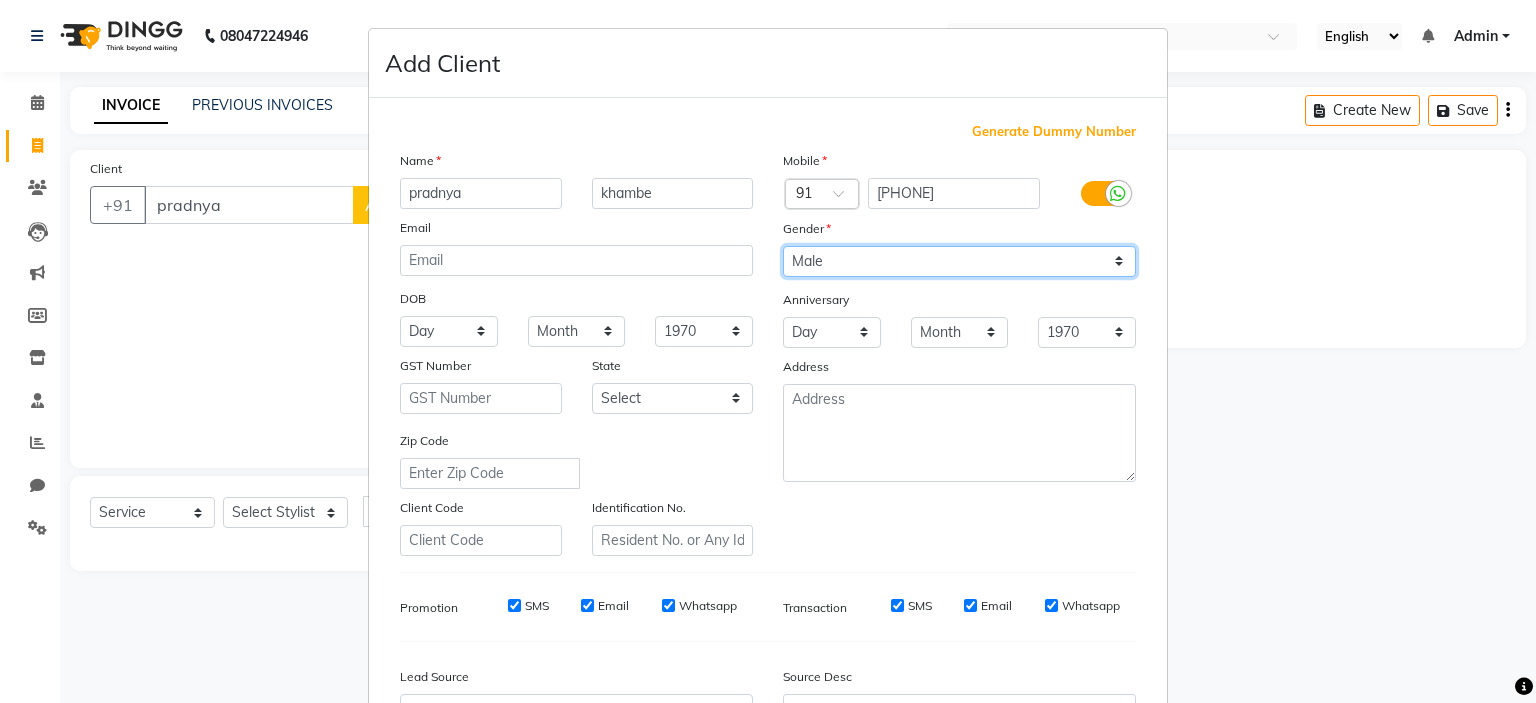 click on "Mobile Country Code × 91 [PHONE] Gender Select Male Female Other Prefer Not To Say Anniversary Day 01 02 03 04 05 06 07 08 09 10 11 12 13 14 15 16 17 18 19 20 21 22 23 24 25 26 27 28 29 30 31 Month January February March April May June July August September October November December 1970 1971 1972 1973 1974 1975 1976 1977 1978 1979 1980 1981 1982 1983 1984 1985 1986 1987 1988 1989 1990 1991 1992 1993 1994 1995 1996 1997 1998 1999 2000 2001 2002 2003 2004 2005 2006 2007 2008 2009 2010 2011 2012 2013 2014 2015 2016 2017 2018 2019 2020 2021 2022 2023 2024 2025 Address" at bounding box center [959, 353] 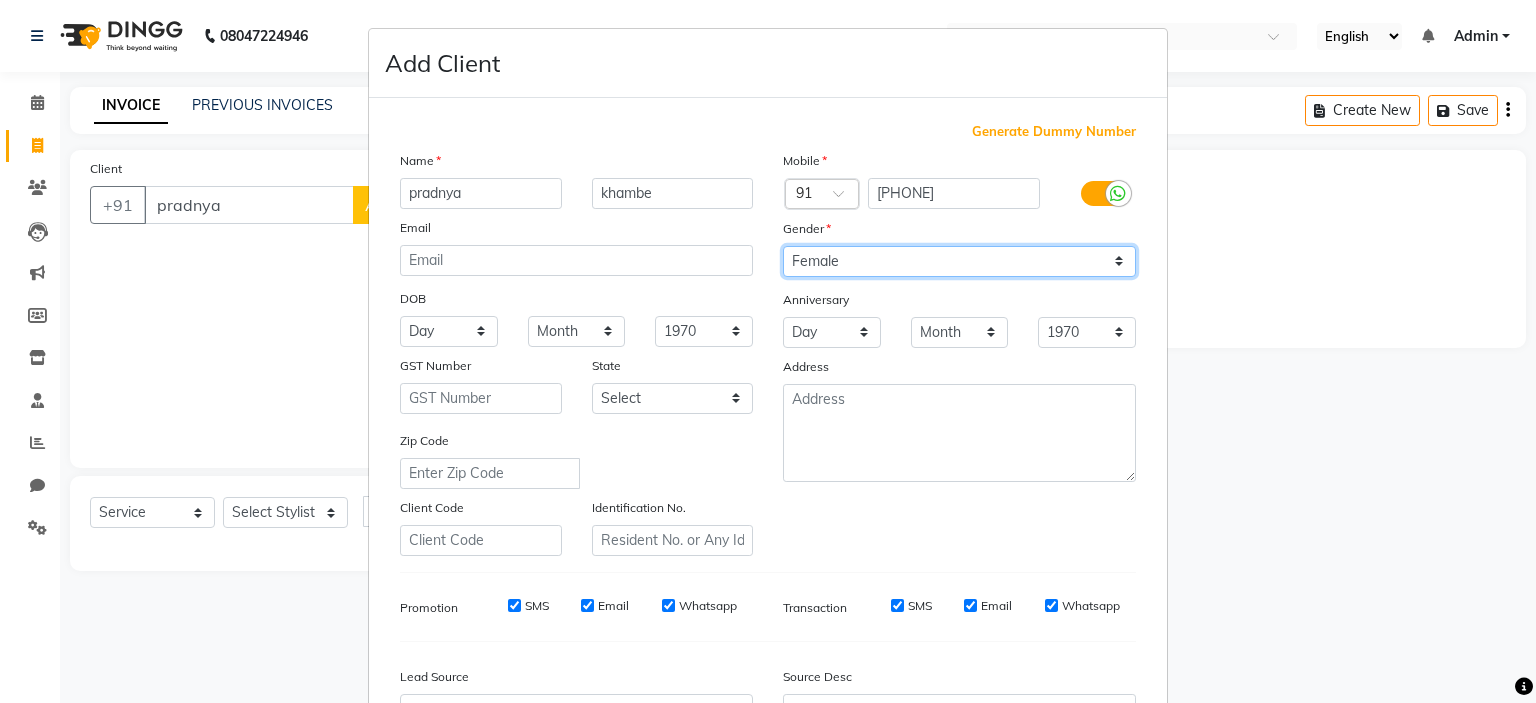 click on "Select Male Female Other Prefer Not To Say" at bounding box center (959, 261) 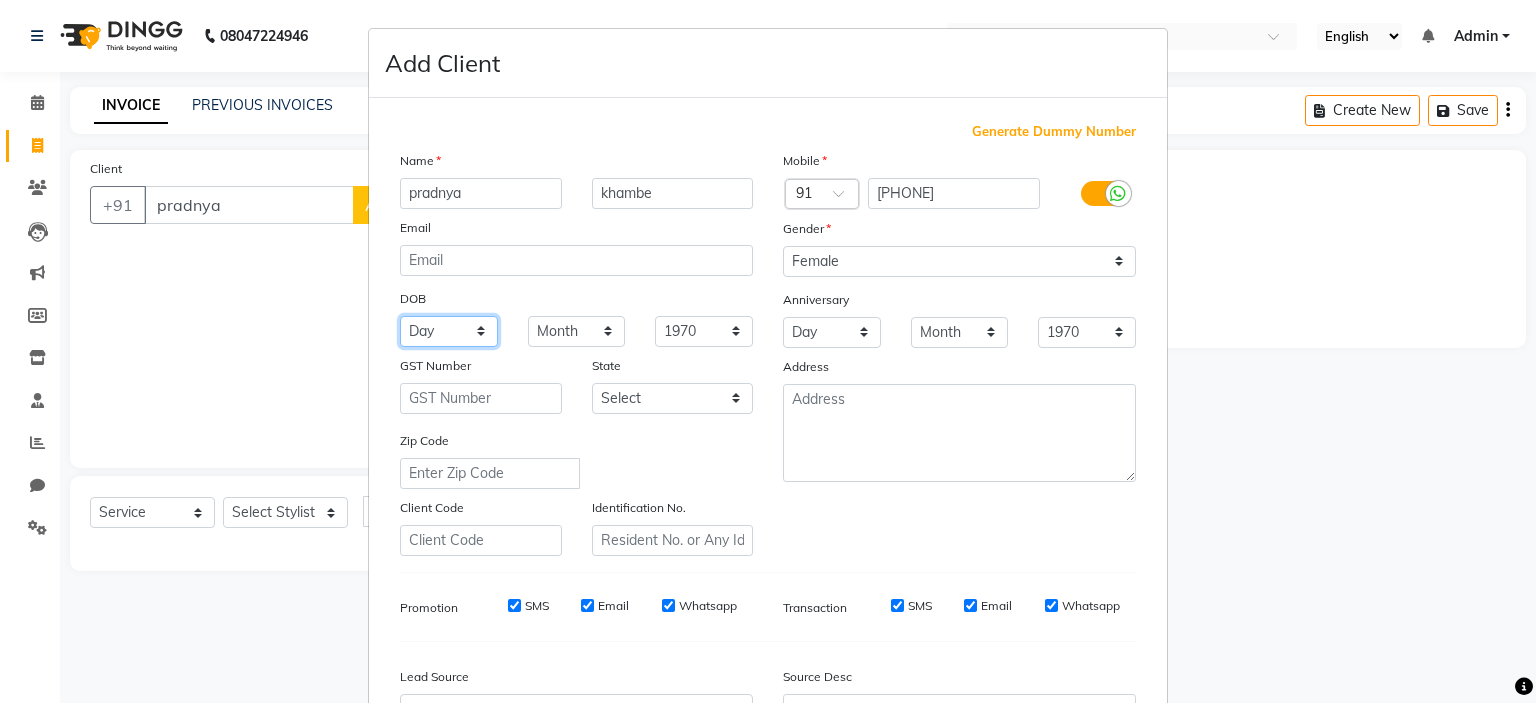 click on "Day 01 02 03 04 05 06 07 08 09 10 11 12 13 14 15 16 17 18 19 20 21 22 23 24 25 26 27 28 29 30 31" at bounding box center [449, 331] 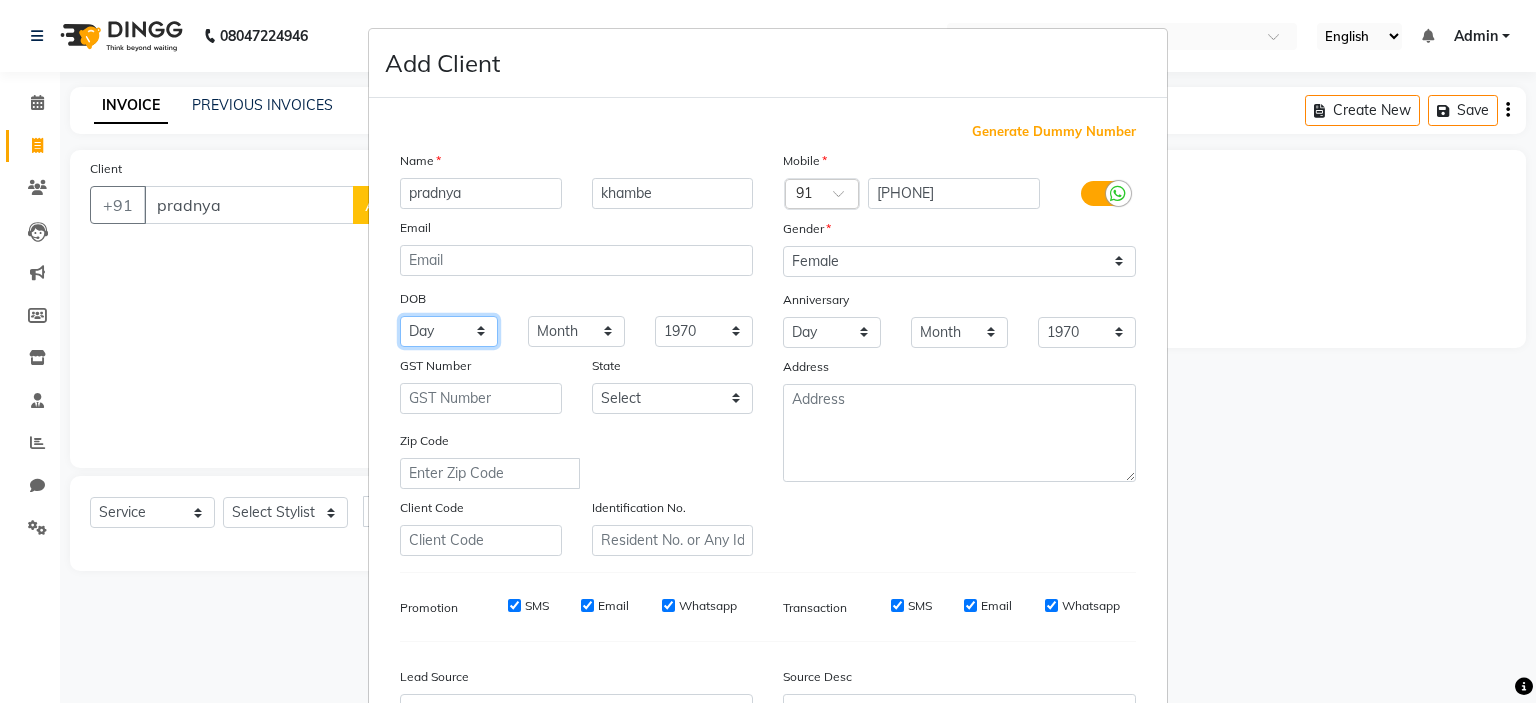 select on "26" 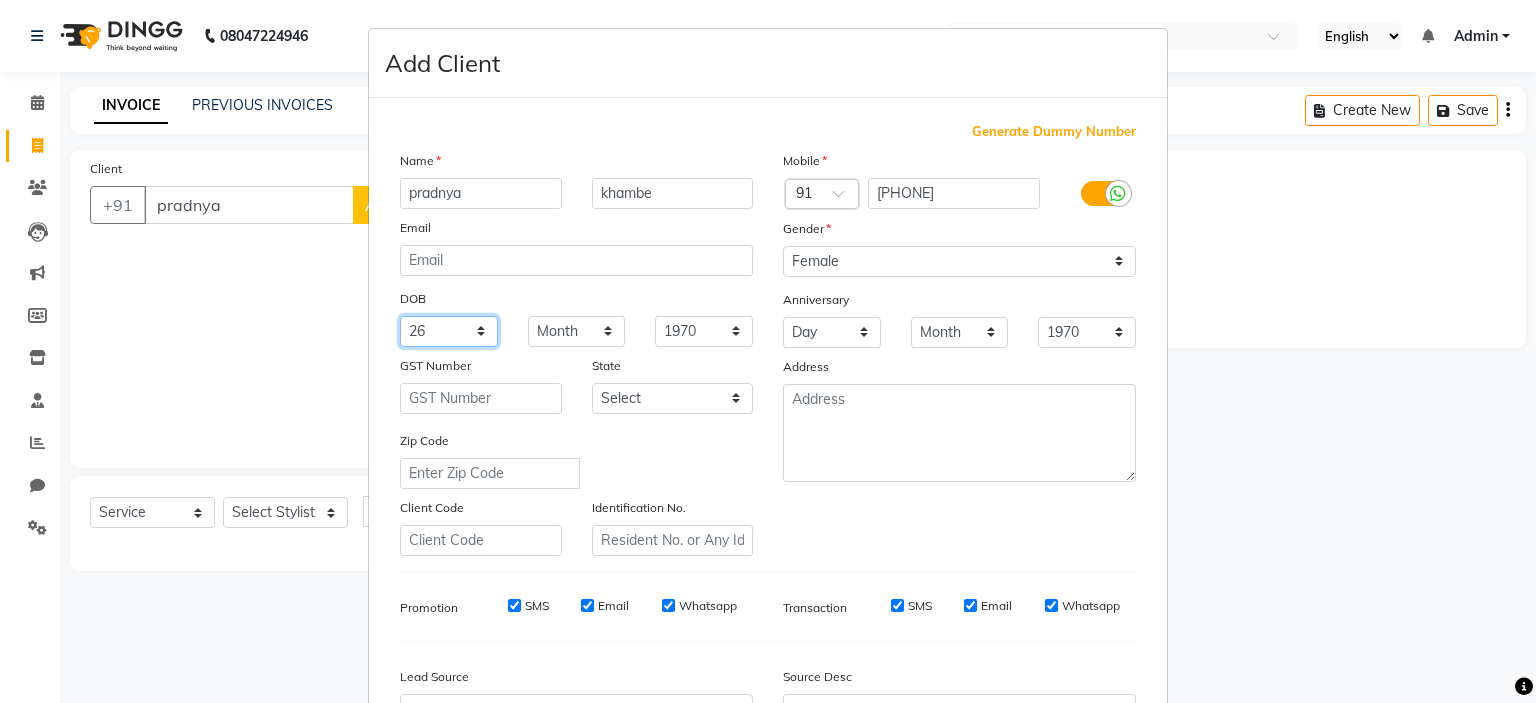 click on "Day 01 02 03 04 05 06 07 08 09 10 11 12 13 14 15 16 17 18 19 20 21 22 23 24 25 26 27 28 29 30 31" at bounding box center (449, 331) 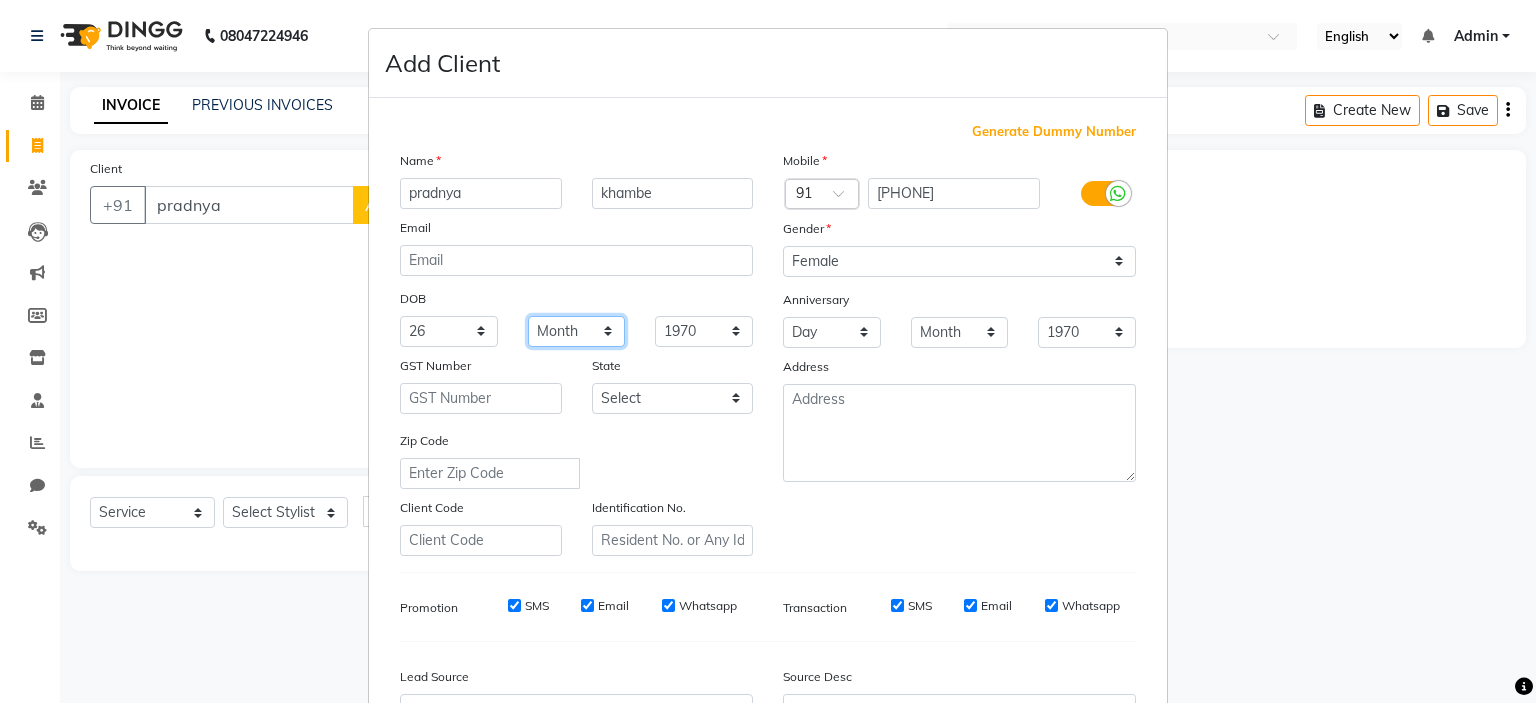 click on "Month January February March April May June July August September October November December" at bounding box center (577, 331) 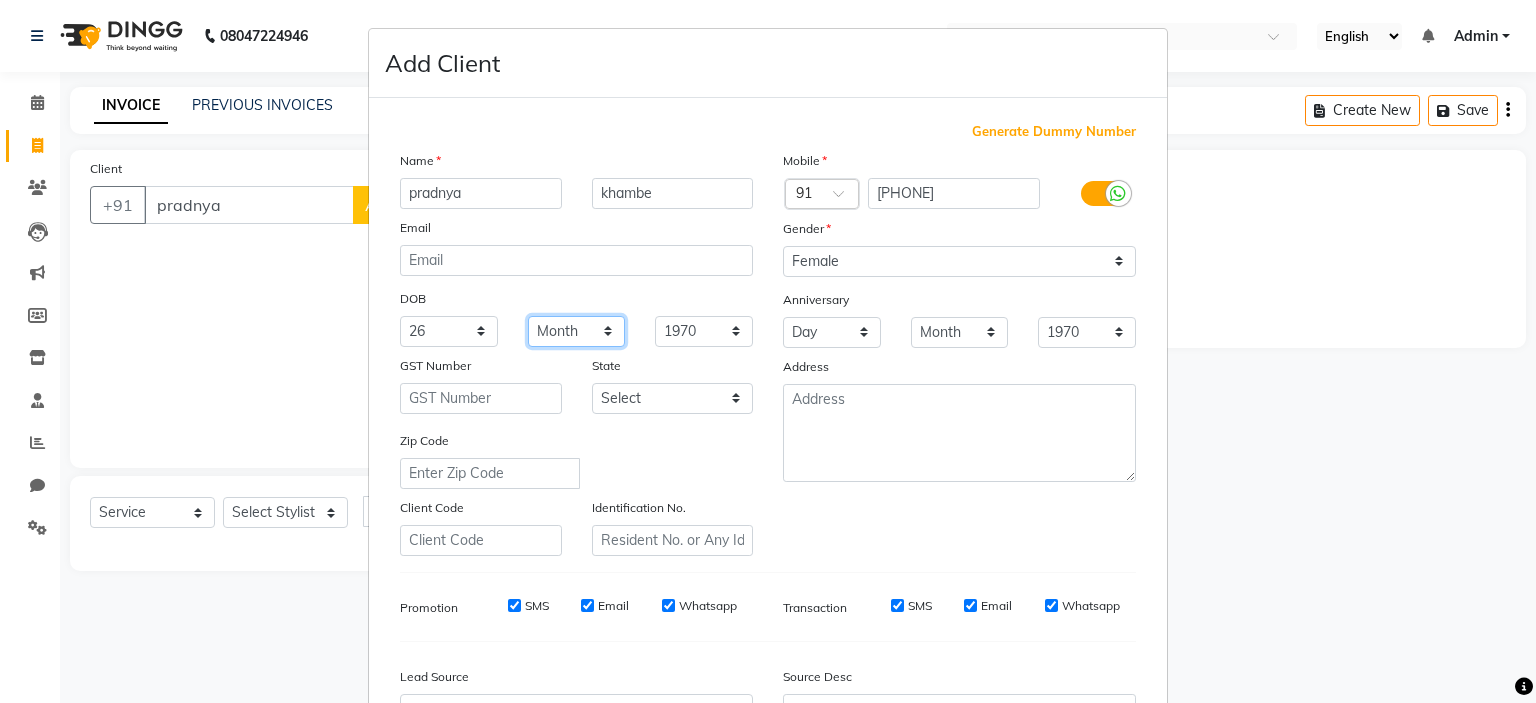 select on "01" 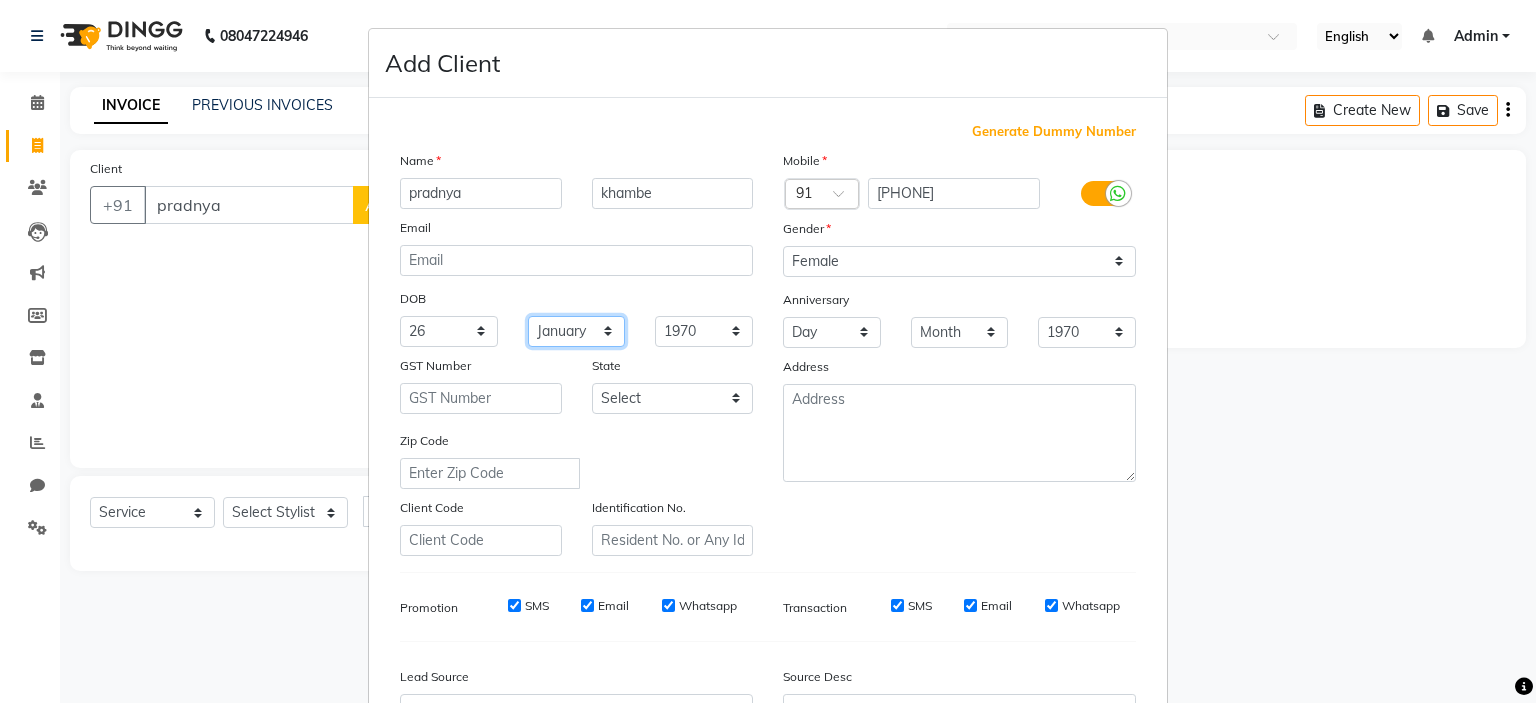 click on "Month January February March April May June July August September October November December" at bounding box center (577, 331) 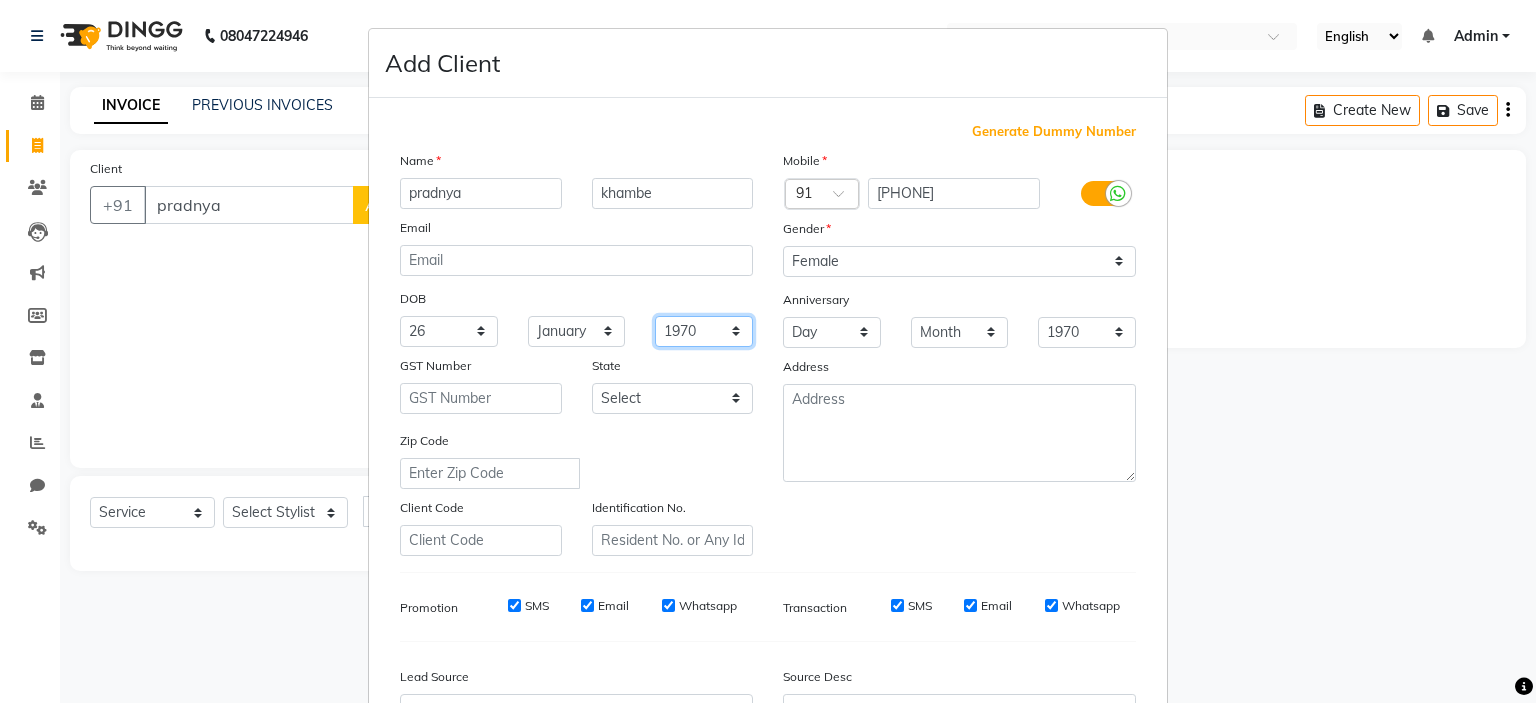 click on "1940 1941 1942 1943 1944 1945 1946 1947 1948 1949 1950 1951 1952 1953 1954 1955 1956 1957 1958 1959 1960 1961 1962 1963 1964 1965 1966 1967 1968 1969 1970 1971 1972 1973 1974 1975 1976 1977 1978 1979 1980 1981 1982 1983 1984 1985 1986 1987 1988 1989 1990 1991 1992 1993 1994 1995 1996 1997 1998 1999 2000 2001 2002 2003 2004 2005 2006 2007 2008 2009 2010 2011 2012 2013 2014 2015 2016 2017 2018 2019 2020 2021 2022 2023 2024" at bounding box center [704, 331] 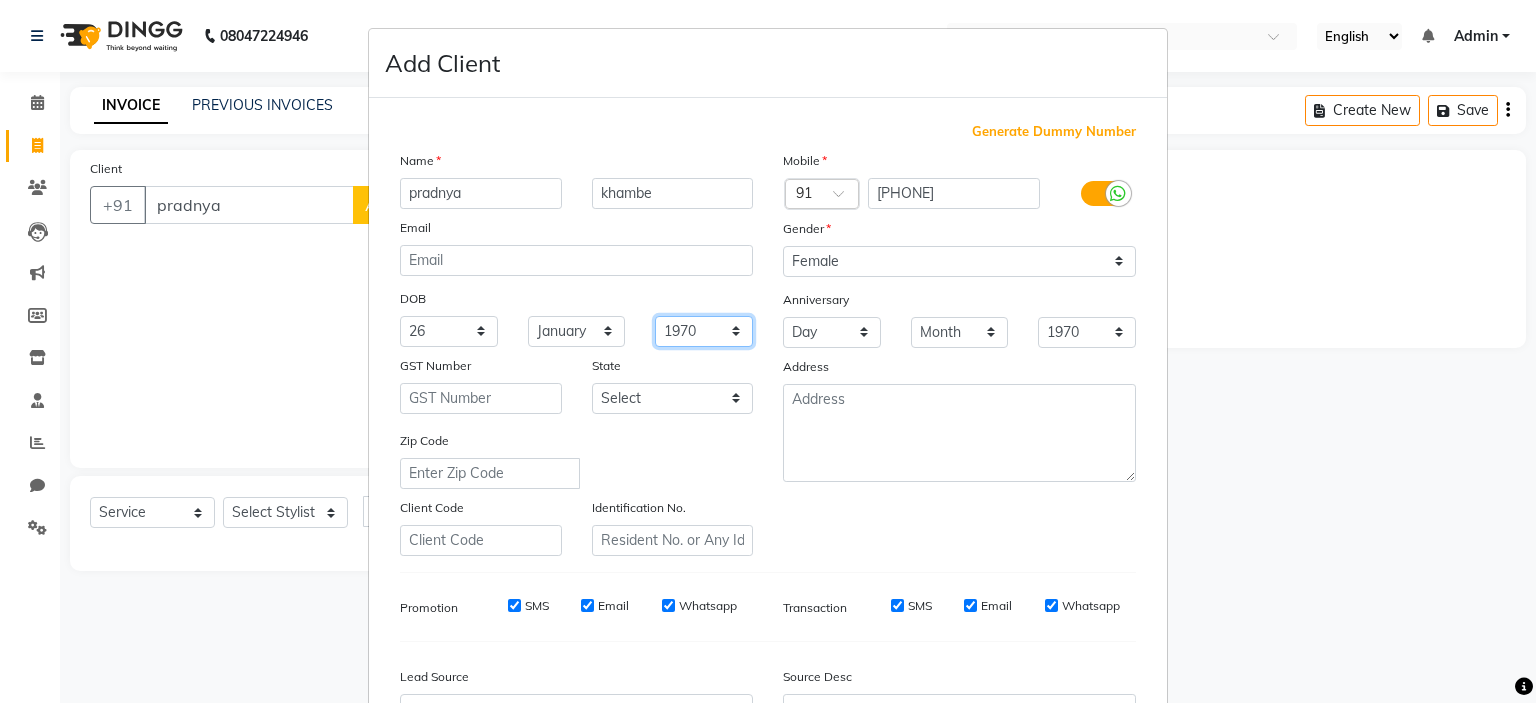 select on "1997" 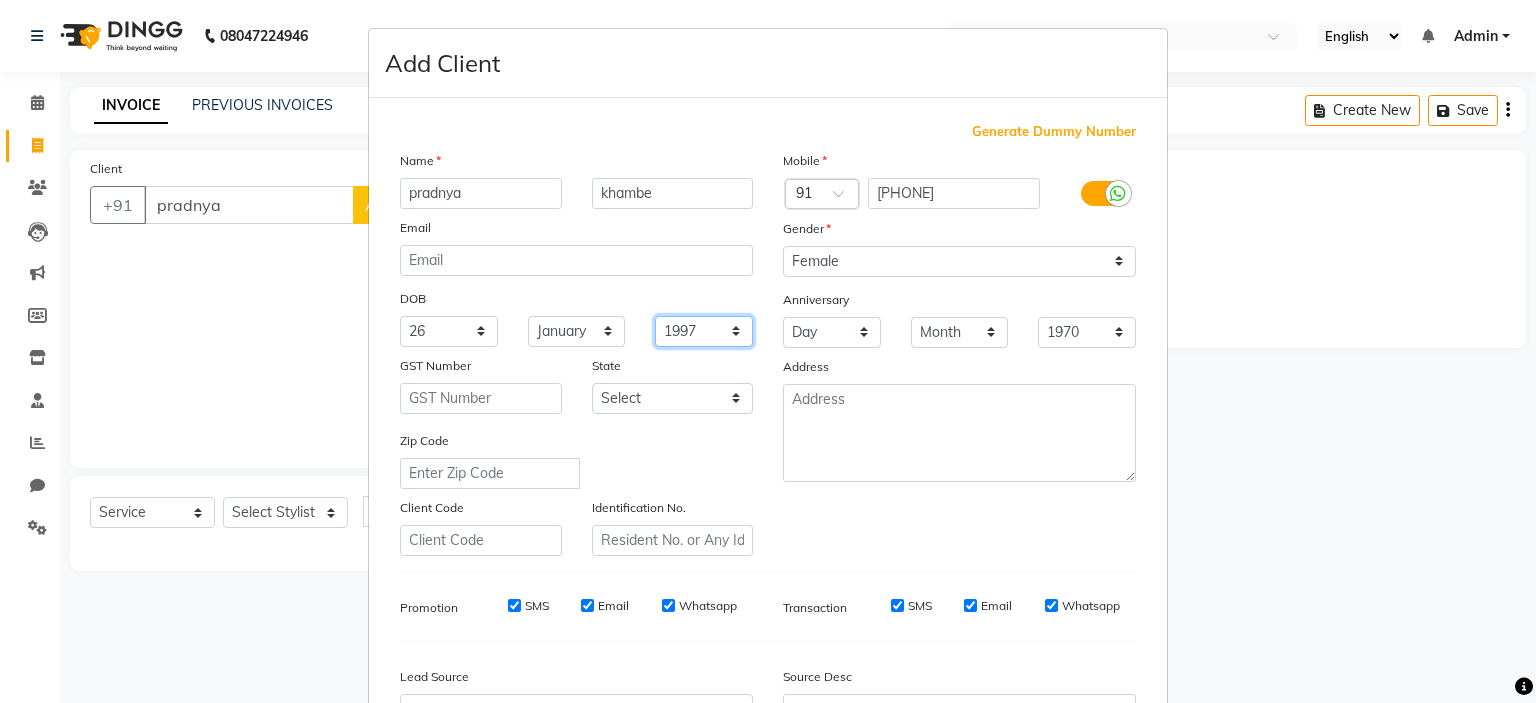 click on "1940 1941 1942 1943 1944 1945 1946 1947 1948 1949 1950 1951 1952 1953 1954 1955 1956 1957 1958 1959 1960 1961 1962 1963 1964 1965 1966 1967 1968 1969 1970 1971 1972 1973 1974 1975 1976 1977 1978 1979 1980 1981 1982 1983 1984 1985 1986 1987 1988 1989 1990 1991 1992 1993 1994 1995 1996 1997 1998 1999 2000 2001 2002 2003 2004 2005 2006 2007 2008 2009 2010 2011 2012 2013 2014 2015 2016 2017 2018 2019 2020 2021 2022 2023 2024" at bounding box center [704, 331] 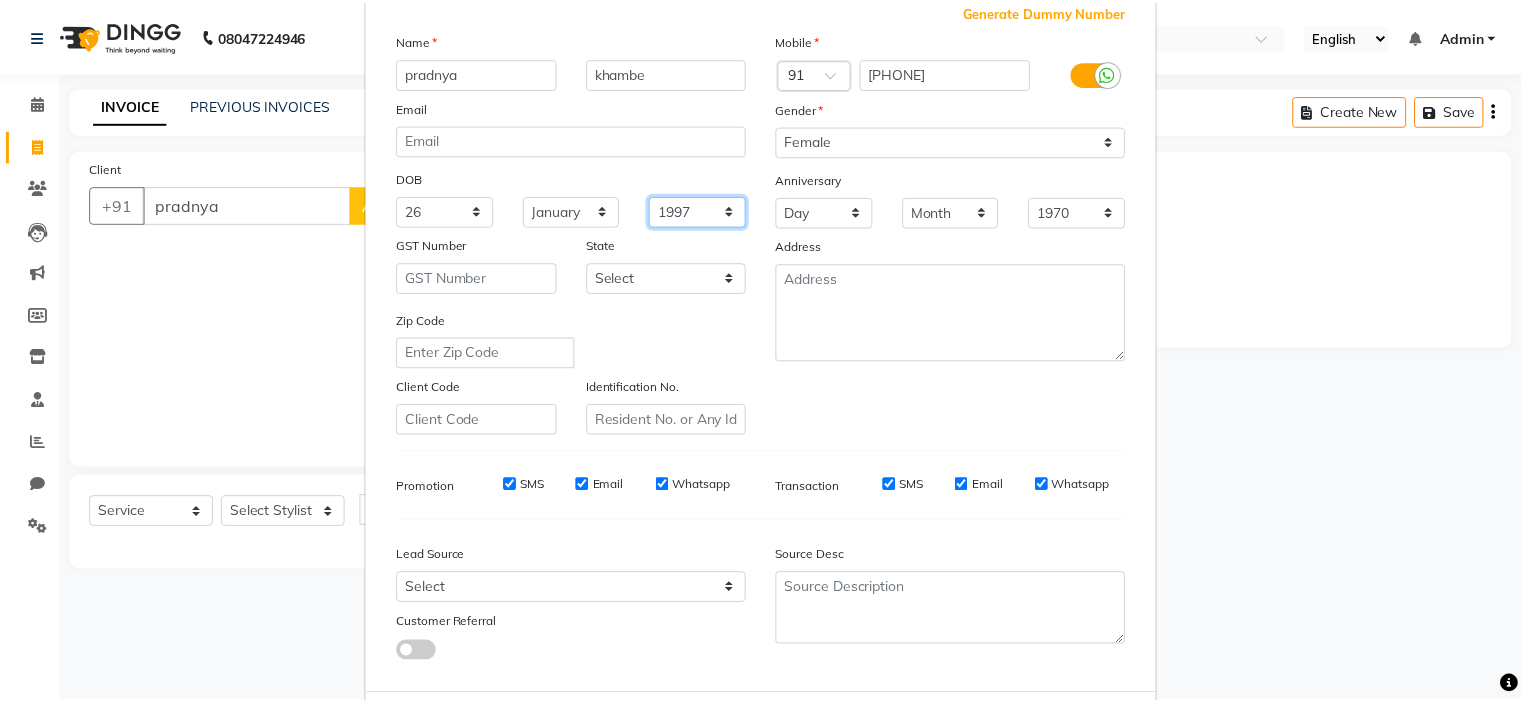 scroll, scrollTop: 229, scrollLeft: 0, axis: vertical 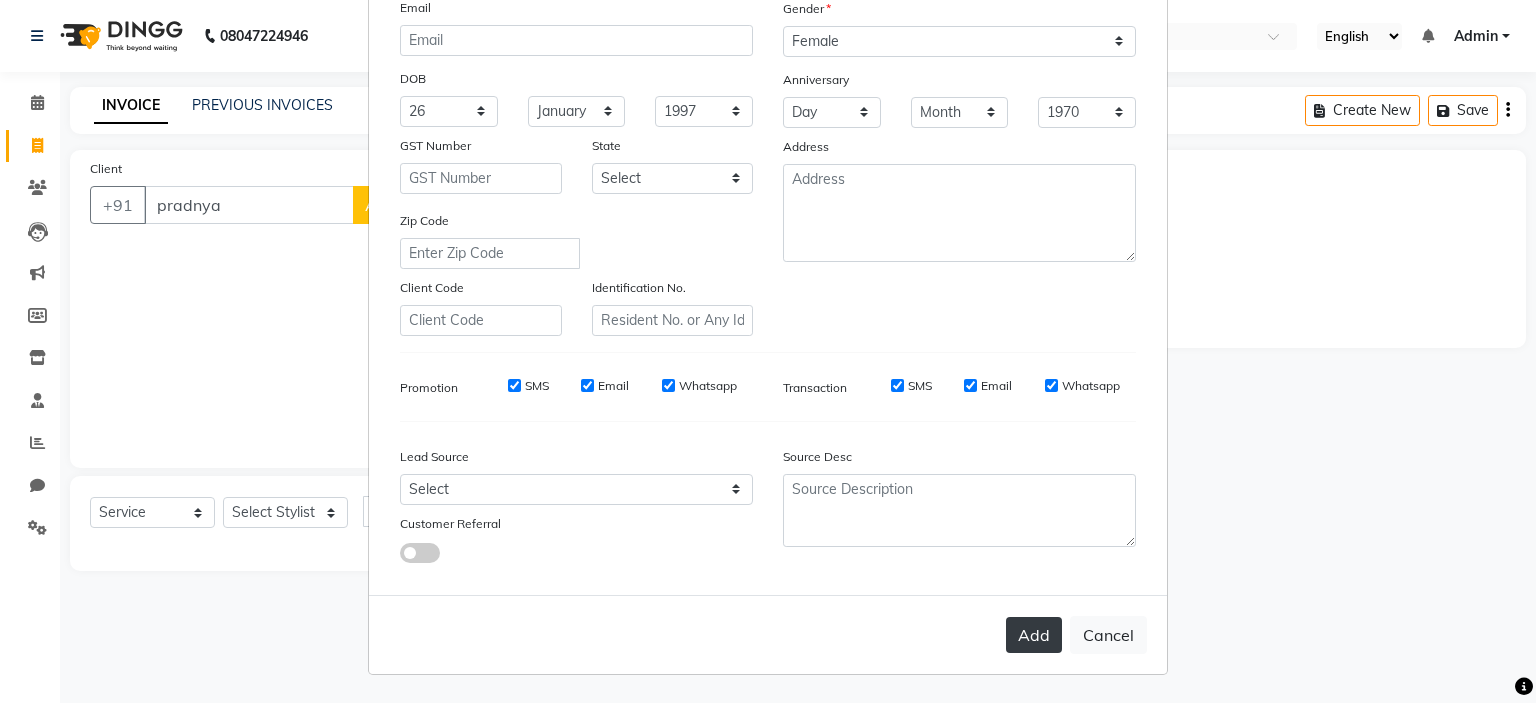 click on "Add" at bounding box center (1034, 635) 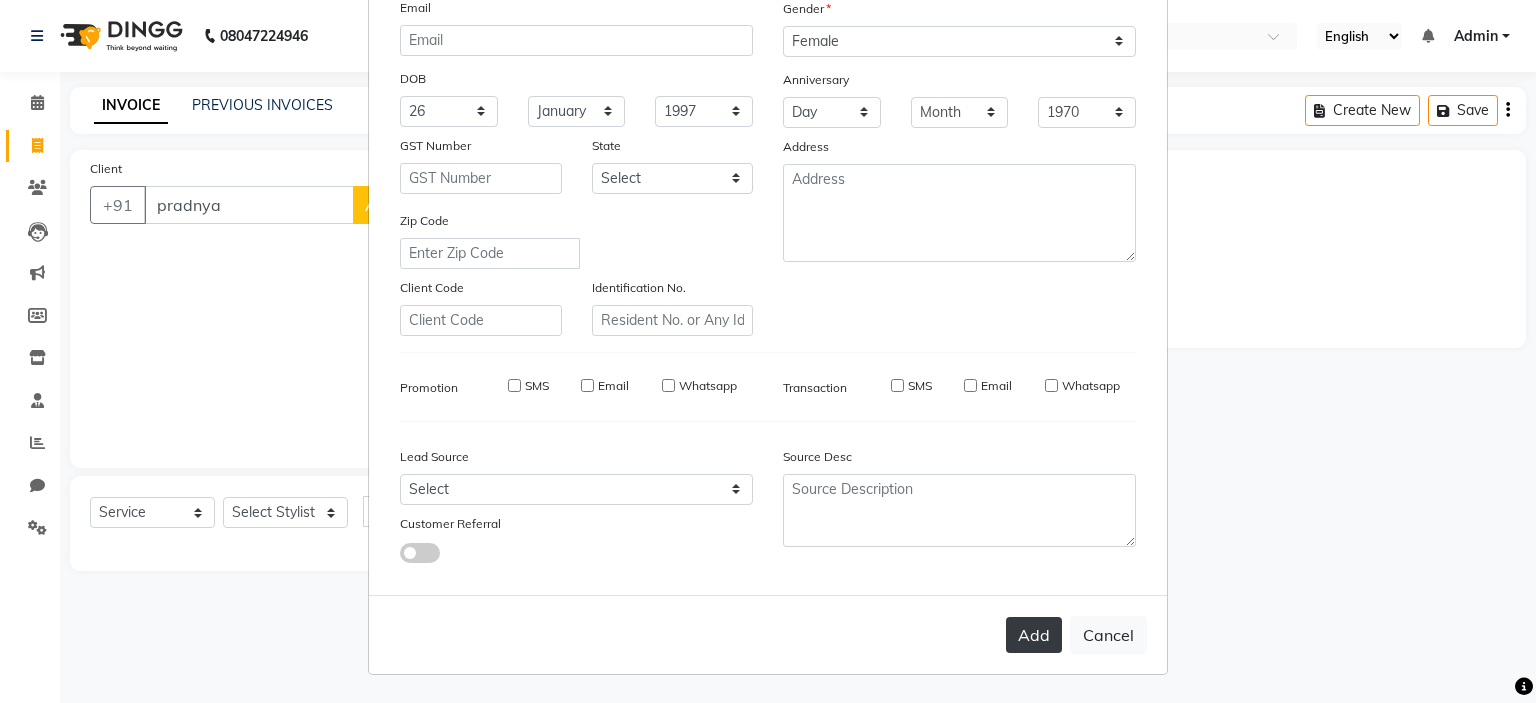 type on "[PHONE]" 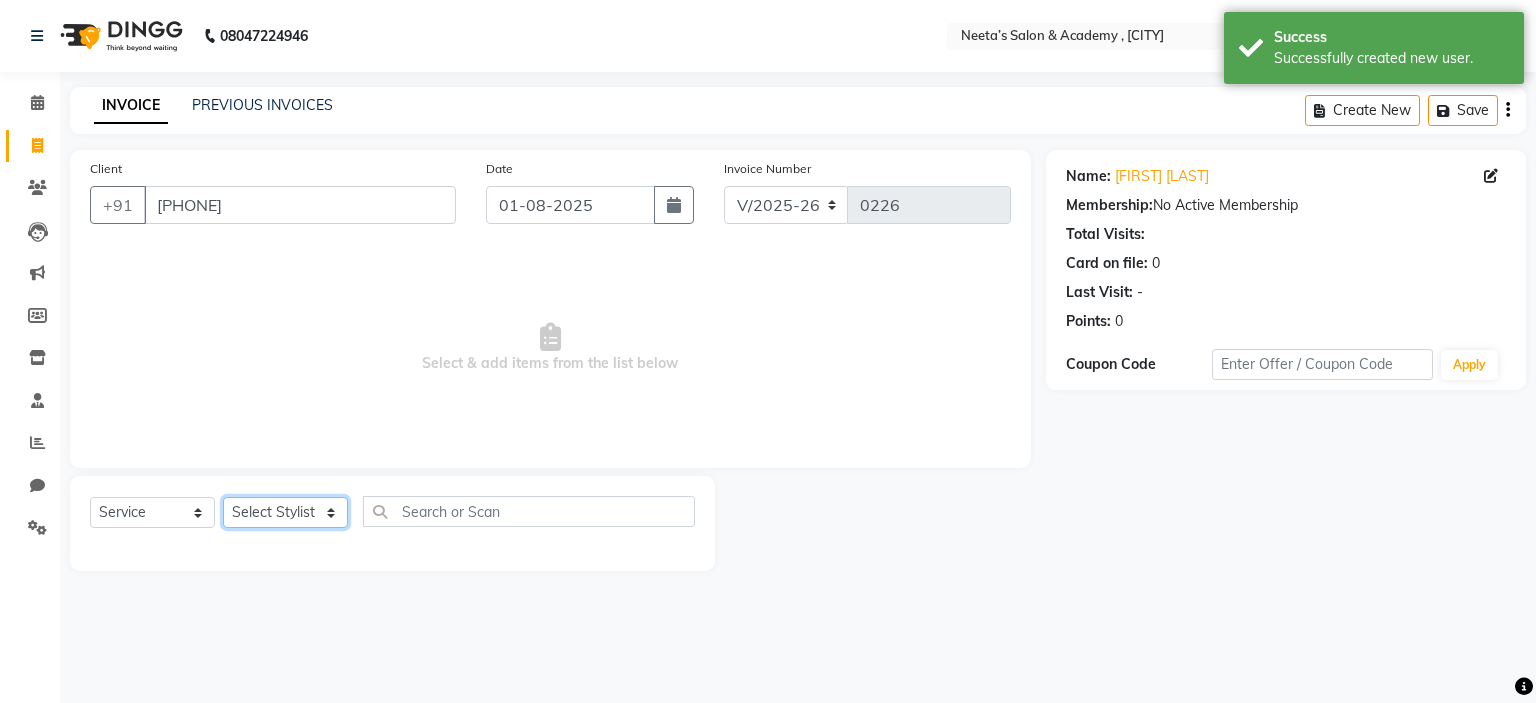 click on "Select Stylist  [FIRST] (Owner) [FIRST] [FIRST] [FIRST] [FIRST] [FIRST] [FIRST] [FIRST] [FIRST] [FIRST]" 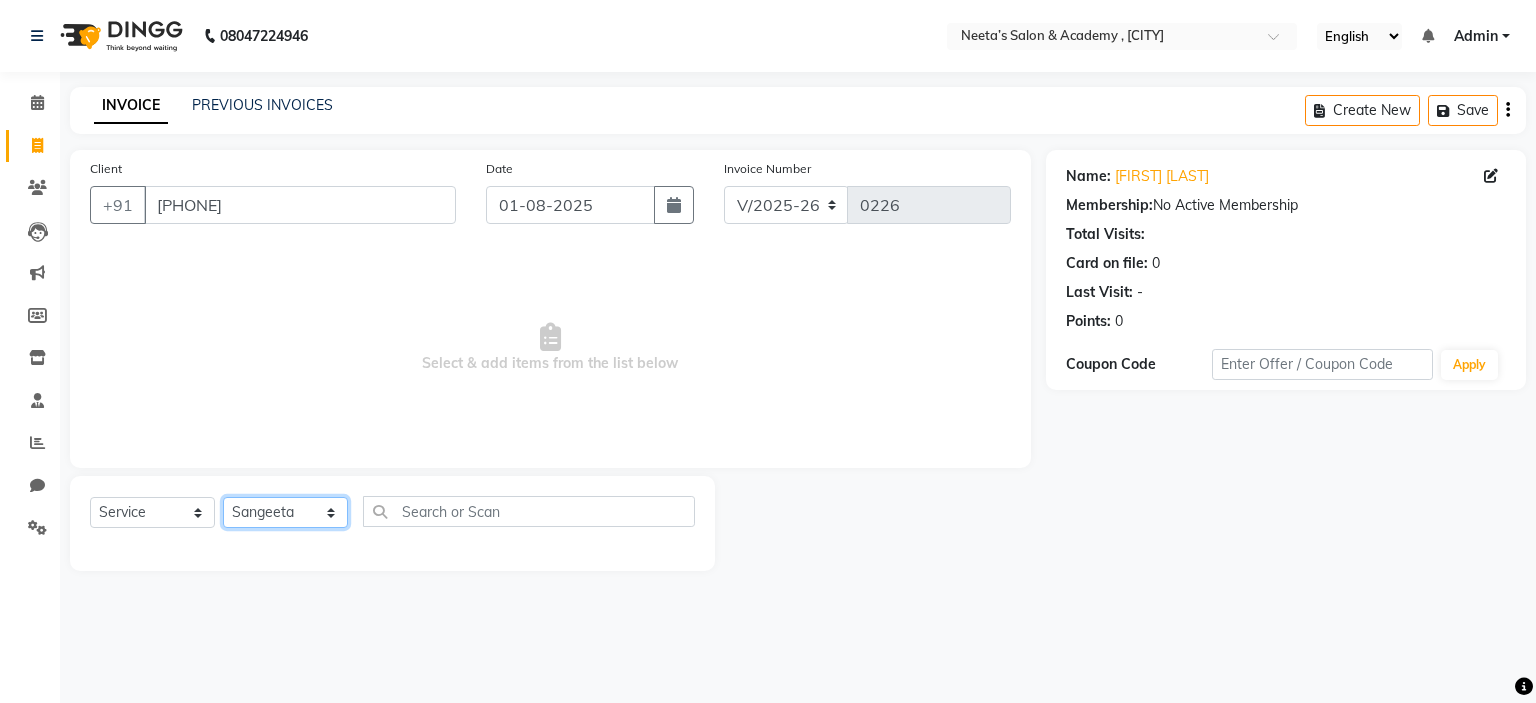 click on "Select Stylist  [FIRST] (Owner) [FIRST] [FIRST] [FIRST] [FIRST] [FIRST] [FIRST] [FIRST] [FIRST] [FIRST]" 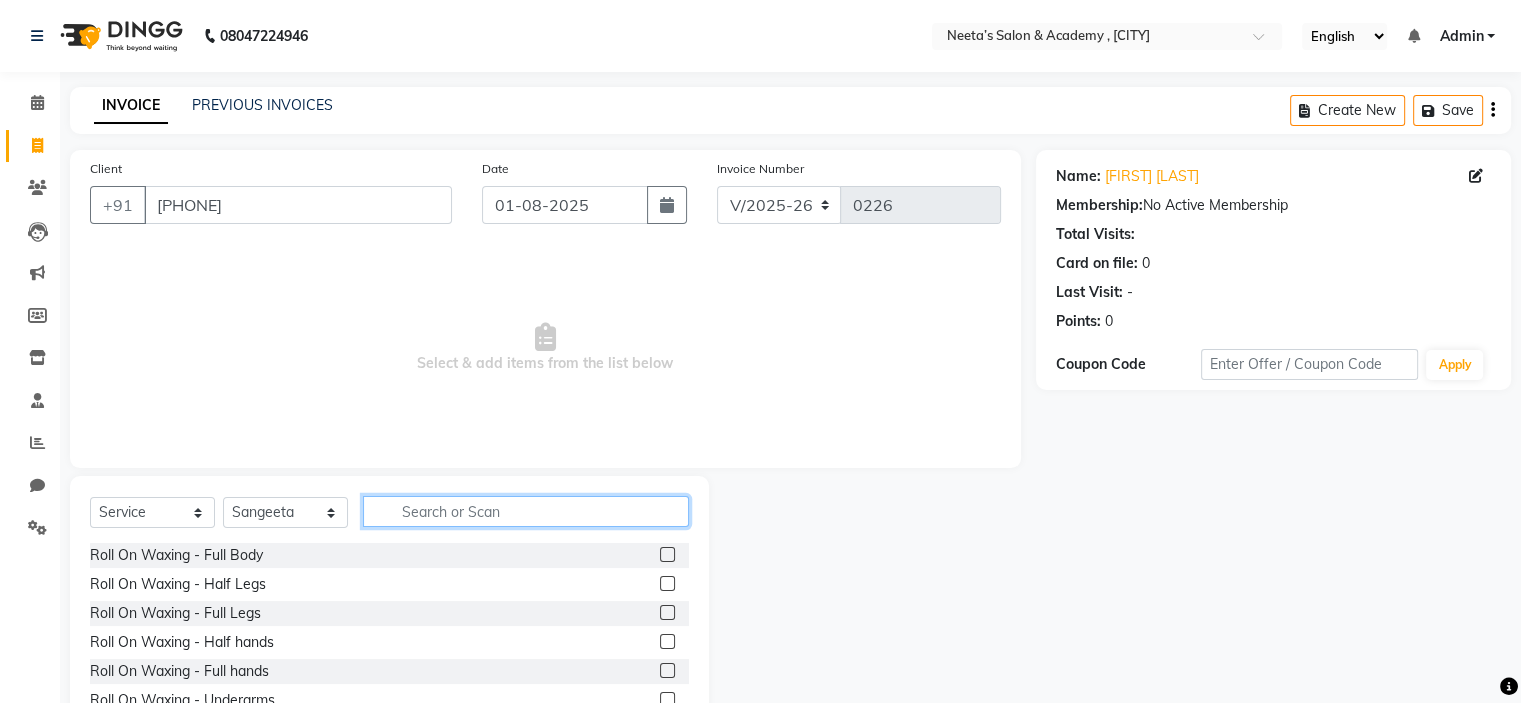 click 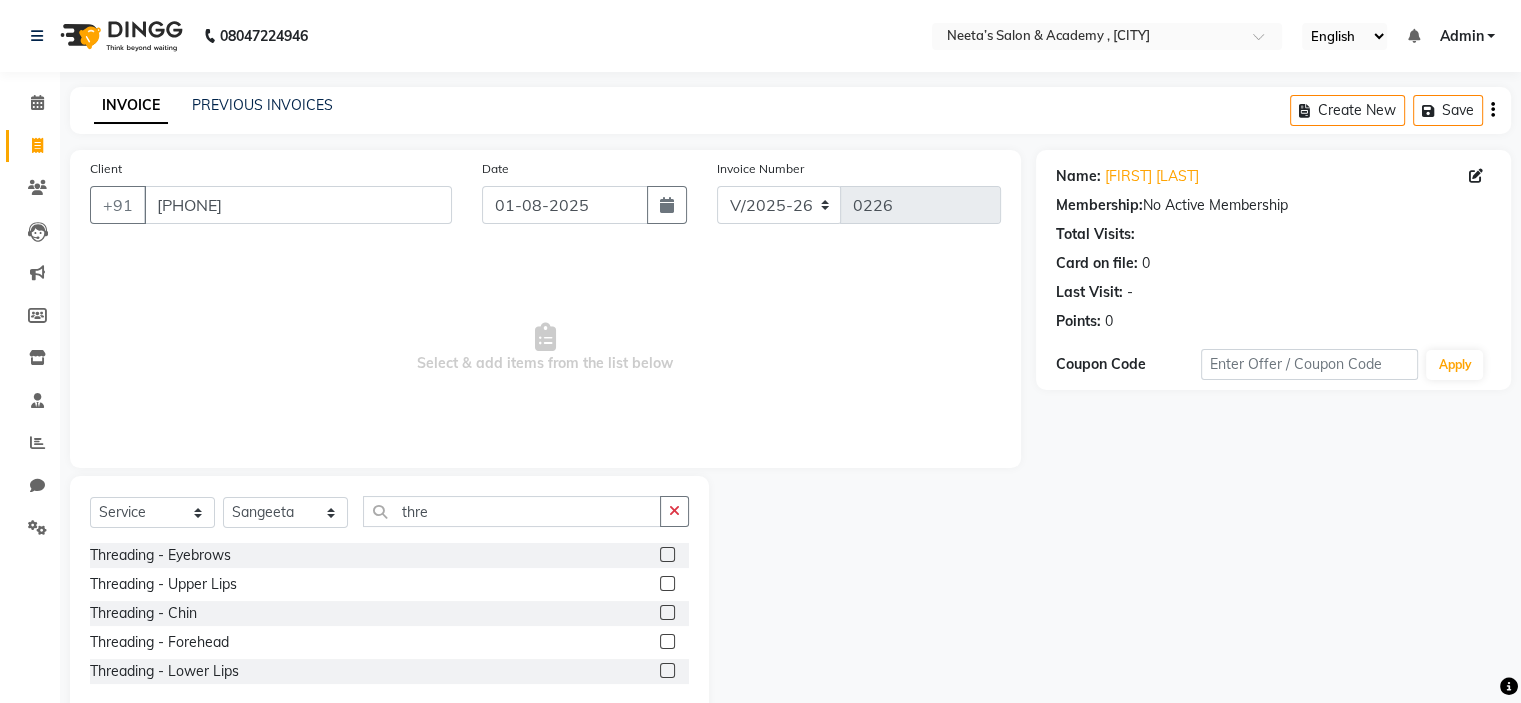 click 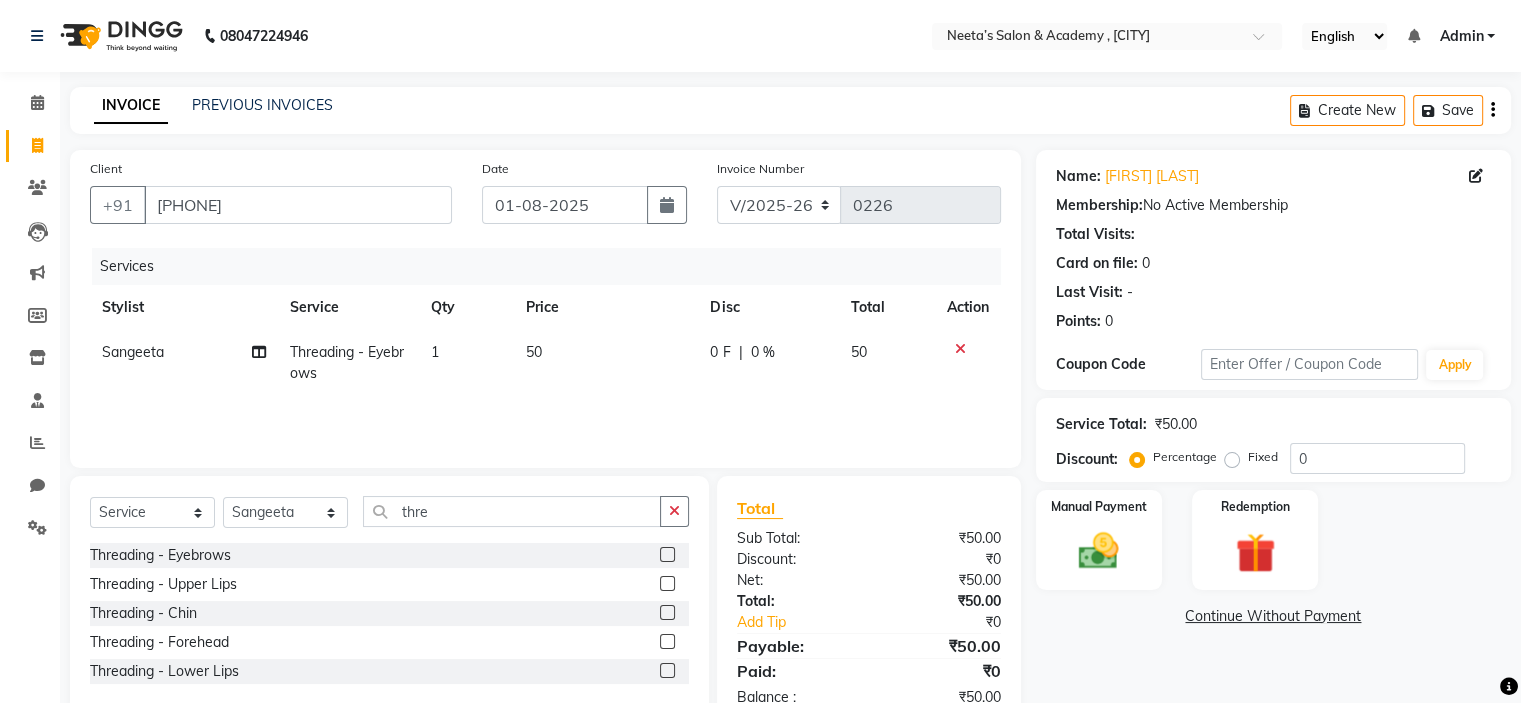click 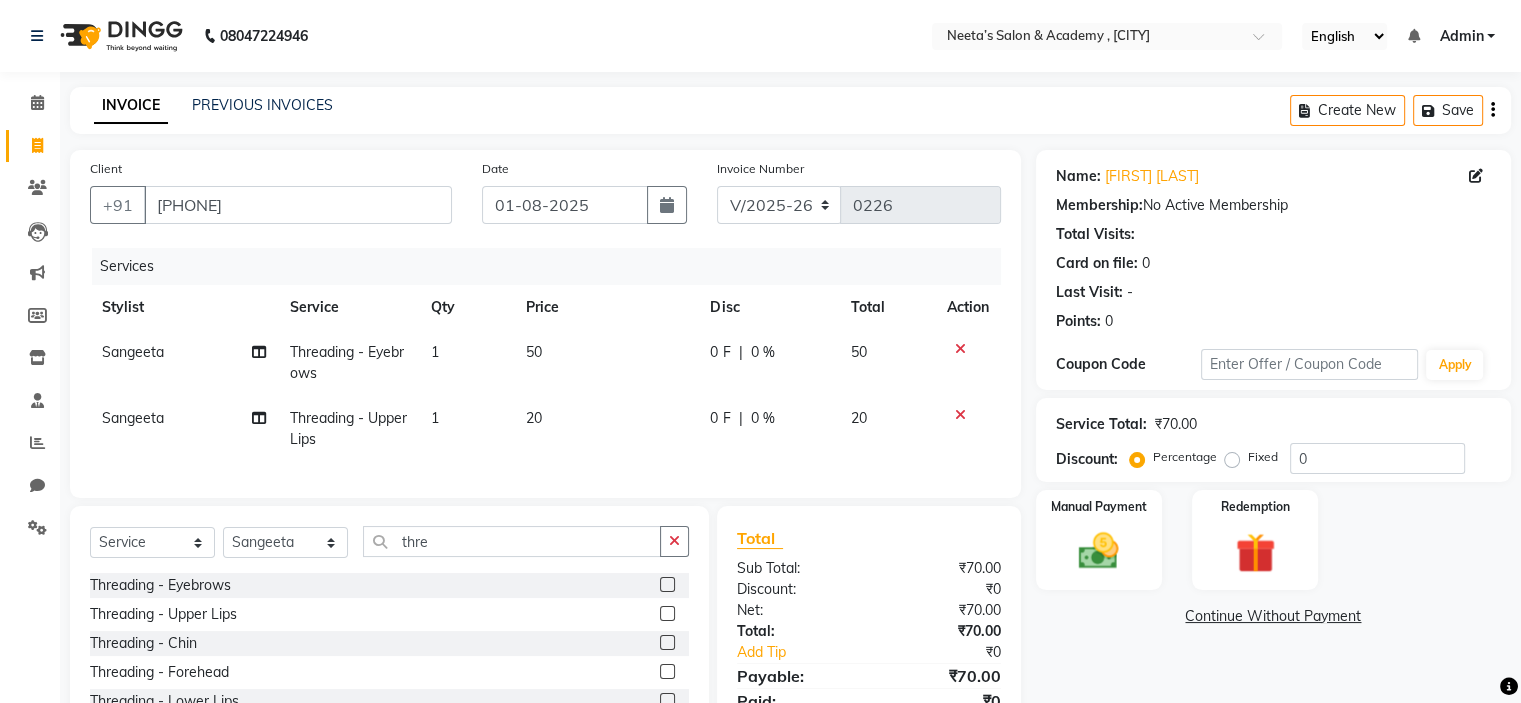 scroll, scrollTop: 100, scrollLeft: 0, axis: vertical 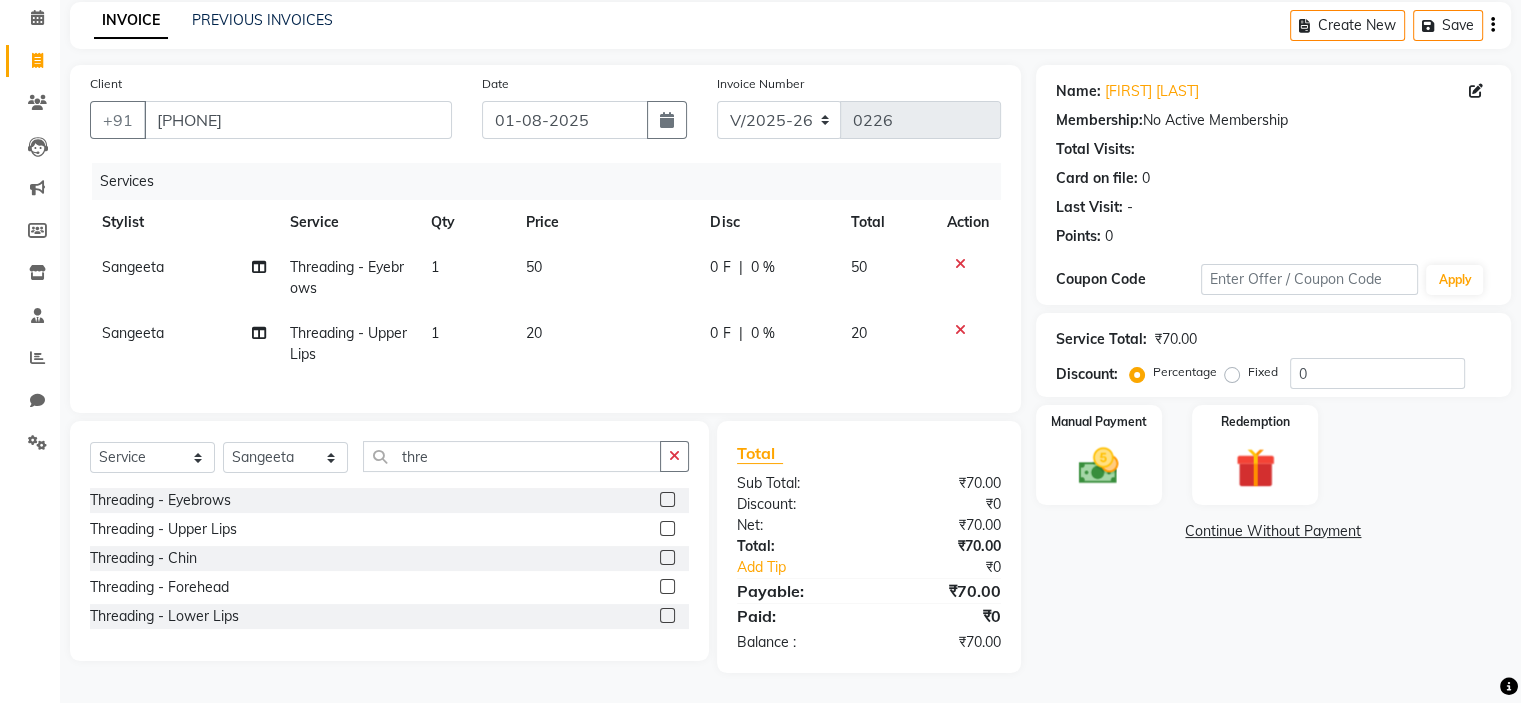 click on "Name: [FIRST] [LAST] Membership:  No Active Membership  Total Visits:   Card on file:  0 Last Visit:   - Points:   0  Coupon Code Apply Service Total:  ₹70.00  Discount:  Percentage   Fixed  0 Manual Payment Redemption  Continue Without Payment" 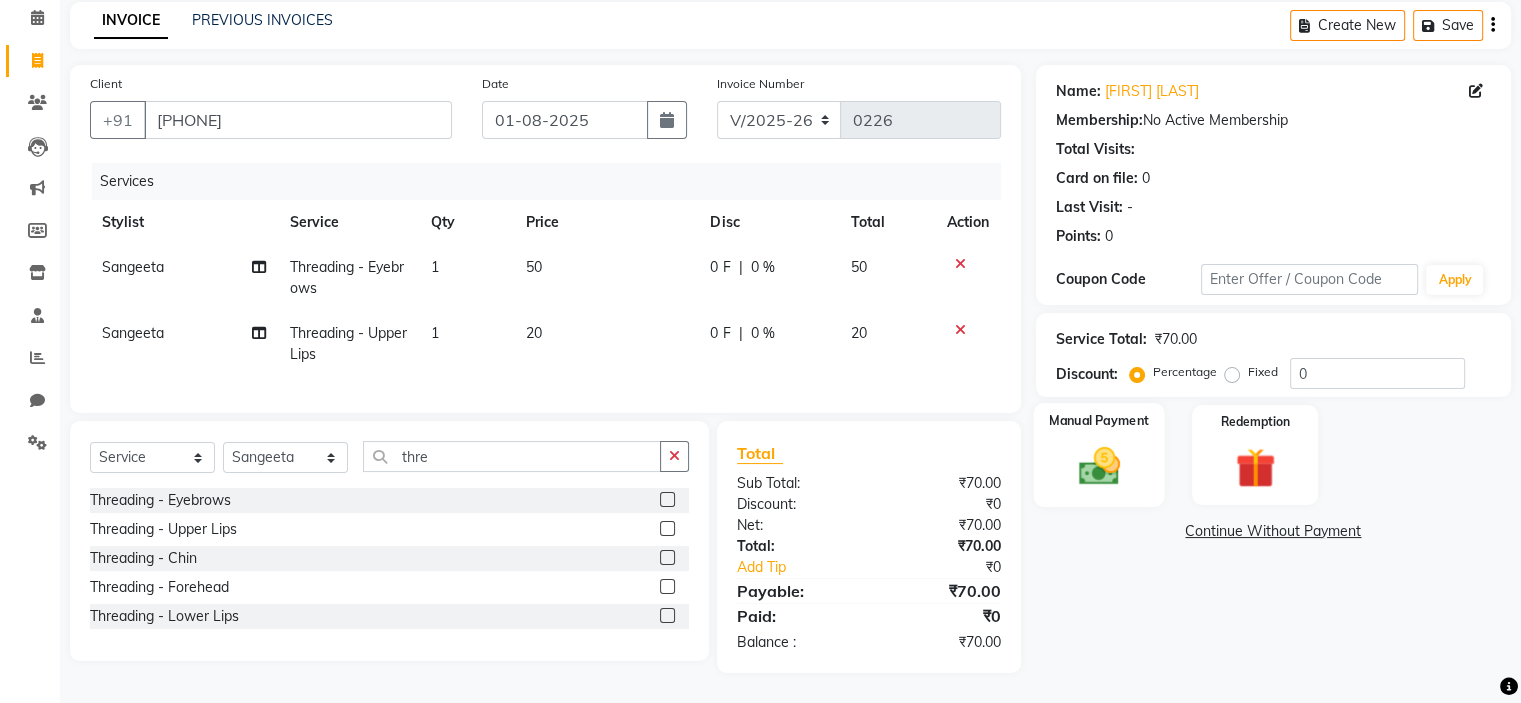 click 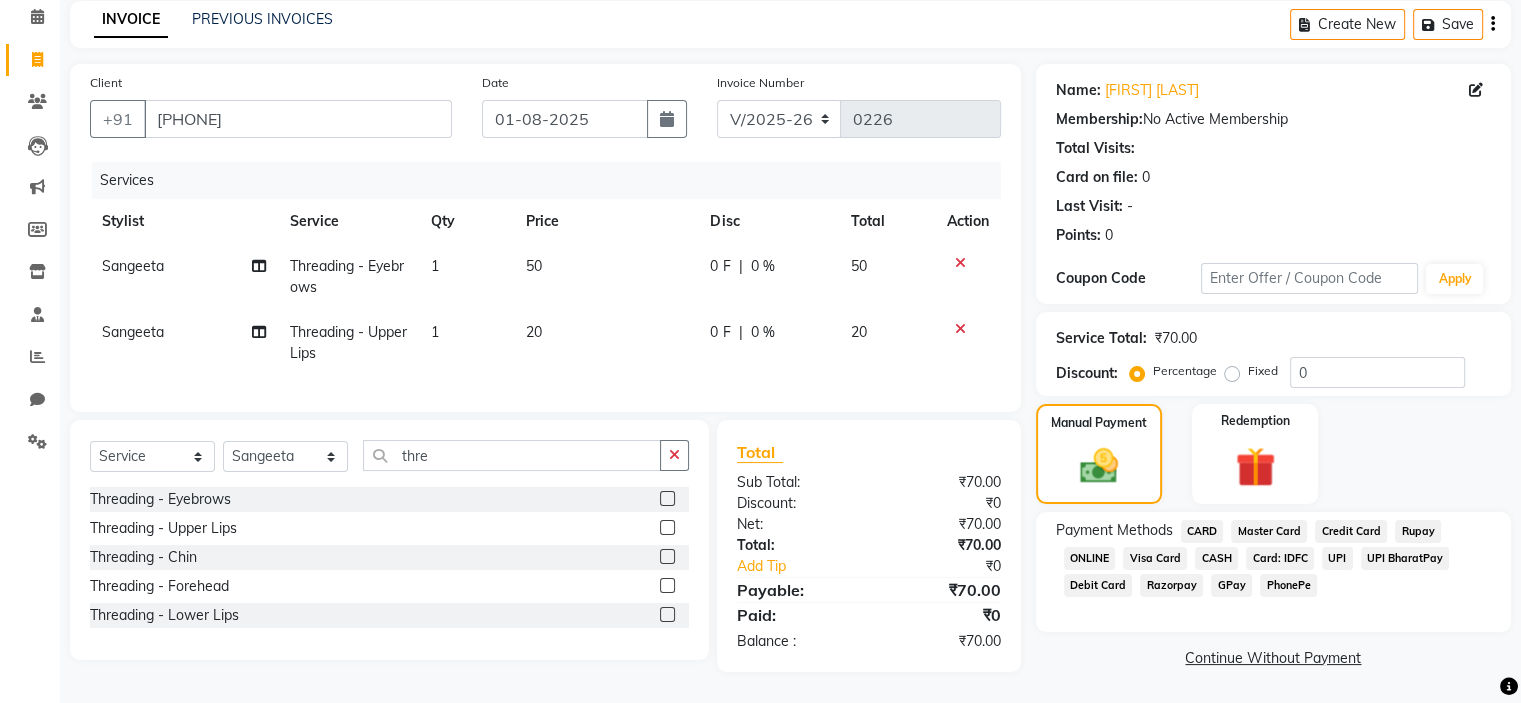 click on "GPay" 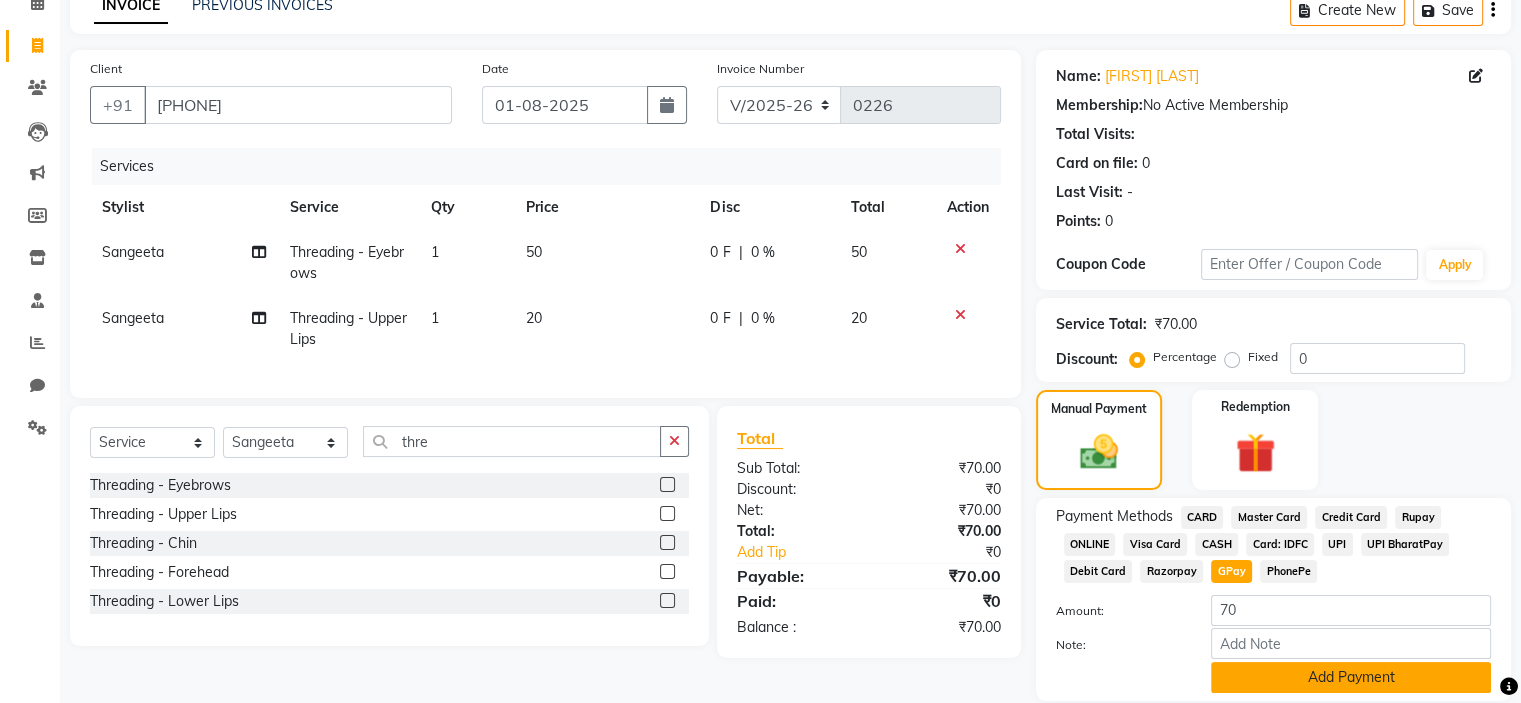 click on "Add Payment" 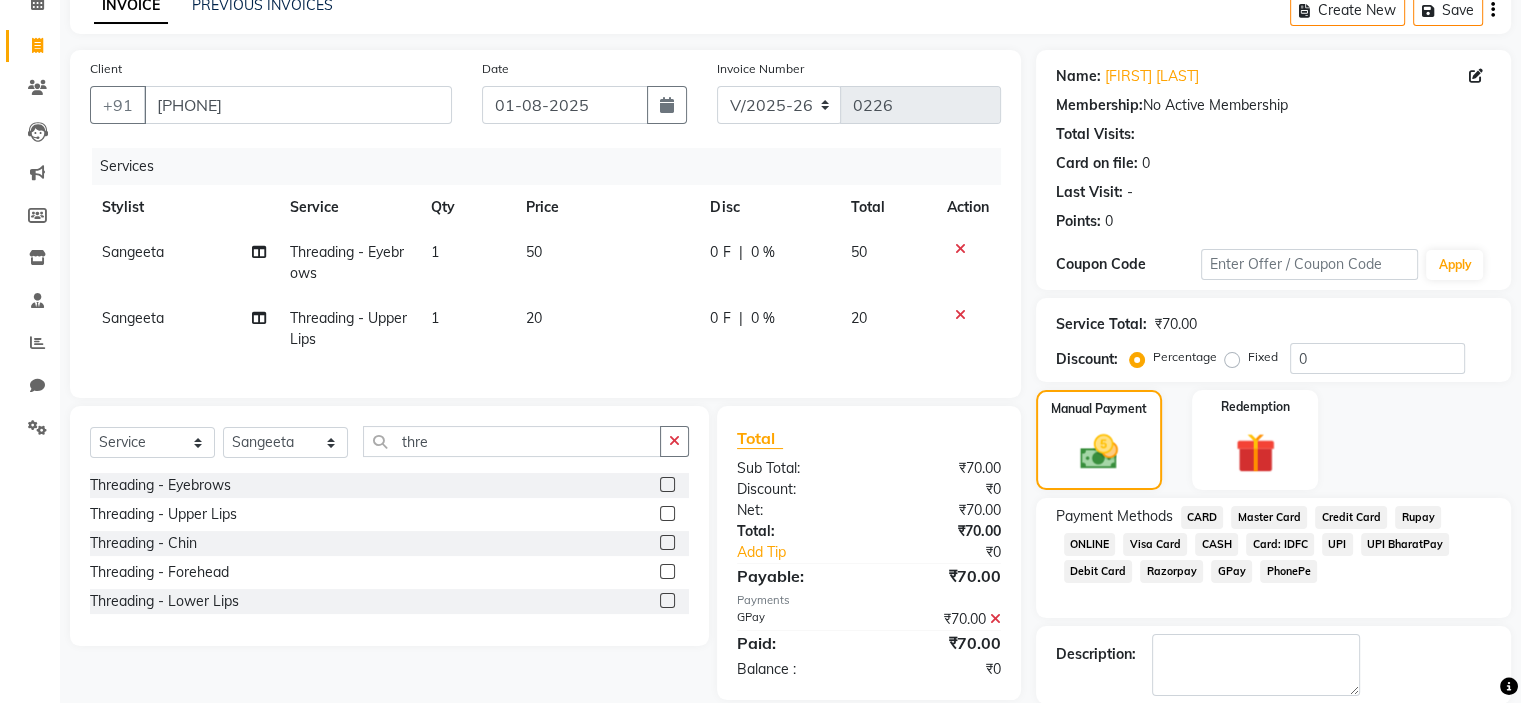 scroll, scrollTop: 197, scrollLeft: 0, axis: vertical 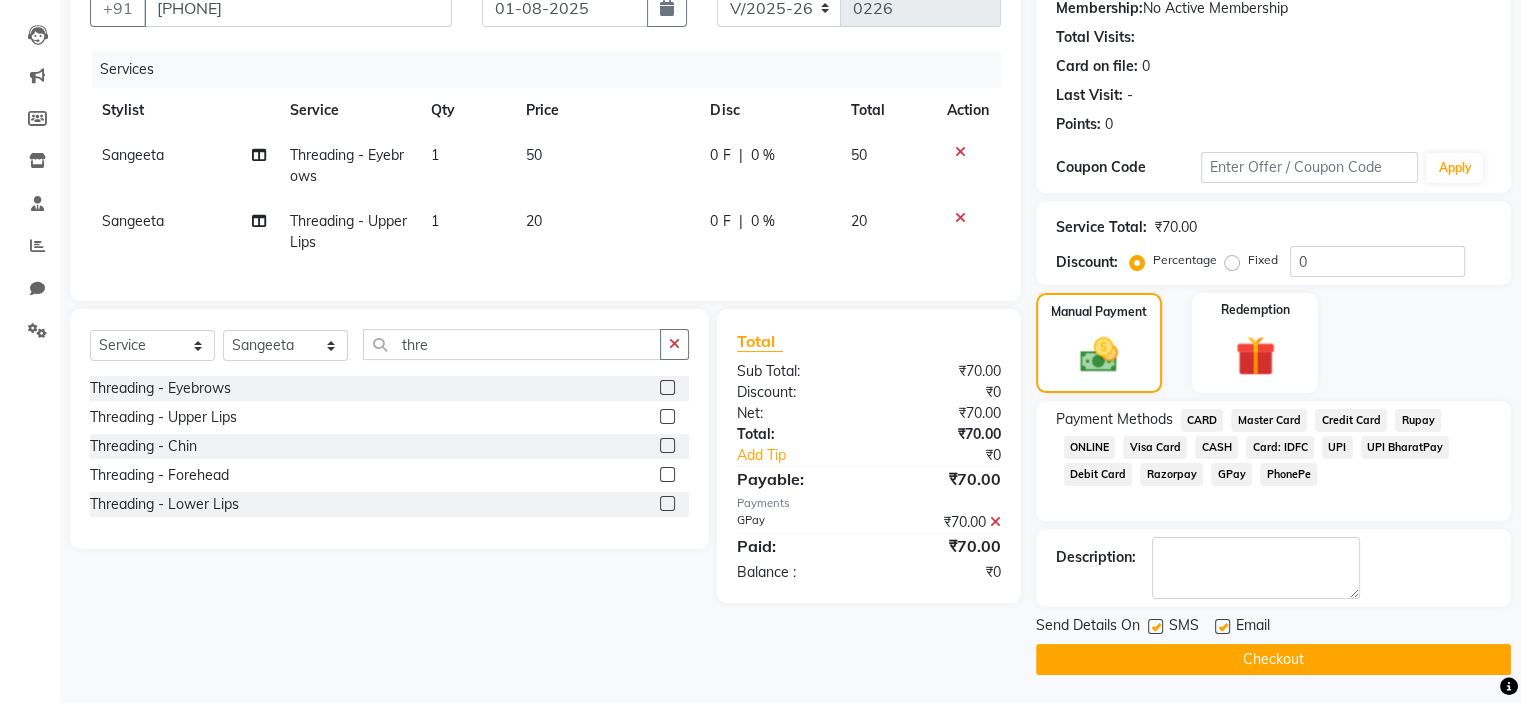 click 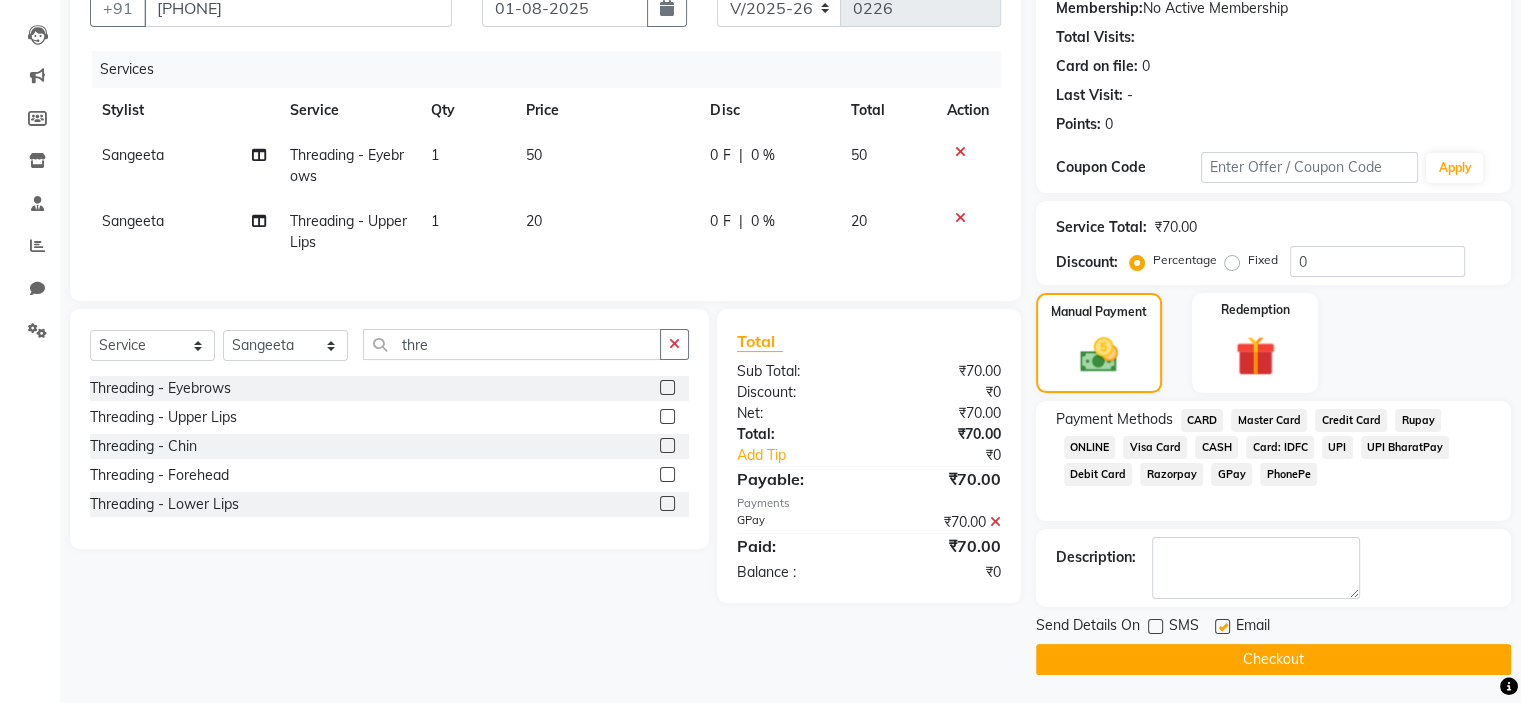 click on "Checkout" 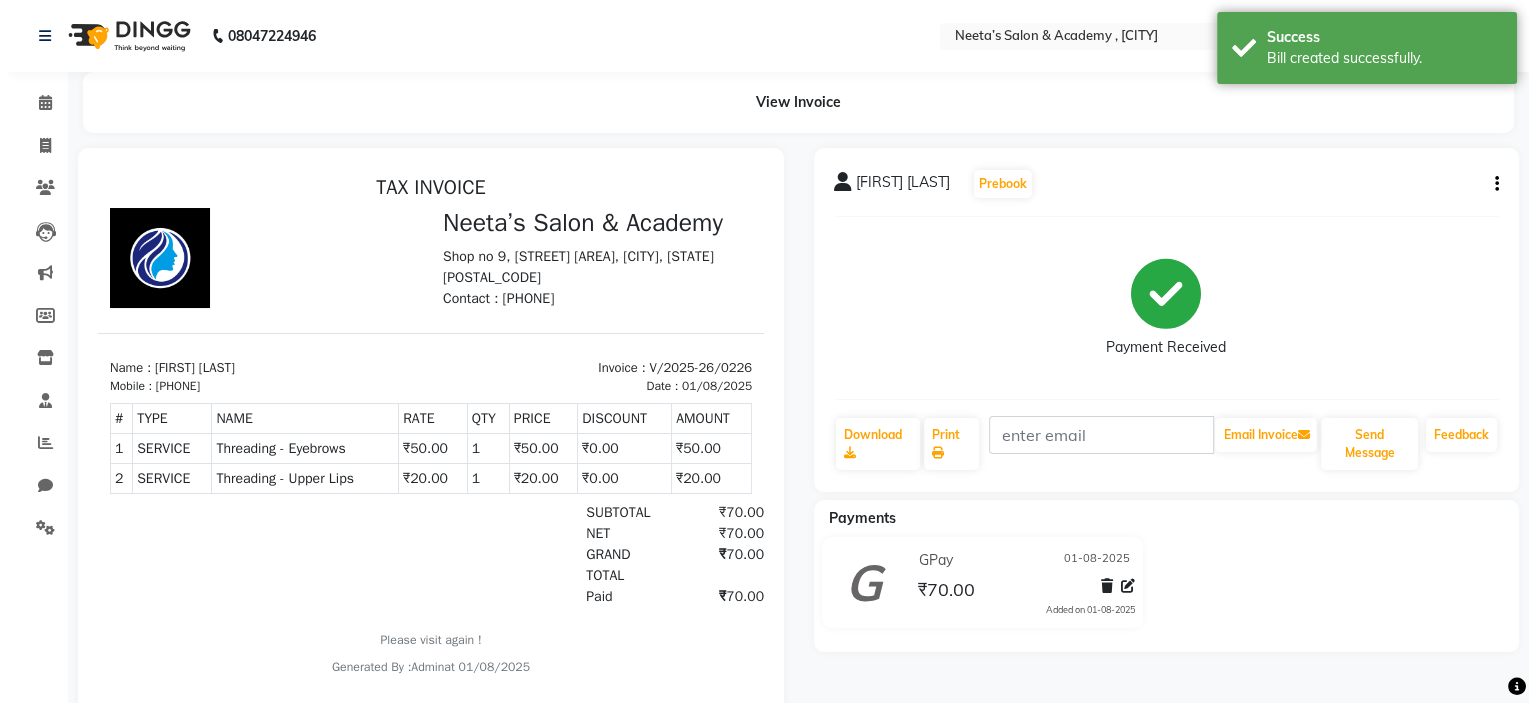 scroll, scrollTop: 0, scrollLeft: 0, axis: both 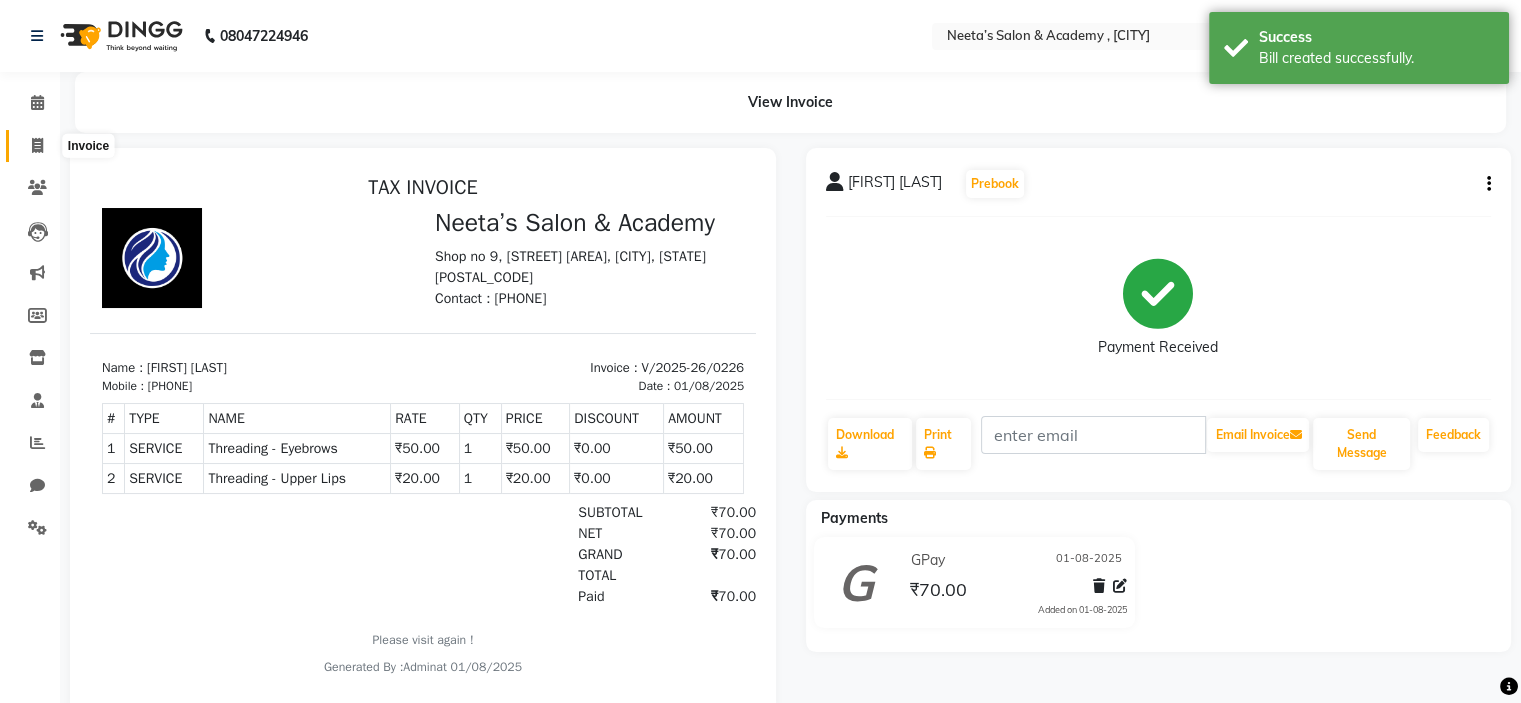 click 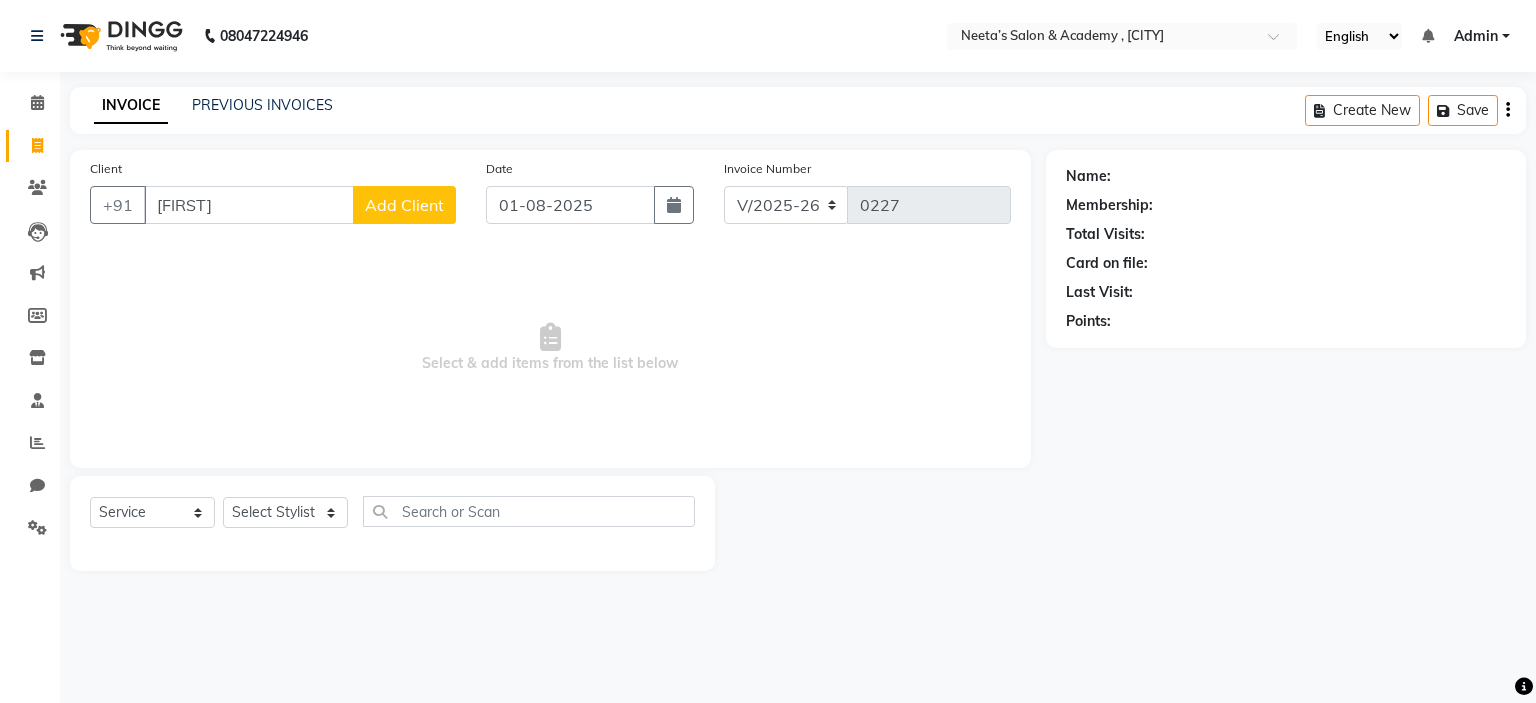 click on "Add Client" 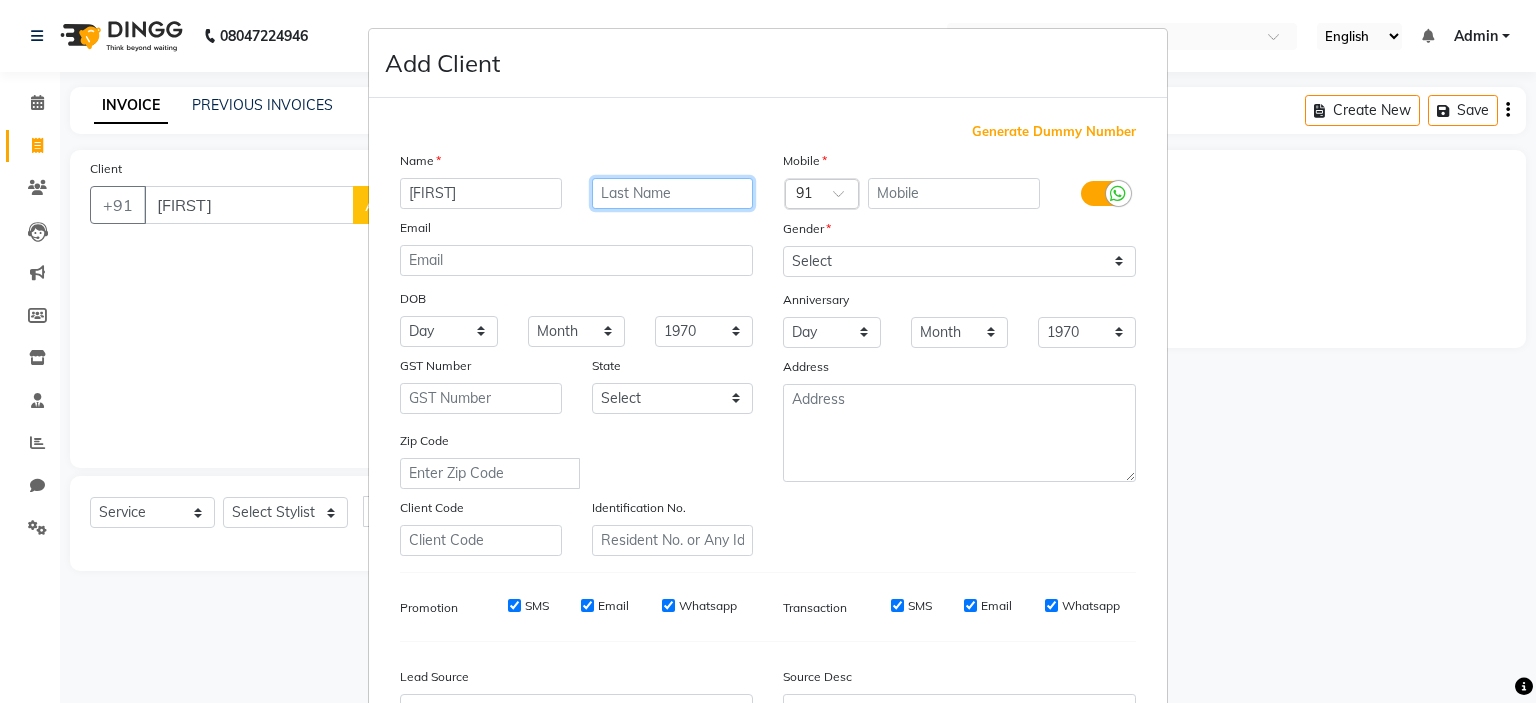 click at bounding box center [673, 193] 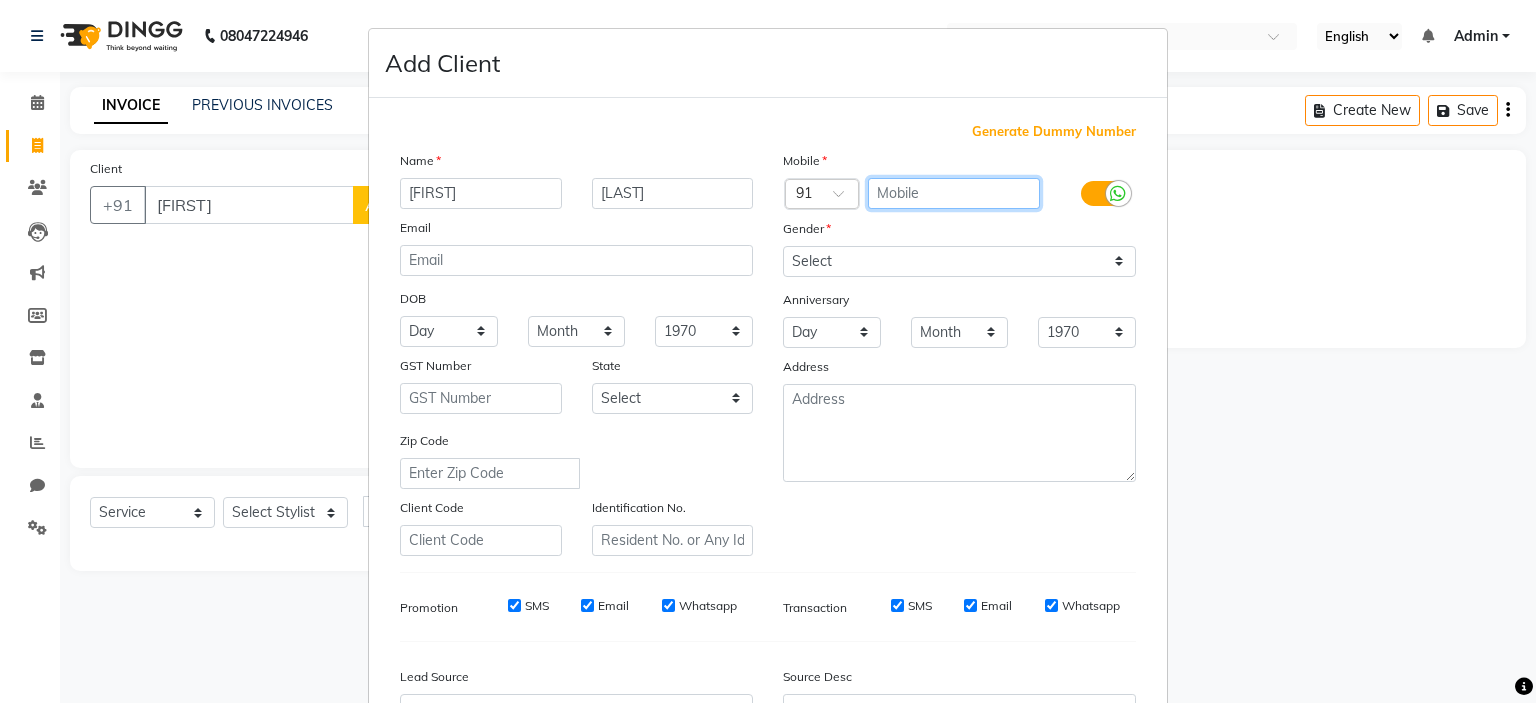 click at bounding box center (954, 193) 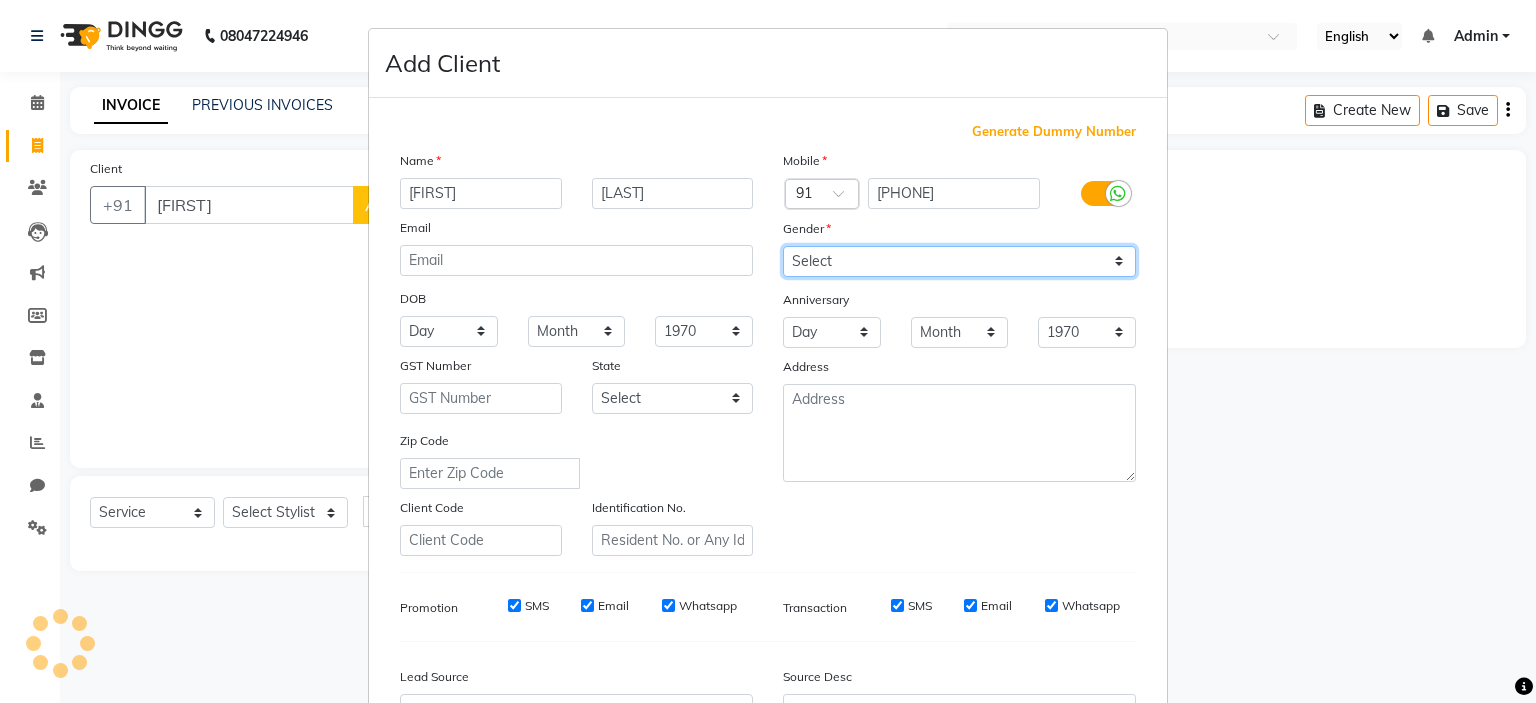 click on "Select Male Female Other Prefer Not To Say" at bounding box center (959, 261) 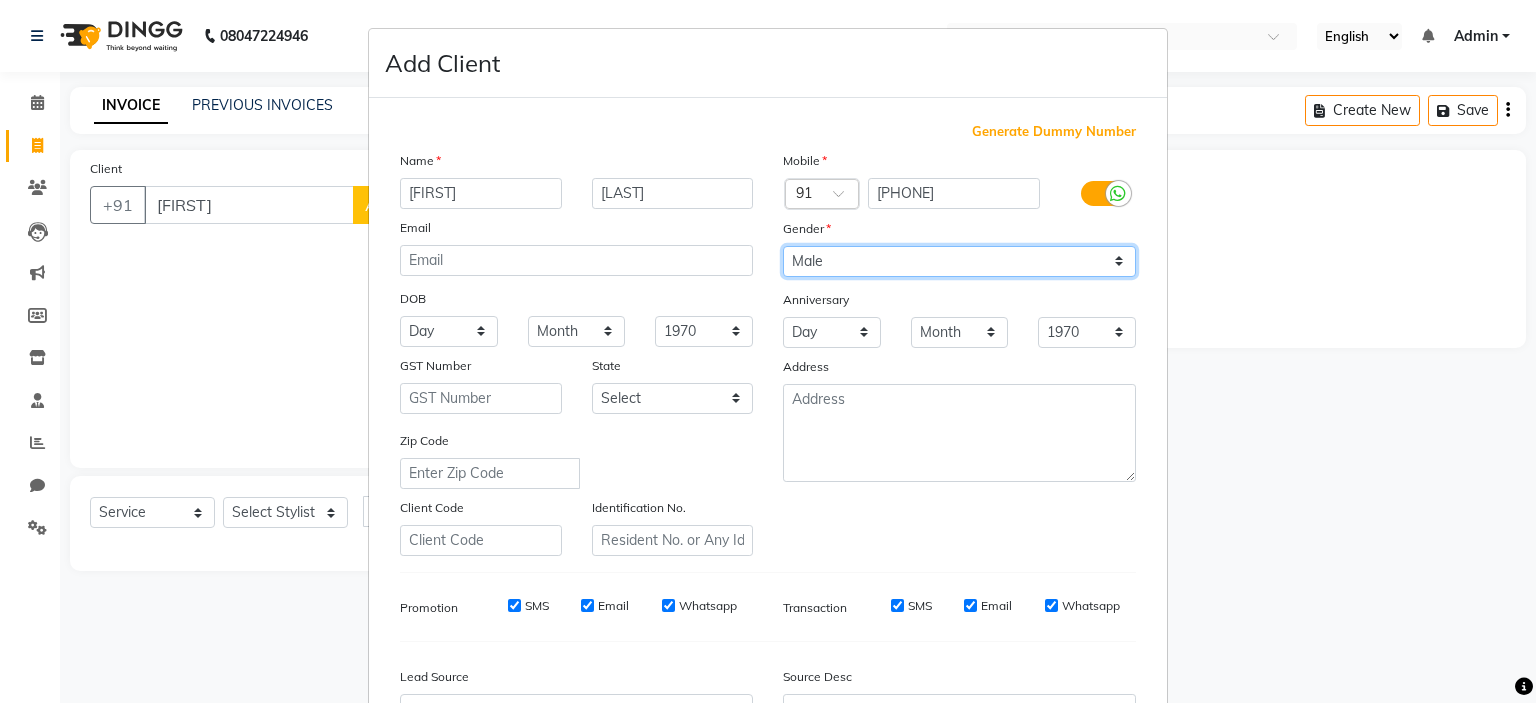 click on "Select Male Female Other Prefer Not To Say" at bounding box center [959, 261] 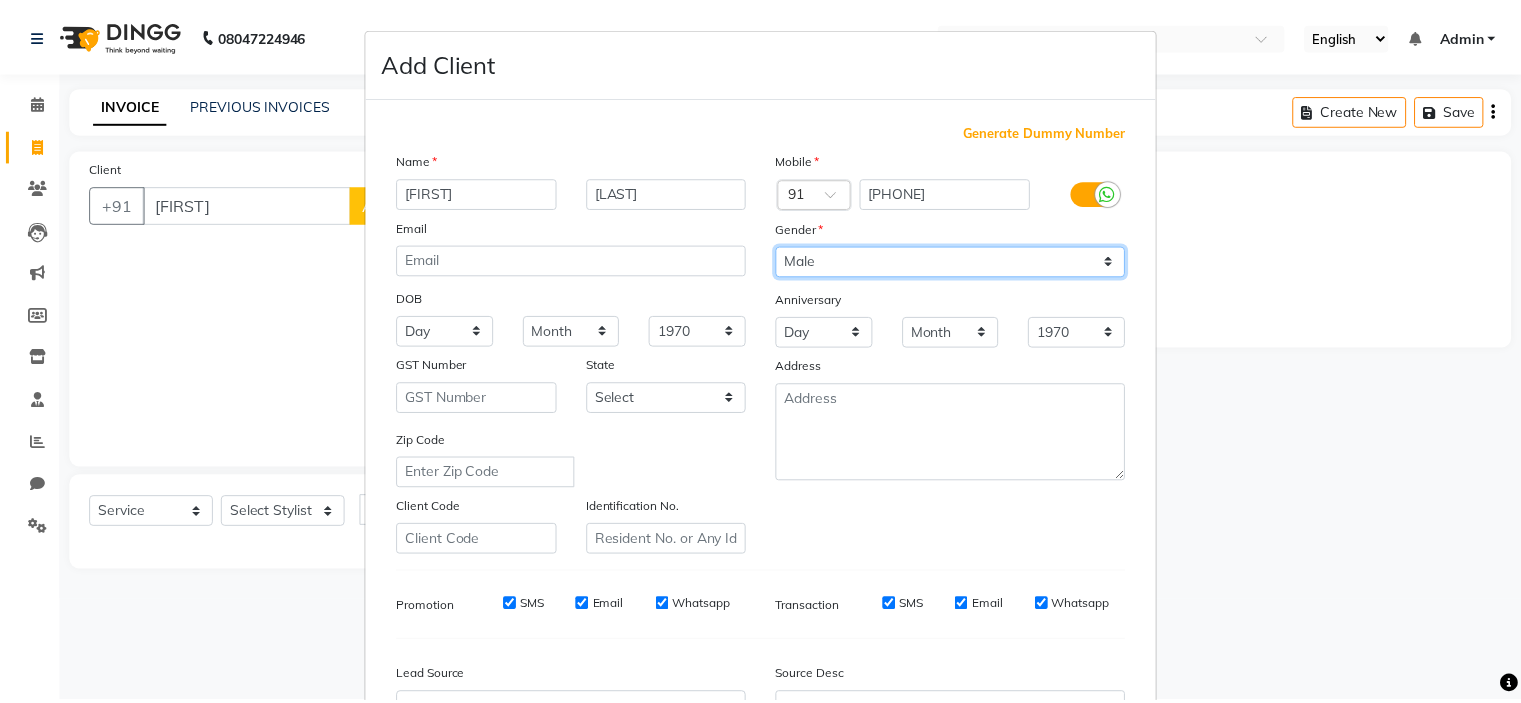 scroll, scrollTop: 229, scrollLeft: 0, axis: vertical 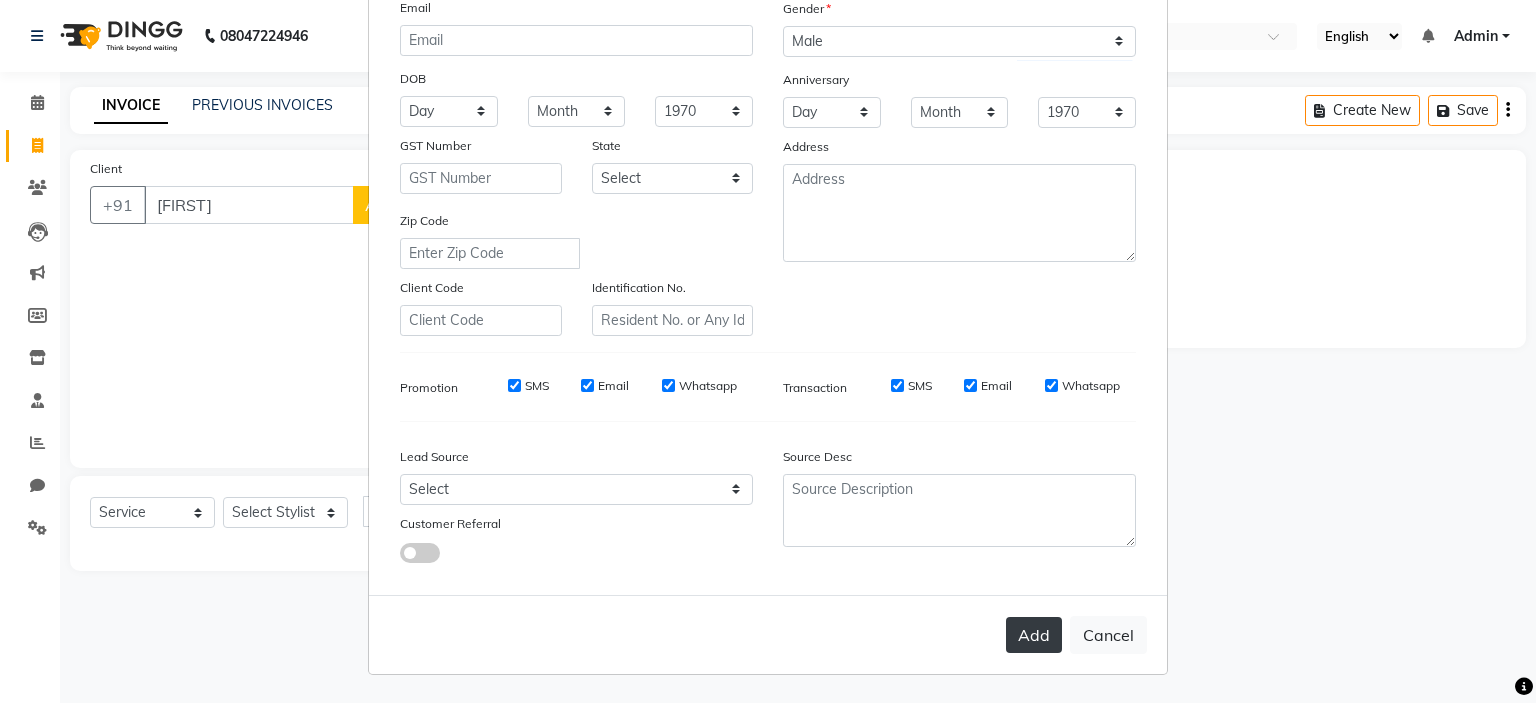 click on "Add" at bounding box center [1034, 635] 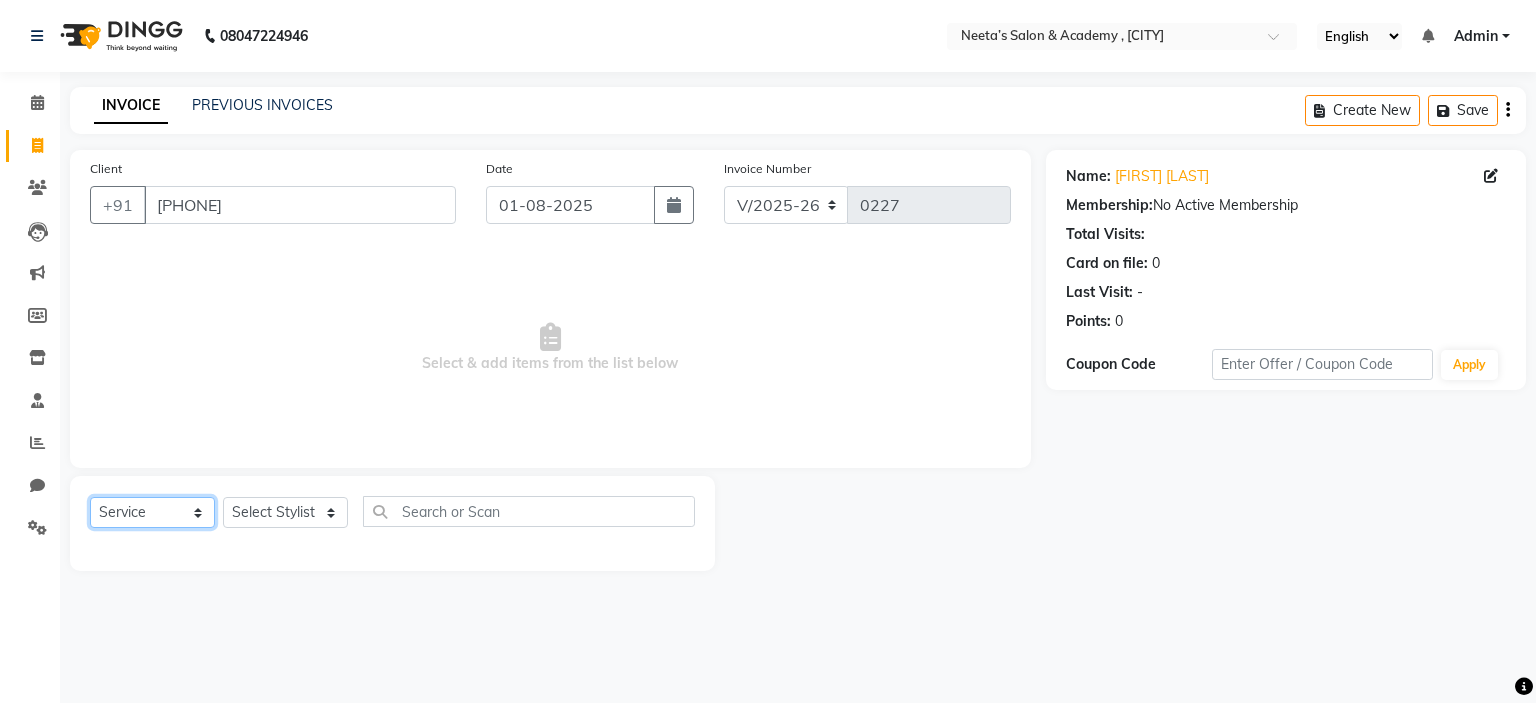 click on "Select  Service  Product  Membership  Package Voucher Prepaid Gift Card" 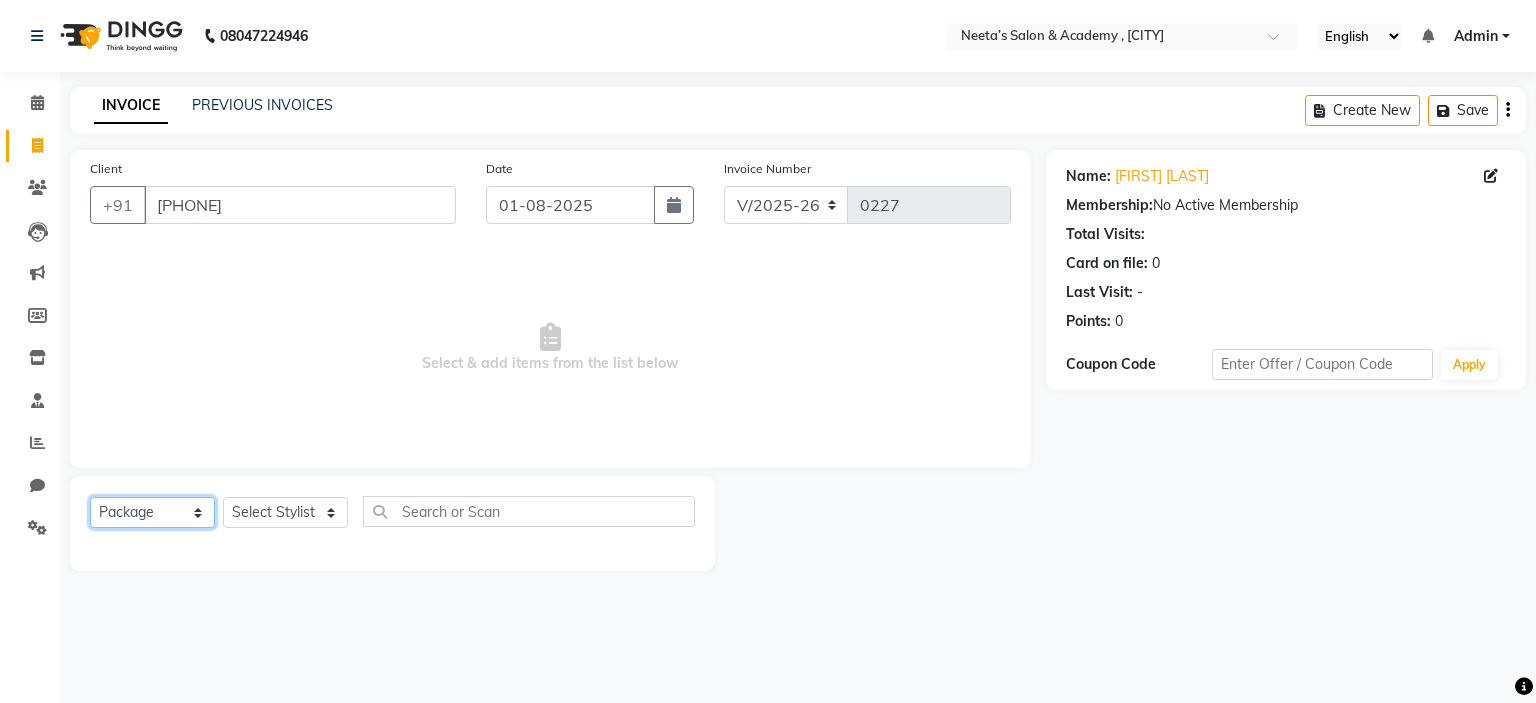 click on "Select  Service  Product  Membership  Package Voucher Prepaid Gift Card" 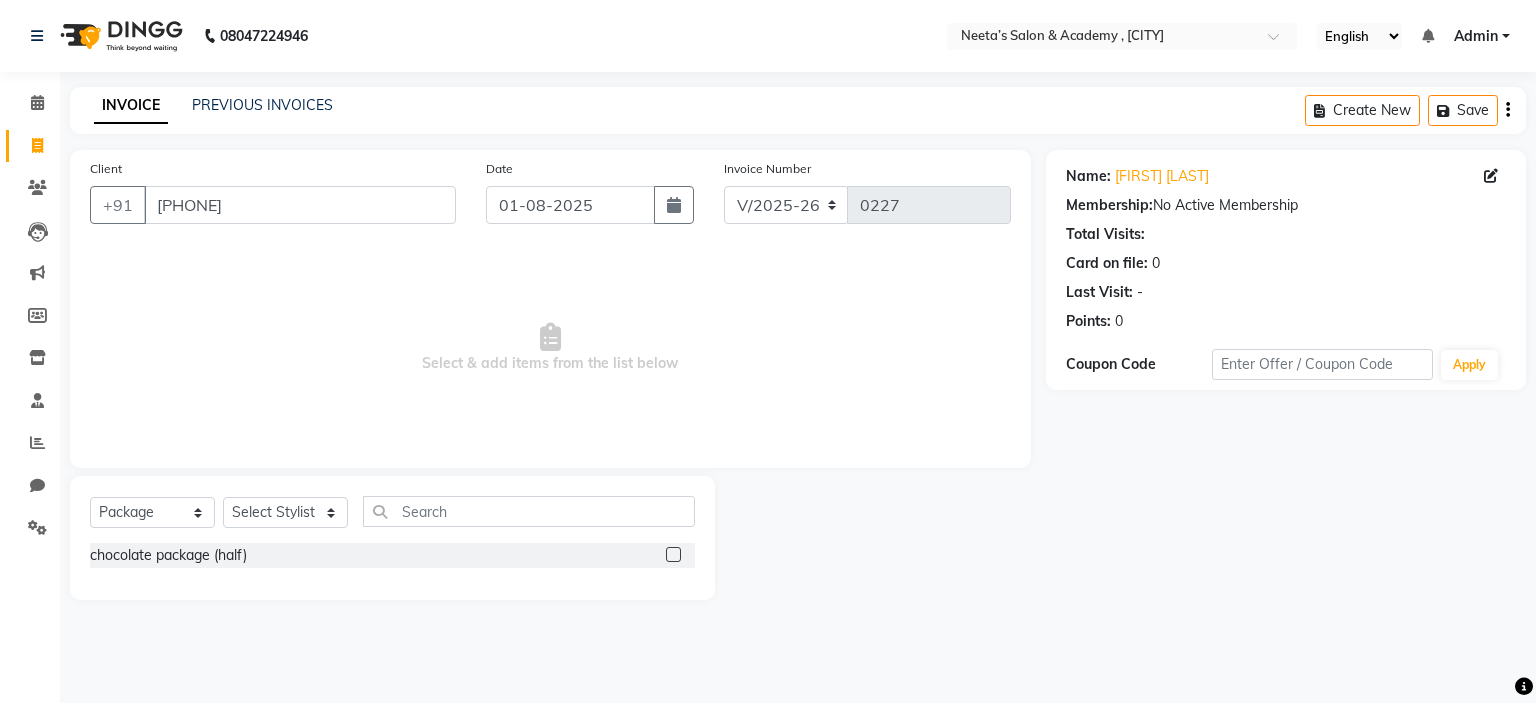 click on "chocolate package (half)" 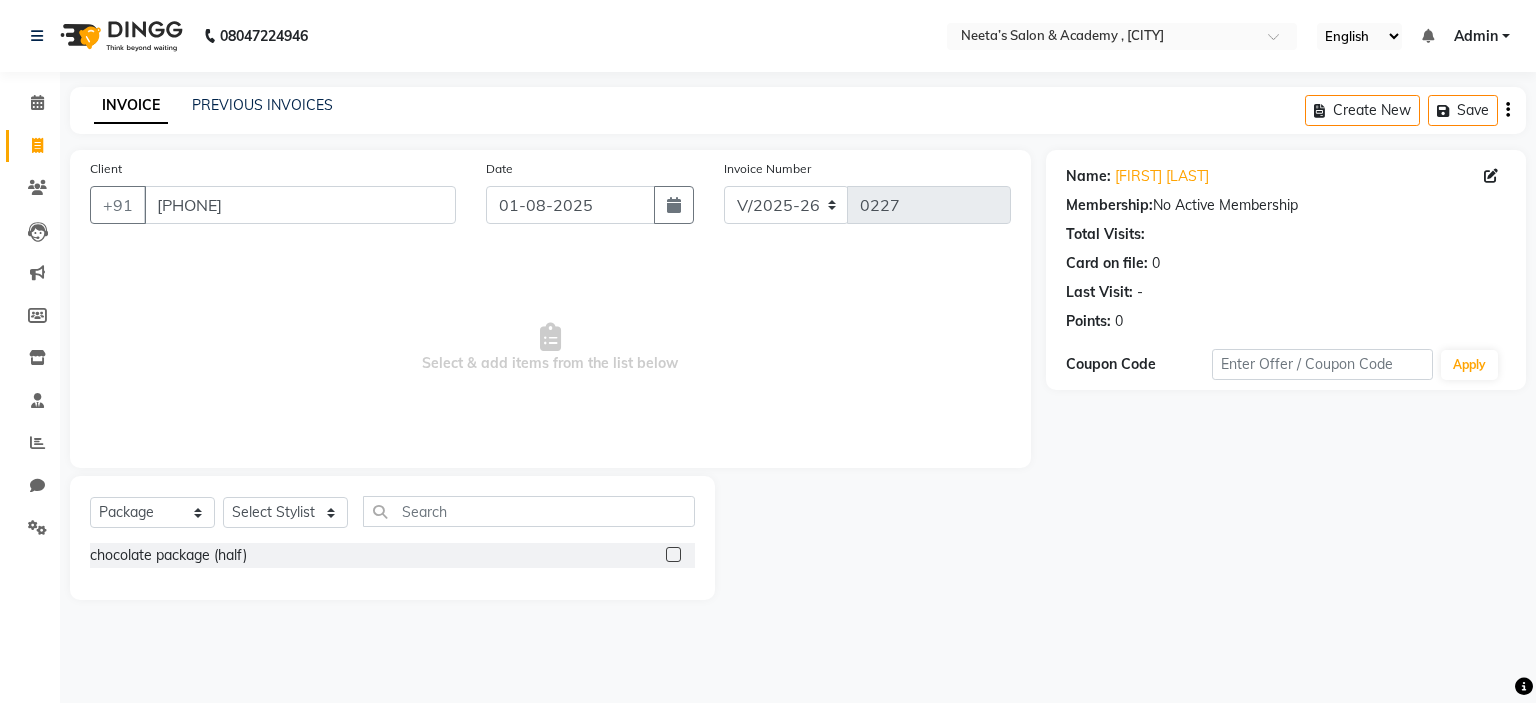 click 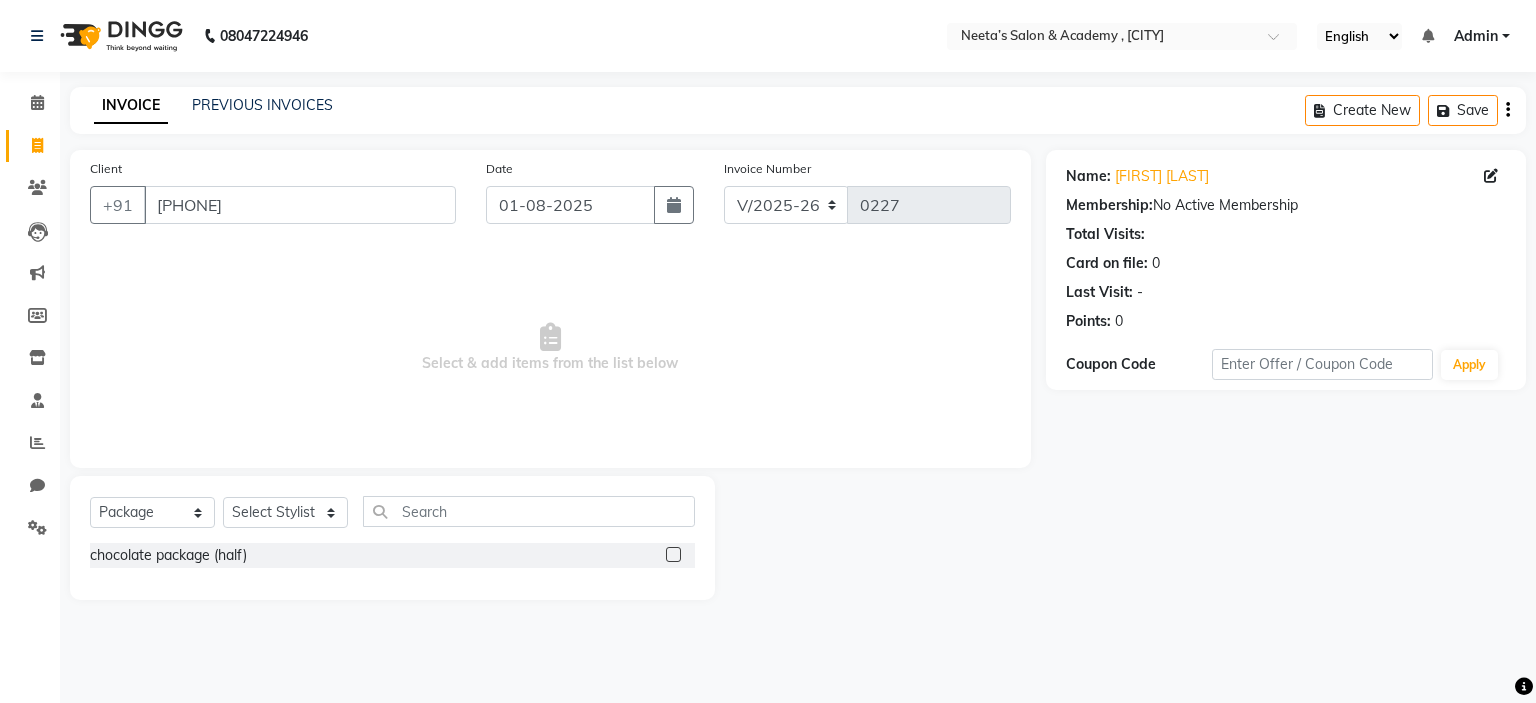 click 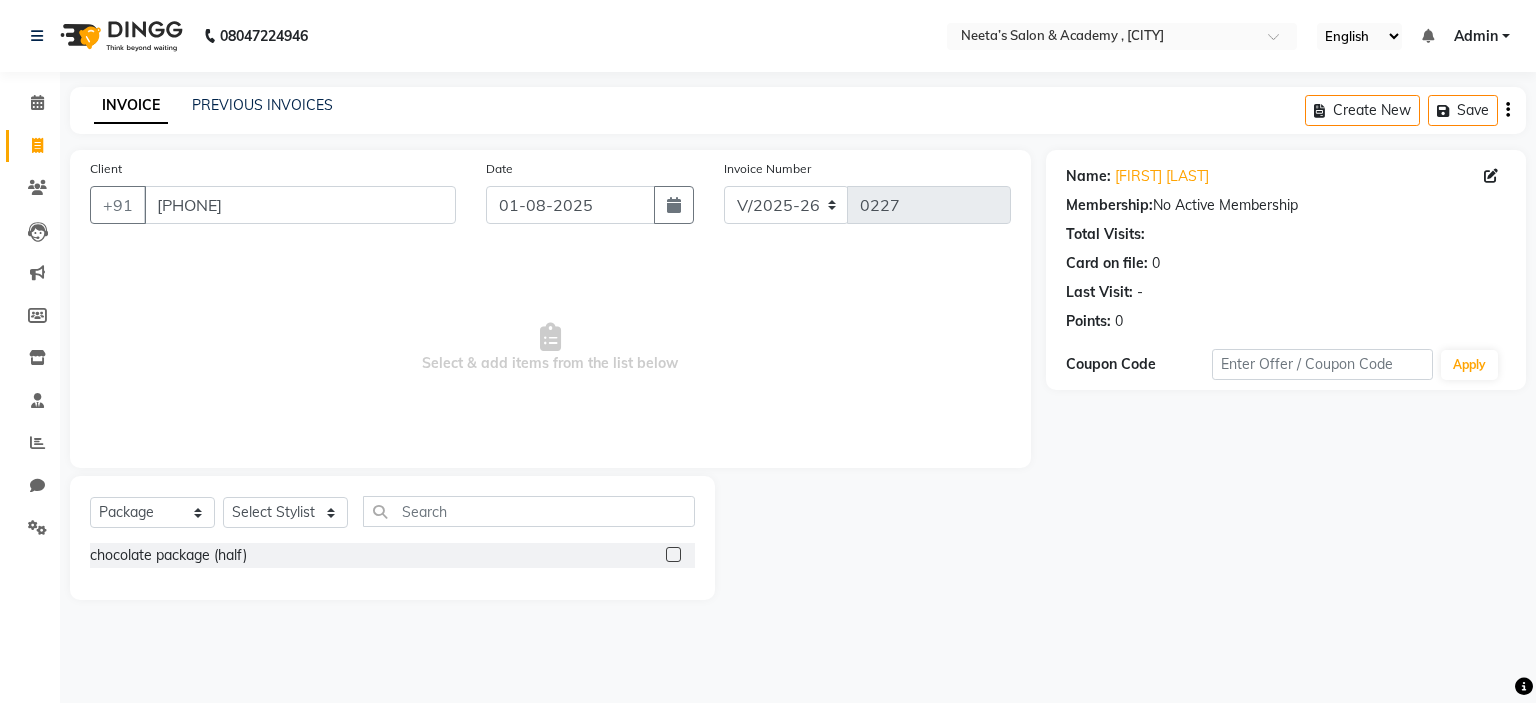 click 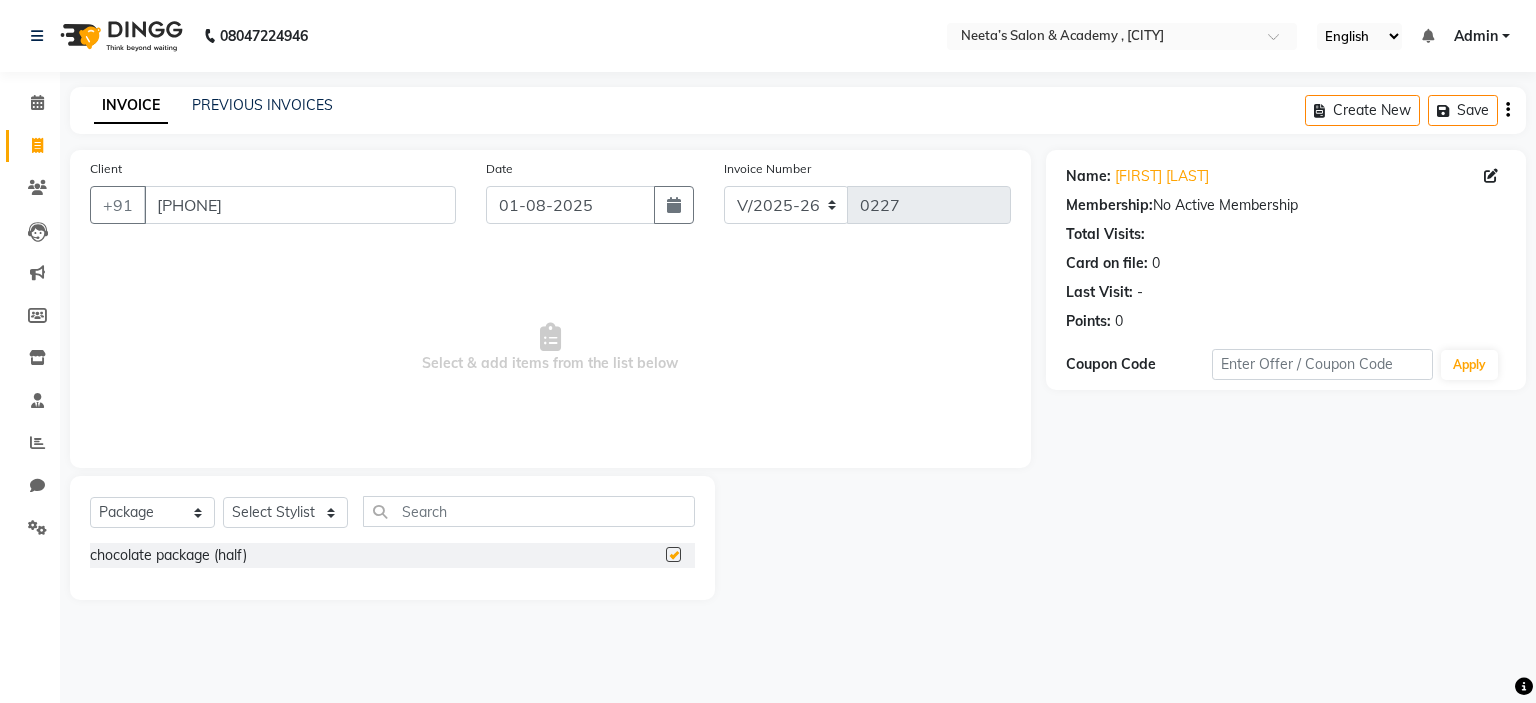 click 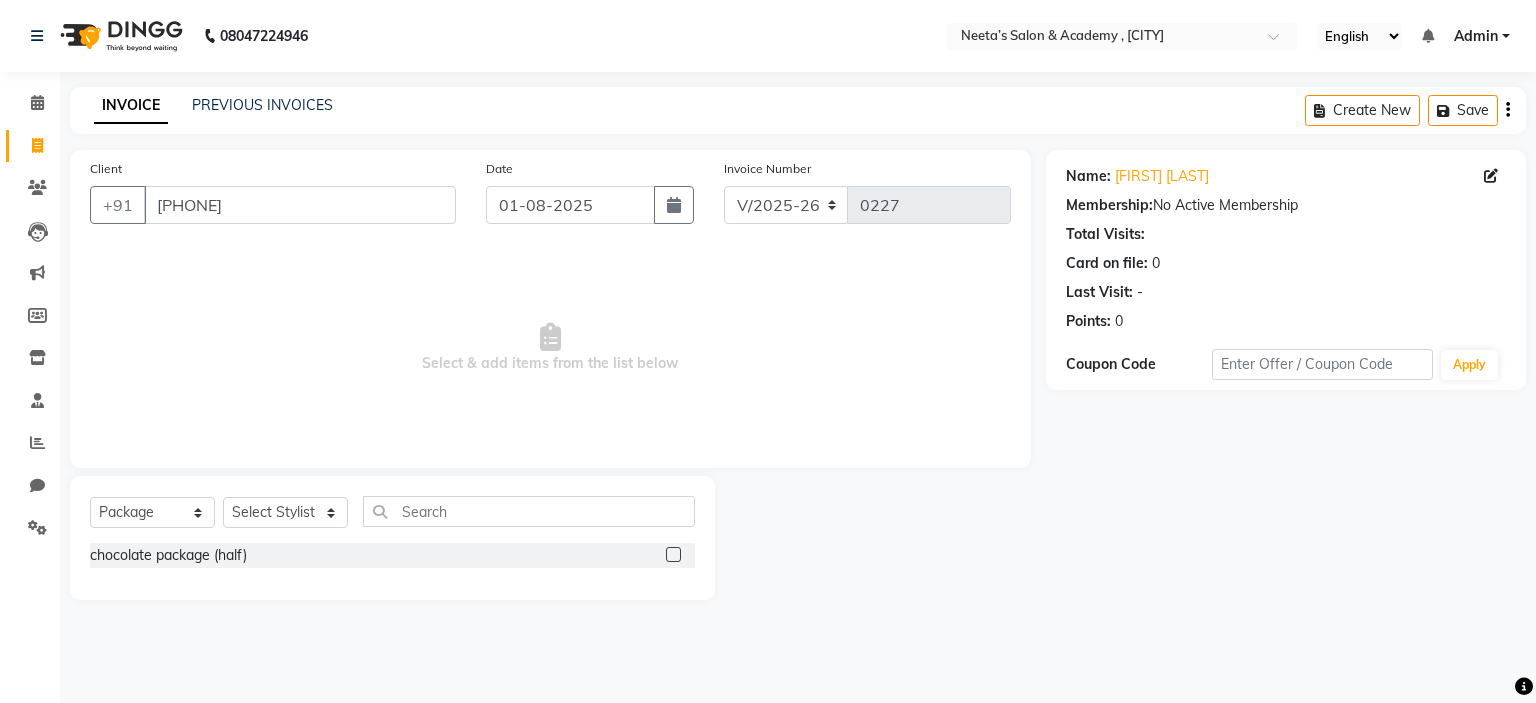 click 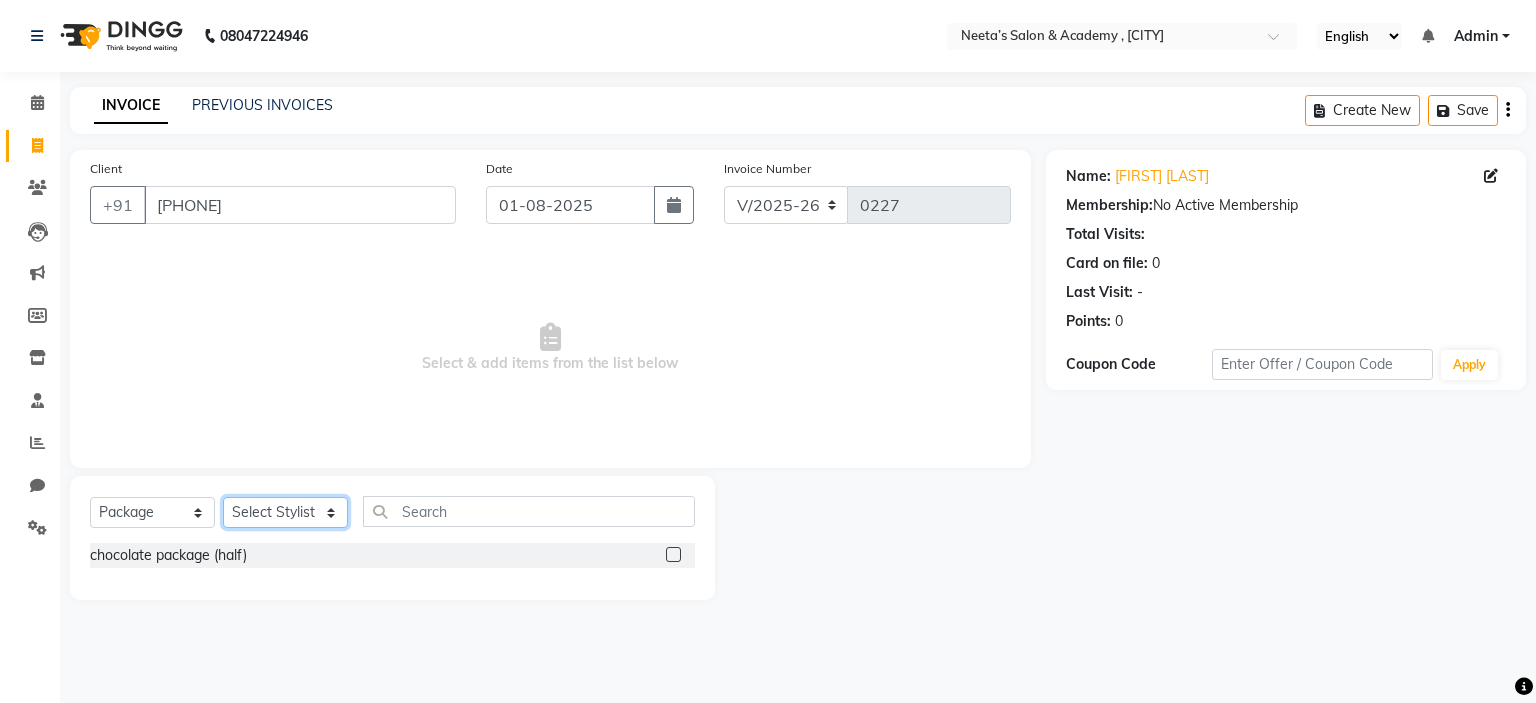 click on "Select Stylist  [FIRST] (Owner) [FIRST] [FIRST] [FIRST] [FIRST] [FIRST] [FIRST] [FIRST] [FIRST] [FIRST]" 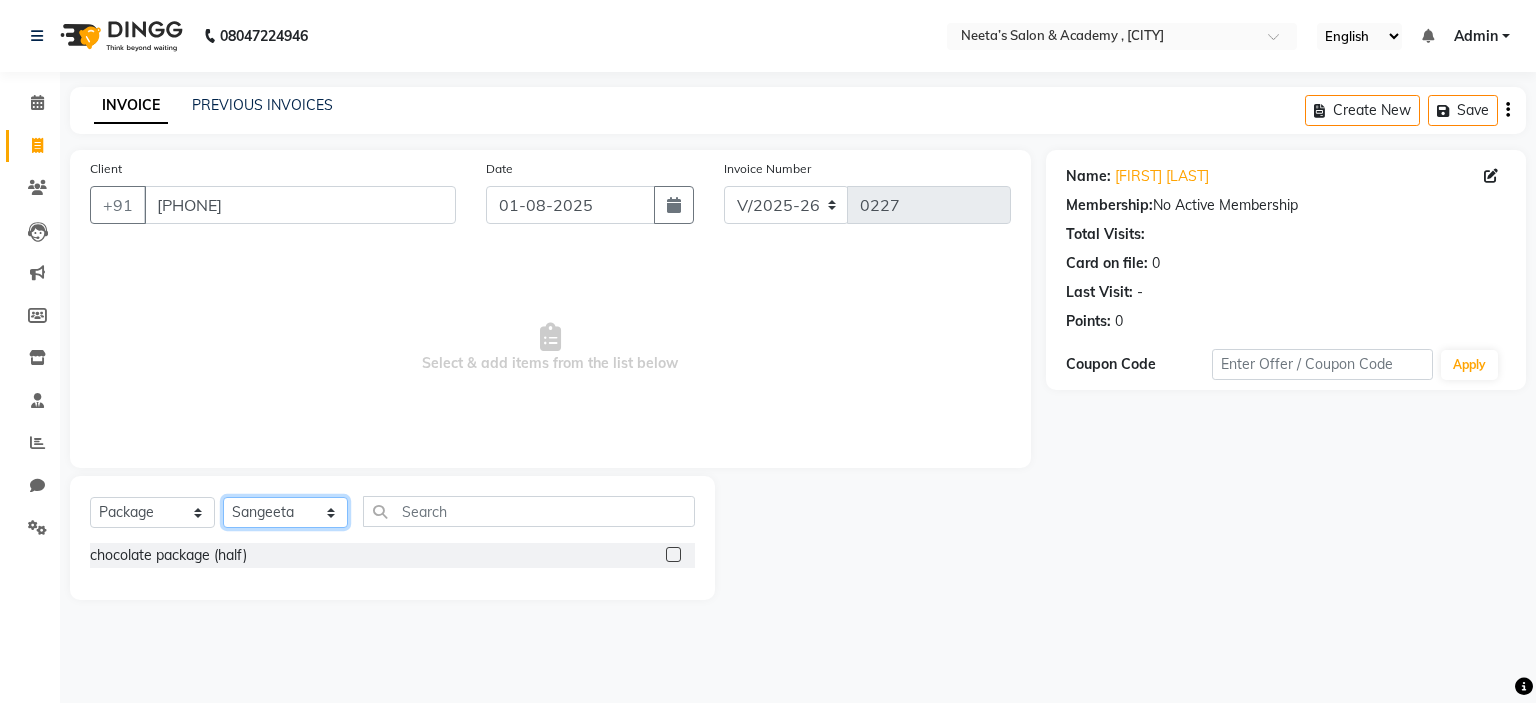 click on "Select Stylist  [FIRST] (Owner) [FIRST] [FIRST] [FIRST] [FIRST] [FIRST] [FIRST] [FIRST] [FIRST] [FIRST]" 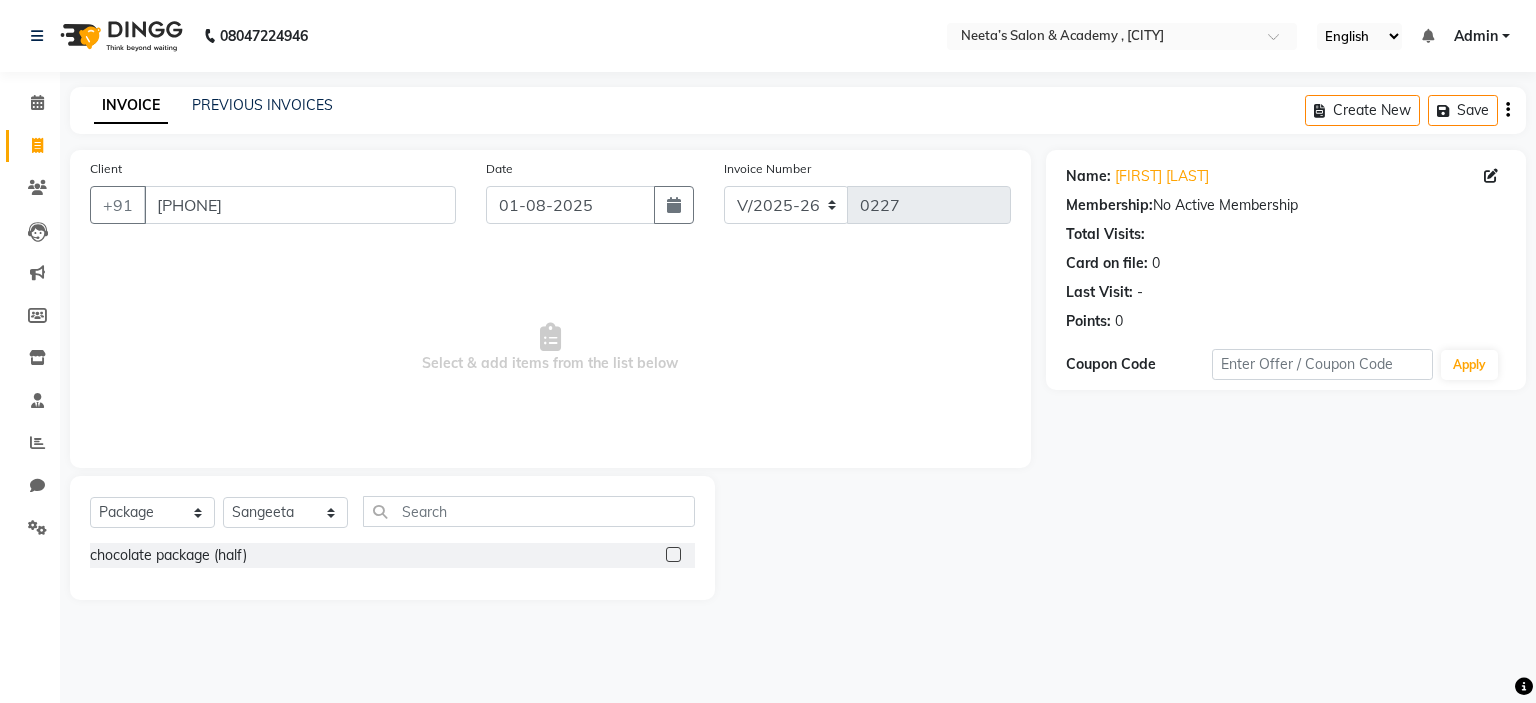 click 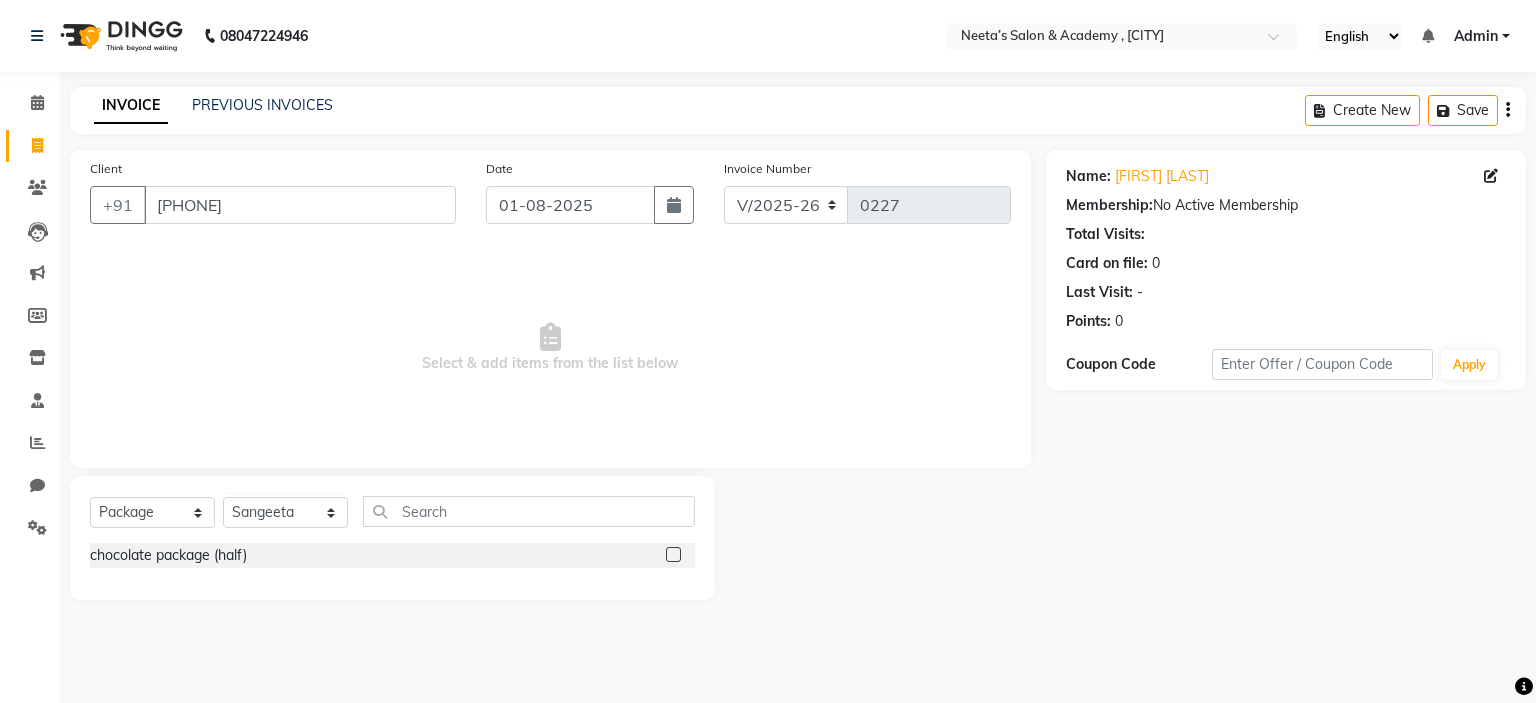 click at bounding box center [672, 555] 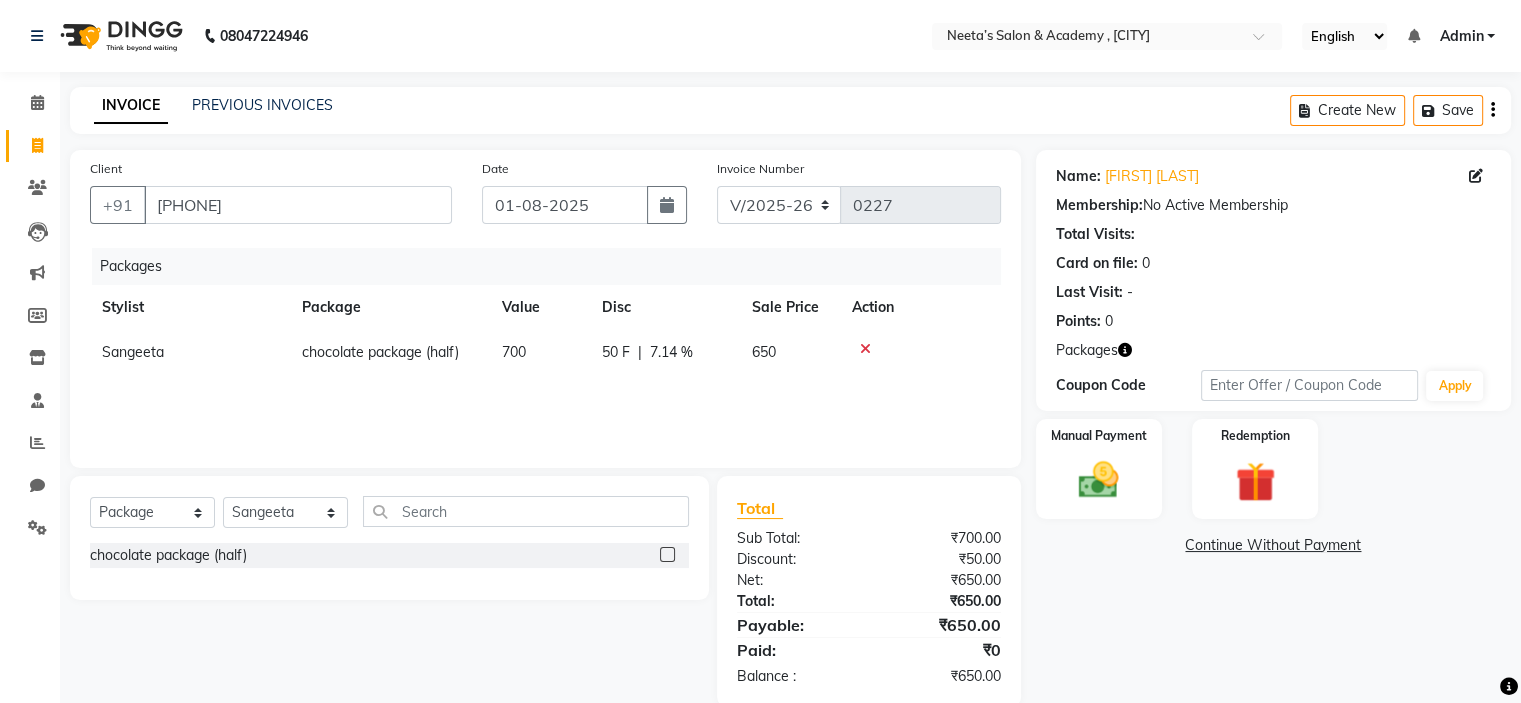 scroll, scrollTop: 34, scrollLeft: 0, axis: vertical 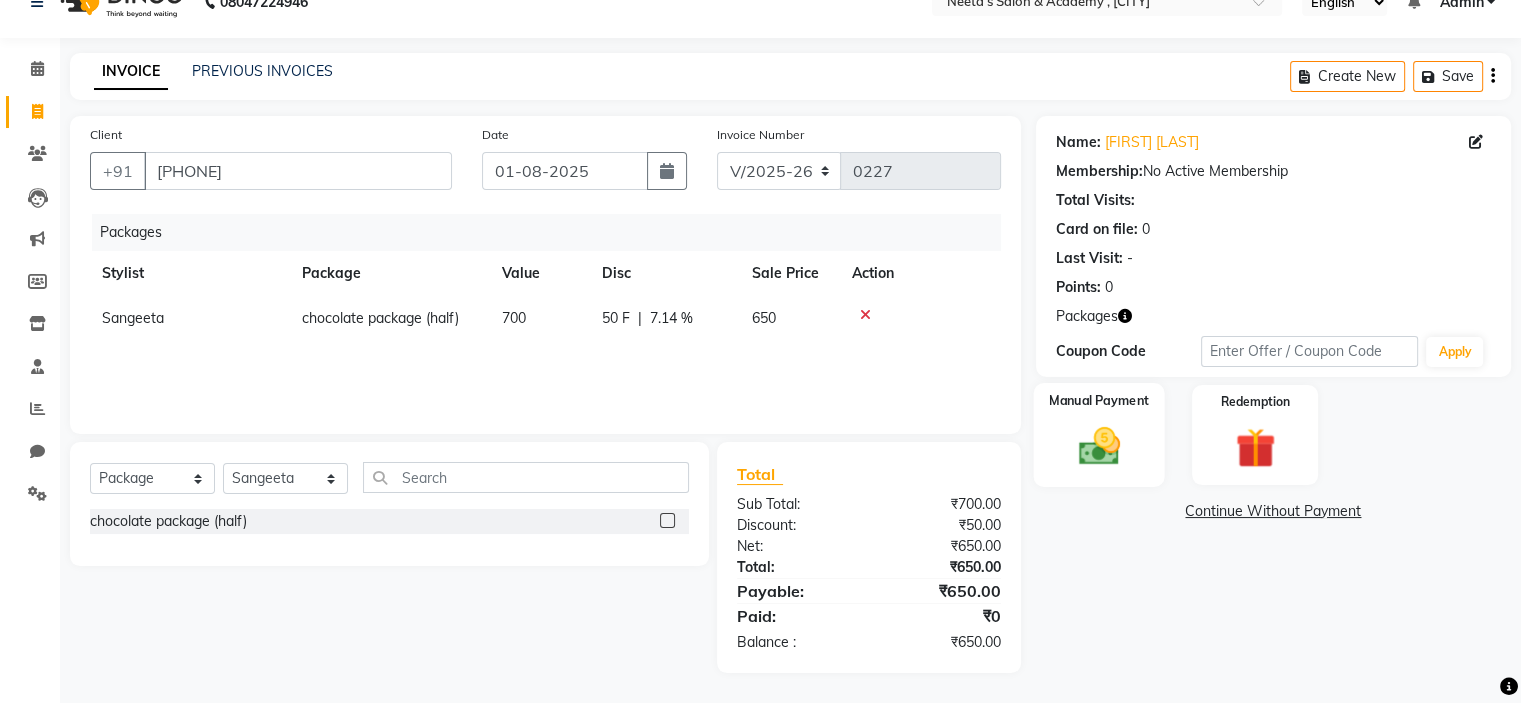 click 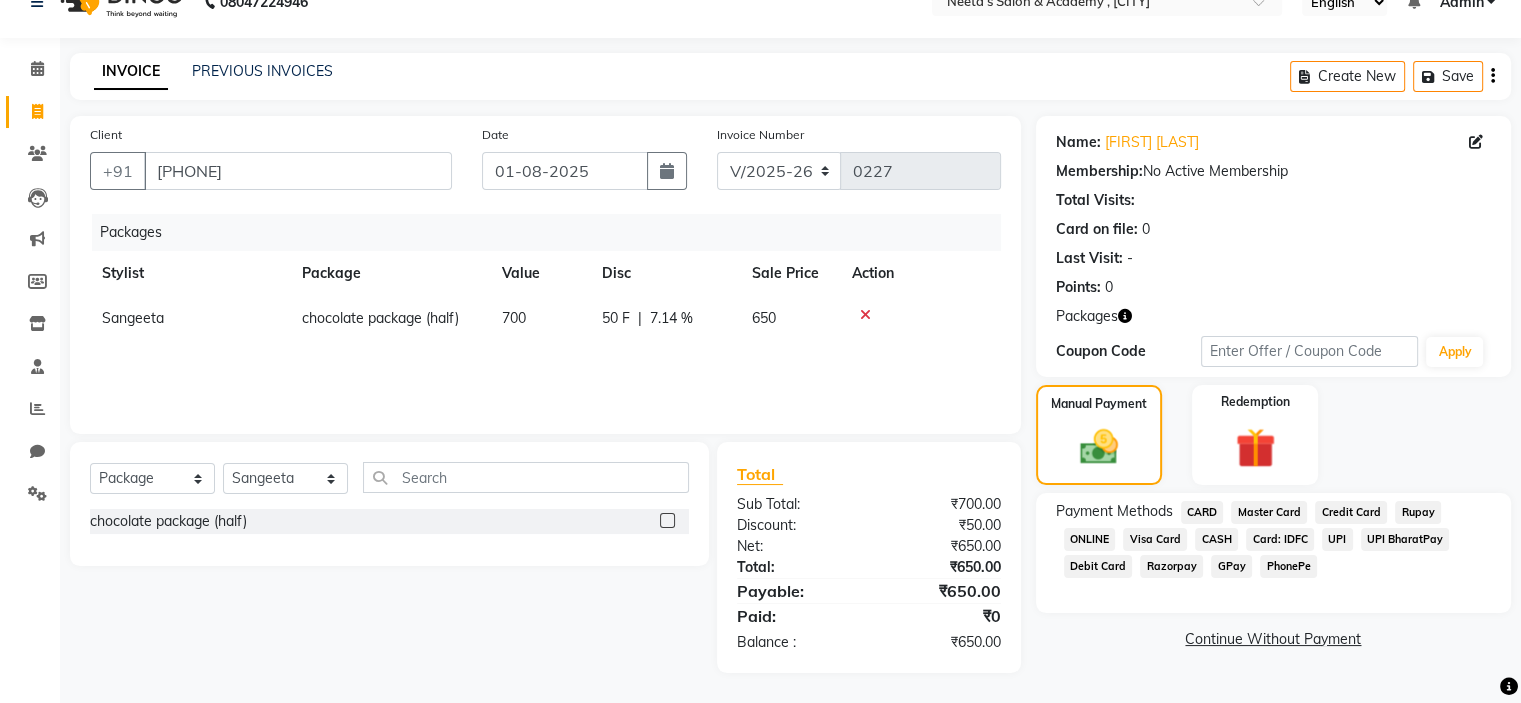 click on "GPay" 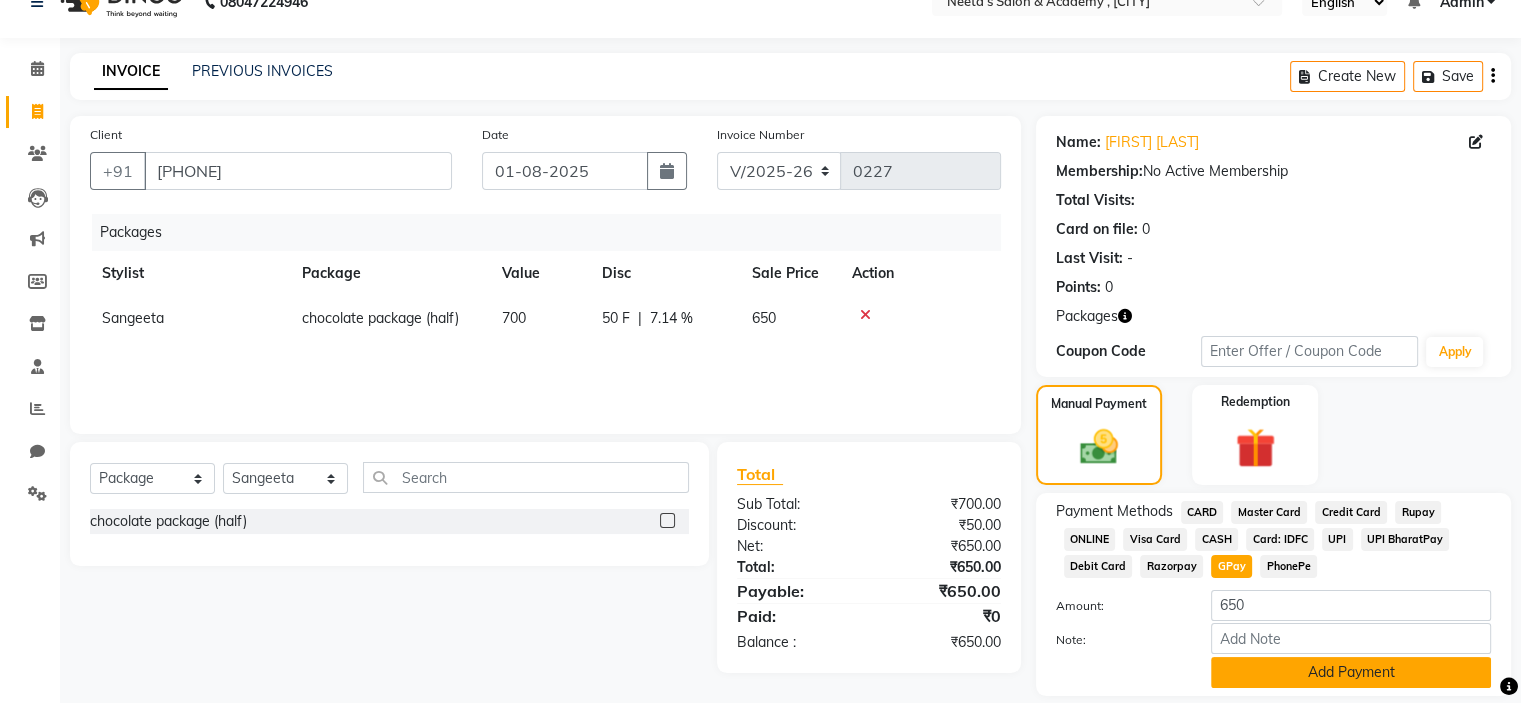 click on "Add Payment" 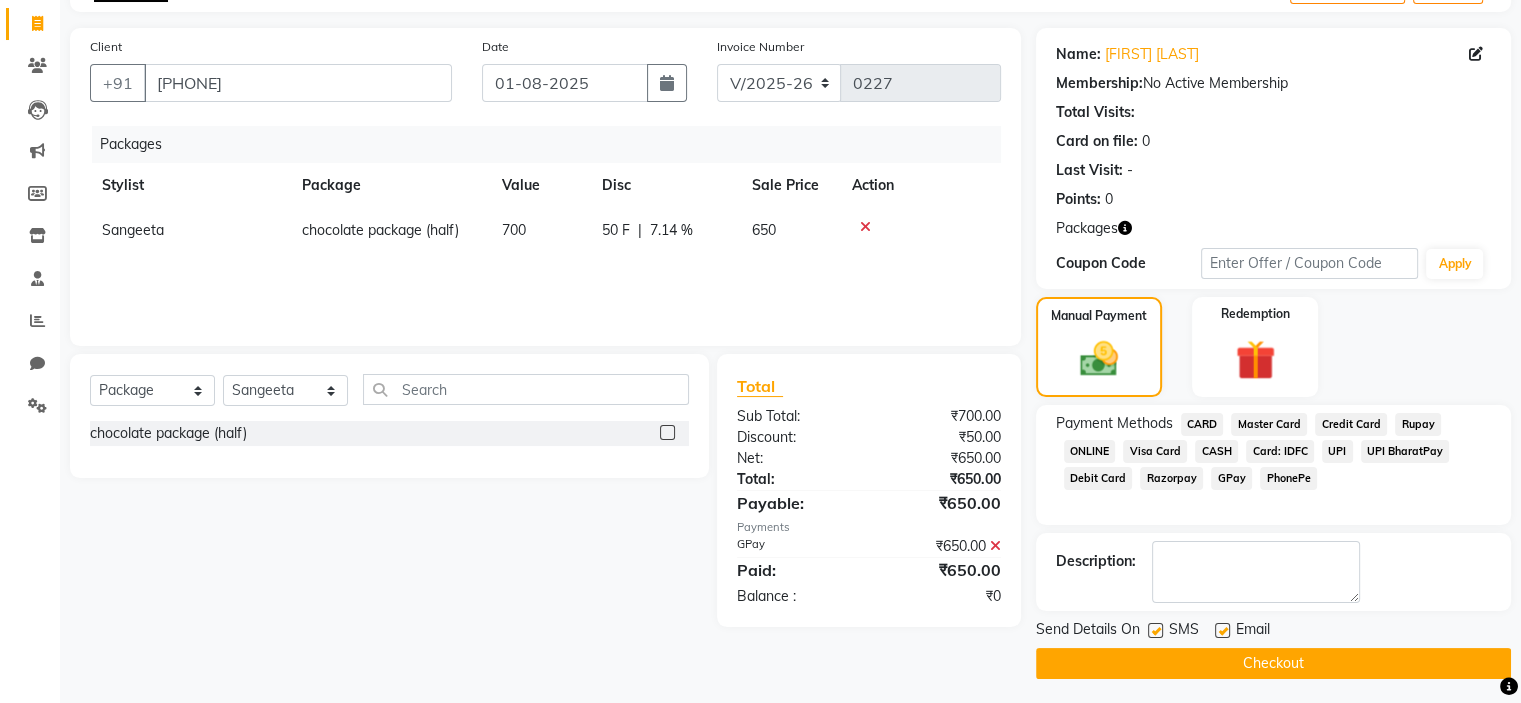 scroll, scrollTop: 126, scrollLeft: 0, axis: vertical 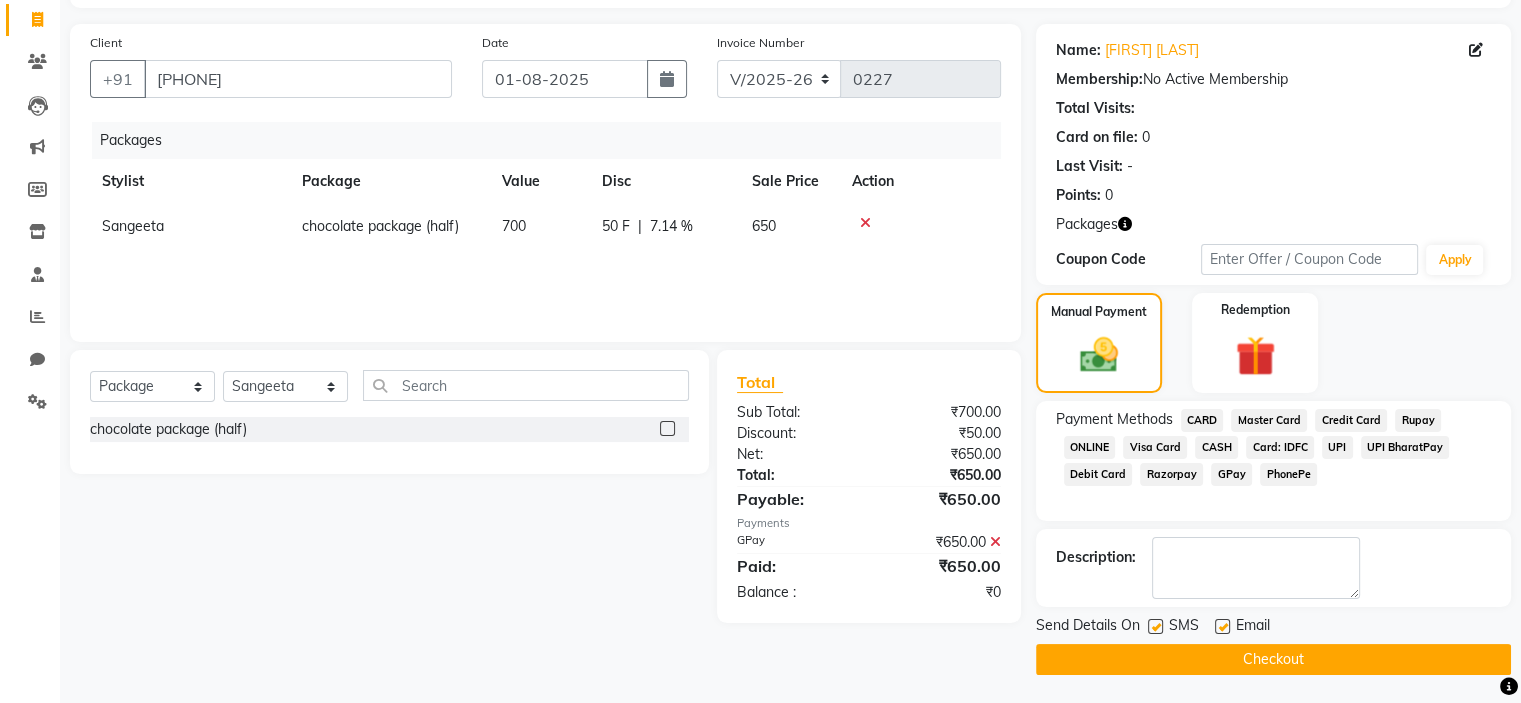 click on "Checkout" 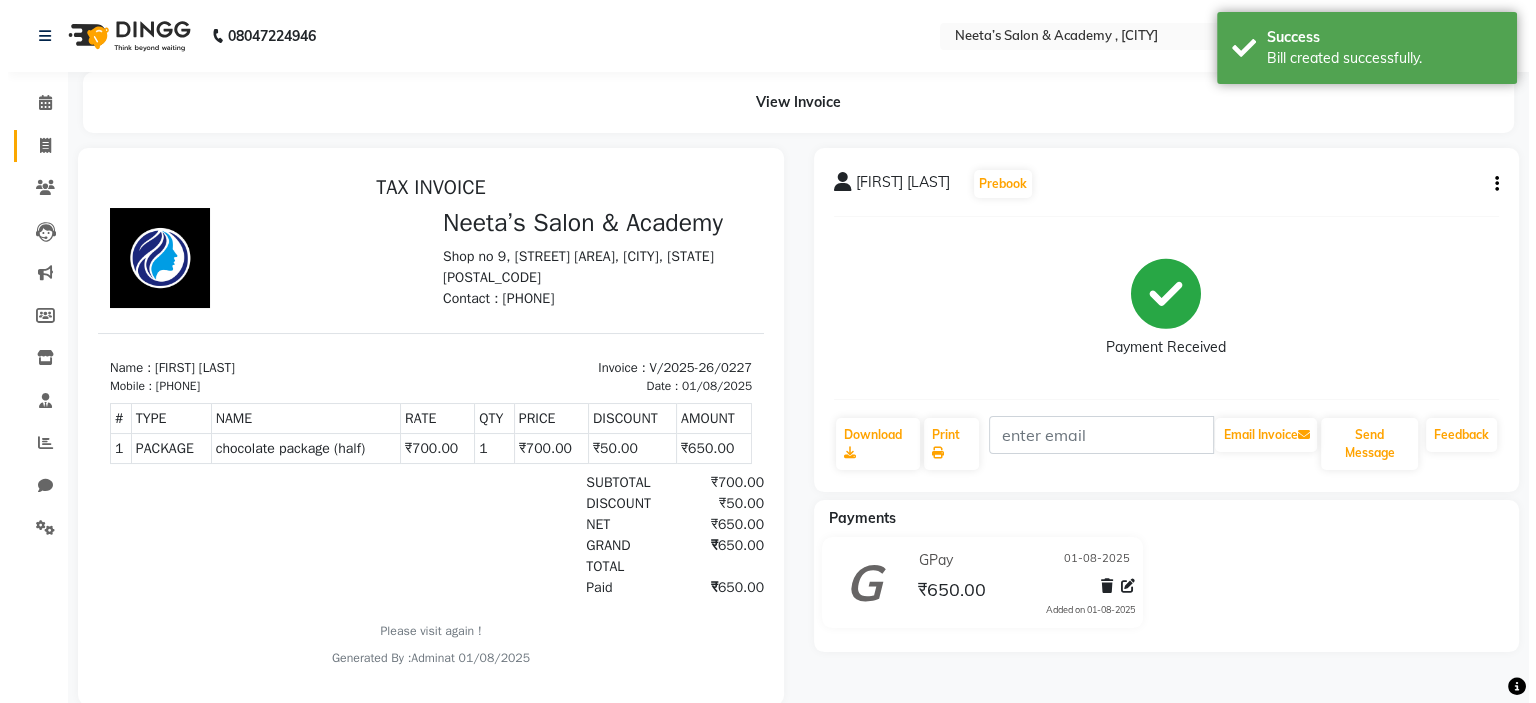 scroll, scrollTop: 0, scrollLeft: 0, axis: both 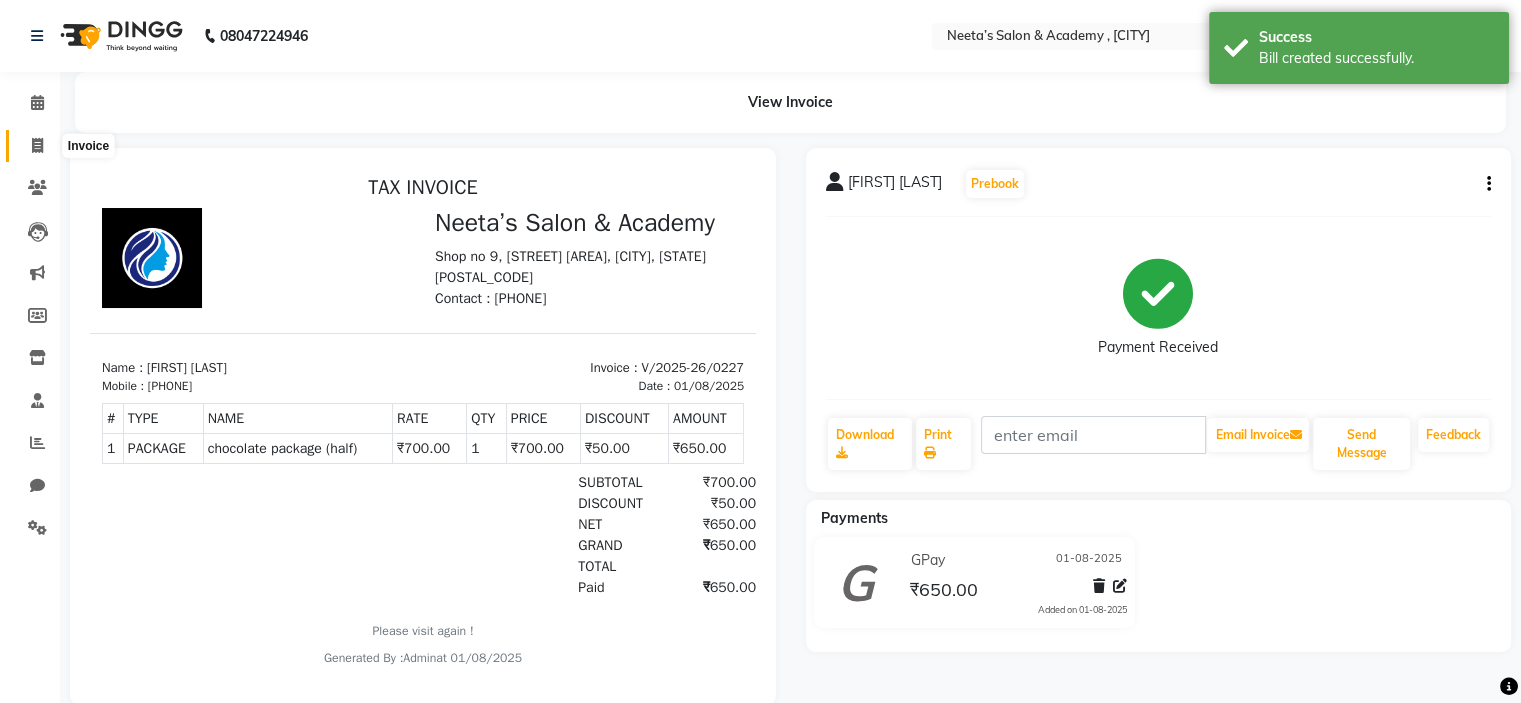 click 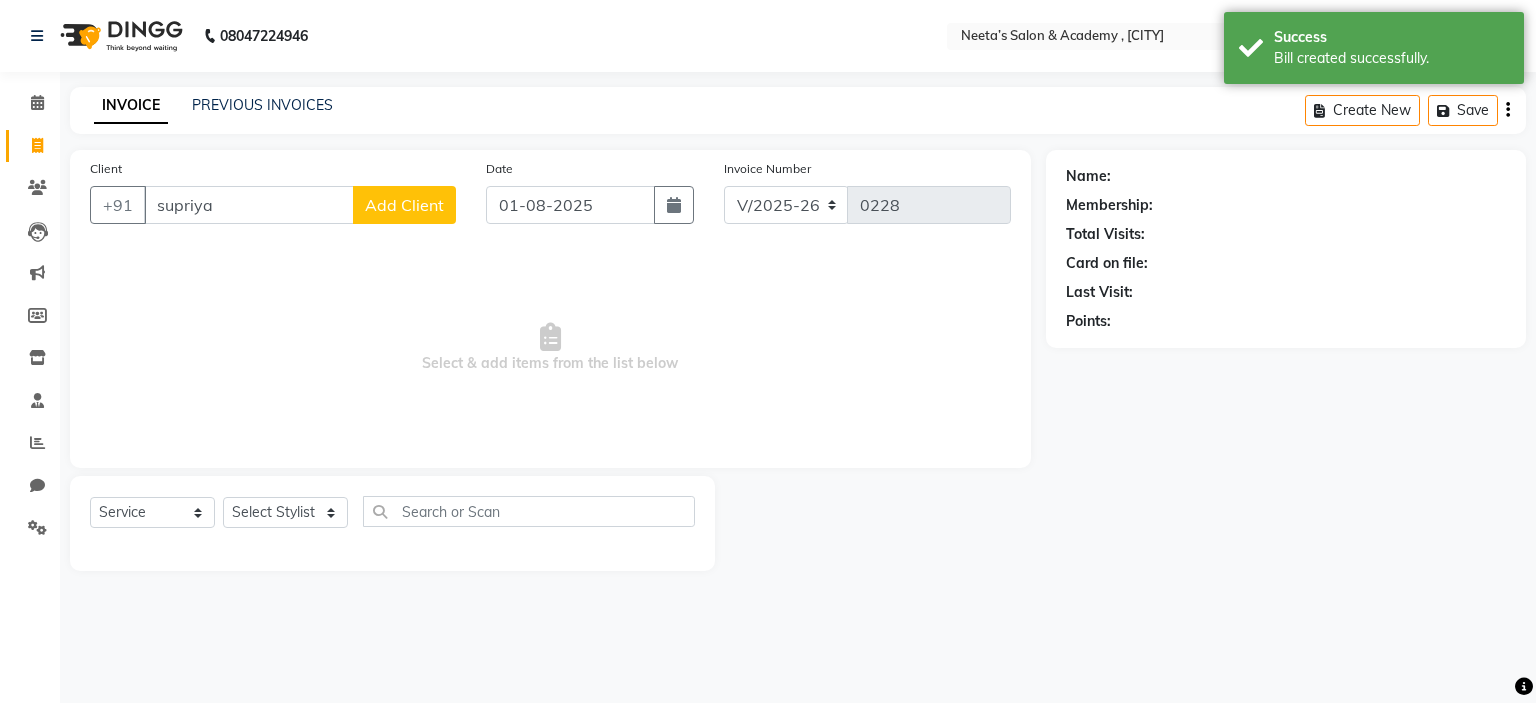 click on "Add Client" 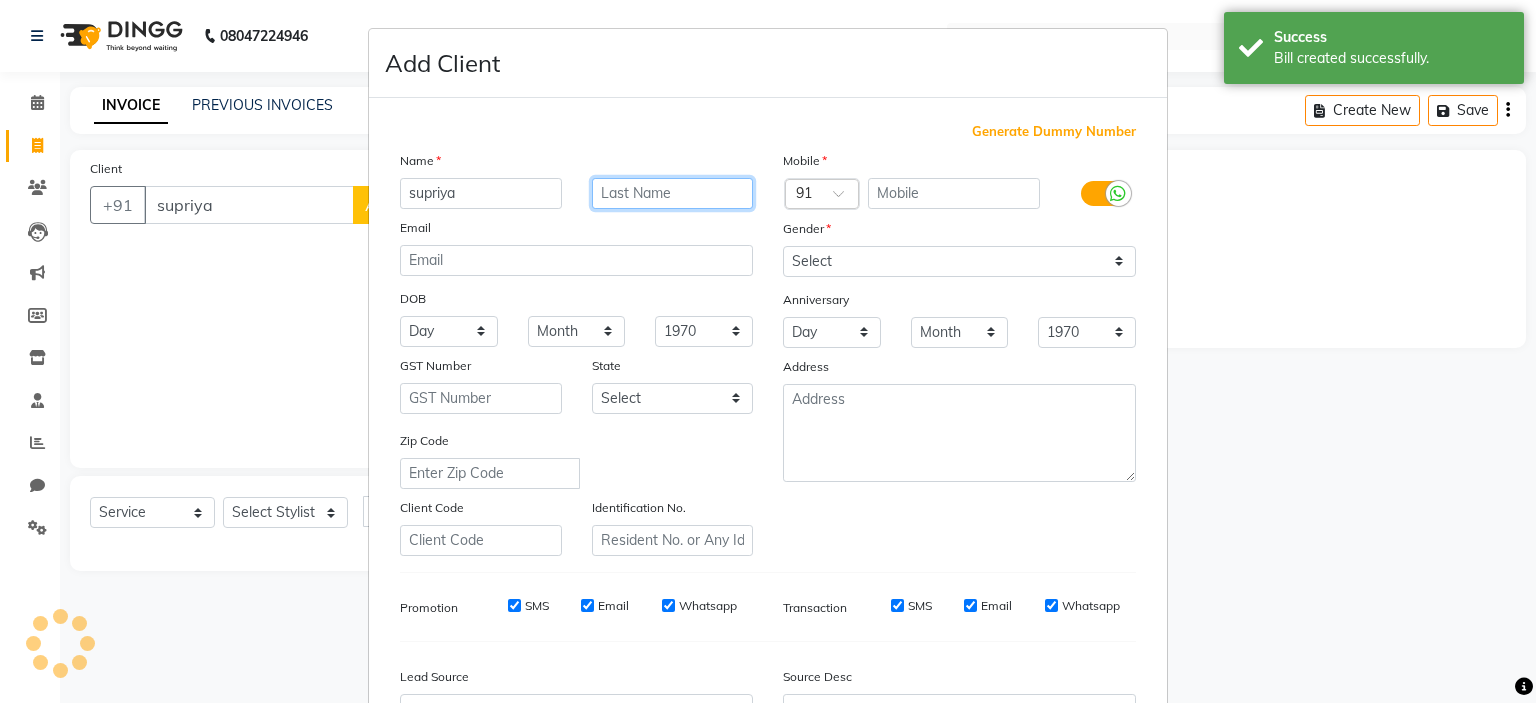 click at bounding box center [673, 193] 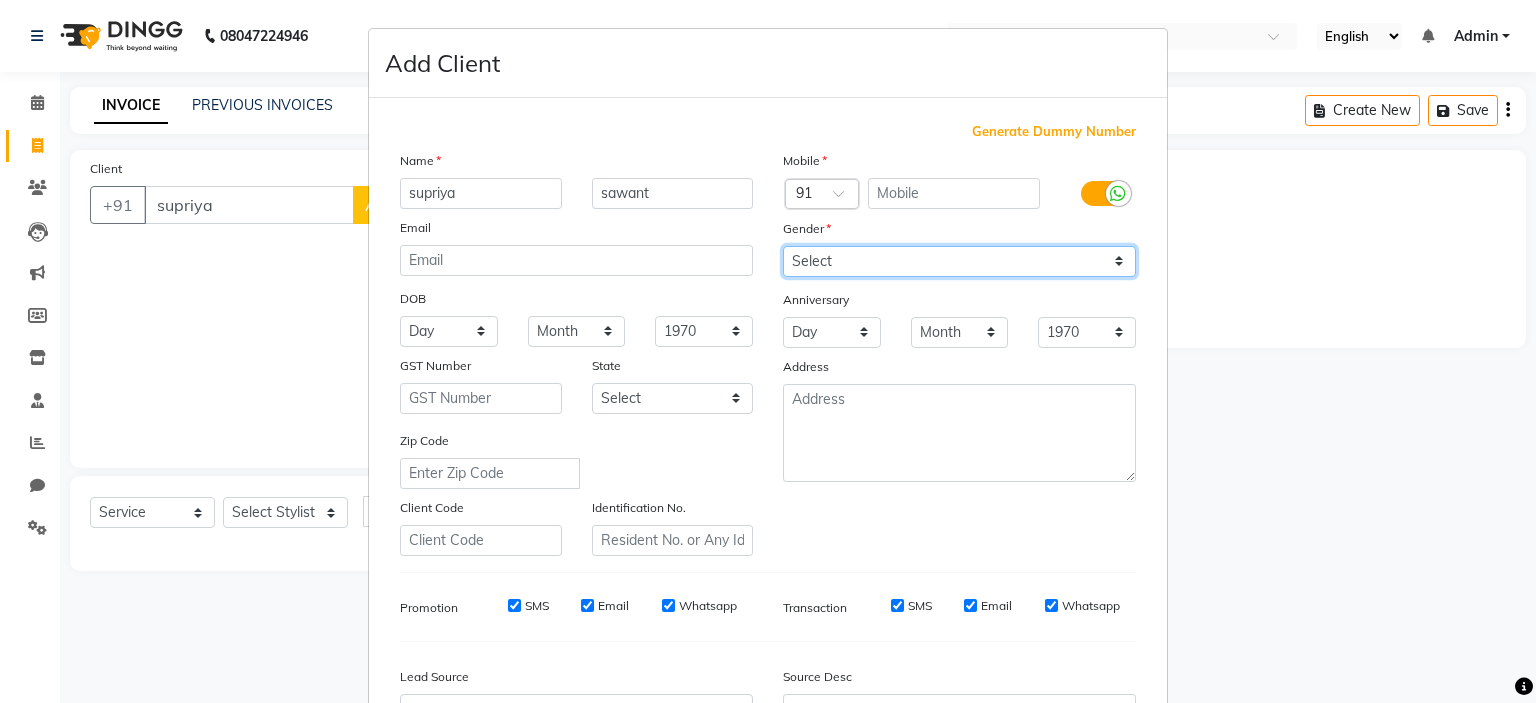 click on "Select Male Female Other Prefer Not To Say" at bounding box center [959, 261] 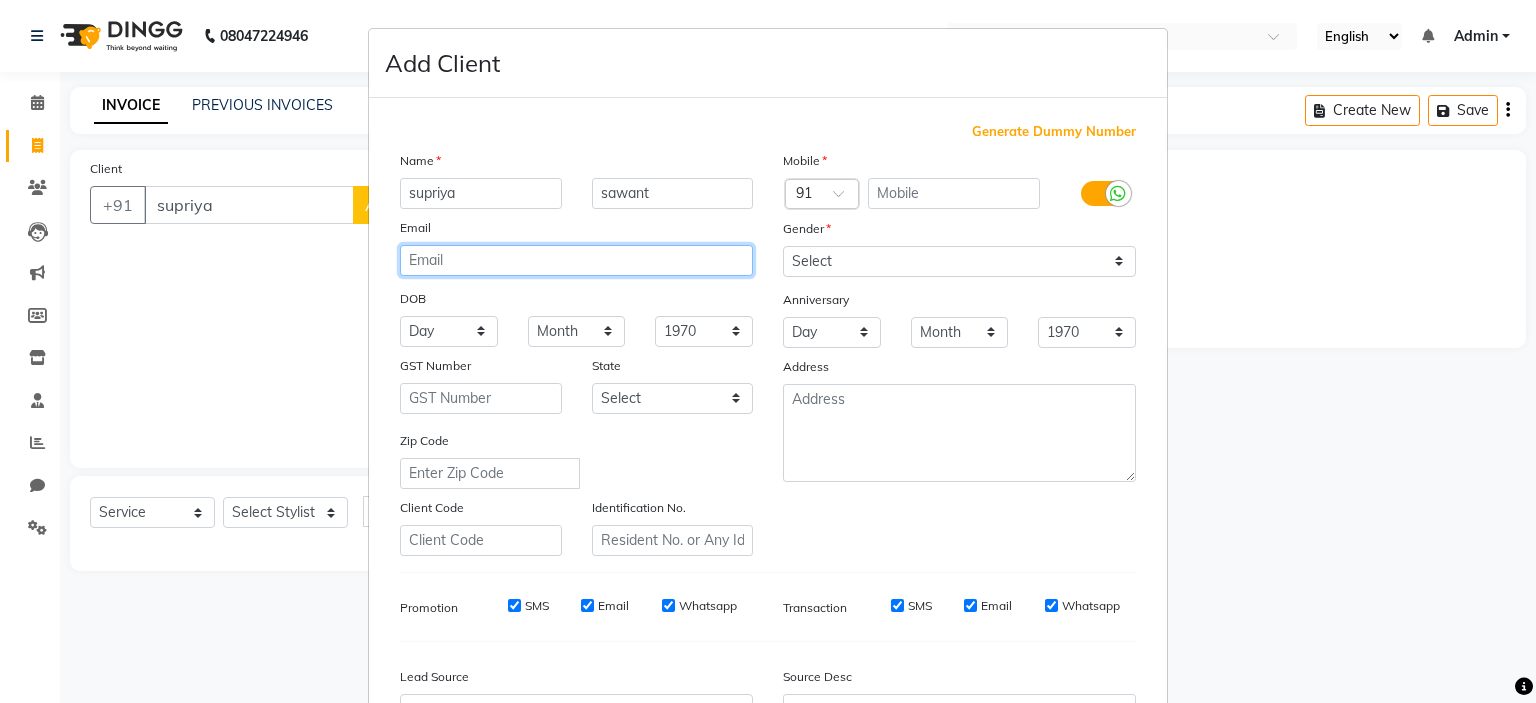 drag, startPoint x: 642, startPoint y: 259, endPoint x: 900, endPoint y: 190, distance: 267.0674 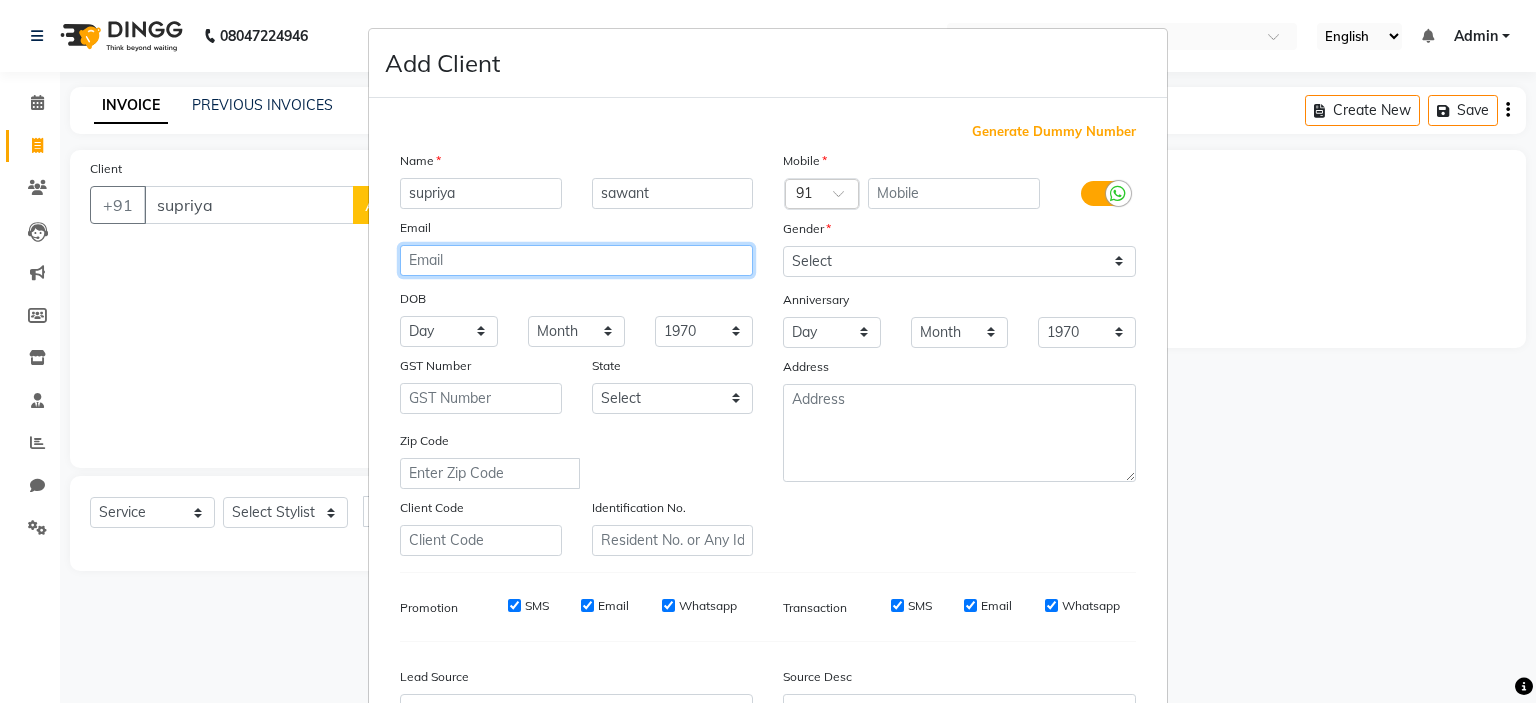 click on "Name [FIRST] [LAST] Email DOB Day 01 02 03 04 05 06 07 08 09 10 11 12 13 14 15 16 17 18 19 20 21 22 23 24 25 26 27 28 29 30 31 Month January February March April May June July August September October November December 1940 1941 1942 1943 1944 1945 1946 1947 1948 1949 1950 1951 1952 1953 1954 1955 1956 1957 1958 1959 1960 1961 1962 1963 1964 1965 1966 1967 1968 1969 1970 1971 1972 1973 1974 1975 1976 1977 1978 1979 1980 1981 1982 1983 1984 1985 1986 1987 1988 1989 1990 1991 1992 1993 1994 1995 1996 1997 1998 1999 2000 2001 2002 2003 2004 2005 2006 2007 2008 2009 2010 2011 2012 2013 2014 2015 2016 2017 2018 2019 2020 2021 2022 2023 2024 GST Number State Select Andaman and Nicobar Islands Andhra Pradesh Arunachal Pradesh Assam Bihar Chandigarh Chhattisgarh Dadra and Nagar Haveli Daman and Diu Delhi Goa Gujarat Haryana Himachal Pradesh Jammu and Kashmir Jharkhand Karnataka Kerala Lakshadweep Madhya Pradesh Maharashtra Manipur Meghalaya Mizoram Nagaland Odisha Pondicherry Punjab Rajasthan Sikkim Tamil Nadu Ladakh" at bounding box center [768, 353] 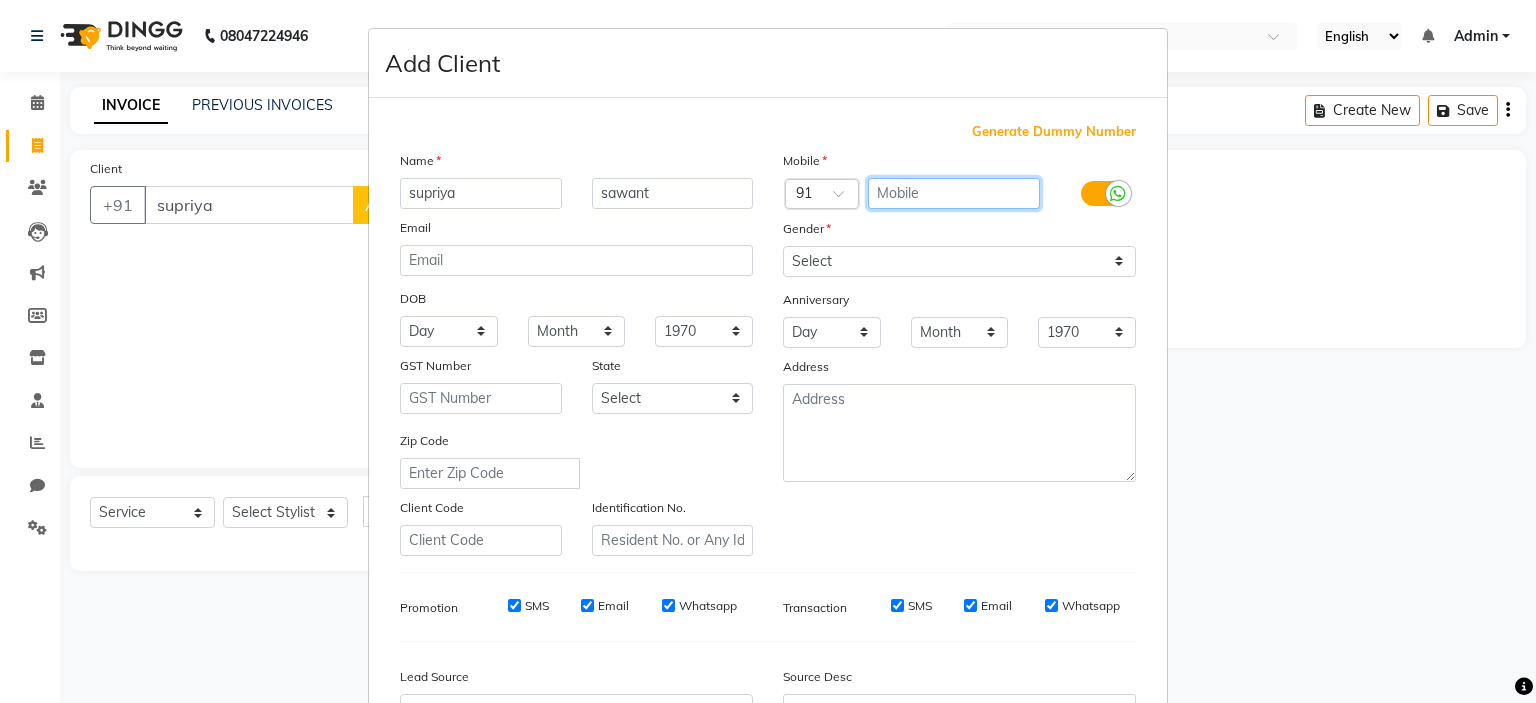 click at bounding box center [954, 193] 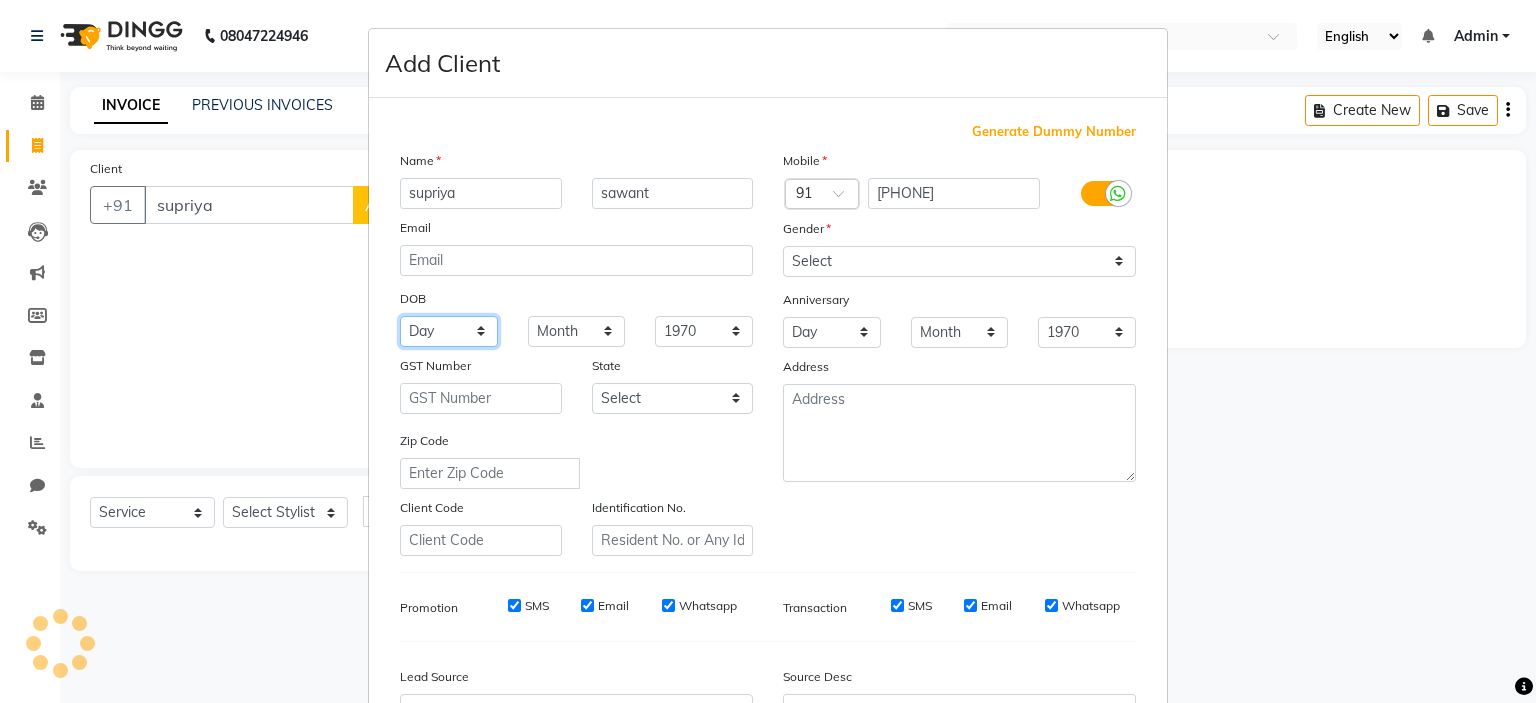 click on "Day 01 02 03 04 05 06 07 08 09 10 11 12 13 14 15 16 17 18 19 20 21 22 23 24 25 26 27 28 29 30 31" at bounding box center [449, 331] 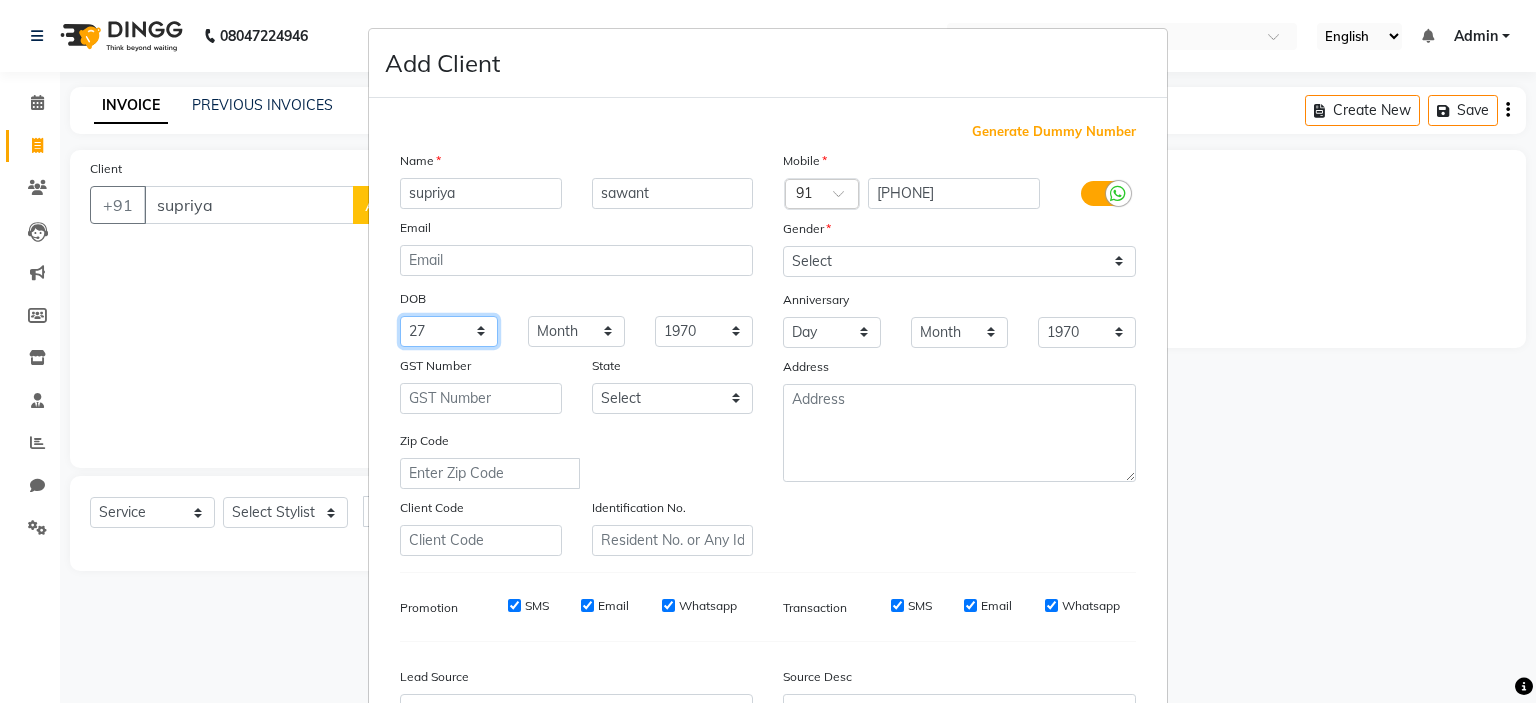 click on "Day 01 02 03 04 05 06 07 08 09 10 11 12 13 14 15 16 17 18 19 20 21 22 23 24 25 26 27 28 29 30 31" at bounding box center (449, 331) 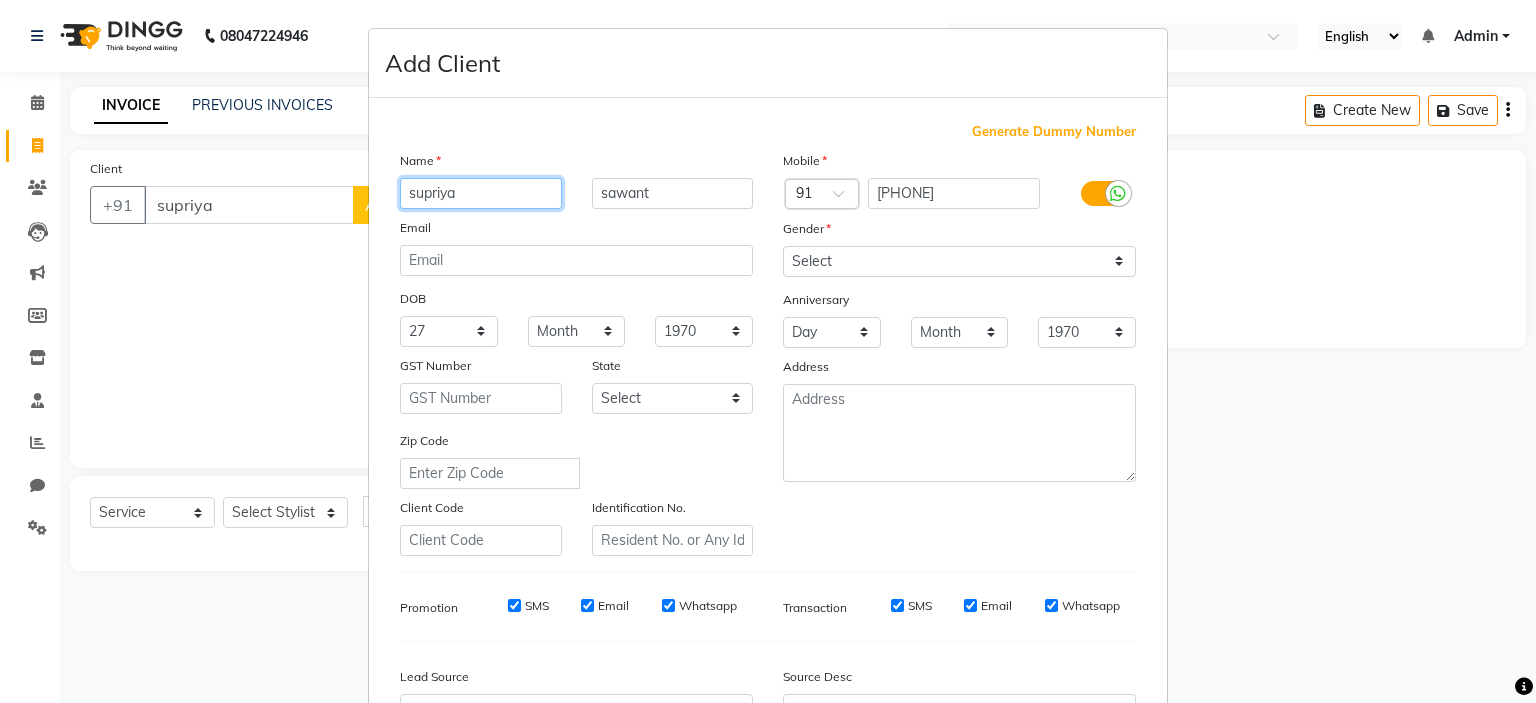 click on "supriya" at bounding box center [481, 193] 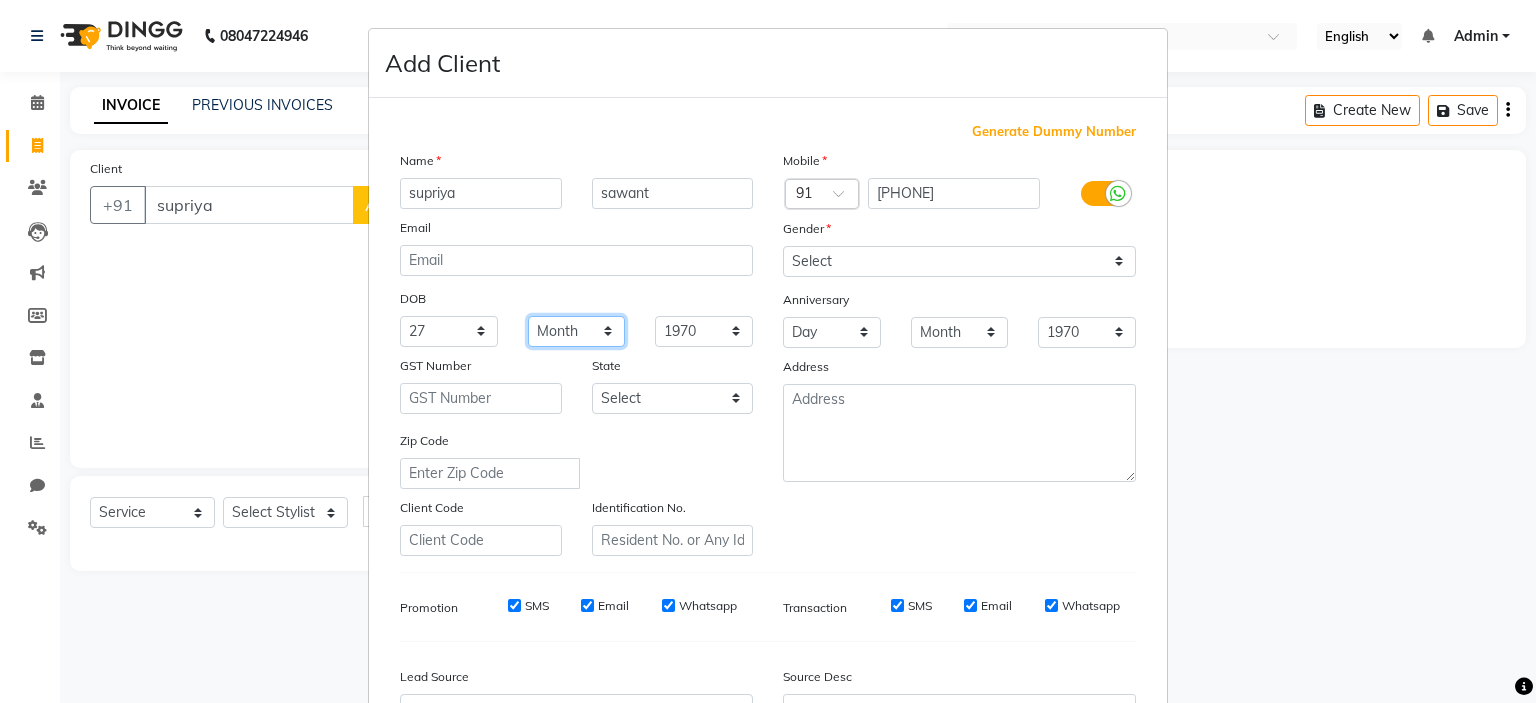 click on "Month January February March April May June July August September October November December" at bounding box center [577, 331] 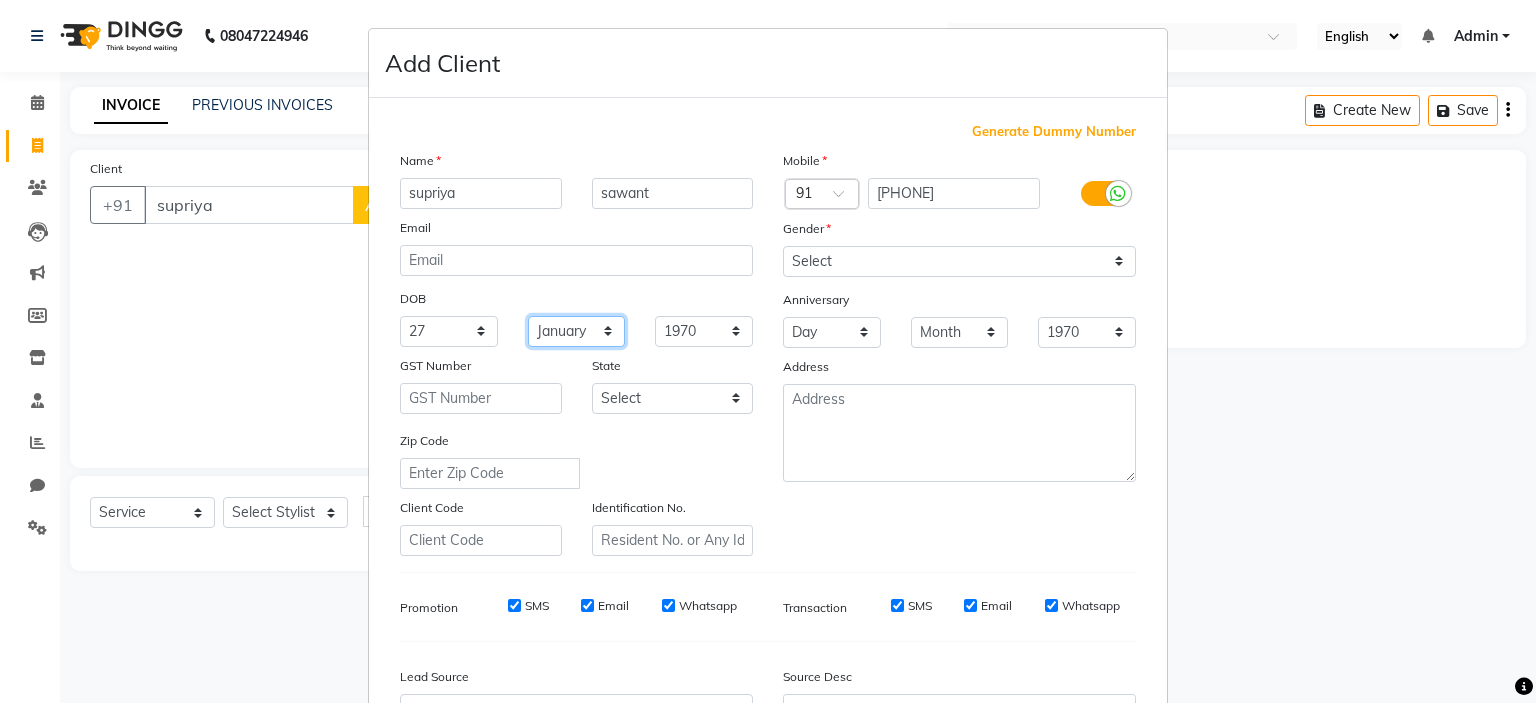click on "Month January February March April May June July August September October November December" at bounding box center [577, 331] 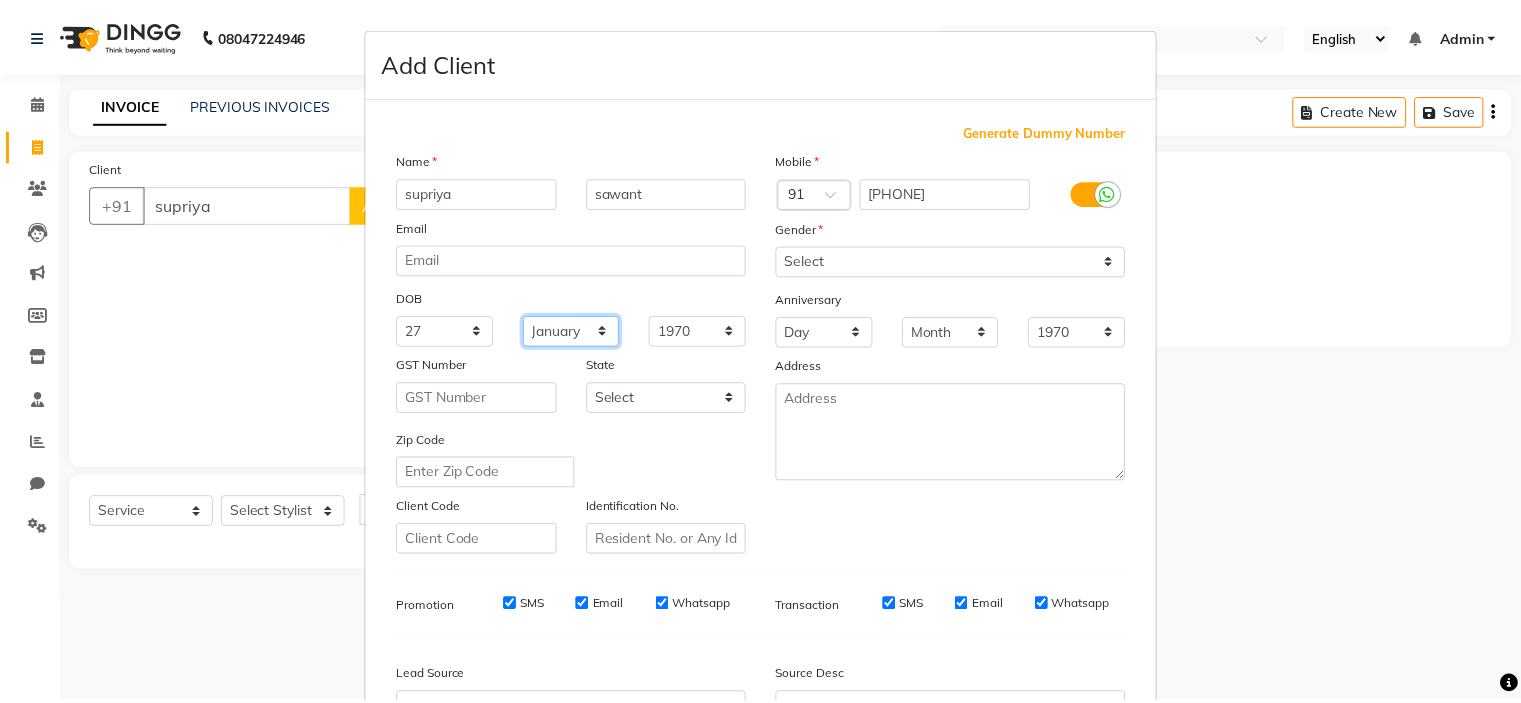 scroll, scrollTop: 229, scrollLeft: 0, axis: vertical 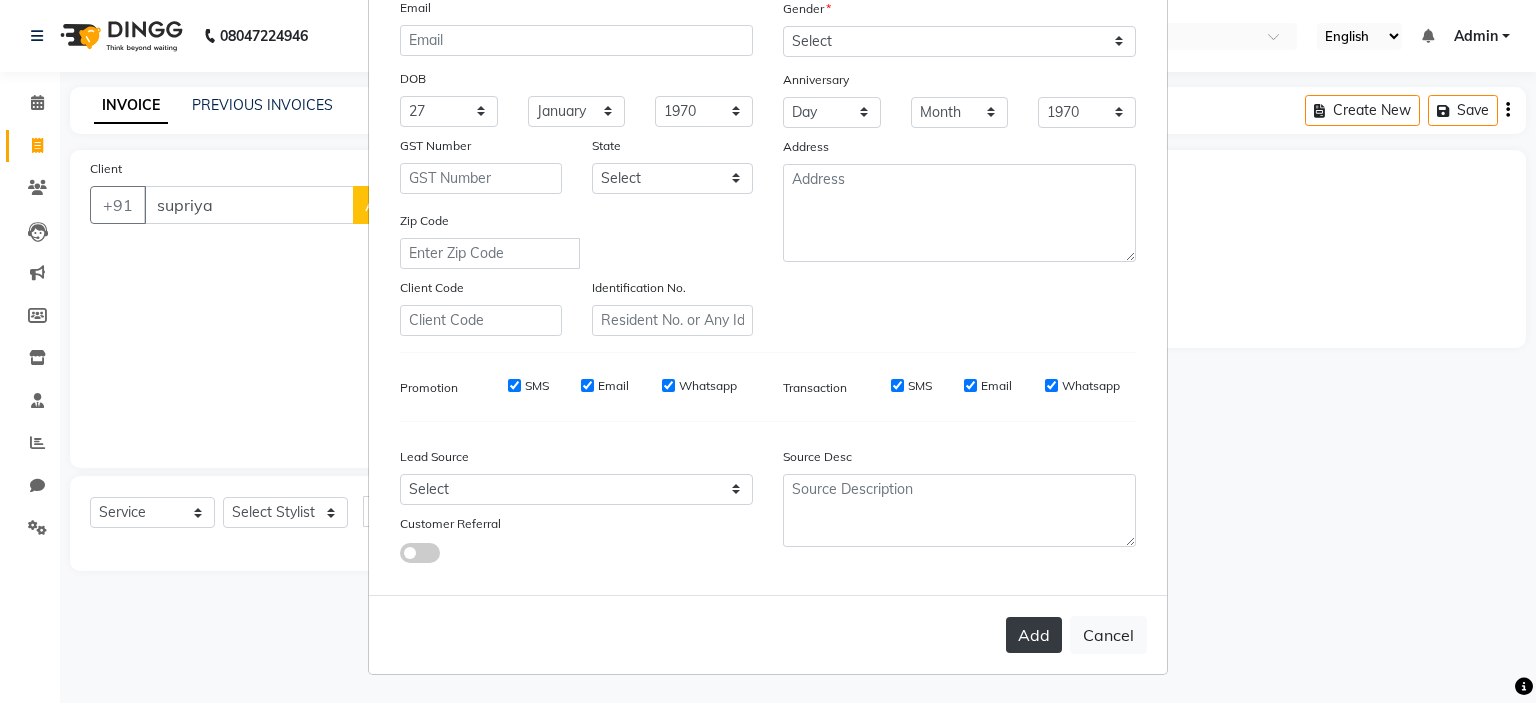 click on "Add" at bounding box center [1034, 635] 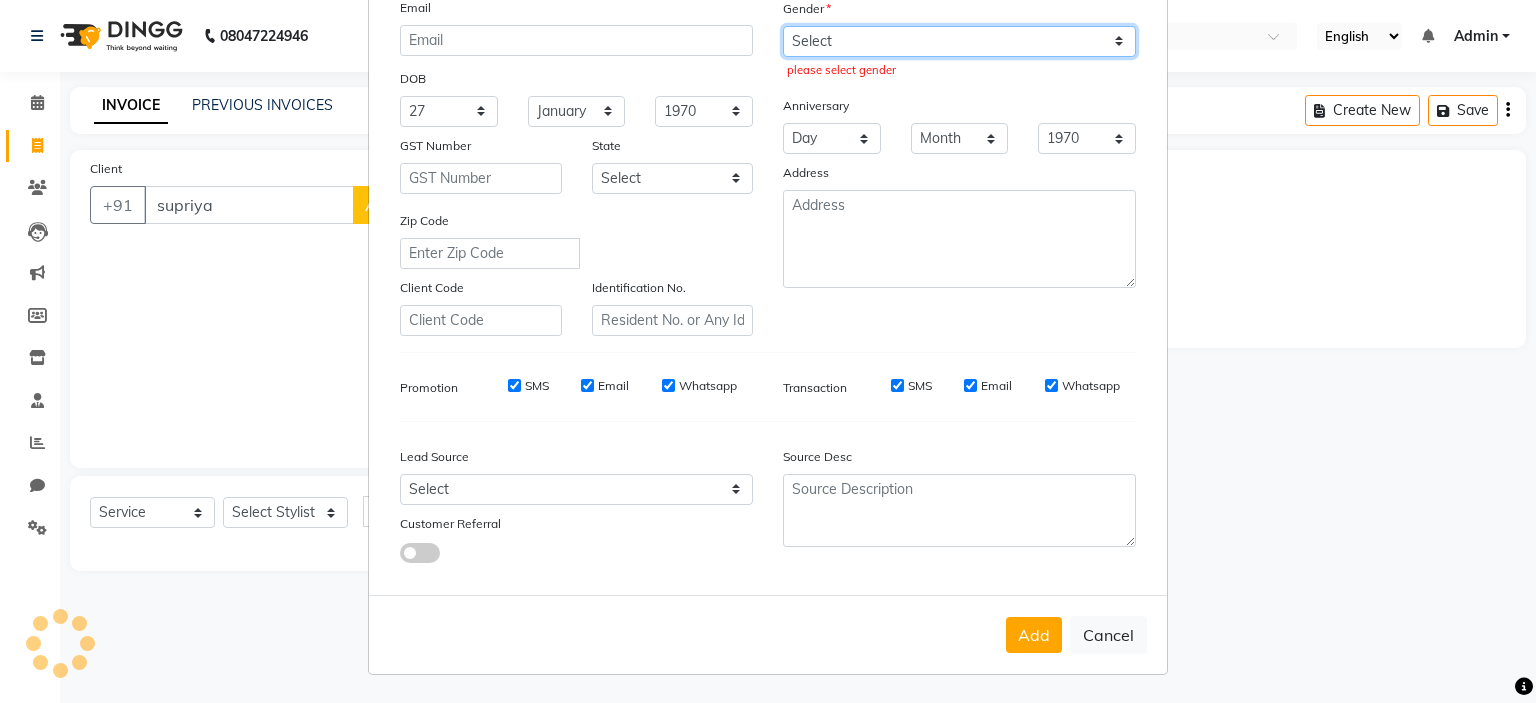 click on "Select Male Female Other Prefer Not To Say" at bounding box center (959, 41) 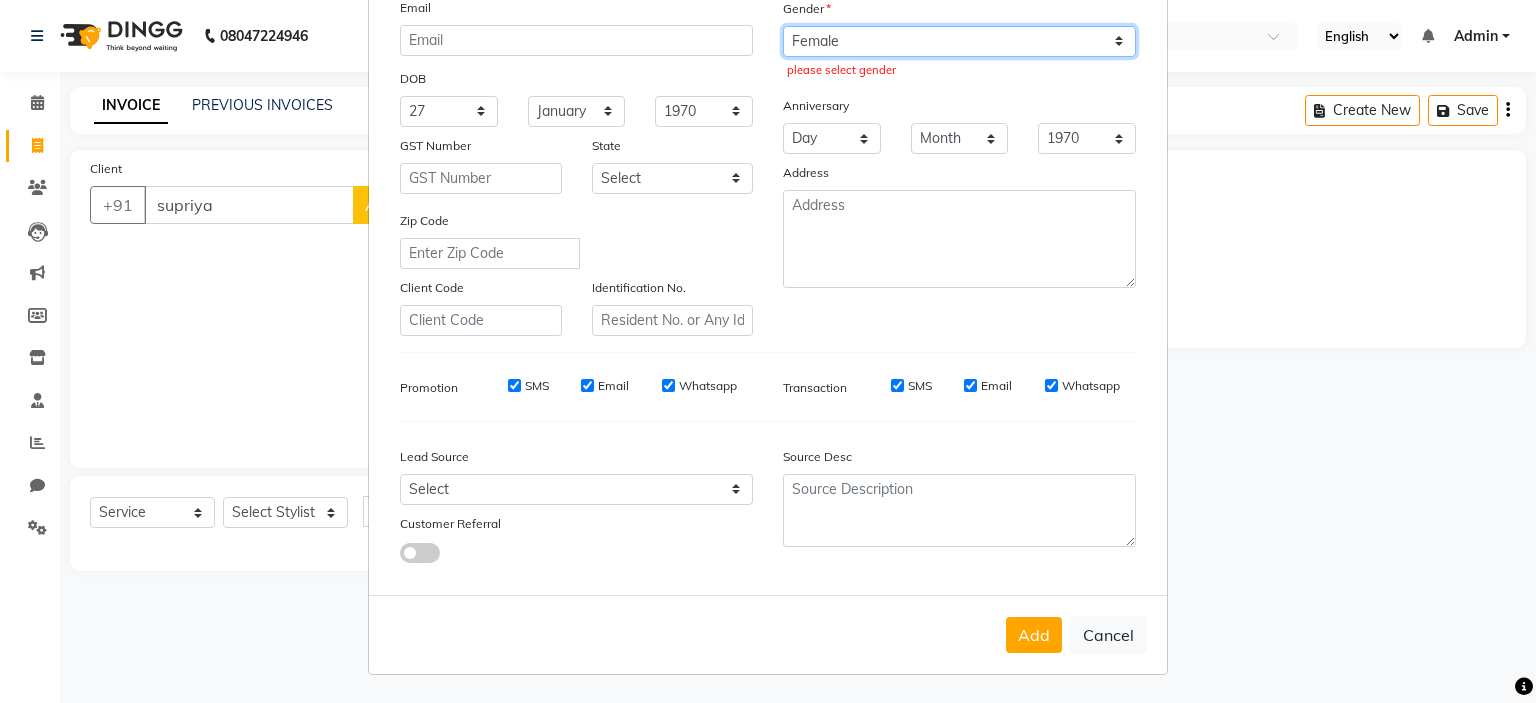 click on "Select Male Female Other Prefer Not To Say" at bounding box center (959, 41) 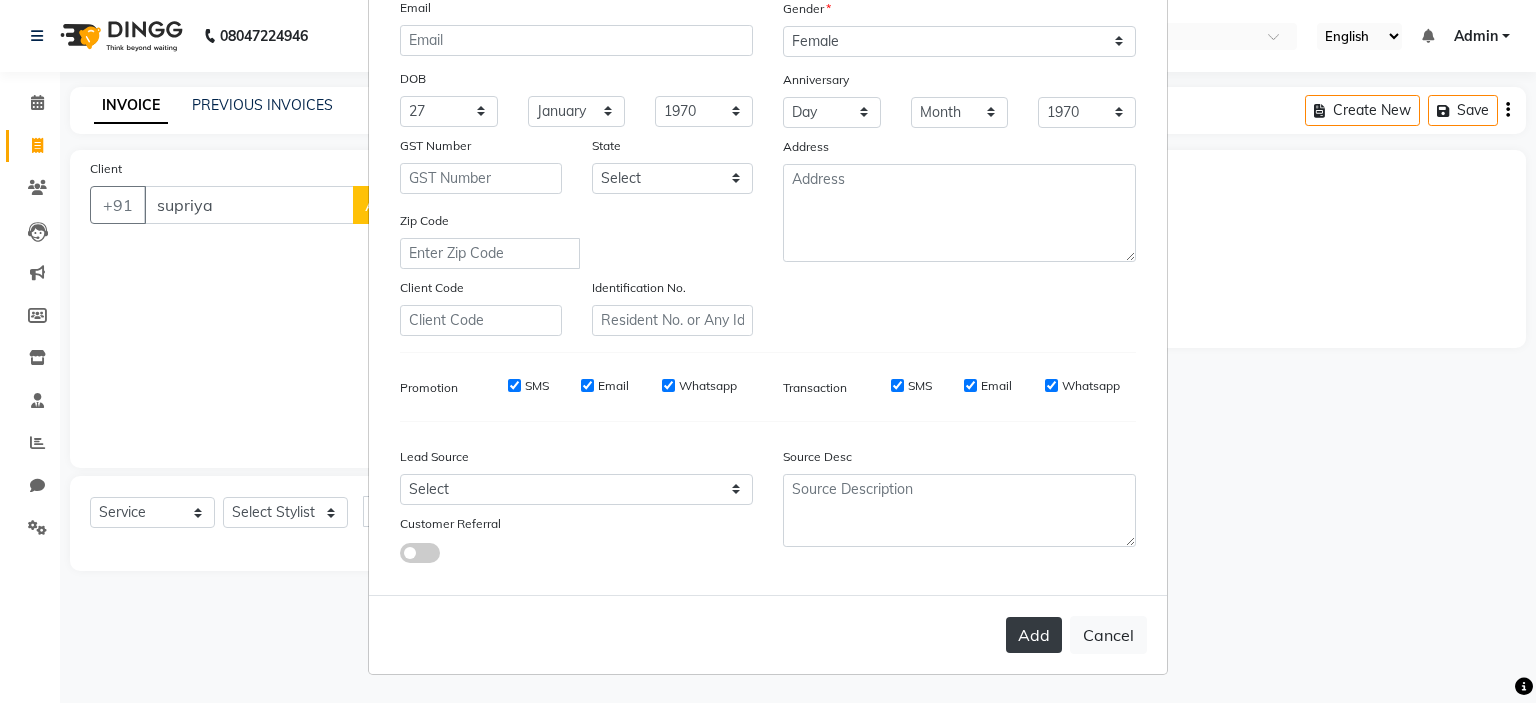 click on "Add" at bounding box center [1034, 635] 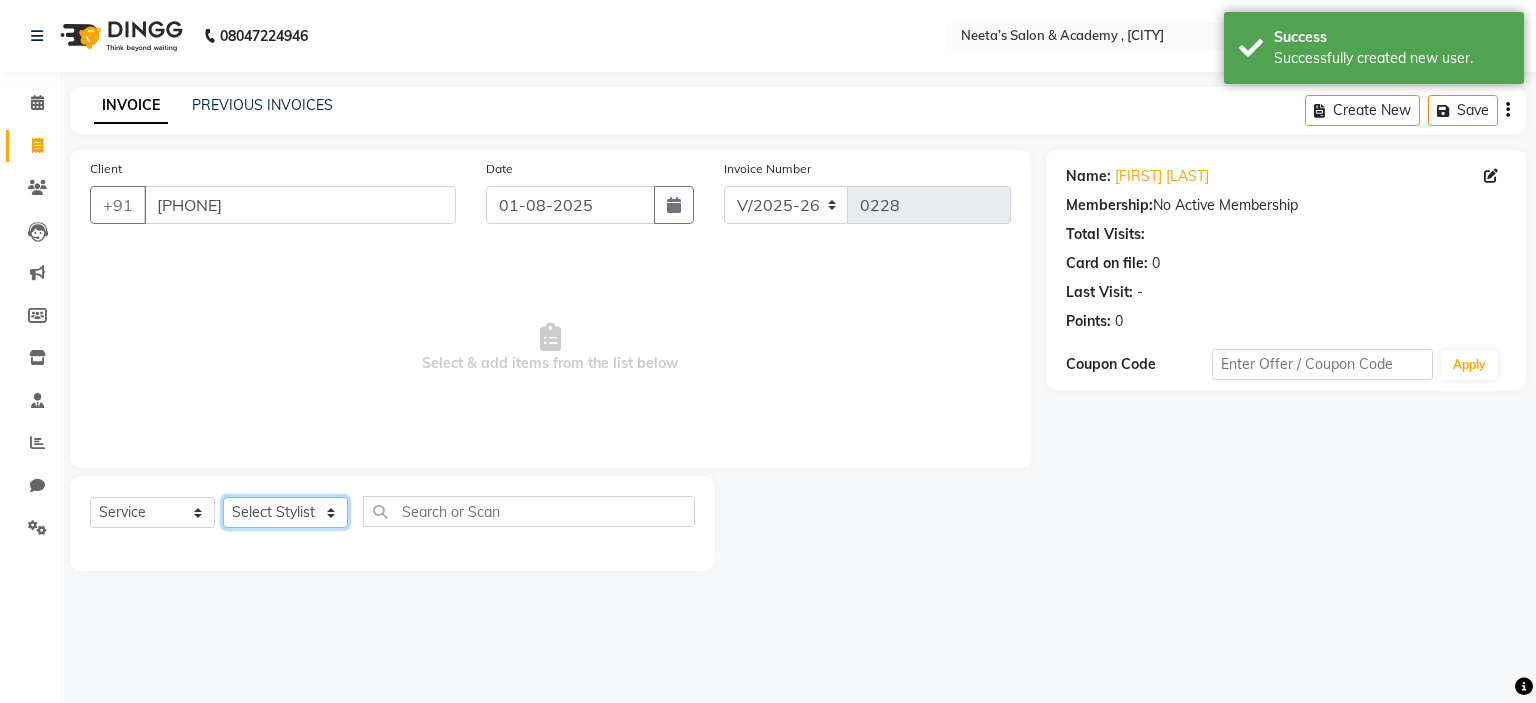 click on "Select Stylist  [FIRST] (Owner) [FIRST] [FIRST] [FIRST] [FIRST] [FIRST] [FIRST] [FIRST] [FIRST] [FIRST]" 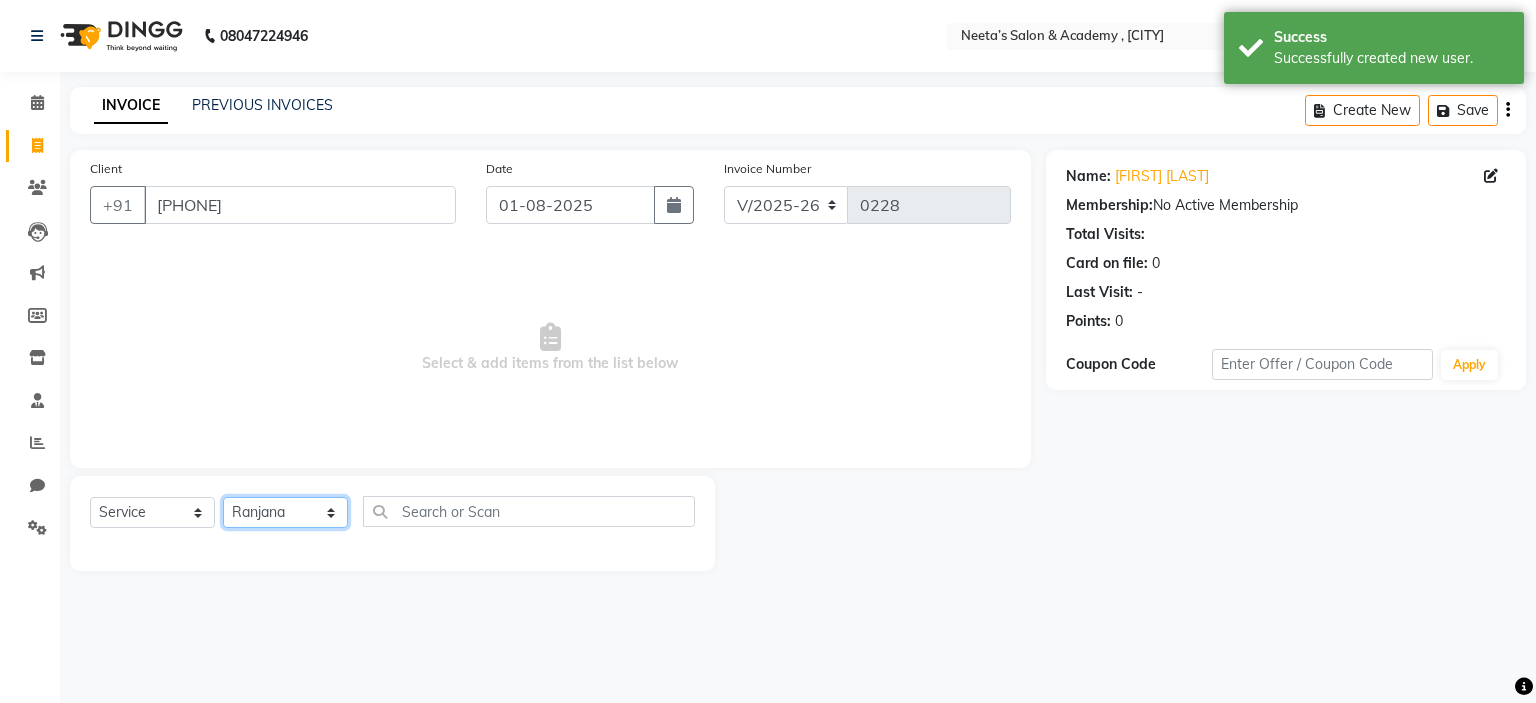 click on "Select Stylist  [FIRST] (Owner) [FIRST] [FIRST] [FIRST] [FIRST] [FIRST] [FIRST] [FIRST] [FIRST] [FIRST]" 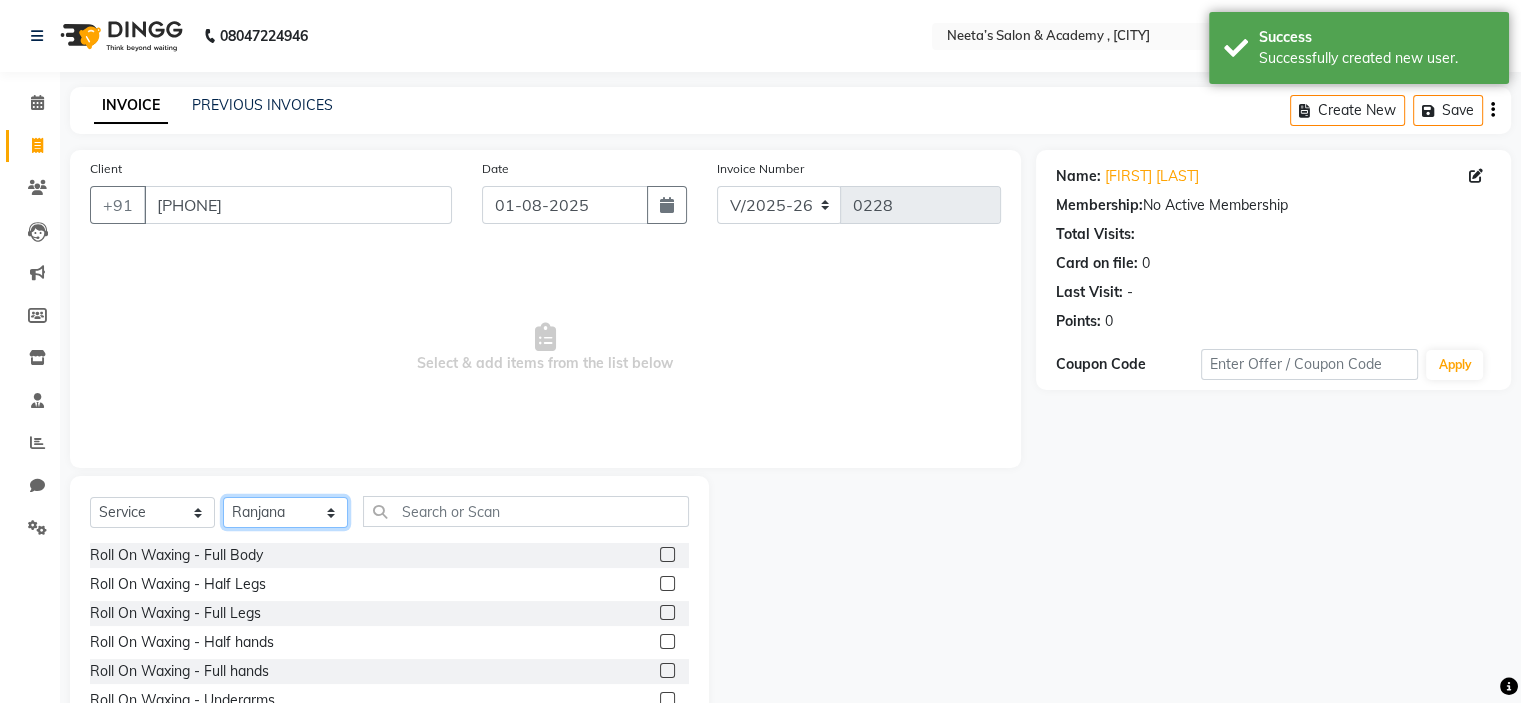 click on "Select Stylist  [FIRST] (Owner) [FIRST] [FIRST] [FIRST] [FIRST] [FIRST] [FIRST] [FIRST] [FIRST] [FIRST]" 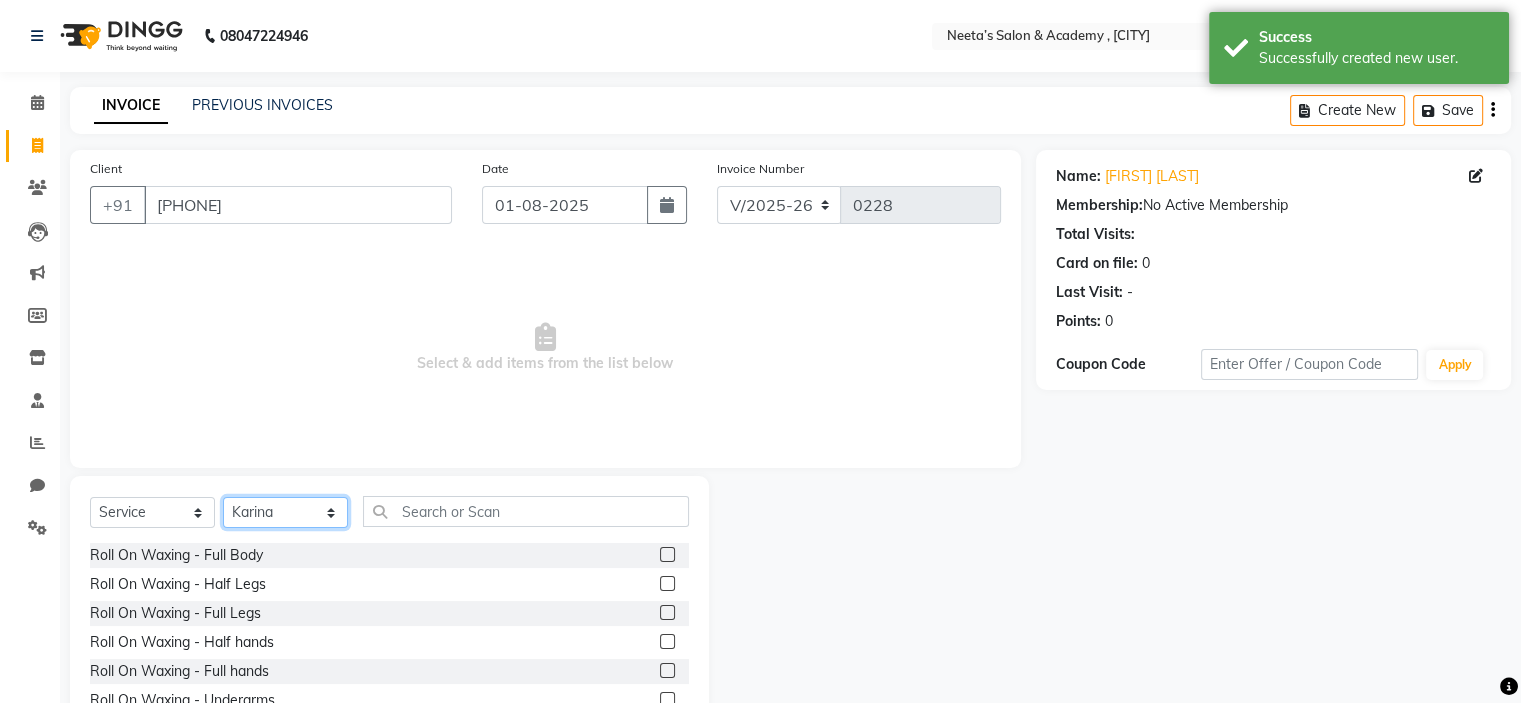 click on "Select Stylist  [FIRST] (Owner) [FIRST] [FIRST] [FIRST] [FIRST] [FIRST] [FIRST] [FIRST] [FIRST] [FIRST]" 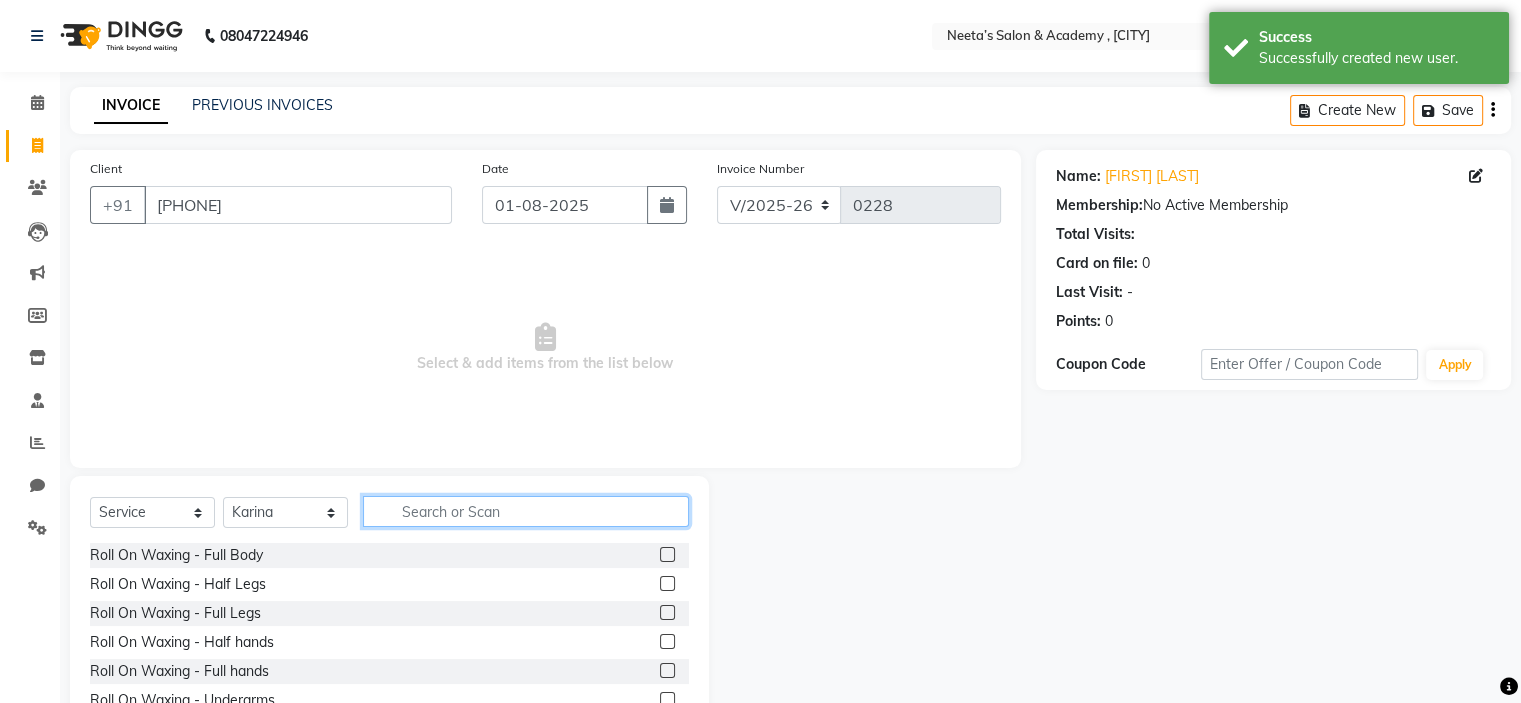 click 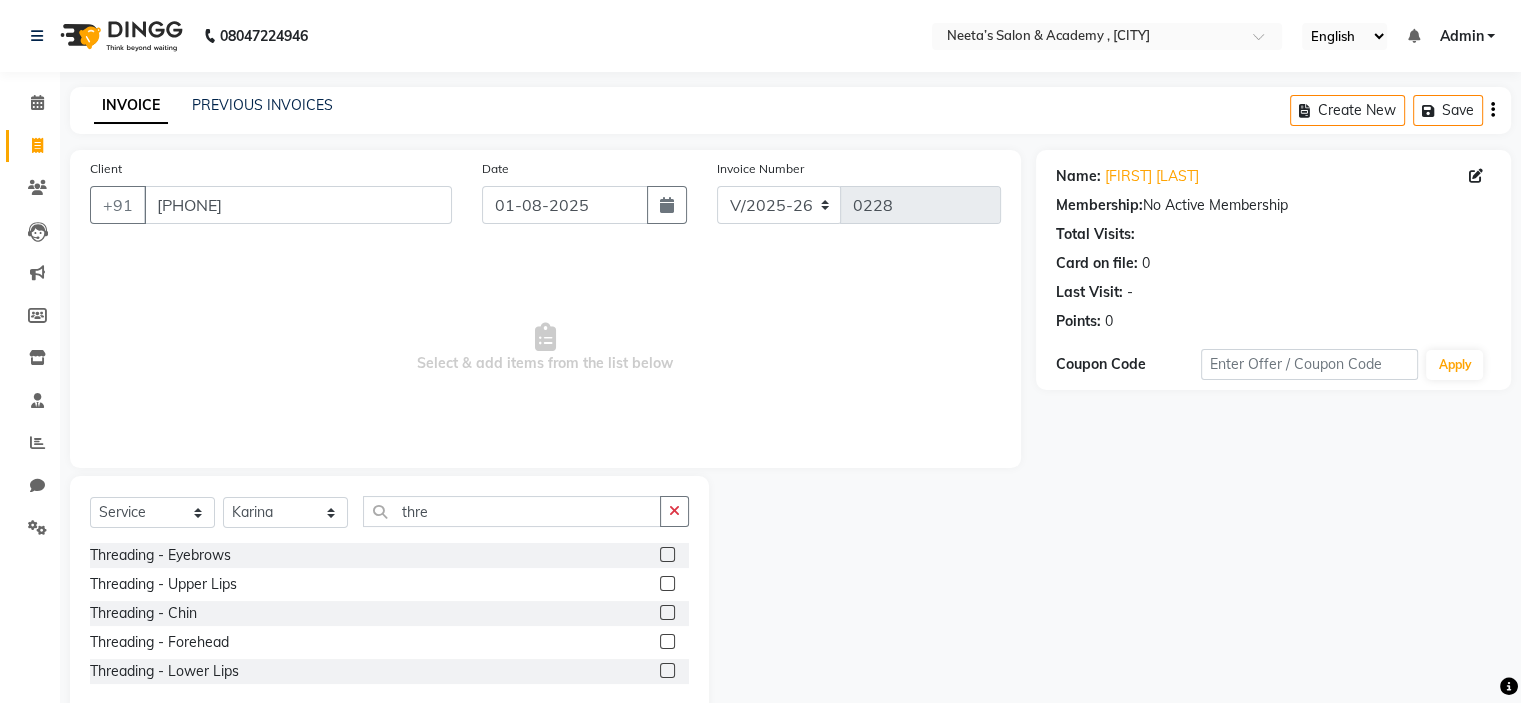 click 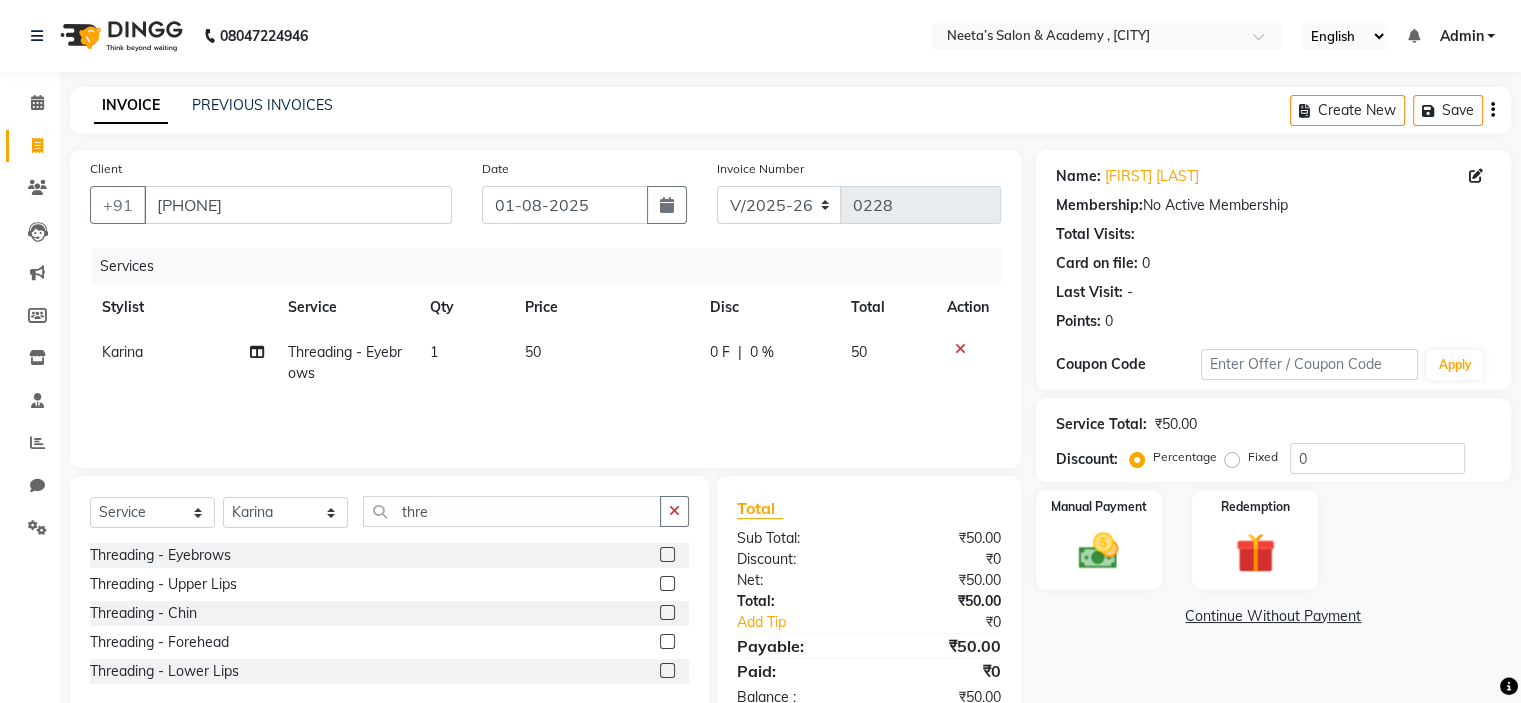 click on "Threading - Upper Lips" 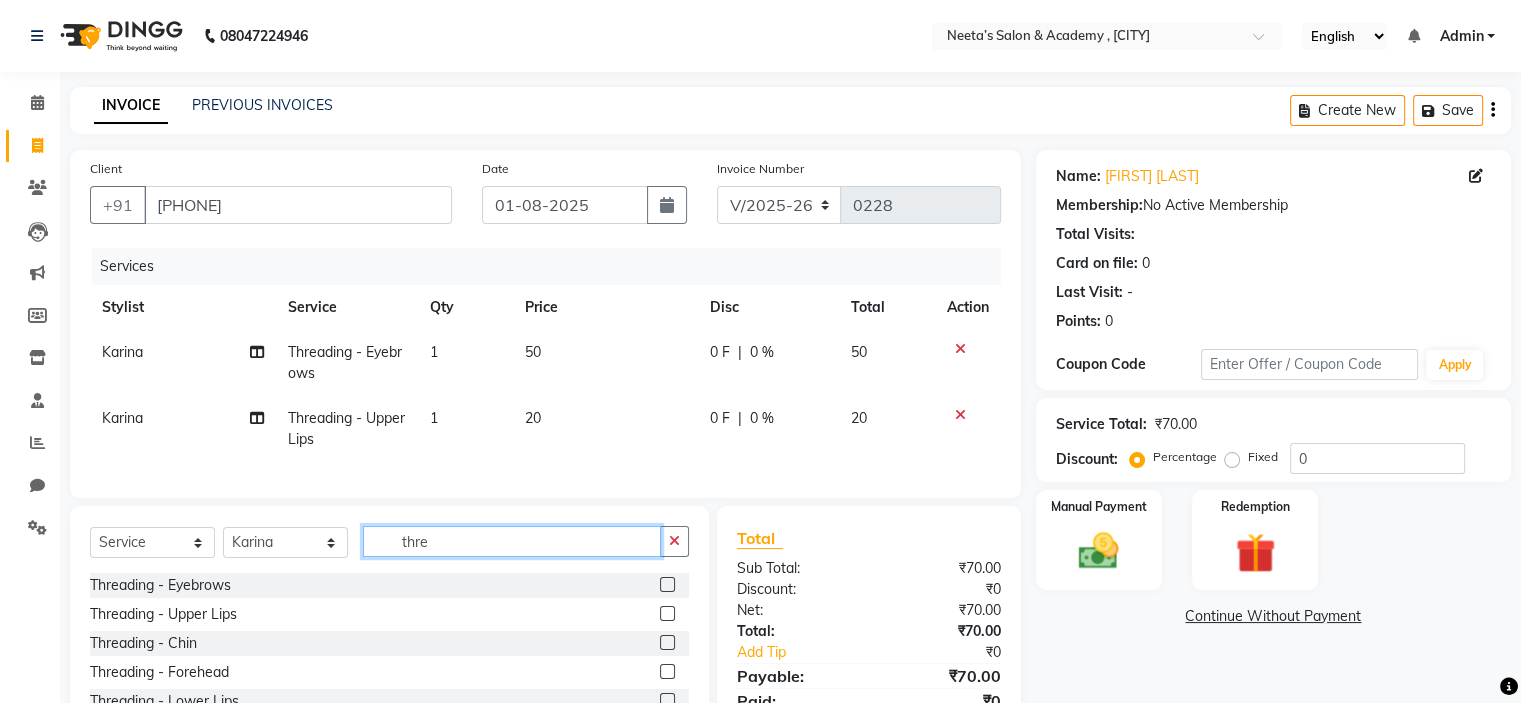 click on "thre" 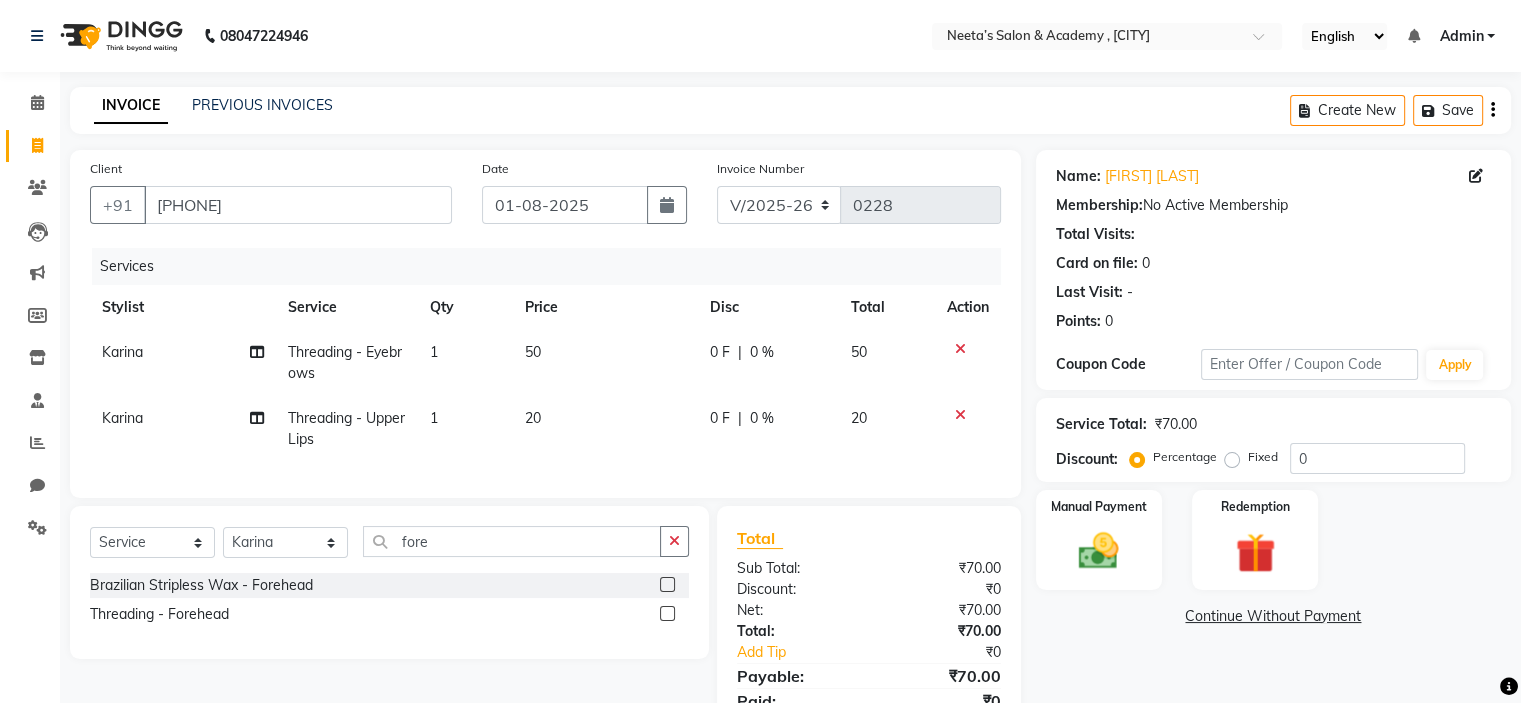 click 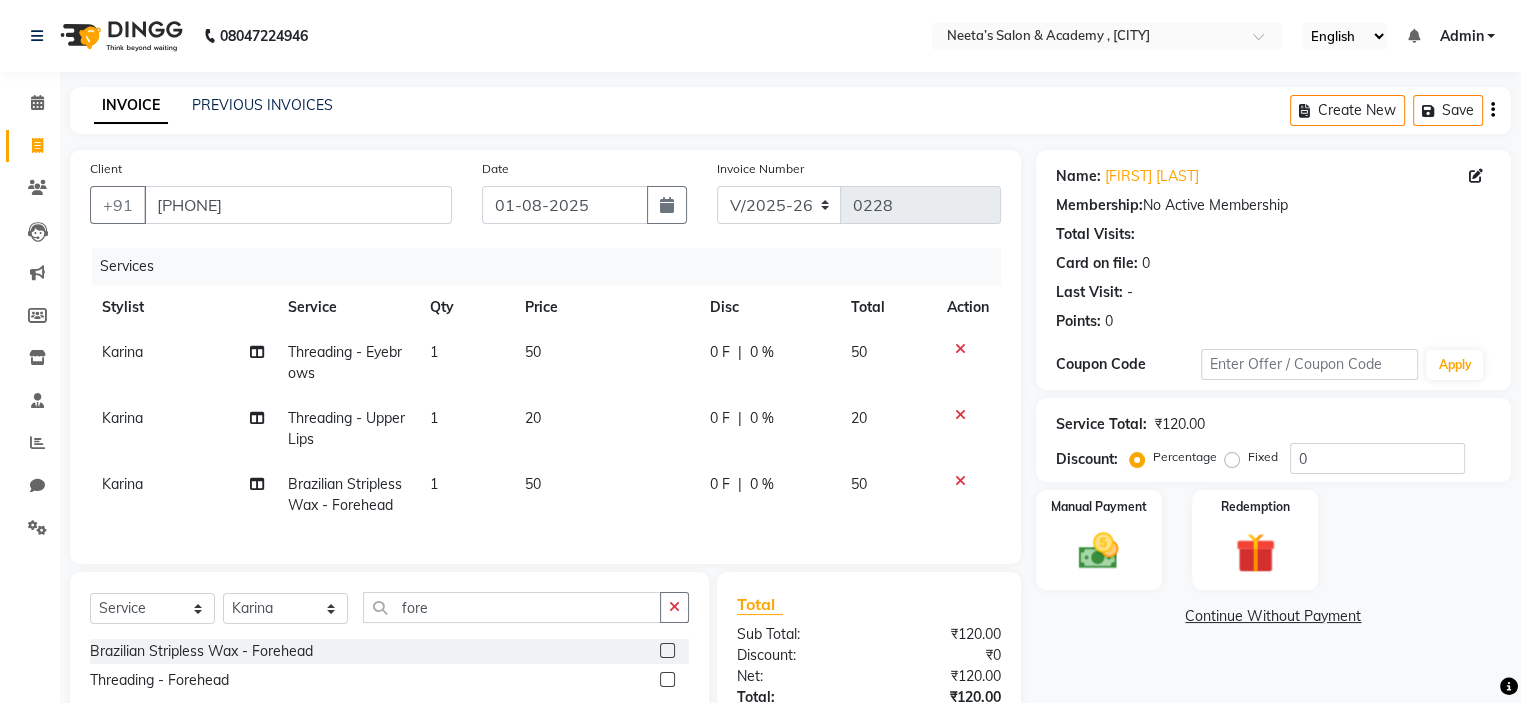 scroll, scrollTop: 166, scrollLeft: 0, axis: vertical 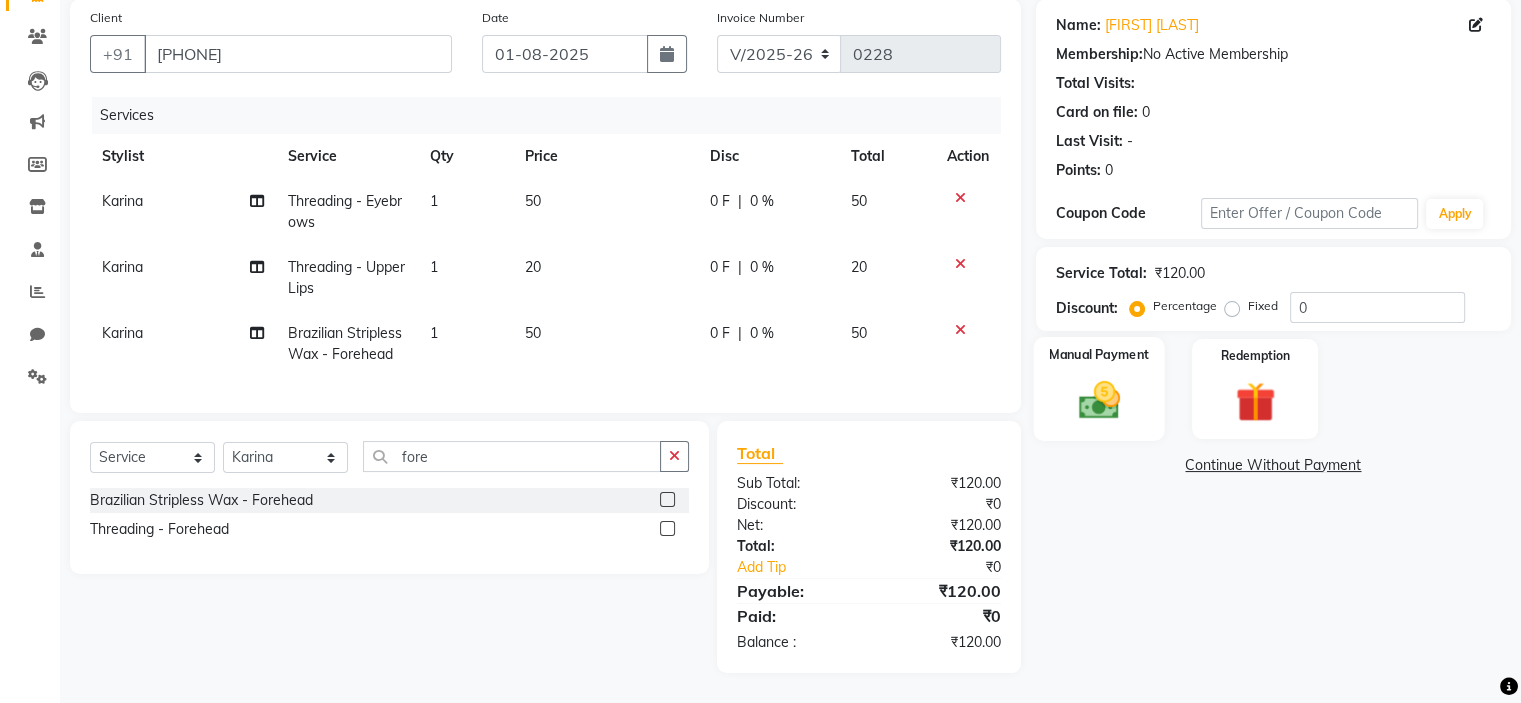 click on "Manual Payment" 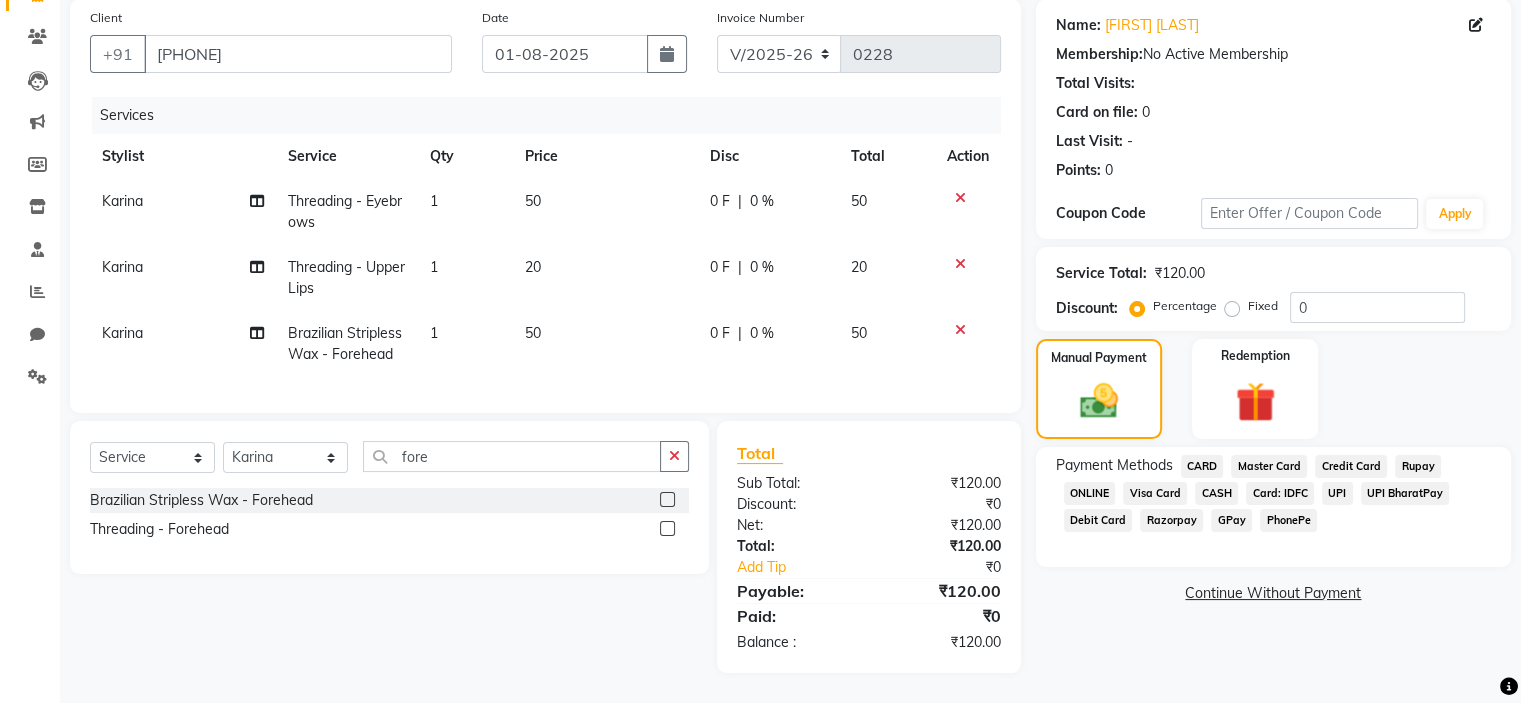 click on "GPay" 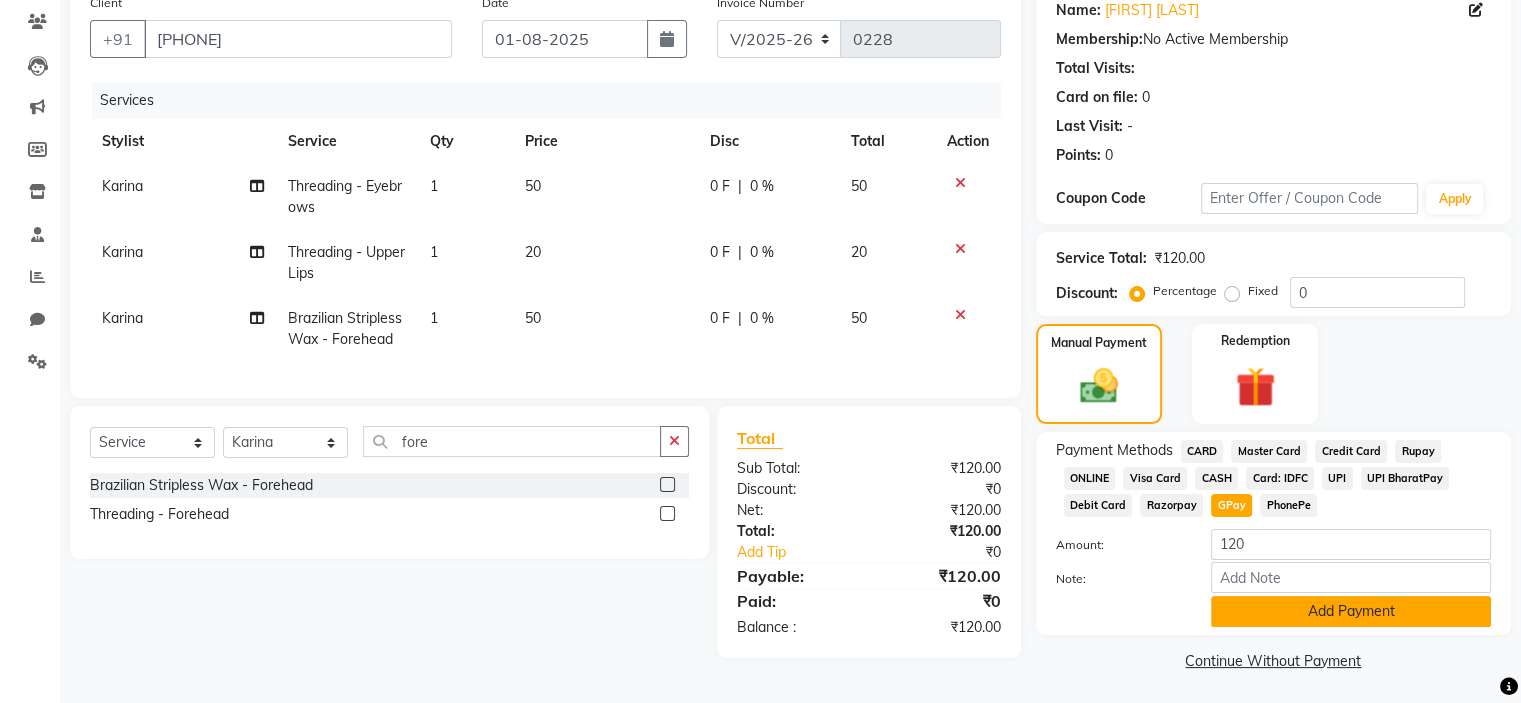 click on "Add Payment" 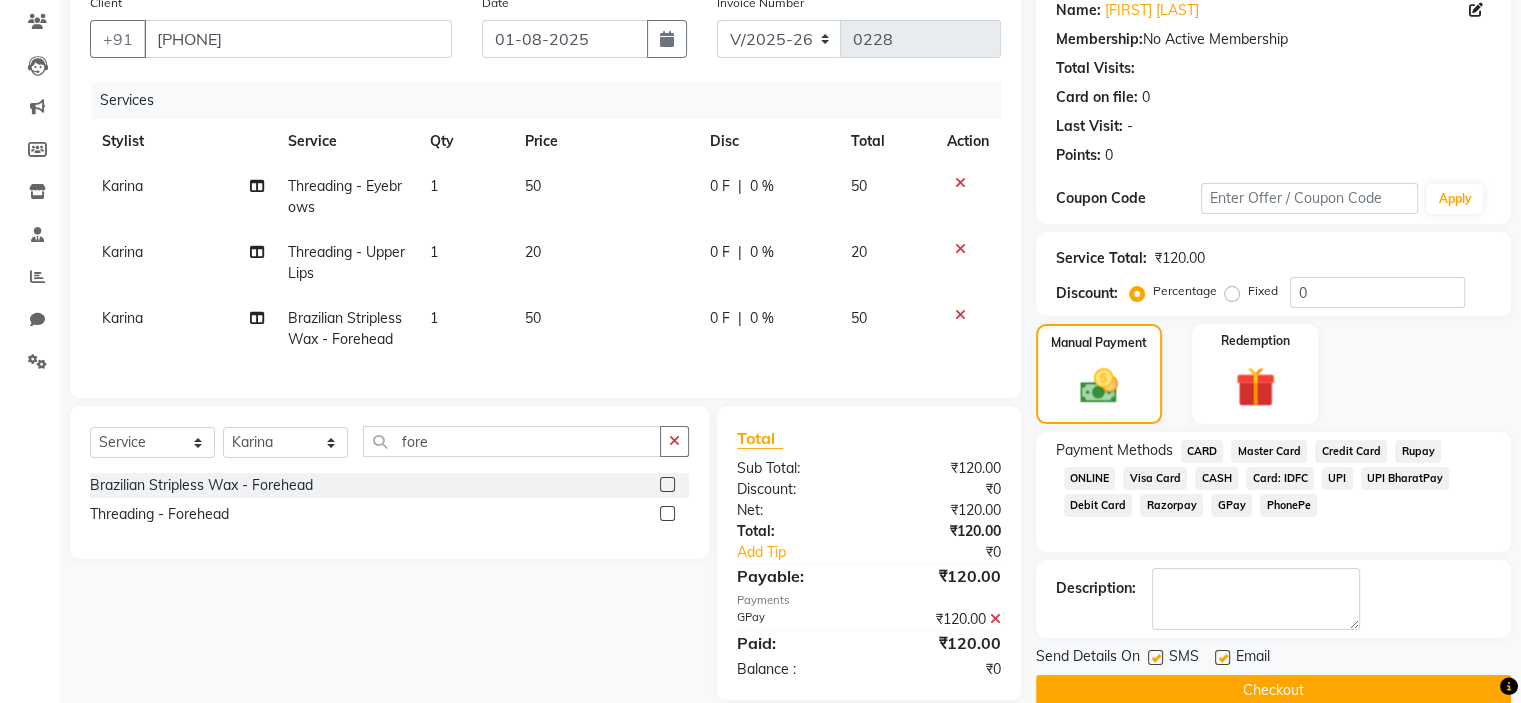 click on "Checkout" 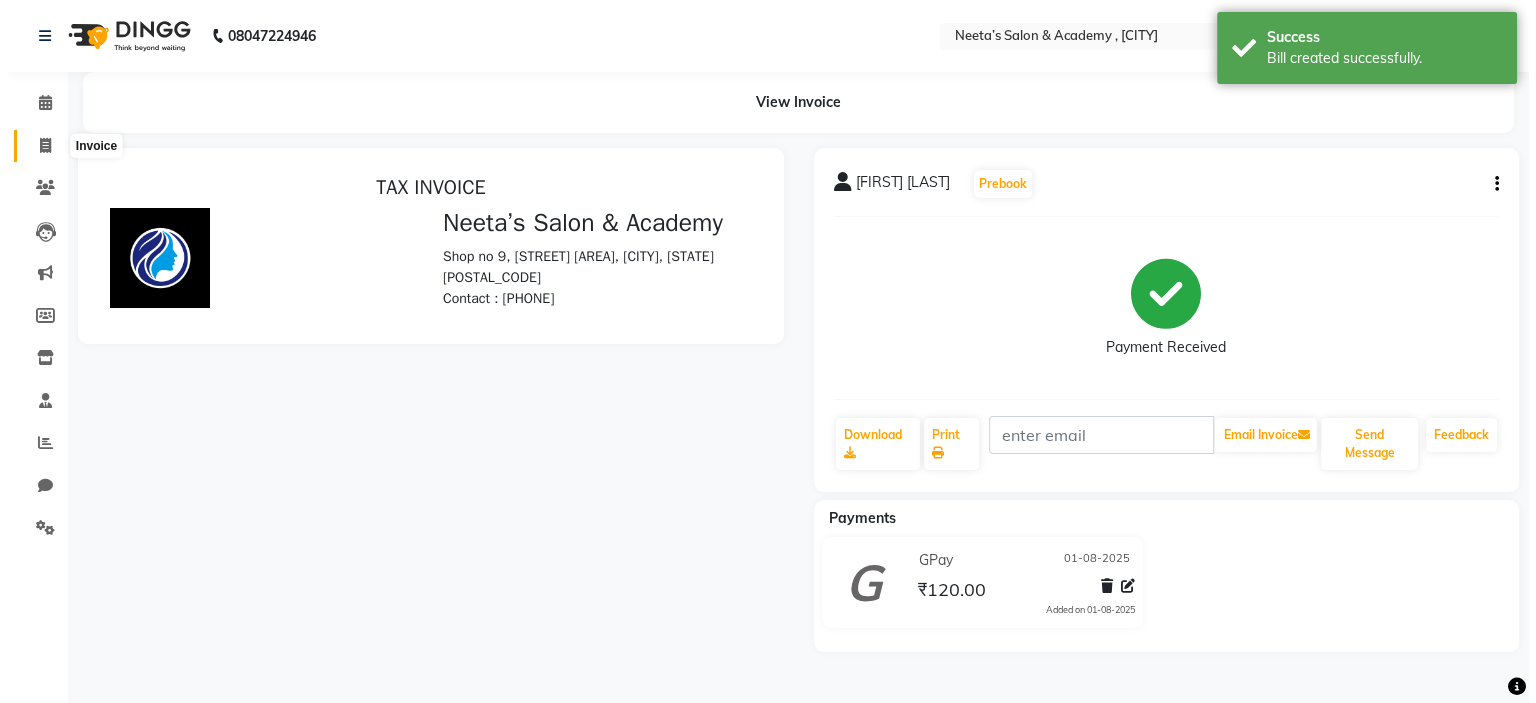 scroll, scrollTop: 0, scrollLeft: 0, axis: both 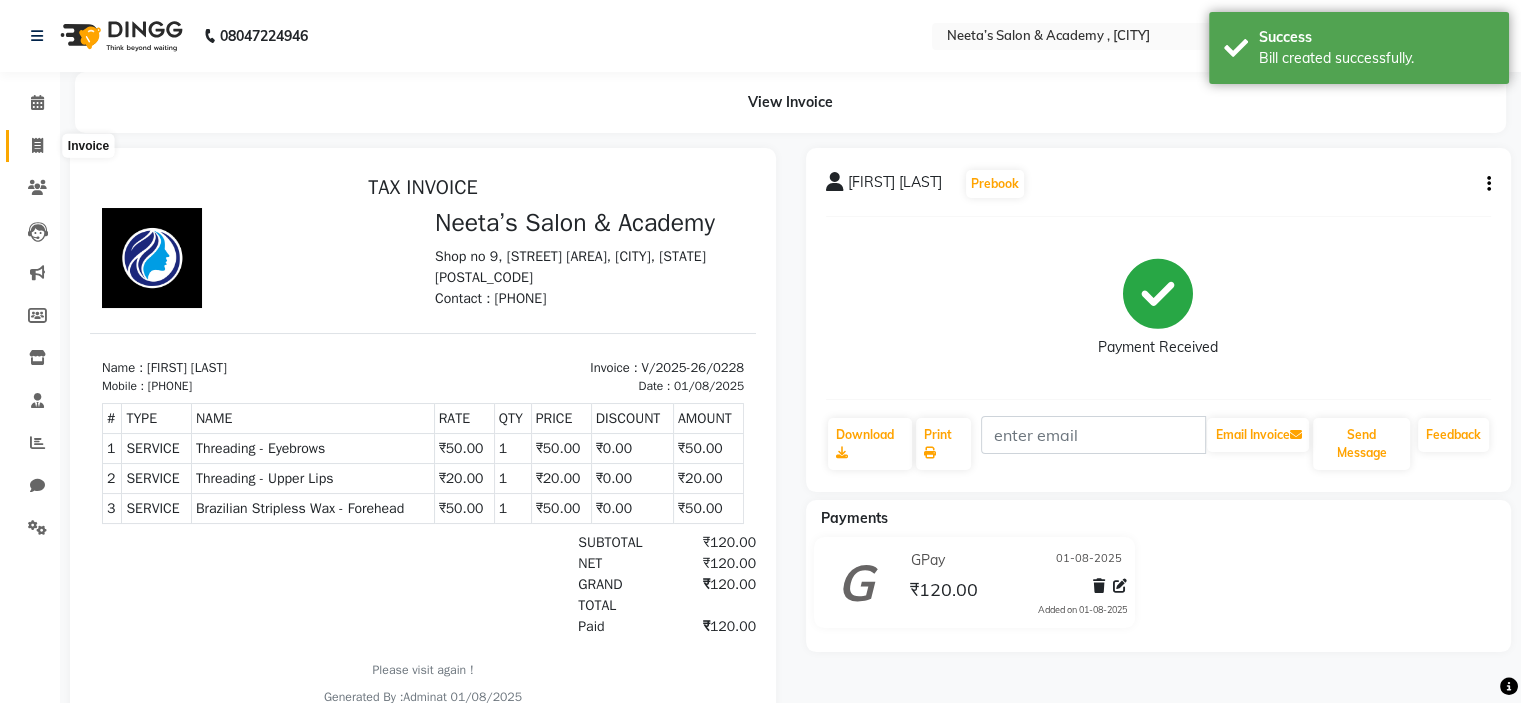 click 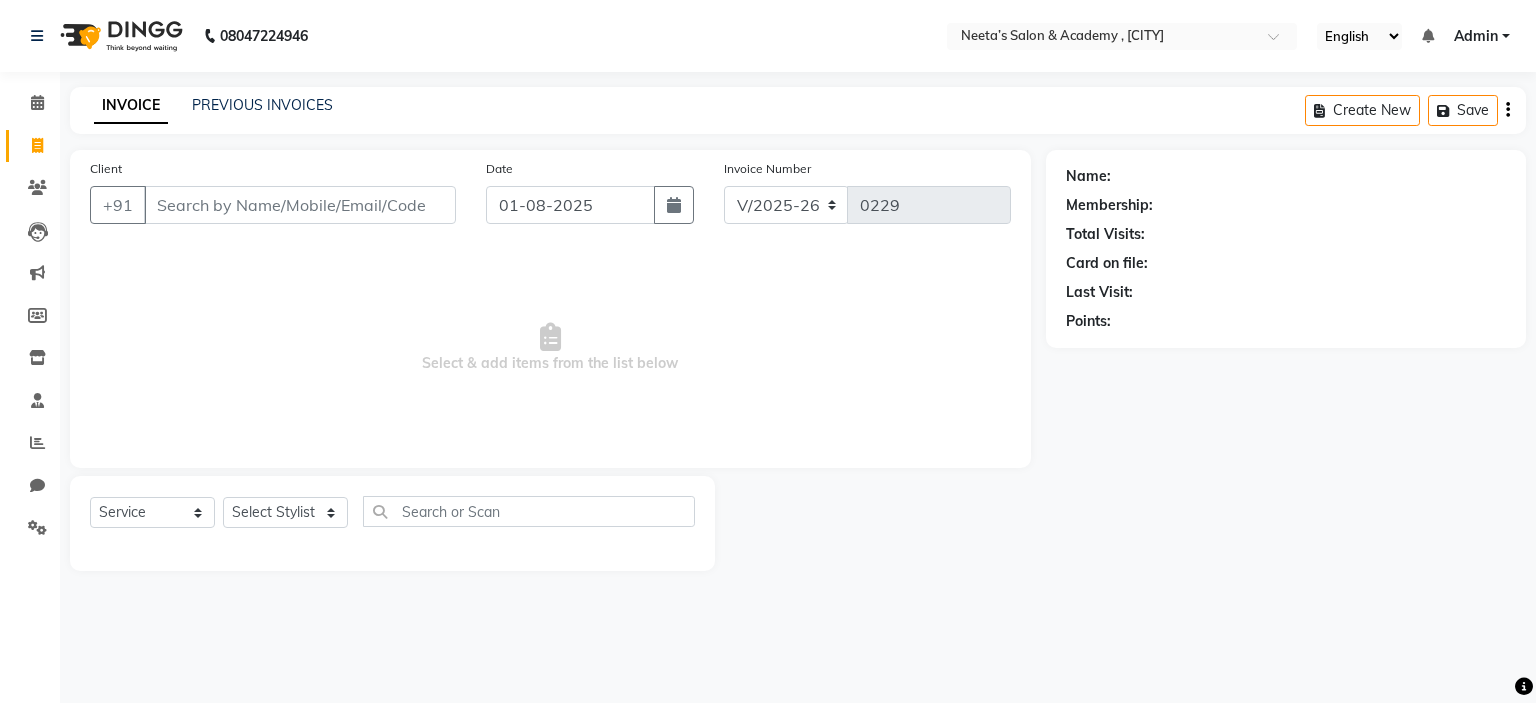 click on "Client" at bounding box center [300, 205] 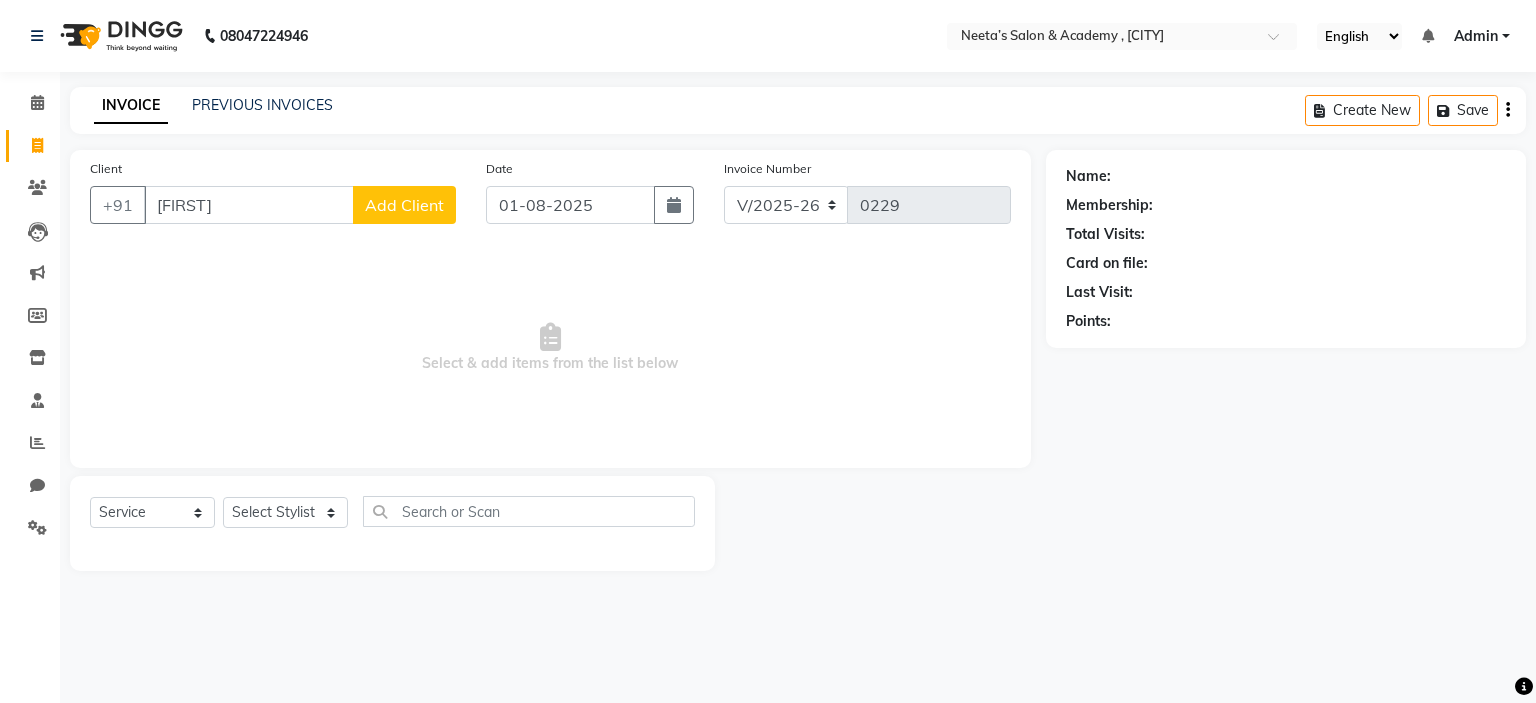 click on "Add Client" 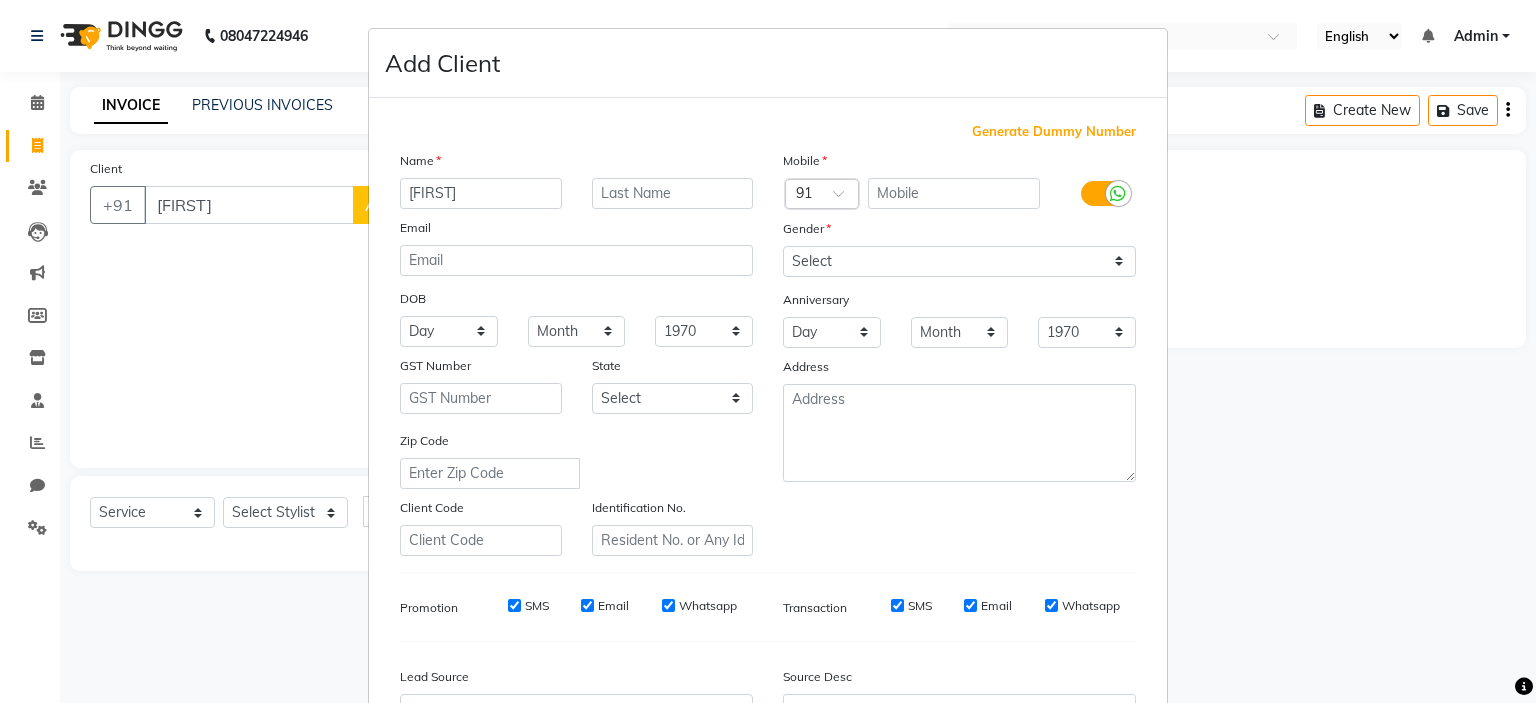 click at bounding box center (673, 193) 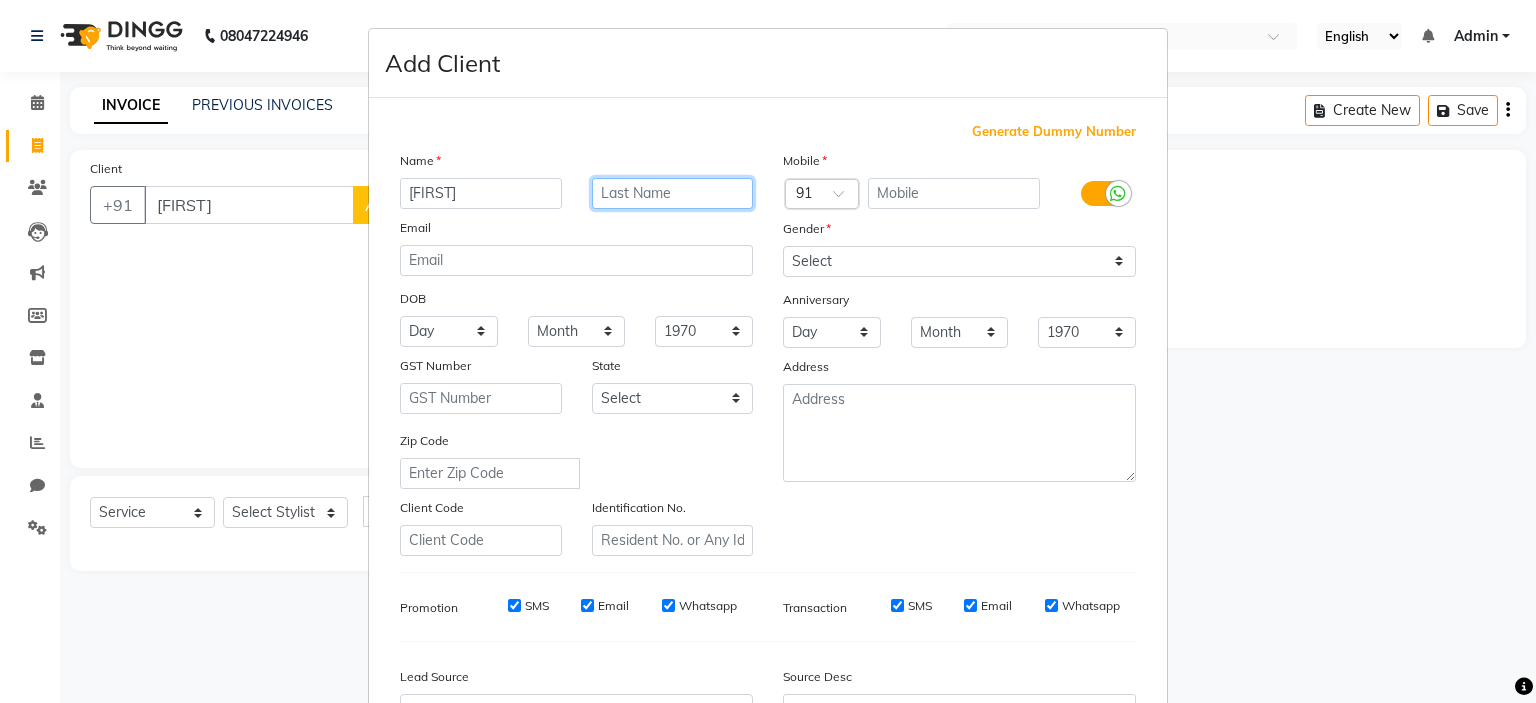 click at bounding box center [673, 193] 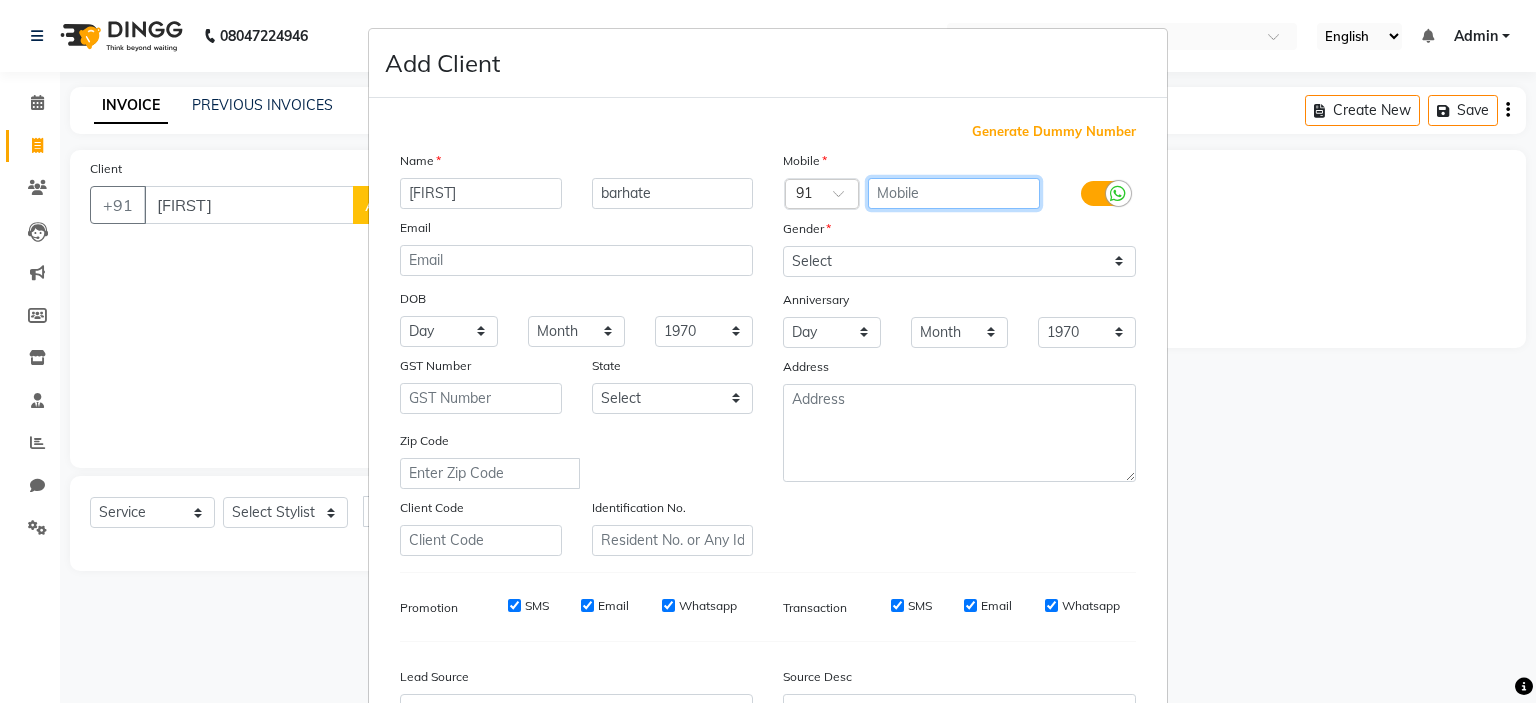 click at bounding box center [954, 193] 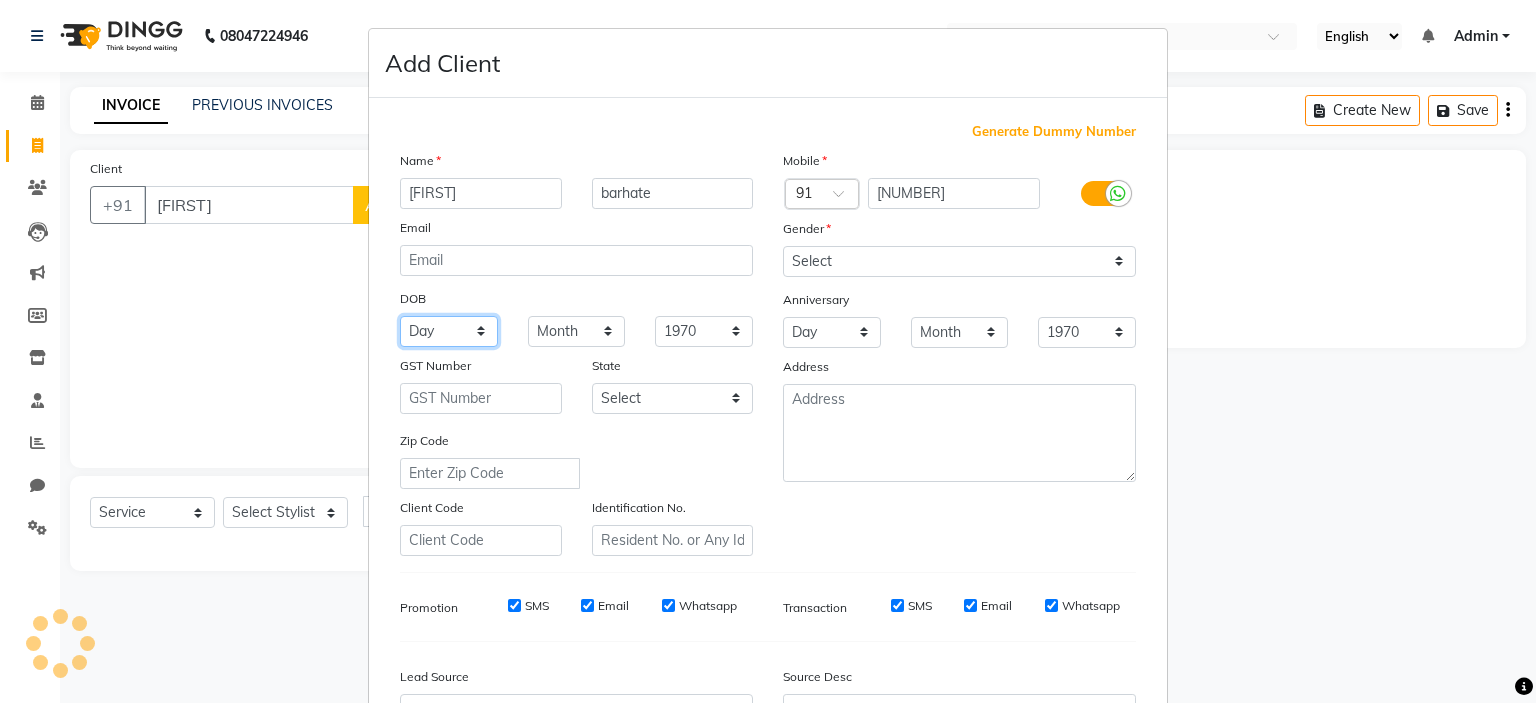 click on "Day 01 02 03 04 05 06 07 08 09 10 11 12 13 14 15 16 17 18 19 20 21 22 23 24 25 26 27 28 29 30 31" at bounding box center [449, 331] 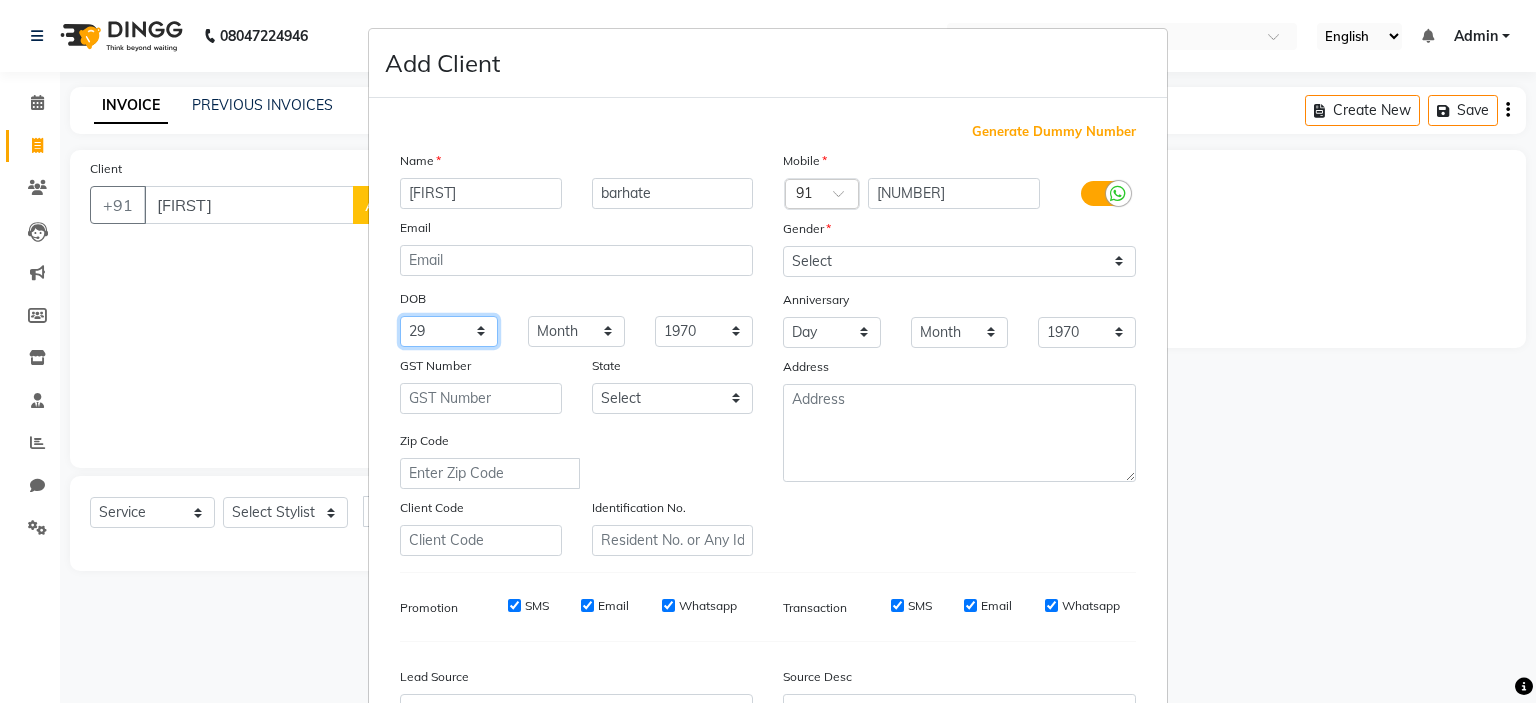 click on "Day 01 02 03 04 05 06 07 08 09 10 11 12 13 14 15 16 17 18 19 20 21 22 23 24 25 26 27 28 29 30 31" at bounding box center (449, 331) 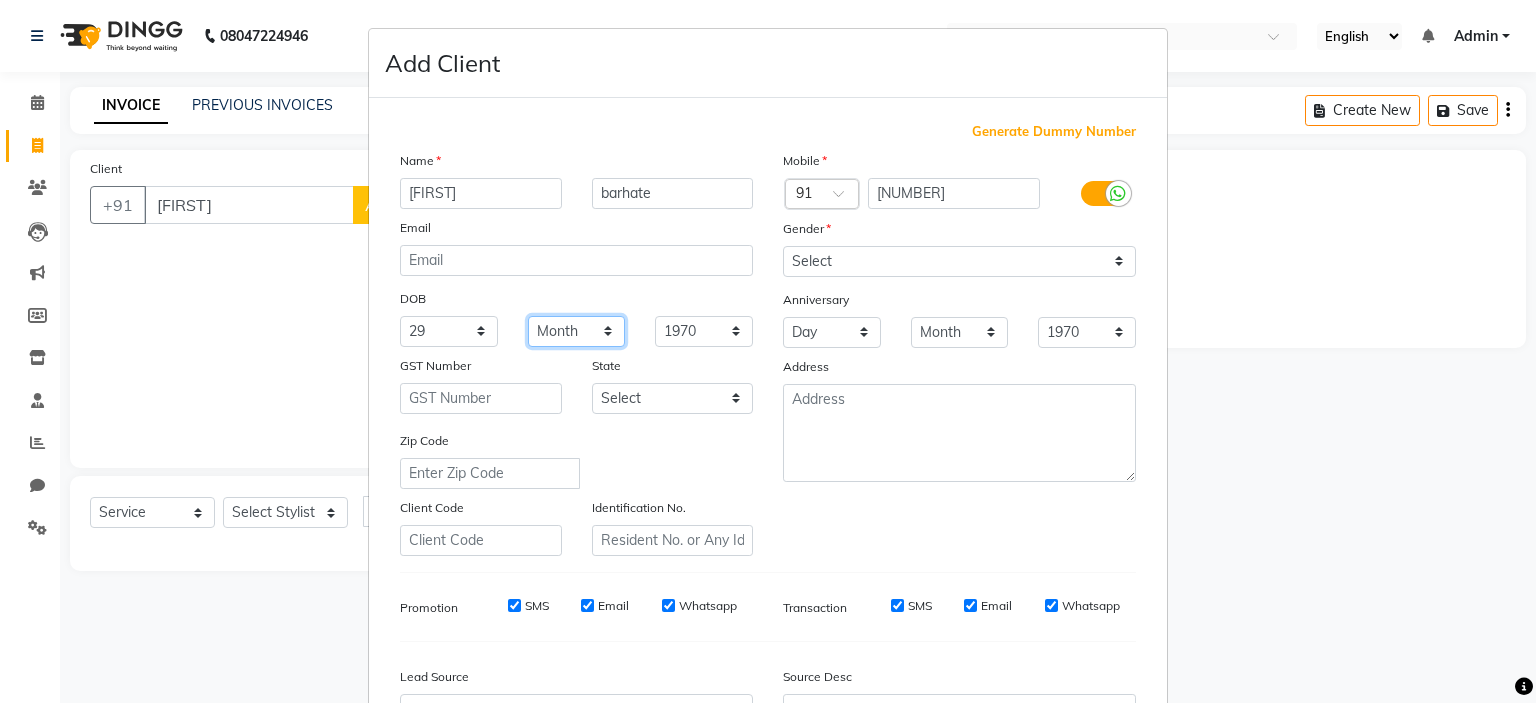 click on "Month January February March April May June July August September October November December" at bounding box center [577, 331] 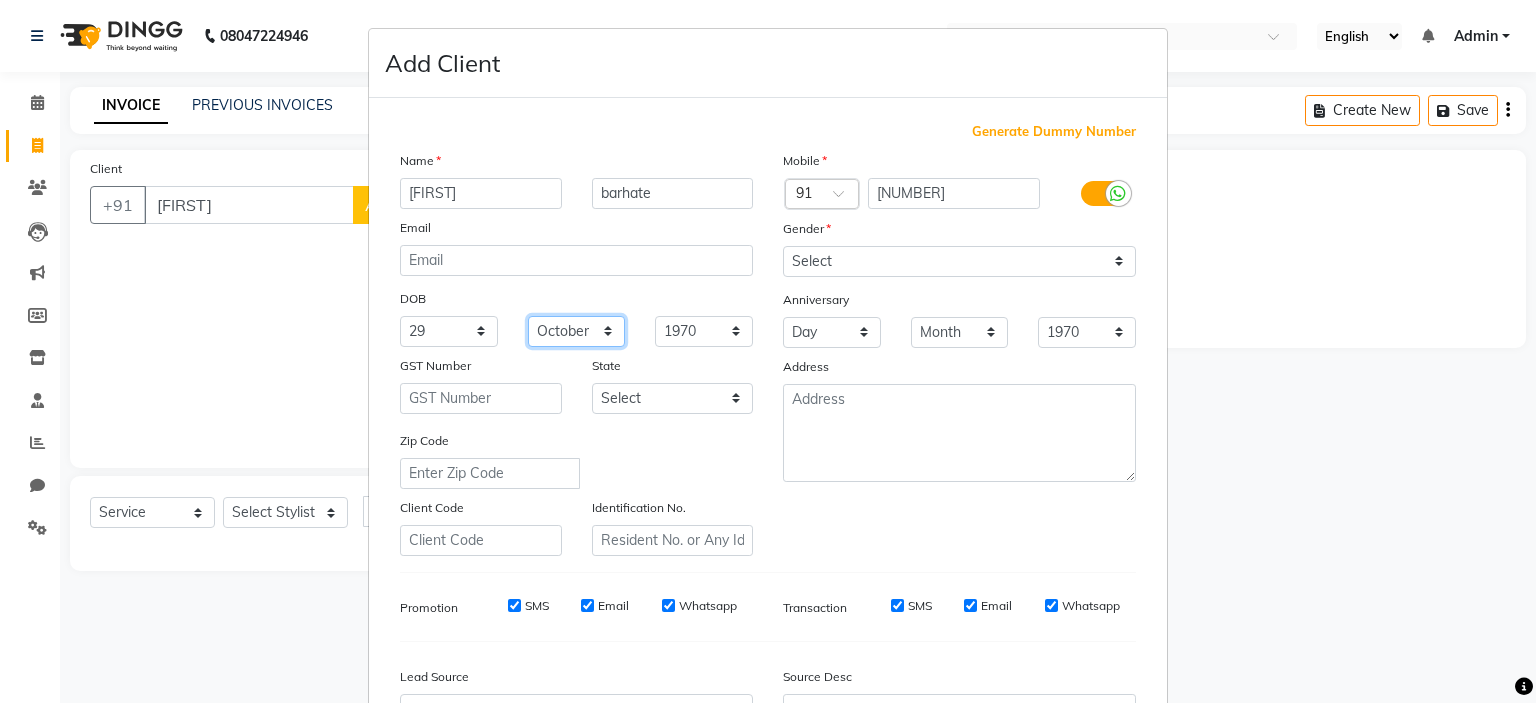 click on "Month January February March April May June July August September October November December" at bounding box center [577, 331] 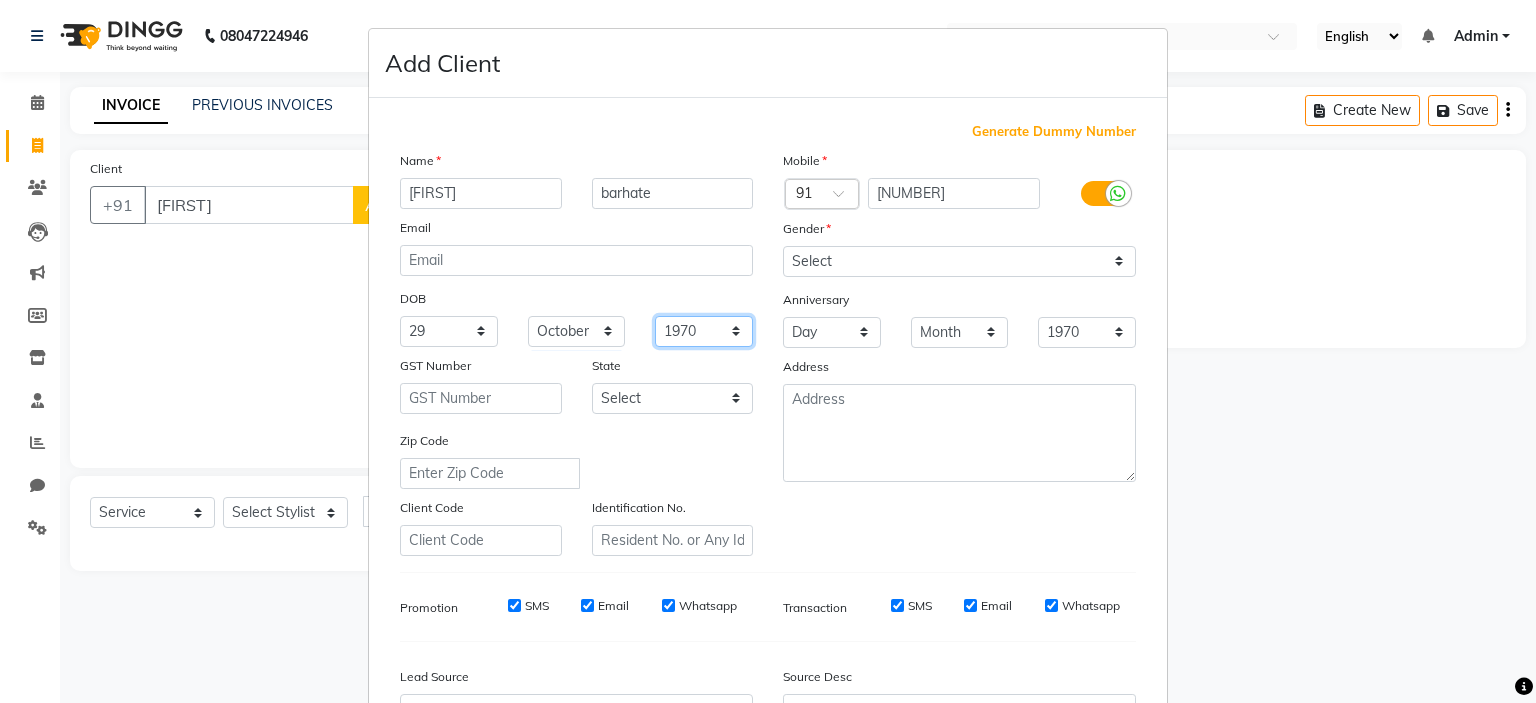 click on "1940 1941 1942 1943 1944 1945 1946 1947 1948 1949 1950 1951 1952 1953 1954 1955 1956 1957 1958 1959 1960 1961 1962 1963 1964 1965 1966 1967 1968 1969 1970 1971 1972 1973 1974 1975 1976 1977 1978 1979 1980 1981 1982 1983 1984 1985 1986 1987 1988 1989 1990 1991 1992 1993 1994 1995 1996 1997 1998 1999 2000 2001 2002 2003 2004 2005 2006 2007 2008 2009 2010 2011 2012 2013 2014 2015 2016 2017 2018 2019 2020 2021 2022 2023 2024" at bounding box center [704, 331] 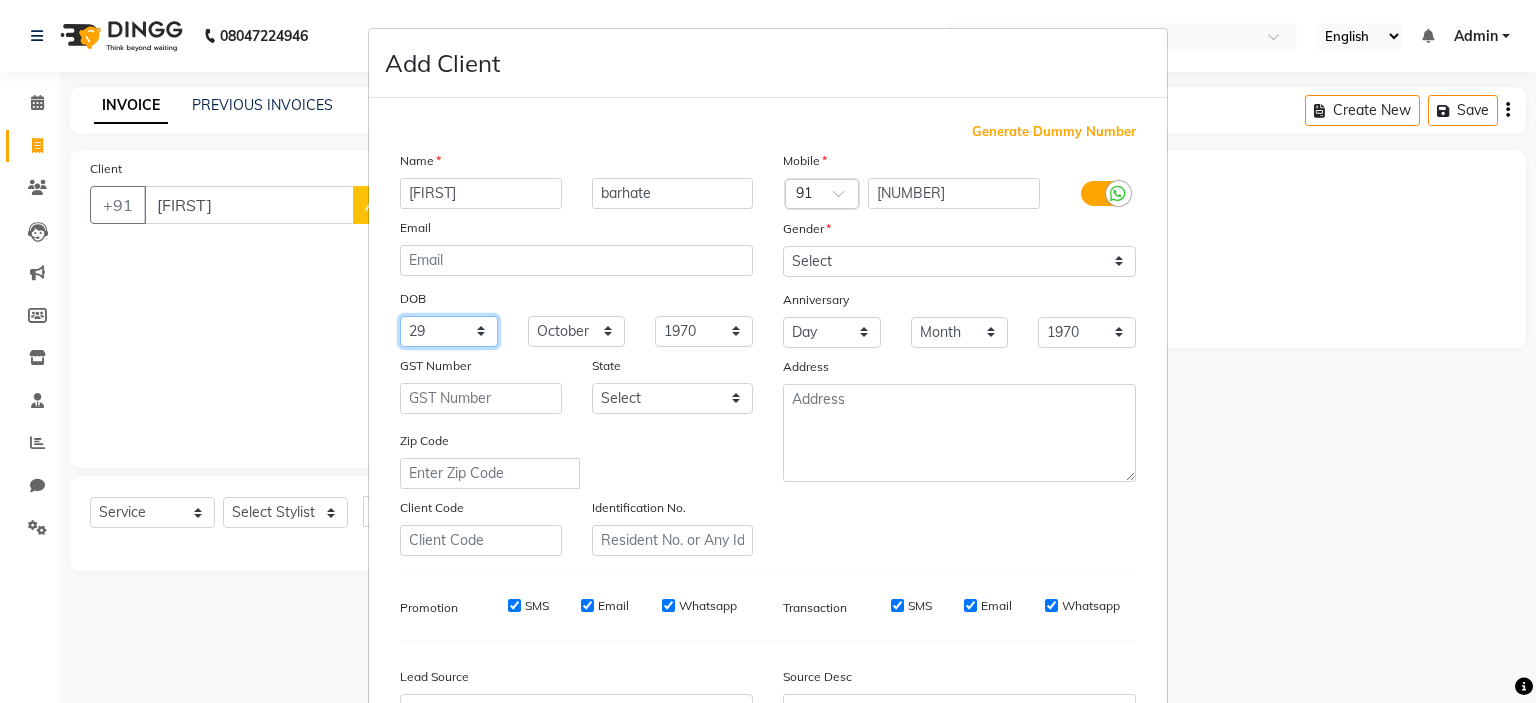 click on "Day 01 02 03 04 05 06 07 08 09 10 11 12 13 14 15 16 17 18 19 20 21 22 23 24 25 26 27 28 29 30 31" at bounding box center (449, 331) 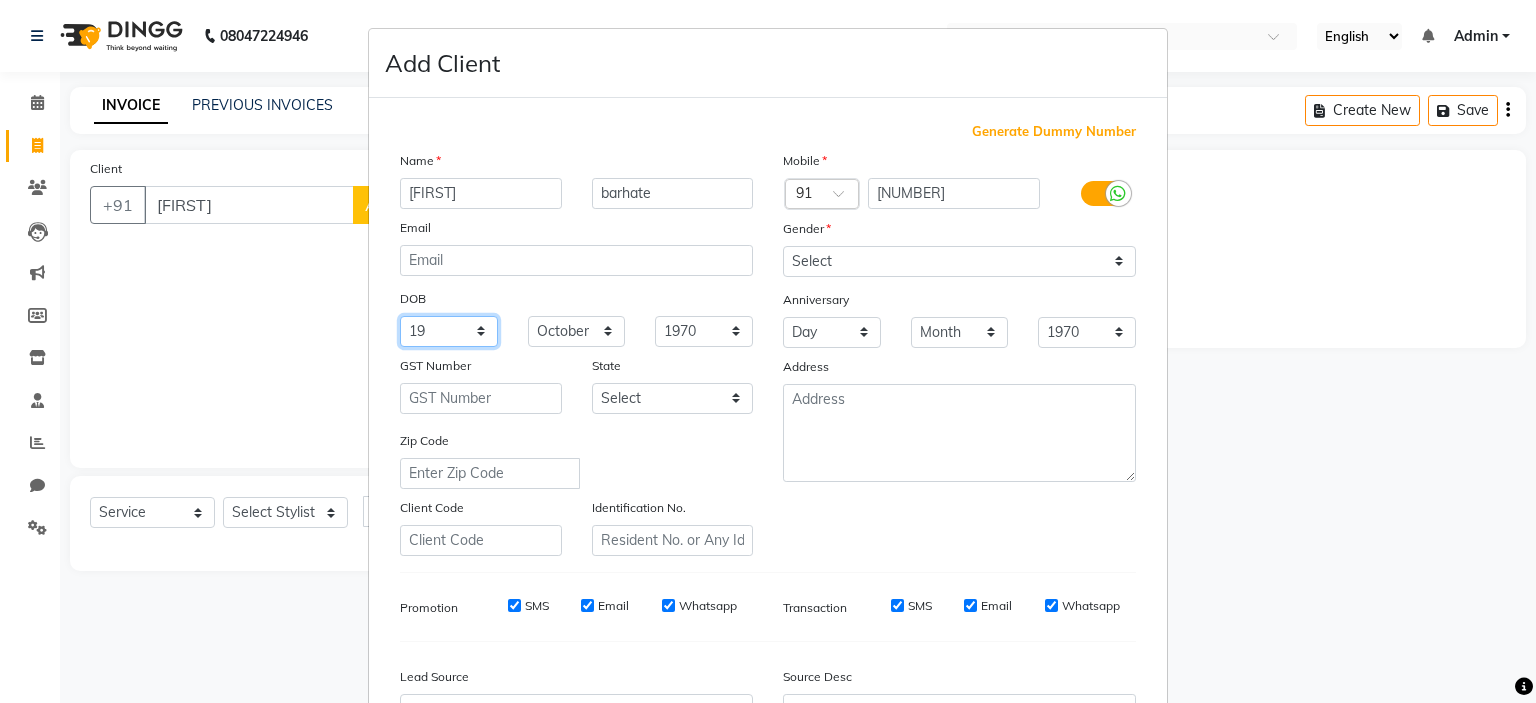 click on "Day 01 02 03 04 05 06 07 08 09 10 11 12 13 14 15 16 17 18 19 20 21 22 23 24 25 26 27 28 29 30 31" at bounding box center (449, 331) 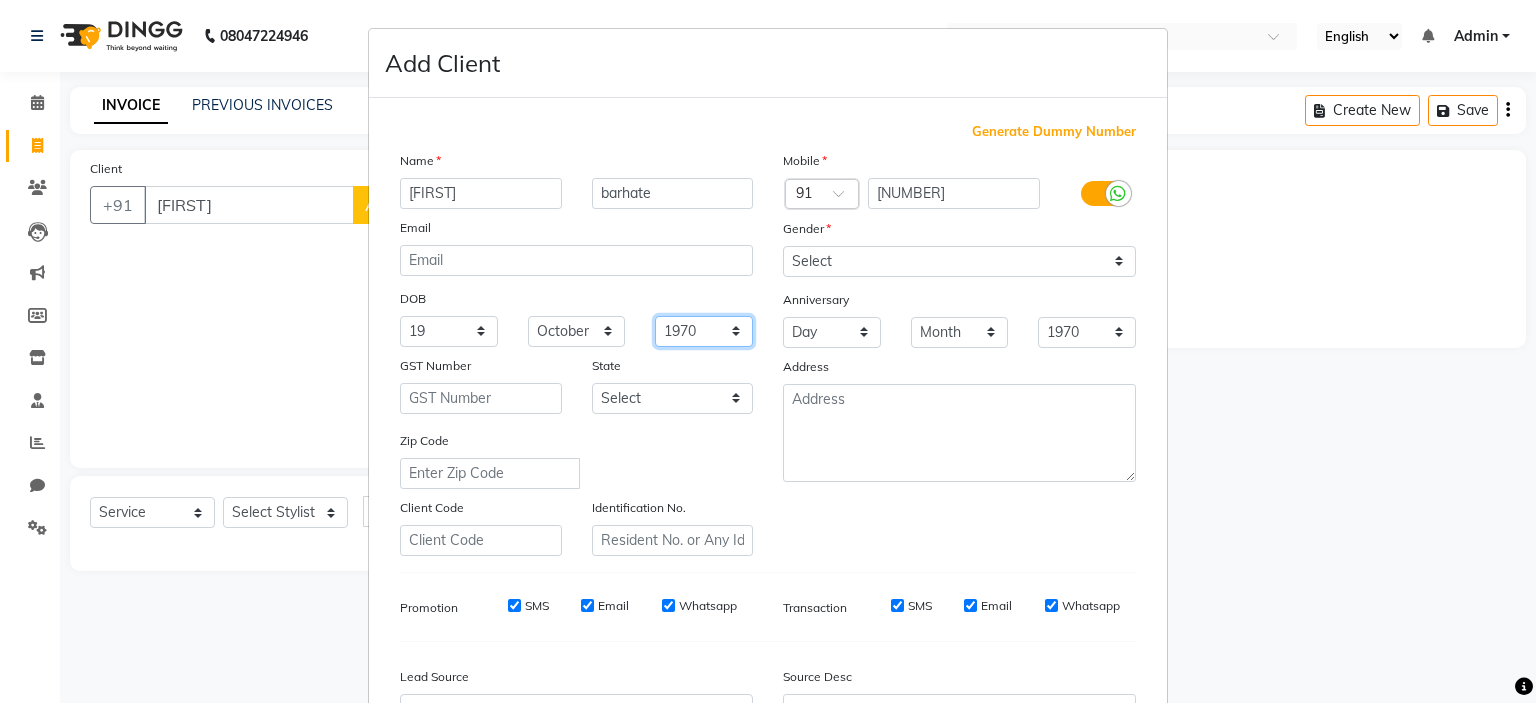 click on "1940 1941 1942 1943 1944 1945 1946 1947 1948 1949 1950 1951 1952 1953 1954 1955 1956 1957 1958 1959 1960 1961 1962 1963 1964 1965 1966 1967 1968 1969 1970 1971 1972 1973 1974 1975 1976 1977 1978 1979 1980 1981 1982 1983 1984 1985 1986 1987 1988 1989 1990 1991 1992 1993 1994 1995 1996 1997 1998 1999 2000 2001 2002 2003 2004 2005 2006 2007 2008 2009 2010 2011 2012 2013 2014 2015 2016 2017 2018 2019 2020 2021 2022 2023 2024" at bounding box center (704, 331) 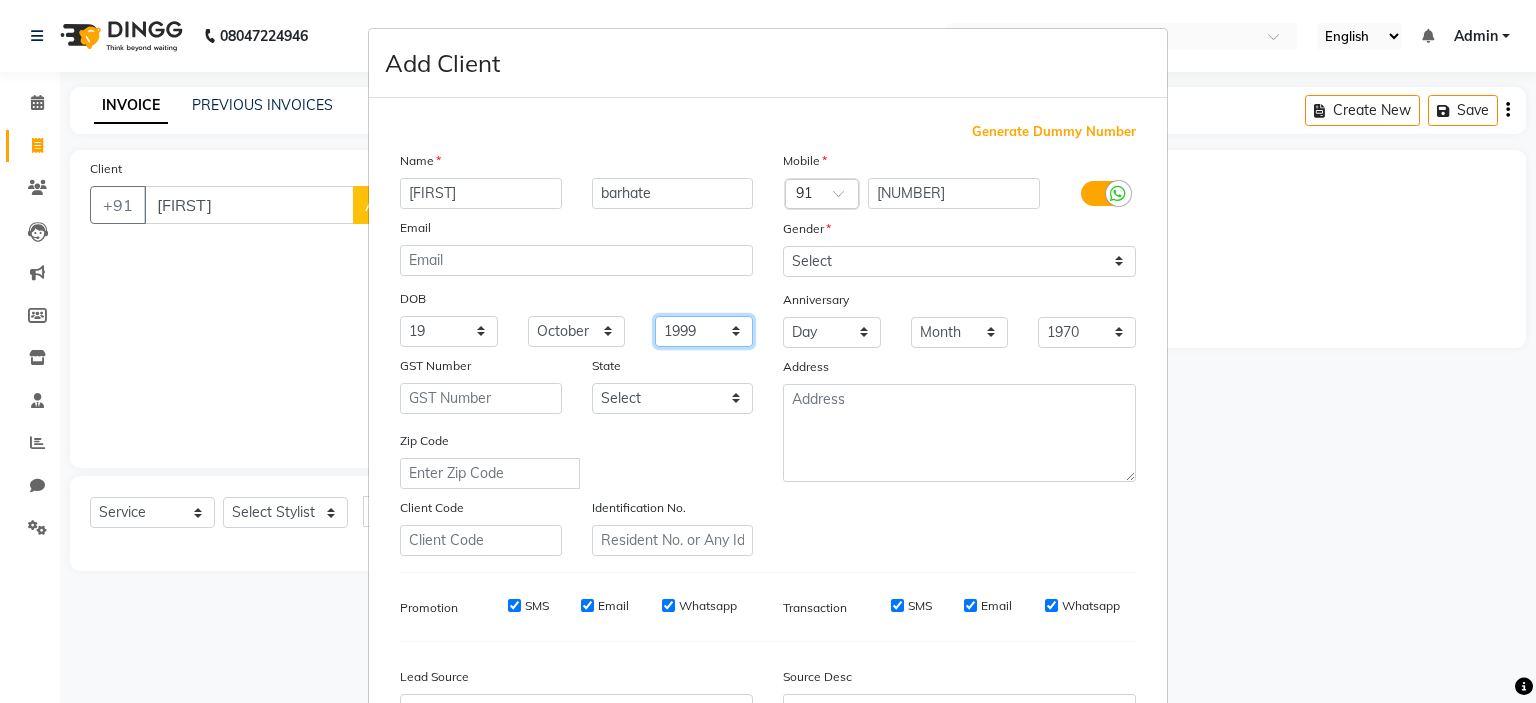 click on "1940 1941 1942 1943 1944 1945 1946 1947 1948 1949 1950 1951 1952 1953 1954 1955 1956 1957 1958 1959 1960 1961 1962 1963 1964 1965 1966 1967 1968 1969 1970 1971 1972 1973 1974 1975 1976 1977 1978 1979 1980 1981 1982 1983 1984 1985 1986 1987 1988 1989 1990 1991 1992 1993 1994 1995 1996 1997 1998 1999 2000 2001 2002 2003 2004 2005 2006 2007 2008 2009 2010 2011 2012 2013 2014 2015 2016 2017 2018 2019 2020 2021 2022 2023 2024" at bounding box center [704, 331] 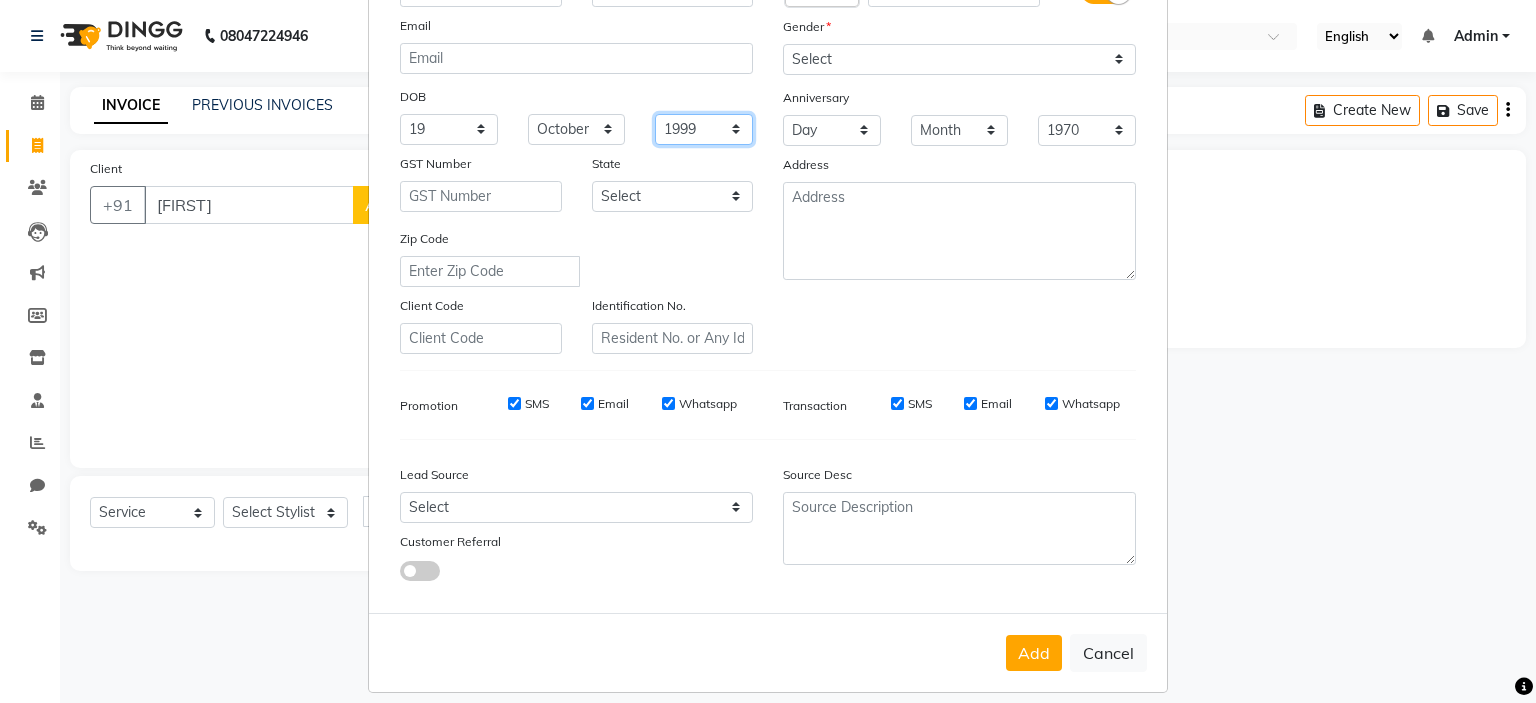 scroll, scrollTop: 204, scrollLeft: 0, axis: vertical 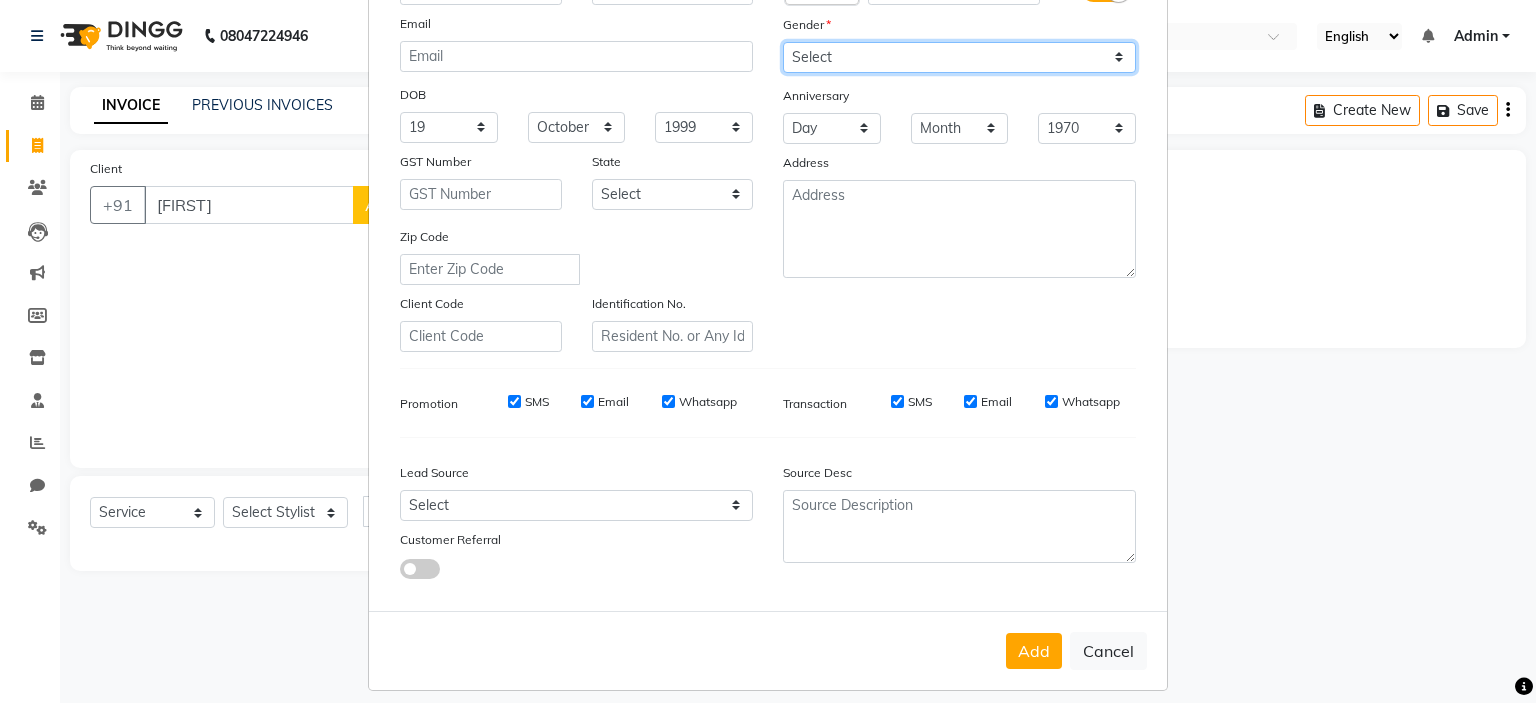 click on "Select Male Female Other Prefer Not To Say" at bounding box center (959, 57) 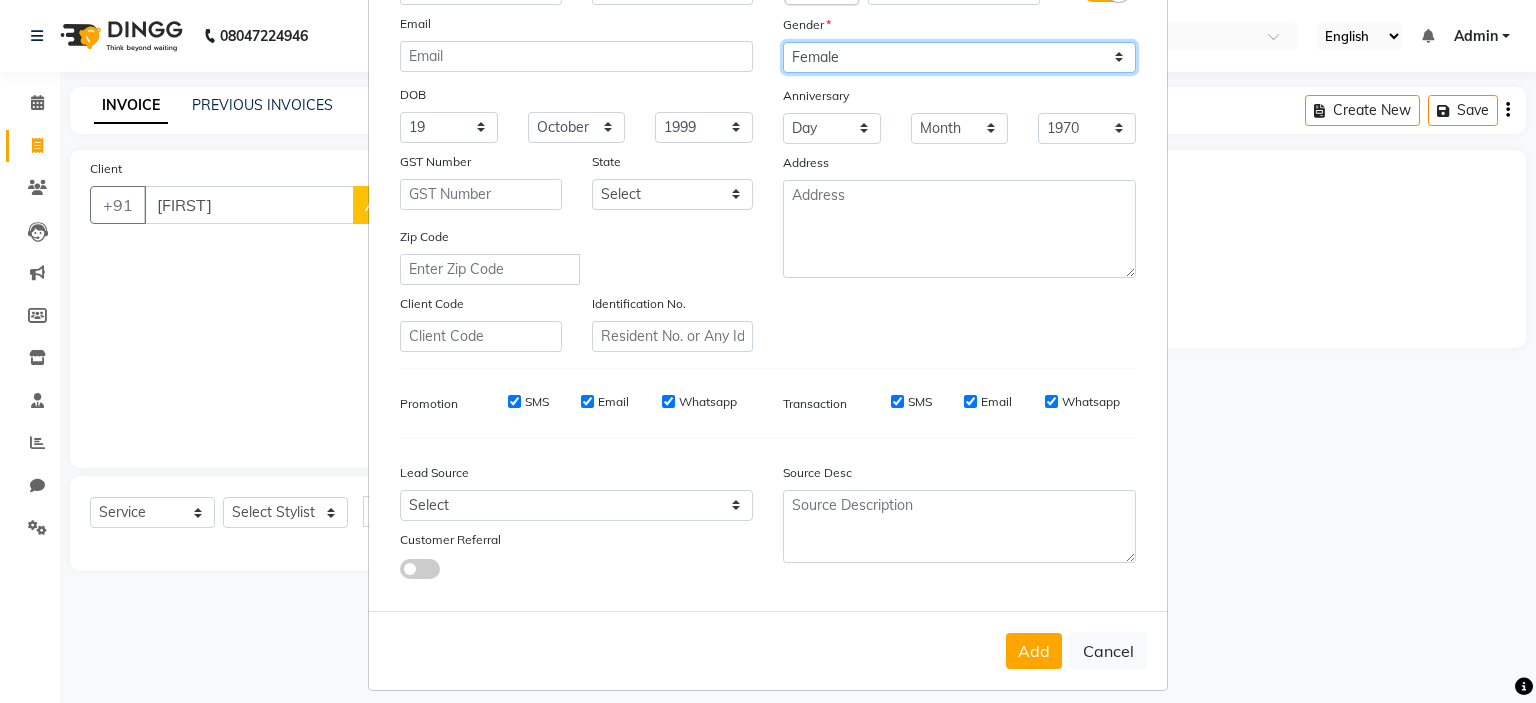 click on "Select Male Female Other Prefer Not To Say" at bounding box center [959, 57] 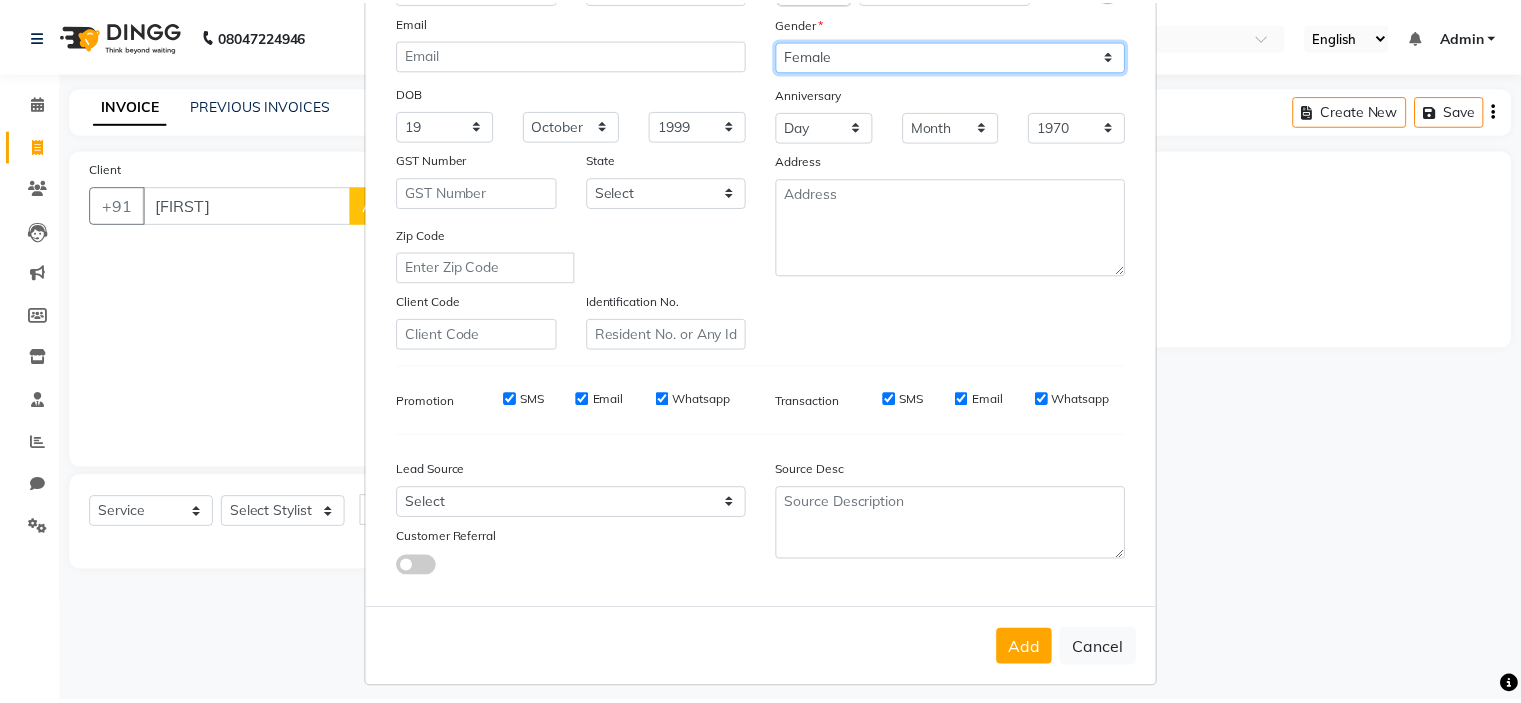 scroll, scrollTop: 229, scrollLeft: 0, axis: vertical 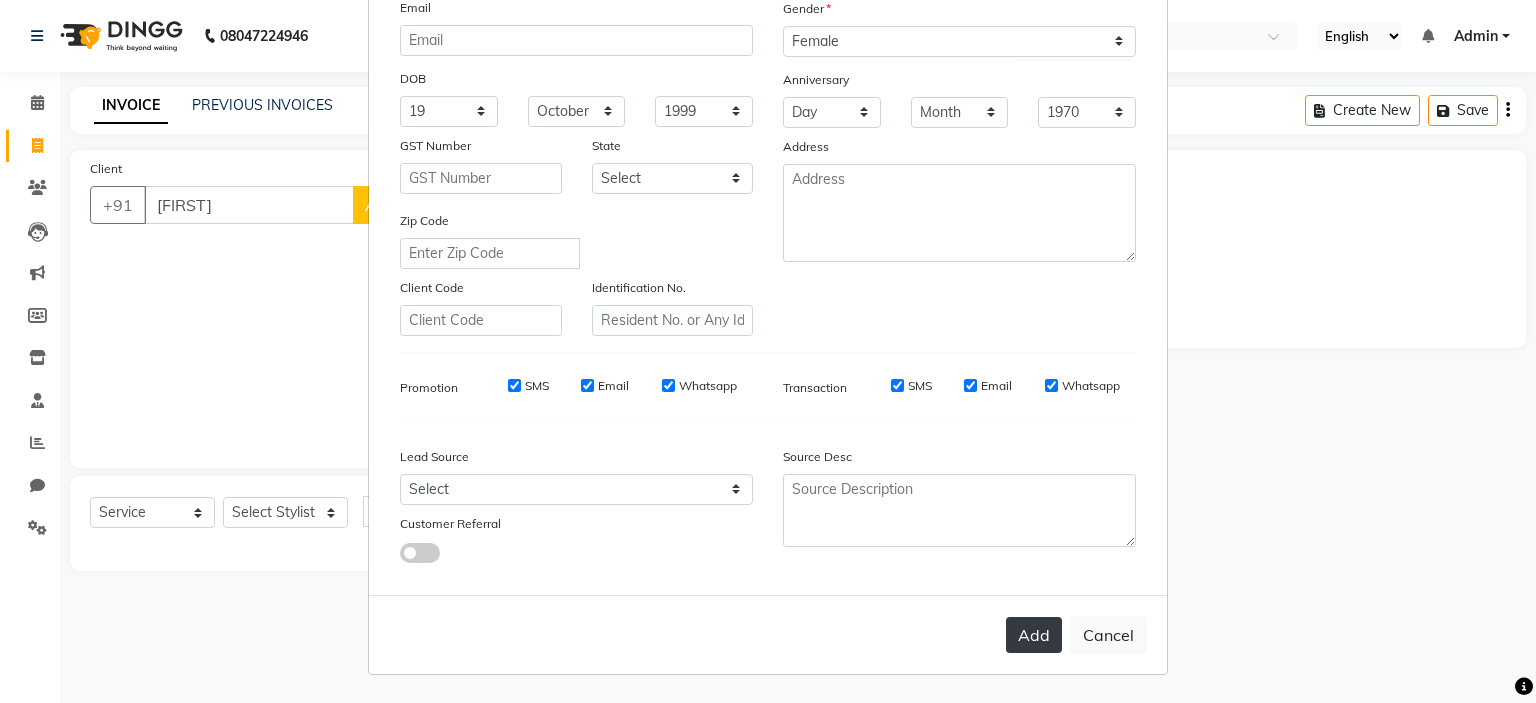 click on "Add" at bounding box center [1034, 635] 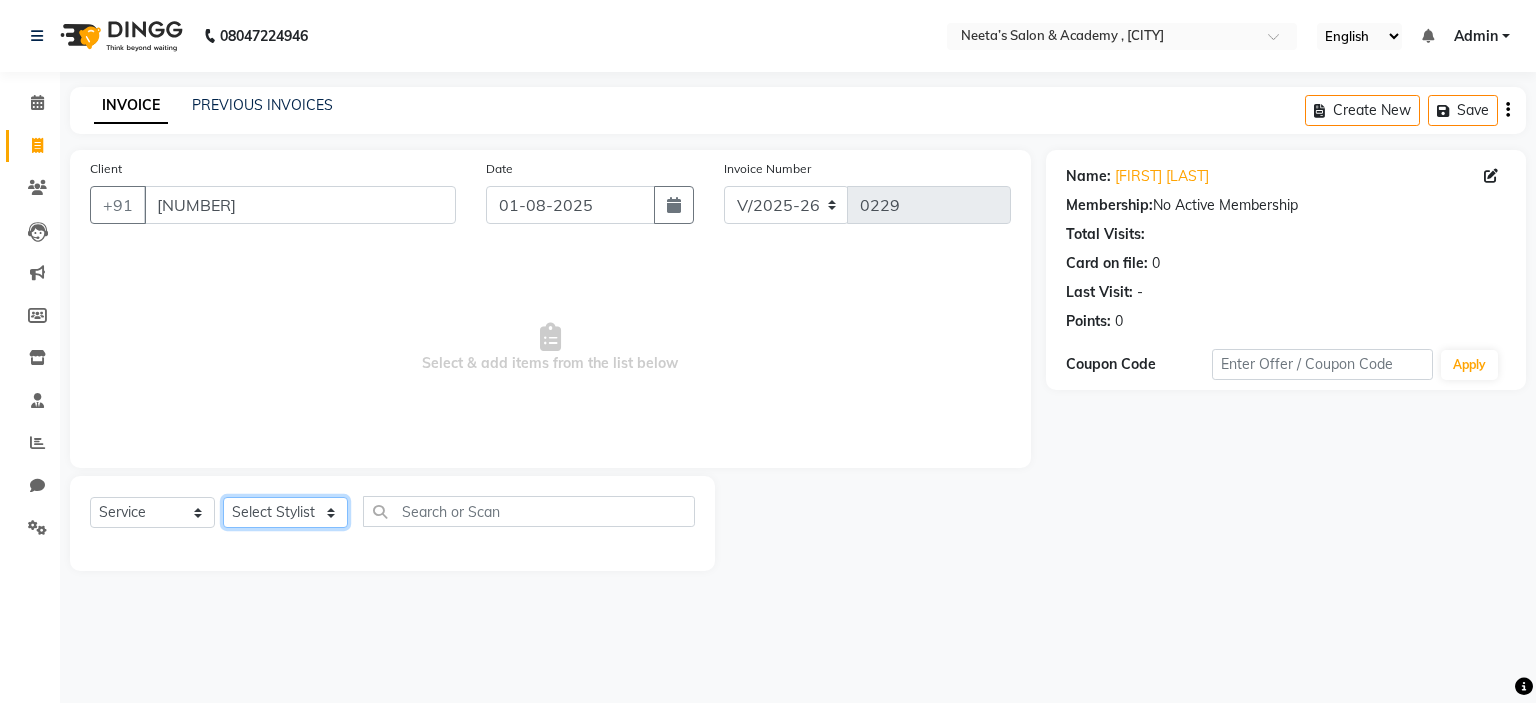 click on "Select Stylist  [FIRST] (Owner) [FIRST] [FIRST] [FIRST] [FIRST] [FIRST] [FIRST] [FIRST] [FIRST] [FIRST]" 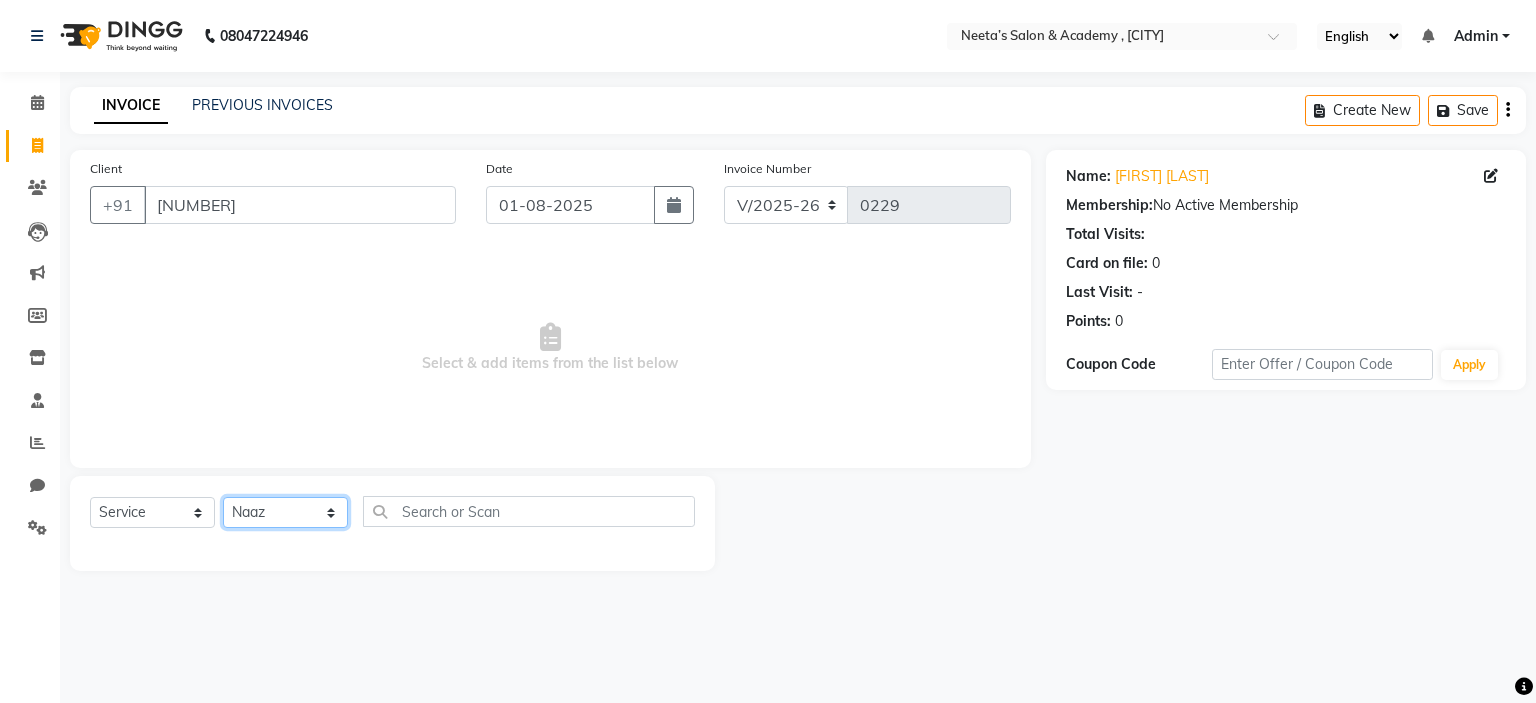 click on "Select Stylist  [FIRST] (Owner) [FIRST] [FIRST] [FIRST] [FIRST] [FIRST] [FIRST] [FIRST] [FIRST] [FIRST]" 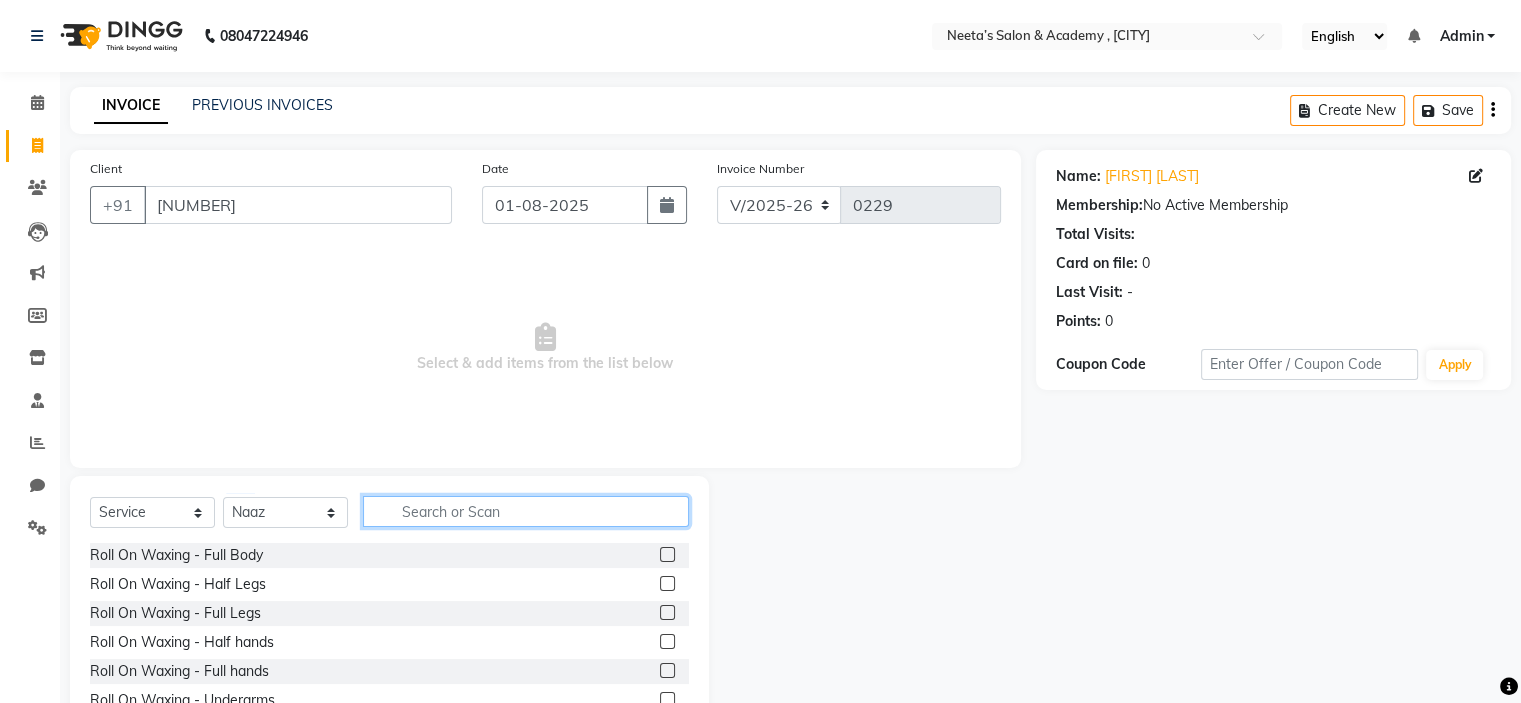 click 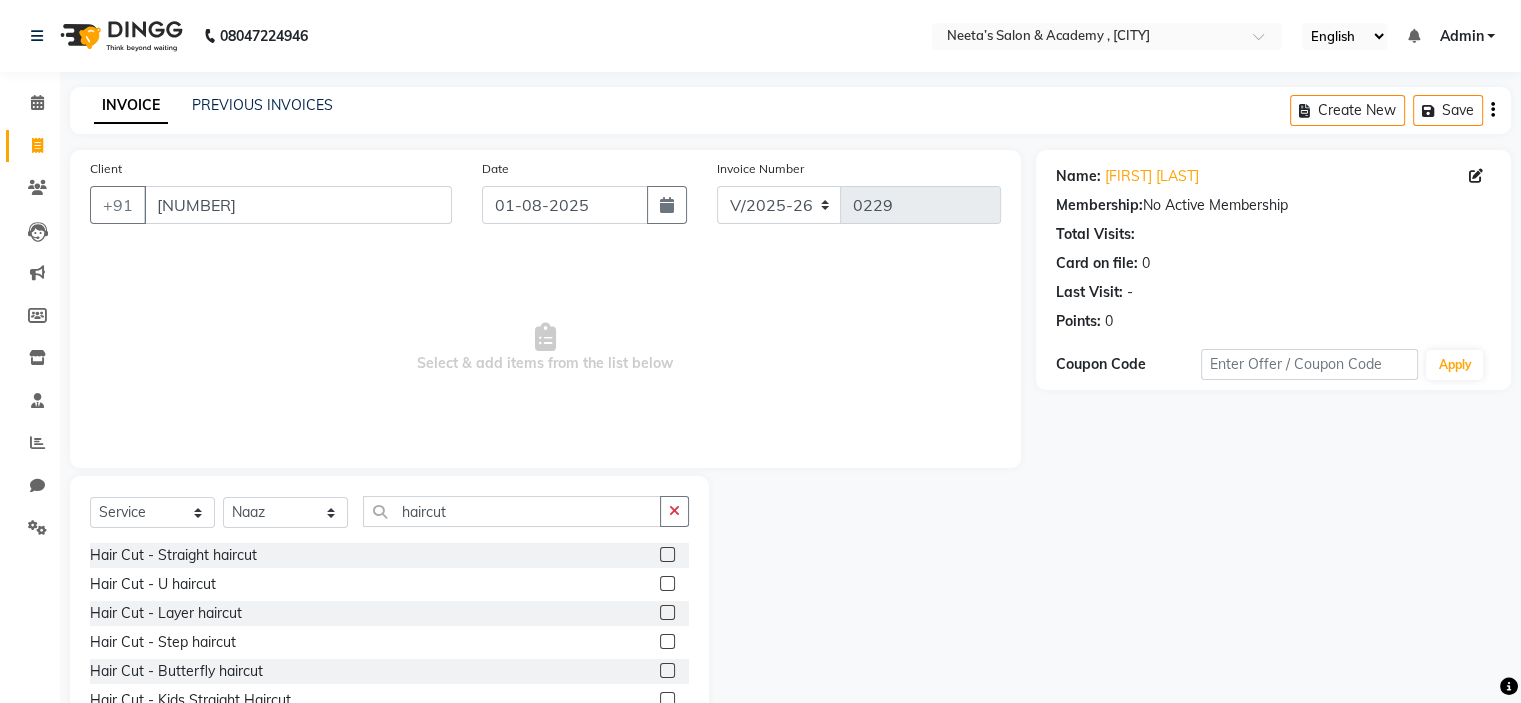 click 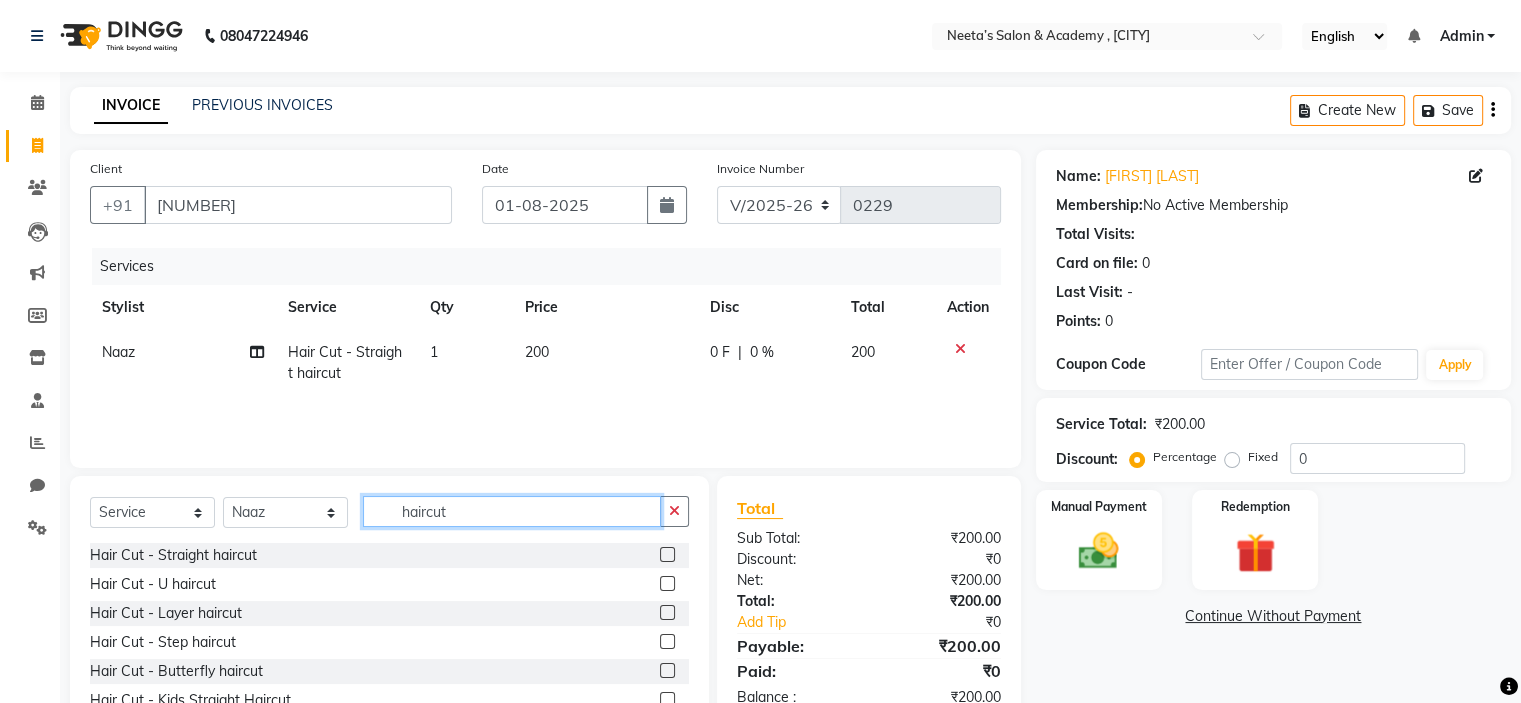 click on "haircut" 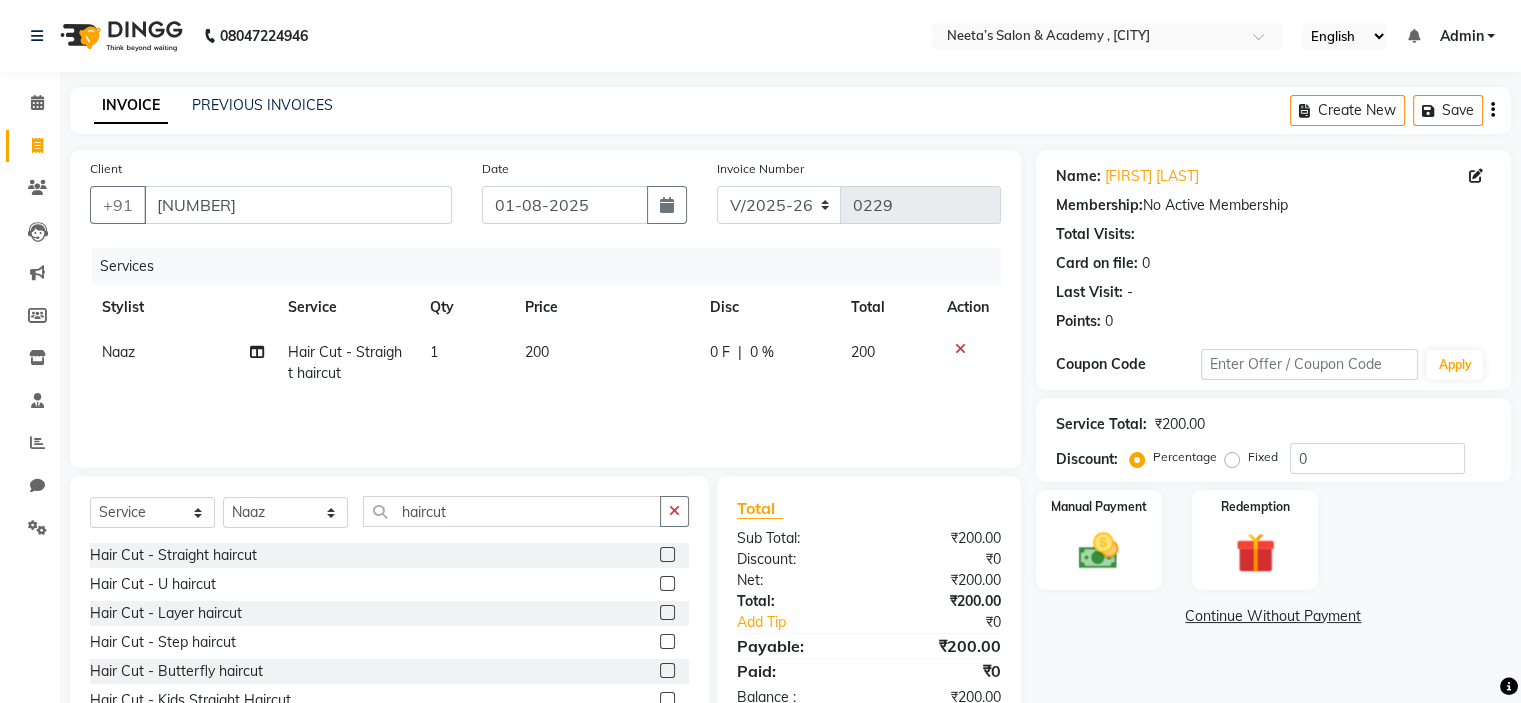 click 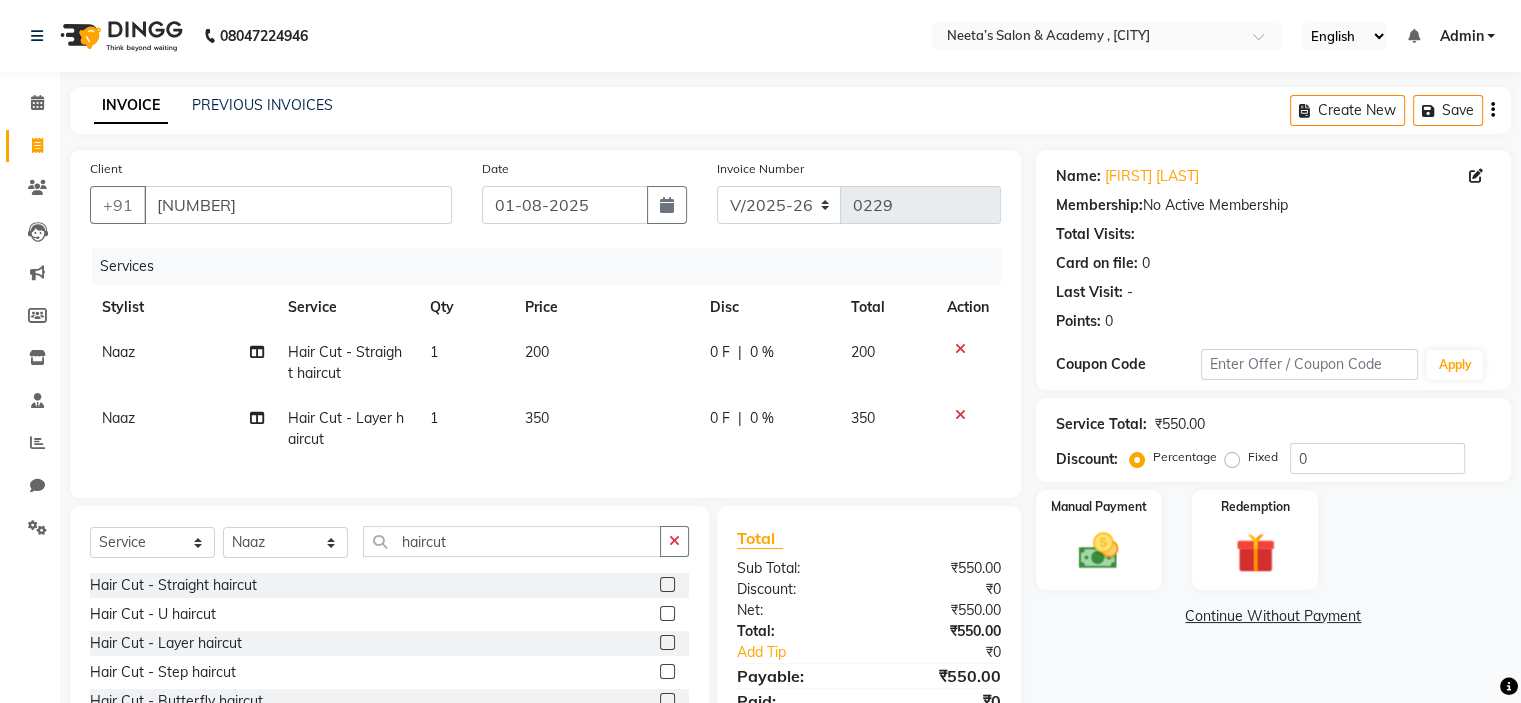 click 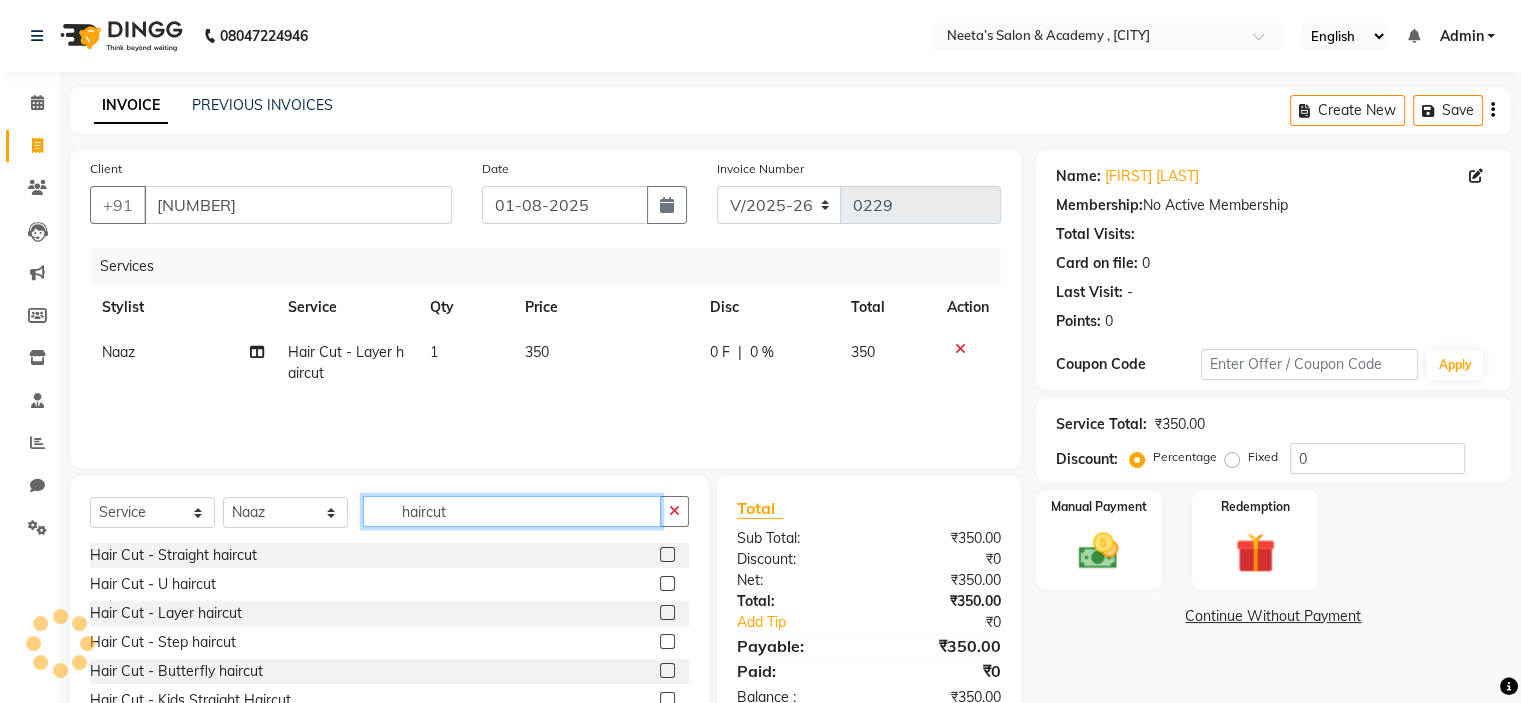 click on "haircut" 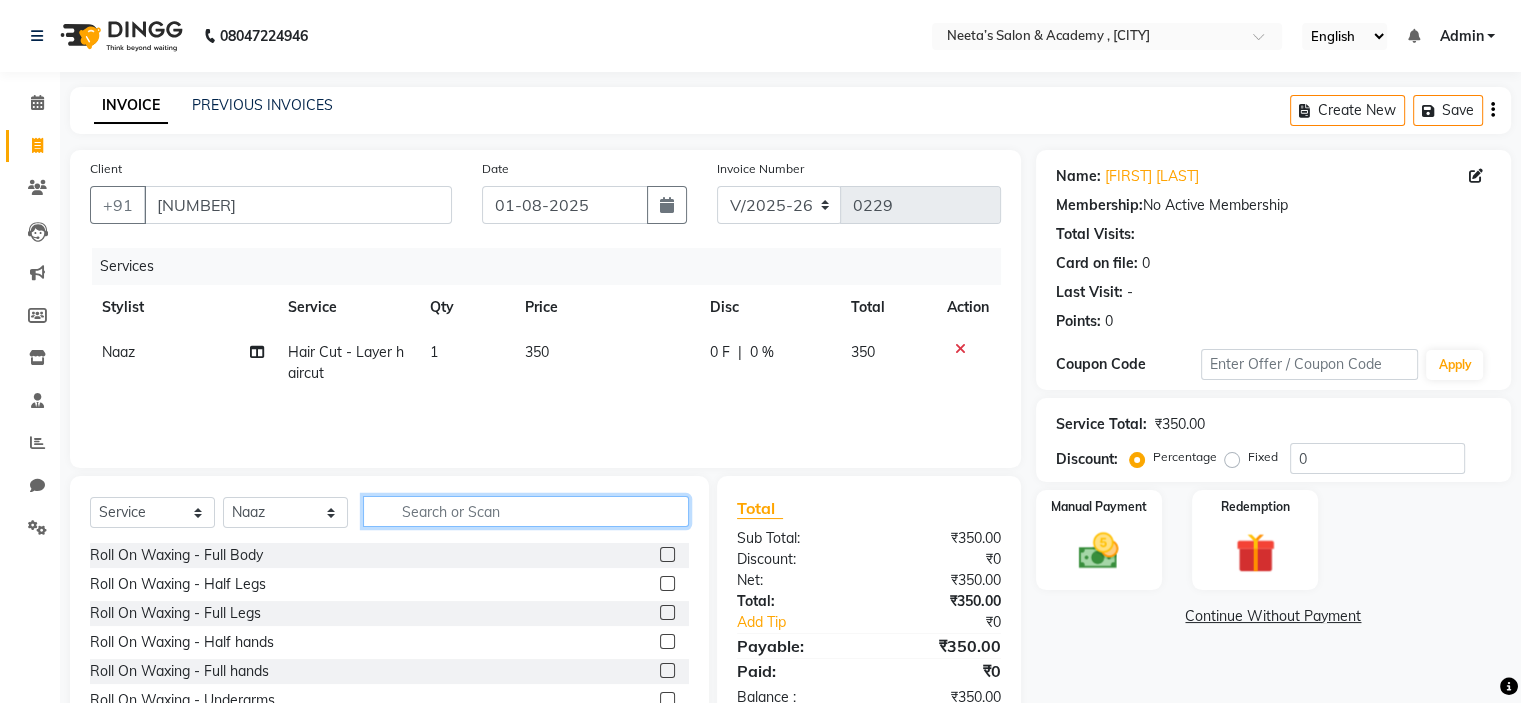 scroll, scrollTop: 80, scrollLeft: 0, axis: vertical 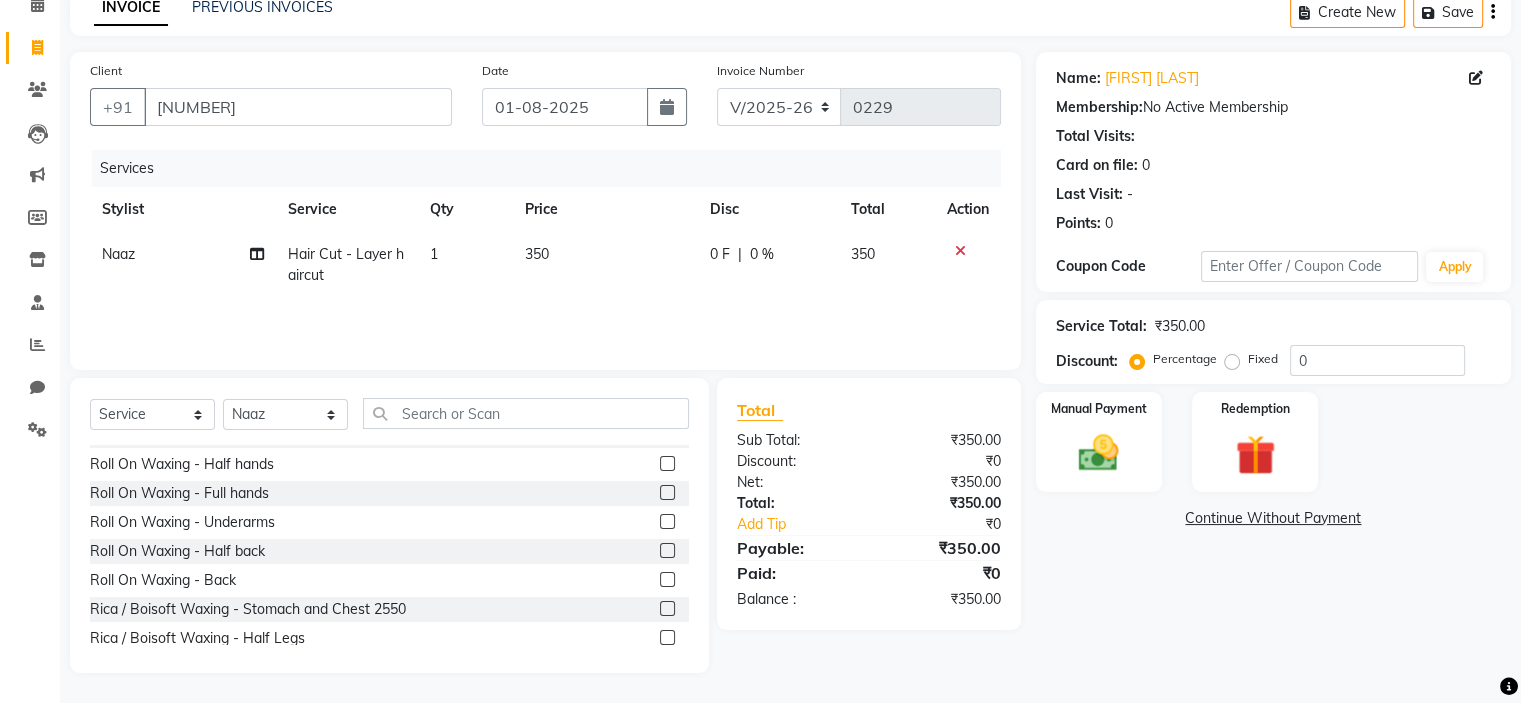 click 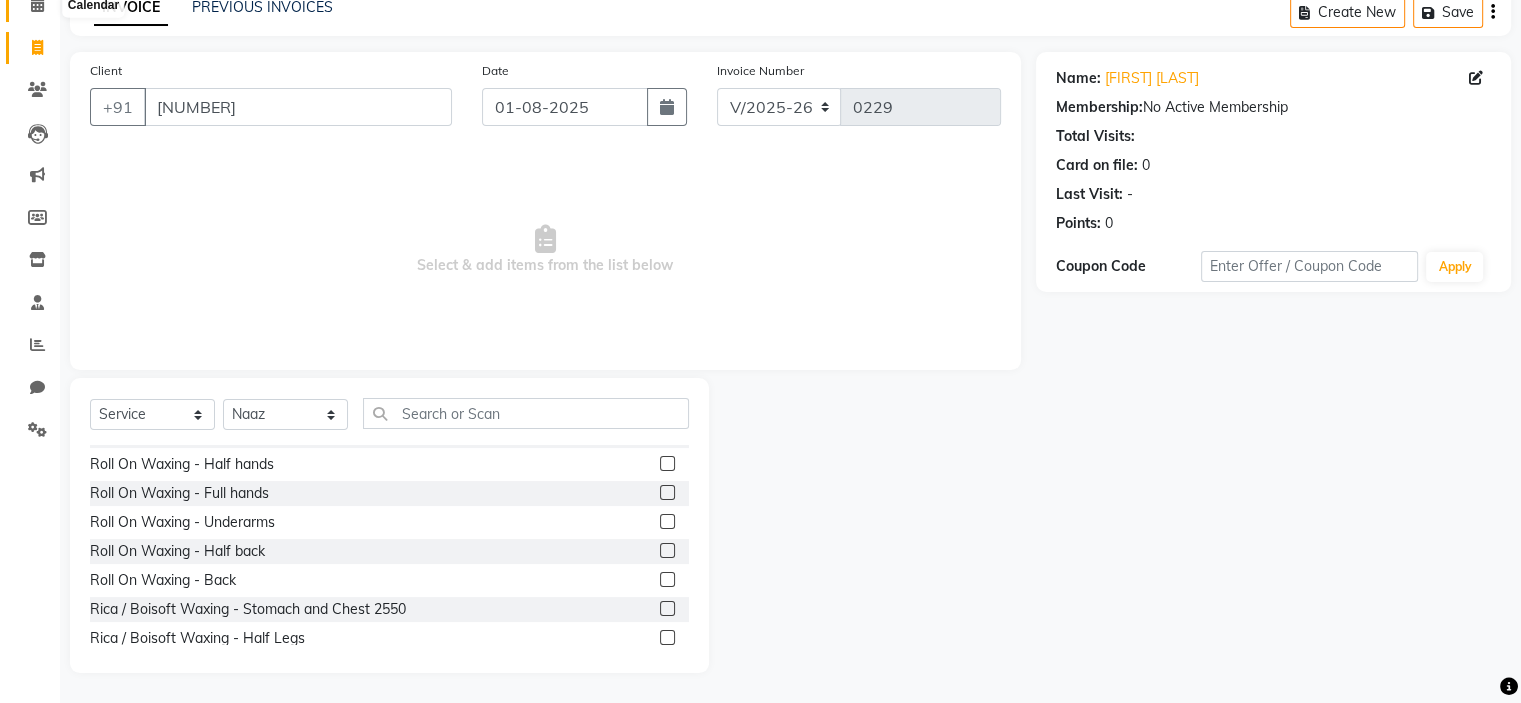 click 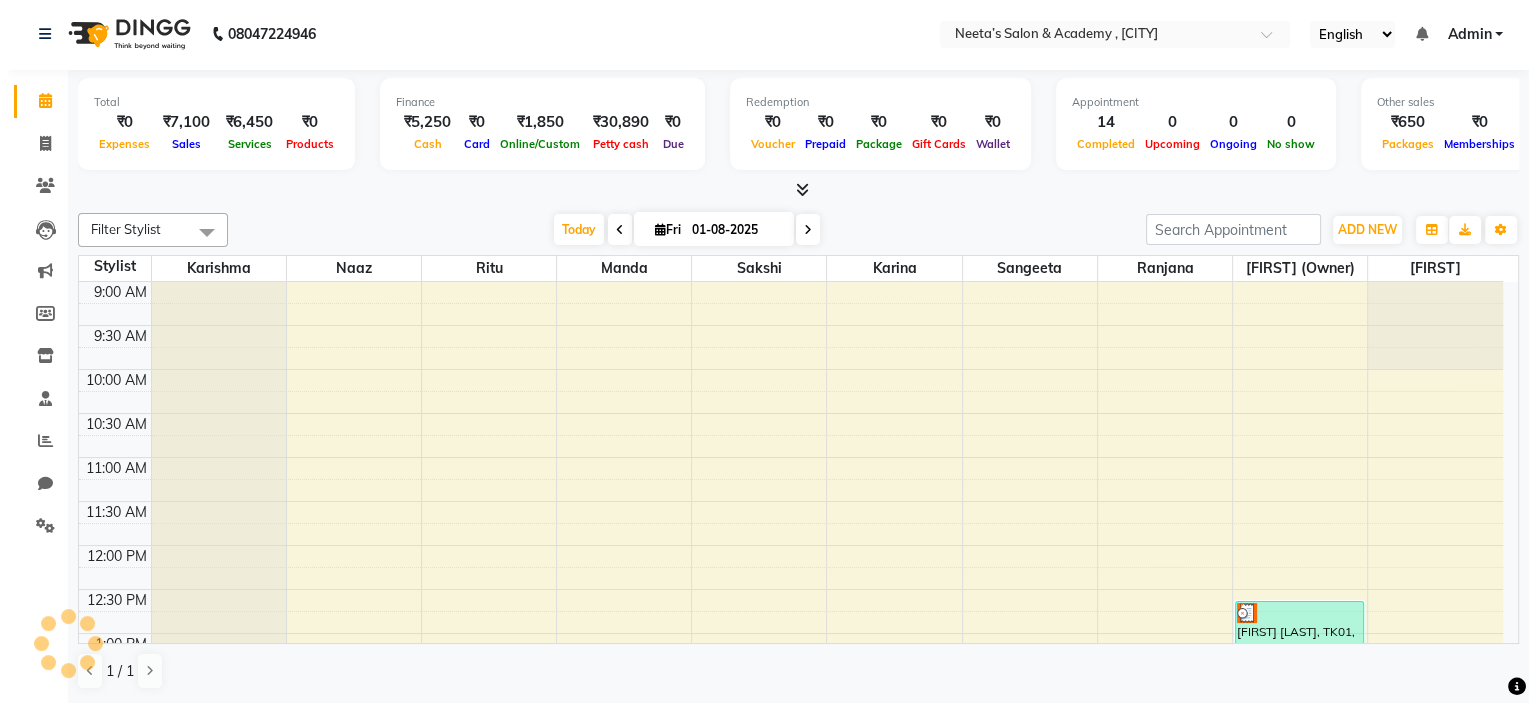 scroll, scrollTop: 0, scrollLeft: 0, axis: both 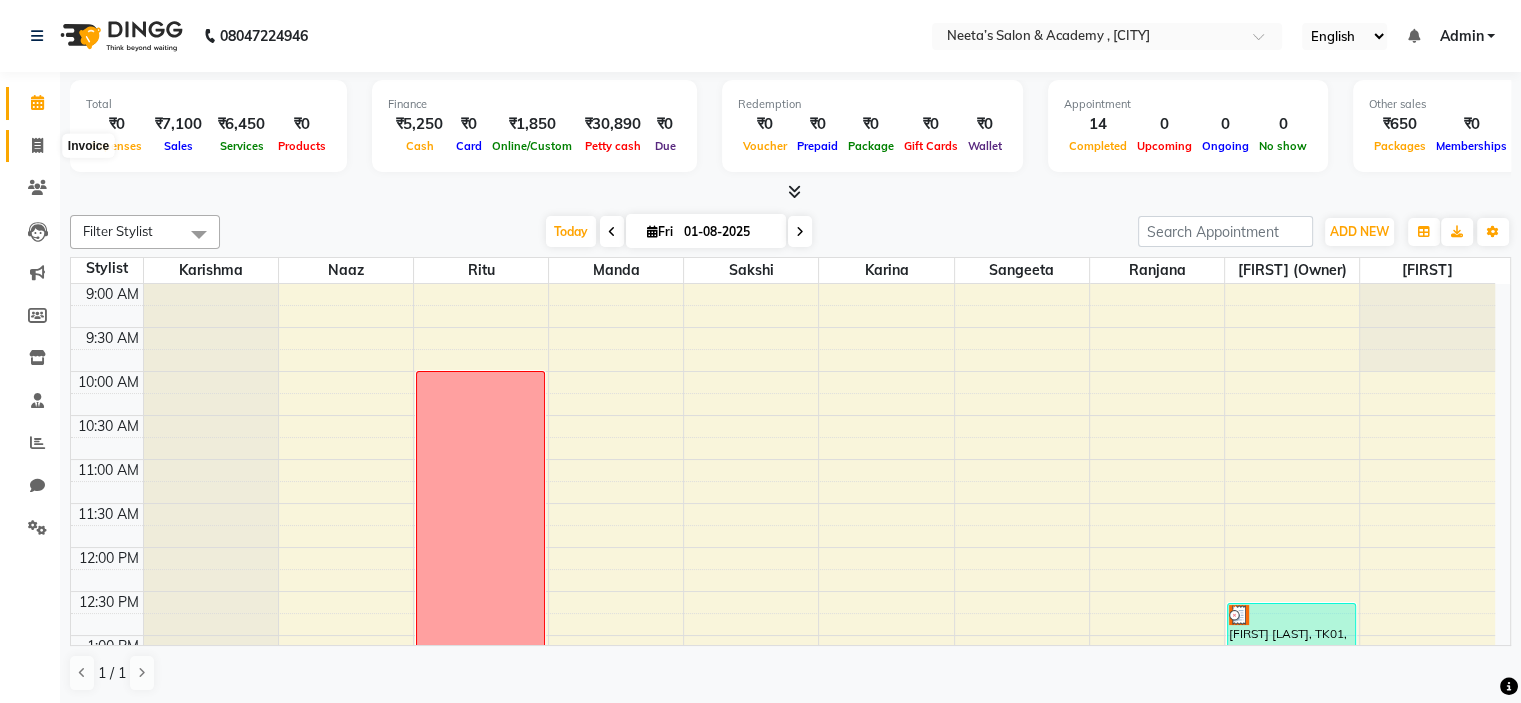 click 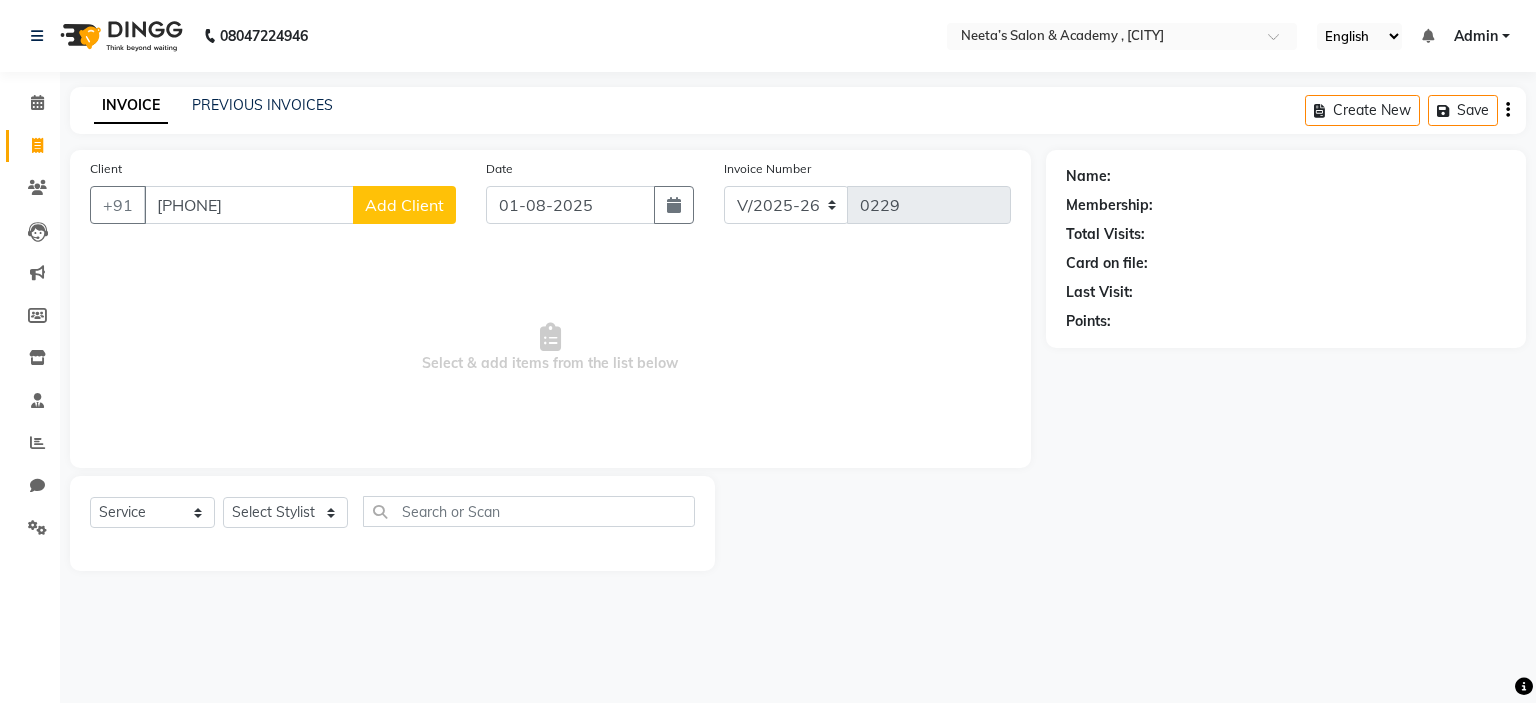 click on "Add Client" 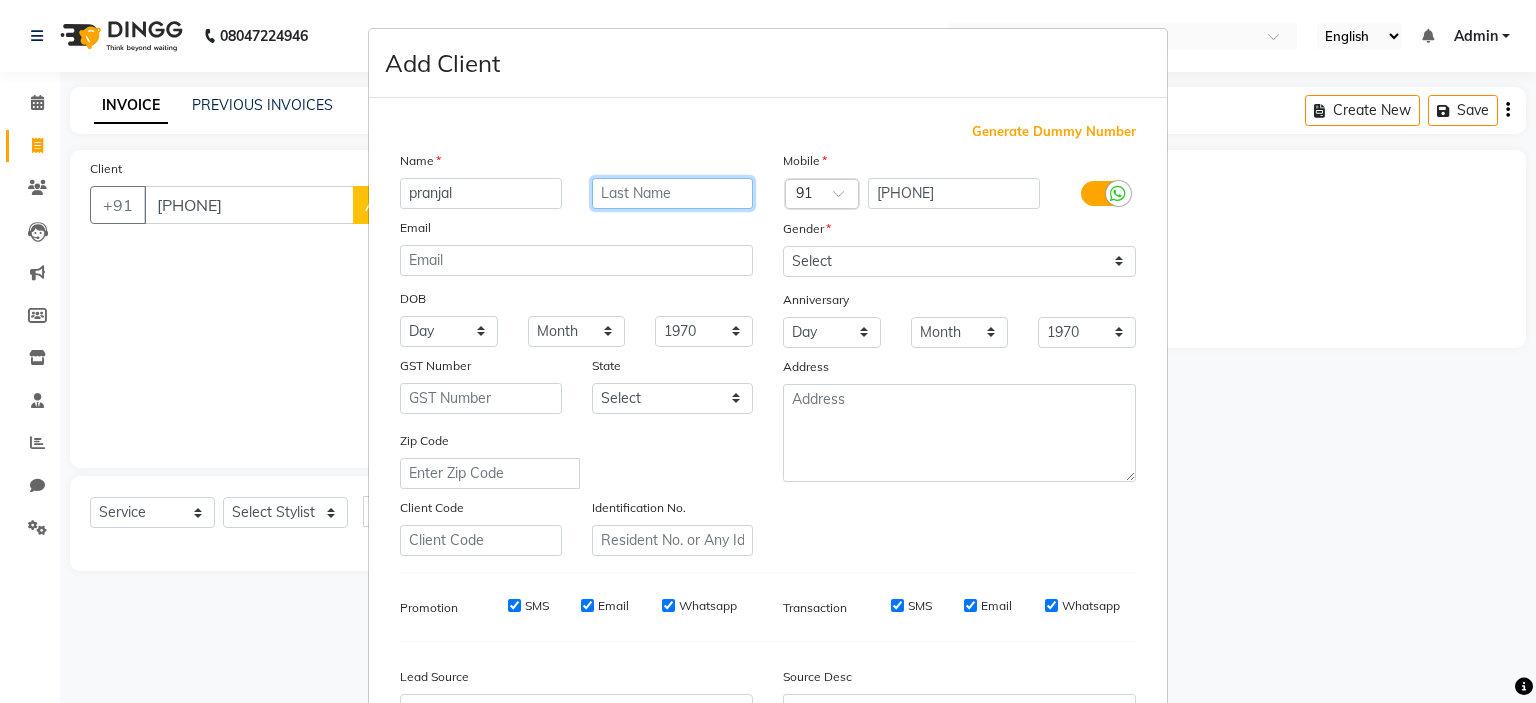 click at bounding box center (673, 193) 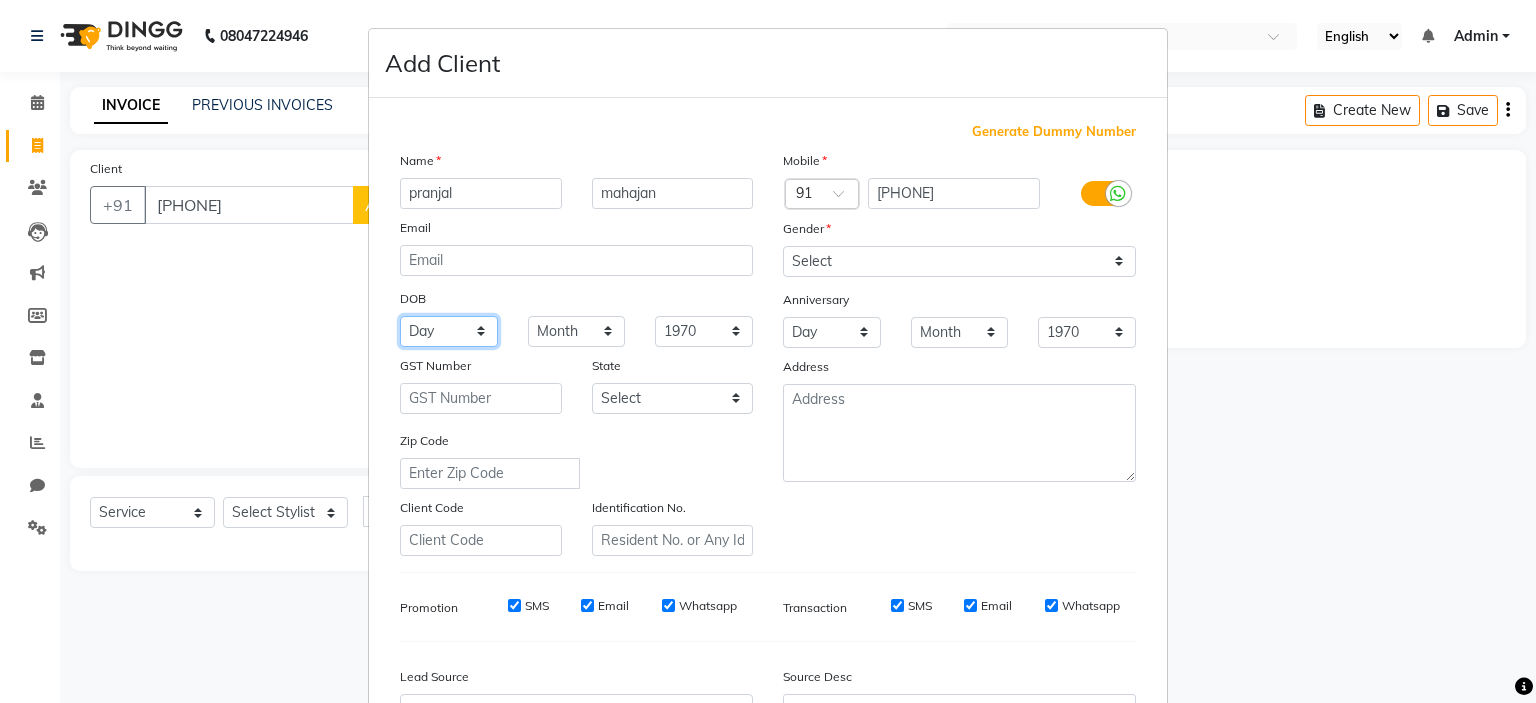 click on "Day 01 02 03 04 05 06 07 08 09 10 11 12 13 14 15 16 17 18 19 20 21 22 23 24 25 26 27 28 29 30 31" at bounding box center (449, 331) 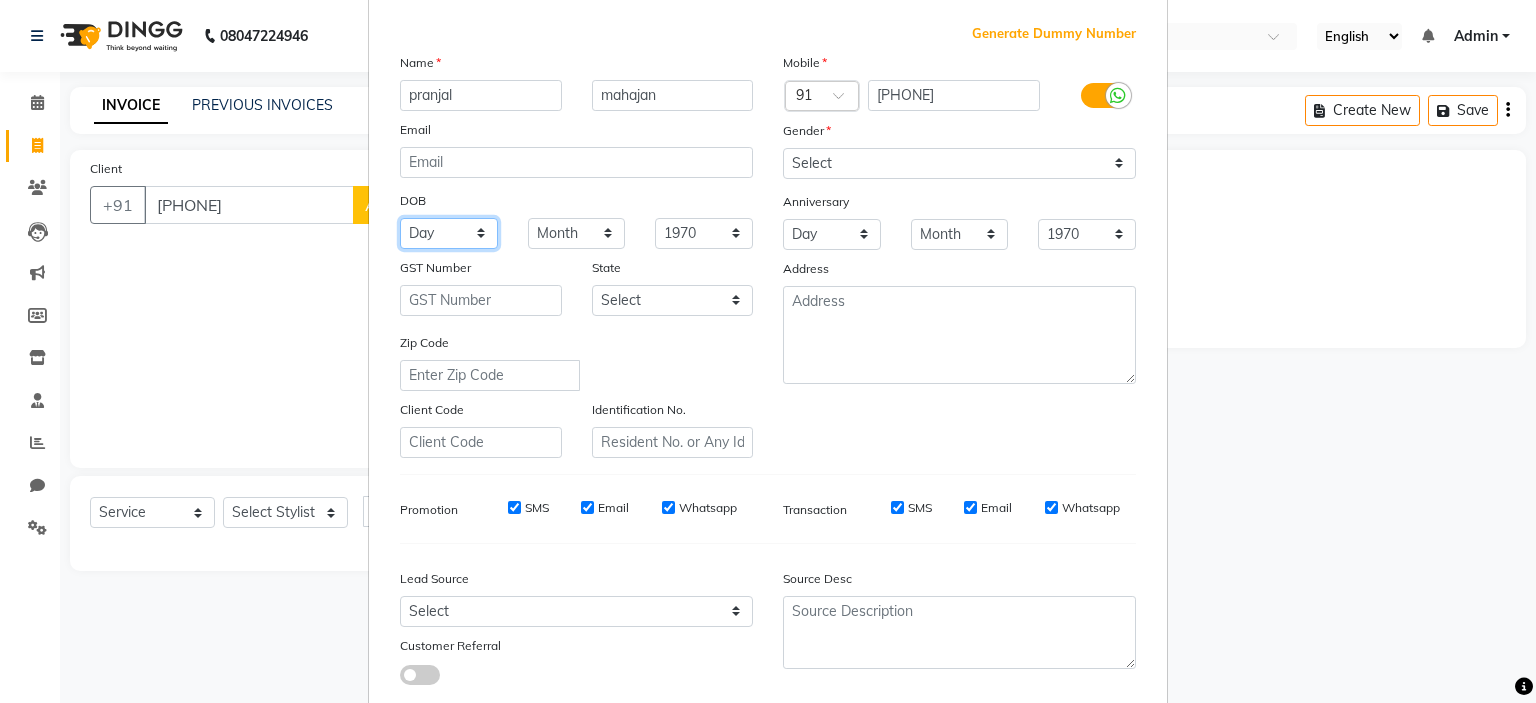 scroll, scrollTop: 87, scrollLeft: 0, axis: vertical 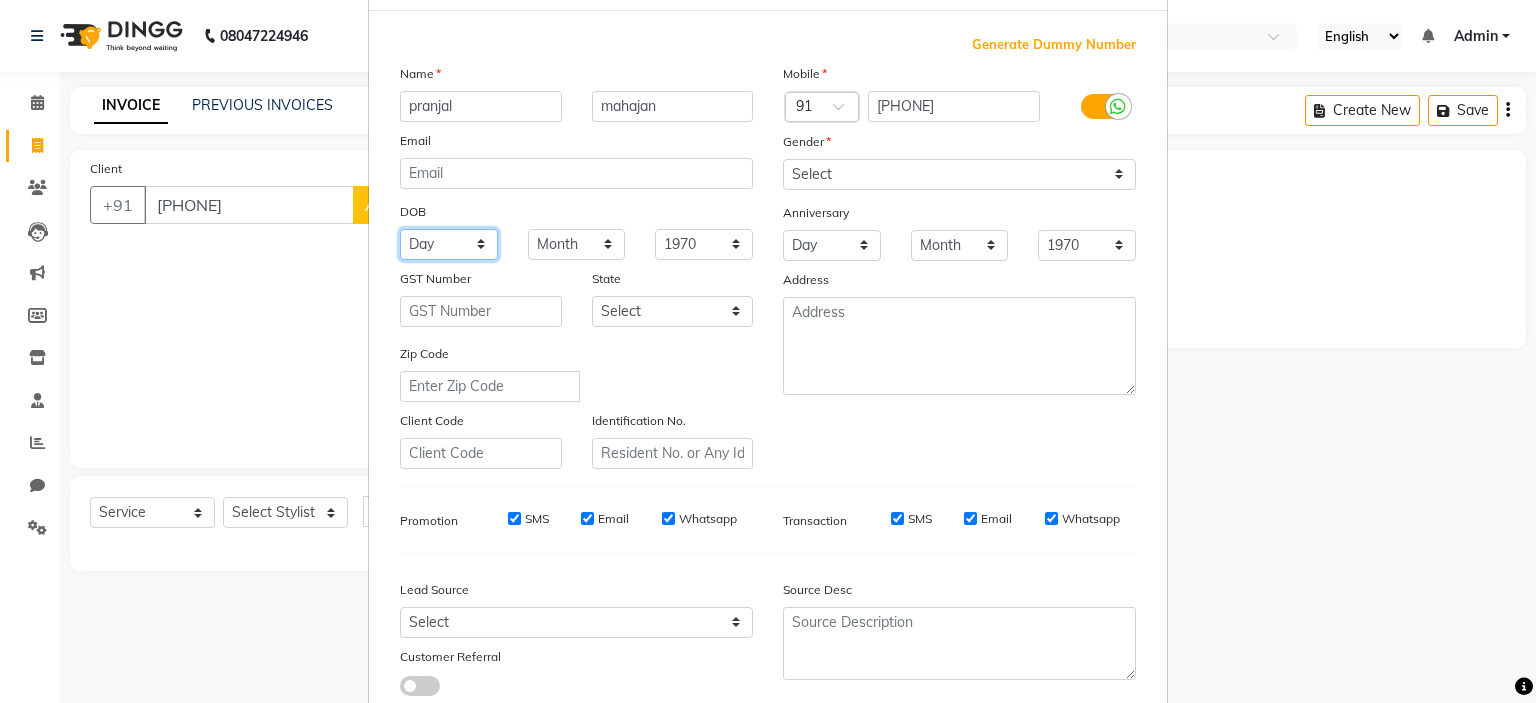 click on "Day 01 02 03 04 05 06 07 08 09 10 11 12 13 14 15 16 17 18 19 20 21 22 23 24 25 26 27 28 29 30 31" at bounding box center (449, 244) 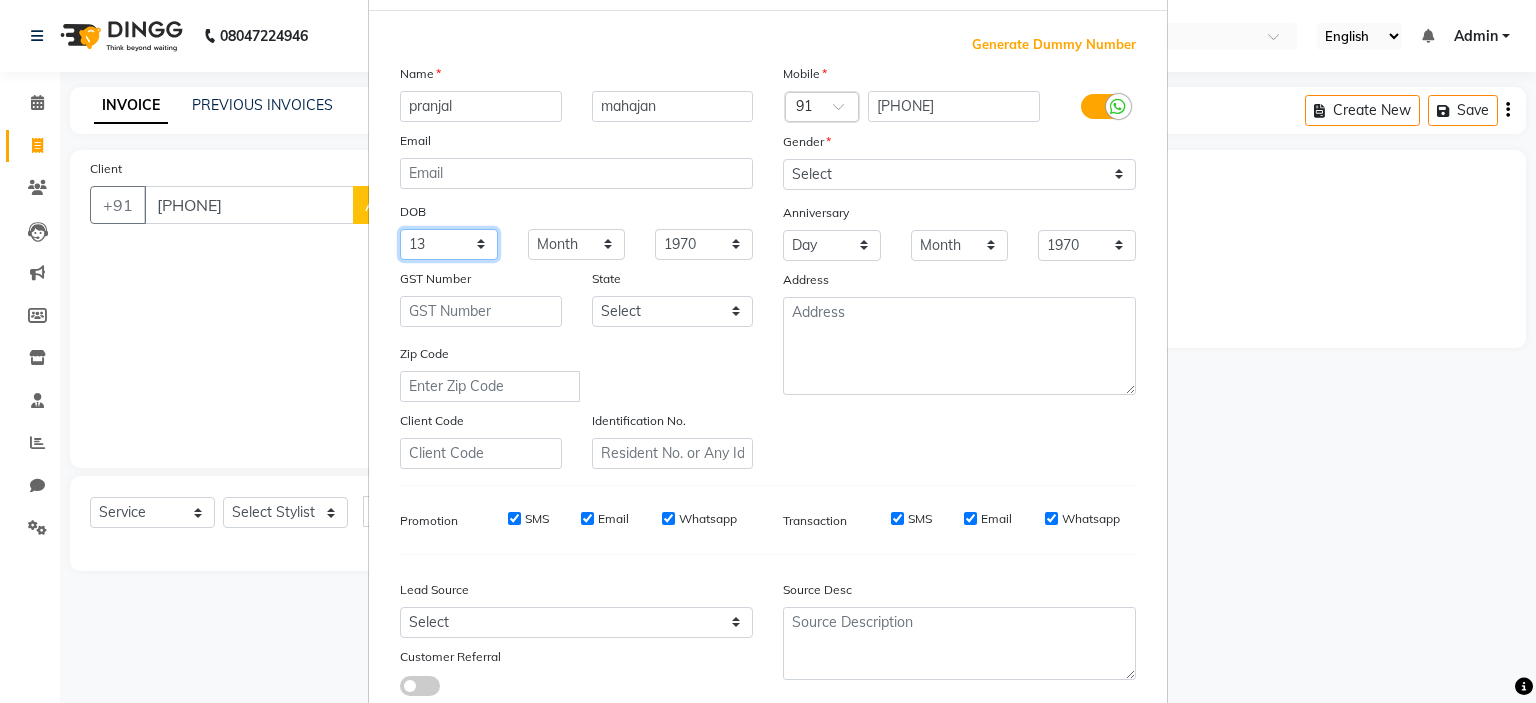 click on "Day 01 02 03 04 05 06 07 08 09 10 11 12 13 14 15 16 17 18 19 20 21 22 23 24 25 26 27 28 29 30 31" at bounding box center [449, 244] 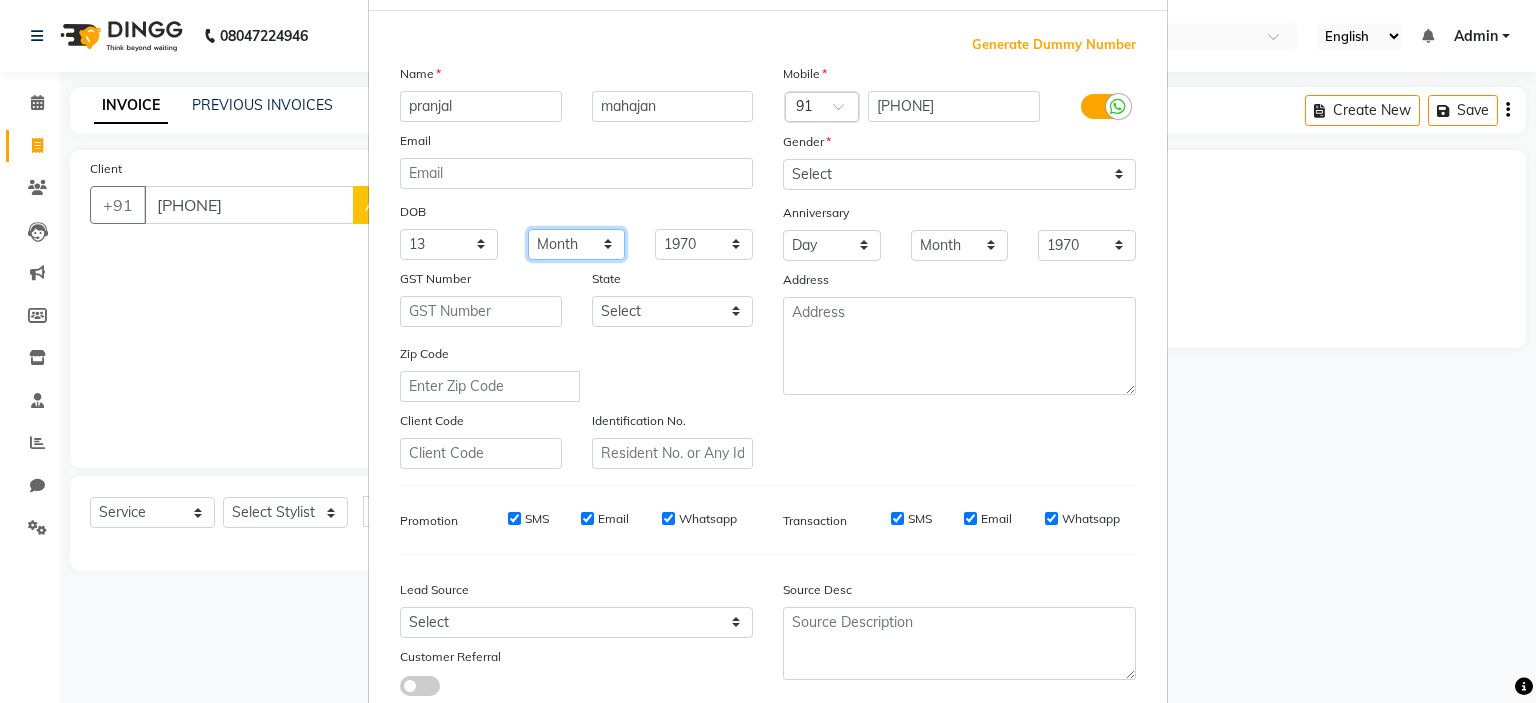 click on "Month January February March April May June July August September October November December" at bounding box center (577, 244) 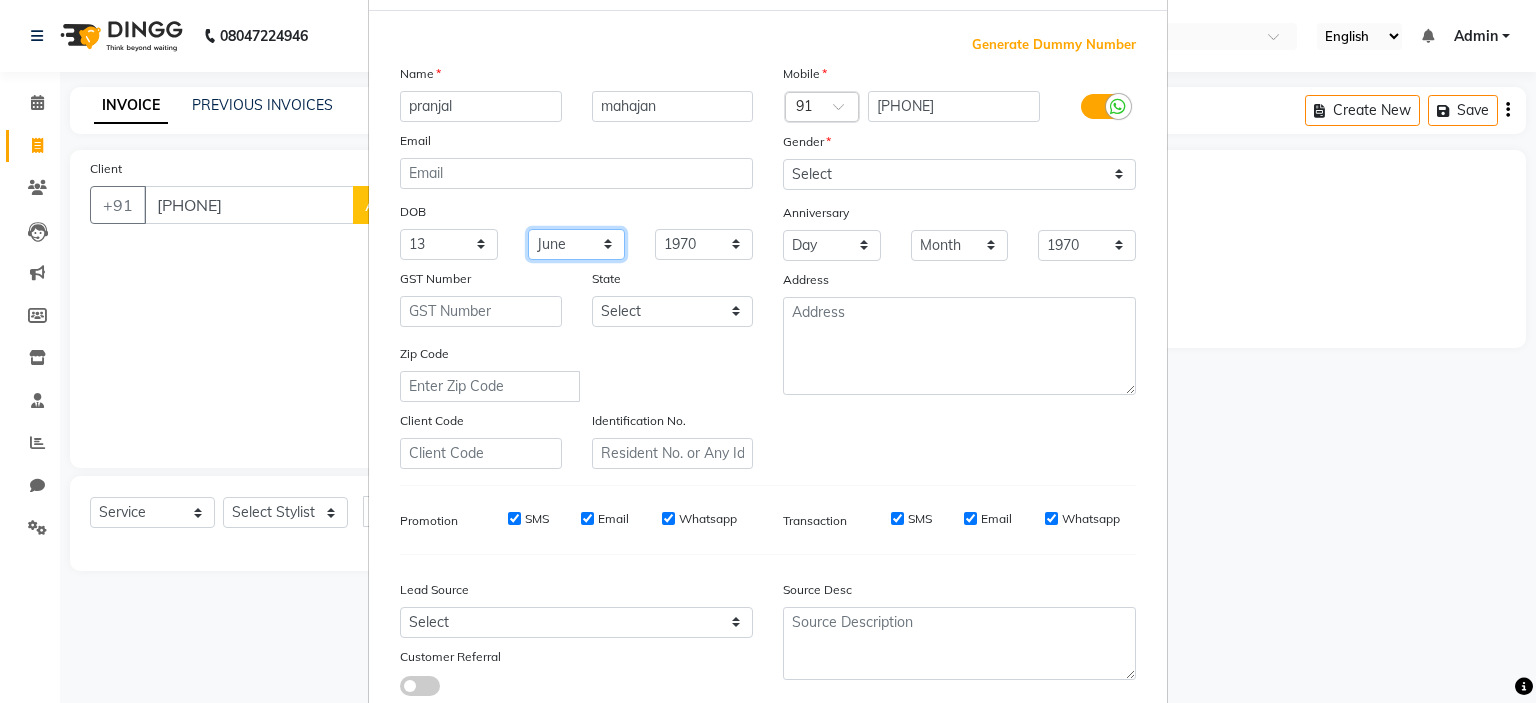 click on "Month January February March April May June July August September October November December" at bounding box center [577, 244] 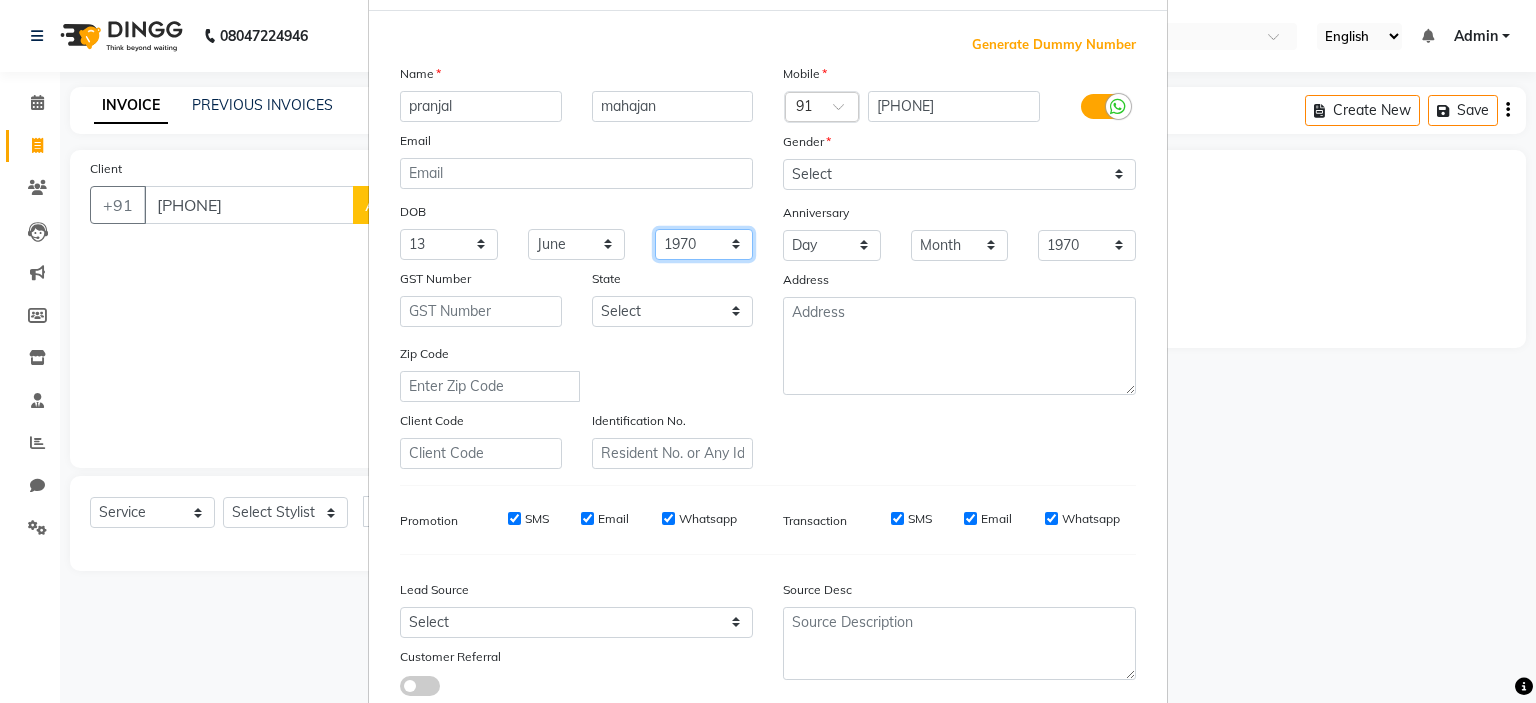 click on "1940 1941 1942 1943 1944 1945 1946 1947 1948 1949 1950 1951 1952 1953 1954 1955 1956 1957 1958 1959 1960 1961 1962 1963 1964 1965 1966 1967 1968 1969 1970 1971 1972 1973 1974 1975 1976 1977 1978 1979 1980 1981 1982 1983 1984 1985 1986 1987 1988 1989 1990 1991 1992 1993 1994 1995 1996 1997 1998 1999 2000 2001 2002 2003 2004 2005 2006 2007 2008 2009 2010 2011 2012 2013 2014 2015 2016 2017 2018 2019 2020 2021 2022 2023 2024" at bounding box center (704, 244) 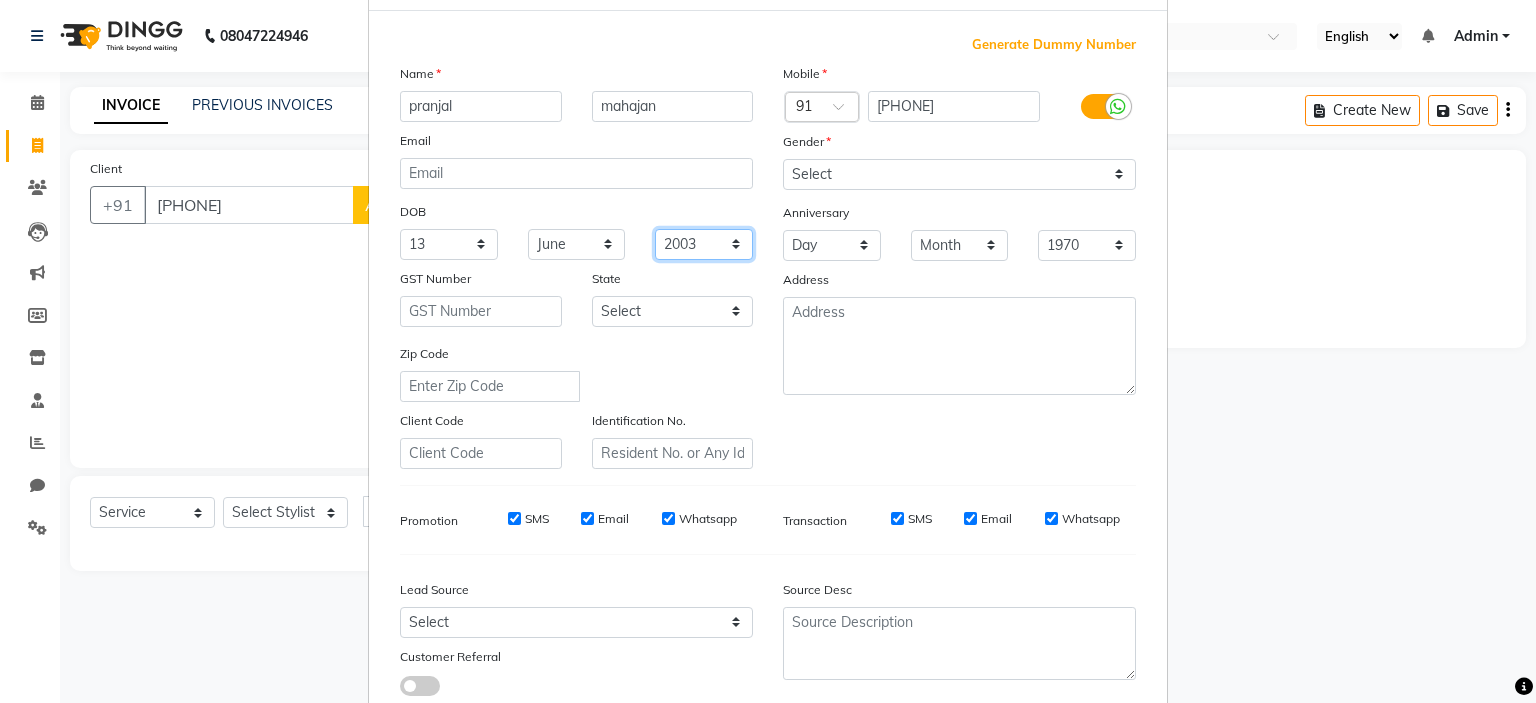 click on "1940 1941 1942 1943 1944 1945 1946 1947 1948 1949 1950 1951 1952 1953 1954 1955 1956 1957 1958 1959 1960 1961 1962 1963 1964 1965 1966 1967 1968 1969 1970 1971 1972 1973 1974 1975 1976 1977 1978 1979 1980 1981 1982 1983 1984 1985 1986 1987 1988 1989 1990 1991 1992 1993 1994 1995 1996 1997 1998 1999 2000 2001 2002 2003 2004 2005 2006 2007 2008 2009 2010 2011 2012 2013 2014 2015 2016 2017 2018 2019 2020 2021 2022 2023 2024" at bounding box center (704, 244) 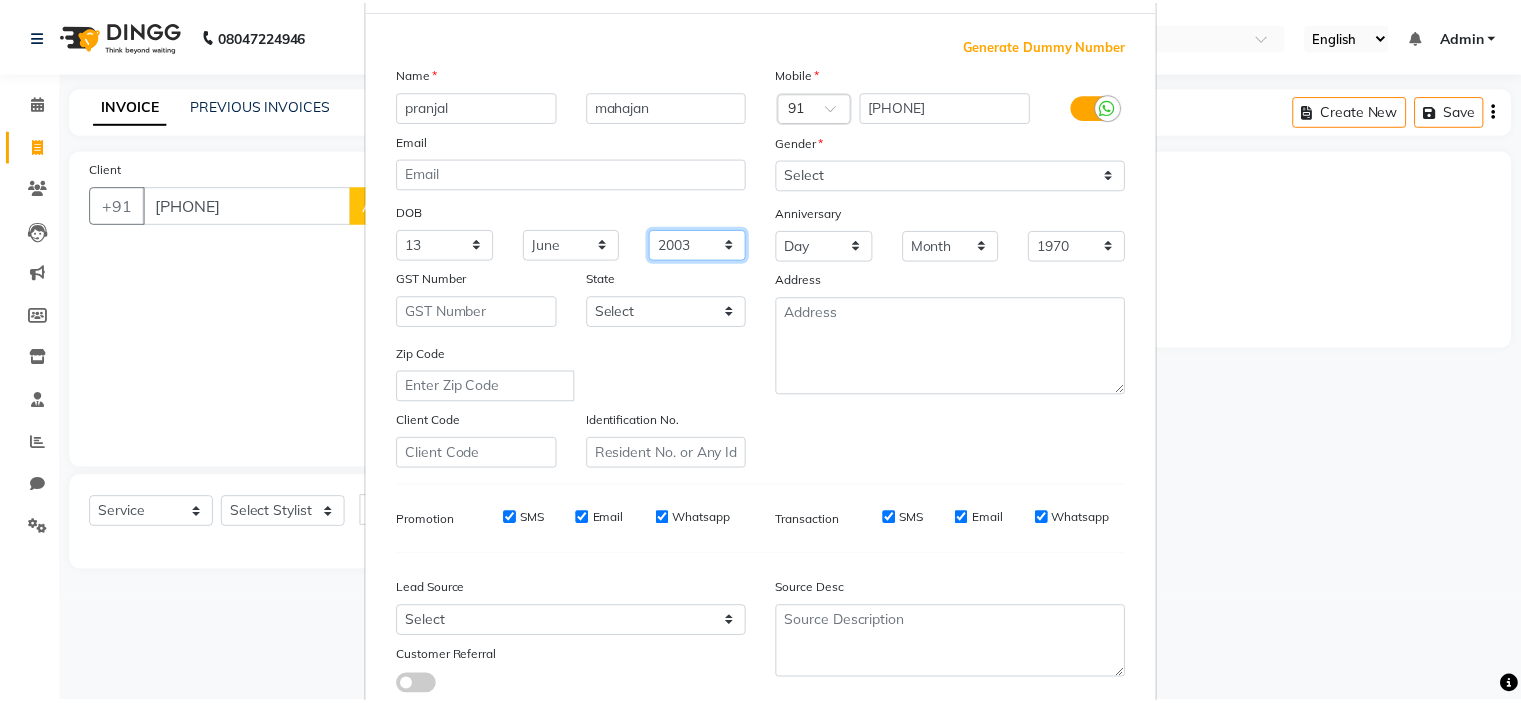 scroll, scrollTop: 229, scrollLeft: 0, axis: vertical 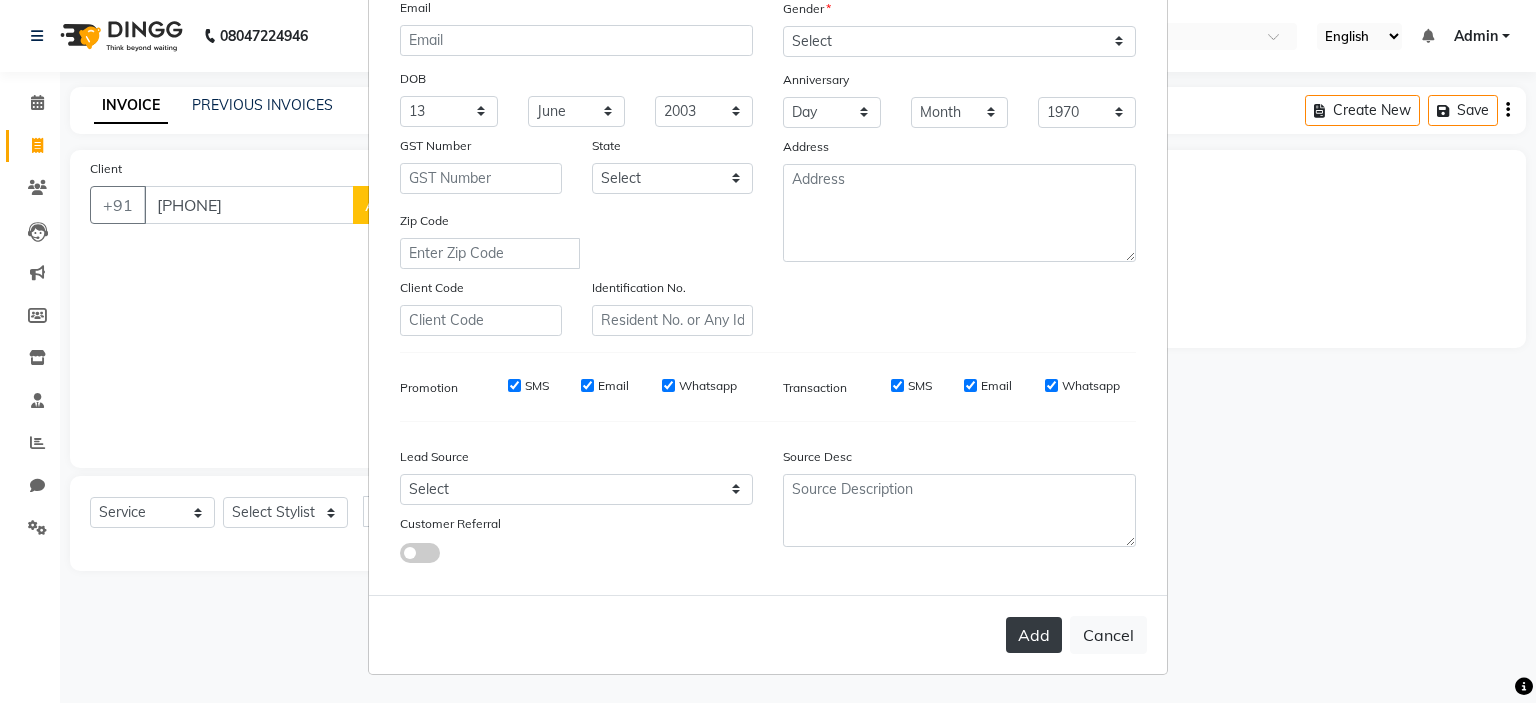 click on "Add" at bounding box center [1034, 635] 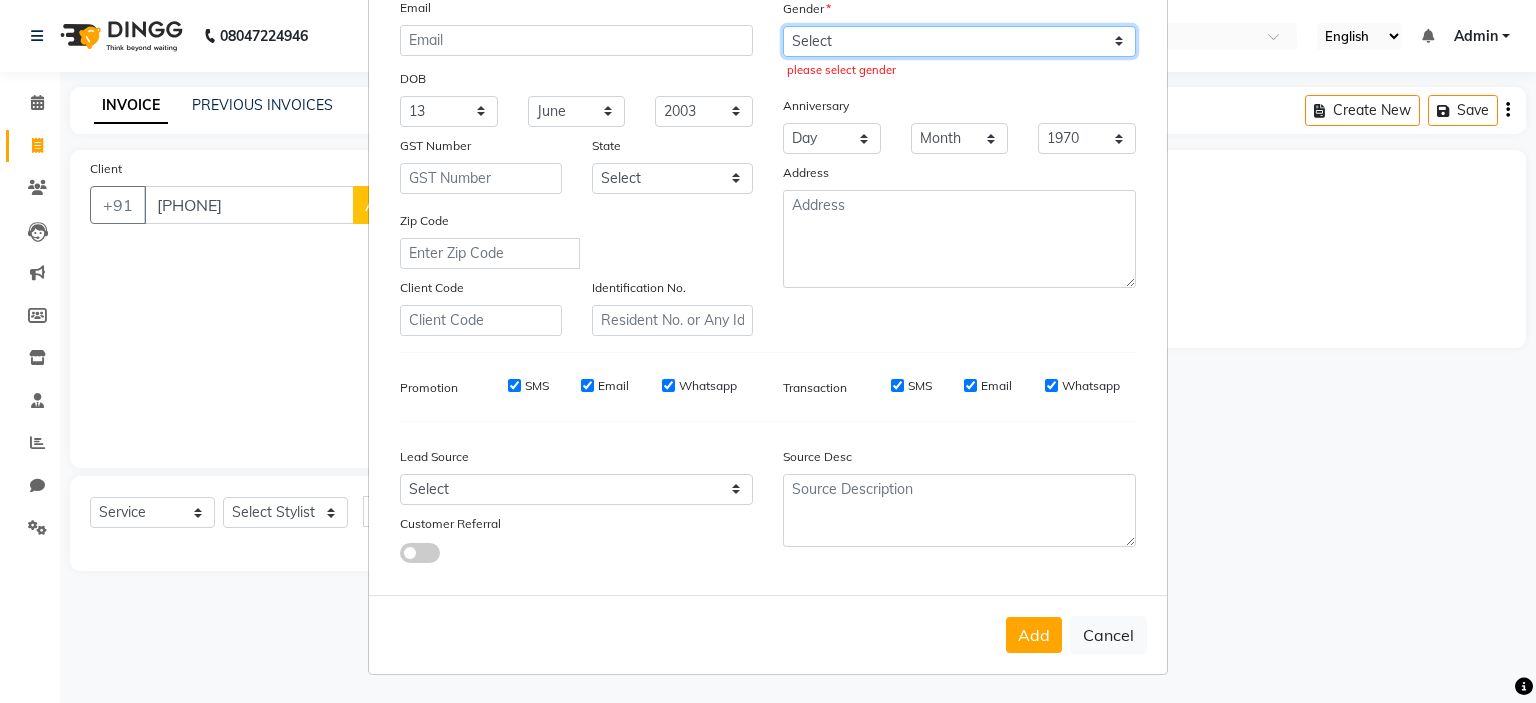 click on "Select Male Female Other Prefer Not To Say" at bounding box center [959, 41] 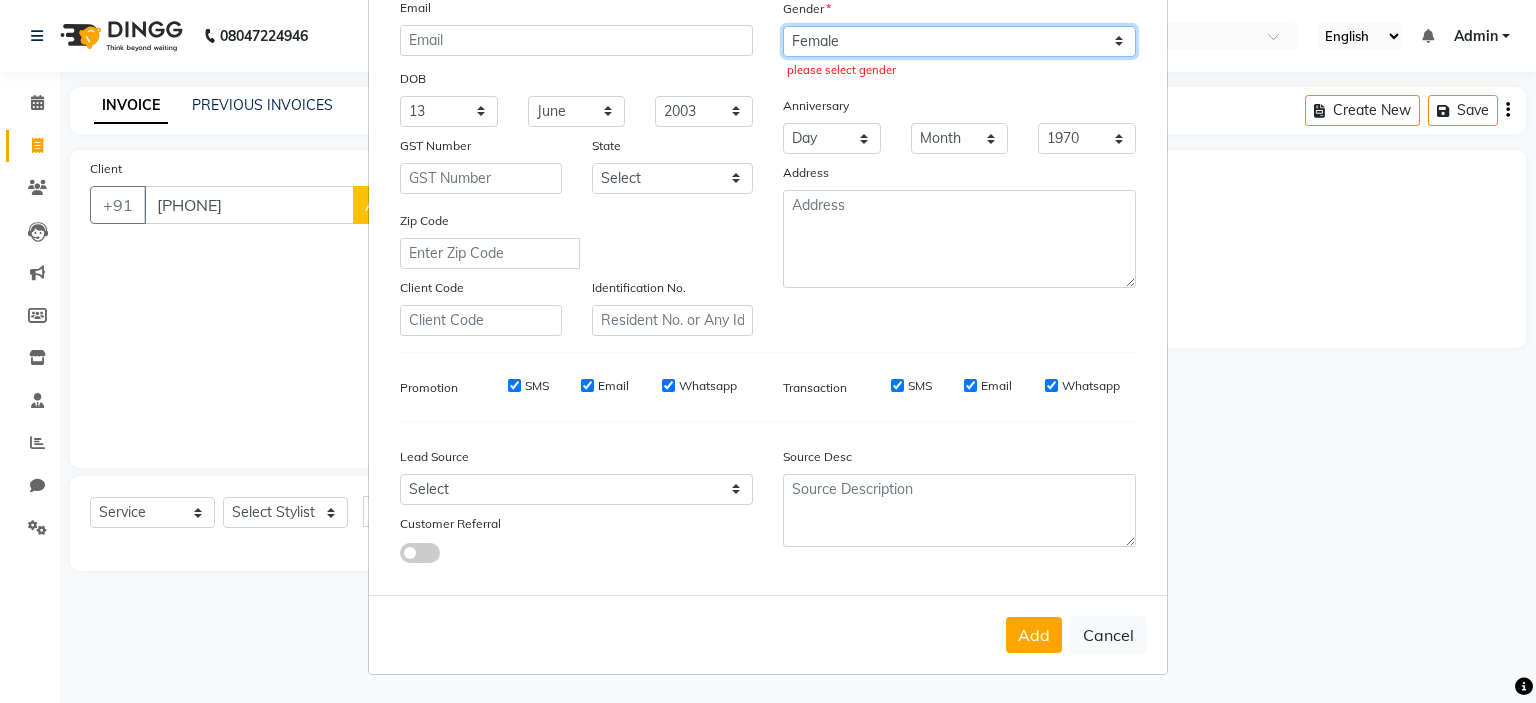 click on "Select Male Female Other Prefer Not To Say" at bounding box center (959, 41) 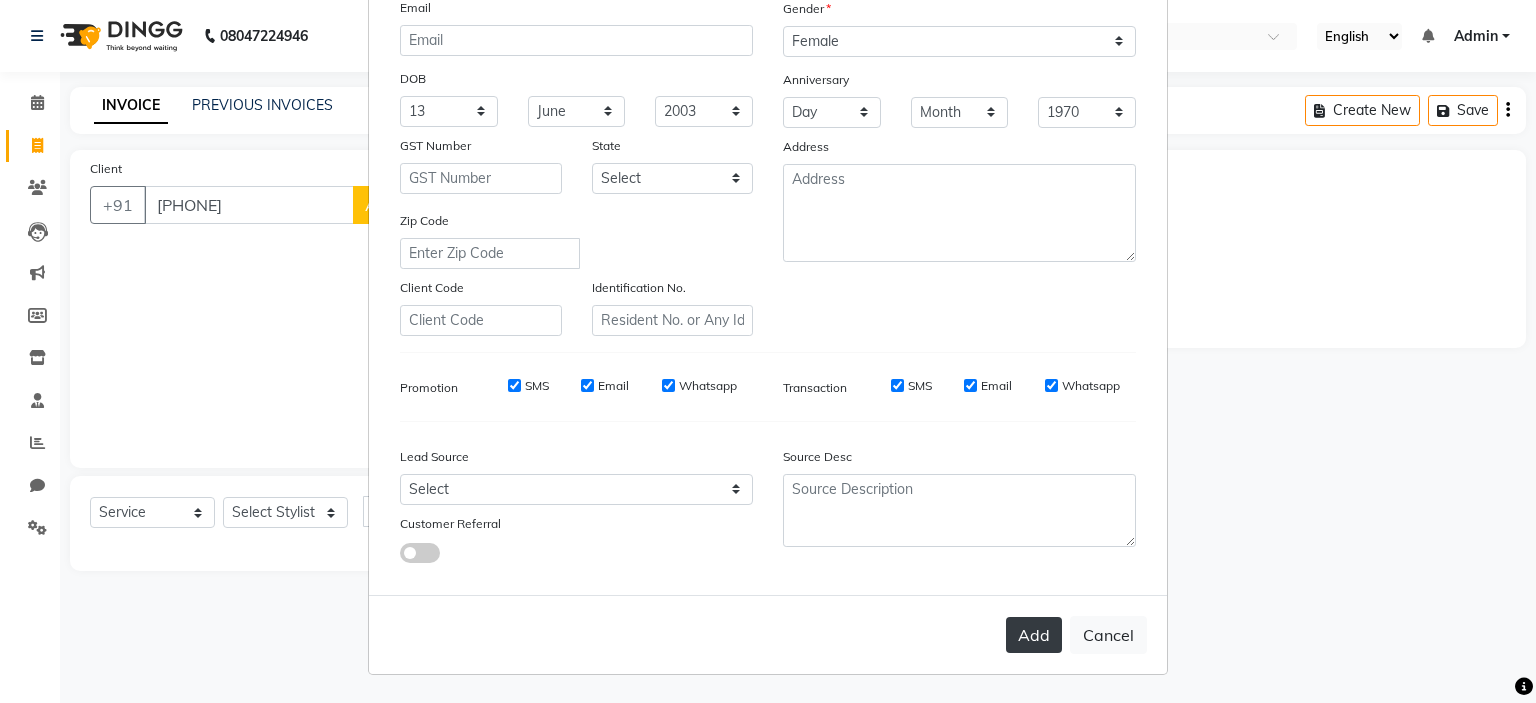 click on "Add" at bounding box center (1034, 635) 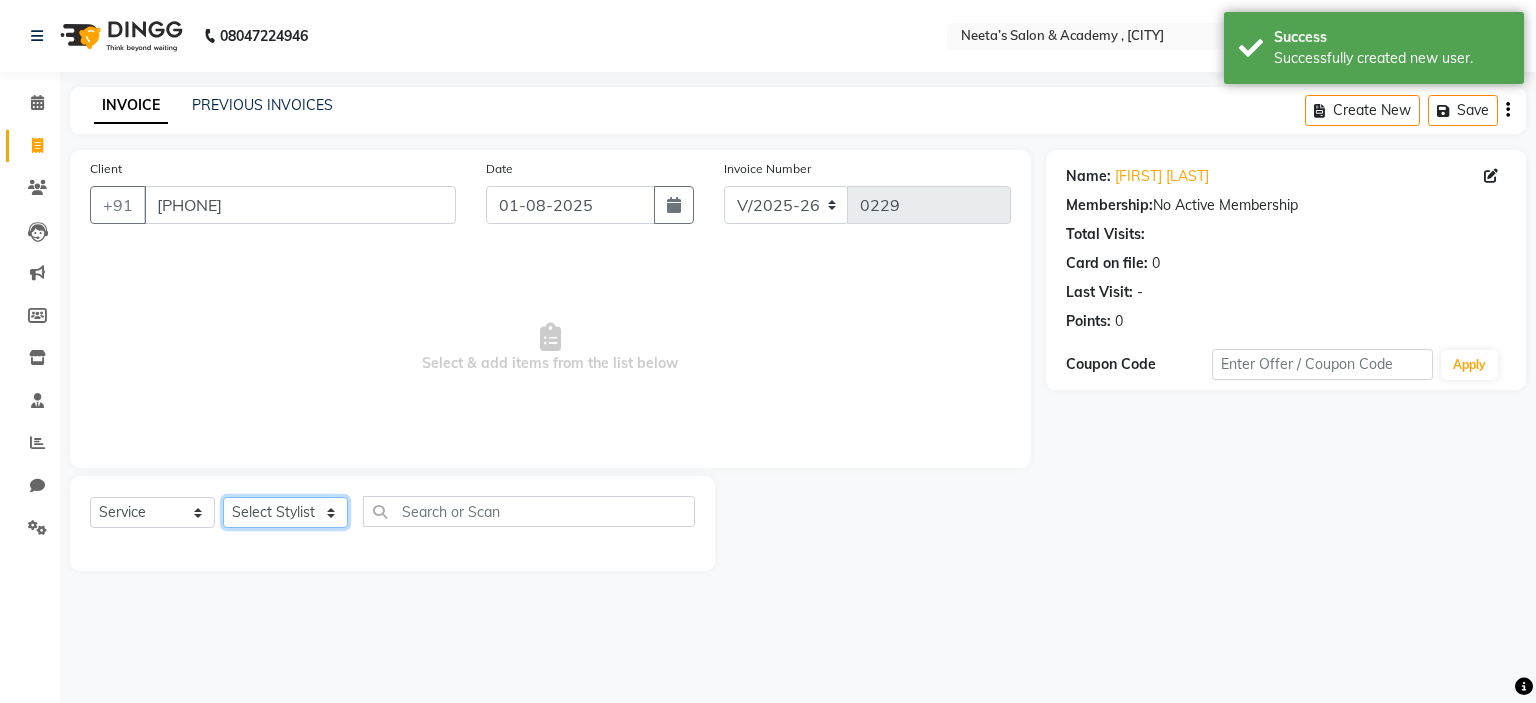 click on "Select Stylist  [FIRST] (Owner) [FIRST] [FIRST] [FIRST] [FIRST] [FIRST] [FIRST] [FIRST] [FIRST] [FIRST]" 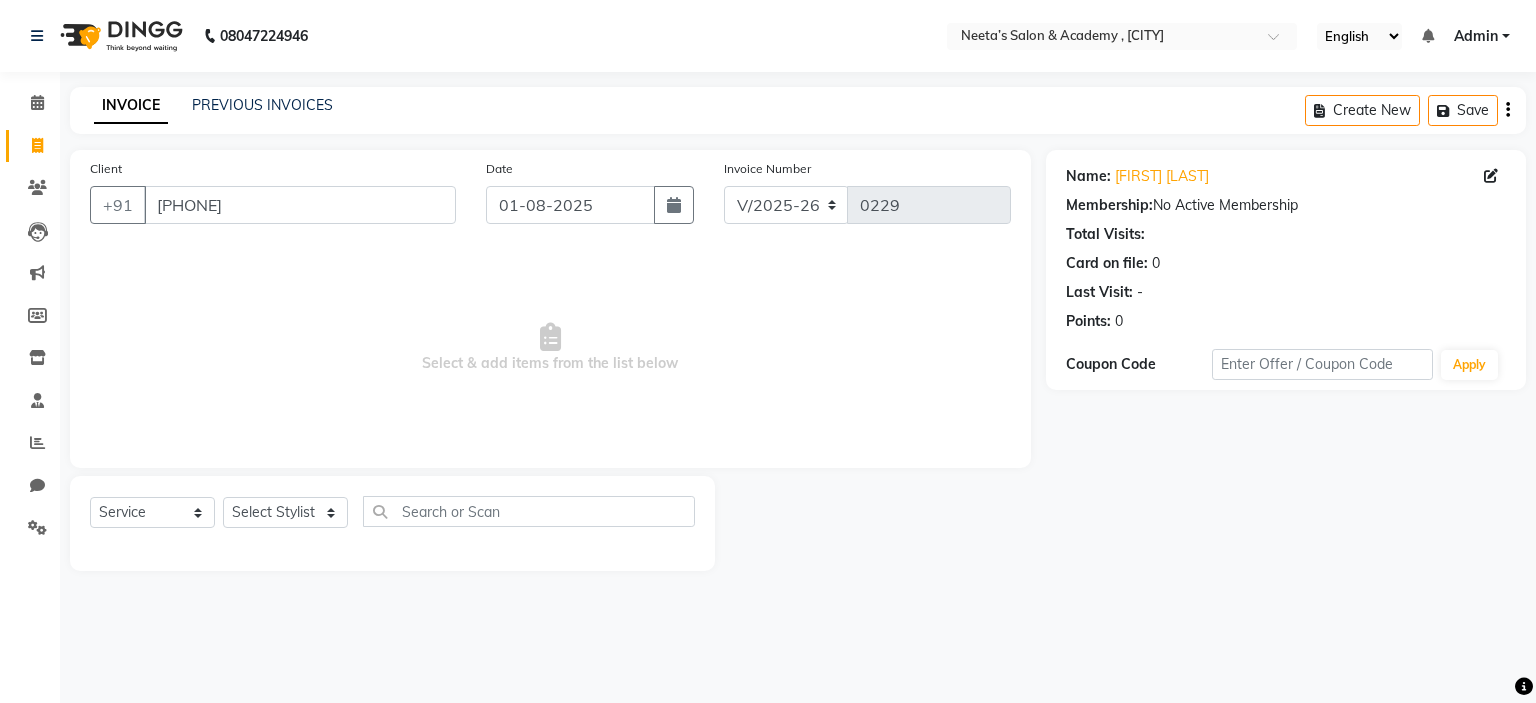 click on "Select & add items from the list below" at bounding box center (550, 348) 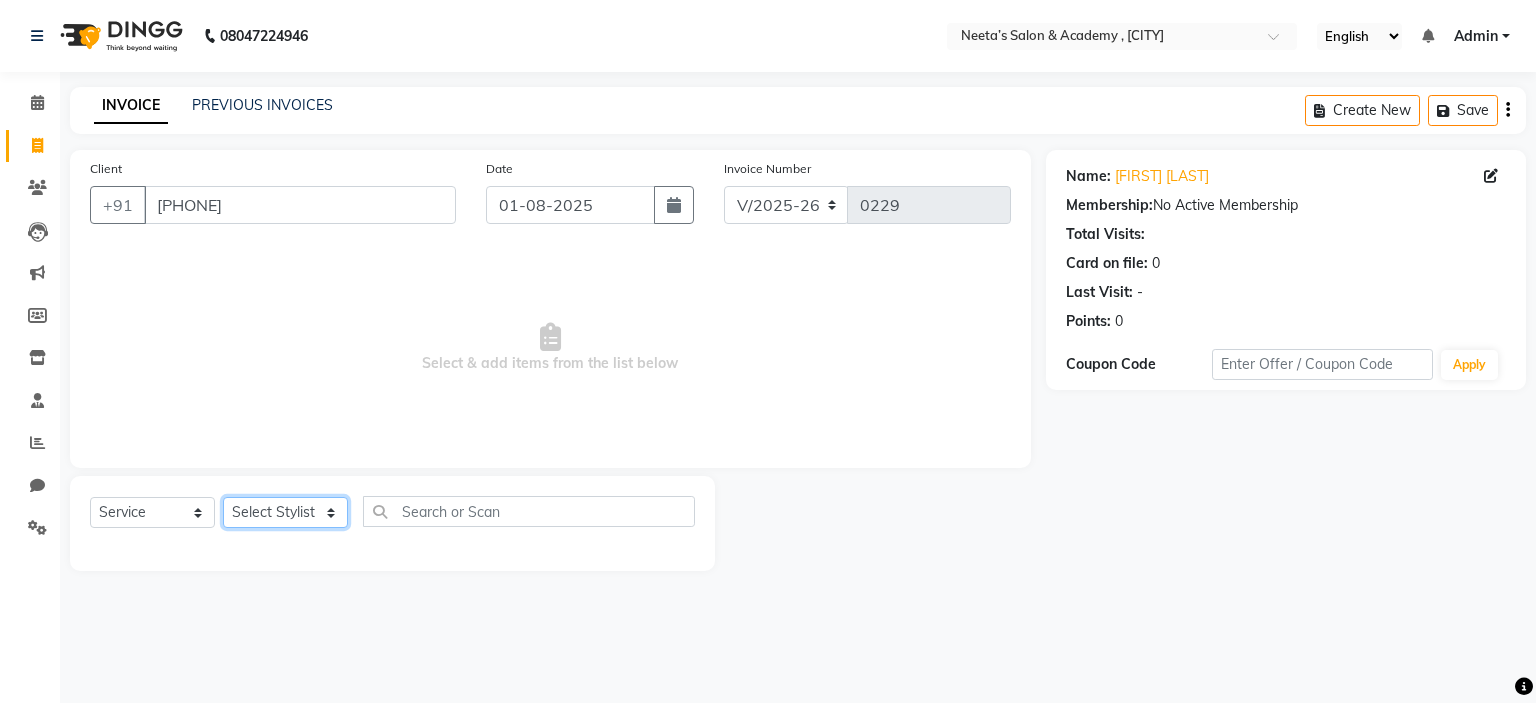 click on "Select Stylist  [FIRST] (Owner) [FIRST] [FIRST] [FIRST] [FIRST] [FIRST] [FIRST] [FIRST] [FIRST] [FIRST]" 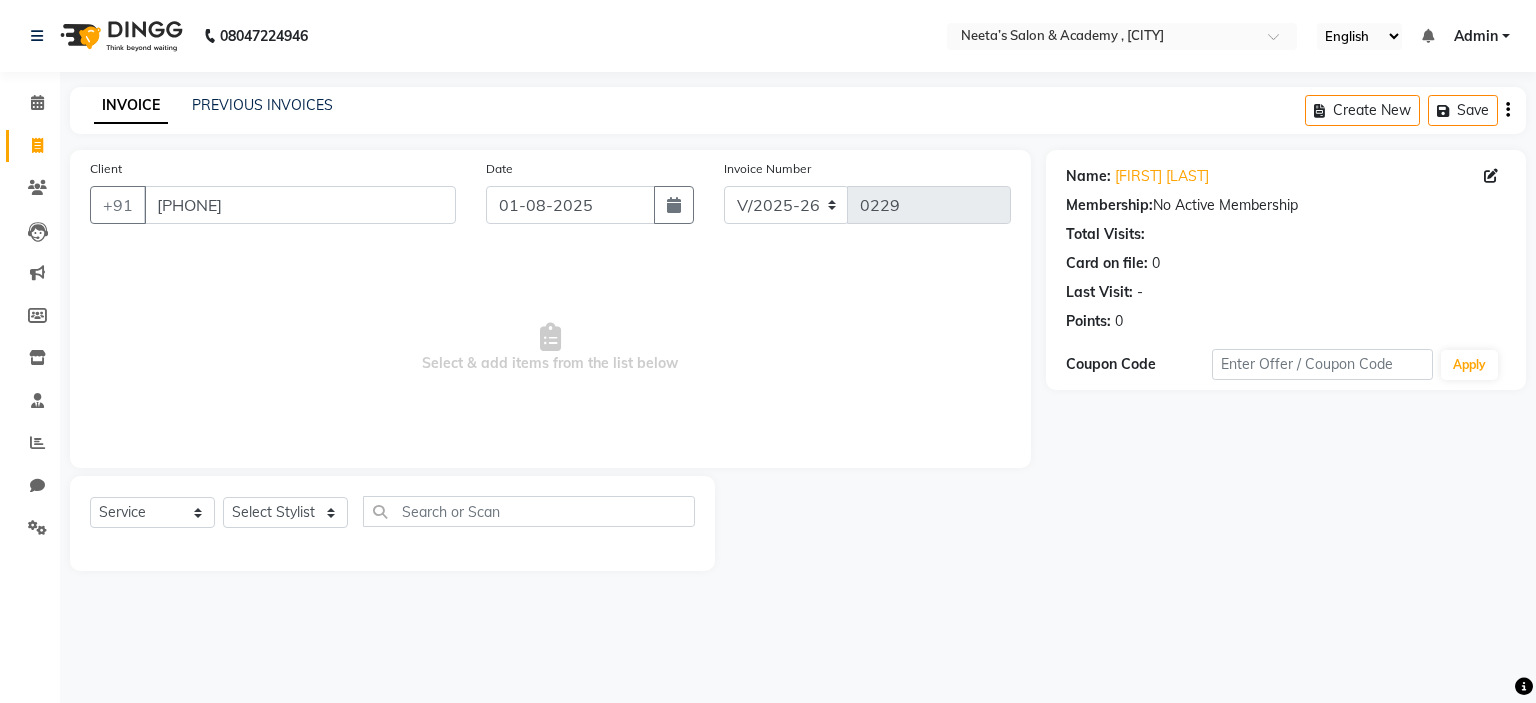 click on "Select & add items from the list below" at bounding box center (550, 348) 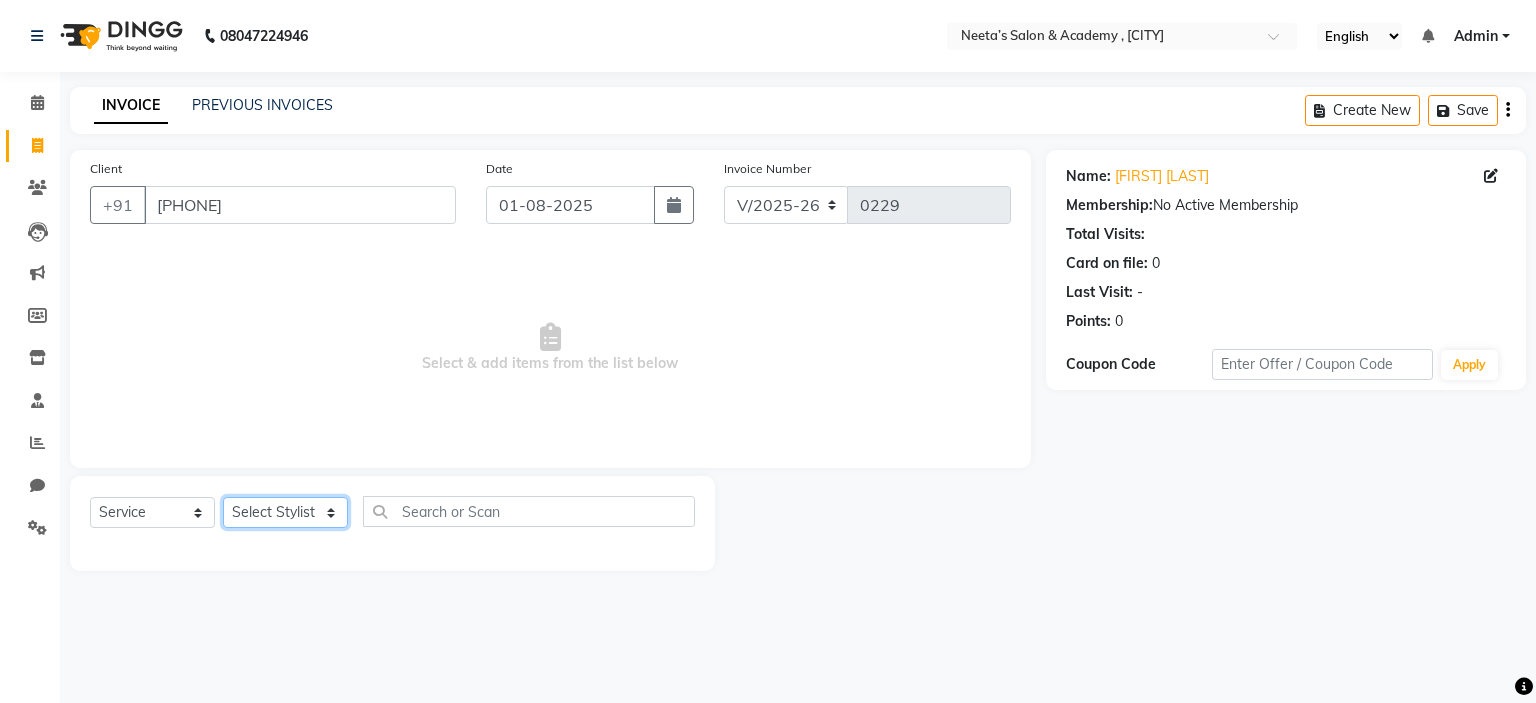 click on "Select Stylist  [FIRST] (Owner) [FIRST] [FIRST] [FIRST] [FIRST] [FIRST] [FIRST] [FIRST] [FIRST] [FIRST]" 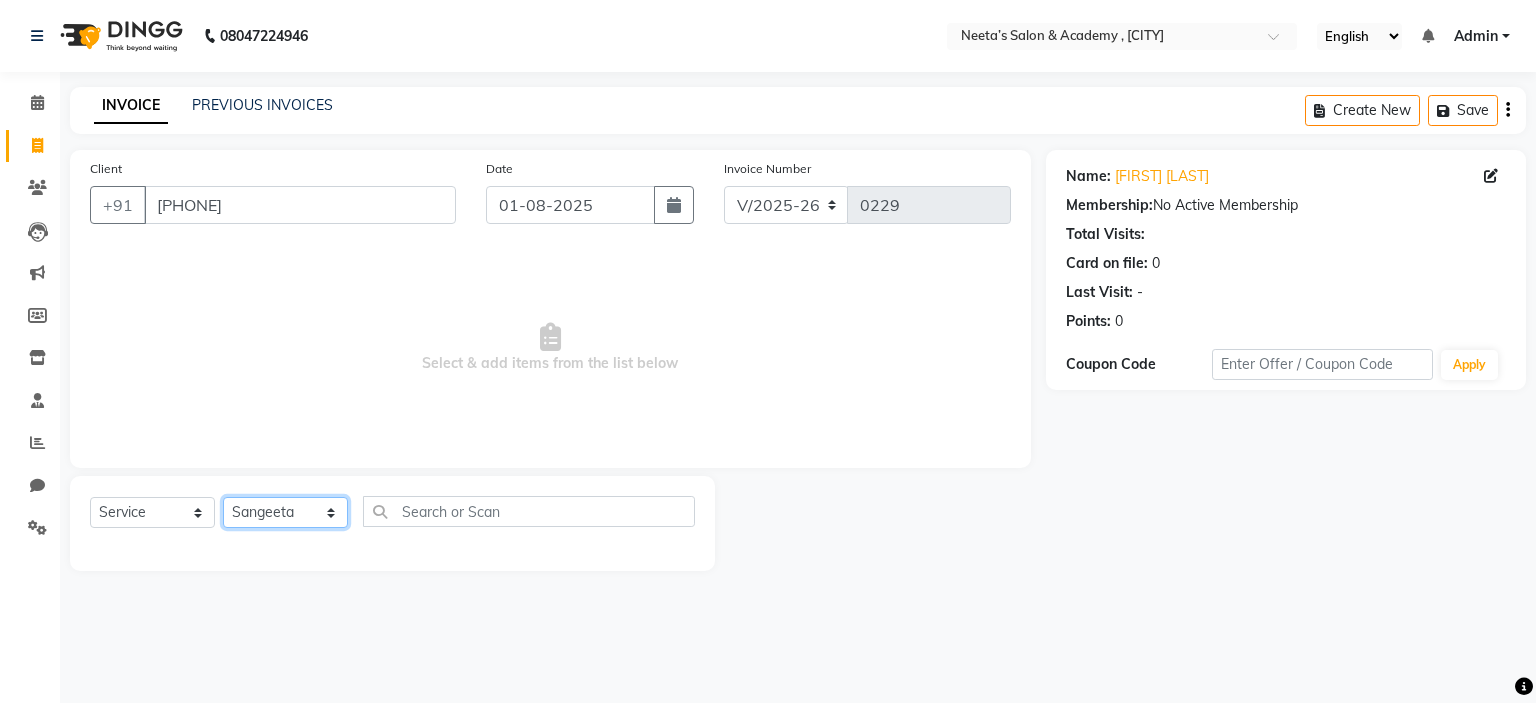 click on "Select Stylist  [FIRST] (Owner) [FIRST] [FIRST] [FIRST] [FIRST] [FIRST] [FIRST] [FIRST] [FIRST] [FIRST]" 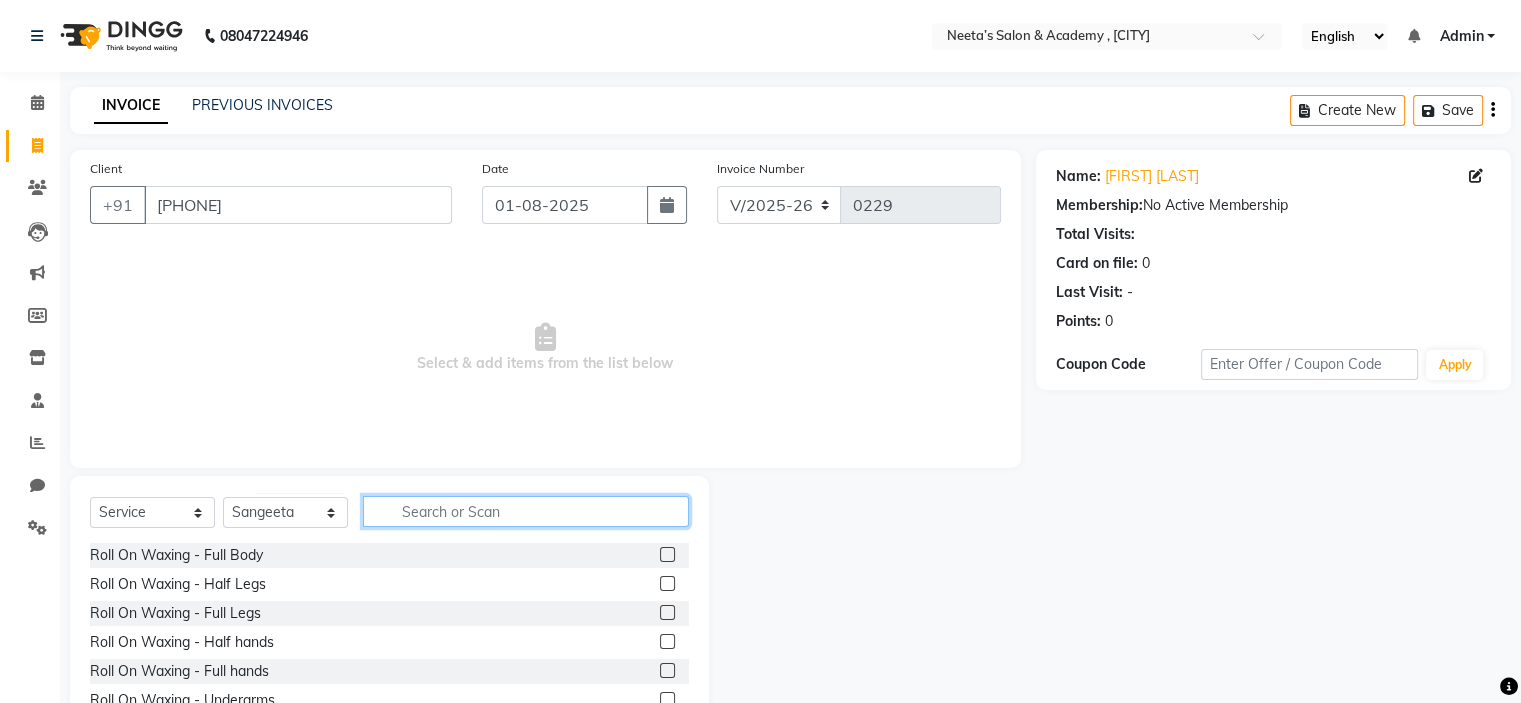 click 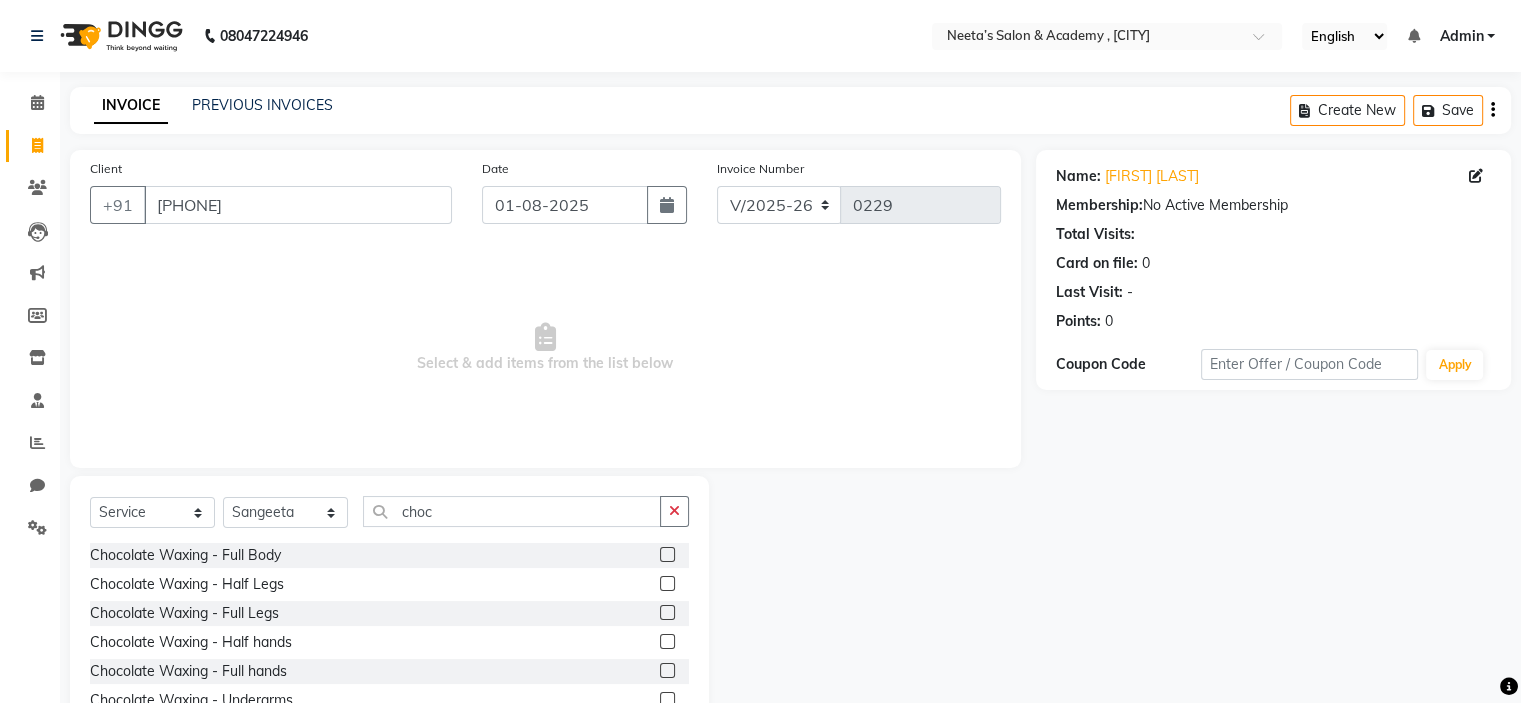 click 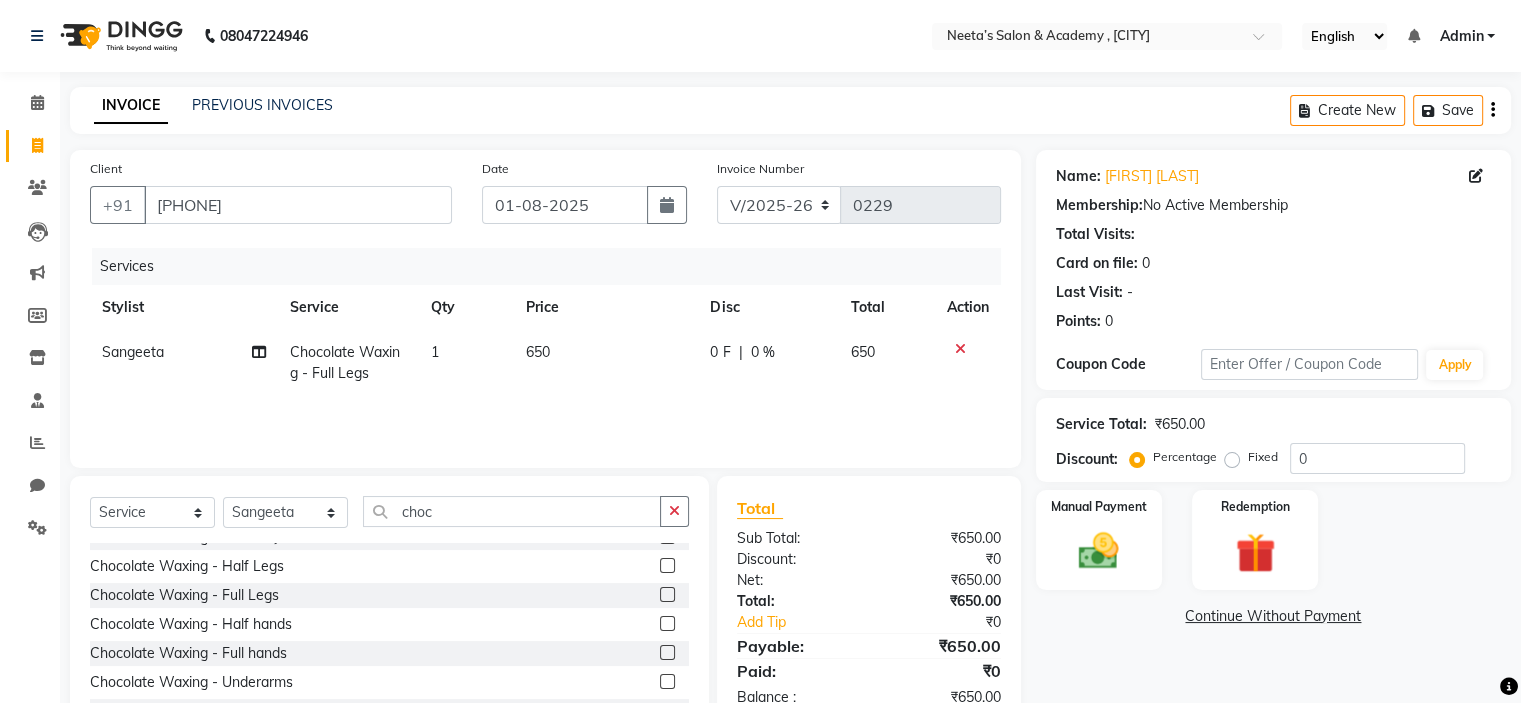 scroll, scrollTop: 20, scrollLeft: 0, axis: vertical 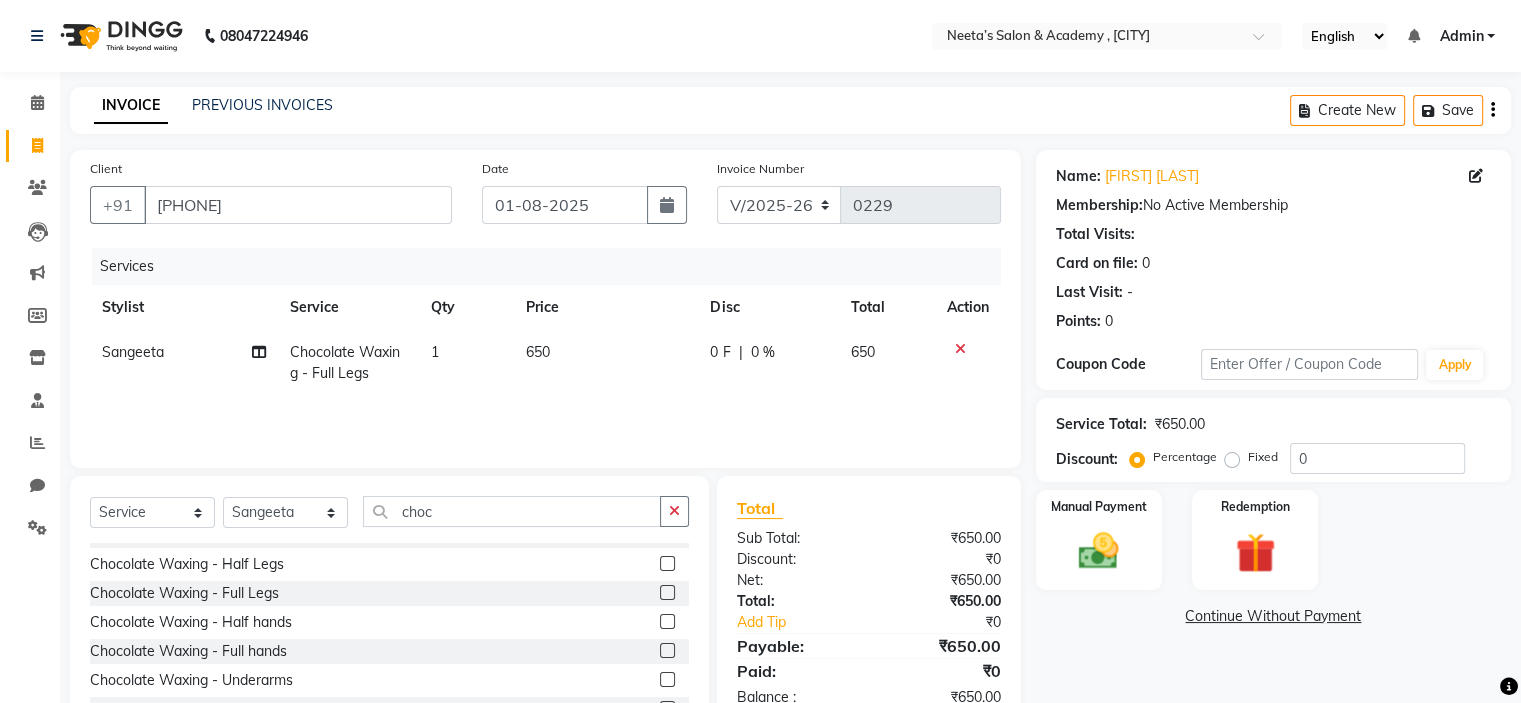 click 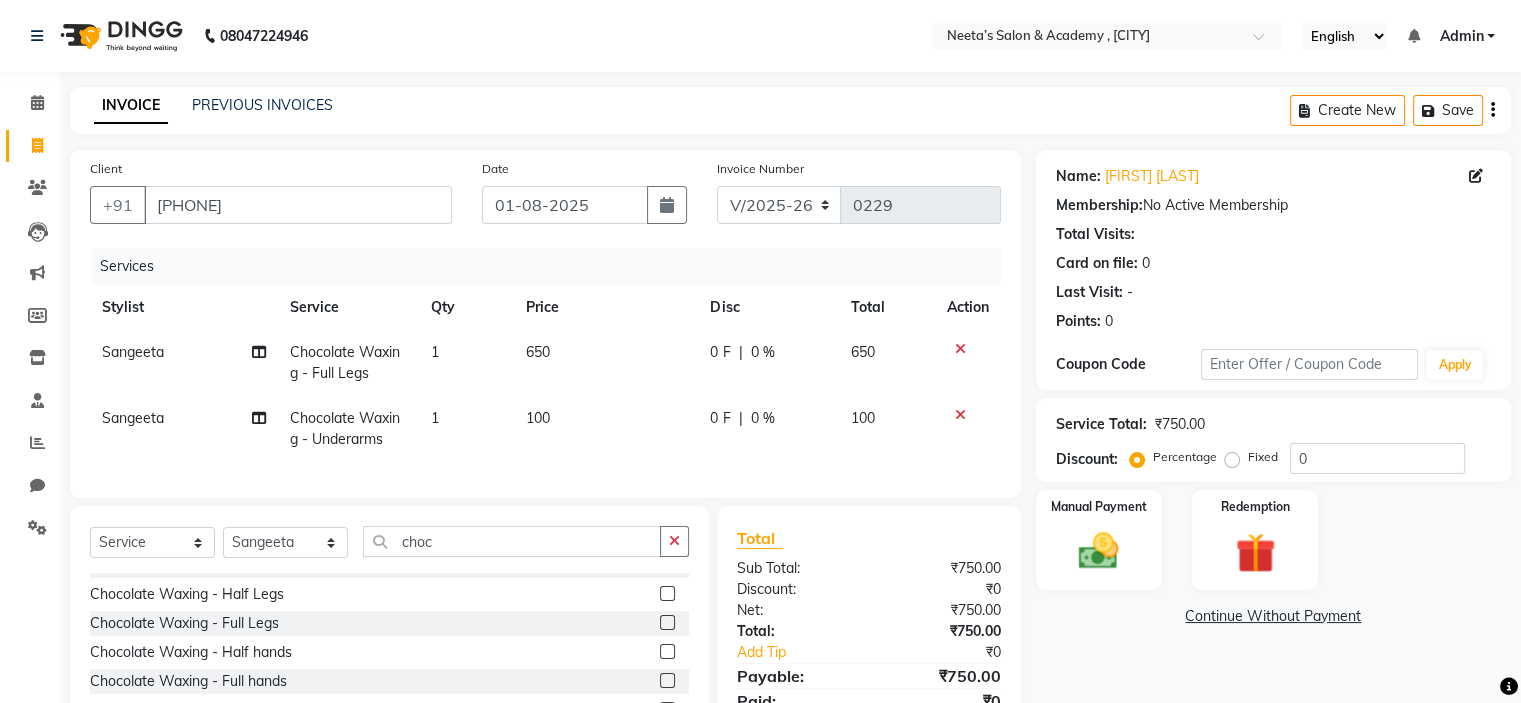click 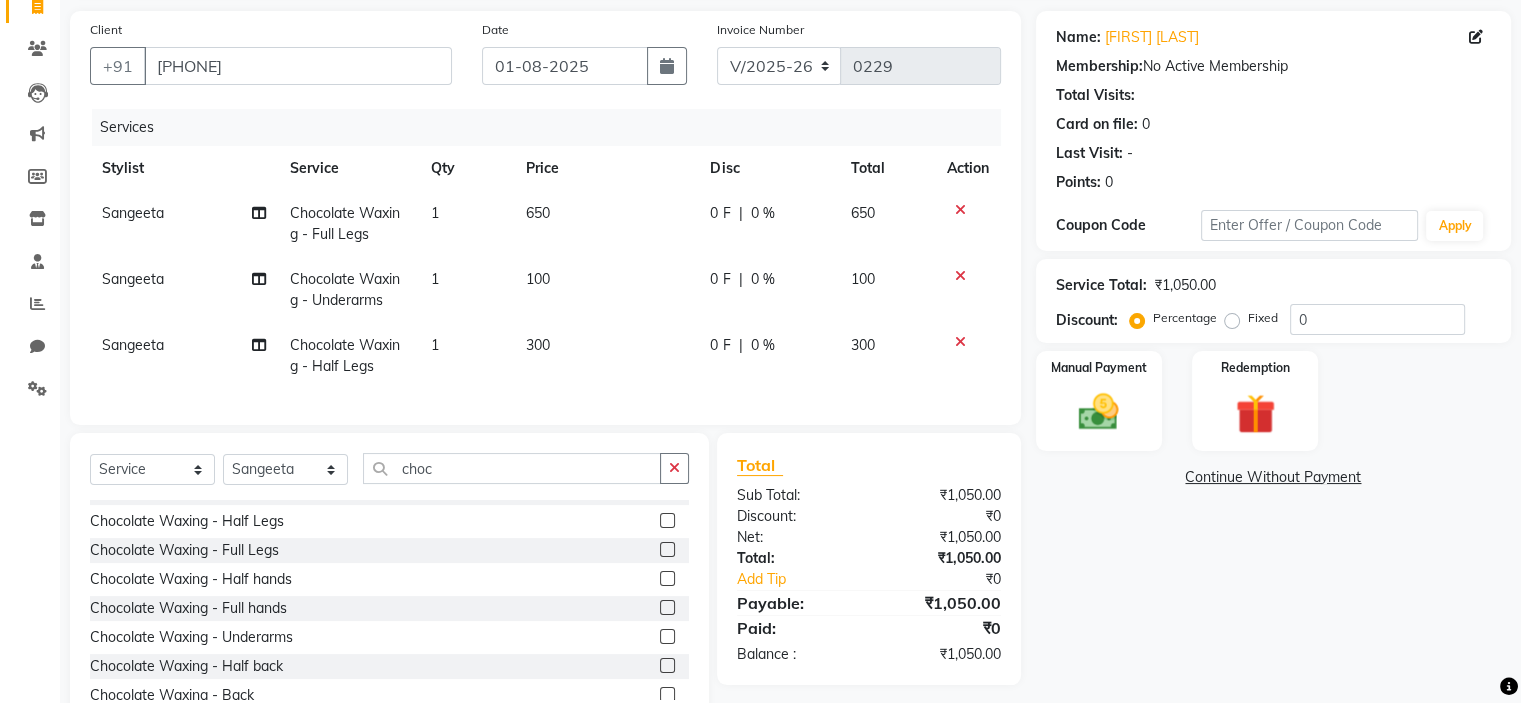 scroll, scrollTop: 147, scrollLeft: 0, axis: vertical 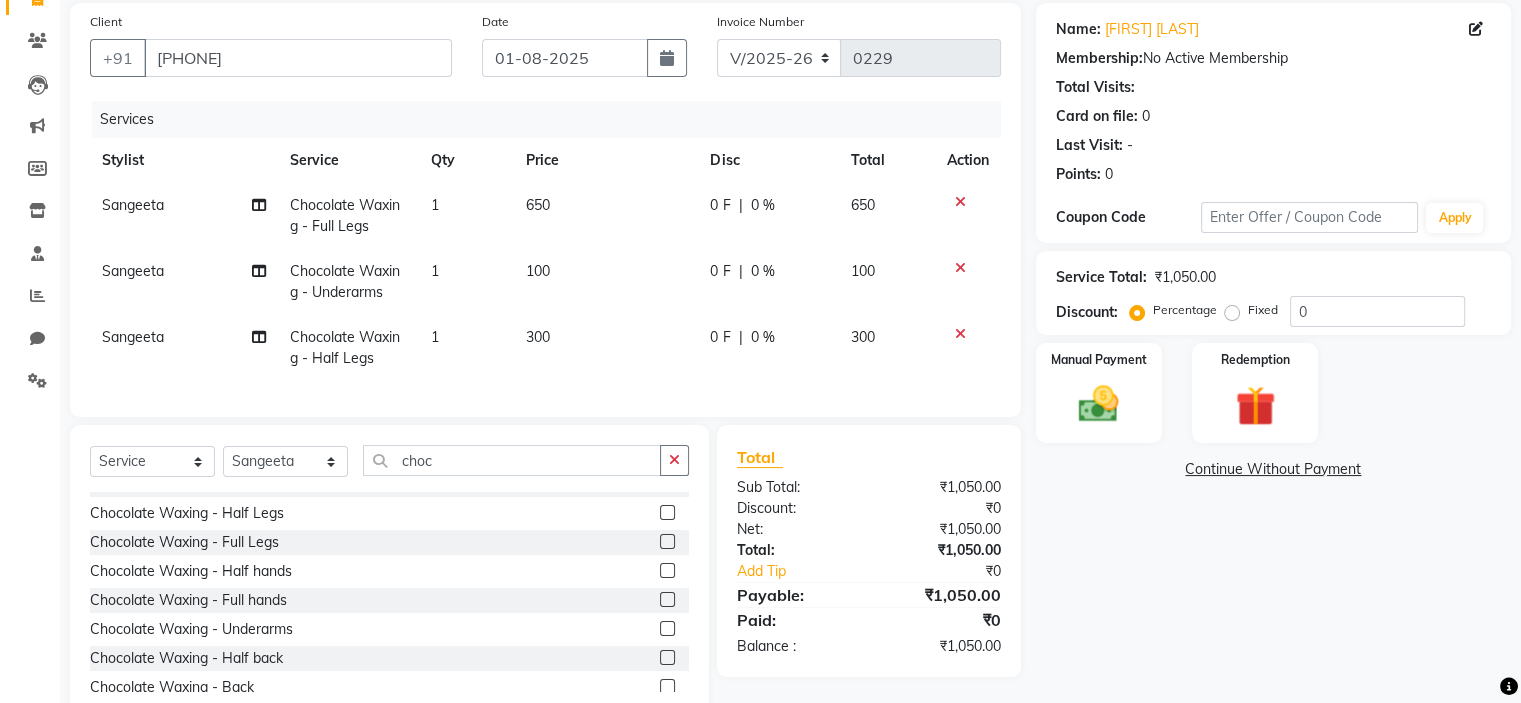 click 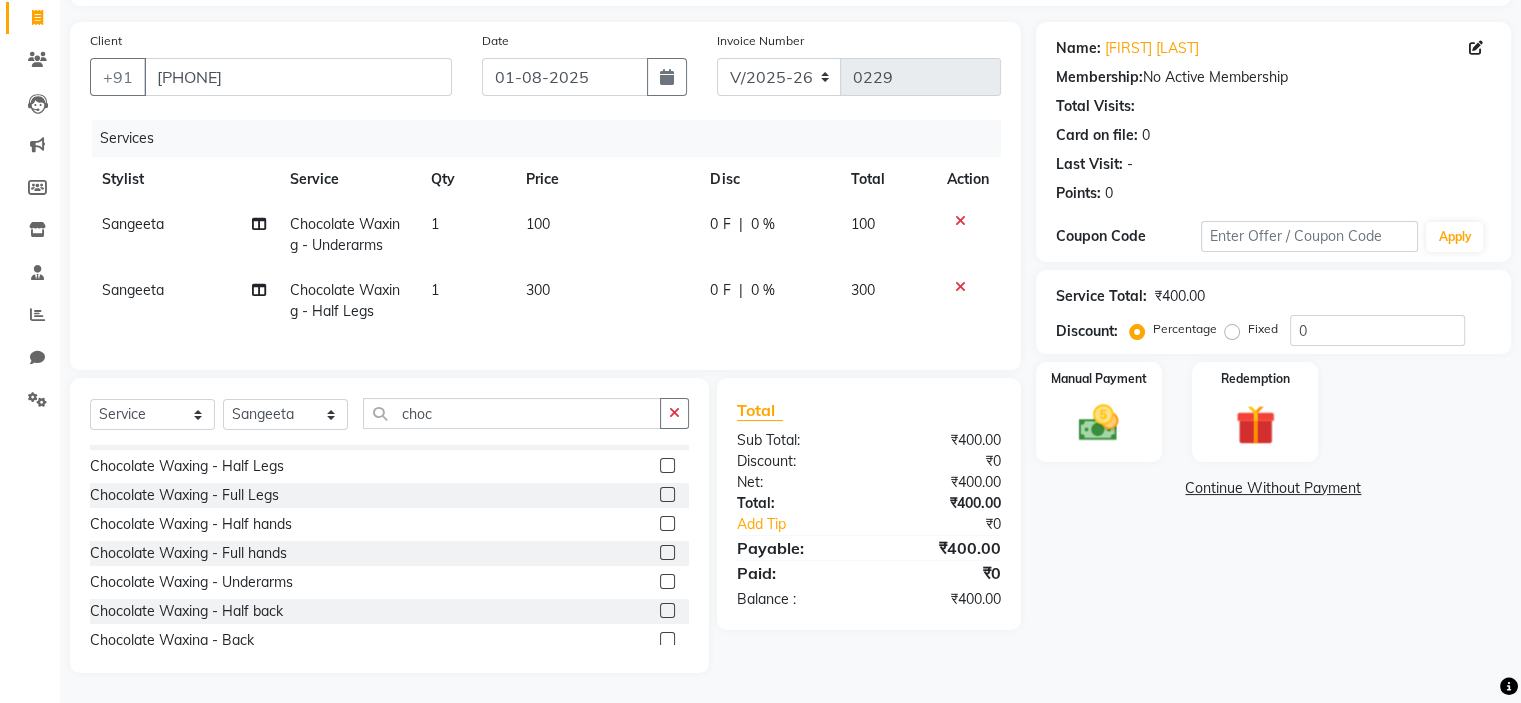 click 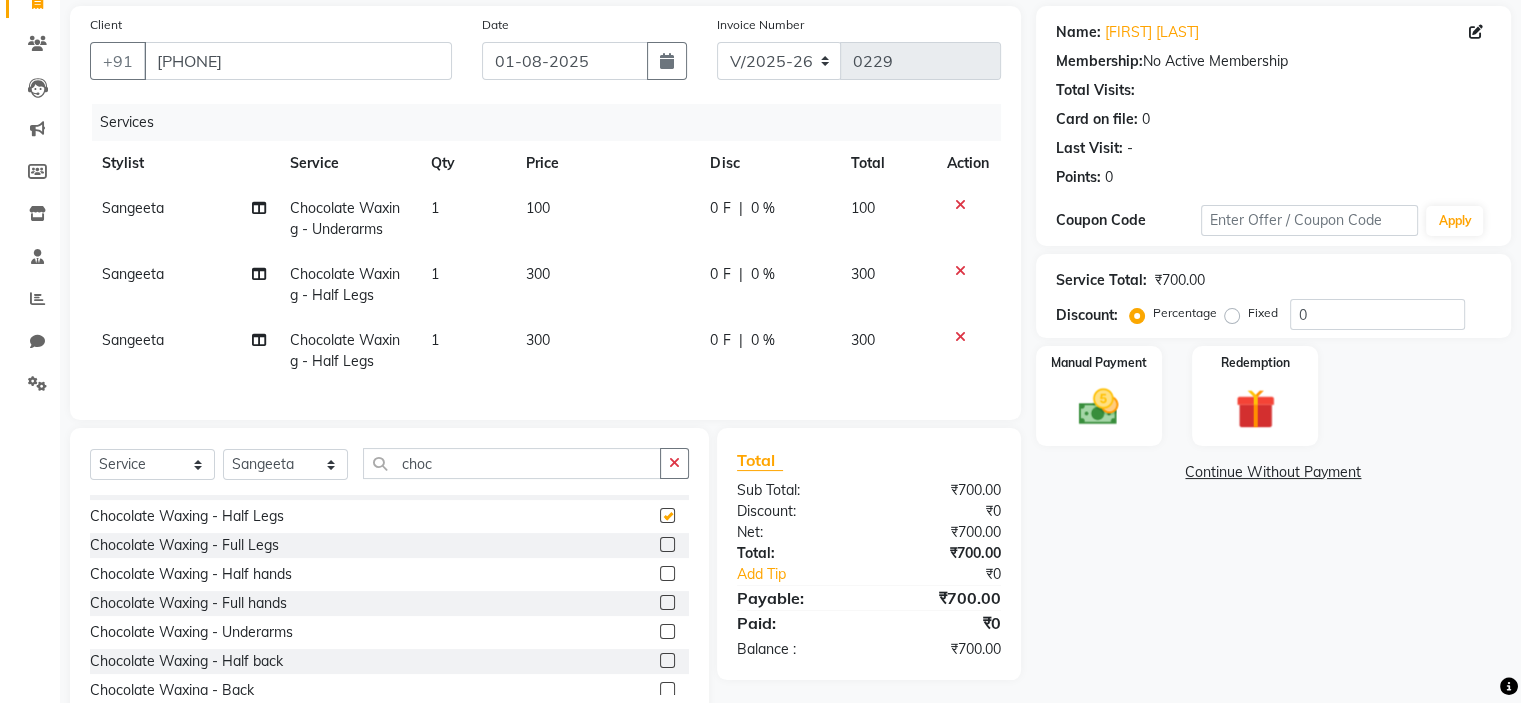 scroll, scrollTop: 147, scrollLeft: 0, axis: vertical 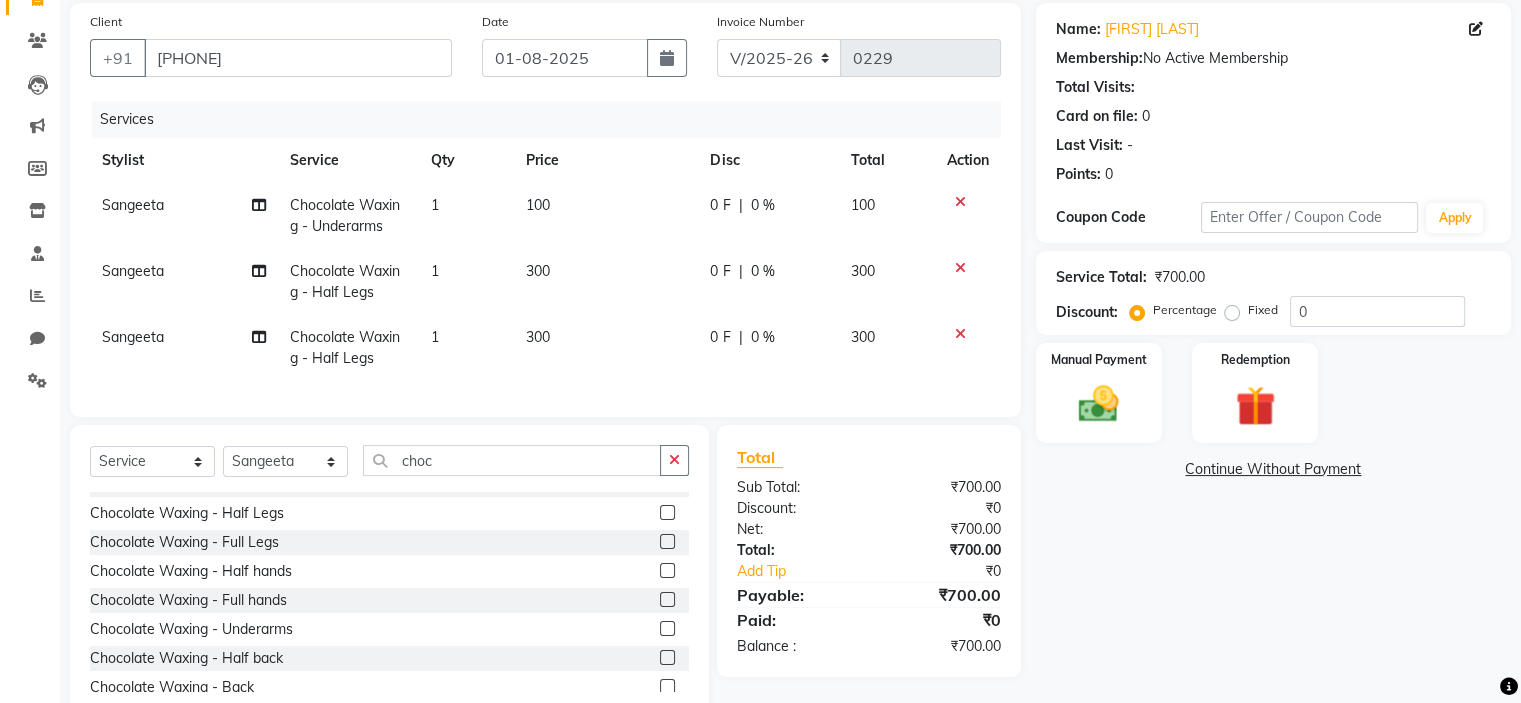 click 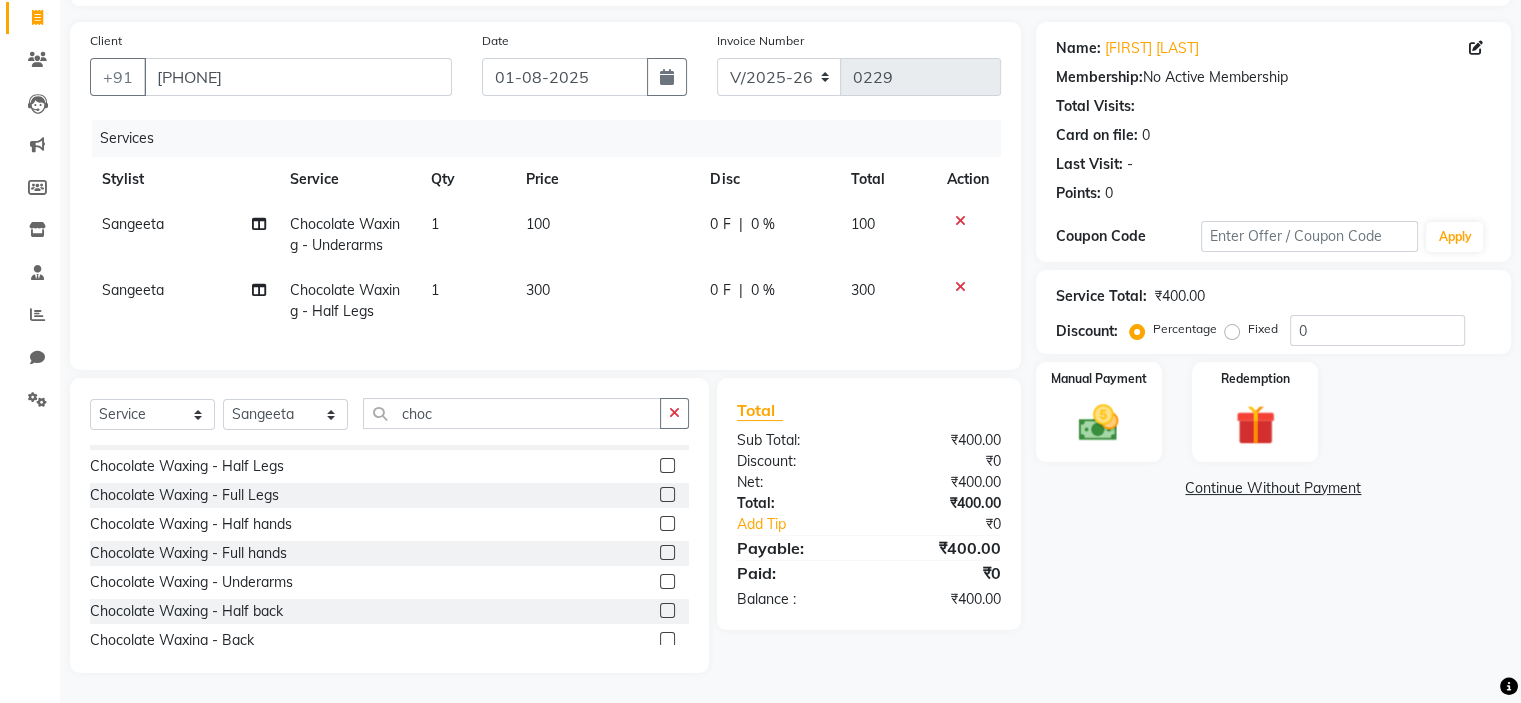 click 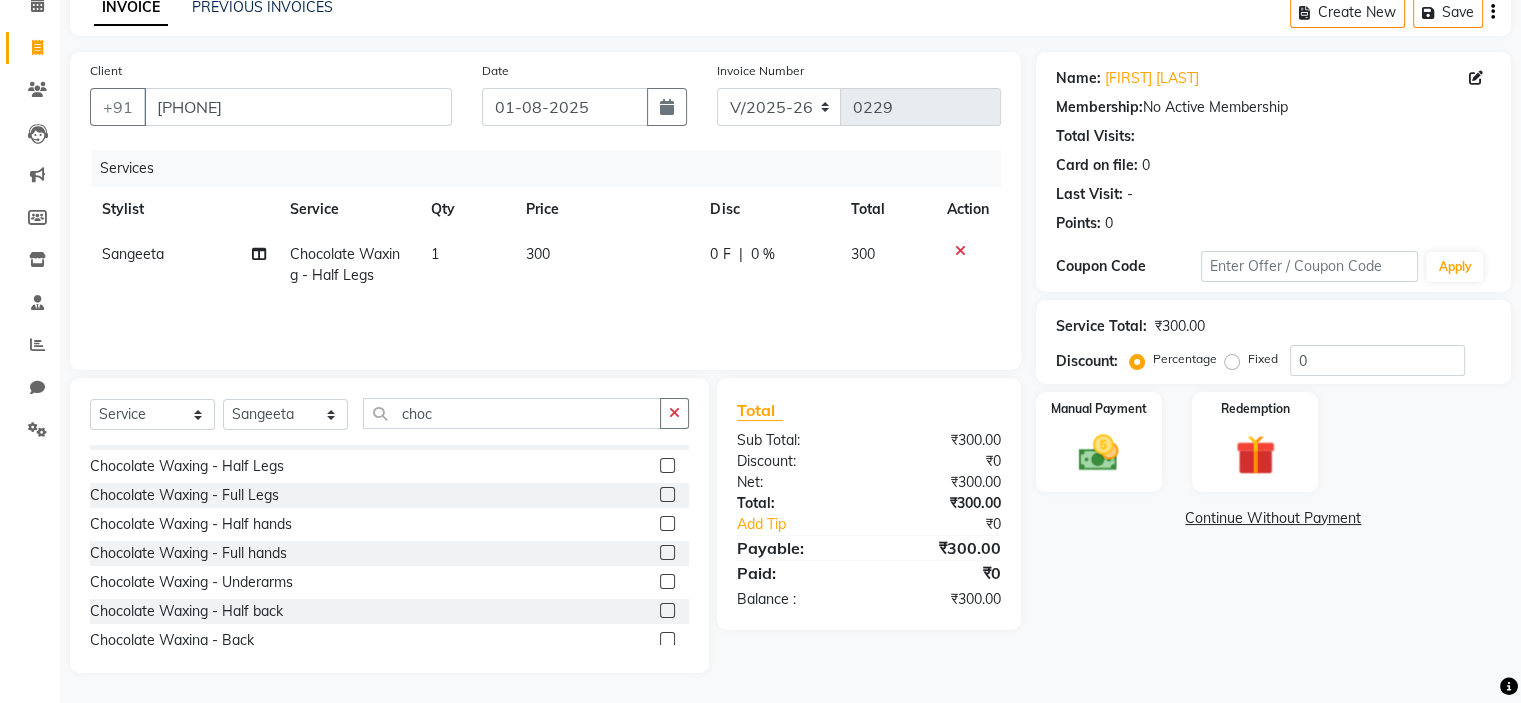 click 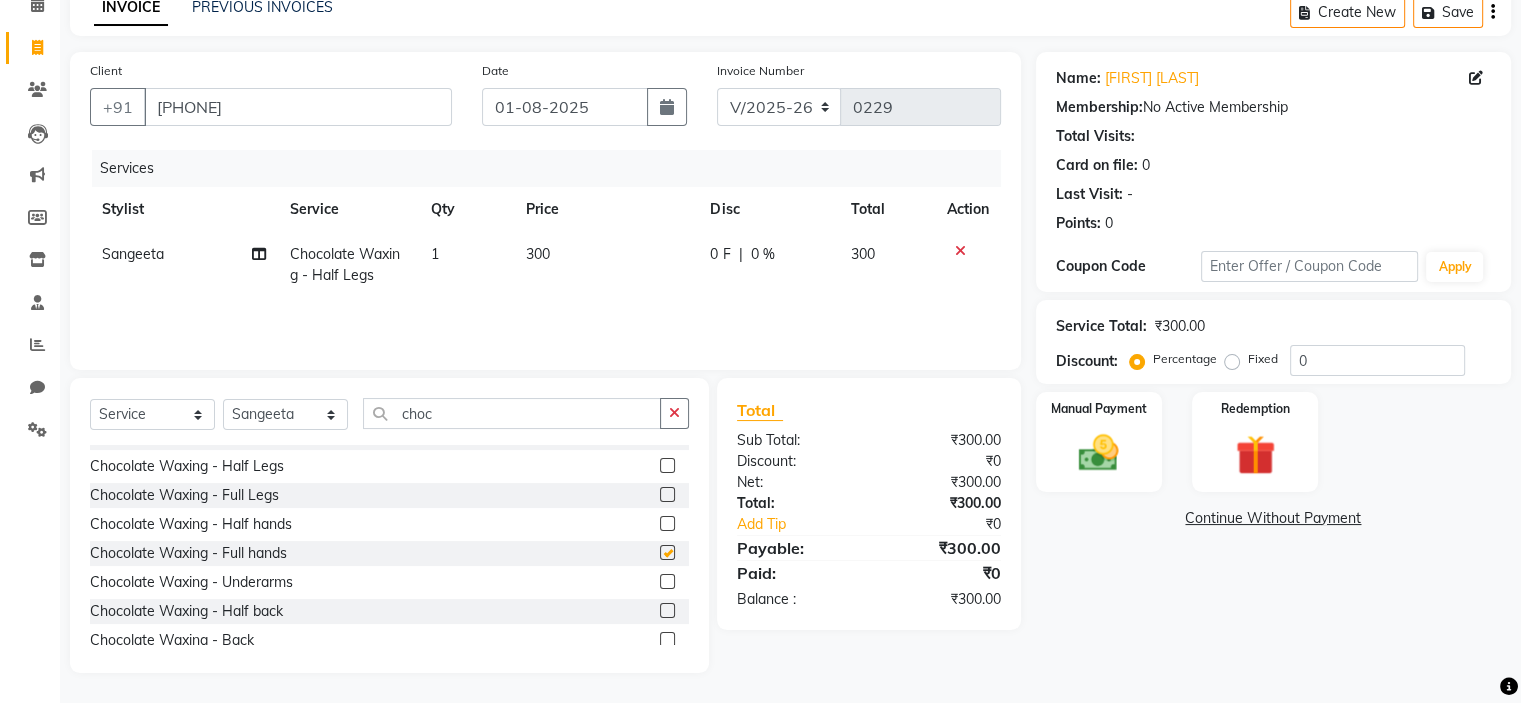 scroll, scrollTop: 144, scrollLeft: 0, axis: vertical 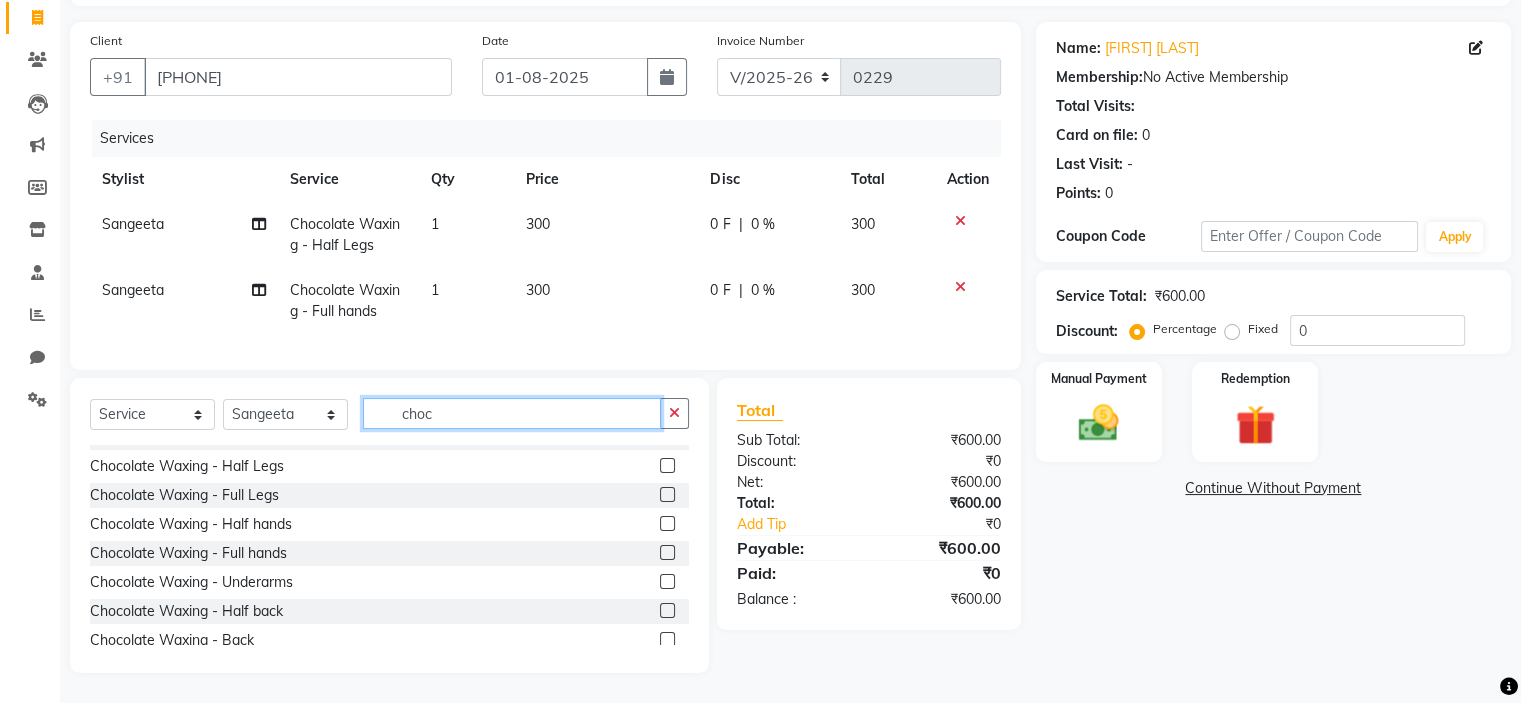 click on "choc" 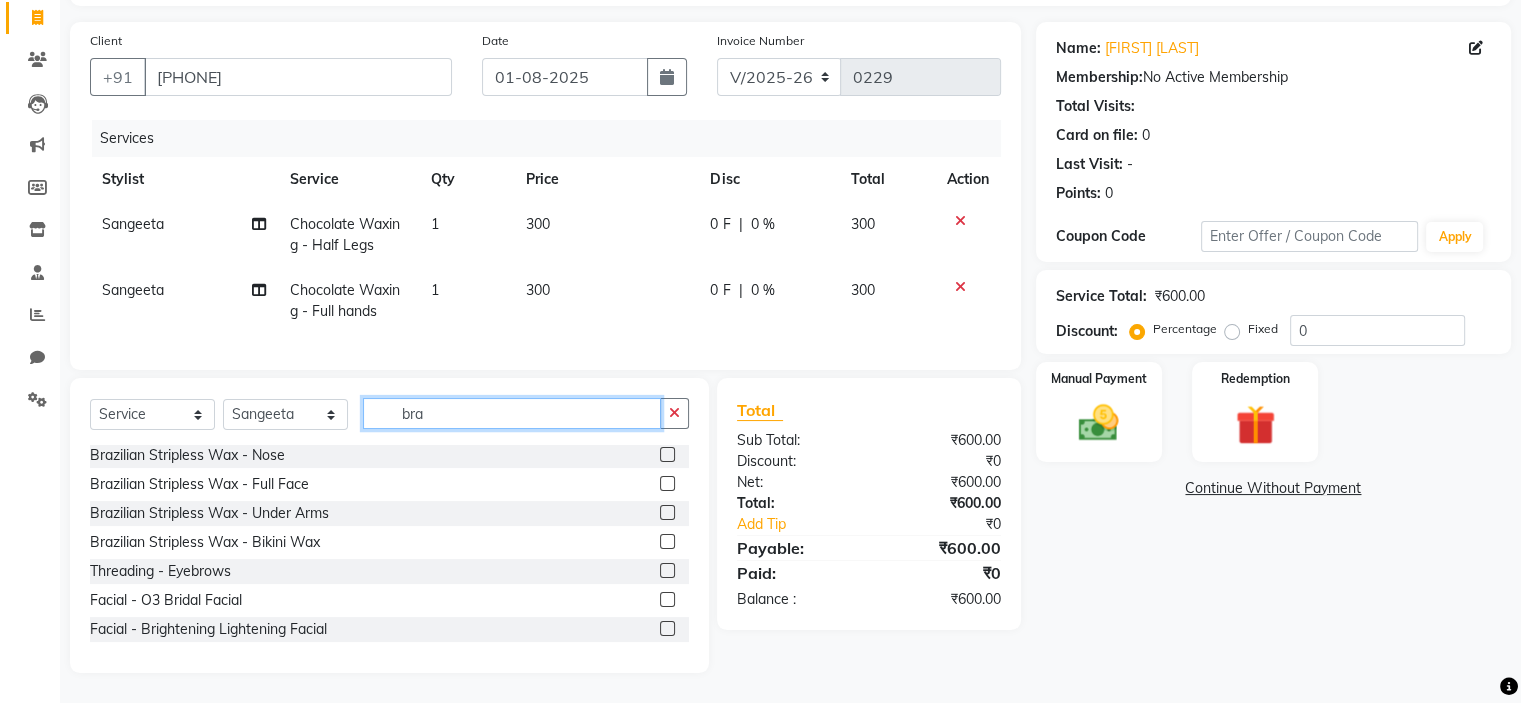 scroll, scrollTop: 90, scrollLeft: 0, axis: vertical 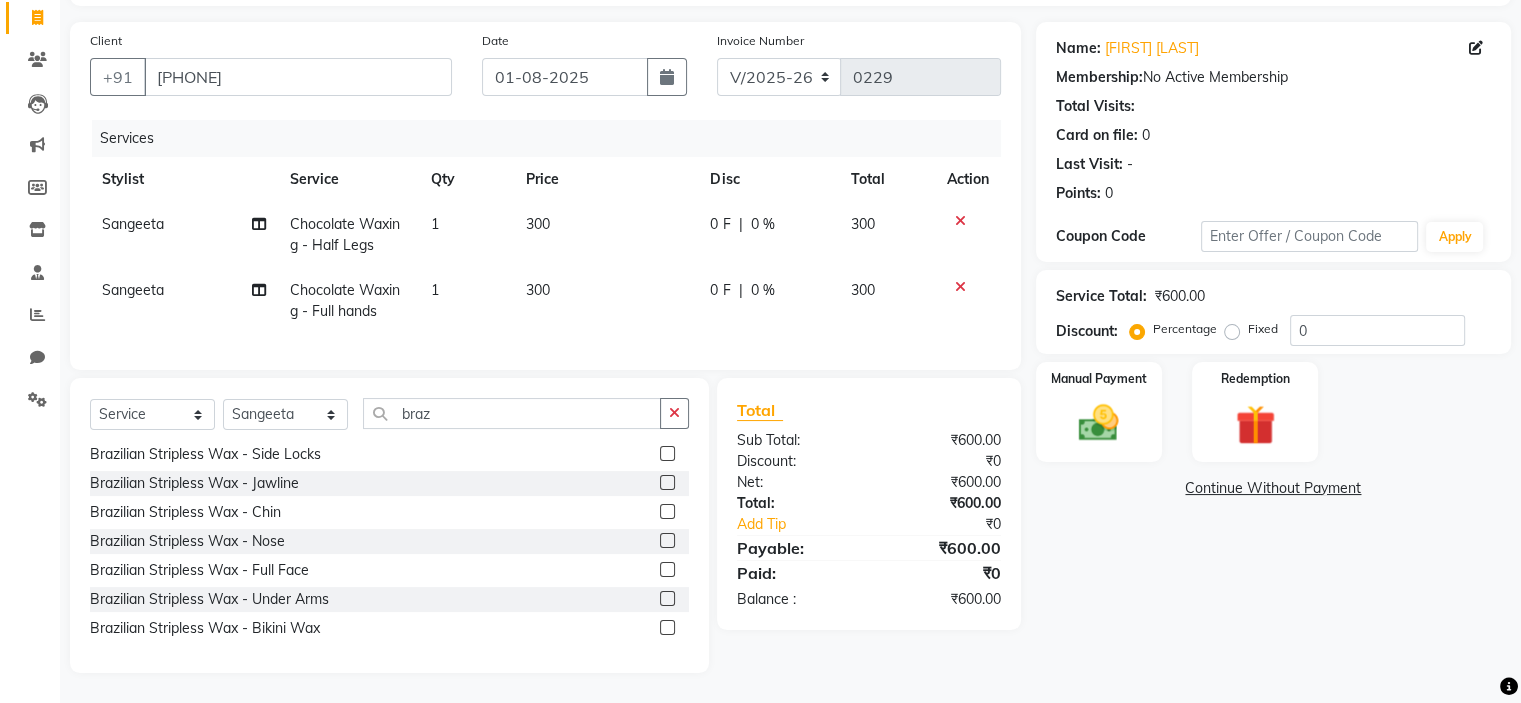 click 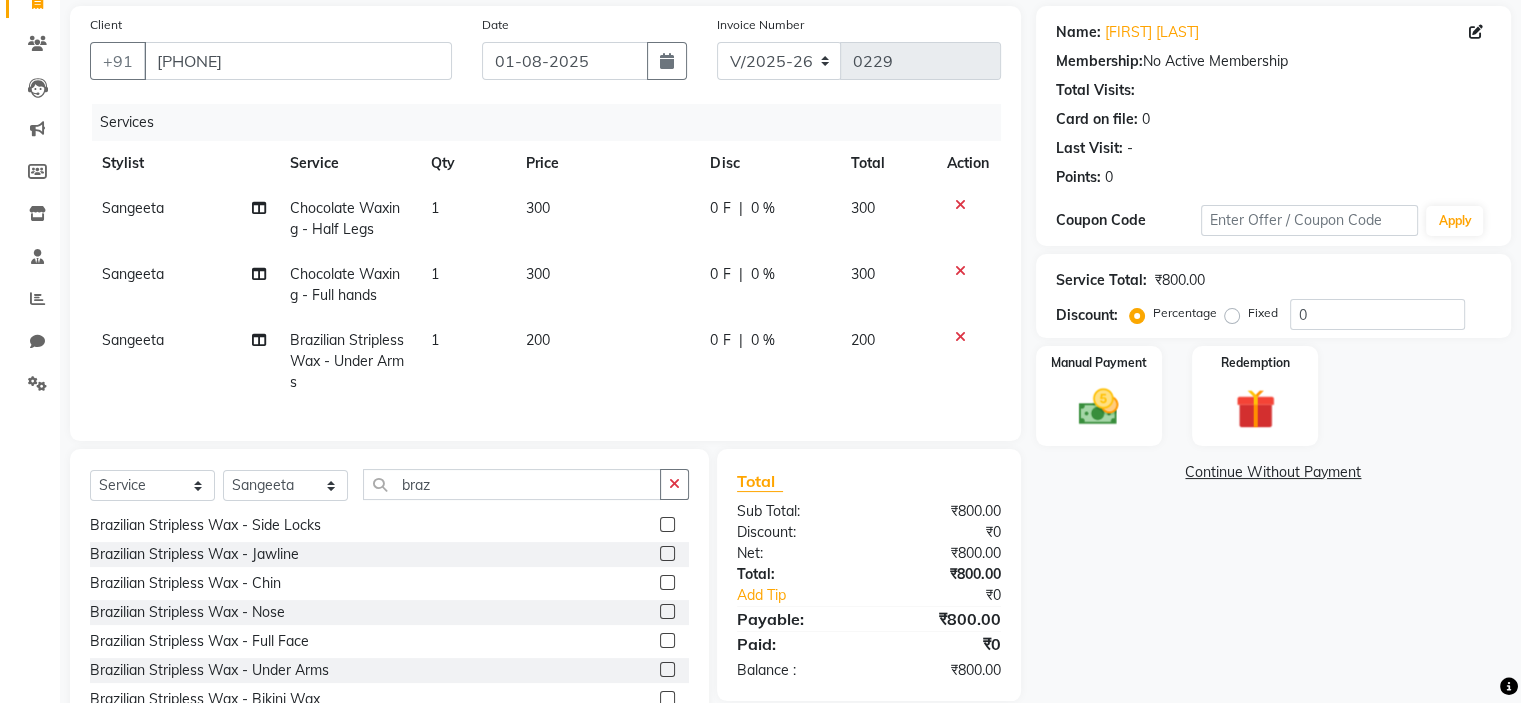 scroll, scrollTop: 0, scrollLeft: 14, axis: horizontal 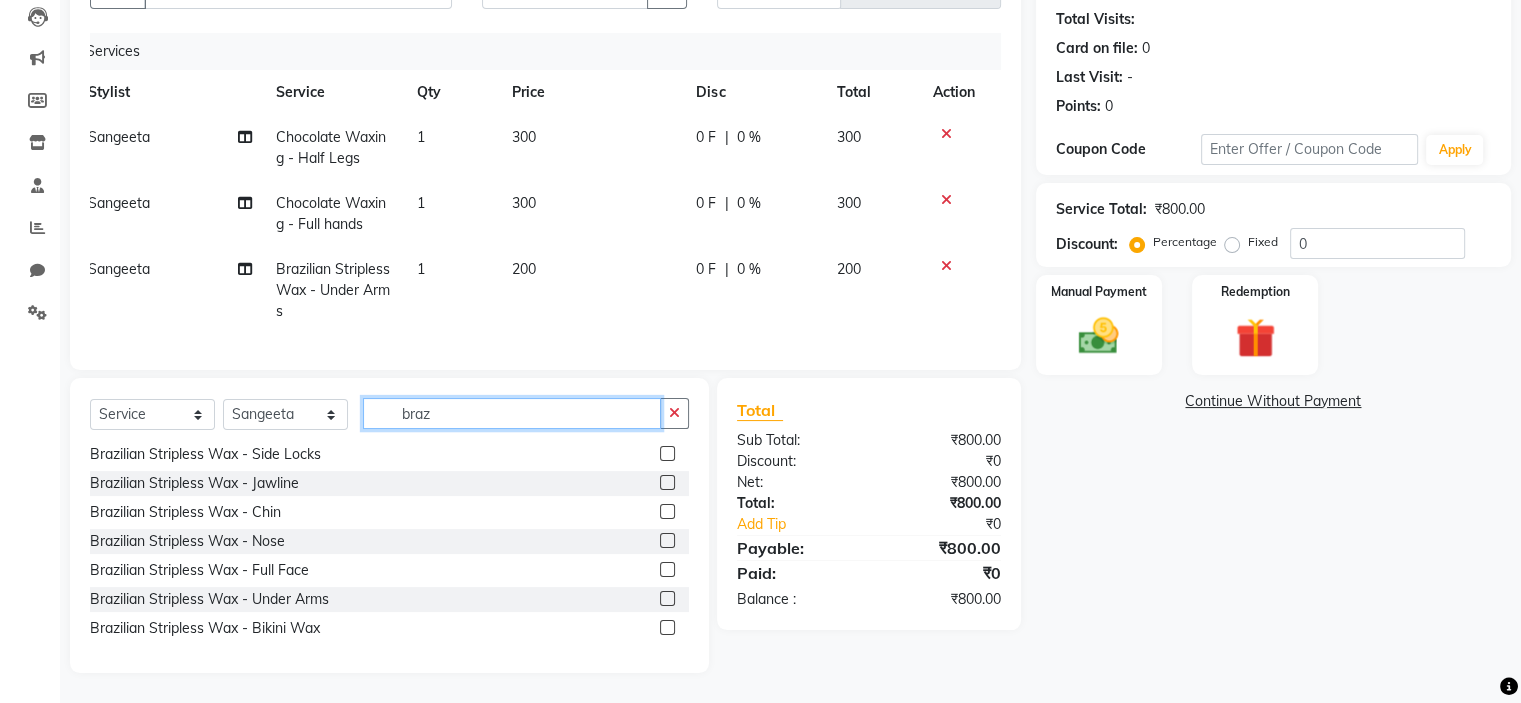 click on "braz" 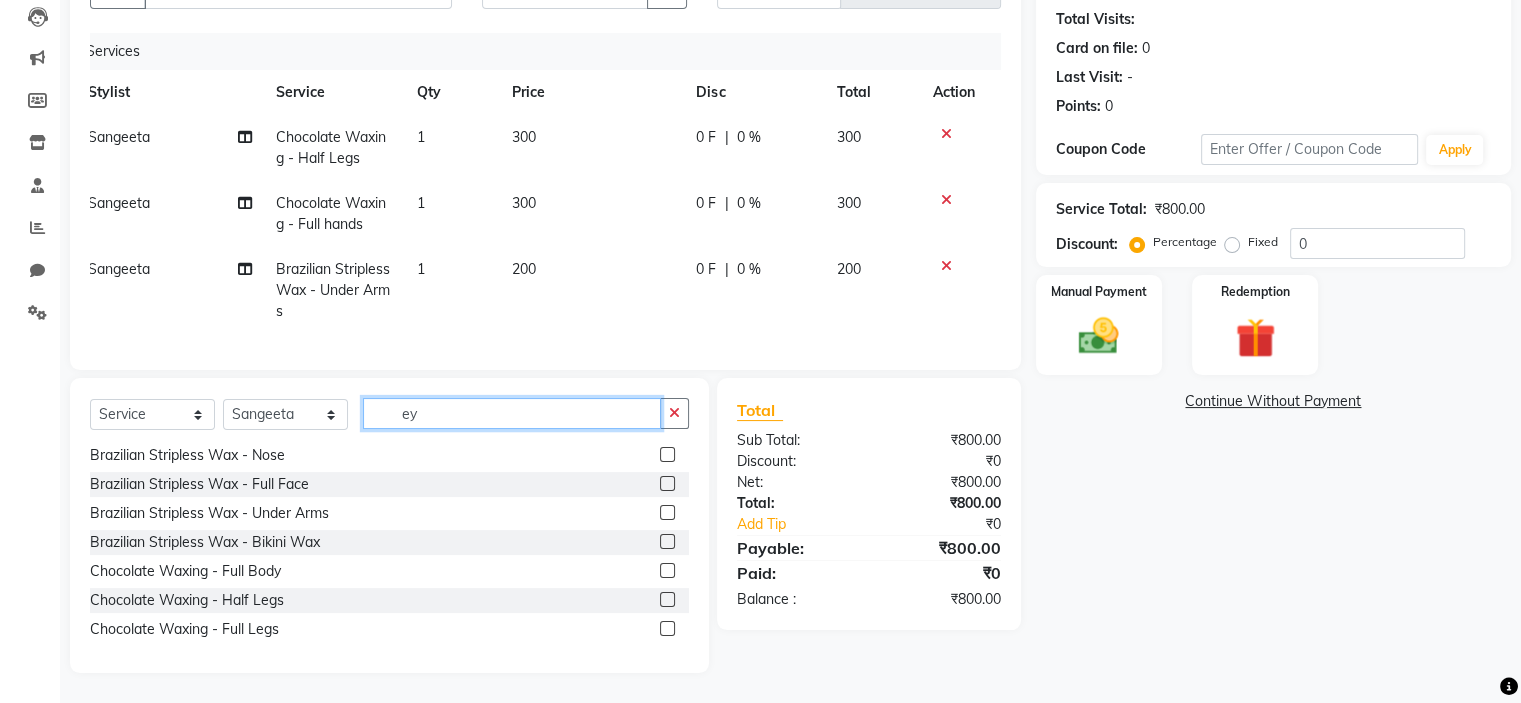 scroll, scrollTop: 408, scrollLeft: 0, axis: vertical 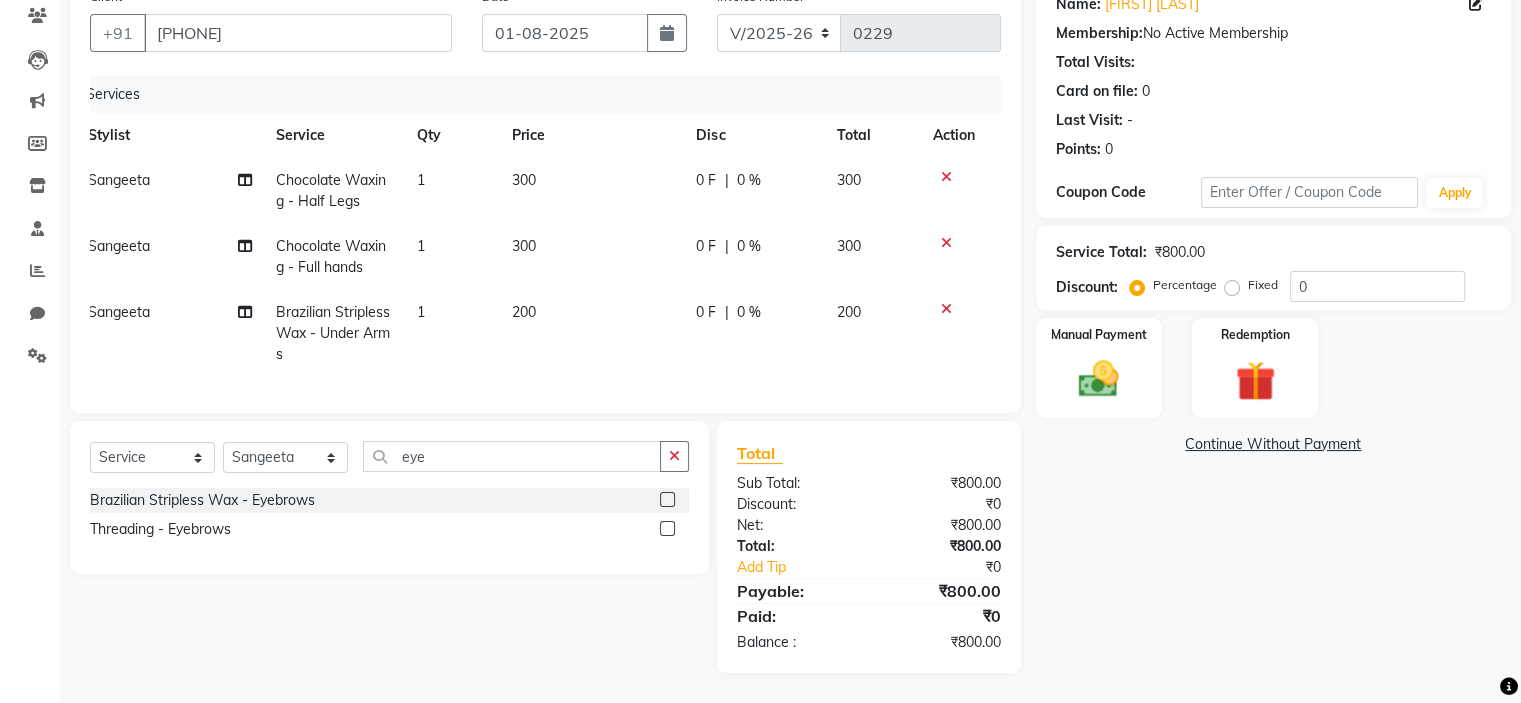 click 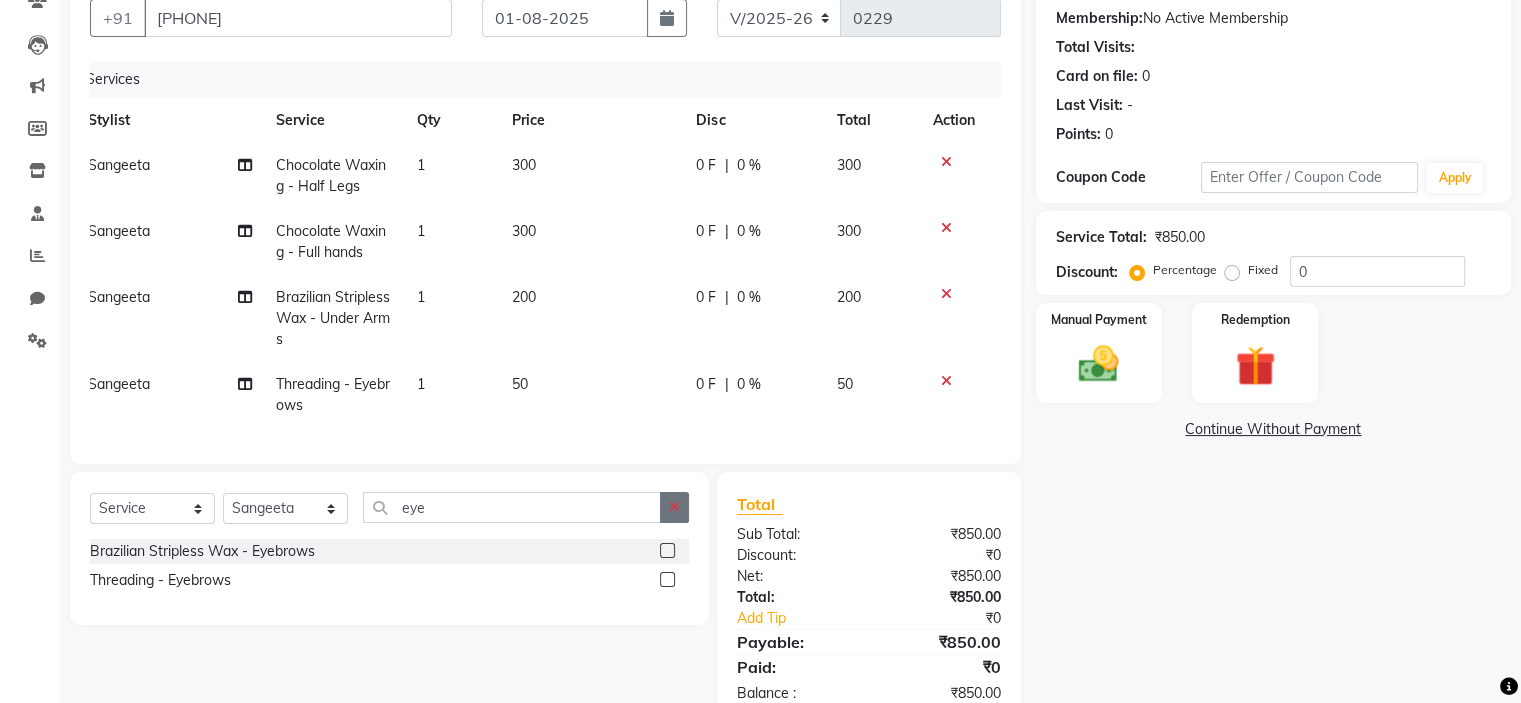 click 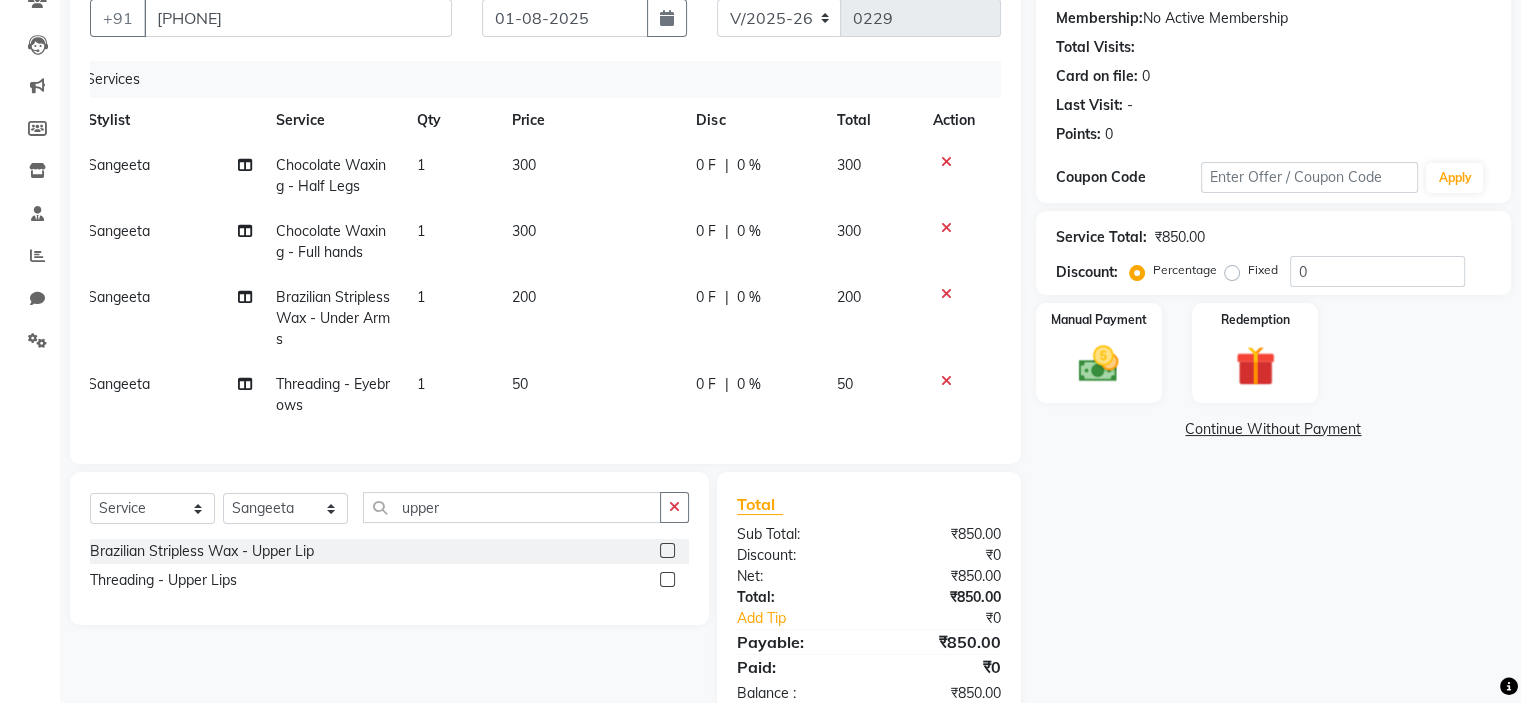 click 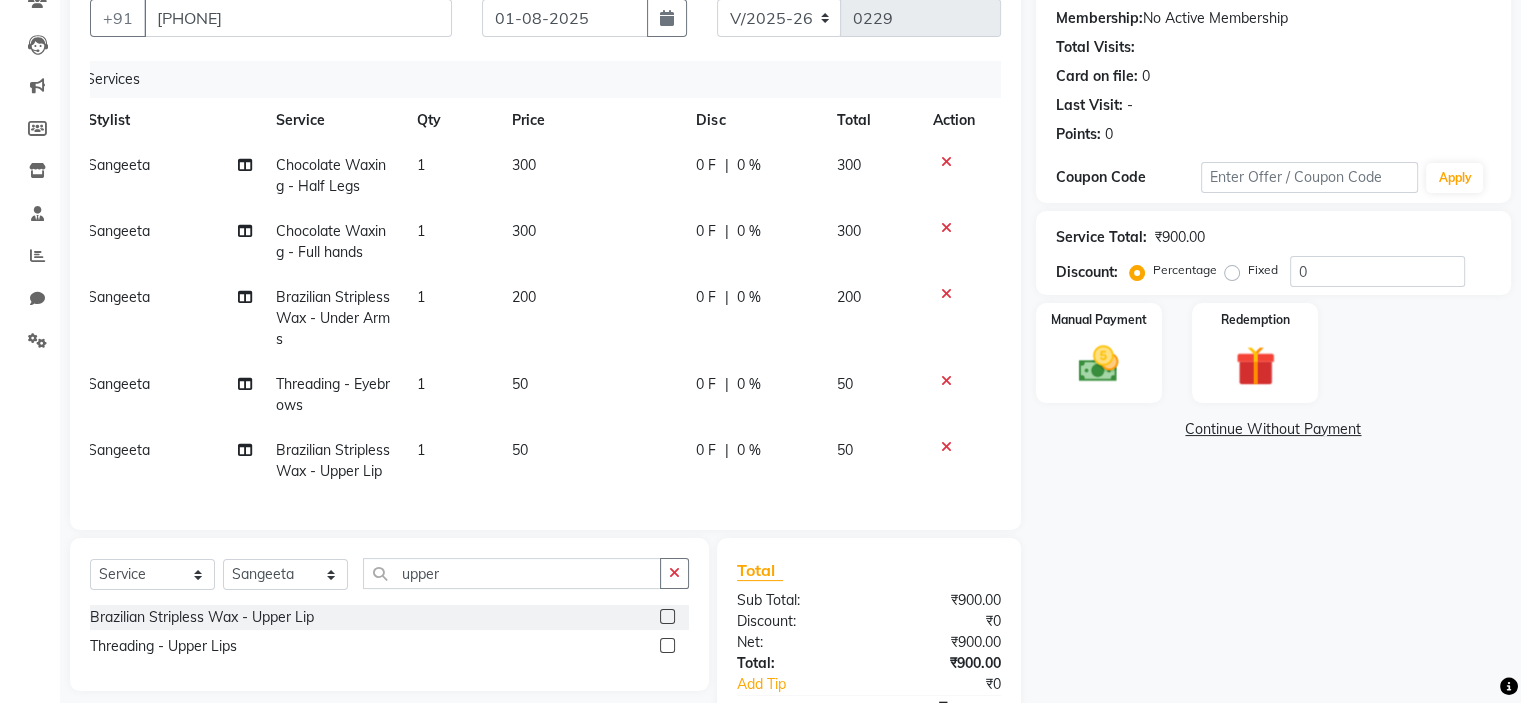 click on "Sangeeta" 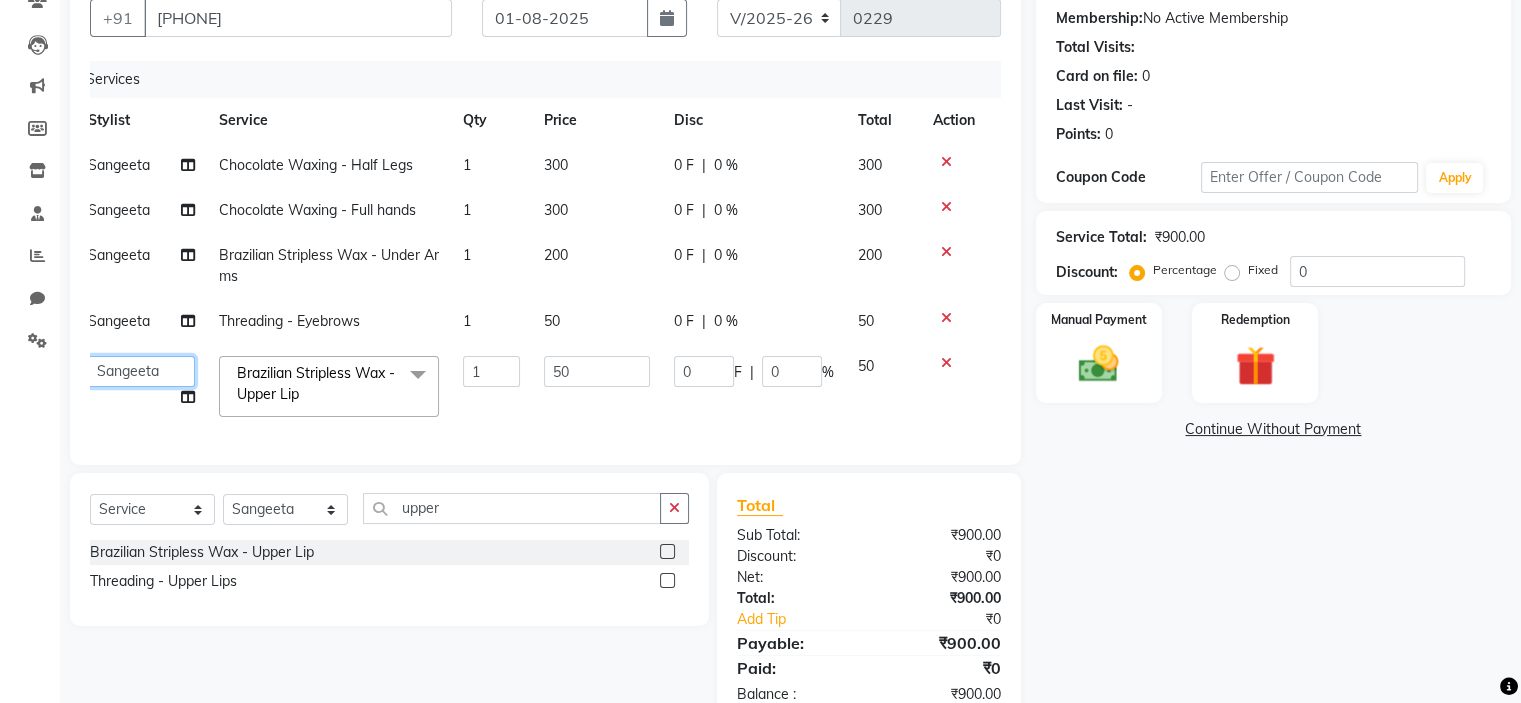 click on "[FIRST] (Owner)   [FIRST]   [FIRST]   [FIRST]   [FIRST]   [FIRST]   [FIRST]   [FIRST]   [FIRST]   [FIRST]" 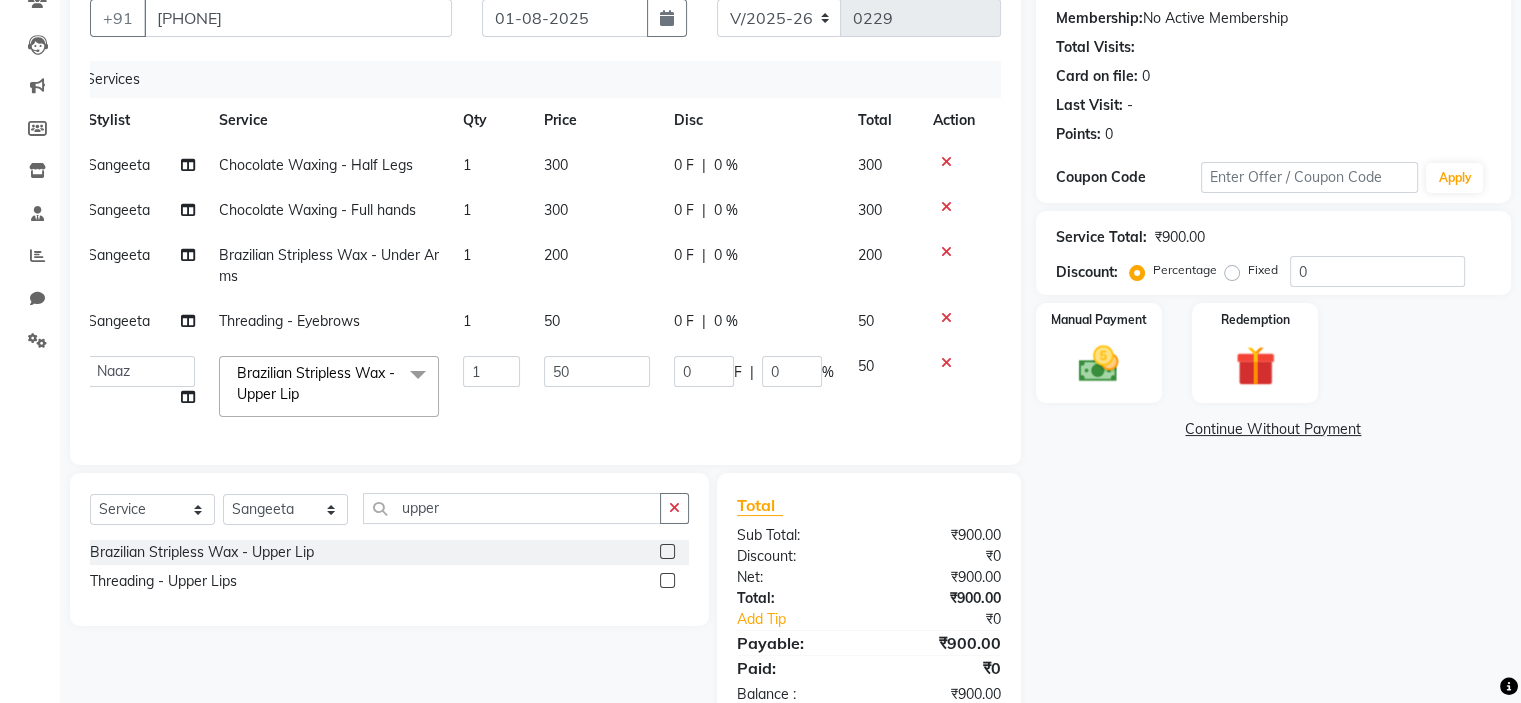 click on "Sangeeta" 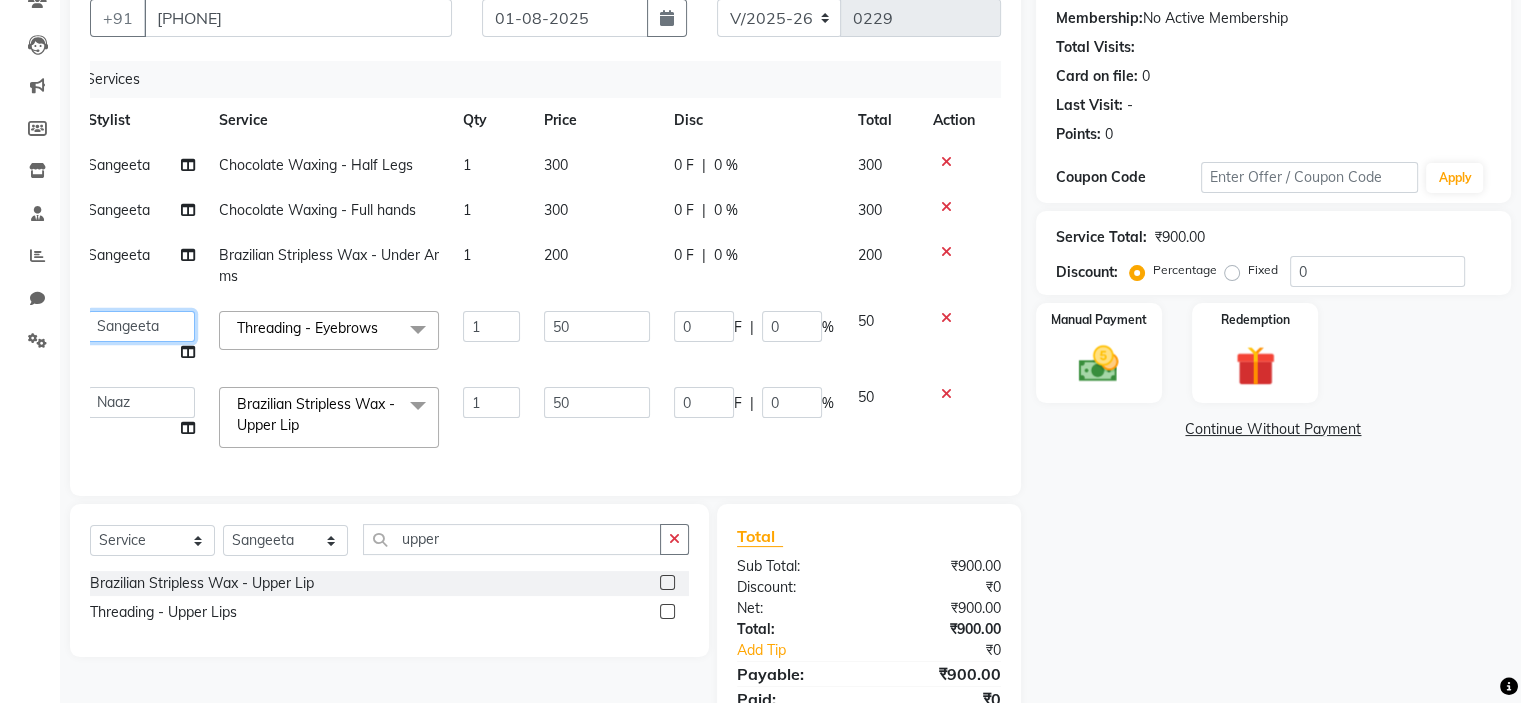 click on "[FIRST] (Owner)   [FIRST]   [FIRST]   [FIRST]   [FIRST]   [FIRST]   [FIRST]   [FIRST]   [FIRST]   [FIRST]" 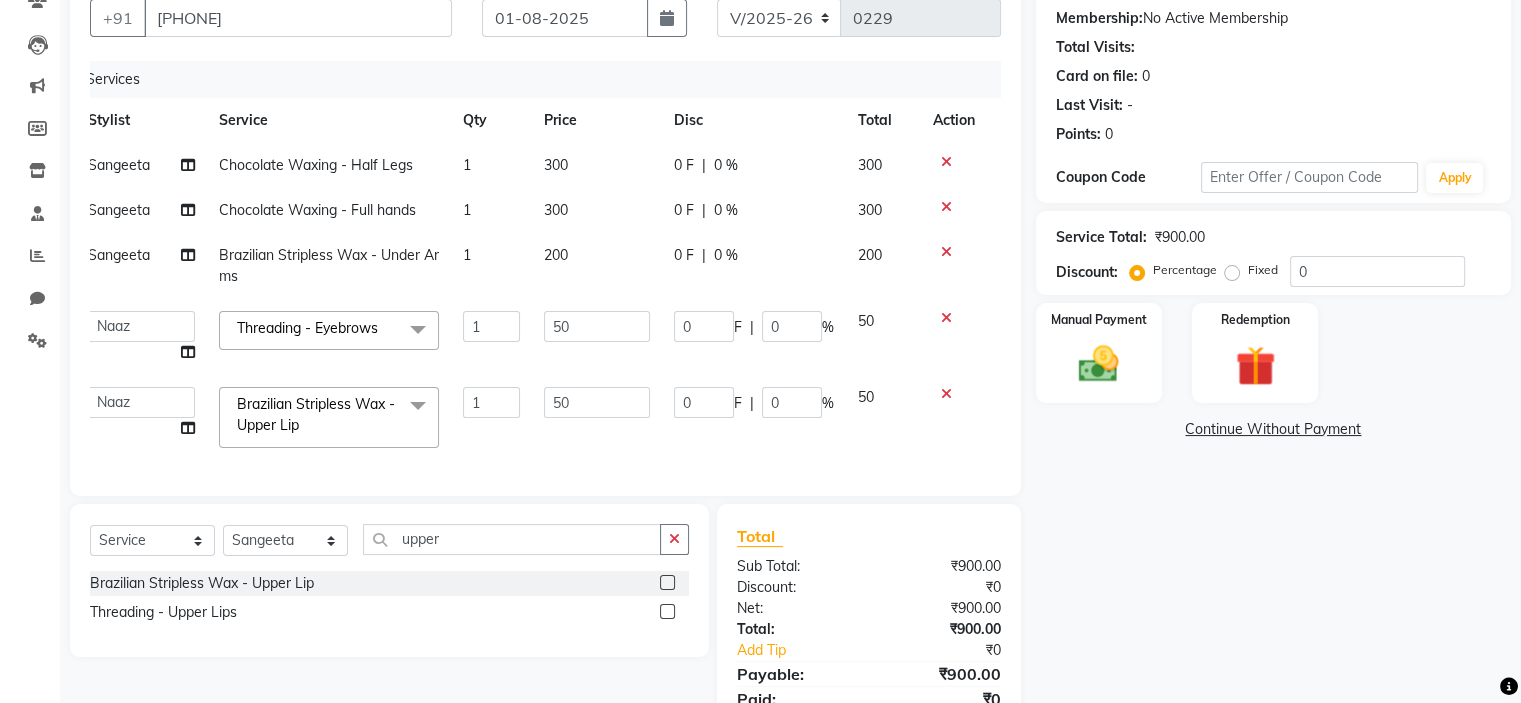 scroll, scrollTop: 269, scrollLeft: 0, axis: vertical 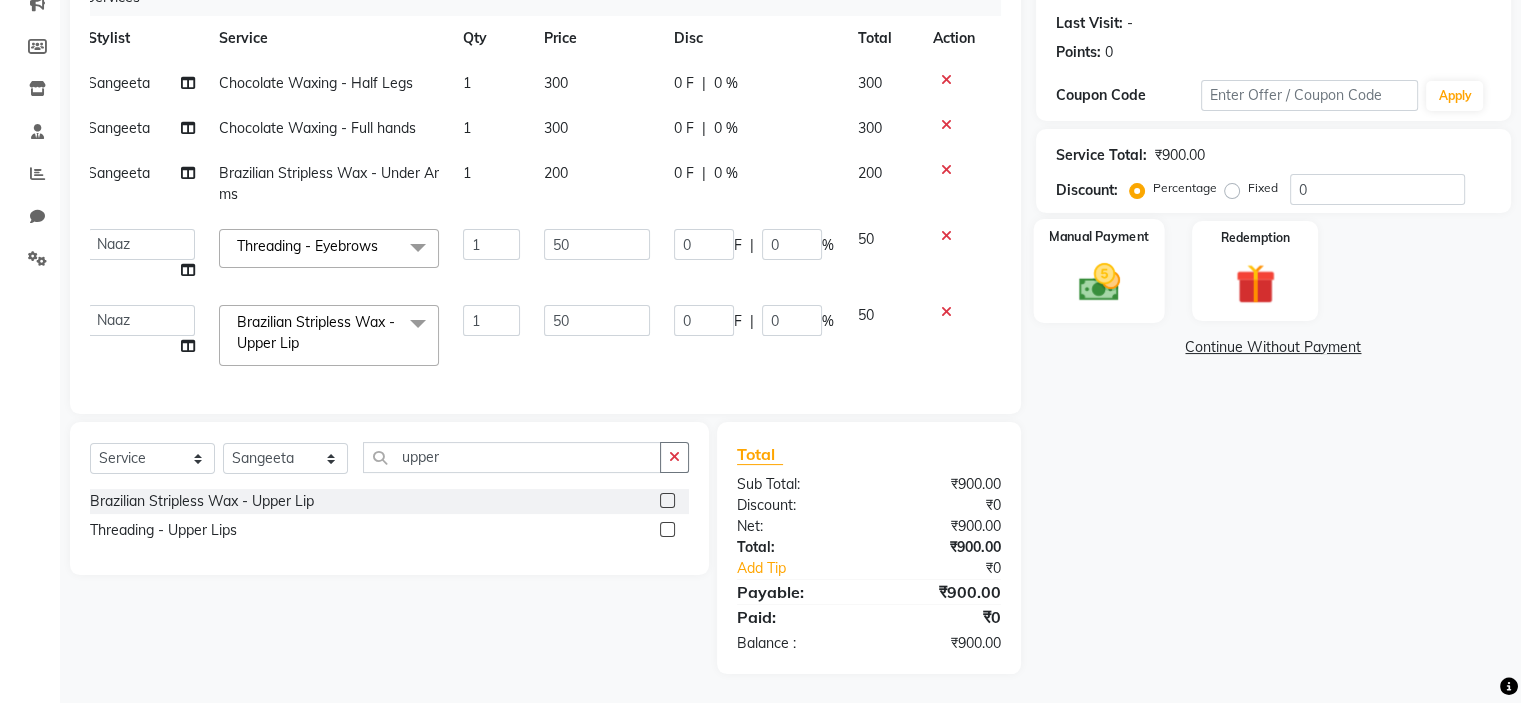 click 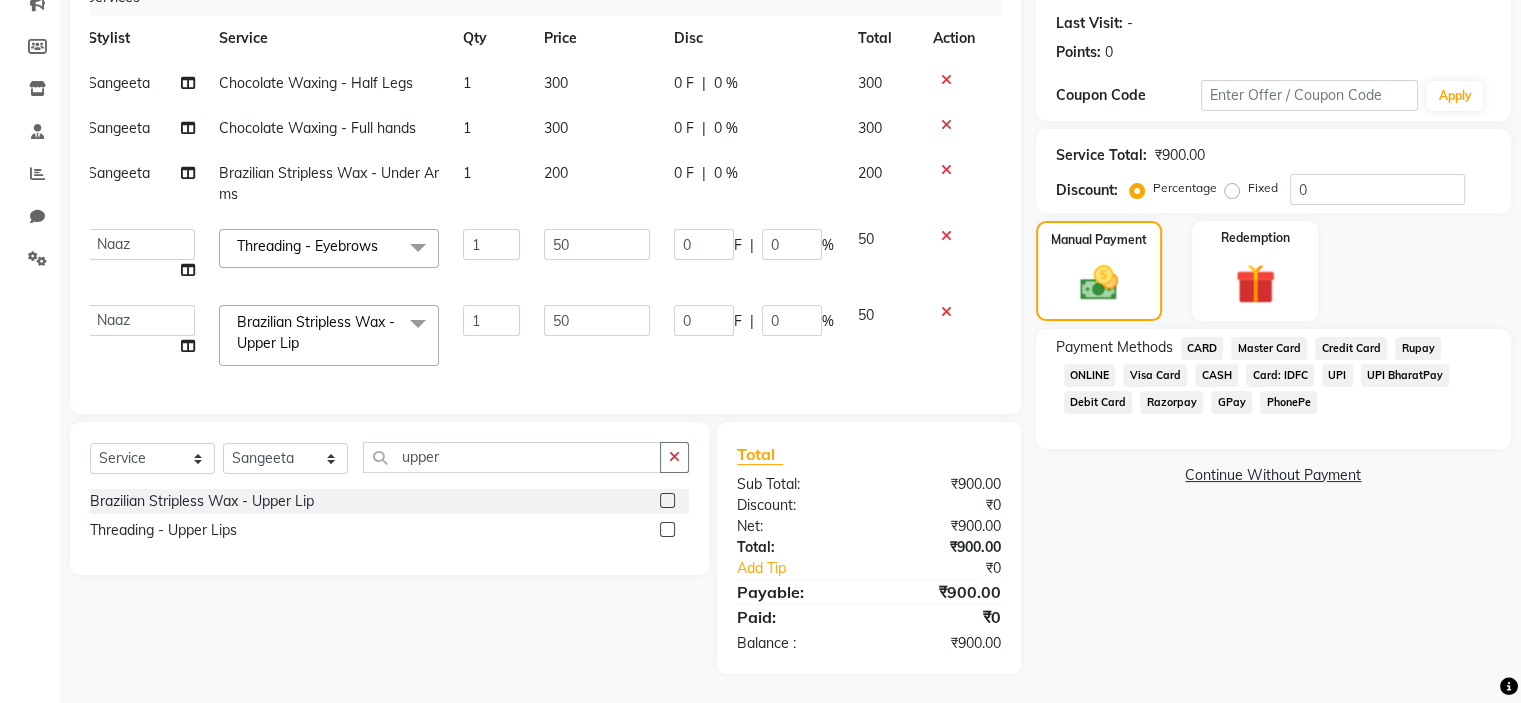 click on "GPay" 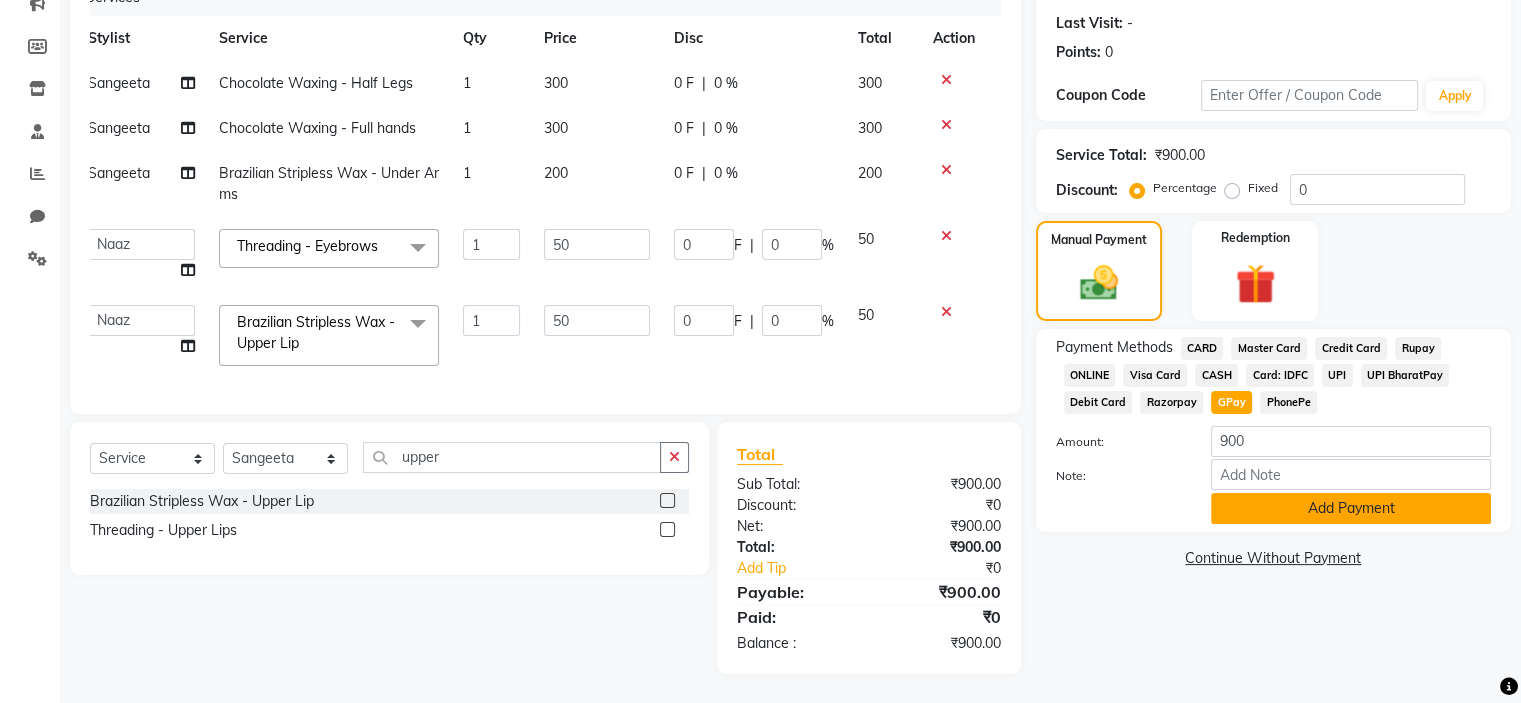 click on "Add Payment" 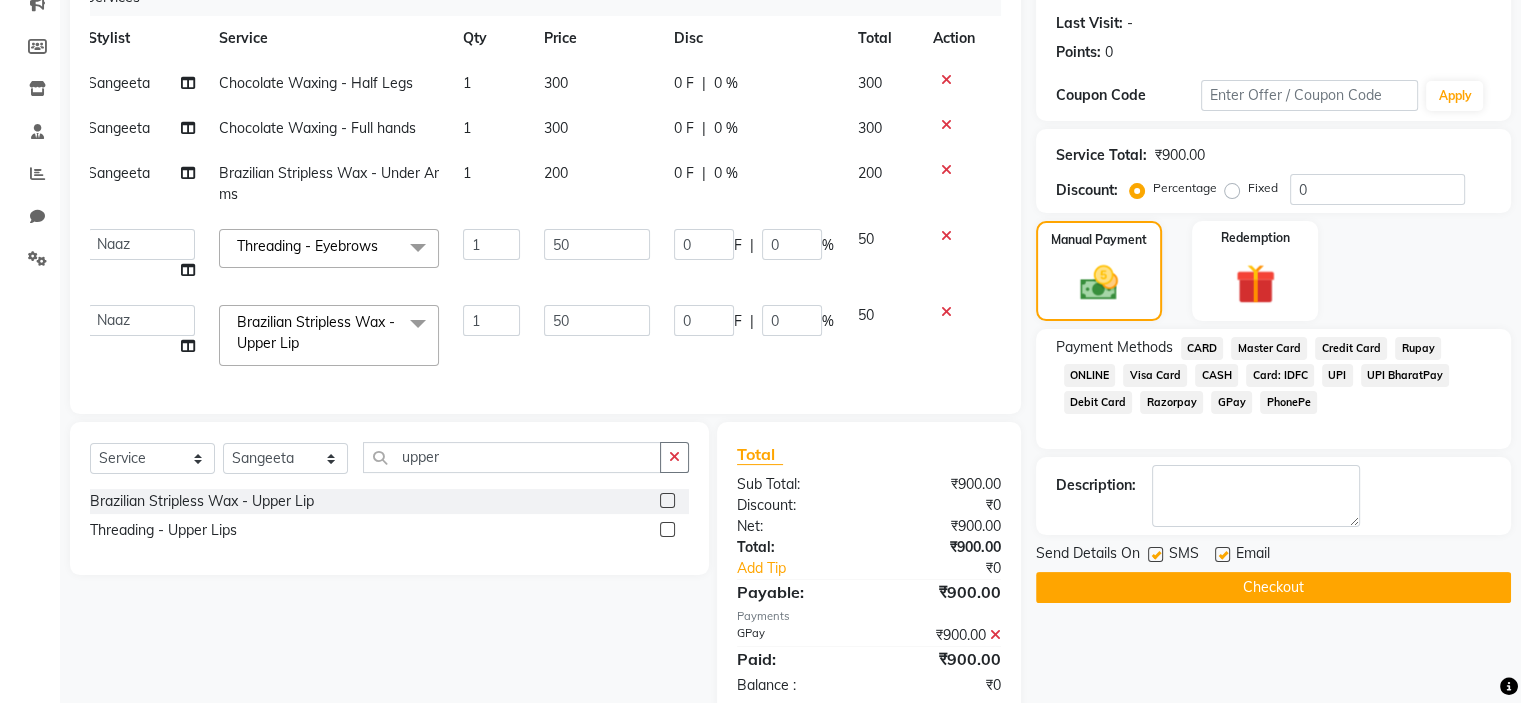click on "Checkout" 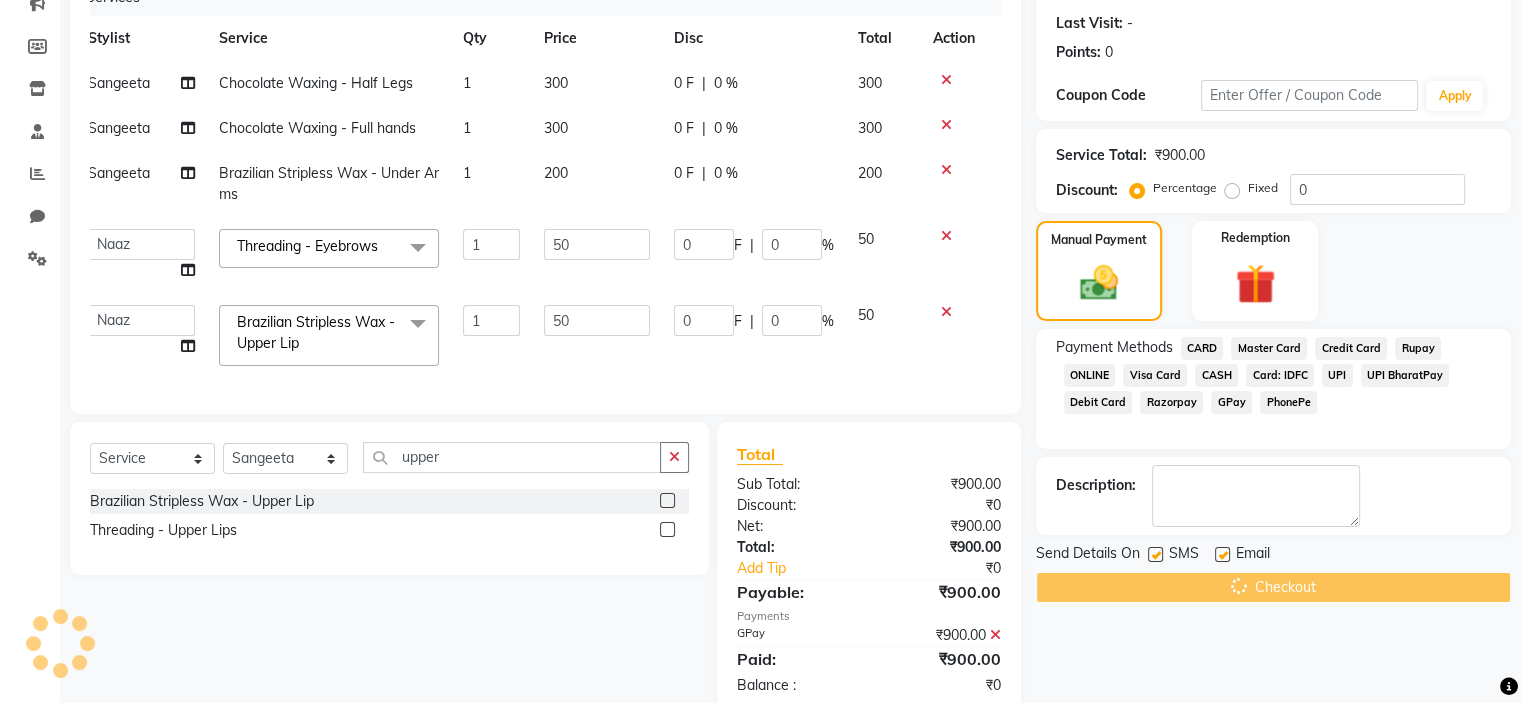 click on "Checkout" 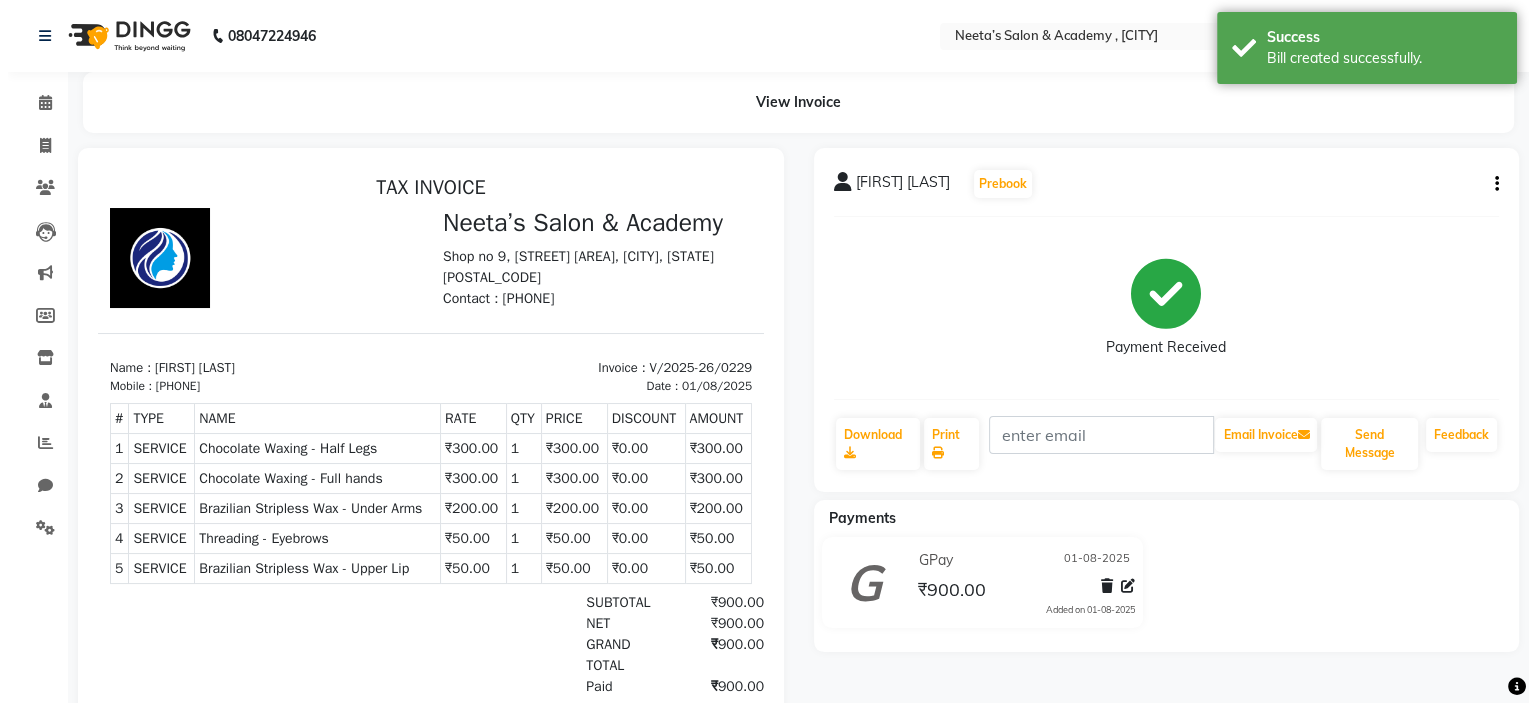 scroll, scrollTop: 0, scrollLeft: 0, axis: both 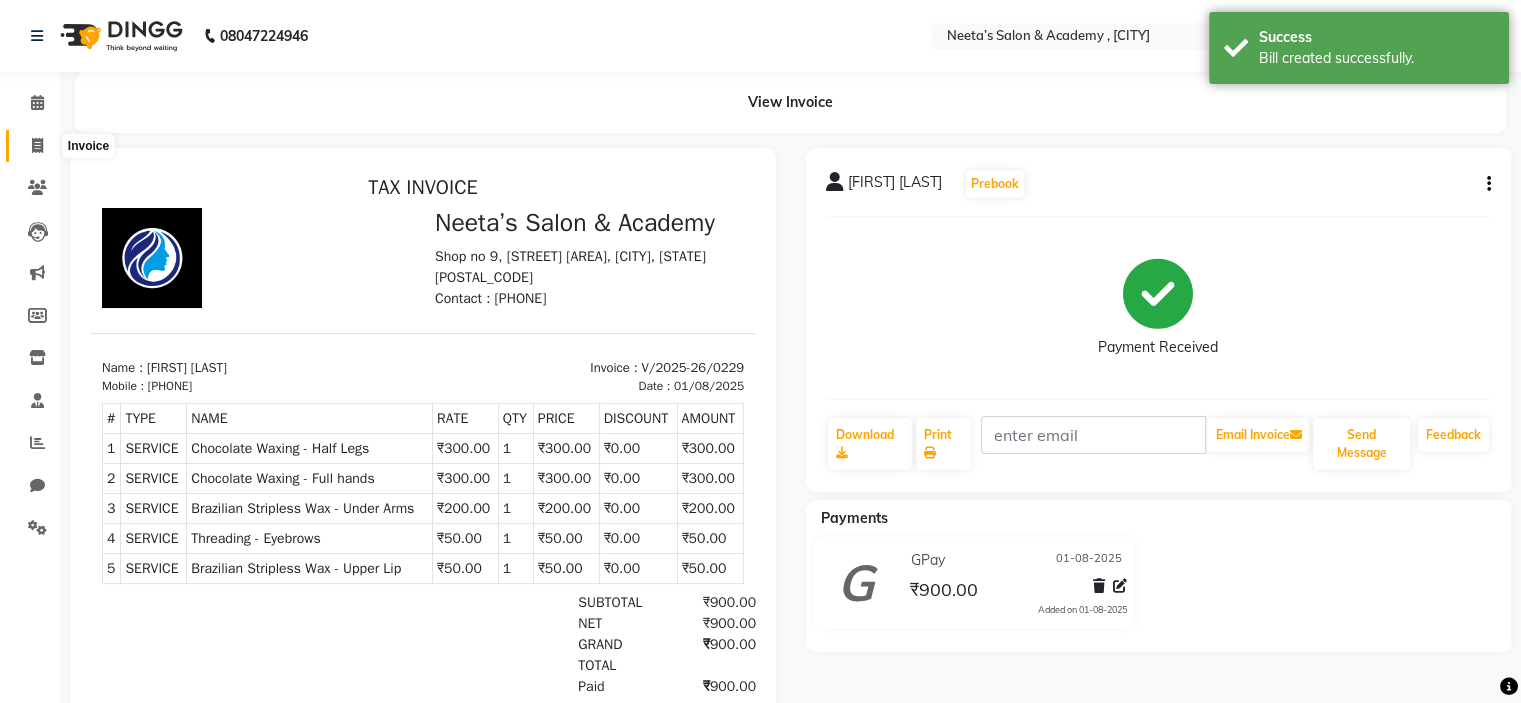 click 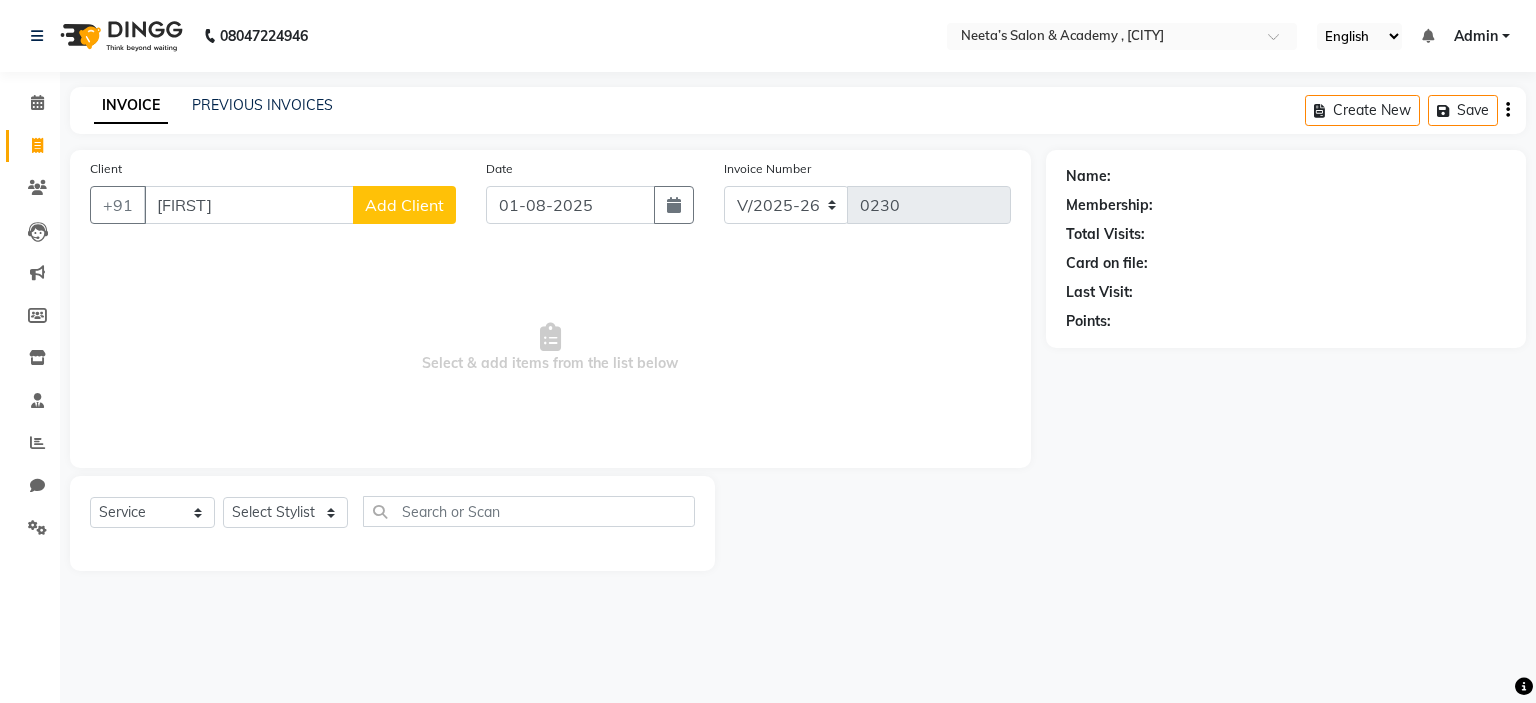 click on "Add Client" 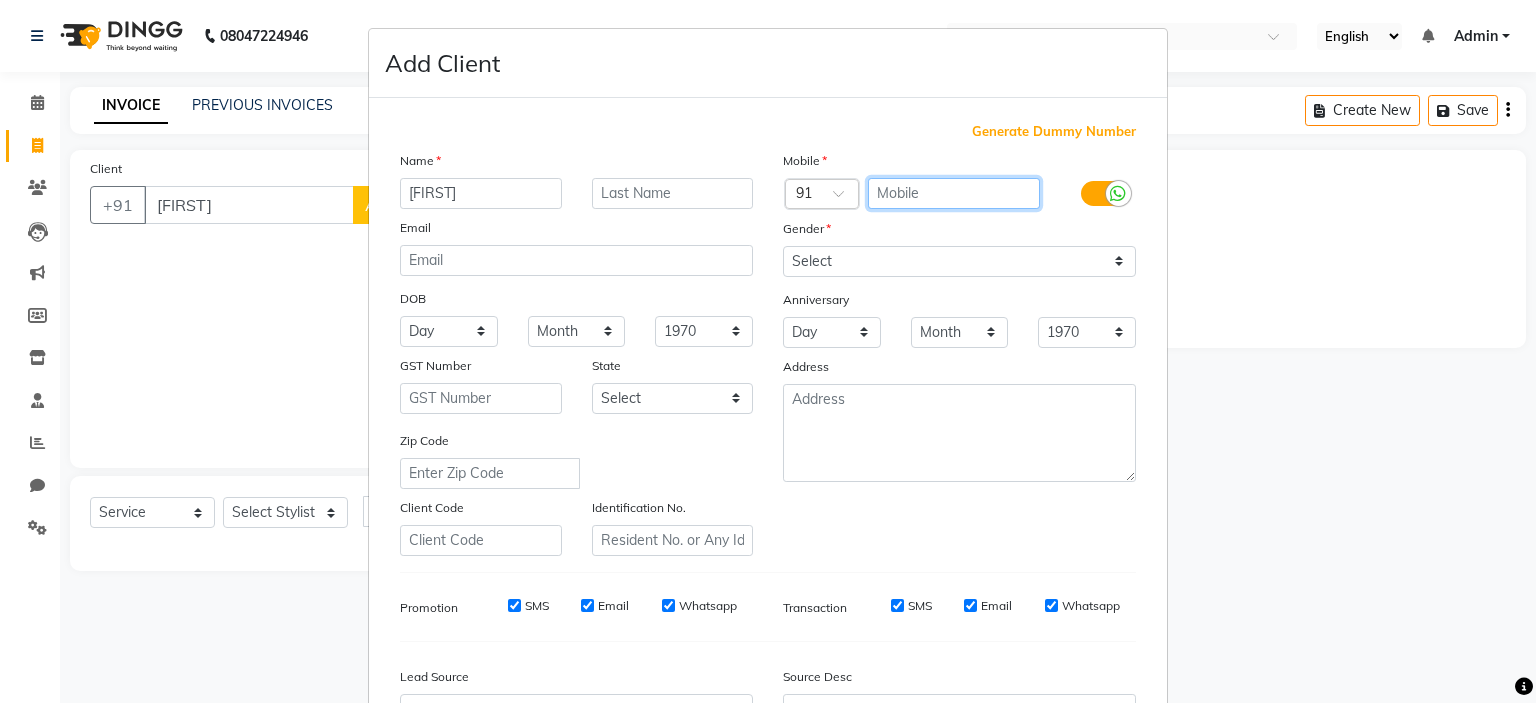 click at bounding box center [954, 193] 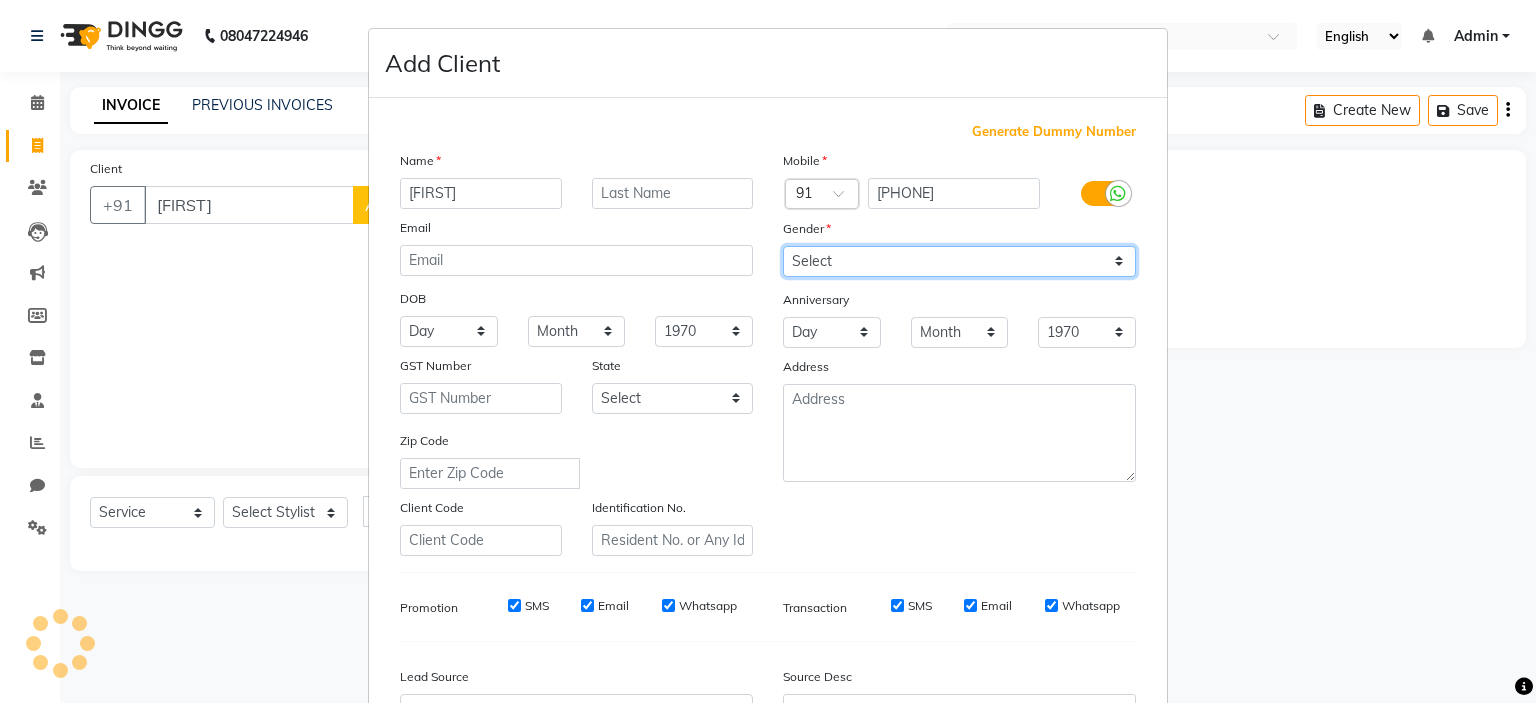 click on "Select Male Female Other Prefer Not To Say" at bounding box center [959, 261] 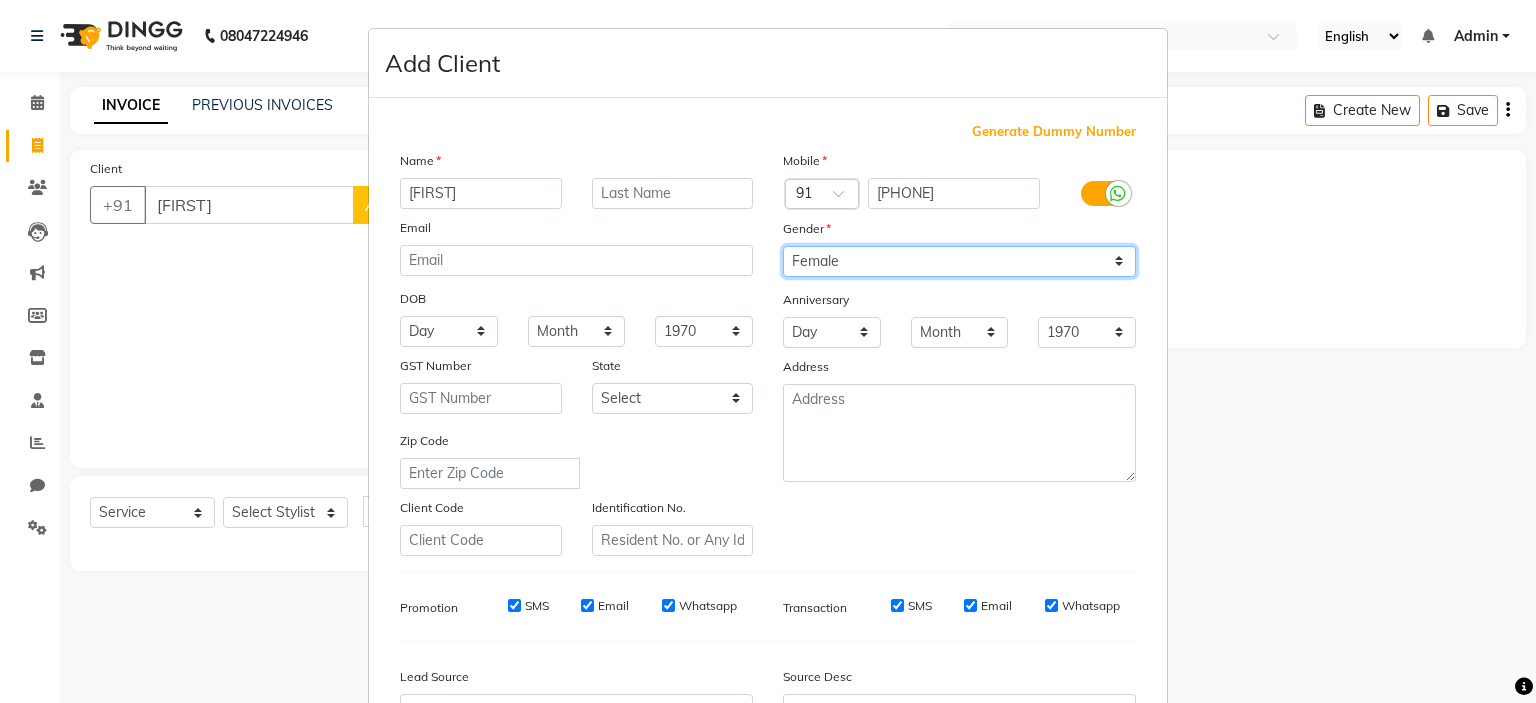 click on "Select Male Female Other Prefer Not To Say" at bounding box center (959, 261) 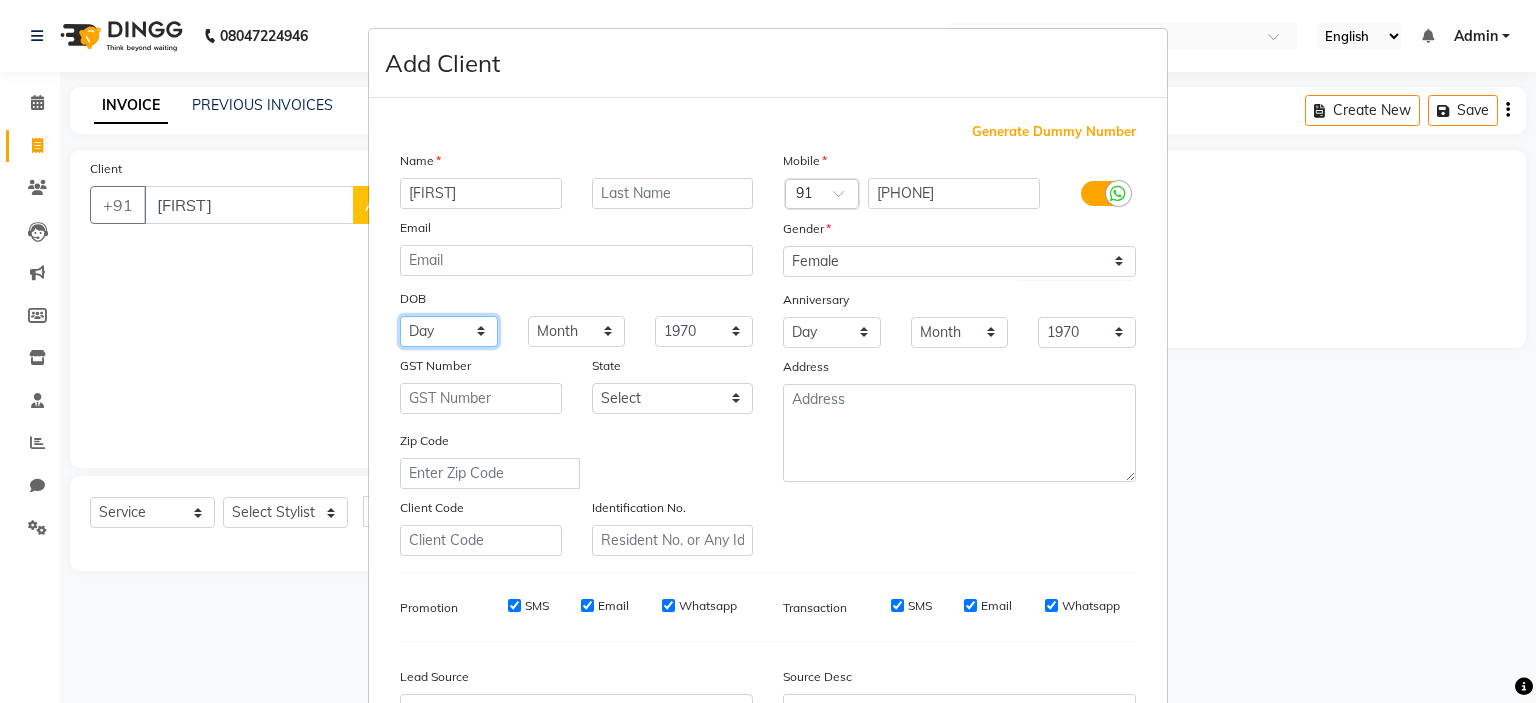 click on "Day 01 02 03 04 05 06 07 08 09 10 11 12 13 14 15 16 17 18 19 20 21 22 23 24 25 26 27 28 29 30 31" at bounding box center (449, 331) 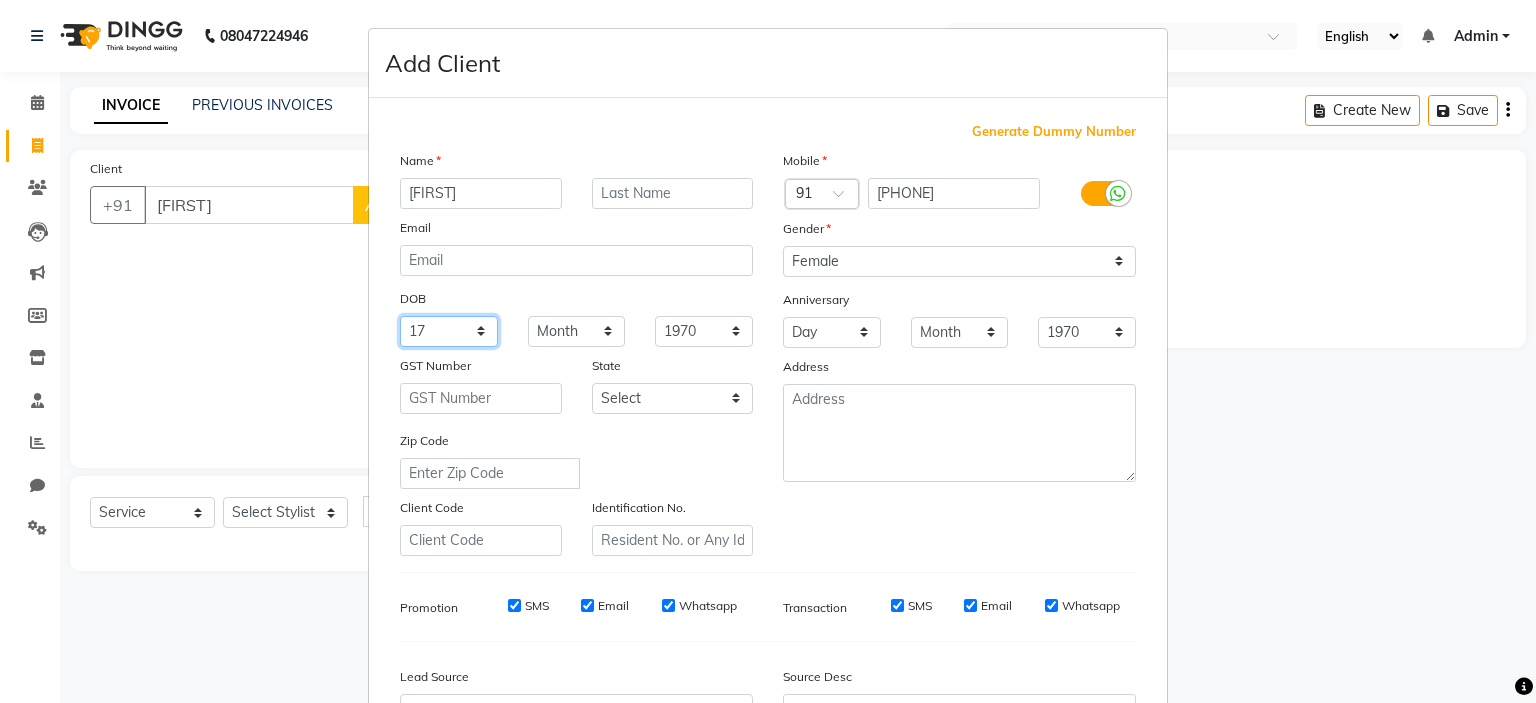 click on "Day 01 02 03 04 05 06 07 08 09 10 11 12 13 14 15 16 17 18 19 20 21 22 23 24 25 26 27 28 29 30 31" at bounding box center [449, 331] 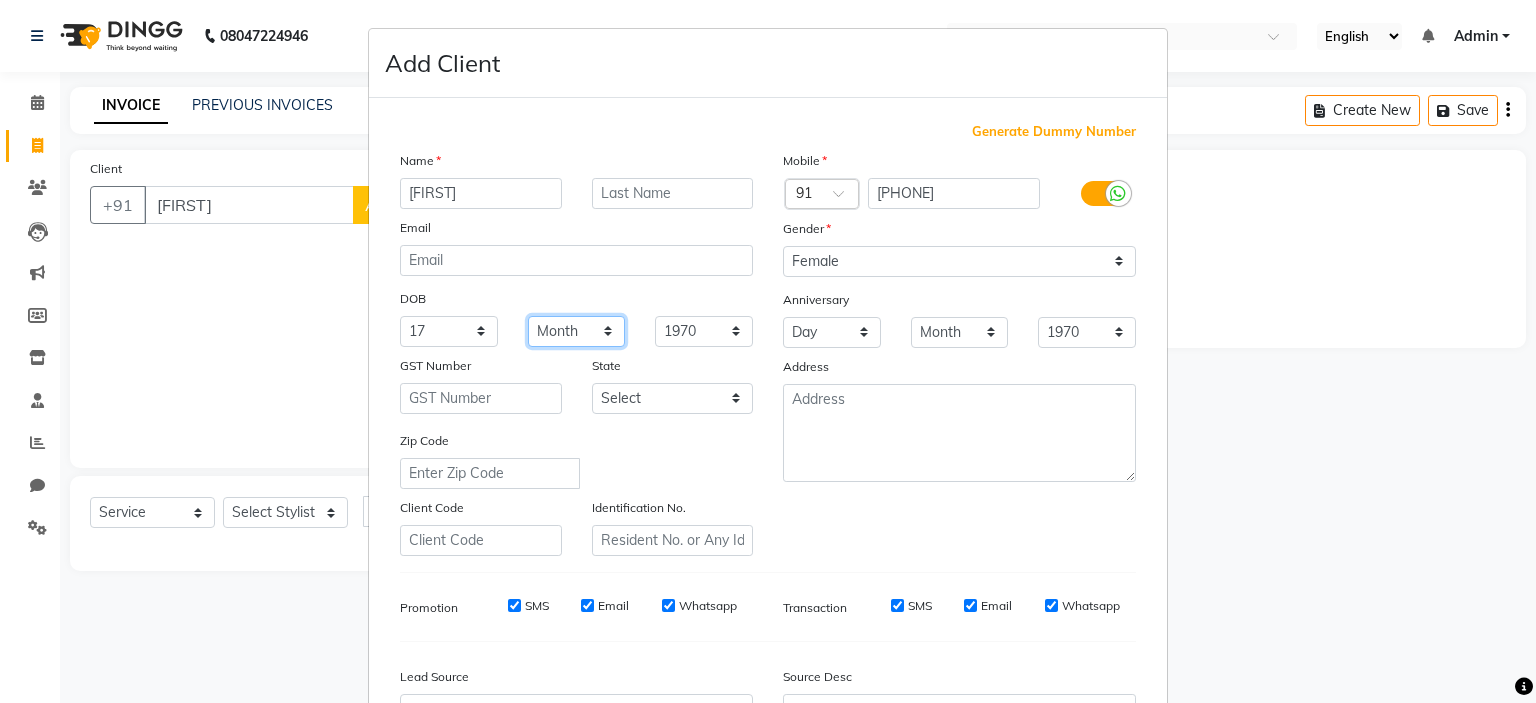click on "Month January February March April May June July August September October November December" at bounding box center (577, 331) 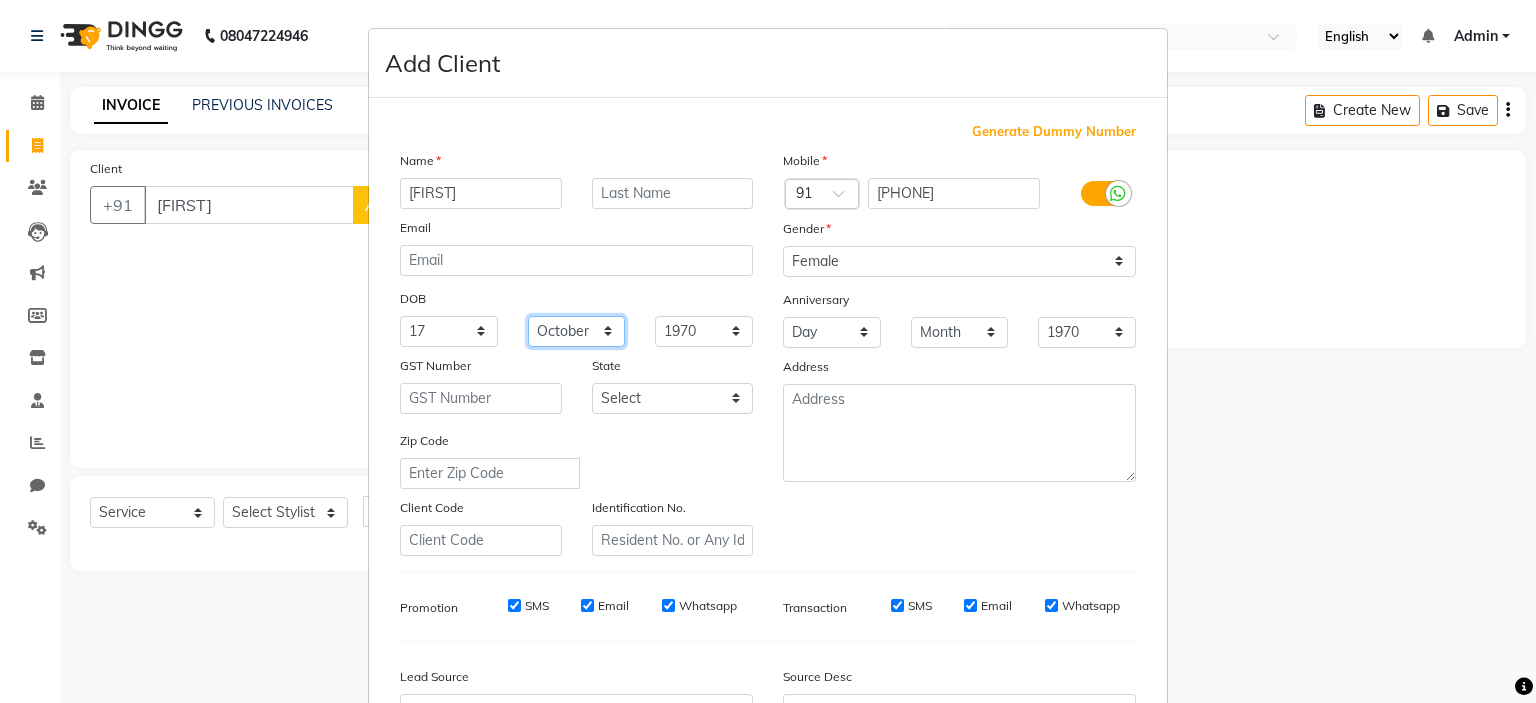 click on "Month January February March April May June July August September October November December" at bounding box center (577, 331) 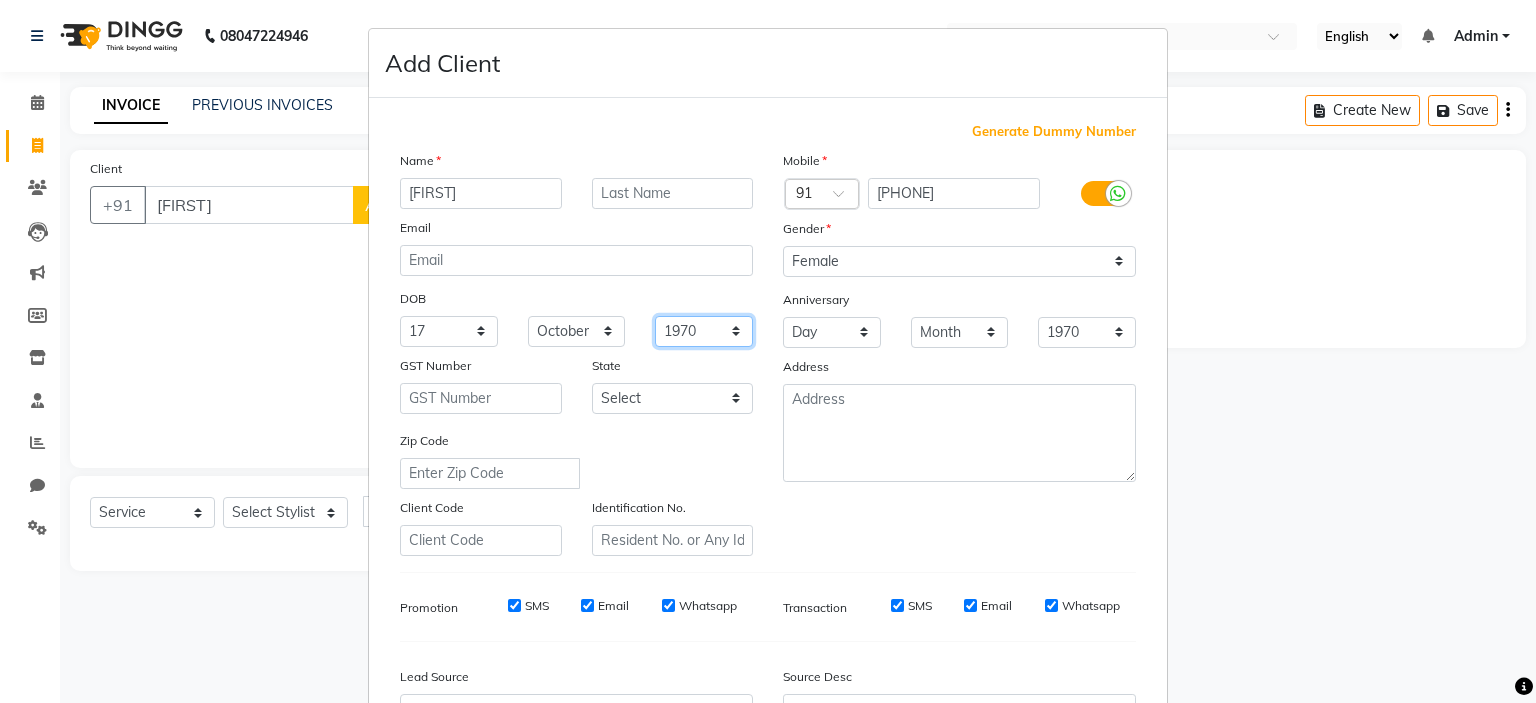 click on "1940 1941 1942 1943 1944 1945 1946 1947 1948 1949 1950 1951 1952 1953 1954 1955 1956 1957 1958 1959 1960 1961 1962 1963 1964 1965 1966 1967 1968 1969 1970 1971 1972 1973 1974 1975 1976 1977 1978 1979 1980 1981 1982 1983 1984 1985 1986 1987 1988 1989 1990 1991 1992 1993 1994 1995 1996 1997 1998 1999 2000 2001 2002 2003 2004 2005 2006 2007 2008 2009 2010 2011 2012 2013 2014 2015 2016 2017 2018 2019 2020 2021 2022 2023 2024" at bounding box center [704, 331] 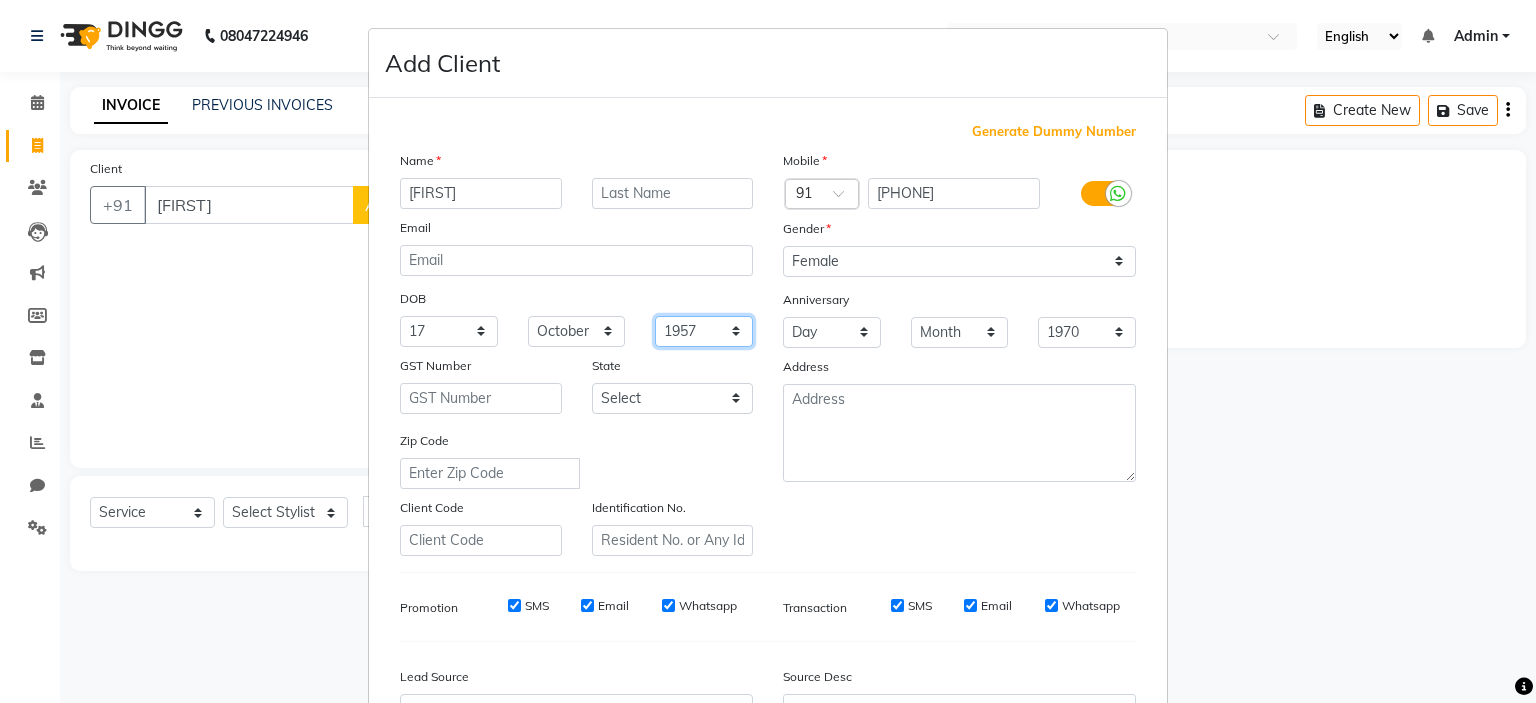 click on "1940 1941 1942 1943 1944 1945 1946 1947 1948 1949 1950 1951 1952 1953 1954 1955 1956 1957 1958 1959 1960 1961 1962 1963 1964 1965 1966 1967 1968 1969 1970 1971 1972 1973 1974 1975 1976 1977 1978 1979 1980 1981 1982 1983 1984 1985 1986 1987 1988 1989 1990 1991 1992 1993 1994 1995 1996 1997 1998 1999 2000 2001 2002 2003 2004 2005 2006 2007 2008 2009 2010 2011 2012 2013 2014 2015 2016 2017 2018 2019 2020 2021 2022 2023 2024" at bounding box center [704, 331] 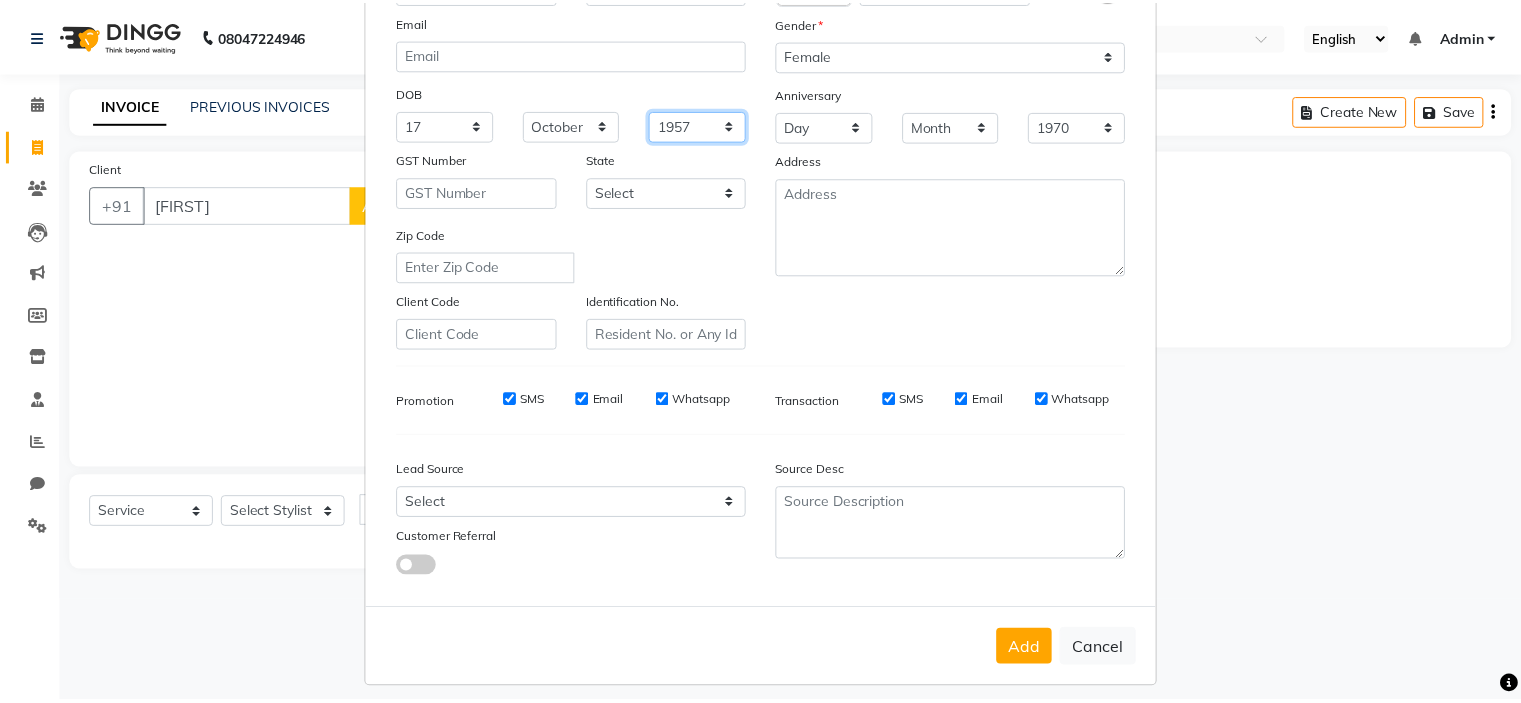 scroll, scrollTop: 229, scrollLeft: 0, axis: vertical 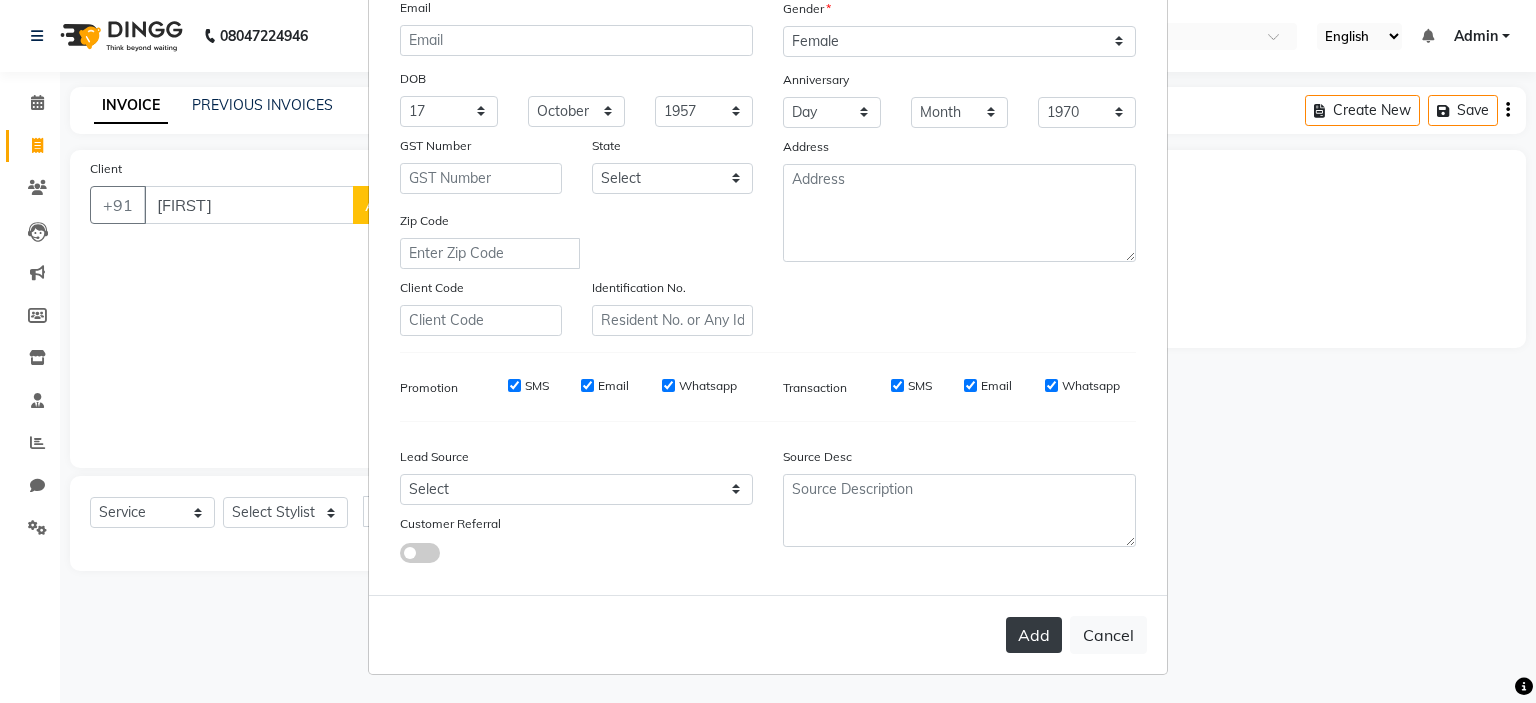 click on "Add" at bounding box center [1034, 635] 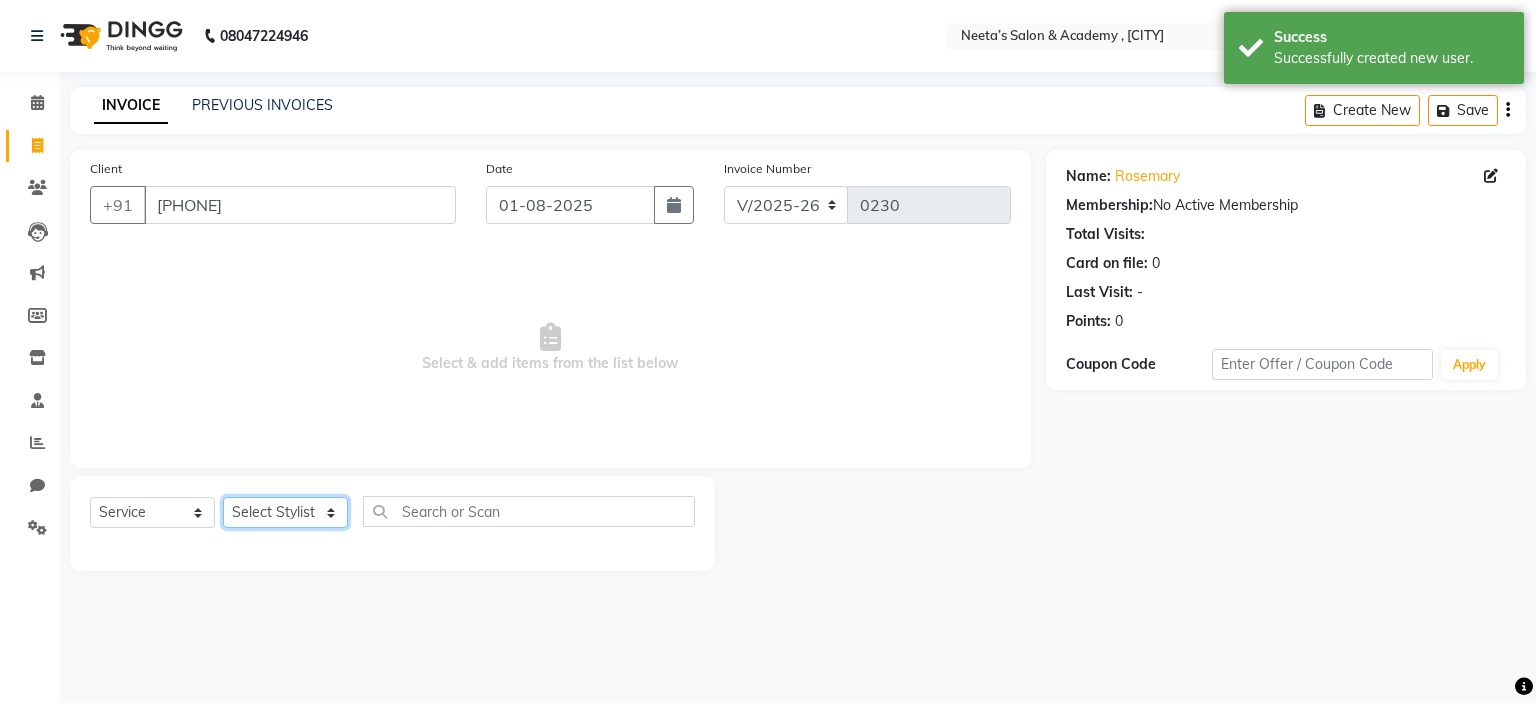 click on "Select Stylist  [FIRST] (Owner) [FIRST] [FIRST] [FIRST] [FIRST] [FIRST] [FIRST] [FIRST] [FIRST] [FIRST]" 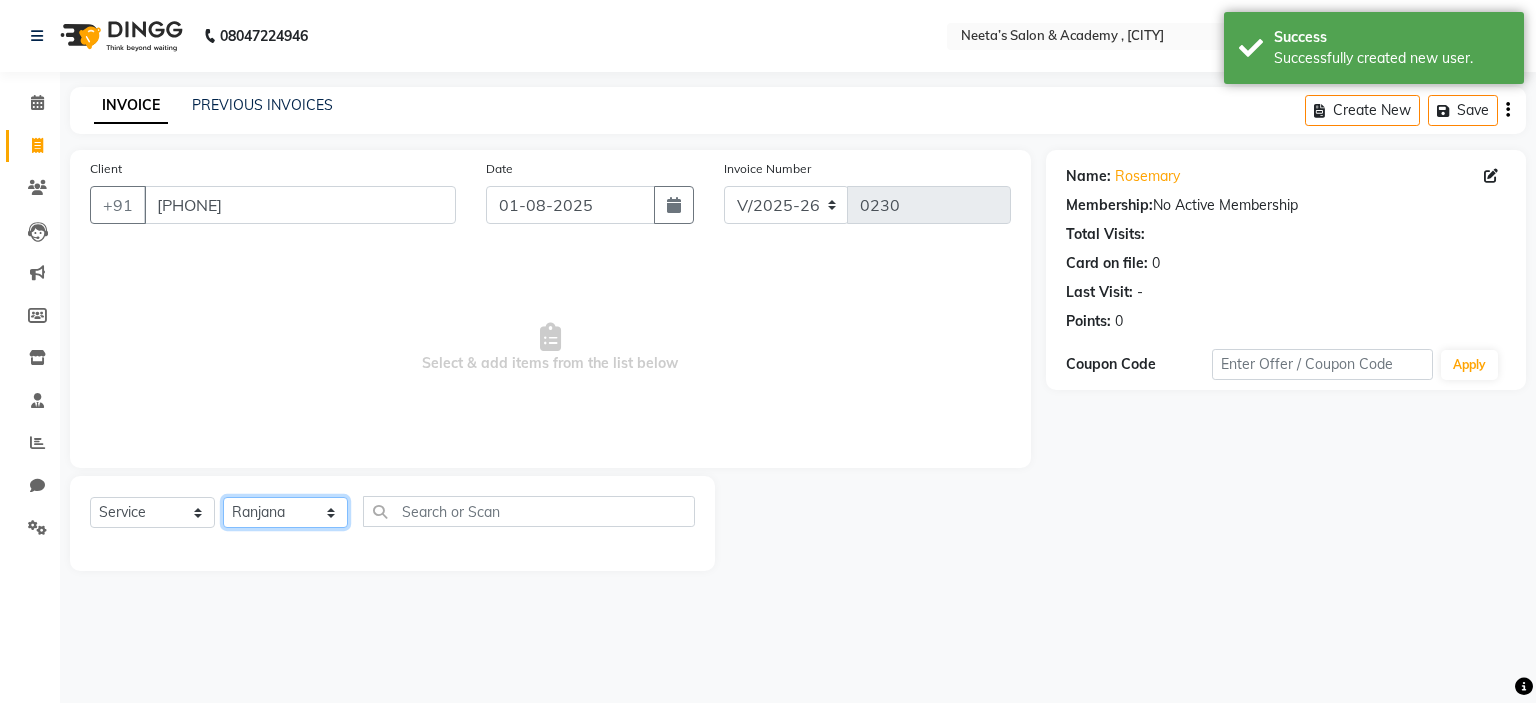 click on "Select Stylist  [FIRST] (Owner) [FIRST] [FIRST] [FIRST] [FIRST] [FIRST] [FIRST] [FIRST] [FIRST] [FIRST]" 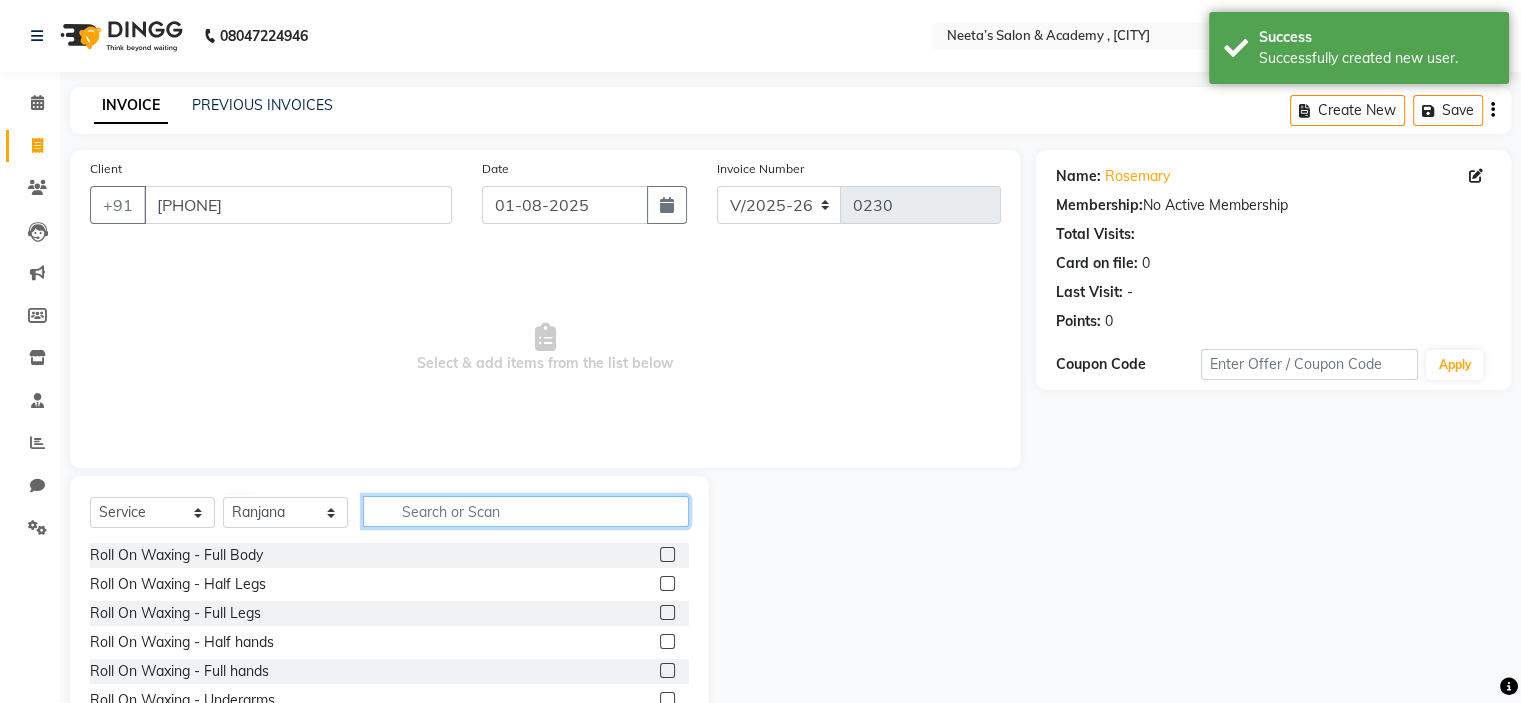 click 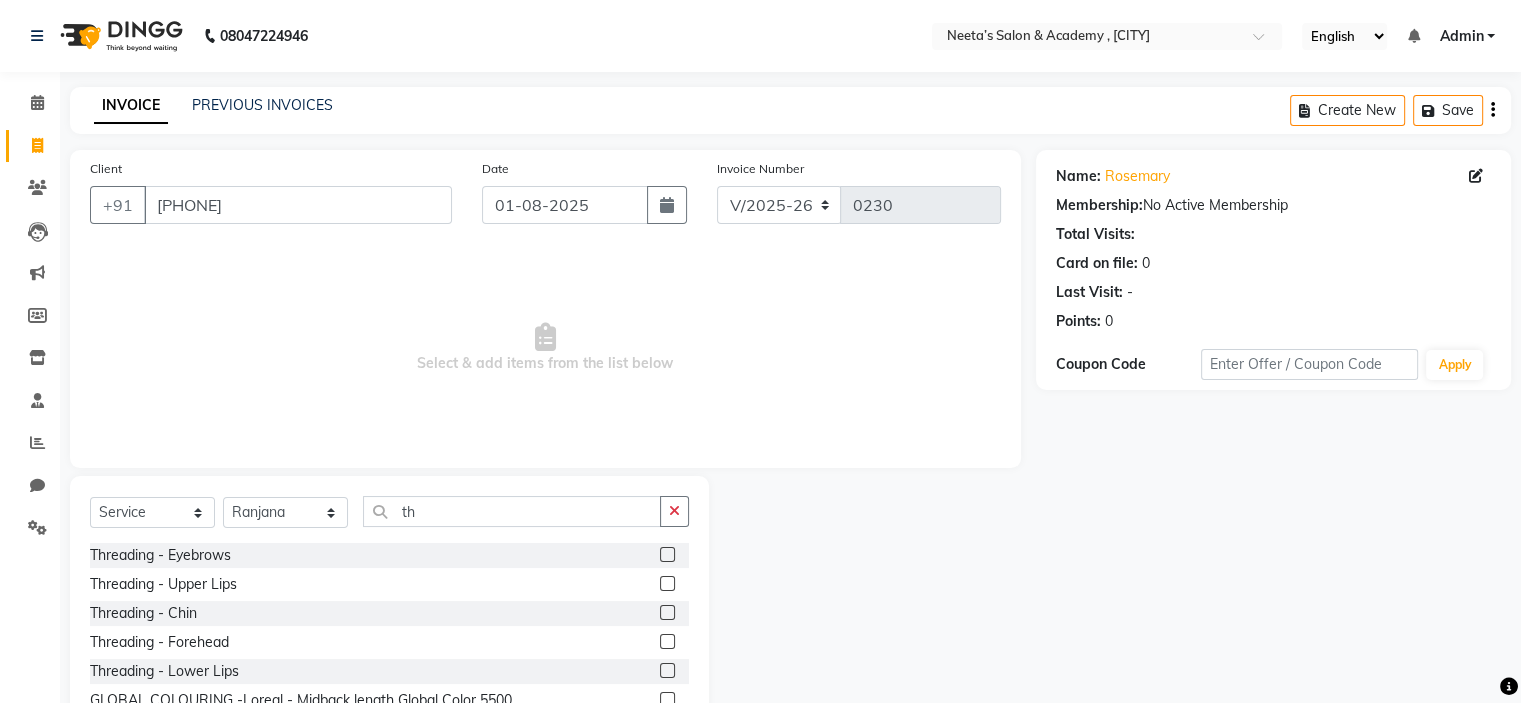 click 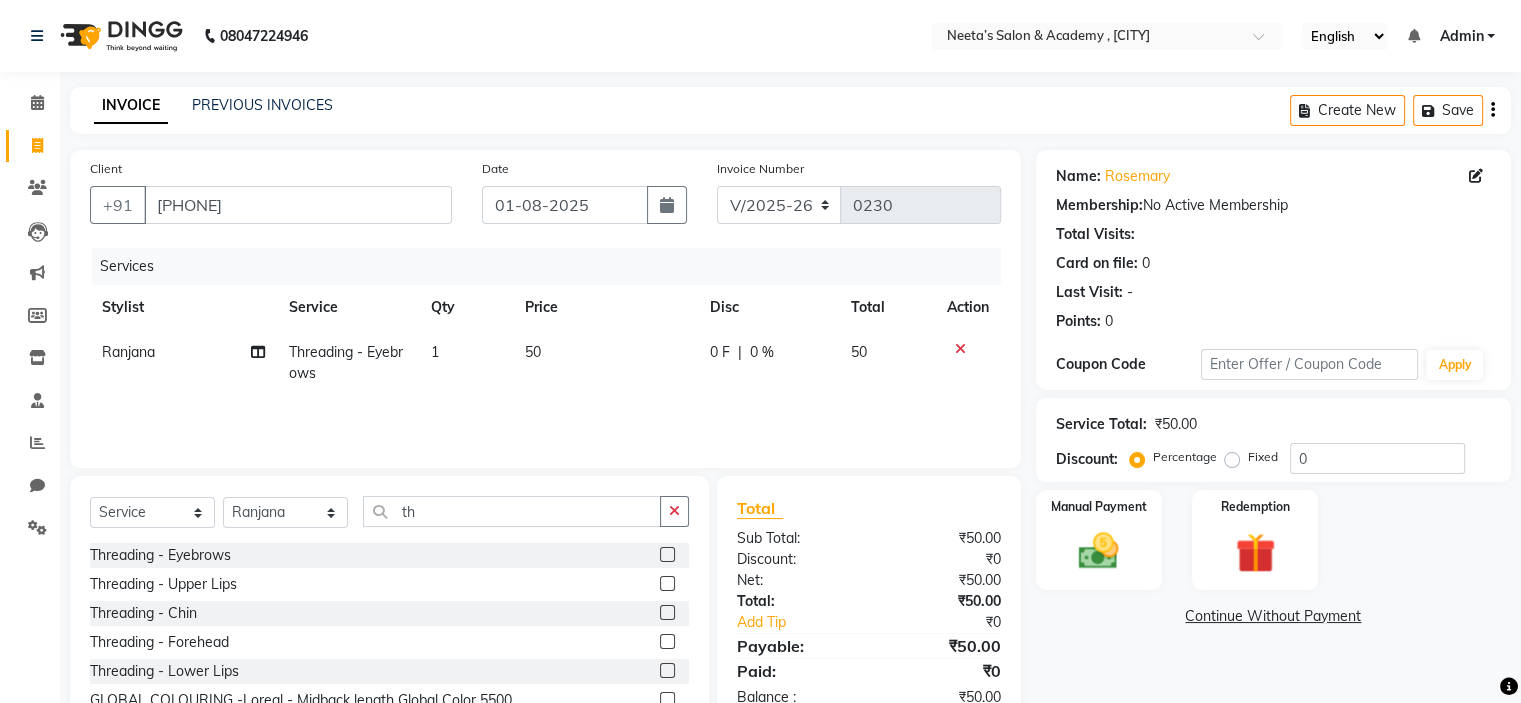 scroll, scrollTop: 98, scrollLeft: 0, axis: vertical 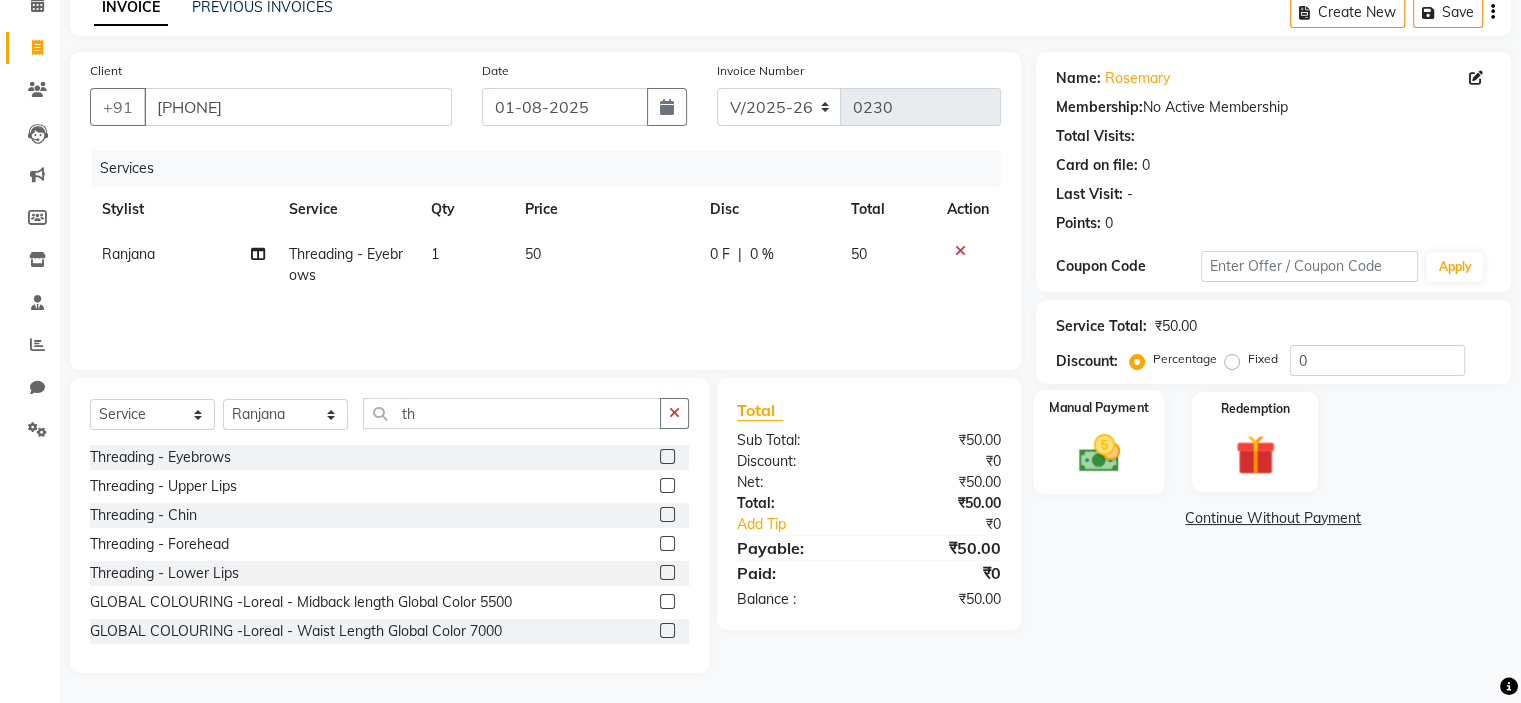 click 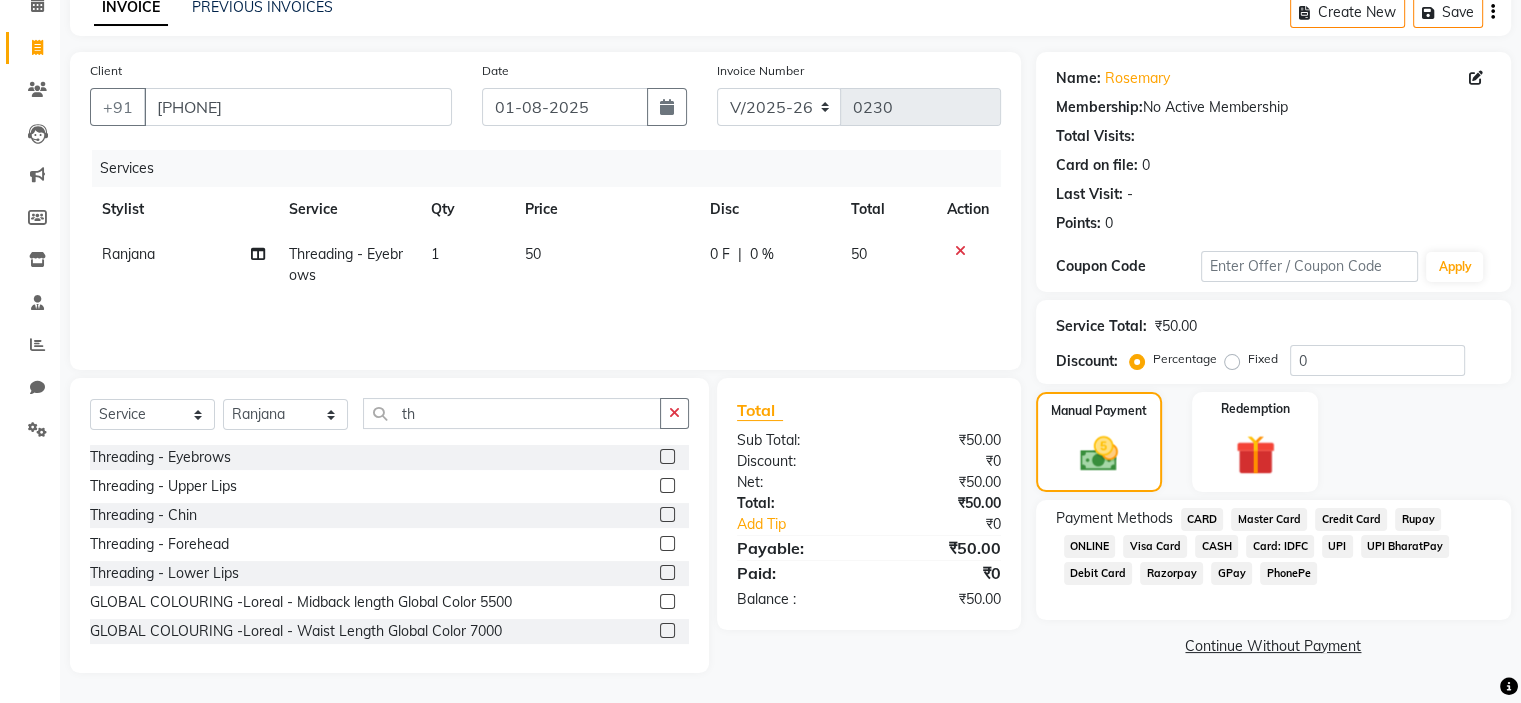 click on "GPay" 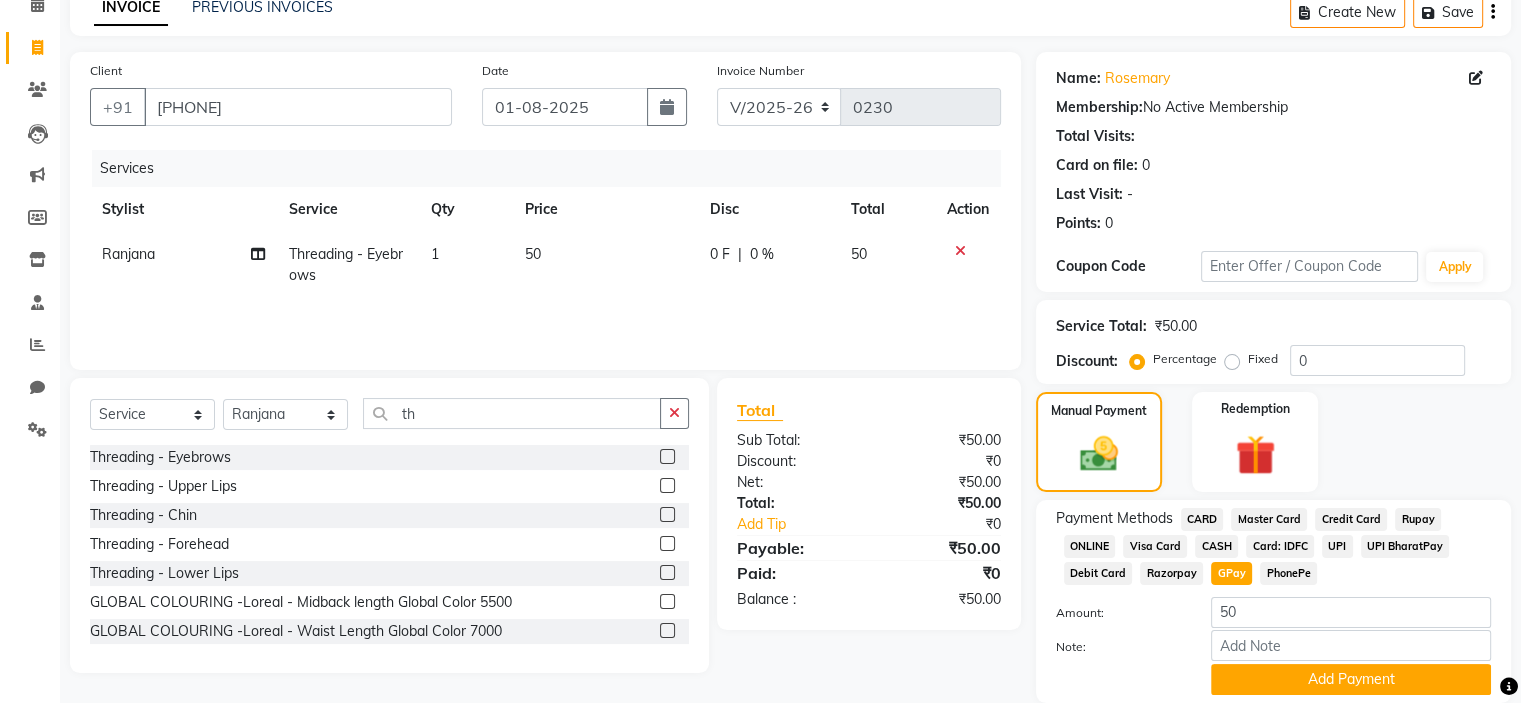 click on "CASH" 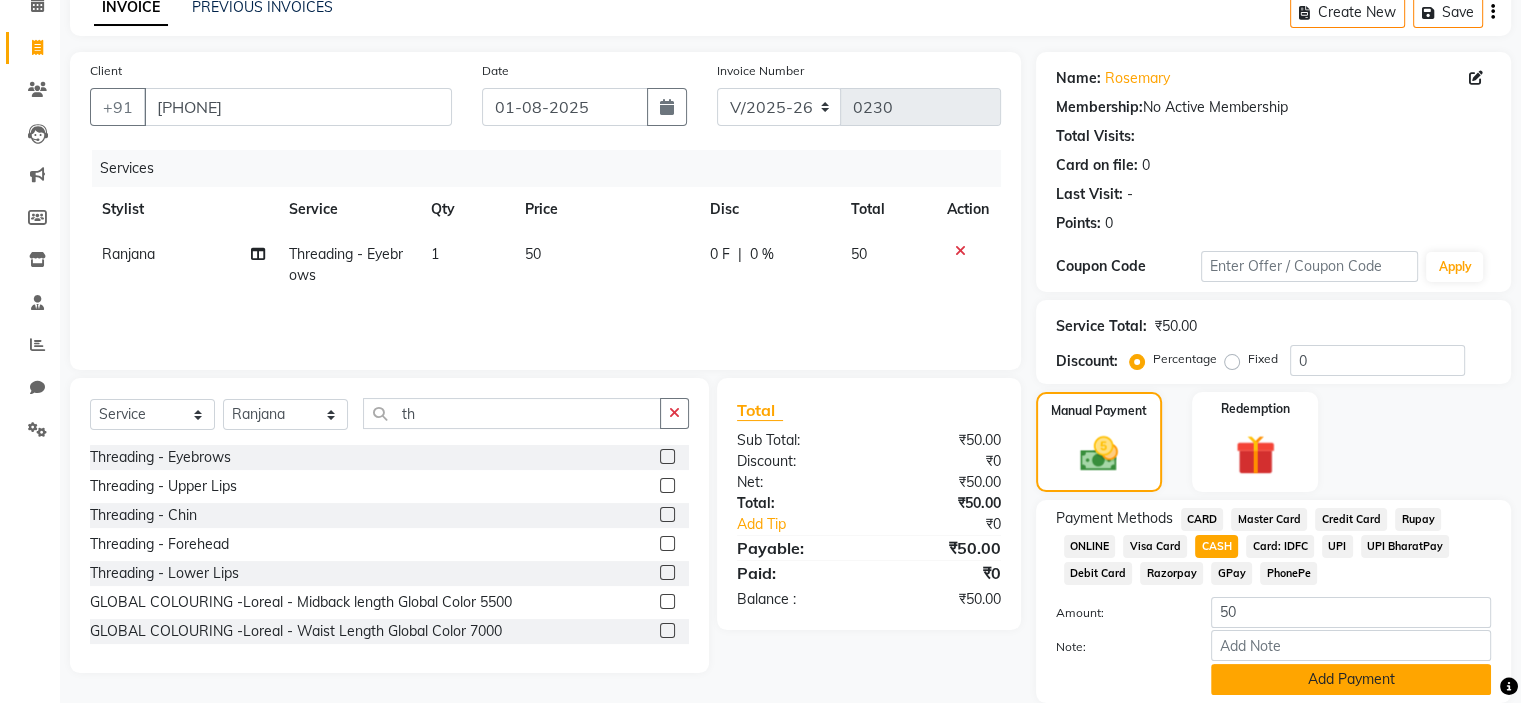 click on "Add Payment" 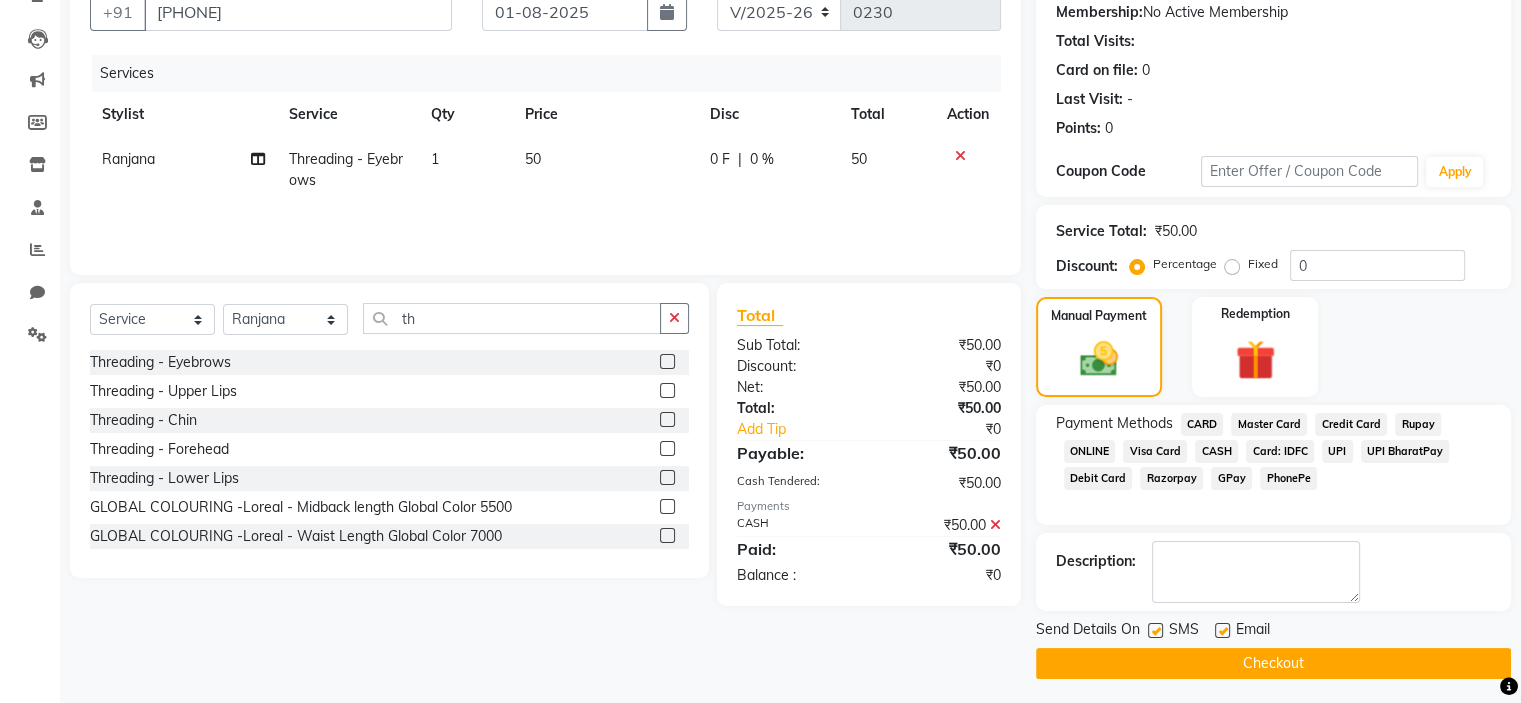 scroll, scrollTop: 197, scrollLeft: 0, axis: vertical 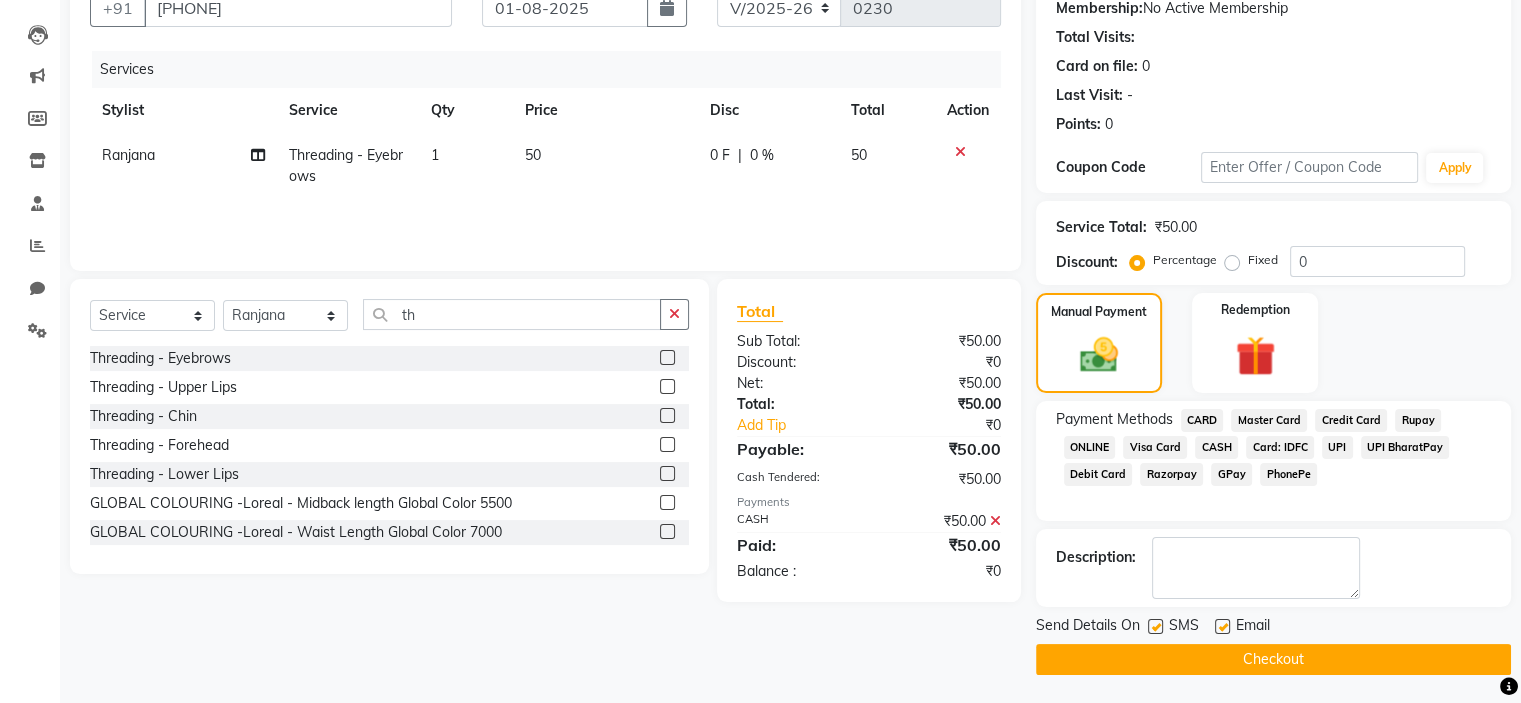 click 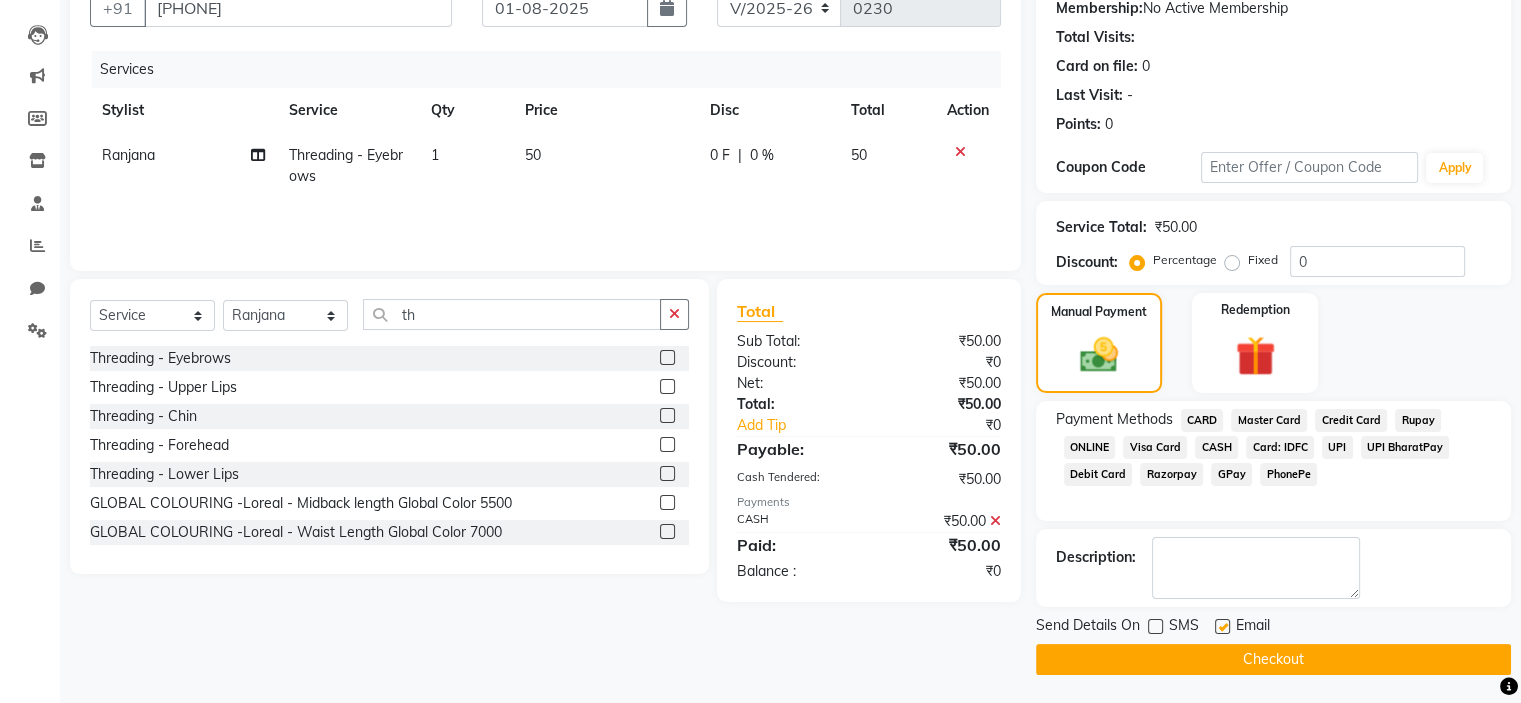 click on "Checkout" 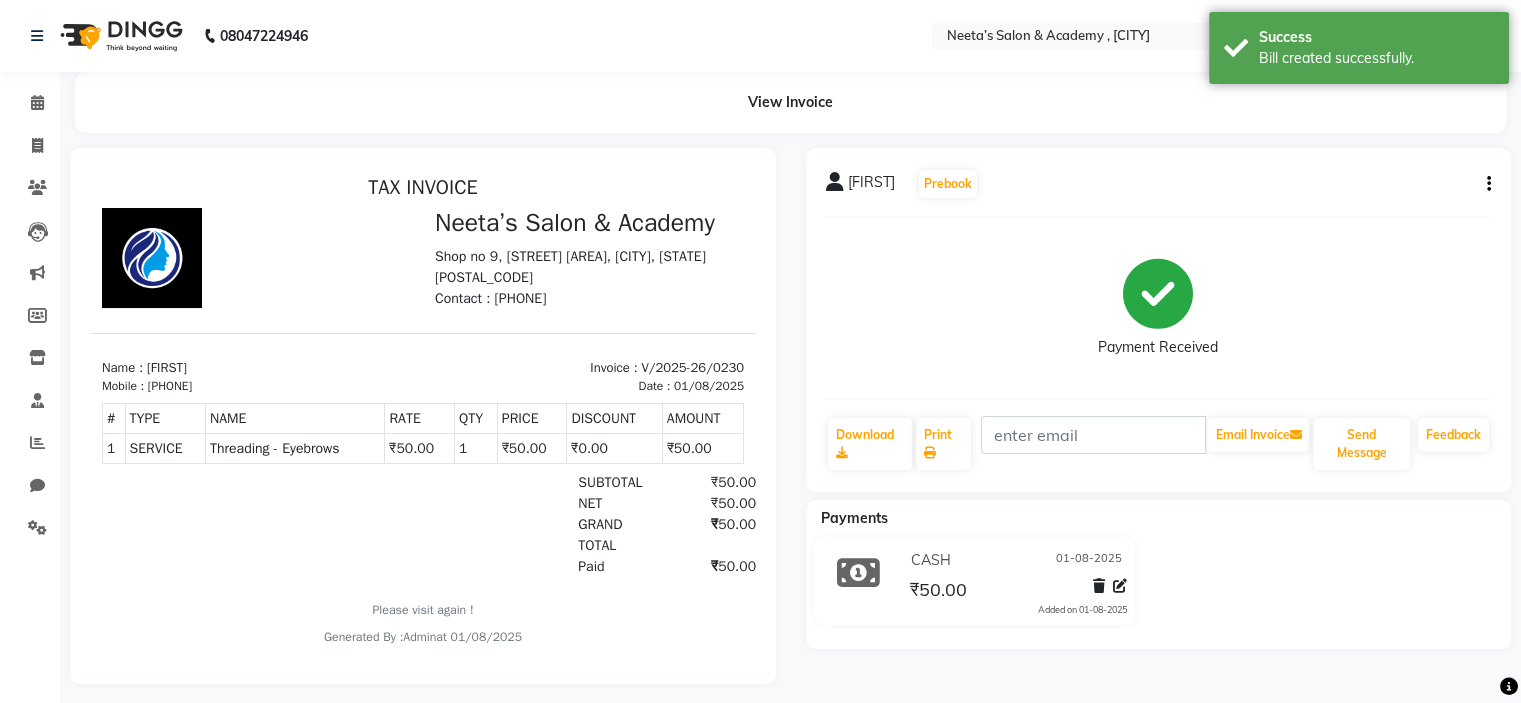scroll, scrollTop: 0, scrollLeft: 0, axis: both 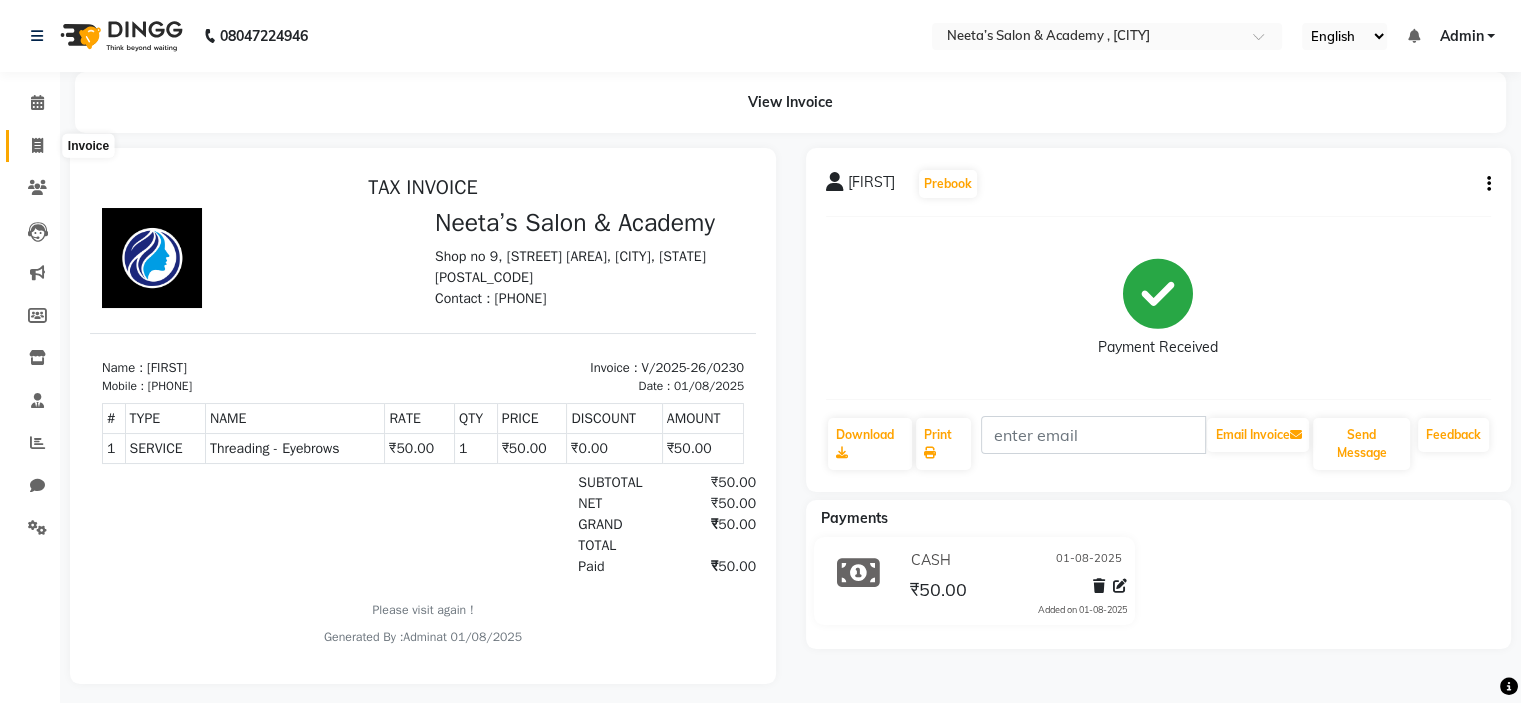 click 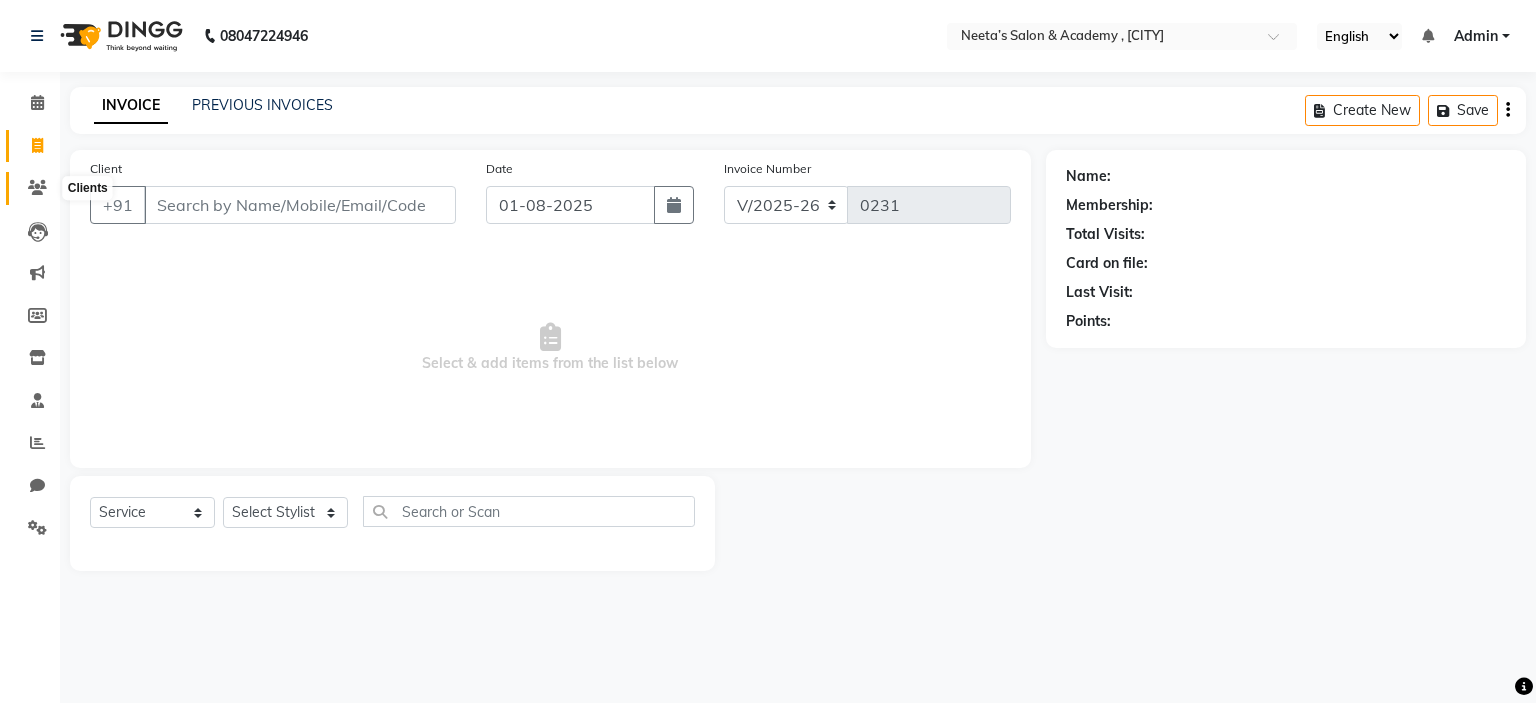 click 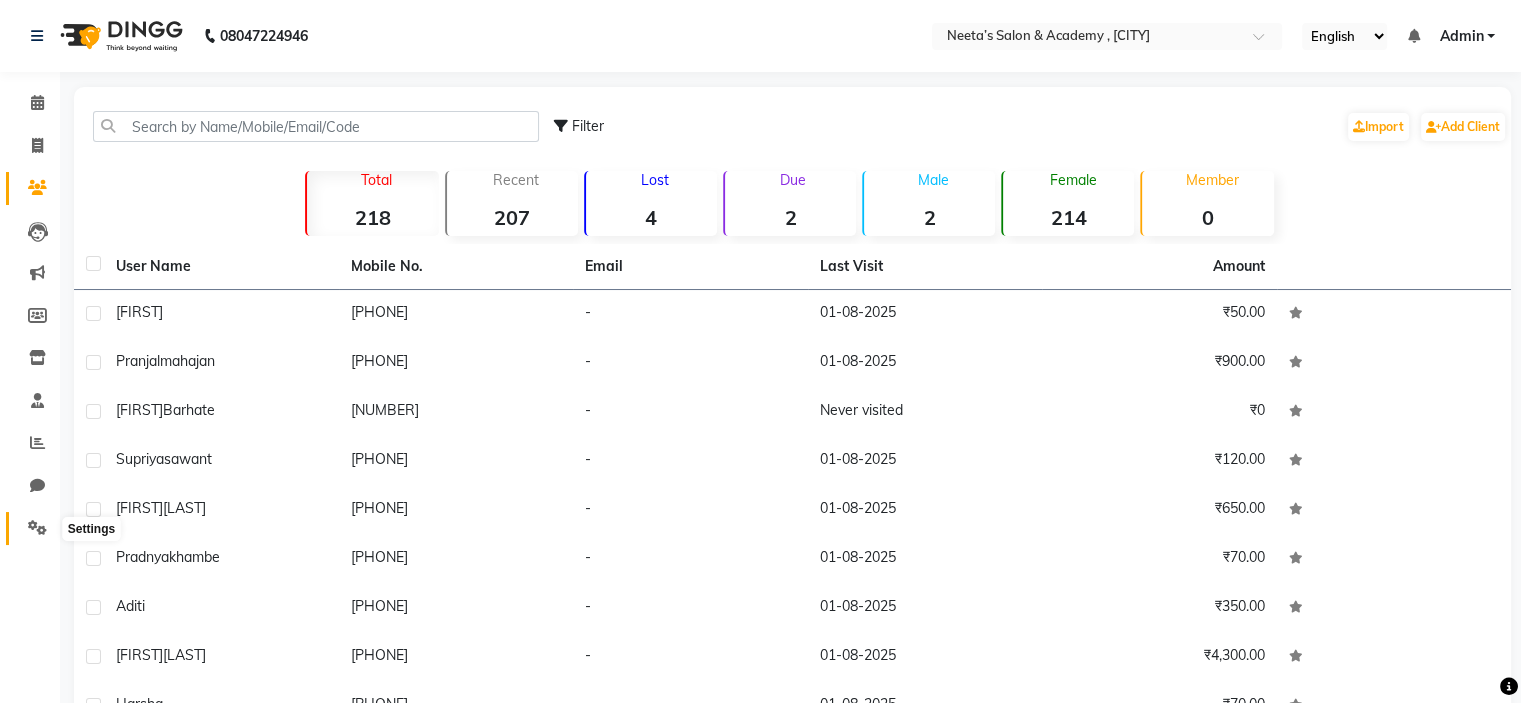 click 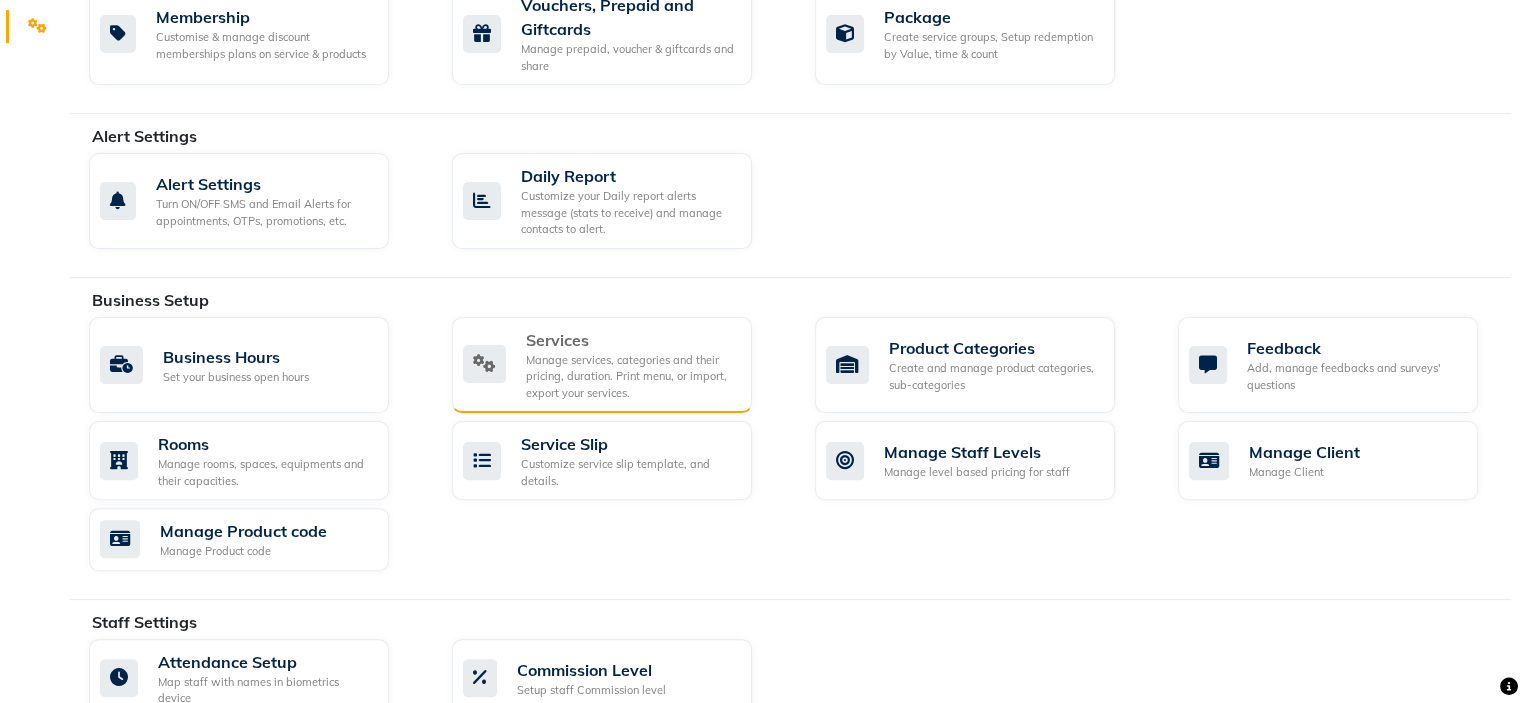scroll, scrollTop: 0, scrollLeft: 0, axis: both 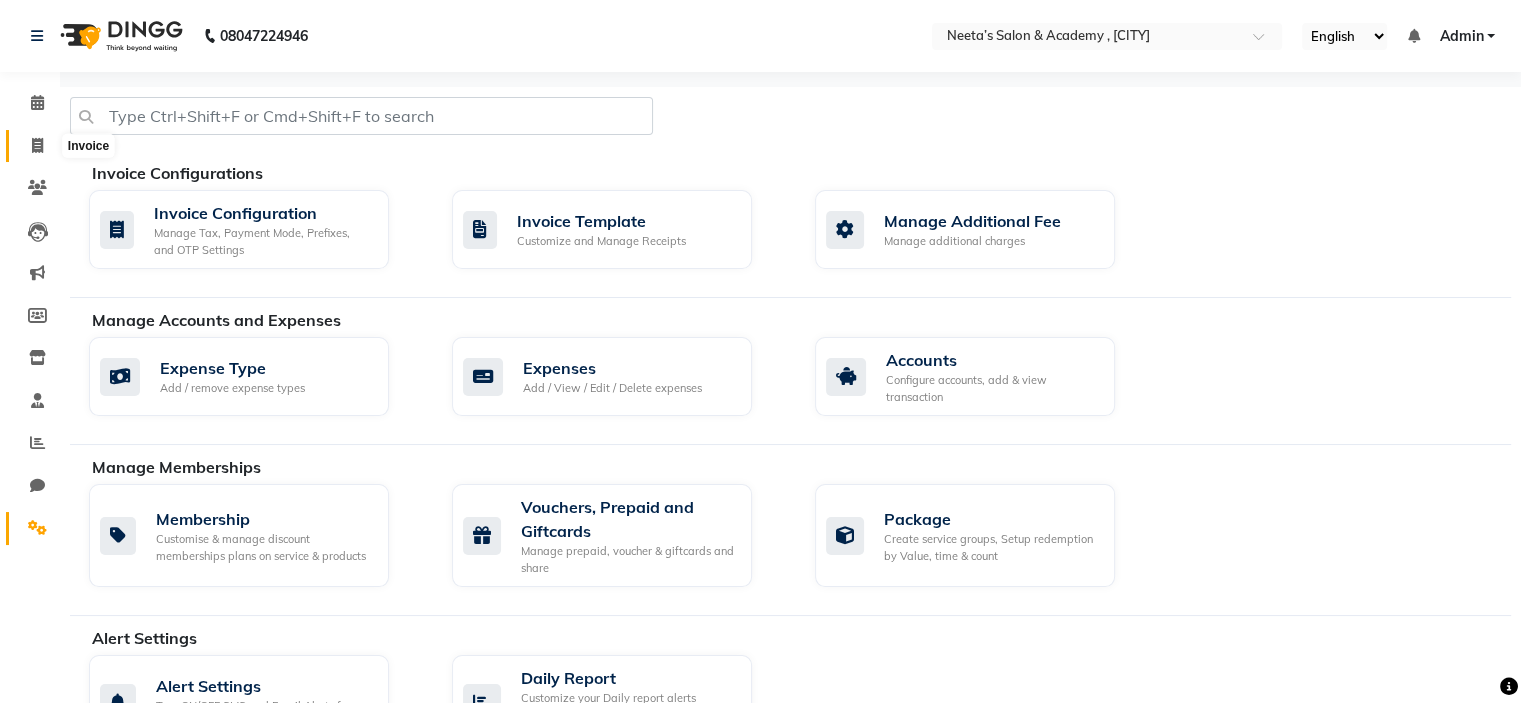 click 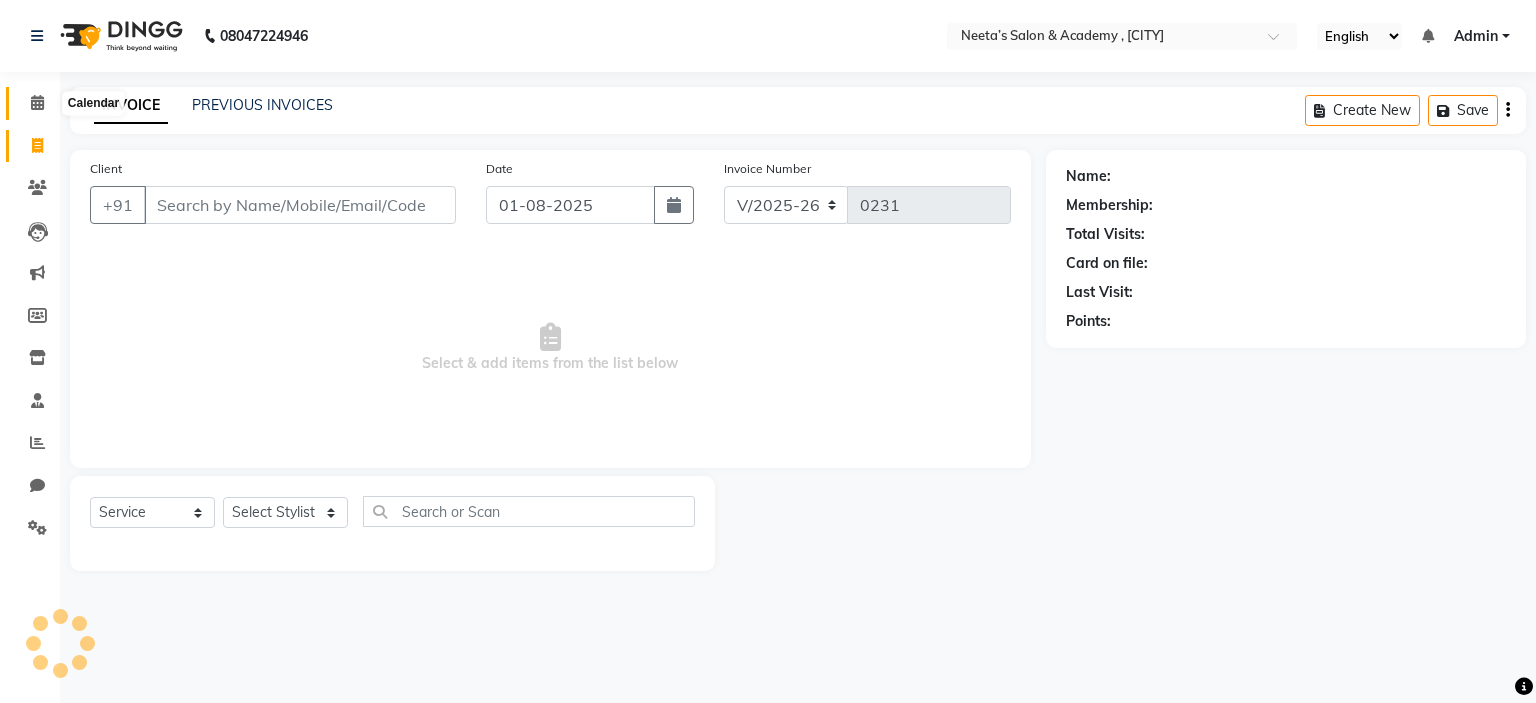 click 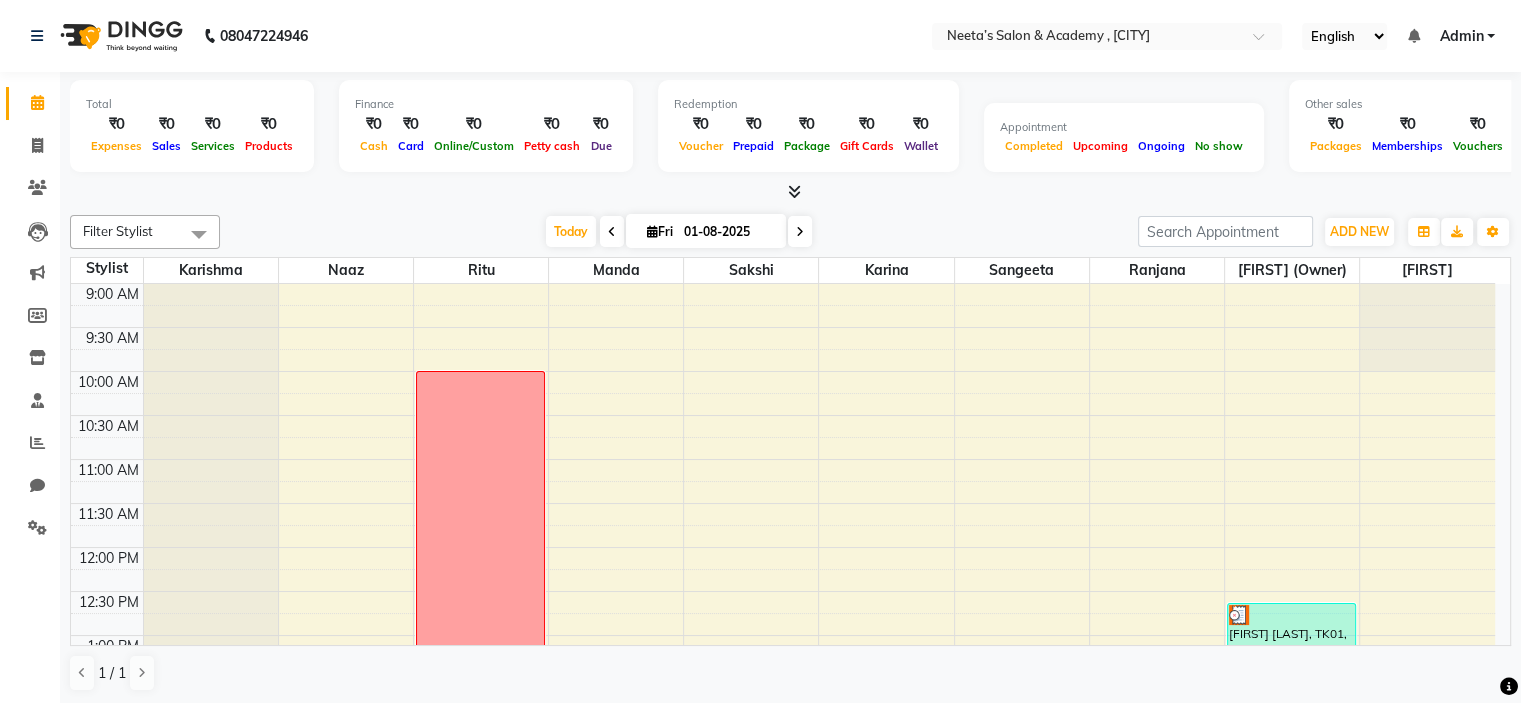 scroll, scrollTop: 0, scrollLeft: 0, axis: both 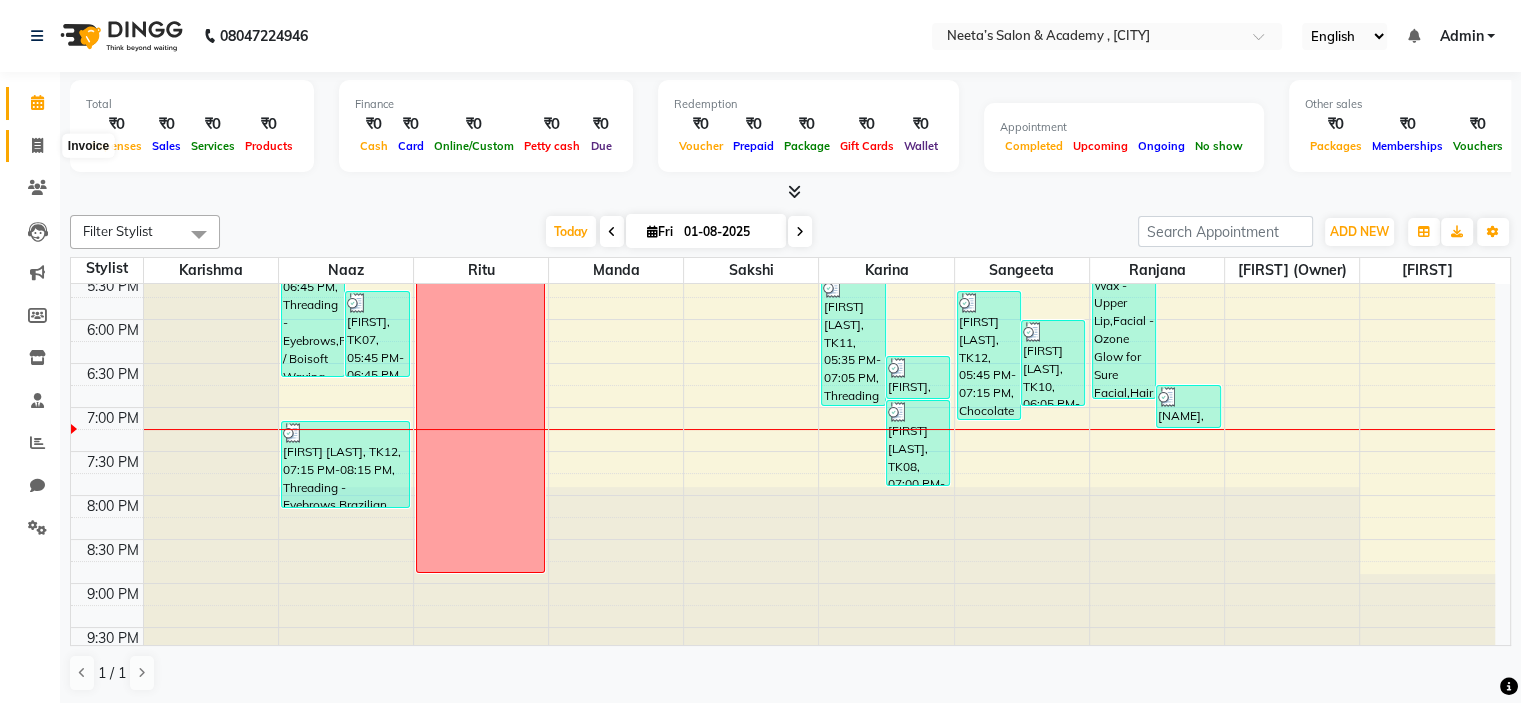 click 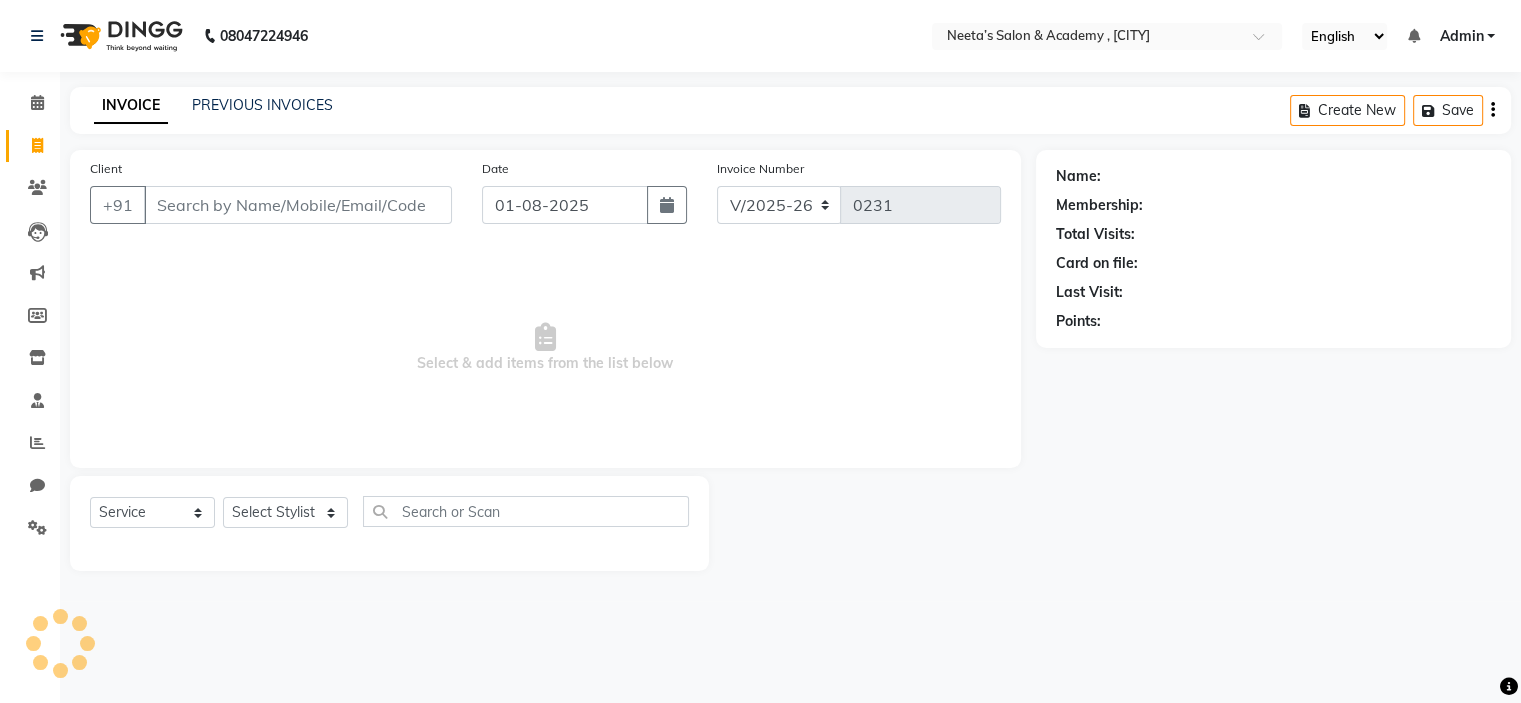 scroll, scrollTop: 0, scrollLeft: 0, axis: both 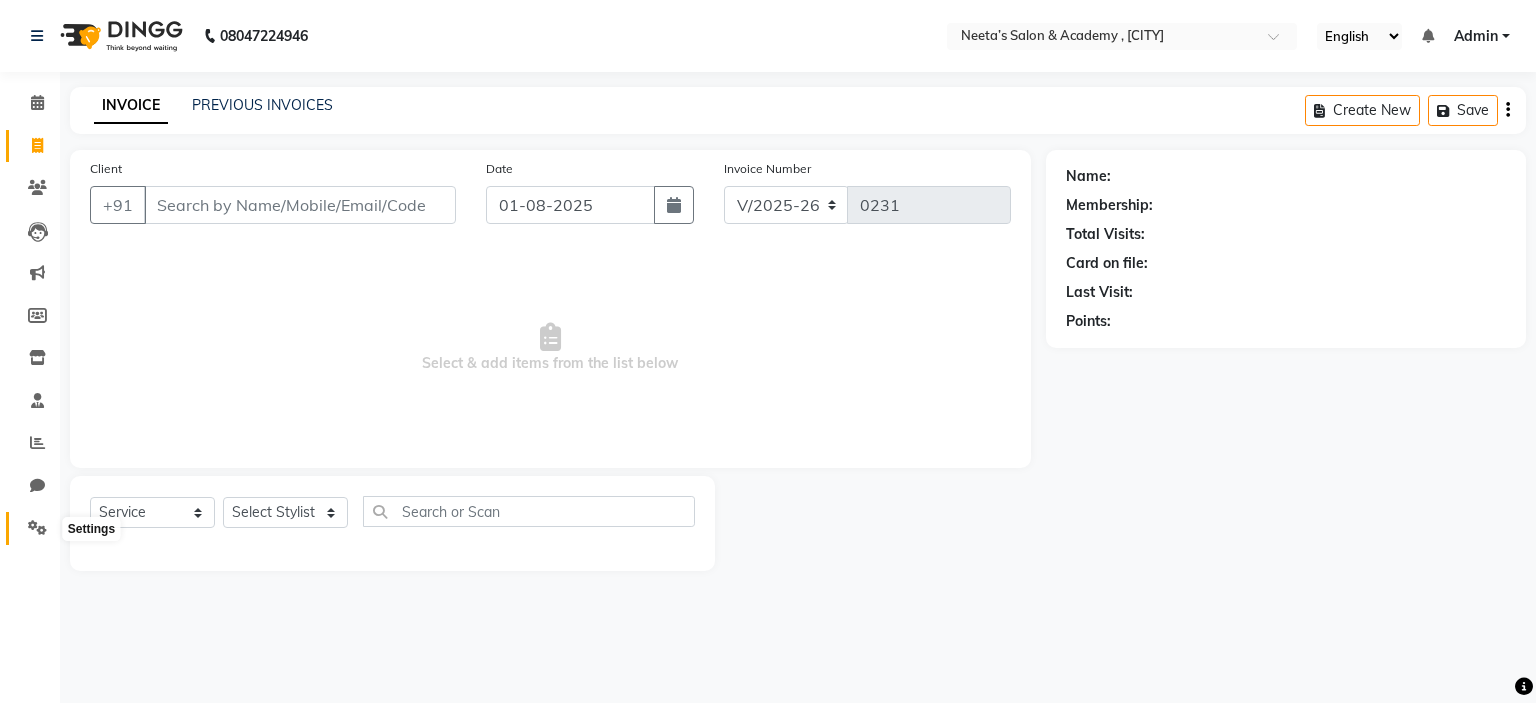 click 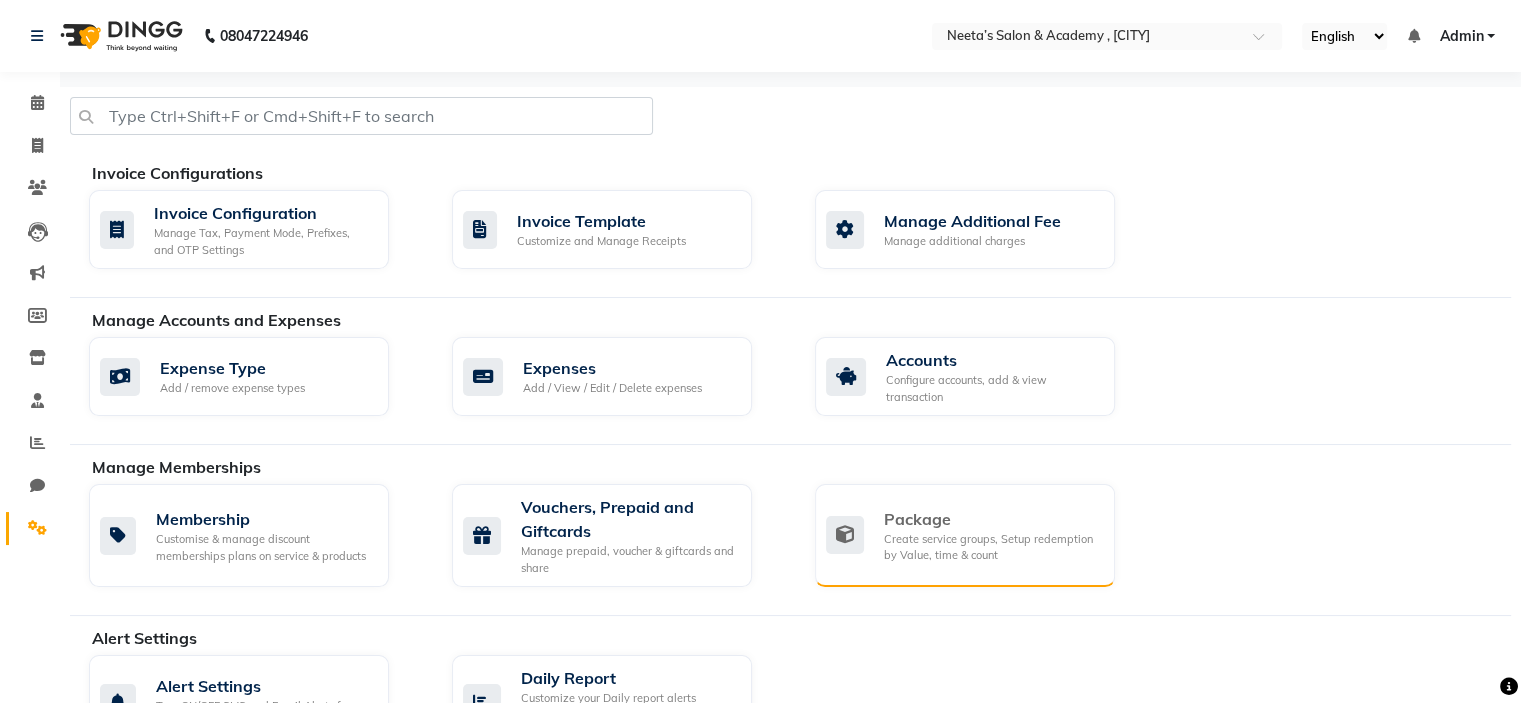 click on "Package Create service groups, Setup redemption by Value, time & count" 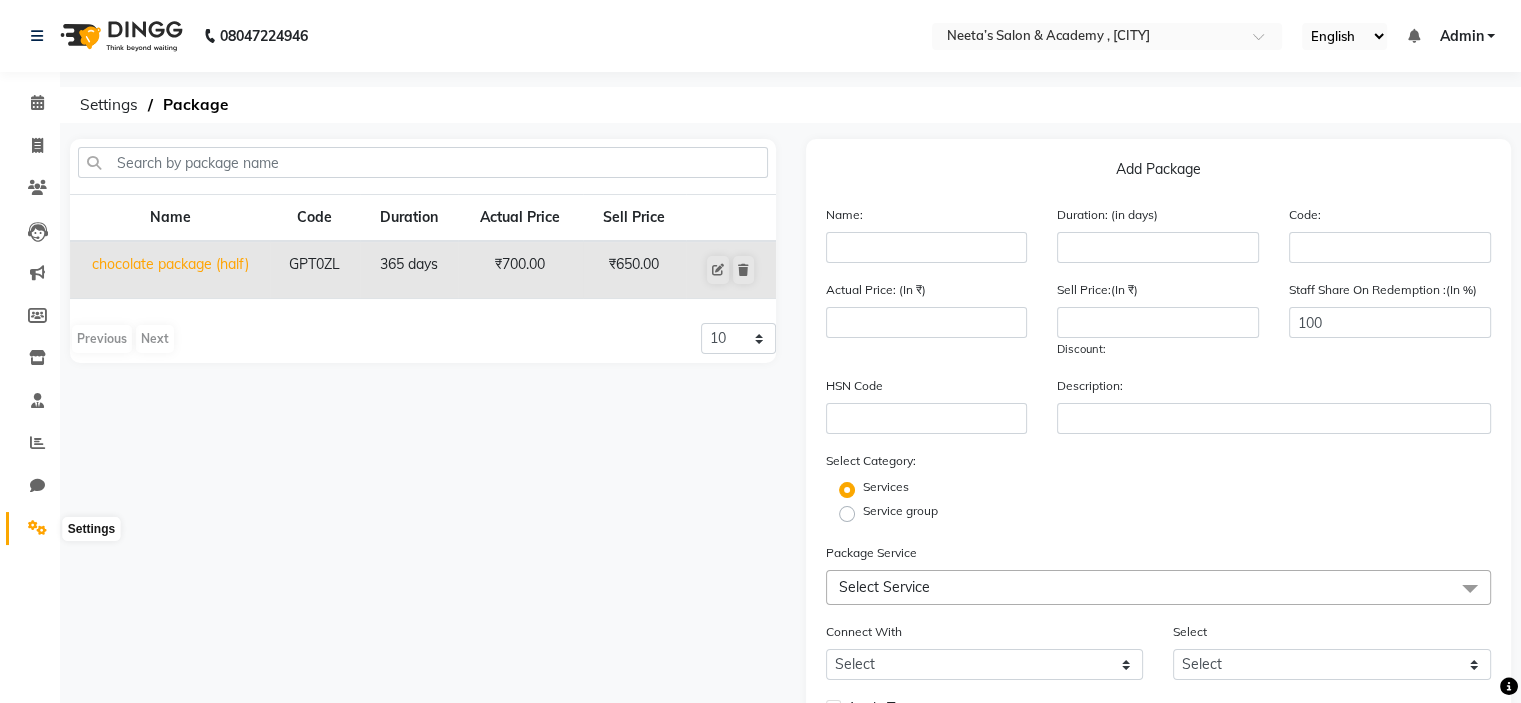 click 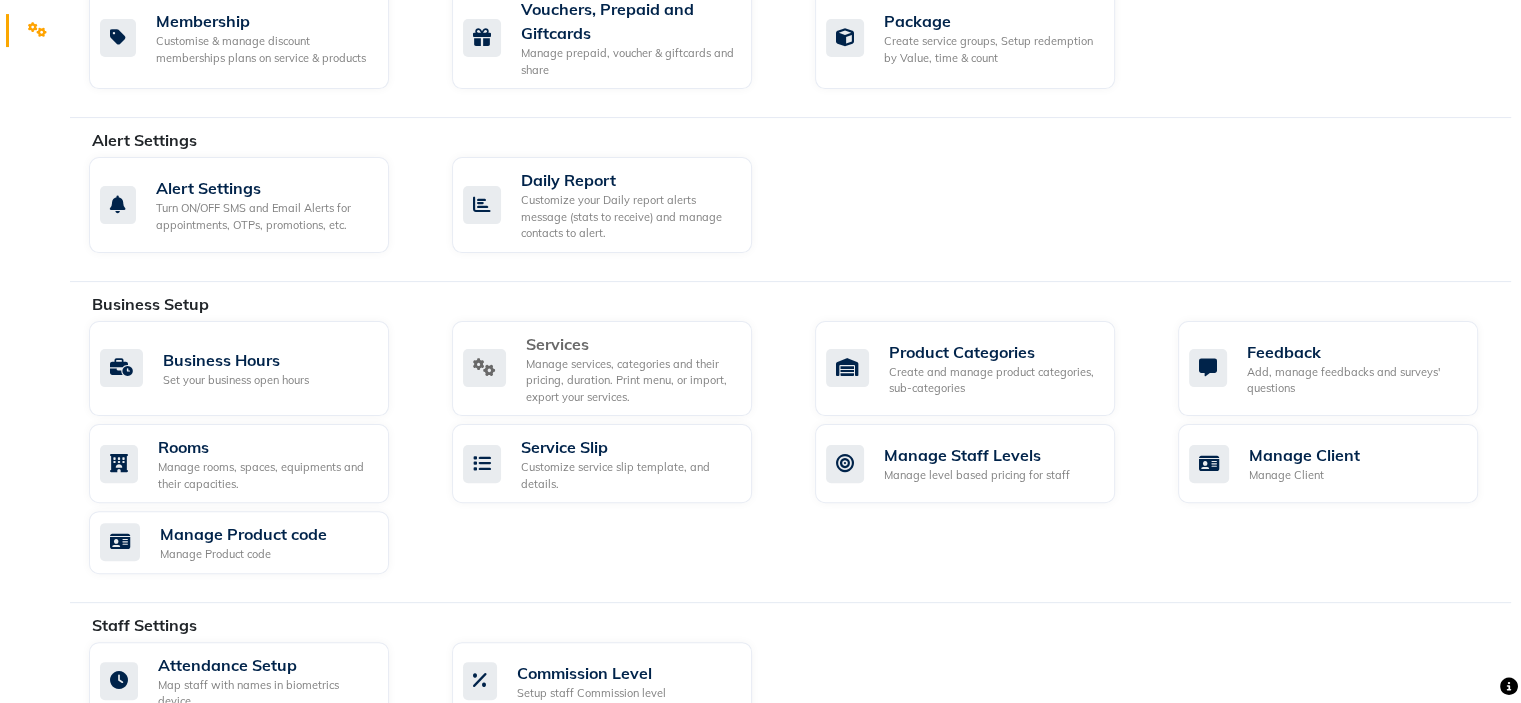 scroll, scrollTop: 294, scrollLeft: 0, axis: vertical 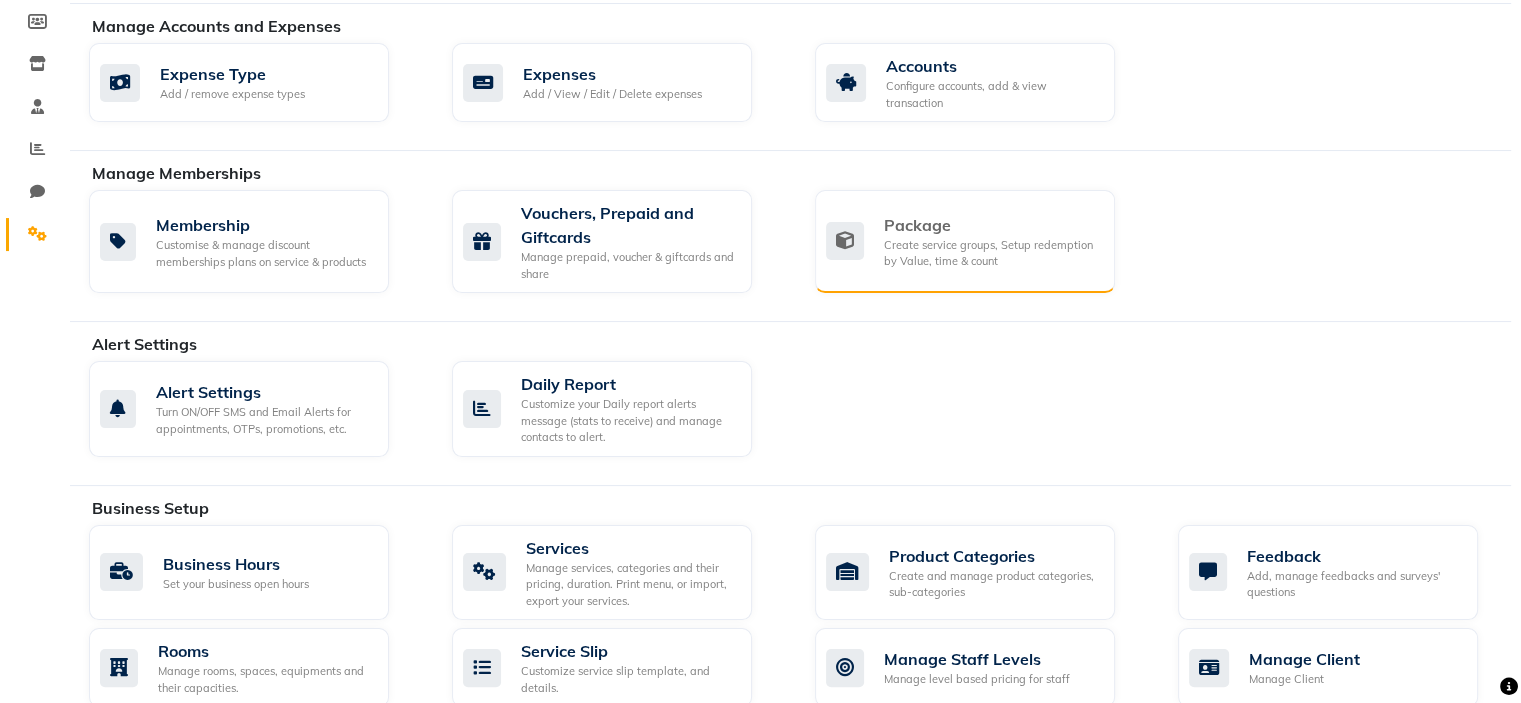 click on "Package Create service groups, Setup redemption by Value, time & count" 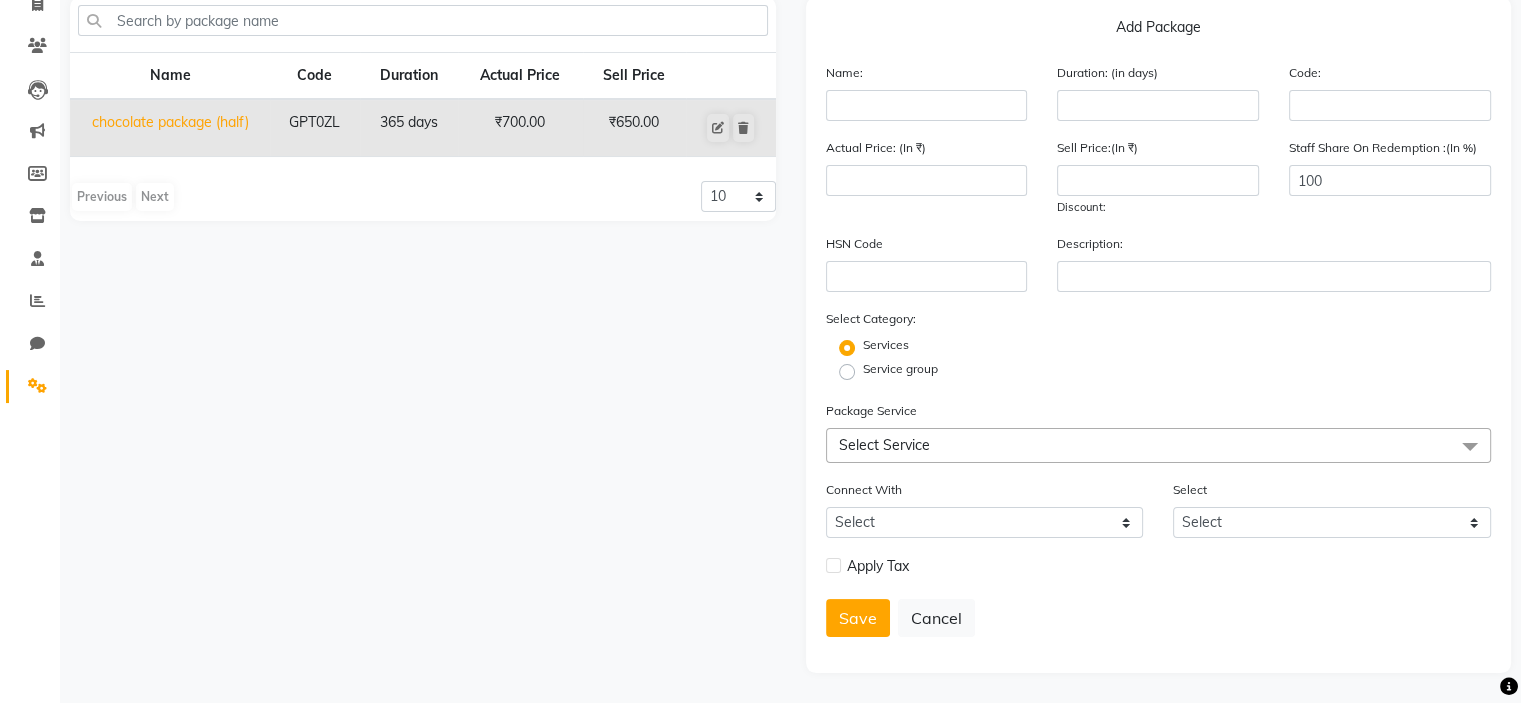 scroll, scrollTop: 0, scrollLeft: 0, axis: both 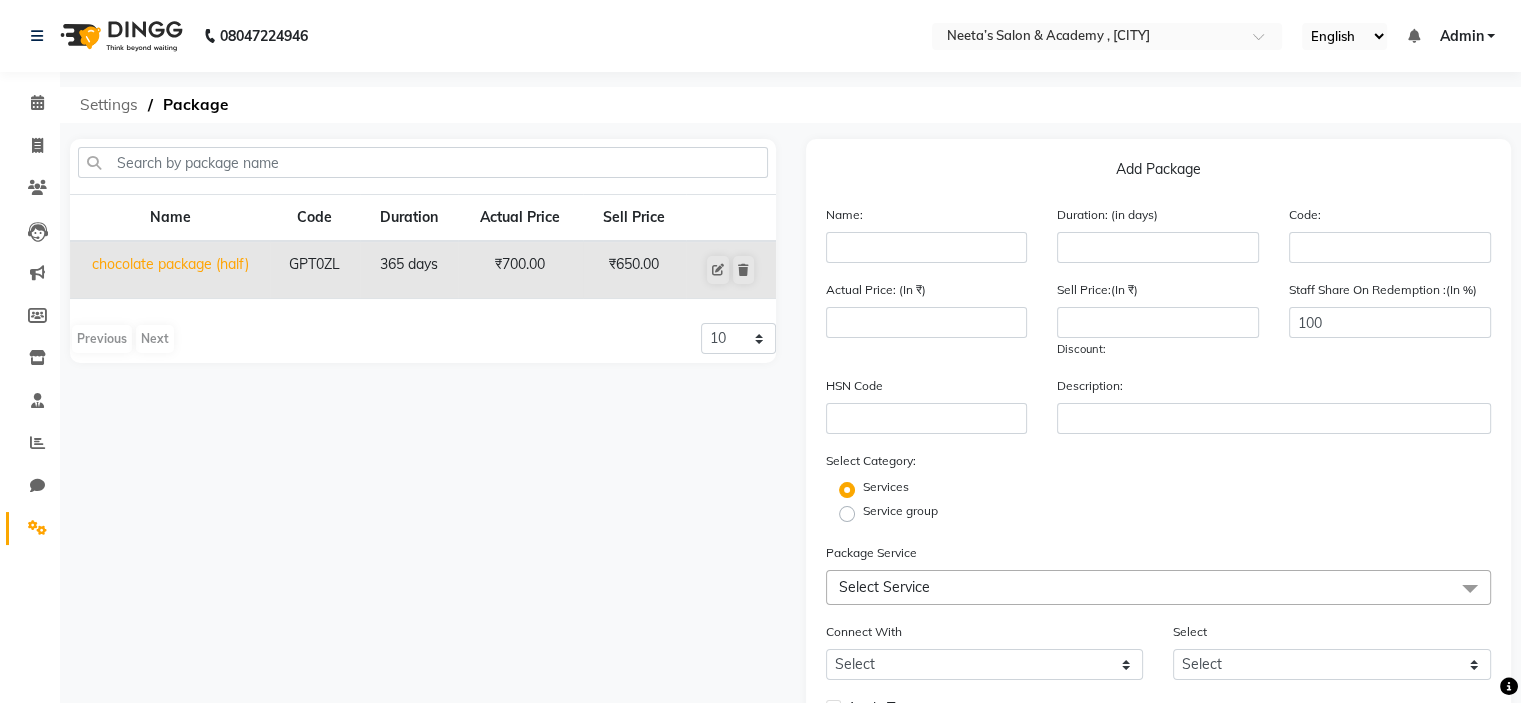 click on "Settings" 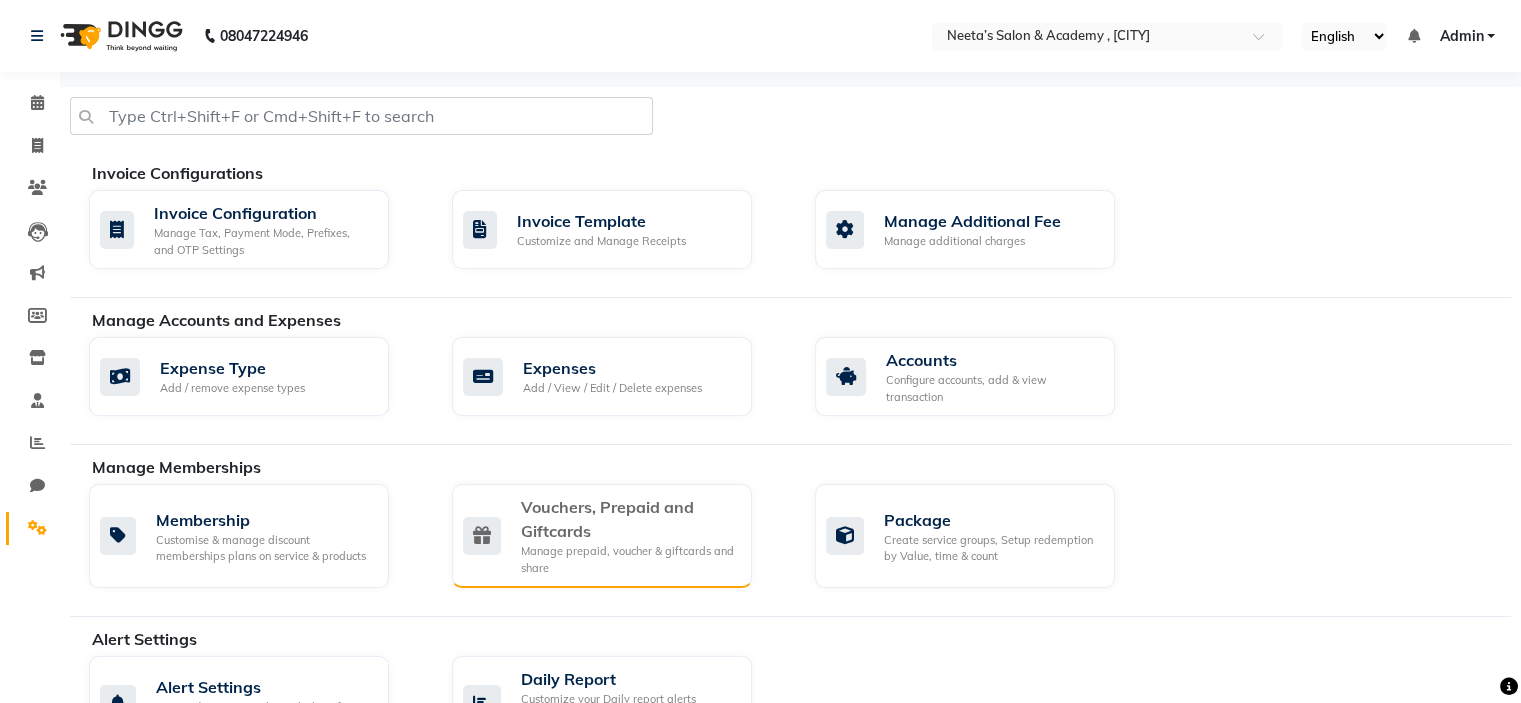 scroll, scrollTop: 62, scrollLeft: 0, axis: vertical 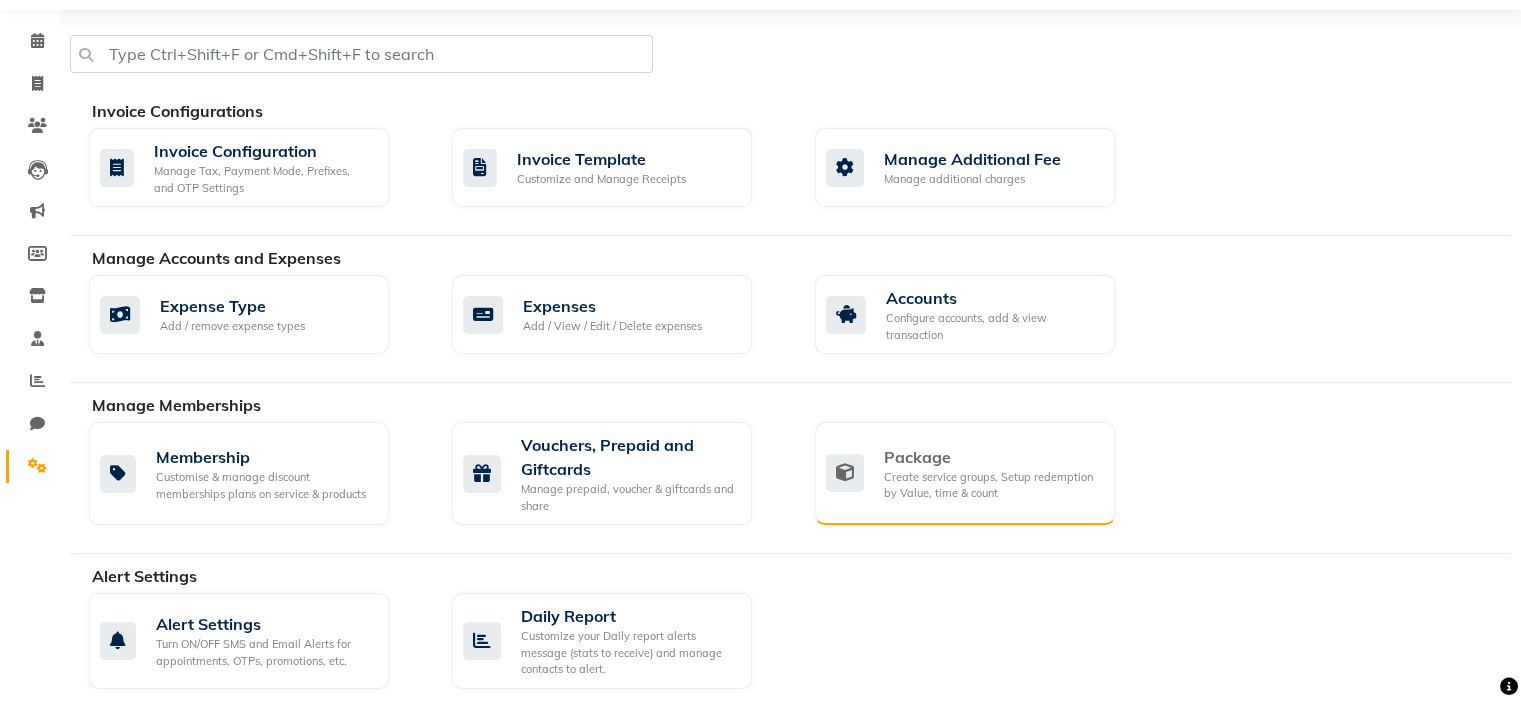 click on "Package Create service groups, Setup redemption by Value, time & count" 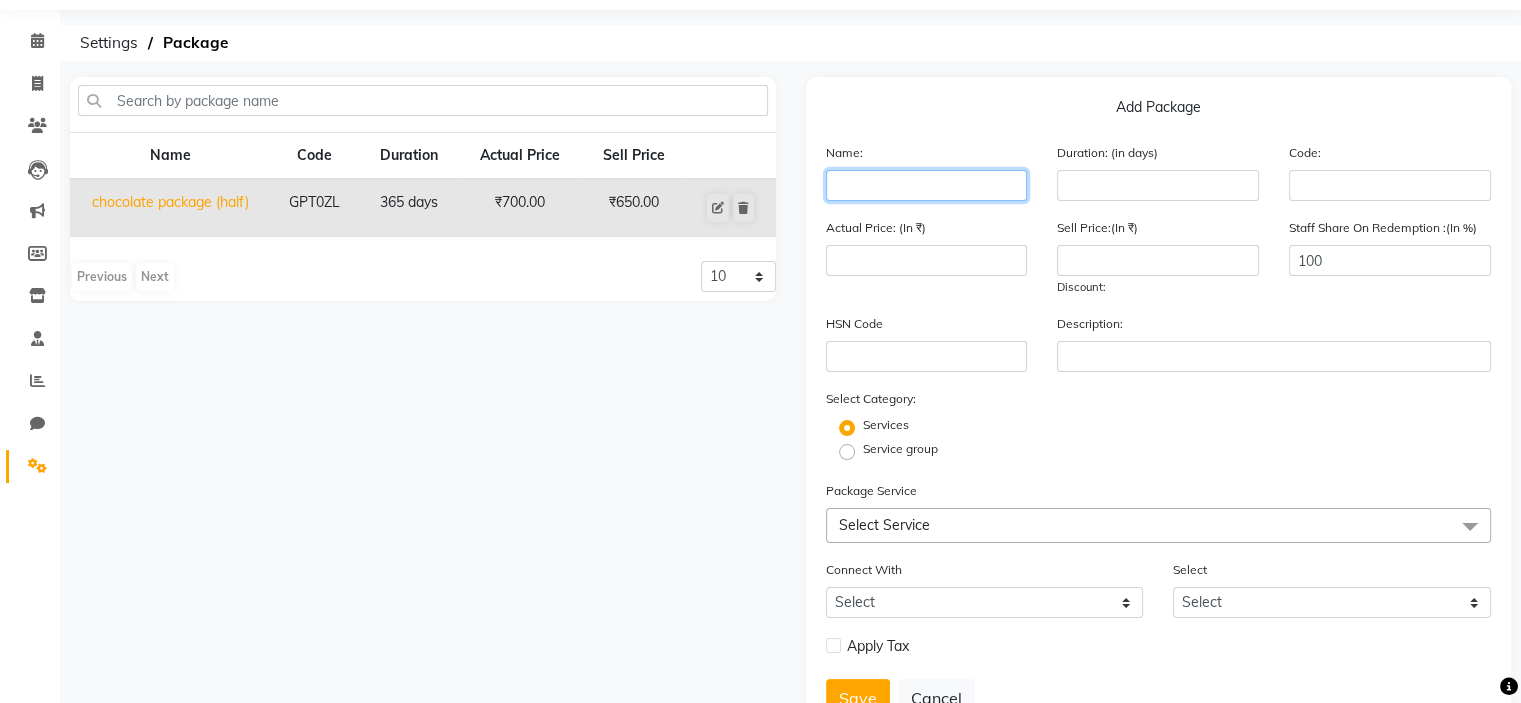 click 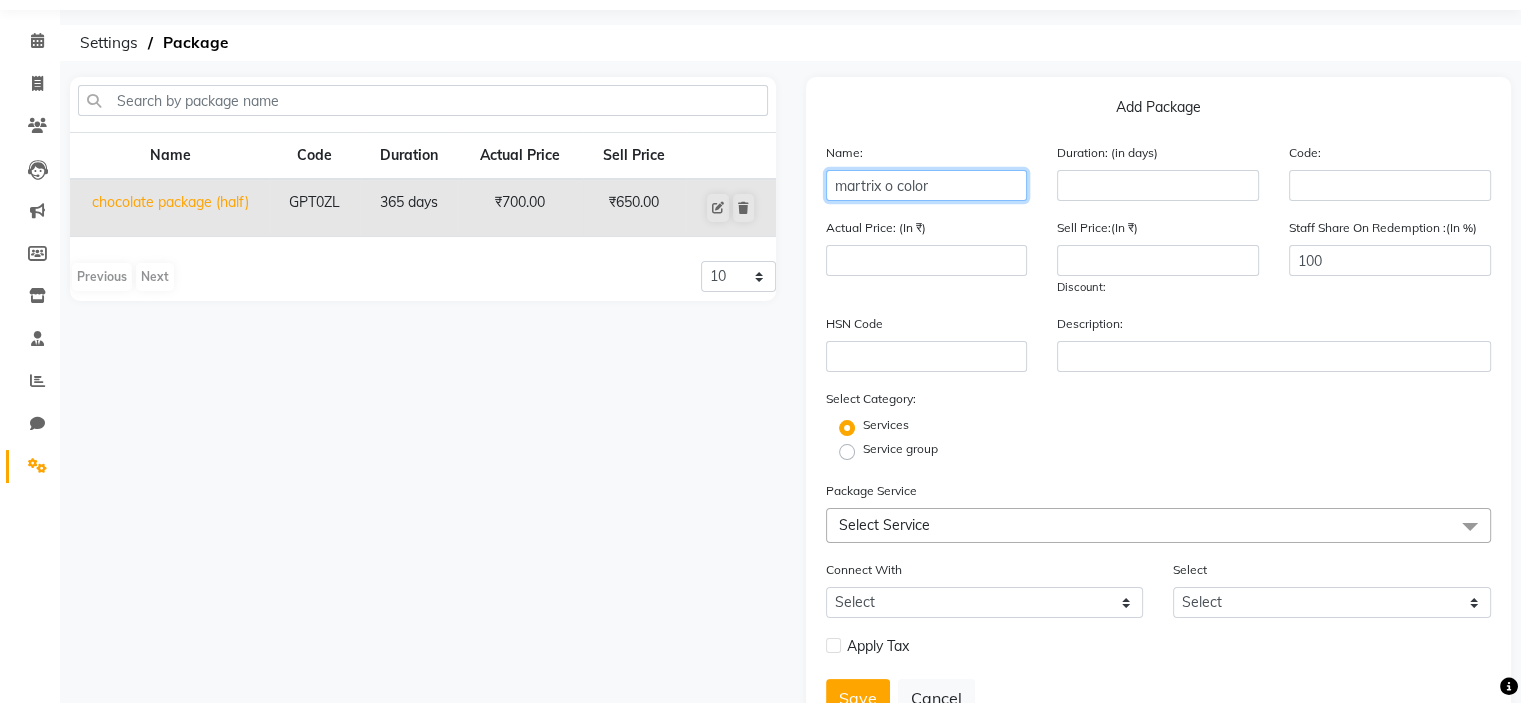 click on "martrix o color" 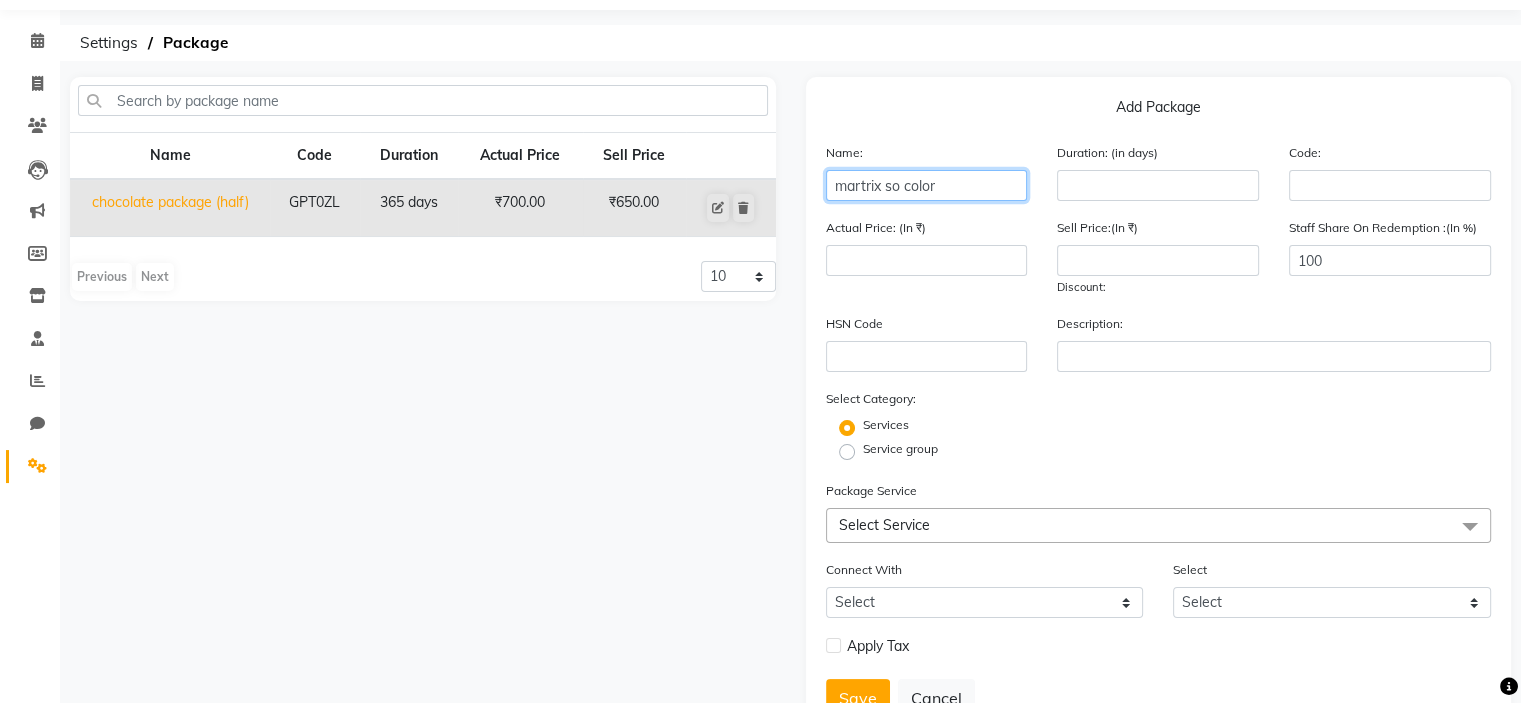 click on "martrix so color" 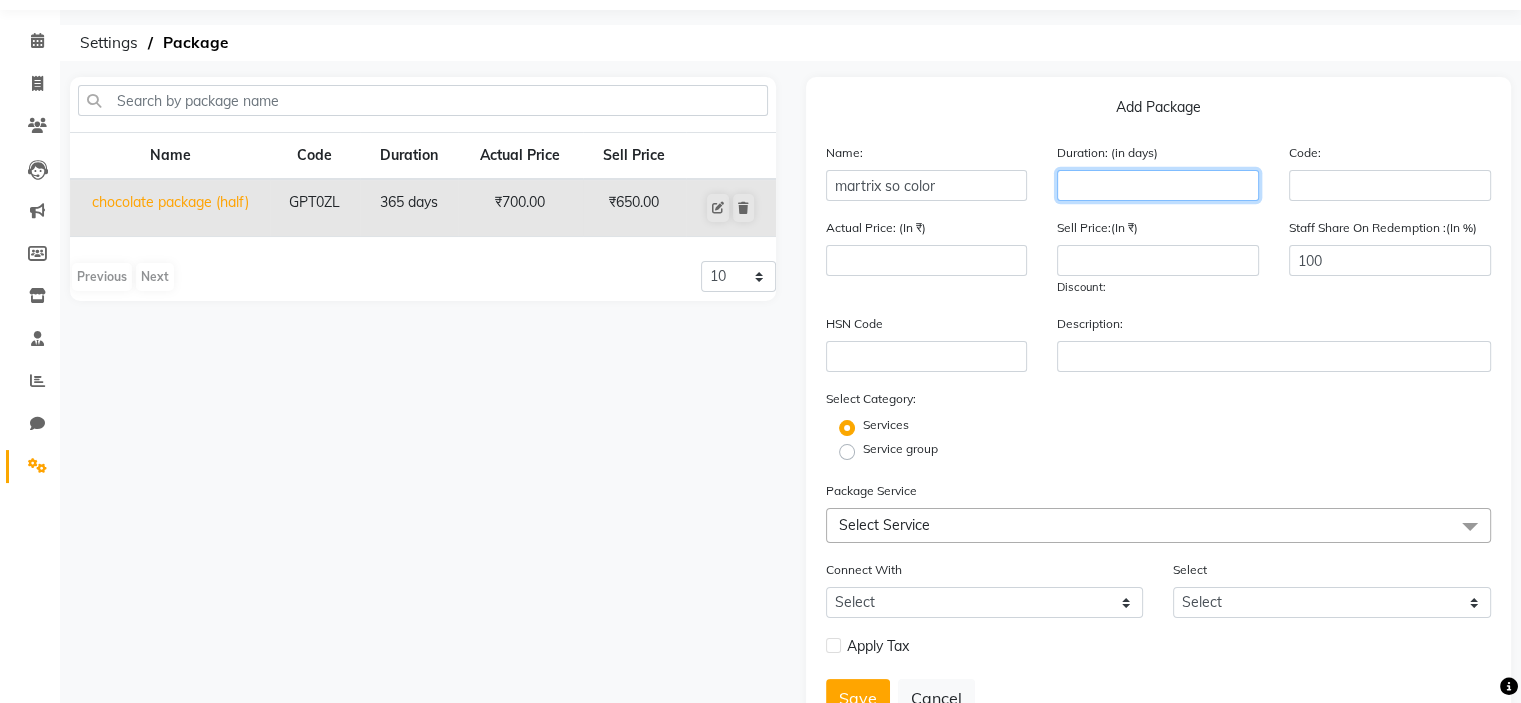 click 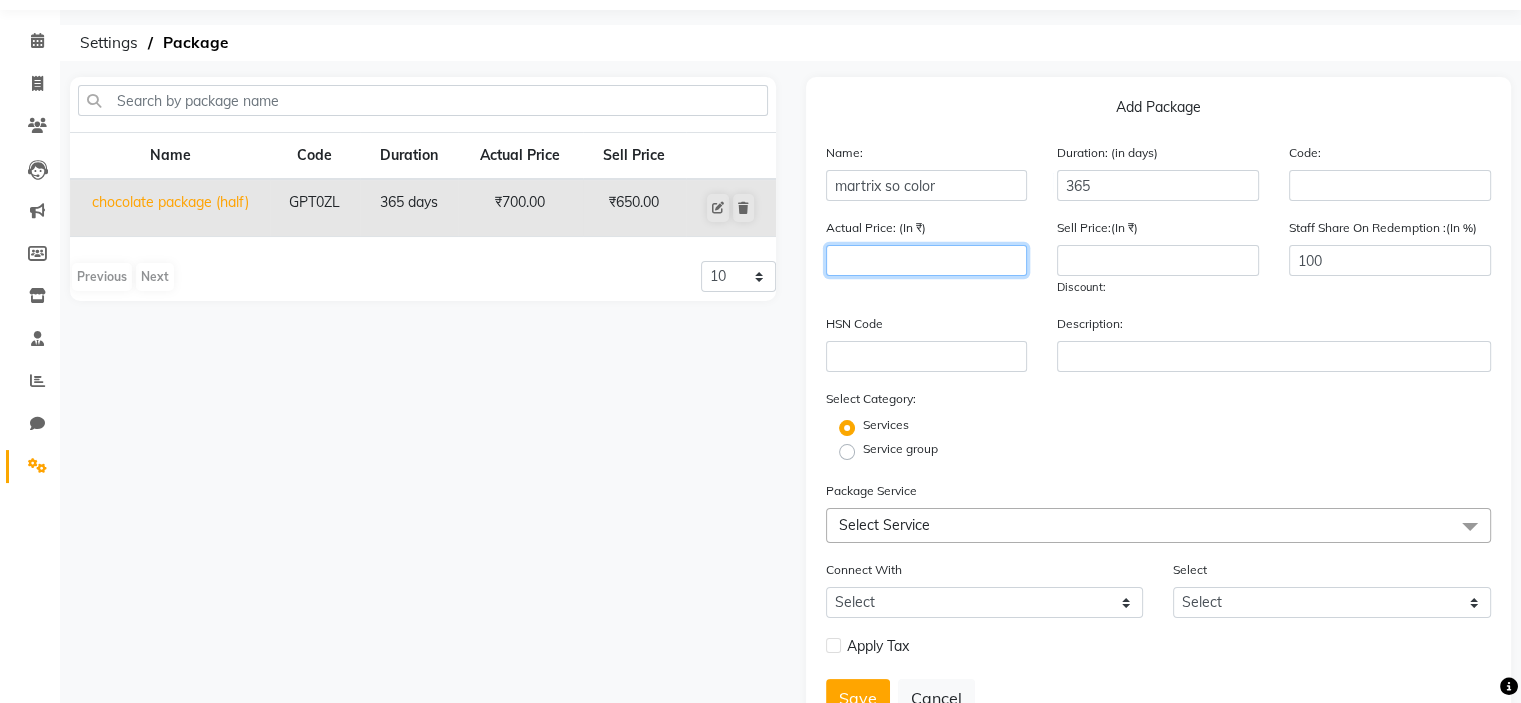 click 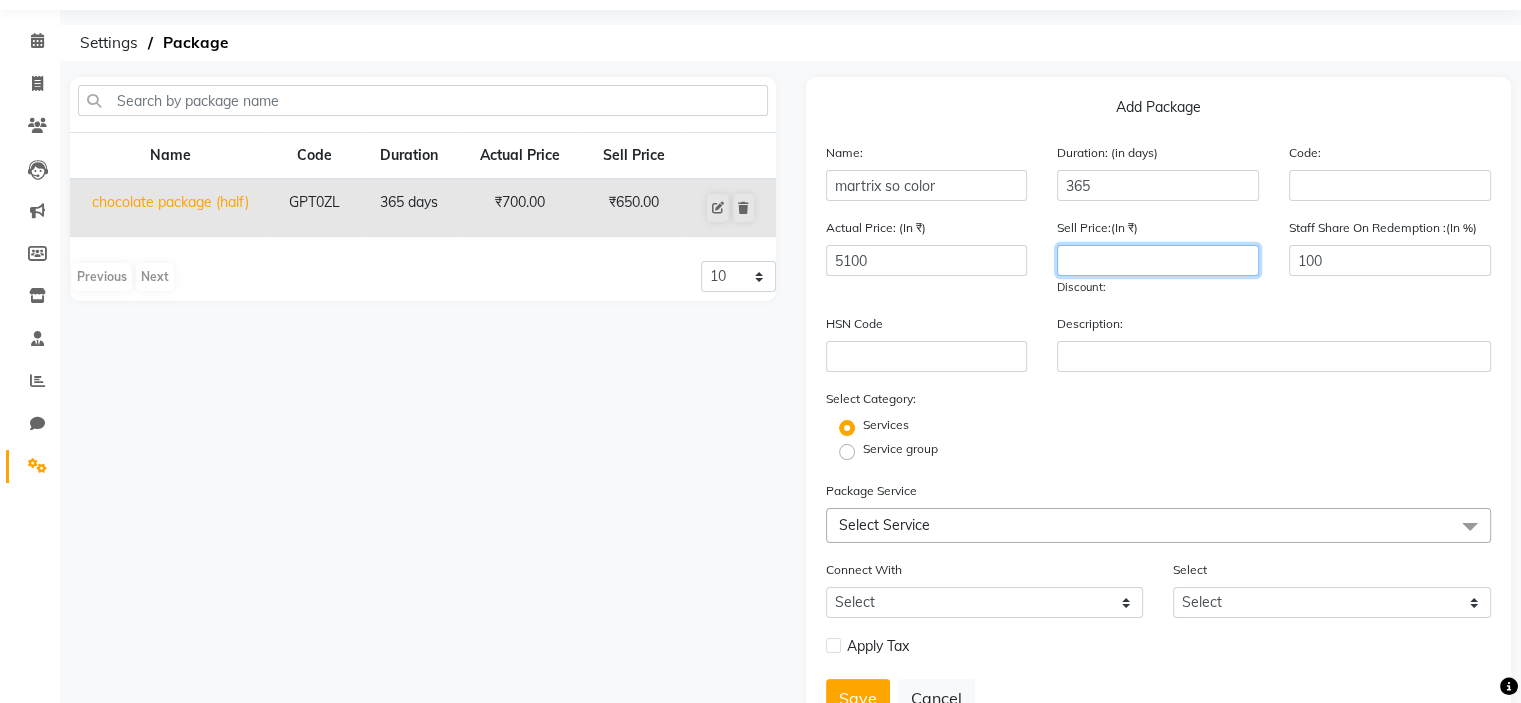 click 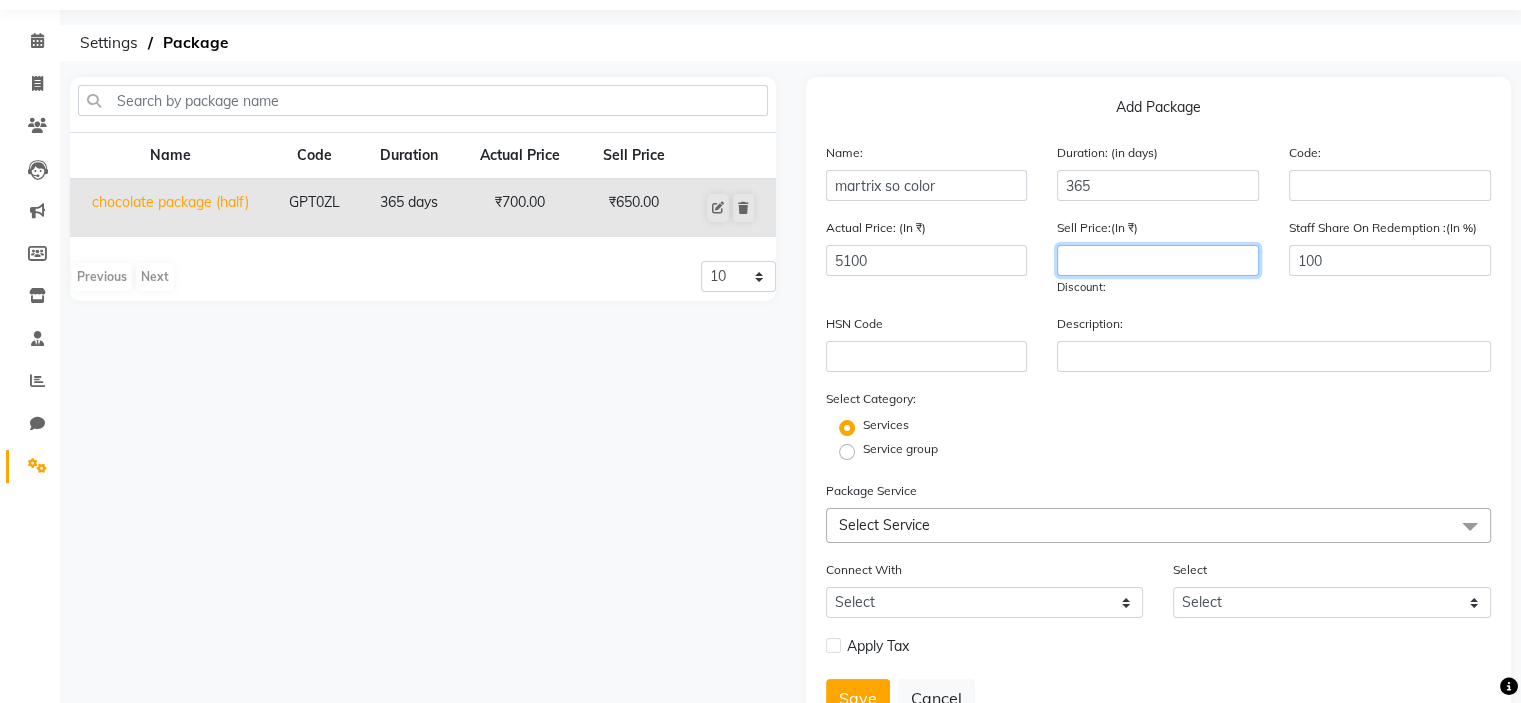click 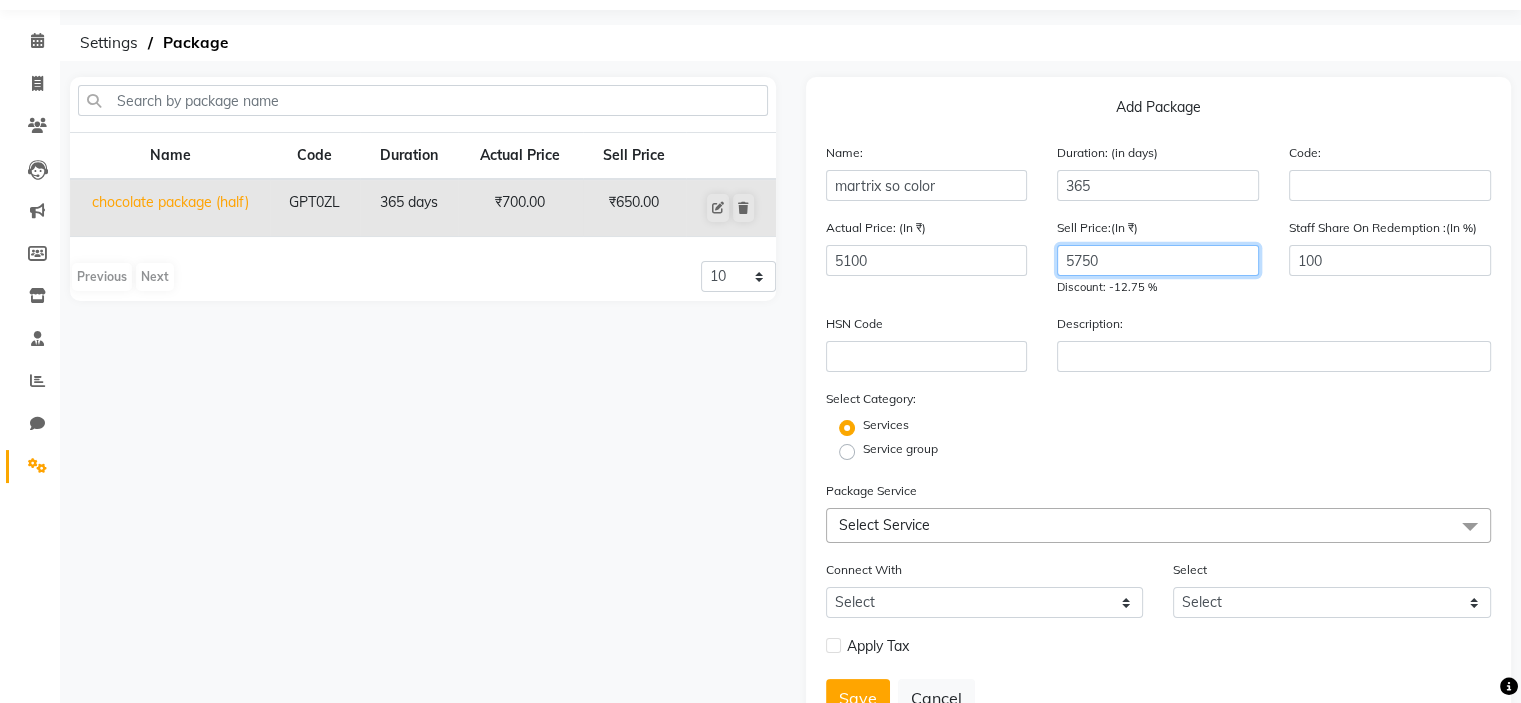 click on "5750" 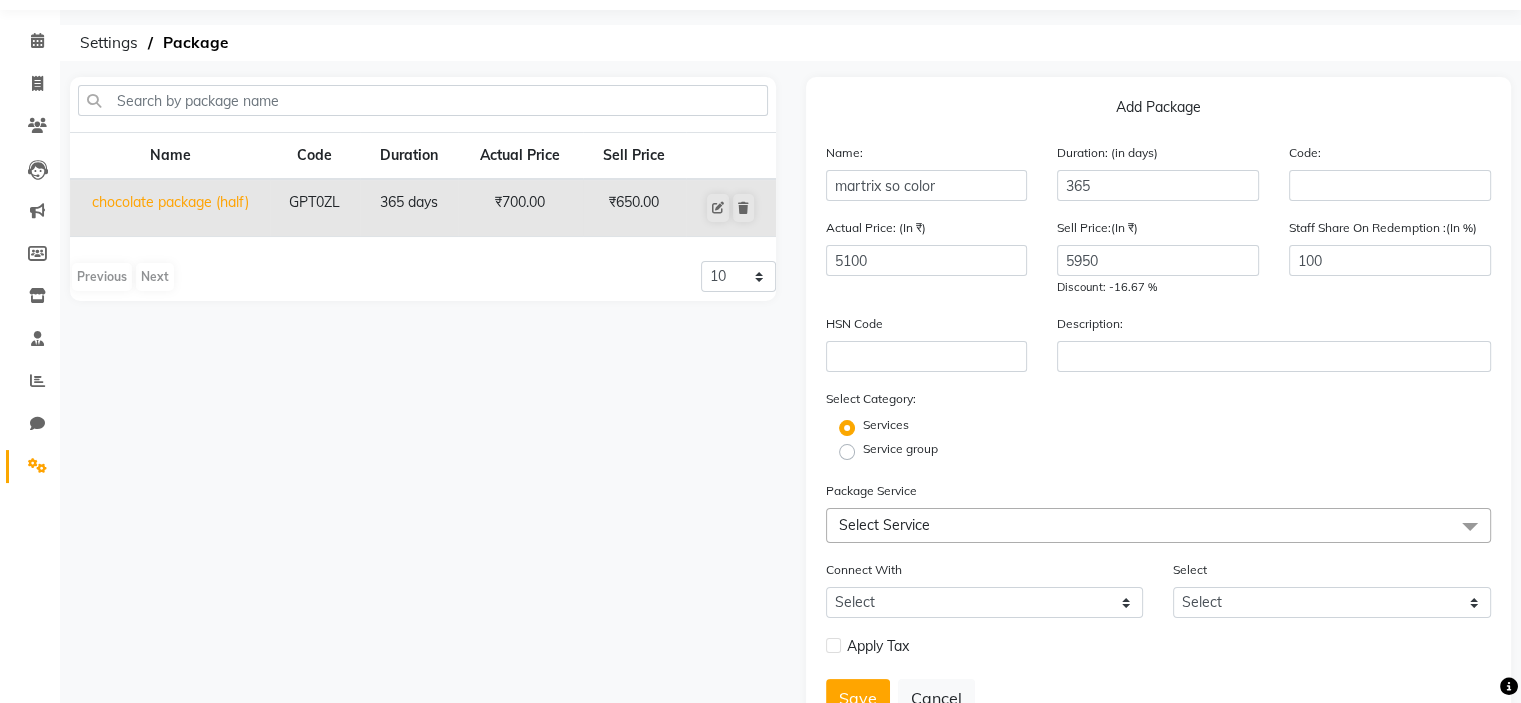click on "Select Category: Services Service group" 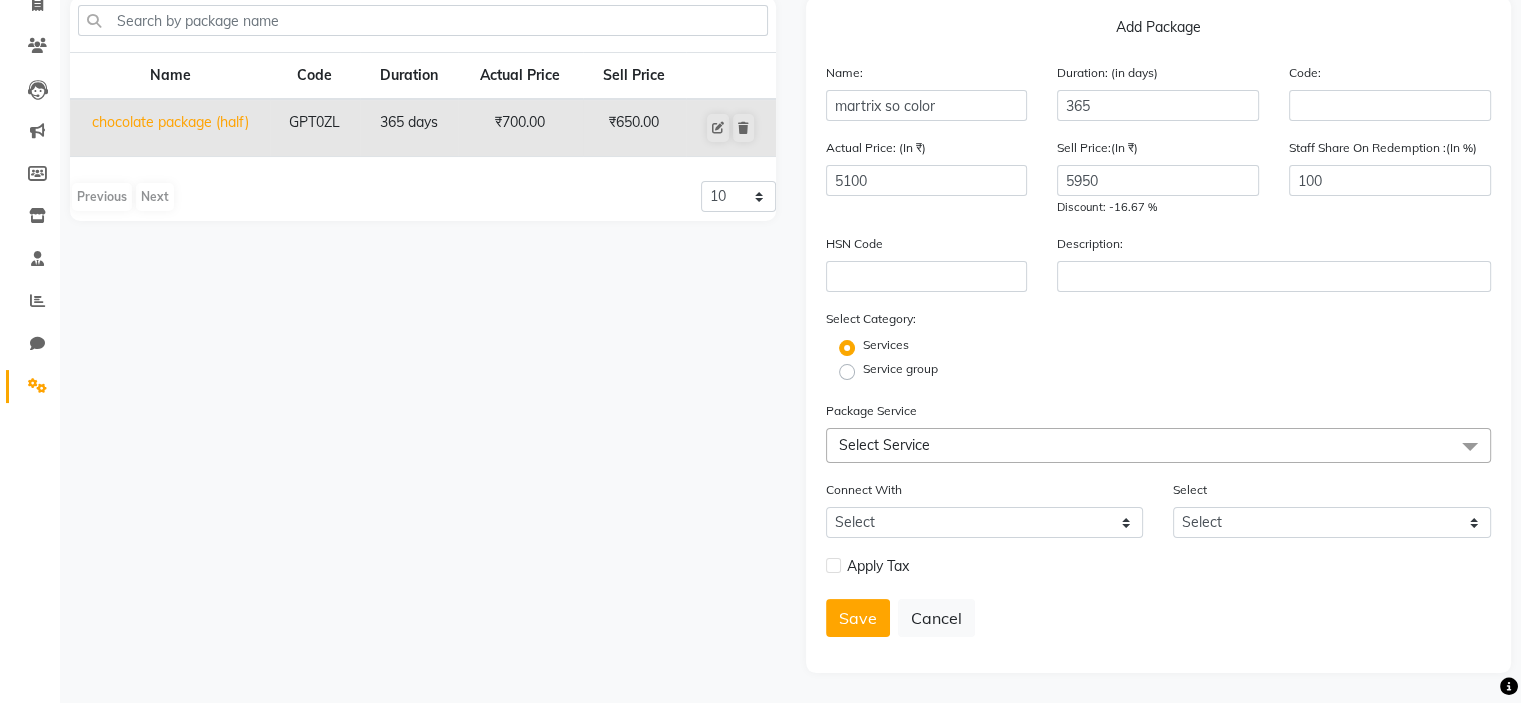 click on "Select Service" 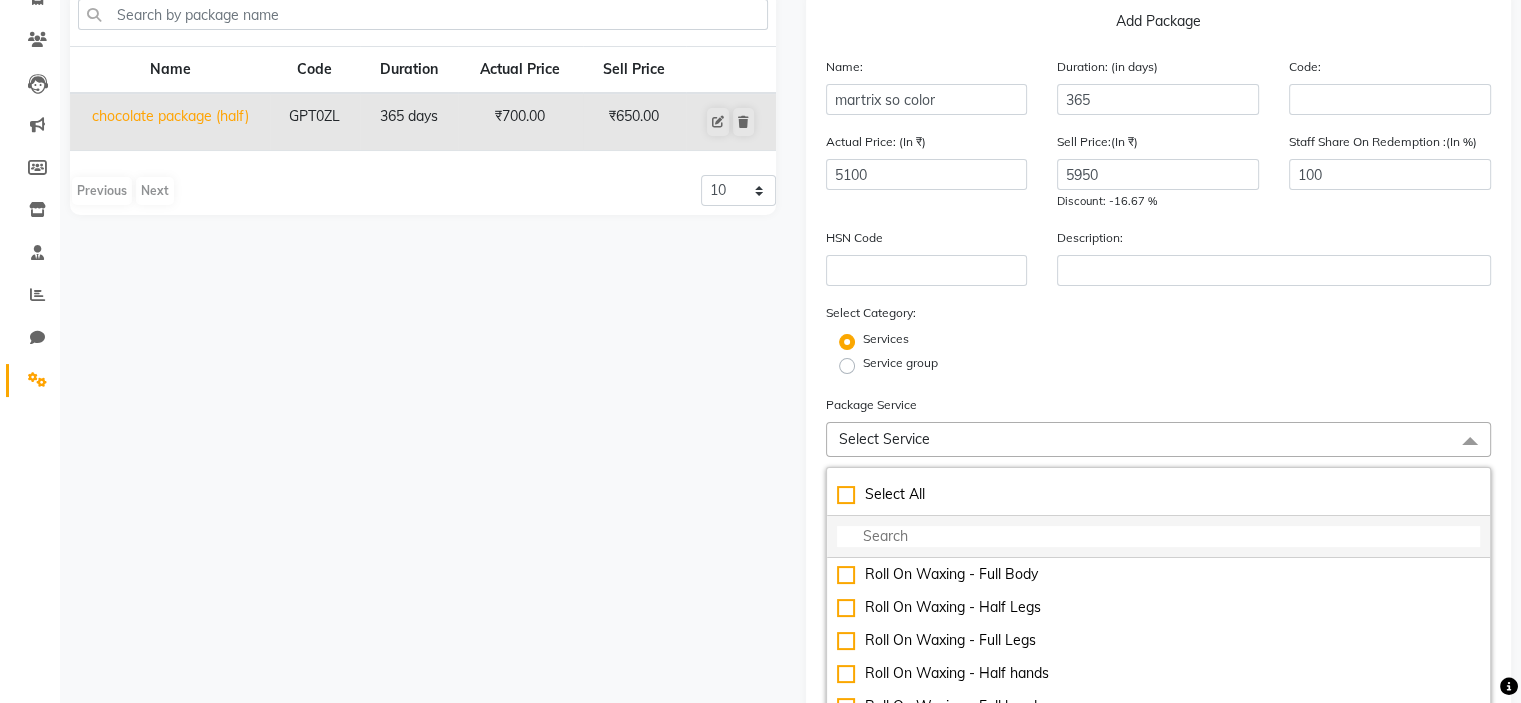 click 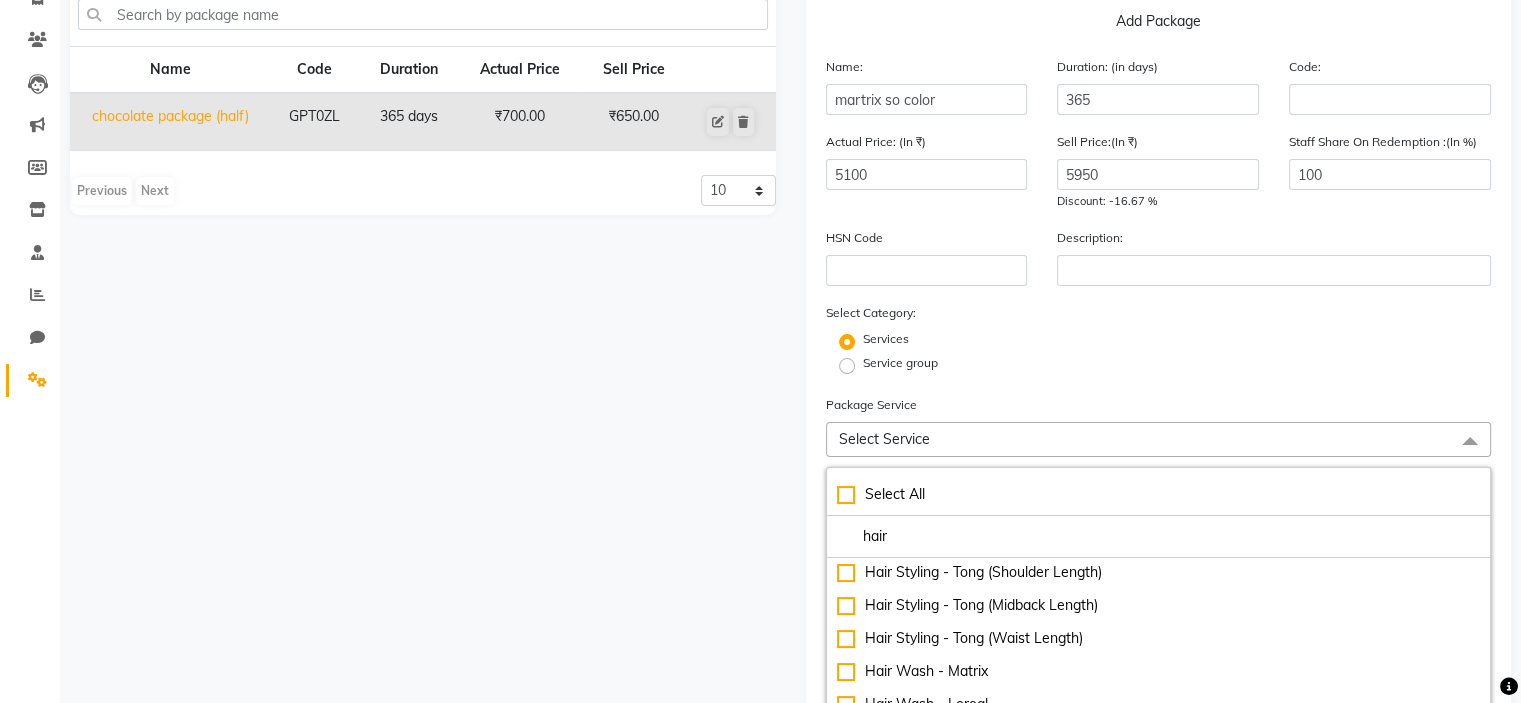 scroll, scrollTop: 538, scrollLeft: 0, axis: vertical 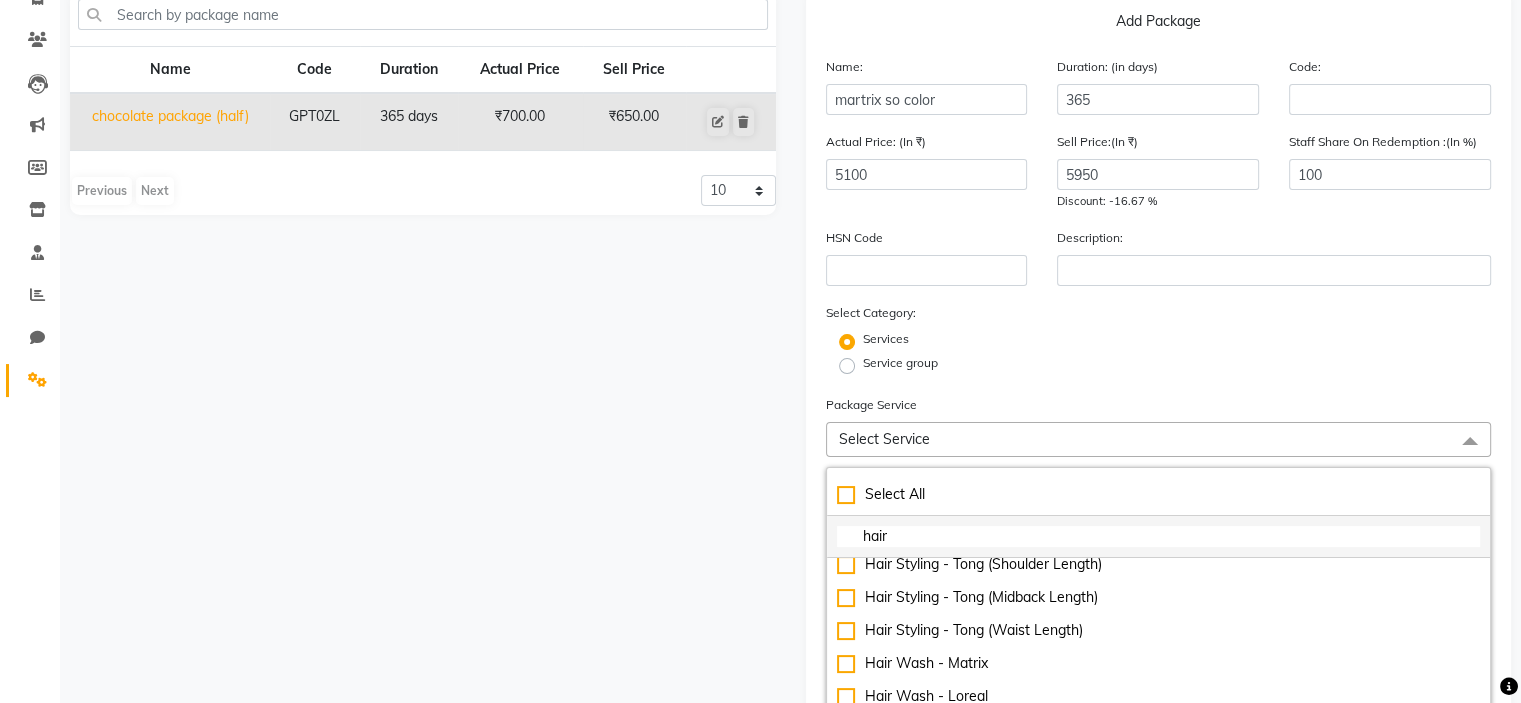 click on "hair" 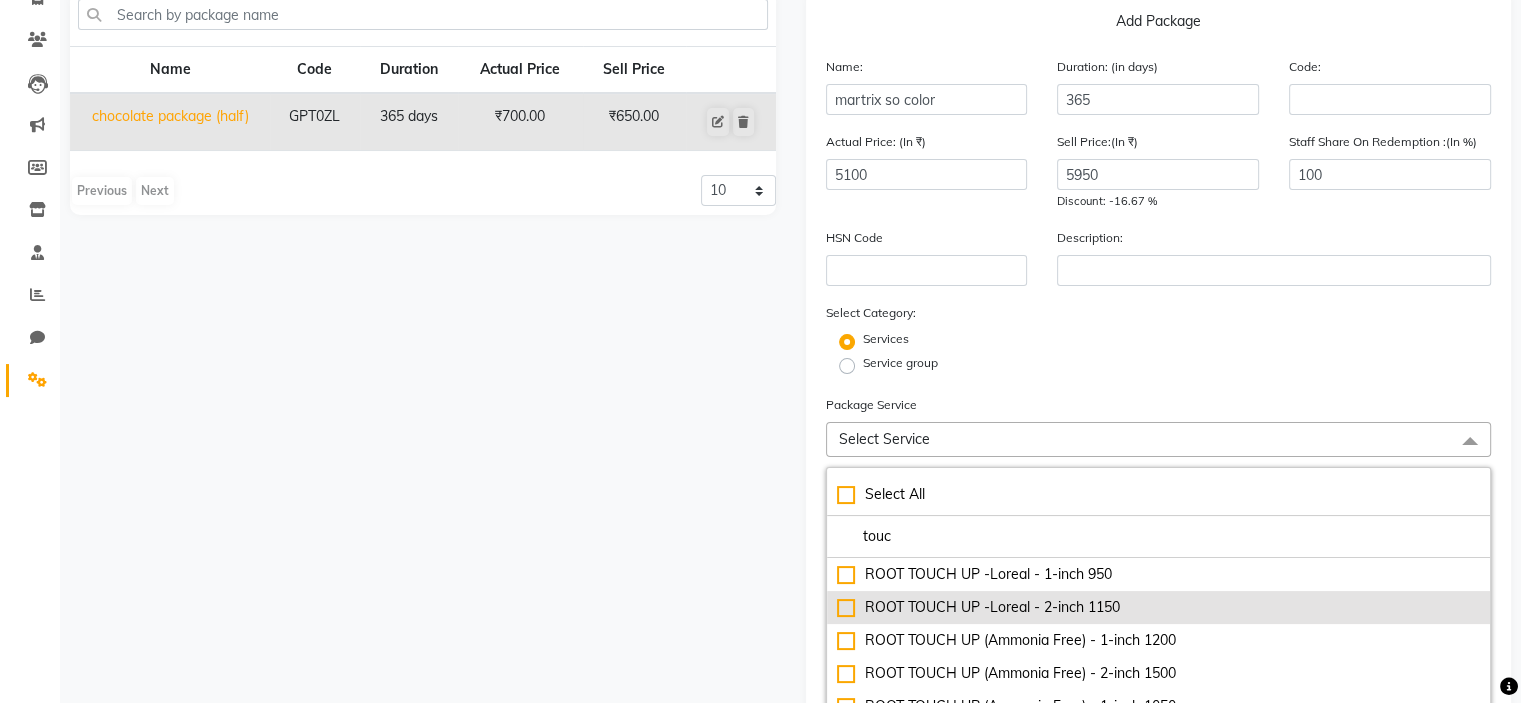 scroll, scrollTop: 66, scrollLeft: 0, axis: vertical 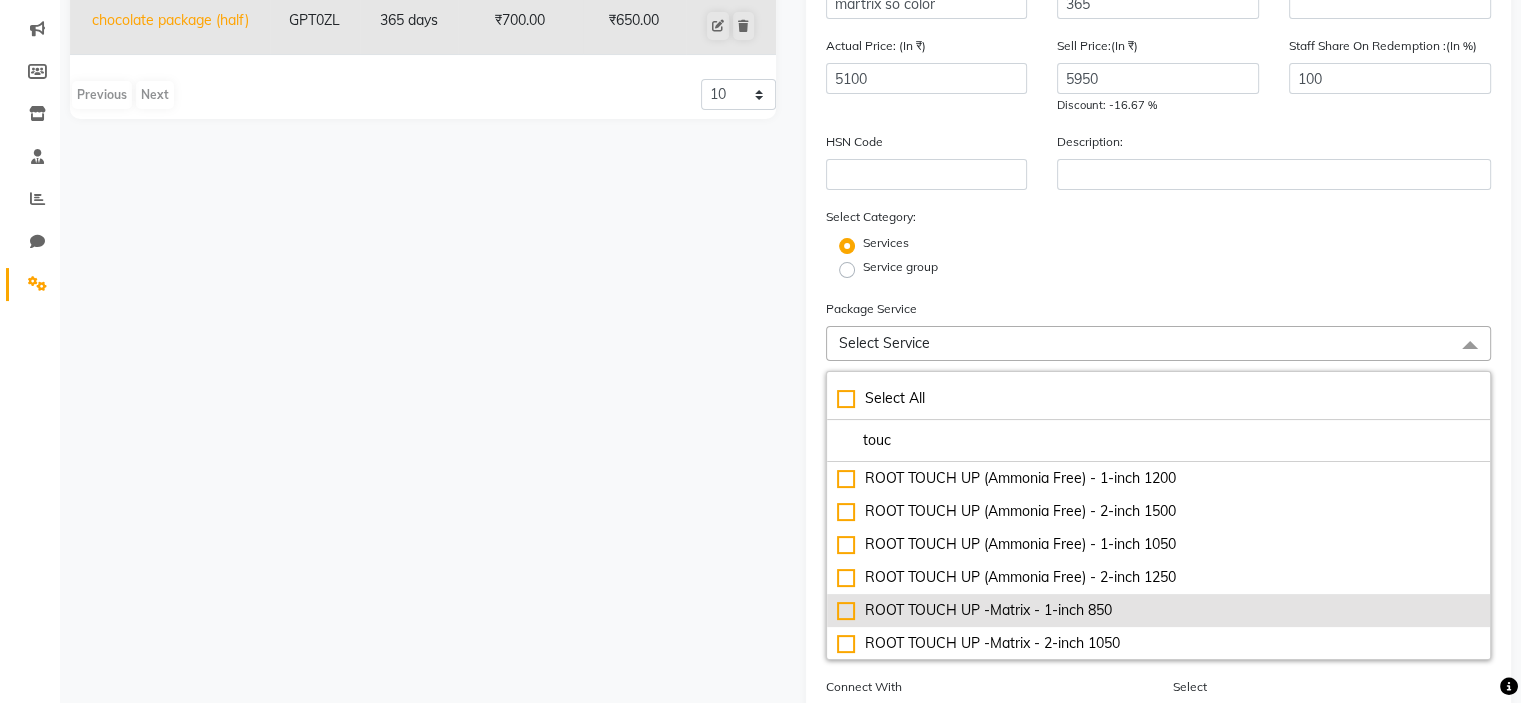 click on "ROOT TOUCH UP -Matrix - 1-inch 850" 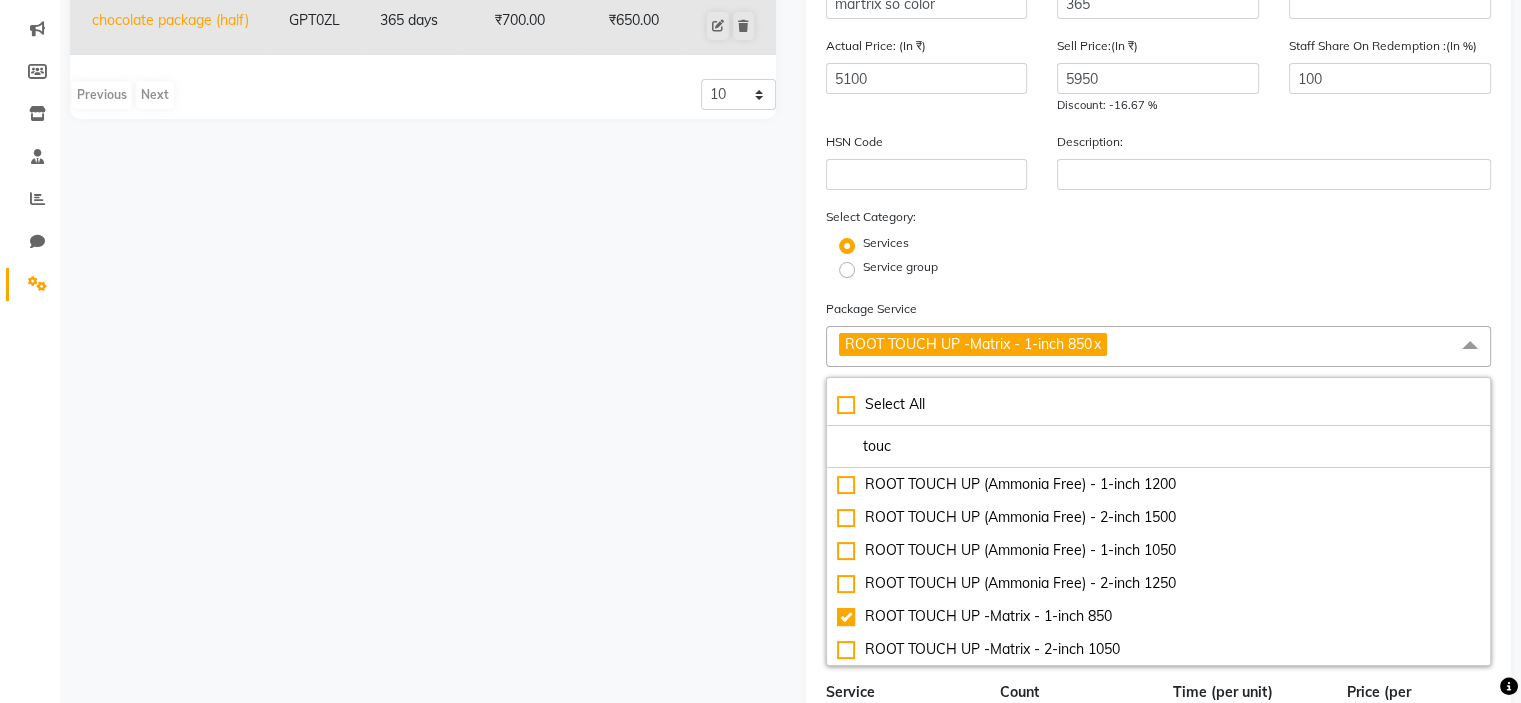 click on "Name Code Duration Actual Price Sell Price Discount Staff Share On Redemption HSN Code Description Select Category Services Service group Package Service ROOT TOUCH UP -Matrix - 1-inch 850 x Select All touc ROOT TOUCH UP -Loreal - 1-inch 950 ROOT TOUCH UP -Loreal - 2-inch 1150 ROOT TOUCH UP (Ammonia Free) - 1-inch 1200 ROOT TOUCH UP (Ammonia Free) - 2-inch 1500 ROOT TOUCH UP (Ammonia Free) - 1-inch 1050 ROOT TOUCH UP (Ammonia Free) - 2-inch 1250 ROOT TOUCH UP -Matrix - 1-inch 850 ROOT TOUCH UP -Matrix - 2-inch 1050 Service Count Time (per unit) Price (per unit) ROOT TOUCH UP -Matrix - 1-inch 850 1 60 min (60 min) ₹850.00 (₹850.00) Total 1 60 min ₹850.00 Connect With Select Membership Prepaid Voucher Select Select Apply Tax Save Cancel" 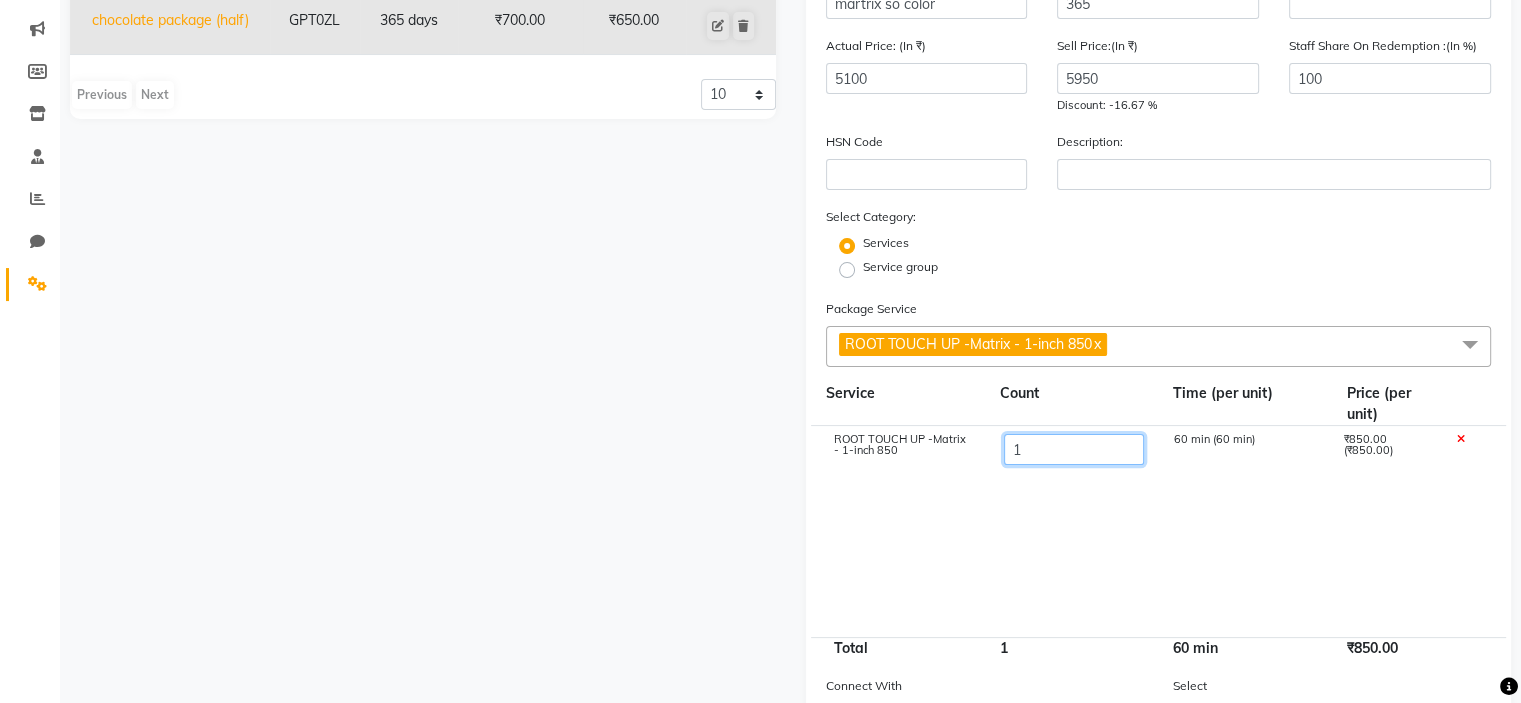 click on "1" 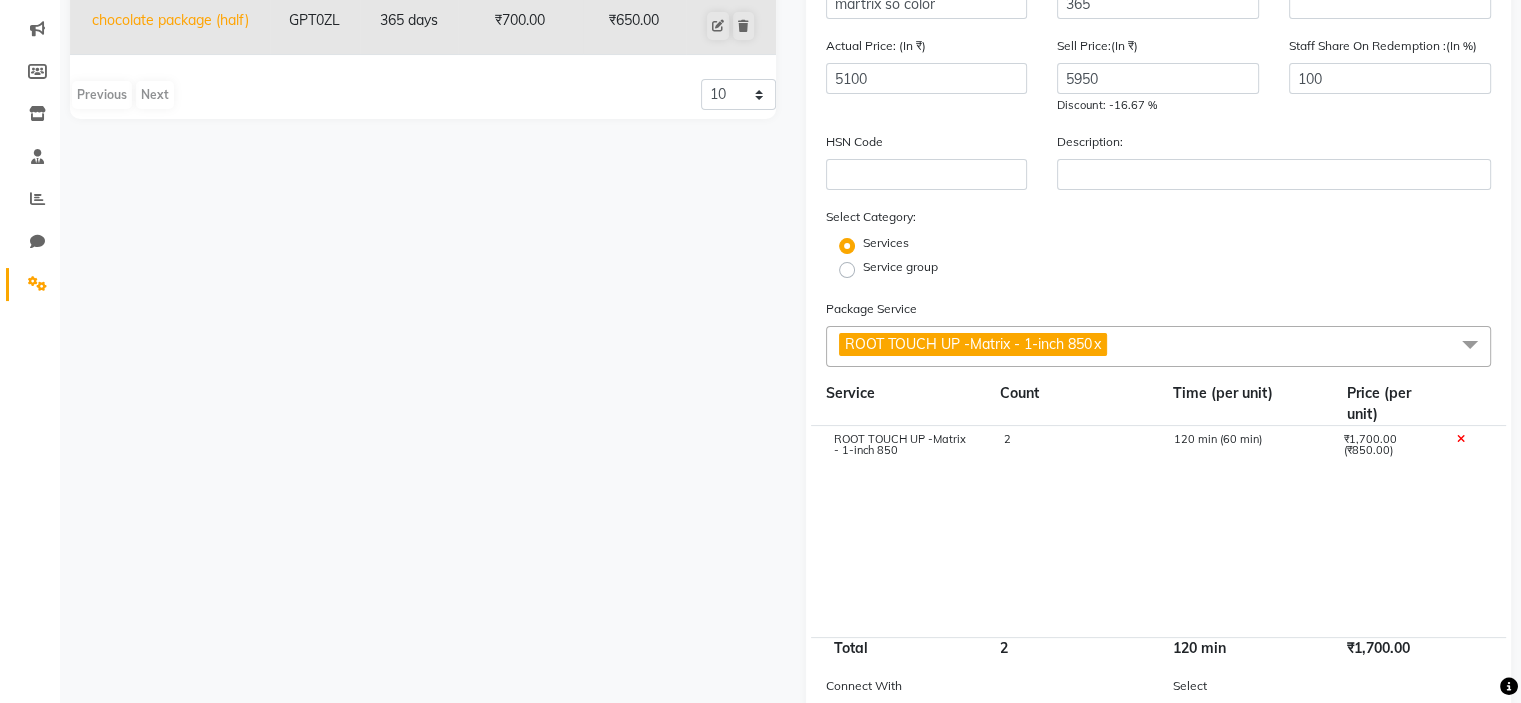 click on "ROOT TOUCH UP -Matrix - 1-inch 850 2 120 min (60 min) ₹1,700.00 (₹850.00)" 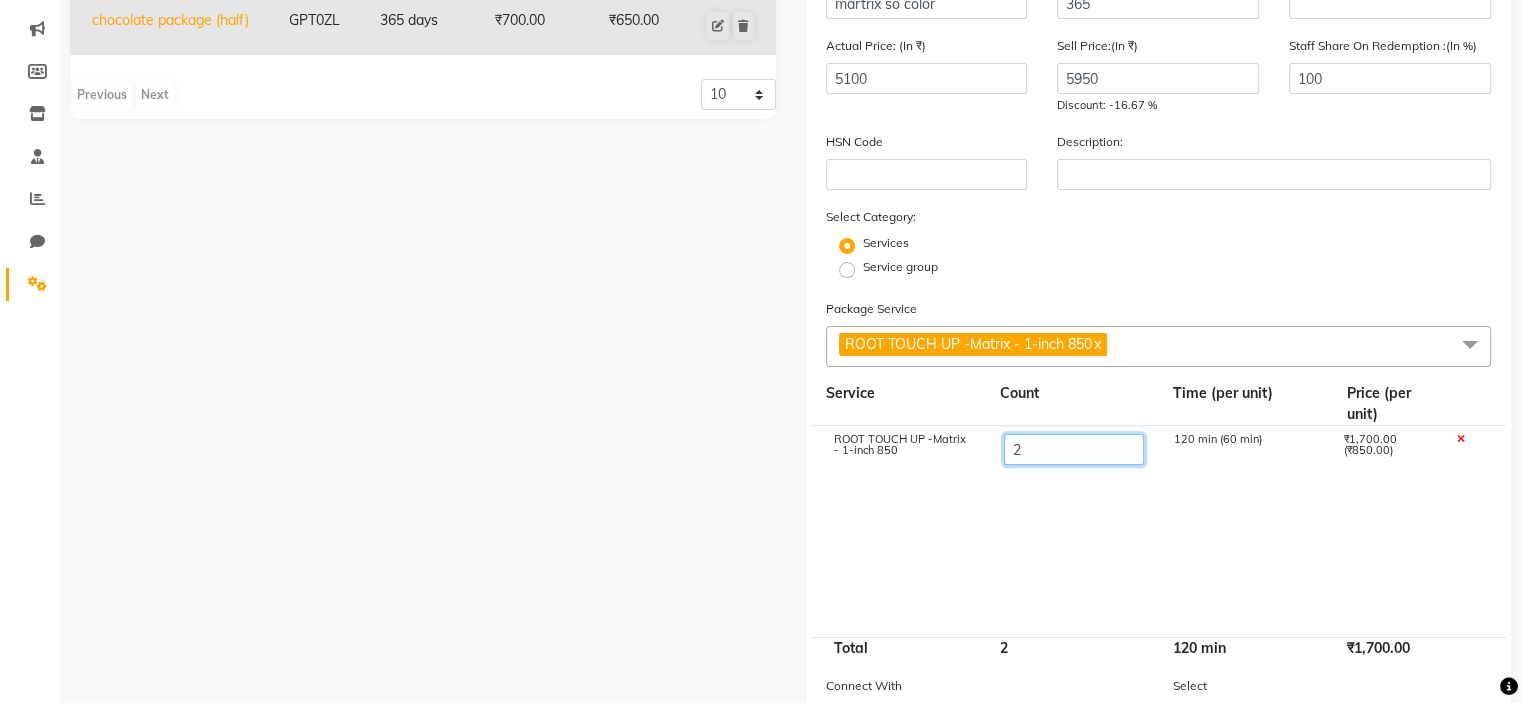 click on "2" 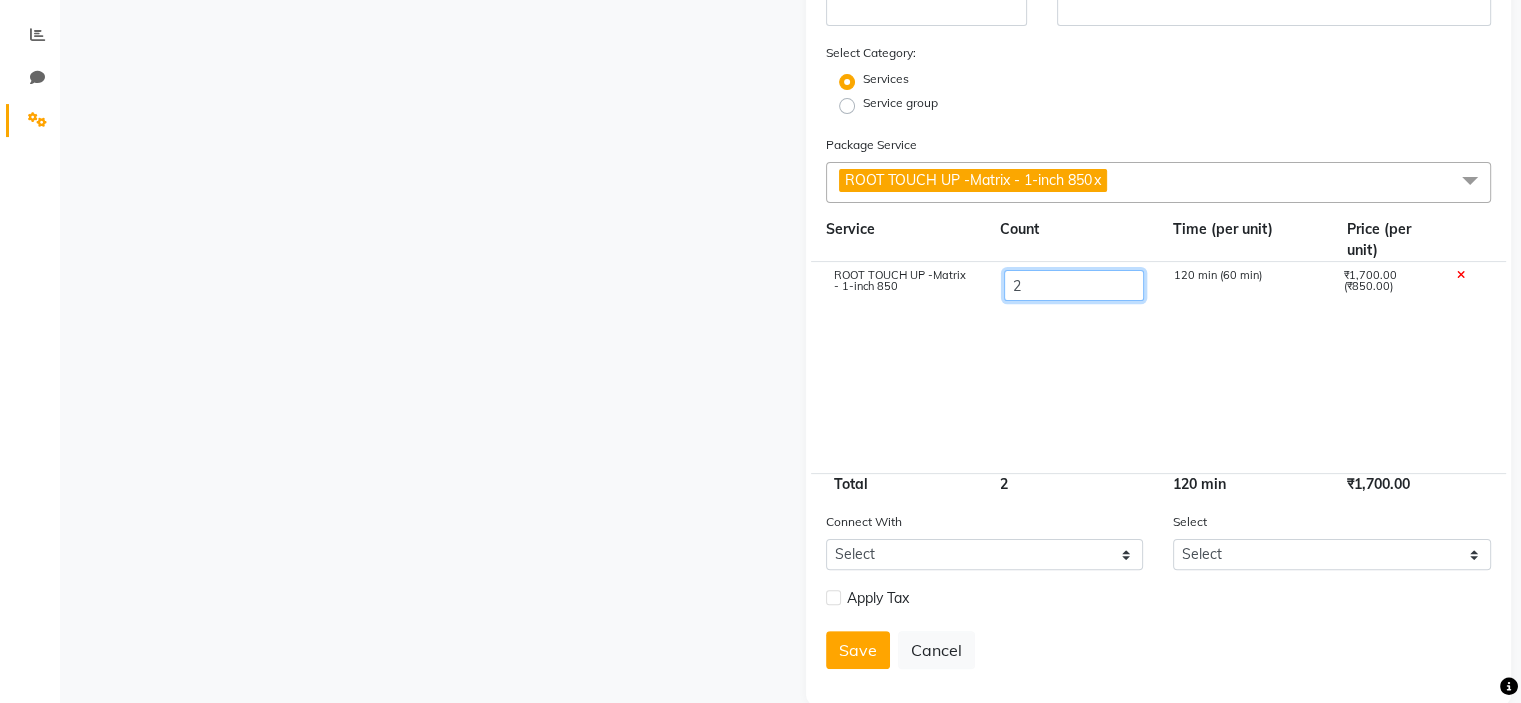 scroll, scrollTop: 409, scrollLeft: 0, axis: vertical 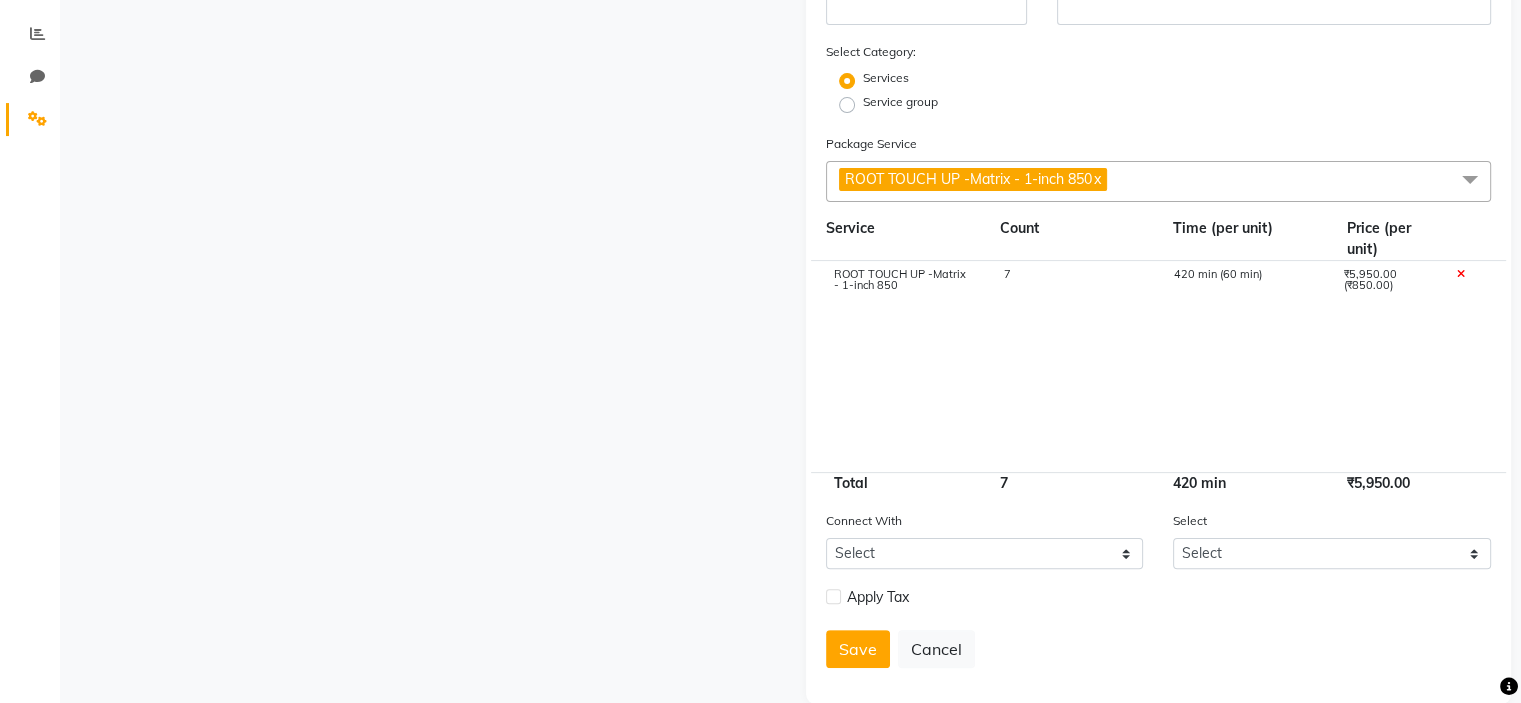 click on "ROOT TOUCH UP -Matrix - 1-inch 850 7 420 min (60 min) ₹5,950.00 (₹850.00)" 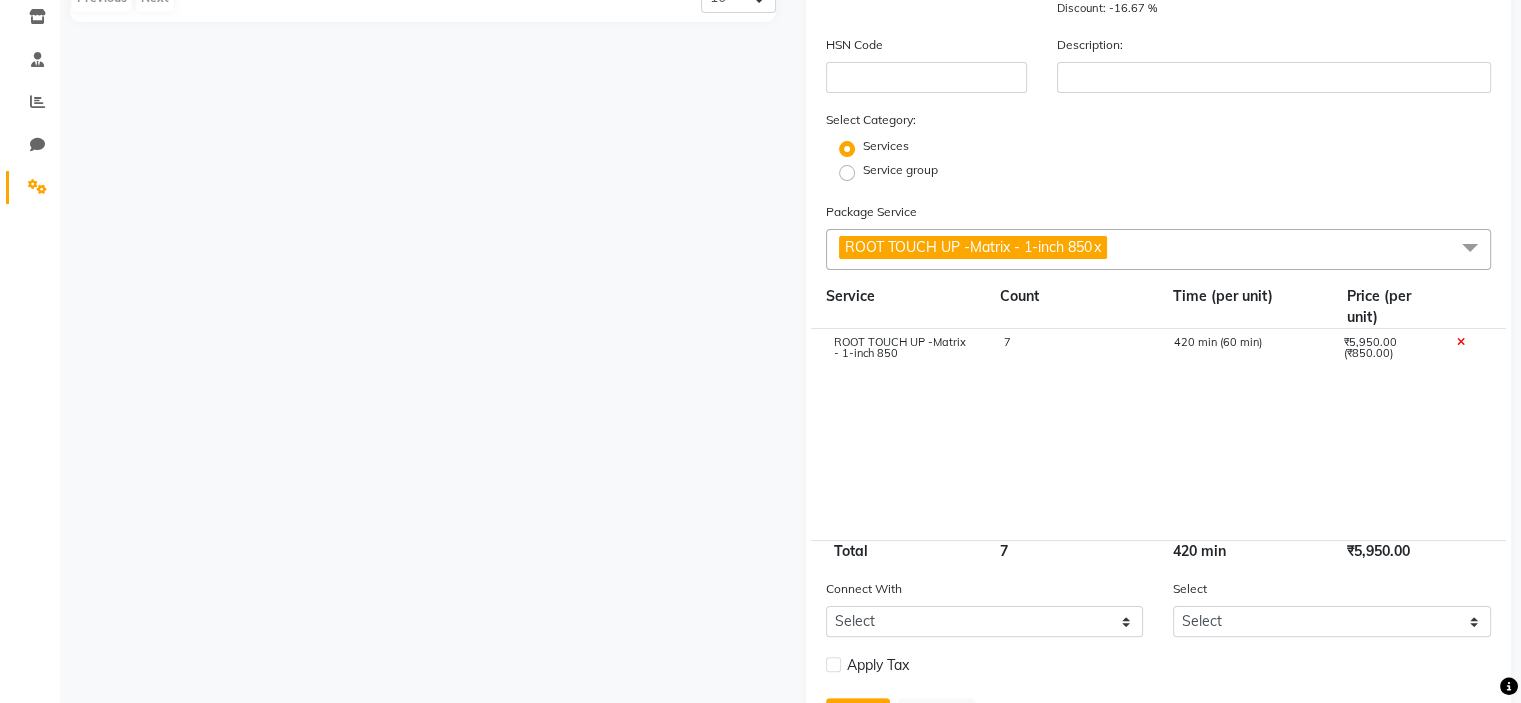 scroll, scrollTop: 445, scrollLeft: 0, axis: vertical 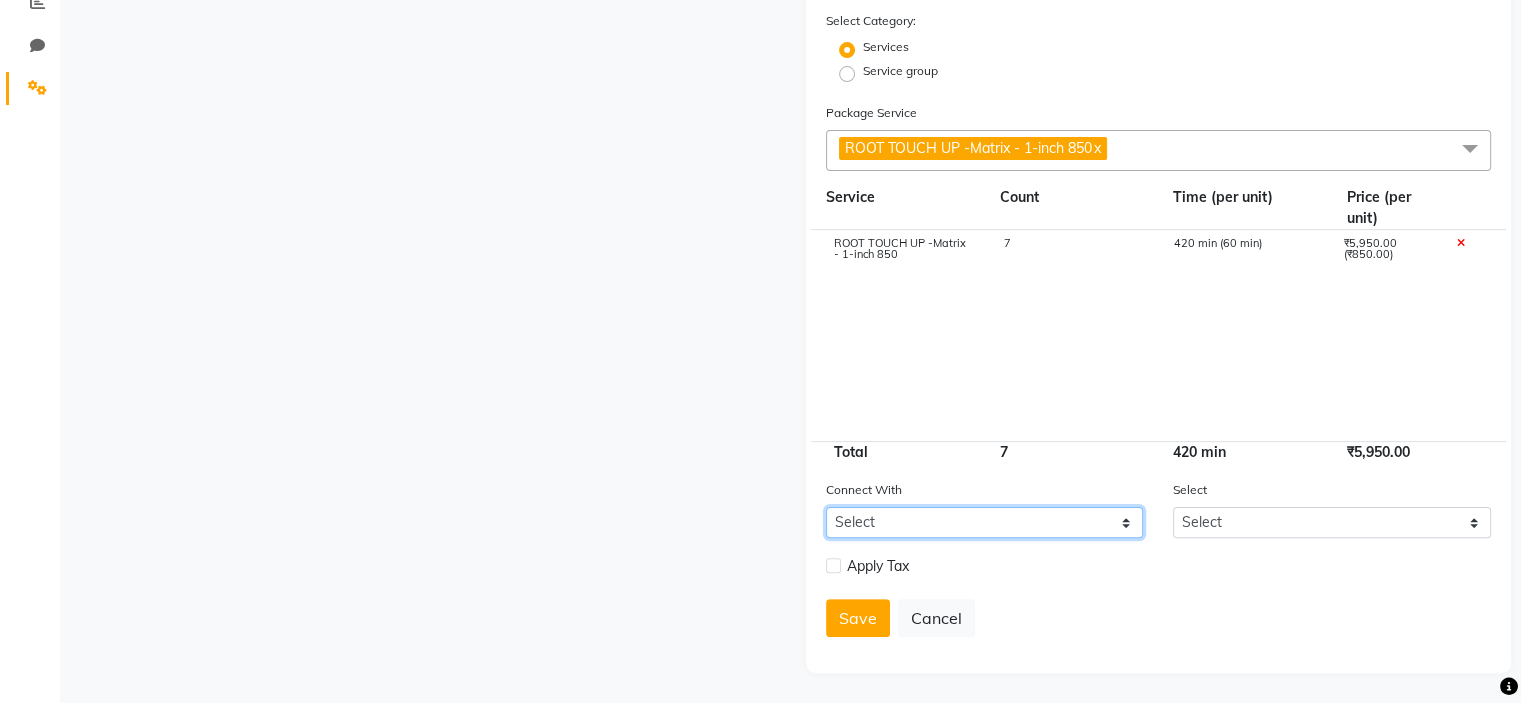 click on "Select Membership Prepaid Voucher" 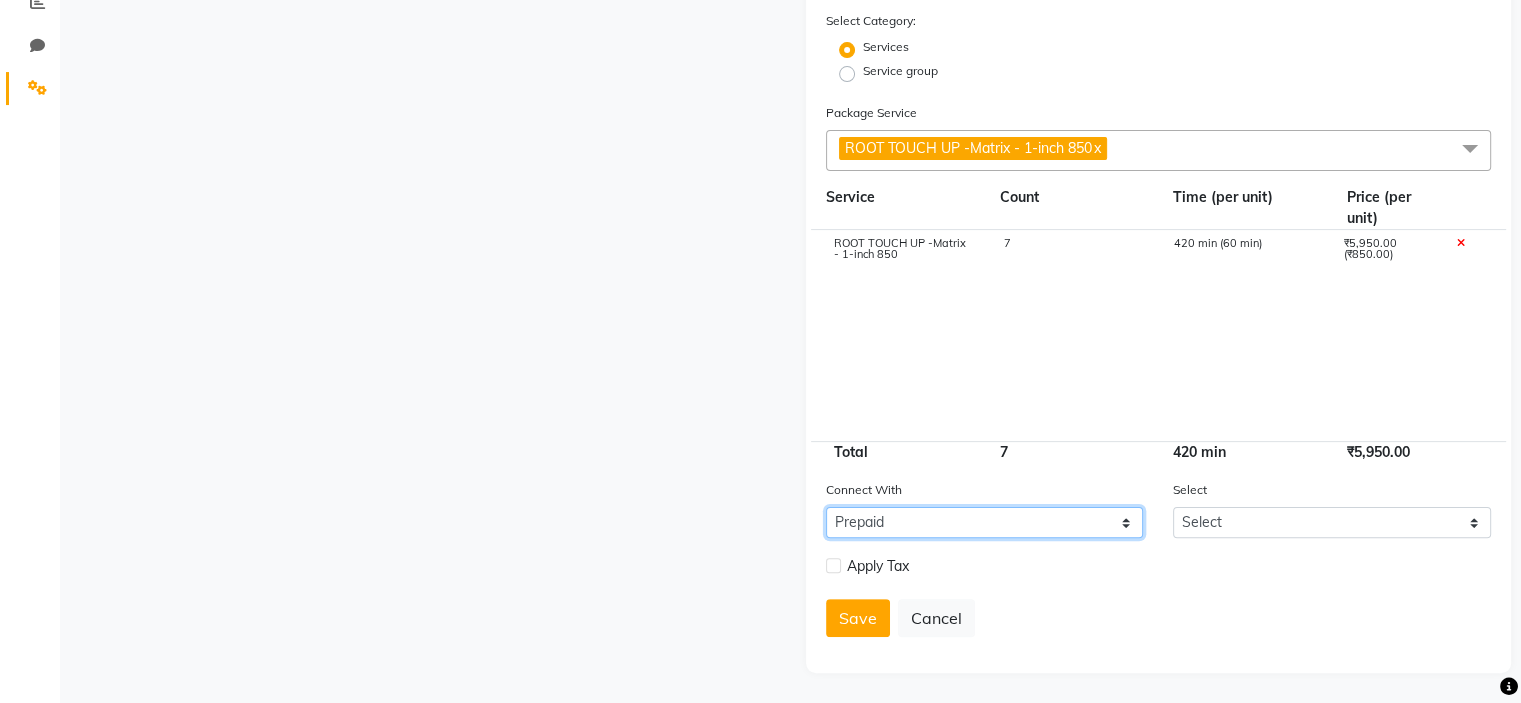 click on "Select Membership Prepaid Voucher" 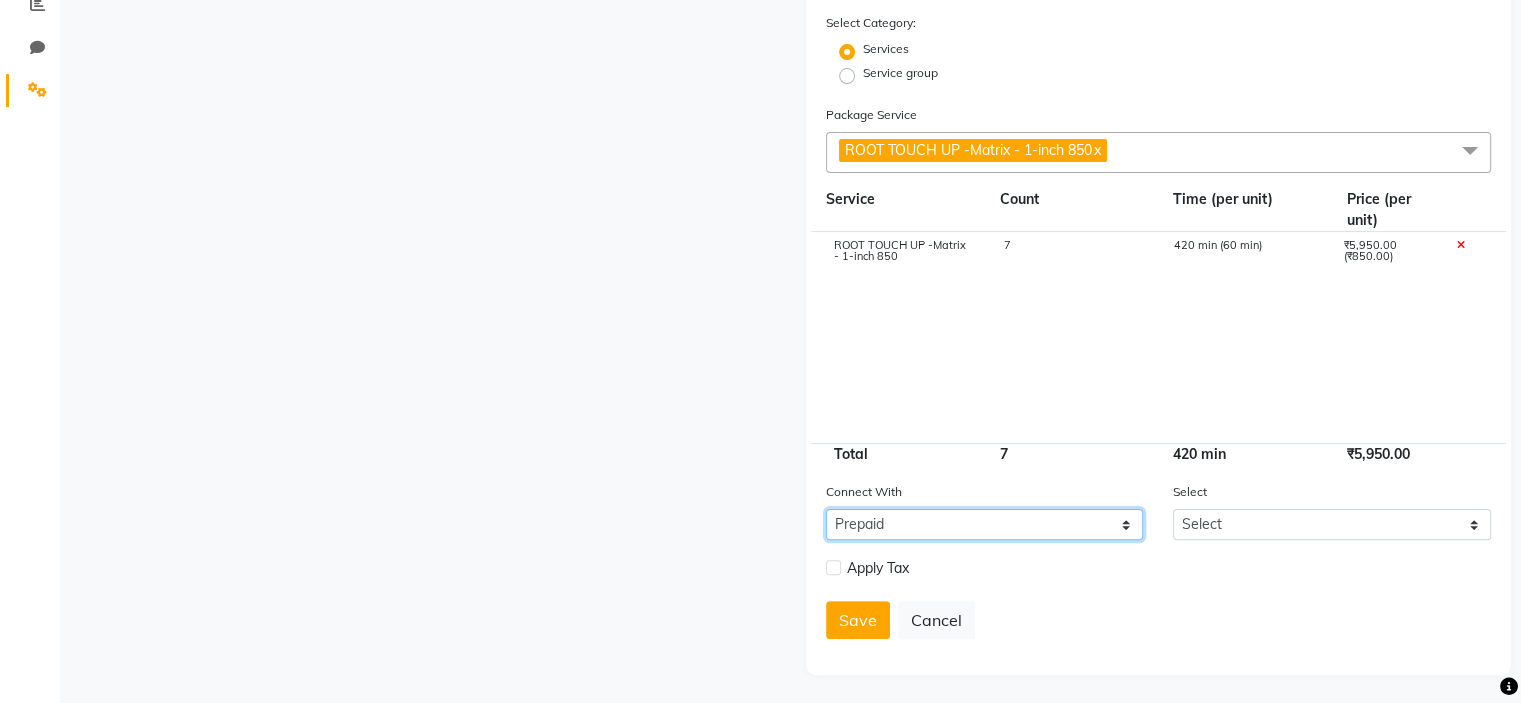 scroll, scrollTop: 442, scrollLeft: 0, axis: vertical 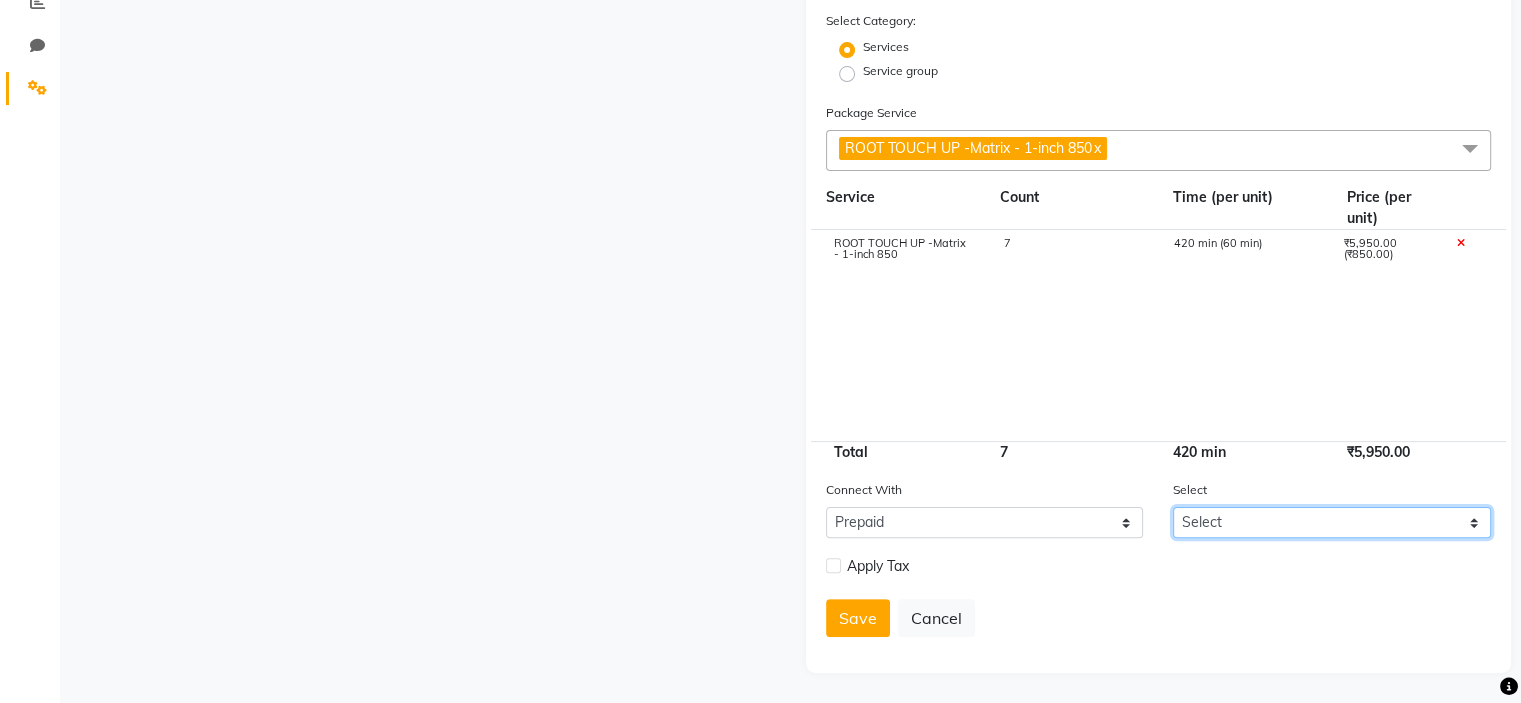 click on "Select Dummy prepaid jinbubump" 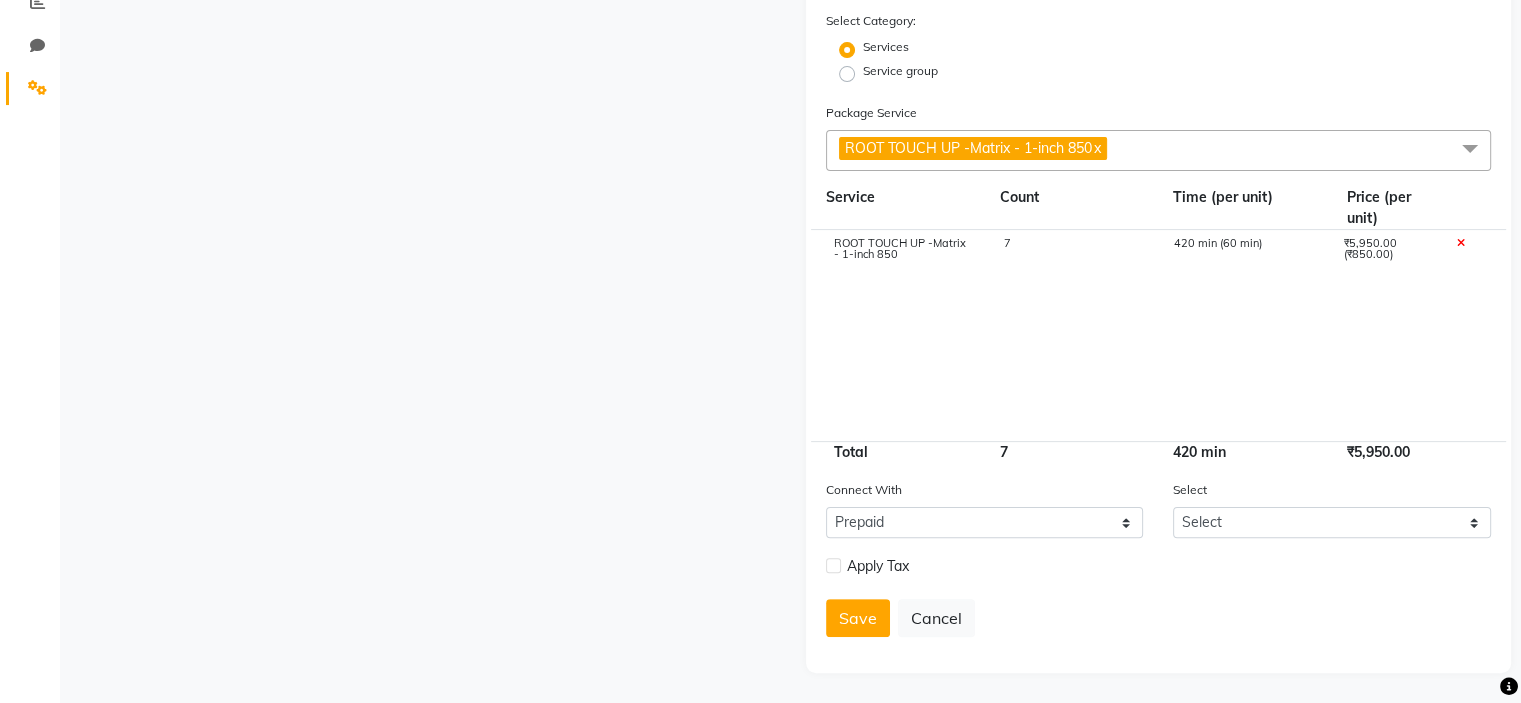 click on "ROOT TOUCH UP -Matrix - 1-inch 850 7 420 min (60 min) ₹5,950.00 (₹850.00)" 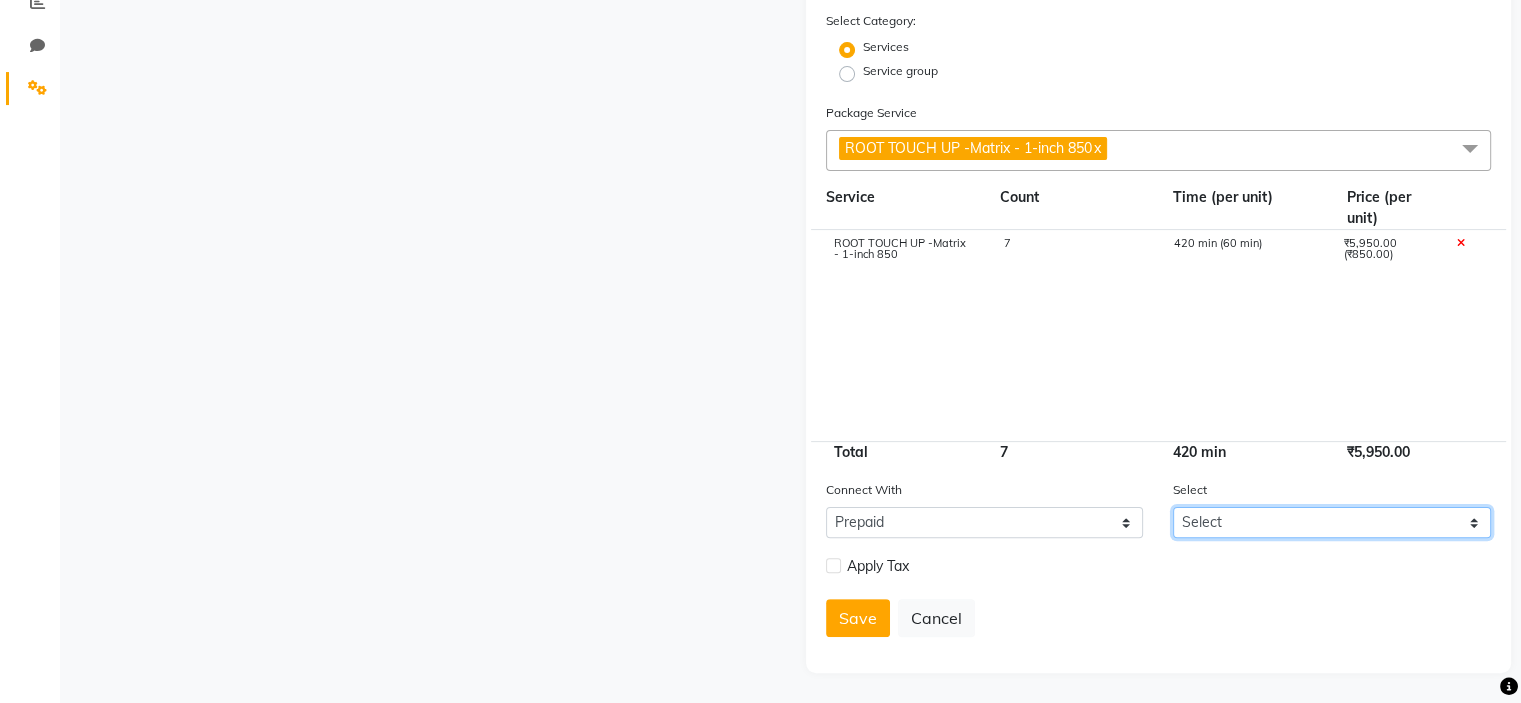 click on "Select Dummy prepaid jinbubump" 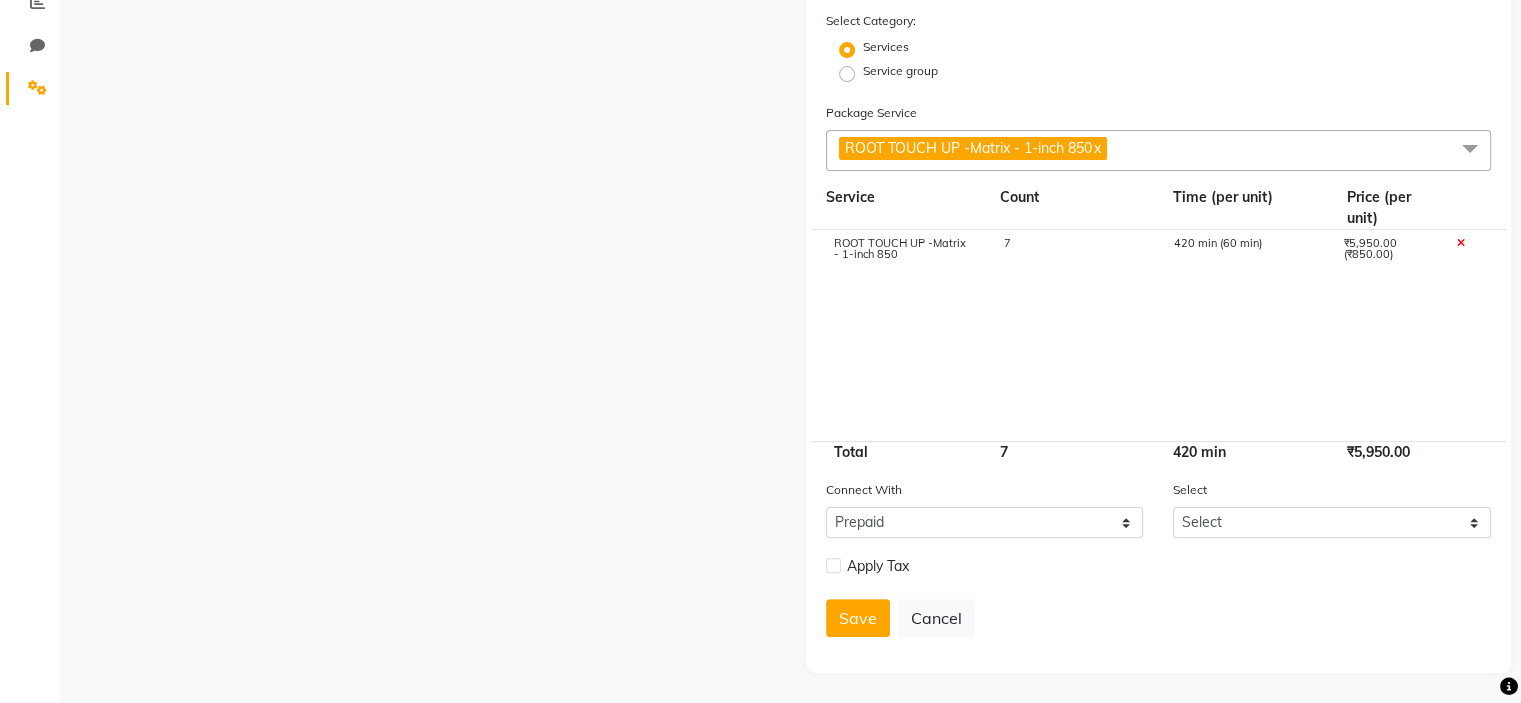 click on "ROOT TOUCH UP -Matrix - 1-inch 850 7 420 min (60 min) ₹5,950.00 (₹850.00)" 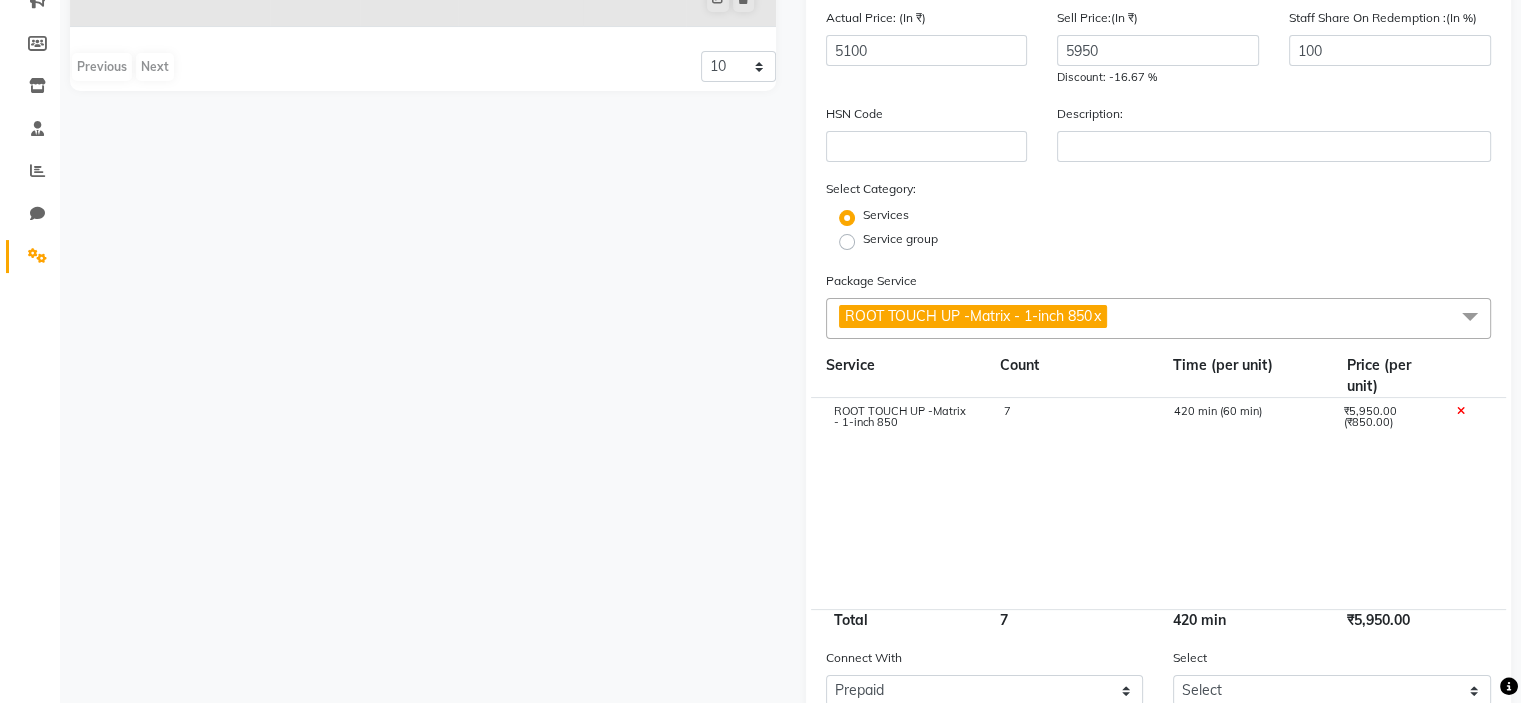 scroll, scrollTop: 445, scrollLeft: 0, axis: vertical 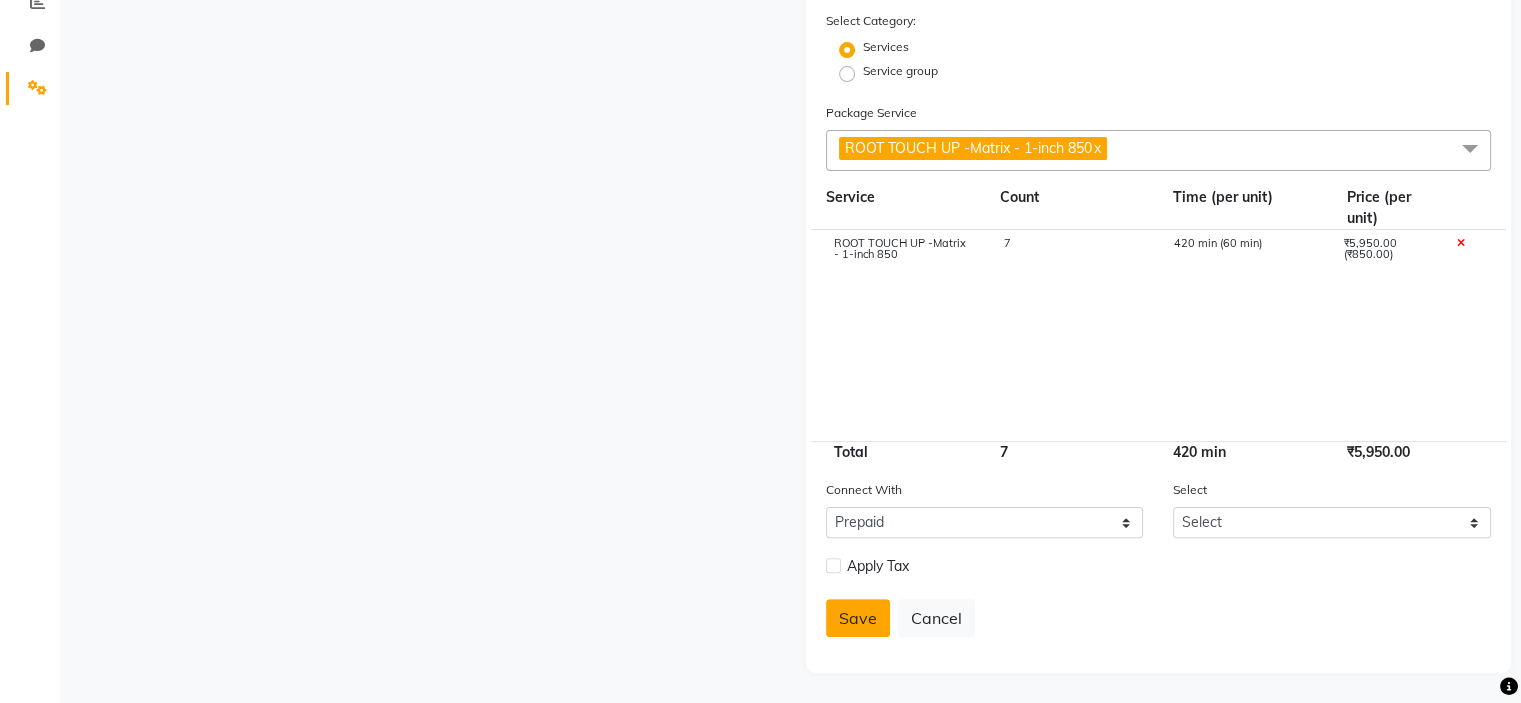 click on "Save" 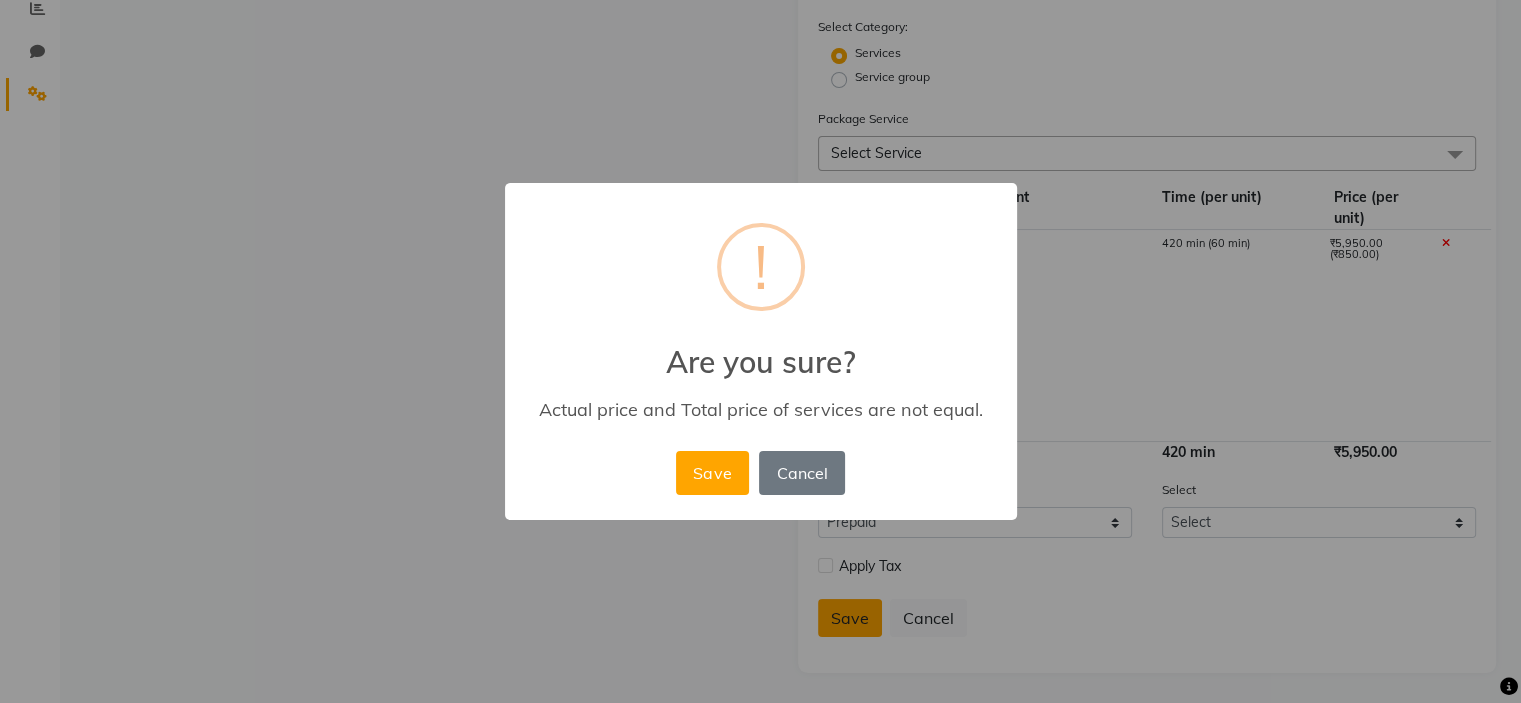 scroll, scrollTop: 440, scrollLeft: 0, axis: vertical 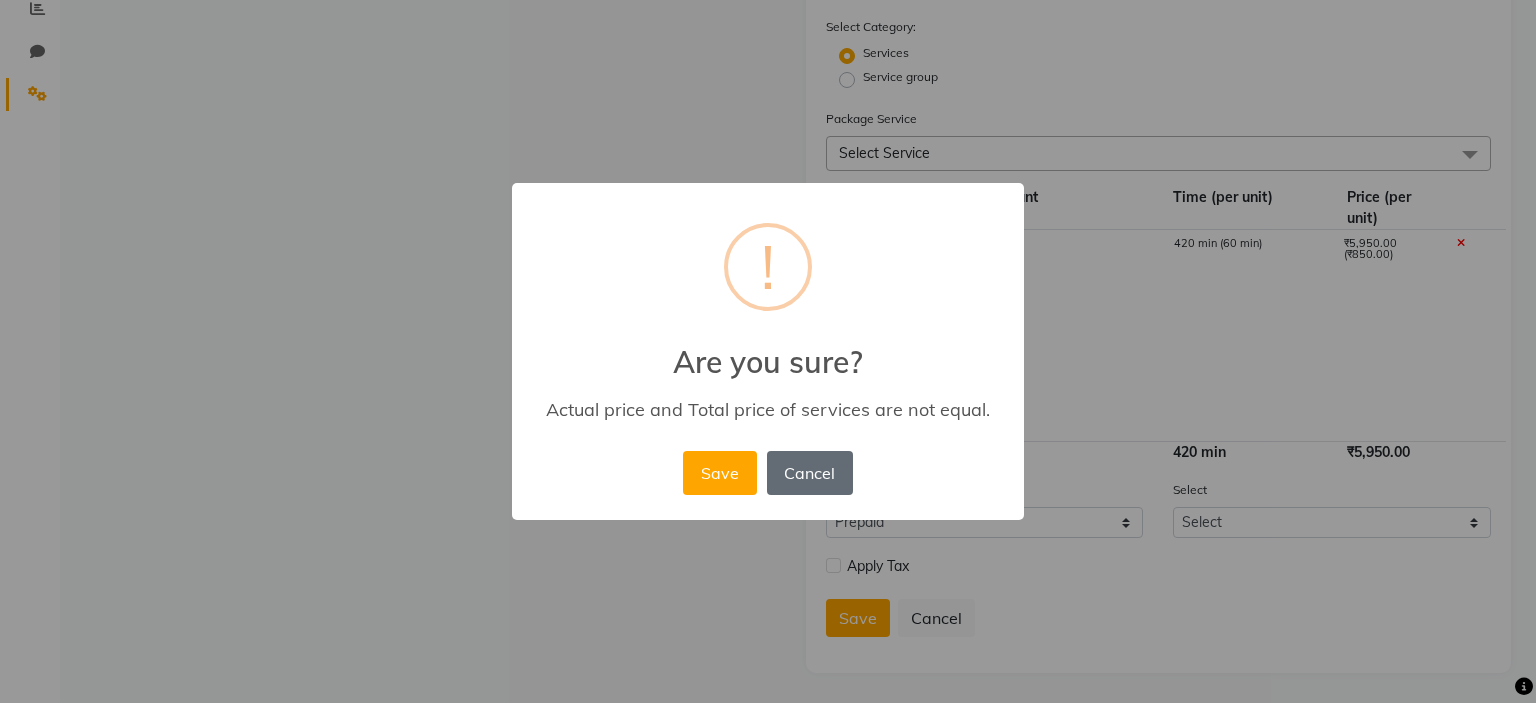 click on "Cancel" at bounding box center (810, 473) 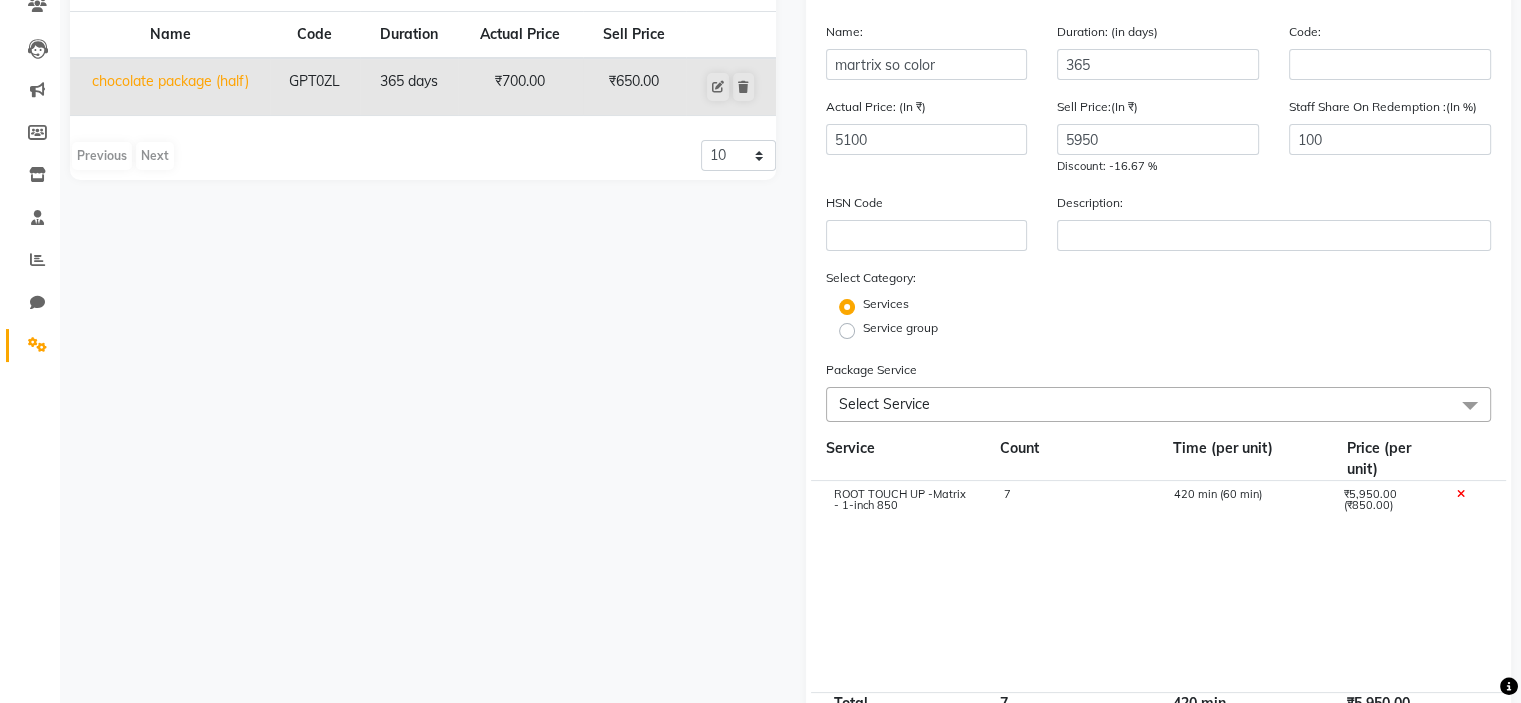 scroll, scrollTop: 176, scrollLeft: 0, axis: vertical 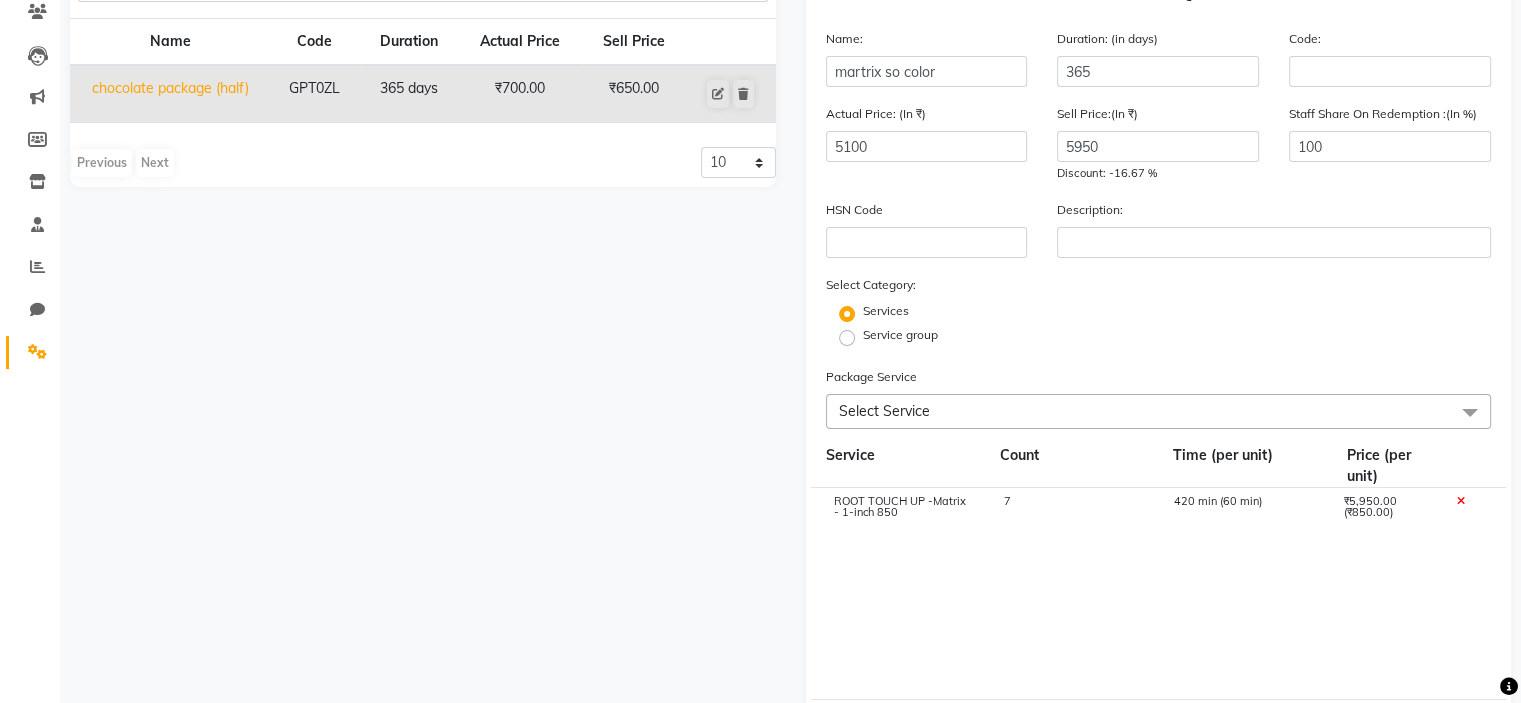 click on "ROOT TOUCH UP -Matrix - 1-inch 850 7 420 min (60 min) ₹5,950.00 (₹850.00)" 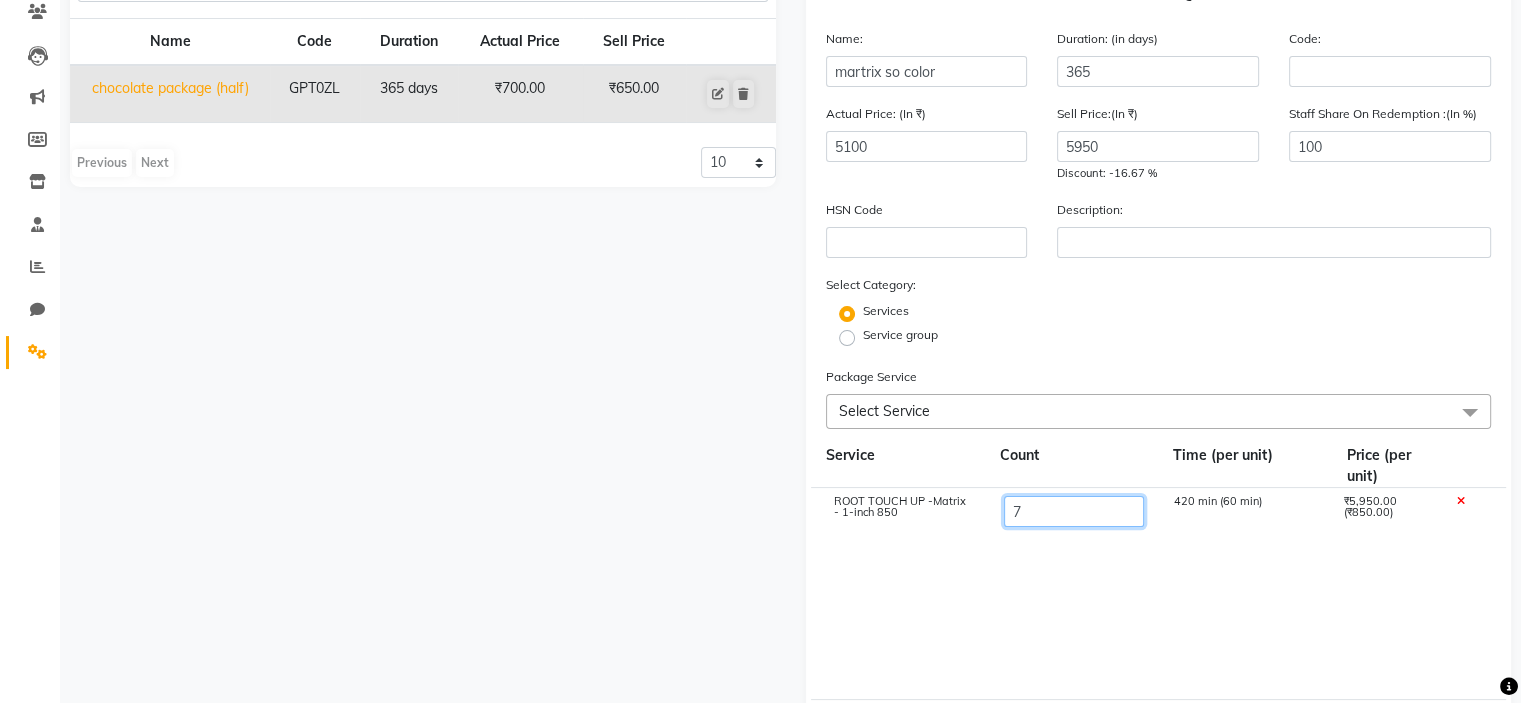 click on "7" 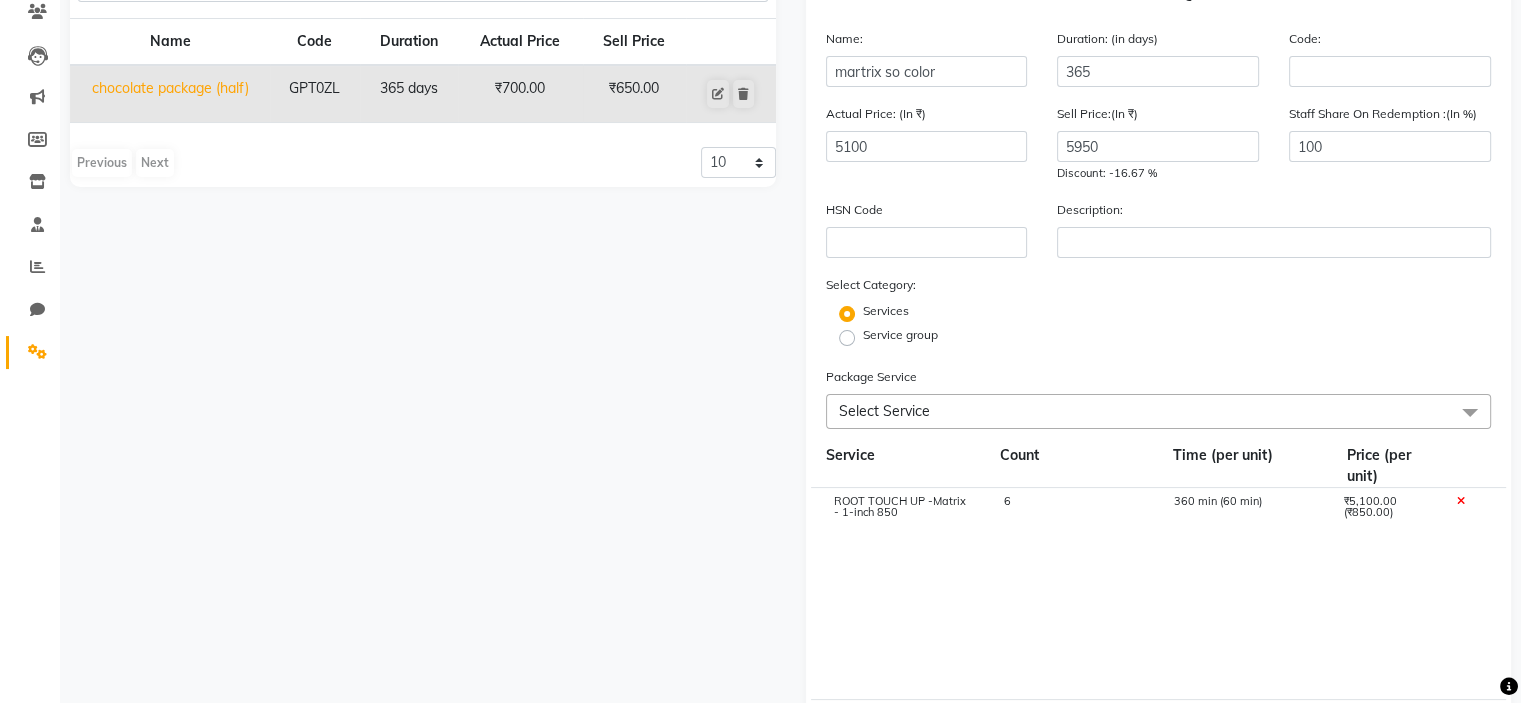 click on "ROOT TOUCH UP -Matrix - 1-inch 850 6 360 min (60 min) ₹5,100.00 (₹850.00)" 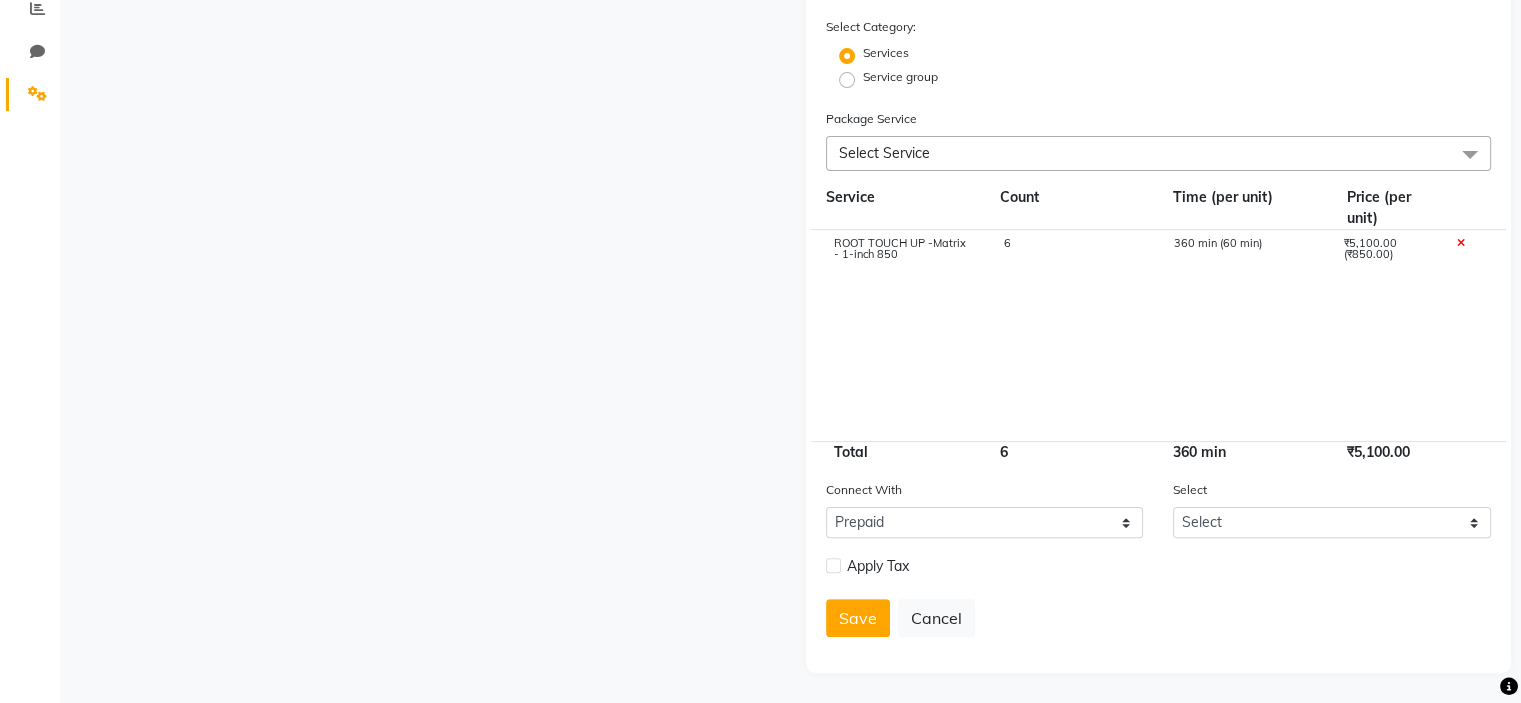 scroll, scrollTop: 140, scrollLeft: 0, axis: vertical 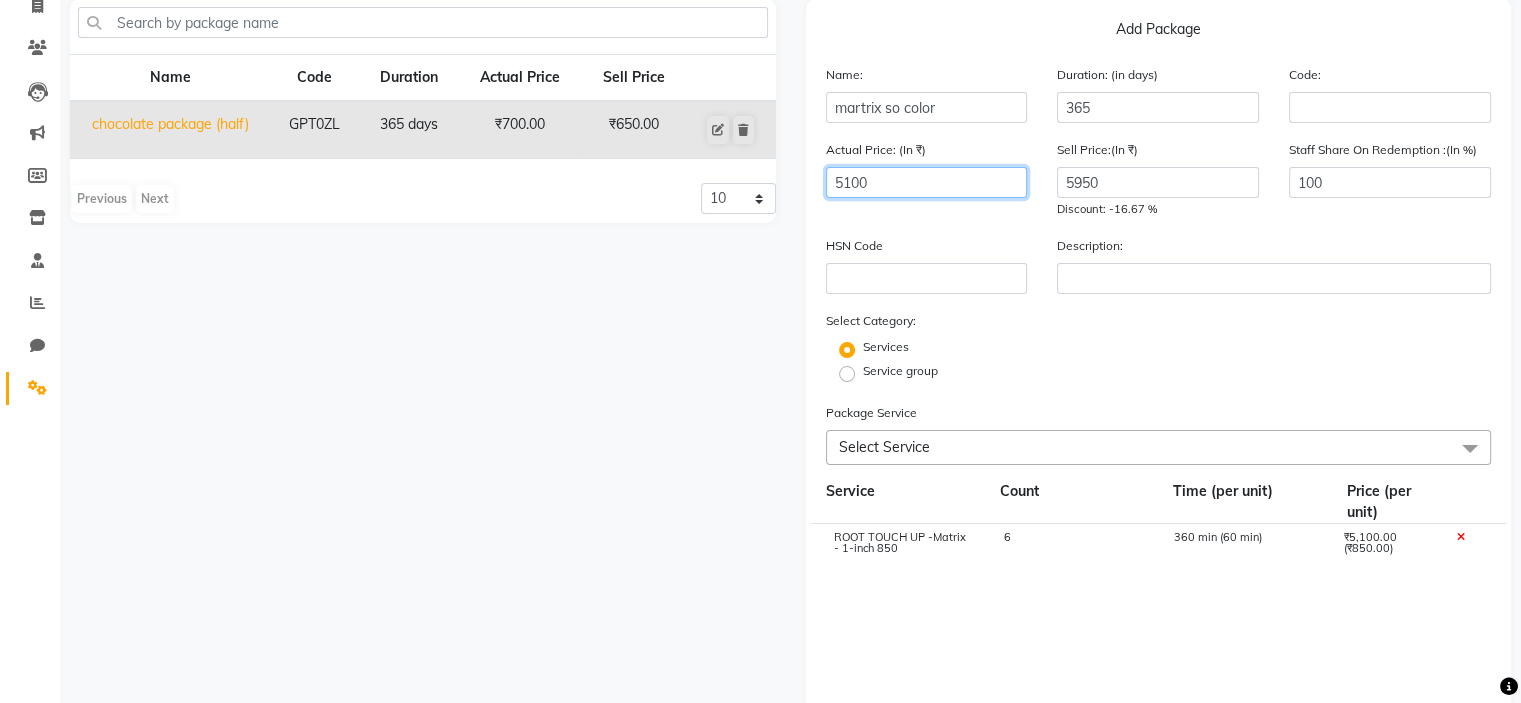 click on "5100" 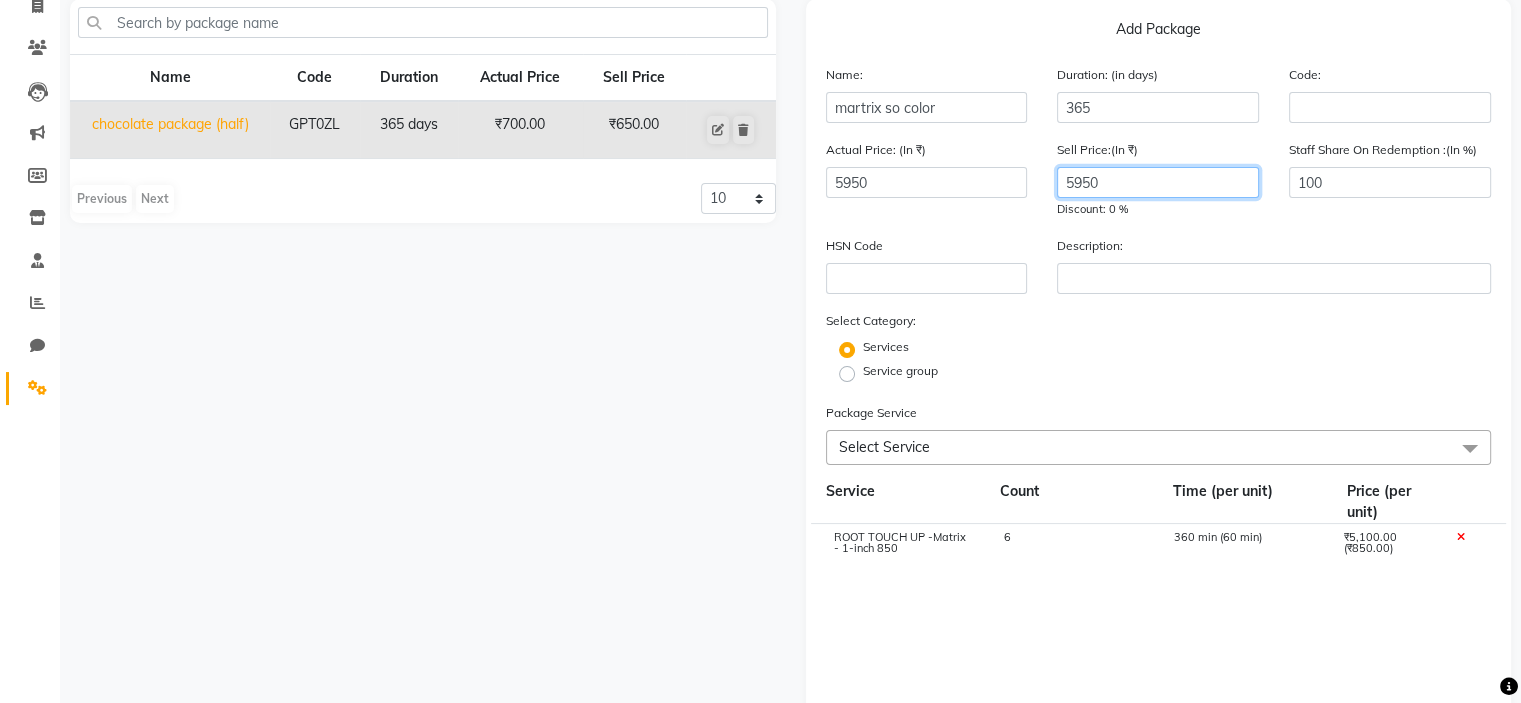 click on "5950" 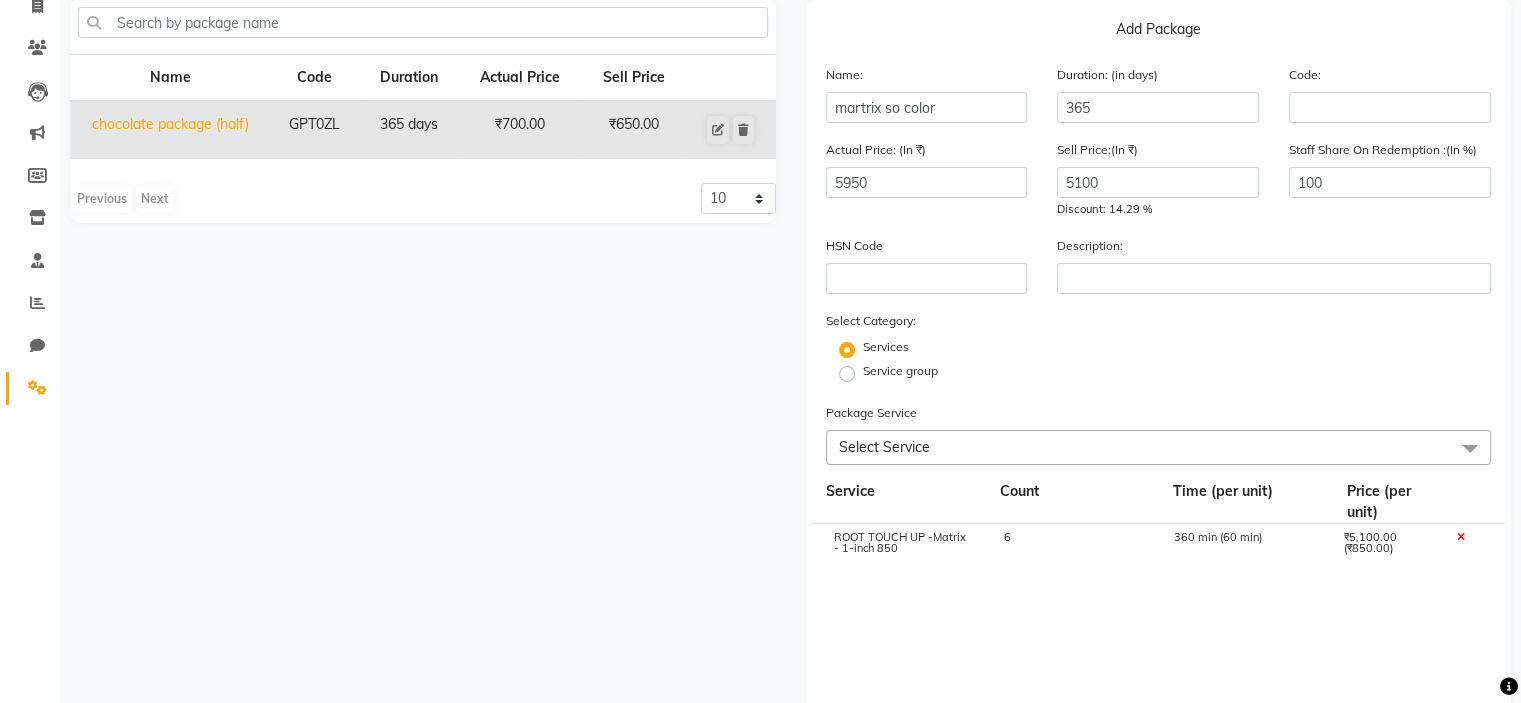 click on "6" 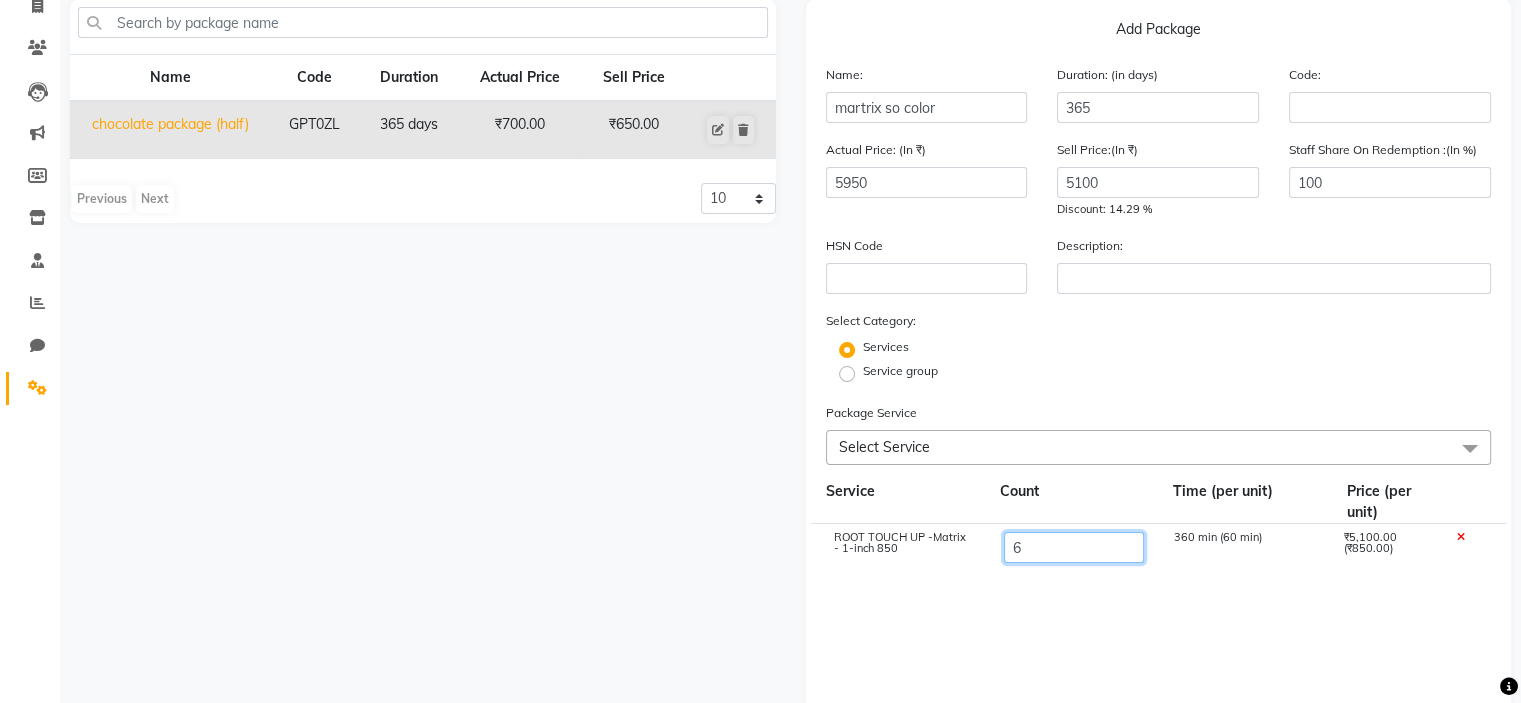 click on "6" 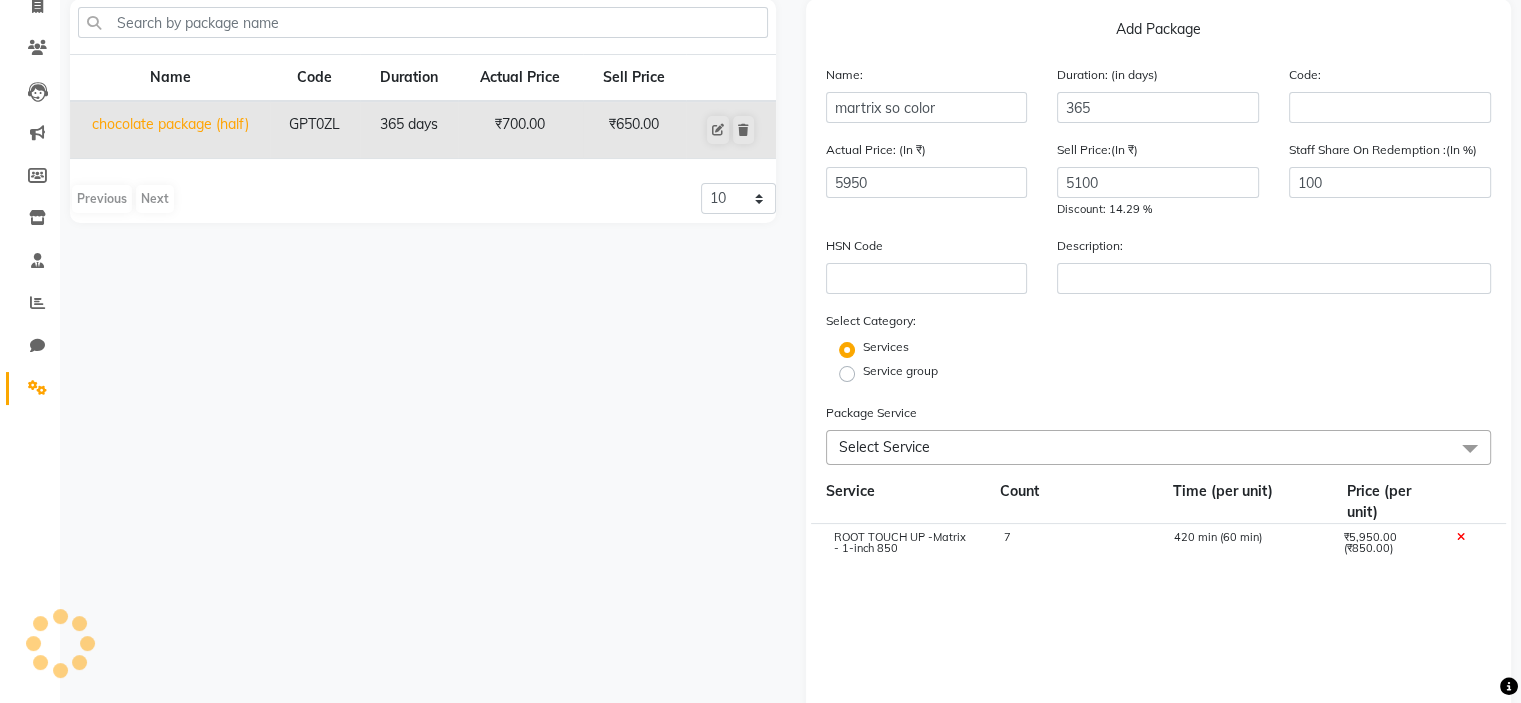 click on "ROOT TOUCH UP -Matrix - 1-inch 850 7 420 min (60 min) ₹5,950.00 (₹850.00)" 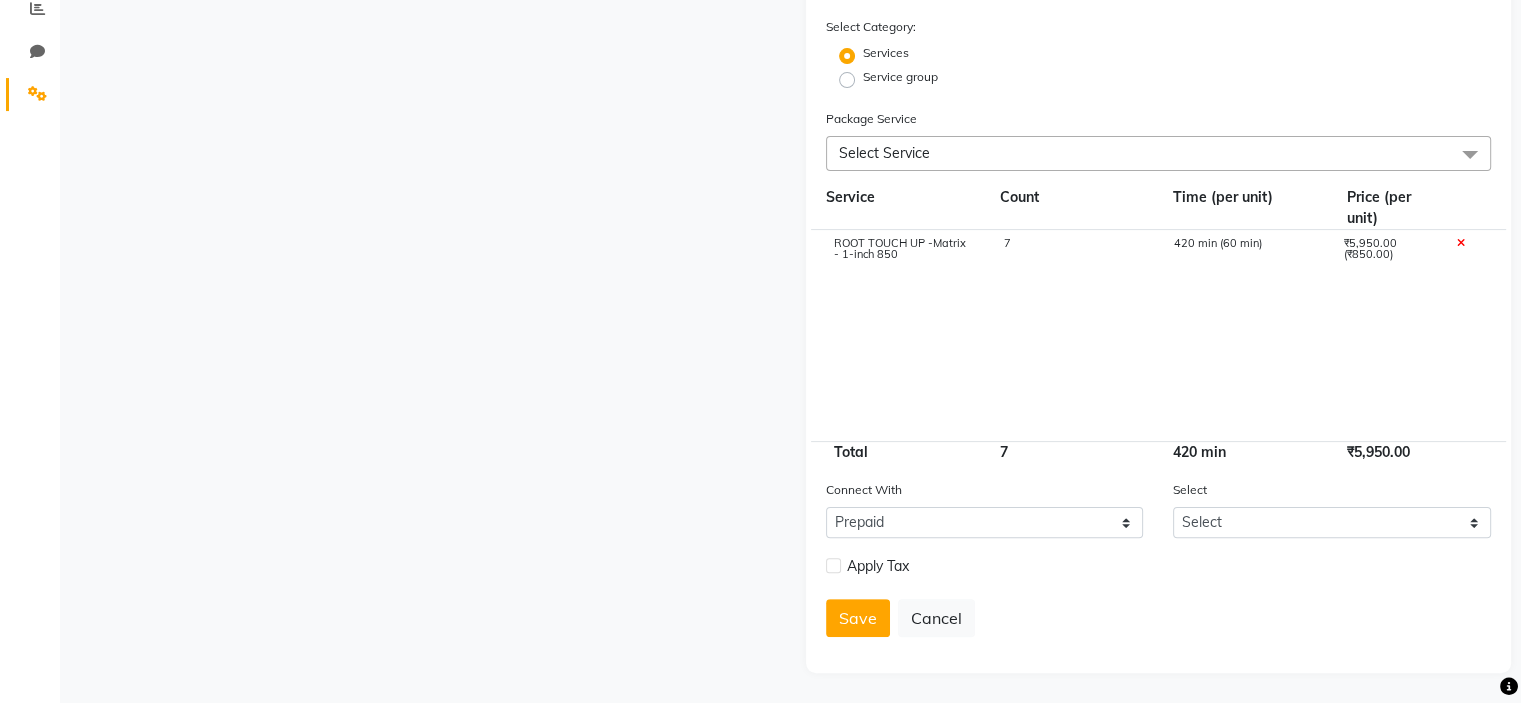 scroll, scrollTop: 440, scrollLeft: 0, axis: vertical 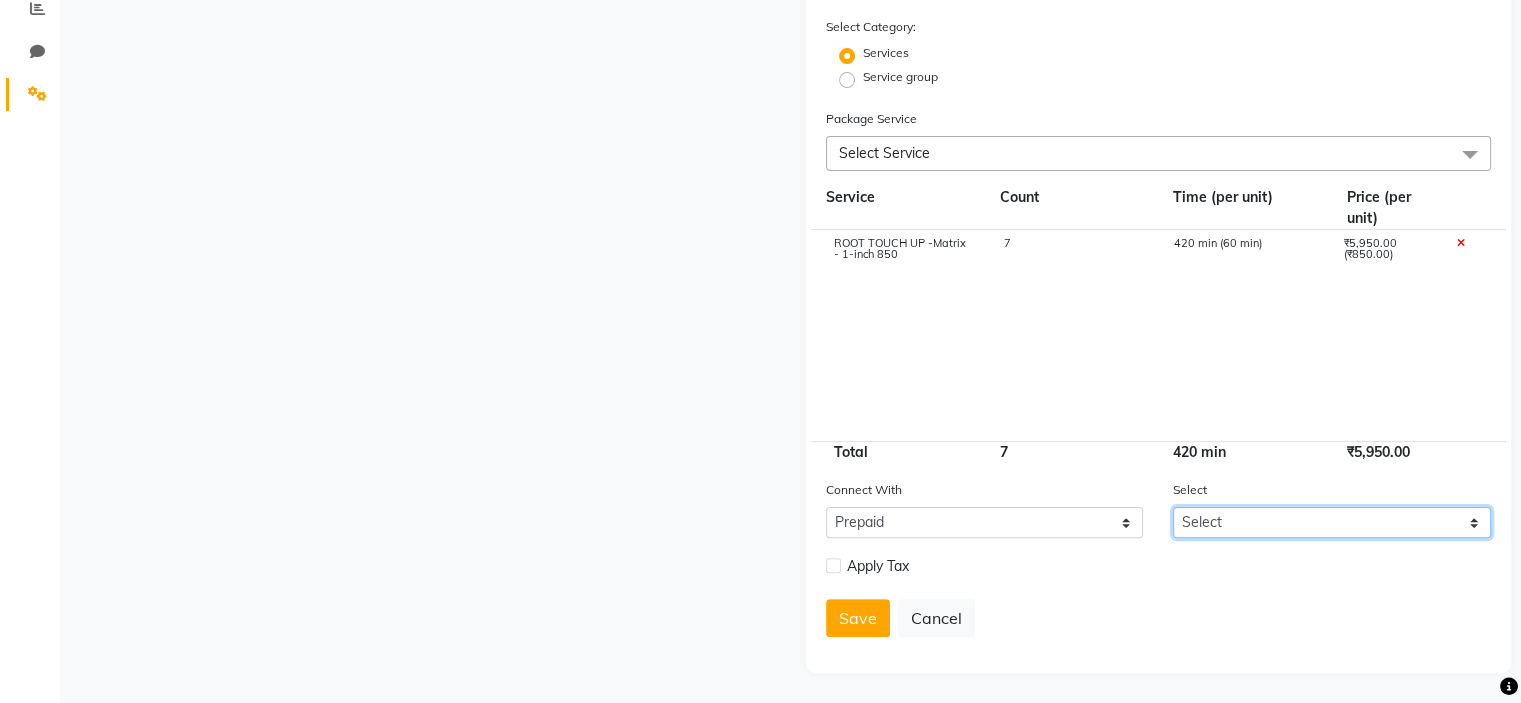 click on "Select Dummy prepaid jinbubump" 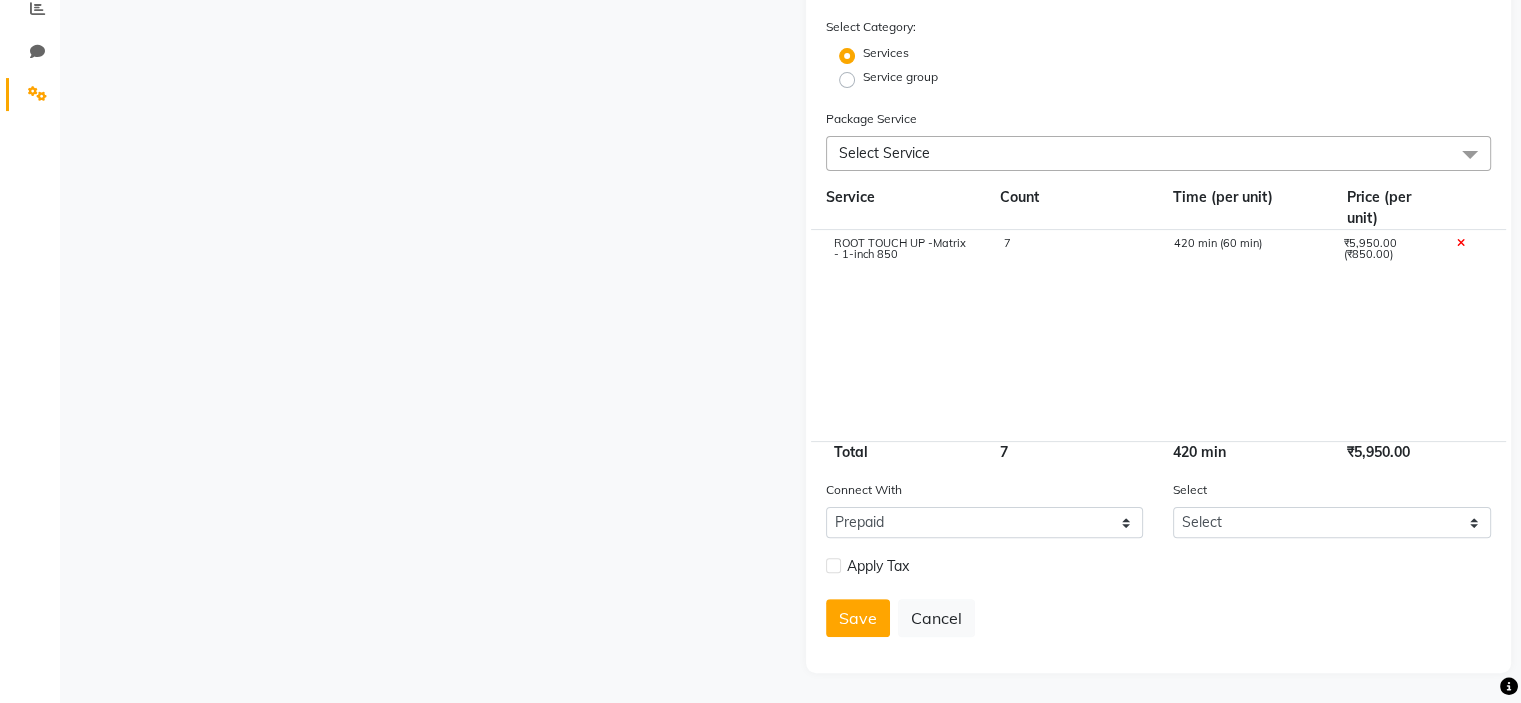 click on "ROOT TOUCH UP -Matrix - 1-inch 850 7 420 min (60 min) ₹5,950.00 (₹850.00)" 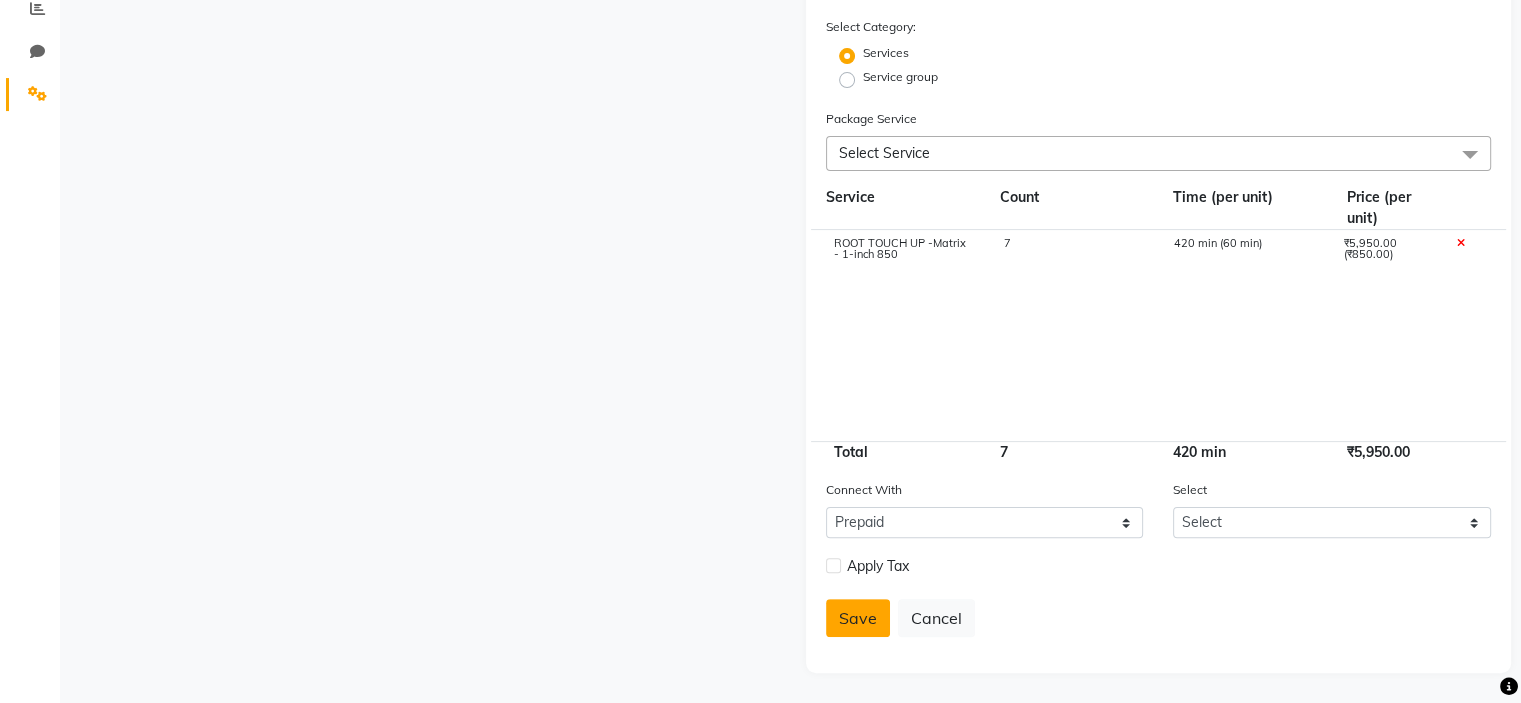 click on "Save" 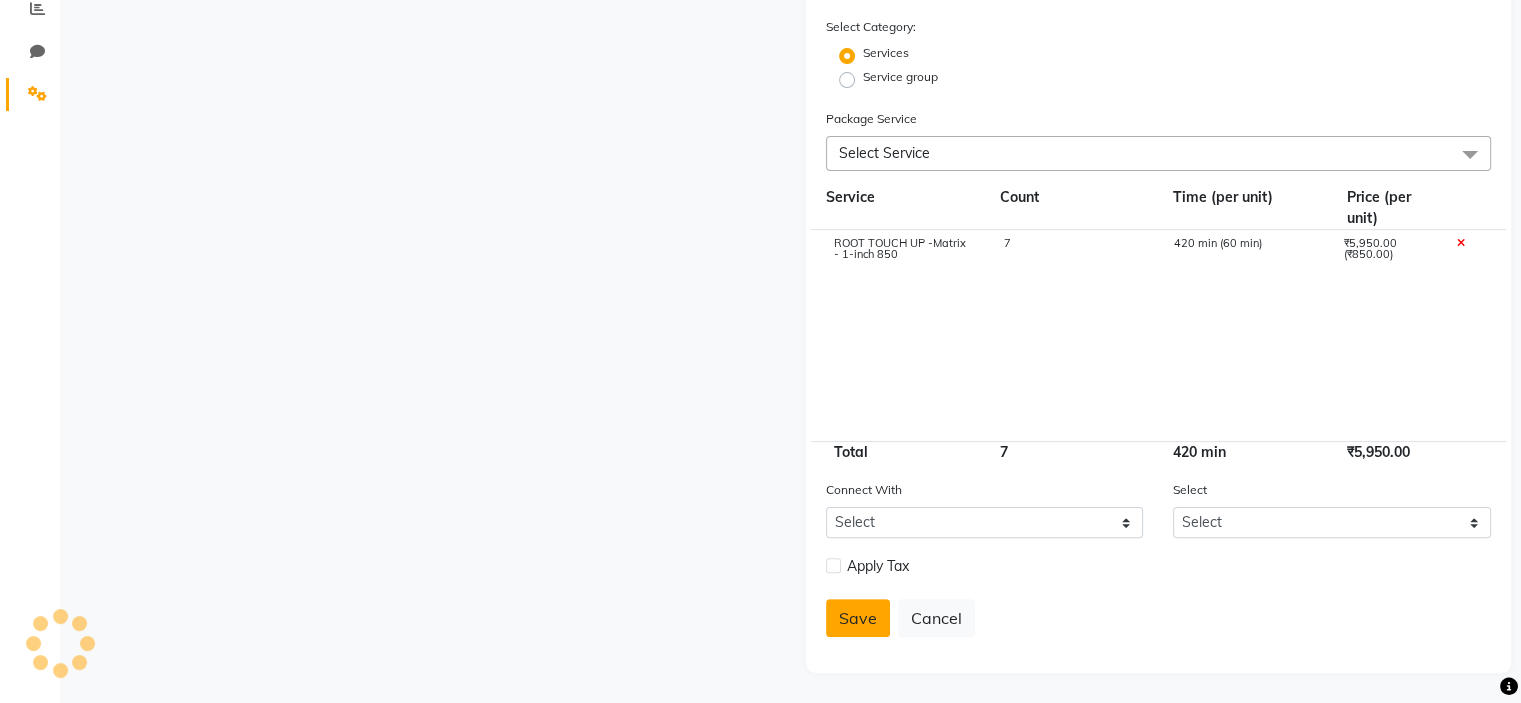 scroll, scrollTop: 148, scrollLeft: 0, axis: vertical 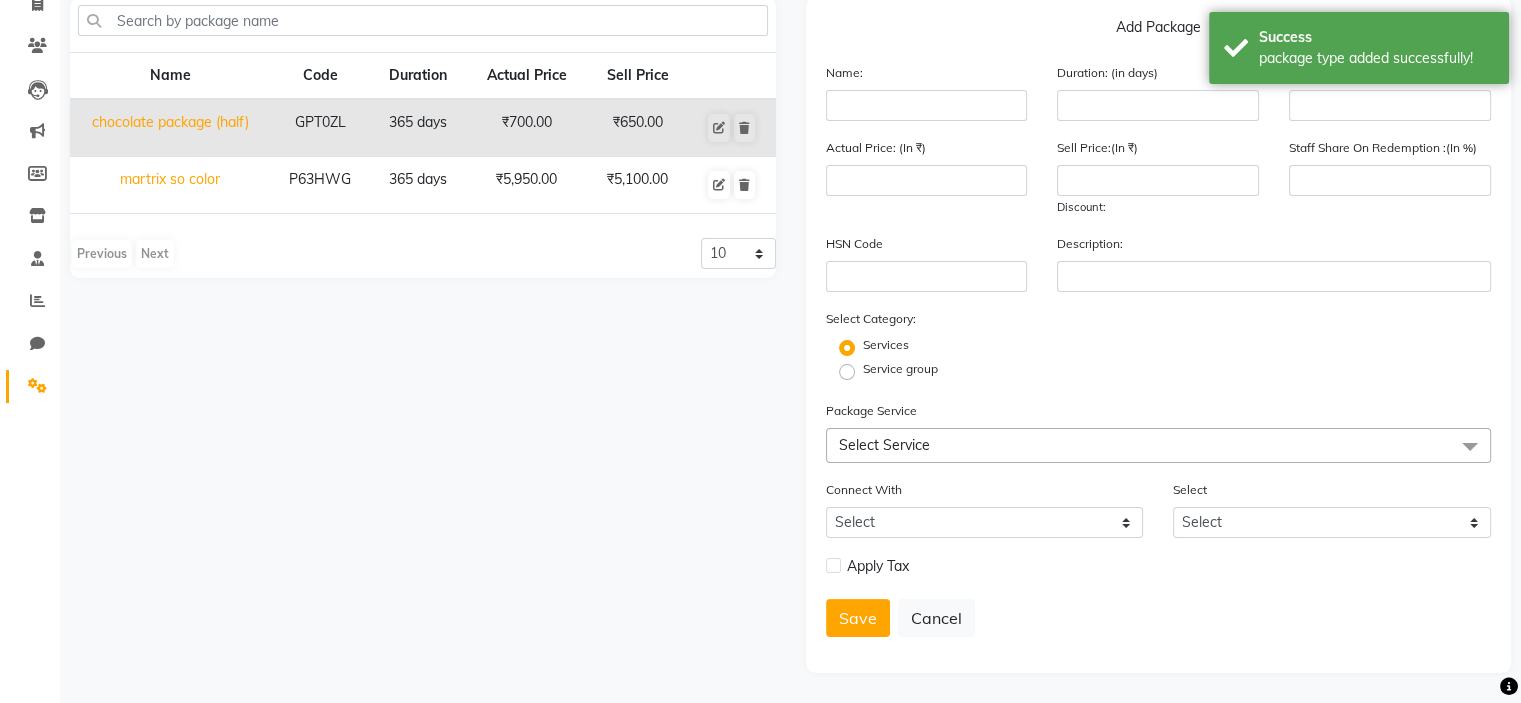 click on "Name Code Duration Actual Price Sell Price chocolate package (half) GPT0ZL 365 days  ₹700.00   ₹650.00  martrix so color P63HWG 365 days  ₹5,950.00   ₹5,100.00   Previous   Next  10 20 50 100" 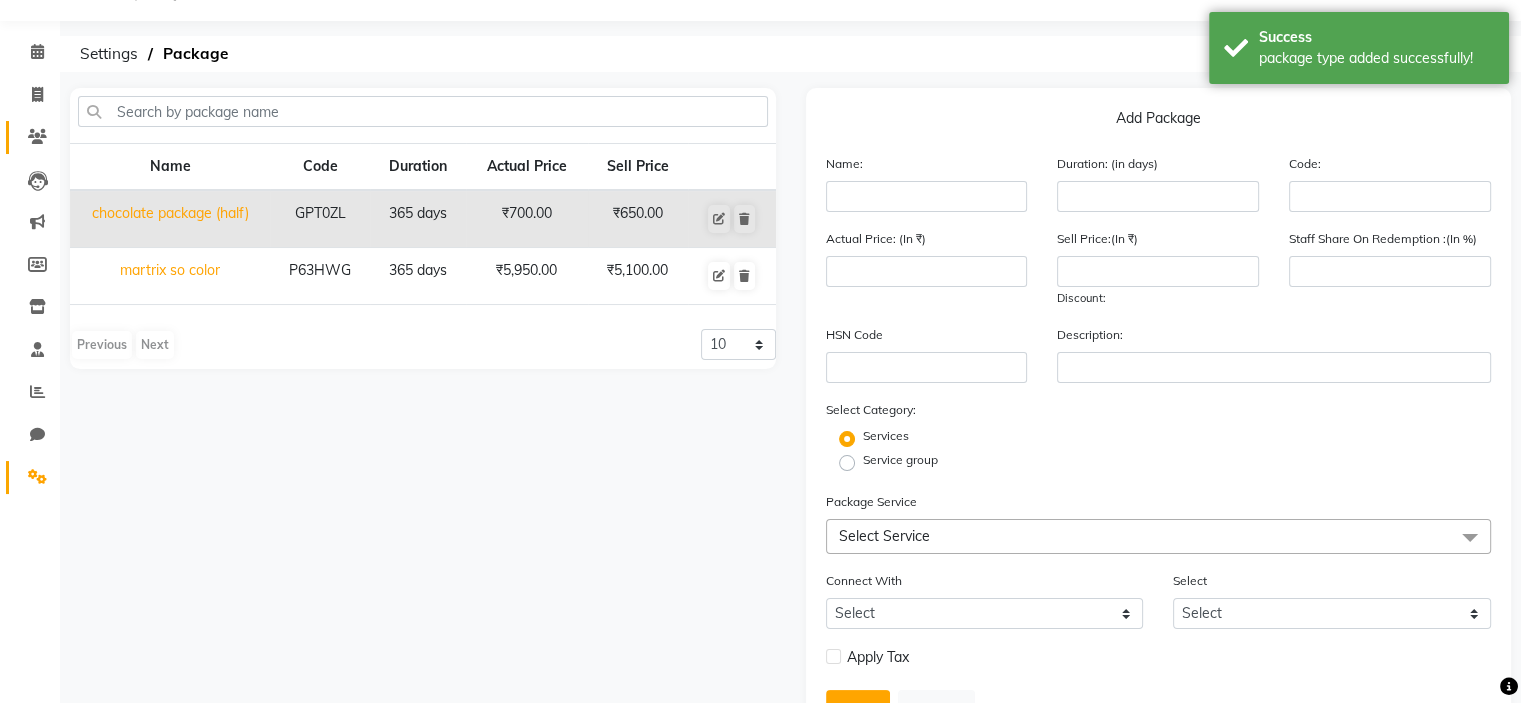 scroll, scrollTop: 49, scrollLeft: 0, axis: vertical 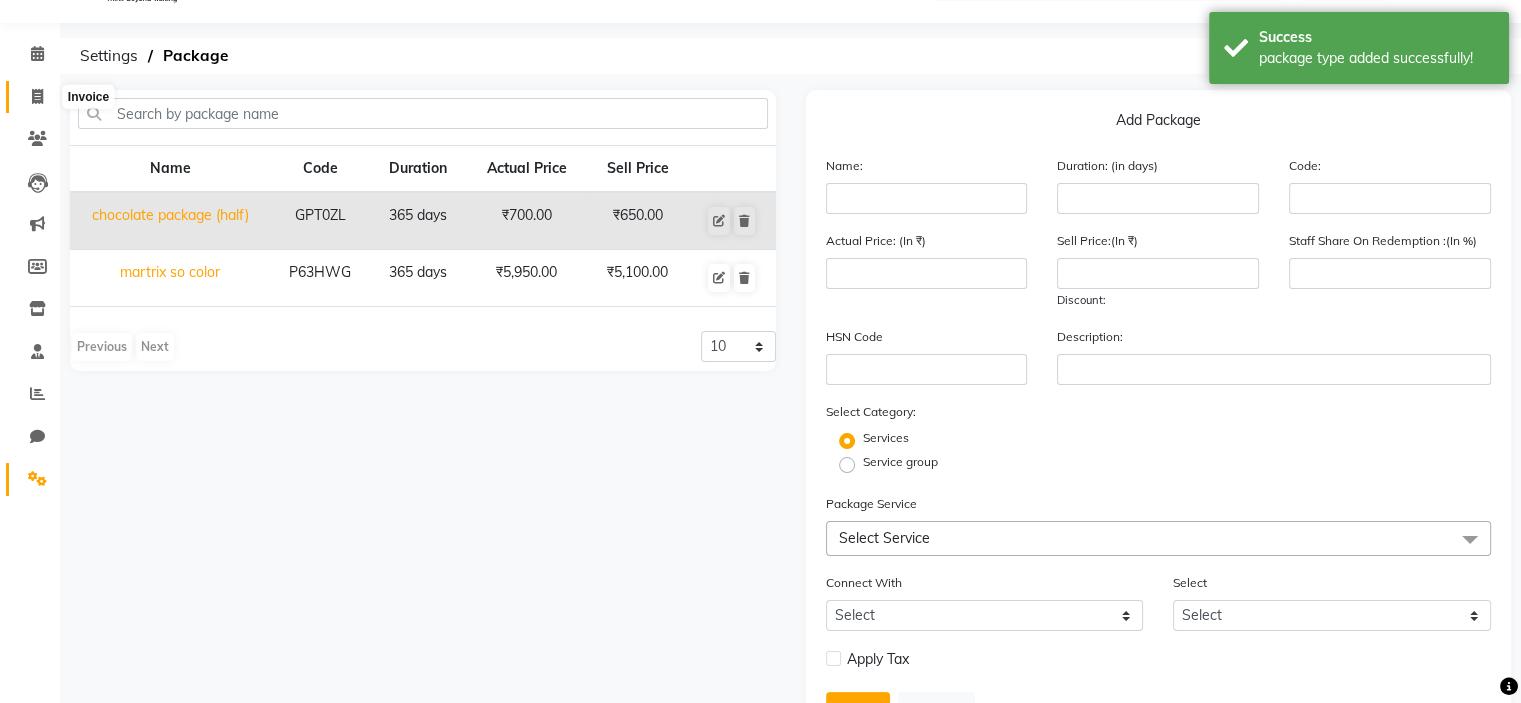 click 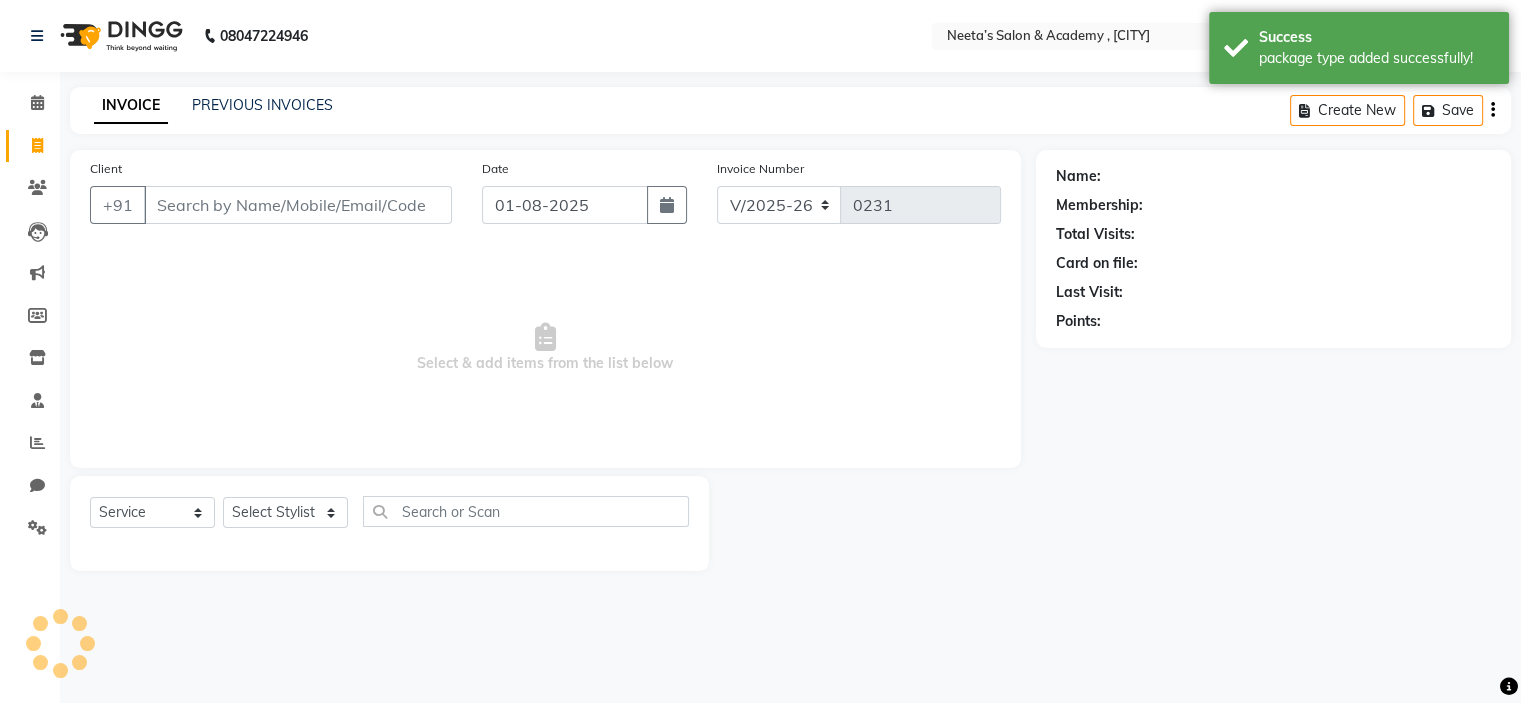 scroll, scrollTop: 0, scrollLeft: 0, axis: both 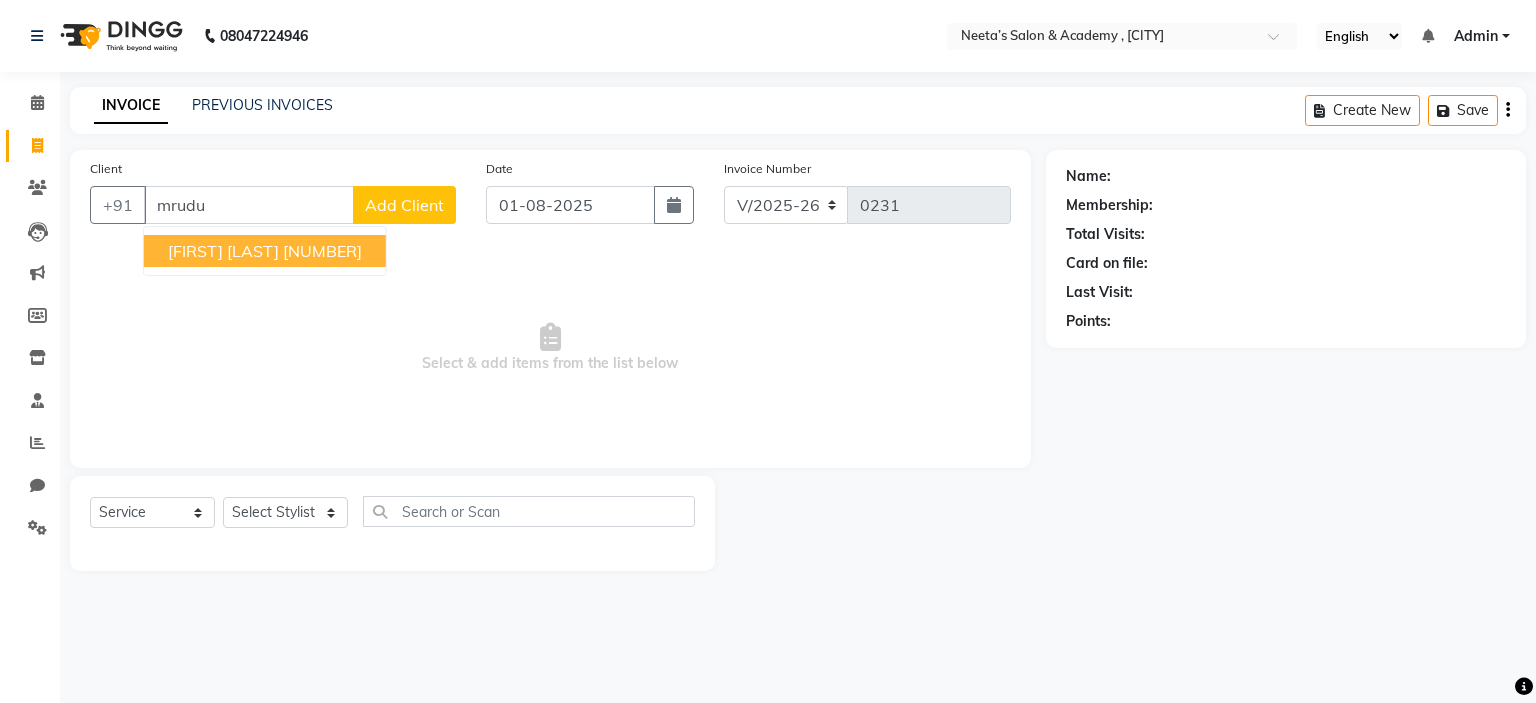 click on "[FIRST] [LAST]" at bounding box center (223, 251) 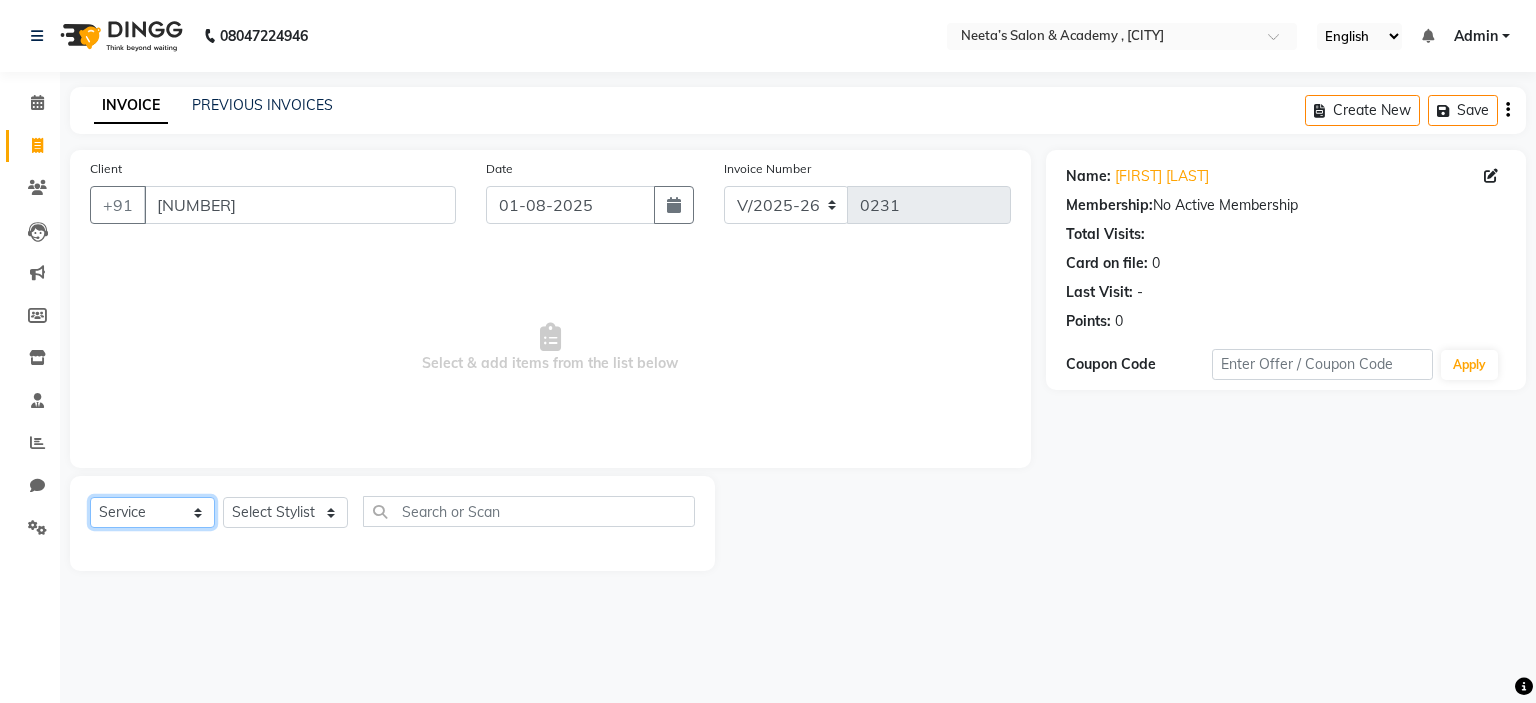 click on "Select  Service  Product  Membership  Package Voucher Prepaid Gift Card" 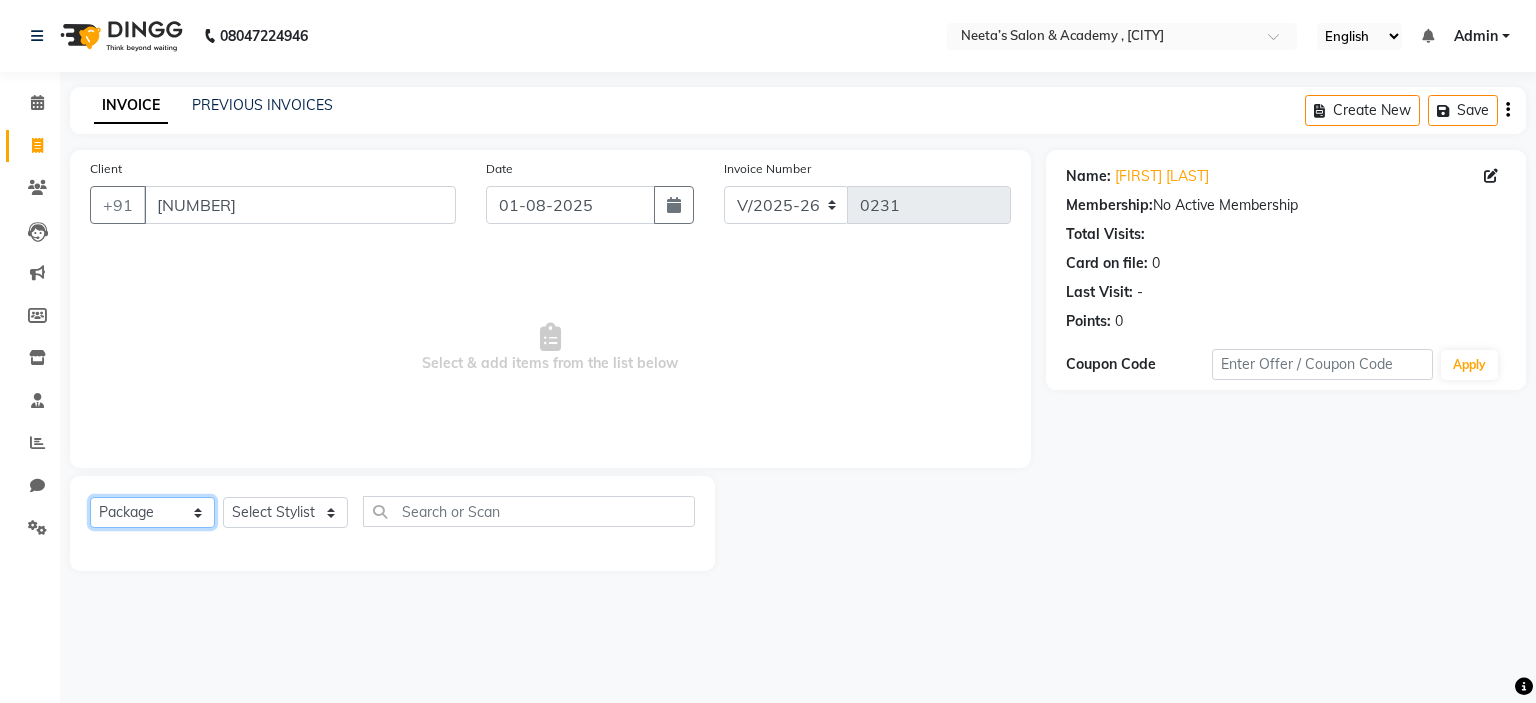 click on "Select  Service  Product  Membership  Package Voucher Prepaid Gift Card" 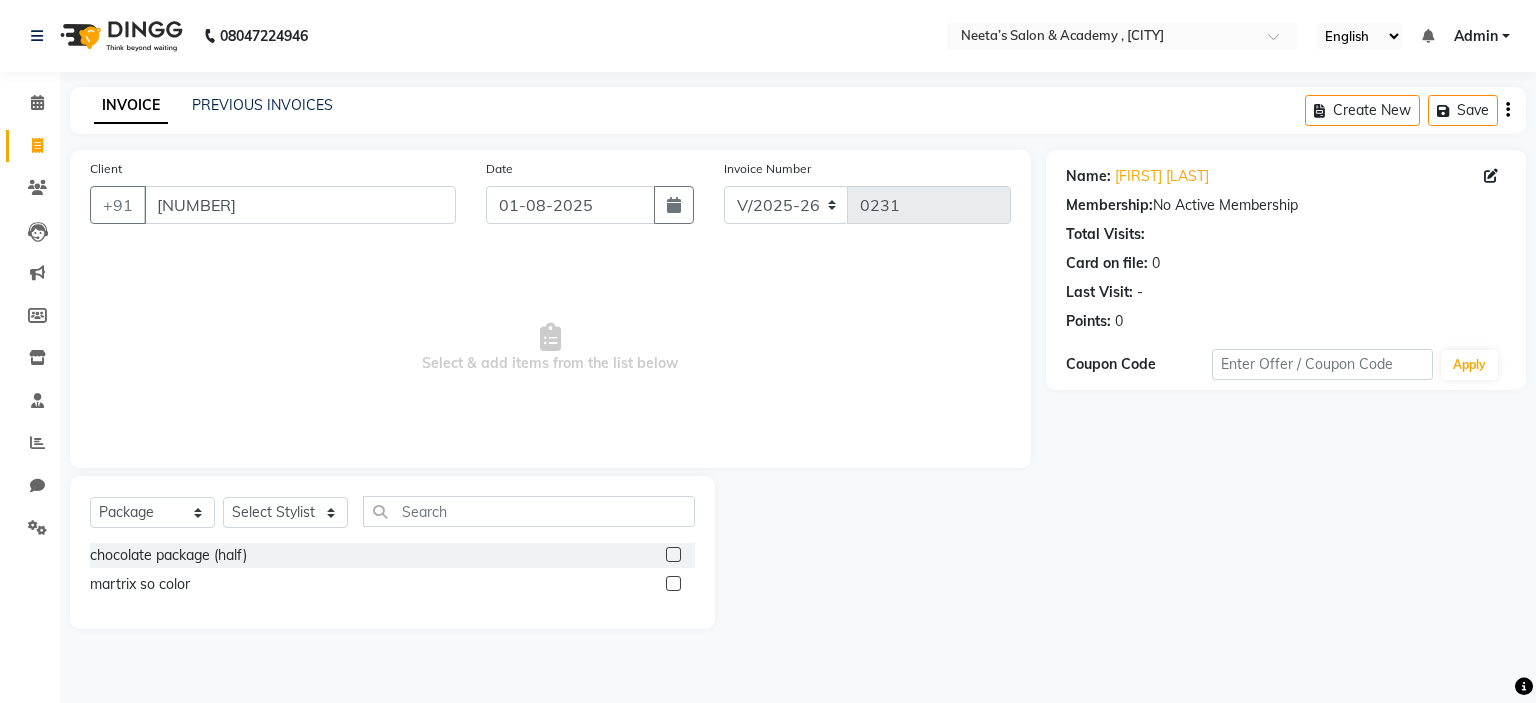 click on "martrix so color" 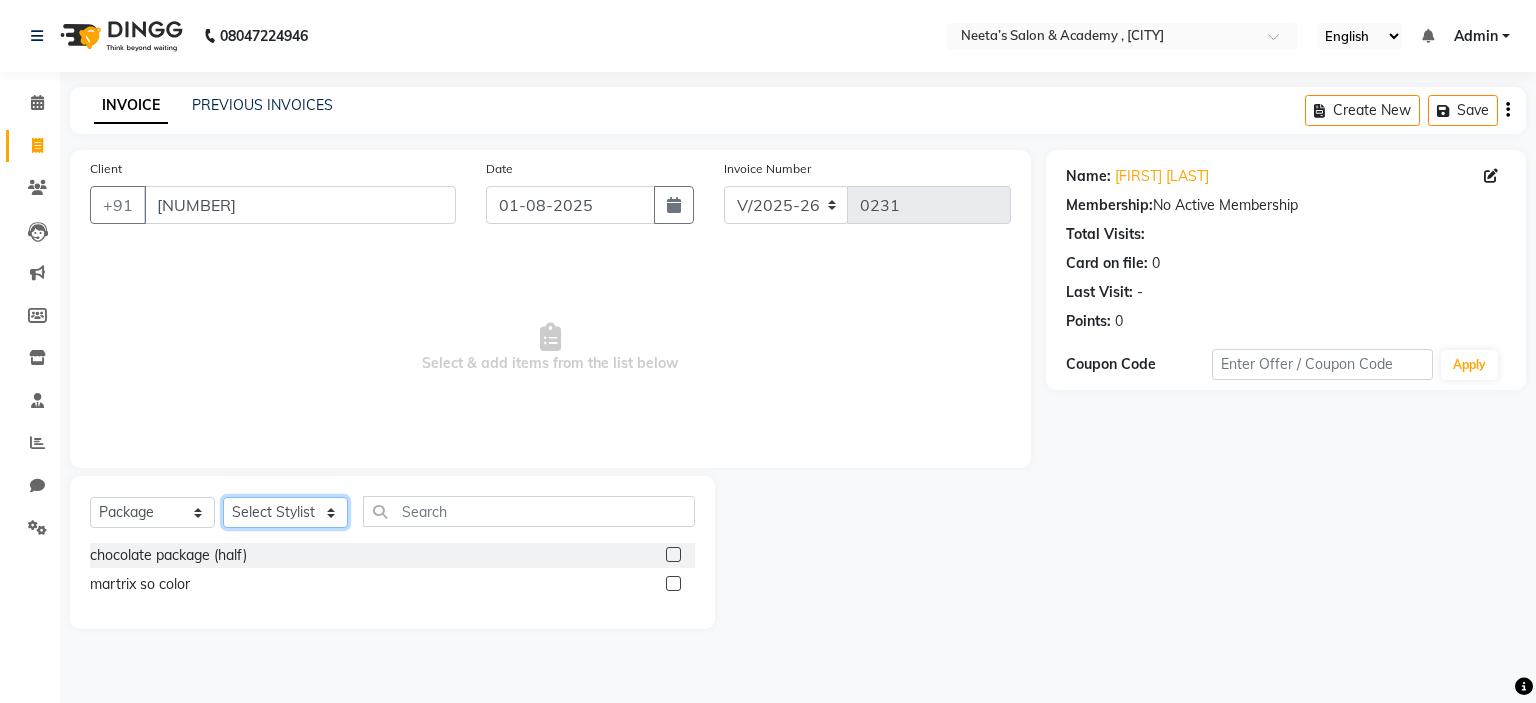 click on "Select Stylist  [FIRST] (Owner) [FIRST] [FIRST] [FIRST] [FIRST] [FIRST] [FIRST] [FIRST] [FIRST] [FIRST]" 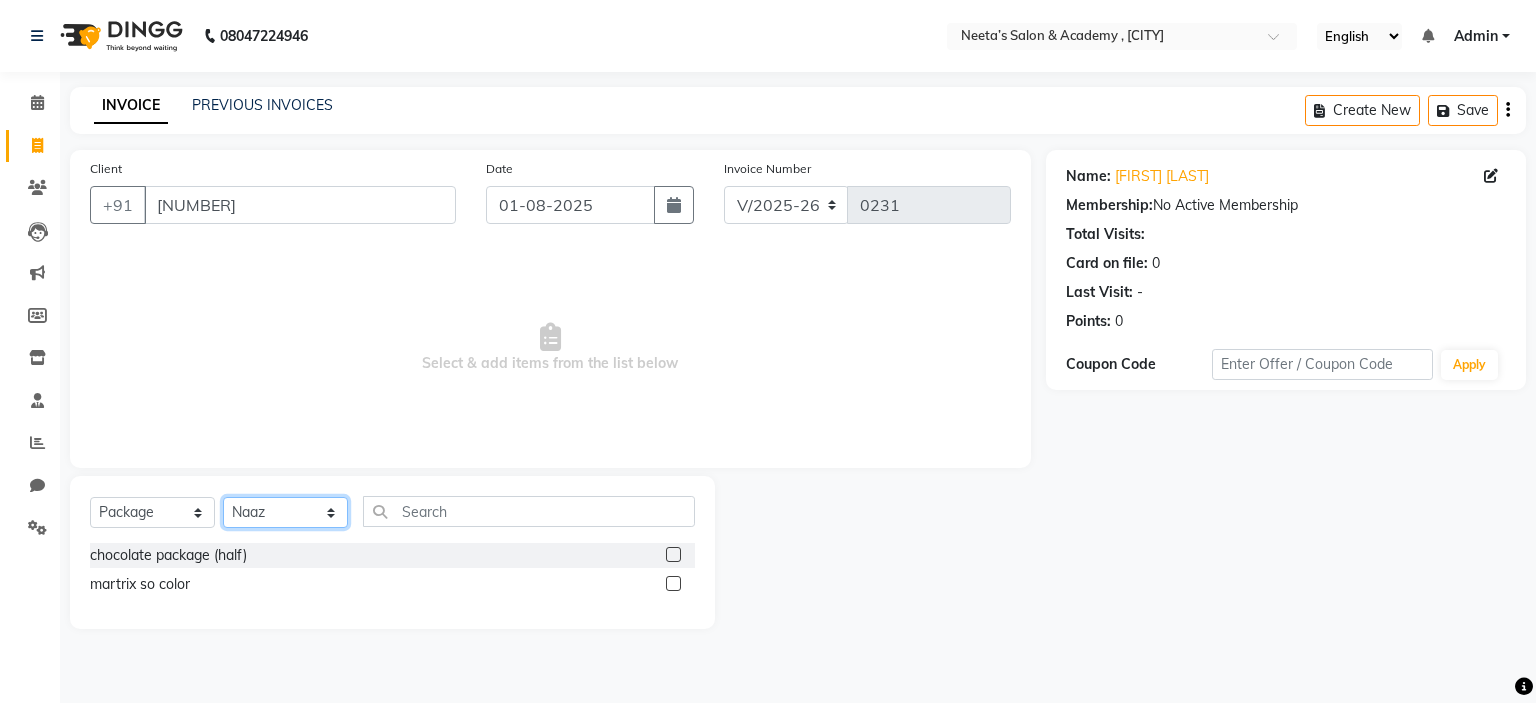 click on "Select Stylist  [FIRST] (Owner) [FIRST] [FIRST] [FIRST] [FIRST] [FIRST] [FIRST] [FIRST] [FIRST] [FIRST]" 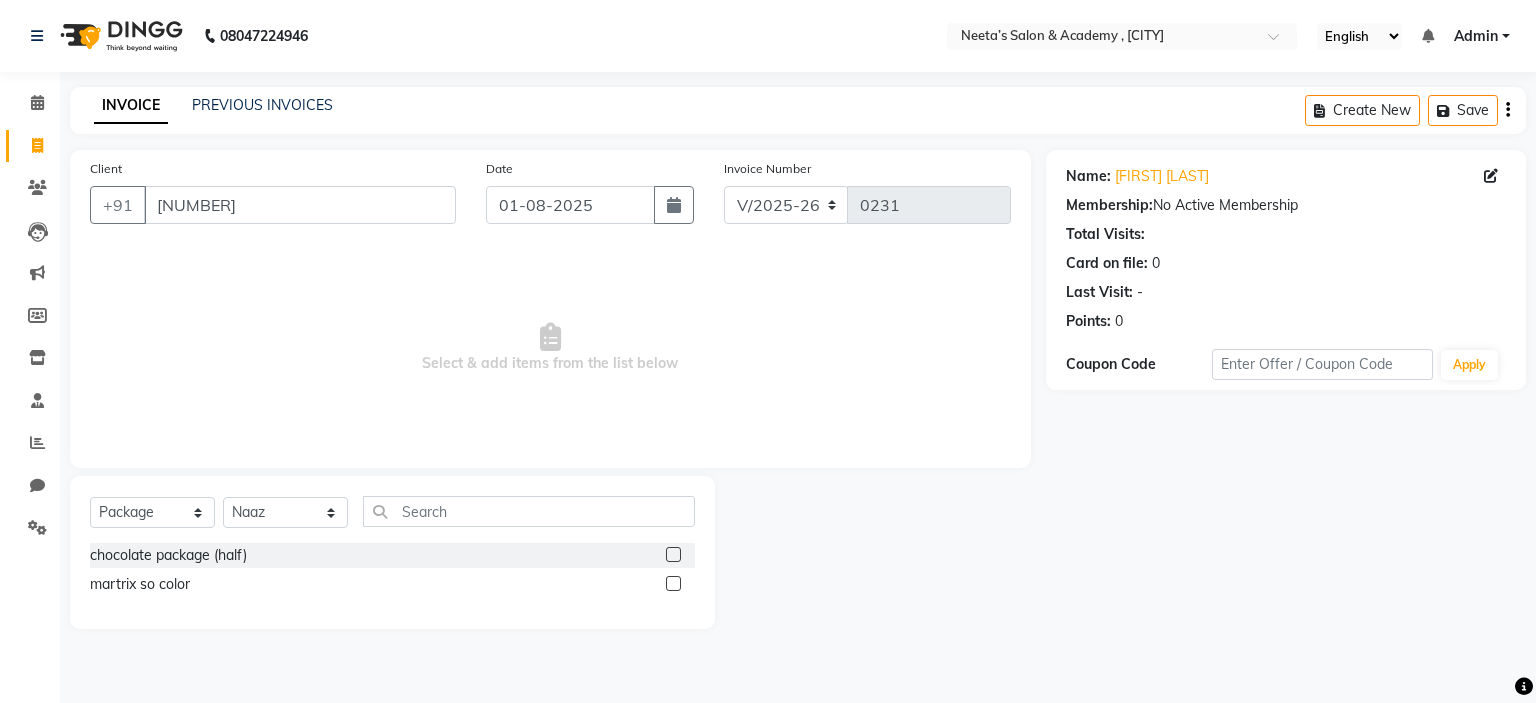 click 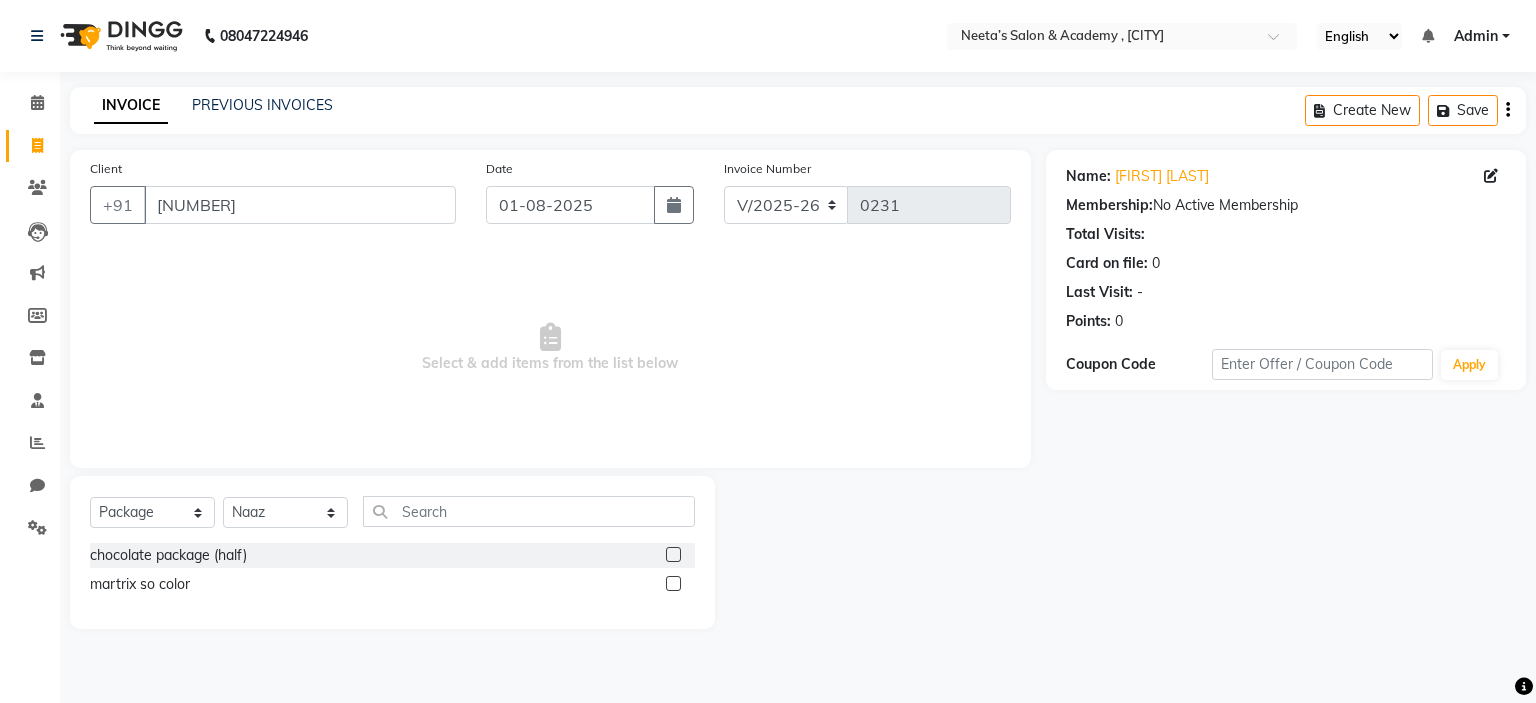 click at bounding box center [672, 584] 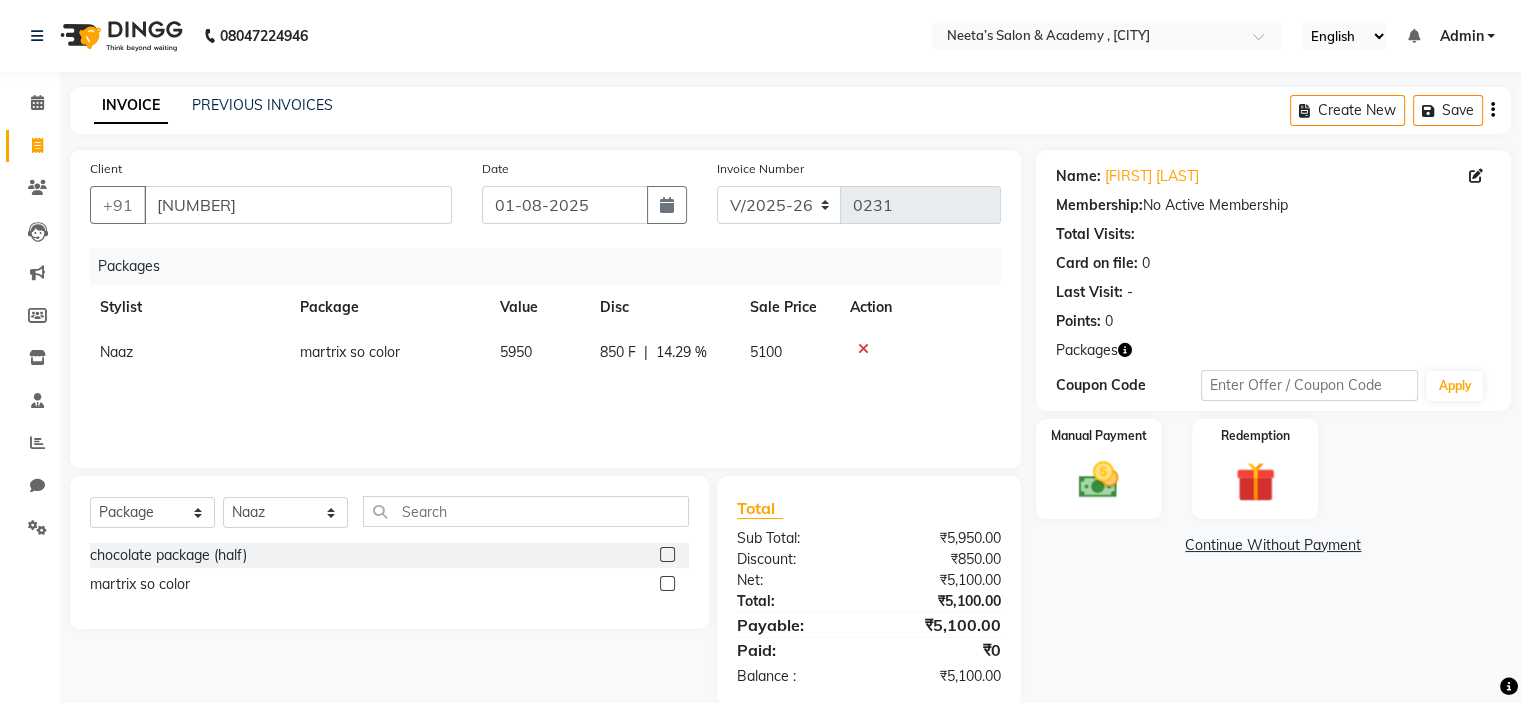 scroll, scrollTop: 0, scrollLeft: 3, axis: horizontal 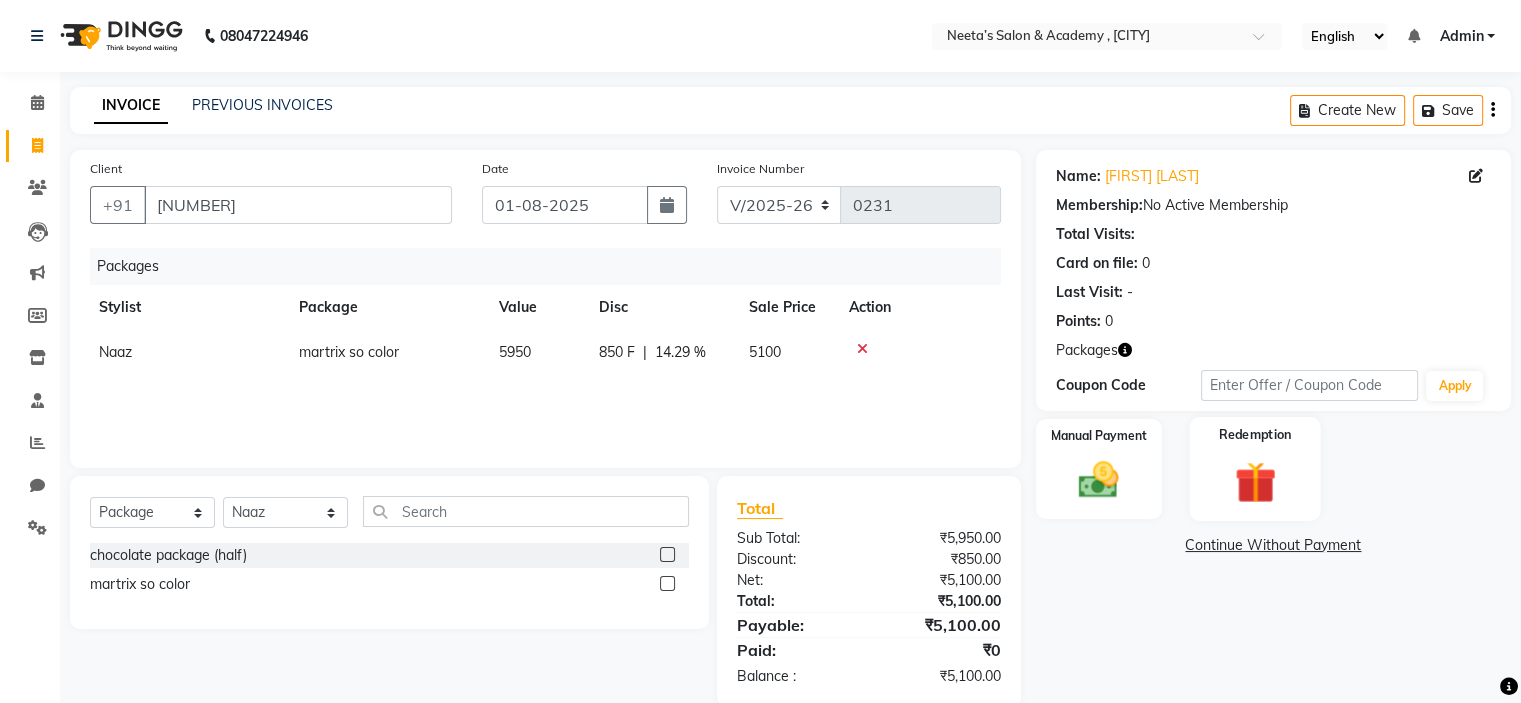 click on "Redemption" 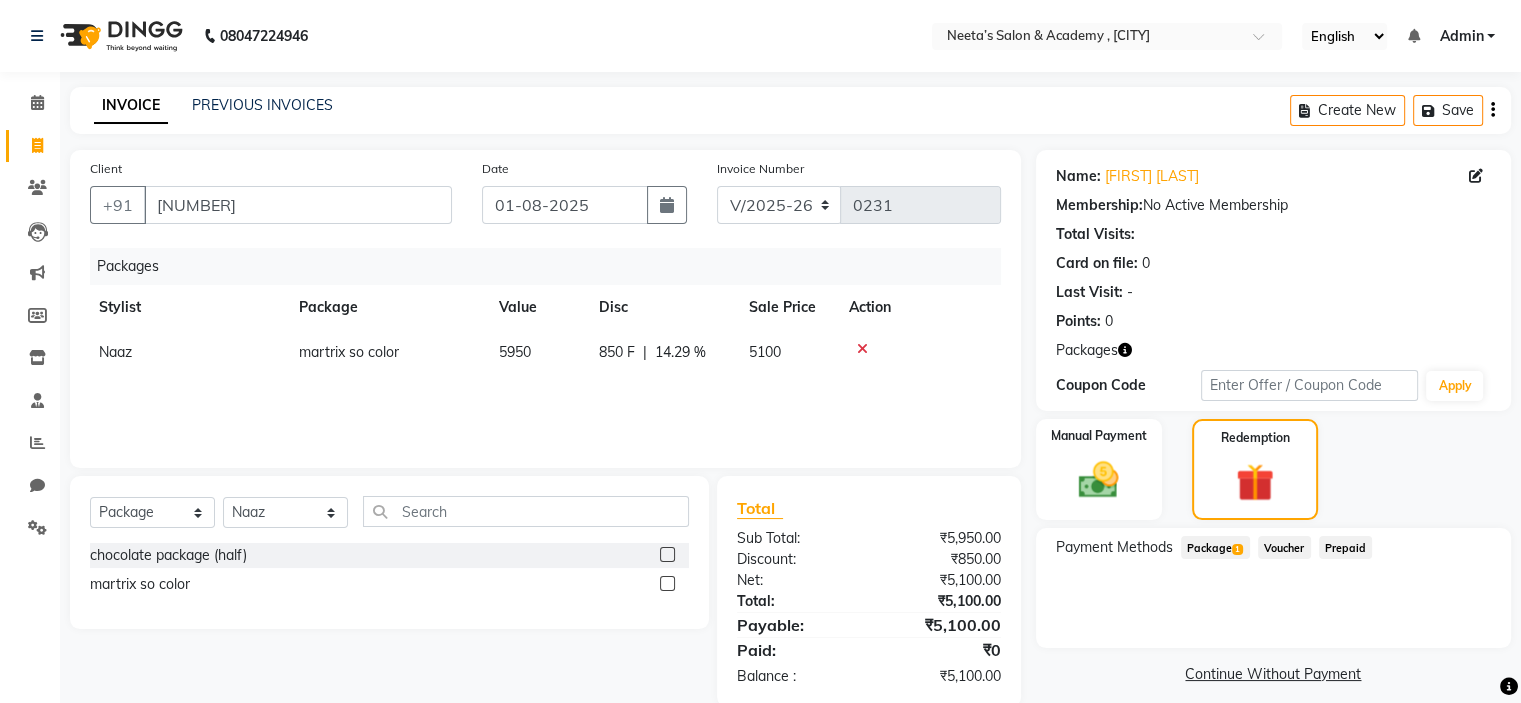 click on "1" 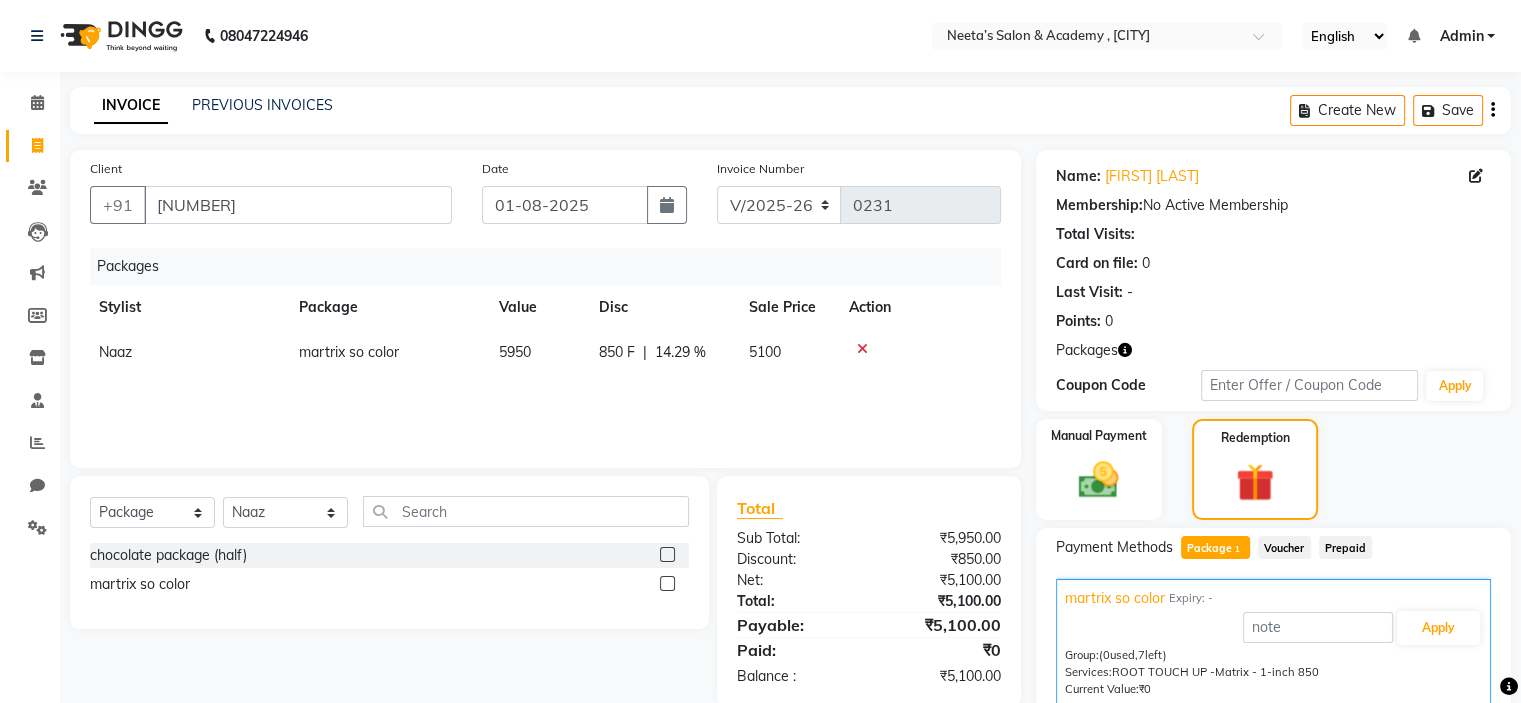scroll, scrollTop: 82, scrollLeft: 0, axis: vertical 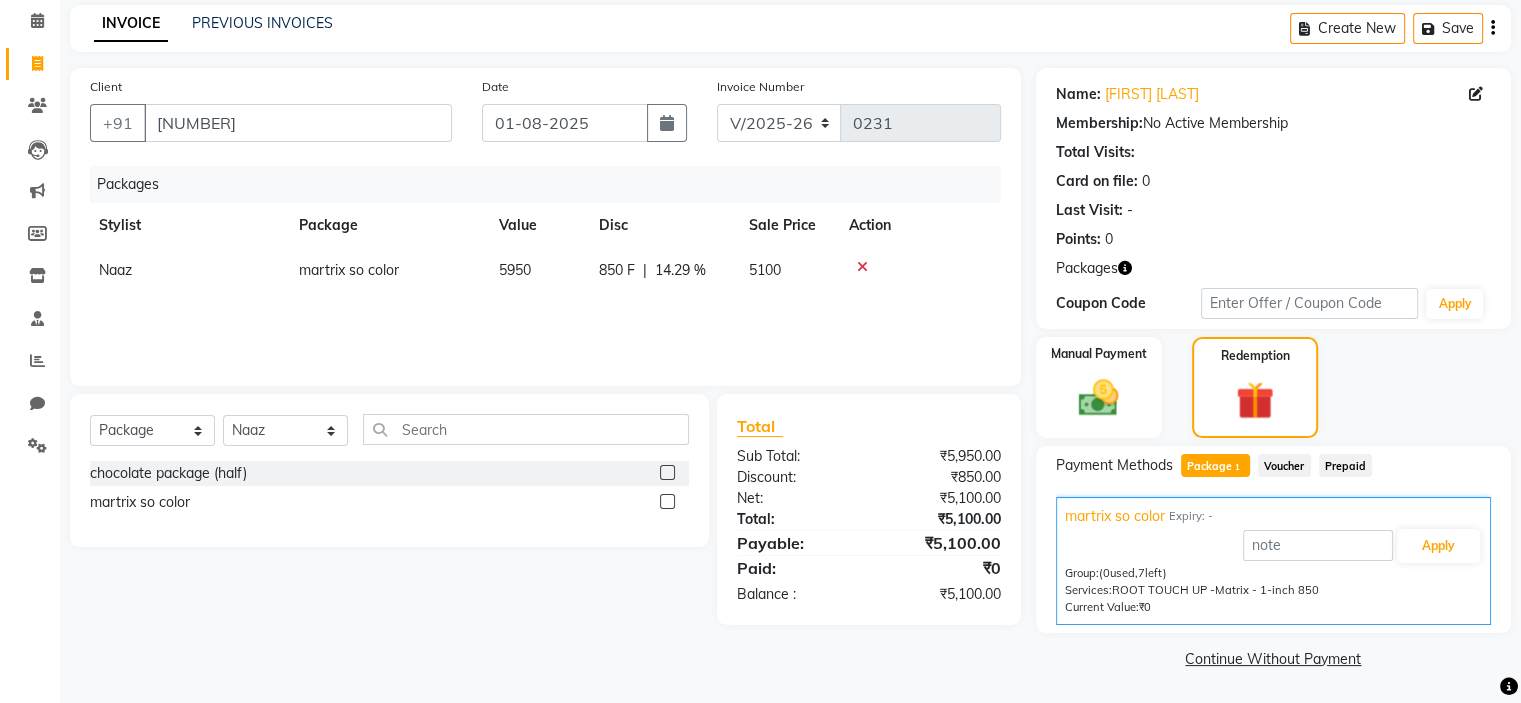 click on "(0  used,  7  left)" at bounding box center [1133, 573] 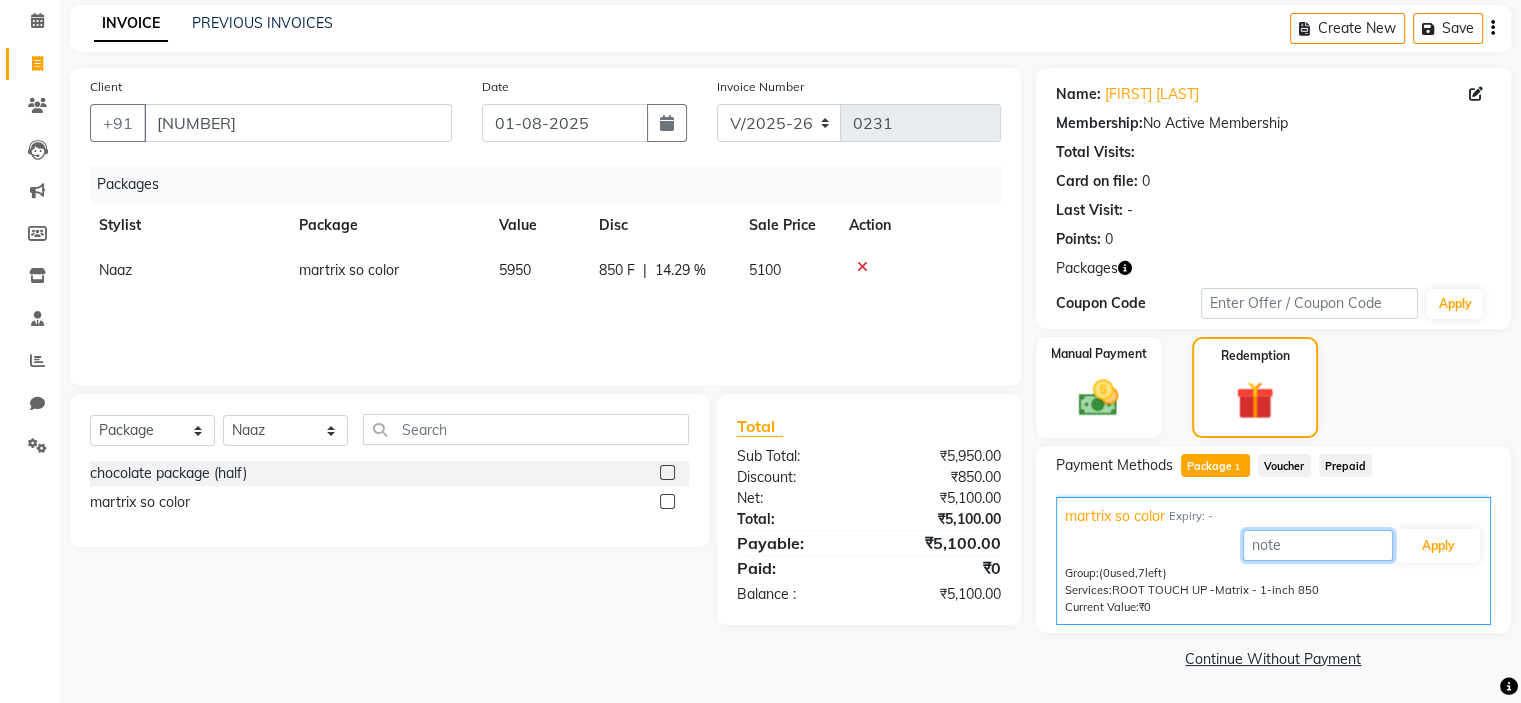 click at bounding box center [1318, 545] 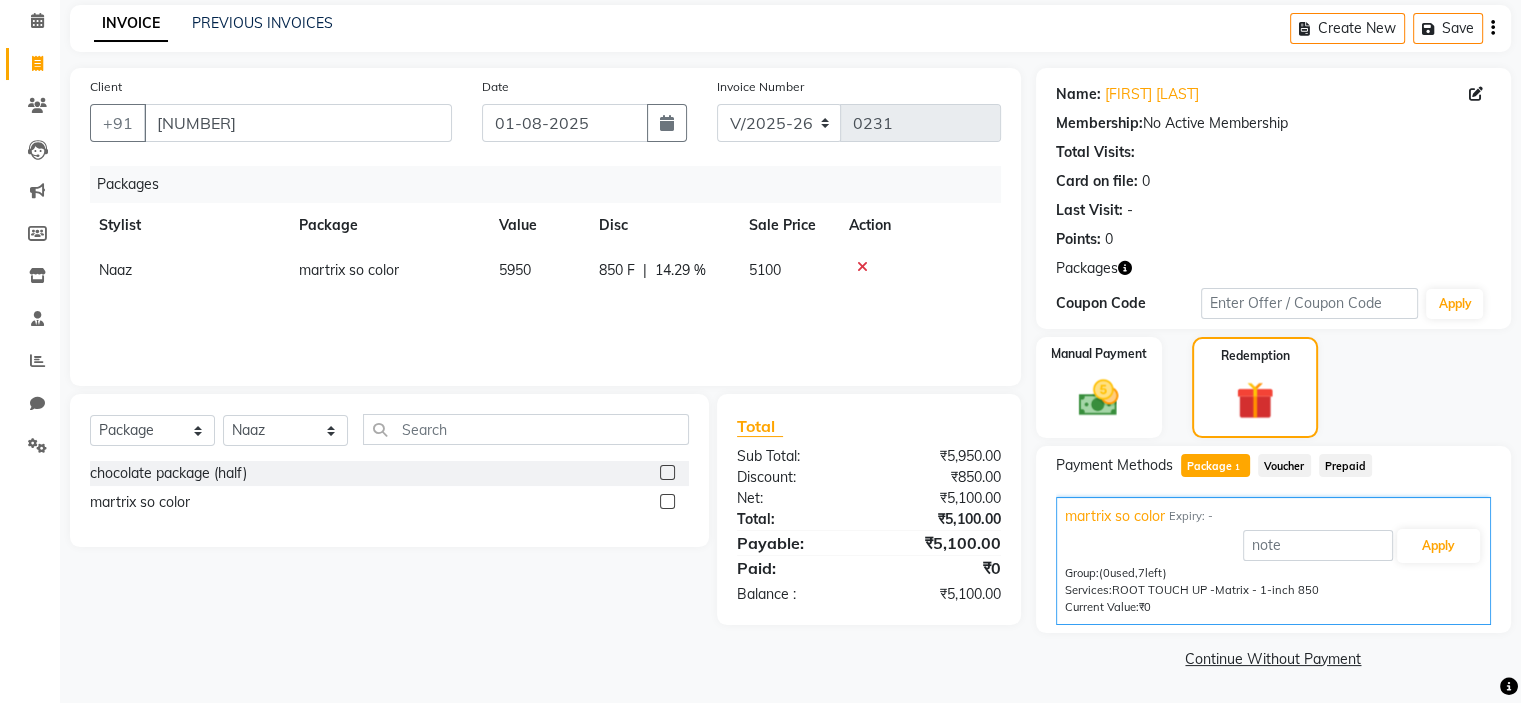 click on "Name: [FIRST] [LAST] Membership: No Active Membership Total Visits: Card on file: 0 Last Visit: - Points: 0 Packages Coupon Code Apply Manual Payment Redemption Payment Methods Package 1 Voucher Prepaid martrix so color Expiry: - Apply Group: (0 used, 7 left) Services: ROOT TOUCH UP -Matrix - 1-inch 850 Current Value: ₹0 Continue Without Payment" 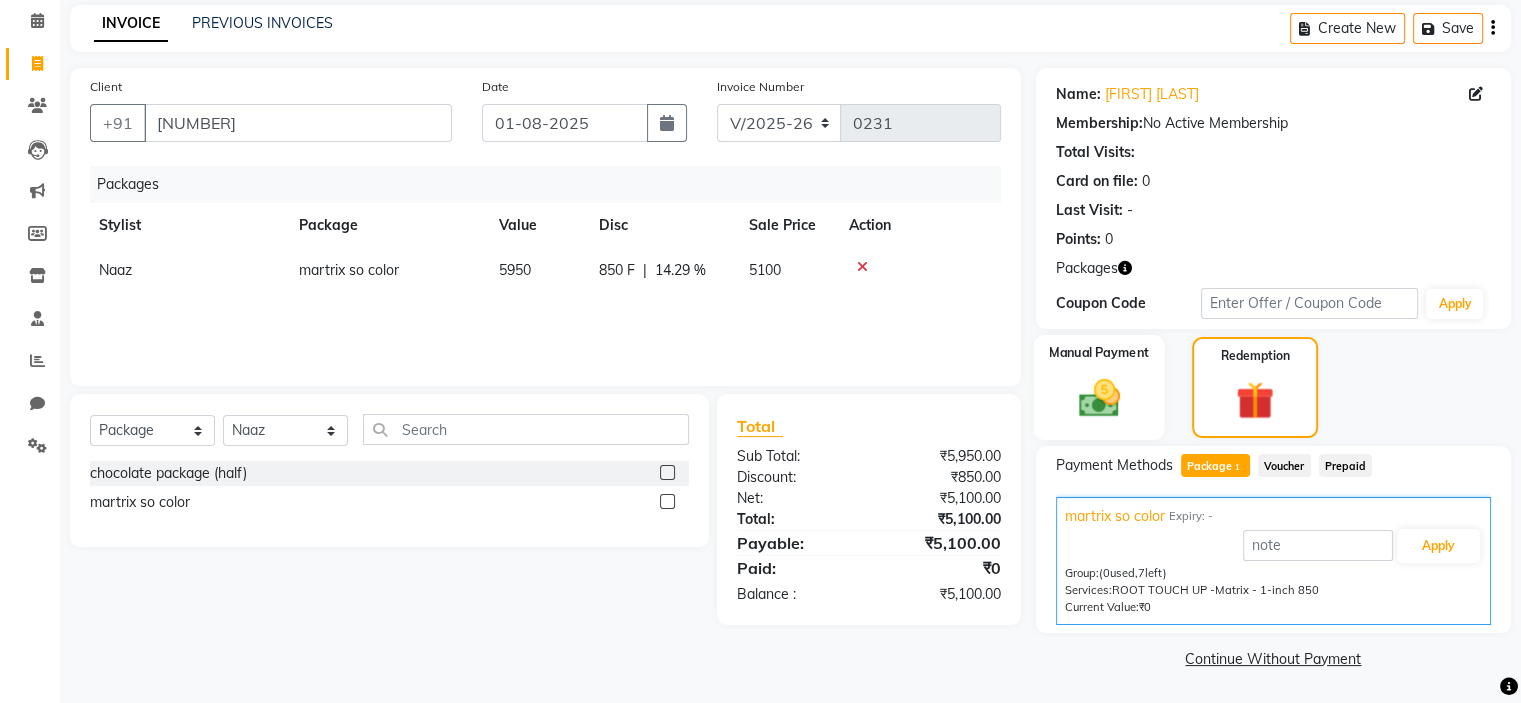 click 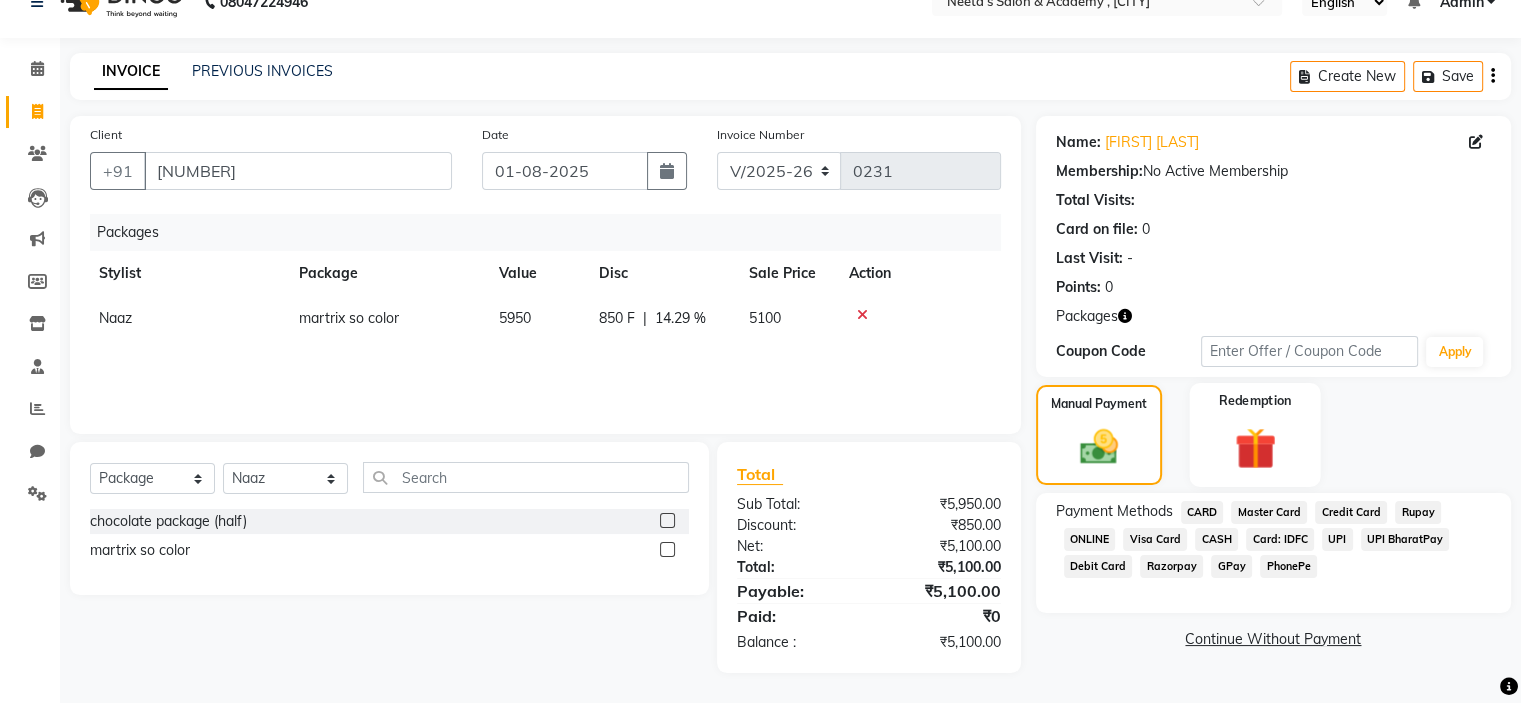 click on "Redemption" 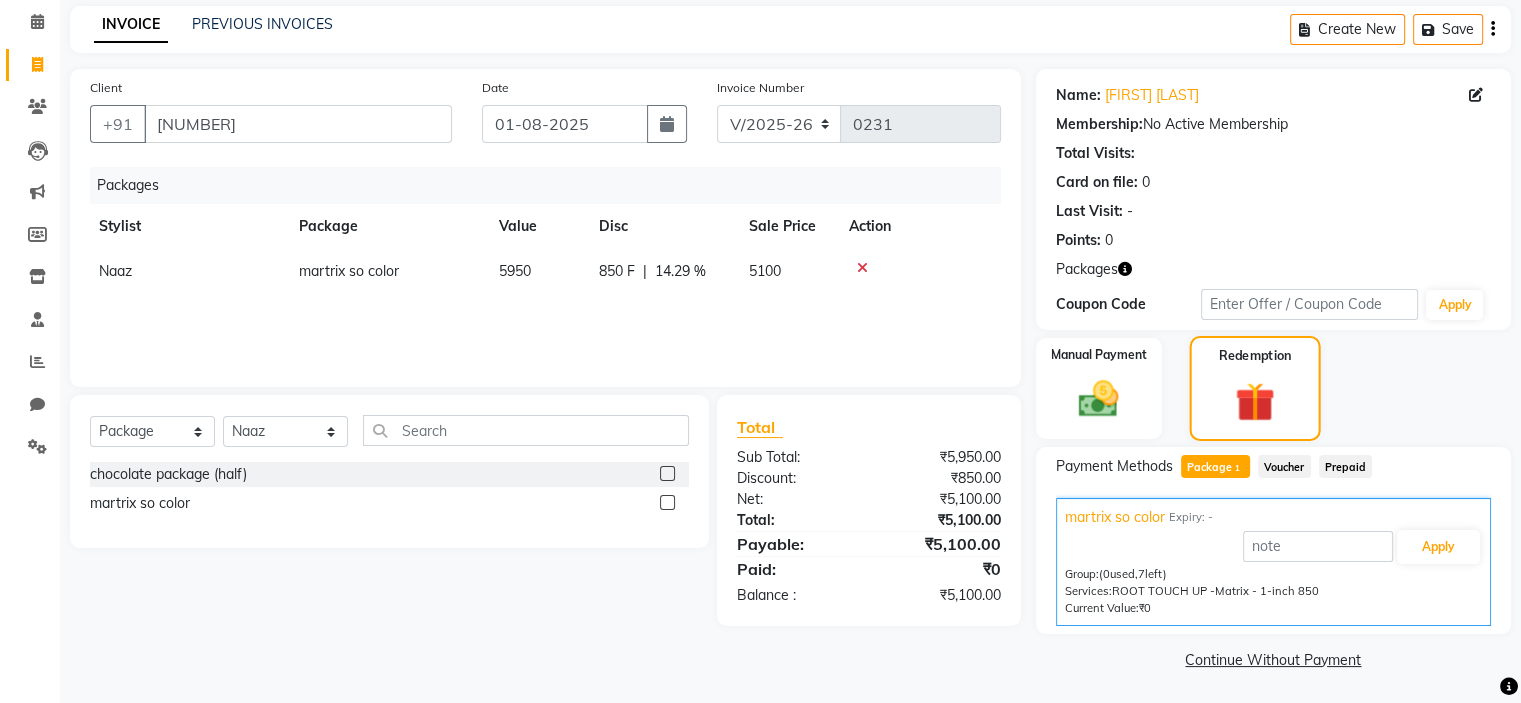 scroll, scrollTop: 82, scrollLeft: 0, axis: vertical 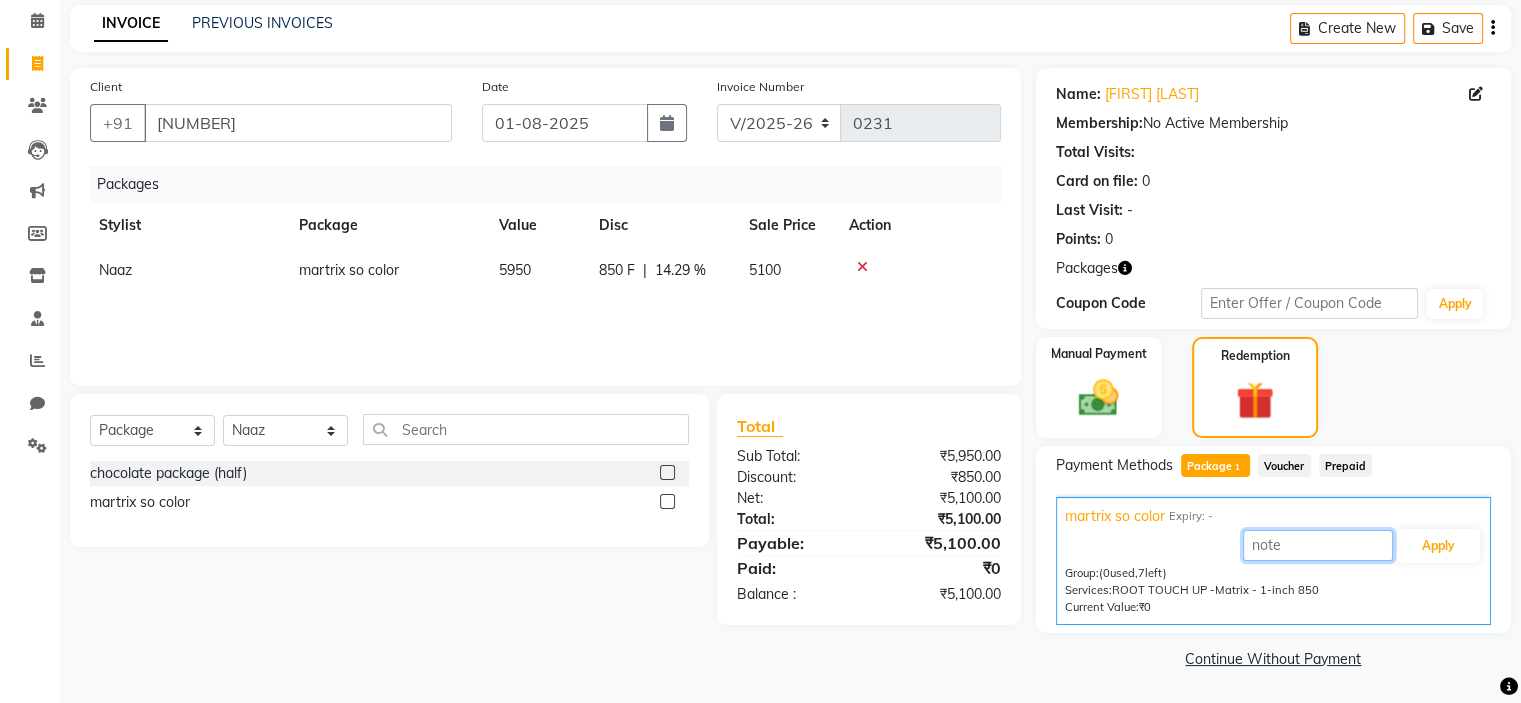 click at bounding box center (1318, 545) 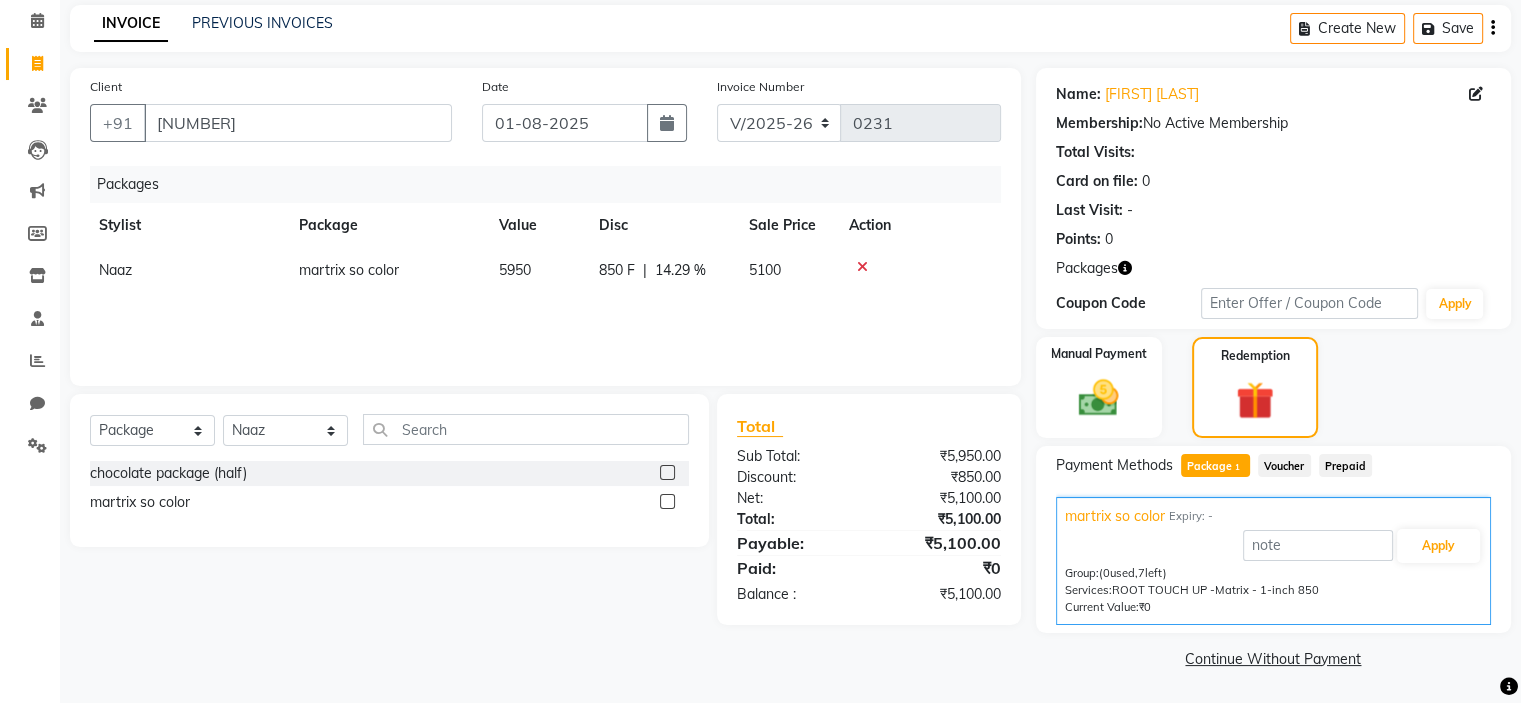 click on "Select  Service  Product  Membership  Package Voucher Prepaid Gift Card  Select Stylist  [STYLIST] (Owner) [STYLIST] [STYLIST] [STYLIST] [STYLIST] [STYLIST] [STYLIST] [STYLIST] [STYLIST]  chocolate package (half)  martrix so color" 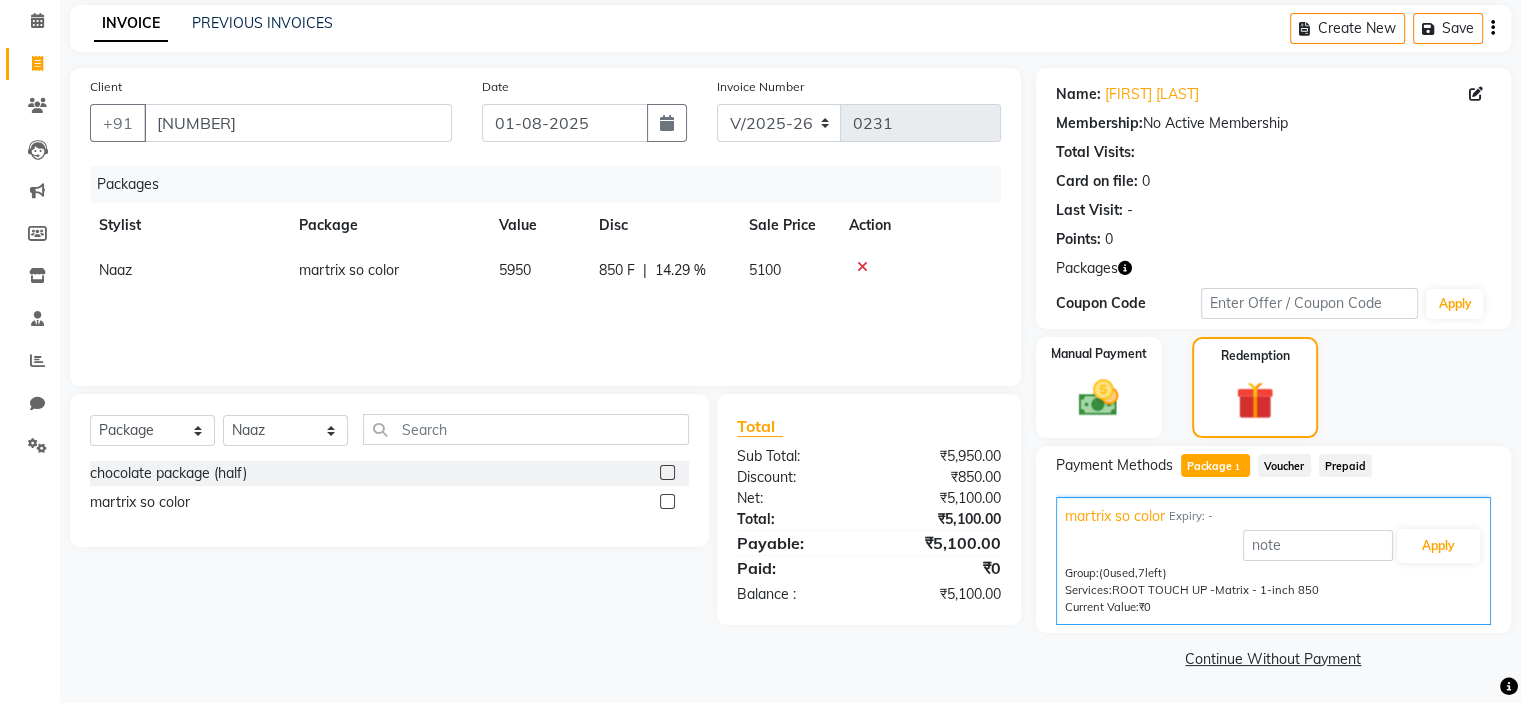 click 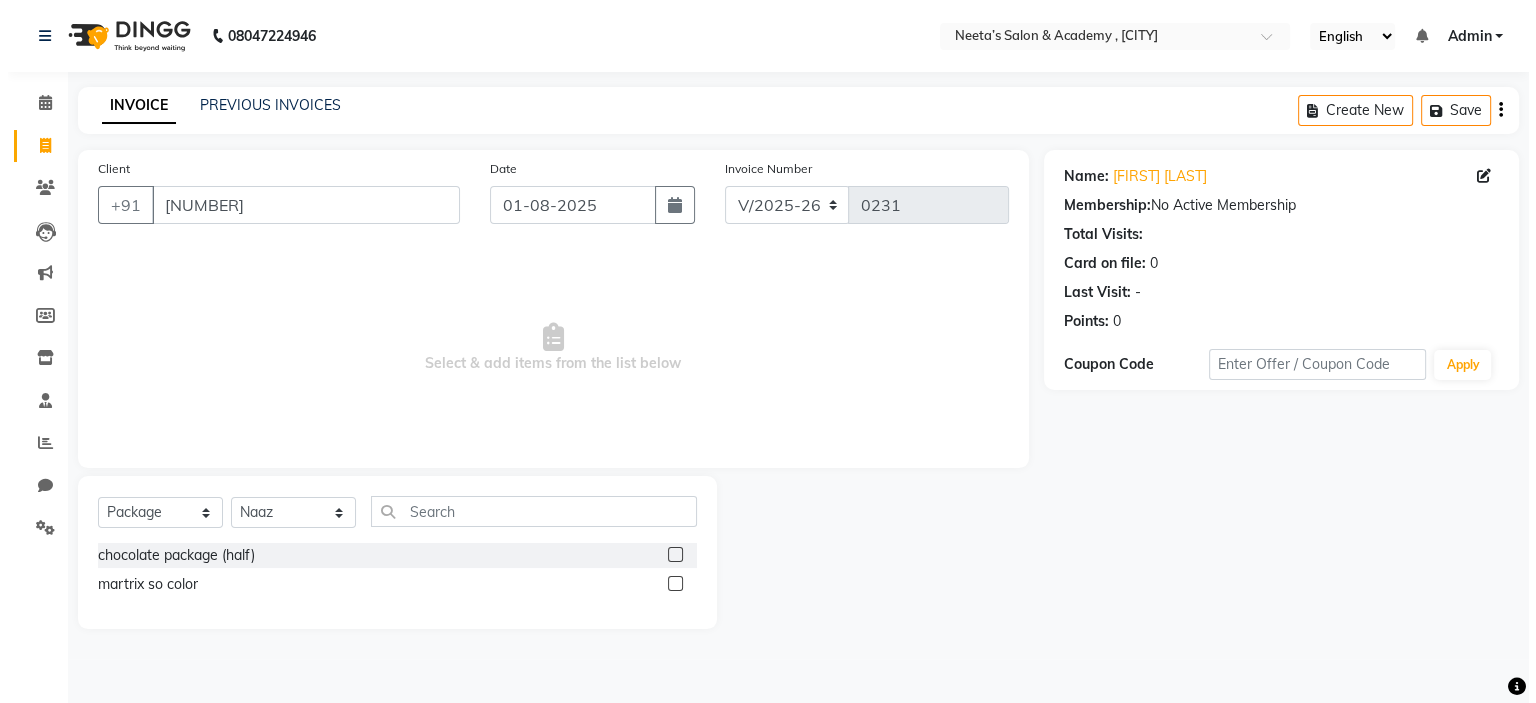 scroll, scrollTop: 0, scrollLeft: 0, axis: both 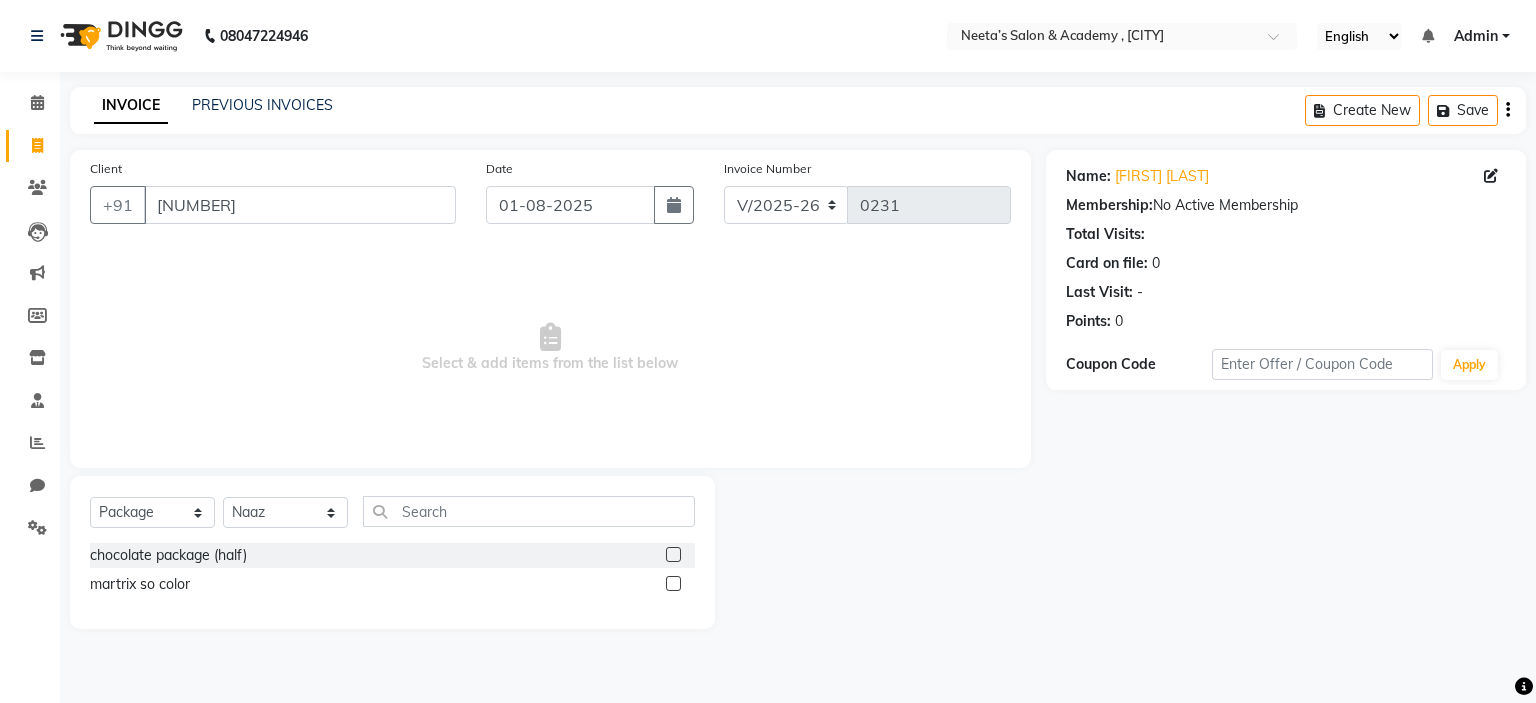 click on "martrix so color" 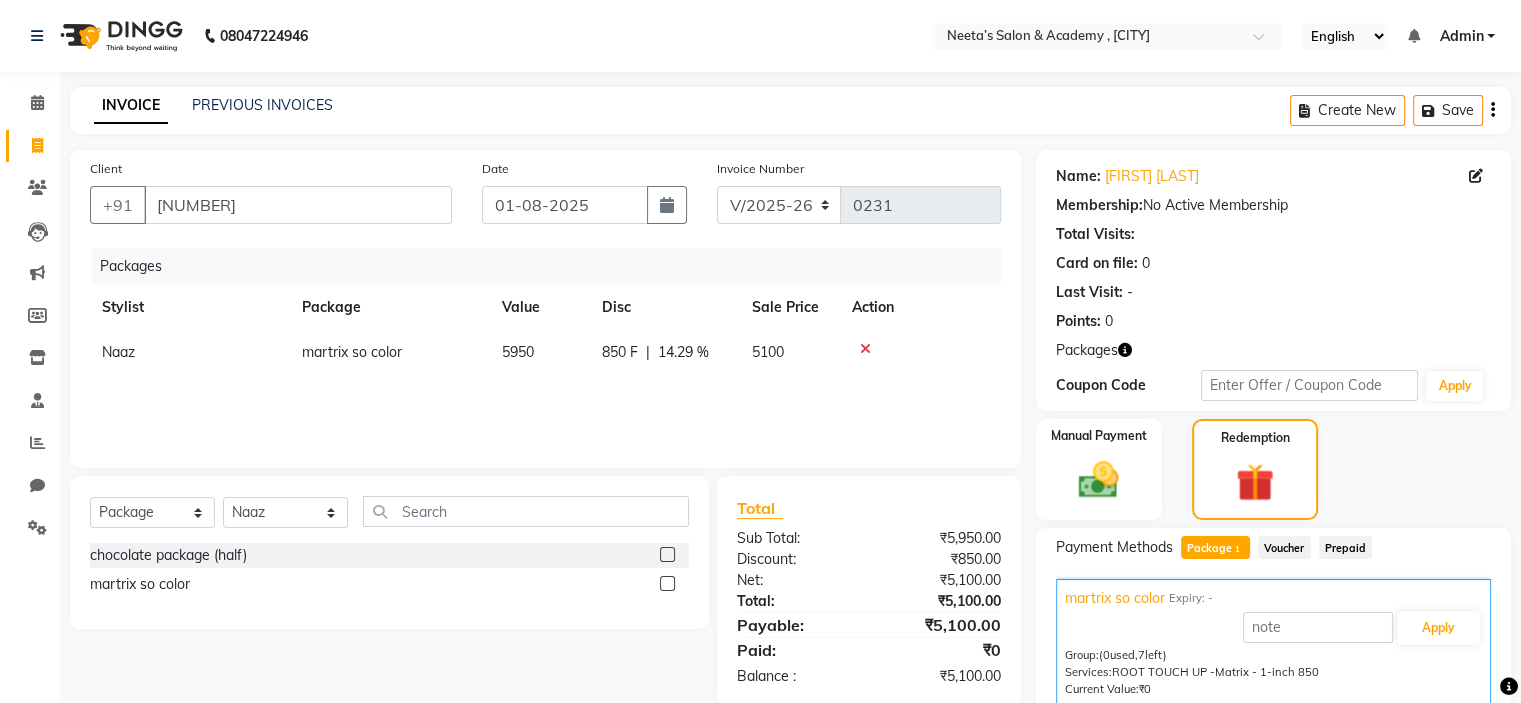 click on "5100" 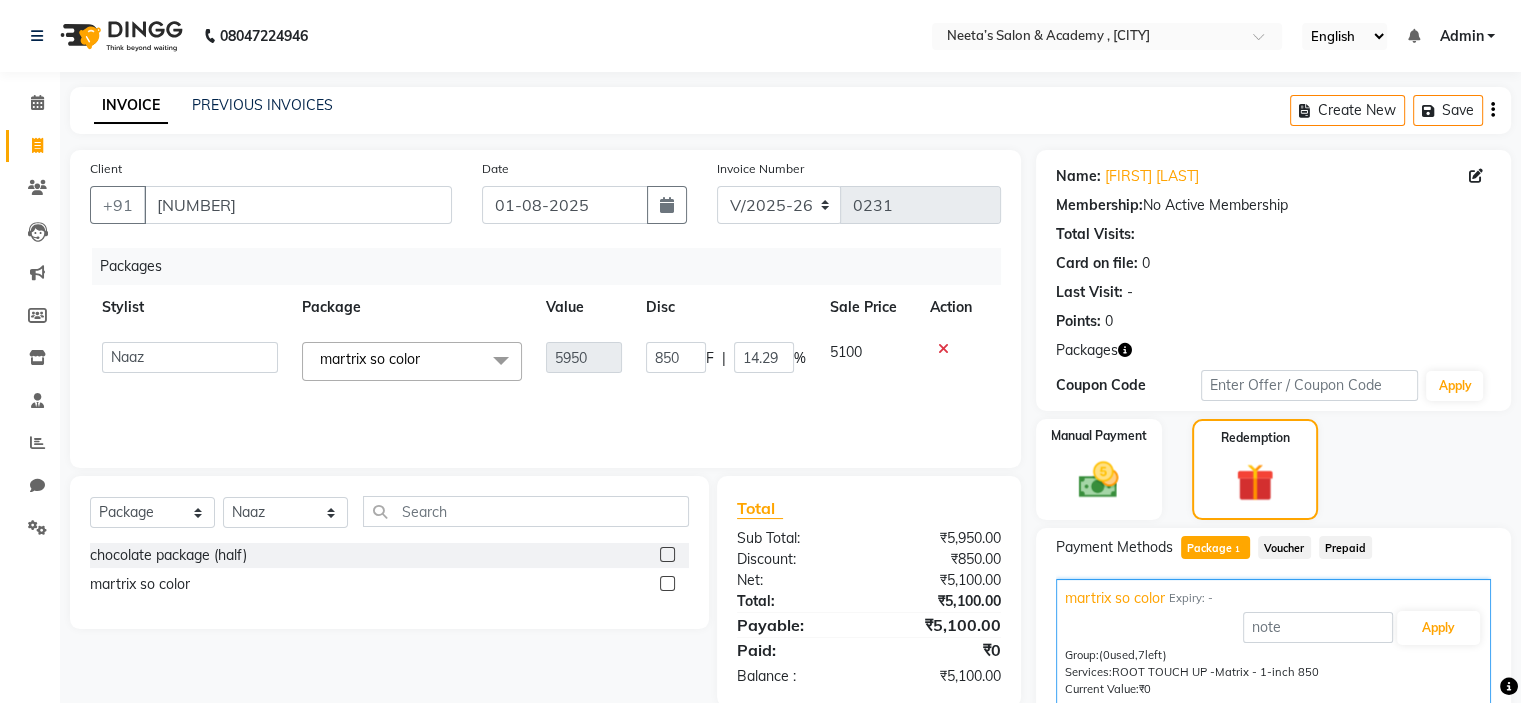 click on "14.29" 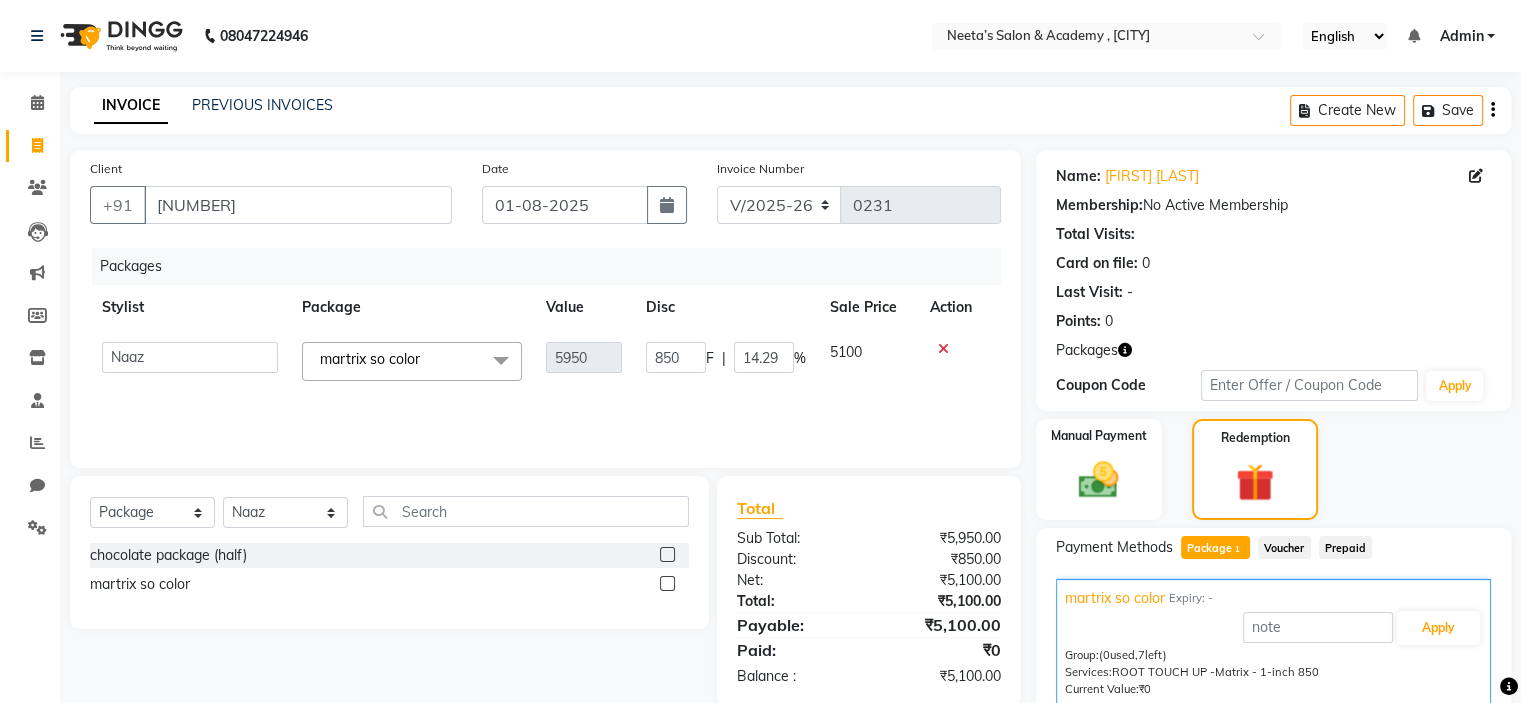 click on "Jayashree (Owner) Karina Karishma Manda Naaz Ranjana Ritu Sakshi Sangeeta Sayee chocolate package (half) martrix so color Name: [FIRST] [LAST] 5950 850 F | 14.29 % 5100" 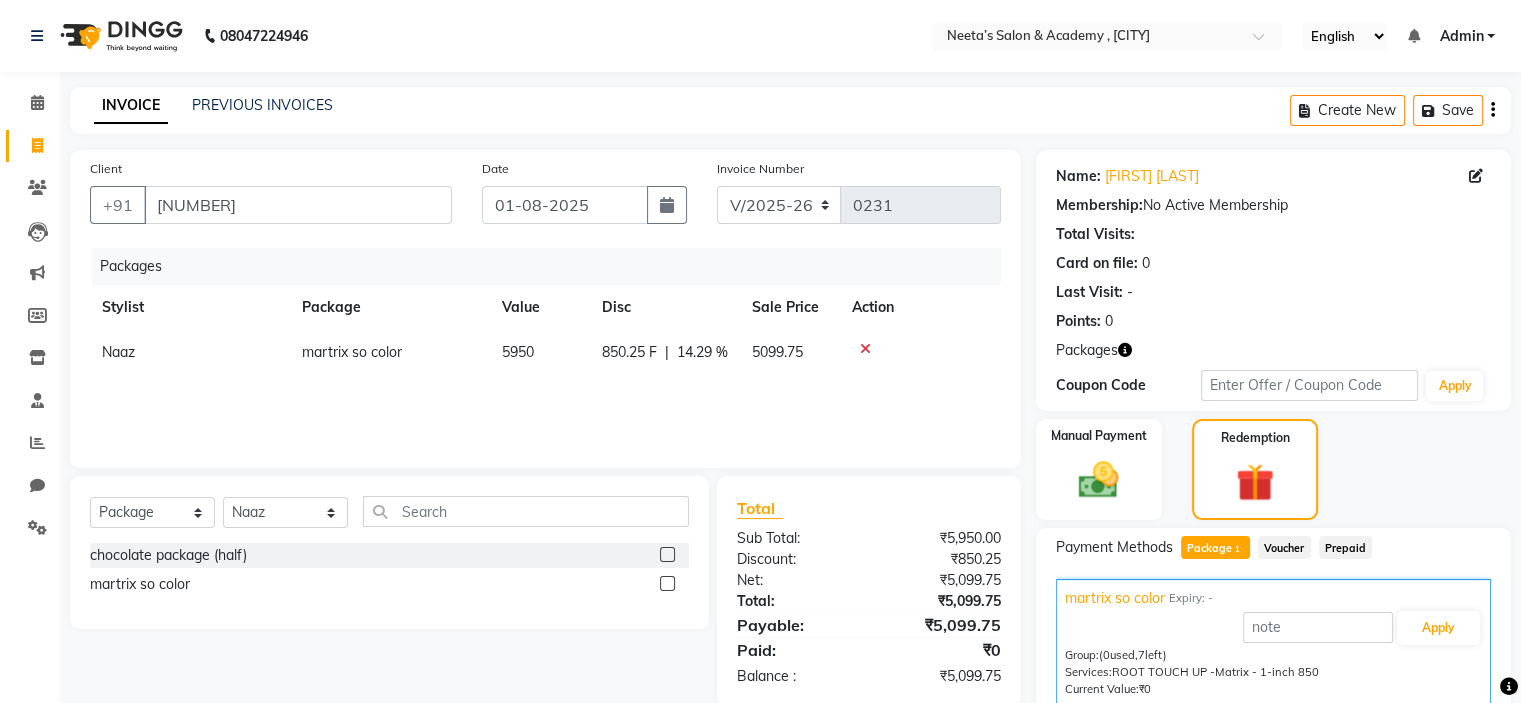 click 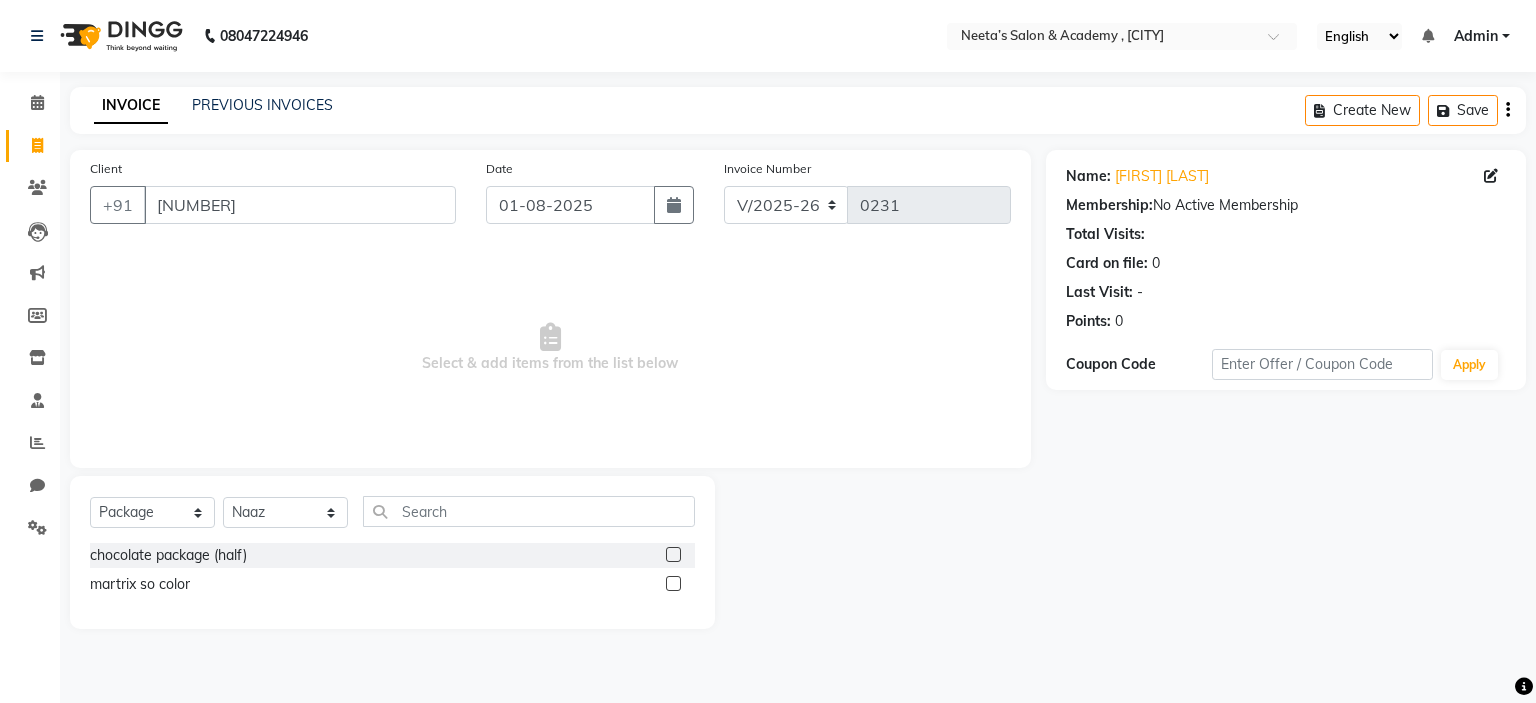 click 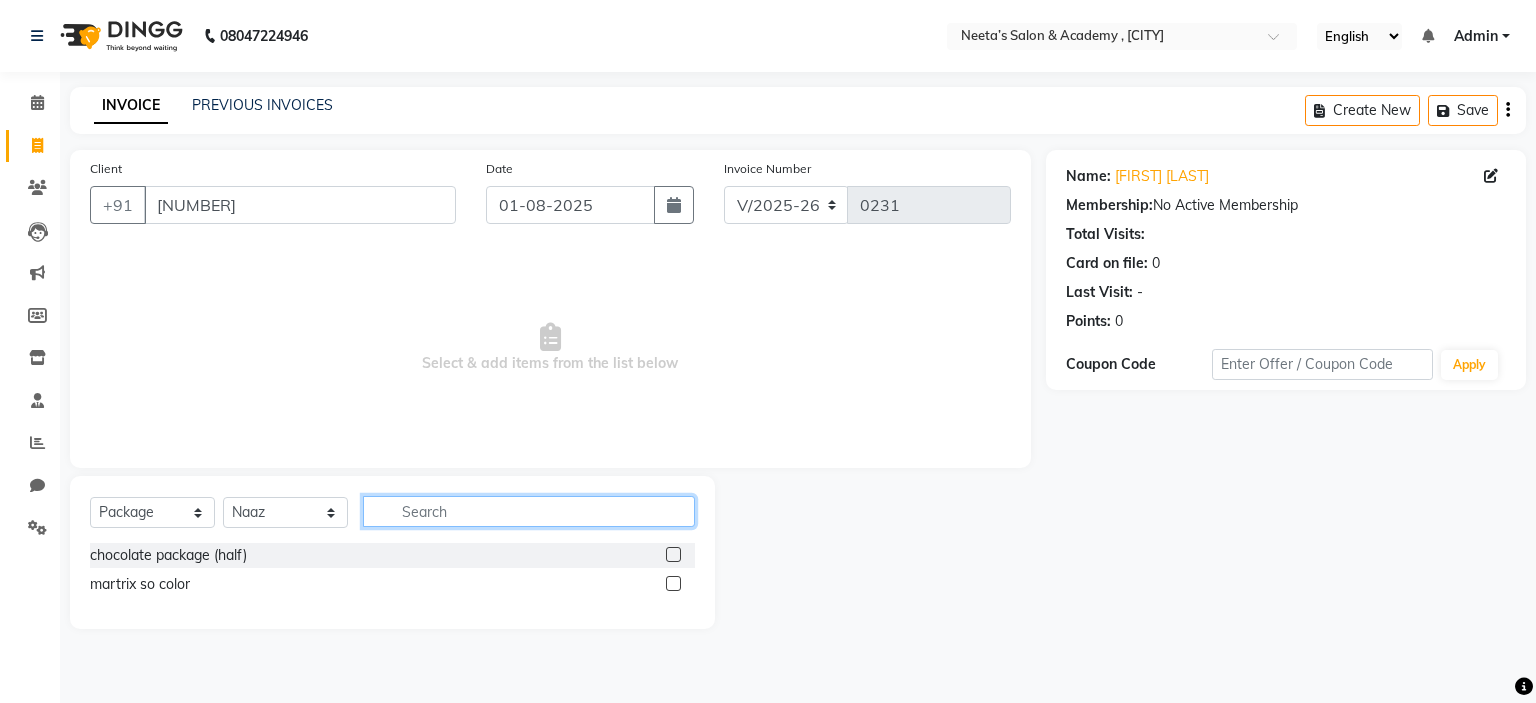 click 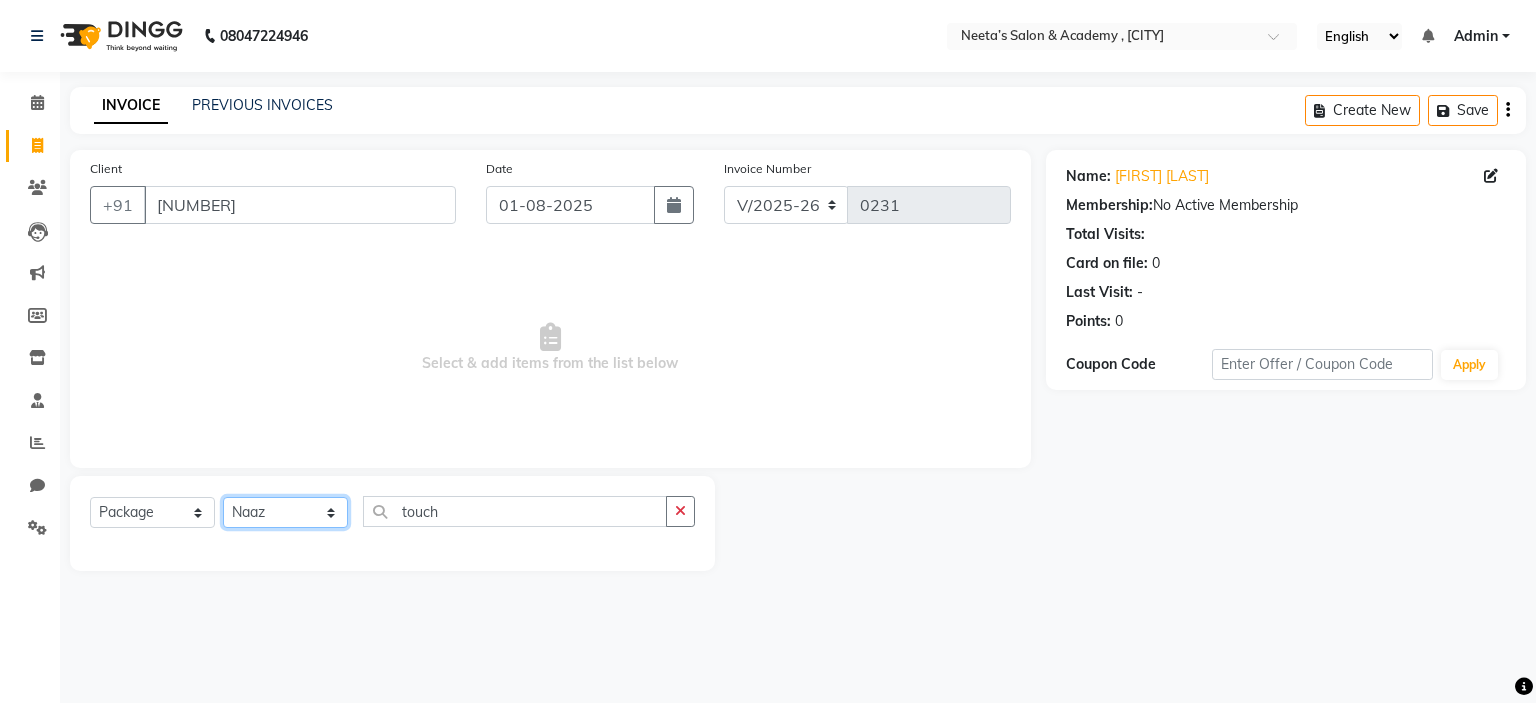 click on "Select Stylist  [FIRST] (Owner) [FIRST] [FIRST] [FIRST] [FIRST] [FIRST] [FIRST] [FIRST] [FIRST] [FIRST]" 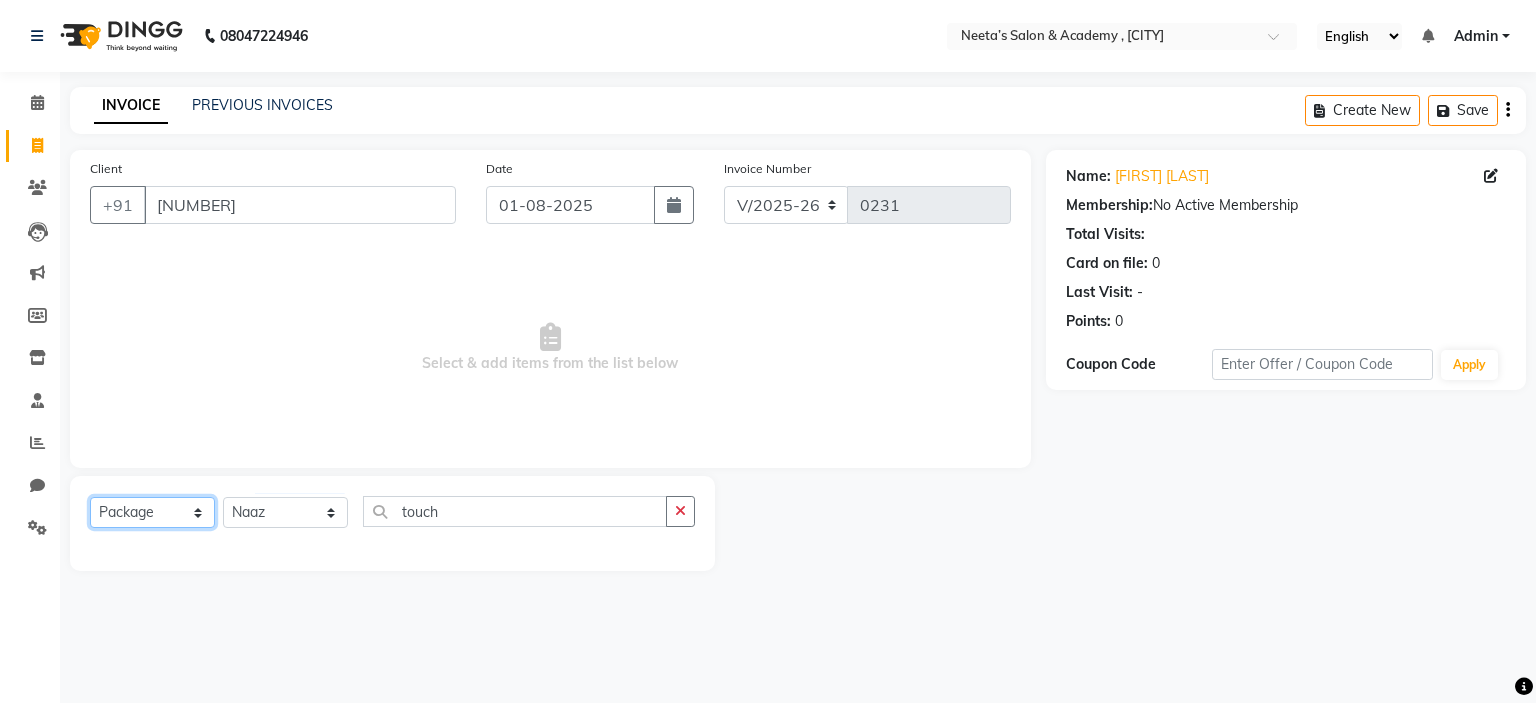 click on "Select  Service  Product  Membership  Package Voucher Prepaid Gift Card" 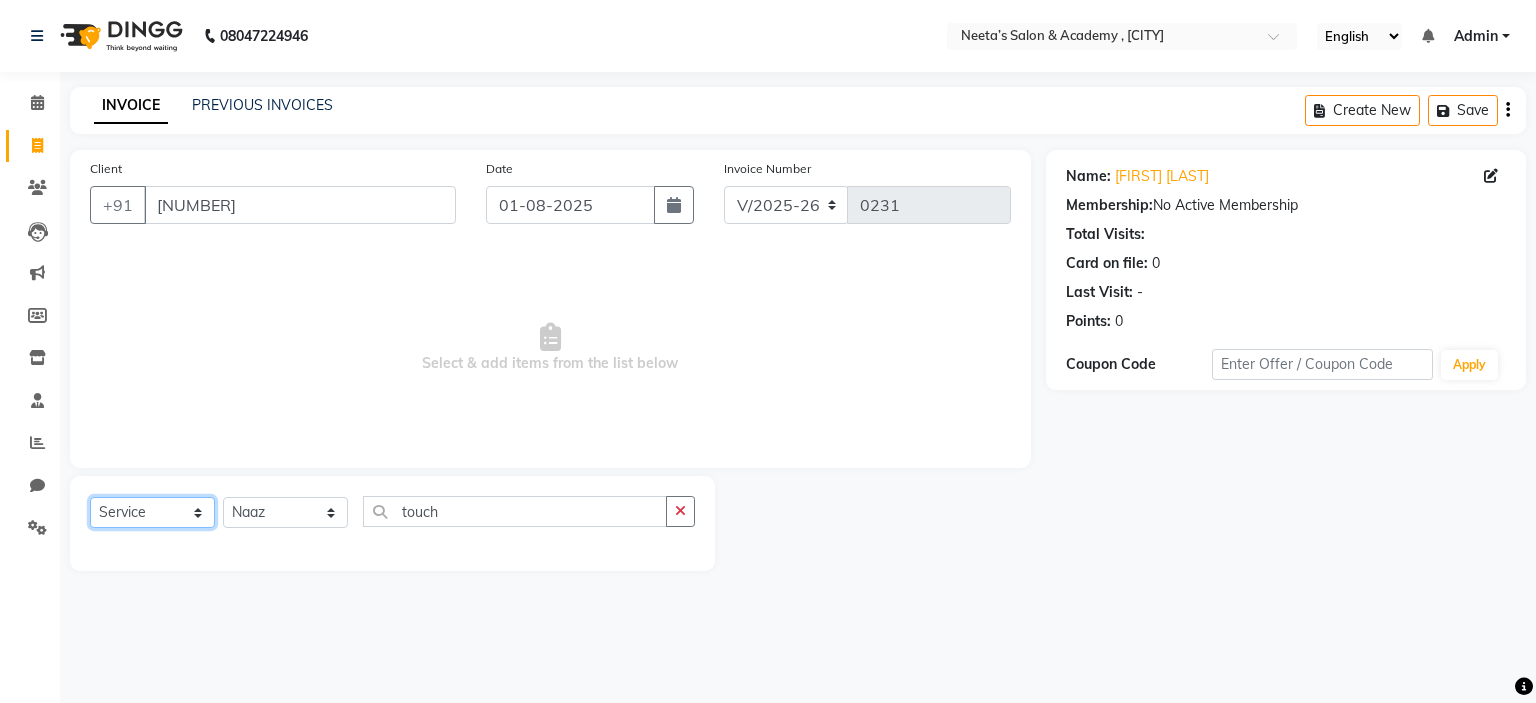 click on "Select  Service  Product  Membership  Package Voucher Prepaid Gift Card" 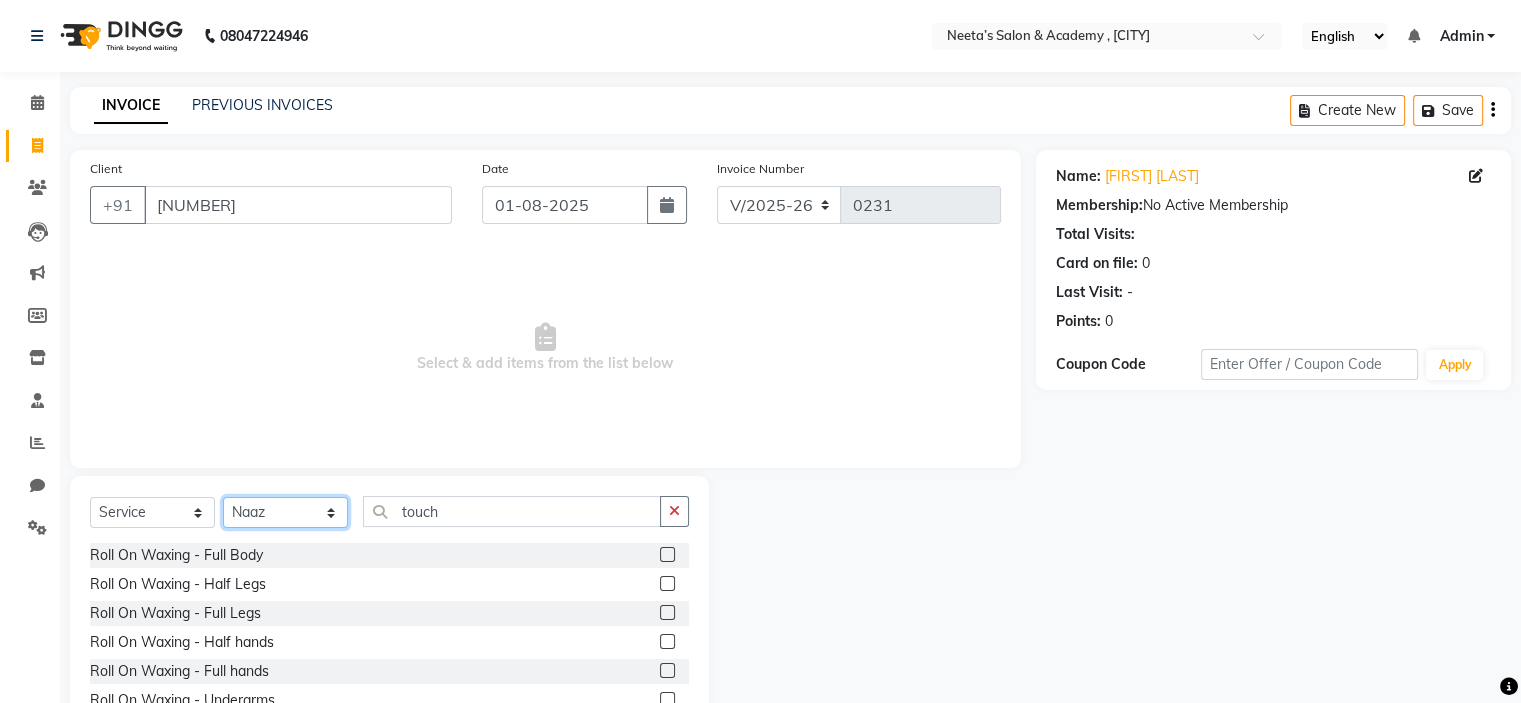 click on "Select Stylist  [FIRST] (Owner) [FIRST] [FIRST] [FIRST] [FIRST] [FIRST] [FIRST] [FIRST] [FIRST] [FIRST]" 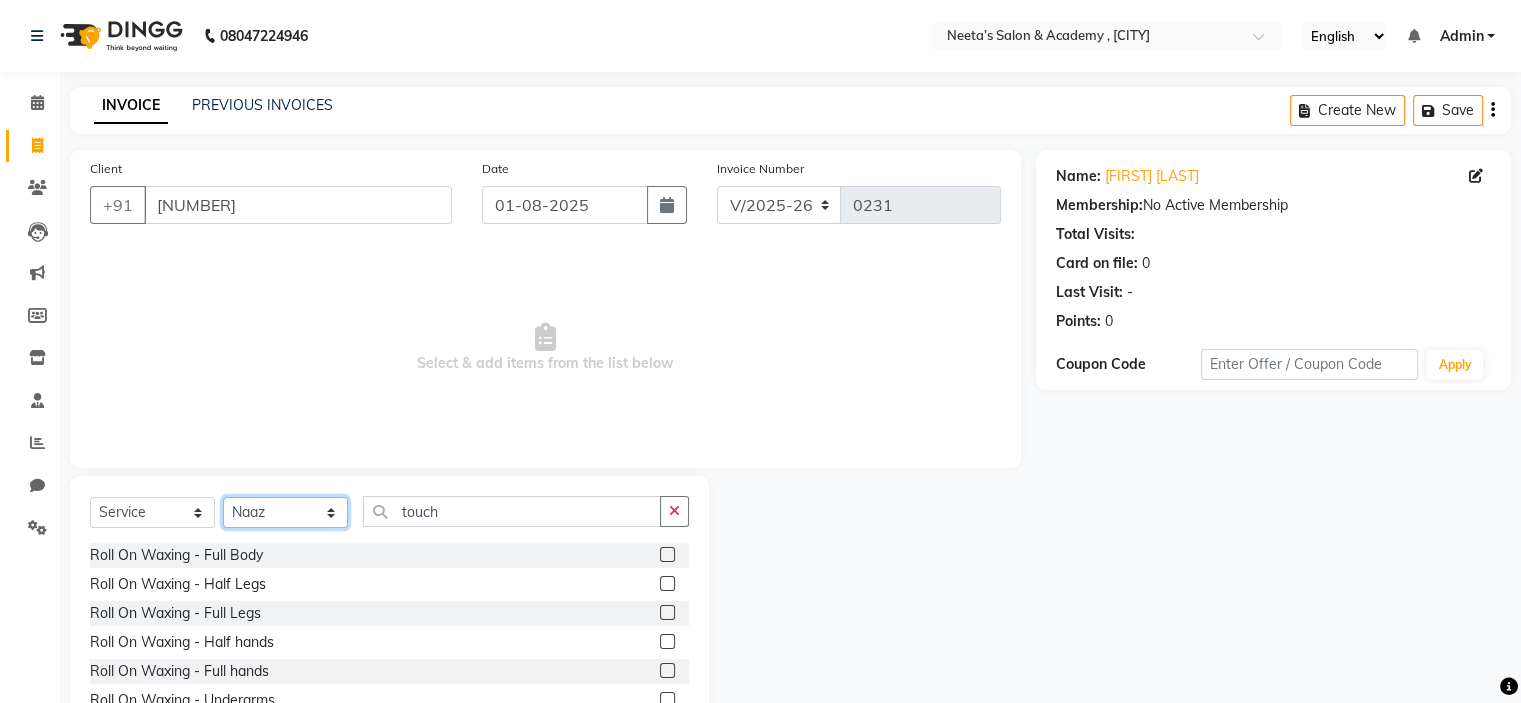 click on "Select Stylist  [FIRST] (Owner) [FIRST] [FIRST] [FIRST] [FIRST] [FIRST] [FIRST] [FIRST] [FIRST] [FIRST]" 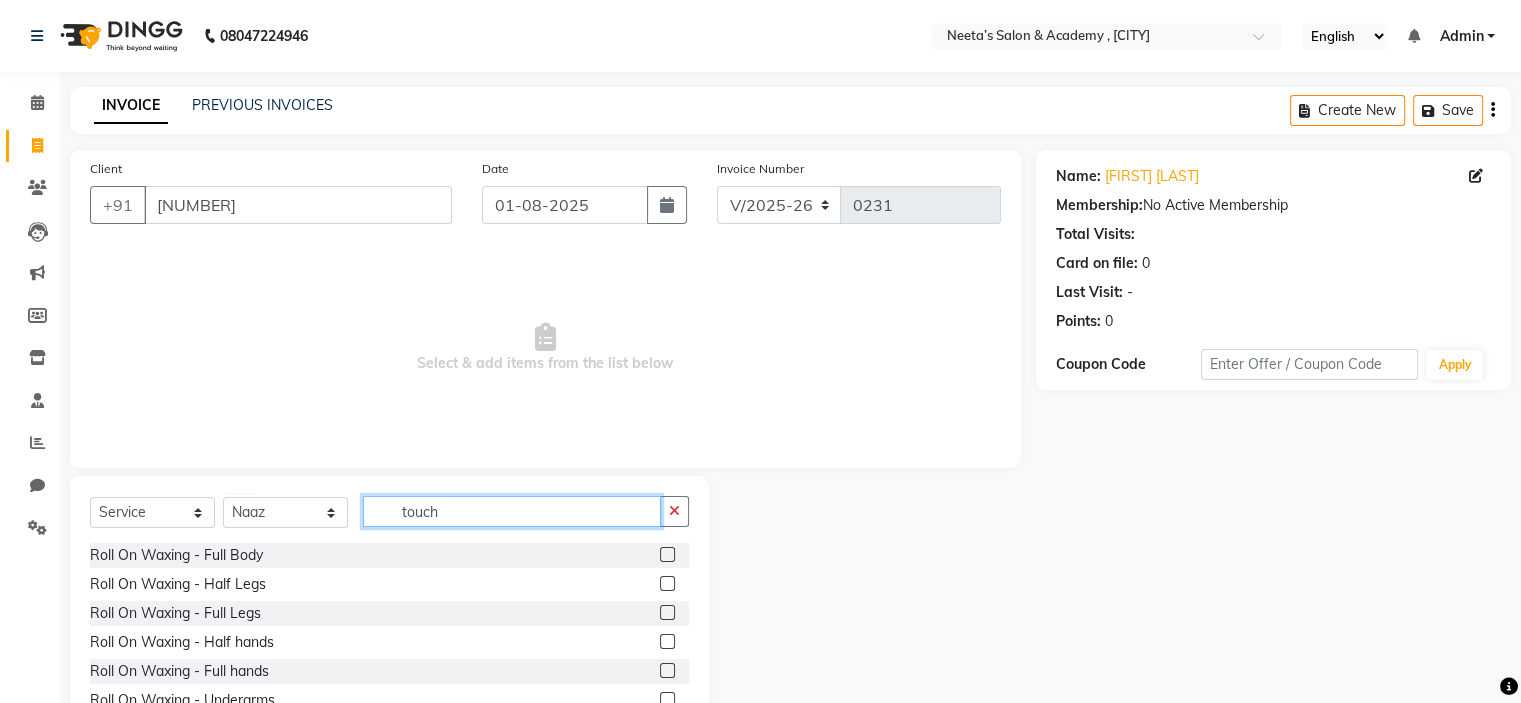 click on "touch" 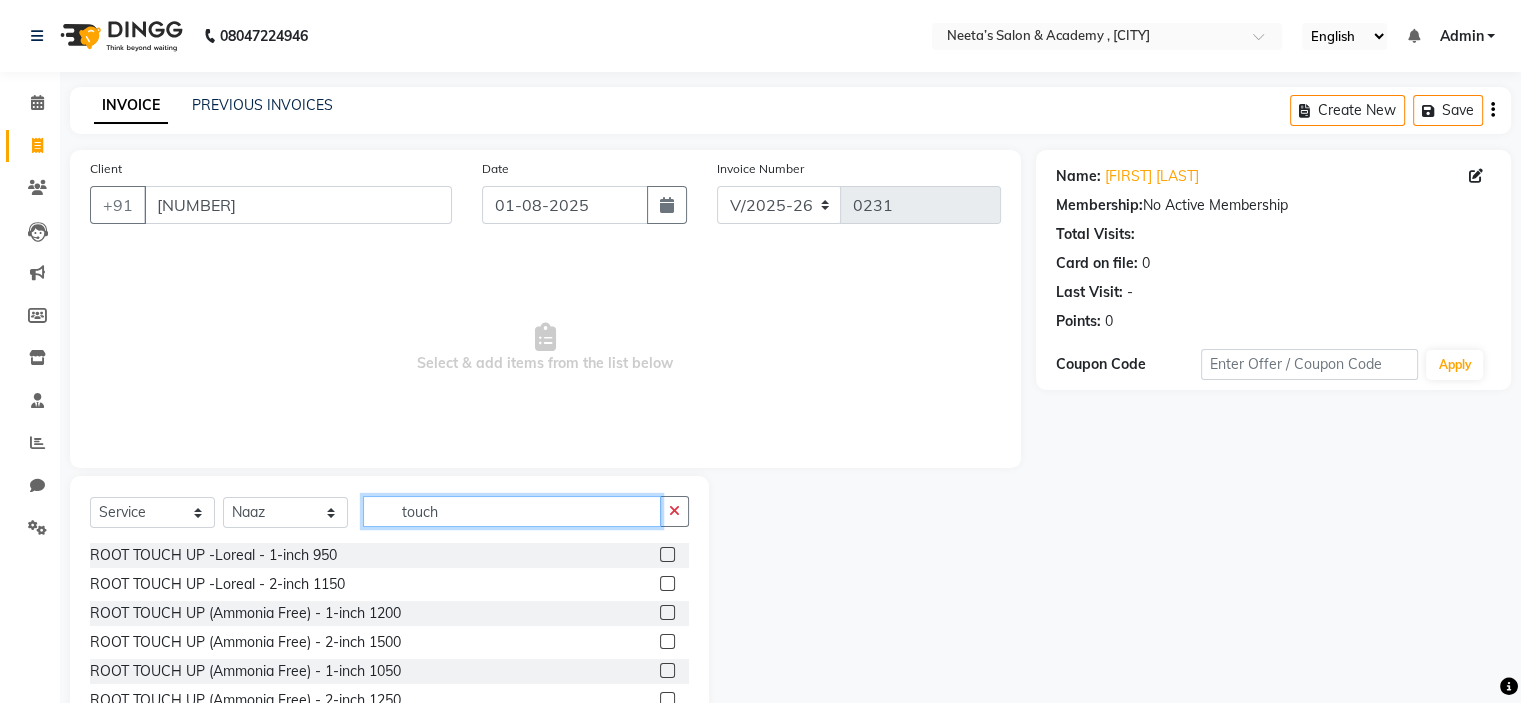 scroll, scrollTop: 32, scrollLeft: 0, axis: vertical 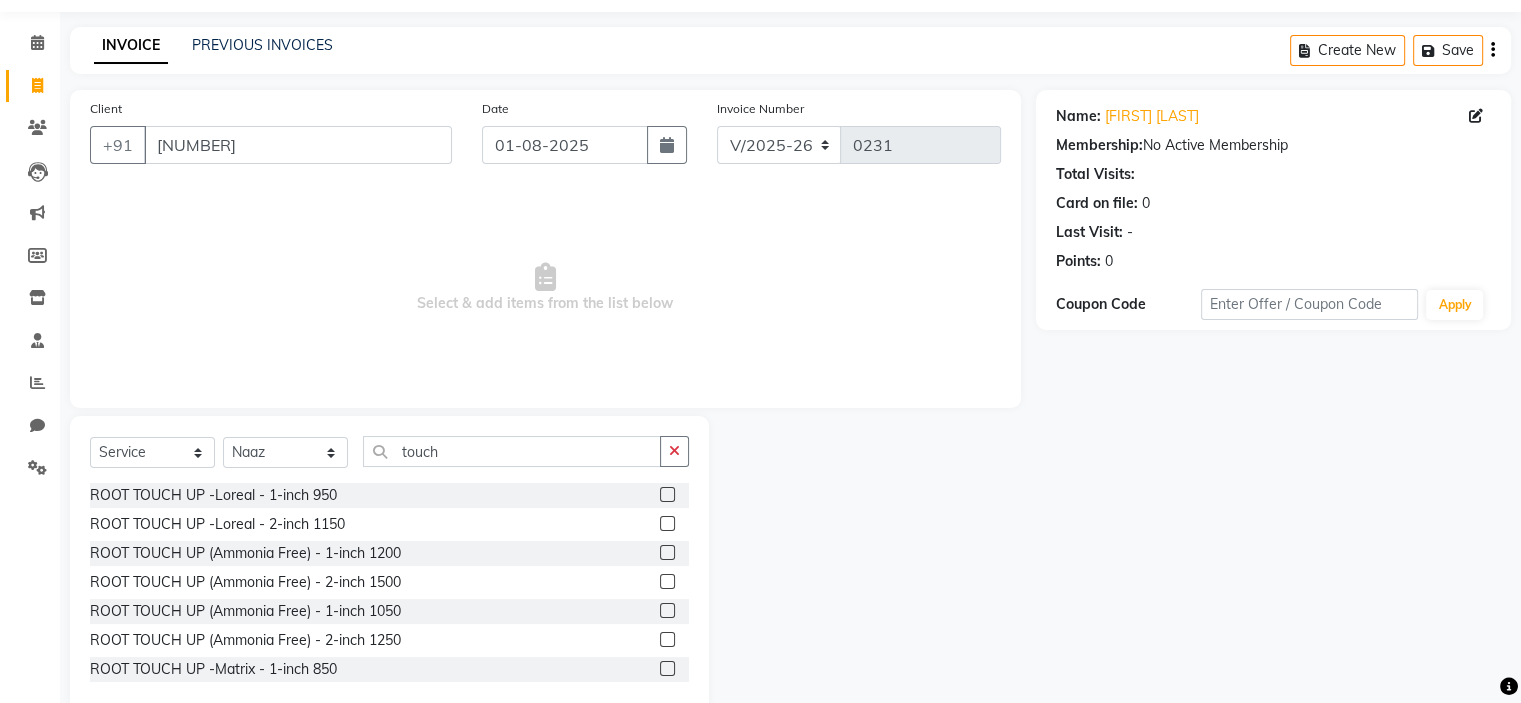 click on "ROOT TOUCH UP -Matrix - 1-inch 850" 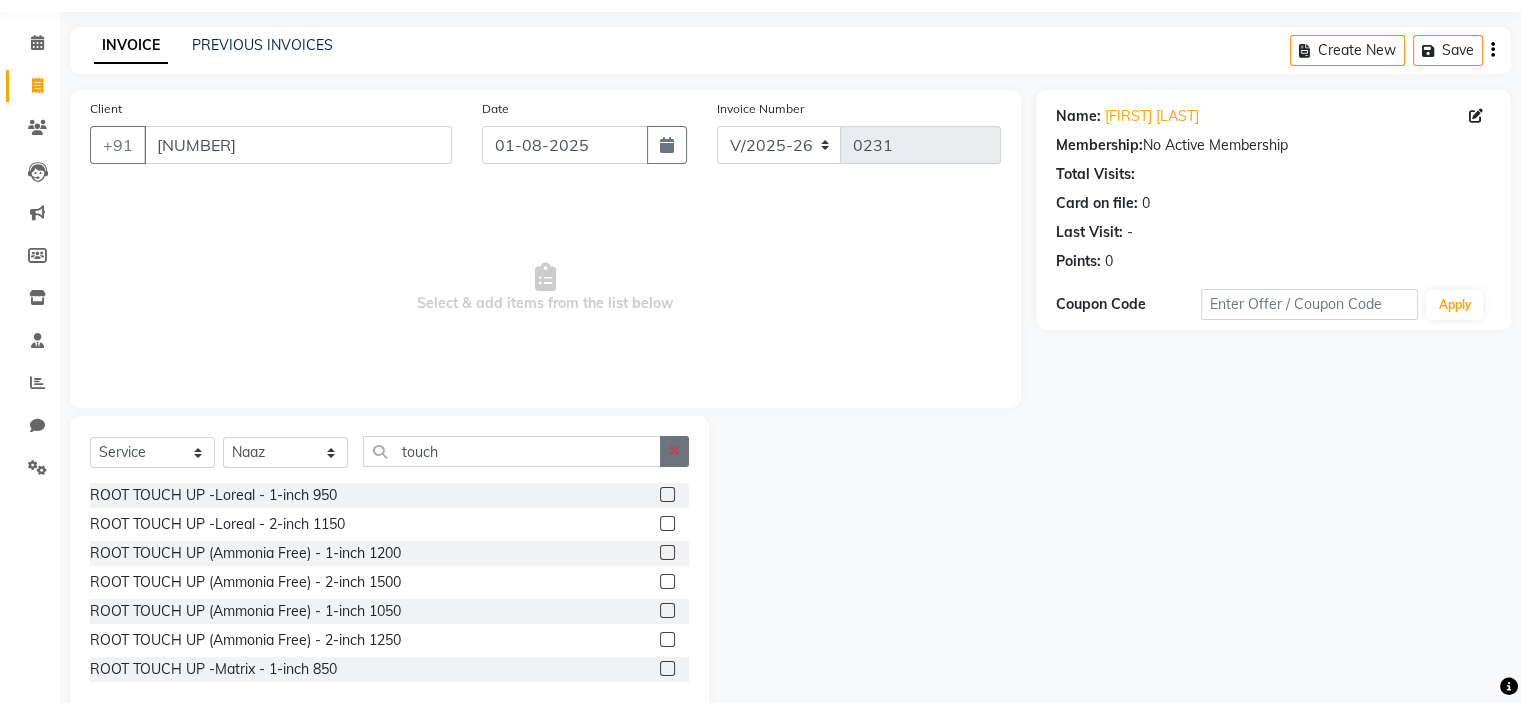 click 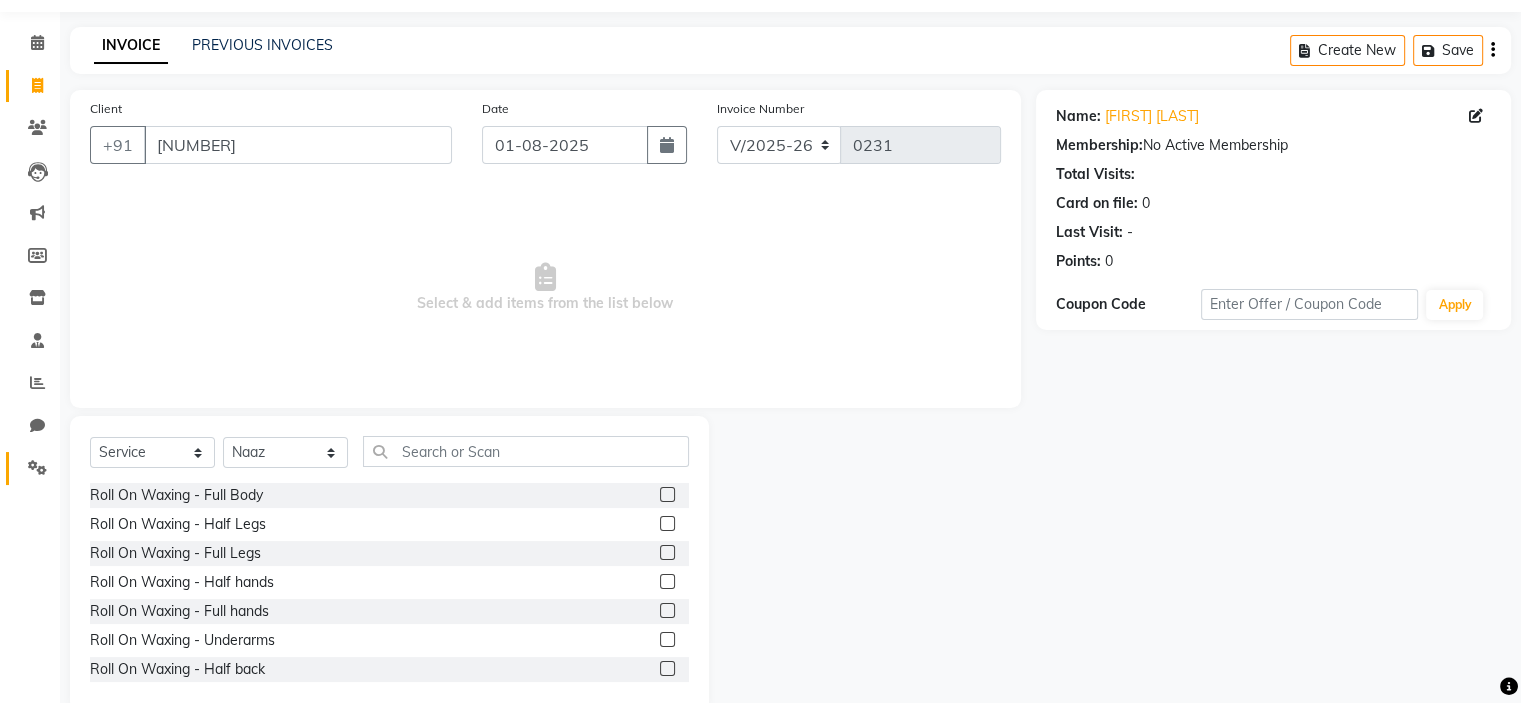 click on "Settings" 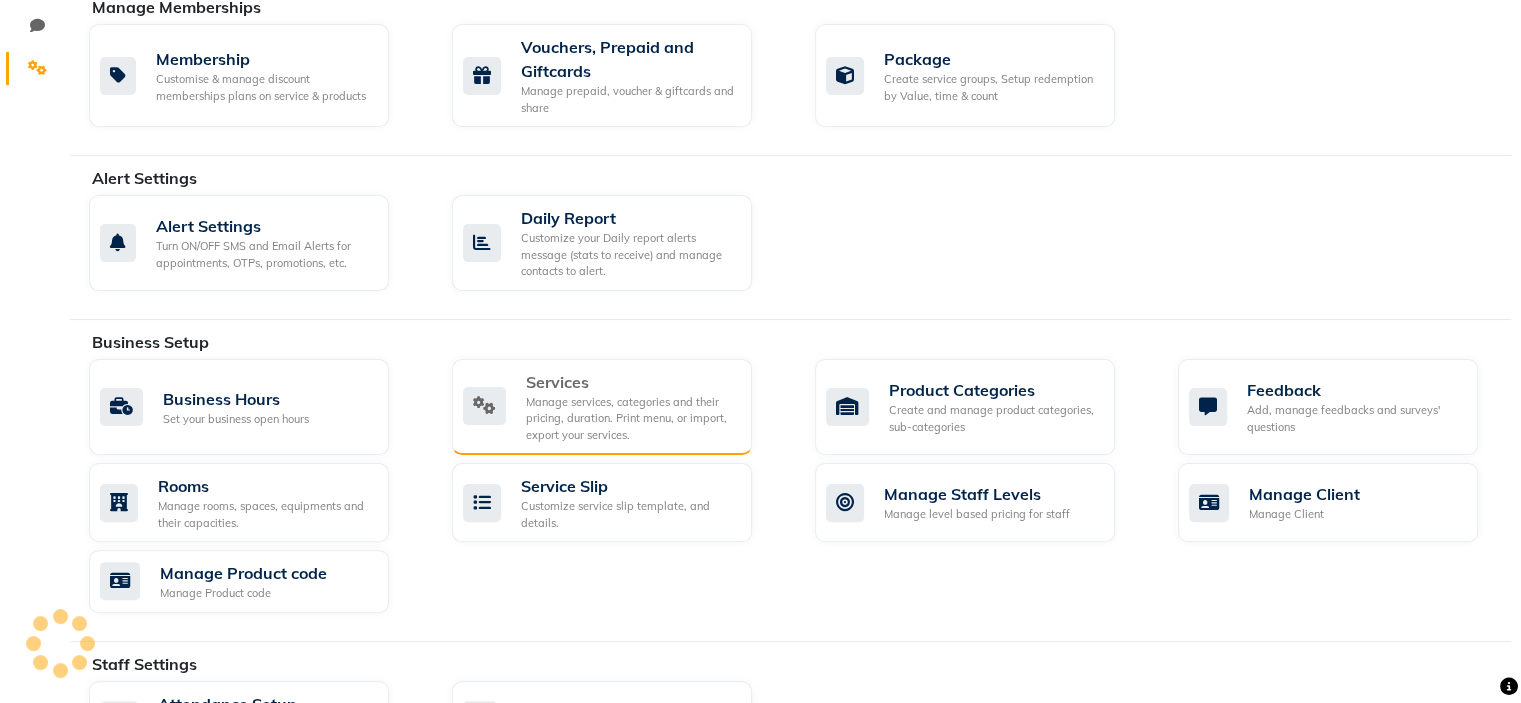 scroll, scrollTop: 462, scrollLeft: 0, axis: vertical 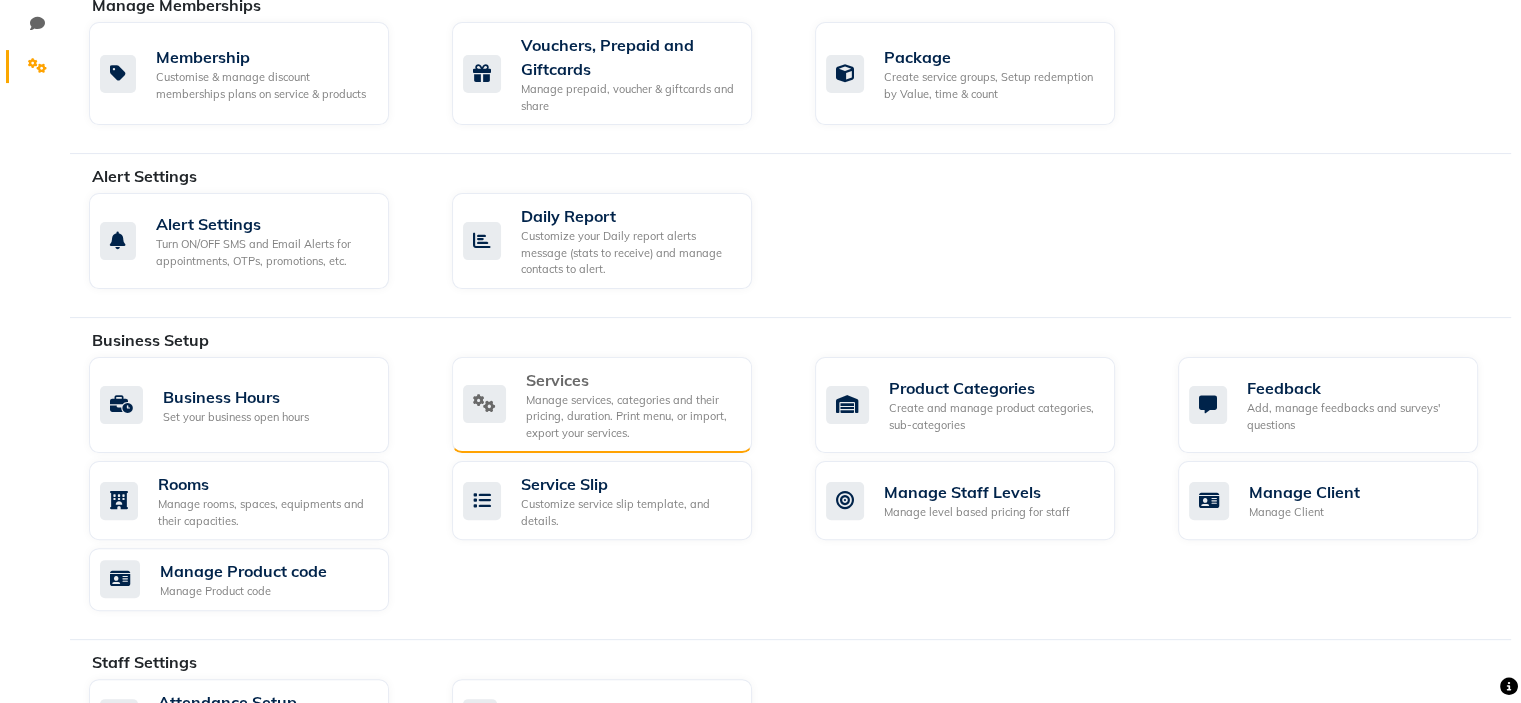 click on "Manage services, categories and their pricing, duration. Print menu, or import, export your services." 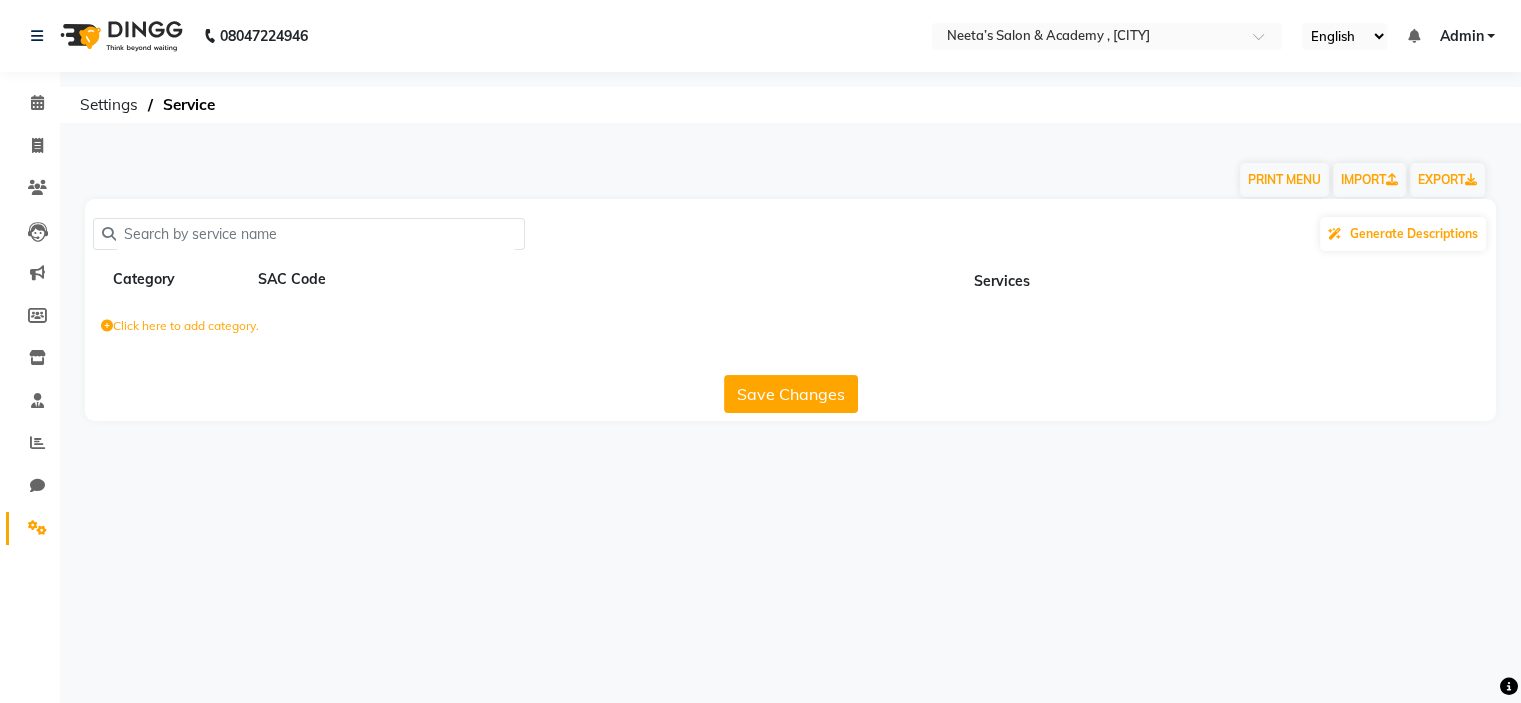 scroll, scrollTop: 0, scrollLeft: 0, axis: both 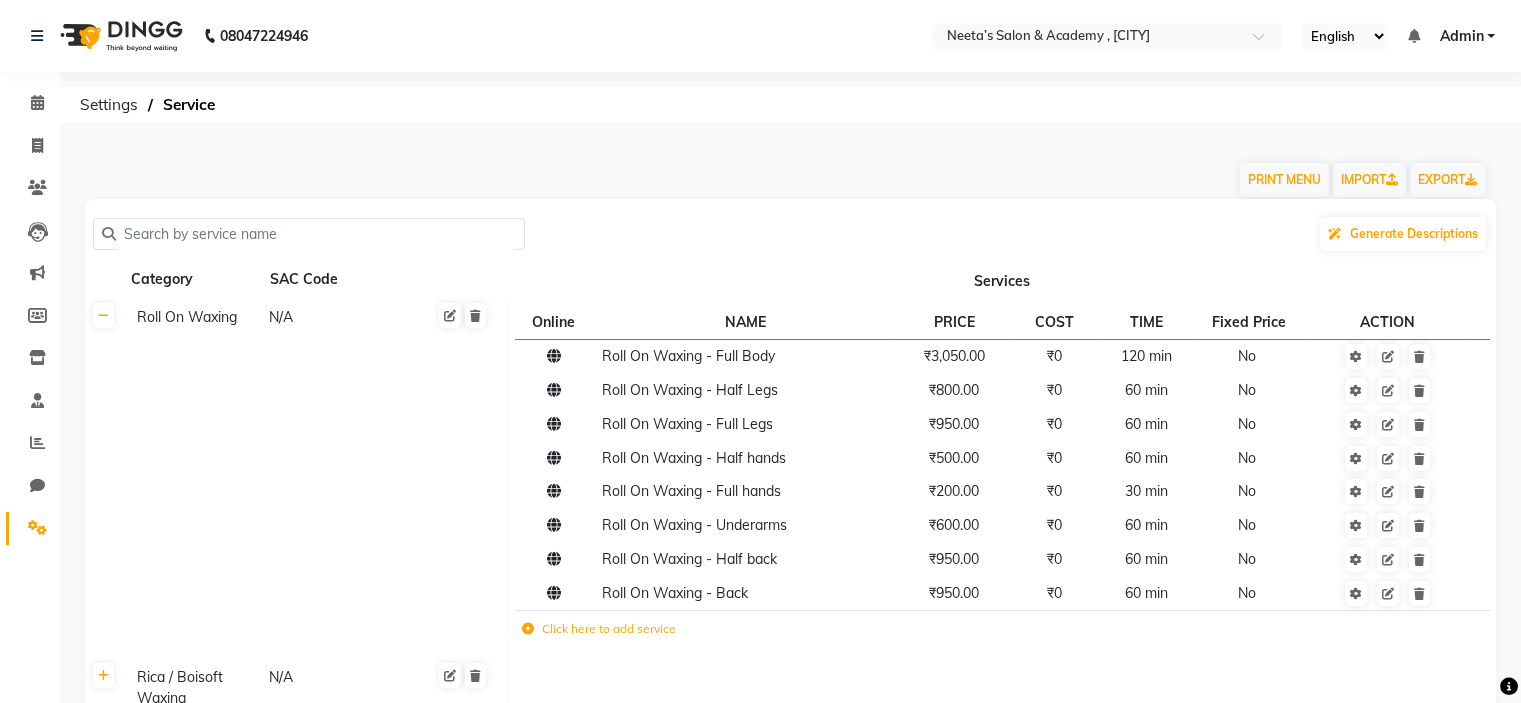 click 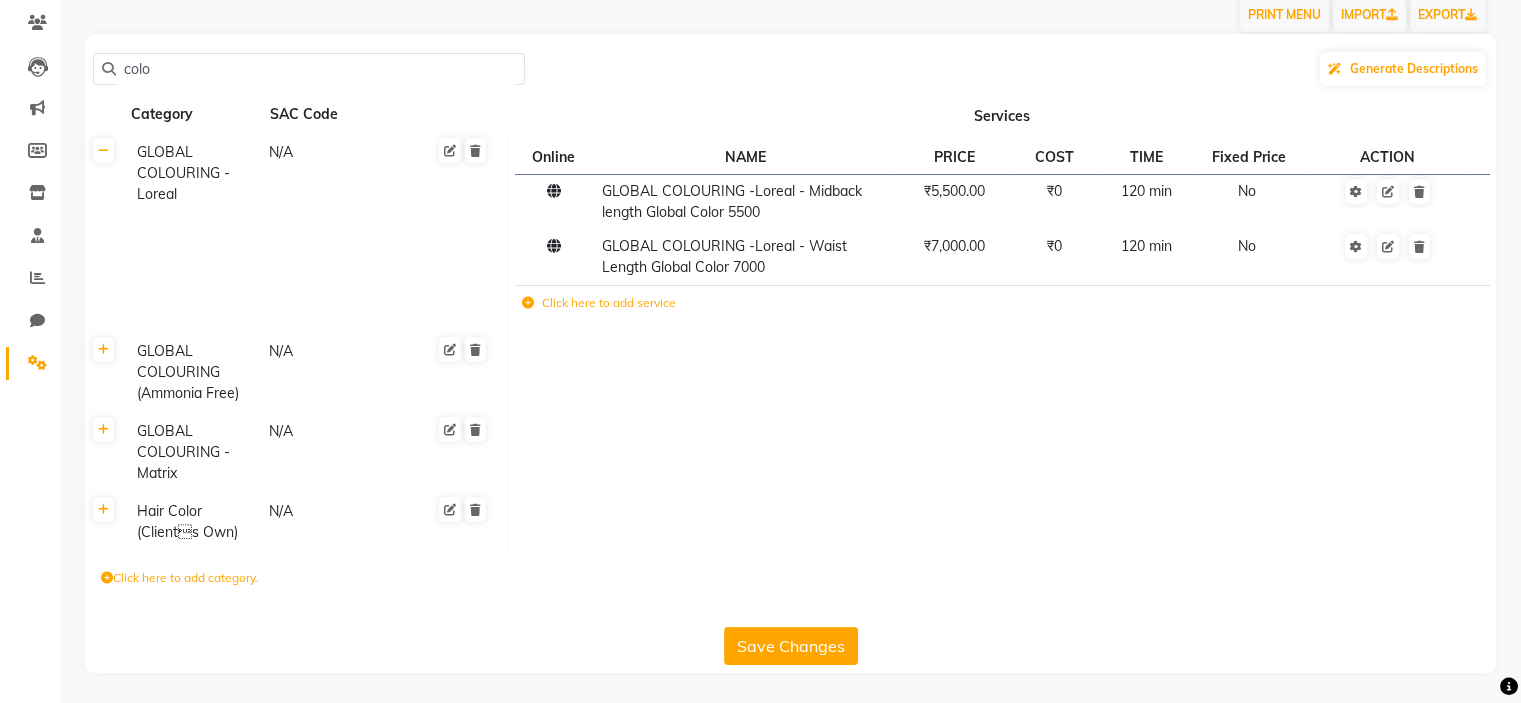 scroll, scrollTop: 122, scrollLeft: 0, axis: vertical 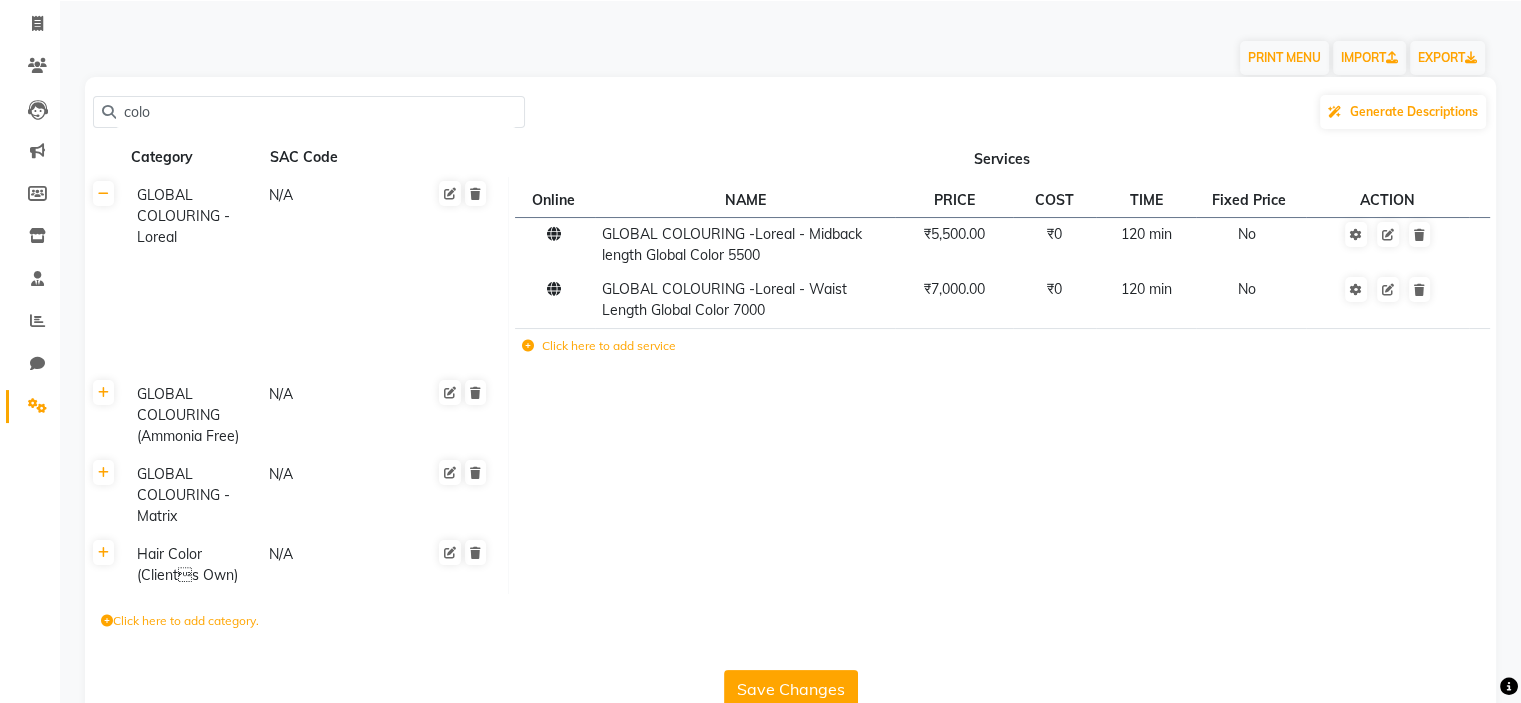 click on "colo" 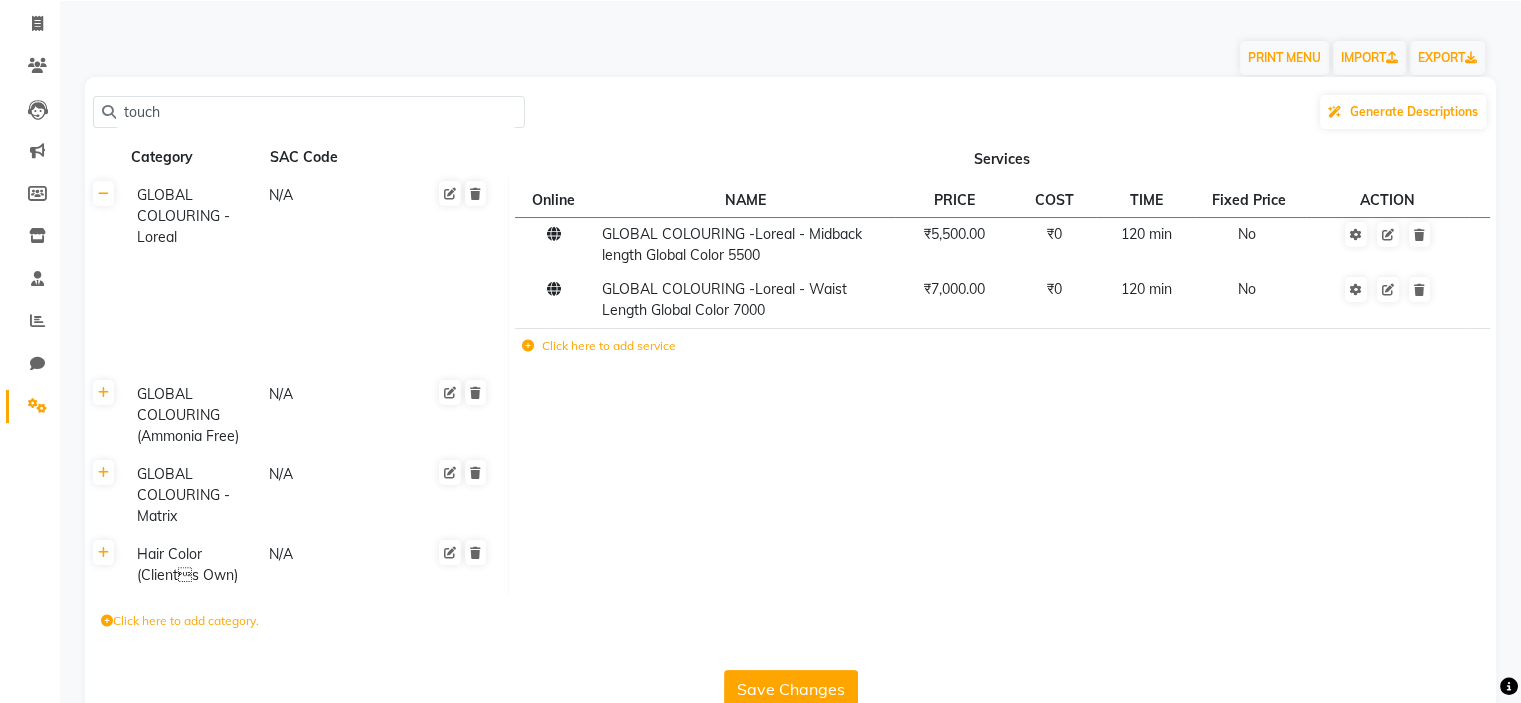 scroll, scrollTop: 24, scrollLeft: 0, axis: vertical 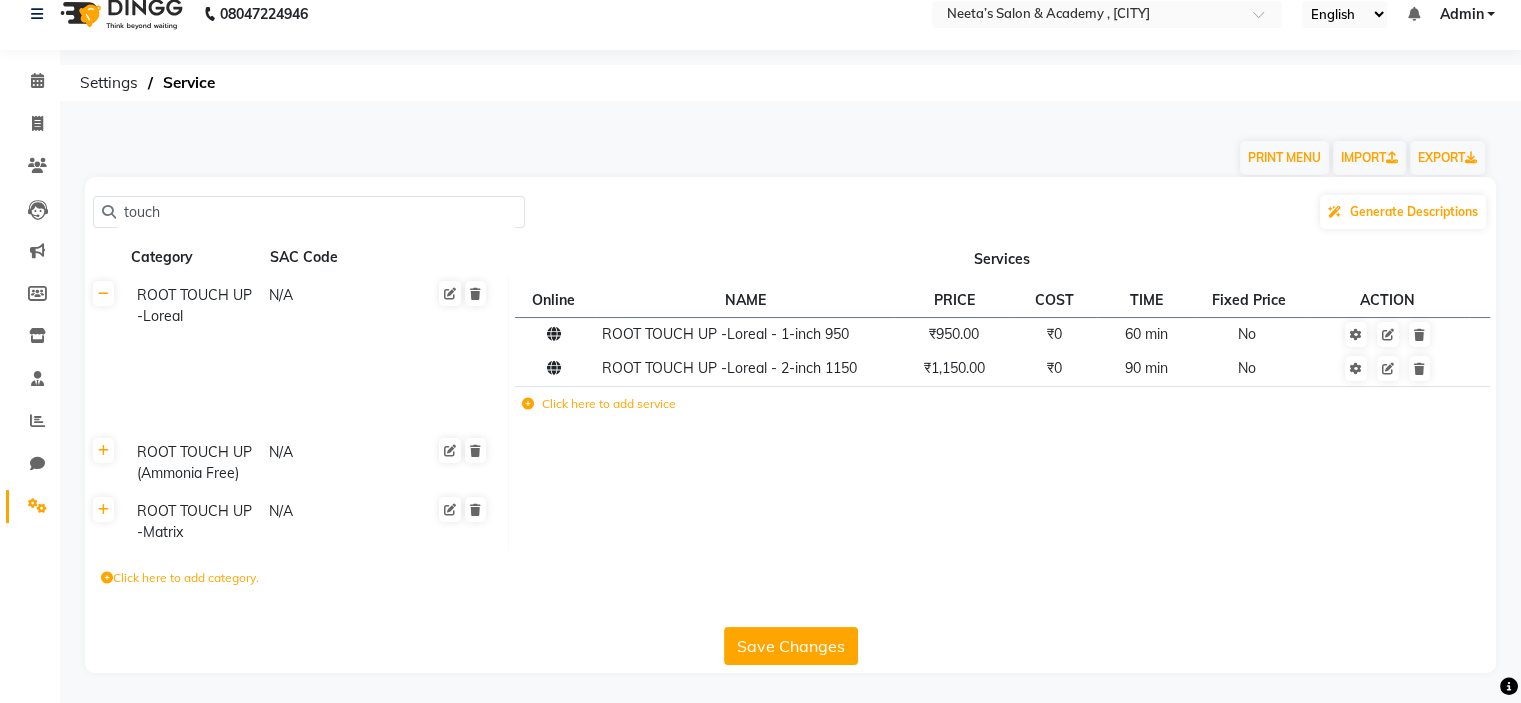 click on "N/A" 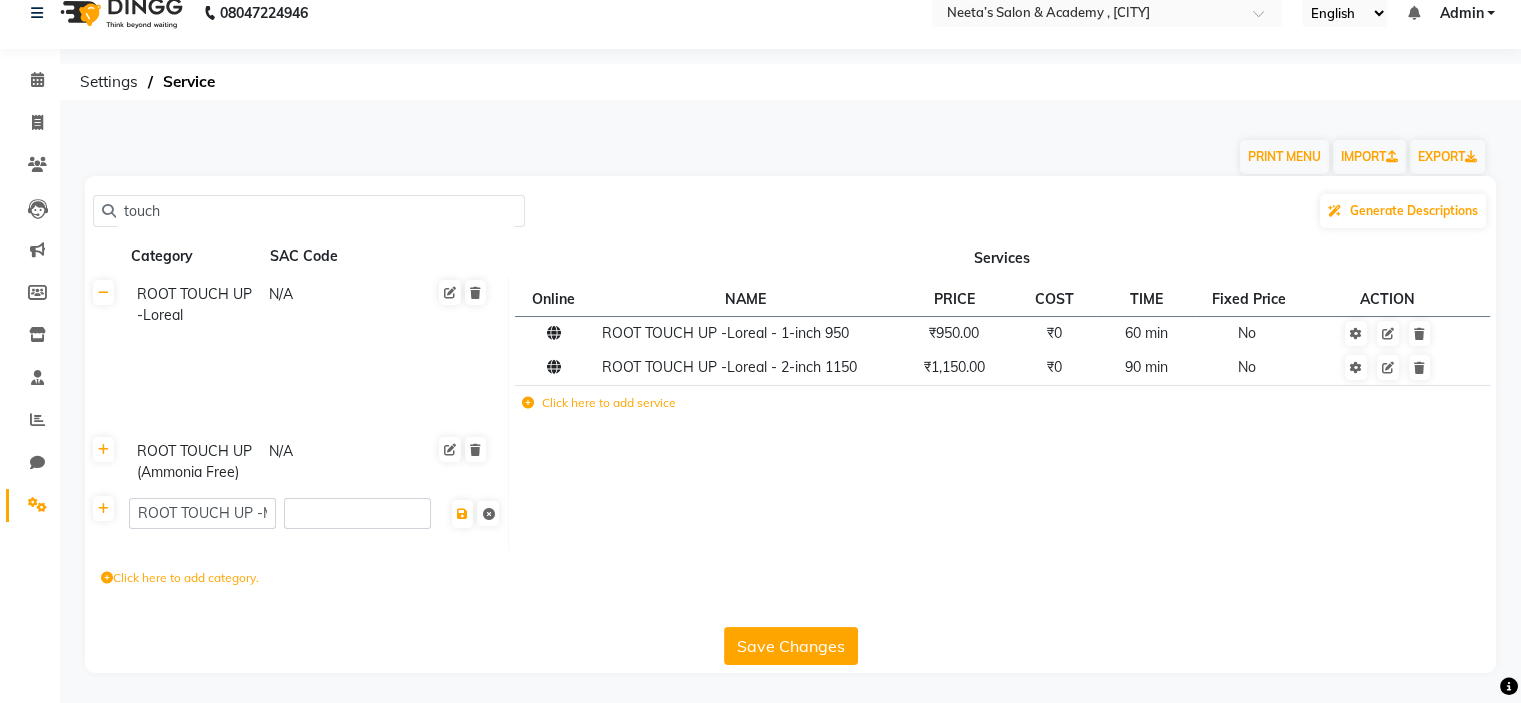 click on "Click here to add category." 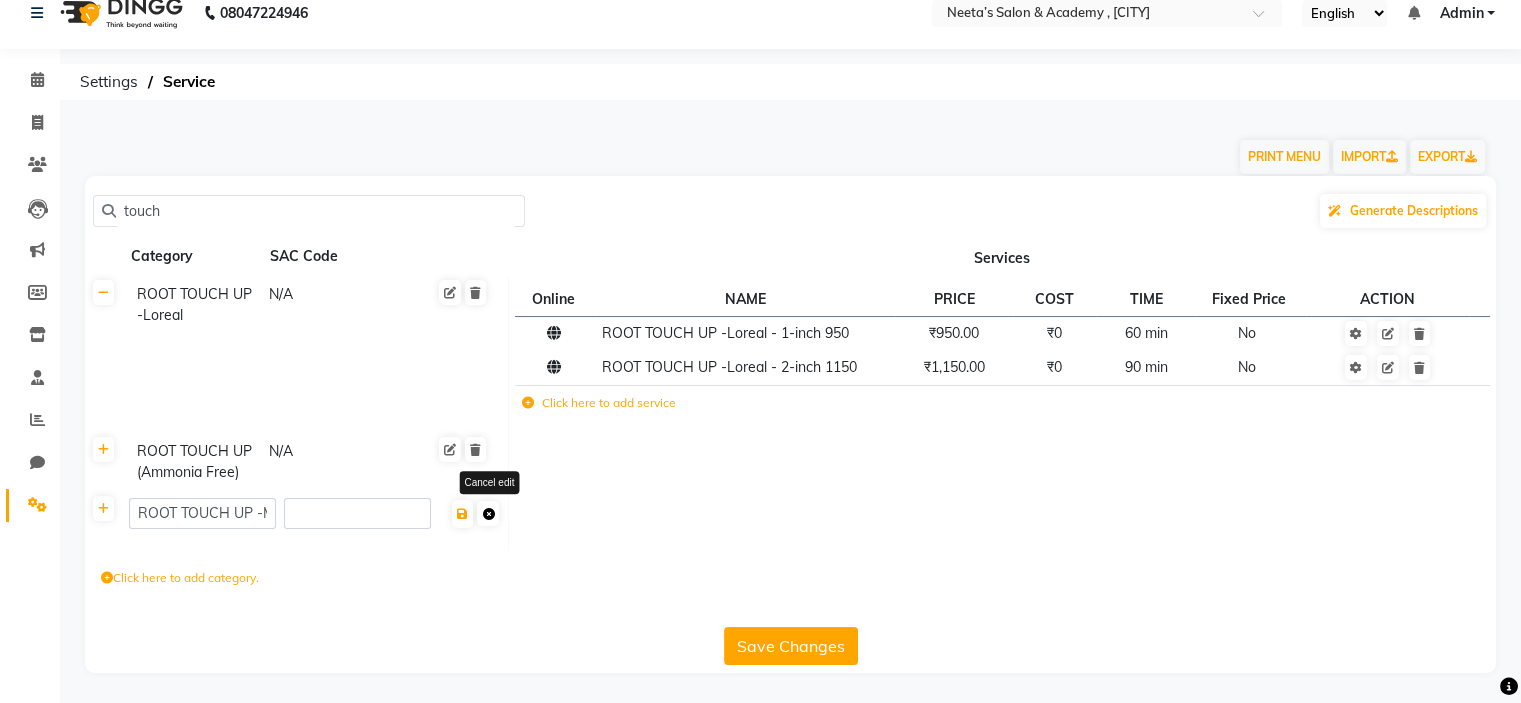 click 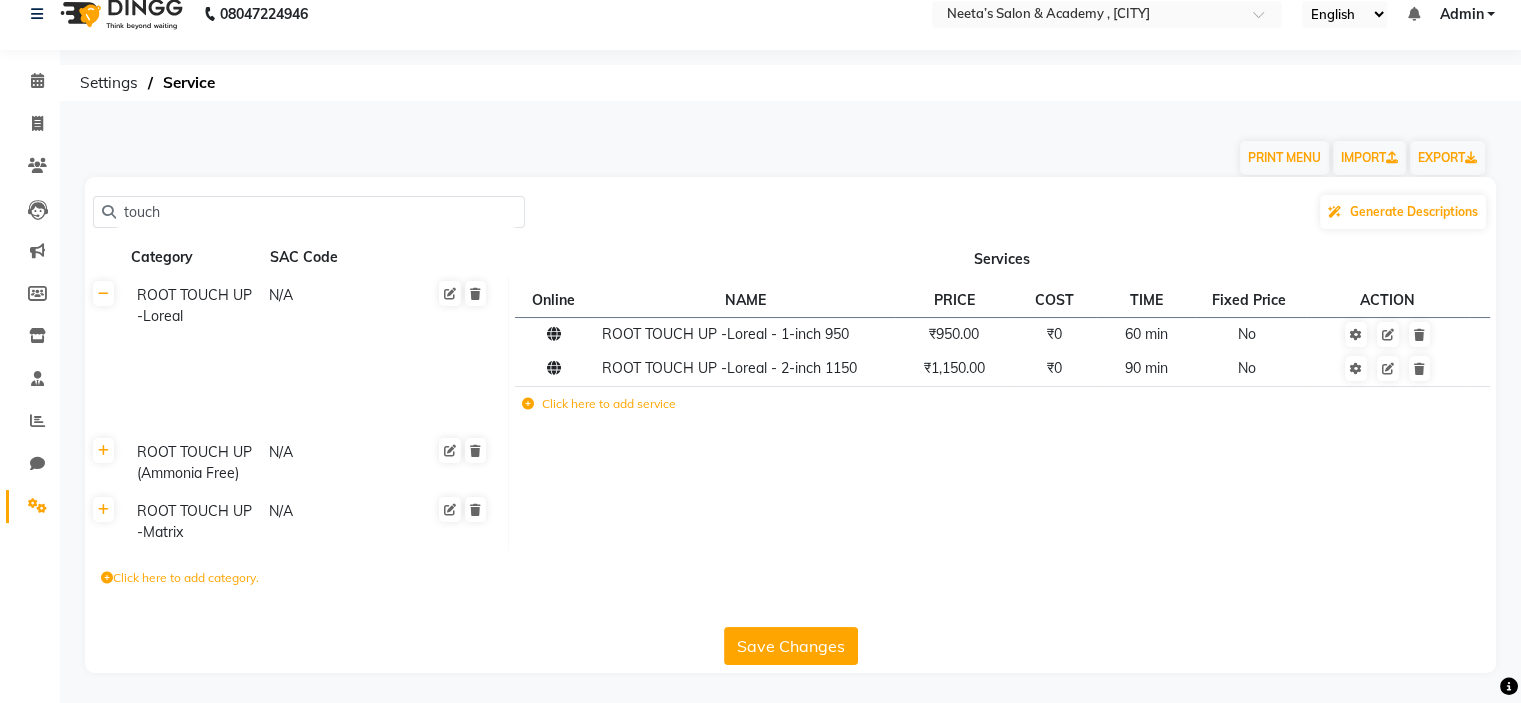 click on "ROOT TOUCH UP -Matrix" 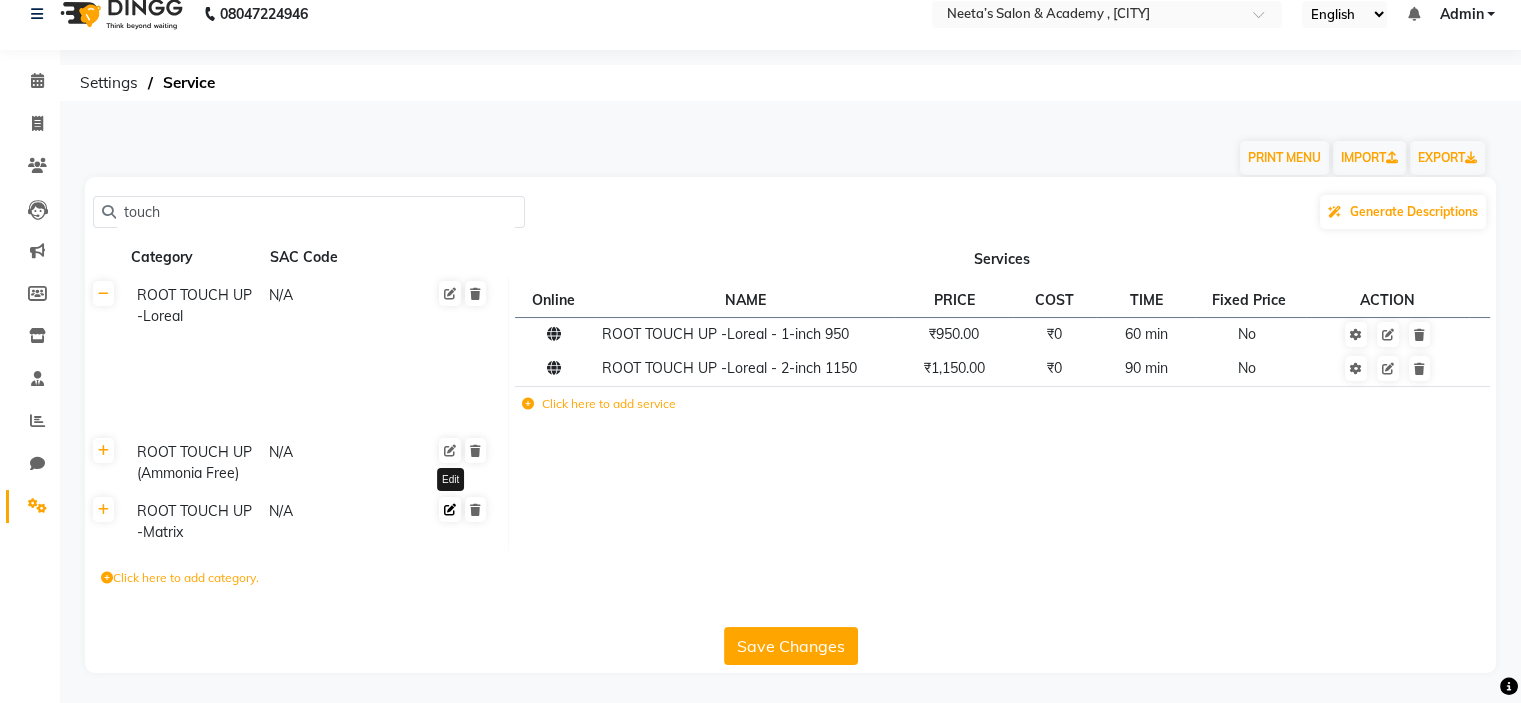 click 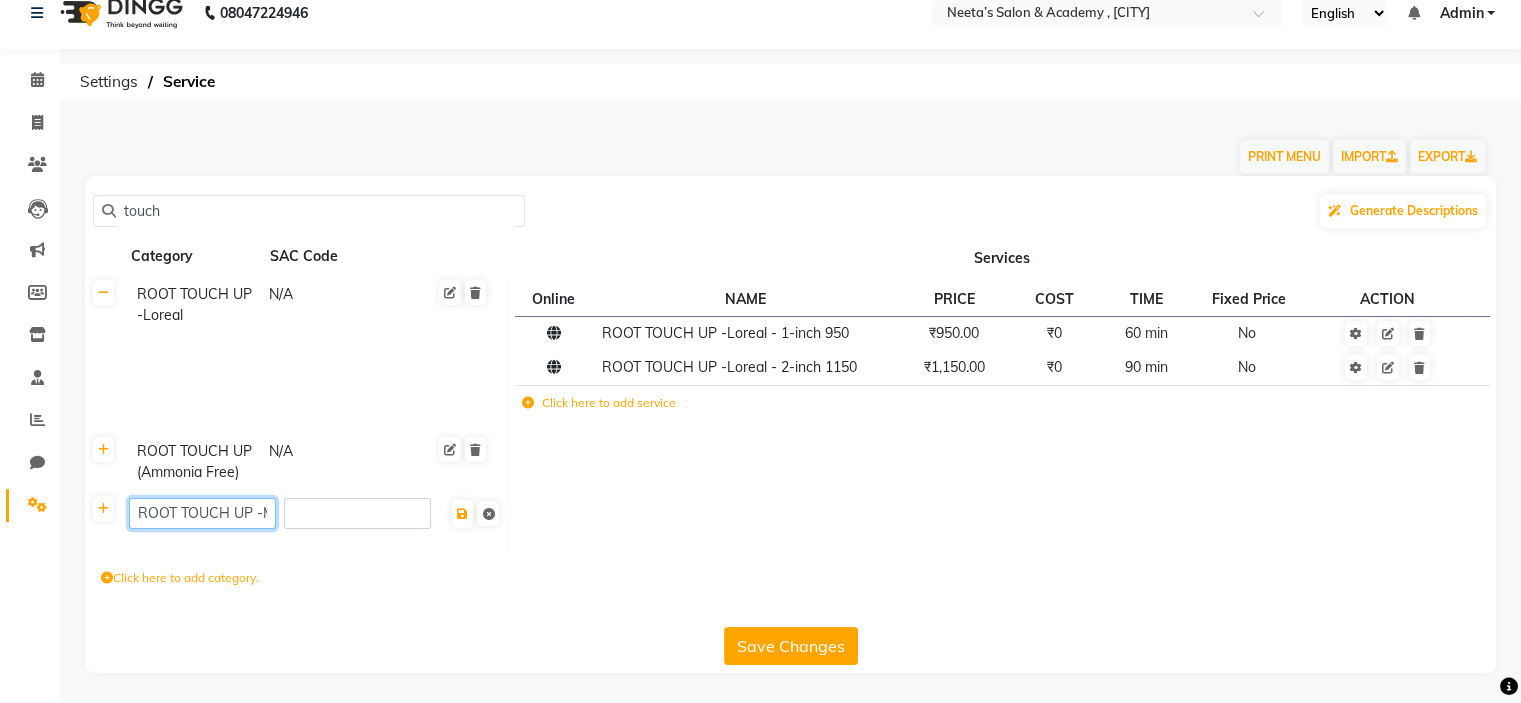 click on "ROOT TOUCH UP -Matrix" 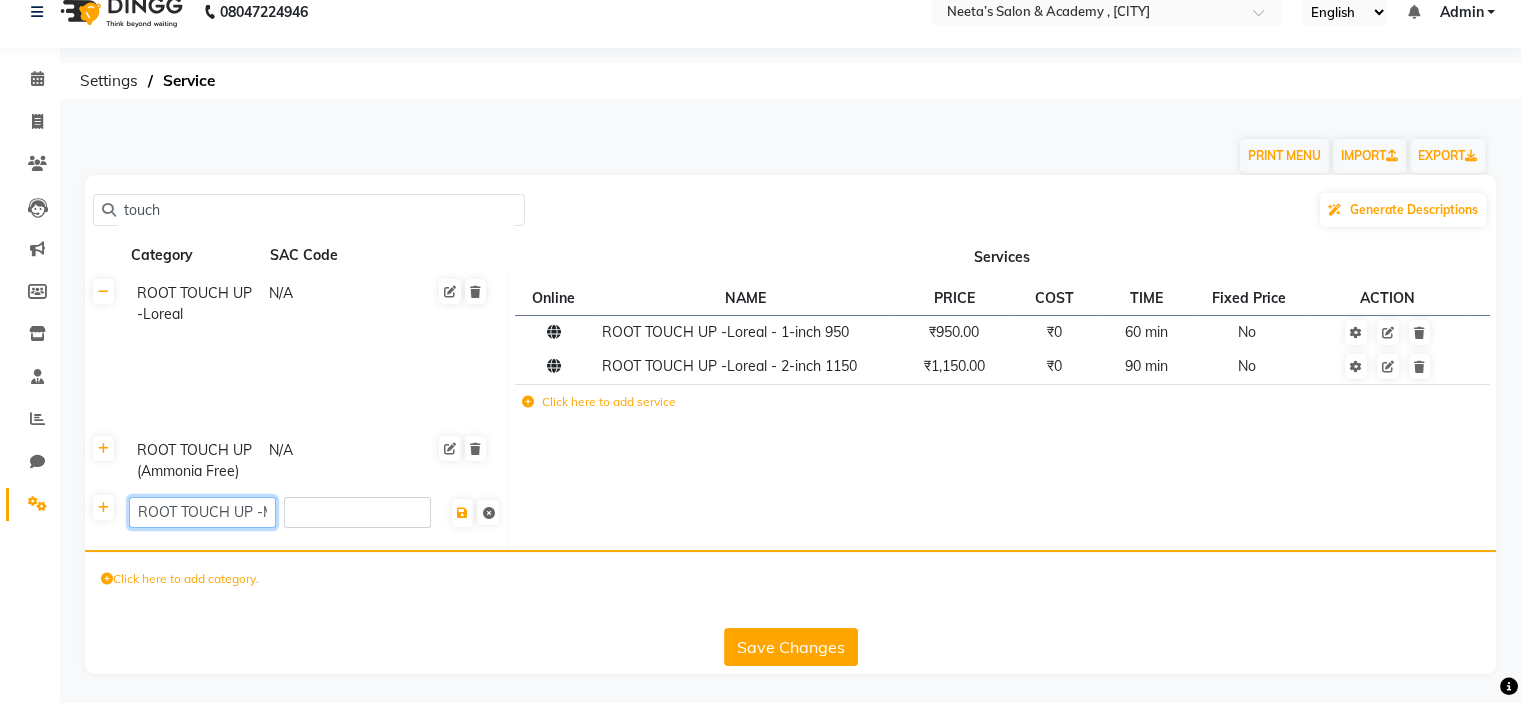 scroll, scrollTop: 0, scrollLeft: 35, axis: horizontal 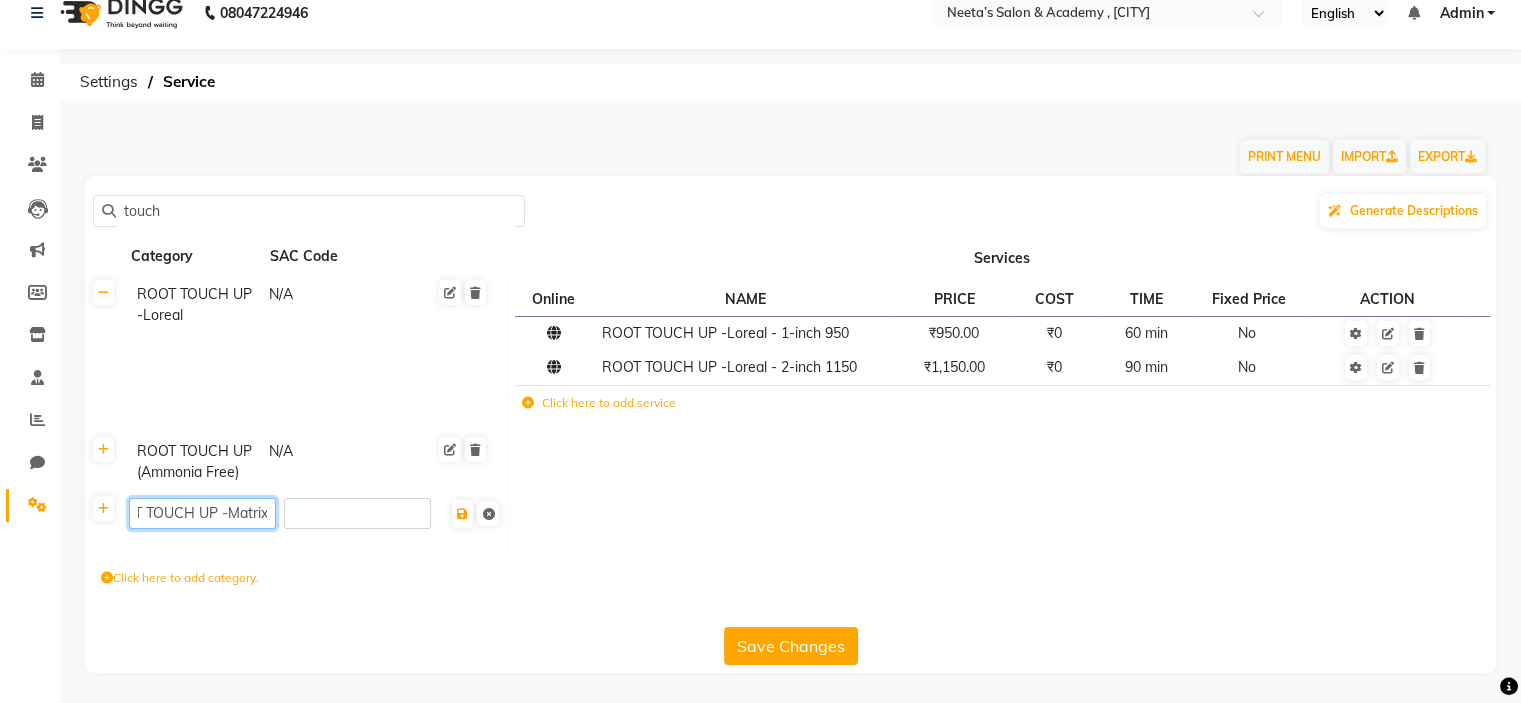 click on "ROOT TOUCH UP -Matrix" 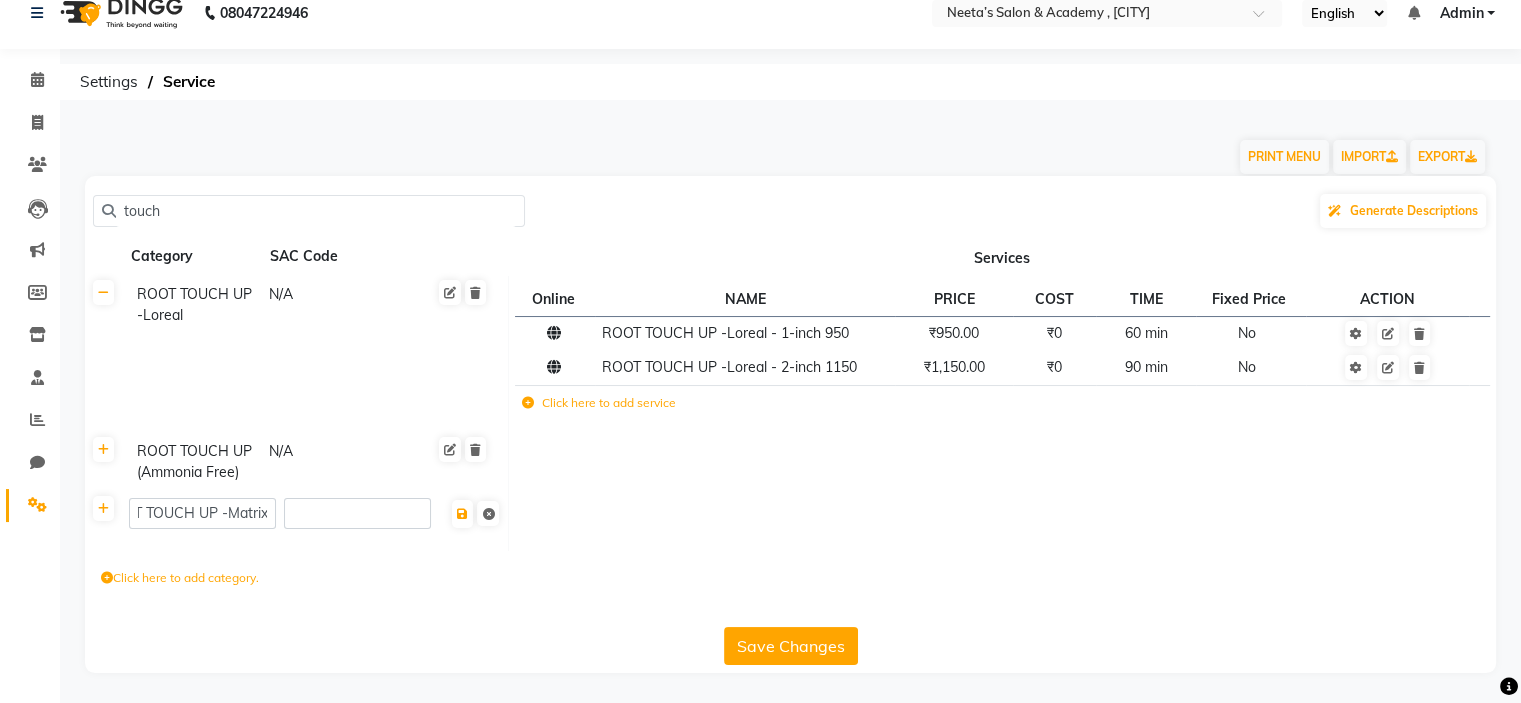 click 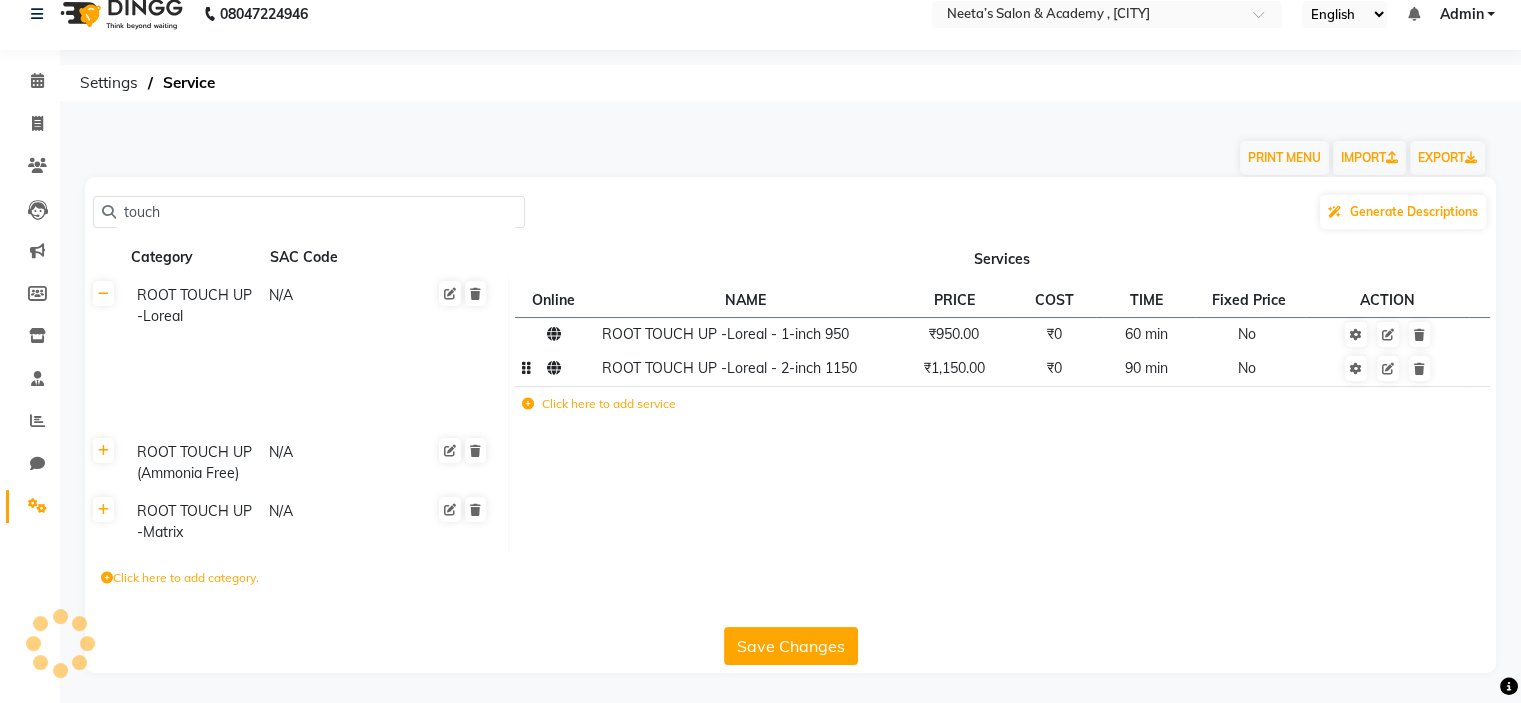 click on "ROOT TOUCH UP -Loreal - 2-inch 1150" 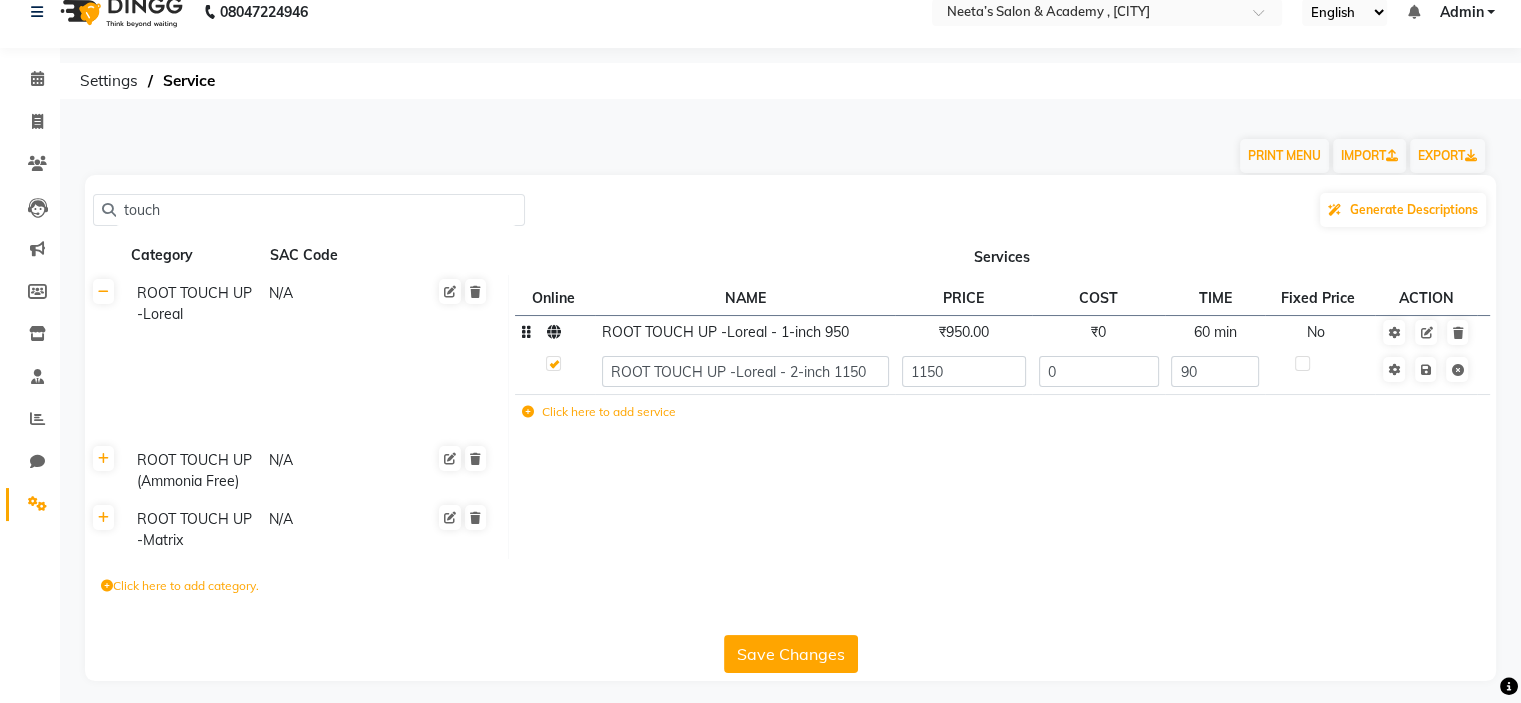 click on "ROOT TOUCH UP -Loreal - 1-inch 950" 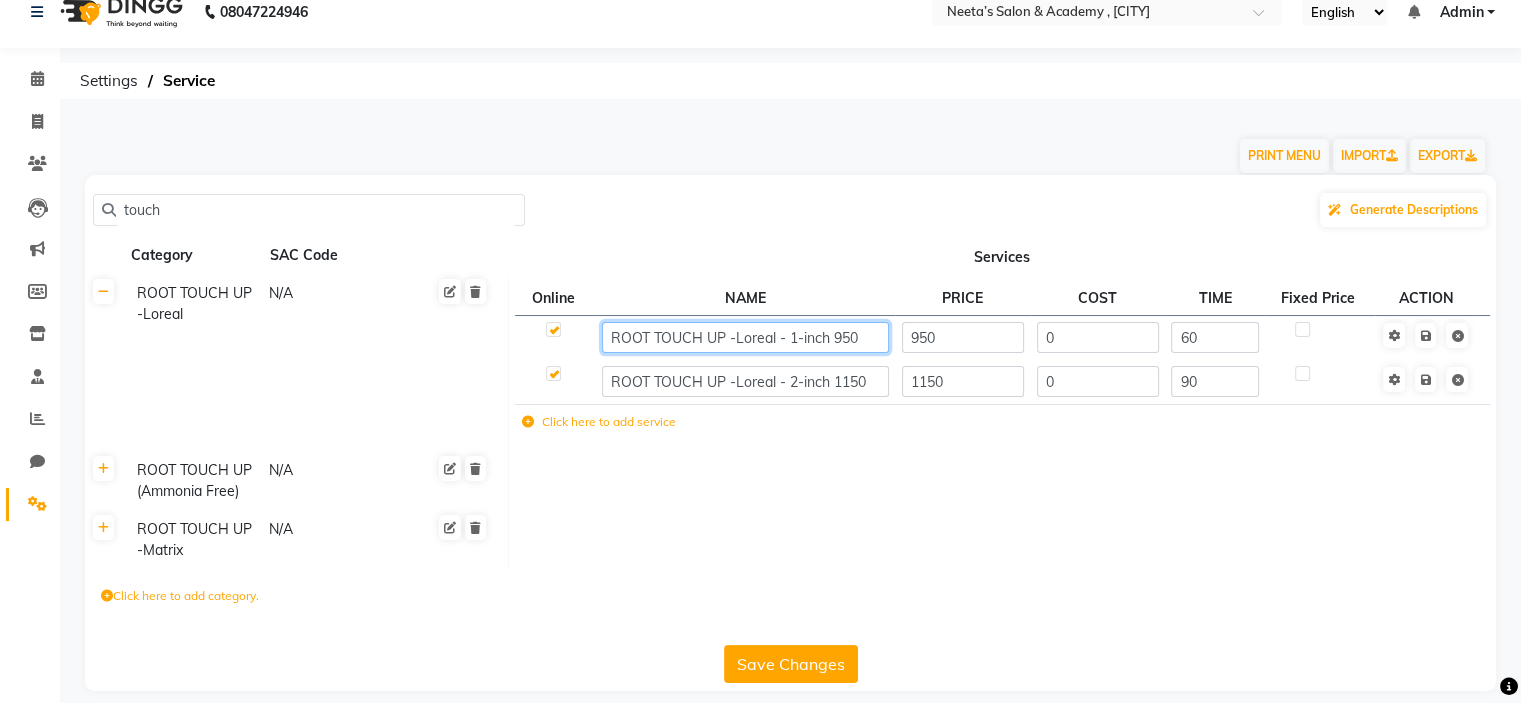 click on "ROOT TOUCH UP -Loreal - 1-inch 950" 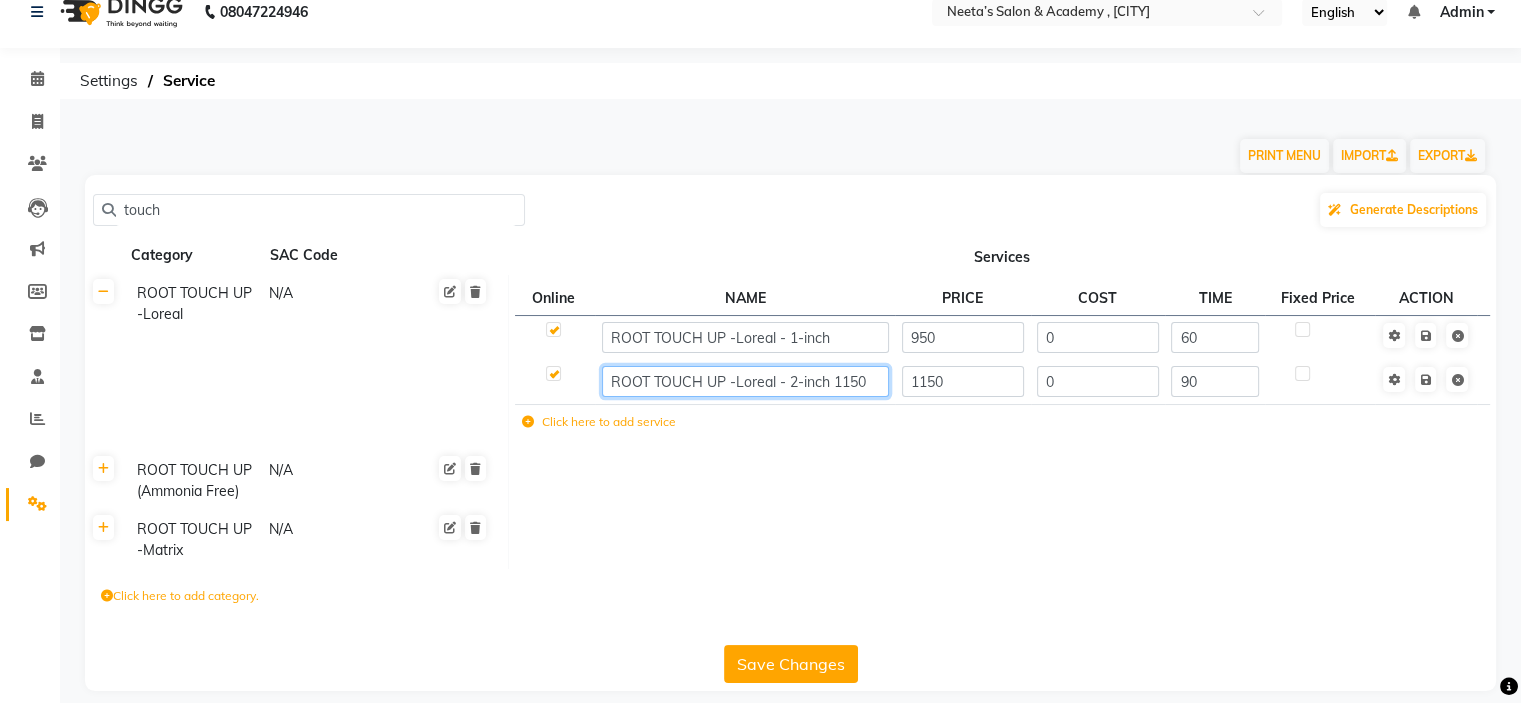 click on "ROOT TOUCH UP -Loreal - 2-inch 1150" 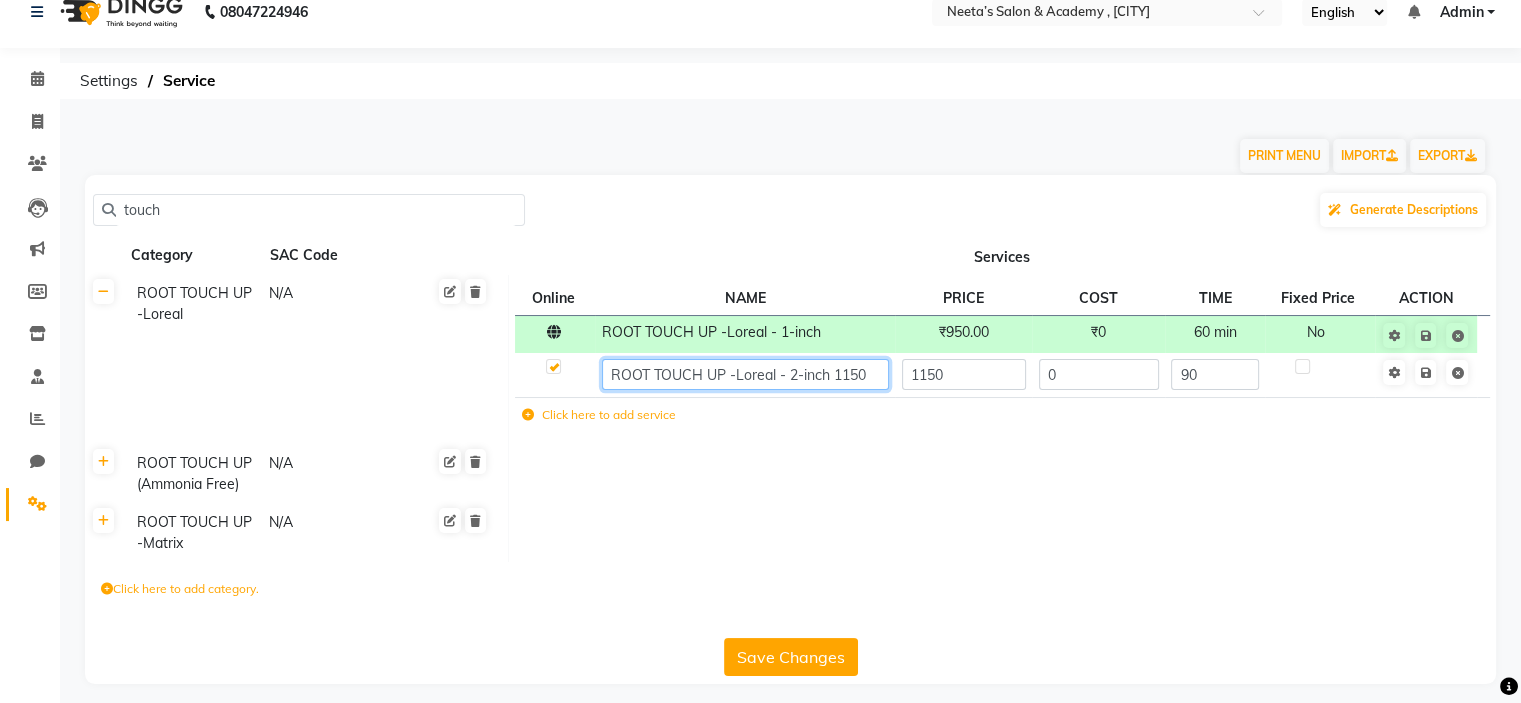 click on "ROOT TOUCH UP -Loreal - 2-inch 1150" 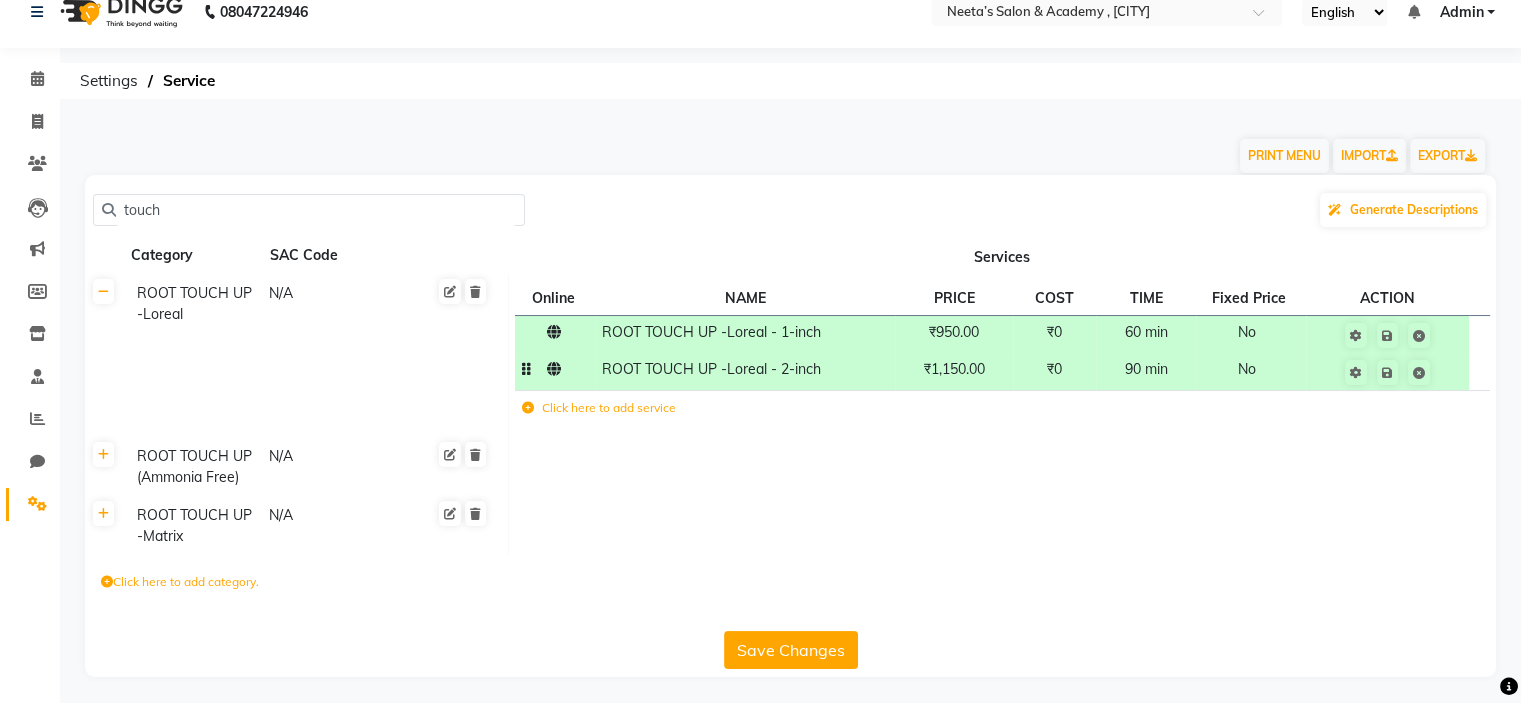 click on "ROOT TOUCH UP -Loreal N/A Online  NAME  PRICE COST TIME Fixed Price  ACTION ROOT TOUCH UP -Loreal - 1-inch  ₹950.00 ₹0 60 min  No  ROOT TOUCH UP -Loreal - 2-inch  ₹1,150.00 ₹0 90 min  No  Click here to add service ROOT TOUCH UP (Ammonia Free) N/A ROOT TOUCH UP -Matrix N/A" 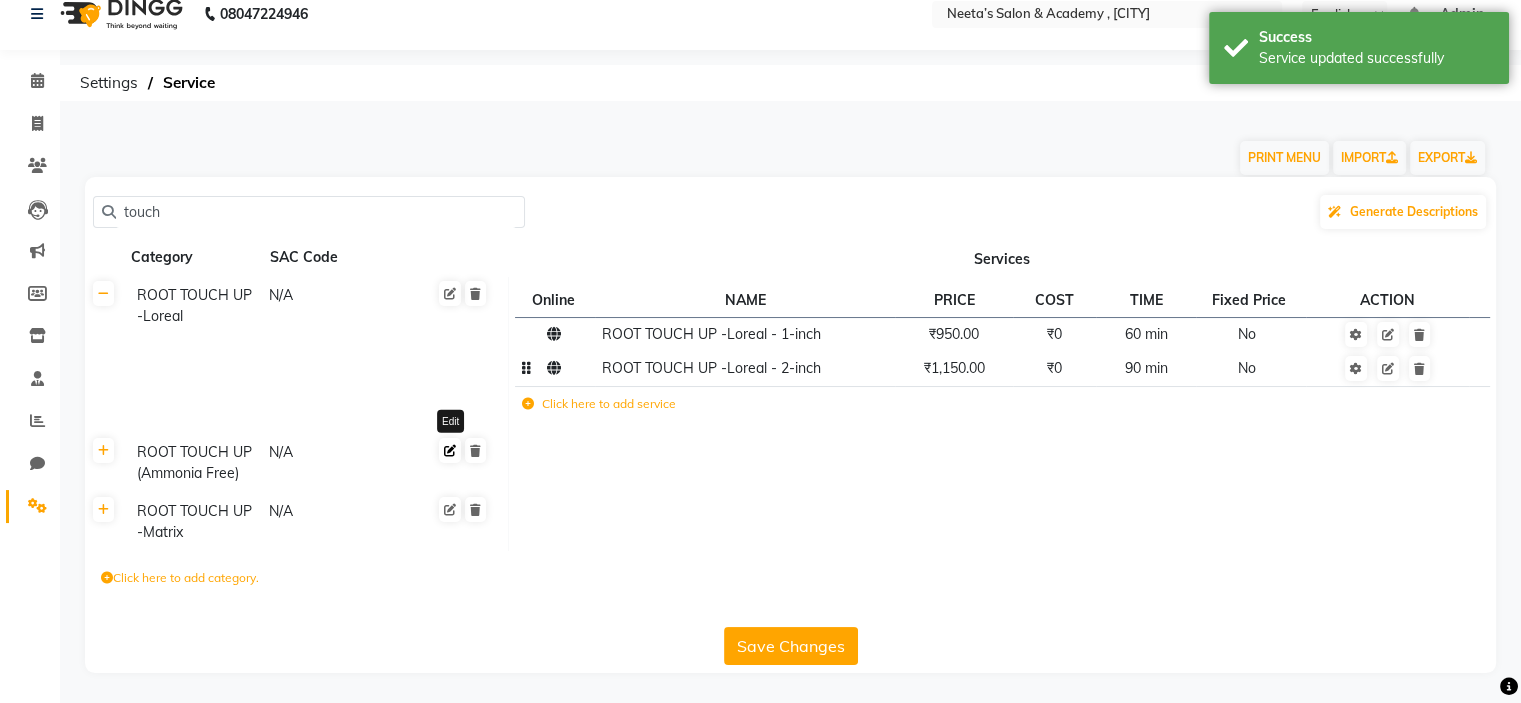 click 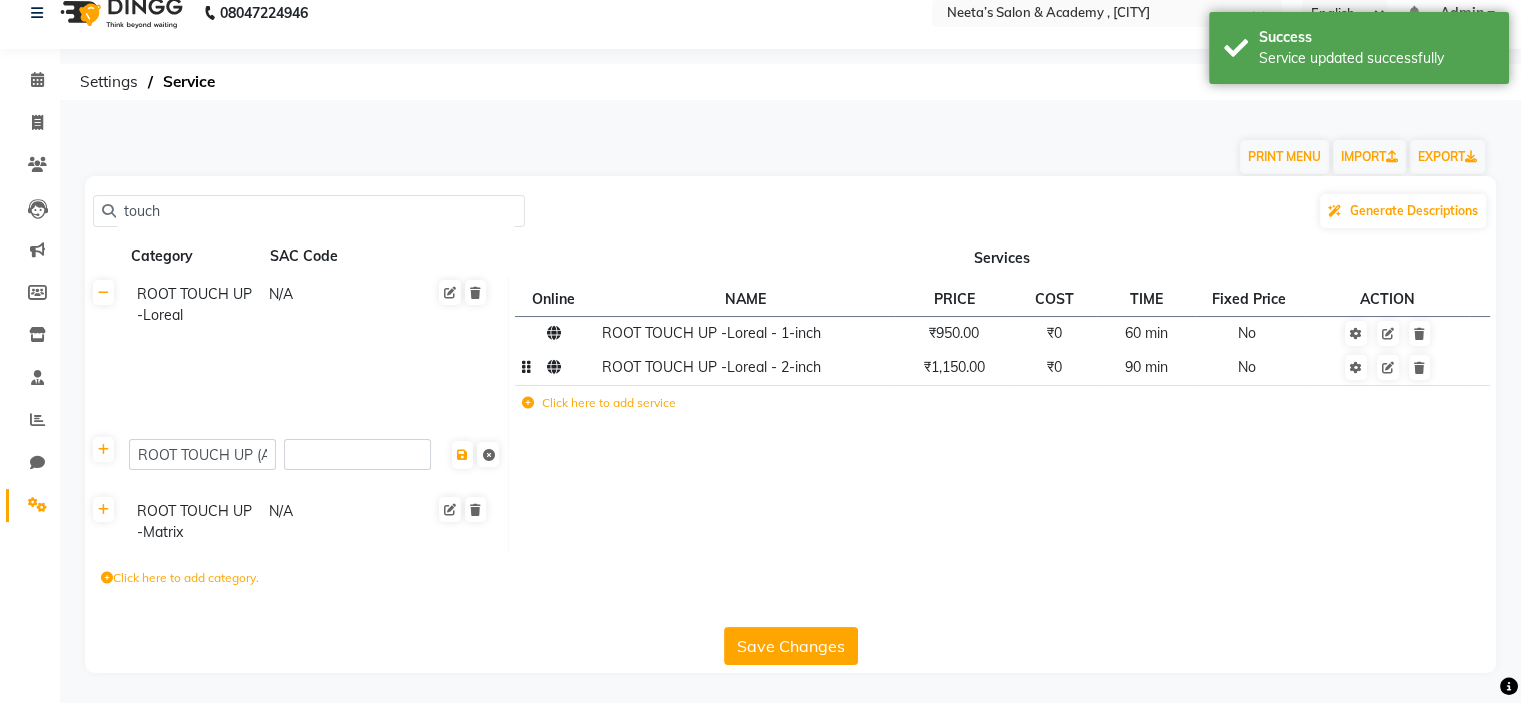 click on "Click here to add category." 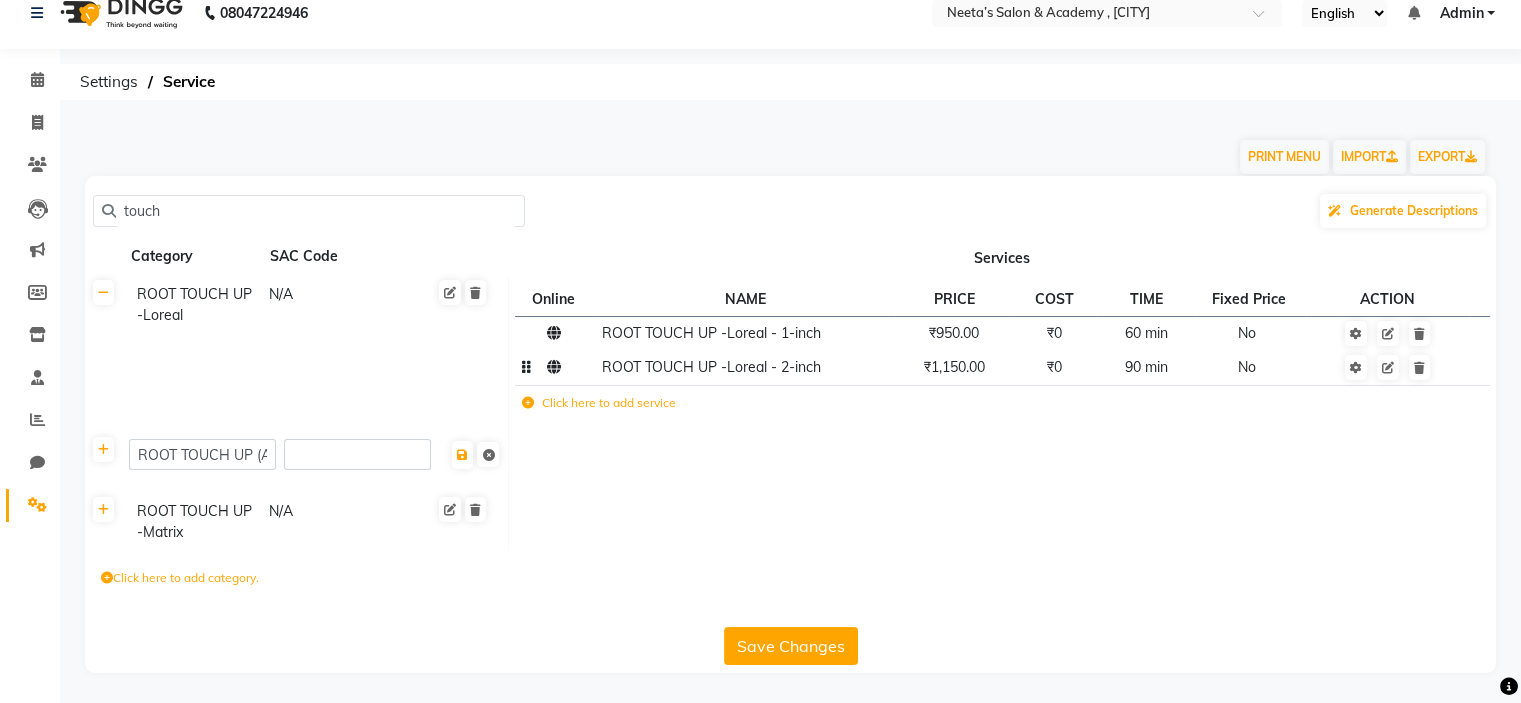 click on "Click here to add category." 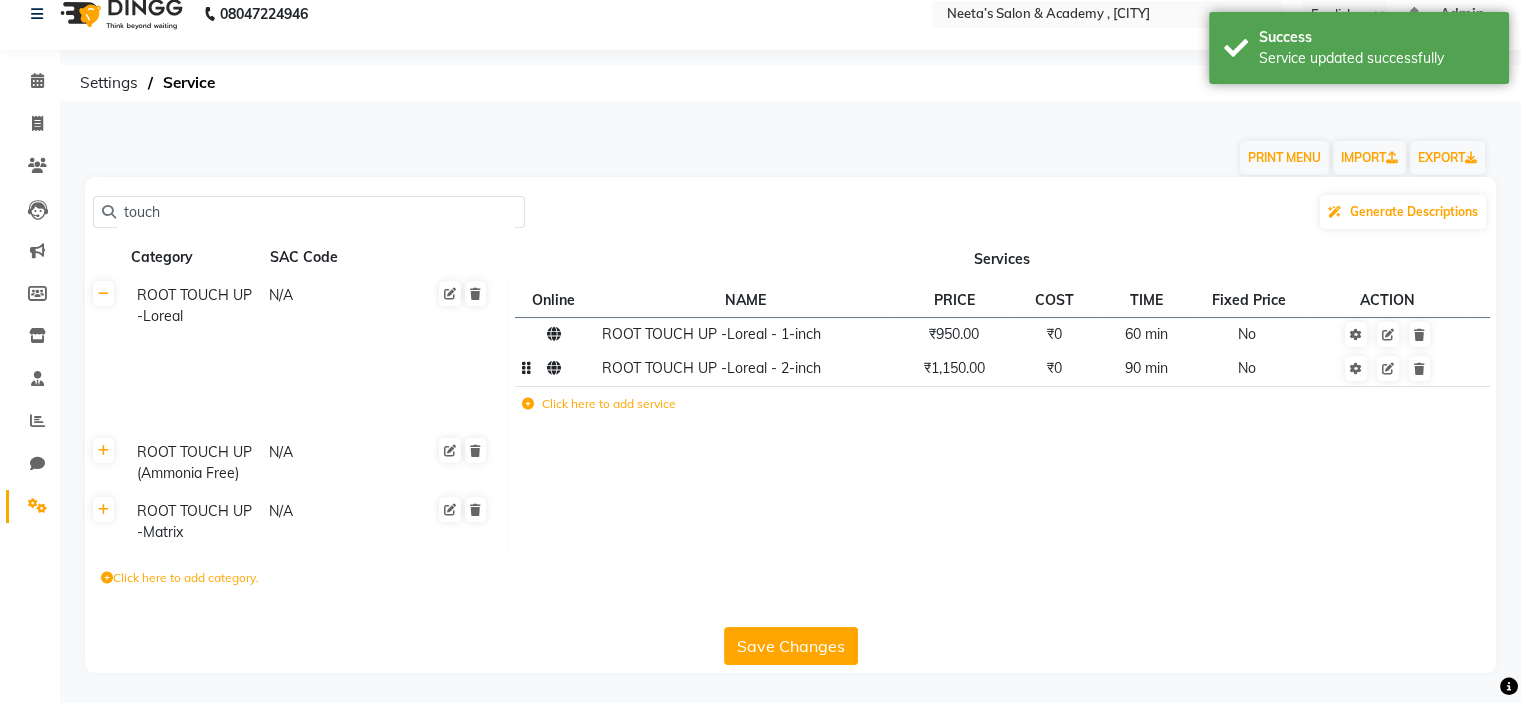 scroll, scrollTop: 0, scrollLeft: 0, axis: both 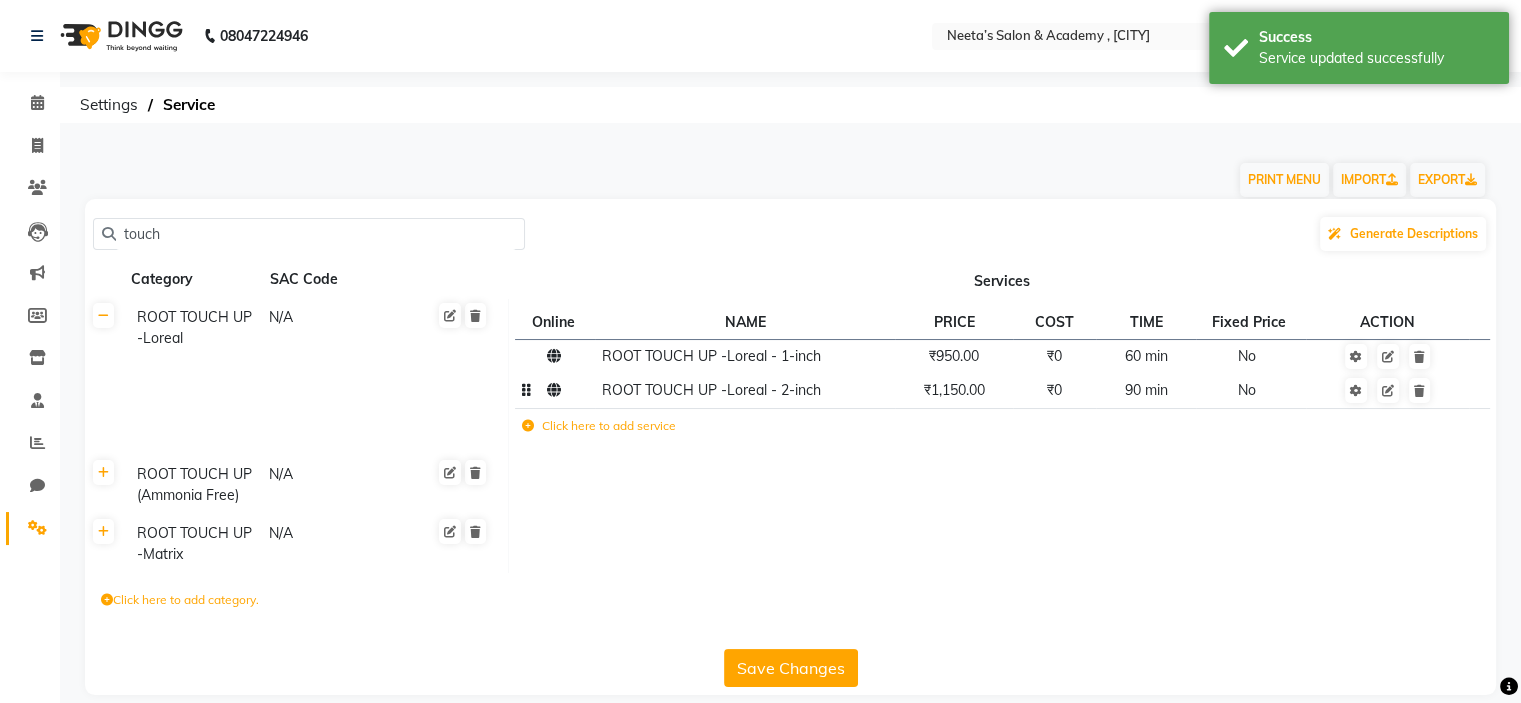 click on "Click here to add service" 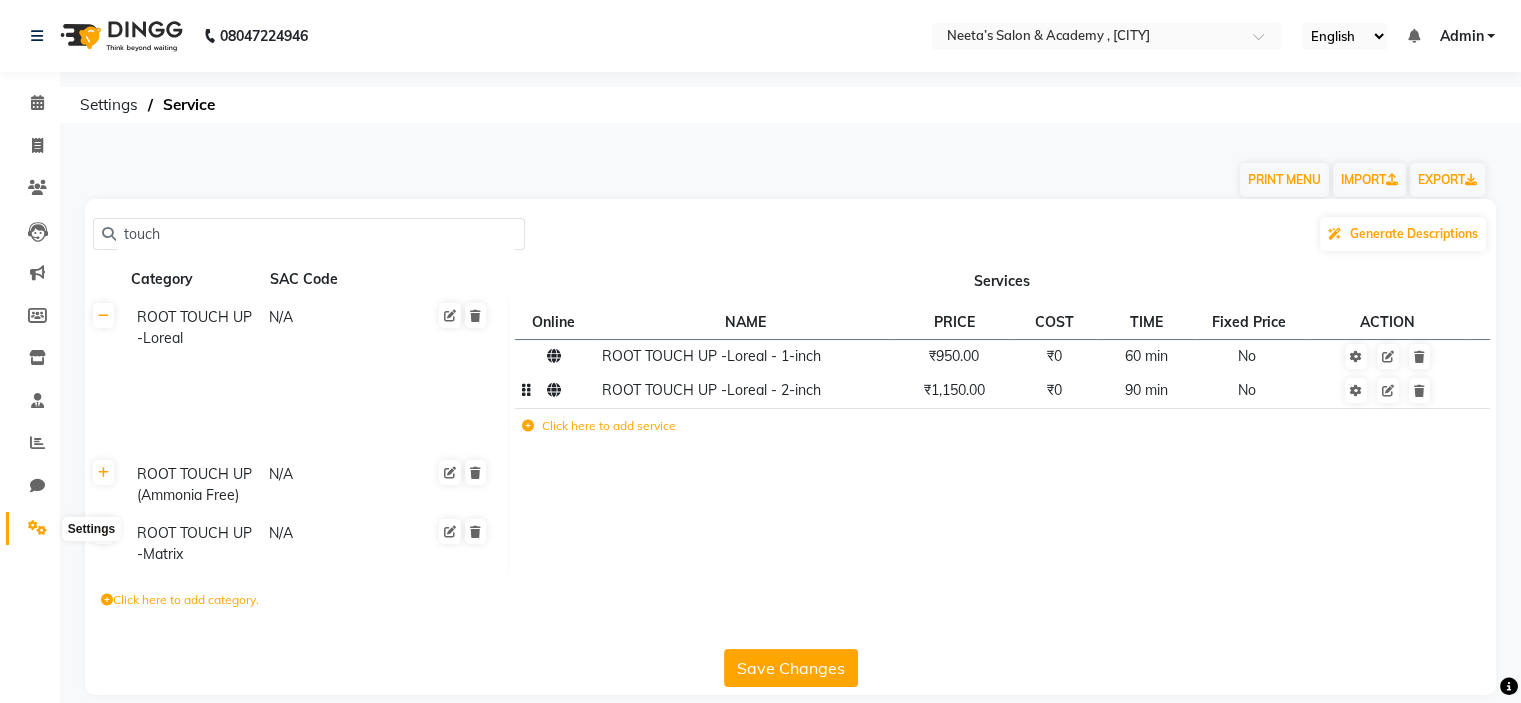 click 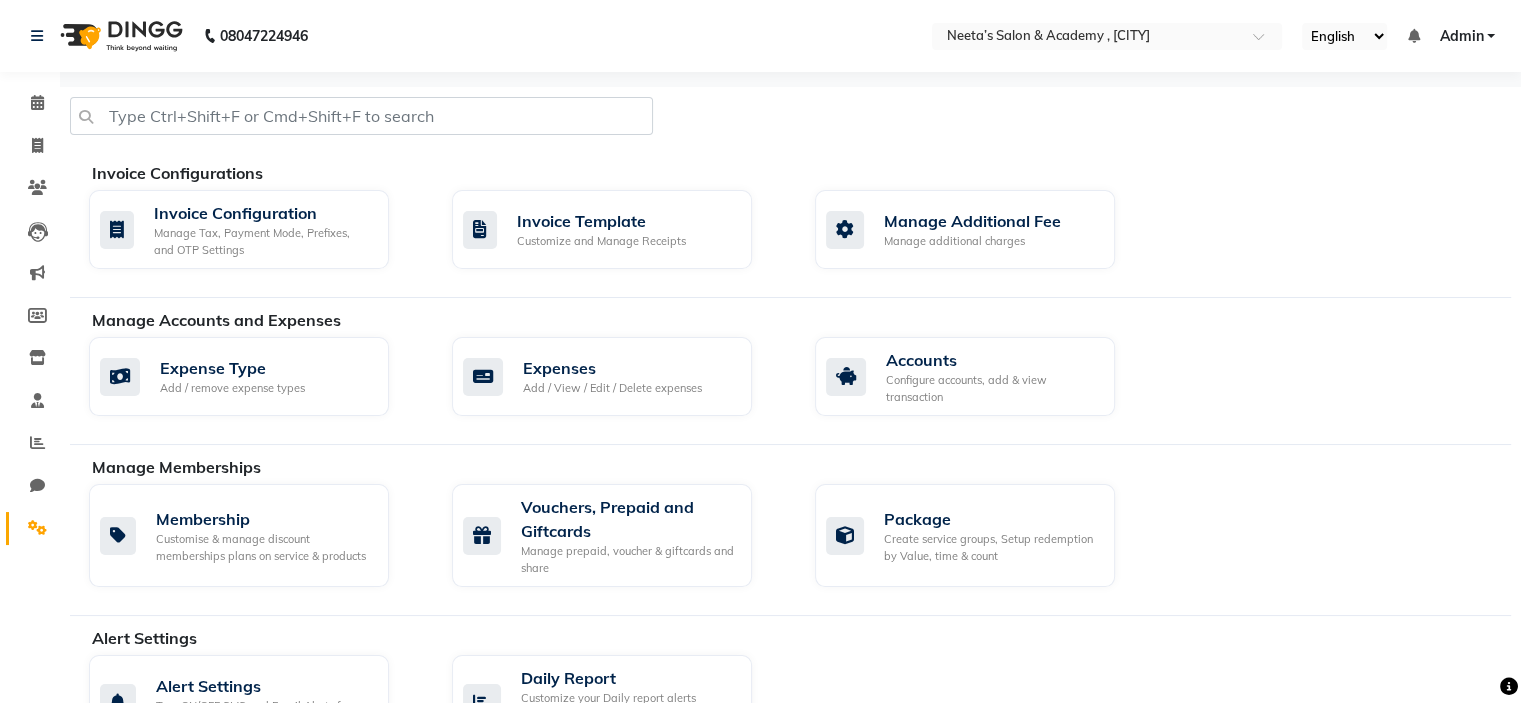 click 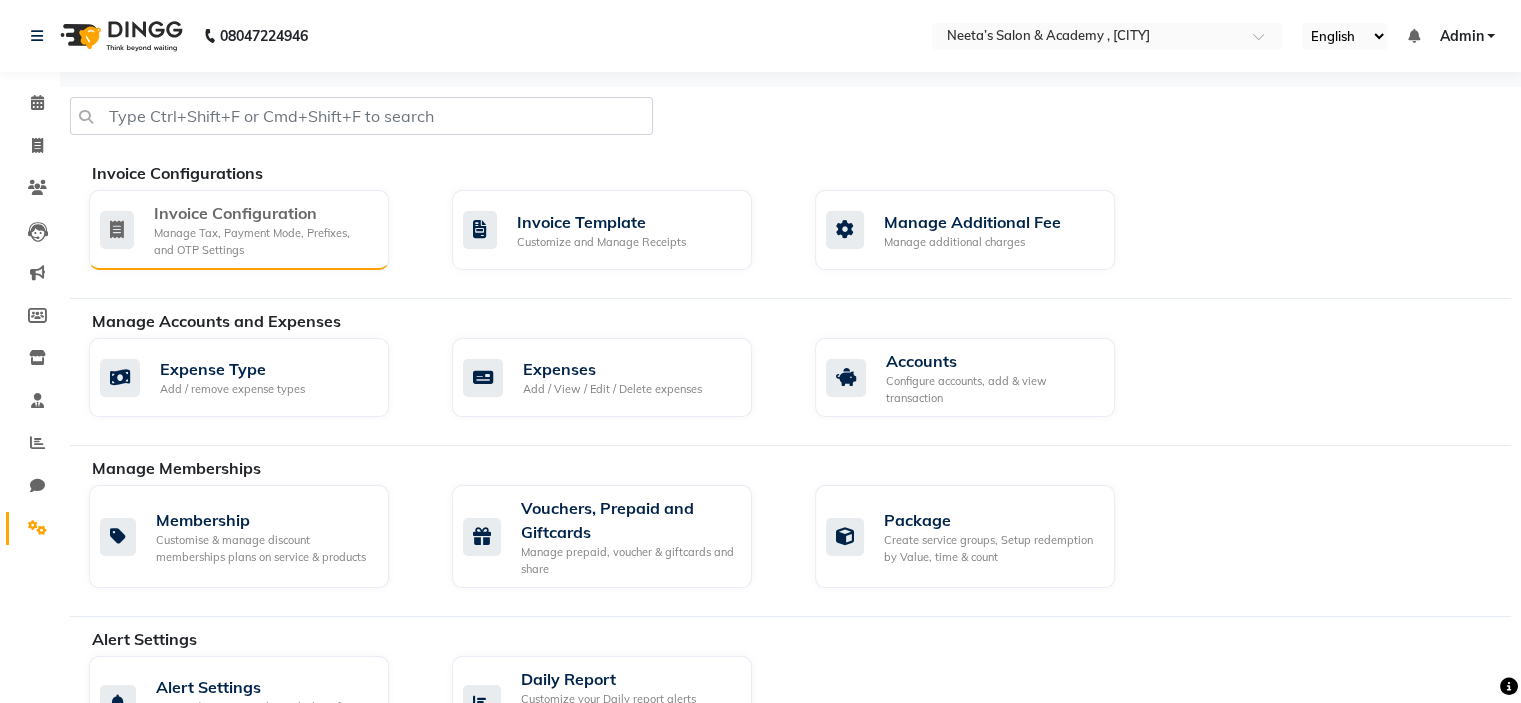 click on "Invoice Configuration" 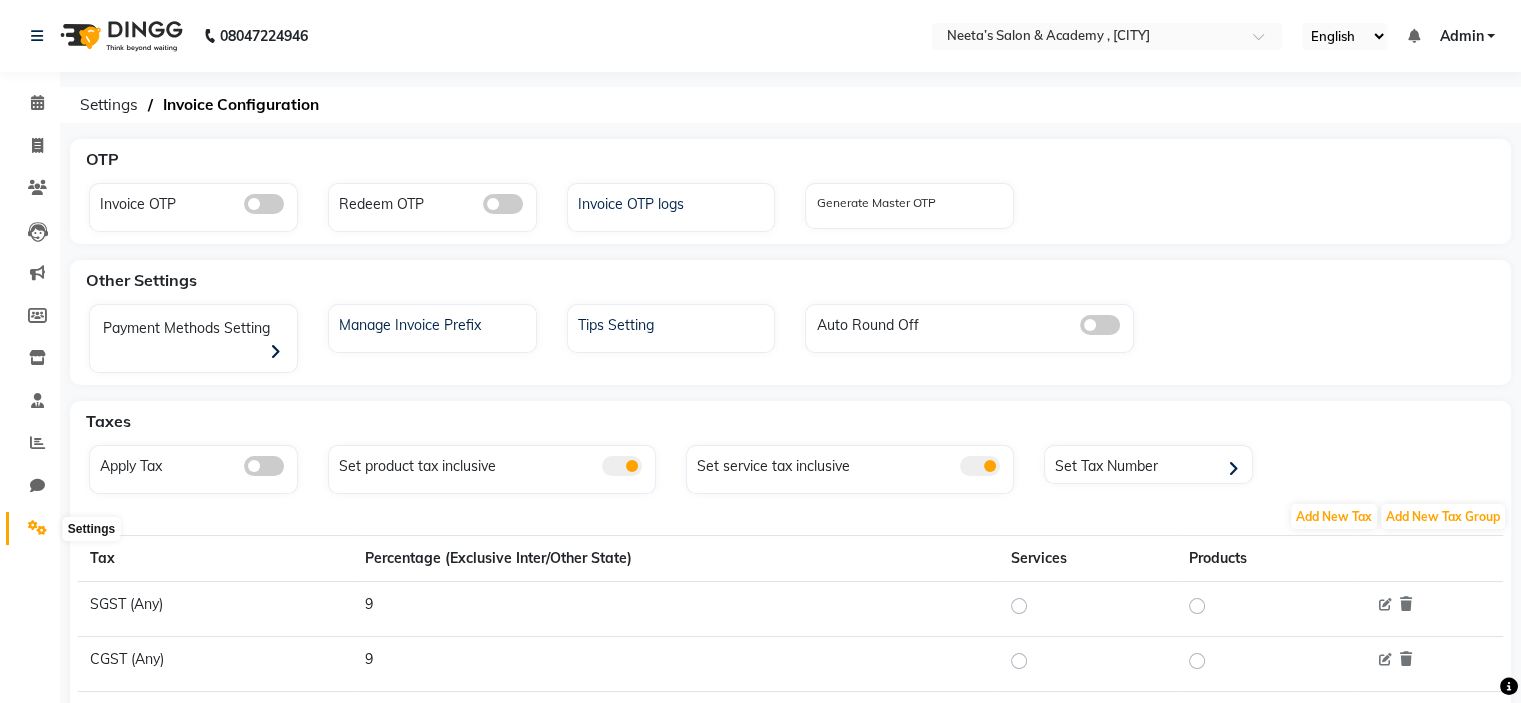 click 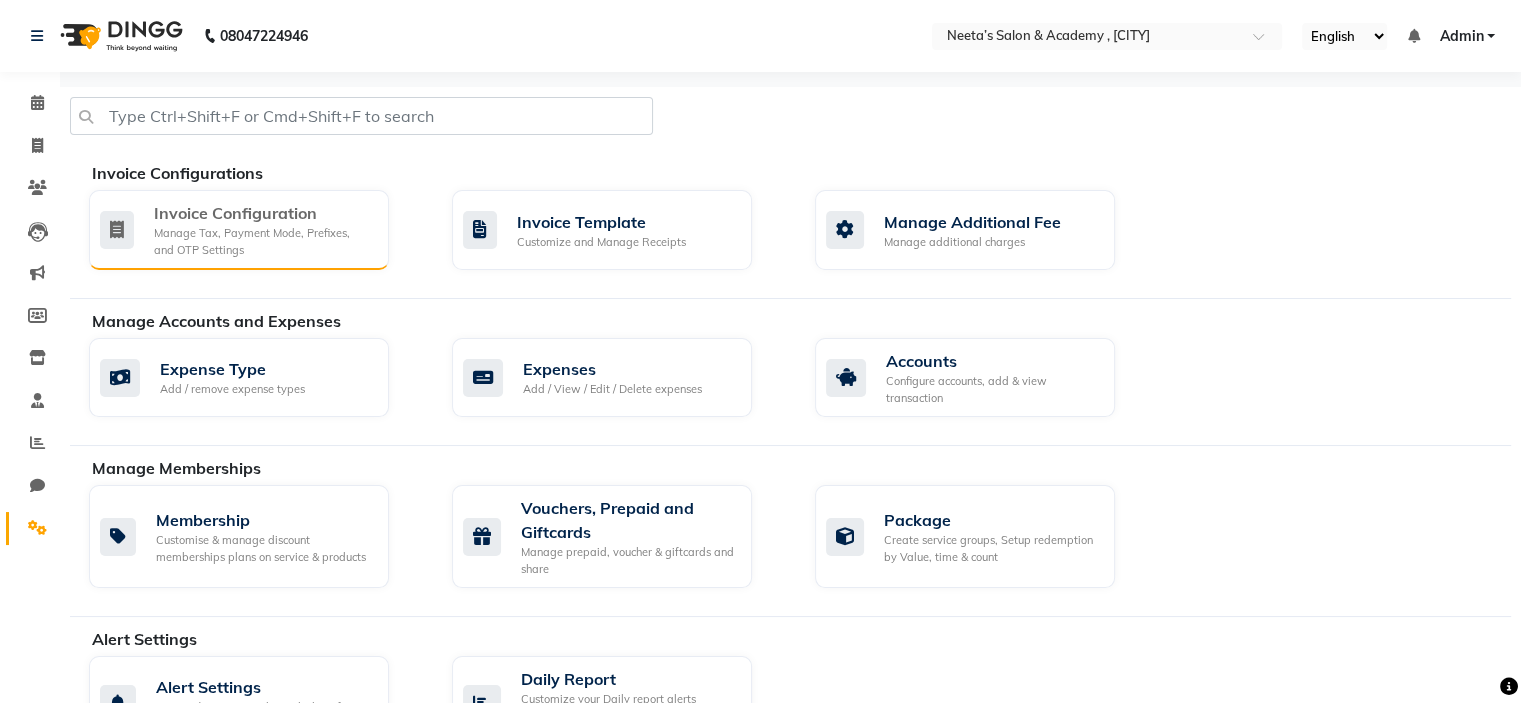 click on "Manage Tax, Payment Mode, Prefixes, and OTP Settings" 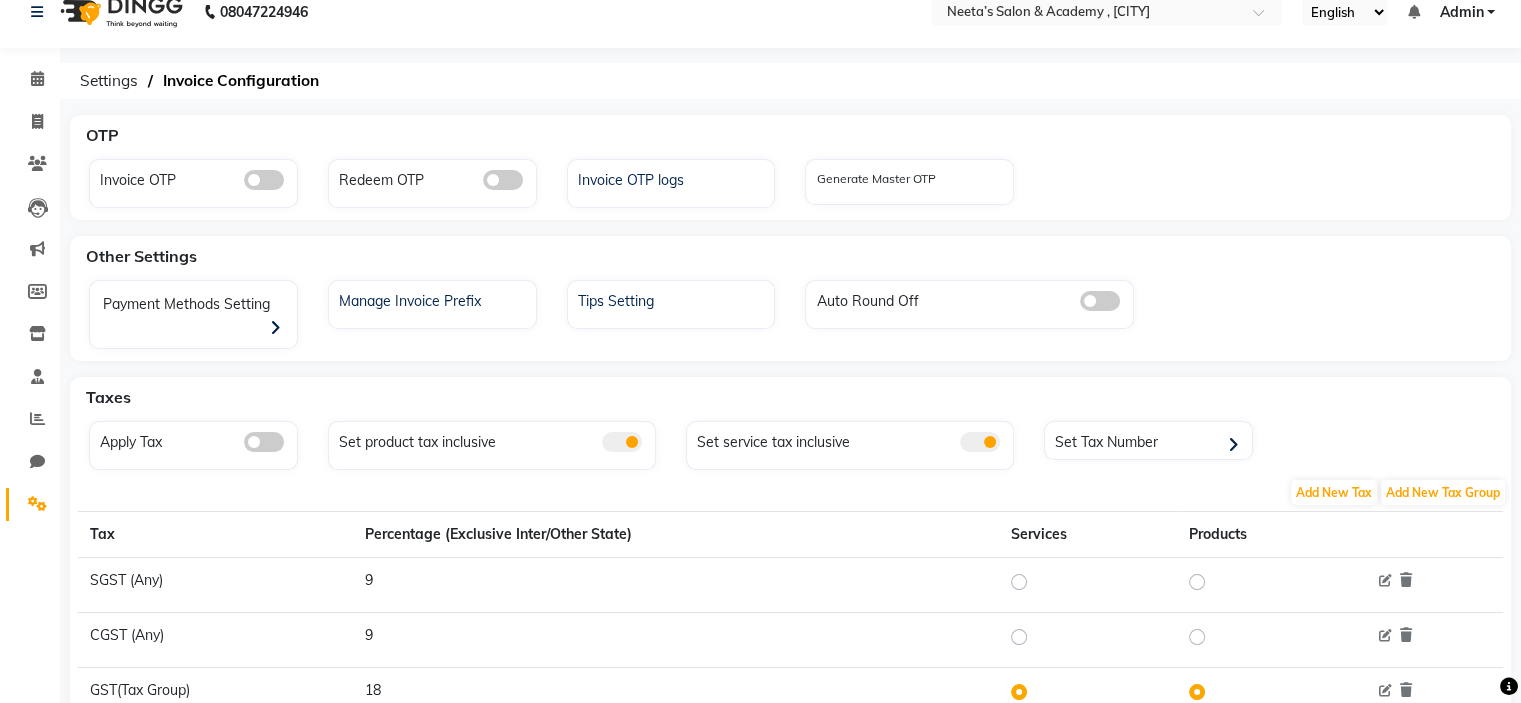 scroll, scrollTop: 26, scrollLeft: 0, axis: vertical 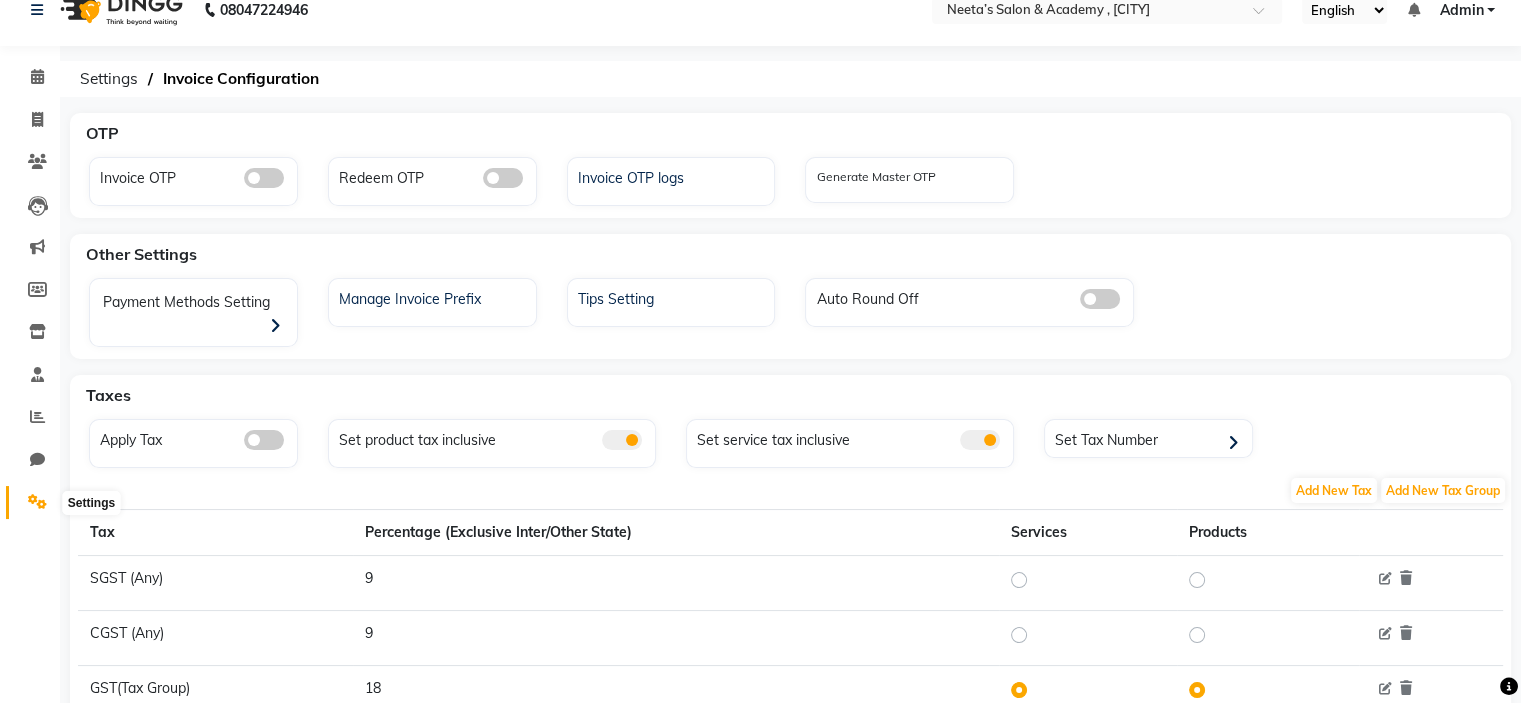 click 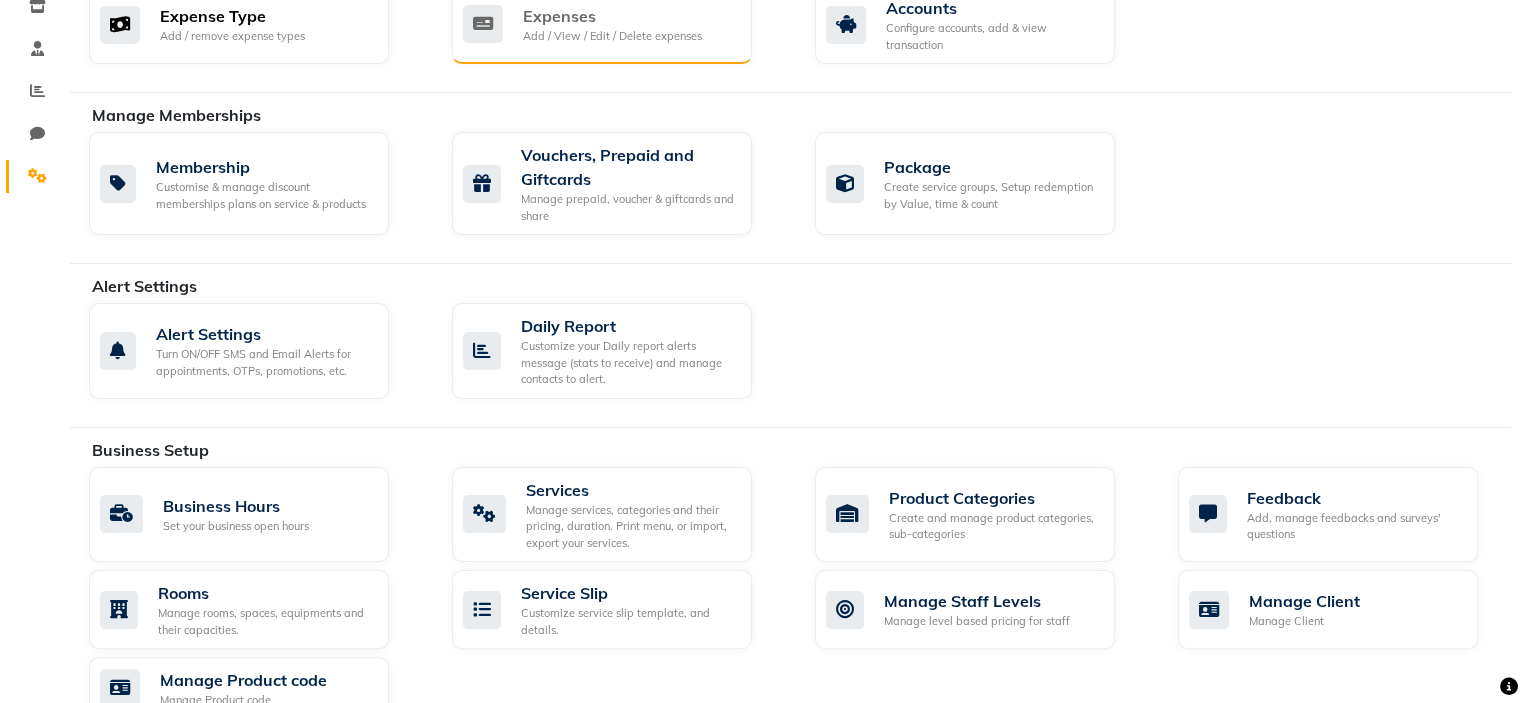 scroll, scrollTop: 416, scrollLeft: 0, axis: vertical 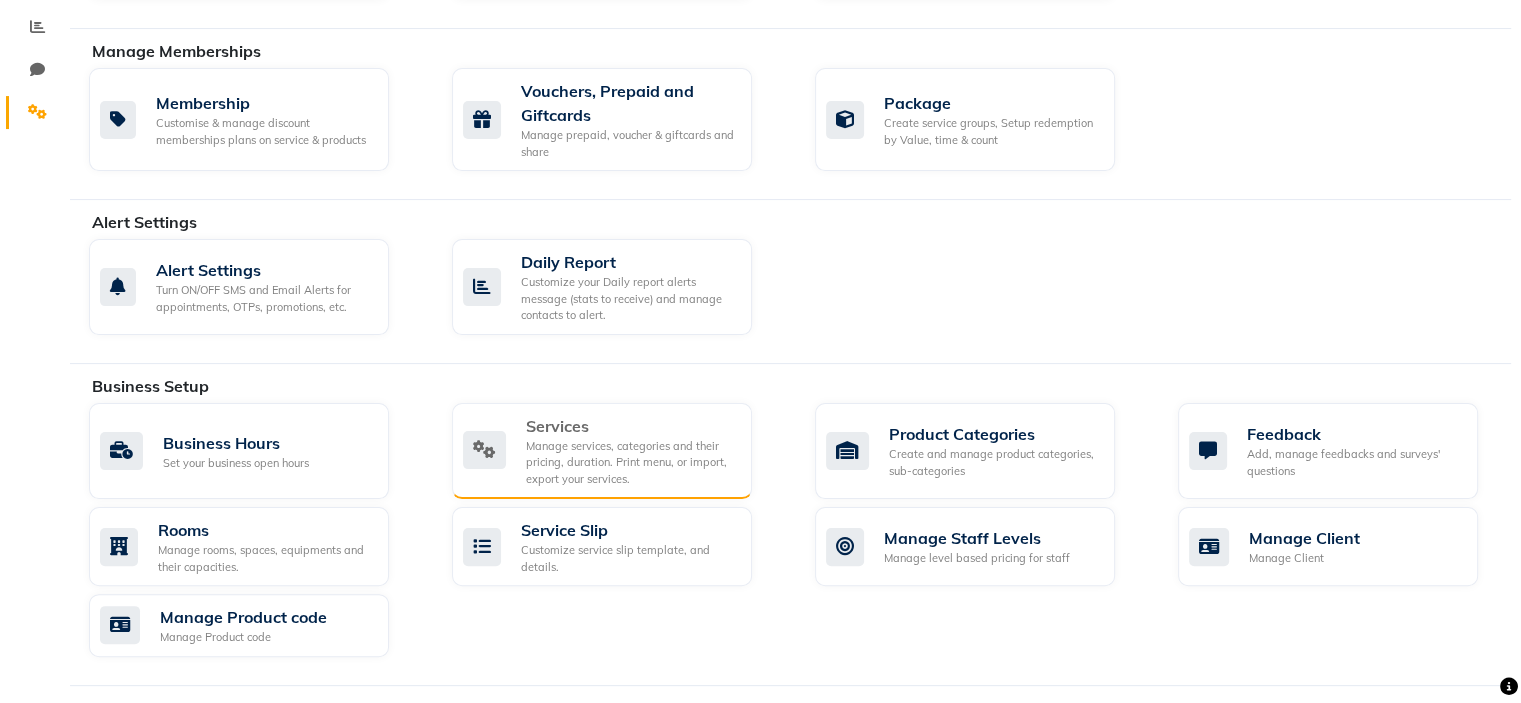 click on "Manage services, categories and their pricing, duration. Print menu, or import, export your services." 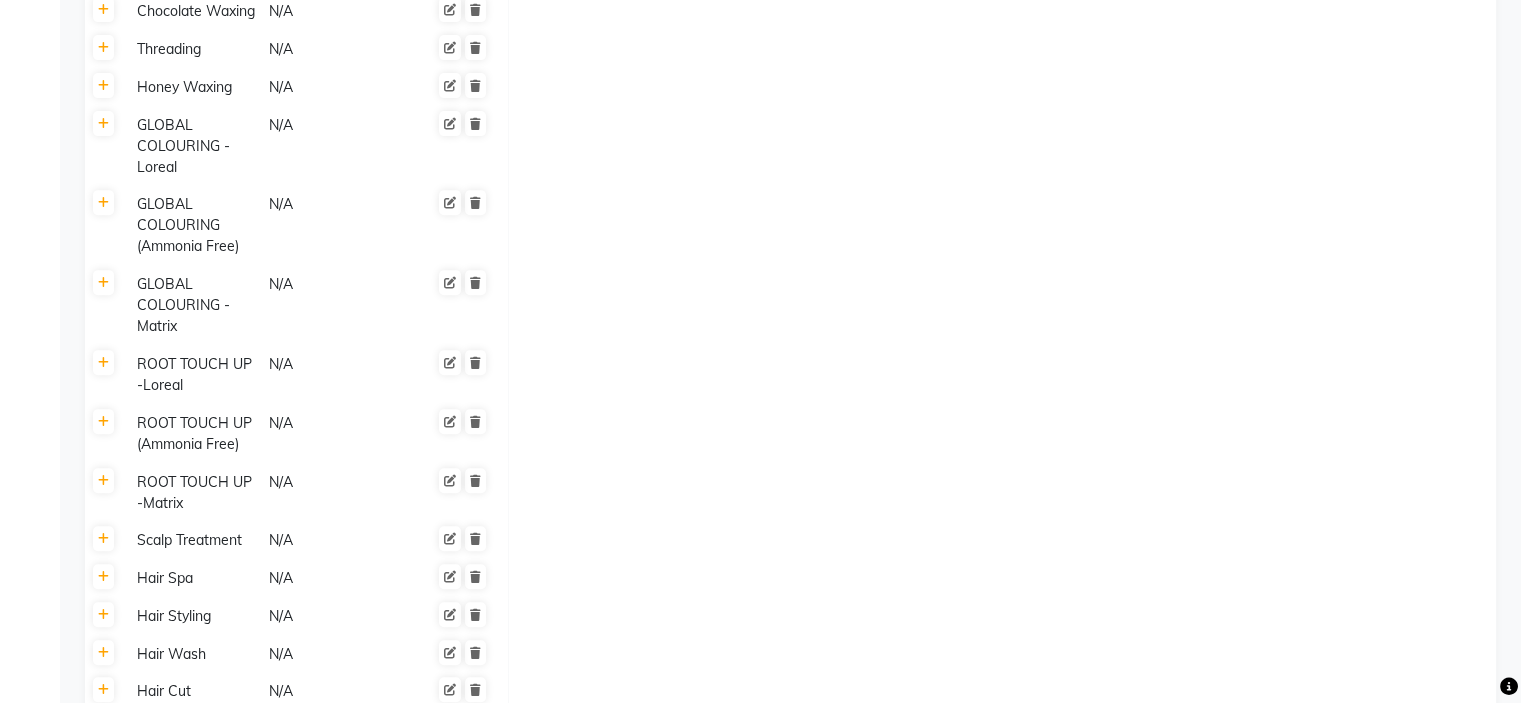 scroll, scrollTop: 786, scrollLeft: 0, axis: vertical 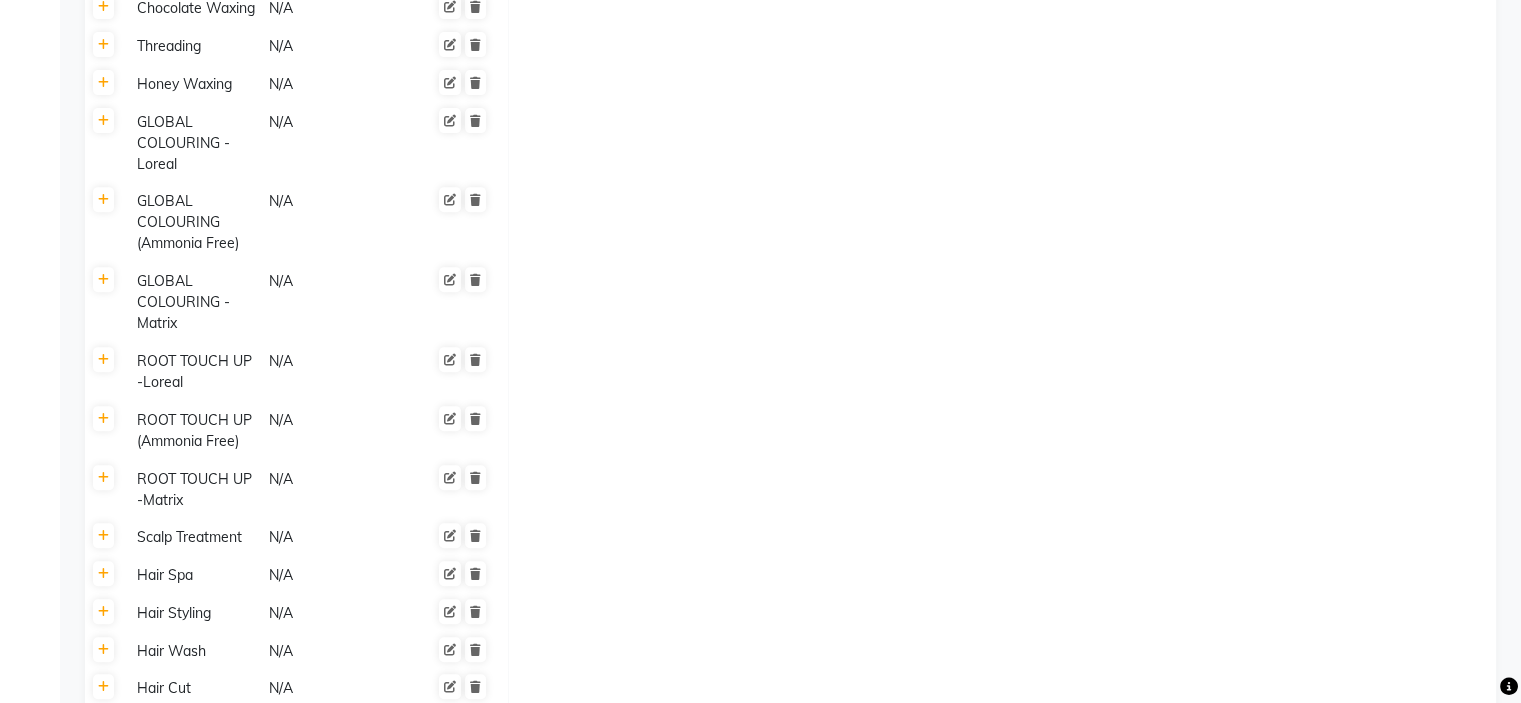 click on "ROOT TOUCH UP -Matrix" 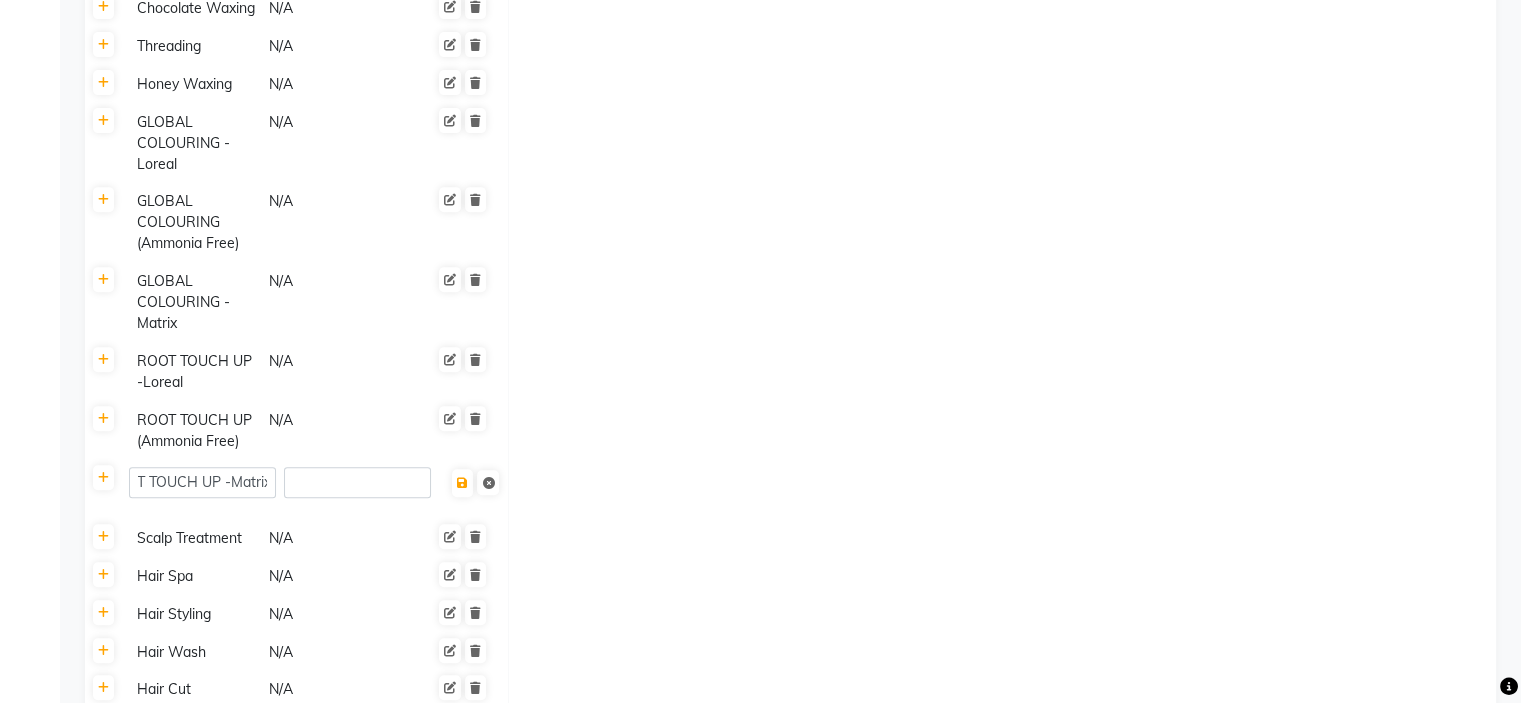 scroll, scrollTop: 0, scrollLeft: 35, axis: horizontal 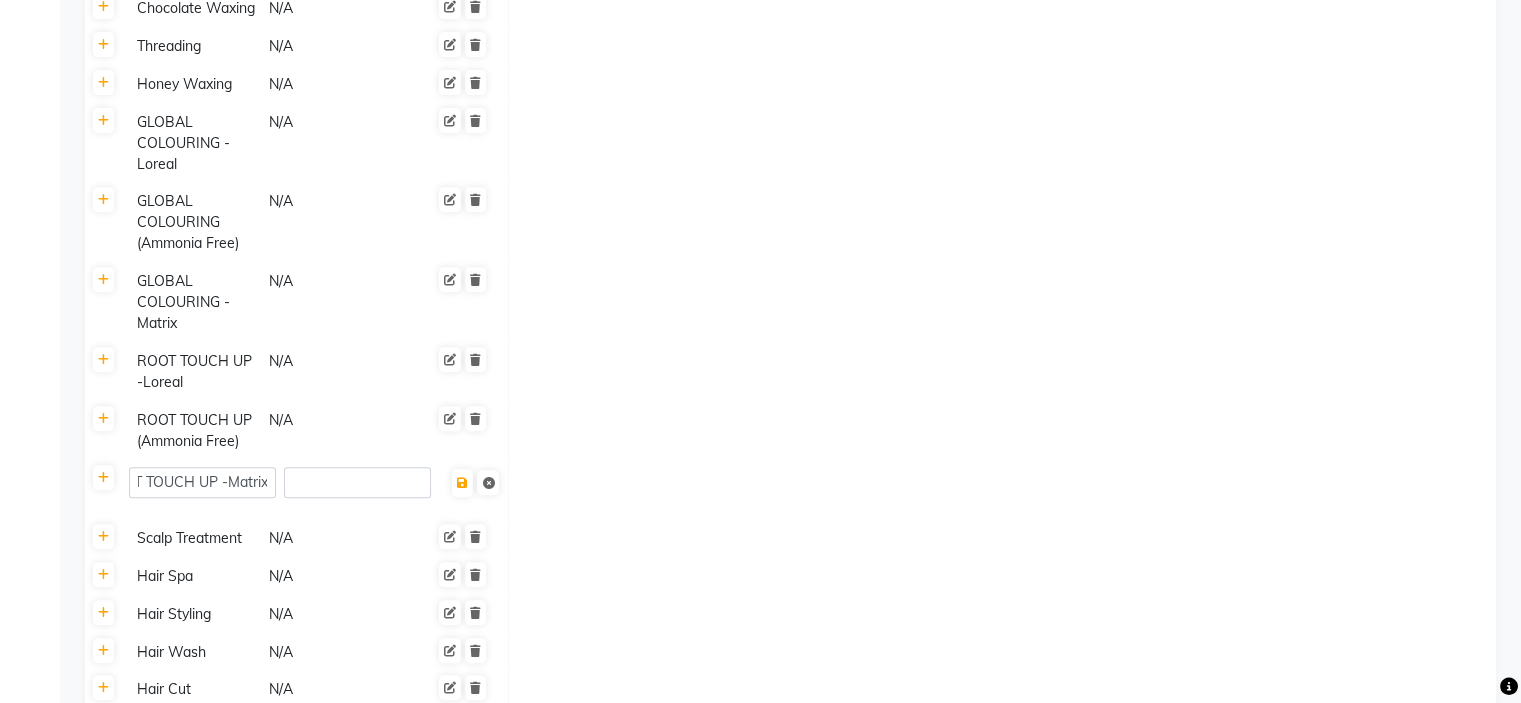 click on "ROOT TOUCH UP (Ammonia Free)" 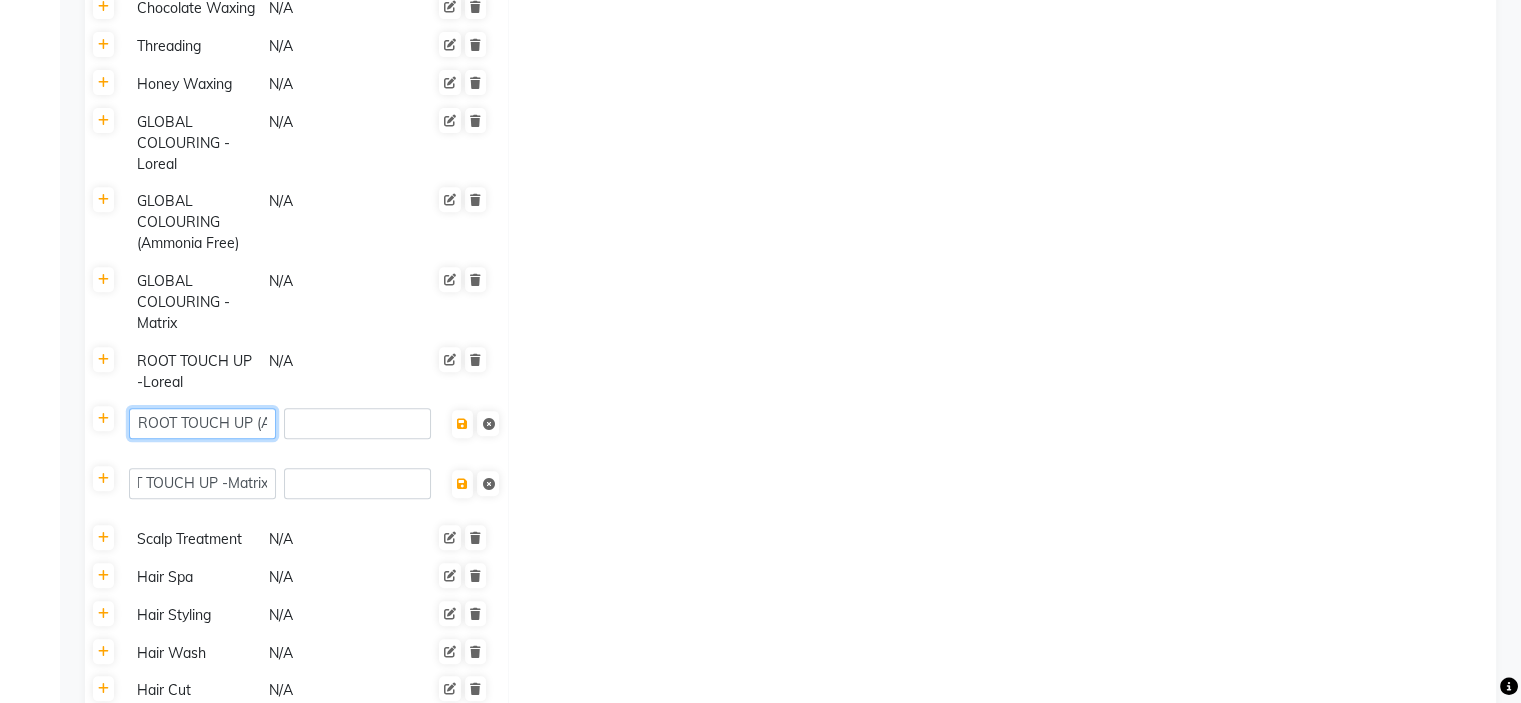 click on "ROOT TOUCH UP (Ammonia Free)" 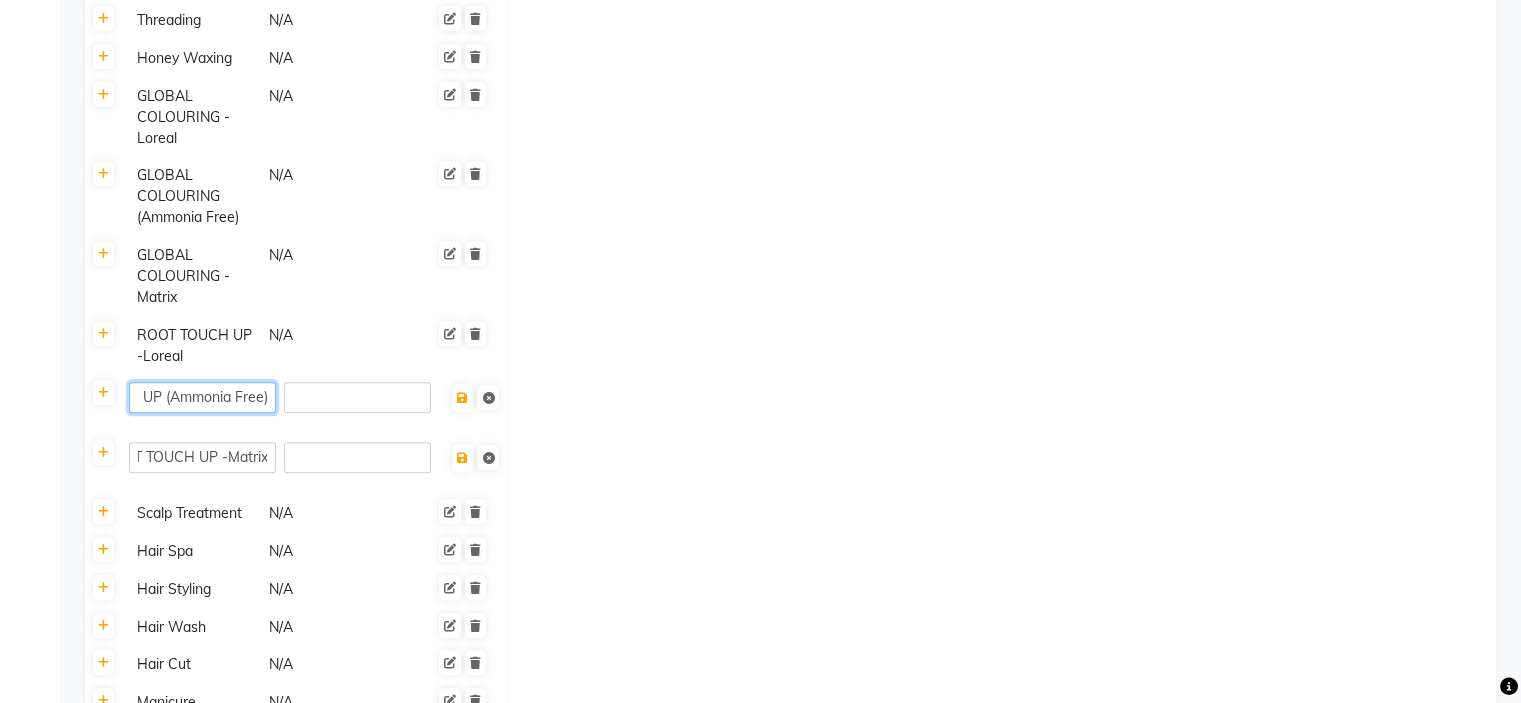 scroll, scrollTop: 796, scrollLeft: 0, axis: vertical 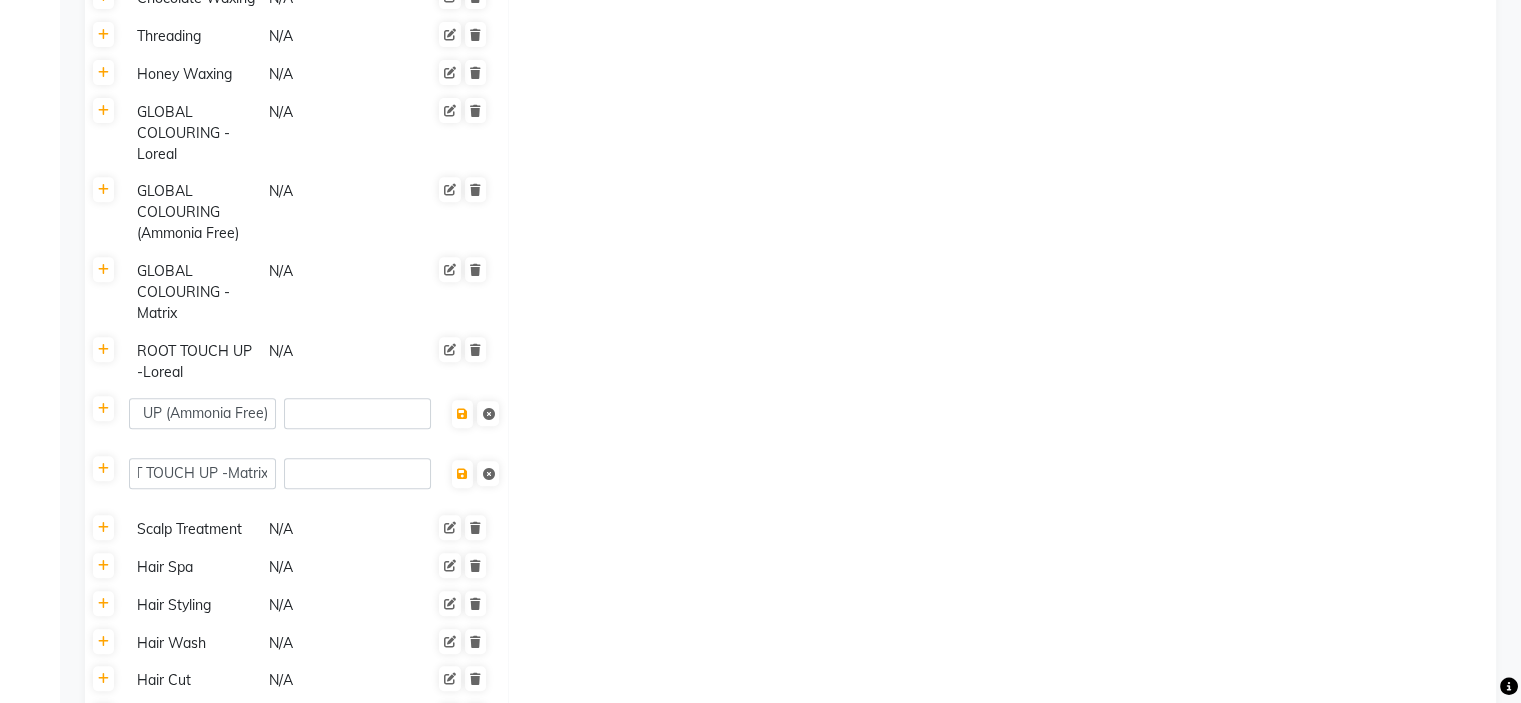 click 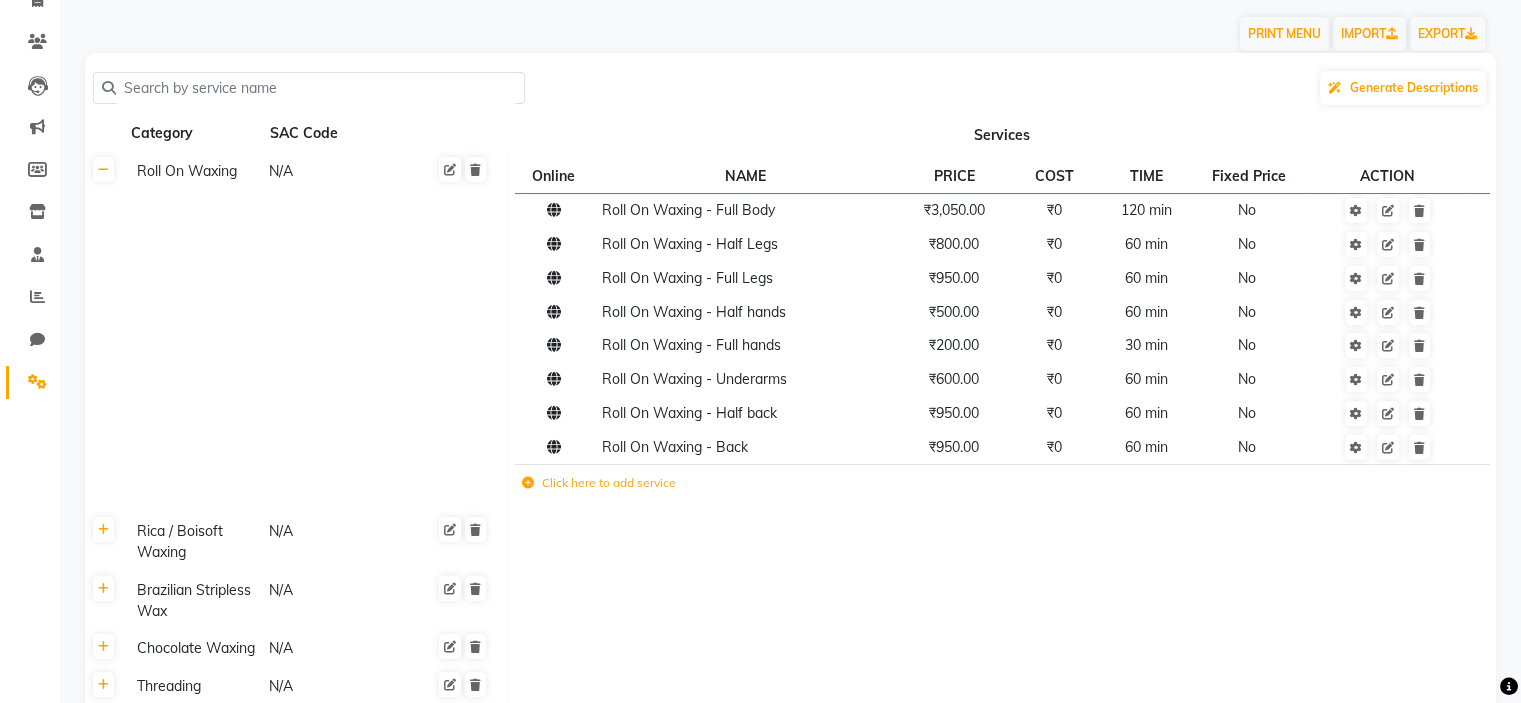 scroll, scrollTop: 144, scrollLeft: 0, axis: vertical 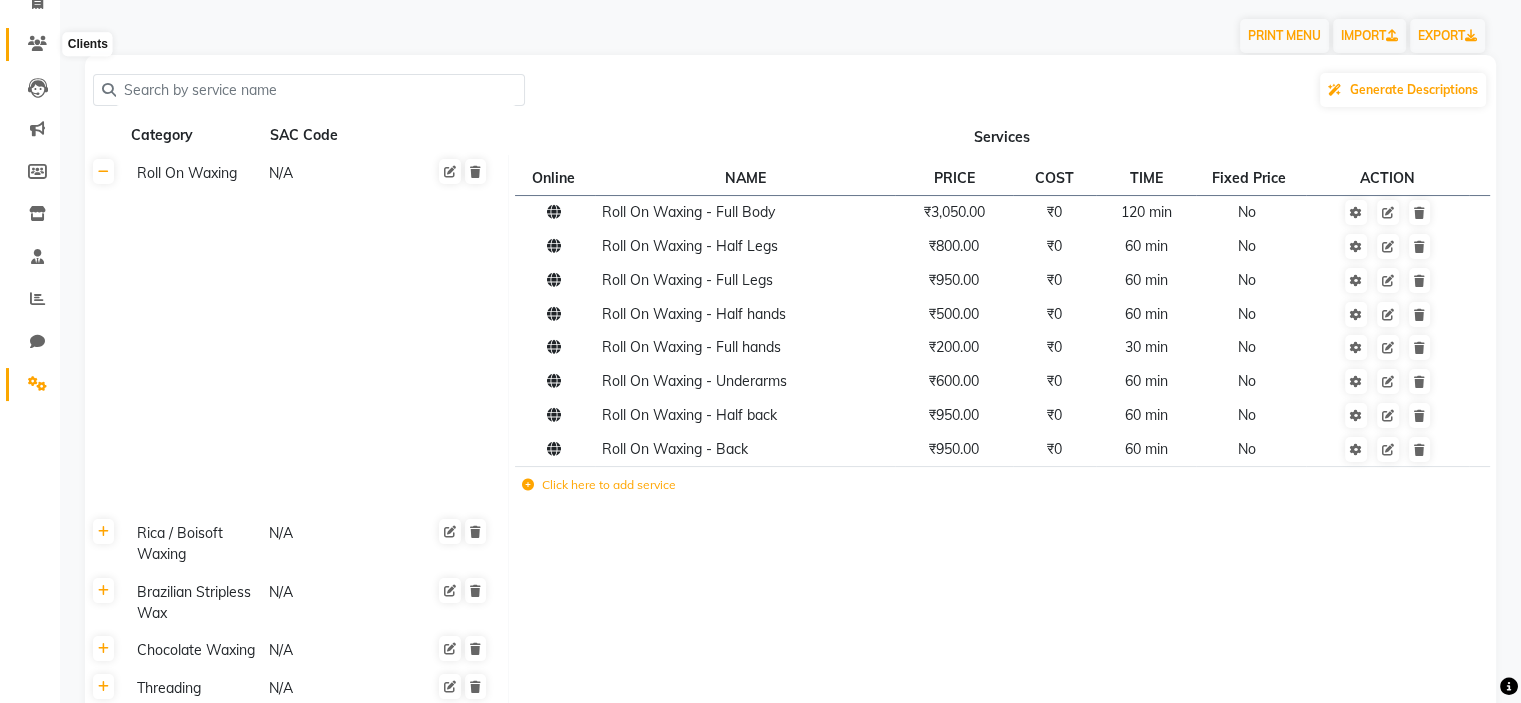 click 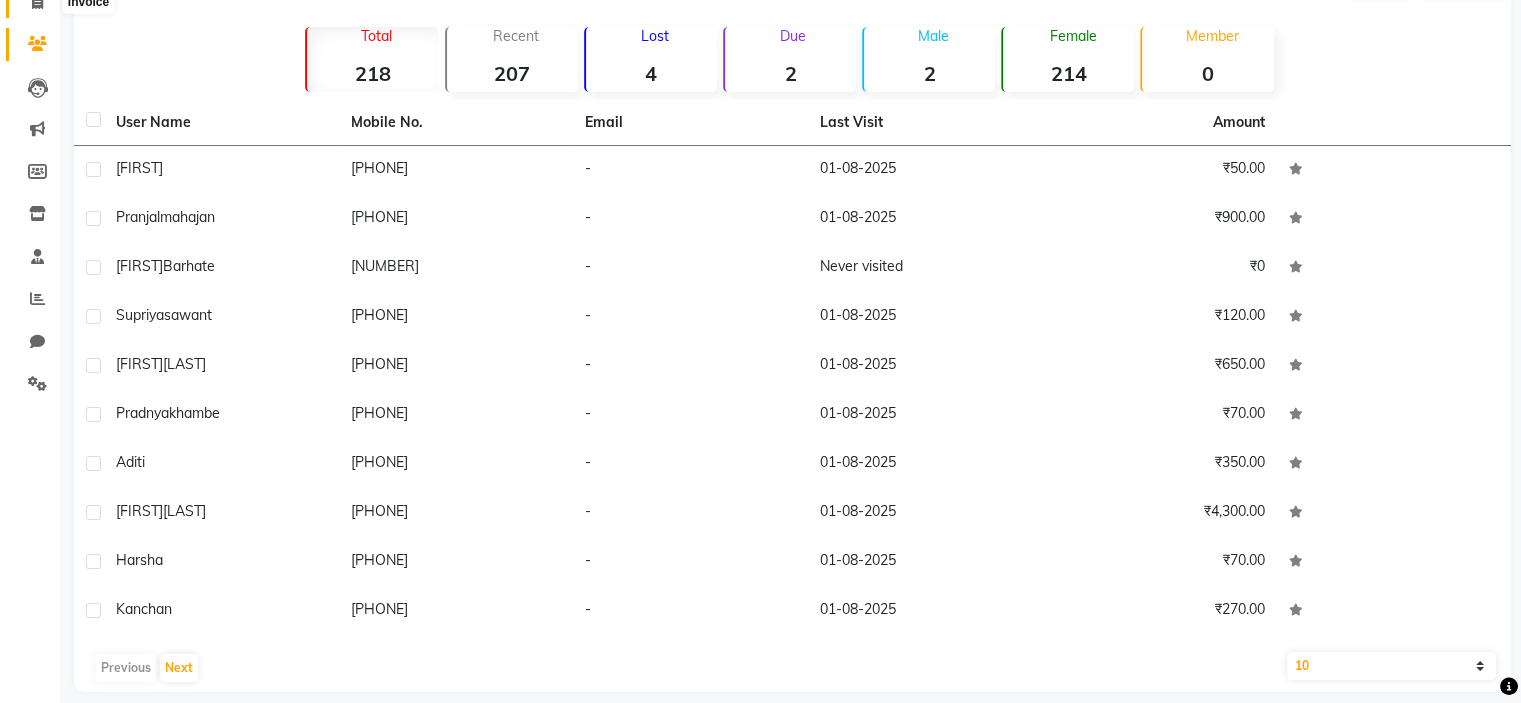 click 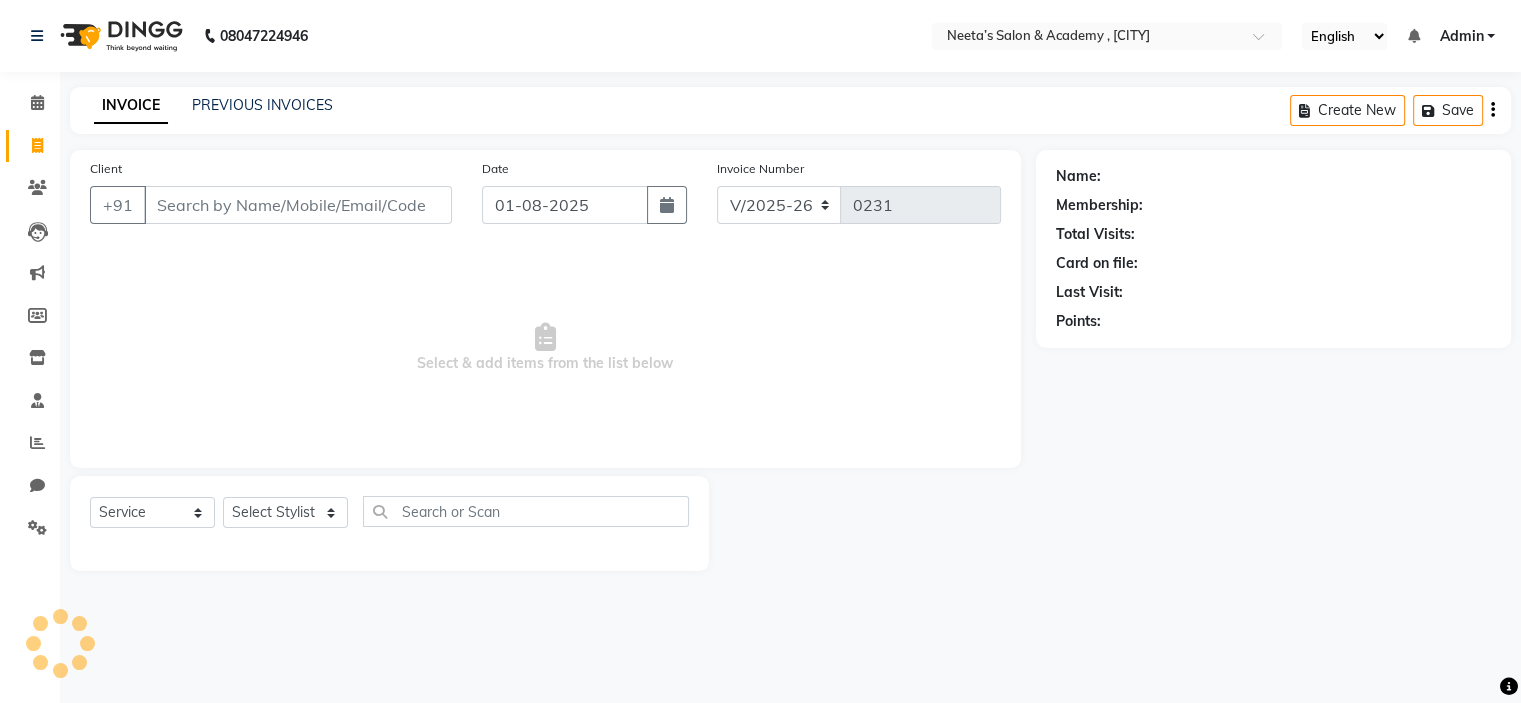 scroll, scrollTop: 0, scrollLeft: 0, axis: both 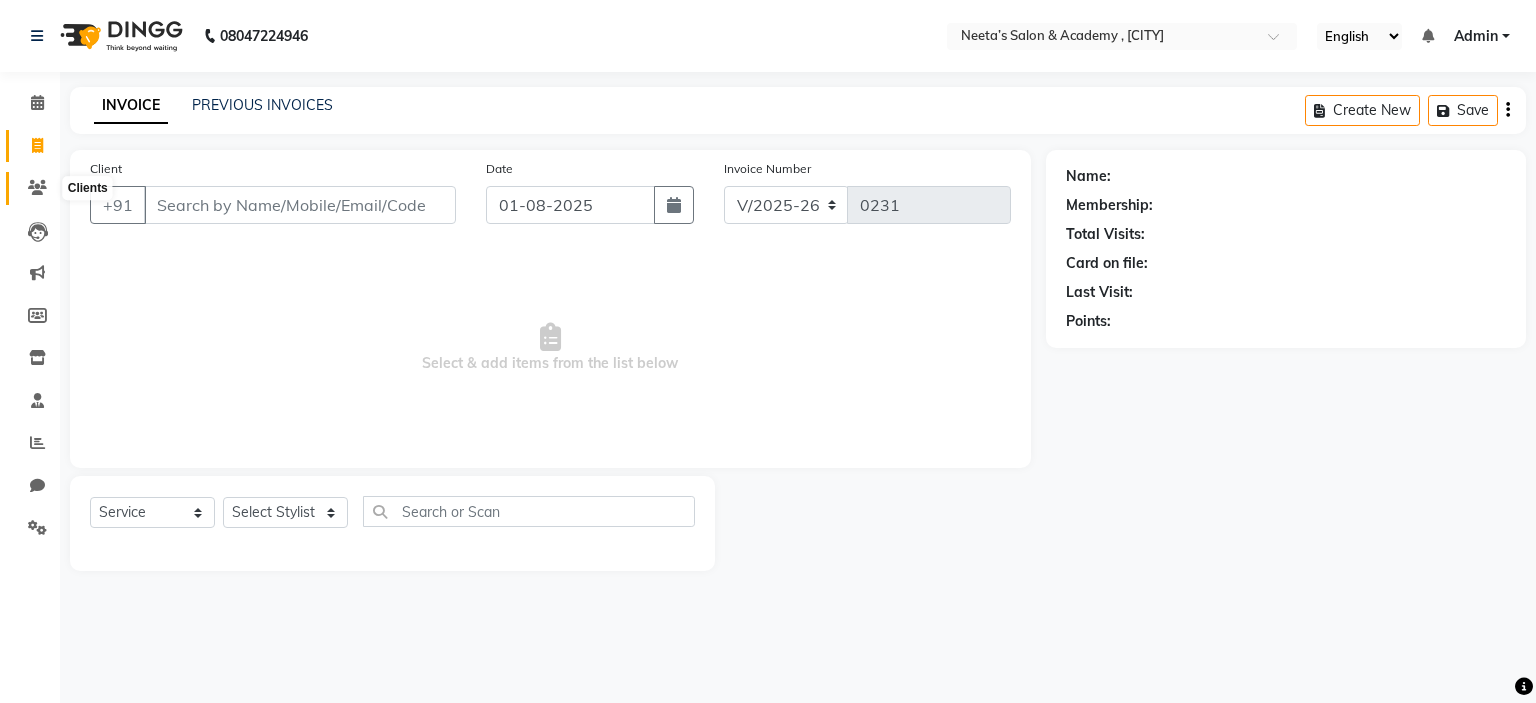 click 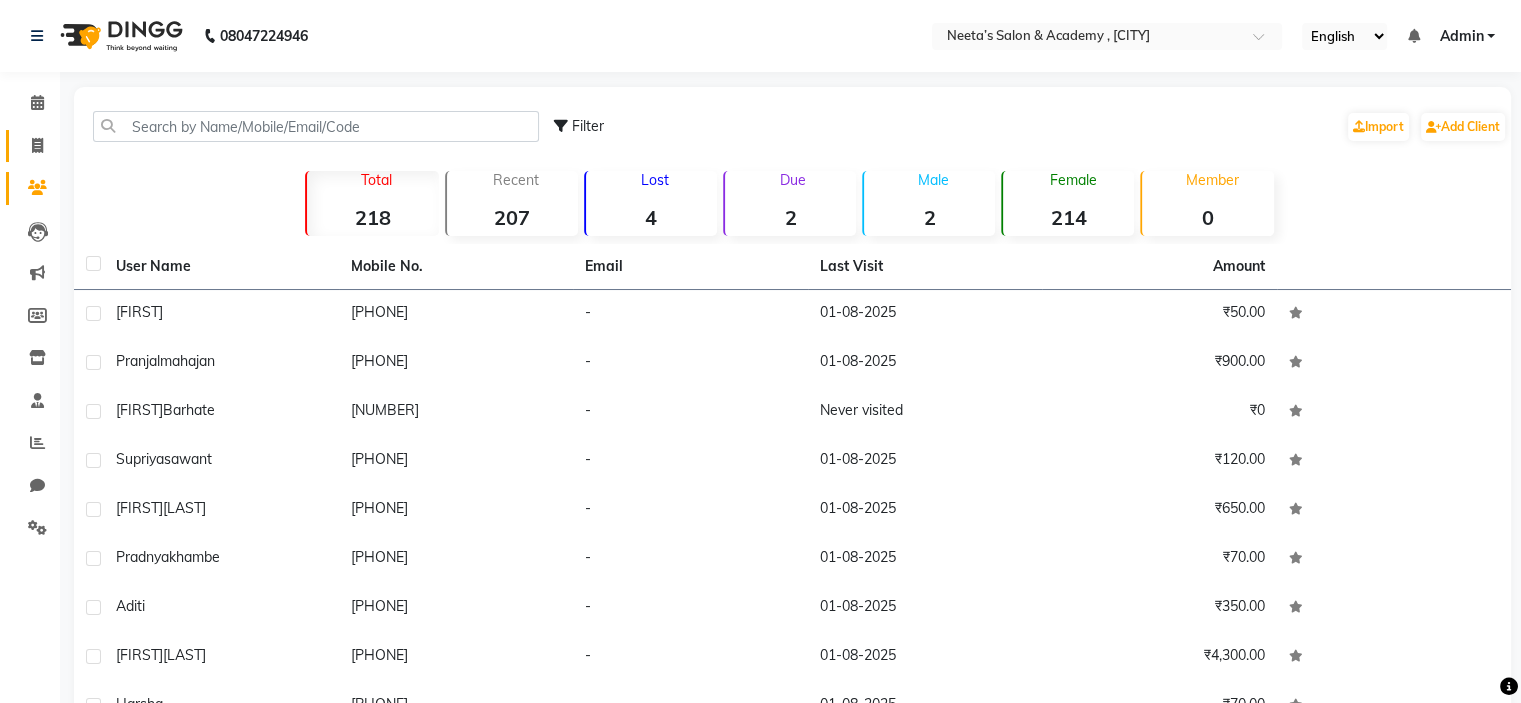click on "Invoice" 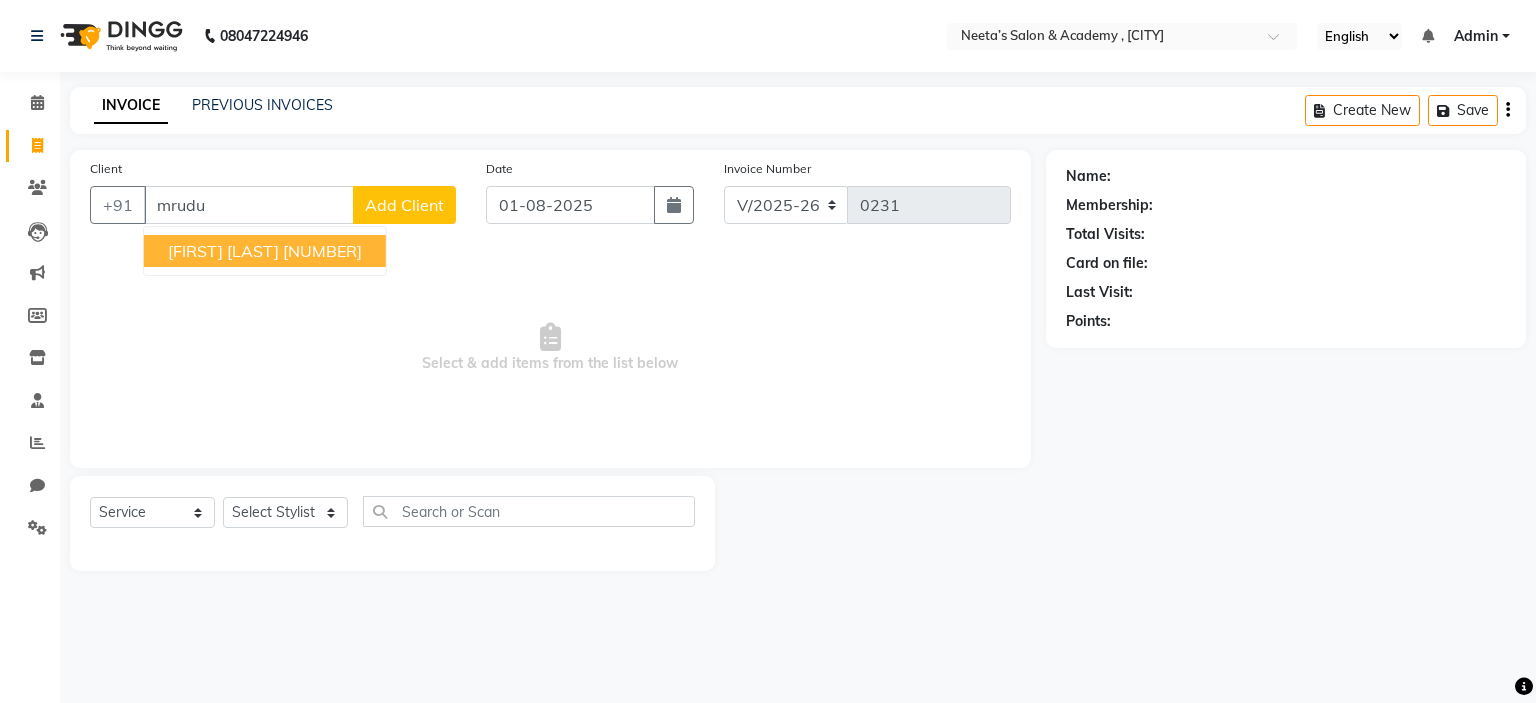 click on "[FIRST] [LAST]" at bounding box center (223, 251) 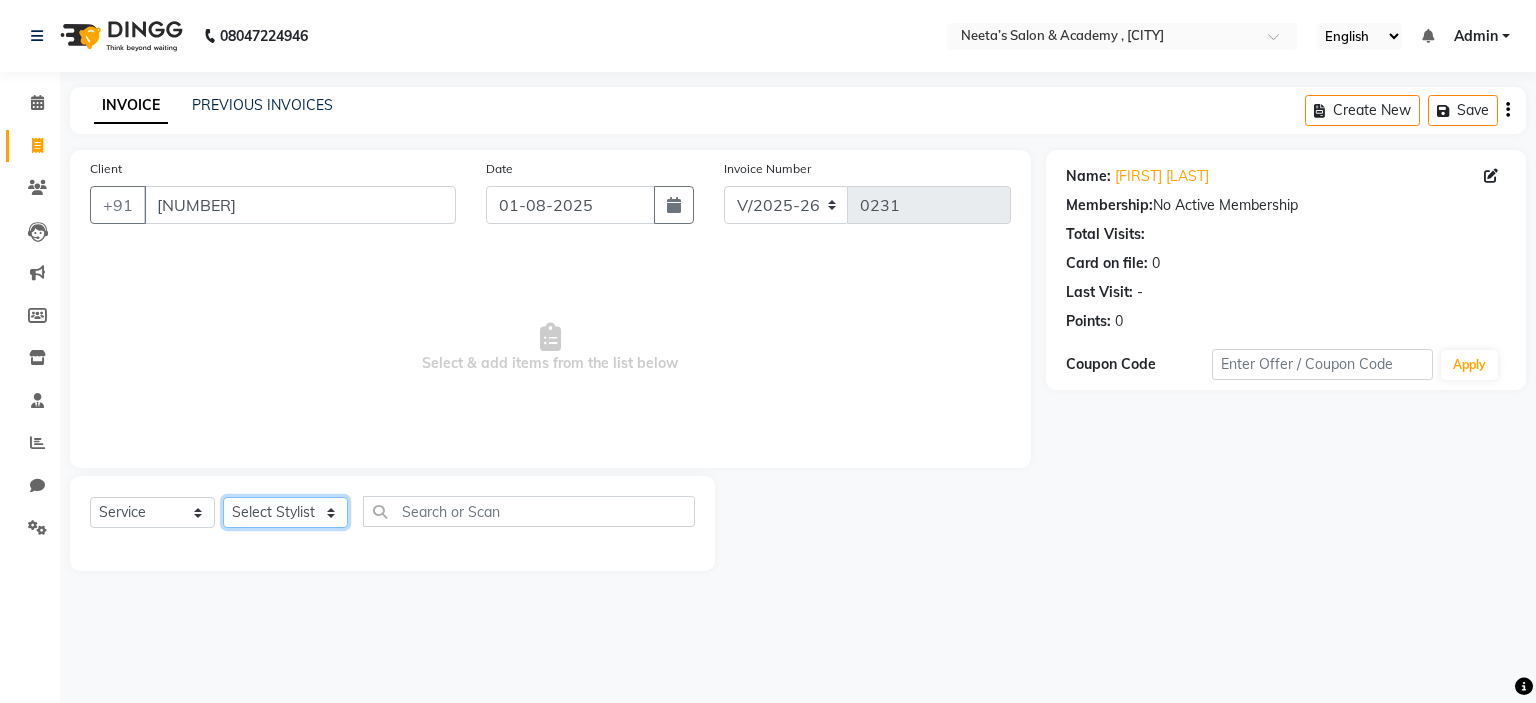 click on "Select Stylist  [FIRST] (Owner) [FIRST] [FIRST] [FIRST] [FIRST] [FIRST] [FIRST] [FIRST] [FIRST] [FIRST]" 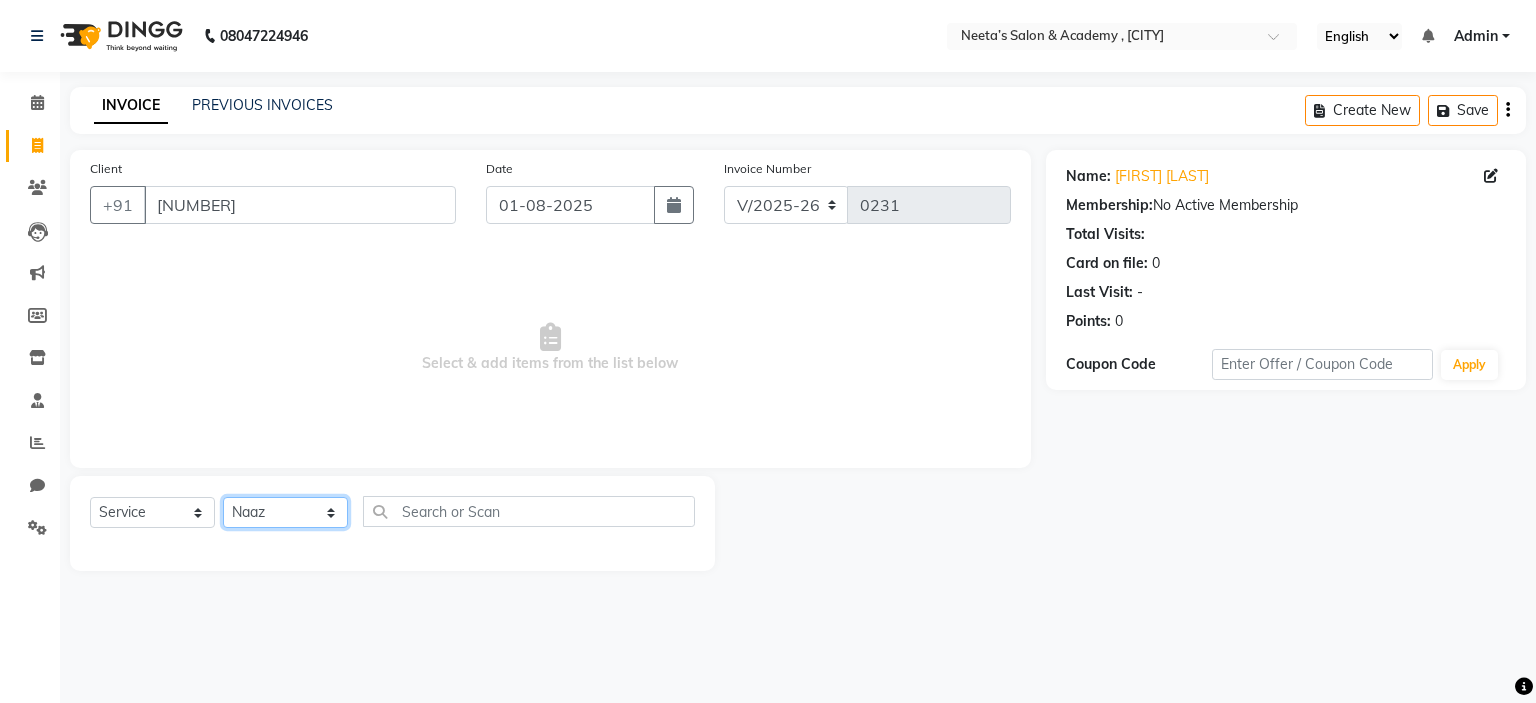 click on "Select Stylist  [FIRST] (Owner) [FIRST] [FIRST] [FIRST] [FIRST] [FIRST] [FIRST] [FIRST] [FIRST] [FIRST]" 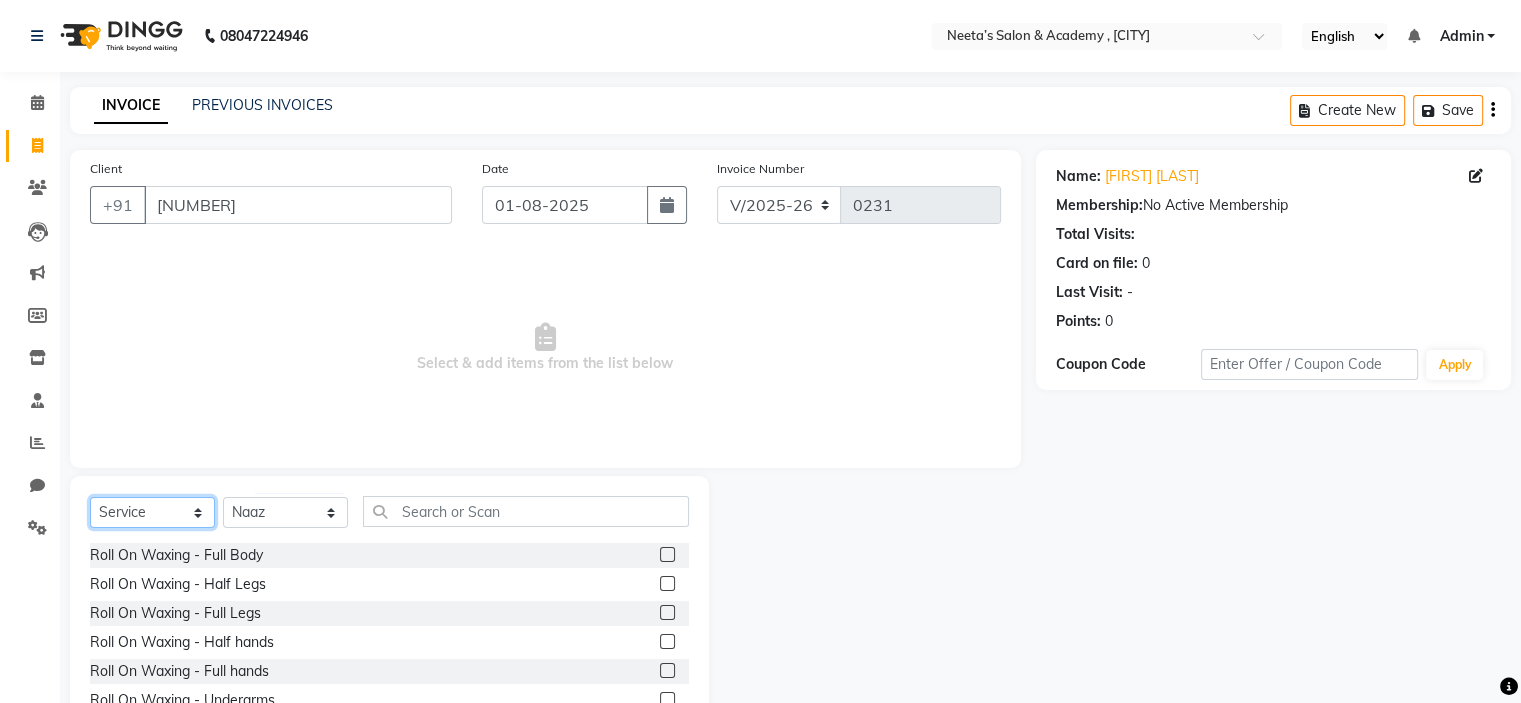 click on "Select  Service  Product  Membership  Package Voucher Prepaid Gift Card" 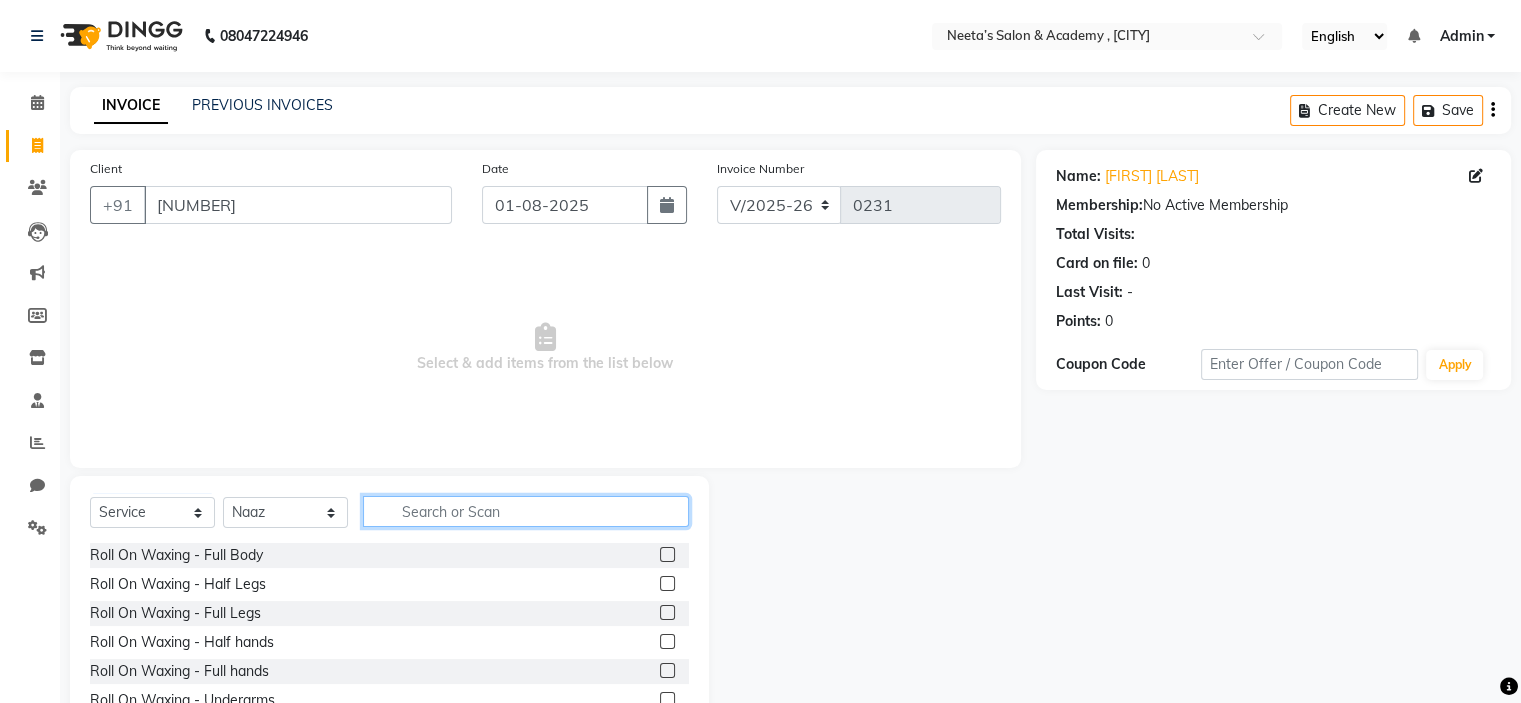 click 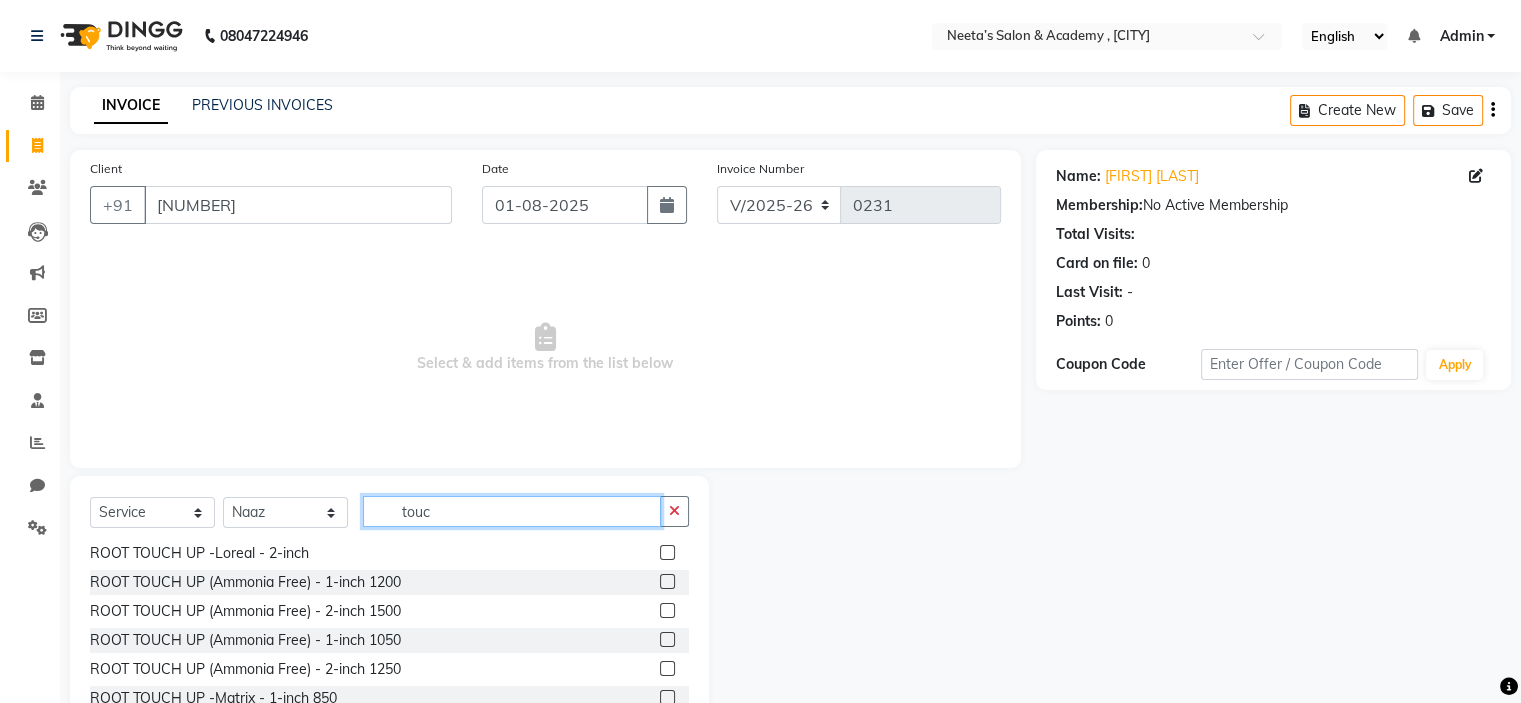 scroll, scrollTop: 32, scrollLeft: 0, axis: vertical 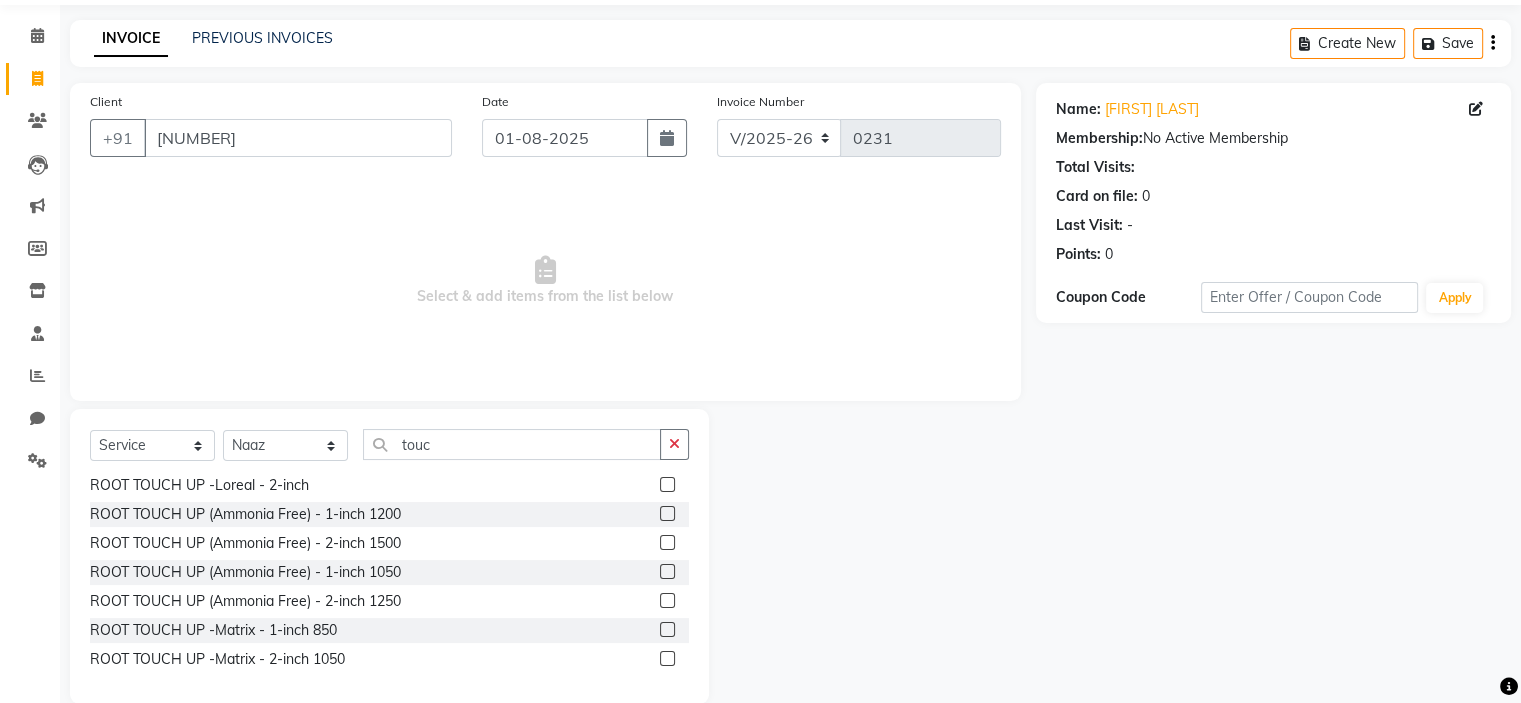 click 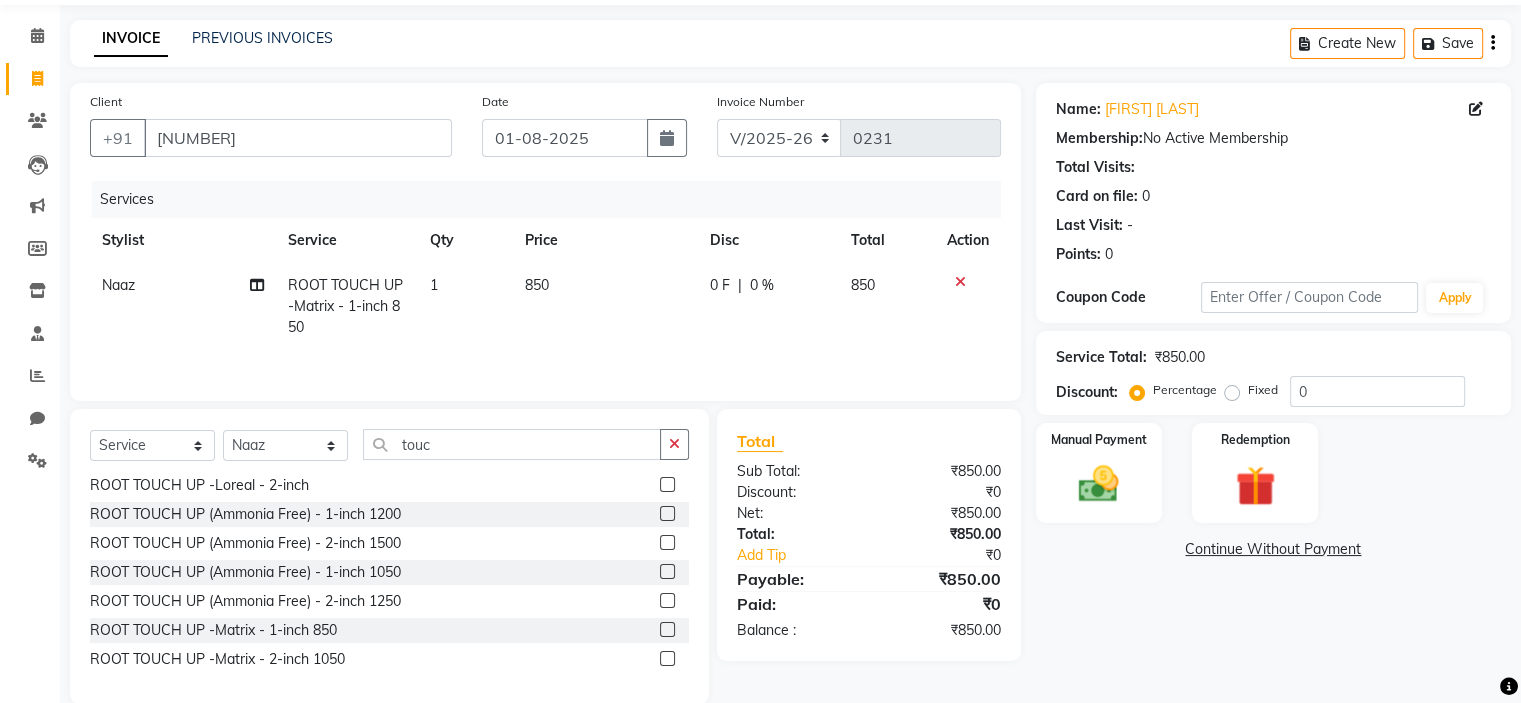 click on "ROOT TOUCH UP -Matrix - 1-inch 850" 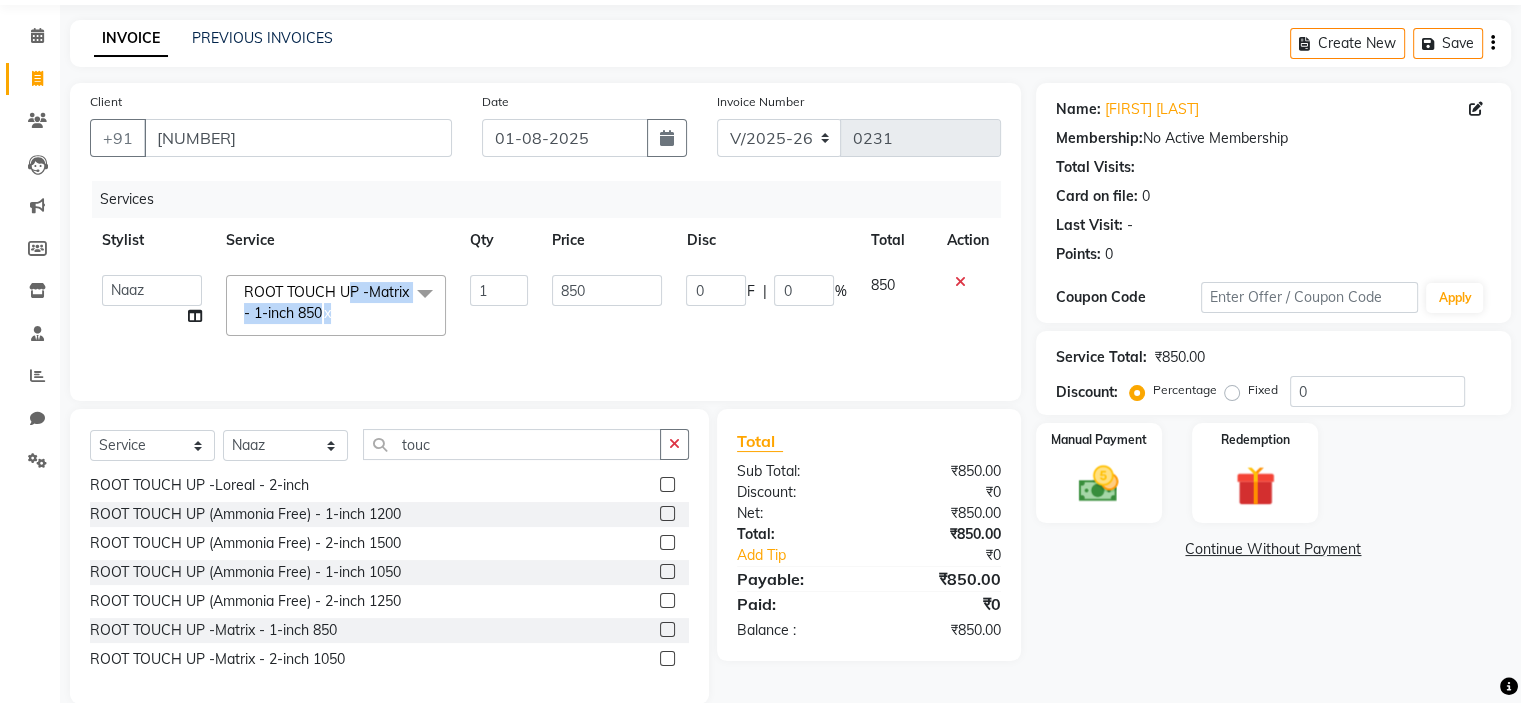 drag, startPoint x: 349, startPoint y: 299, endPoint x: 340, endPoint y: 310, distance: 14.21267 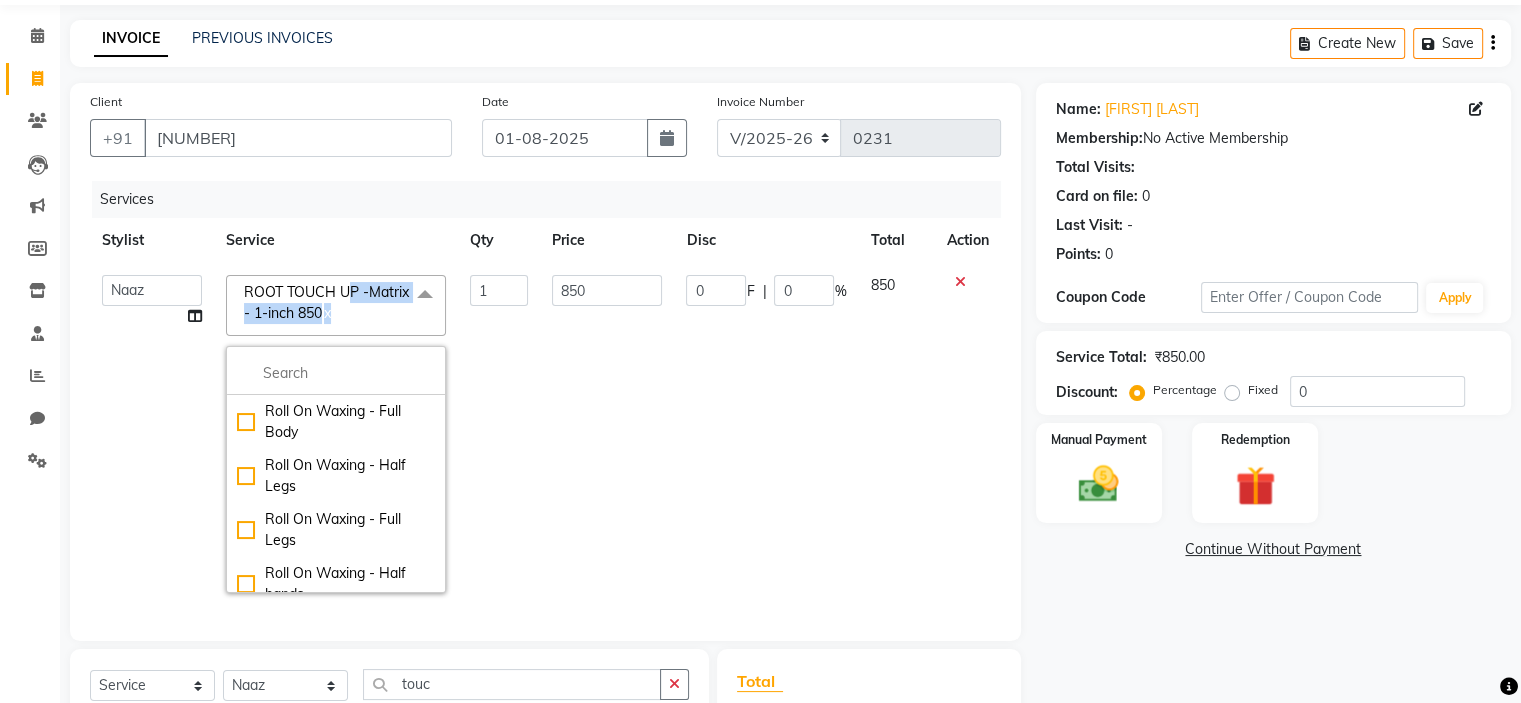 click on "ROOT TOUCH UP -Matrix - 1-inch 850  x" 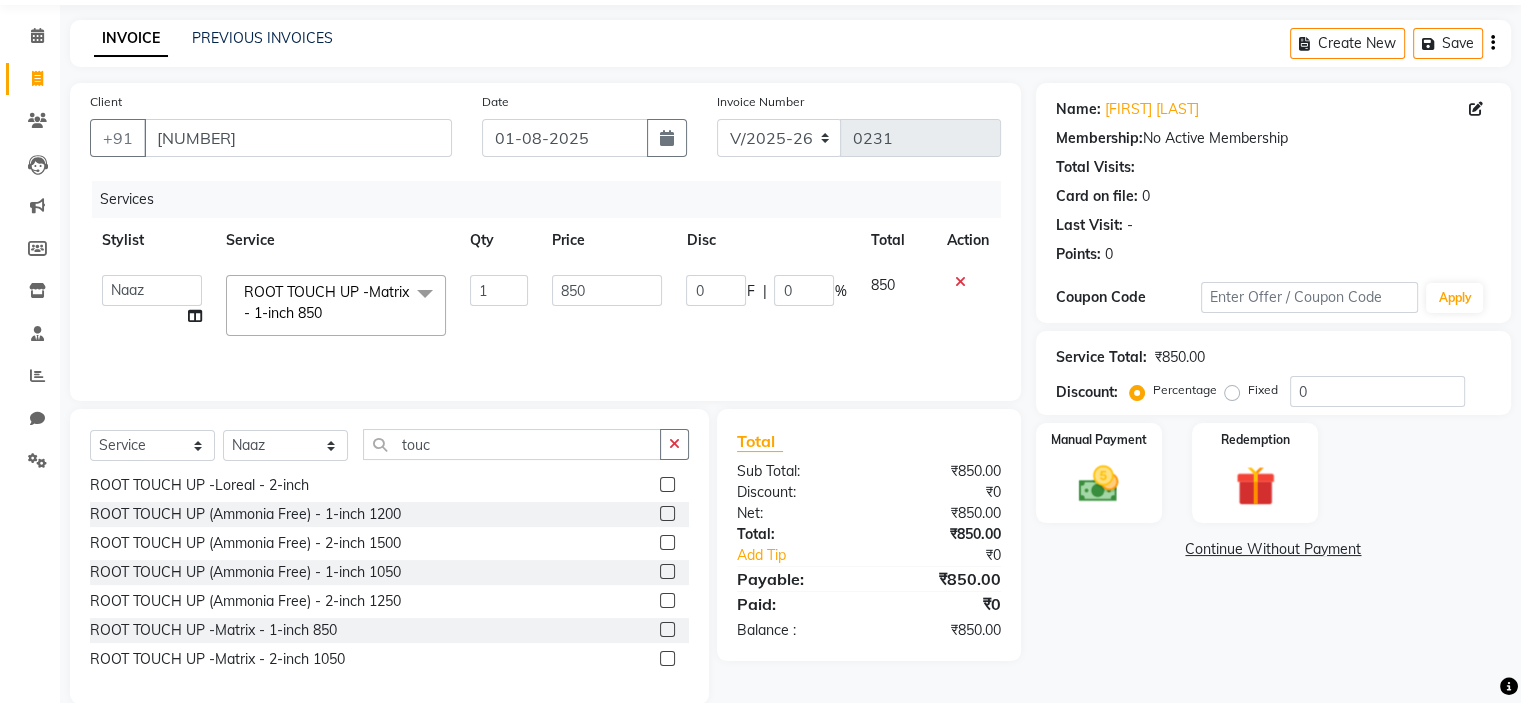 click on "ROOT TOUCH UP -Matrix - 1-inch 850" 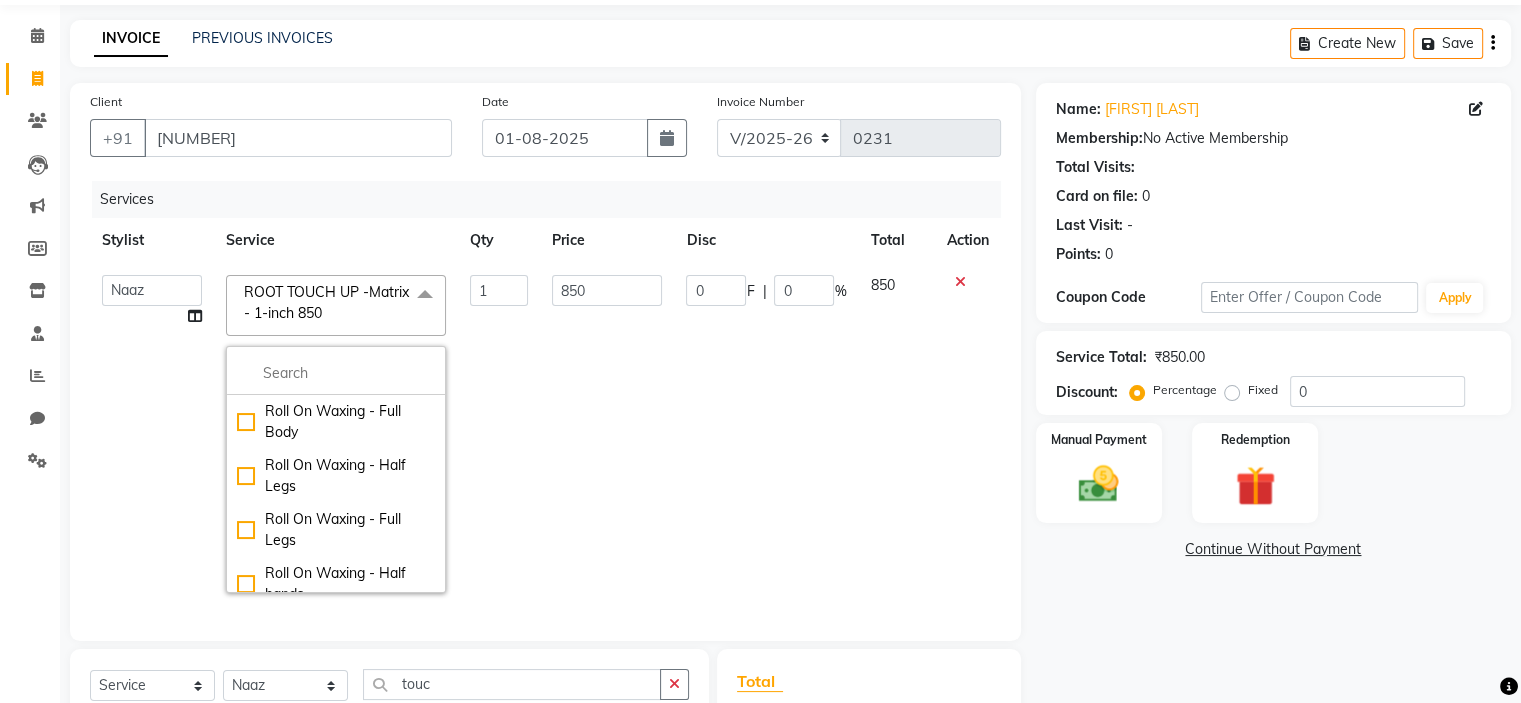 click on "x" 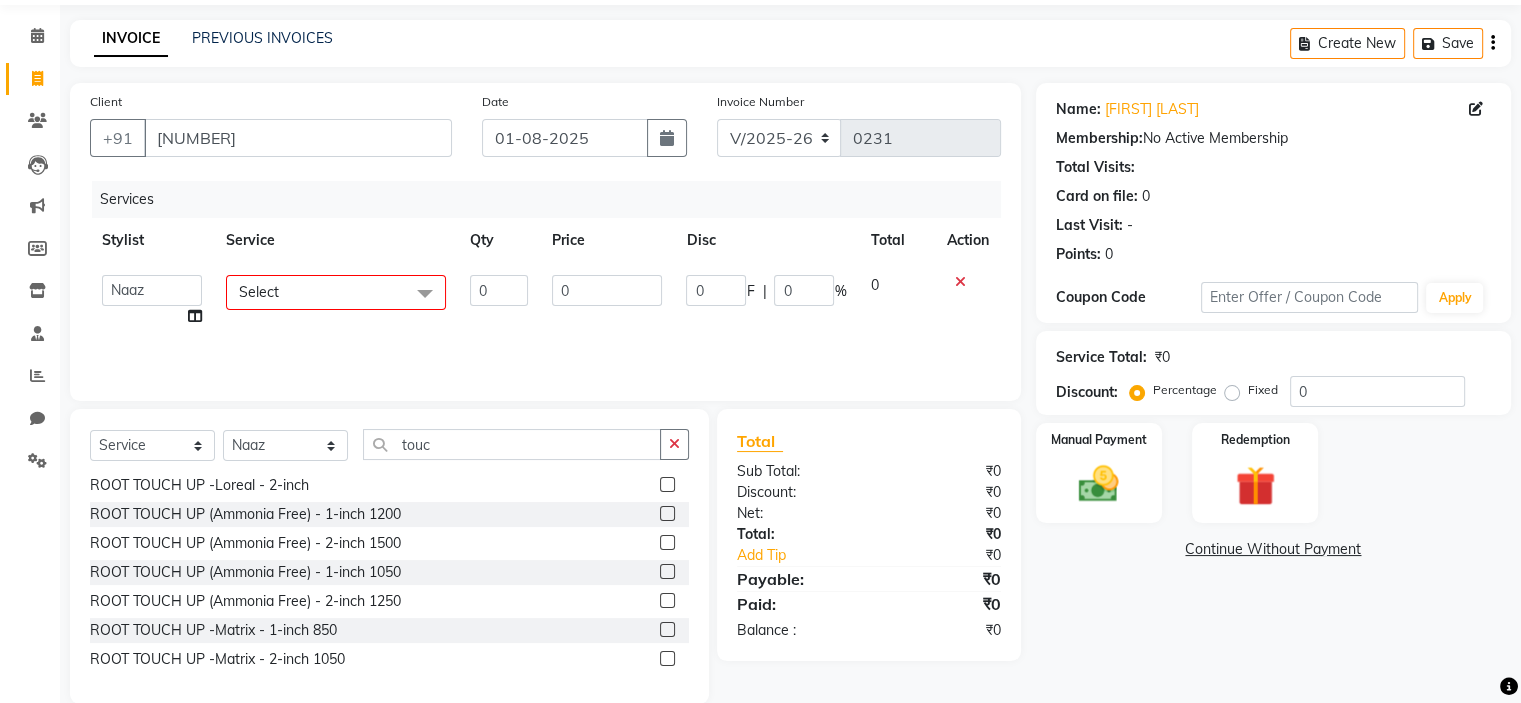 click on "Select Roll On Waxing - Full Body Roll On Waxing - Half Legs Roll On Waxing - Full Legs Roll On Waxing - Half hands Roll On Waxing - Full hands Roll On Waxing - Underarms Roll On Waxing - Half back Roll On Waxing -  Back Rica / Boisoft Waxing - Stomach and Chest    2550 Rica / Boisoft Waxing - Half Legs Rica / Boisoft Waxing - Full Legs Rica / Boisoft Waxing - Half hands Rica / Boisoft Waxing - Full hands Rica / Boisoft Waxing - Underarms Rica / Boisoft Waxing - Half back Rica / Boisoft Waxing -  Back Rica / Boisoft Waxing - Stomach and Chest Brazilian Stripless Wax - Eyebrows Brazilian Stripless Wax - Upper Lip Brazilian Stripless Wax - Forehead Brazilian Stripless Wax - Side Locks Brazilian Stripless Wax - Jawline Brazilian Stripless Wax - Chin Brazilian Stripless Wax - Nose Brazilian Stripless Wax - Full Face Brazilian Stripless Wax - Under Arms Brazilian Stripless Wax - Bikini Wax Chocolate Waxing - Full Body Chocolate Waxing - Half Legs Chocolate Waxing - Full Legs Chocolate Waxing - Half hands" 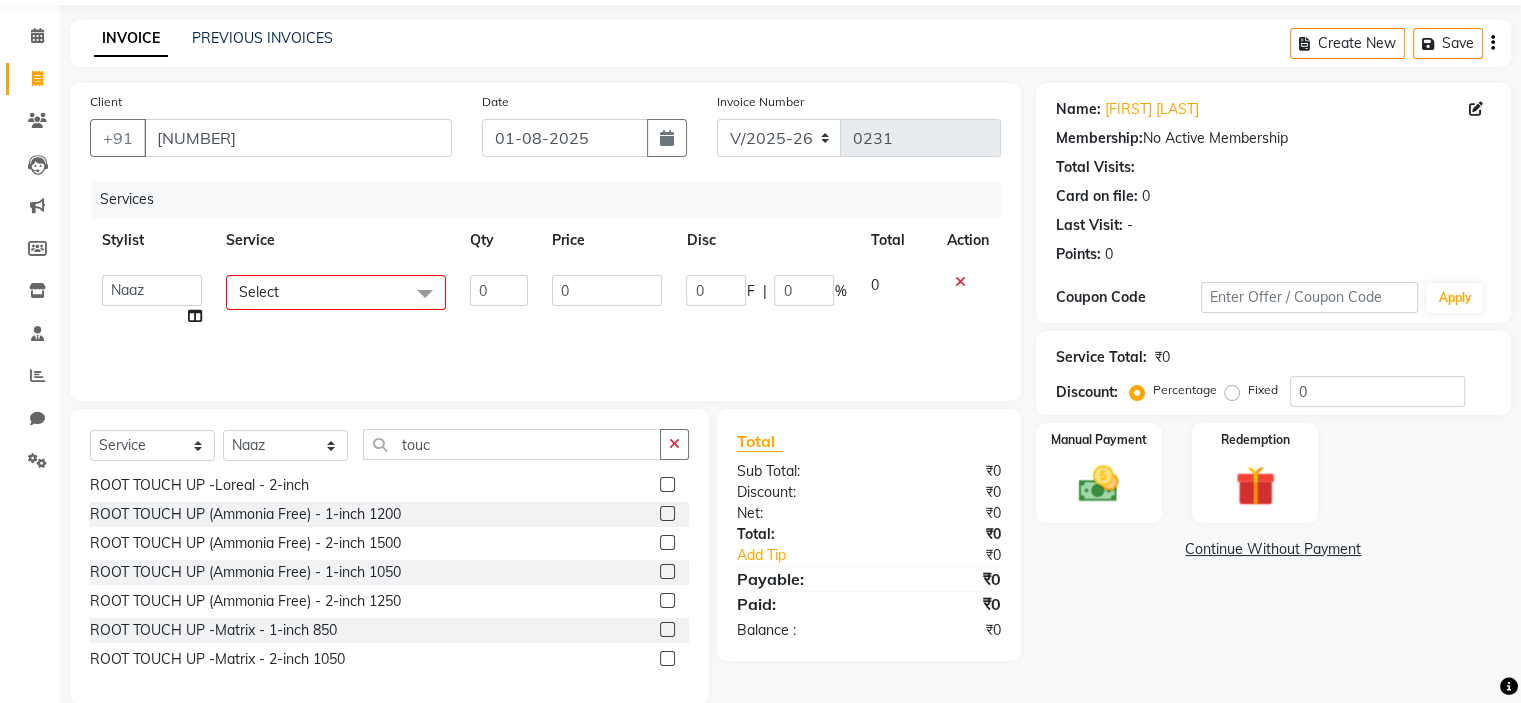 click on "Select" 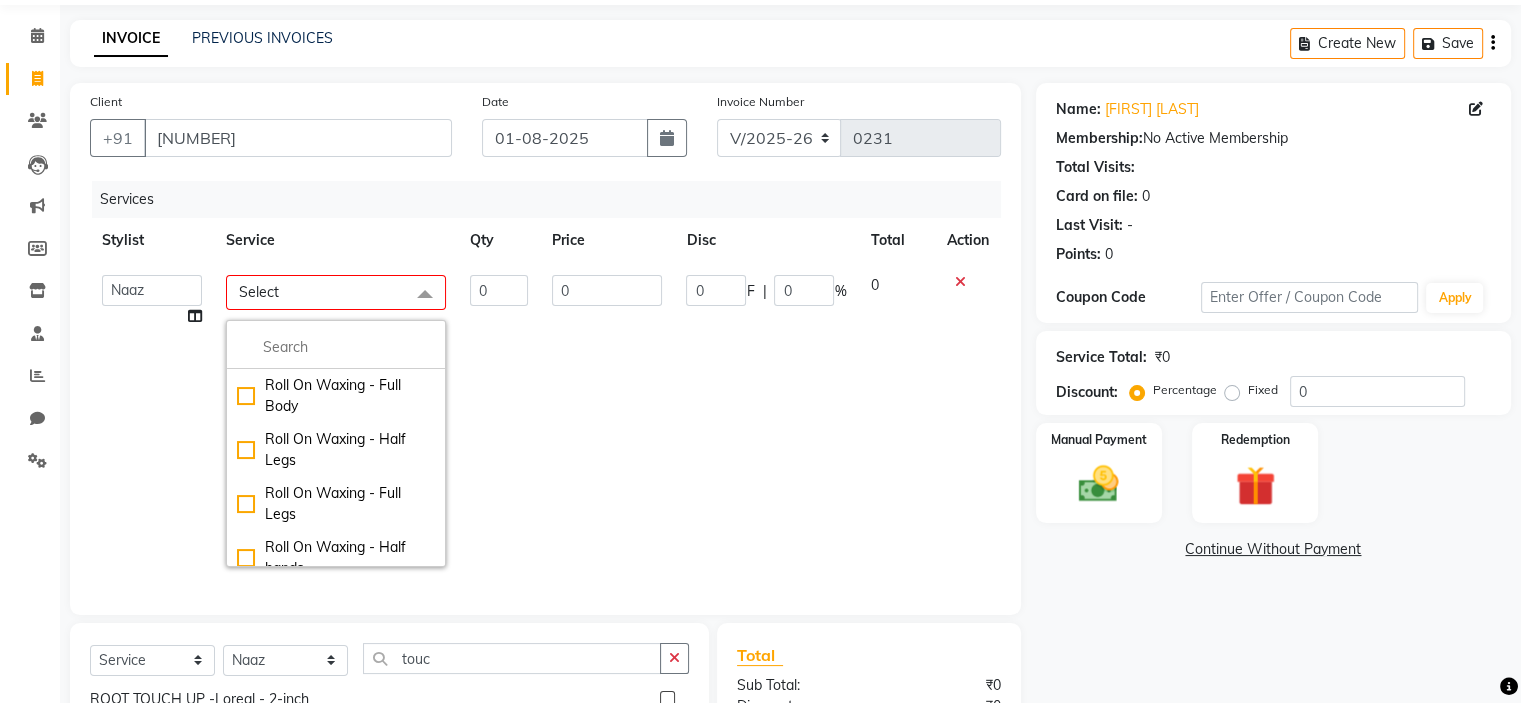 click on "0" 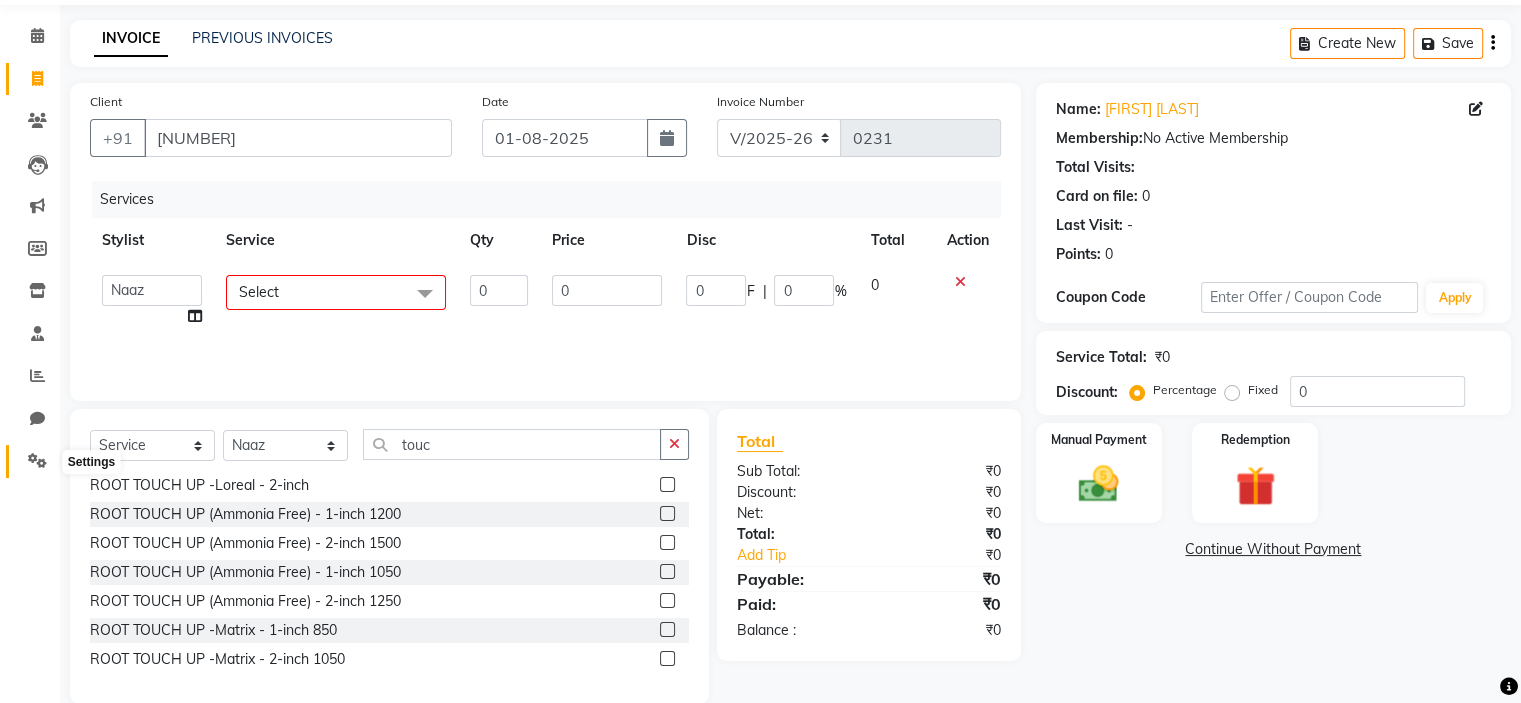 click 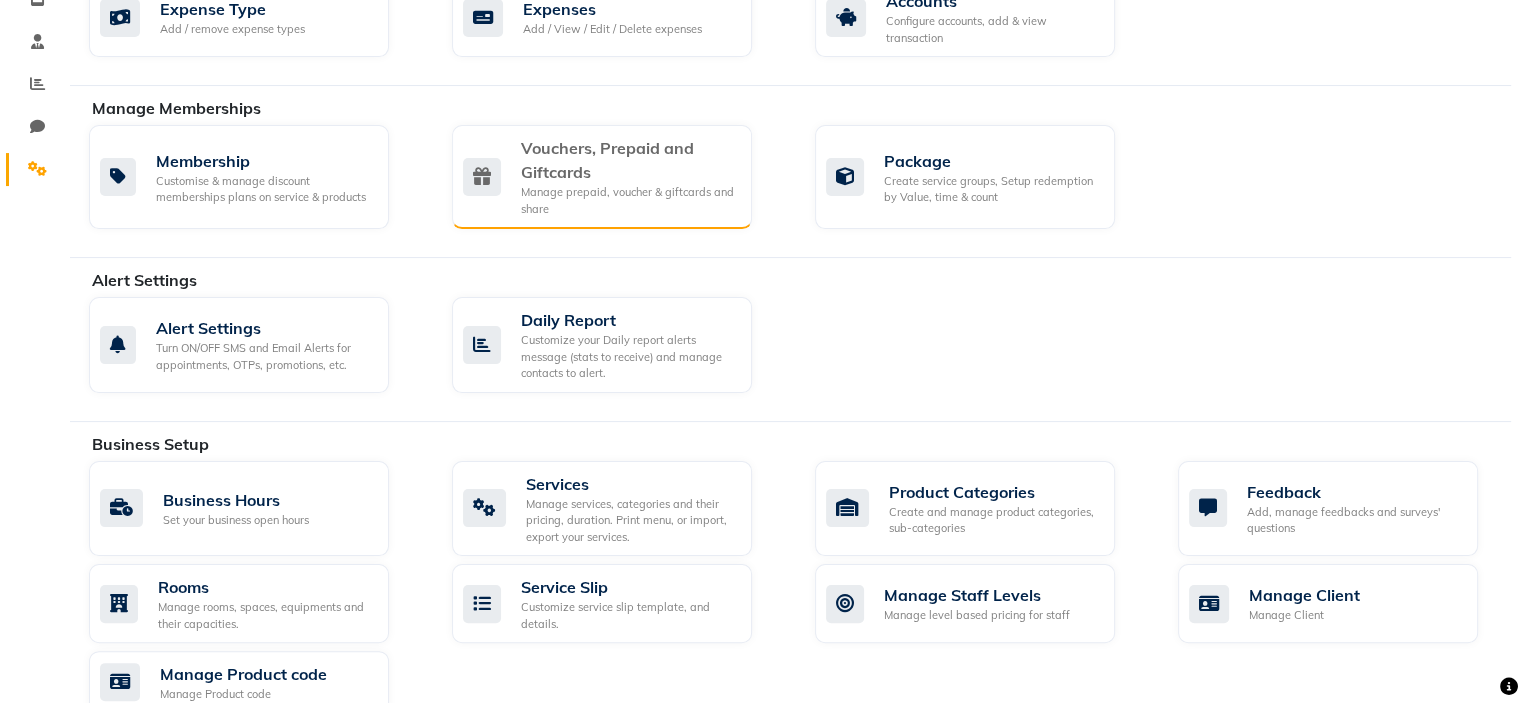 scroll, scrollTop: 552, scrollLeft: 0, axis: vertical 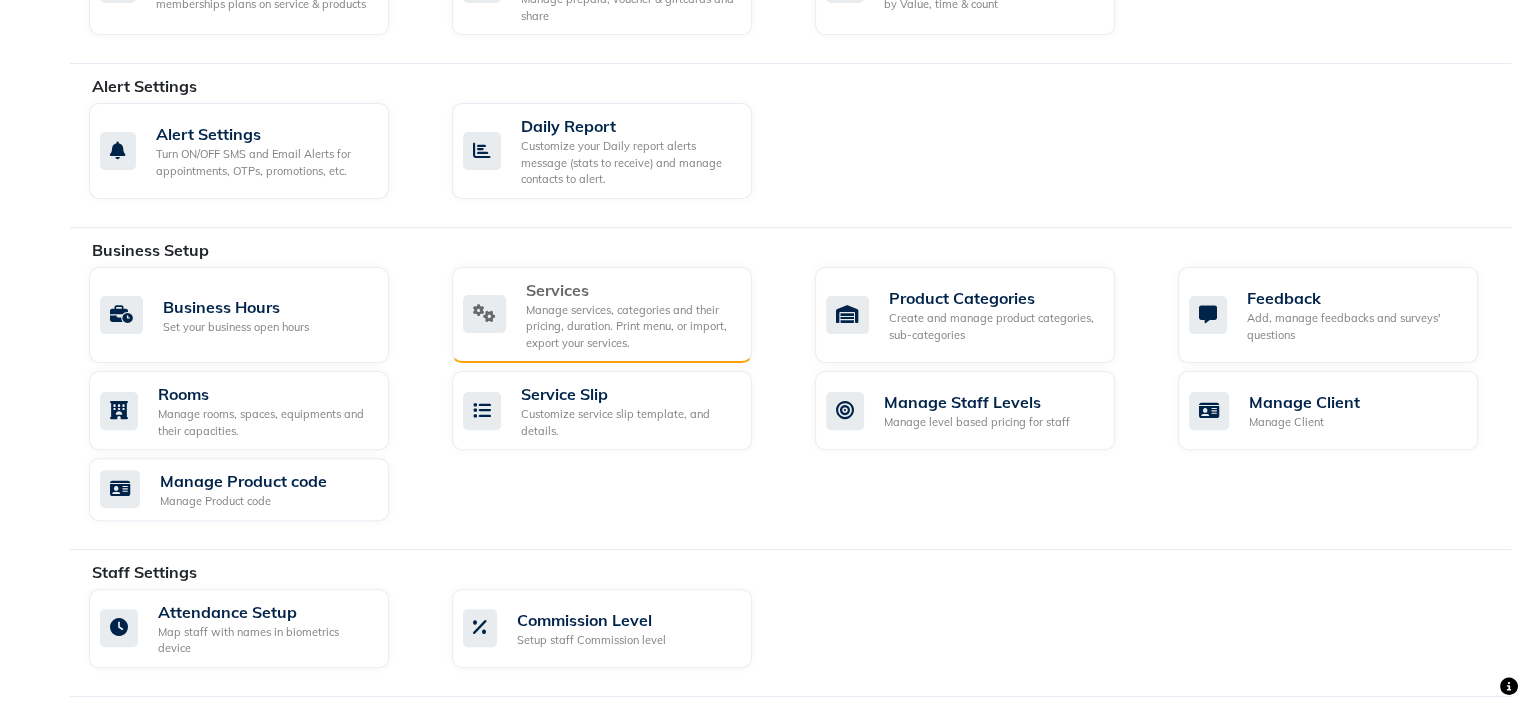 click on "Manage services, categories and their pricing, duration. Print menu, or import, export your services." 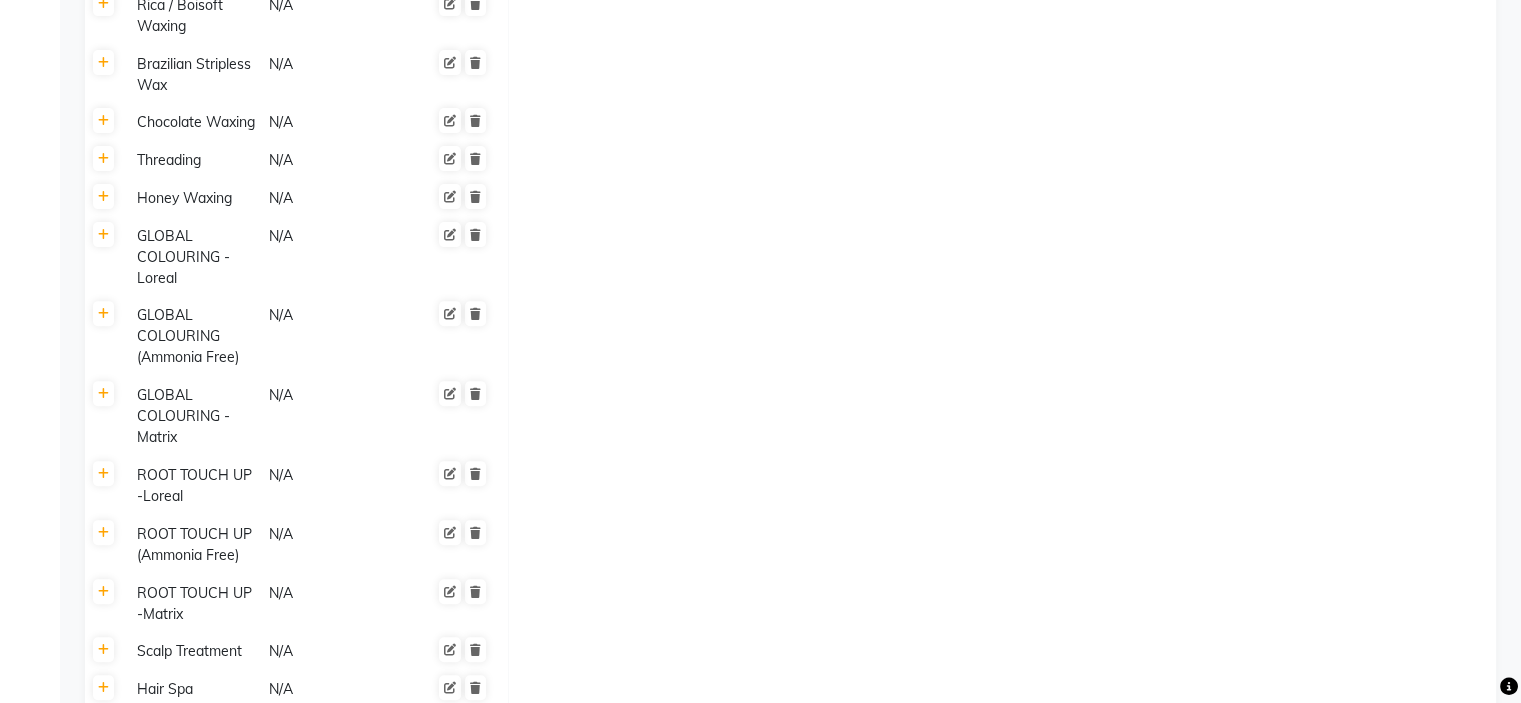 scroll, scrollTop: 843, scrollLeft: 0, axis: vertical 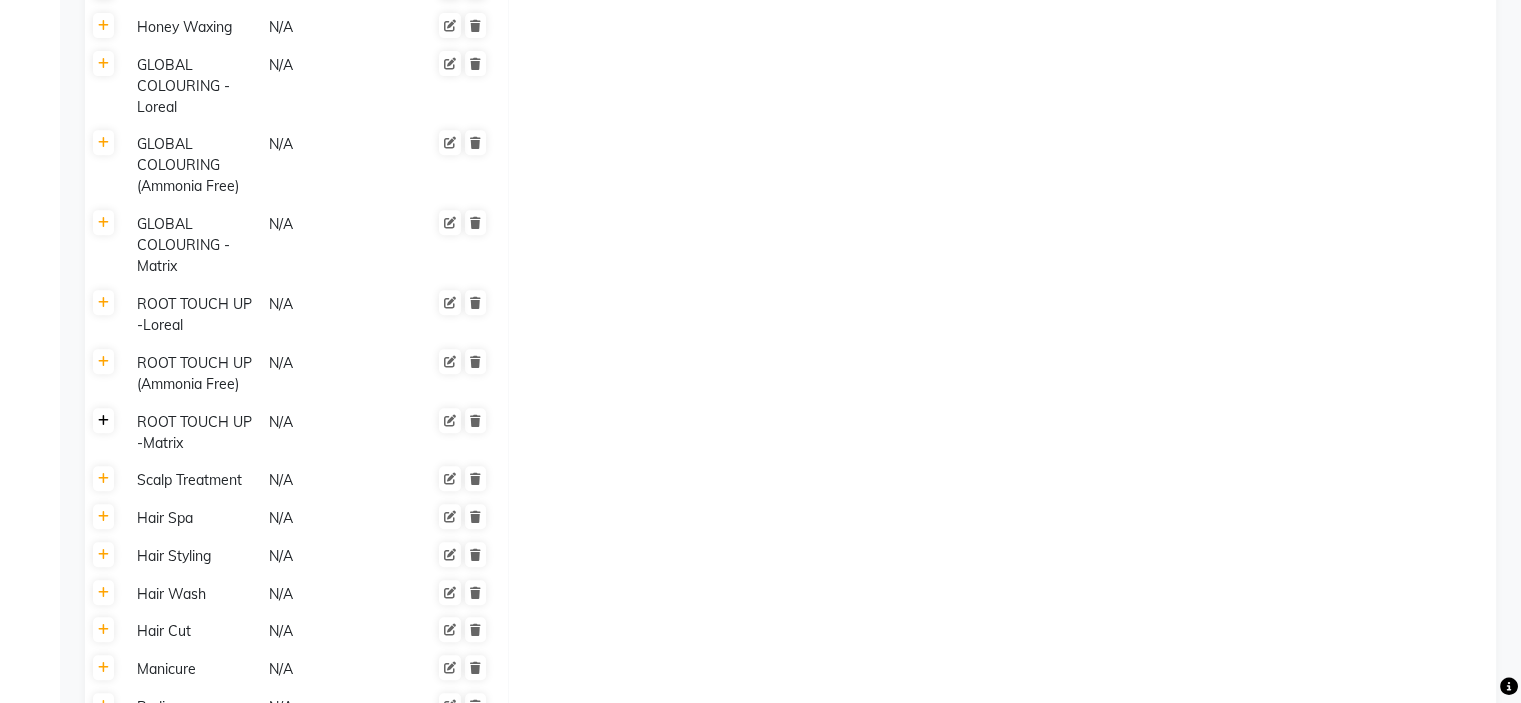 click 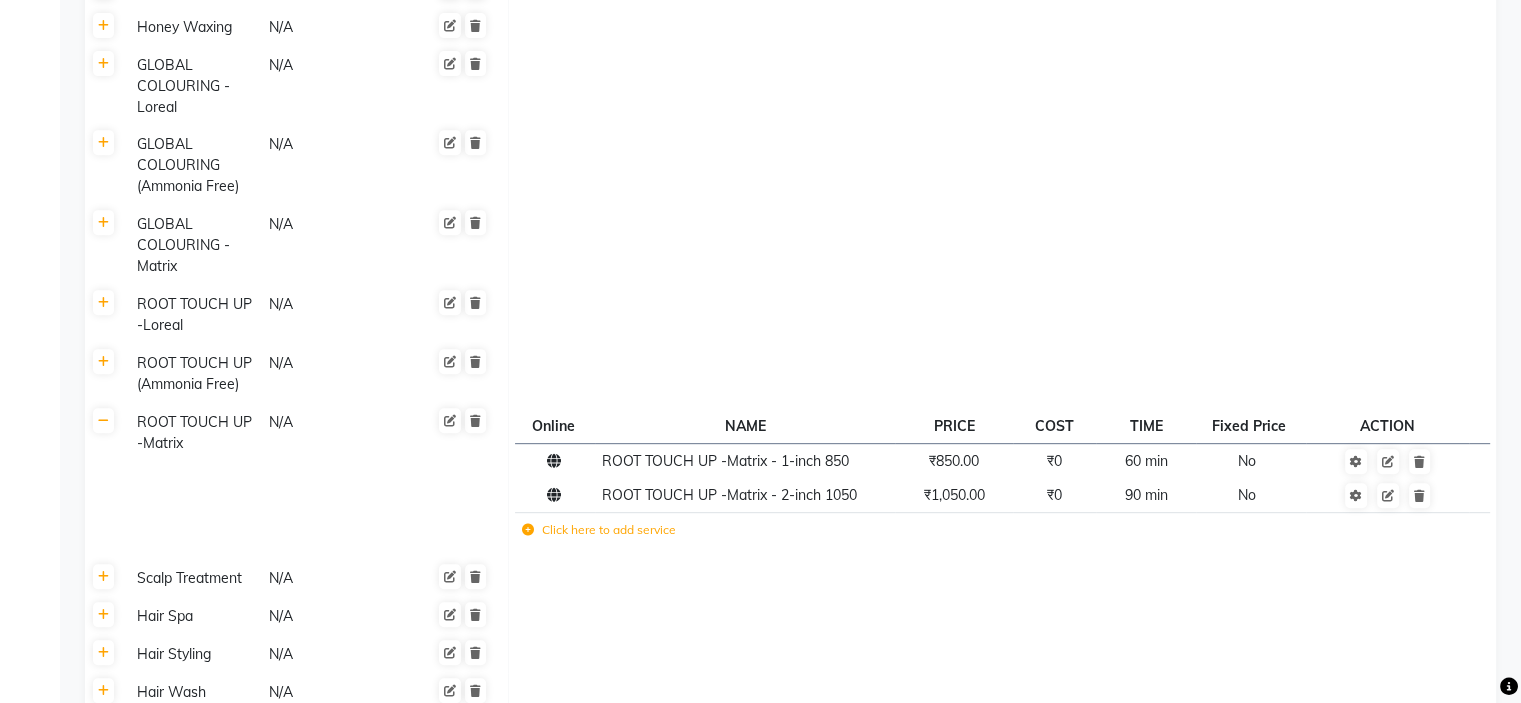 scroll, scrollTop: 922, scrollLeft: 0, axis: vertical 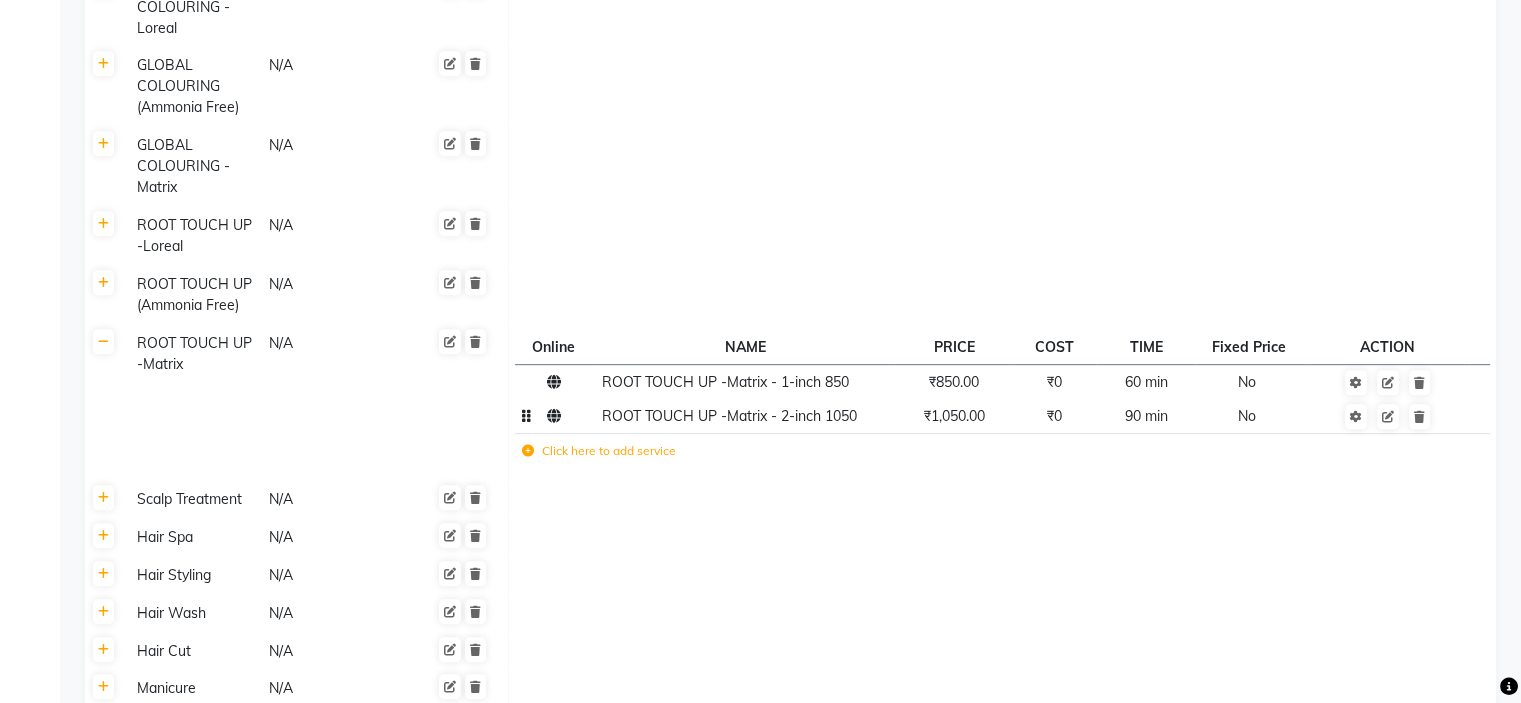 click on "ROOT TOUCH UP -Matrix - 2-inch 1050" 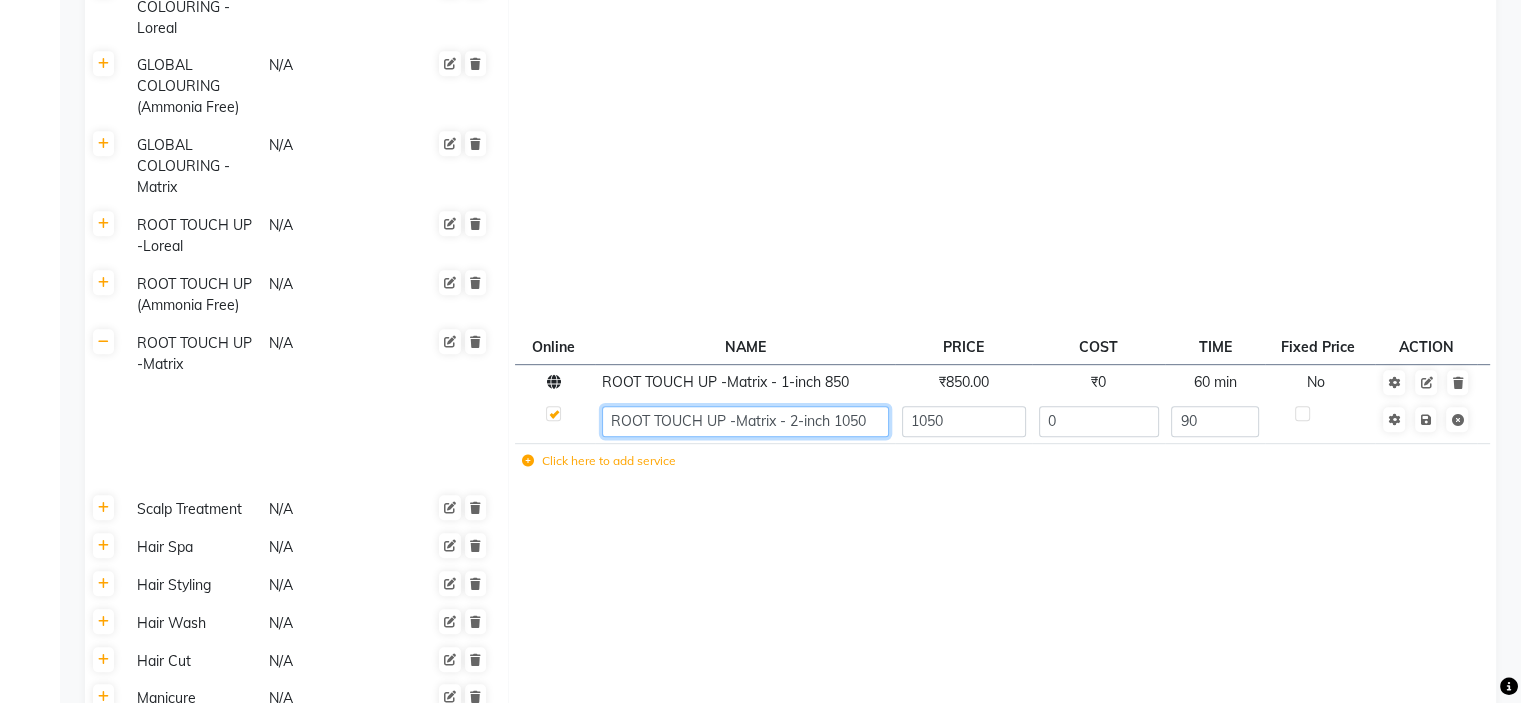 click on "ROOT TOUCH UP -Matrix - 2-inch 1050" 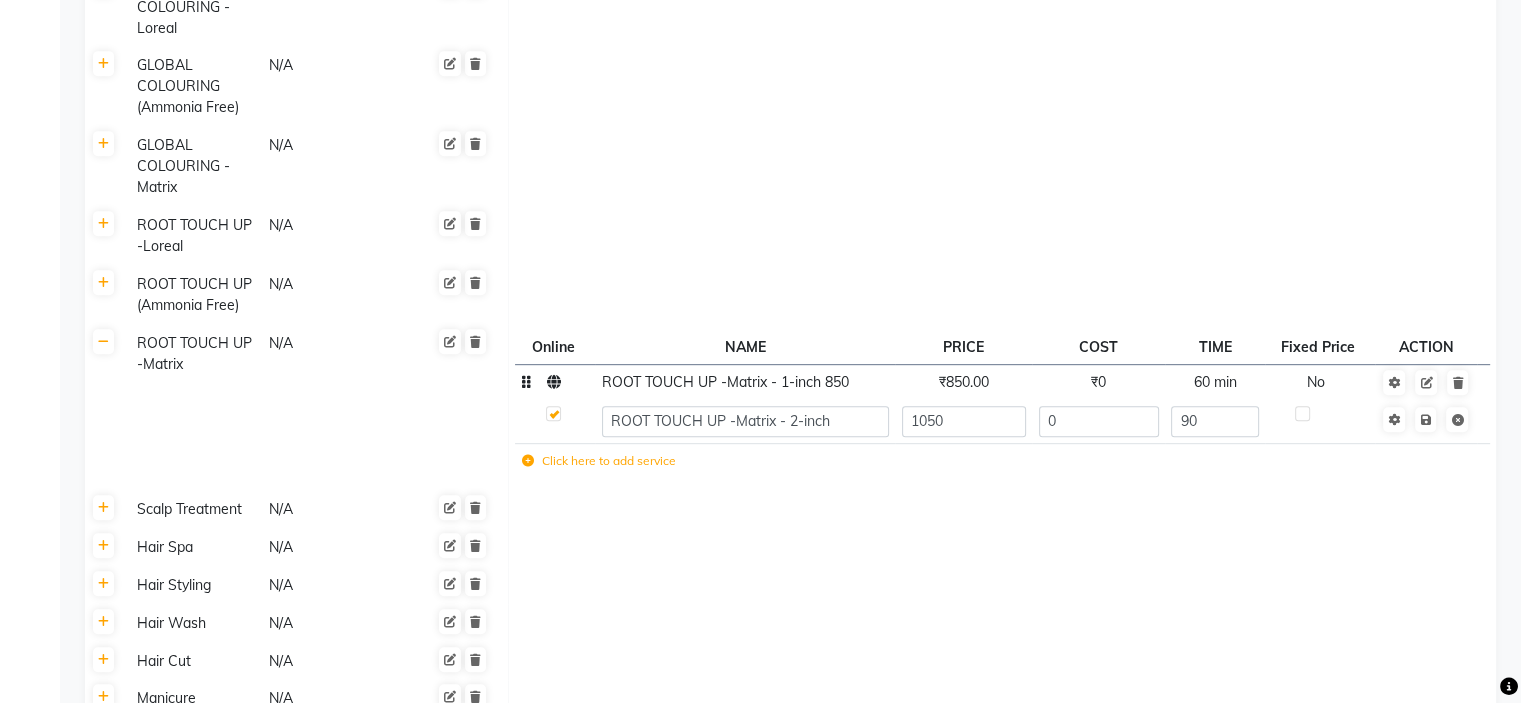 click on "ROOT TOUCH UP -Matrix - 1-inch 850" 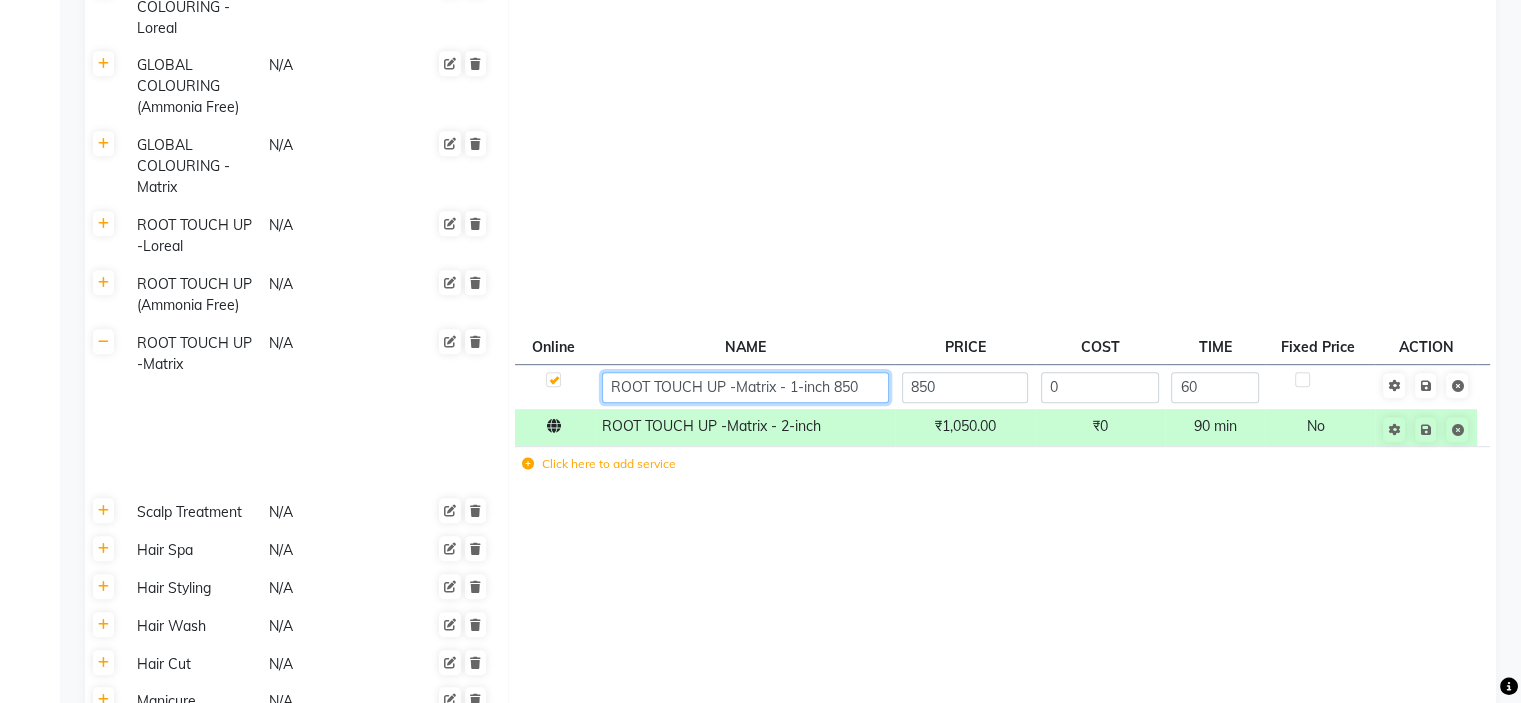 click on "ROOT TOUCH UP -Matrix - 1-inch 850" 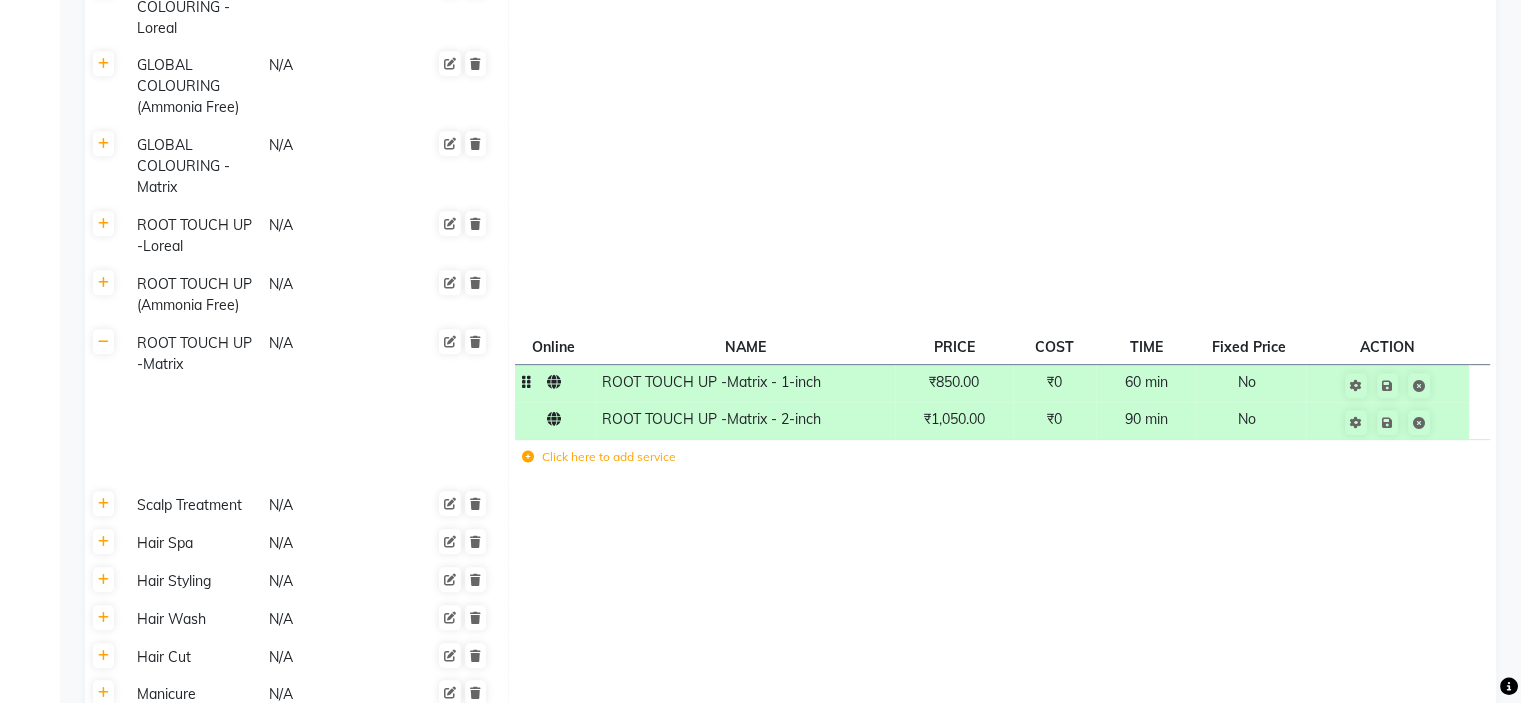 click on "Click here to add service" 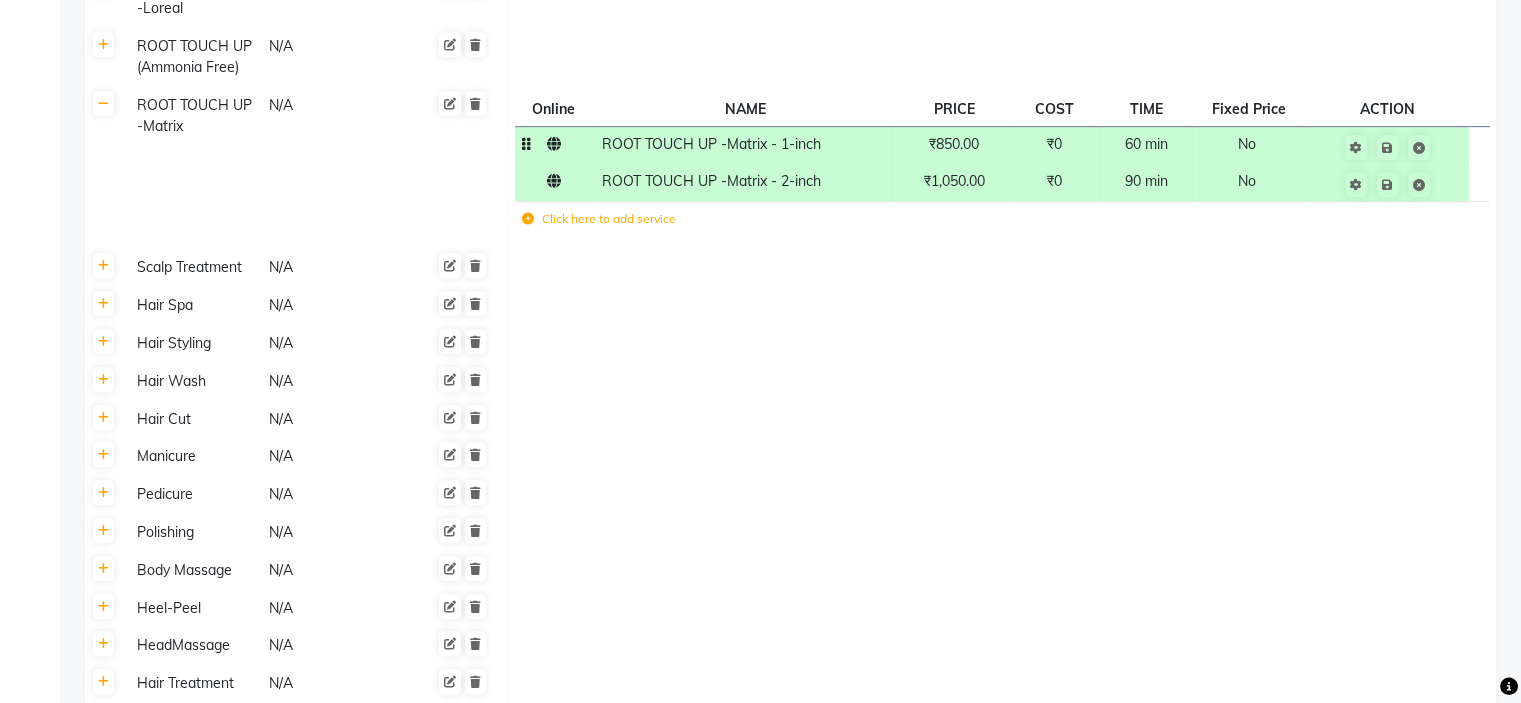 scroll, scrollTop: 1124, scrollLeft: 0, axis: vertical 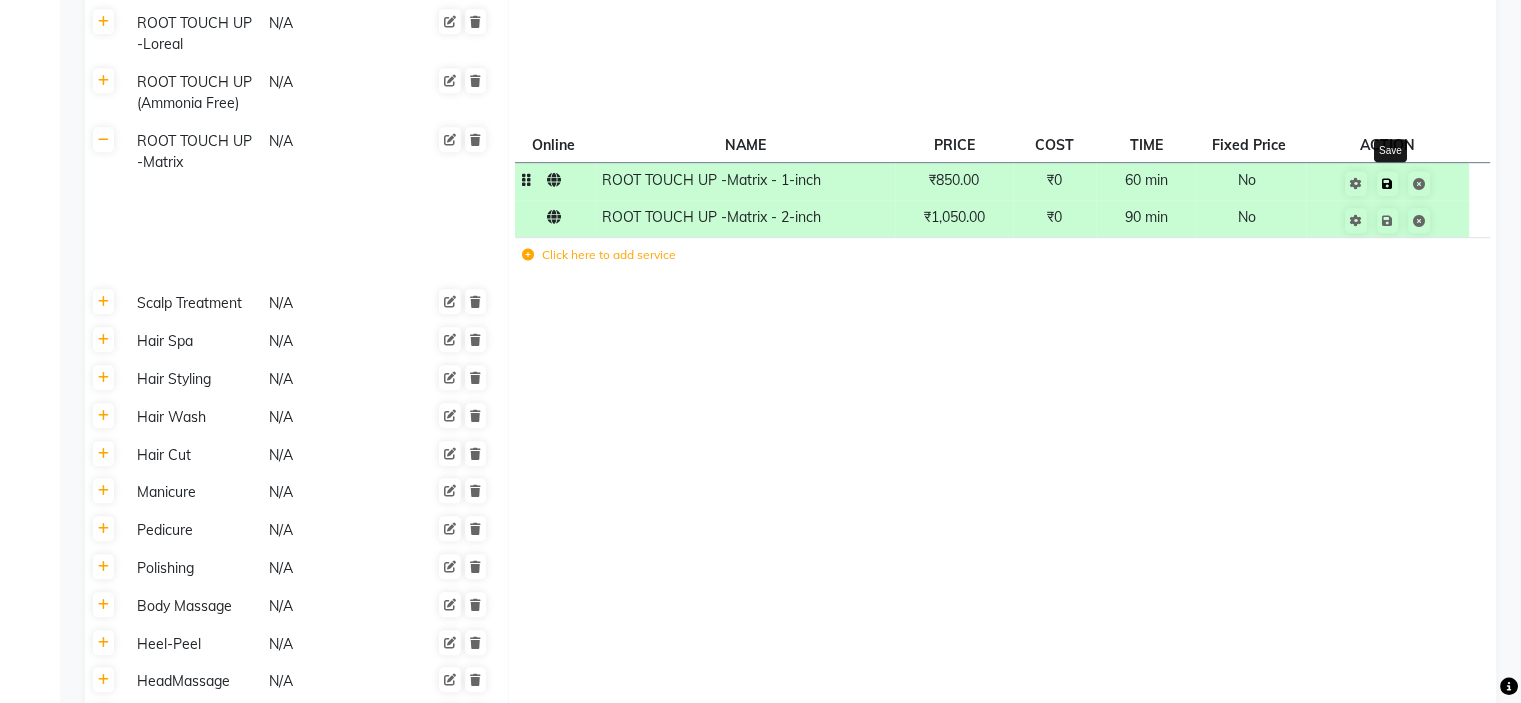 click 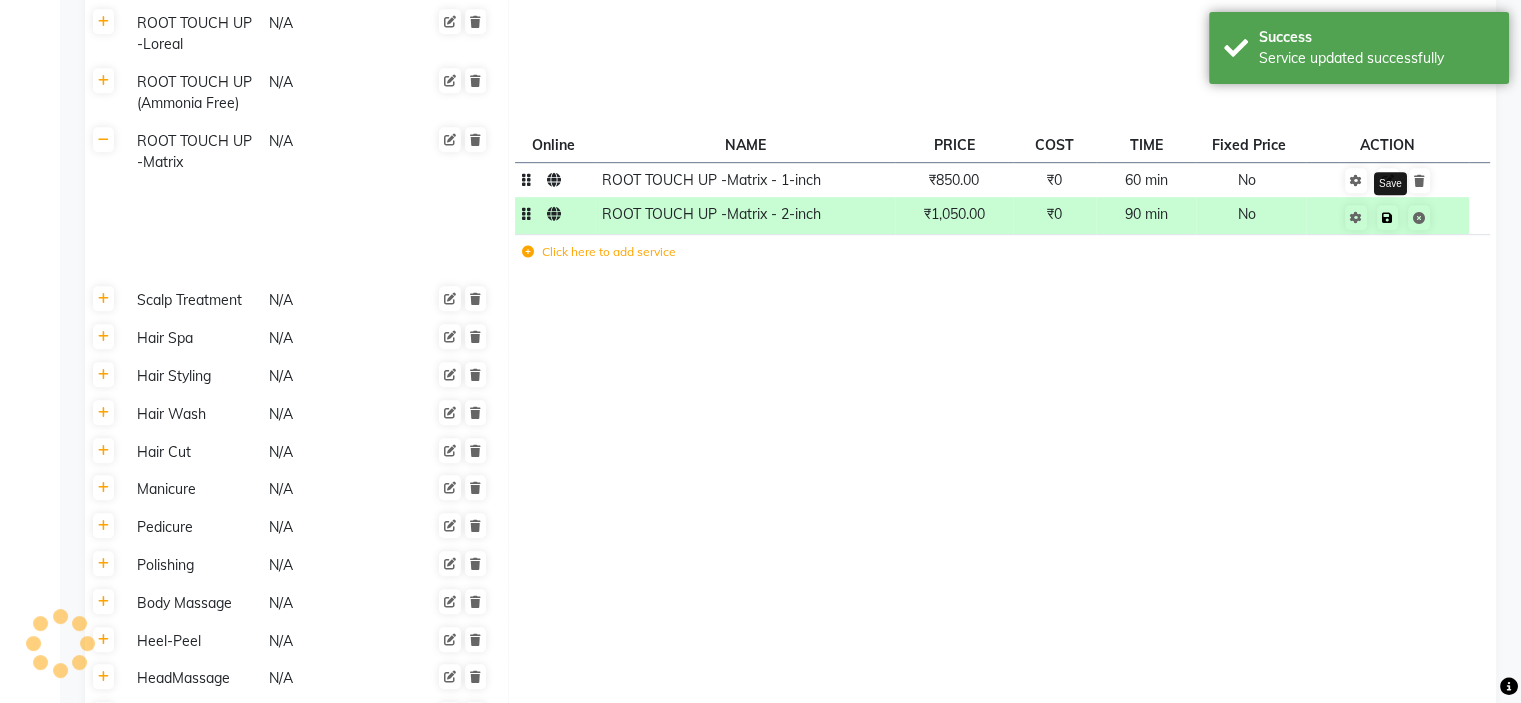 click 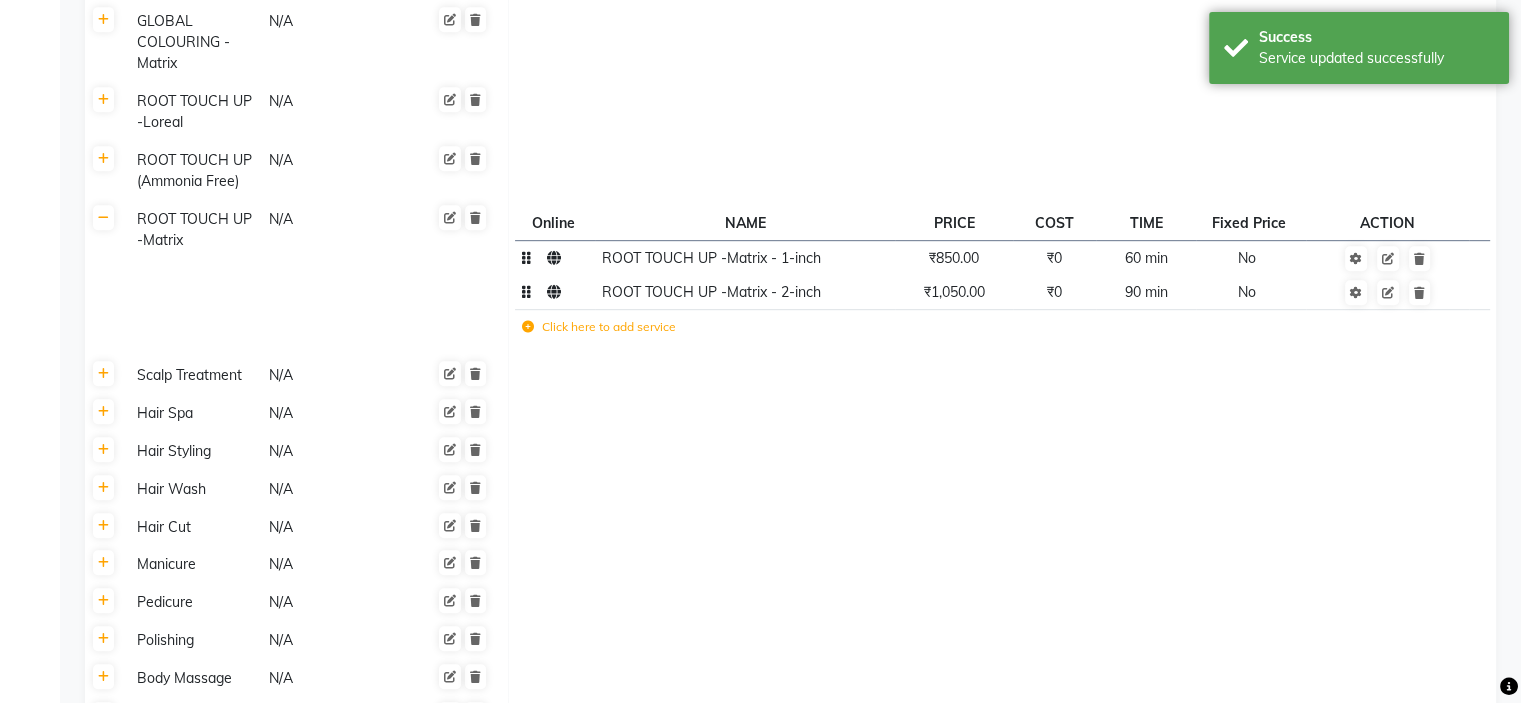 scroll, scrollTop: 1044, scrollLeft: 0, axis: vertical 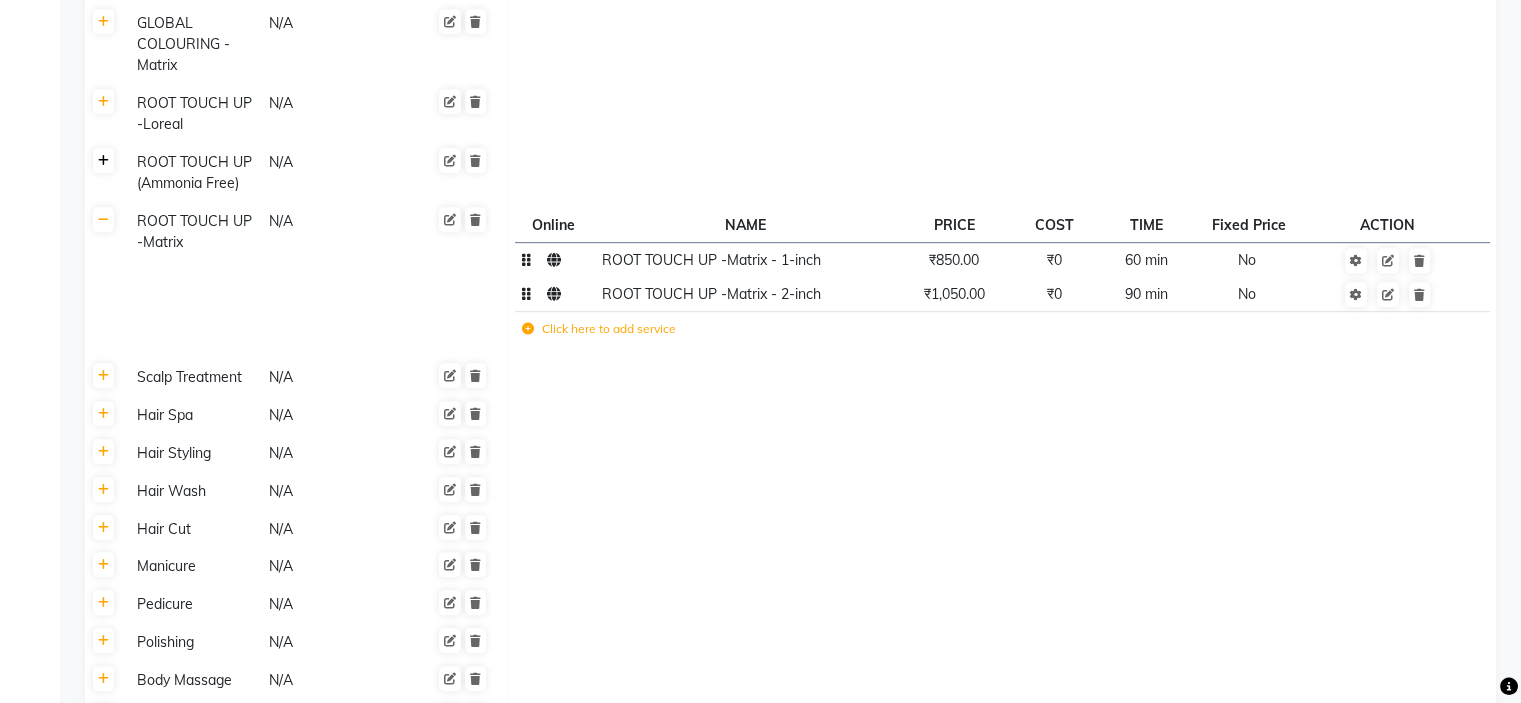 click 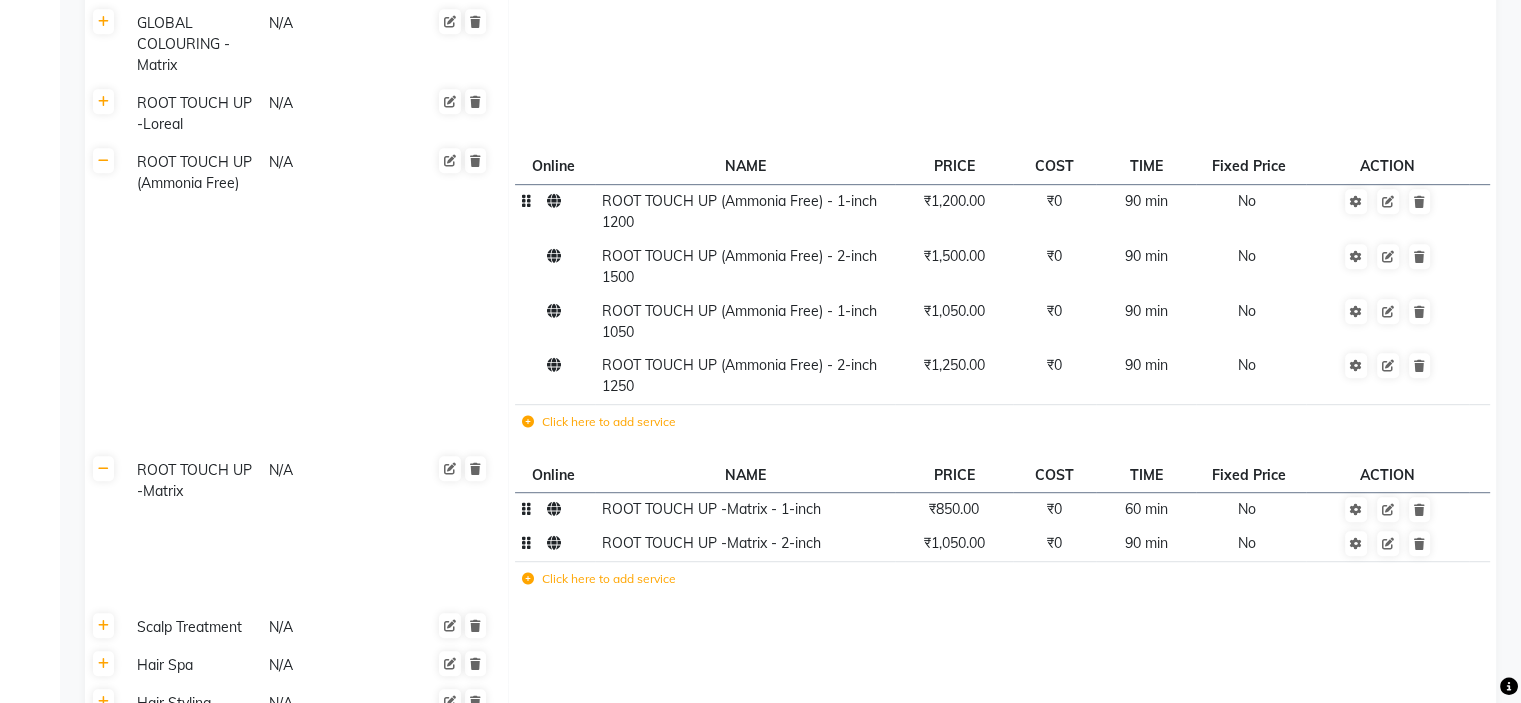 click on "ROOT TOUCH UP (Ammonia Free) - 1-inch 1200" 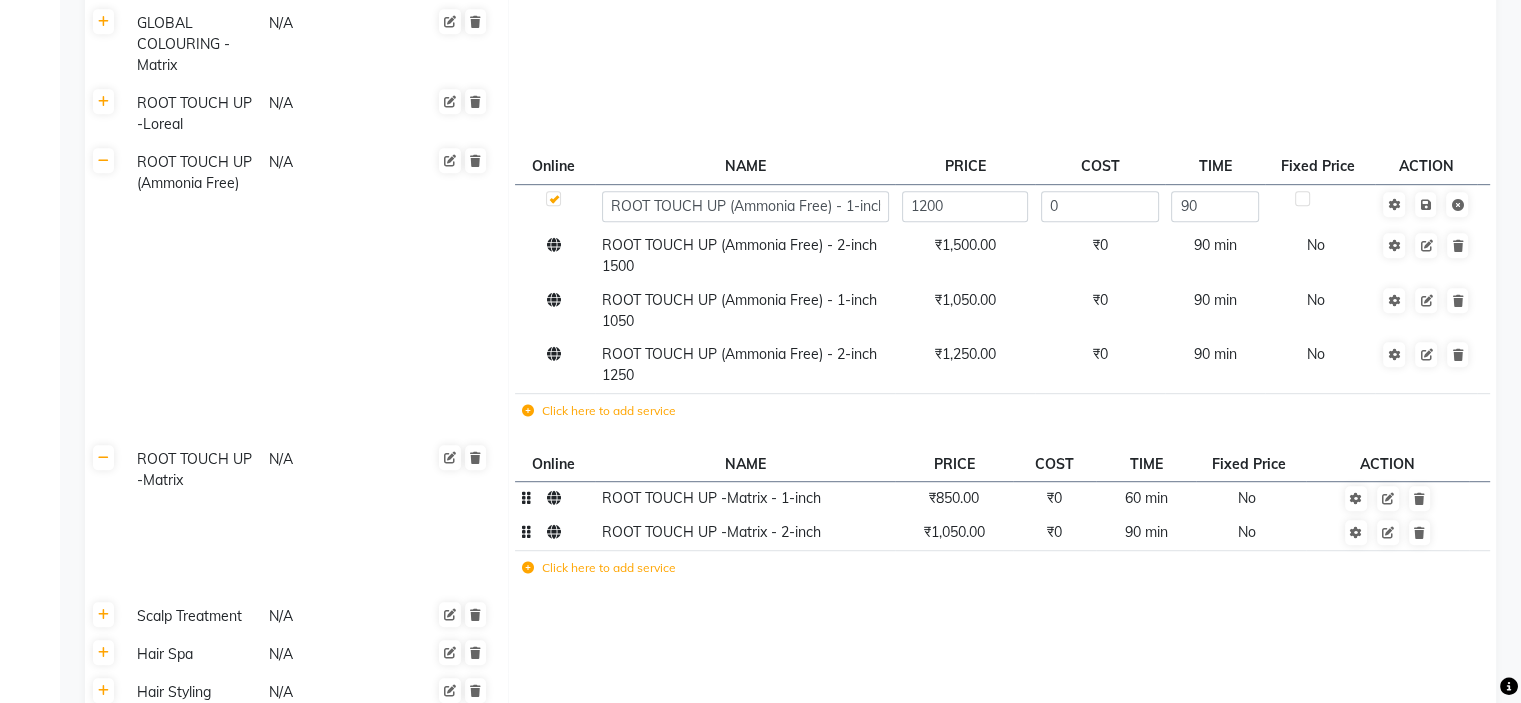 click on "ROOT TOUCH UP (Ammonia Free) - 1-inch 1200" 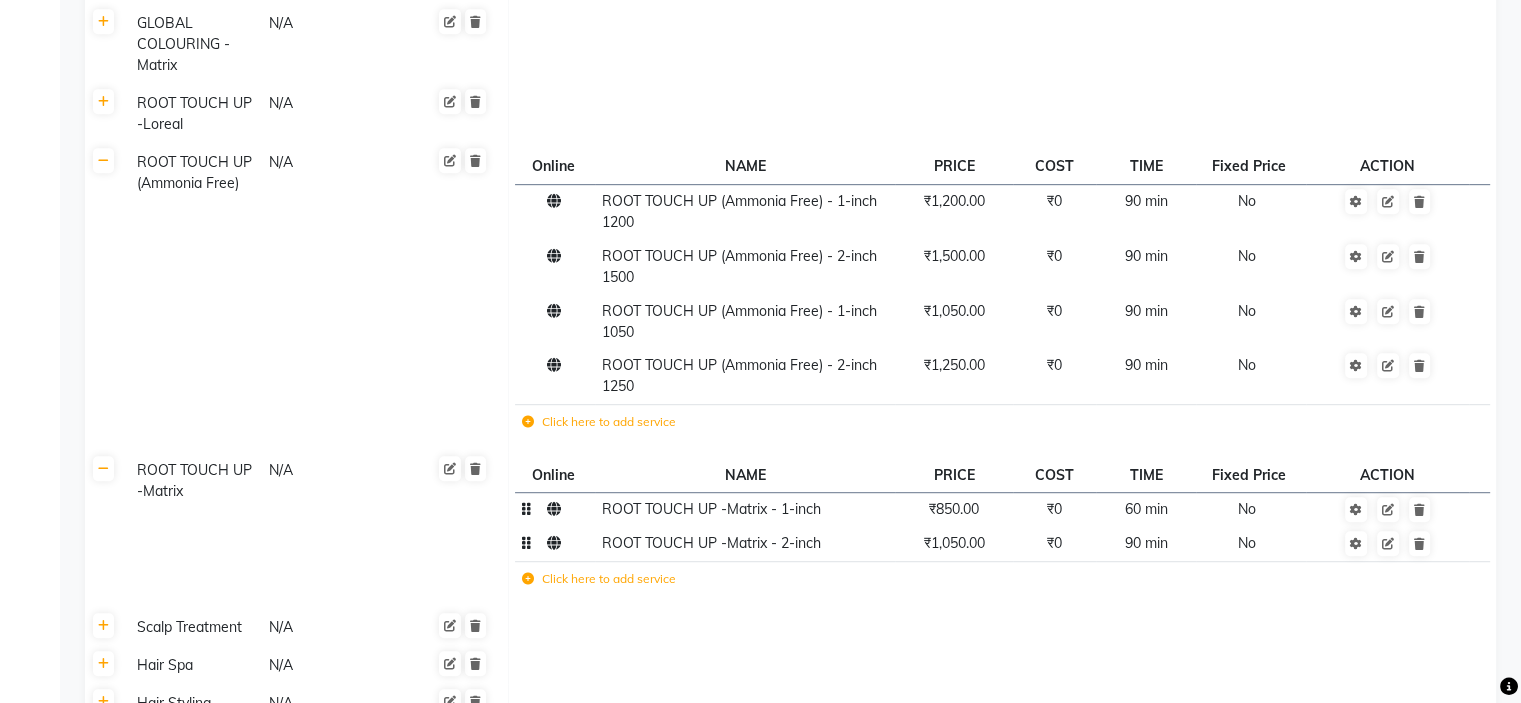 click on "Roll On Waxing N/A Online NAME PRICE COST TIME Fixed Price ACTION Roll On Waxing - Full Body ₹3,050.00 ₹0 120 min No Roll On Waxing - Half Legs ₹800.00 ₹0 60 min No Roll On Waxing - Full Legs ₹950.00 ₹0 60 min No Roll On Waxing - Half hands ₹500.00 ₹0 60 min No Roll On Waxing - Full hands ₹200.00 ₹0 30 min No Roll On Waxing - Underarms ₹600.00 ₹0 60 min No Roll On Waxing - Half back ₹950.00 ₹0 60 min No Roll On Waxing - Back ₹950.00 ₹0 60 min No Click here to add service Rica / Boisoft Waxing N/A Brazilian Stripless Wax N/A Chocolate Waxing N/A Threading N/A Honey Waxing N/A GLOBAL COLOURING -Loreal N/A GLOBAL COLOURING (Ammonia Free) N/A GLOBAL COLOURING -Matrix N/A ROOT TOUCH UP -Loreal N/A ROOT TOUCH UP (Ammonia Free) N/A Online NAME PRICE COST TIME Fixed Price ACTION ROOT TOUCH UP (Ammonia Free) - 1-inch 1200 ₹1,200.00 ₹0 90 min No ROOT TOUCH UP (Ammonia Free) - 2-inch 1500 ₹1,500.00 ₹0 90 min No ROOT TOUCH UP (Ammonia Free) - 1-inch 1050" 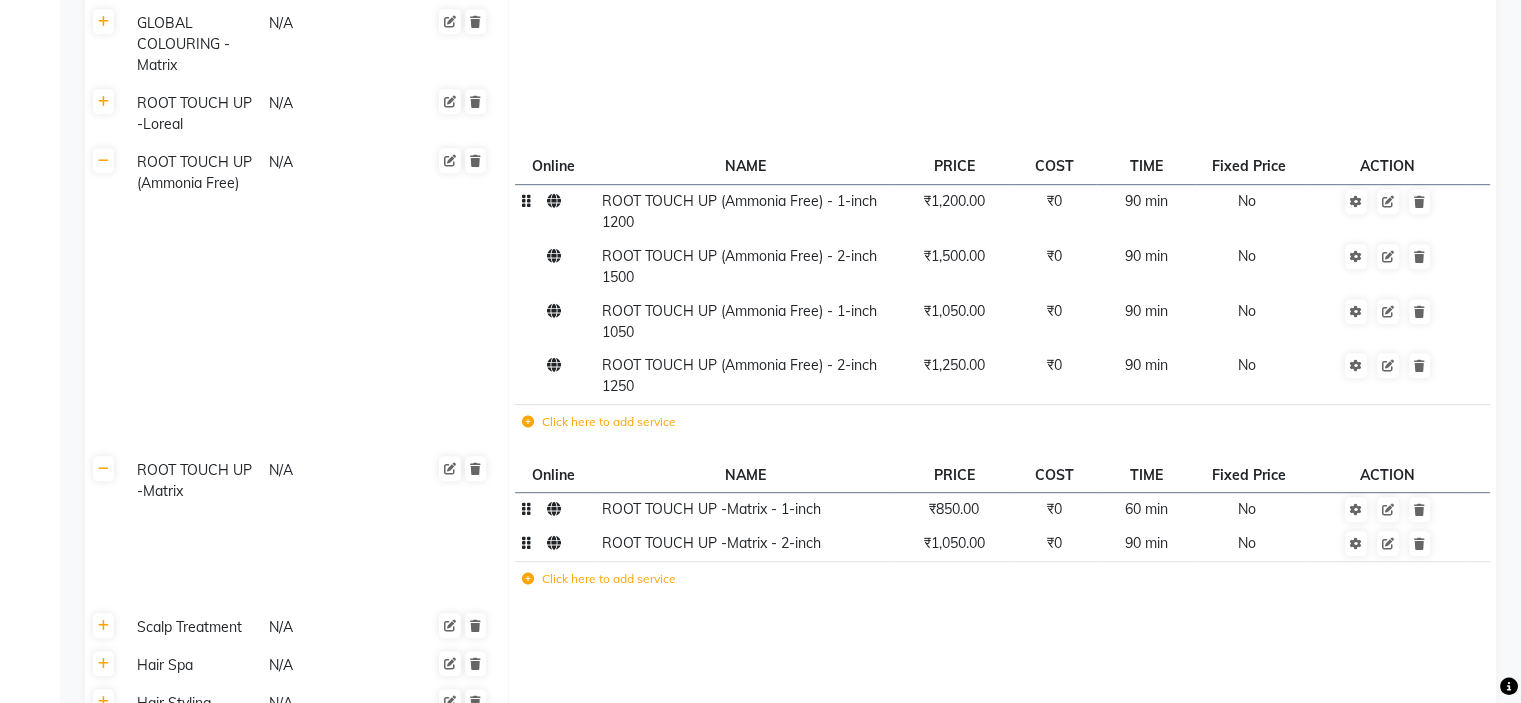 click on "ROOT TOUCH UP (Ammonia Free) - 1-inch 1200" 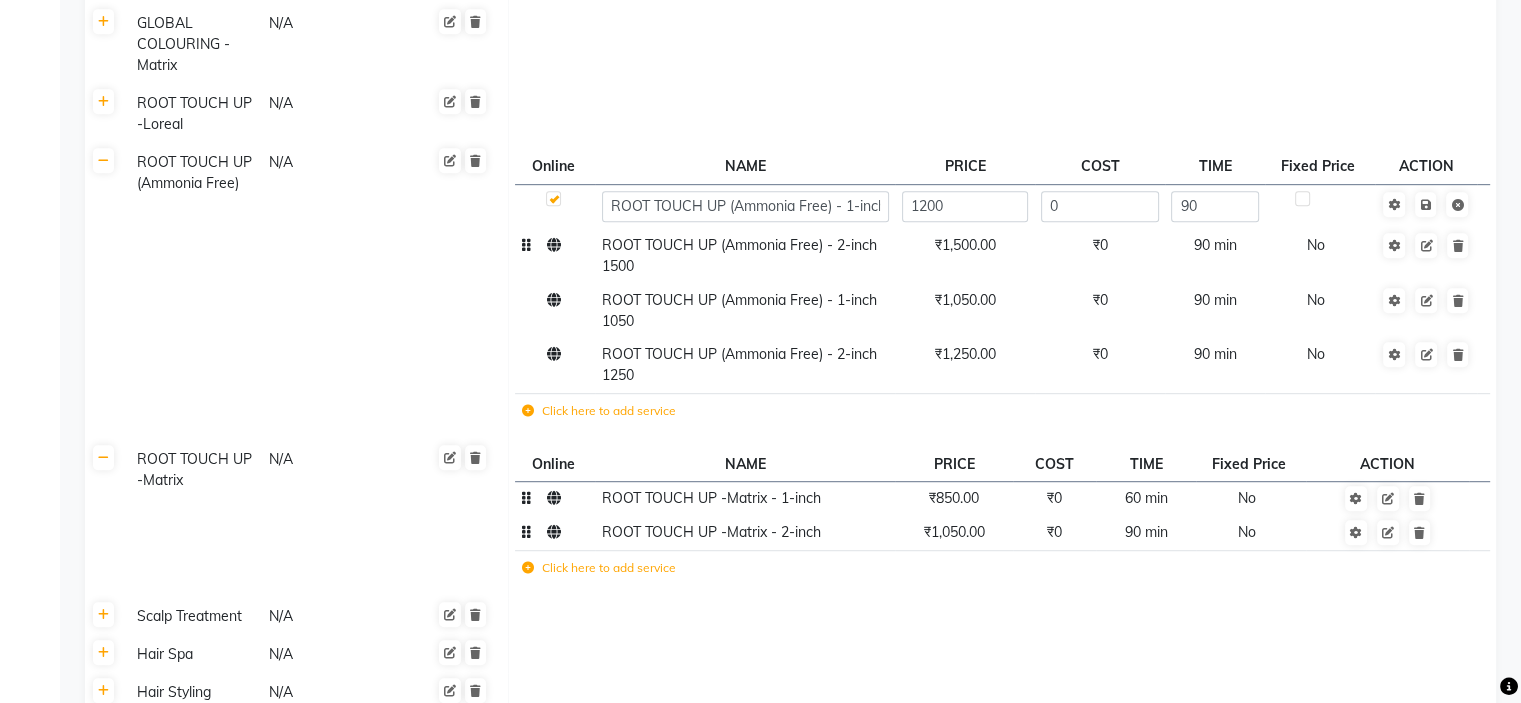 click on "ROOT TOUCH UP (Ammonia Free) - 2-inch 1500" 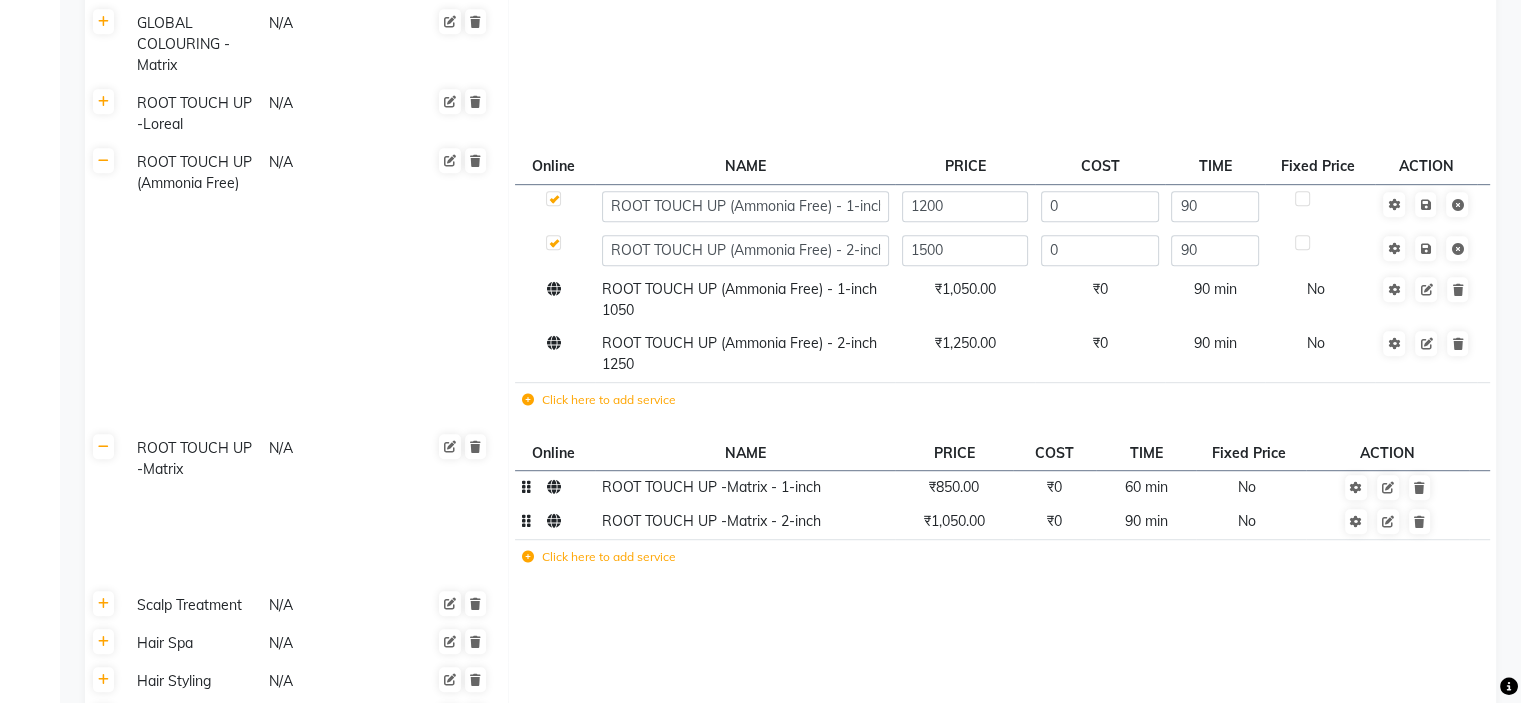 scroll, scrollTop: 0, scrollLeft: 43, axis: horizontal 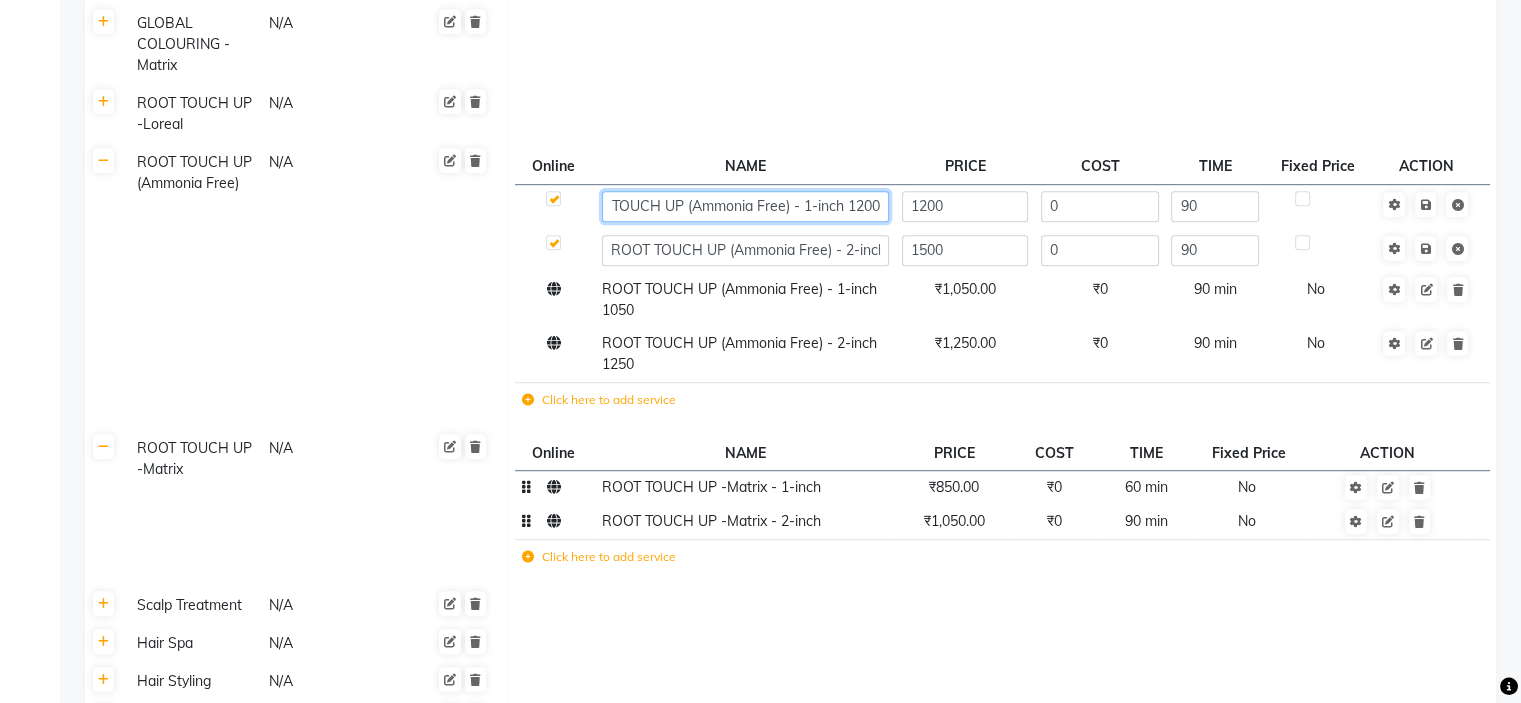 click on "ROOT TOUCH UP (Ammonia Free) - 1-inch 1200" 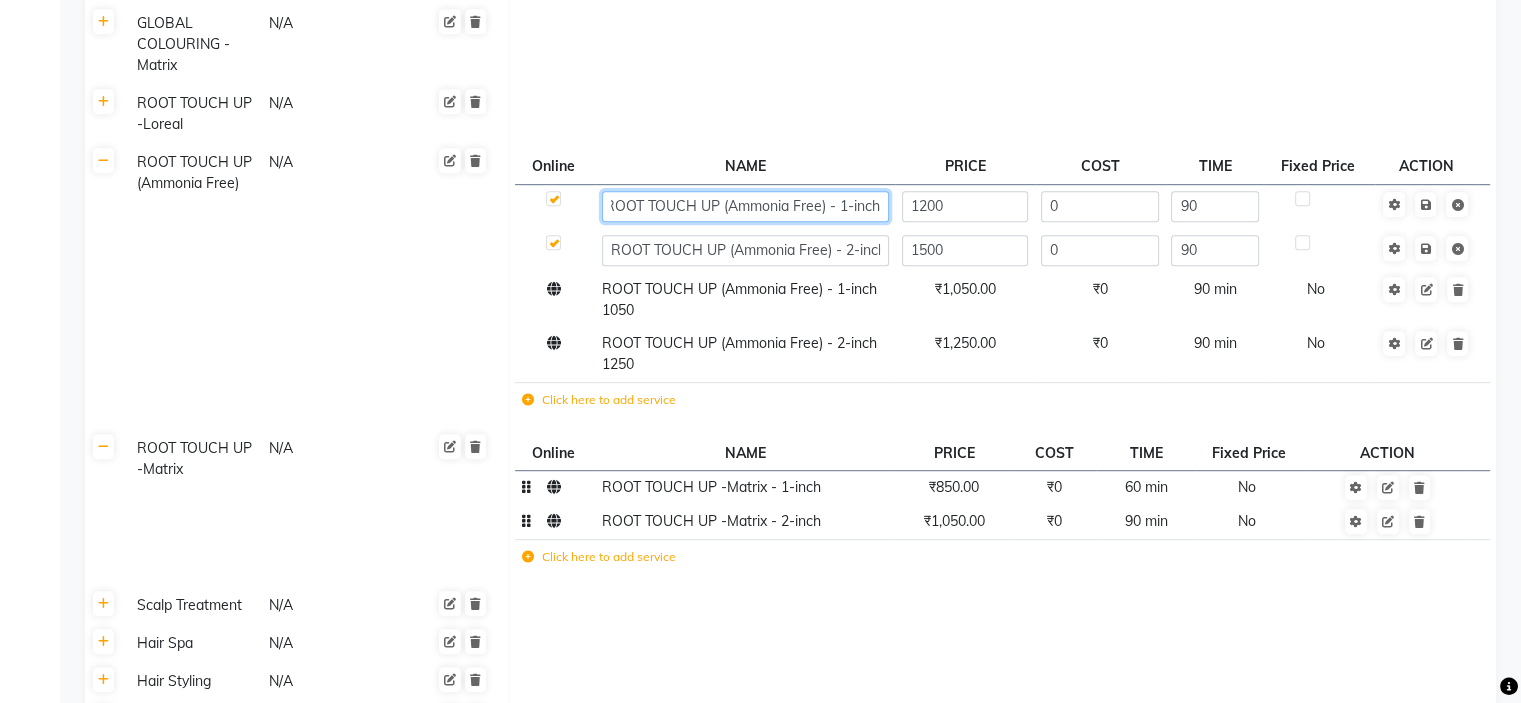 scroll, scrollTop: 0, scrollLeft: 10, axis: horizontal 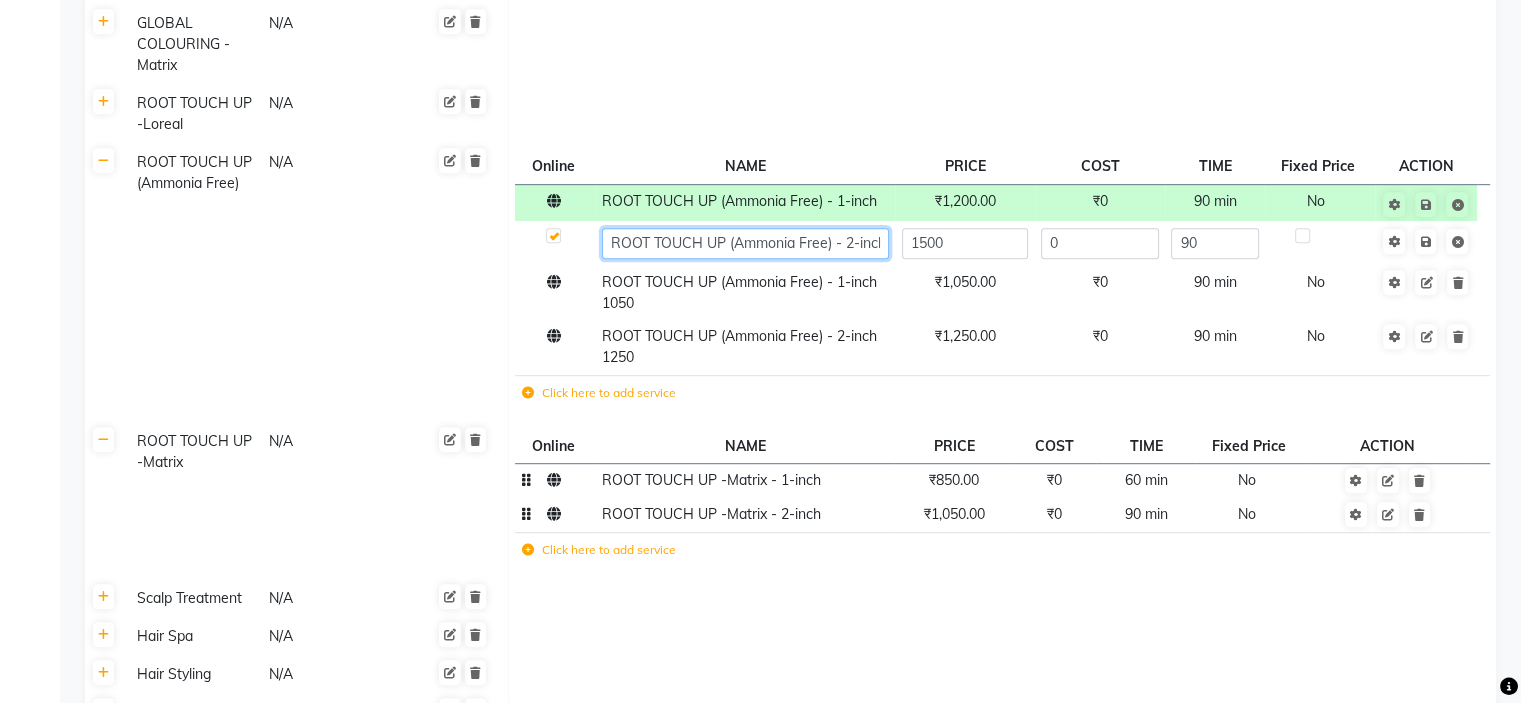 click on "ROOT TOUCH UP (Ammonia Free) - 2-inch 1500" 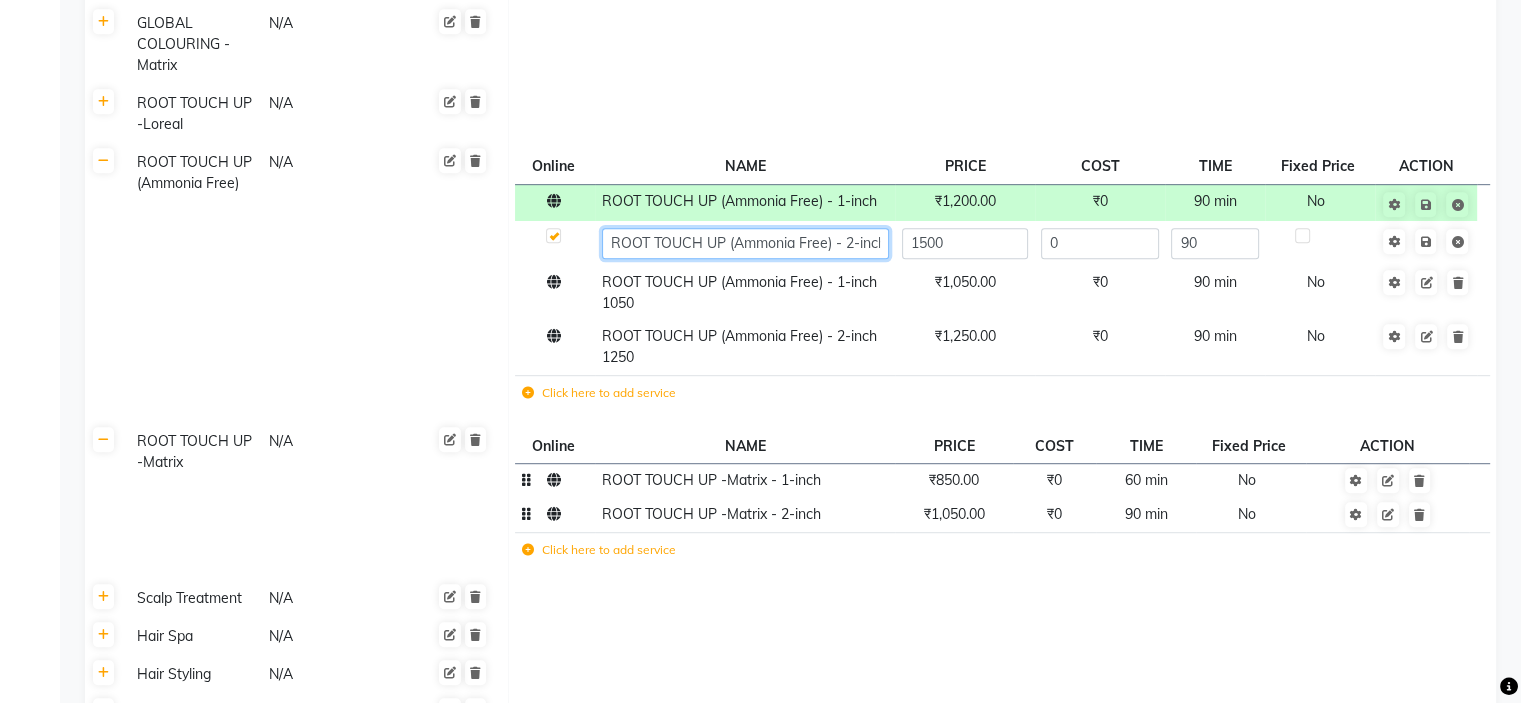 scroll, scrollTop: 0, scrollLeft: 43, axis: horizontal 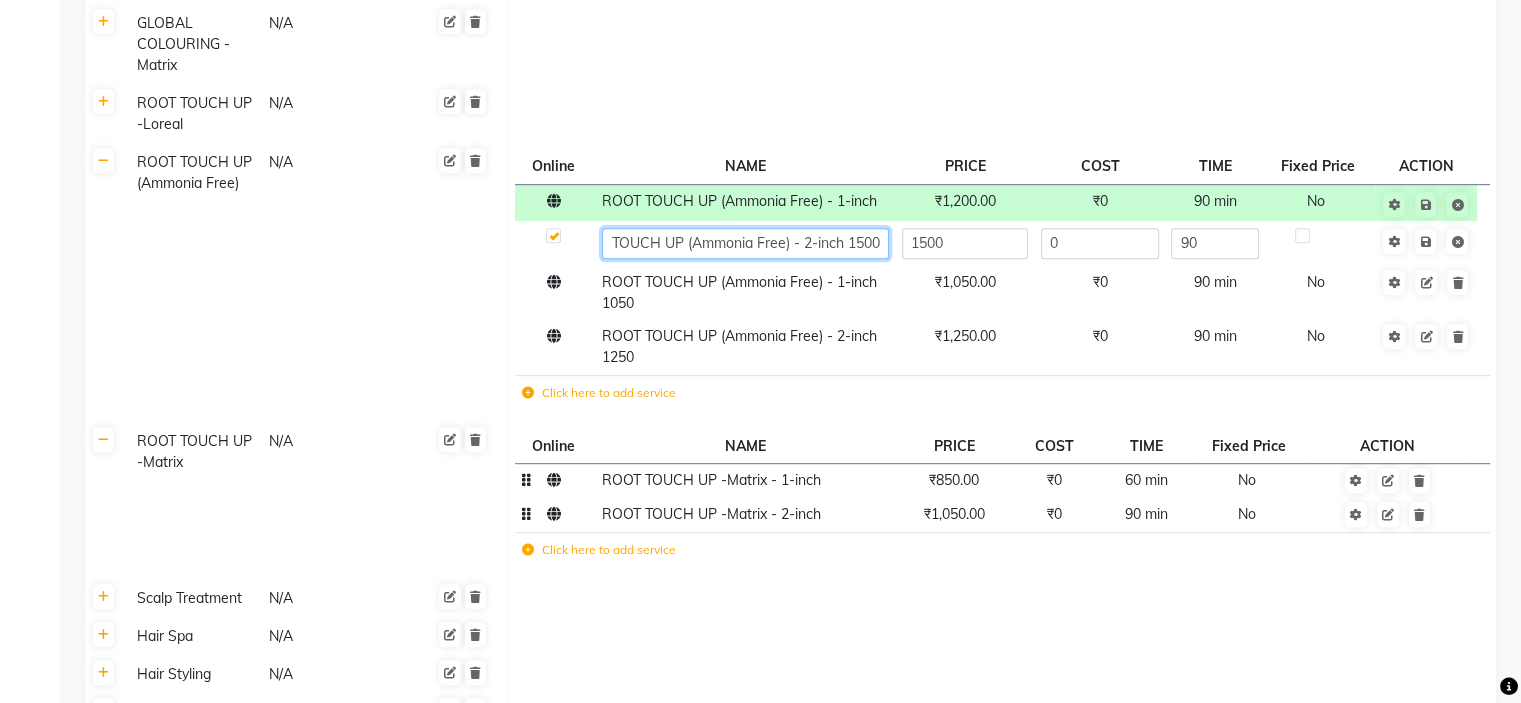 click on "ROOT TOUCH UP (Ammonia Free) - 2-inch 1500" 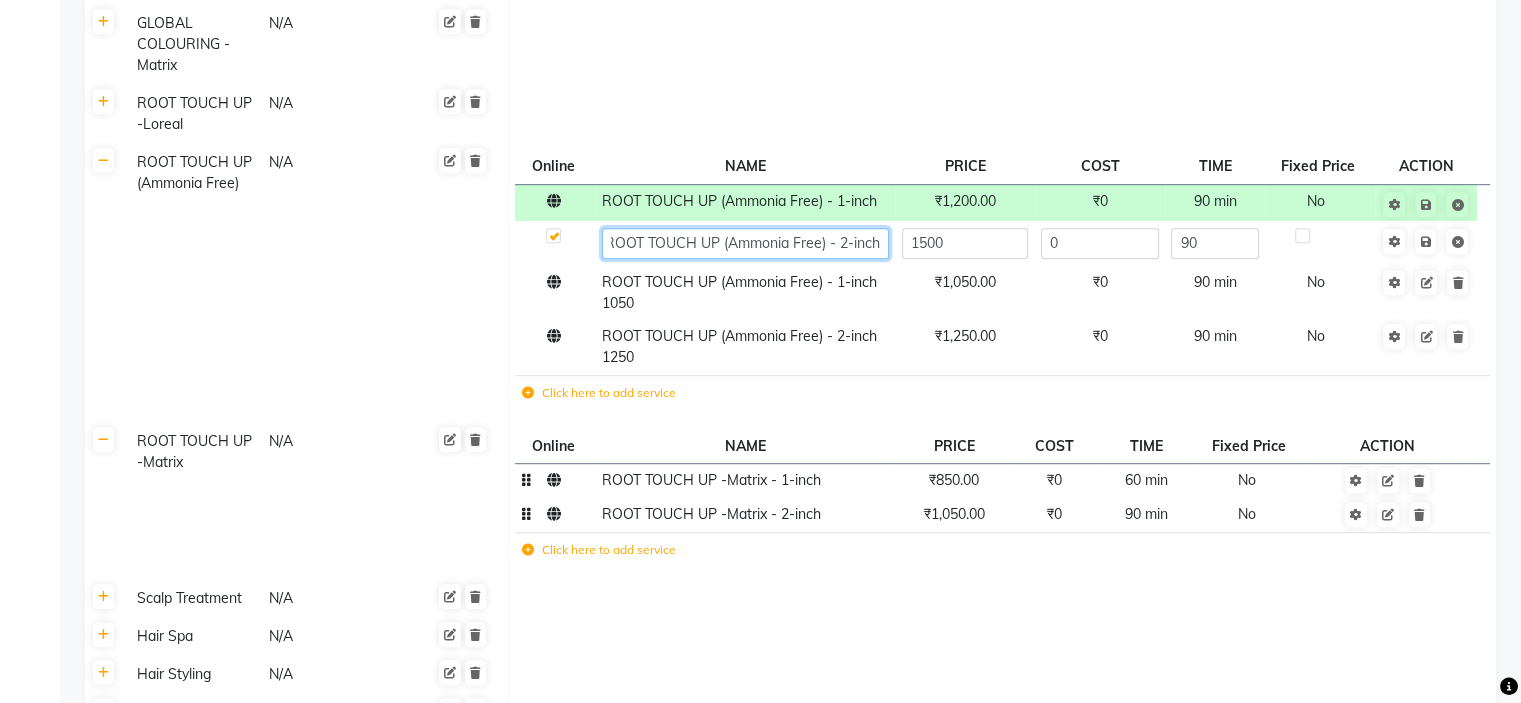 scroll, scrollTop: 0, scrollLeft: 10, axis: horizontal 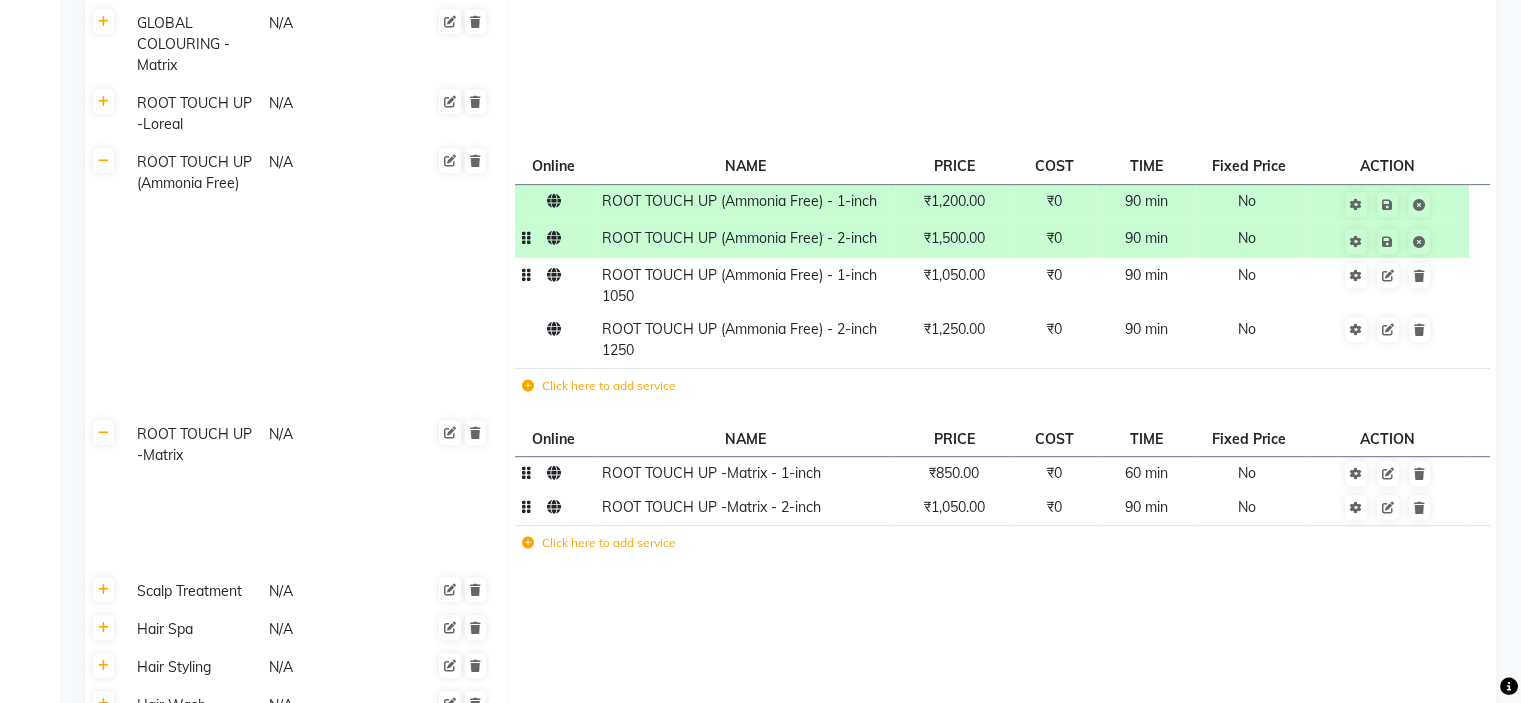click on "ROOT TOUCH UP (Ammonia Free) - 1-inch 1050" 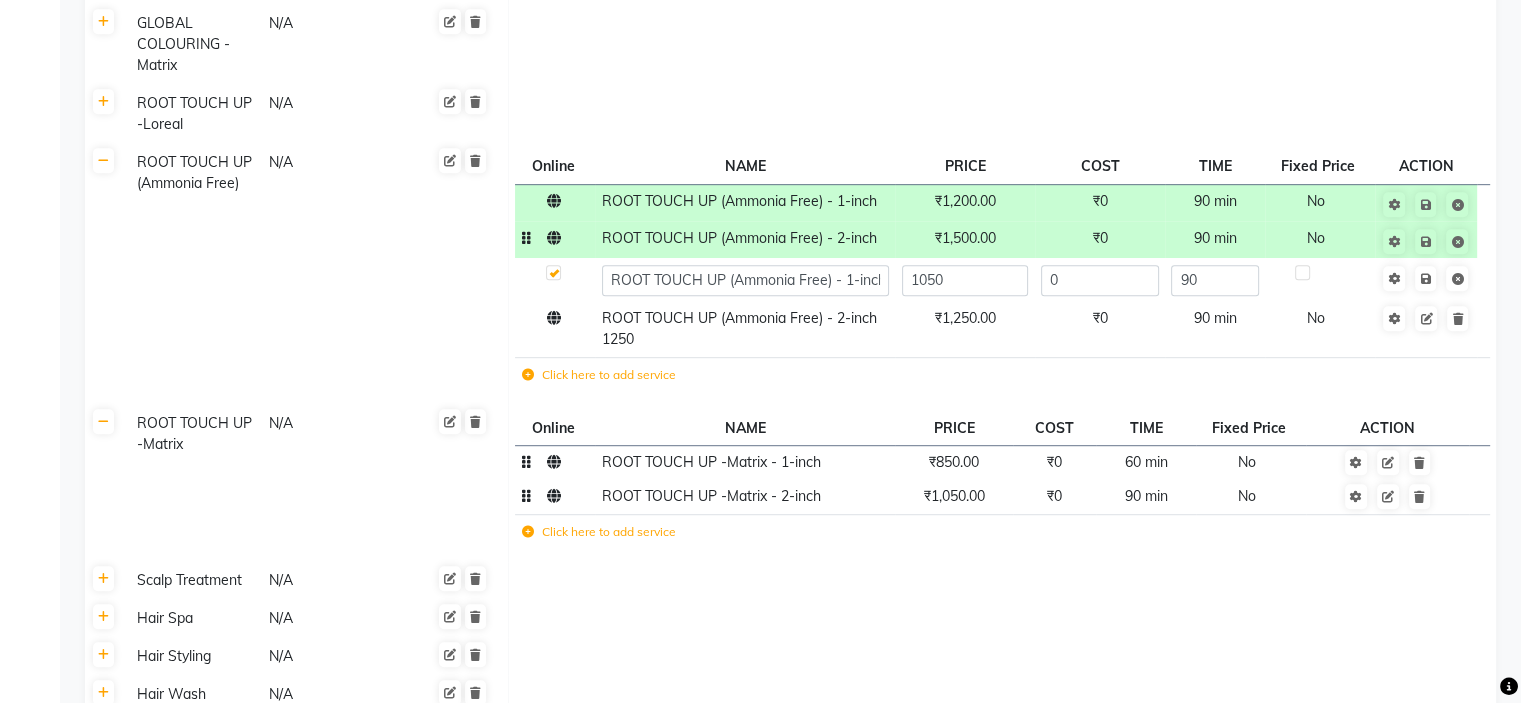 scroll, scrollTop: 0, scrollLeft: 43, axis: horizontal 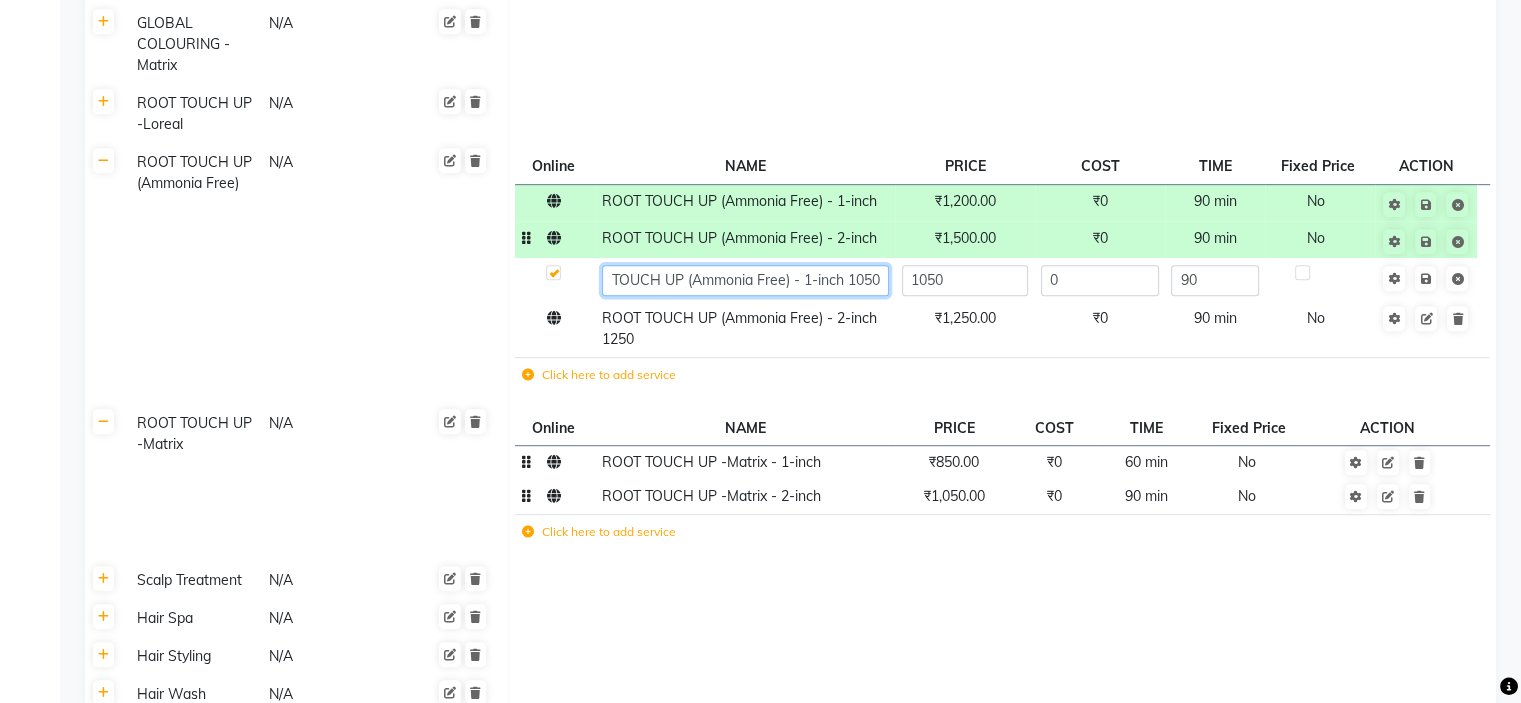 click on "ROOT TOUCH UP (Ammonia Free) - 1-inch 1050" 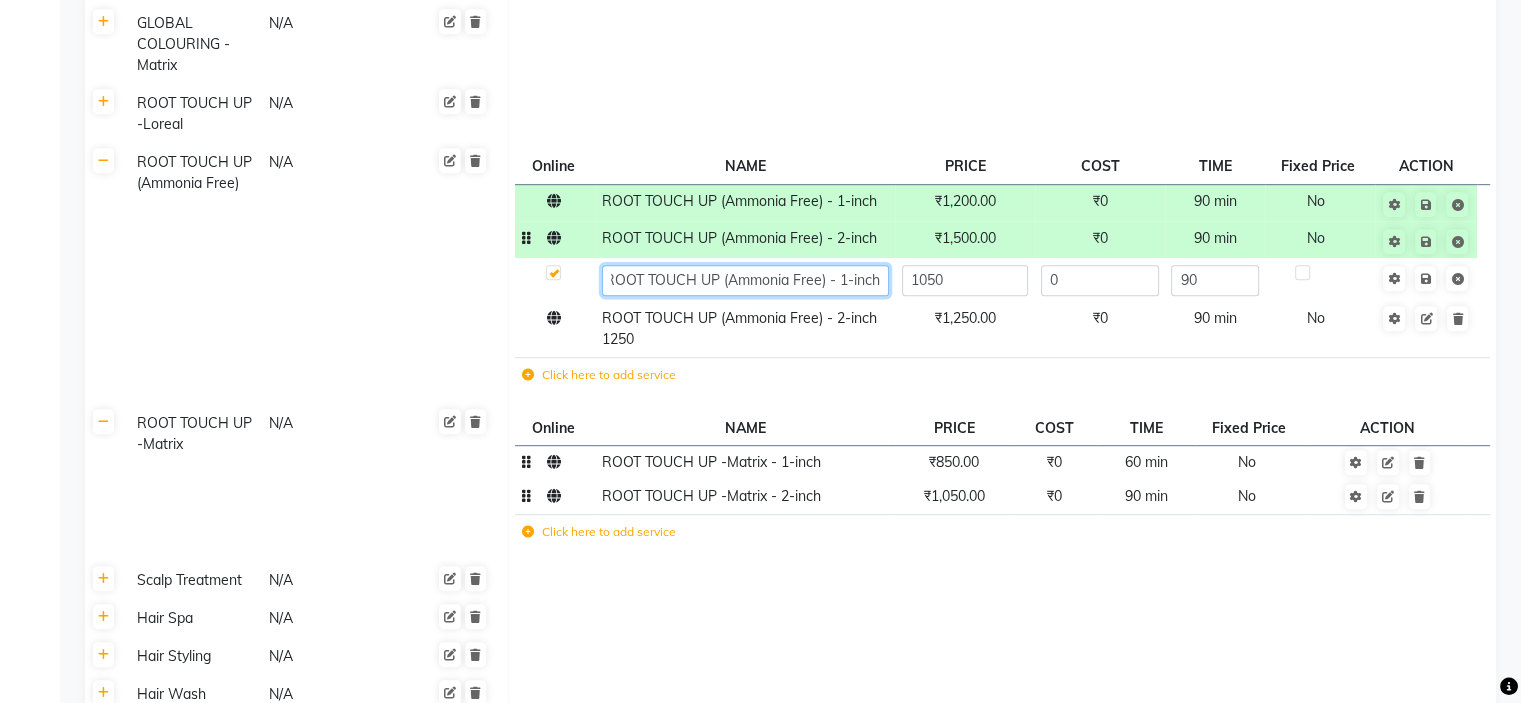 scroll, scrollTop: 0, scrollLeft: 10, axis: horizontal 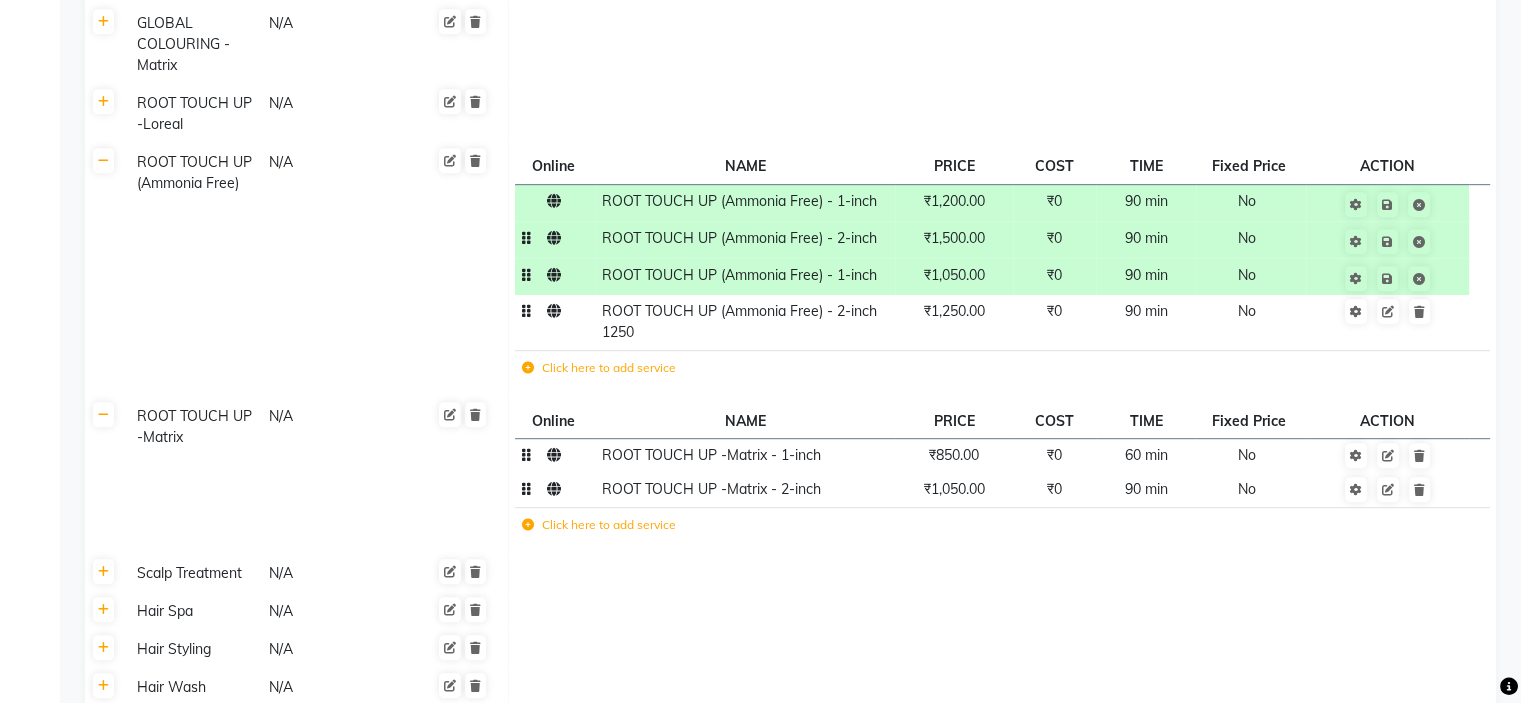 click on "ROOT TOUCH UP (Ammonia Free) - 2-inch 1250" 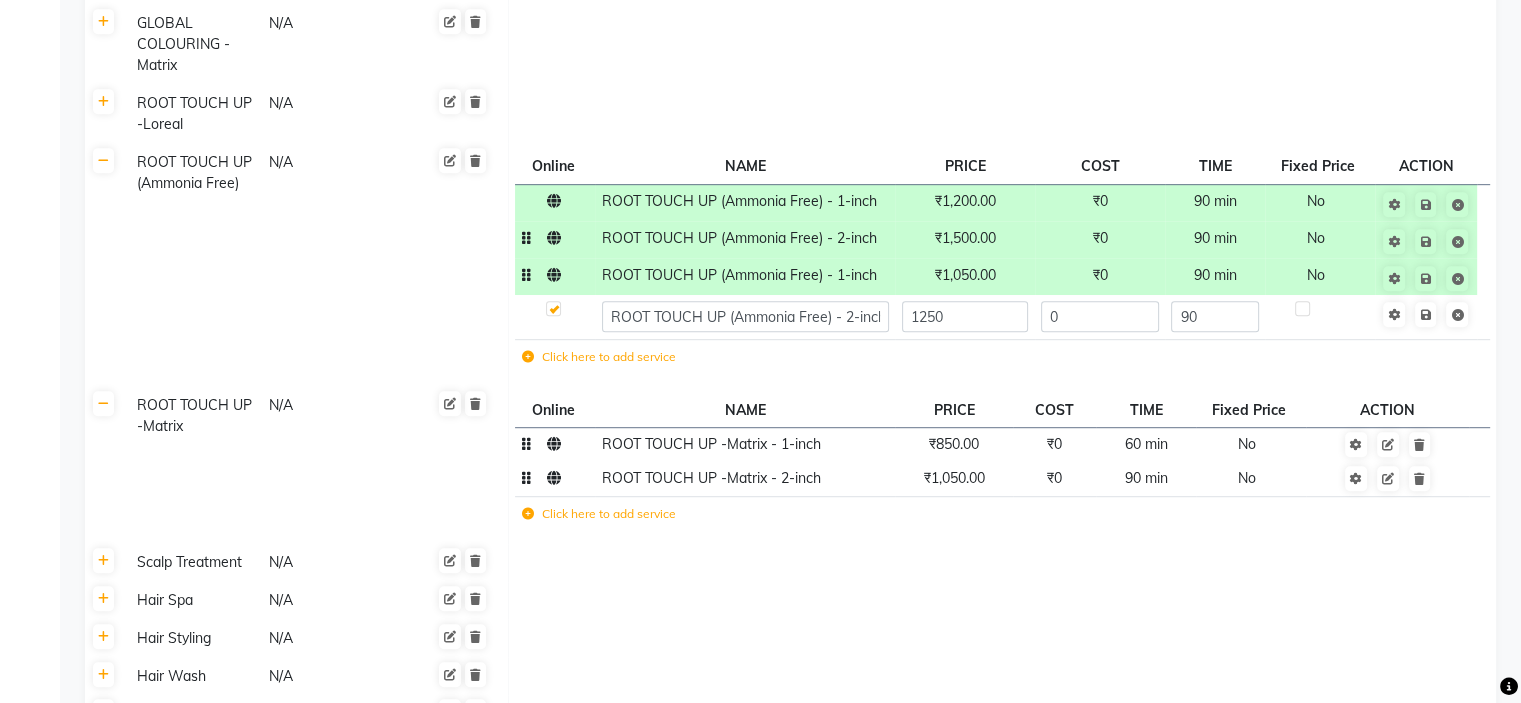 scroll, scrollTop: 0, scrollLeft: 43, axis: horizontal 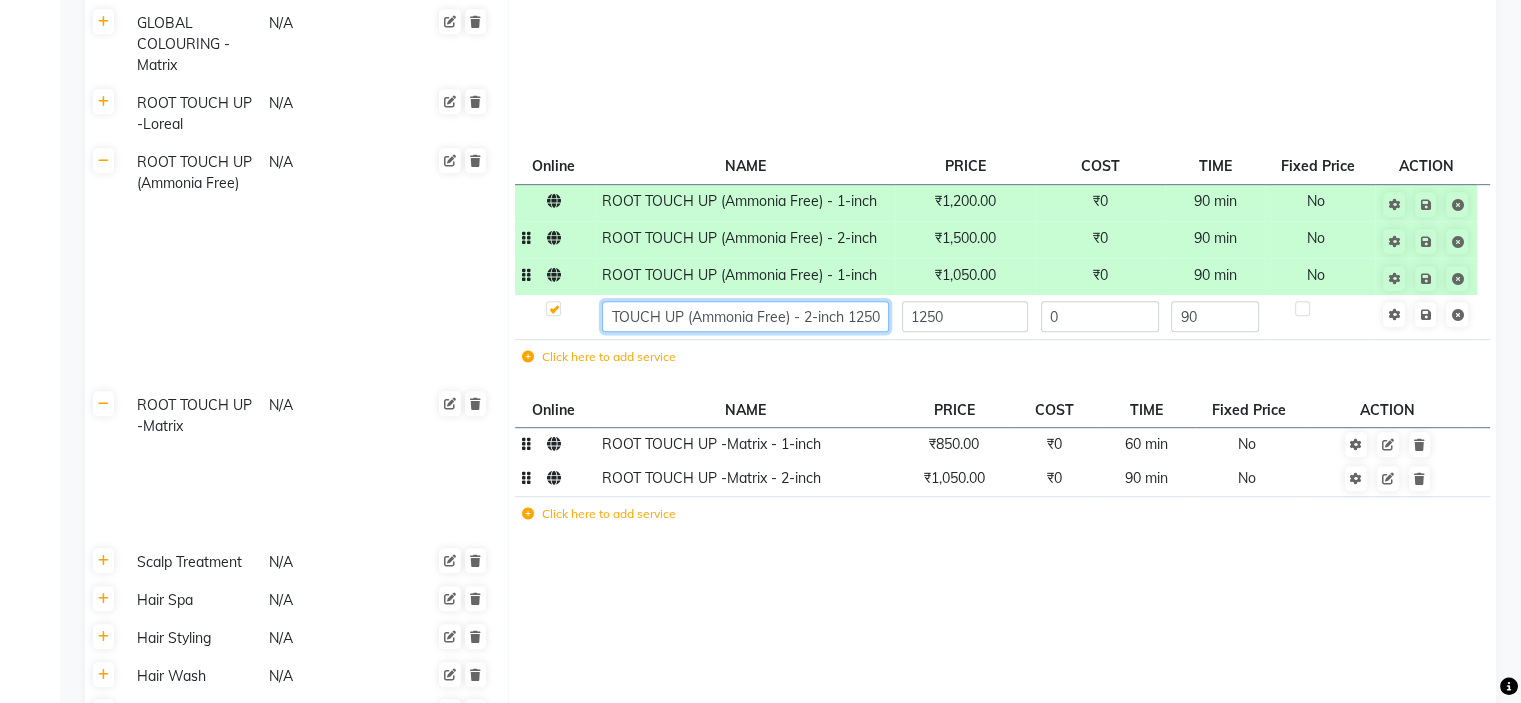 click on "ROOT TOUCH UP (Ammonia Free) - 2-inch 1250" 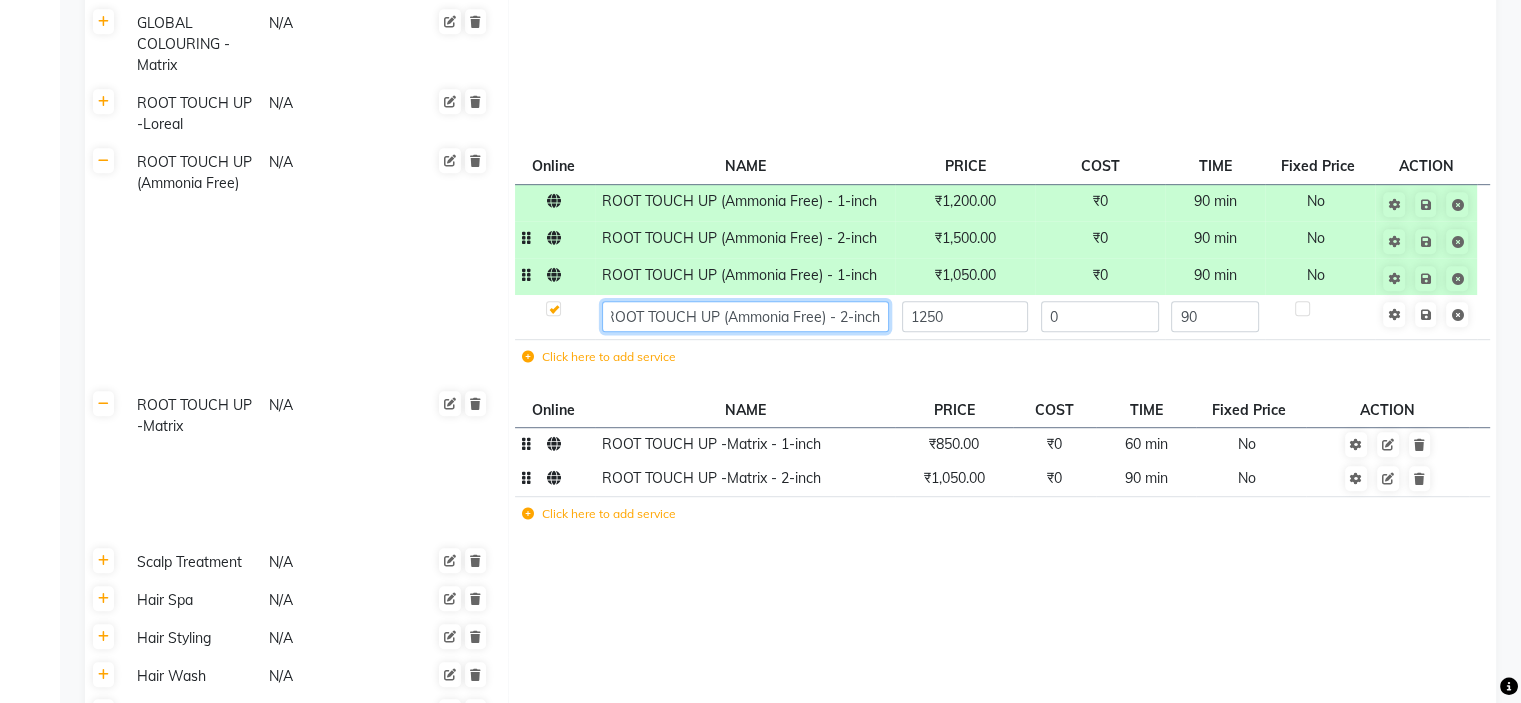 scroll, scrollTop: 0, scrollLeft: 10, axis: horizontal 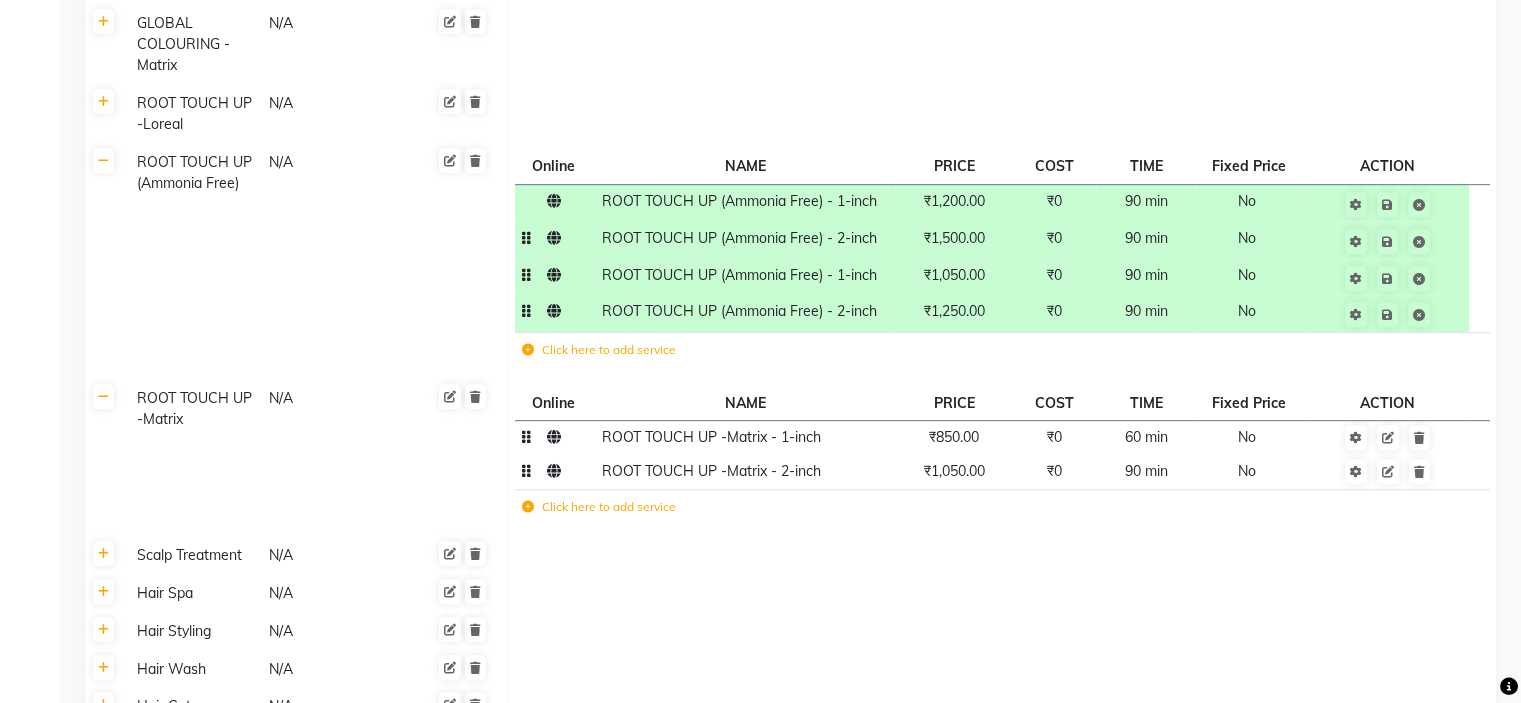 click on "Click here to add service" 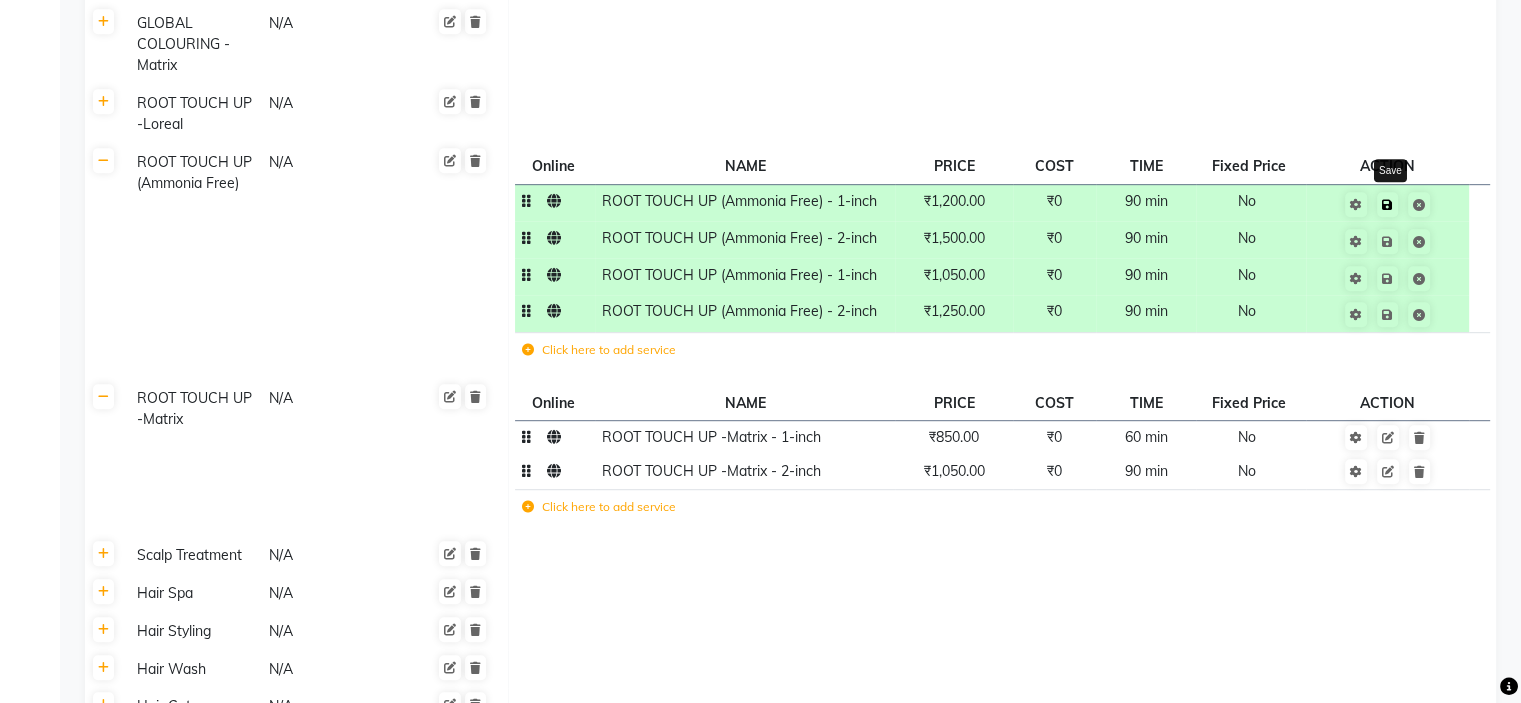 click 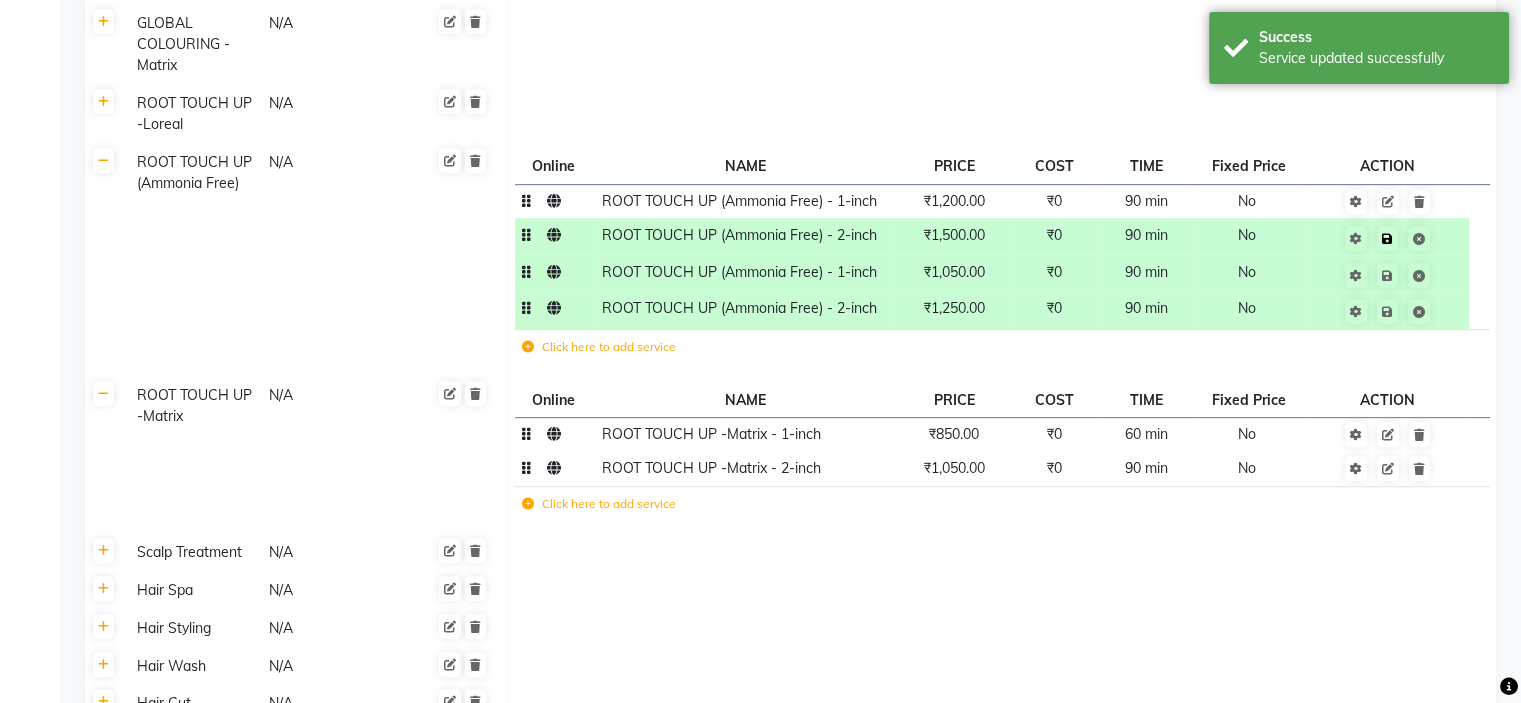 click 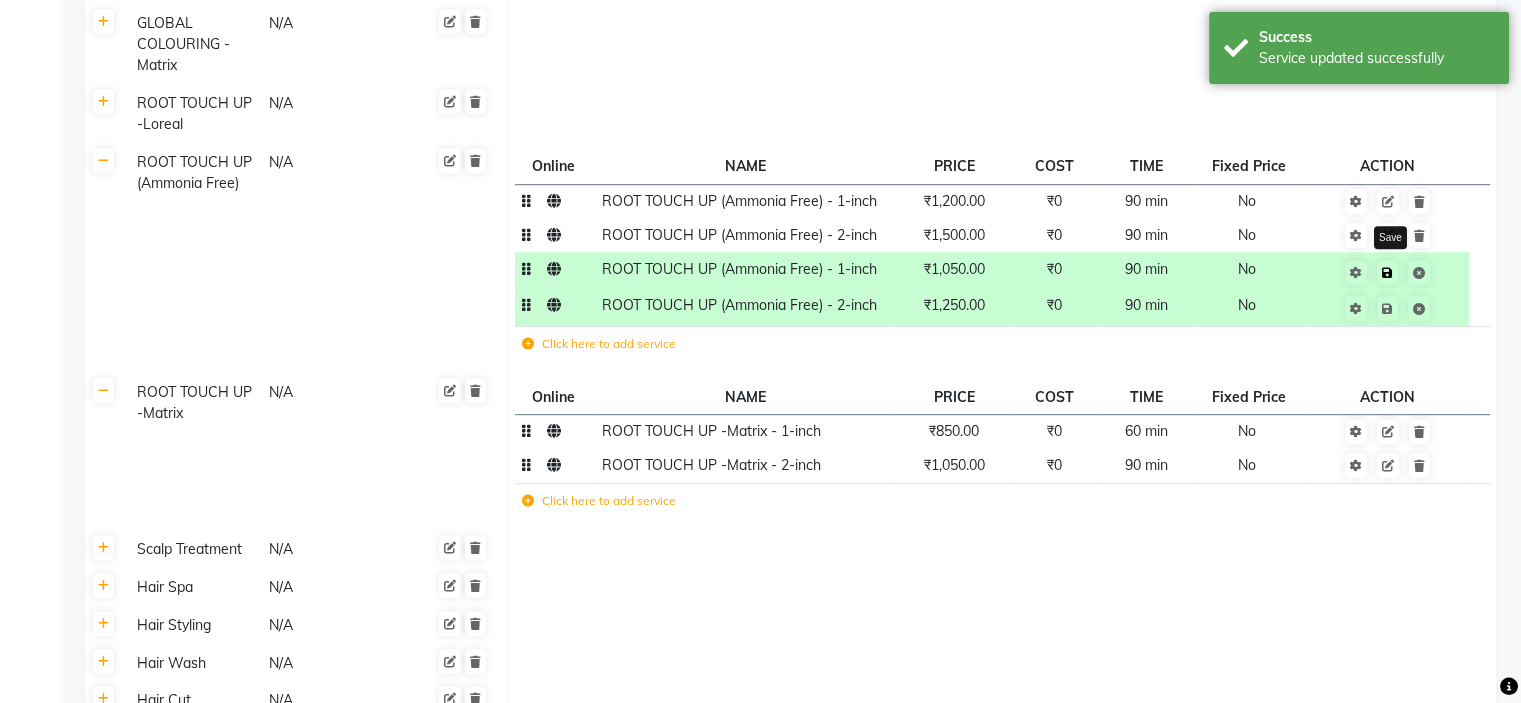 click 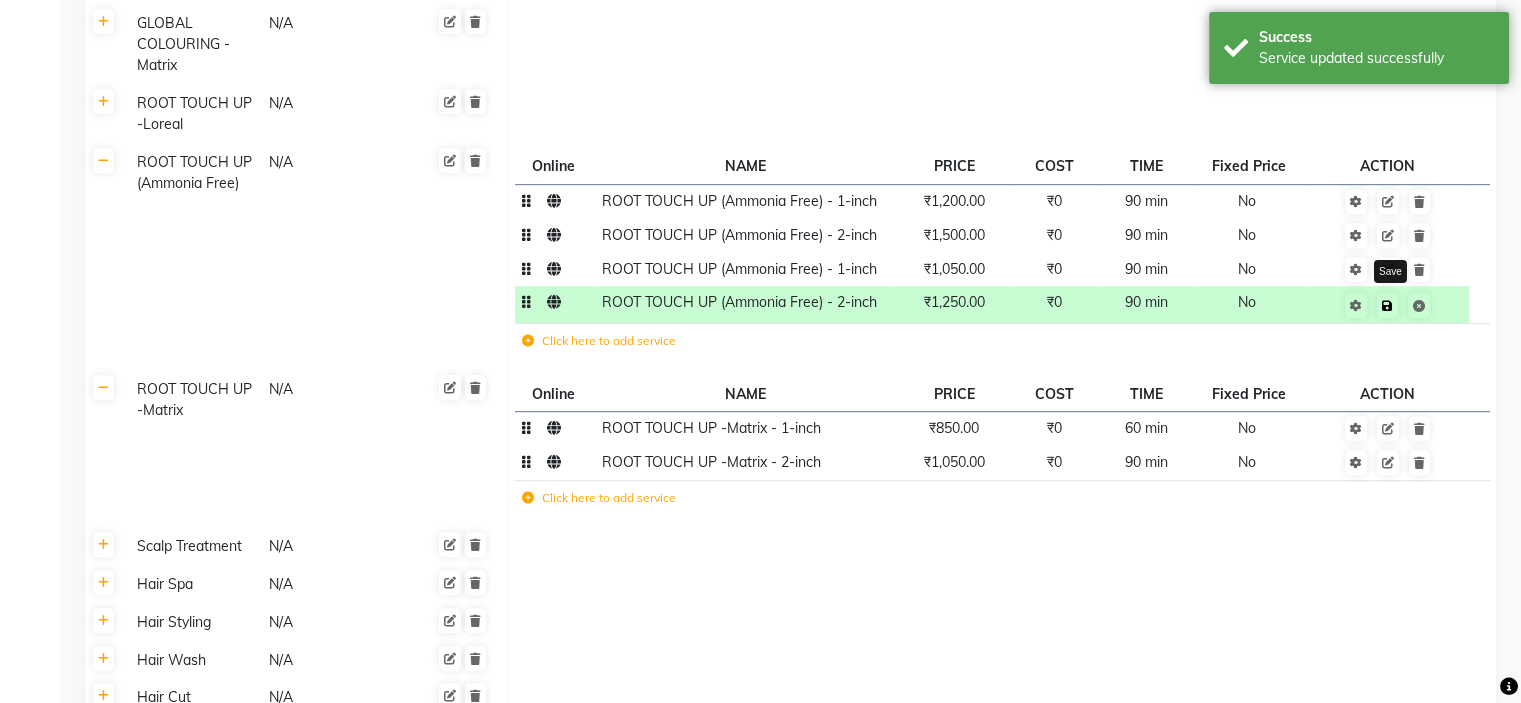click 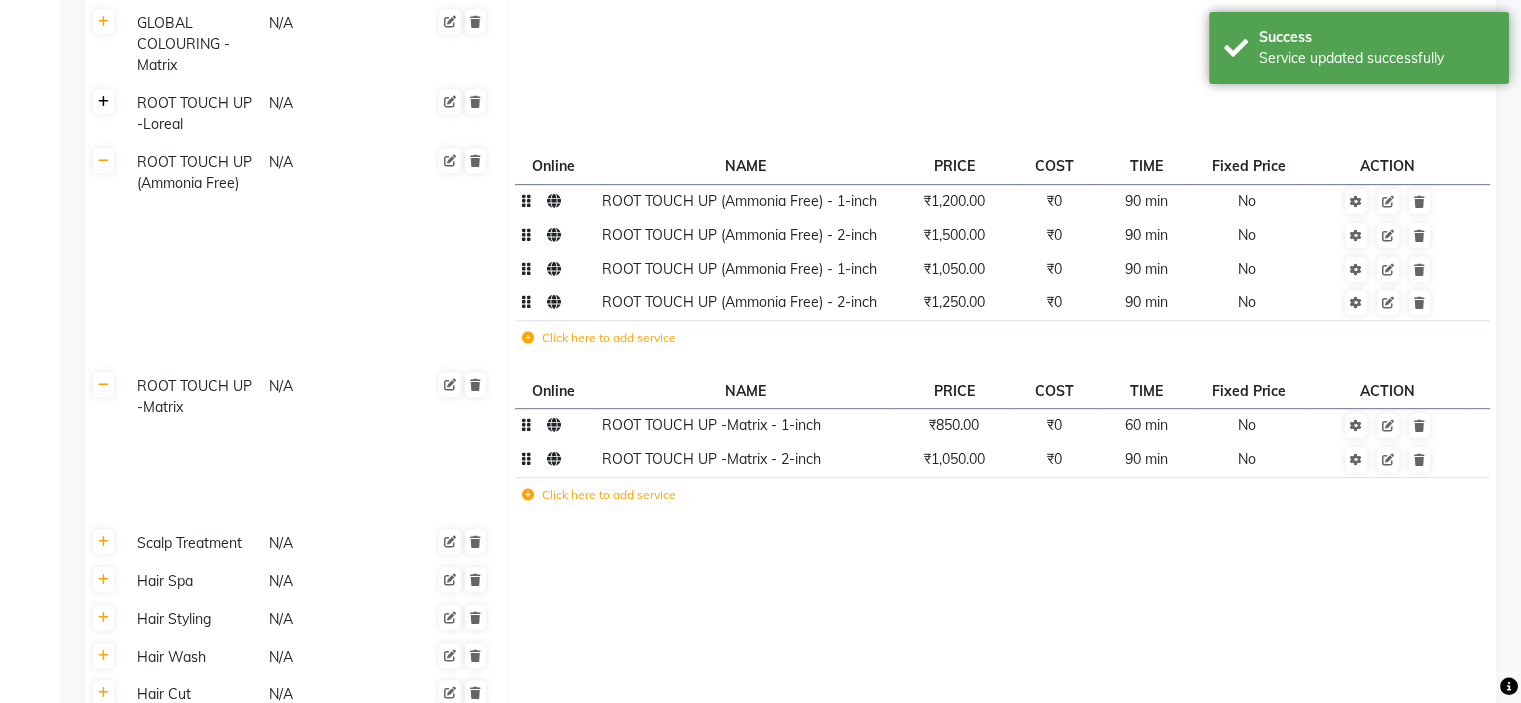 click 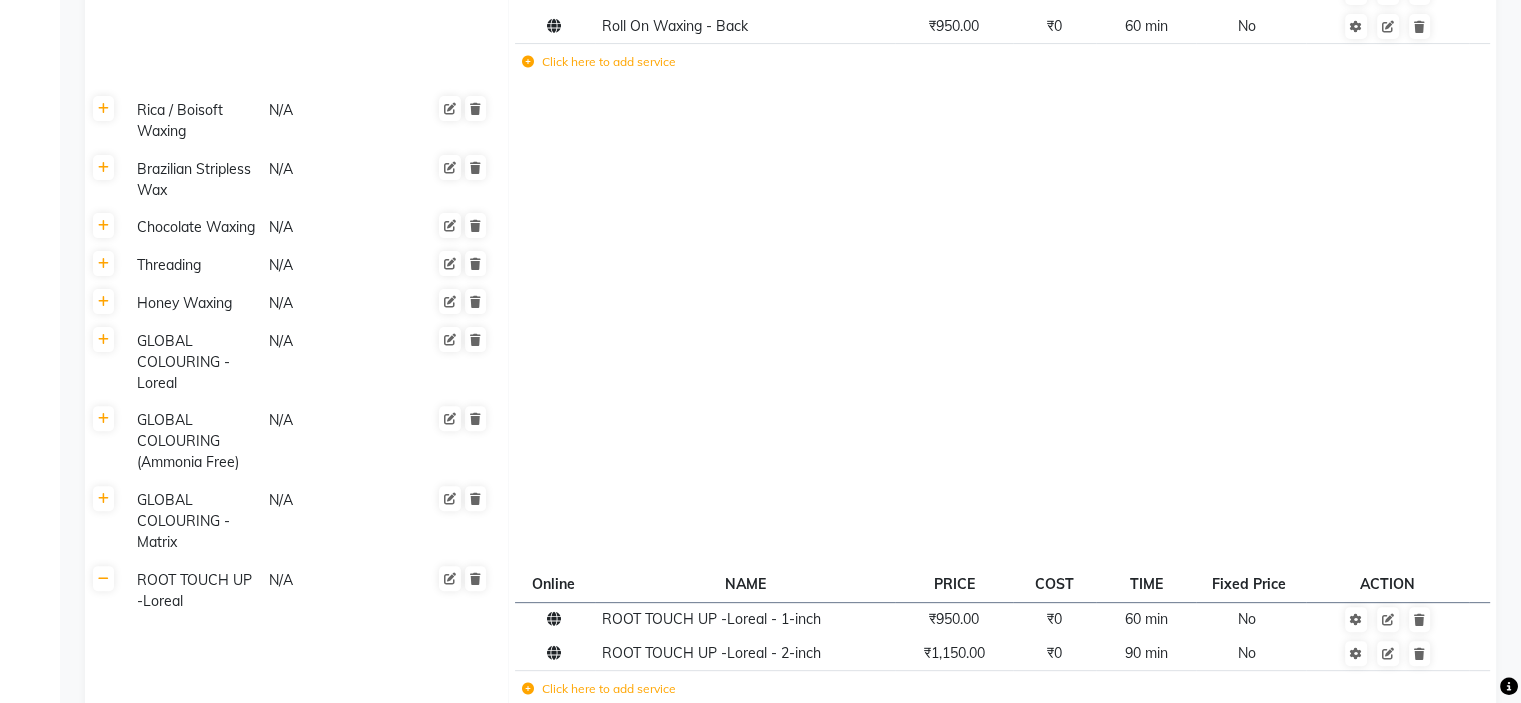 scroll, scrollTop: 564, scrollLeft: 0, axis: vertical 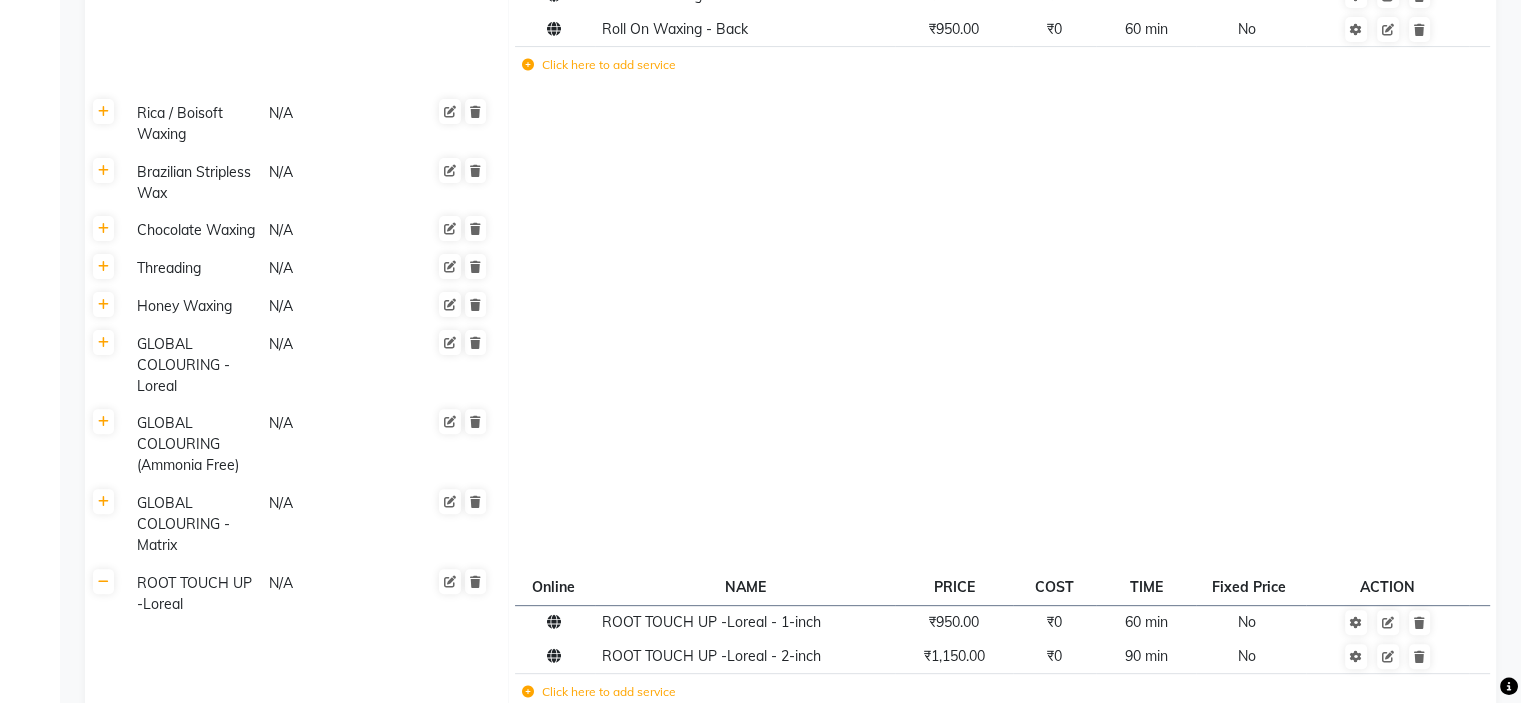click 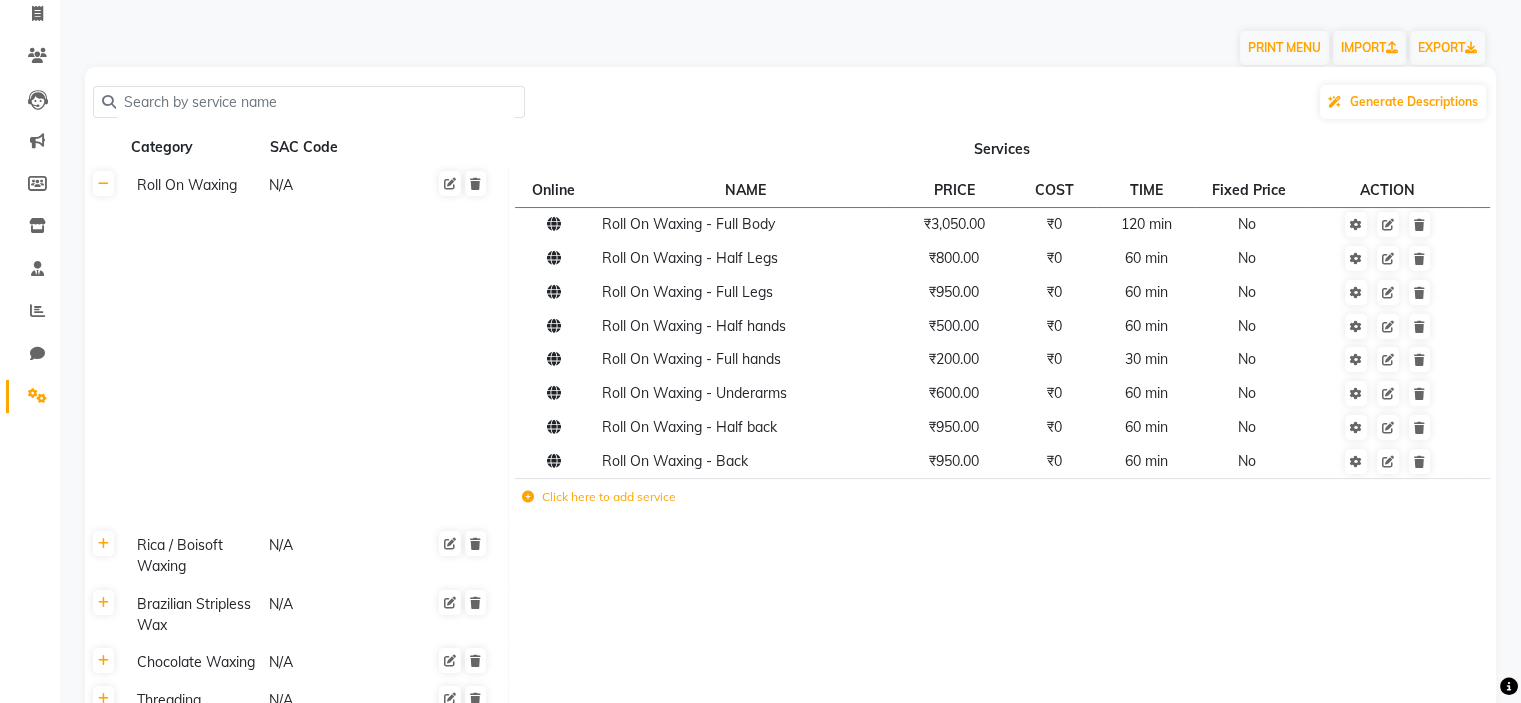 scroll, scrollTop: 0, scrollLeft: 0, axis: both 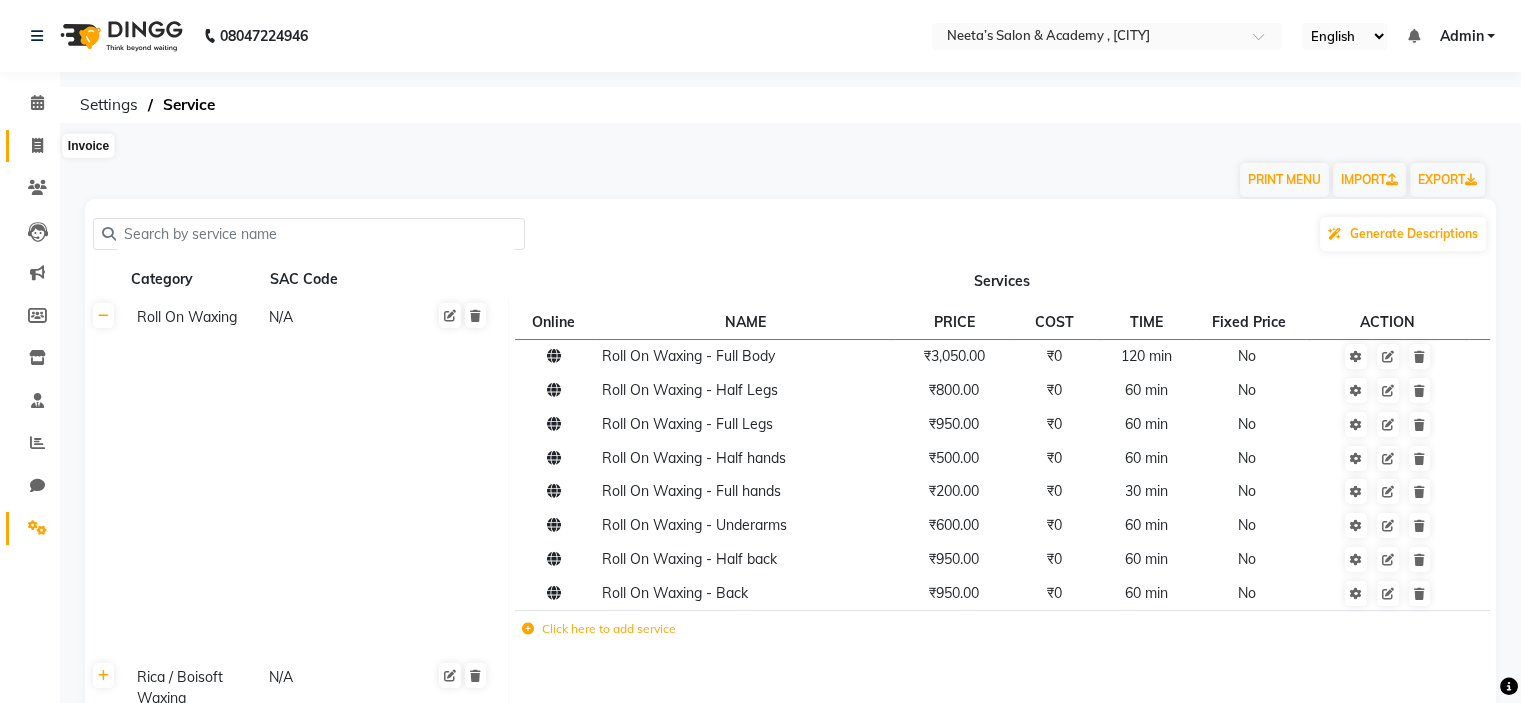 click 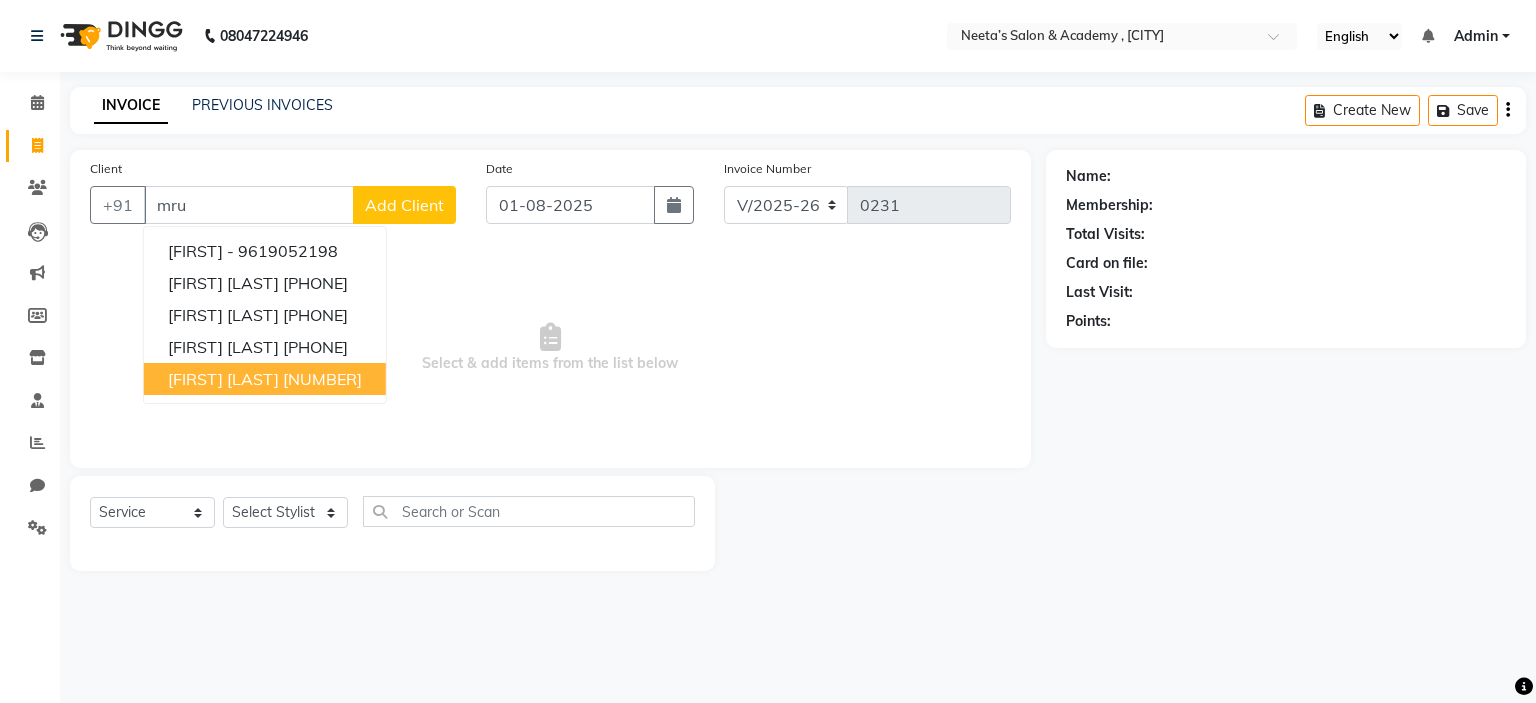 click on "[FIRST] [LAST] [PHONE]" at bounding box center [265, 379] 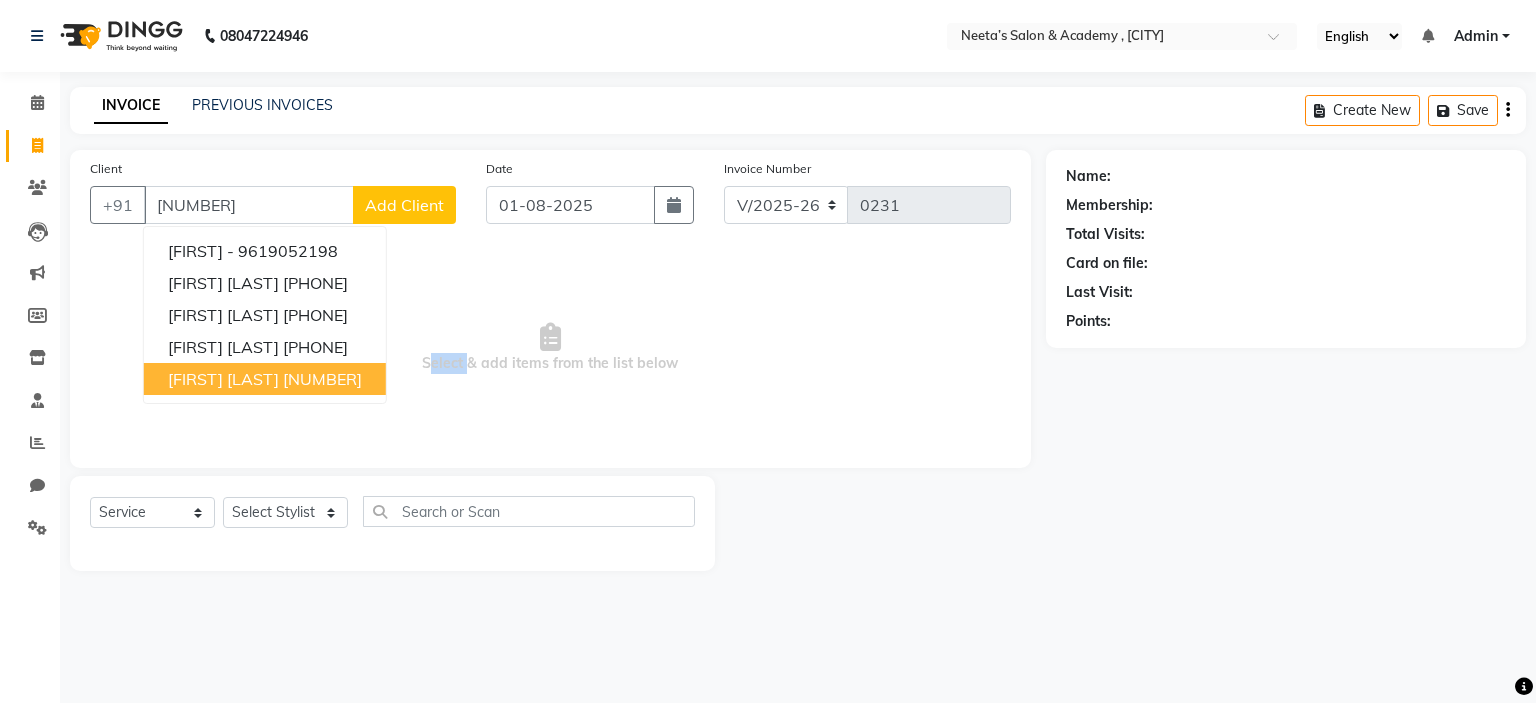 click on "Select & add items from the list below" at bounding box center (550, 348) 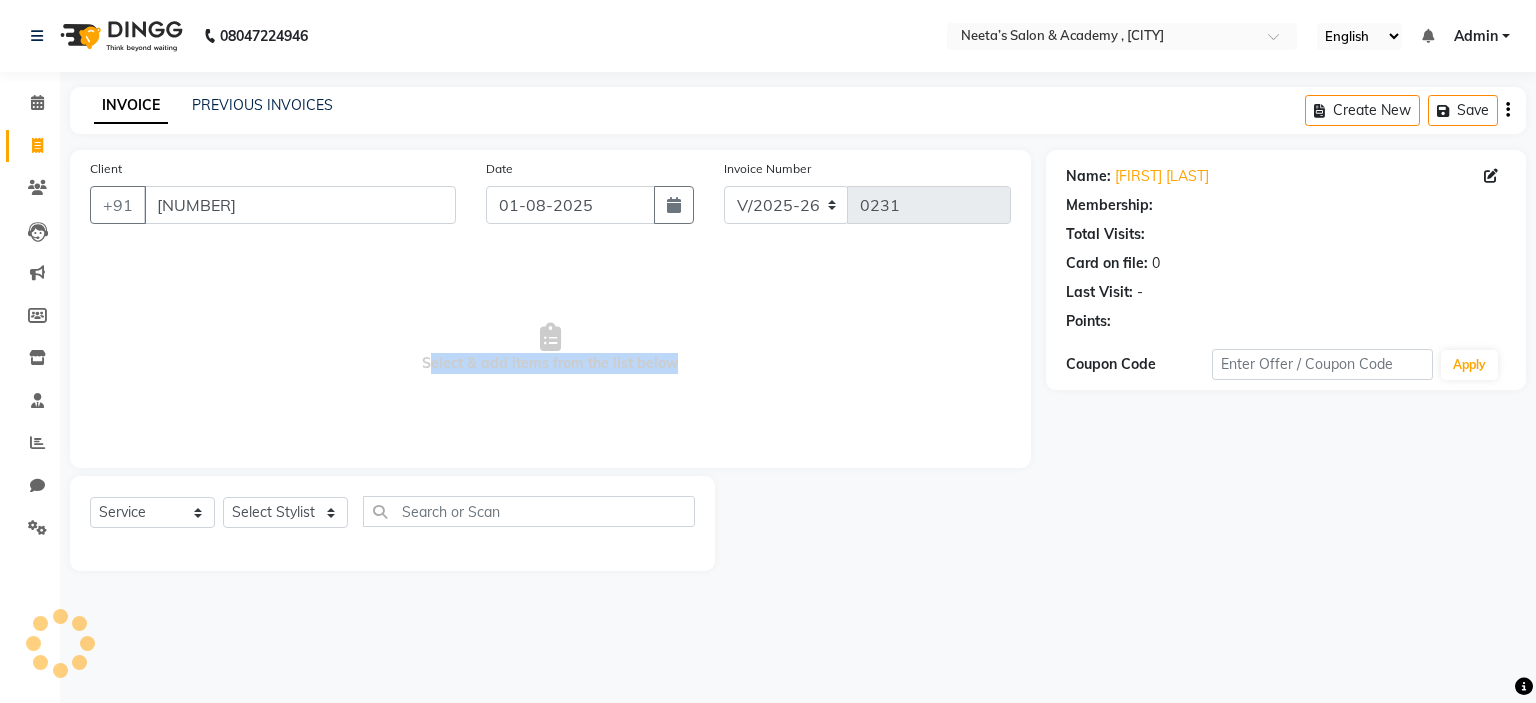 click on "Select & add items from the list below" at bounding box center [550, 348] 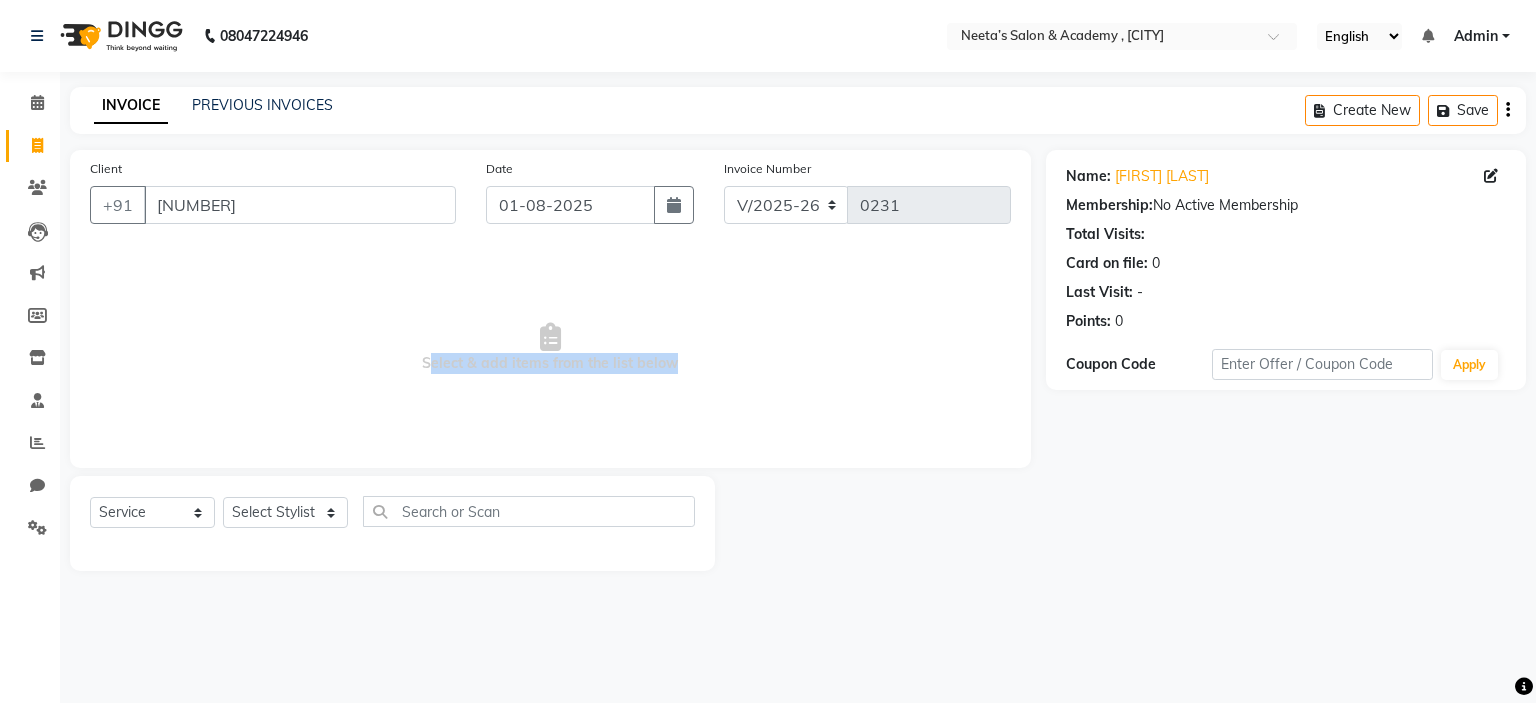 click on "Select & add items from the list below" at bounding box center (550, 348) 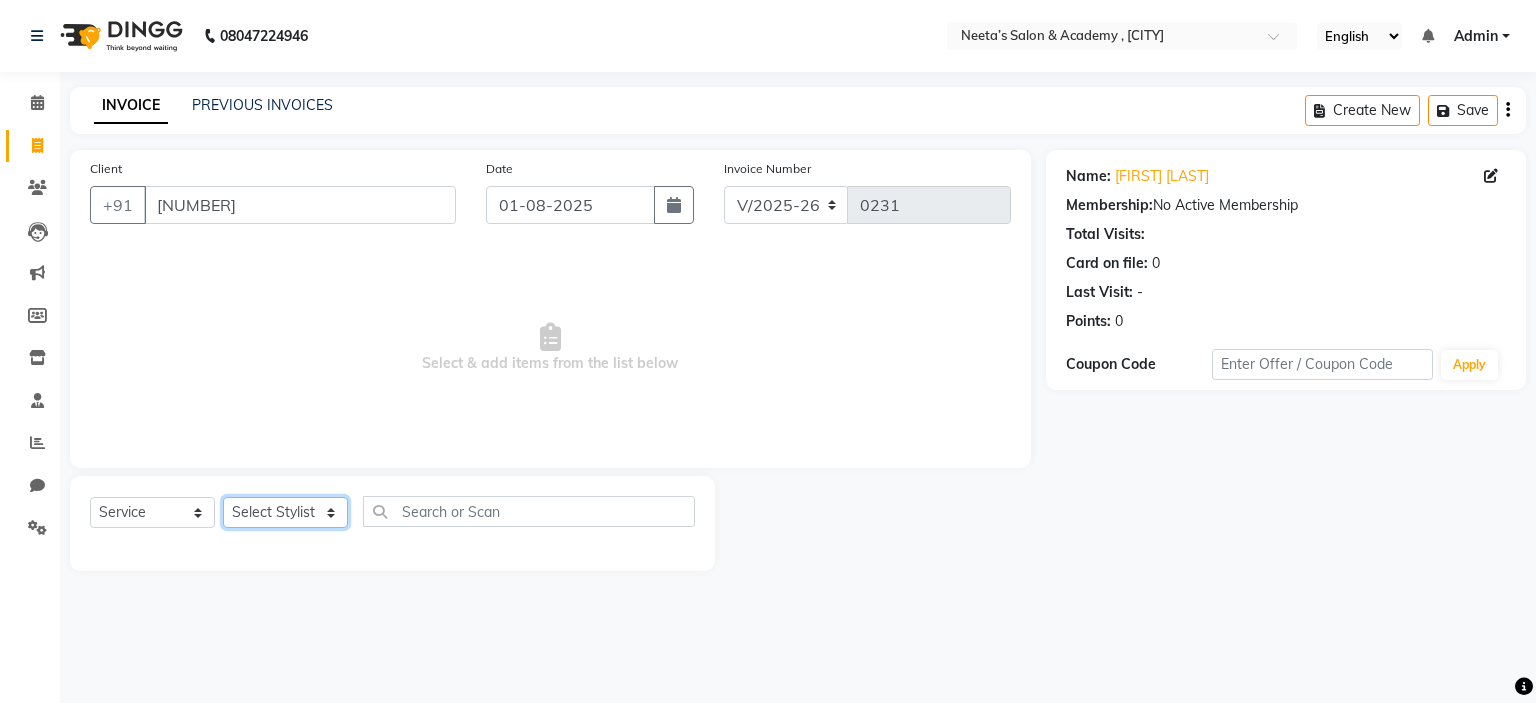 click on "Select Stylist  [FIRST] (Owner) [FIRST] [FIRST] [FIRST] [FIRST] [FIRST] [FIRST] [FIRST] [FIRST] [FIRST]" 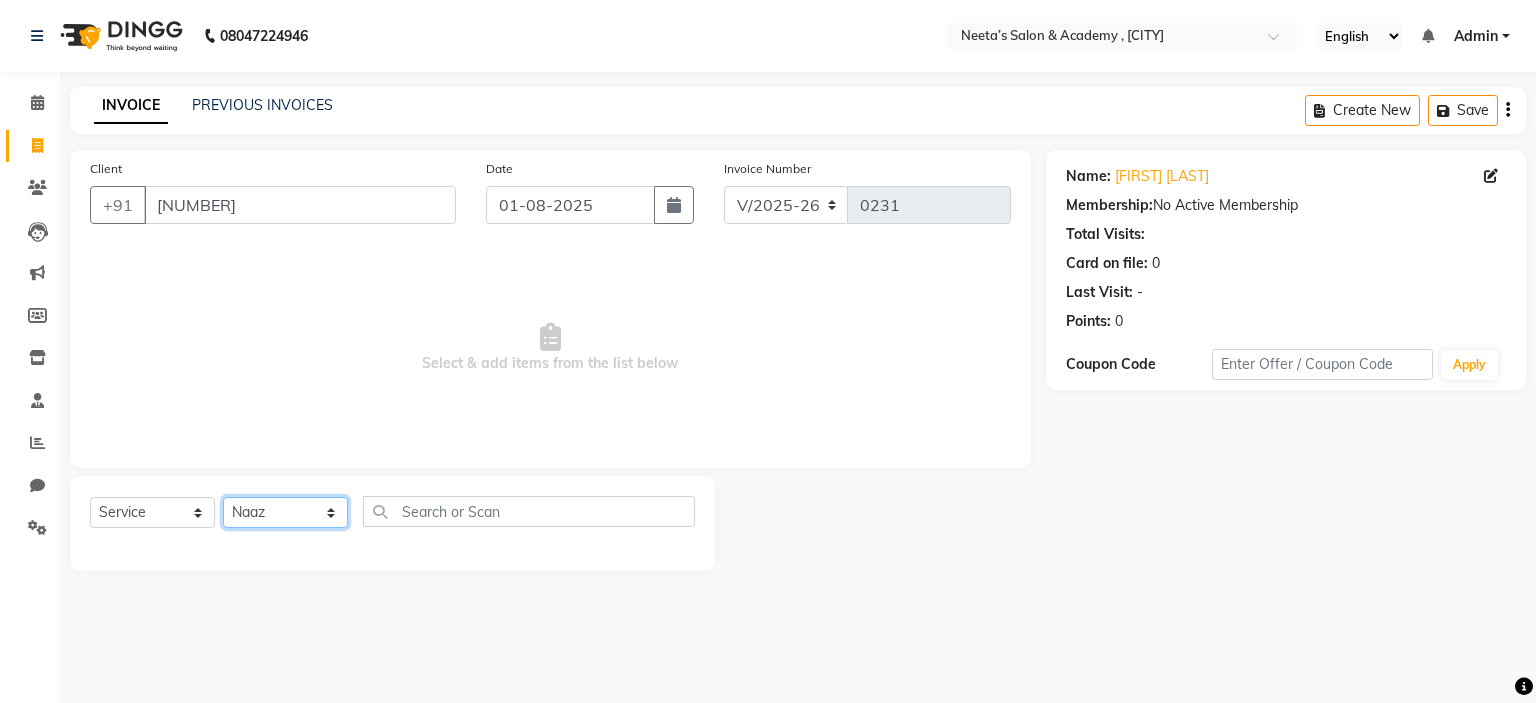 click on "Select Stylist  [FIRST] (Owner) [FIRST] [FIRST] [FIRST] [FIRST] [FIRST] [FIRST] [FIRST] [FIRST] [FIRST]" 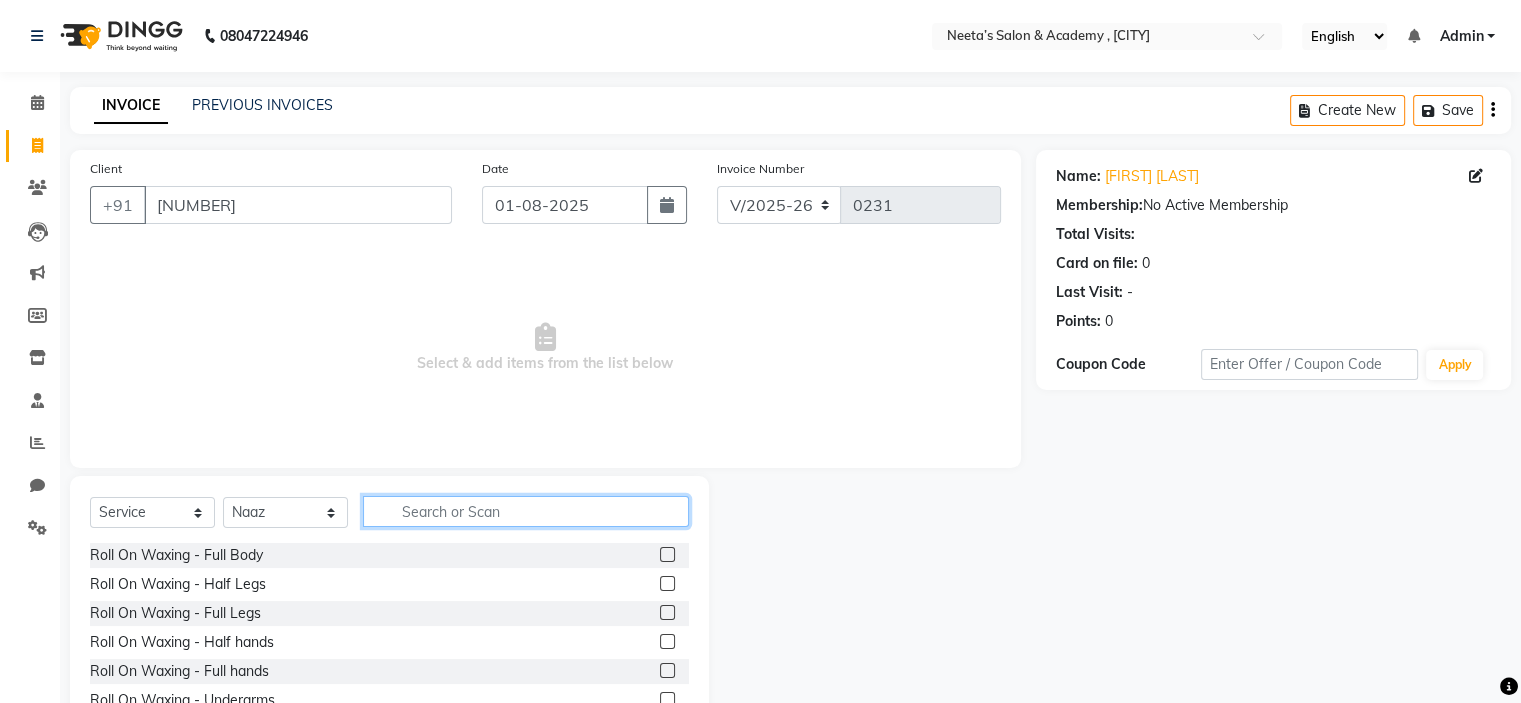 click 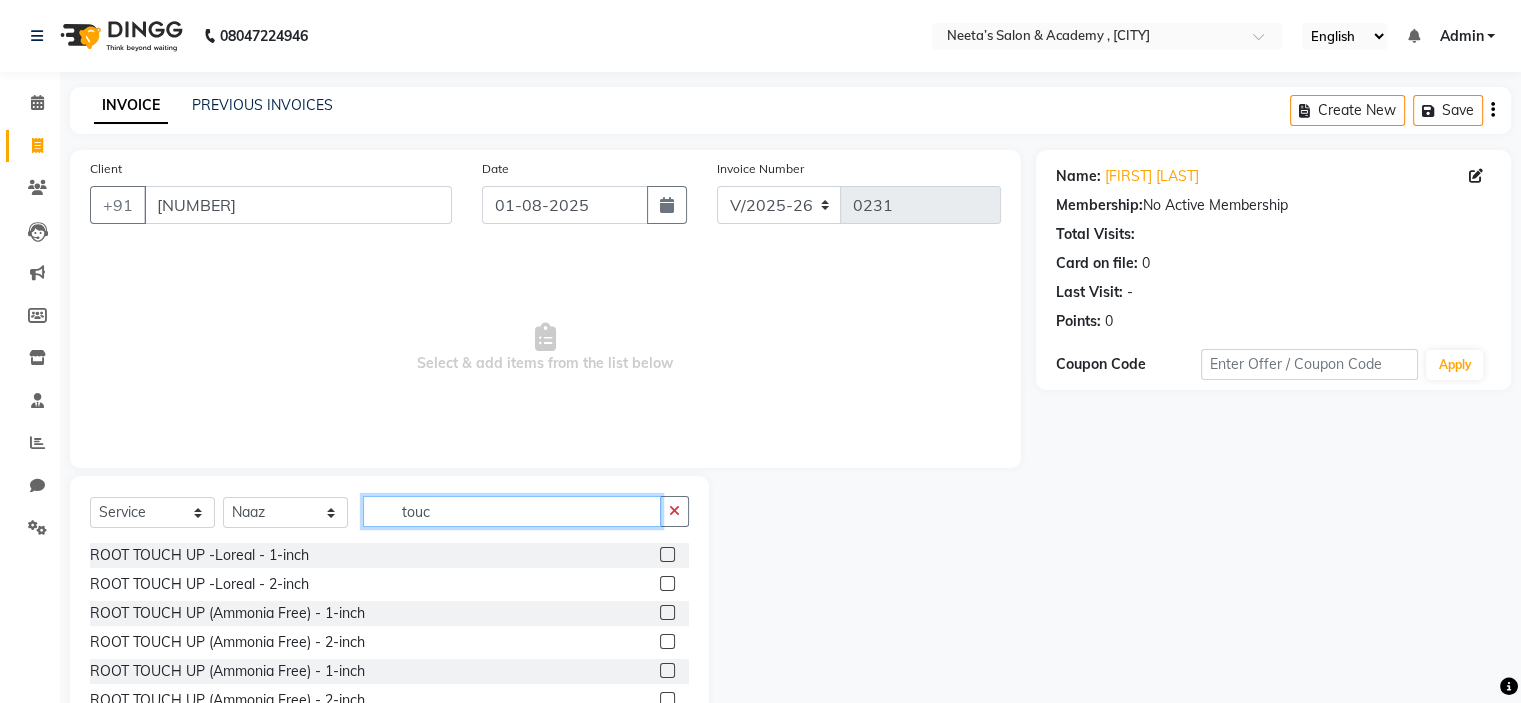 scroll, scrollTop: 32, scrollLeft: 0, axis: vertical 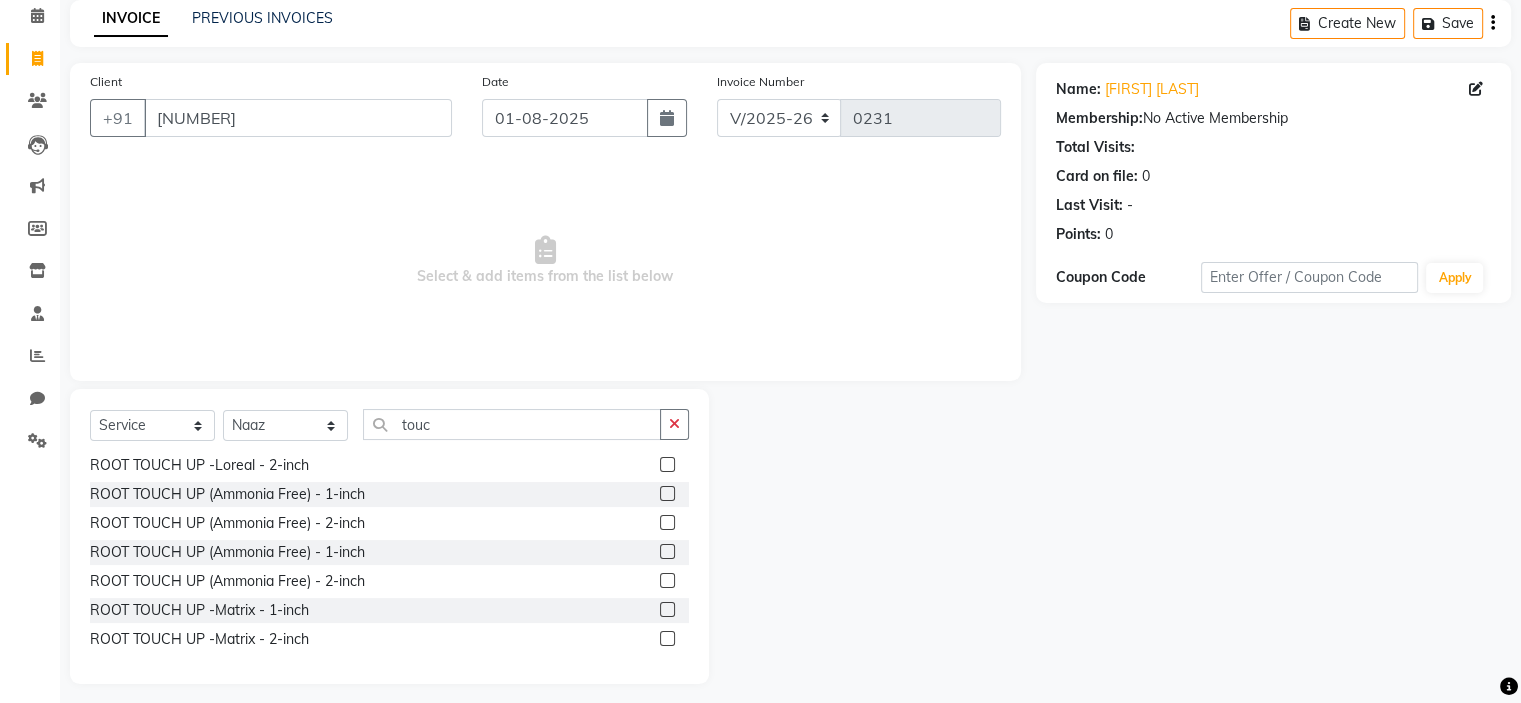 click 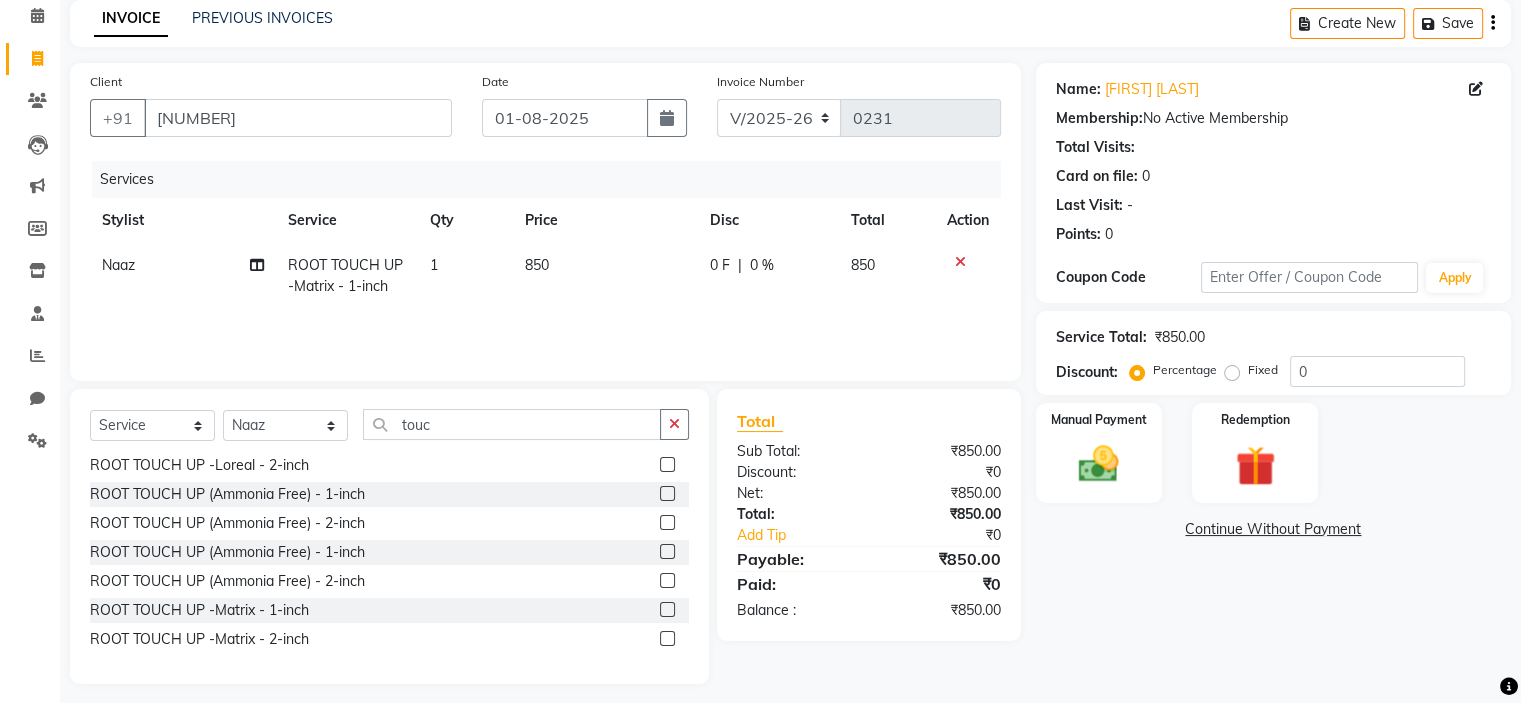 click on "850" 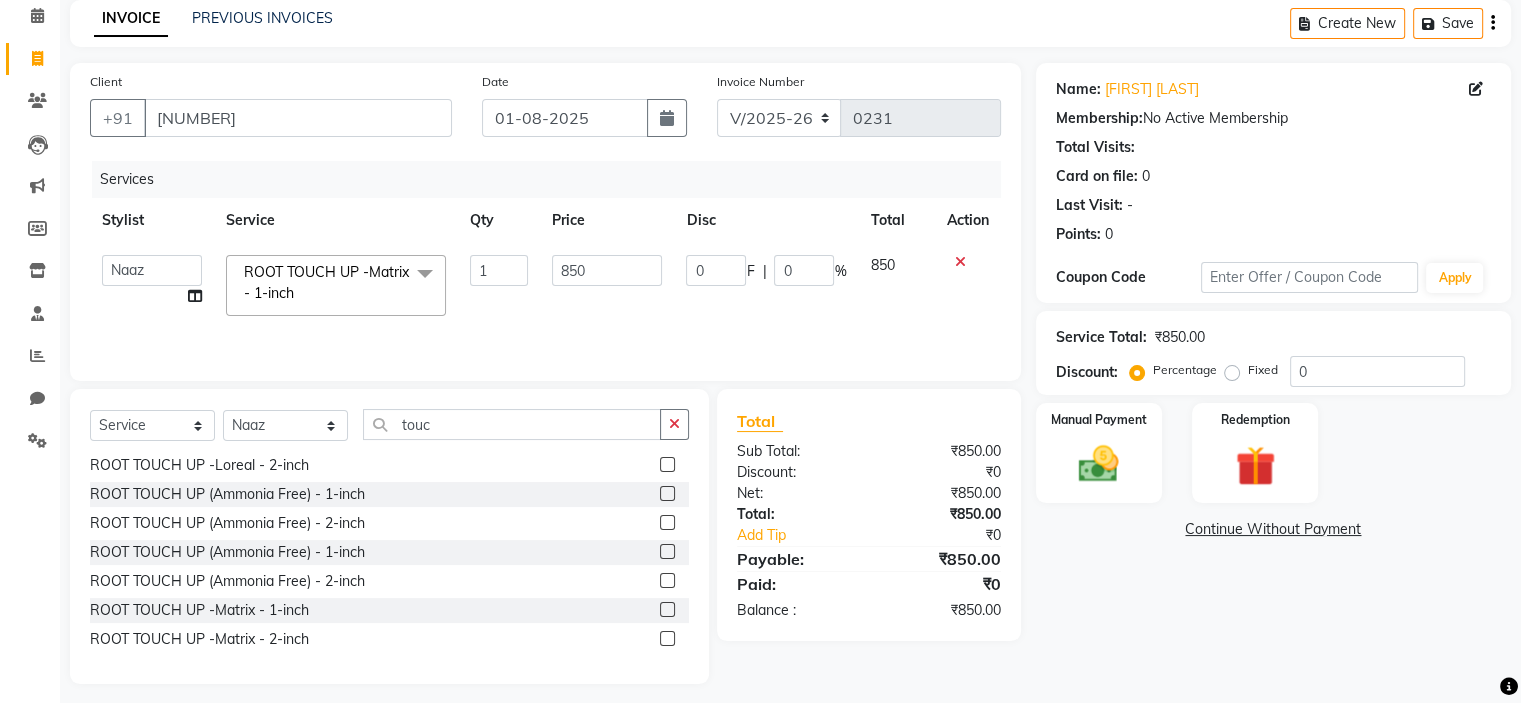 click on "850" 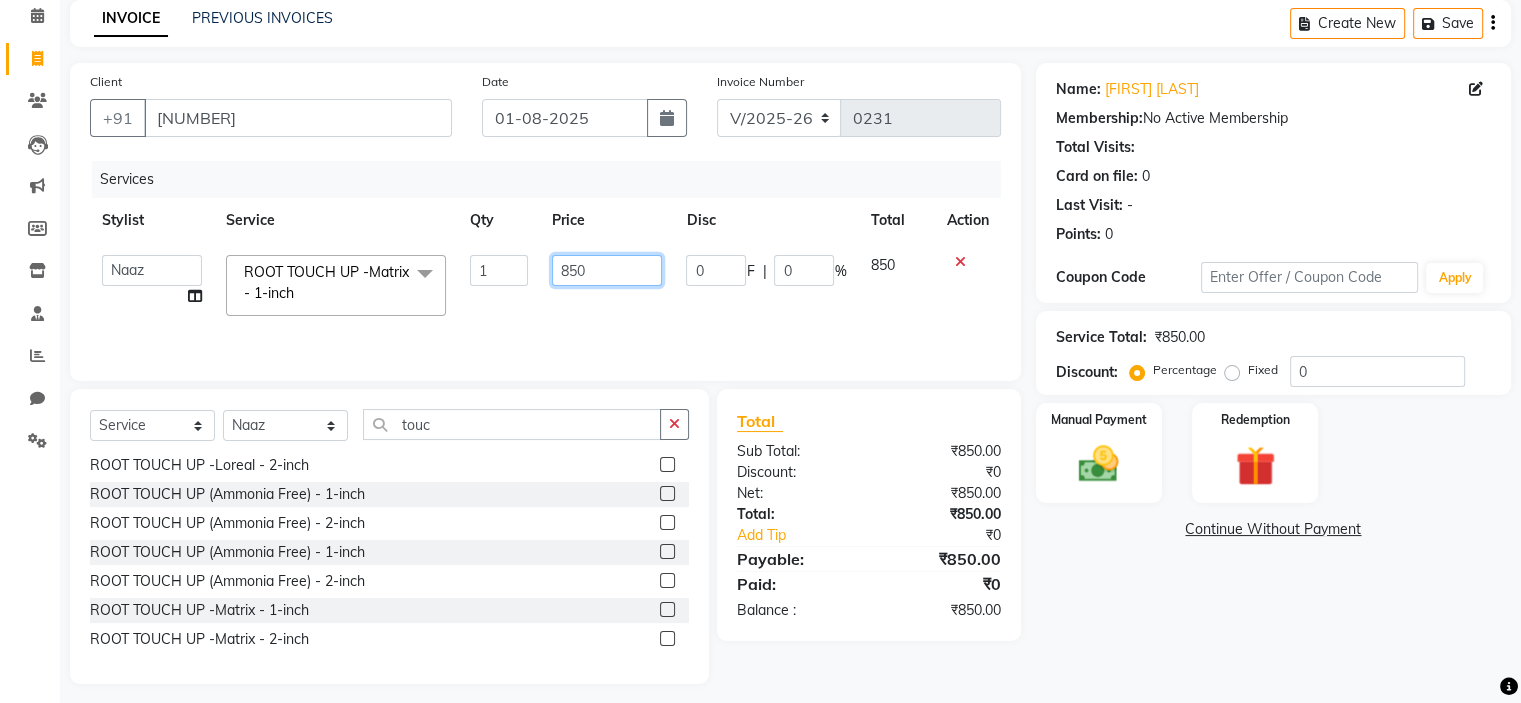 click on "850" 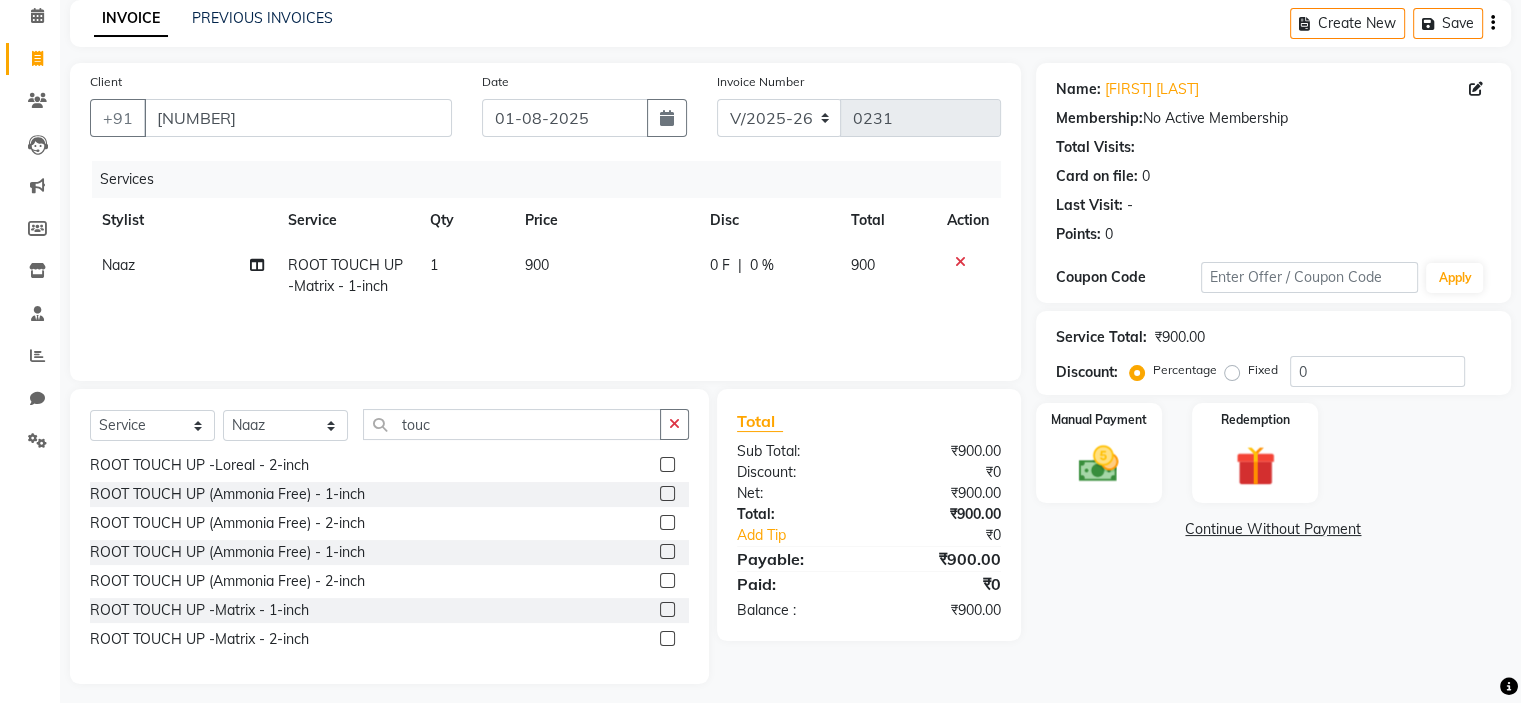 click on "1" 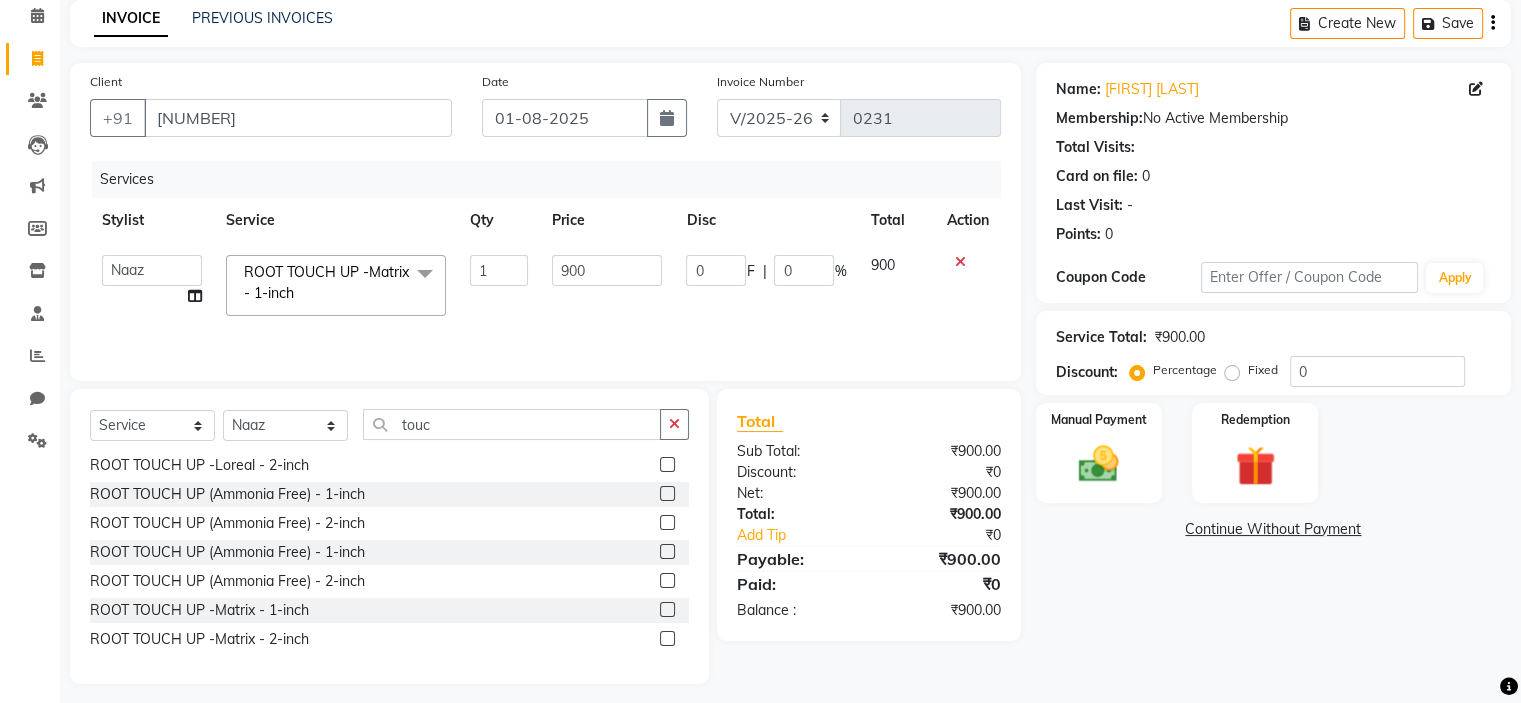 click 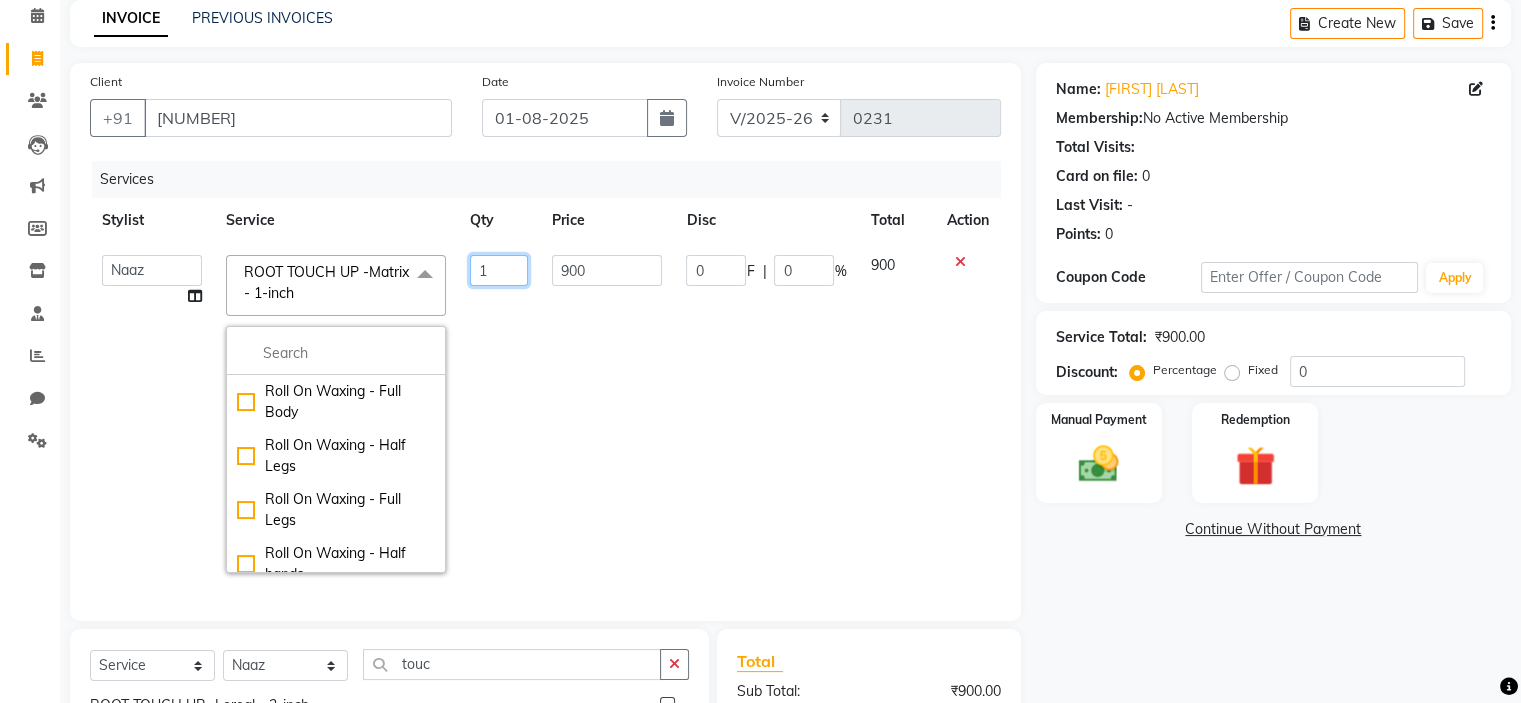 click on "1" 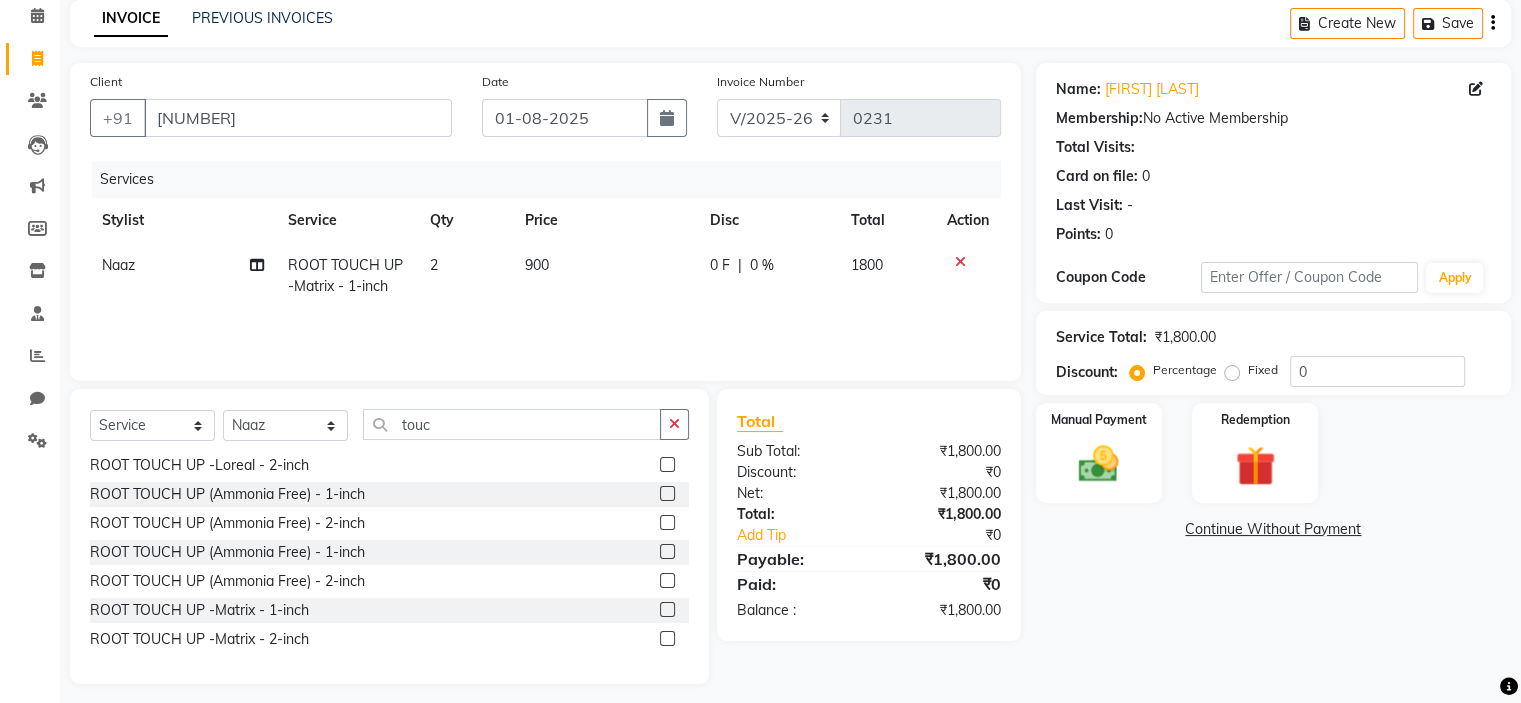 click on "Services Stylist Service Qty Price Disc Total Action Naaz ROOT TOUCH UP -Matrix - 1-inch 2 900 0 F | 0 % 1800" 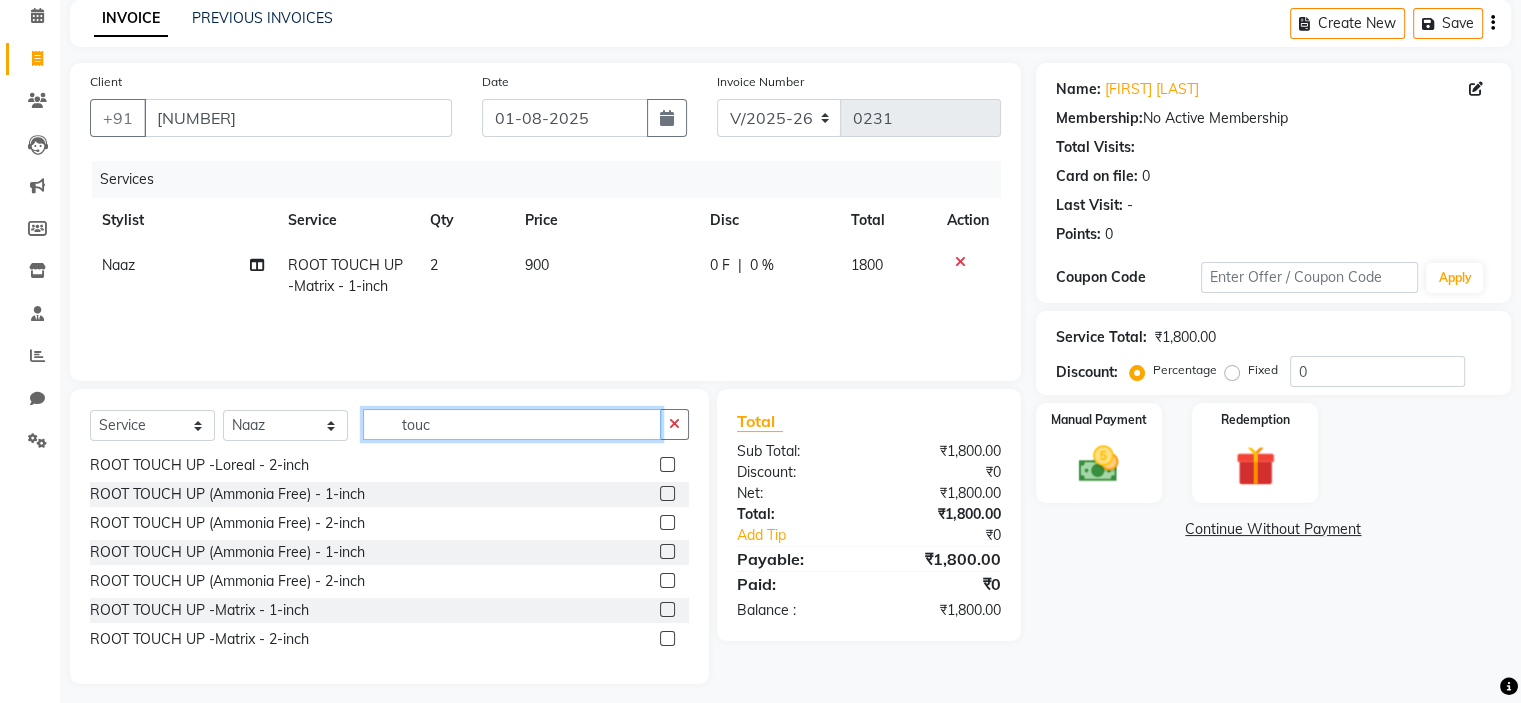 click on "touc" 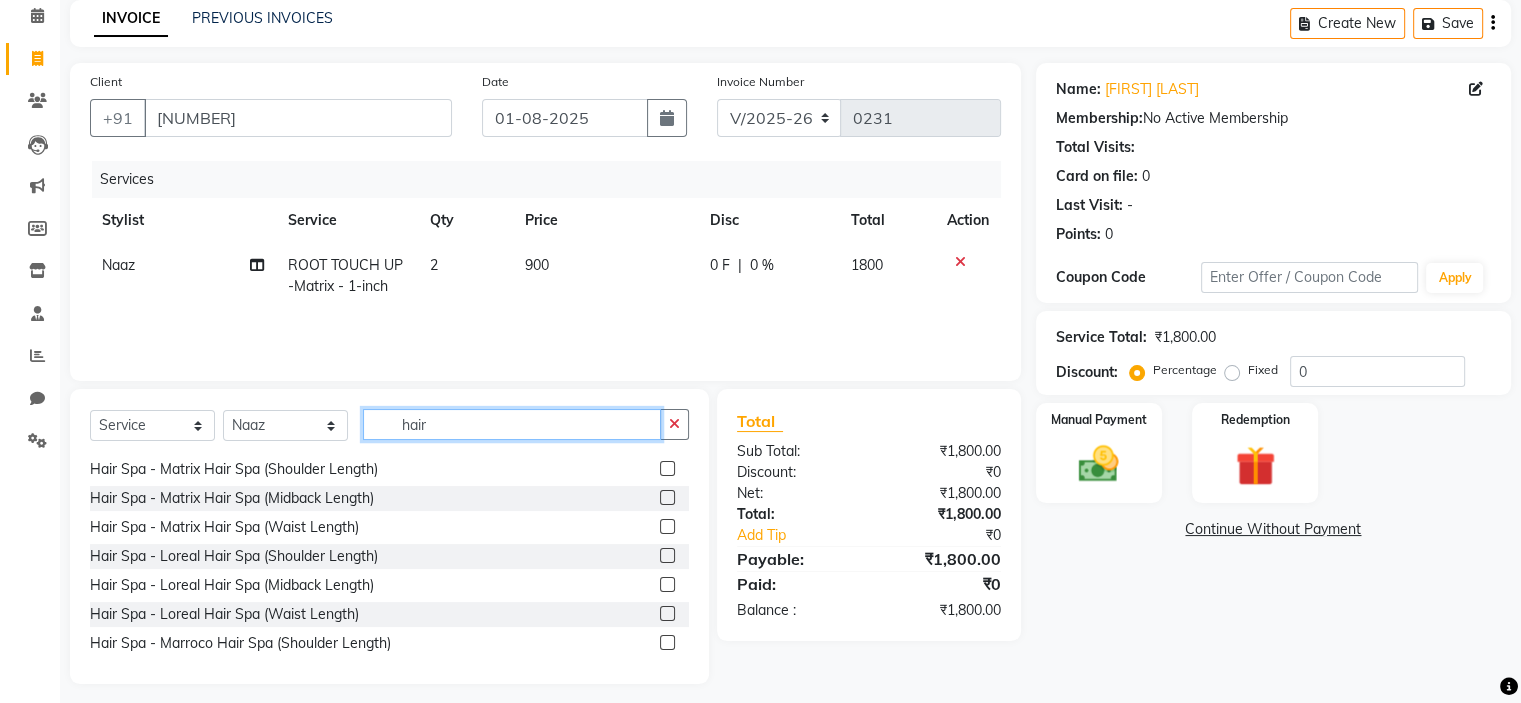 scroll, scrollTop: 0, scrollLeft: 0, axis: both 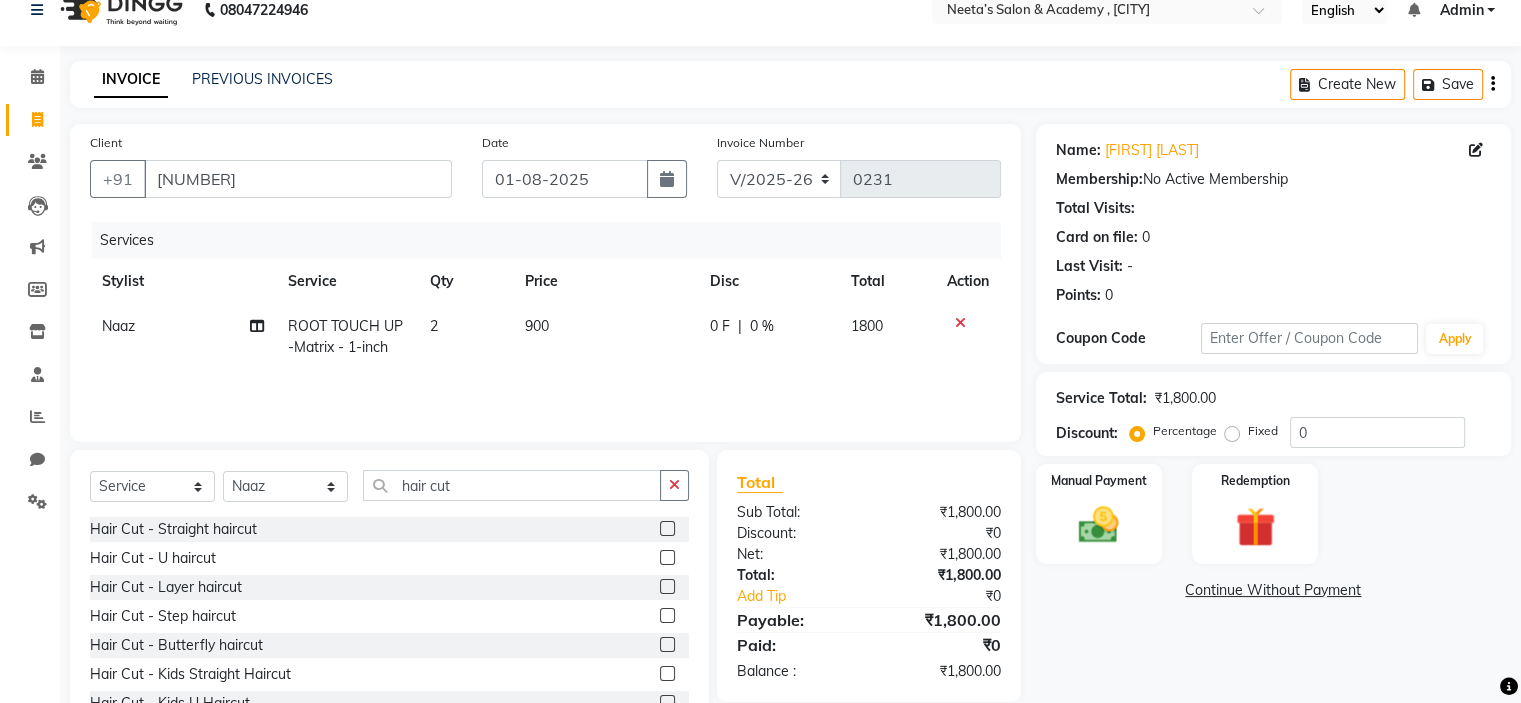 click 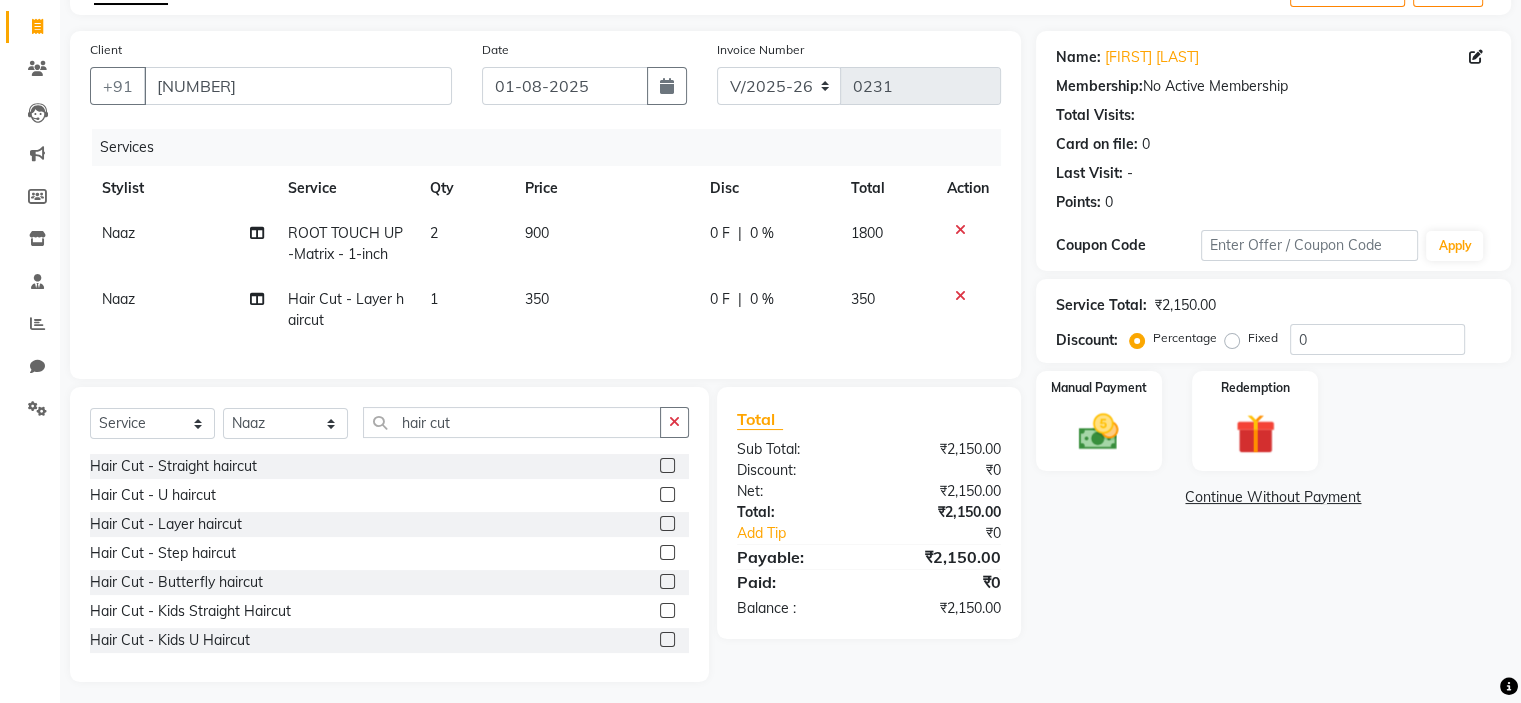 scroll, scrollTop: 144, scrollLeft: 0, axis: vertical 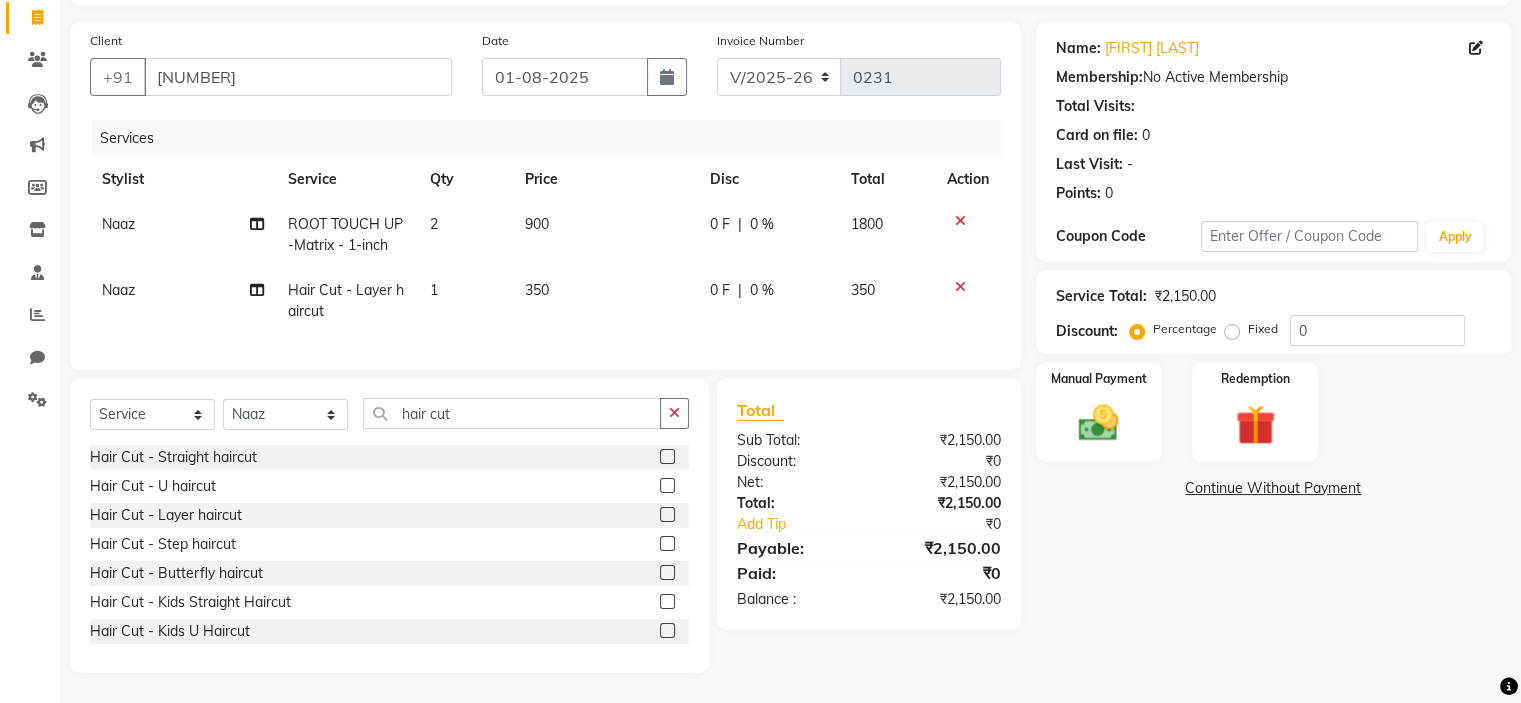 click on "2" 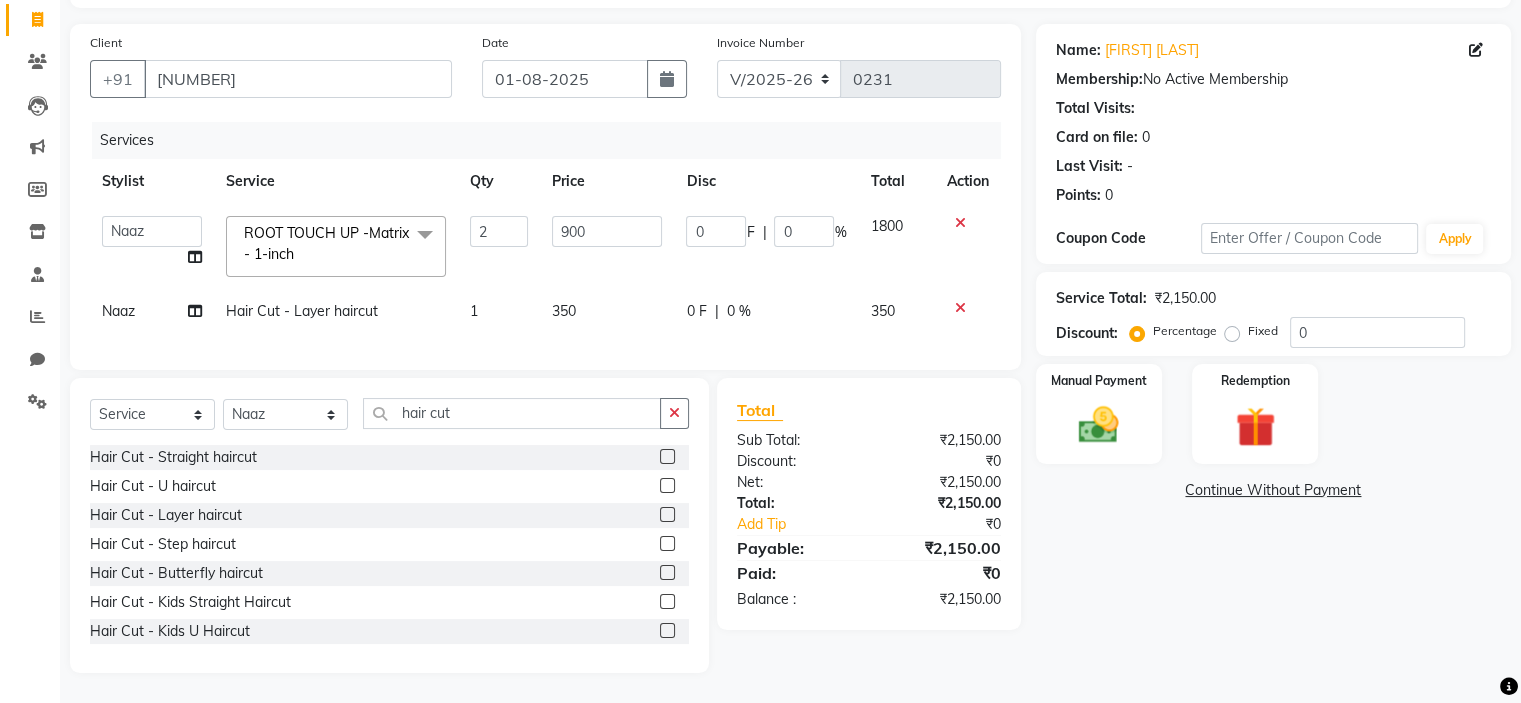 scroll, scrollTop: 141, scrollLeft: 0, axis: vertical 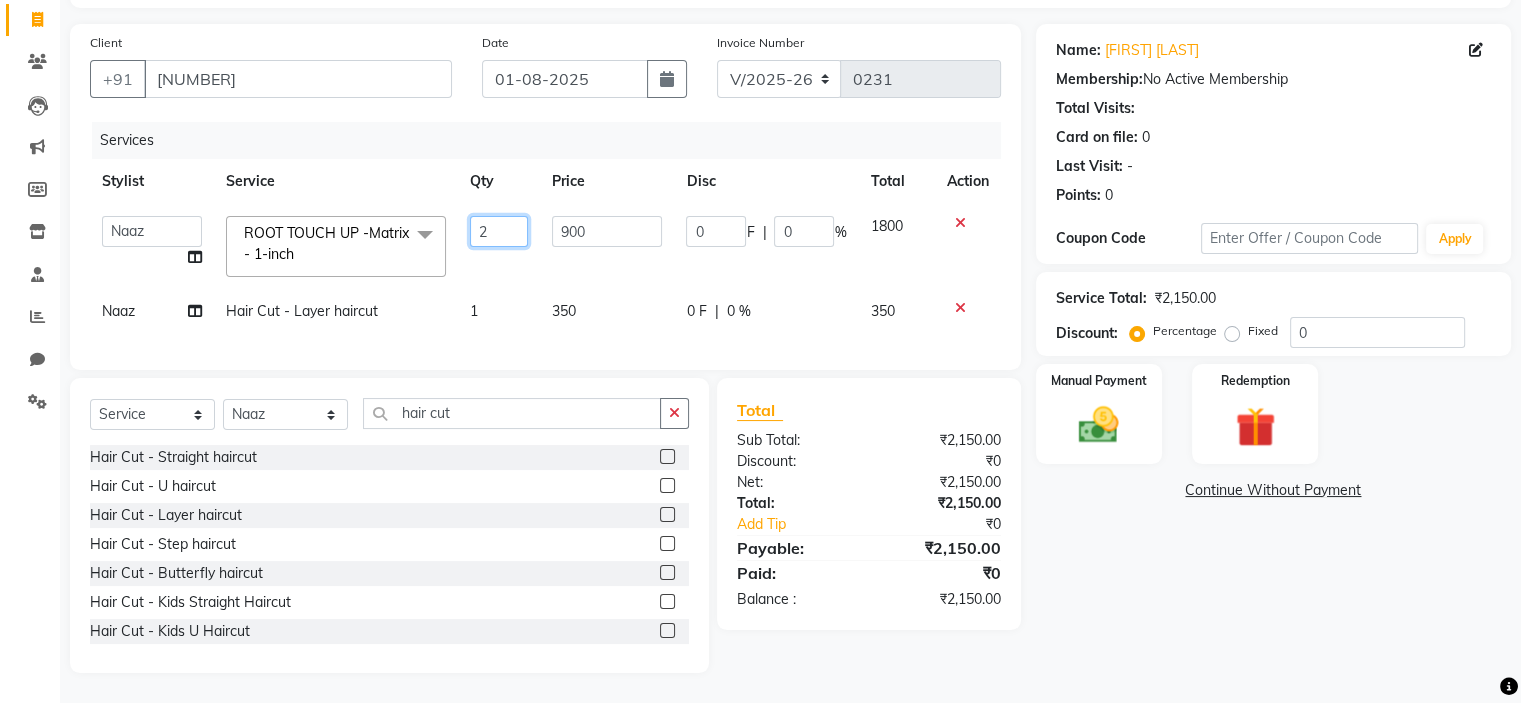 click on "2" 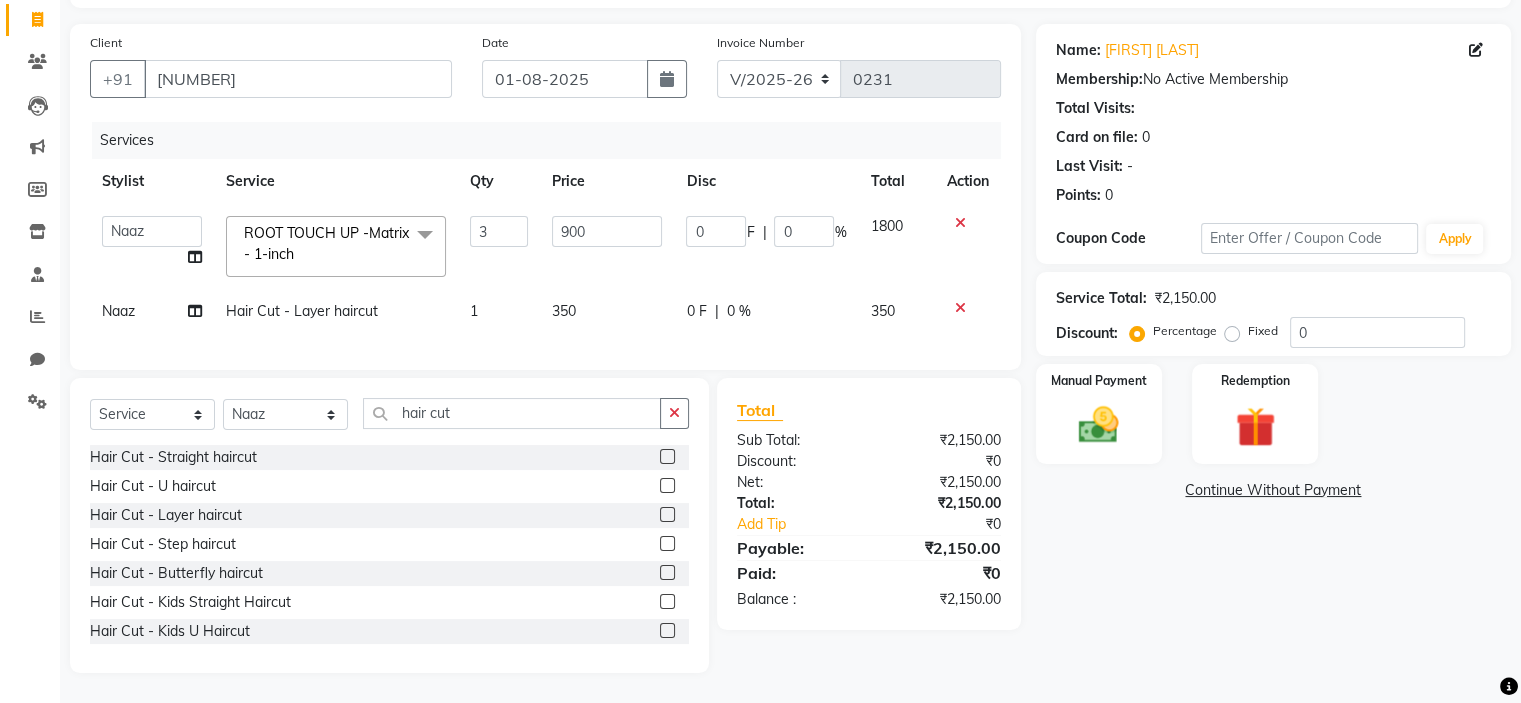 click on "Jayashree (Owner)   Karina   Karishma   Manda   Naaz   Ranjana   Ritu   Sakshi   Sangeeta   Sayee  ROOT TOUCH UP -Matrix - 1-inch   x Roll On Waxing - Full Body Roll On Waxing - Half Legs Roll On Waxing - Full Legs Roll On Waxing - Half hands Roll On Waxing - Full hands Roll On Waxing - Underarms Roll On Waxing - Half back Roll On Waxing -  Back Rica / Boisoft Waxing - Stomach and Chest    2550 Rica / Boisoft Waxing - Half Legs Rica / Boisoft Waxing - Full Legs Rica / Boisoft Waxing - Half hands Rica / Boisoft Waxing - Full hands Rica / Boisoft Waxing - Underarms Rica / Boisoft Waxing - Half back Rica / Boisoft Waxing -  Back Rica / Boisoft Waxing - Stomach and Chest Brazilian Stripless Wax - Eyebrows Brazilian Stripless Wax - Upper Lip Brazilian Stripless Wax - Forehead Brazilian Stripless Wax - Side Locks Brazilian Stripless Wax - Jawline Brazilian Stripless Wax - Chin Brazilian Stripless Wax - Nose Brazilian Stripless Wax - Full Face Brazilian Stripless Wax - Under Arms Chocolate Waxing - Full Body 3 0" 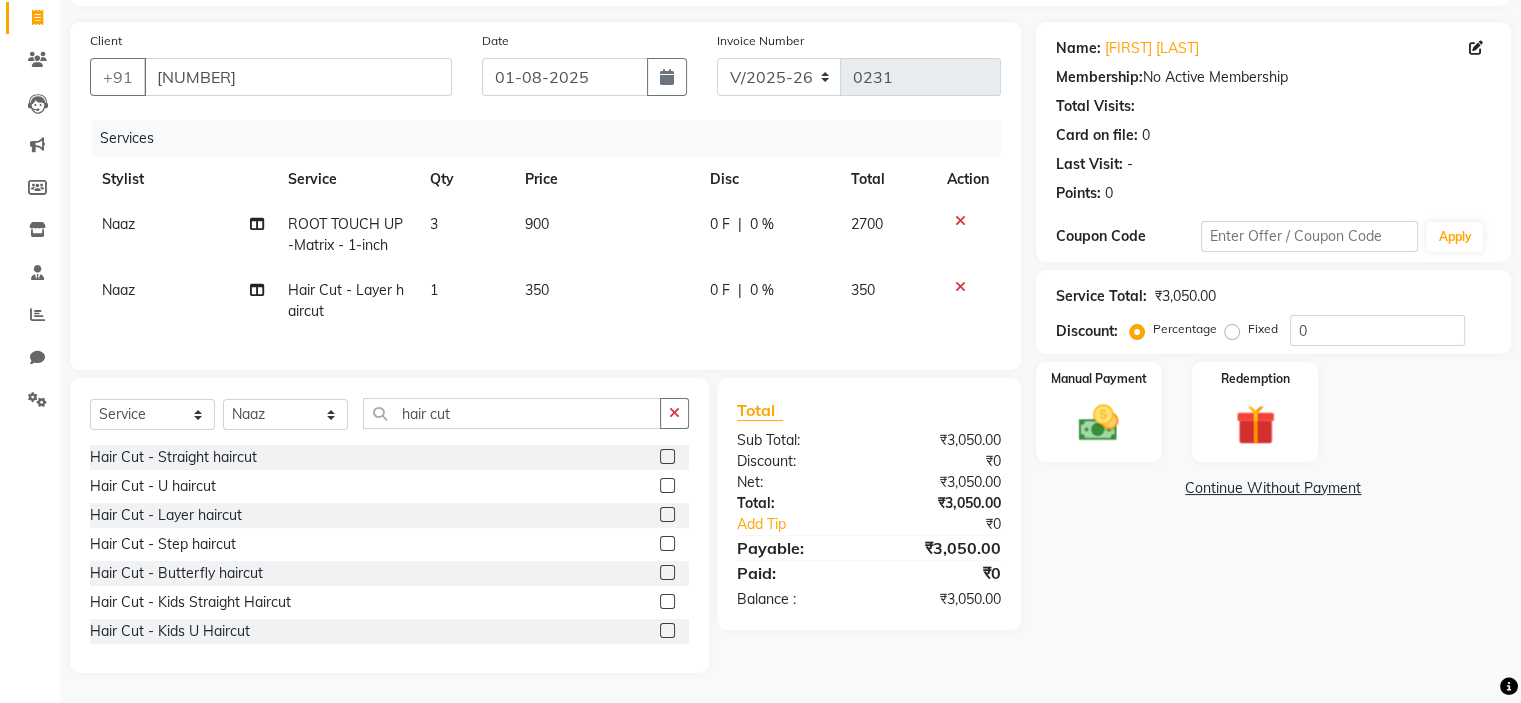 click on "3" 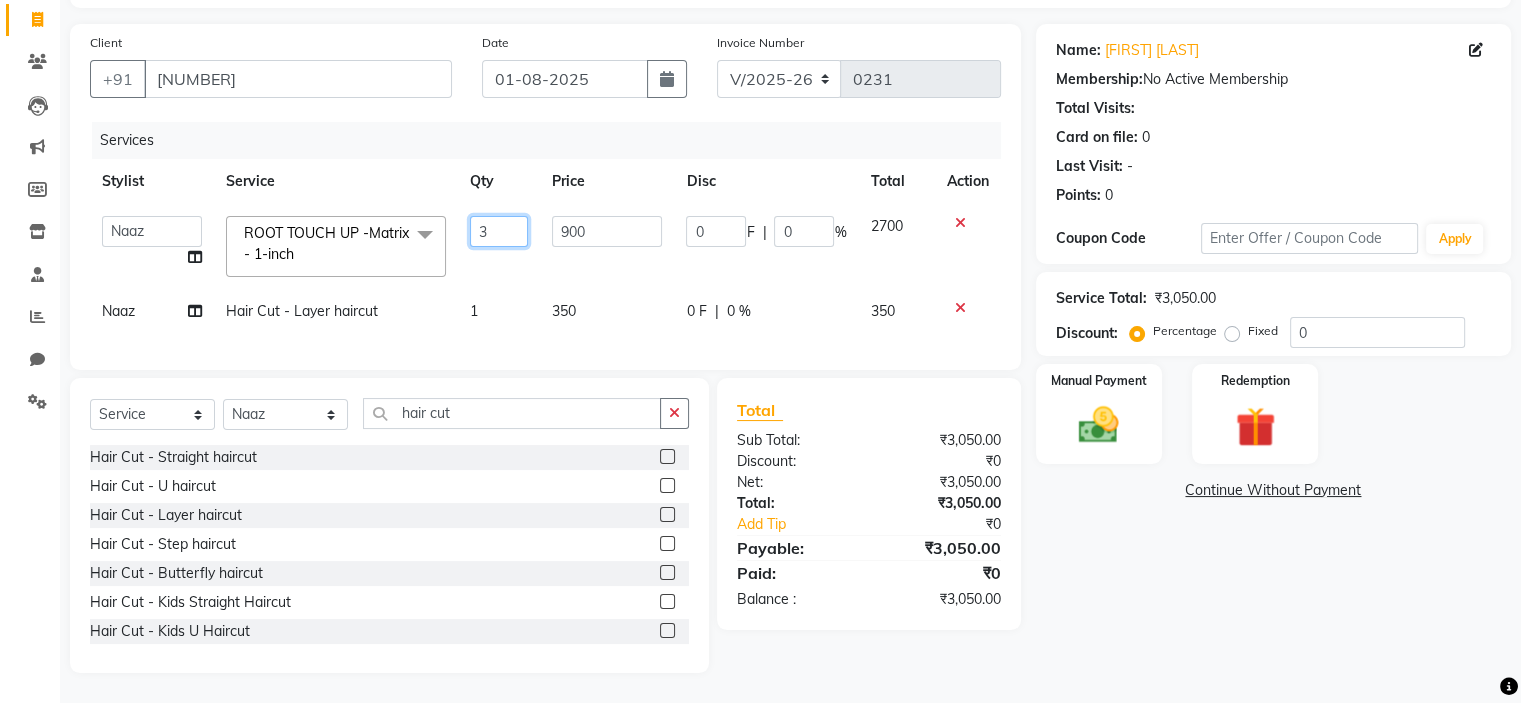 click on "3" 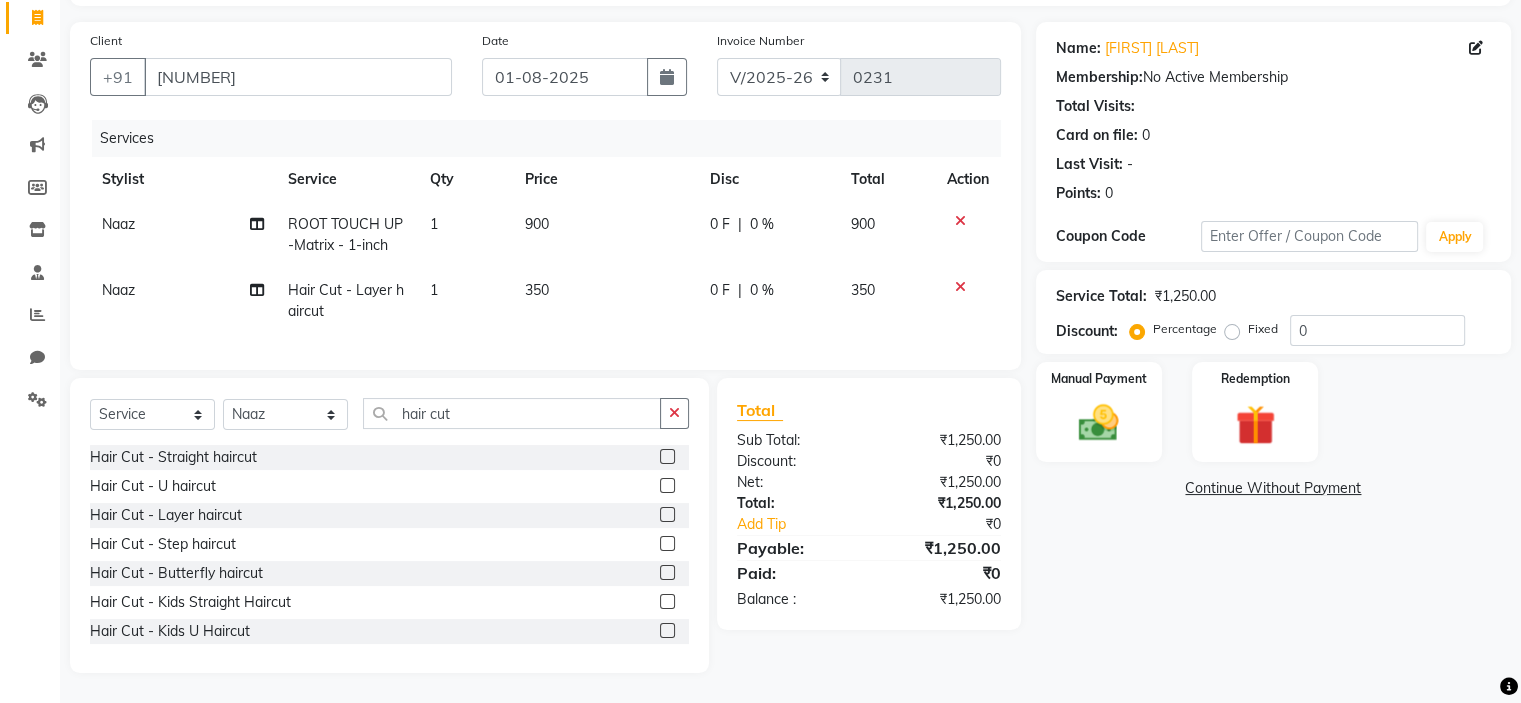 click on "350" 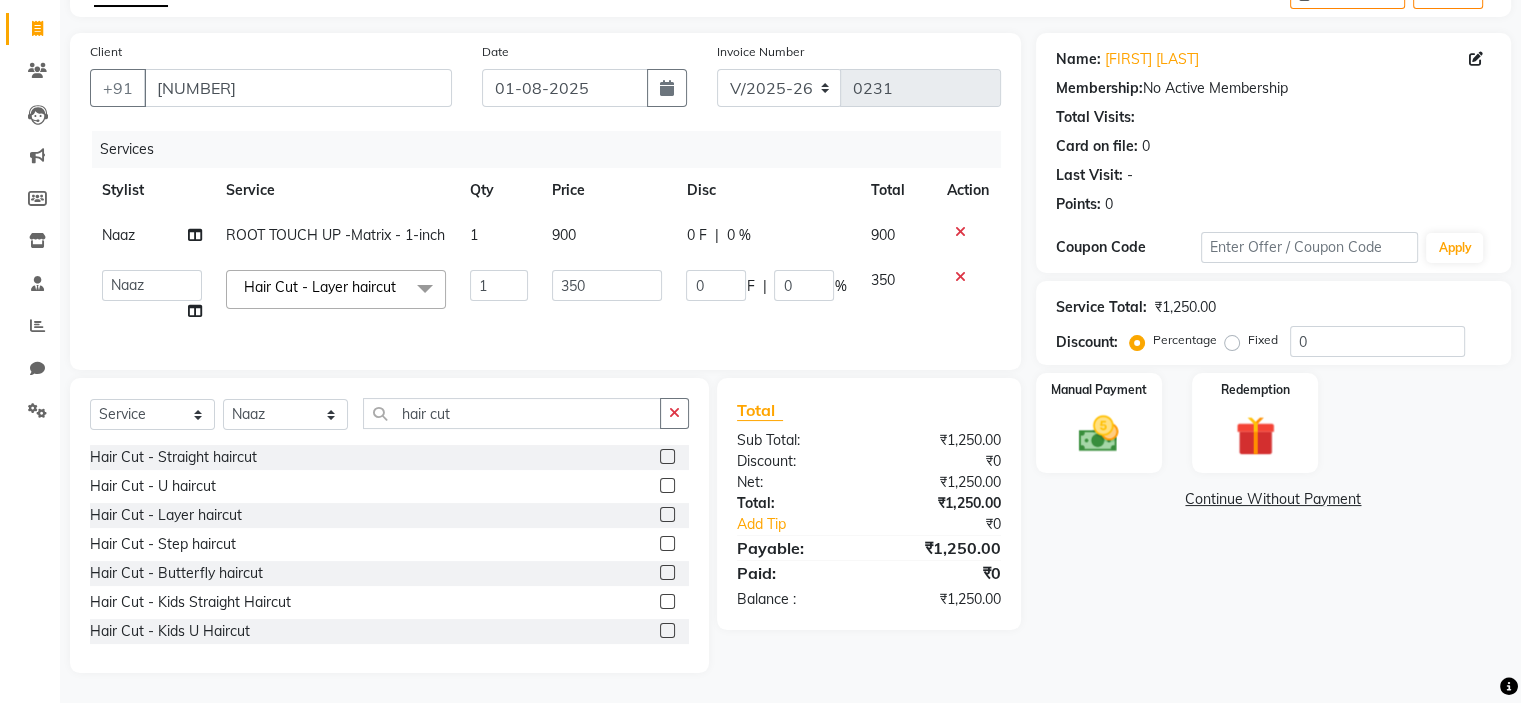 scroll, scrollTop: 132, scrollLeft: 0, axis: vertical 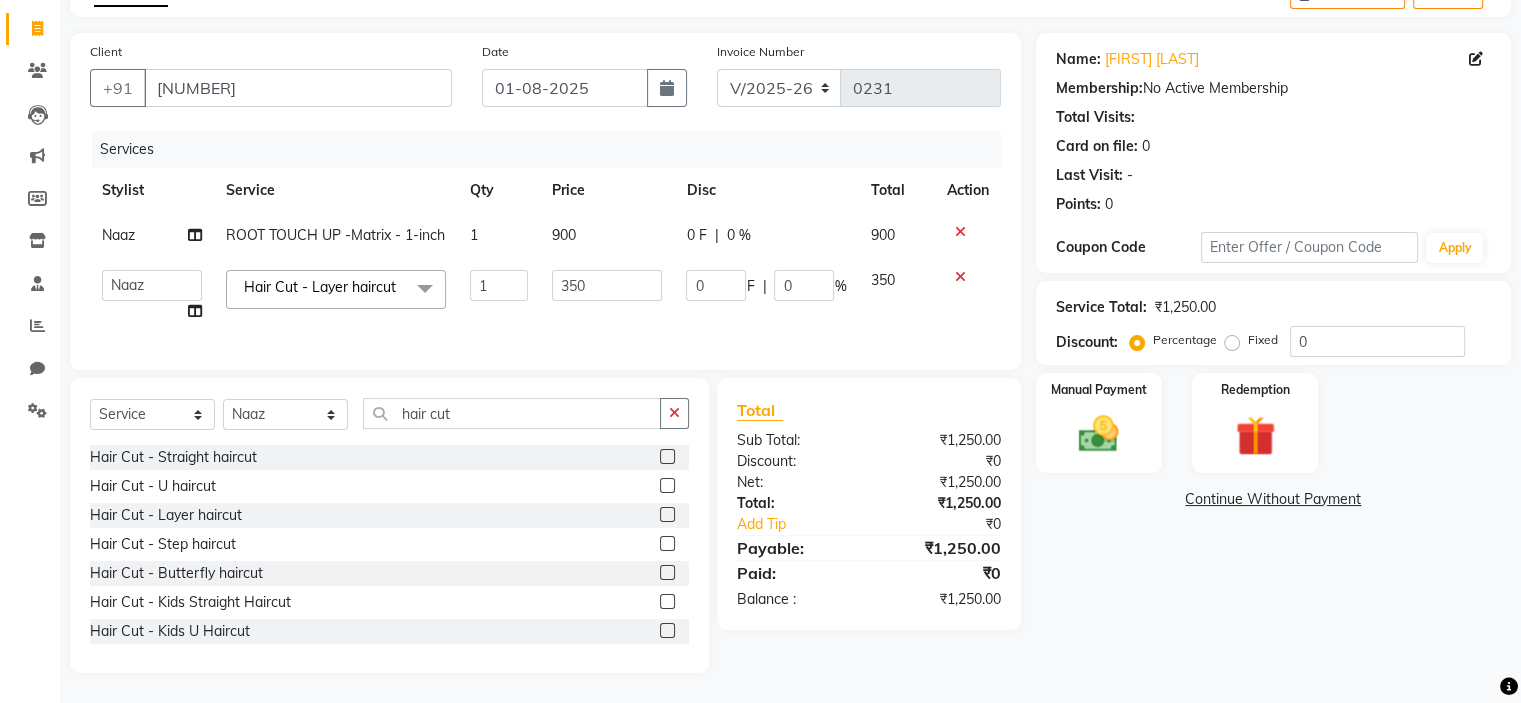 click on "900" 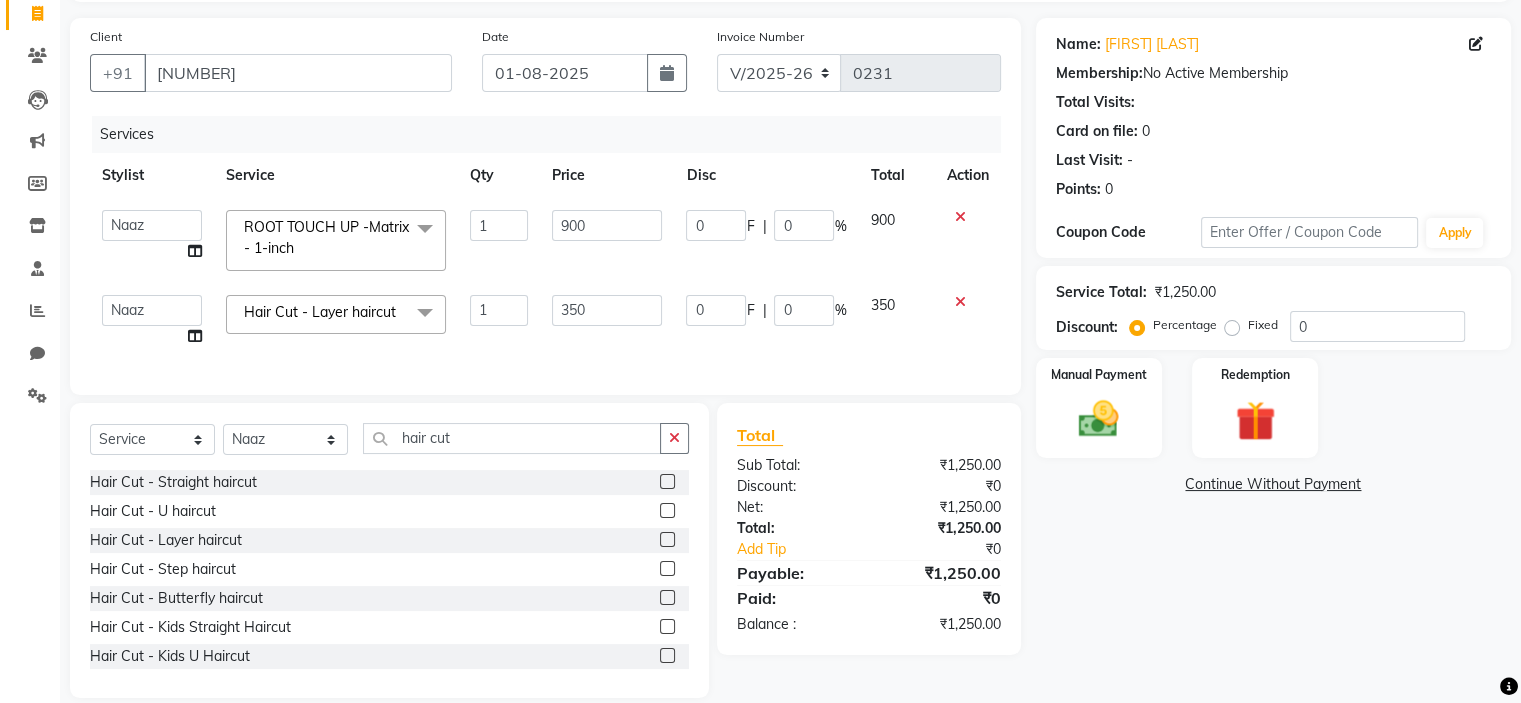 scroll, scrollTop: 141, scrollLeft: 0, axis: vertical 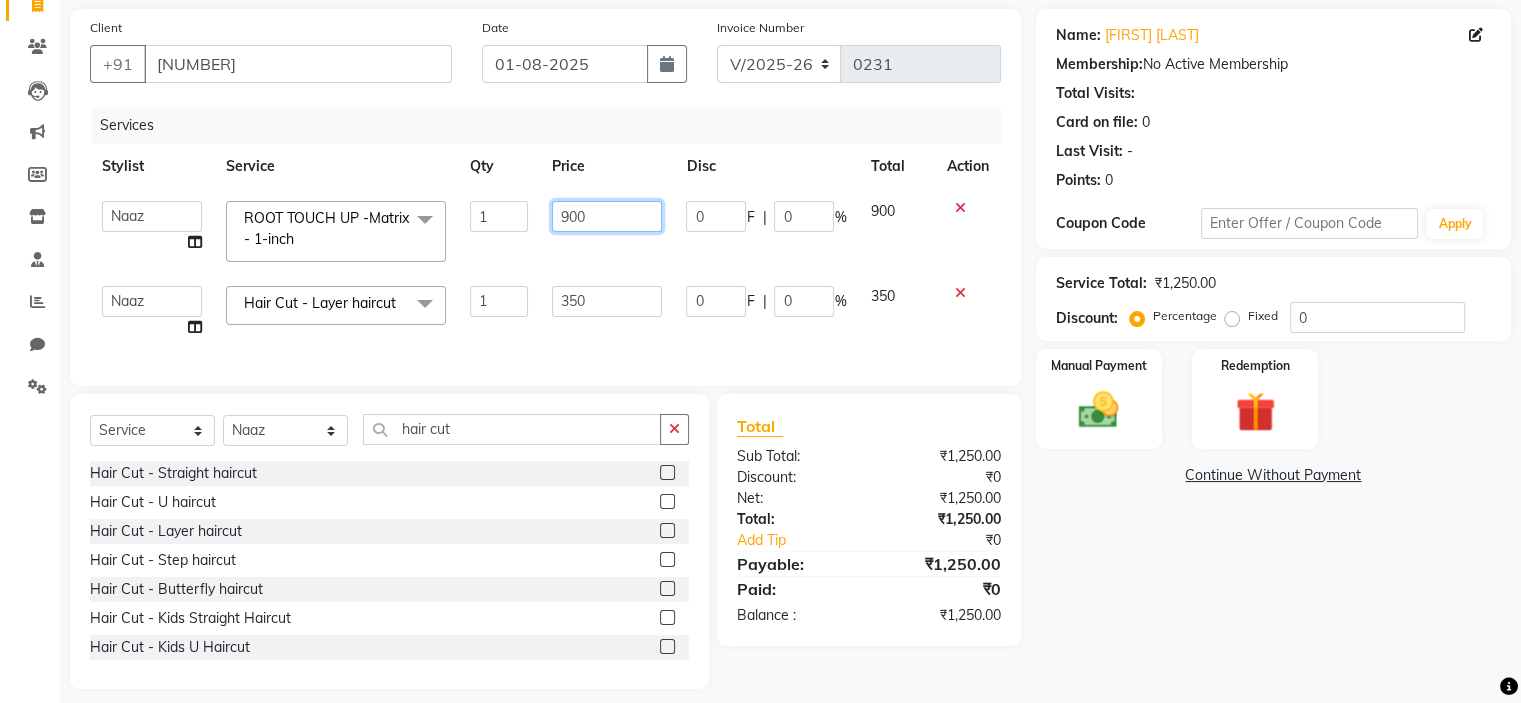 click on "900" 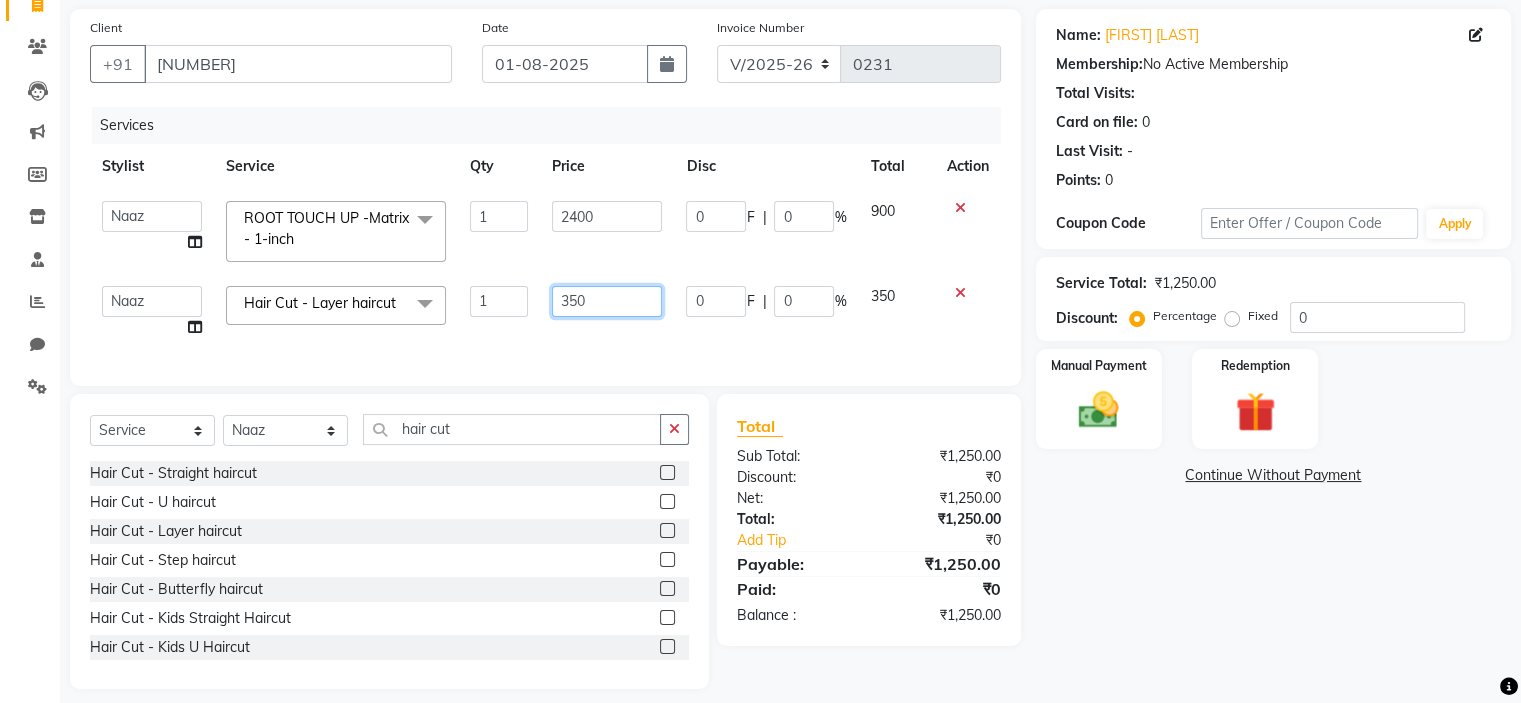 scroll, scrollTop: 132, scrollLeft: 0, axis: vertical 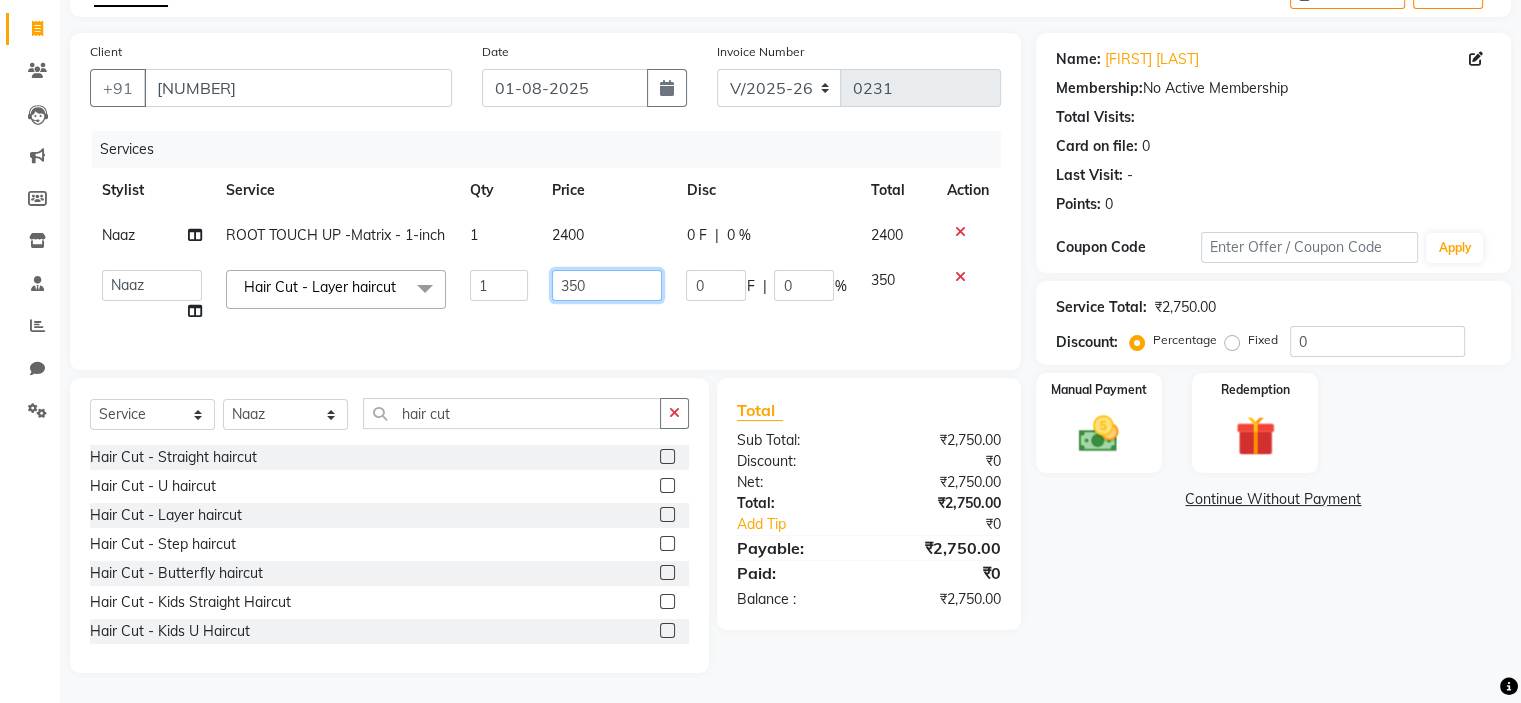click on "350" 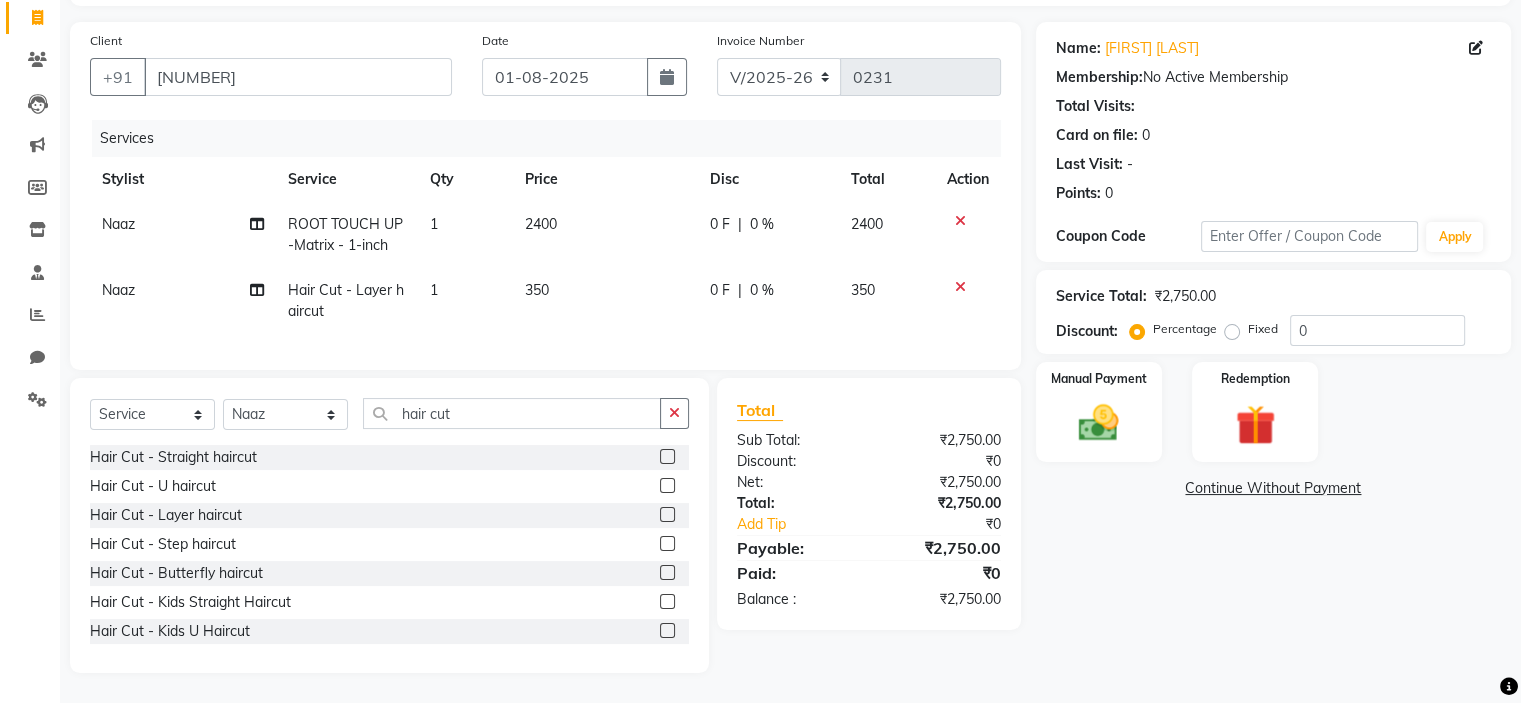 click on "Name: [FIRST] [LAST] Membership: No Active Membership Total Visits: Card on file: 0 Last Visit: - Points: 0 Coupon Code Apply Service Total: ₹2,750.00 Discount: Percentage Fixed 0 Manual Payment Redemption Continue Without Payment" 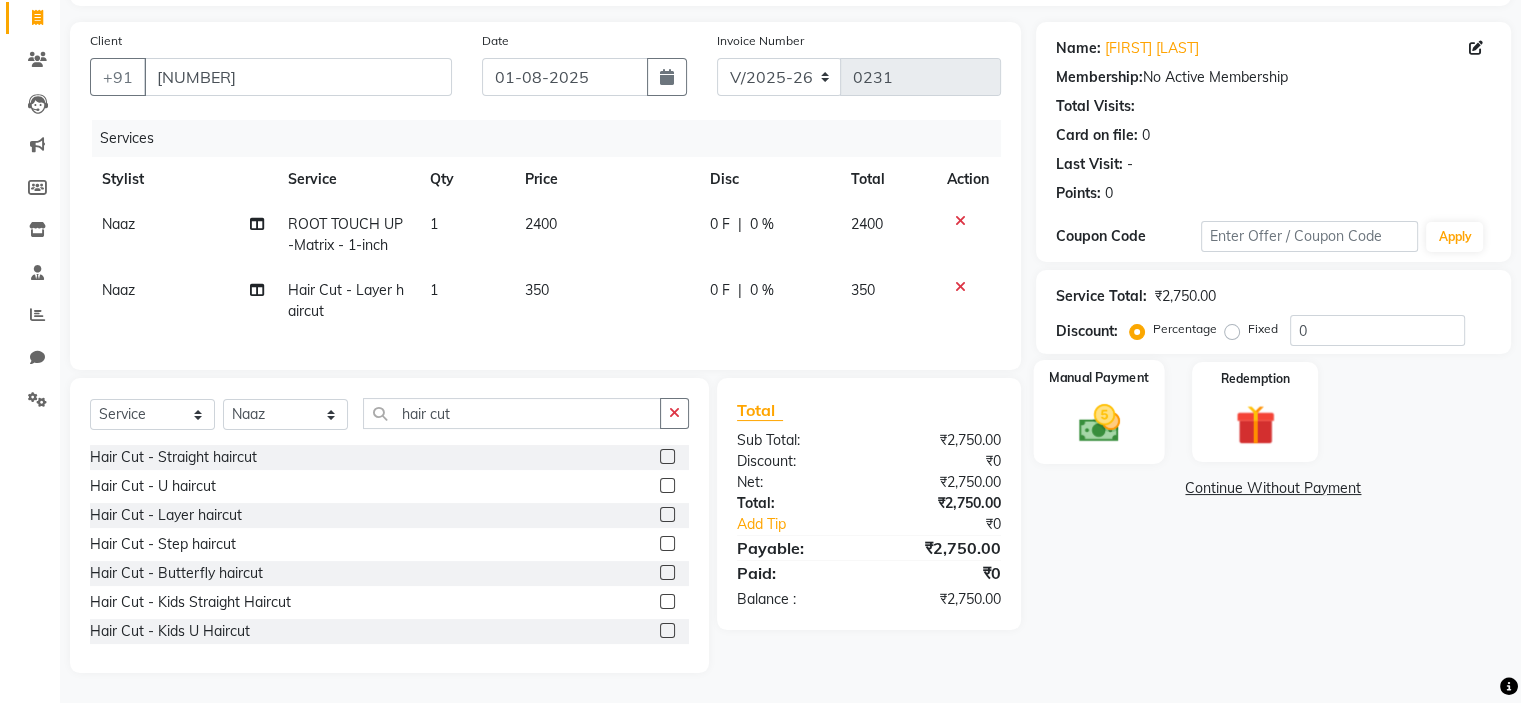 click 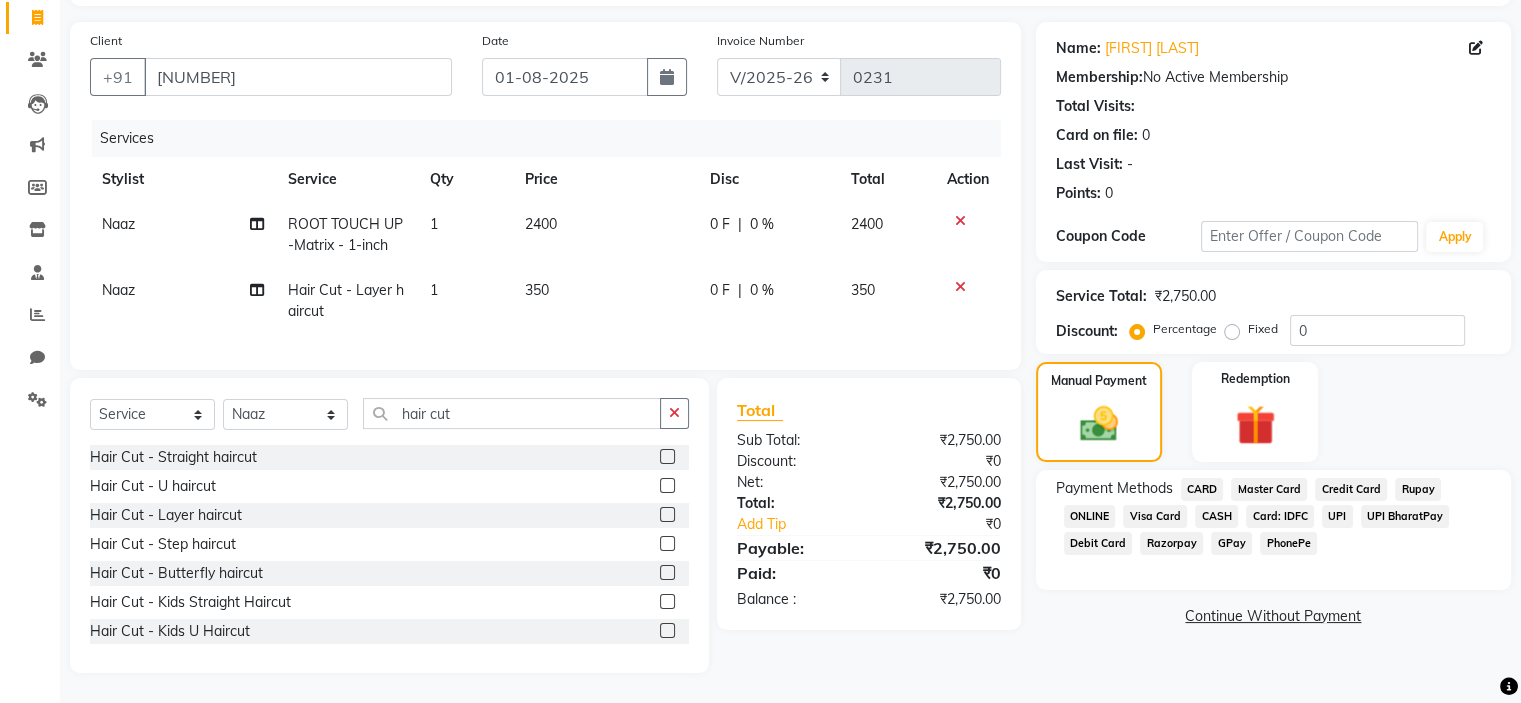 click on "GPay" 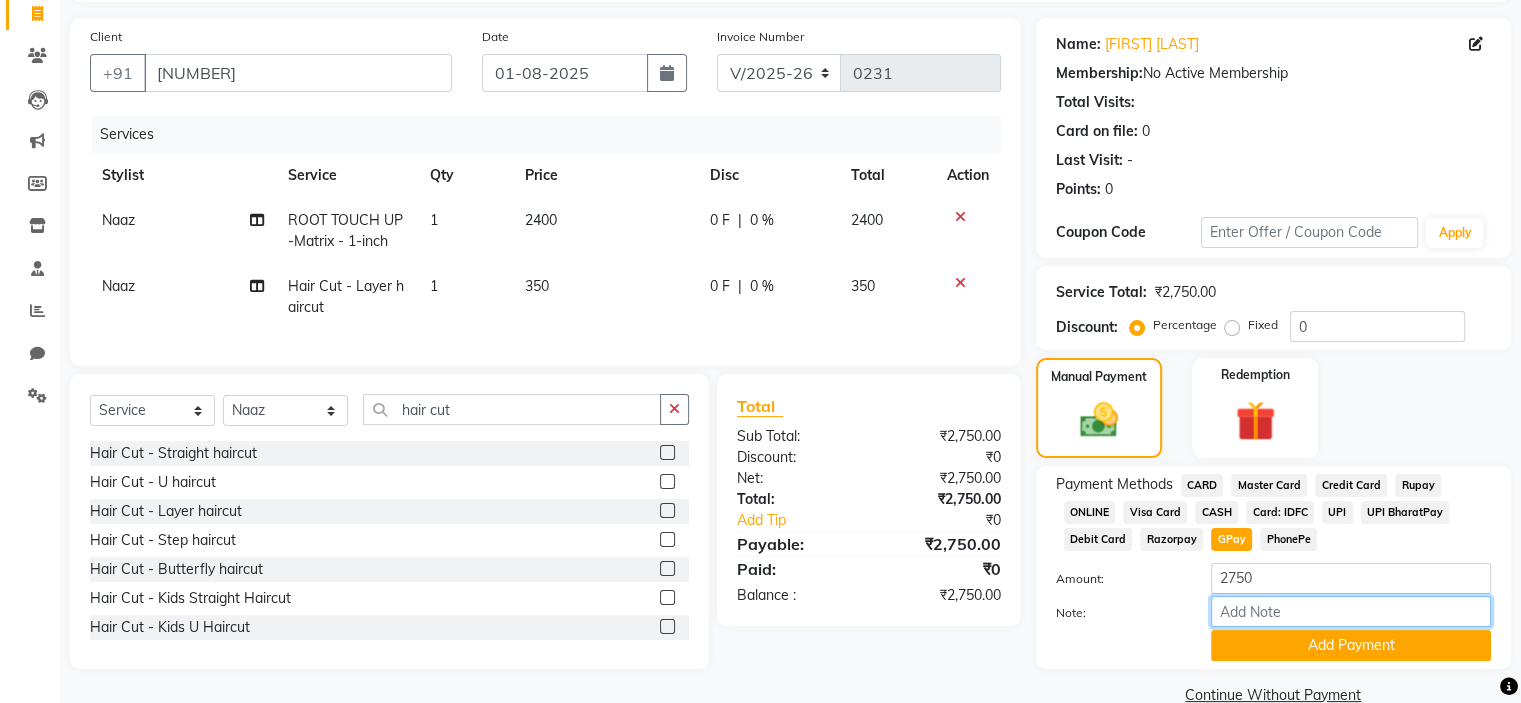 click on "Note:" at bounding box center (1351, 611) 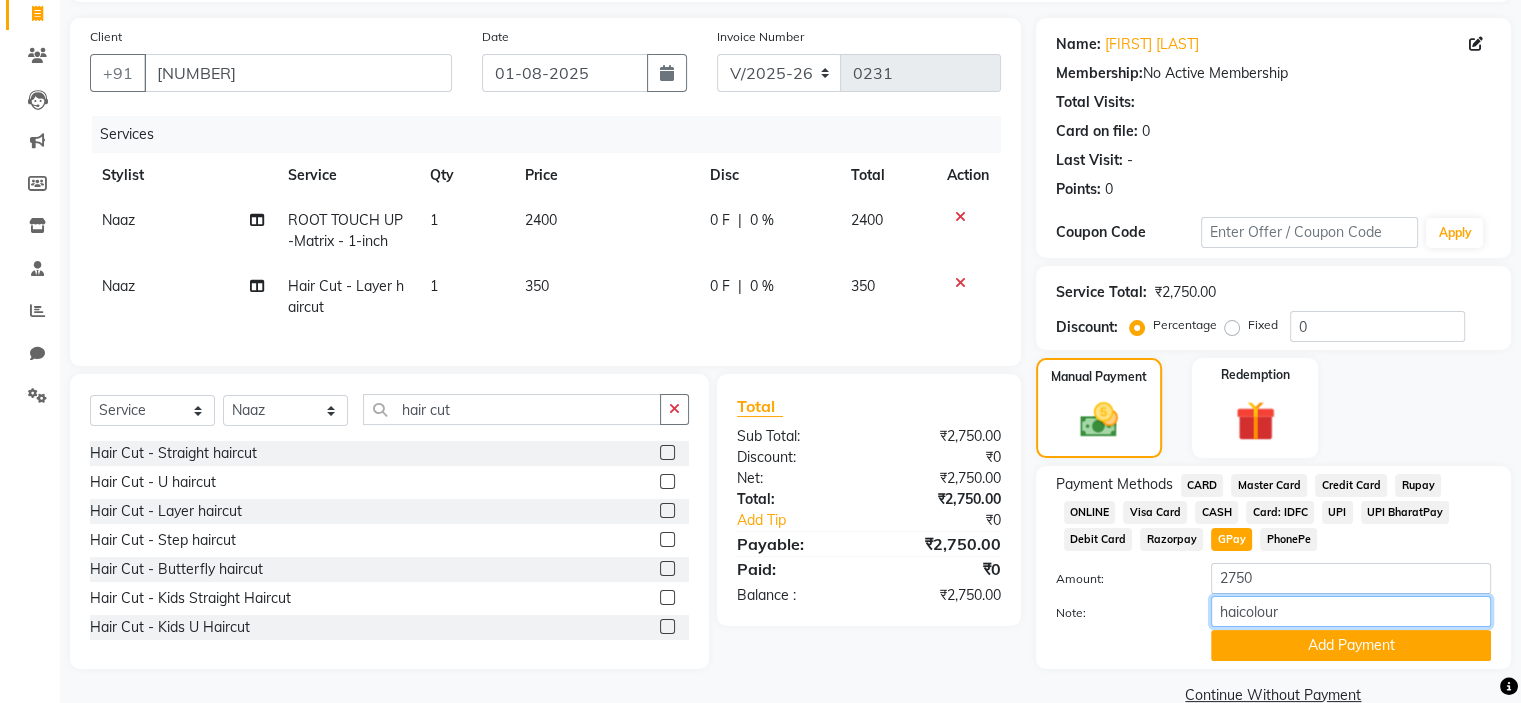 click on "haicolour" at bounding box center (1351, 611) 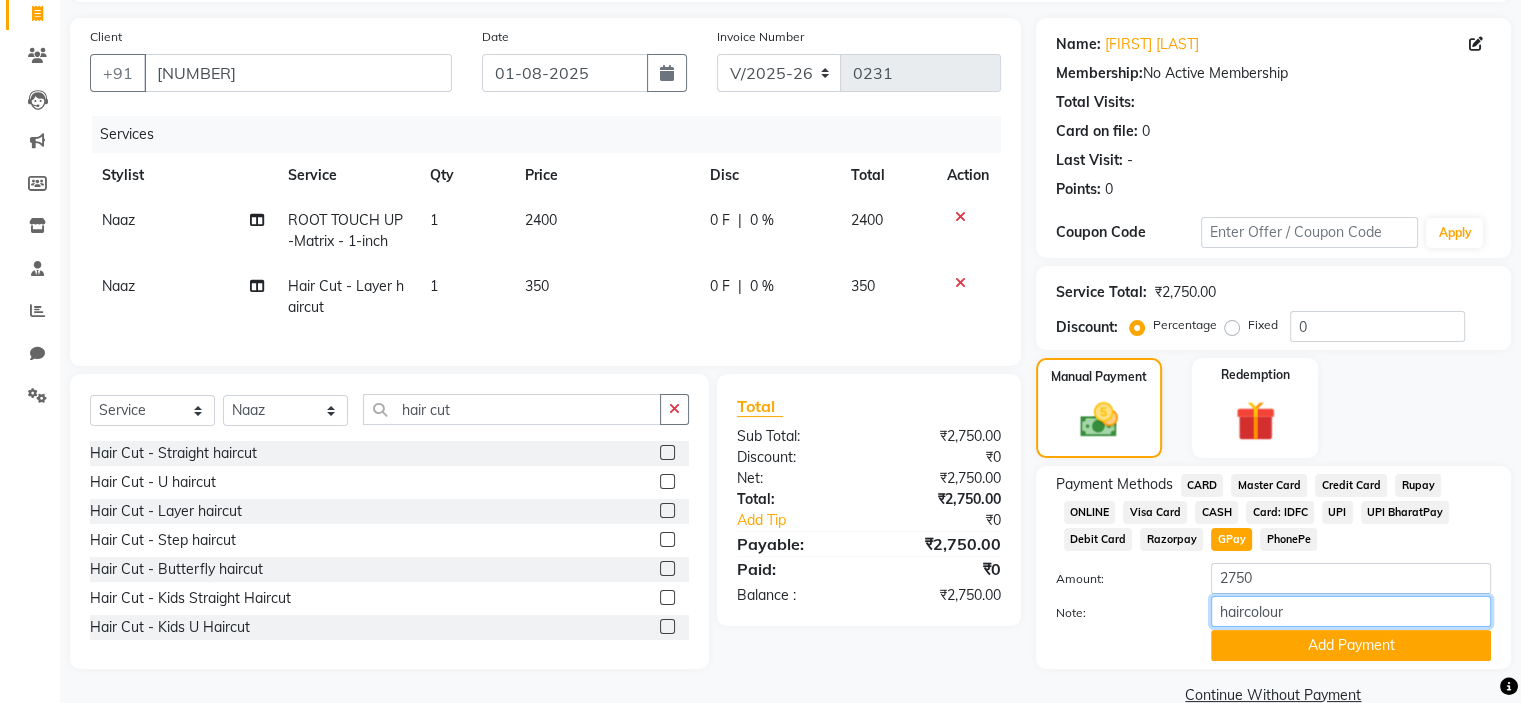 click on "haircolour" at bounding box center (1351, 611) 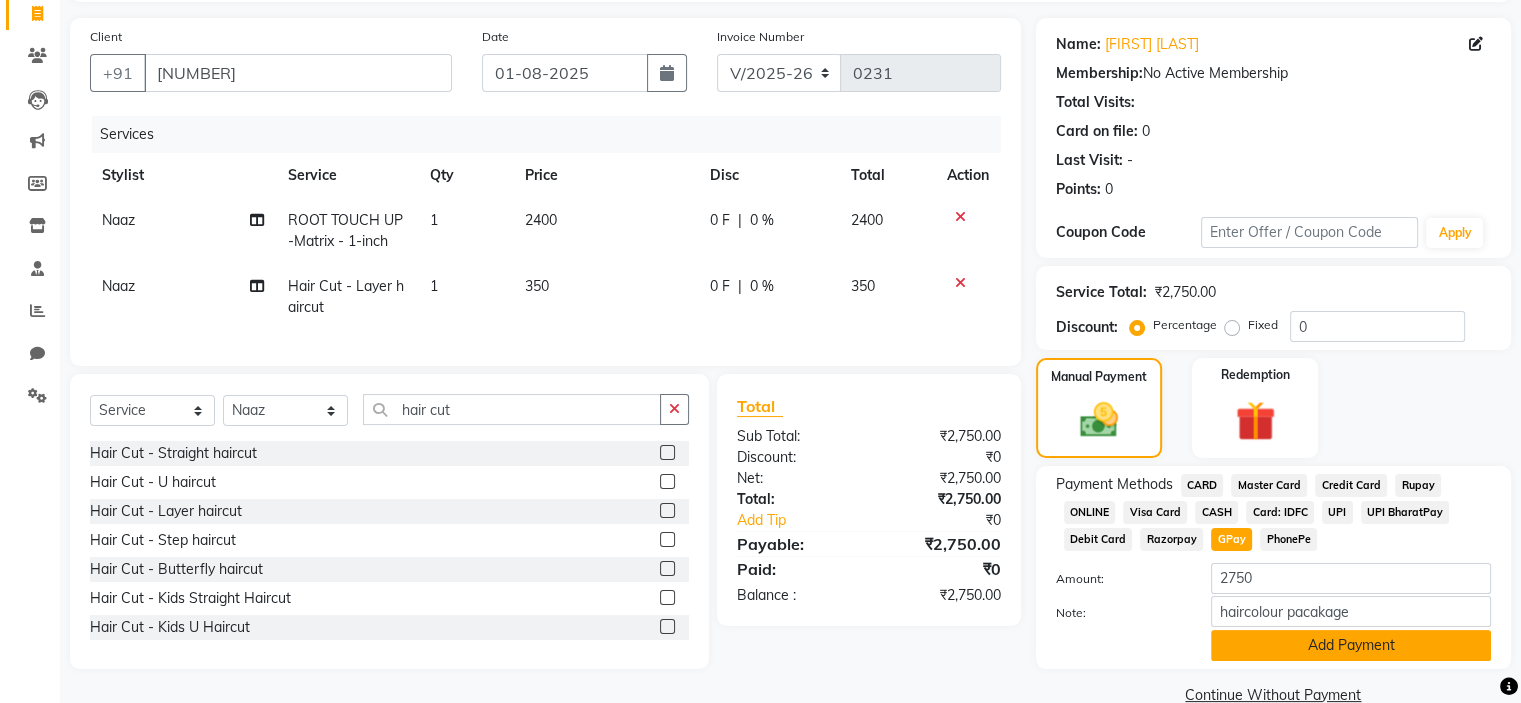click on "Add Payment" 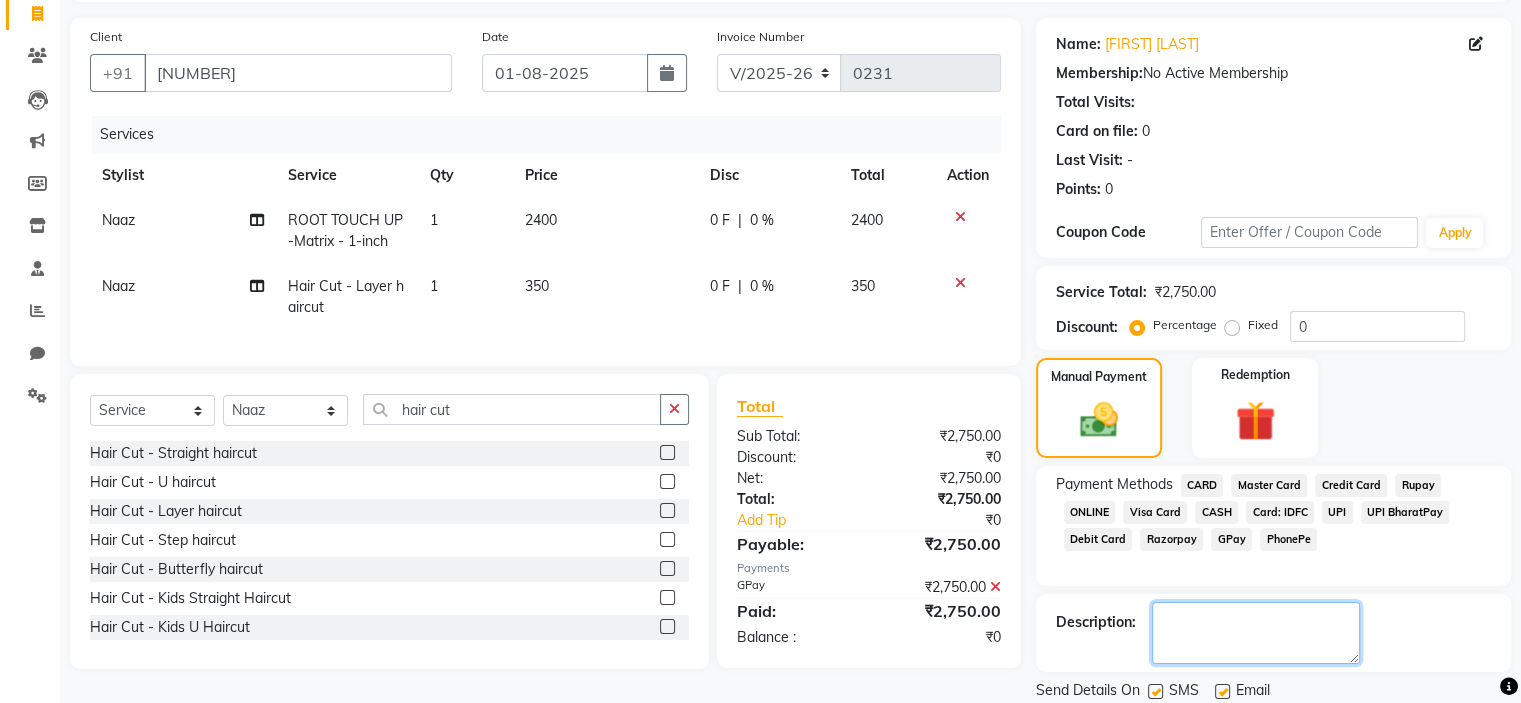 click 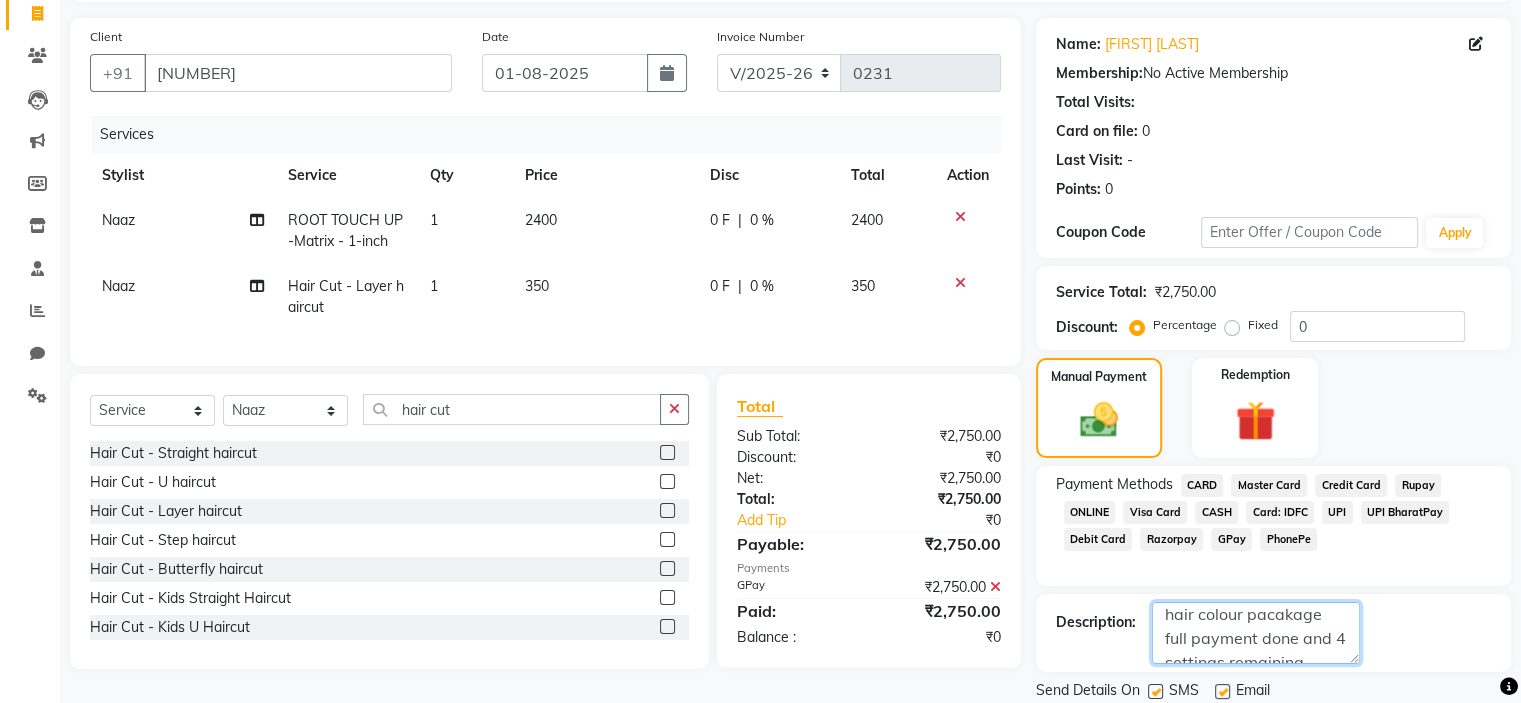 scroll, scrollTop: 24, scrollLeft: 0, axis: vertical 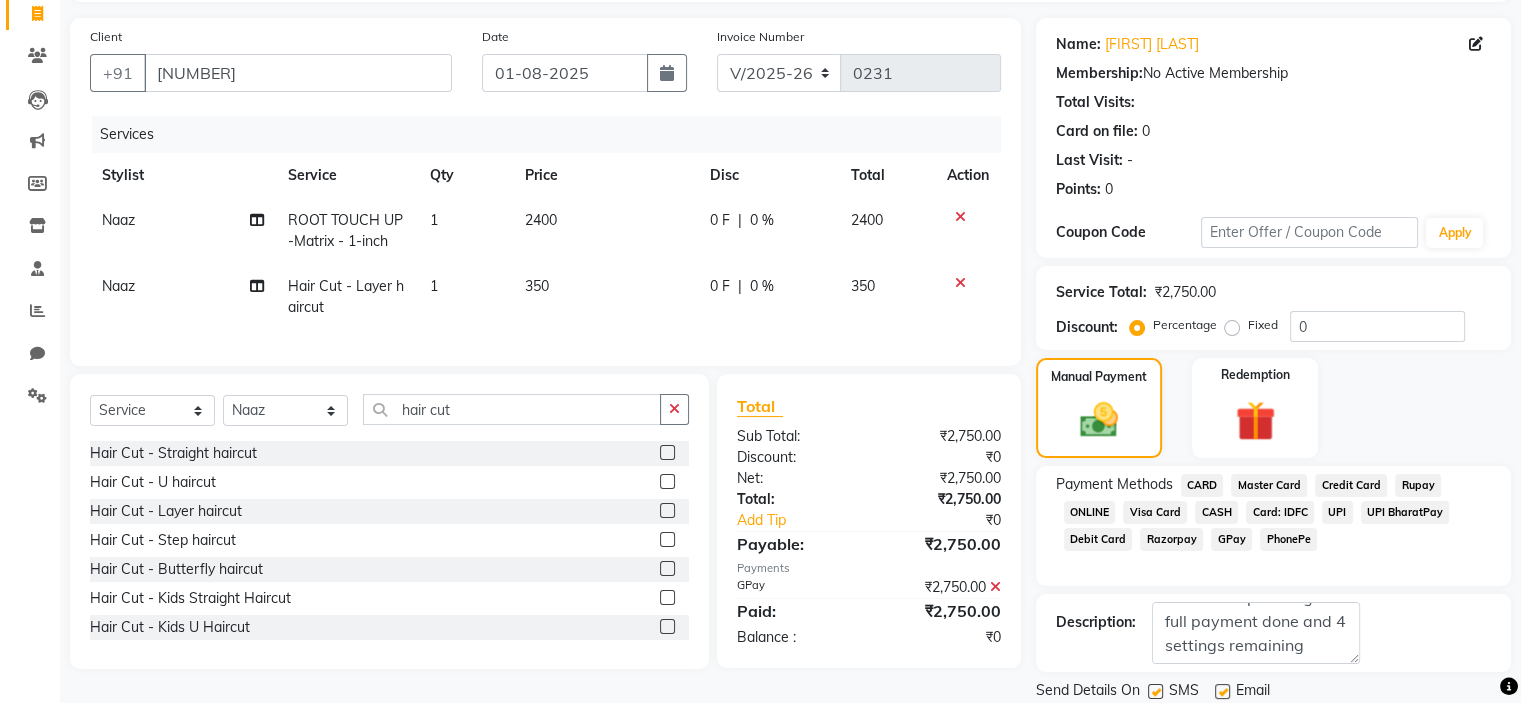 click on "Description:" 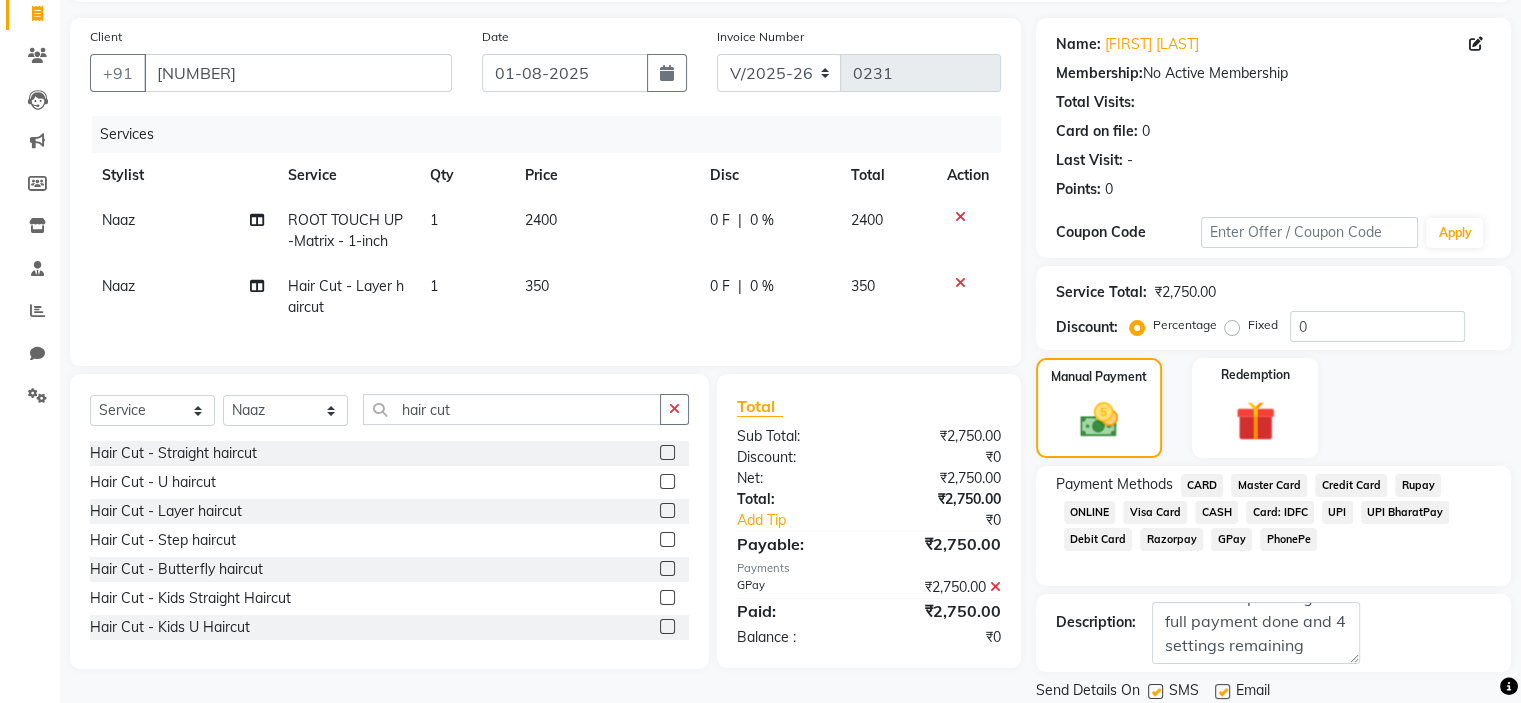 scroll, scrollTop: 197, scrollLeft: 0, axis: vertical 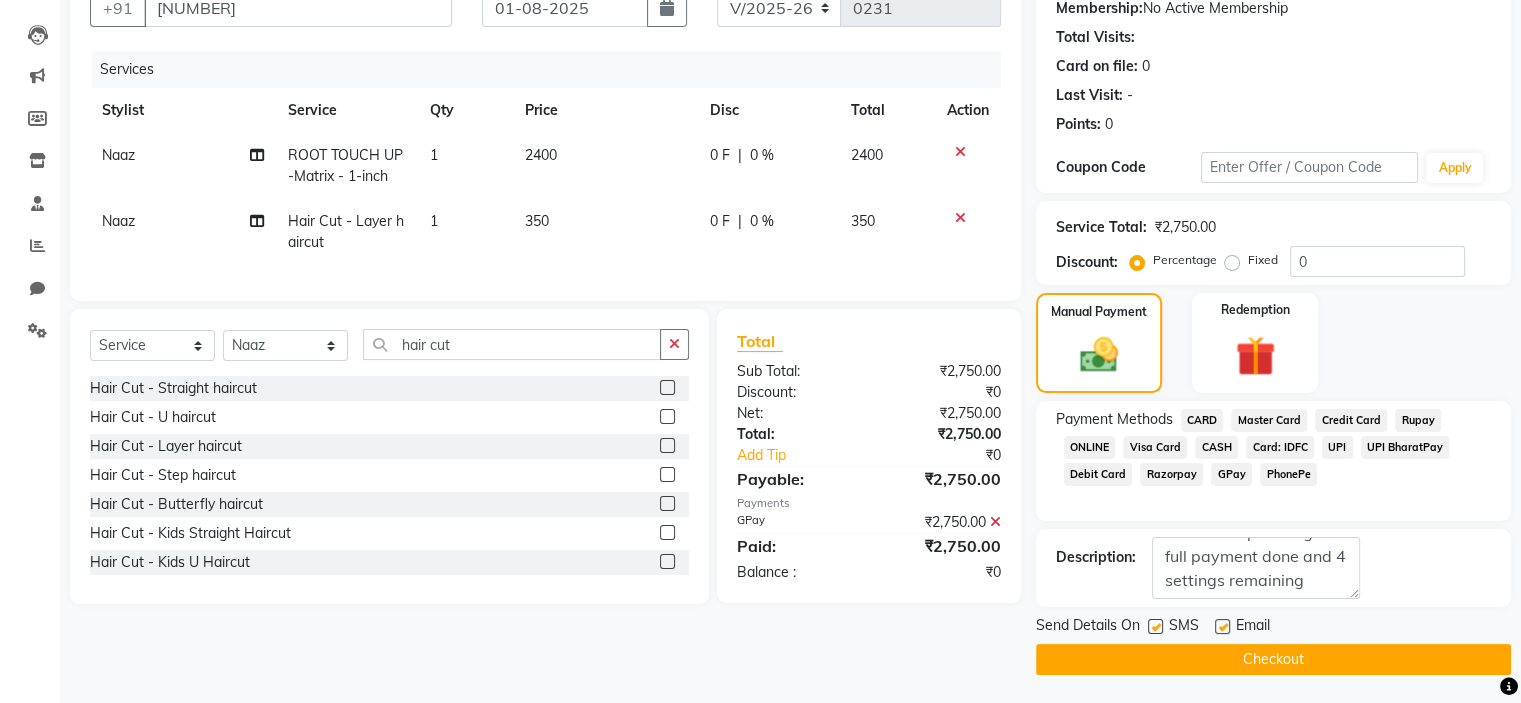 click 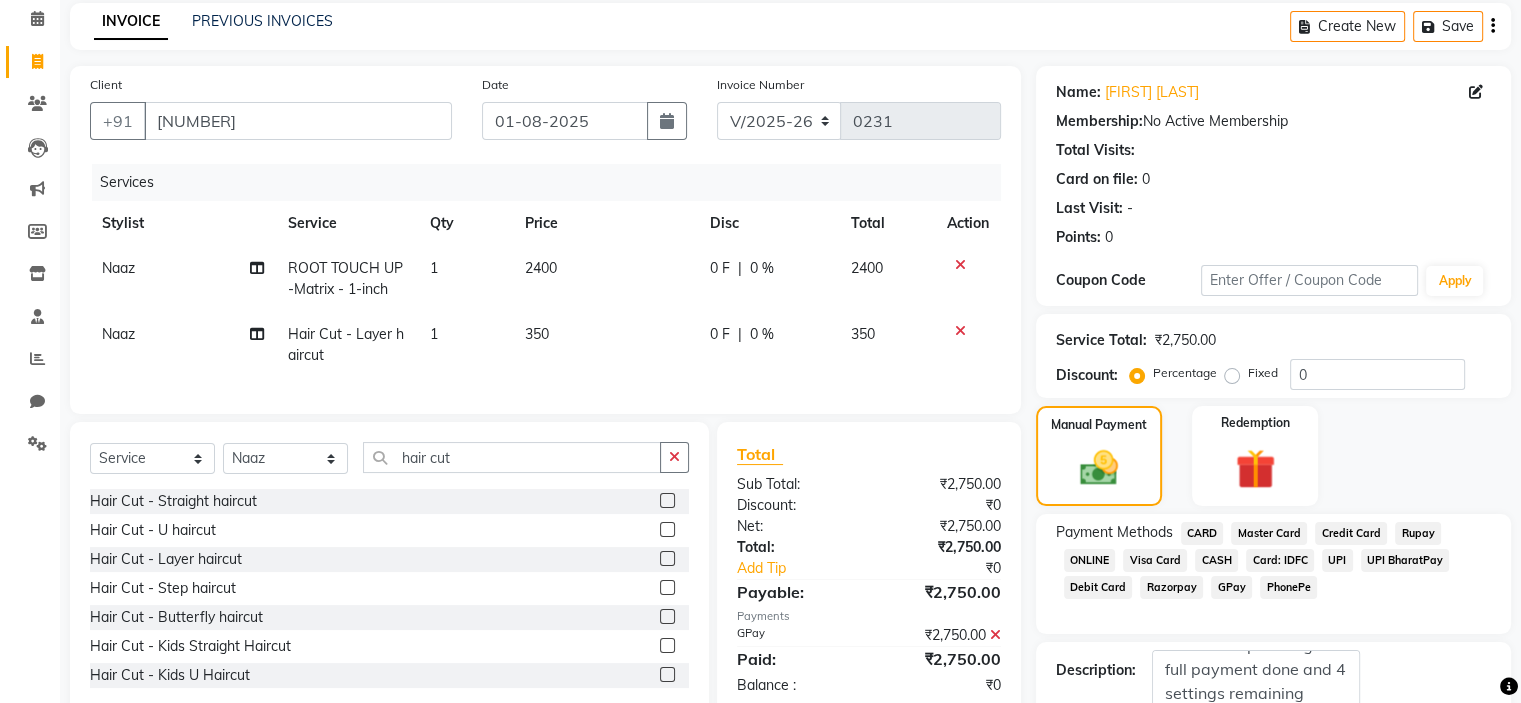 scroll, scrollTop: 197, scrollLeft: 0, axis: vertical 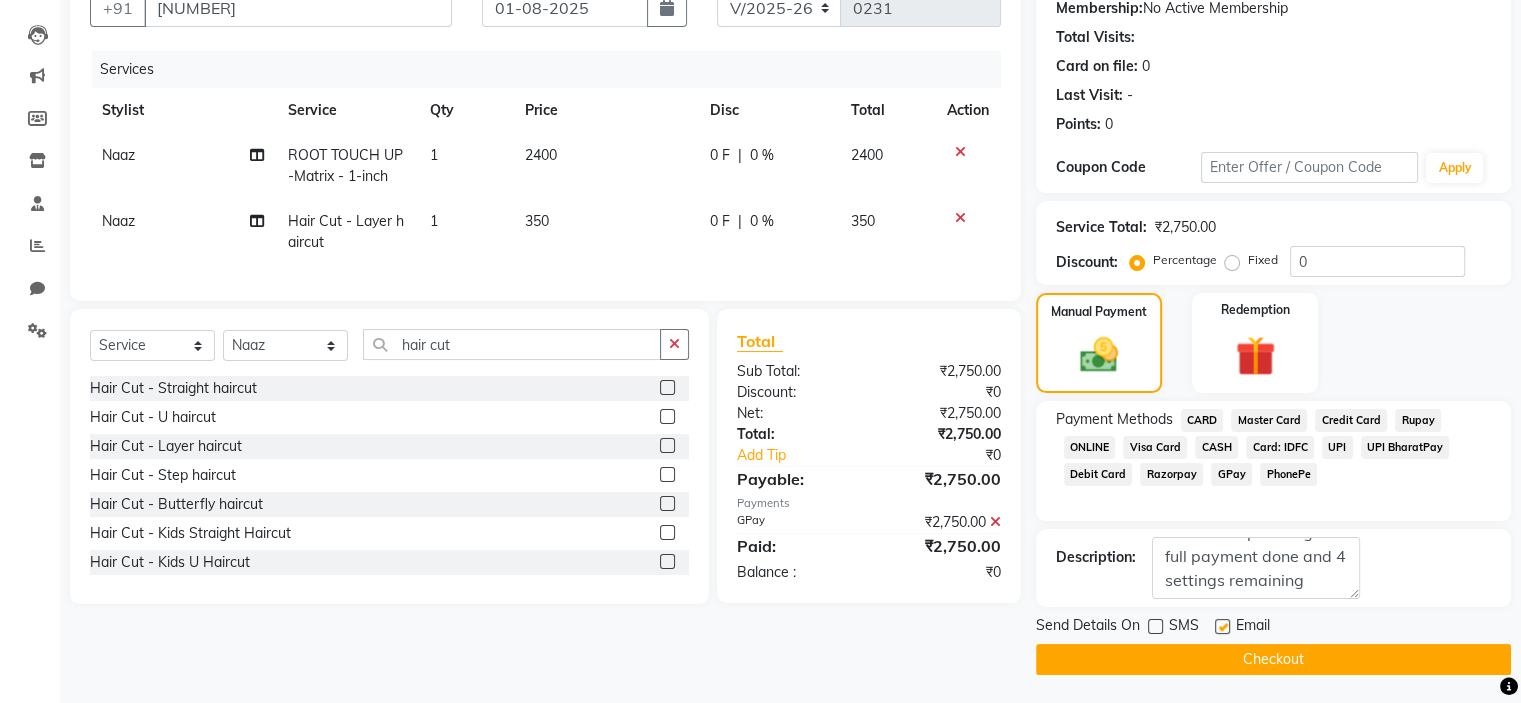 click on "SMS" 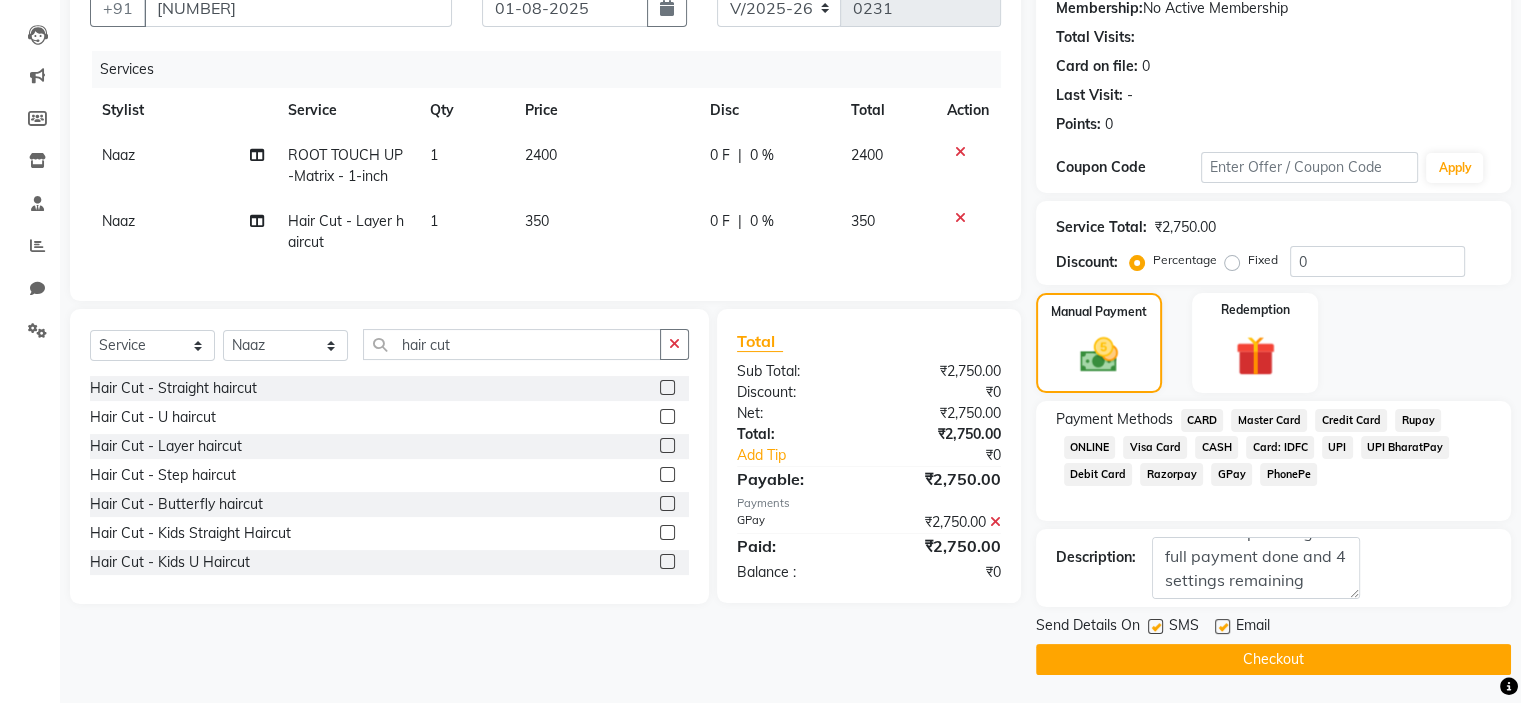 click on "GPay" 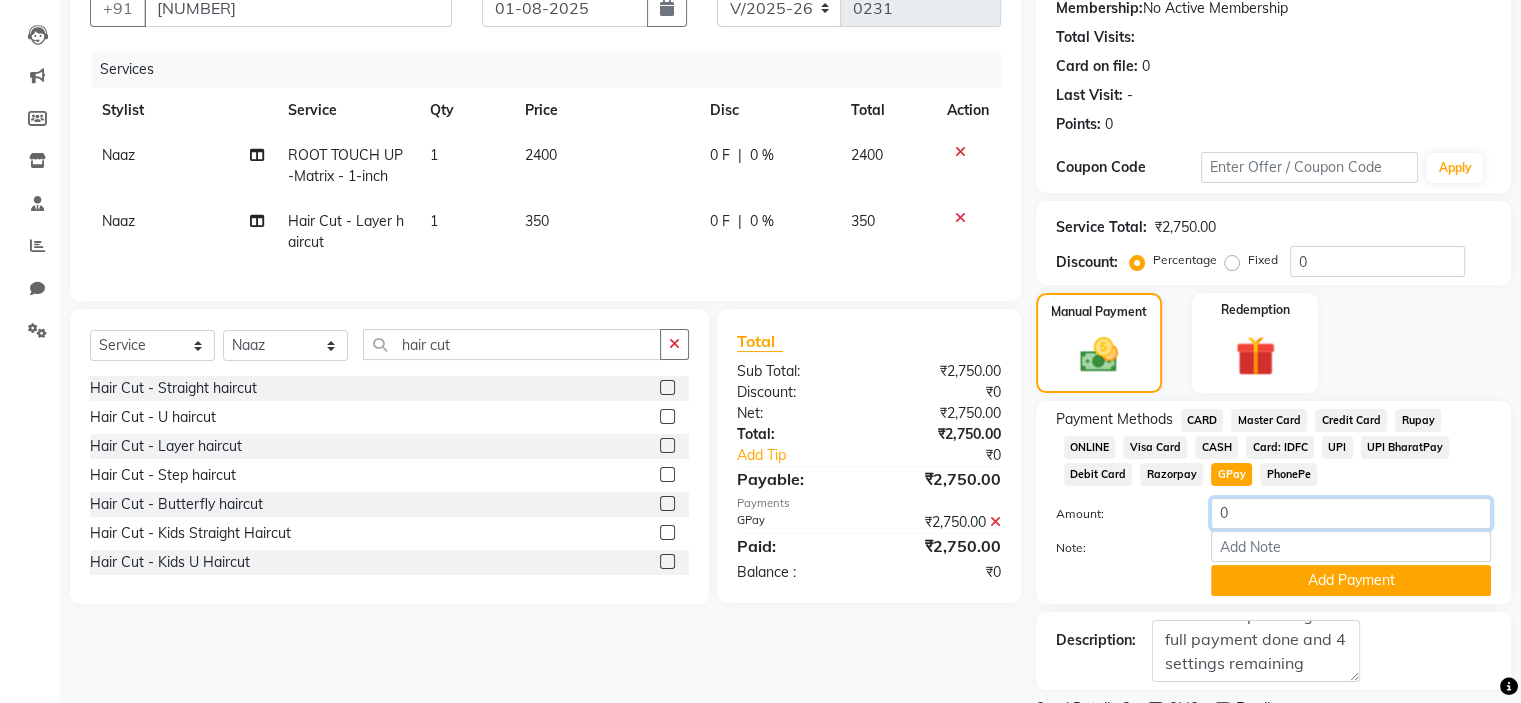 click on "0" 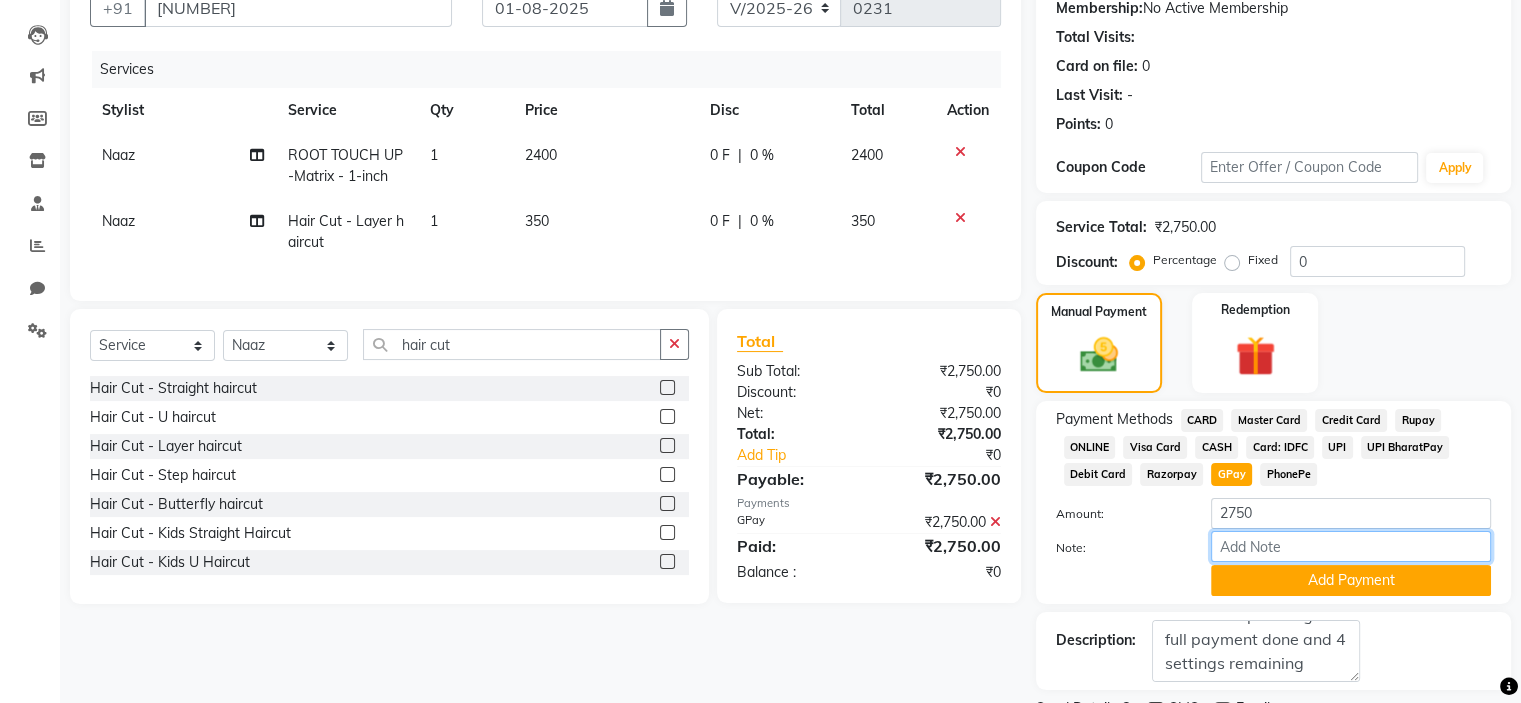 click on "Note:" at bounding box center (1351, 546) 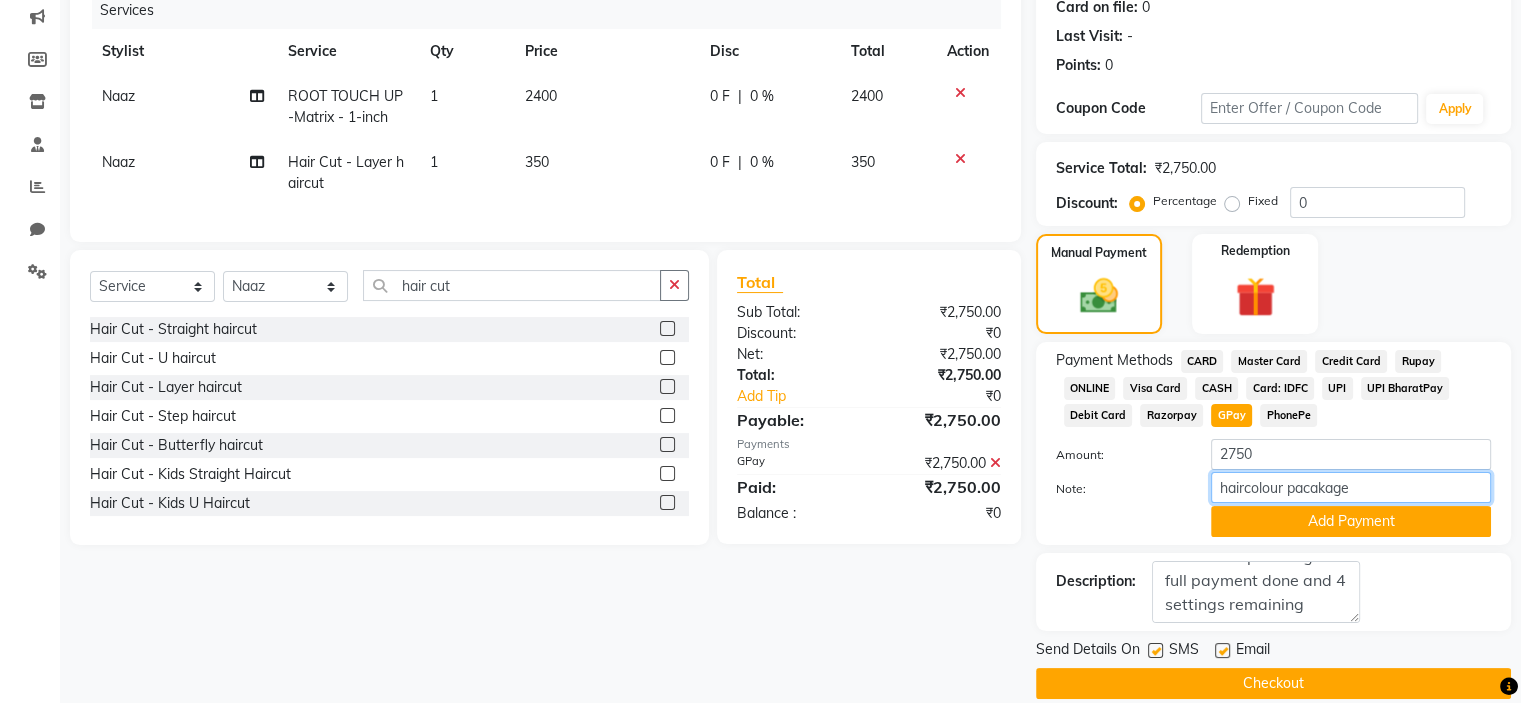 scroll, scrollTop: 257, scrollLeft: 0, axis: vertical 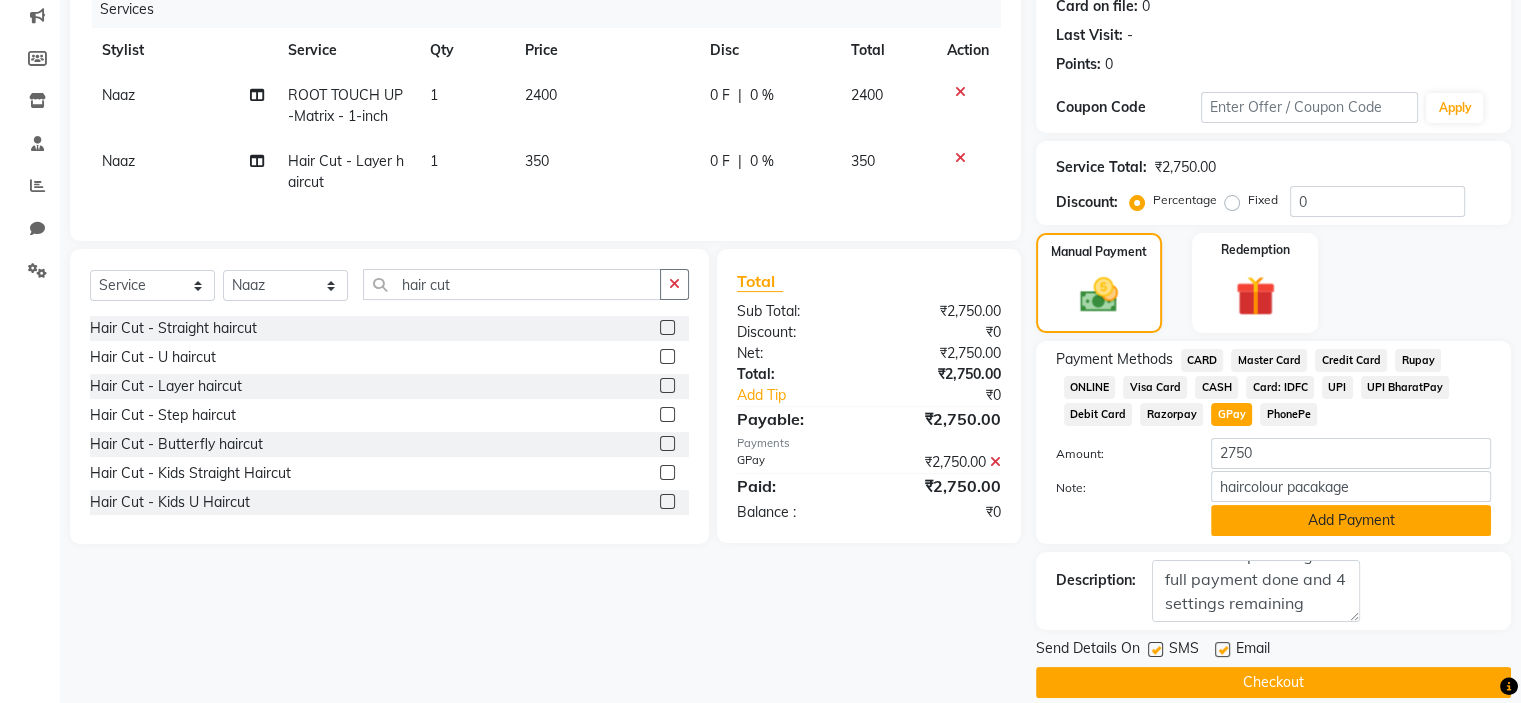 click on "Add Payment" 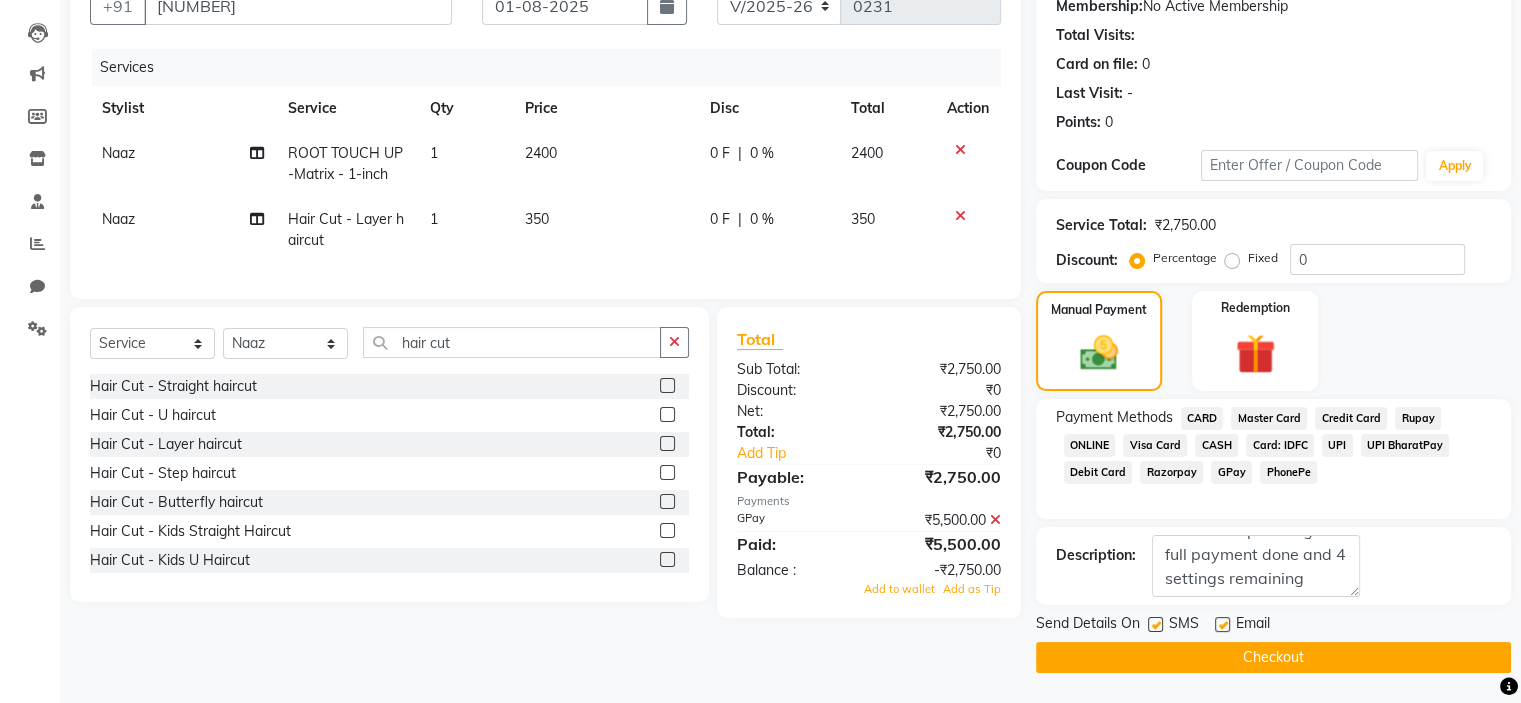 scroll, scrollTop: 197, scrollLeft: 0, axis: vertical 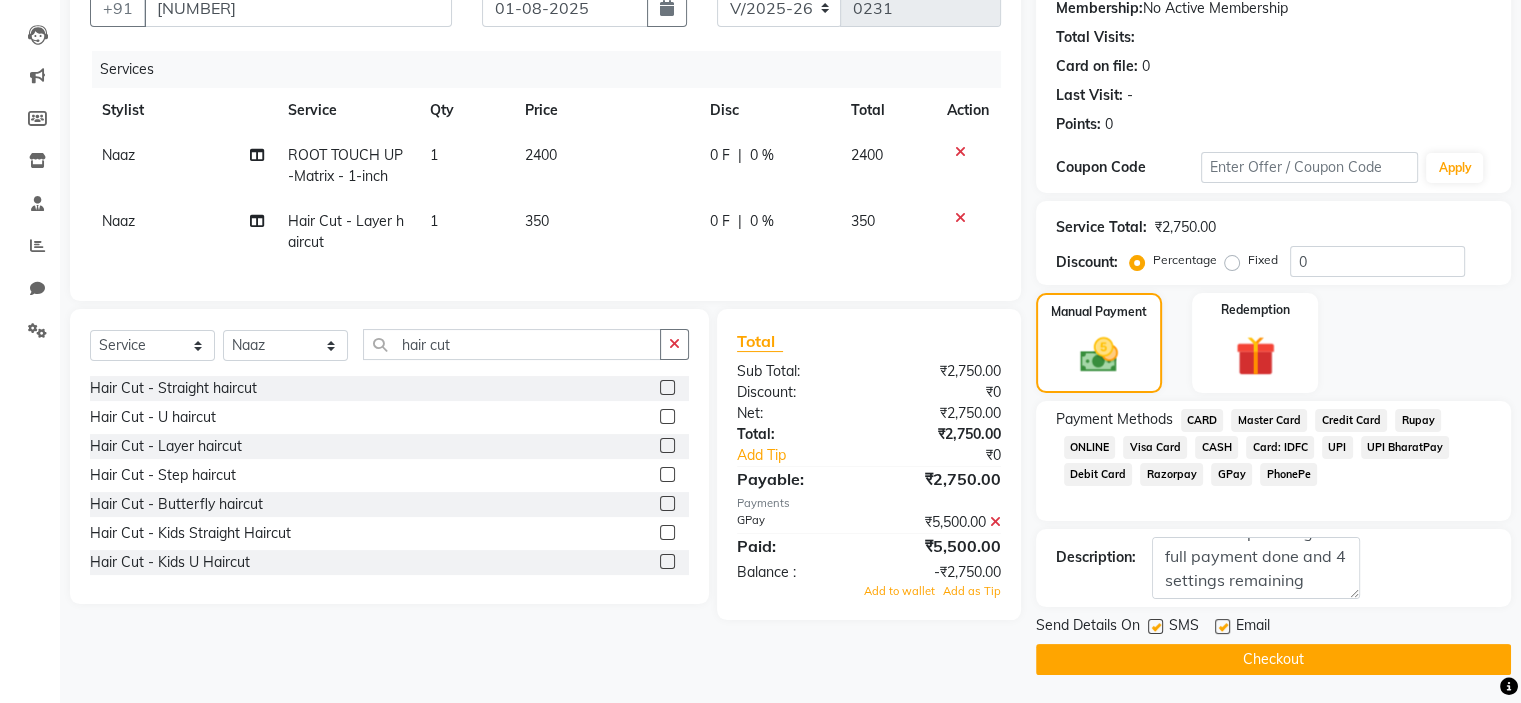 click 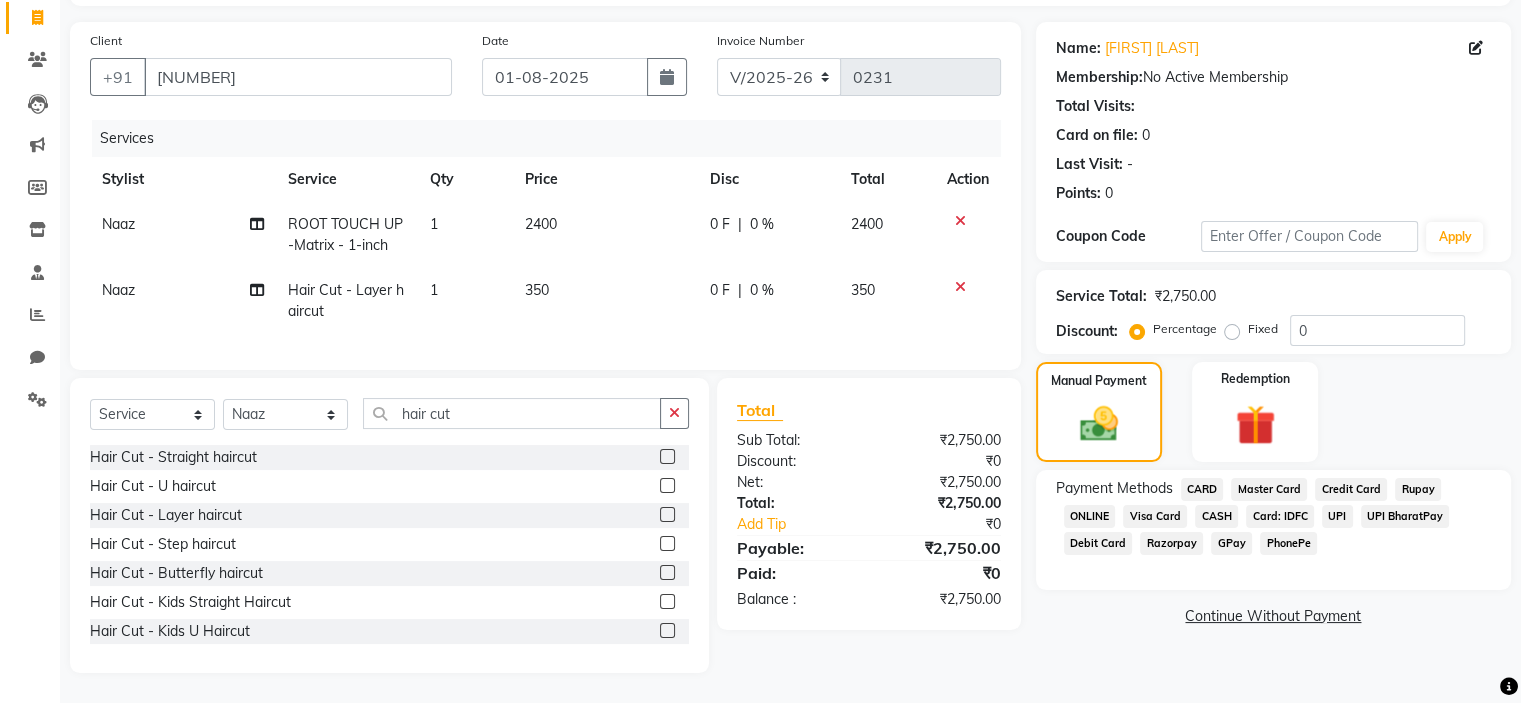 scroll, scrollTop: 144, scrollLeft: 0, axis: vertical 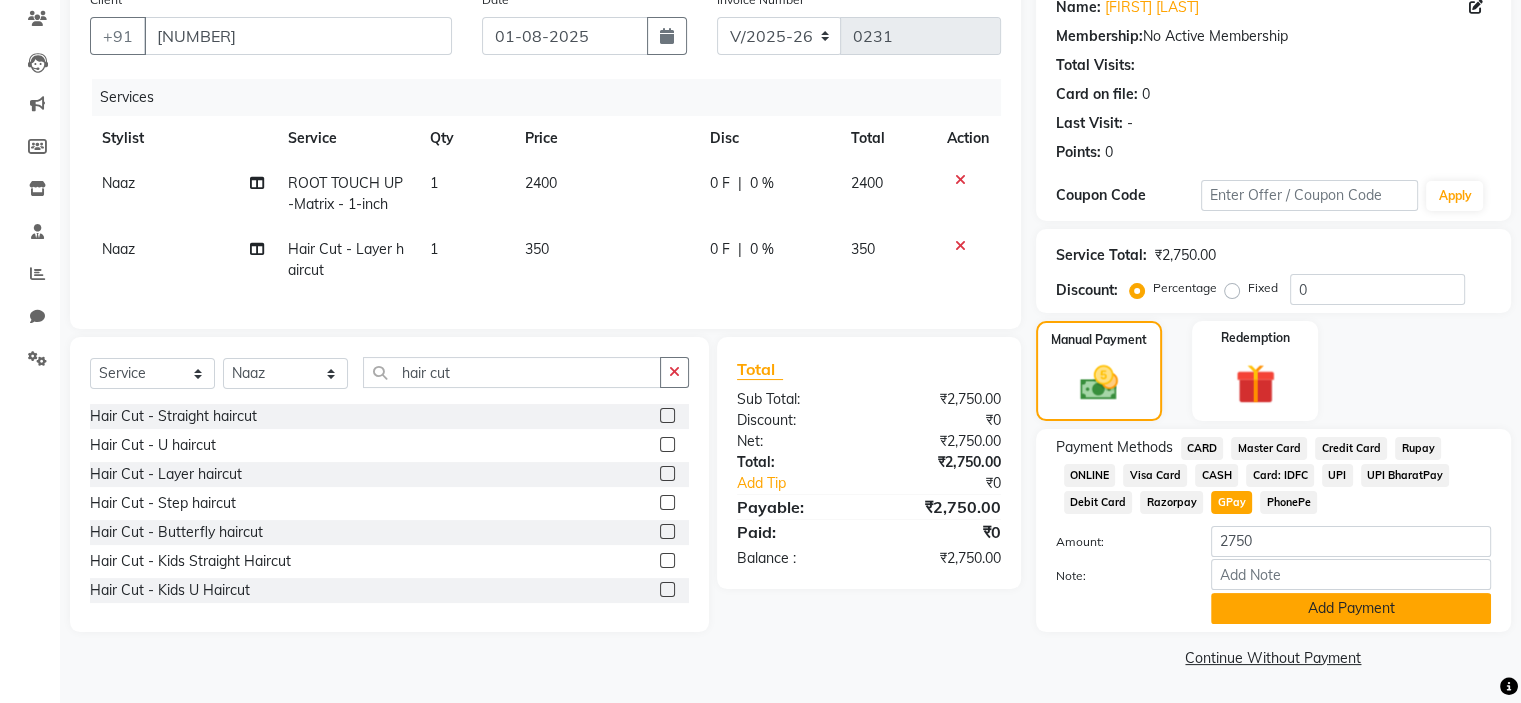 click on "Add Payment" 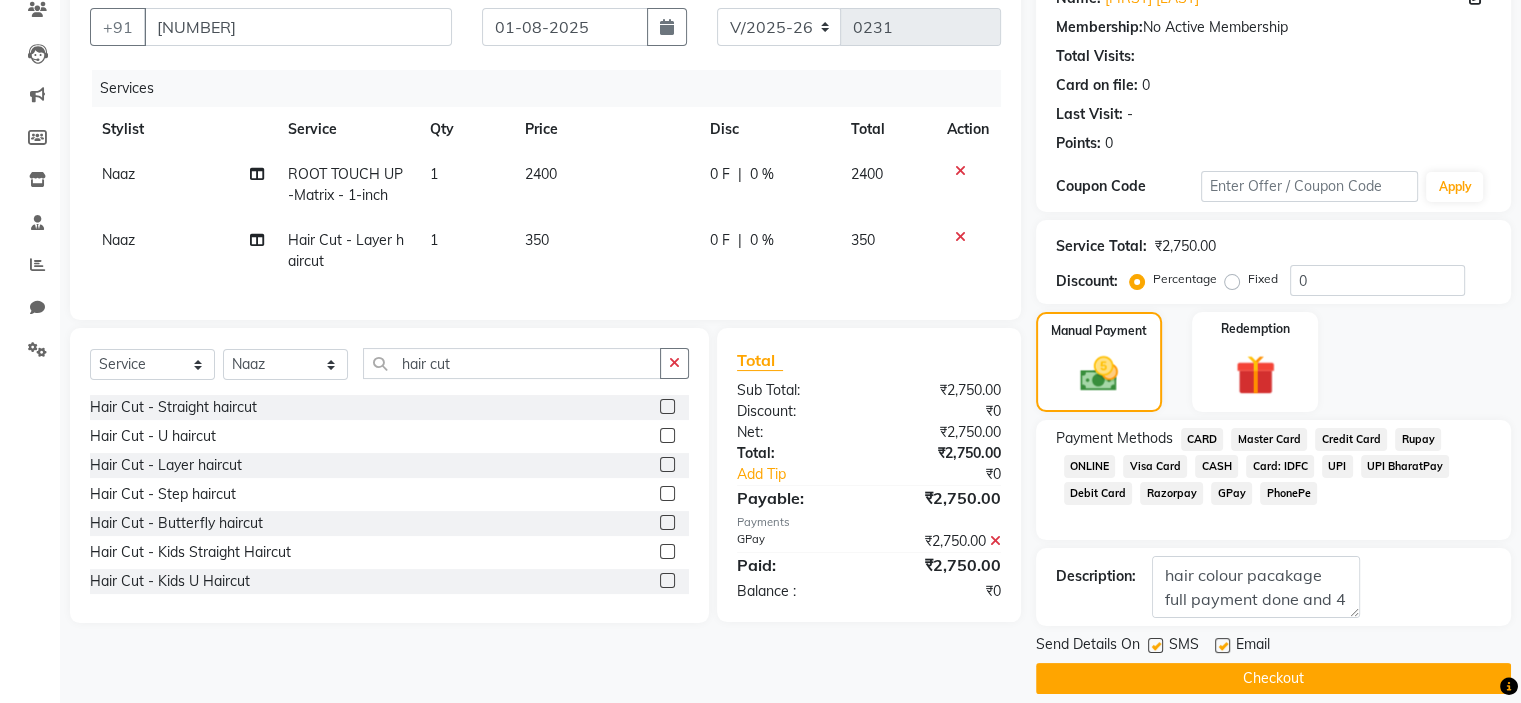 scroll, scrollTop: 179, scrollLeft: 0, axis: vertical 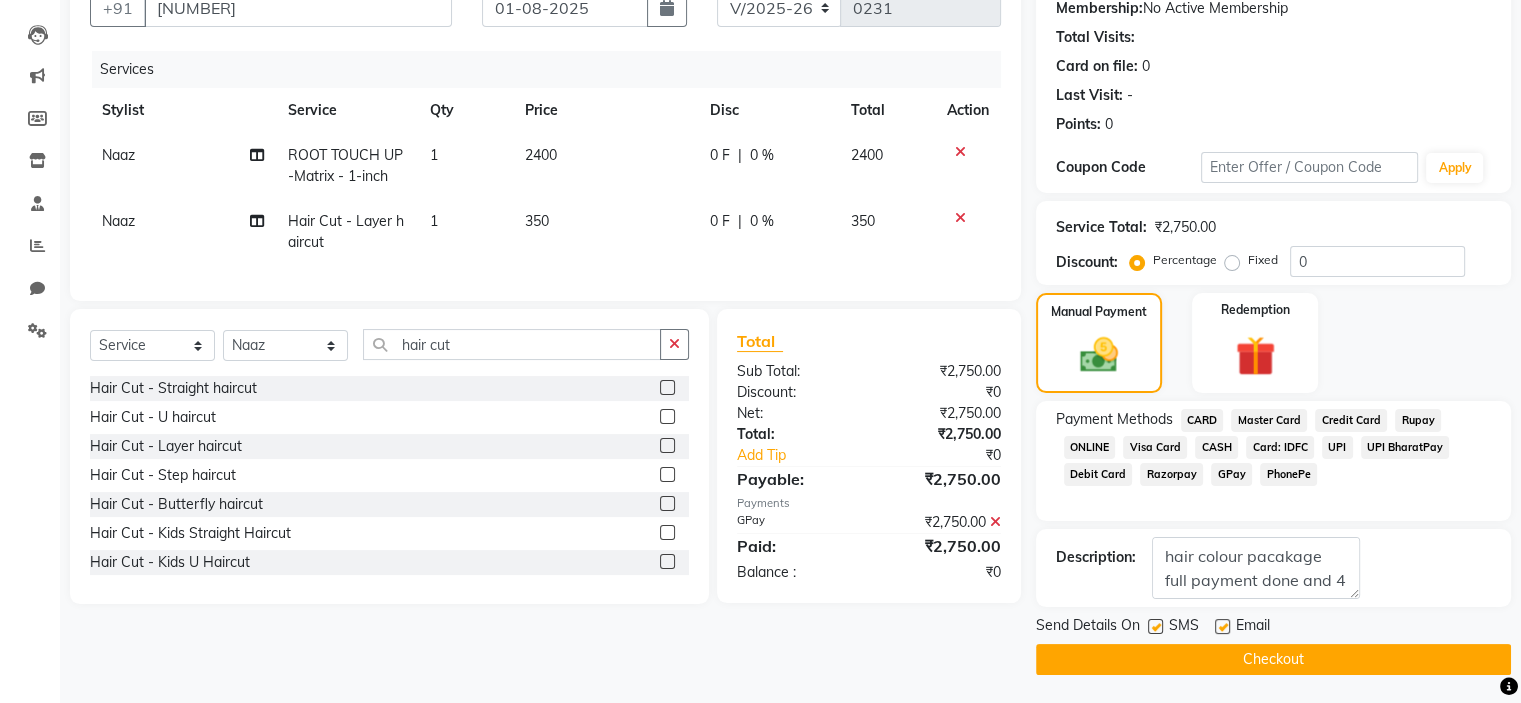 click on "Checkout" 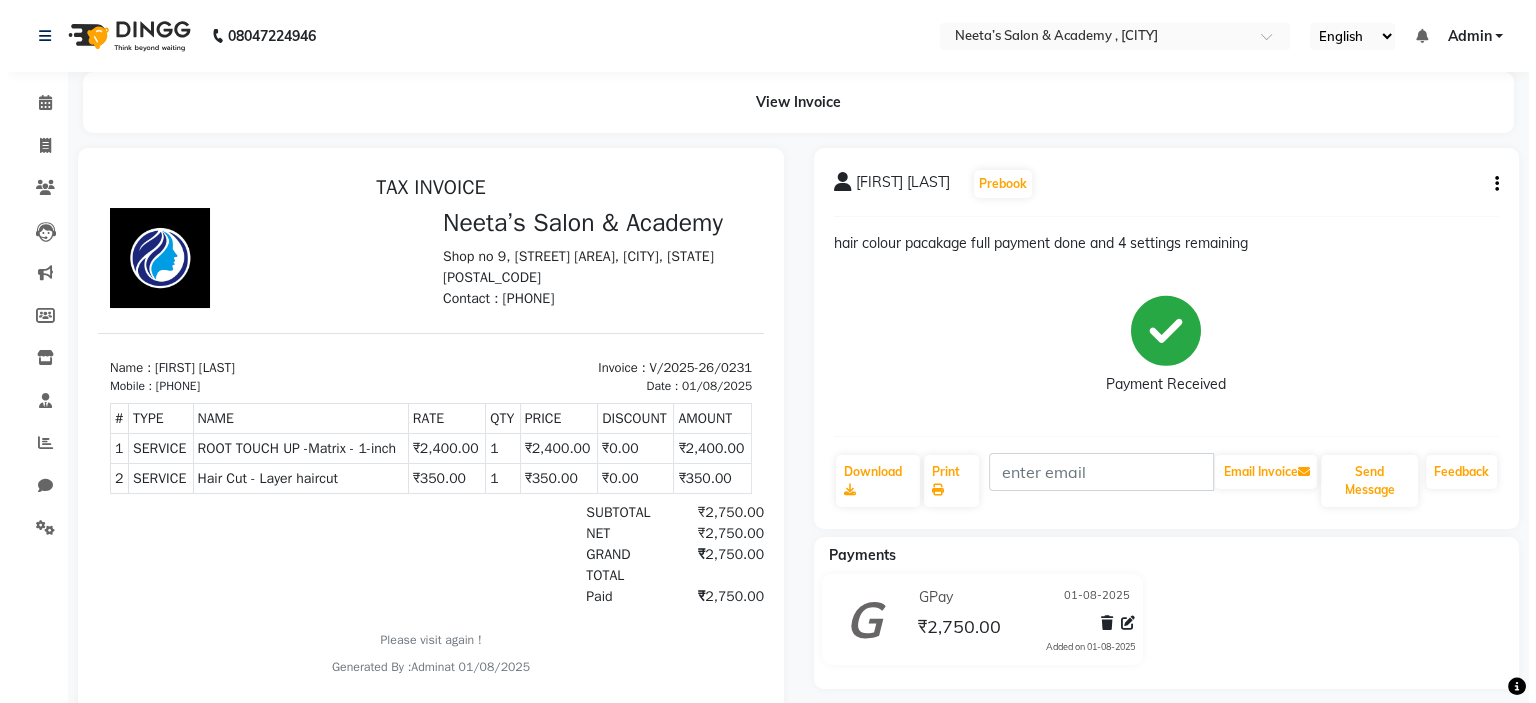 scroll, scrollTop: 0, scrollLeft: 0, axis: both 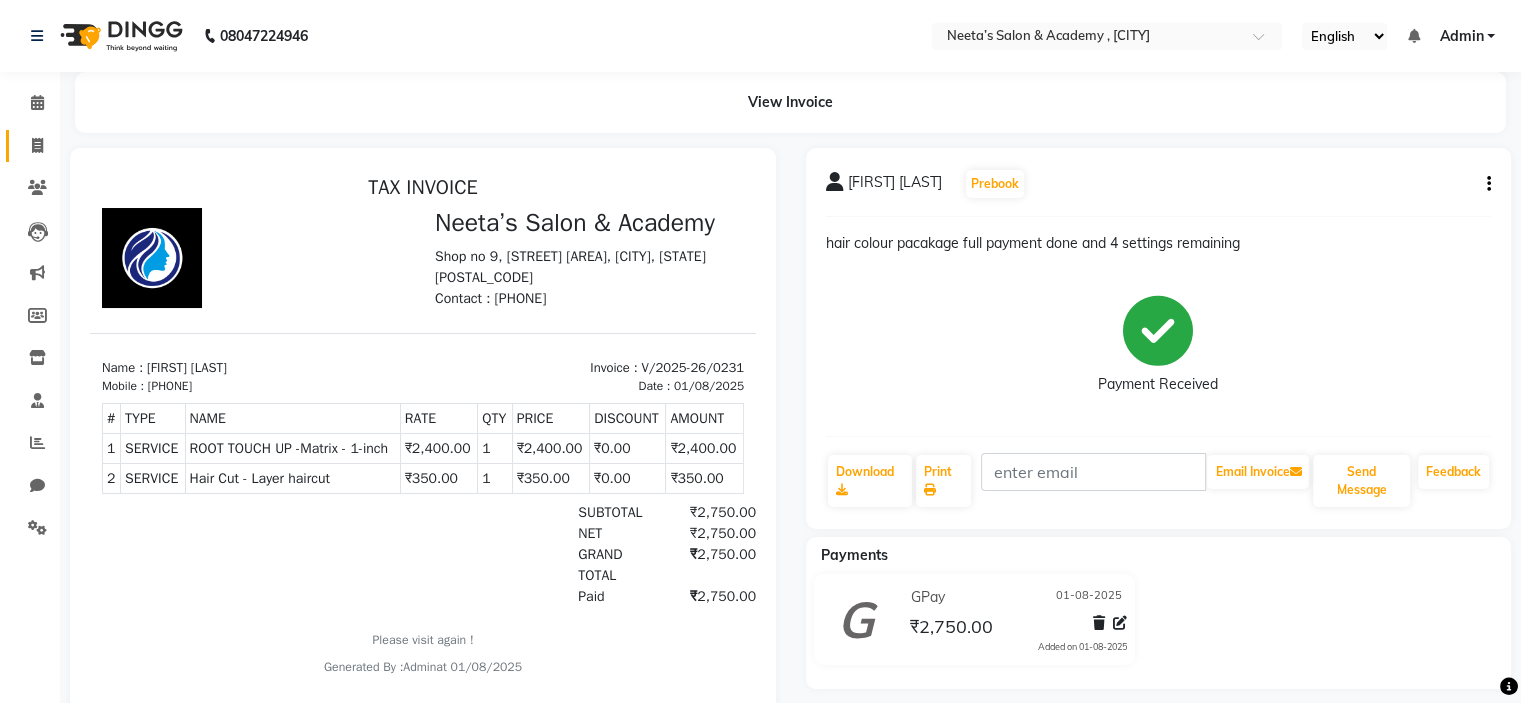 click on "Invoice" 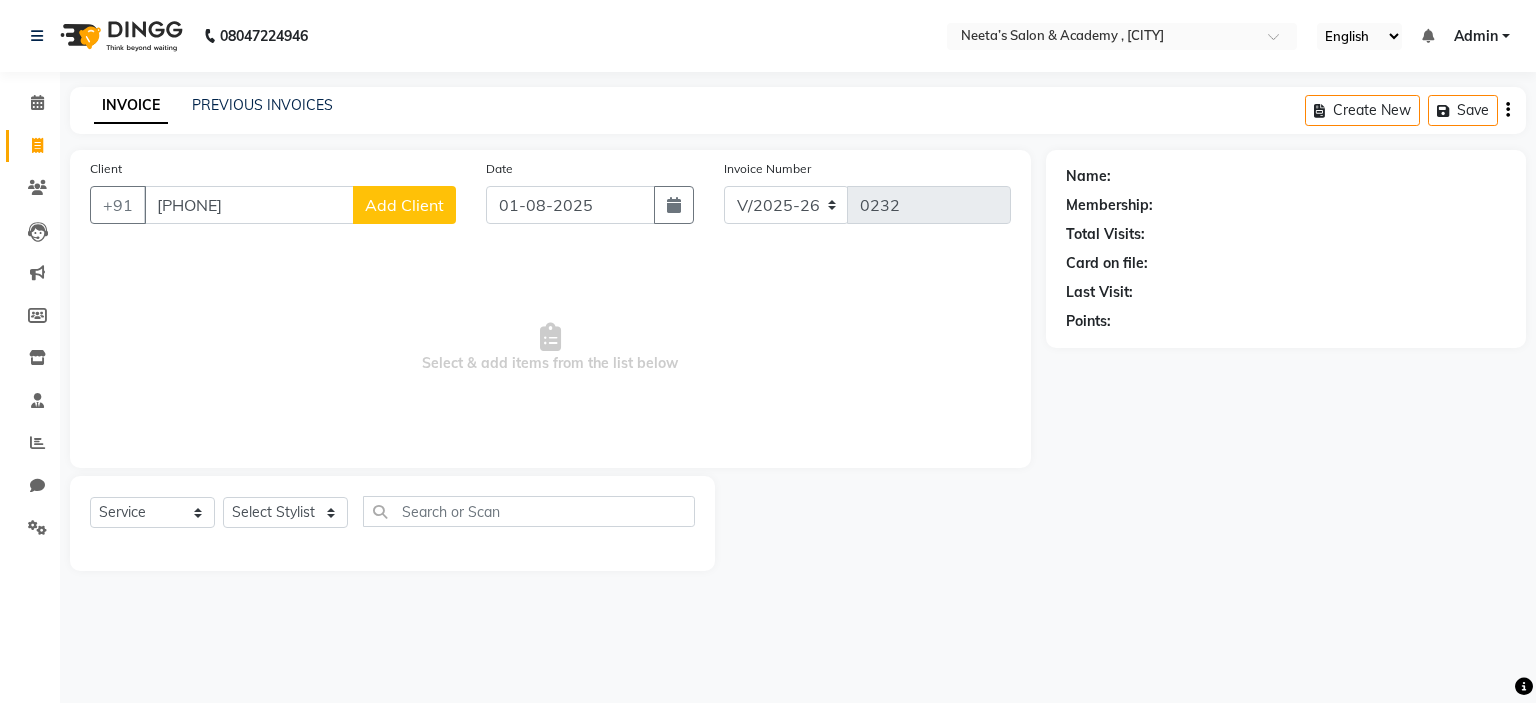 click on "[PHONE]" at bounding box center (249, 205) 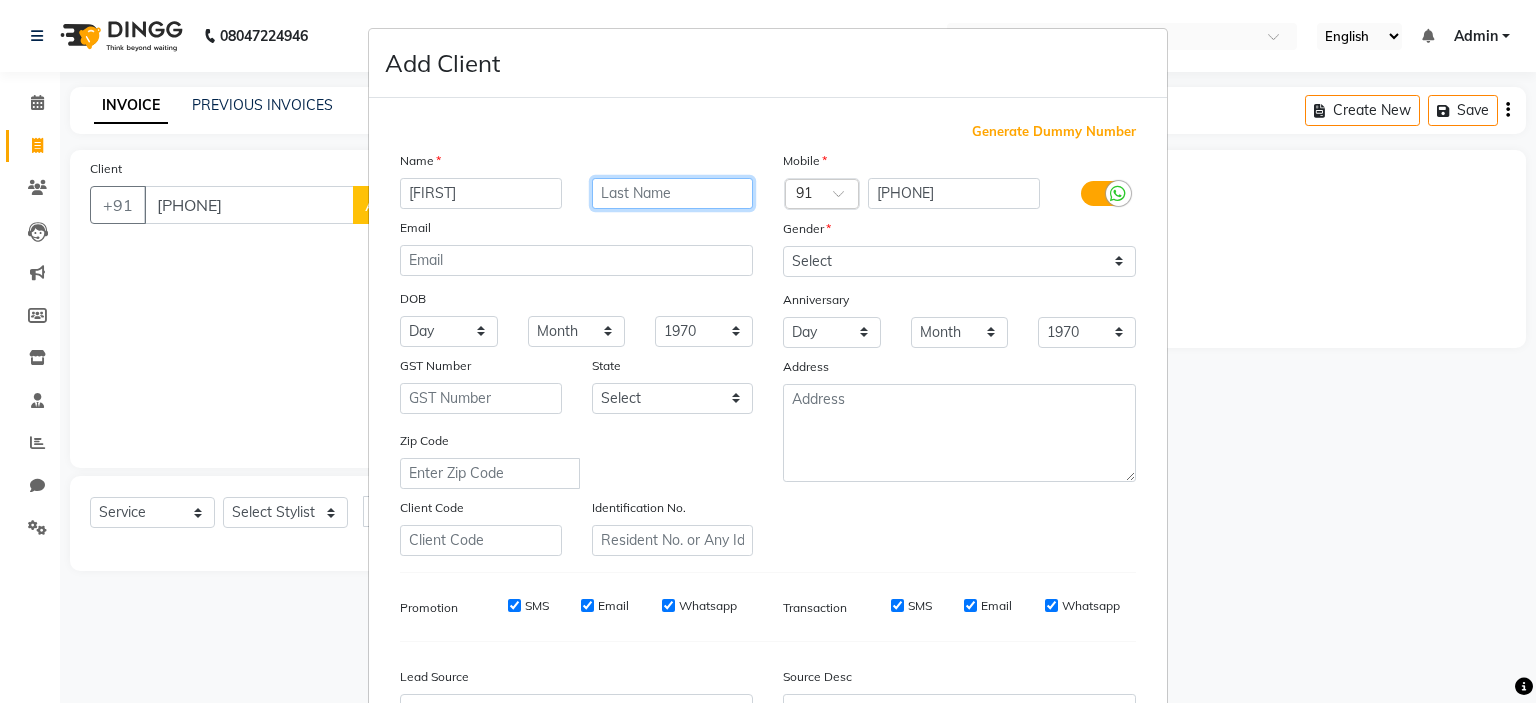 click at bounding box center [673, 193] 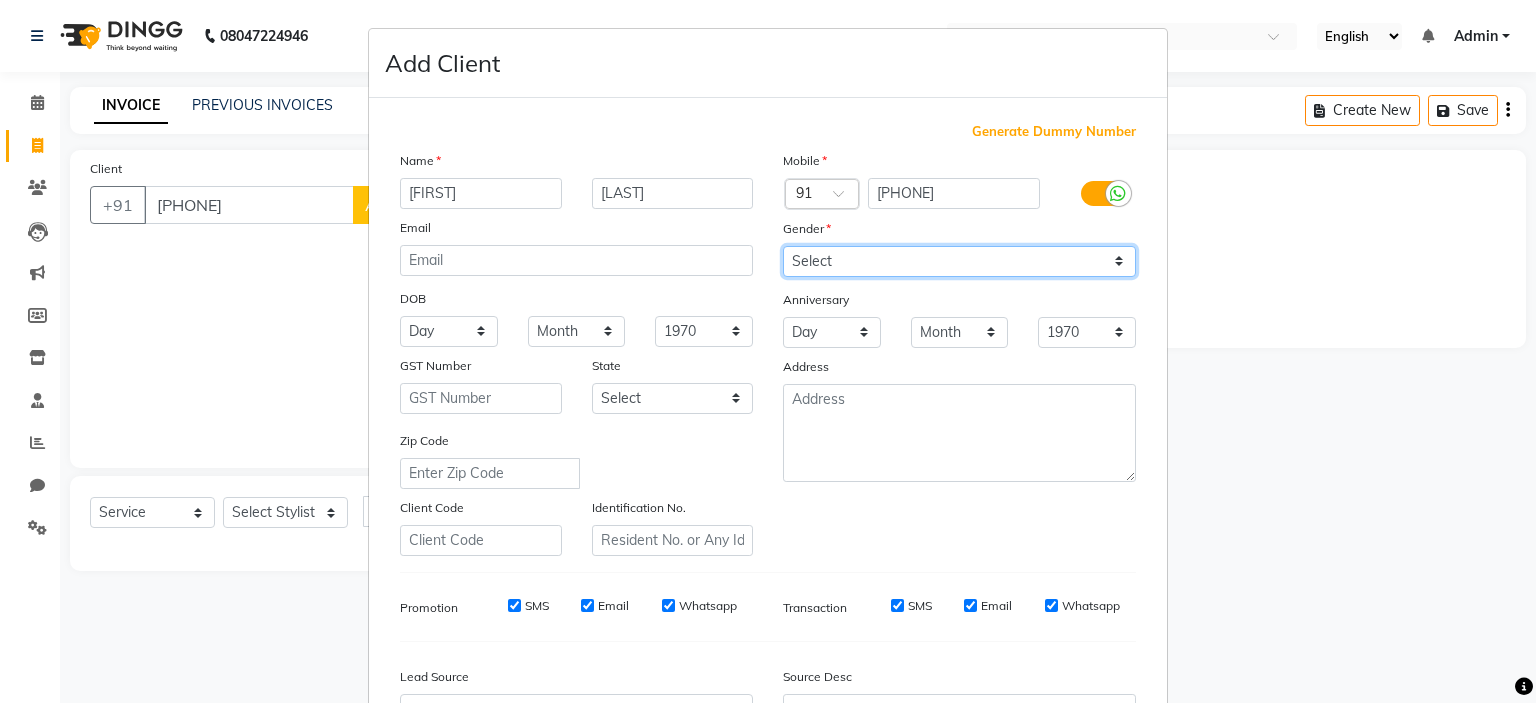 click on "Select Male Female Other Prefer Not To Say" at bounding box center [959, 261] 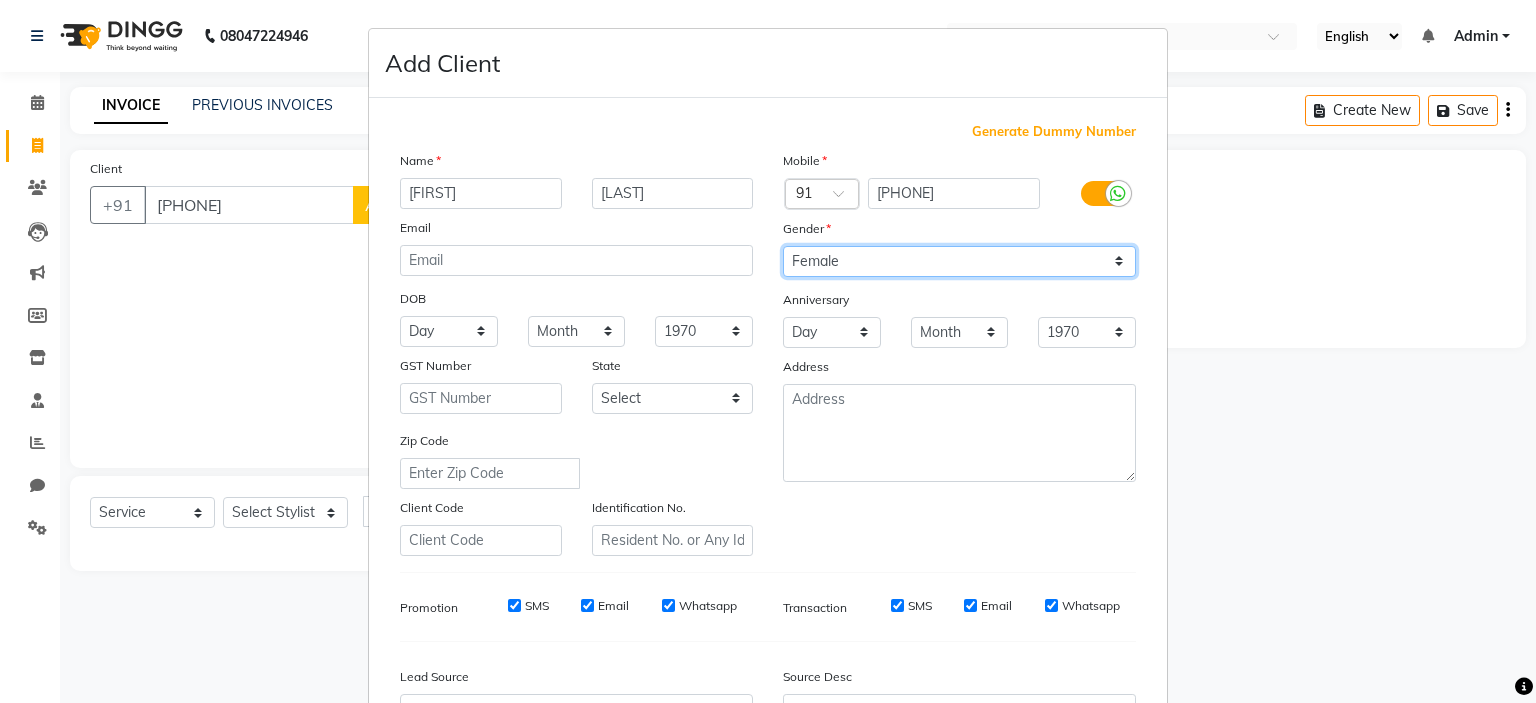 click on "Select Male Female Other Prefer Not To Say" at bounding box center (959, 261) 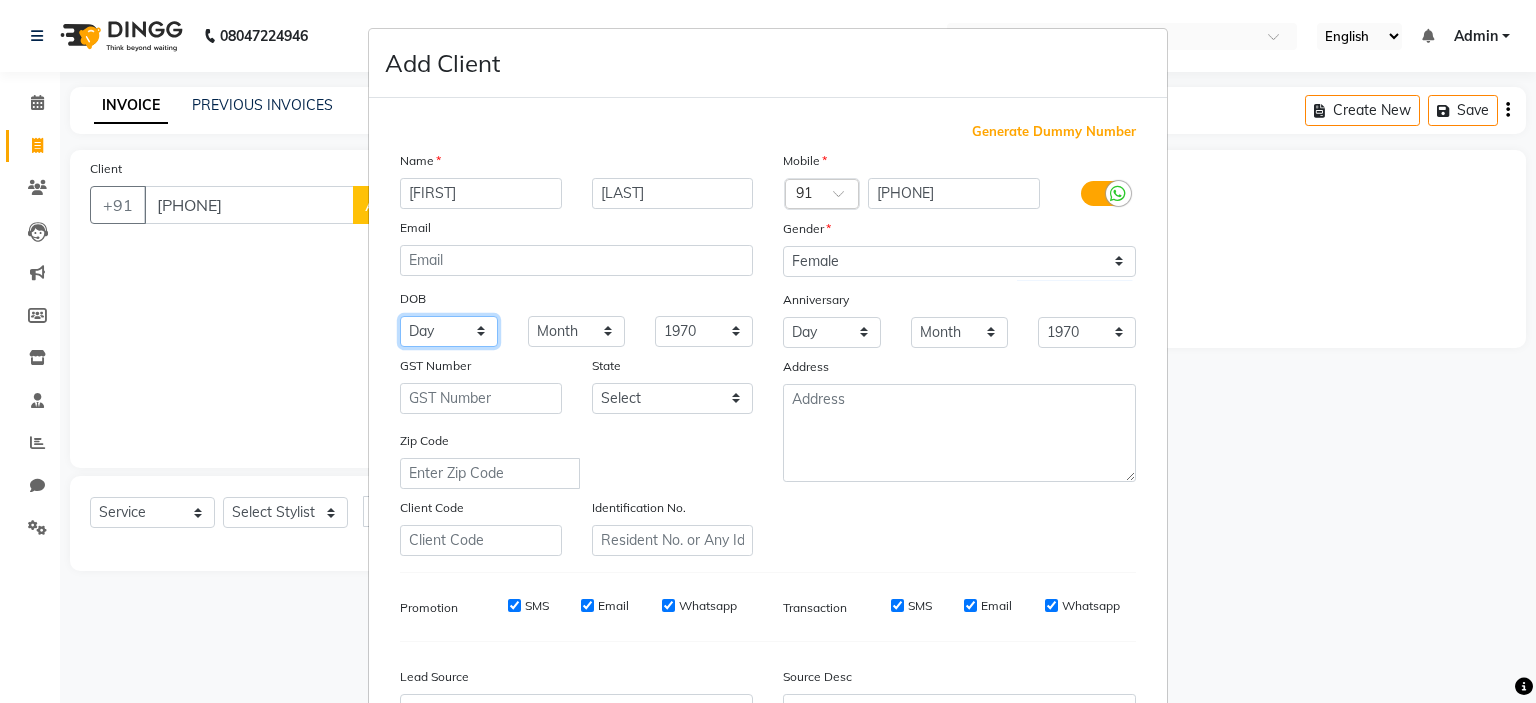 click on "Day 01 02 03 04 05 06 07 08 09 10 11 12 13 14 15 16 17 18 19 20 21 22 23 24 25 26 27 28 29 30 31" at bounding box center (449, 331) 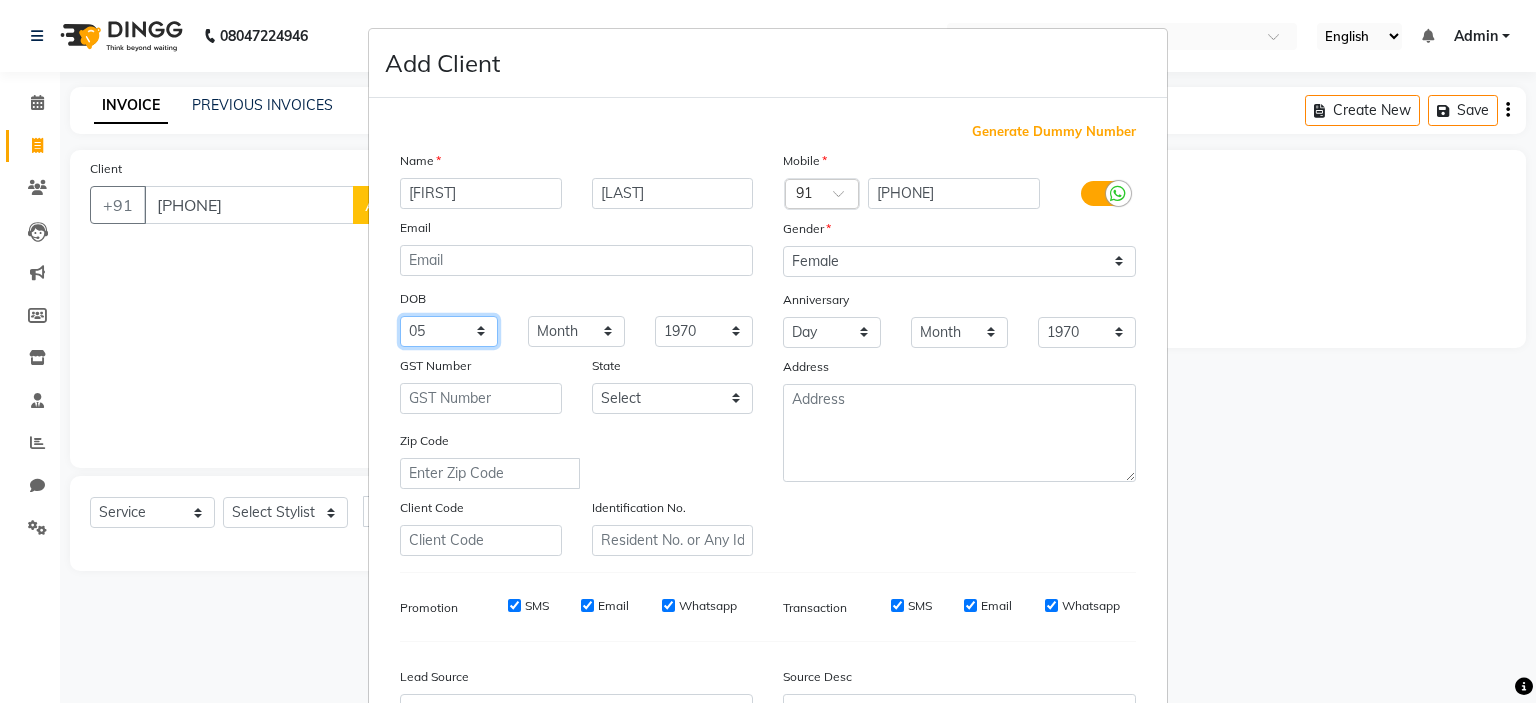 click on "Day 01 02 03 04 05 06 07 08 09 10 11 12 13 14 15 16 17 18 19 20 21 22 23 24 25 26 27 28 29 30 31" at bounding box center (449, 331) 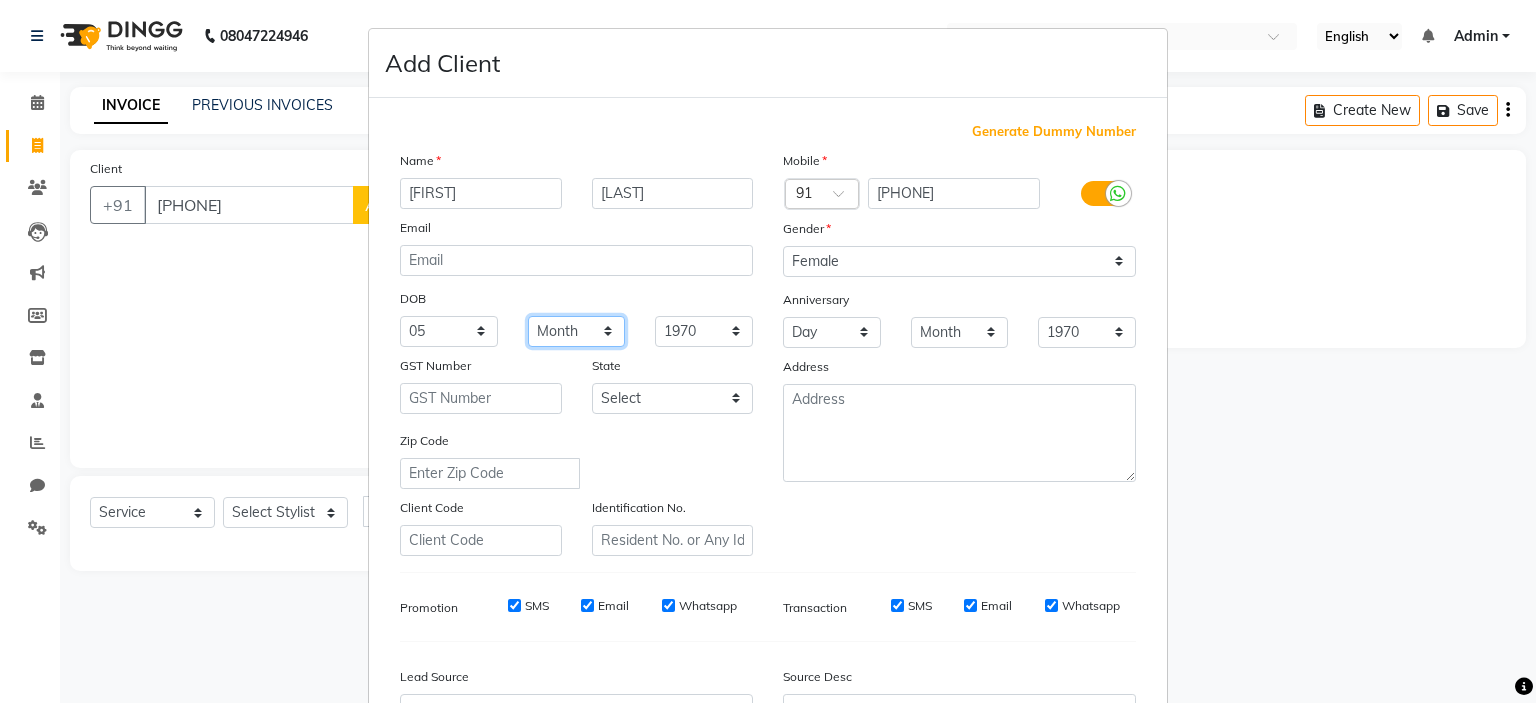 click on "Month January February March April May June July August September October November December" at bounding box center [577, 331] 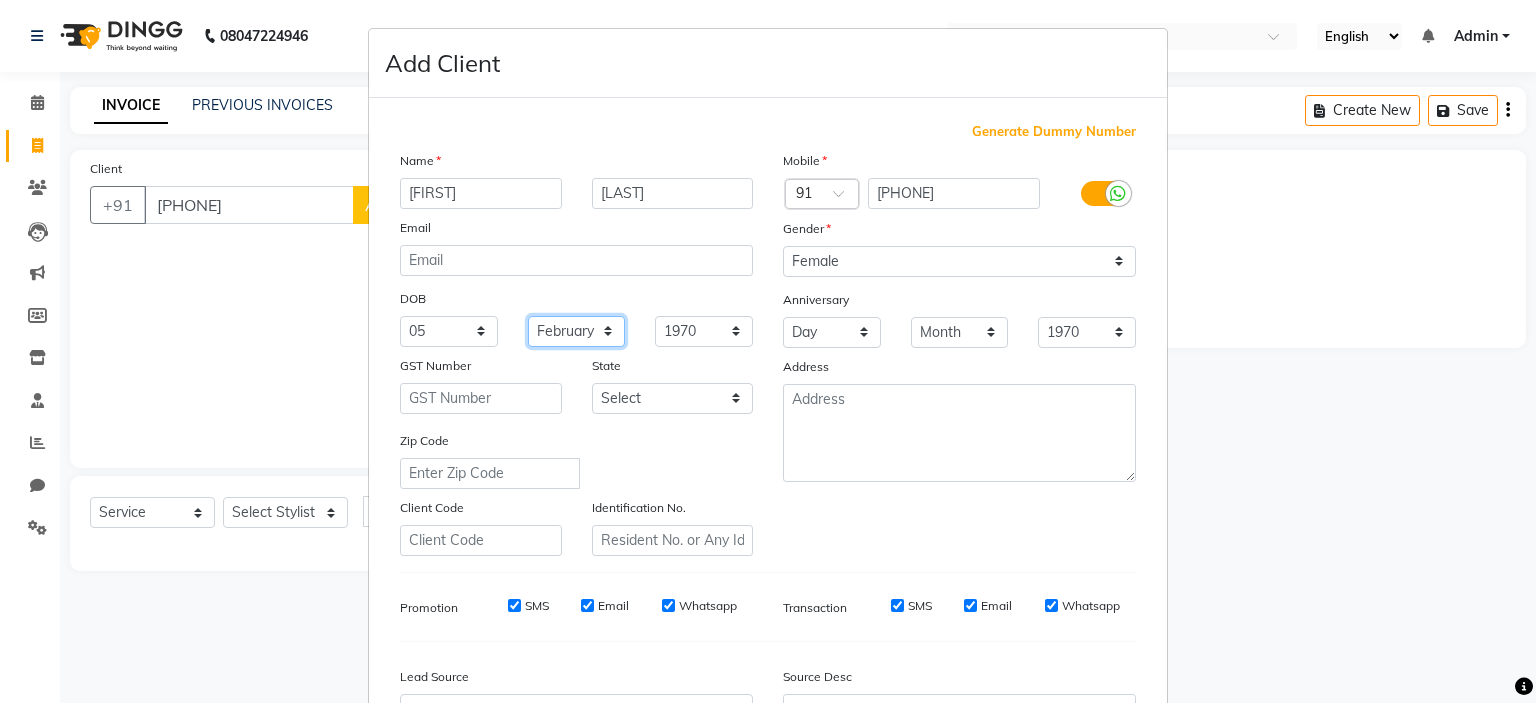 click on "Month January February March April May June July August September October November December" at bounding box center (577, 331) 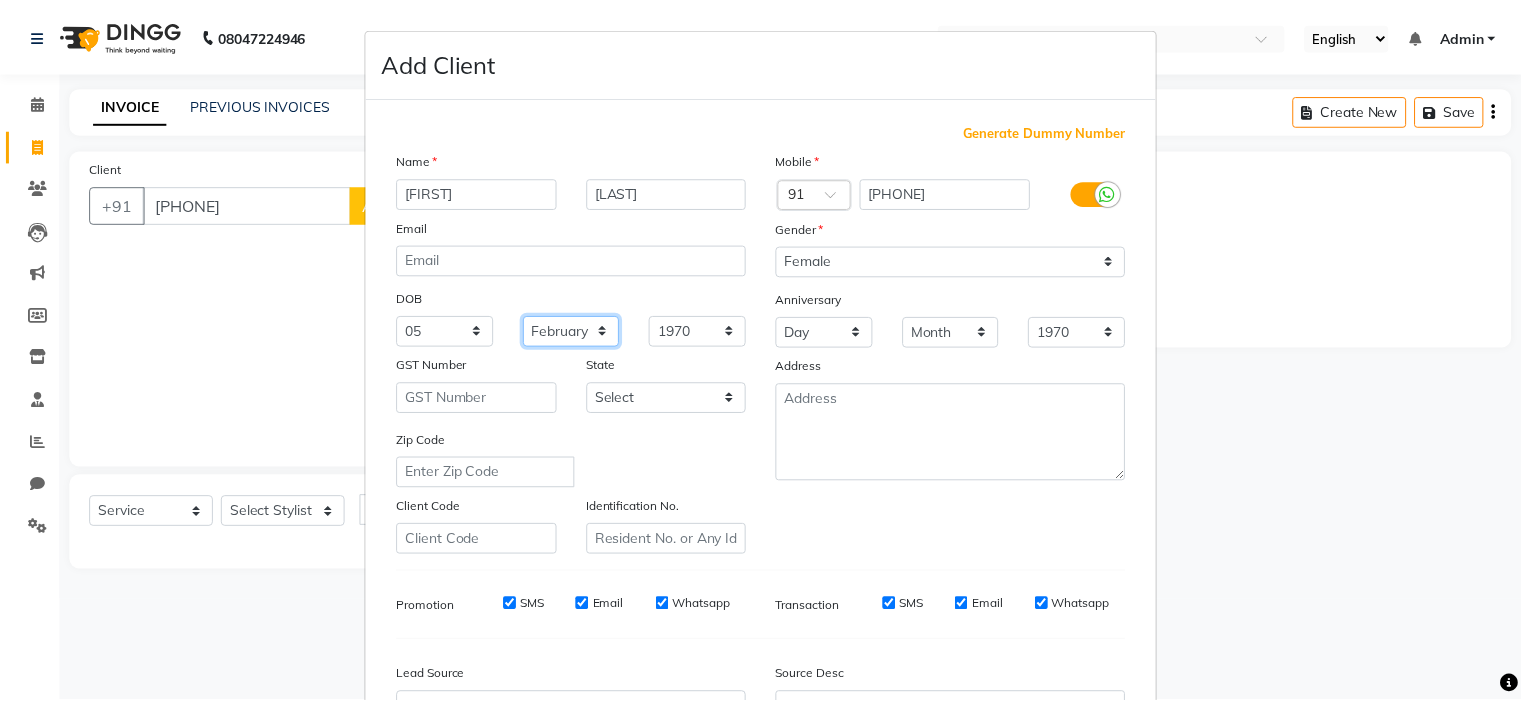 scroll, scrollTop: 229, scrollLeft: 0, axis: vertical 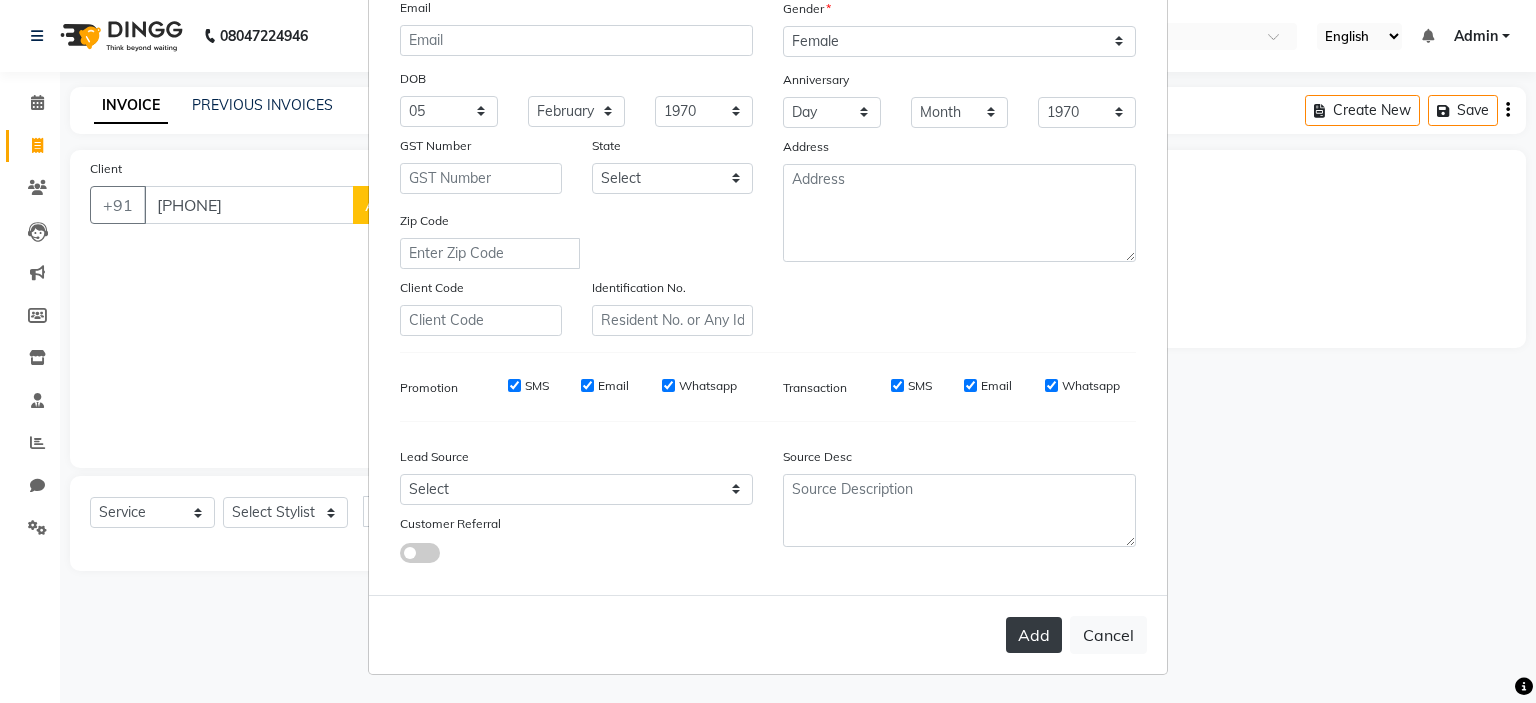 click on "Add" at bounding box center [1034, 635] 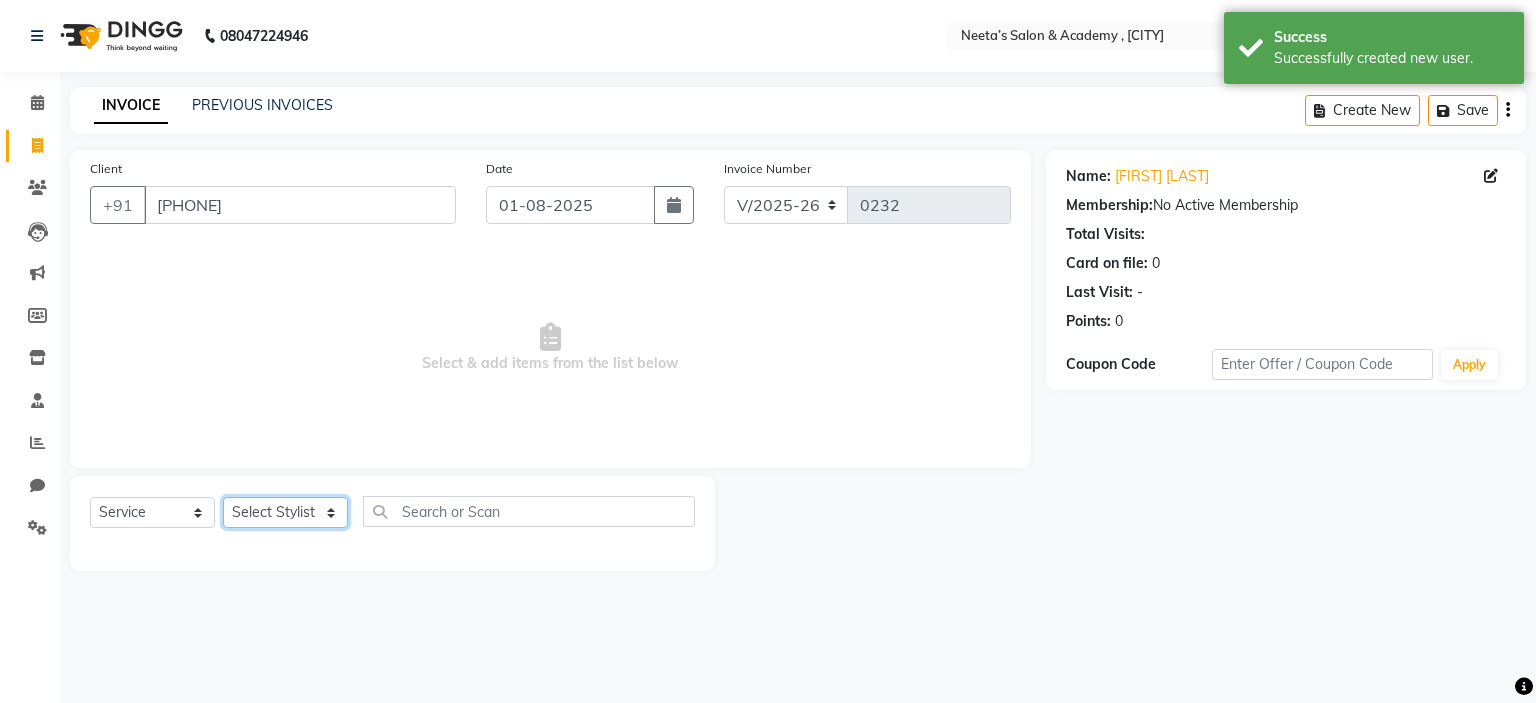 click on "Select Stylist  [FIRST] (Owner) [FIRST] [FIRST] [FIRST] [FIRST] [FIRST] [FIRST] [FIRST] [FIRST] [FIRST]" 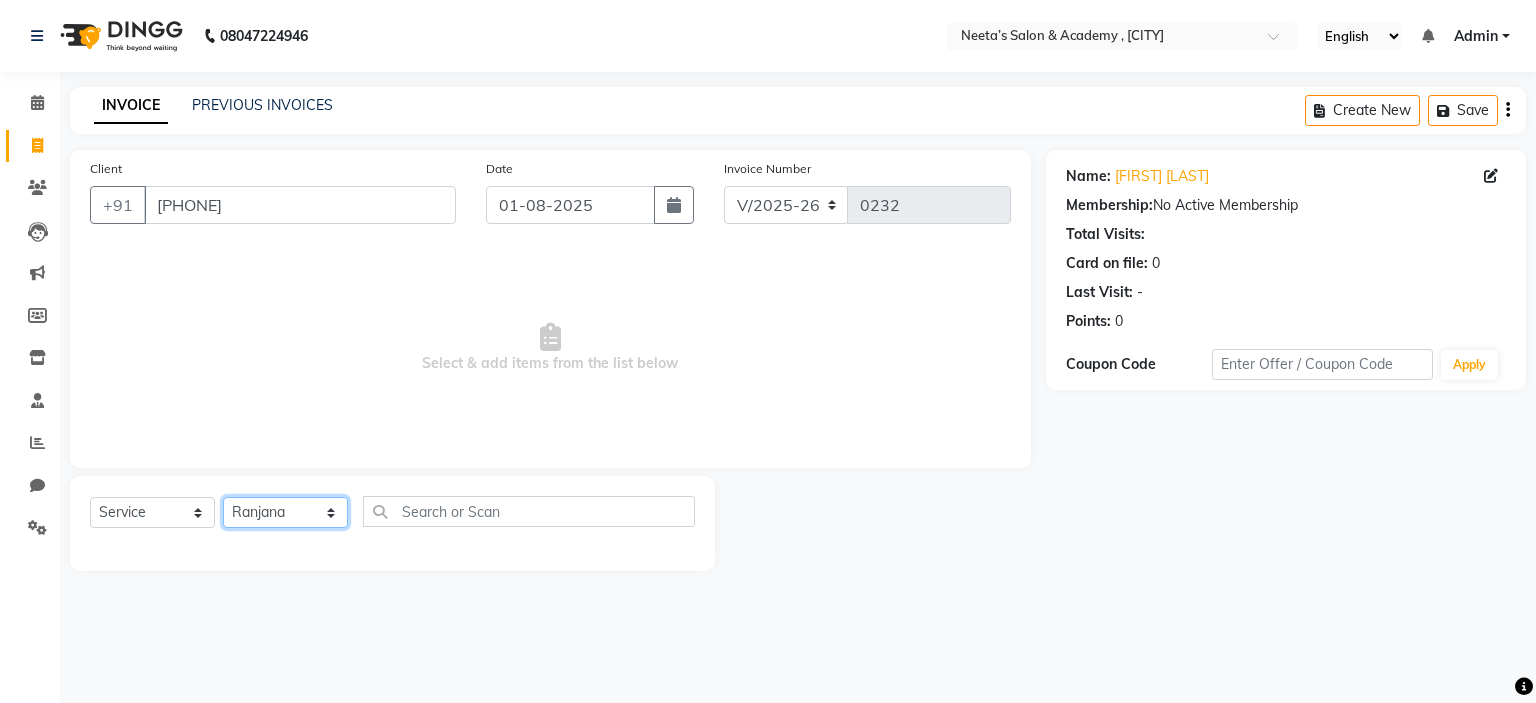 click on "Select Stylist  [FIRST] (Owner) [FIRST] [FIRST] [FIRST] [FIRST] [FIRST] [FIRST] [FIRST] [FIRST] [FIRST]" 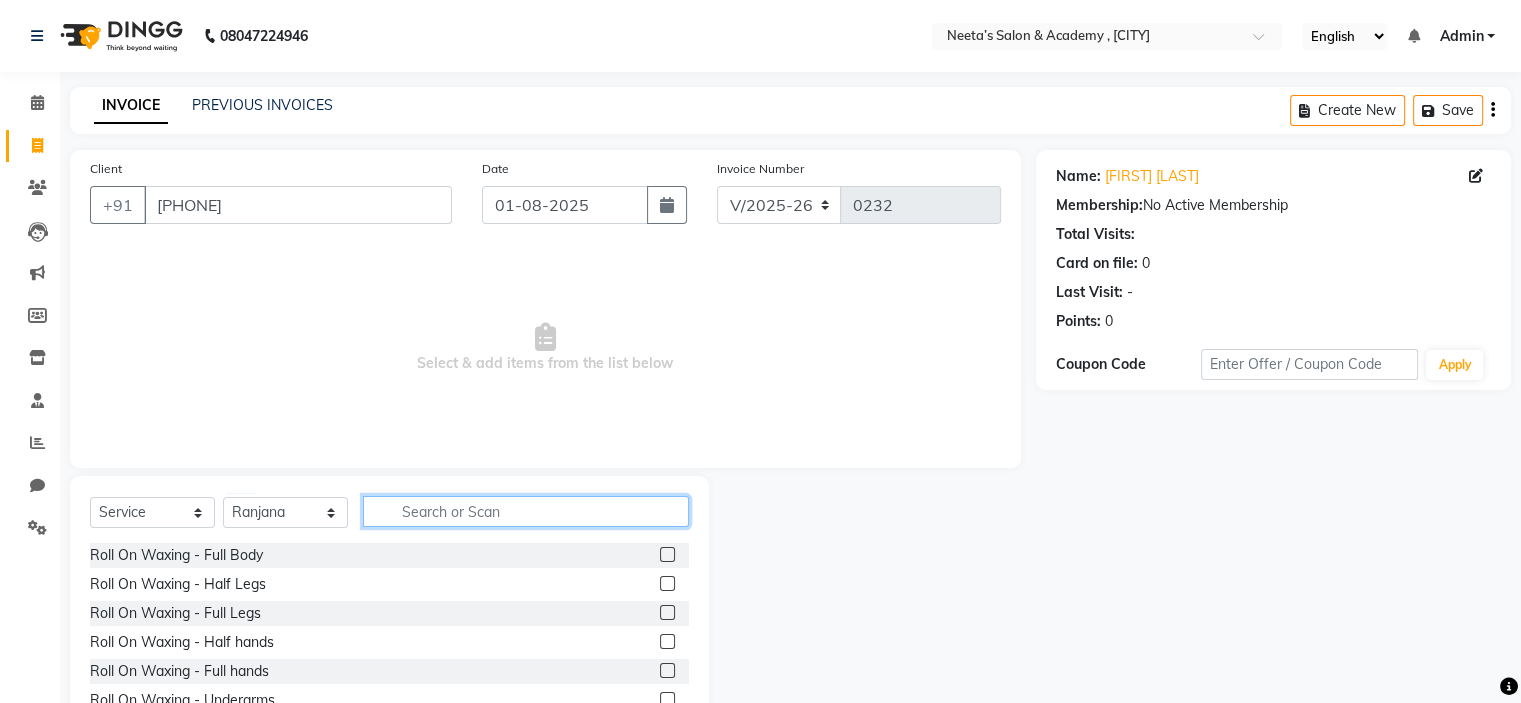 click 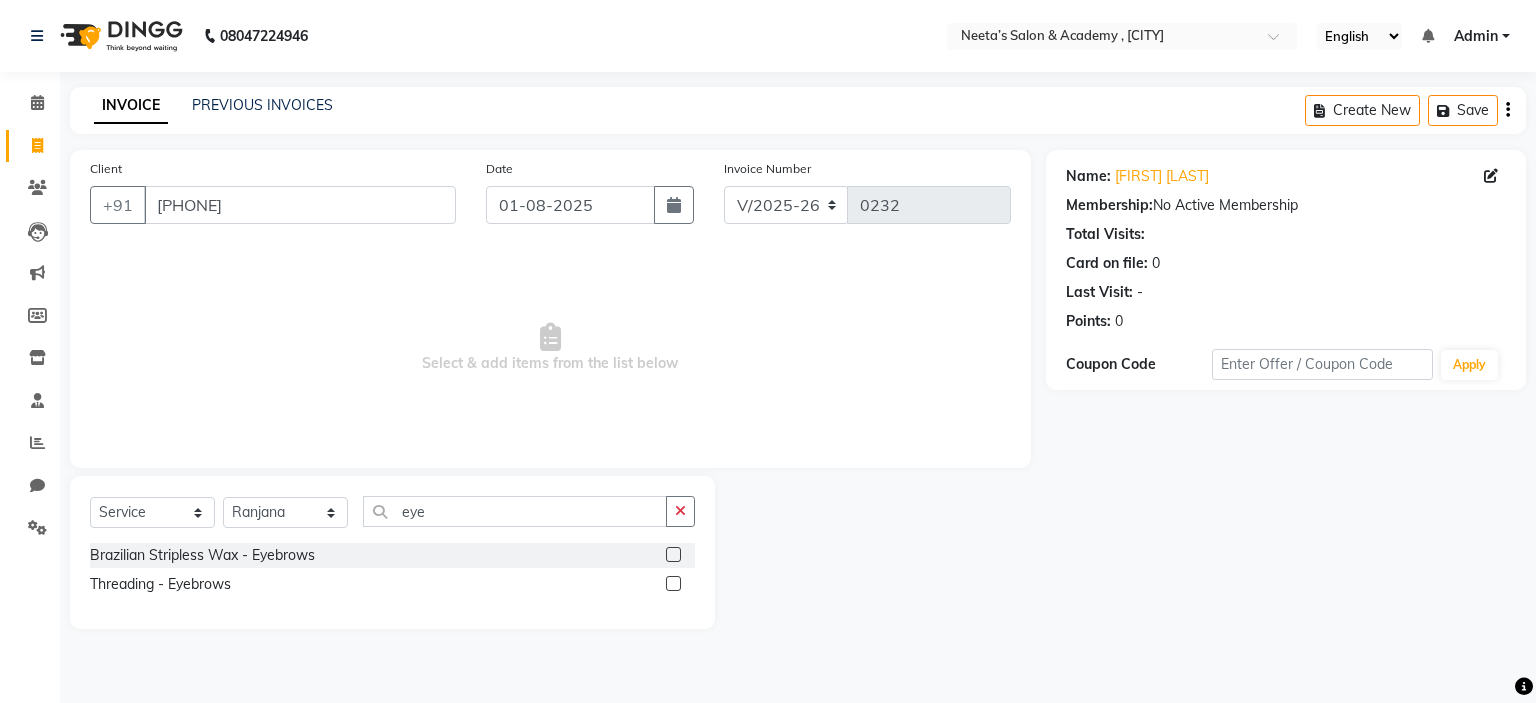 click 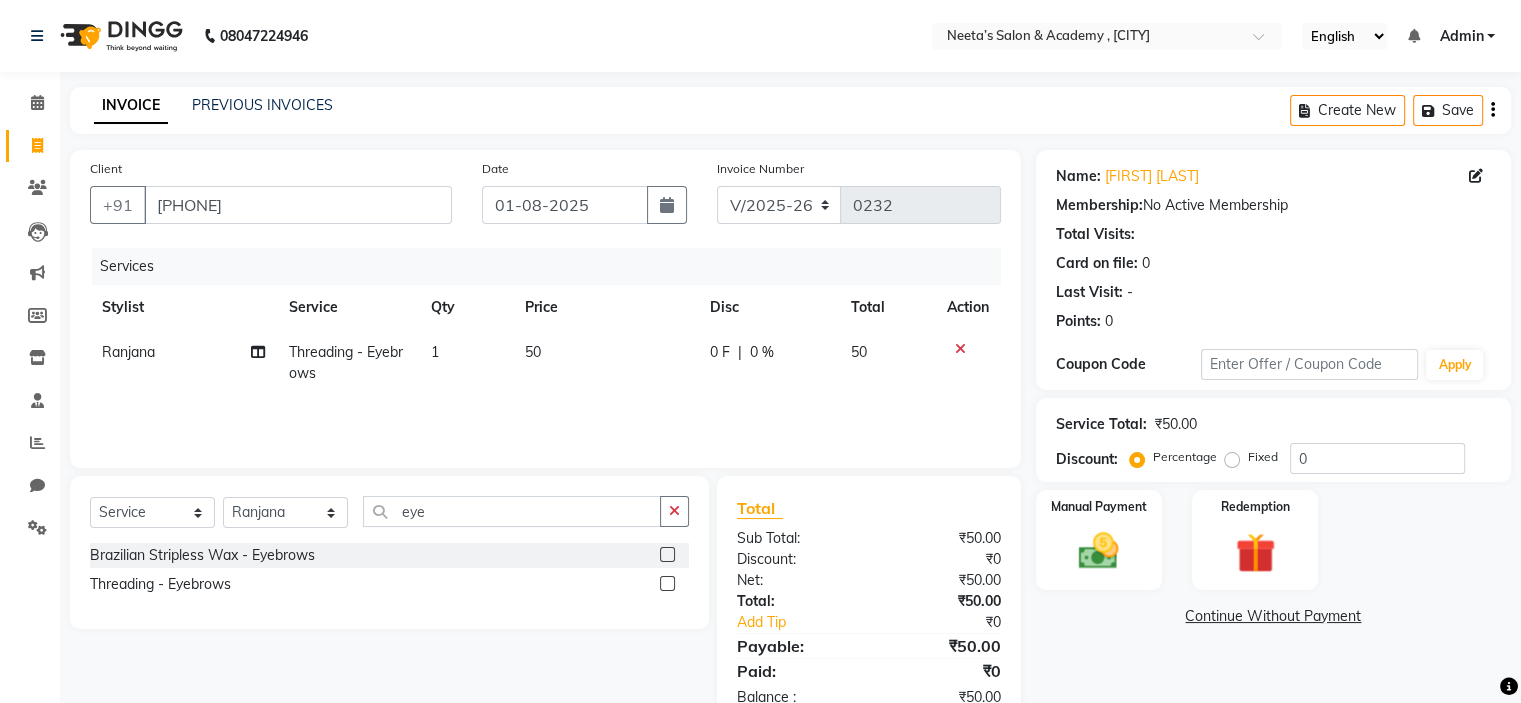 scroll, scrollTop: 55, scrollLeft: 0, axis: vertical 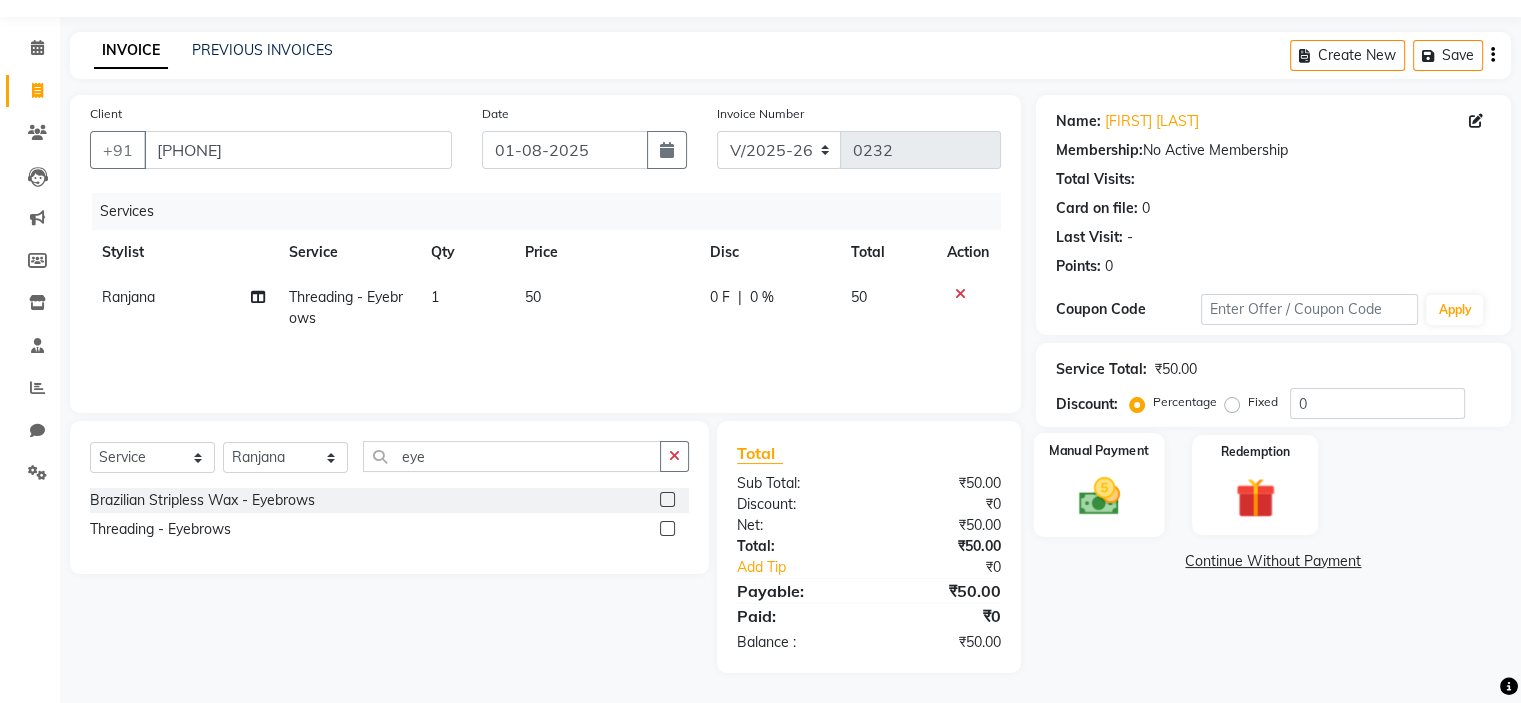 click on "Manual Payment" 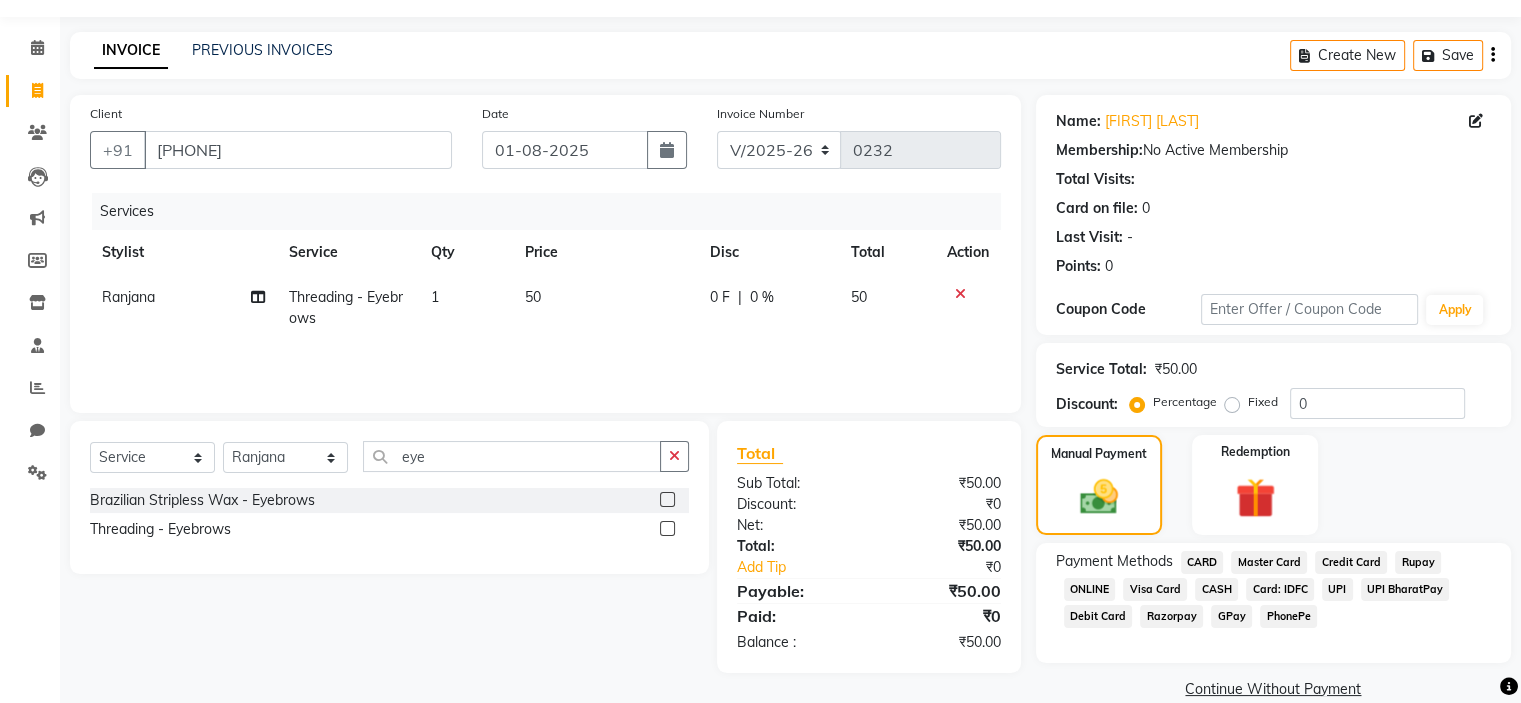 click on "GPay" 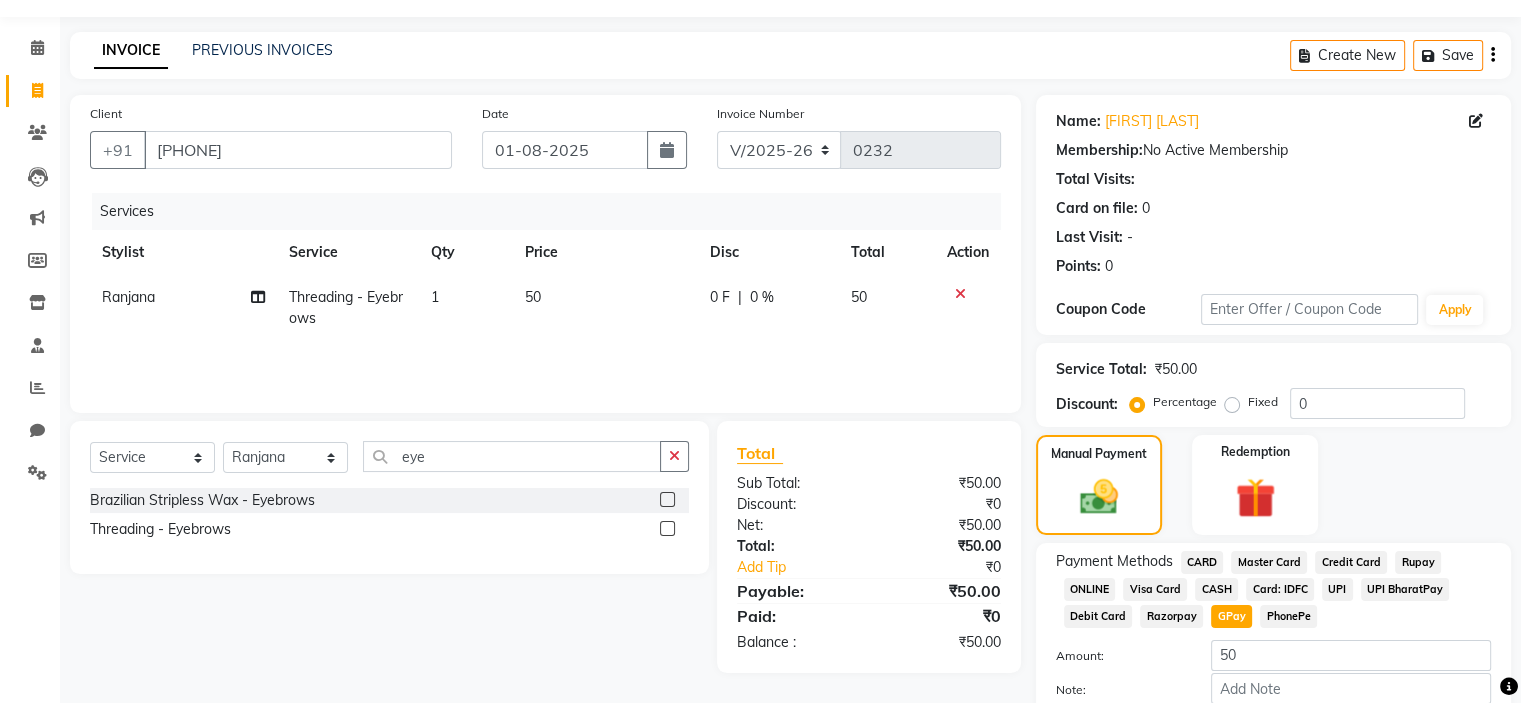scroll, scrollTop: 172, scrollLeft: 0, axis: vertical 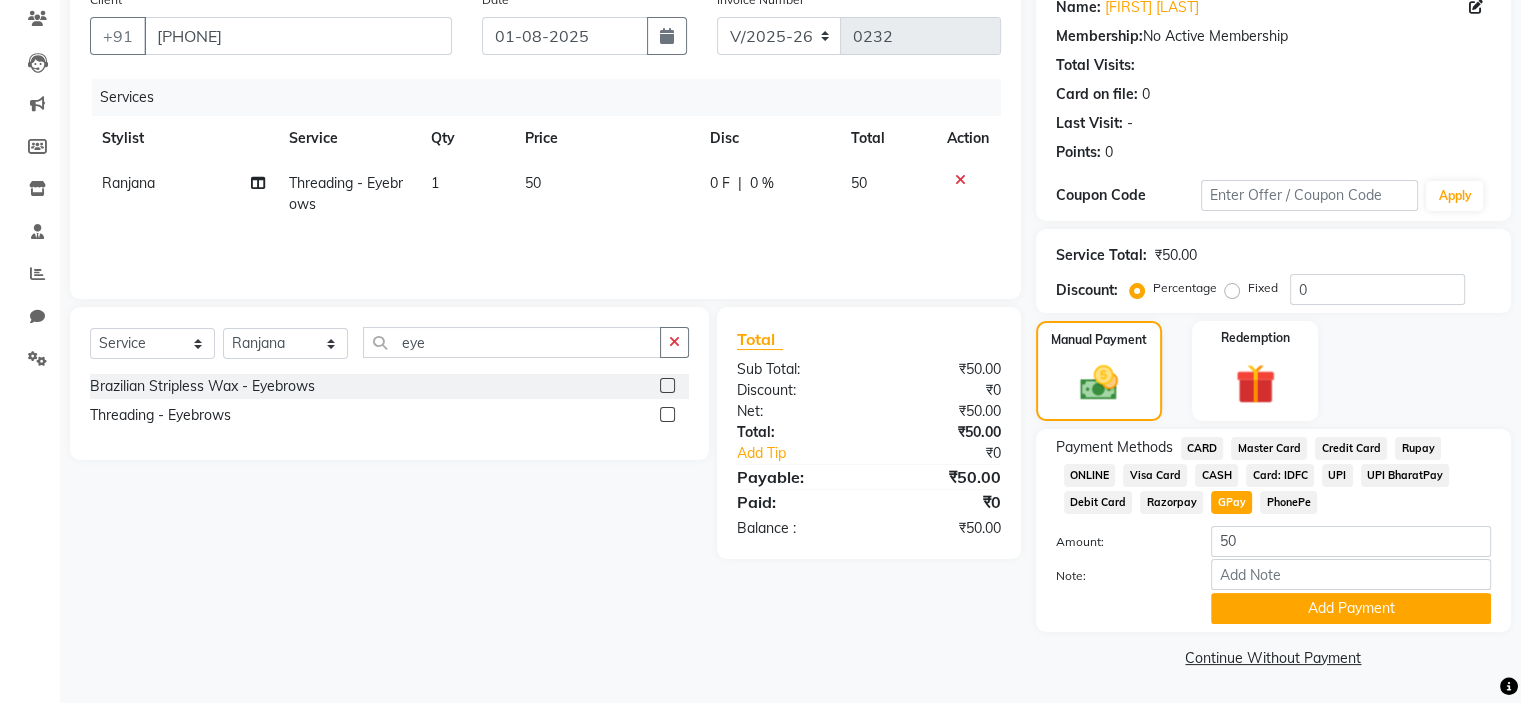 click on "Add Payment" 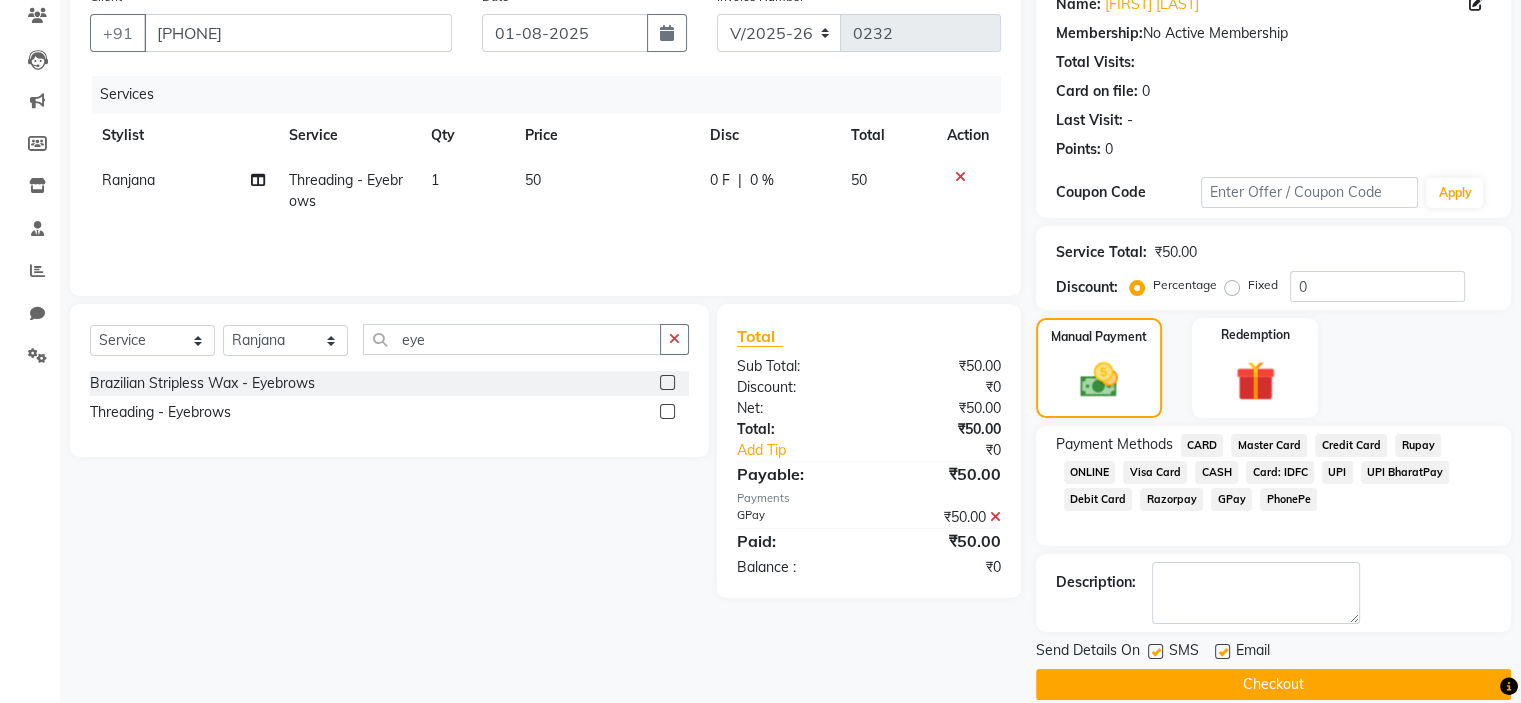 click on "Checkout" 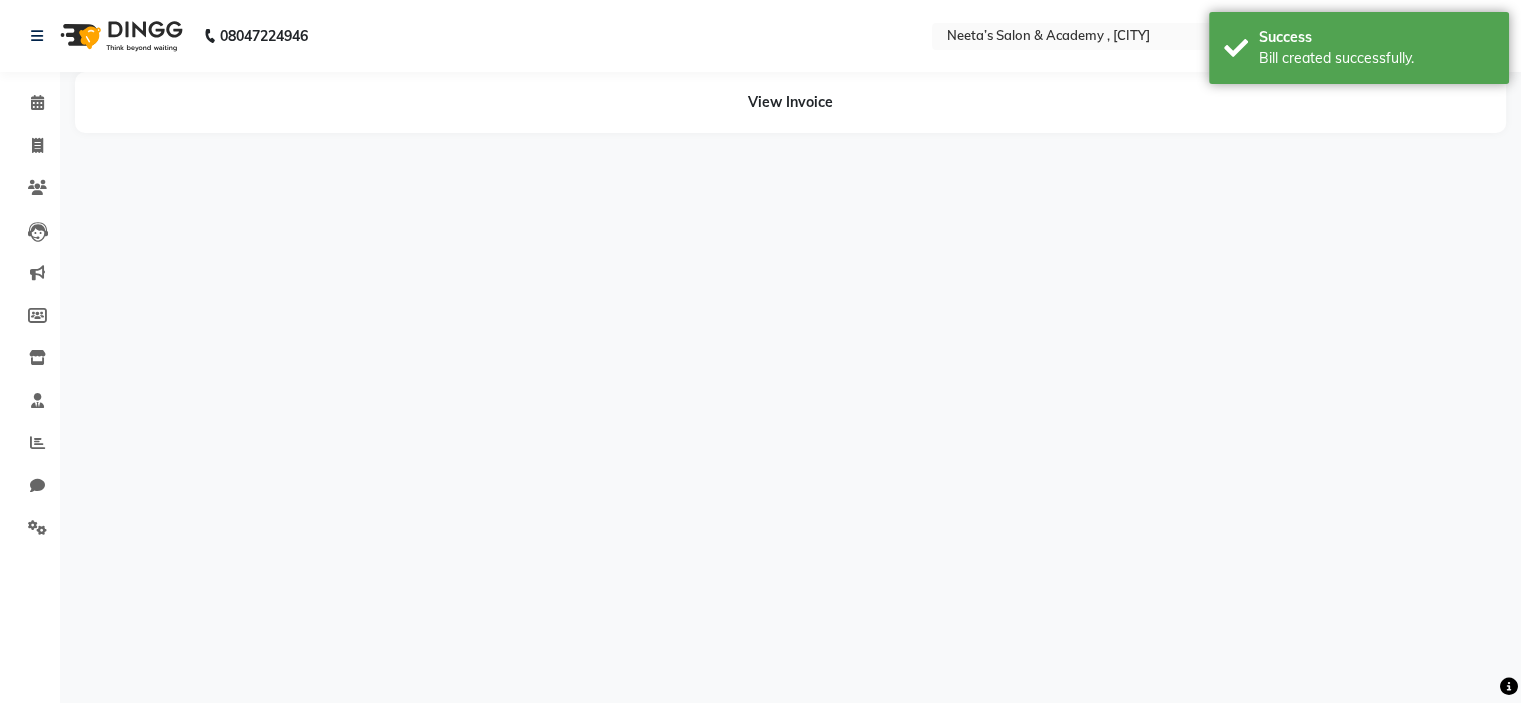 scroll, scrollTop: 0, scrollLeft: 0, axis: both 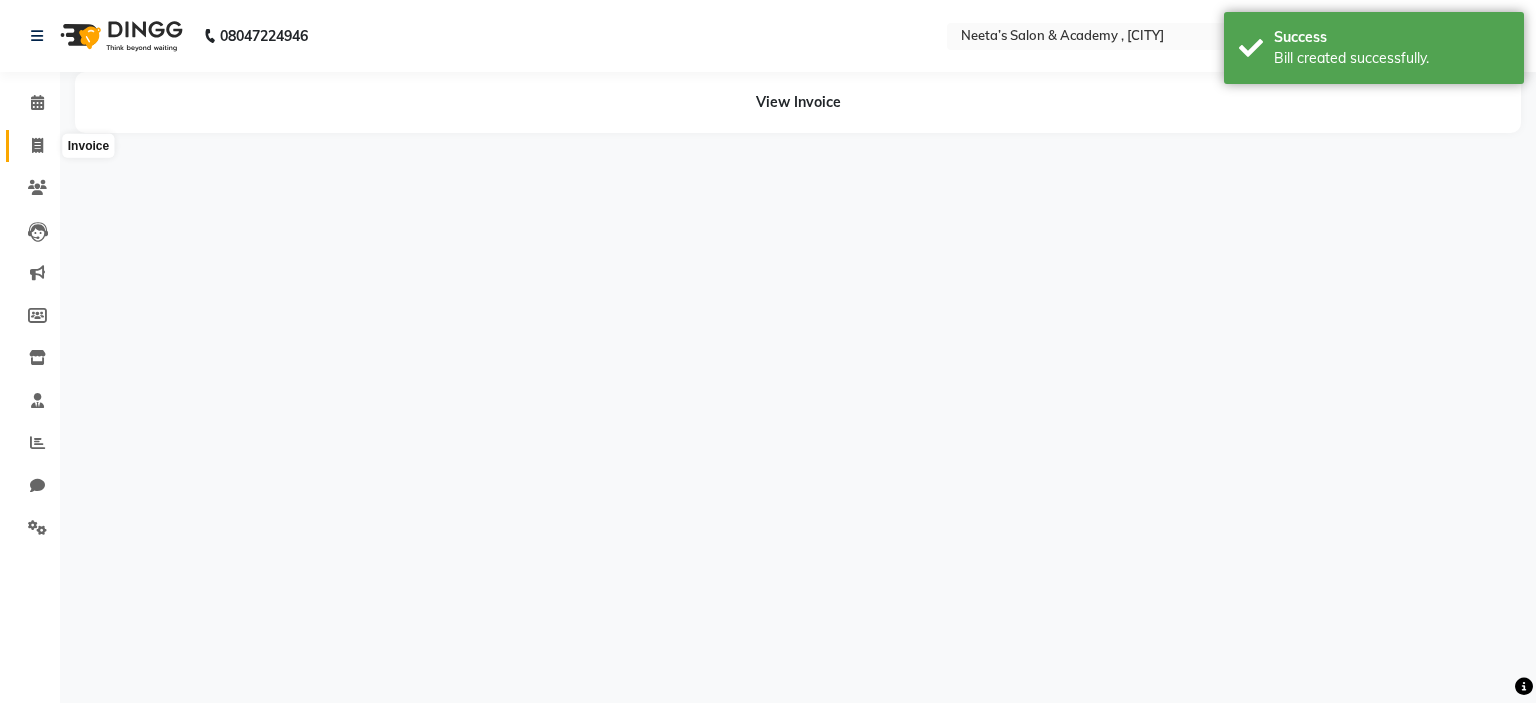 click 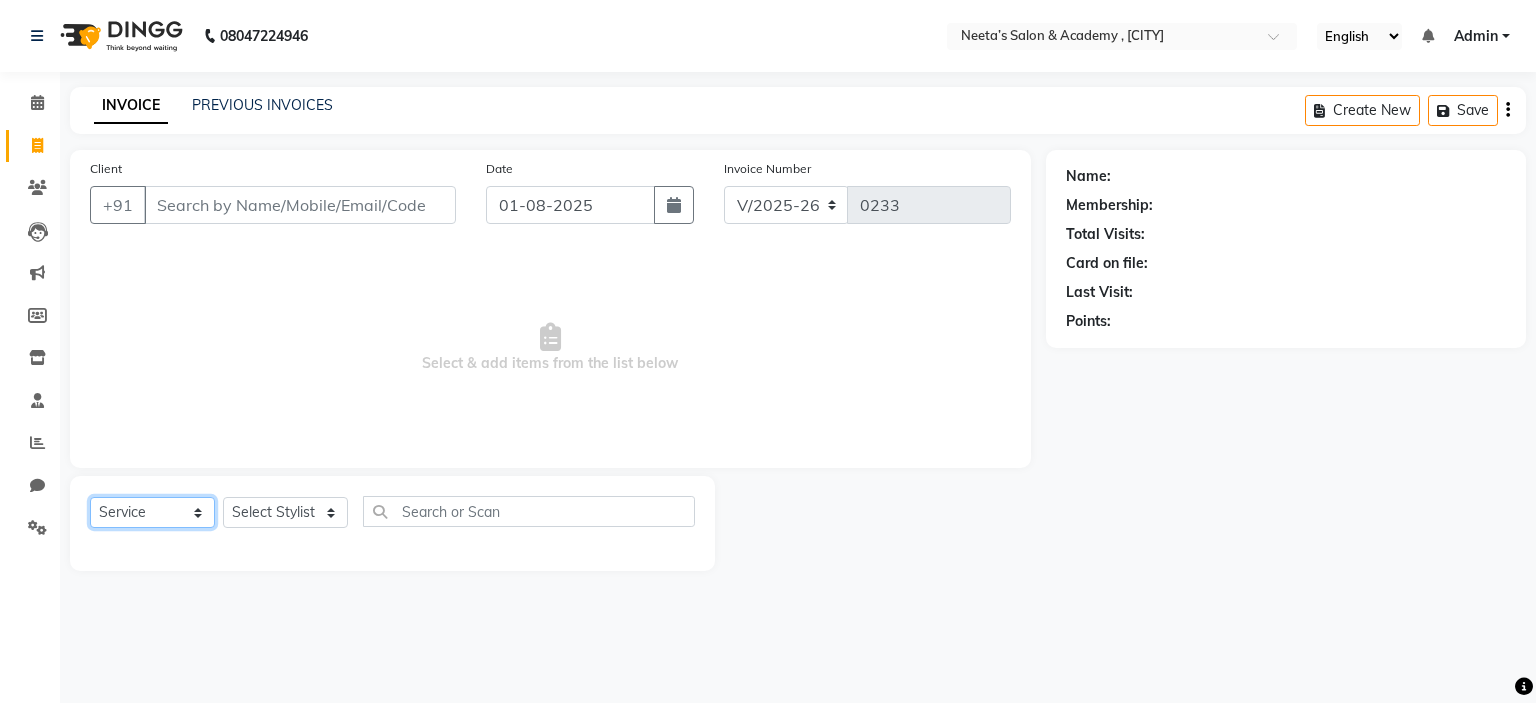 click on "Select  Service  Product  Membership  Package Voucher Prepaid Gift Card" 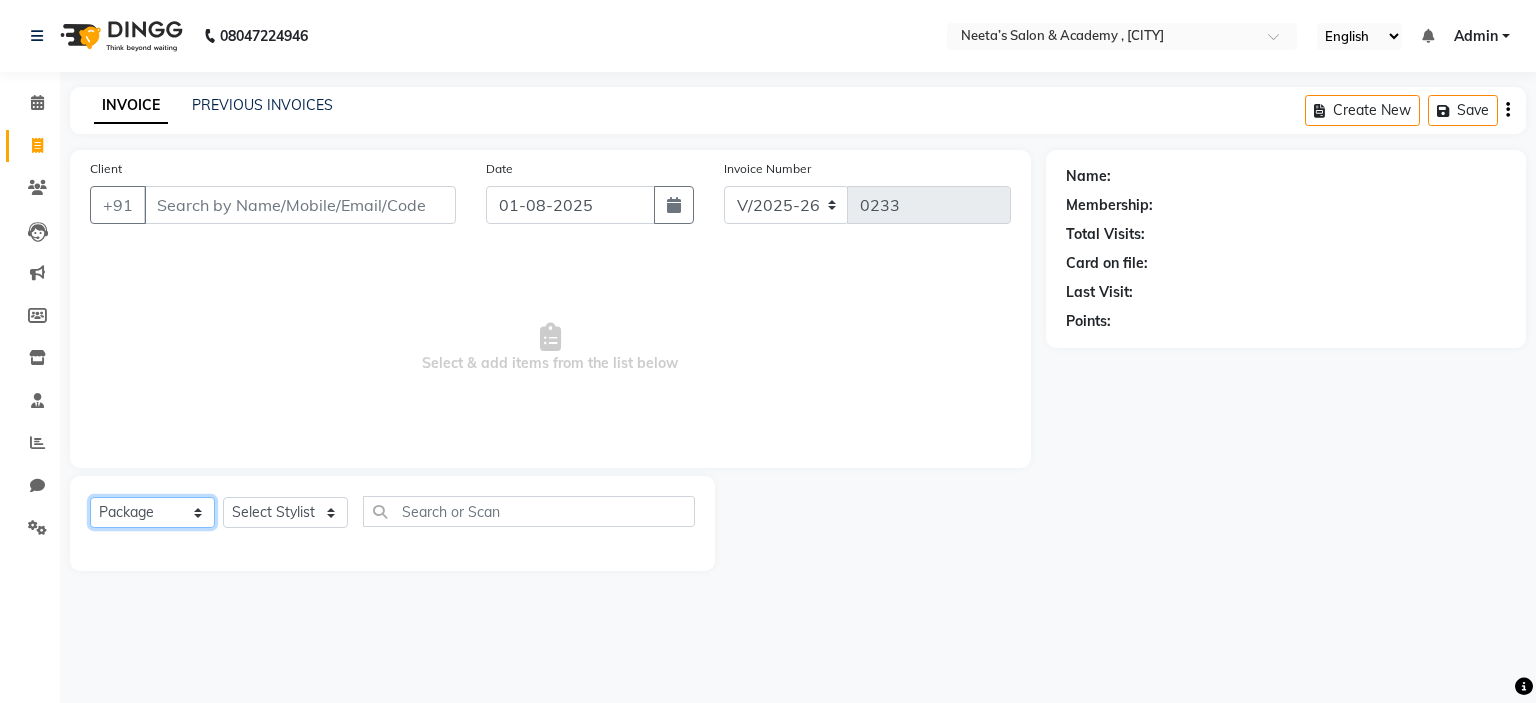 click on "Select  Service  Product  Membership  Package Voucher Prepaid Gift Card" 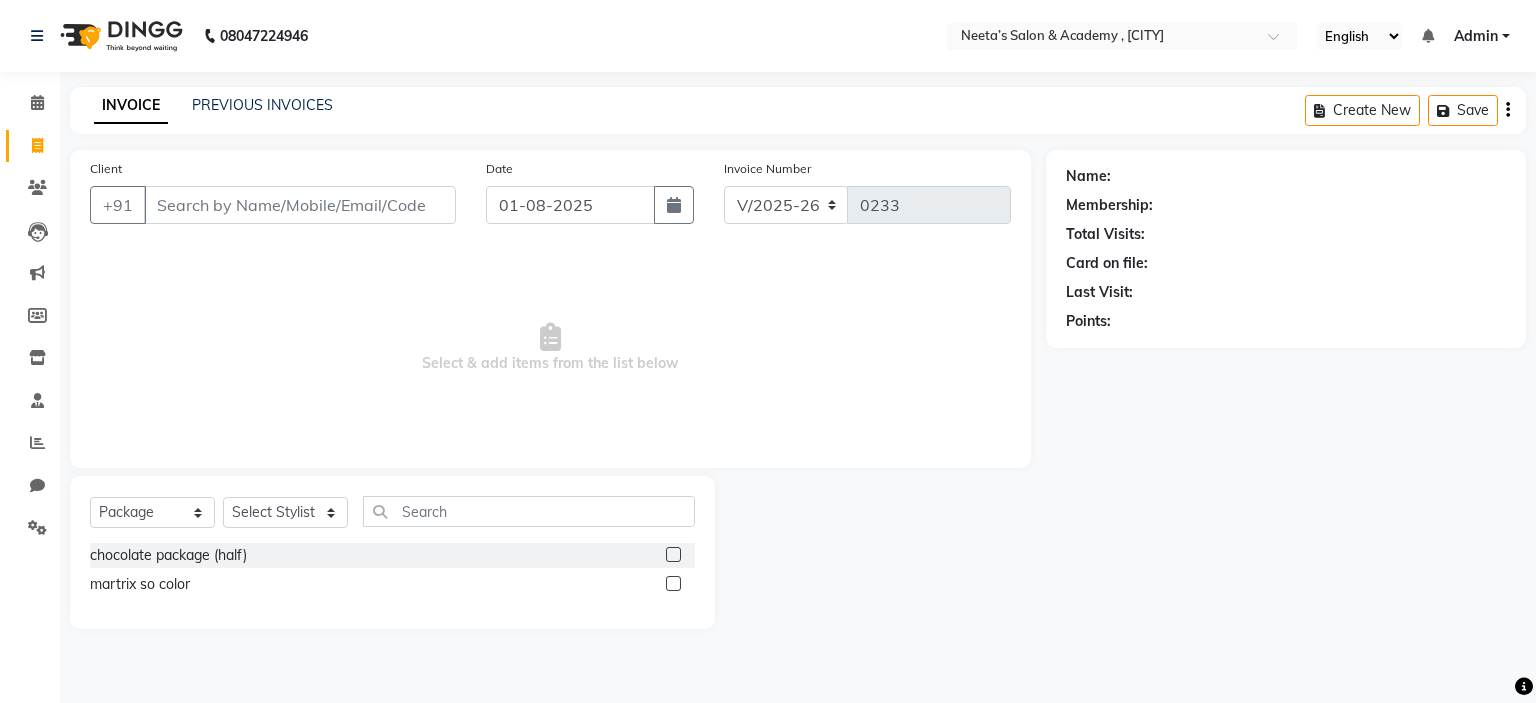 click 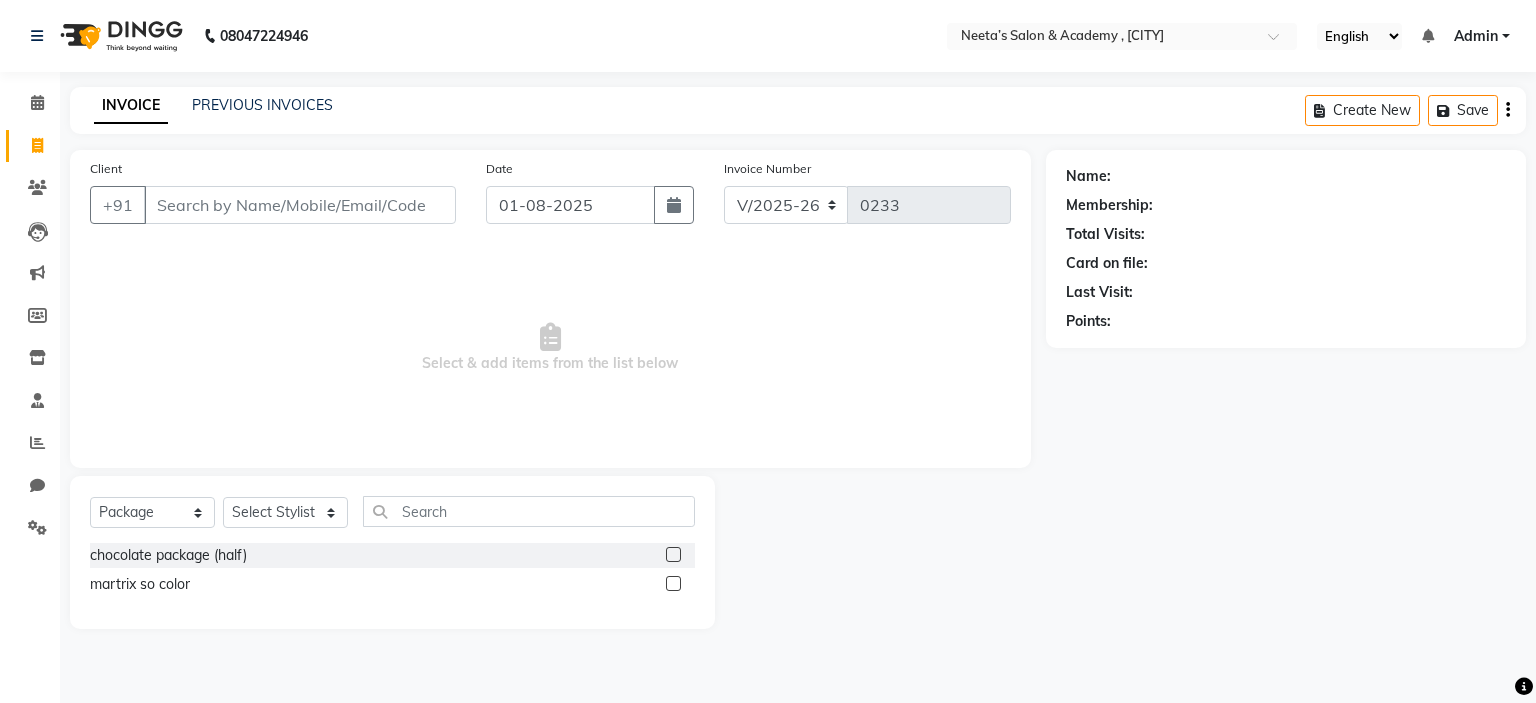 click 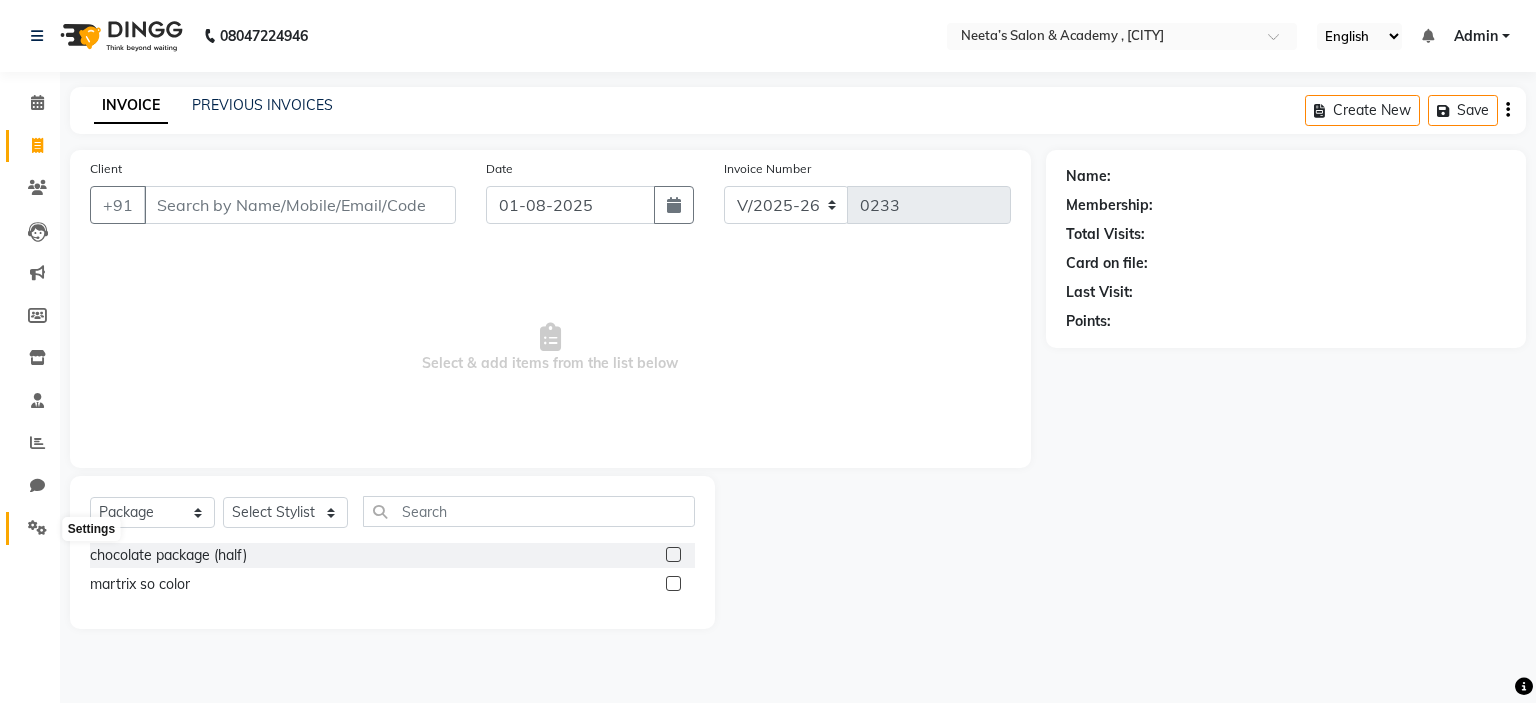 click 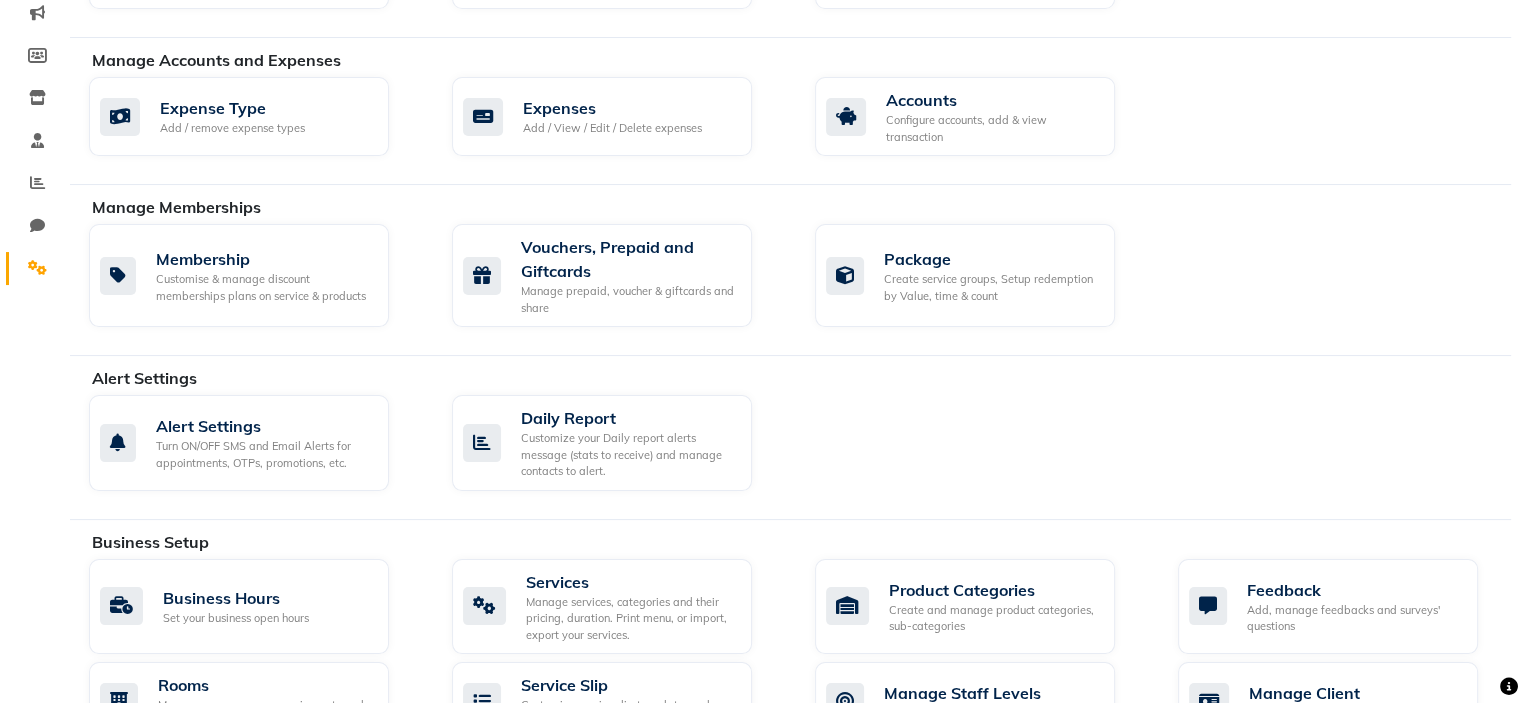 scroll, scrollTop: 262, scrollLeft: 0, axis: vertical 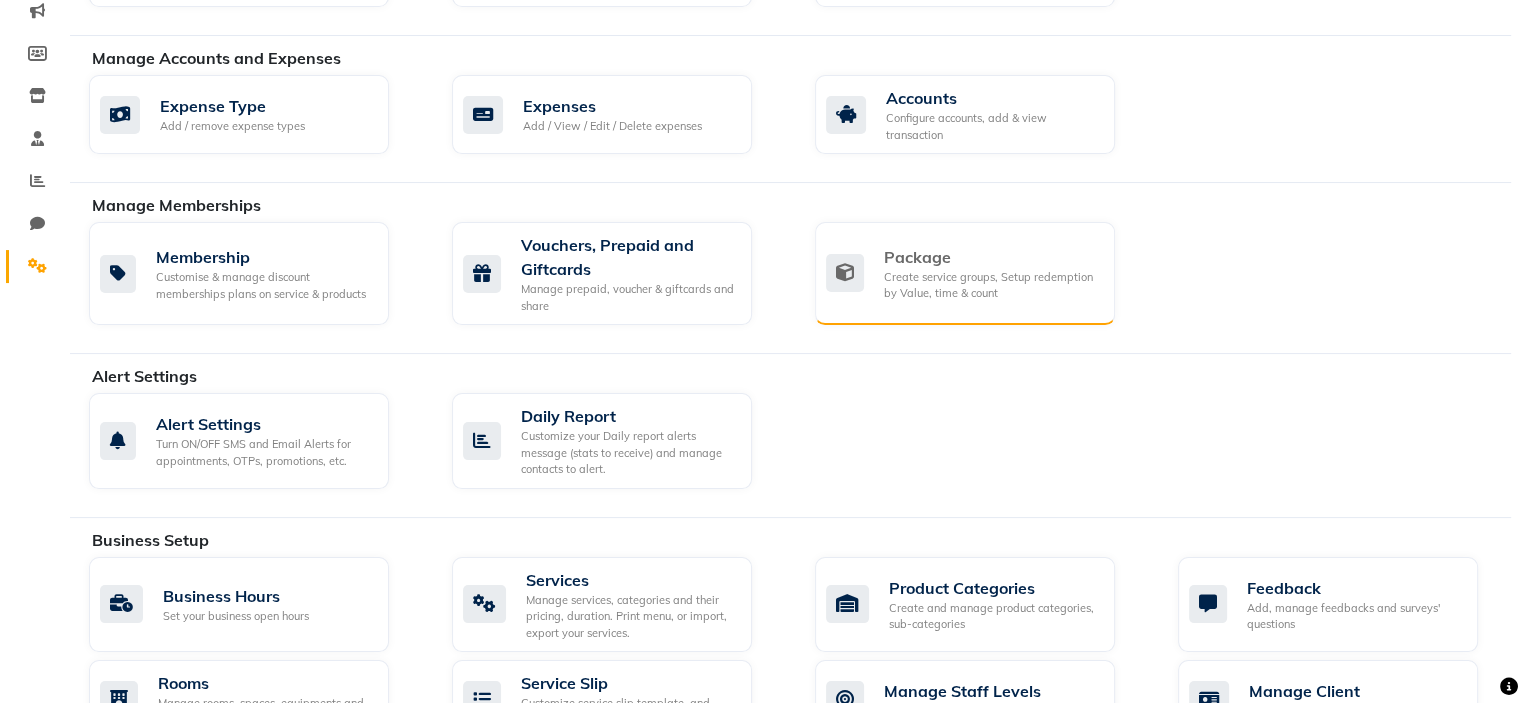 click on "Create service groups, Setup redemption by Value, time & count" 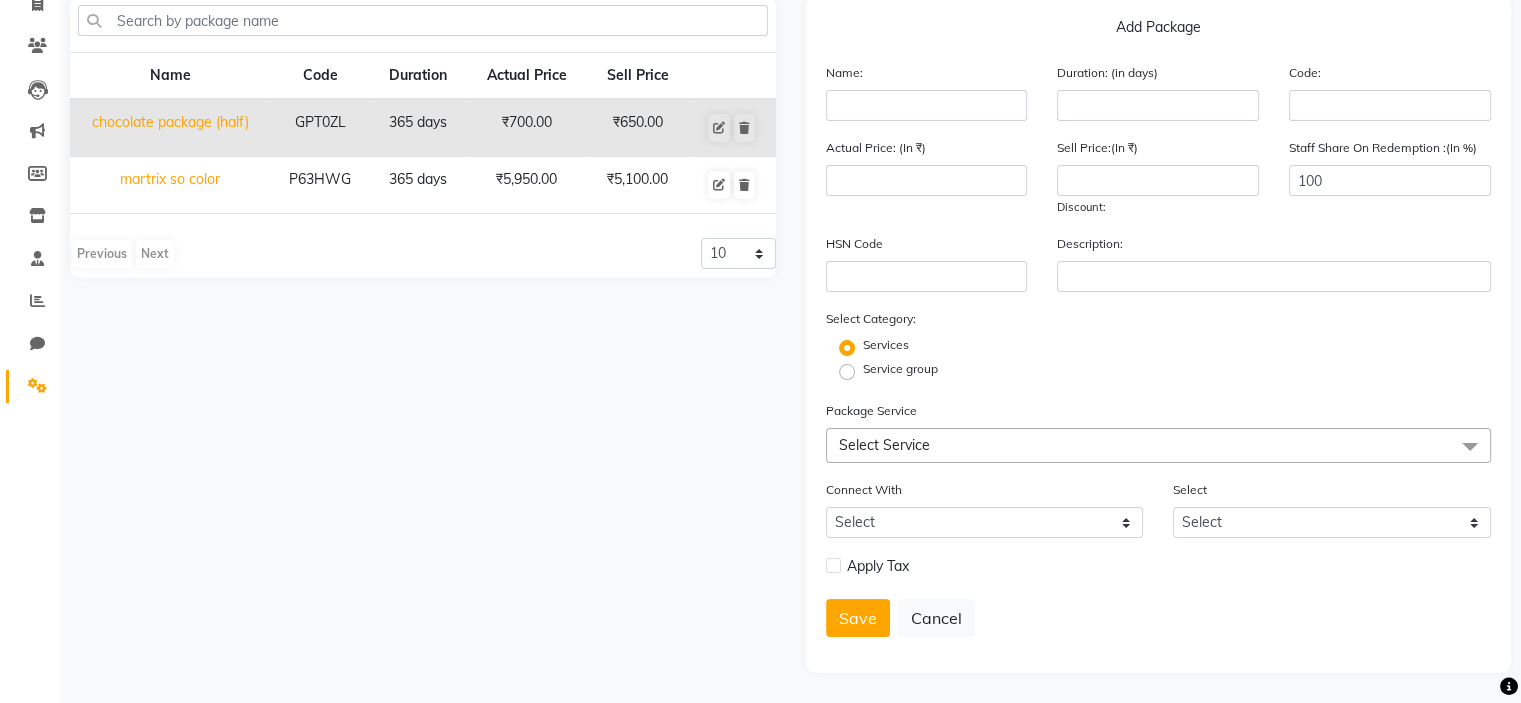 scroll, scrollTop: 0, scrollLeft: 0, axis: both 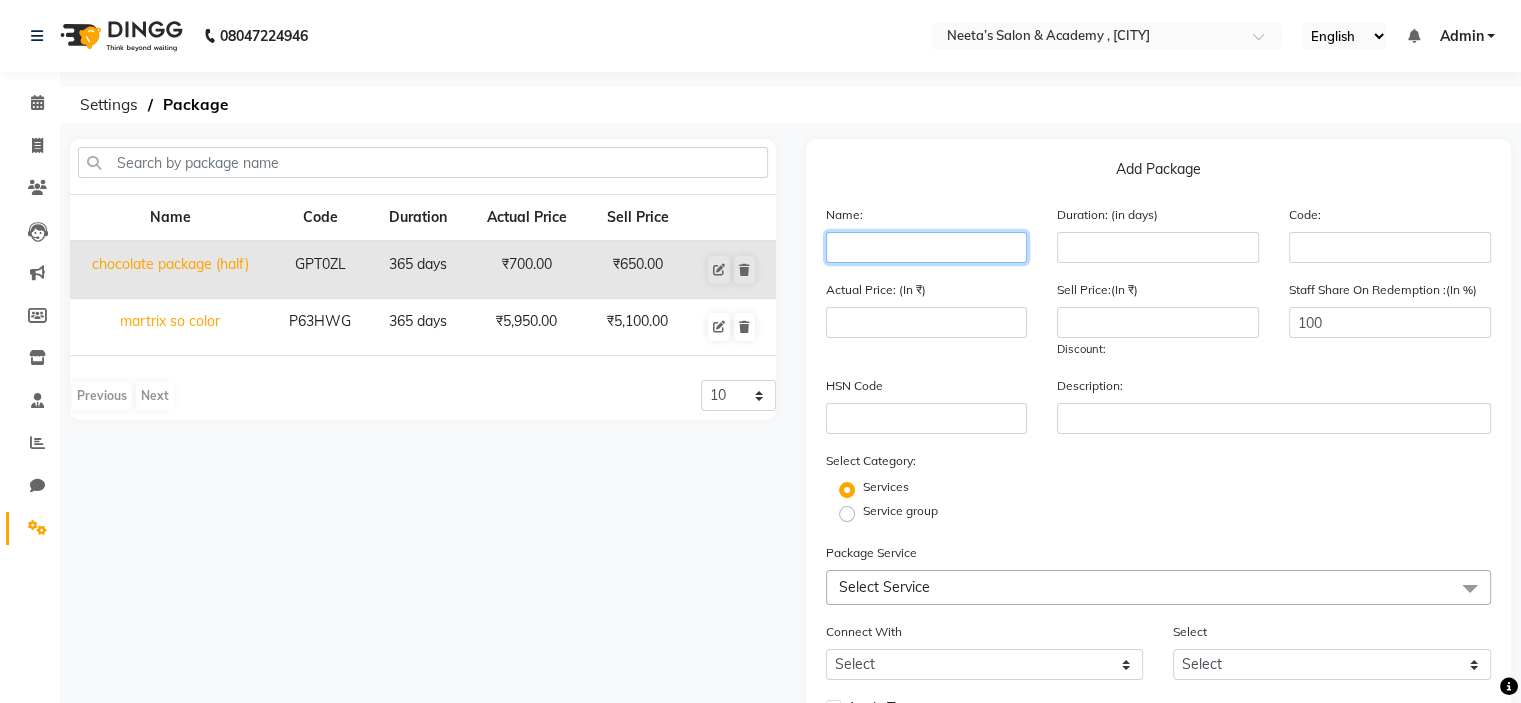 click 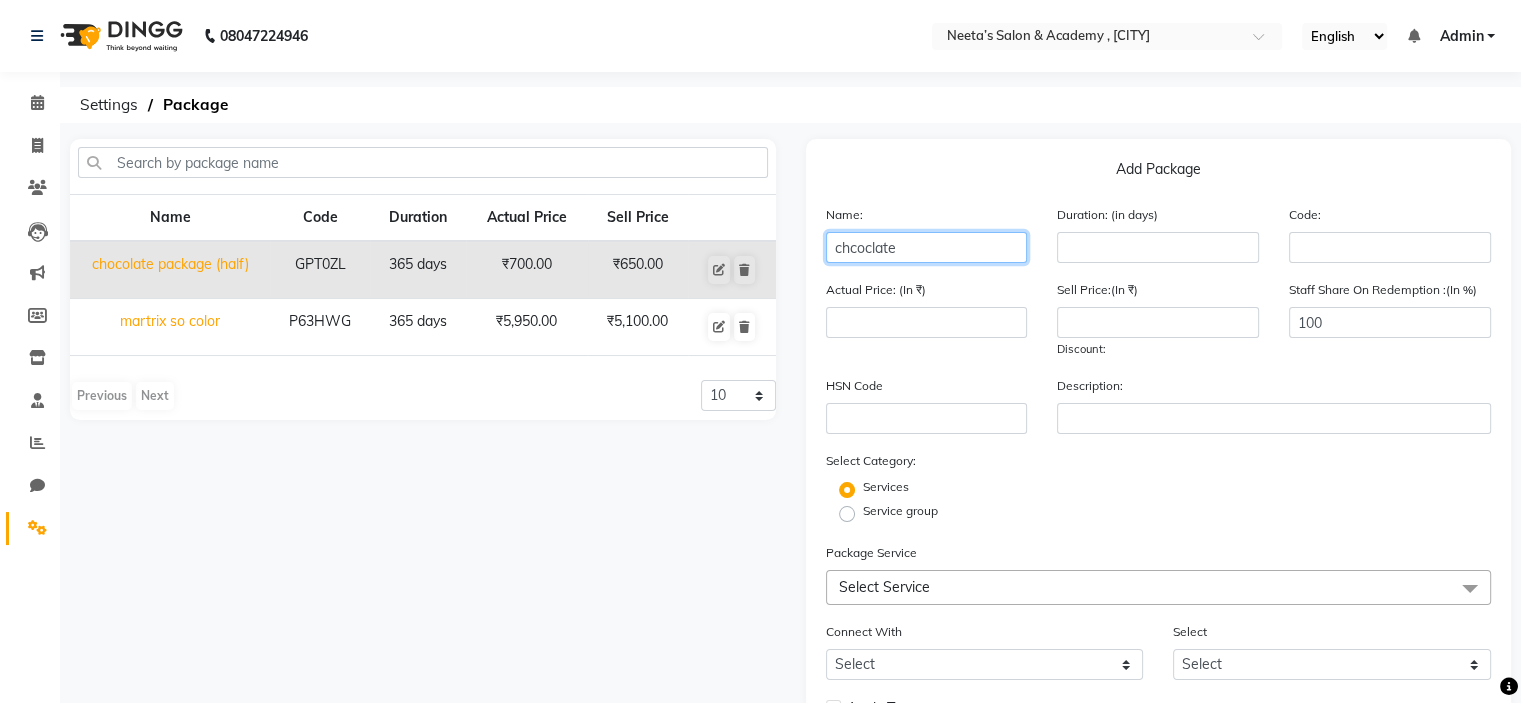 click on "chcoclate" 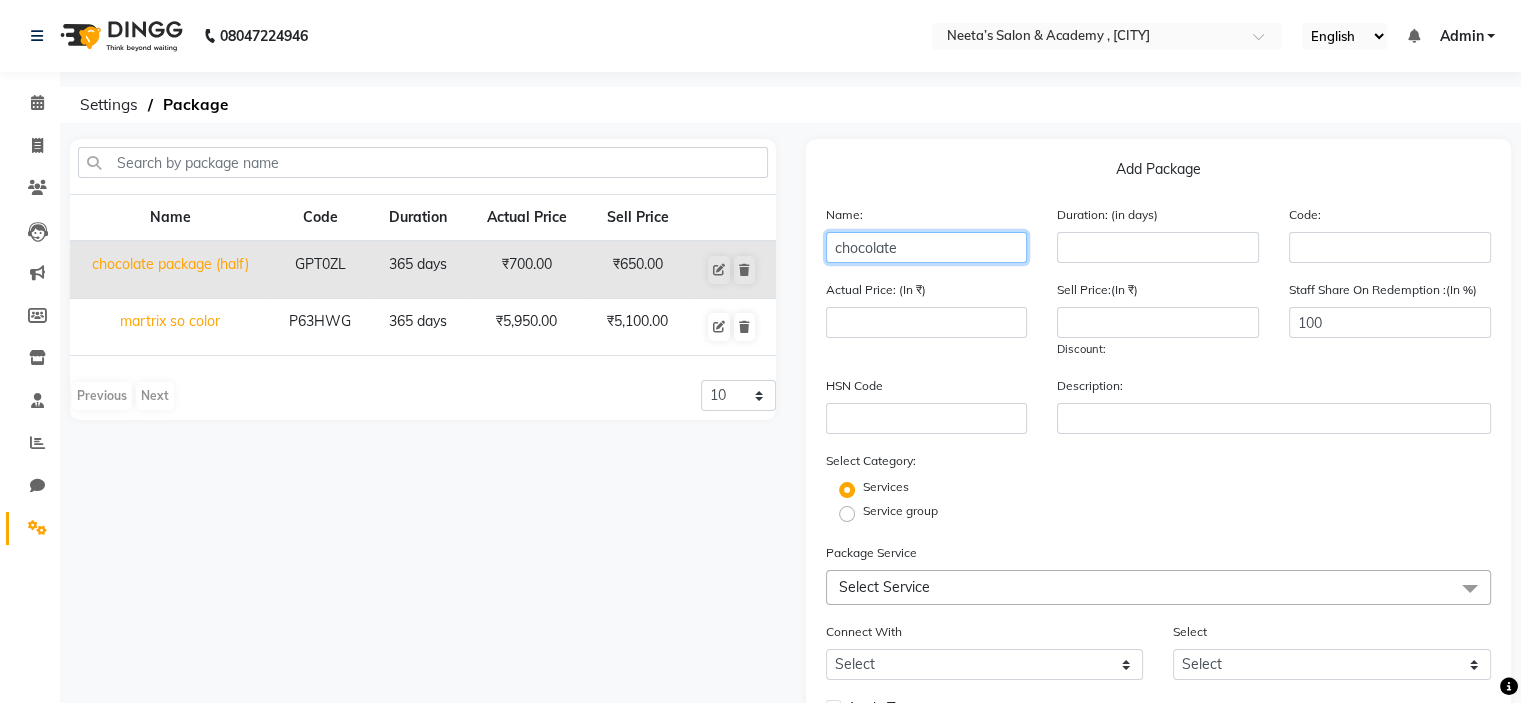 click on "chocolate" 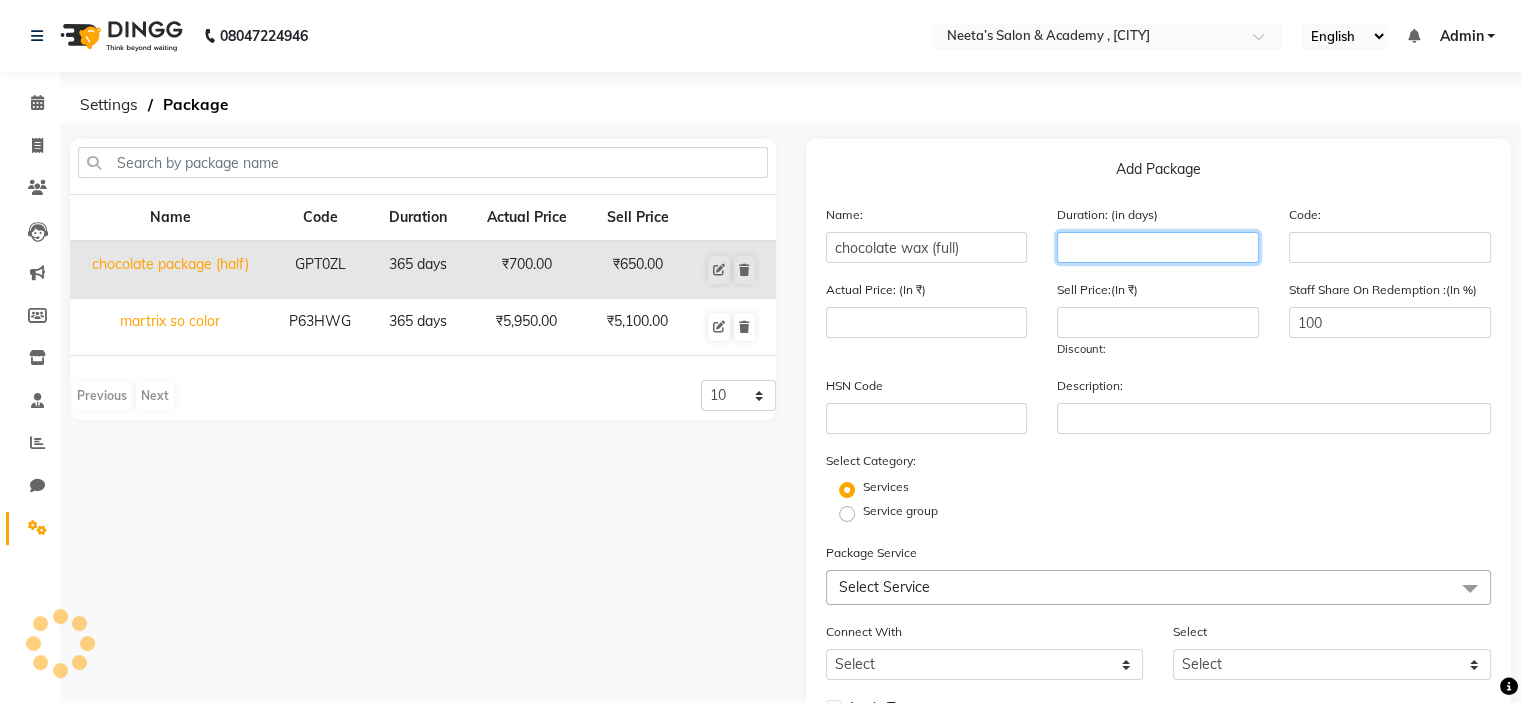 click 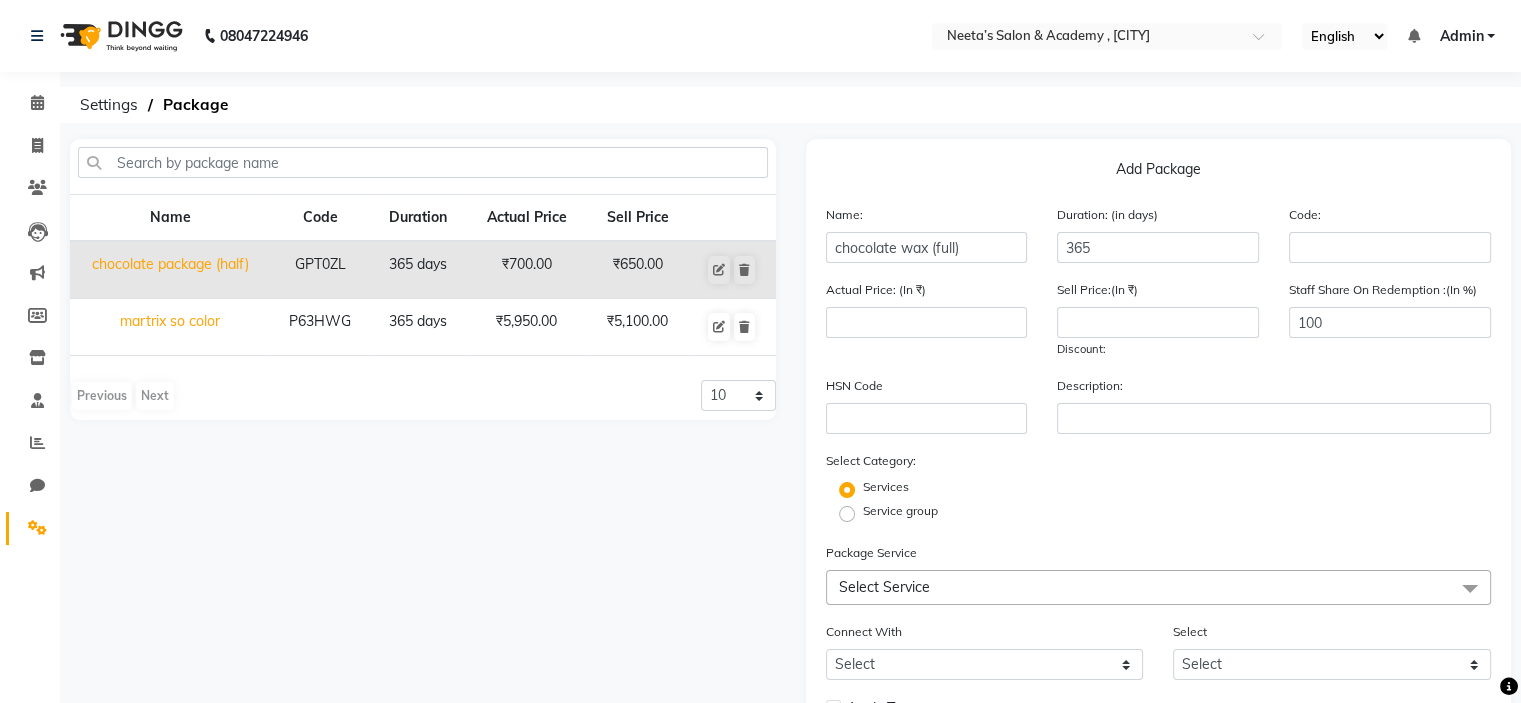 click on "Description:" 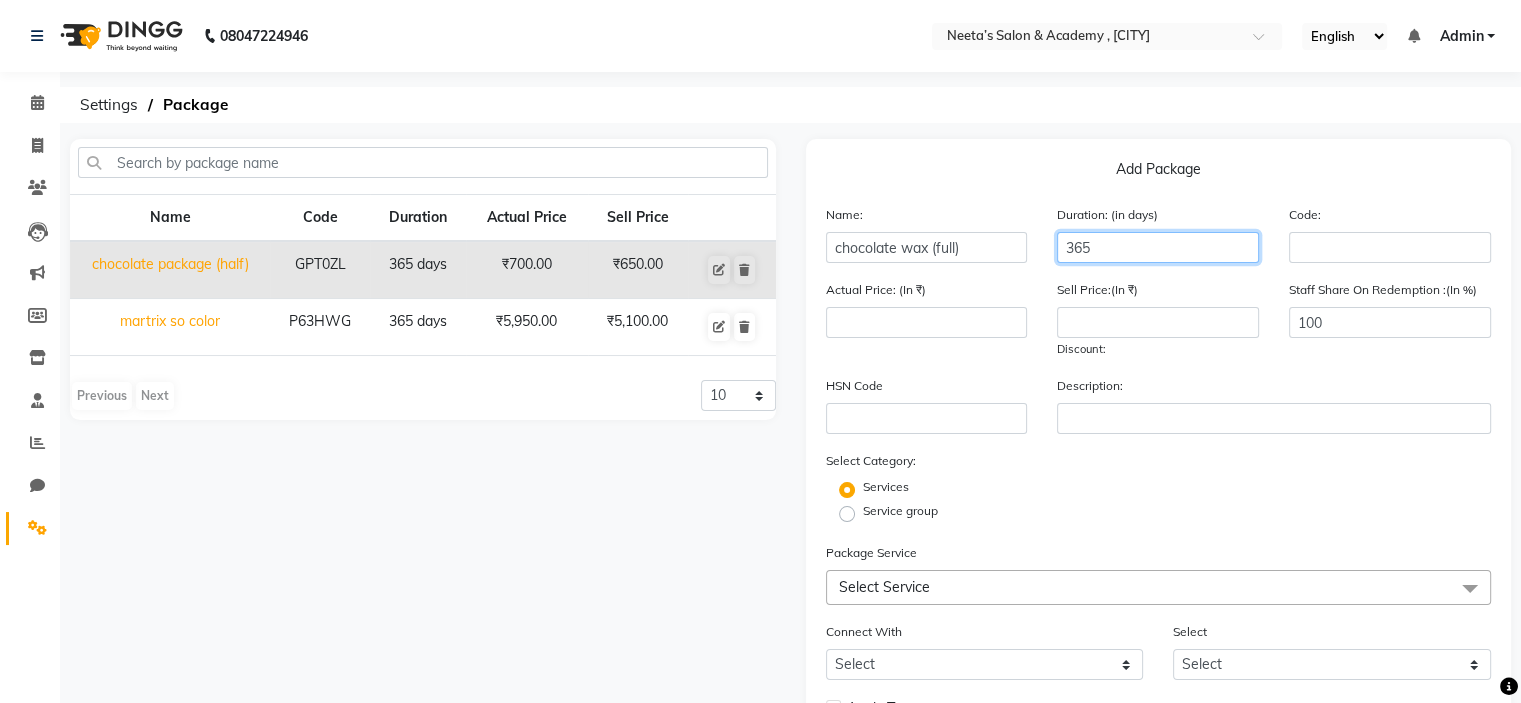 click on "365" 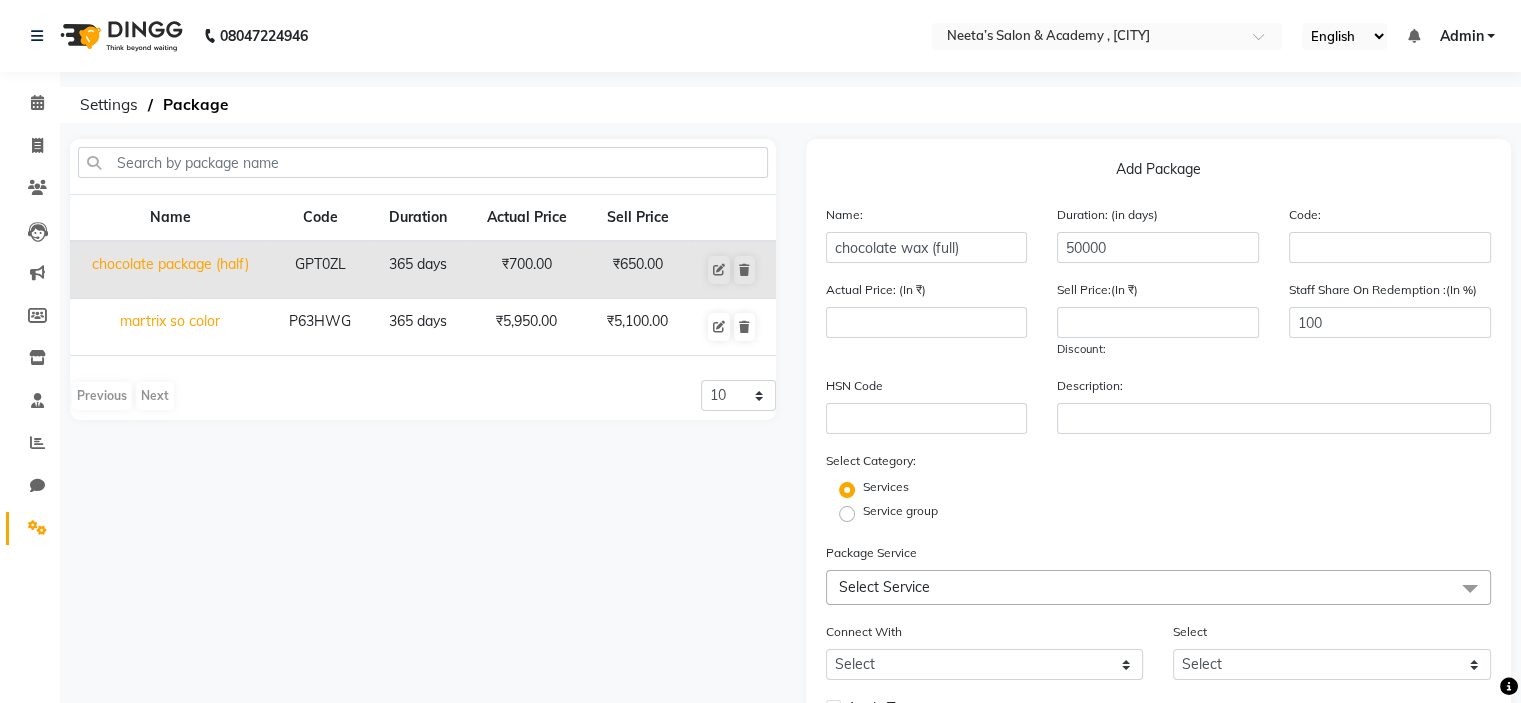 click on "Actual Price: (In ₹) Sell Price:(In ₹) Discount:  Staff Share On Redemption :(In %) 100" 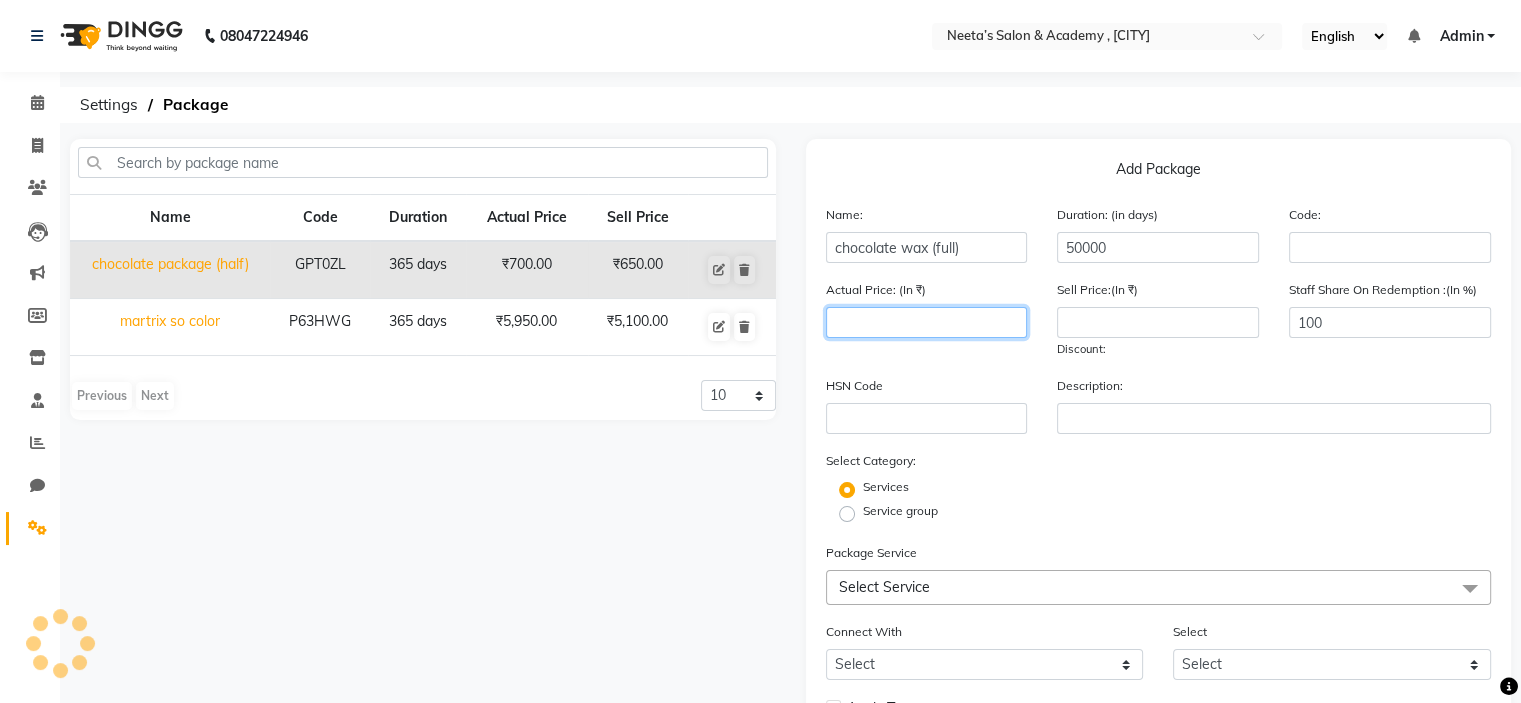 click 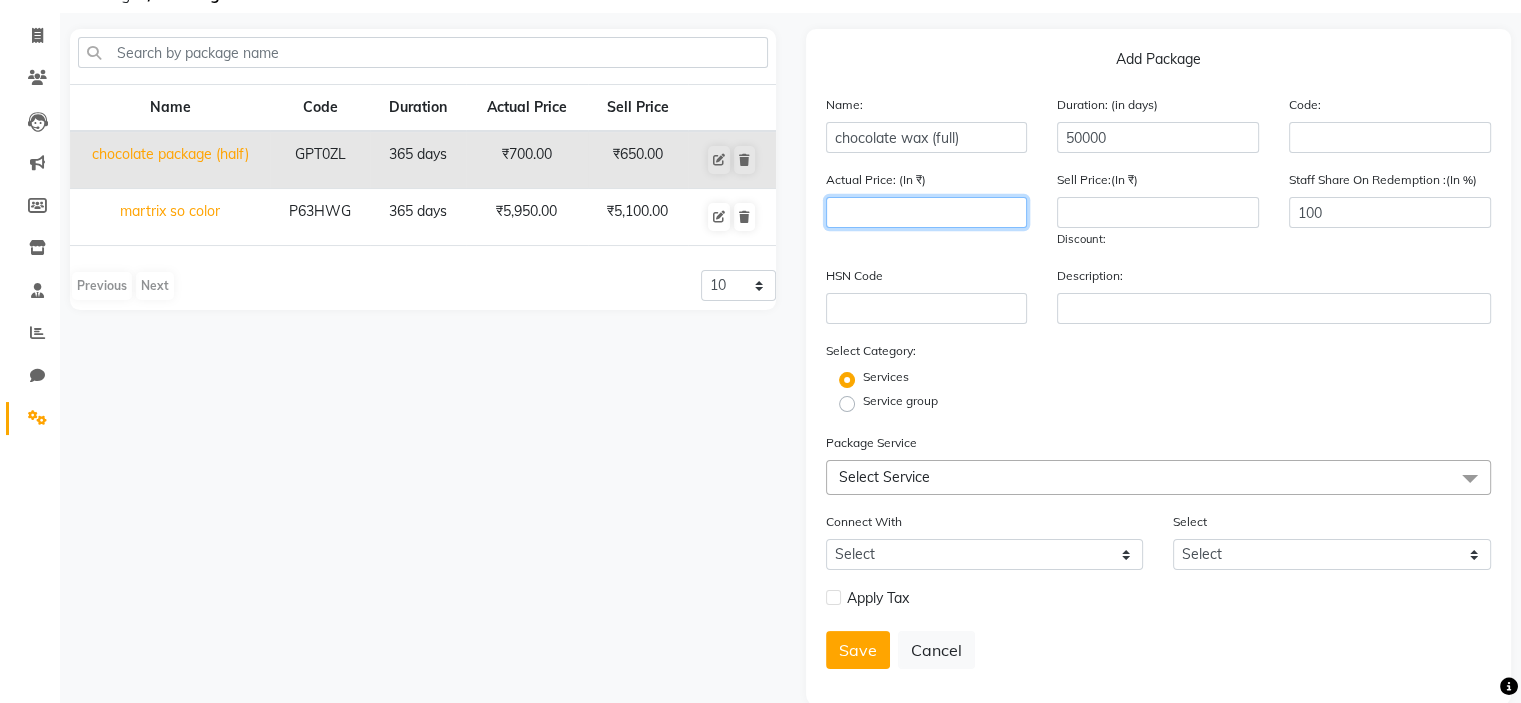 scroll, scrollTop: 128, scrollLeft: 0, axis: vertical 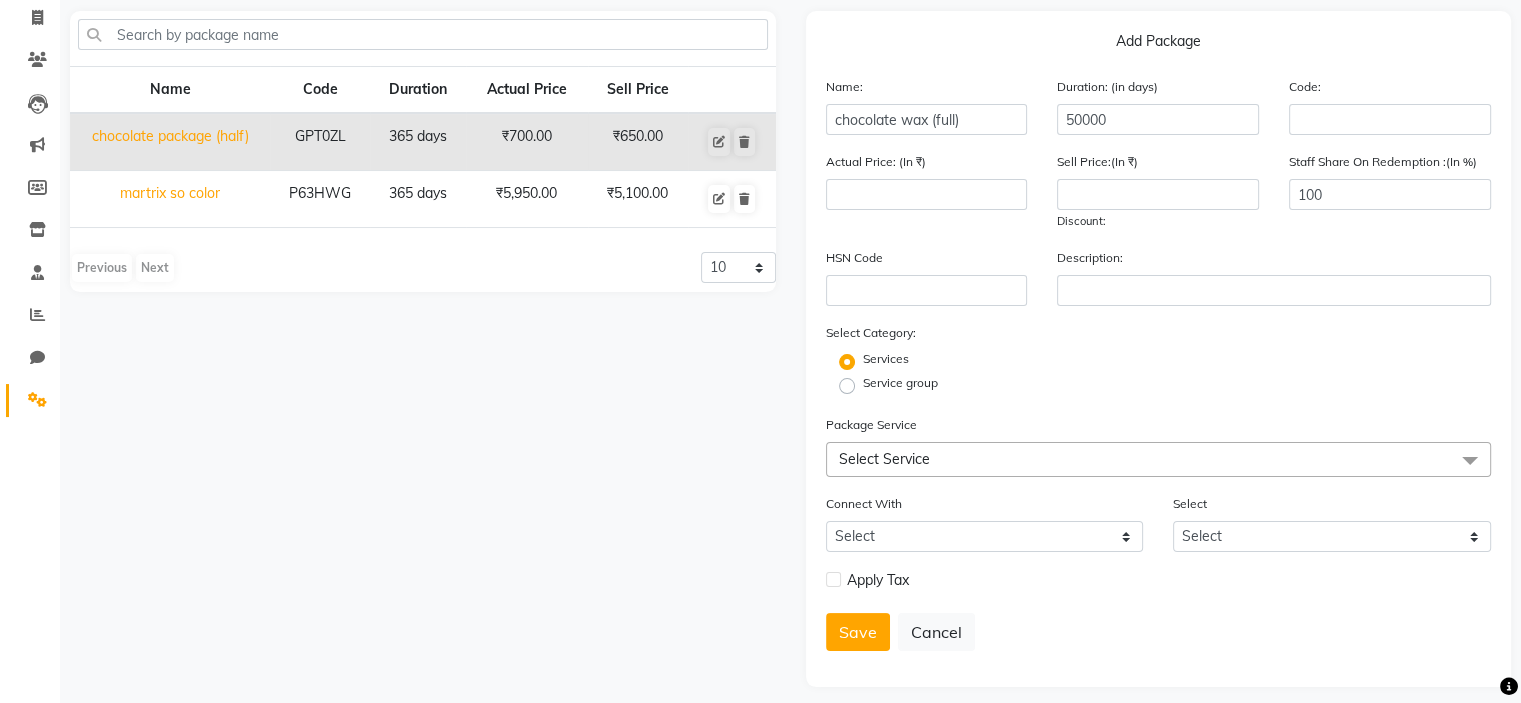 click on "Select Service" 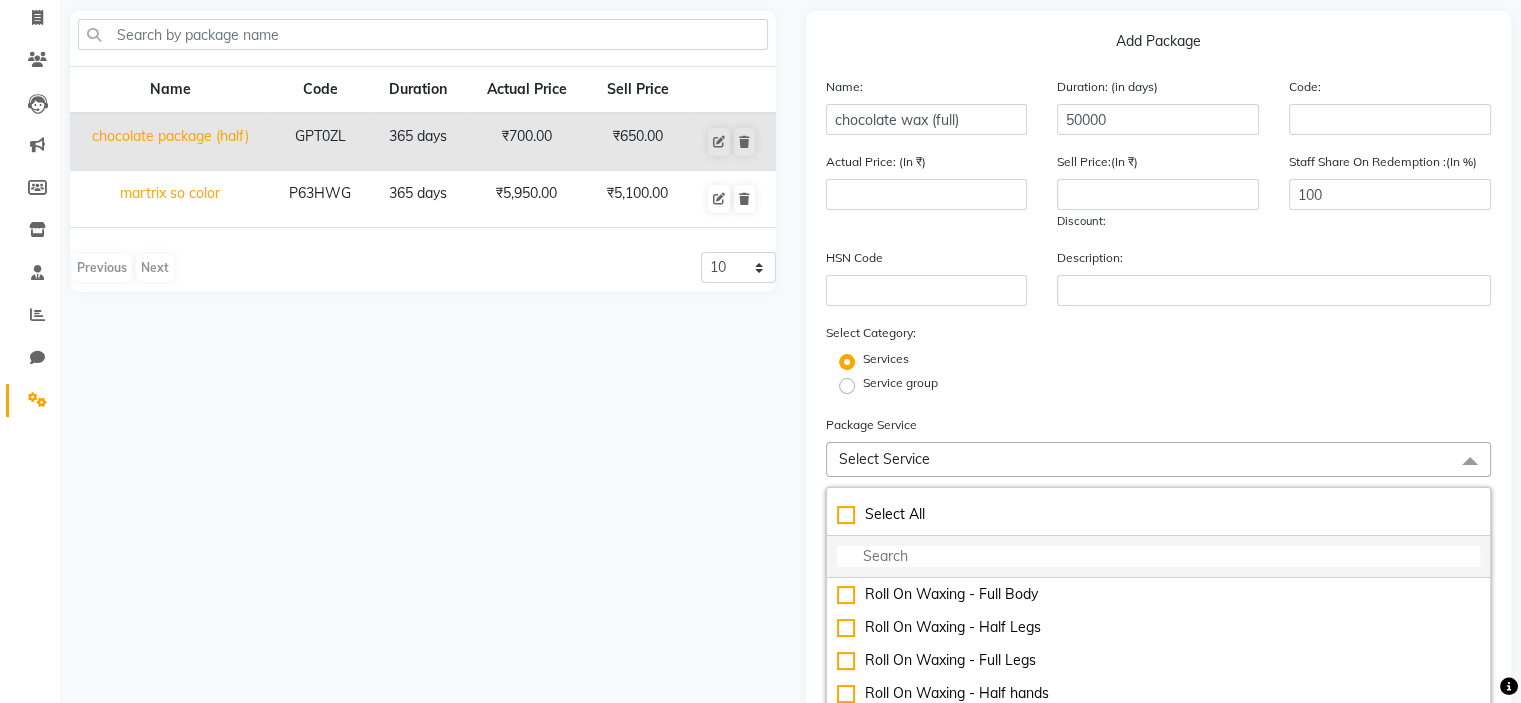 click 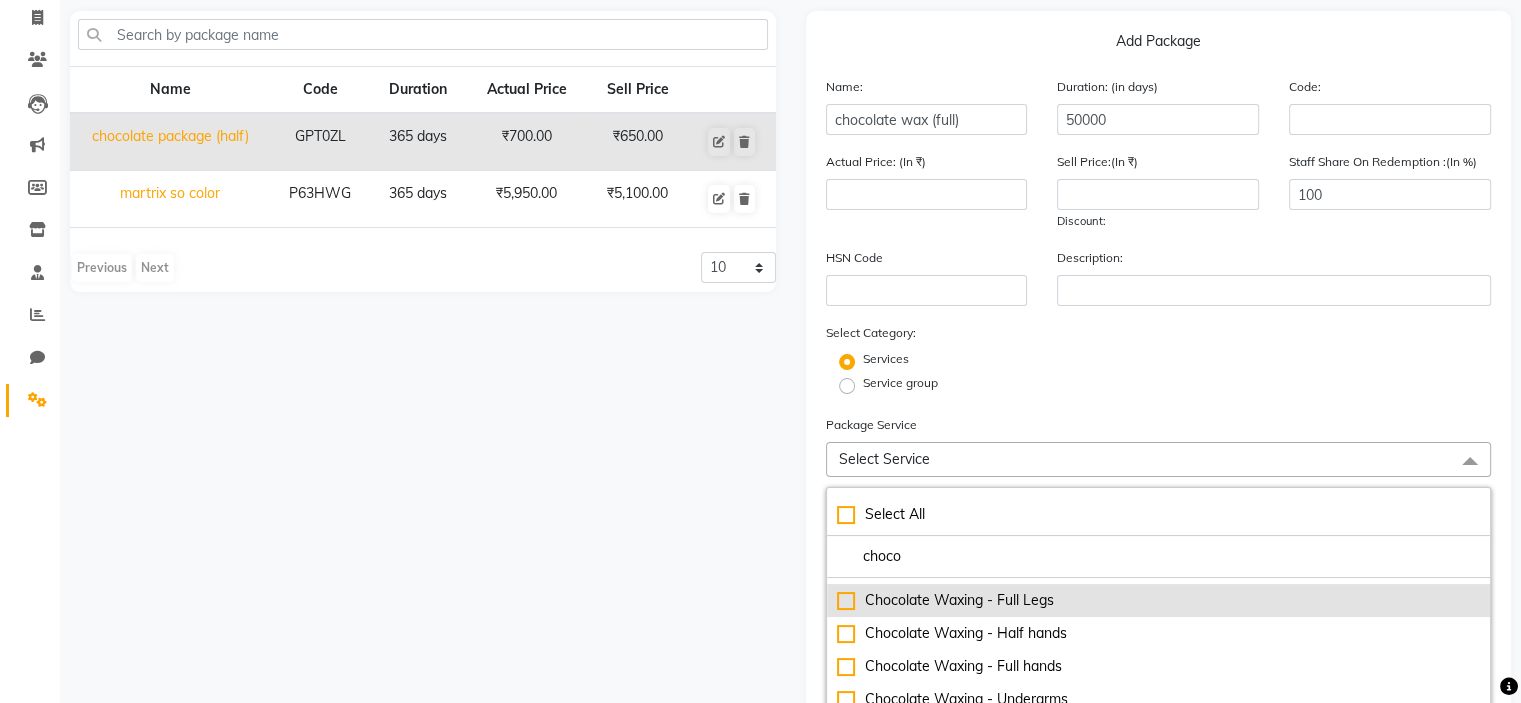 scroll, scrollTop: 44, scrollLeft: 0, axis: vertical 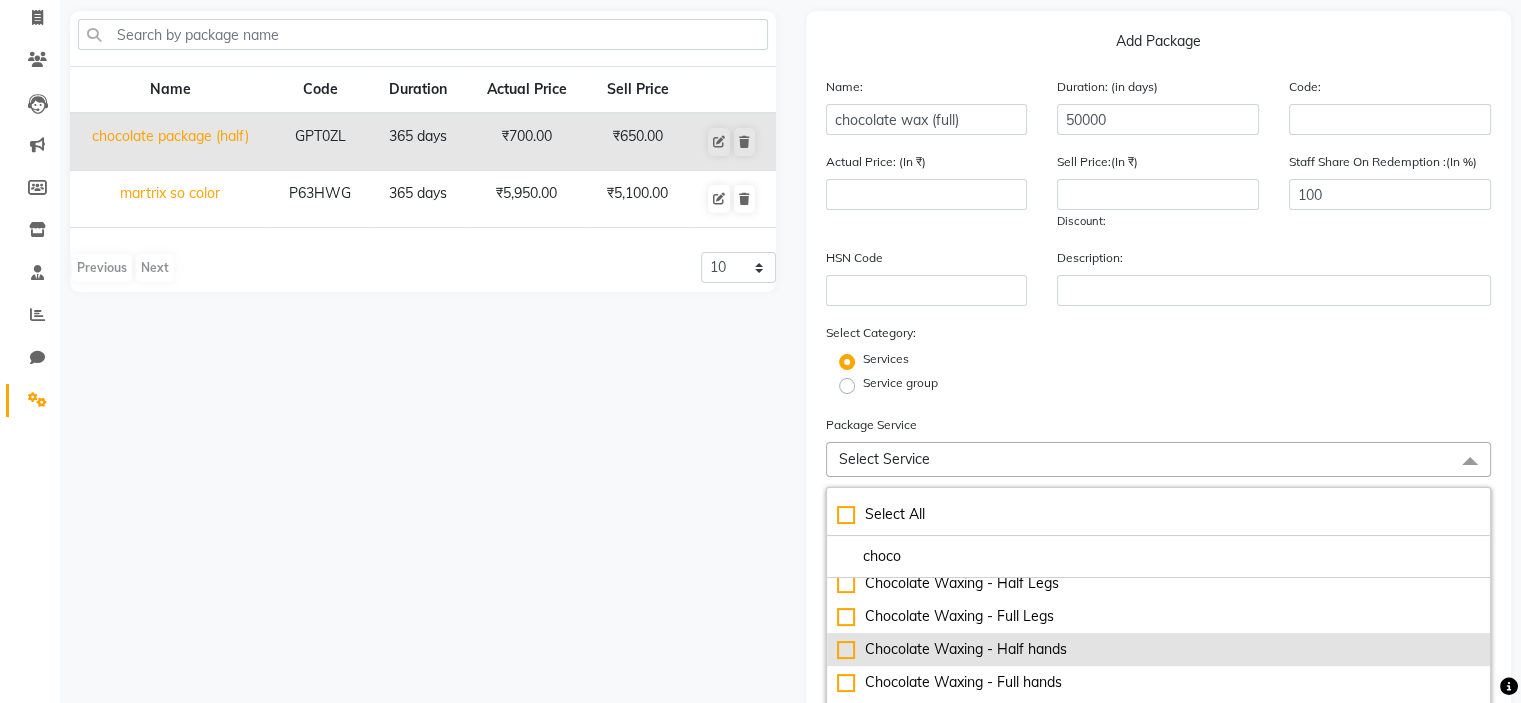 click on "Chocolate Waxing - Half hands" 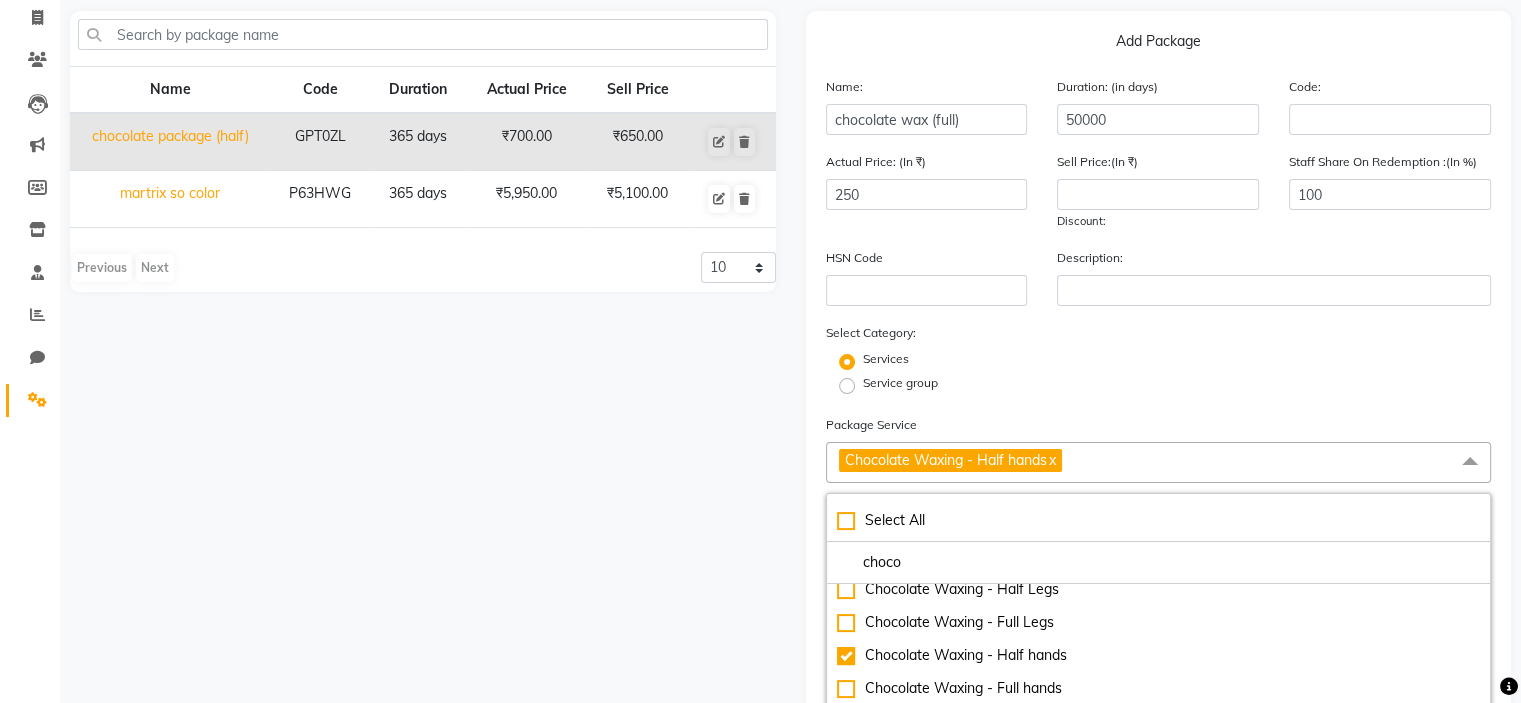 click on "x" 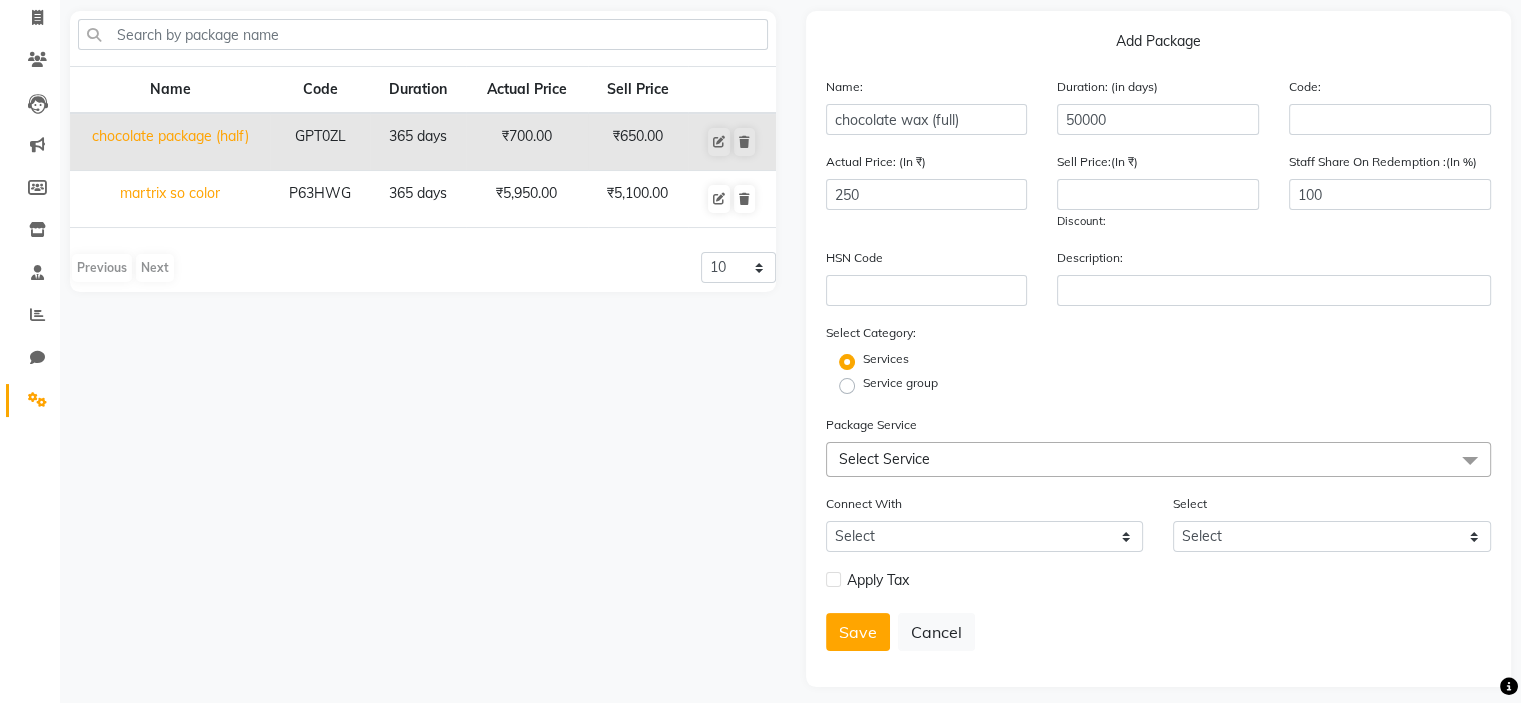 click on "Select Service" 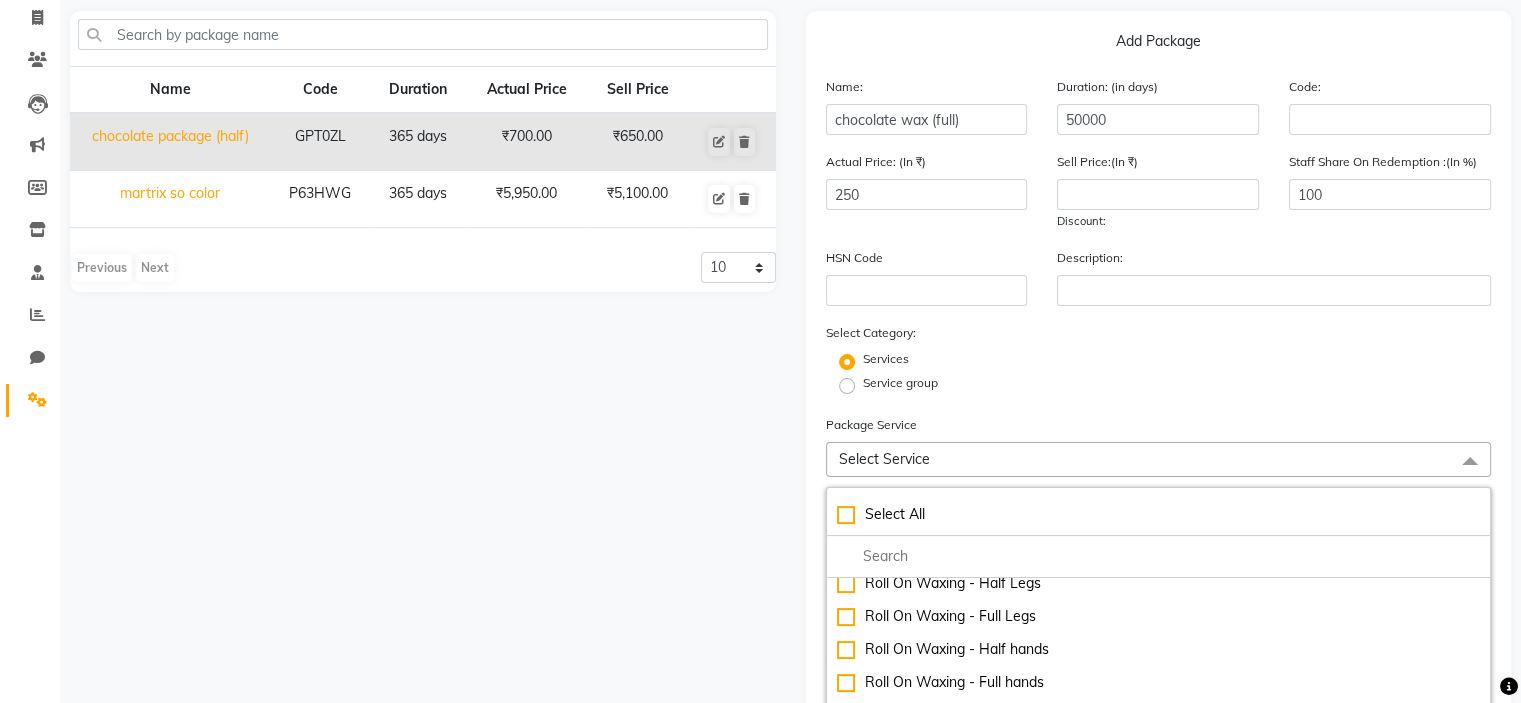 click on "Select Service" 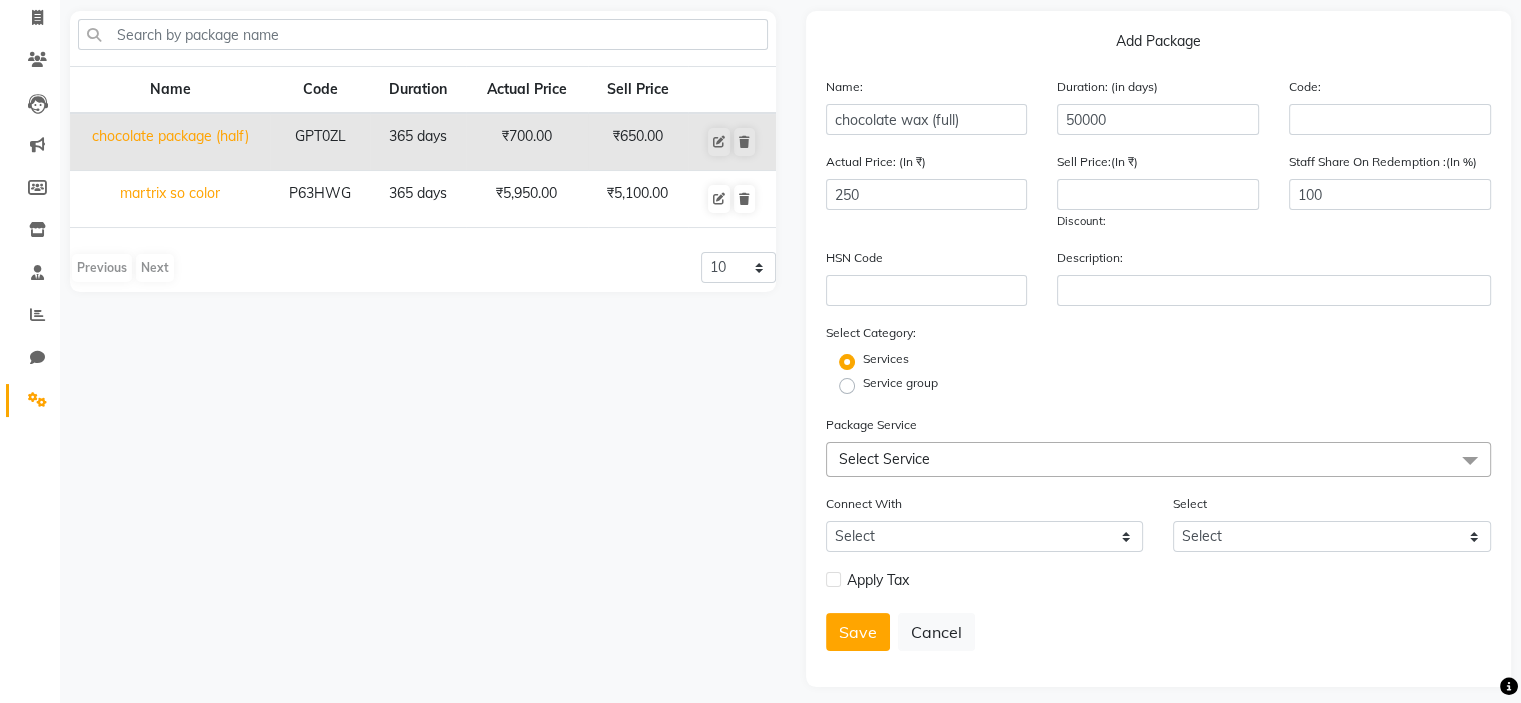 click on "Select Service" 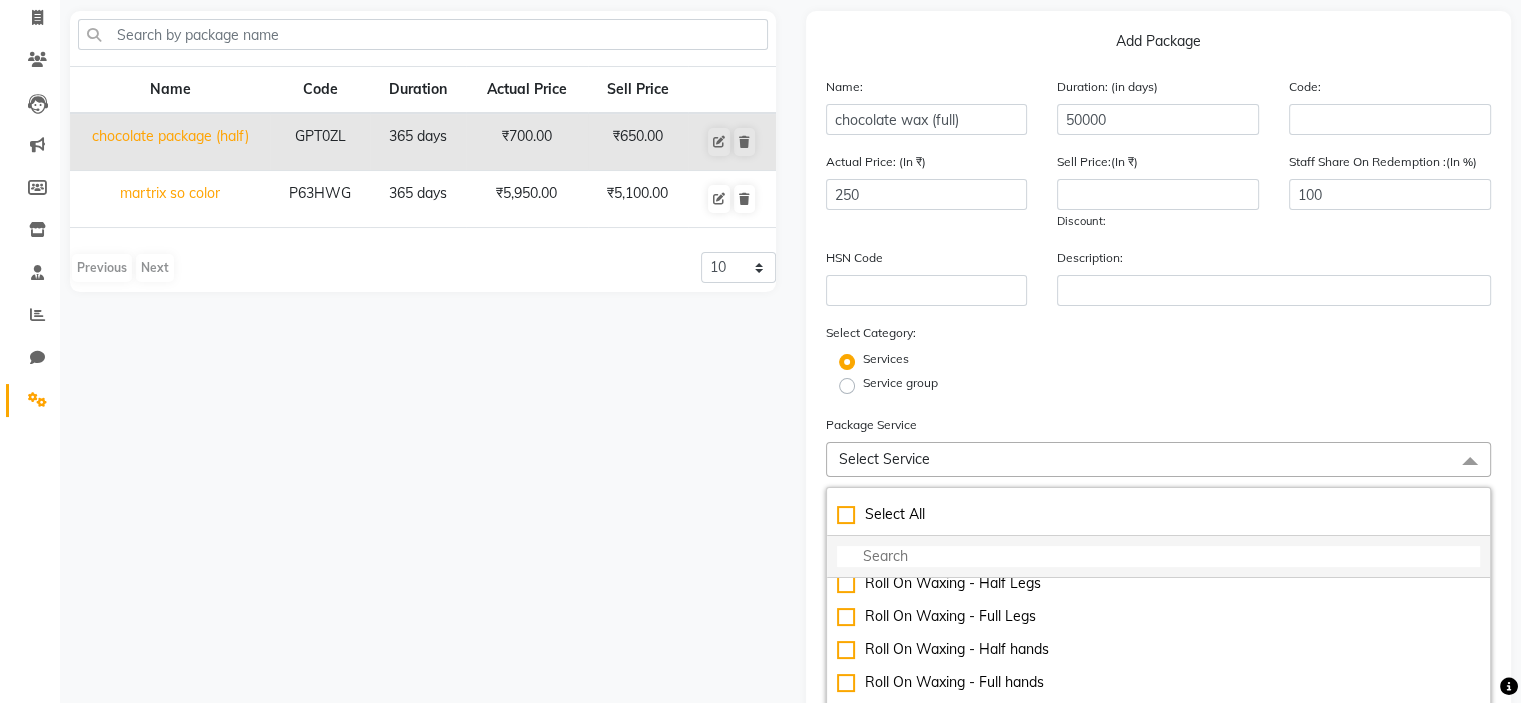 click 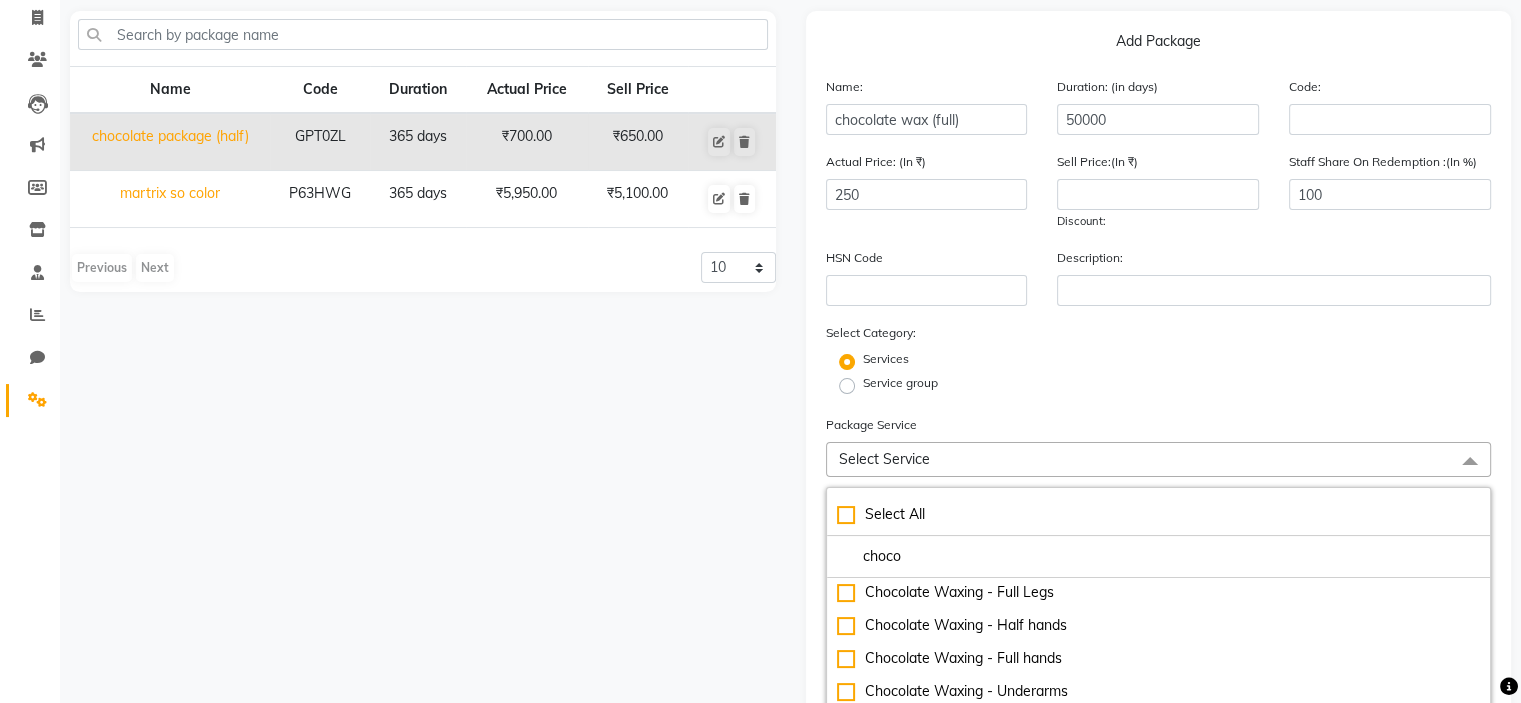scroll, scrollTop: 74, scrollLeft: 0, axis: vertical 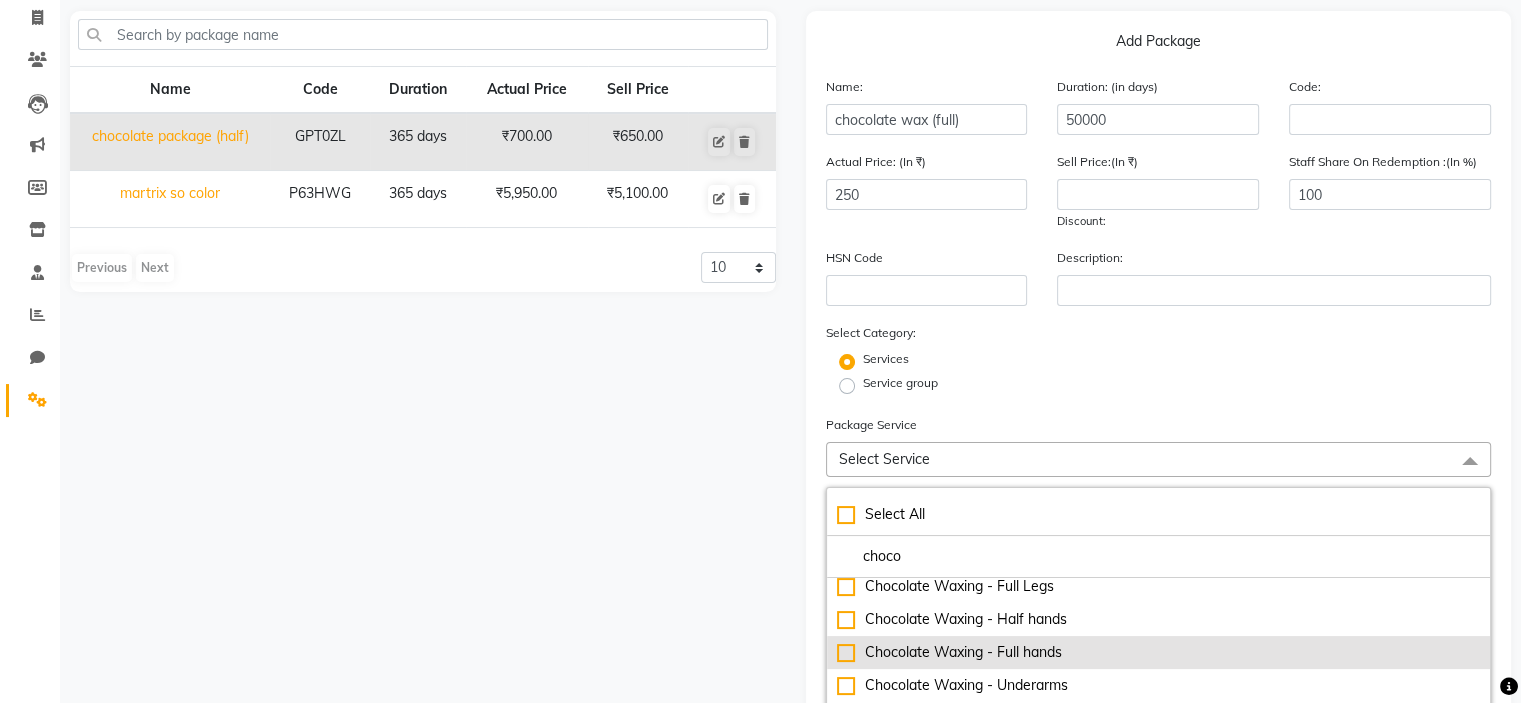 click on "Chocolate Waxing - Full hands" 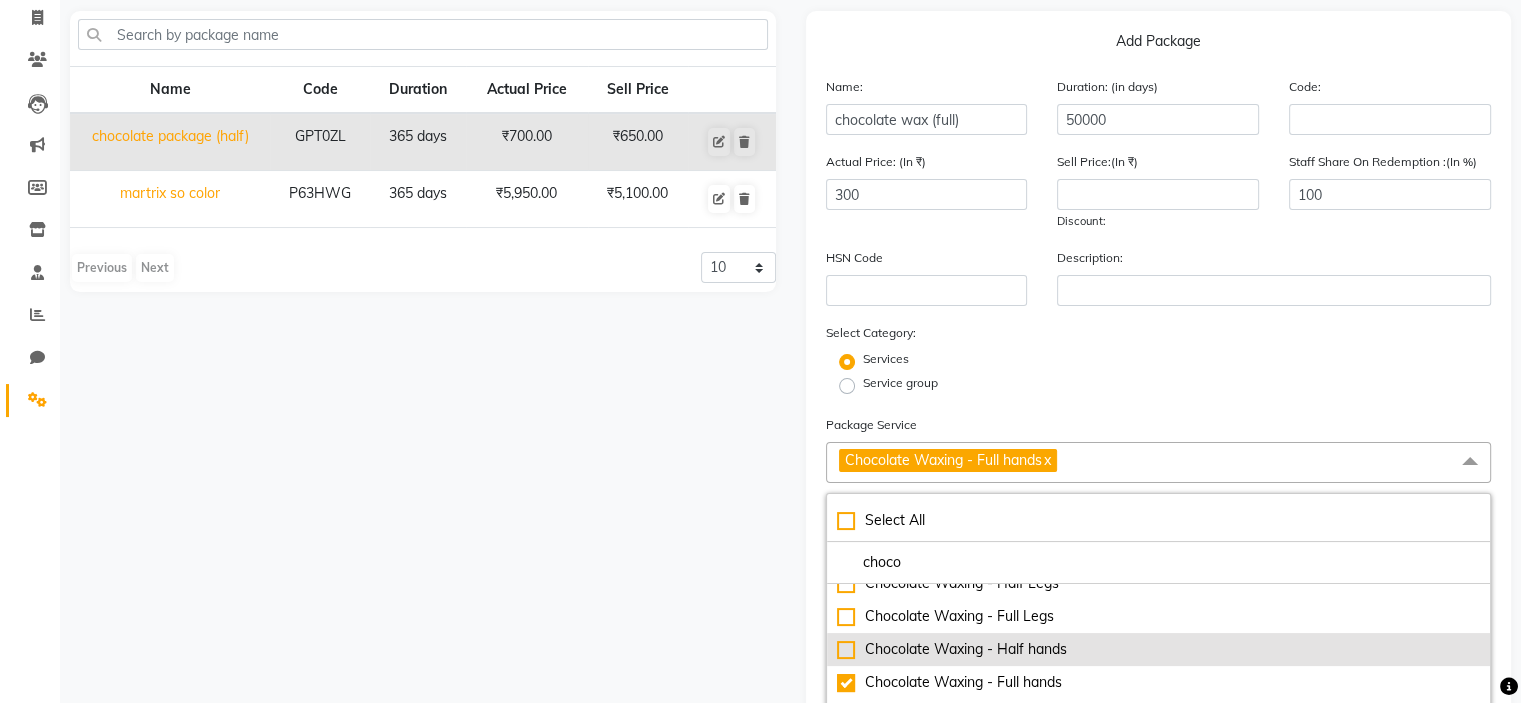 scroll, scrollTop: 39, scrollLeft: 0, axis: vertical 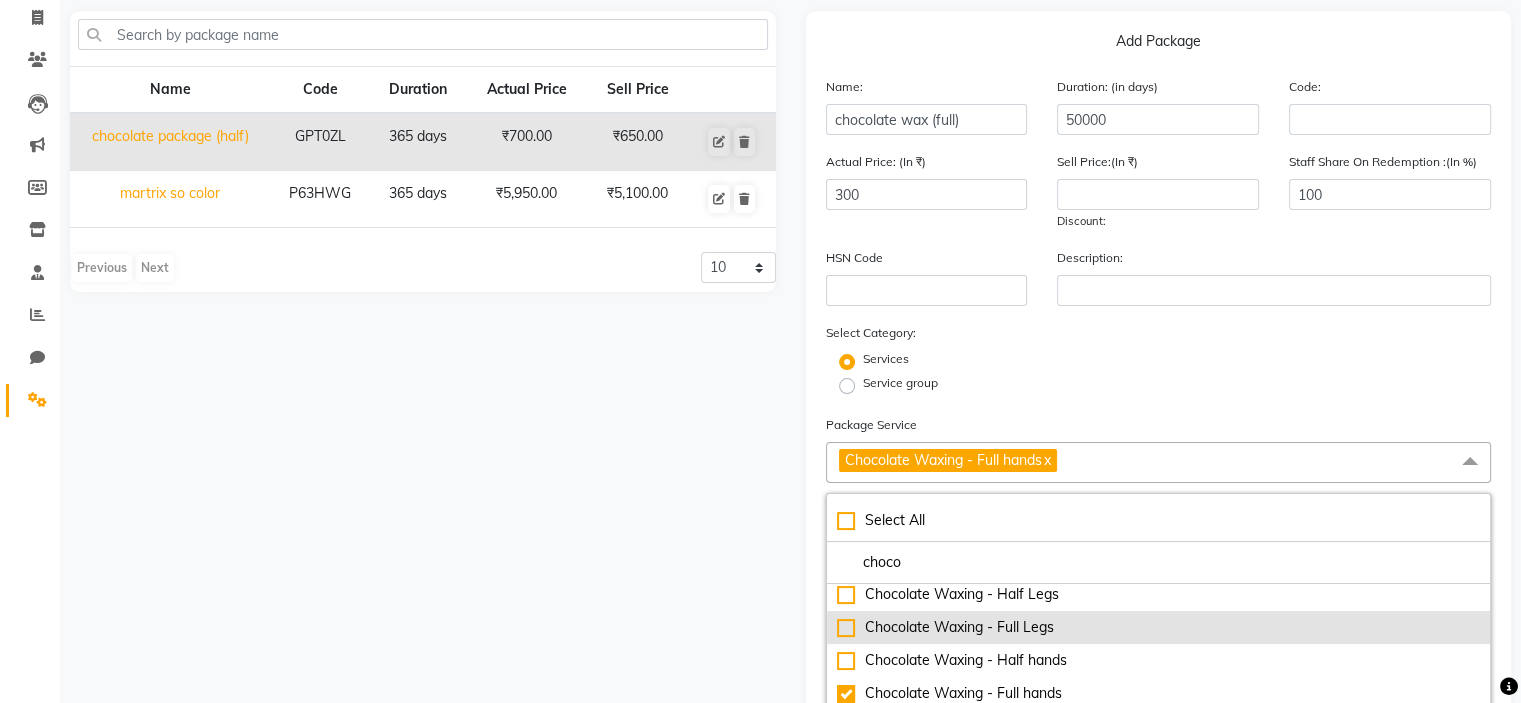 click on "Chocolate Waxing - Full Legs" 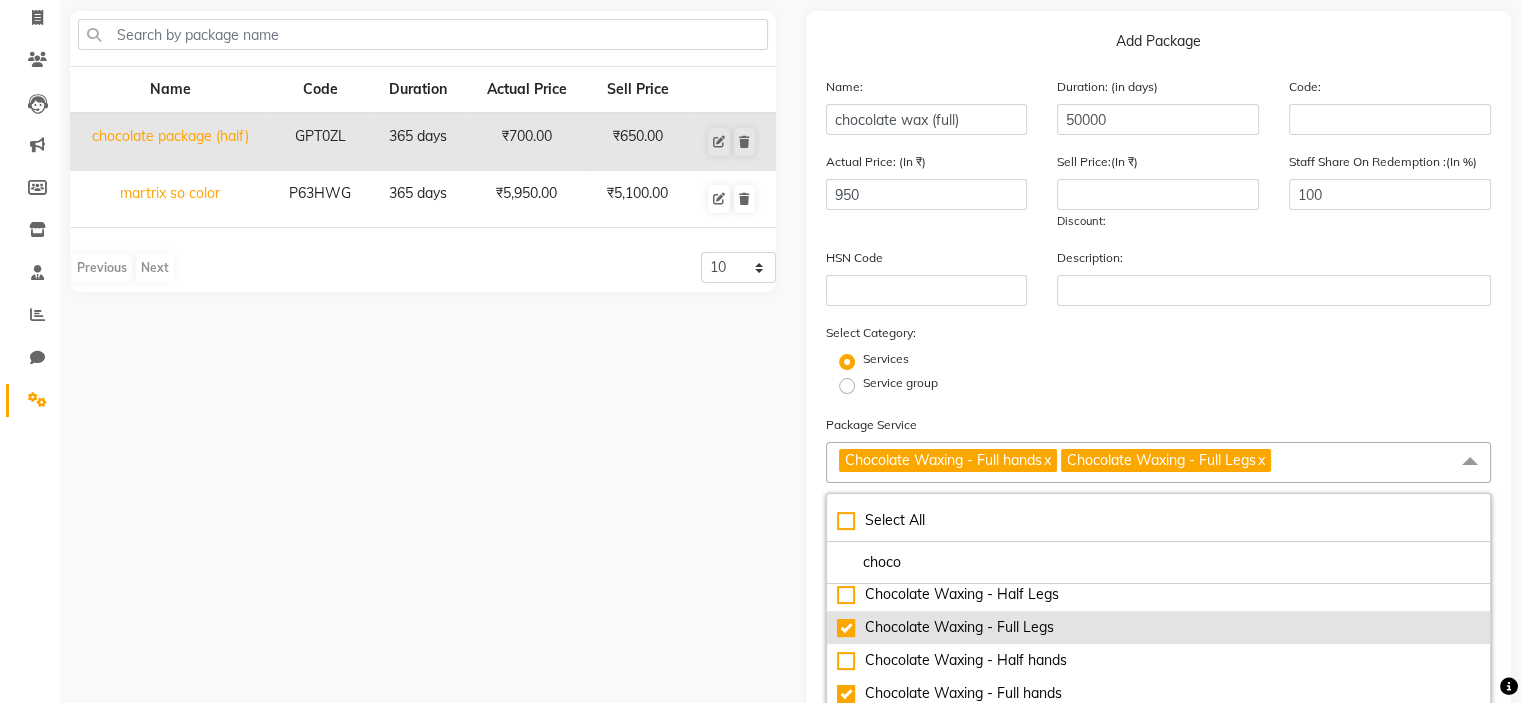 scroll, scrollTop: 100, scrollLeft: 0, axis: vertical 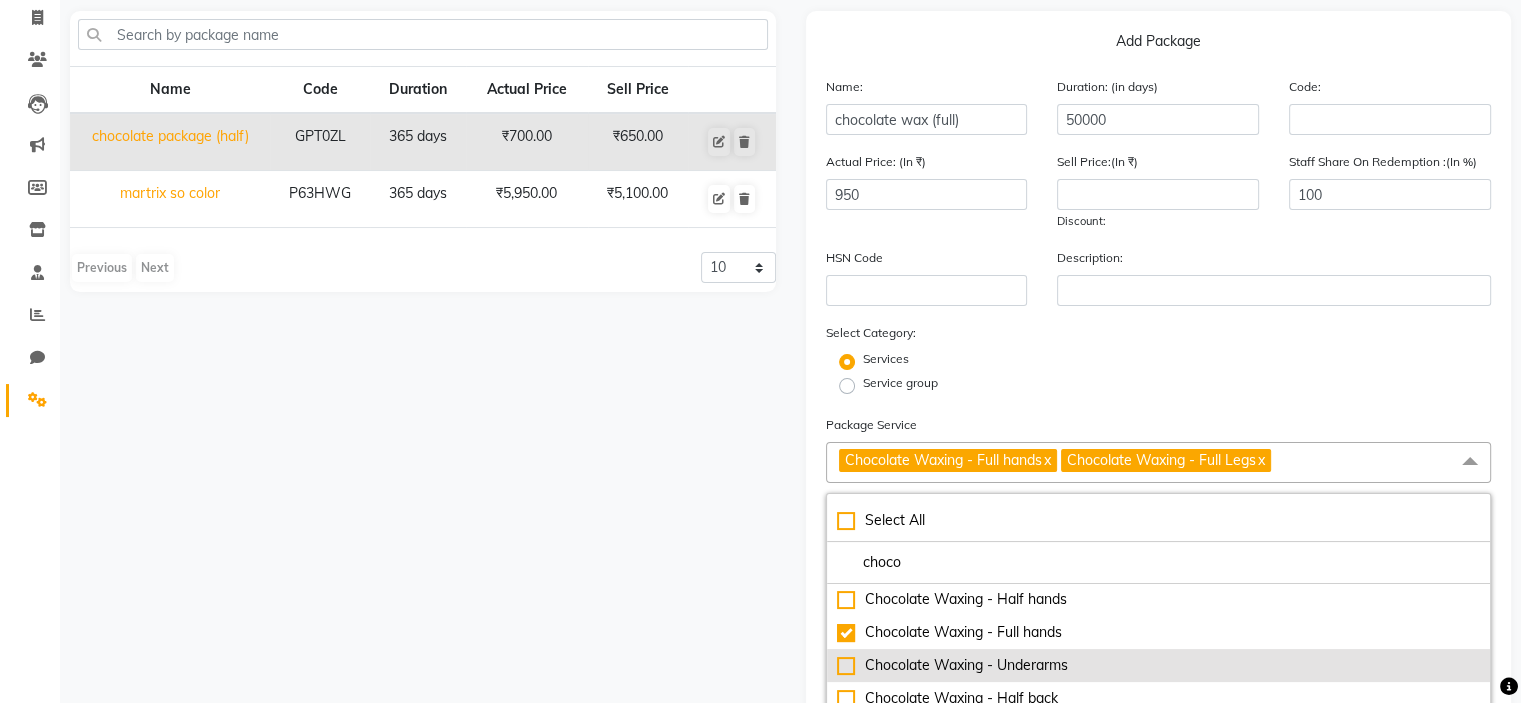 click on "Chocolate Waxing - Underarms" 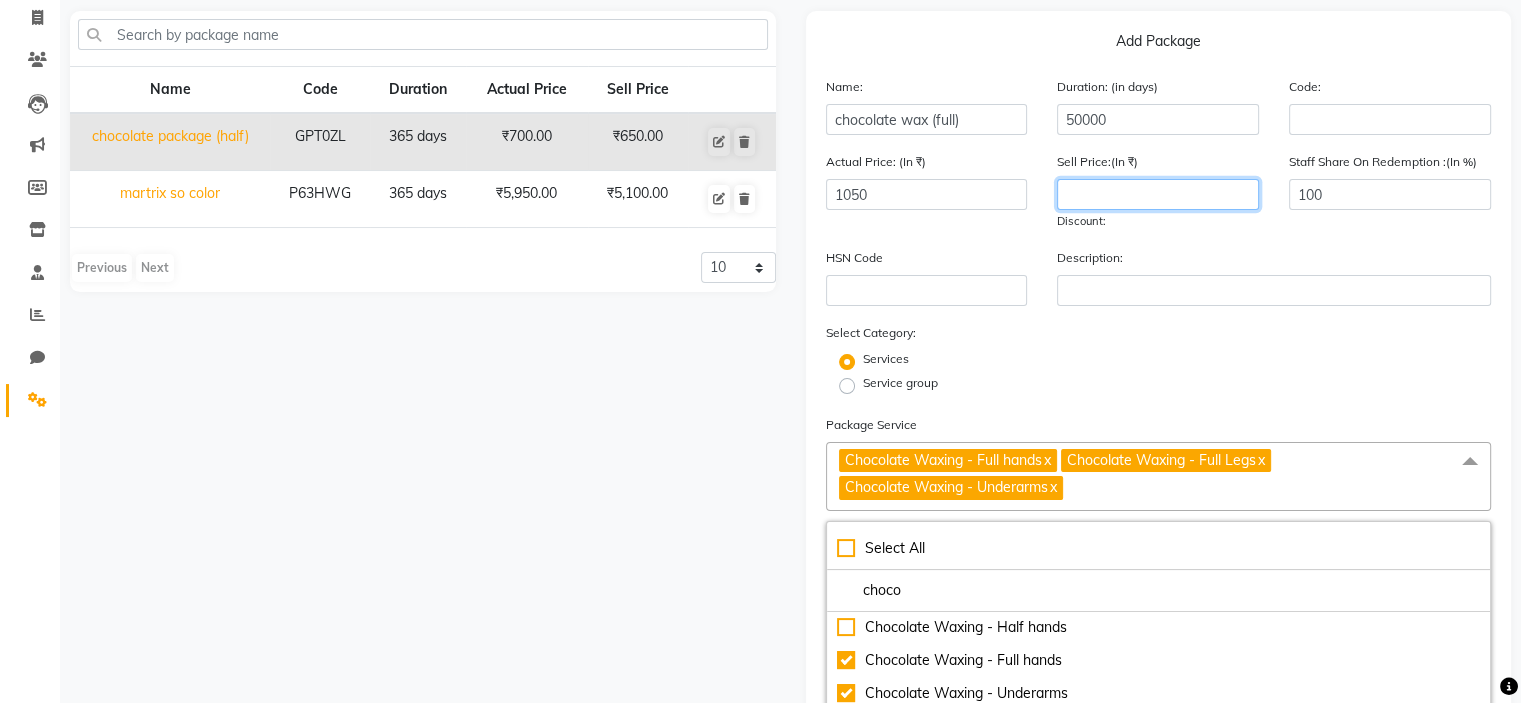 click 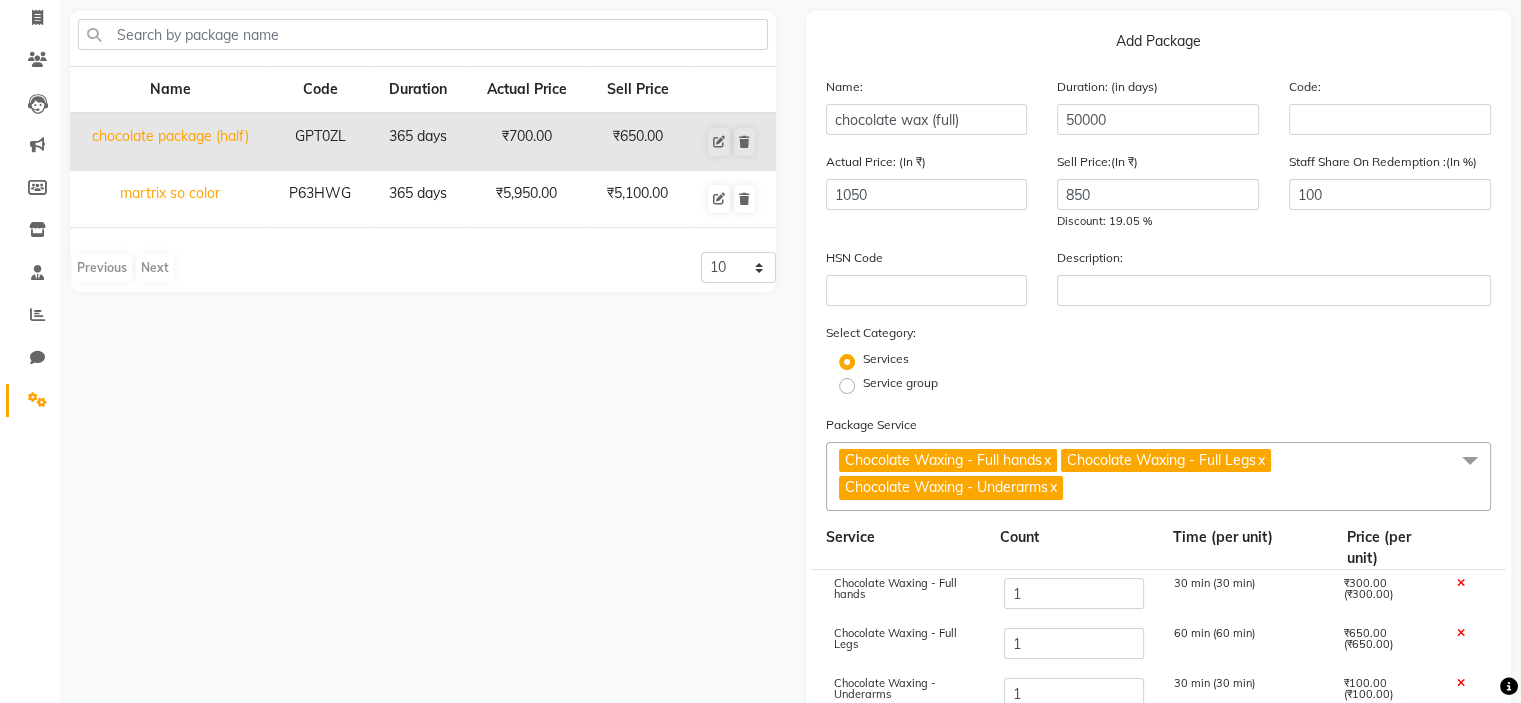 click on "Select Category: Services Service group" 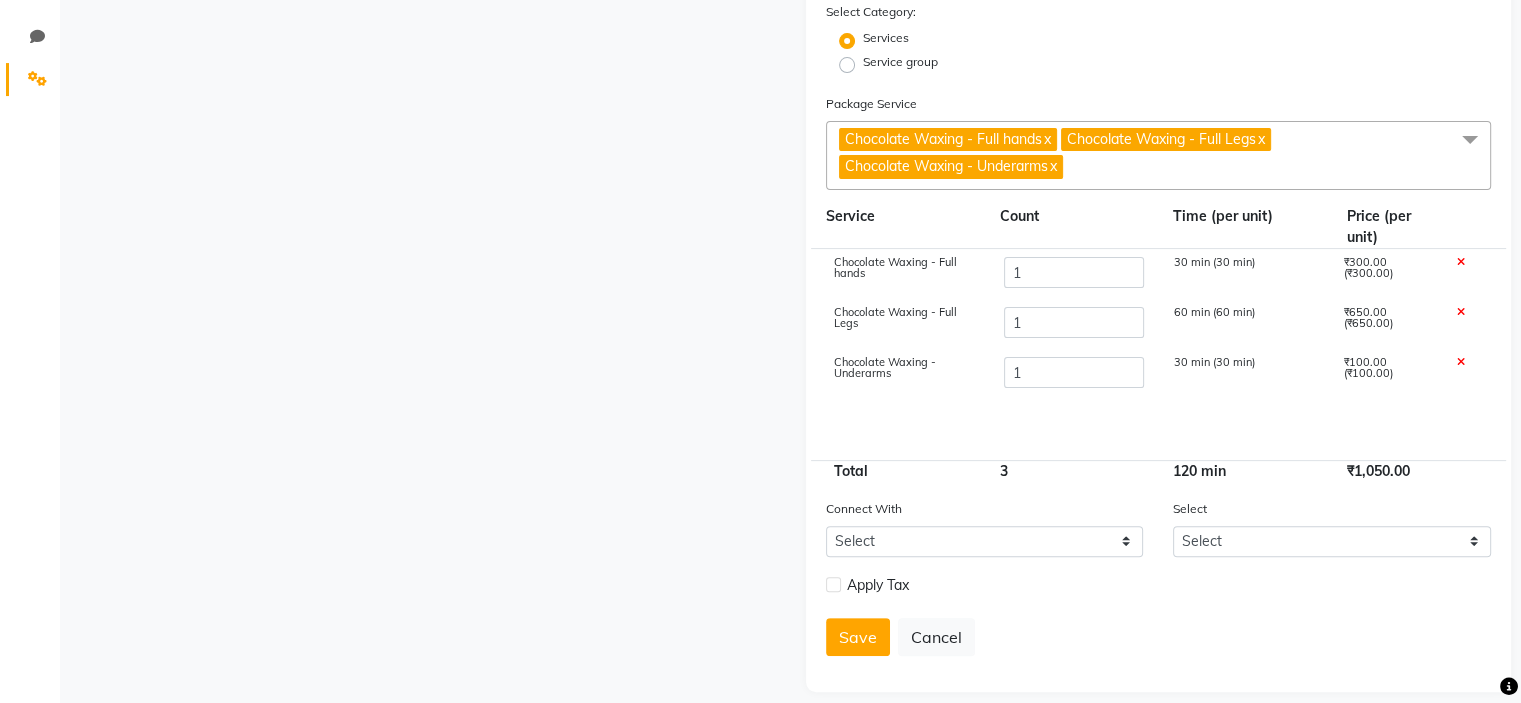 scroll, scrollTop: 472, scrollLeft: 0, axis: vertical 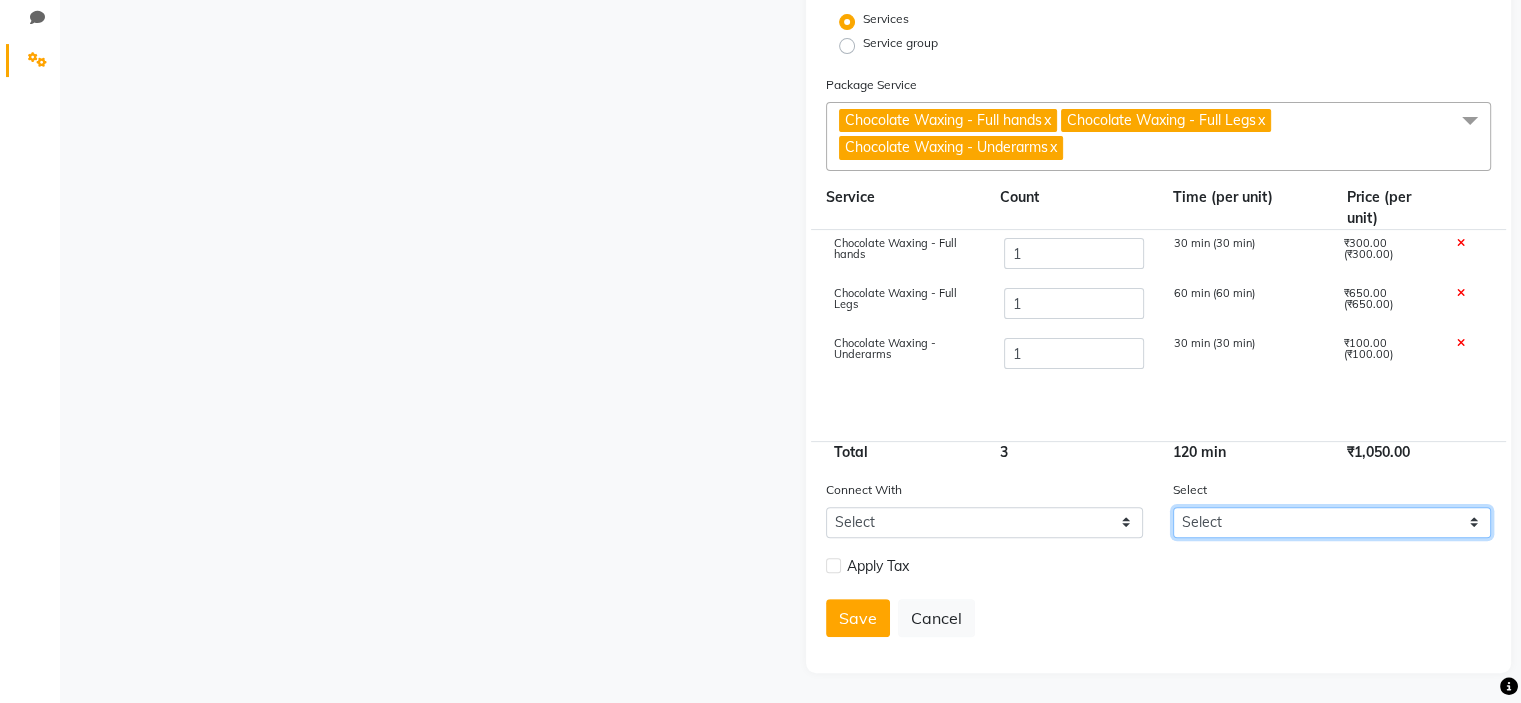 click on "Select" 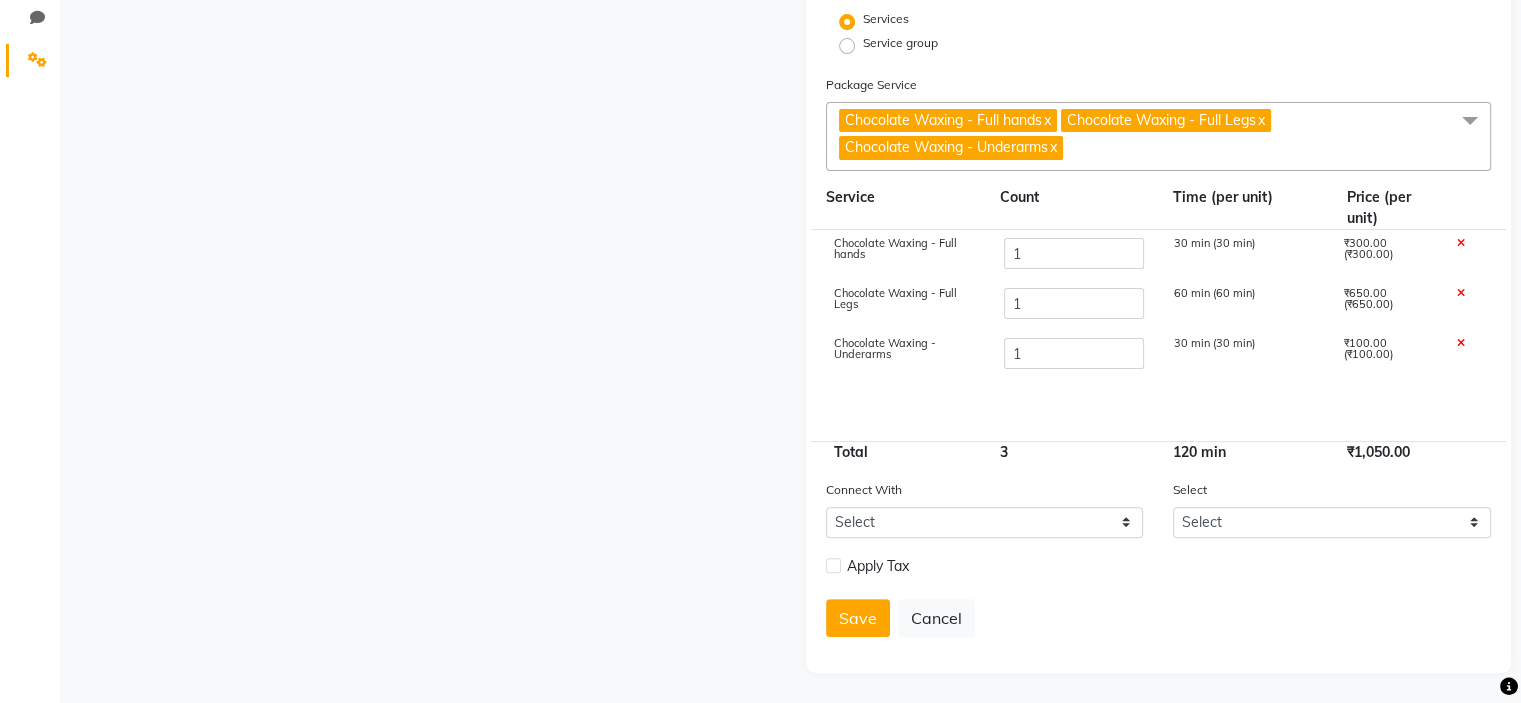 click on "Save   Cancel" 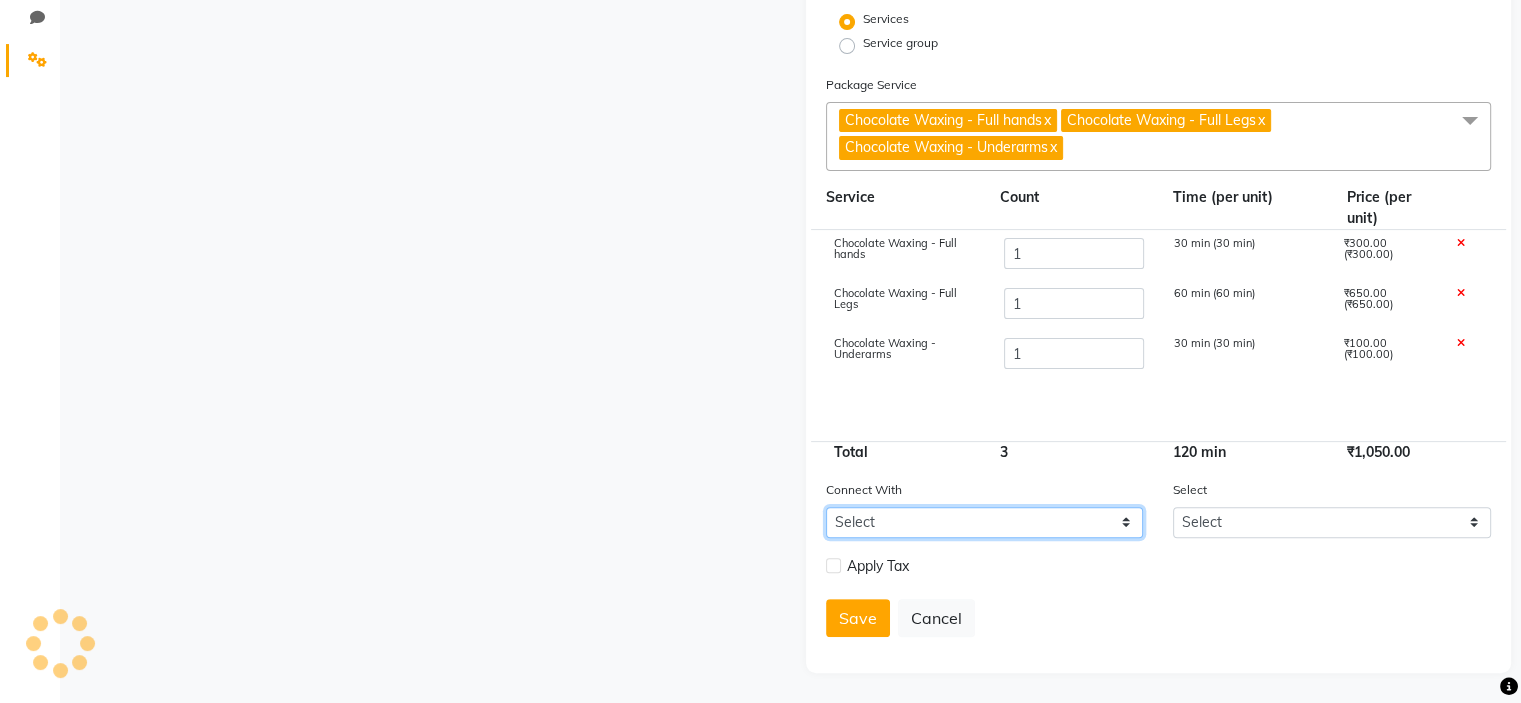 click on "Select Membership Prepaid Voucher" 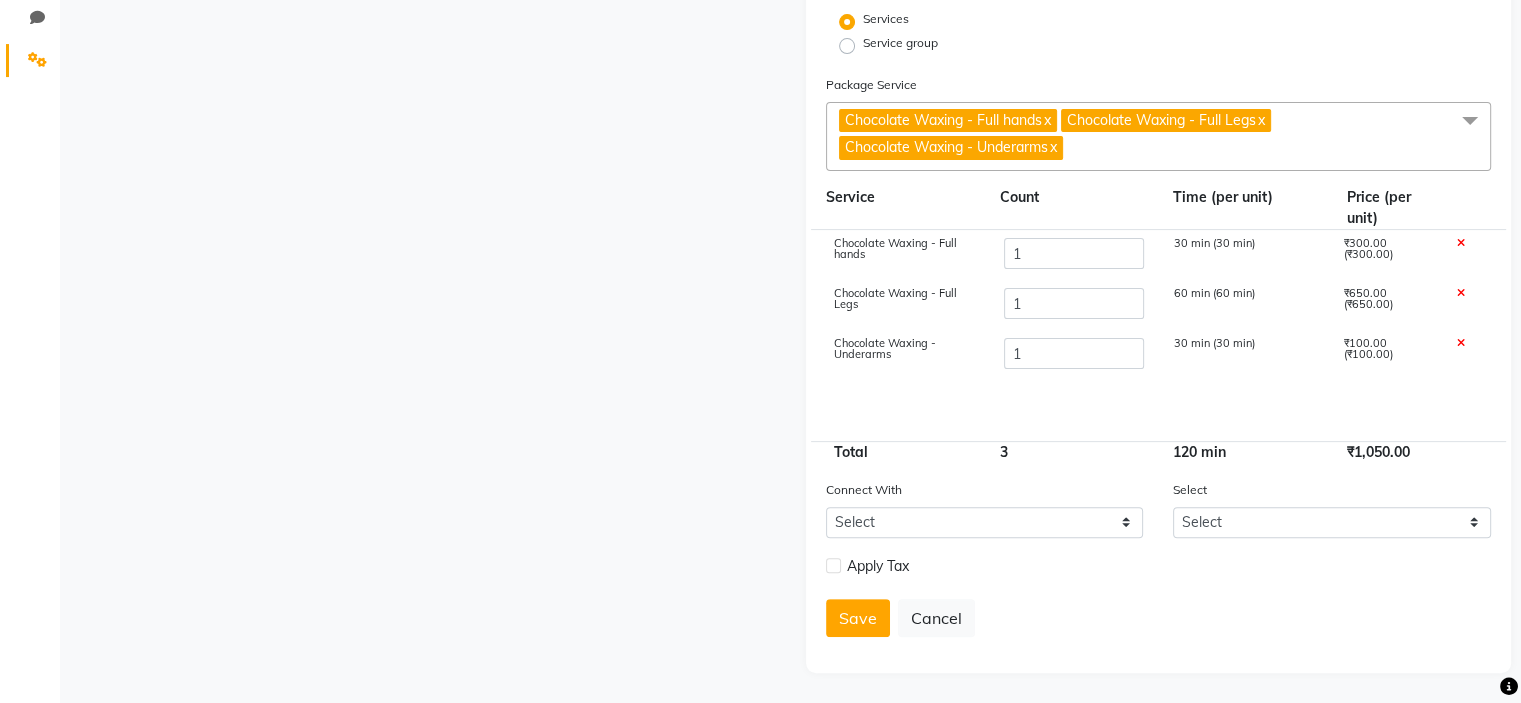click on "Apply Tax" 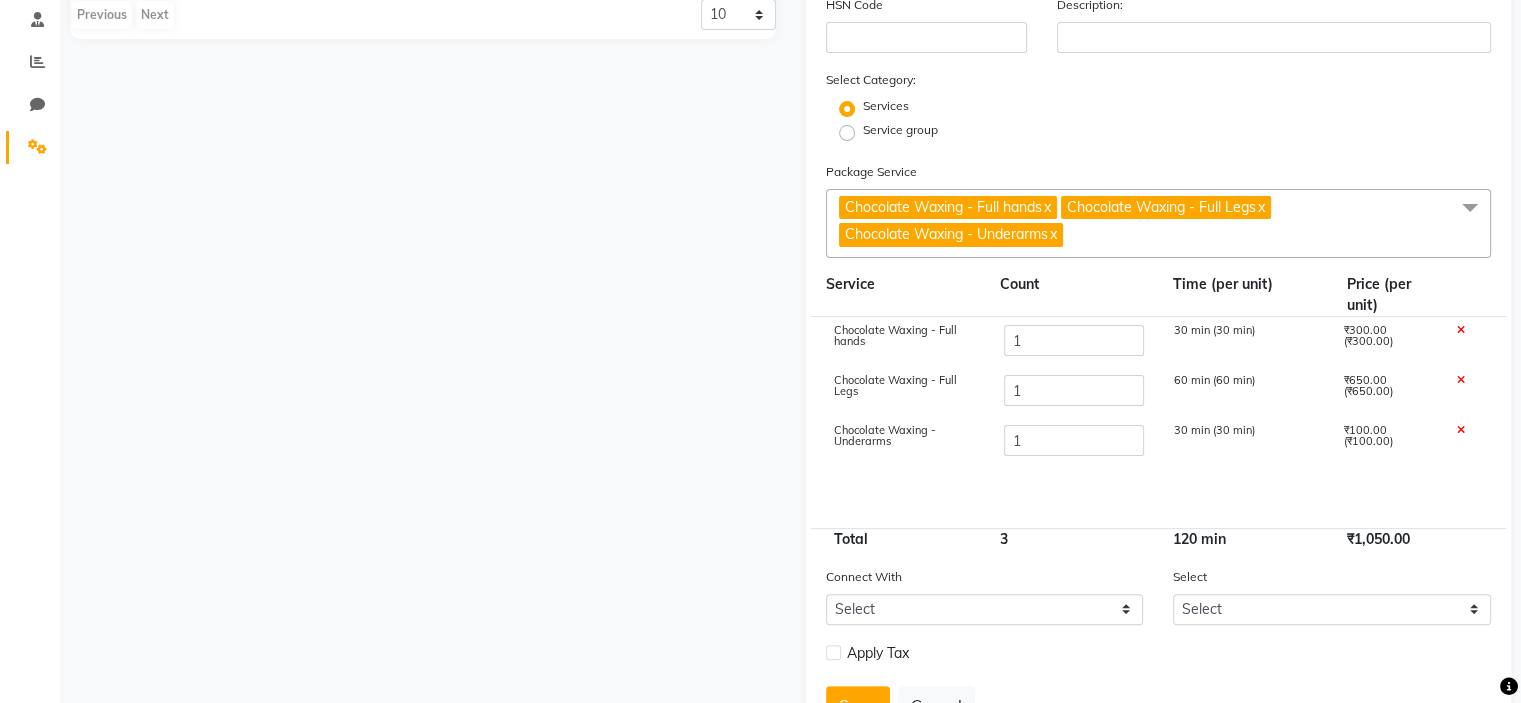 scroll, scrollTop: 472, scrollLeft: 0, axis: vertical 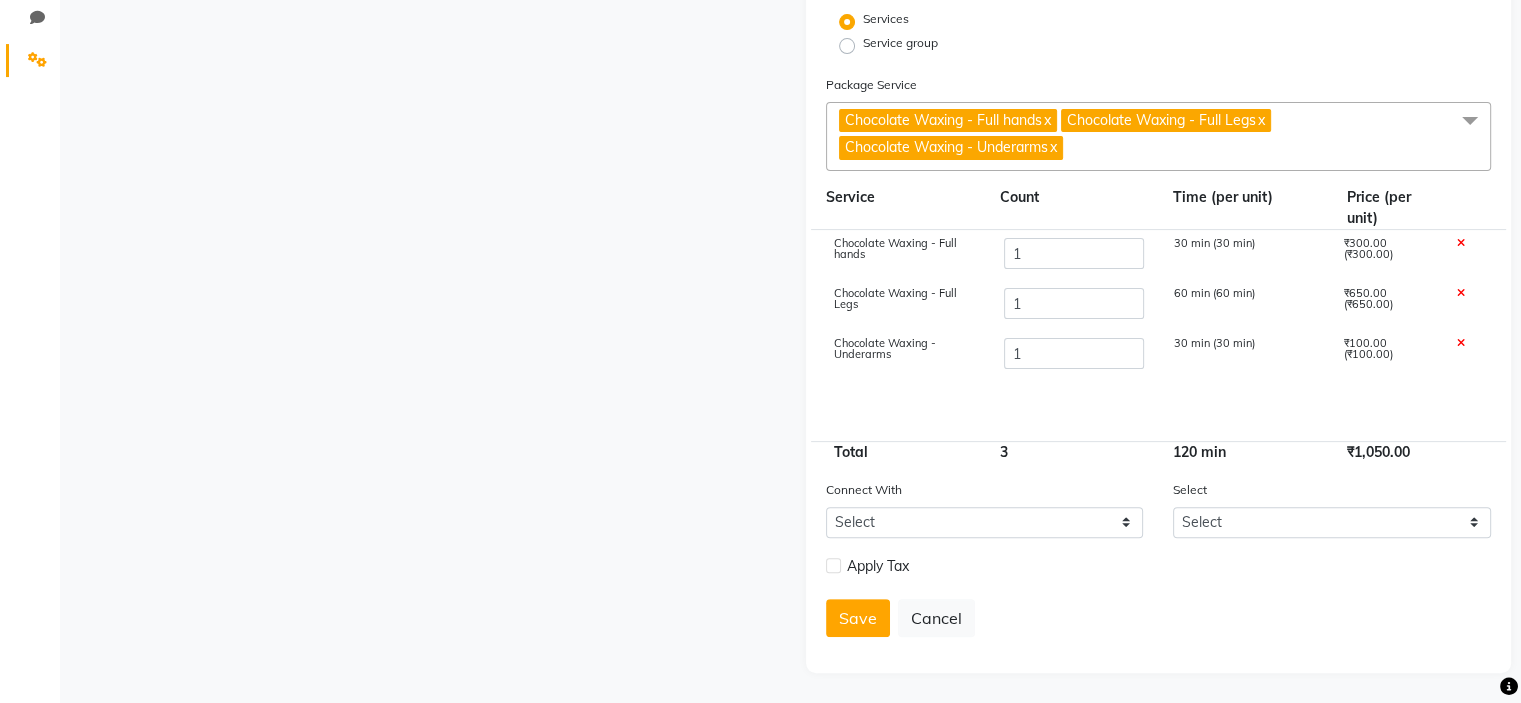 click on "Connect With Select Membership Prepaid Voucher" 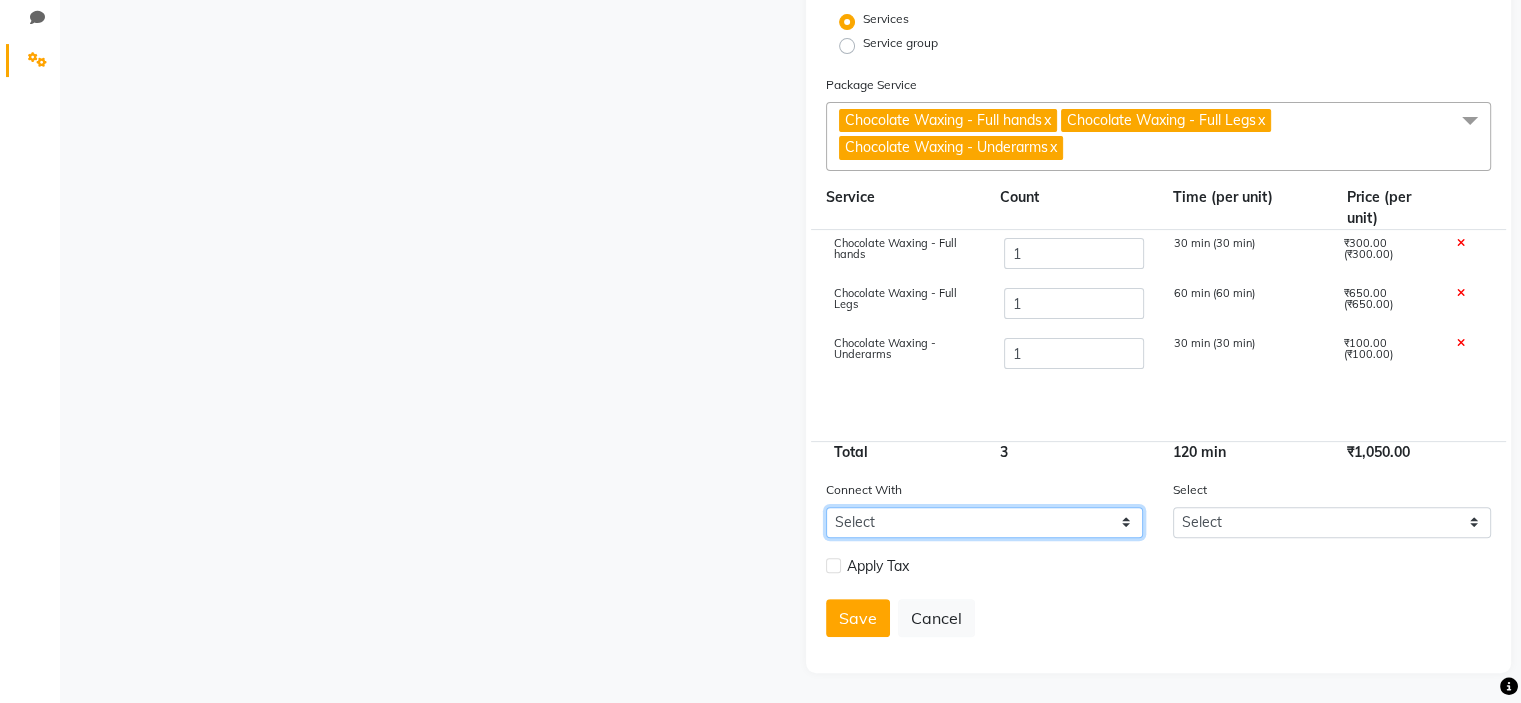 click on "Select Membership Prepaid Voucher" 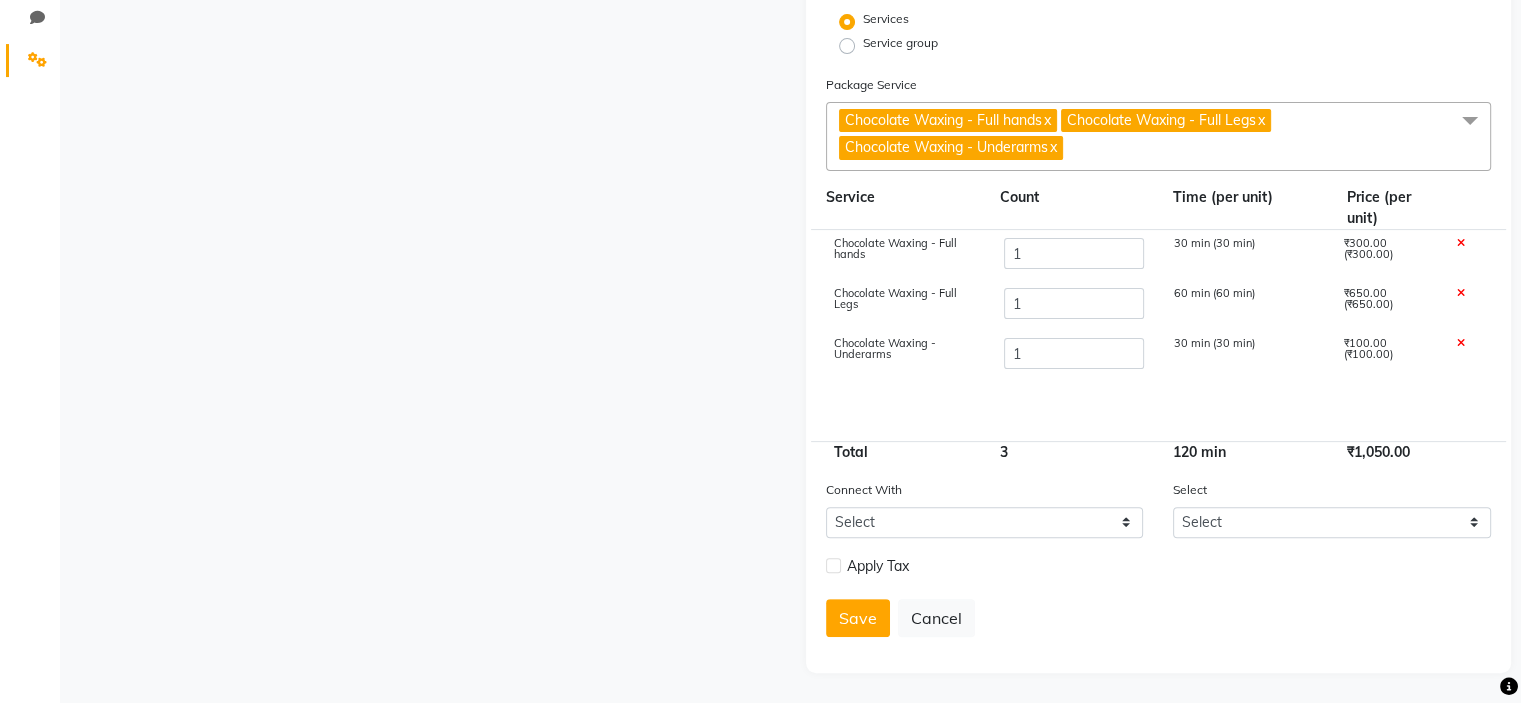 click on "Save   Cancel" 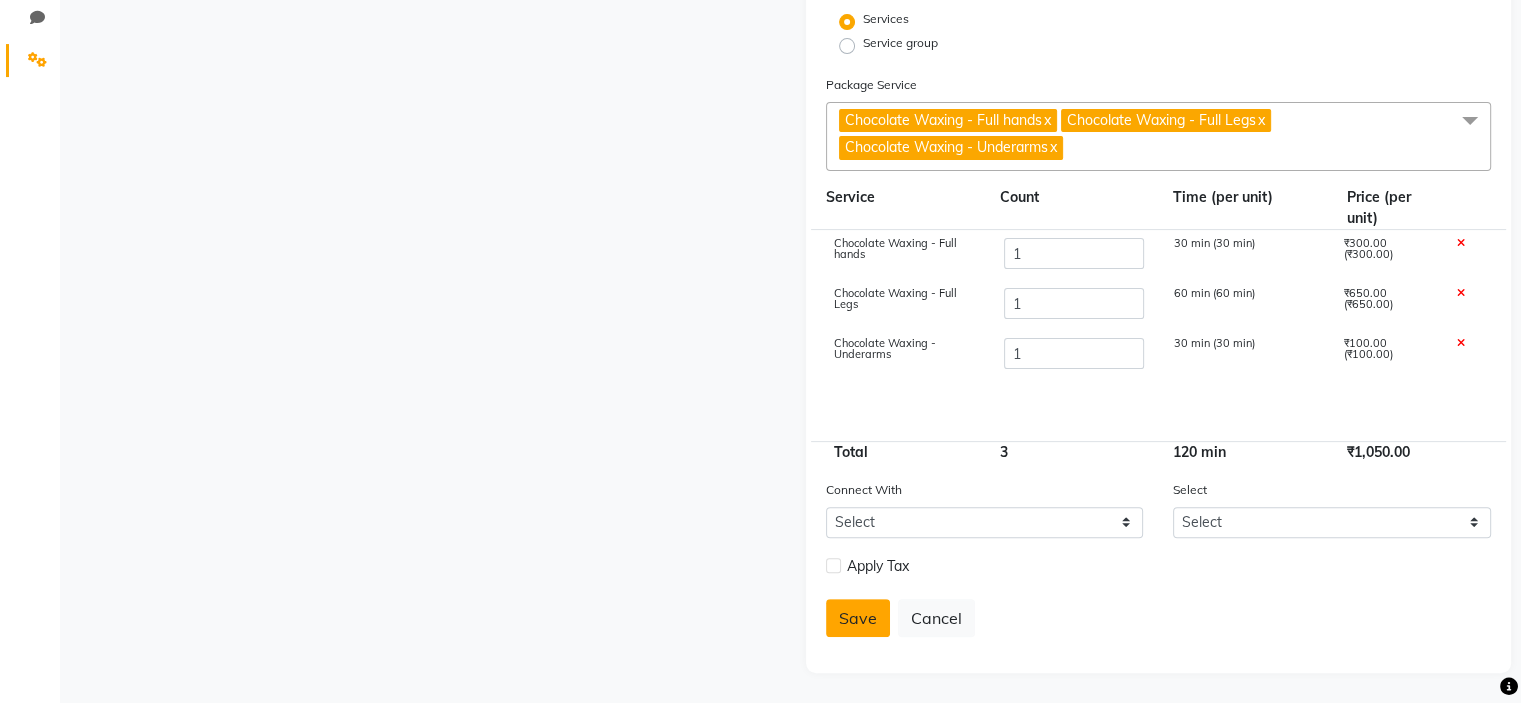 click on "Save" 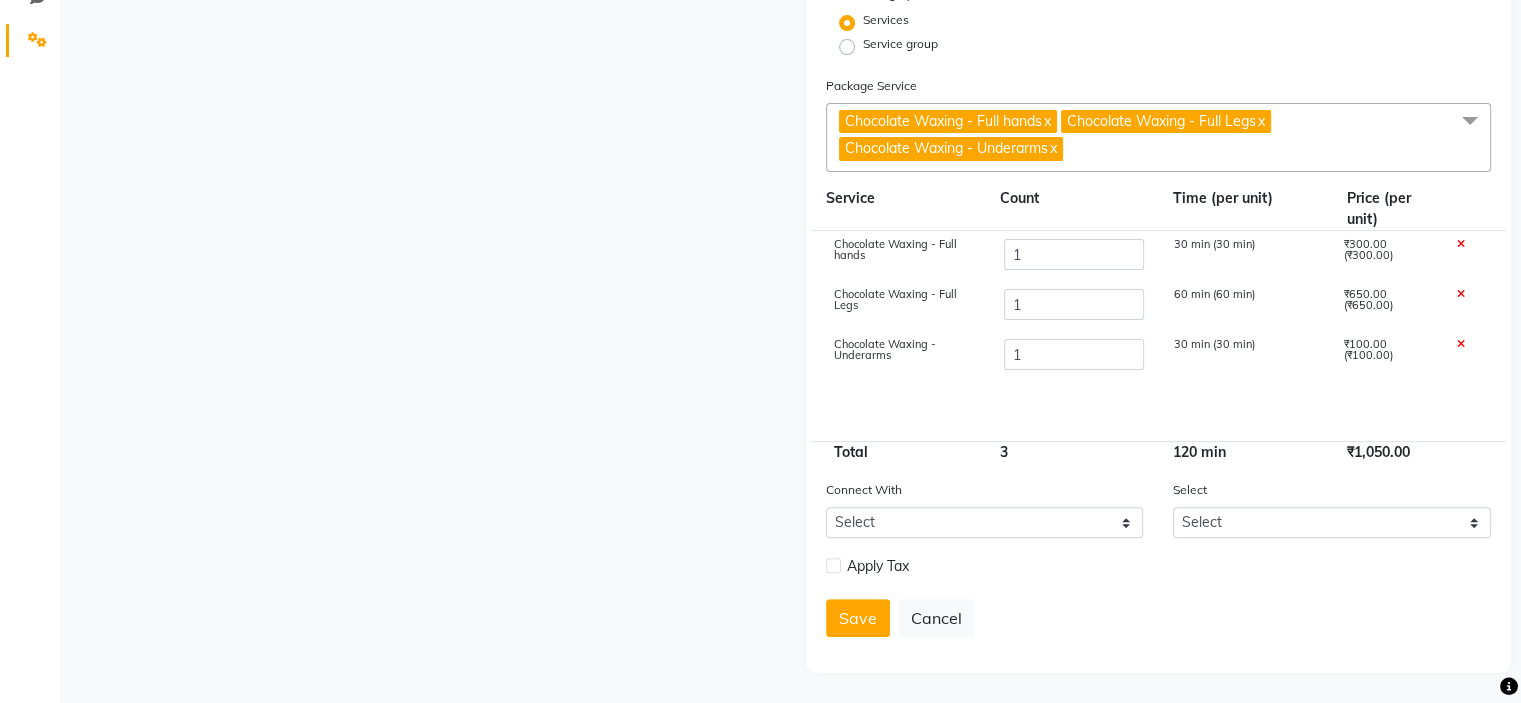 scroll, scrollTop: 112, scrollLeft: 0, axis: vertical 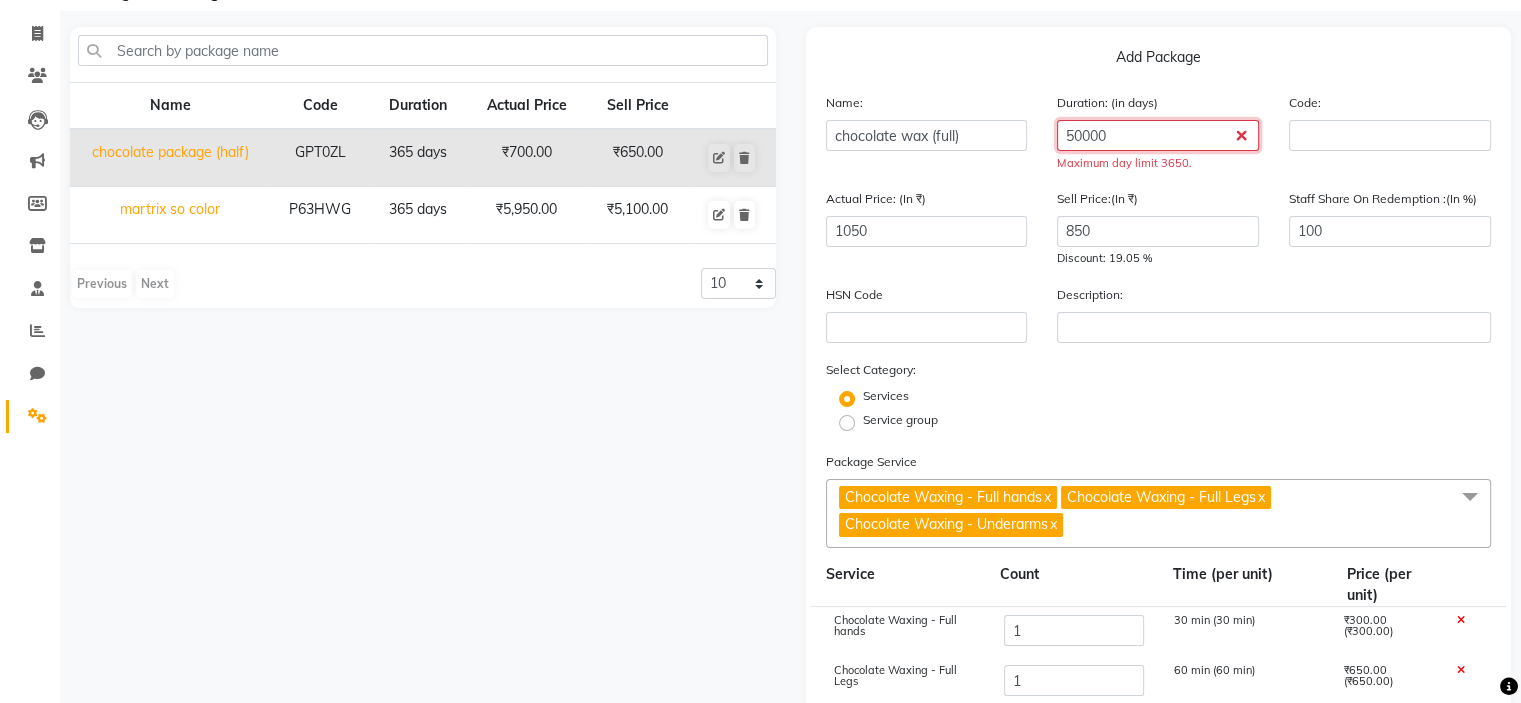 click on "50000" 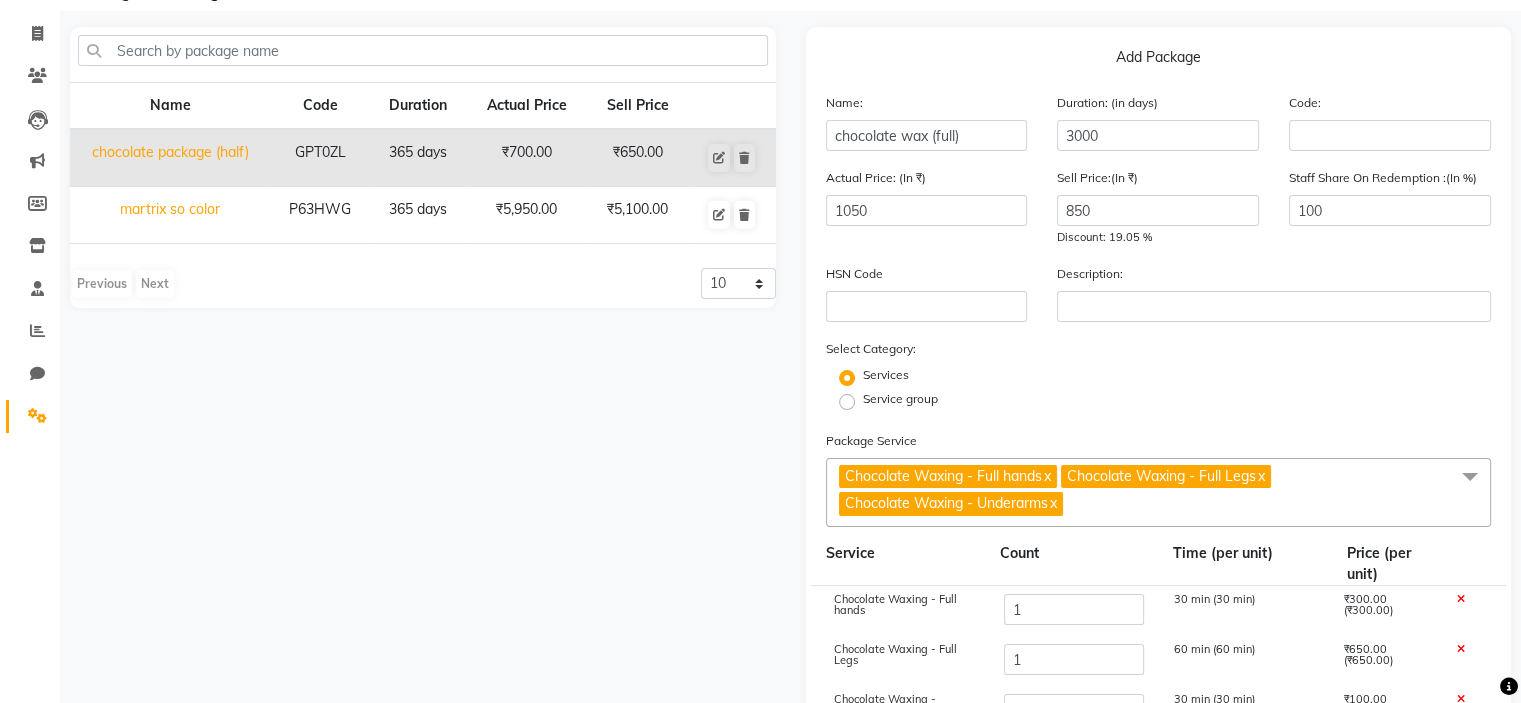 click on "Name Code Duration Actual Price Sell Price chocolate package (half) GPT0ZL 365 days  ₹700.00   ₹650.00  martrix so color P63HWG 365 days  ₹5,950.00   ₹5,100.00   Previous   Next  10 20 50 100" 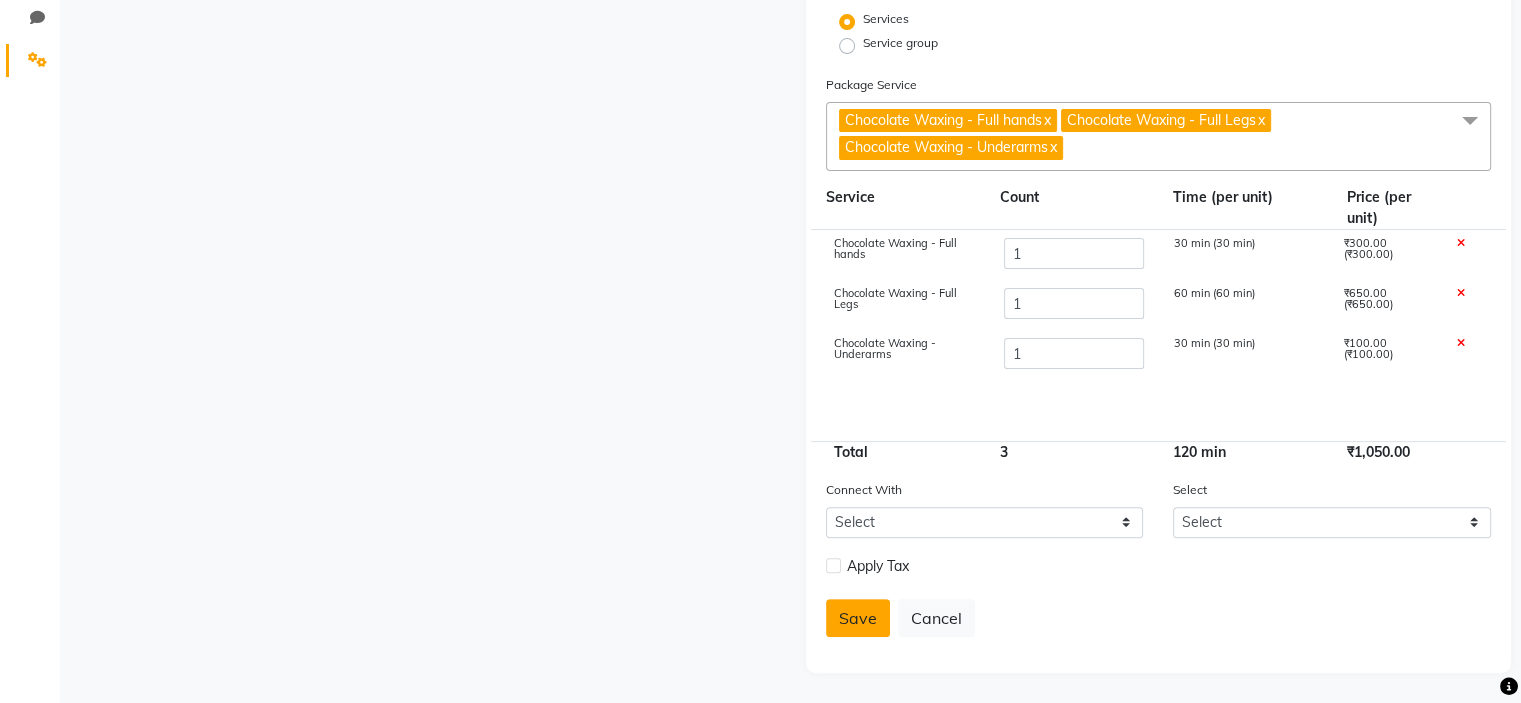 click on "Save" 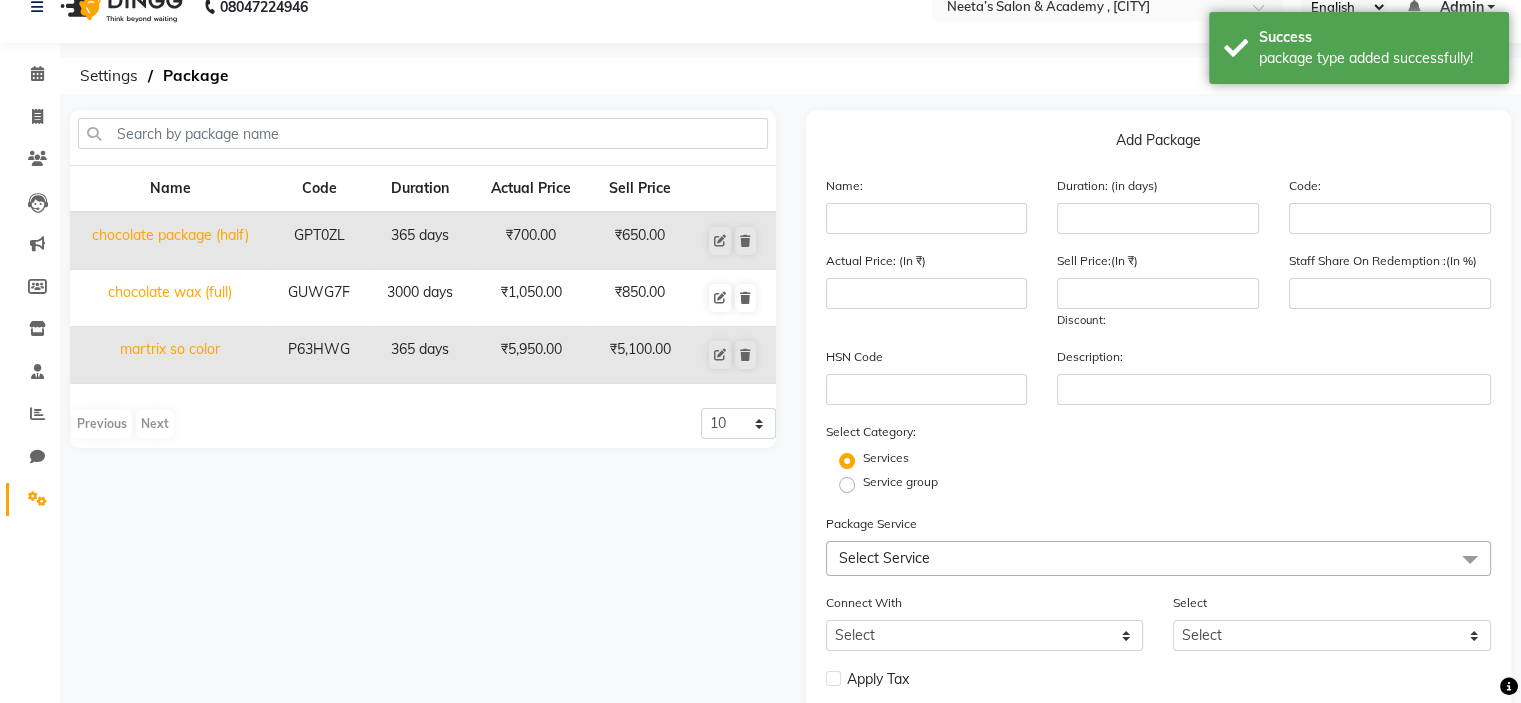 scroll, scrollTop: 0, scrollLeft: 0, axis: both 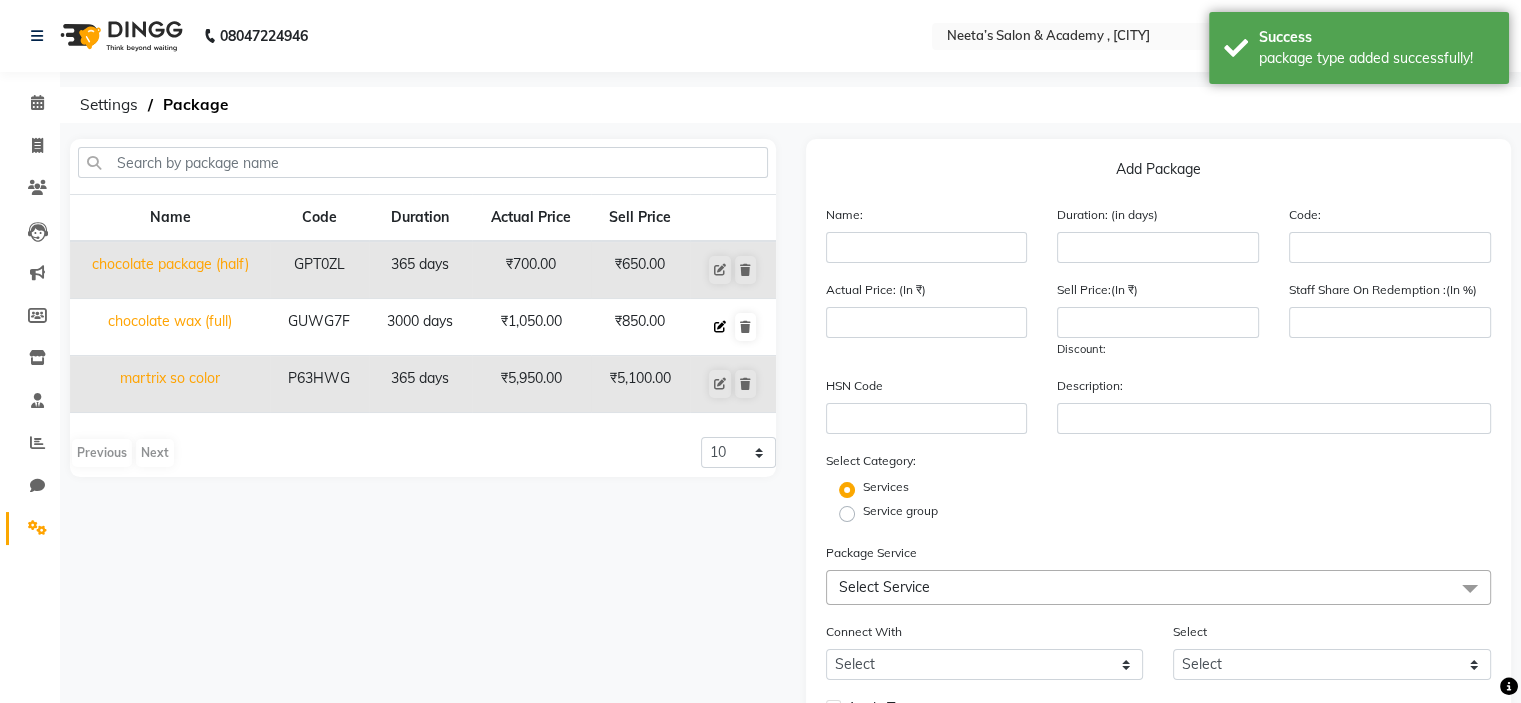 click 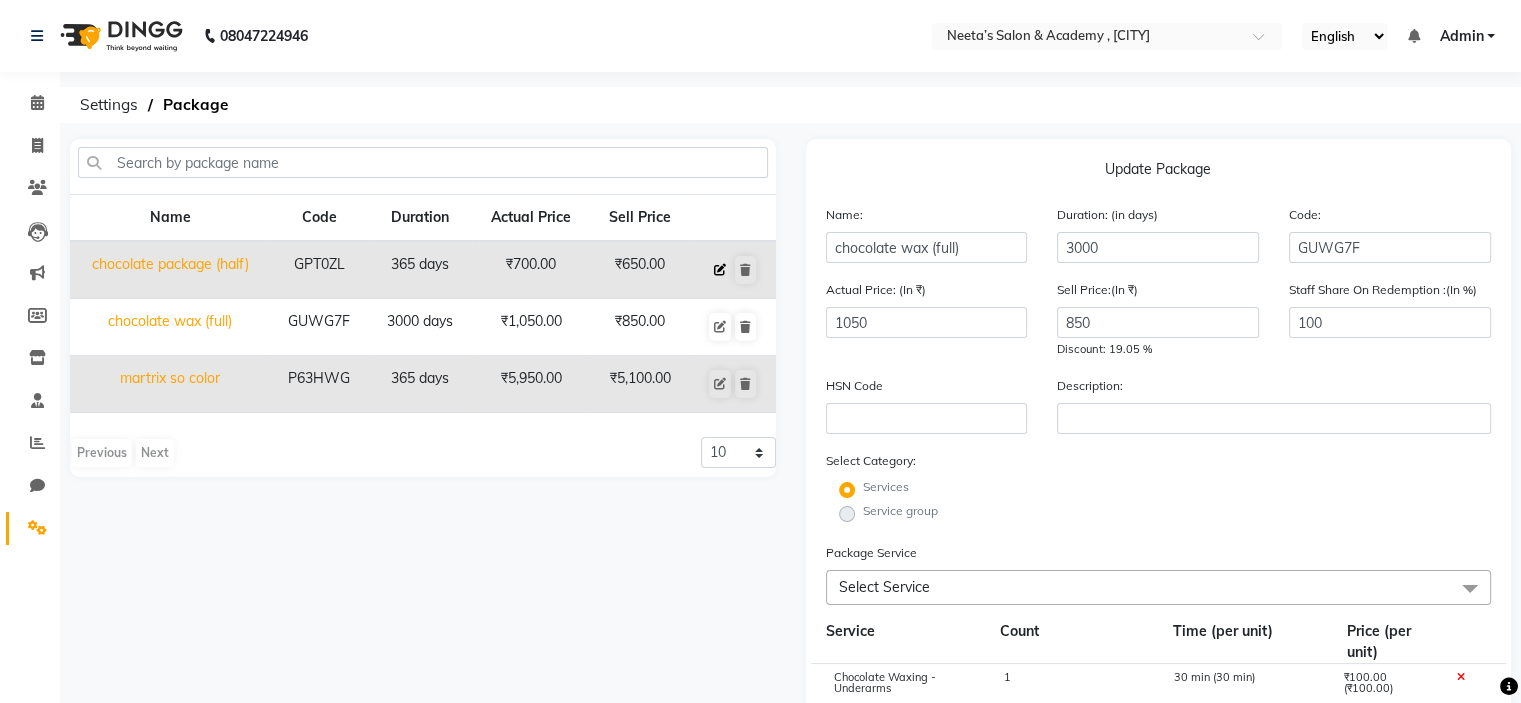 click 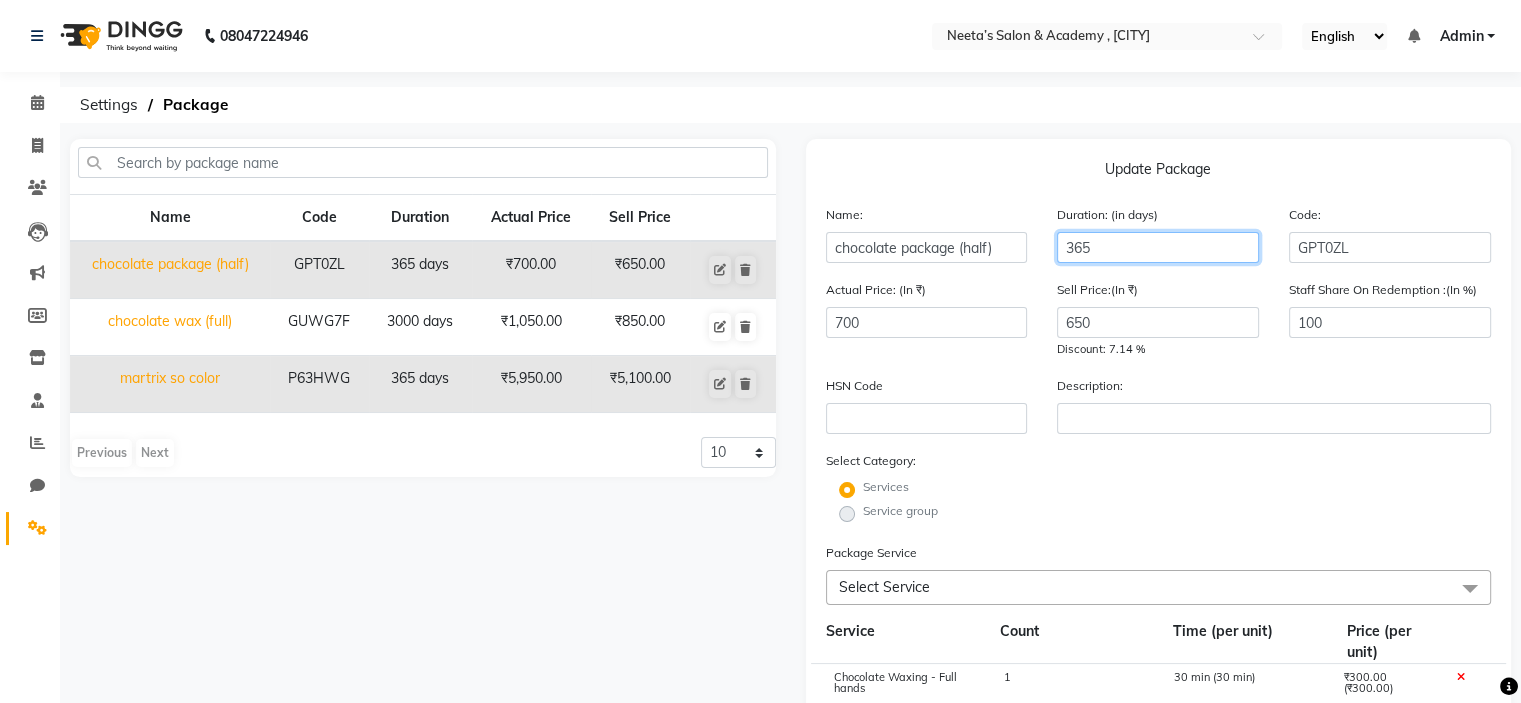 click on "365" 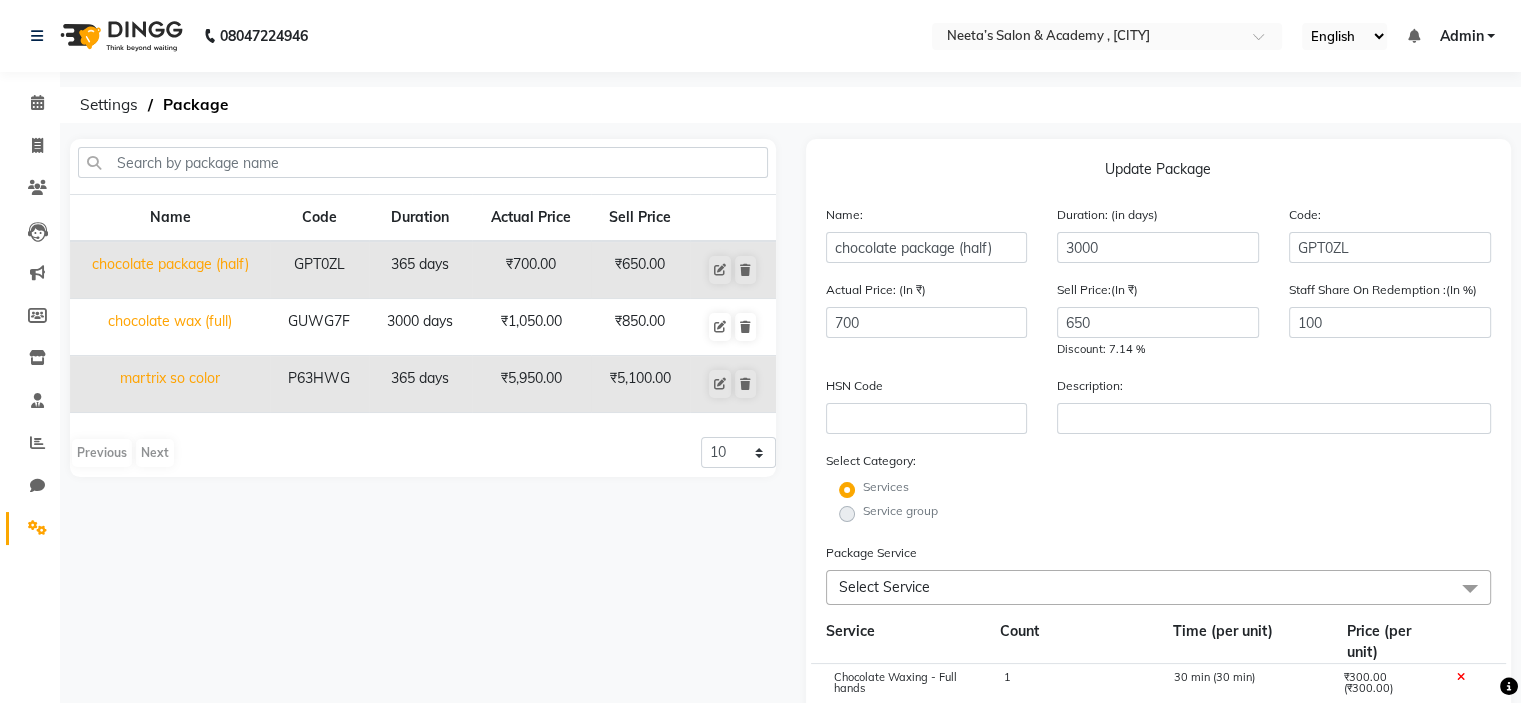 click on "Name Code Duration Actual Price Sell Price chocolate package (half) GPT0ZL 365 days  ₹700.00   ₹650.00  chocolate wax (full) GUWG7F 3000 days  ₹1,050.00   ₹850.00  martrix so color P63HWG 365 days  ₹5,950.00   ₹5,100.00   Previous   Next  10 20 50 100" 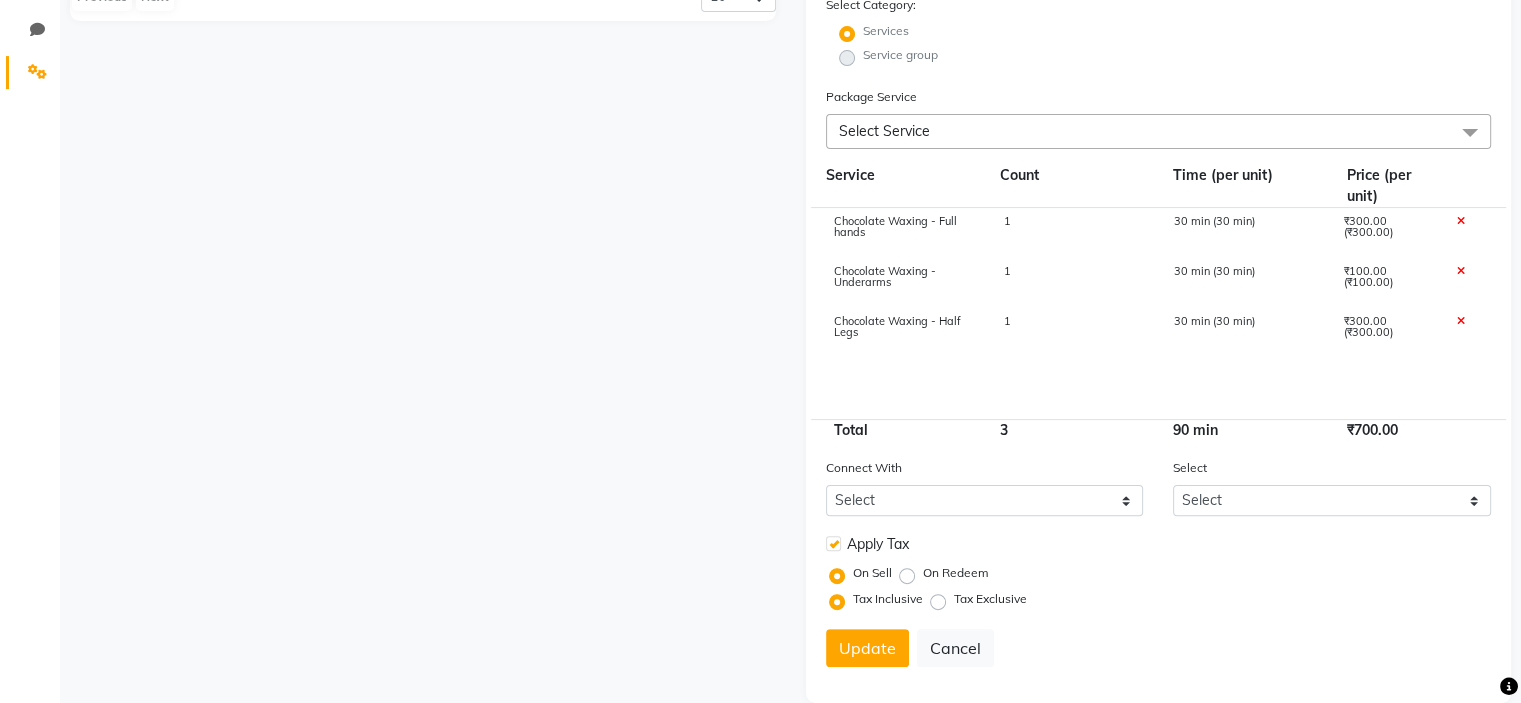 scroll, scrollTop: 492, scrollLeft: 0, axis: vertical 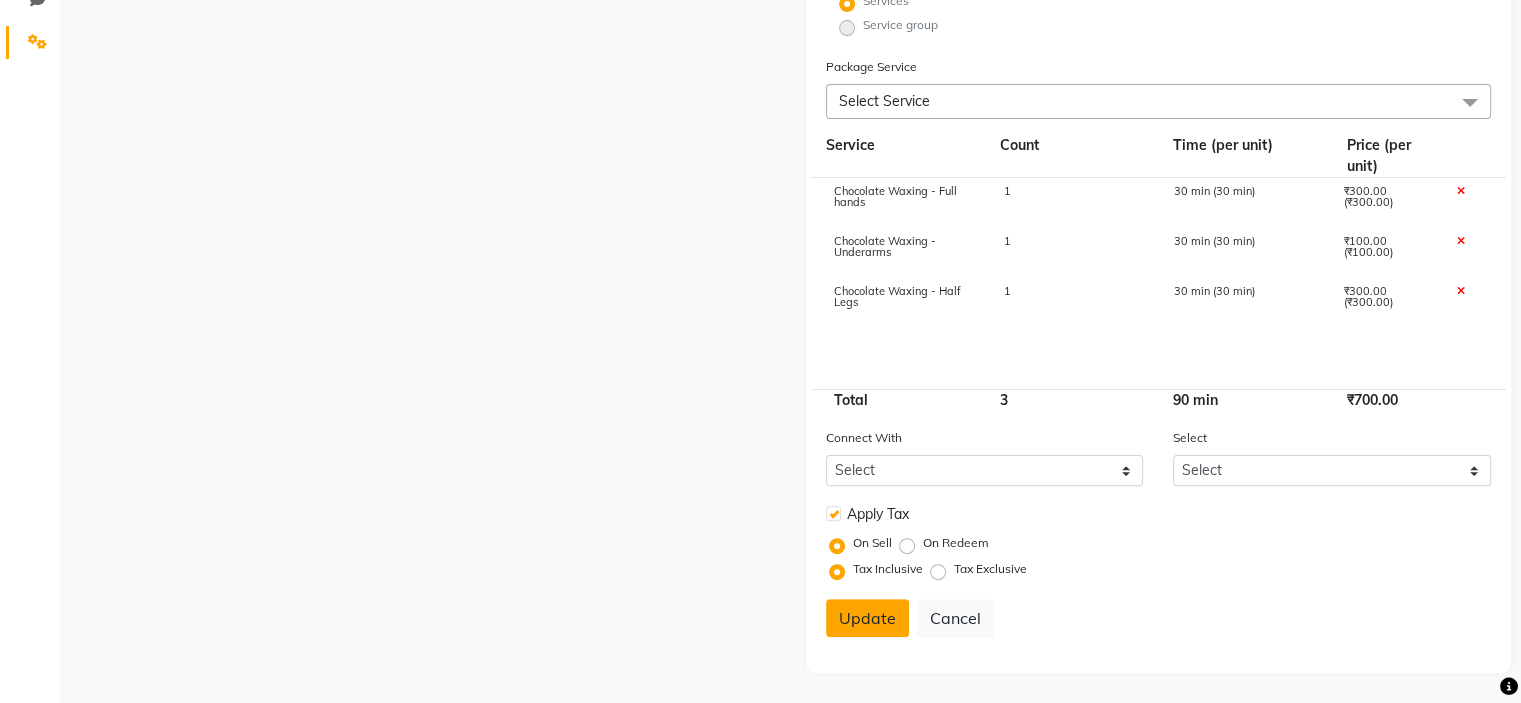 click on "Update" 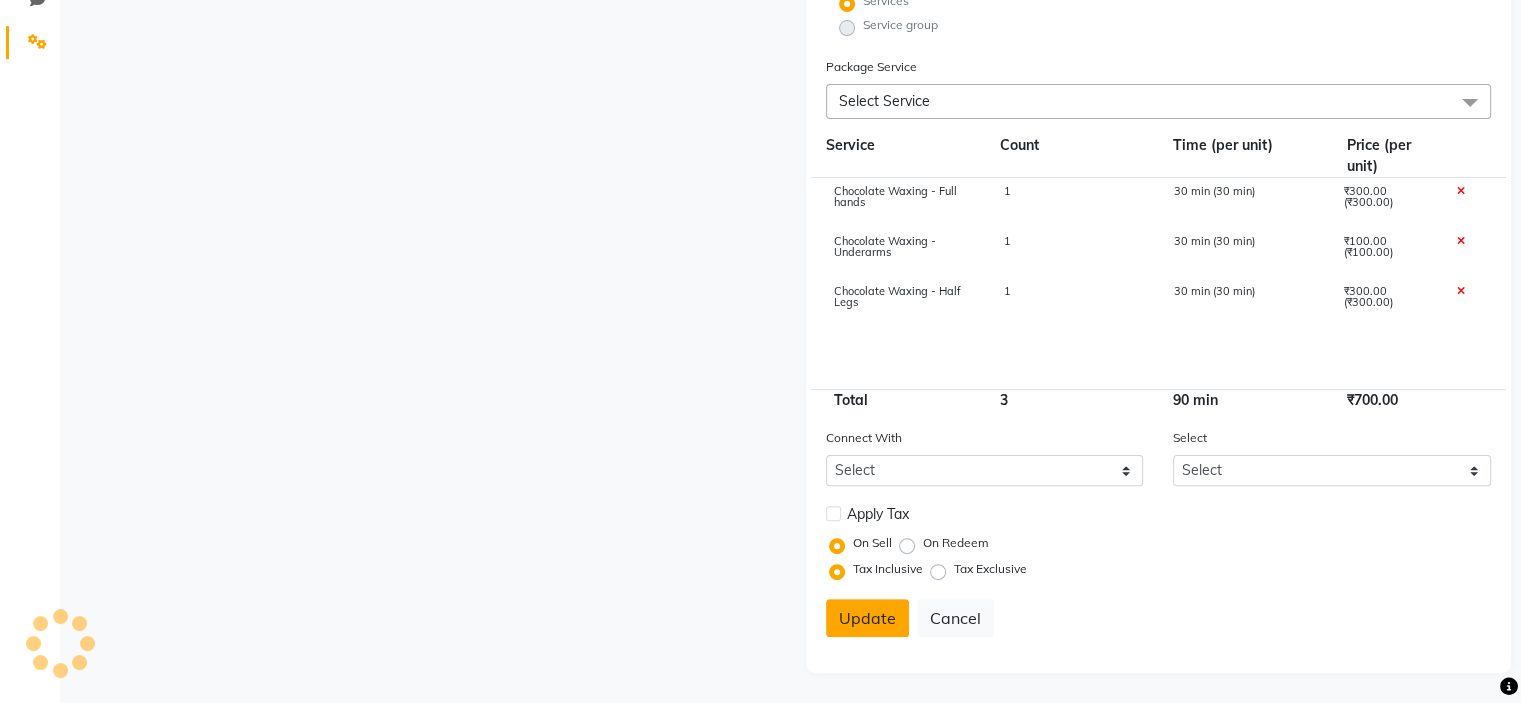 scroll, scrollTop: 148, scrollLeft: 0, axis: vertical 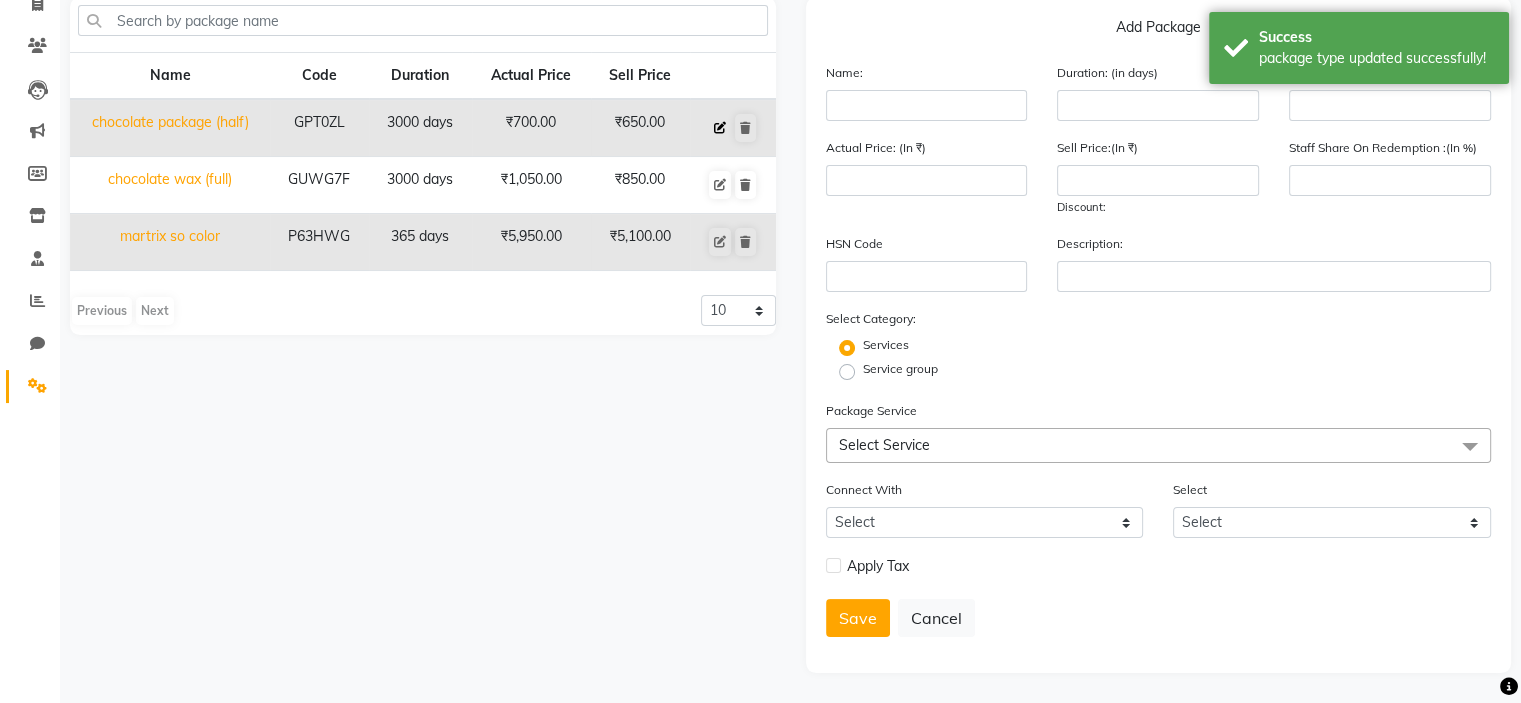click 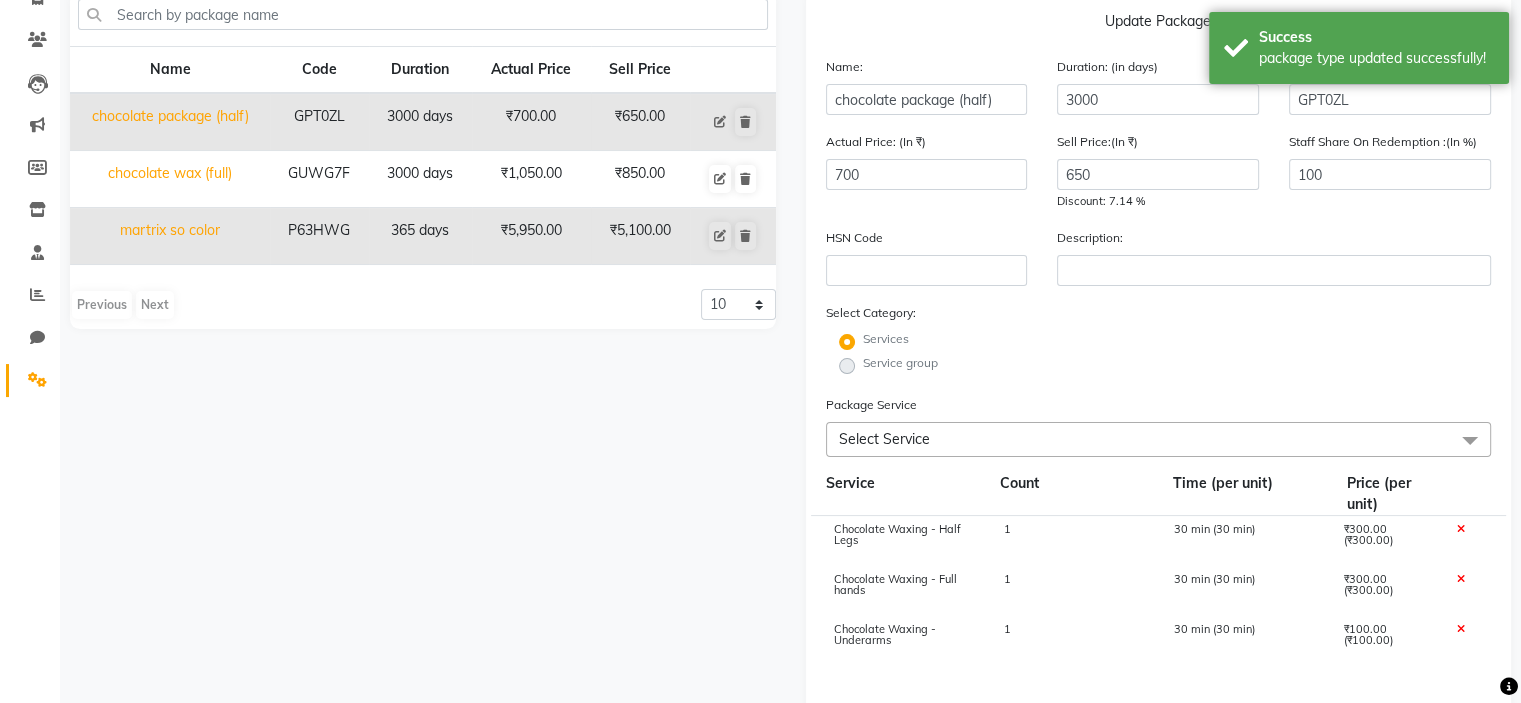 scroll, scrollTop: 492, scrollLeft: 0, axis: vertical 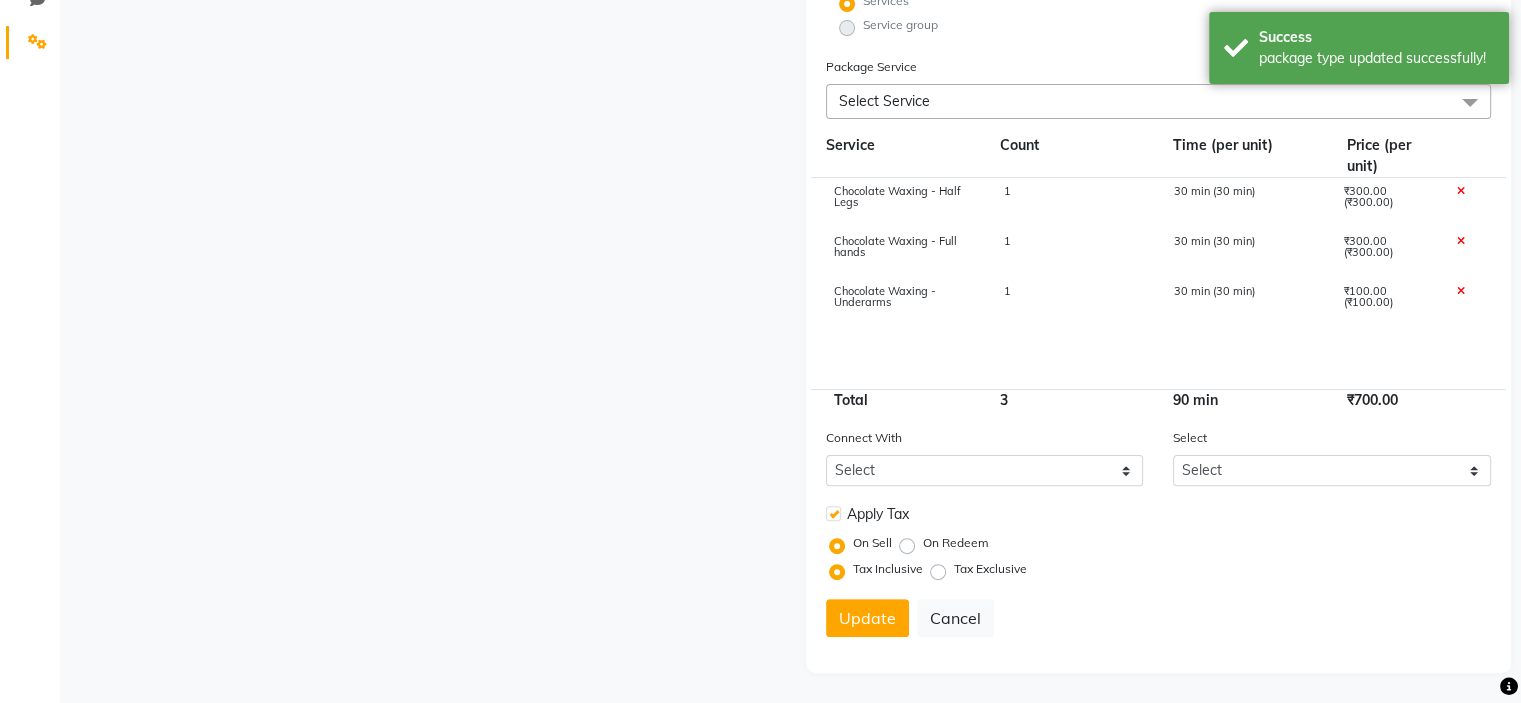 click 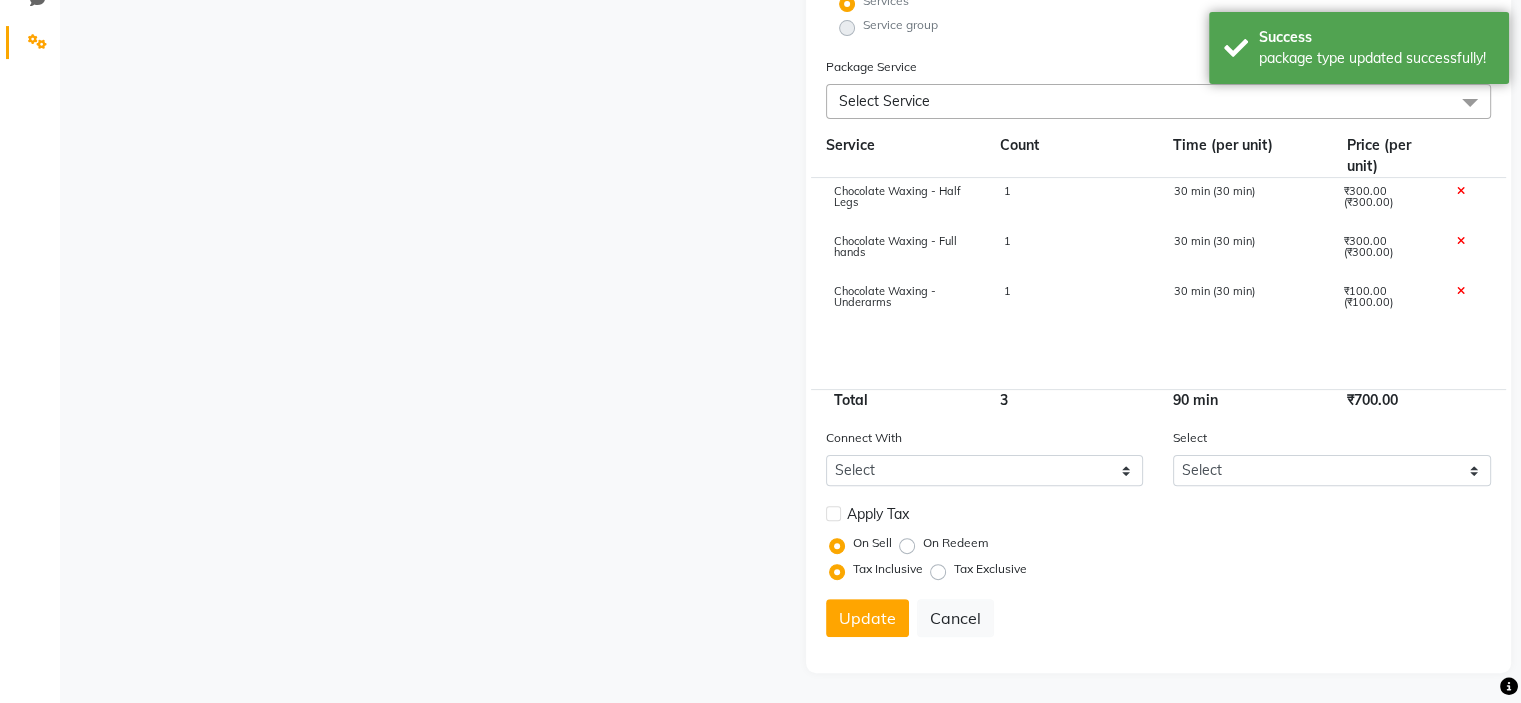 scroll, scrollTop: 440, scrollLeft: 0, axis: vertical 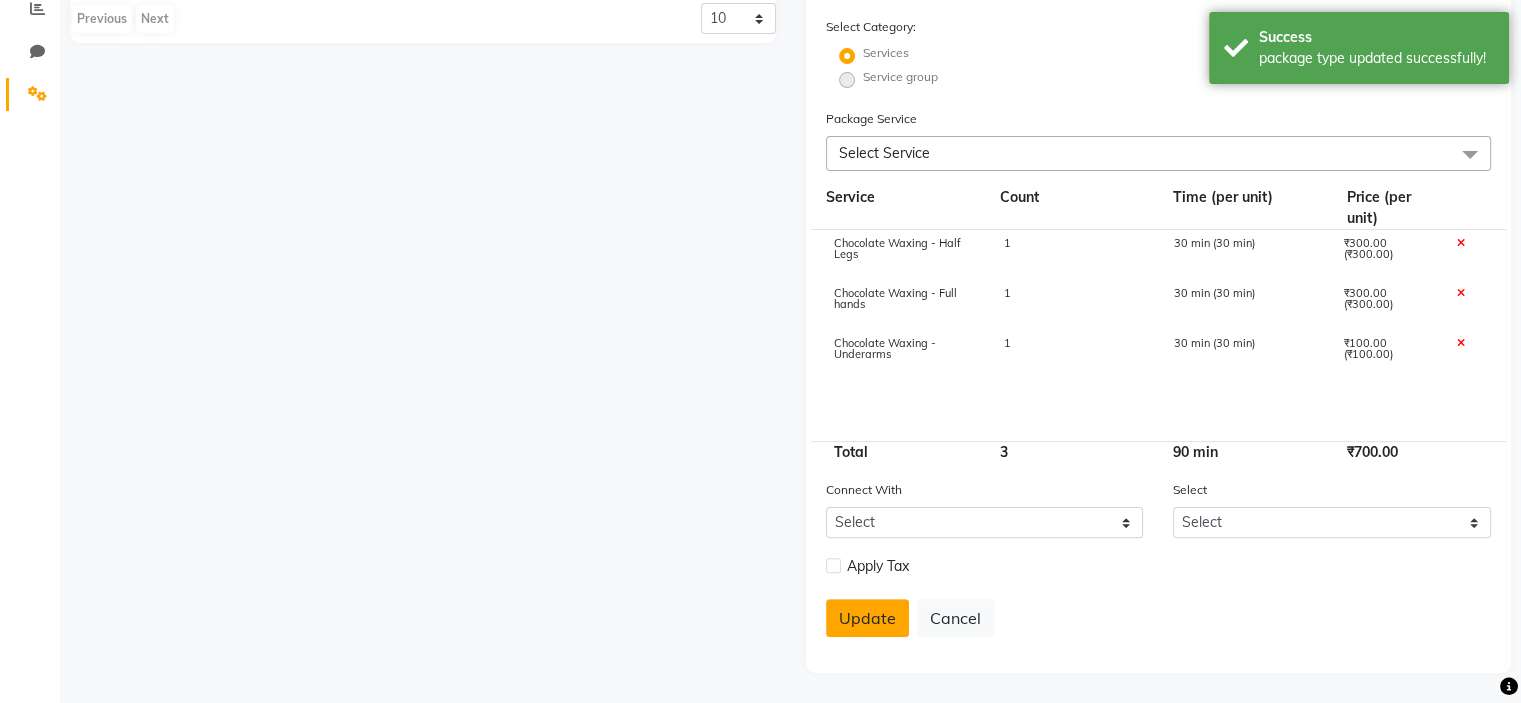 click on "Update" 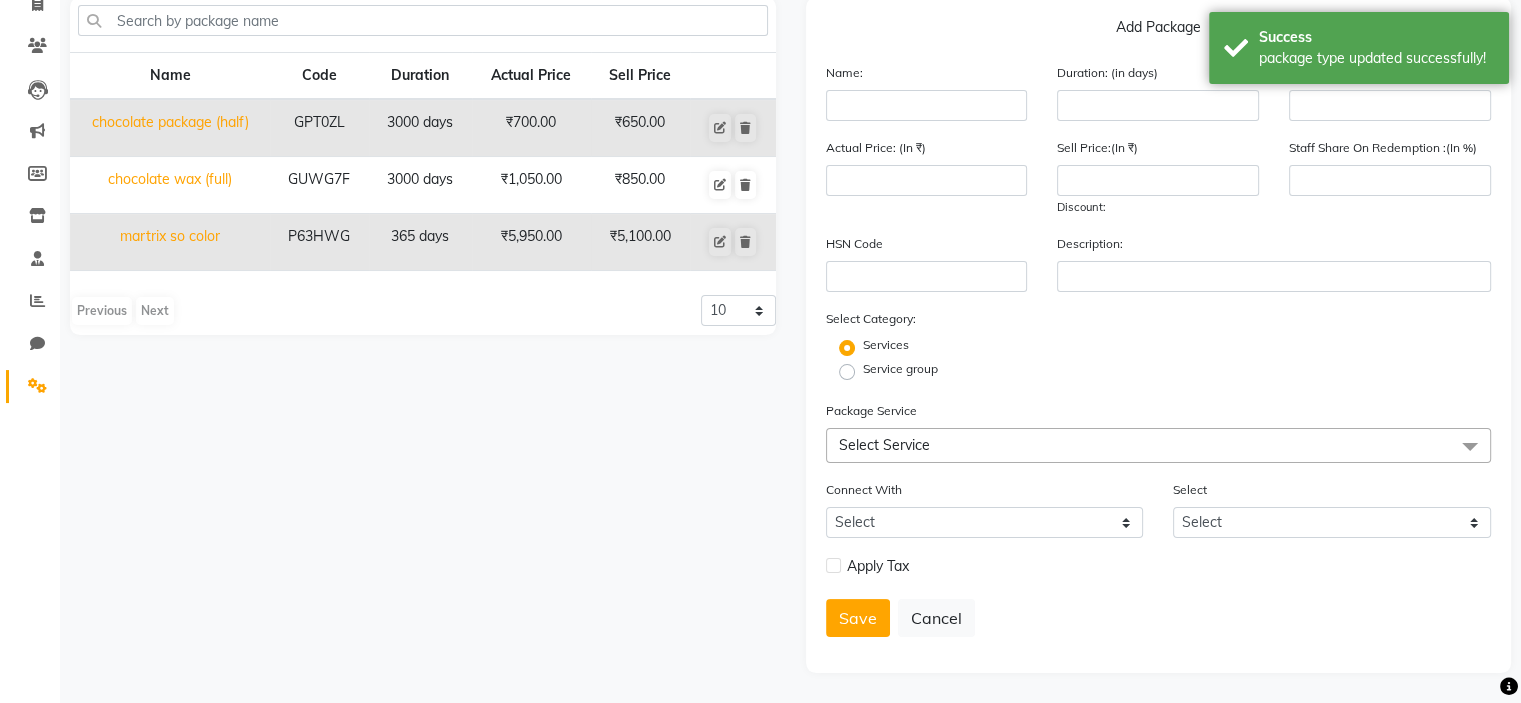 scroll, scrollTop: 0, scrollLeft: 0, axis: both 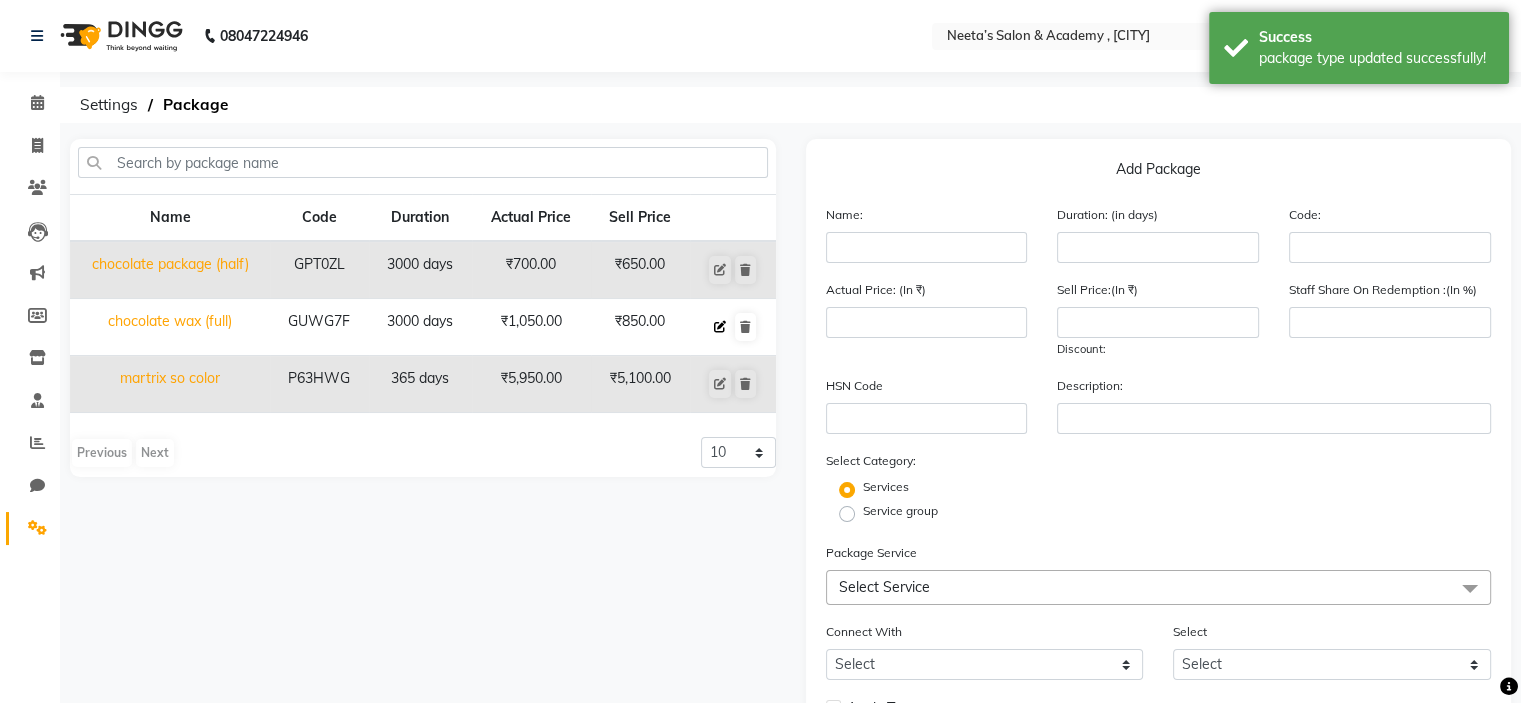 click 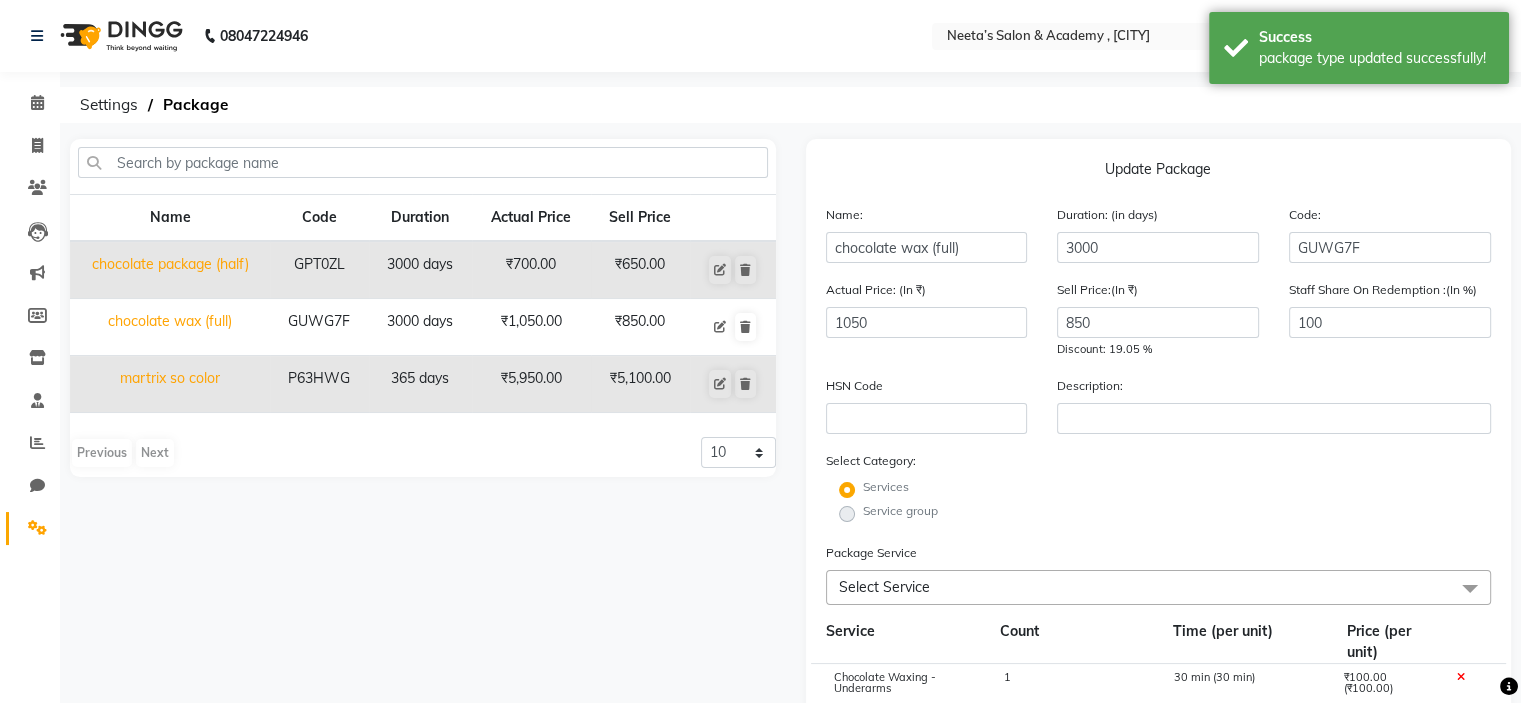 scroll, scrollTop: 492, scrollLeft: 0, axis: vertical 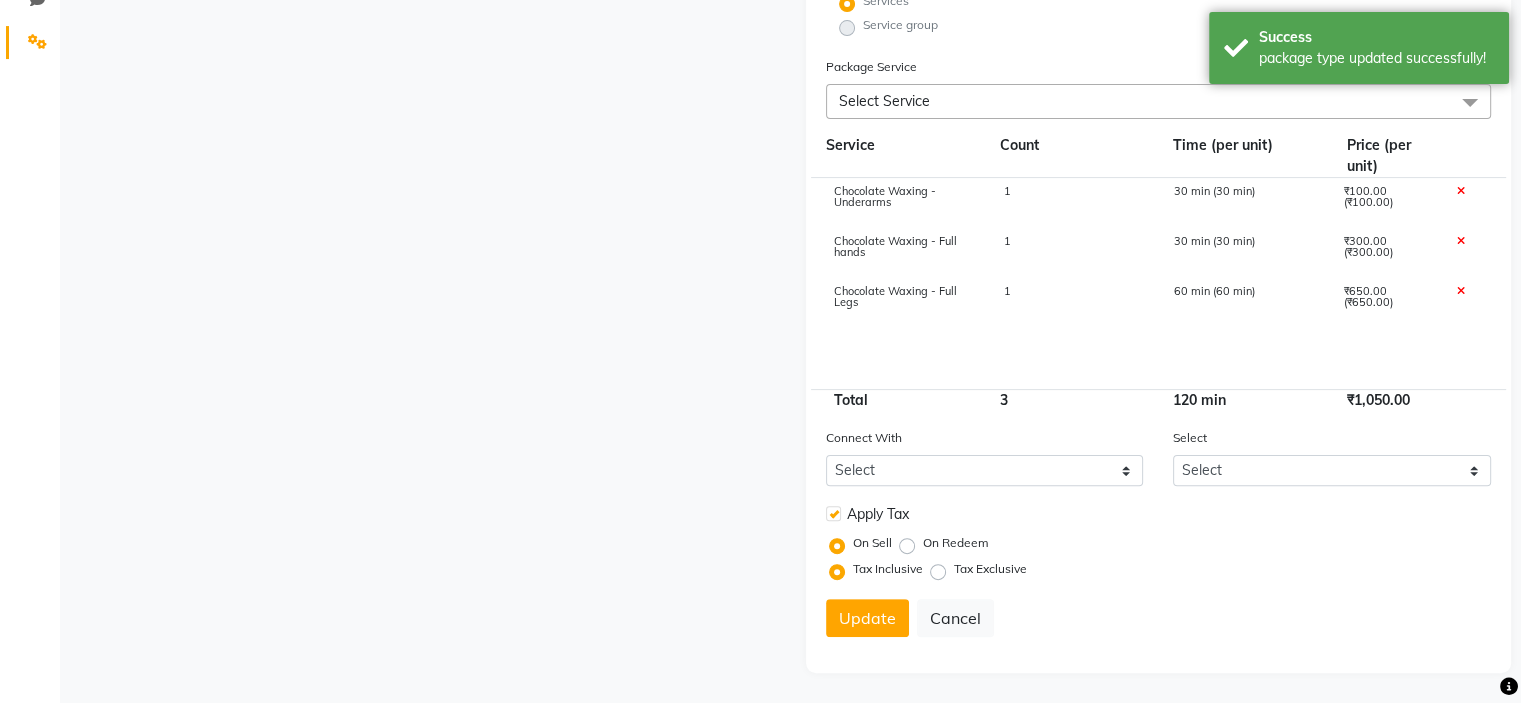 click 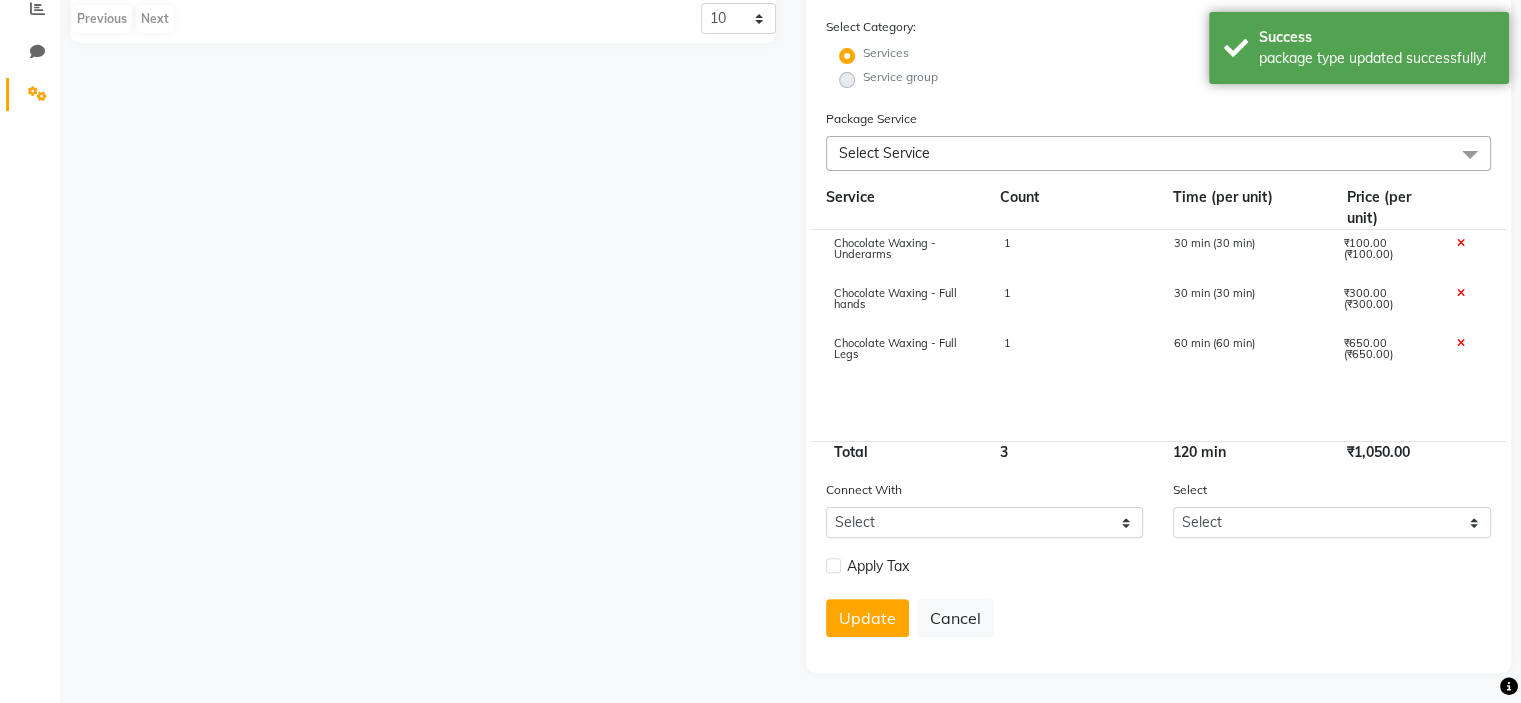 scroll, scrollTop: 440, scrollLeft: 0, axis: vertical 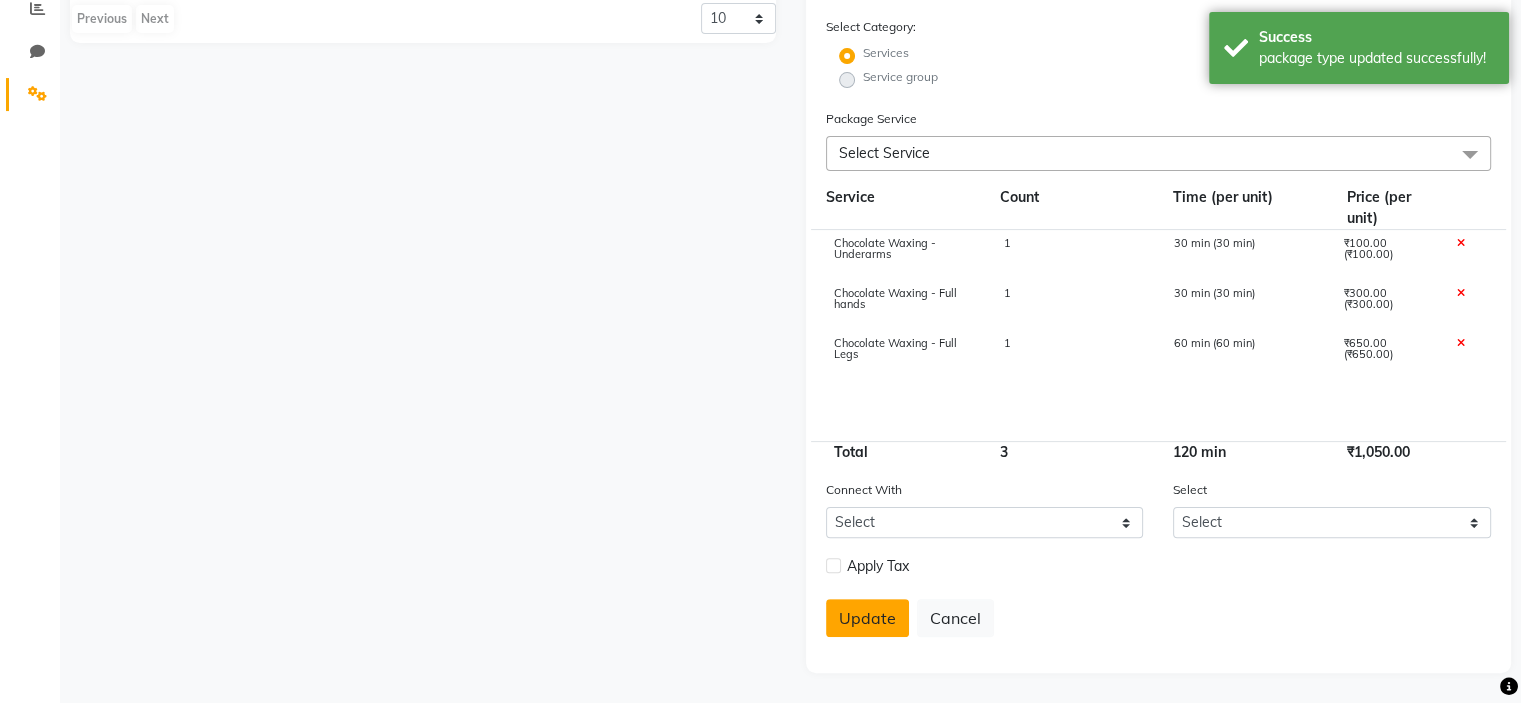 click on "Update" 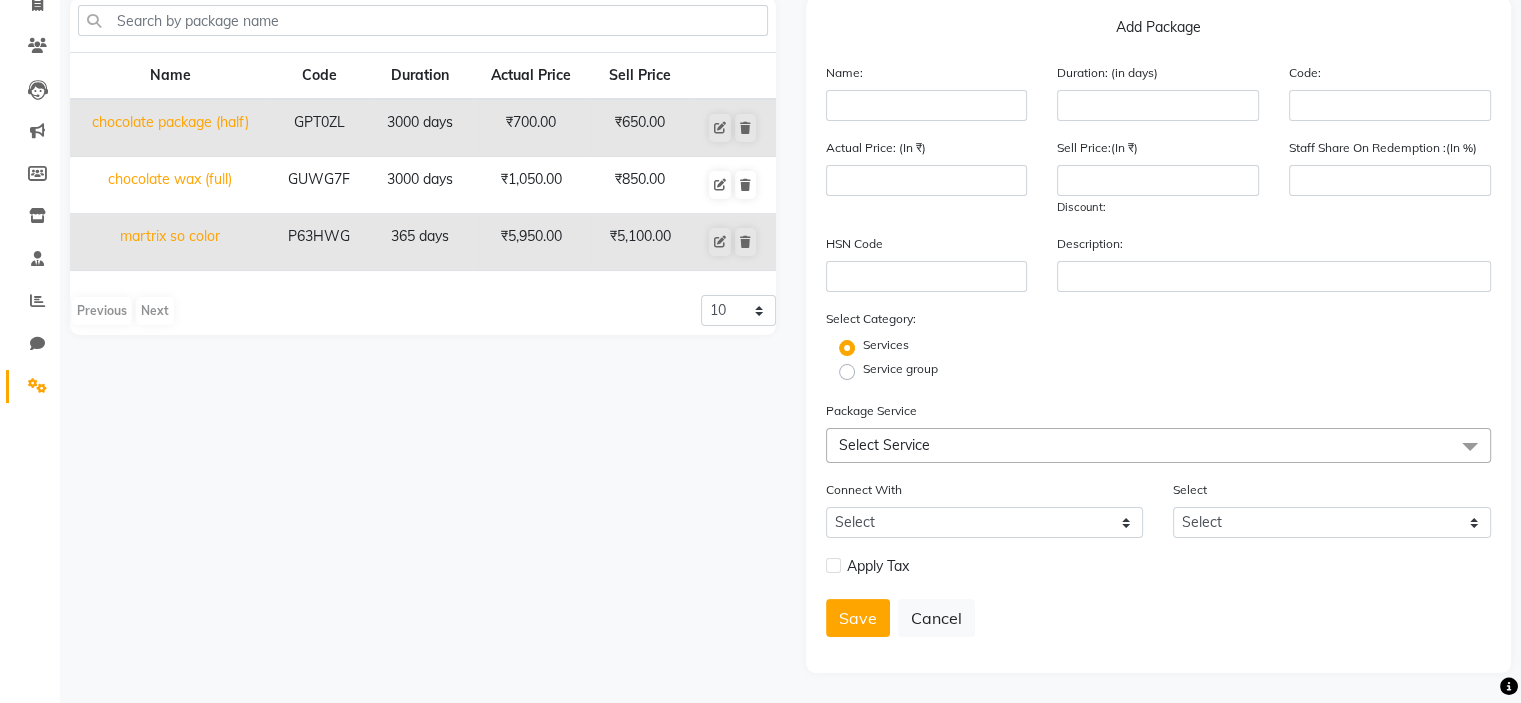 scroll, scrollTop: 0, scrollLeft: 0, axis: both 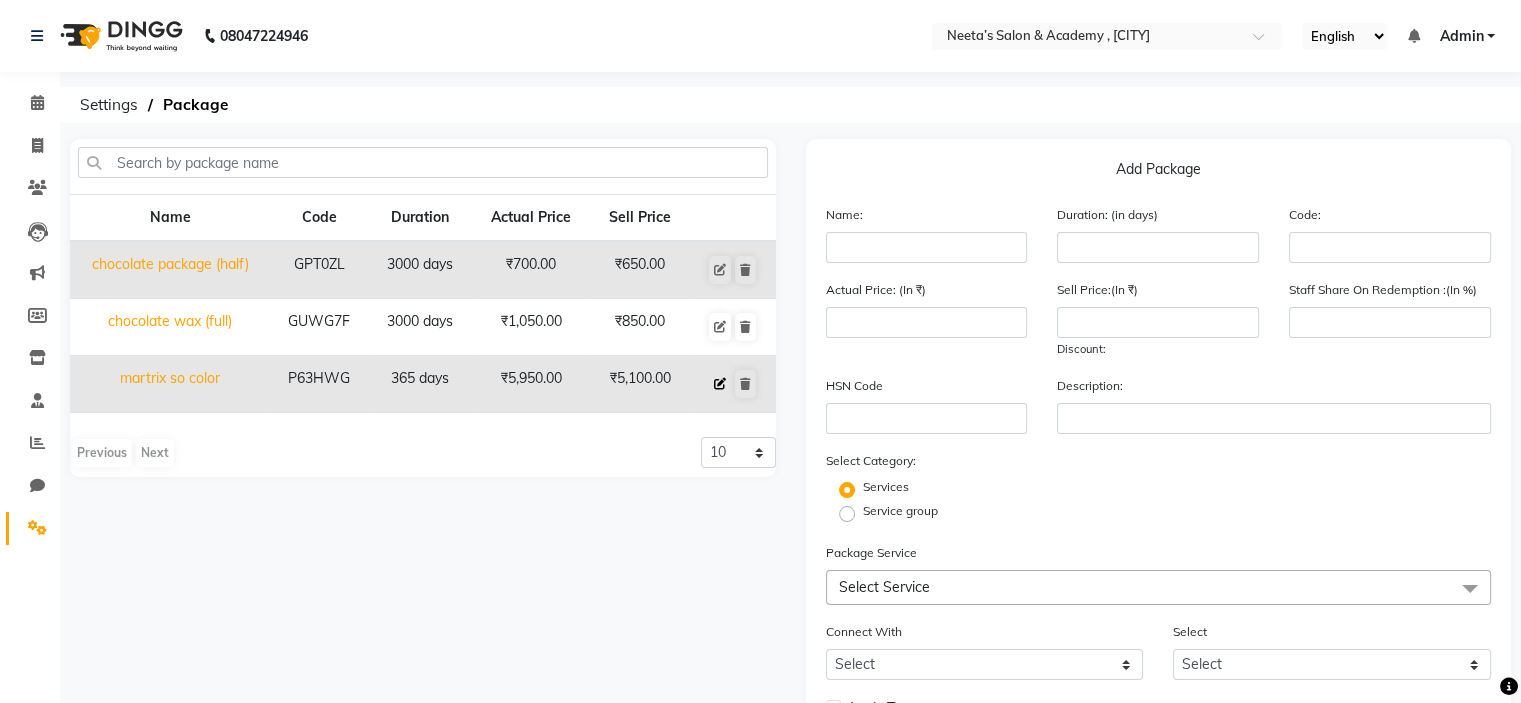 click 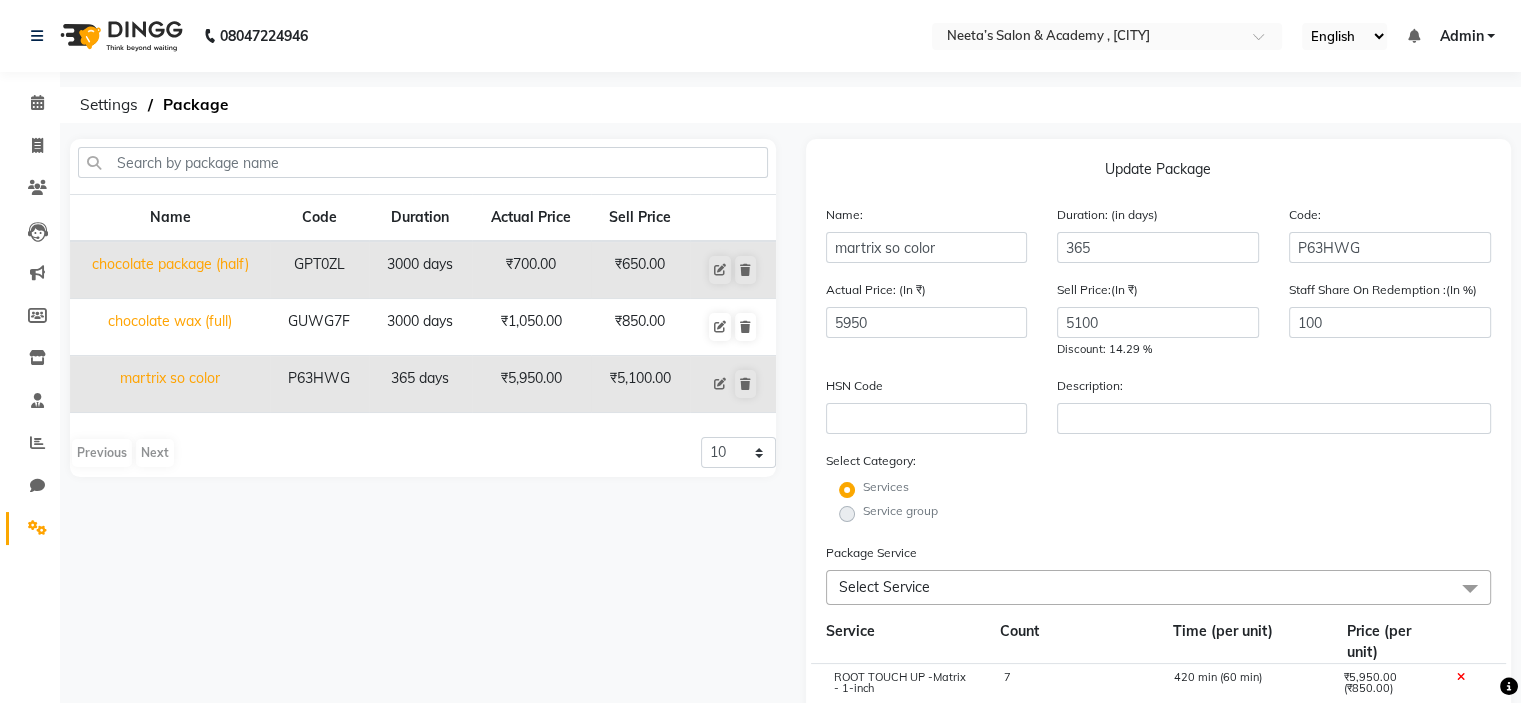 scroll, scrollTop: 492, scrollLeft: 0, axis: vertical 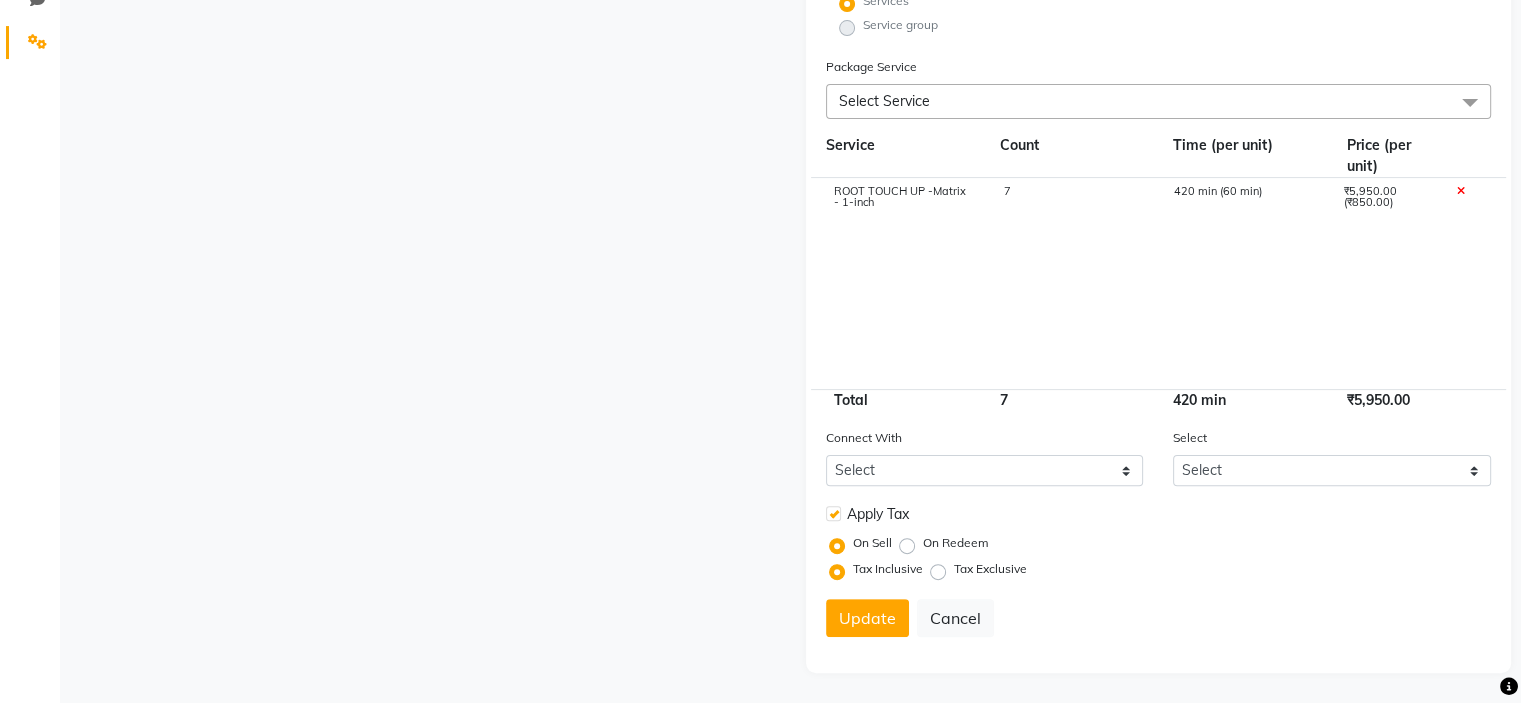 click 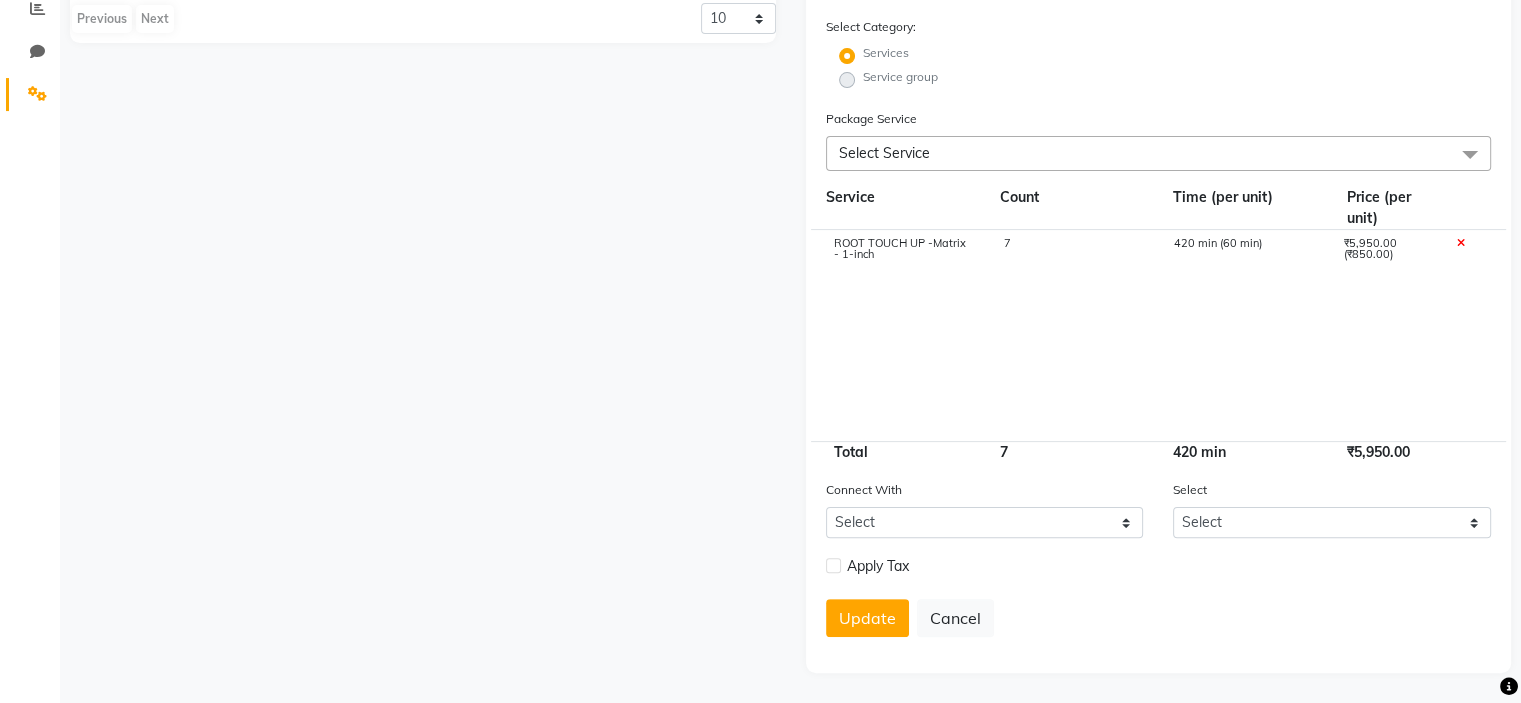 scroll, scrollTop: 440, scrollLeft: 0, axis: vertical 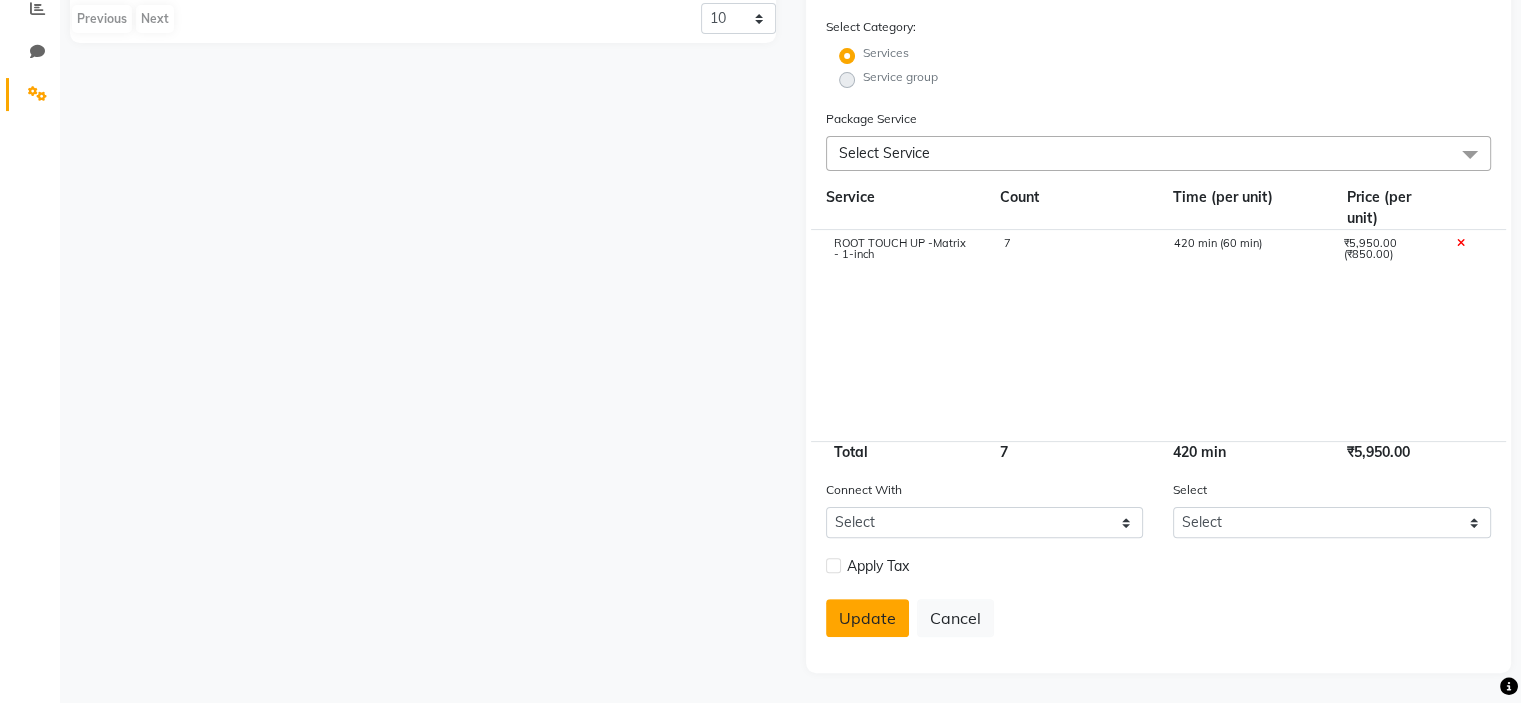 click on "Update" 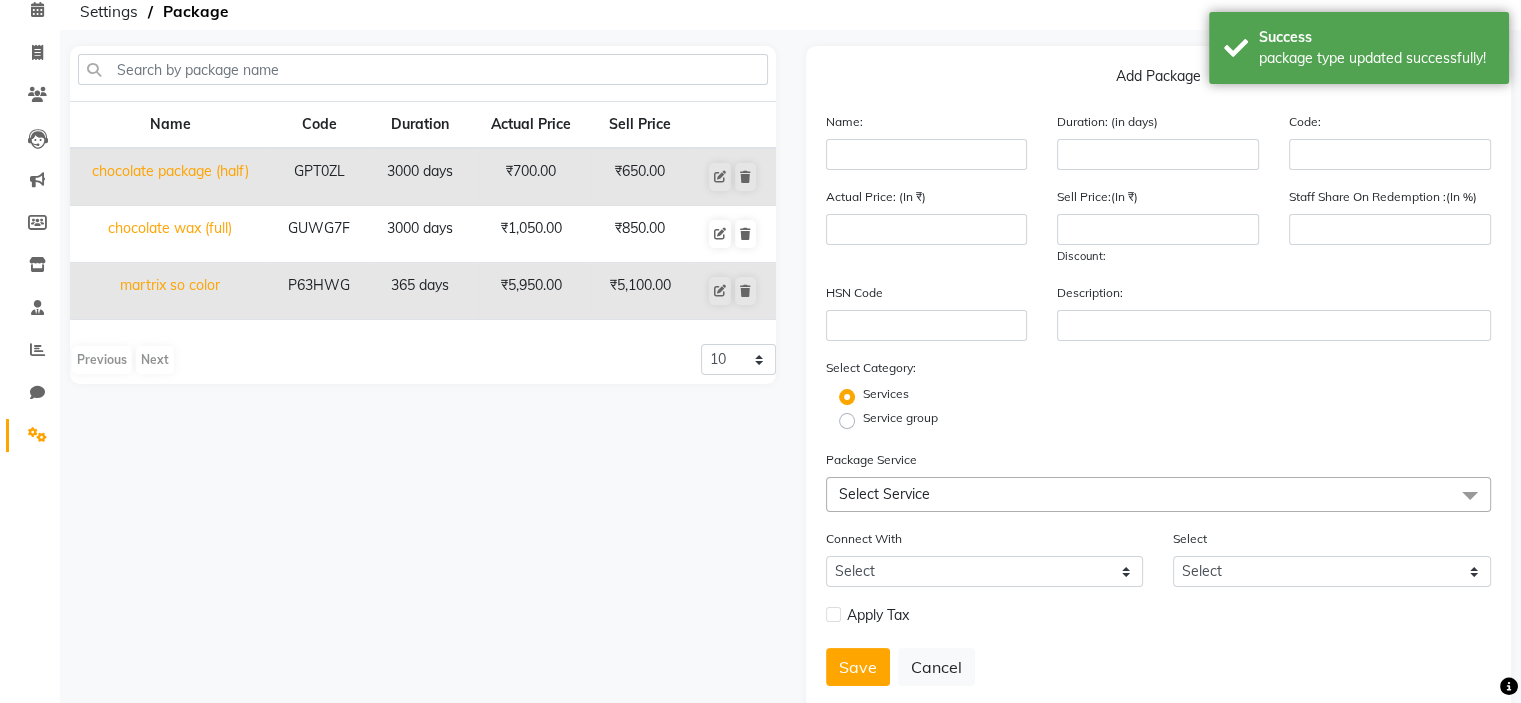 scroll, scrollTop: 77, scrollLeft: 0, axis: vertical 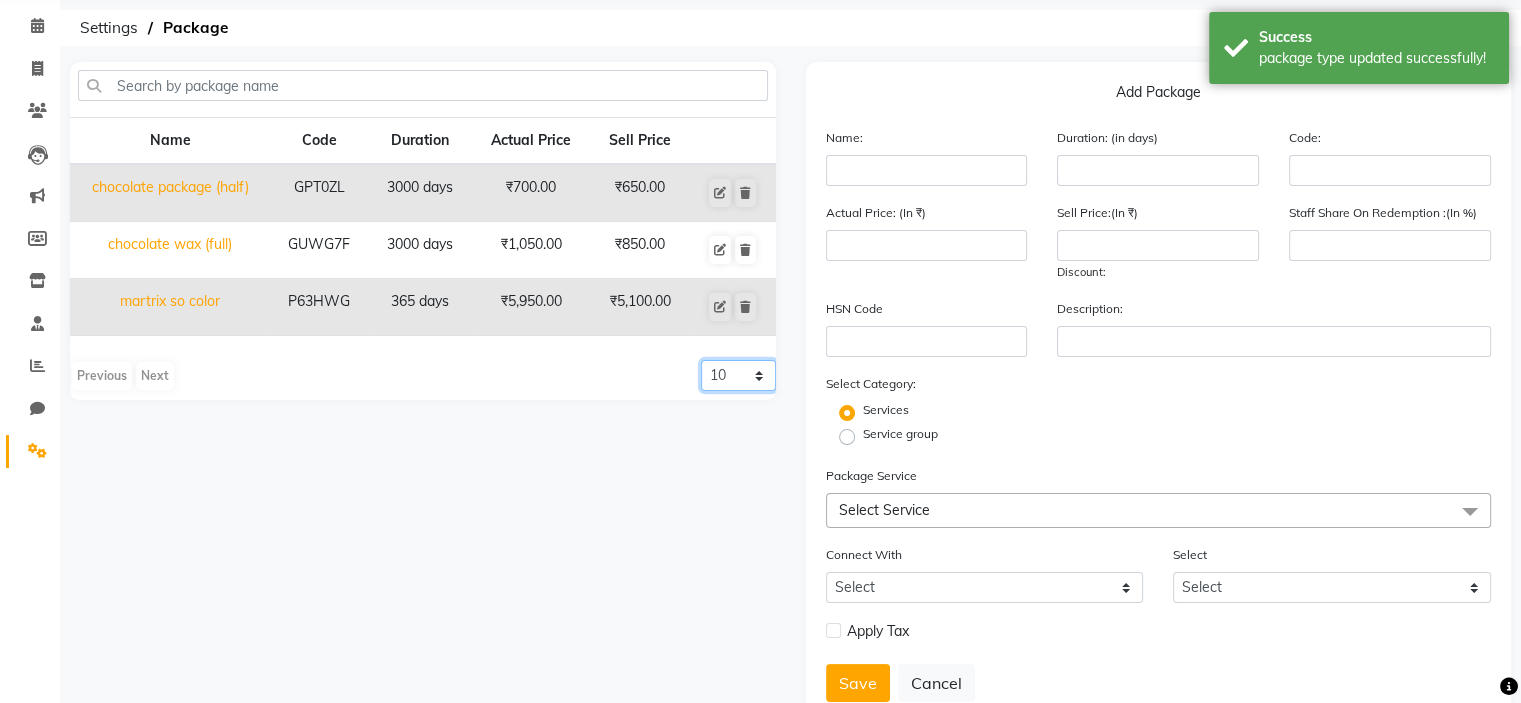 click on "10 20 50 100" 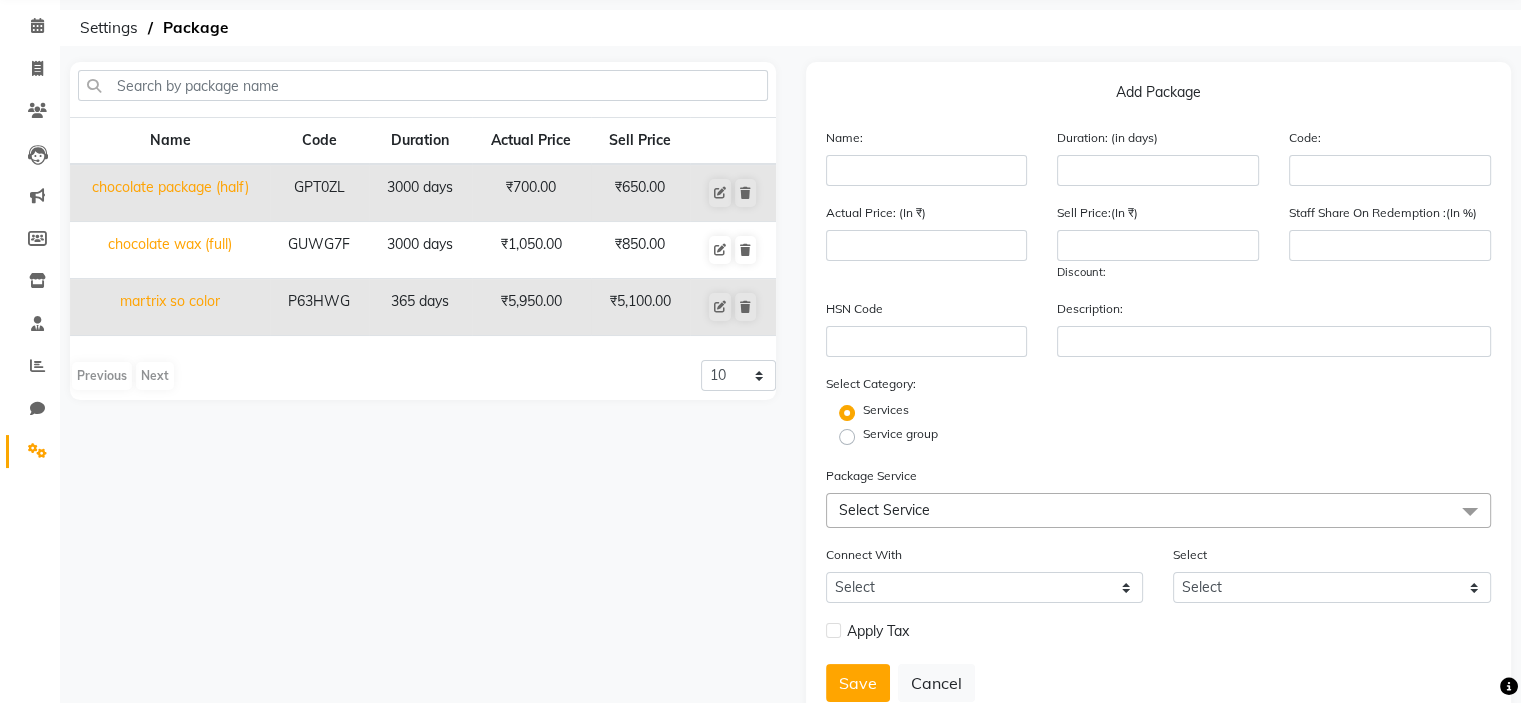 click on "Name Code Duration Actual Price Sell Price Discount Staff Share On Redemption HSN Code Description Select Category Services Service group Package Service ROOT TOUCH UP -Matrix - 1-inch 850 x Select All touc ROOT TOUCH UP -Loreal - 1-inch 950 ROOT TOUCH UP -Loreal - 2-inch 1150 ROOT TOUCH UP (Ammonia Free) - 1-inch 1200 ROOT TOUCH UP (Ammonia Free) - 2-inch 1500 ROOT TOUCH UP (Ammonia Free) - 1-inch 1050 ROOT TOUCH UP (Ammonia Free) - 2-inch 1250 ROOT TOUCH UP -Matrix - 1-inch 850 ROOT TOUCH UP -Matrix - 2-inch 1050 Service Count Time (per unit) Price (per unit) ROOT TOUCH UP -Matrix - 1-inch 850 1 60 min (60 min) ₹850.00 (₹850.00) Total 1 60 min ₹850.00 Connect With Select Membership Prepaid Voucher Select Select Apply Tax Save Cancel" 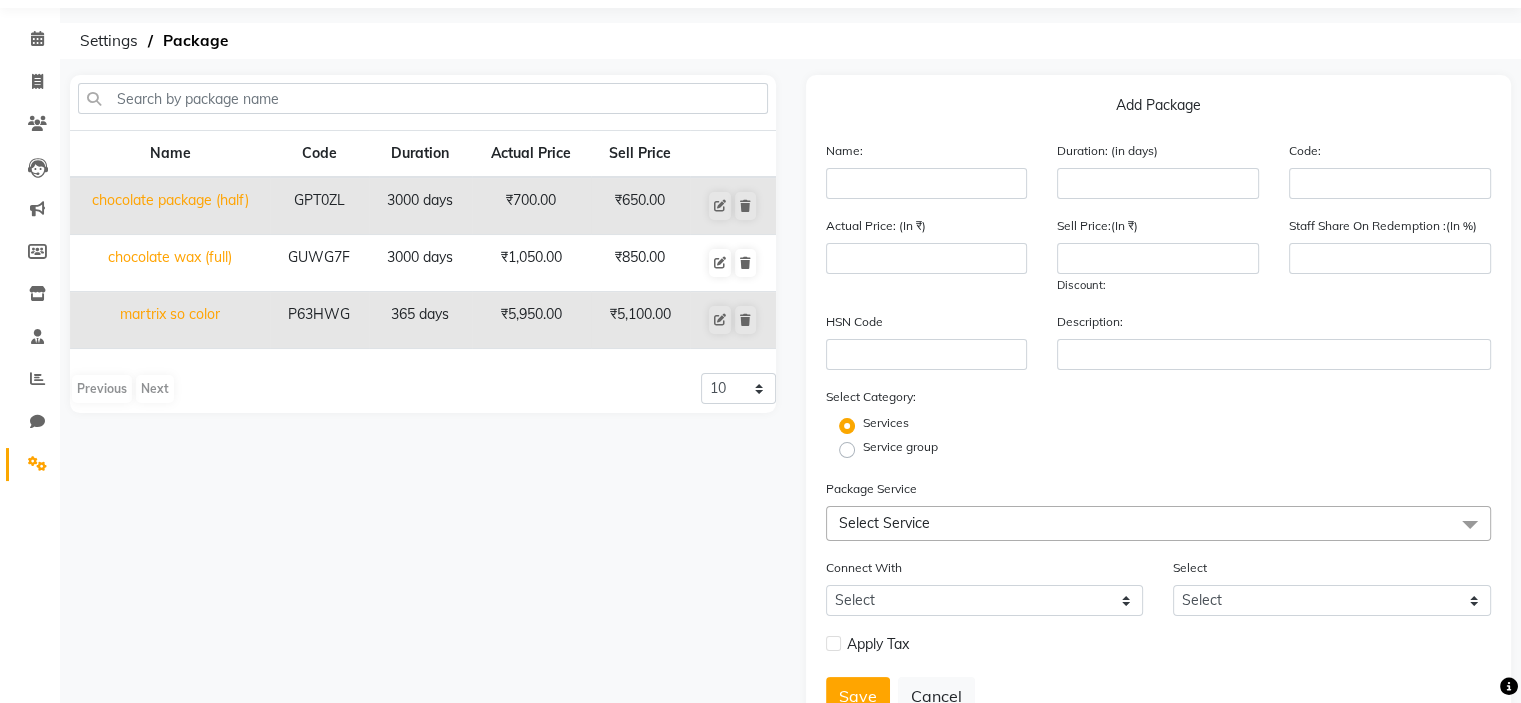 scroll, scrollTop: 57, scrollLeft: 0, axis: vertical 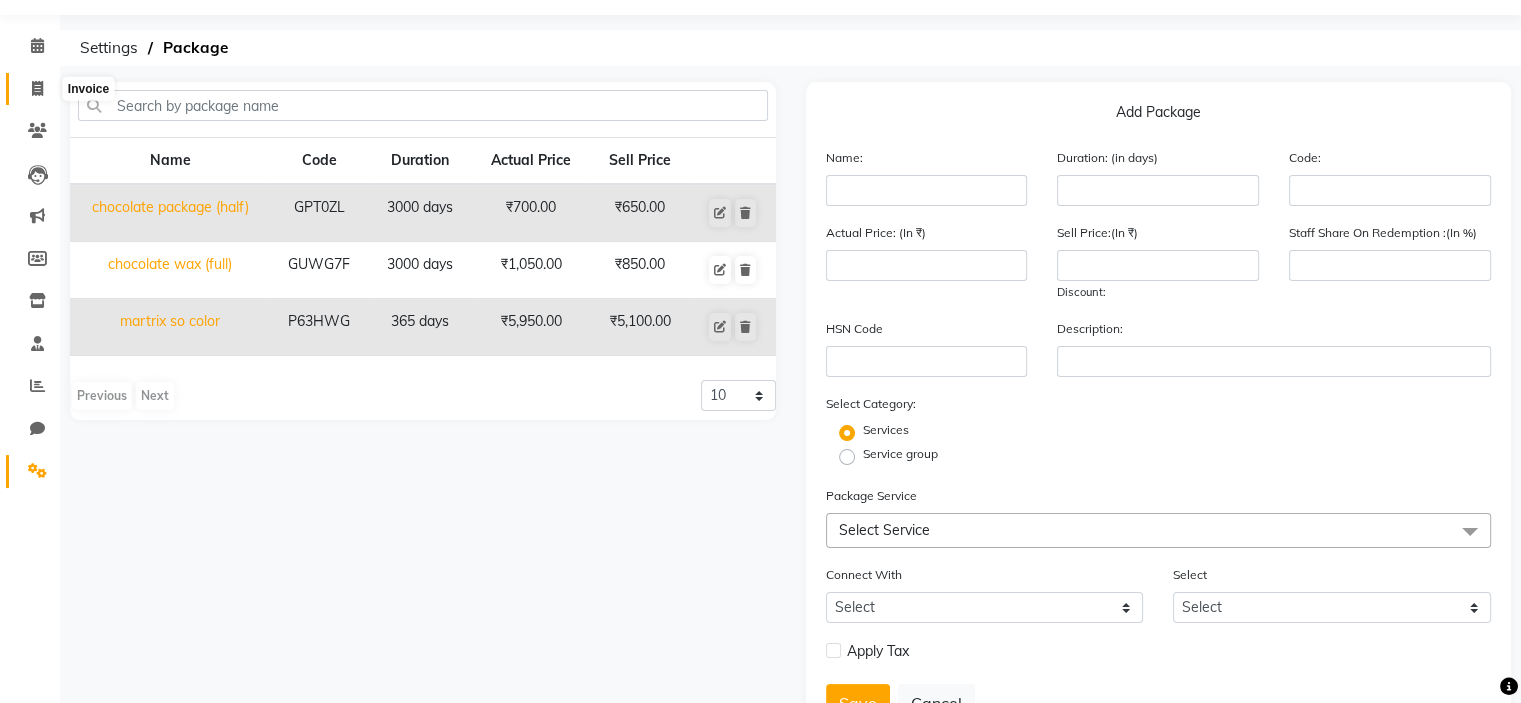click 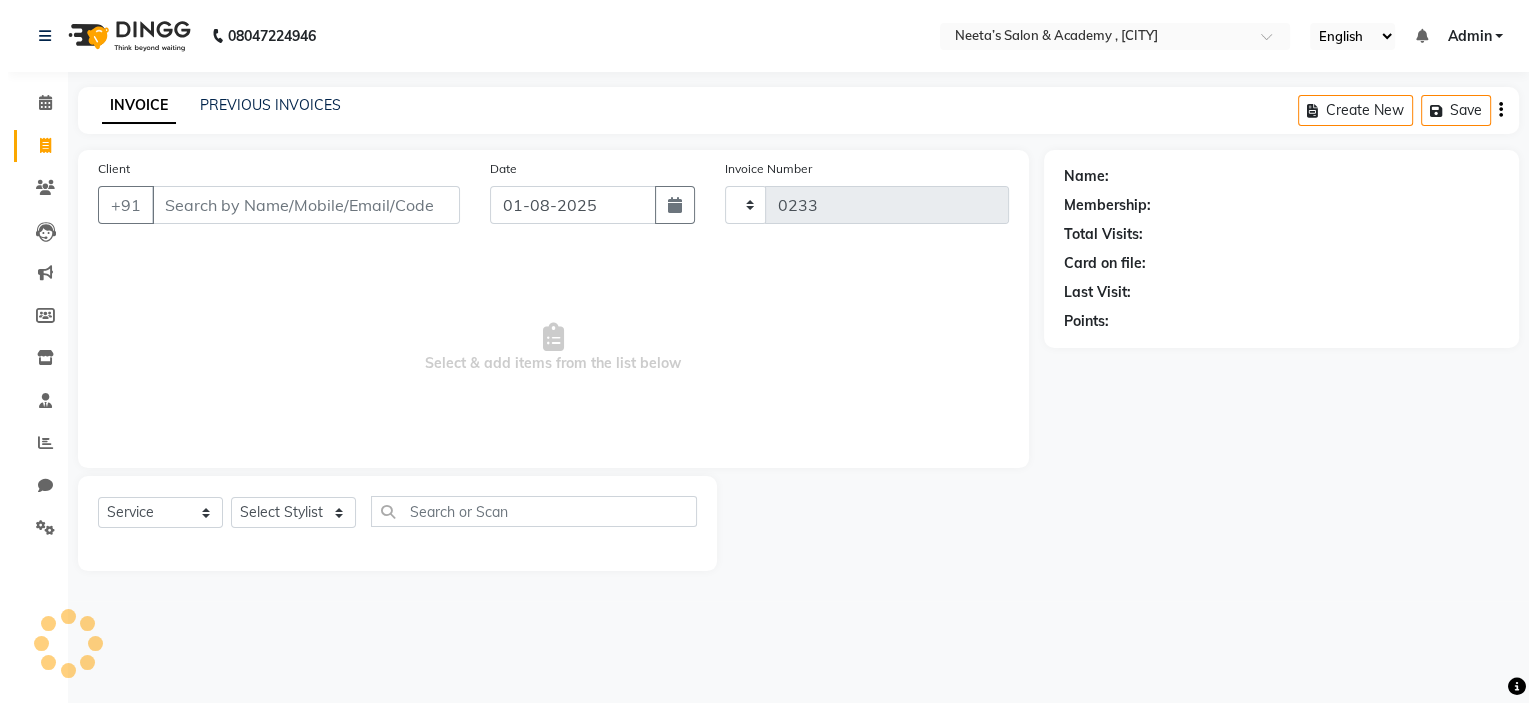 scroll, scrollTop: 0, scrollLeft: 0, axis: both 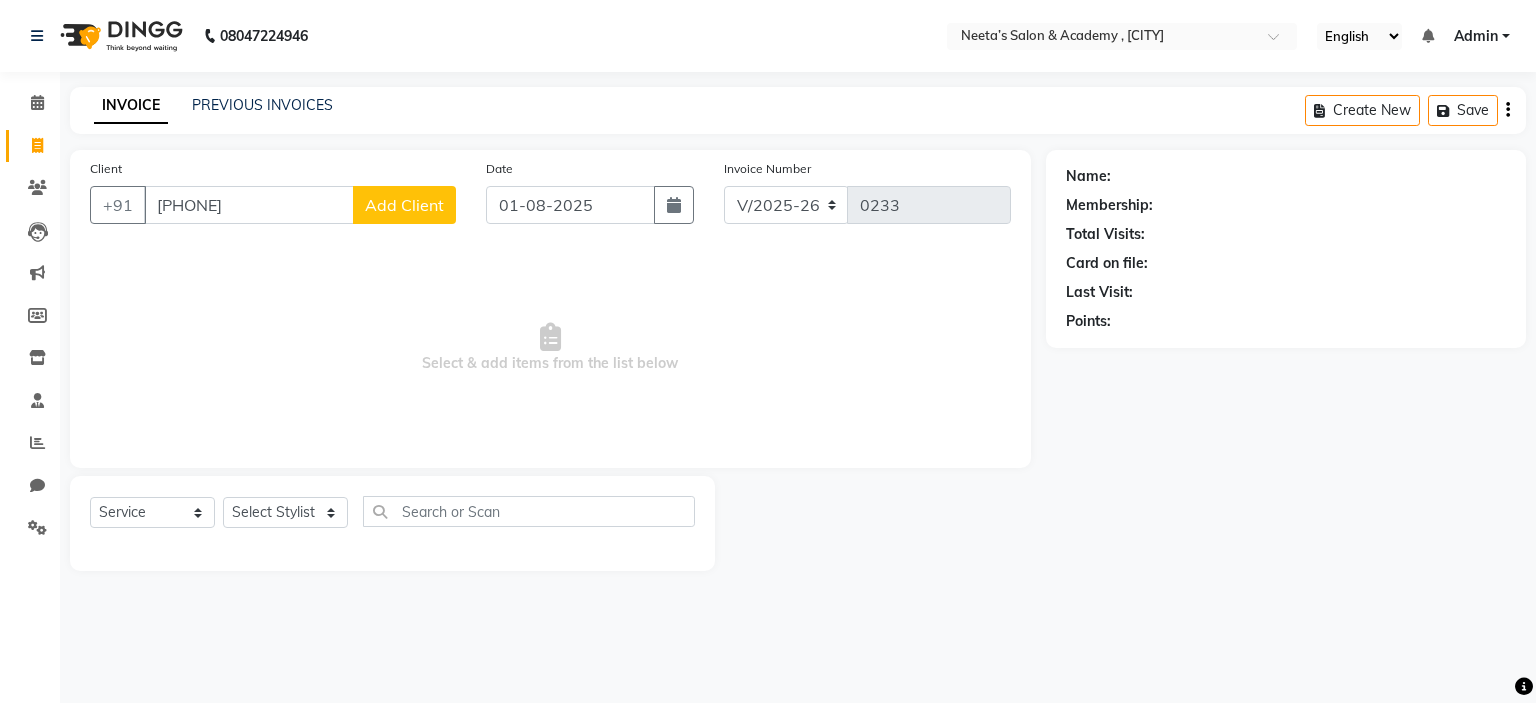 click on "Add Client" 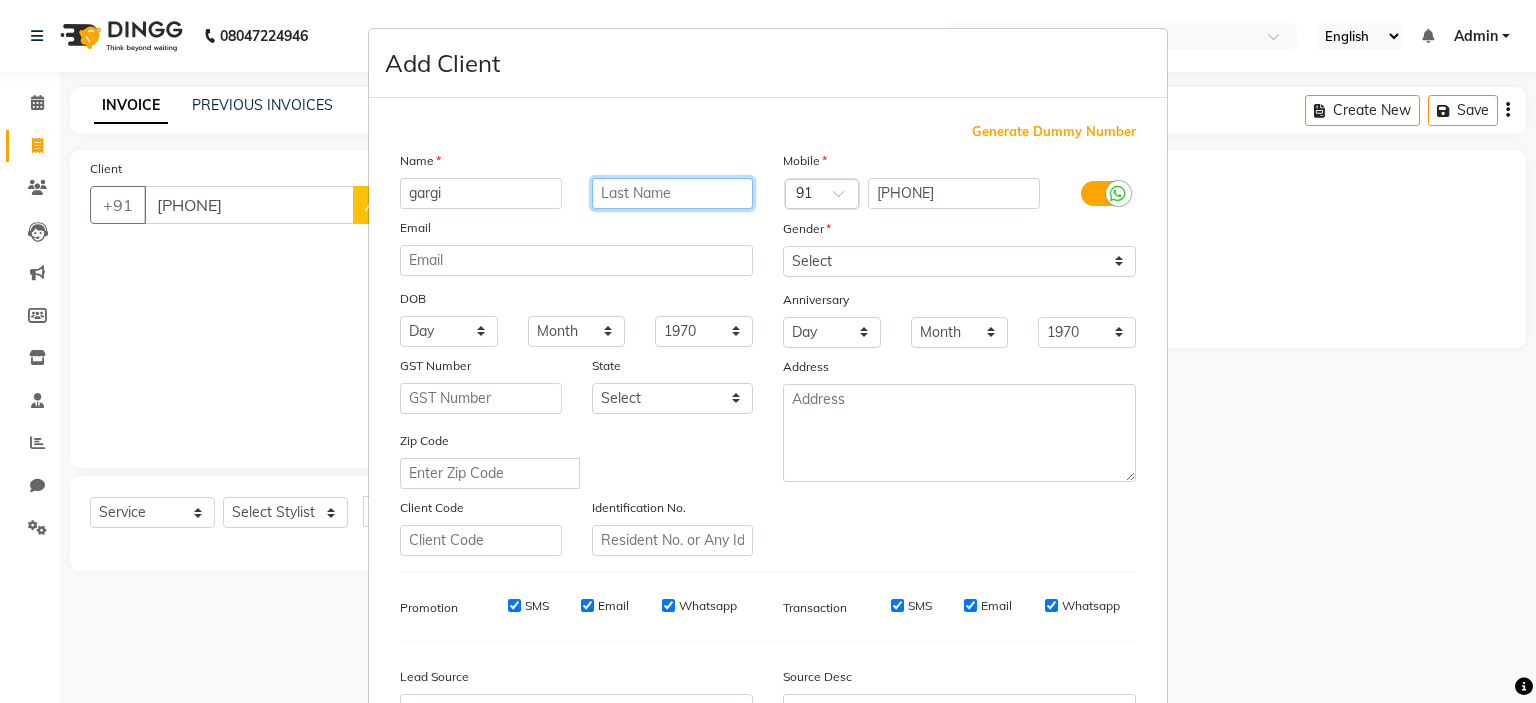 click at bounding box center [673, 193] 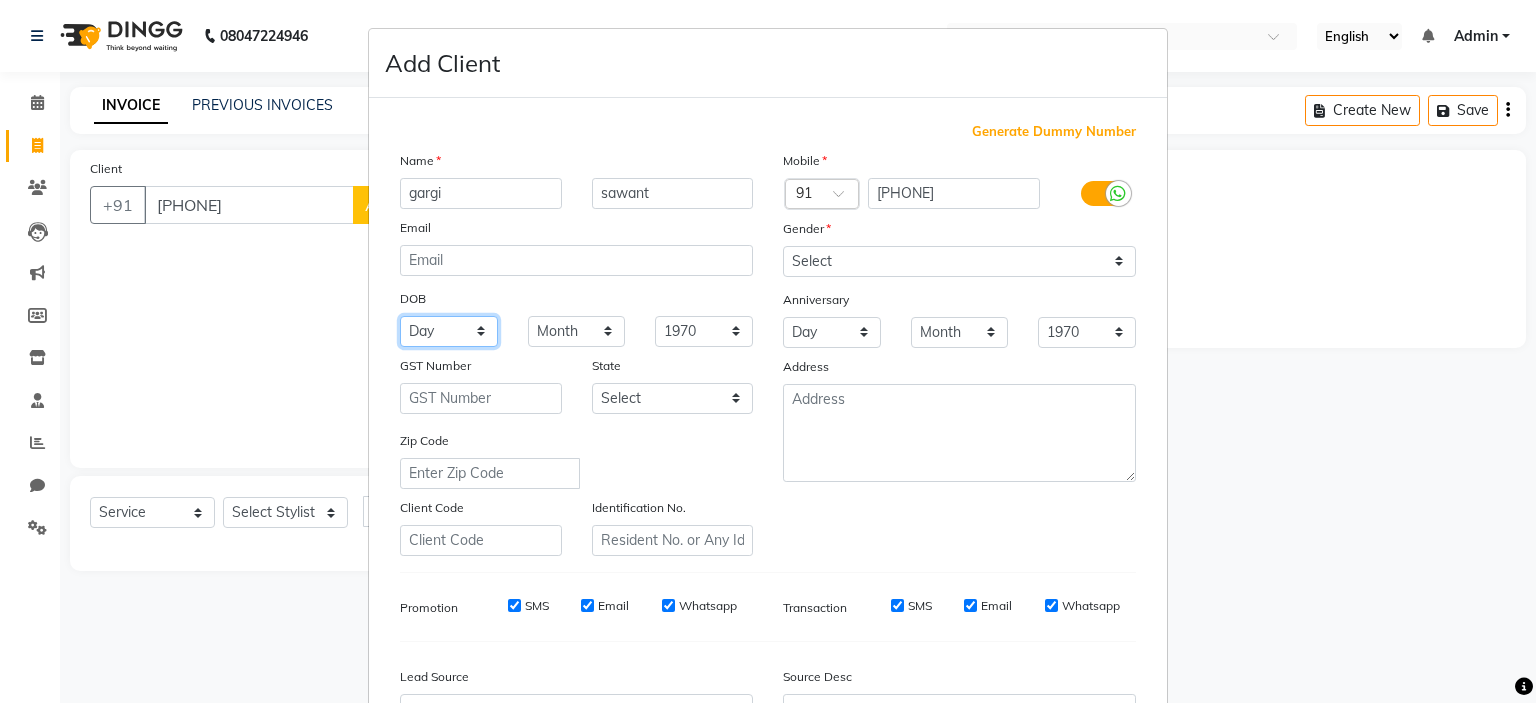 click on "Day 01 02 03 04 05 06 07 08 09 10 11 12 13 14 15 16 17 18 19 20 21 22 23 24 25 26 27 28 29 30 31" at bounding box center (449, 331) 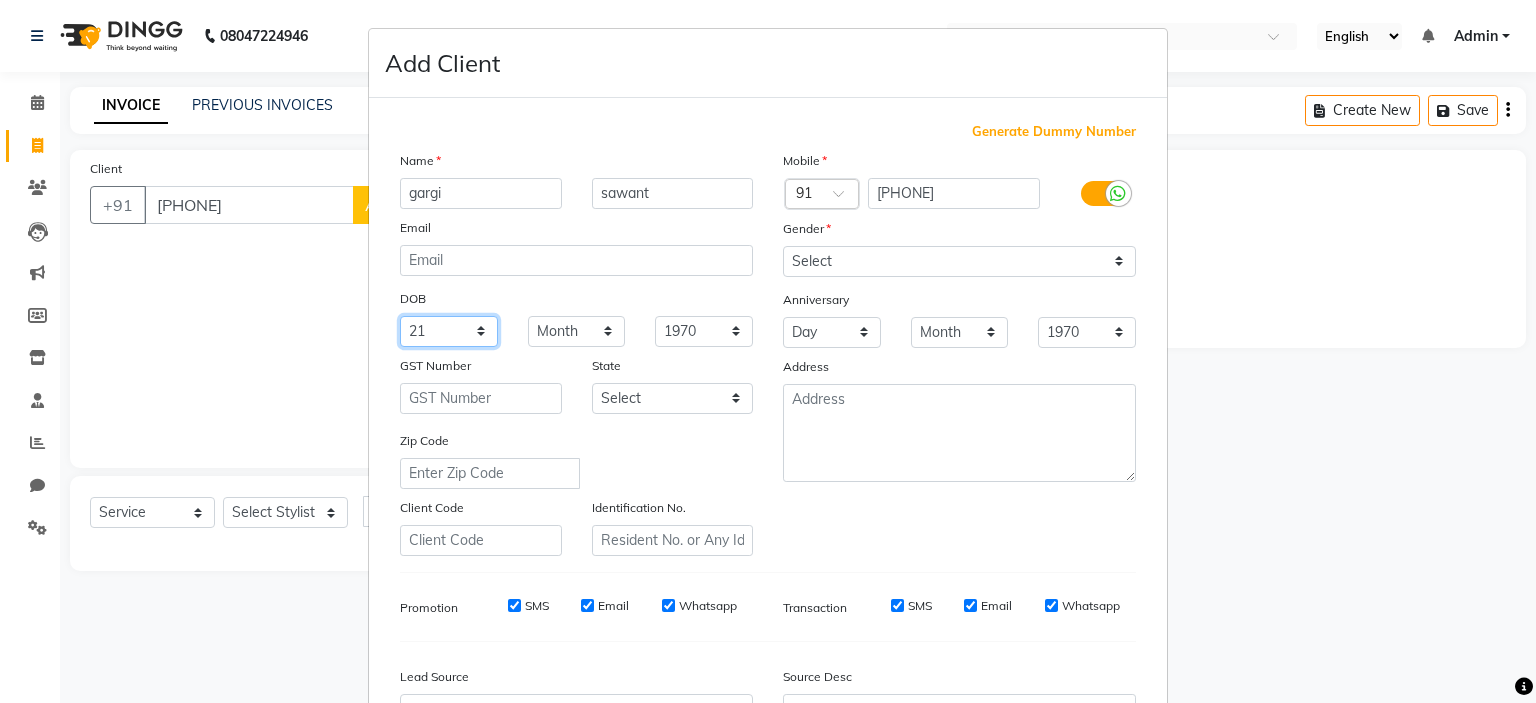click on "Day 01 02 03 04 05 06 07 08 09 10 11 12 13 14 15 16 17 18 19 20 21 22 23 24 25 26 27 28 29 30 31" at bounding box center [449, 331] 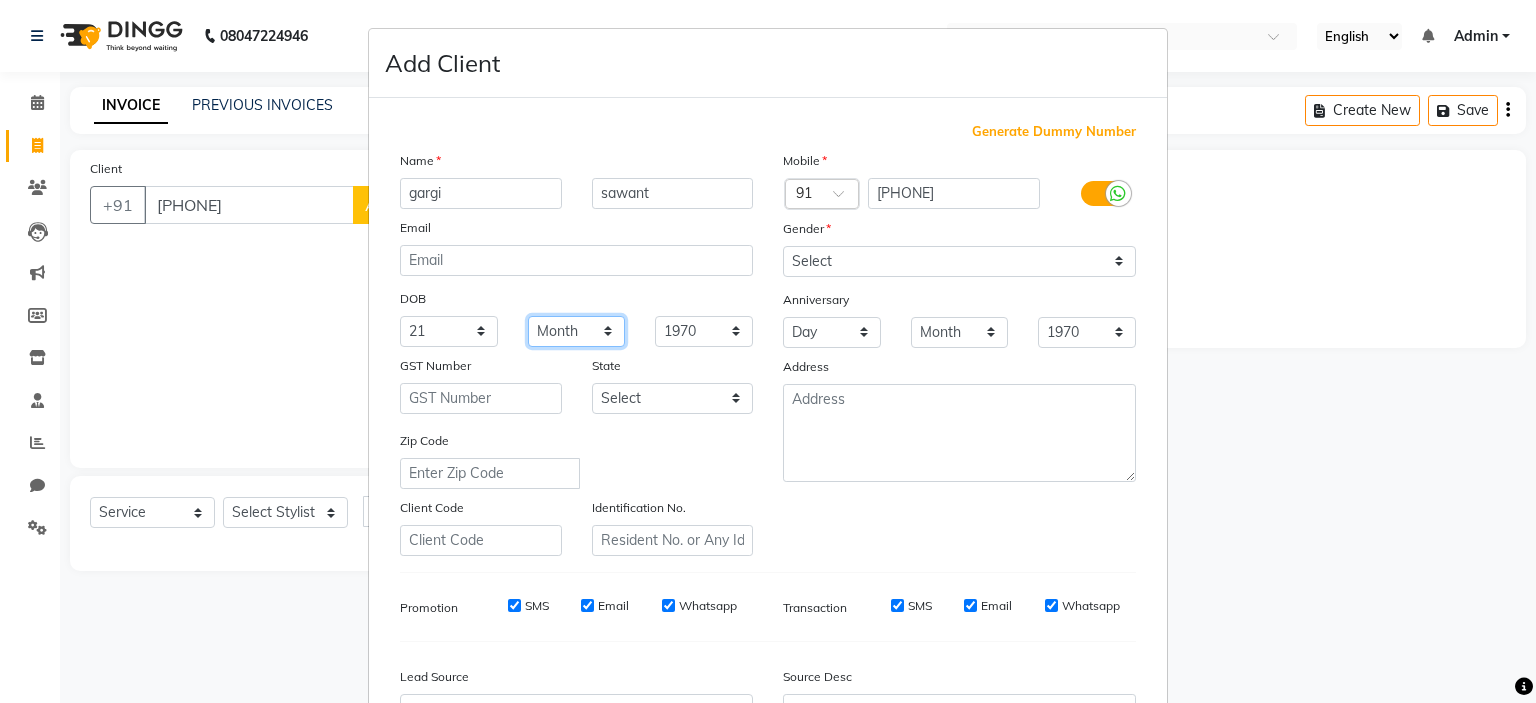 click on "Month January February March April May June July August September October November December" at bounding box center [577, 331] 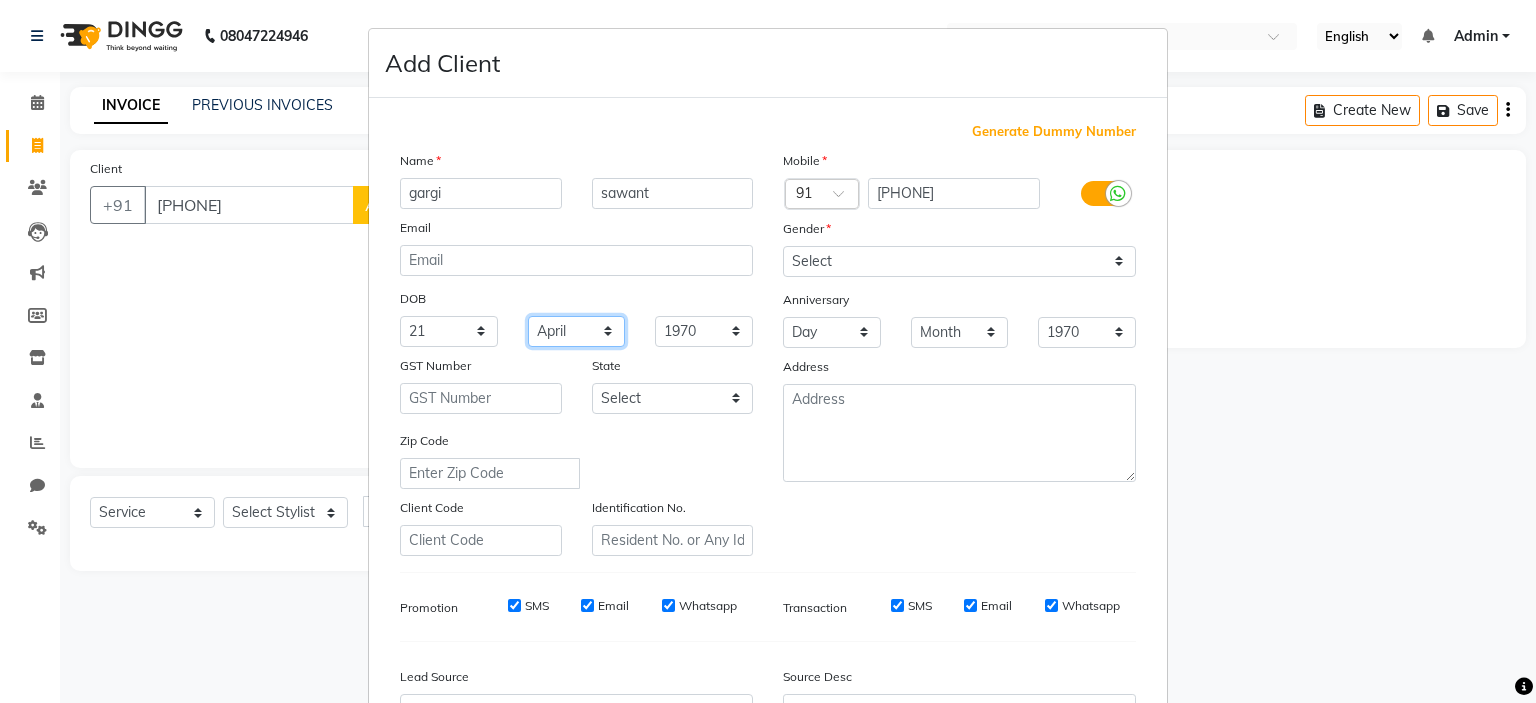 click on "Month January February March April May June July August September October November December" at bounding box center (577, 331) 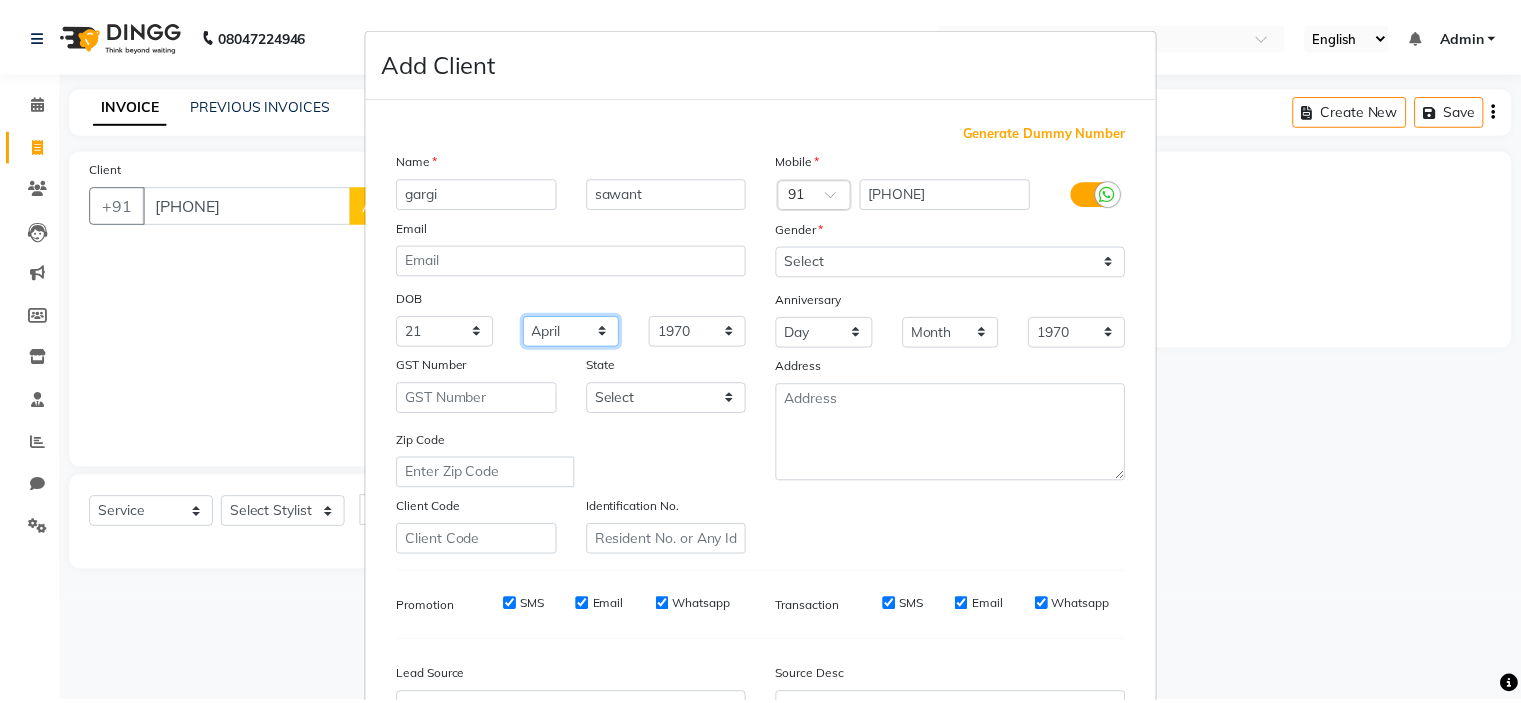 scroll, scrollTop: 229, scrollLeft: 0, axis: vertical 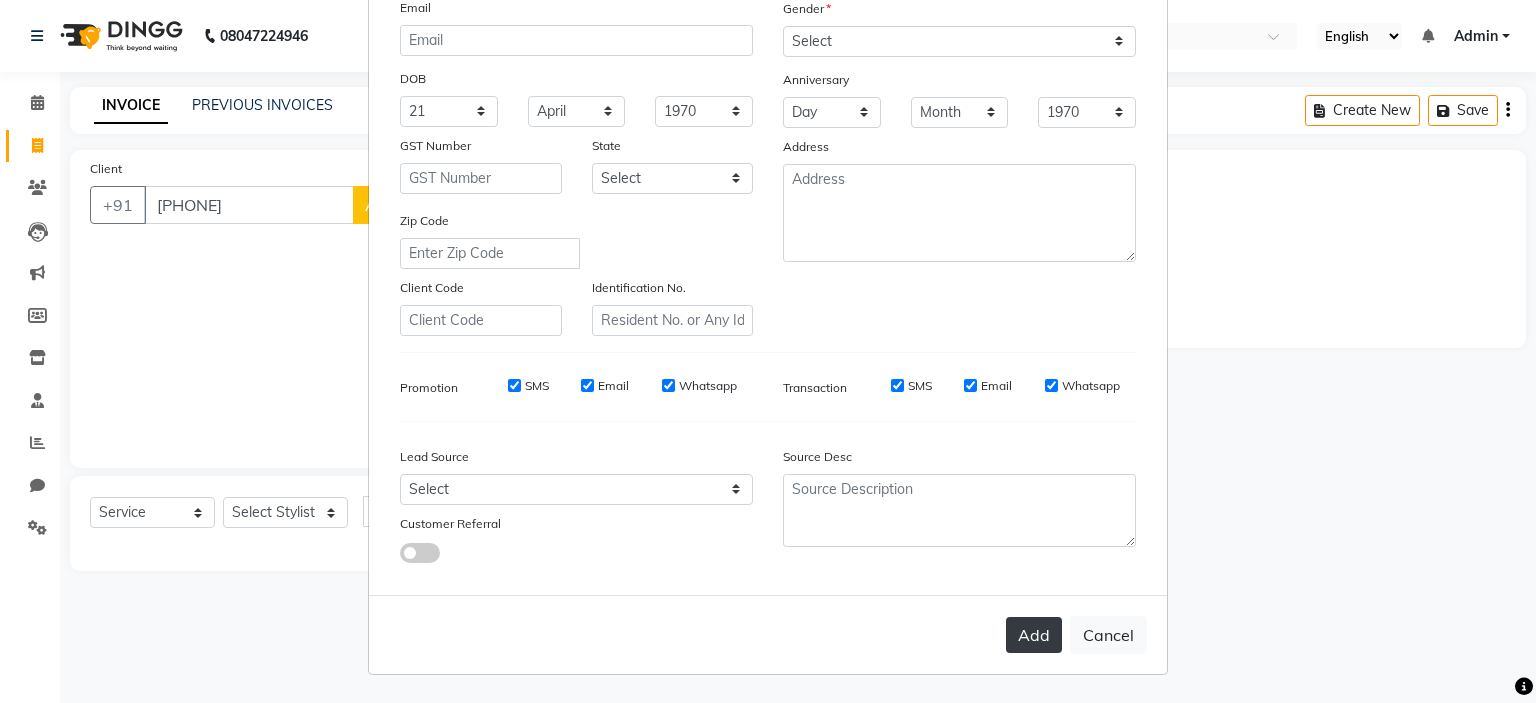 click on "Add" at bounding box center (1034, 635) 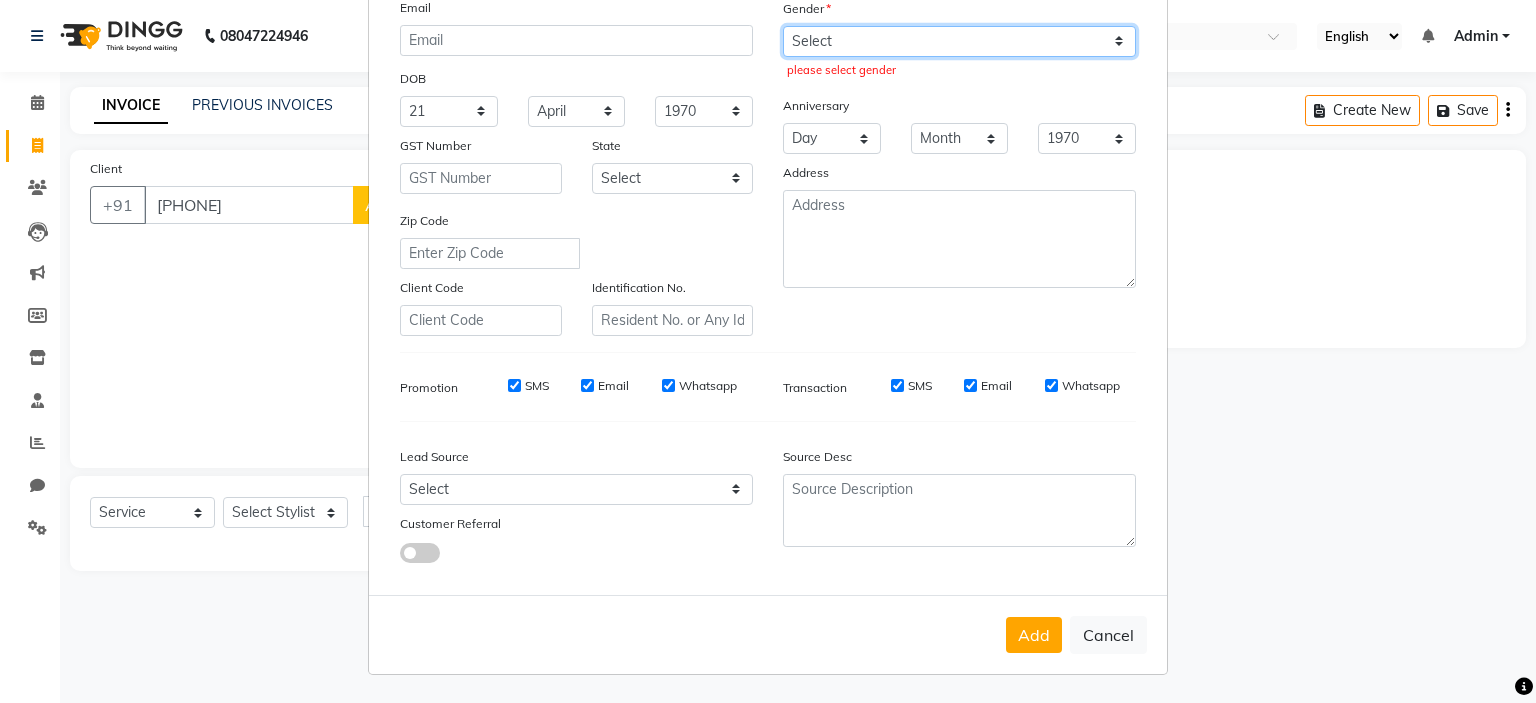 click on "Select Male Female Other Prefer Not To Say" at bounding box center (959, 41) 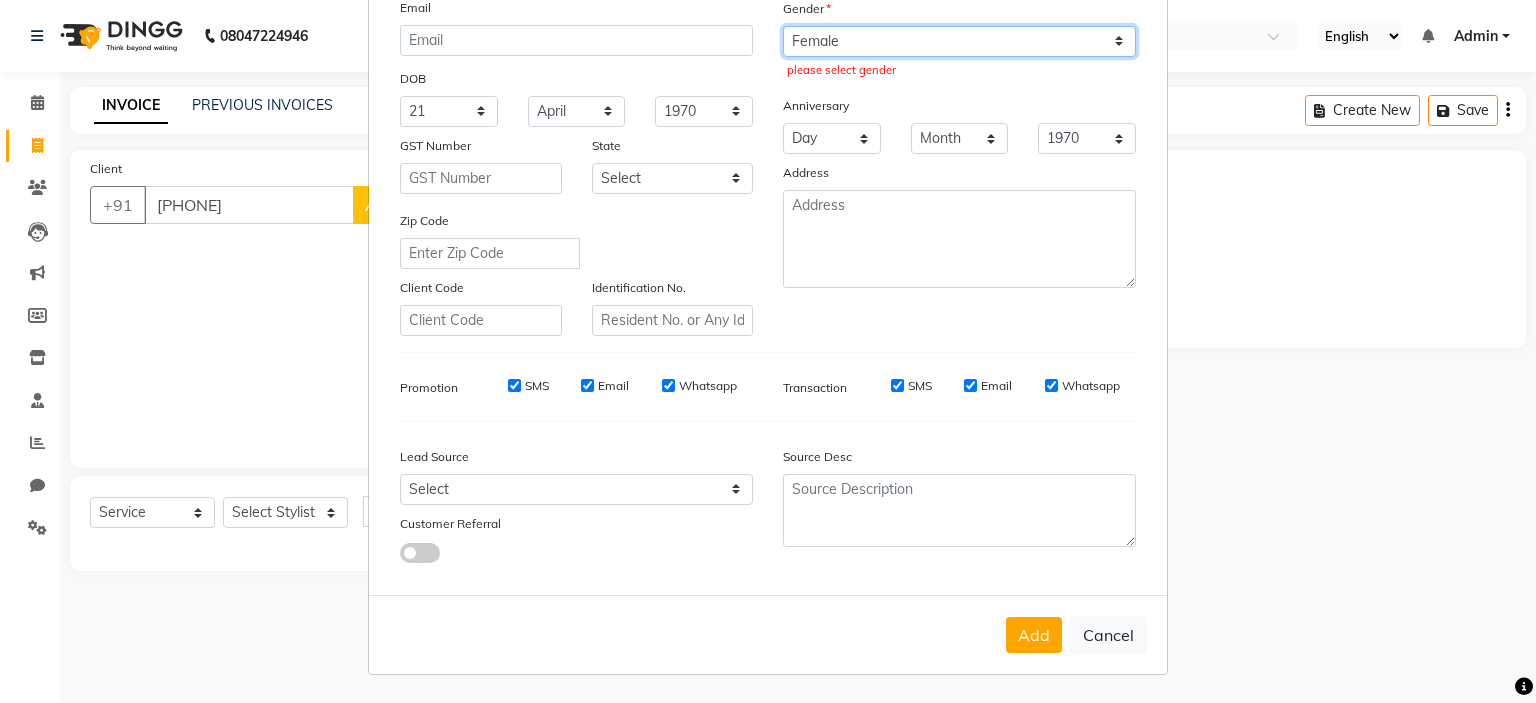 click on "Select Male Female Other Prefer Not To Say" at bounding box center (959, 41) 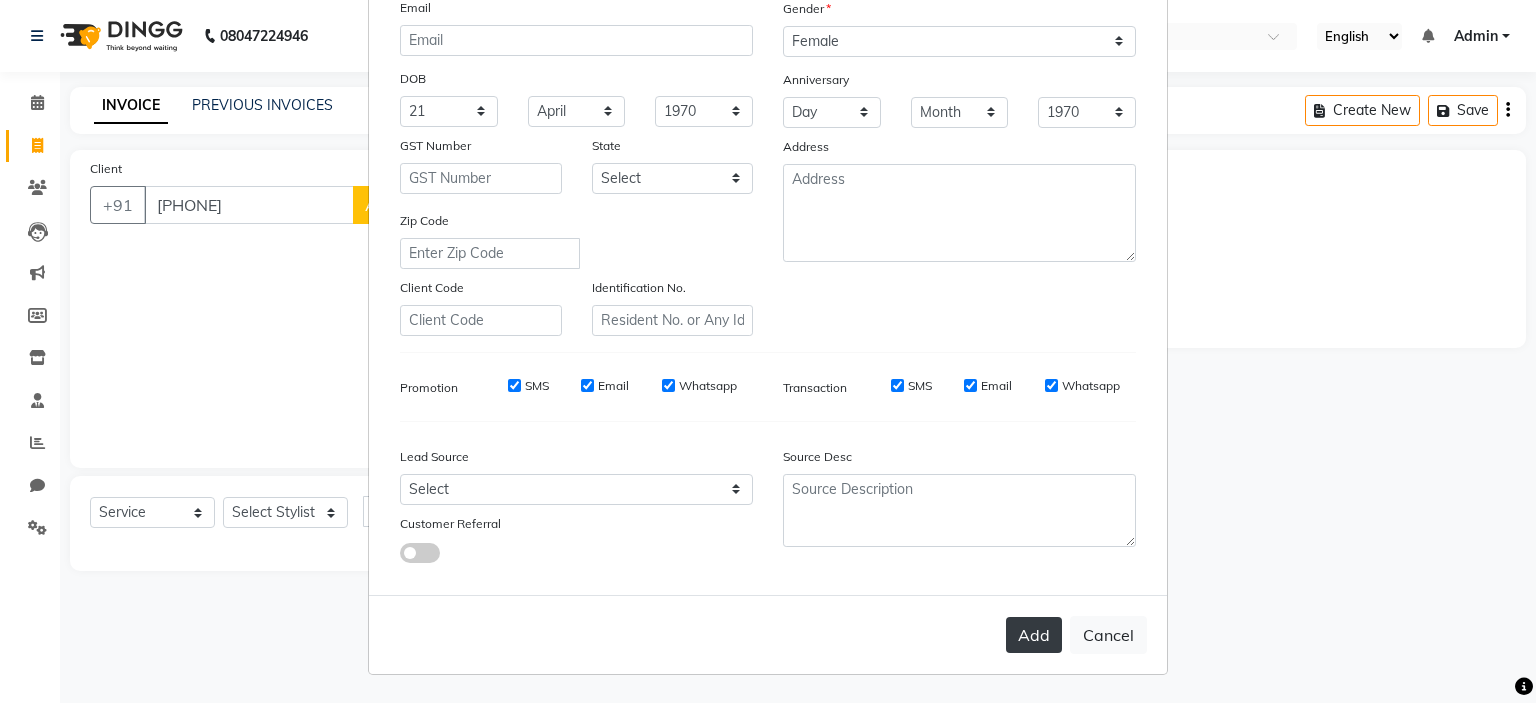 click on "Add" at bounding box center (1034, 635) 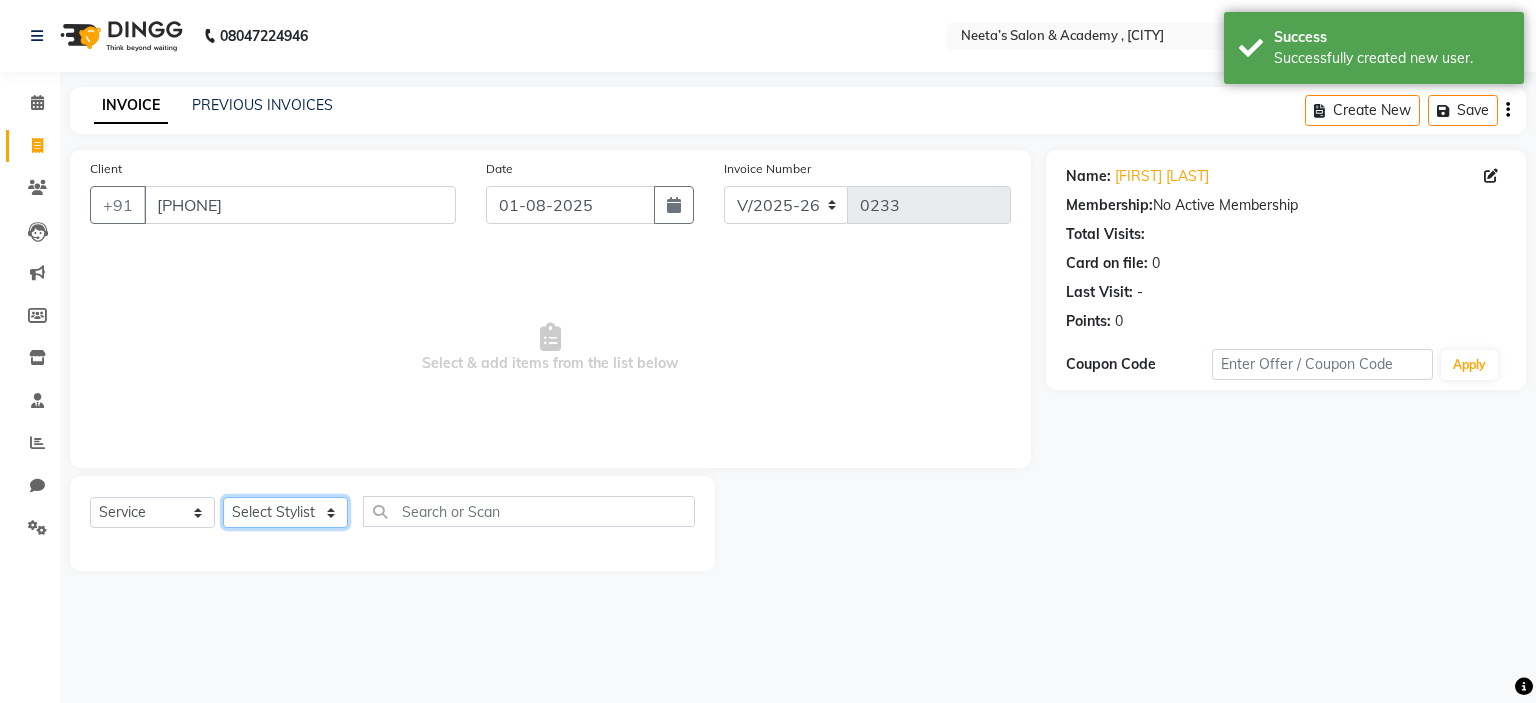 click on "Select Stylist  [FIRST] (Owner) [FIRST] [FIRST] [FIRST] [FIRST] [FIRST] [FIRST] [FIRST] [FIRST] [FIRST]" 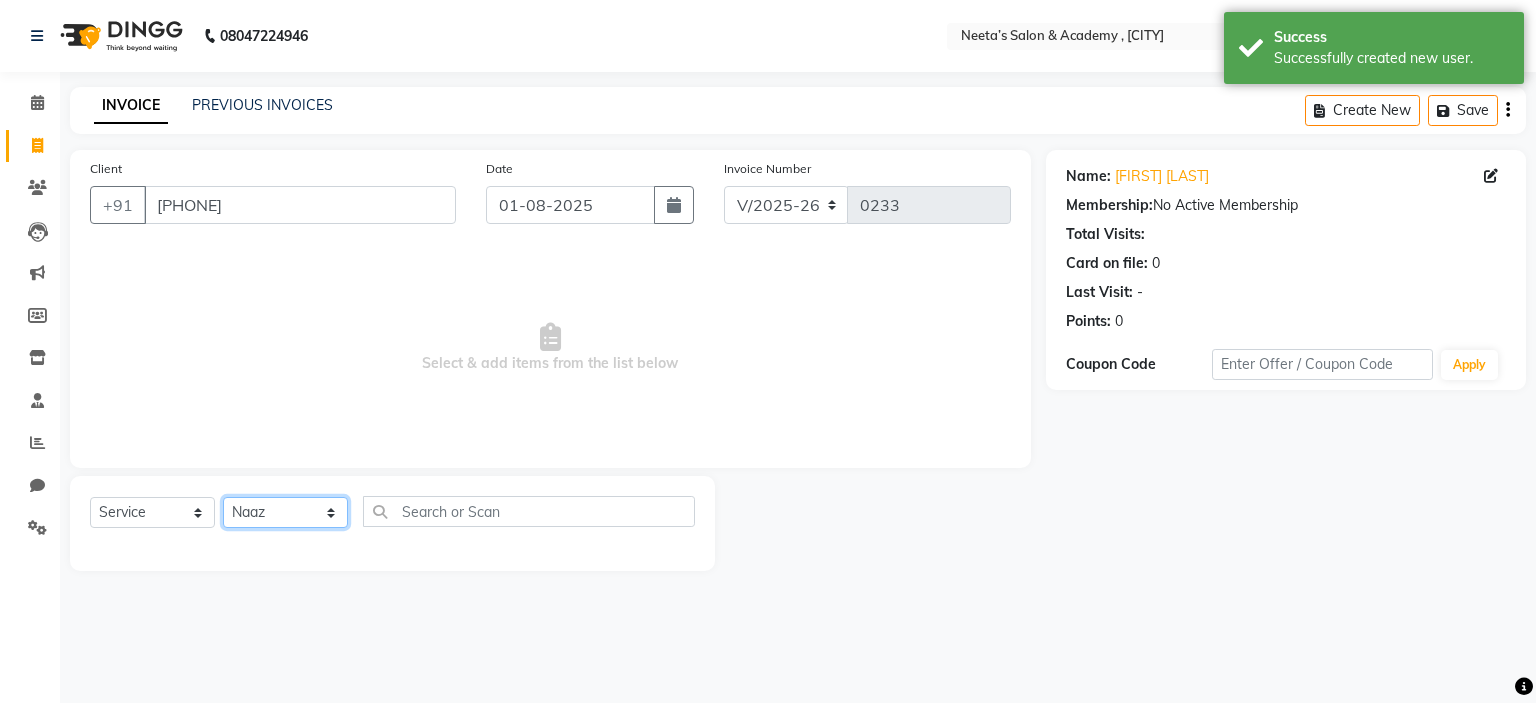 click on "Select Stylist  [FIRST] (Owner) [FIRST] [FIRST] [FIRST] [FIRST] [FIRST] [FIRST] [FIRST] [FIRST] [FIRST]" 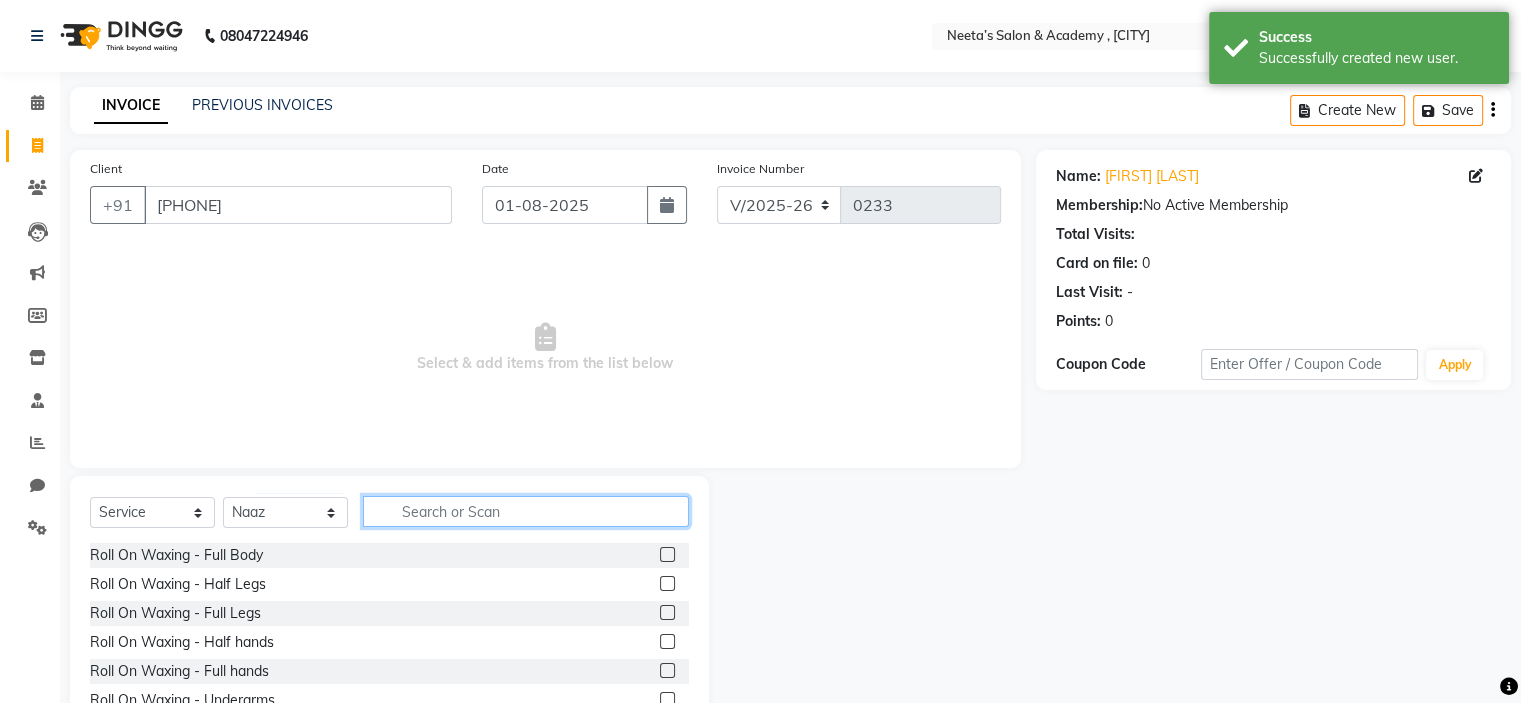 click 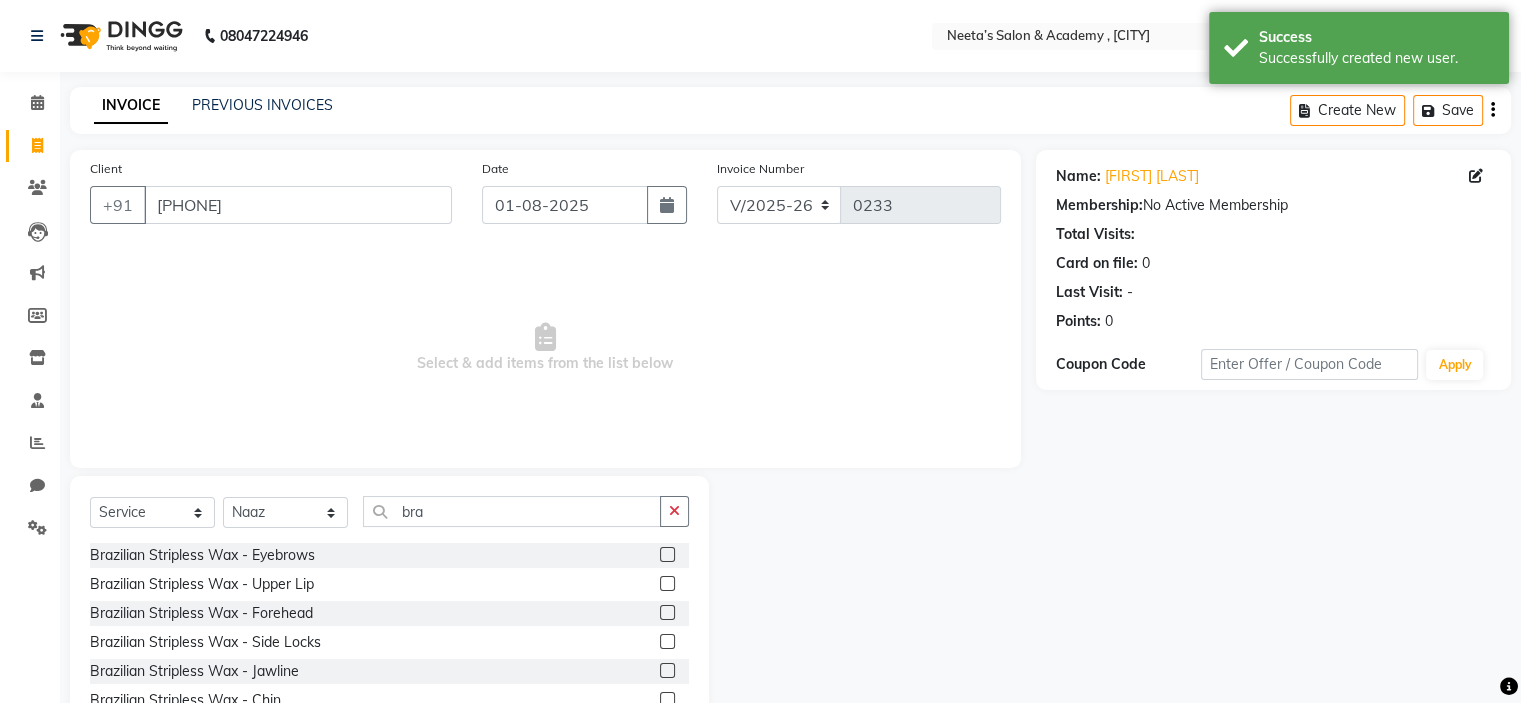 click 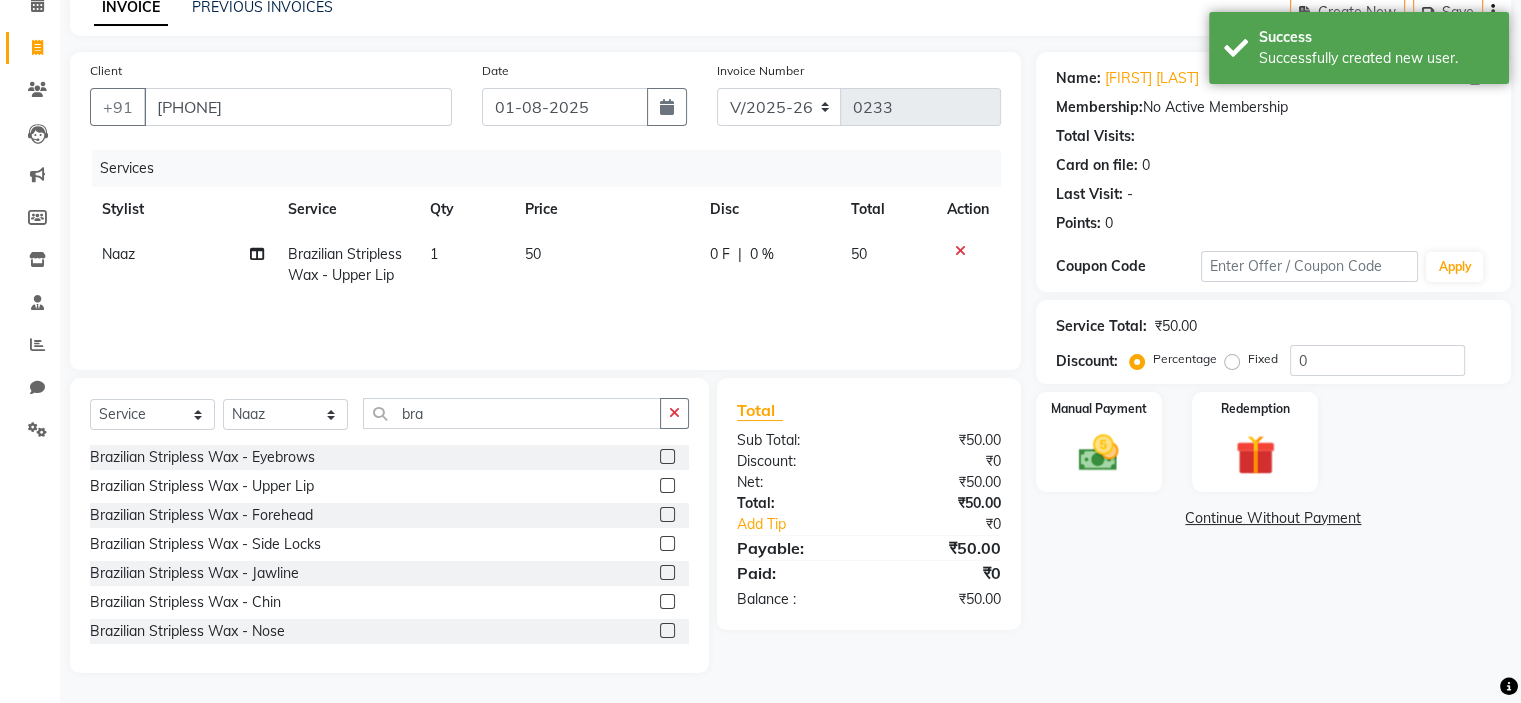 scroll, scrollTop: 97, scrollLeft: 0, axis: vertical 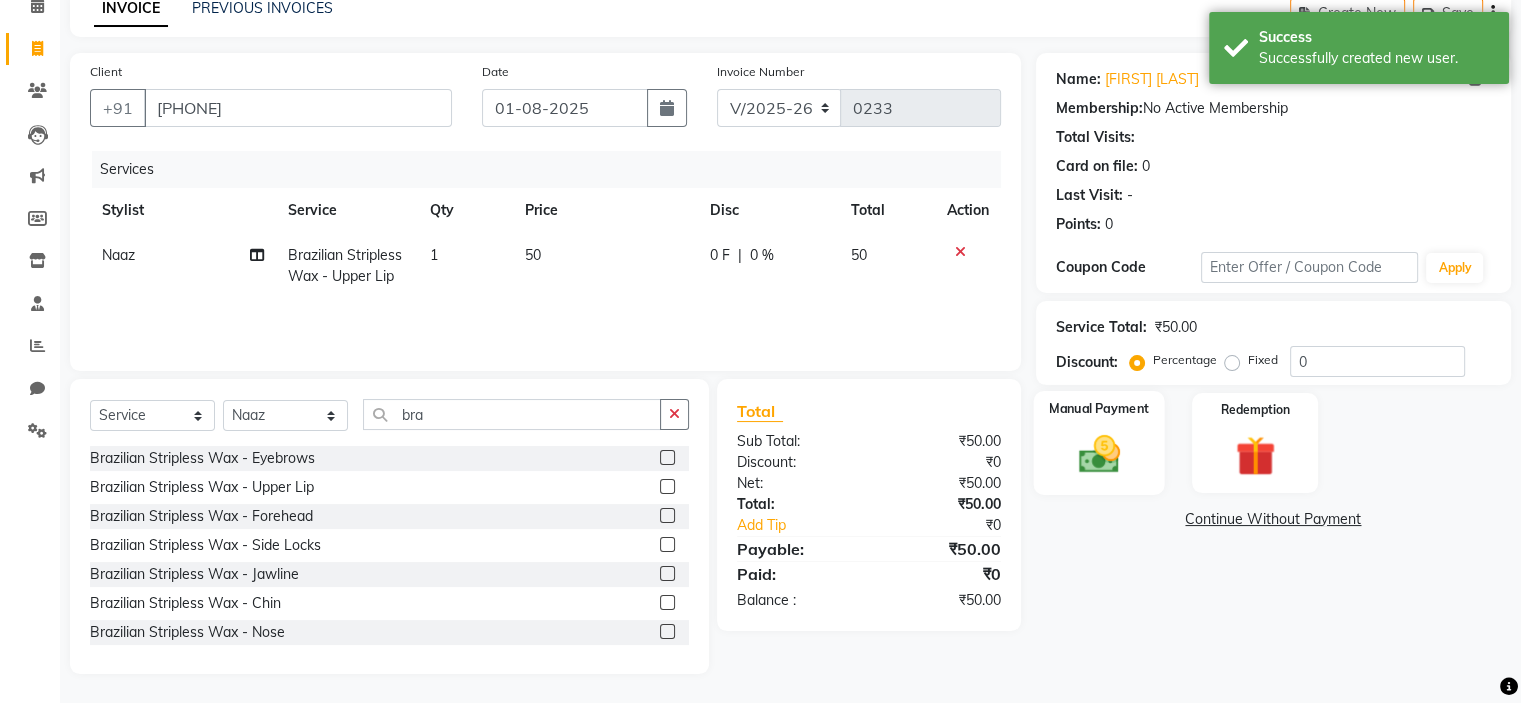 click on "Manual Payment" 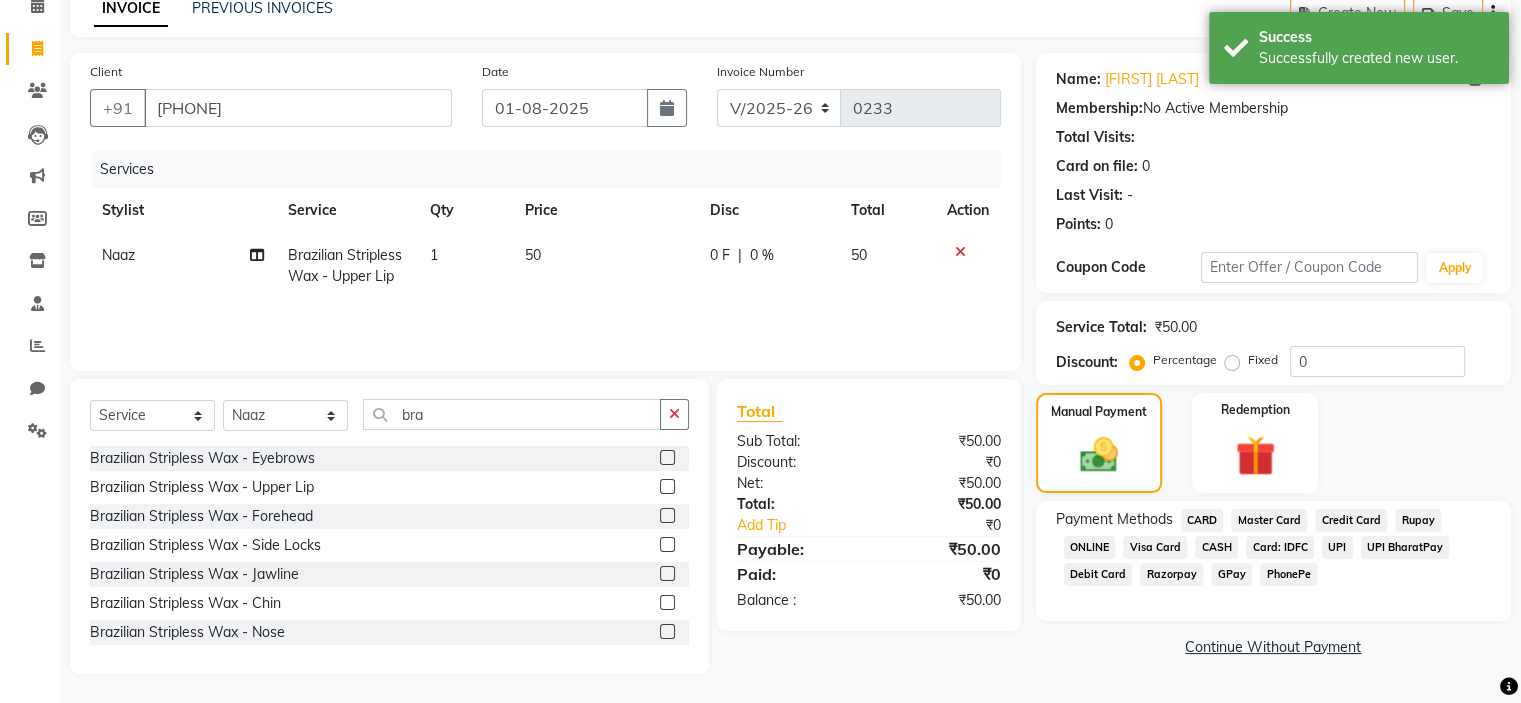 click on "GPay" 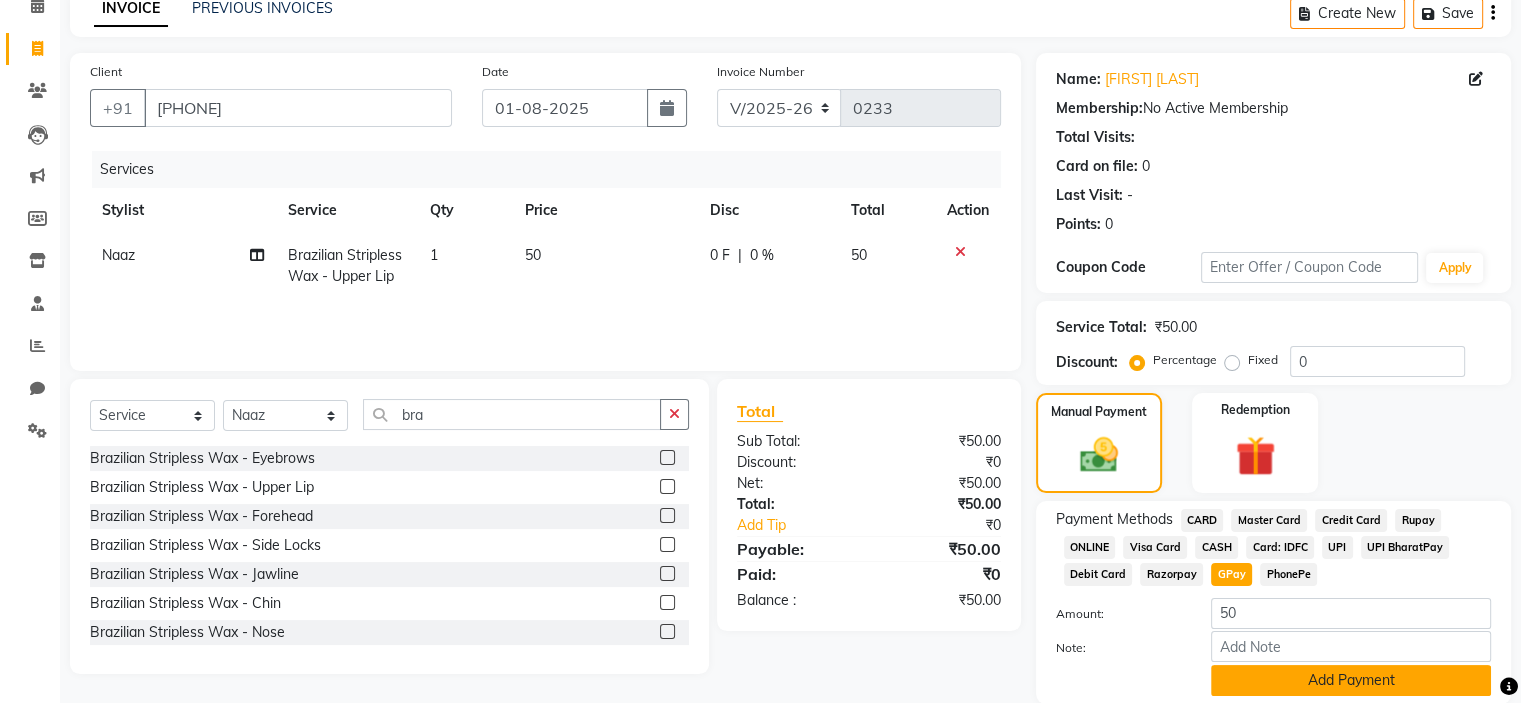 click on "Add Payment" 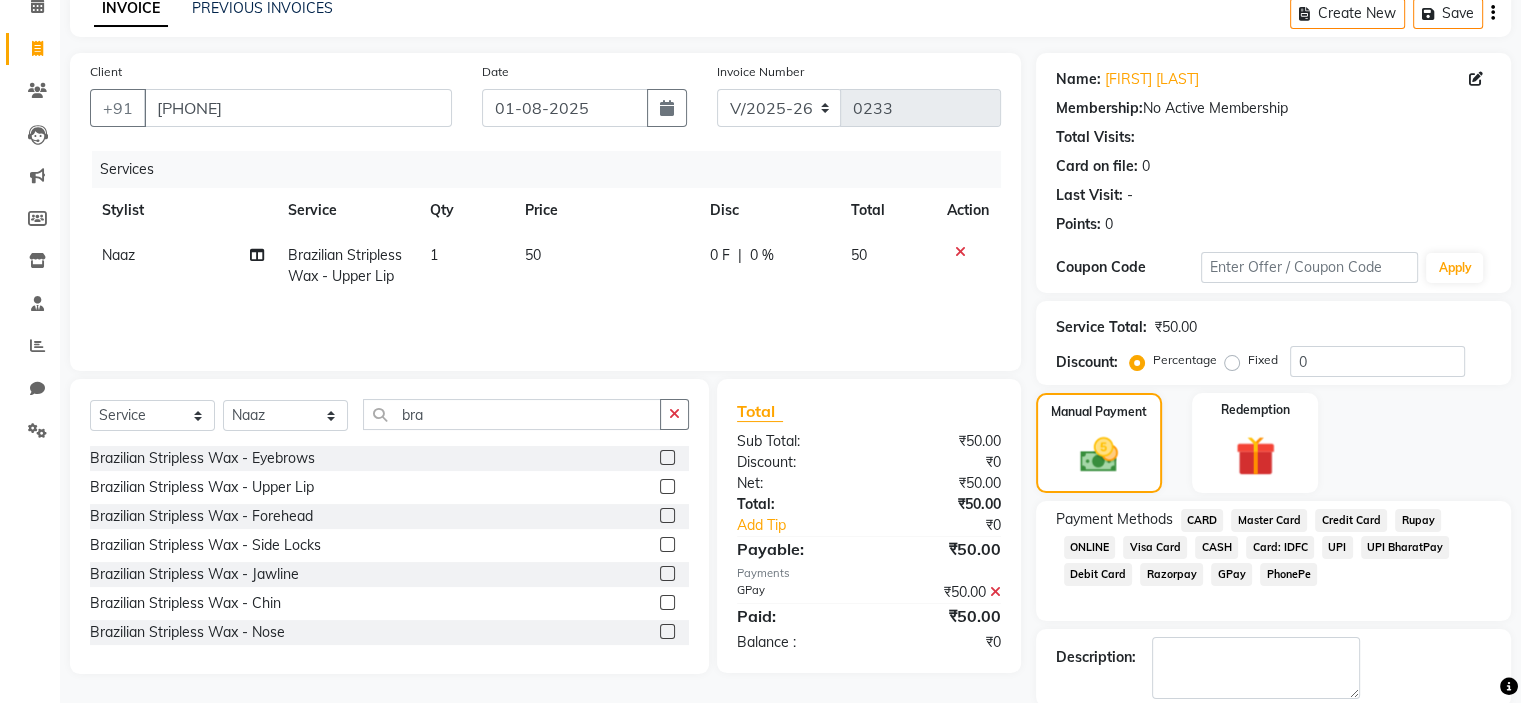 scroll, scrollTop: 197, scrollLeft: 0, axis: vertical 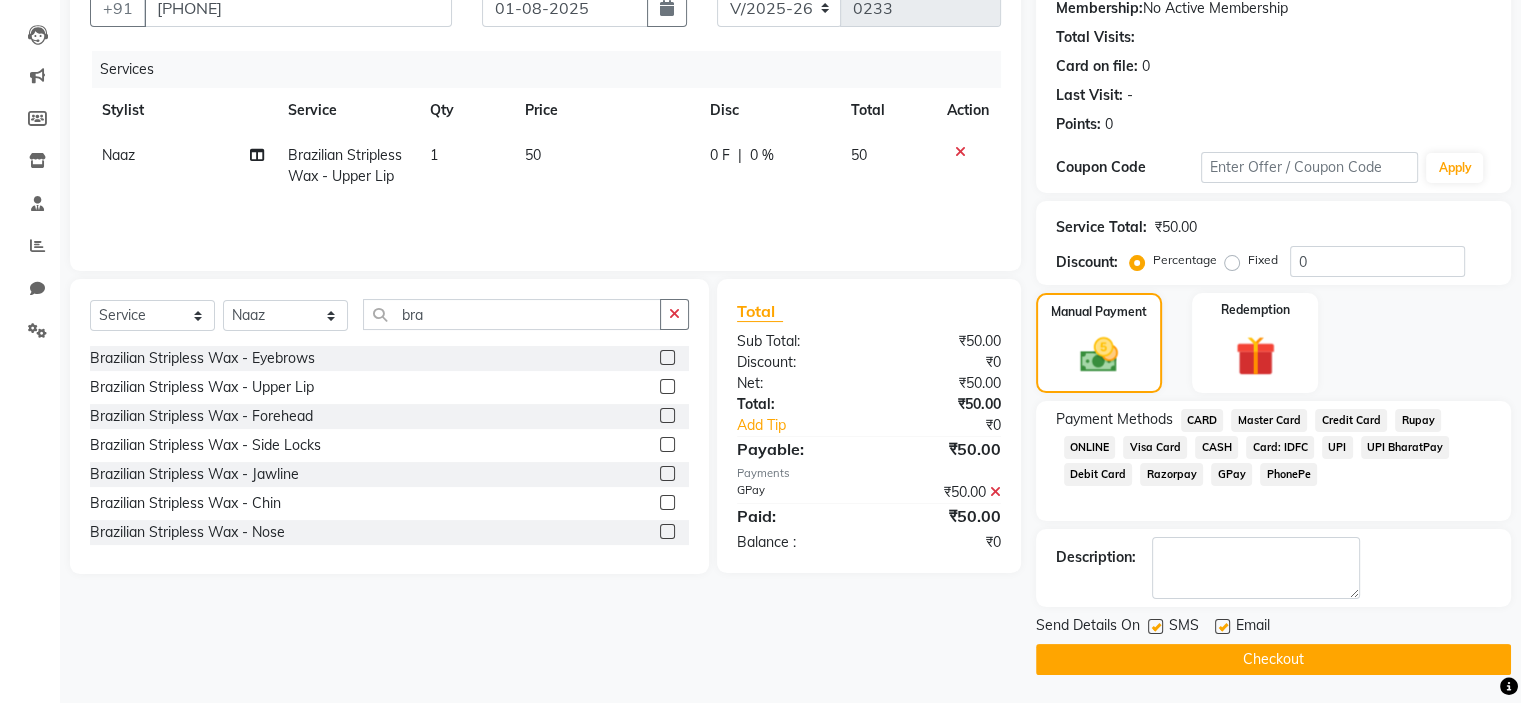 click on "Checkout" 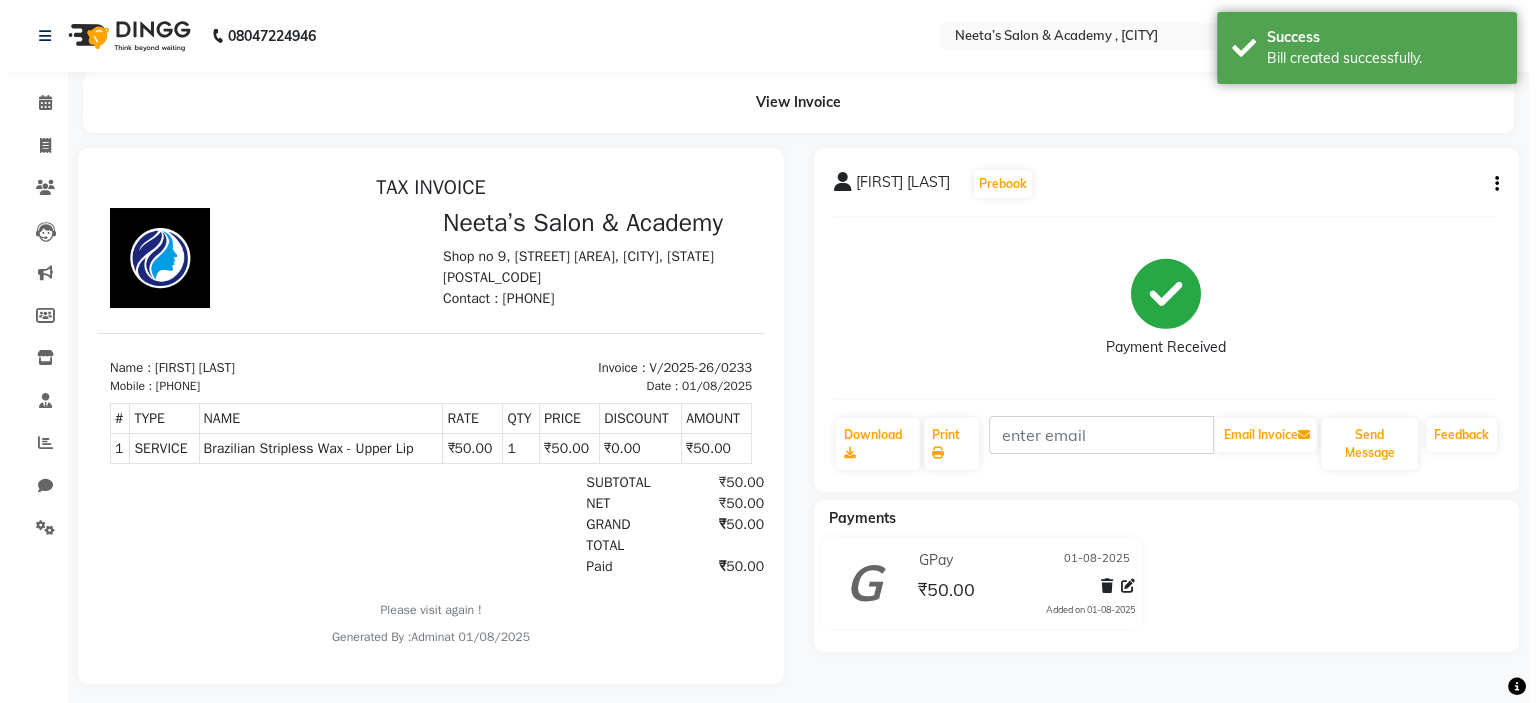 scroll, scrollTop: 0, scrollLeft: 0, axis: both 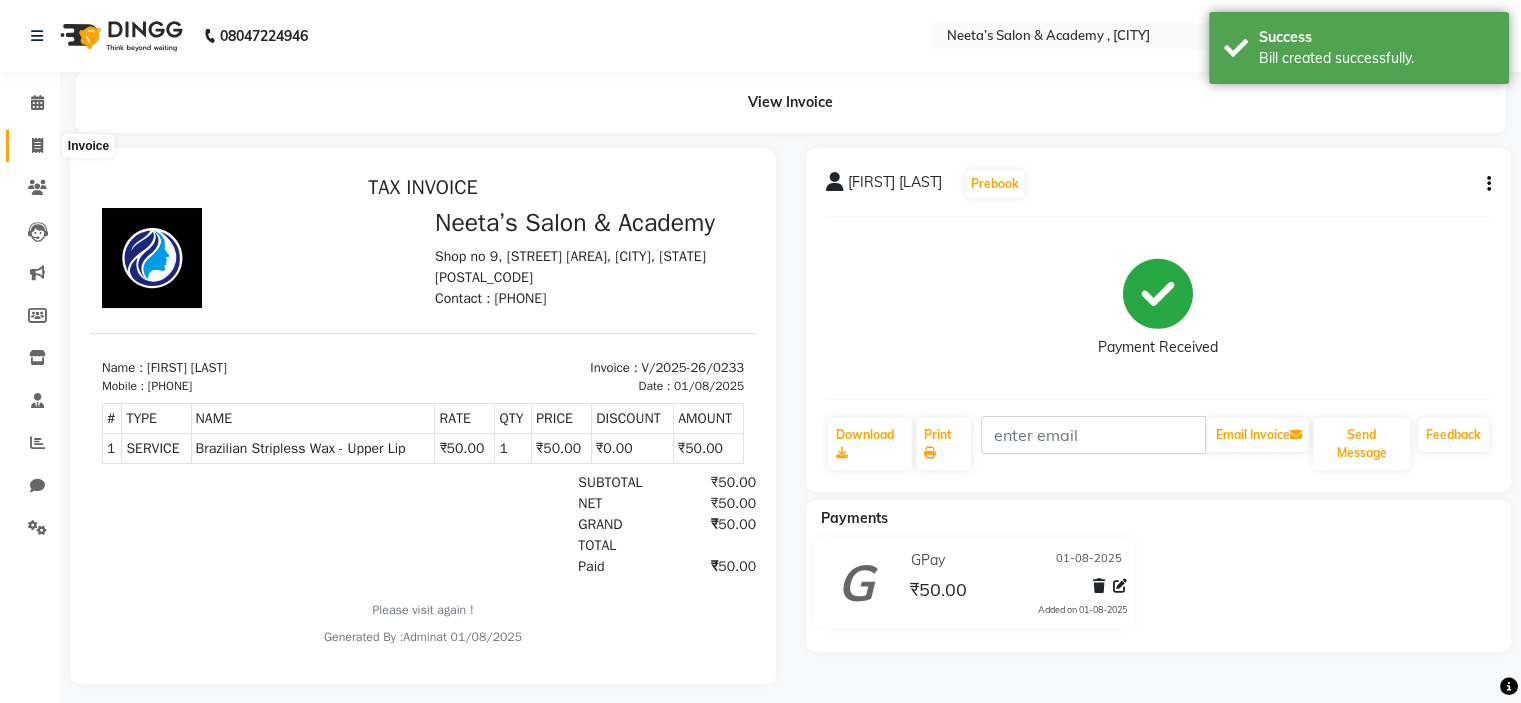 click 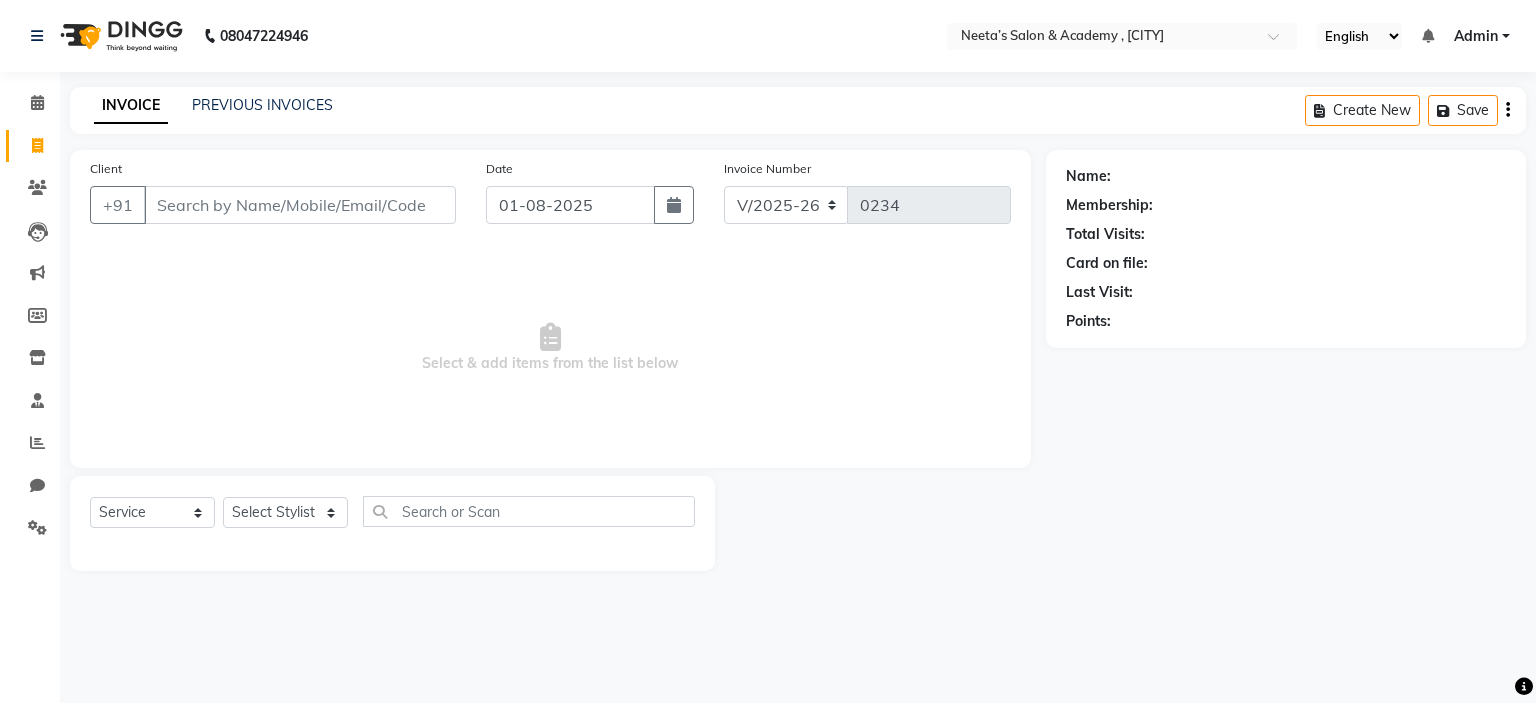 click at bounding box center [1524, 687] 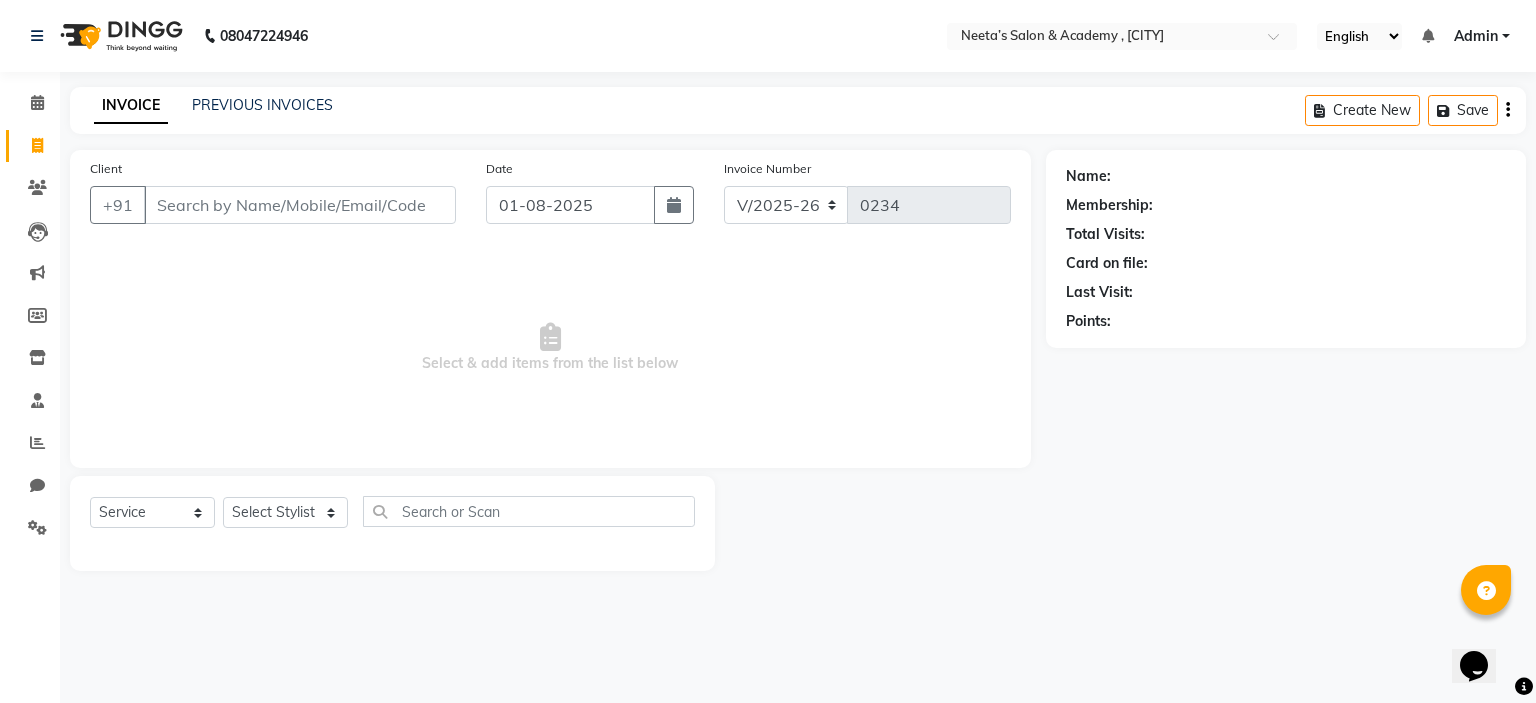 click on "Name: Membership: Total Visits: Card on file: Last Visit:  Points:" 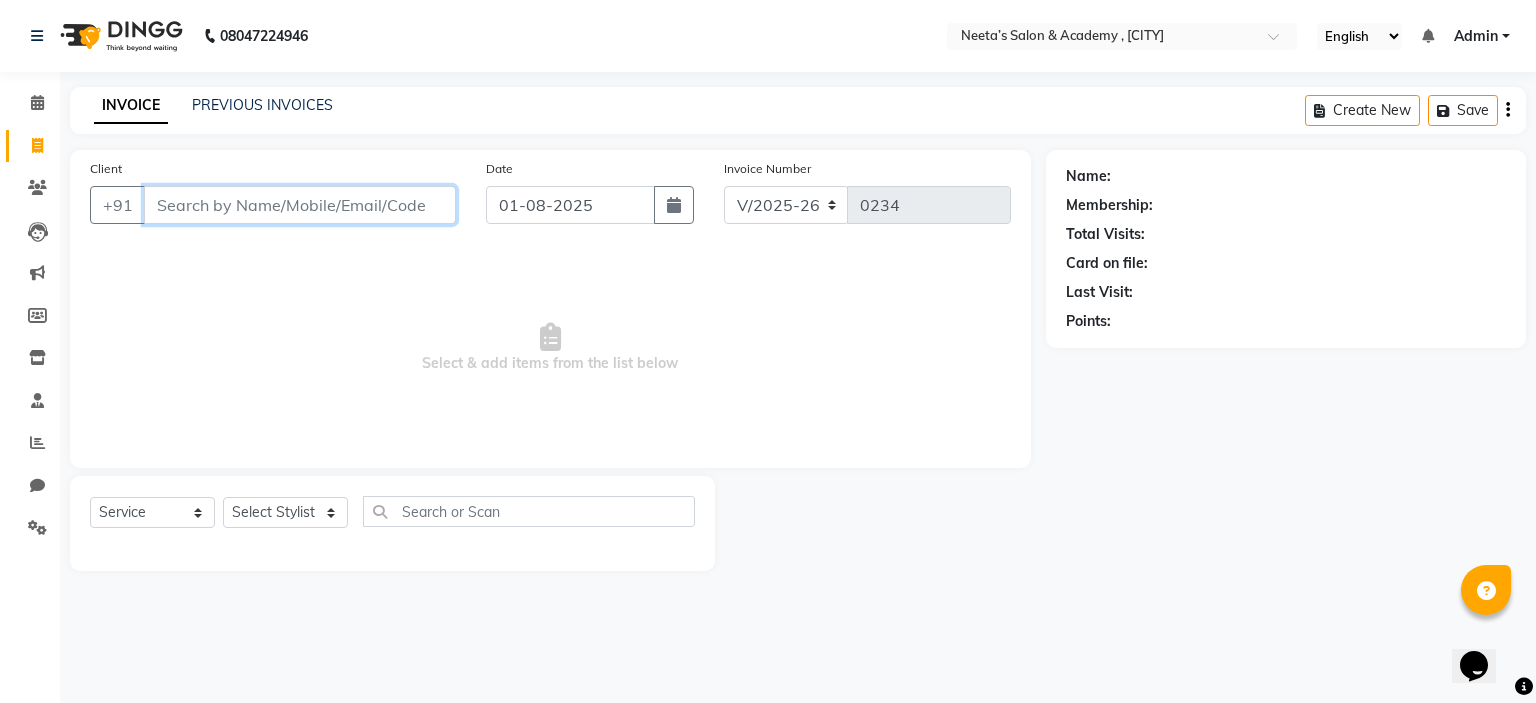 click on "Client" at bounding box center (300, 205) 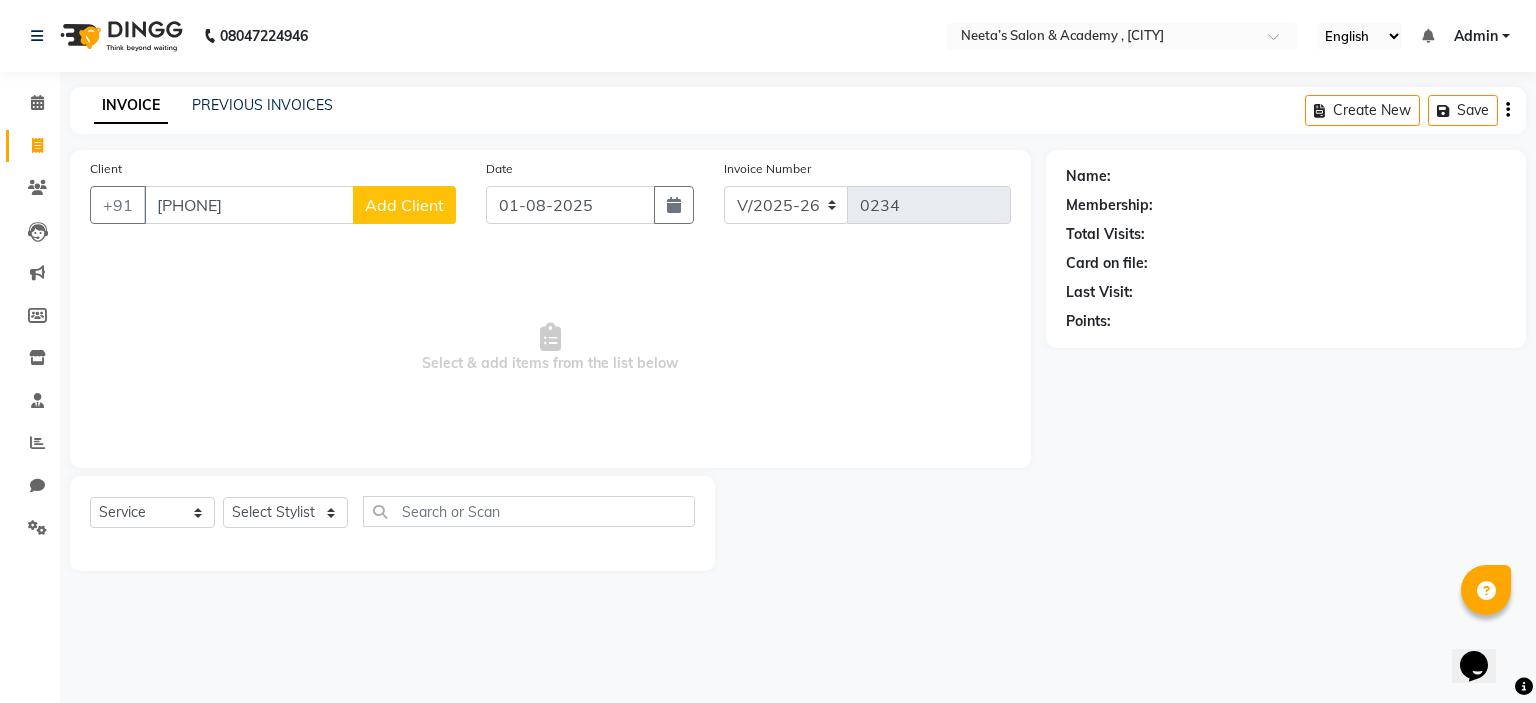 click on "Add Client" 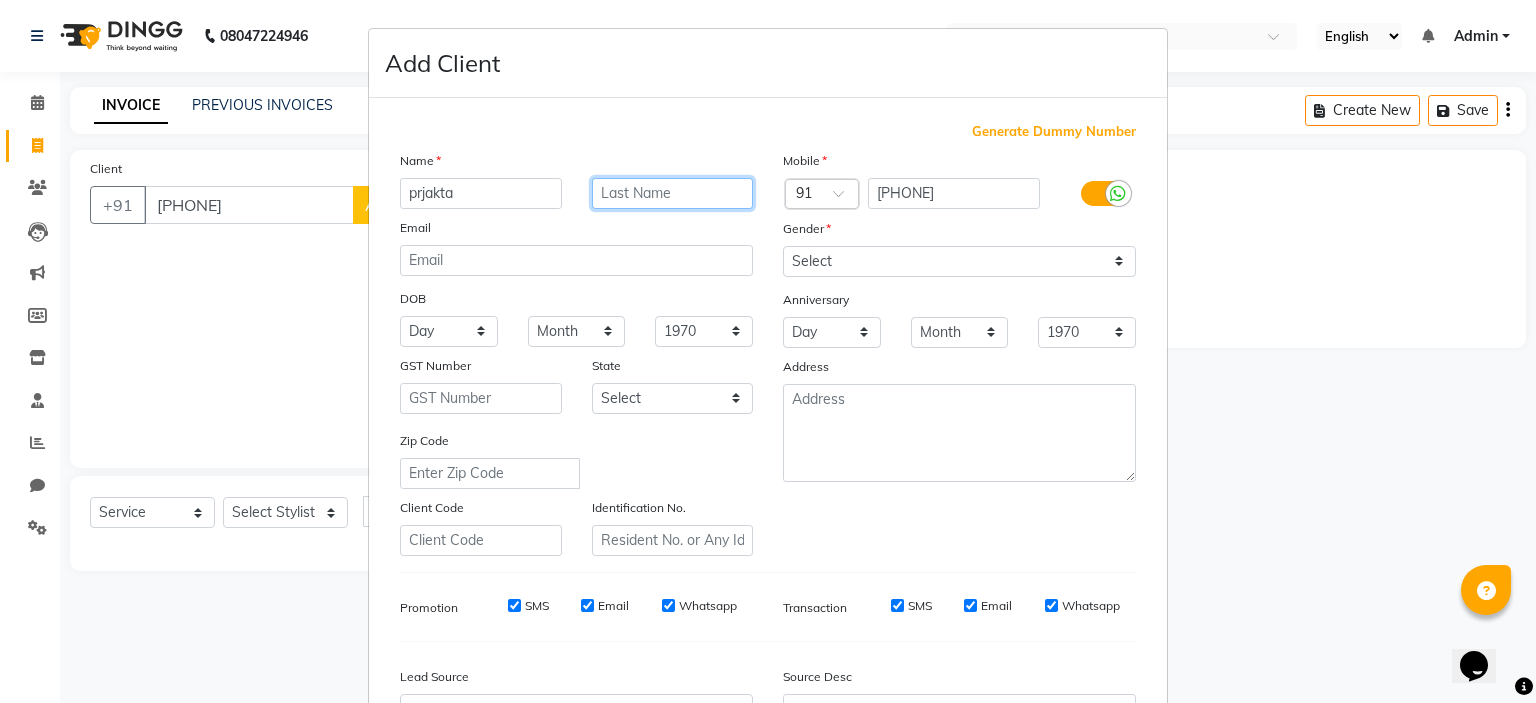 click at bounding box center [673, 193] 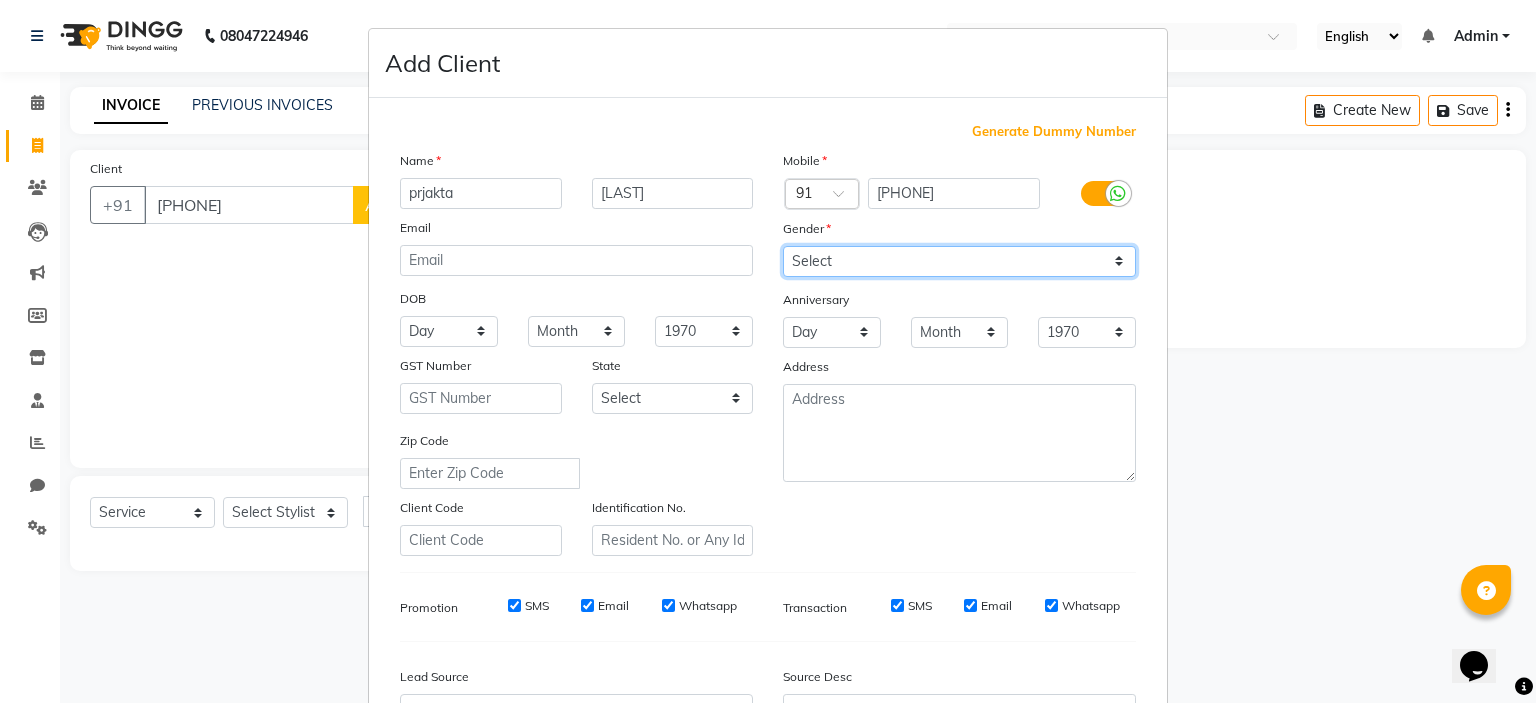 click on "Select Male Female Other Prefer Not To Say" at bounding box center [959, 261] 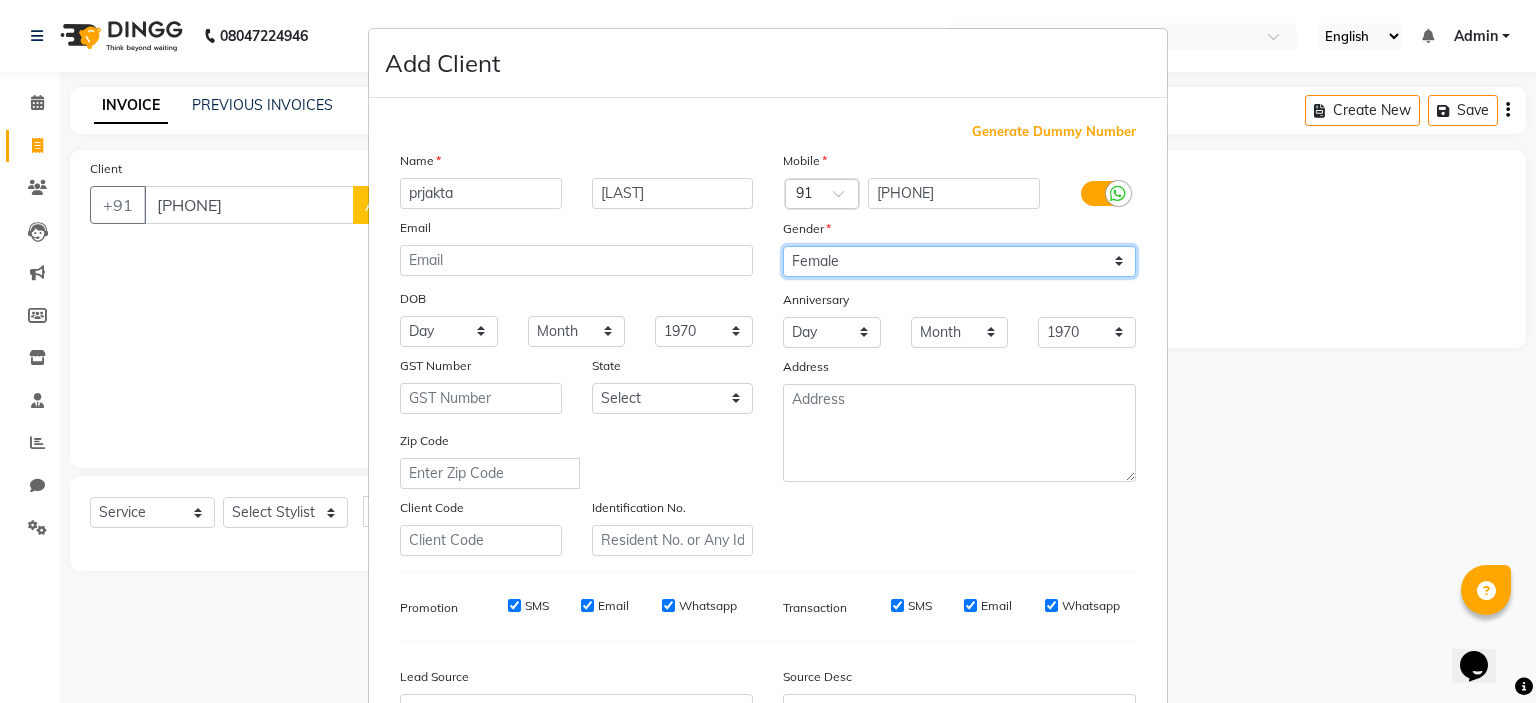 click on "Select Male Female Other Prefer Not To Say" at bounding box center (959, 261) 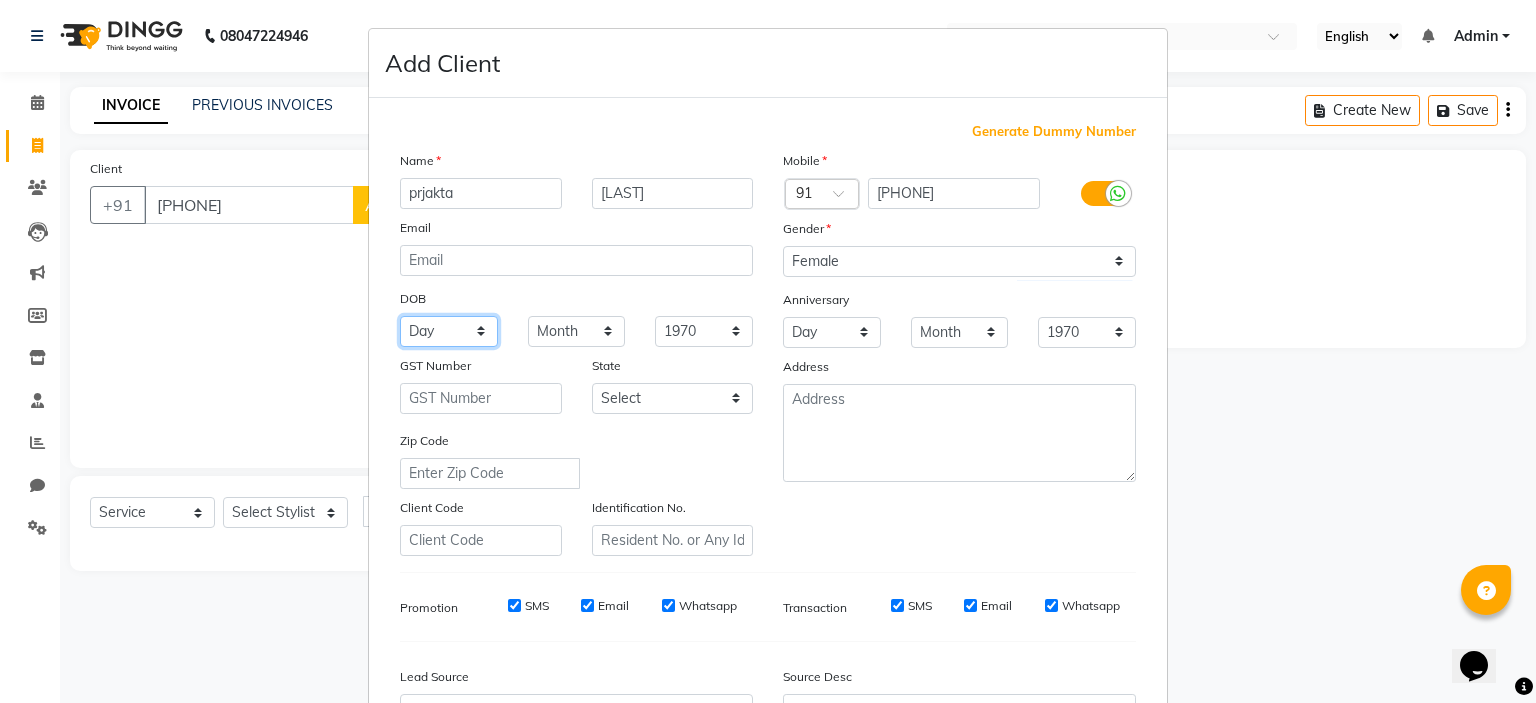 click on "Day 01 02 03 04 05 06 07 08 09 10 11 12 13 14 15 16 17 18 19 20 21 22 23 24 25 26 27 28 29 30 31" at bounding box center [449, 331] 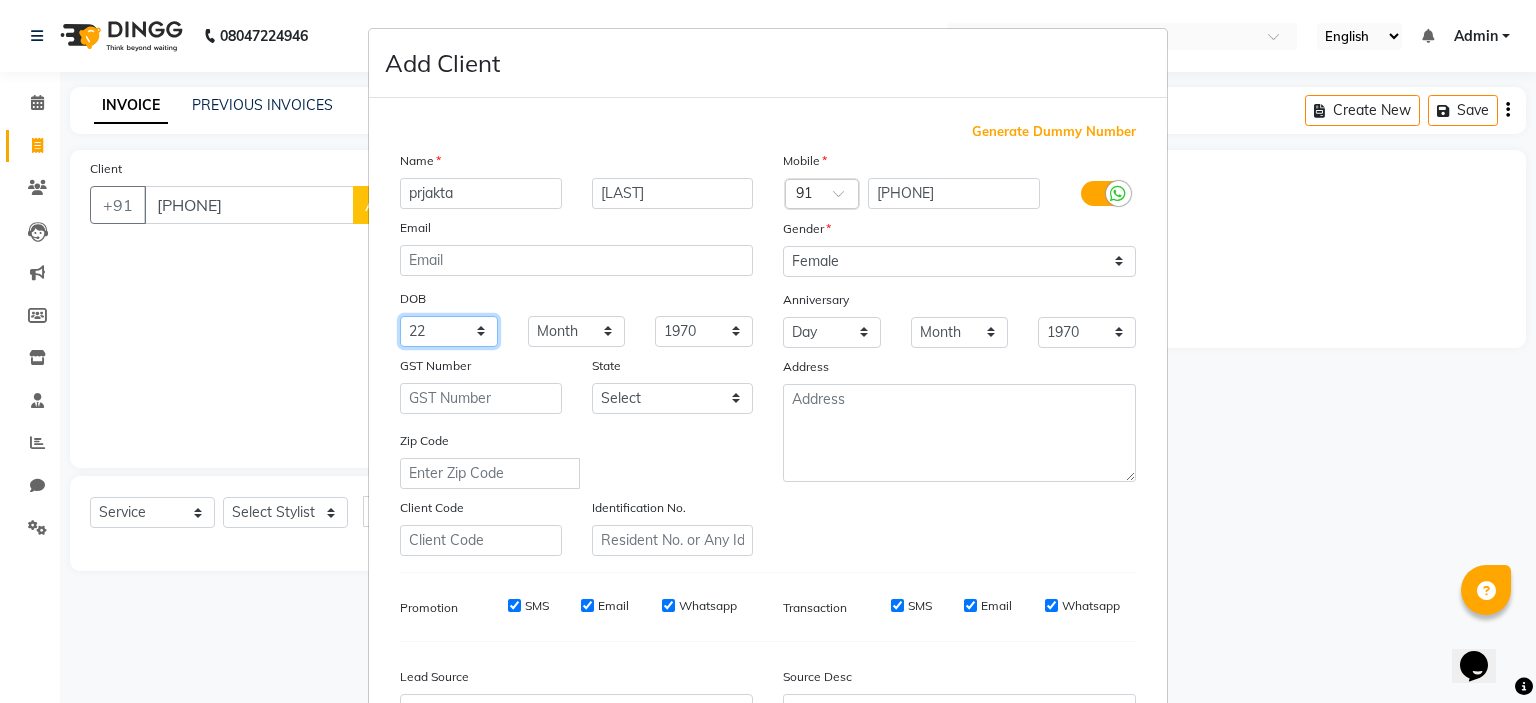 click on "Day 01 02 03 04 05 06 07 08 09 10 11 12 13 14 15 16 17 18 19 20 21 22 23 24 25 26 27 28 29 30 31" at bounding box center [449, 331] 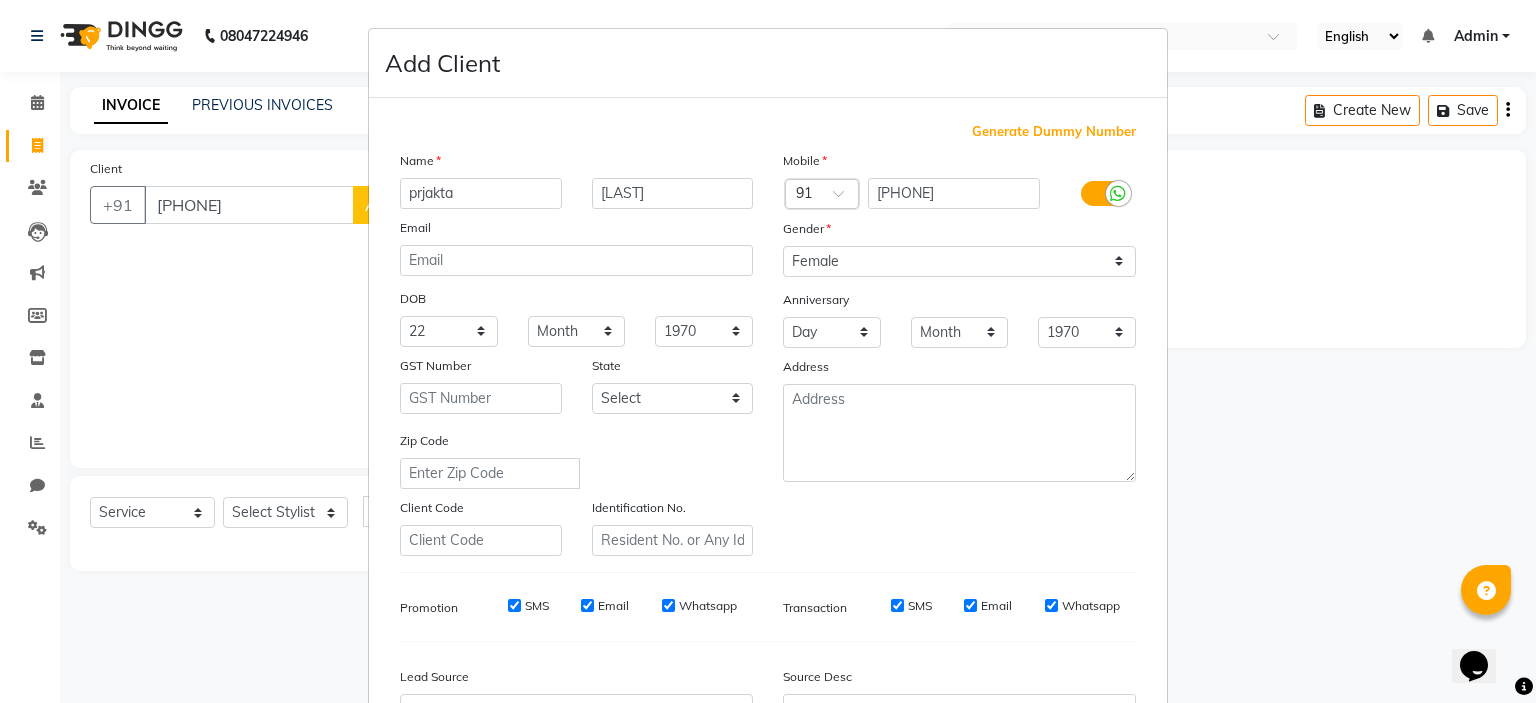 click on "Generate Dummy Number Name [FIRST] [LAST] Email DOB Day 01 02 03 04 05 06 07 08 09 10 11 12 13 14 15 16 17 18 19 20 21 22 23 24 25 26 27 28 29 30 31 Month January February March April May June July August September October November December 1940 1941 1942 1943 1944 1945 1946 1947 1948 1949 1950 1951 1952 1953 1954 1955 1956 1957 1958 1959 1960 1961 1962 1963 1964 1965 1966 1967 1968 1969 1970 1971 1972 1973 1974 1975 1976 1977 1978 1979 1980 1981 1982 1983 1984 1985 1986 1987 1988 1989 1990 1991 1992 1993 1994 1995 1996 1997 1998 1999 2000 2001 2002 2003 2004 2005 2006 2007 2008 2009 2010 2011 2012 2013 2014 2015 2016 2017 2018 2019 2020 2021 2022 2023 2024 GST Number State Select Andaman and Nicobar Islands Andhra Pradesh Arunachal Pradesh Assam Bihar Chandigarh Chhattisgarh Dadra and Nagar Haveli Daman and Diu Delhi Goa Gujarat Haryana Himachal Pradesh Jammu and Kashmir Jharkhand Karnataka Kerala Lakshadweep Madhya Pradesh Maharashtra Manipur Meghalaya Mizoram Nagaland Odisha Pondicherry Punjab Rajasthan ×" at bounding box center [768, 456] 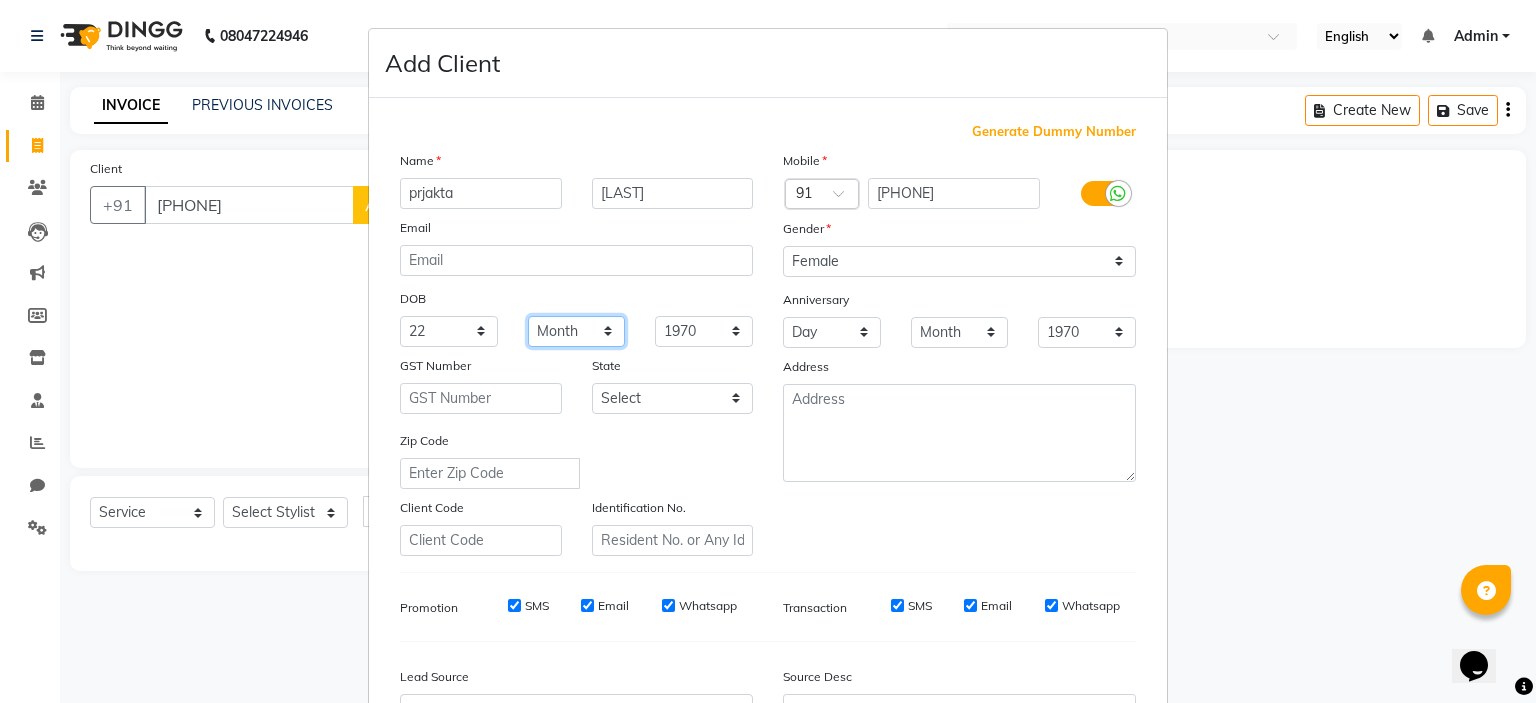 click on "Month January February March April May June July August September October November December" at bounding box center (577, 331) 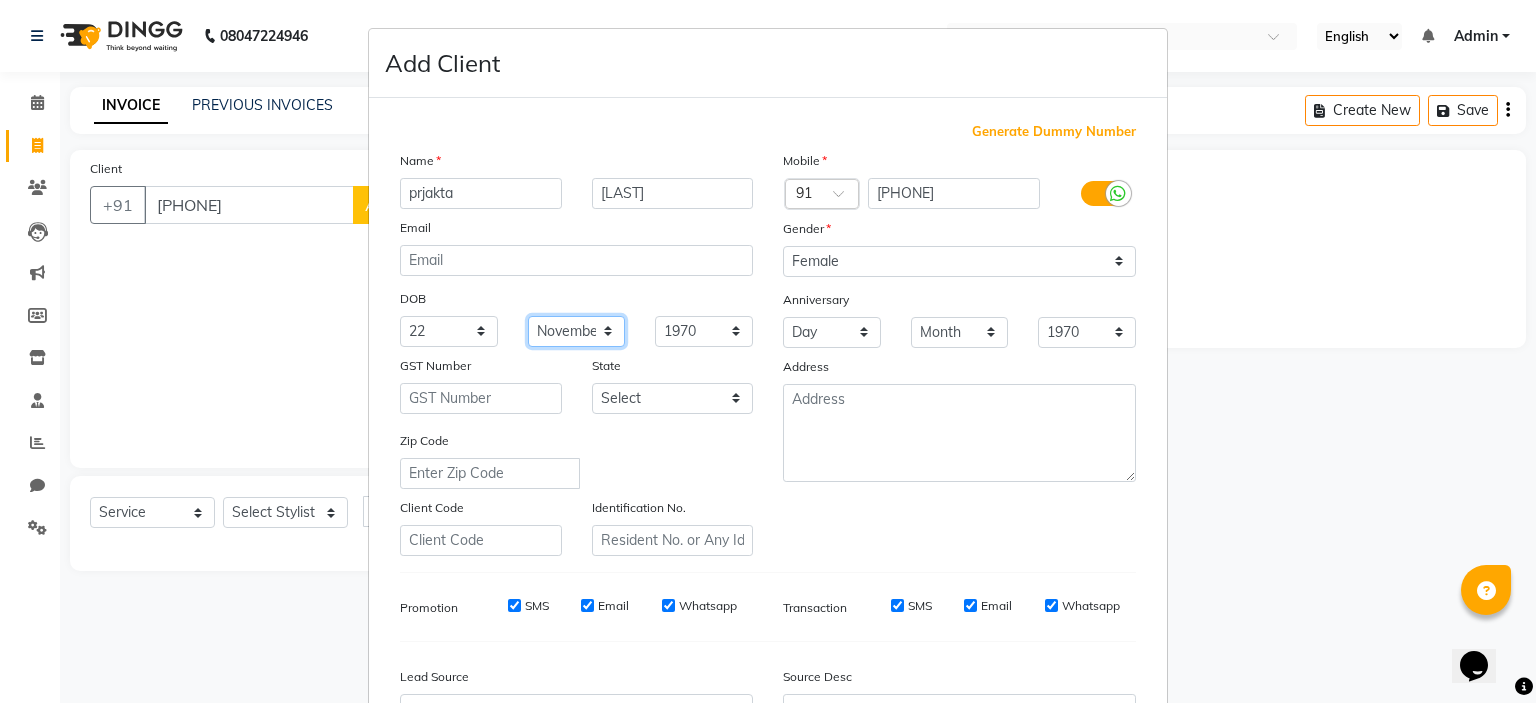 click on "Month January February March April May June July August September October November December" at bounding box center (577, 331) 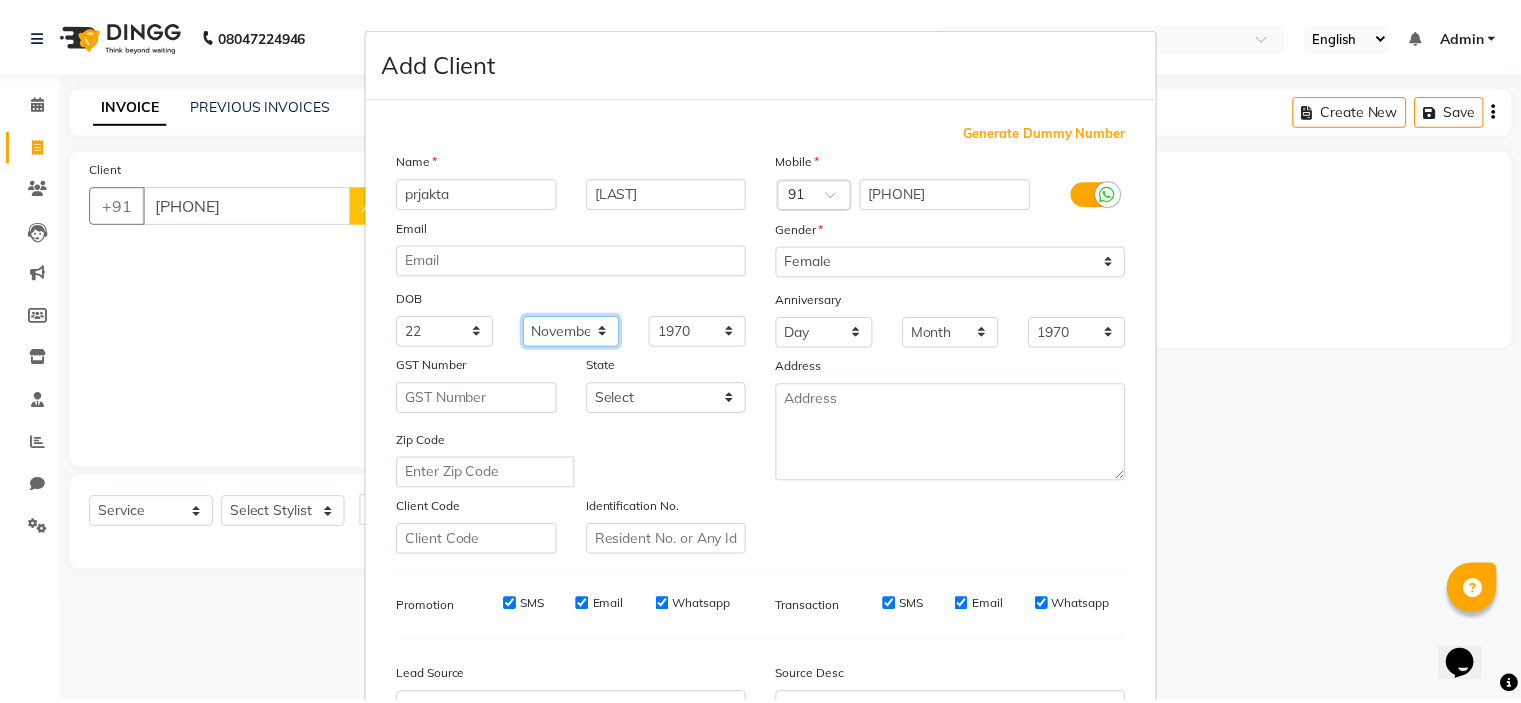 scroll, scrollTop: 229, scrollLeft: 0, axis: vertical 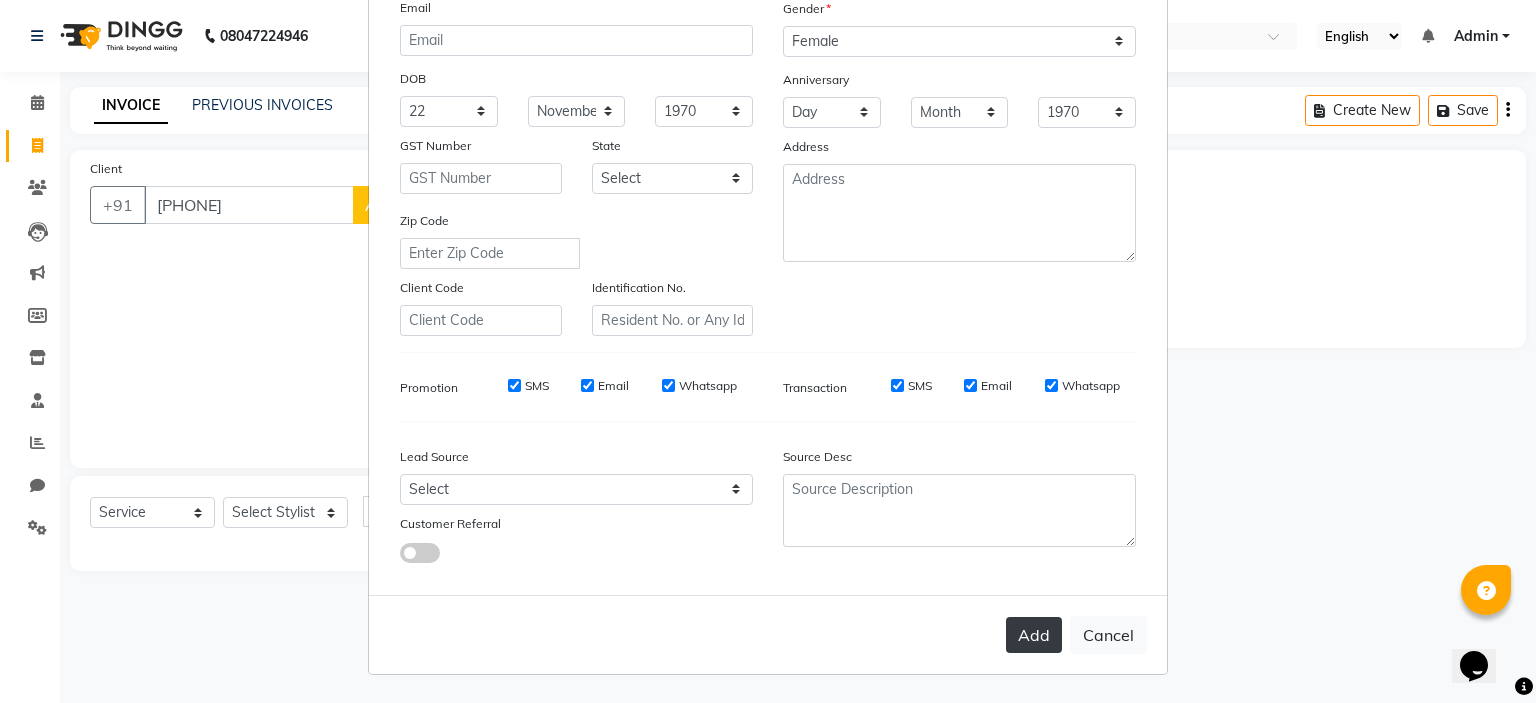 click on "Add" at bounding box center (1034, 635) 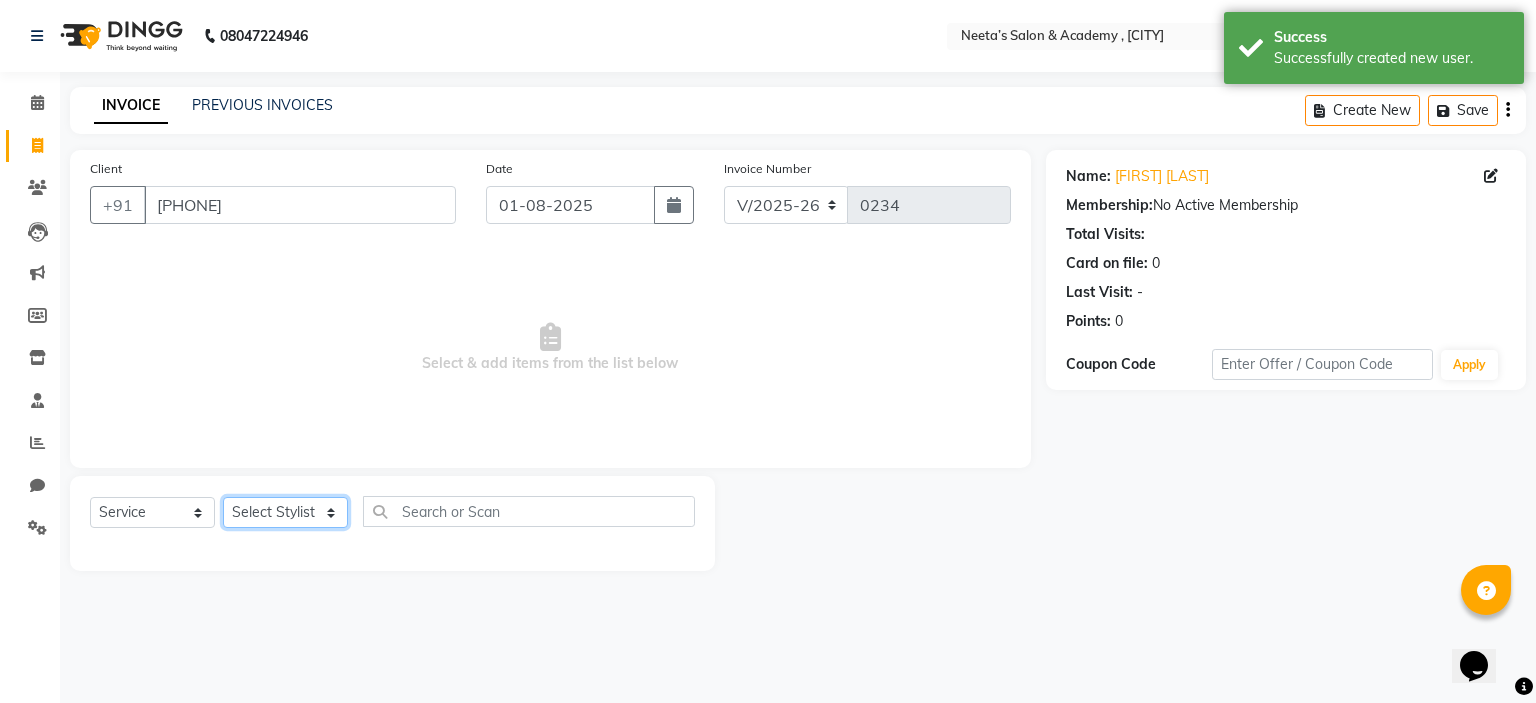 click on "Select Stylist  [FIRST] (Owner) [FIRST] [FIRST] [FIRST] [FIRST] [FIRST] [FIRST] [FIRST] [FIRST] [FIRST]" 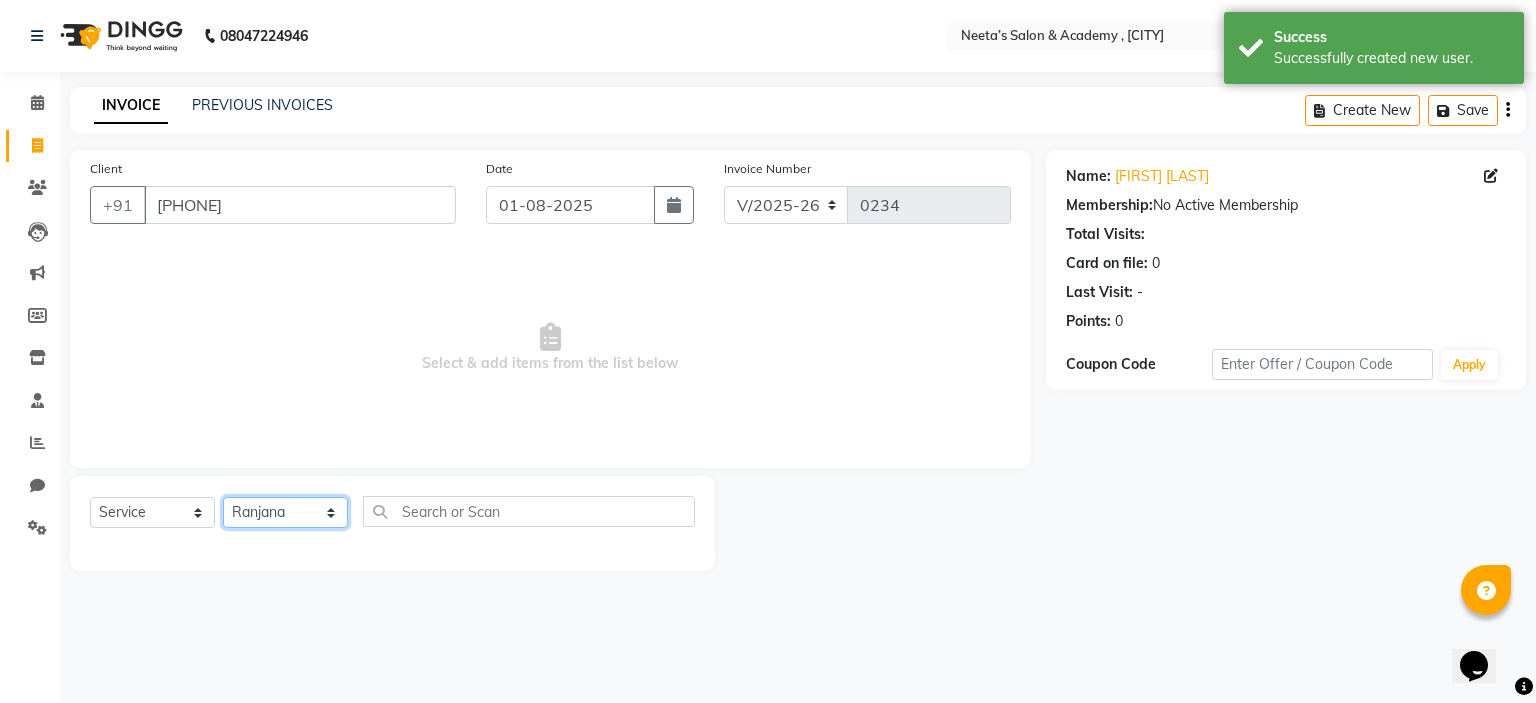 click on "Select Stylist  [FIRST] (Owner) [FIRST] [FIRST] [FIRST] [FIRST] [FIRST] [FIRST] [FIRST] [FIRST] [FIRST]" 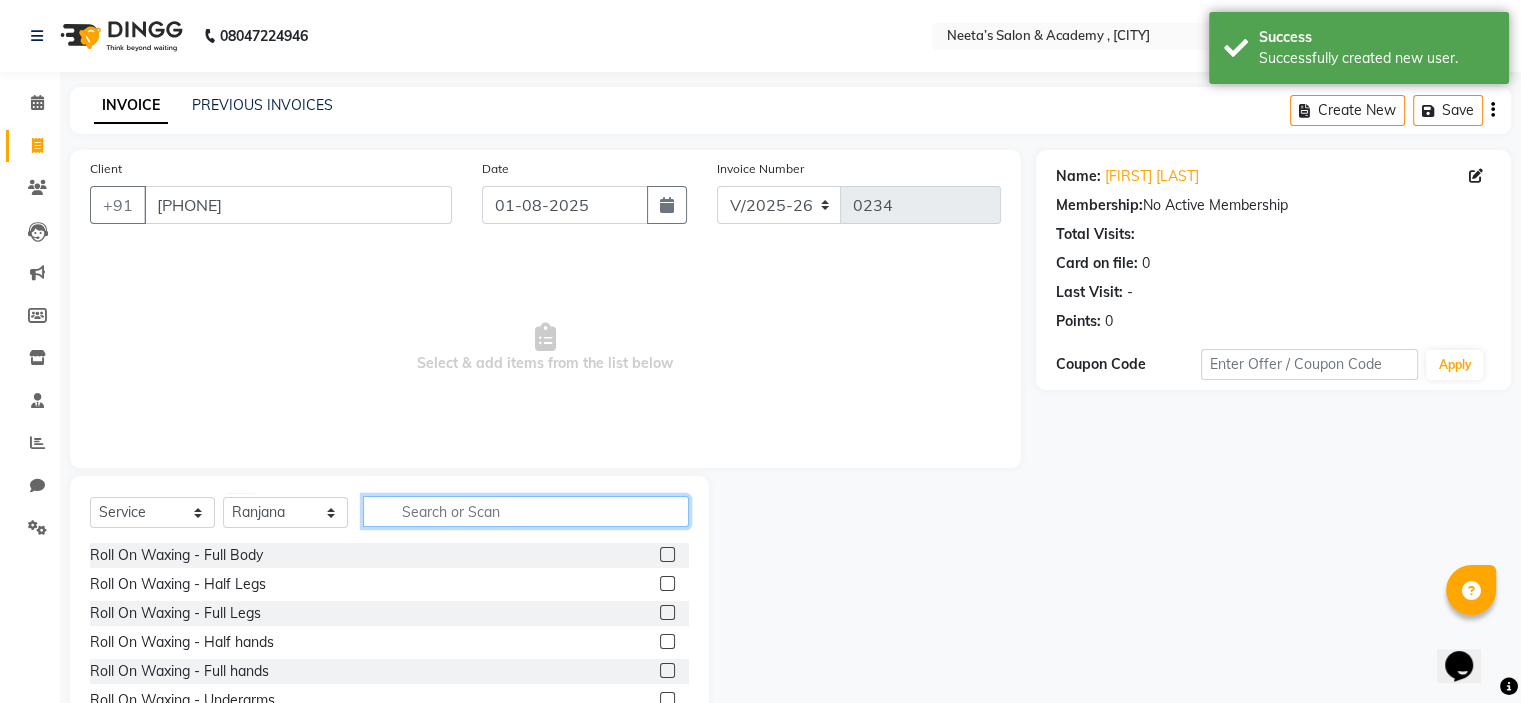click 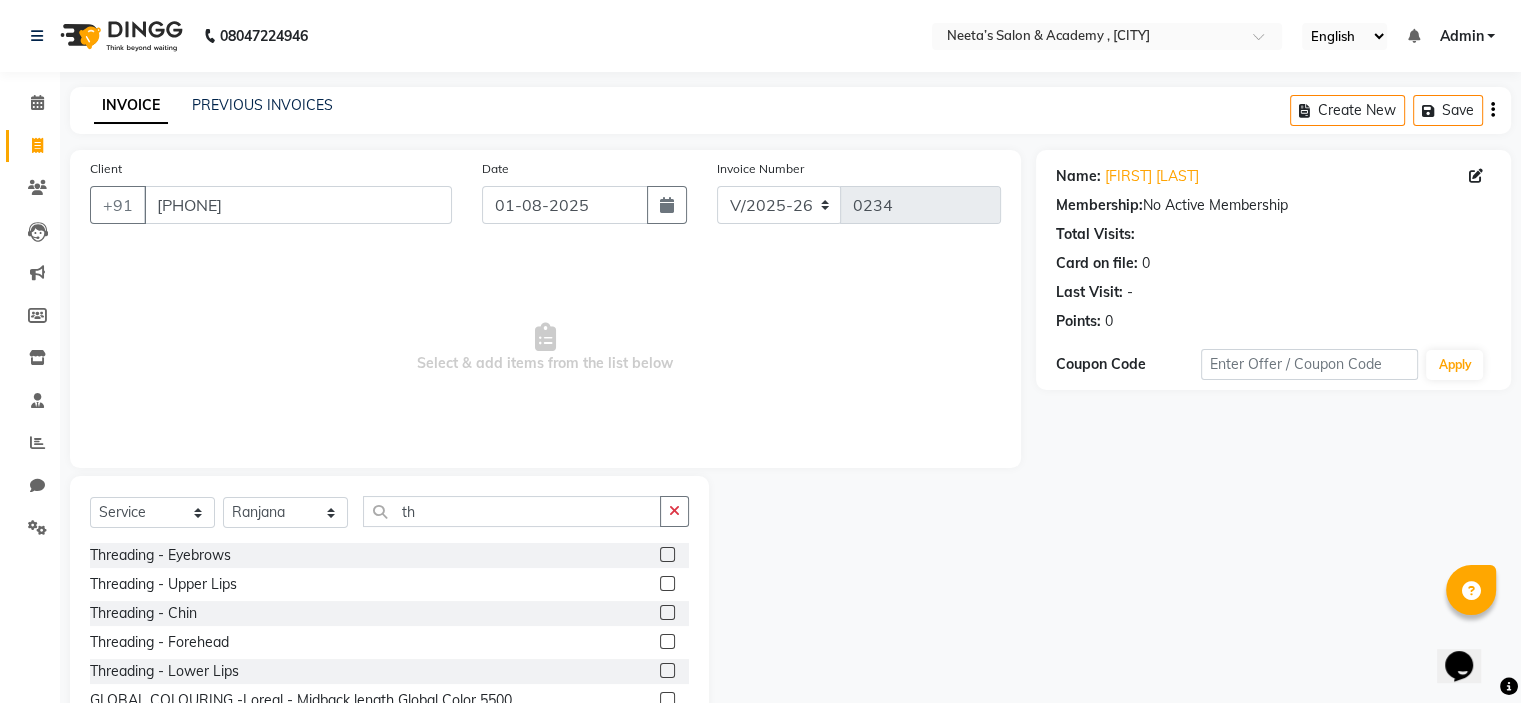 click 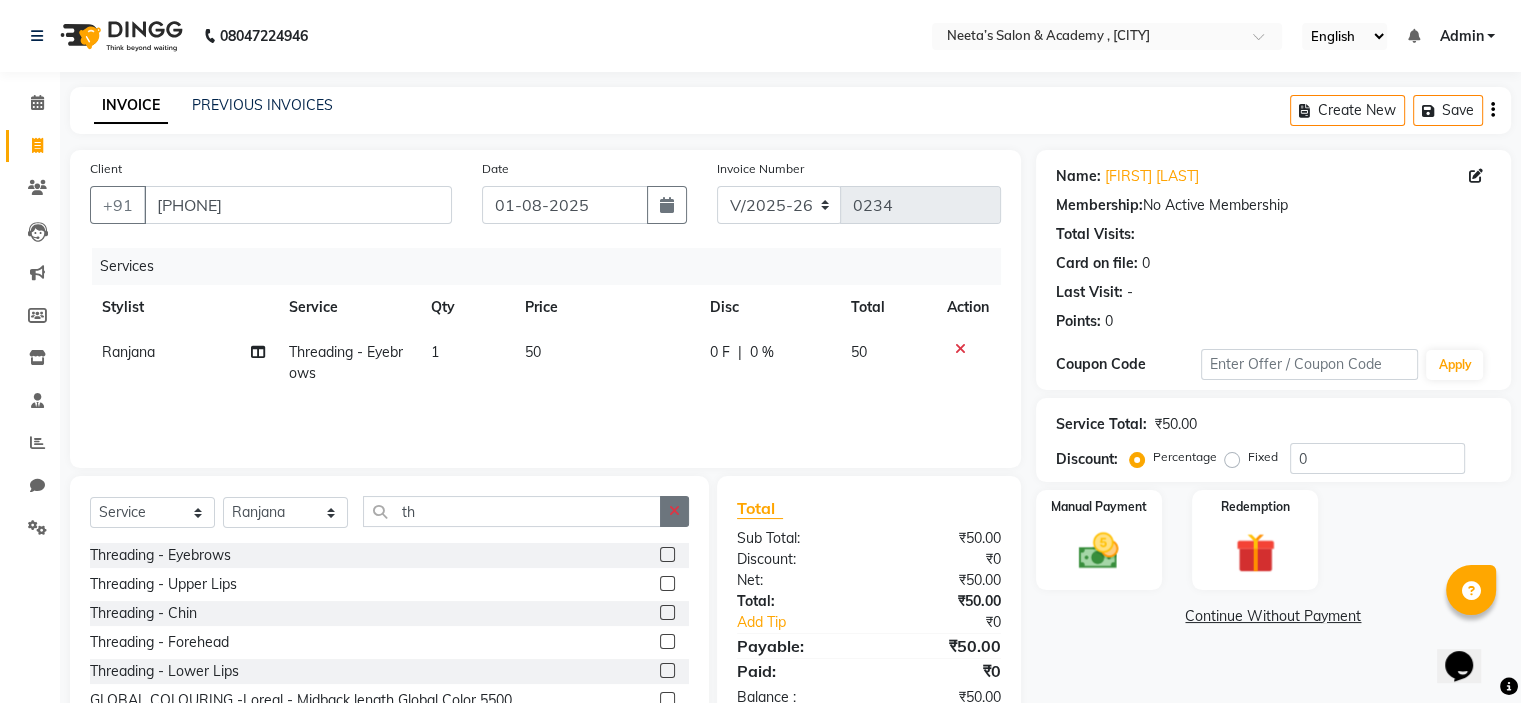 click 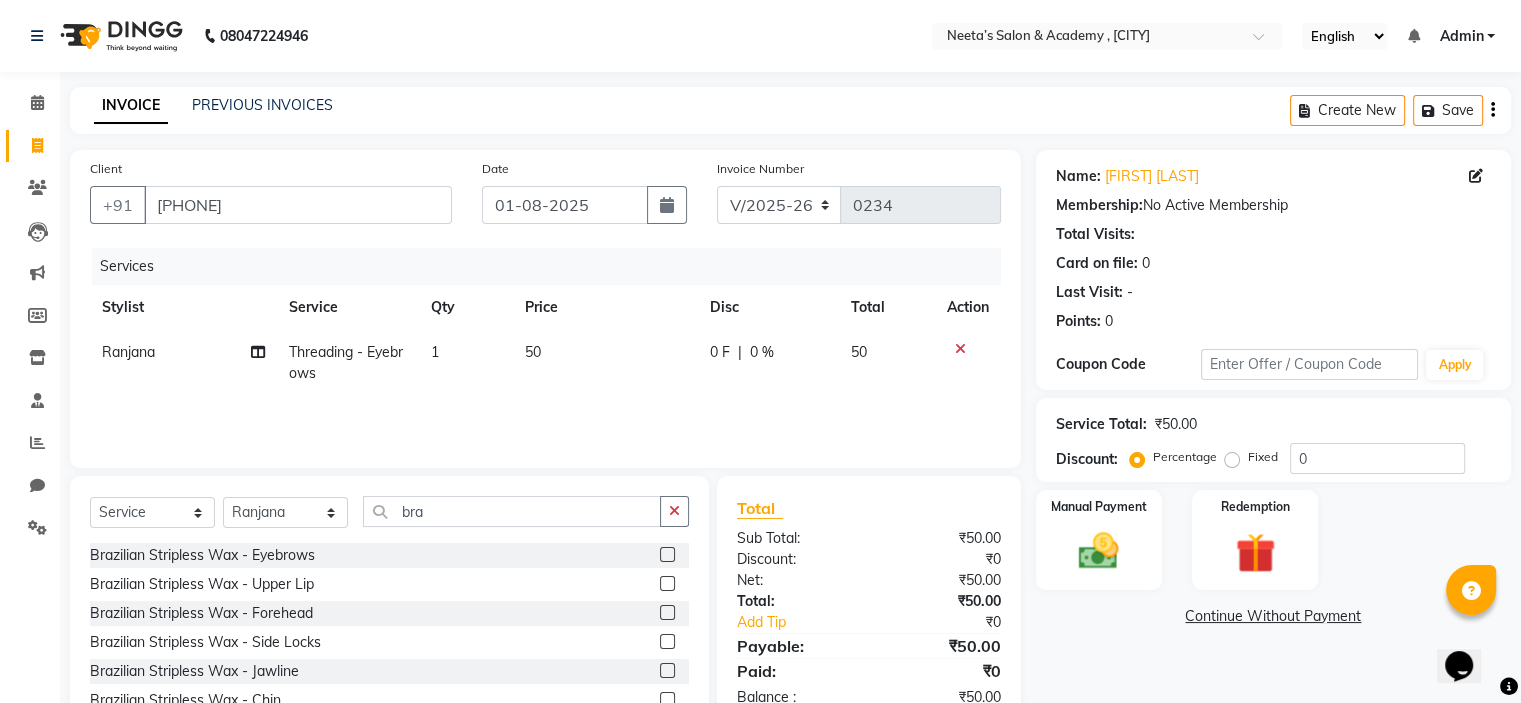 click 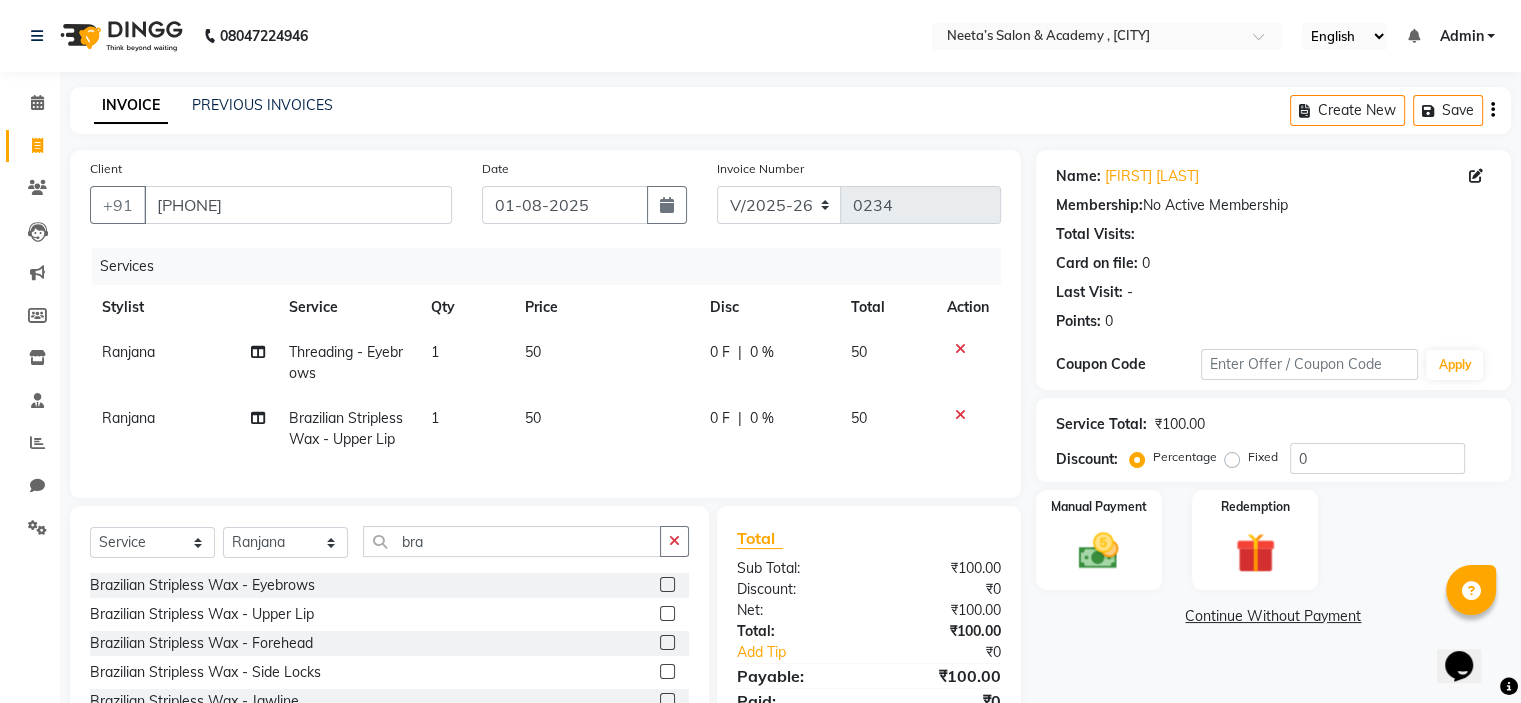 scroll, scrollTop: 0, scrollLeft: 2, axis: horizontal 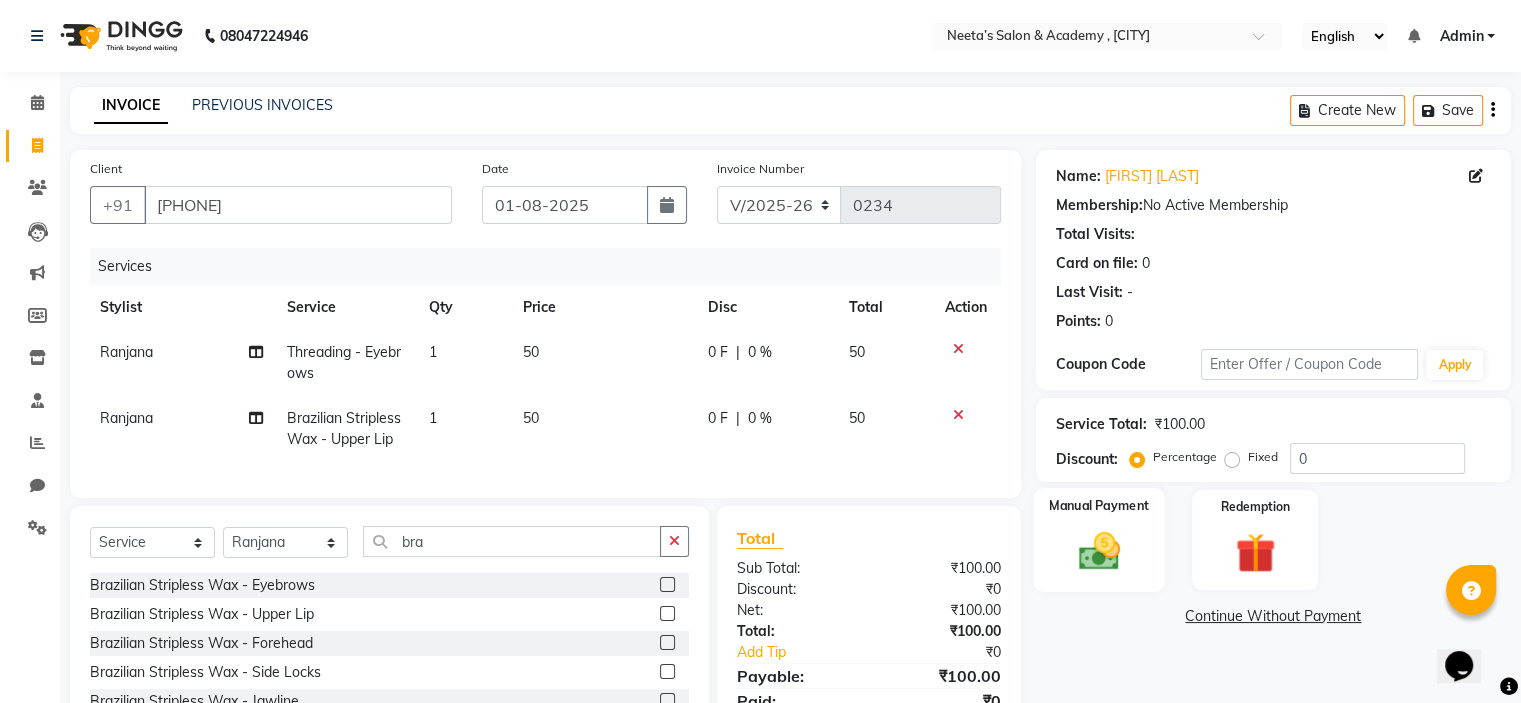 click 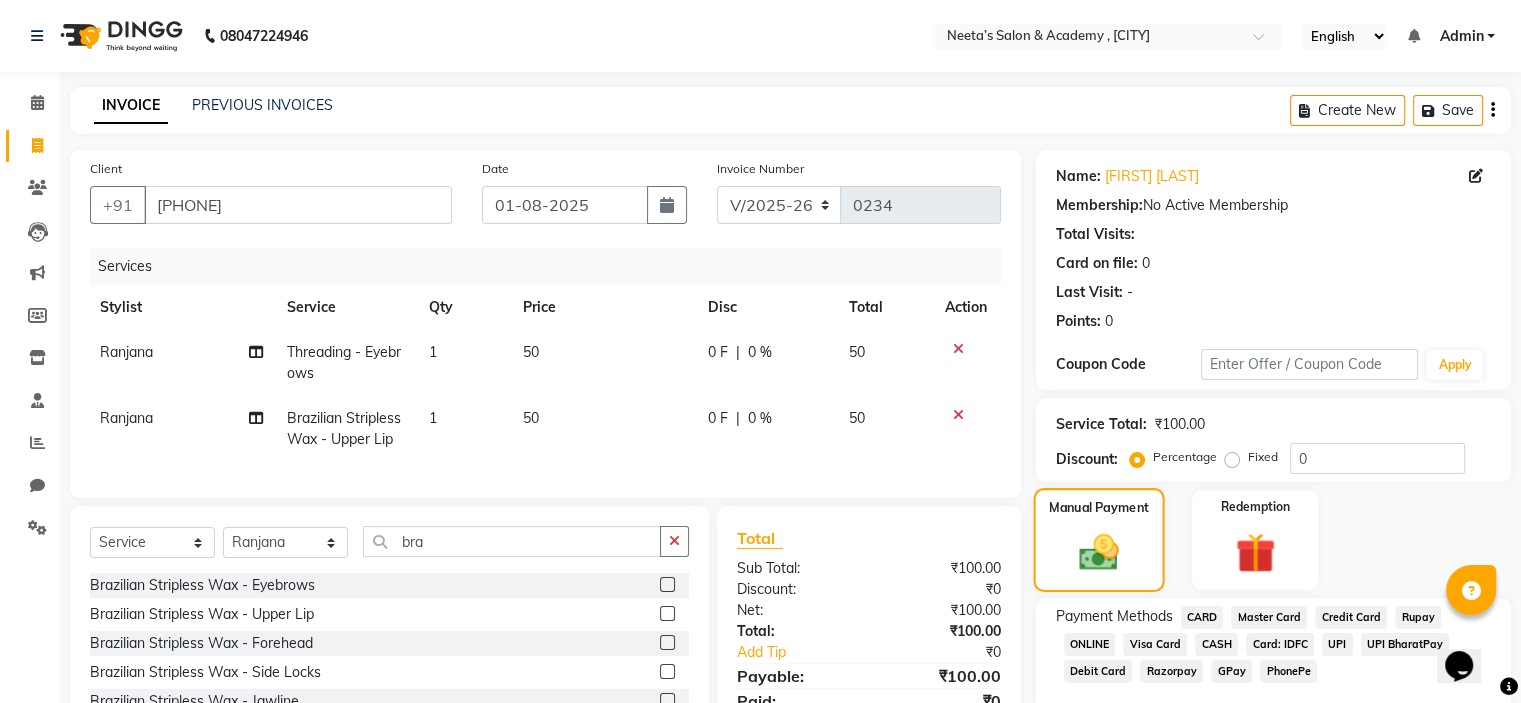 scroll, scrollTop: 144, scrollLeft: 0, axis: vertical 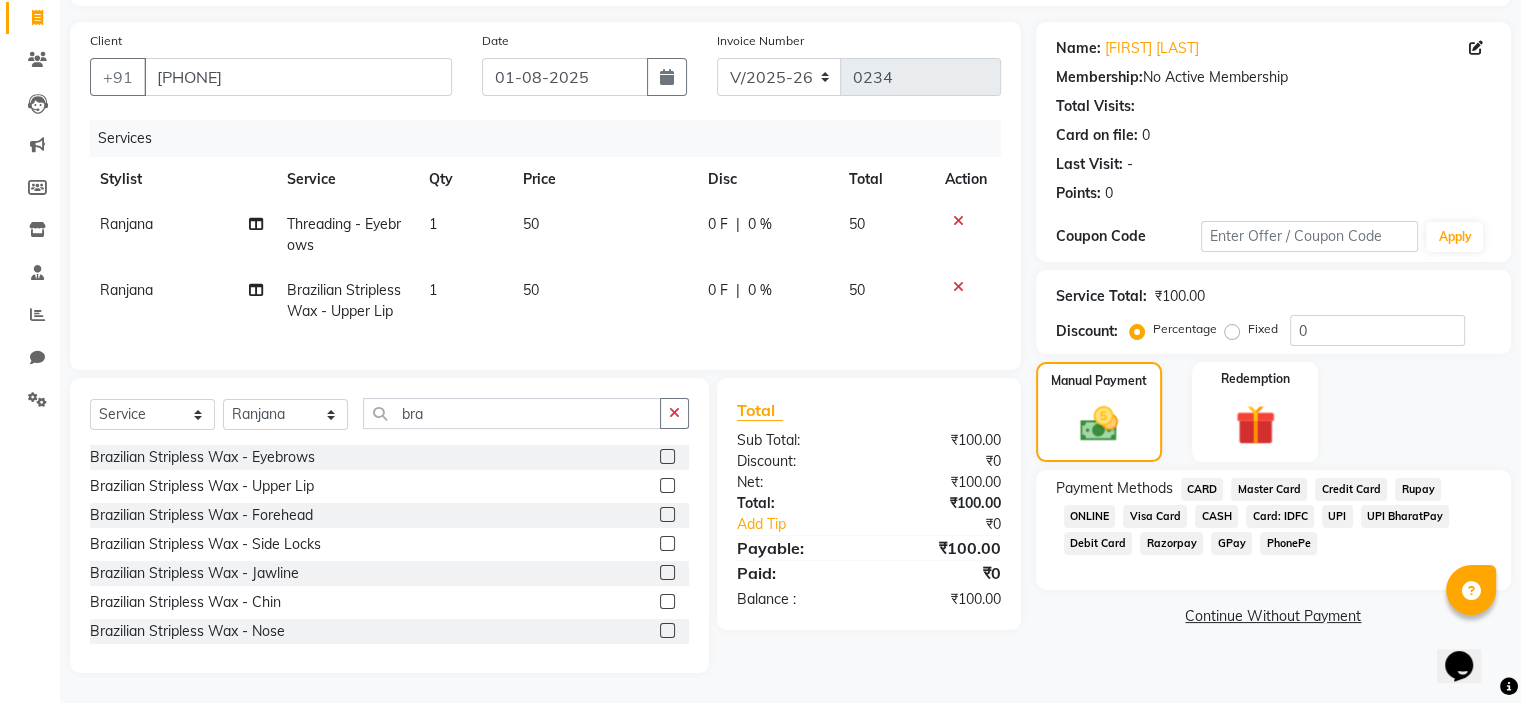 click on "GPay" 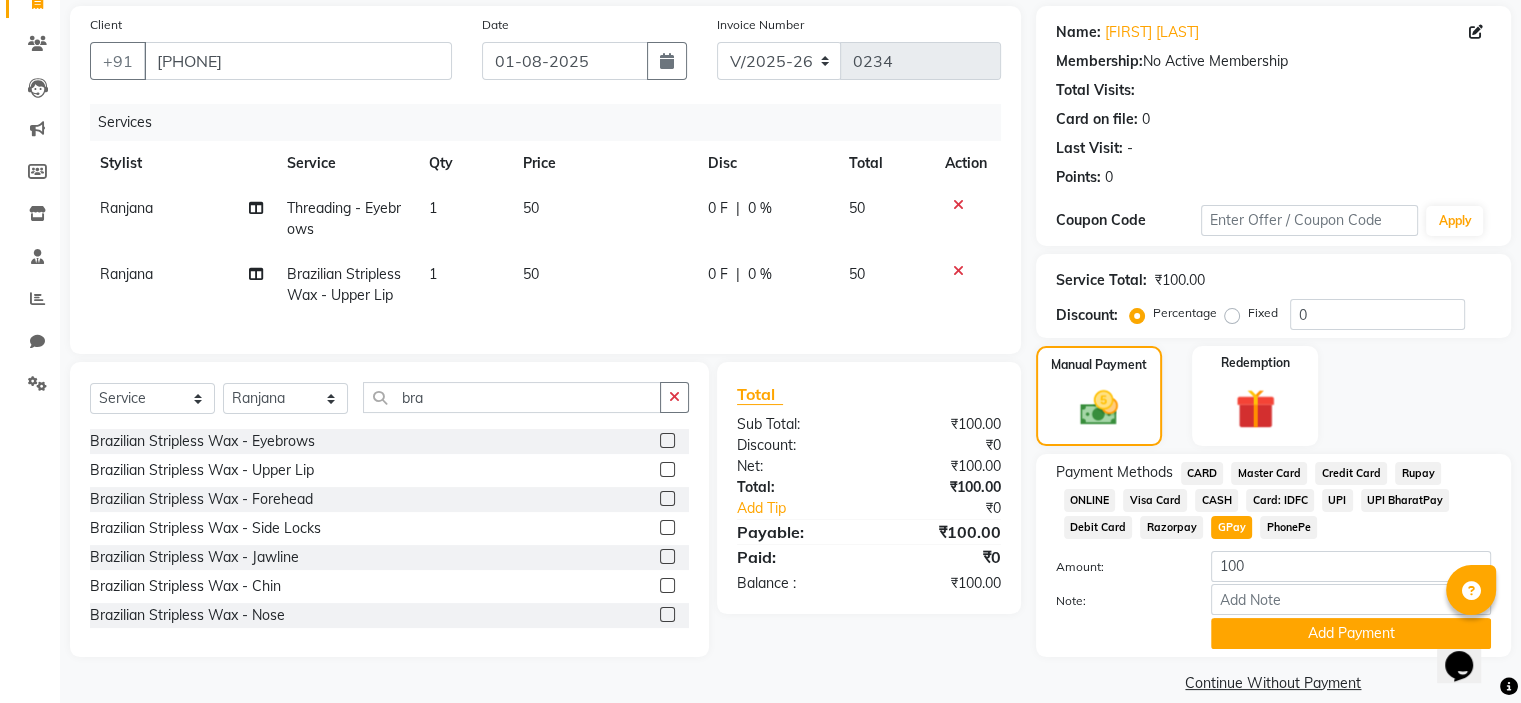 scroll, scrollTop: 172, scrollLeft: 0, axis: vertical 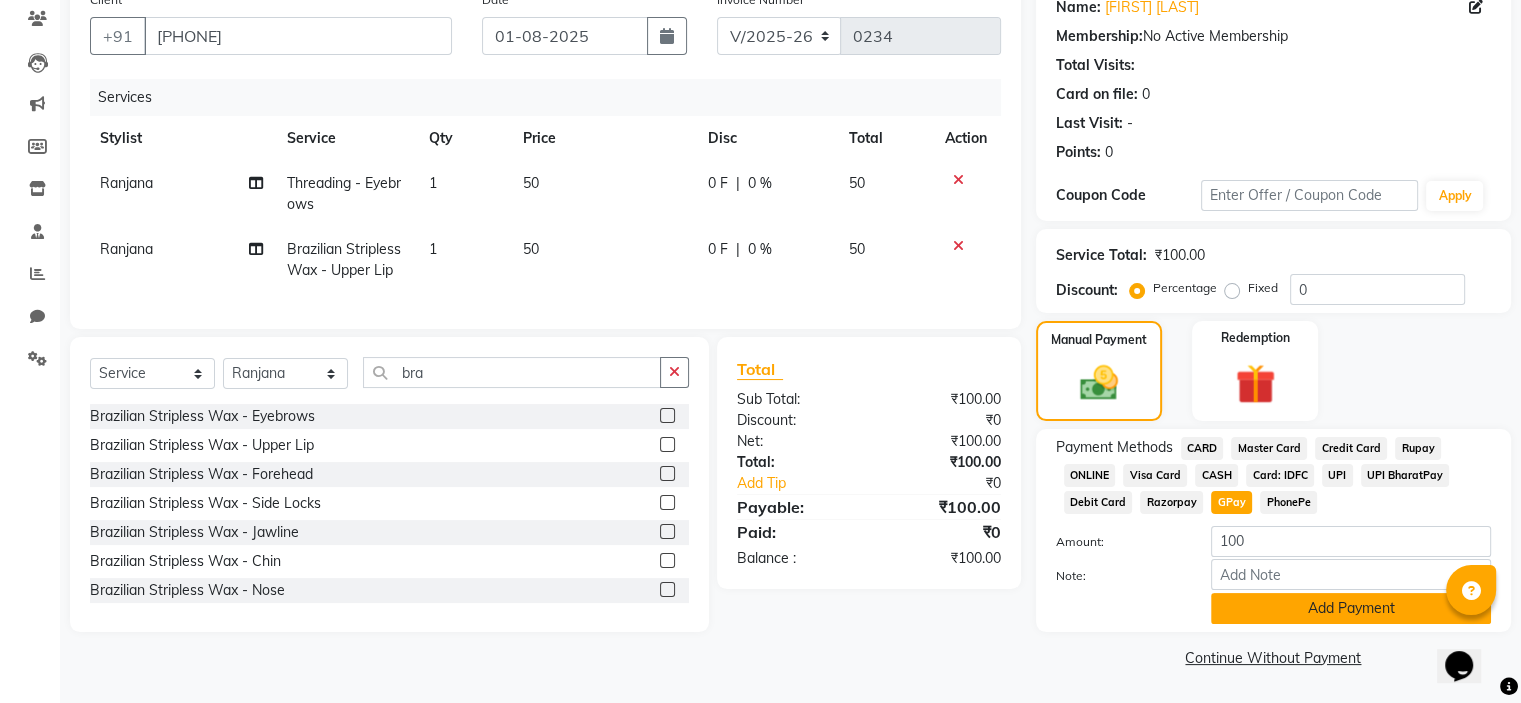 click on "Add Payment" 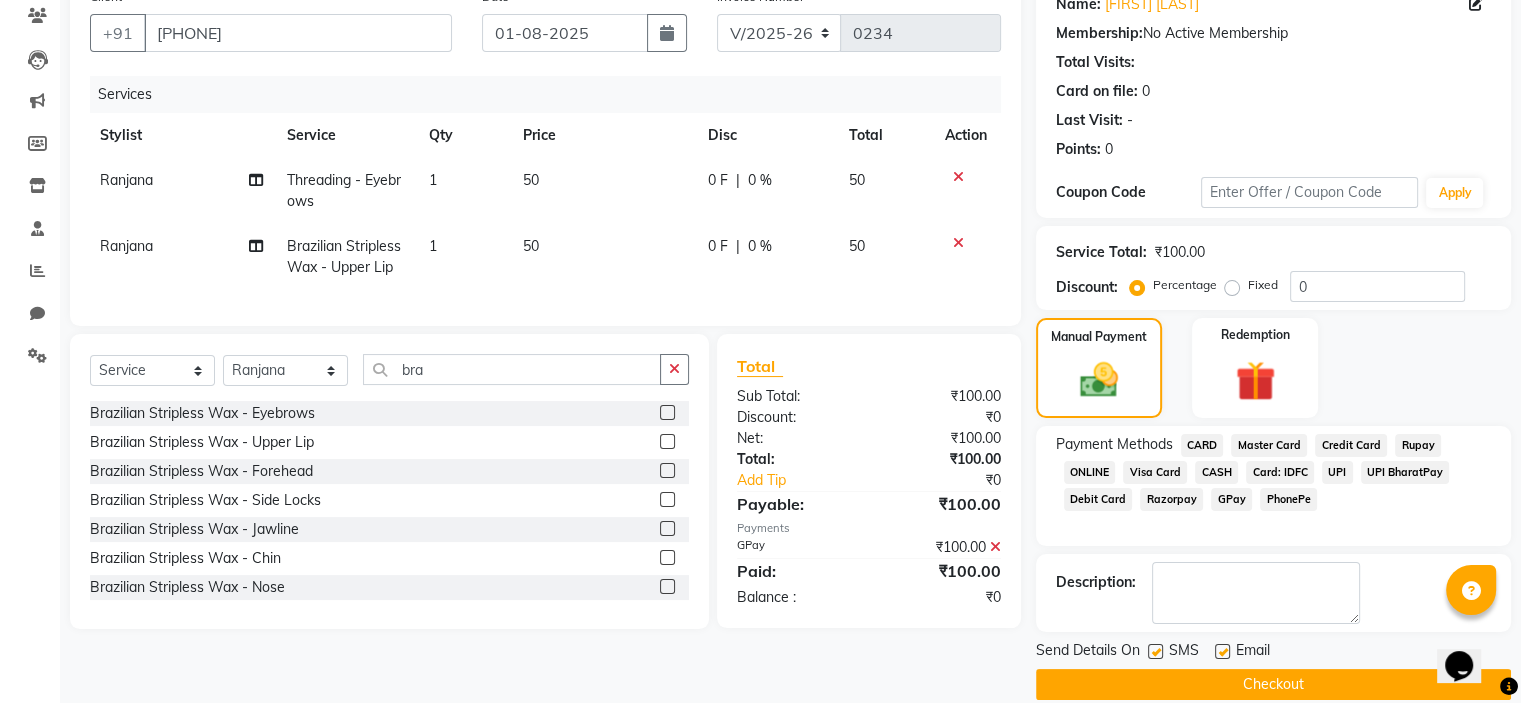 scroll, scrollTop: 197, scrollLeft: 0, axis: vertical 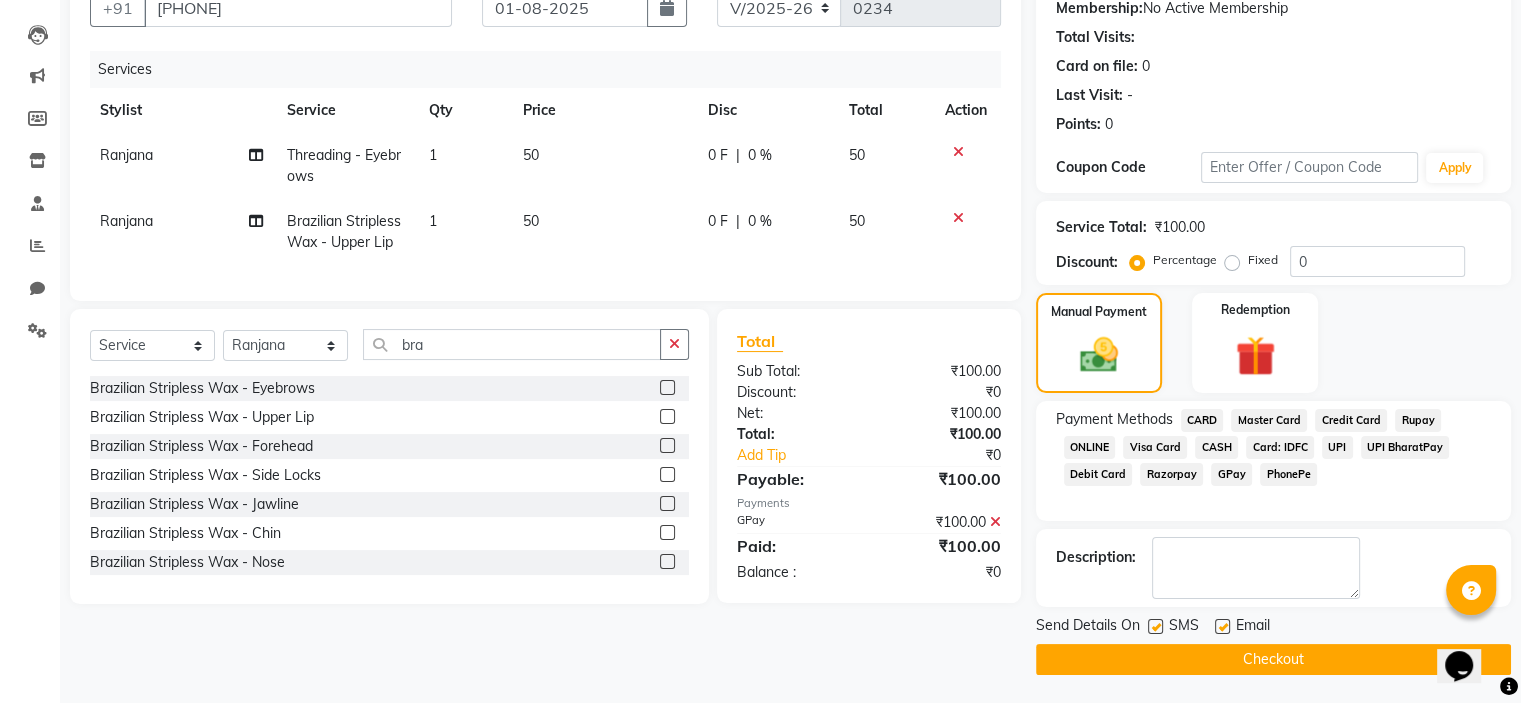 click on "Checkout" 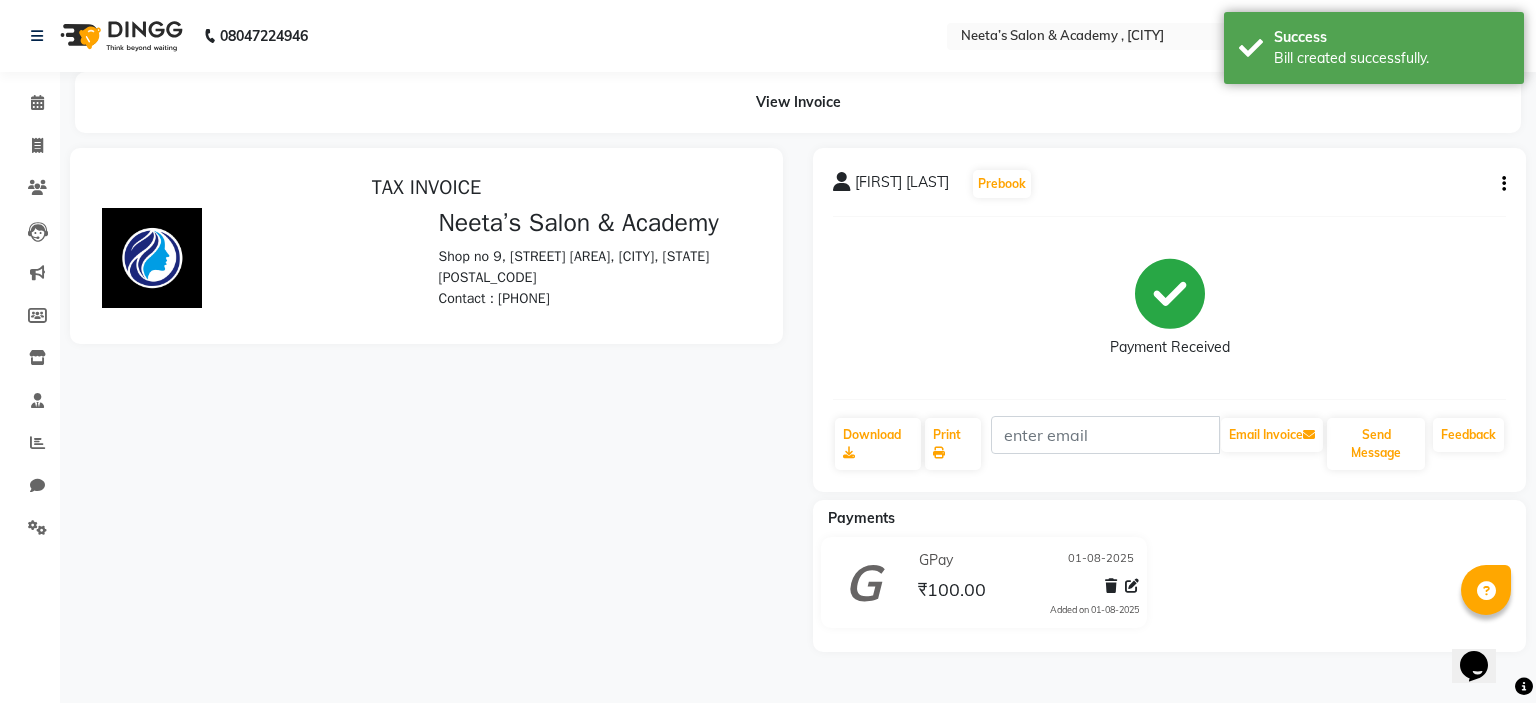 scroll, scrollTop: 0, scrollLeft: 0, axis: both 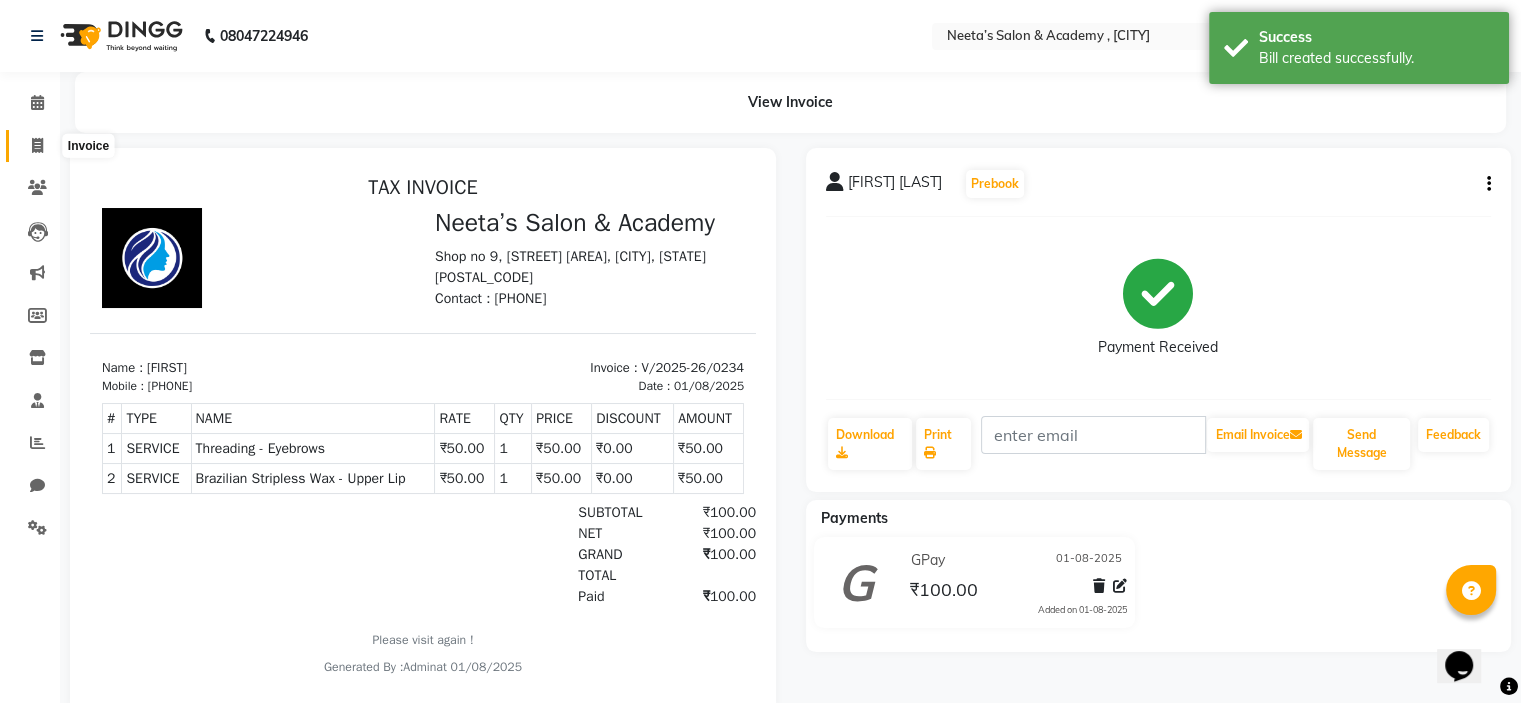 click 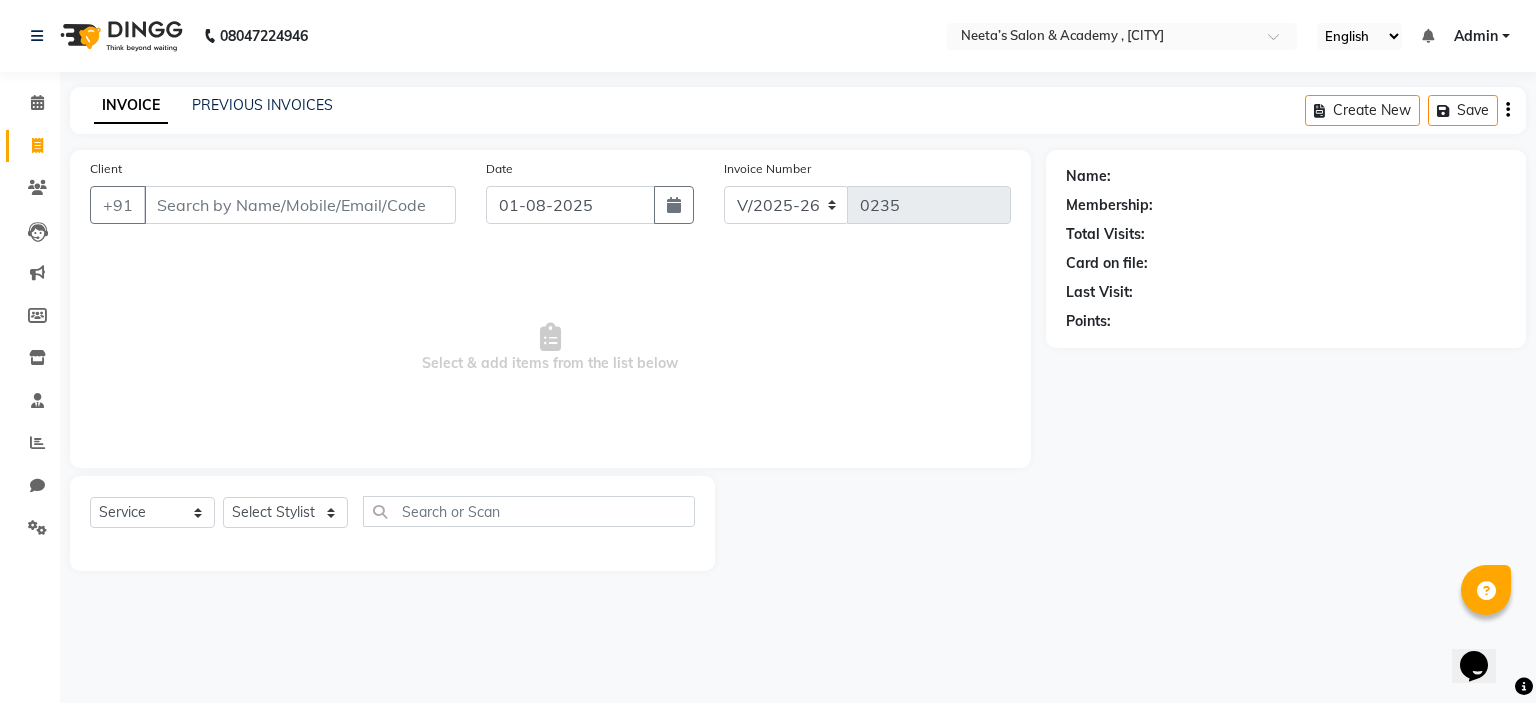click on "Name: Membership: Total Visits: Card on file: Last Visit:  Points:" 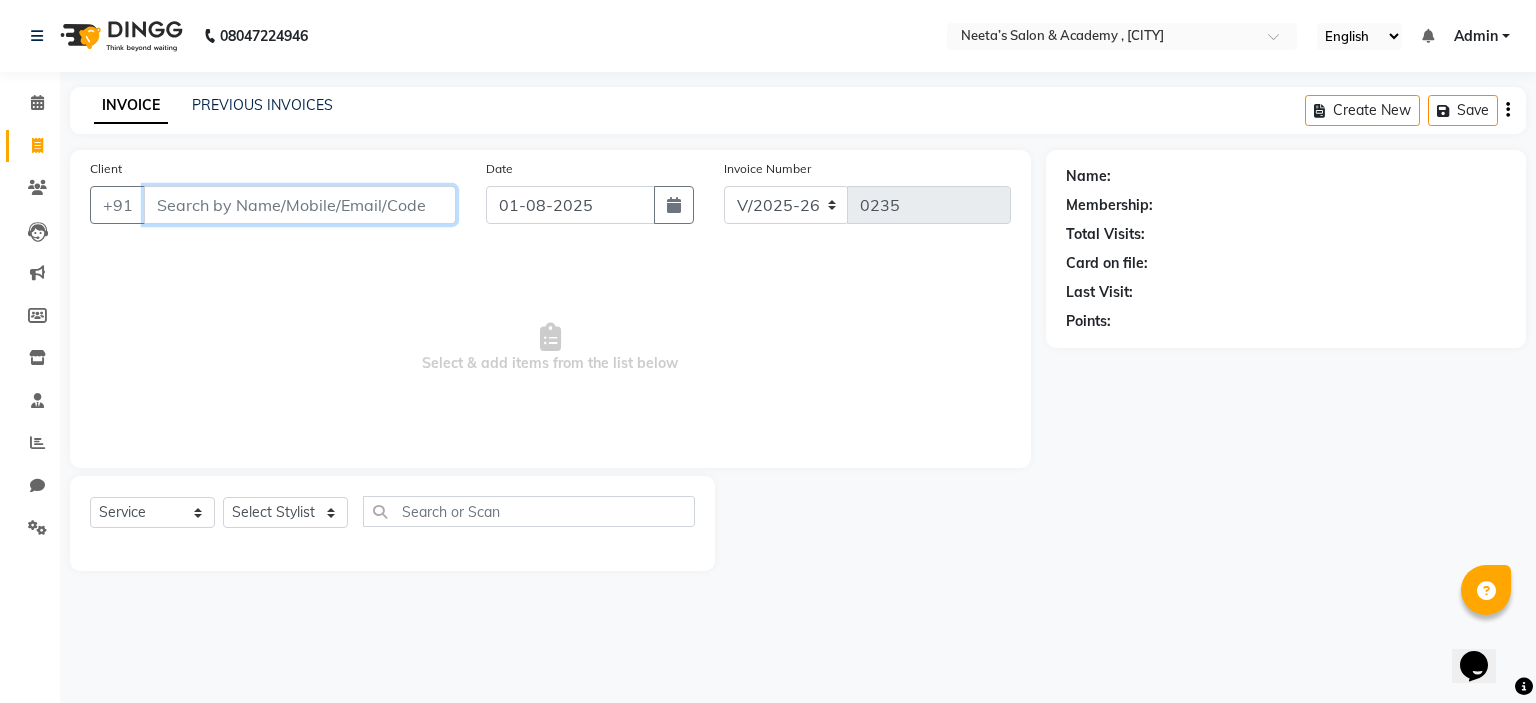 click on "Client" at bounding box center [300, 205] 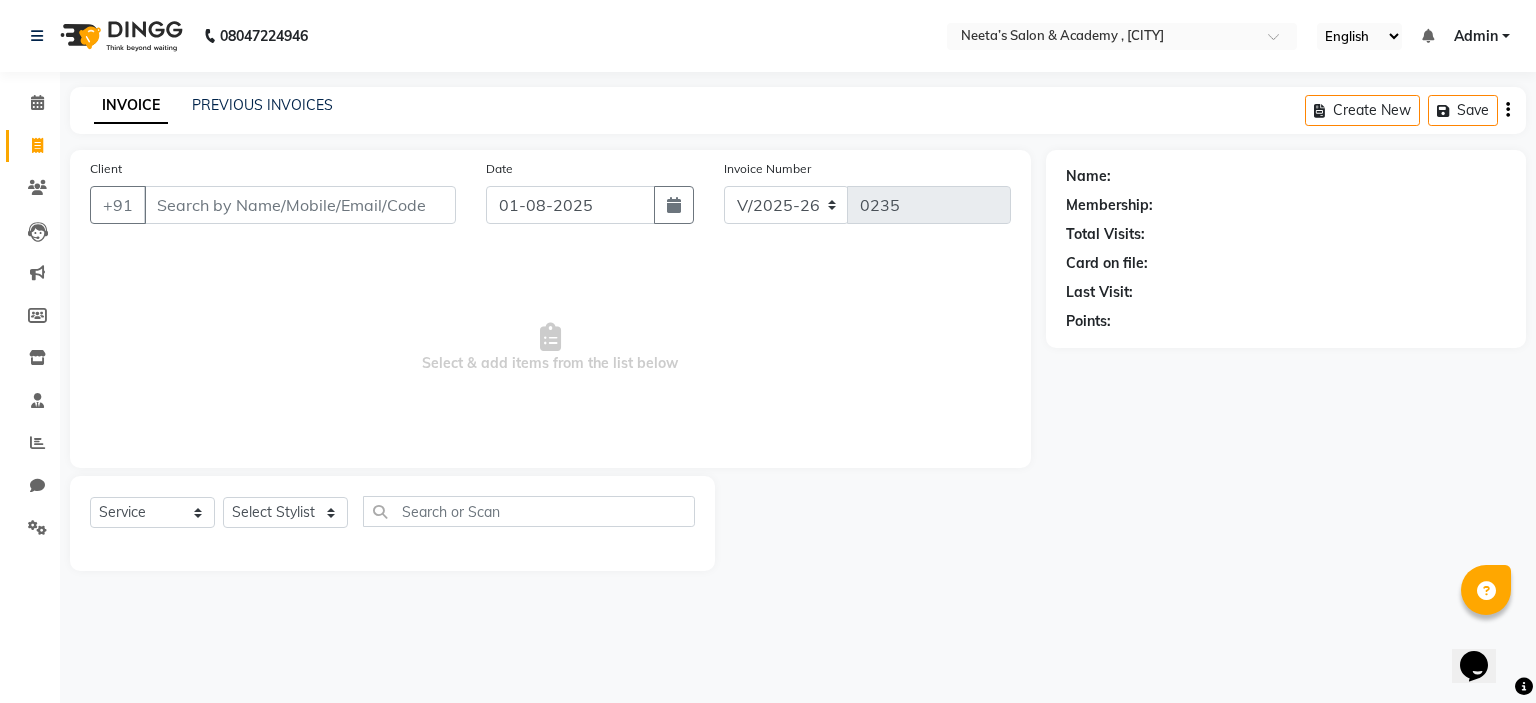 click on "Client +91" 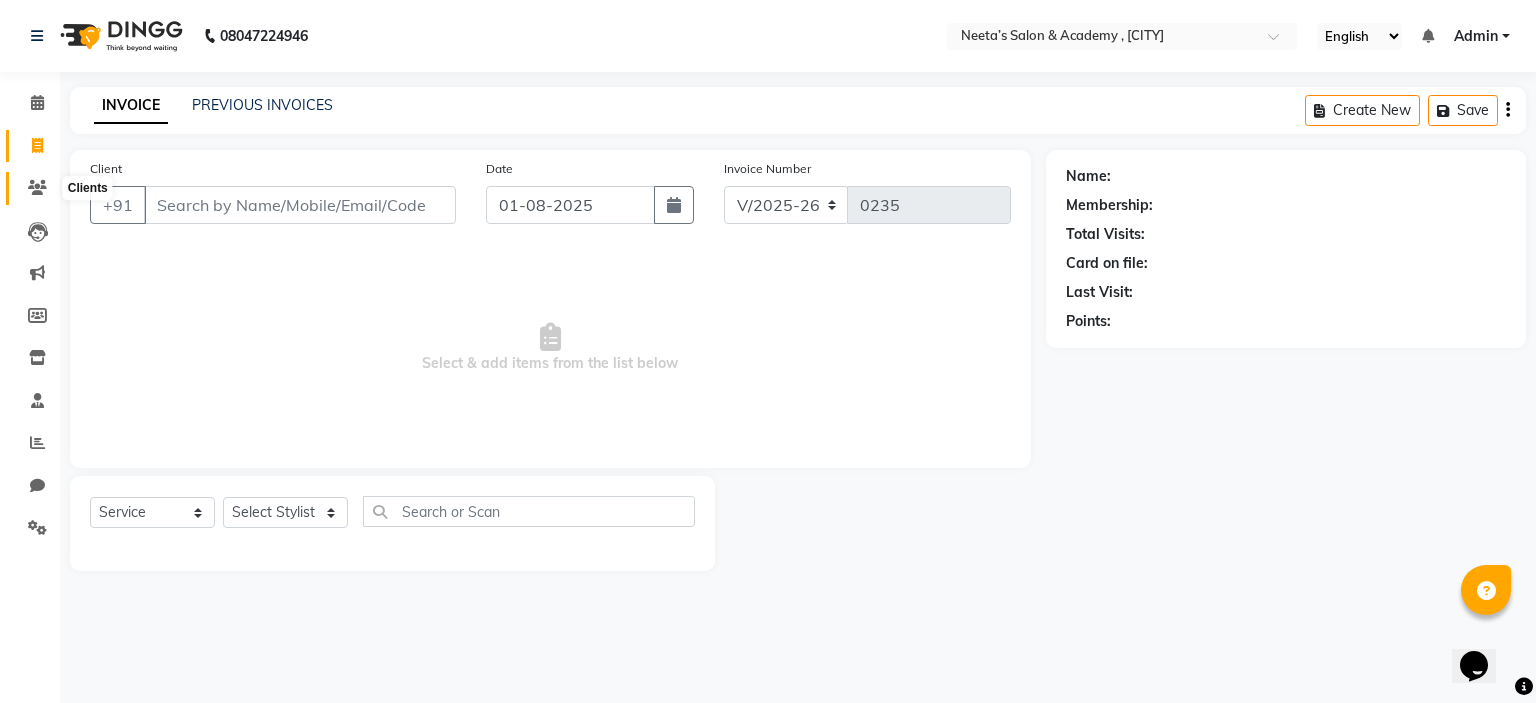 click 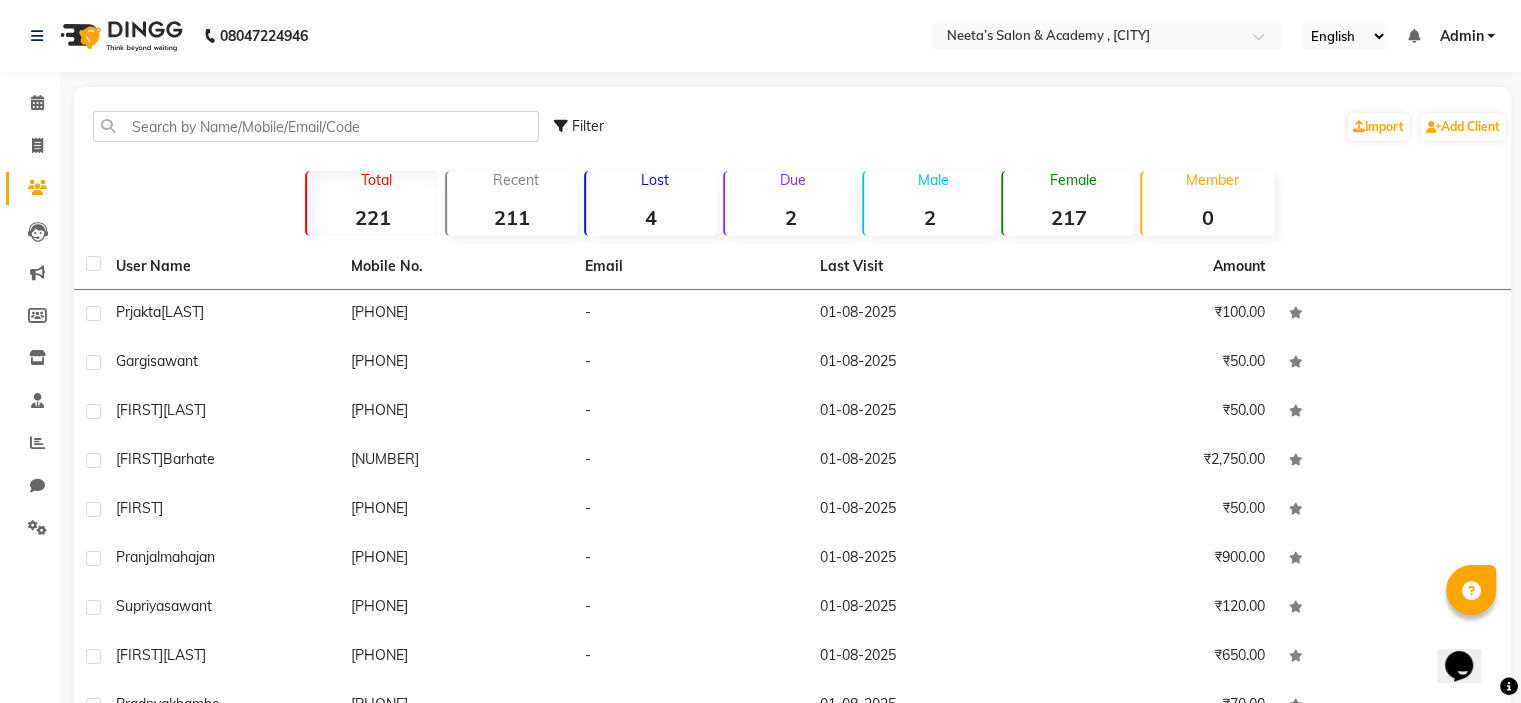click on "Invoice" 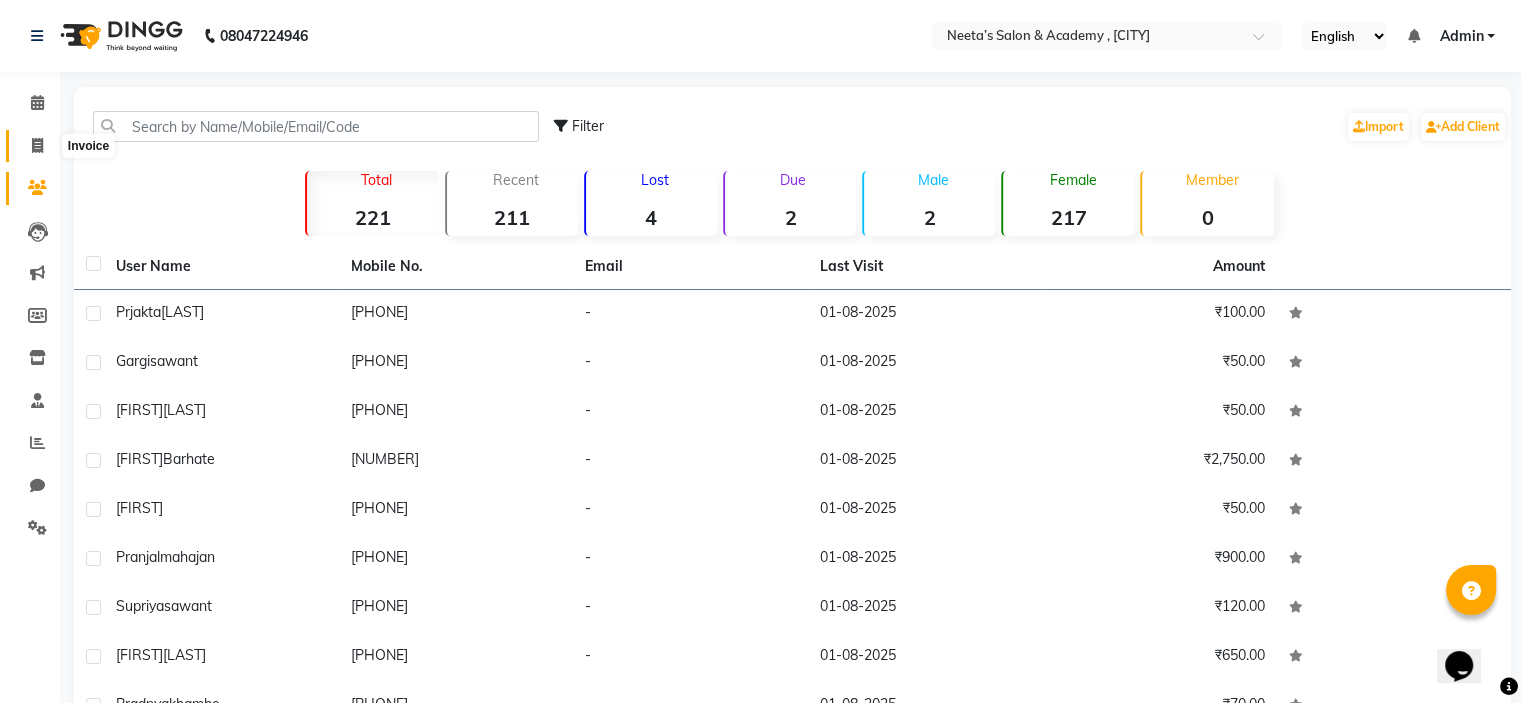 click 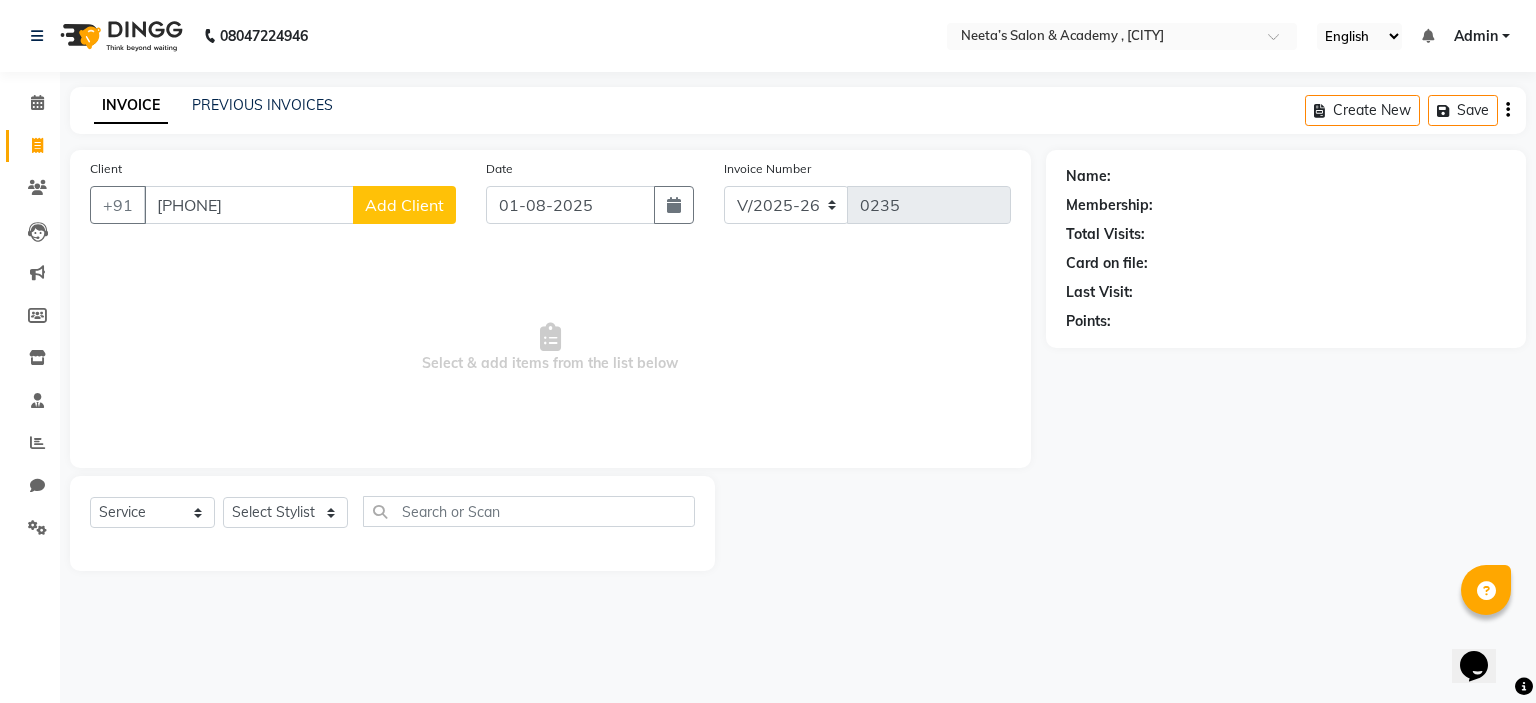 click on "Add Client" 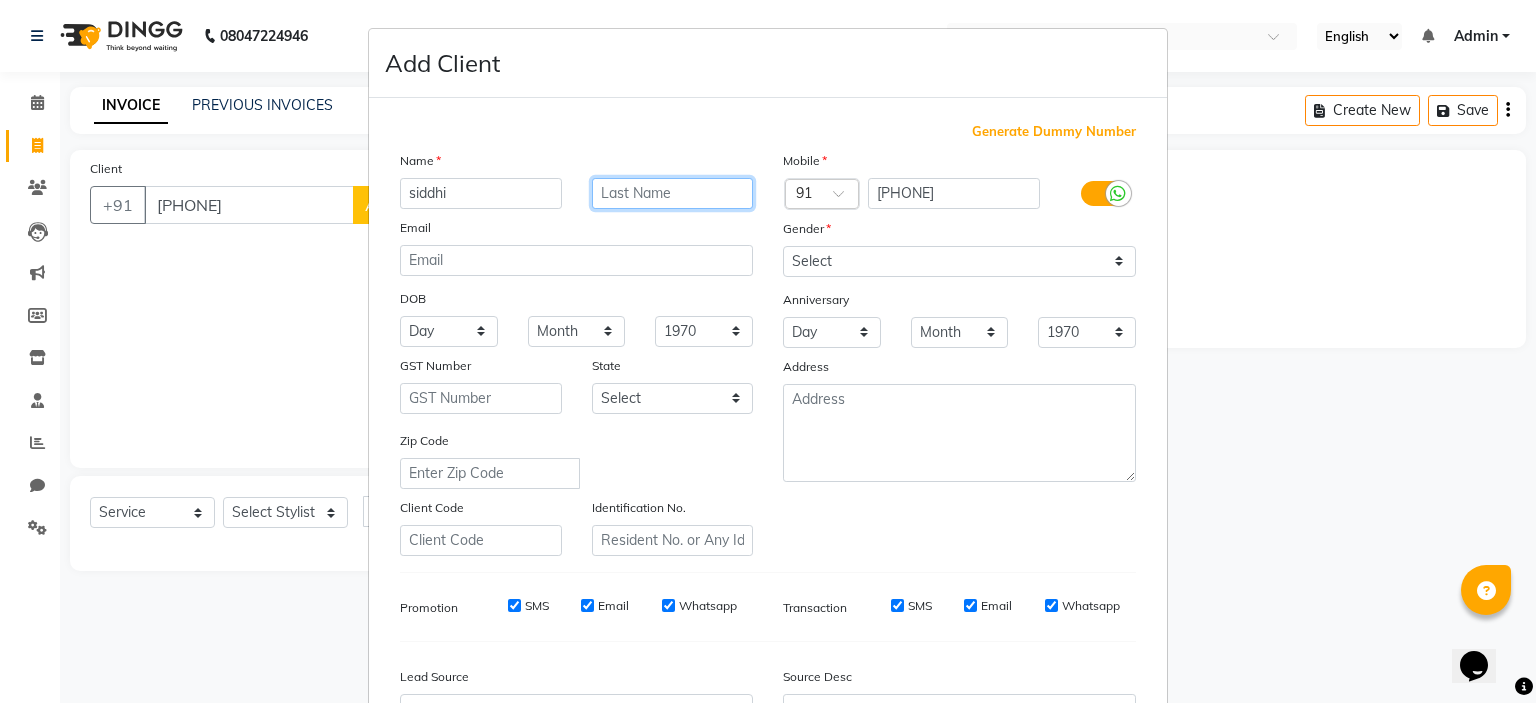 click at bounding box center (673, 193) 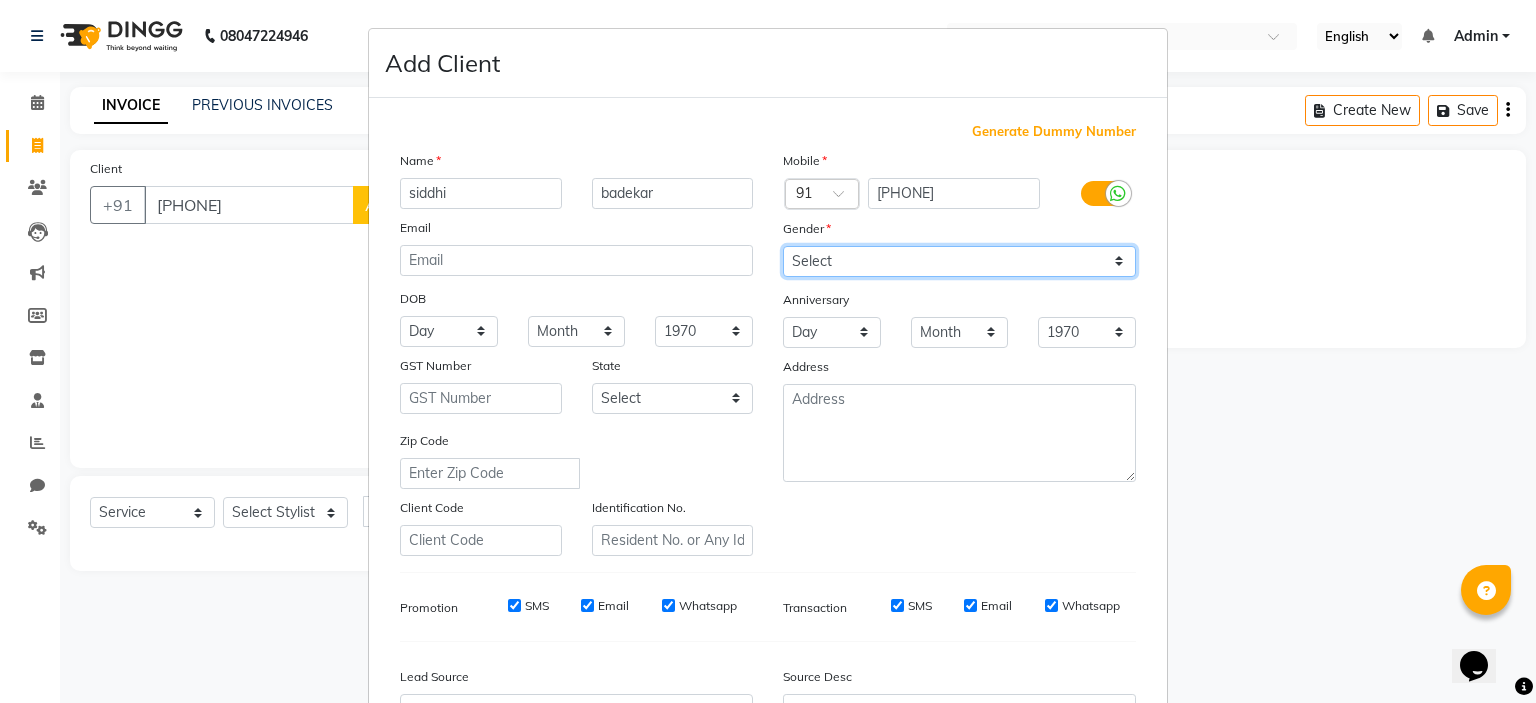 click on "Select Male Female Other Prefer Not To Say" at bounding box center (959, 261) 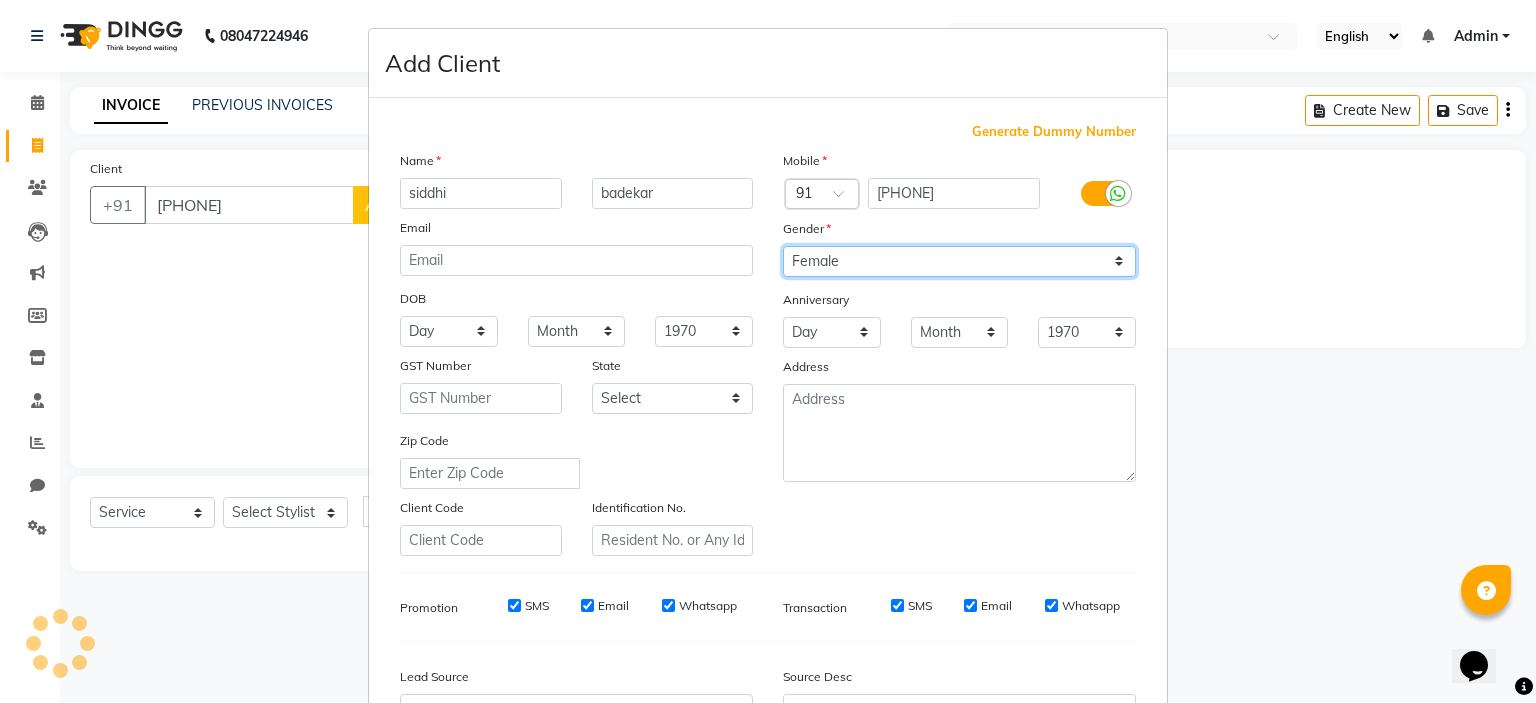 click on "Select Male Female Other Prefer Not To Say" at bounding box center (959, 261) 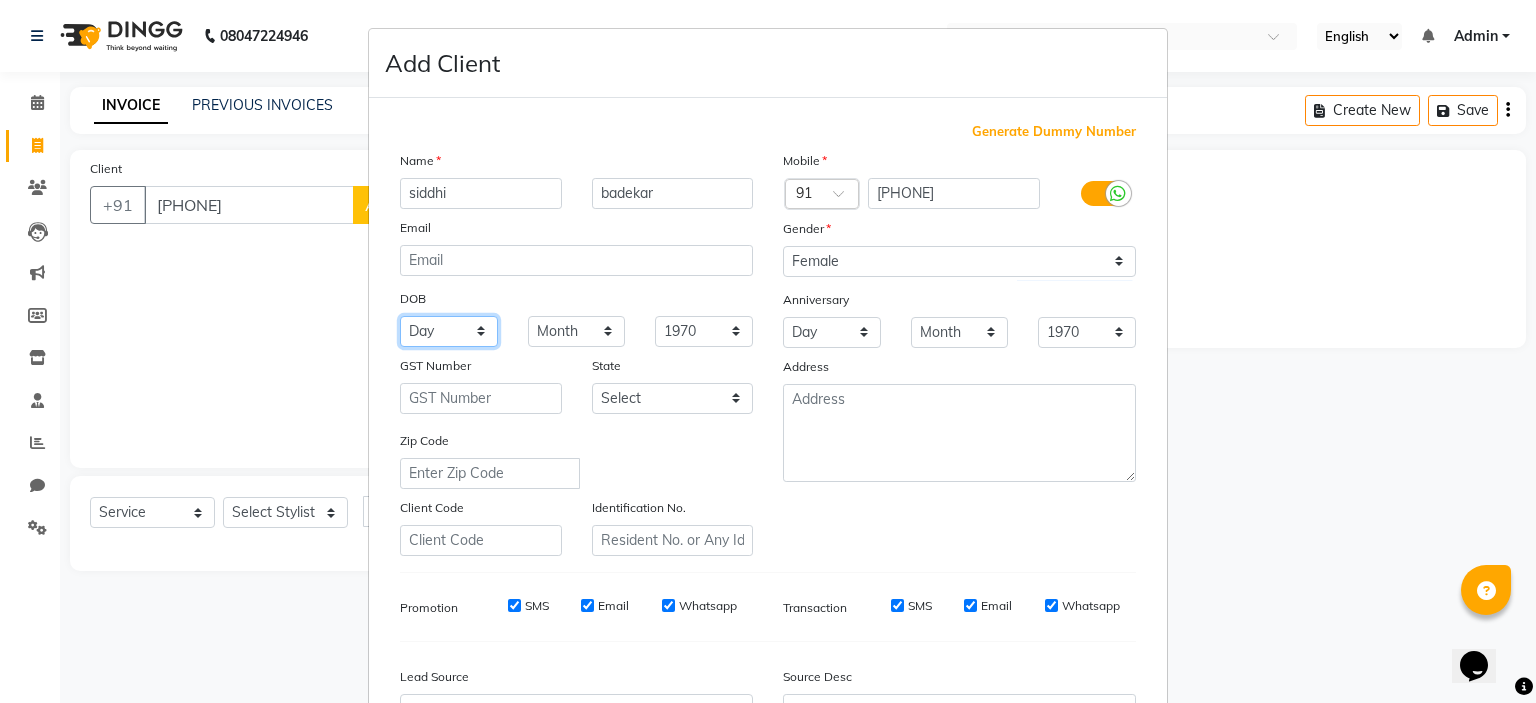 click on "Day 01 02 03 04 05 06 07 08 09 10 11 12 13 14 15 16 17 18 19 20 21 22 23 24 25 26 27 28 29 30 31" at bounding box center (449, 331) 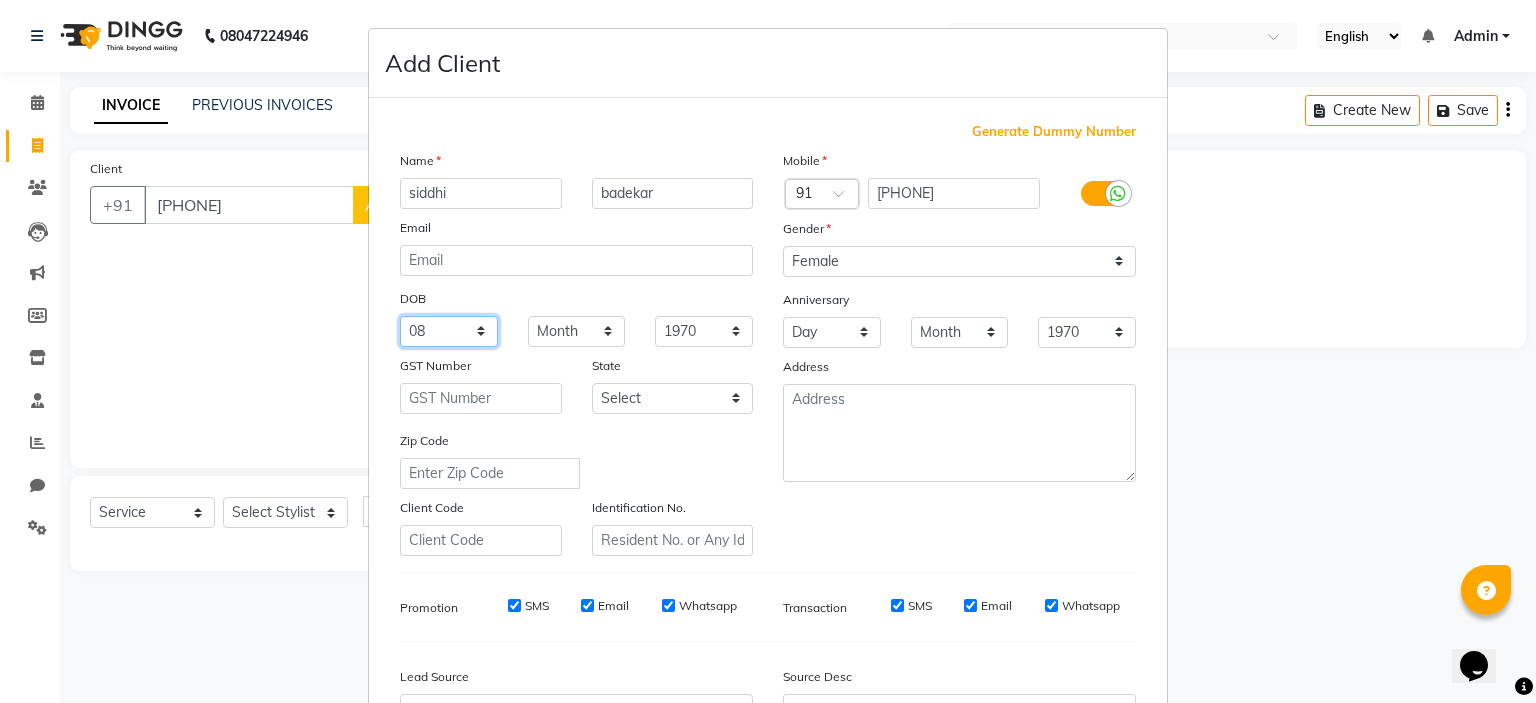 click on "Day 01 02 03 04 05 06 07 08 09 10 11 12 13 14 15 16 17 18 19 20 21 22 23 24 25 26 27 28 29 30 31" at bounding box center [449, 331] 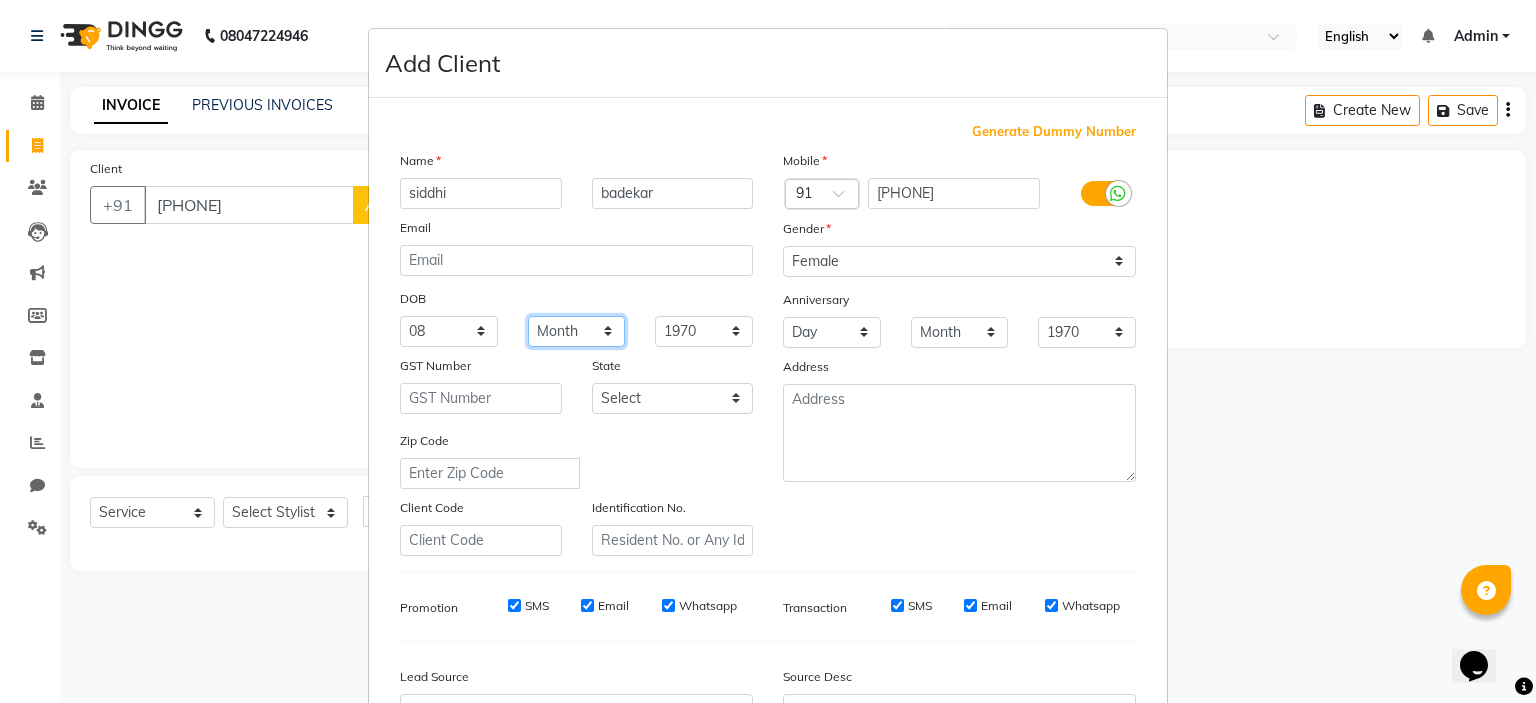 click on "Month January February March April May June July August September October November December" at bounding box center (577, 331) 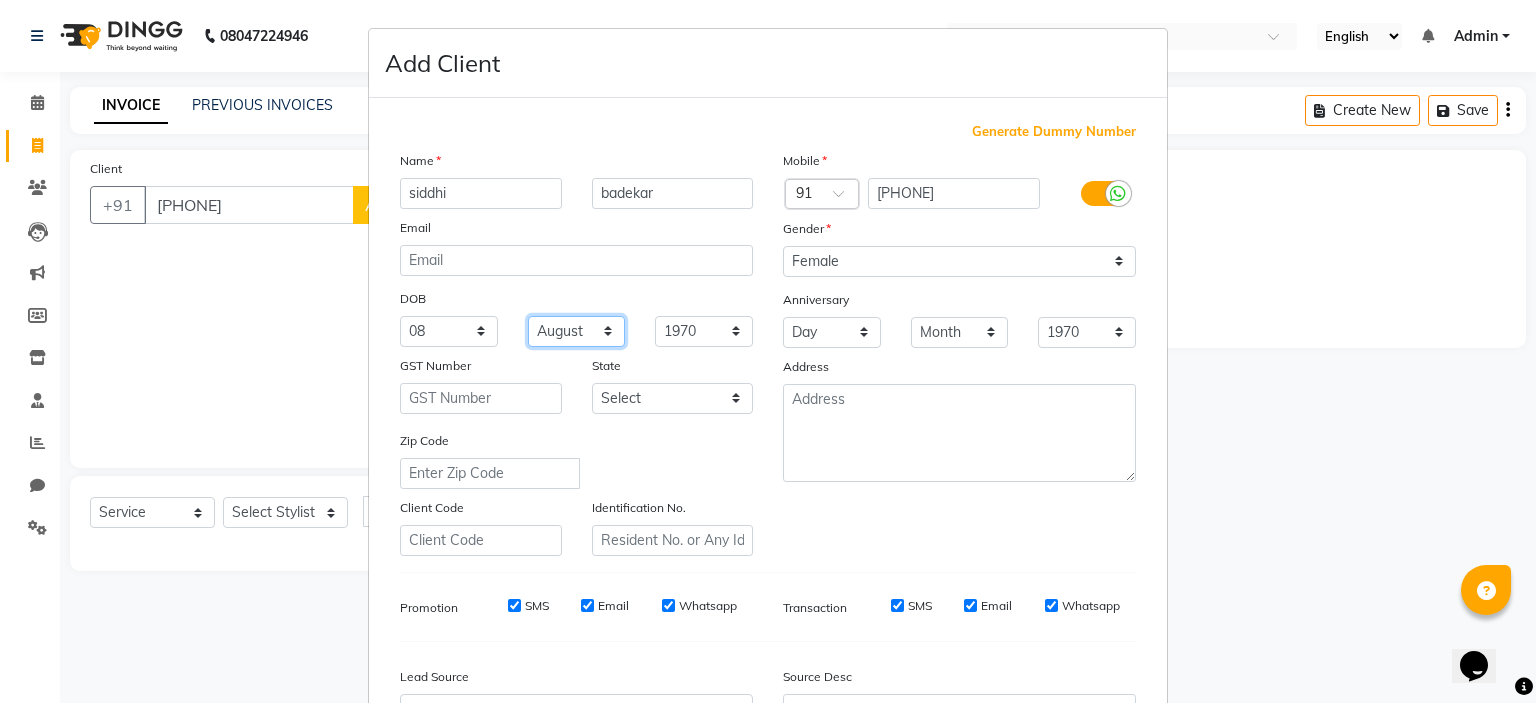 click on "Month January February March April May June July August September October November December" at bounding box center (577, 331) 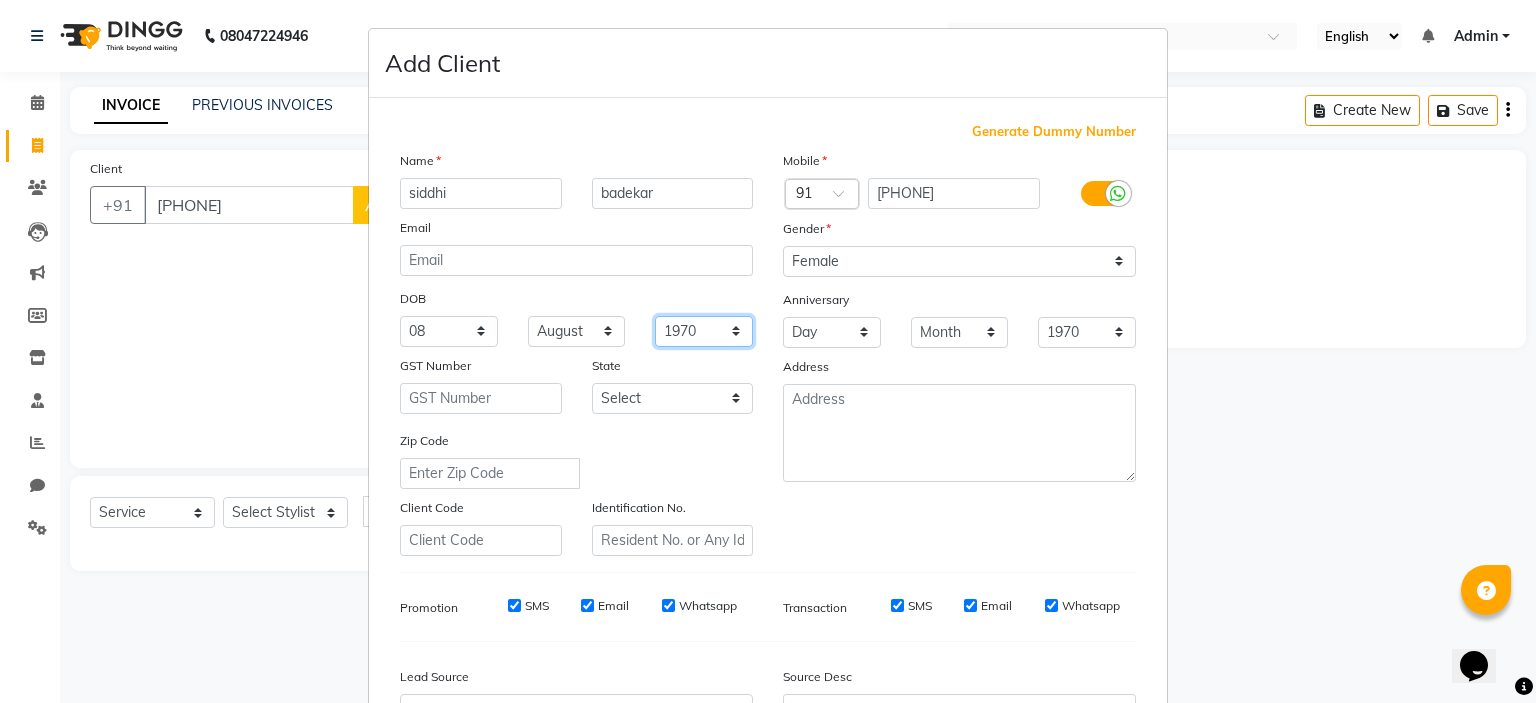 click on "1940 1941 1942 1943 1944 1945 1946 1947 1948 1949 1950 1951 1952 1953 1954 1955 1956 1957 1958 1959 1960 1961 1962 1963 1964 1965 1966 1967 1968 1969 1970 1971 1972 1973 1974 1975 1976 1977 1978 1979 1980 1981 1982 1983 1984 1985 1986 1987 1988 1989 1990 1991 1992 1993 1994 1995 1996 1997 1998 1999 2000 2001 2002 2003 2004 2005 2006 2007 2008 2009 2010 2011 2012 2013 2014 2015 2016 2017 2018 2019 2020 2021 2022 2023 2024" at bounding box center [704, 331] 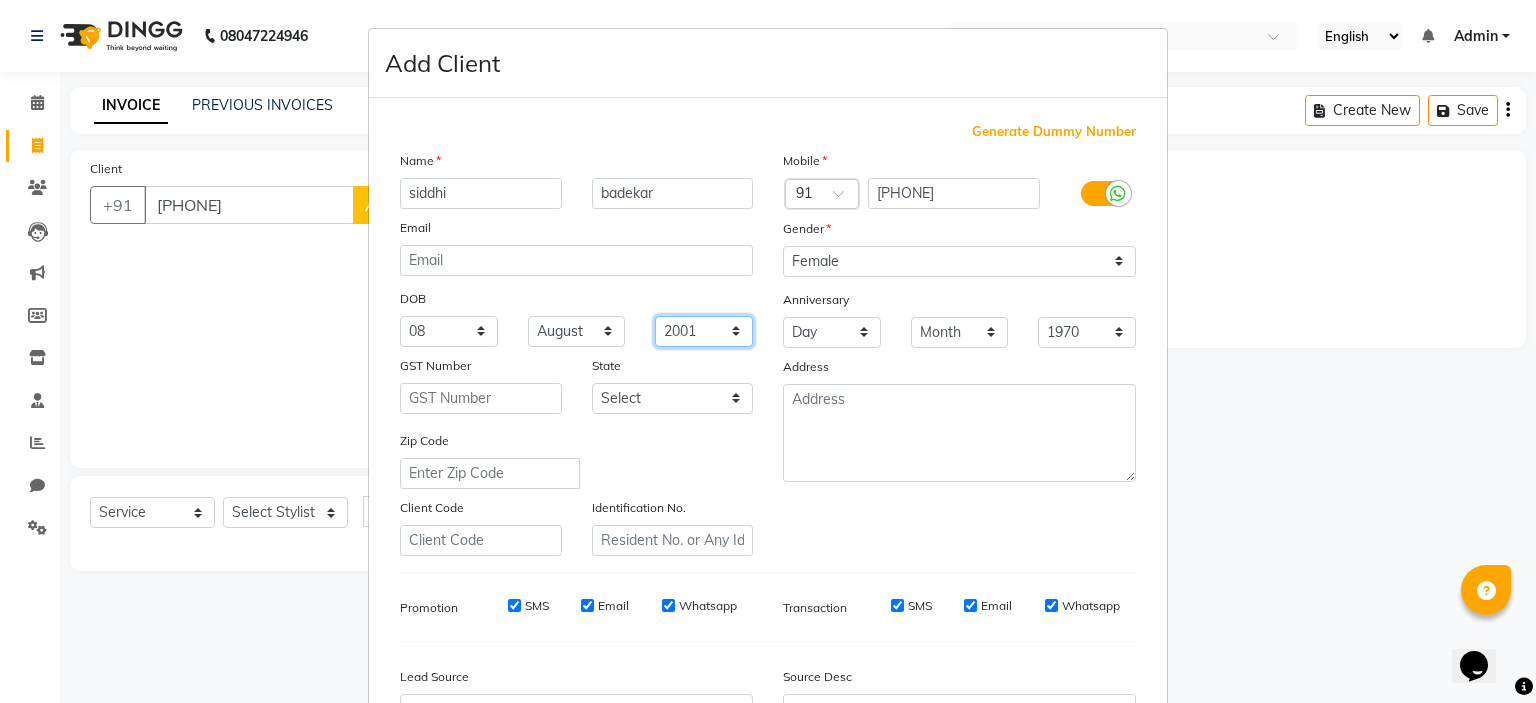 click on "1940 1941 1942 1943 1944 1945 1946 1947 1948 1949 1950 1951 1952 1953 1954 1955 1956 1957 1958 1959 1960 1961 1962 1963 1964 1965 1966 1967 1968 1969 1970 1971 1972 1973 1974 1975 1976 1977 1978 1979 1980 1981 1982 1983 1984 1985 1986 1987 1988 1989 1990 1991 1992 1993 1994 1995 1996 1997 1998 1999 2000 2001 2002 2003 2004 2005 2006 2007 2008 2009 2010 2011 2012 2013 2014 2015 2016 2017 2018 2019 2020 2021 2022 2023 2024" at bounding box center (704, 331) 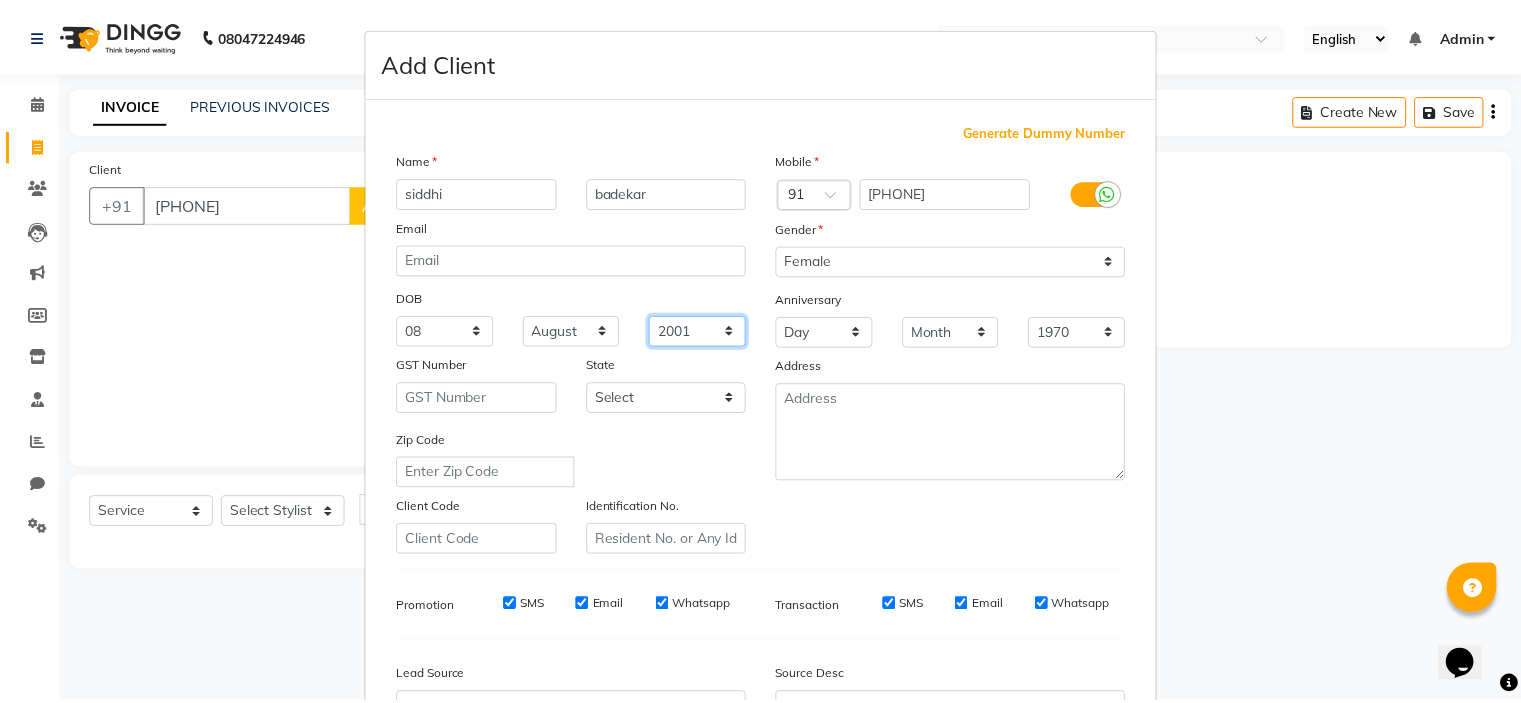 scroll, scrollTop: 229, scrollLeft: 0, axis: vertical 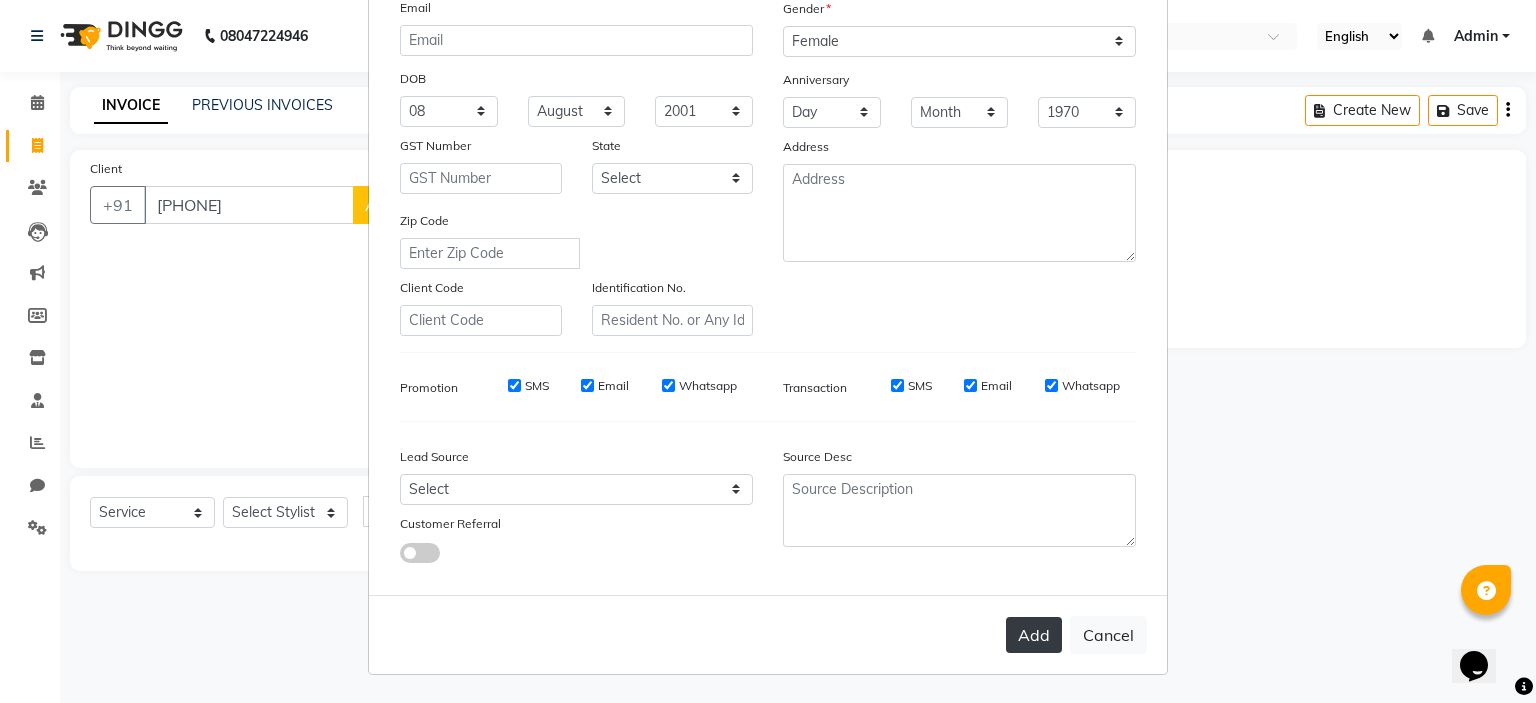 click on "Add" at bounding box center [1034, 635] 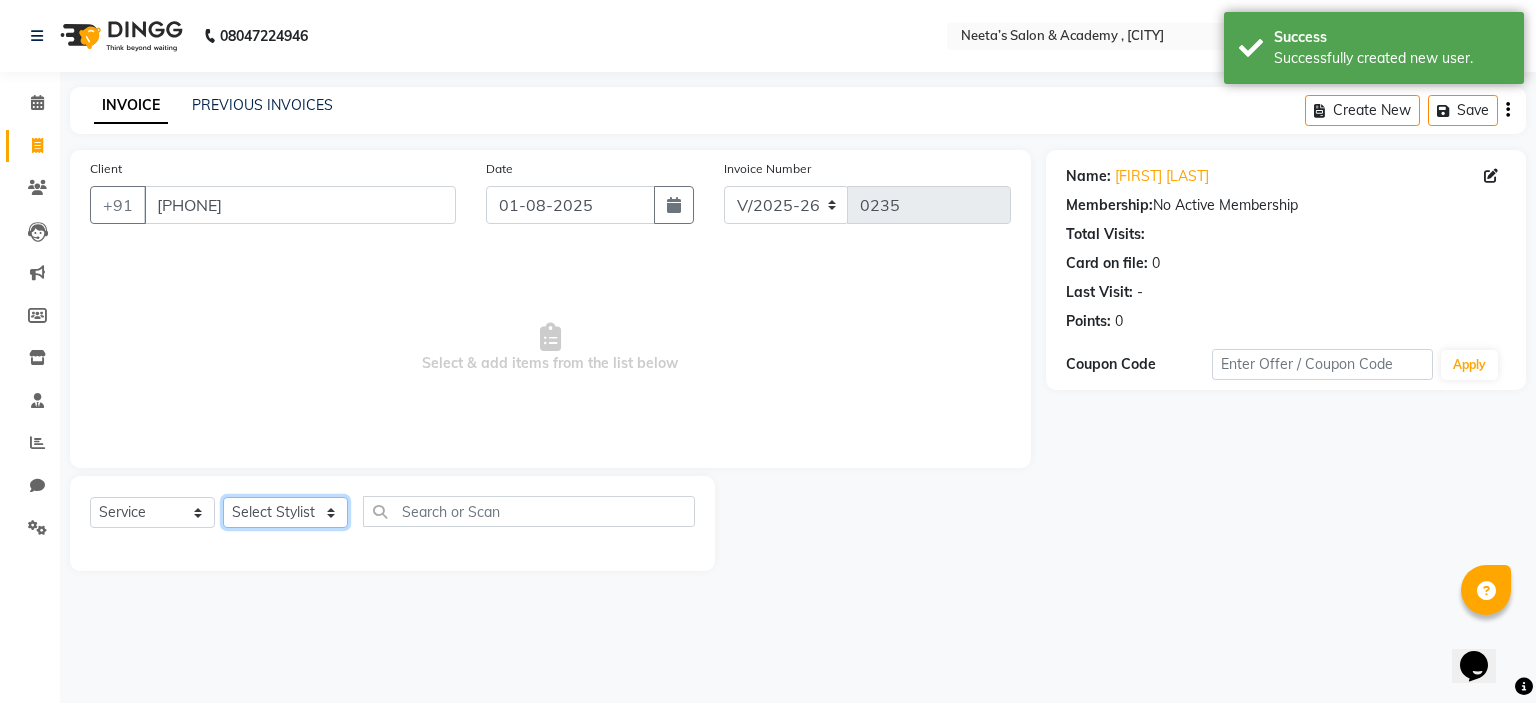 click on "Select Stylist  [FIRST] (Owner) [FIRST] [FIRST] [FIRST] [FIRST] [FIRST] [FIRST] [FIRST] [FIRST] [FIRST]" 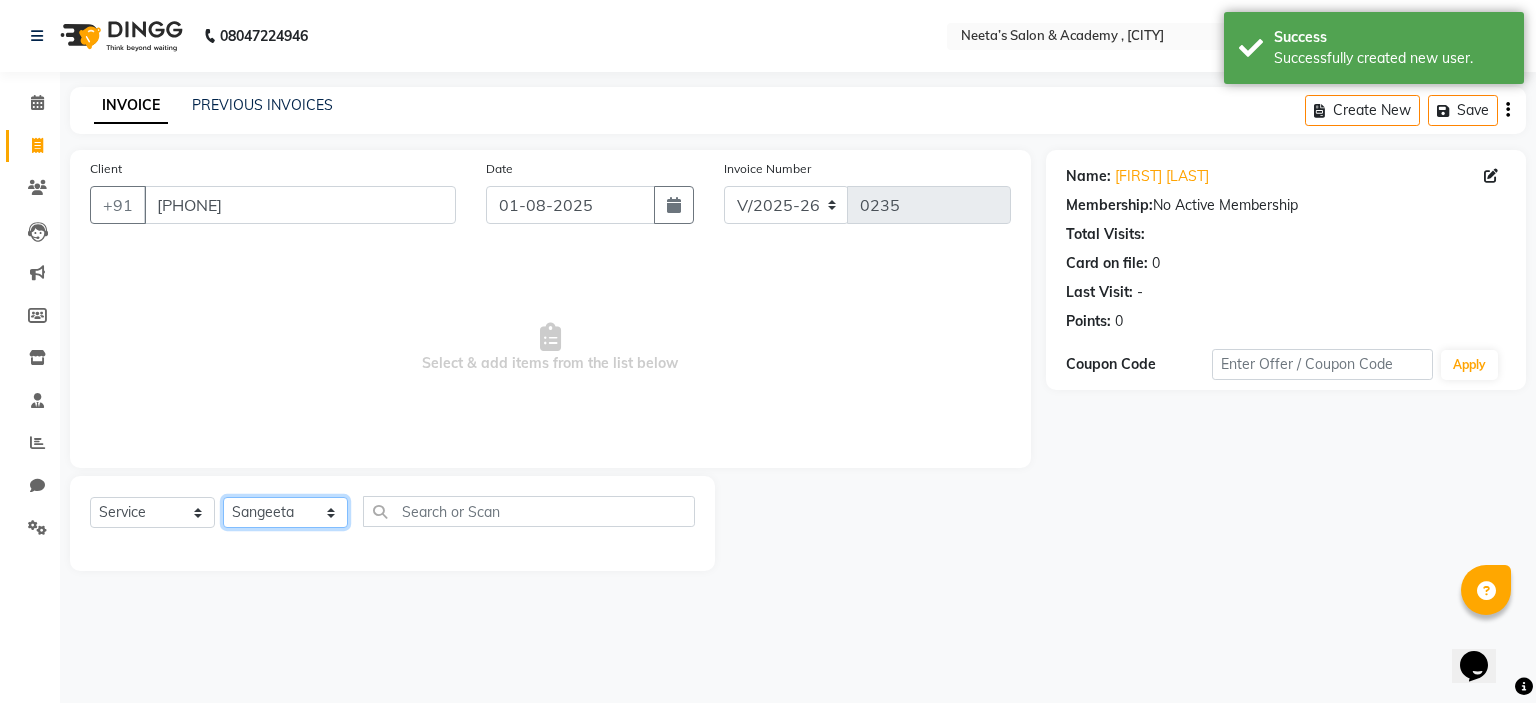 click on "Select Stylist  [FIRST] (Owner) [FIRST] [FIRST] [FIRST] [FIRST] [FIRST] [FIRST] [FIRST] [FIRST] [FIRST]" 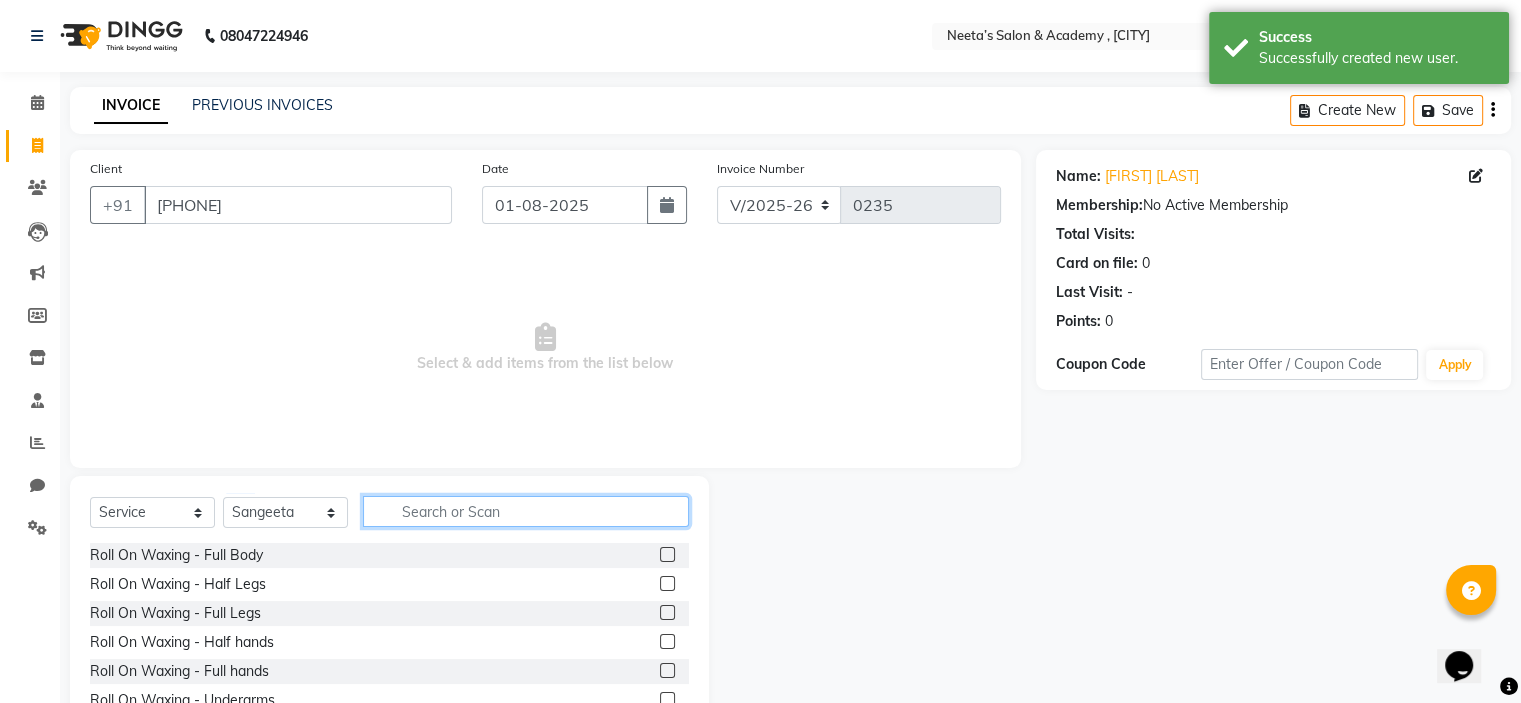 click 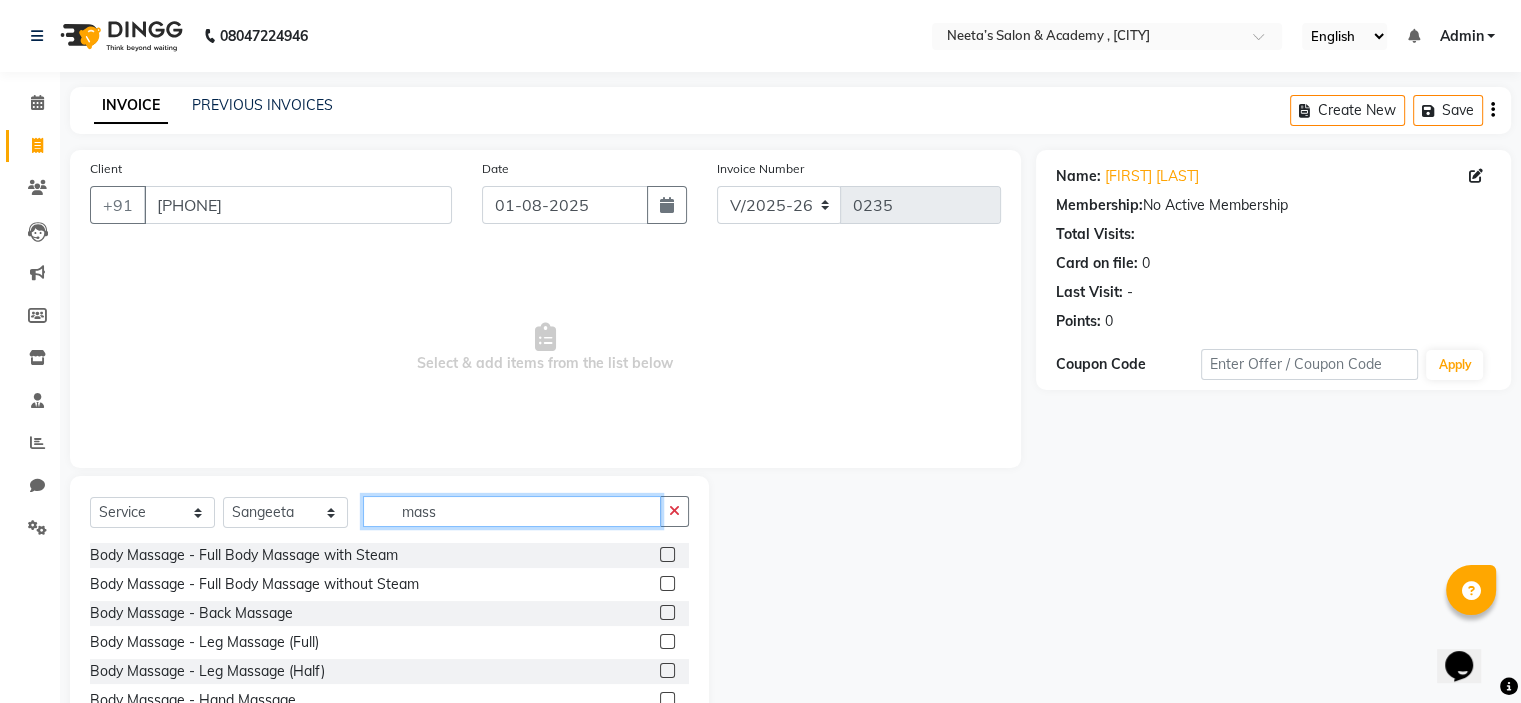 scroll, scrollTop: 60, scrollLeft: 0, axis: vertical 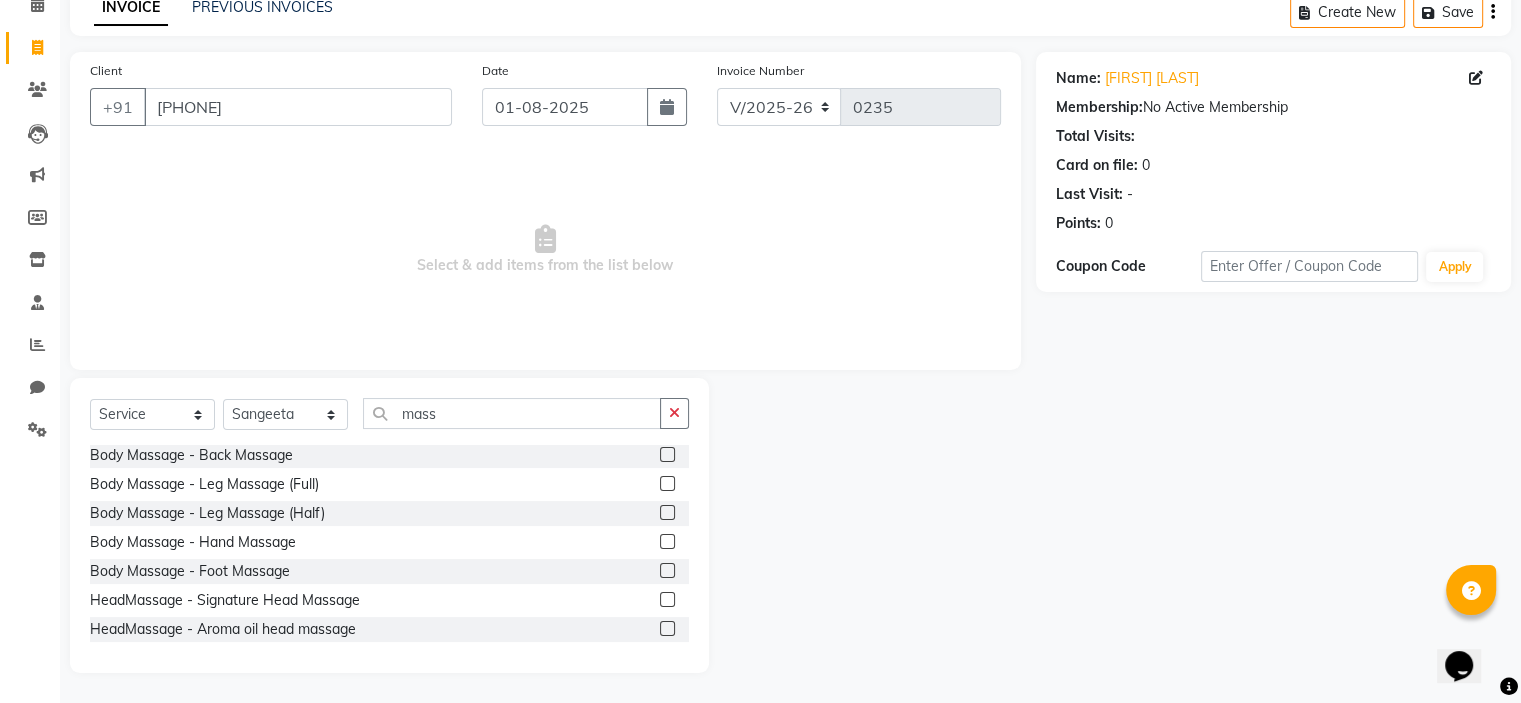 click 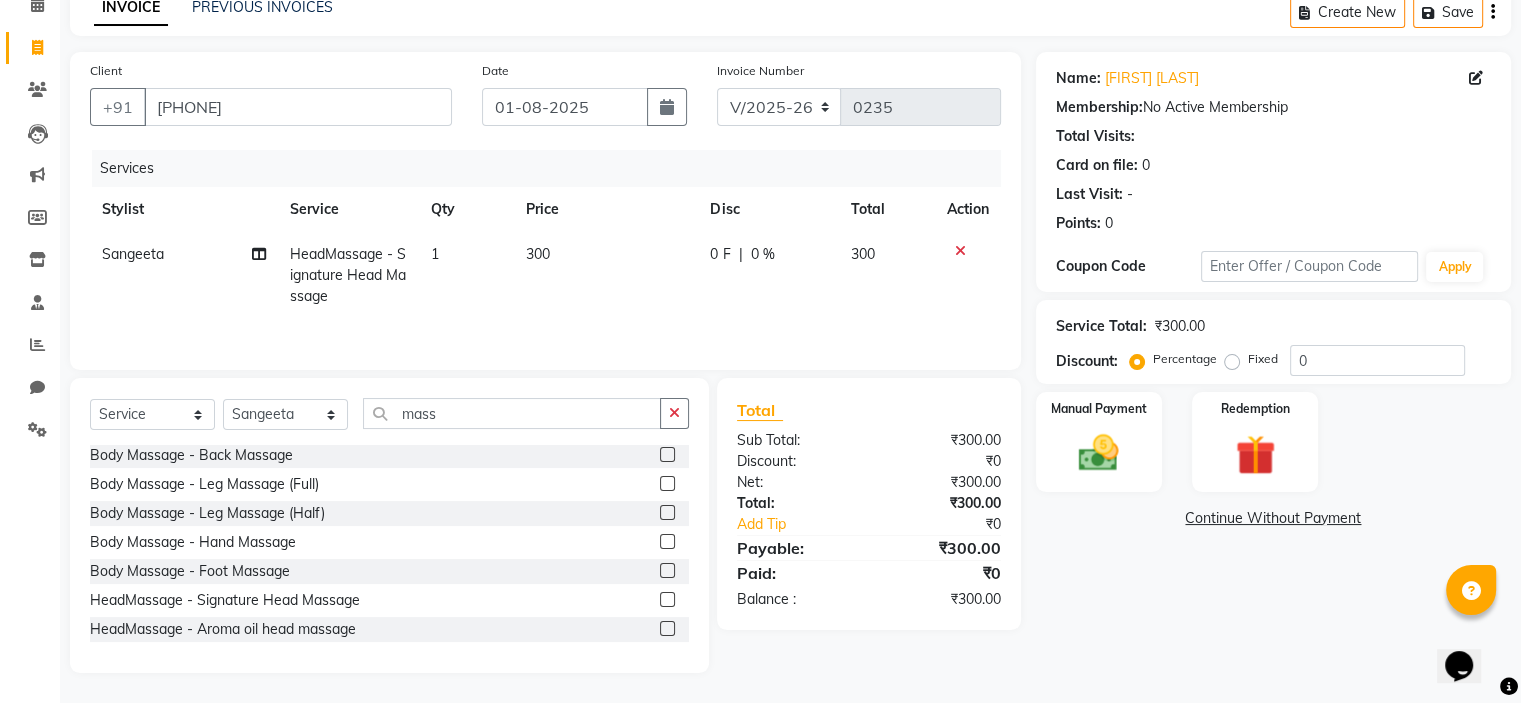 click 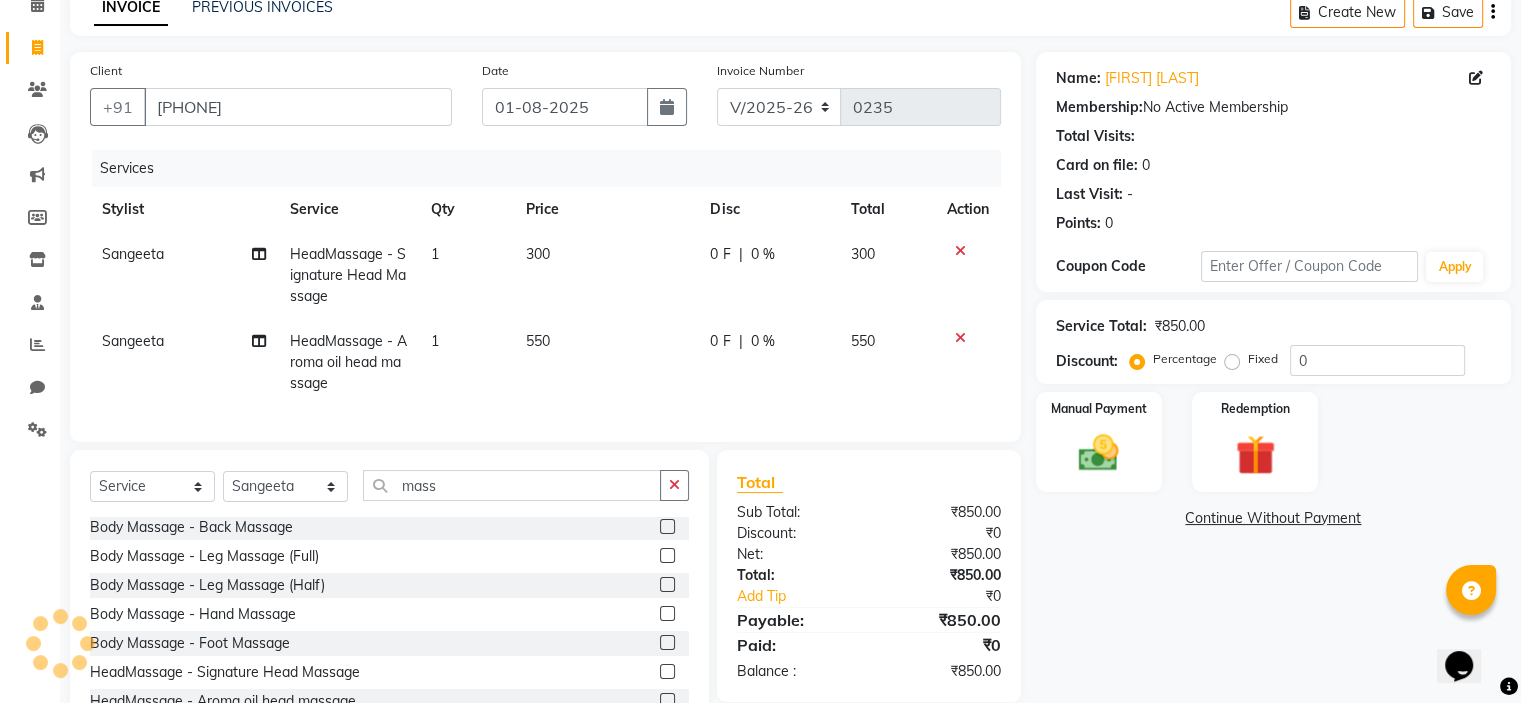 click 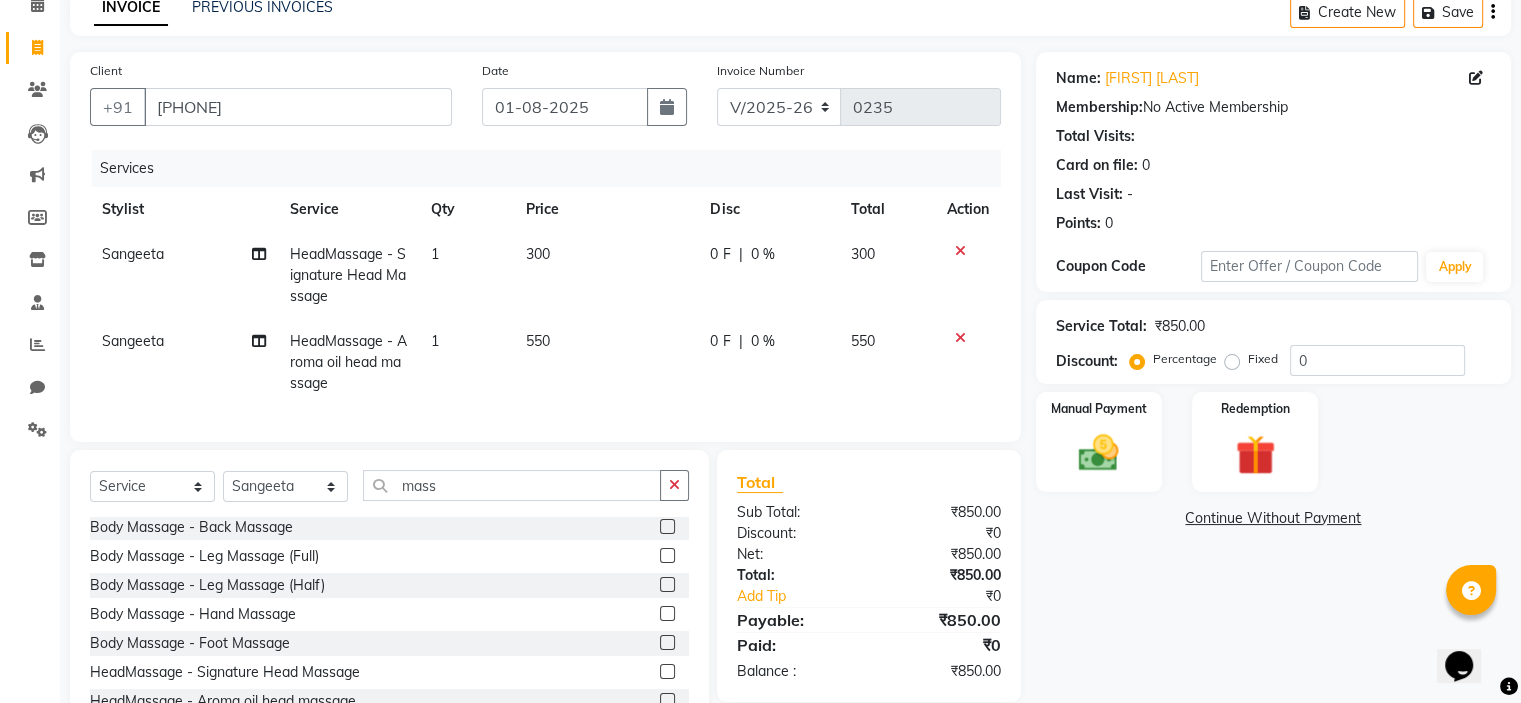click 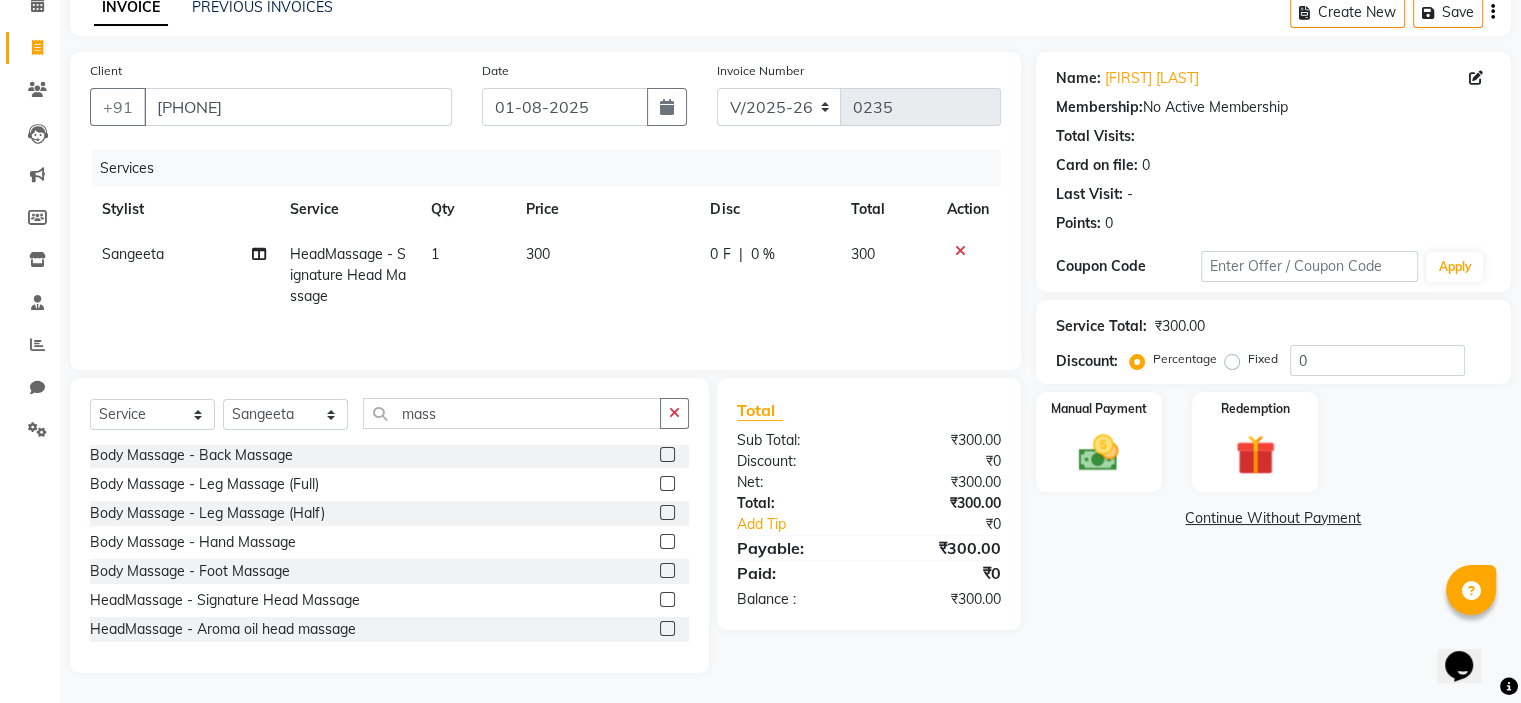 click on "300" 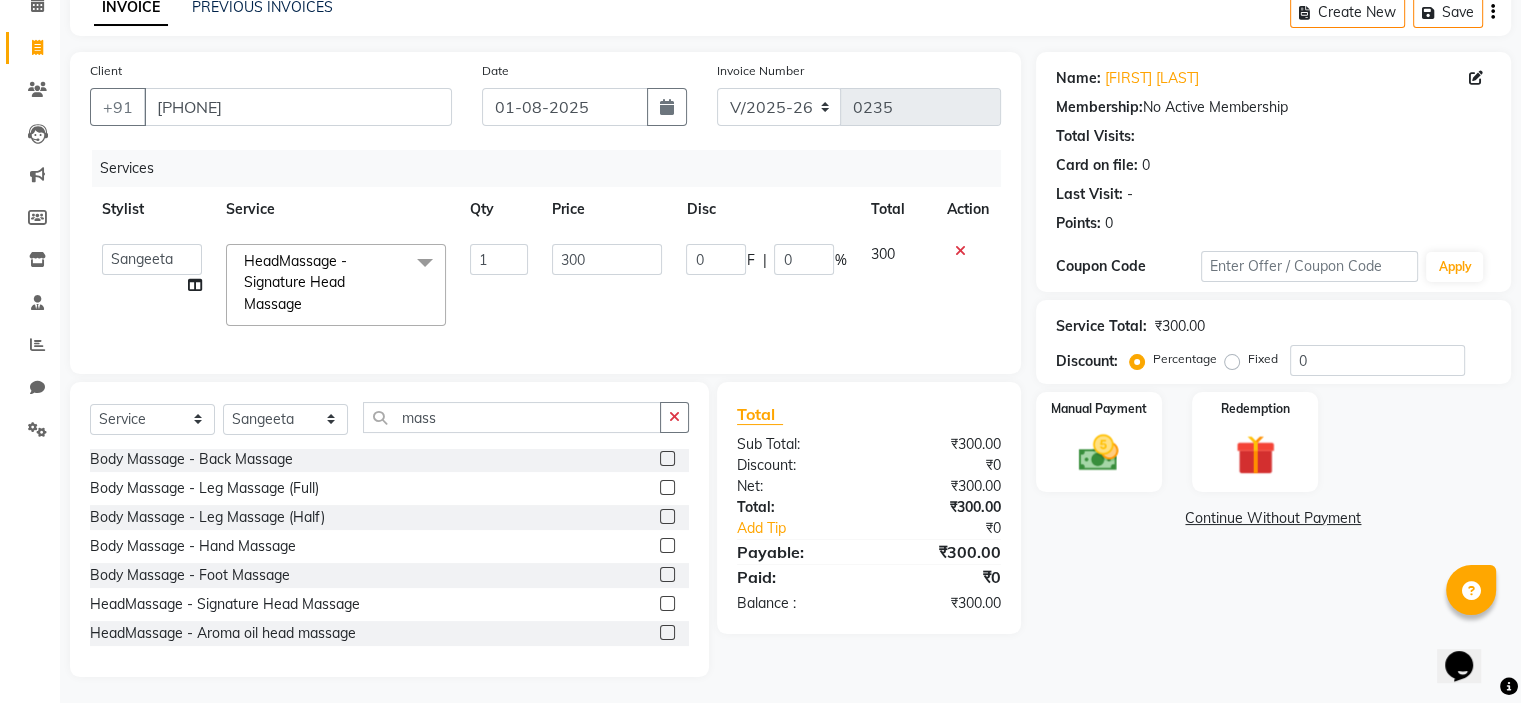 click on "300" 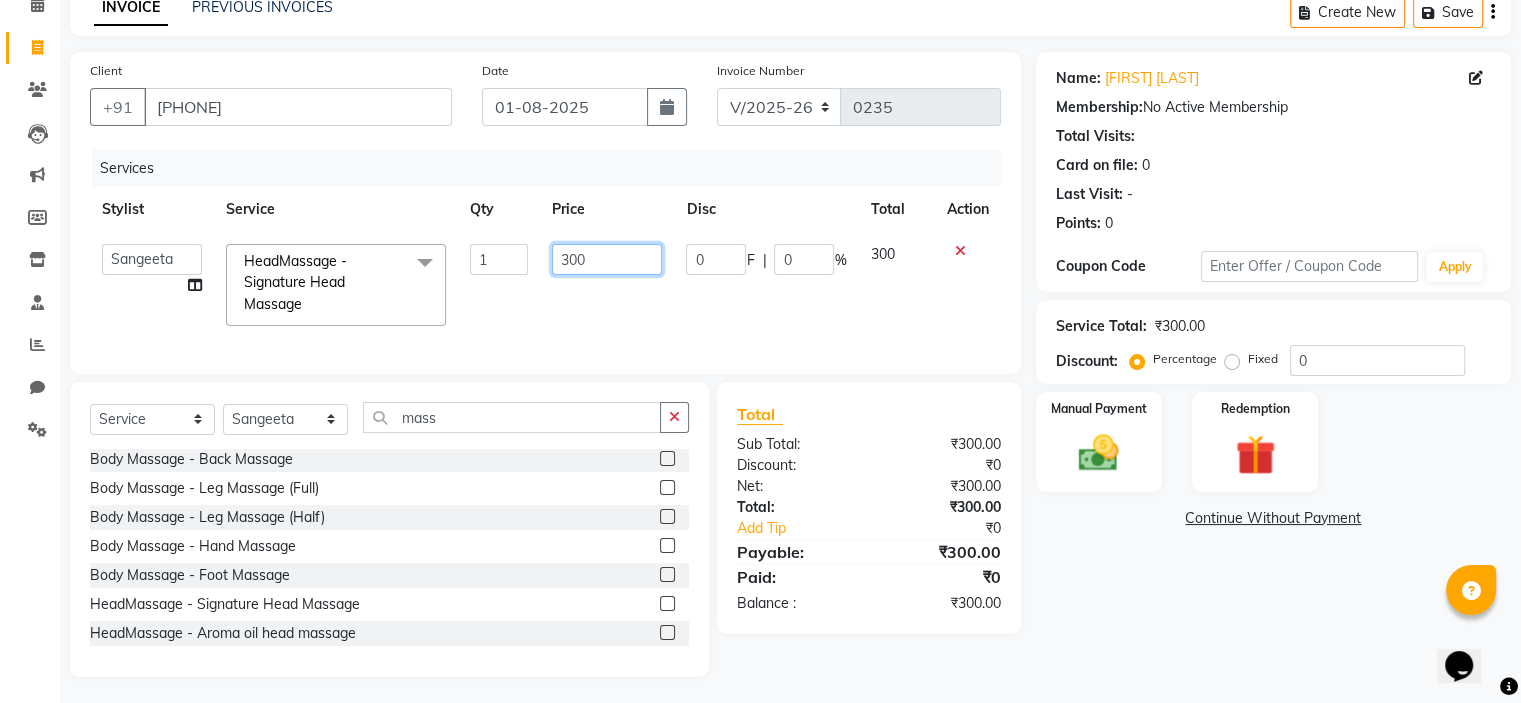click on "300" 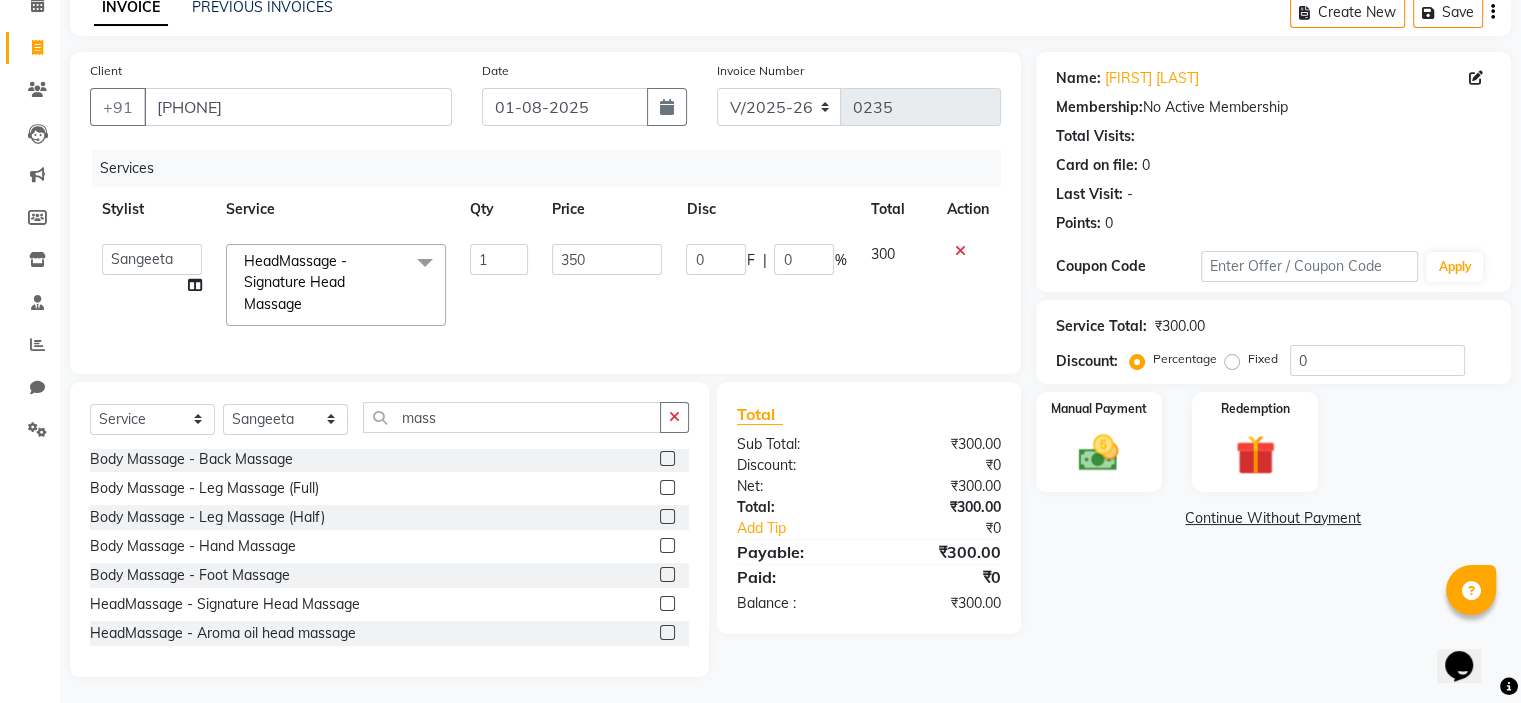click on "Services Stylist Service Qty Price Disc Total Action [FIRST] (Owner) Karina Karishma Manda Naaz Ranjana Ritu Sakshi Sangeeta Sayee HeadMassage - Signature Head Massage x Roll On Waxing - Full Body Roll On Waxing - Half Legs Roll On Waxing - Full Legs Roll On Waxing - Half hands Roll On Waxing - Full hands Roll On Waxing - Underarms Roll On Waxing - Half back Roll On Waxing - Back Rica / Boisoft Waxing - Stomach and Chest 2550 Rica / Boisoft Waxing - Half Legs Rica / Boisoft Waxing - Full Legs Rica / Boisoft Waxing - Half hands Rica / Boisoft Waxing - Full hands Rica / Boisoft Waxing - Underarms Rica / Boisoft Waxing - Half back Rica / Boisoft Waxing - Back Rica / Boisoft Waxing - Stomach and Chest Brazilian Stripless Wax - Eyebrows Brazilian Stripless Wax - Upper Lip Brazilian Stripless Wax - Forehead Brazilian Stripless Wax - Side Locks Brazilian Stripless Wax - Jawline Brazilian Stripless Wax - Chin Brazilian Stripless Wax - Nose Brazilian Stripless Wax - Full Face 1 350 0 F |" 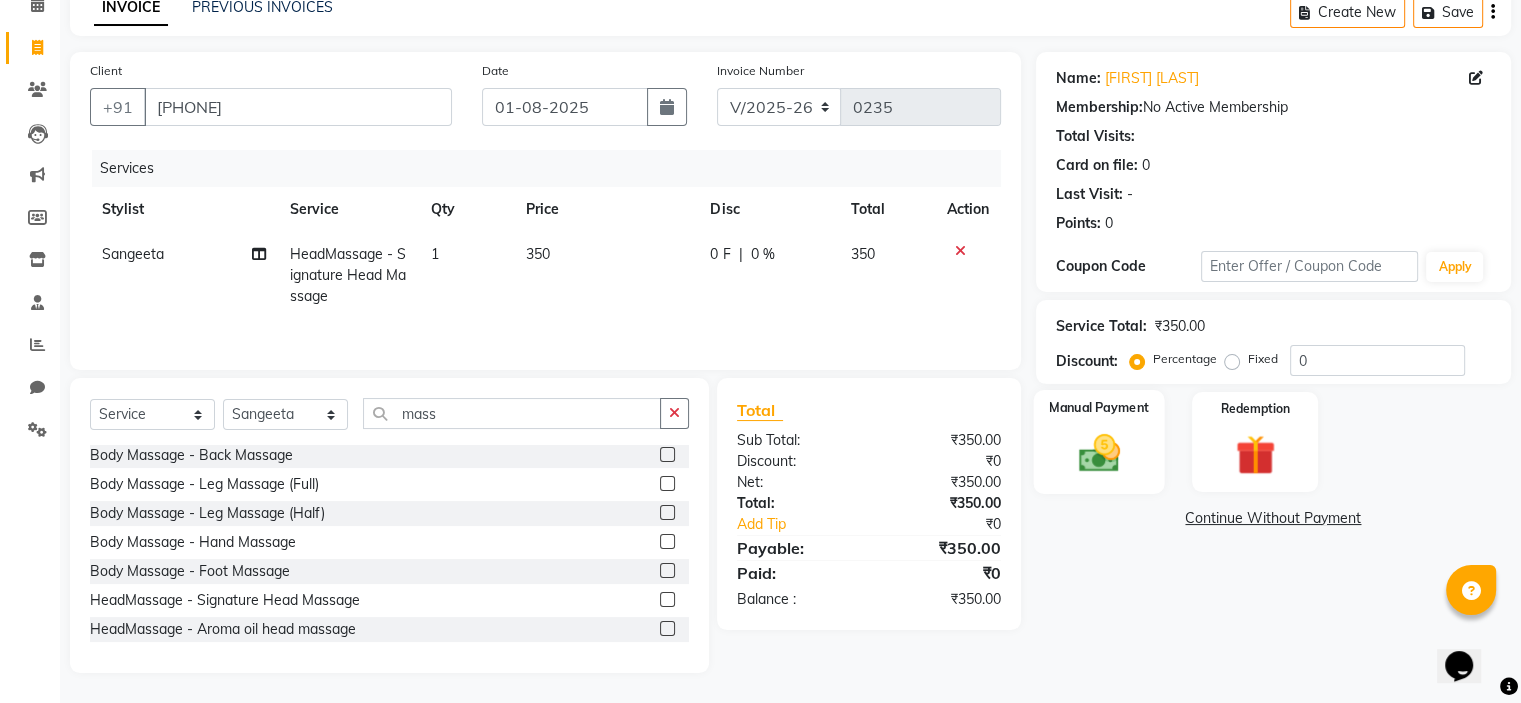 click 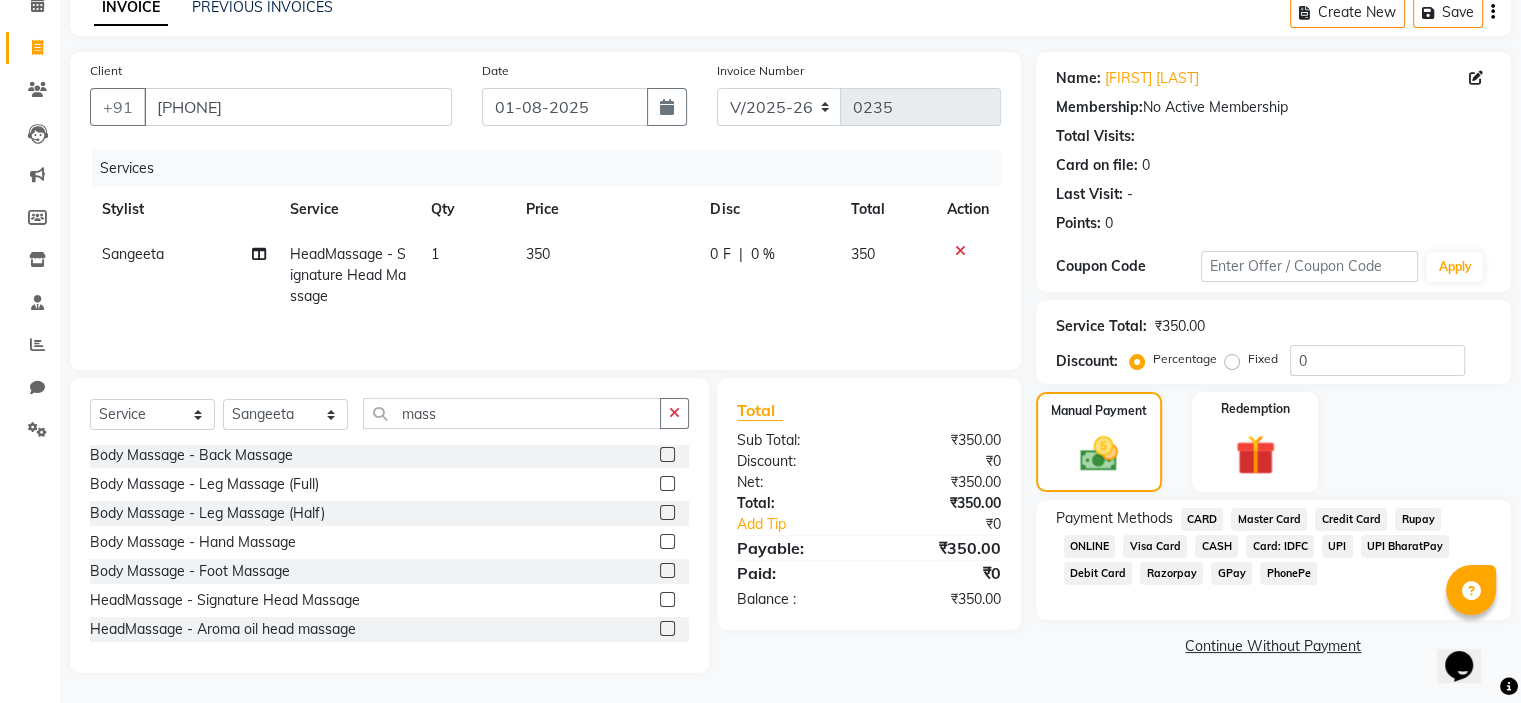 click on "CASH" 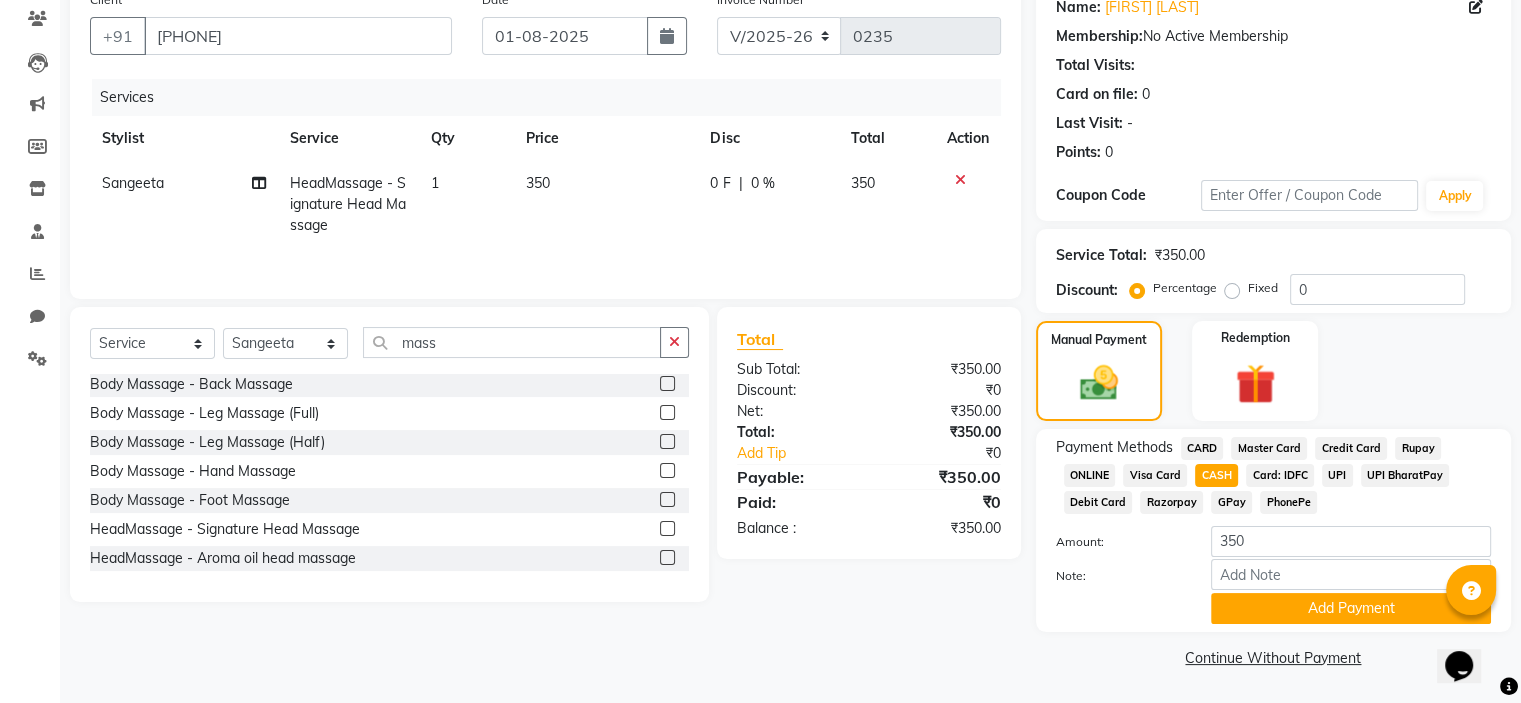 scroll, scrollTop: 166, scrollLeft: 0, axis: vertical 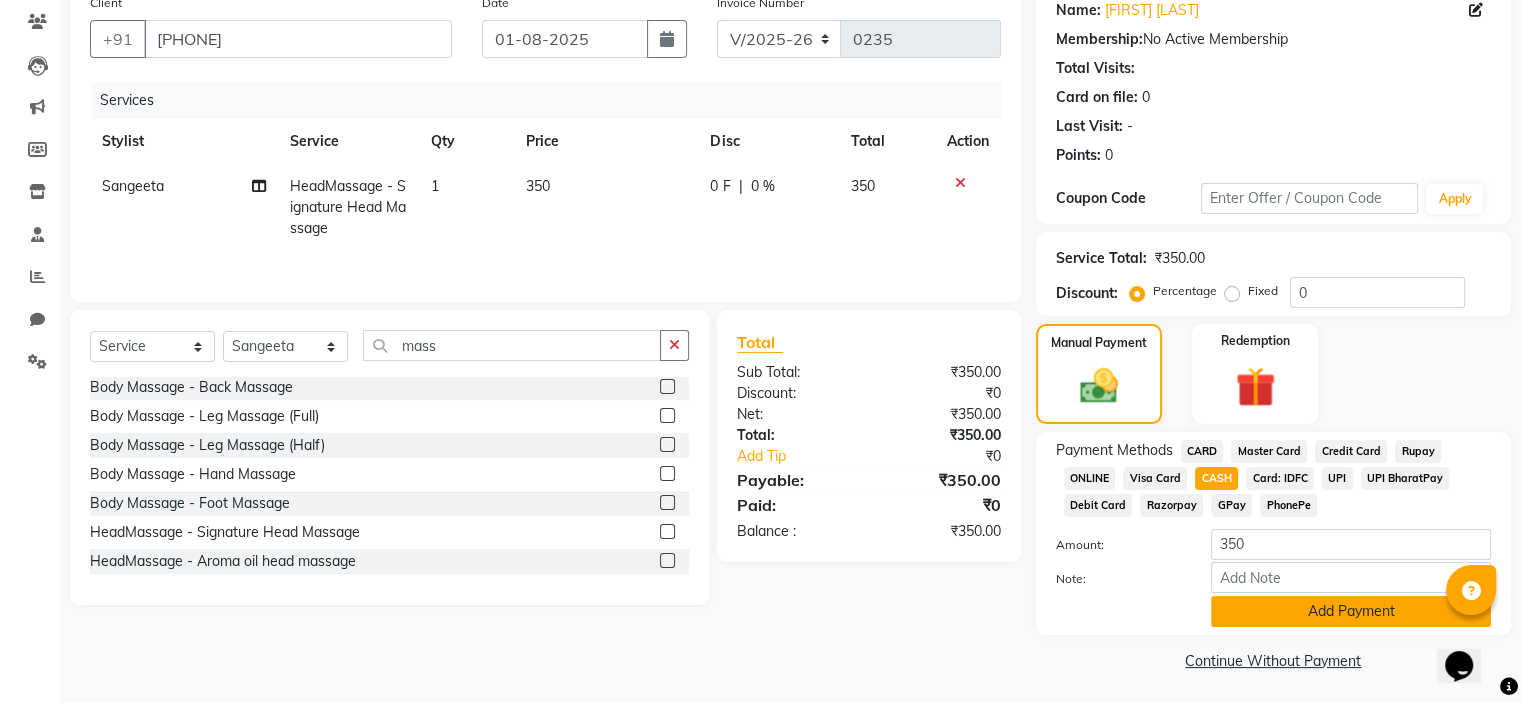click on "Add Payment" 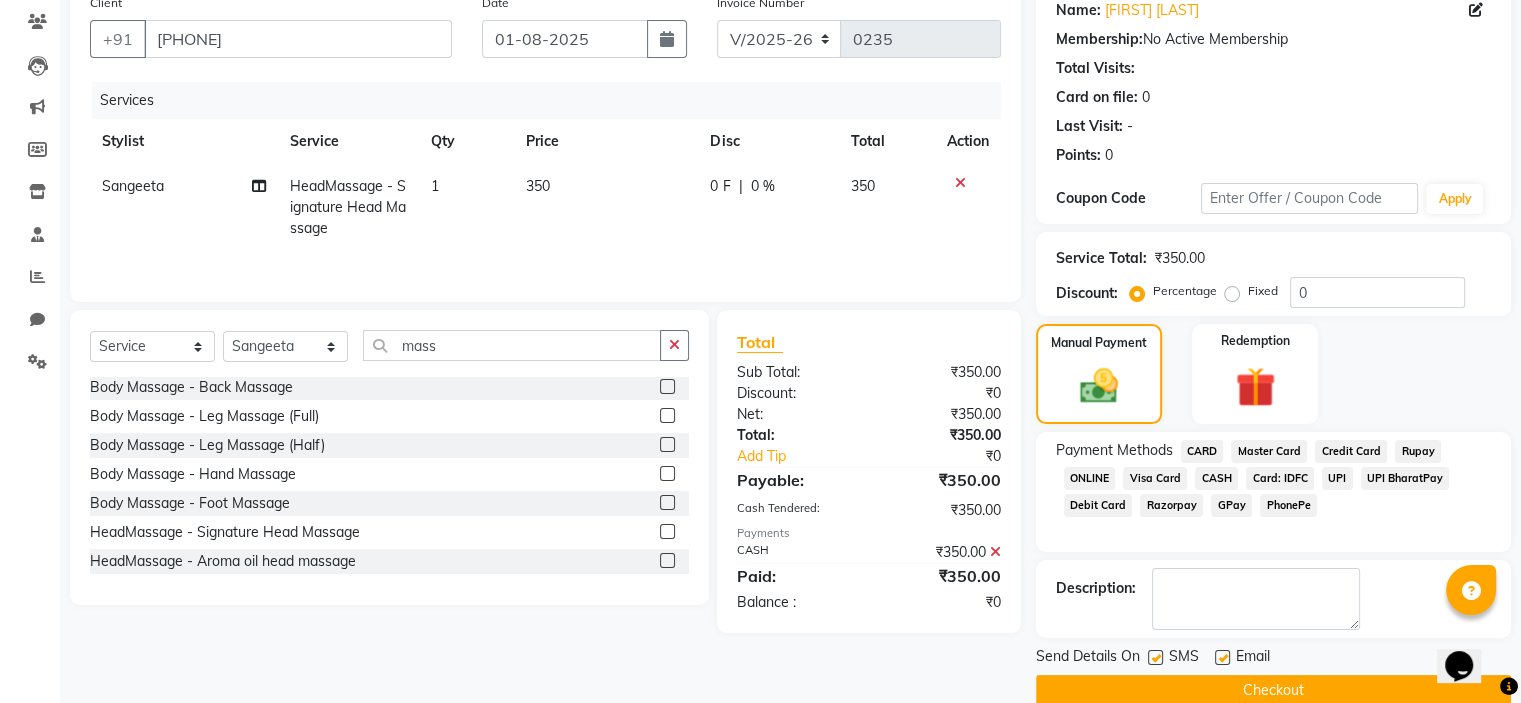 click on "Checkout" 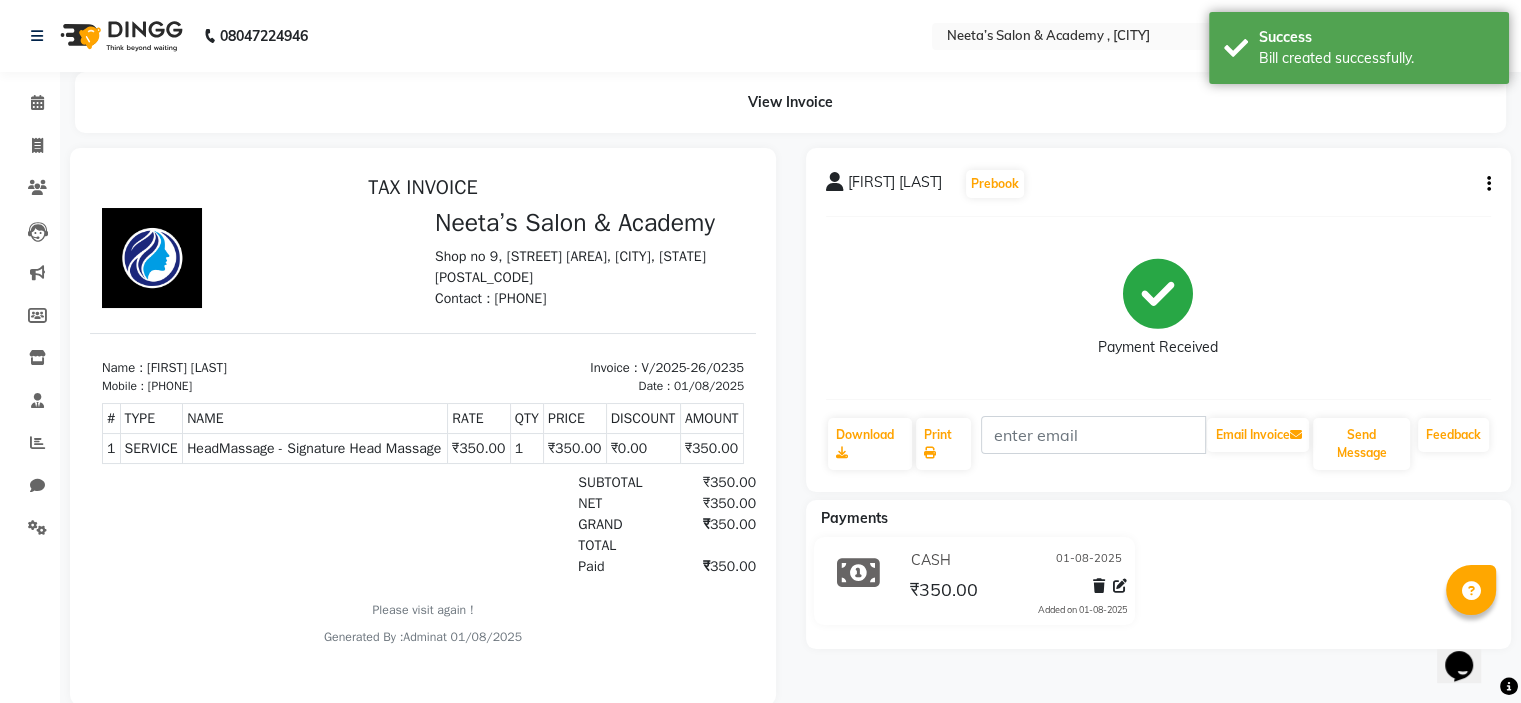 scroll, scrollTop: 0, scrollLeft: 0, axis: both 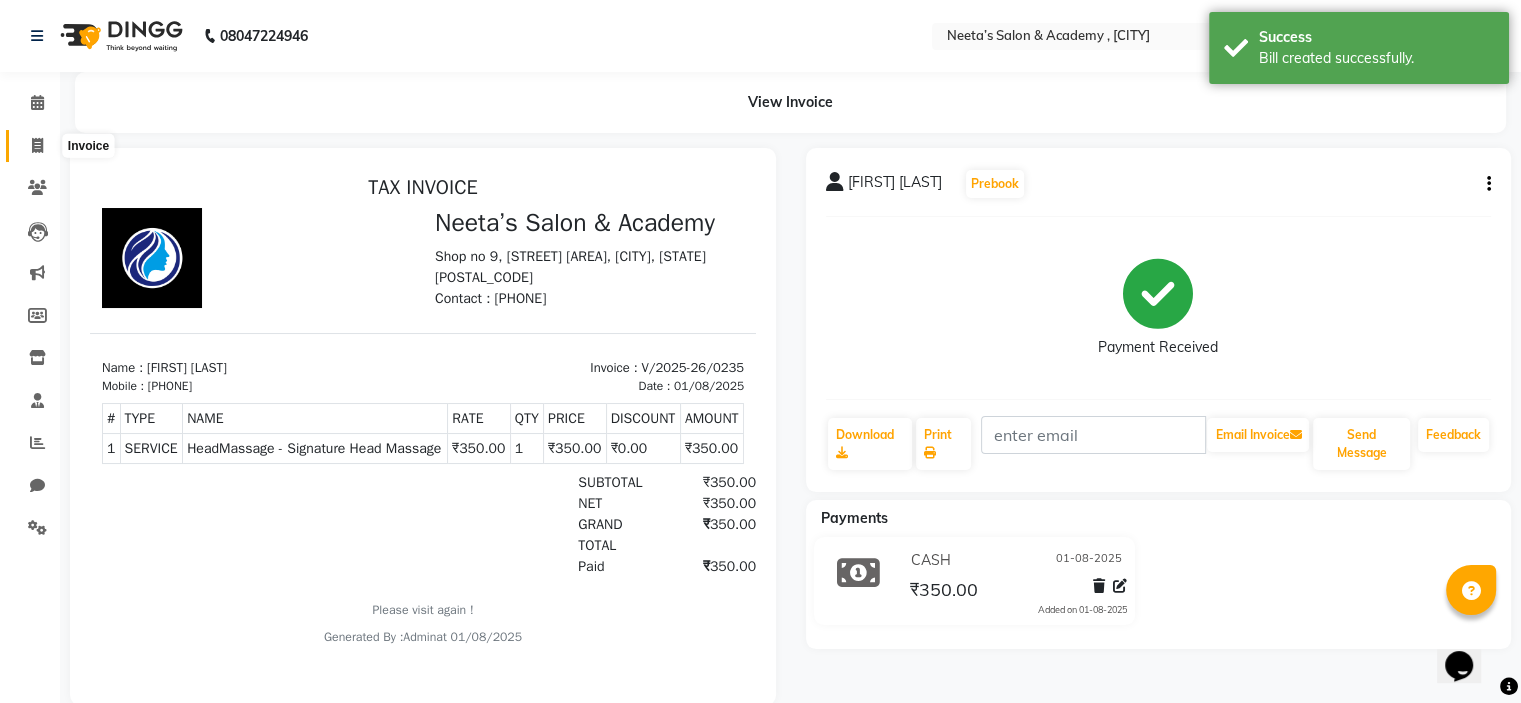click 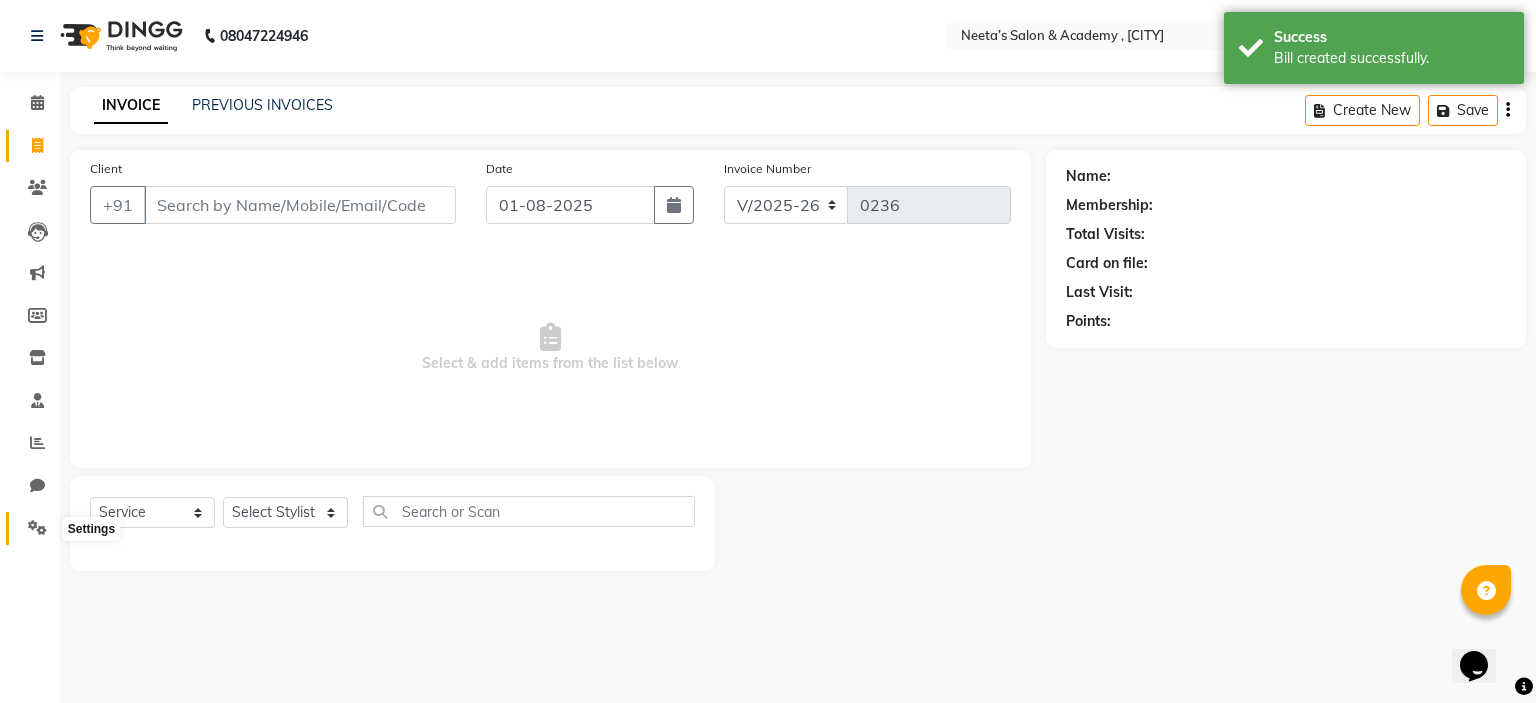 click 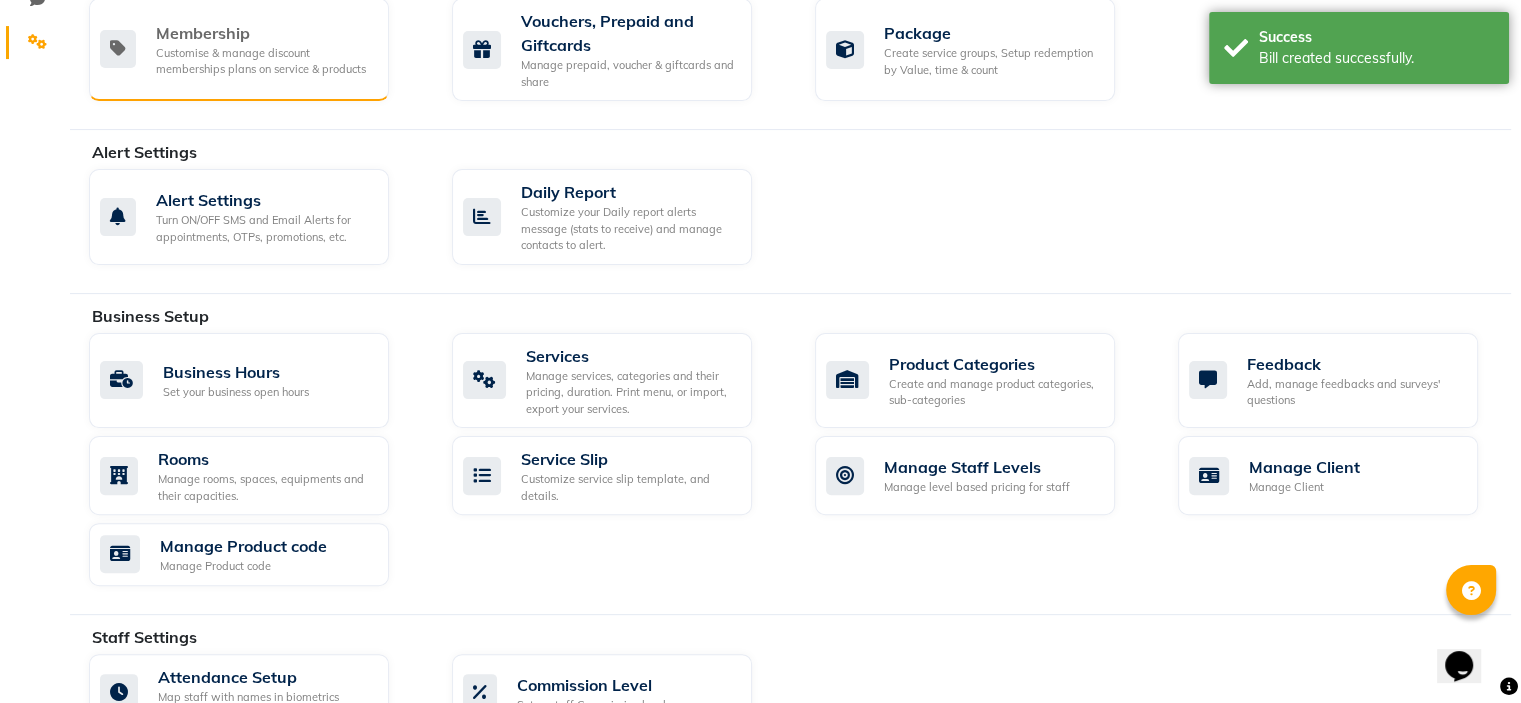 scroll, scrollTop: 487, scrollLeft: 0, axis: vertical 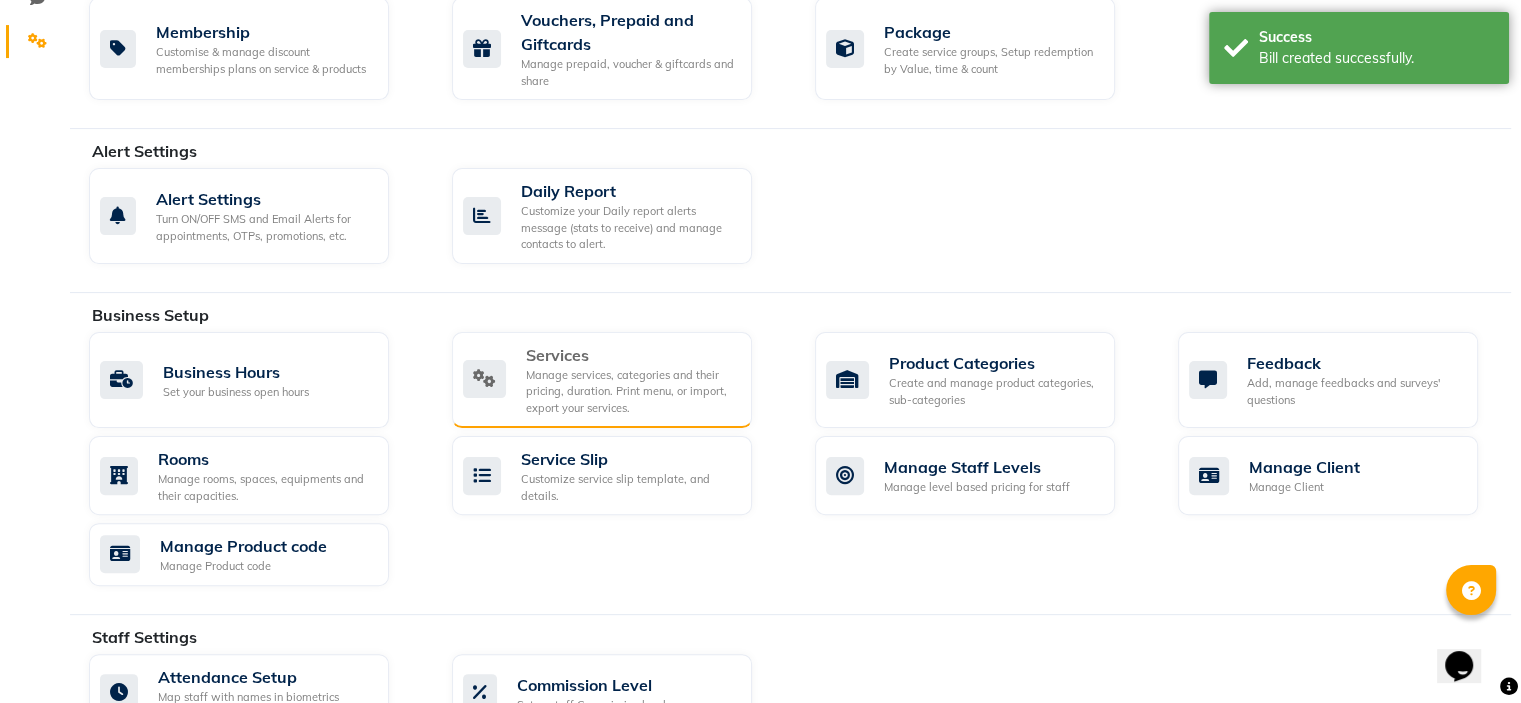 click on "Manage services, categories and their pricing, duration. Print menu, or import, export your services." 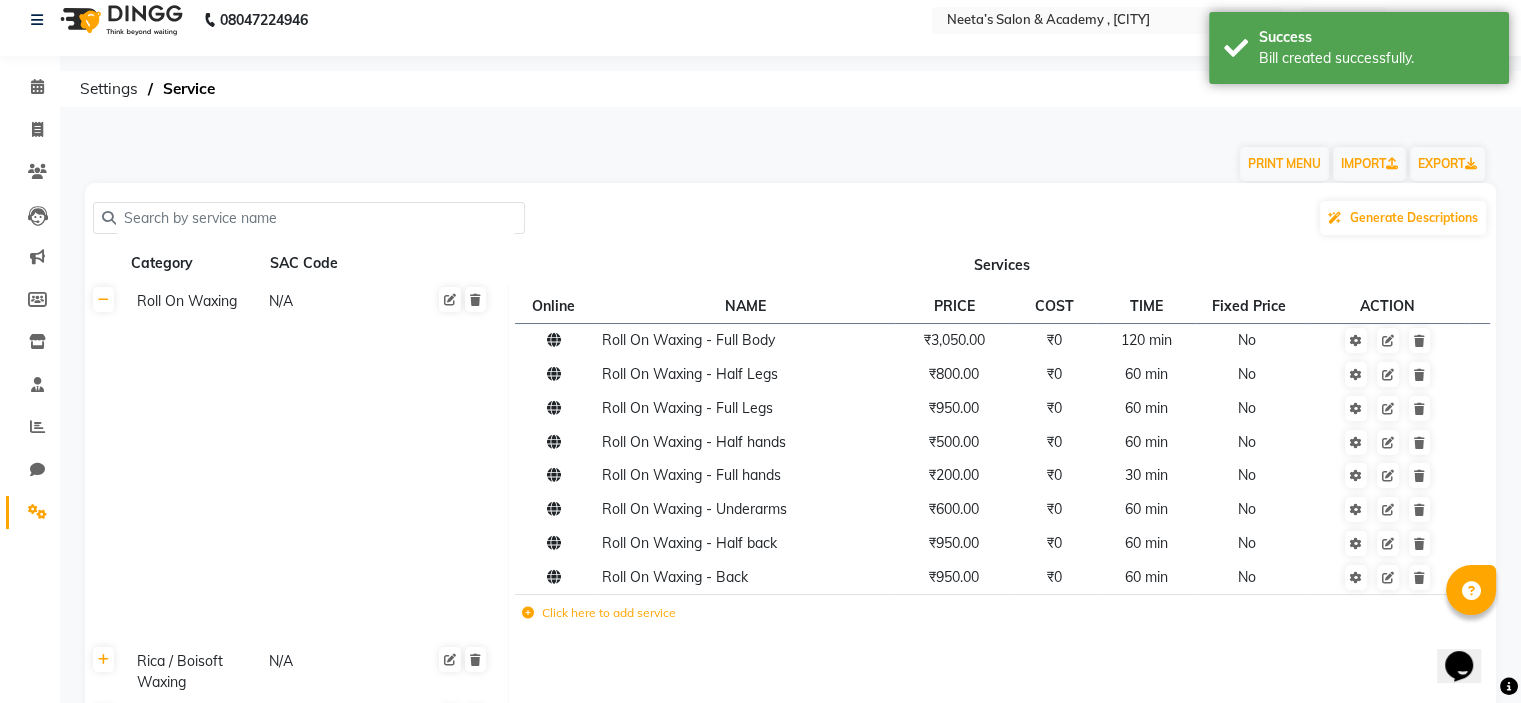 scroll, scrollTop: 18, scrollLeft: 0, axis: vertical 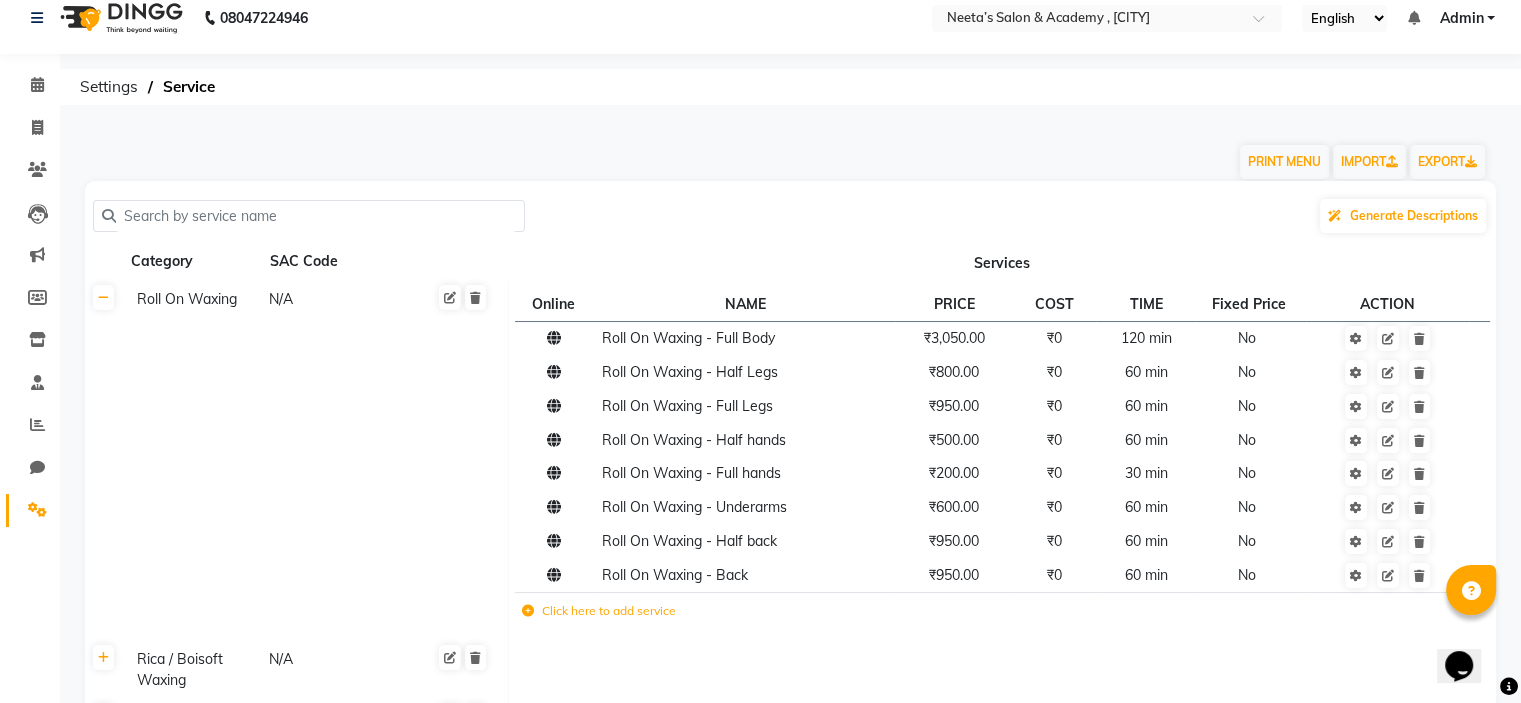 click 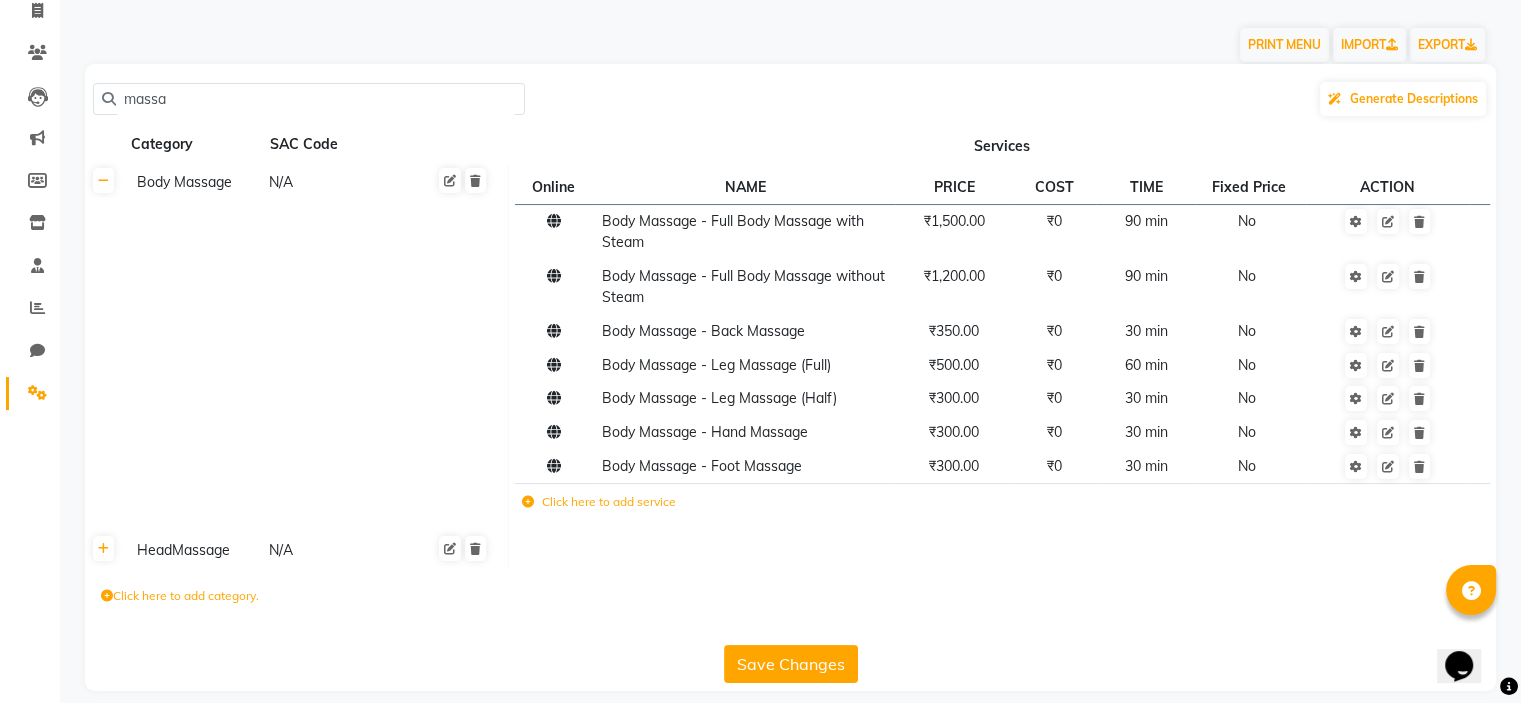 scroll, scrollTop: 136, scrollLeft: 0, axis: vertical 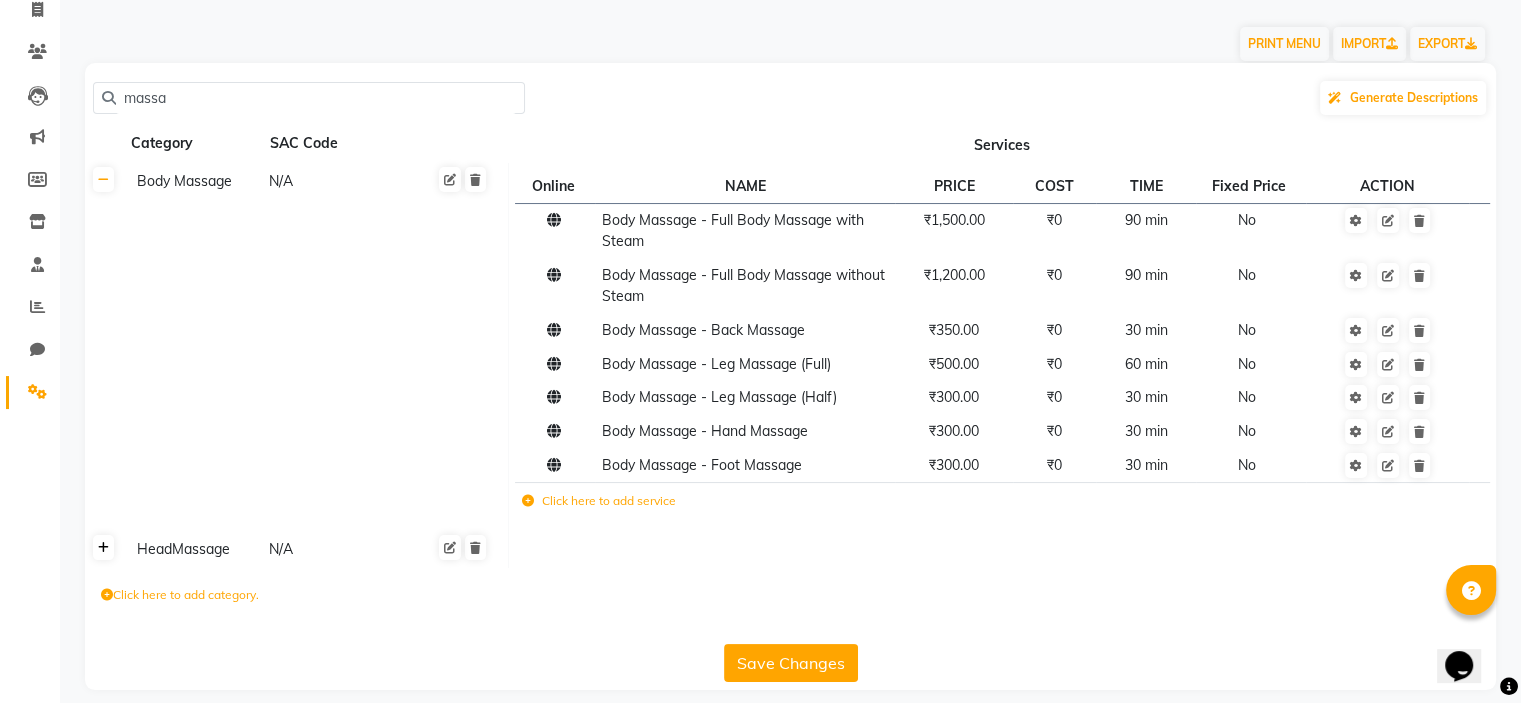 click 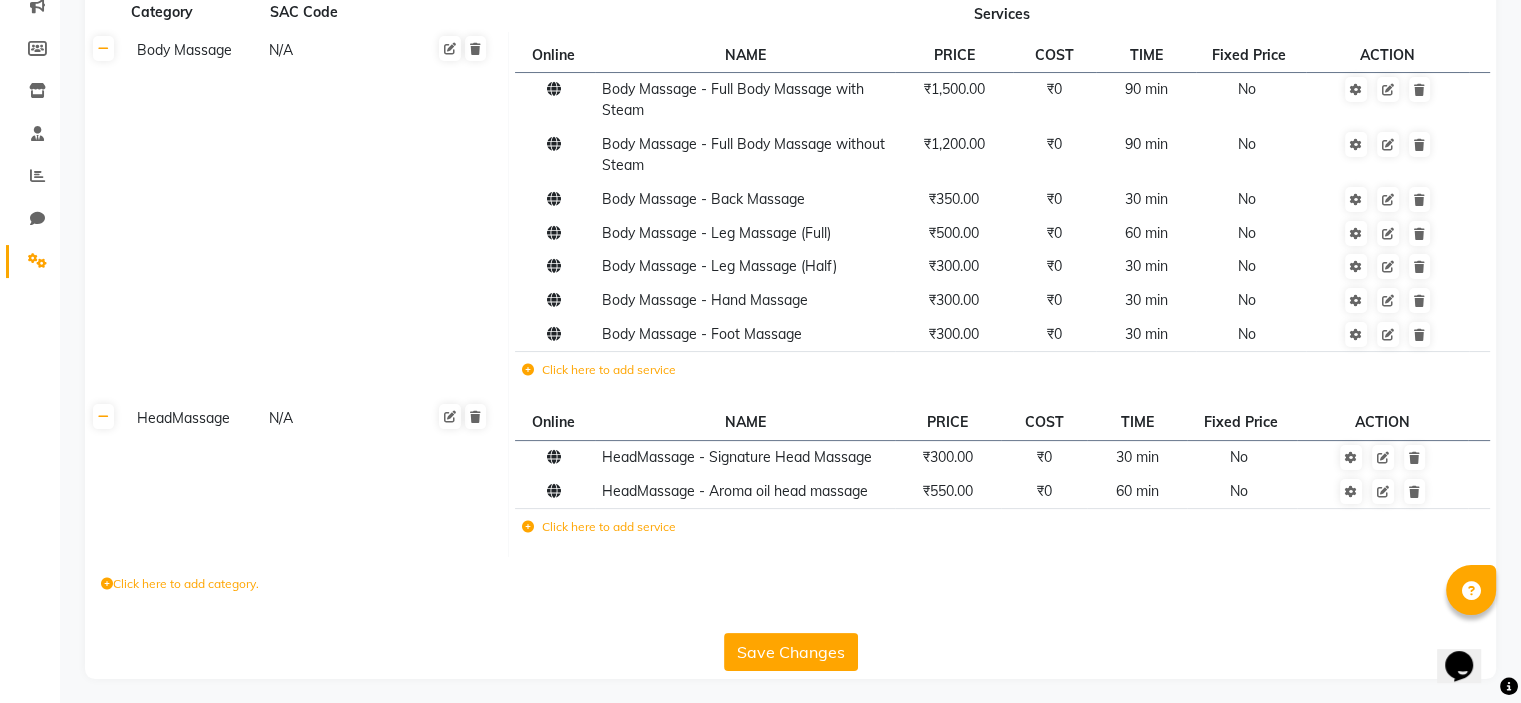scroll, scrollTop: 276, scrollLeft: 0, axis: vertical 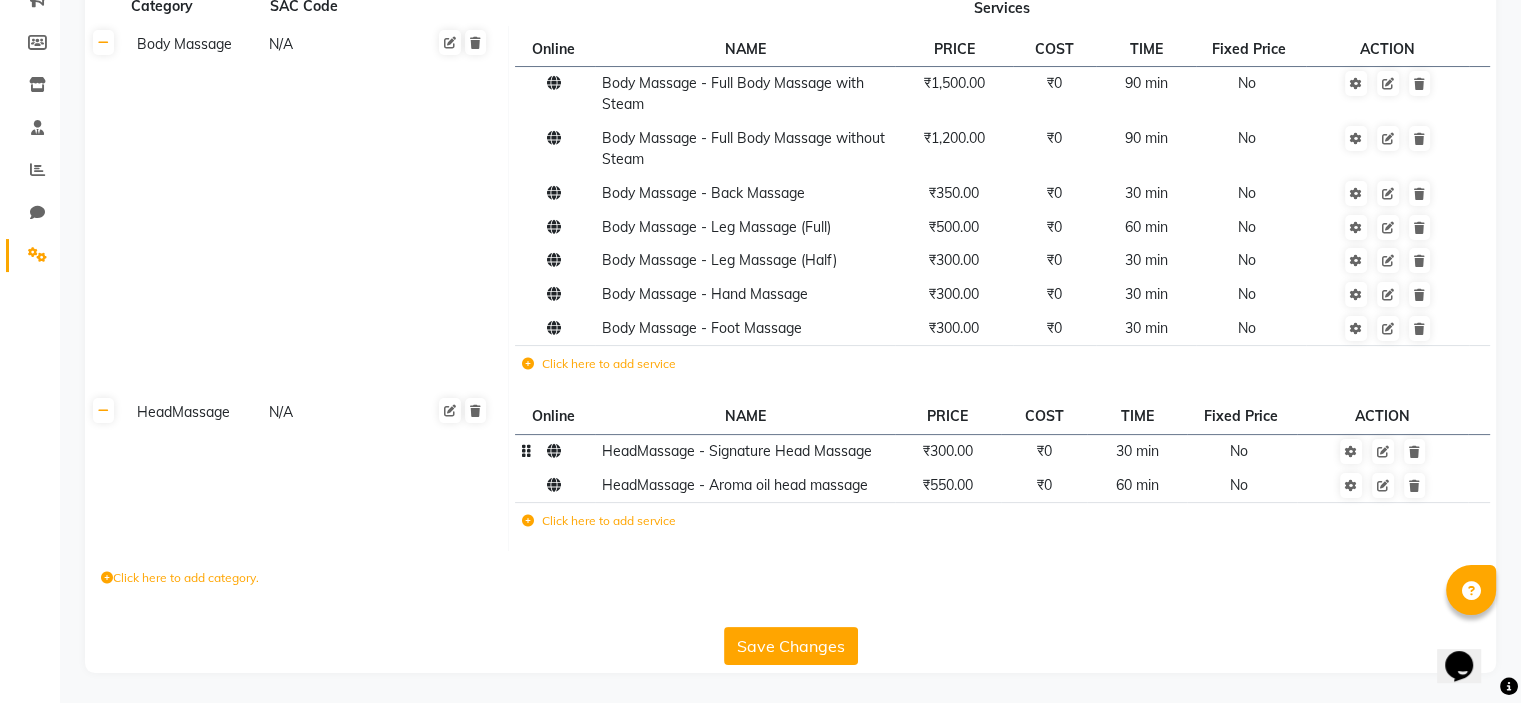 click on "₹300.00" 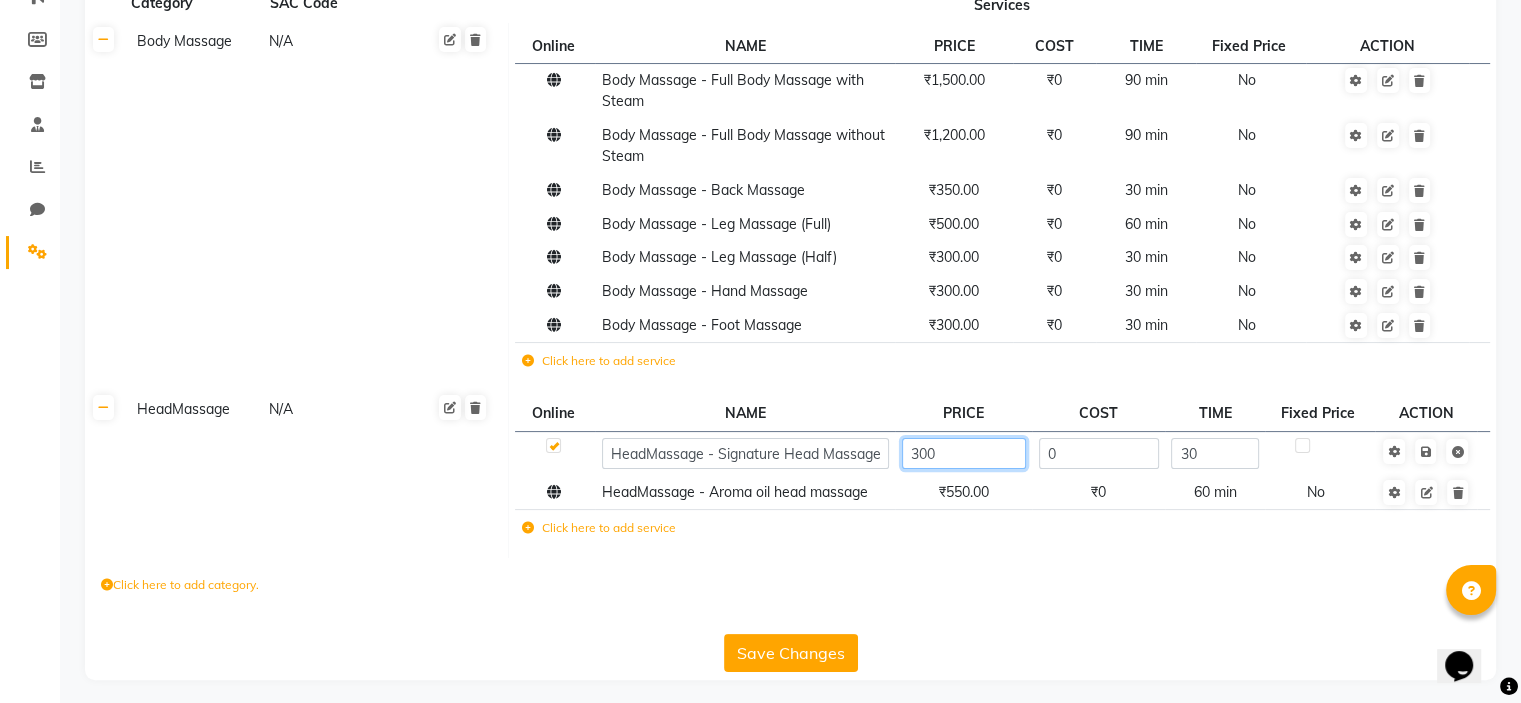 click on "300" 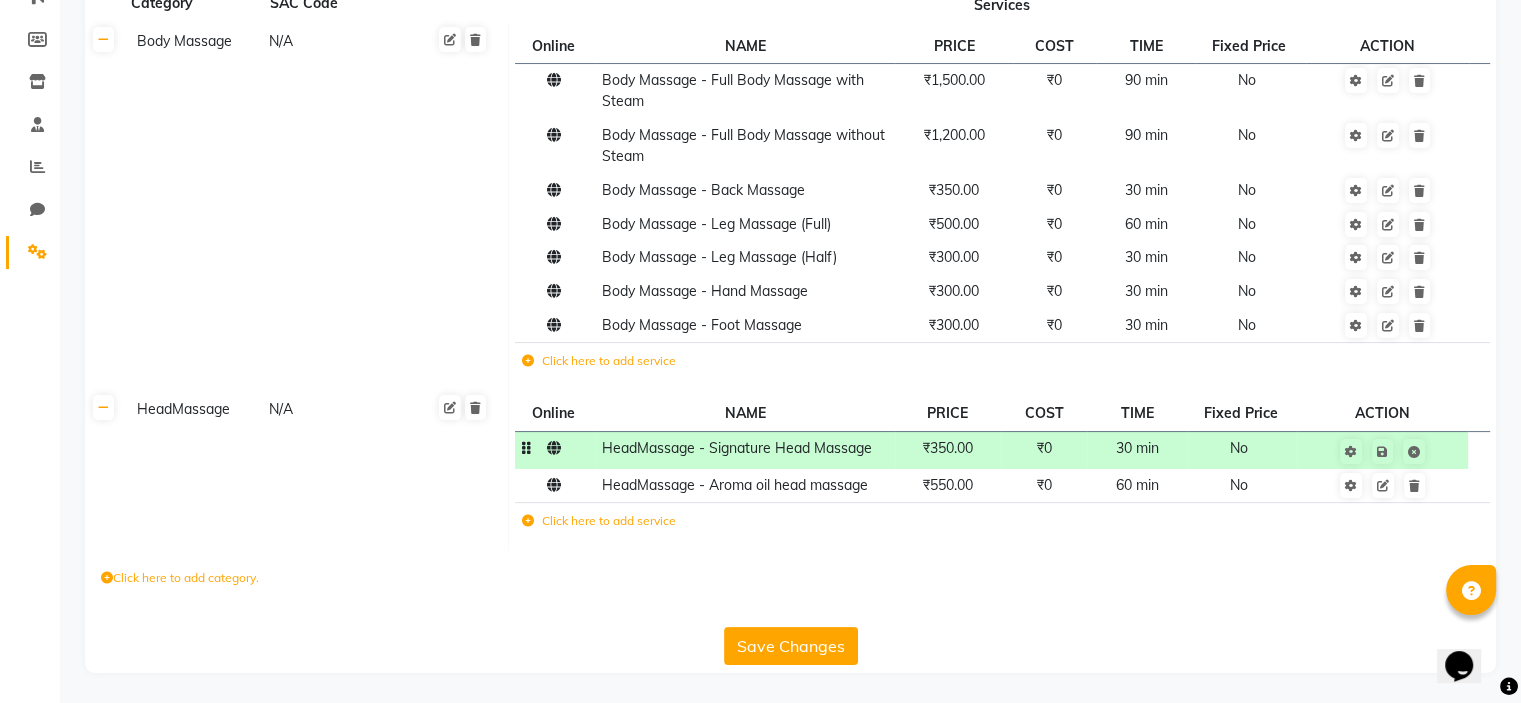 click on "Click here to add category." 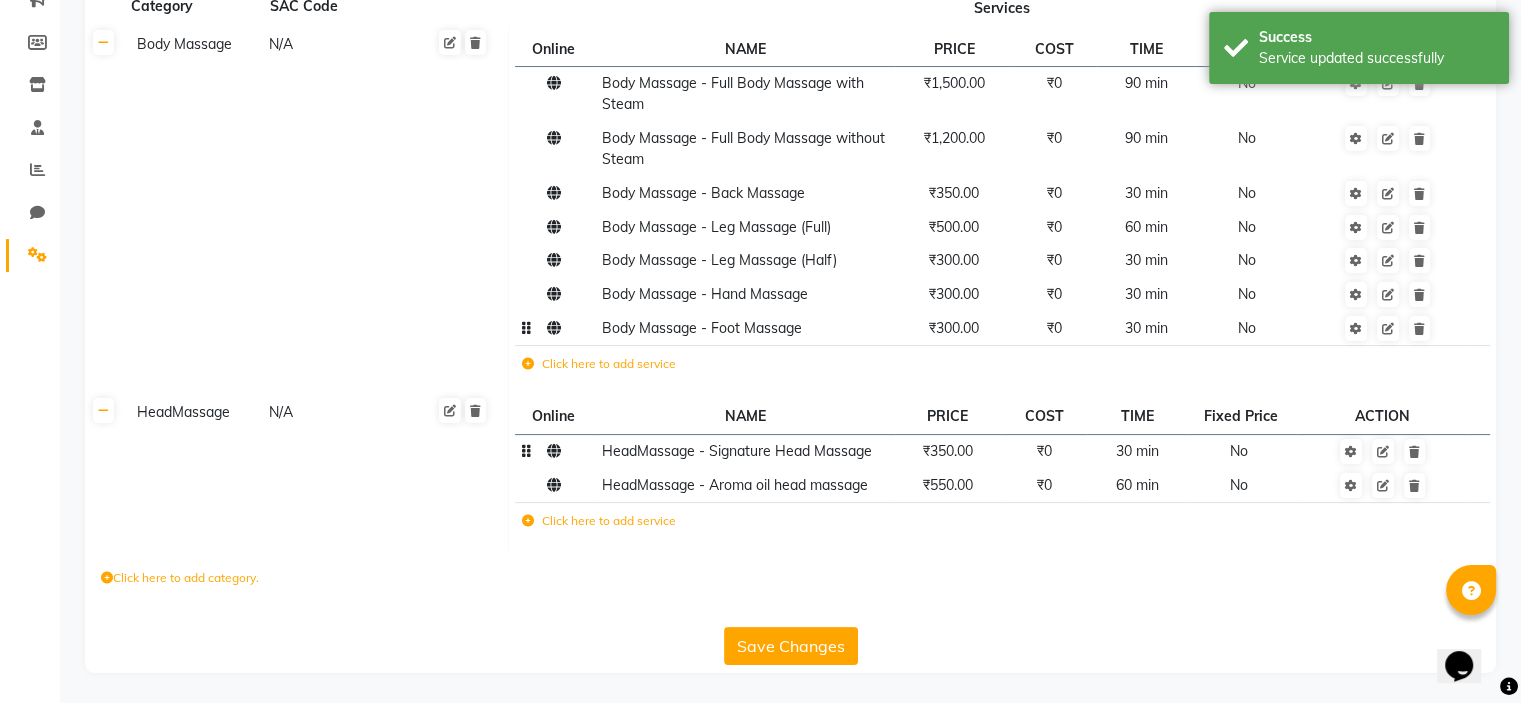 scroll, scrollTop: 64, scrollLeft: 0, axis: vertical 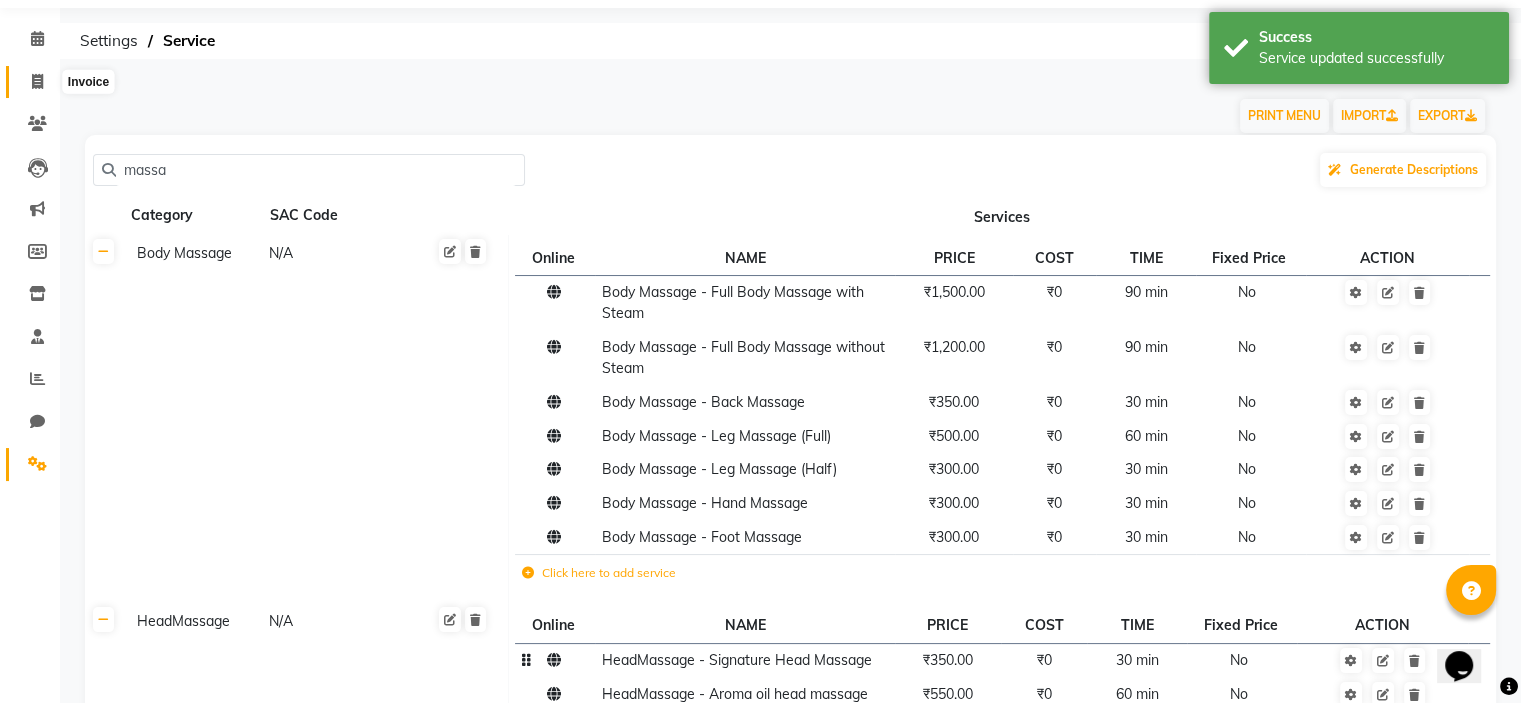 click 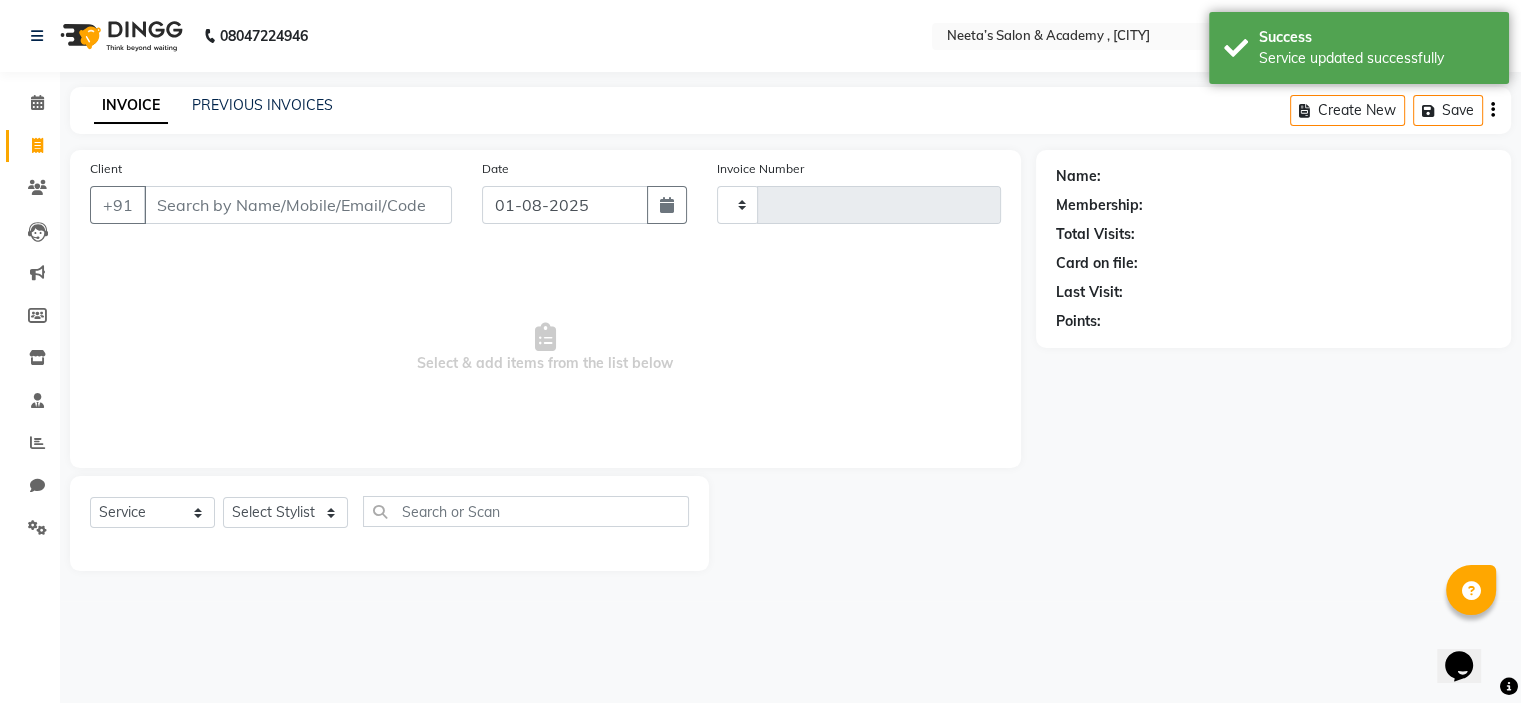 scroll, scrollTop: 0, scrollLeft: 0, axis: both 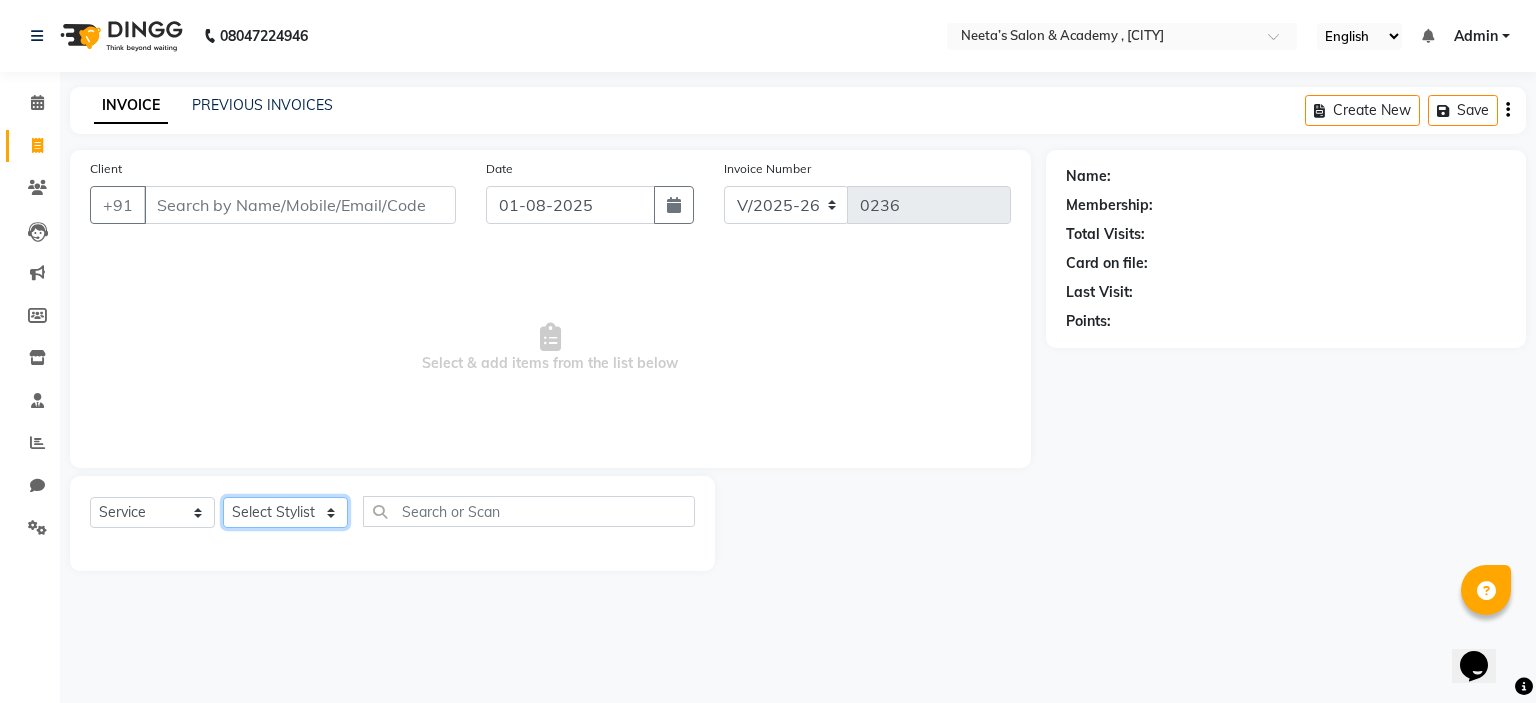 click on "Select Stylist  [FIRST] (Owner) [FIRST] [FIRST] [FIRST] [FIRST] [FIRST] [FIRST] [FIRST] [FIRST] [FIRST]" 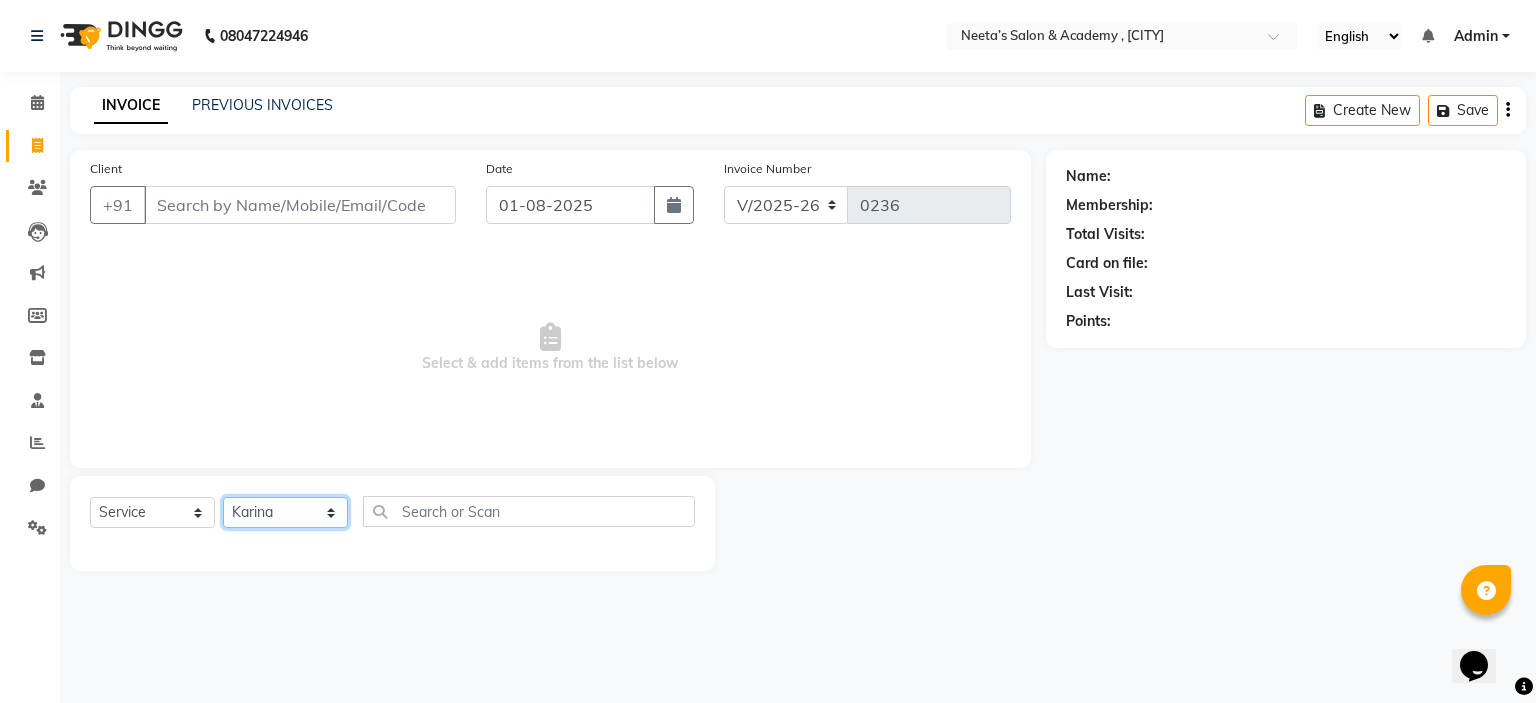 click on "Select Stylist  [FIRST] (Owner) [FIRST] [FIRST] [FIRST] [FIRST] [FIRST] [FIRST] [FIRST] [FIRST] [FIRST]" 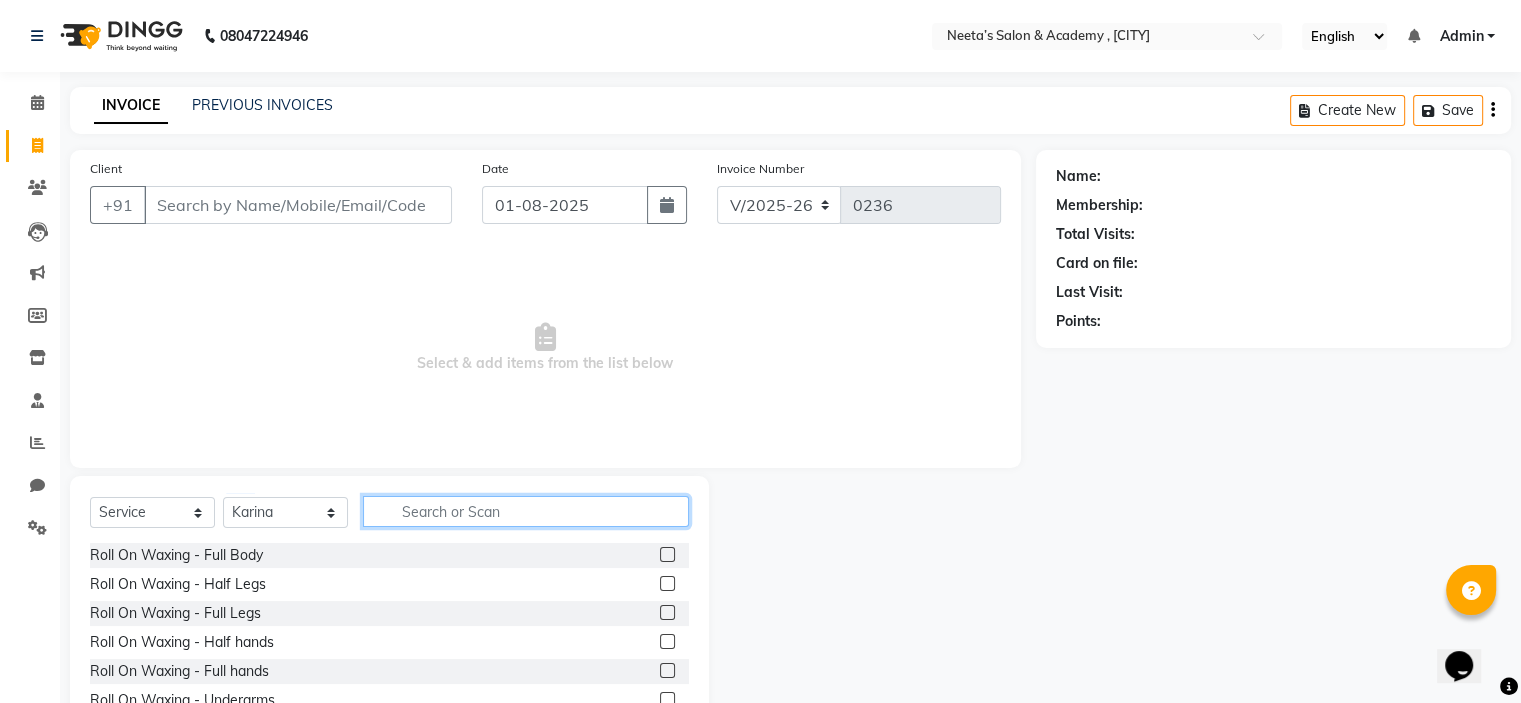 click 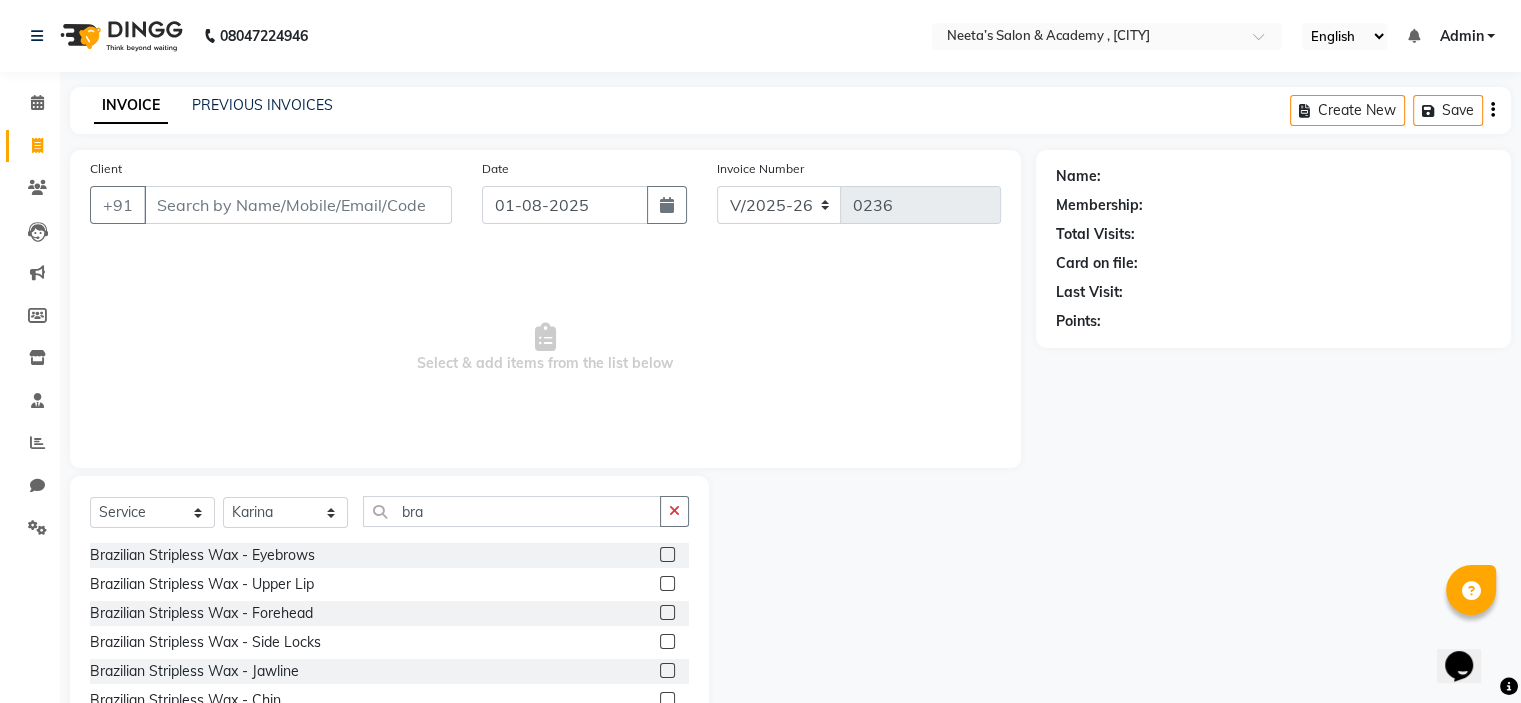click 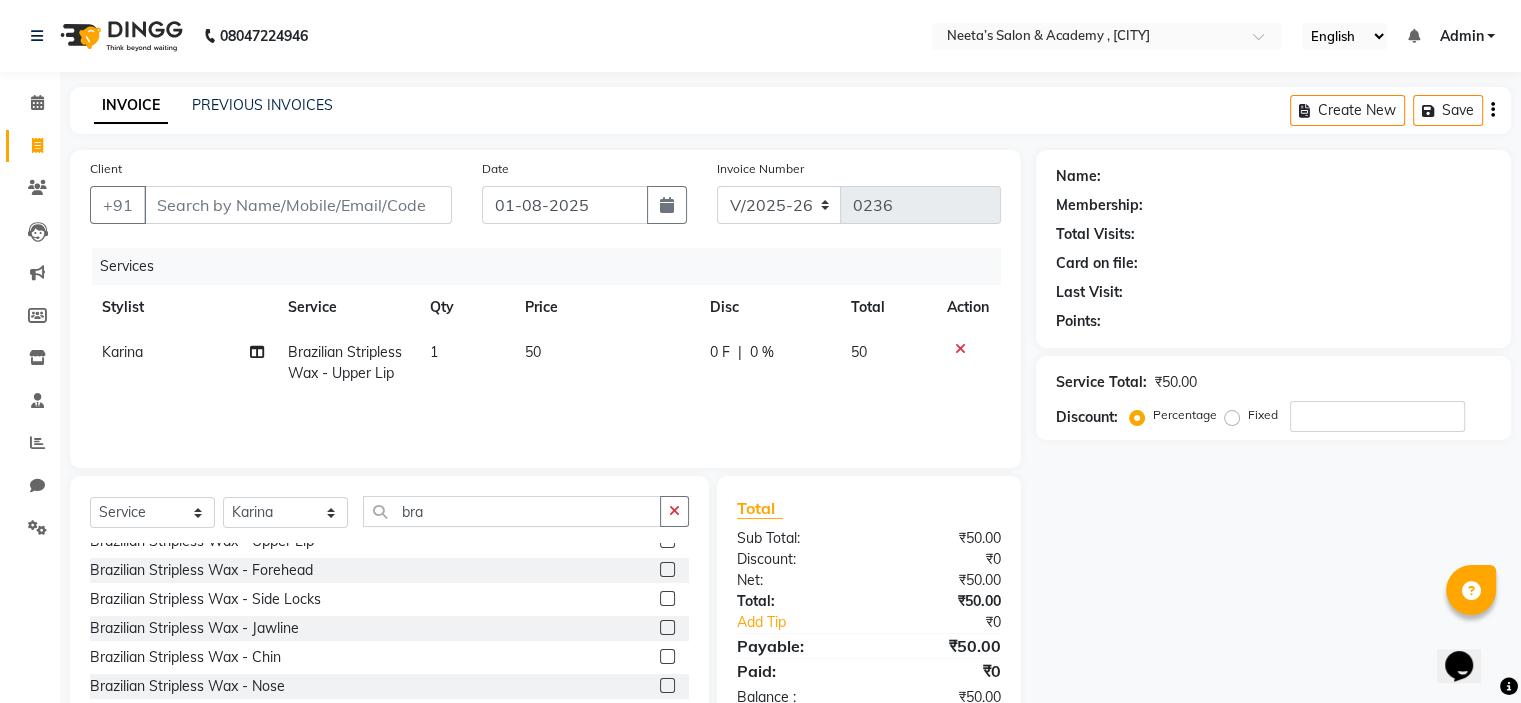 scroll, scrollTop: 46, scrollLeft: 0, axis: vertical 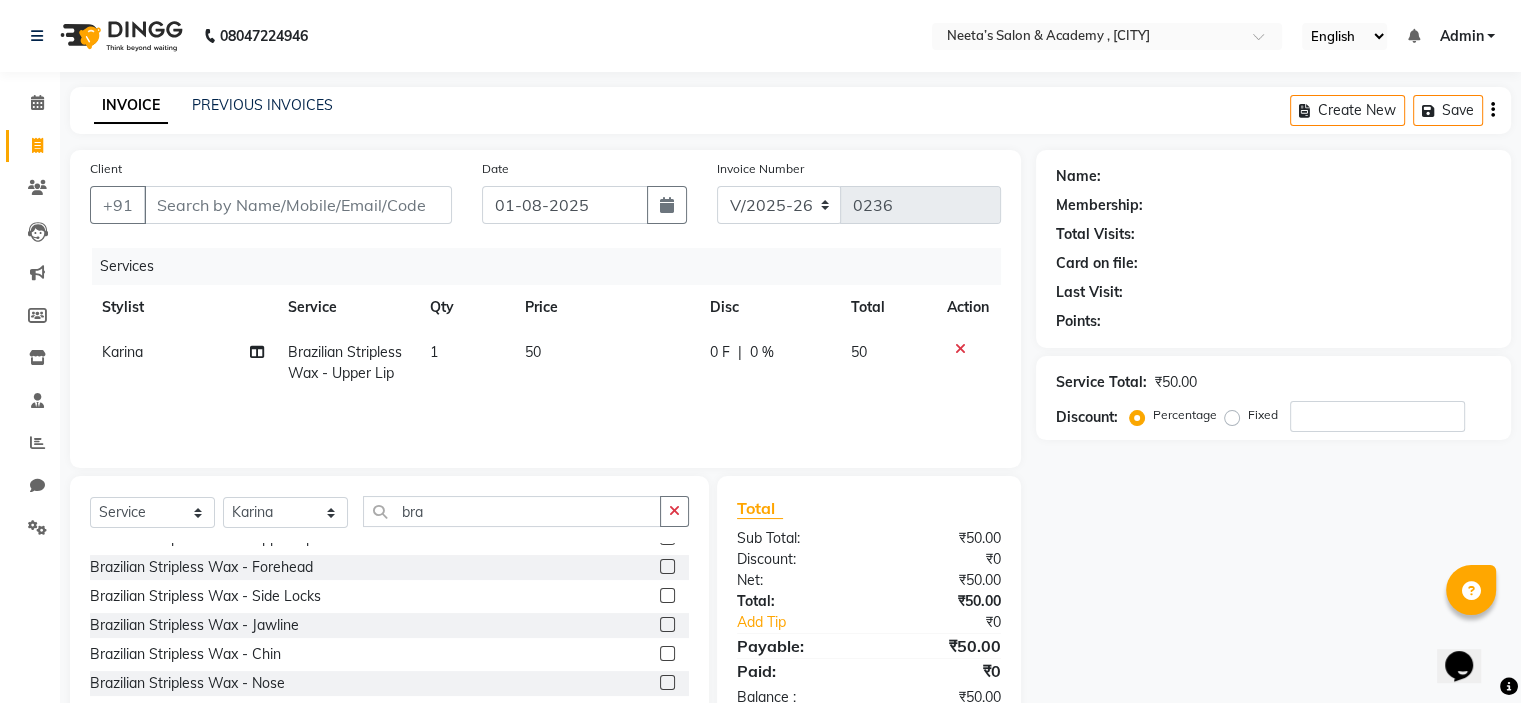 click 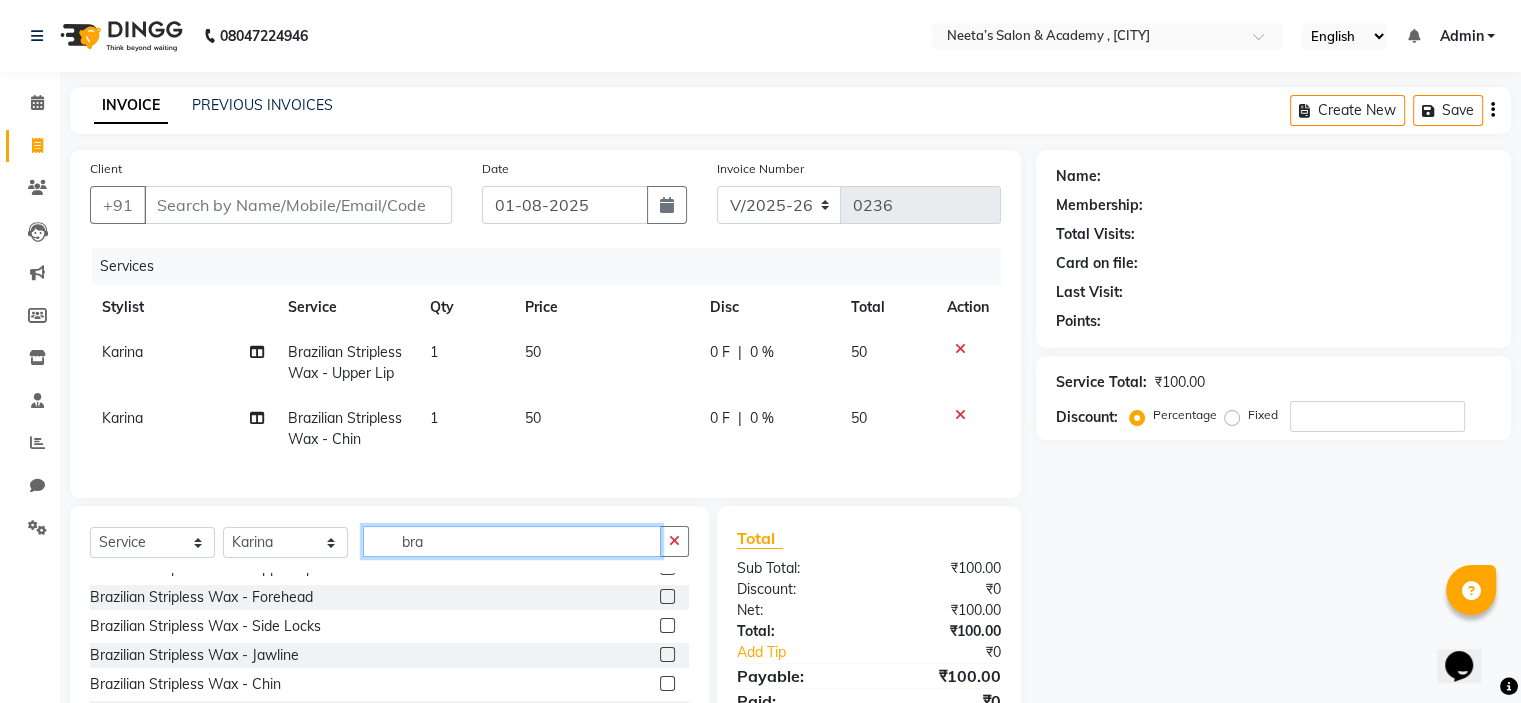 click on "bra" 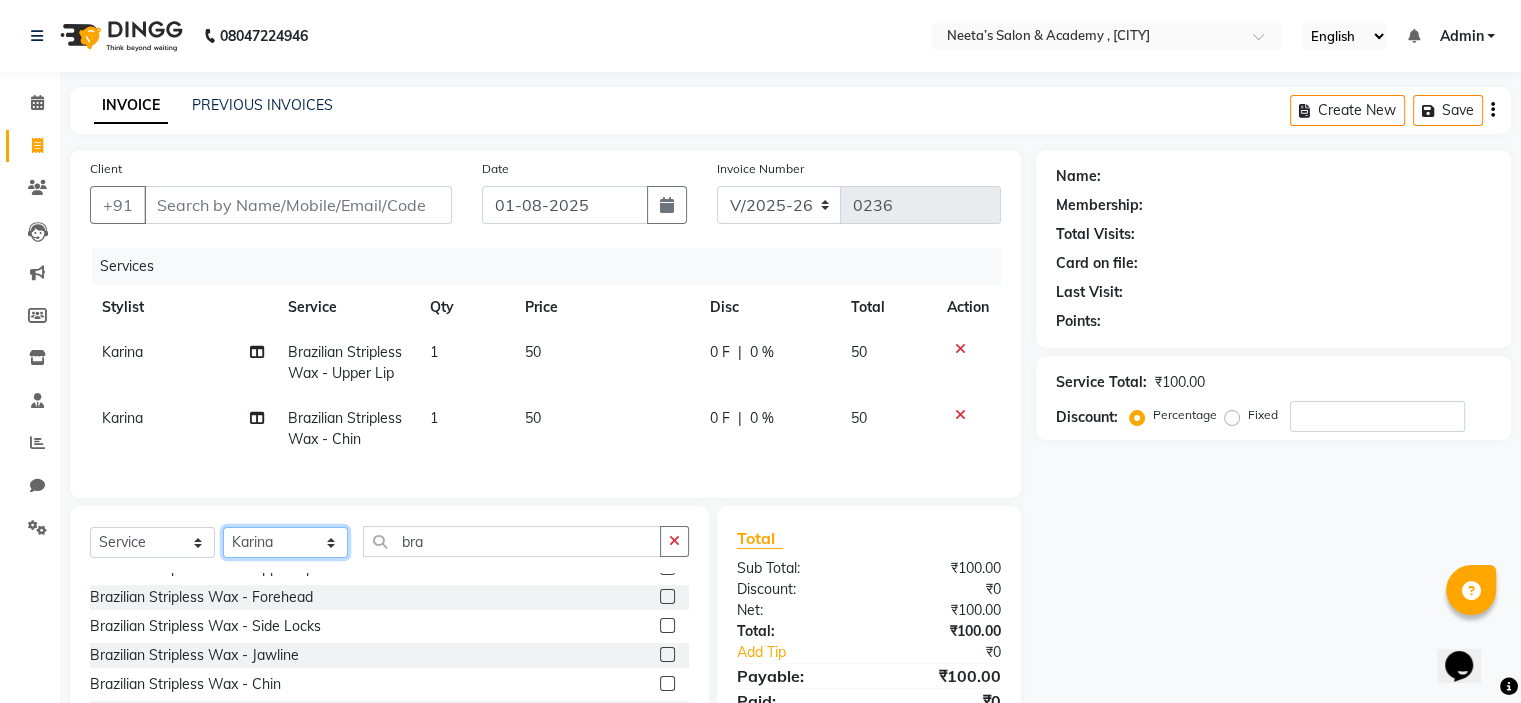 click on "Select Stylist  [FIRST] (Owner) [FIRST] [FIRST] [FIRST] [FIRST] [FIRST] [FIRST] [FIRST] [FIRST] [FIRST]" 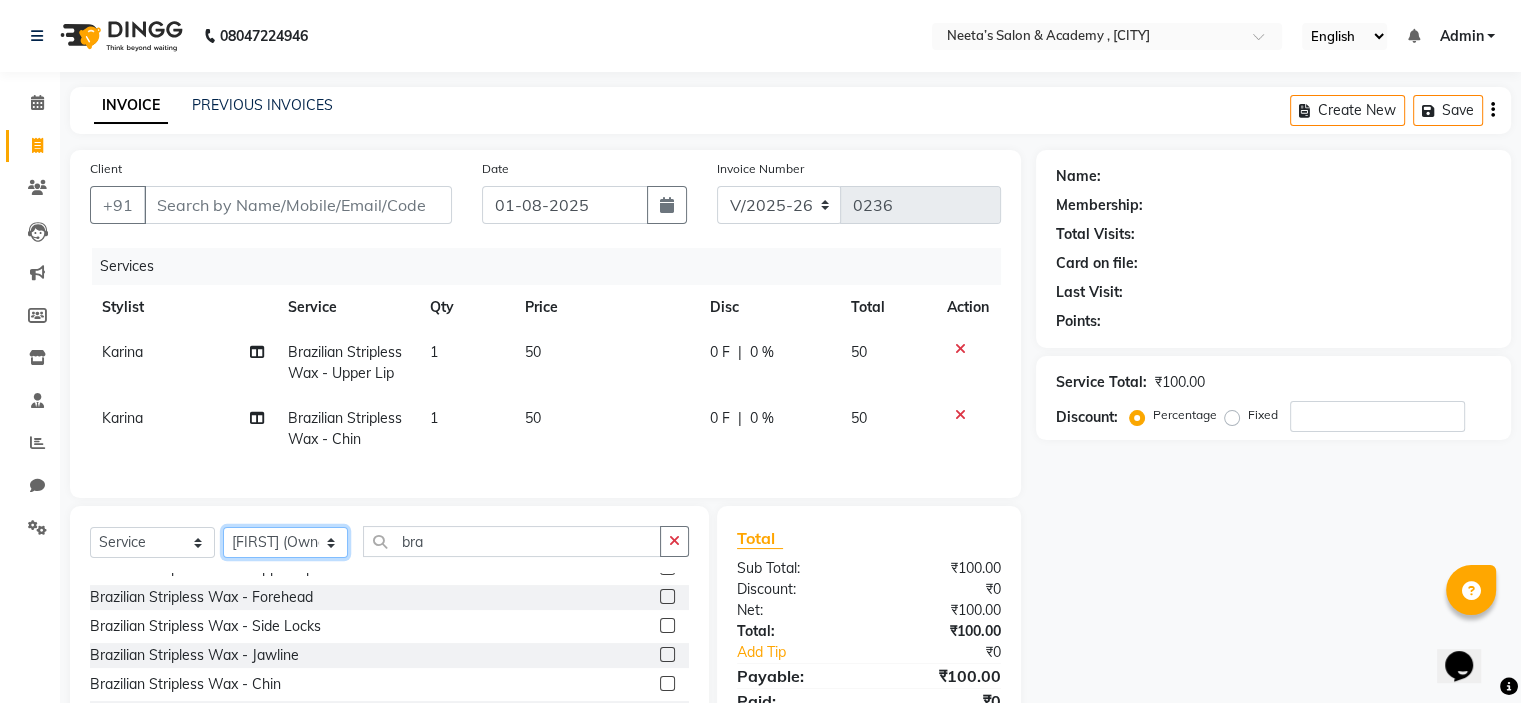 click on "Select Stylist  [FIRST] (Owner) [FIRST] [FIRST] [FIRST] [FIRST] [FIRST] [FIRST] [FIRST] [FIRST] [FIRST]" 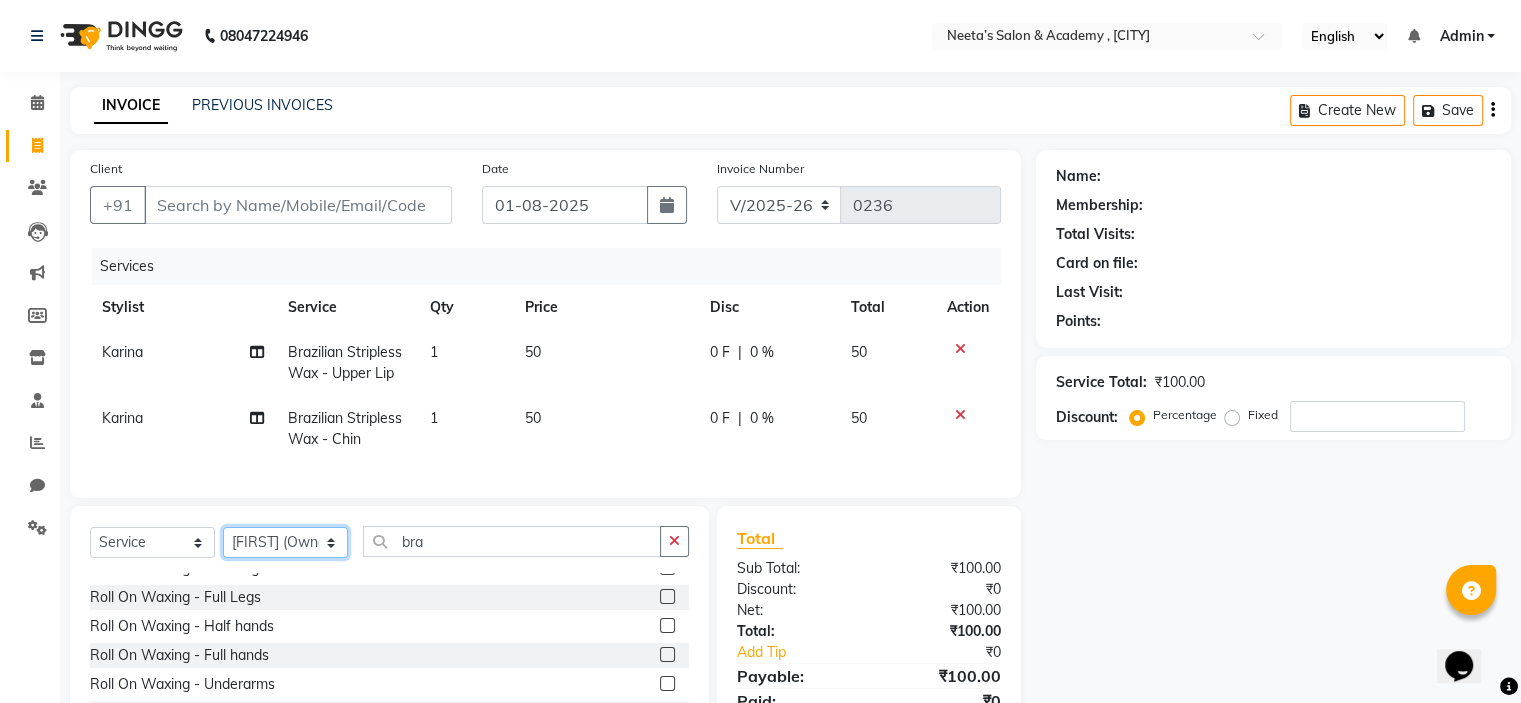 scroll, scrollTop: 0, scrollLeft: 0, axis: both 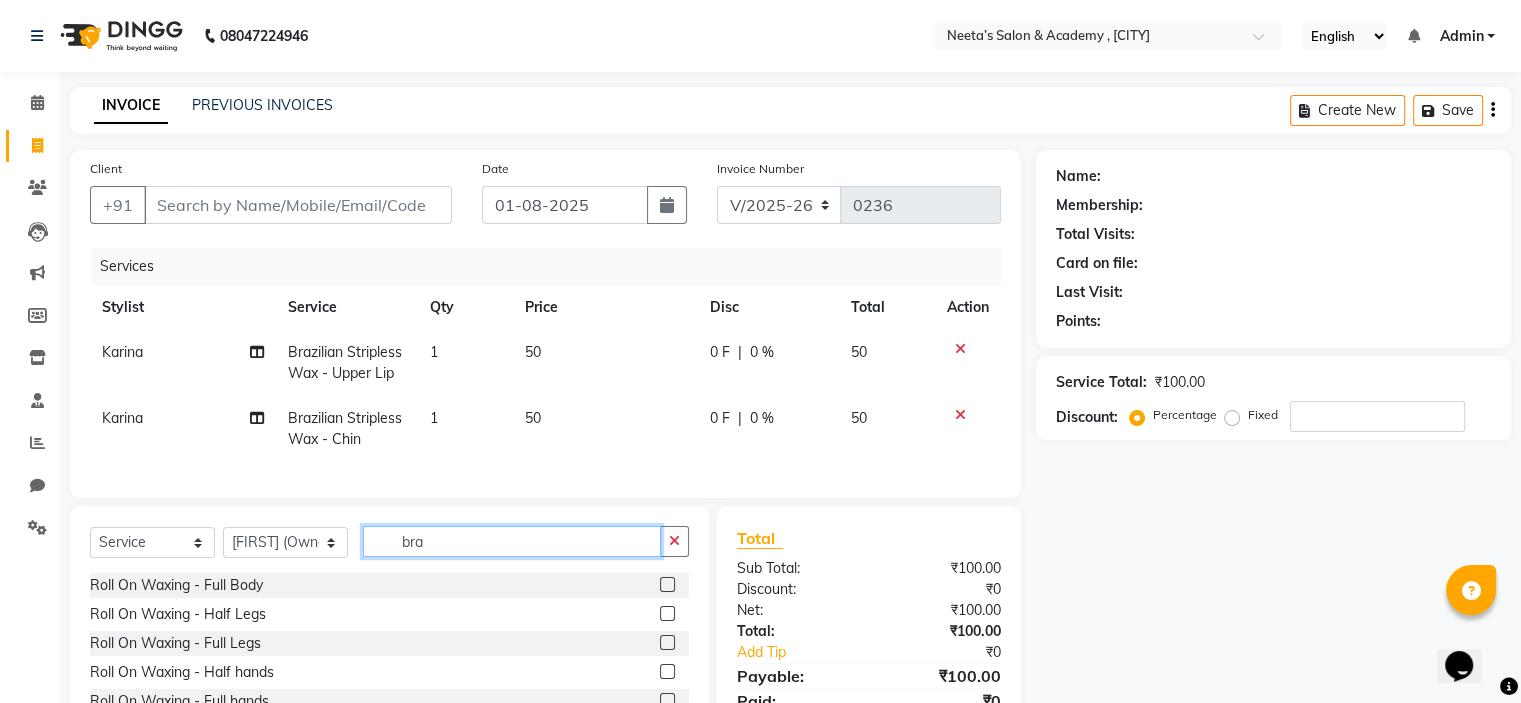 click on "bra" 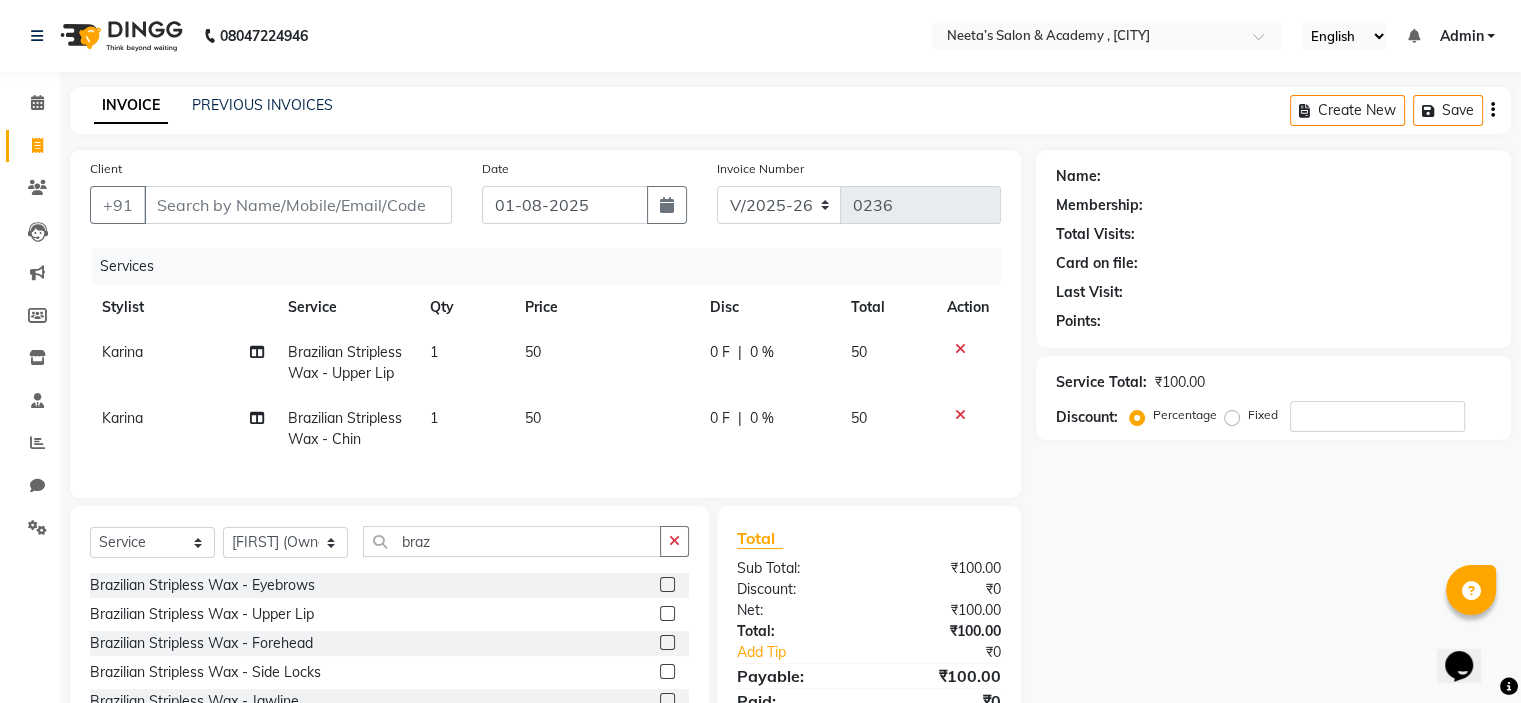 click 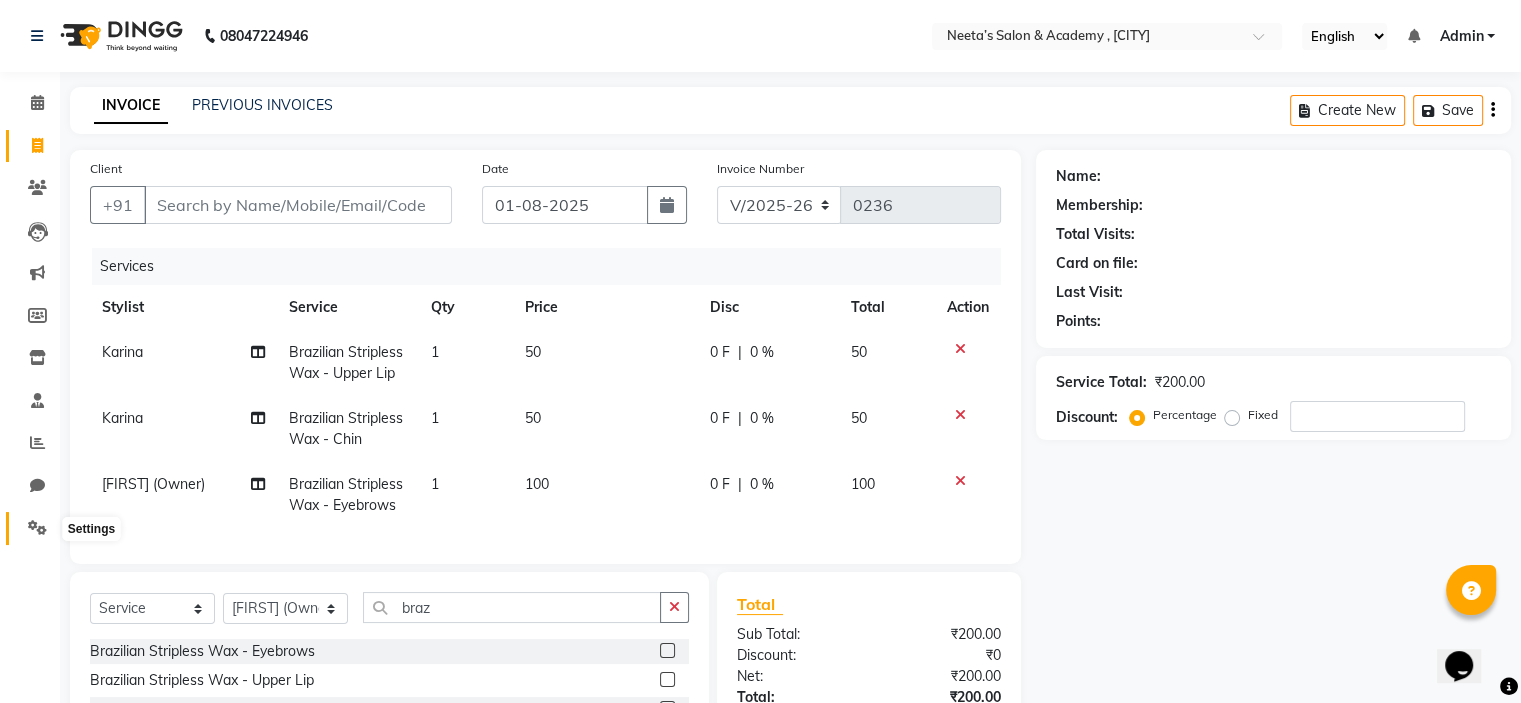 click 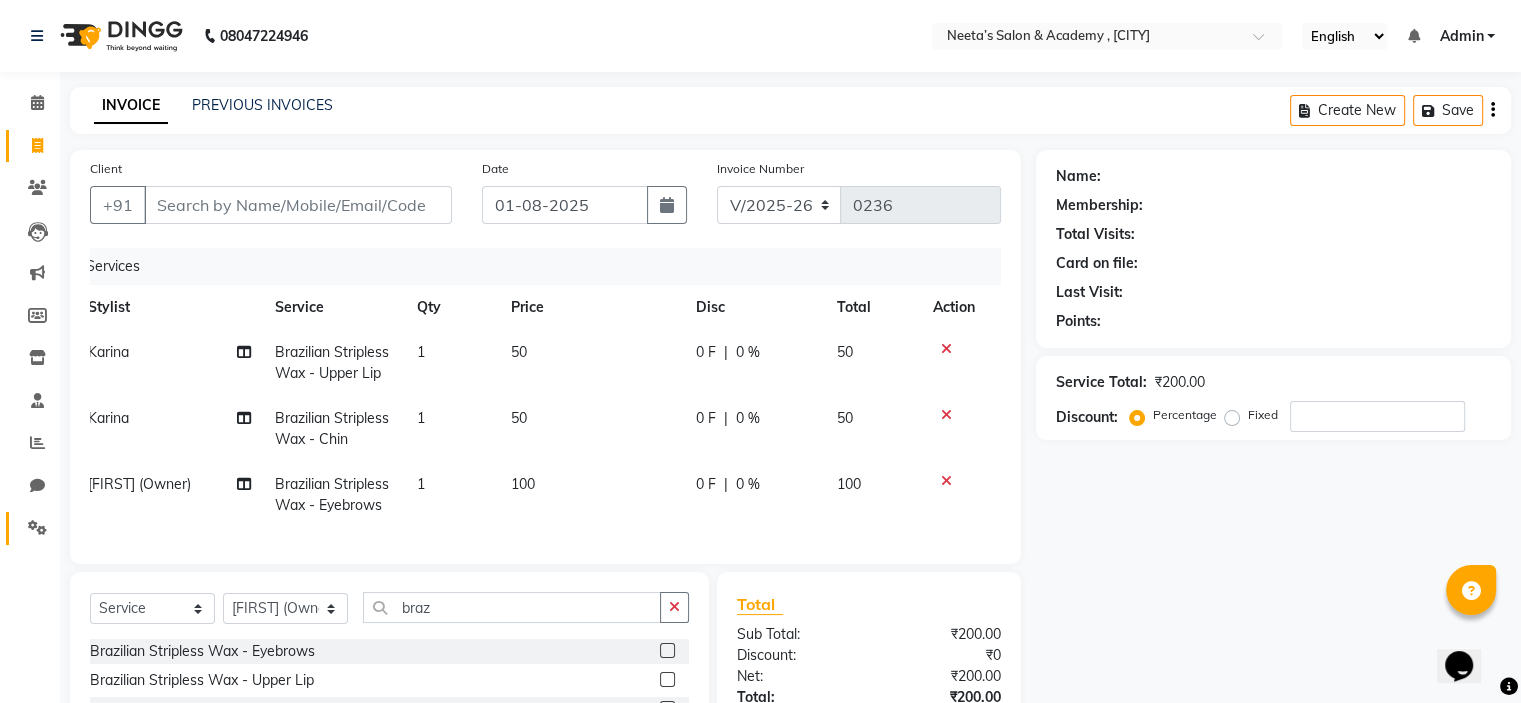 scroll, scrollTop: 0, scrollLeft: 0, axis: both 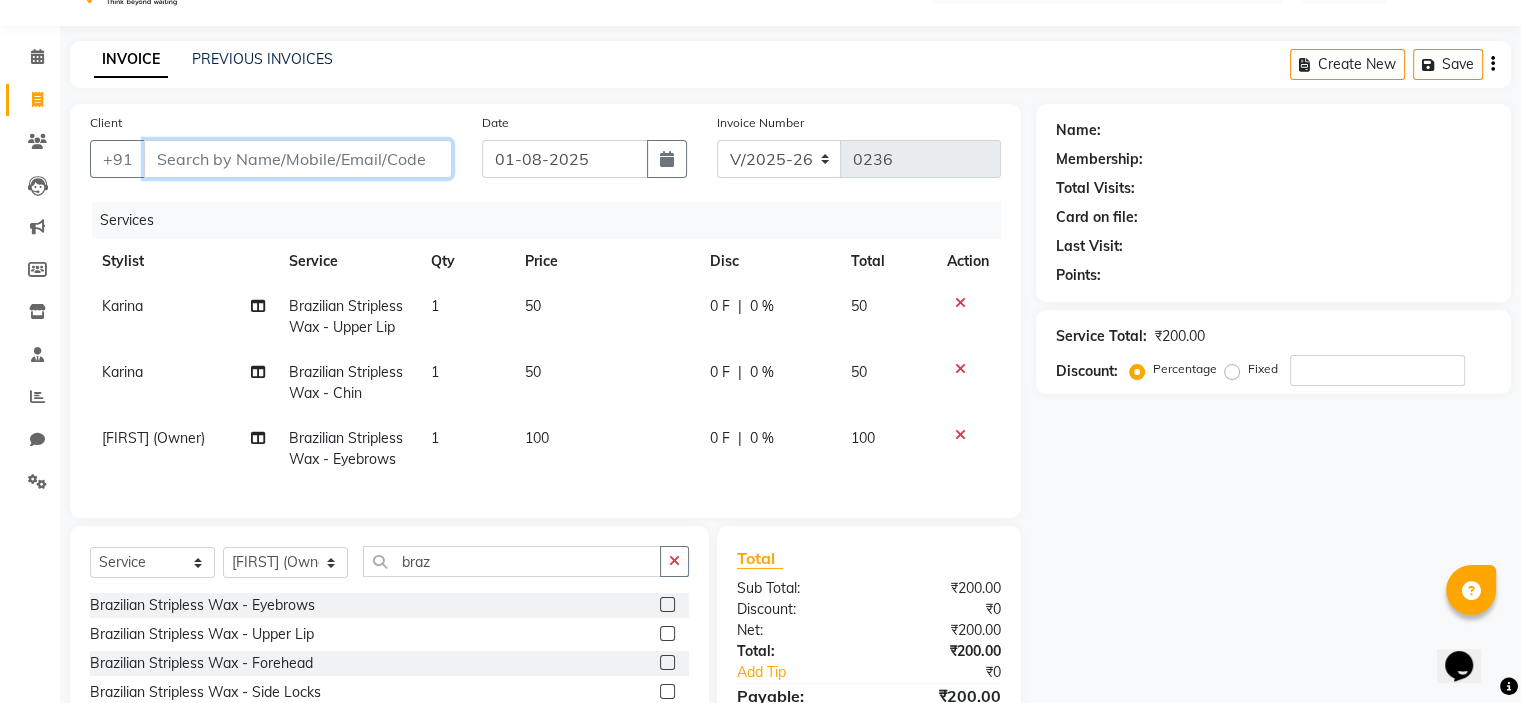 click on "Client" at bounding box center [298, 159] 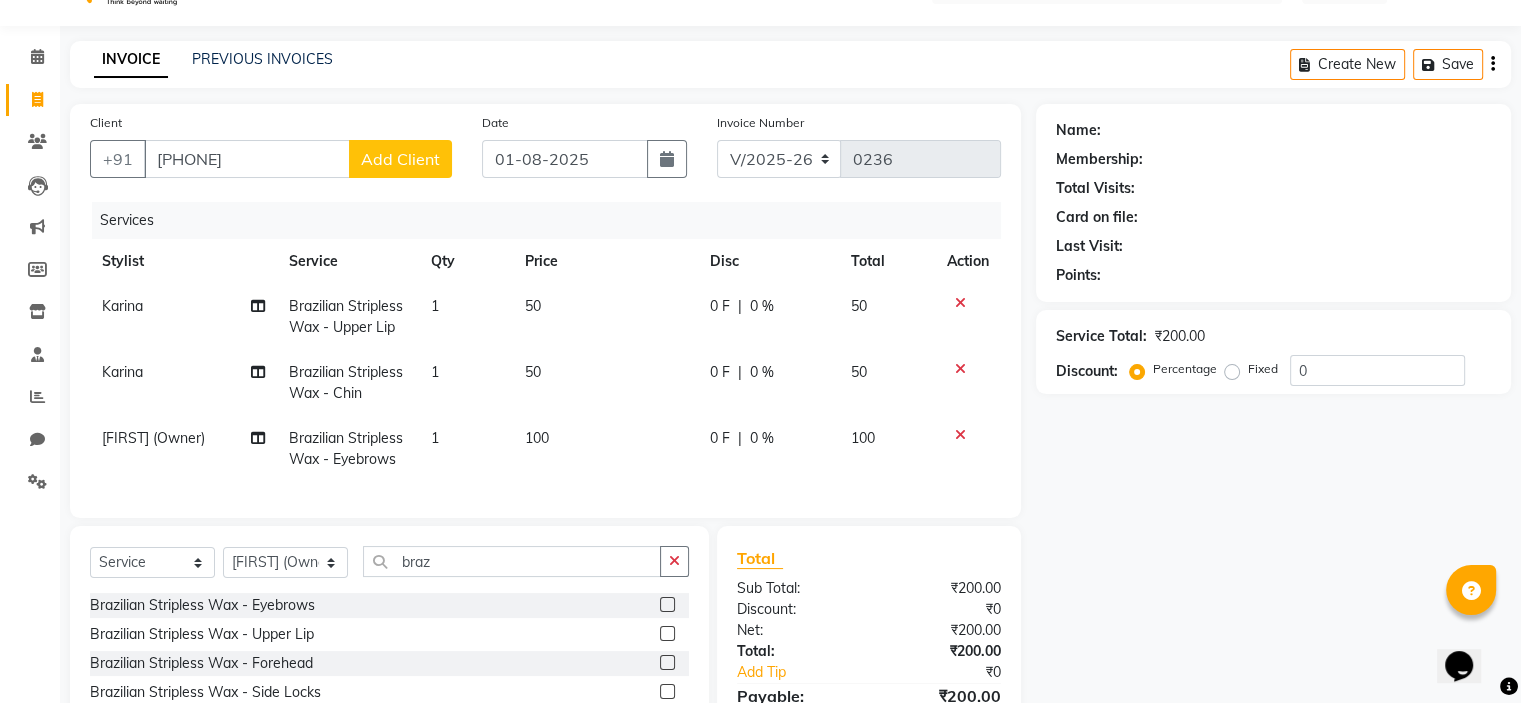 click on "Add Client" 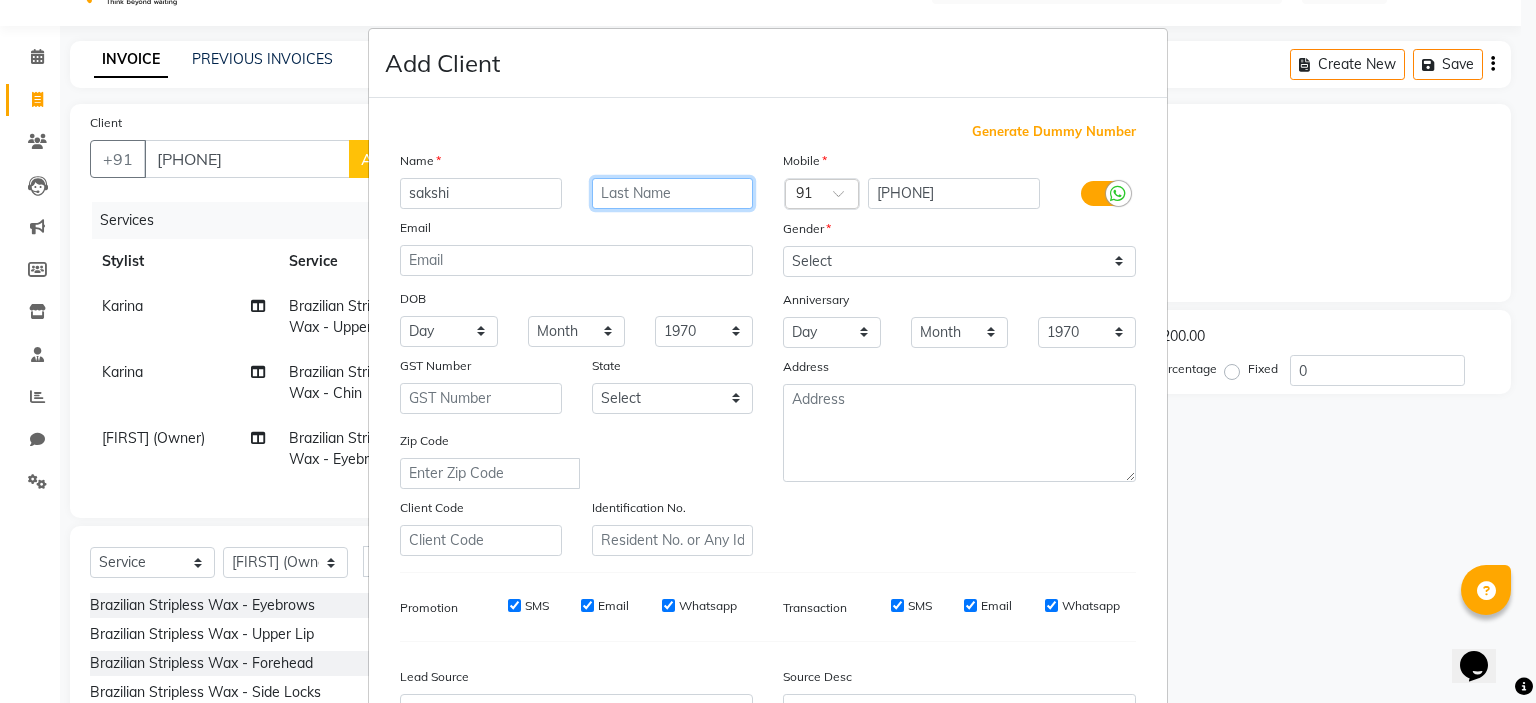 click at bounding box center (673, 193) 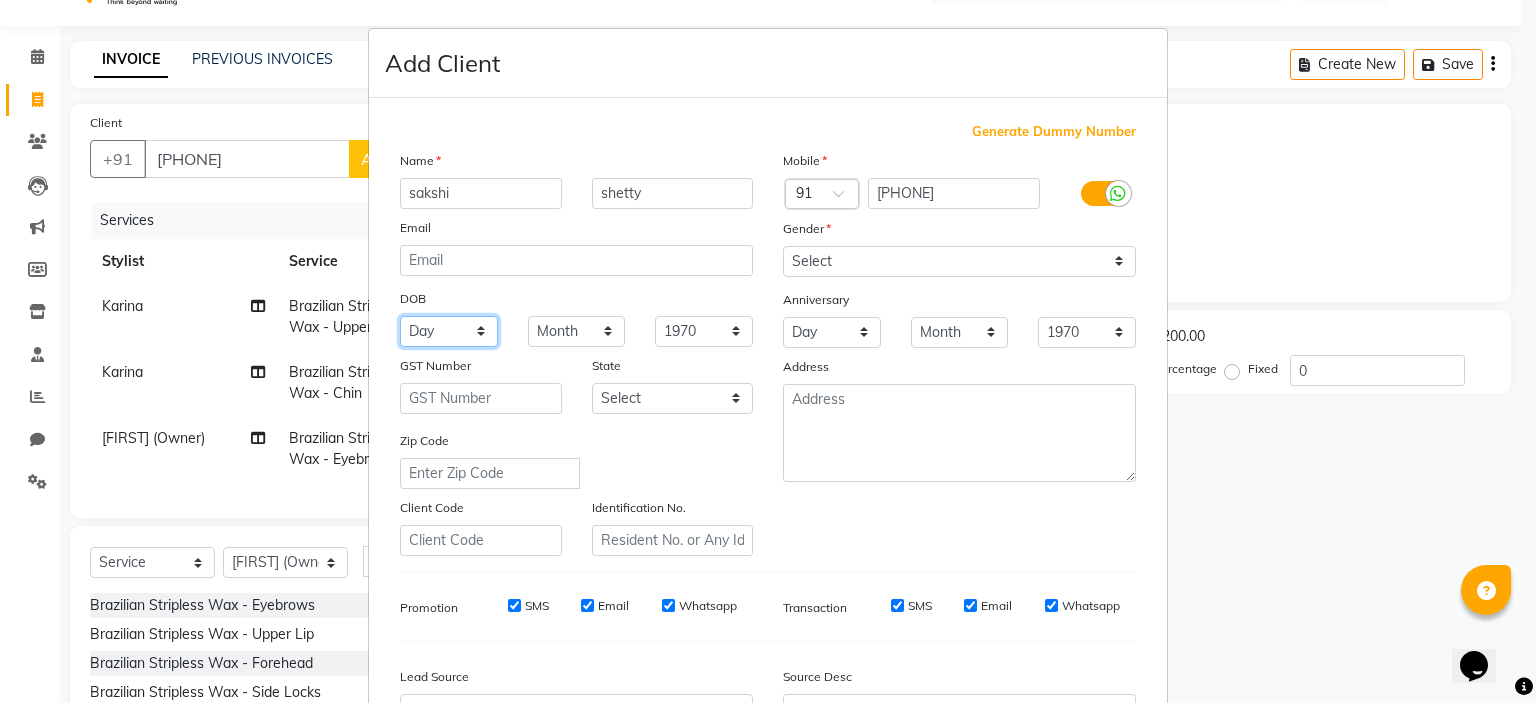 click on "Day 01 02 03 04 05 06 07 08 09 10 11 12 13 14 15 16 17 18 19 20 21 22 23 24 25 26 27 28 29 30 31" at bounding box center [449, 331] 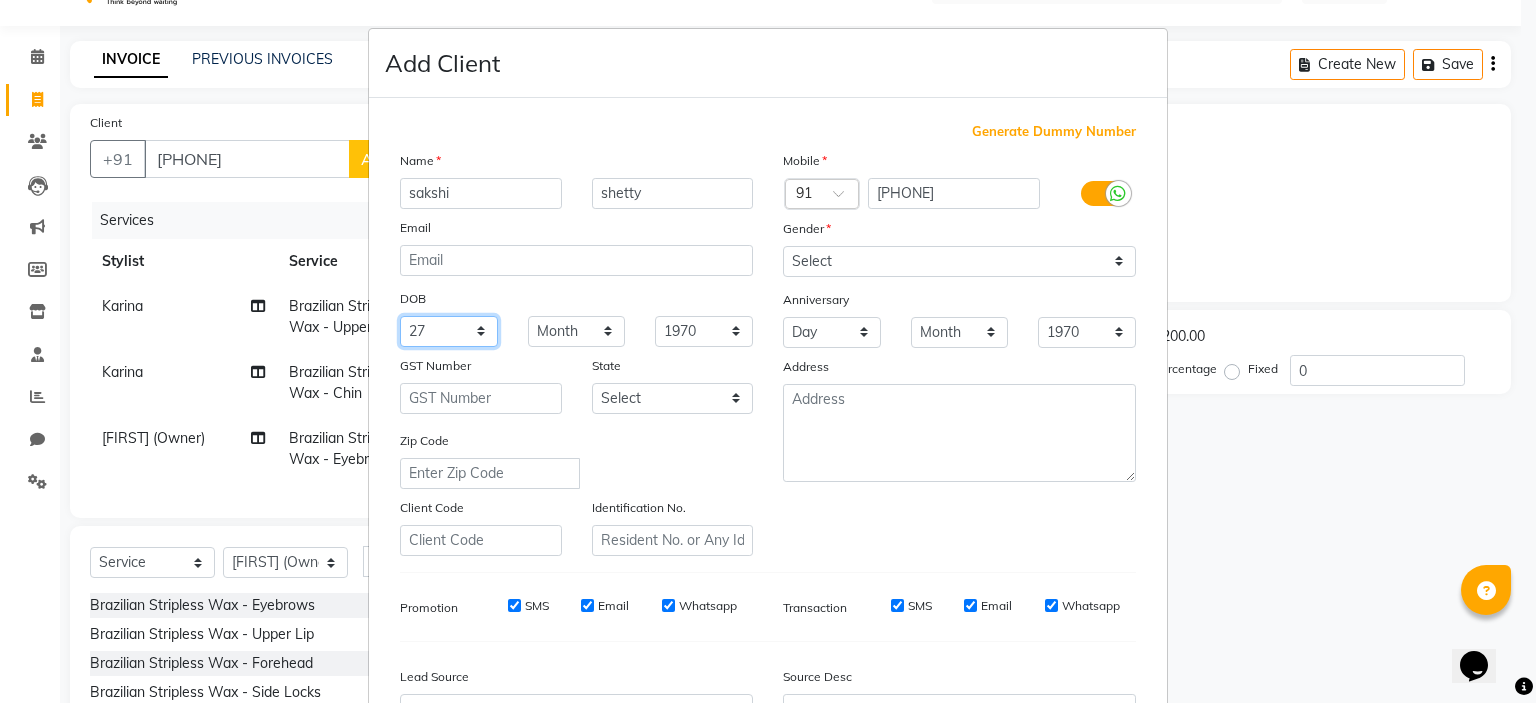 click on "Day 01 02 03 04 05 06 07 08 09 10 11 12 13 14 15 16 17 18 19 20 21 22 23 24 25 26 27 28 29 30 31" at bounding box center [449, 331] 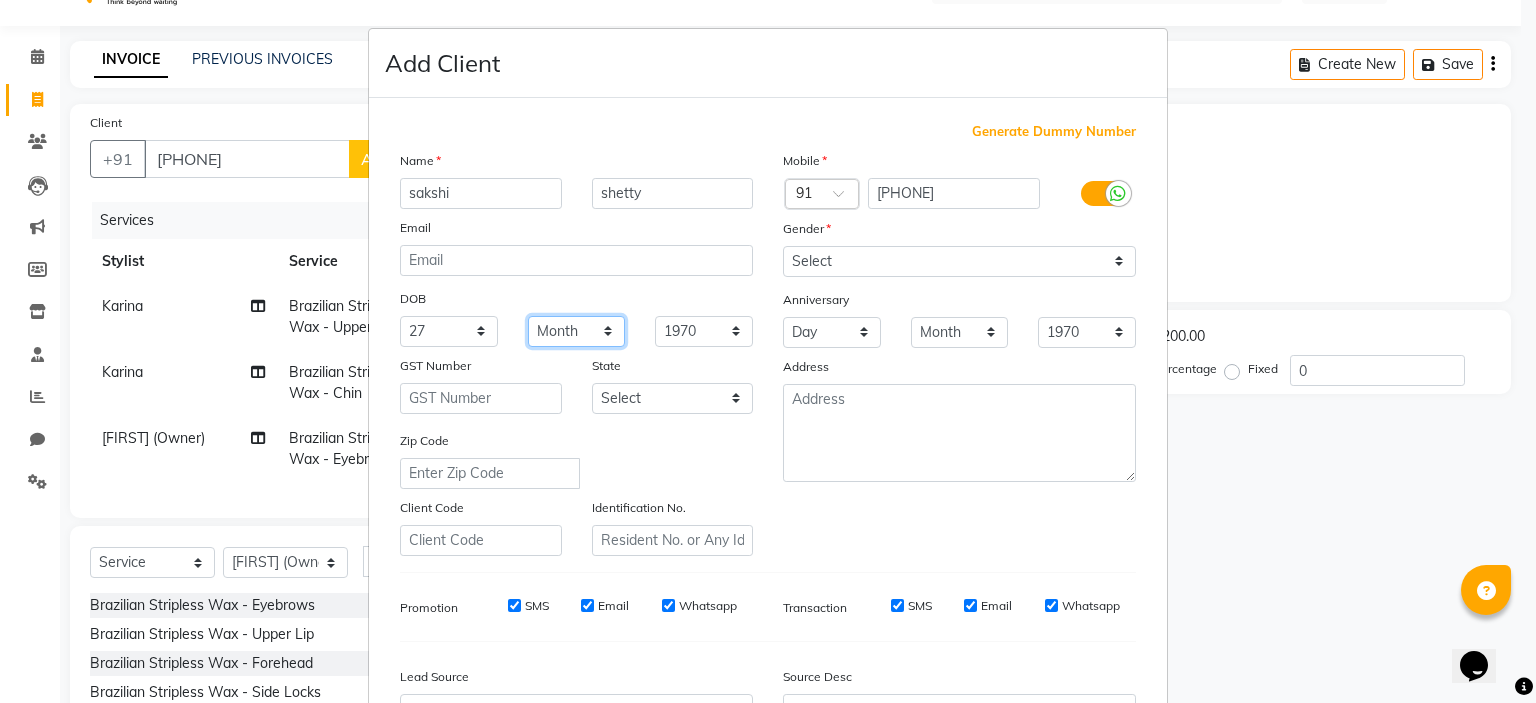 click on "Month January February March April May June July August September October November December" at bounding box center (577, 331) 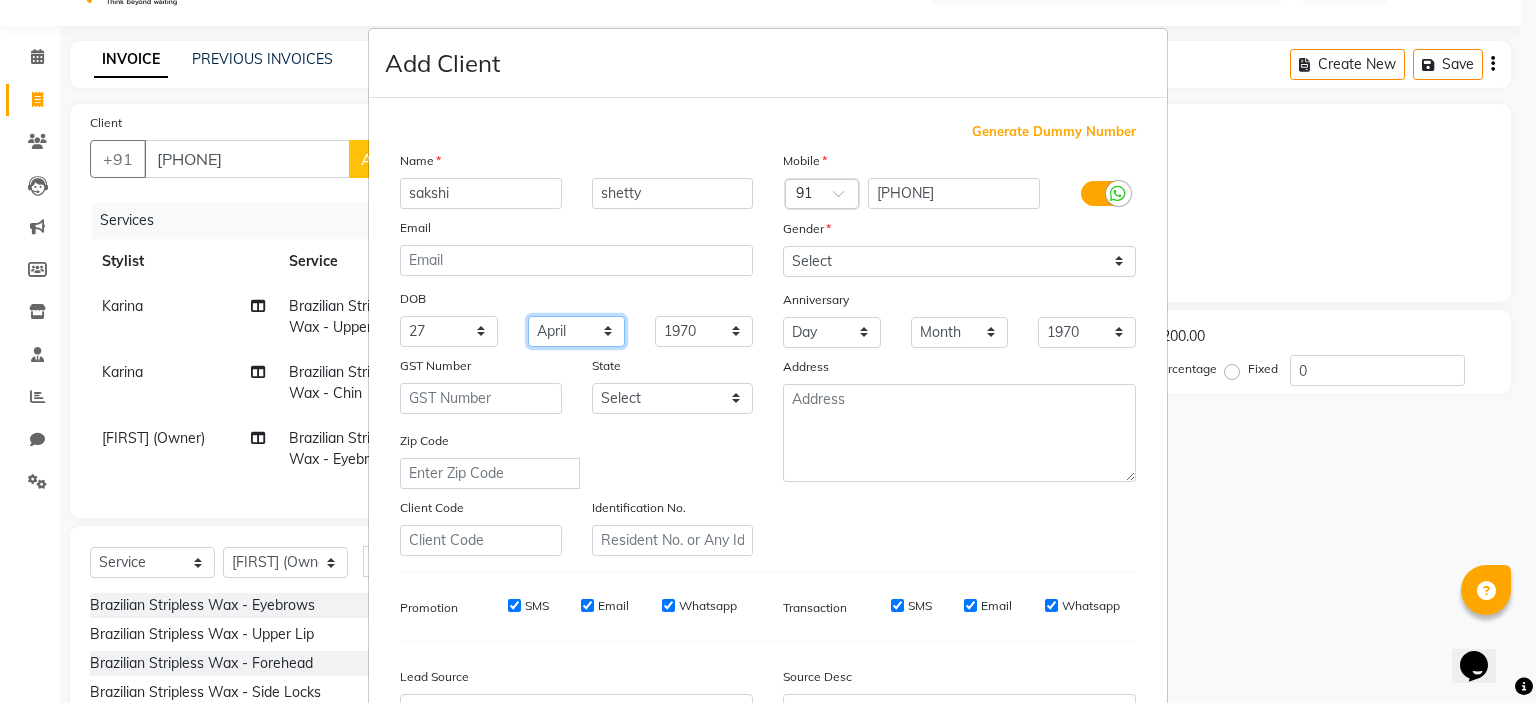 click on "Month January February March April May June July August September October November December" at bounding box center [577, 331] 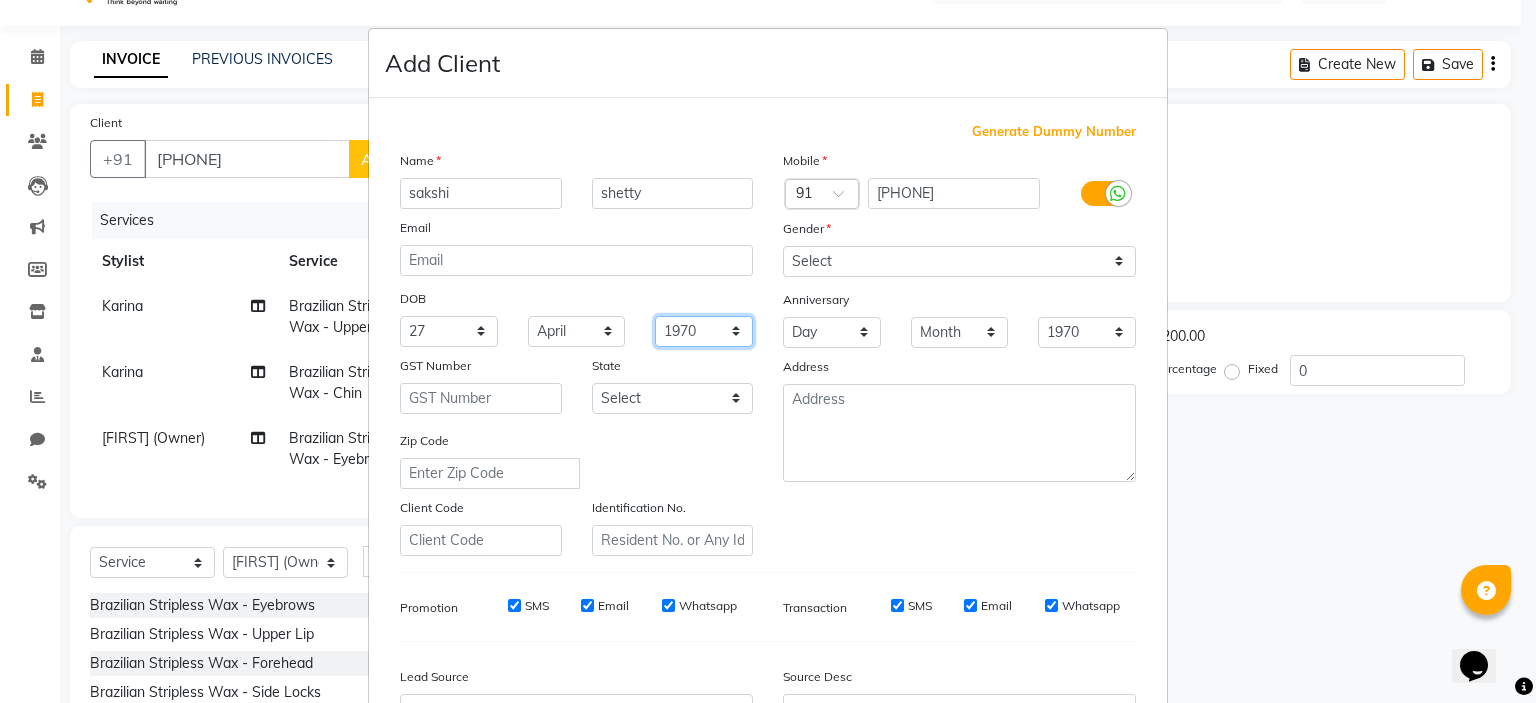 click on "1940 1941 1942 1943 1944 1945 1946 1947 1948 1949 1950 1951 1952 1953 1954 1955 1956 1957 1958 1959 1960 1961 1962 1963 1964 1965 1966 1967 1968 1969 1970 1971 1972 1973 1974 1975 1976 1977 1978 1979 1980 1981 1982 1983 1984 1985 1986 1987 1988 1989 1990 1991 1992 1993 1994 1995 1996 1997 1998 1999 2000 2001 2002 2003 2004 2005 2006 2007 2008 2009 2010 2011 2012 2013 2014 2015 2016 2017 2018 2019 2020 2021 2022 2023 2024" at bounding box center [704, 331] 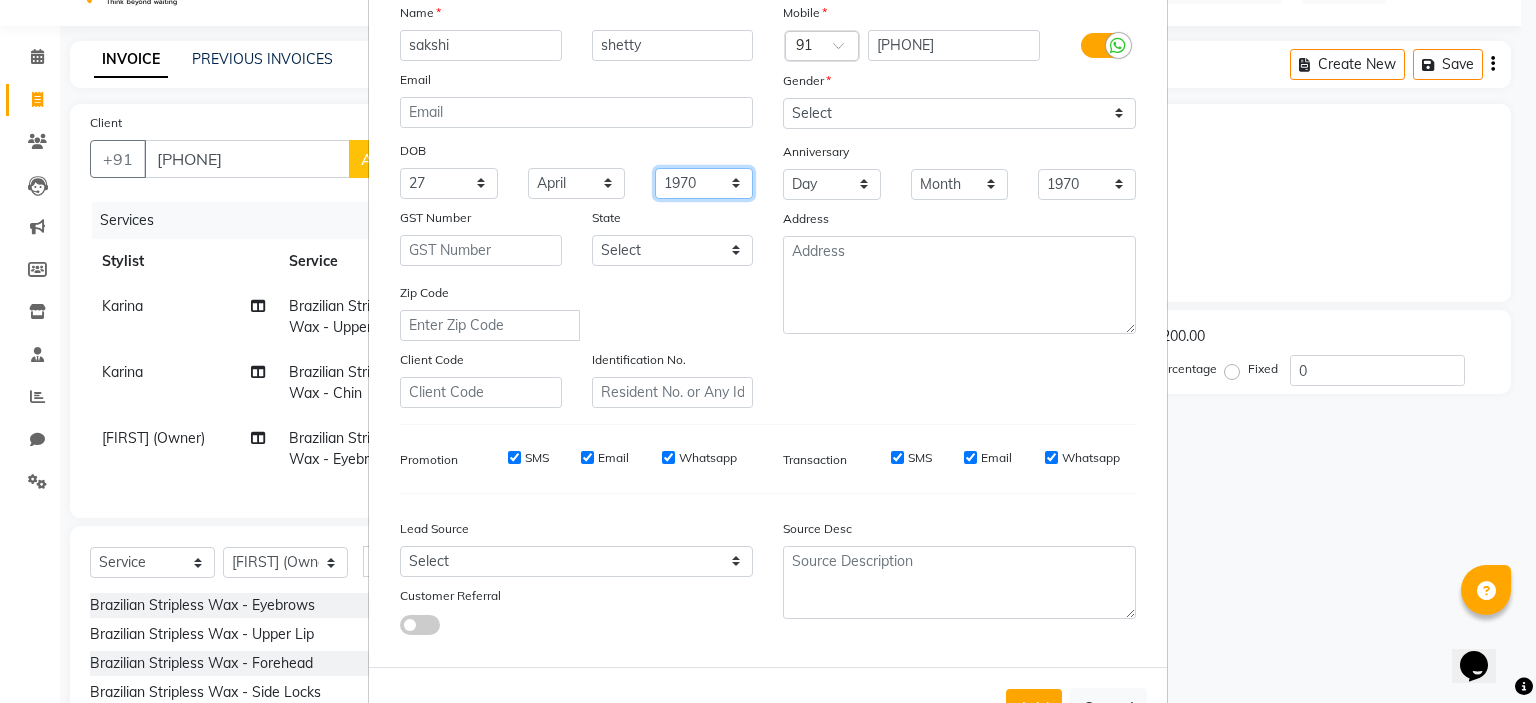 scroll, scrollTop: 122, scrollLeft: 0, axis: vertical 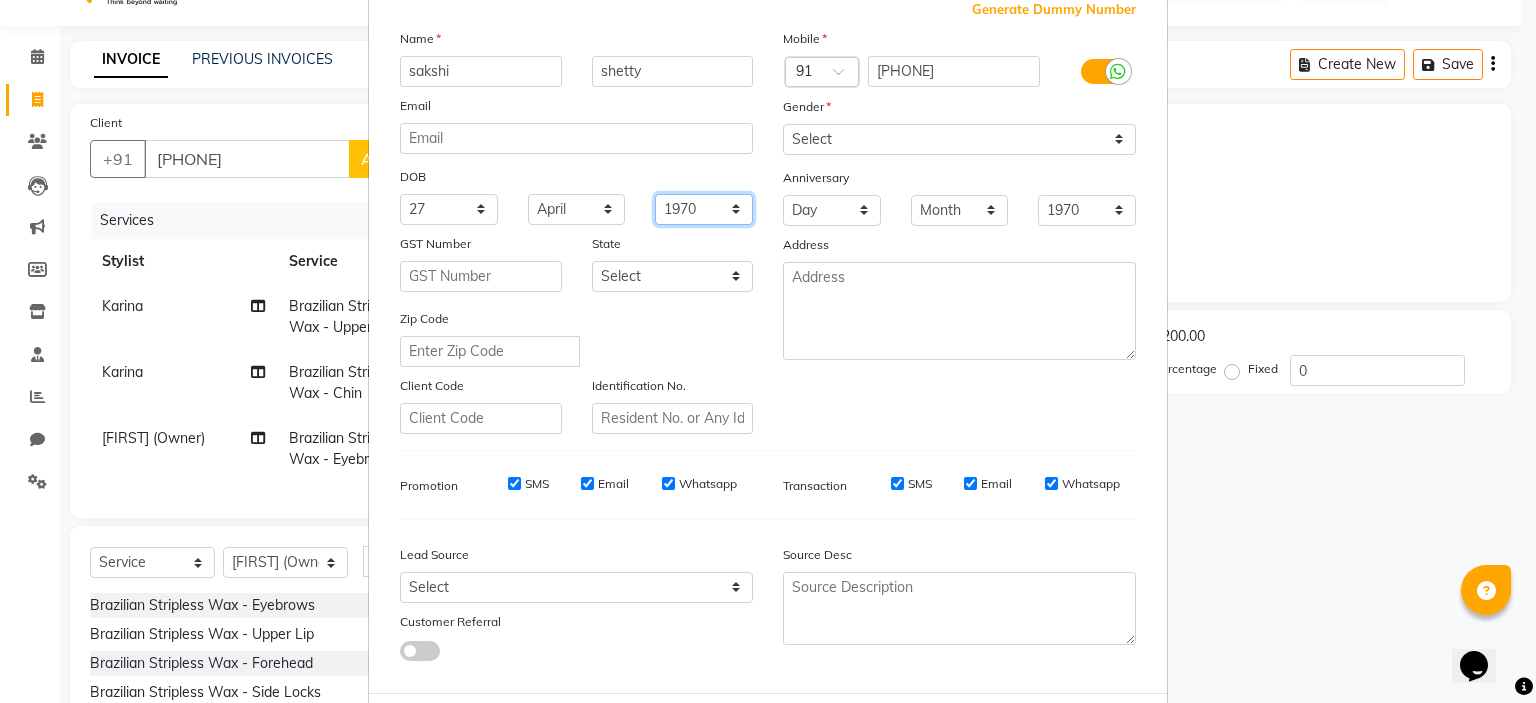 click on "1940 1941 1942 1943 1944 1945 1946 1947 1948 1949 1950 1951 1952 1953 1954 1955 1956 1957 1958 1959 1960 1961 1962 1963 1964 1965 1966 1967 1968 1969 1970 1971 1972 1973 1974 1975 1976 1977 1978 1979 1980 1981 1982 1983 1984 1985 1986 1987 1988 1989 1990 1991 1992 1993 1994 1995 1996 1997 1998 1999 2000 2001 2002 2003 2004 2005 2006 2007 2008 2009 2010 2011 2012 2013 2014 2015 2016 2017 2018 2019 2020 2021 2022 2023 2024" at bounding box center [704, 209] 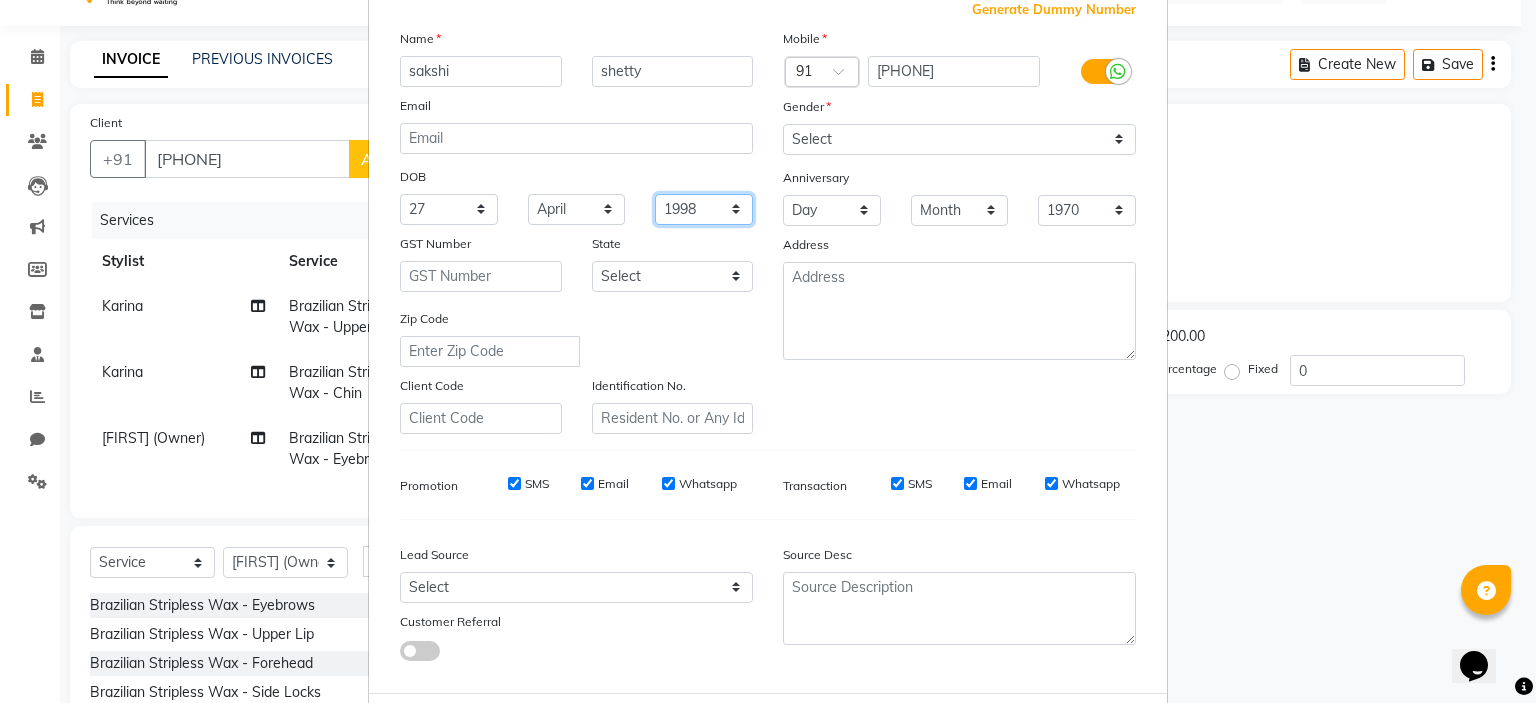 click on "1940 1941 1942 1943 1944 1945 1946 1947 1948 1949 1950 1951 1952 1953 1954 1955 1956 1957 1958 1959 1960 1961 1962 1963 1964 1965 1966 1967 1968 1969 1970 1971 1972 1973 1974 1975 1976 1977 1978 1979 1980 1981 1982 1983 1984 1985 1986 1987 1988 1989 1990 1991 1992 1993 1994 1995 1996 1997 1998 1999 2000 2001 2002 2003 2004 2005 2006 2007 2008 2009 2010 2011 2012 2013 2014 2015 2016 2017 2018 2019 2020 2021 2022 2023 2024" at bounding box center [704, 209] 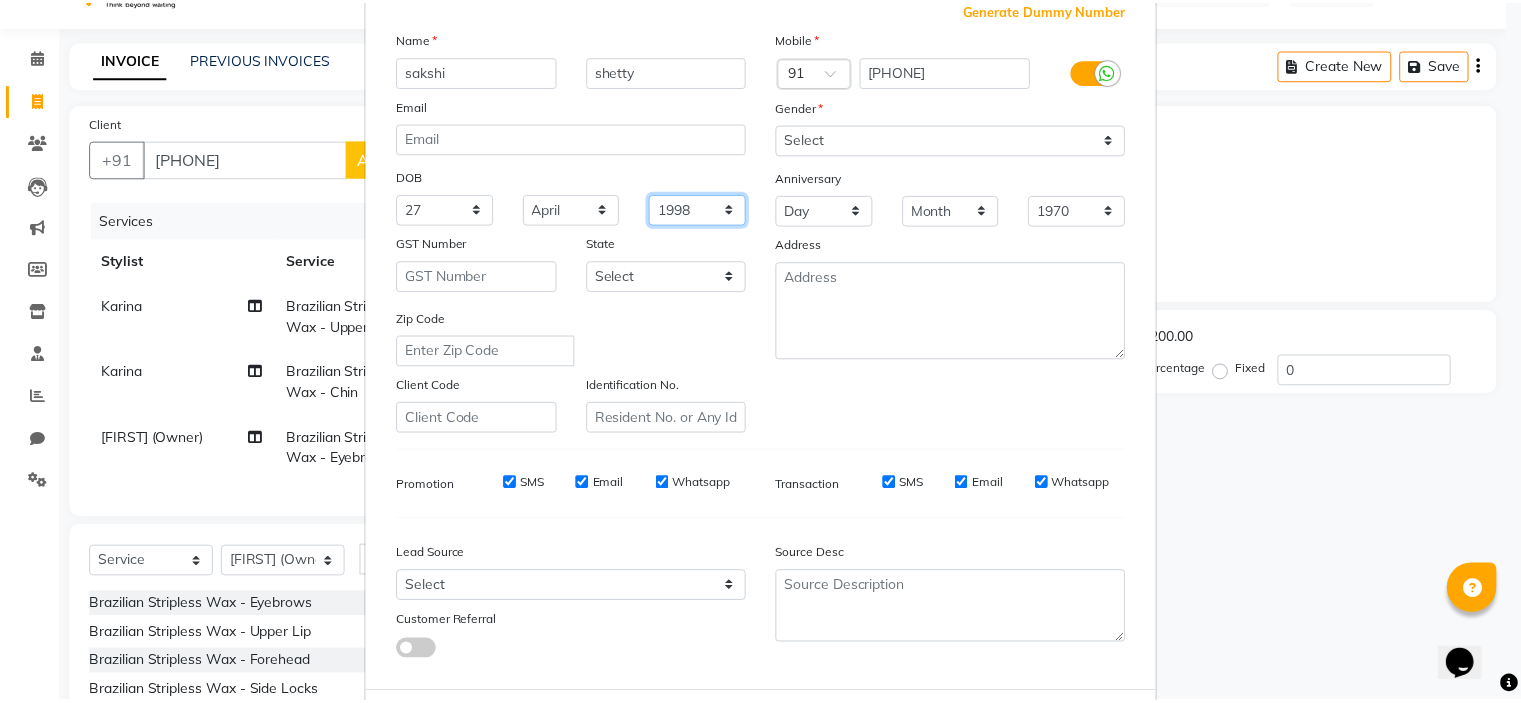 scroll, scrollTop: 229, scrollLeft: 0, axis: vertical 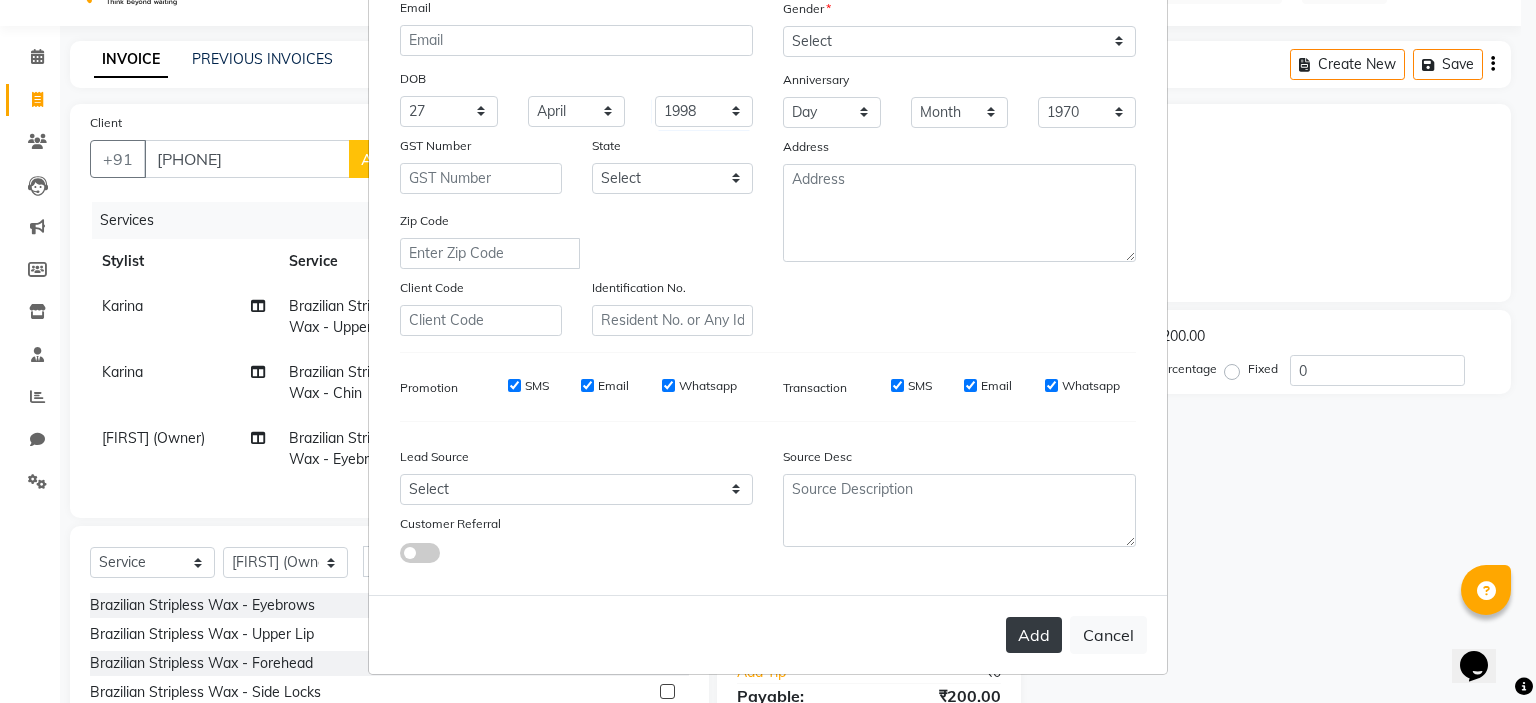 click on "Add" at bounding box center [1034, 635] 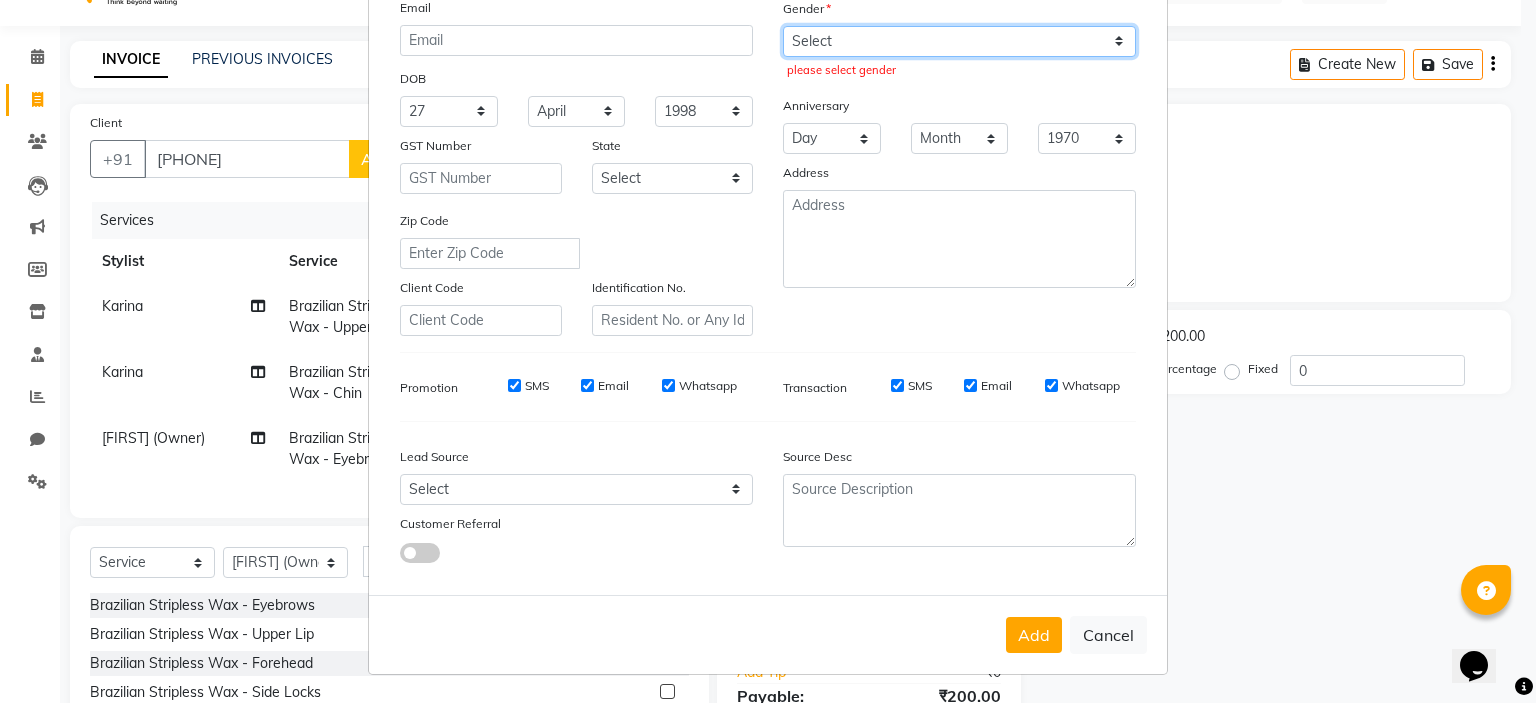 click on "Select Male Female Other Prefer Not To Say" at bounding box center (959, 41) 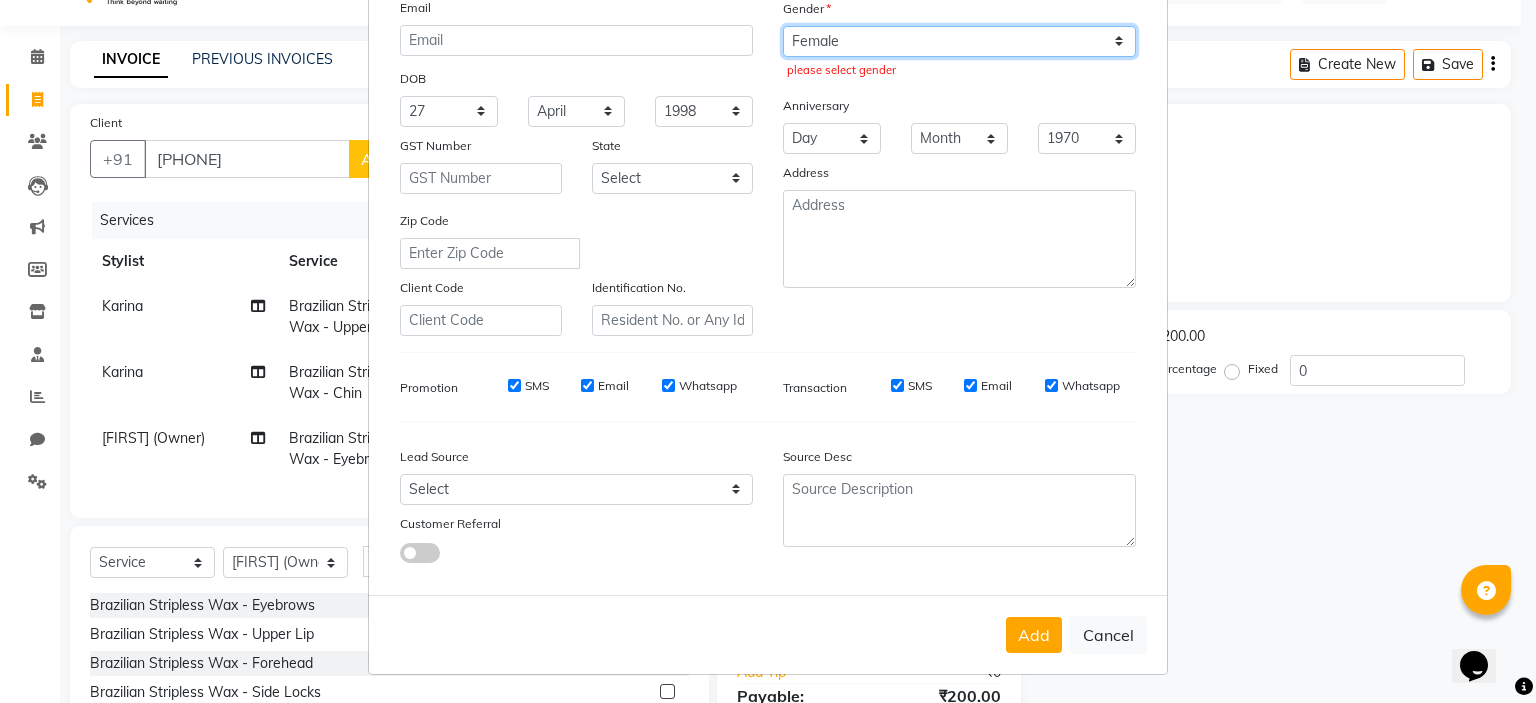 click on "Select Male Female Other Prefer Not To Say" at bounding box center [959, 41] 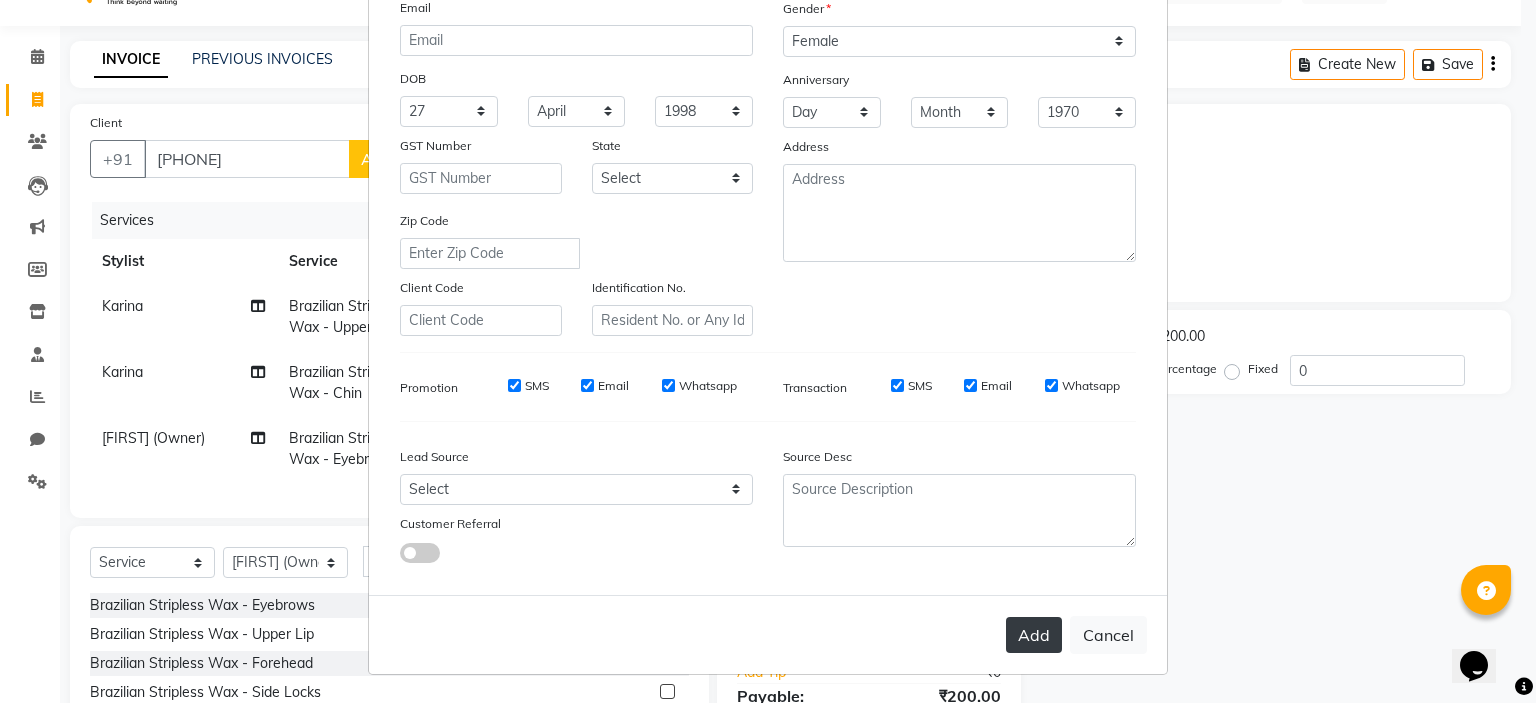 click on "Add" at bounding box center [1034, 635] 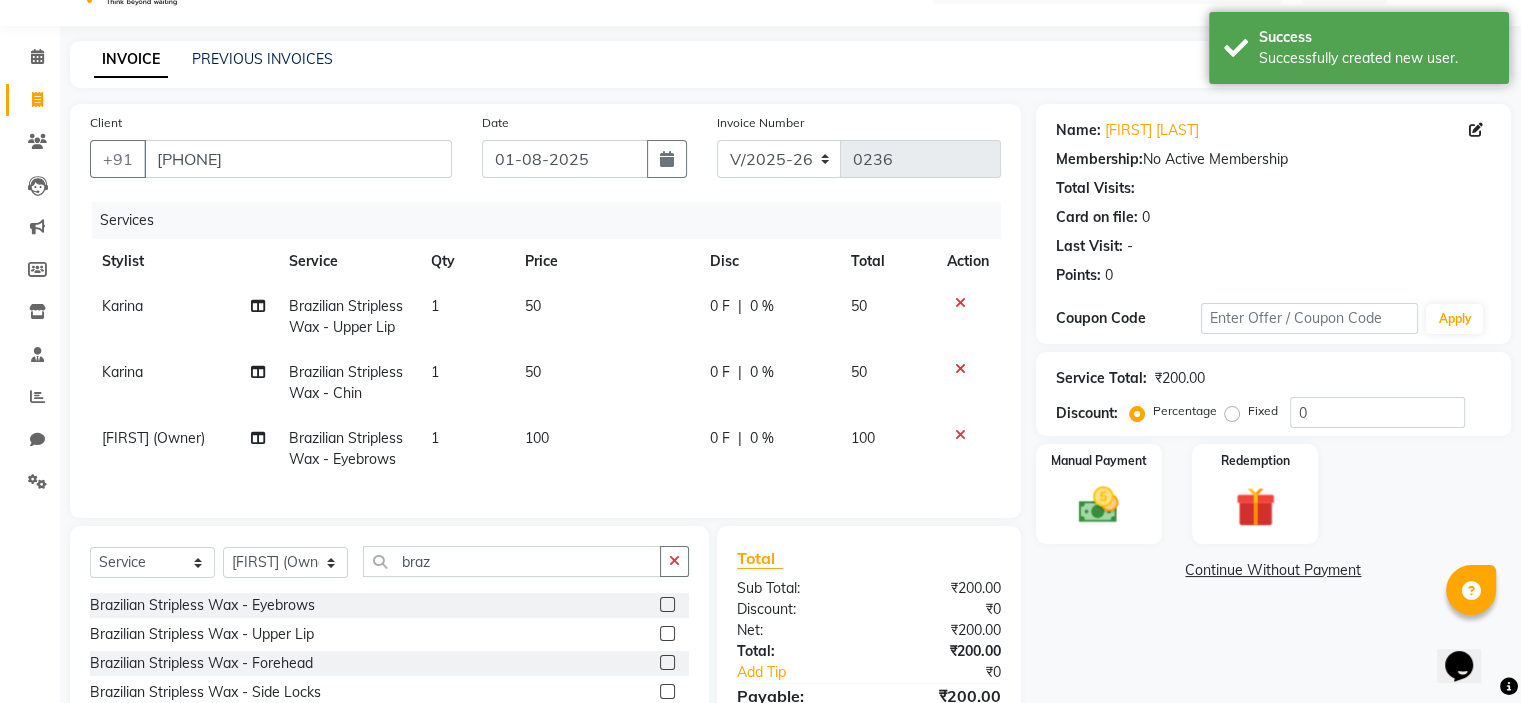 scroll, scrollTop: 209, scrollLeft: 0, axis: vertical 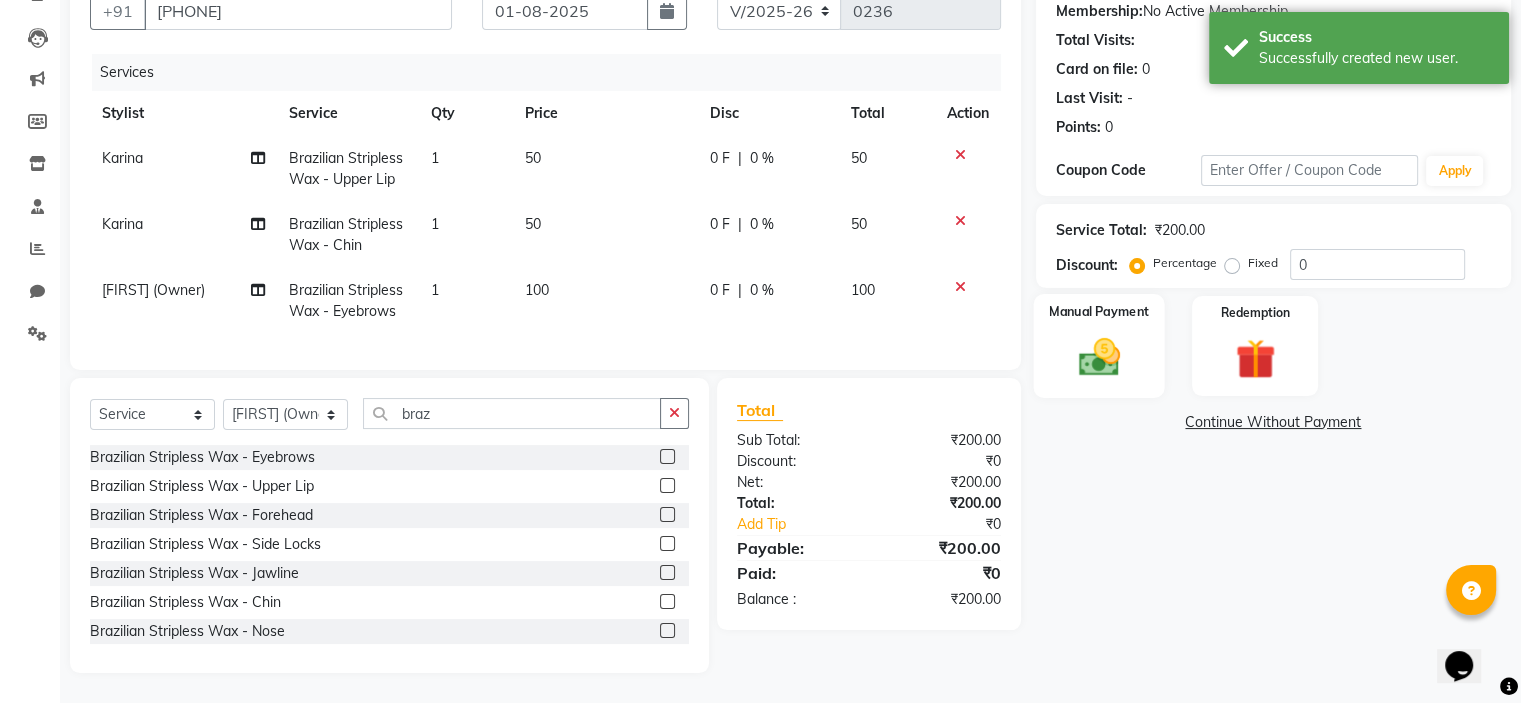 click on "Manual Payment" 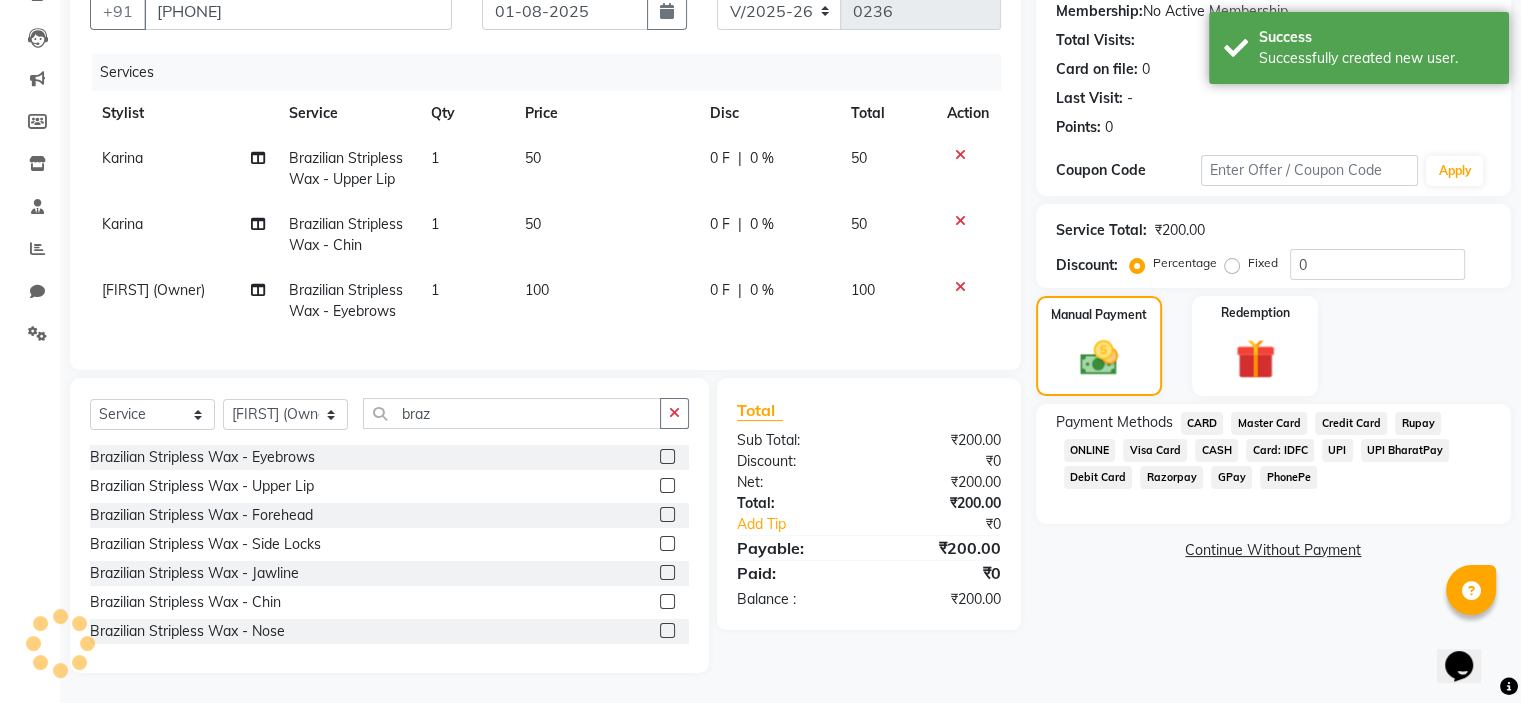 click on "GPay" 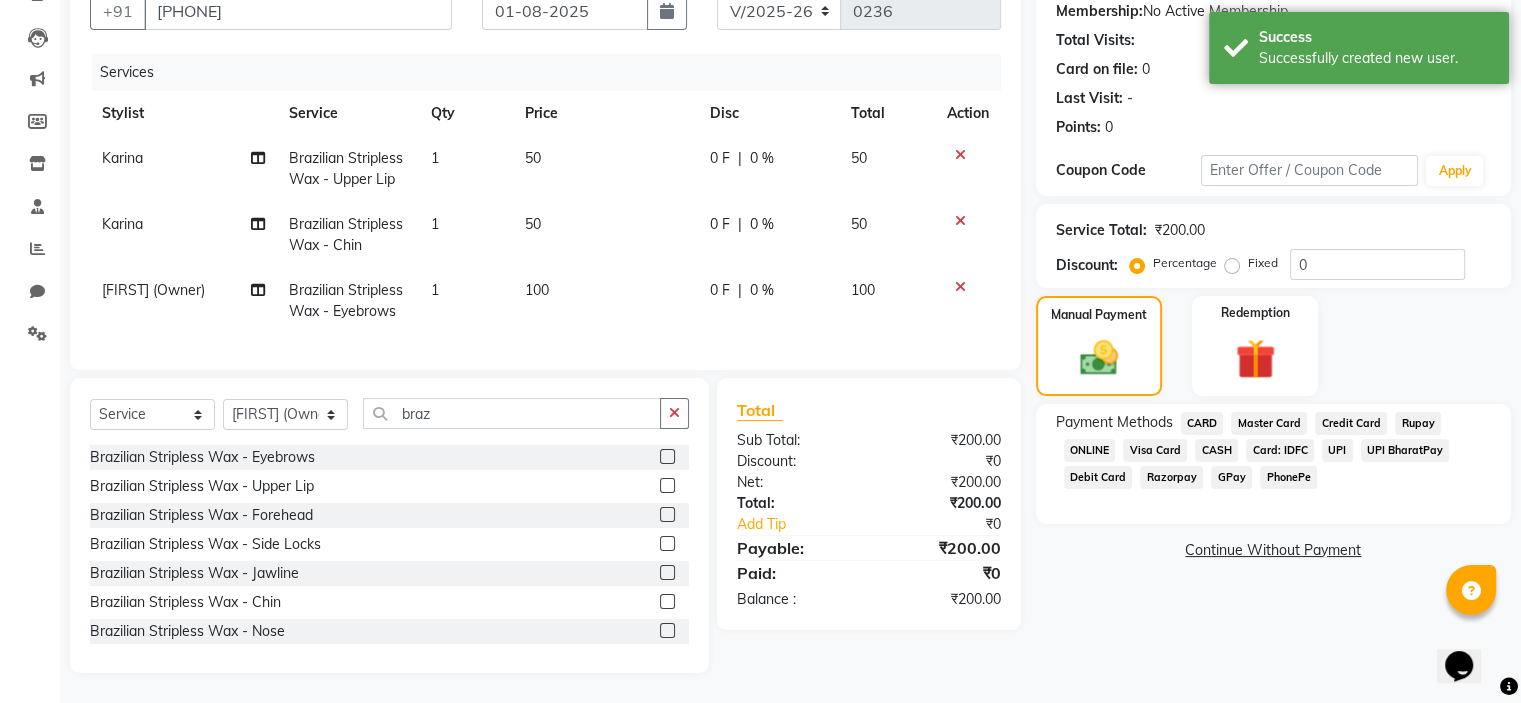 click on "GPay" 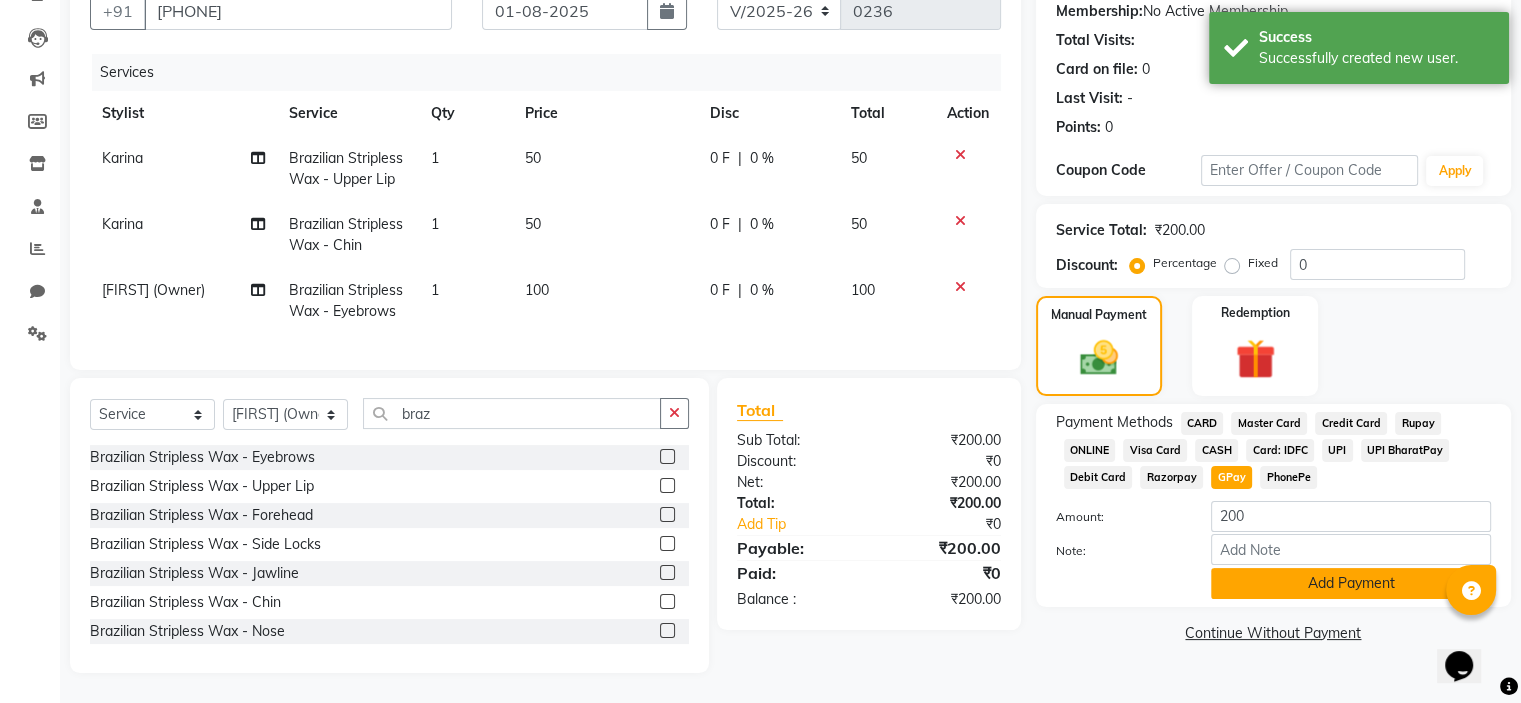 click on "Add Payment" 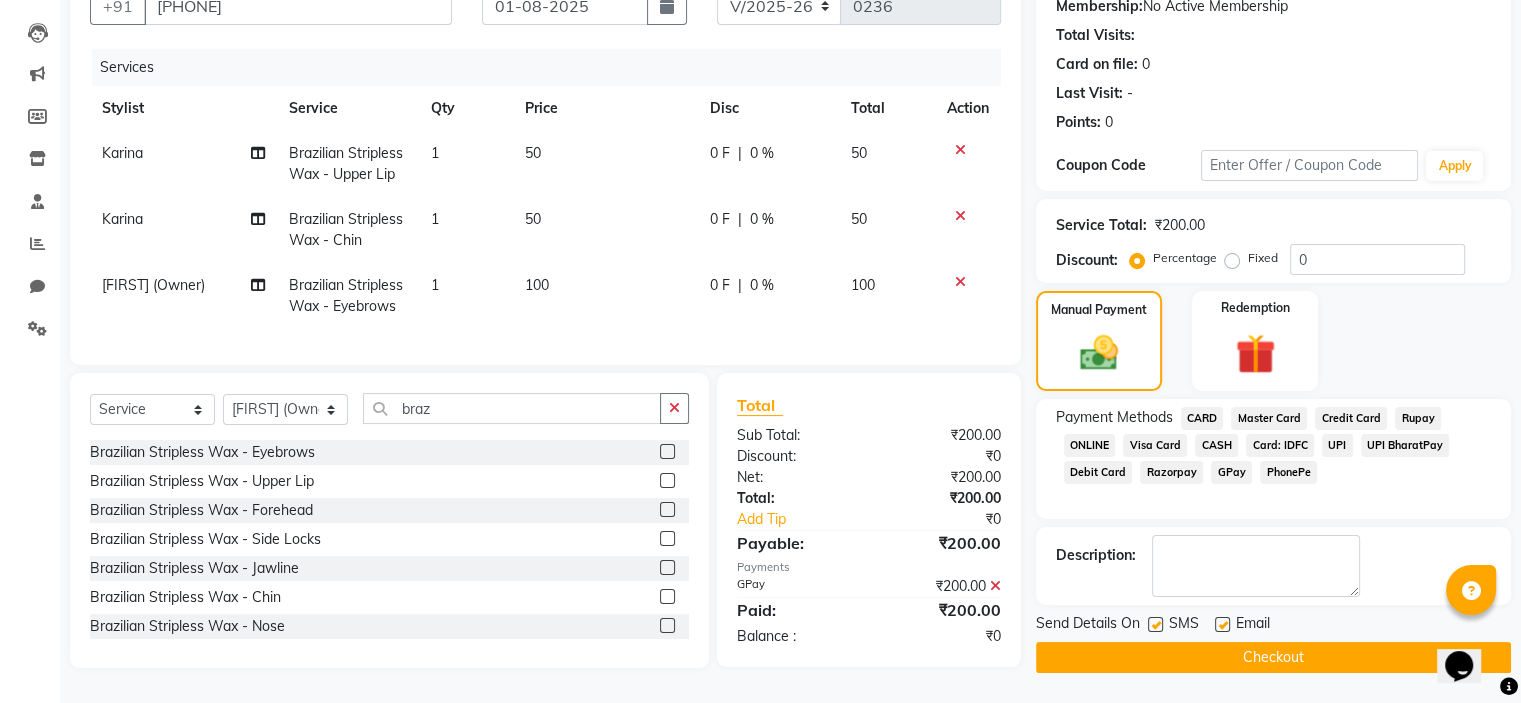 click on "Checkout" 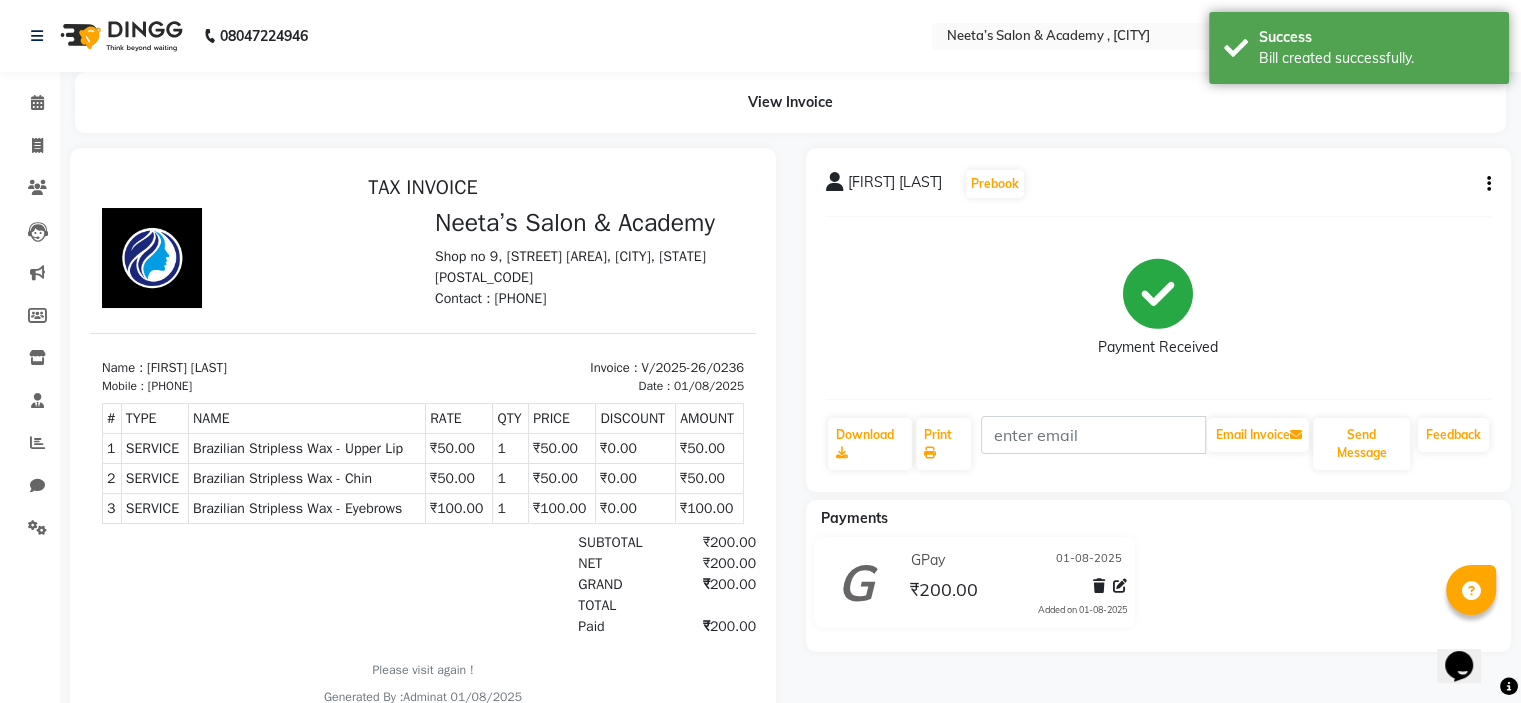 scroll, scrollTop: 0, scrollLeft: 0, axis: both 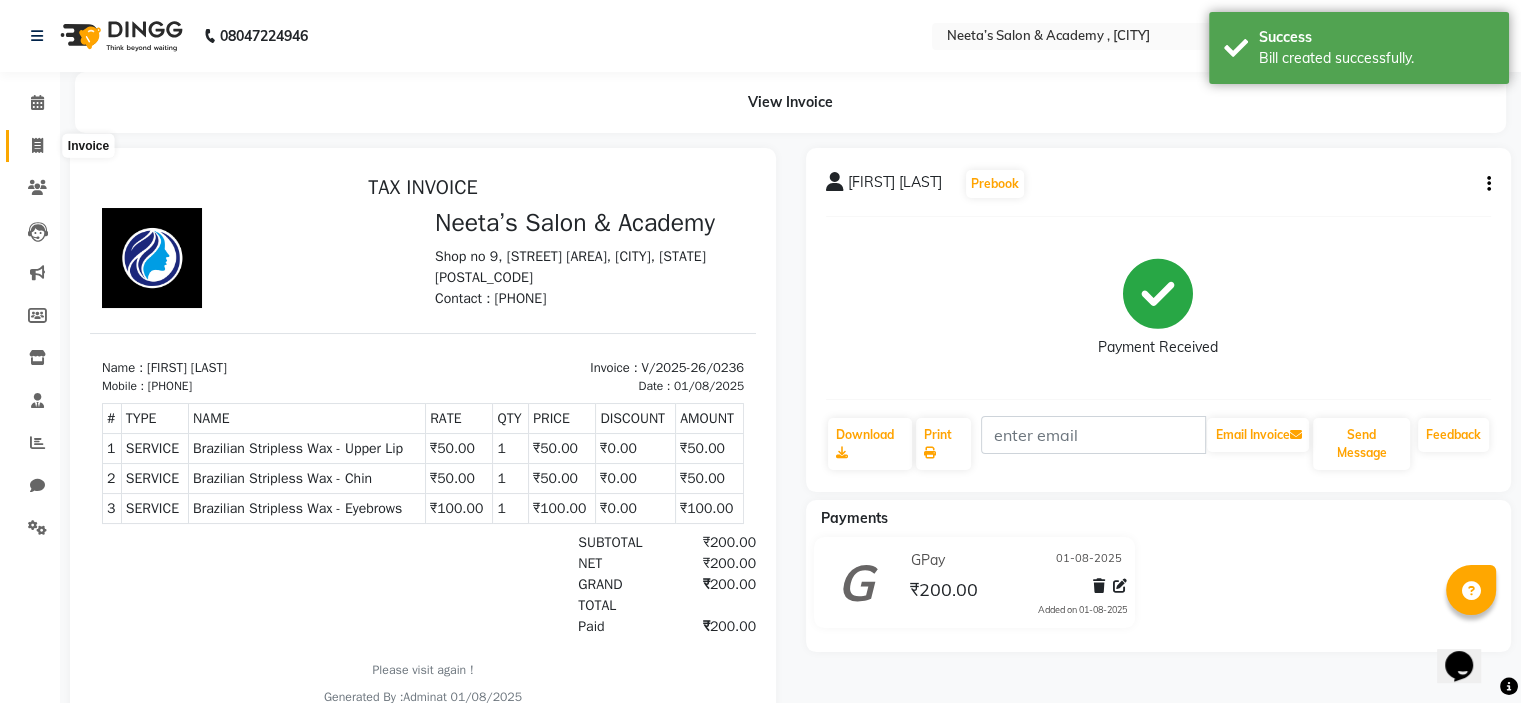 click 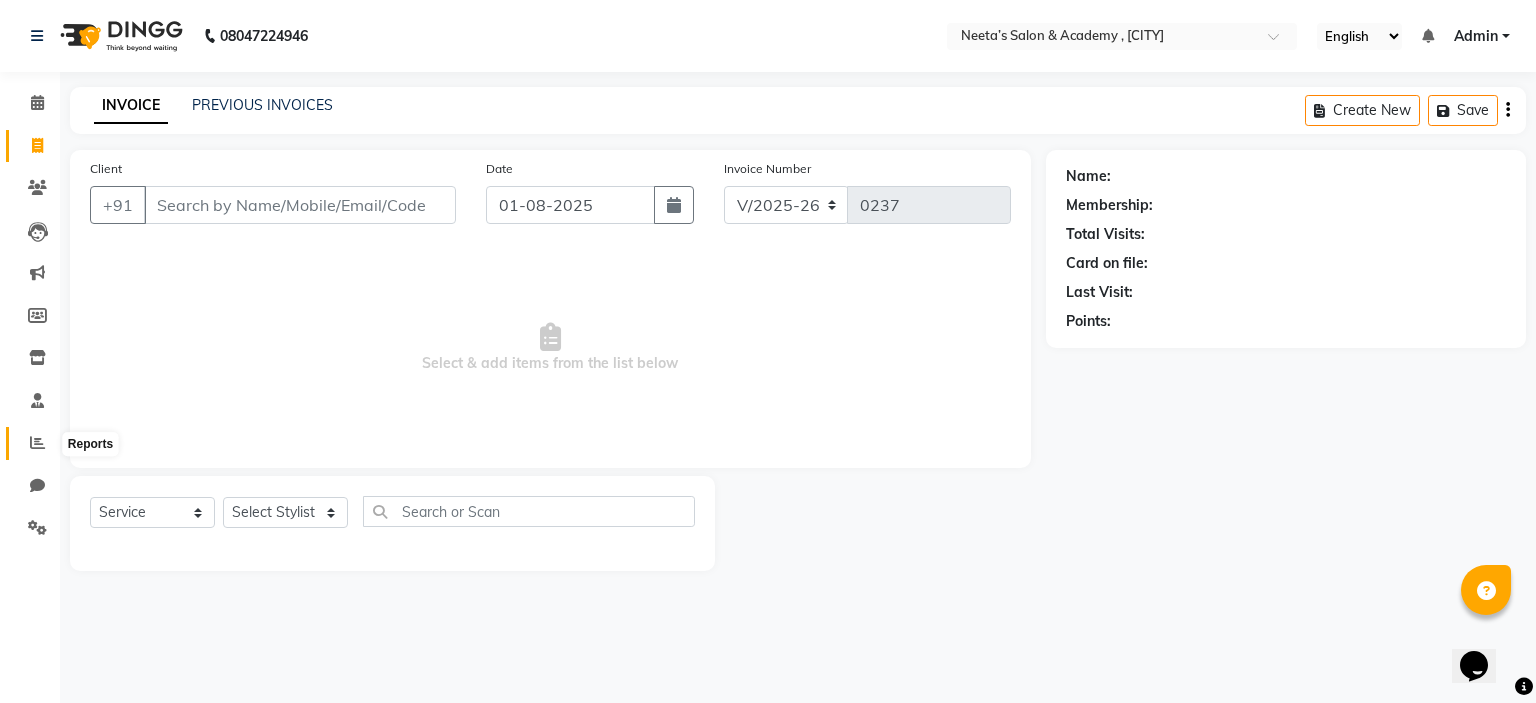 click 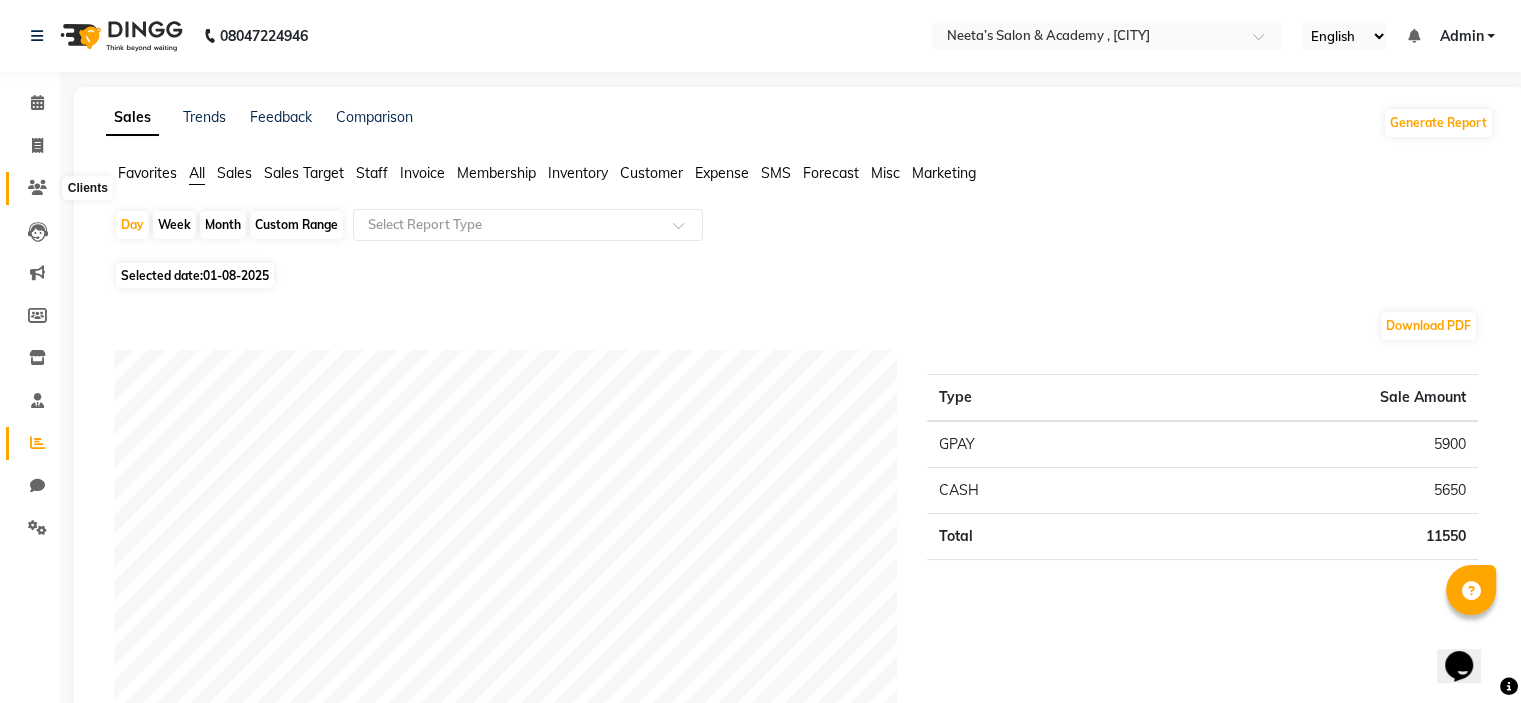 click 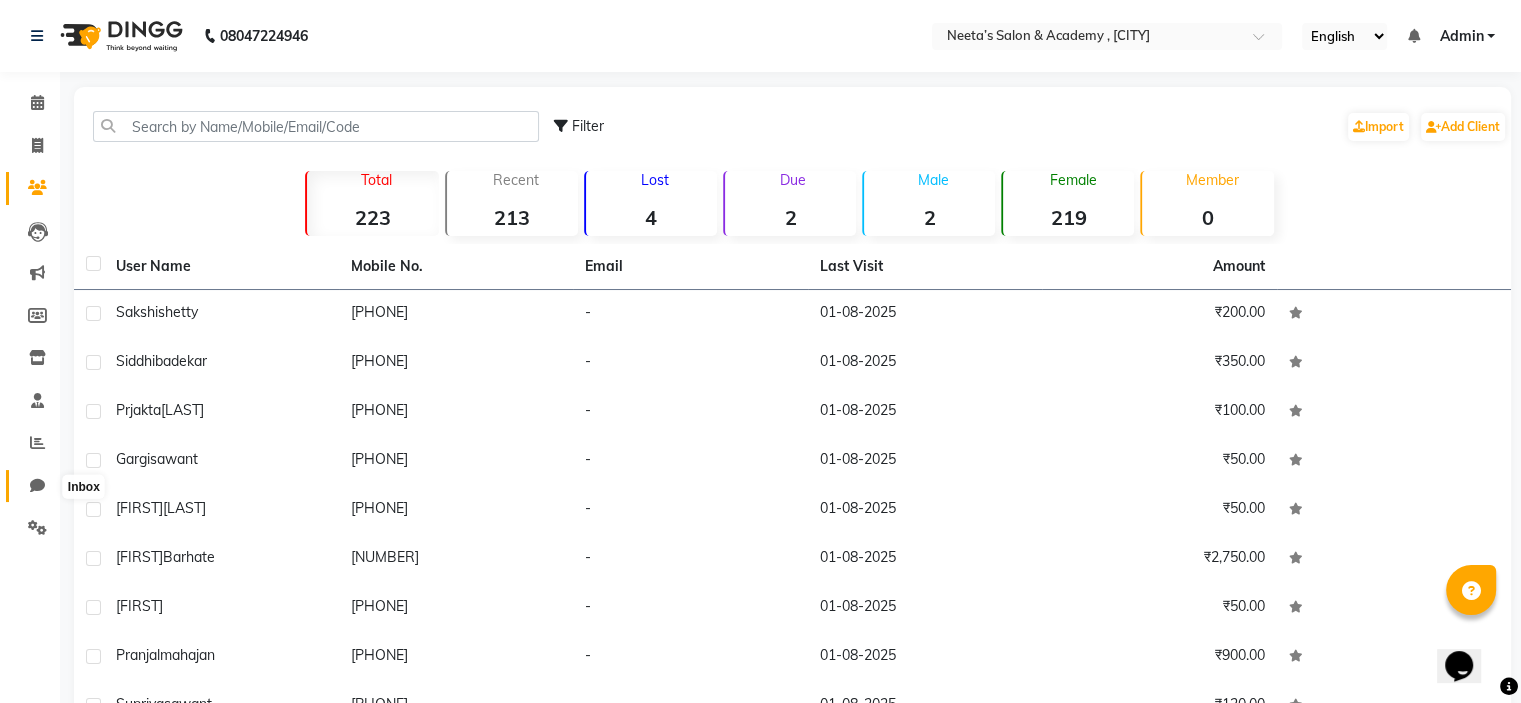 click 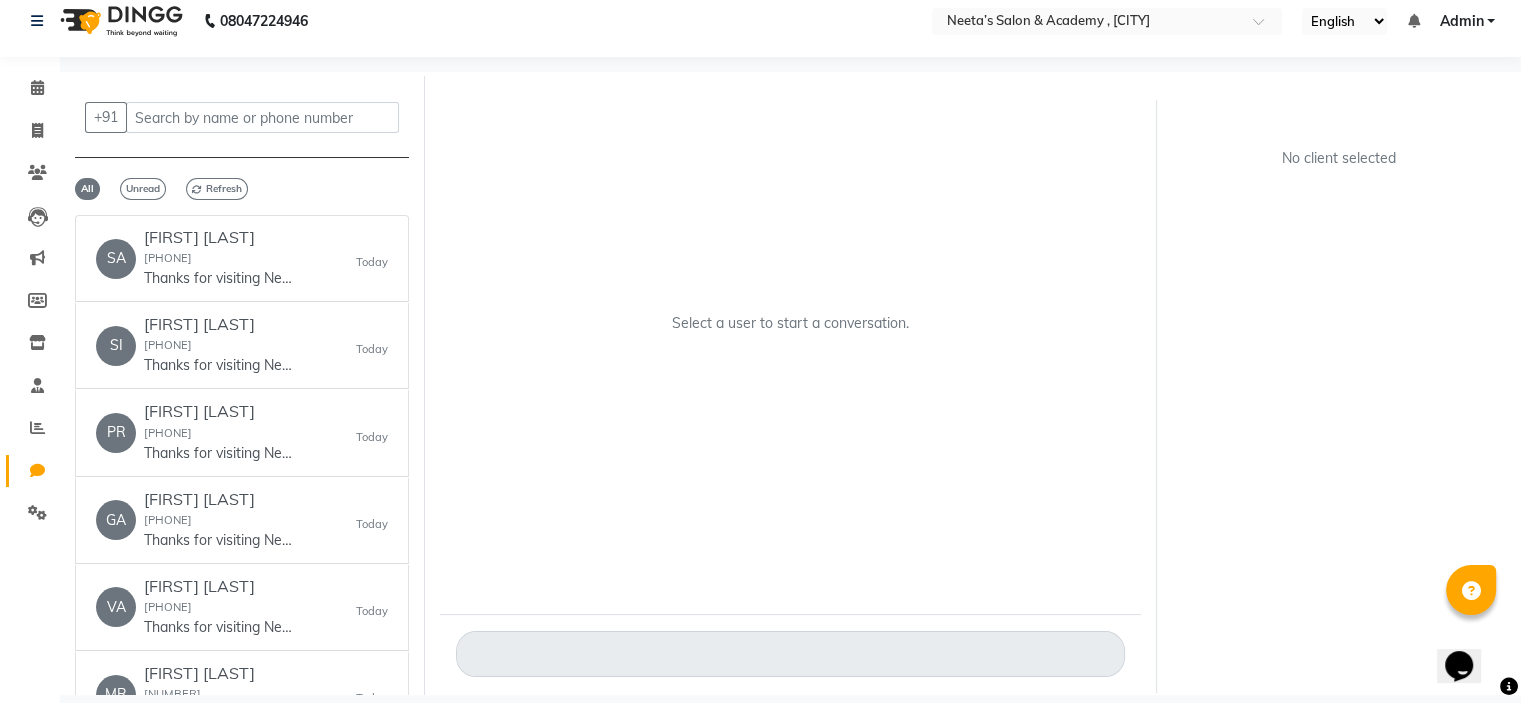 scroll, scrollTop: 0, scrollLeft: 0, axis: both 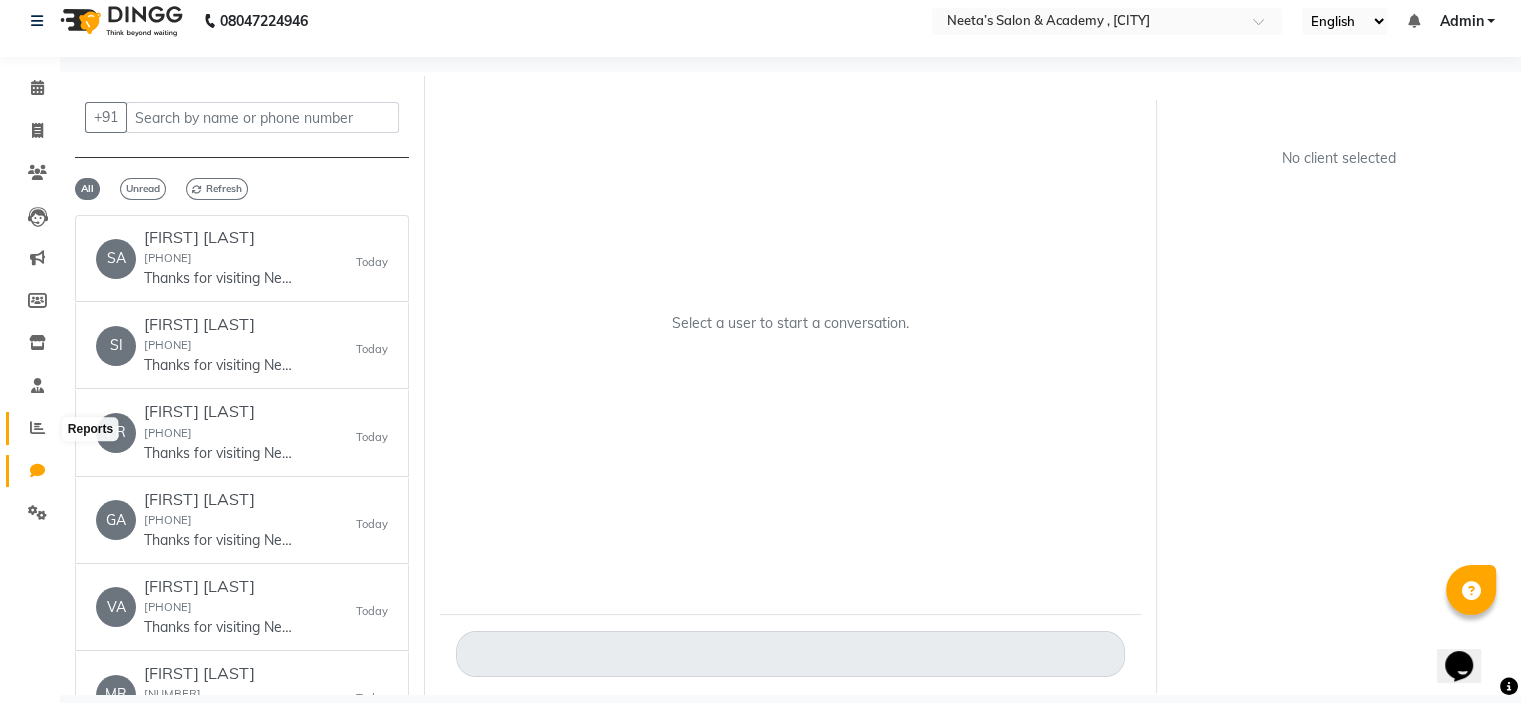 click 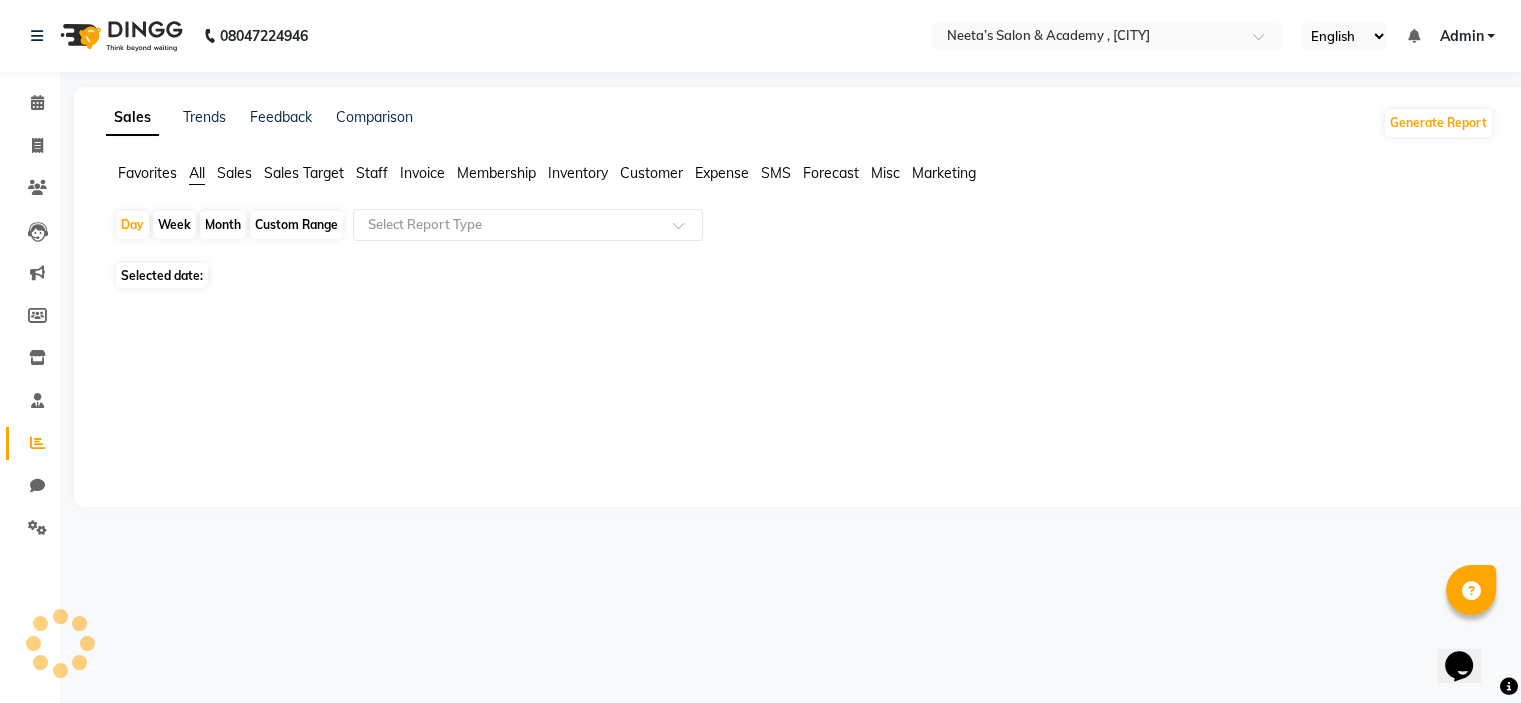 scroll, scrollTop: 0, scrollLeft: 0, axis: both 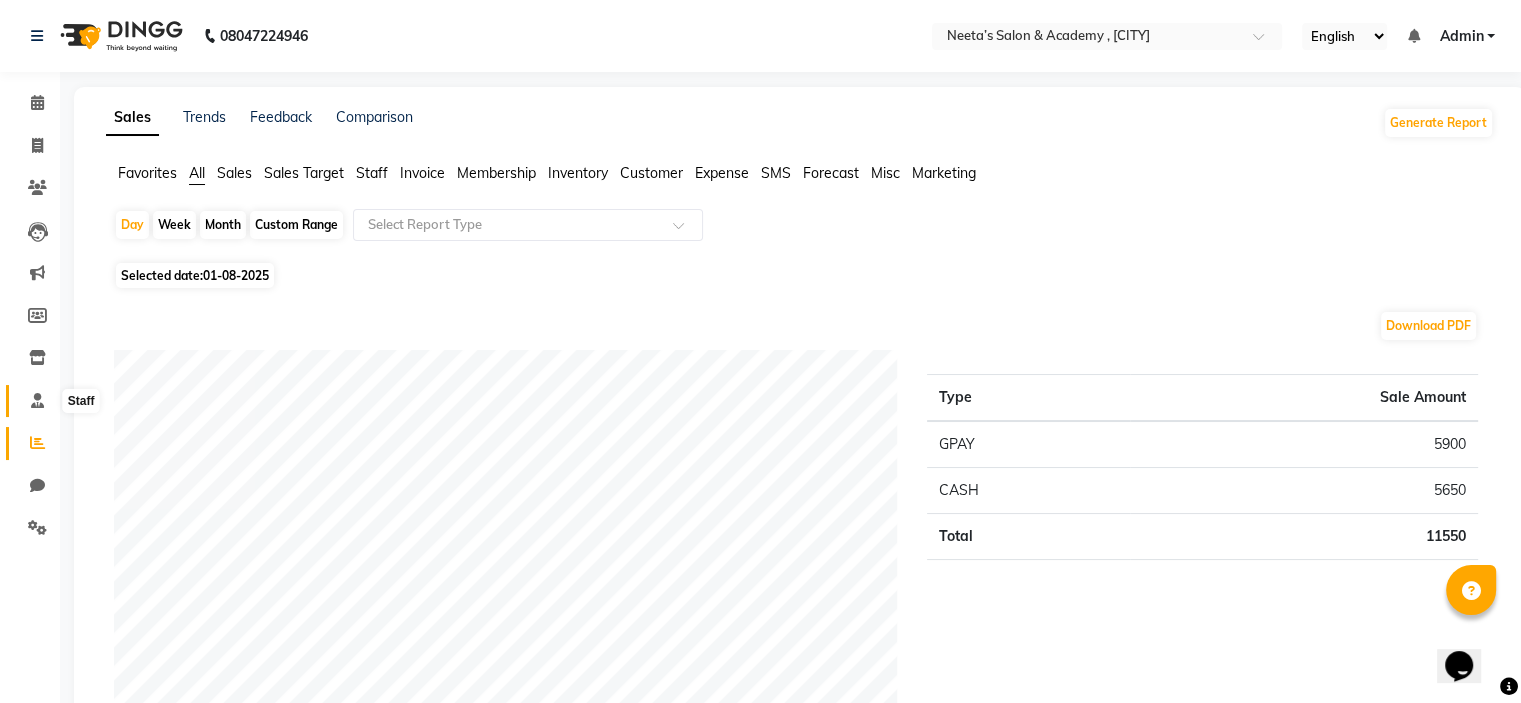 click 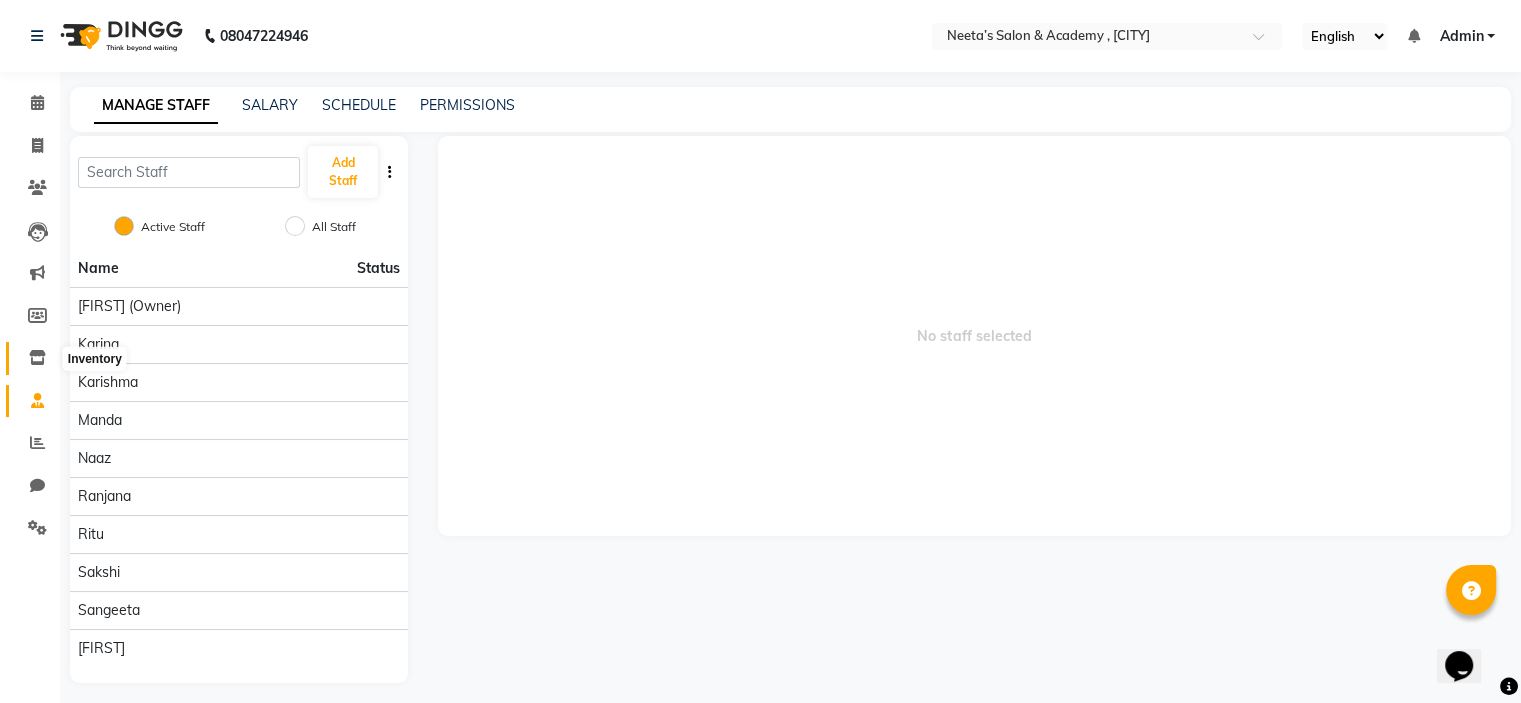 click 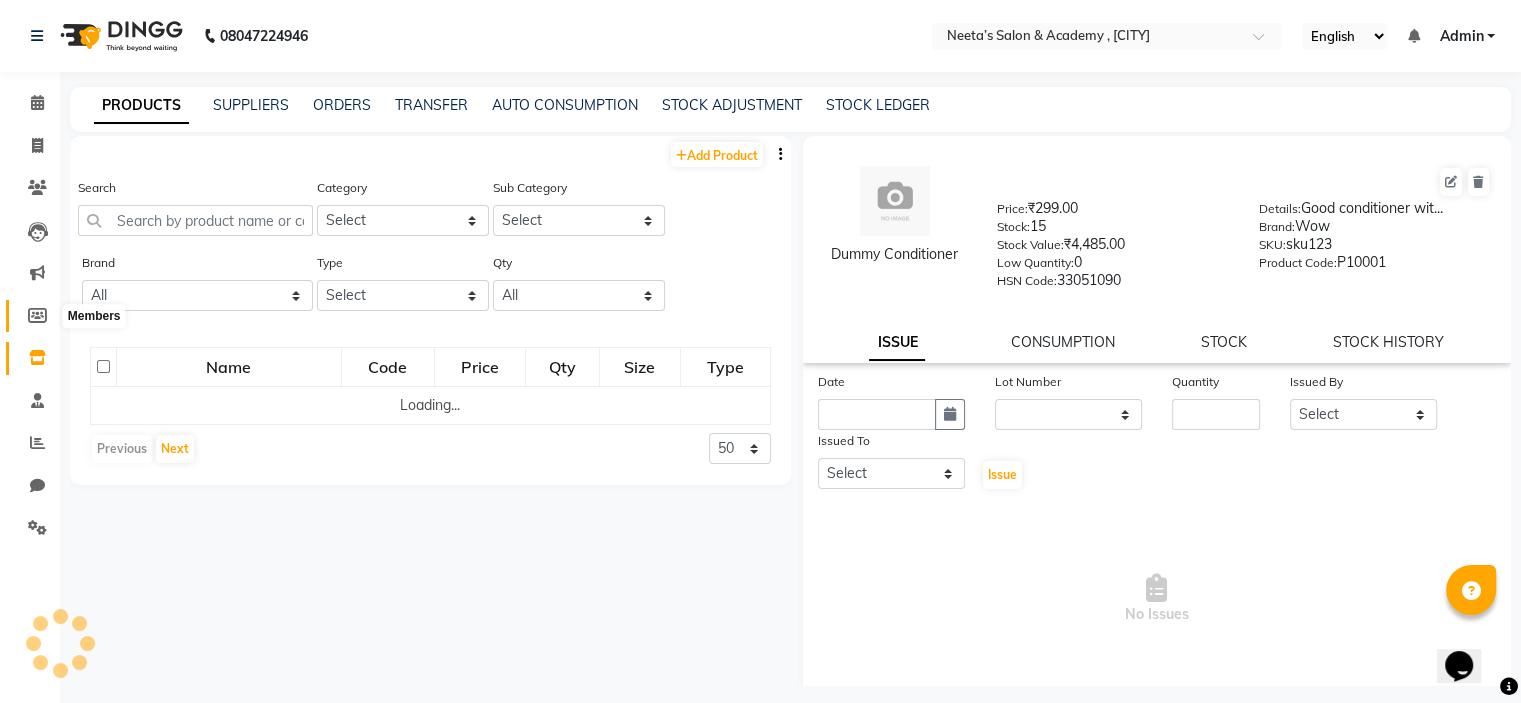 click 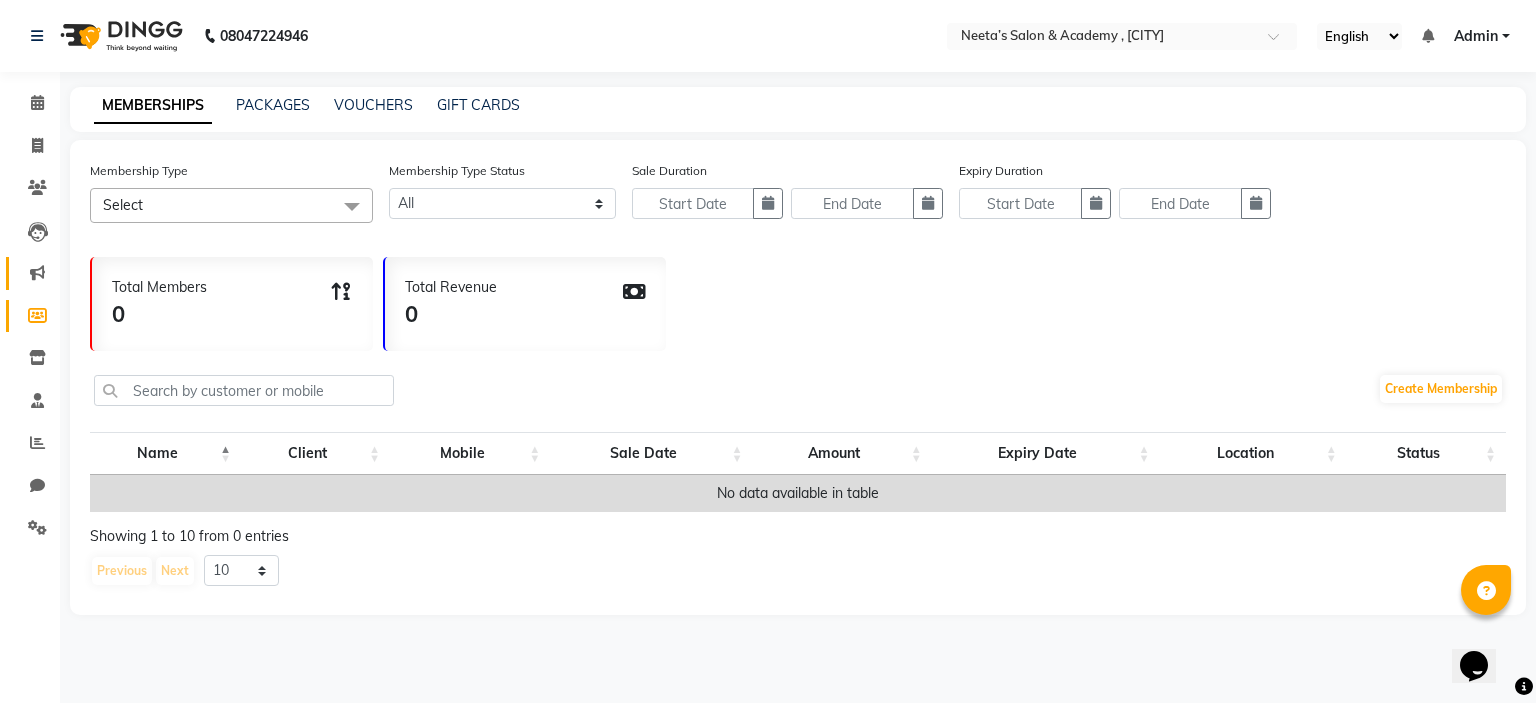 click on "Marketing" 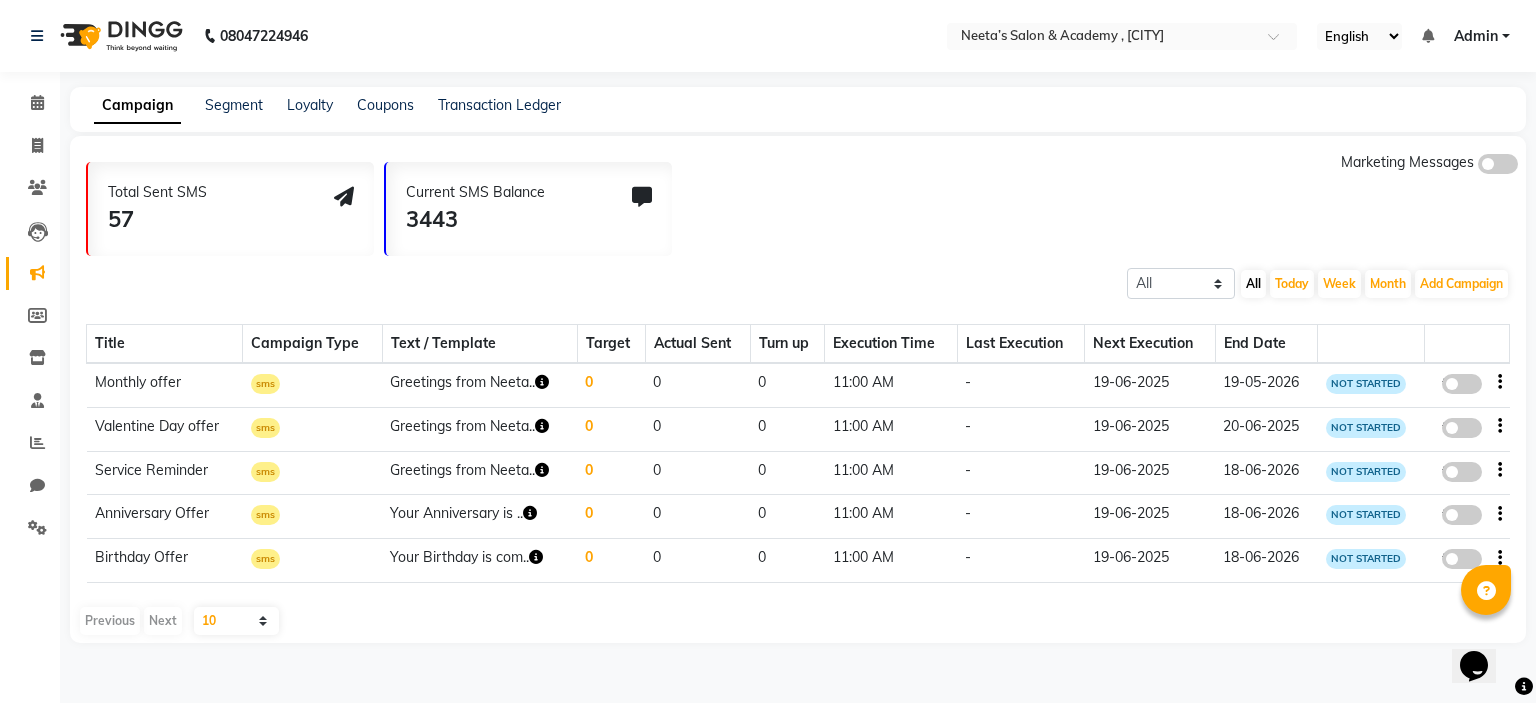 click on "Leads" 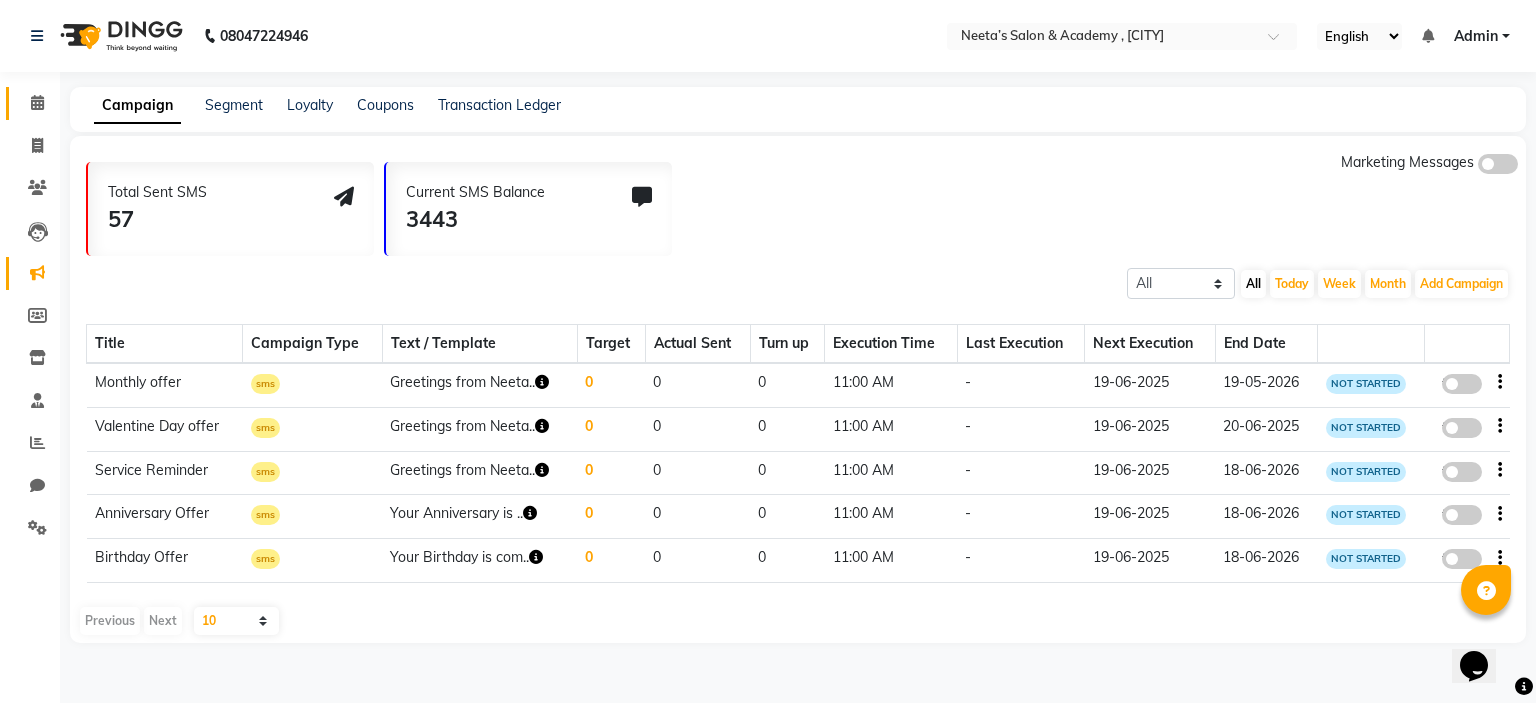click on "Calendar" 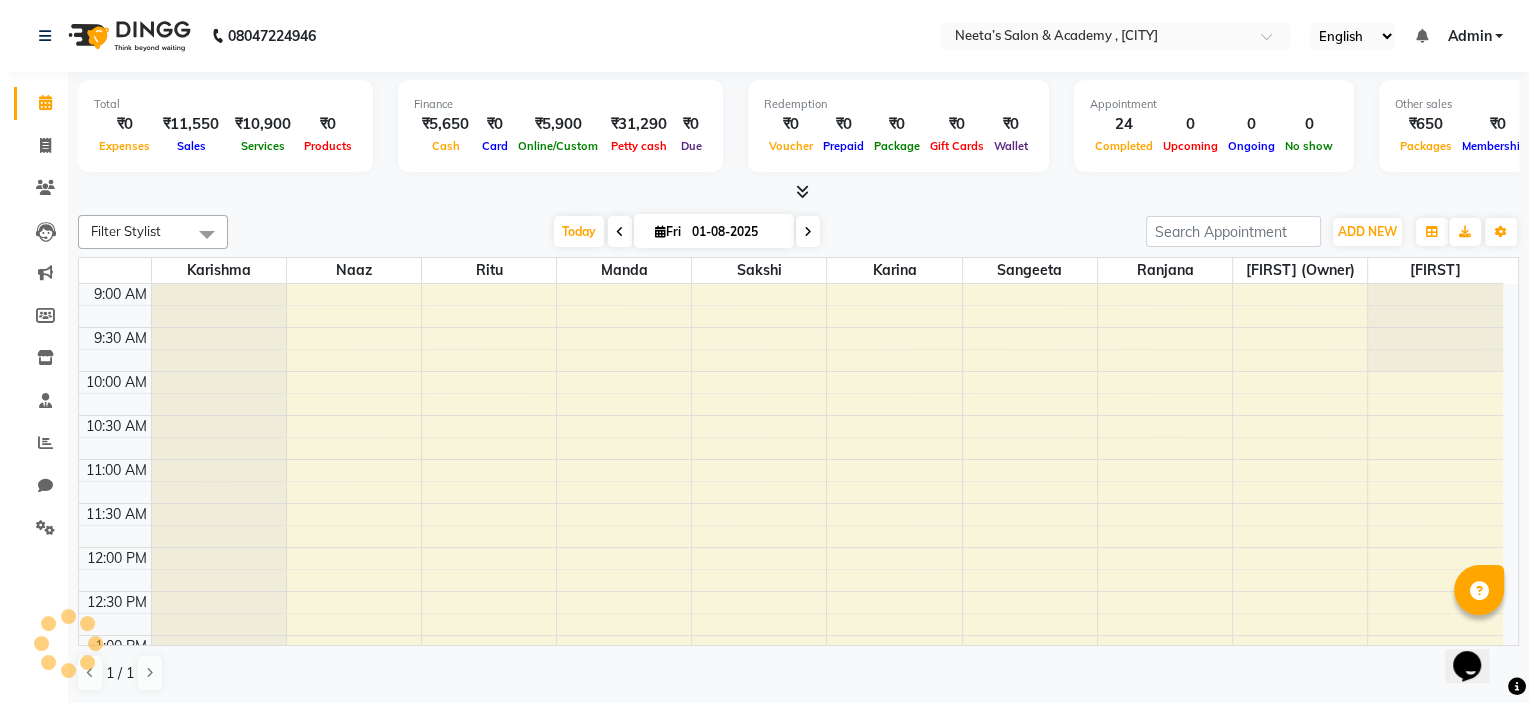 scroll, scrollTop: 0, scrollLeft: 0, axis: both 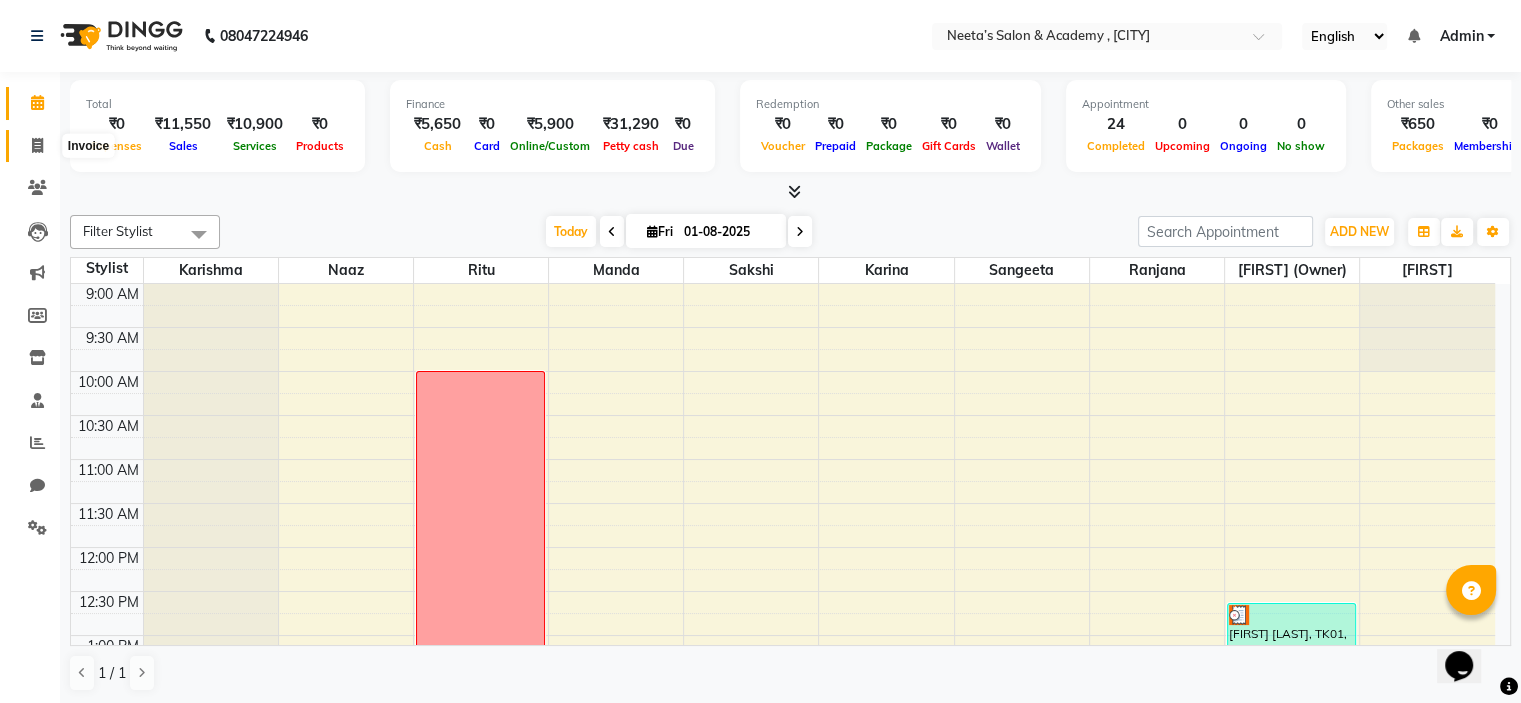 click 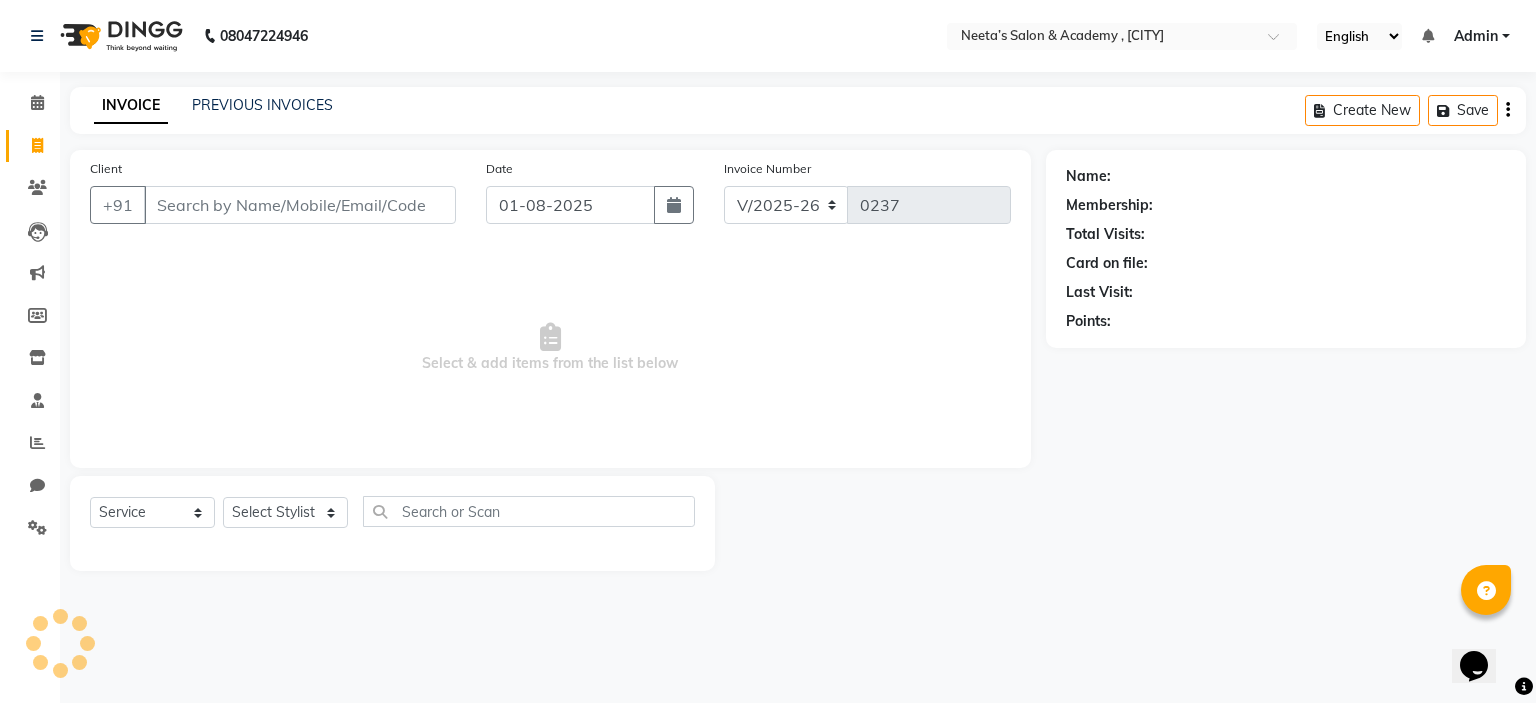 click on "Clients" 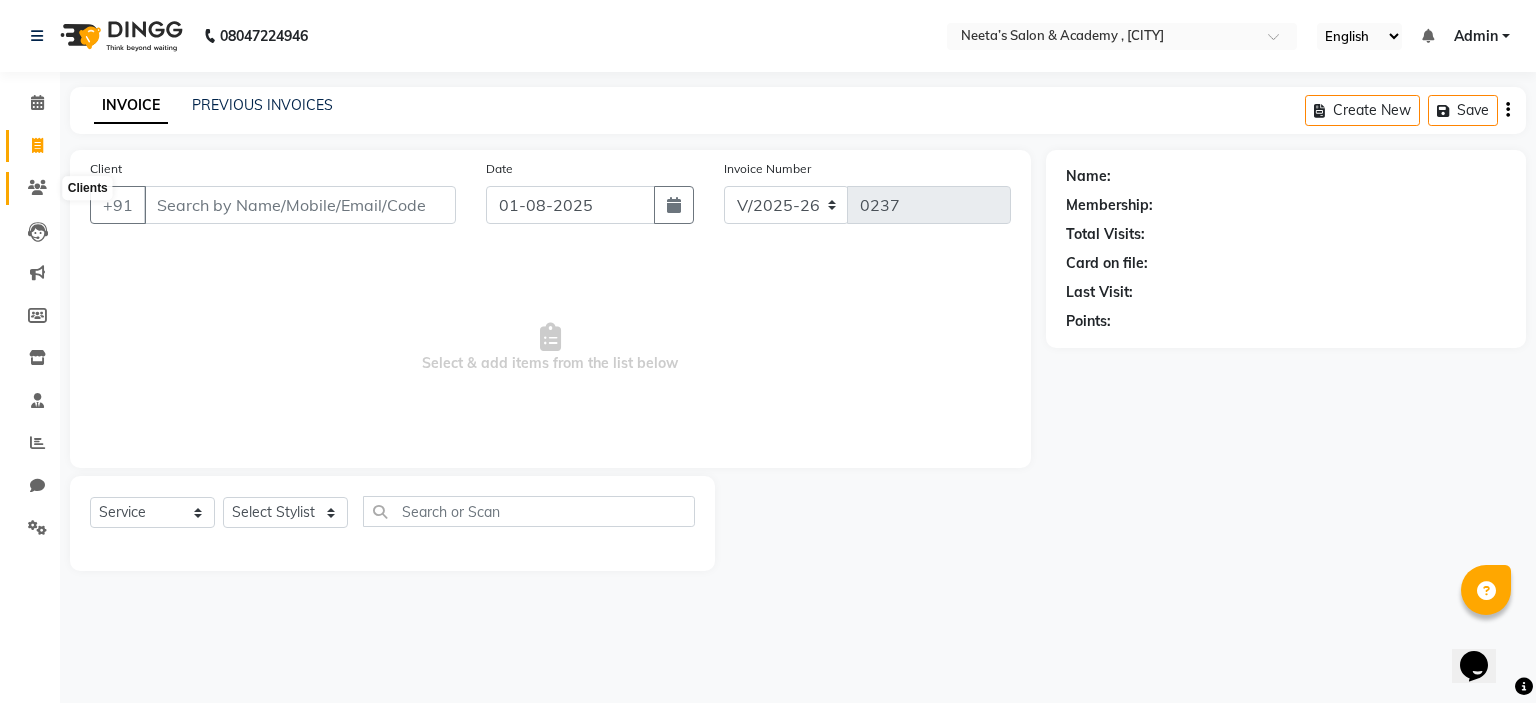 click 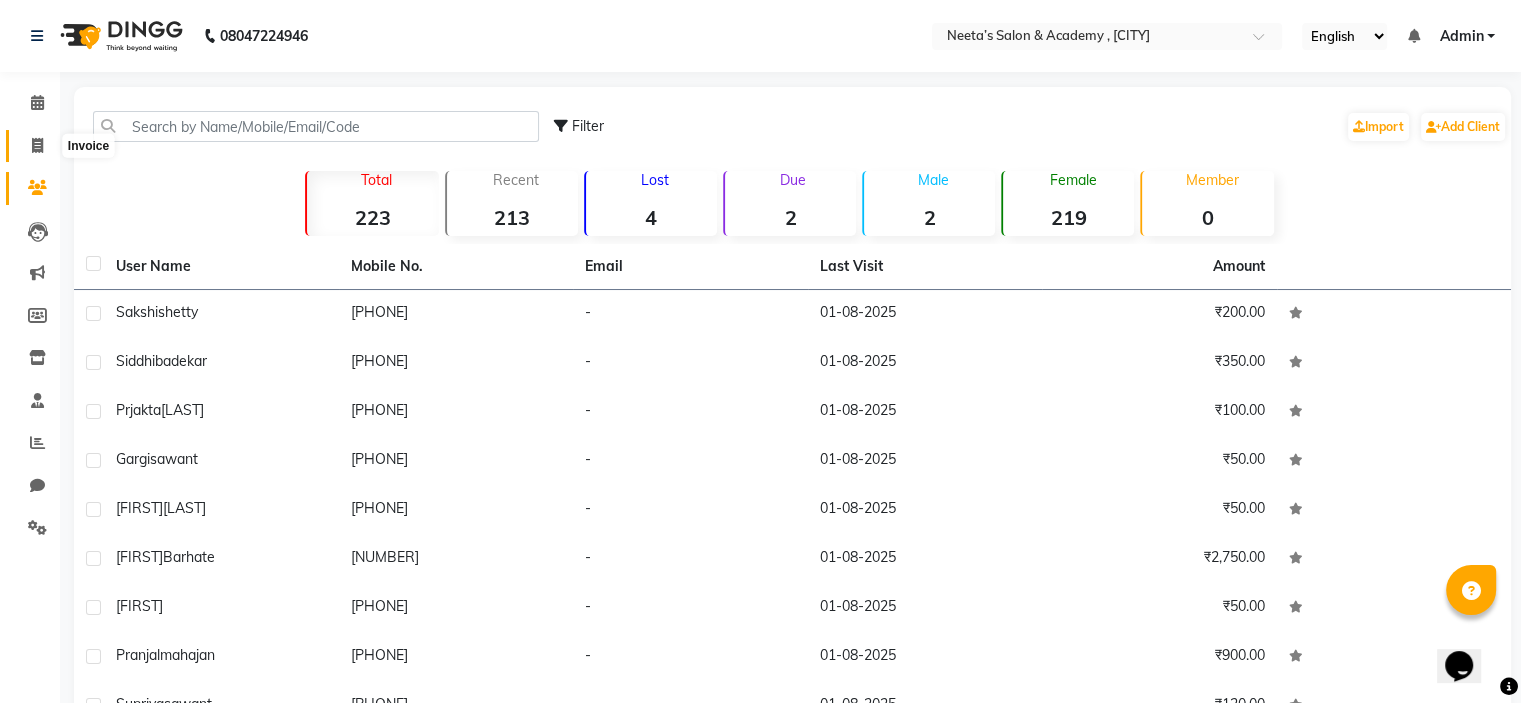 click 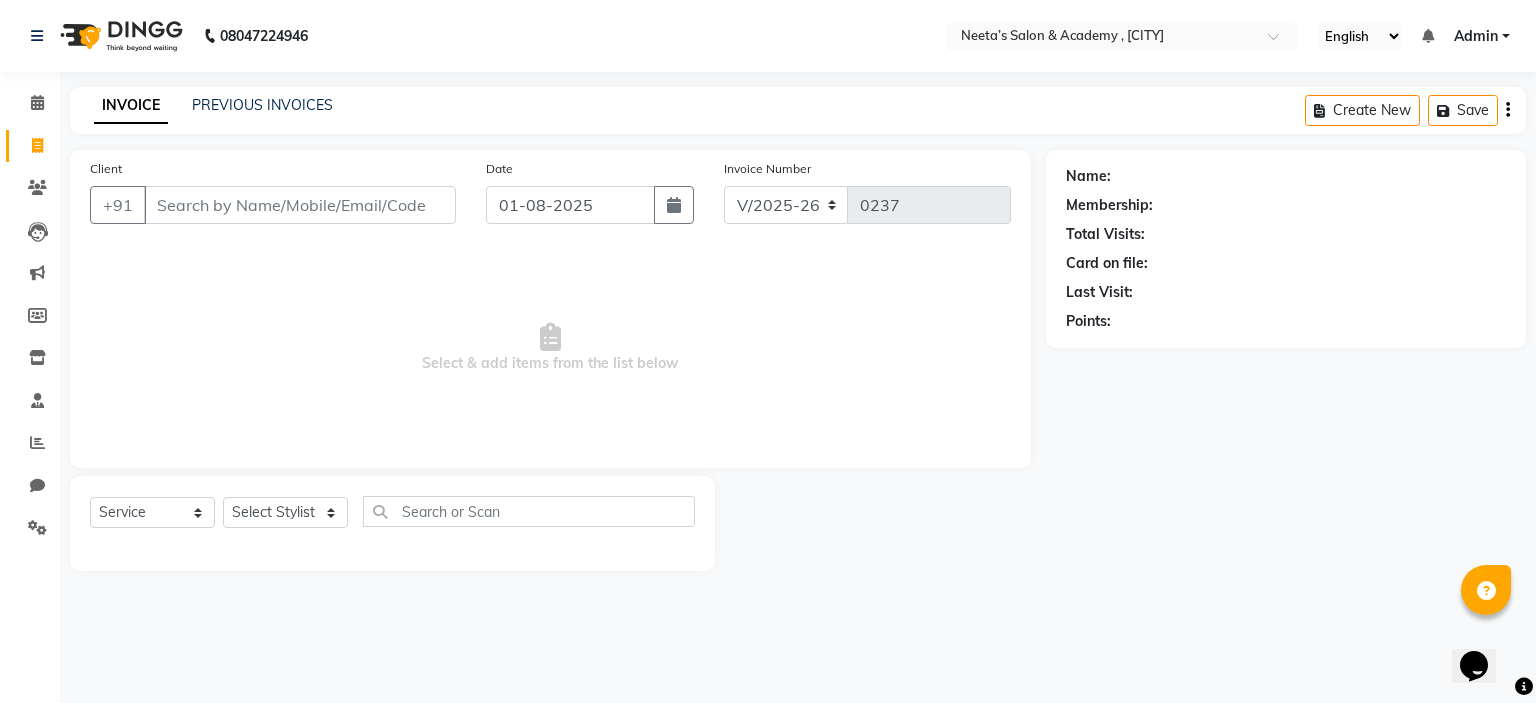 click on "Client" at bounding box center (300, 205) 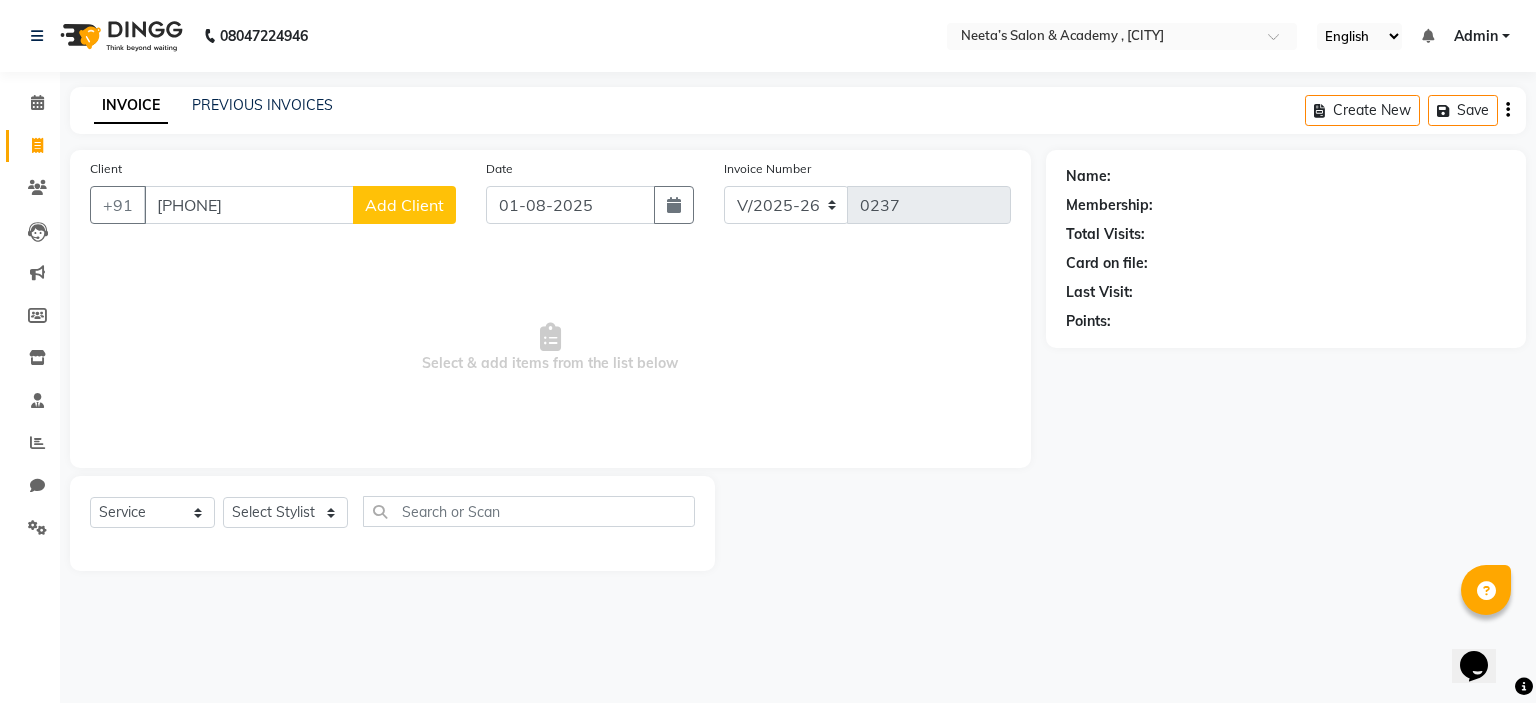 click on "Add Client" 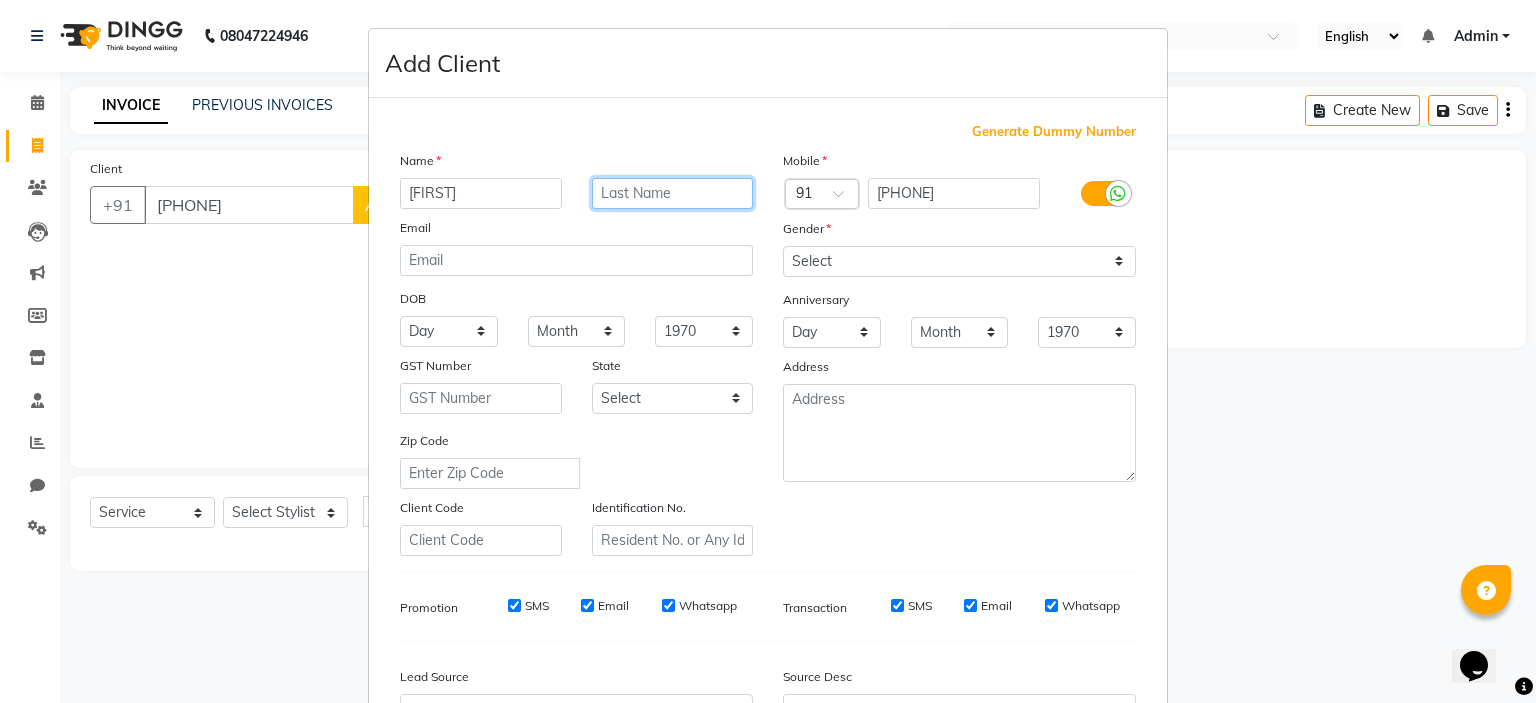 click at bounding box center (673, 193) 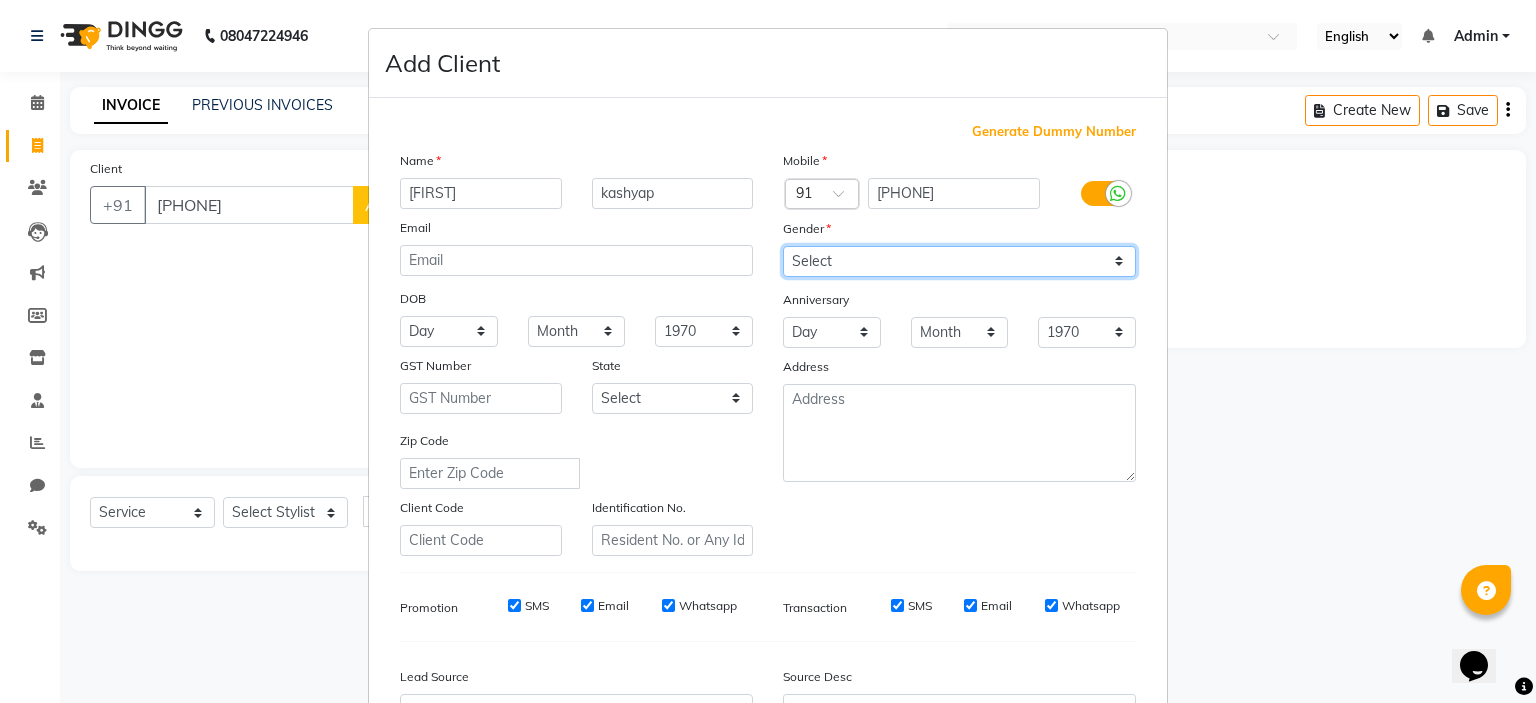 click on "Select Male Female Other Prefer Not To Say" at bounding box center [959, 261] 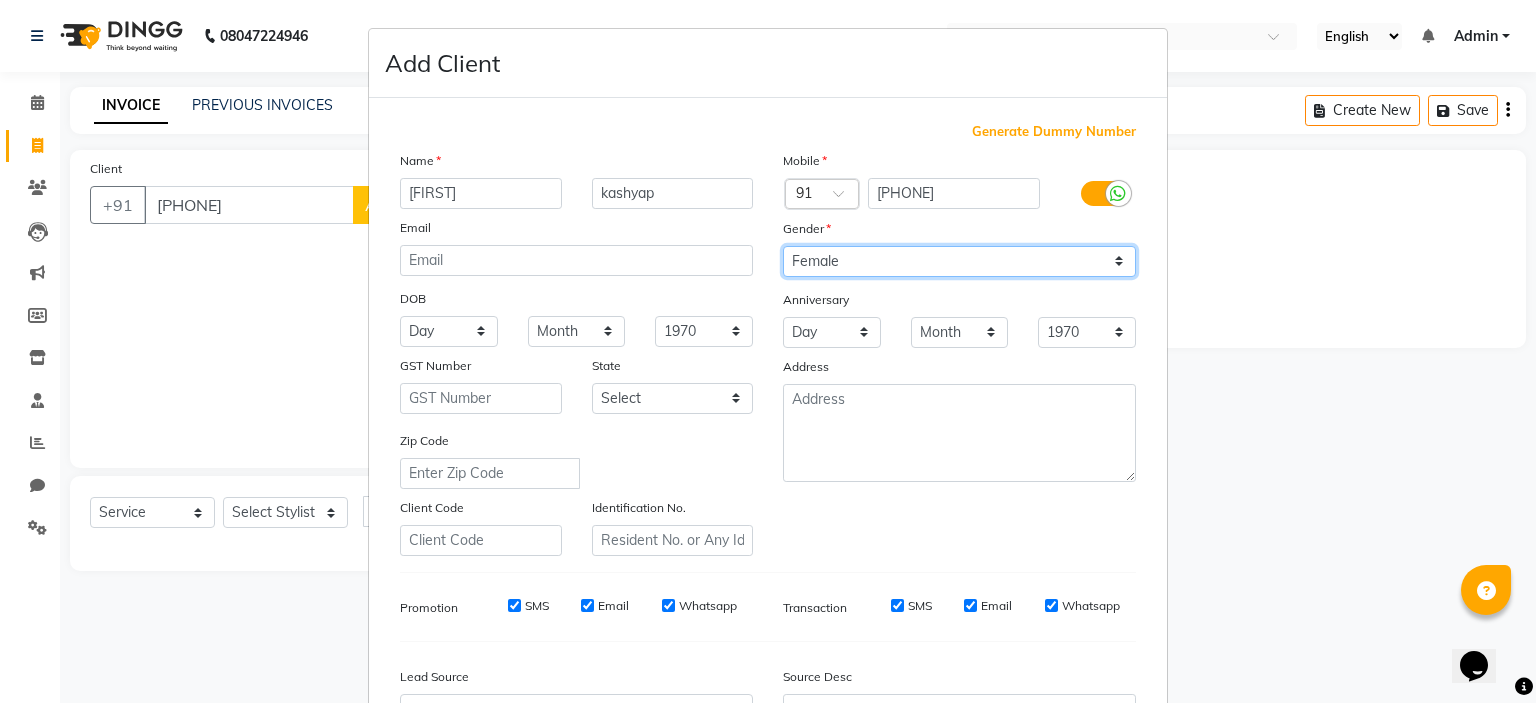 click on "Select Male Female Other Prefer Not To Say" at bounding box center [959, 261] 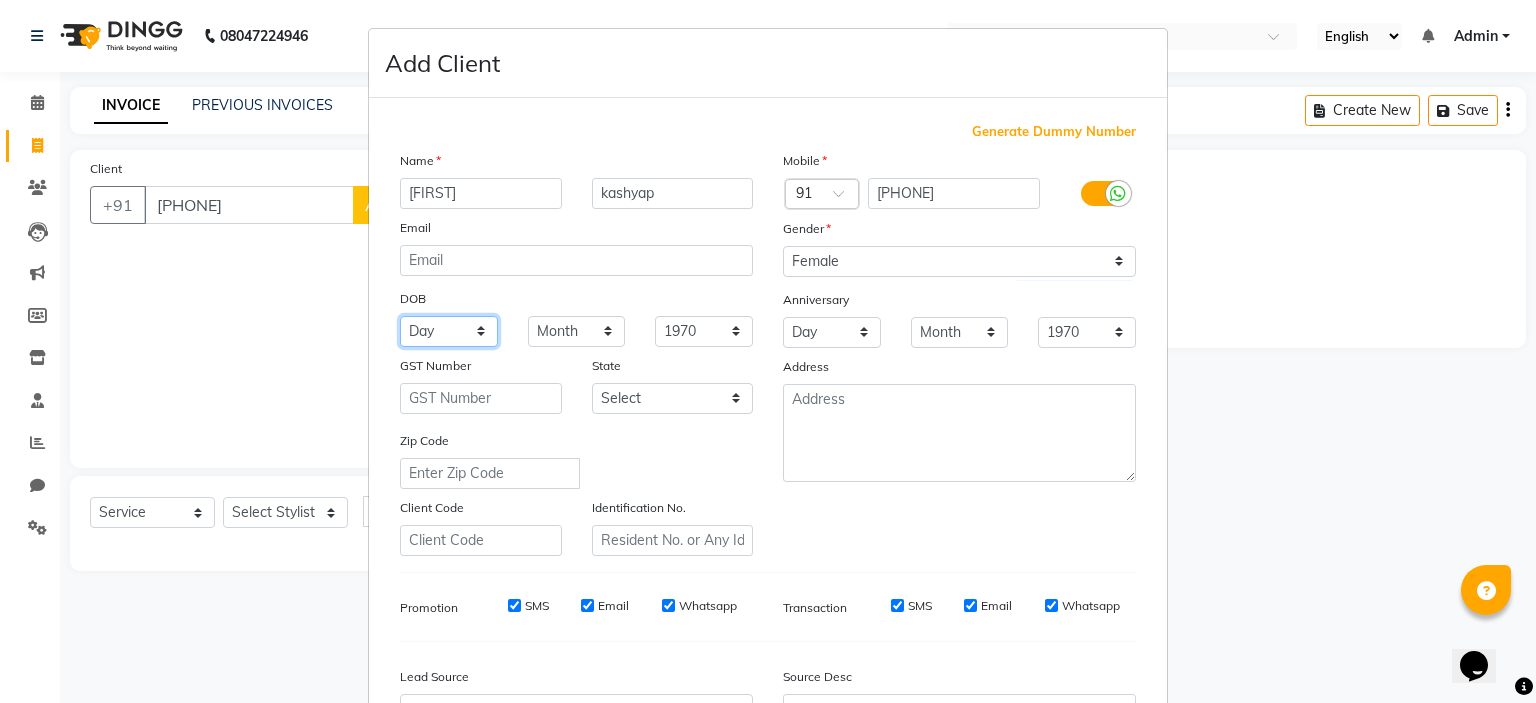 click on "Day 01 02 03 04 05 06 07 08 09 10 11 12 13 14 15 16 17 18 19 20 21 22 23 24 25 26 27 28 29 30 31" at bounding box center [449, 331] 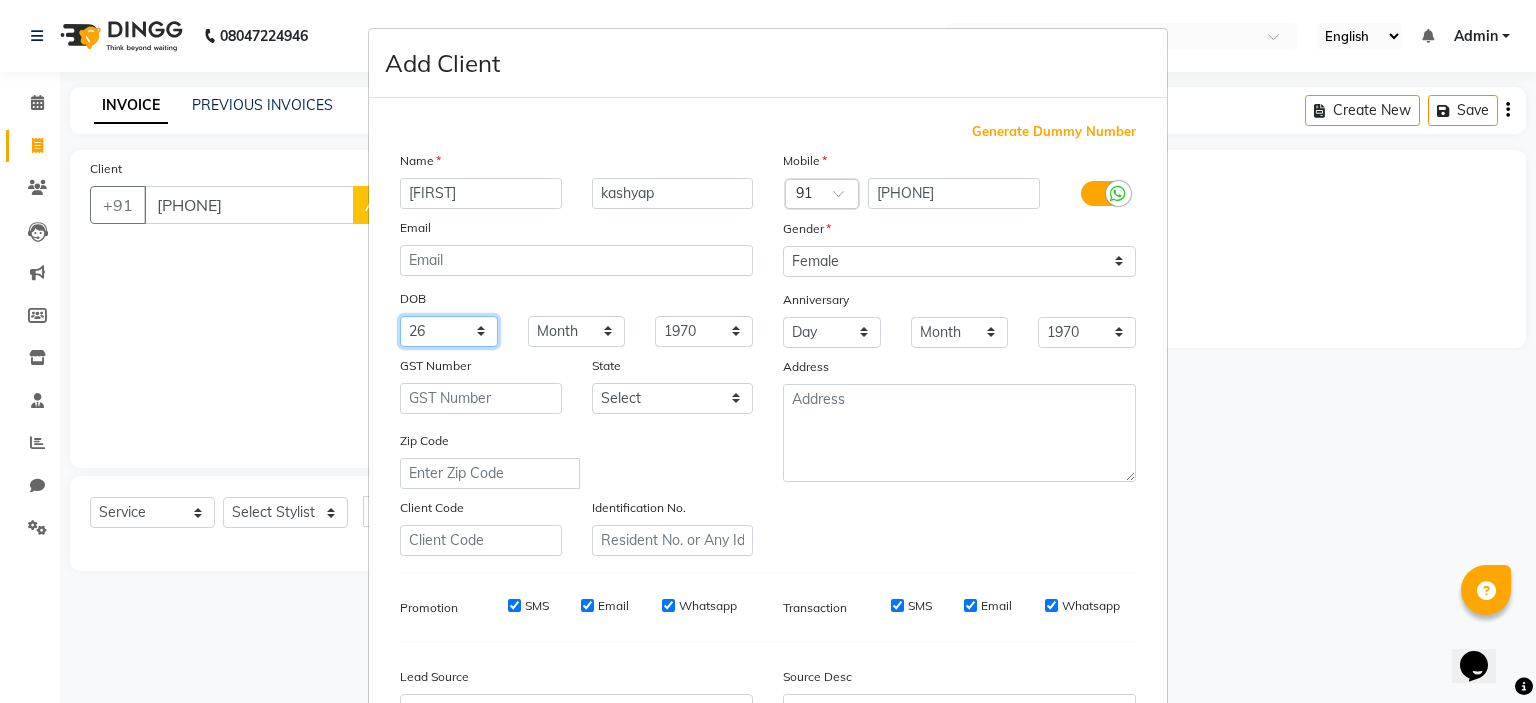 click on "Day 01 02 03 04 05 06 07 08 09 10 11 12 13 14 15 16 17 18 19 20 21 22 23 24 25 26 27 28 29 30 31" at bounding box center [449, 331] 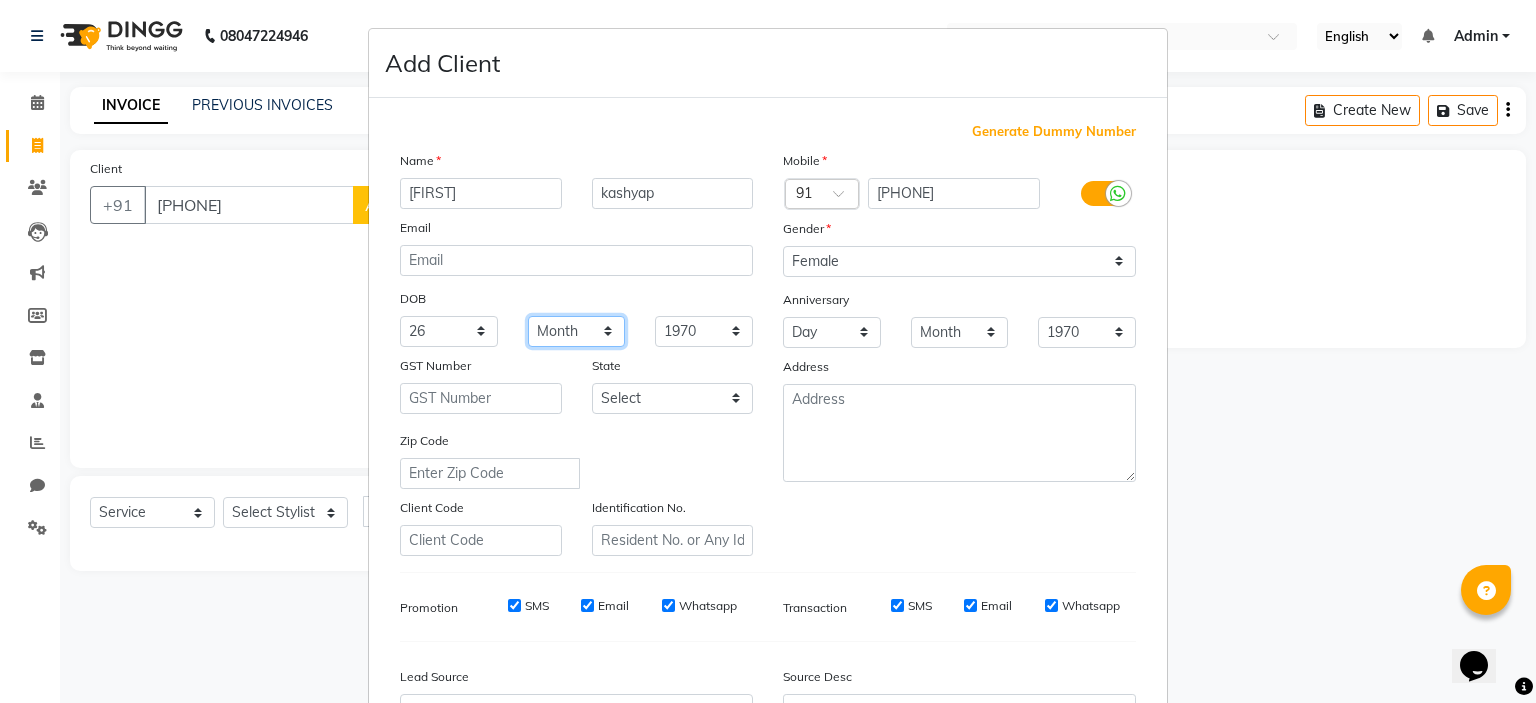 click on "Month January February March April May June July August September October November December" at bounding box center (577, 331) 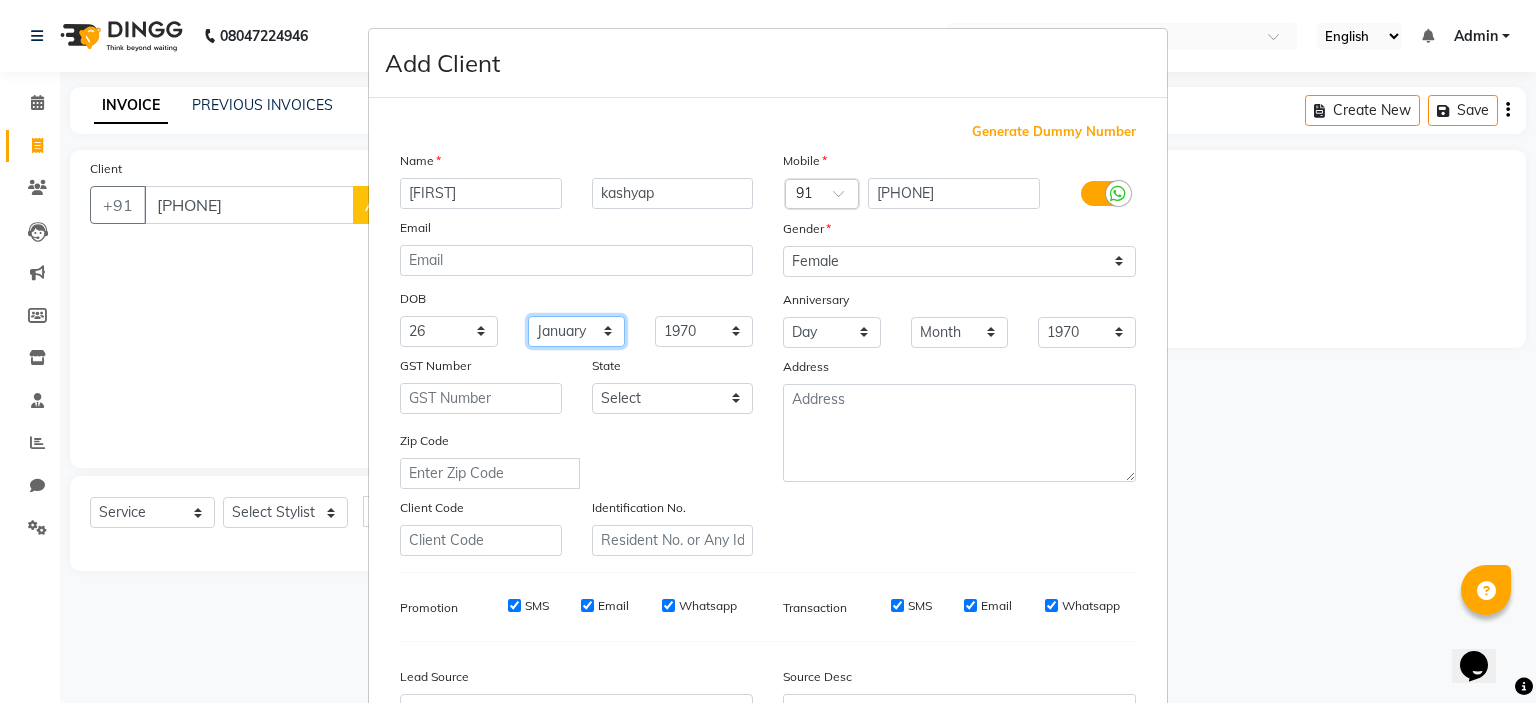 click on "Month January February March April May June July August September October November December" at bounding box center (577, 331) 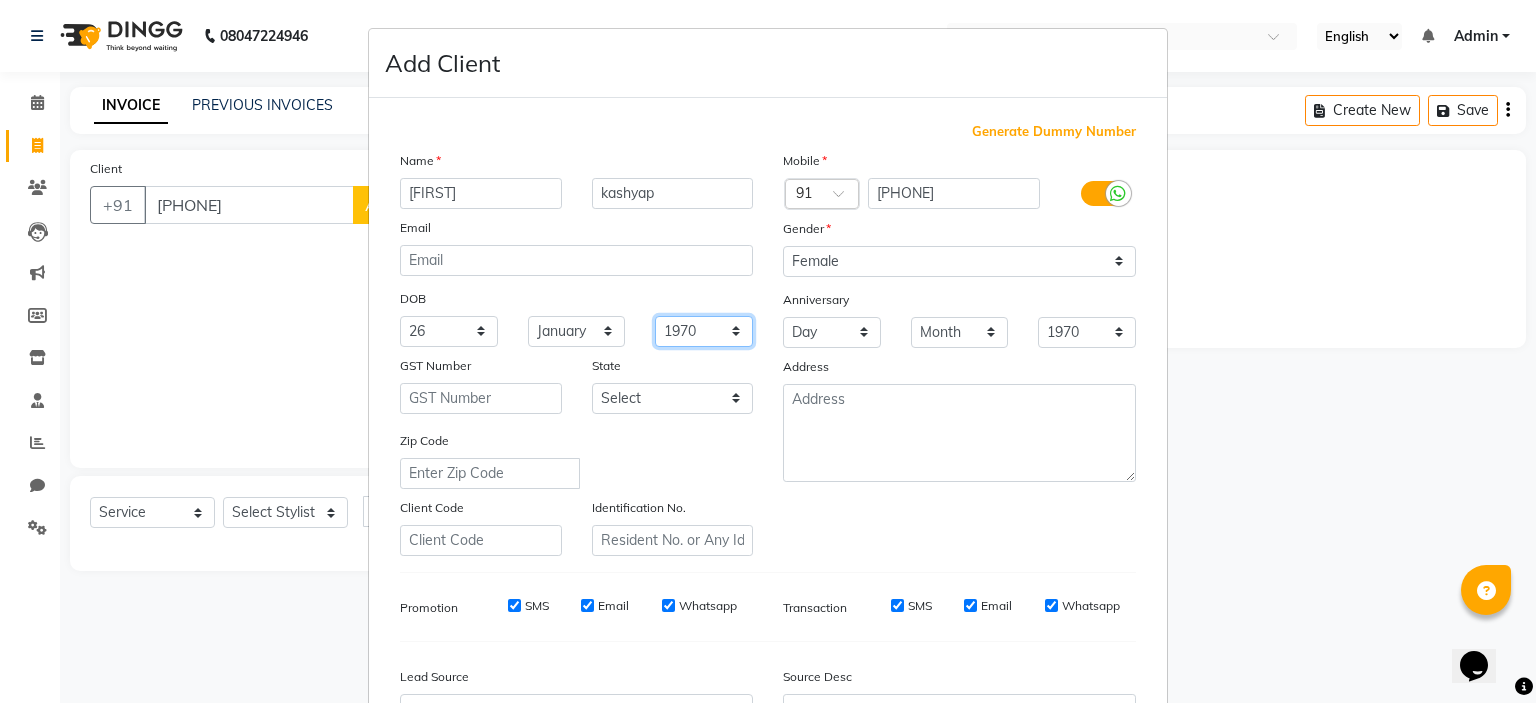 click on "1940 1941 1942 1943 1944 1945 1946 1947 1948 1949 1950 1951 1952 1953 1954 1955 1956 1957 1958 1959 1960 1961 1962 1963 1964 1965 1966 1967 1968 1969 1970 1971 1972 1973 1974 1975 1976 1977 1978 1979 1980 1981 1982 1983 1984 1985 1986 1987 1988 1989 1990 1991 1992 1993 1994 1995 1996 1997 1998 1999 2000 2001 2002 2003 2004 2005 2006 2007 2008 2009 2010 2011 2012 2013 2014 2015 2016 2017 2018 2019 2020 2021 2022 2023 2024" at bounding box center (704, 331) 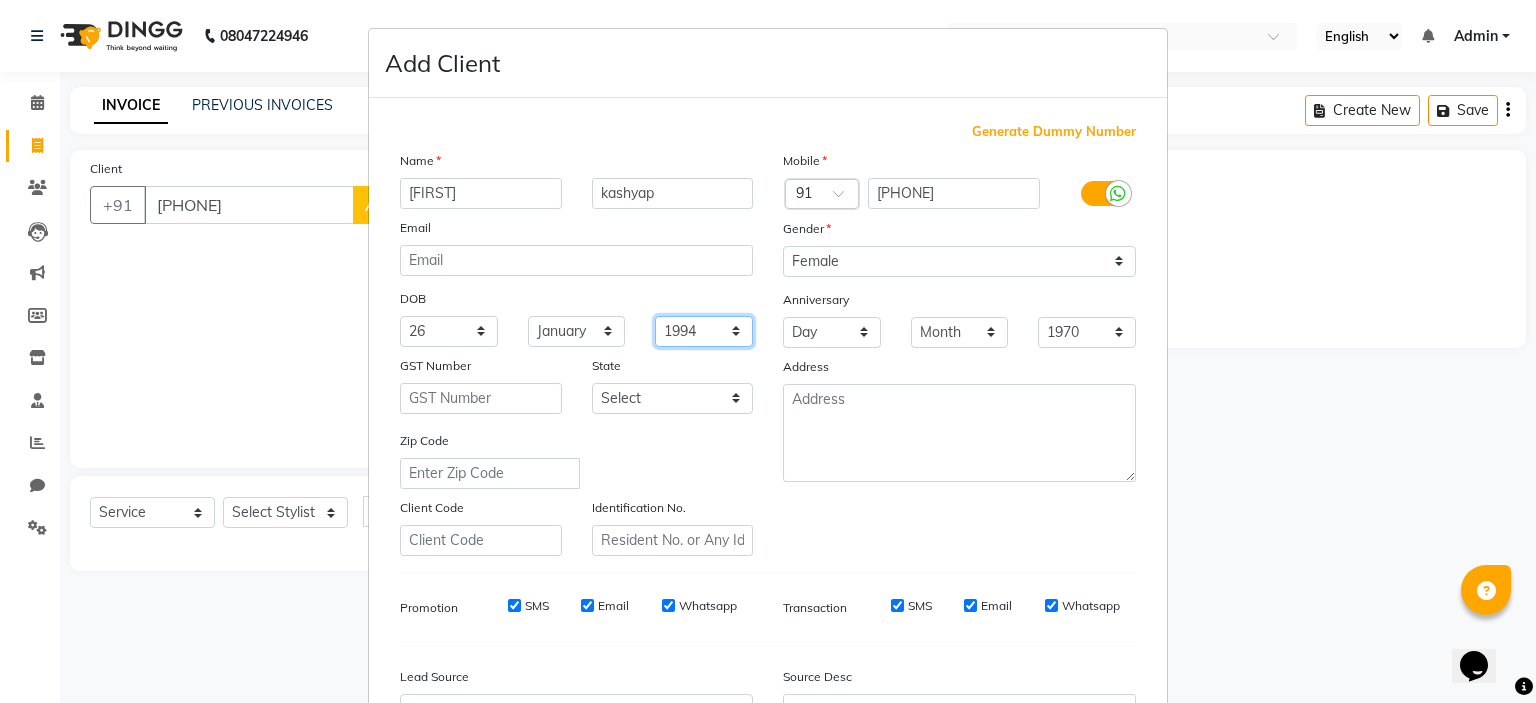click on "1940 1941 1942 1943 1944 1945 1946 1947 1948 1949 1950 1951 1952 1953 1954 1955 1956 1957 1958 1959 1960 1961 1962 1963 1964 1965 1966 1967 1968 1969 1970 1971 1972 1973 1974 1975 1976 1977 1978 1979 1980 1981 1982 1983 1984 1985 1986 1987 1988 1989 1990 1991 1992 1993 1994 1995 1996 1997 1998 1999 2000 2001 2002 2003 2004 2005 2006 2007 2008 2009 2010 2011 2012 2013 2014 2015 2016 2017 2018 2019 2020 2021 2022 2023 2024" at bounding box center [704, 331] 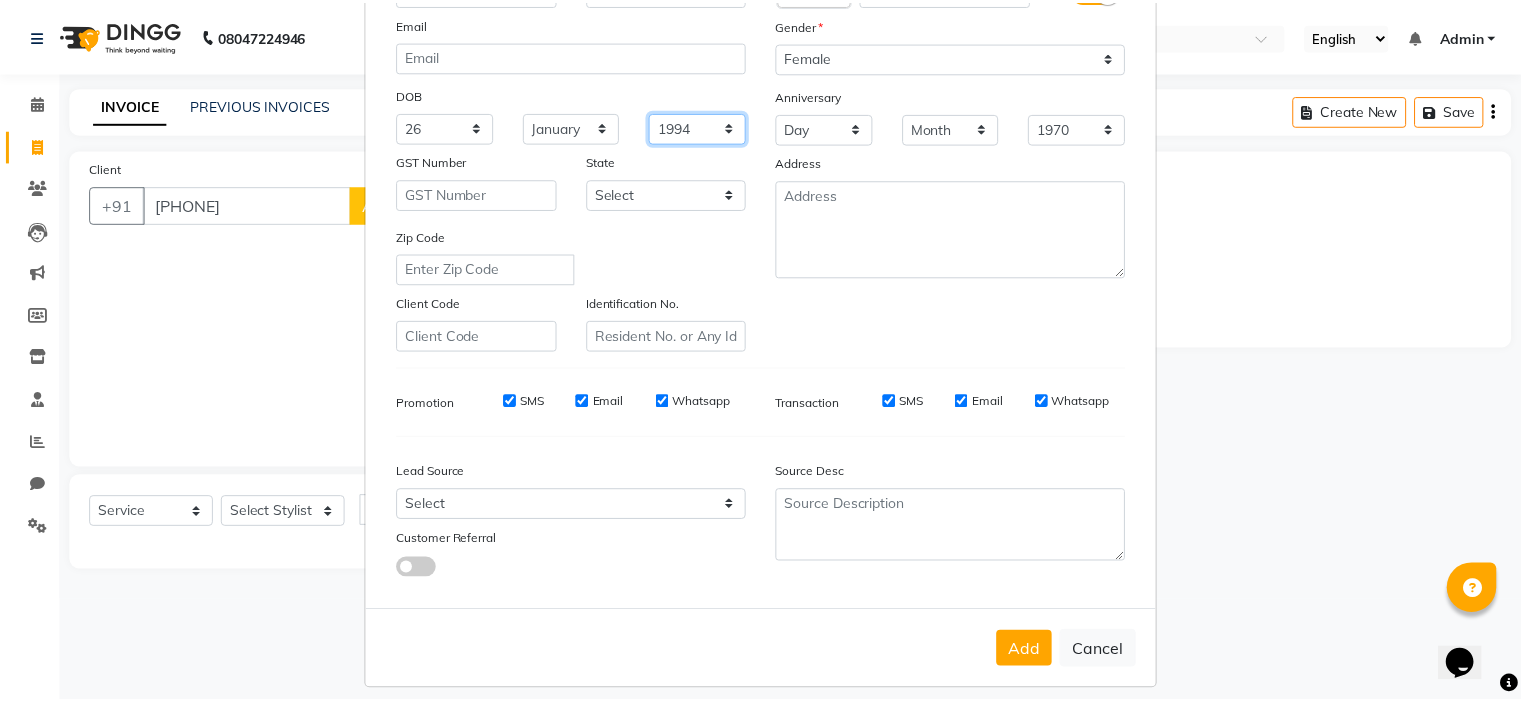 scroll, scrollTop: 207, scrollLeft: 0, axis: vertical 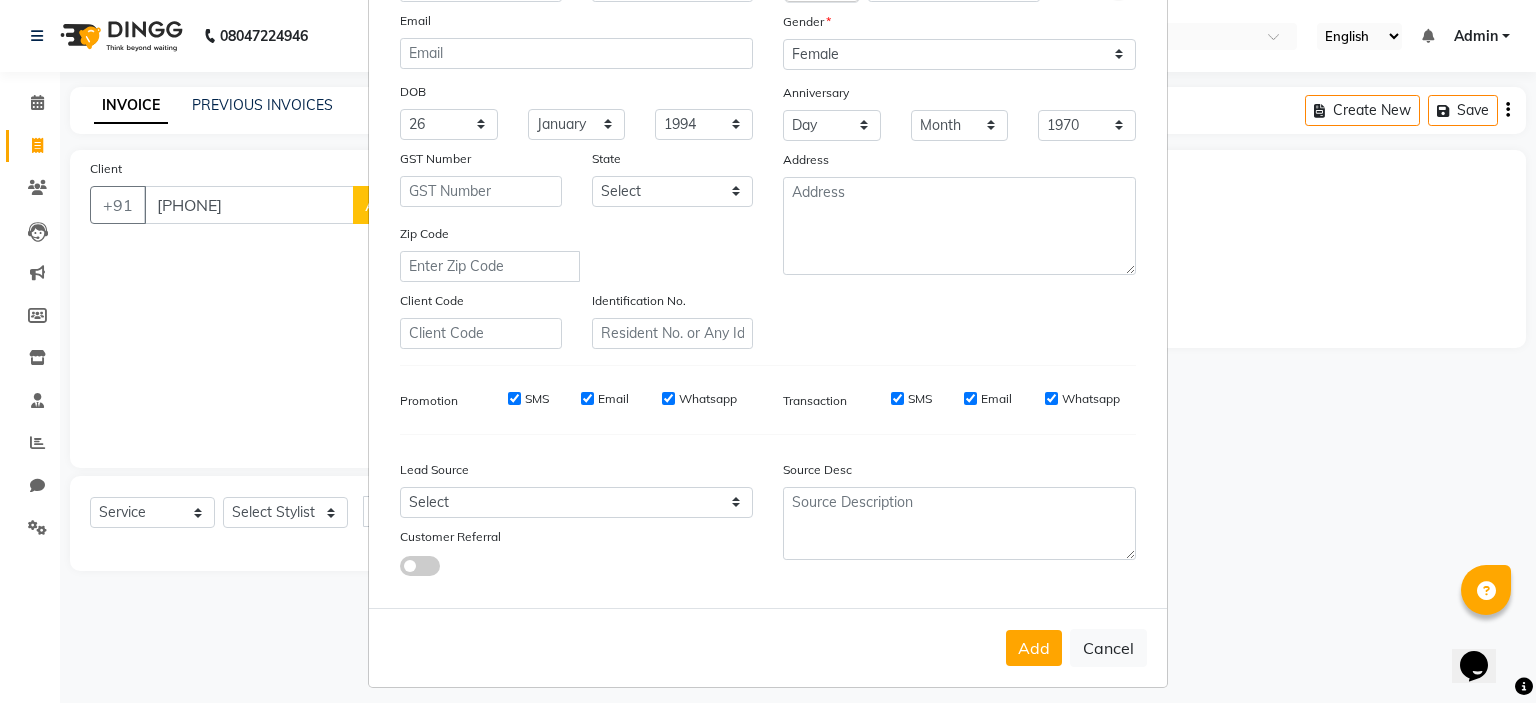 click on "Add   Cancel" at bounding box center [768, 647] 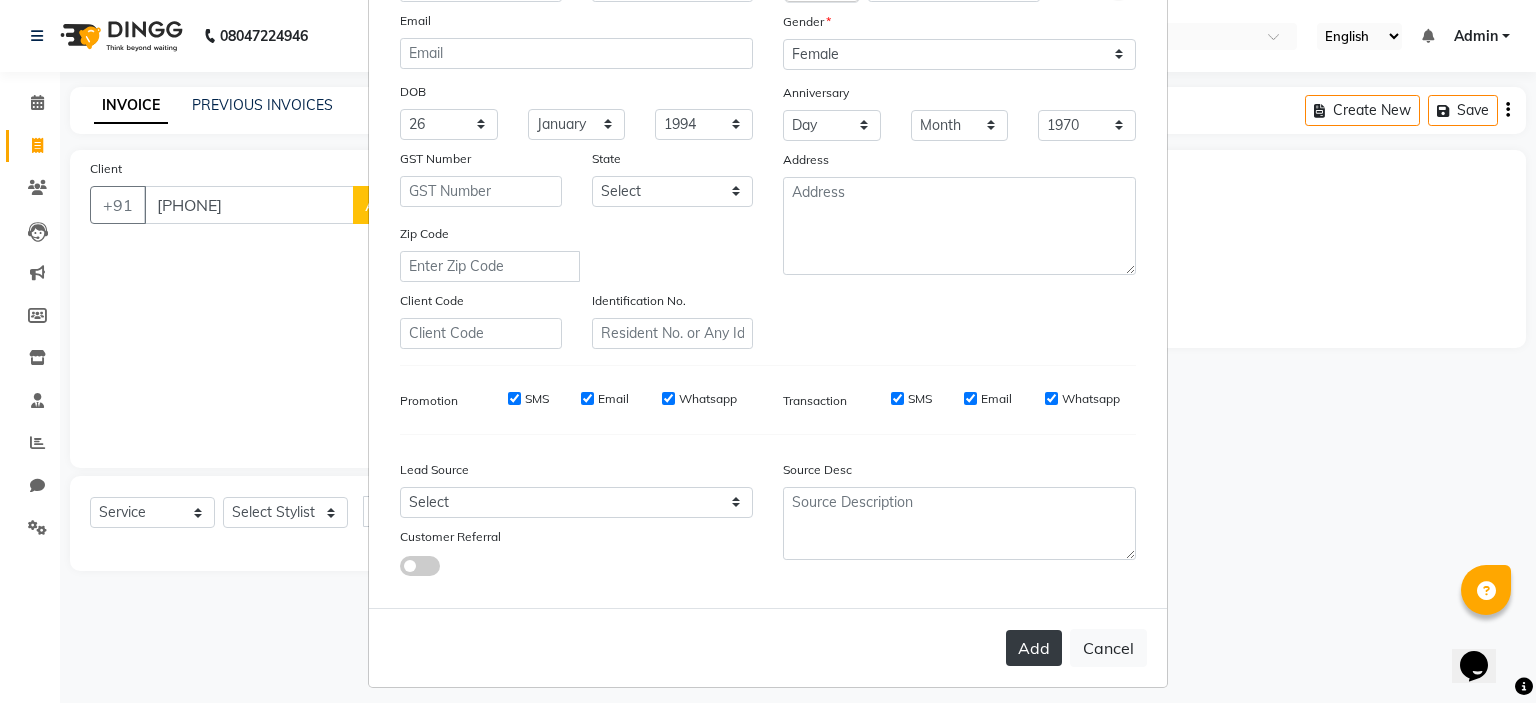 click on "Add" at bounding box center [1034, 648] 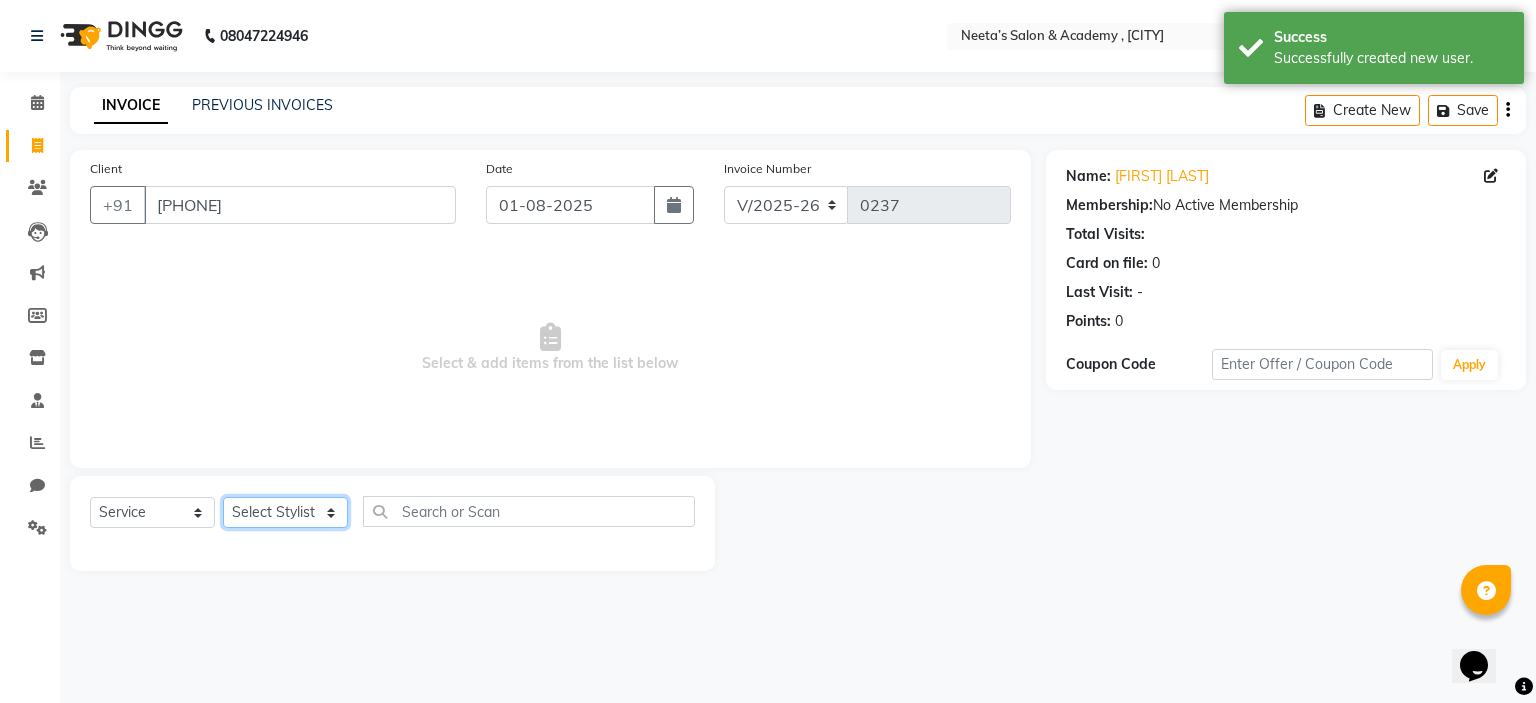 click on "Select Stylist  [FIRST] (Owner) [FIRST] [FIRST] [FIRST] [FIRST] [FIRST] [FIRST] [FIRST] [FIRST] [FIRST]" 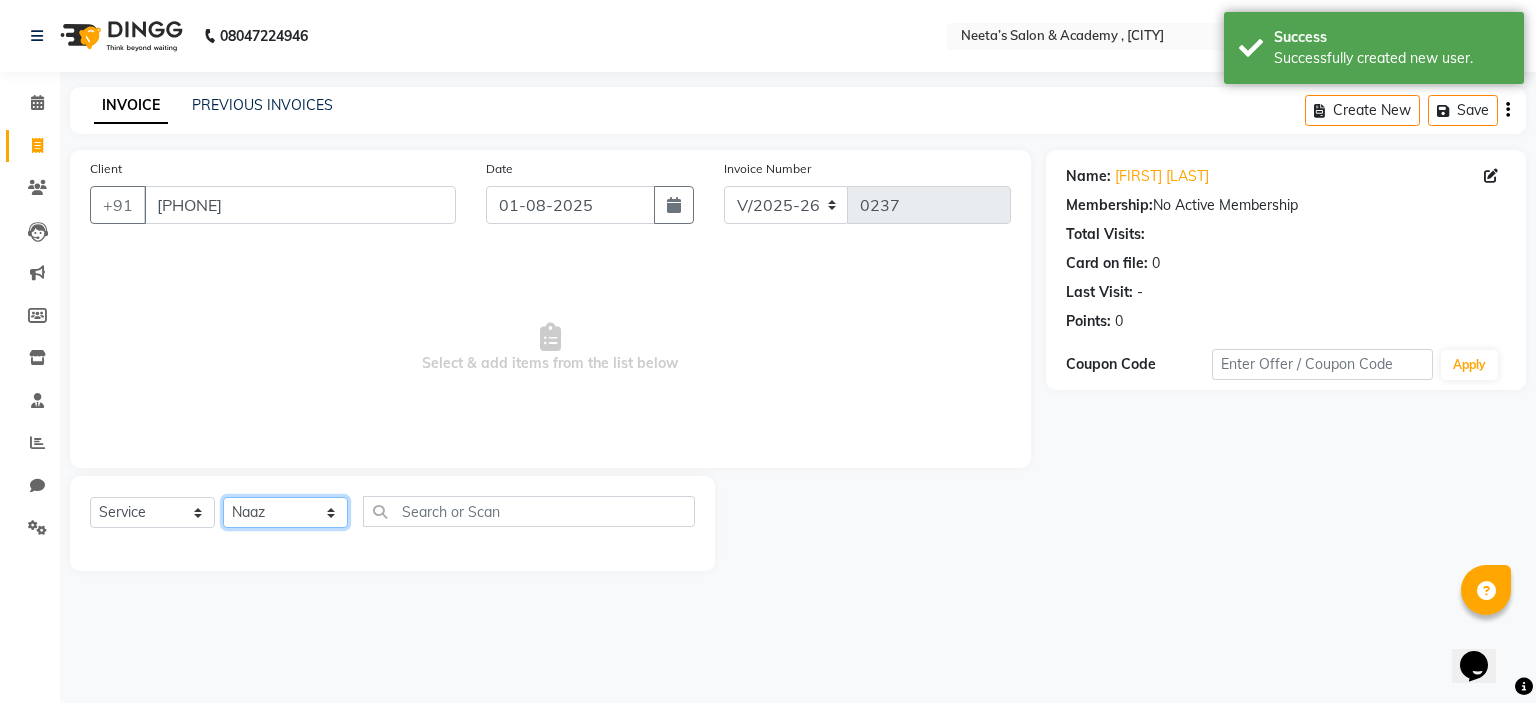 click on "Select Stylist  [FIRST] (Owner) [FIRST] [FIRST] [FIRST] [FIRST] [FIRST] [FIRST] [FIRST] [FIRST] [FIRST]" 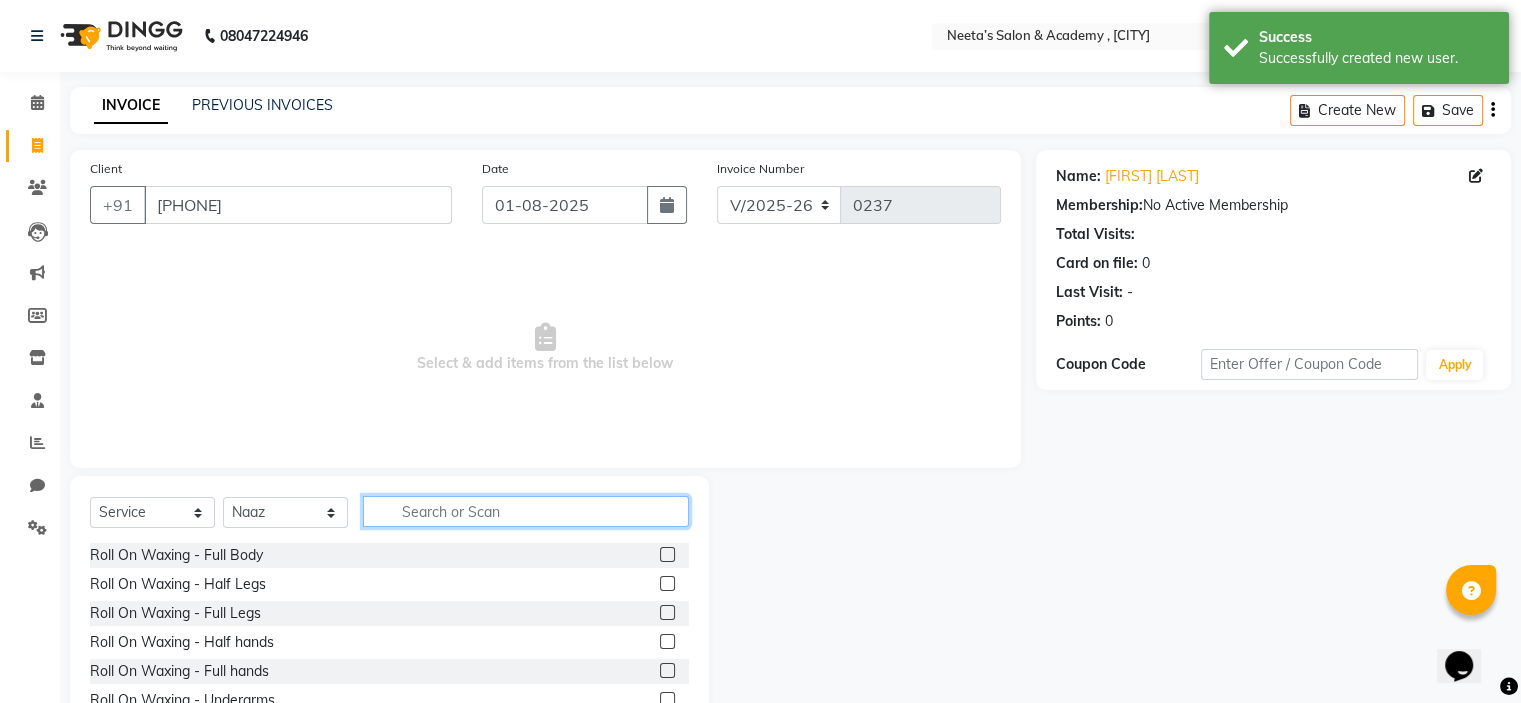click 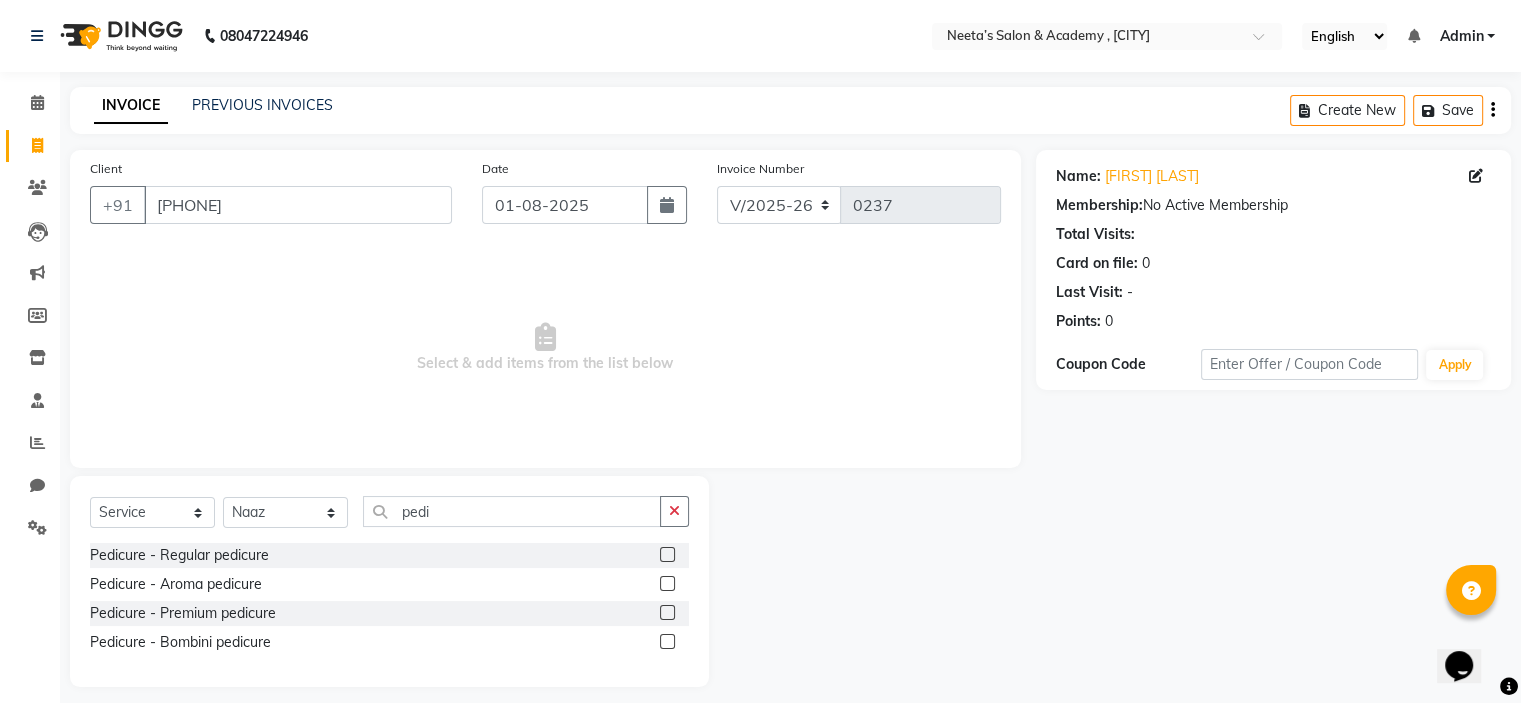 click 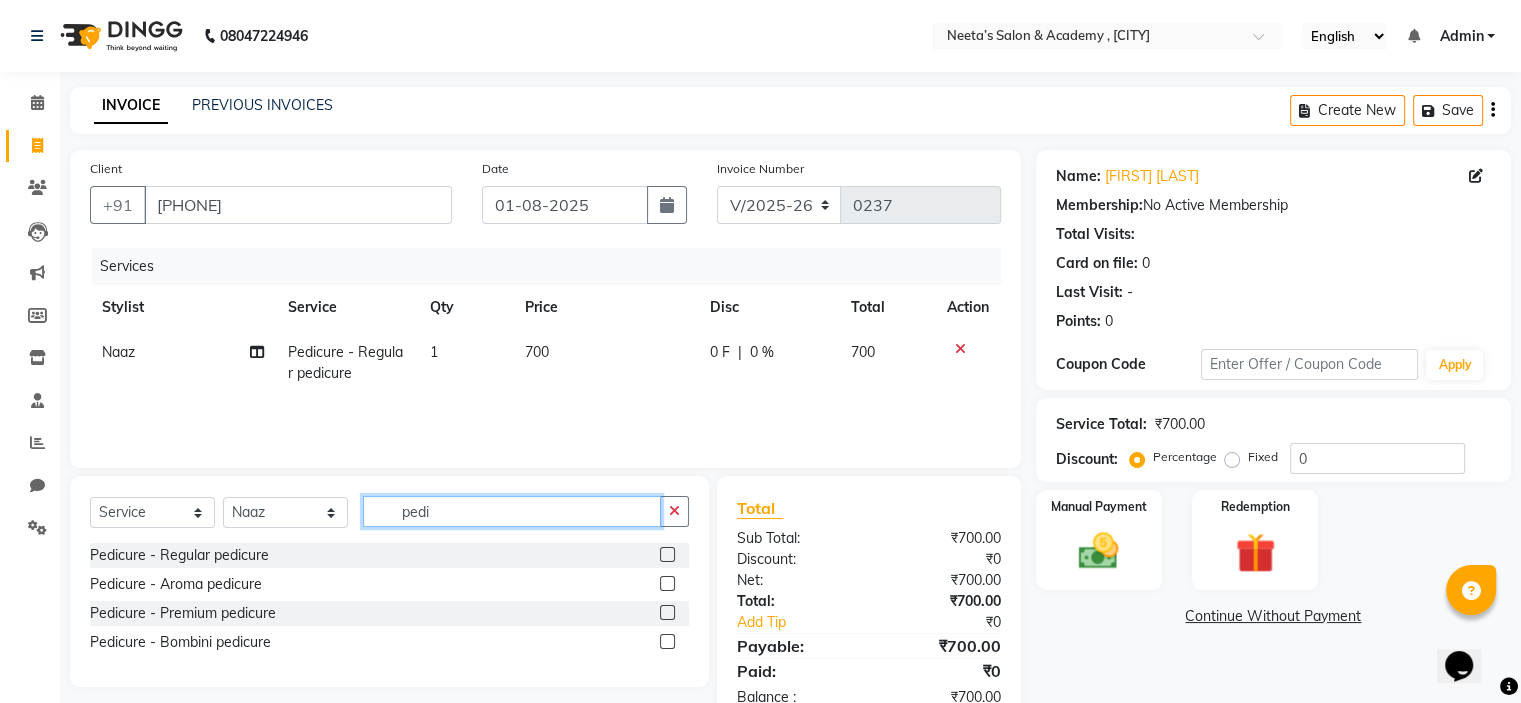 click on "pedi" 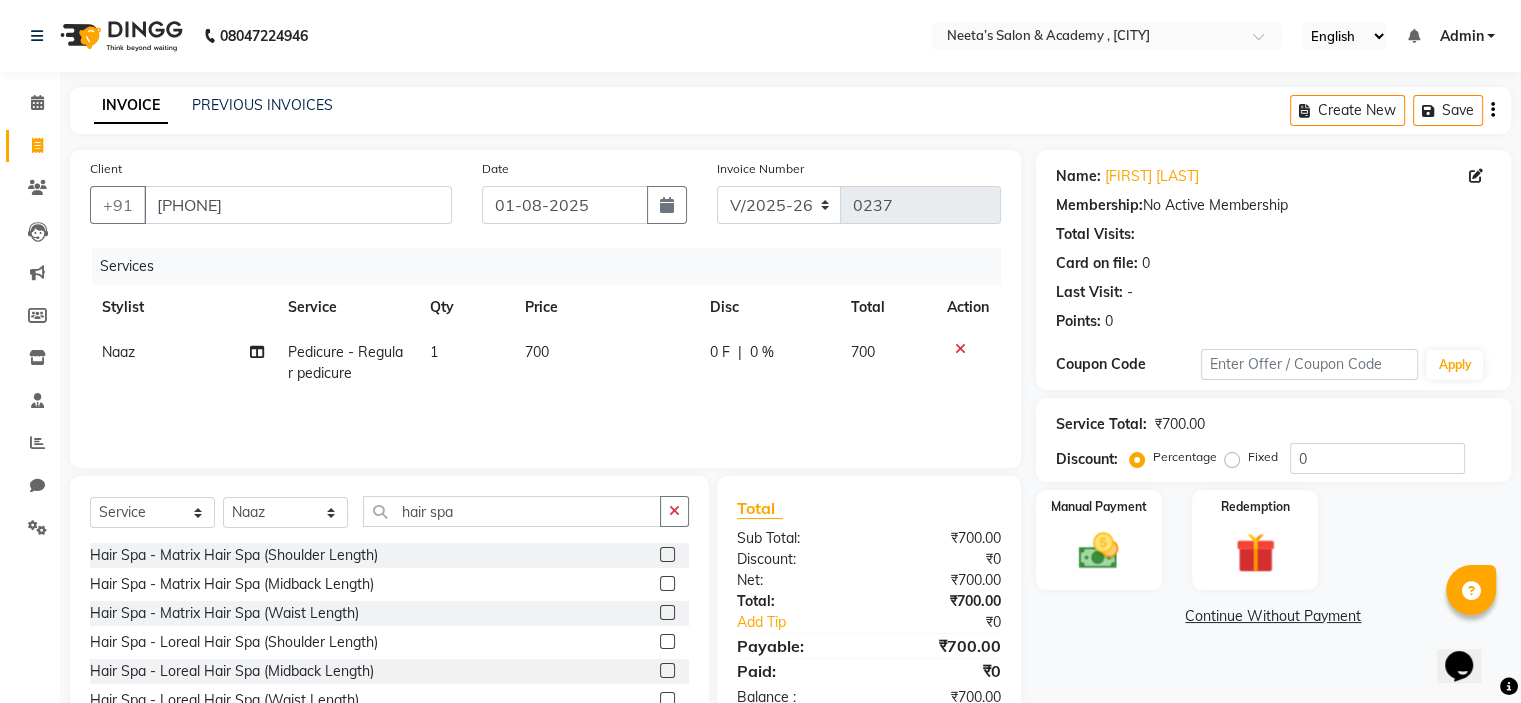 click 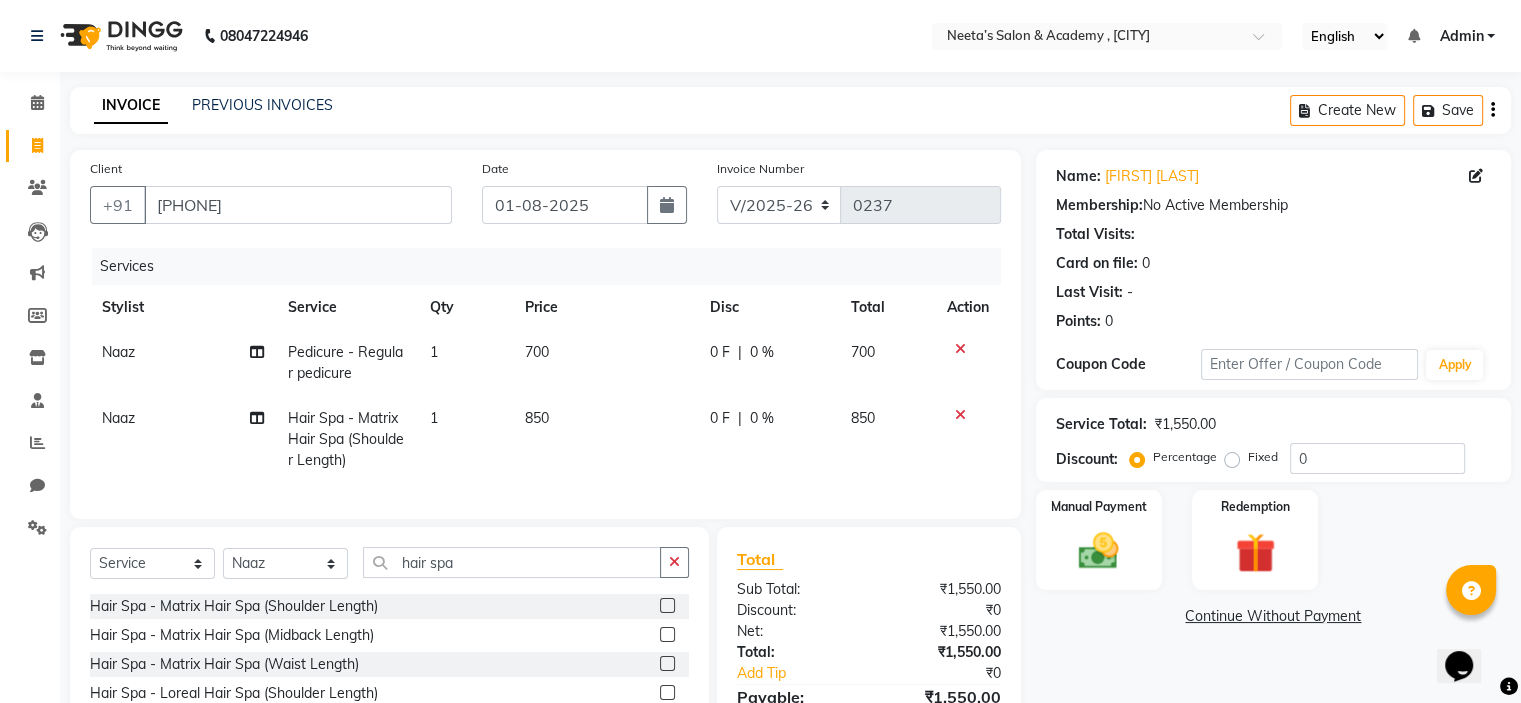 click 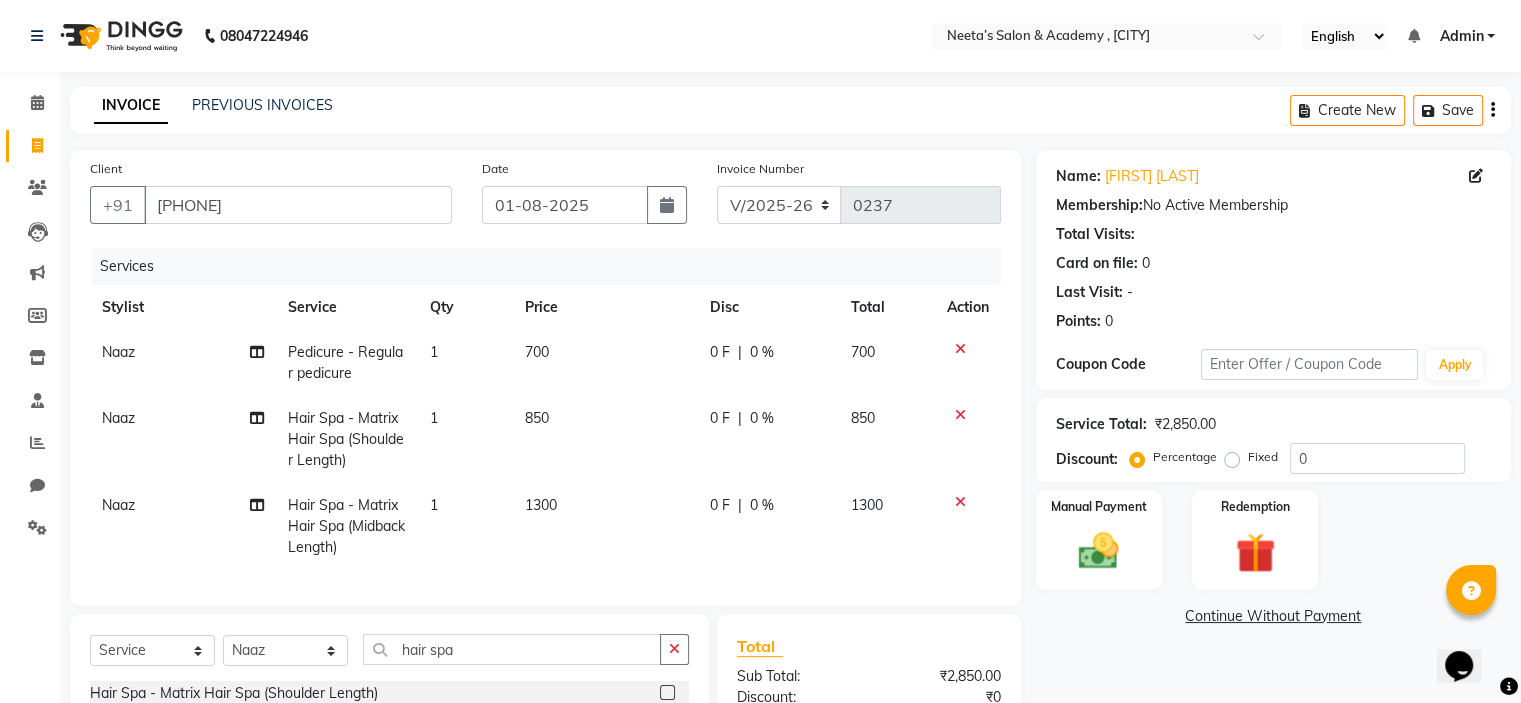 click 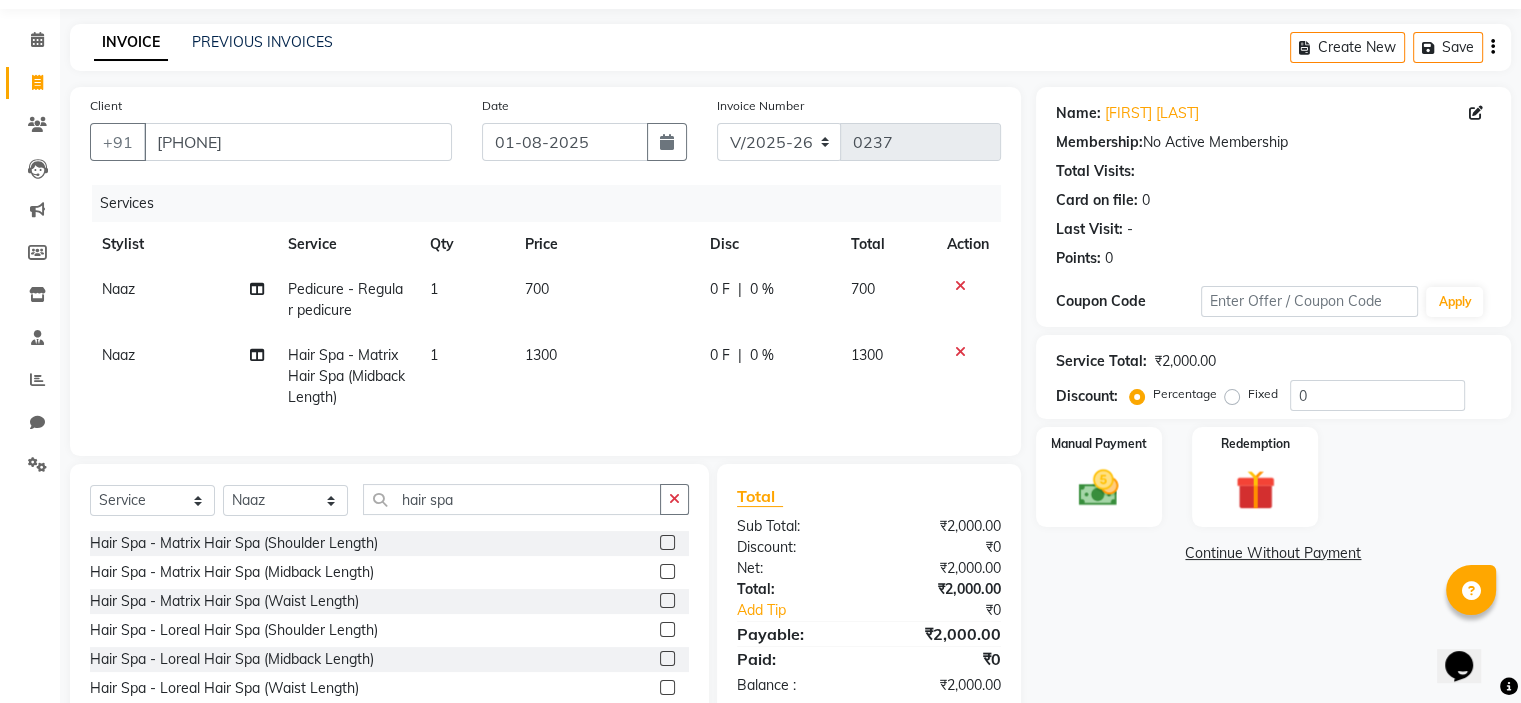 scroll, scrollTop: 64, scrollLeft: 0, axis: vertical 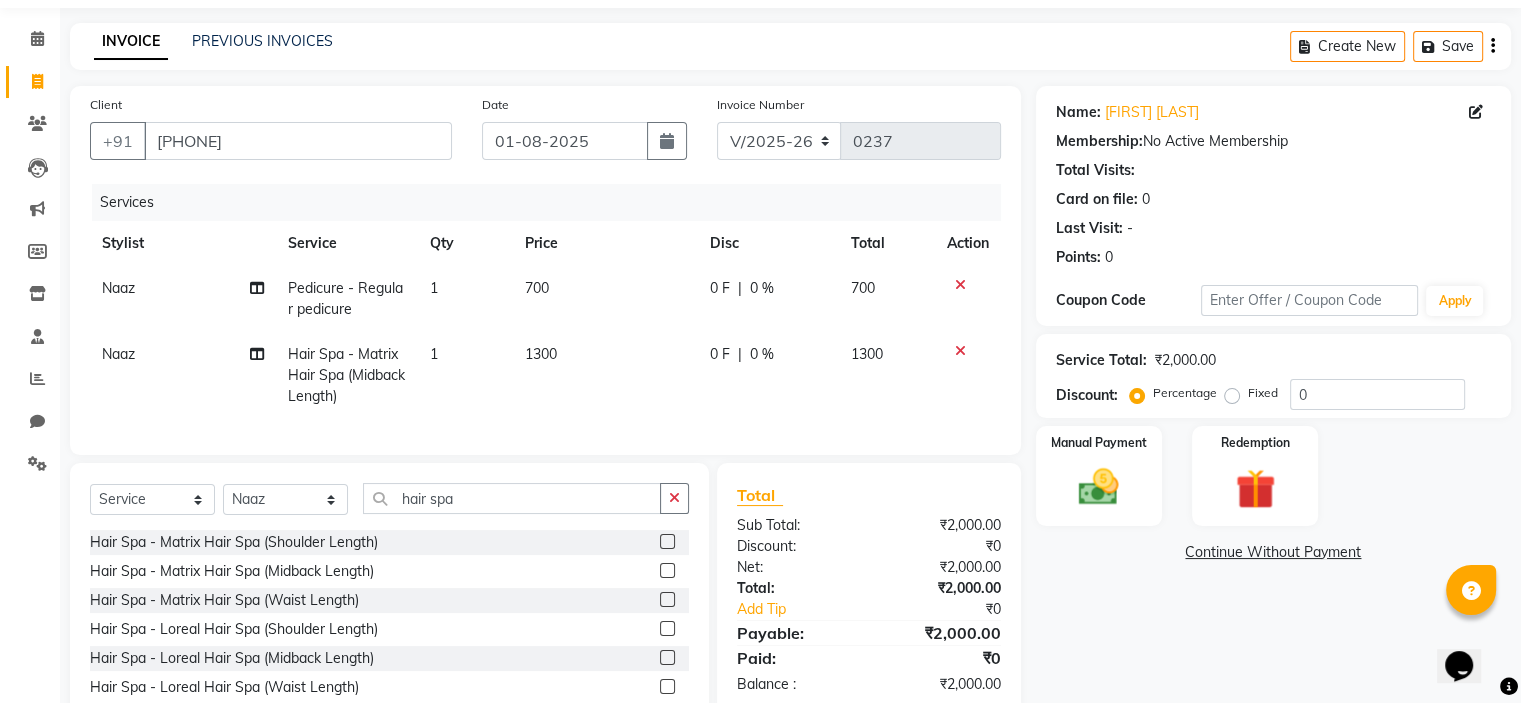 click on "1300" 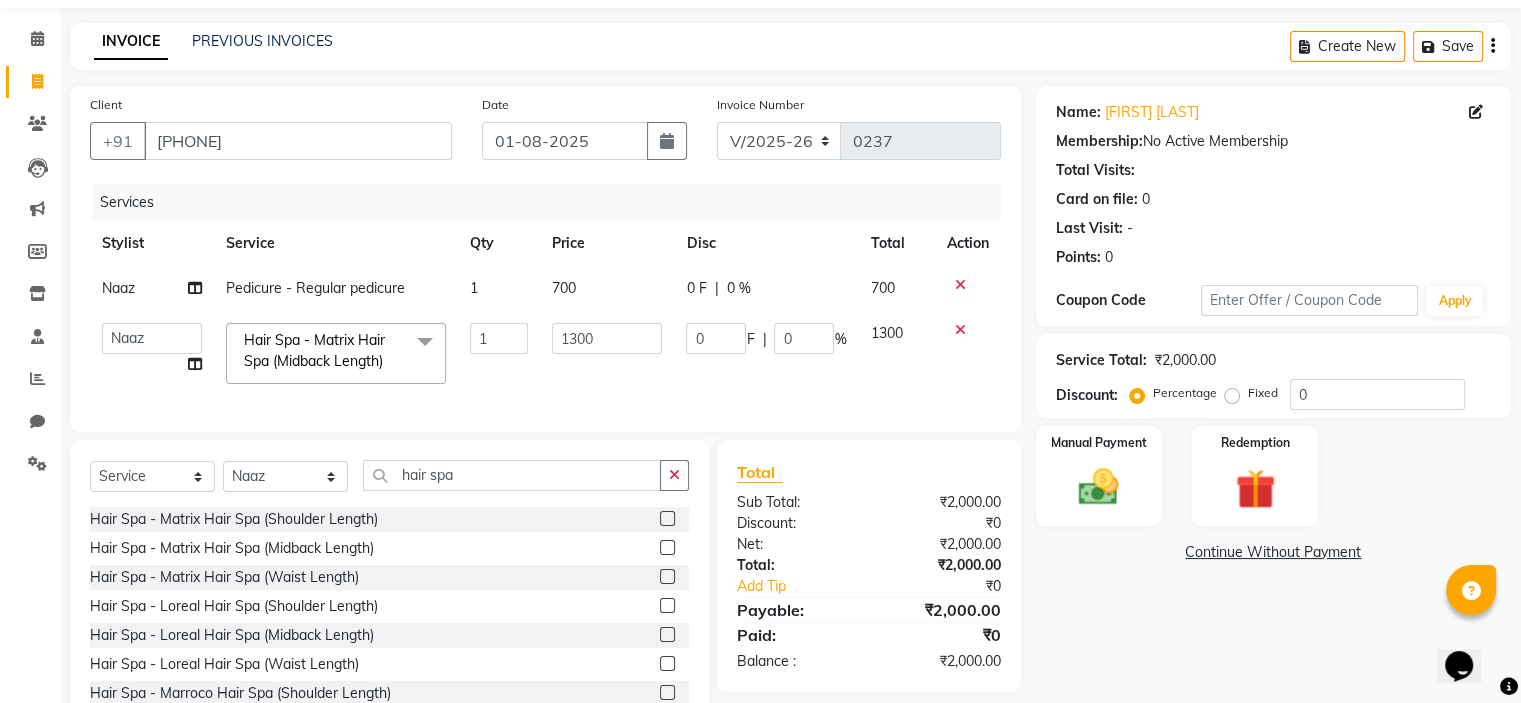 click on "1300" 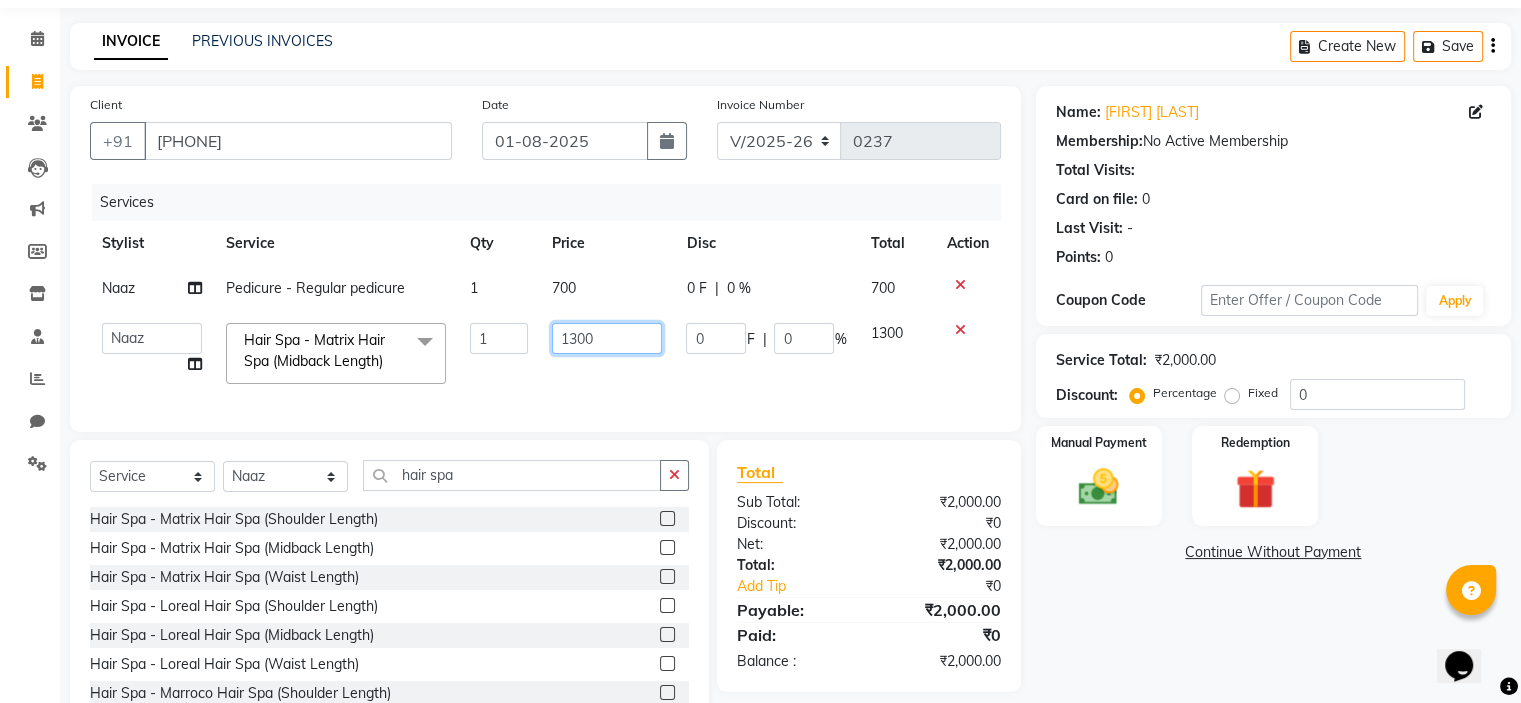 click on "1300" 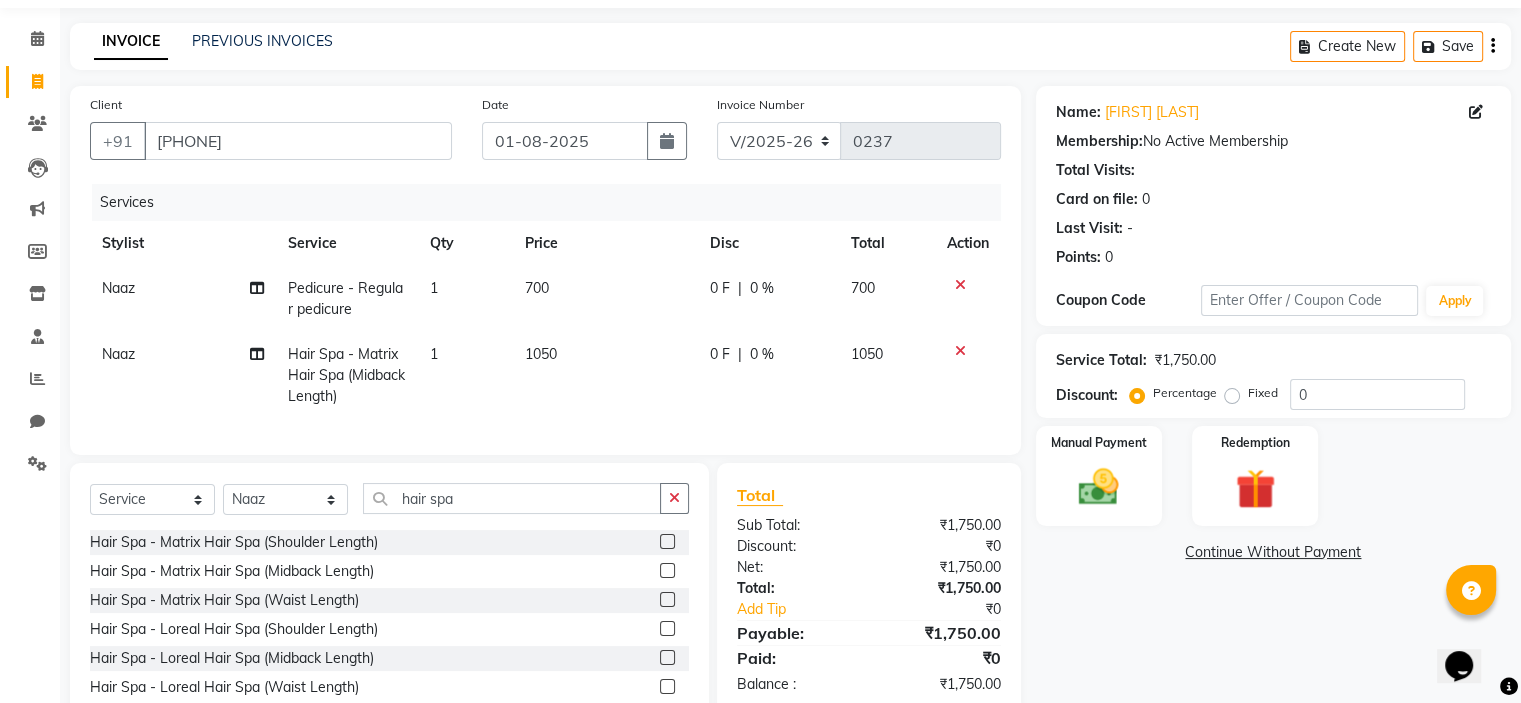 click on "1050" 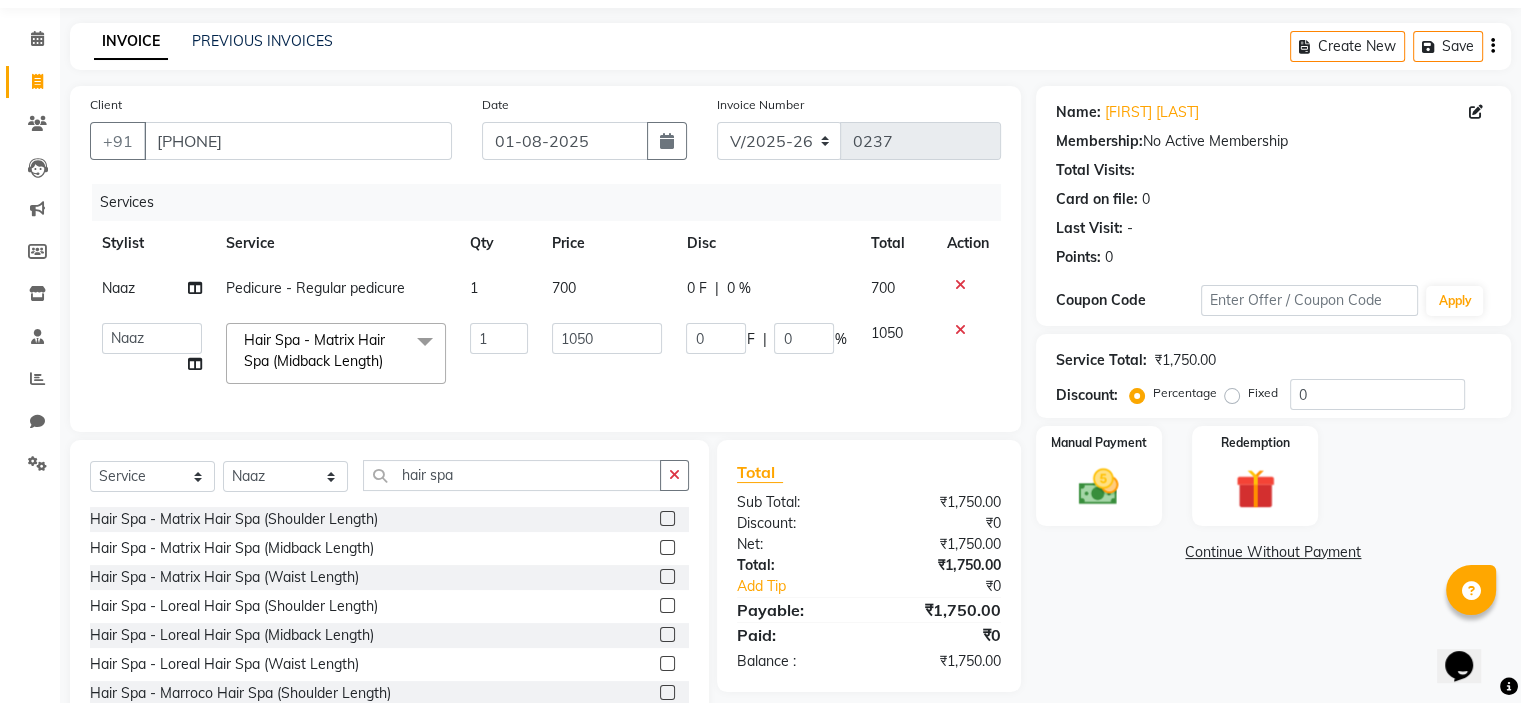 scroll, scrollTop: 141, scrollLeft: 0, axis: vertical 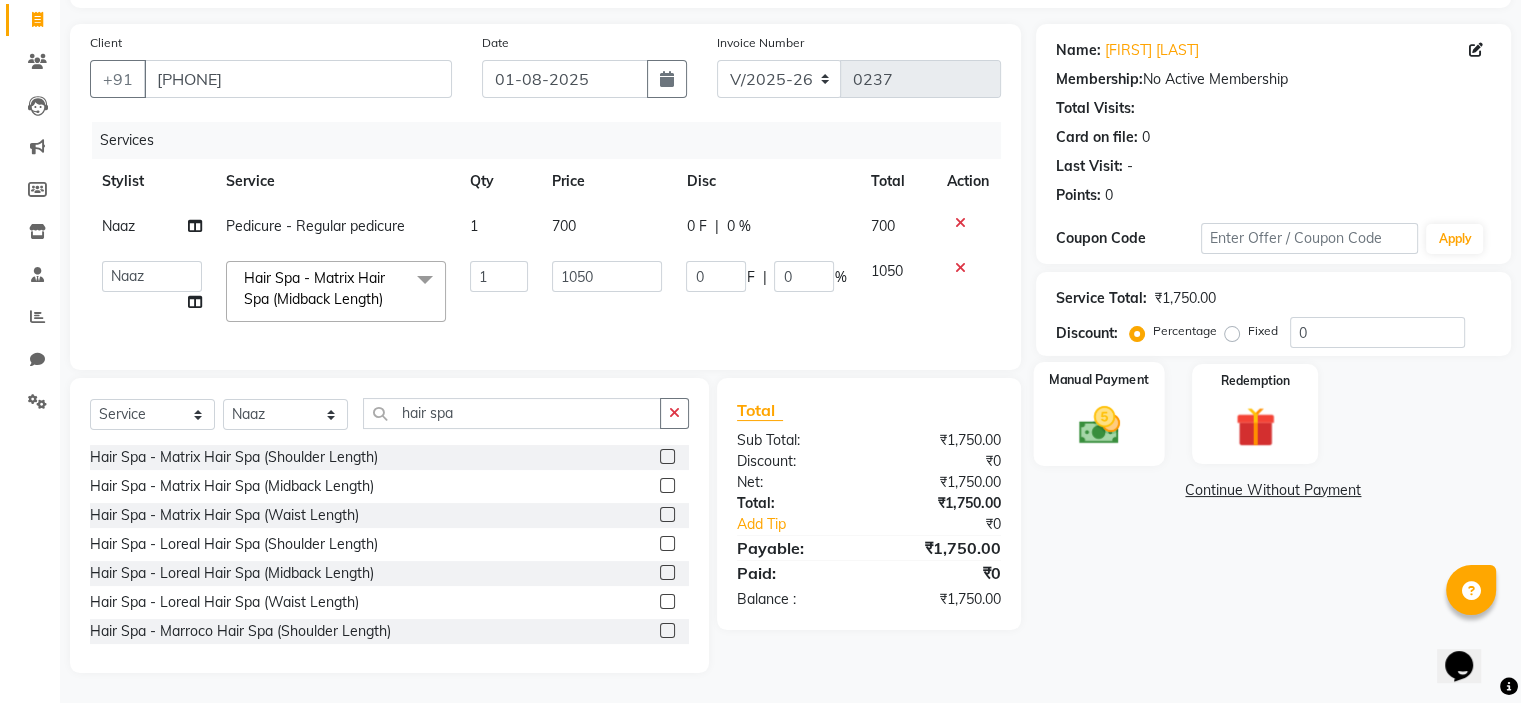 click on "Manual Payment" 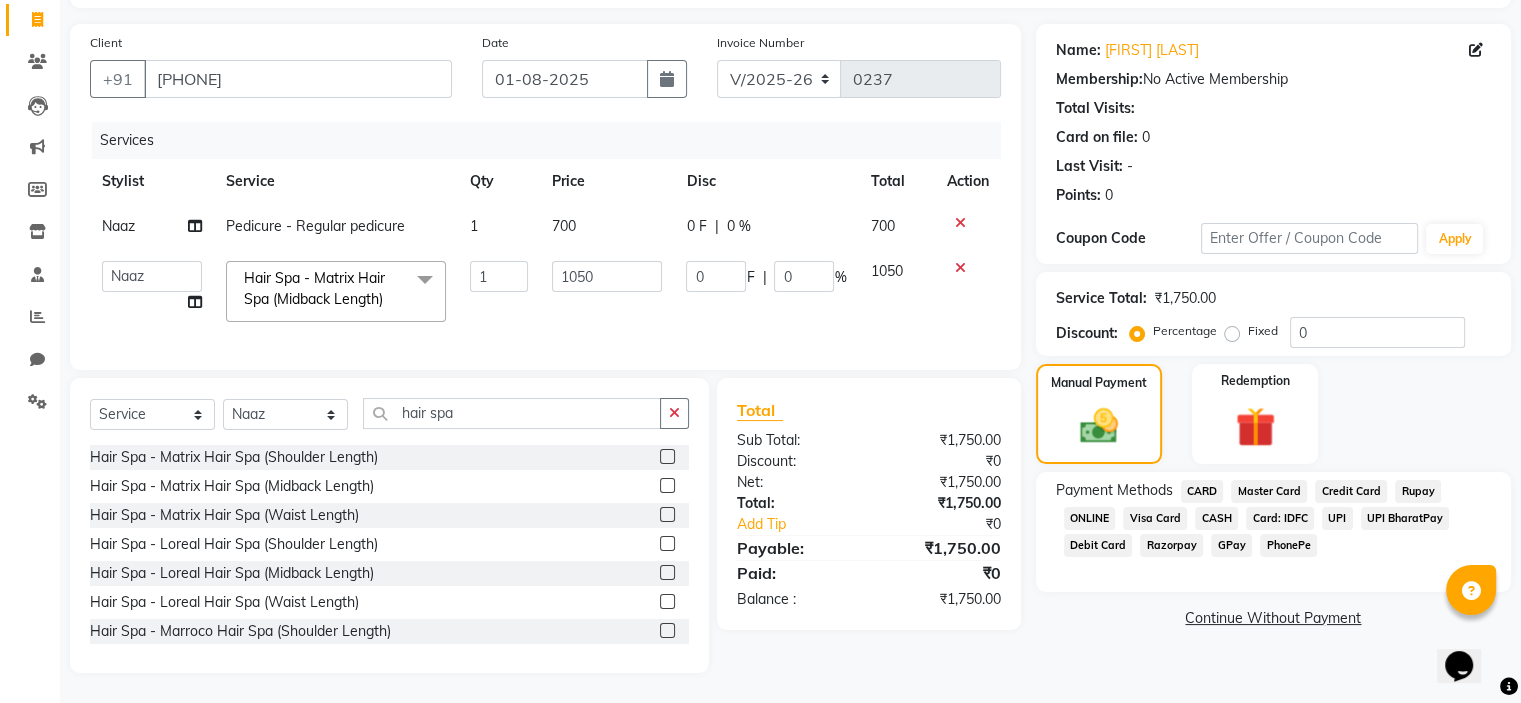 click on "GPay" 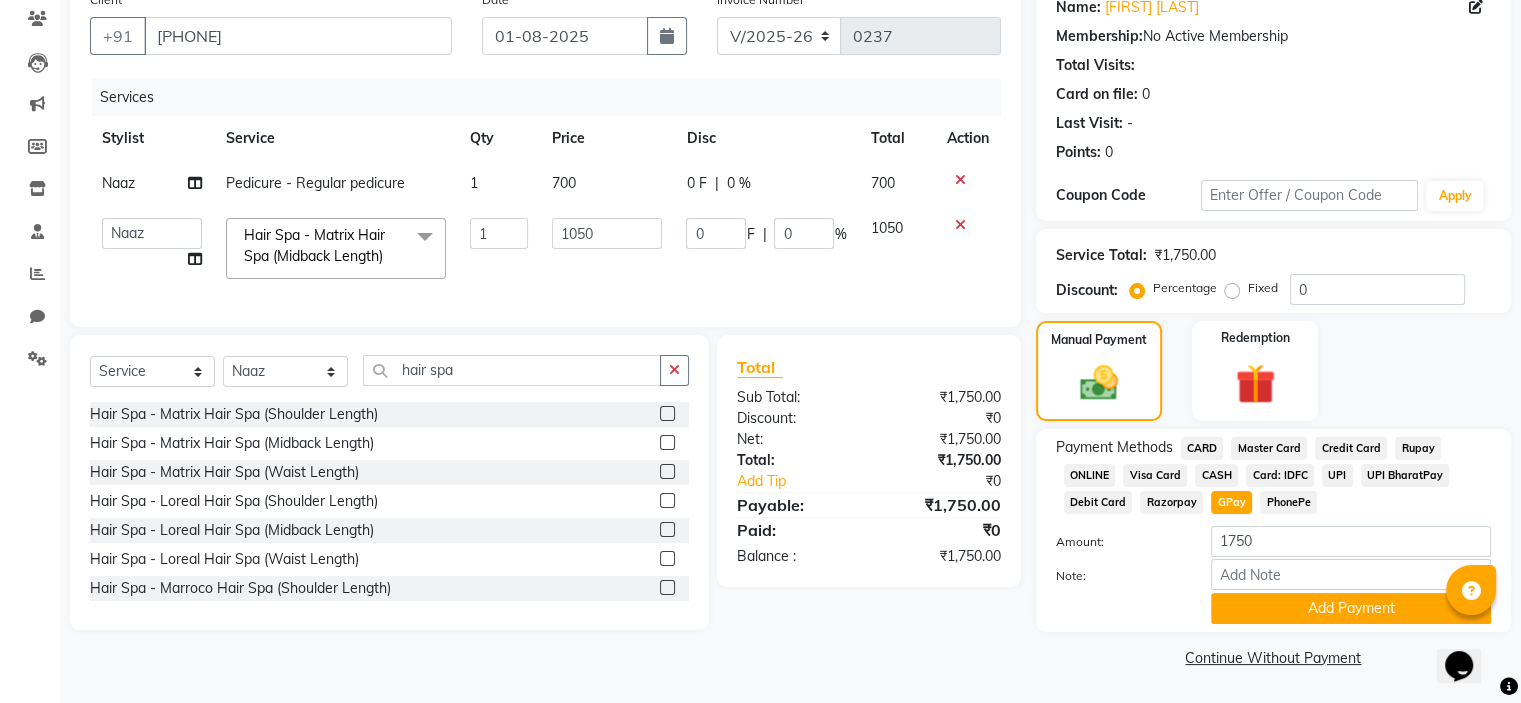 scroll, scrollTop: 171, scrollLeft: 0, axis: vertical 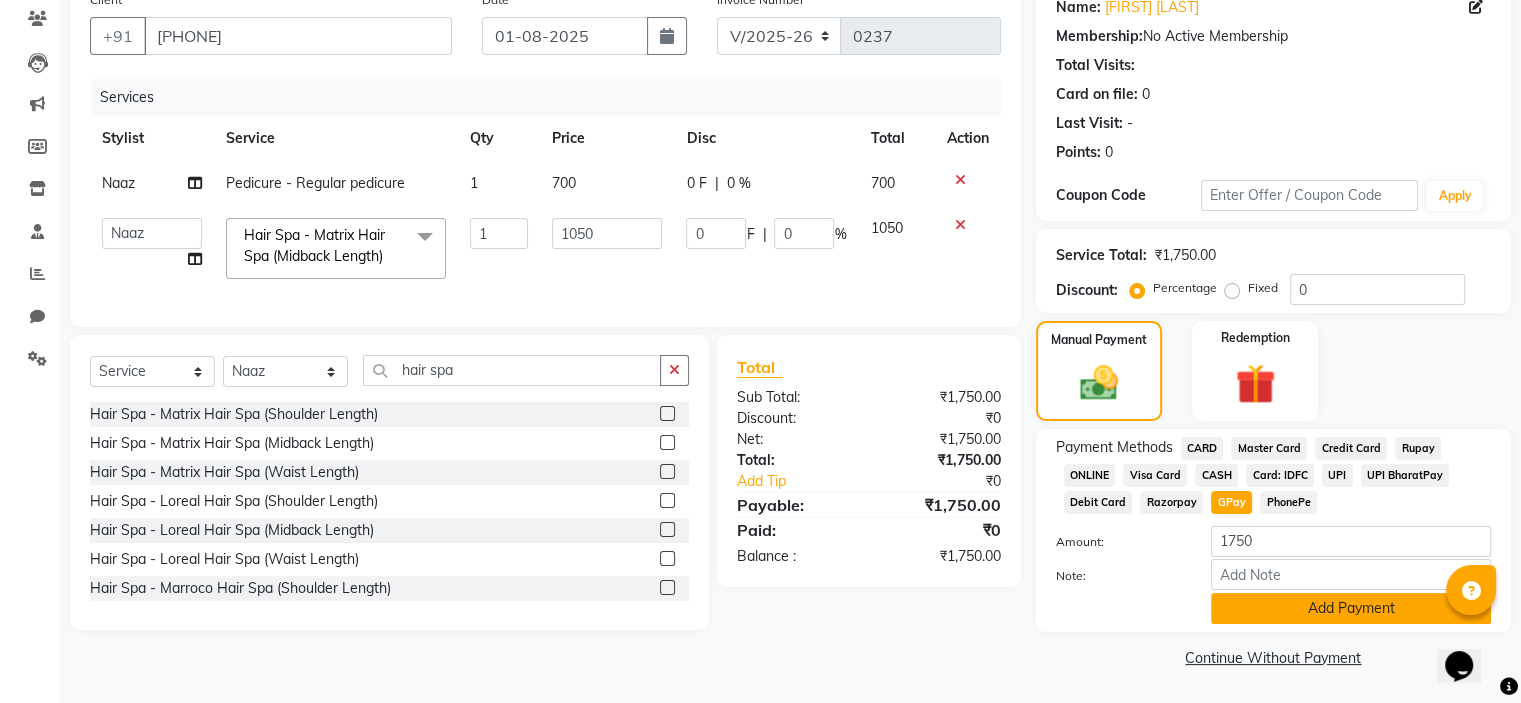 click on "Add Payment" 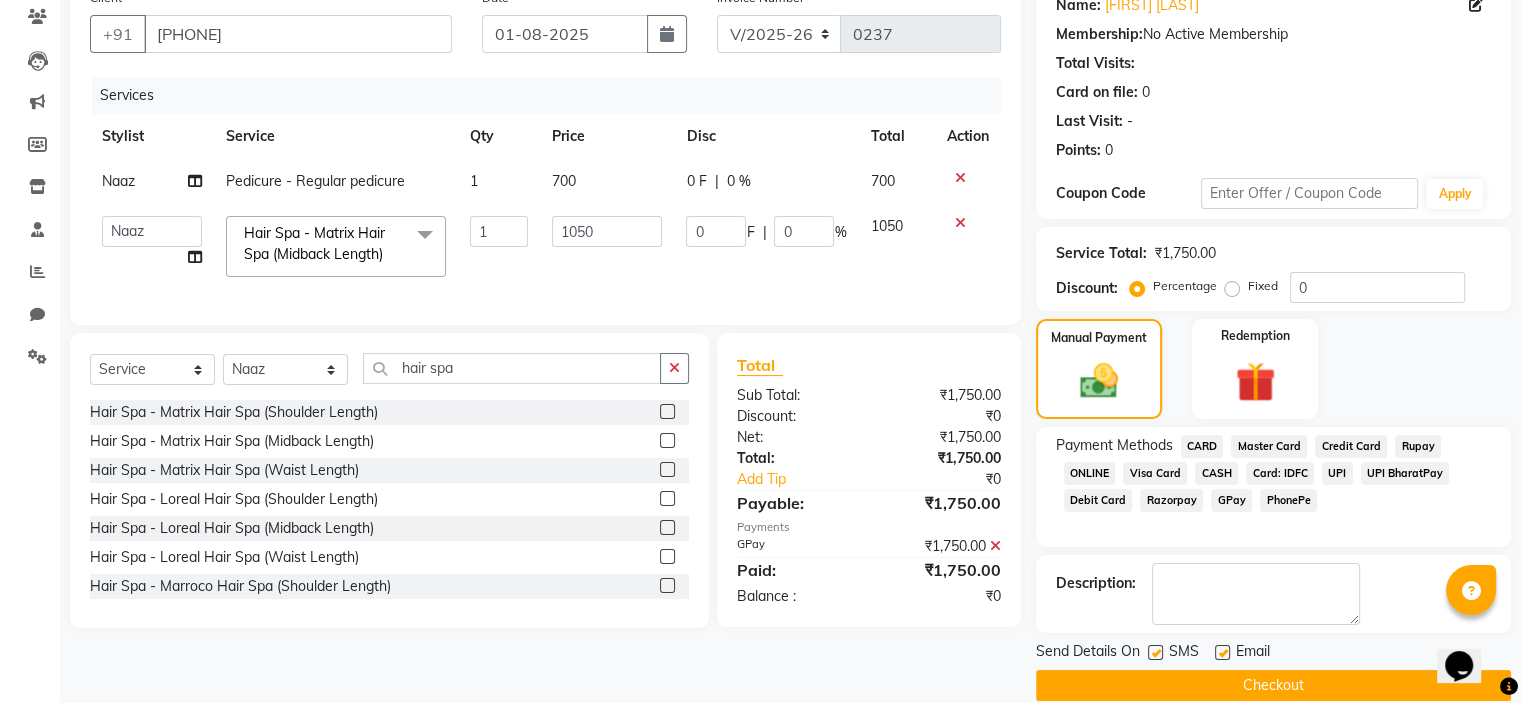 scroll, scrollTop: 197, scrollLeft: 0, axis: vertical 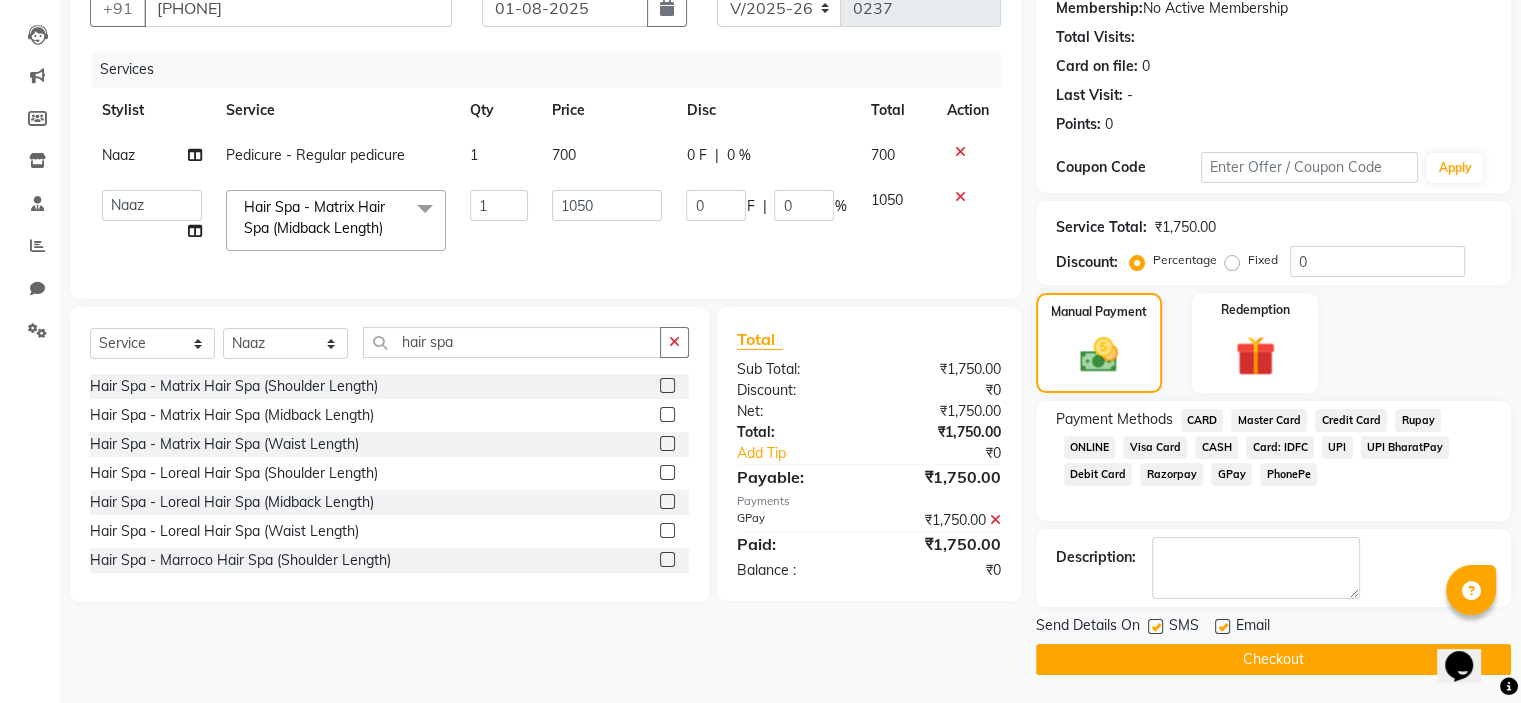 click on "Checkout" 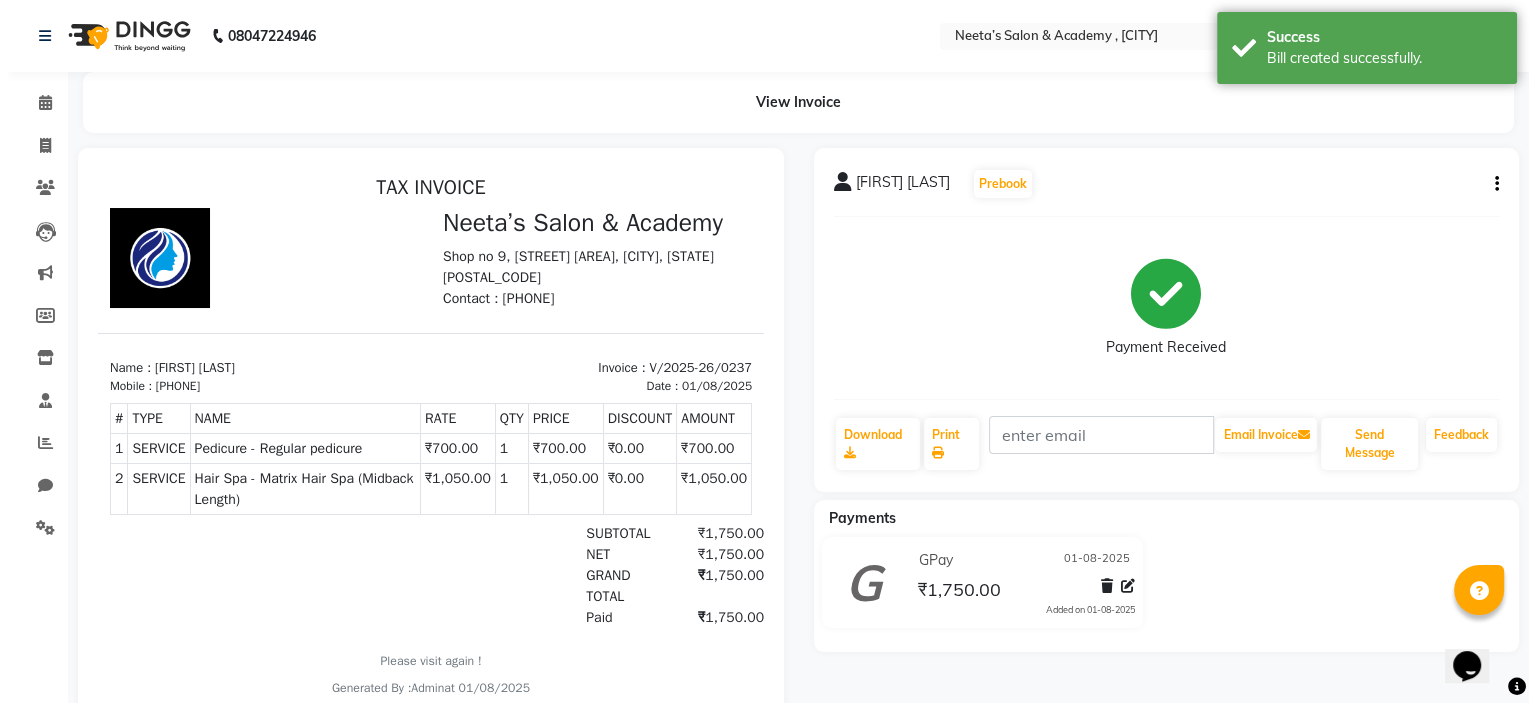 scroll, scrollTop: 0, scrollLeft: 0, axis: both 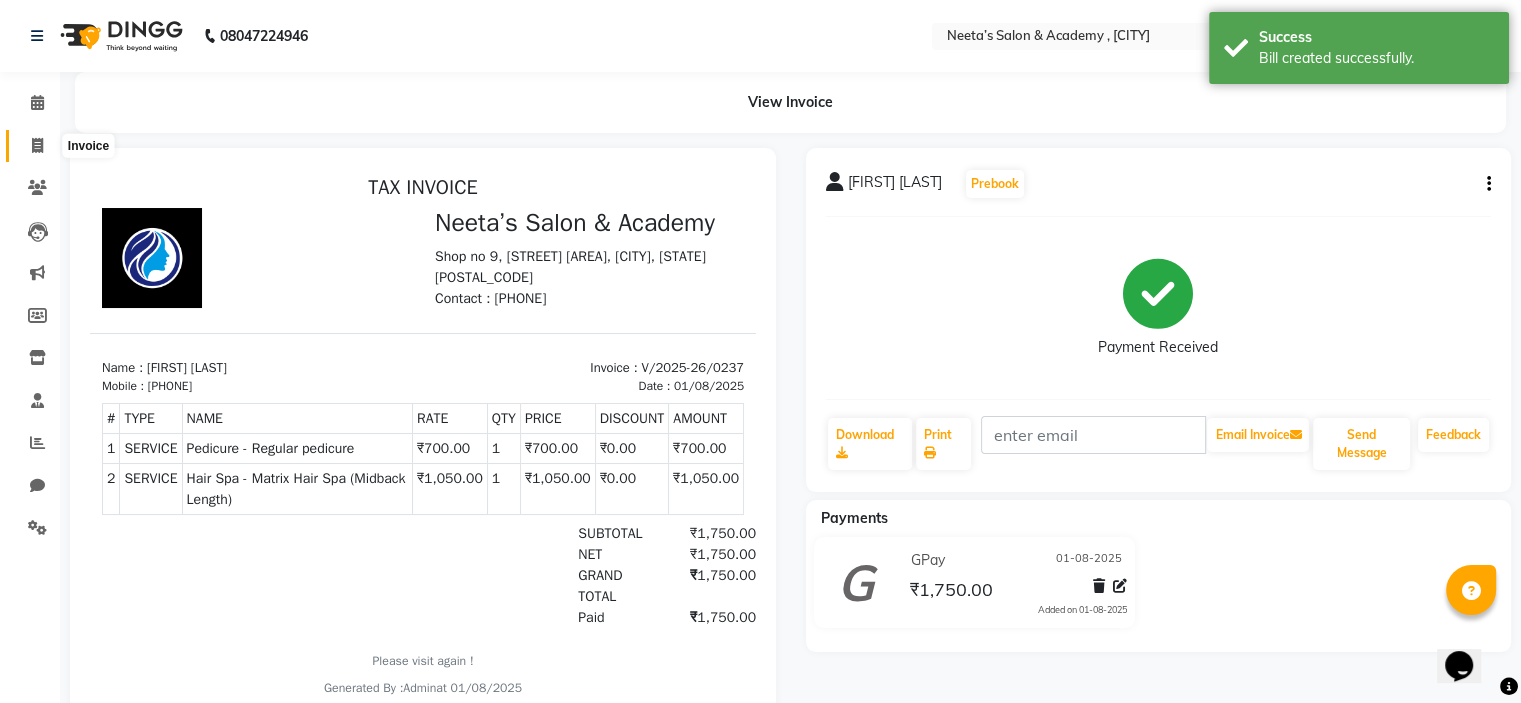click 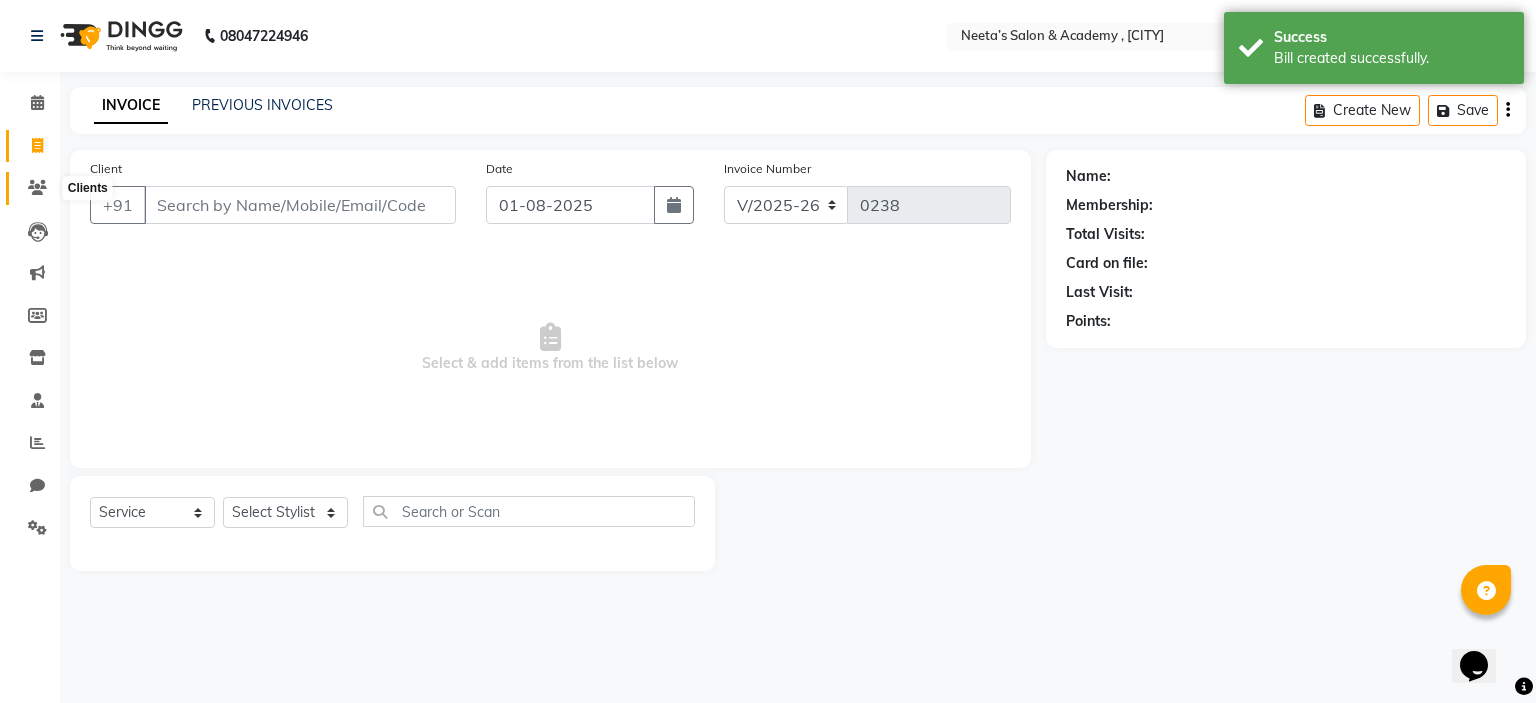 click 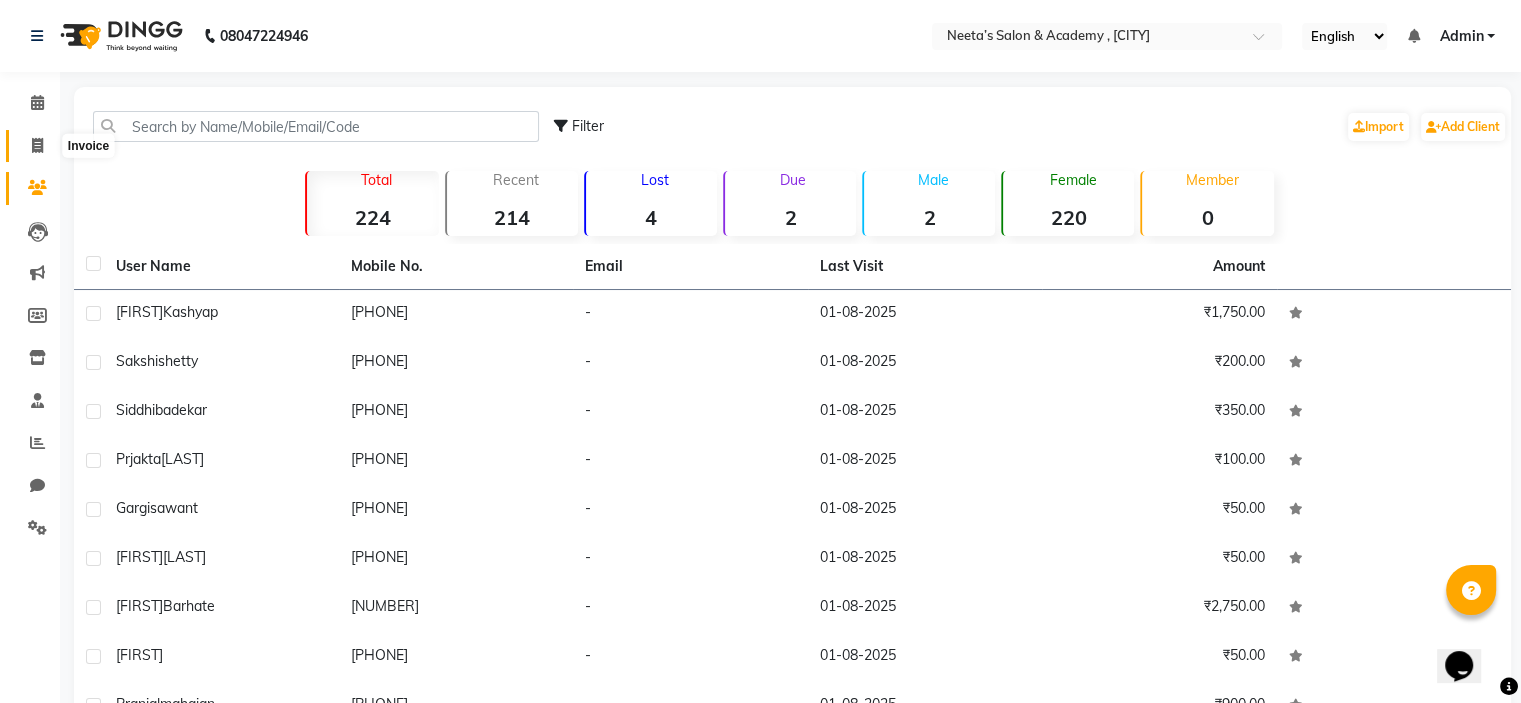click 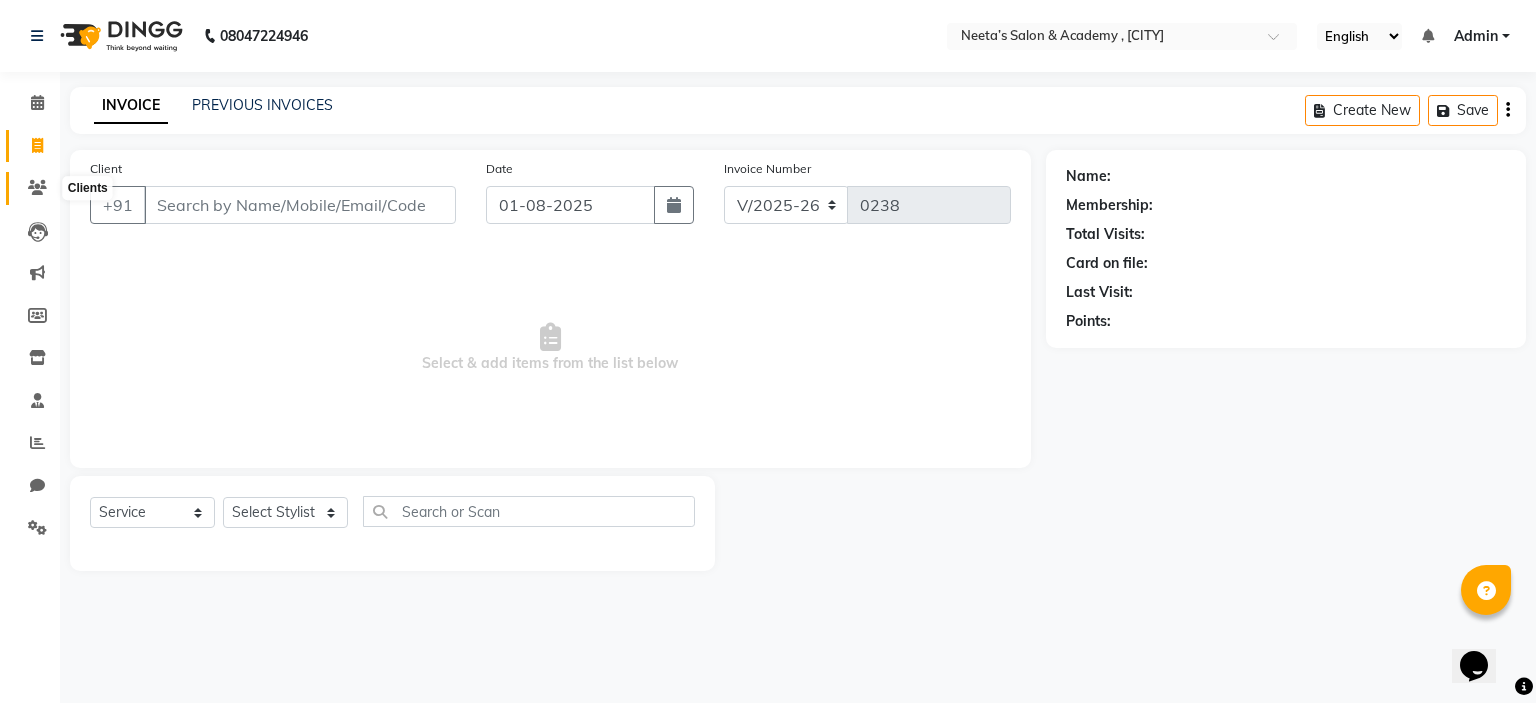 click 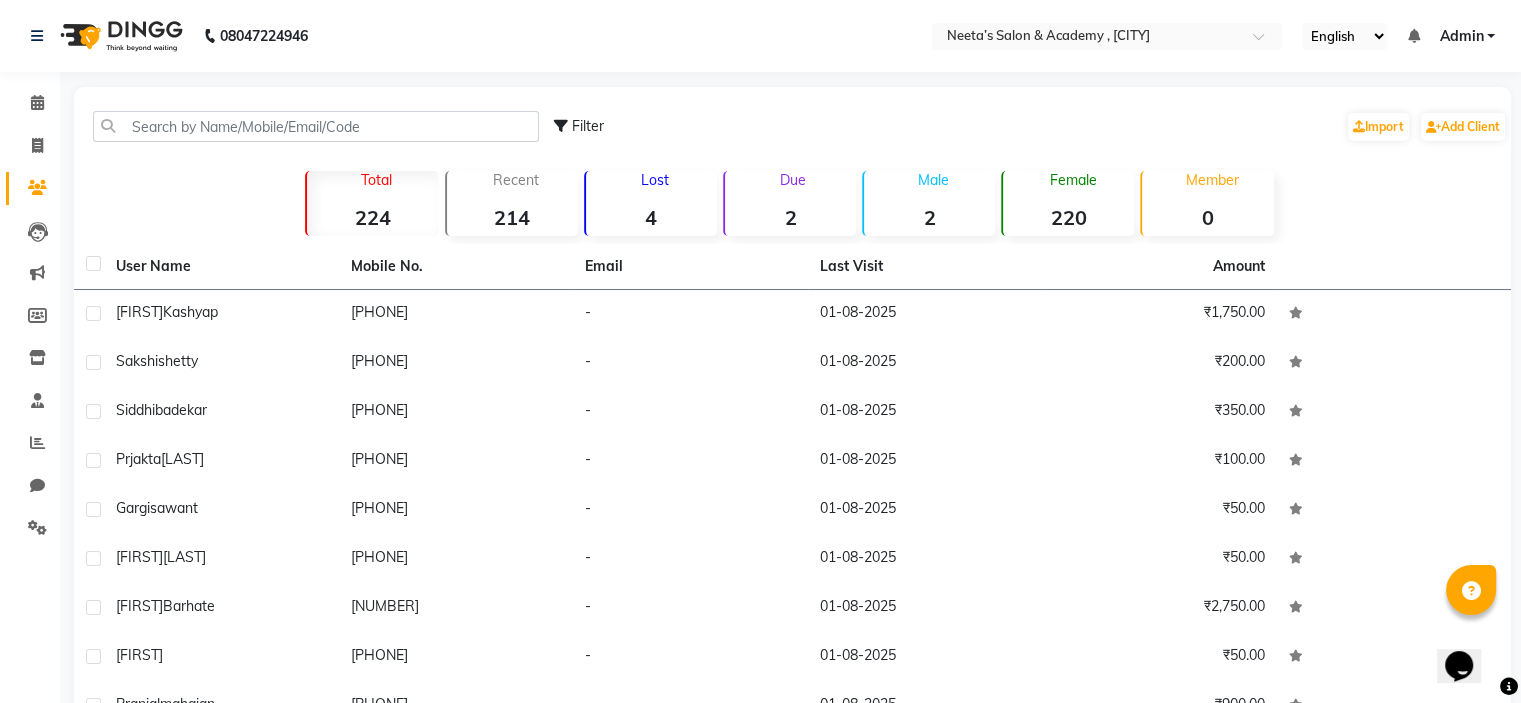 click on "Total  224" 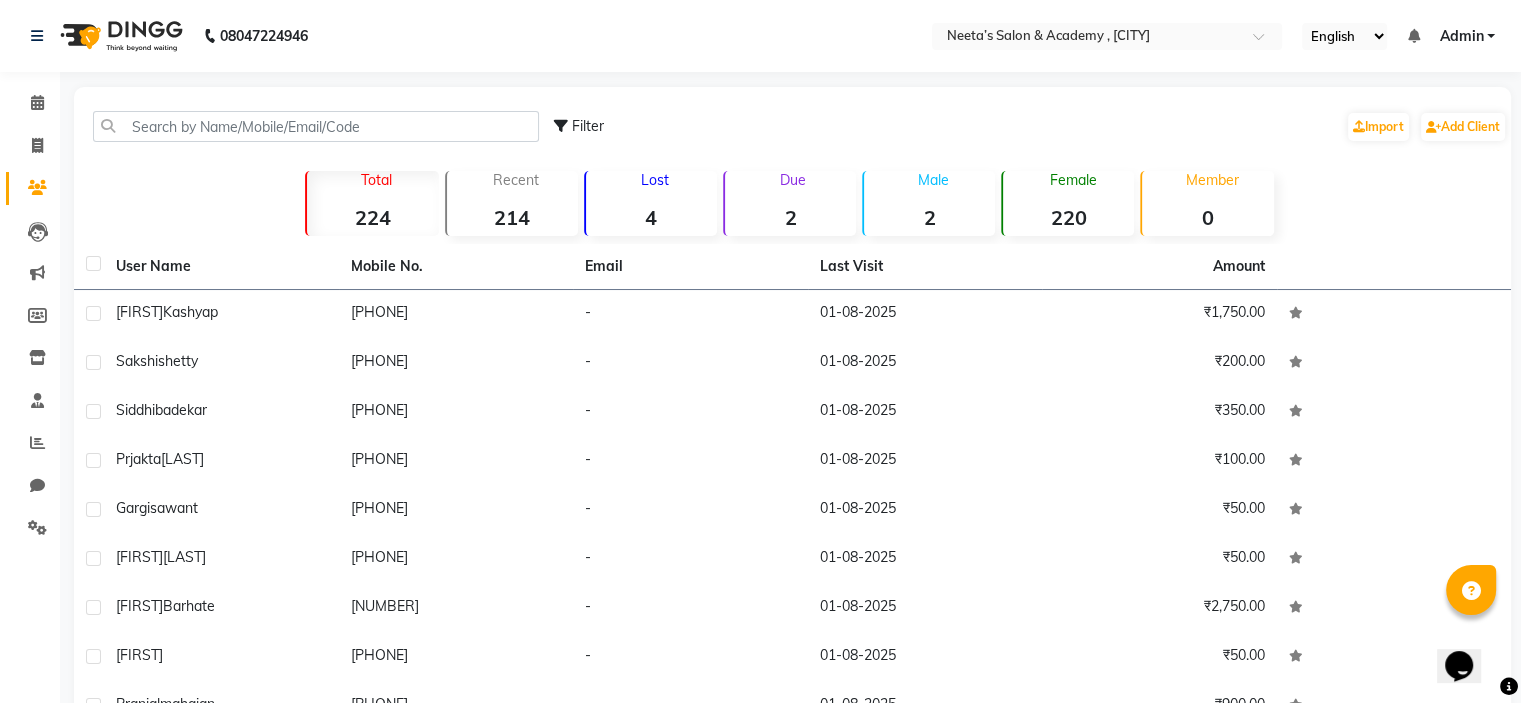 click on "Lost" 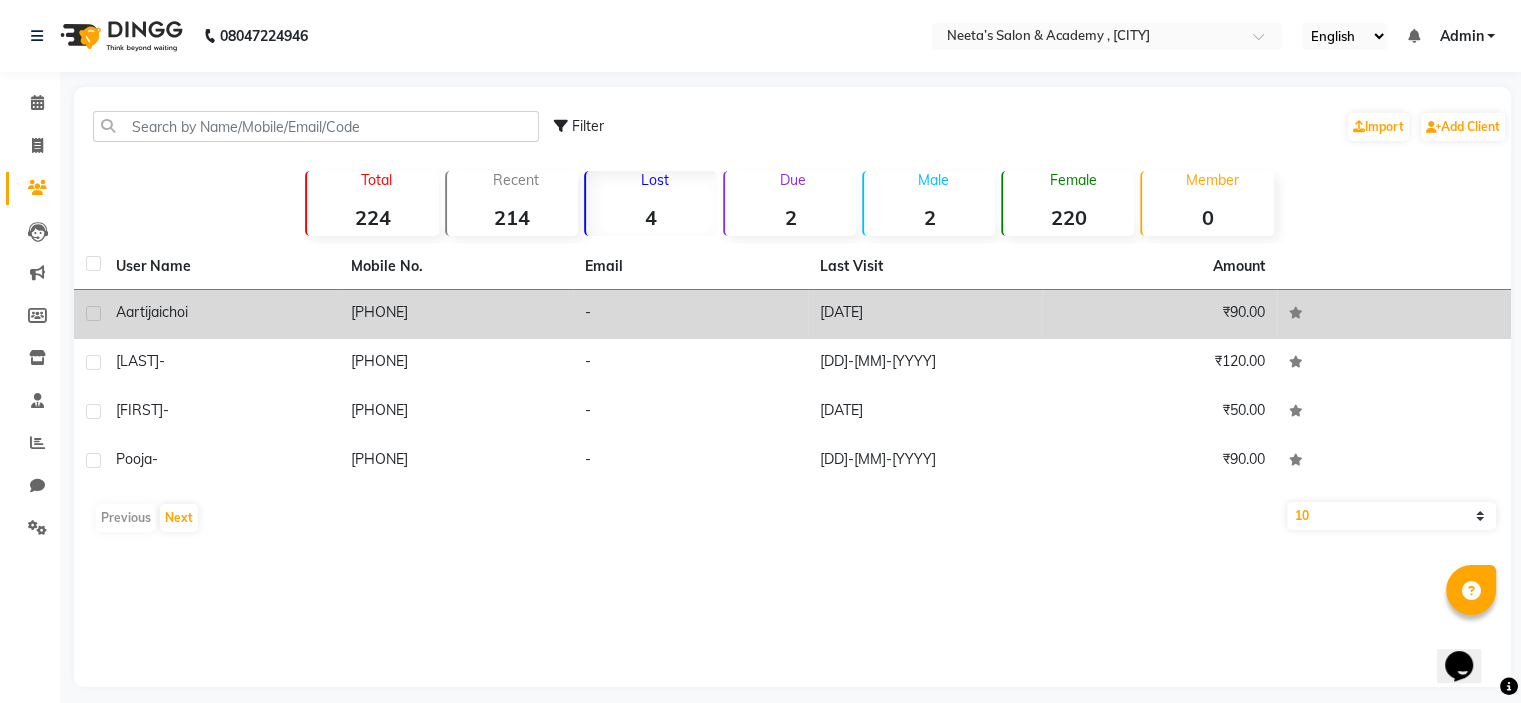 click on "[DATE]" 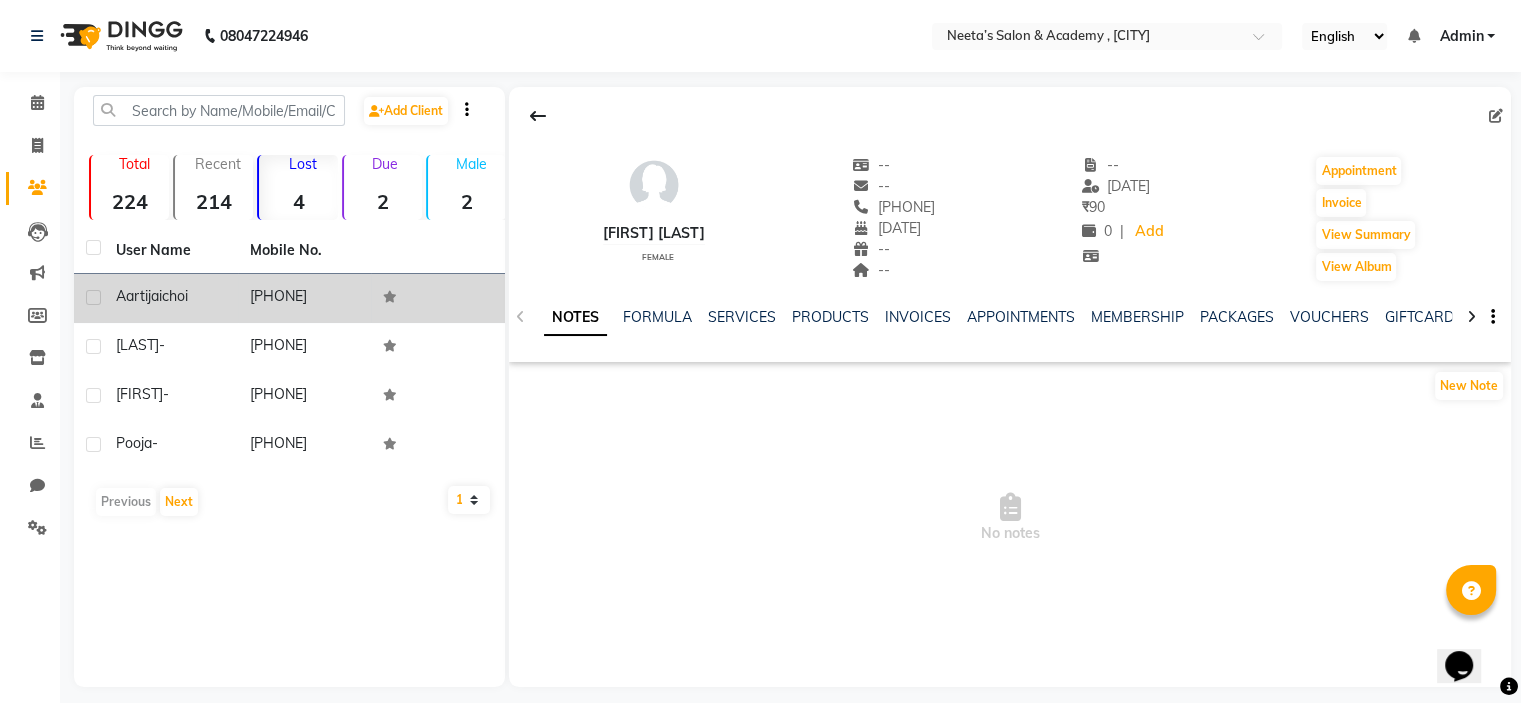 click on "No notes" at bounding box center (1010, 518) 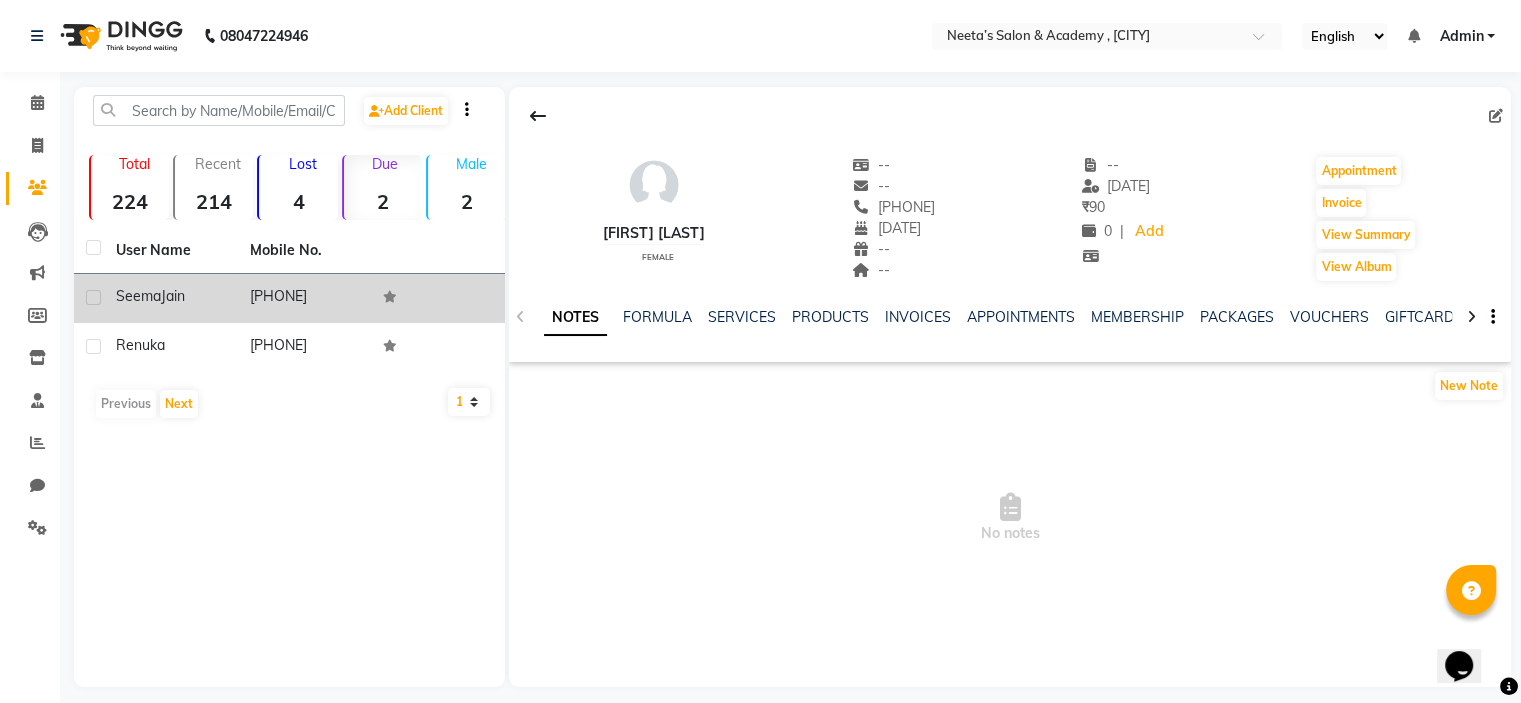 click on "[PHONE]" 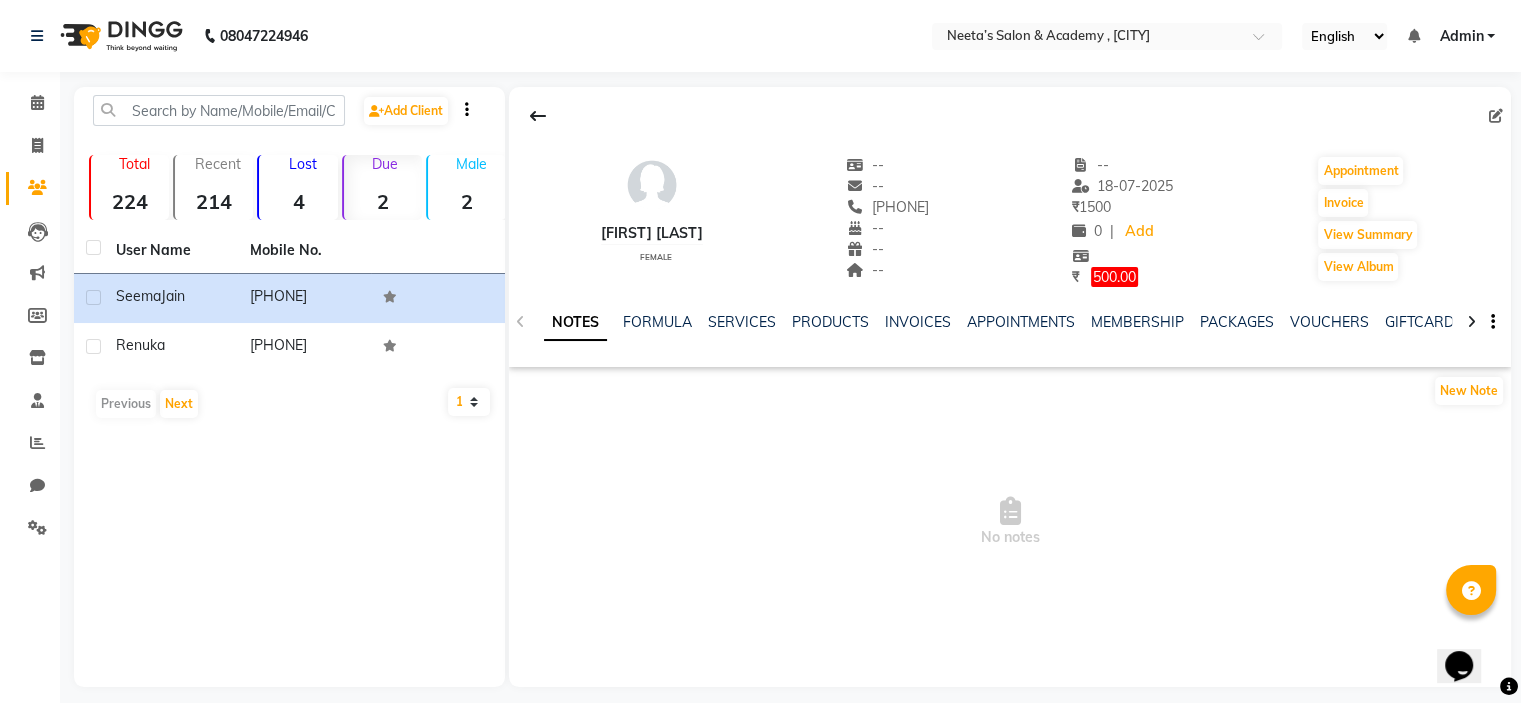 click on "4" 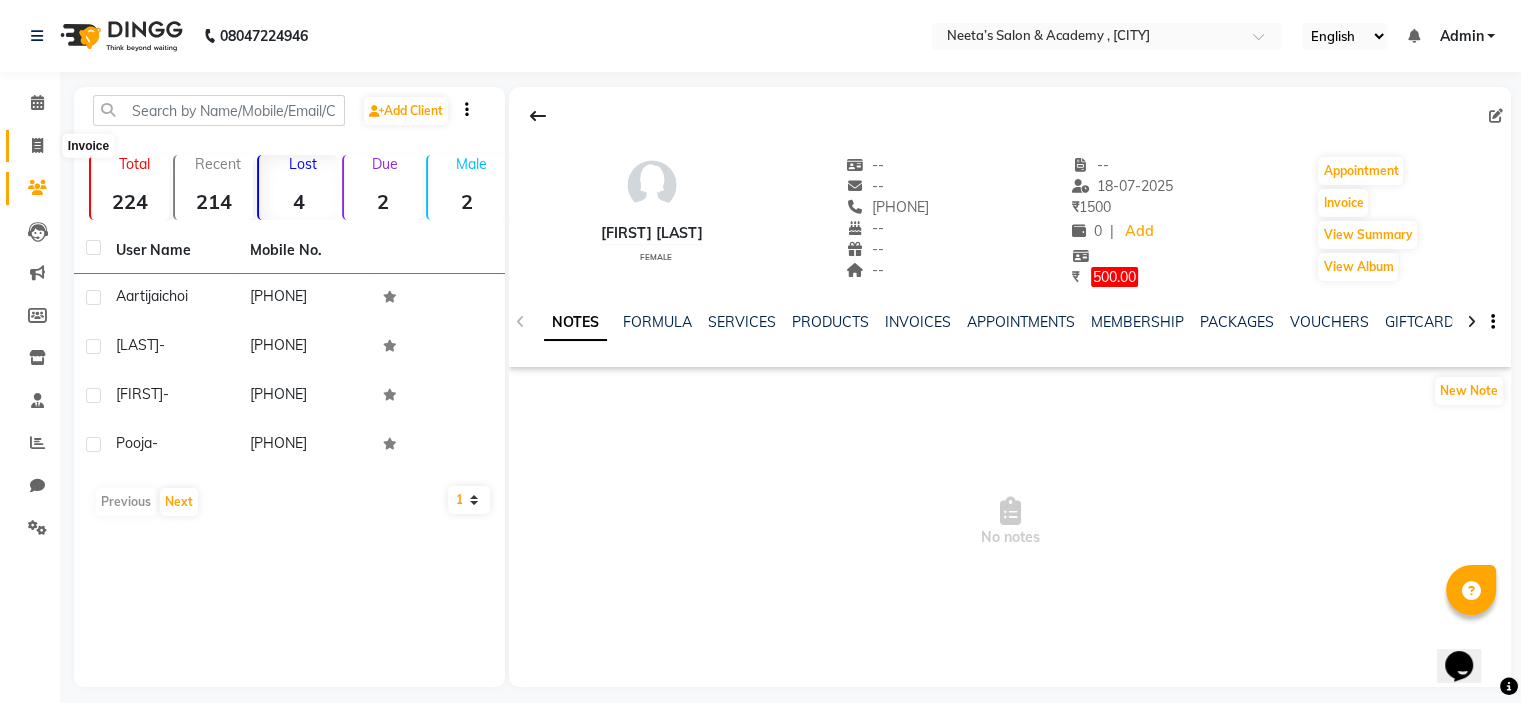 click 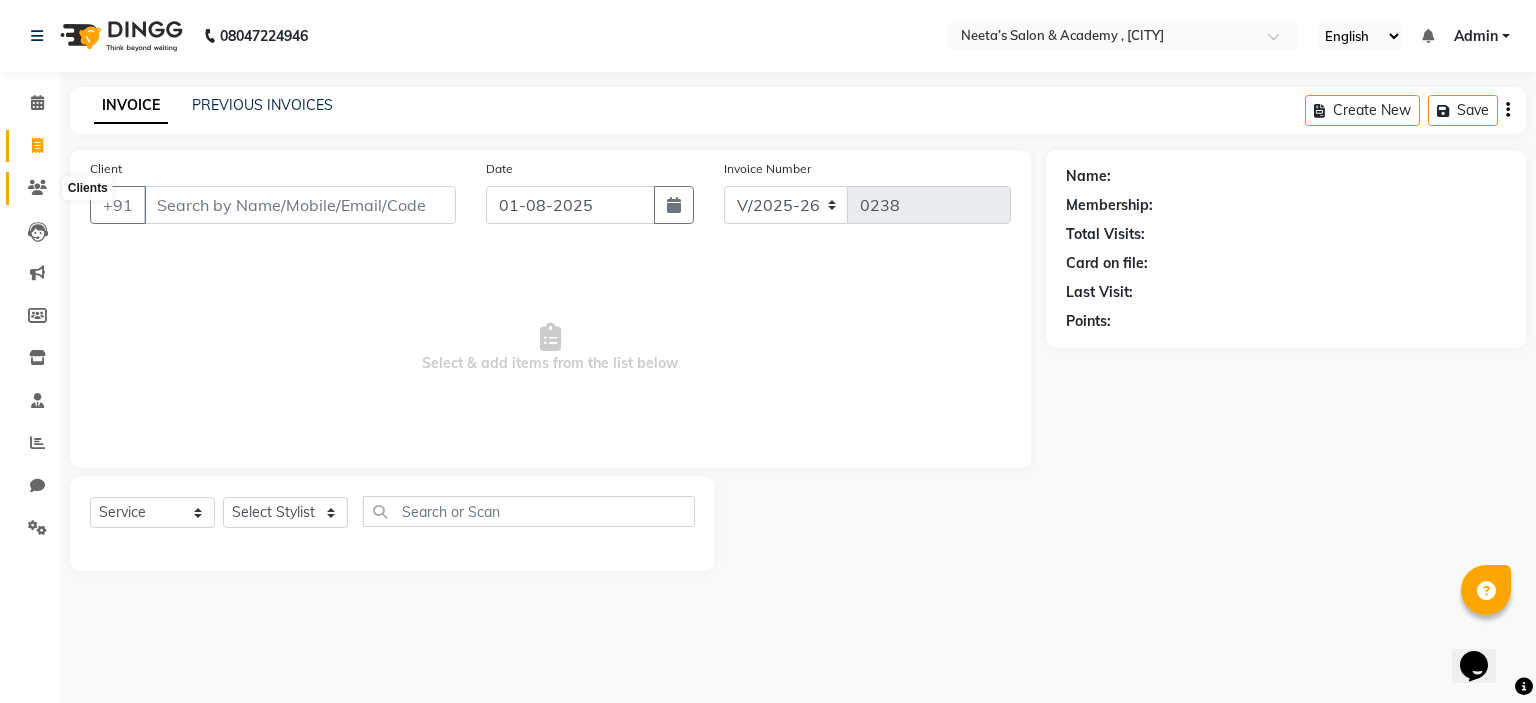 click 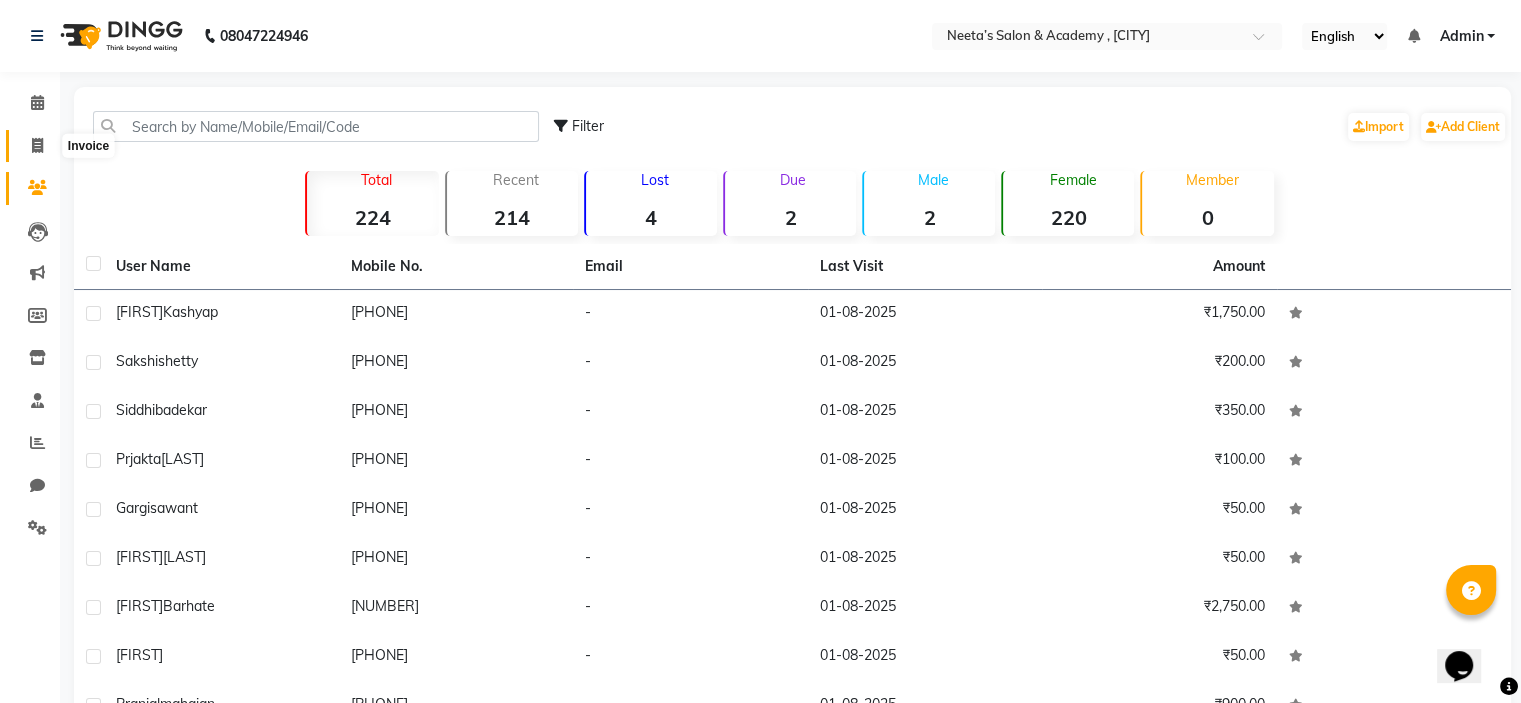 click 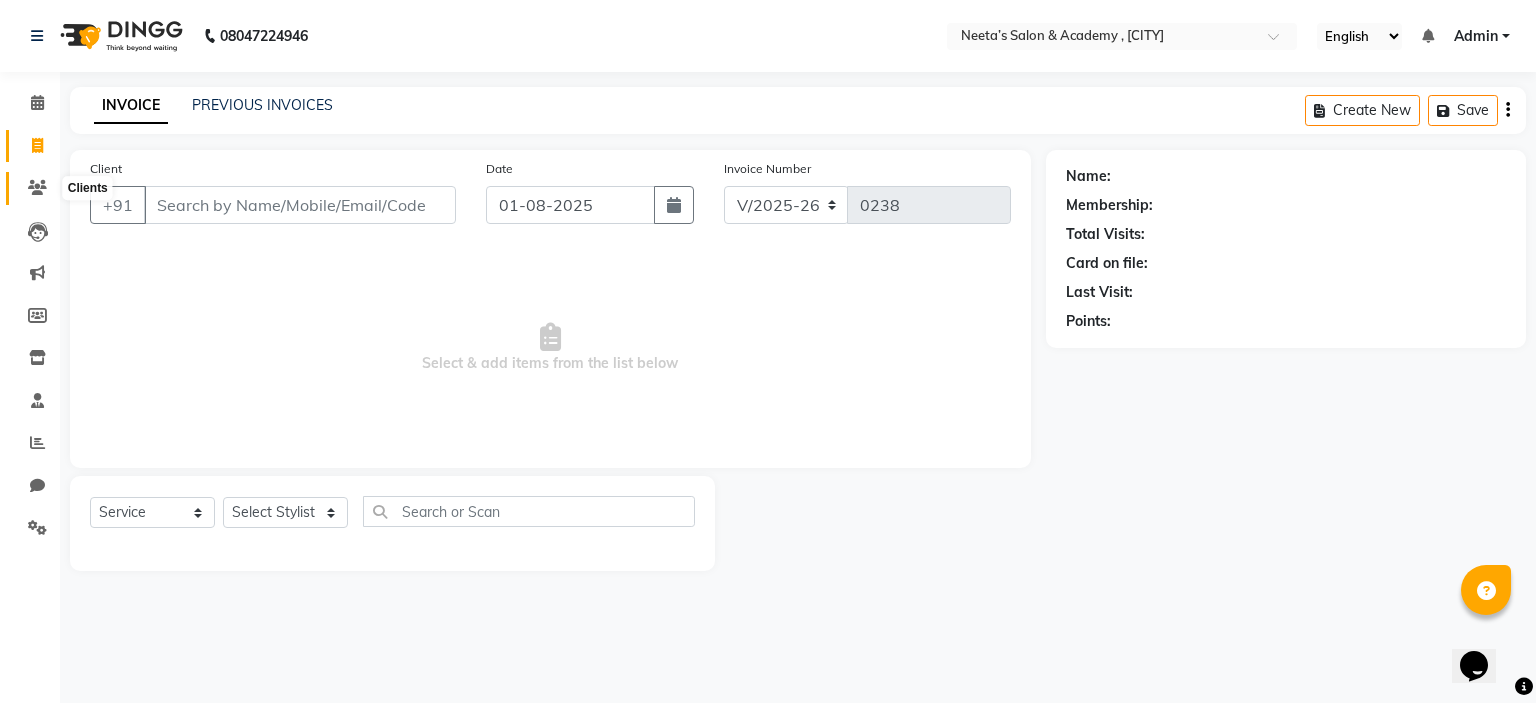 click 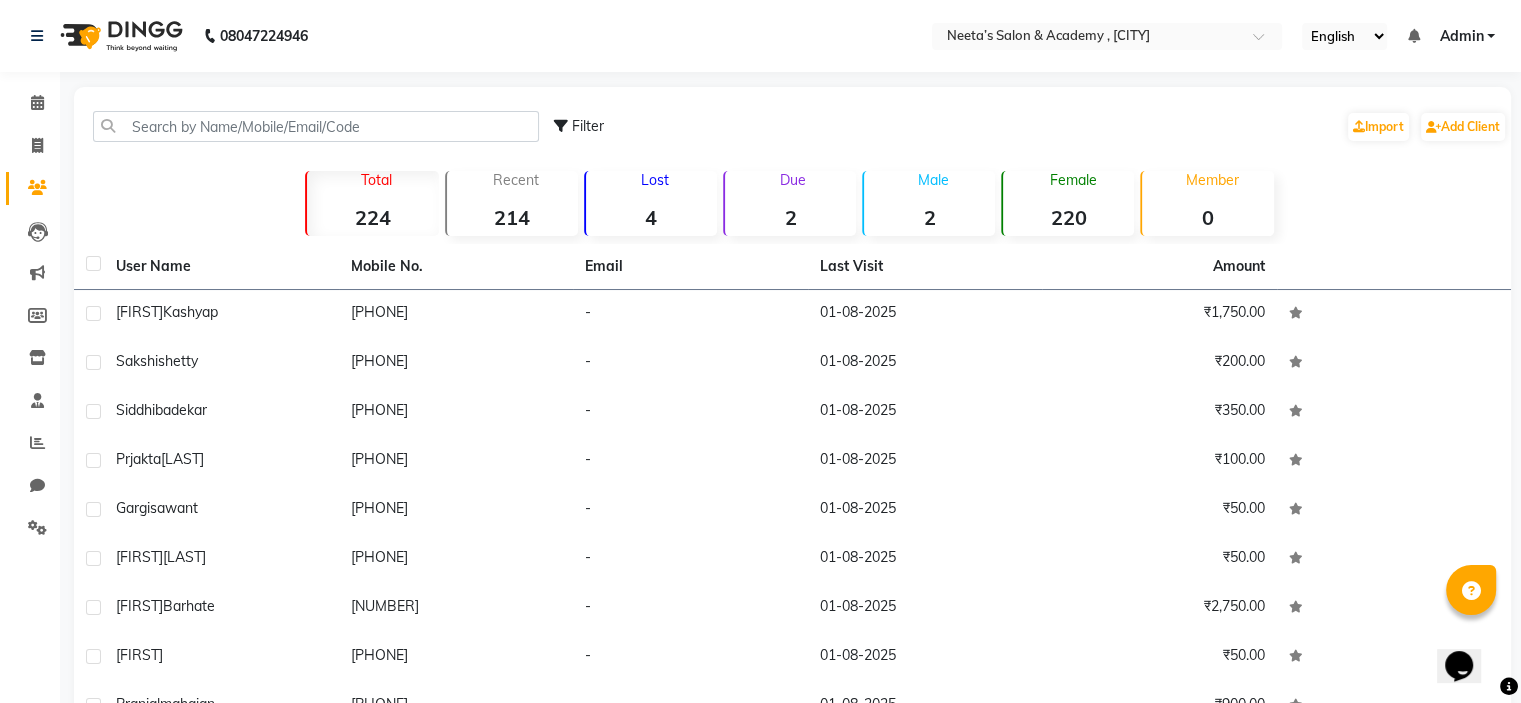 click on "2" 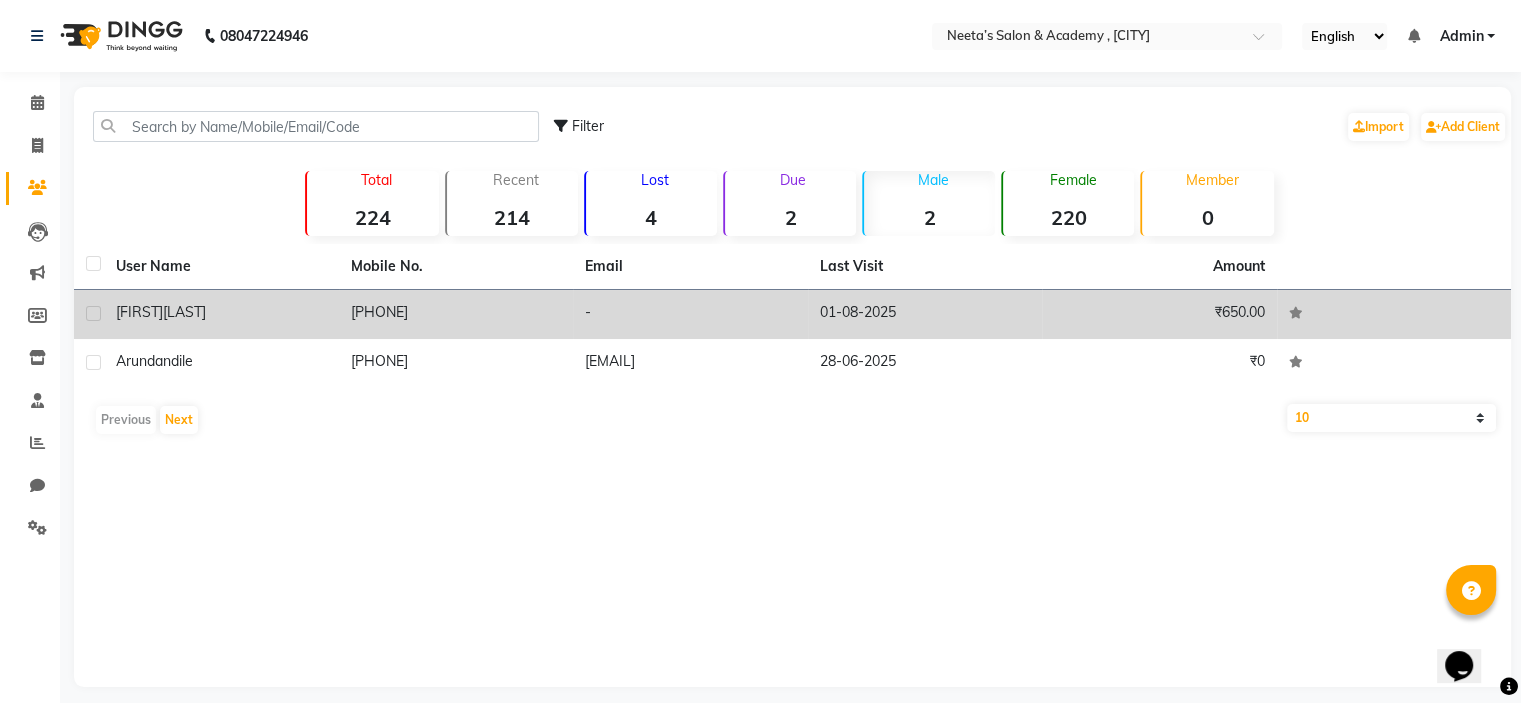 click on "01-08-2025" 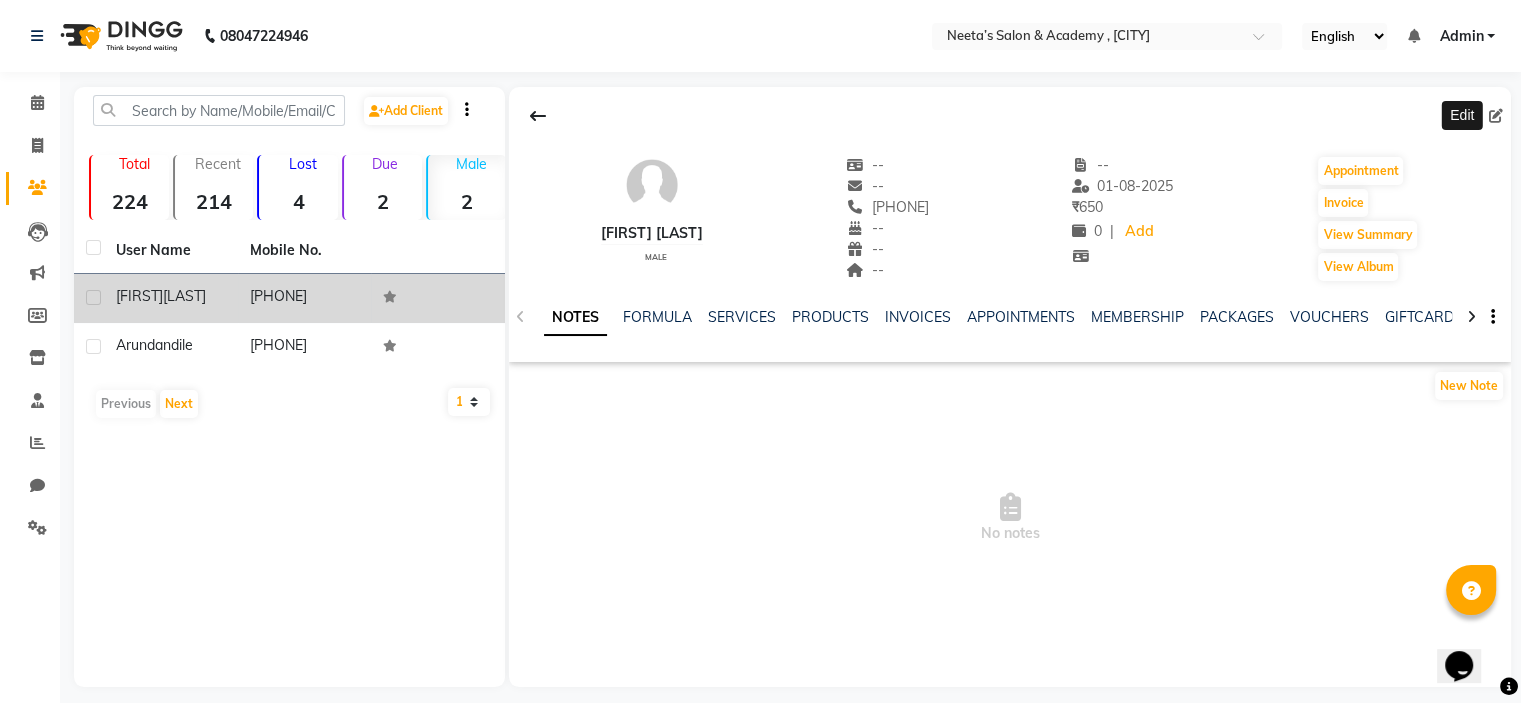 click 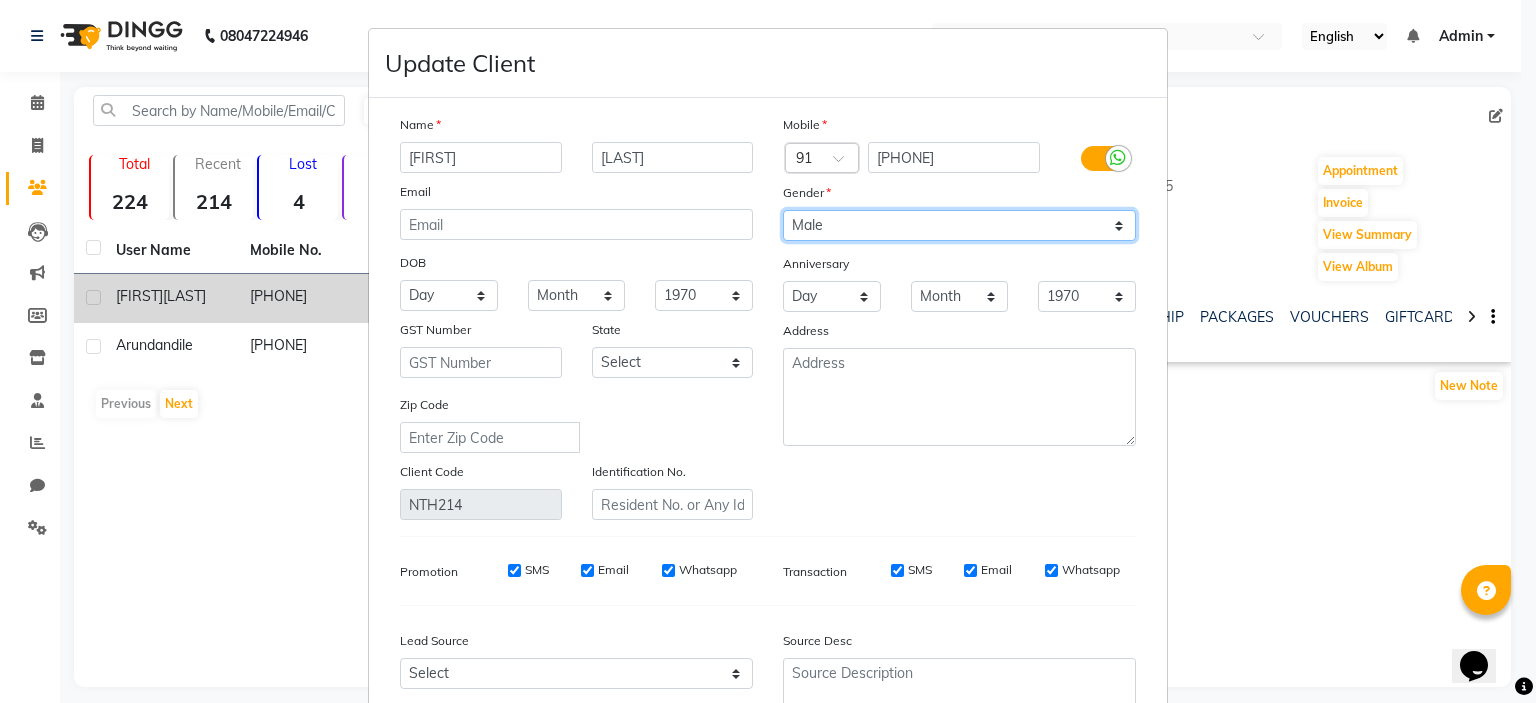 click on "Select Male Female Other Prefer Not To Say" at bounding box center [959, 225] 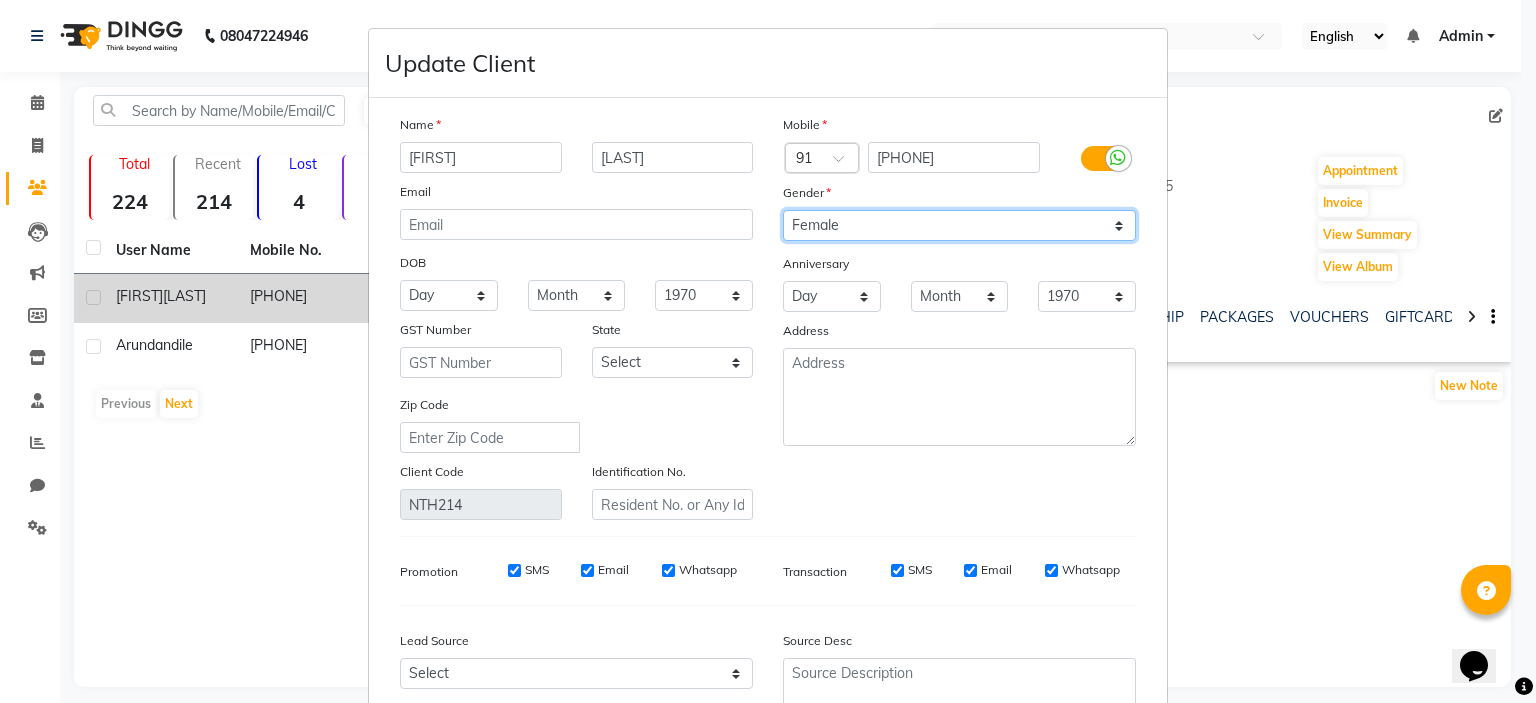 click on "Select Male Female Other Prefer Not To Say" at bounding box center [959, 225] 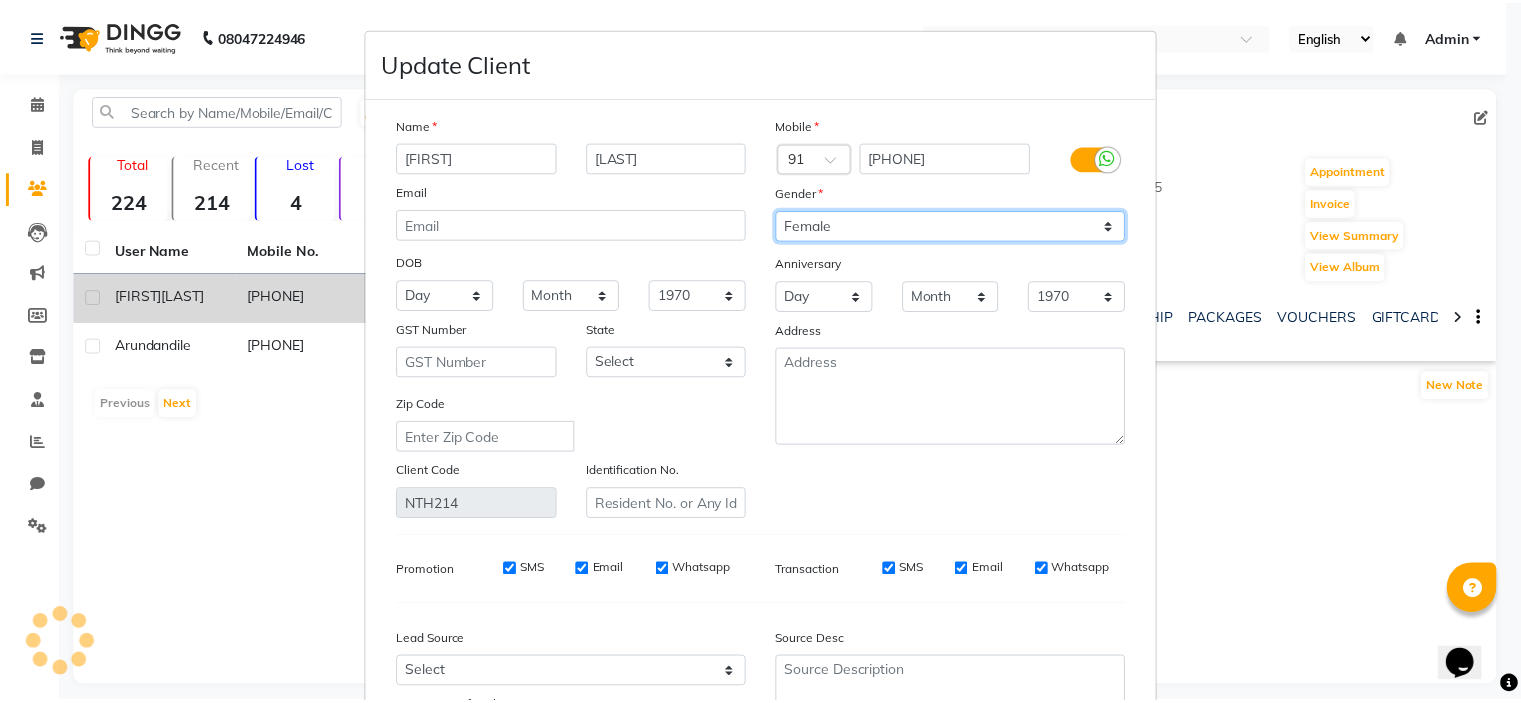 scroll, scrollTop: 194, scrollLeft: 0, axis: vertical 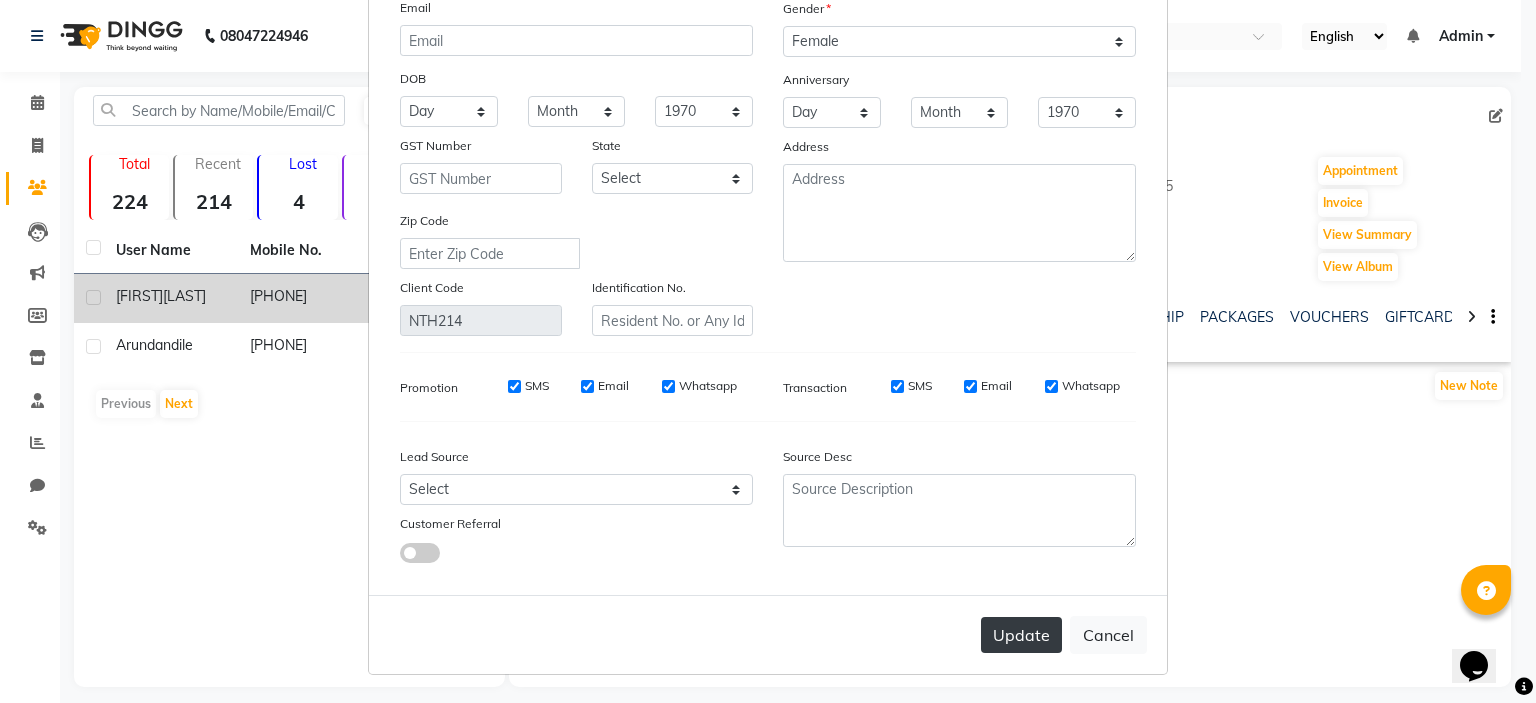 click on "Update" at bounding box center [1021, 635] 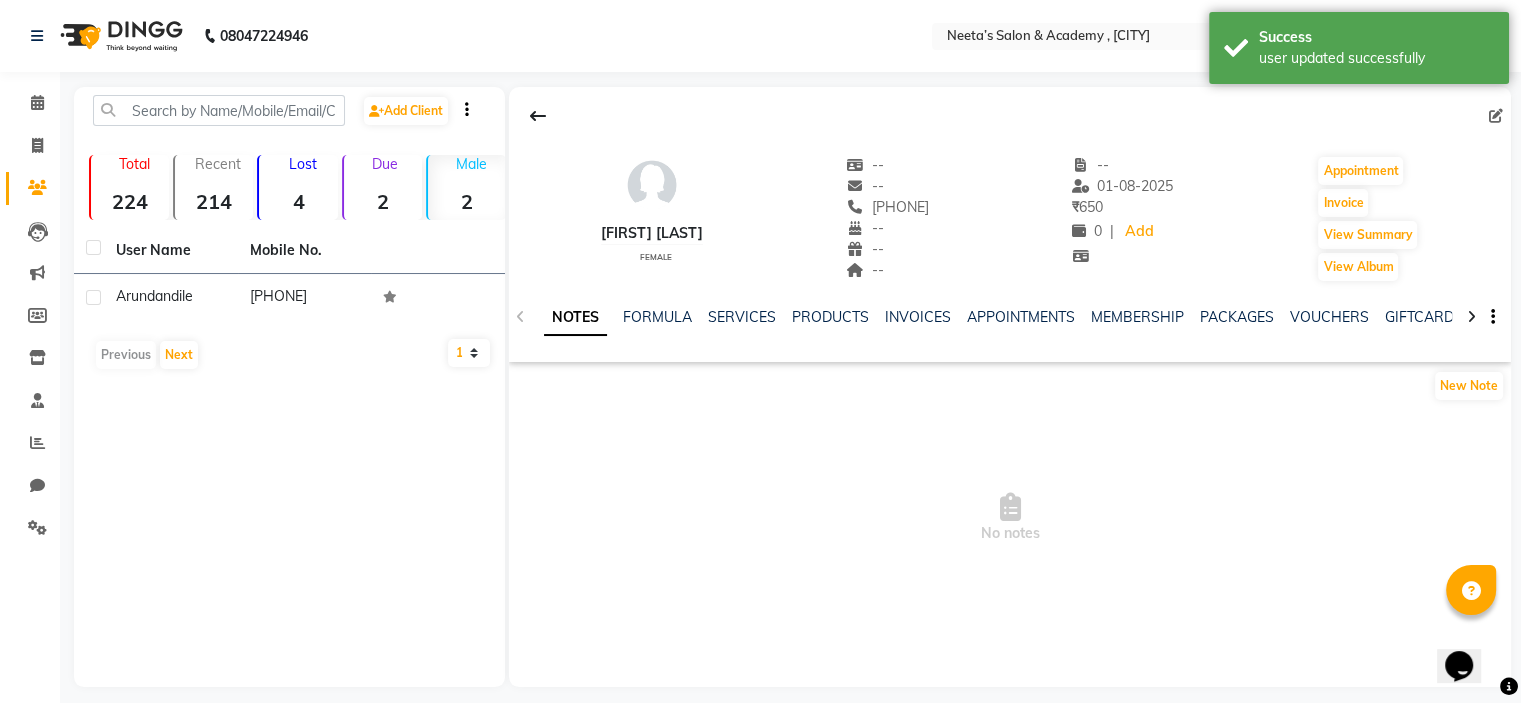 click on "Due  2" 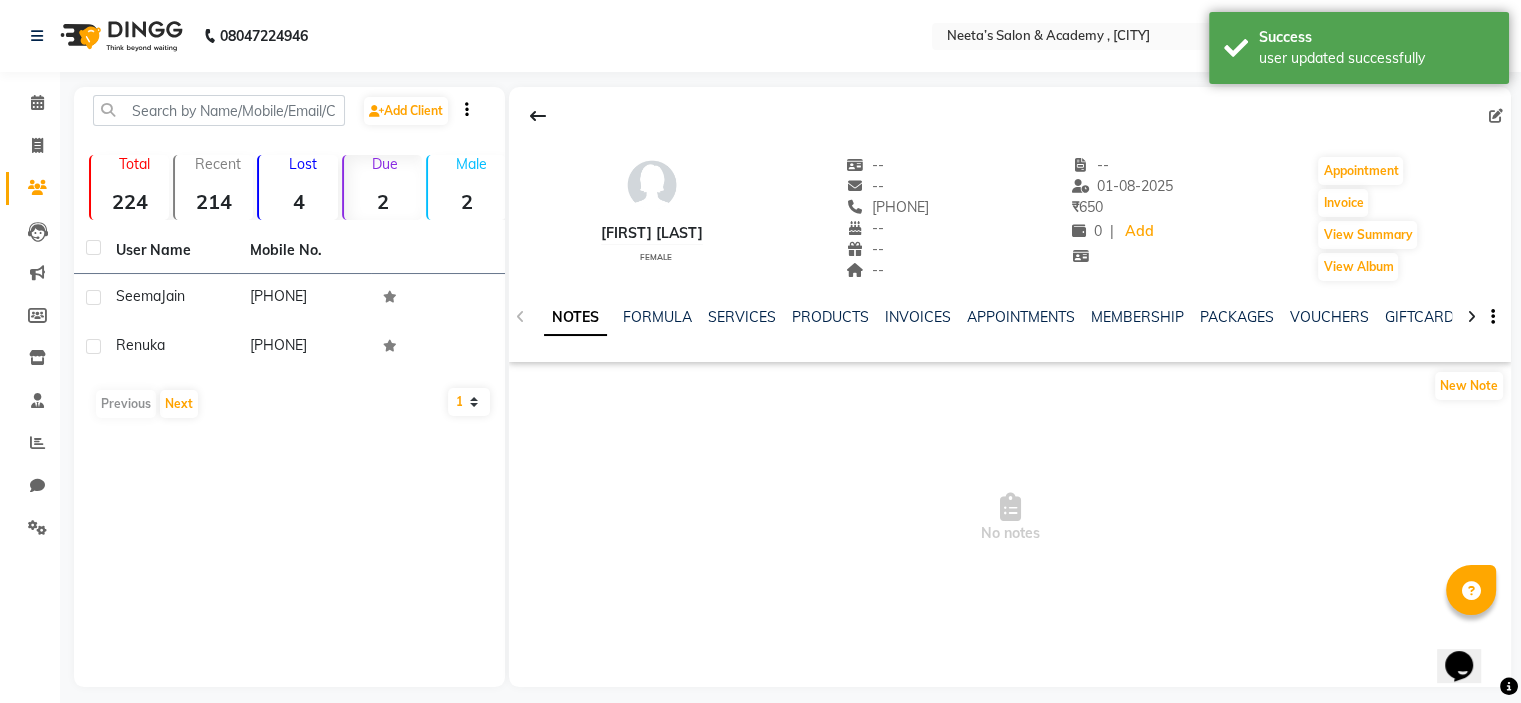 click on "No notes" at bounding box center [1010, 518] 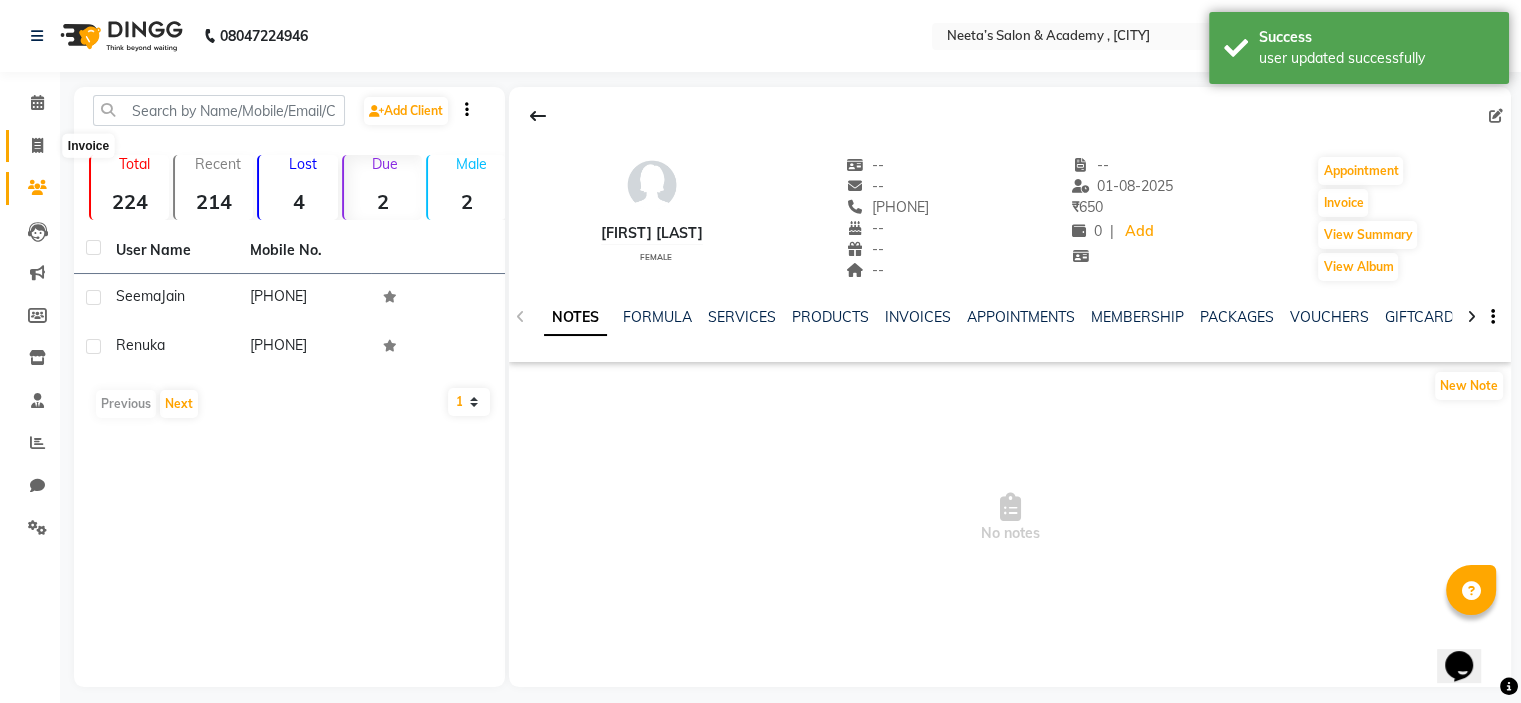 click 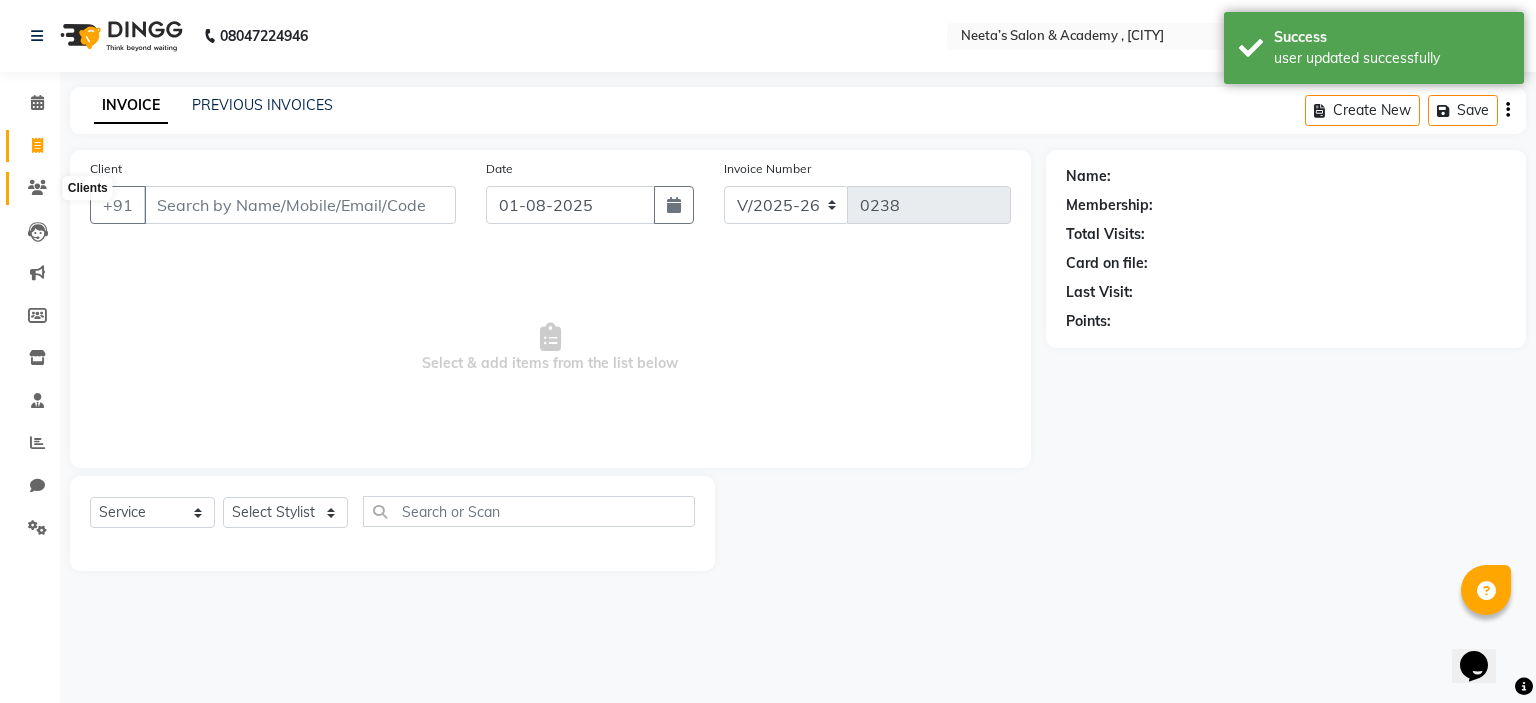click 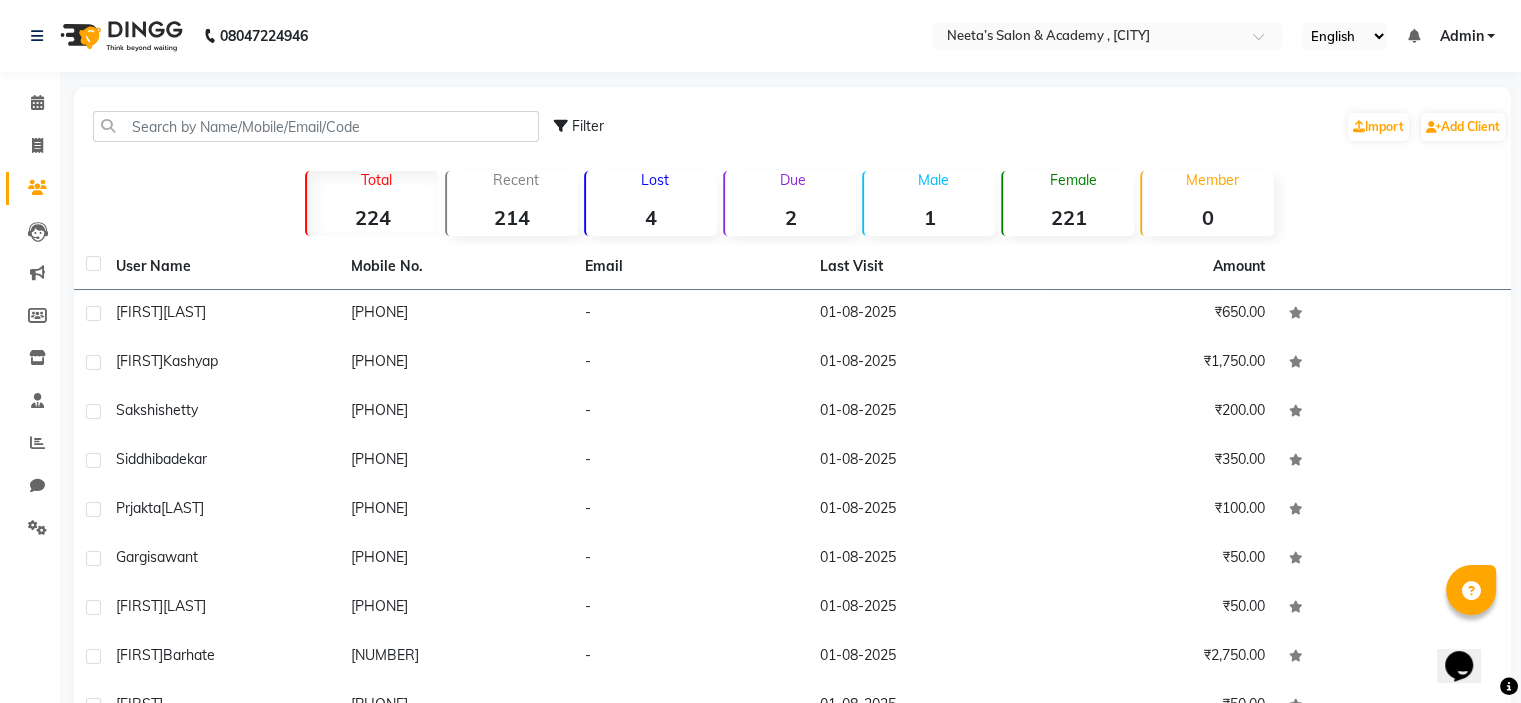 click on "Lost  4" 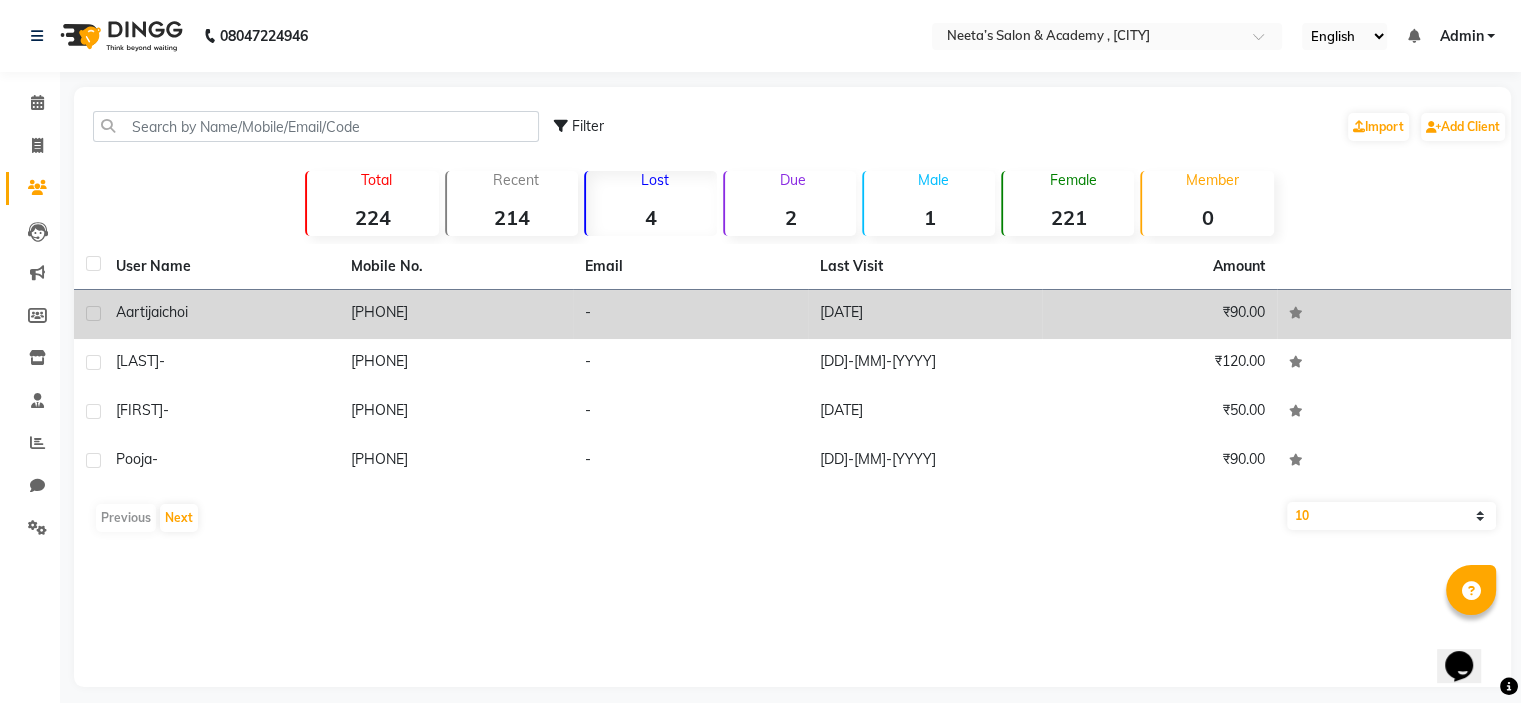 click on "[DATE]" 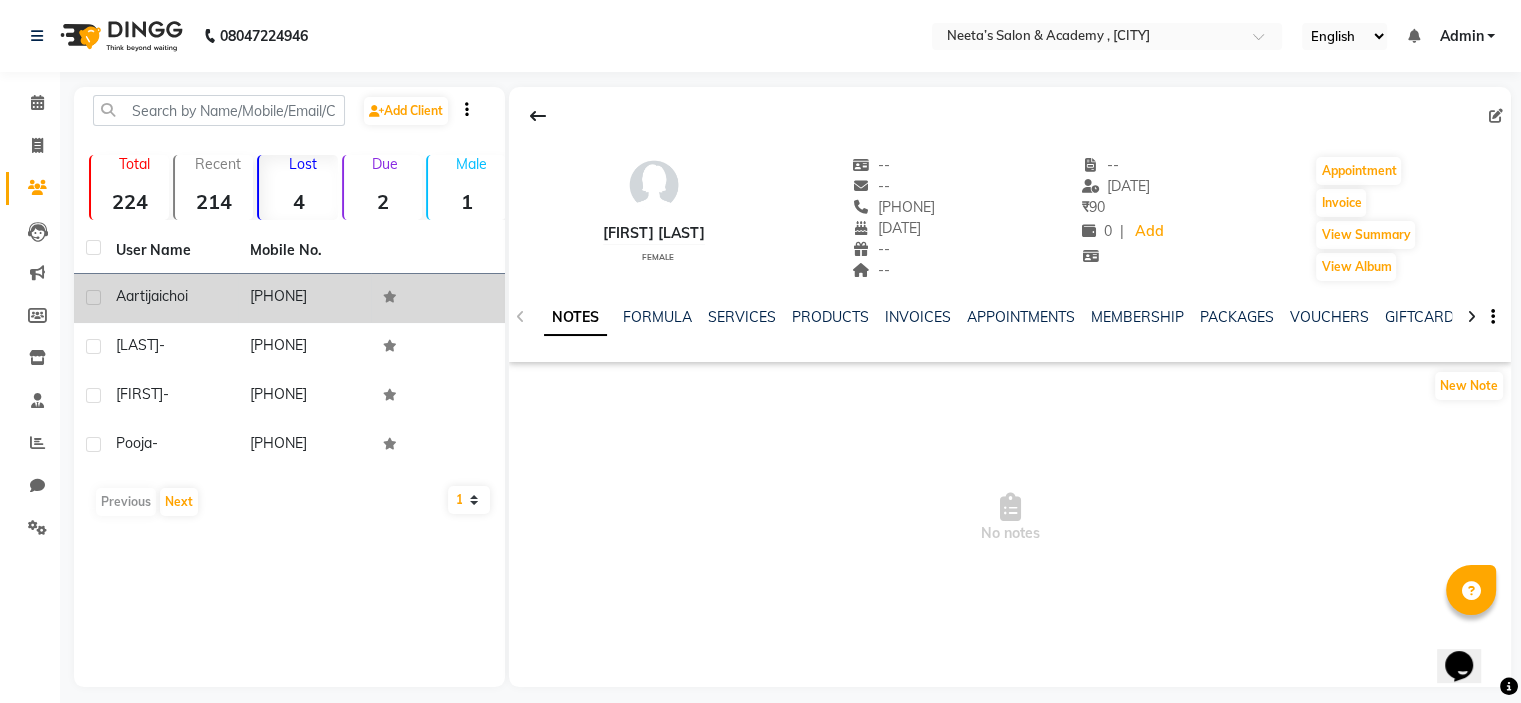 click on "No notes" at bounding box center (1010, 518) 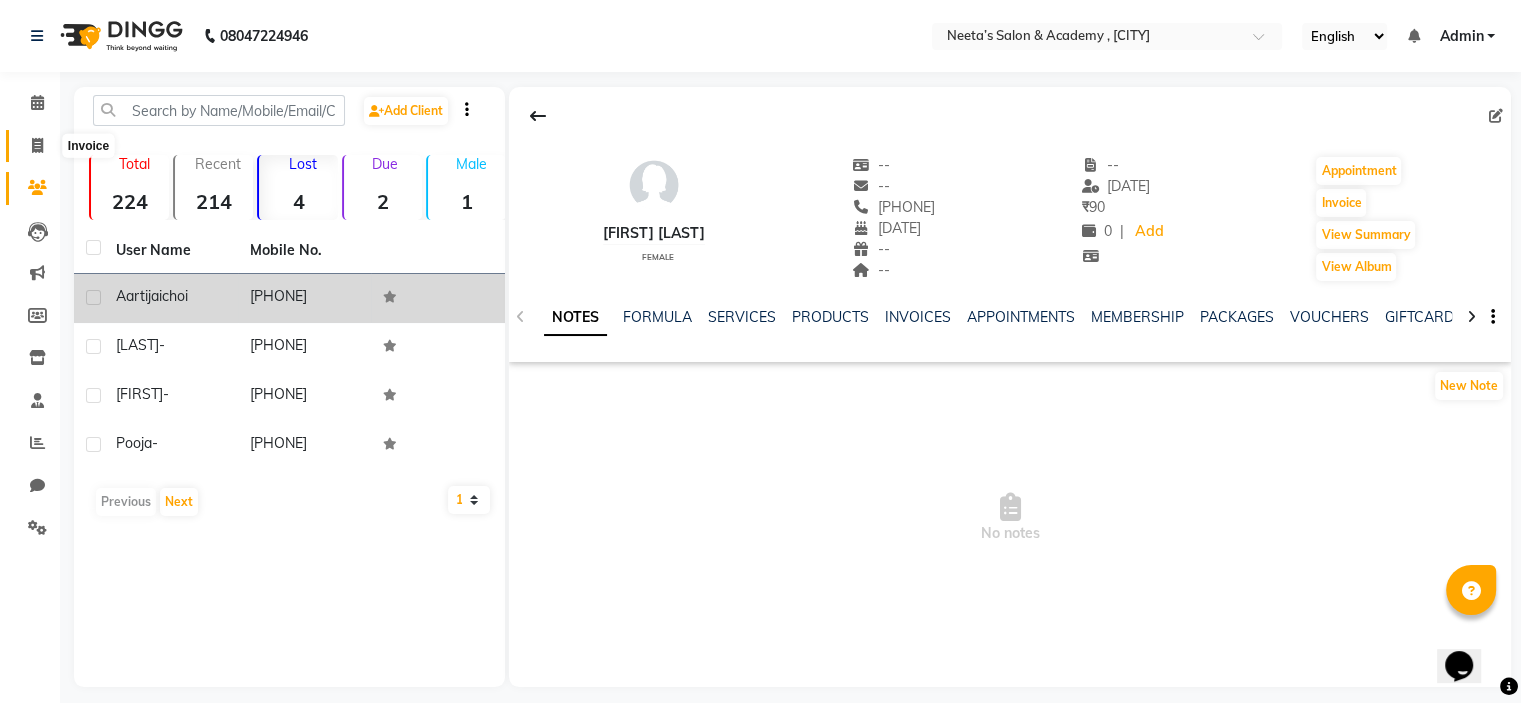 click 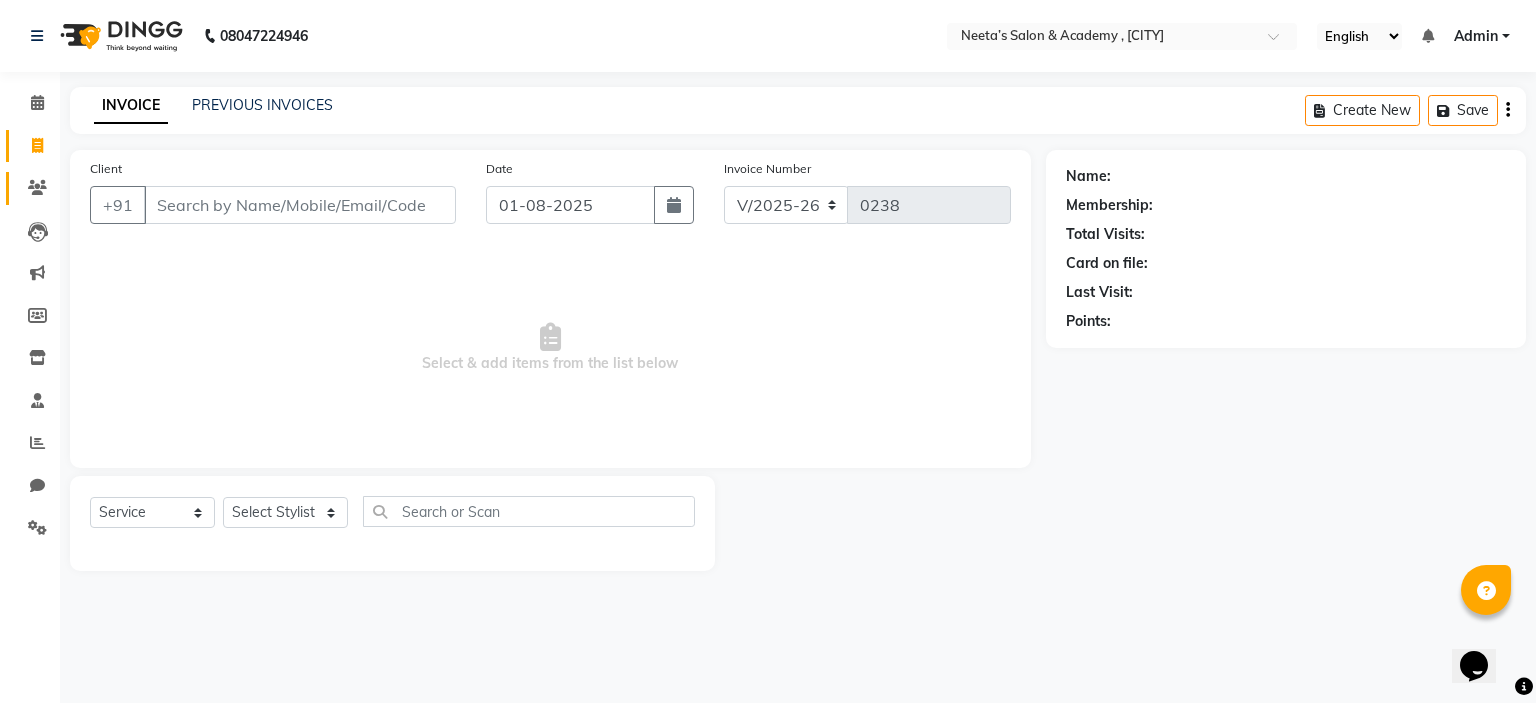 click on "Clients" 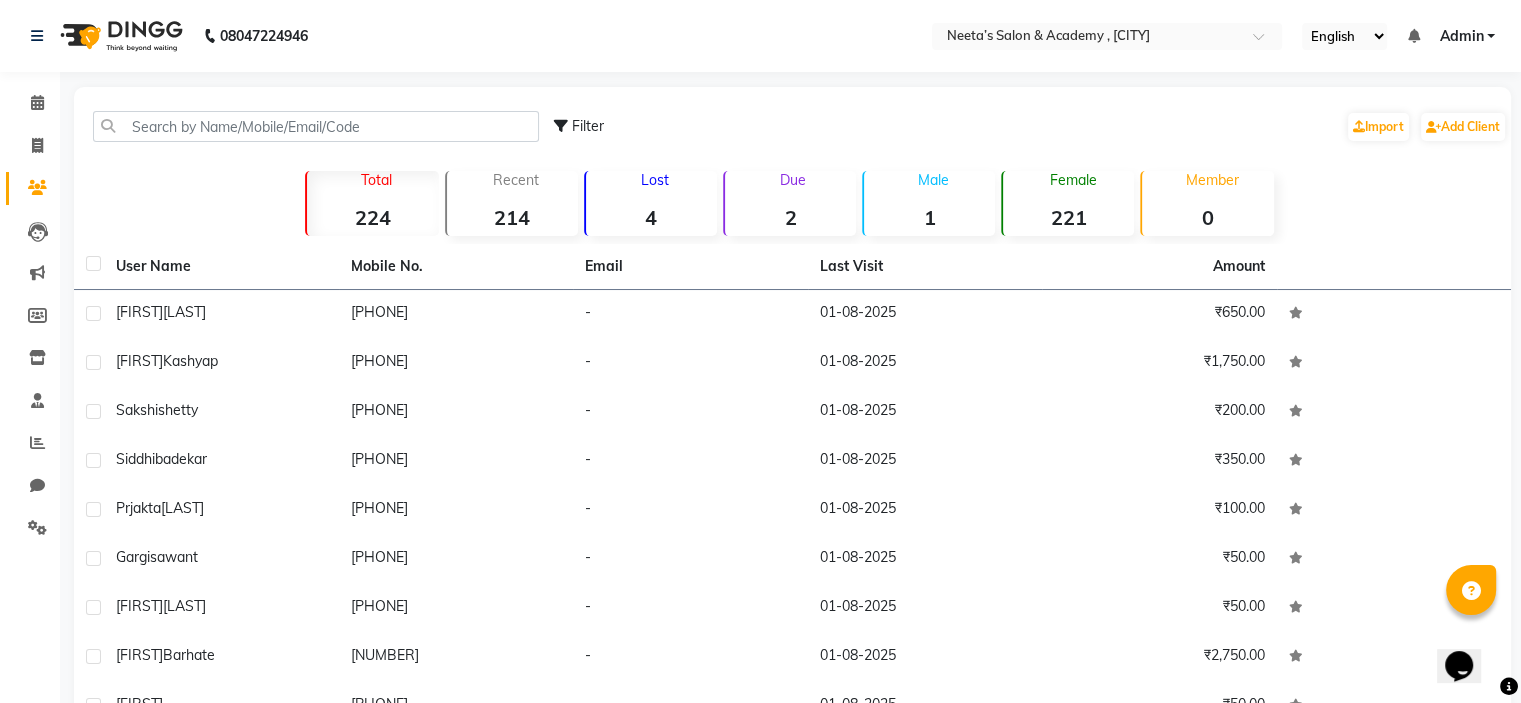 click on "Invoice" 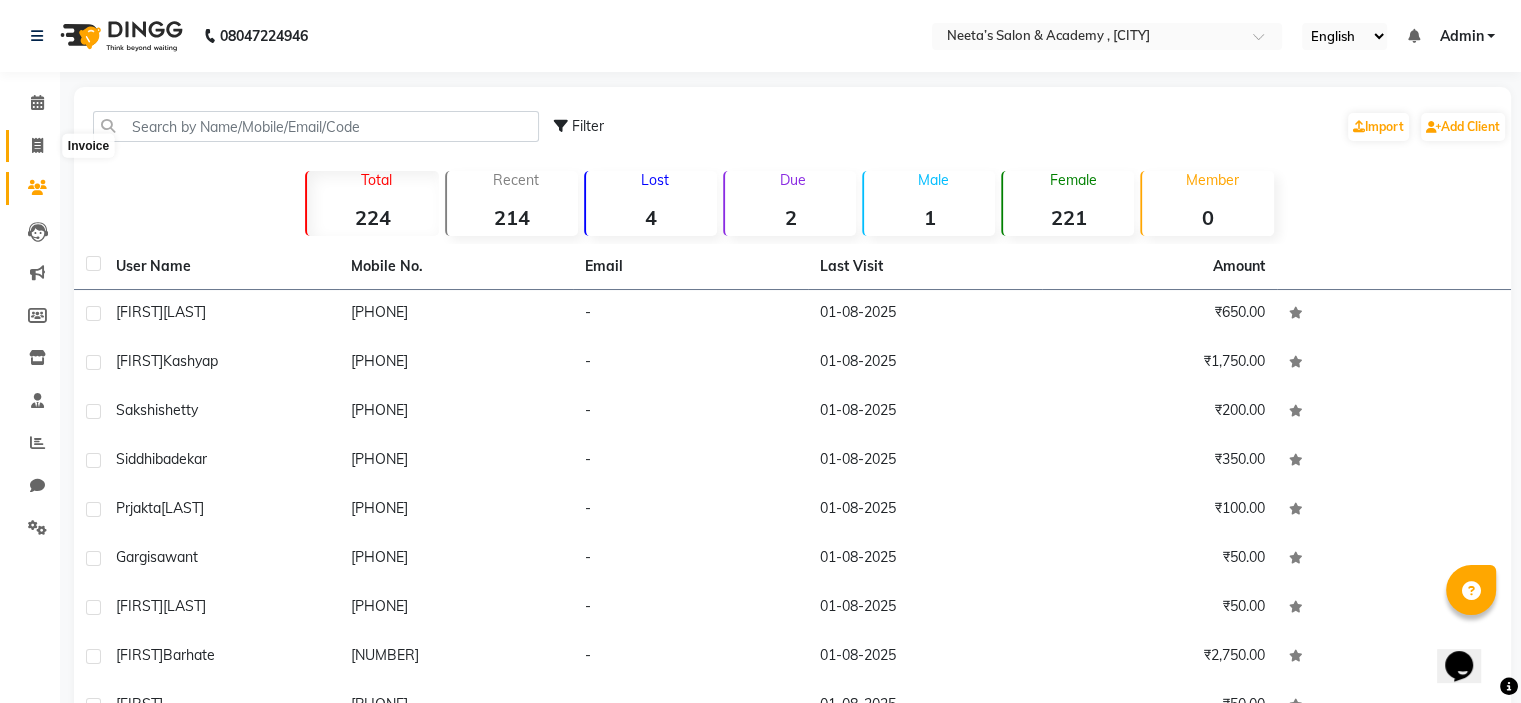 click 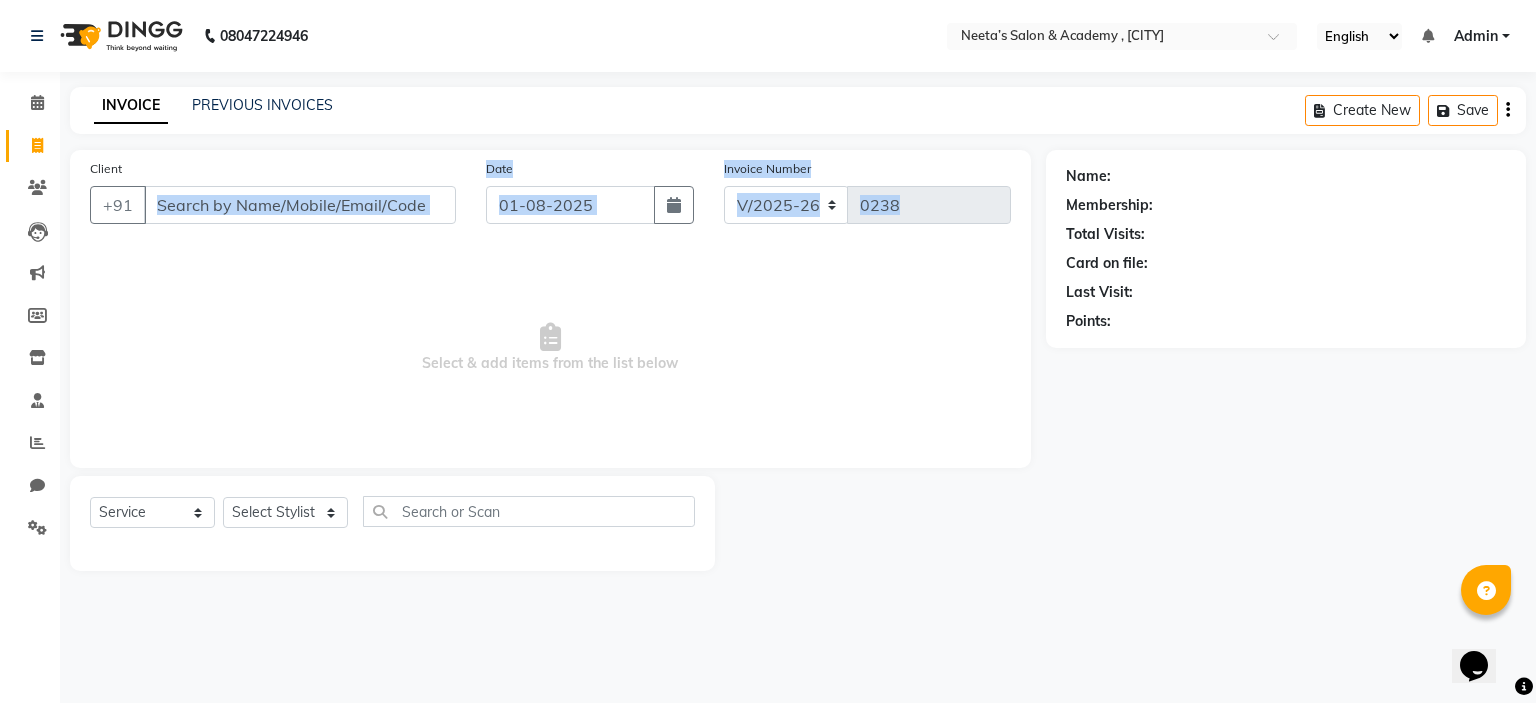 drag, startPoint x: 191, startPoint y: 259, endPoint x: 234, endPoint y: 196, distance: 76.27582 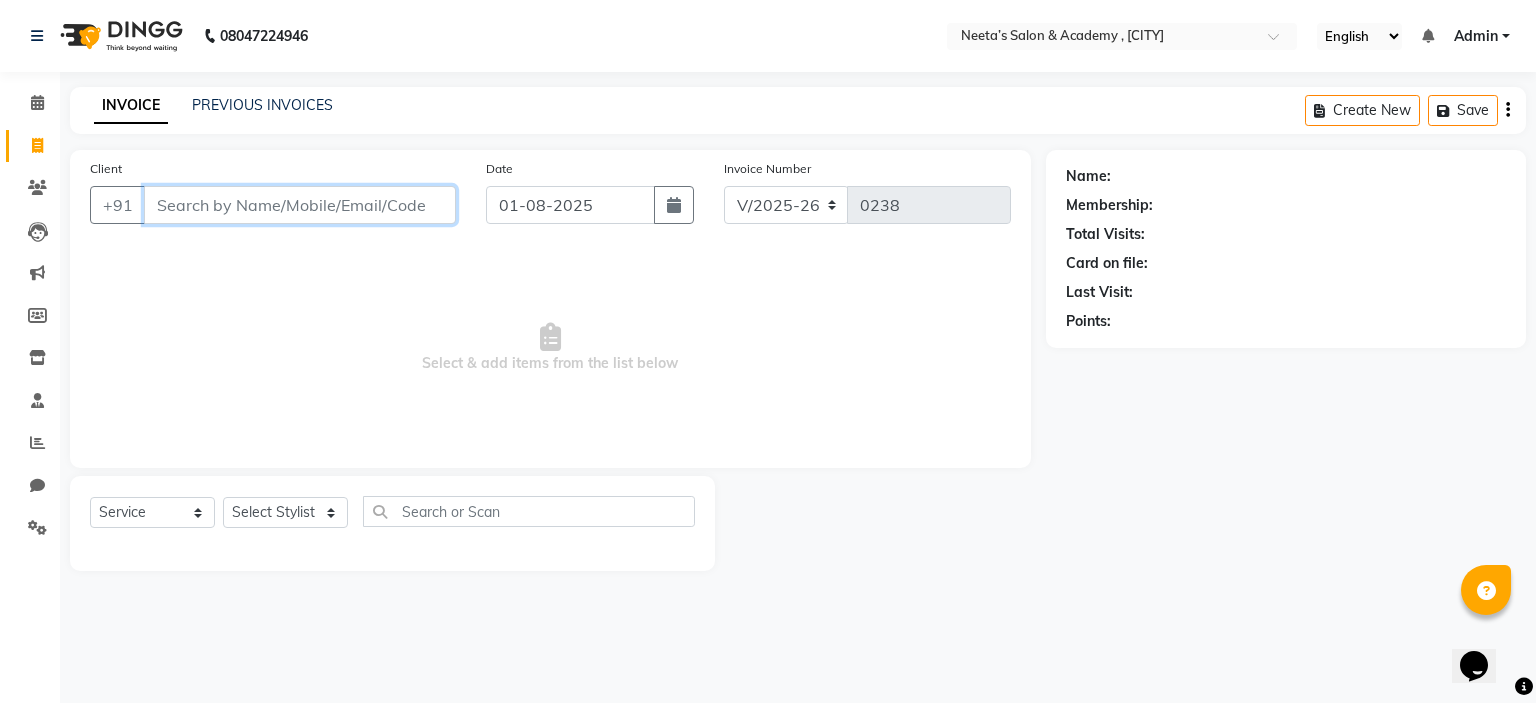 click on "Client" at bounding box center [300, 205] 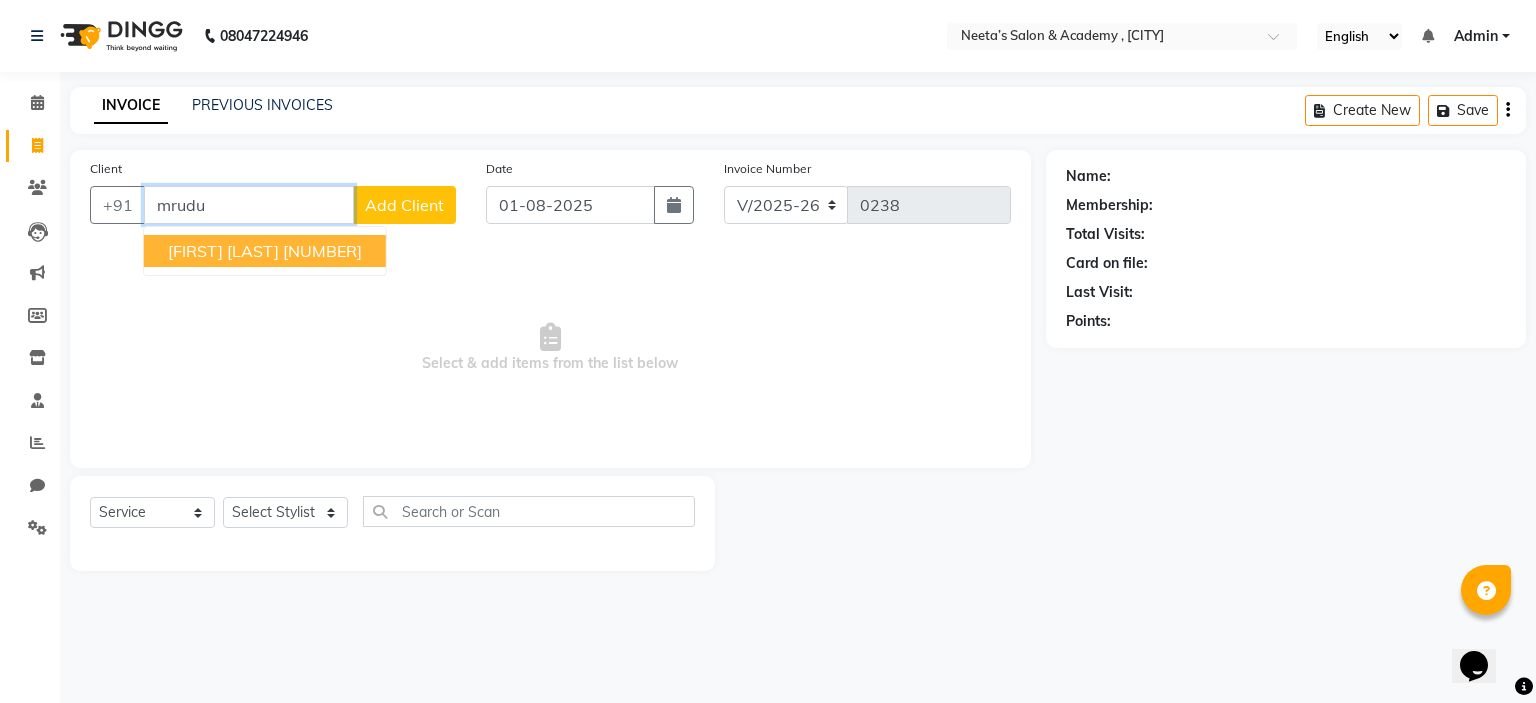 click on "[NUMBER]" at bounding box center [322, 251] 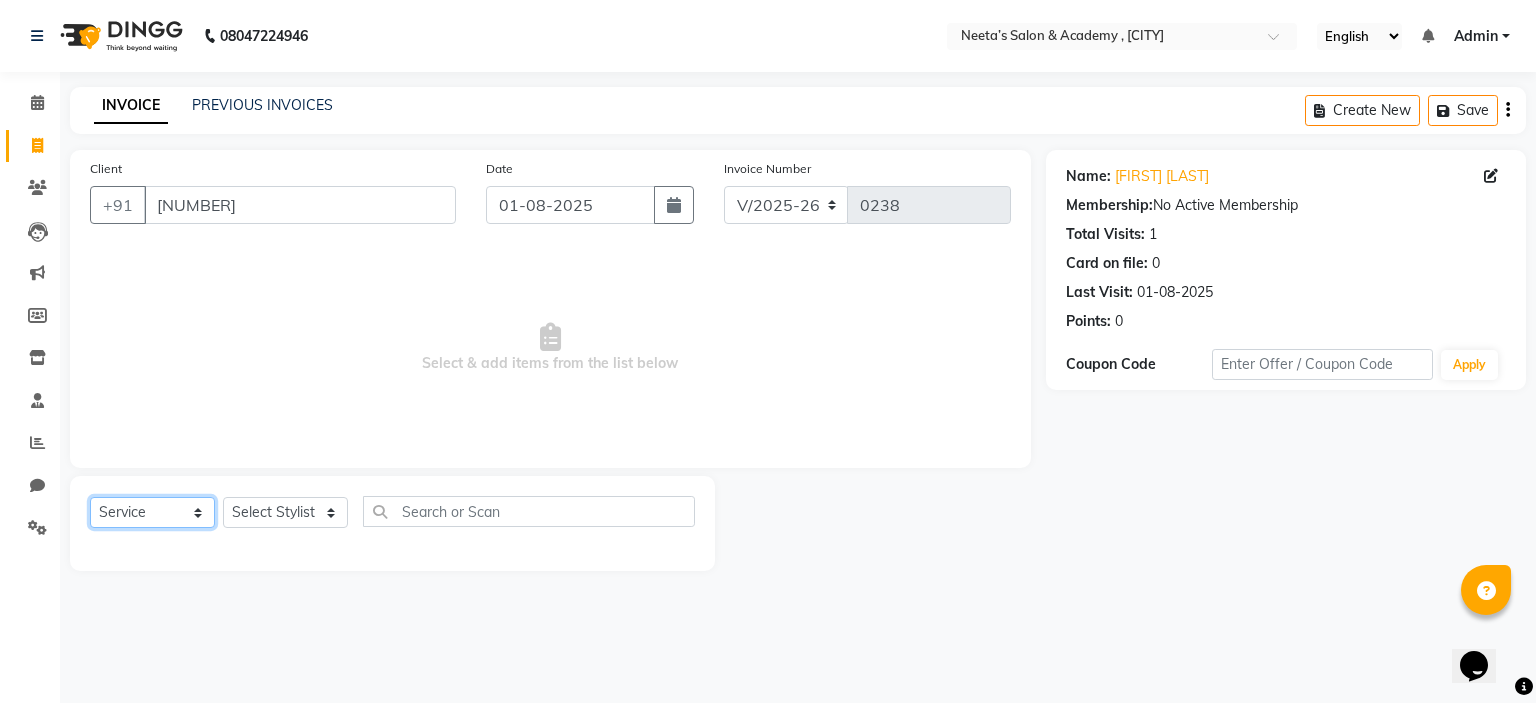 click on "Select  Service  Product  Membership  Package Voucher Prepaid Gift Card" 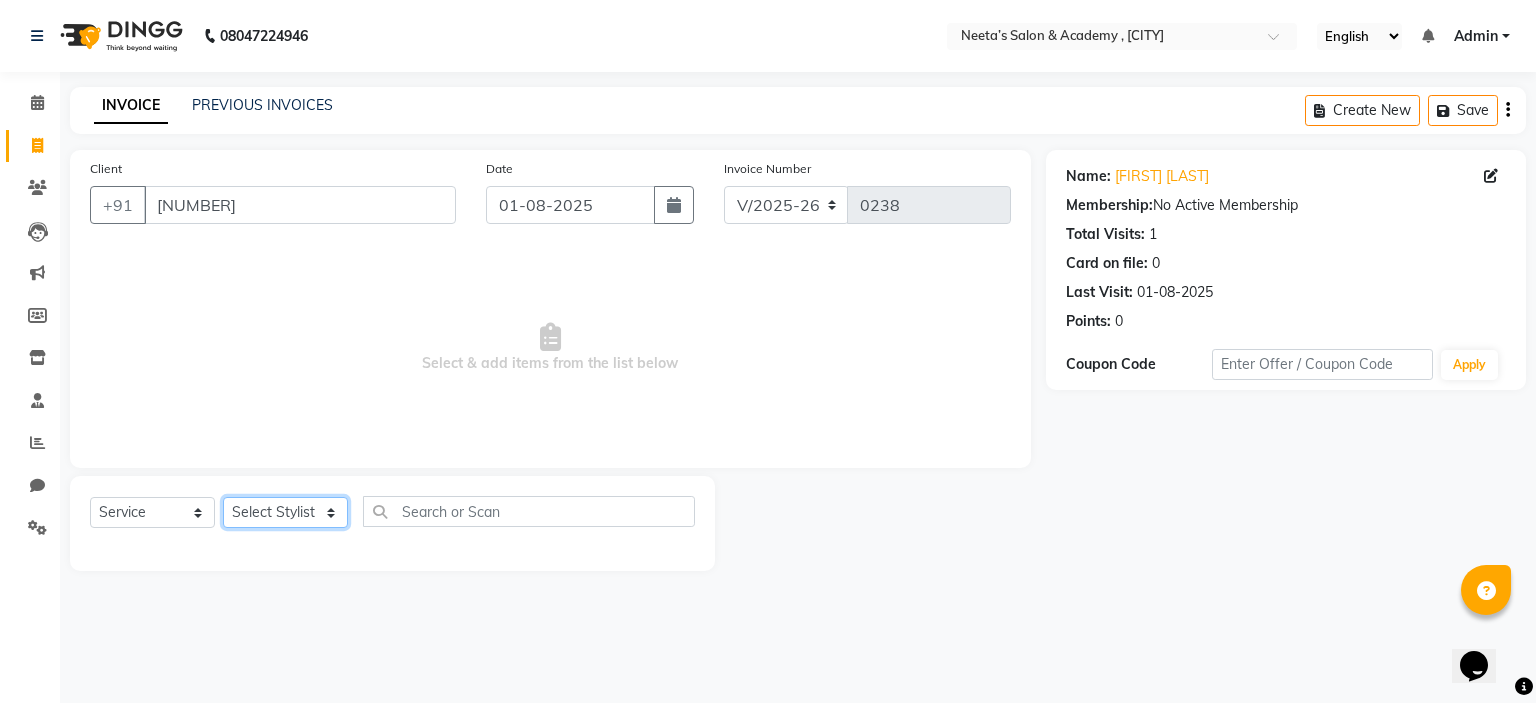 click on "Select Stylist  [FIRST] (Owner) [FIRST] [FIRST] [FIRST] [FIRST] [FIRST] [FIRST] [FIRST] [FIRST] [FIRST]" 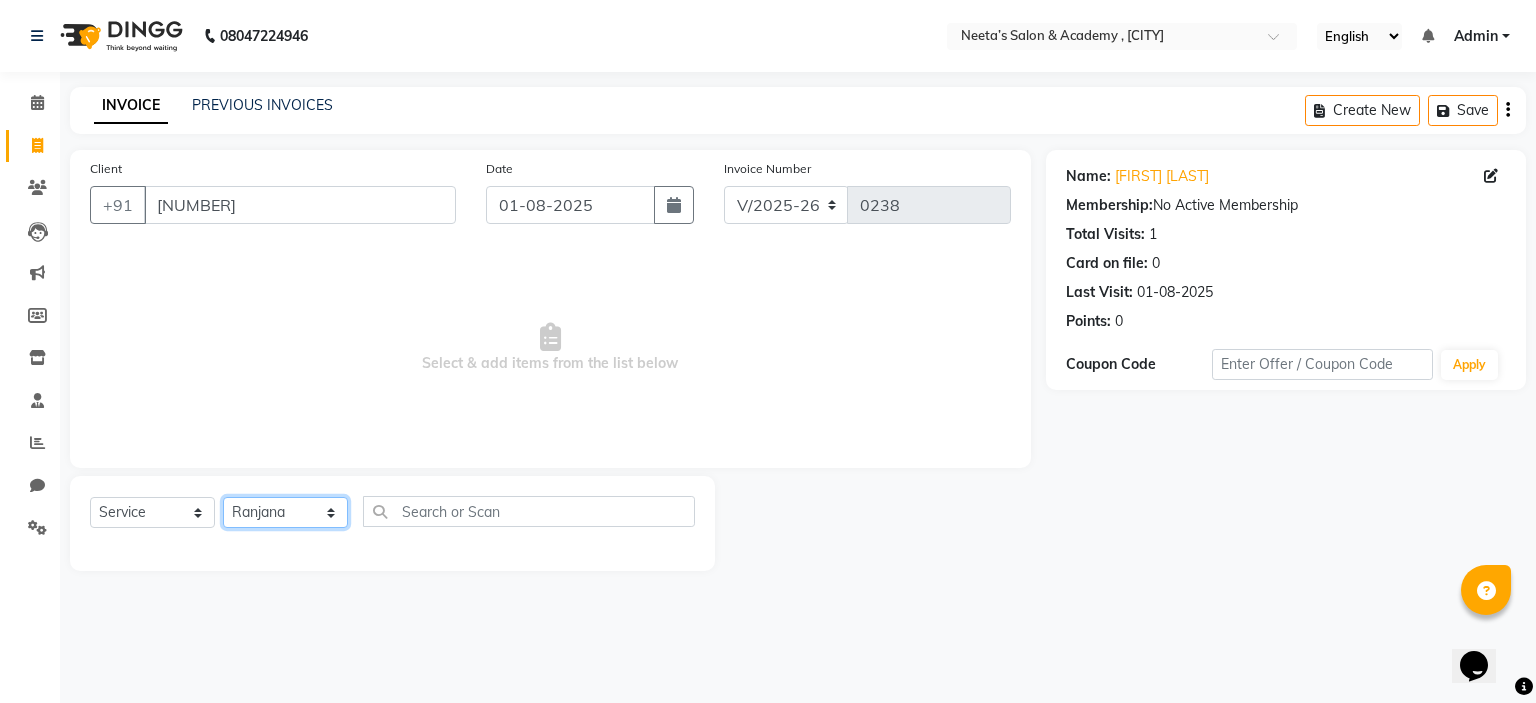 click on "Select Stylist  [FIRST] (Owner) [FIRST] [FIRST] [FIRST] [FIRST] [FIRST] [FIRST] [FIRST] [FIRST] [FIRST]" 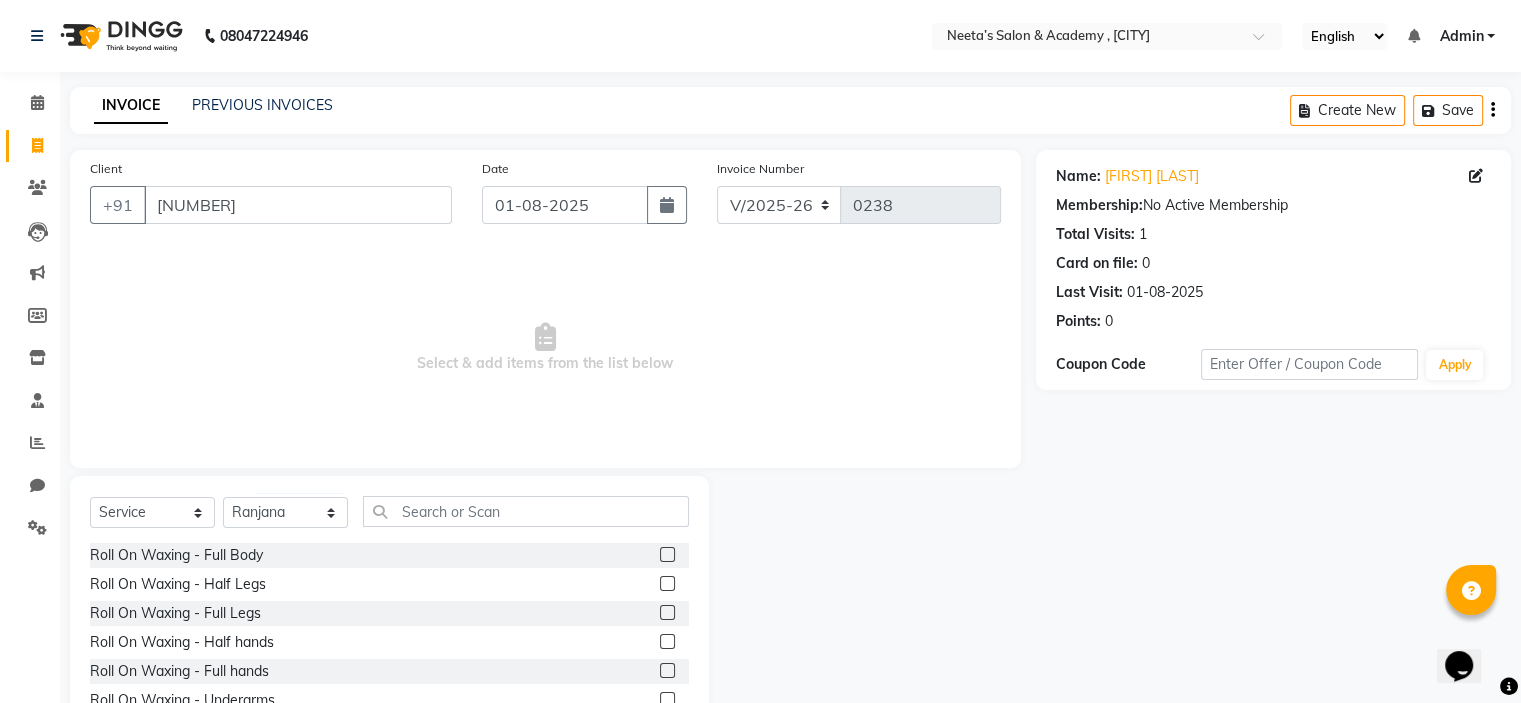 click 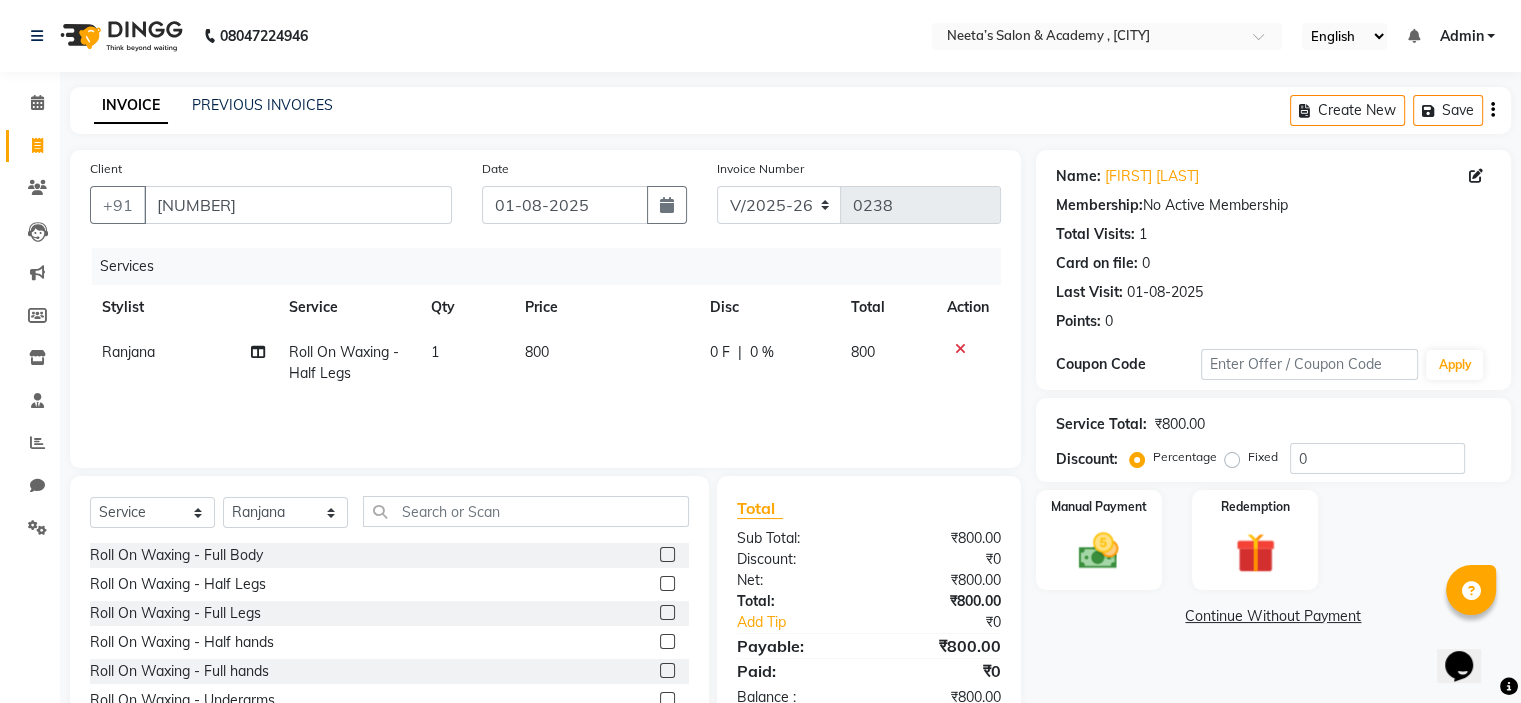 scroll, scrollTop: 98, scrollLeft: 0, axis: vertical 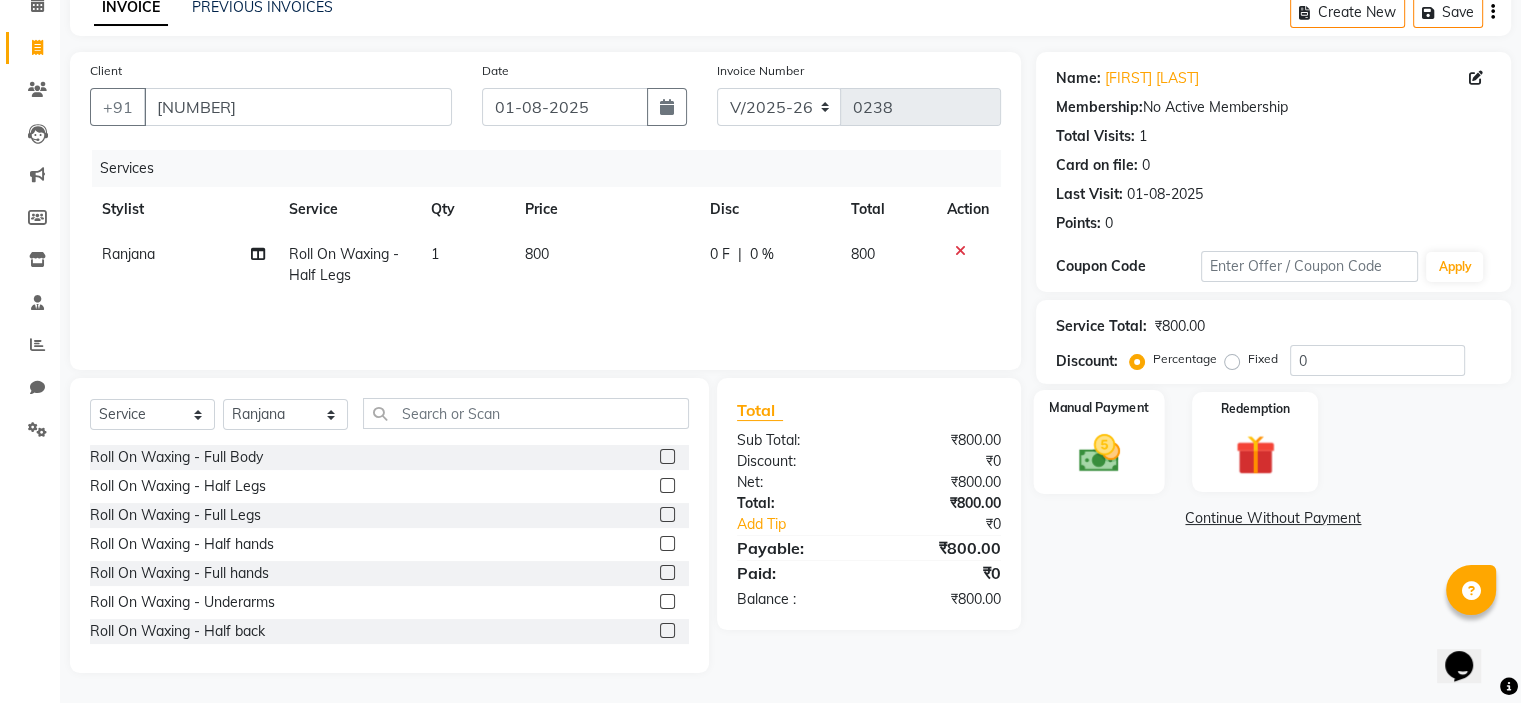 click 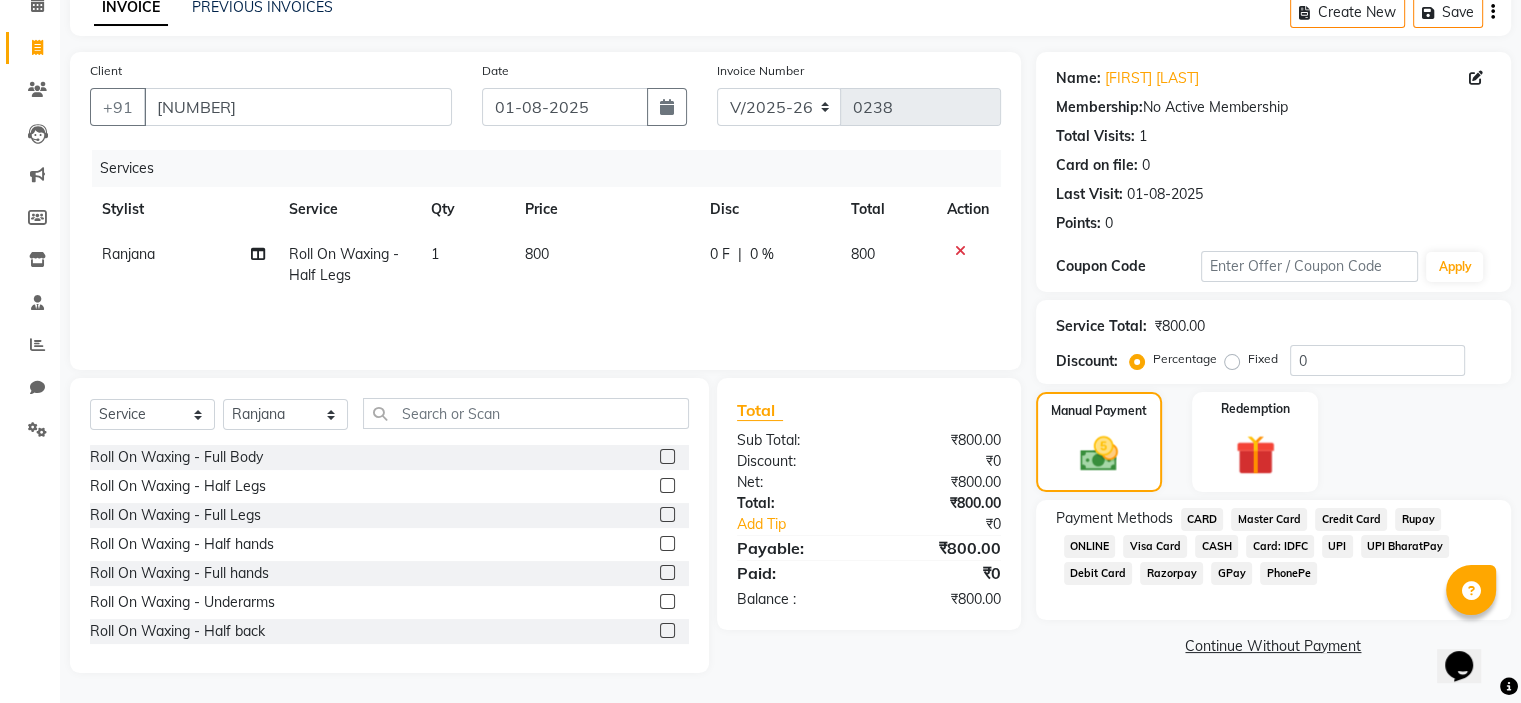 click on "Payment Methods  CARD   Master Card   Credit Card   Rupay   ONLINE   Visa Card   CASH   Card: IDFC   UPI   UPI BharatPay   Debit Card   Razorpay   GPay   PhonePe" 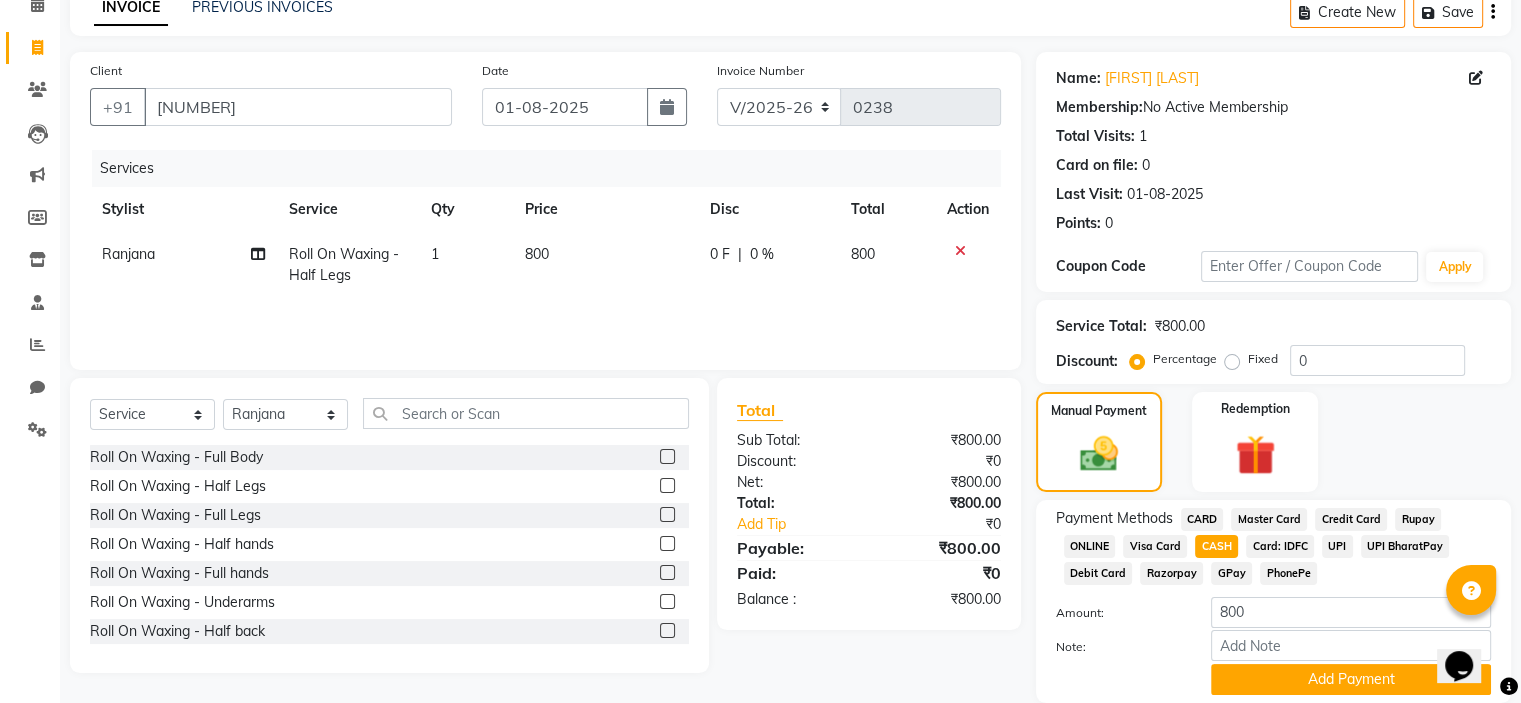 scroll, scrollTop: 172, scrollLeft: 0, axis: vertical 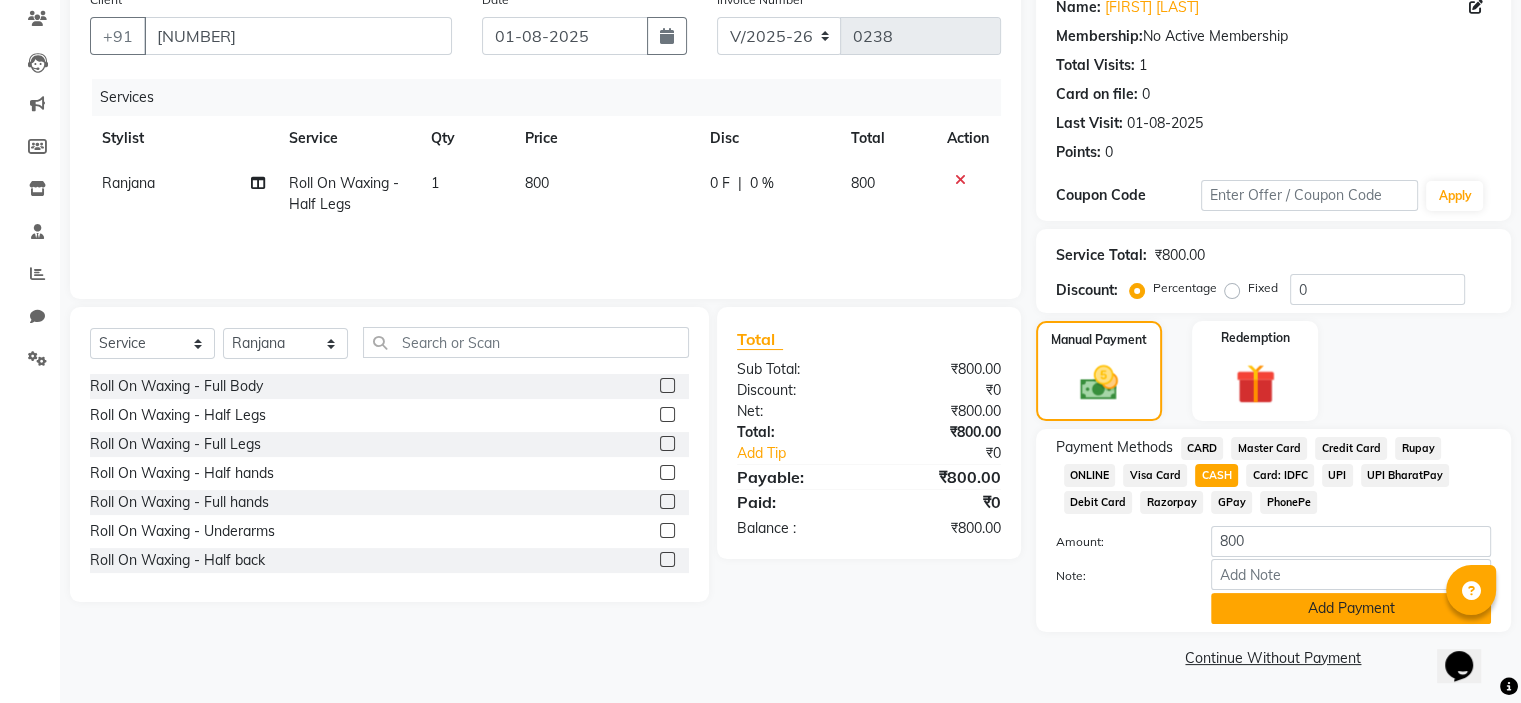 click on "Add Payment" 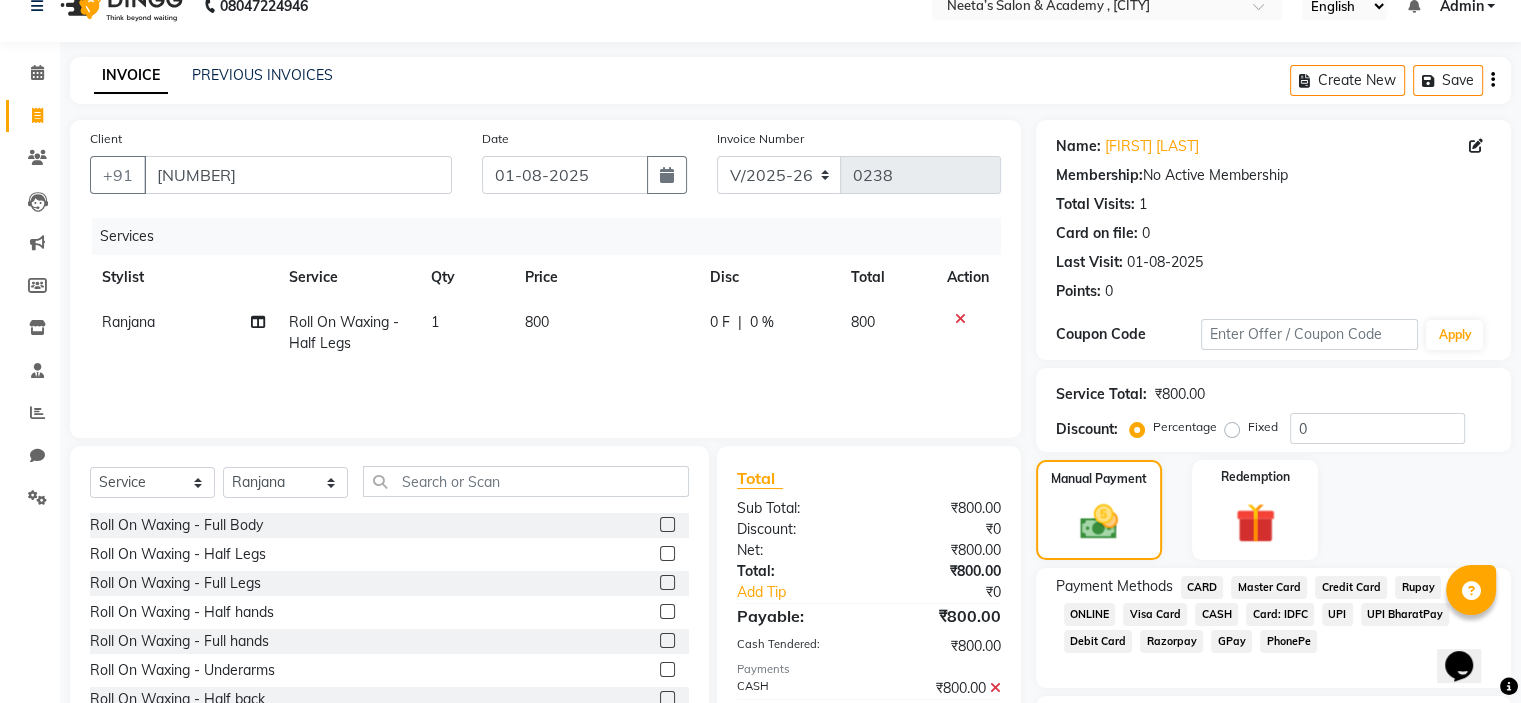 scroll, scrollTop: 0, scrollLeft: 0, axis: both 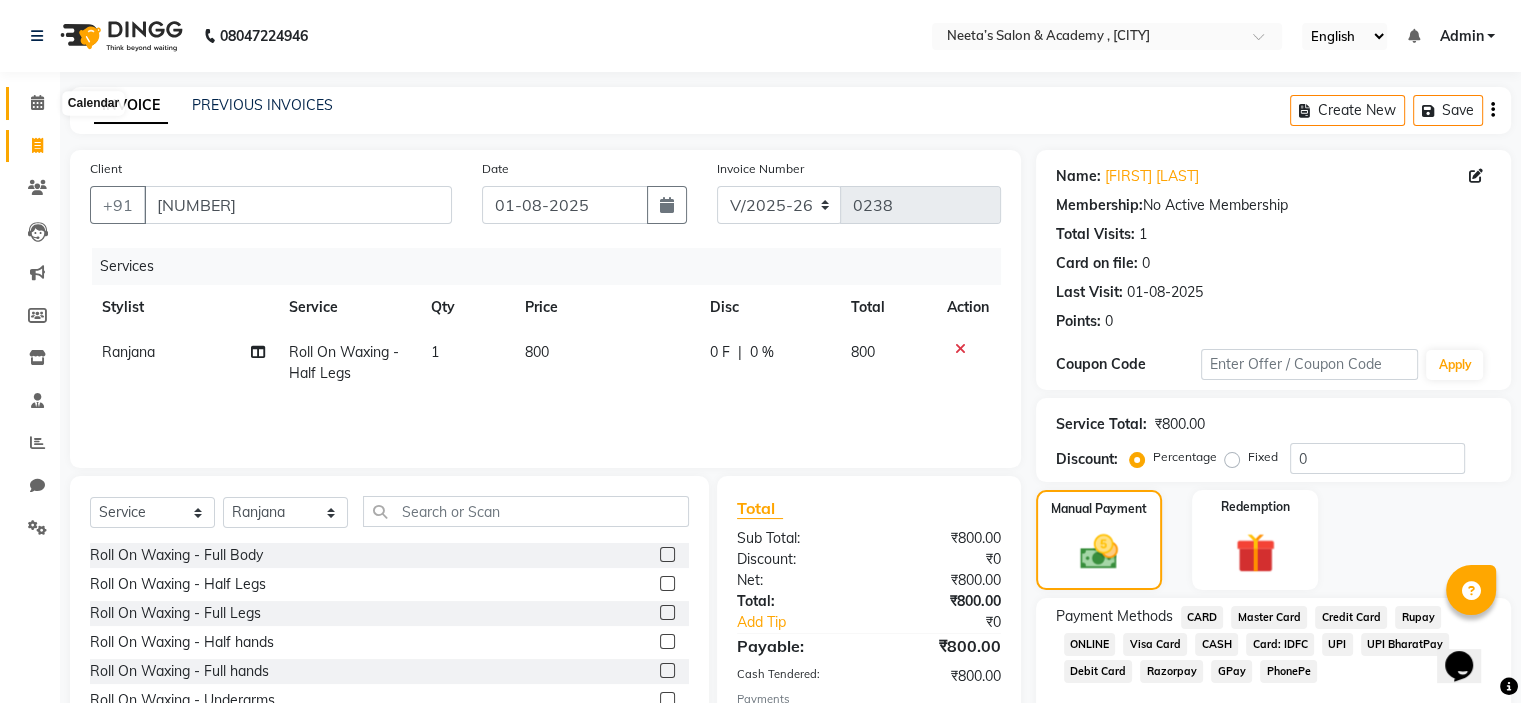 click 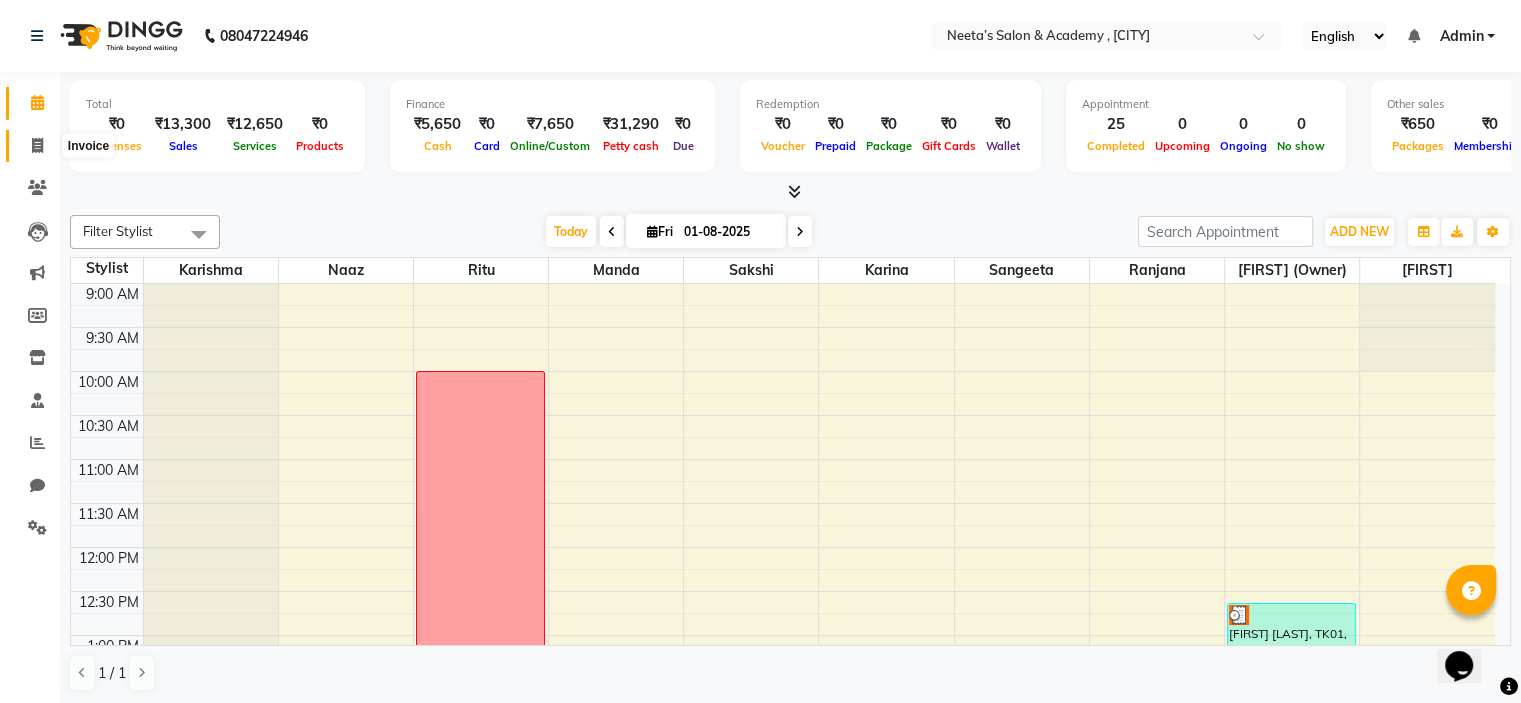 click 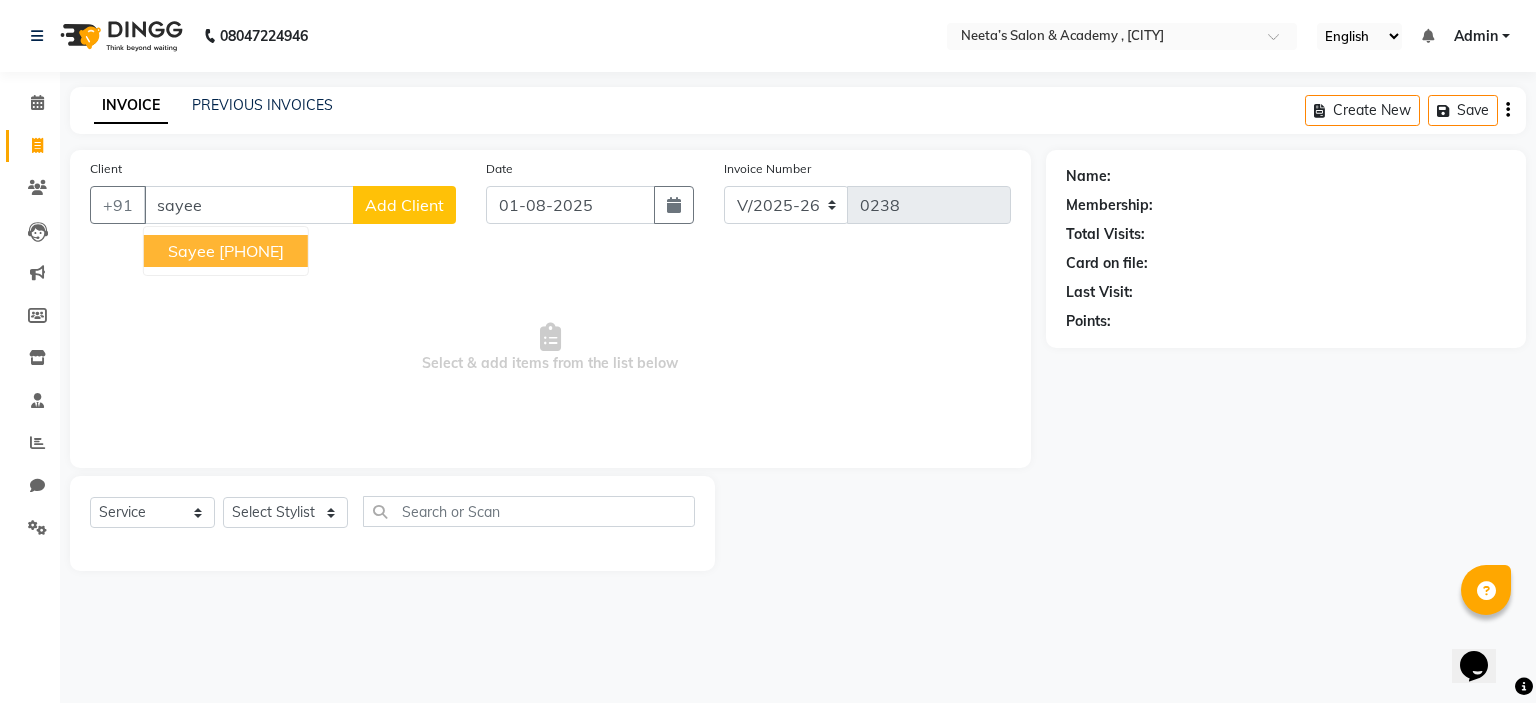 click on "[FIRST] [PHONE]" at bounding box center [226, 251] 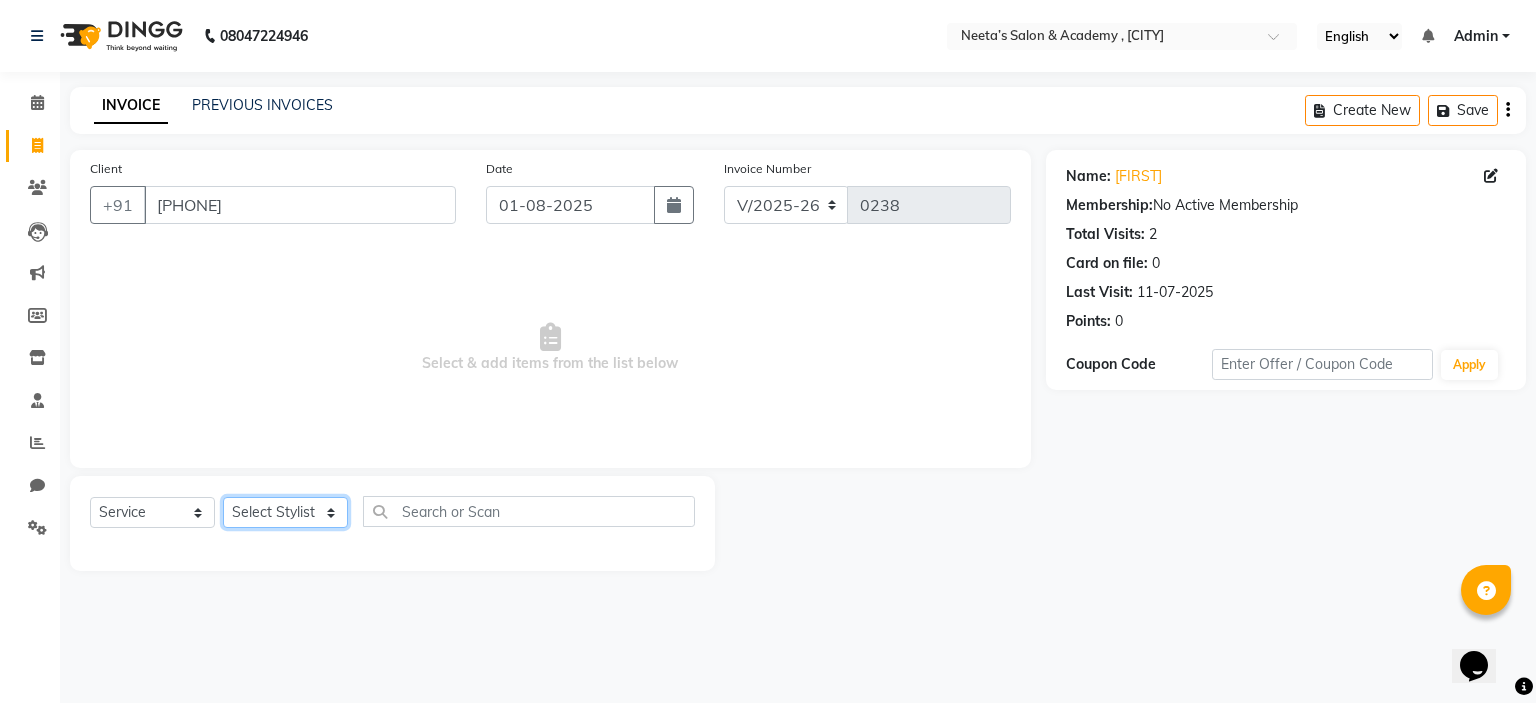 click on "Select Stylist  [FIRST] (Owner) [FIRST] [FIRST] [FIRST] [FIRST] [FIRST] [FIRST] [FIRST] [FIRST] [FIRST]" 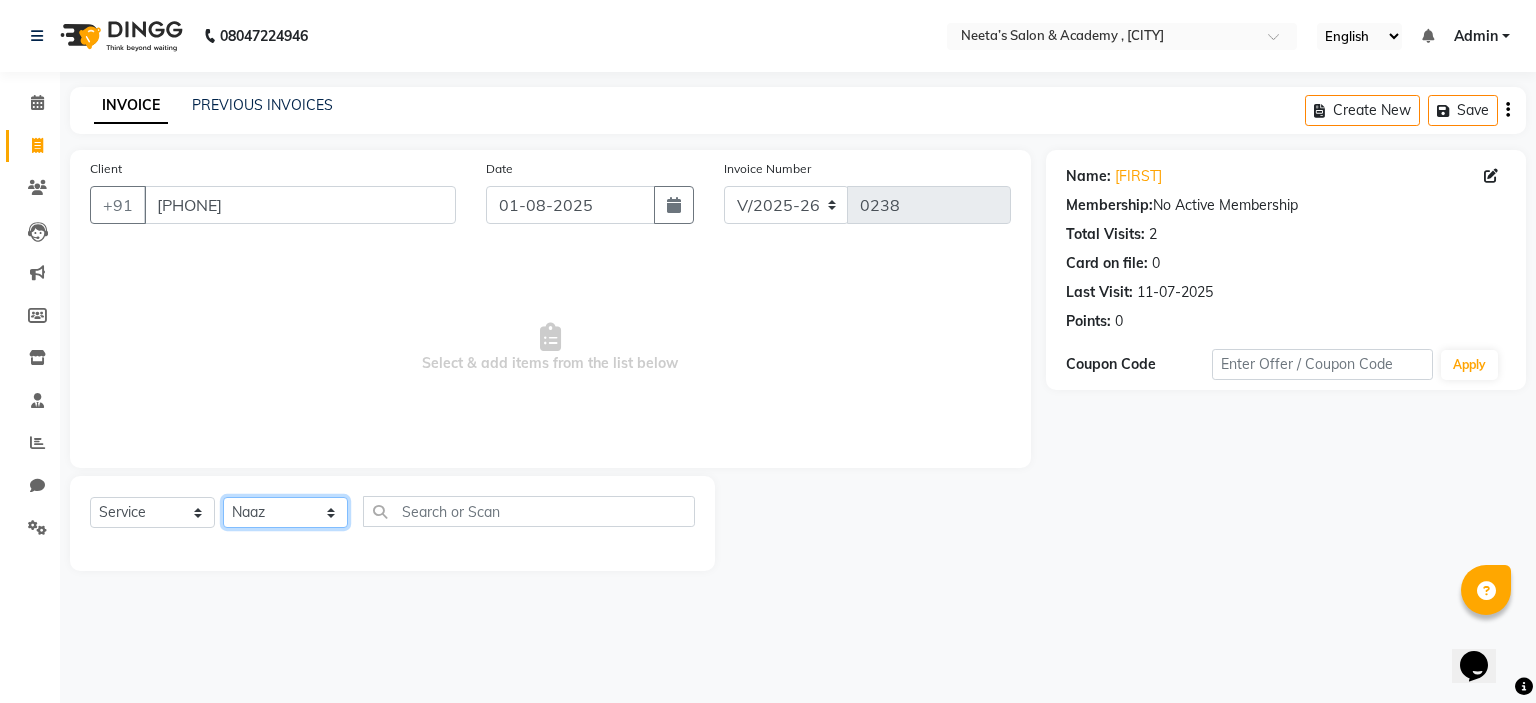 click on "Select Stylist  [FIRST] (Owner) [FIRST] [FIRST] [FIRST] [FIRST] [FIRST] [FIRST] [FIRST] [FIRST] [FIRST]" 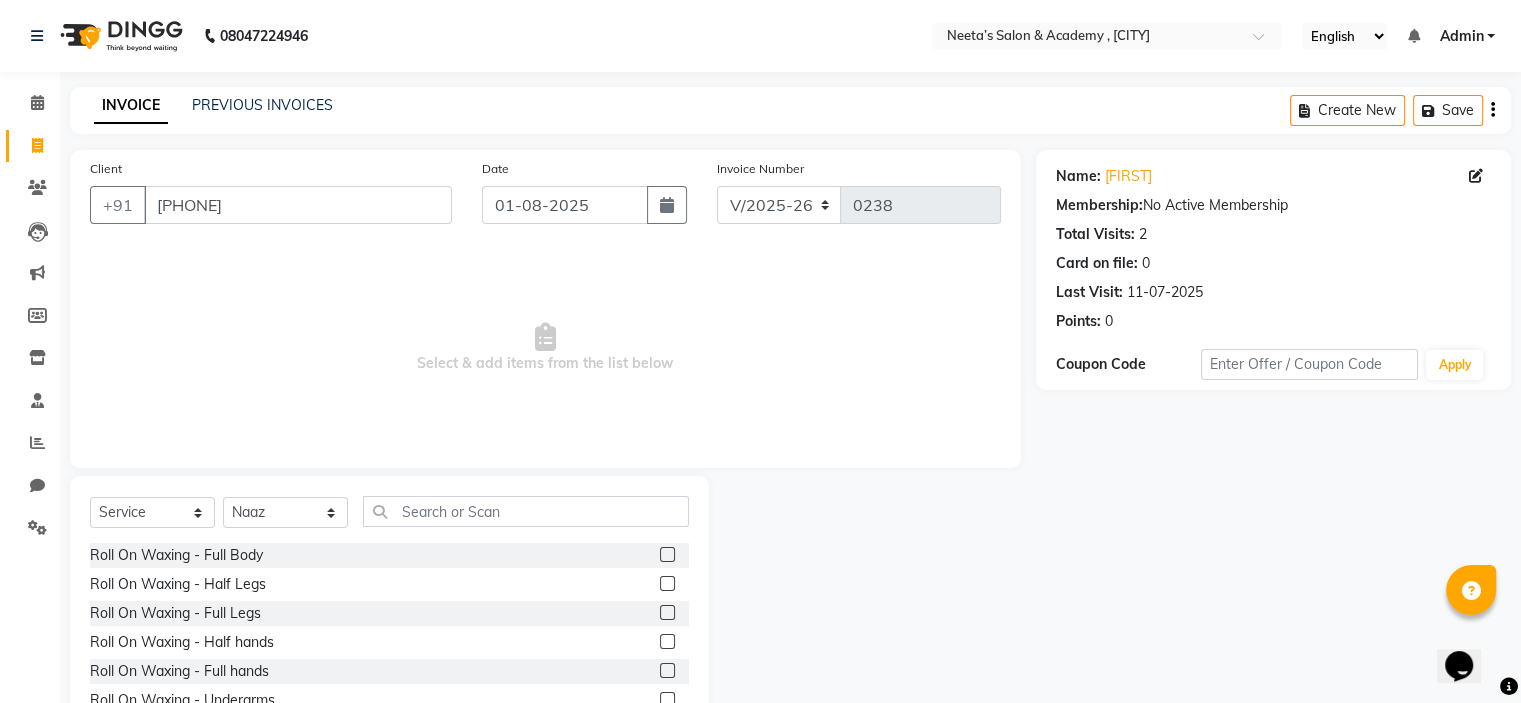 click on "Roll On Waxing - Full Body" 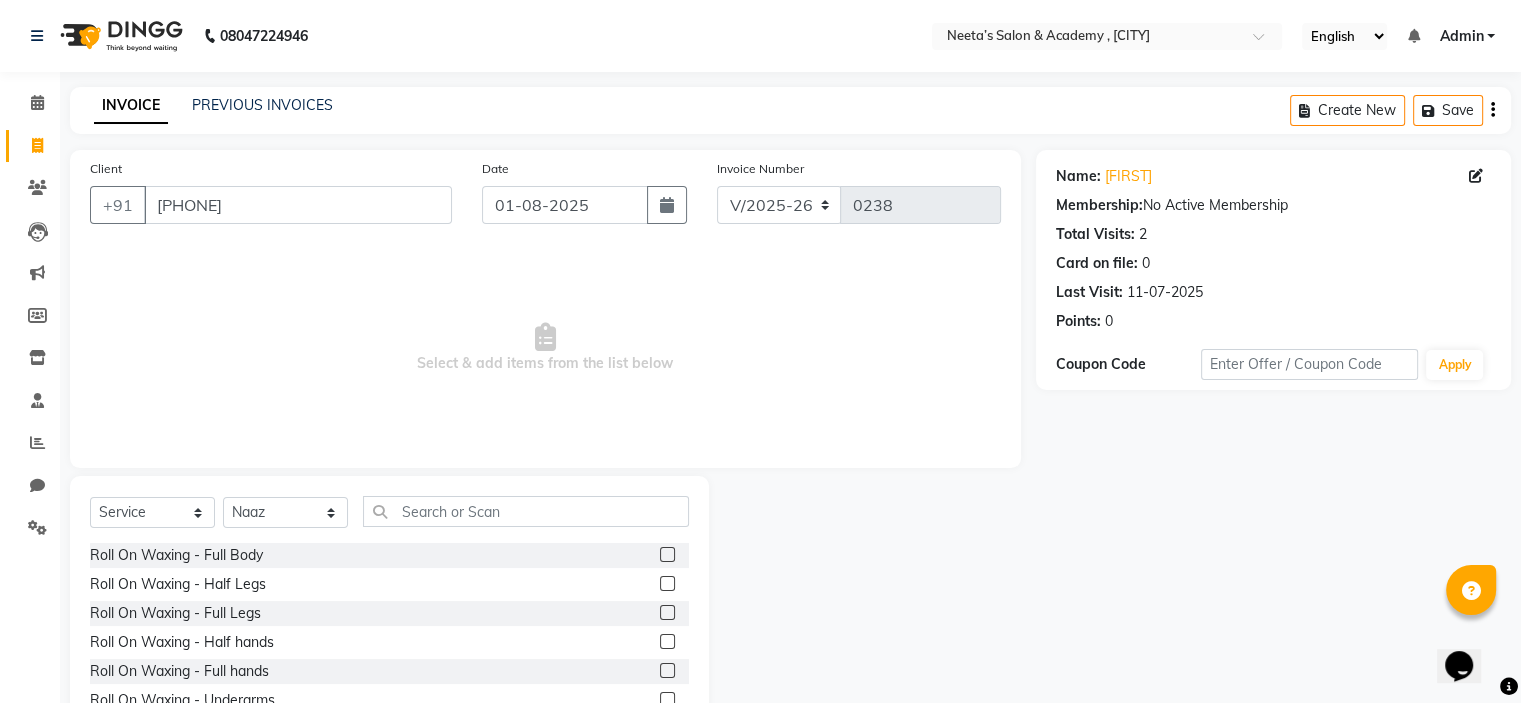 click 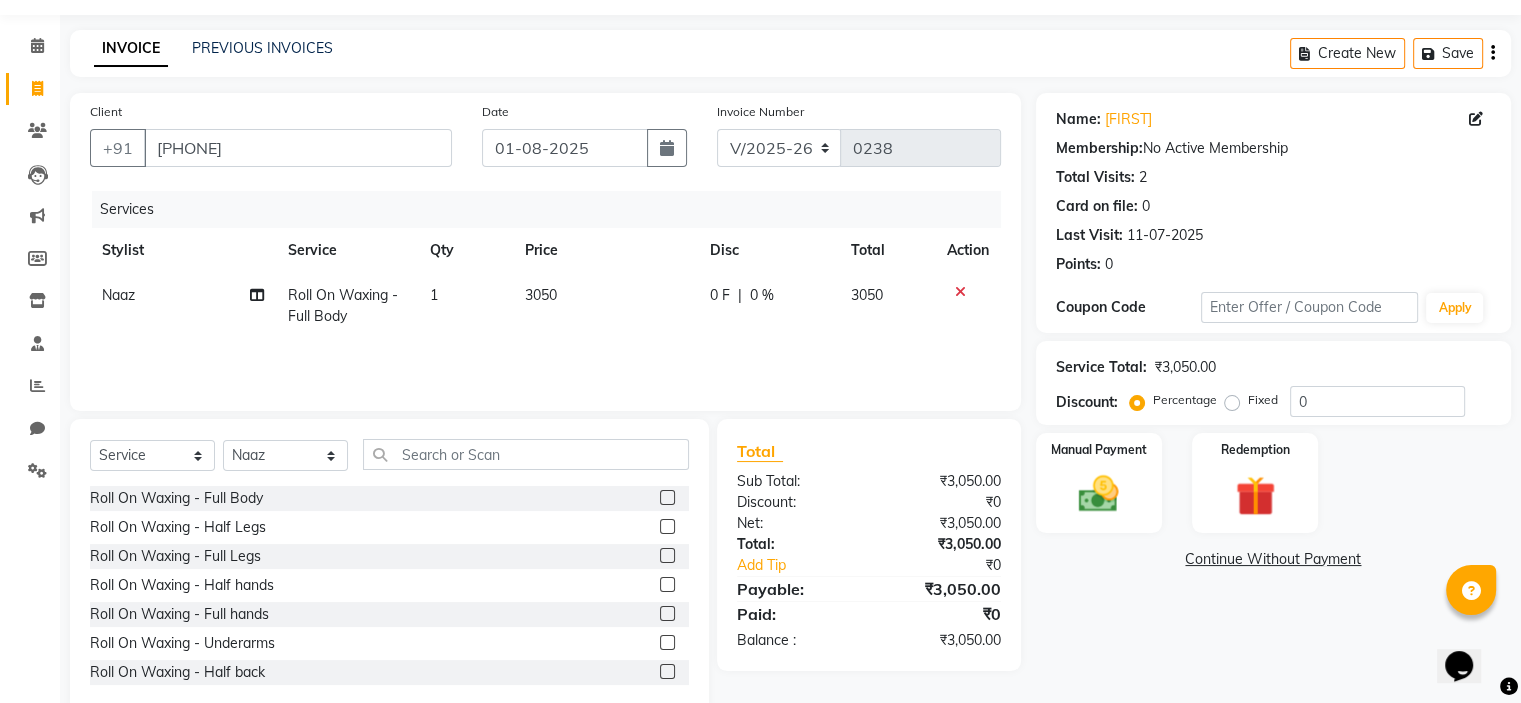 scroll, scrollTop: 41, scrollLeft: 0, axis: vertical 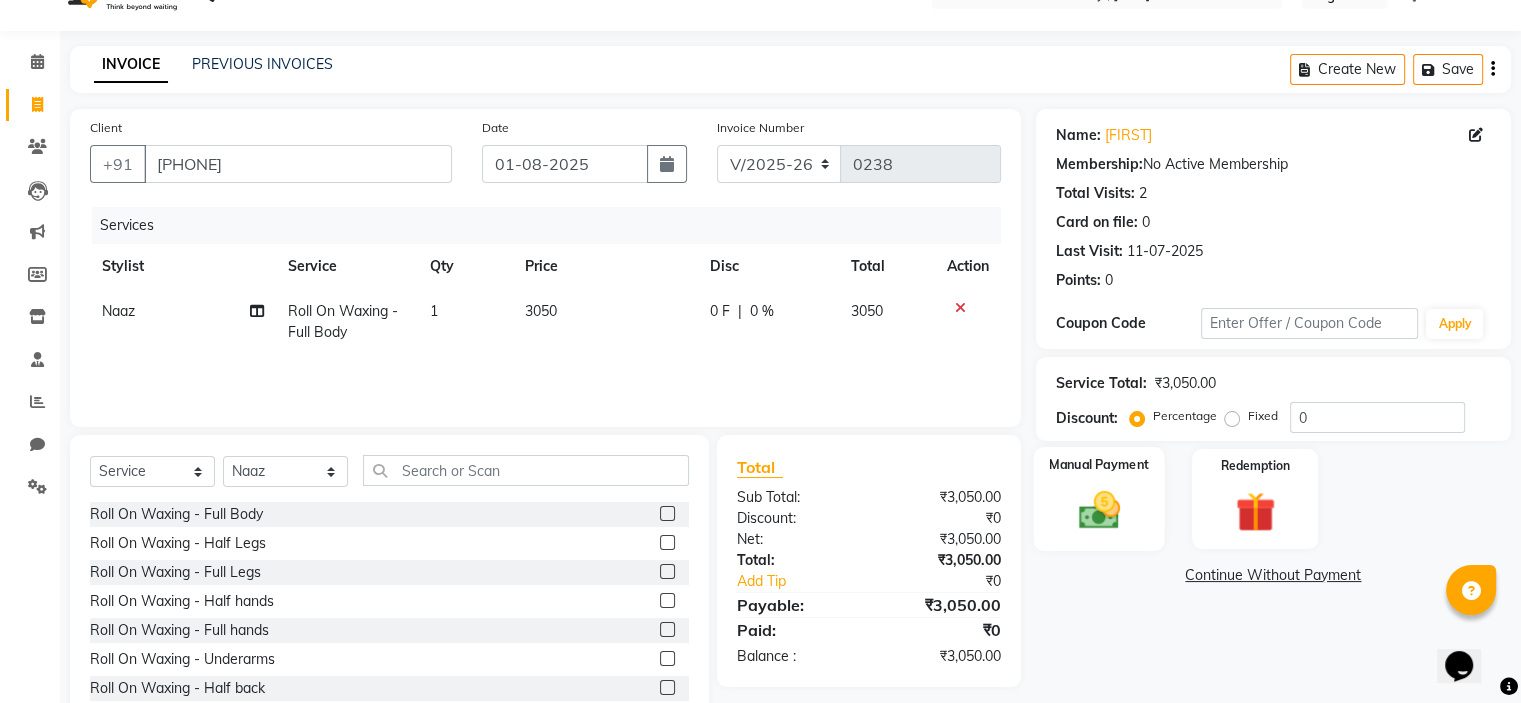 click on "Manual Payment" 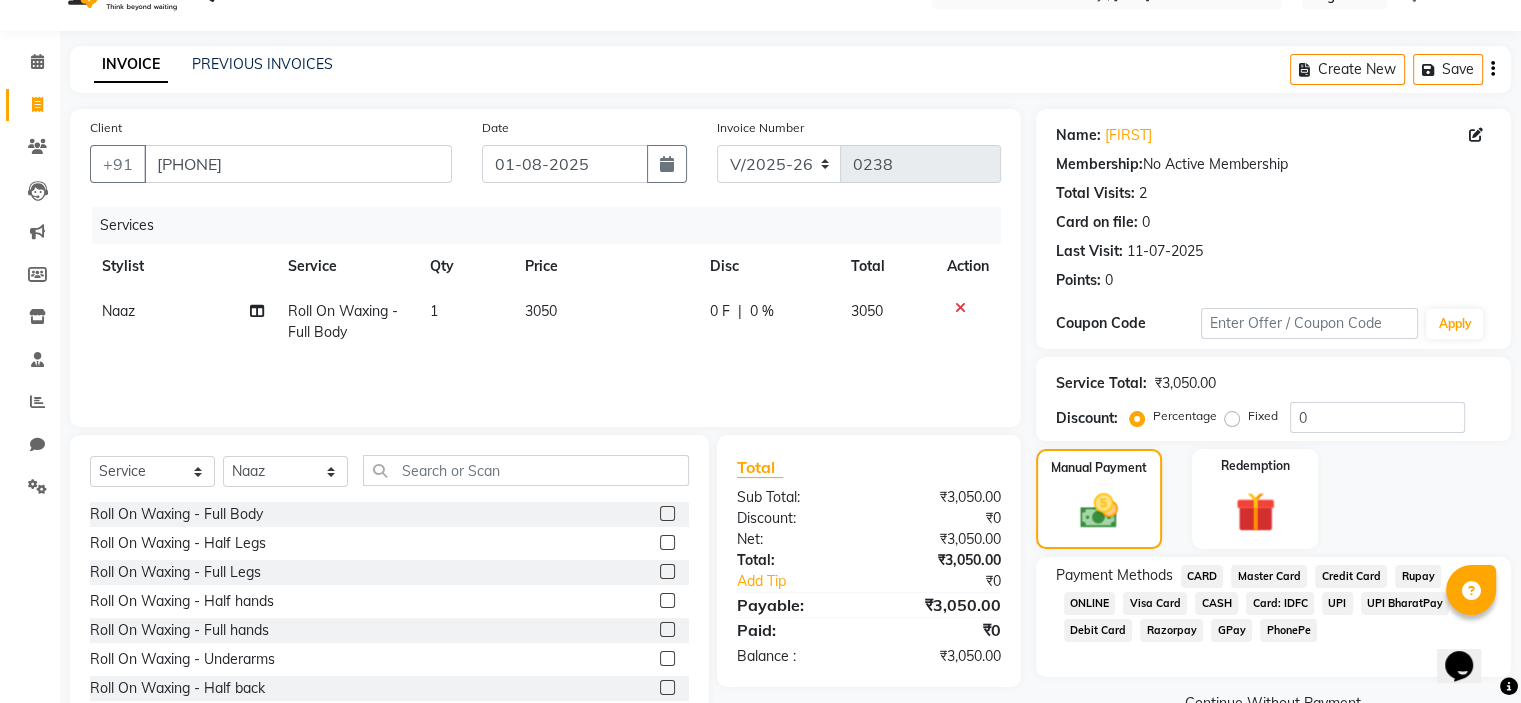 click on "CASH" 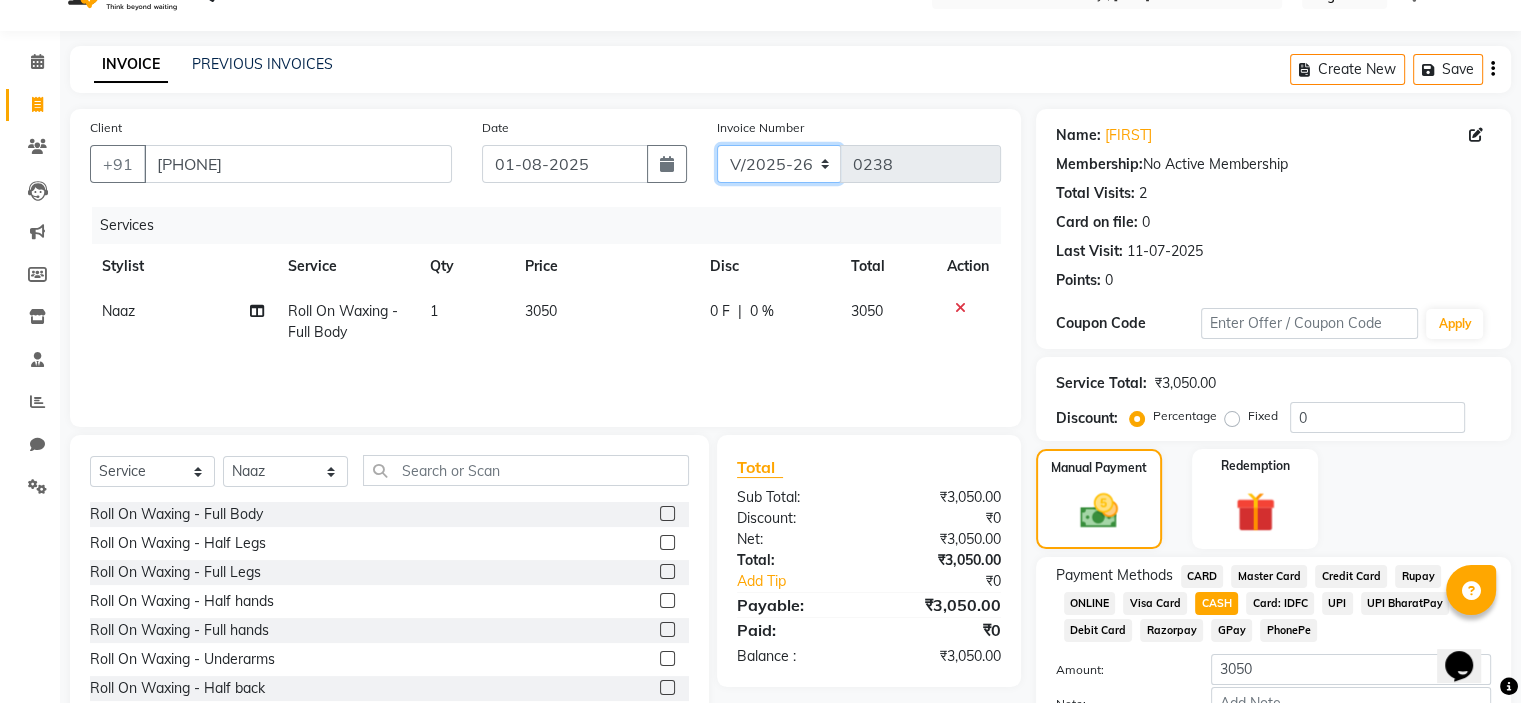 click on "V/2025 V/2025-26" 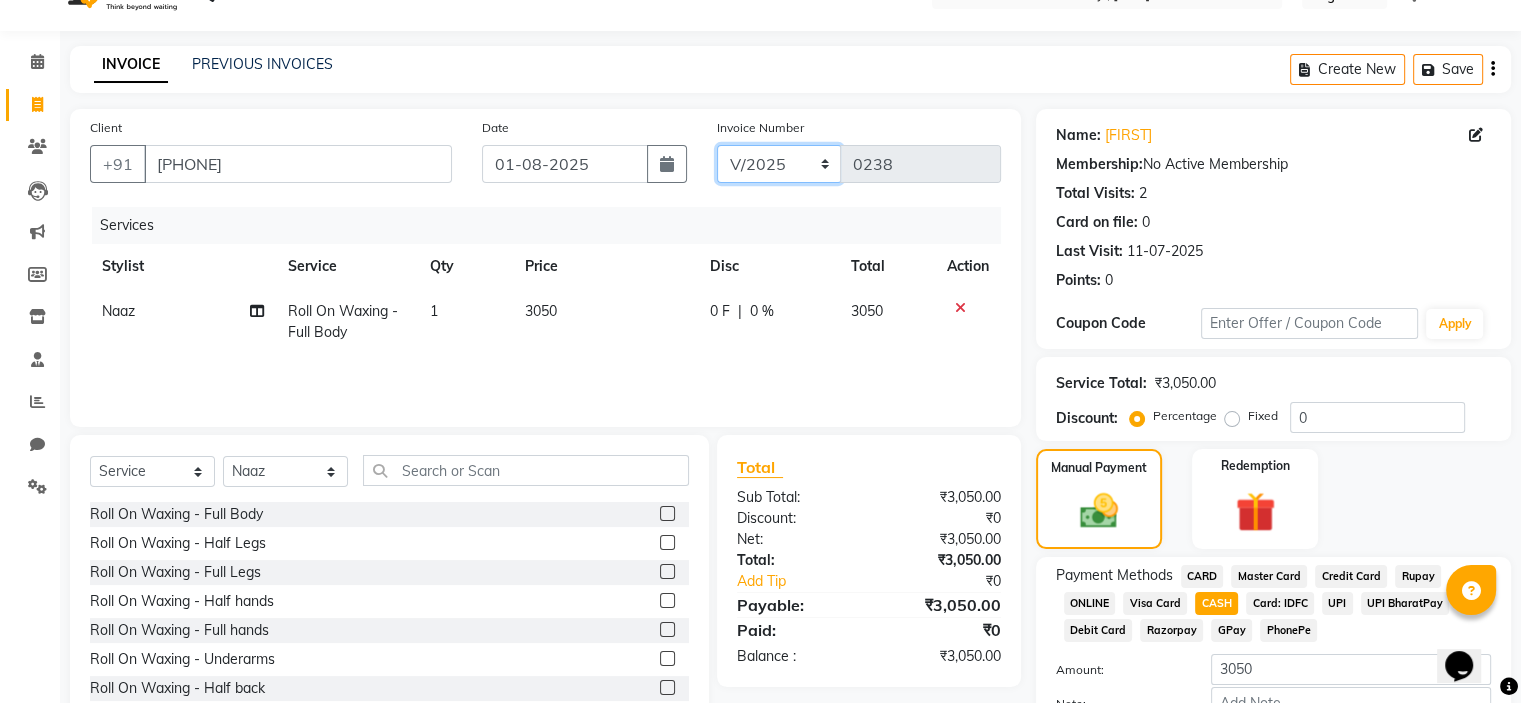 click on "V/2025 V/2025-26" 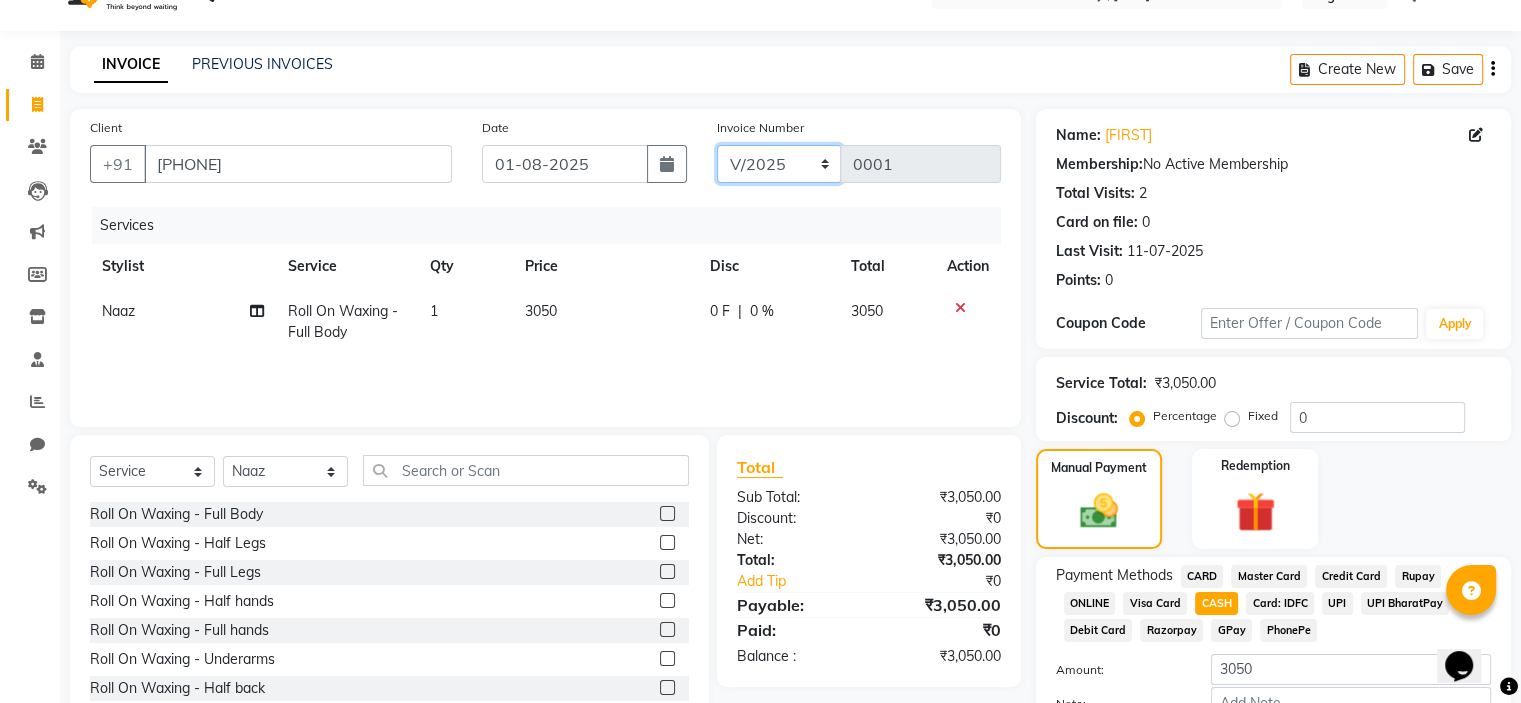 scroll, scrollTop: 172, scrollLeft: 0, axis: vertical 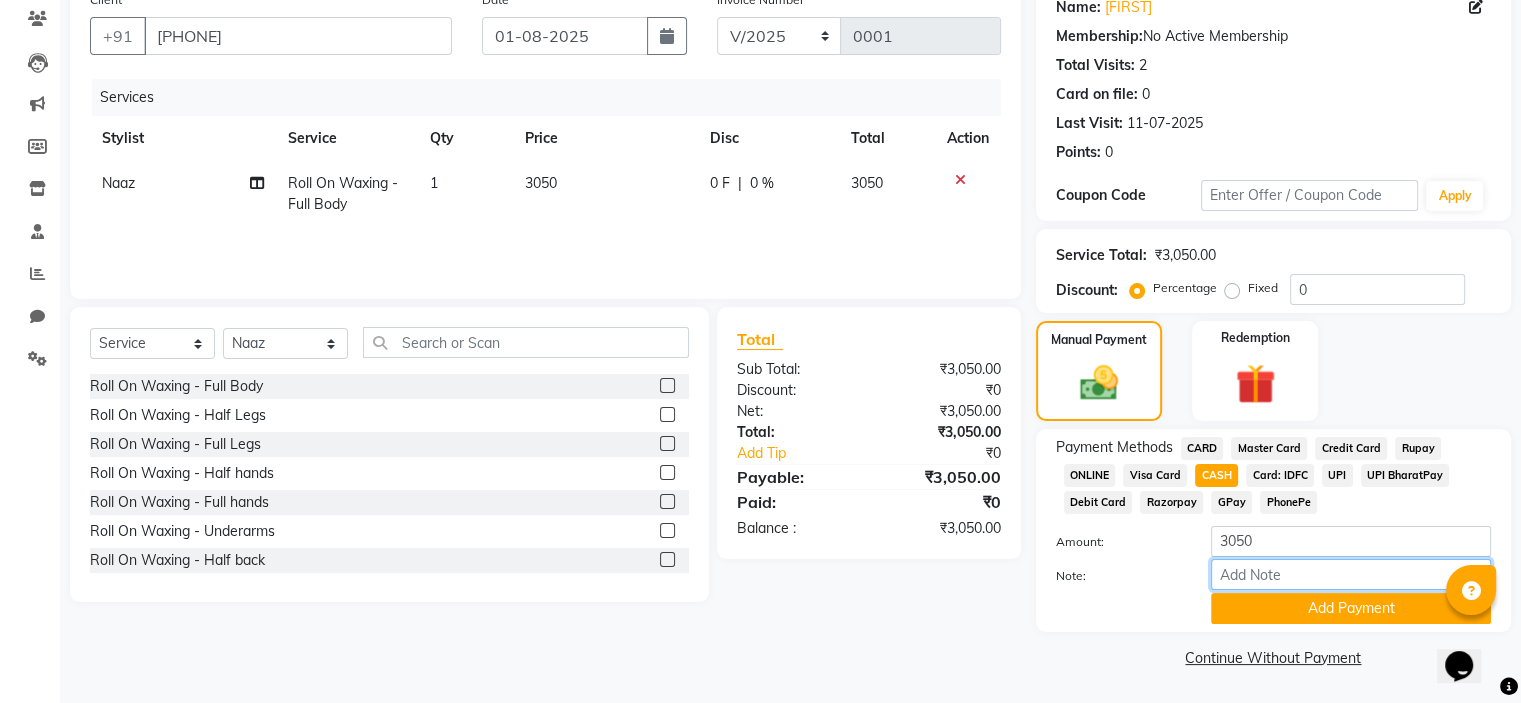 click on "Note:" at bounding box center [1351, 574] 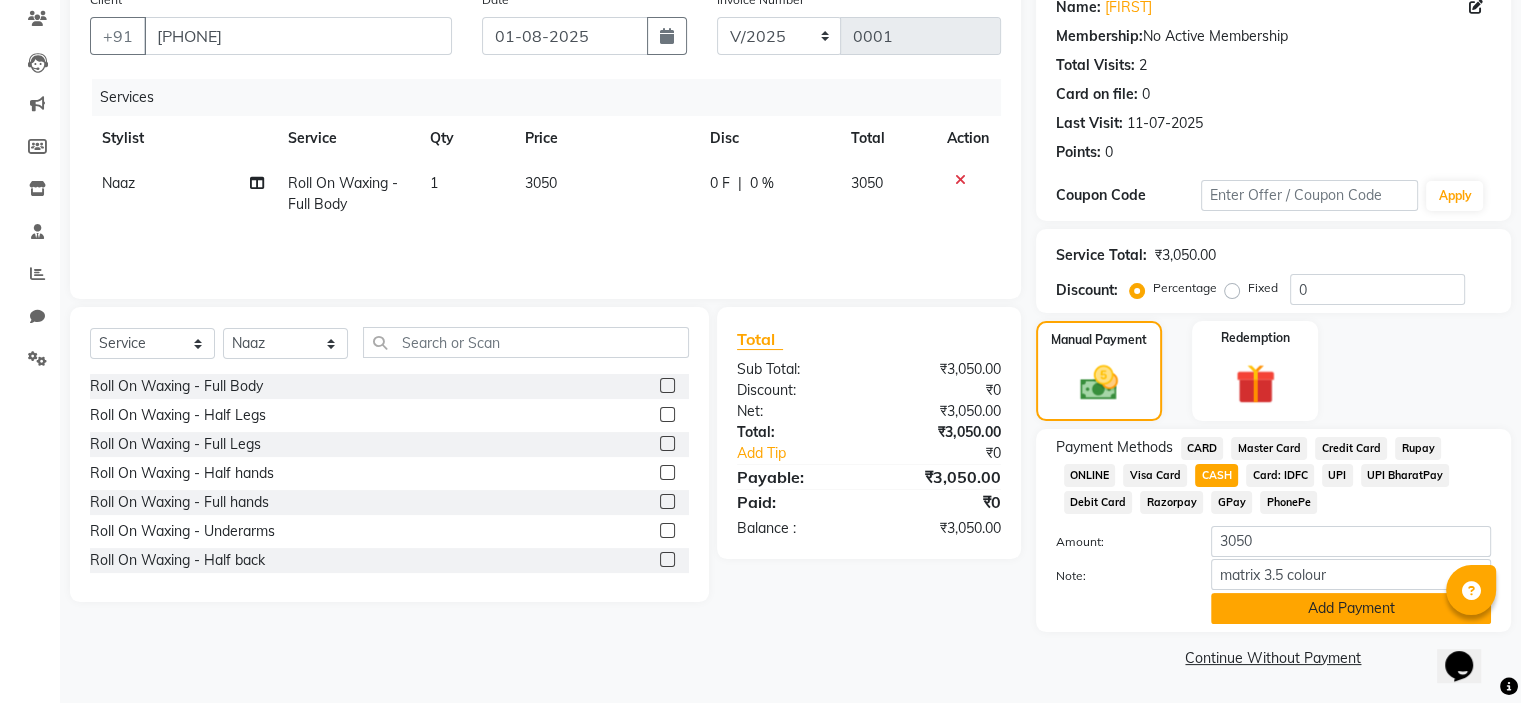click on "Add Payment" 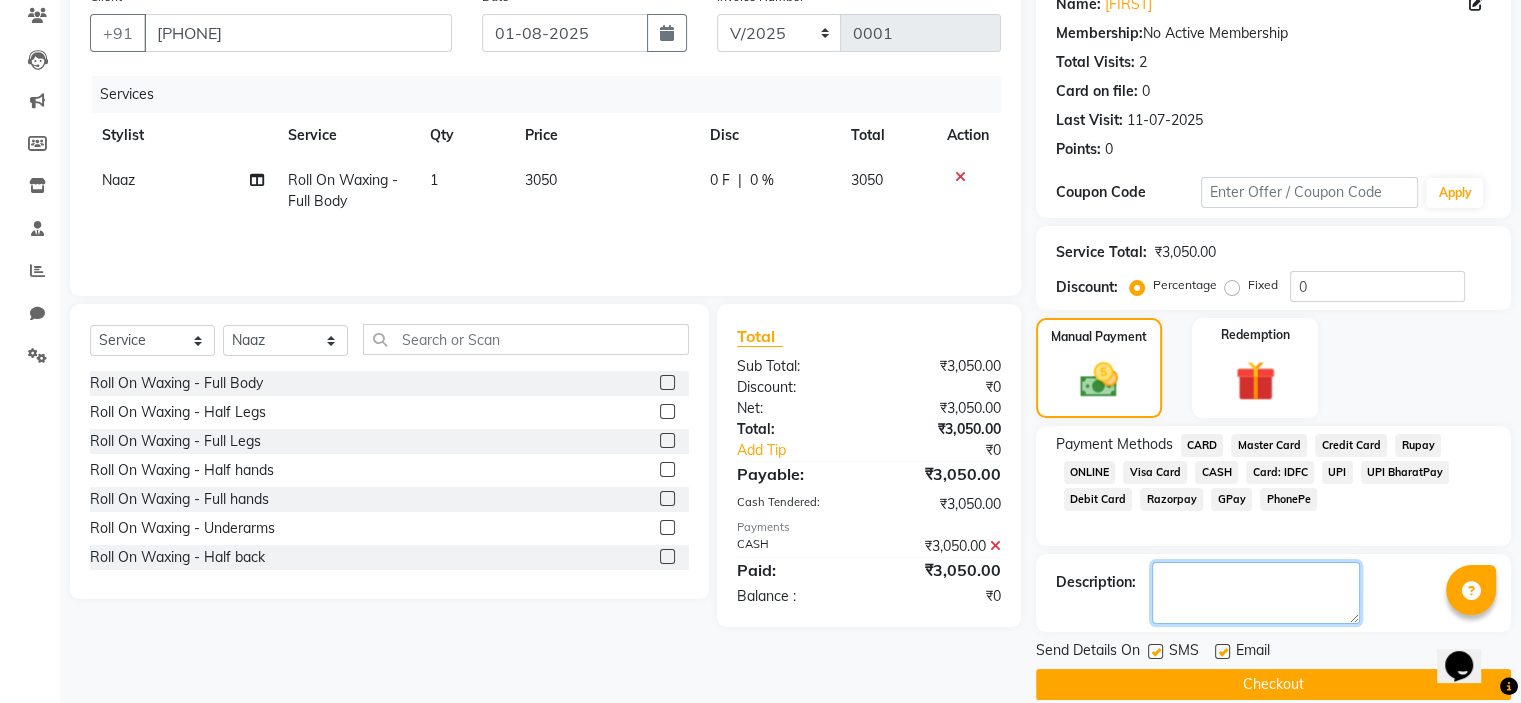 click 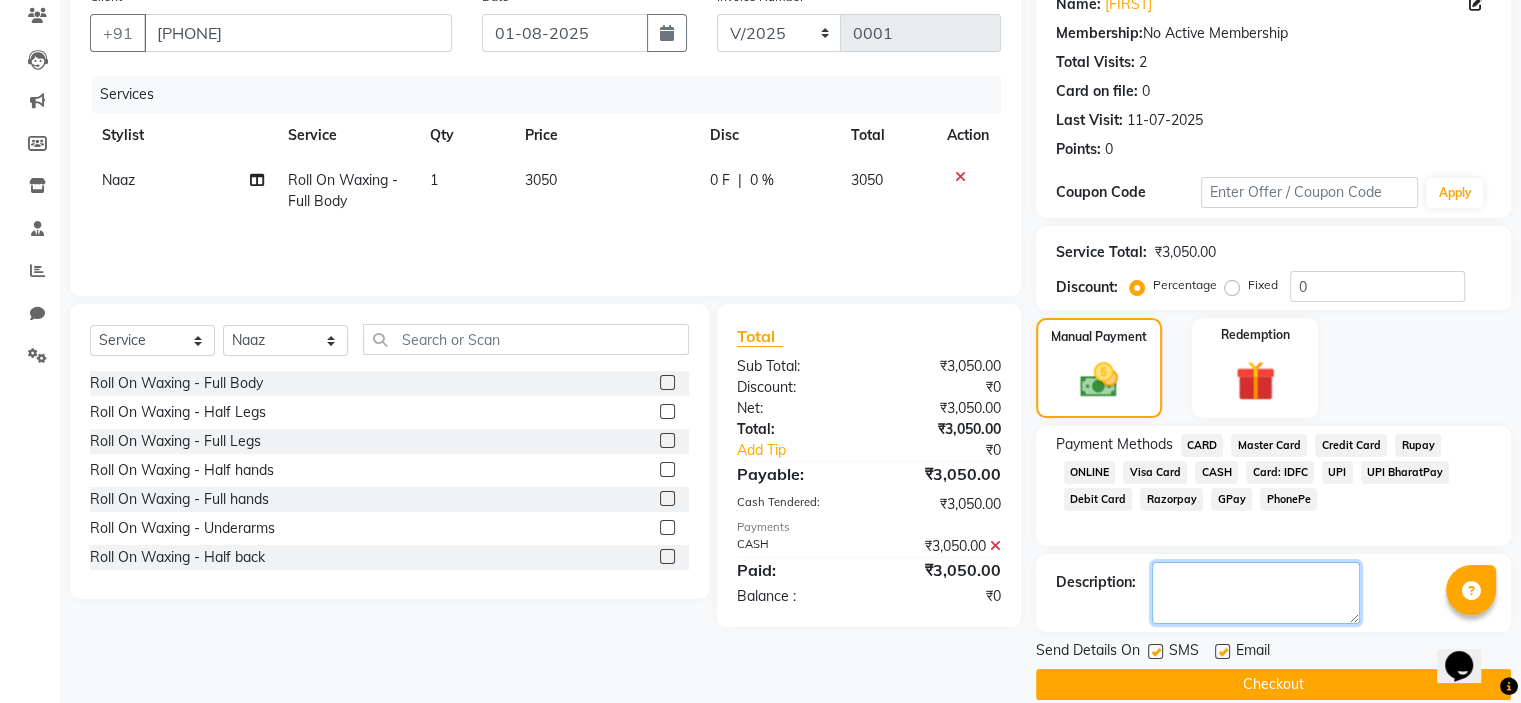 scroll, scrollTop: 197, scrollLeft: 0, axis: vertical 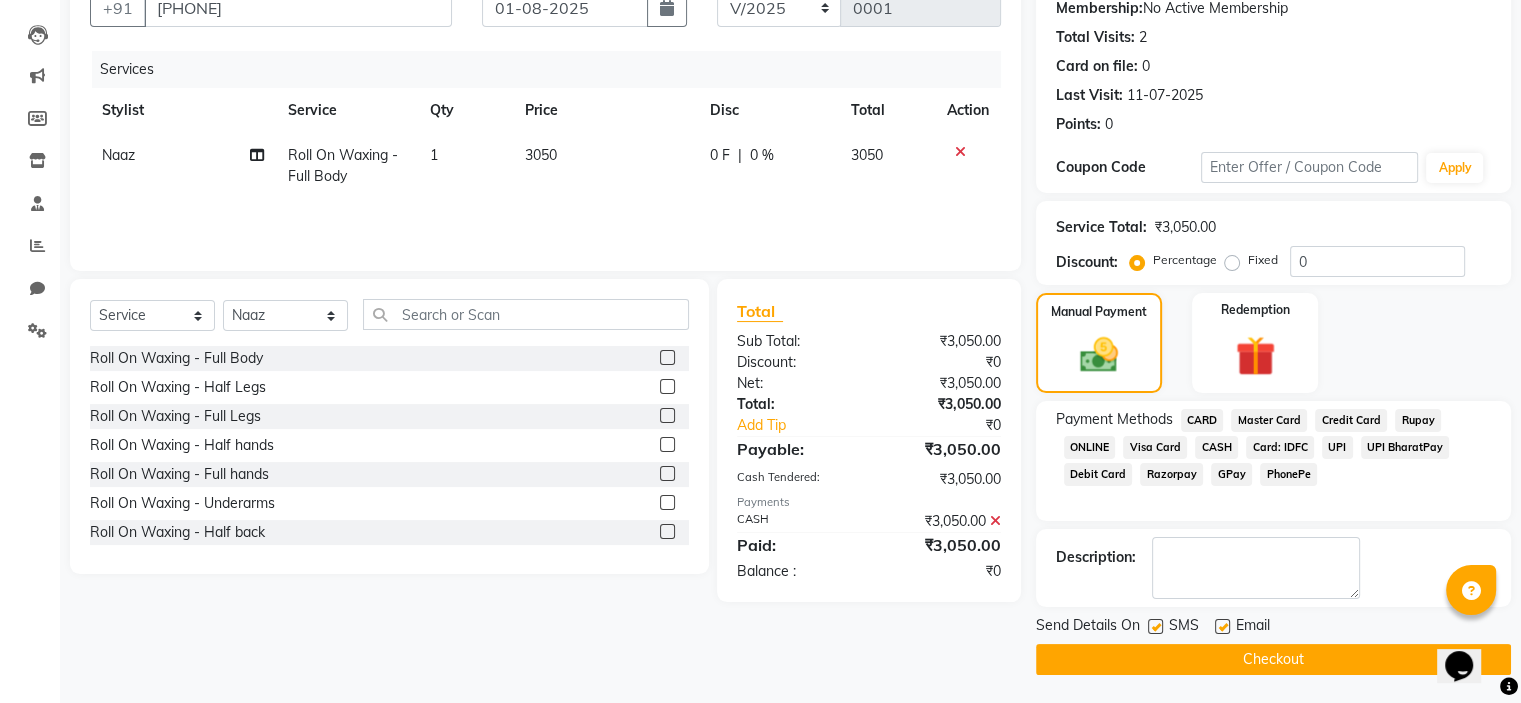 click 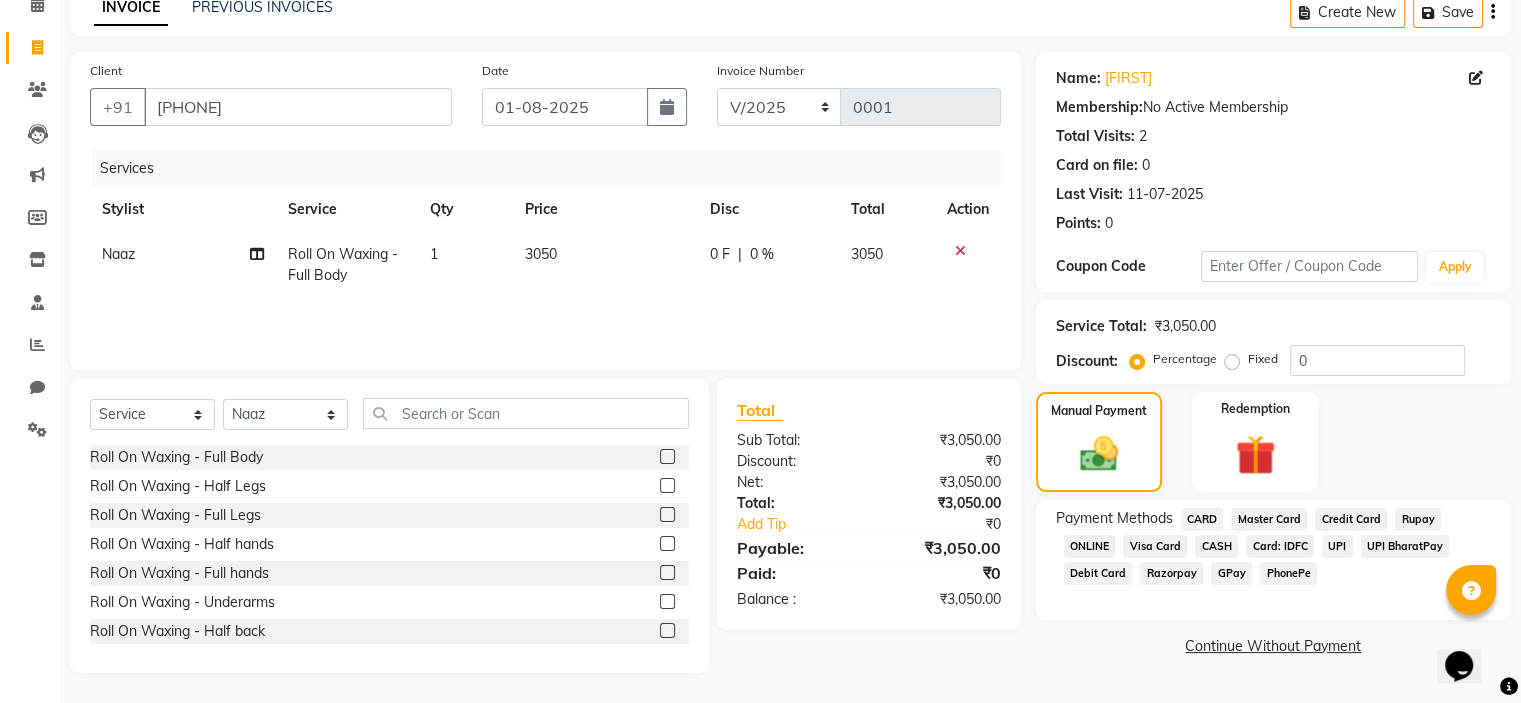 scroll, scrollTop: 98, scrollLeft: 0, axis: vertical 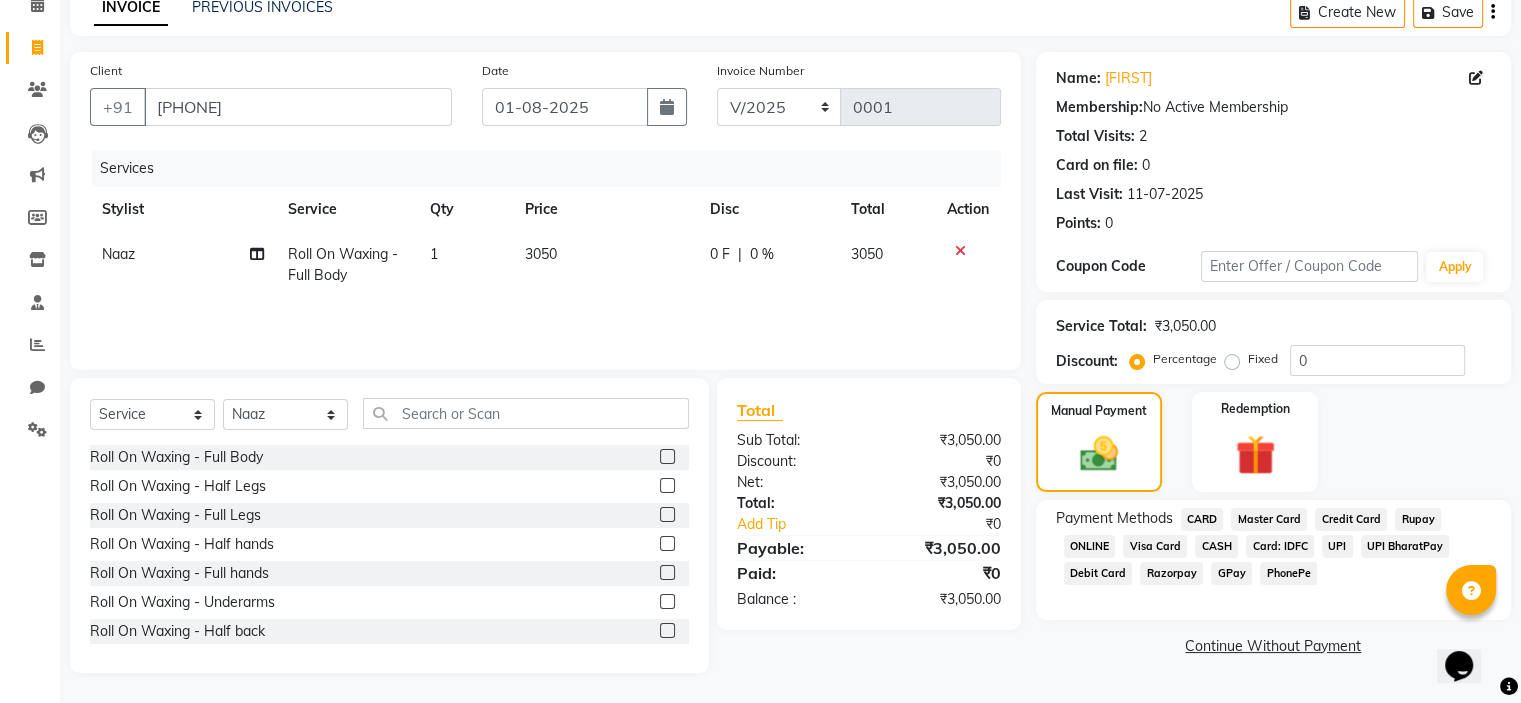 click 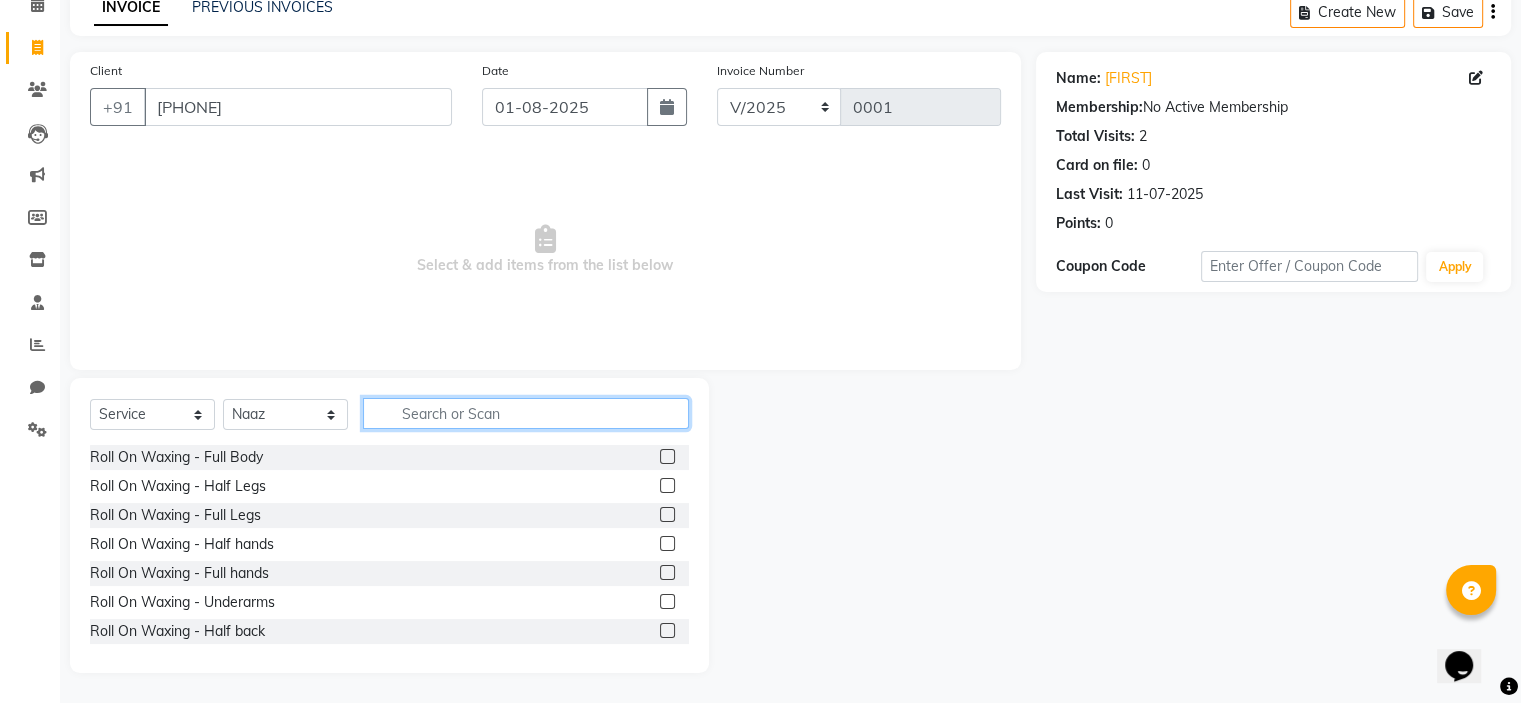 click 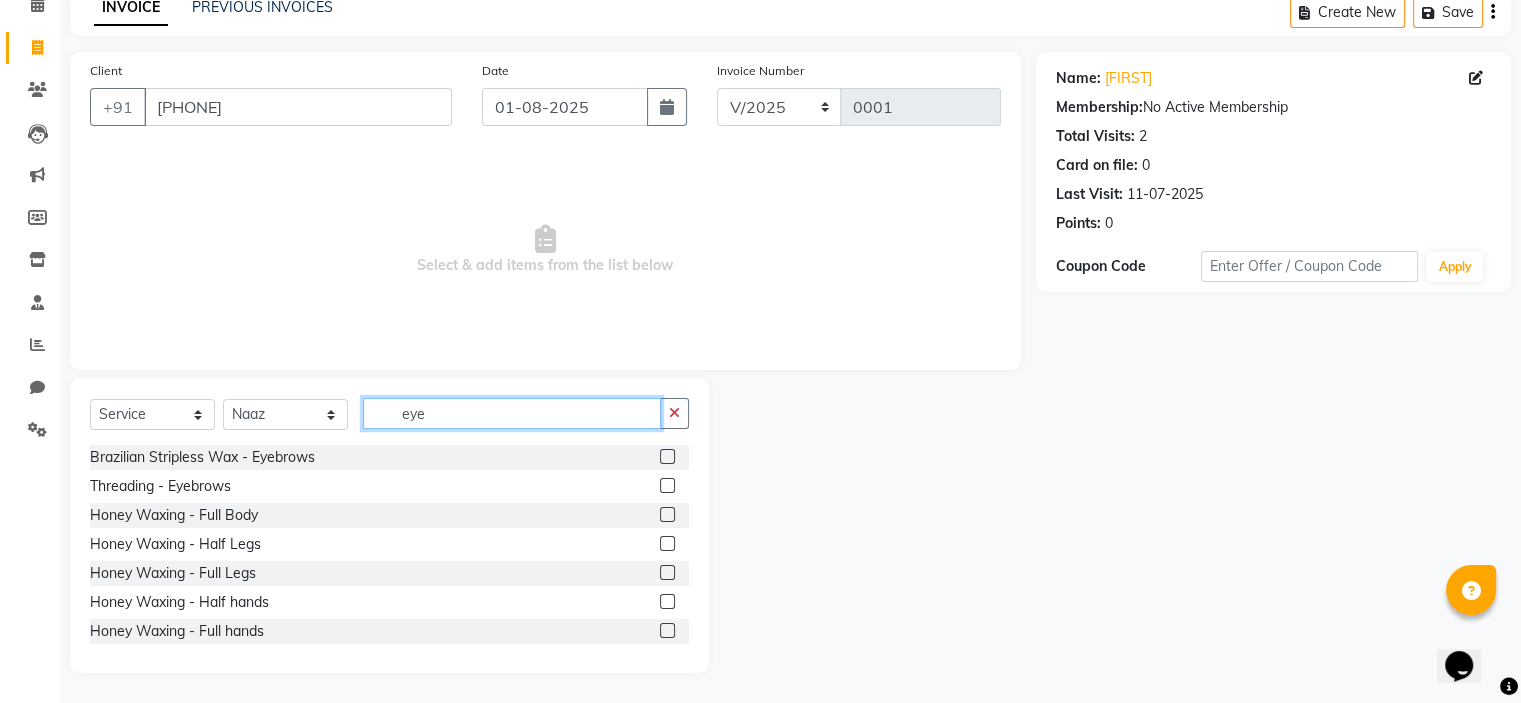scroll, scrollTop: 0, scrollLeft: 0, axis: both 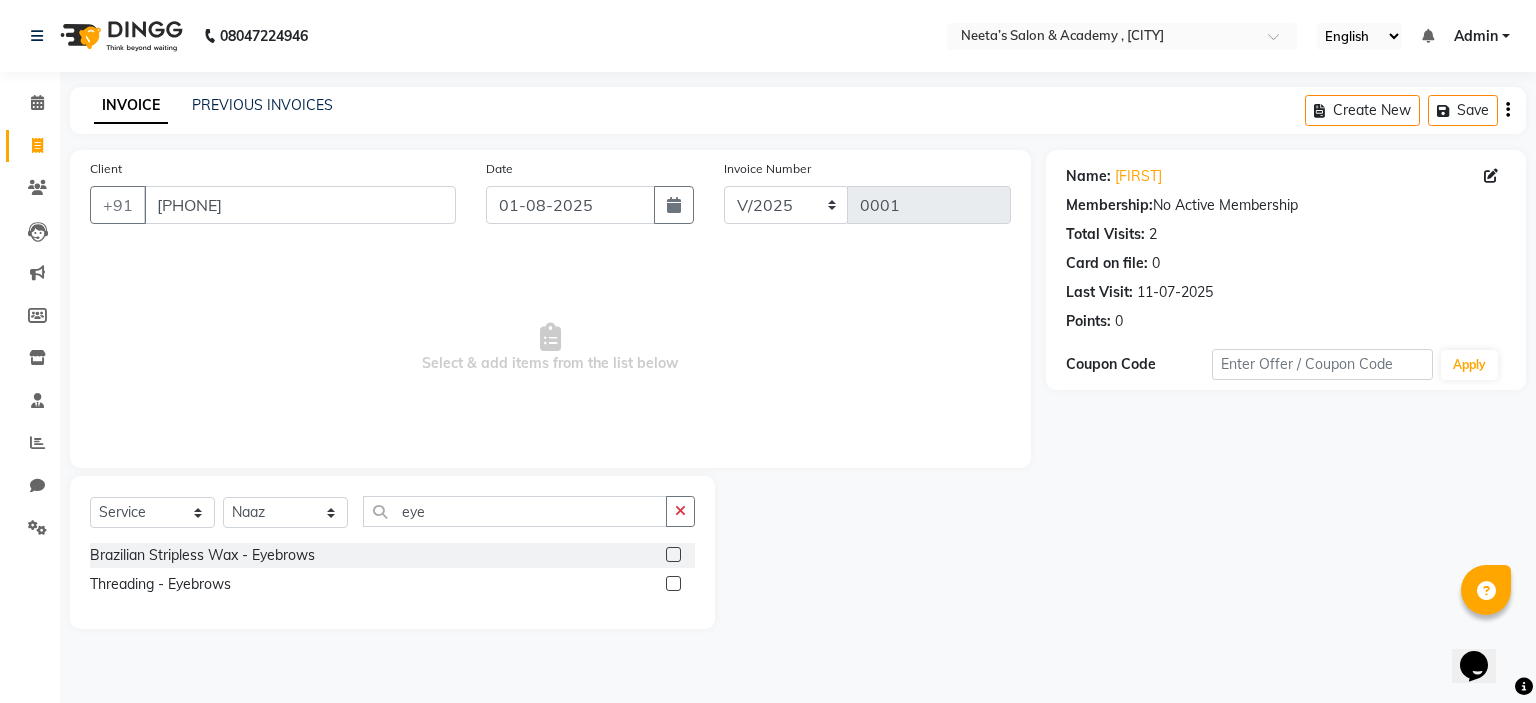 click 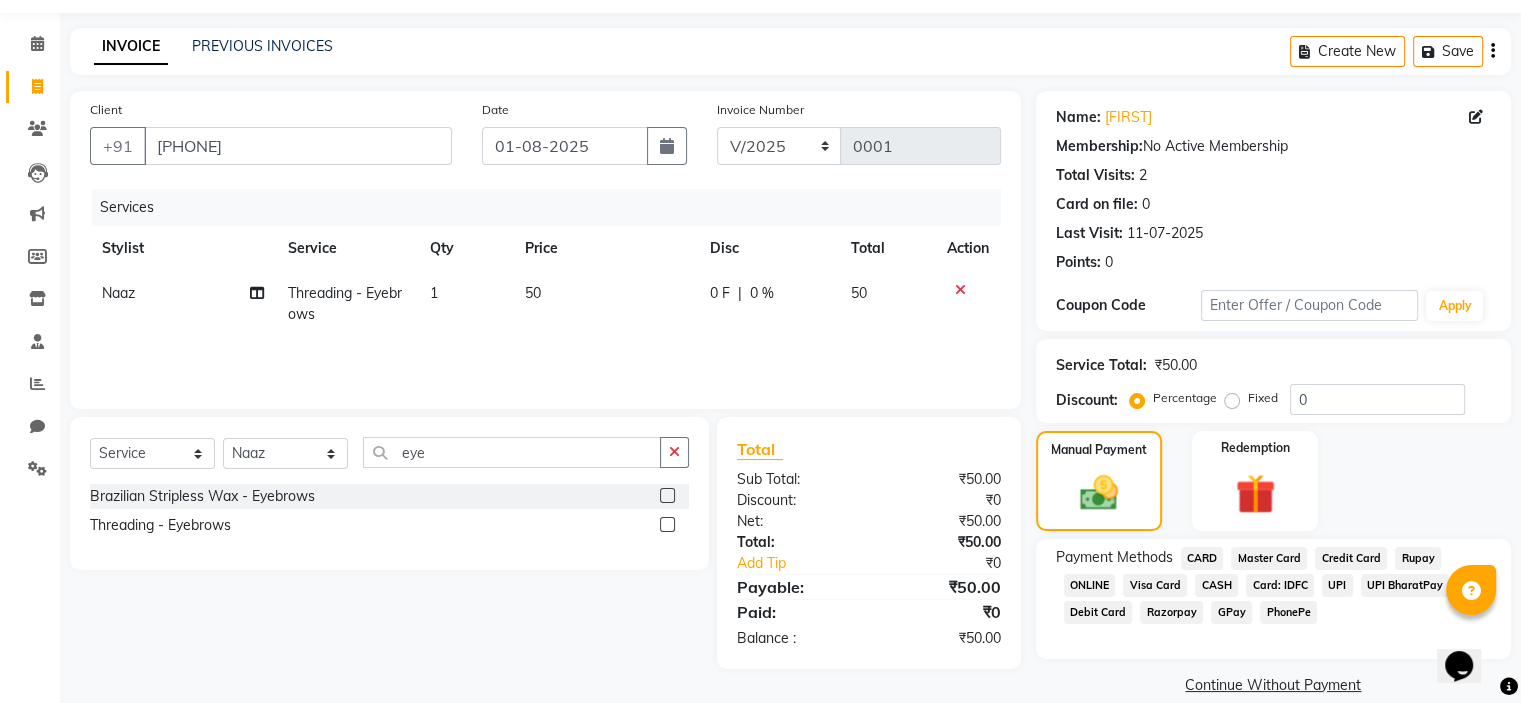 scroll, scrollTop: 84, scrollLeft: 0, axis: vertical 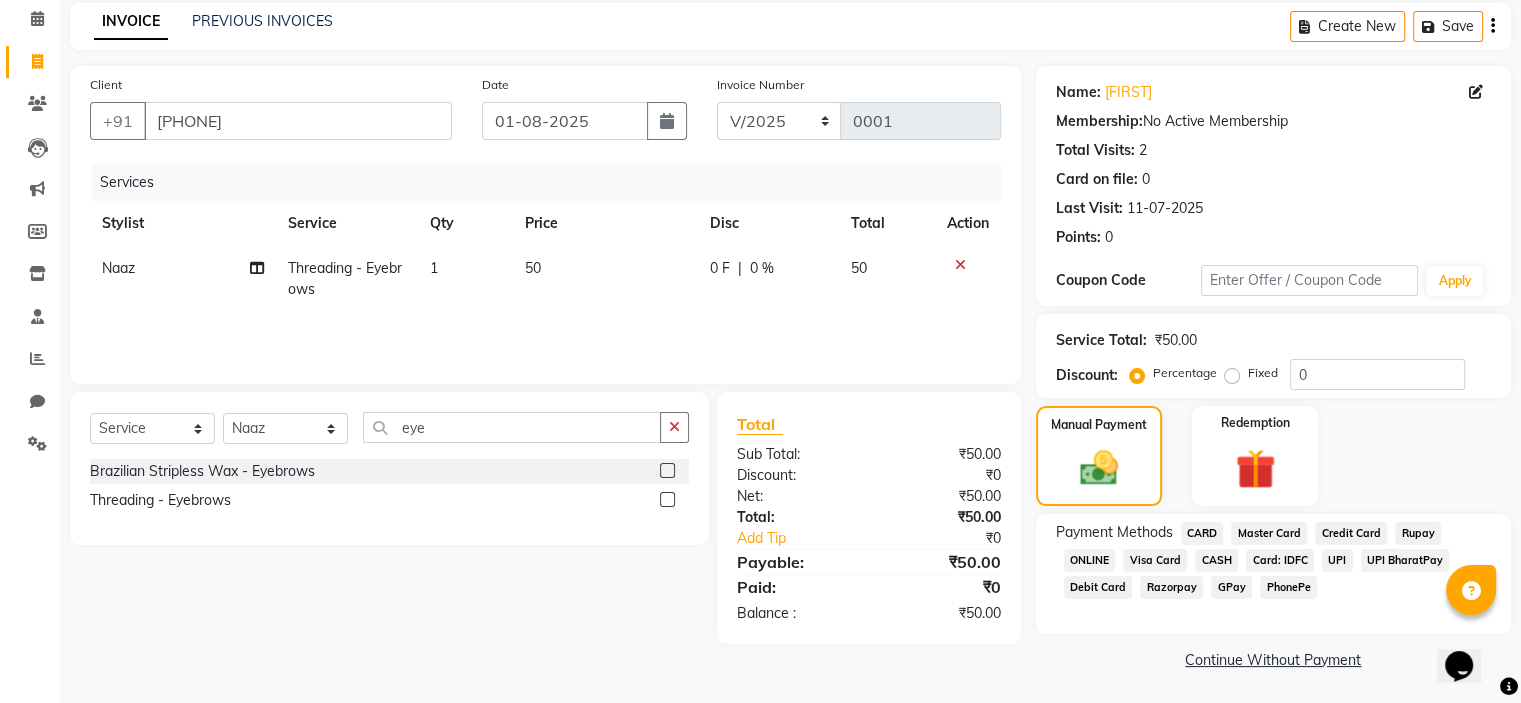 click on "CASH" 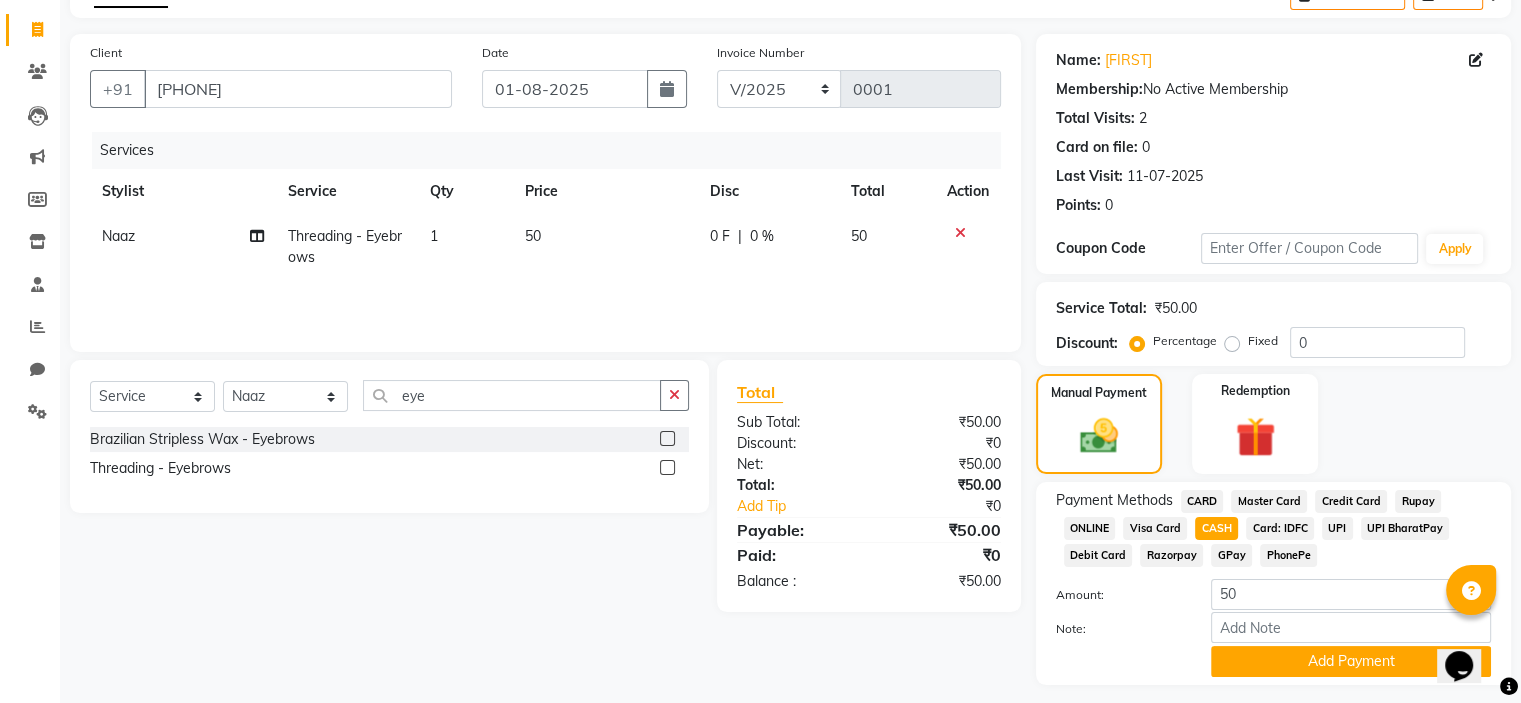 scroll, scrollTop: 119, scrollLeft: 0, axis: vertical 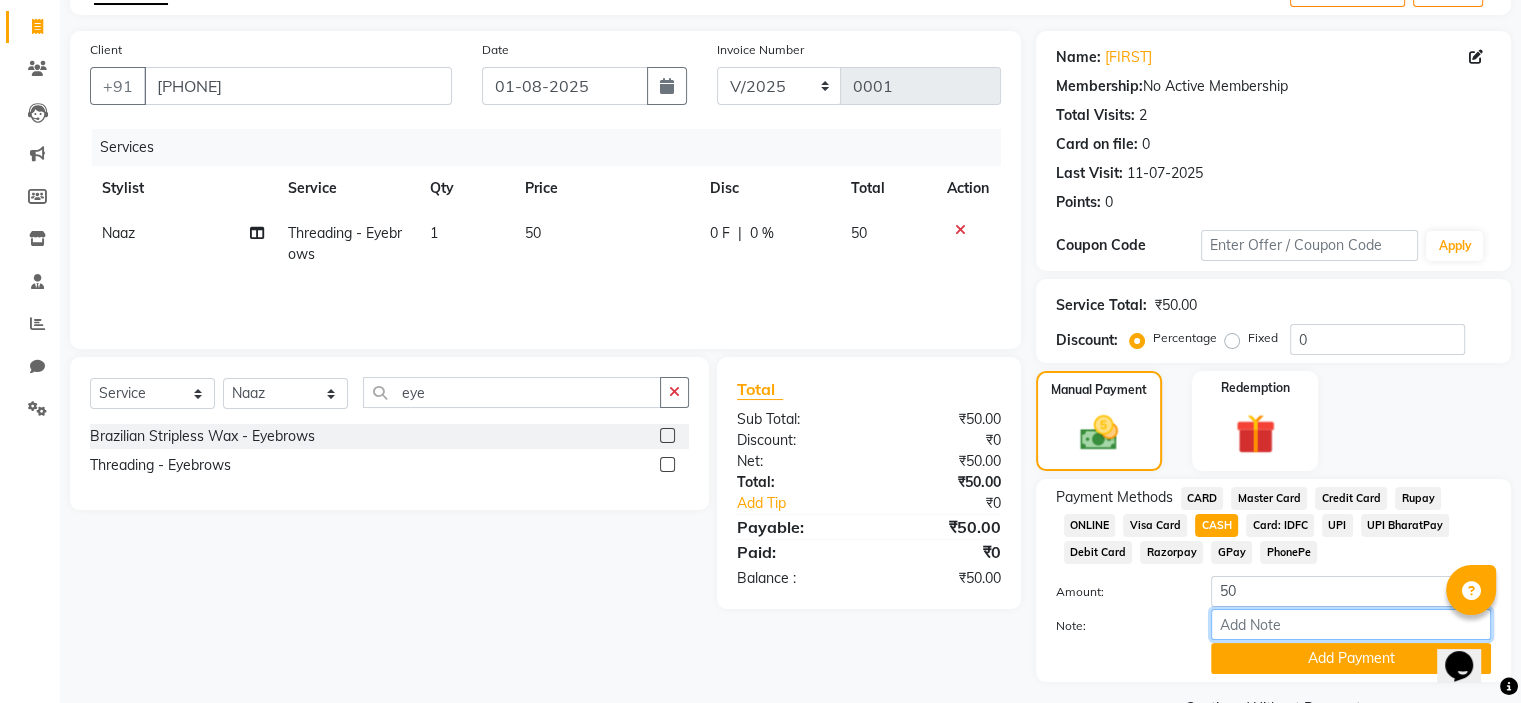 click on "Note:" at bounding box center (1351, 624) 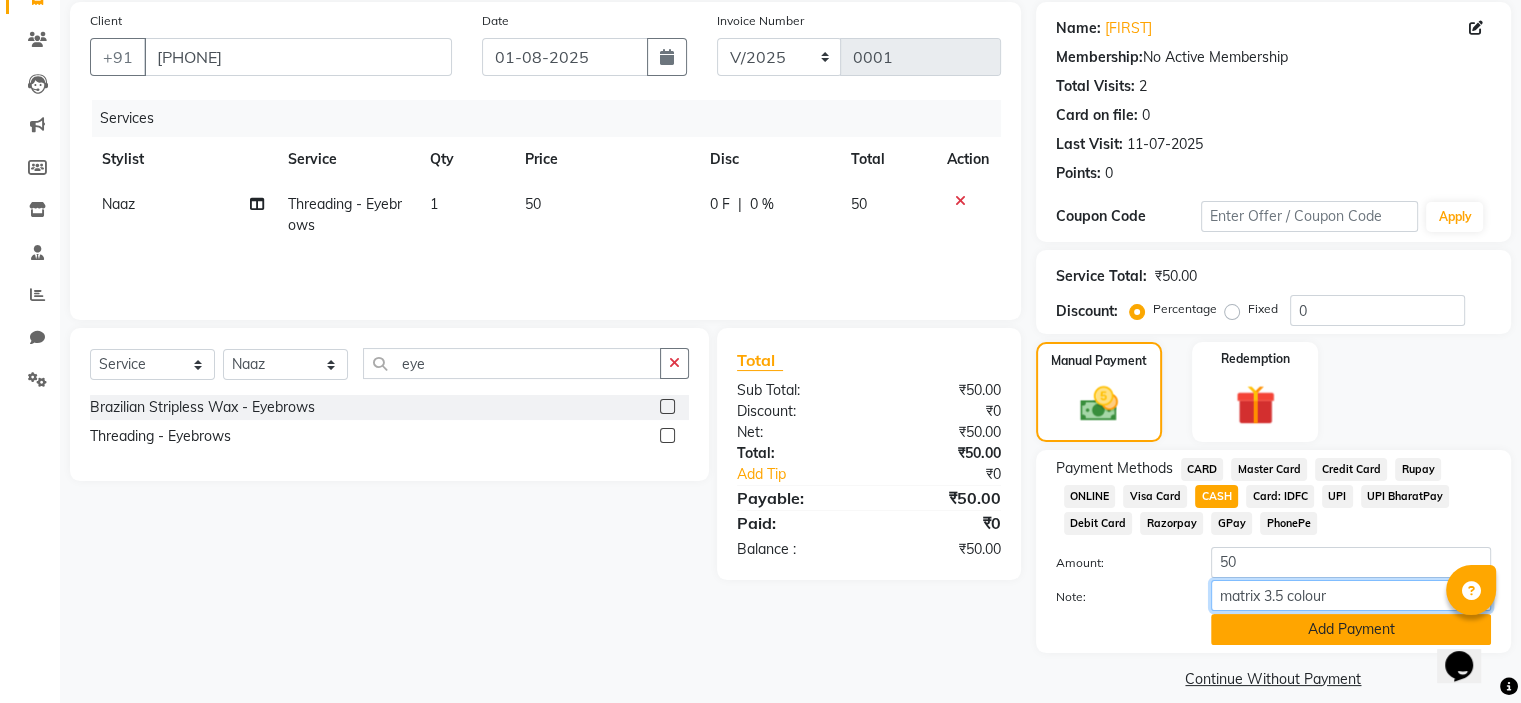 scroll, scrollTop: 147, scrollLeft: 0, axis: vertical 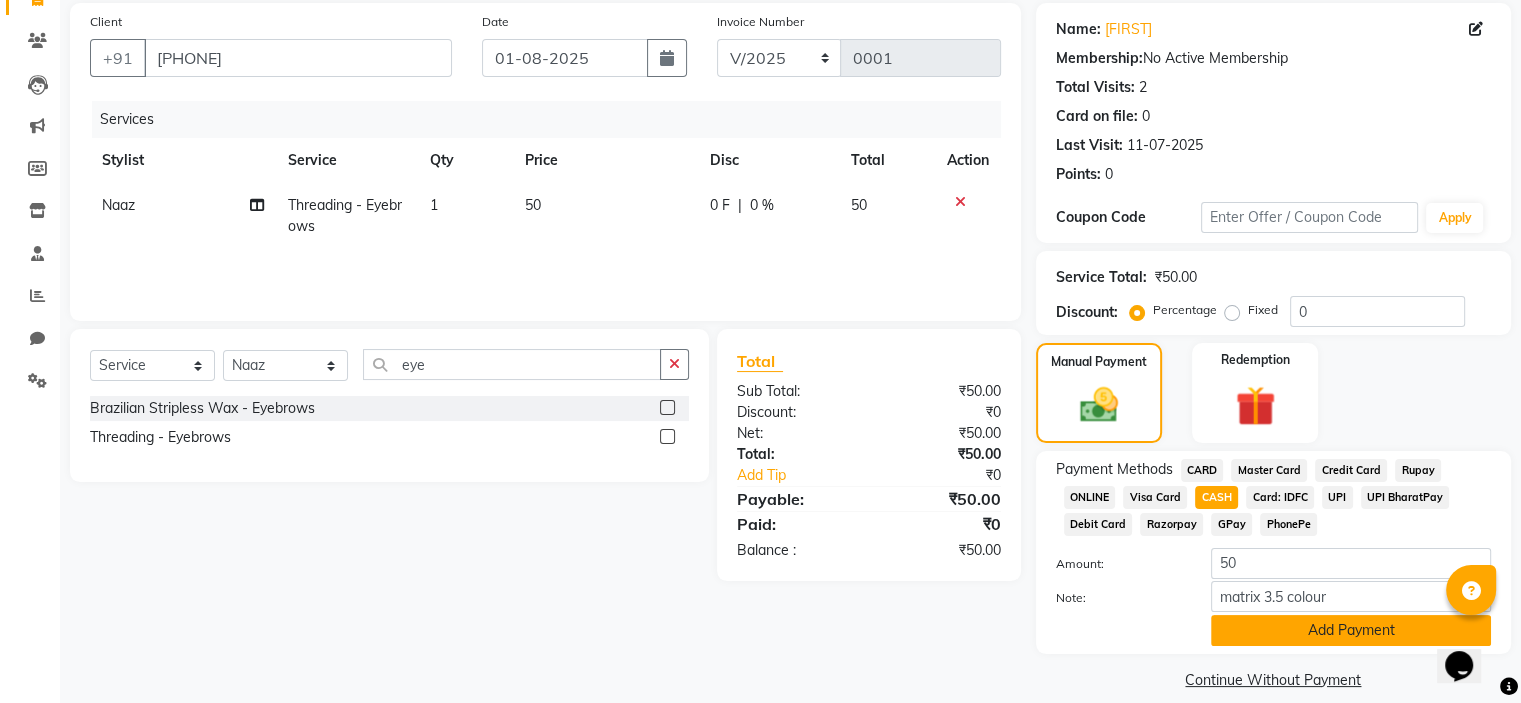 click on "Add Payment" 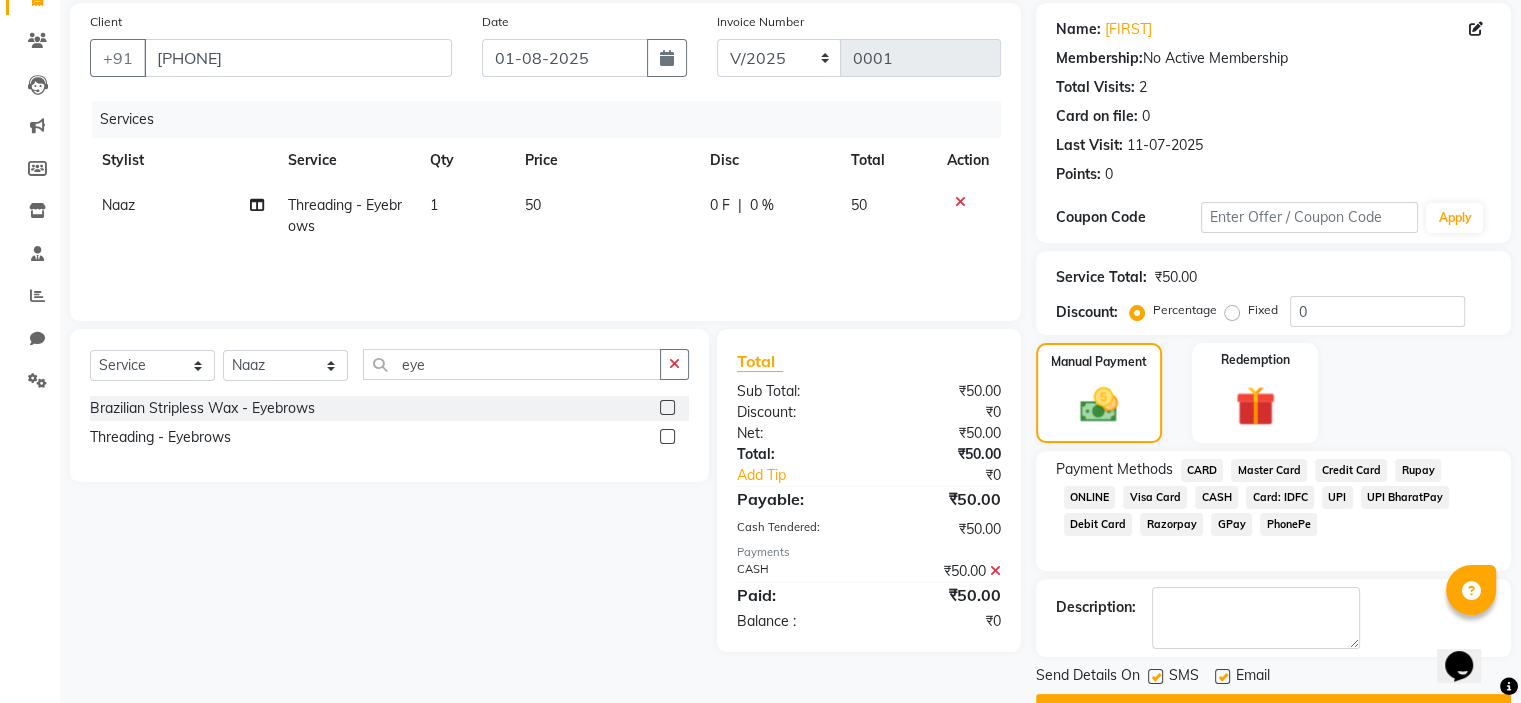 click 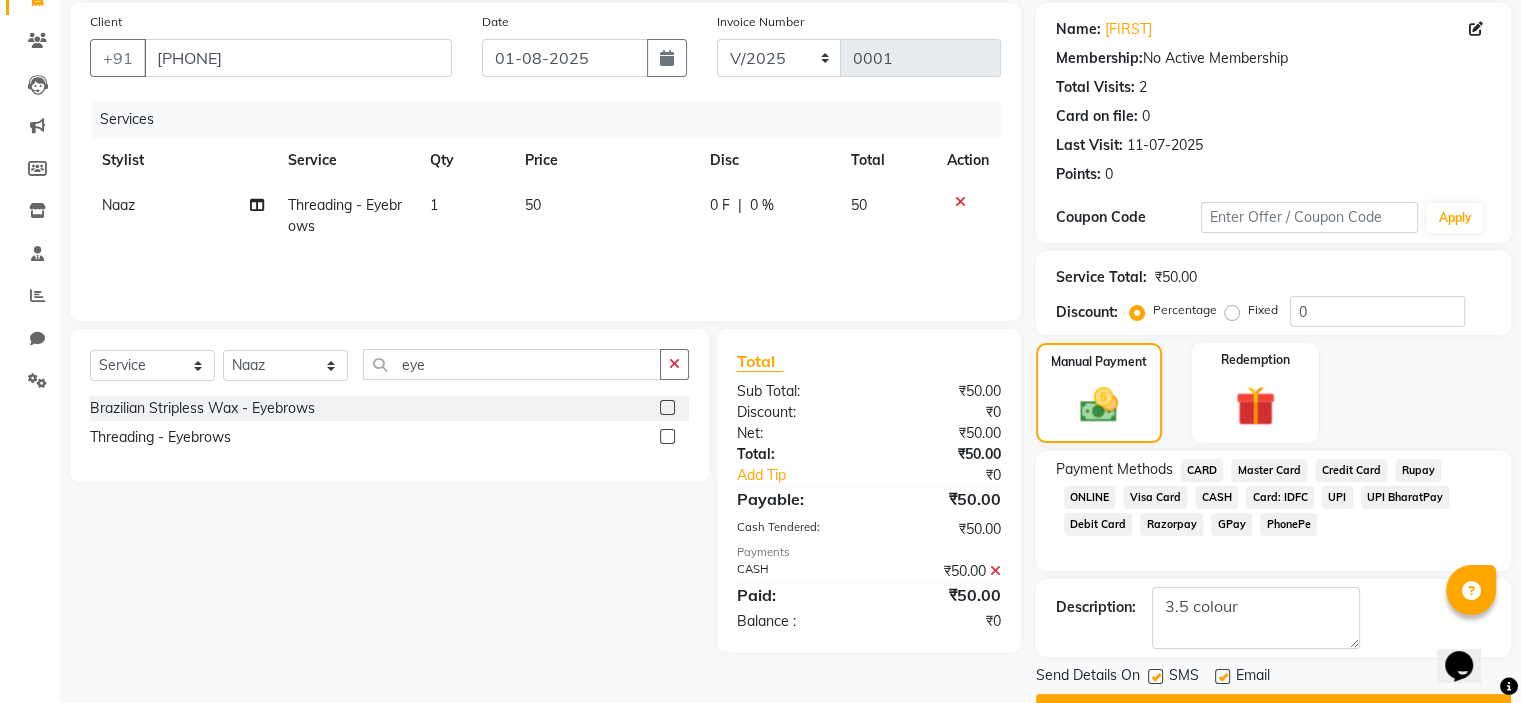 scroll, scrollTop: 197, scrollLeft: 0, axis: vertical 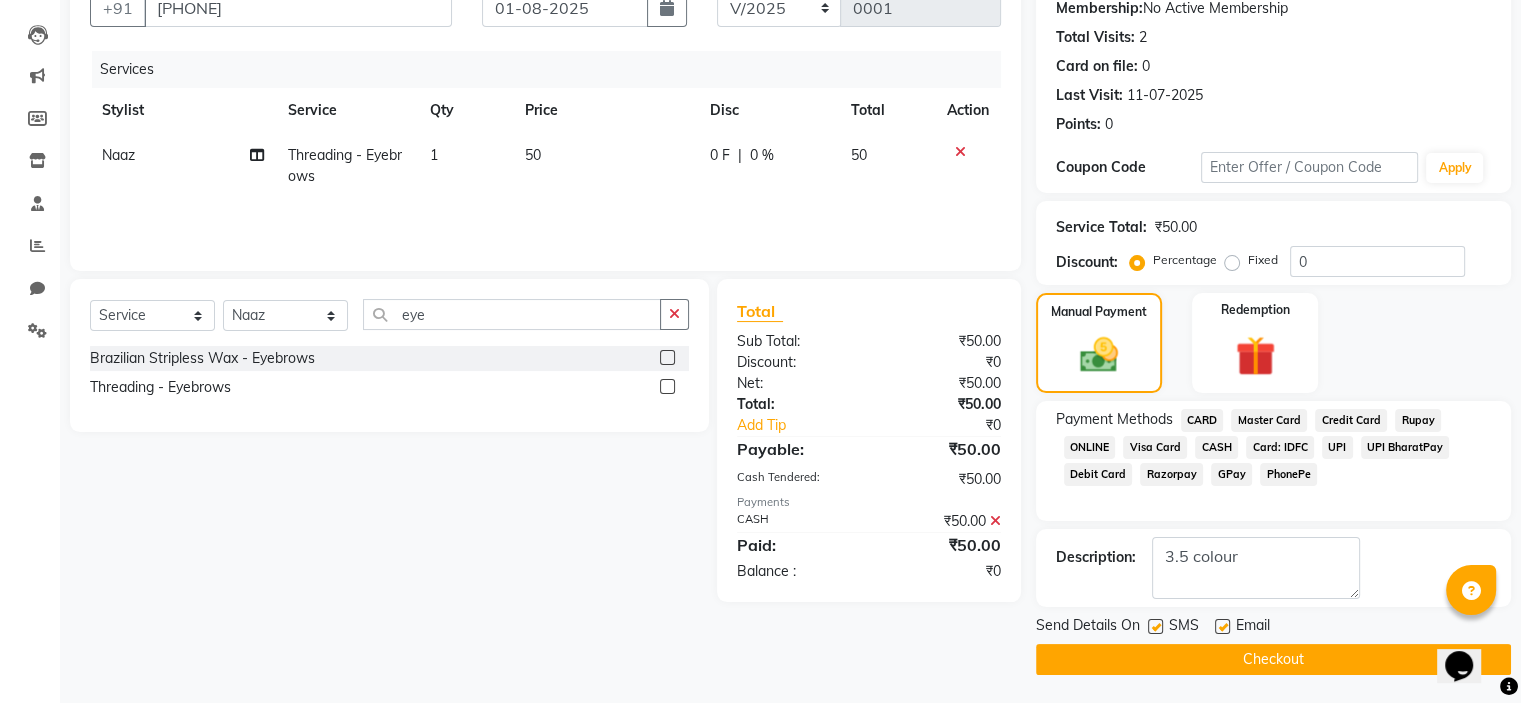 click 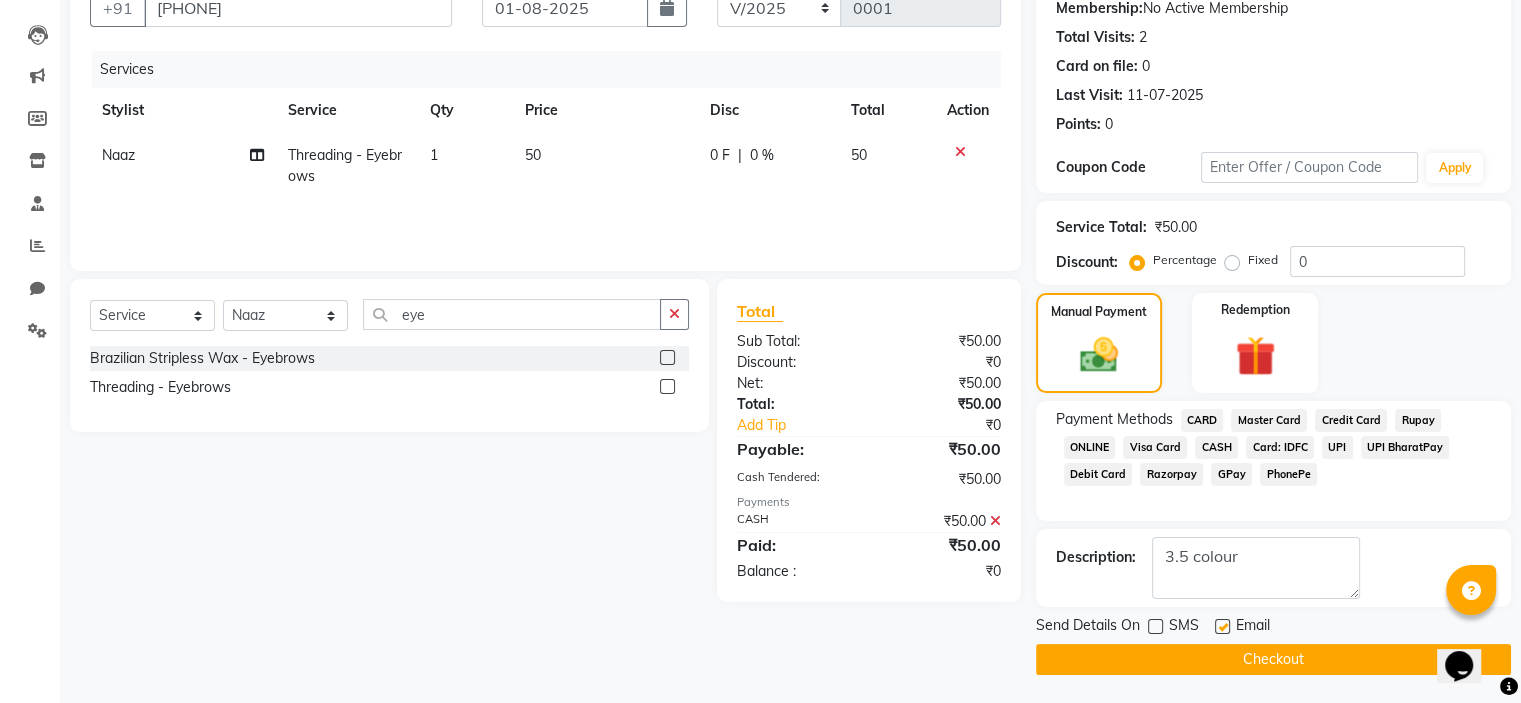 click 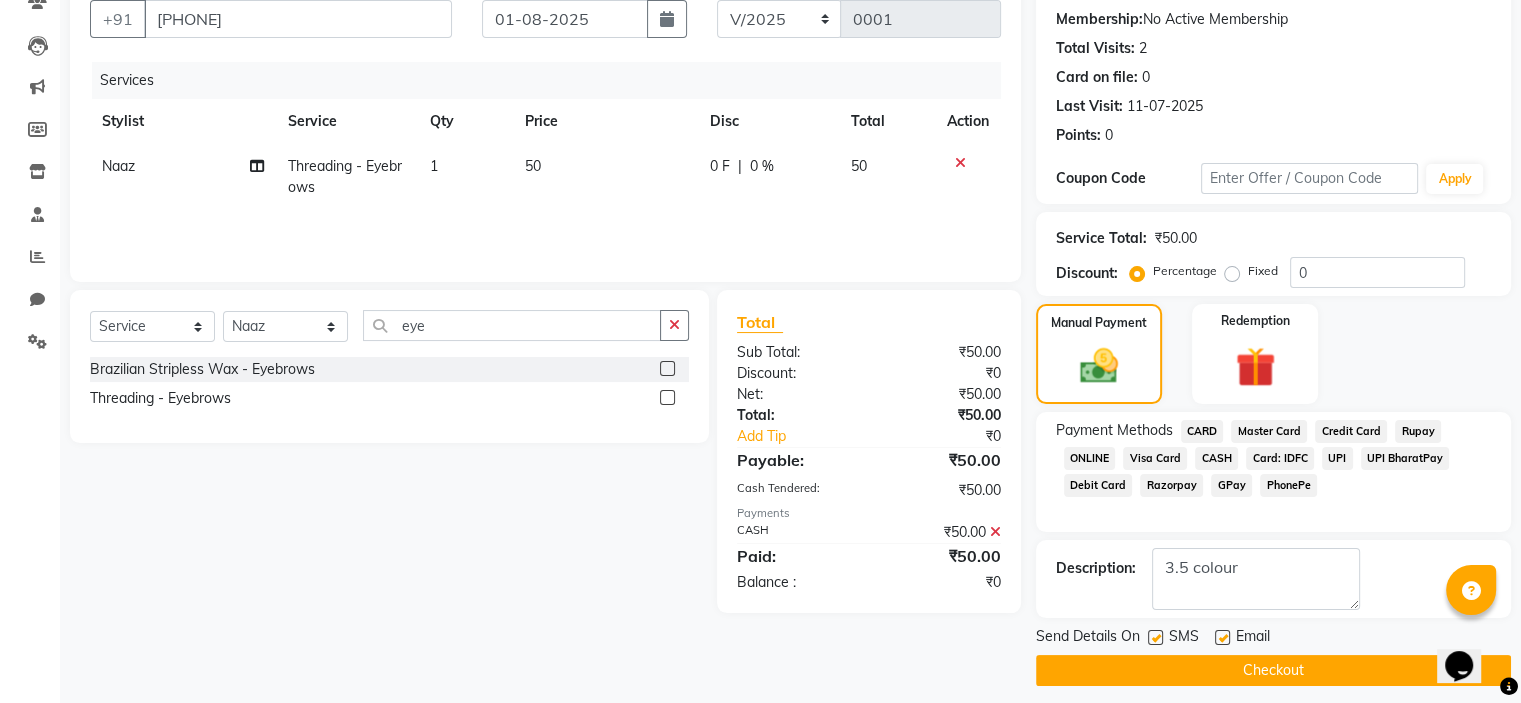 scroll, scrollTop: 196, scrollLeft: 0, axis: vertical 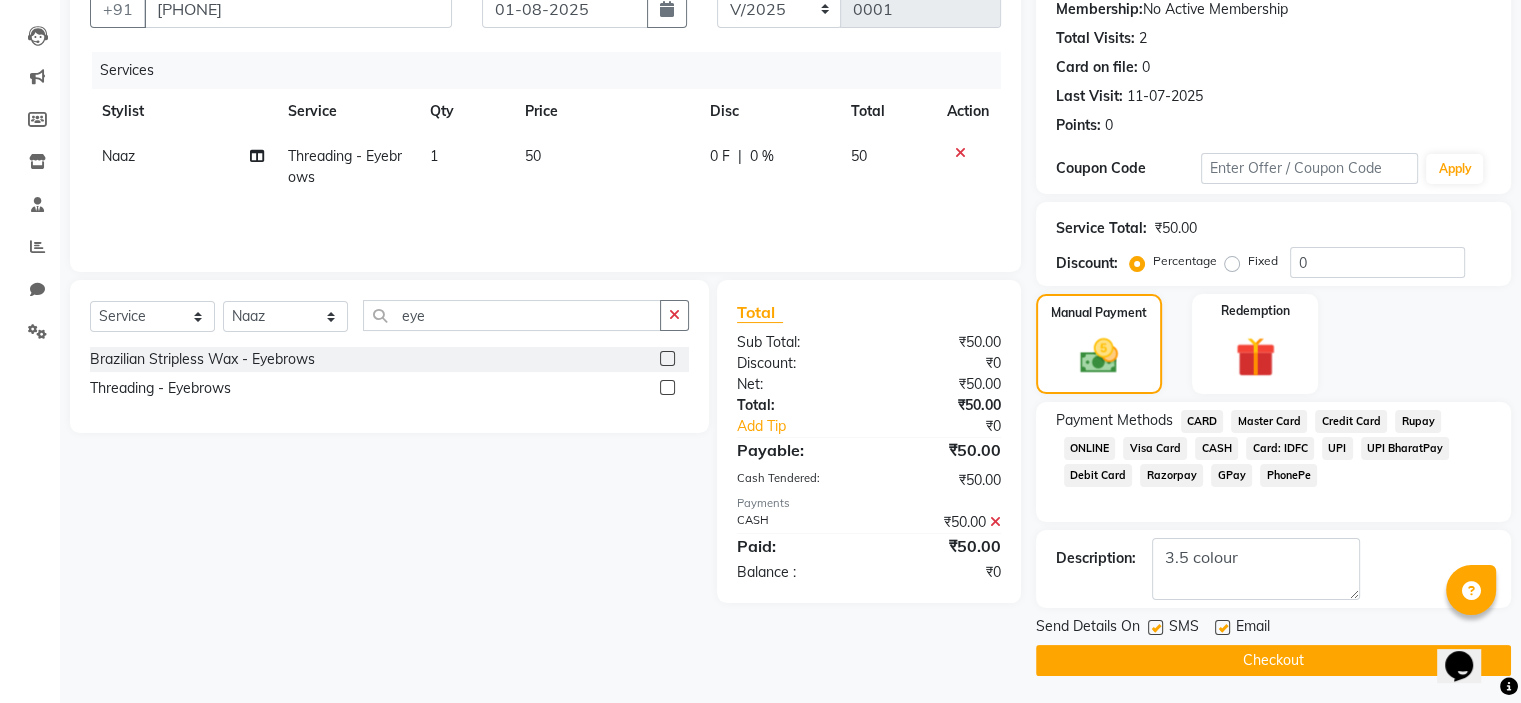 click on "Checkout" 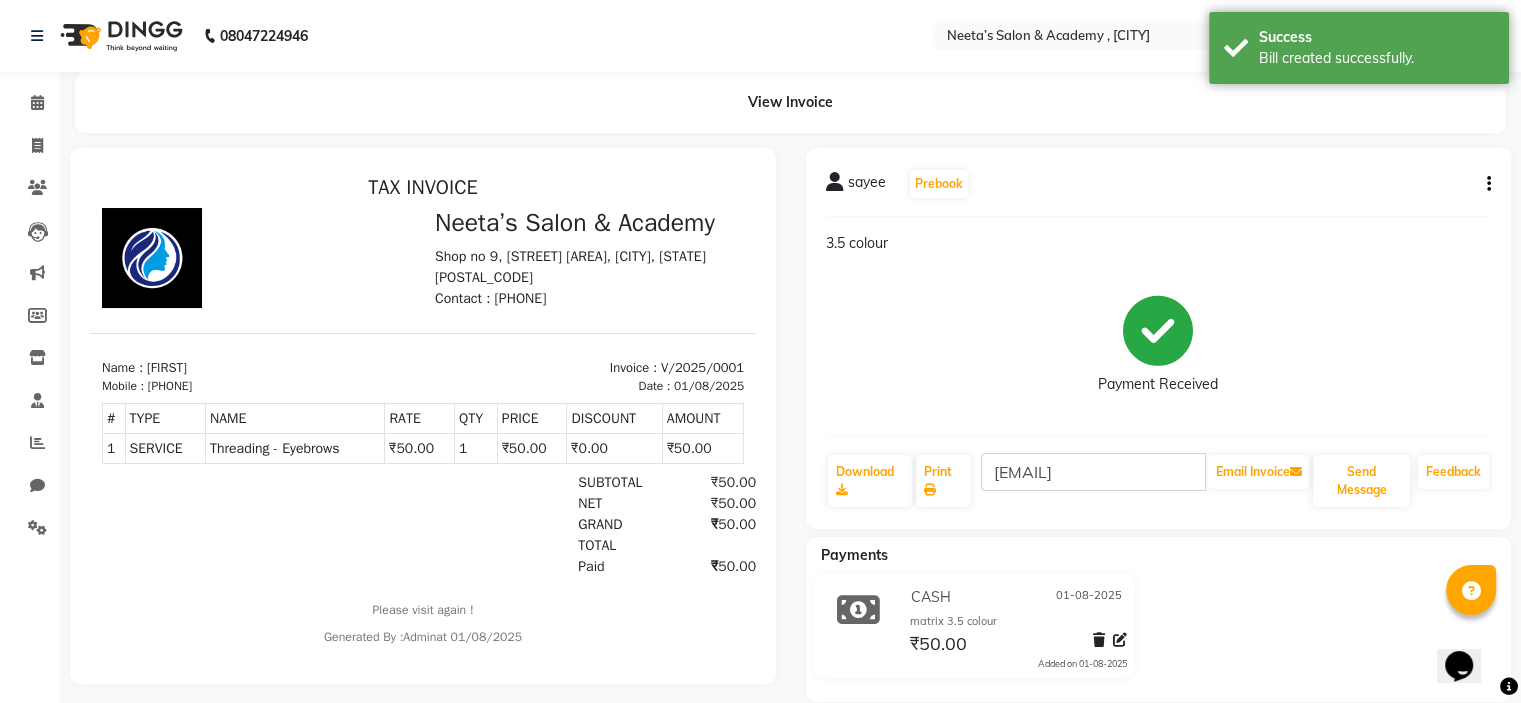 scroll, scrollTop: 0, scrollLeft: 0, axis: both 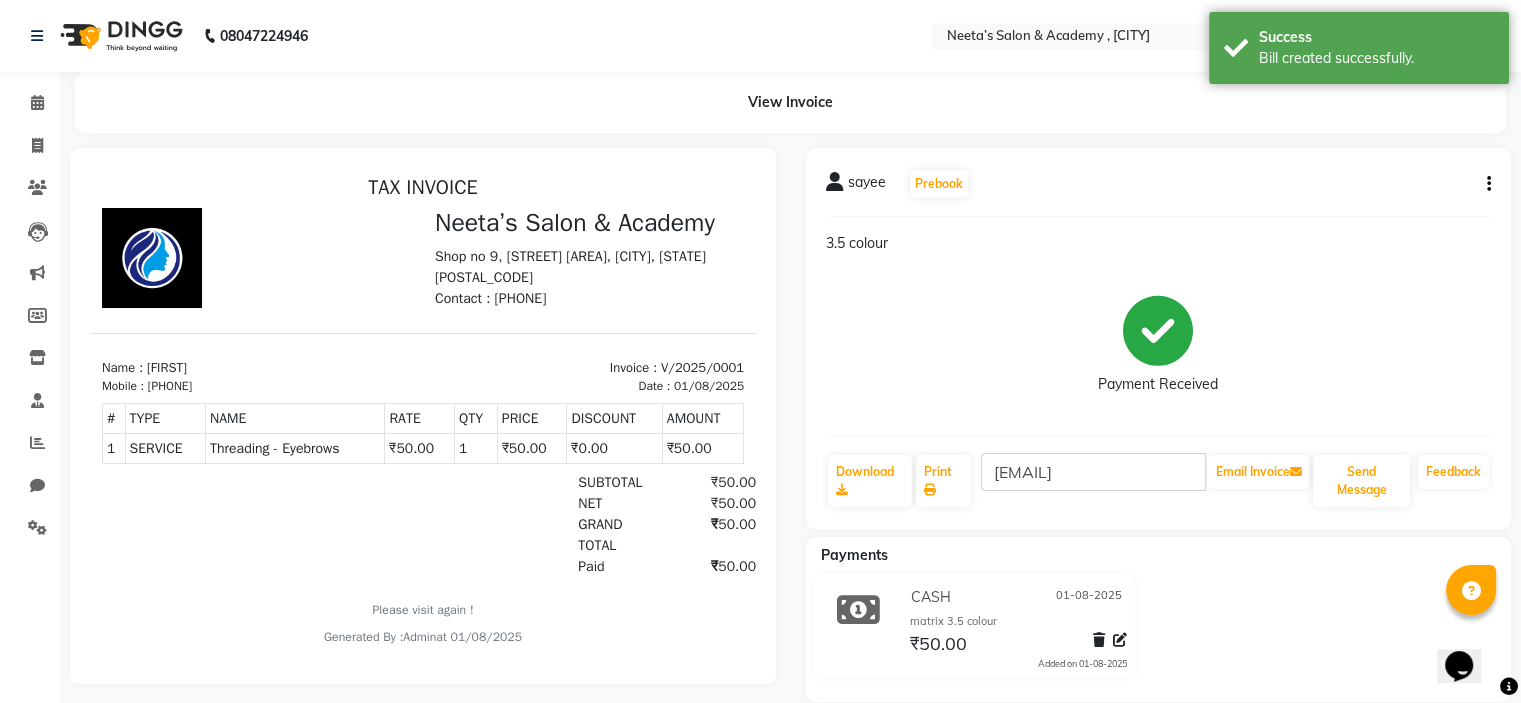 click on "Payment Received" 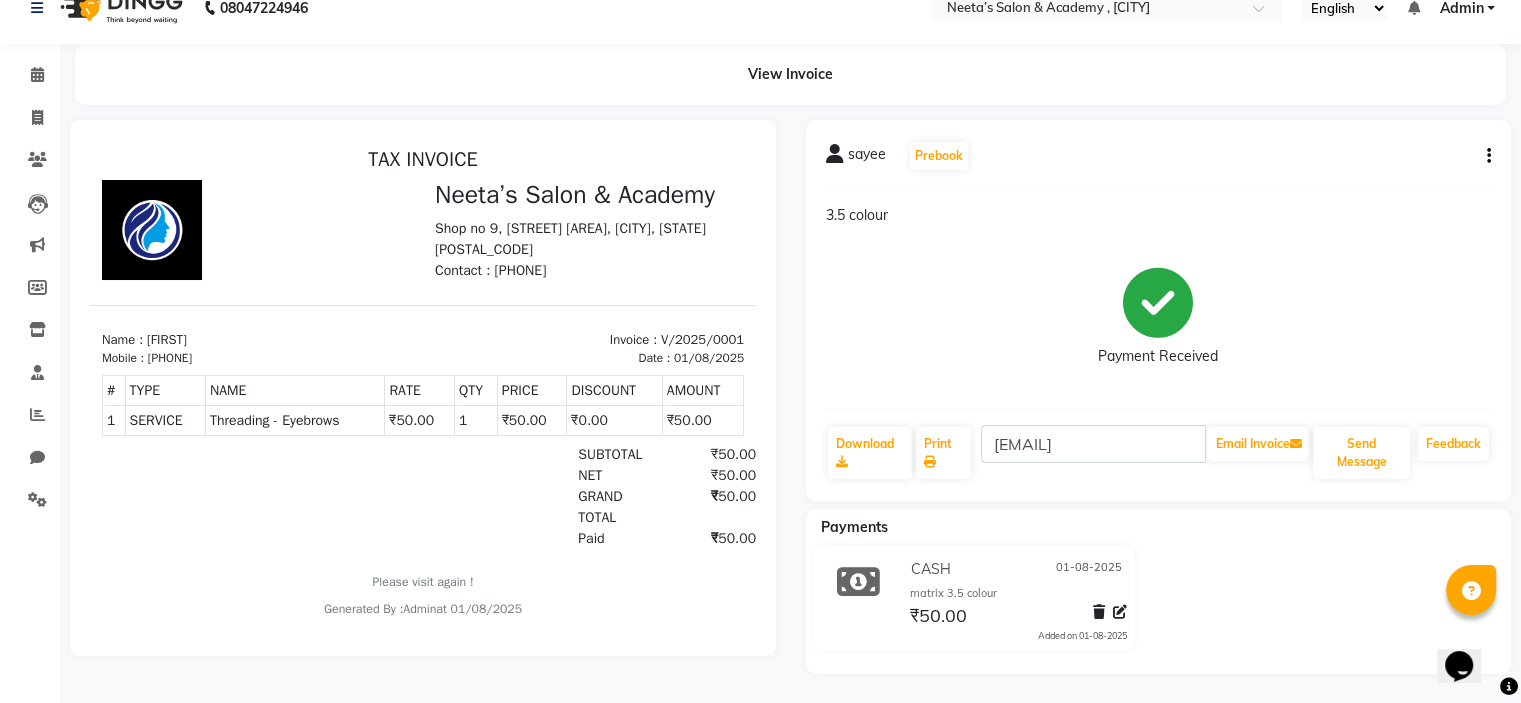 click on "Payment Received" 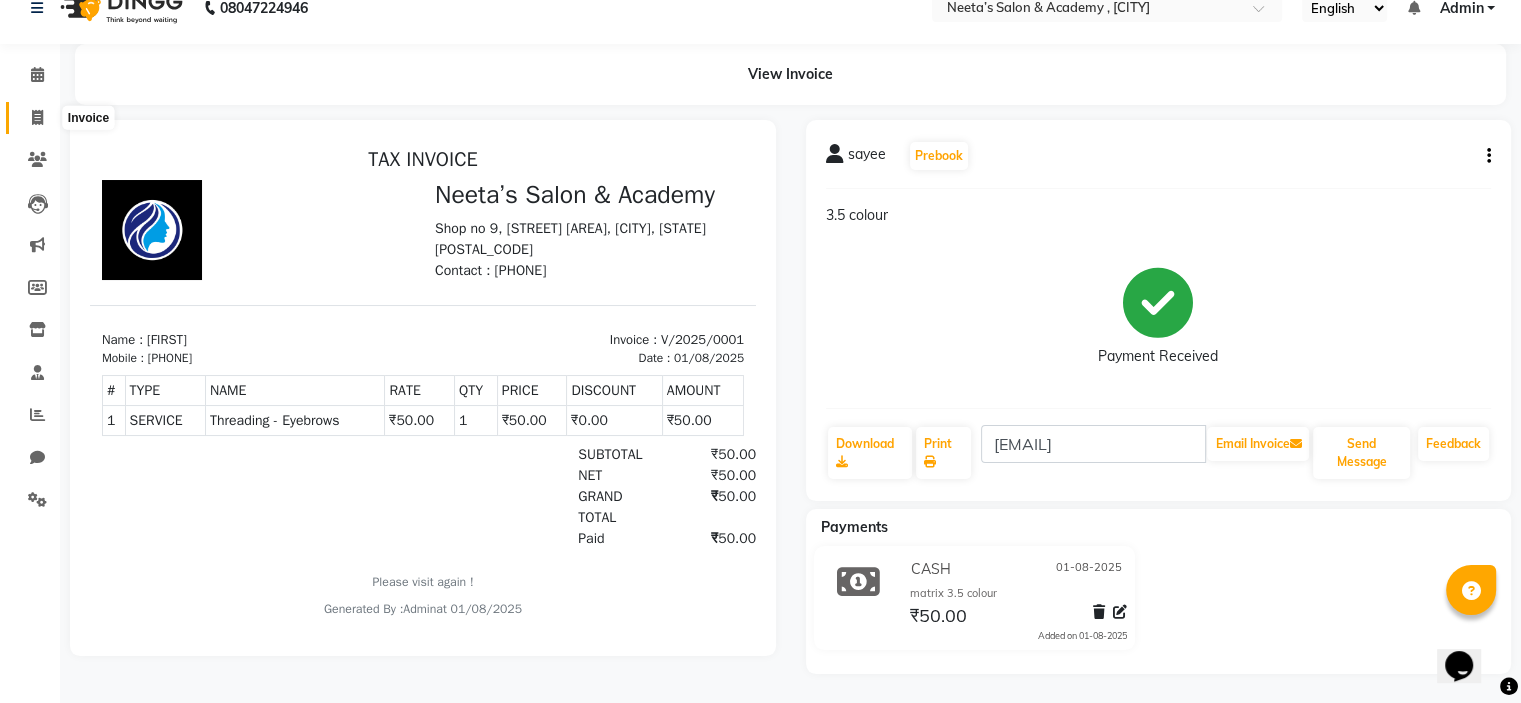 click 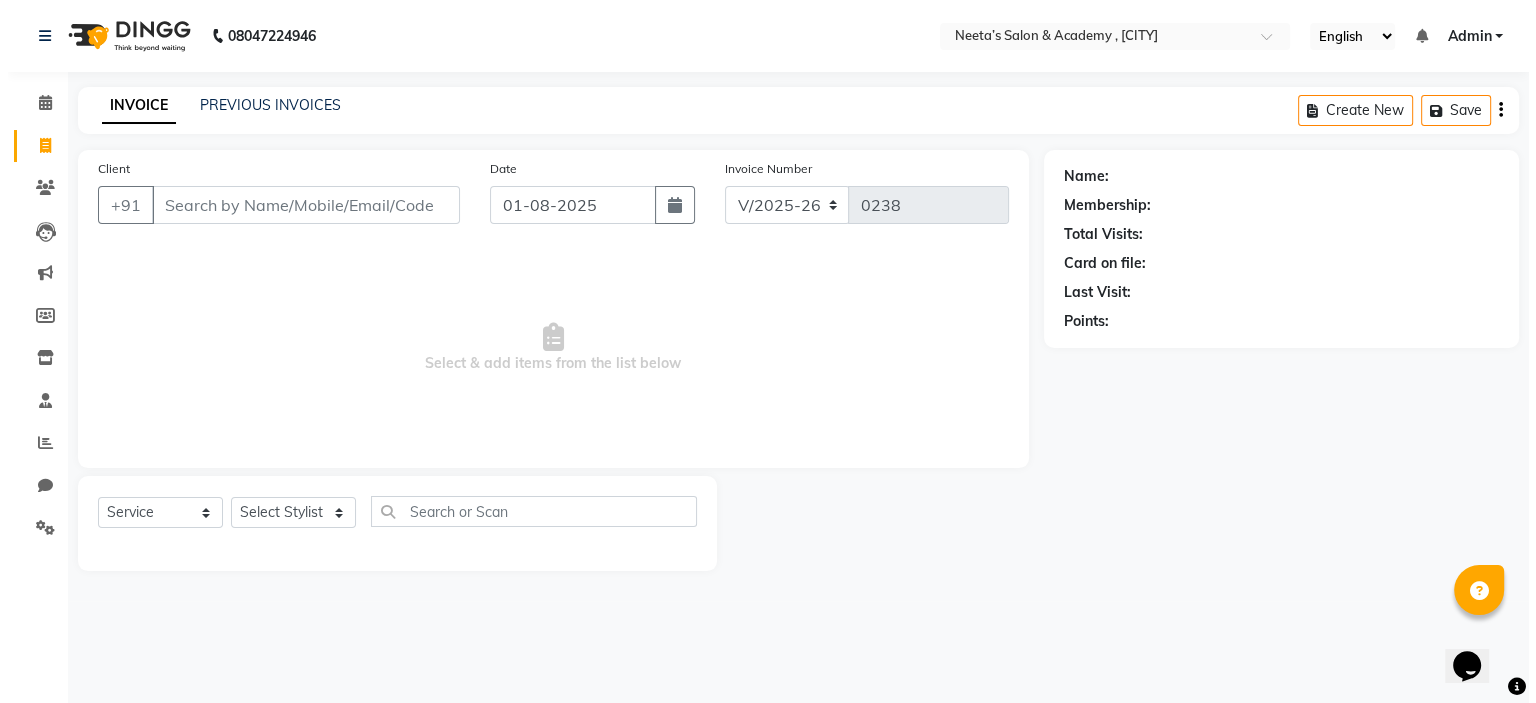 scroll, scrollTop: 0, scrollLeft: 0, axis: both 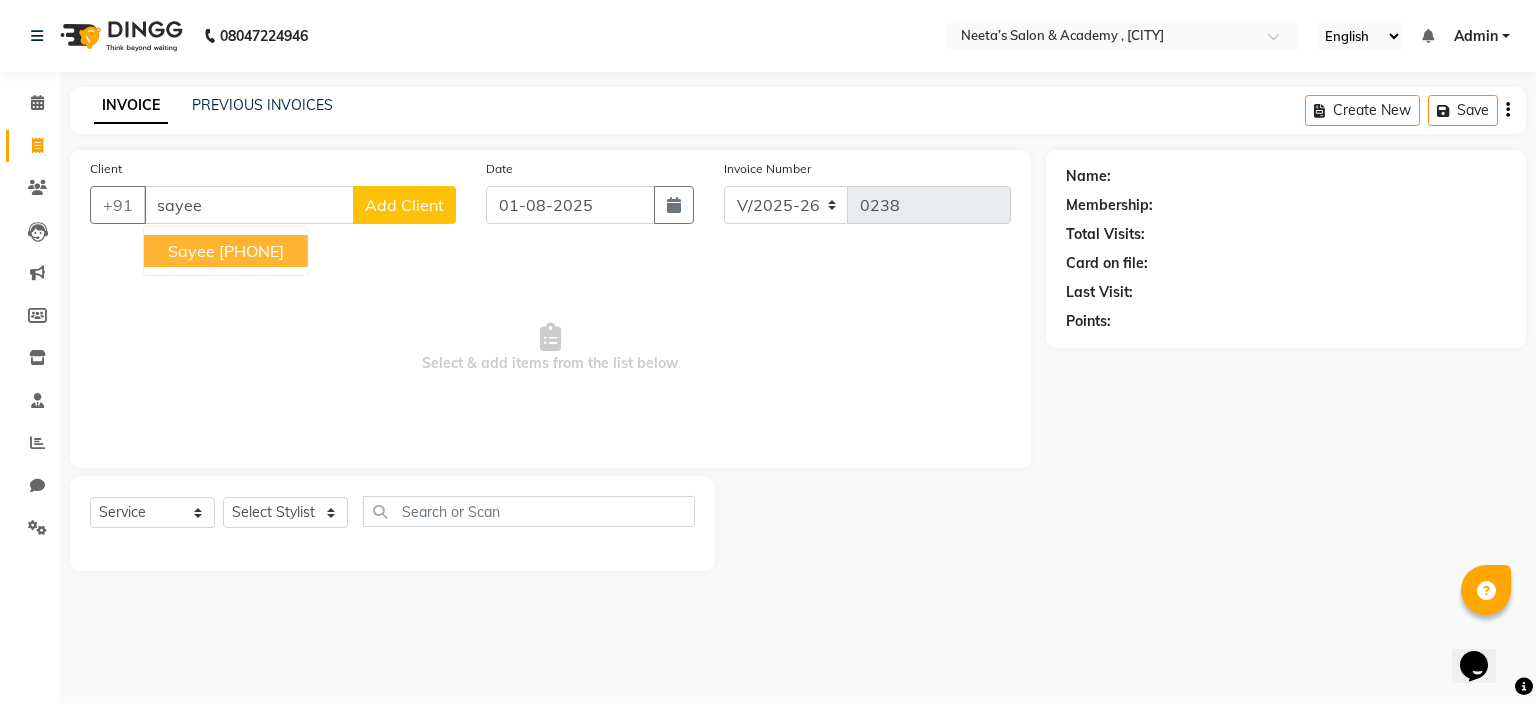 click on "[PHONE]" at bounding box center (251, 251) 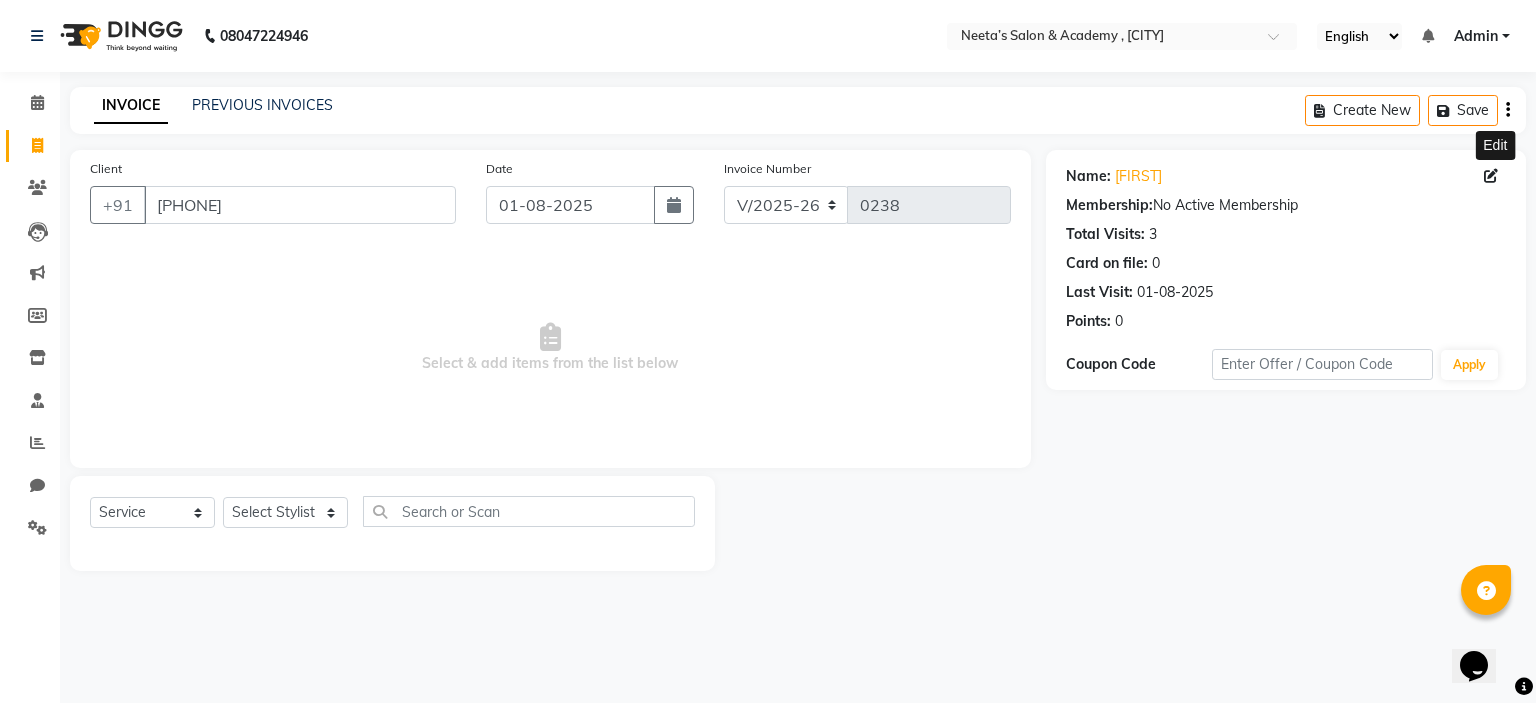 click 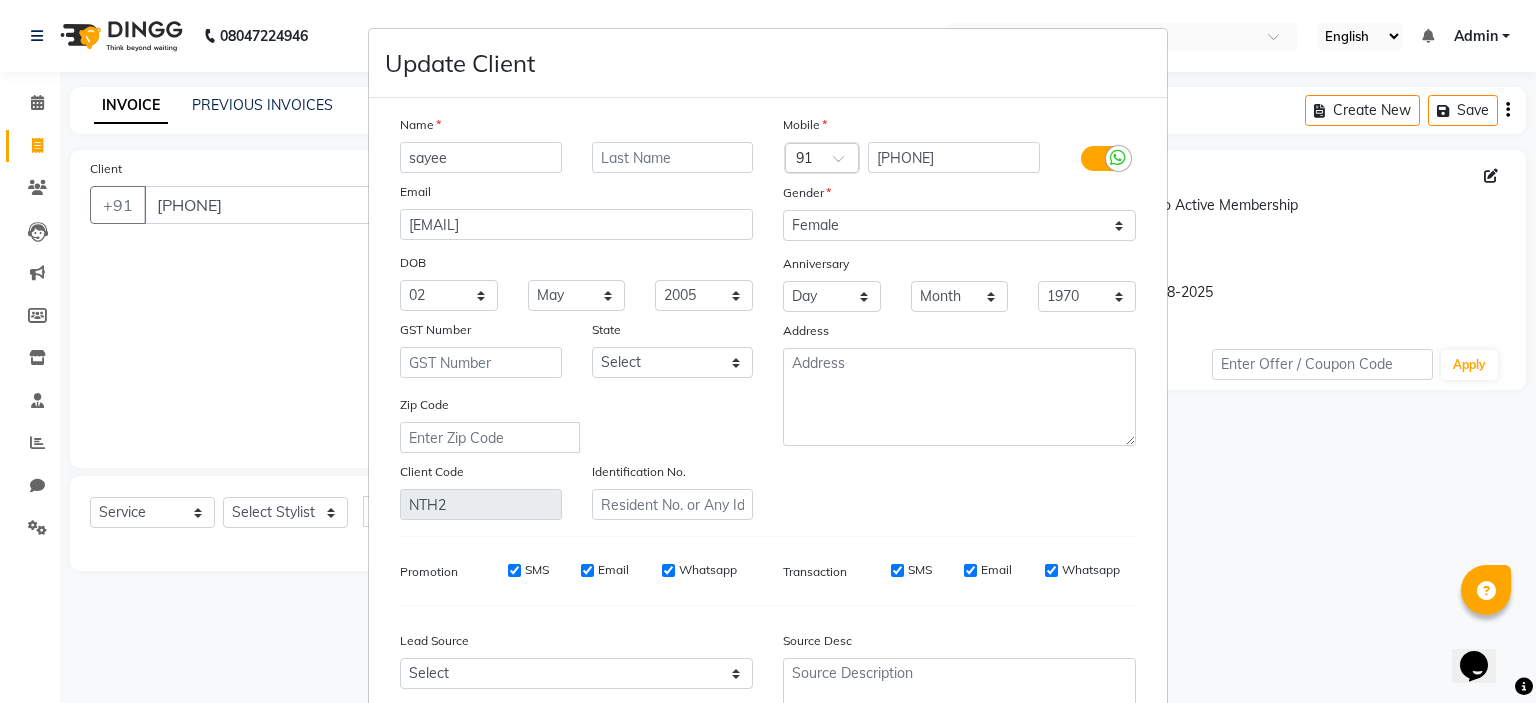 click on "Update Client Name [FIRST] Email [EMAIL] DOB Day 01 02 03 04 05 06 07 08 09 10 11 12 13 14 15 16 17 18 19 20 21 22 23 24 25 26 27 28 29 30 31 Month January February March April May June July August September October November December 1940 1941 1942 1943 1944 1945 1946 1947 1948 1949 1950 1951 1952 1953 1954 1955 1956 1957 1958 1959 1960 1961 1962 1963 1964 1965 1966 1967 1968 1969 1970 1971 1972 1973 1974 1975 1976 1977 1978 1979 1980 1981 1982 1983 1984 1985 1986 1987 1988 1989 1990 1991 1992 1993 1994 1995 1996 1997 1998 1999 2000 2001 2002 2003 2004 2005 2006 2007 2008 2009 2010 2011 2012 2013 2014 2015 2016 2017 2018 2019 2020 2021 2022 2023 2024 GST Number State Select Andaman and Nicobar Islands Andhra Pradesh Arunachal Pradesh Assam Bihar Chandigarh Chhattisgarh Dadra and Nagar Haveli Daman and Diu Delhi Goa Gujarat Haryana Himachal Pradesh Jammu and Kashmir Jharkhand Karnataka Kerala Lakshadweep Madhya Pradesh Maharashtra Manipur Meghalaya Mizoram Nagaland Odisha Pondicherry Punjab NTH2" at bounding box center (768, 351) 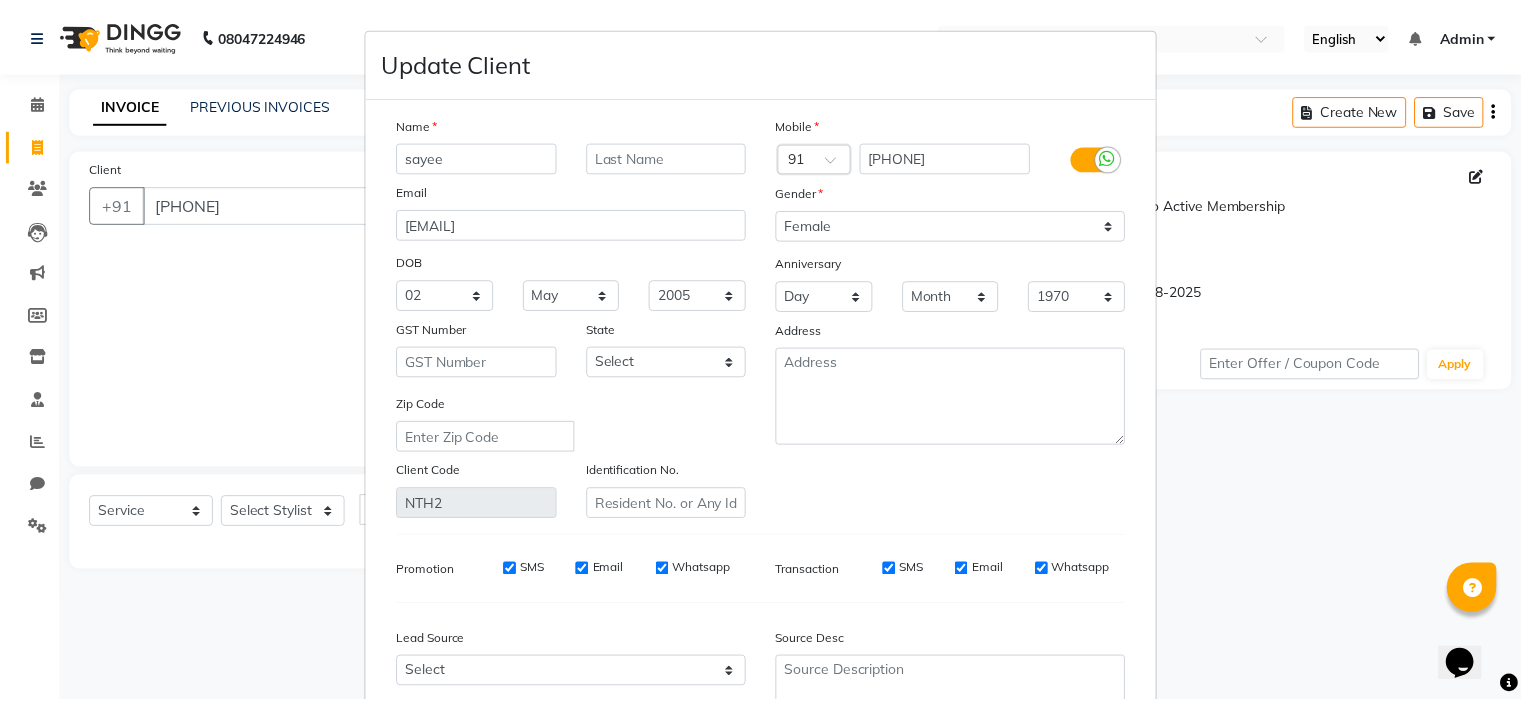 scroll, scrollTop: 194, scrollLeft: 0, axis: vertical 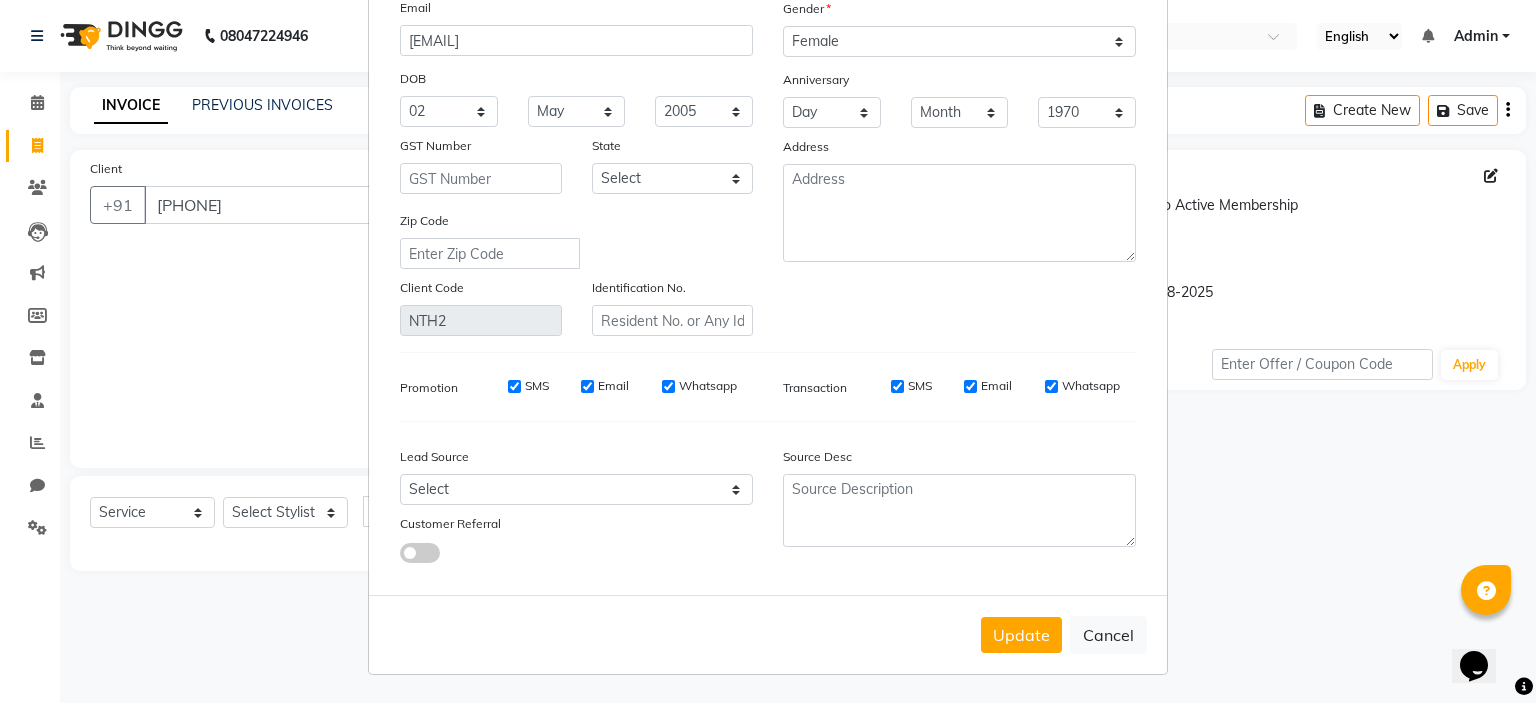 click on "Update   Cancel" at bounding box center (768, 634) 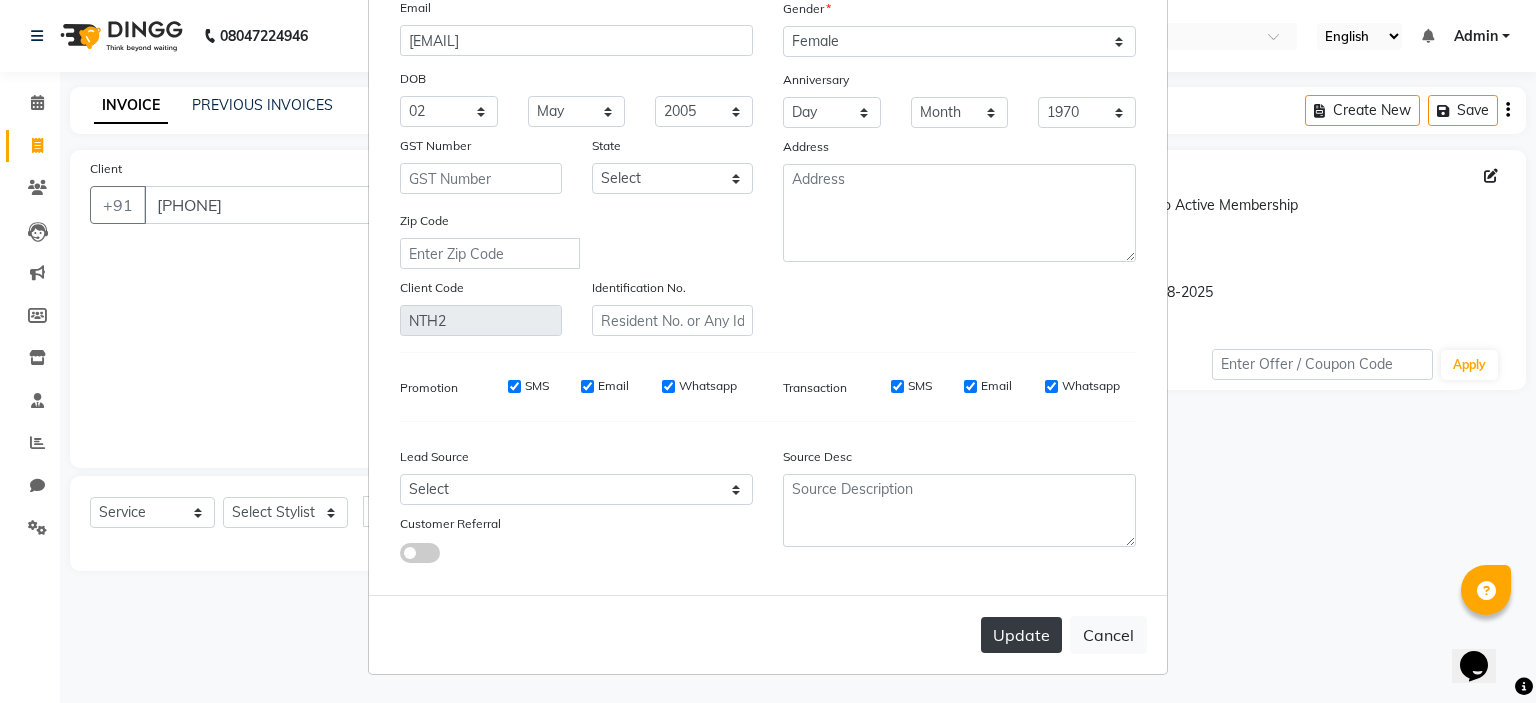 click on "Update" at bounding box center [1021, 635] 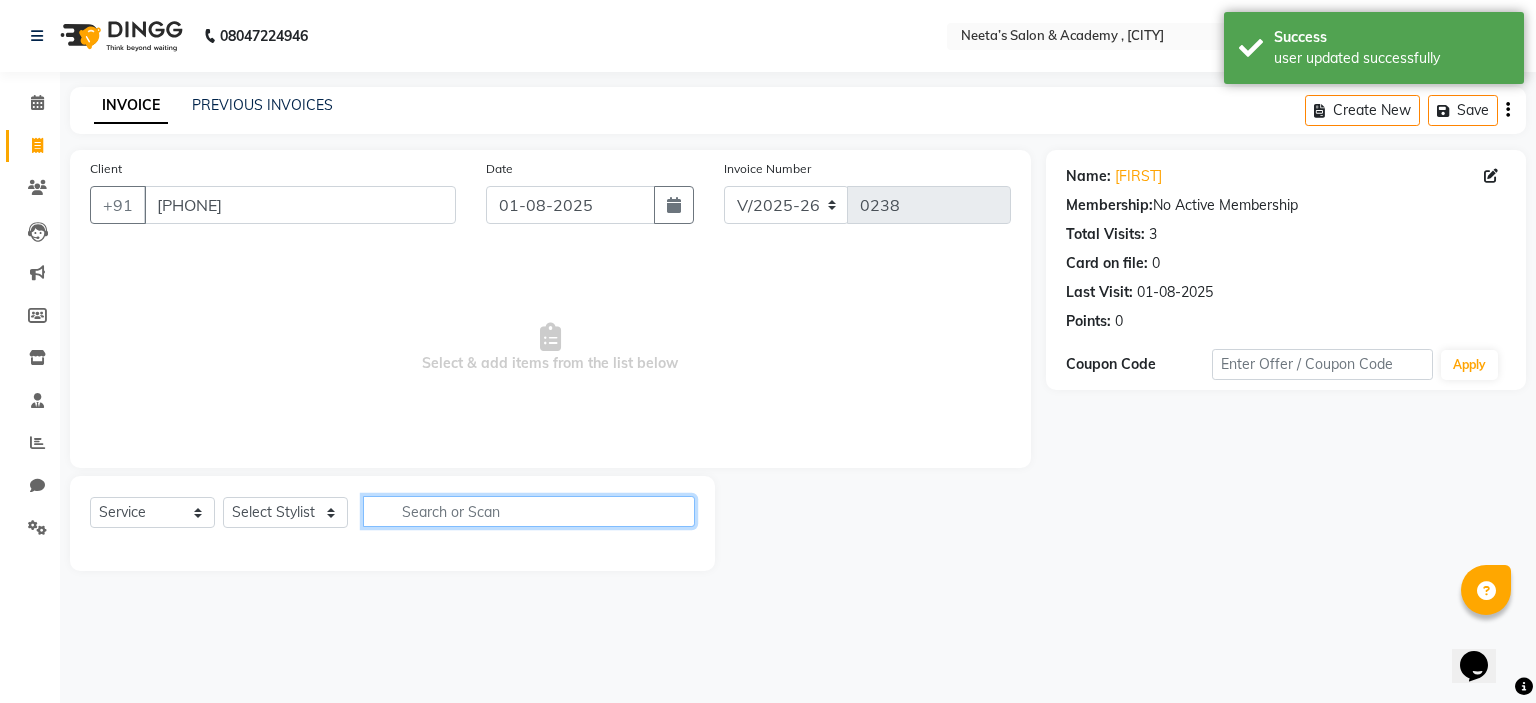 click 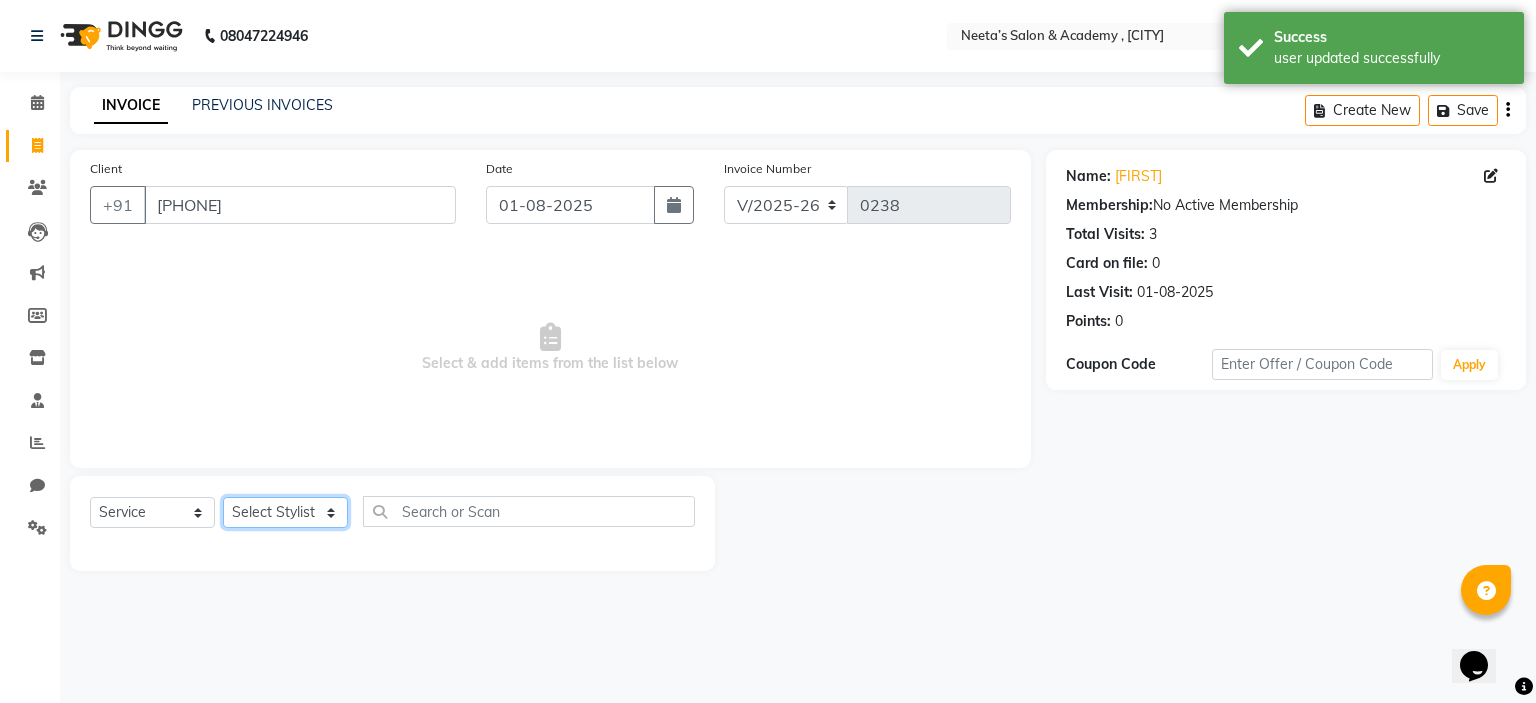click on "Select Stylist  [FIRST] (Owner) [FIRST] [FIRST] [FIRST] [FIRST] [FIRST] [FIRST] [FIRST] [FIRST] [FIRST]" 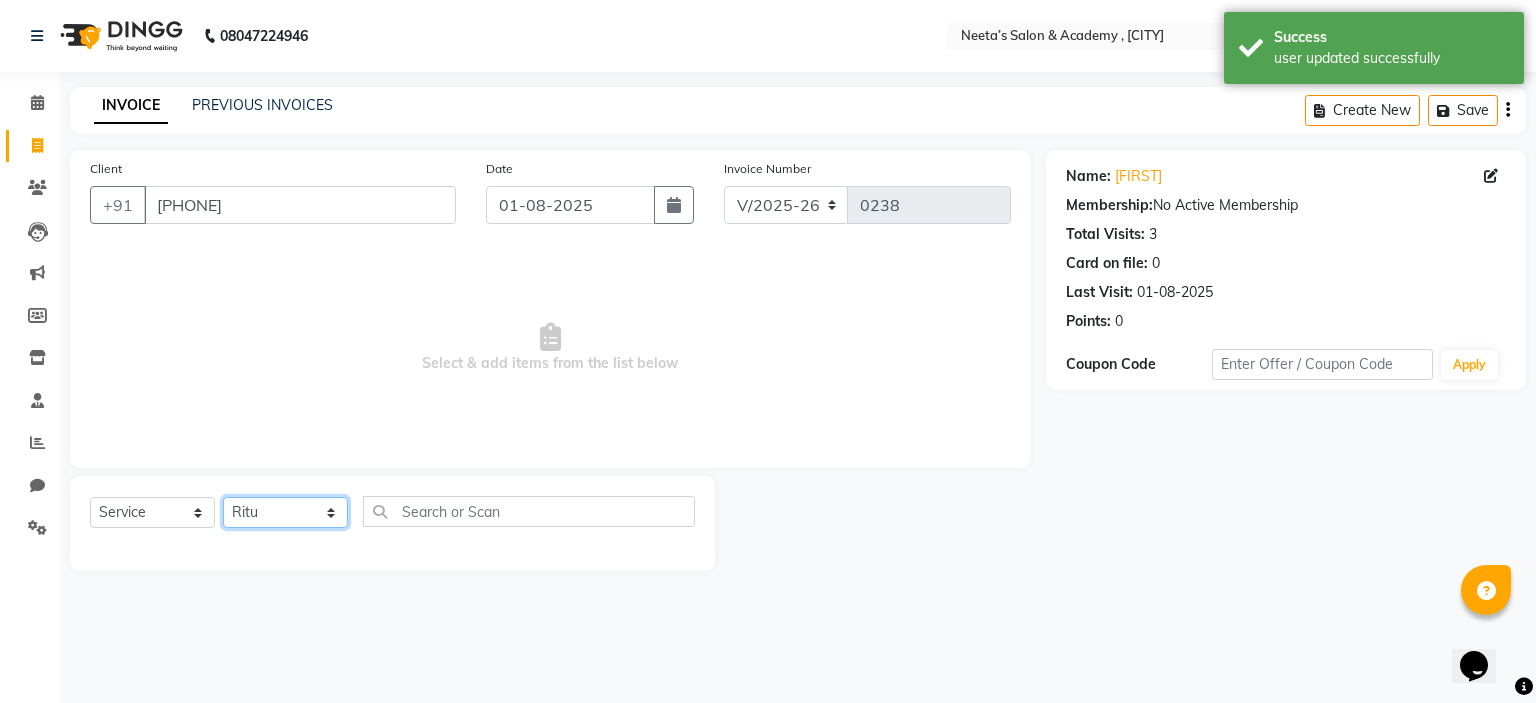 click on "Select Stylist  [FIRST] (Owner) [FIRST] [FIRST] [FIRST] [FIRST] [FIRST] [FIRST] [FIRST] [FIRST] [FIRST]" 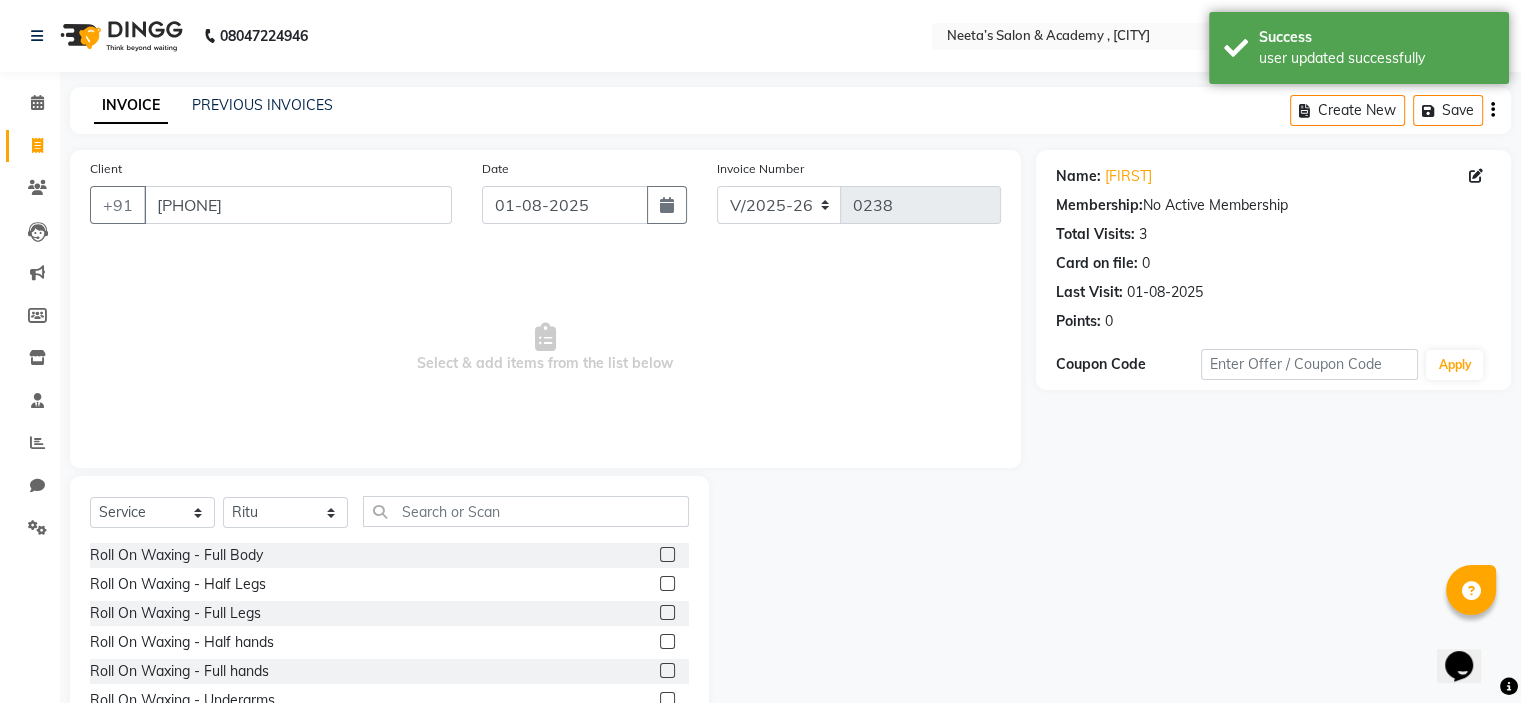 click 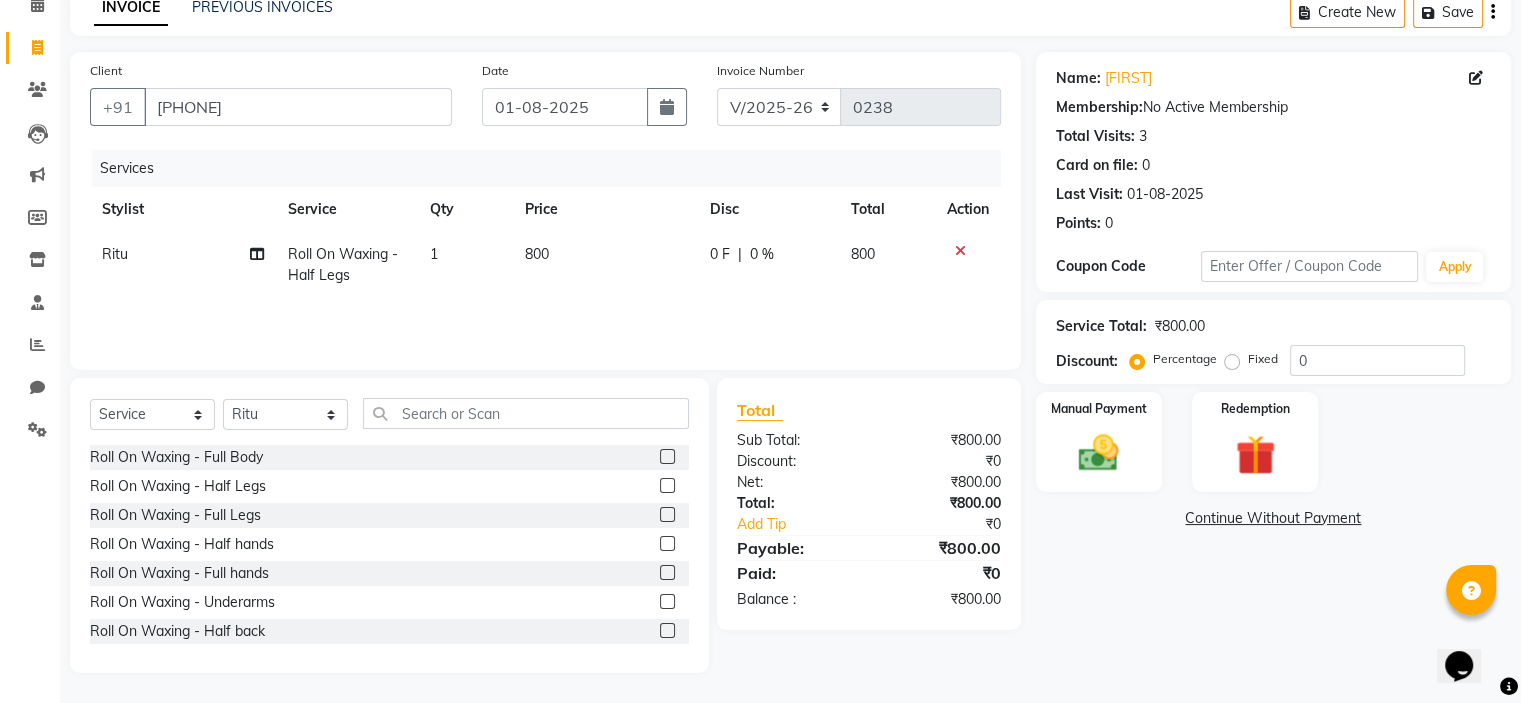 scroll, scrollTop: 0, scrollLeft: 0, axis: both 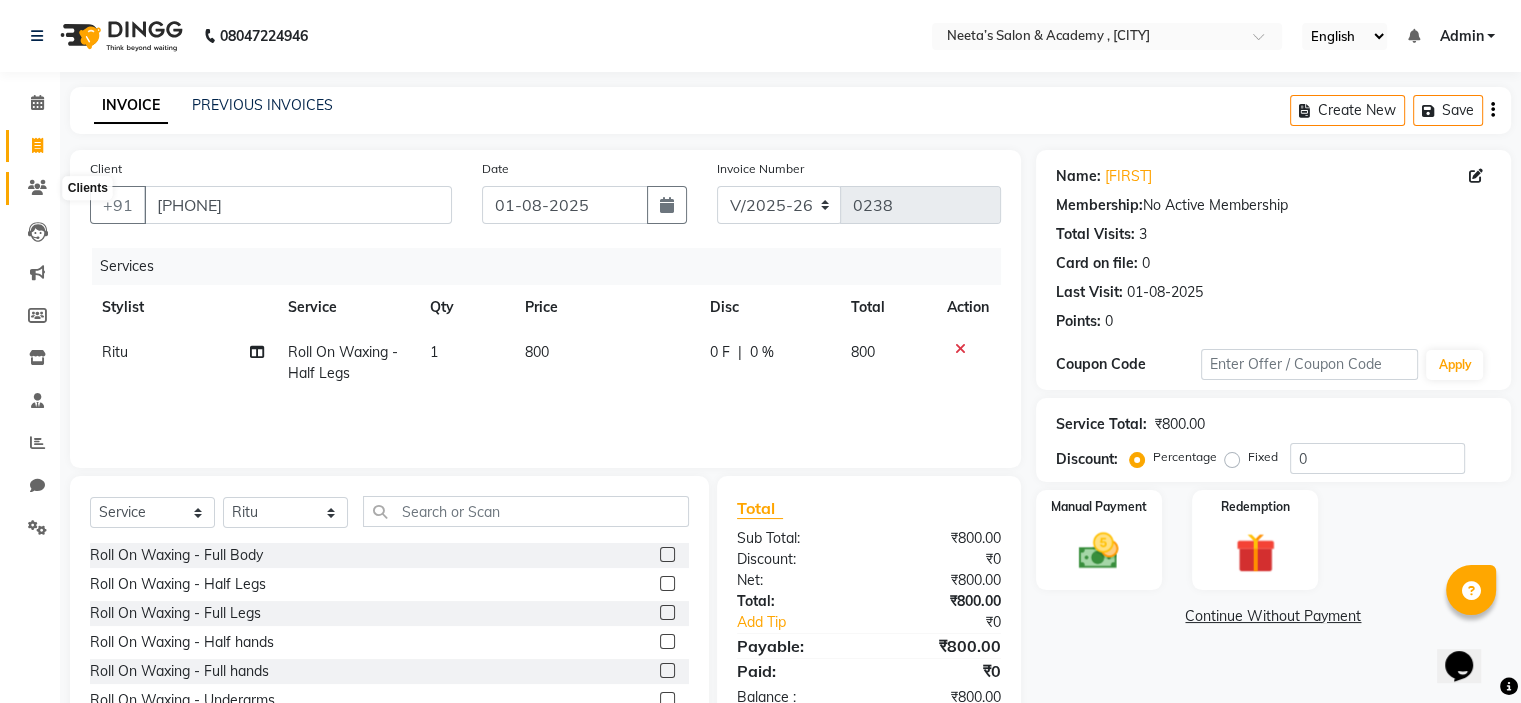 click 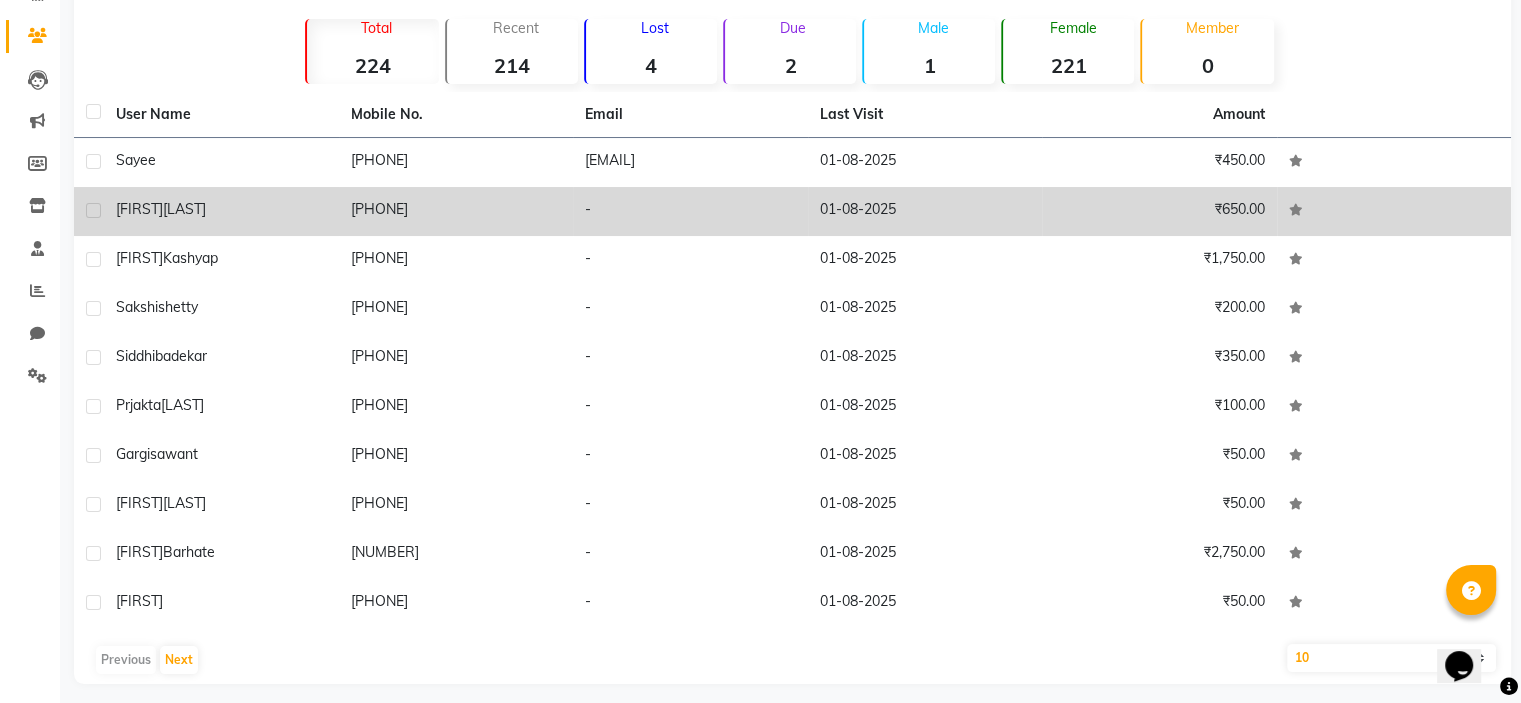 scroll, scrollTop: 162, scrollLeft: 0, axis: vertical 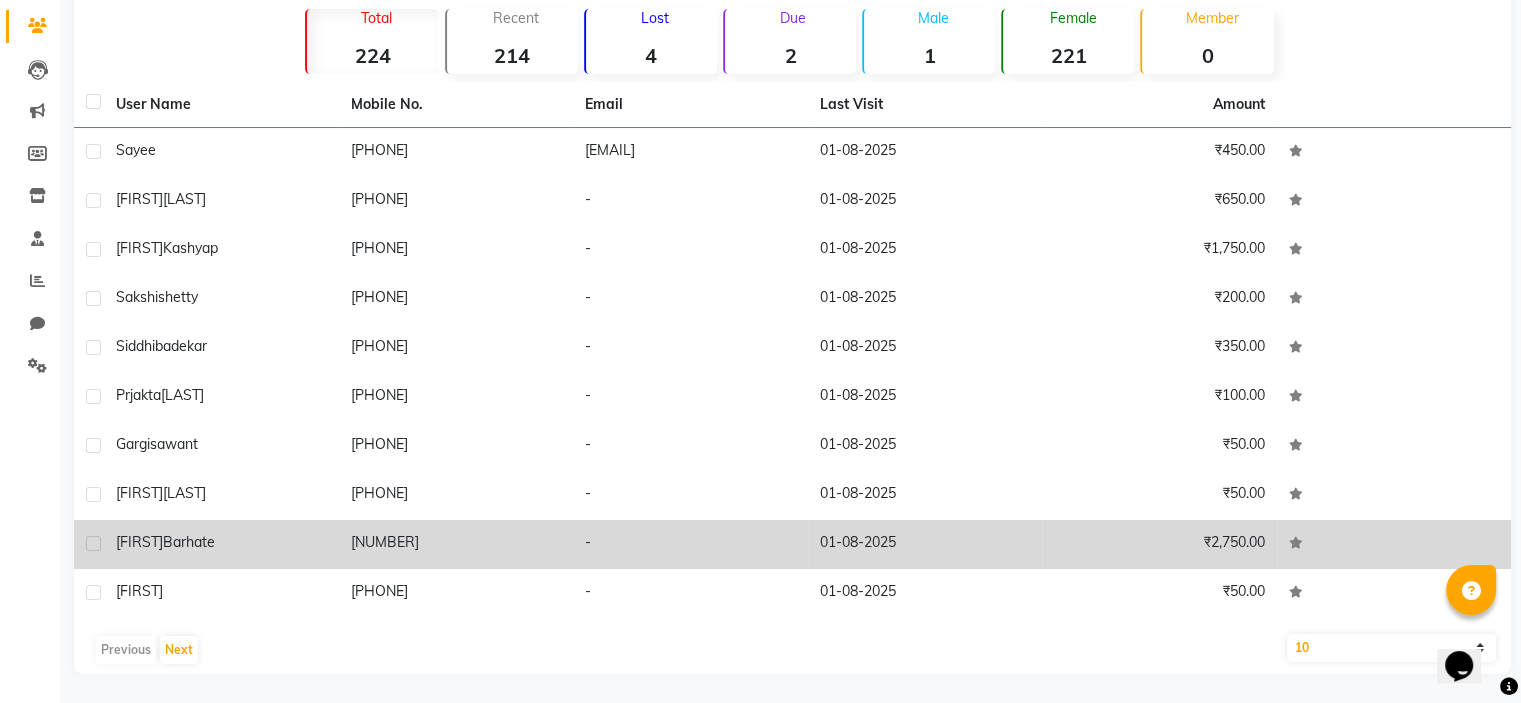 click on "[NUMBER]" 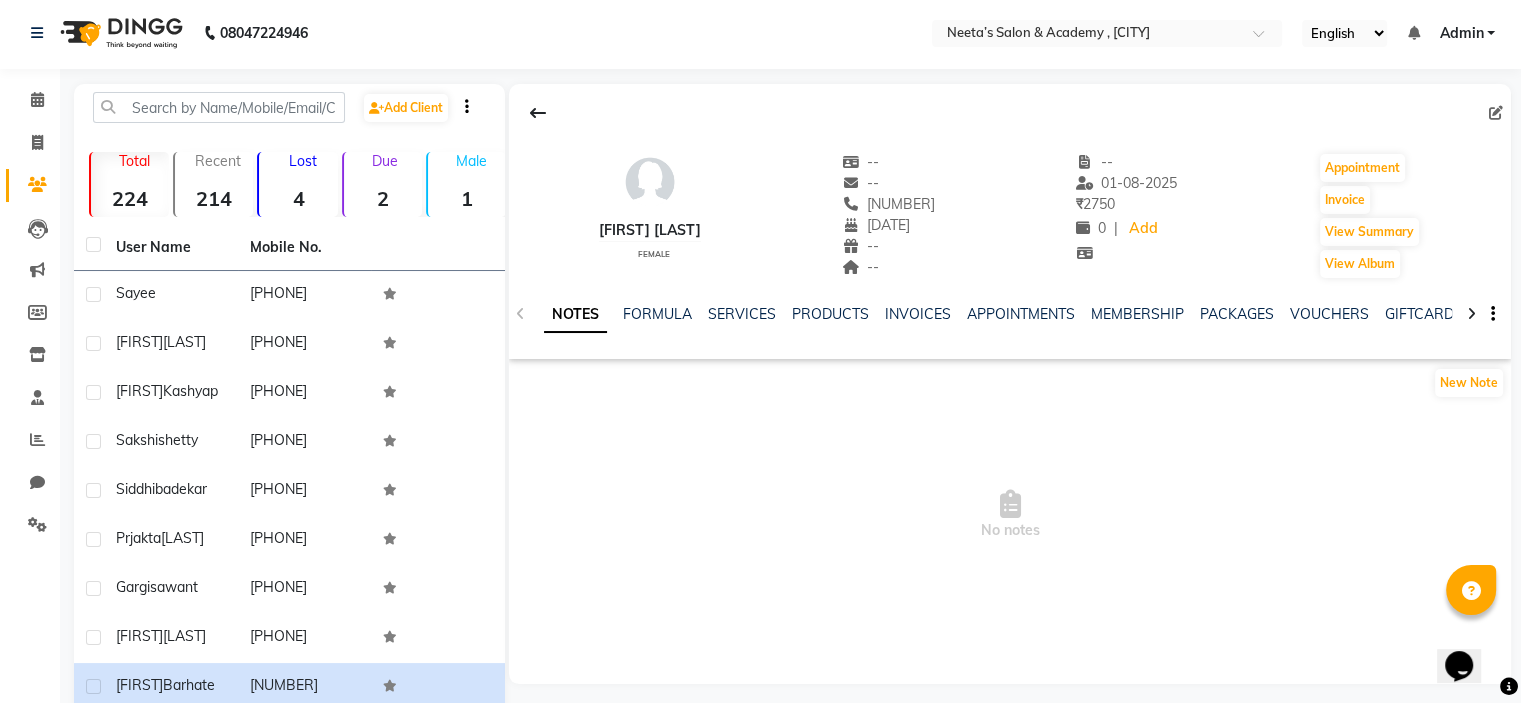 scroll, scrollTop: 2, scrollLeft: 0, axis: vertical 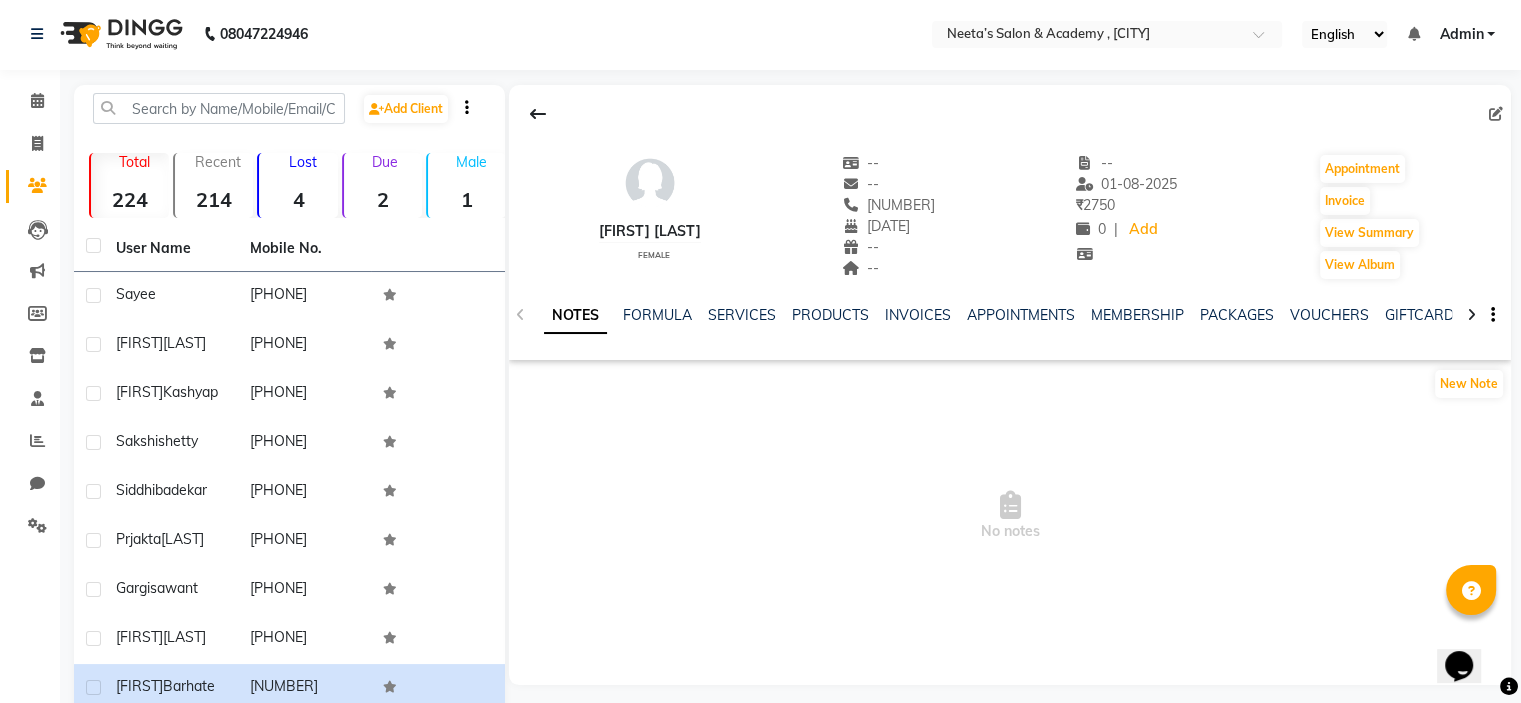 click on "No notes" at bounding box center (1010, 516) 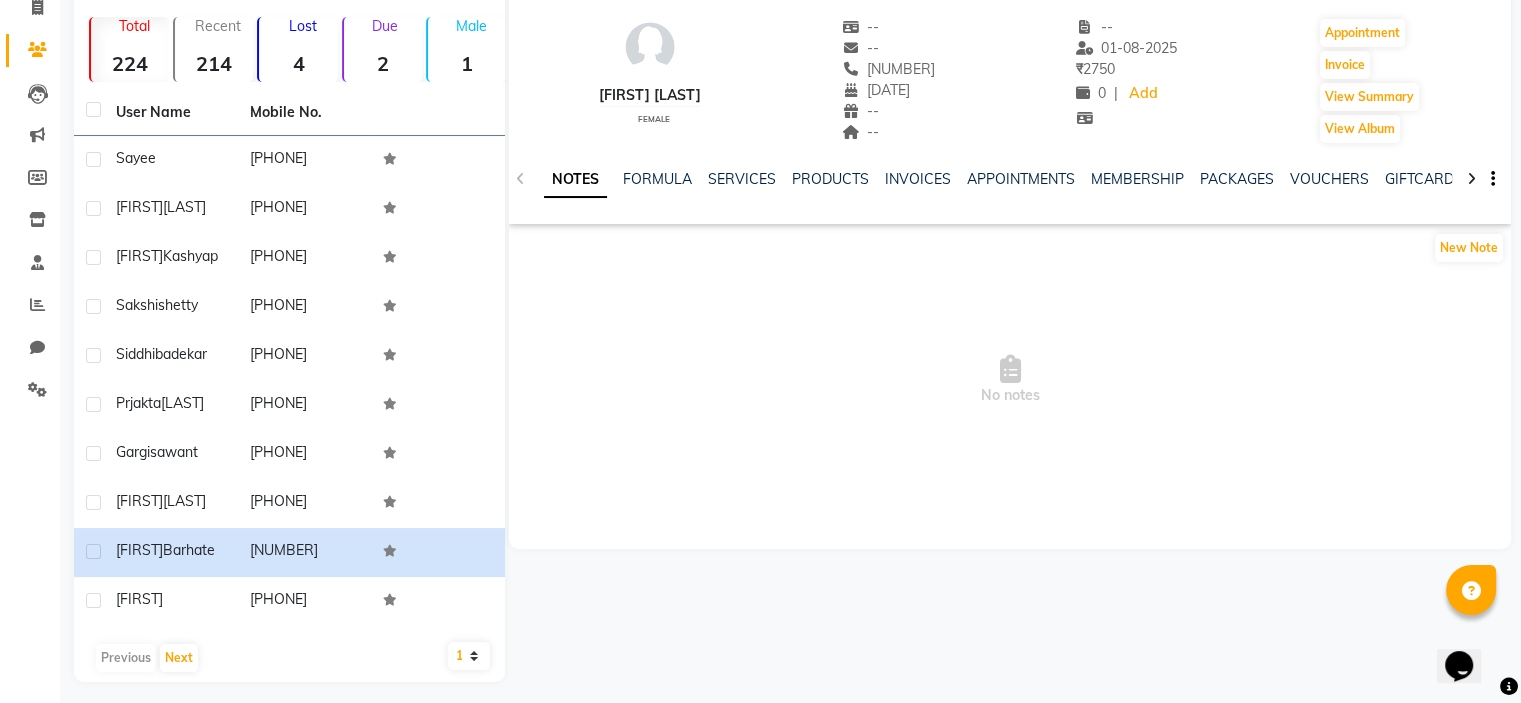 scroll, scrollTop: 142, scrollLeft: 0, axis: vertical 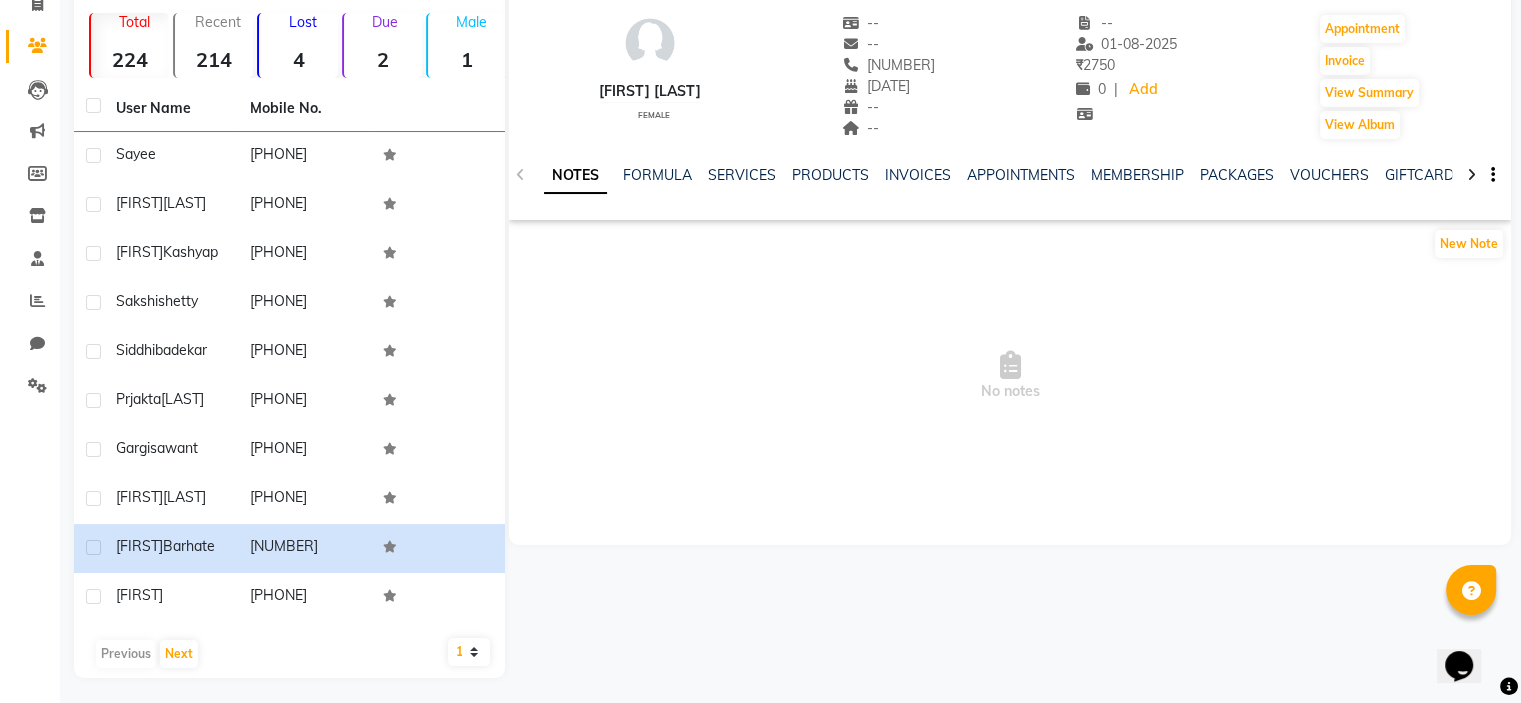 click on "No notes" at bounding box center [1010, 376] 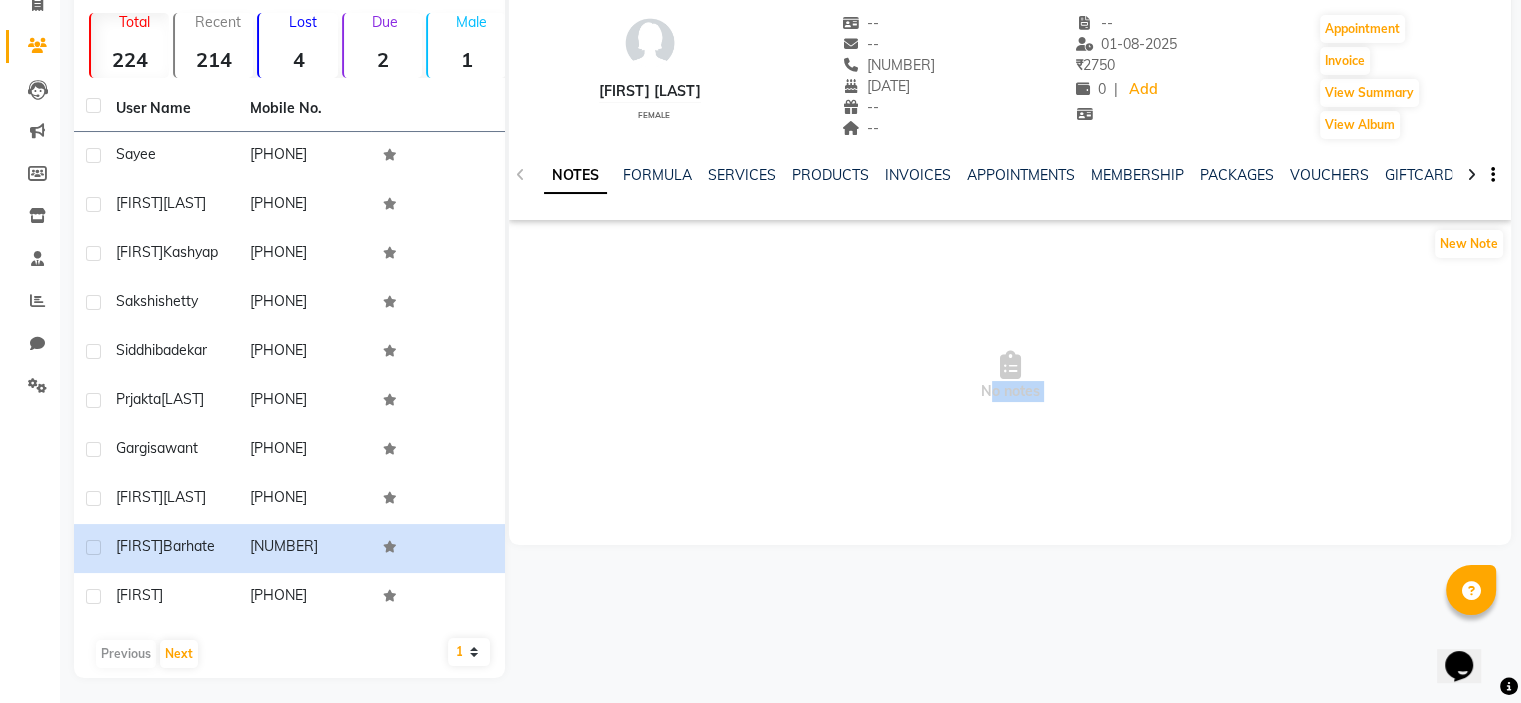 click on "No notes" at bounding box center [1010, 376] 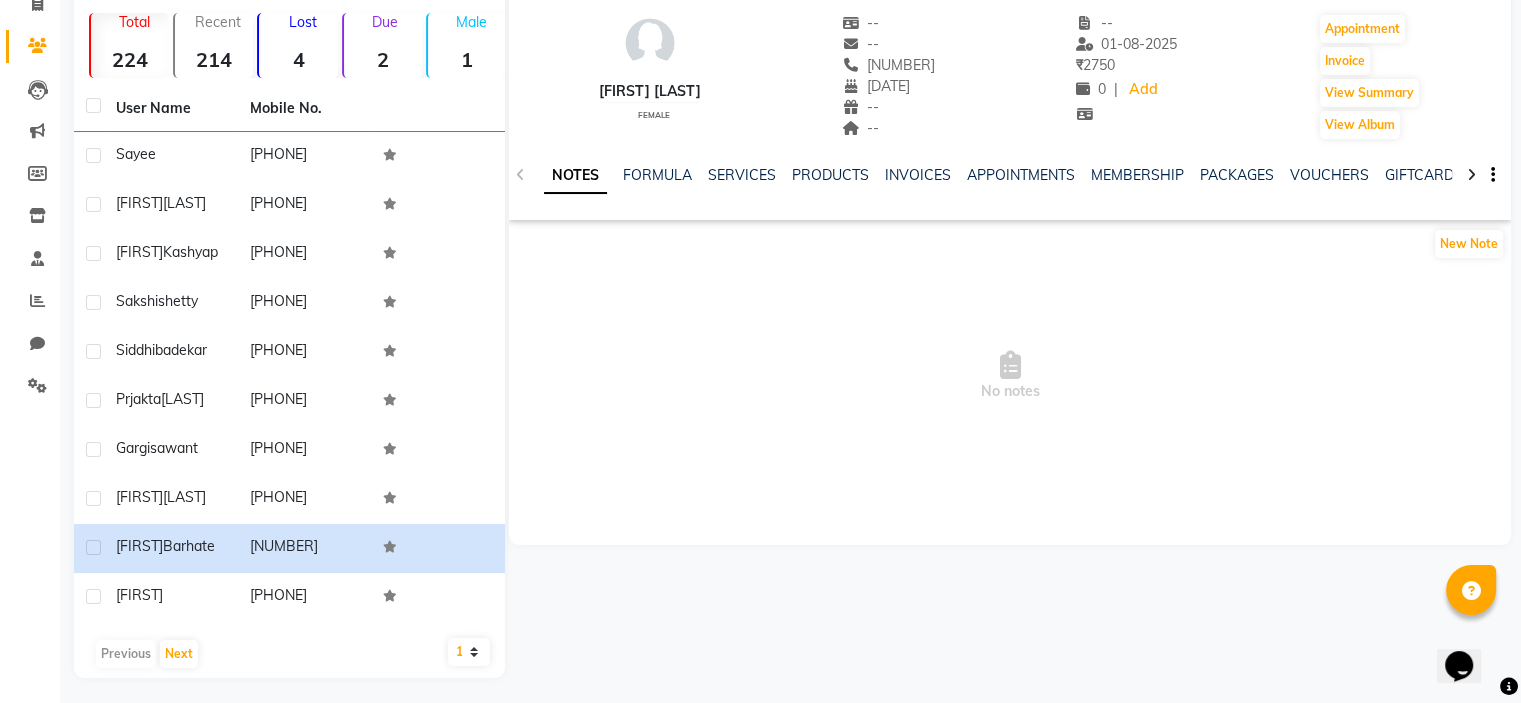 click on "No notes" at bounding box center [1010, 376] 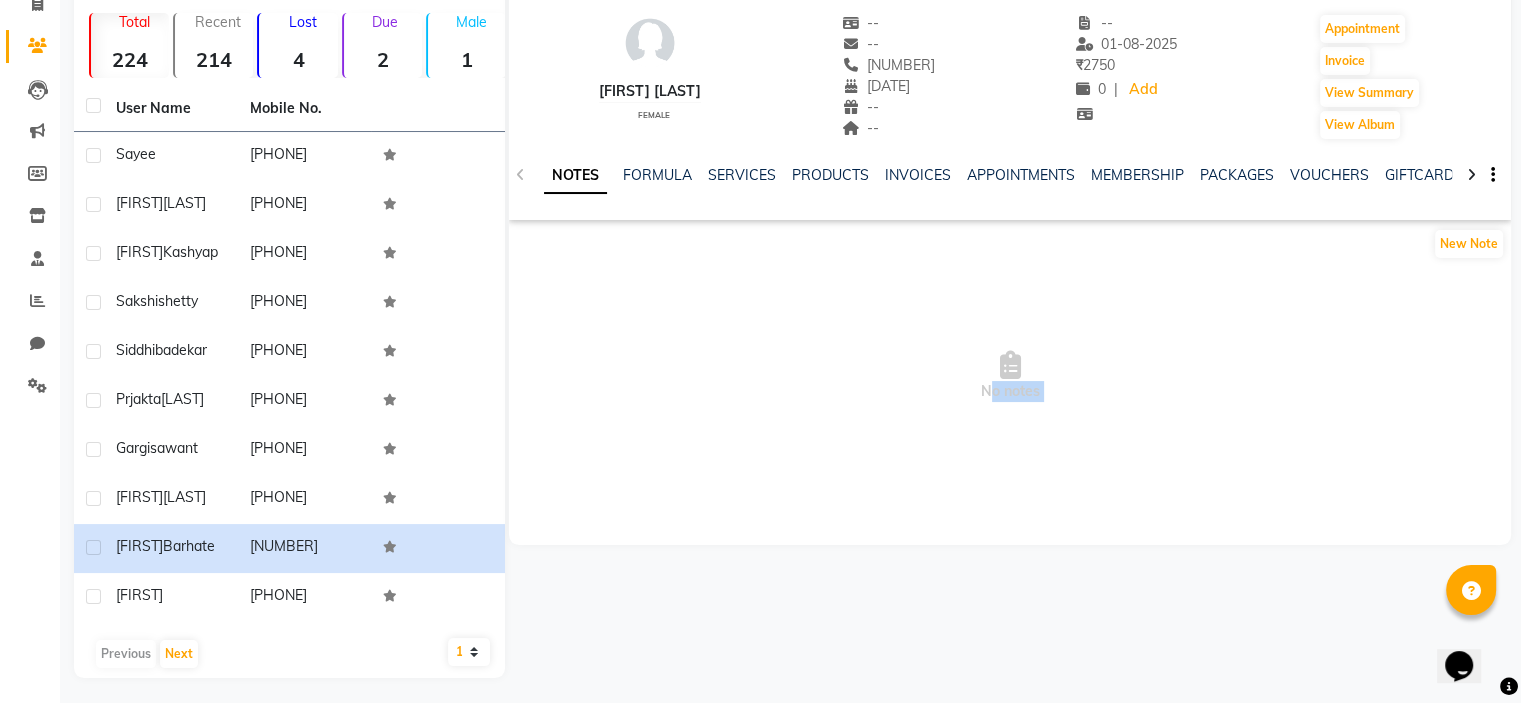 click on "No notes" at bounding box center (1010, 376) 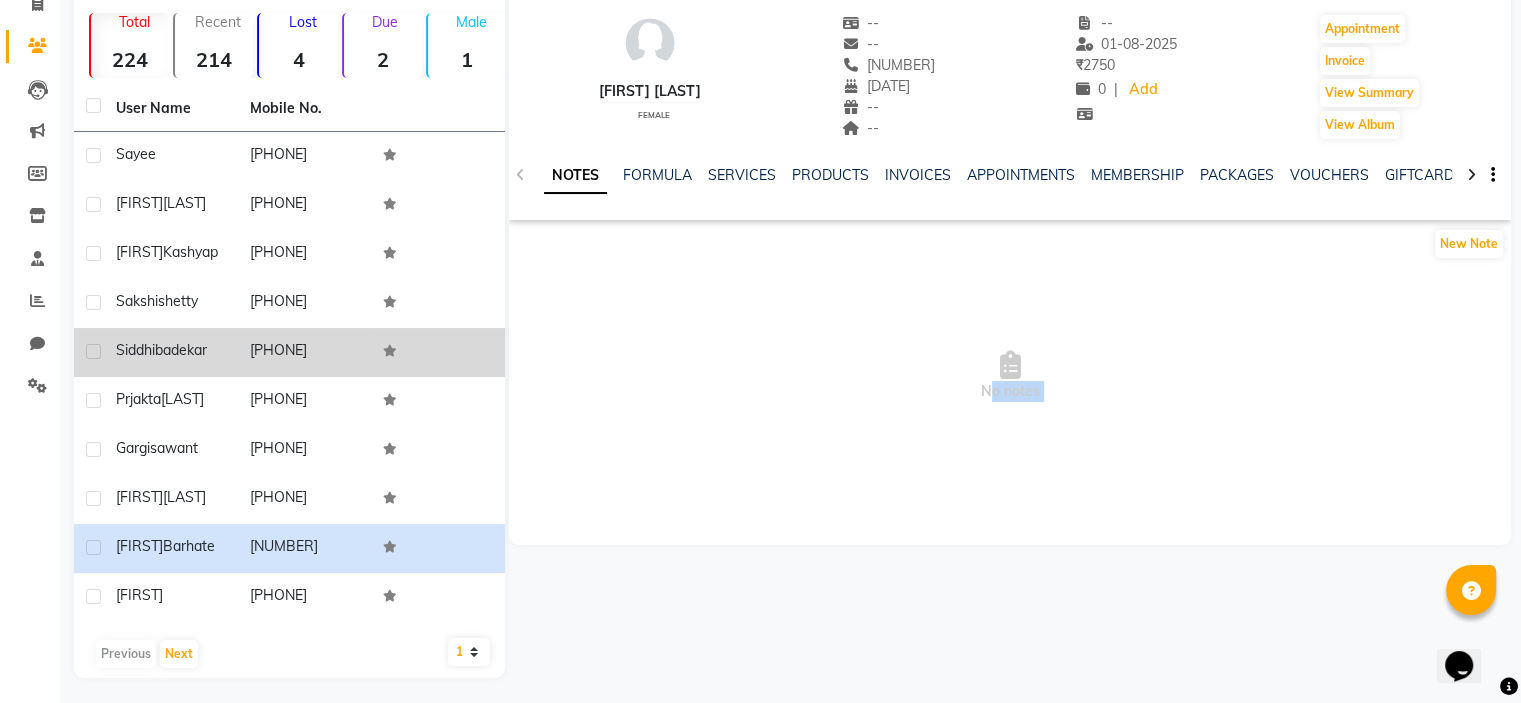 scroll, scrollTop: 6, scrollLeft: 0, axis: vertical 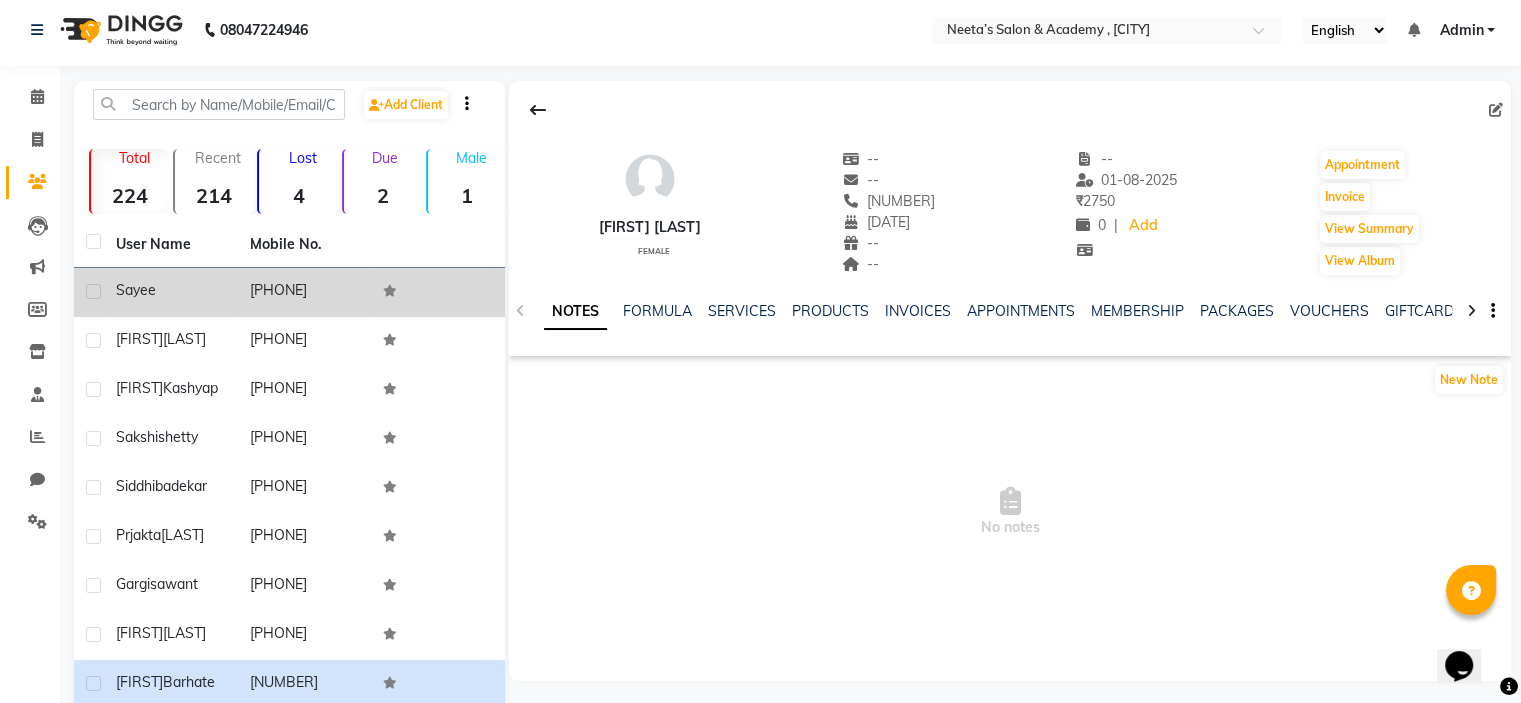 click on "sayee" 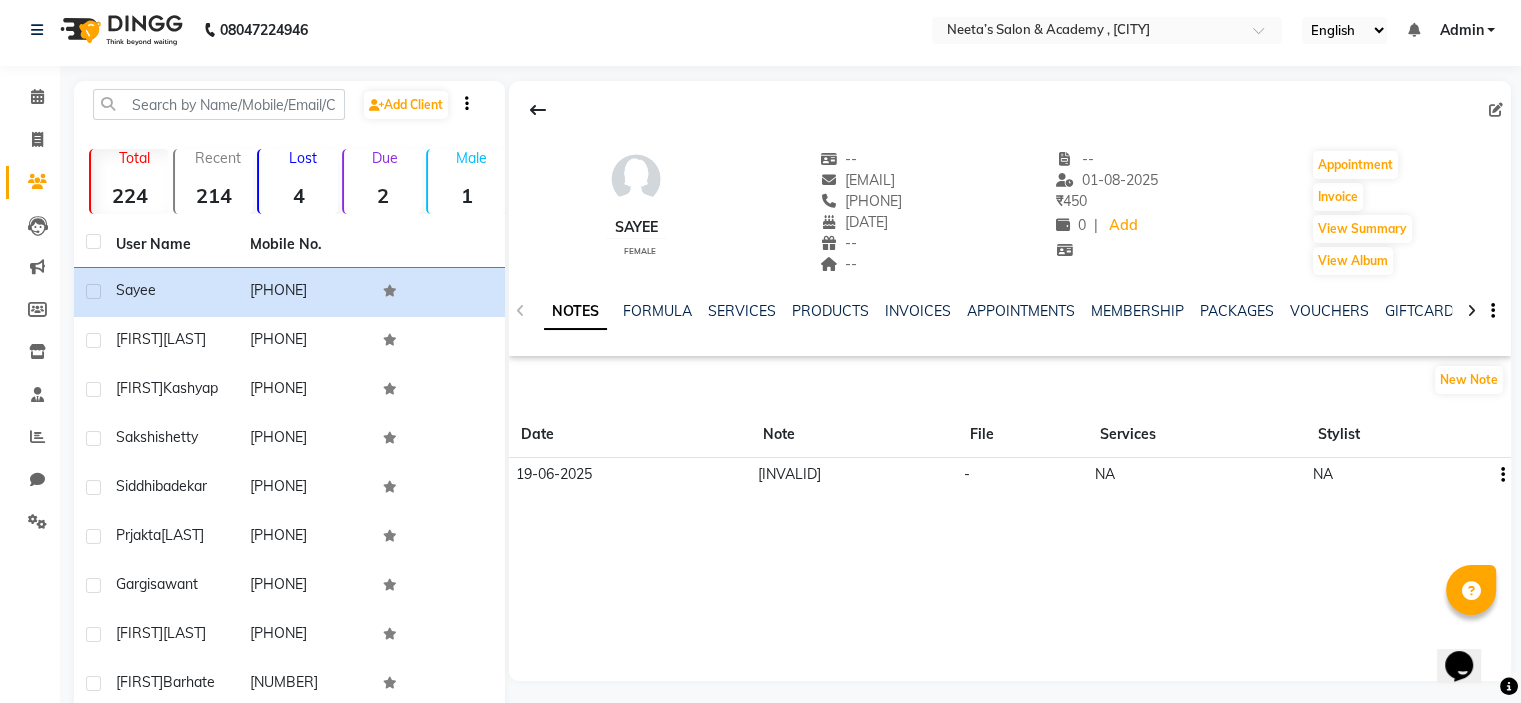 click on "sayee female -- [EMAIL] [PHONE] [DATE] -- -- -- [DATE] ₹ 450 0 | Add Appointment Invoice View Summary View Album NOTES FORMULA SERVICES PRODUCTS INVOICES APPOINTMENTS MEMBERSHIP PACKAGES VOUCHERS GIFTCARDS POINTS FORMS FAMILY CARDS WALLET New Note Date Note File Services Stylist 19-06-2025 xjhsjxsdc - NA NA" 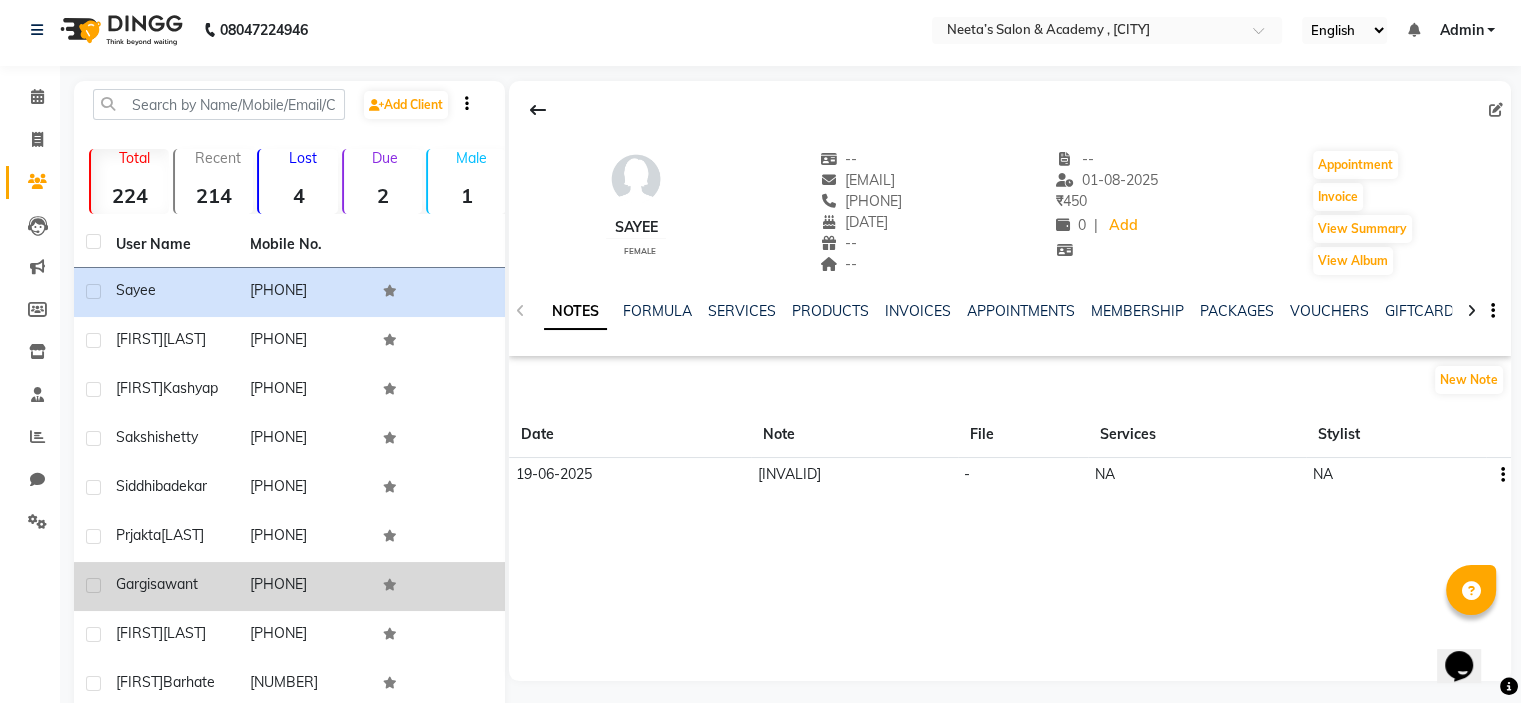 scroll, scrollTop: 143, scrollLeft: 0, axis: vertical 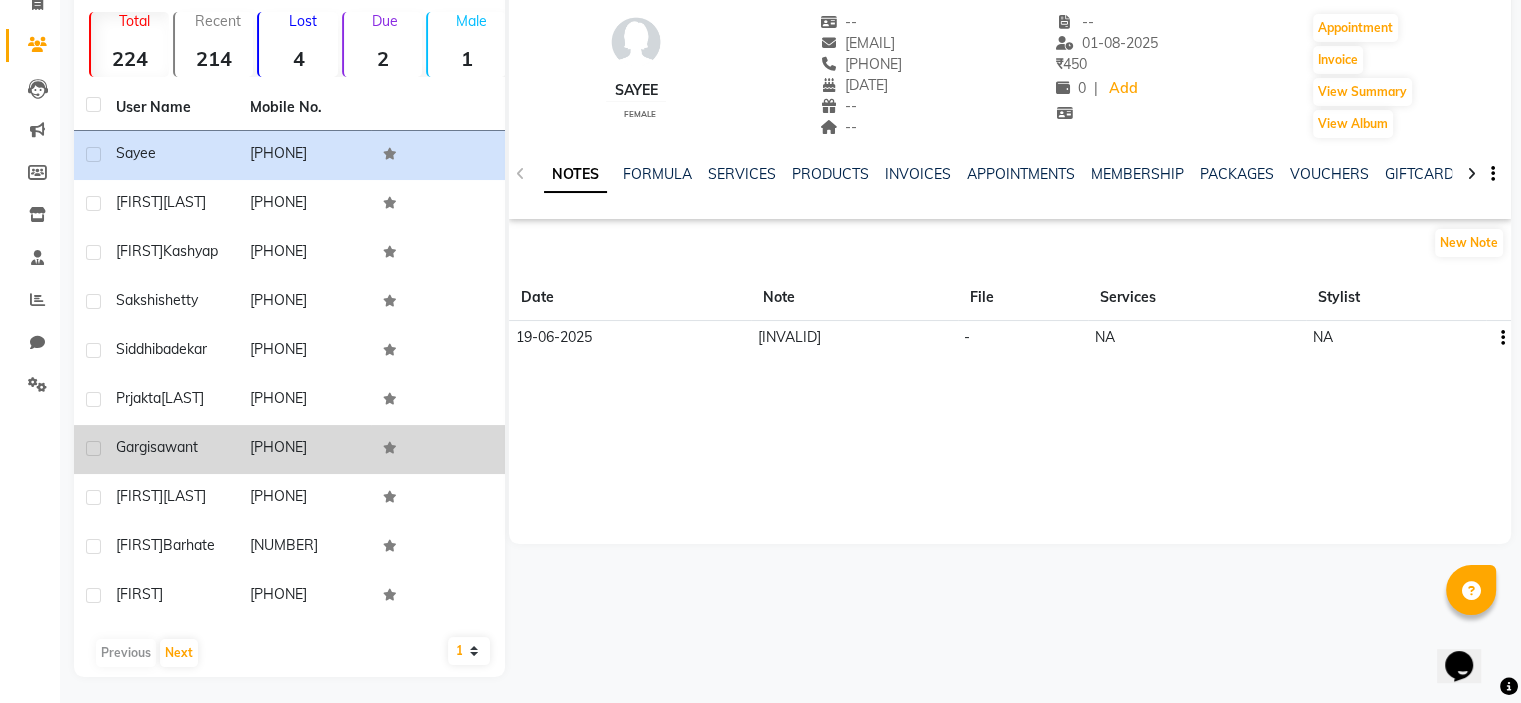 click on "[NUMBER]" 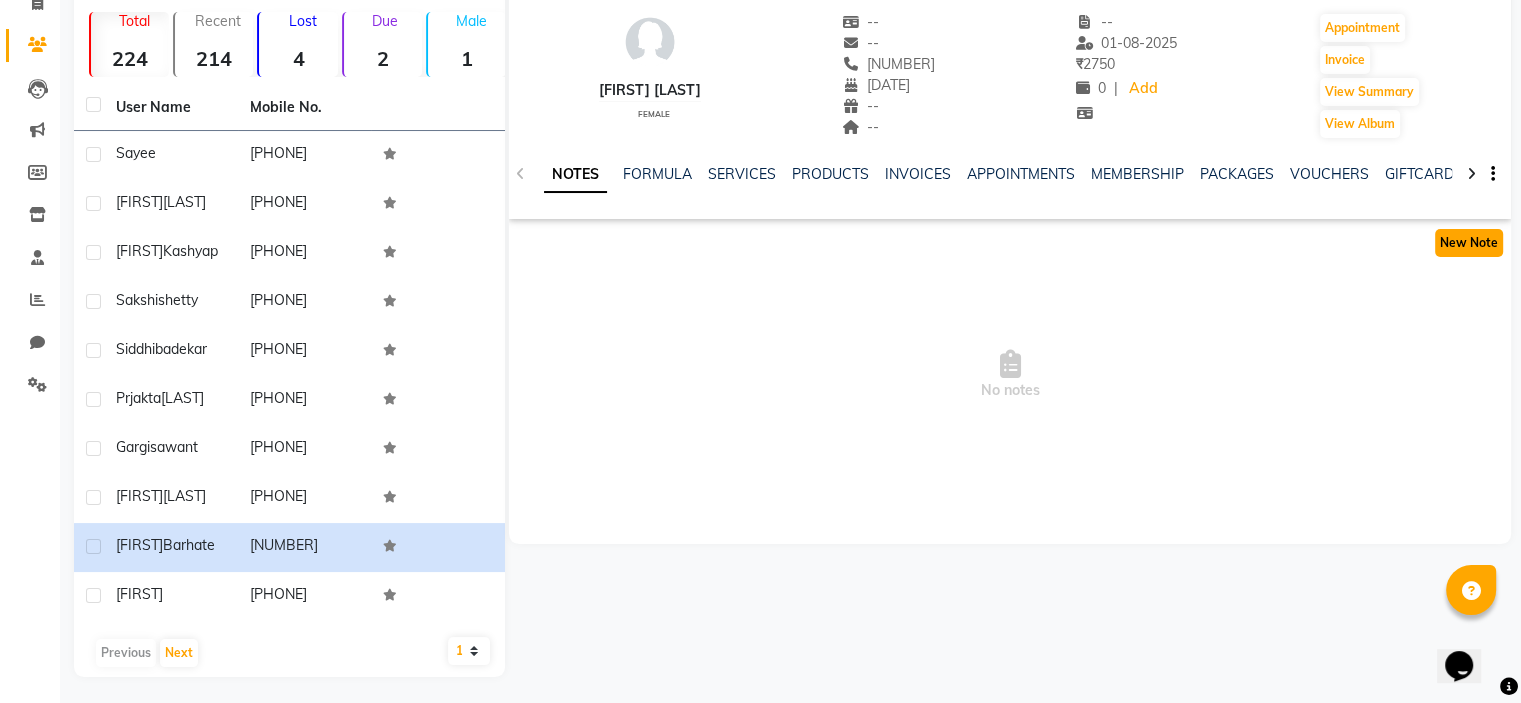 click on "New Note" 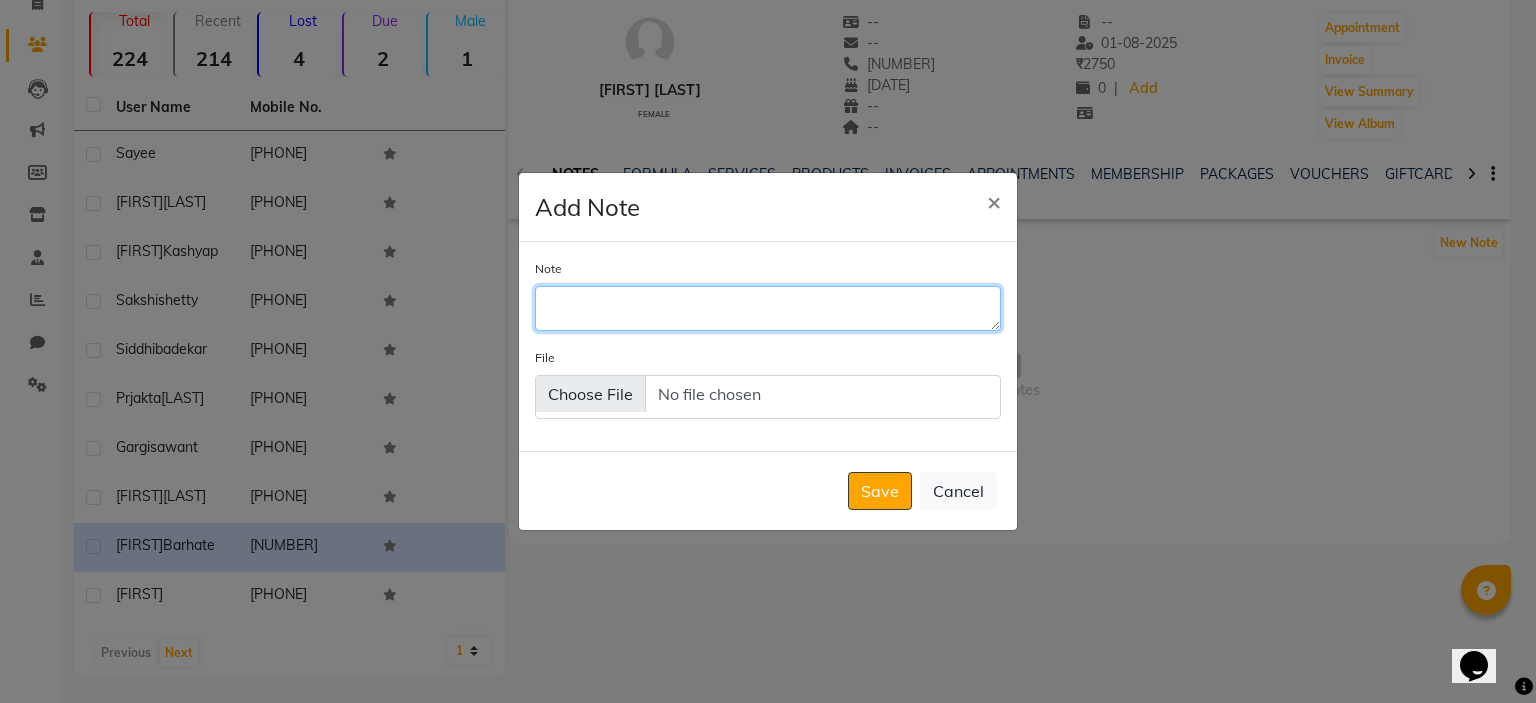 click on "Note" at bounding box center (768, 308) 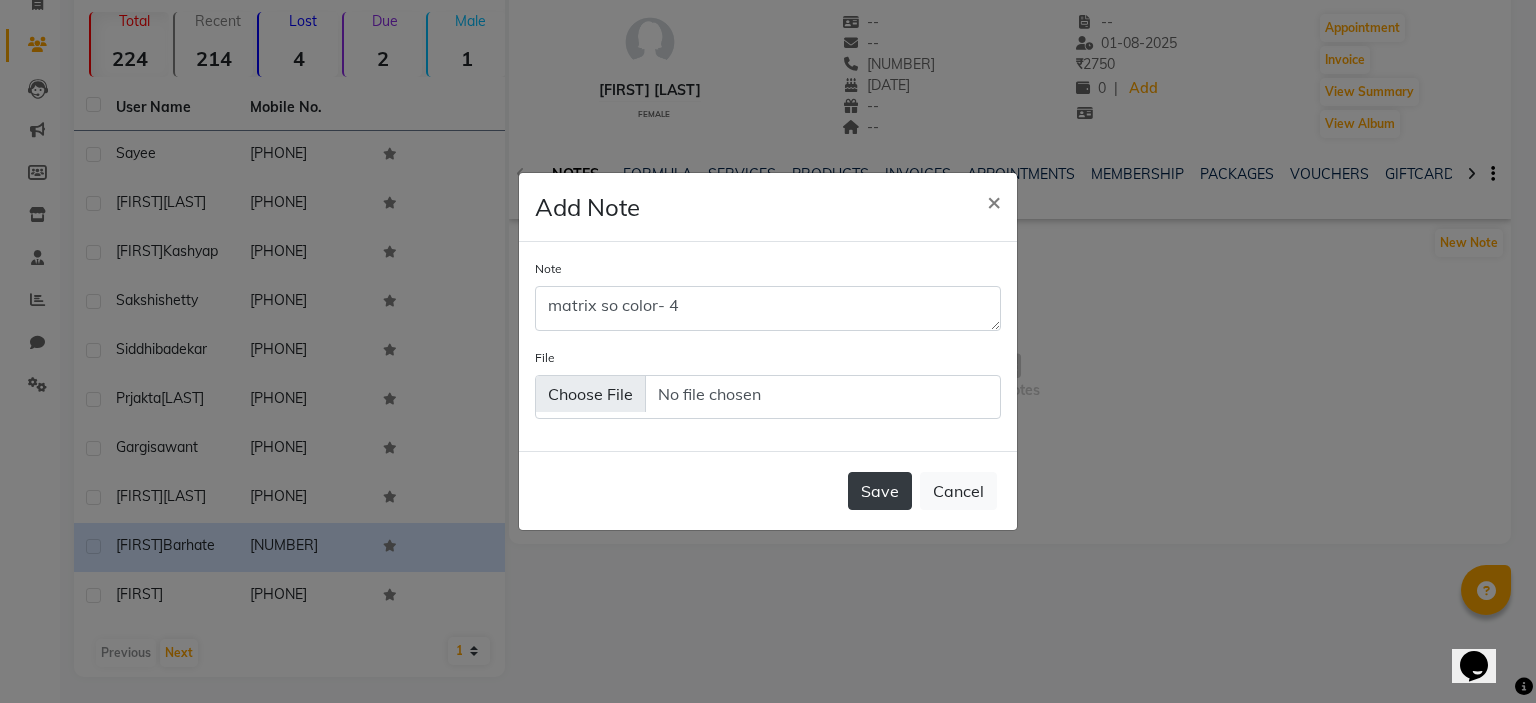 click on "Save" 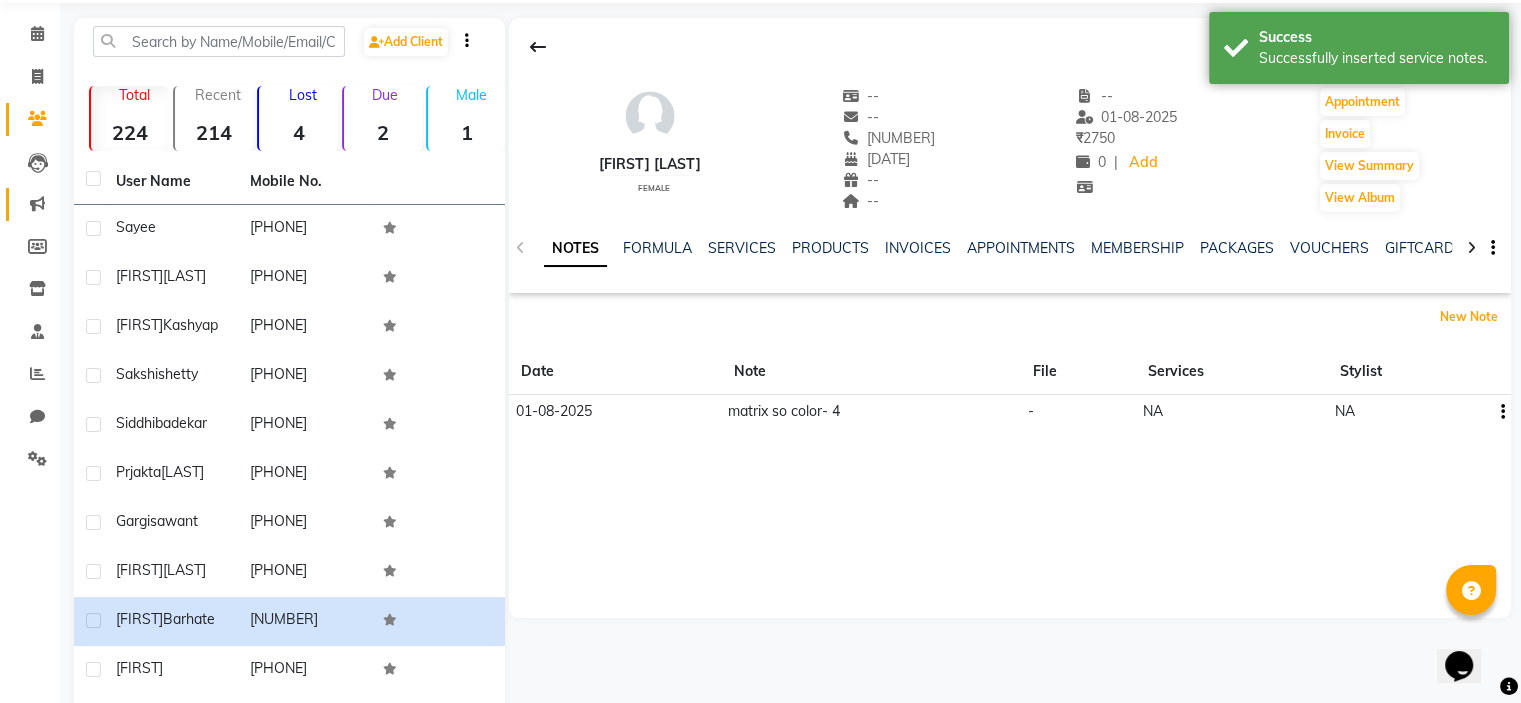 scroll, scrollTop: 68, scrollLeft: 0, axis: vertical 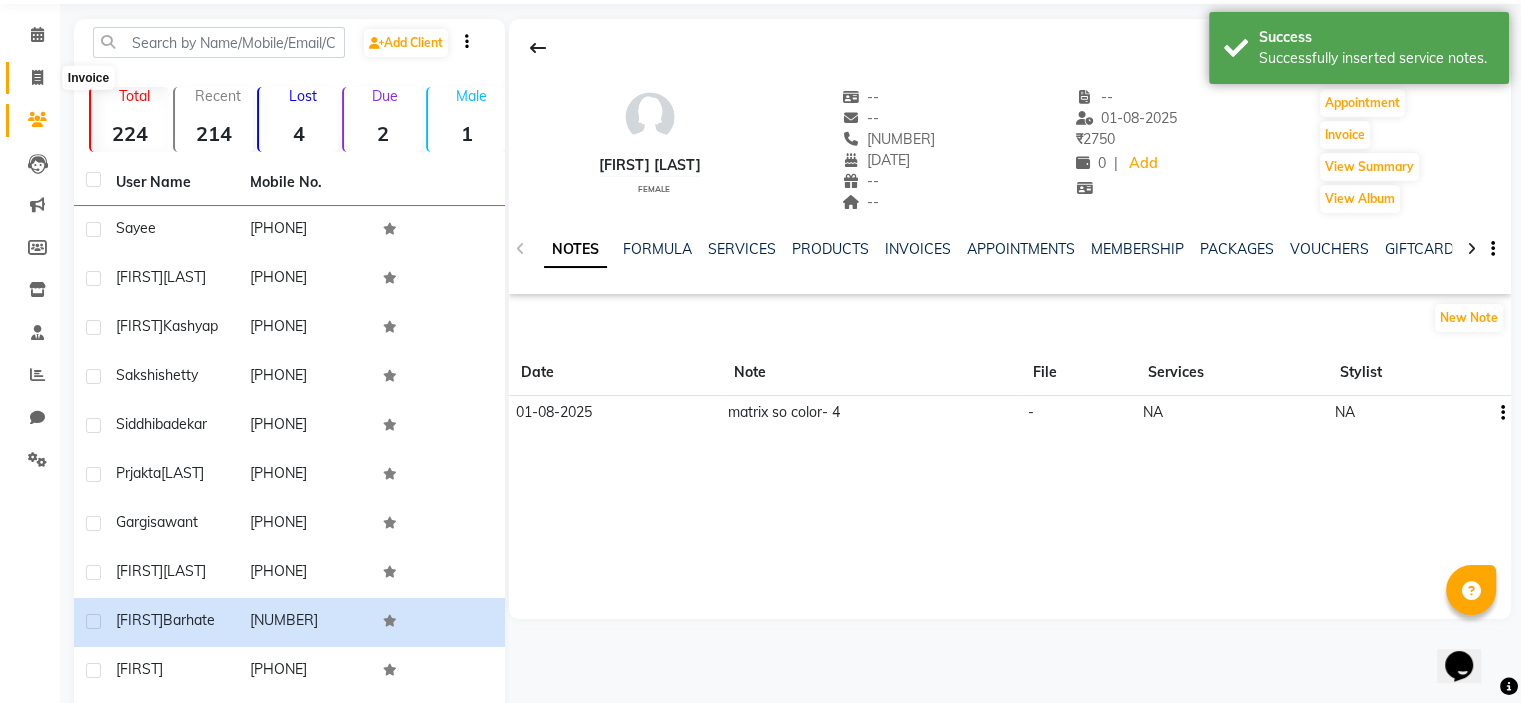 click 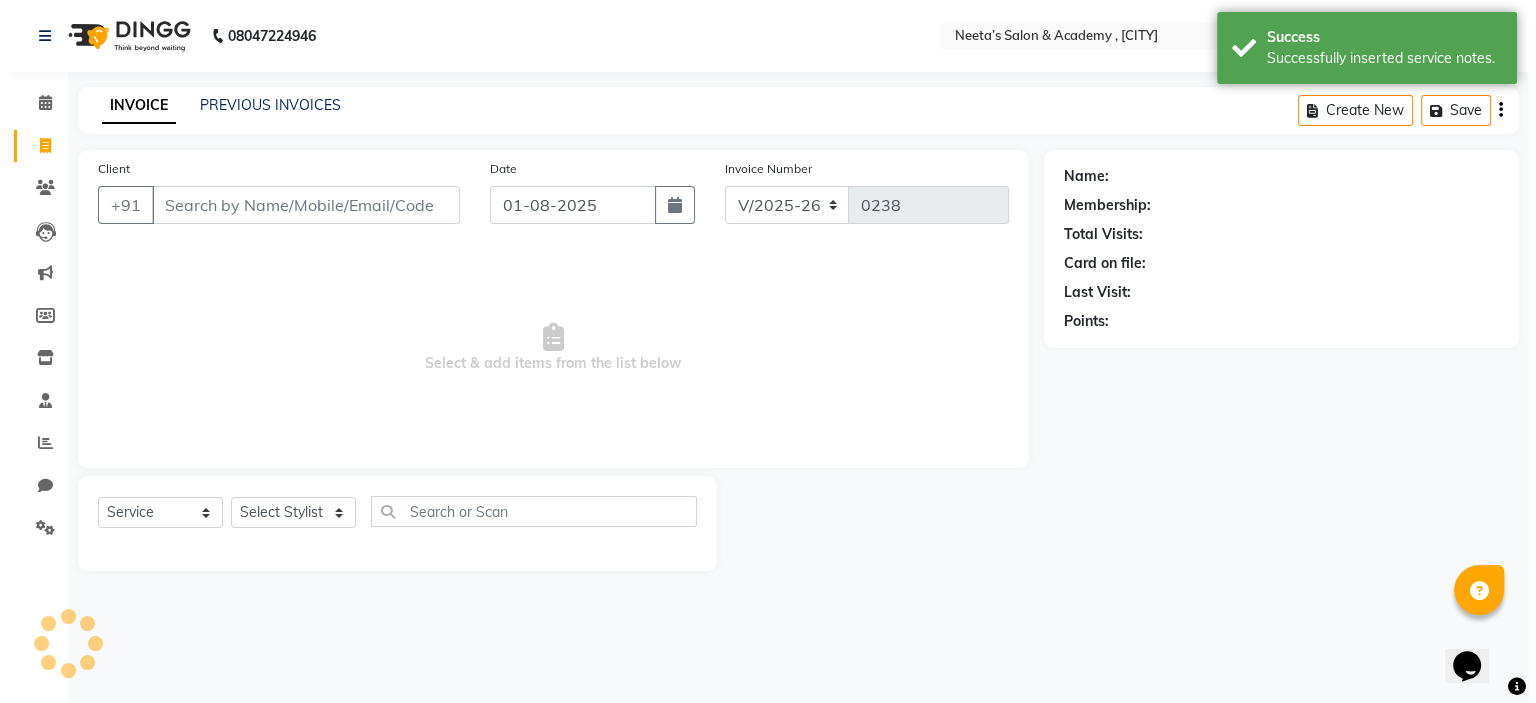 scroll, scrollTop: 0, scrollLeft: 0, axis: both 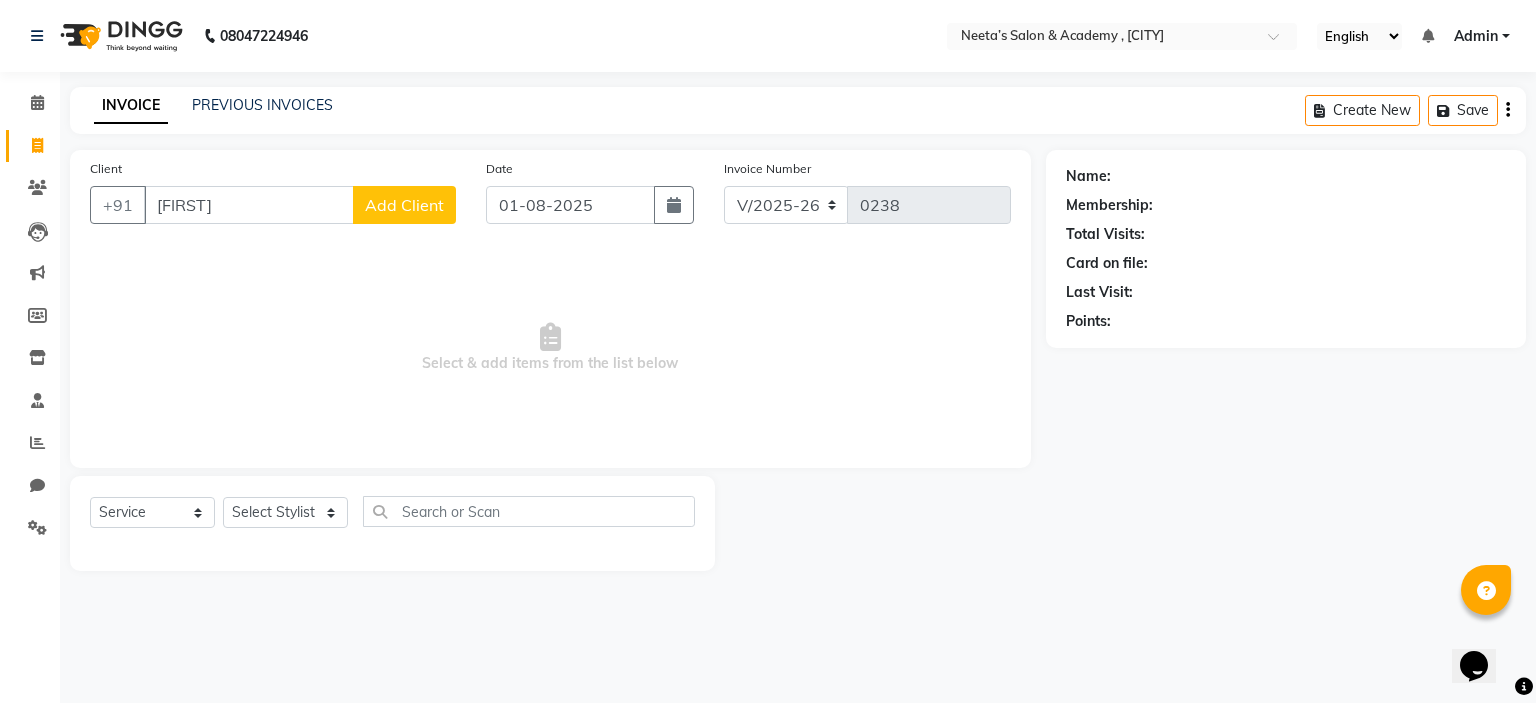 click on "Add Client" 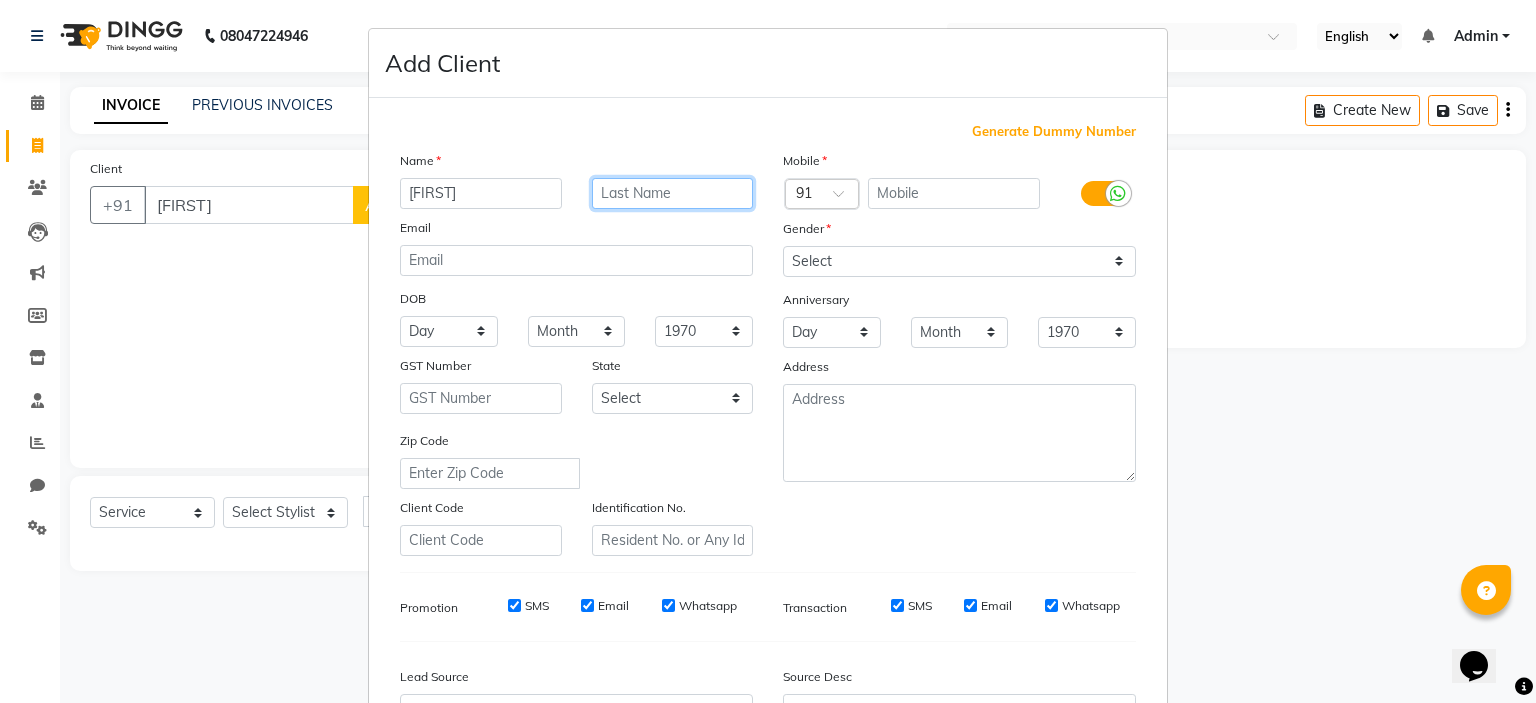 click at bounding box center (673, 193) 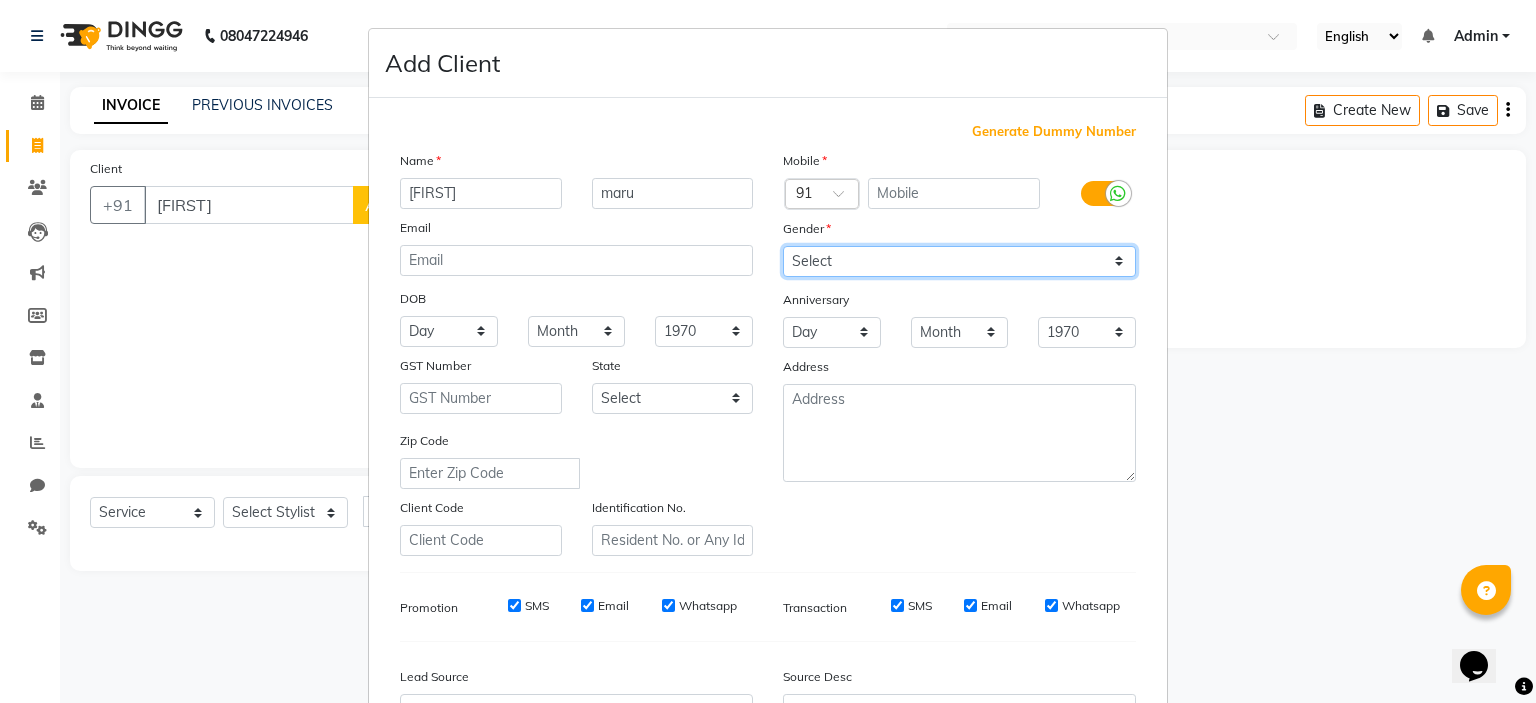 click on "Select Male Female Other Prefer Not To Say" at bounding box center [959, 261] 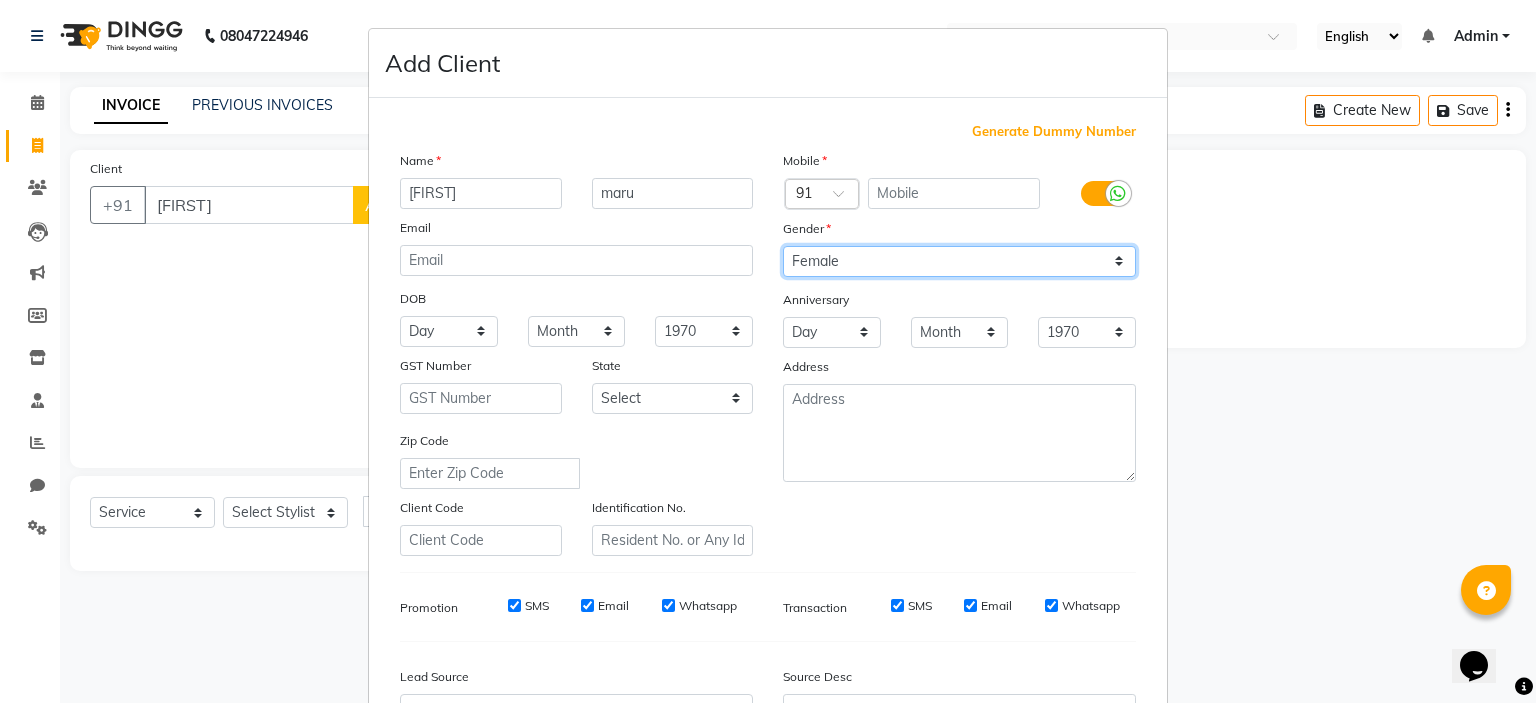click on "Select Male Female Other Prefer Not To Say" at bounding box center (959, 261) 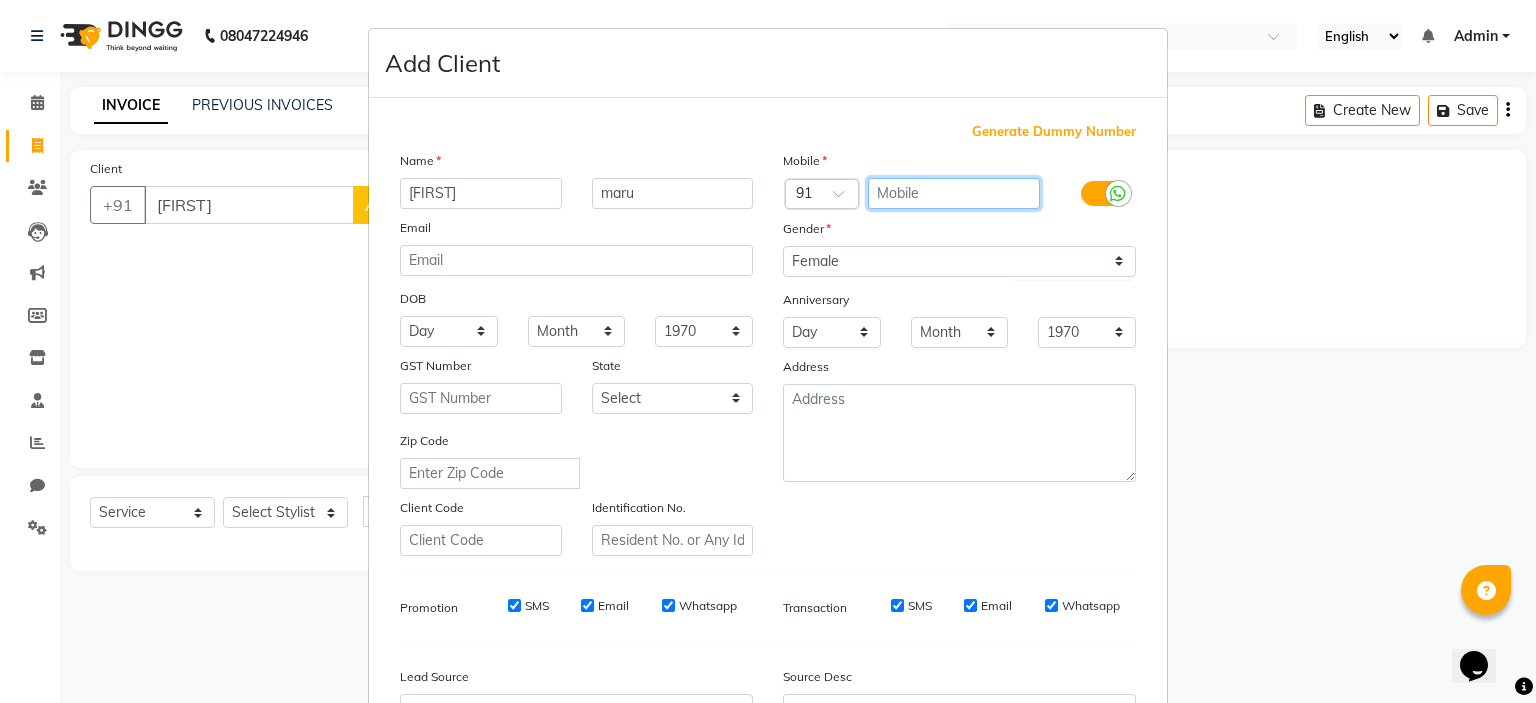 click at bounding box center [954, 193] 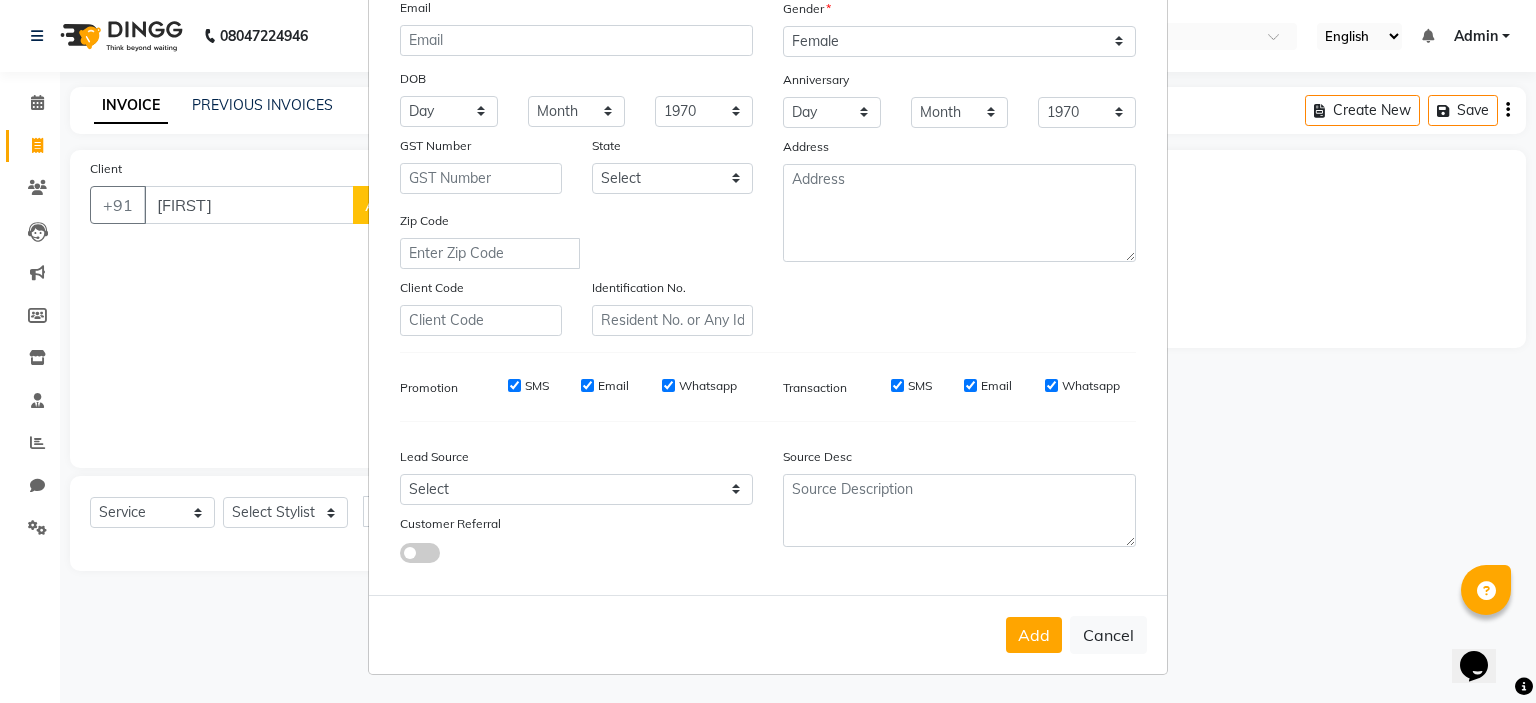 scroll, scrollTop: 229, scrollLeft: 0, axis: vertical 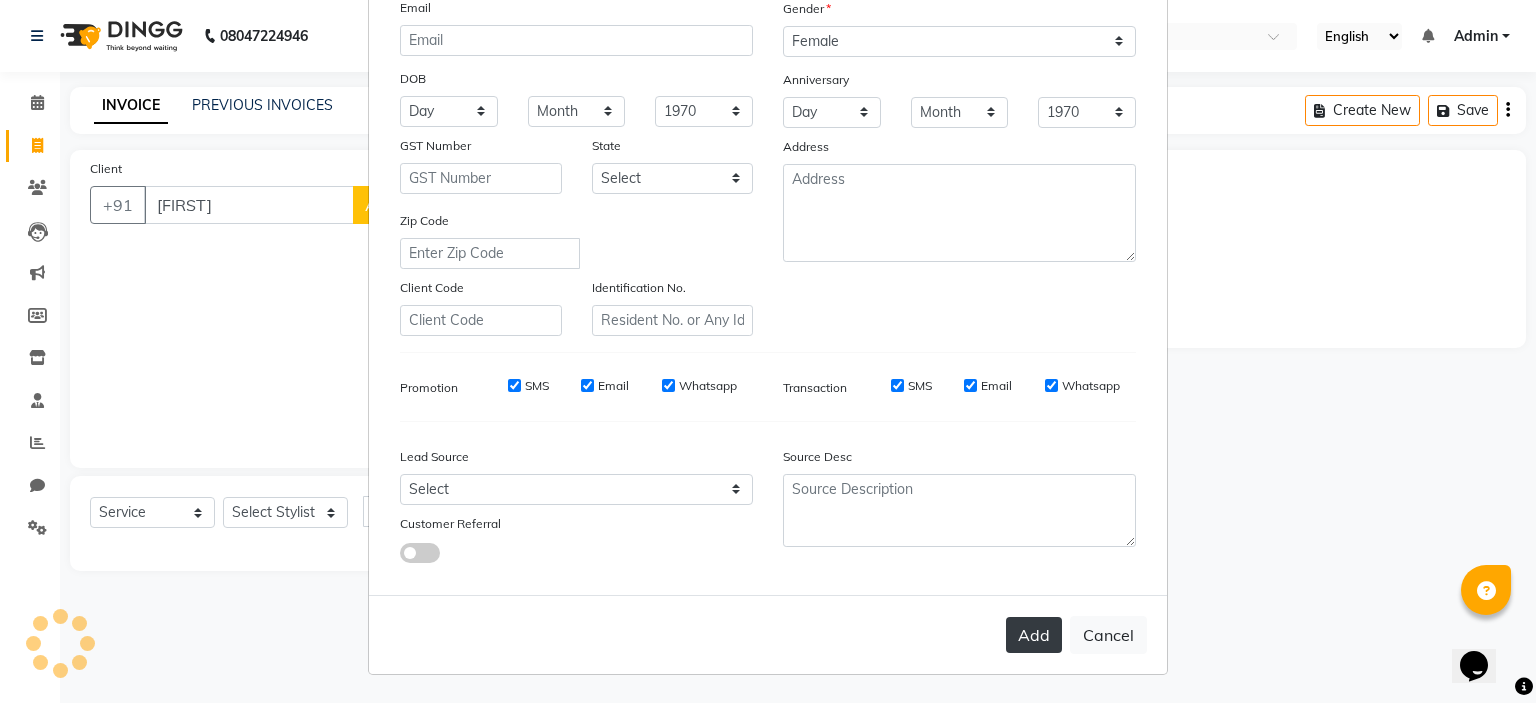 click on "Add" at bounding box center (1034, 635) 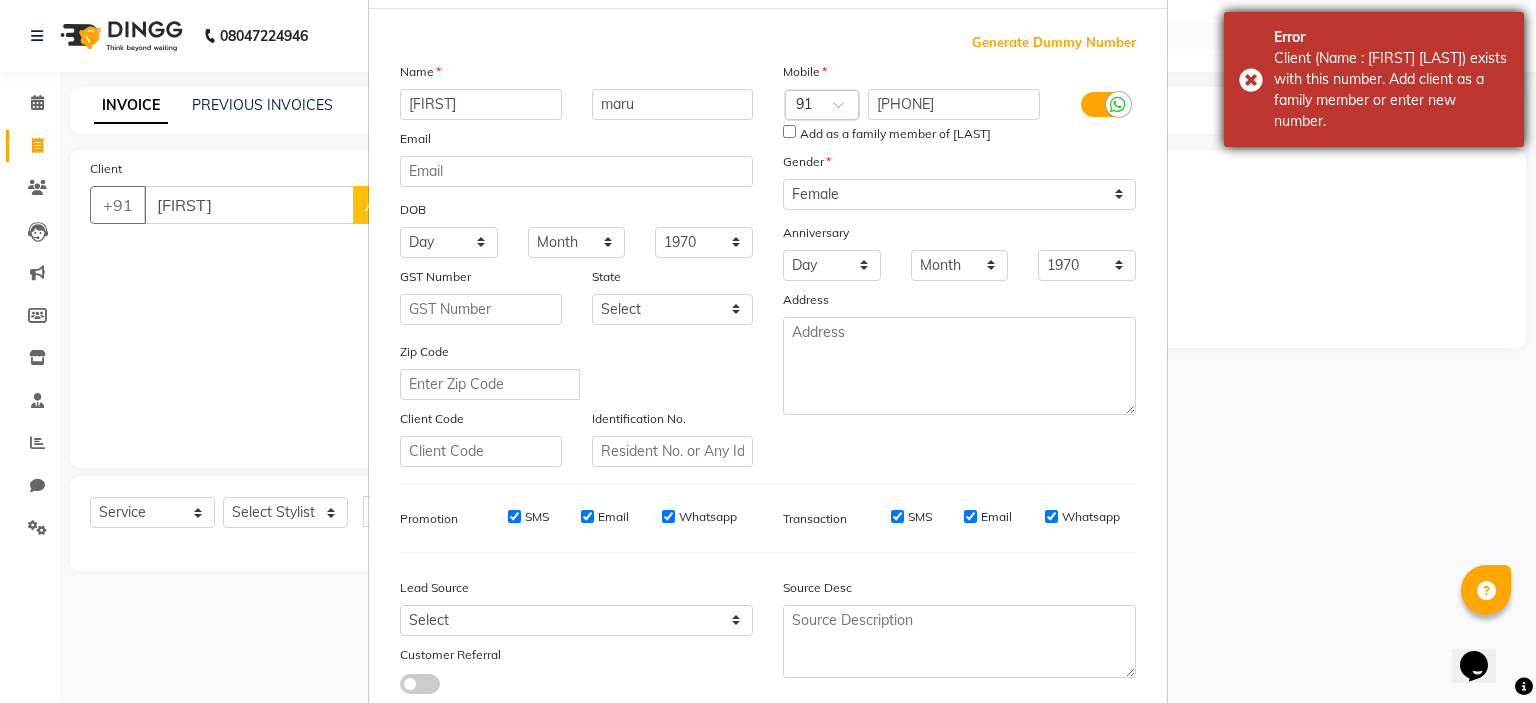 scroll, scrollTop: 77, scrollLeft: 0, axis: vertical 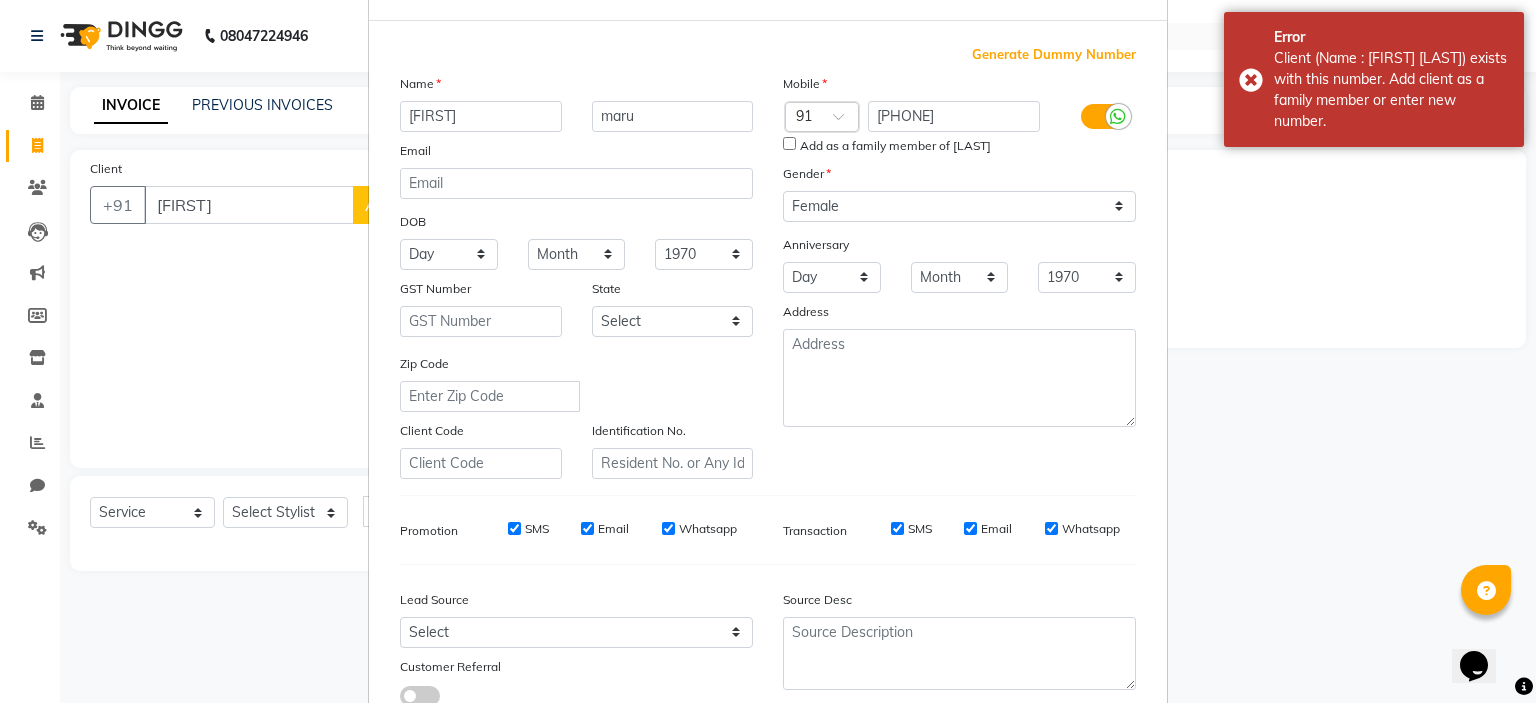 click on "Add Client Generate Dummy Number Name [FIRST] [LAST] Email DOB Day 01 02 03 04 05 06 07 08 09 10 11 12 13 14 15 16 17 18 19 20 21 22 23 24 25 26 27 28 29 30 31 Month January February March April May June July August September October November December 1940 1941 1942 1943 1944 1945 1946 1947 1948 1949 1950 1951 1952 1953 1954 1955 1956 1957 1958 1959 1960 1961 1962 1963 1964 1965 1966 1967 1968 1969 1970 1971 1972 1973 1974 1975 1976 1977 1978 1979 1980 1981 1982 1983 1984 1985 1986 1987 1988 1989 1990 1991 1992 1993 1994 1995 1996 1997 1998 1999 2000 2001 2002 2003 2004 2005 2006 2007 2008 2009 2010 2011 2012 2013 2014 2015 2016 2017 2018 2019 2020 2021 2022 2023 2024 GST Number State Select Andaman and Nicobar Islands Andhra Pradesh Arunachal Pradesh Assam Bihar Chandigarh Chhattisgarh Dadra and Nagar Haveli Daman and Diu Delhi Goa Gujarat Haryana Himachal Pradesh Jammu and Kashmir Jharkhand Karnataka Kerala Lakshadweep Madhya Pradesh Maharashtra Manipur Meghalaya Mizoram Nagaland Odisha Pondicherry Punjab ×" at bounding box center (768, 351) 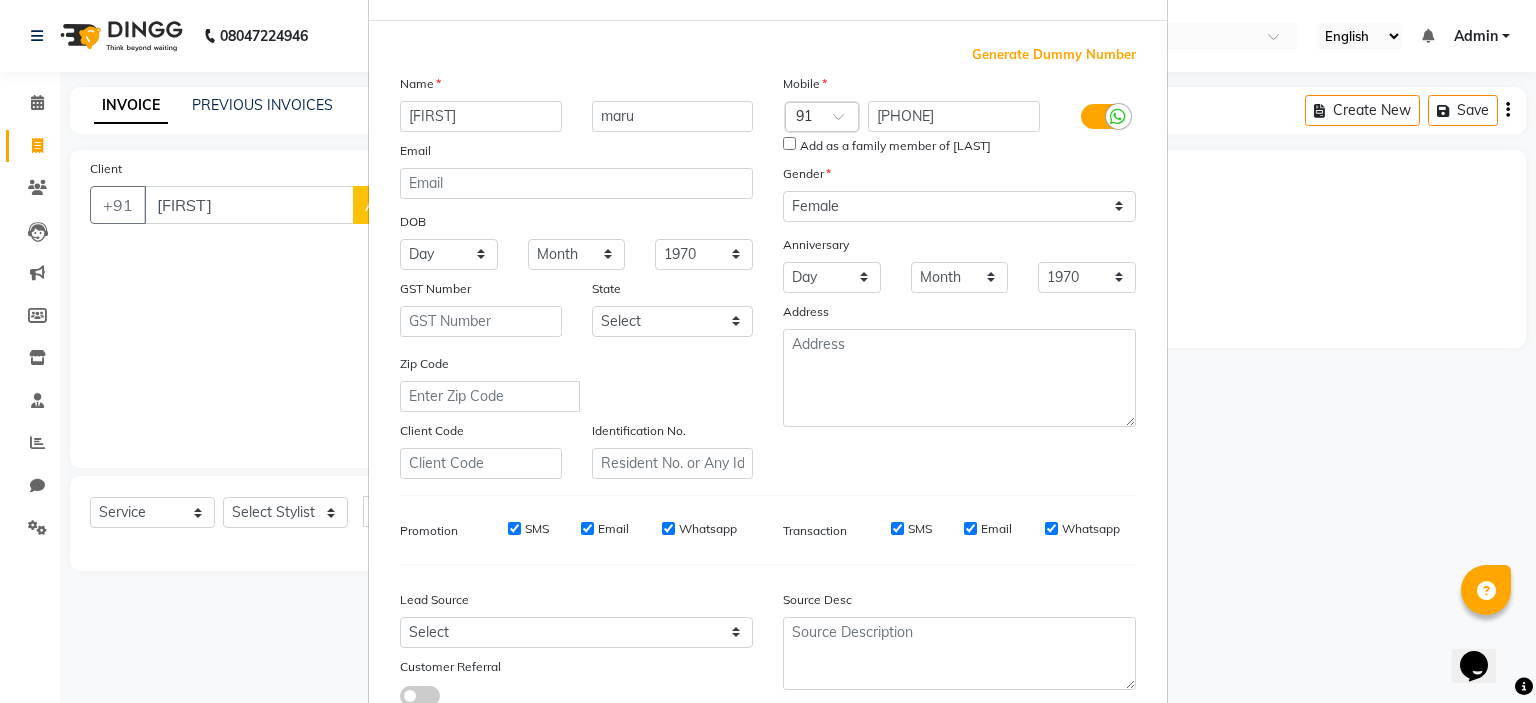 click on "Add Client Generate Dummy Number Name [FIRST] [LAST] Email DOB Day 01 02 03 04 05 06 07 08 09 10 11 12 13 14 15 16 17 18 19 20 21 22 23 24 25 26 27 28 29 30 31 Month January February March April May June July August September October November December 1940 1941 1942 1943 1944 1945 1946 1947 1948 1949 1950 1951 1952 1953 1954 1955 1956 1957 1958 1959 1960 1961 1962 1963 1964 1965 1966 1967 1968 1969 1970 1971 1972 1973 1974 1975 1976 1977 1978 1979 1980 1981 1982 1983 1984 1985 1986 1987 1988 1989 1990 1991 1992 1993 1994 1995 1996 1997 1998 1999 2000 2001 2002 2003 2004 2005 2006 2007 2008 2009 2010 2011 2012 2013 2014 2015 2016 2017 2018 2019 2020 2021 2022 2023 2024 GST Number State Select Andaman and Nicobar Islands Andhra Pradesh Arunachal Pradesh Assam Bihar Chandigarh Chhattisgarh Dadra and Nagar Haveli Daman and Diu Delhi Goa Gujarat Haryana Himachal Pradesh Jammu and Kashmir Jharkhand Karnataka Kerala Lakshadweep Madhya Pradesh Maharashtra Manipur Meghalaya Mizoram Nagaland Odisha Pondicherry Punjab ×" at bounding box center (768, 351) 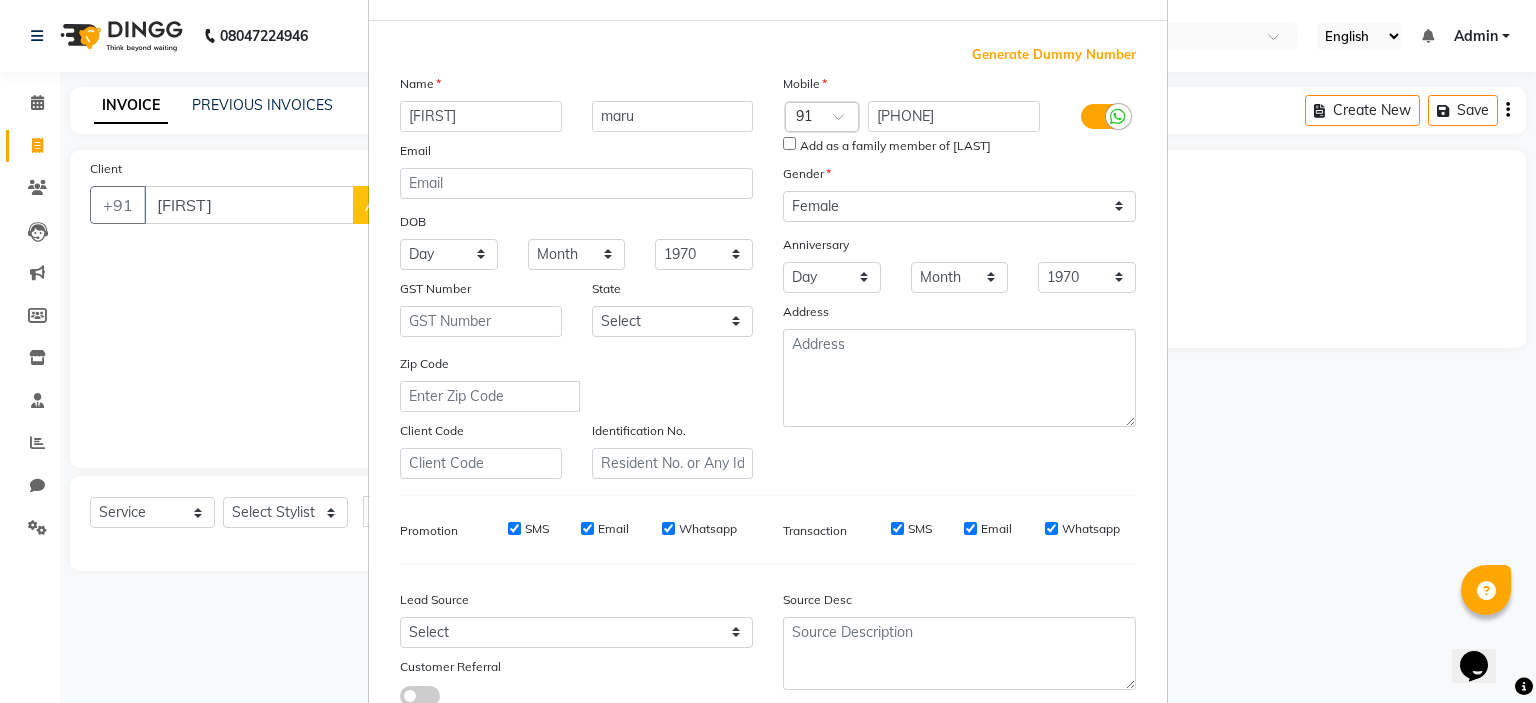 scroll, scrollTop: 229, scrollLeft: 0, axis: vertical 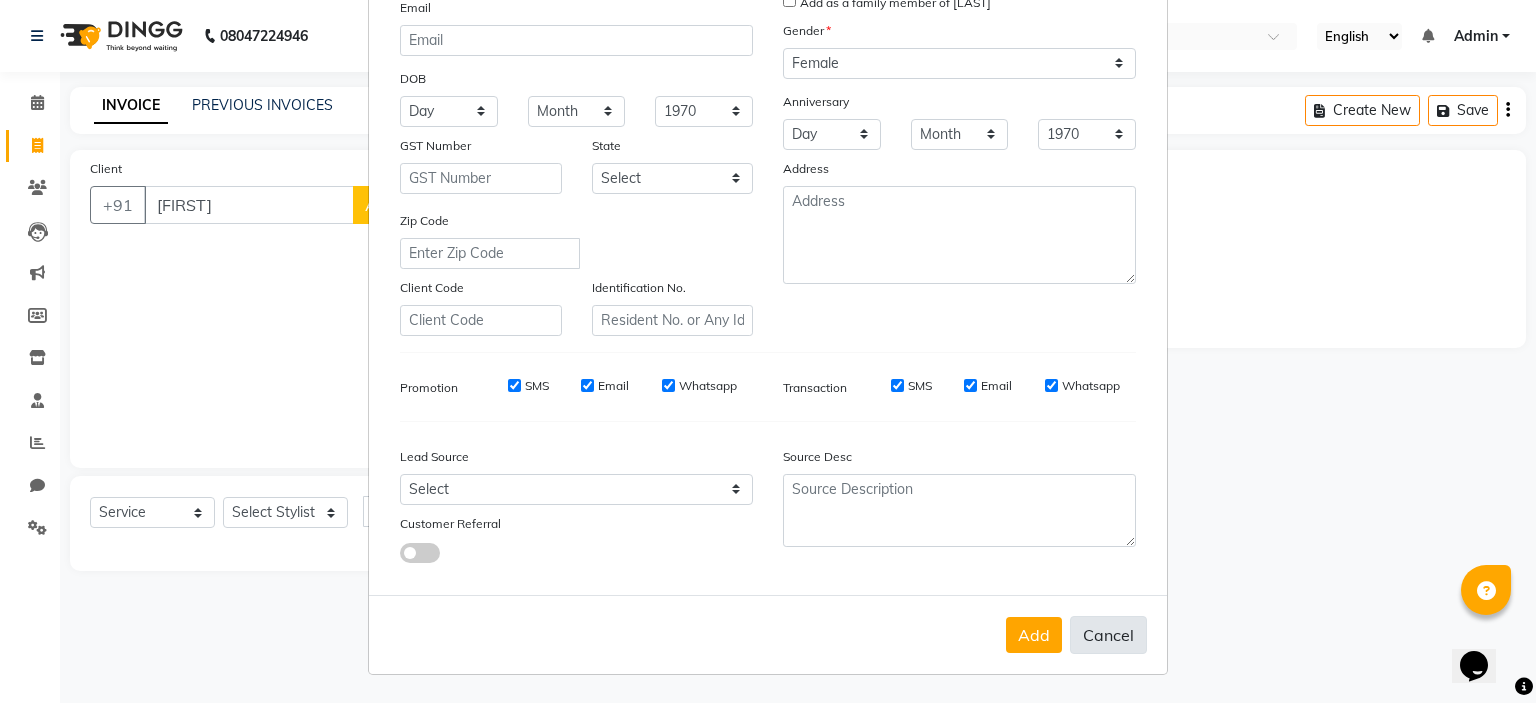 click on "Cancel" at bounding box center [1108, 635] 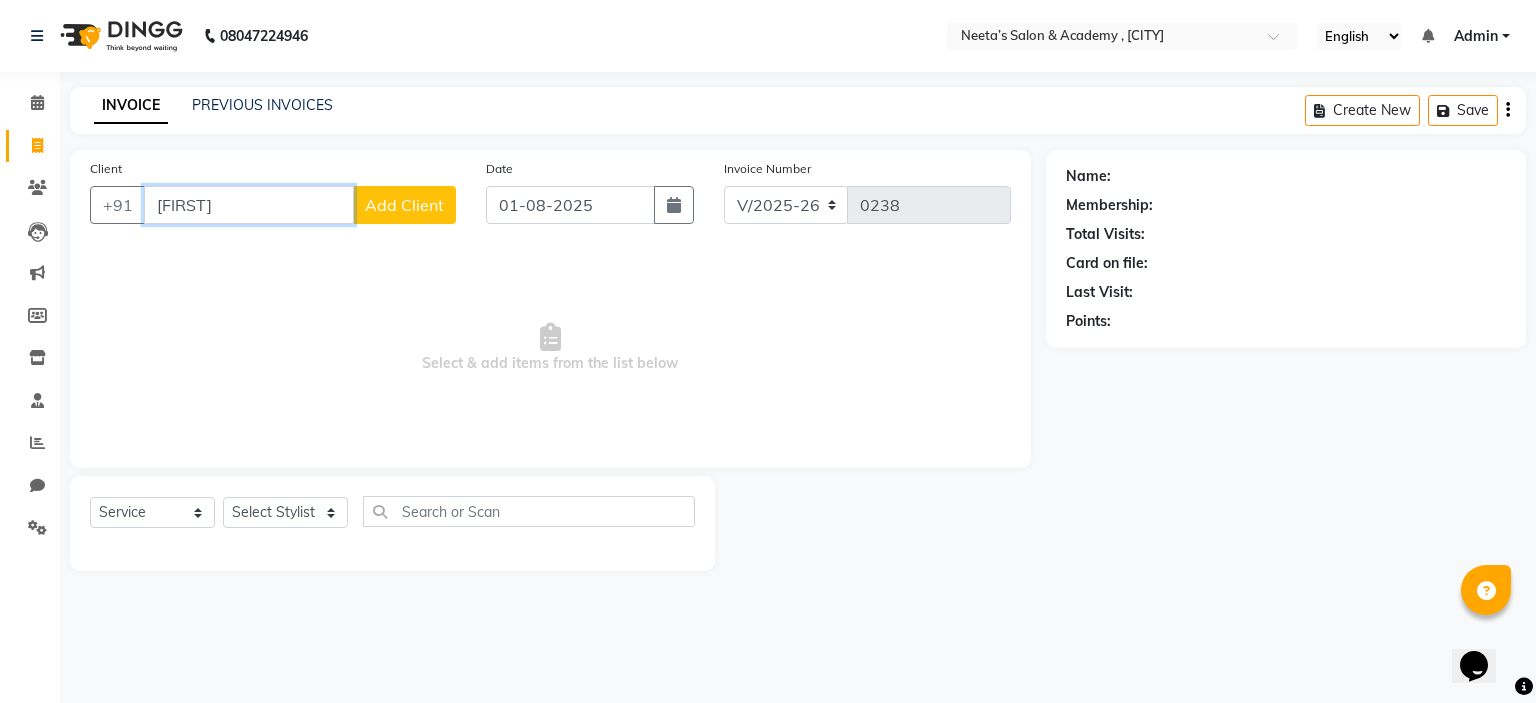 click on "[FIRST]" at bounding box center [249, 205] 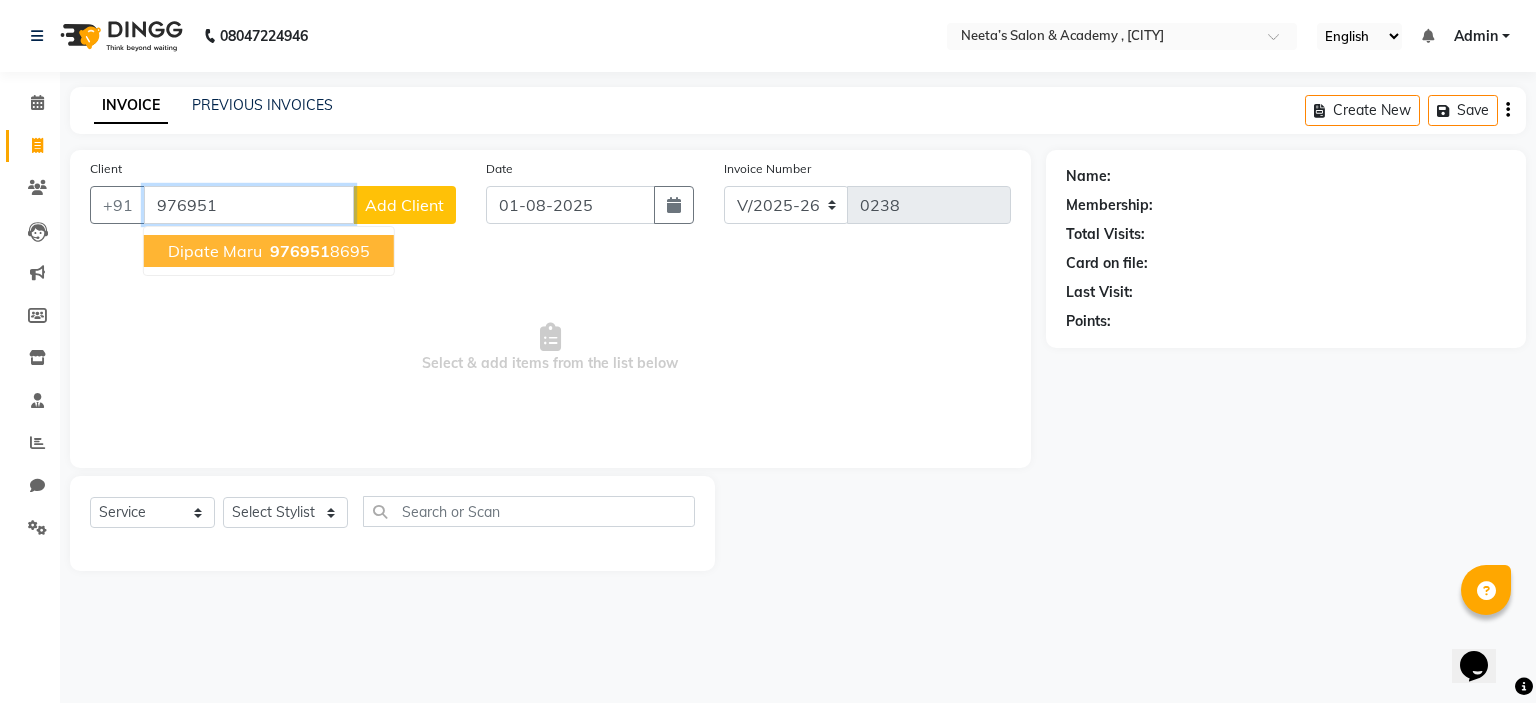 click on "dipate maru" at bounding box center (215, 251) 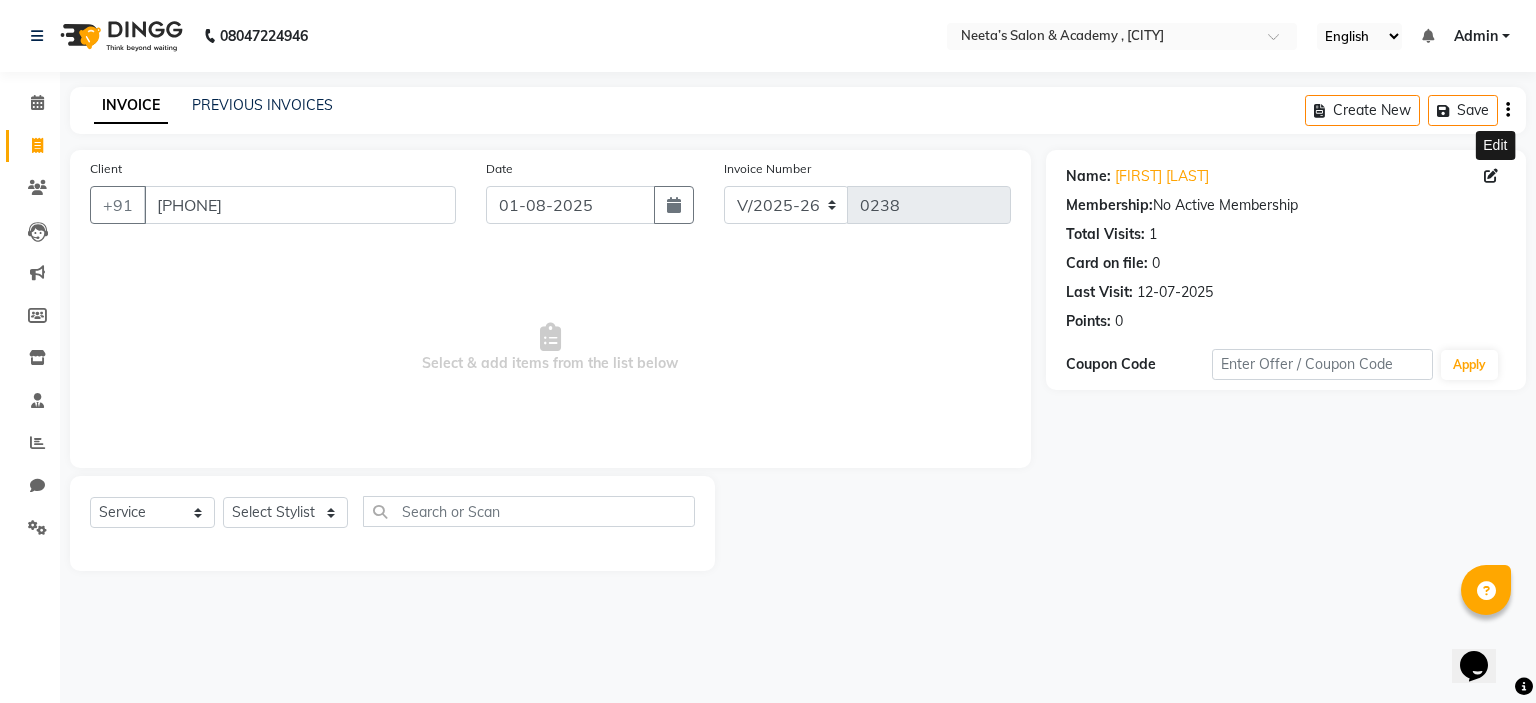 click 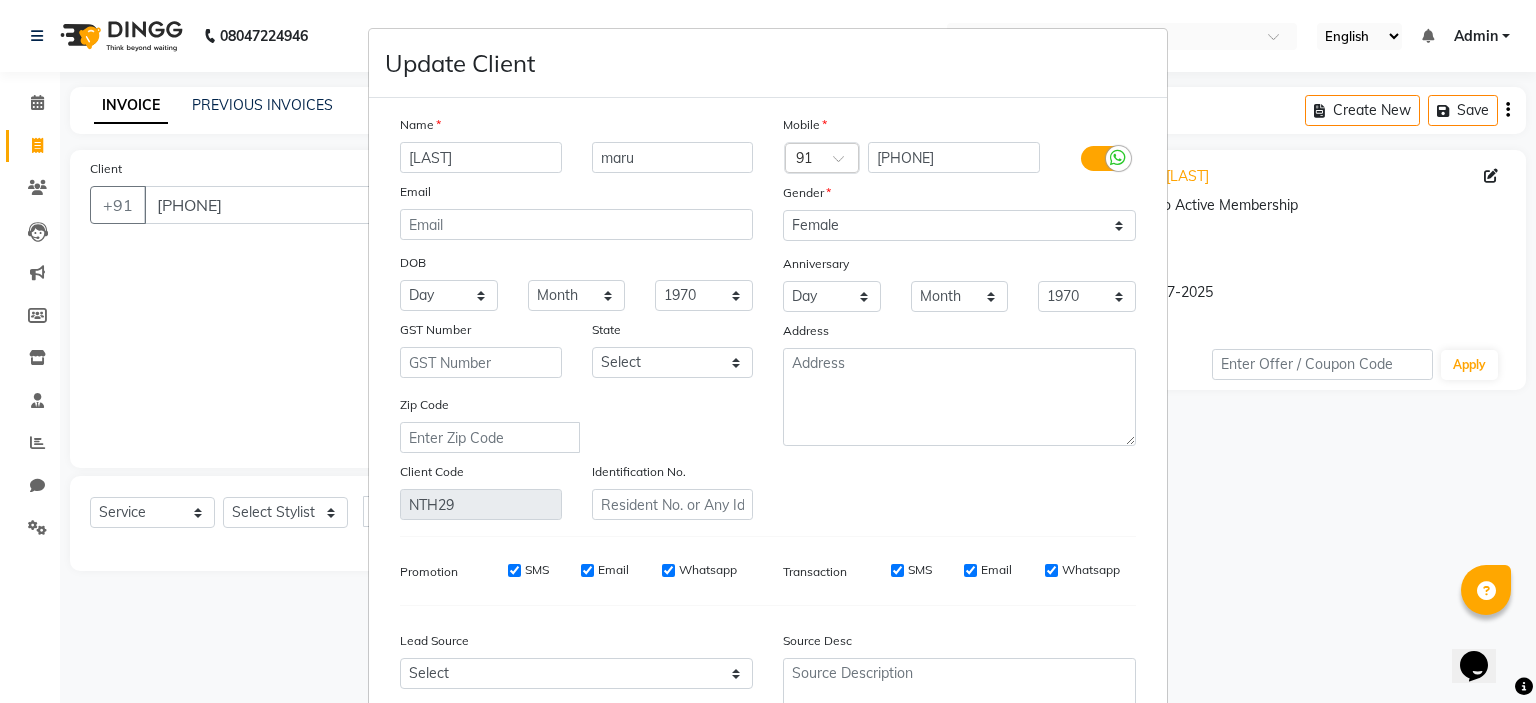 click on "[LAST]" at bounding box center (481, 157) 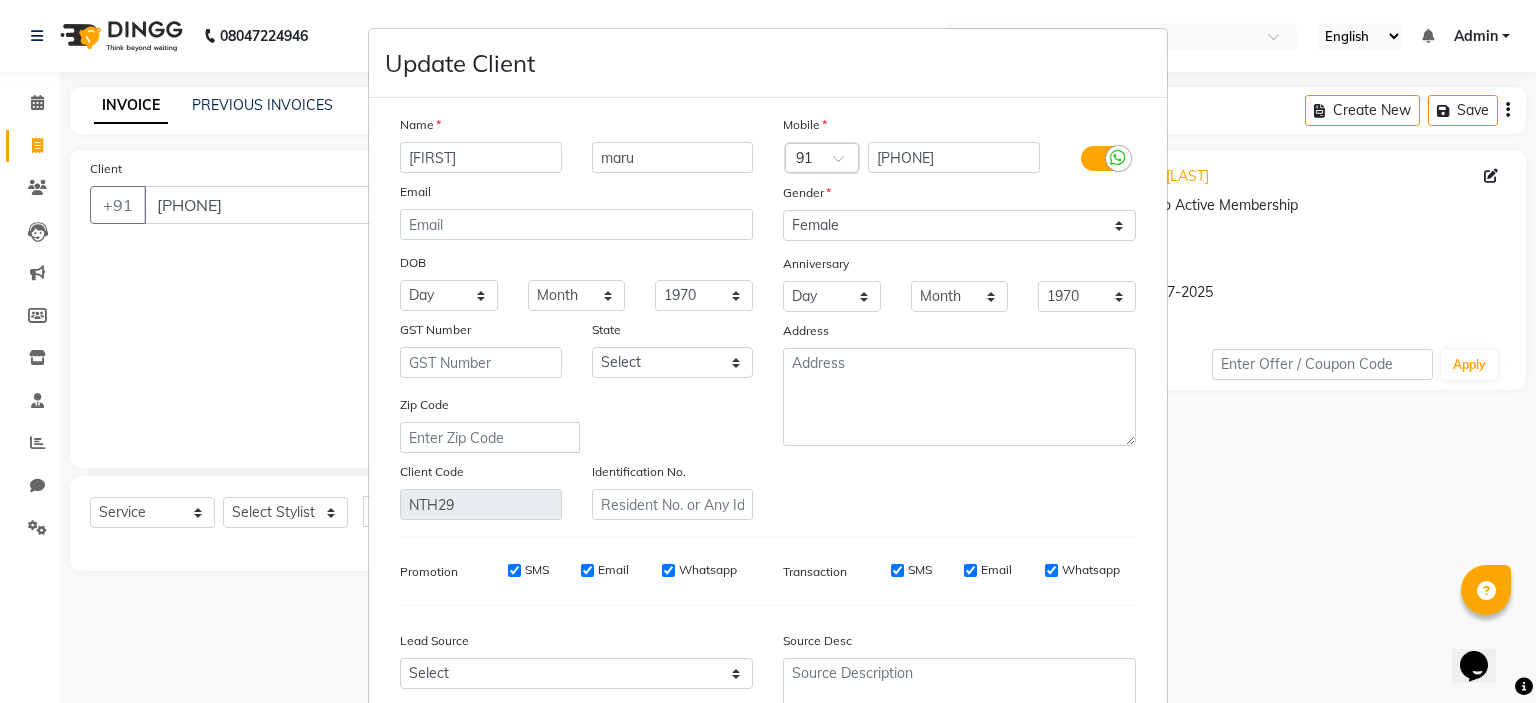 click on "Email" at bounding box center [576, 195] 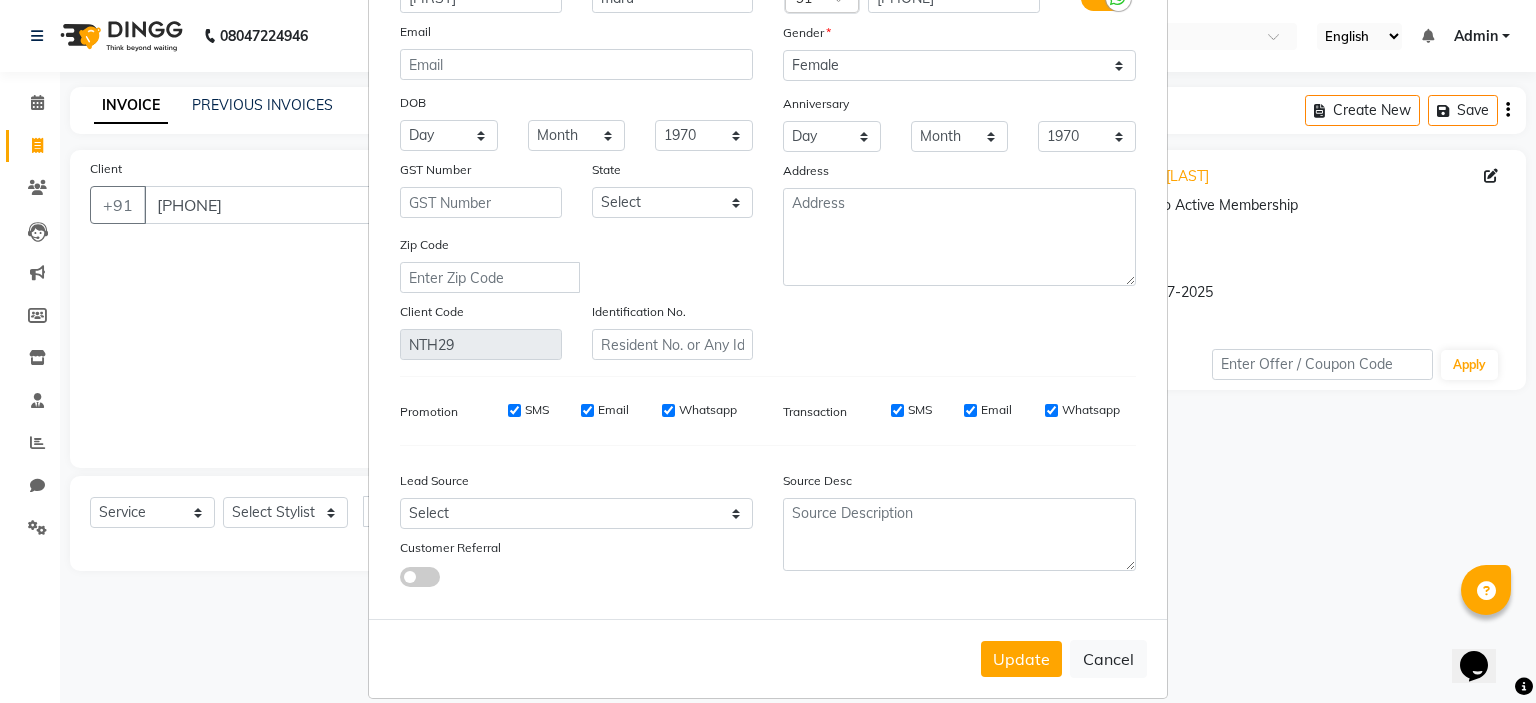scroll, scrollTop: 194, scrollLeft: 0, axis: vertical 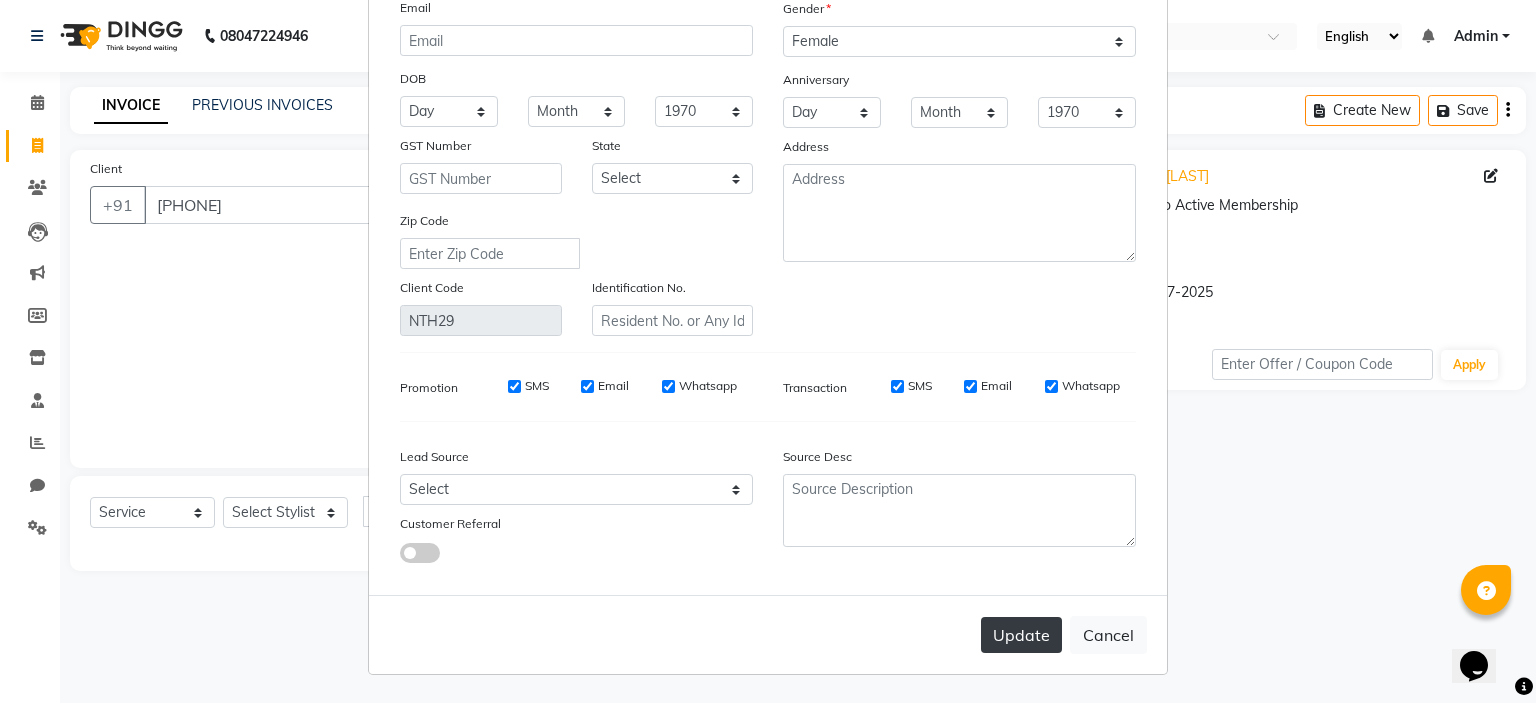 click on "Update" at bounding box center [1021, 635] 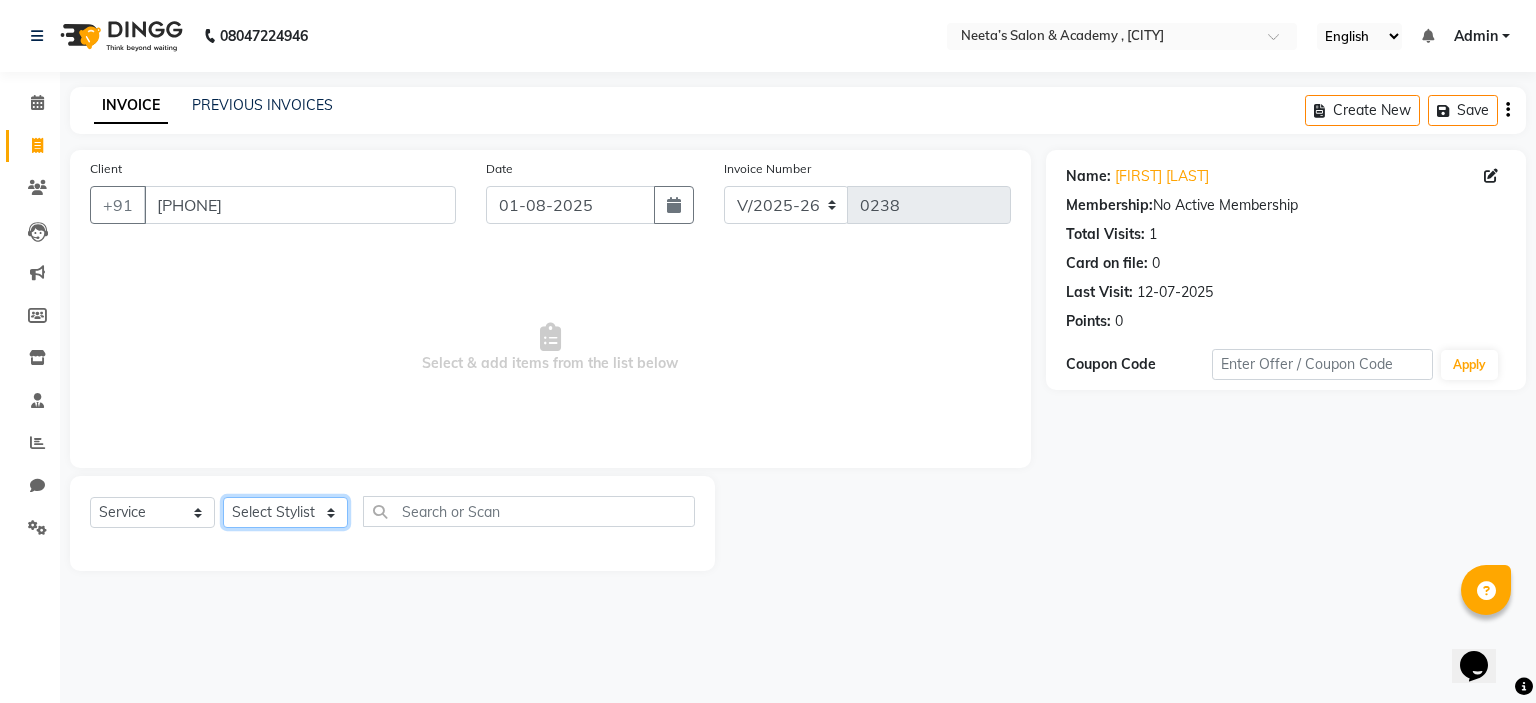 click on "Select Stylist  [FIRST] (Owner) [FIRST] [FIRST] [FIRST] [FIRST] [FIRST] [FIRST] [FIRST] [FIRST] [FIRST]" 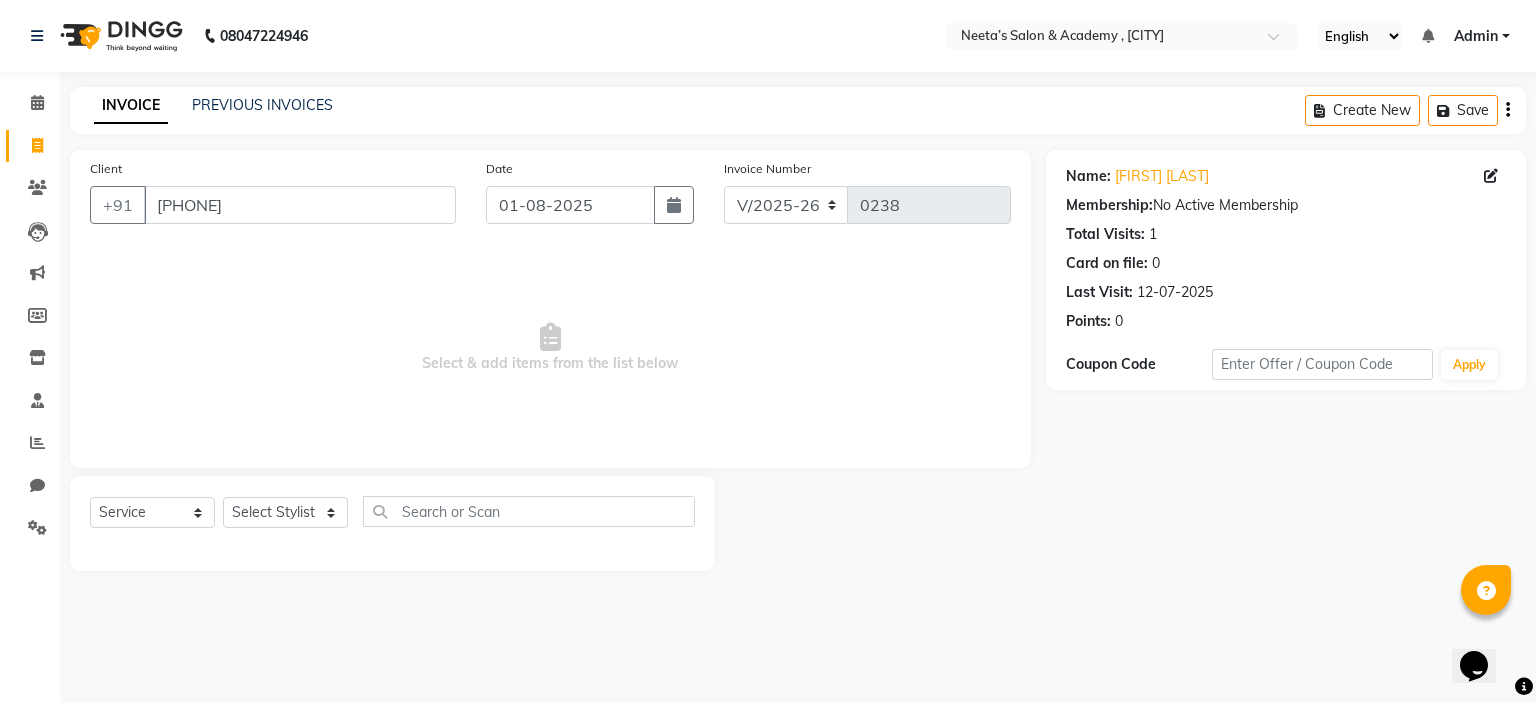 click on "Select & add items from the list below" at bounding box center [550, 348] 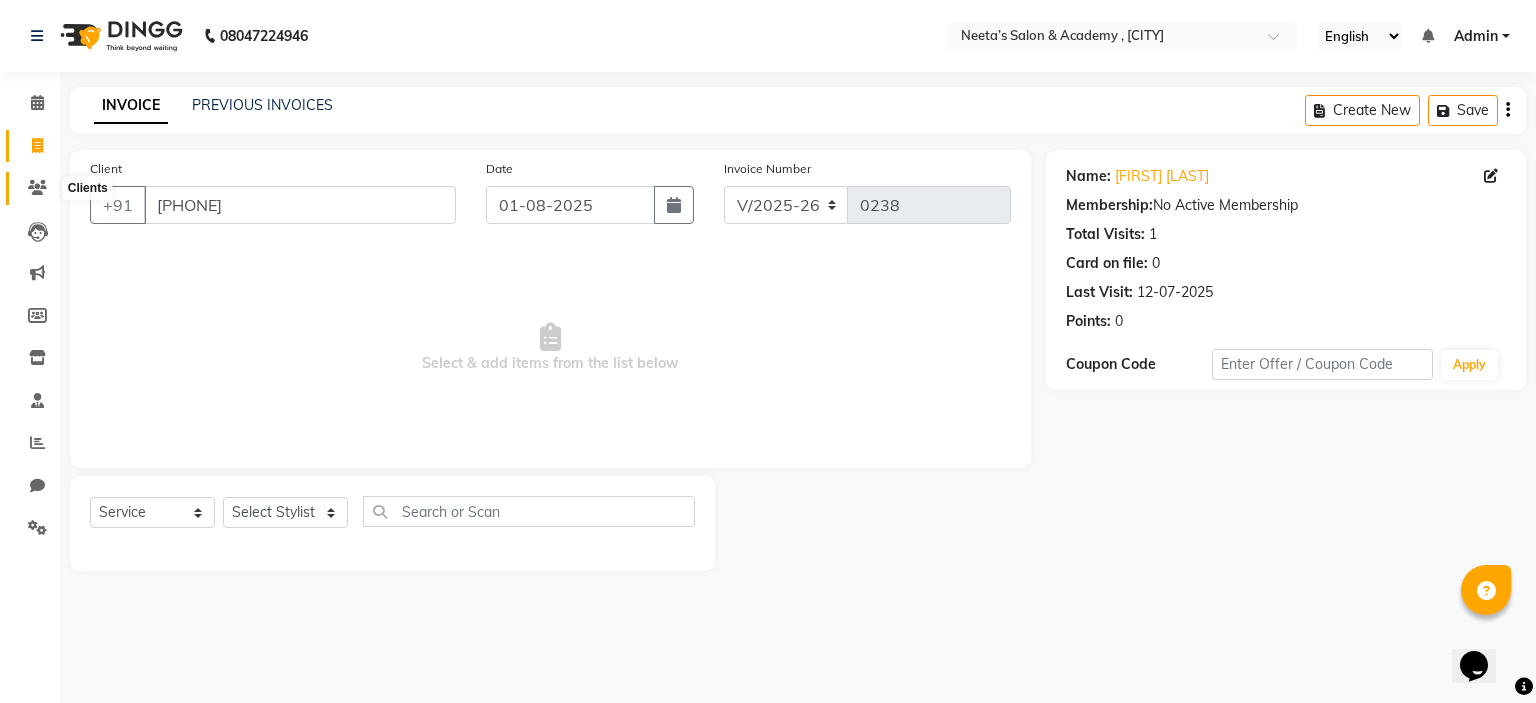 click 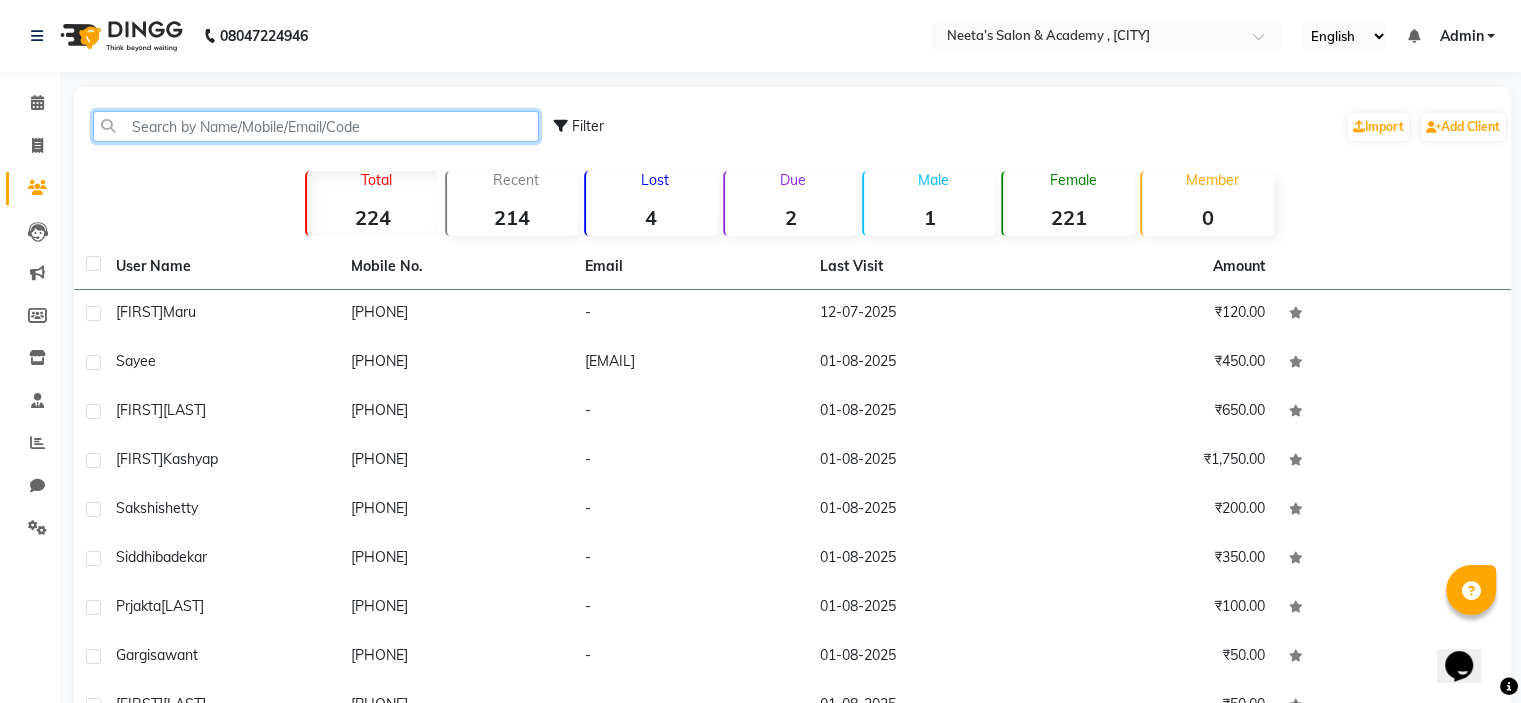 click 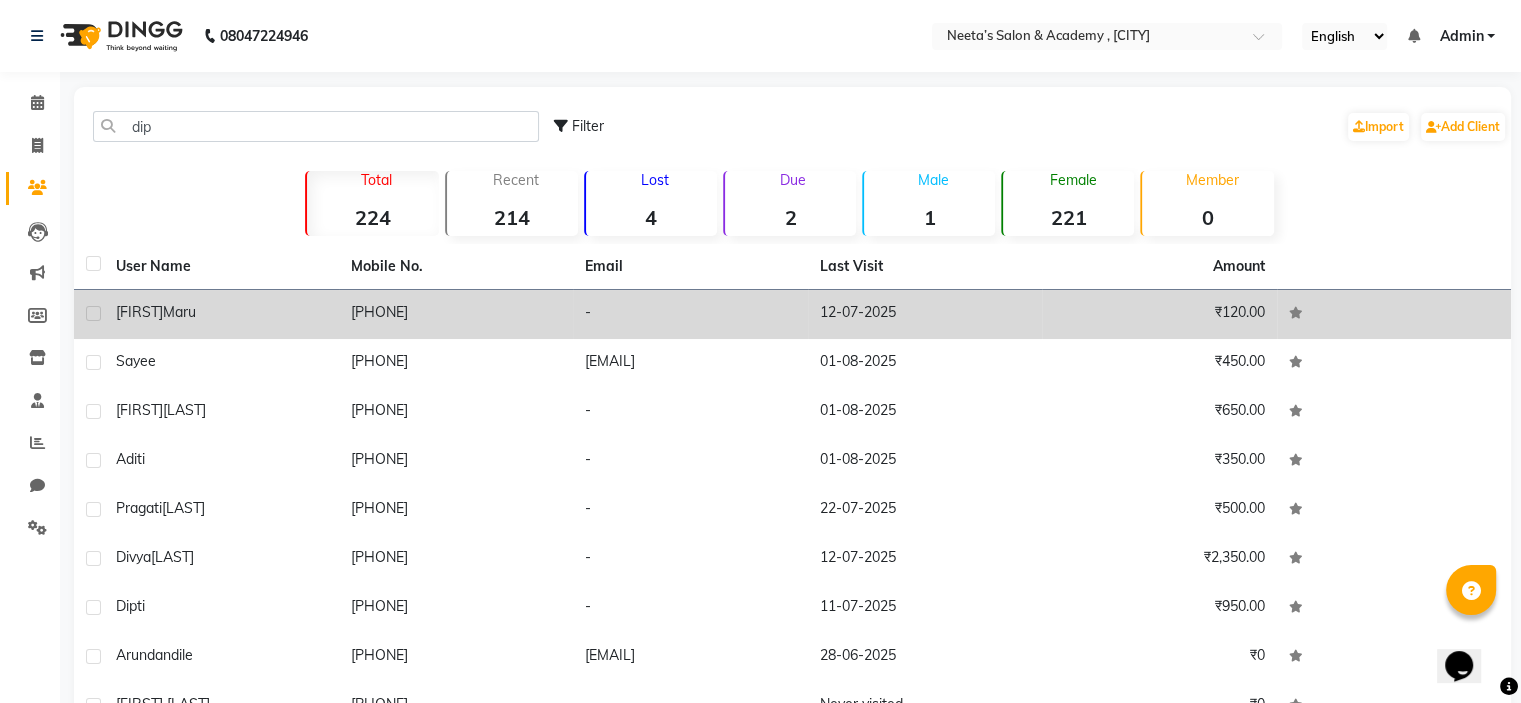 click on "[PHONE]" 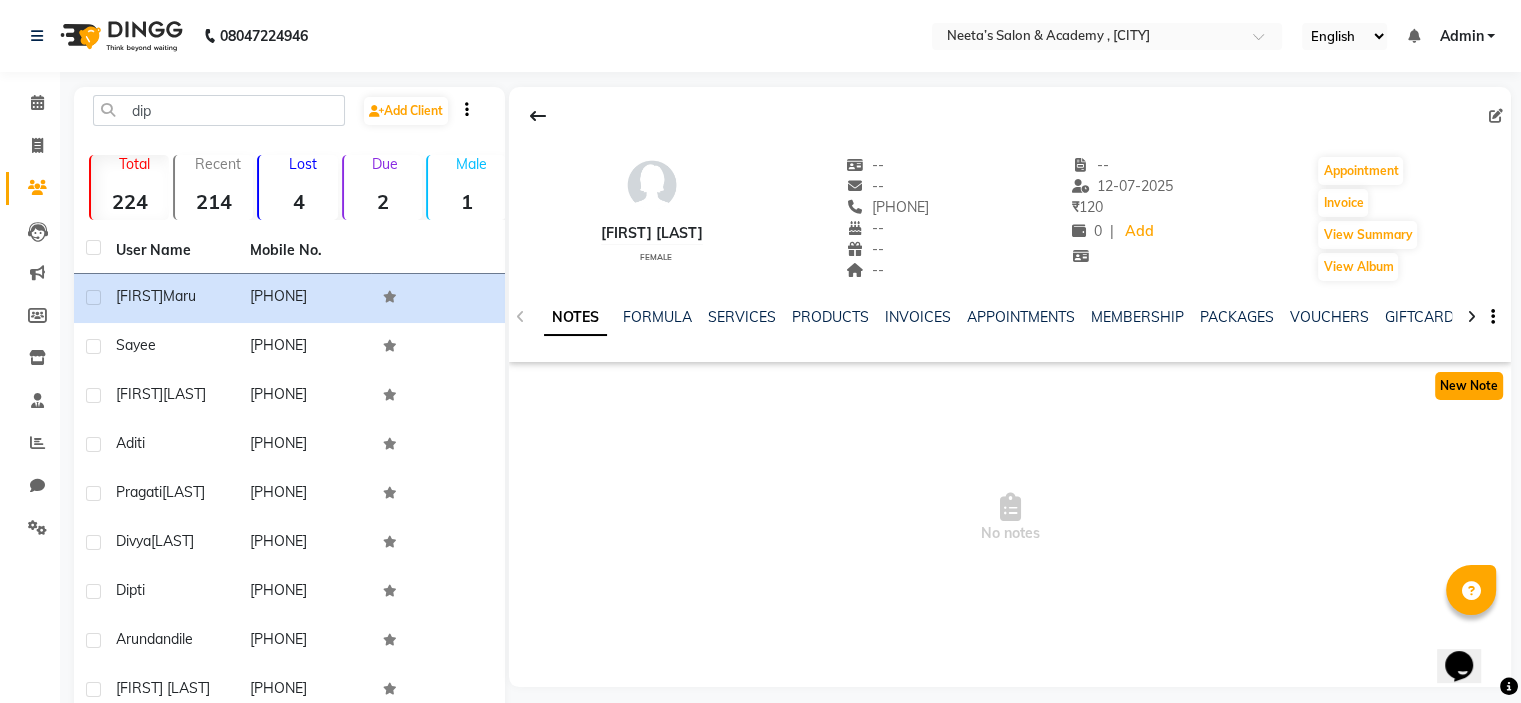 click on "New Note" 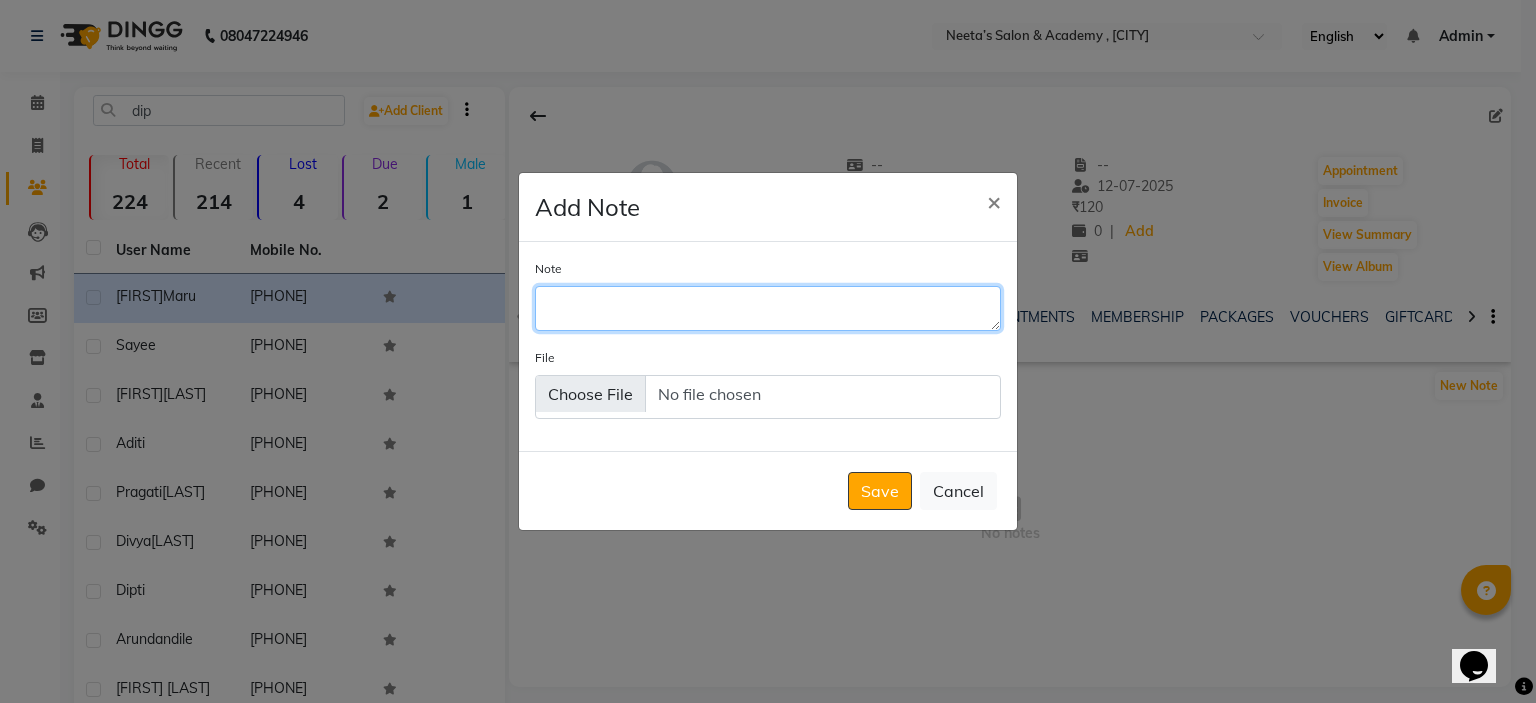 click on "Note" at bounding box center [768, 308] 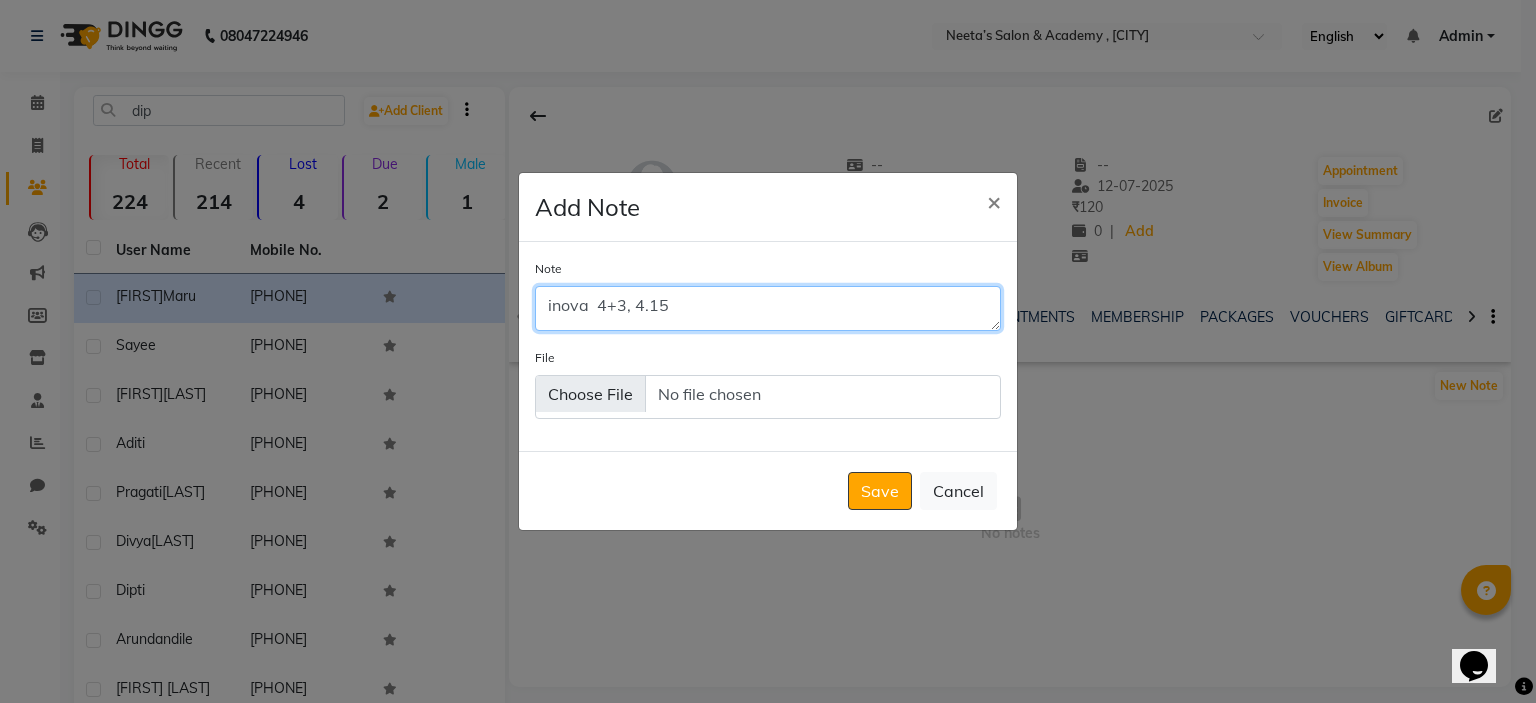 click on "inova  4+3, 4.15" at bounding box center [768, 308] 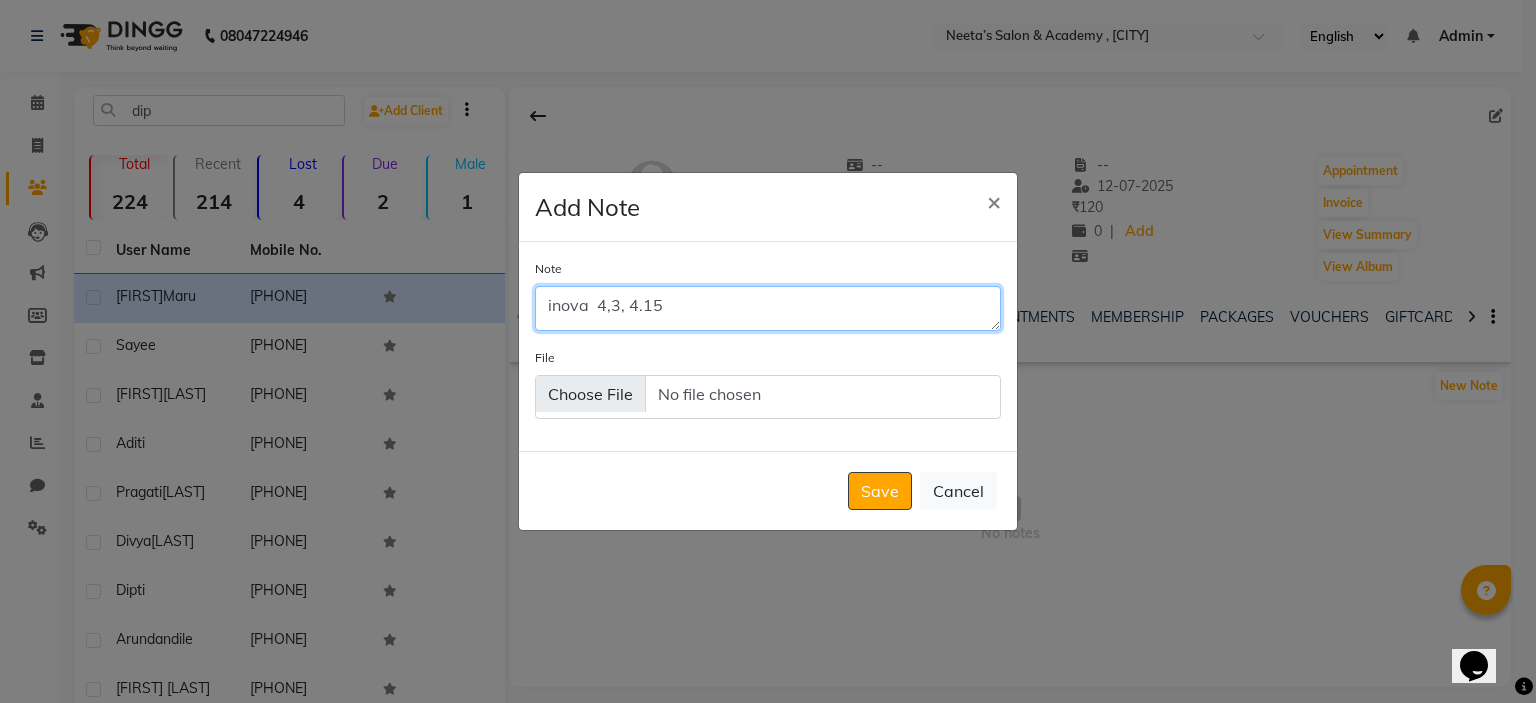 click on "inova  4,3, 4.15" at bounding box center [768, 308] 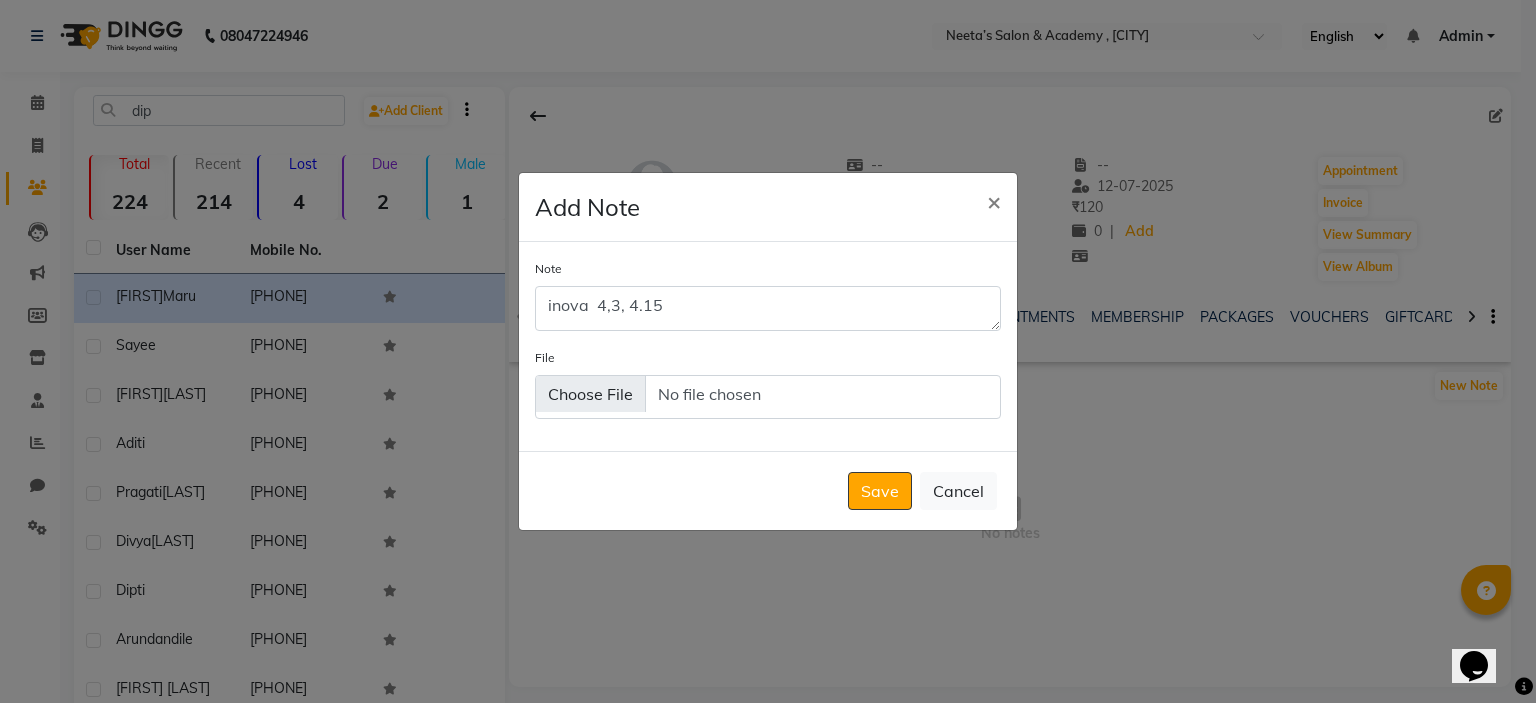 click on "File" 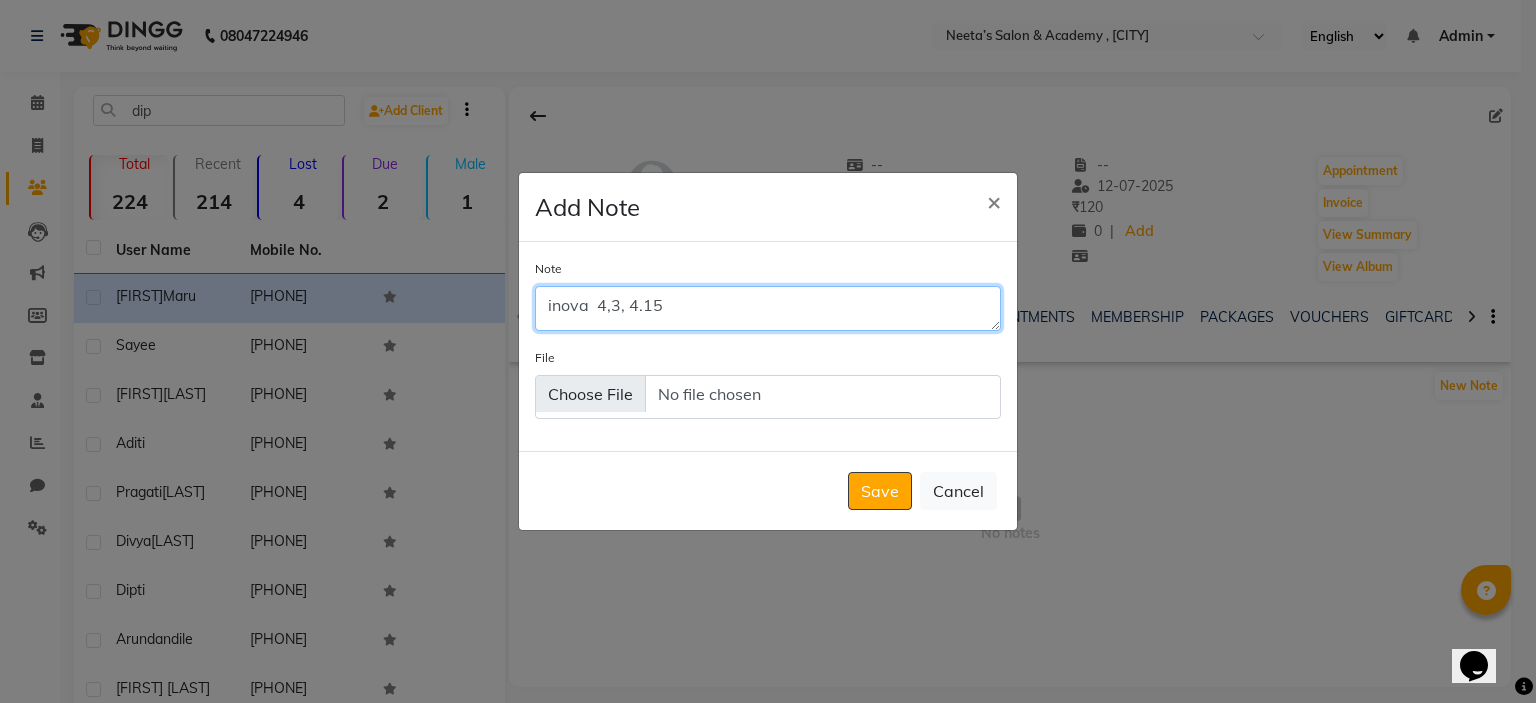 click on "inova  4,3, 4.15" at bounding box center [768, 308] 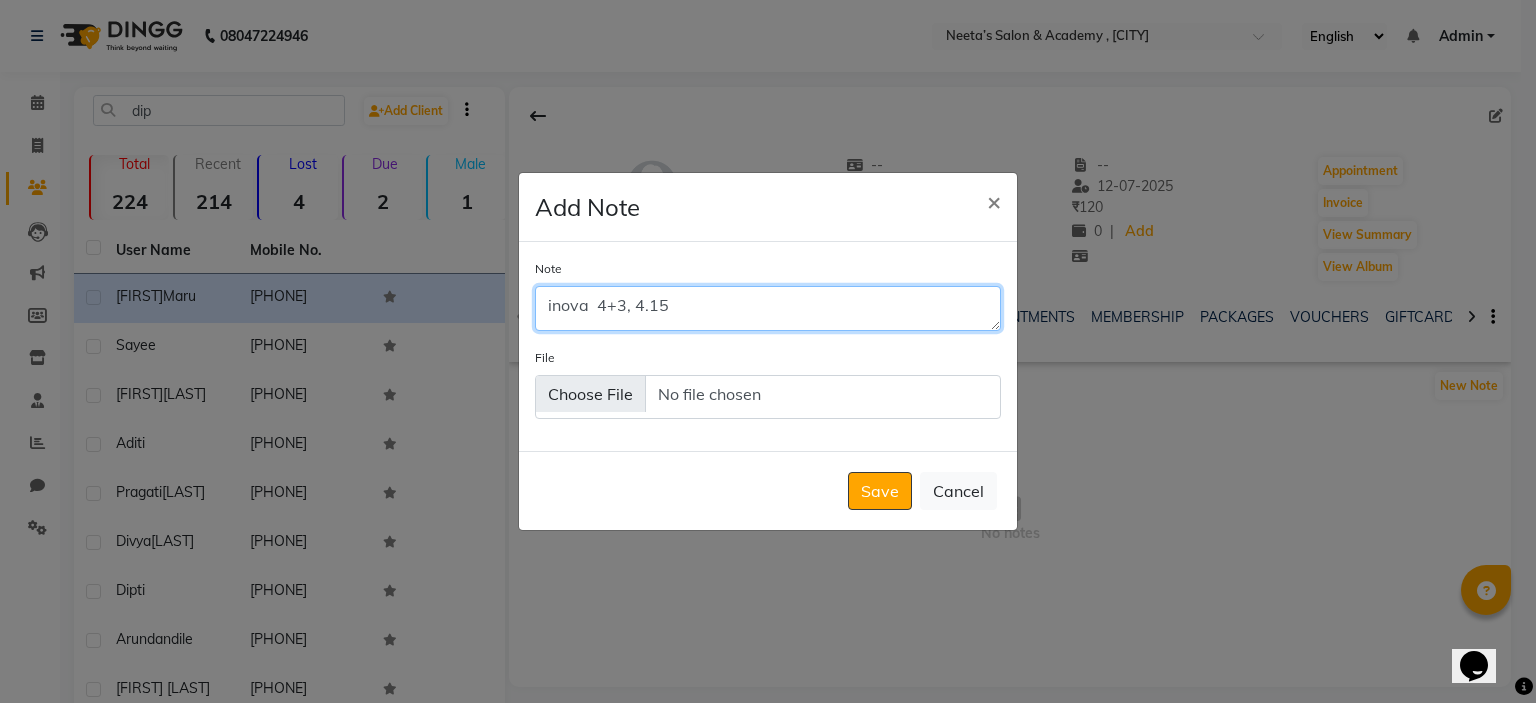 click on "inova  4+3, 4.15" at bounding box center (768, 308) 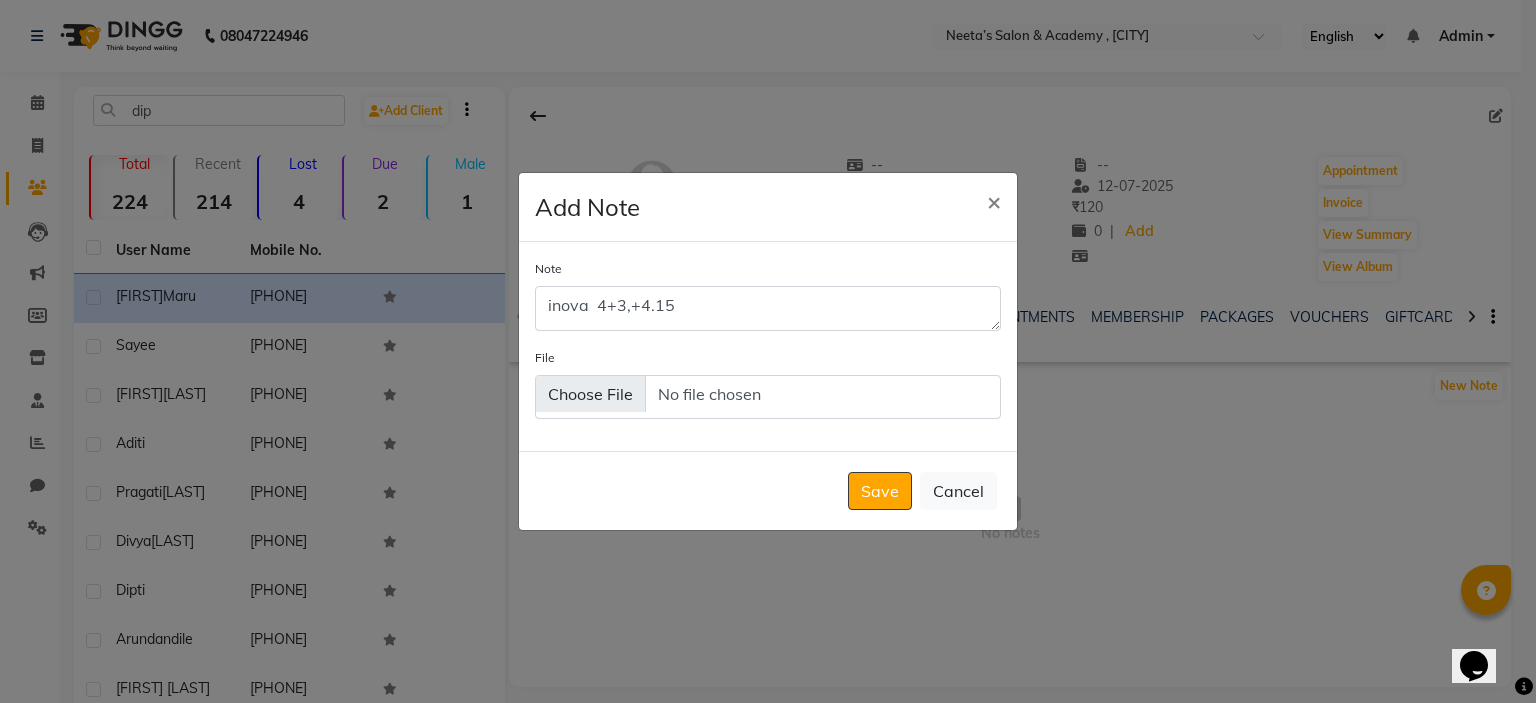 click on "File" 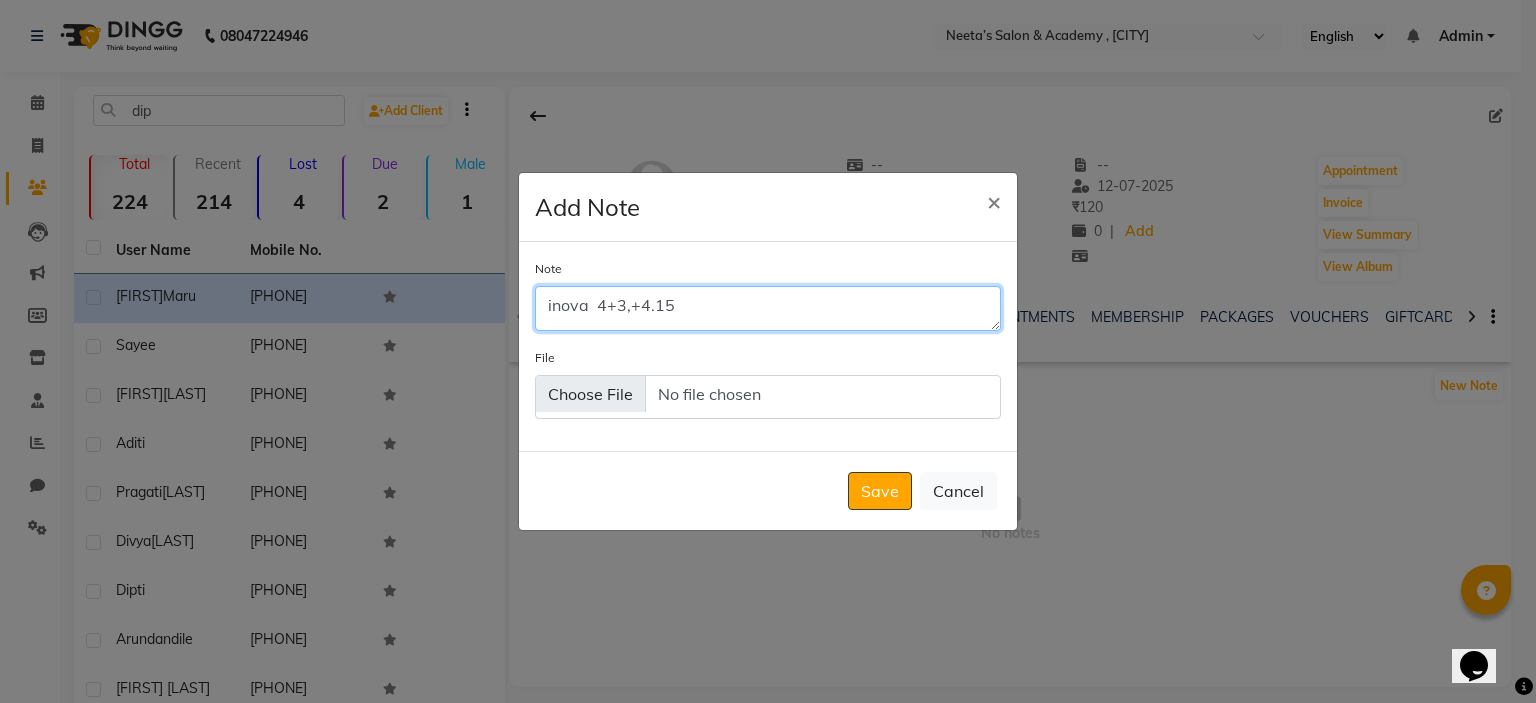 click on "inova  4+3,+4.15" at bounding box center [768, 308] 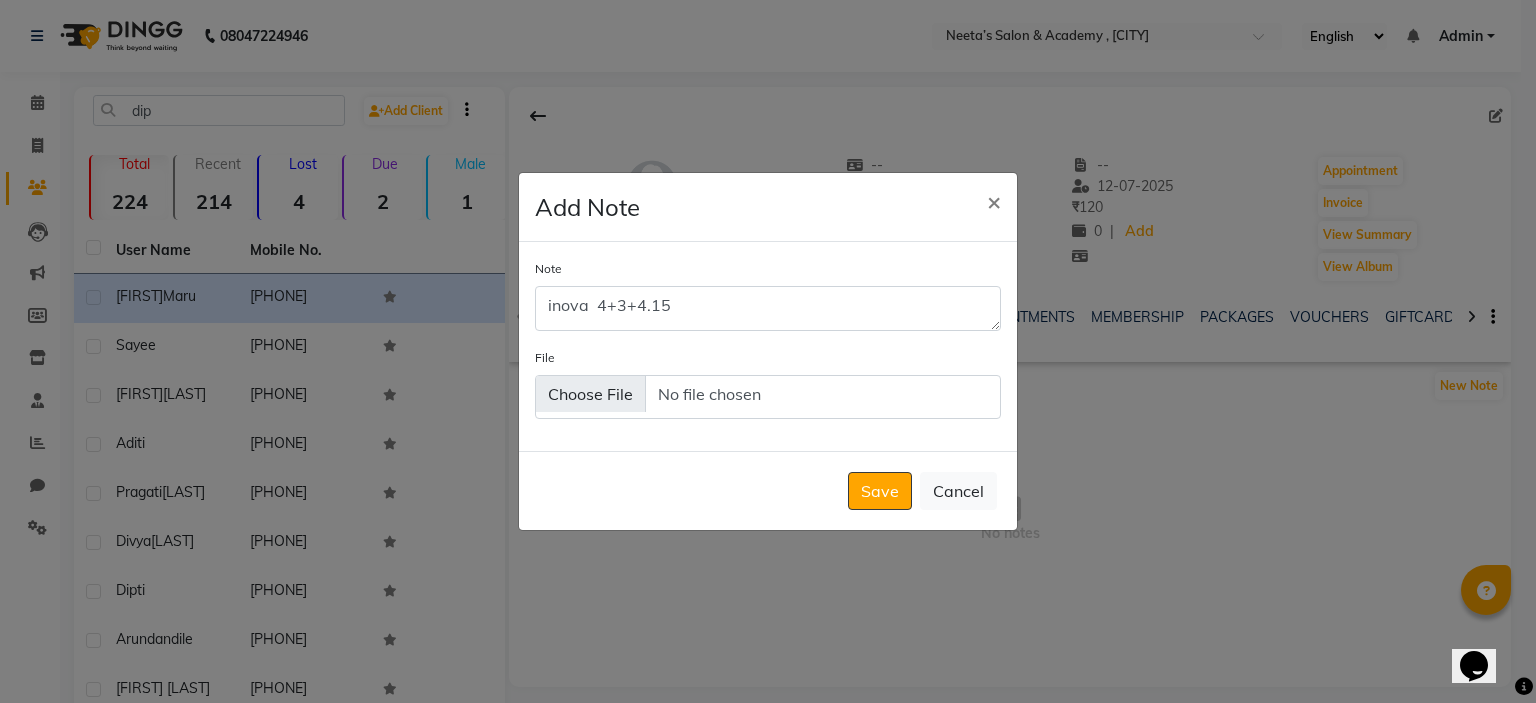 click on "Note inova  4+3+4.15 File" 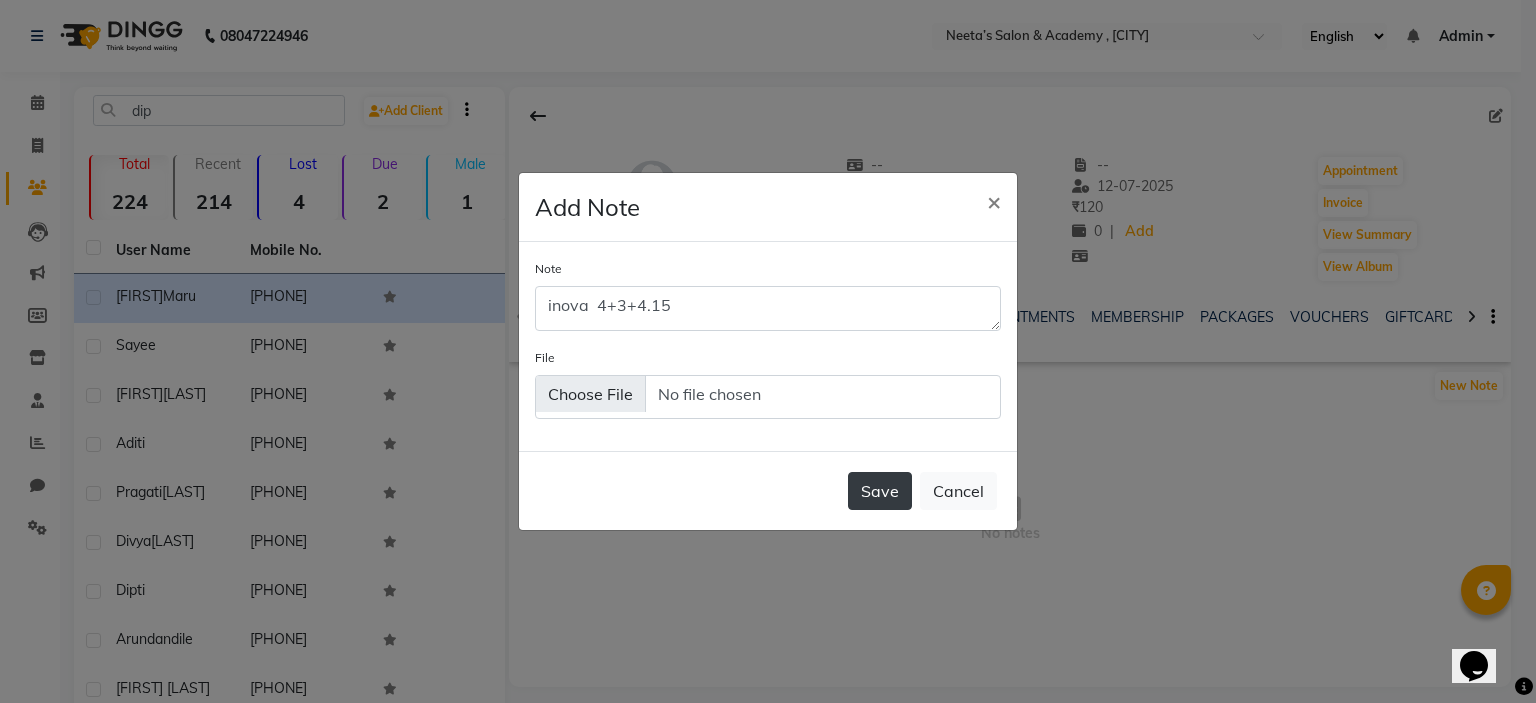 click on "Save" 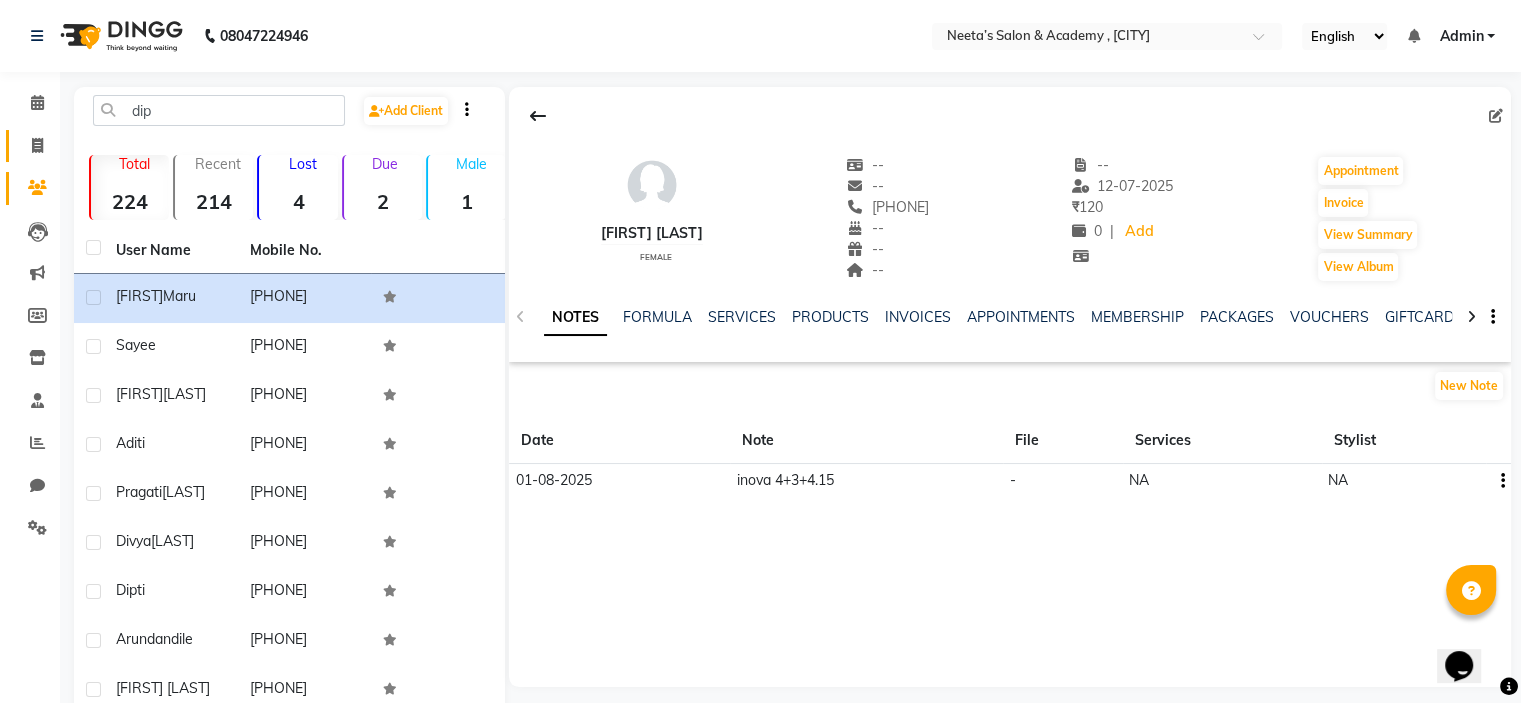 click on "Invoice" 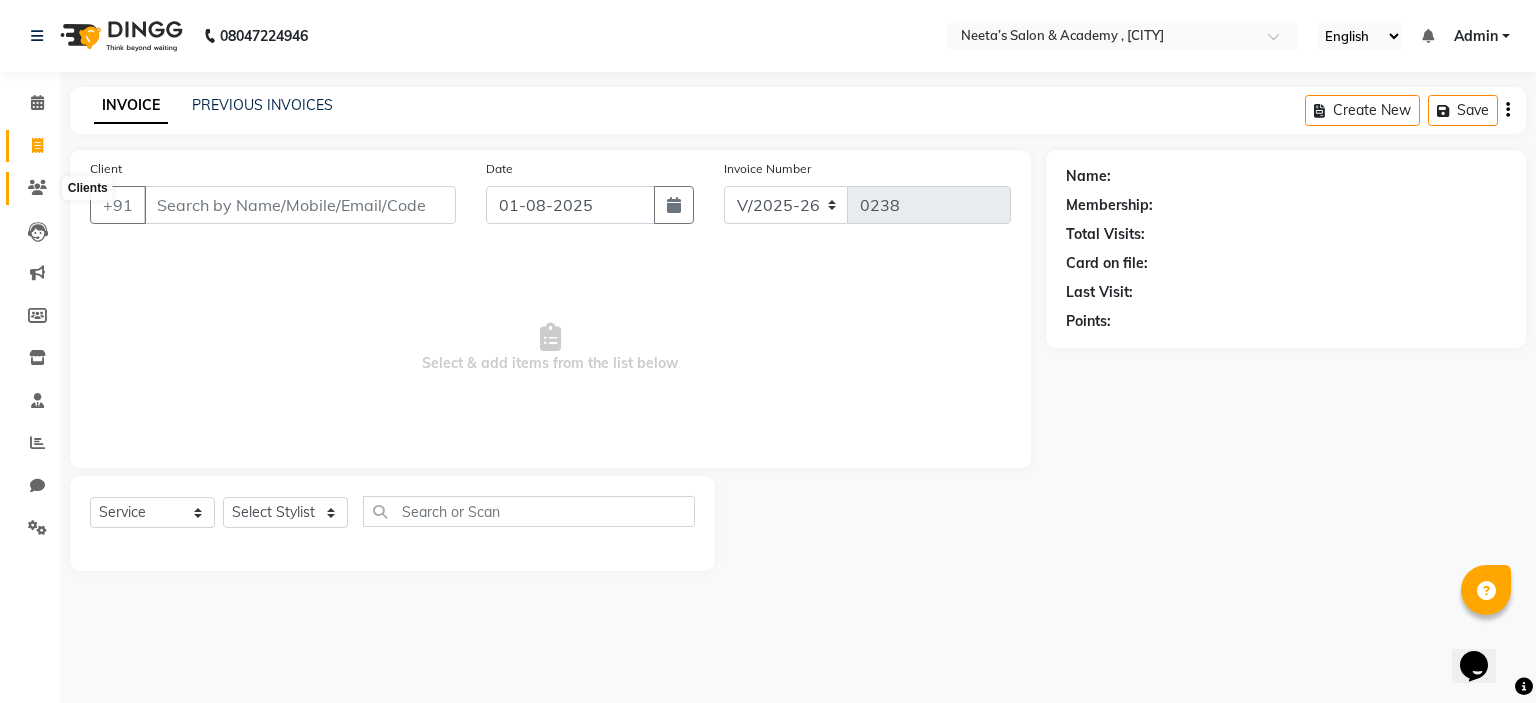 click 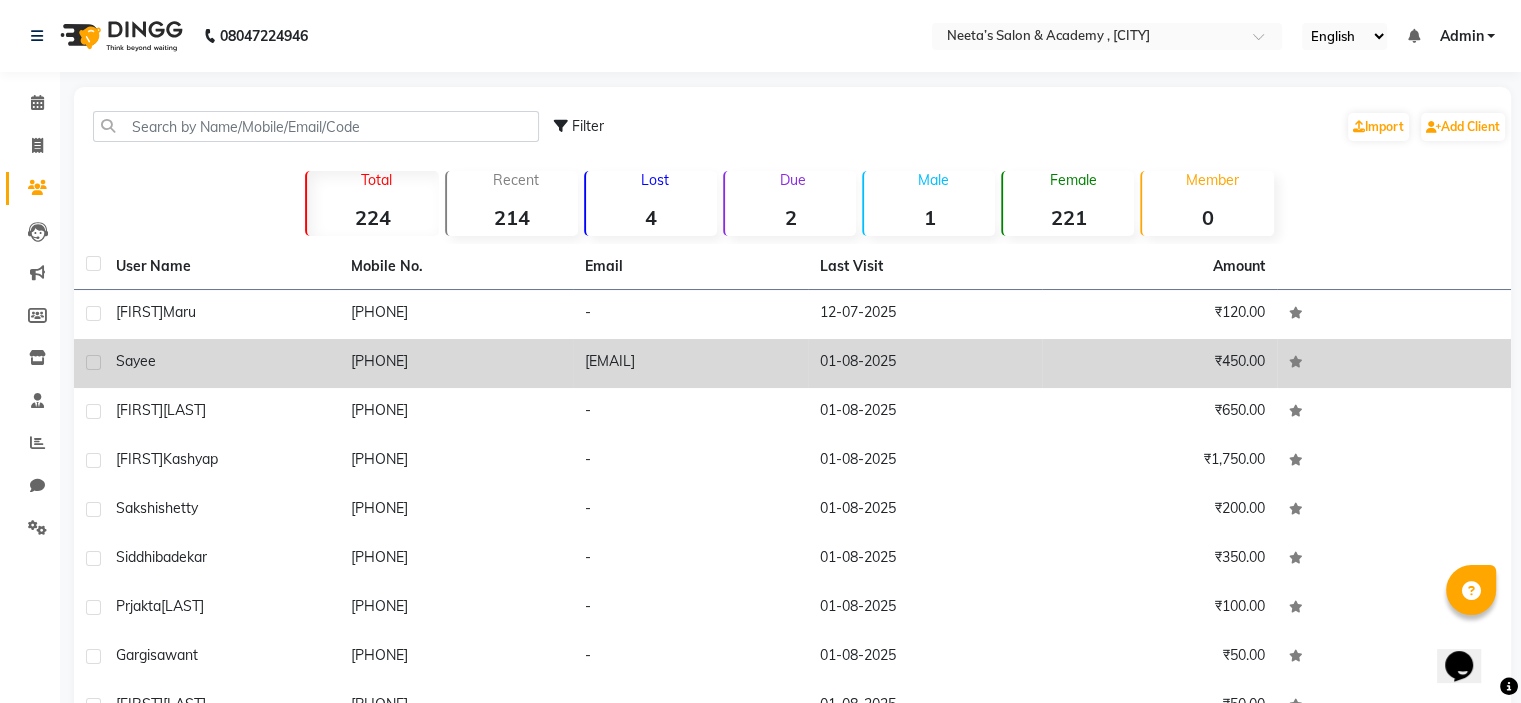 click on "sayee" 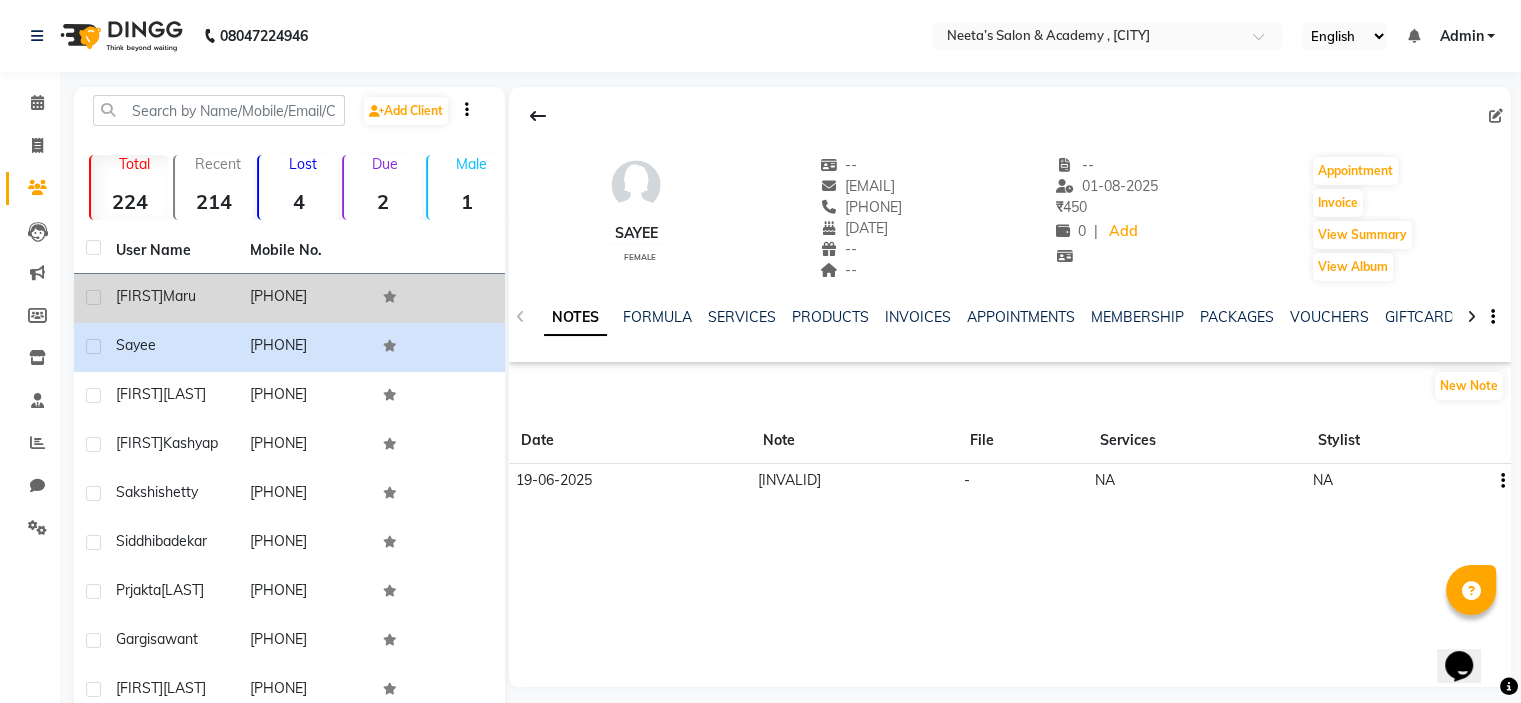 click on "[PHONE]" 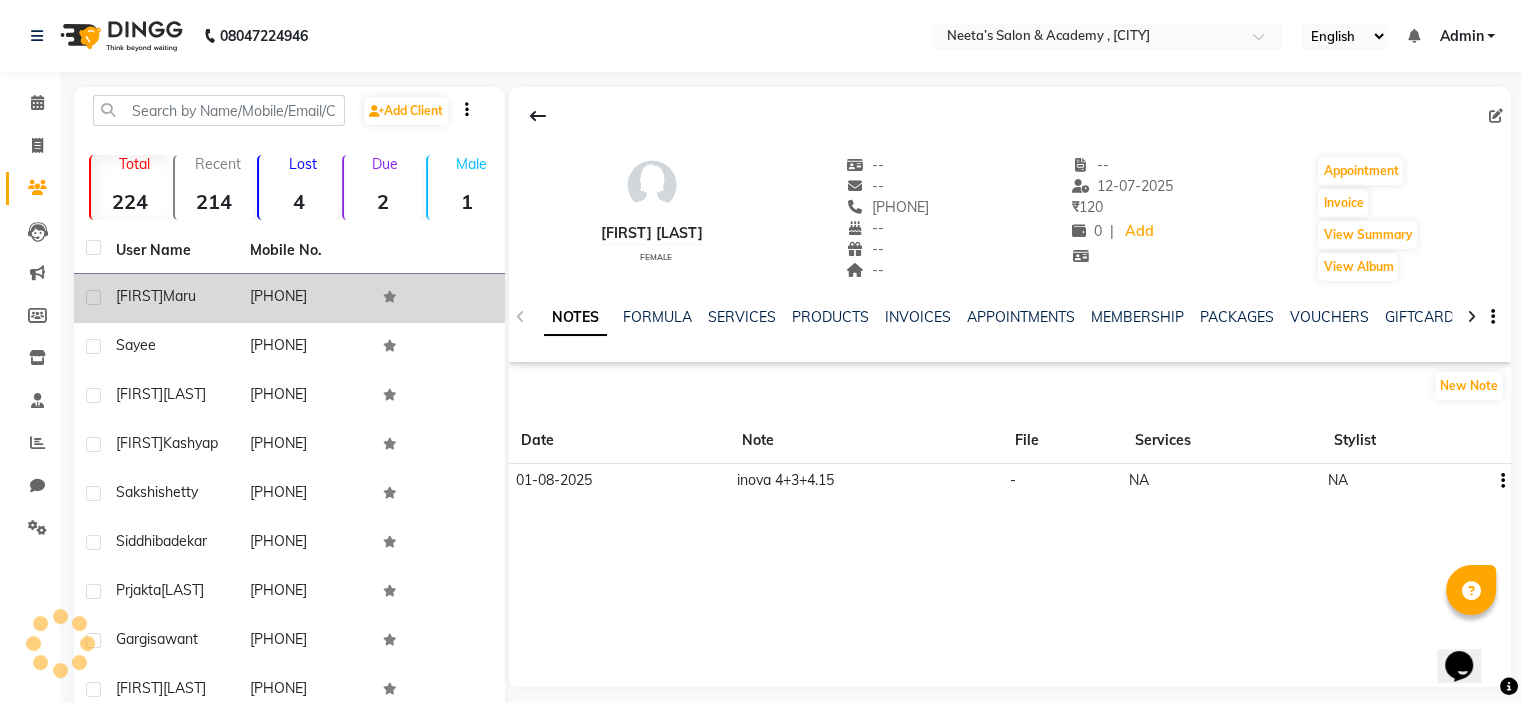 click on "[PHONE]" 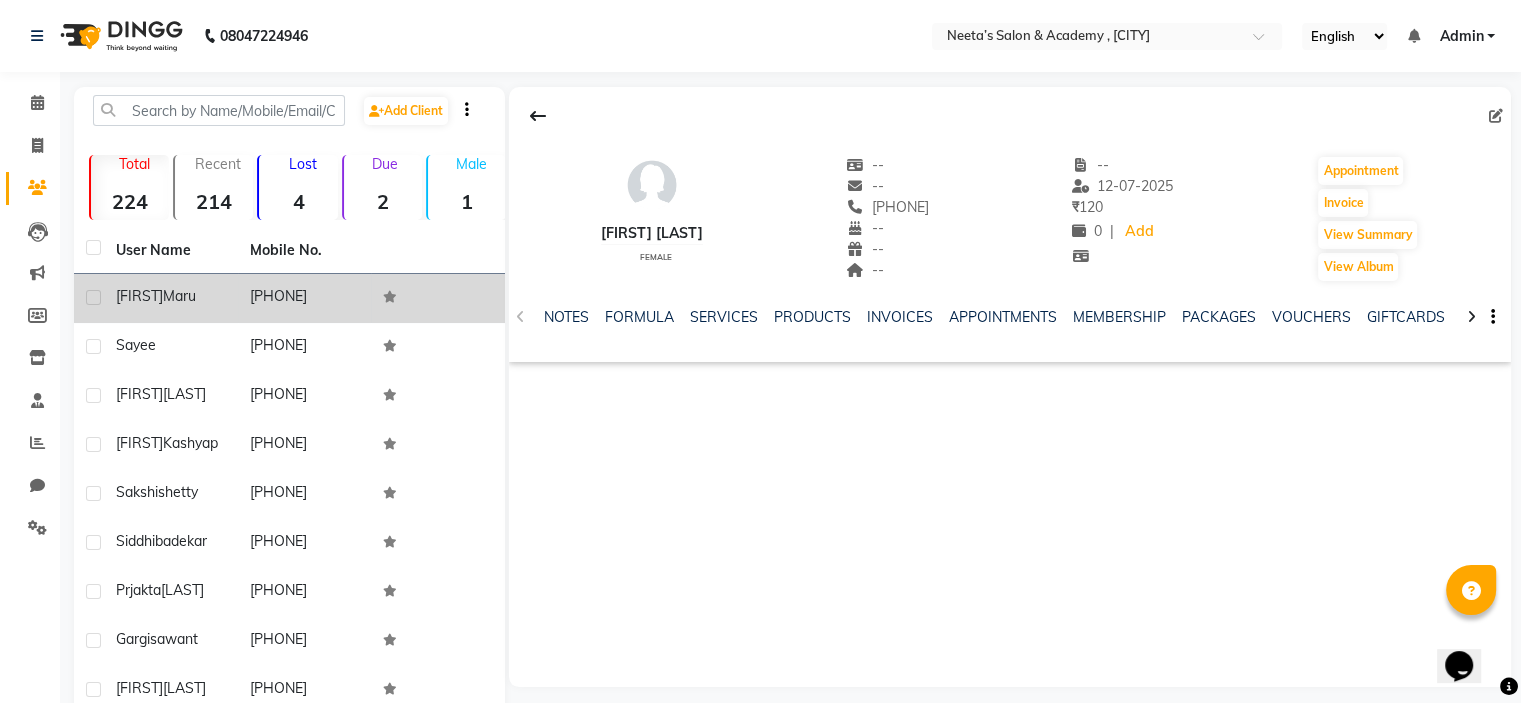 click on "[PHONE]" 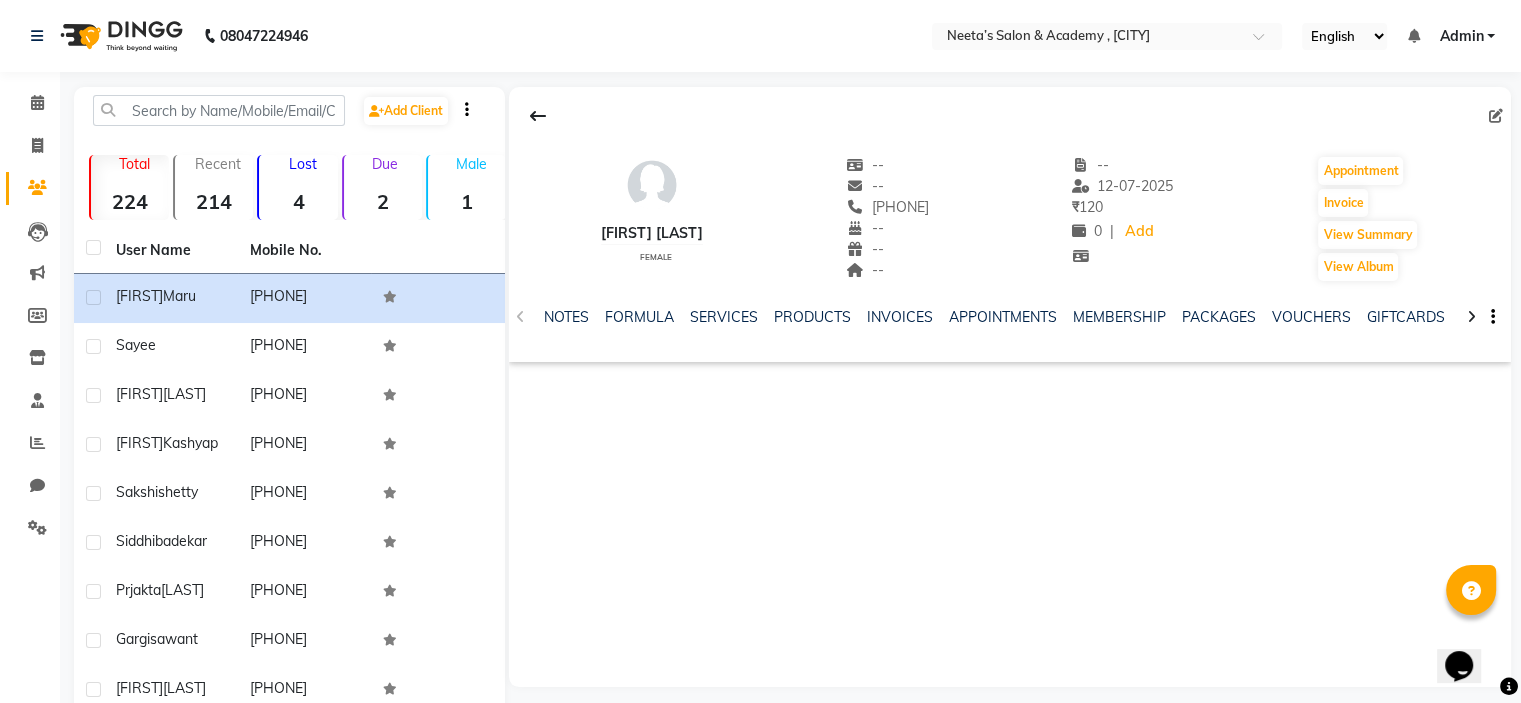 click on "[FIRST] [LAST] female -- -- [PHONE] -- -- -- -- 12-07-2025 ₹ 120 0 | Add Appointment Invoice View Summary View Album NOTES FORMULA SERVICES PRODUCTS INVOICES APPOINTMENTS MEMBERSHIP PACKAGES VOUCHERS GIFTCARDS POINTS FORMS FAMILY CARDS WALLET" 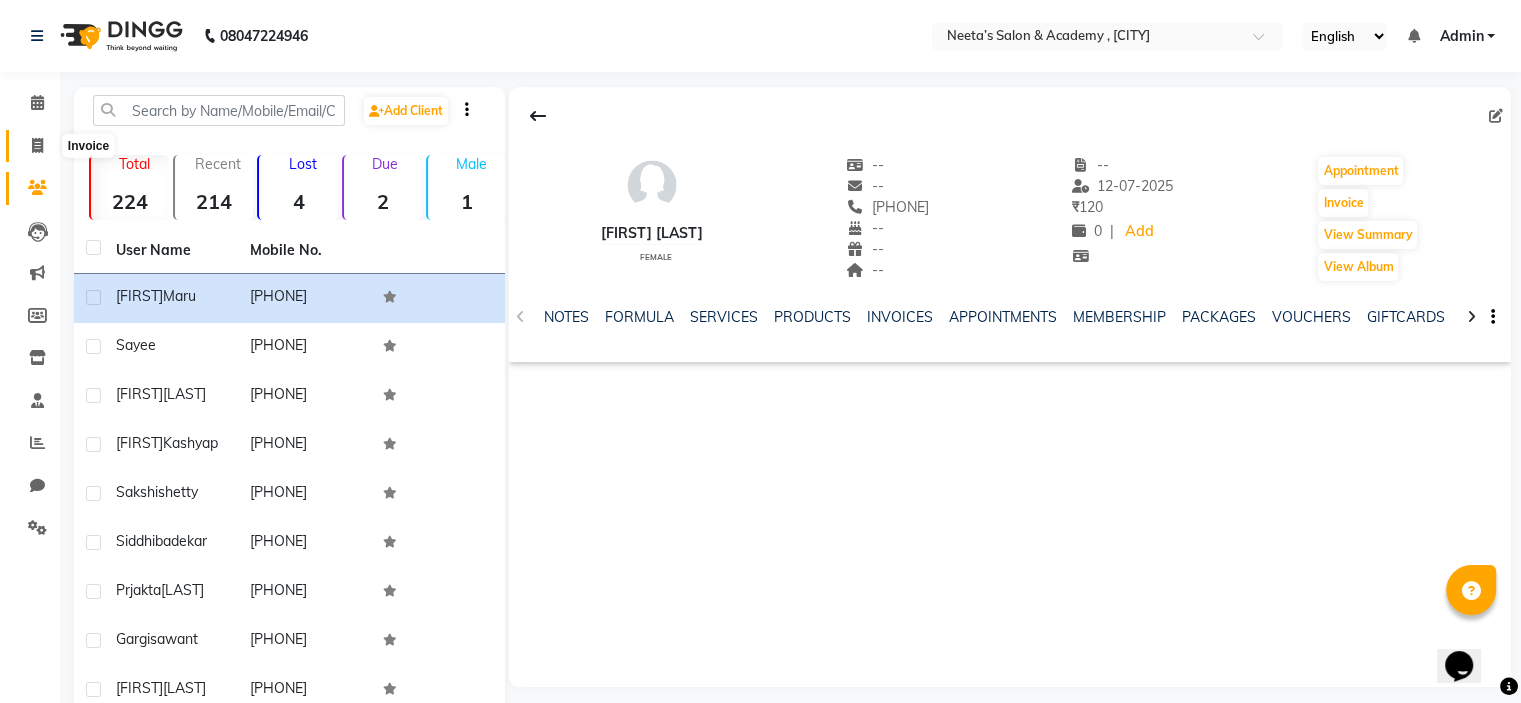 click 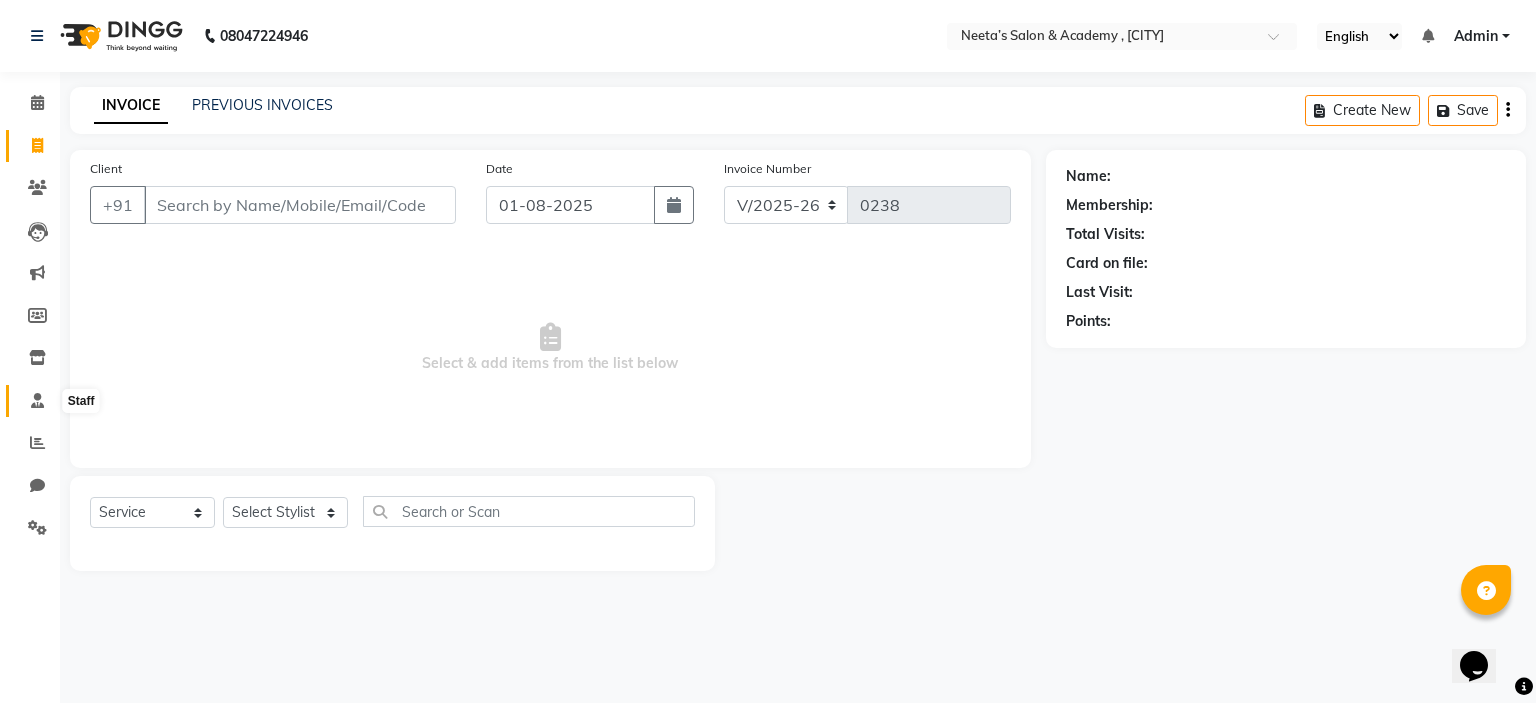 click 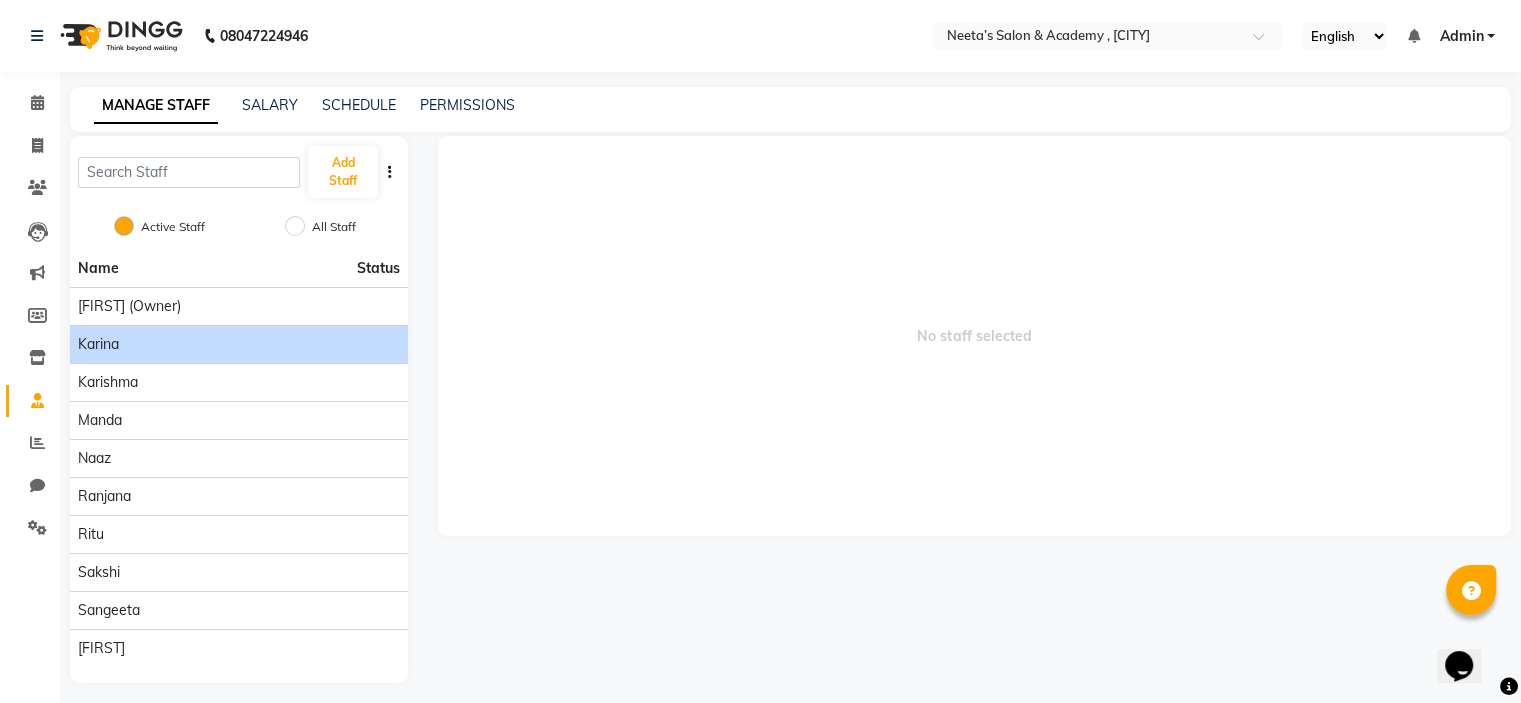 click on "Karina" 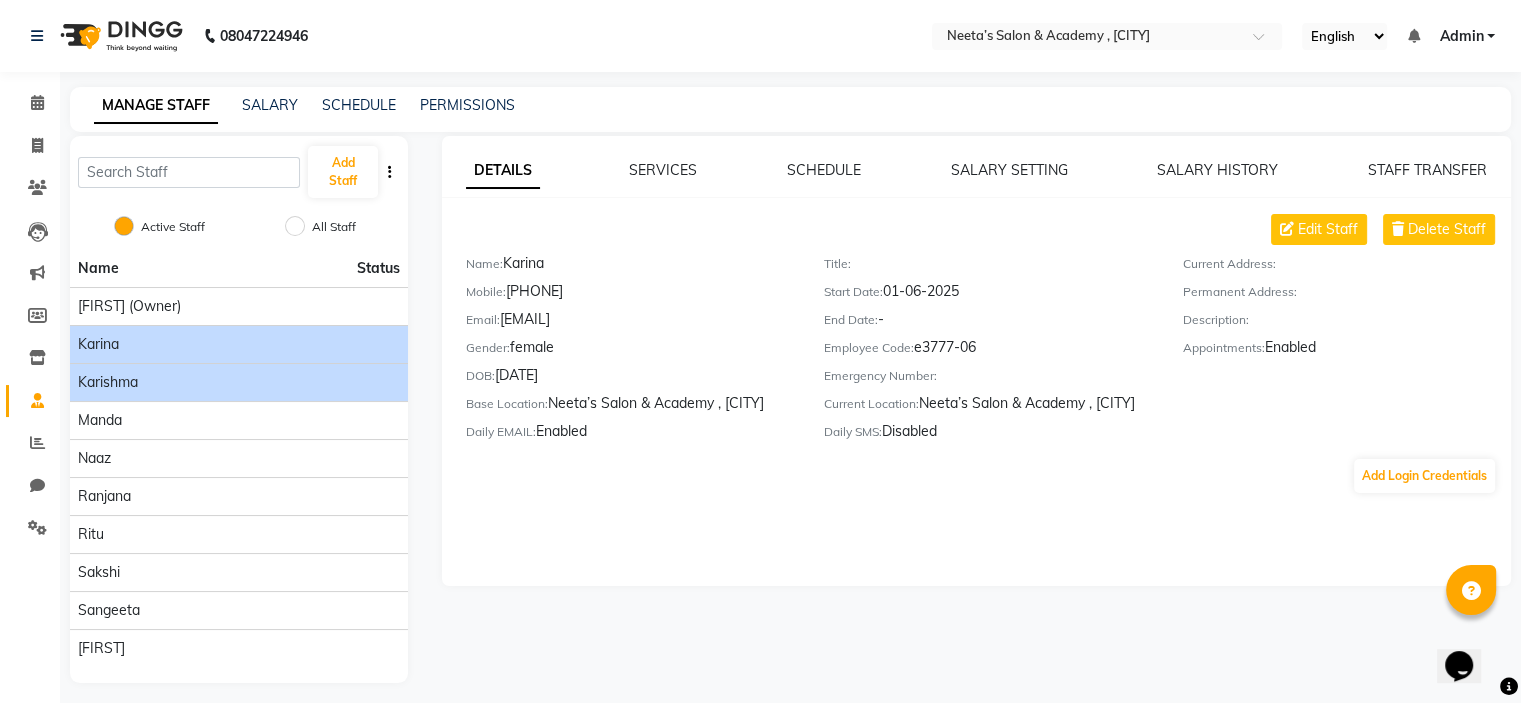 click on "Karishma" 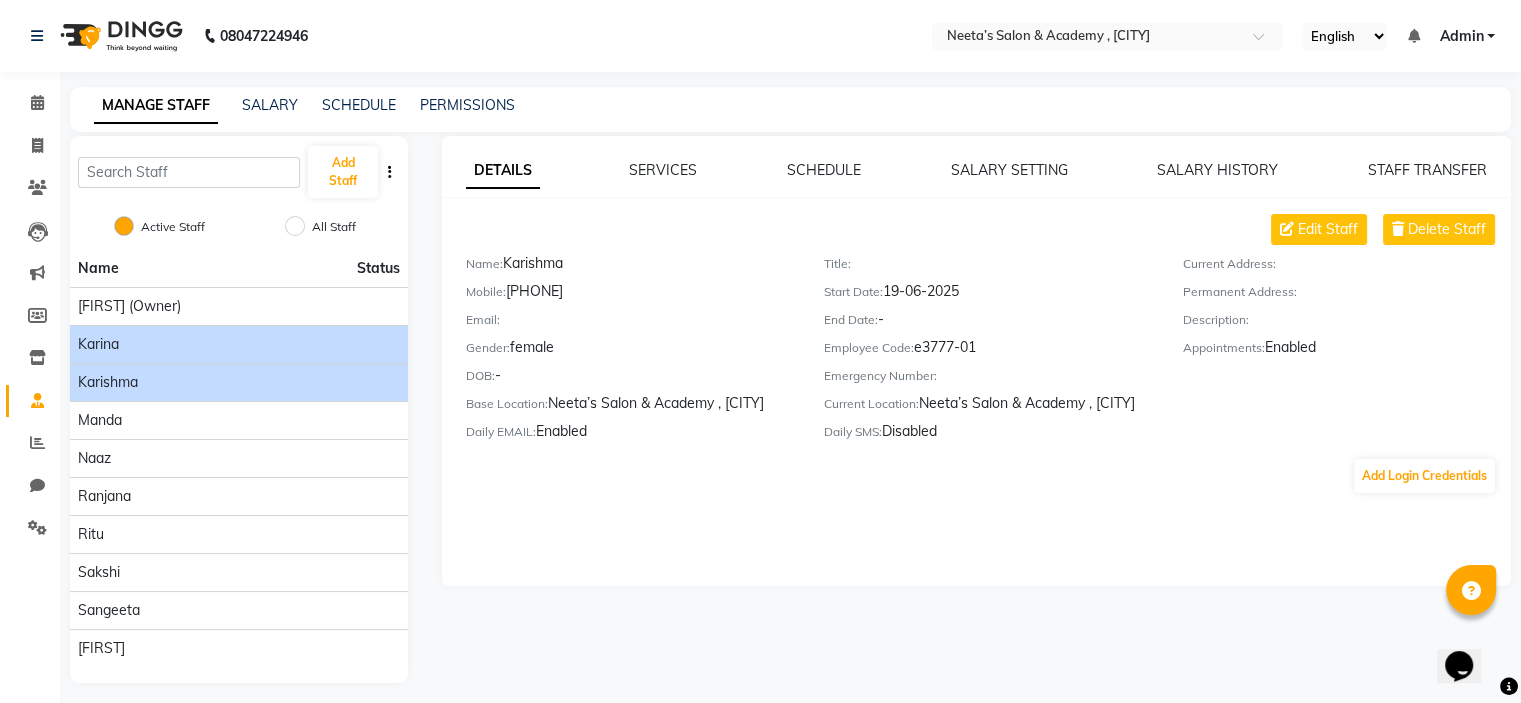 click on "Karina" 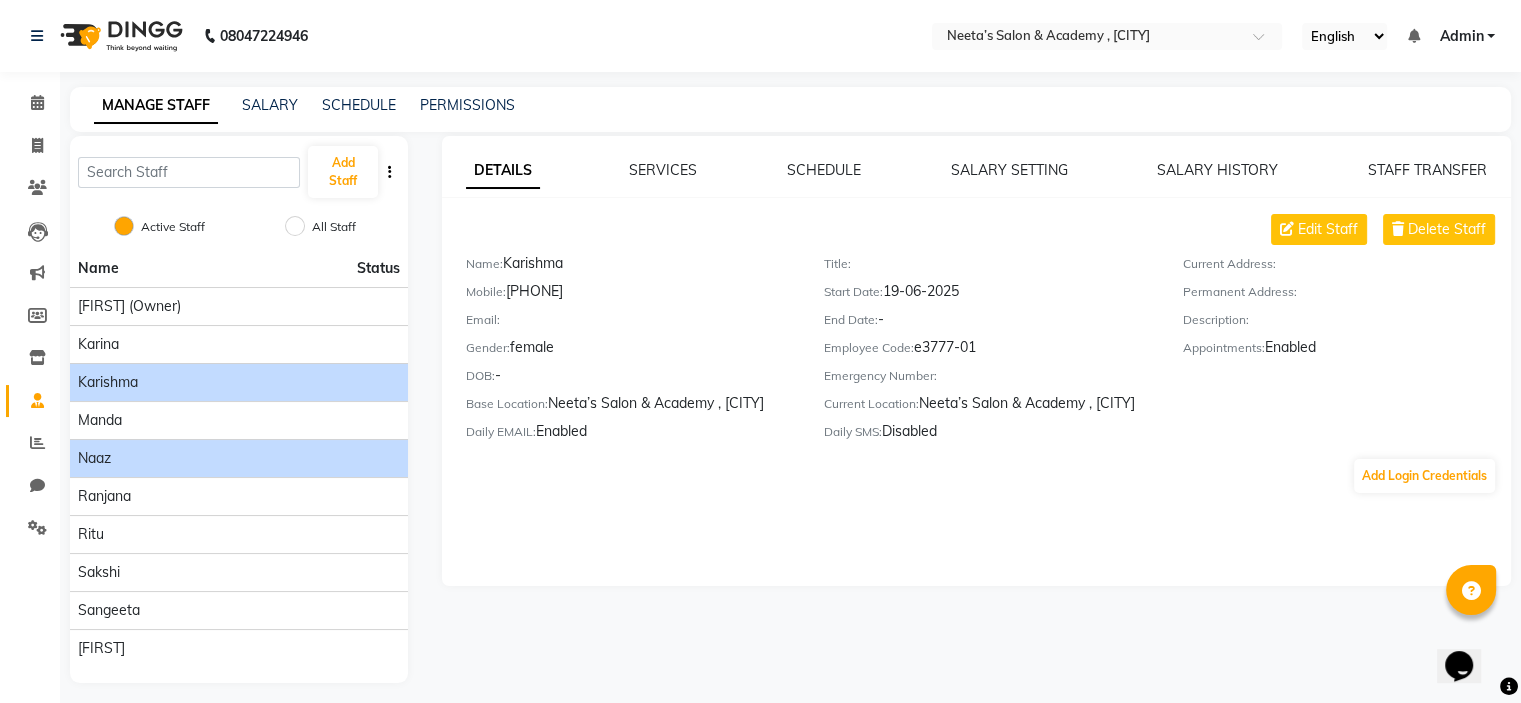 click on "Naaz" 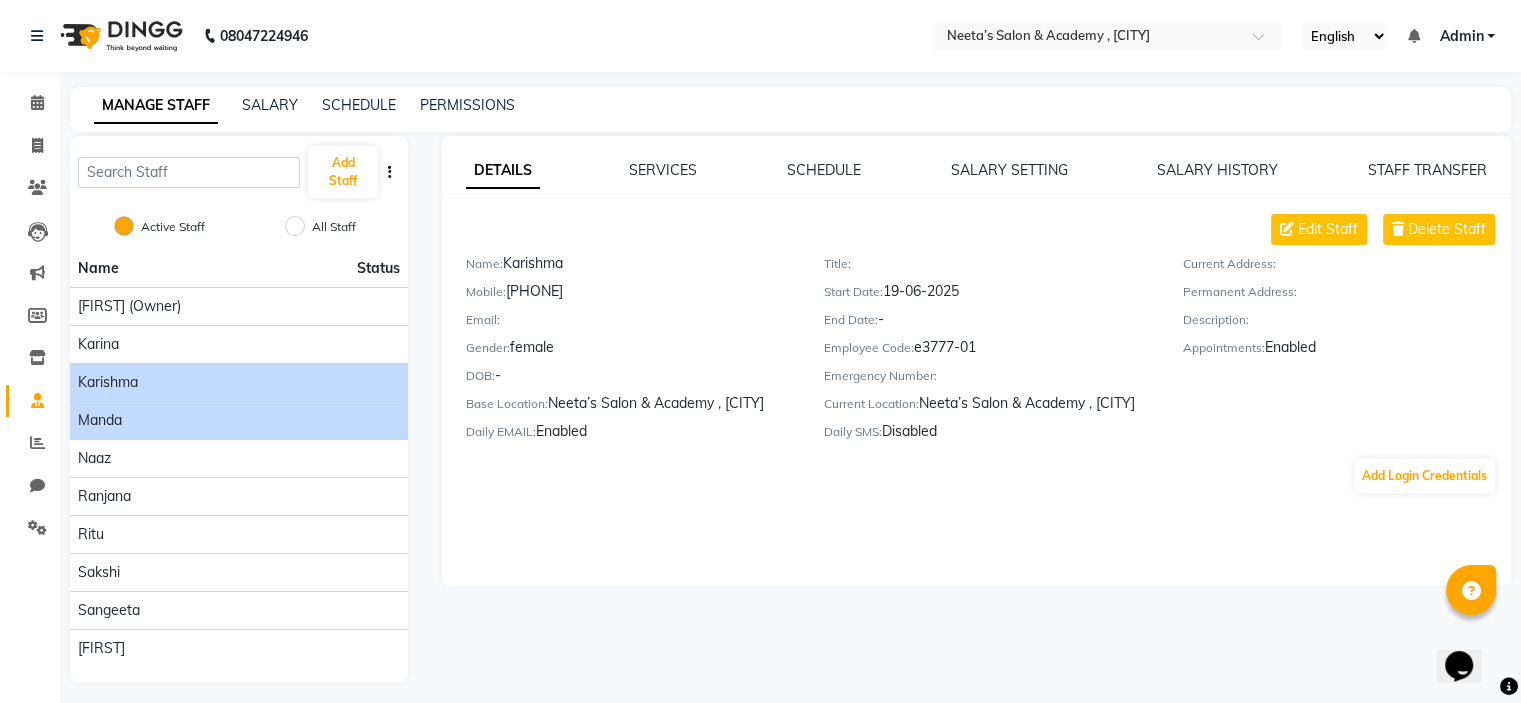click on "Manda" 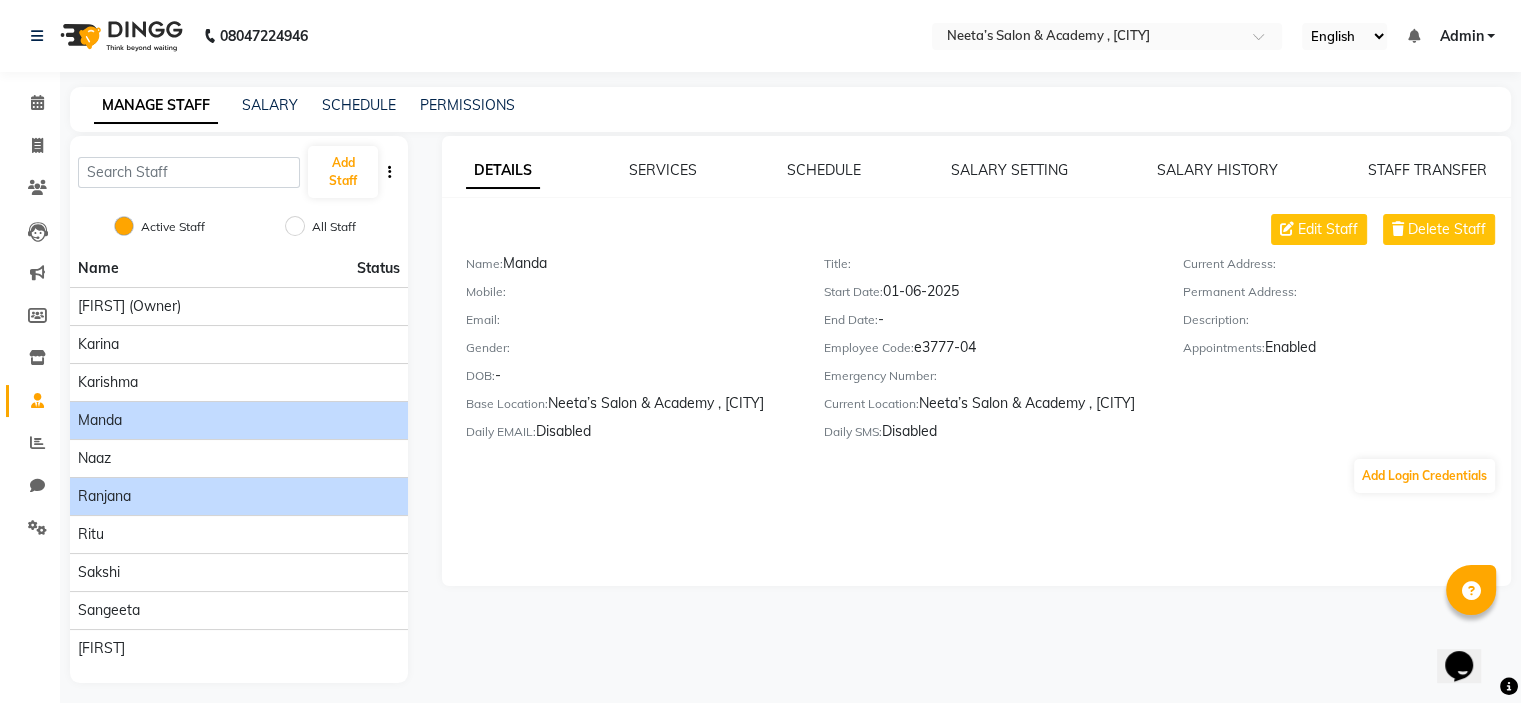 click on "Ranjana" 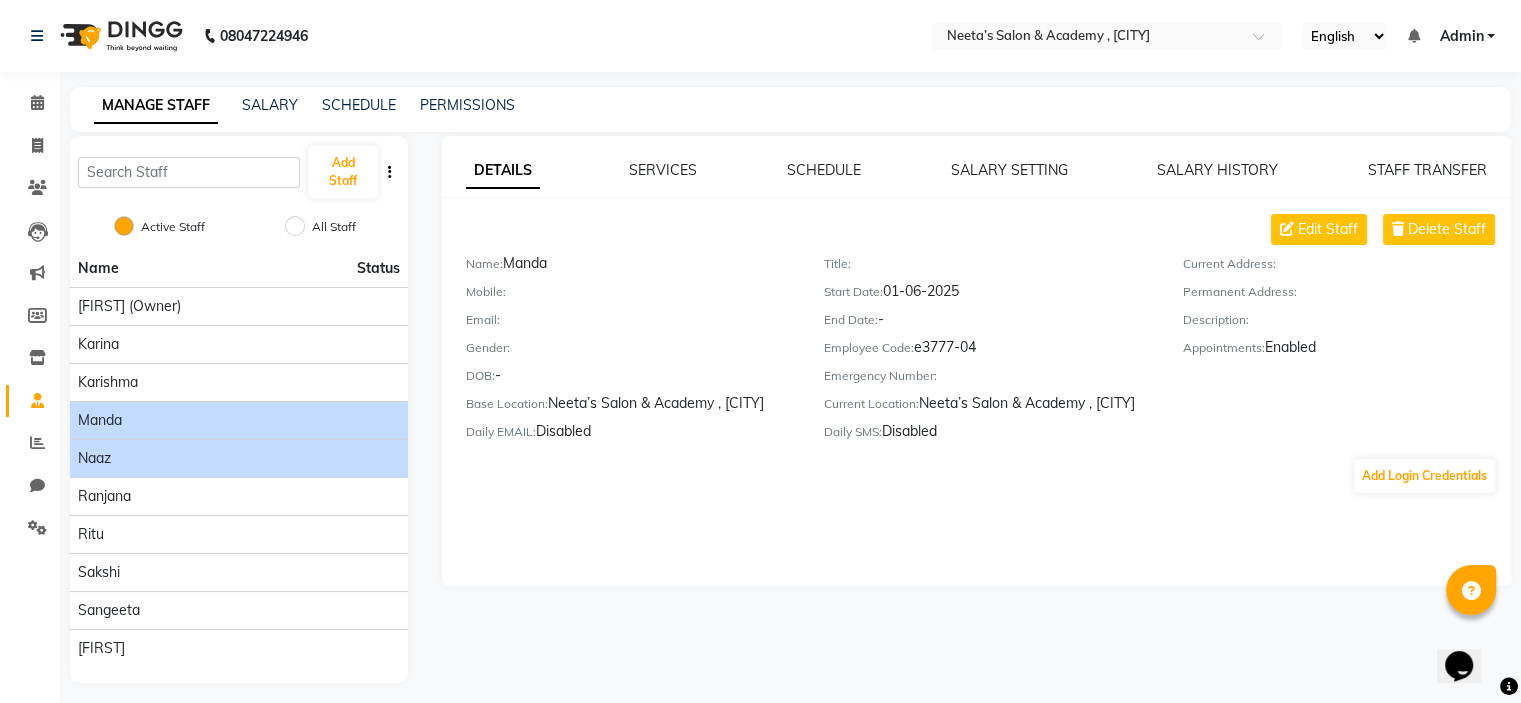 click on "Naaz" 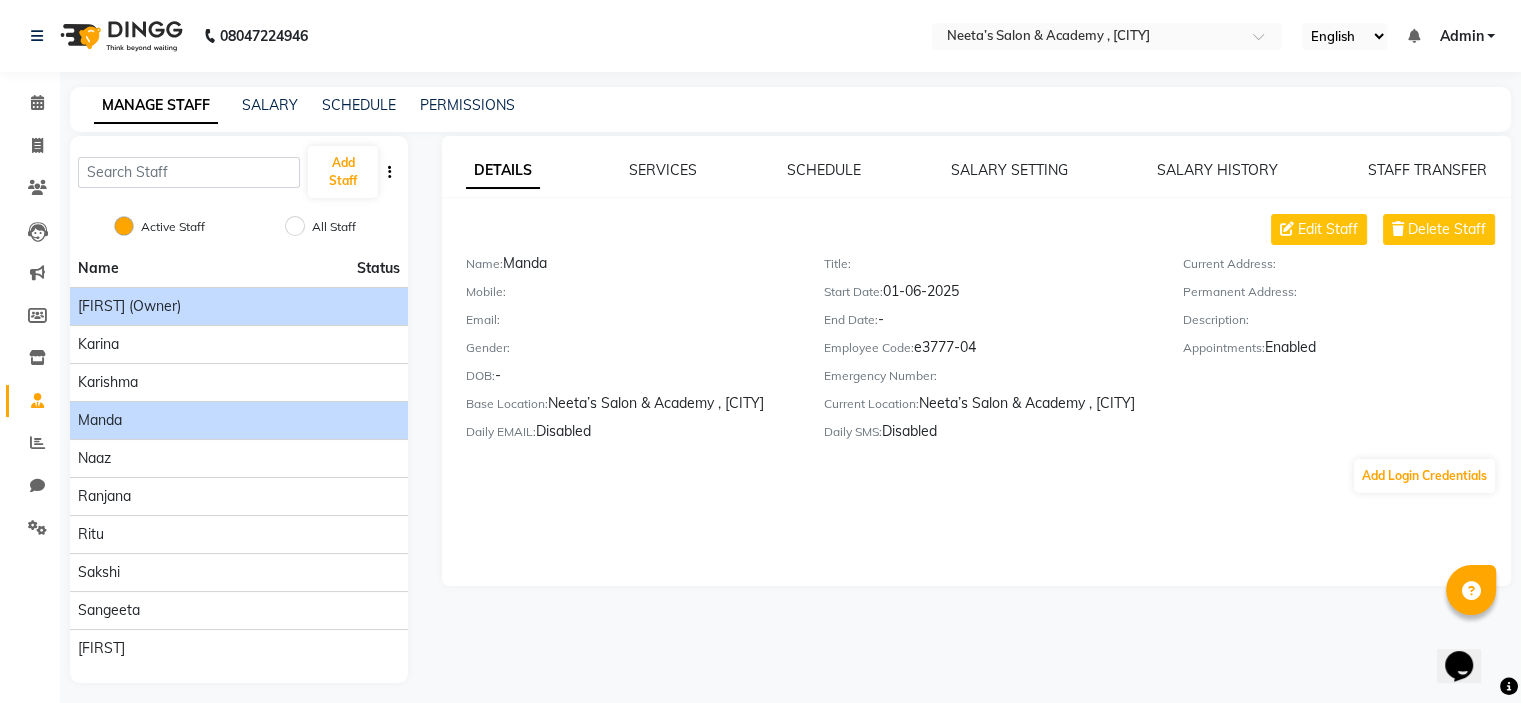 click on "[FIRST] (Owner)" 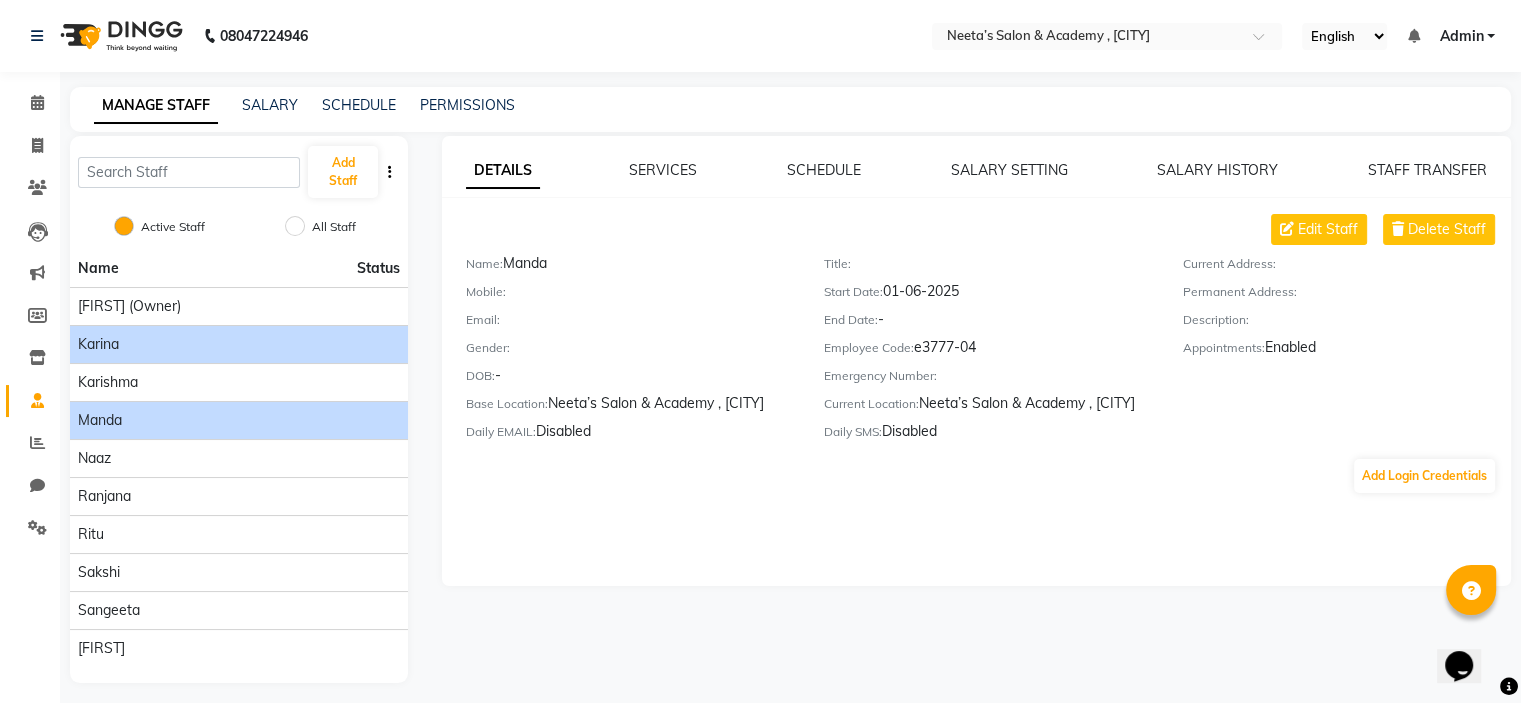 click on "Karina" 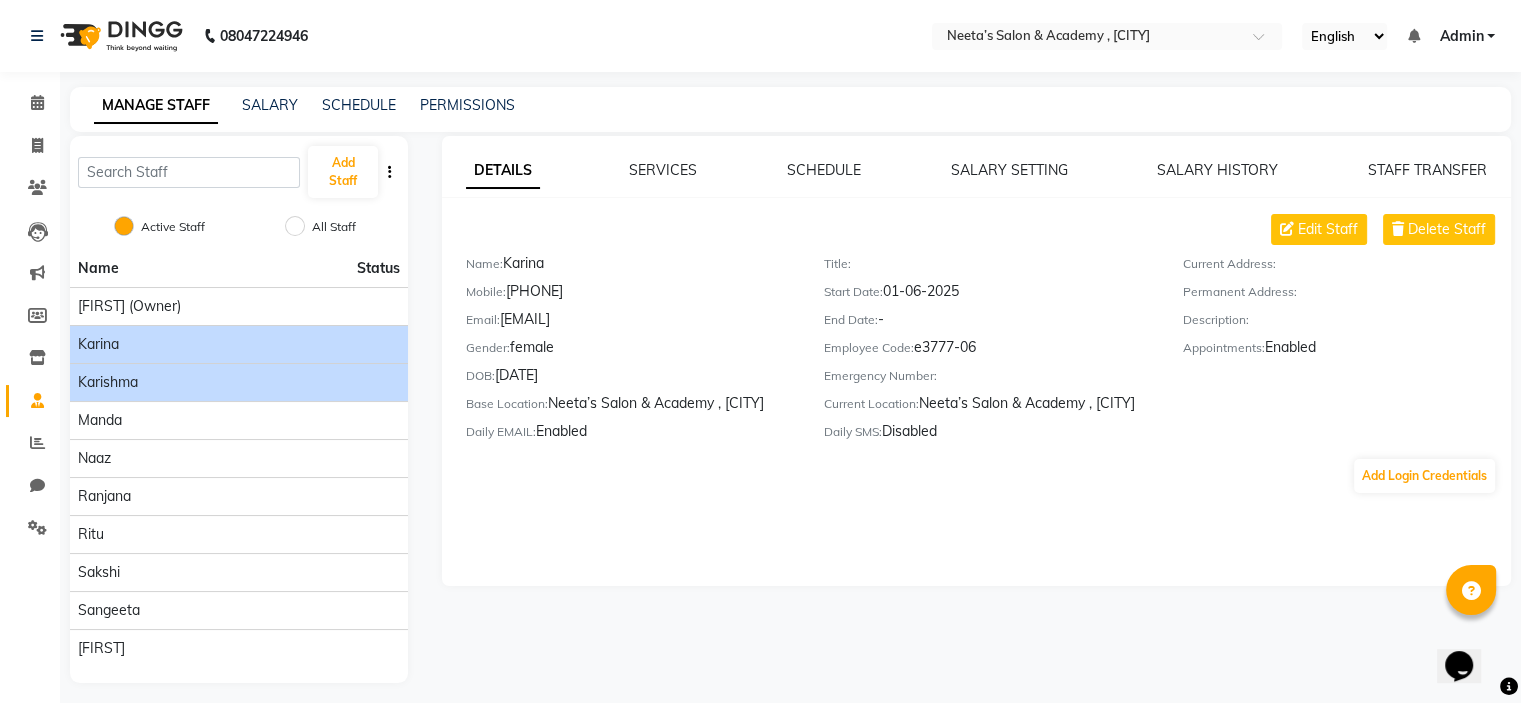 click on "Karishma" 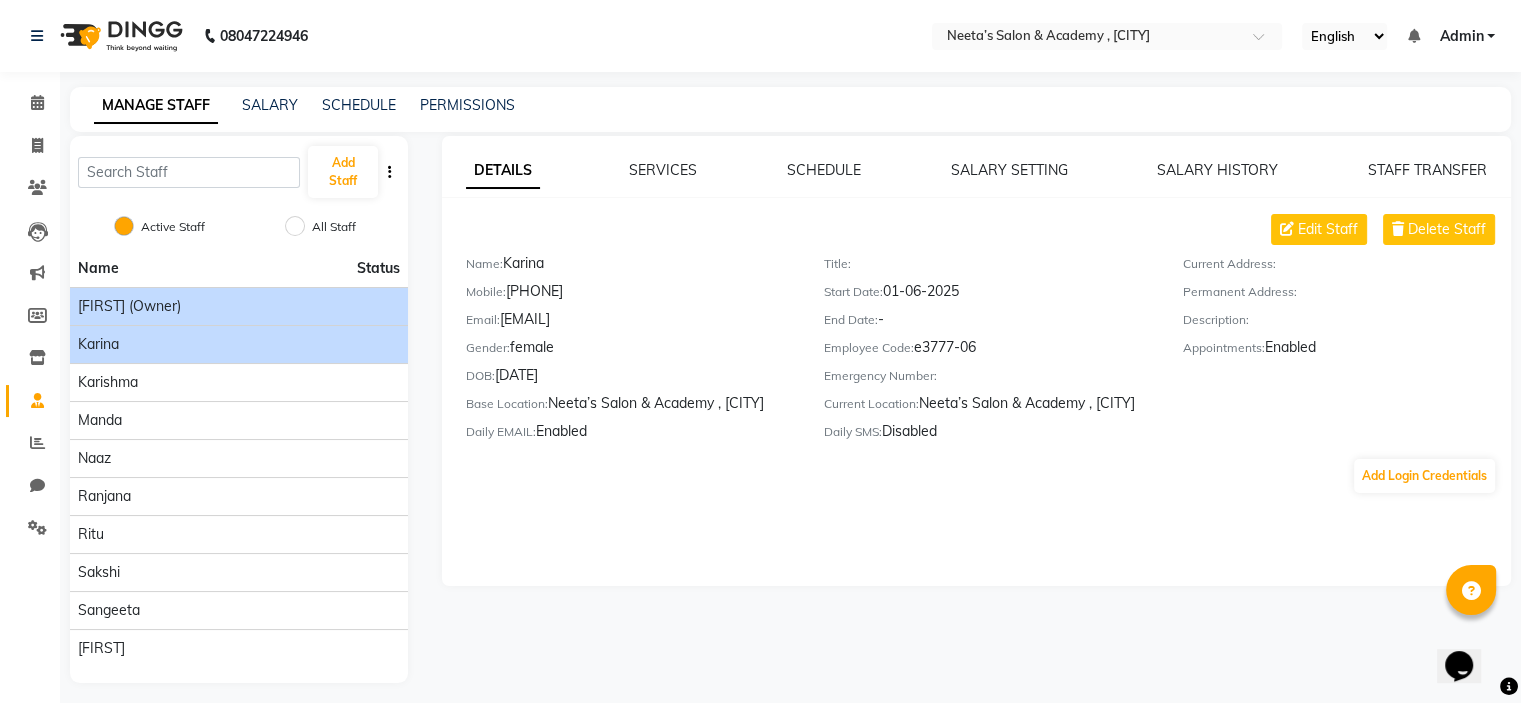 click on "[FIRST] (Owner)" 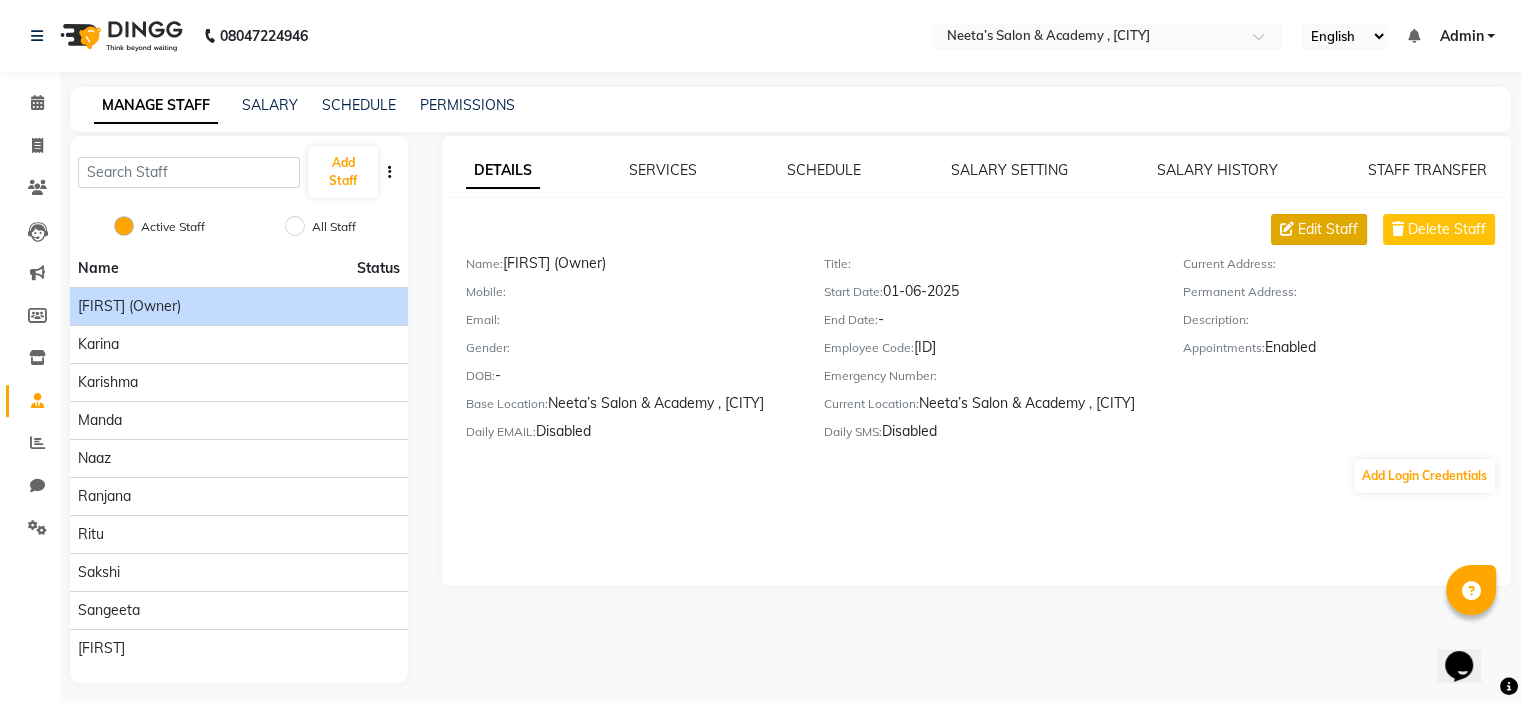 click on "Edit Staff" 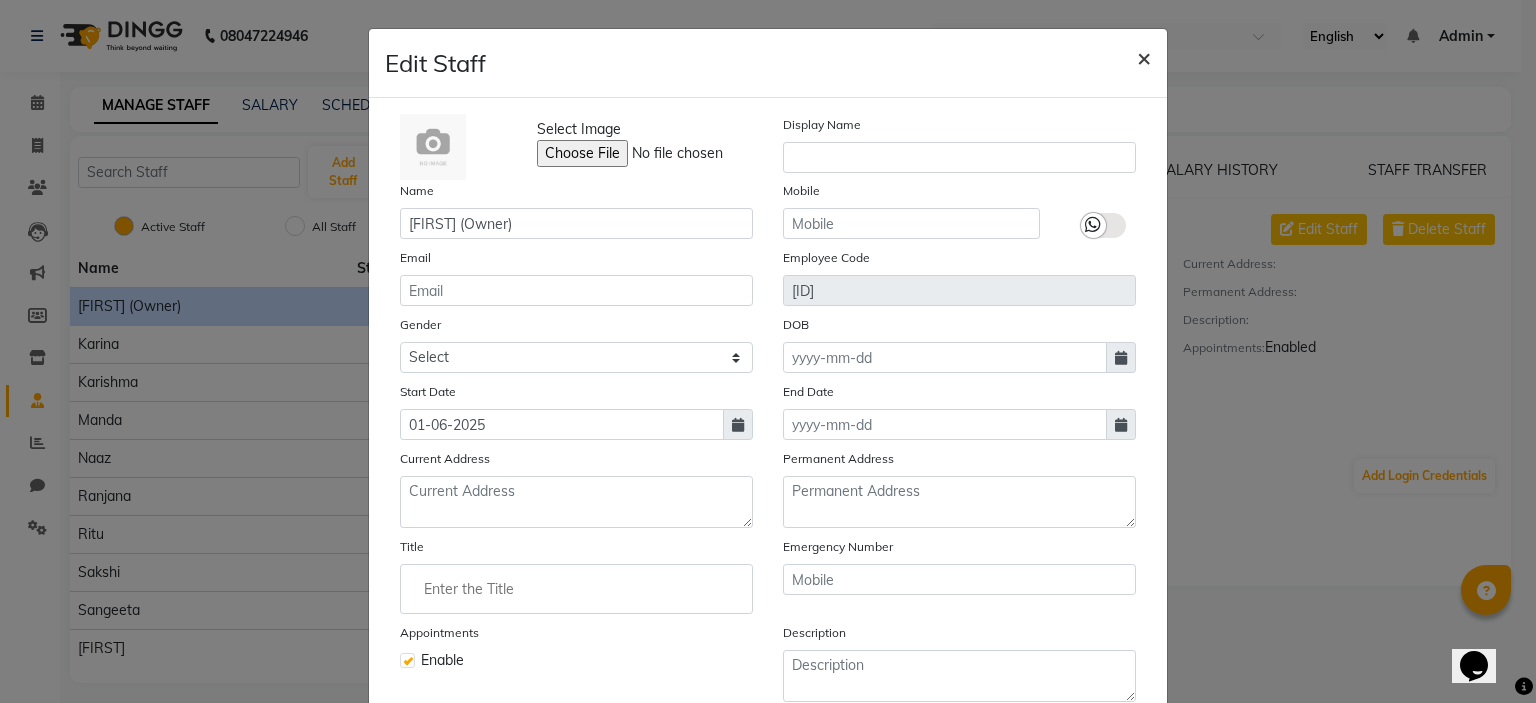 click on "×" 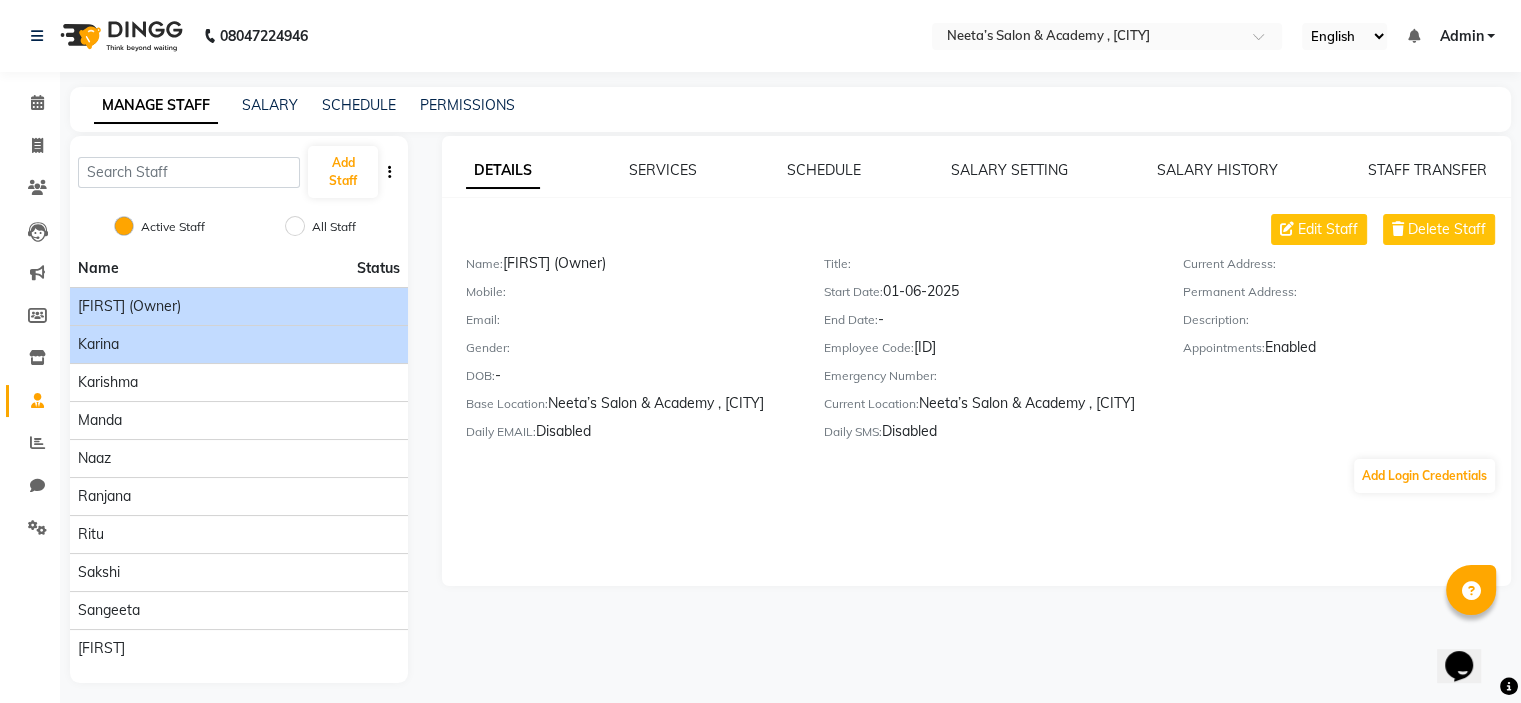 click on "Karina" 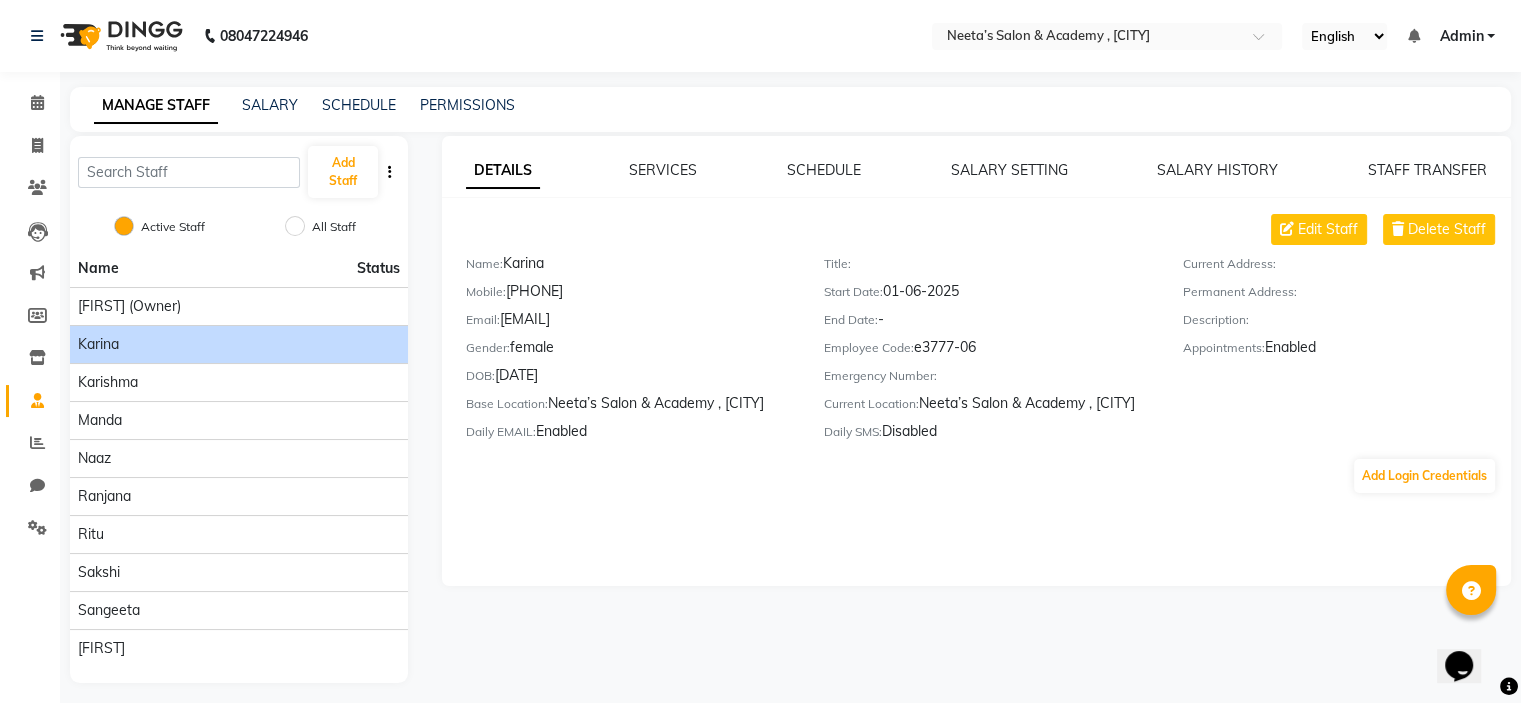 click on "Permanent Address:" 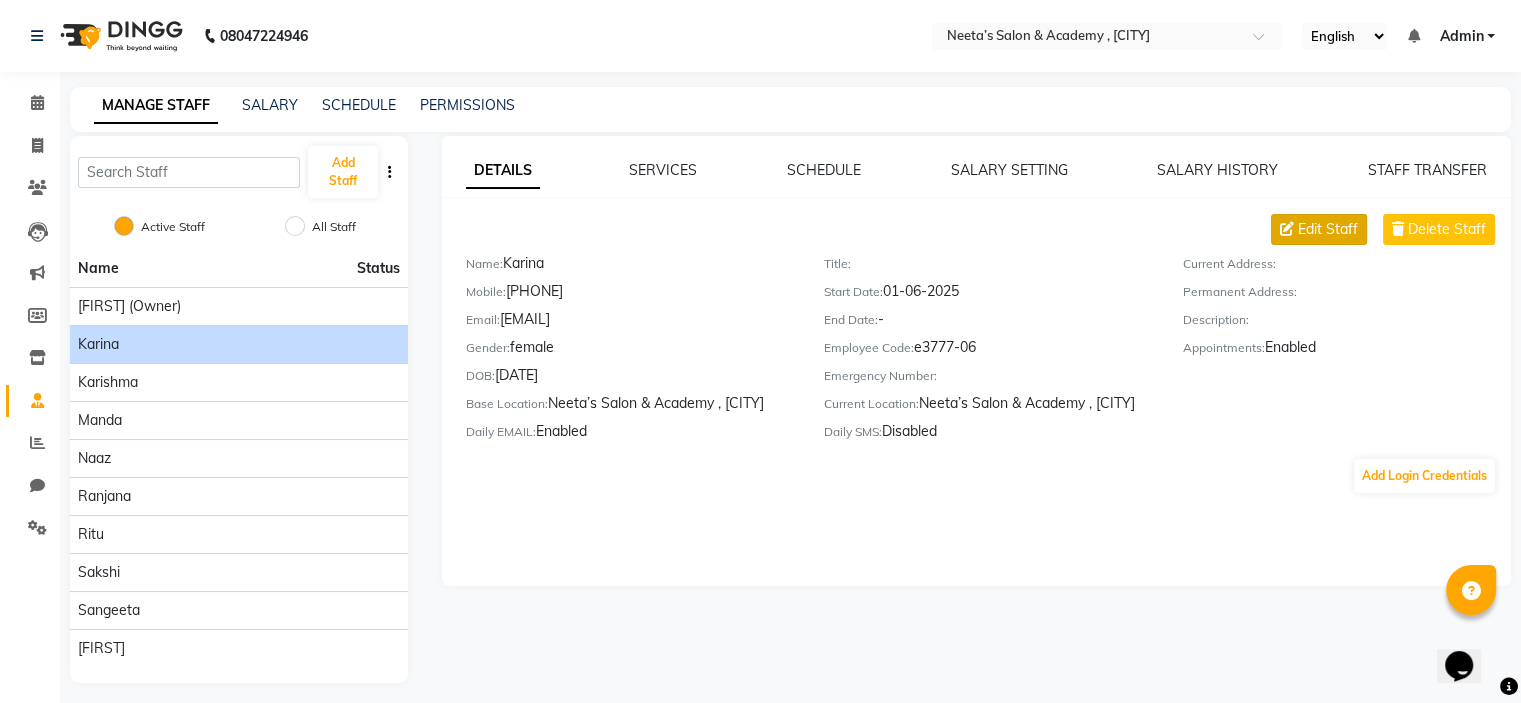 click on "Edit Staff" 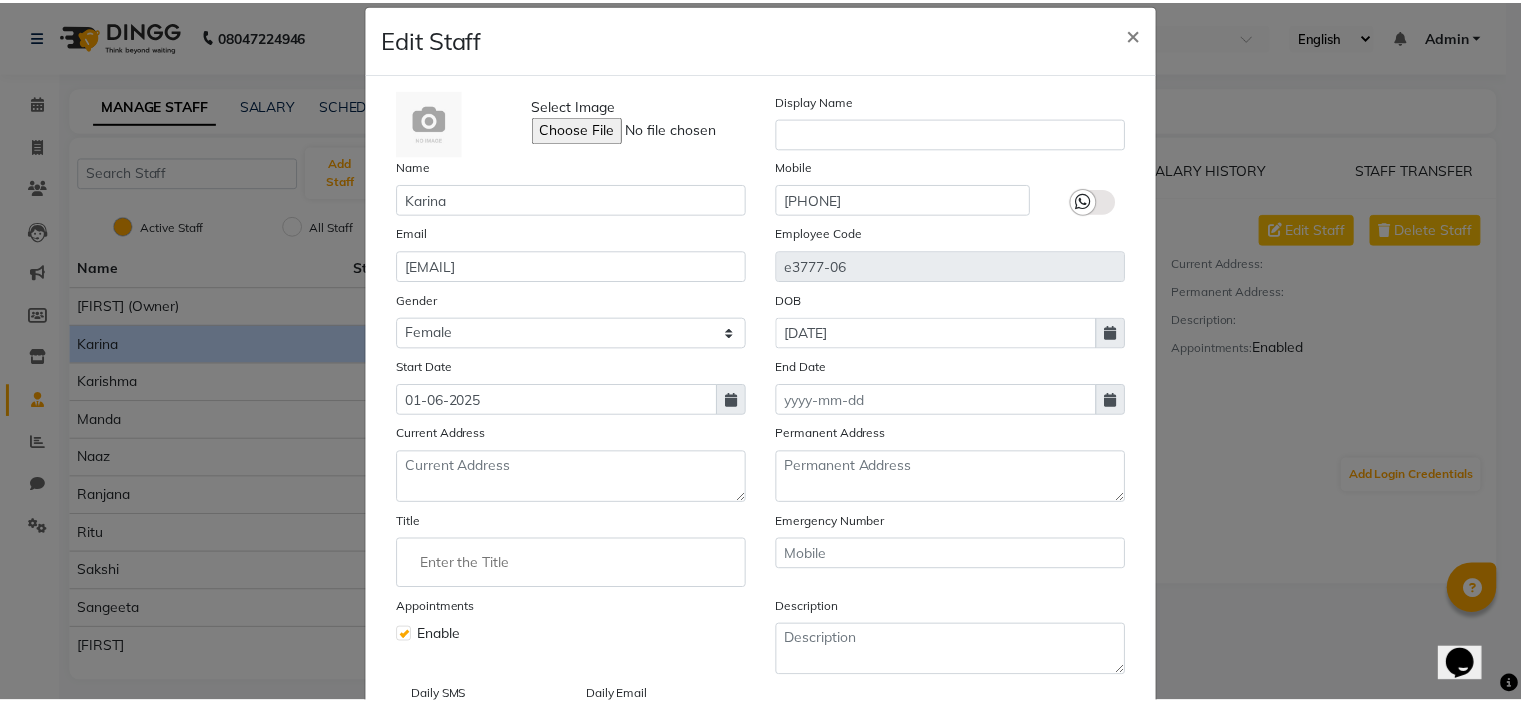 scroll, scrollTop: 186, scrollLeft: 0, axis: vertical 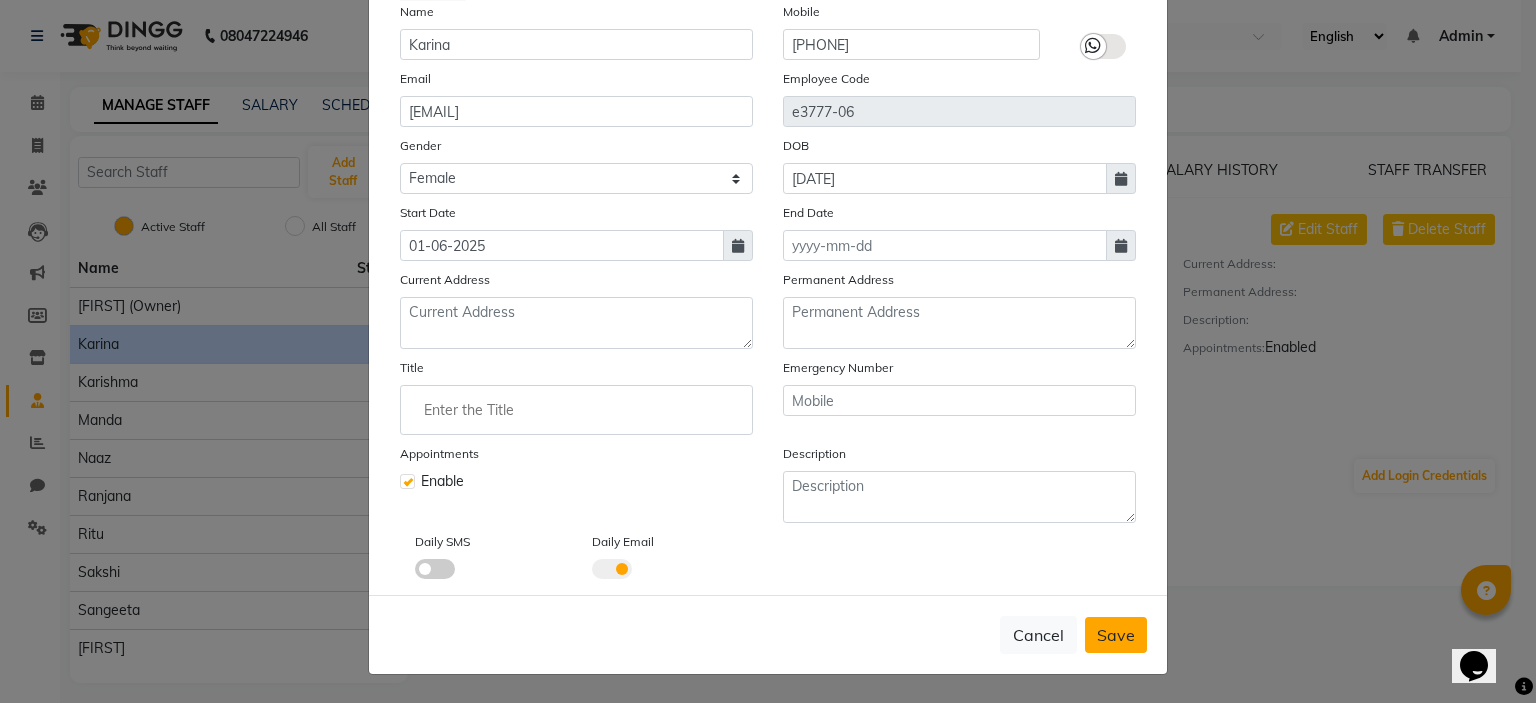 click on "Save" at bounding box center [1116, 635] 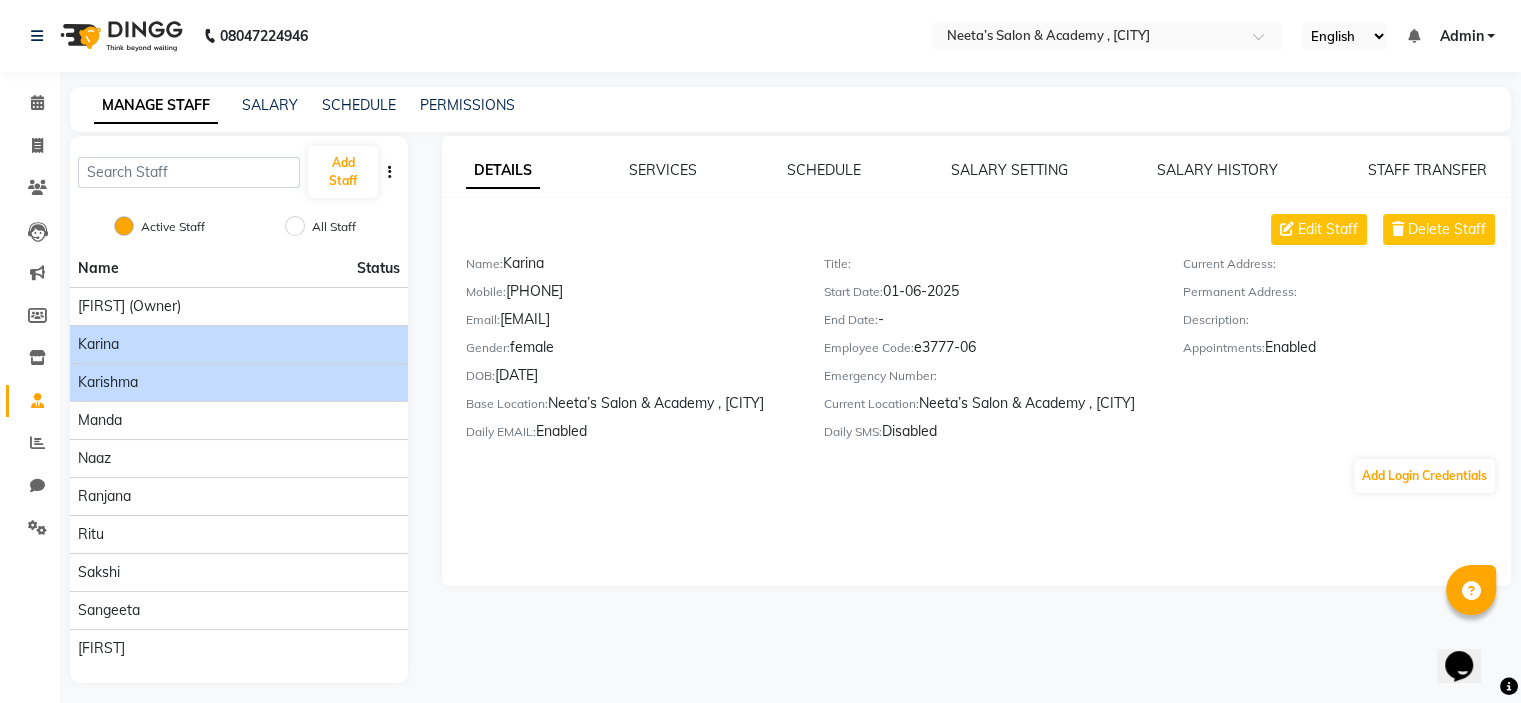 click on "Karishma" 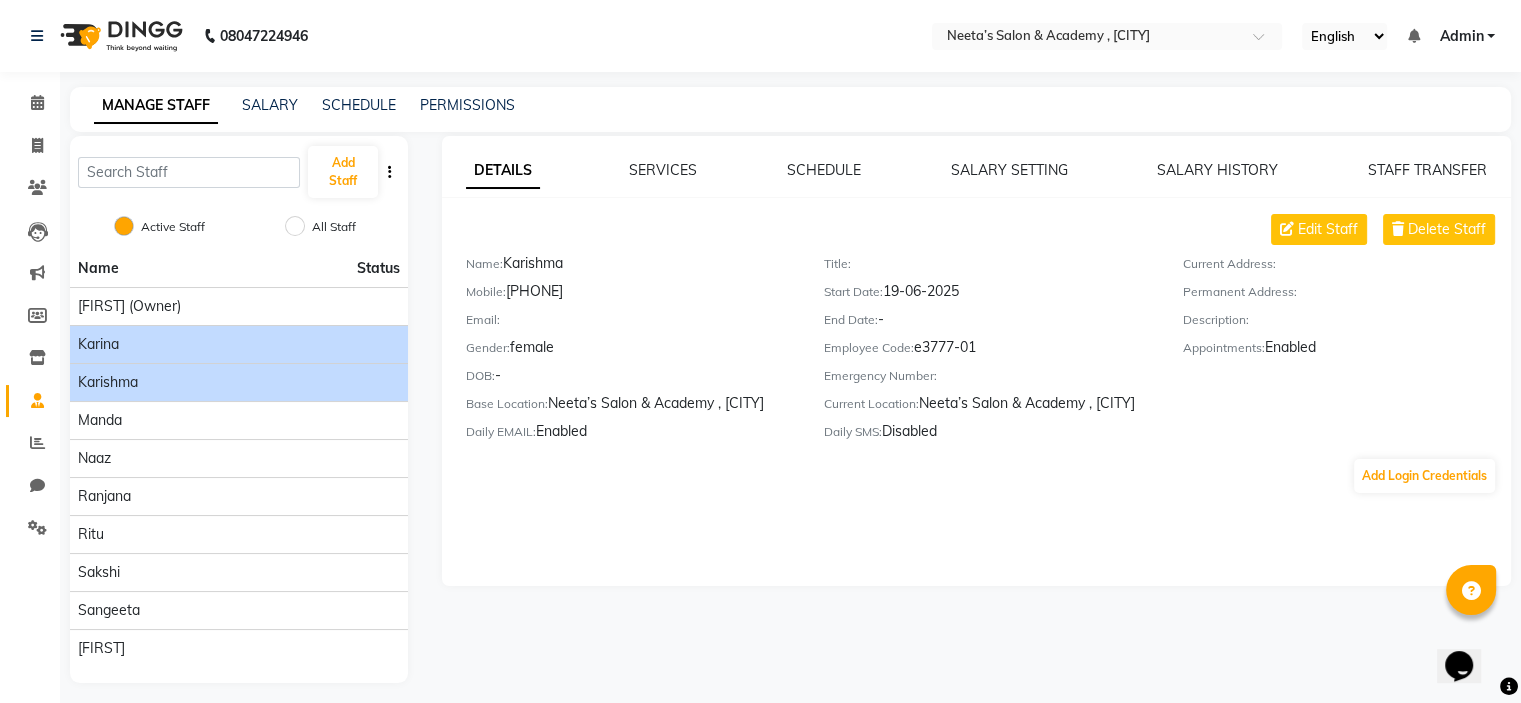 click on "Karina" 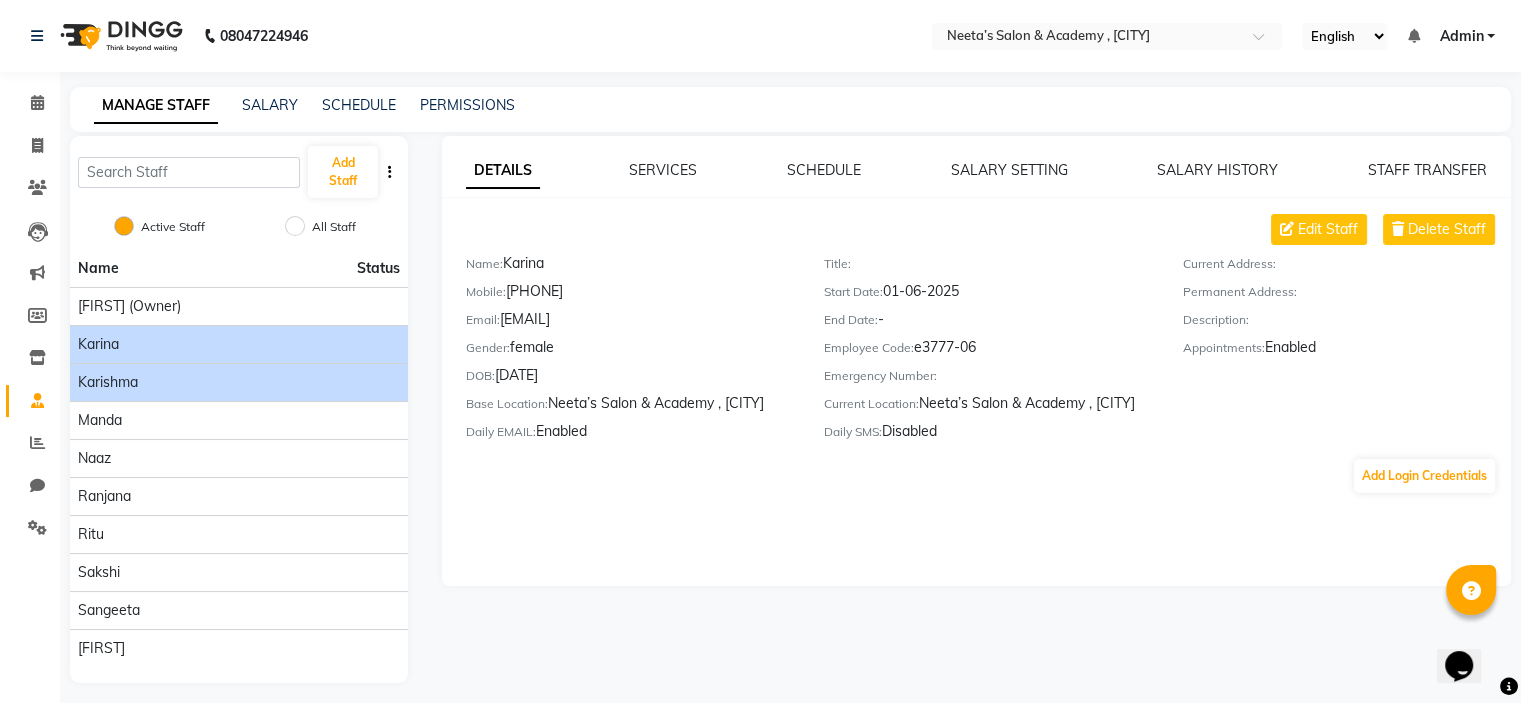 click on "Karishma" 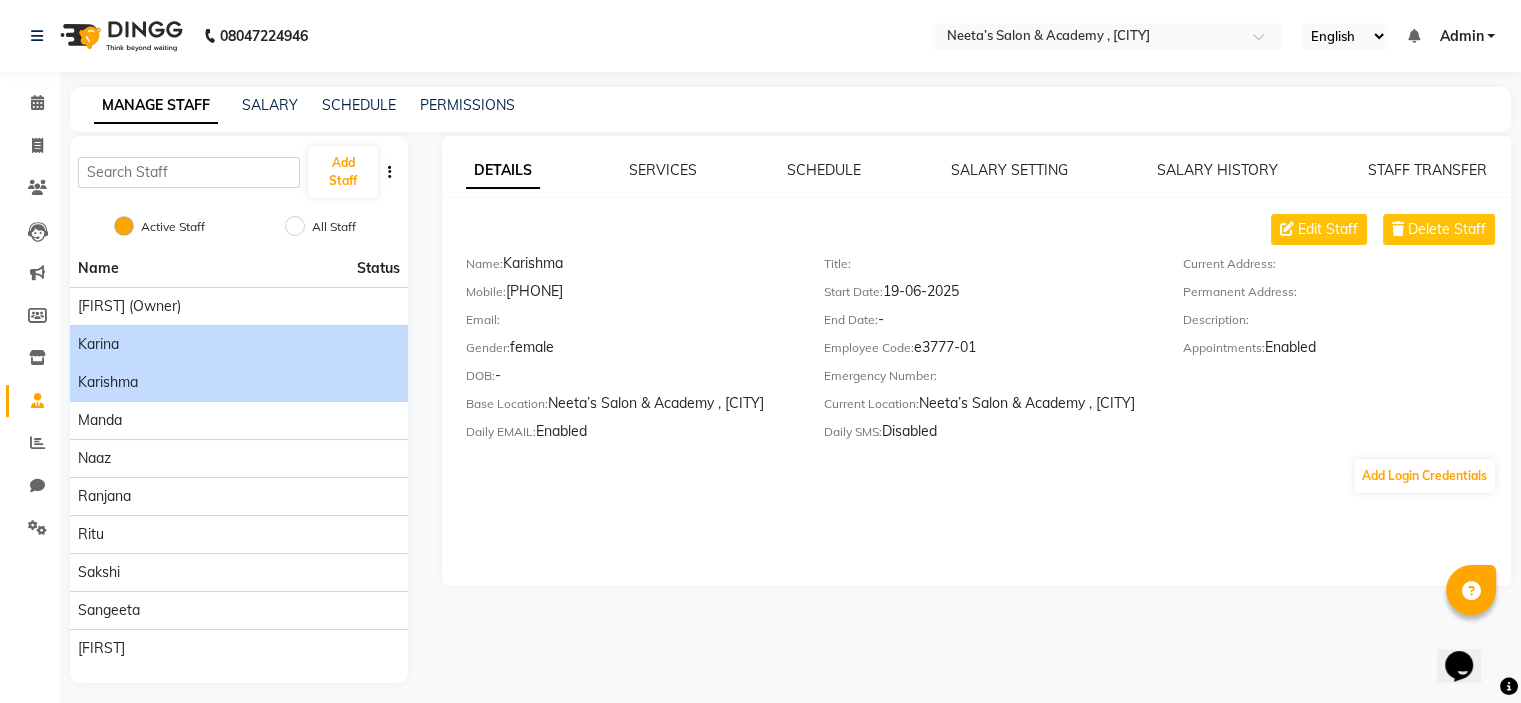 click on "Karina" 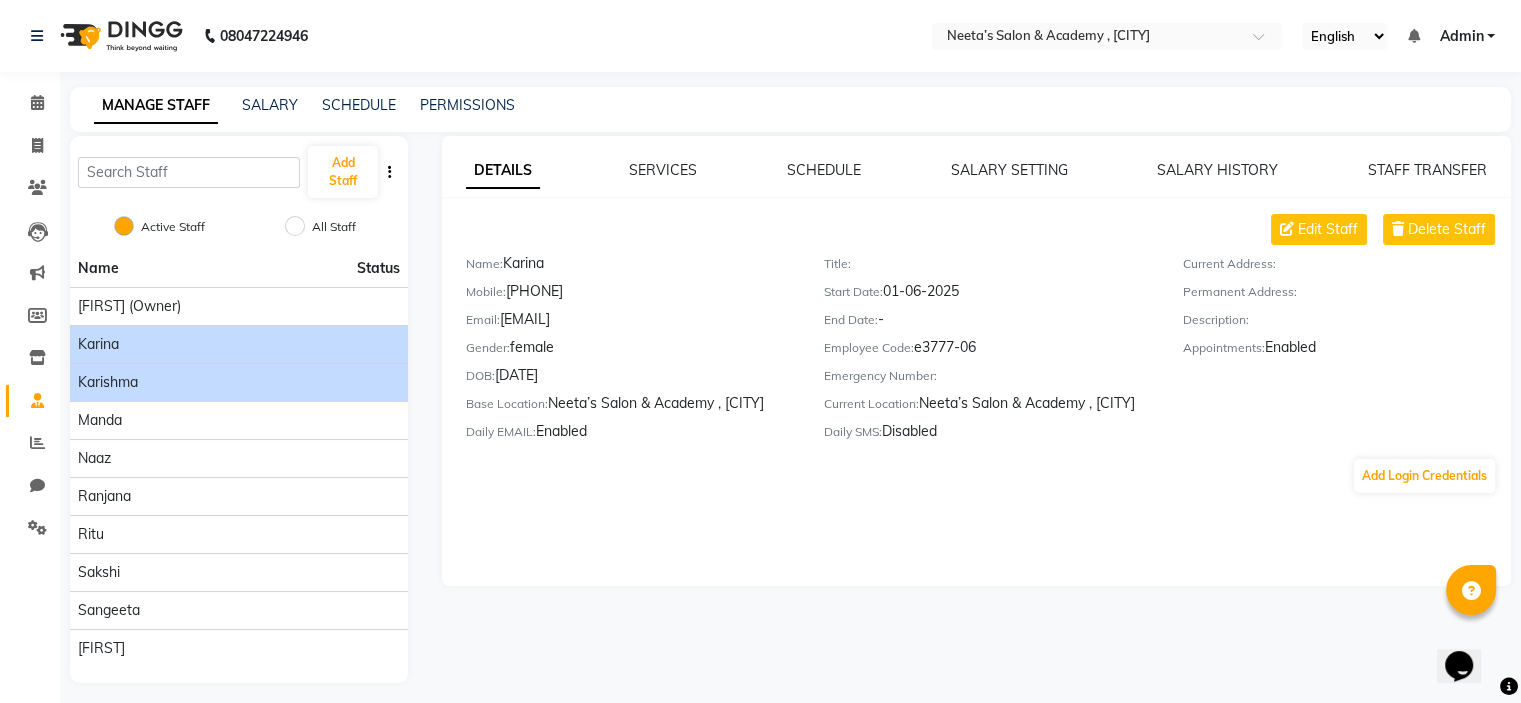 click on "Karishma" 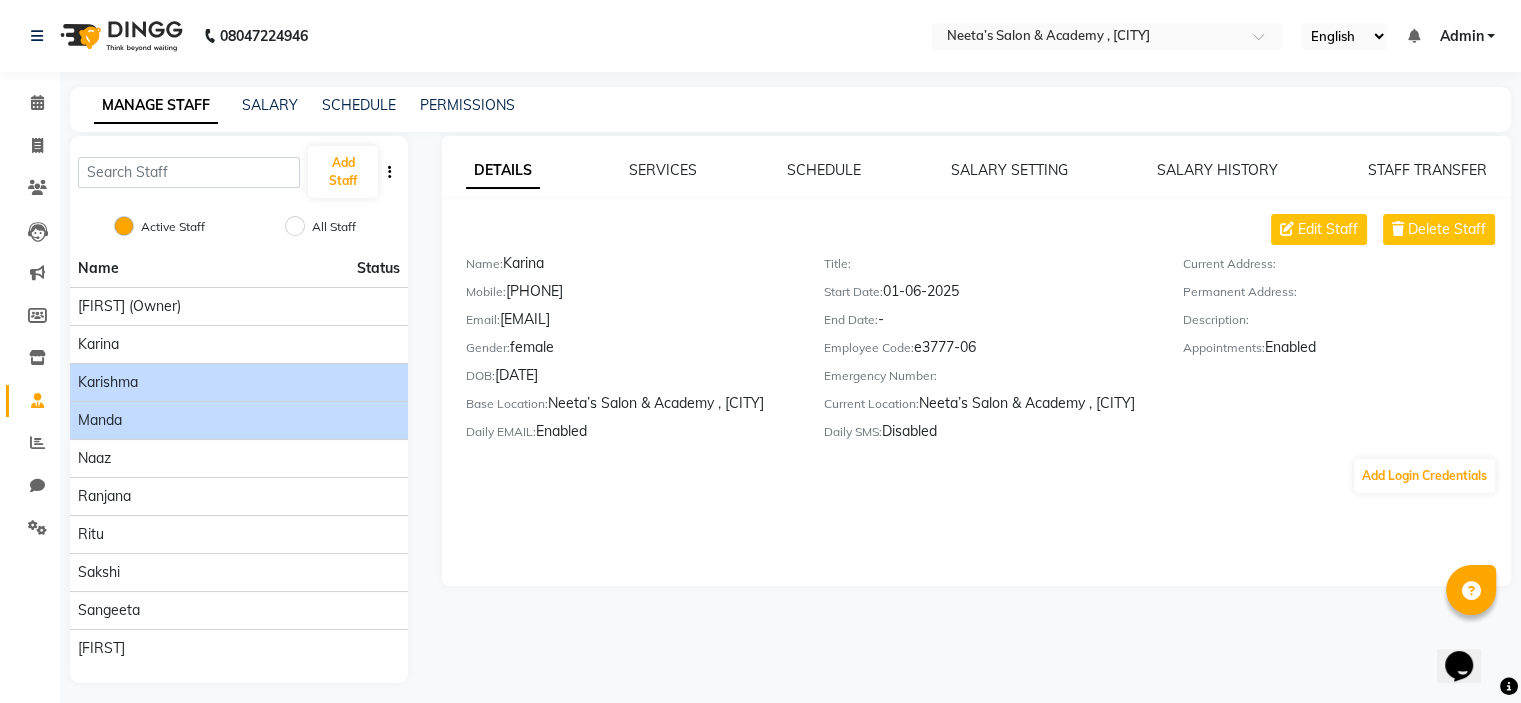 click on "Manda" 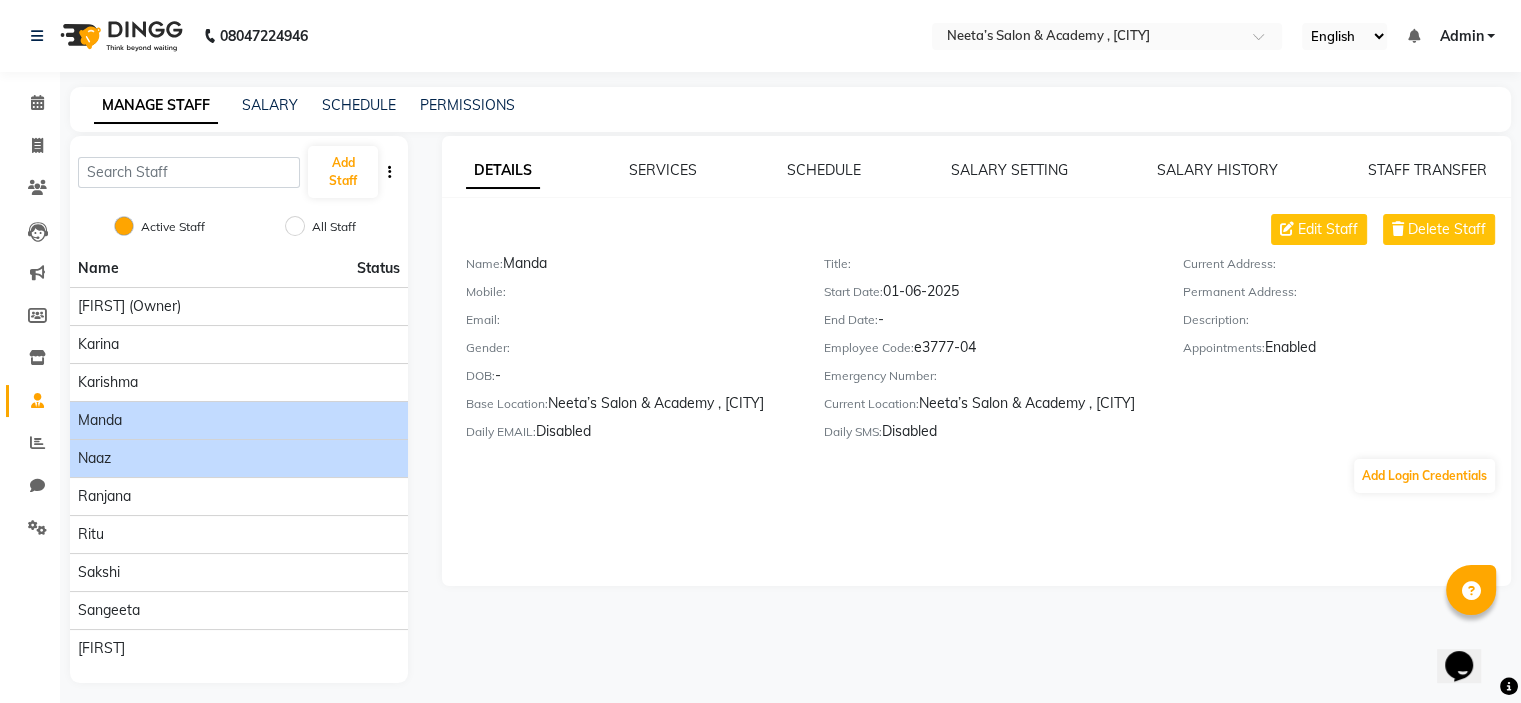 click on "Naaz" 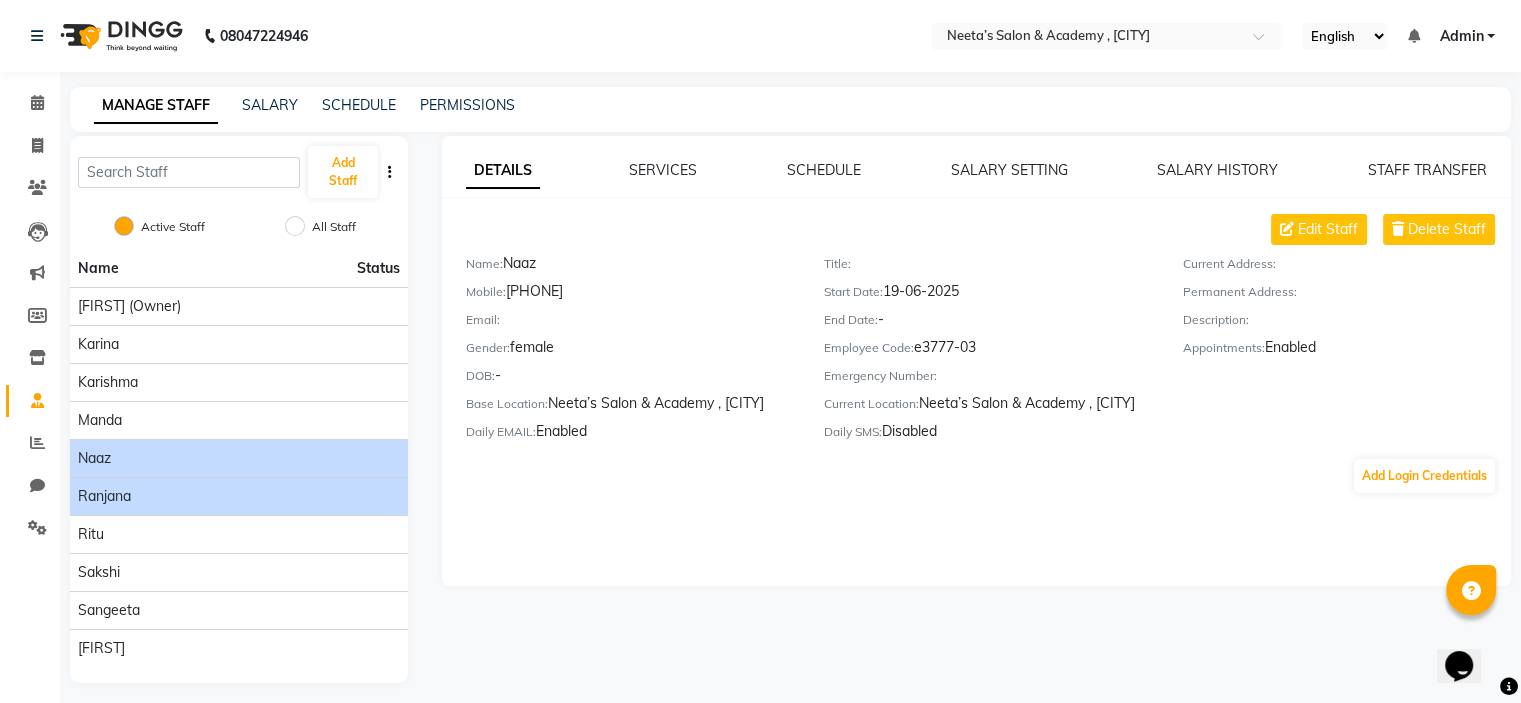 click on "Ranjana" 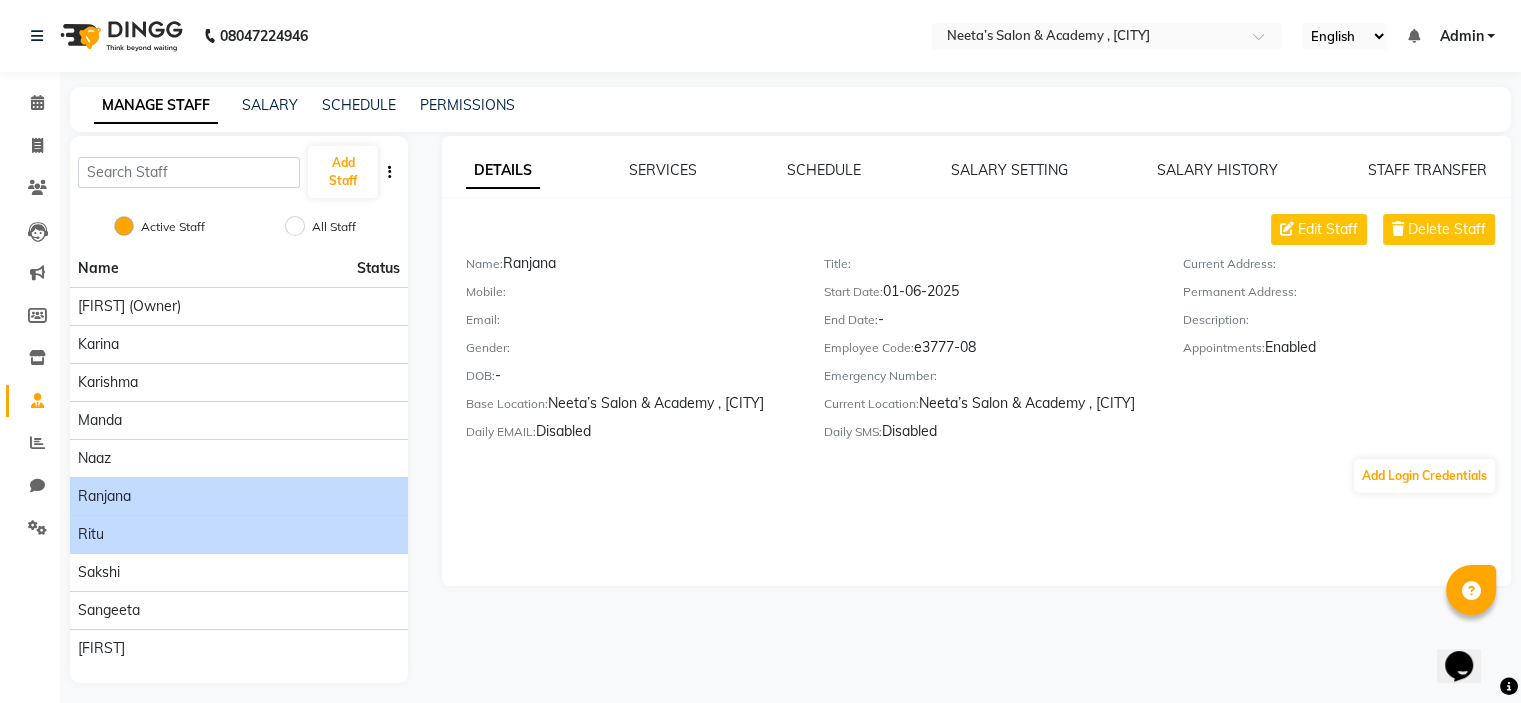 click on "Ritu" 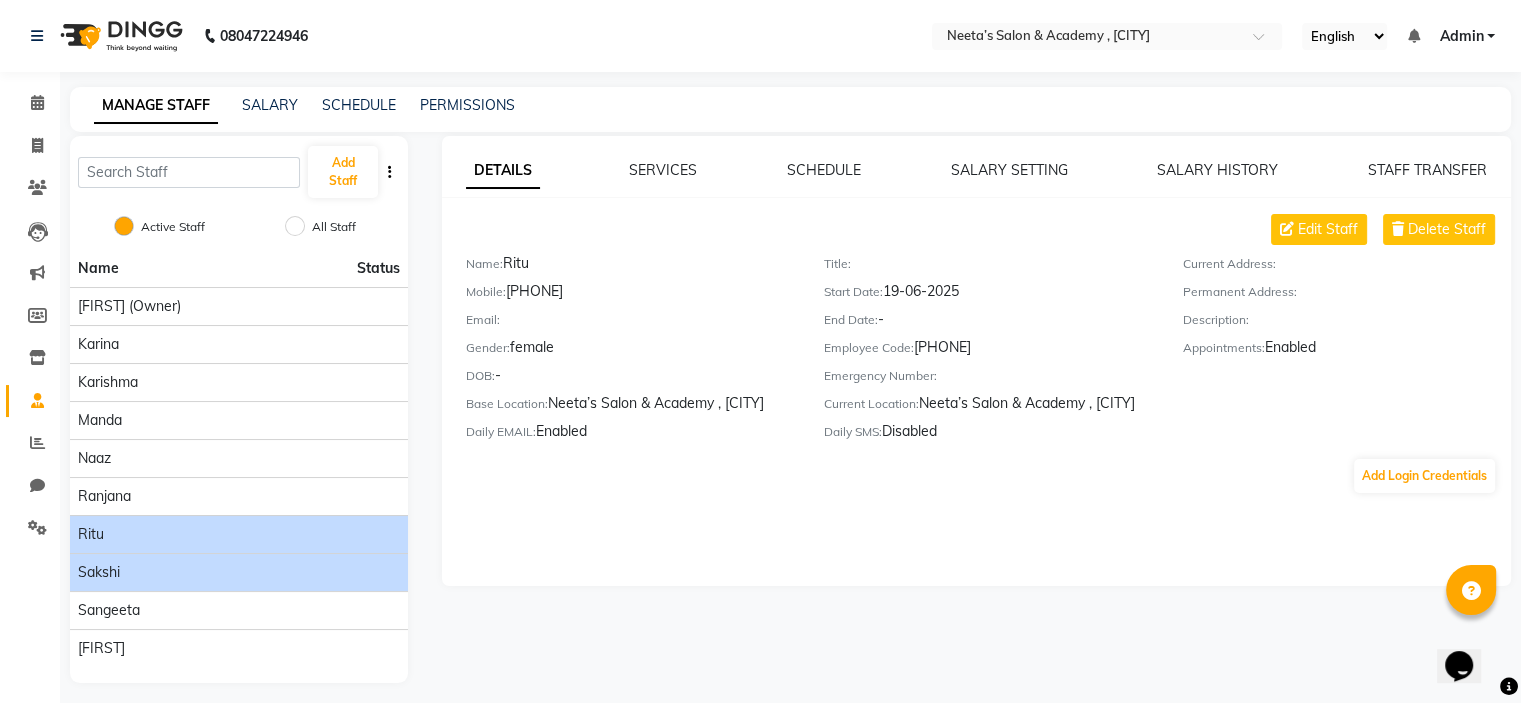 click on "Sakshi" 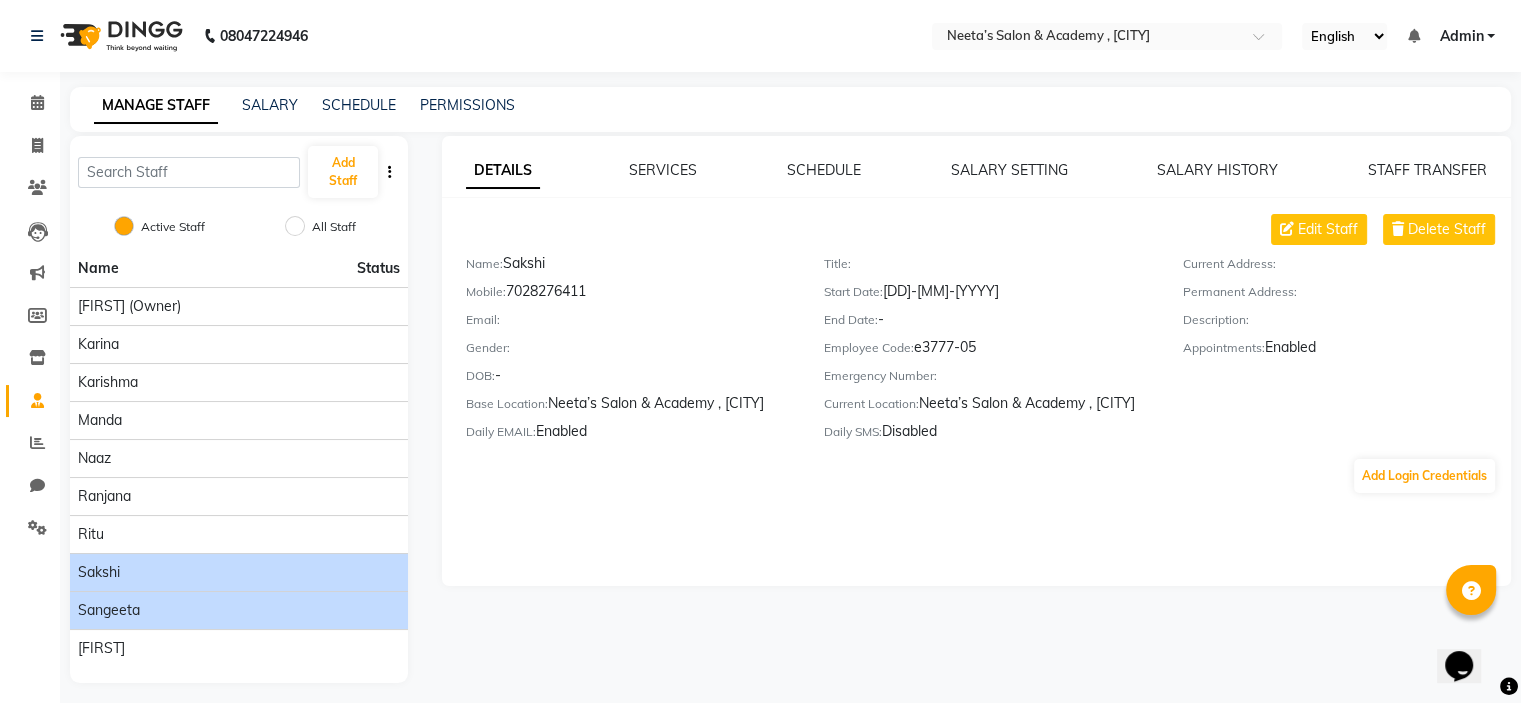 click on "Sangeeta" 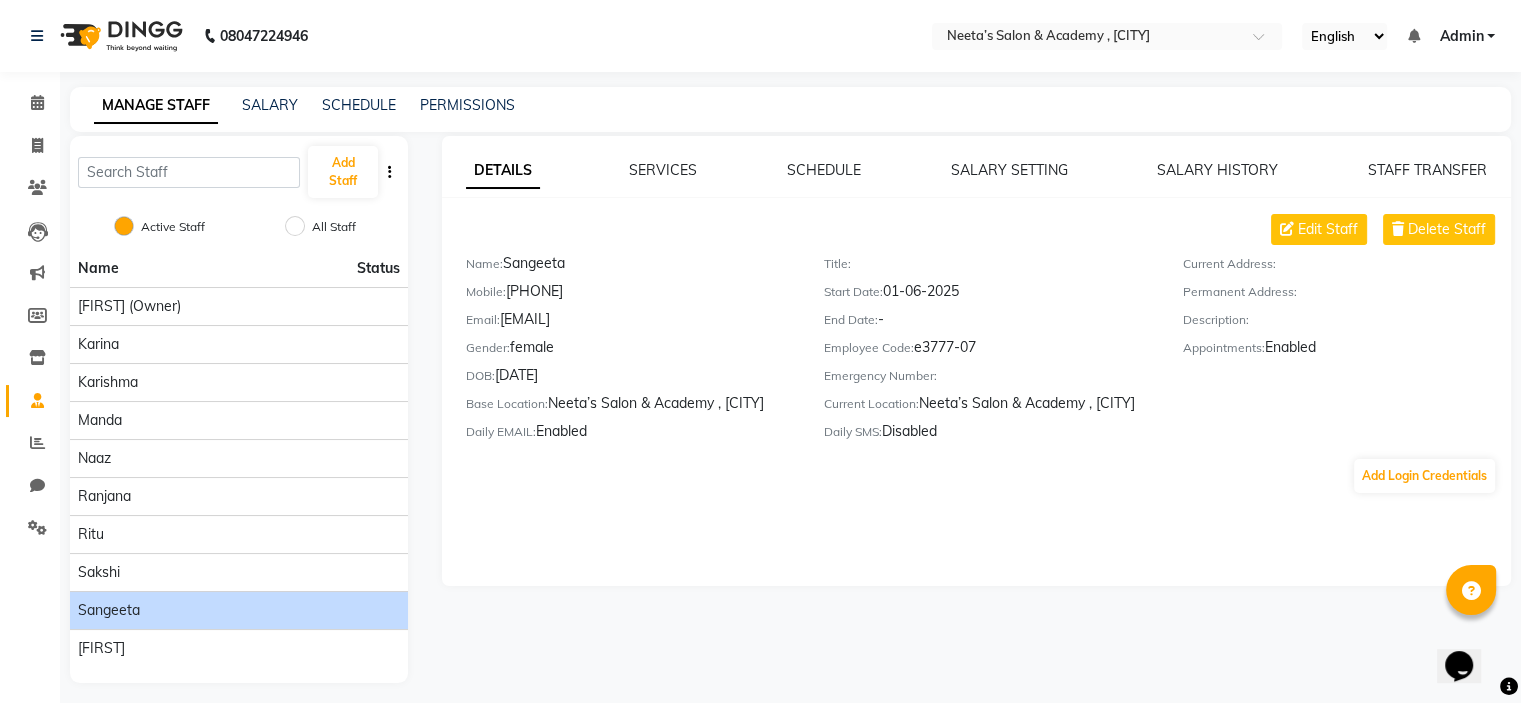 click on "Email:   [EMAIL]" 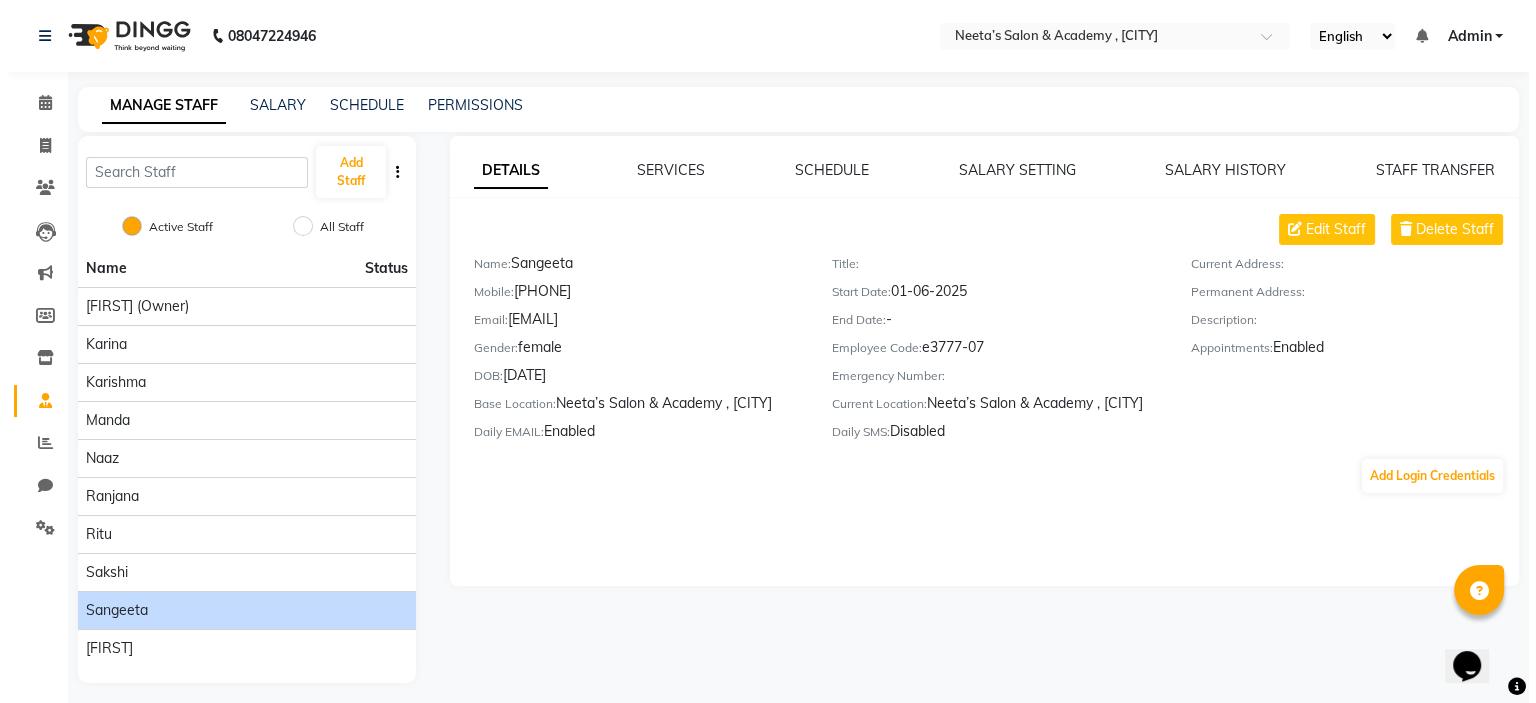 scroll, scrollTop: 8, scrollLeft: 0, axis: vertical 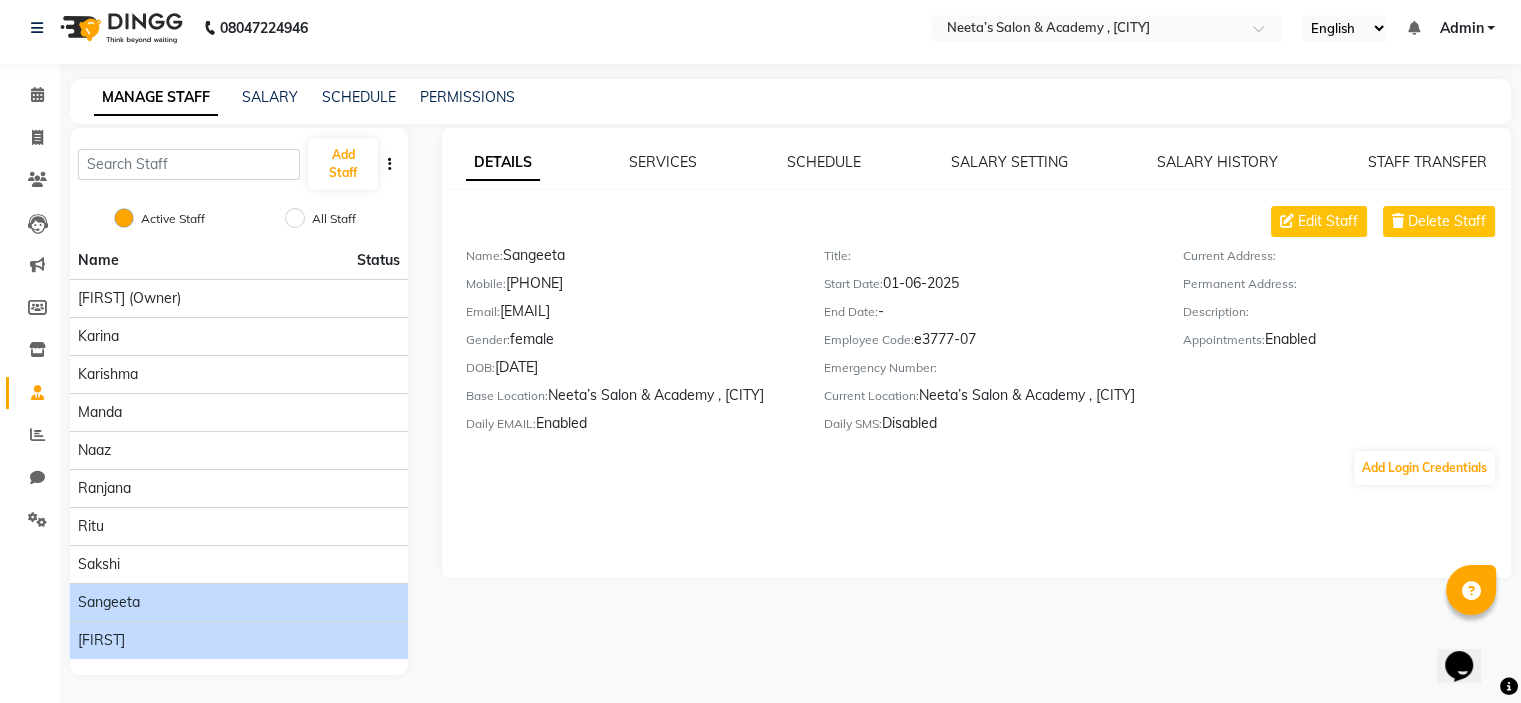 click on "[FIRST]" 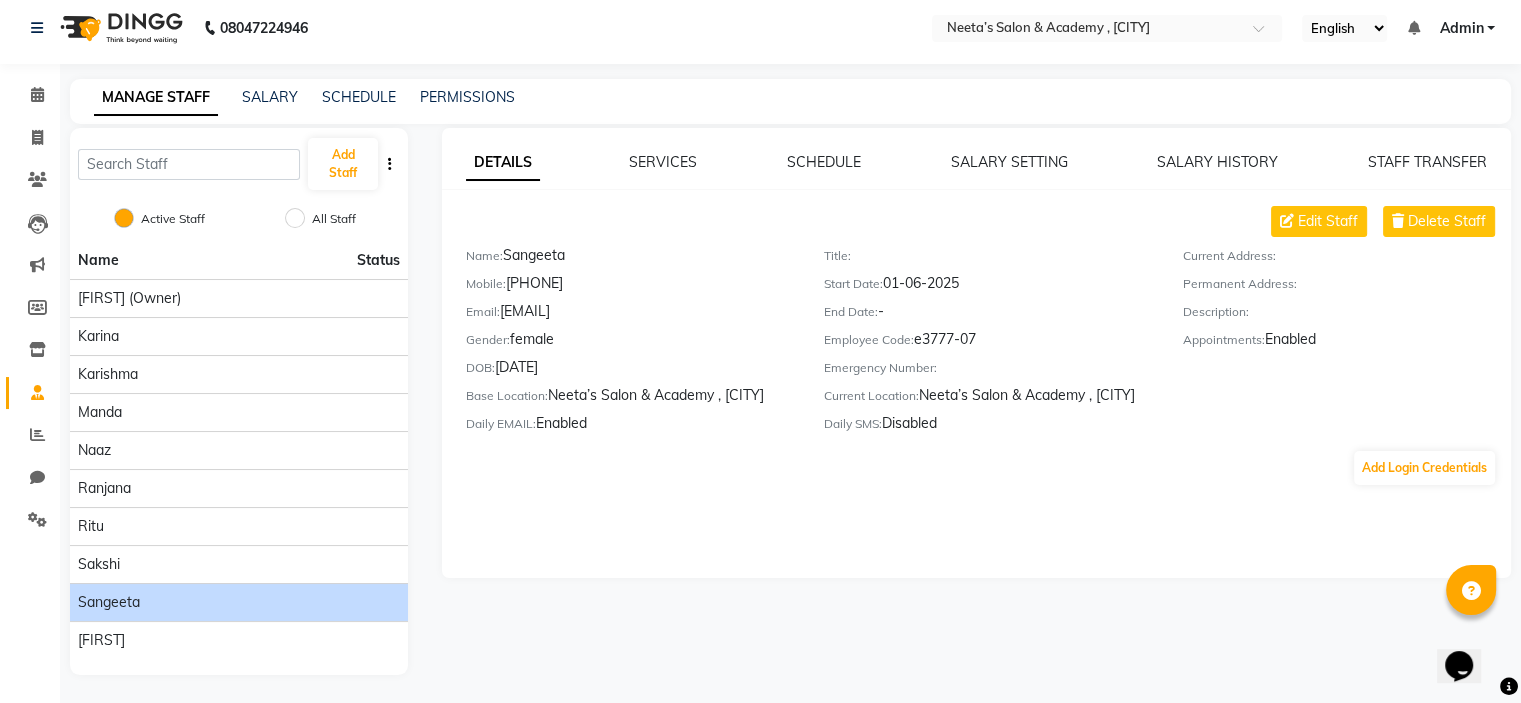 click on "SERVICES" 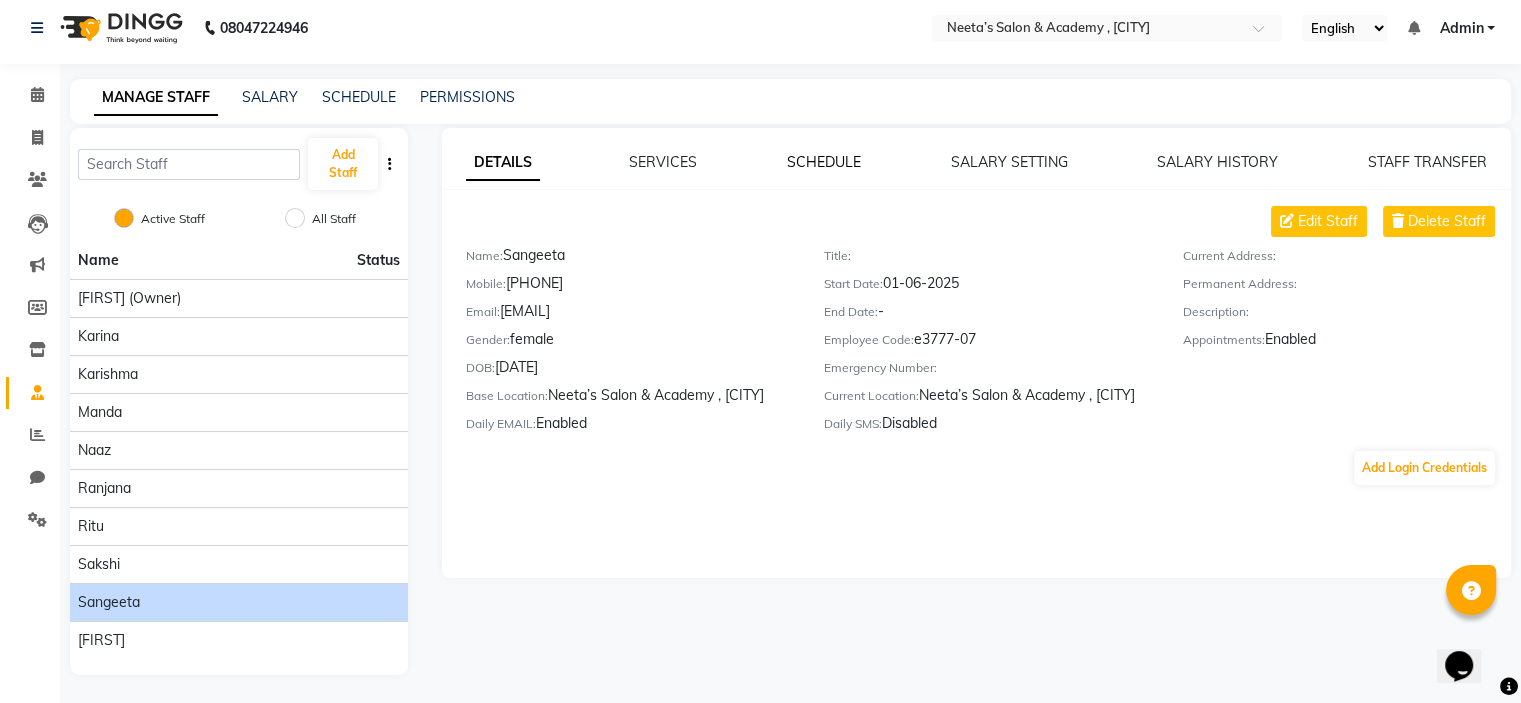 click on "SCHEDULE" 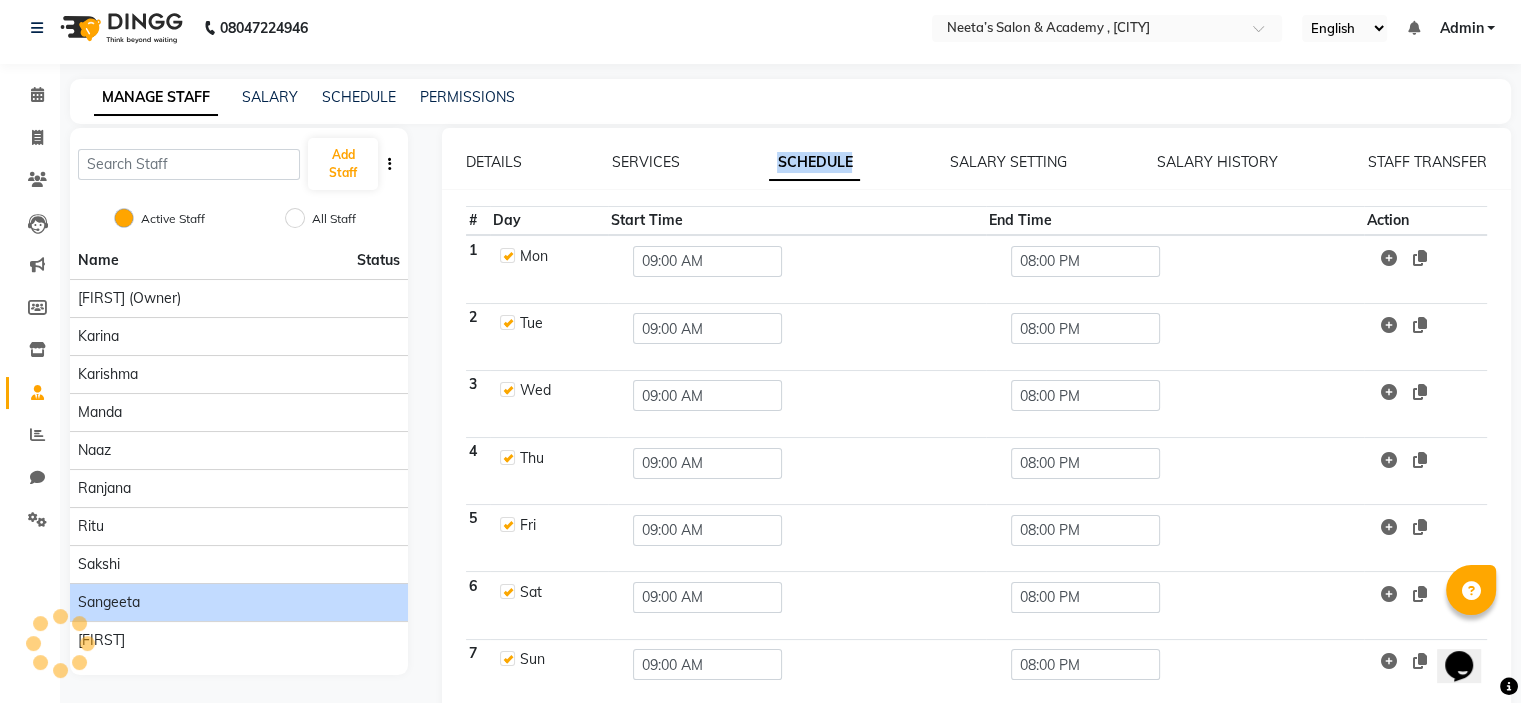 click on "SCHEDULE" 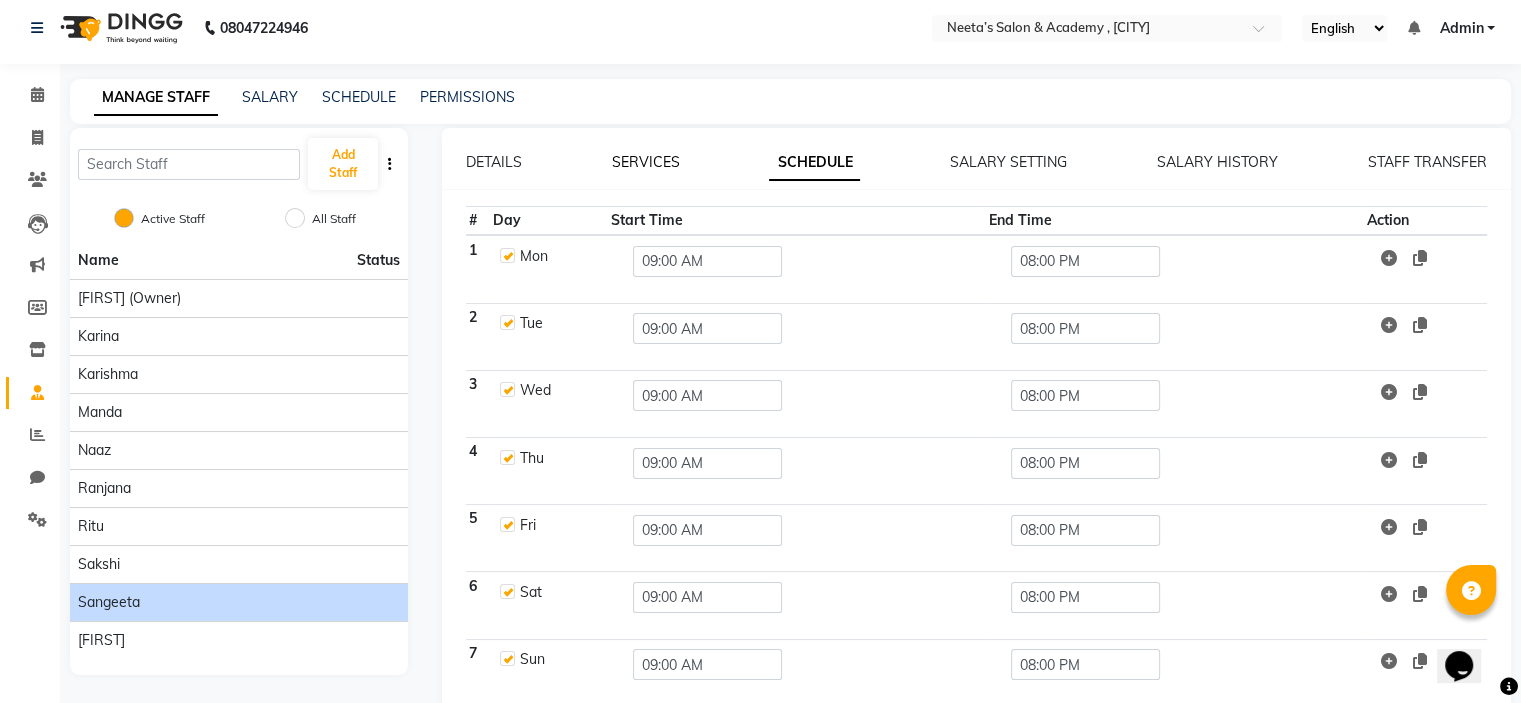click on "SERVICES" 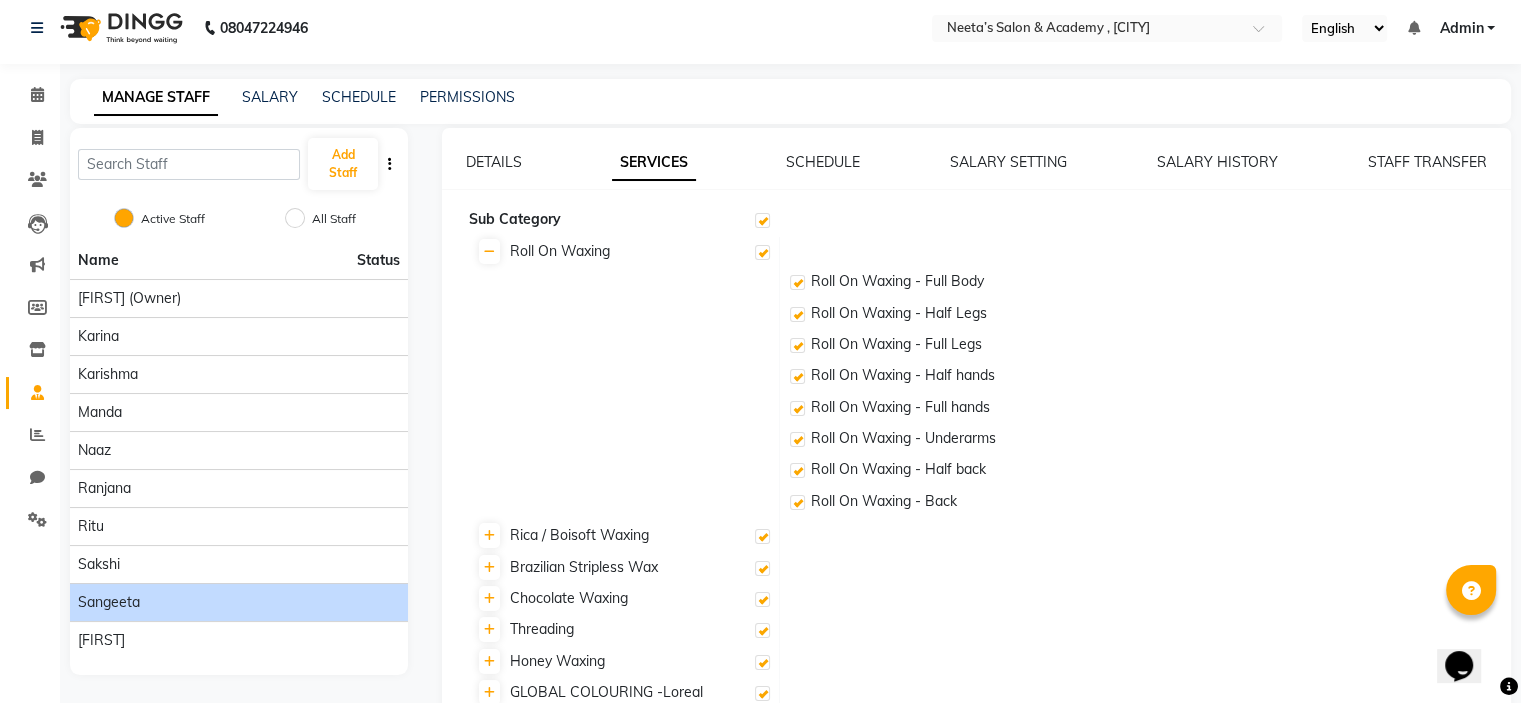 click on "DETAILS SERVICES SCHEDULE SALARY SETTING SALARY HISTORY STAFF TRANSFER  Sub Category  Roll On Waxing Roll On Waxing - Full Body Roll On Waxing - Half Legs Roll On Waxing - Full Legs Roll On Waxing - Half hands Roll On Waxing - Full hands Roll On Waxing - Underarms Roll On Waxing - Half back Roll On Waxing -  Back Rica / Boisoft Waxing Brazilian Stripless Wax Chocolate Waxing Threading Honey Waxing GLOBAL COLOURING -Loreal GLOBAL COLOURING (Ammonia Free) GLOBAL COLOURING -Matrix ROOT TOUCH UP -Loreal ROOT TOUCH UP (Ammonia Free) ROOT TOUCH UP -Matrix Scalp Treatment Hair Spa Hair Styling Hair Wash Hair Cut Manicure Pedicure Polishing Body Massage Heel-Peel HeadMassage Hair Treatment Facial Clean-up Add-on Treatment De-Tan Bleach Hair Color (Clients Own) Hair Mehendi Highlights" 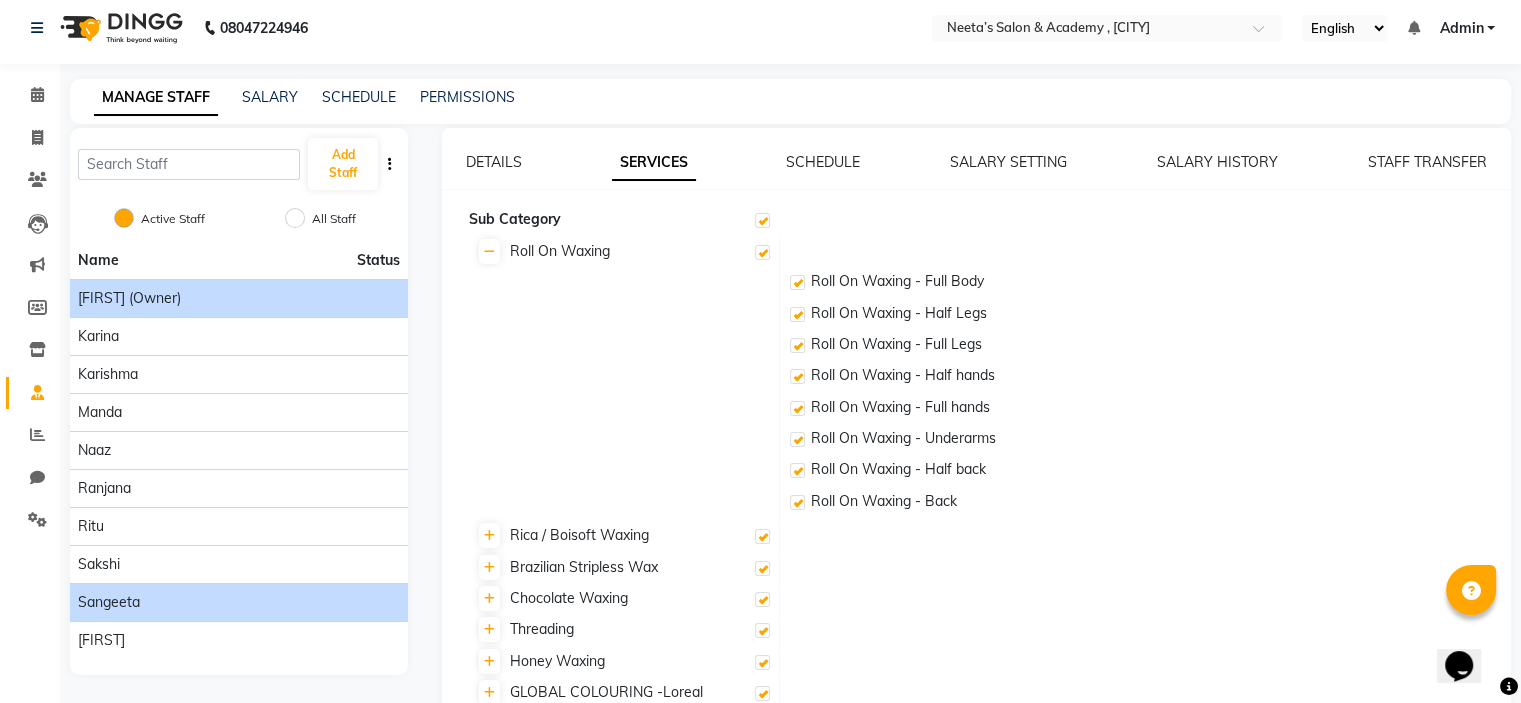 click on "[FIRST] (Owner)" 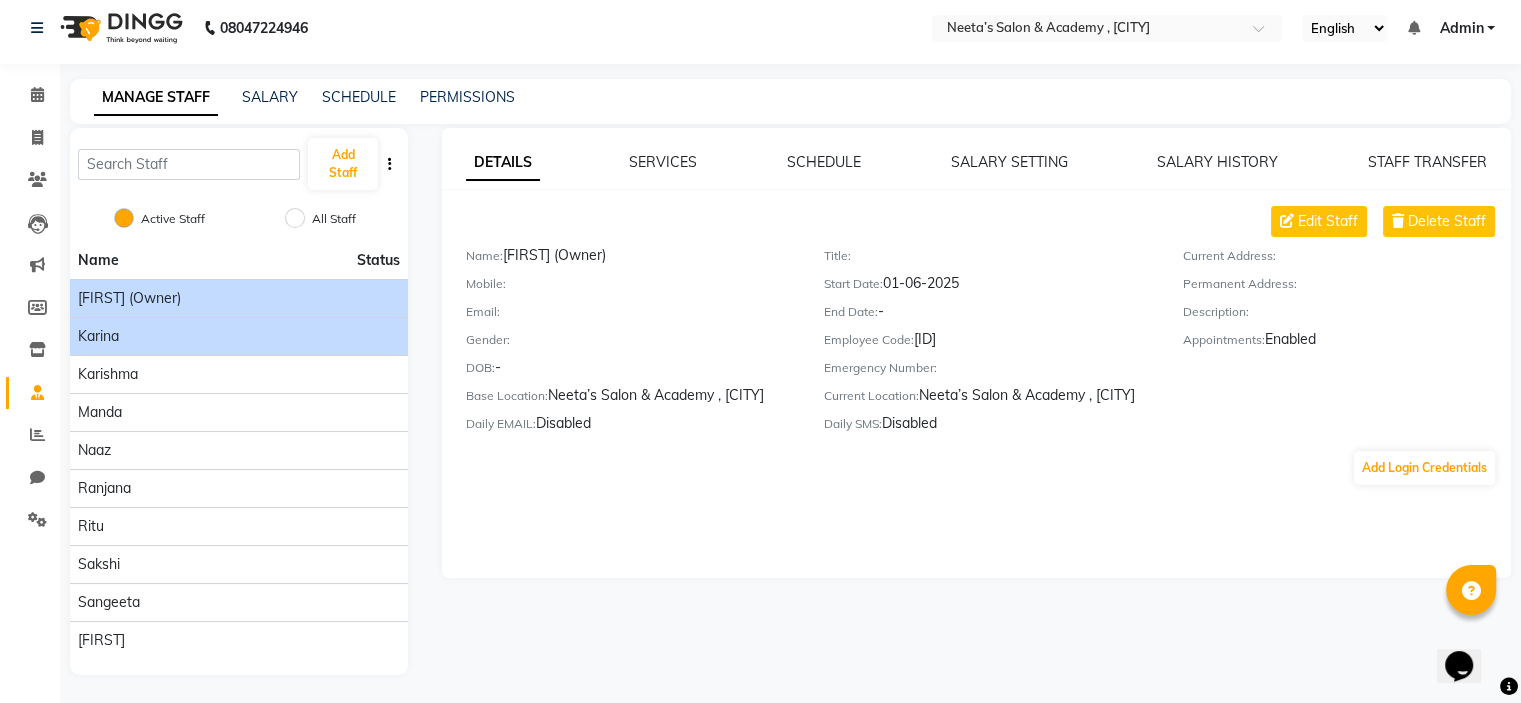 click on "Karina" 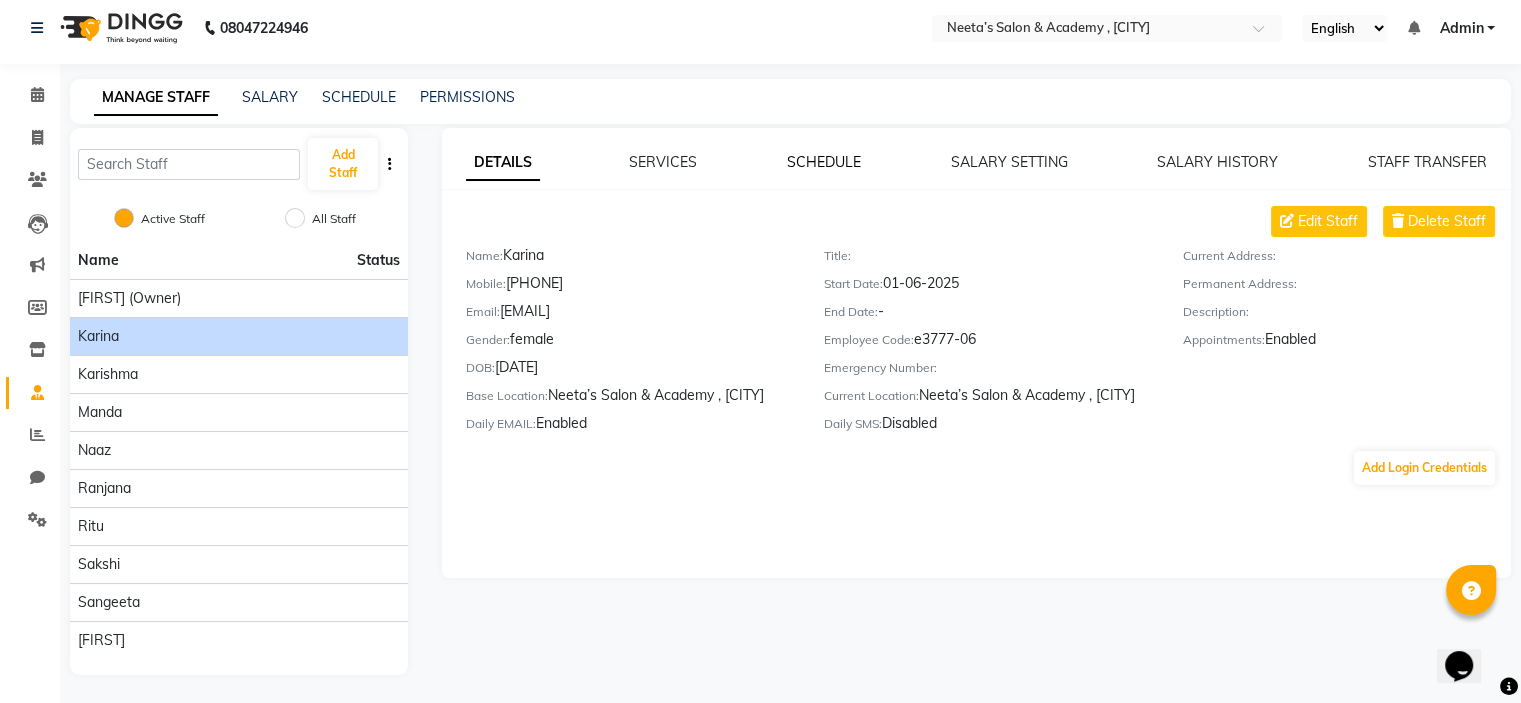 click on "SCHEDULE" 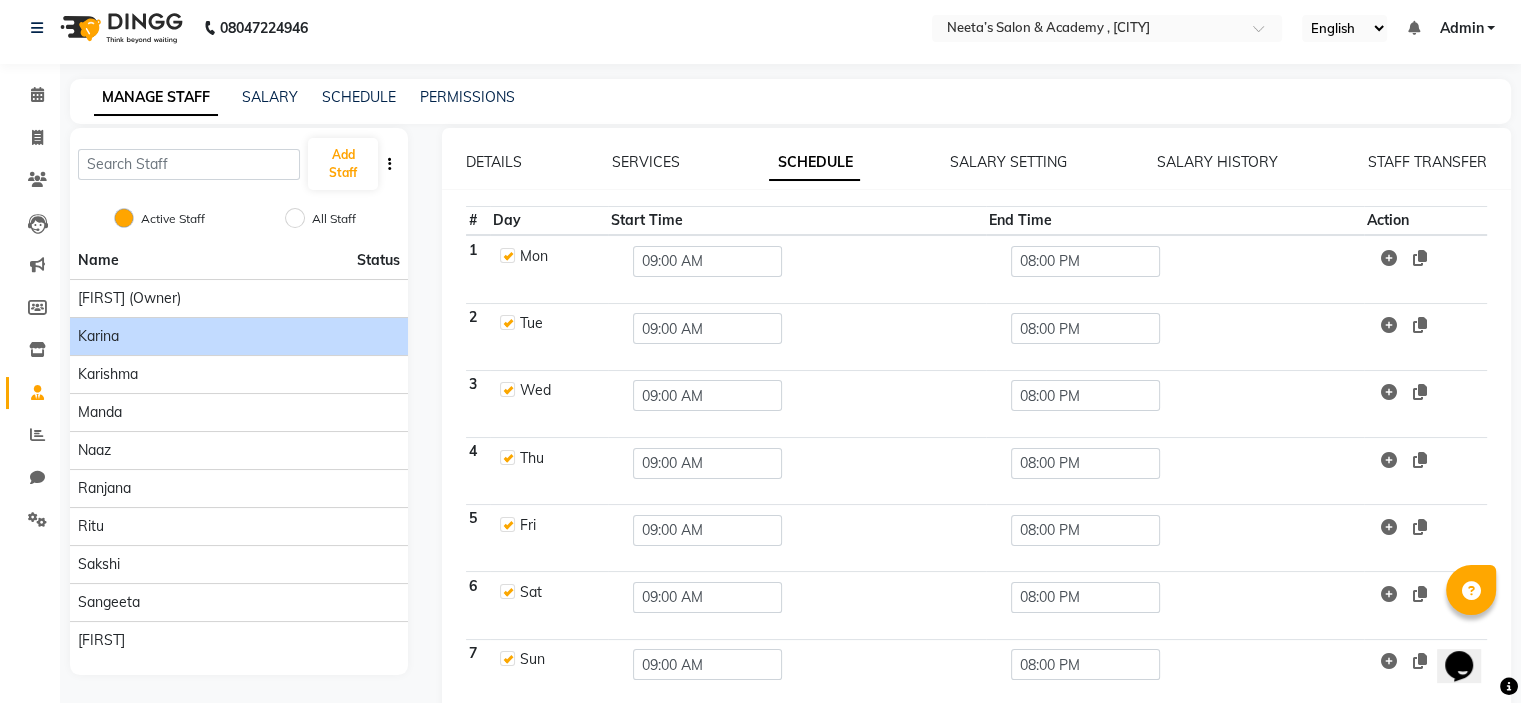 click on "DETAILS SERVICES SCHEDULE SALARY SETTING SALARY HISTORY STAFF TRANSFER # Day Start Time End Time Action 1 Mon 09:00 AM 08:00 PM 2 Tue 09:00 AM 08:00 PM 3 Wed 09:00 AM 08:00 PM 4 Thu 09:00 AM 08:00 PM 5 Fri 09:00 AM 08:00 PM 6 Sat 09:00 AM 08:00 PM 7 Sun 09:00 AM 08:00 PM  Save Changes" 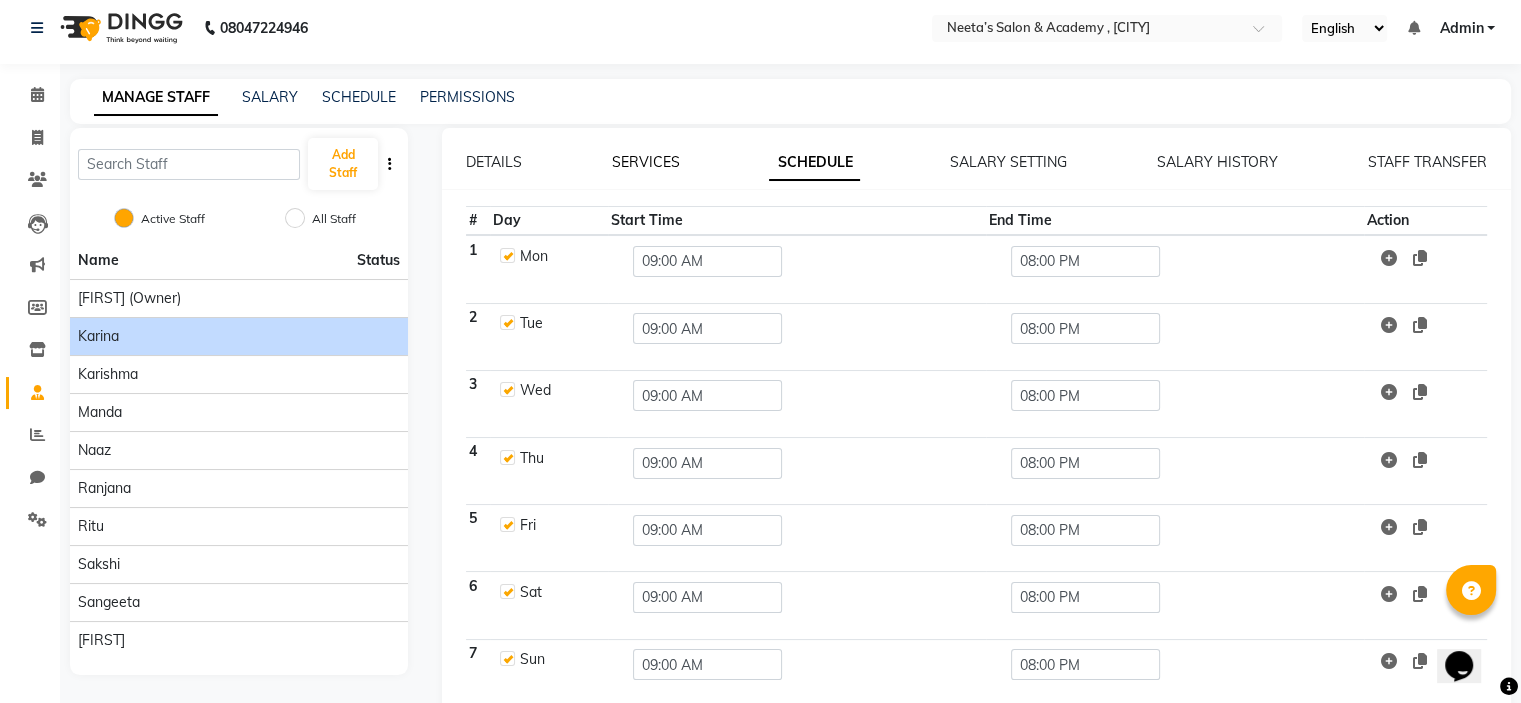 click on "SERVICES" 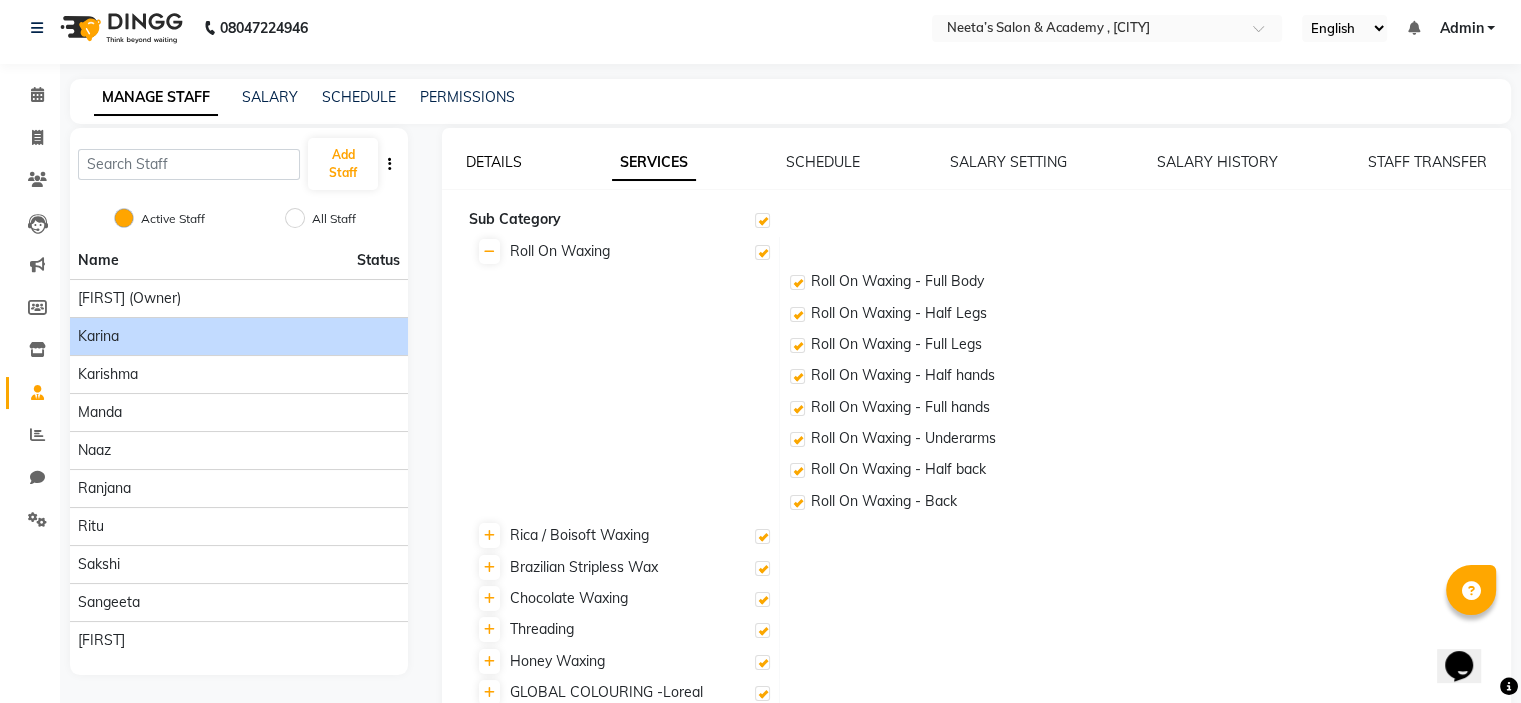 click on "DETAILS" 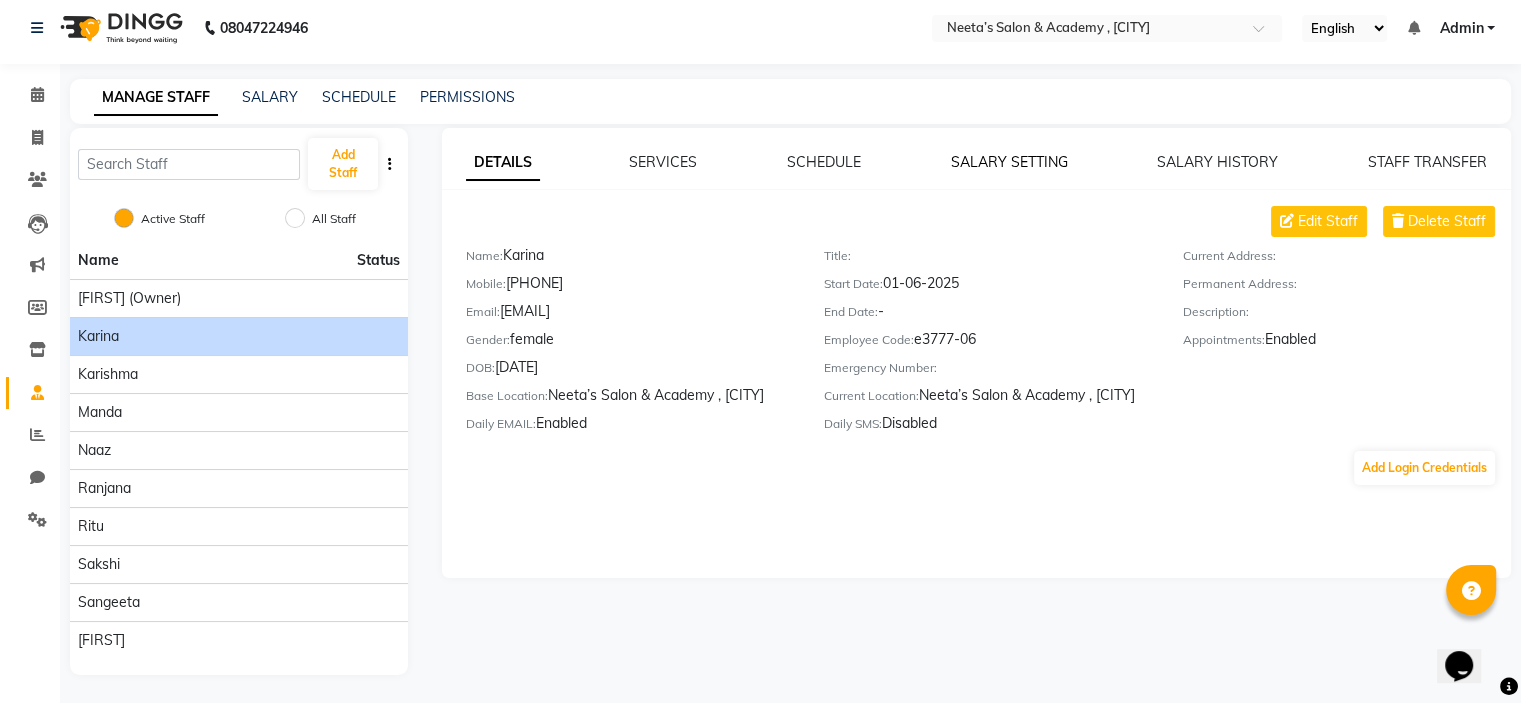click on "SALARY SETTING" 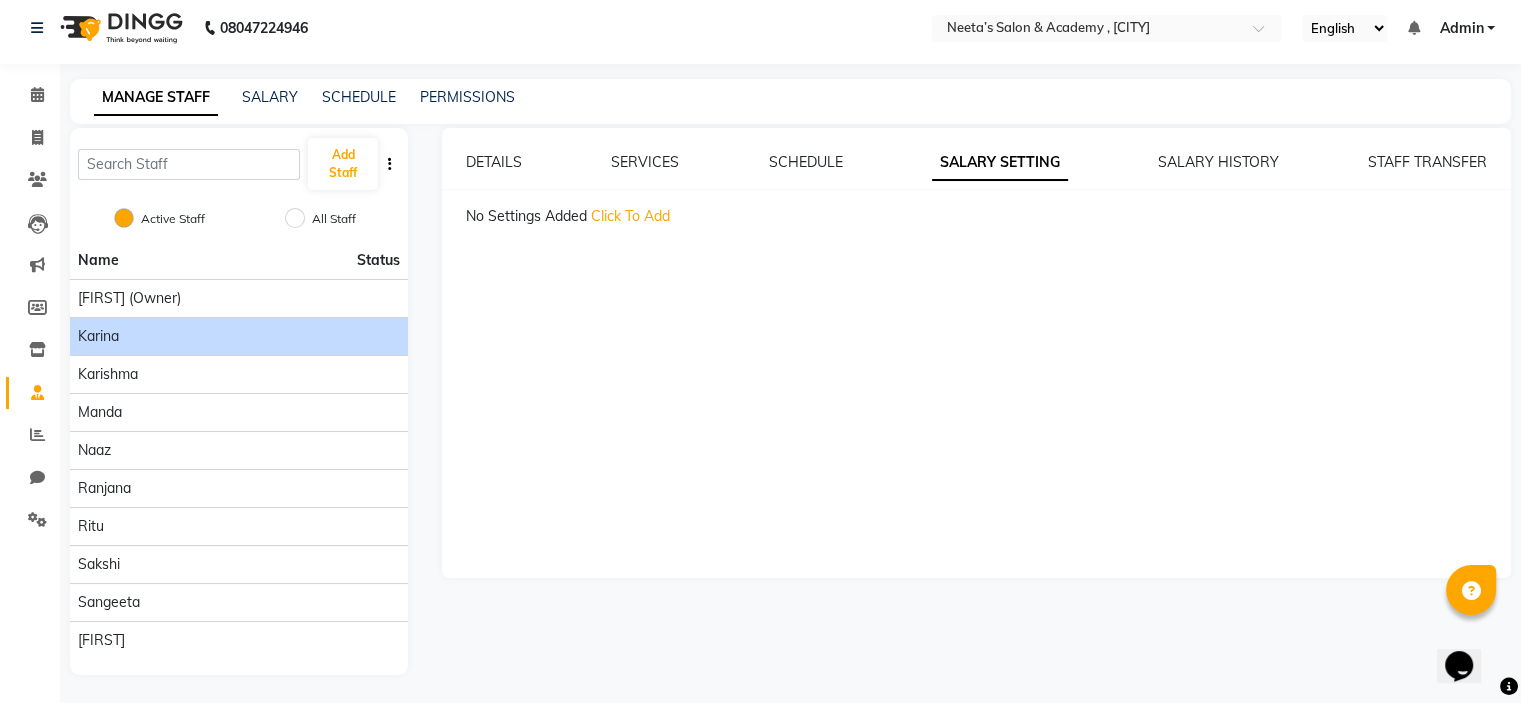 click on "No Settings Added Click To Add" 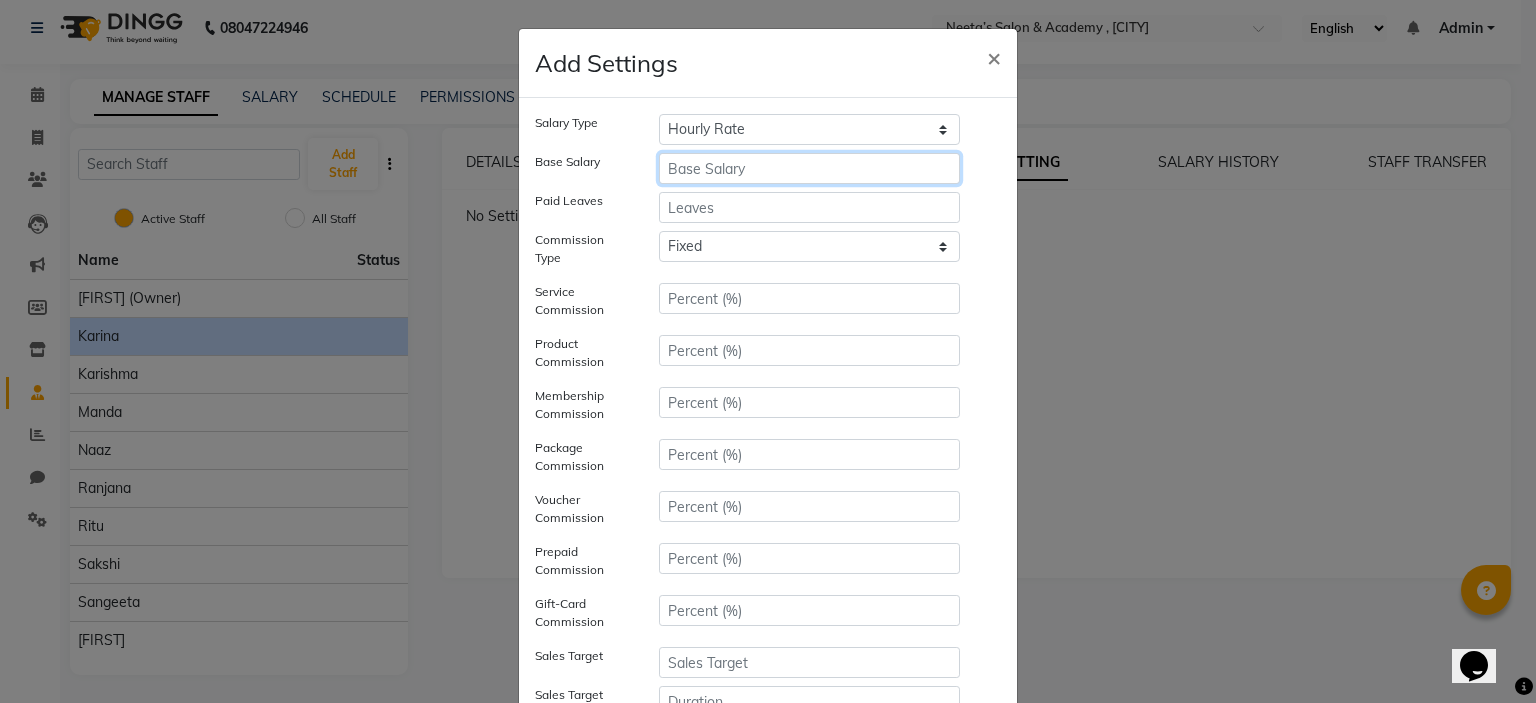 click 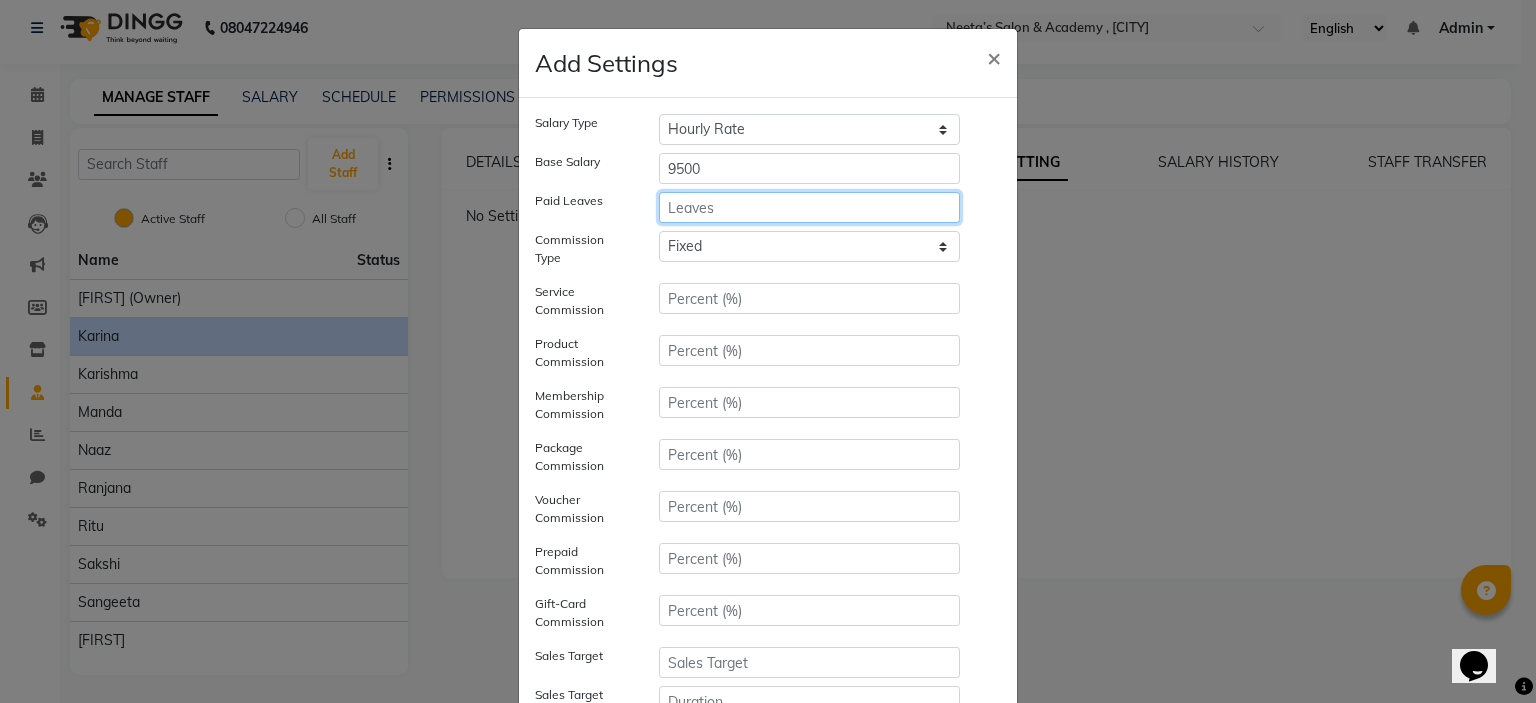 click 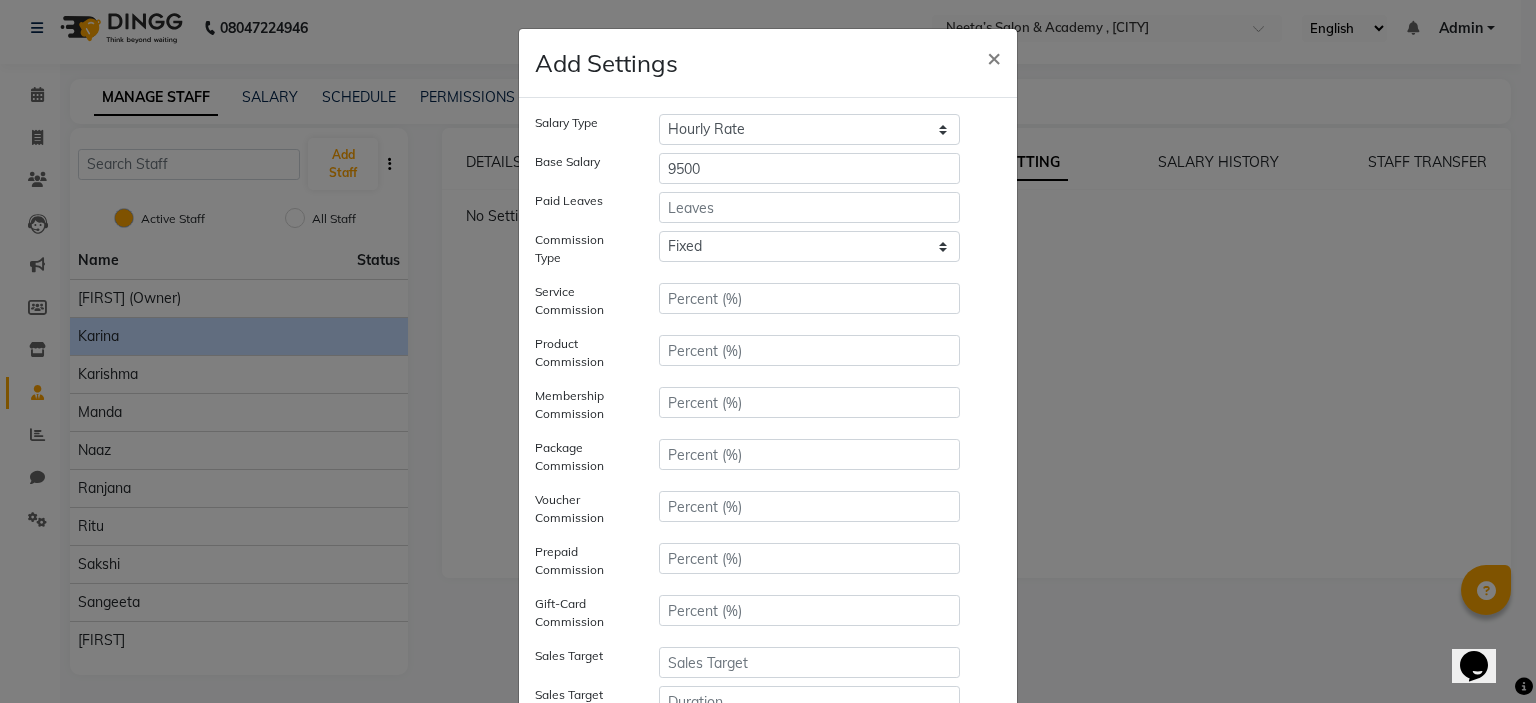click on "Service Commission" 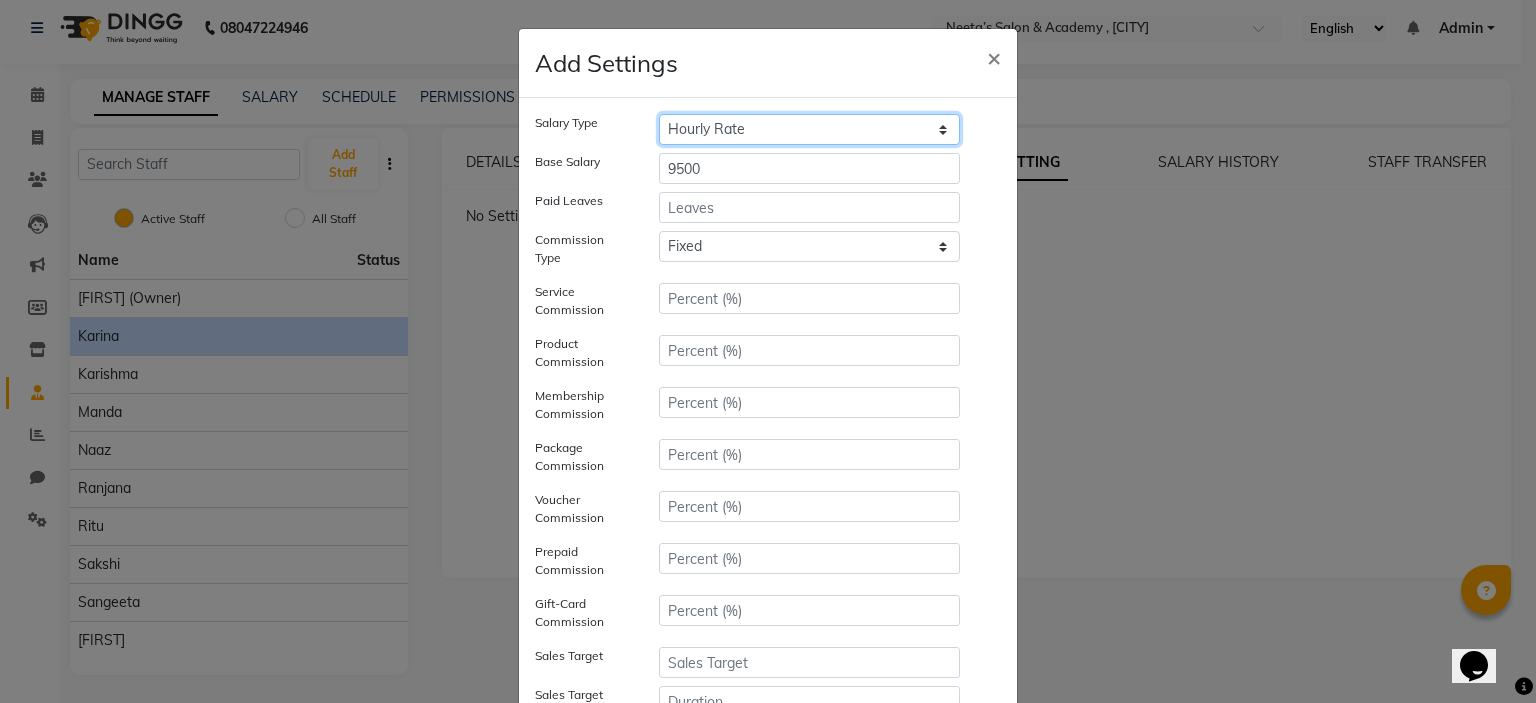 click on "Hourly Rate Bi-Weekly Twice Monthly Monthly Yearly" 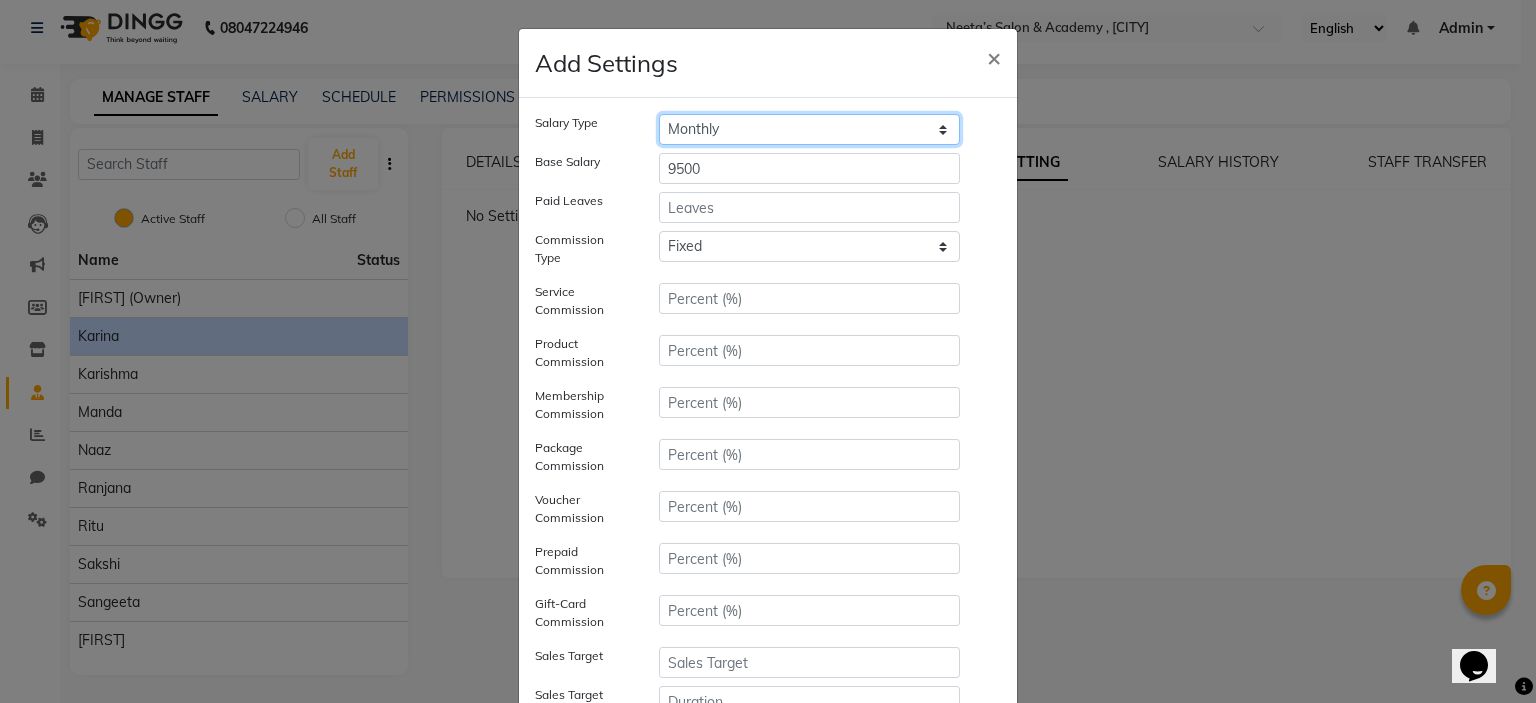 click on "Hourly Rate Bi-Weekly Twice Monthly Monthly Yearly" 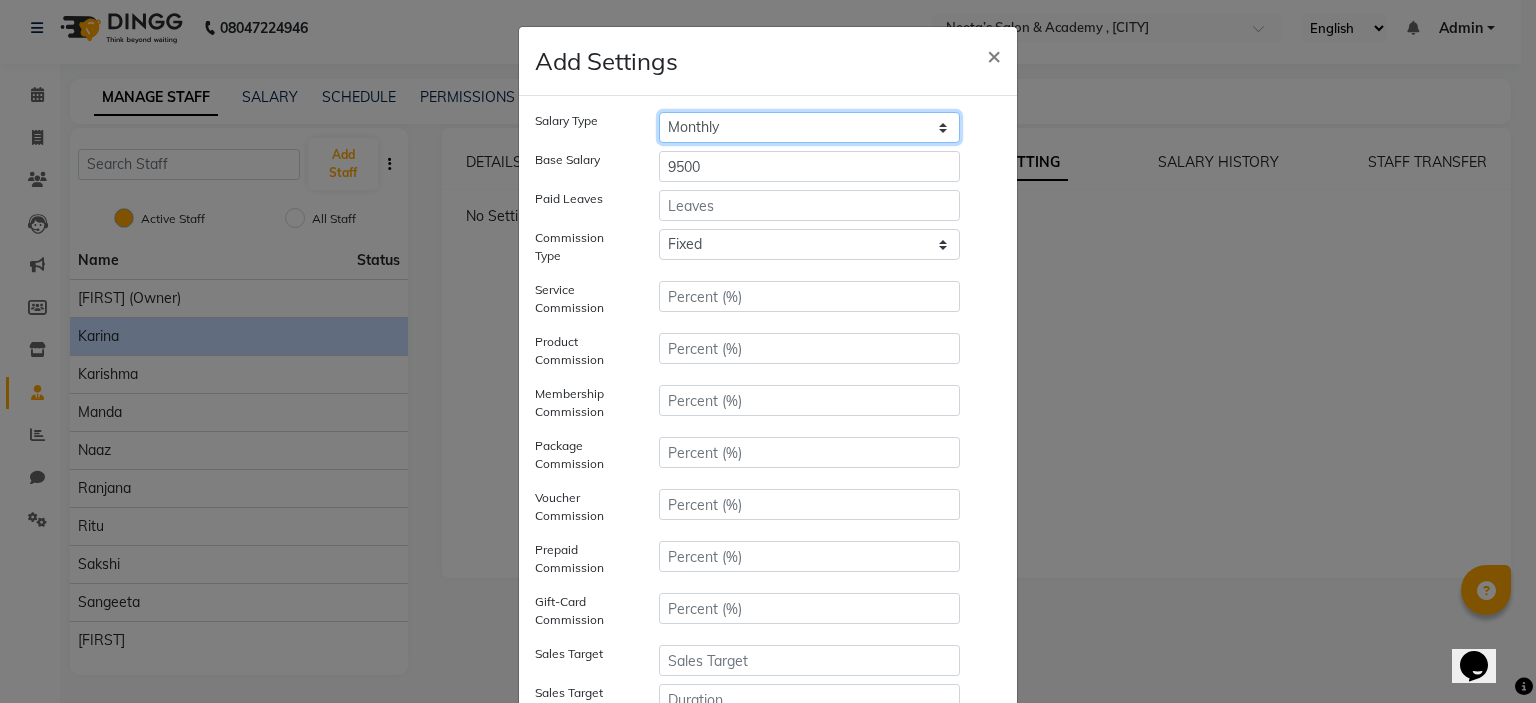 scroll, scrollTop: 10, scrollLeft: 0, axis: vertical 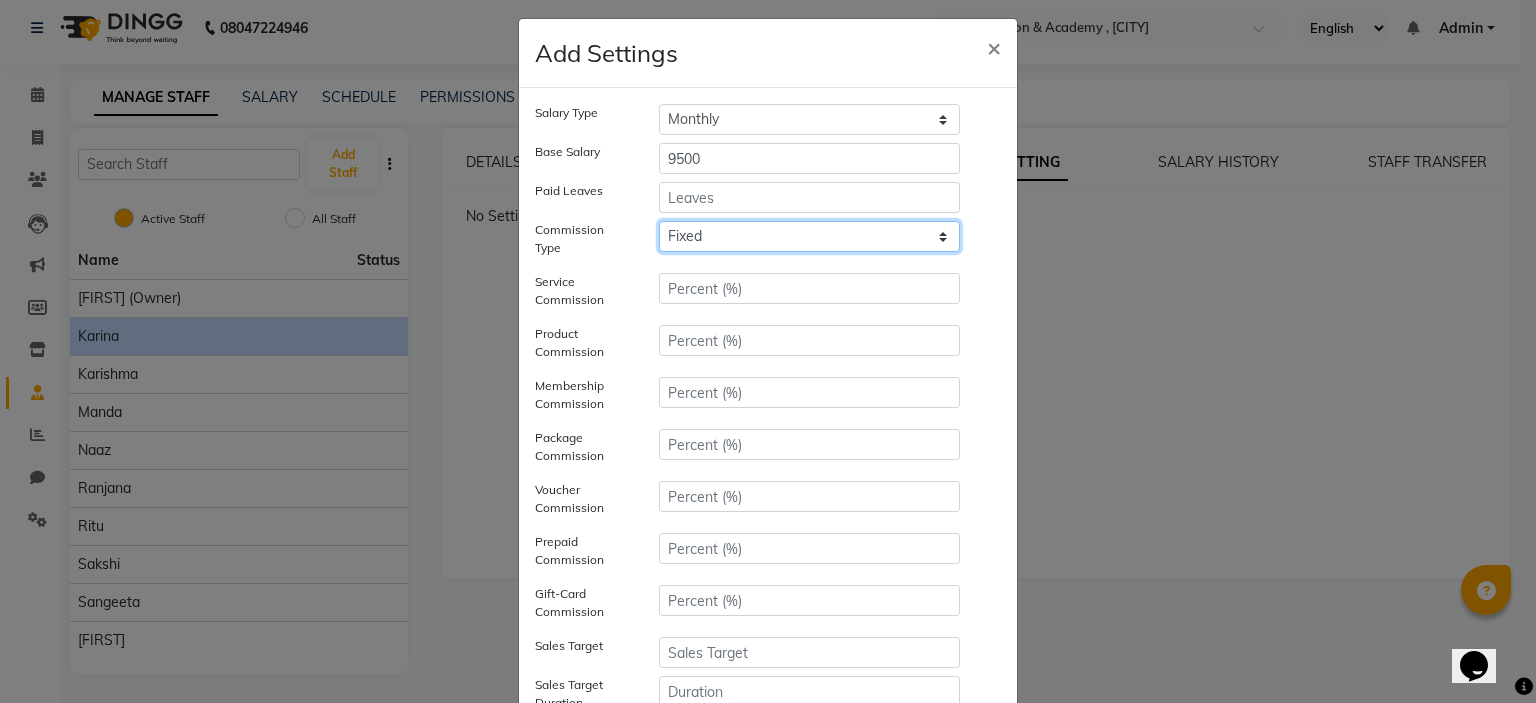 click on "Tiered Fixed" 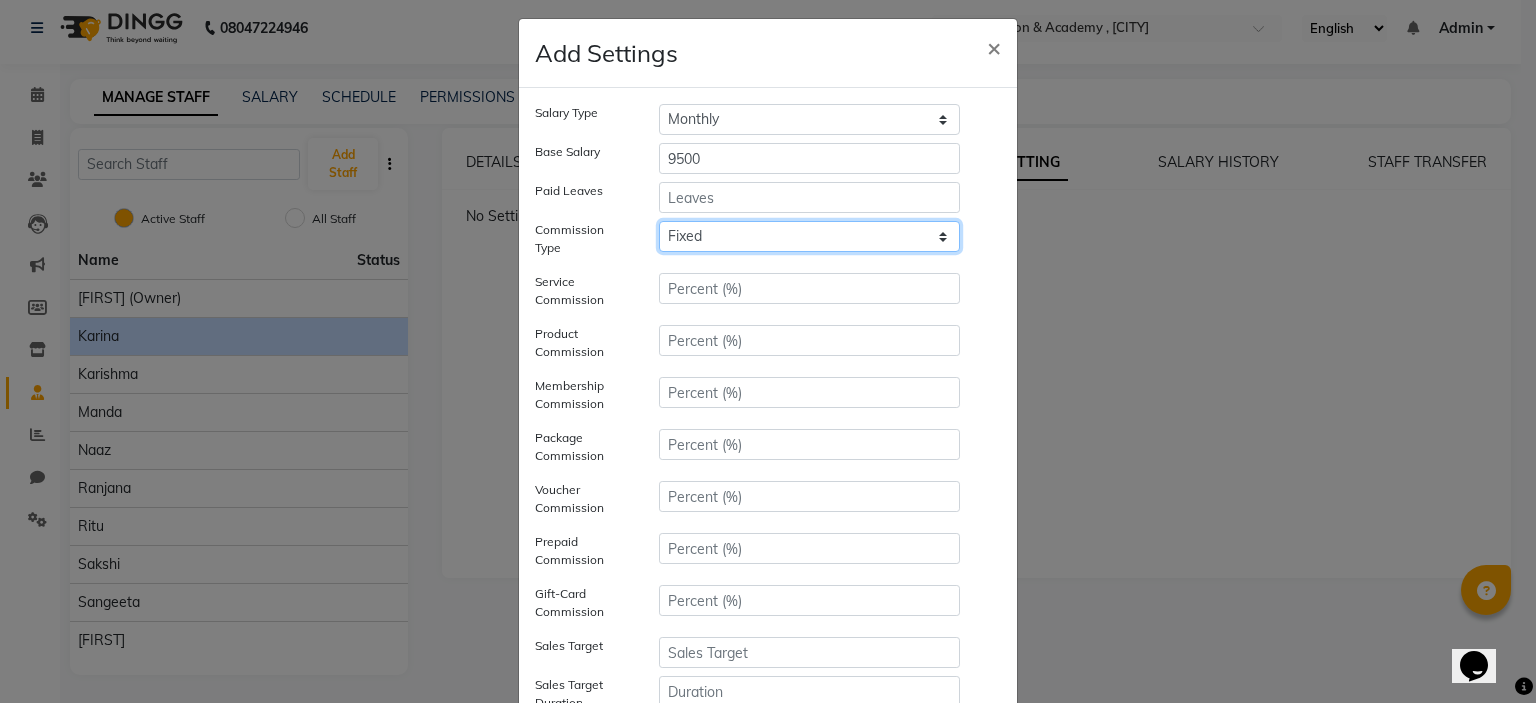 click on "Tiered Fixed" 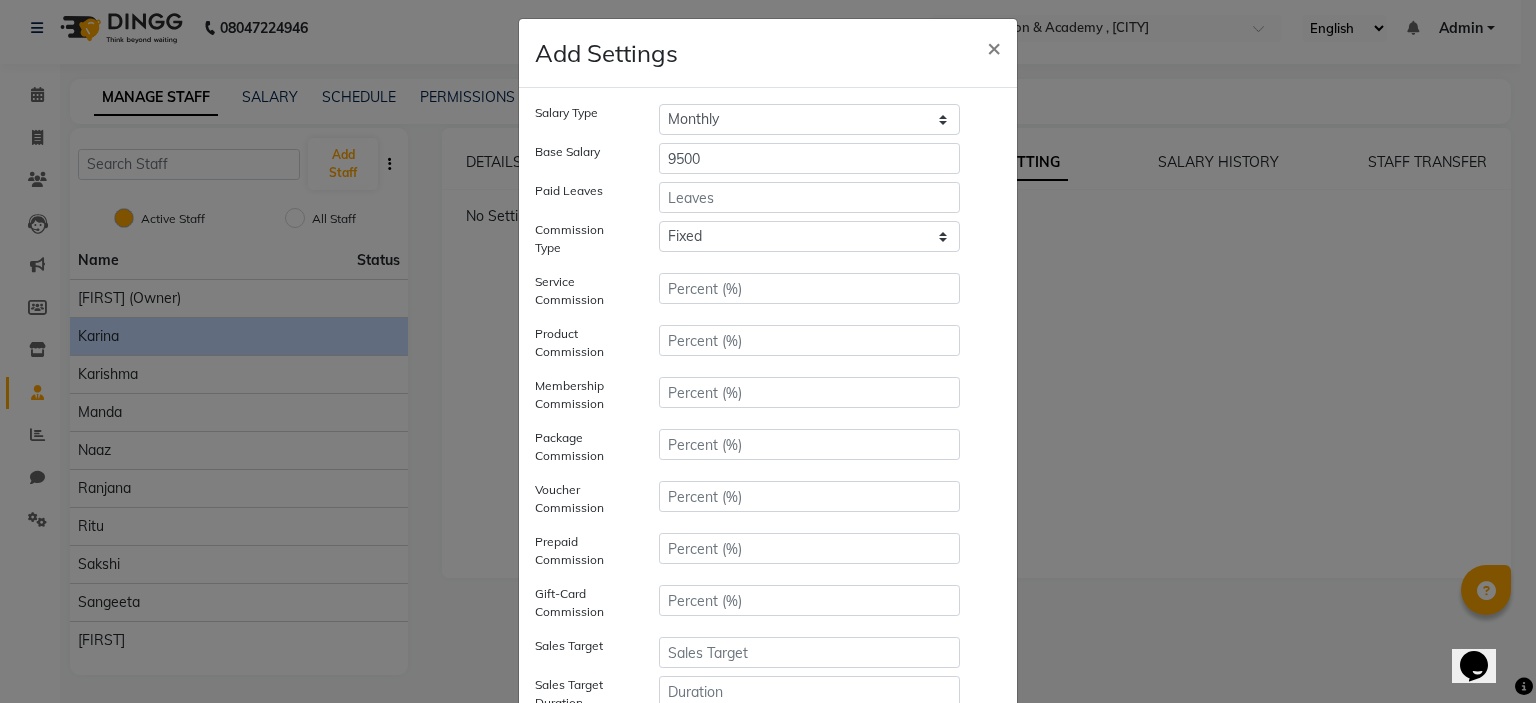 click on "Service Commission" 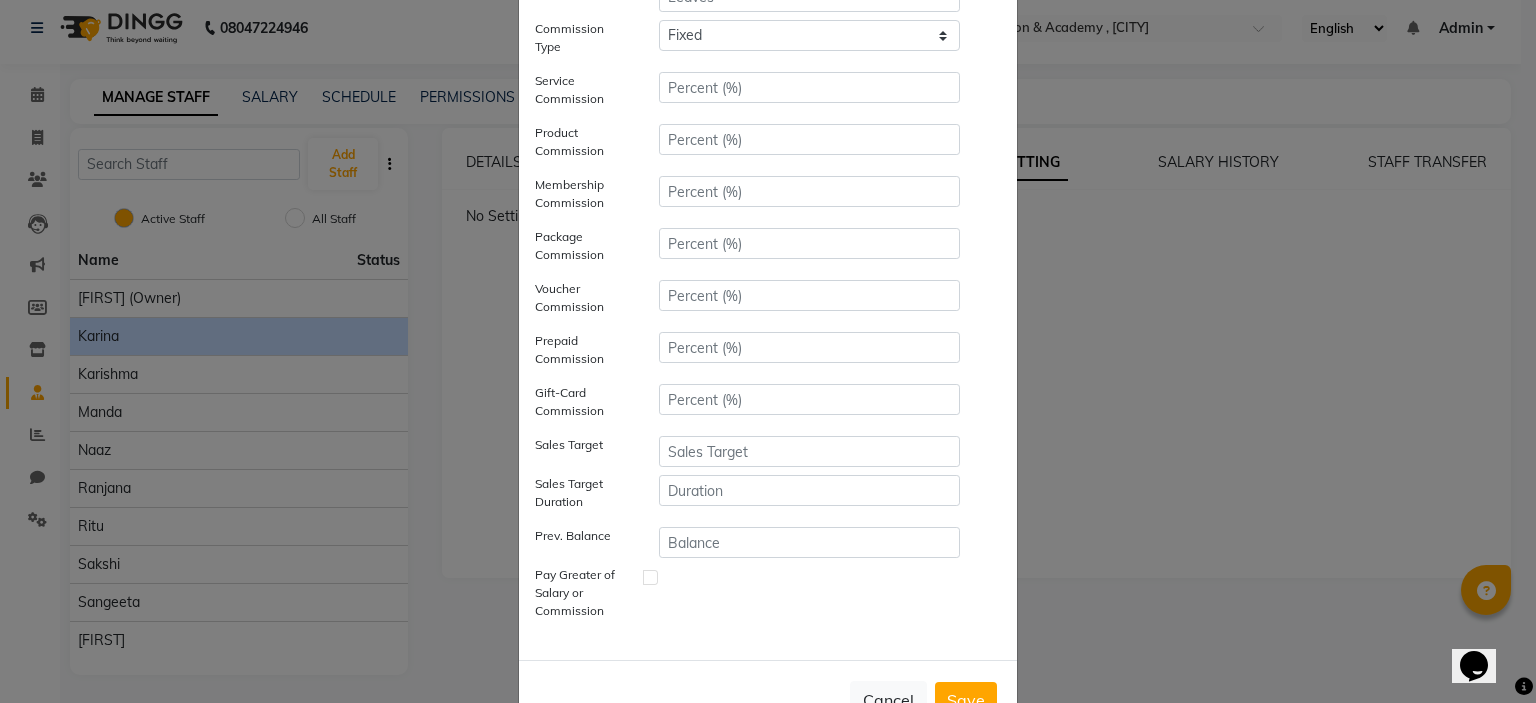 scroll, scrollTop: 274, scrollLeft: 0, axis: vertical 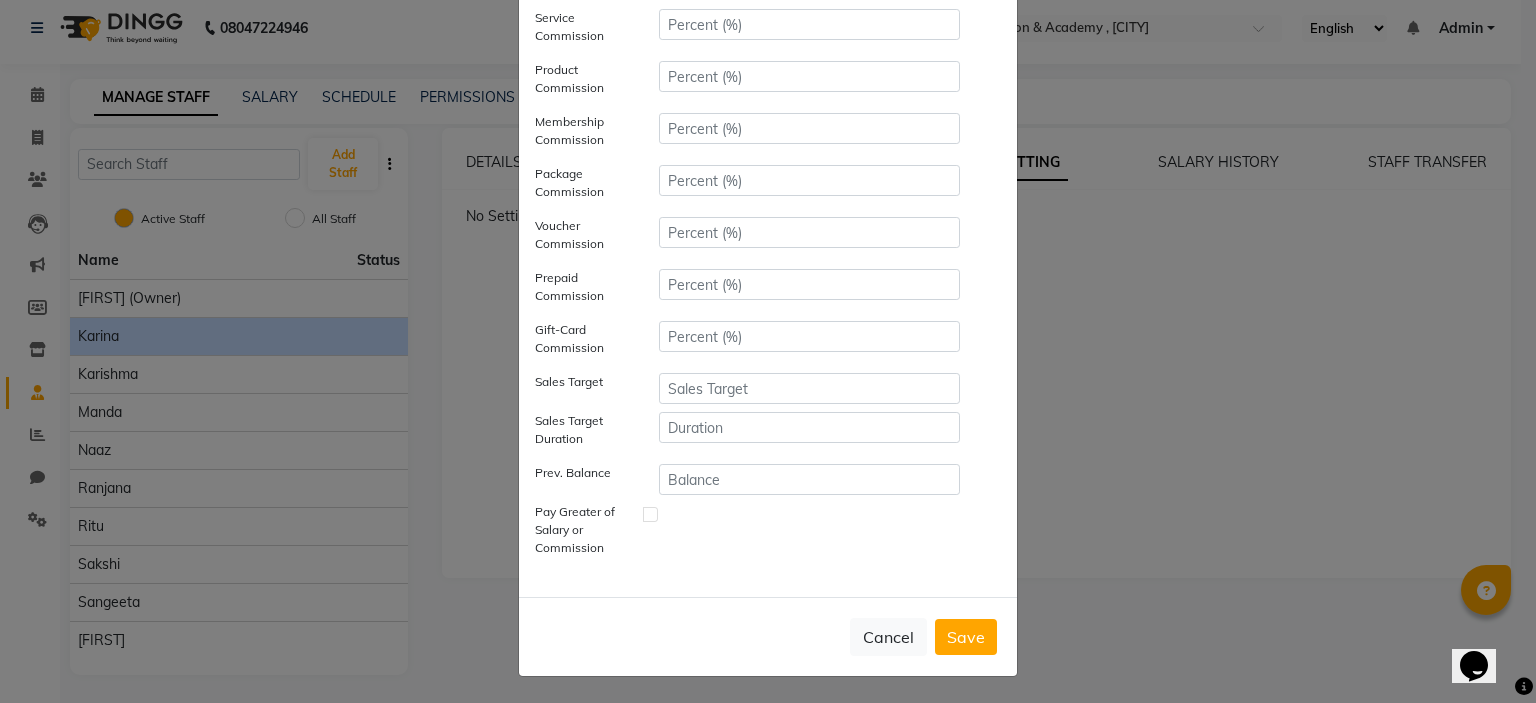 click on "Save" 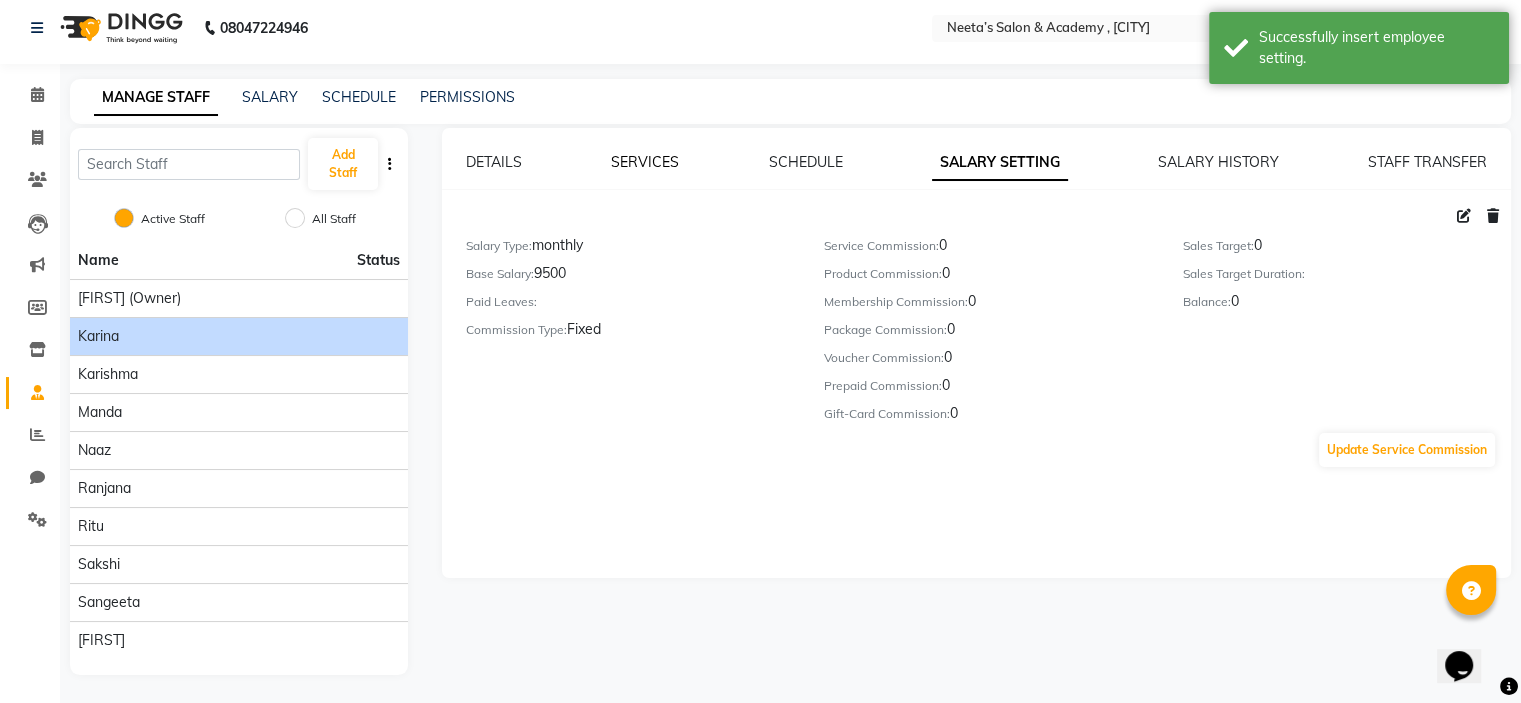 click on "SERVICES" 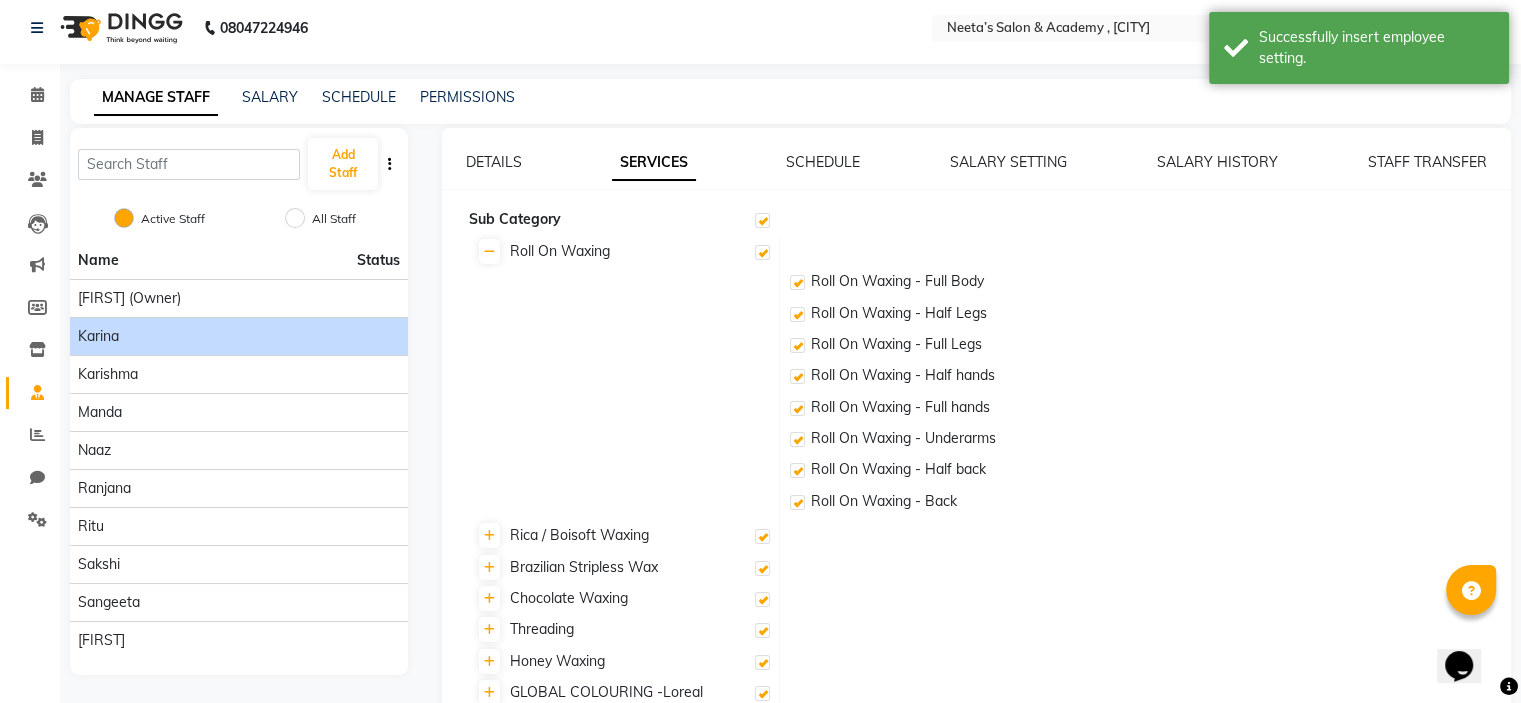 click on "DETAILS SERVICES SCHEDULE SALARY SETTING SALARY HISTORY STAFF TRANSFER" 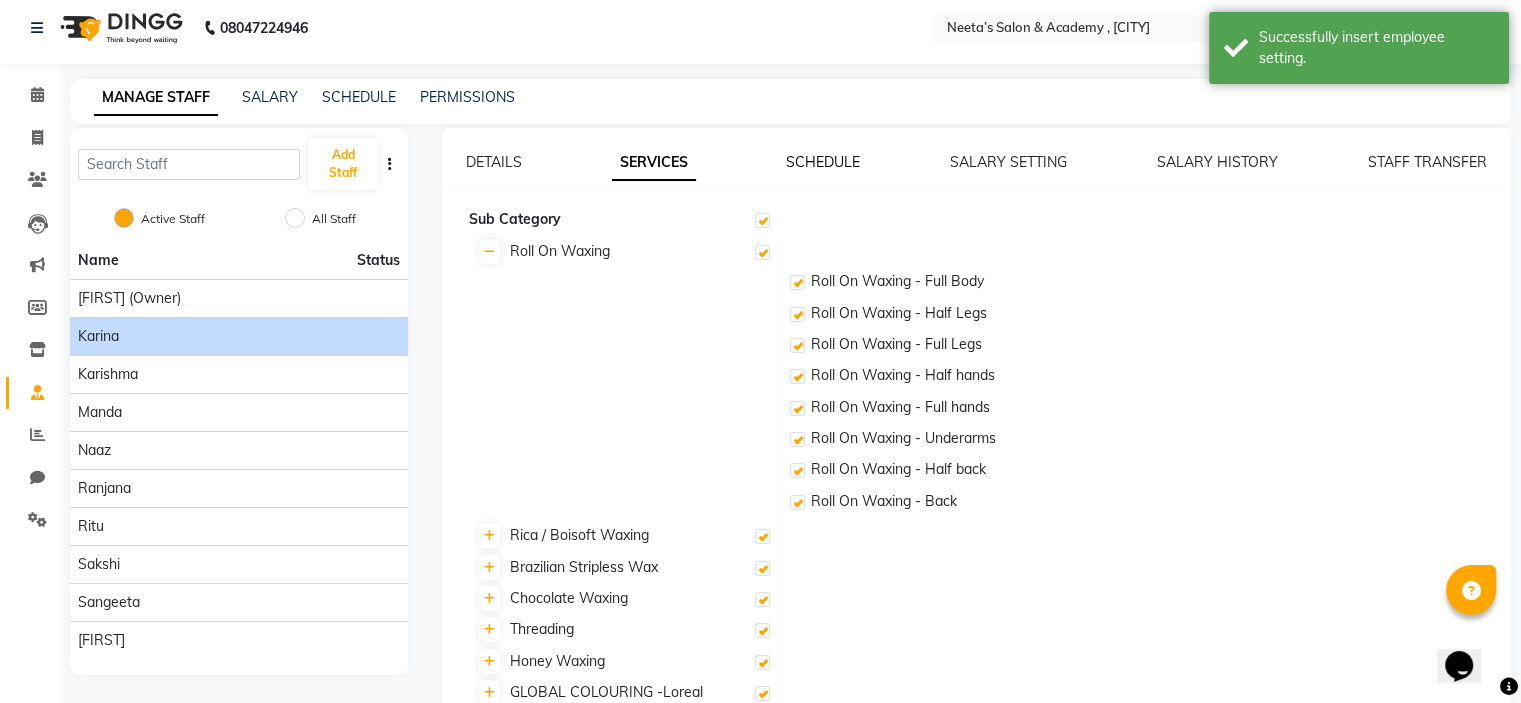 click on "SCHEDULE" 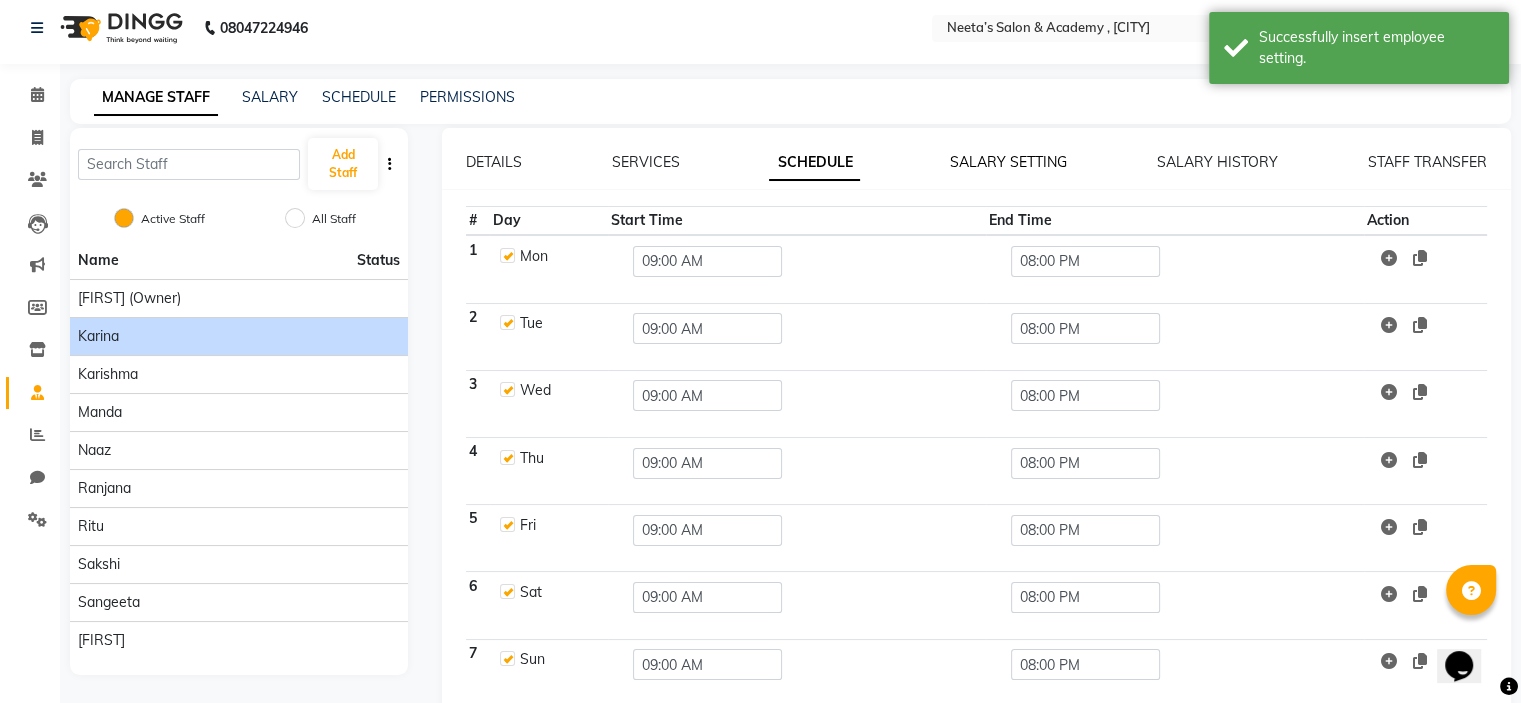 click on "SALARY SETTING" 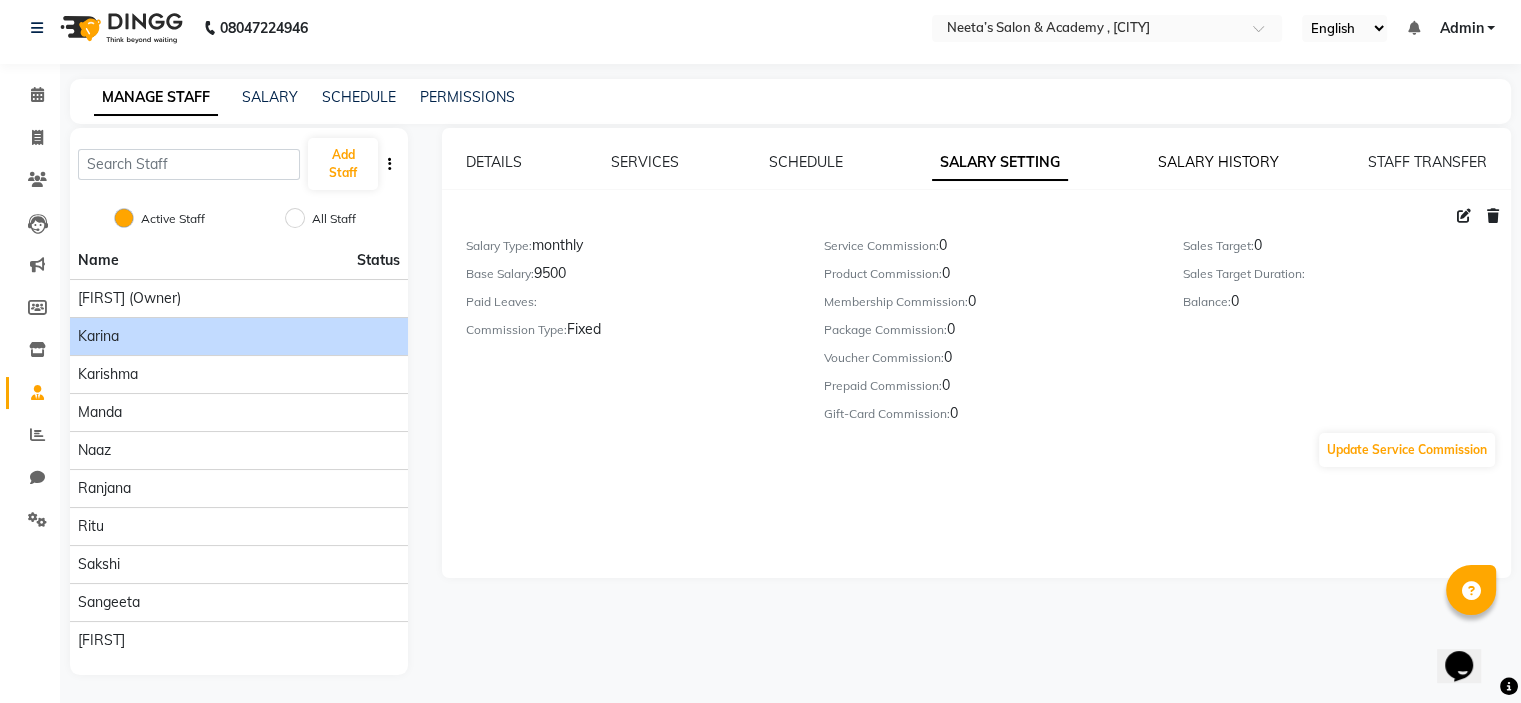 click on "SALARY HISTORY" 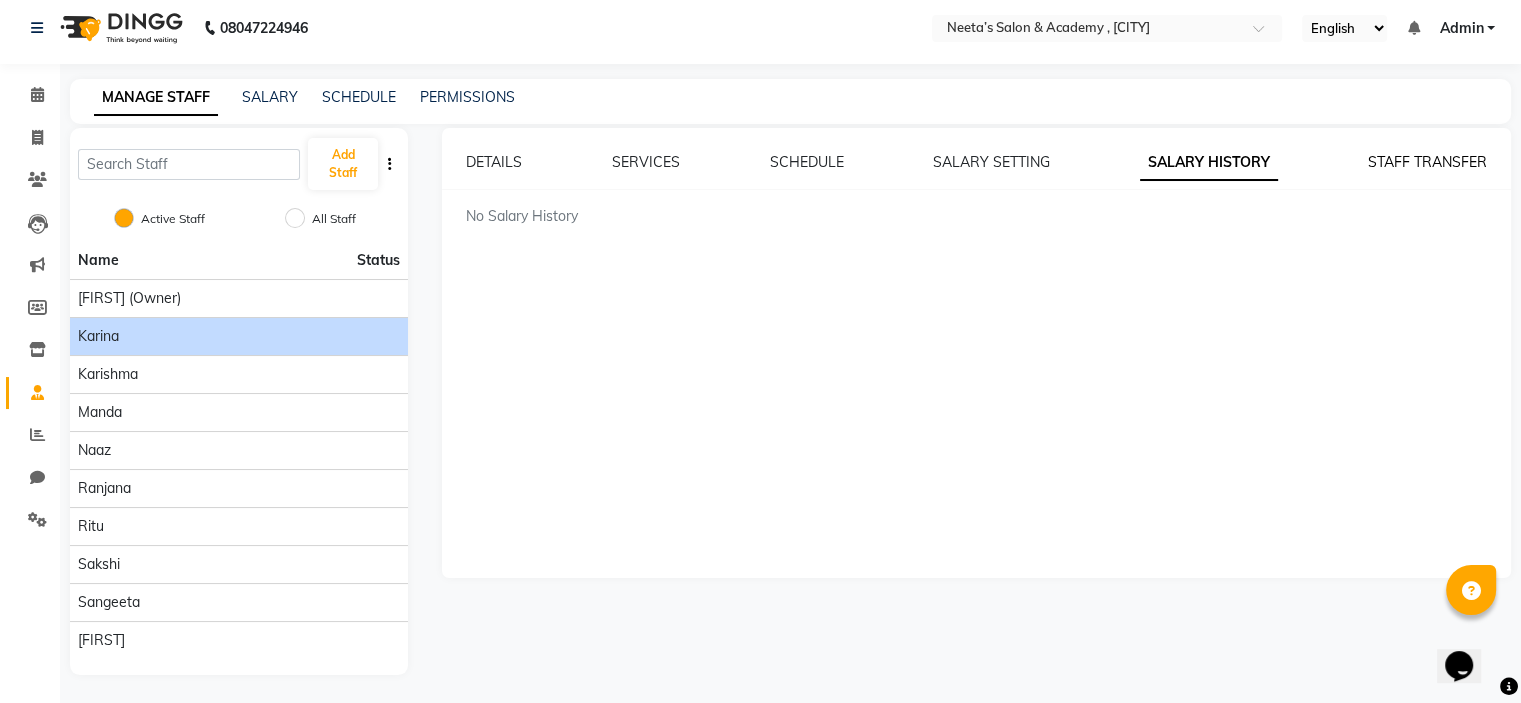 click on "STAFF TRANSFER" 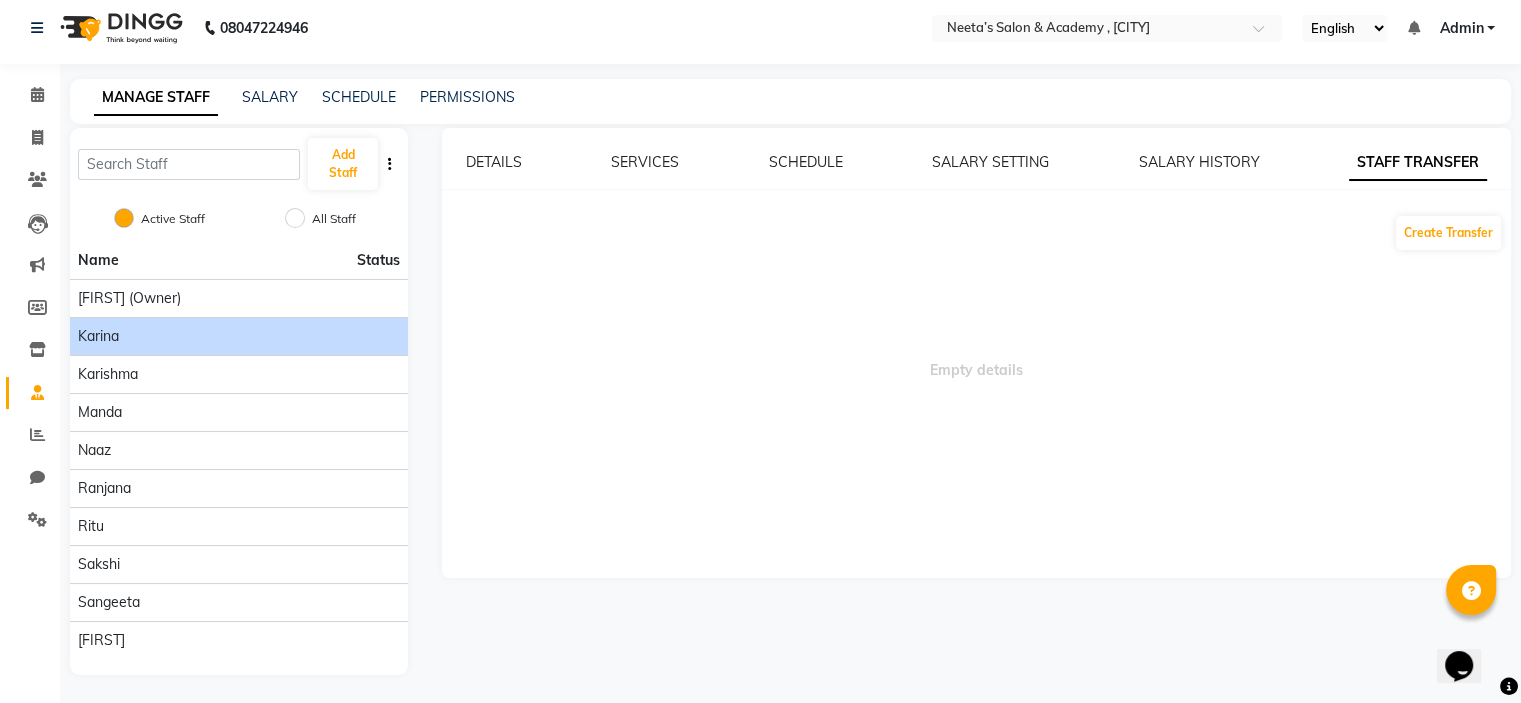 click on "DETAILS SERVICES SCHEDULE SALARY SETTING SALARY HISTORY STAFF TRANSFER" 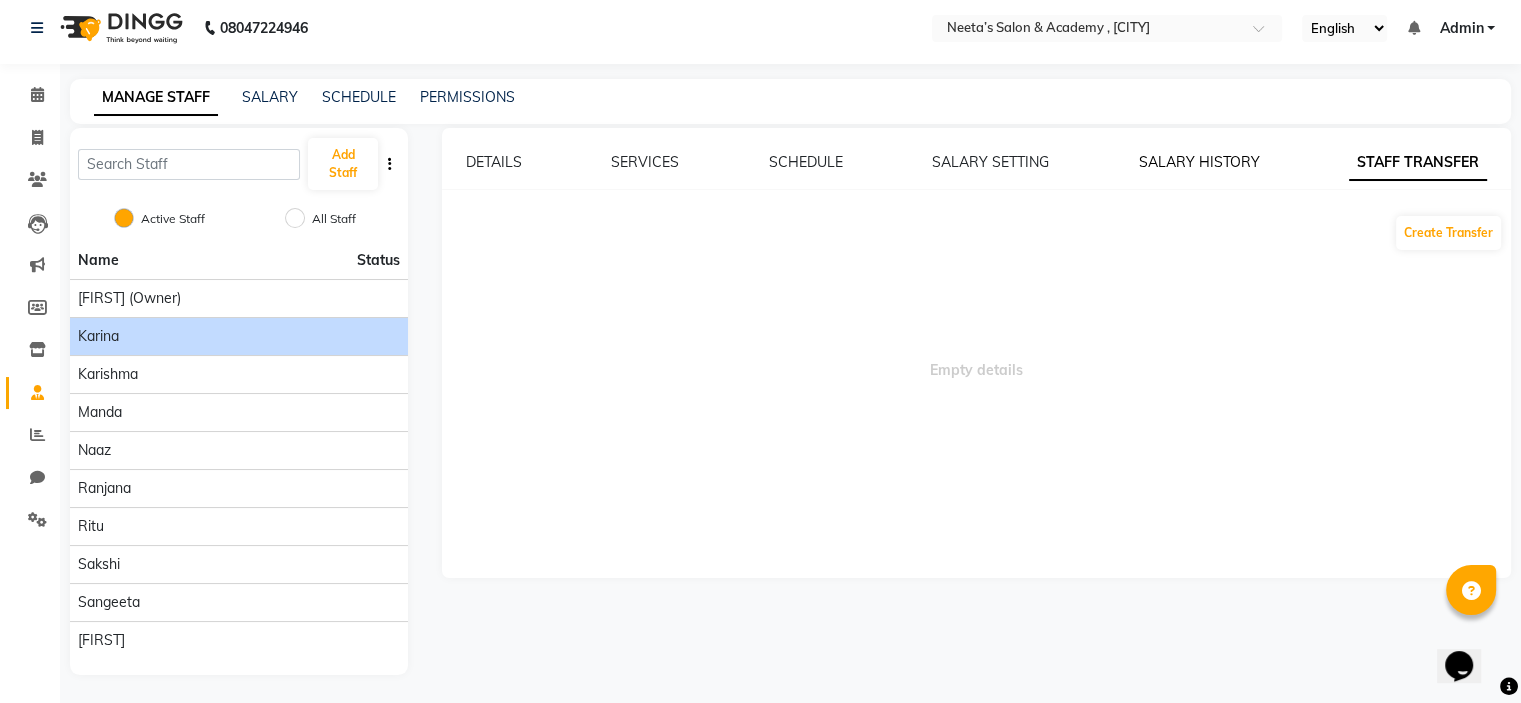 click on "SALARY HISTORY" 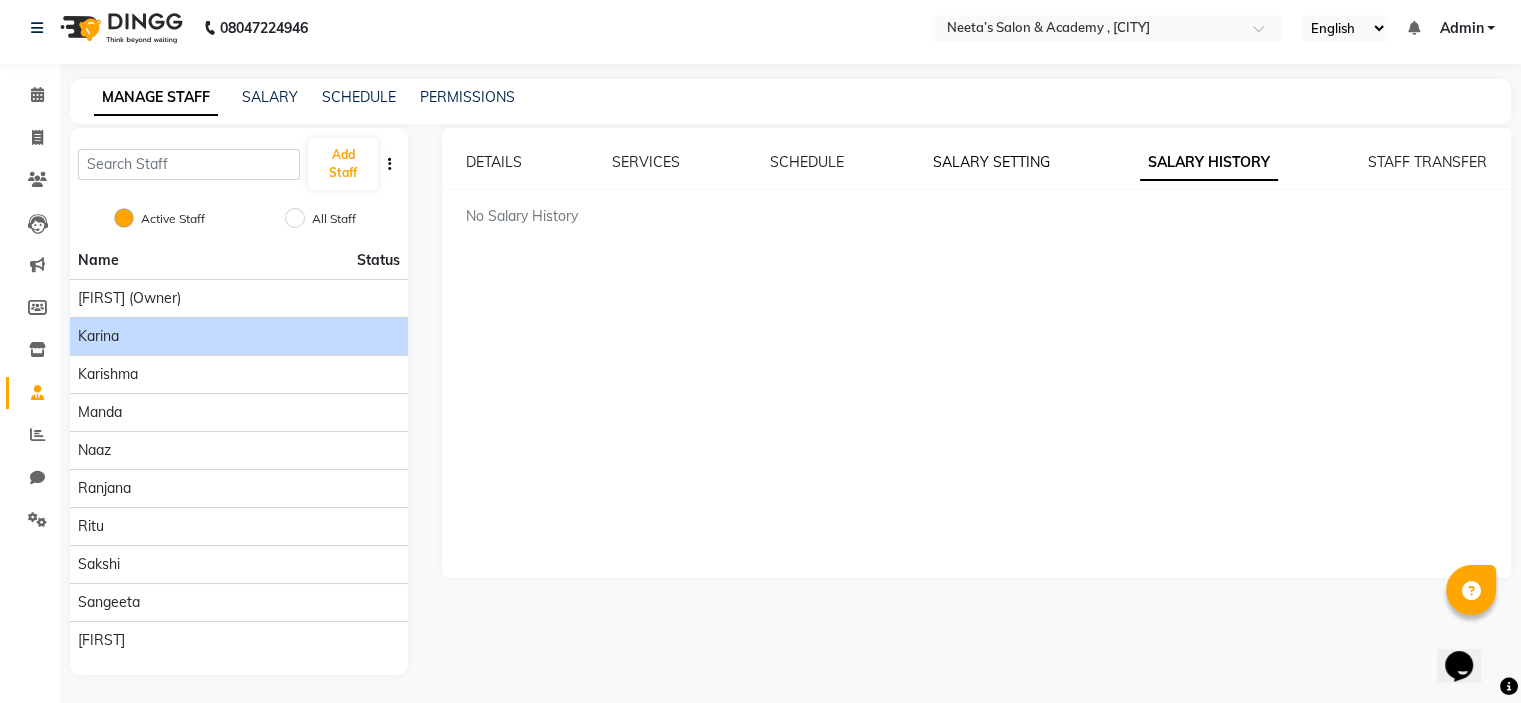 click on "SALARY SETTING" 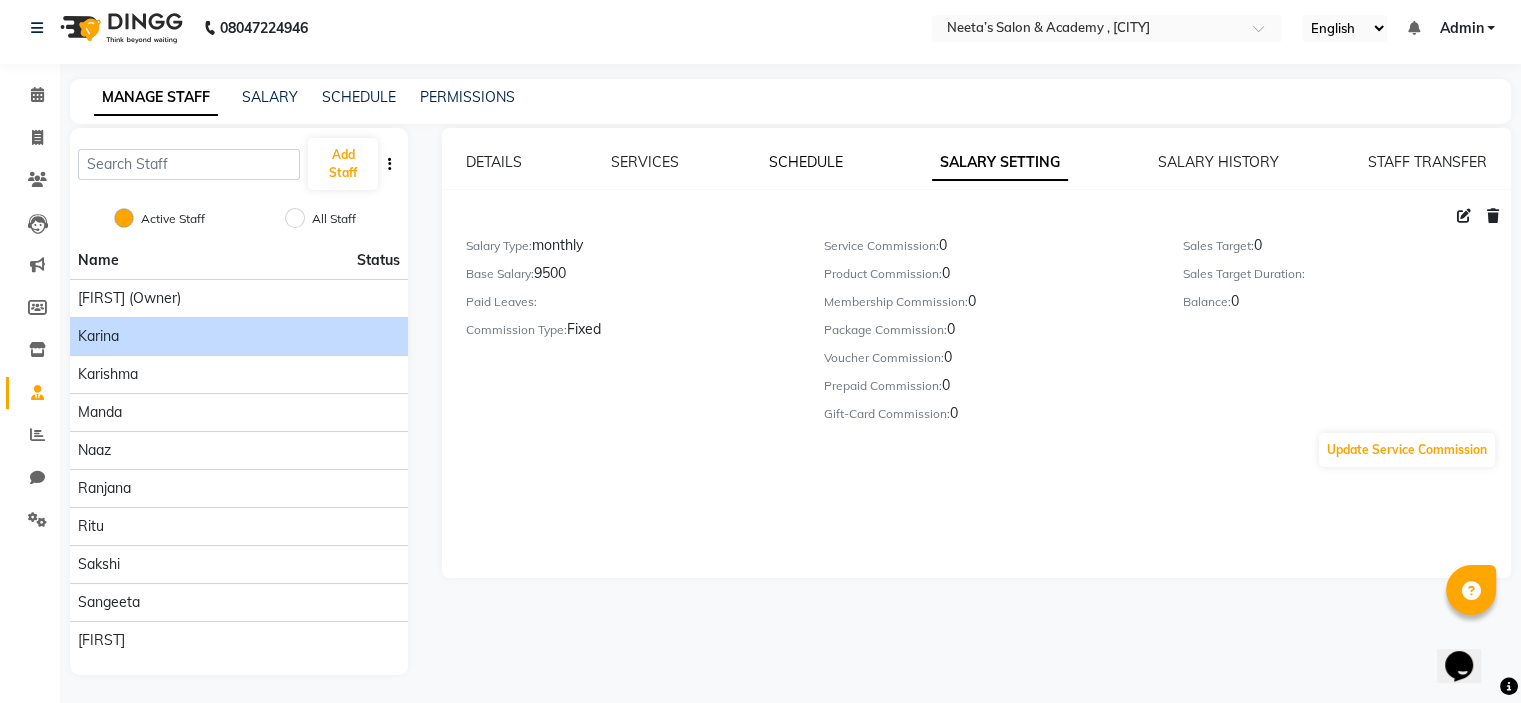 click on "SCHEDULE" 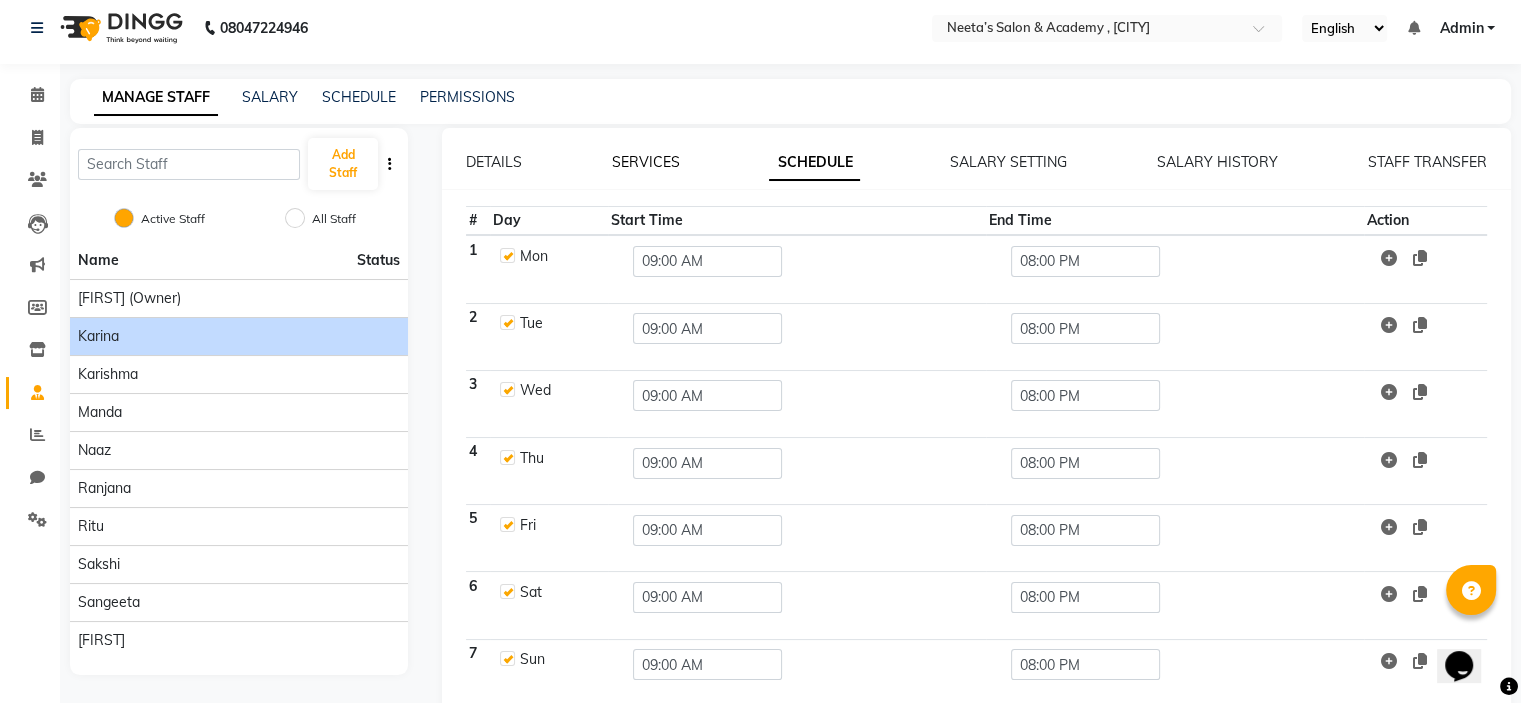 click on "SERVICES" 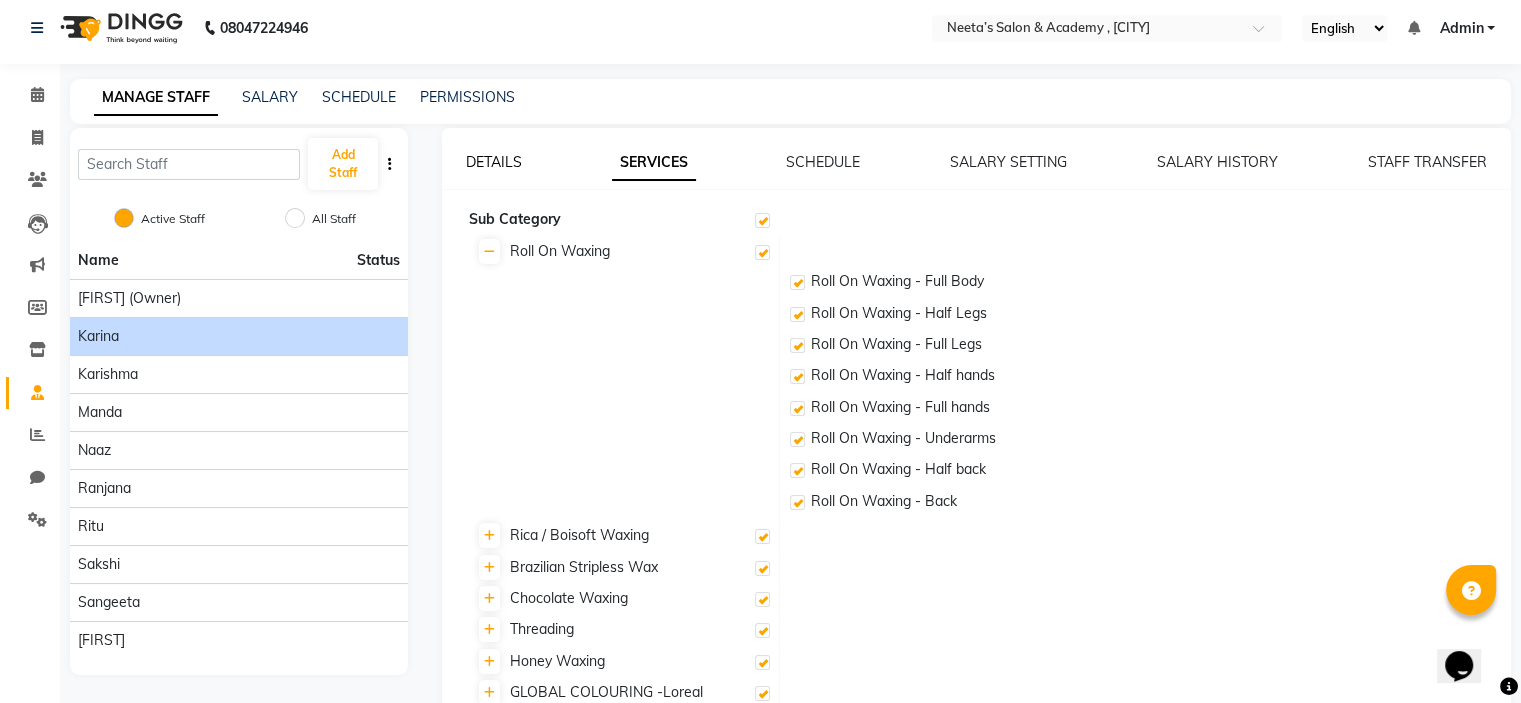 click on "DETAILS" 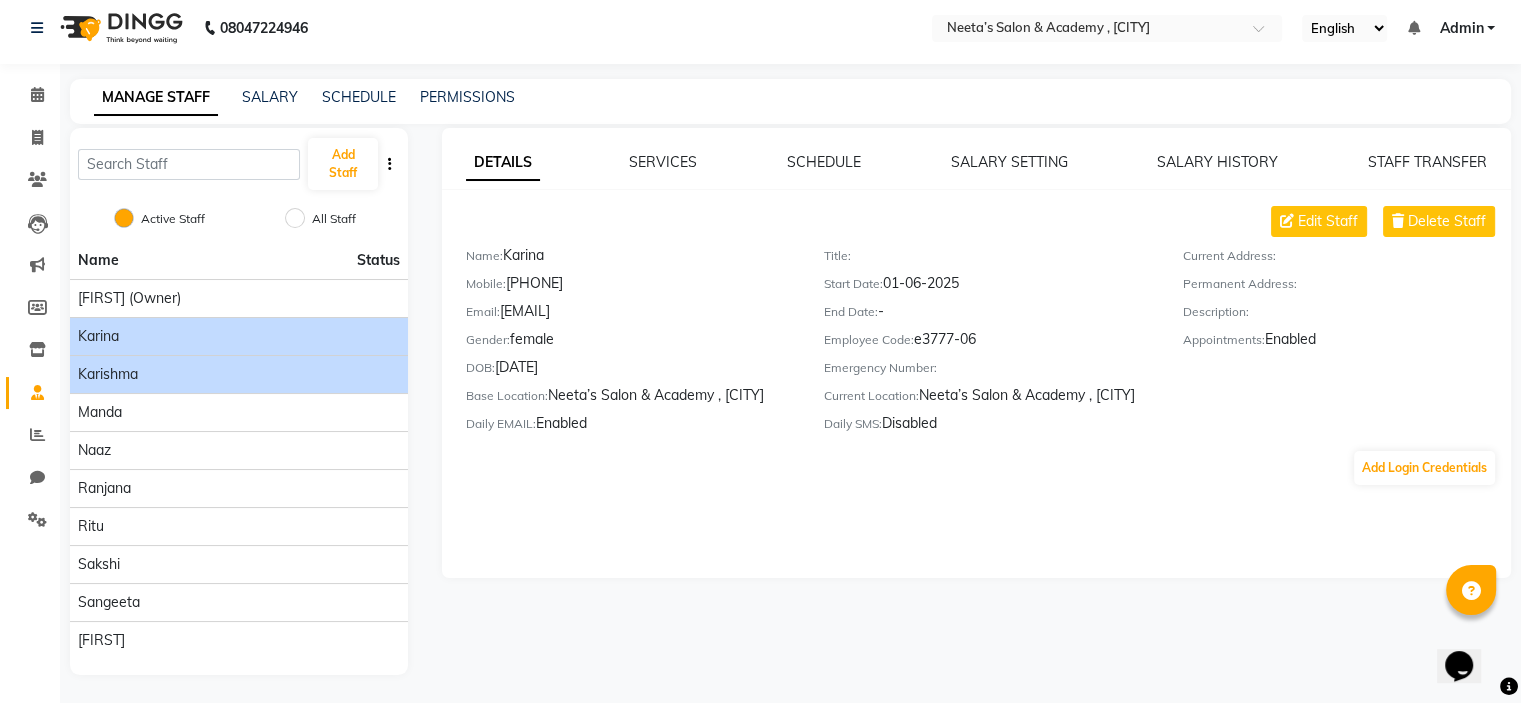 click on "Karishma" 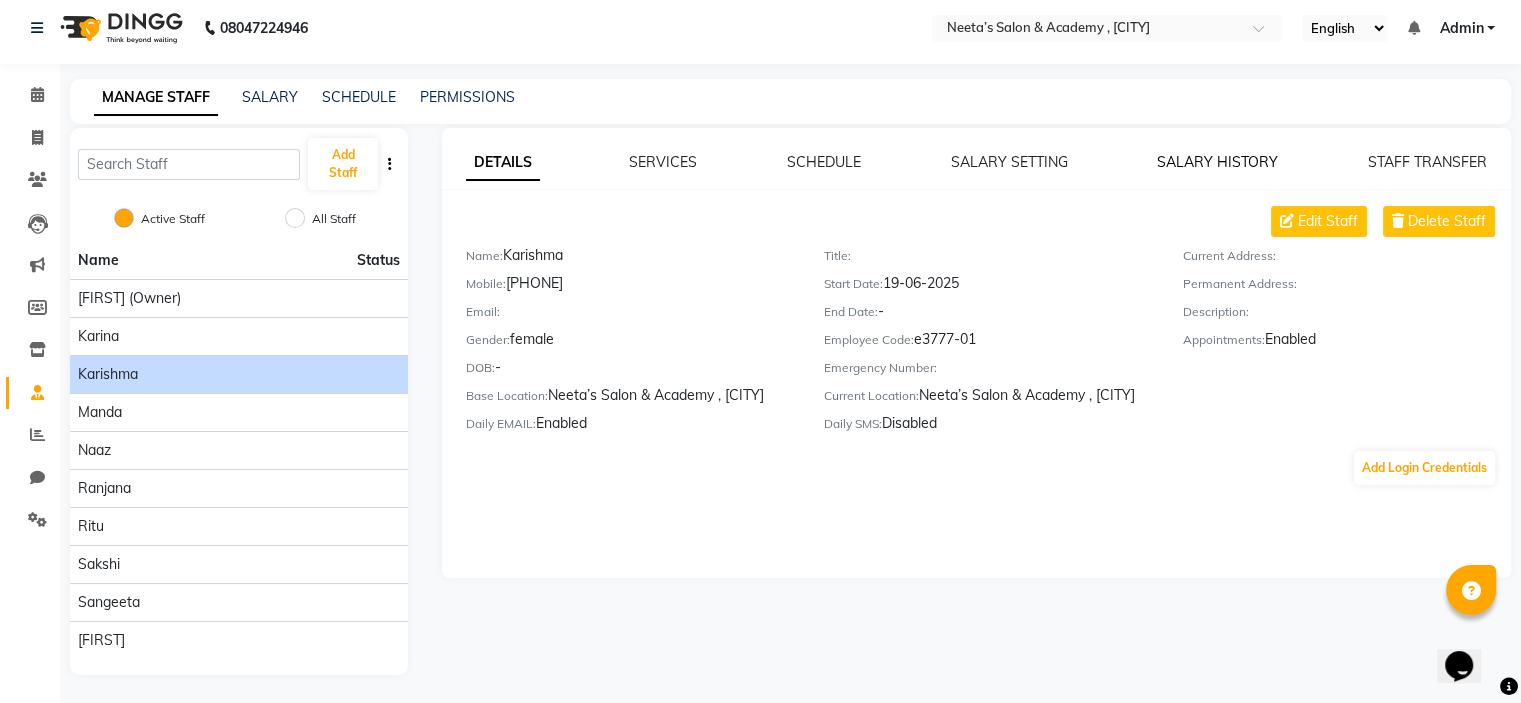 click on "SALARY HISTORY" 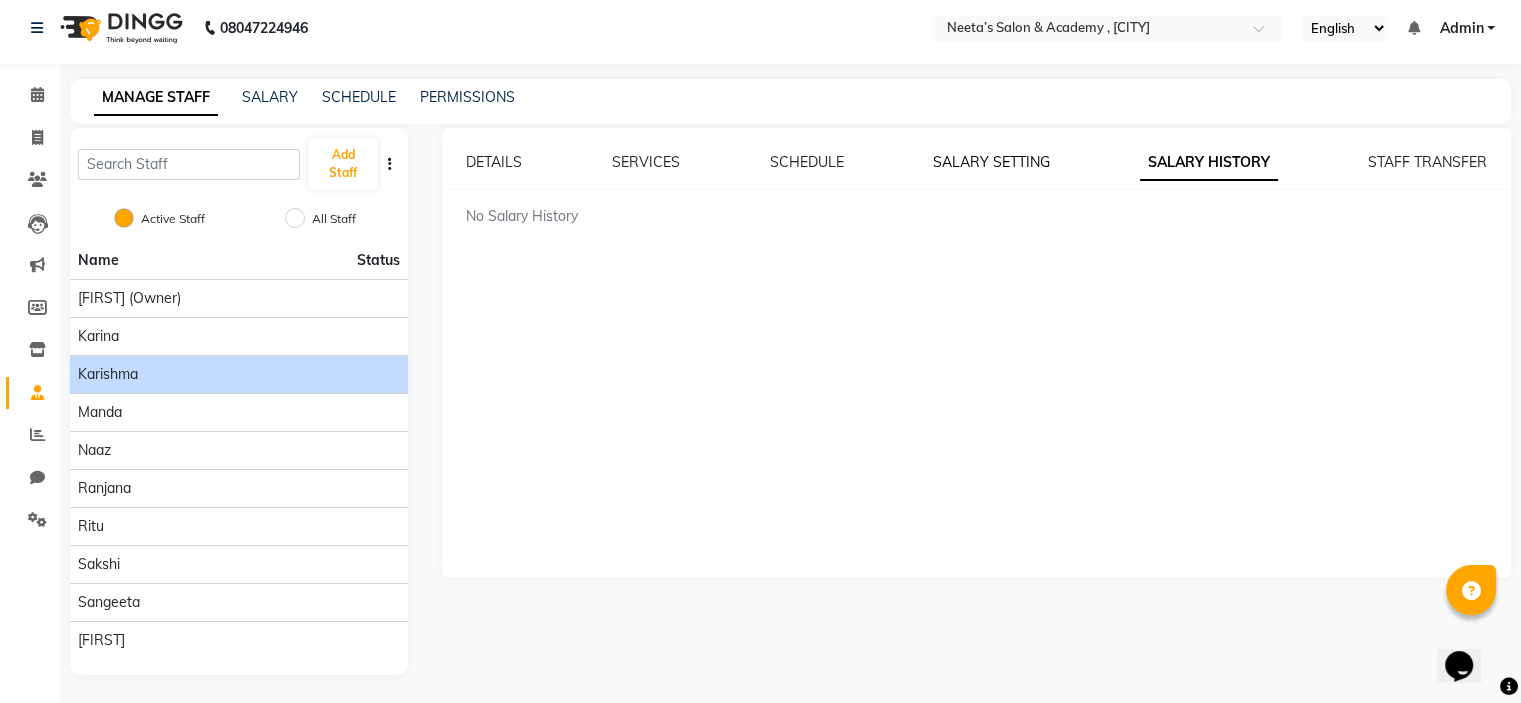click on "SALARY SETTING" 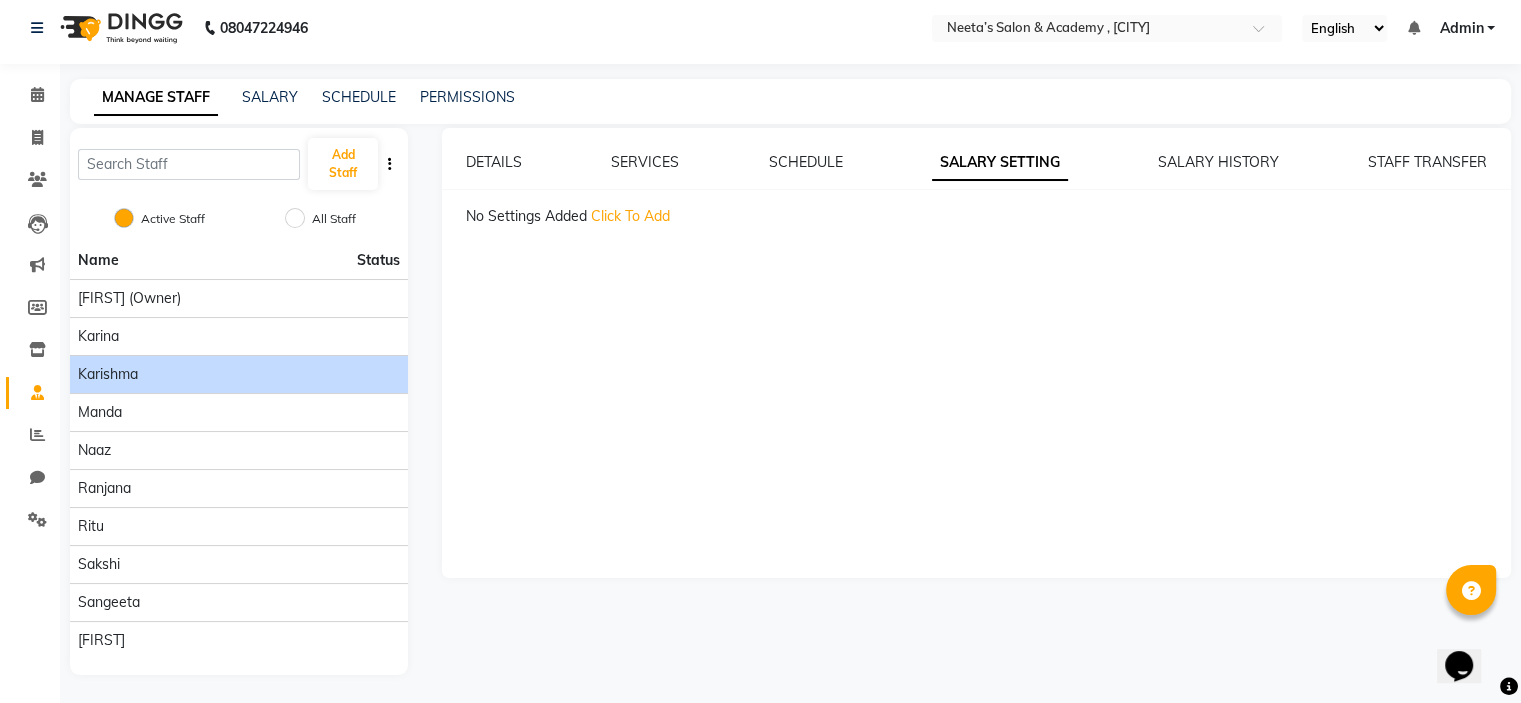 click on "Click To Add" 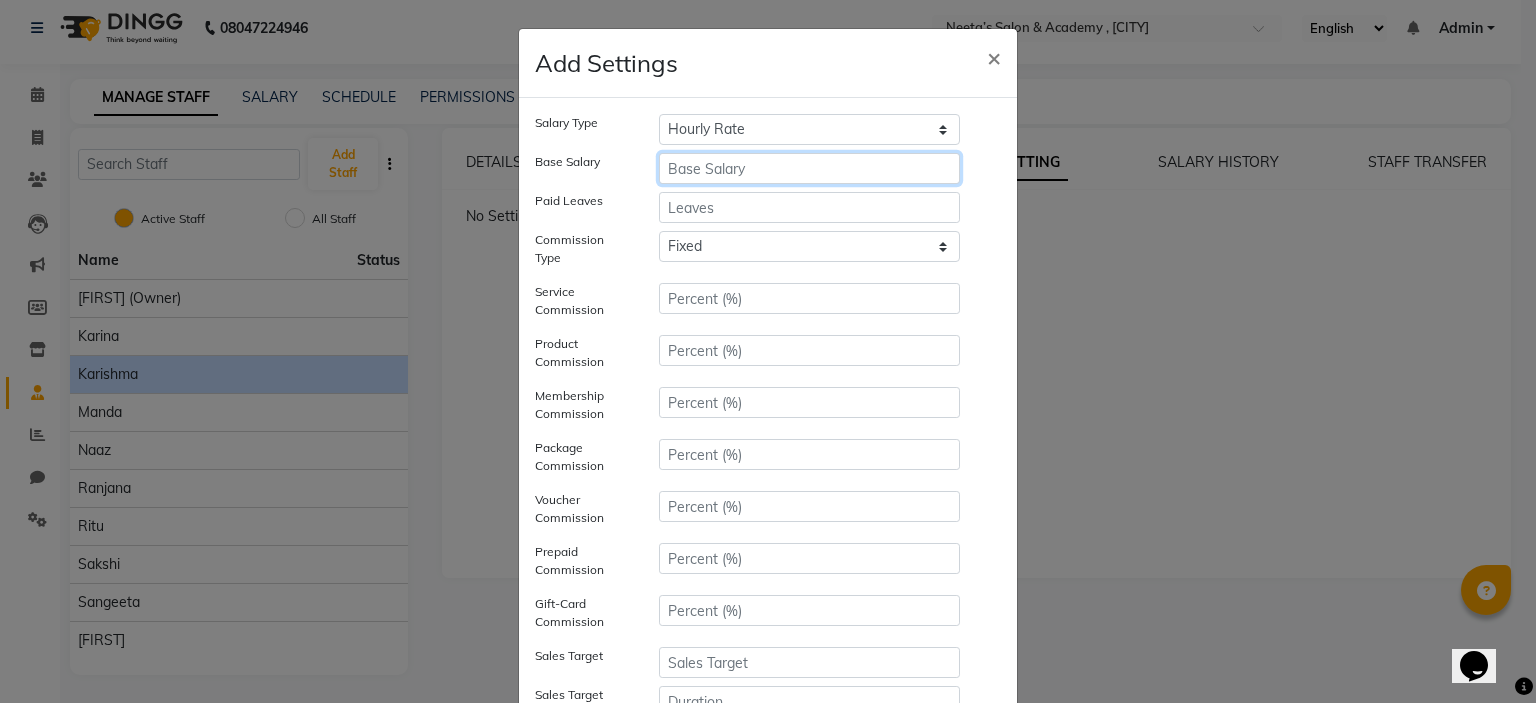 click 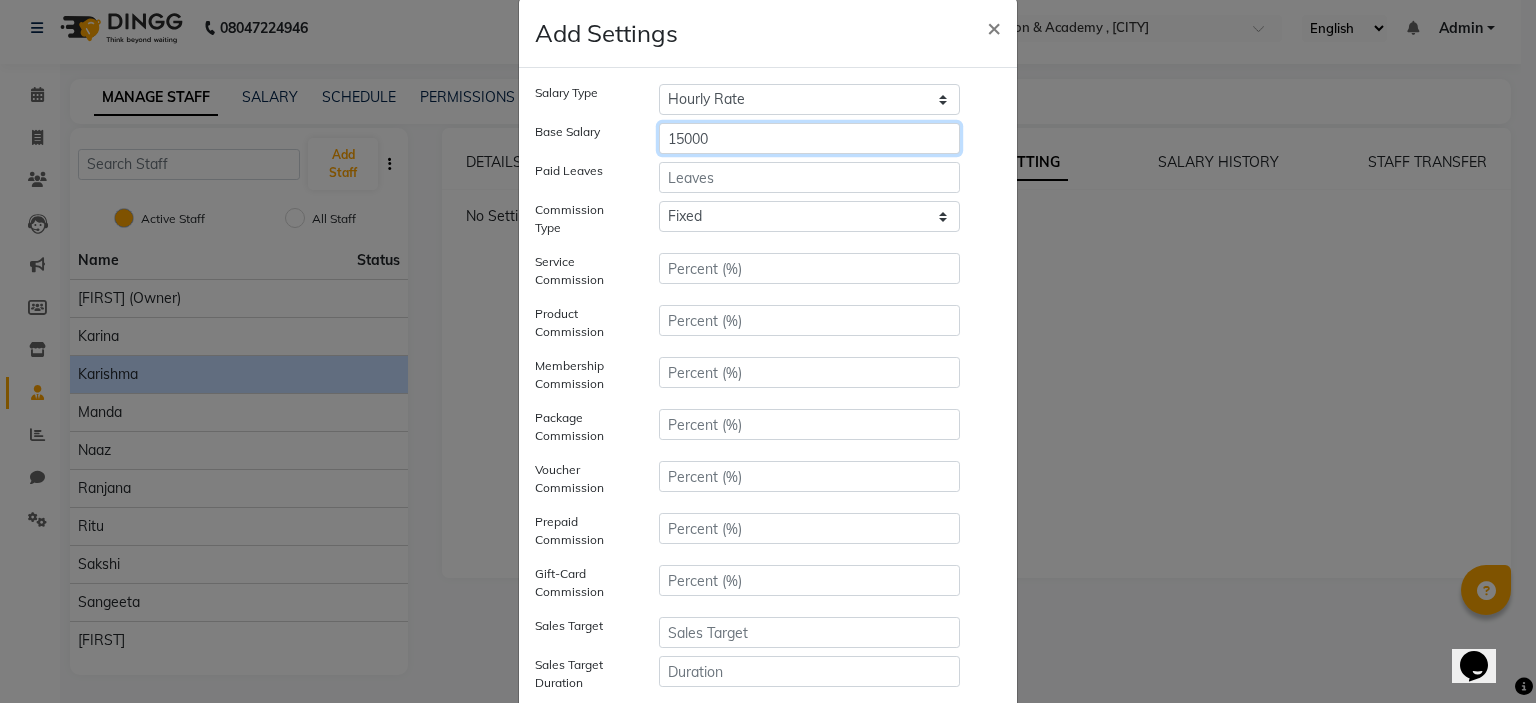 scroll, scrollTop: 18, scrollLeft: 0, axis: vertical 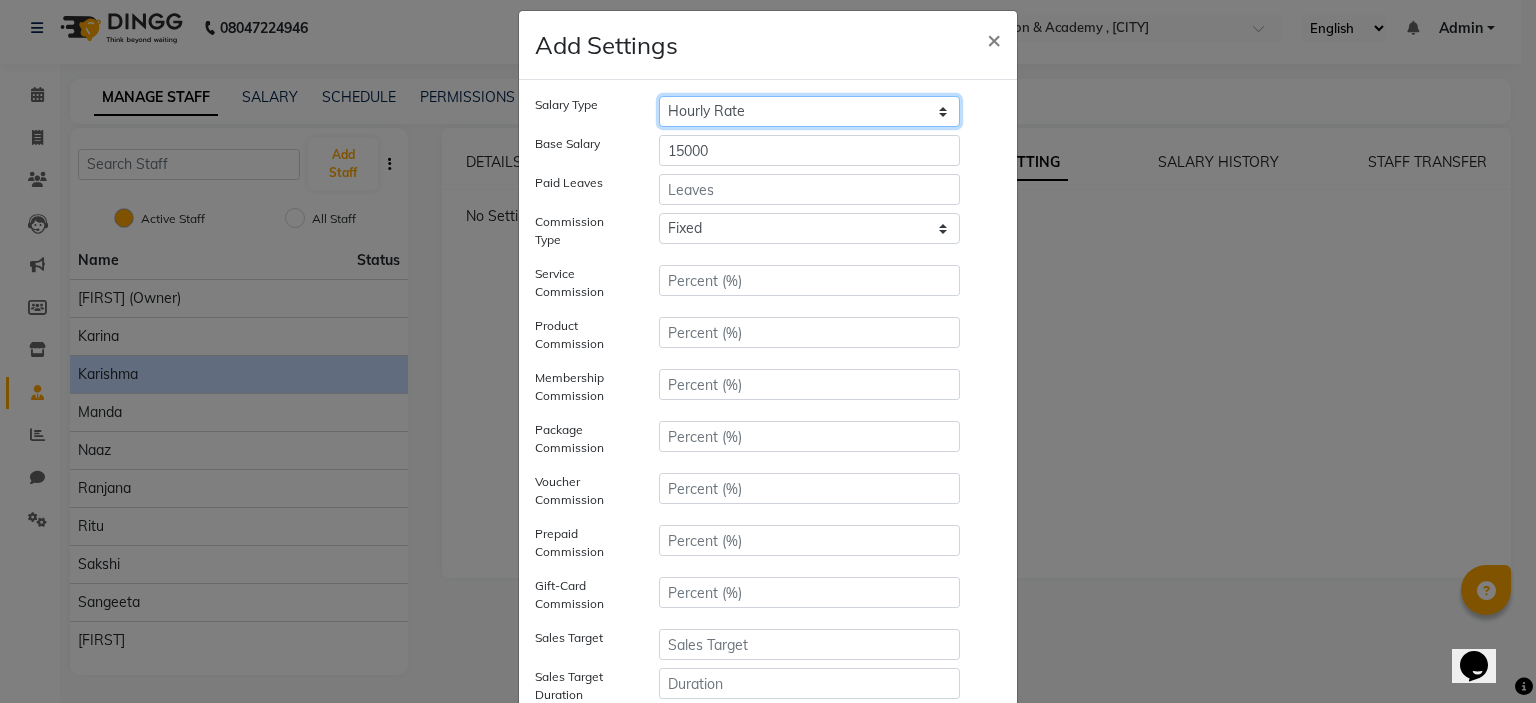 click on "Hourly Rate Bi-Weekly Twice Monthly Monthly Yearly" 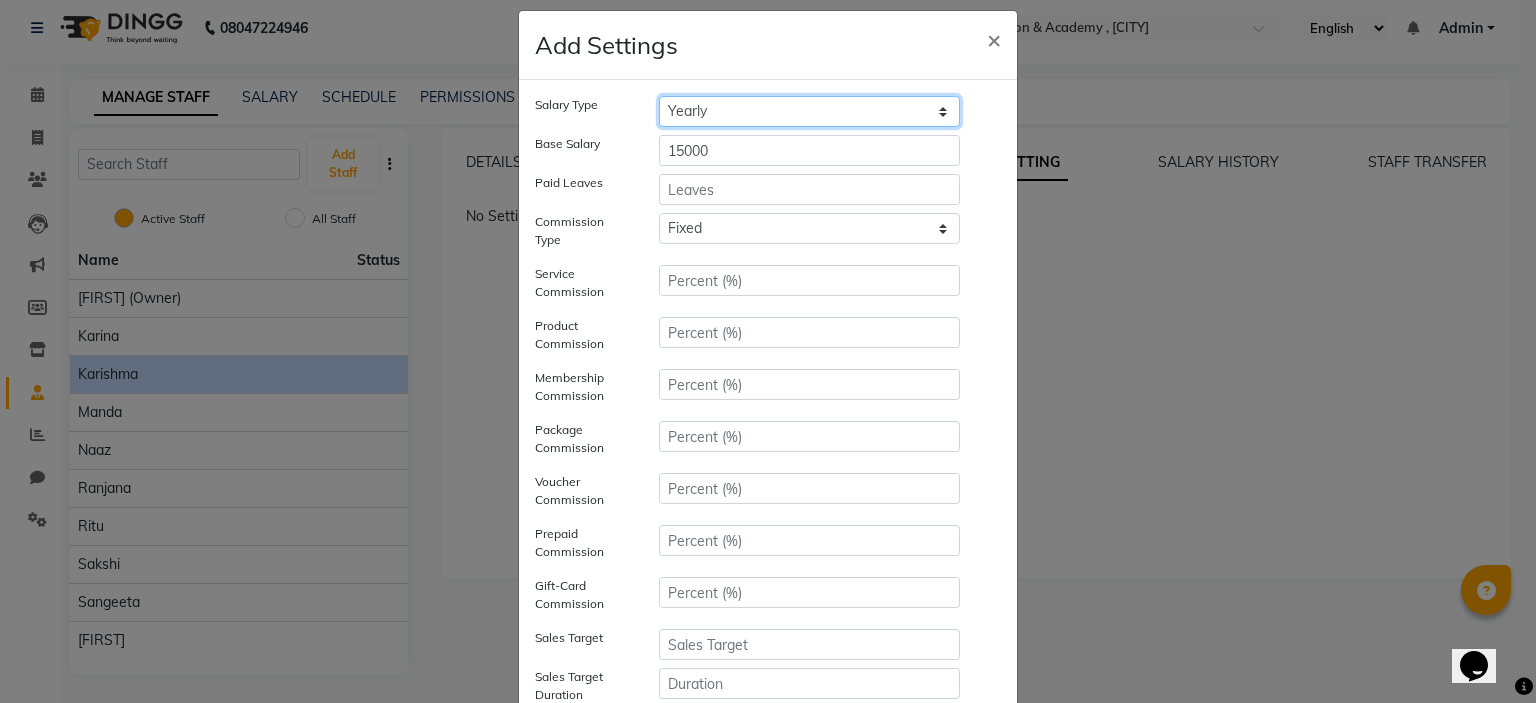 click on "Hourly Rate Bi-Weekly Twice Monthly Monthly Yearly" 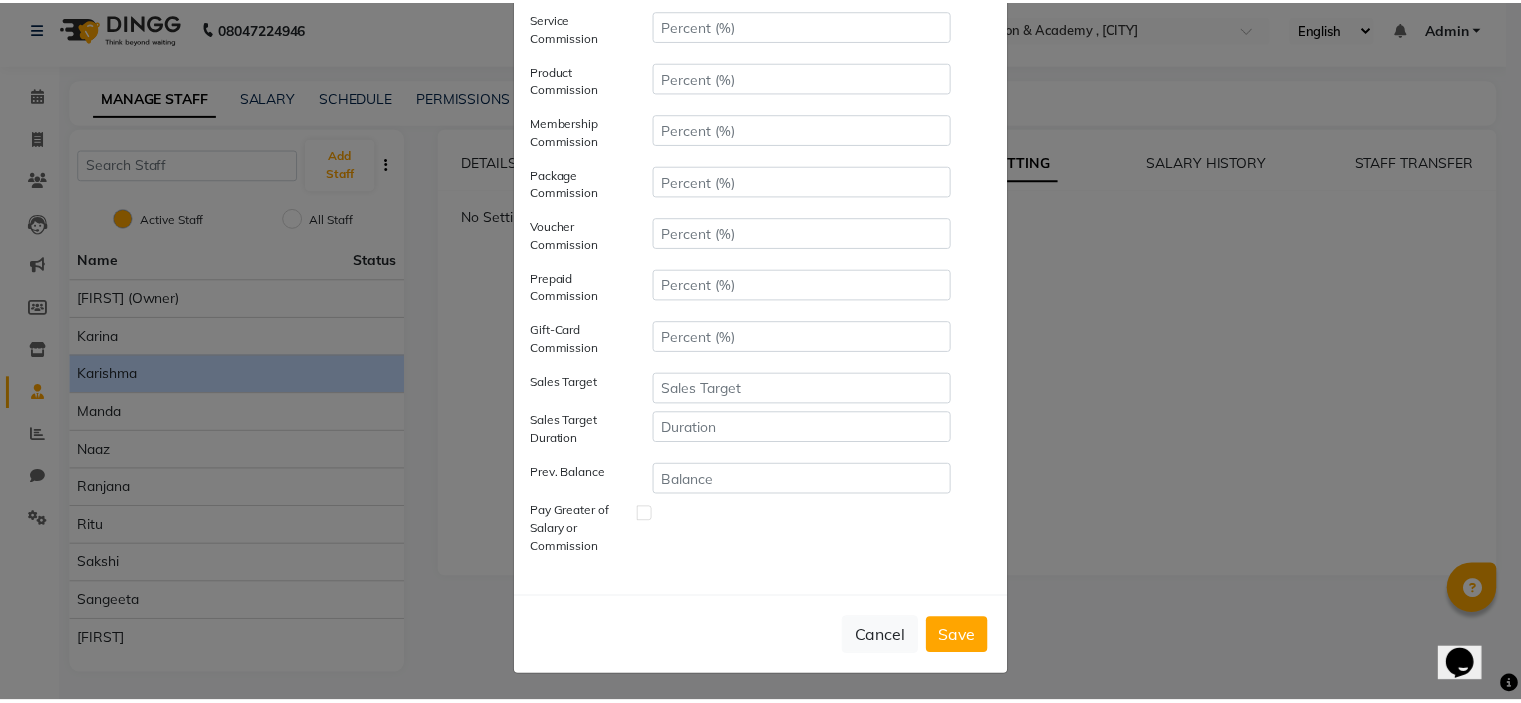 scroll, scrollTop: 273, scrollLeft: 0, axis: vertical 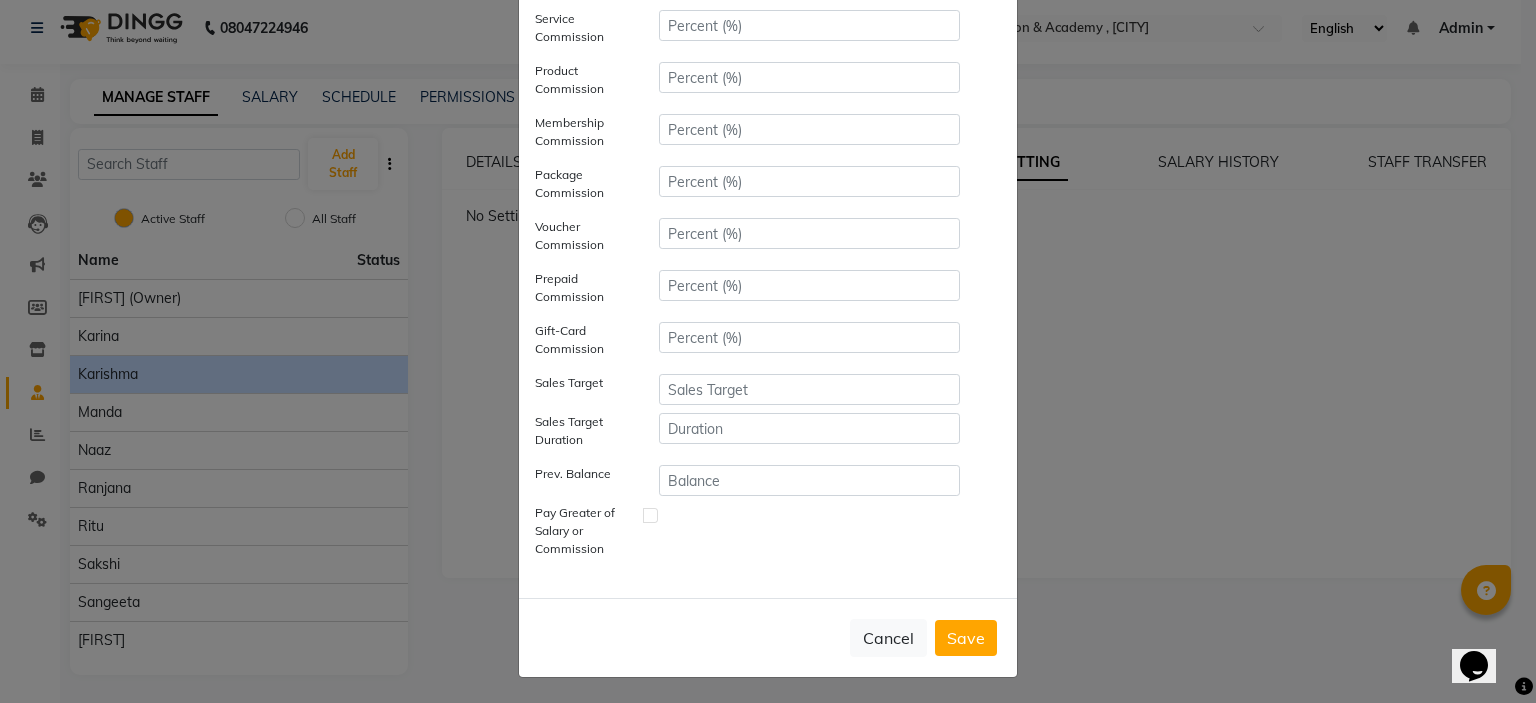 click on "Save" 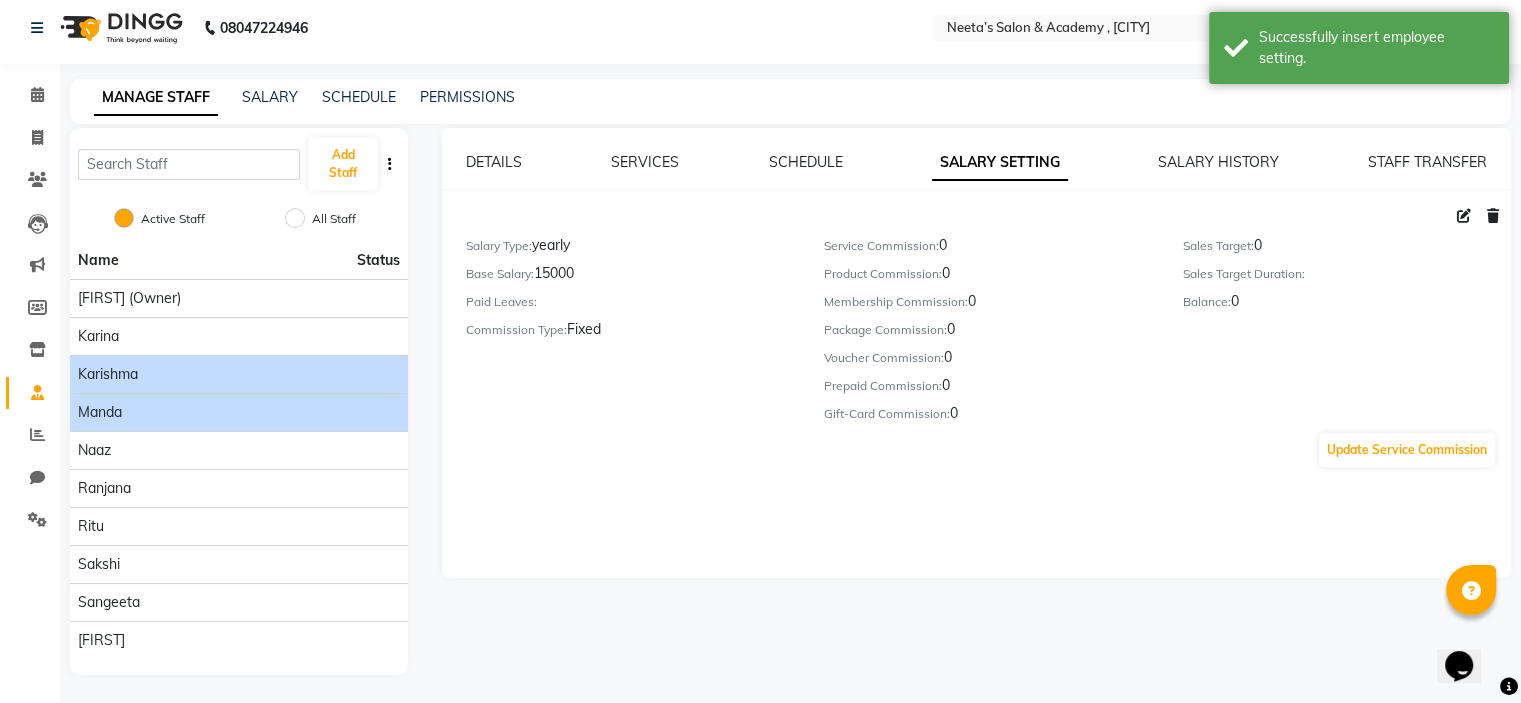 click on "Manda" 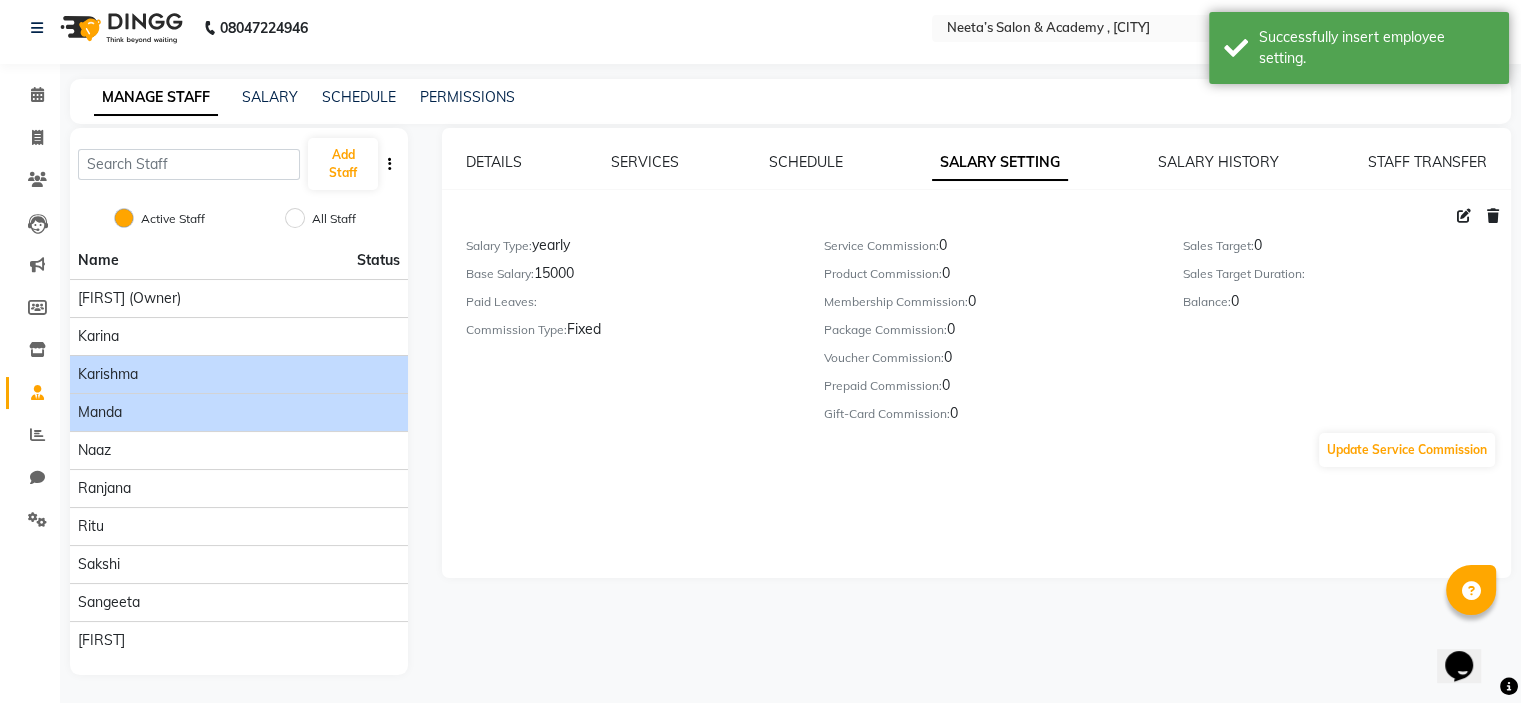 click on "Manda" 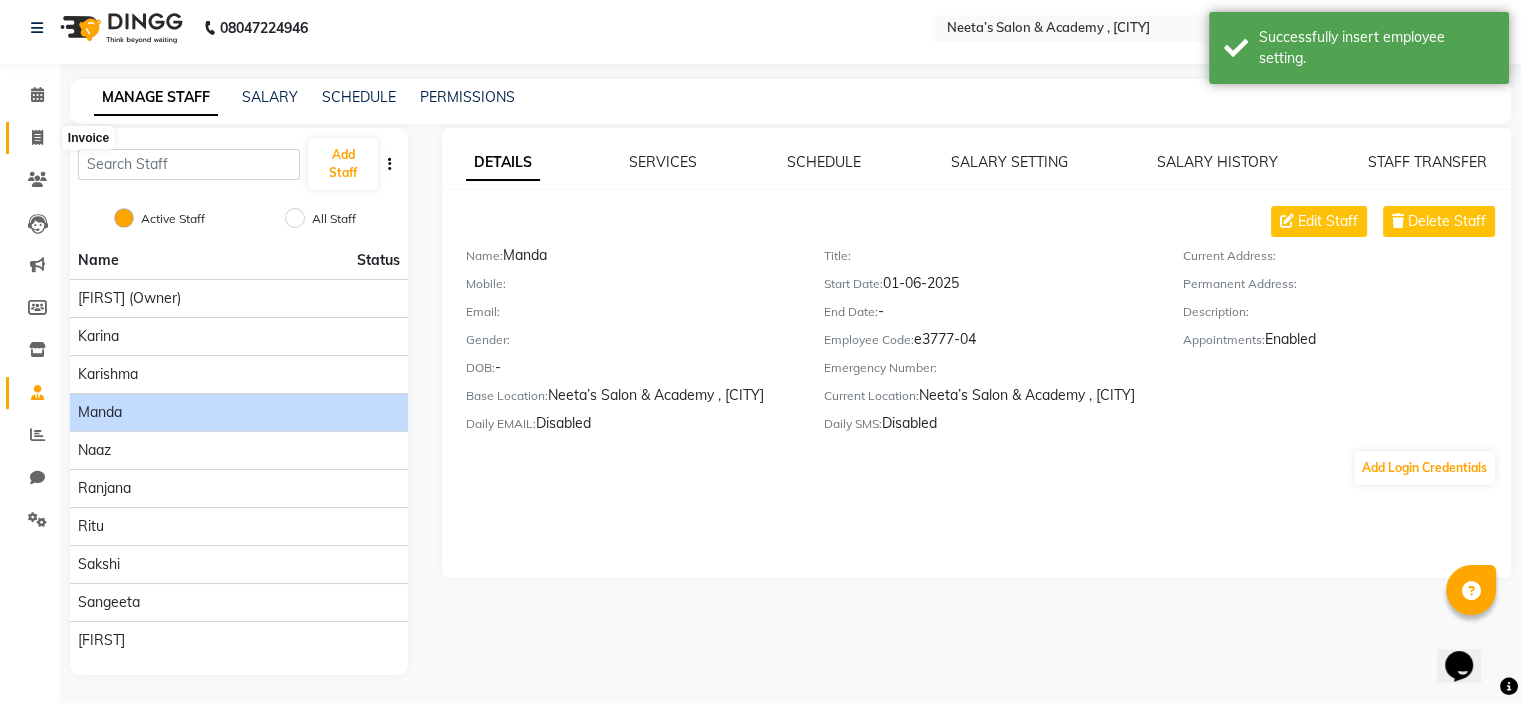click 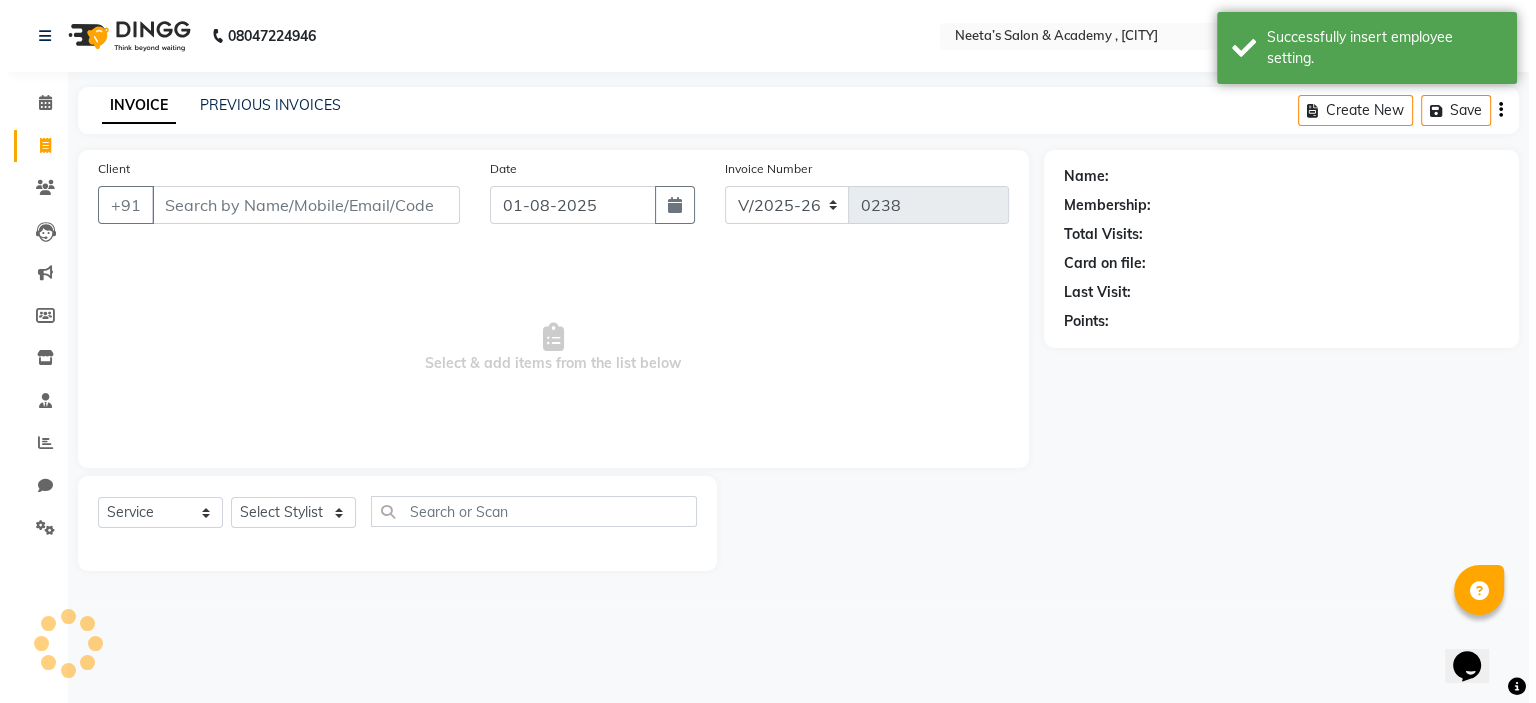 scroll, scrollTop: 0, scrollLeft: 0, axis: both 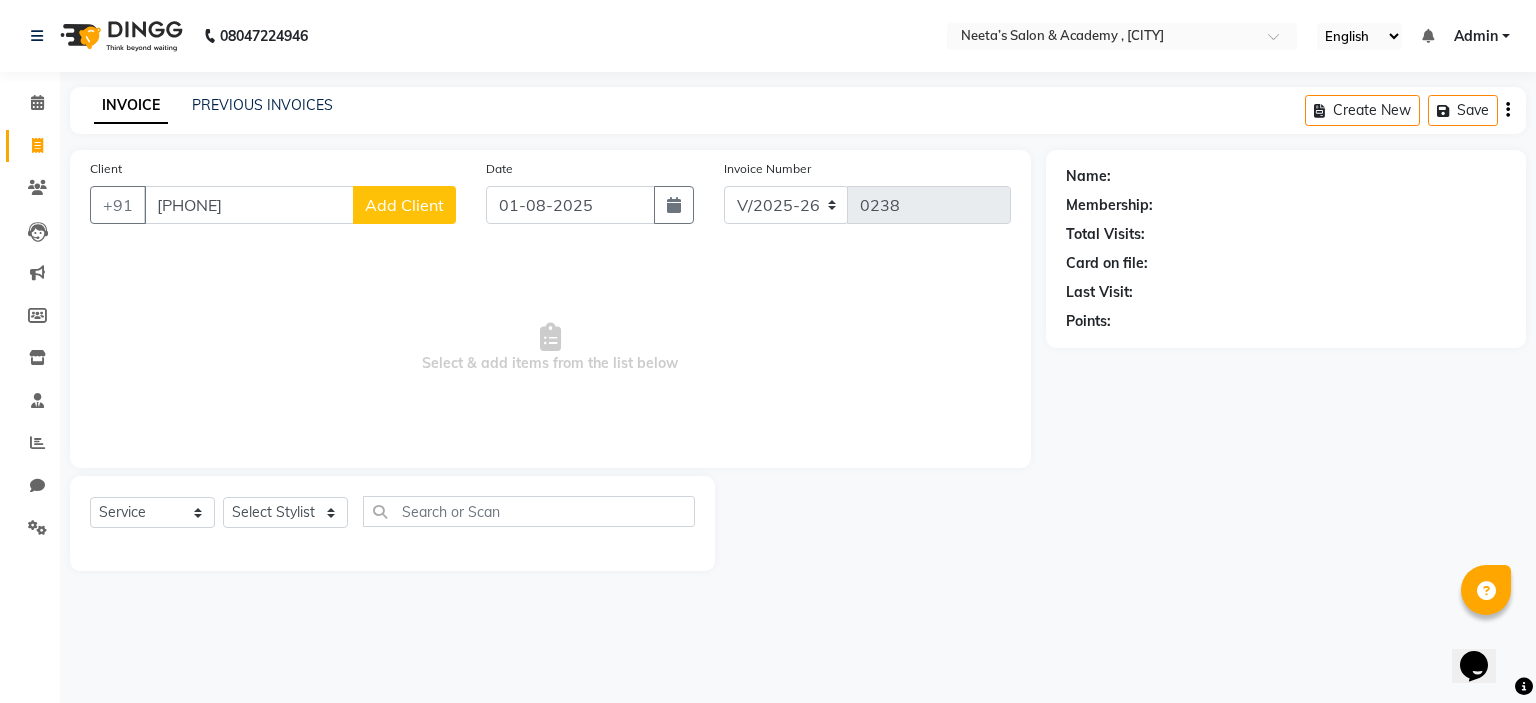 click on "Add Client" 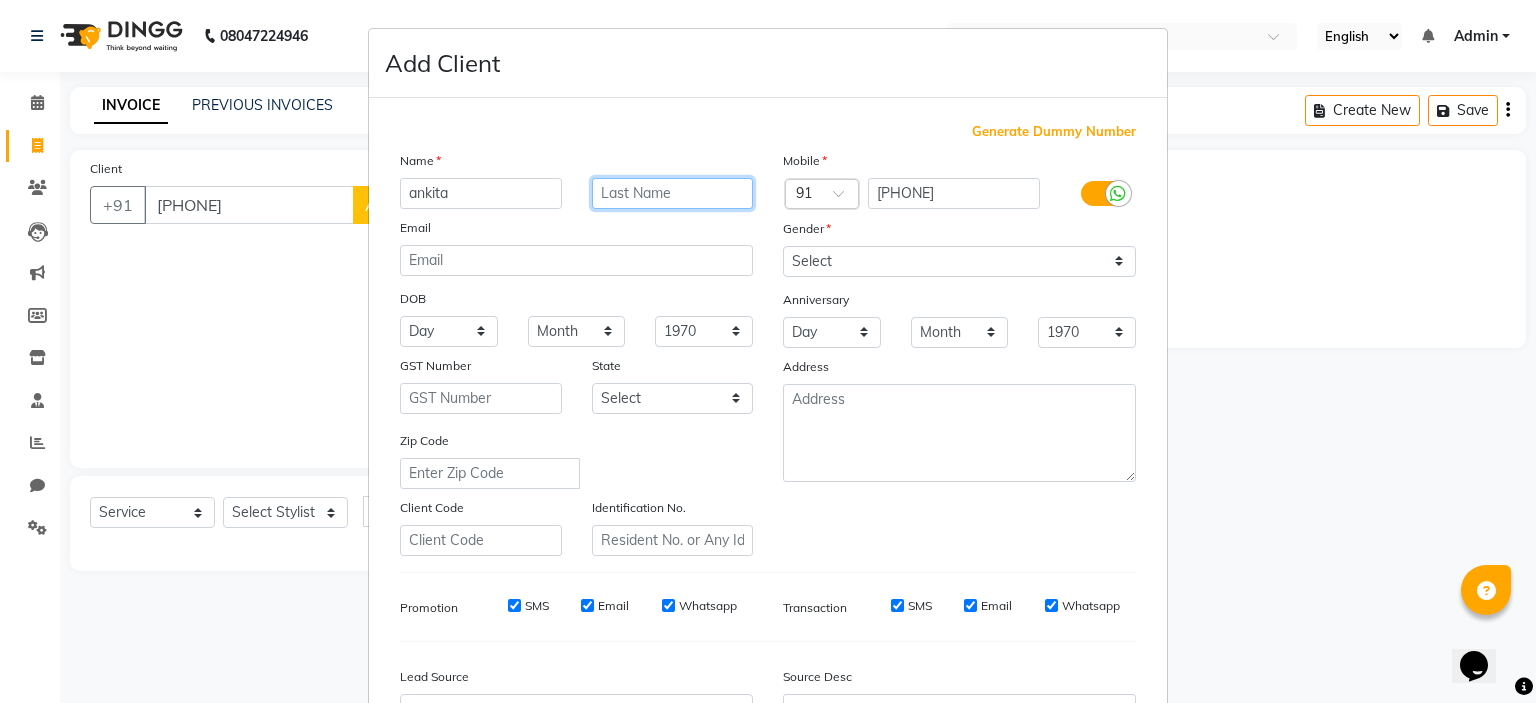 click at bounding box center (673, 193) 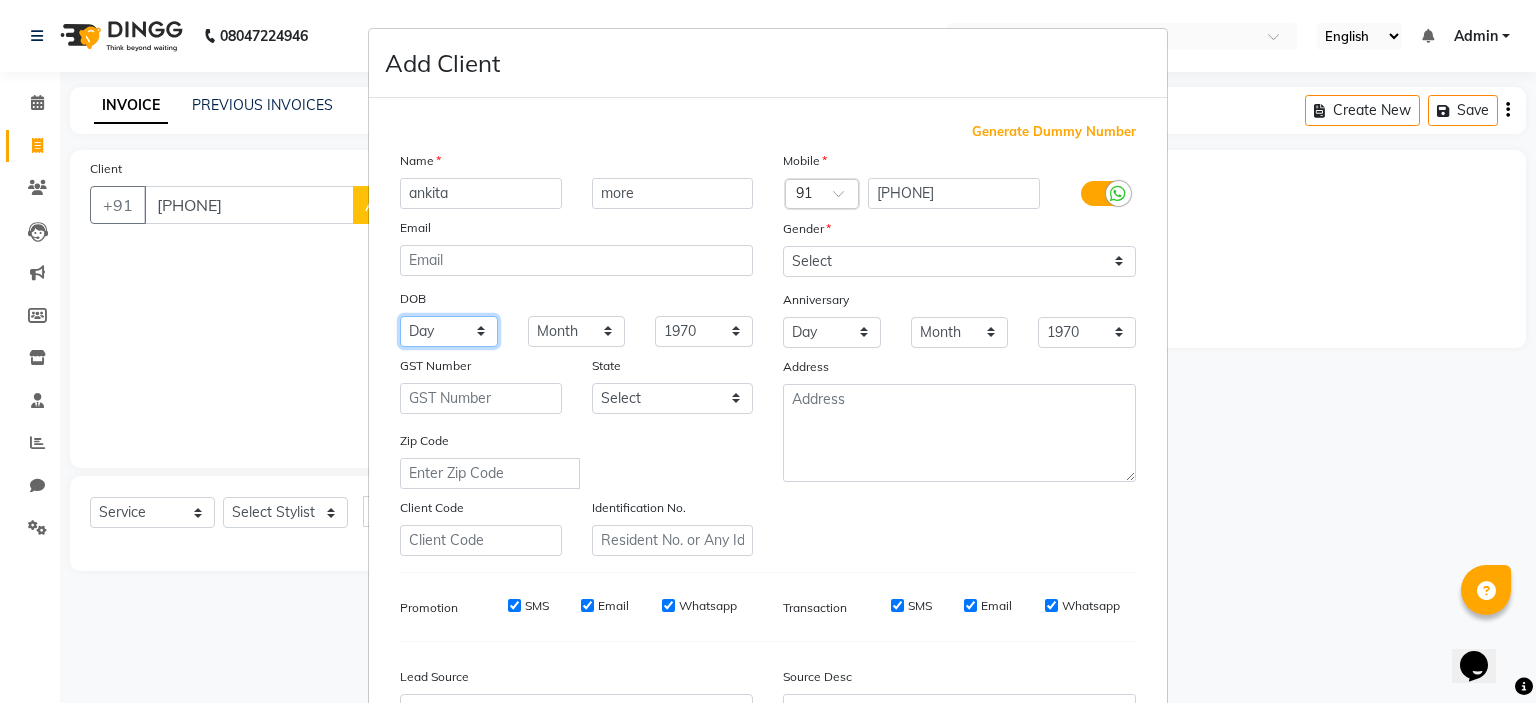 click on "Day 01 02 03 04 05 06 07 08 09 10 11 12 13 14 15 16 17 18 19 20 21 22 23 24 25 26 27 28 29 30 31" at bounding box center (449, 331) 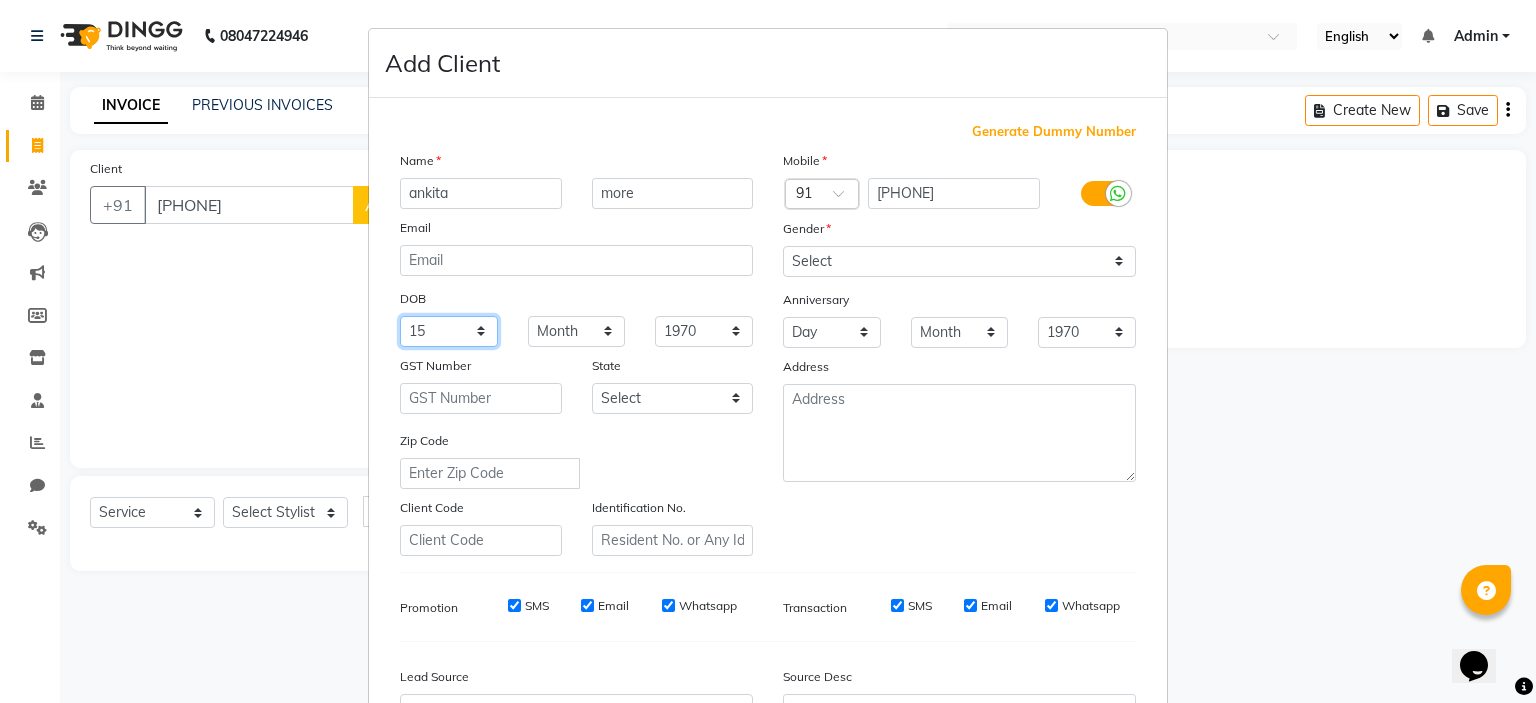 click on "Day 01 02 03 04 05 06 07 08 09 10 11 12 13 14 15 16 17 18 19 20 21 22 23 24 25 26 27 28 29 30 31" at bounding box center (449, 331) 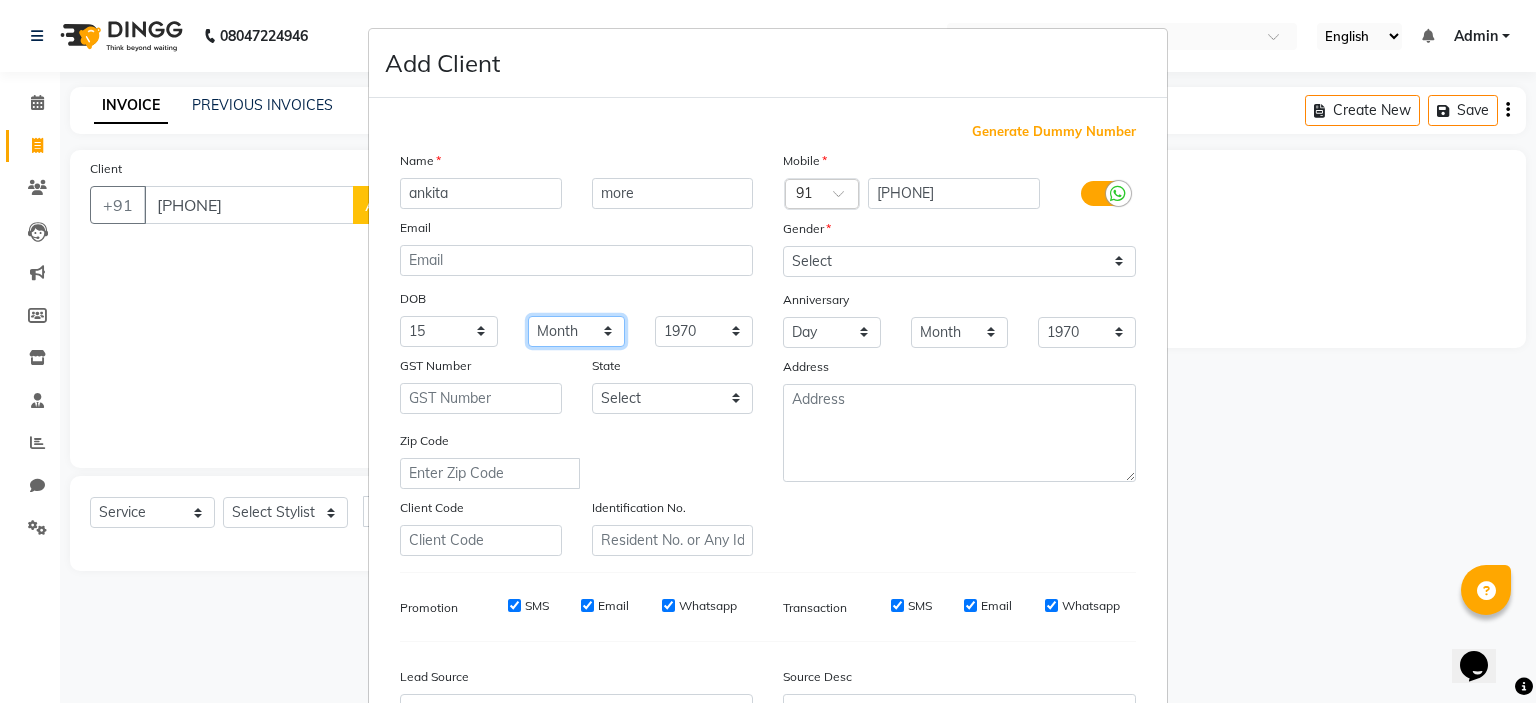 click on "Month January February March April May June July August September October November December" at bounding box center [577, 331] 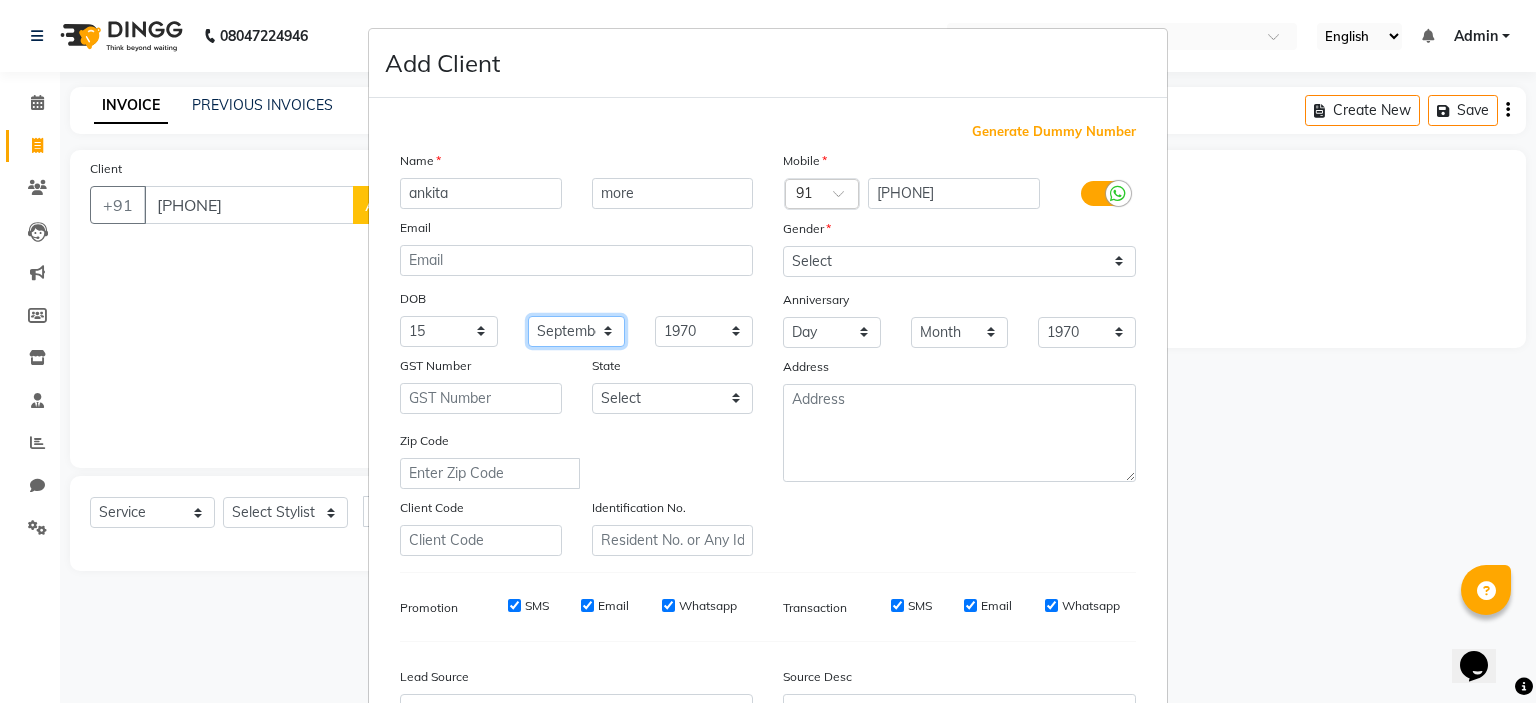 click on "Month January February March April May June July August September October November December" at bounding box center [577, 331] 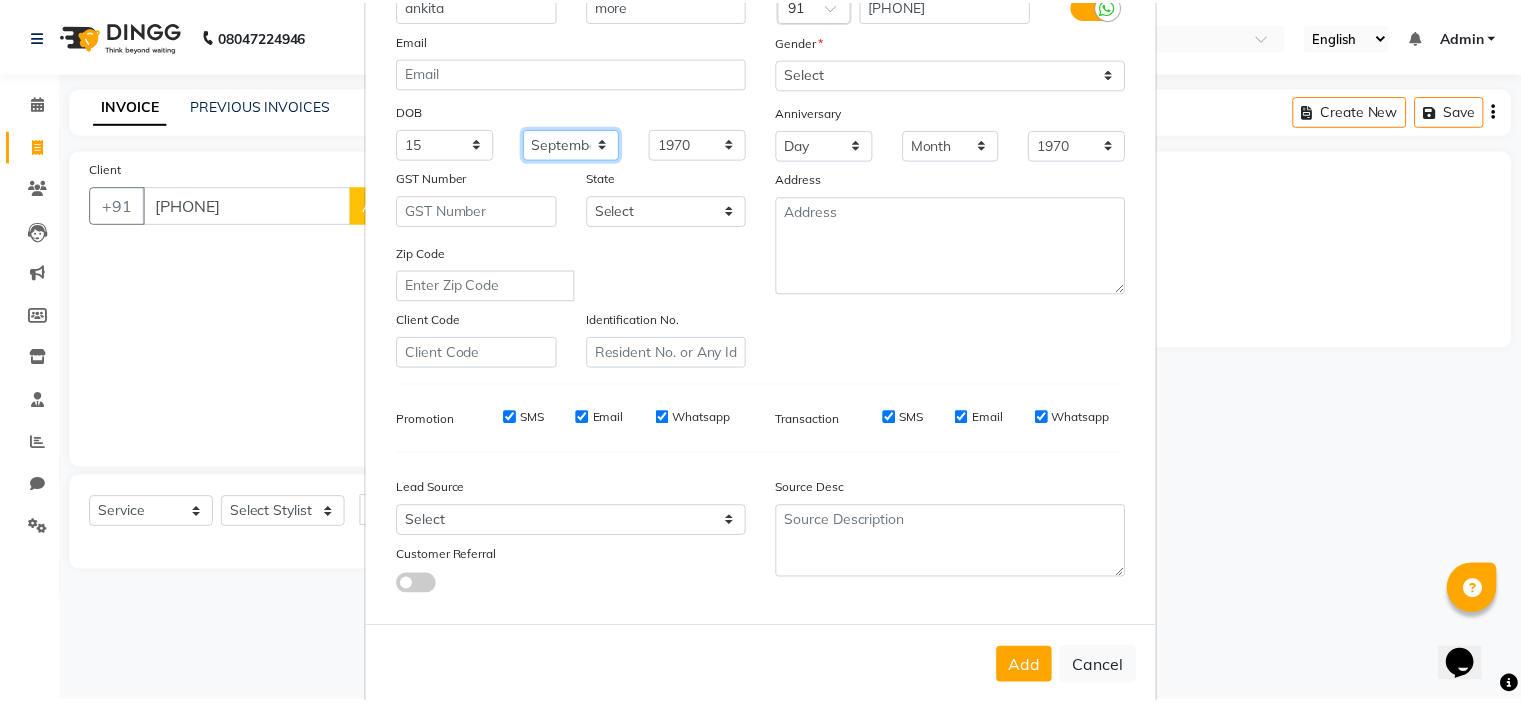 scroll, scrollTop: 229, scrollLeft: 0, axis: vertical 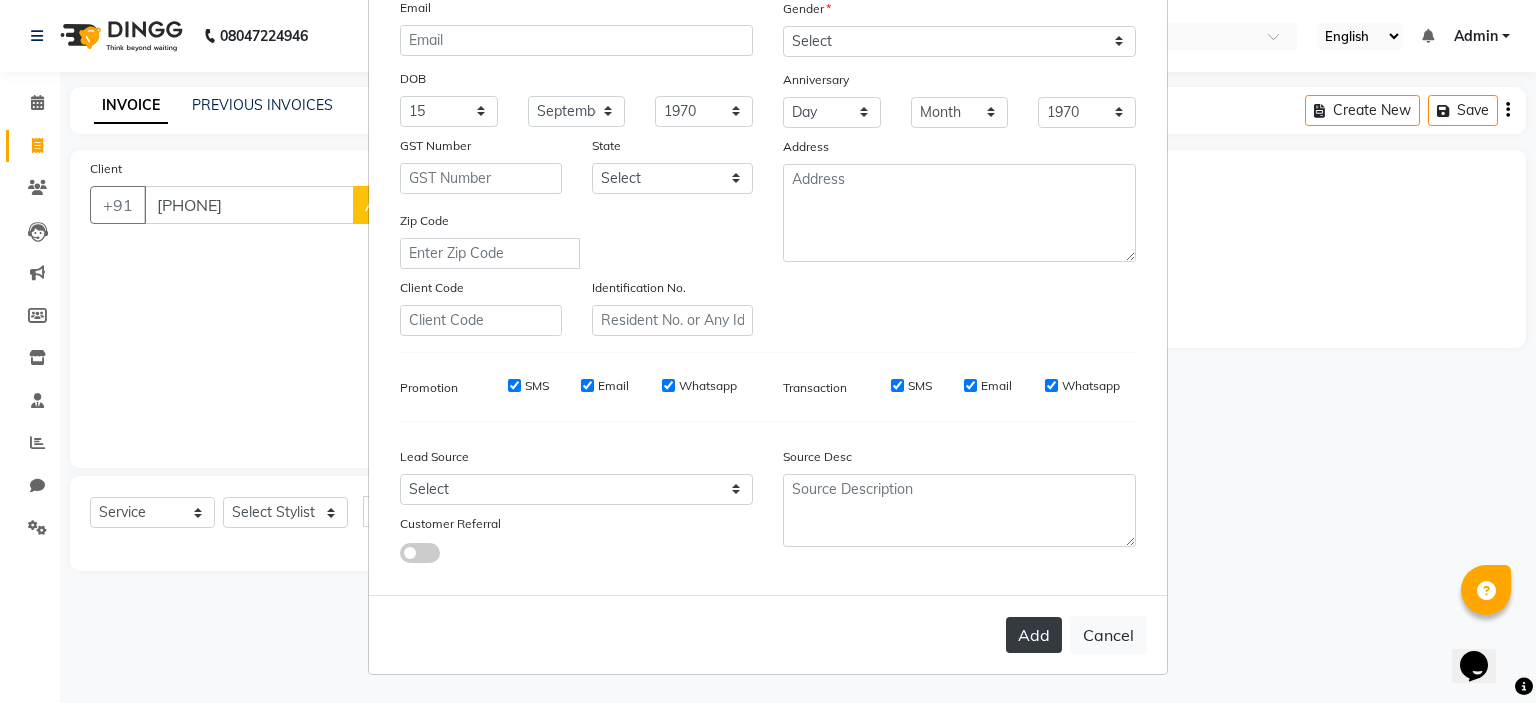 click on "Add" at bounding box center (1034, 635) 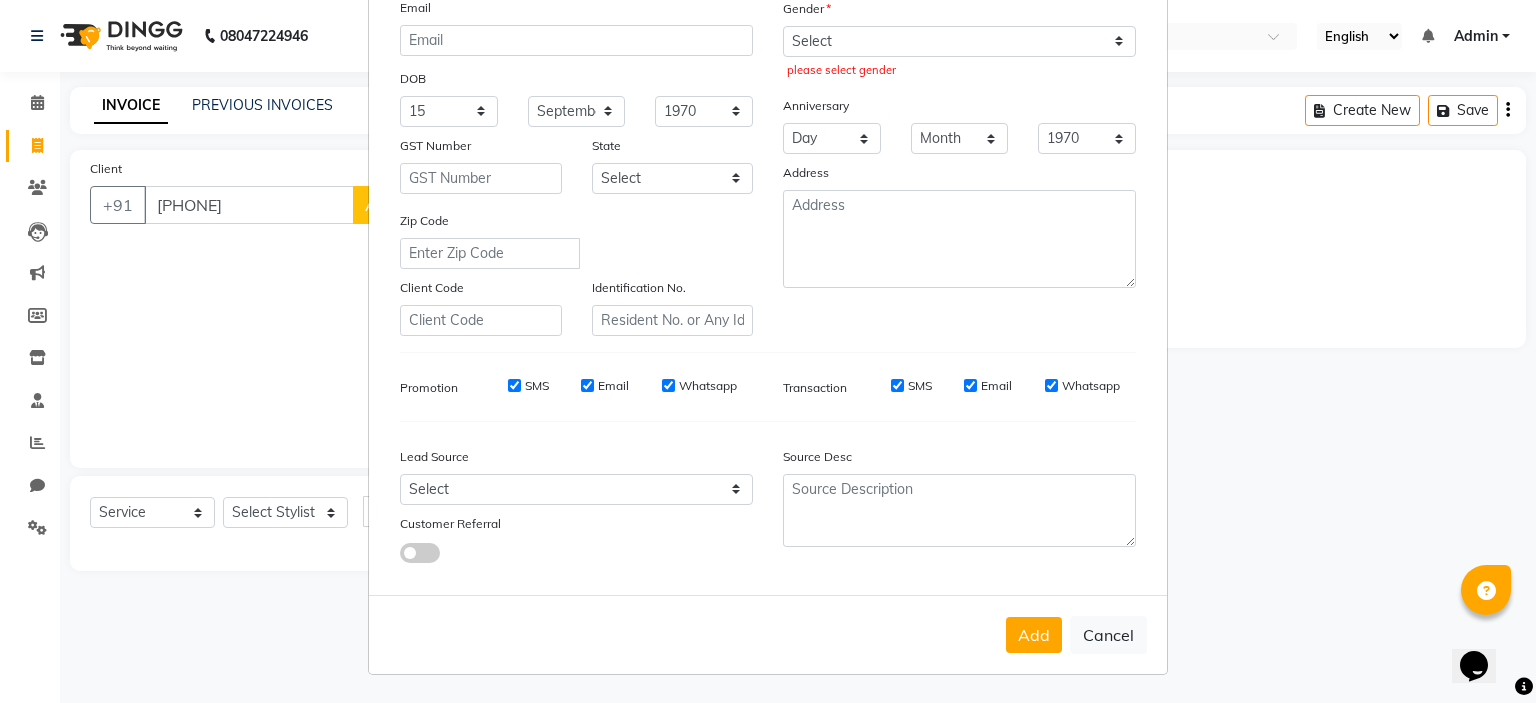 click on "Gender" at bounding box center (959, 12) 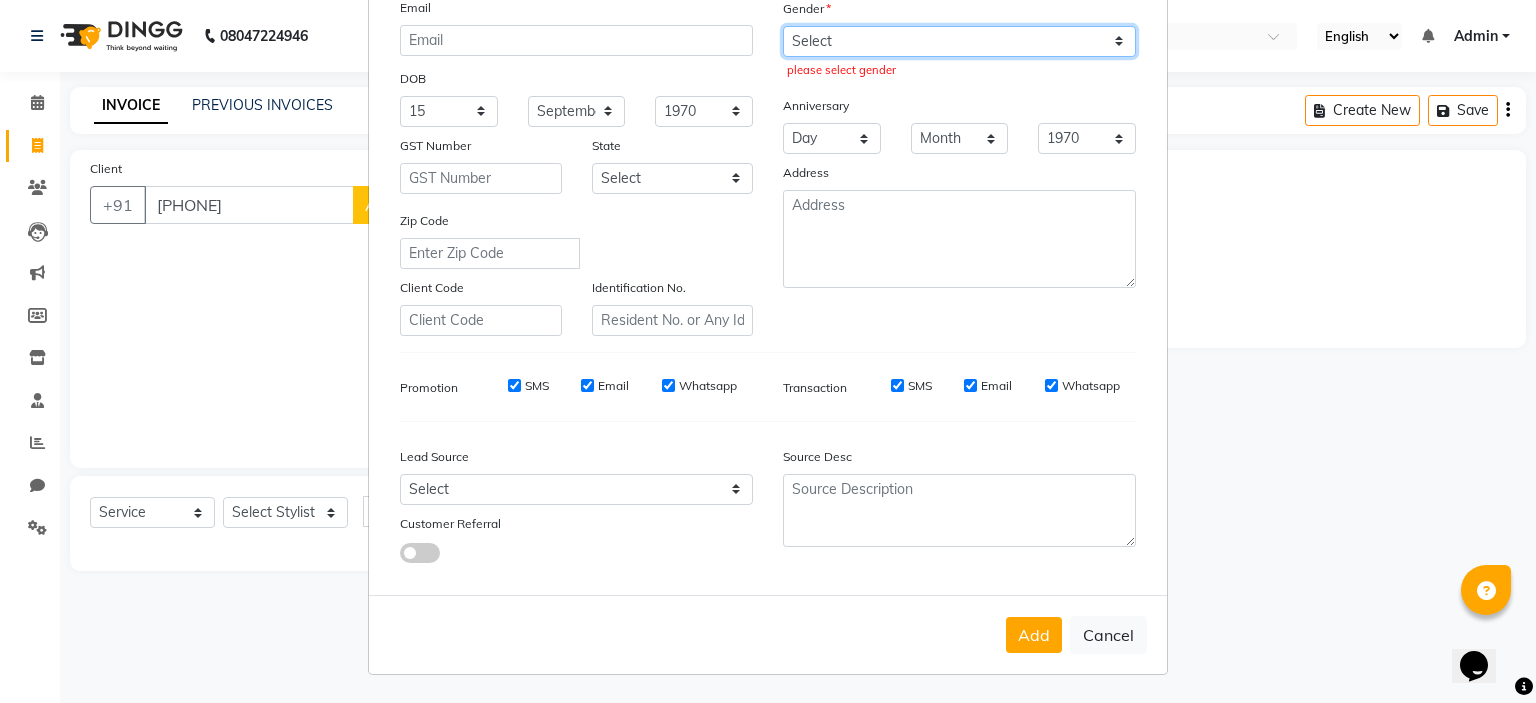 click on "Select Male Female Other Prefer Not To Say" at bounding box center (959, 41) 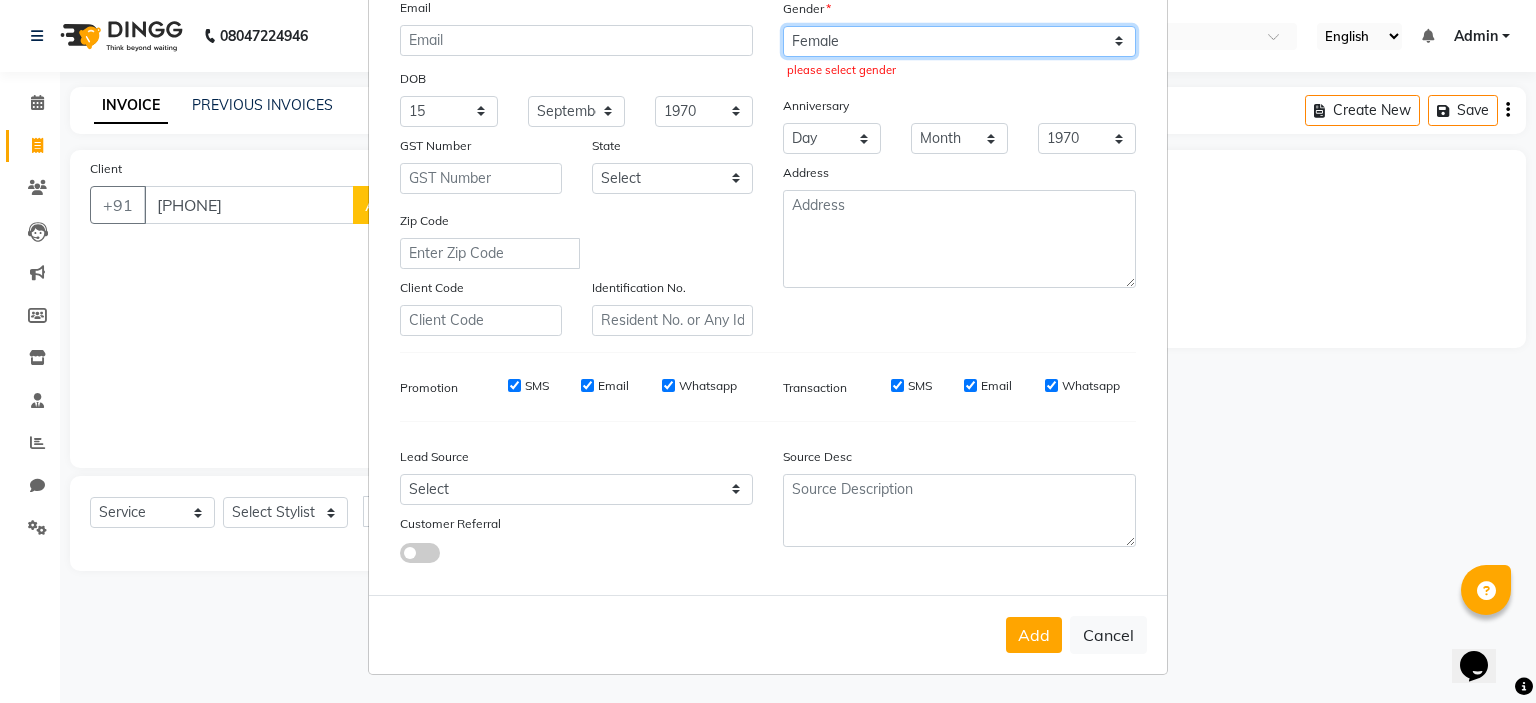 click on "Select Male Female Other Prefer Not To Say" at bounding box center (959, 41) 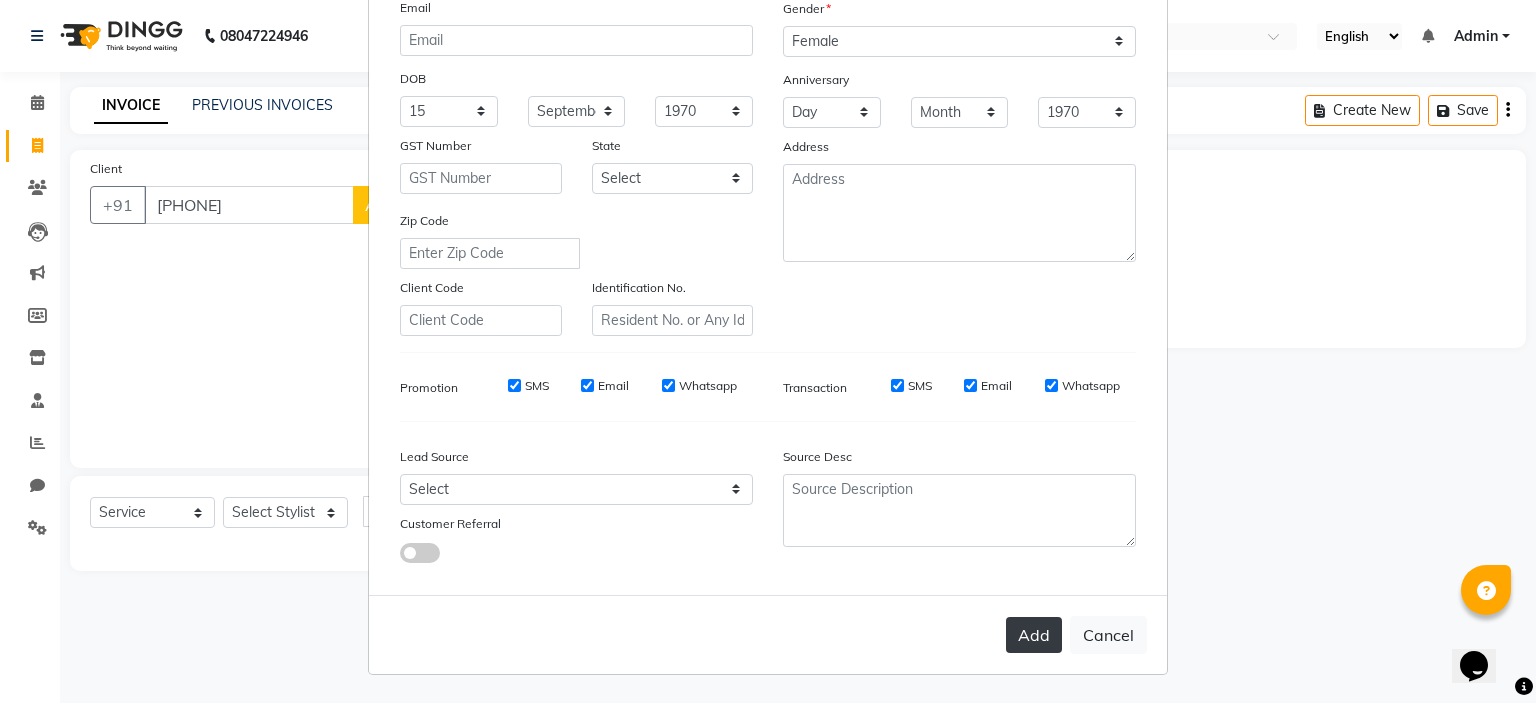 click on "Add" at bounding box center [1034, 635] 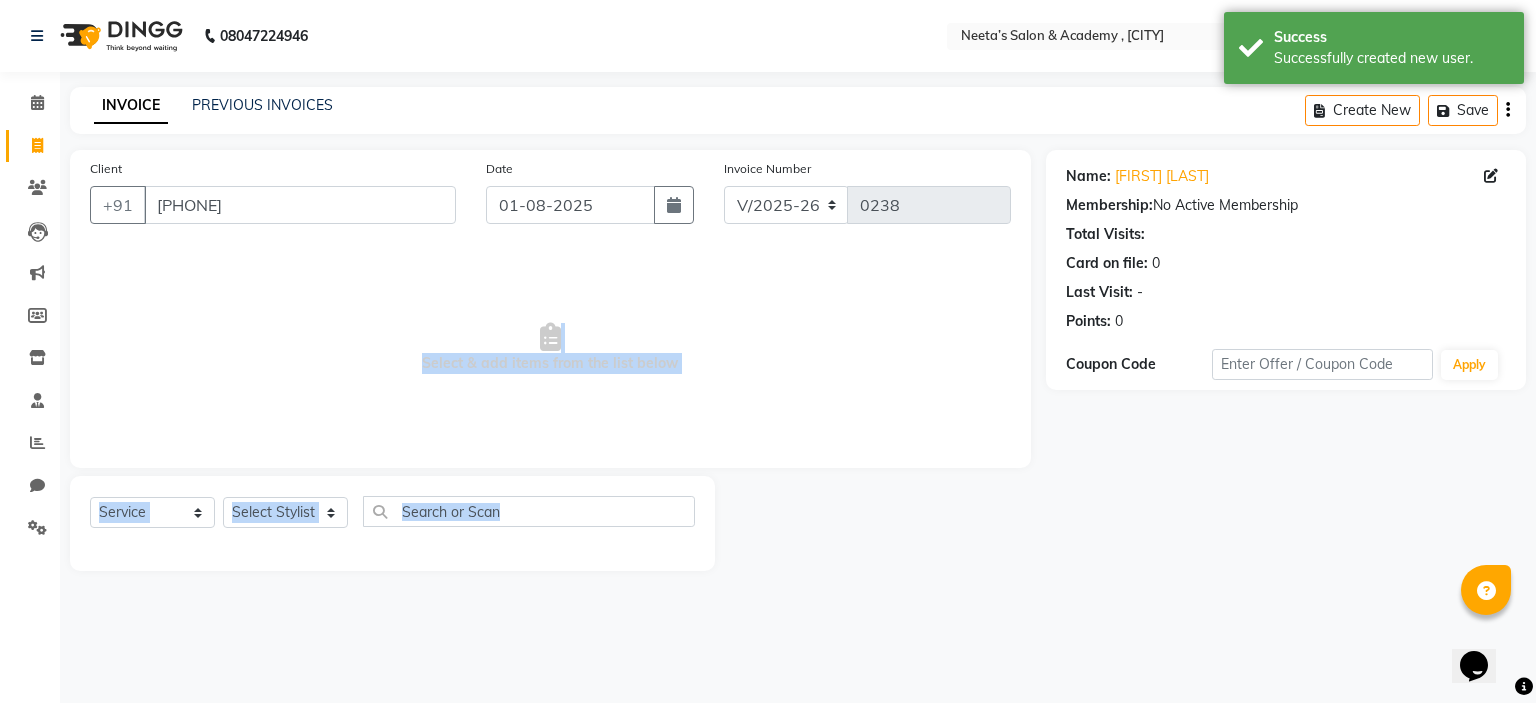 drag, startPoint x: 1017, startPoint y: 623, endPoint x: 418, endPoint y: 461, distance: 620.51996 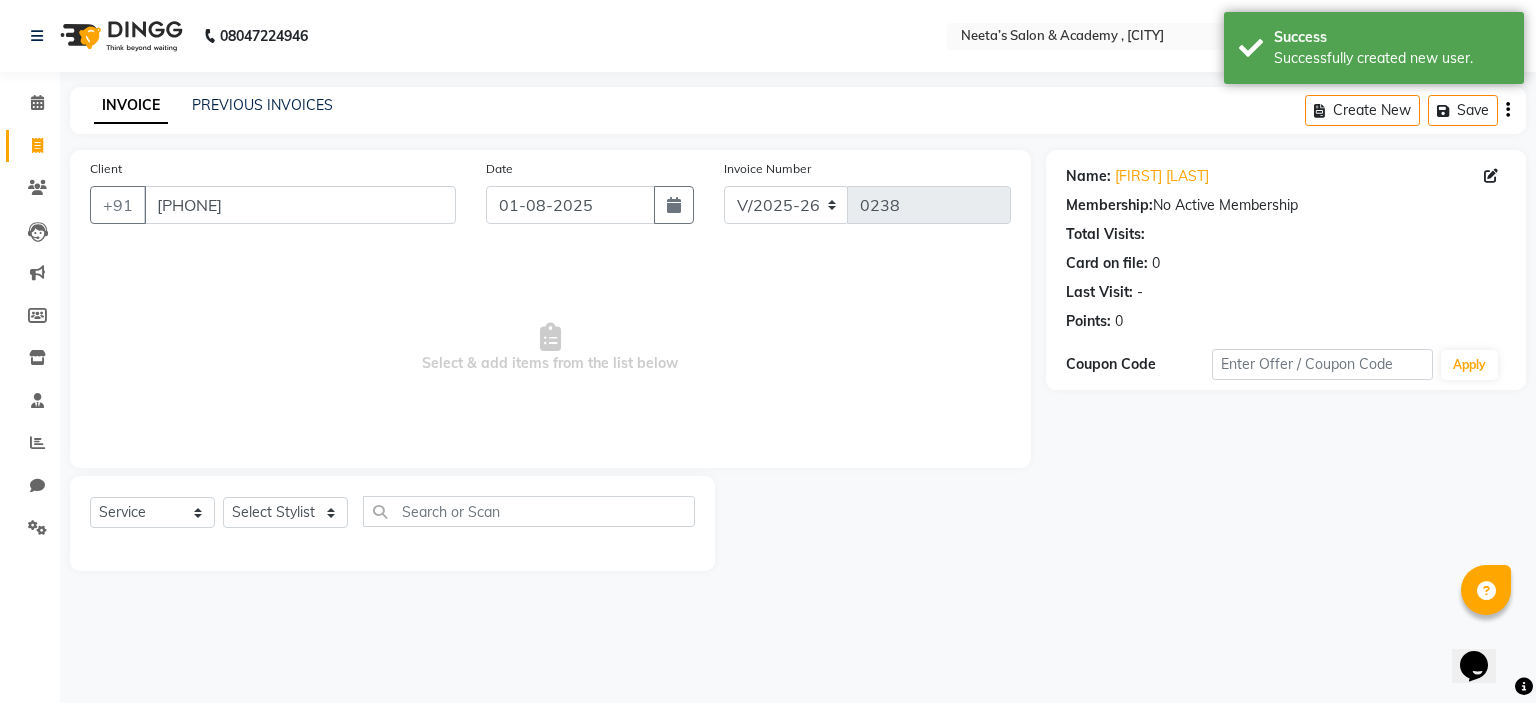 click on "Client +91 [PHONE] Date [DATE] Invoice Number V/2025 V/2025-26 0238 Select & add items from the list below" 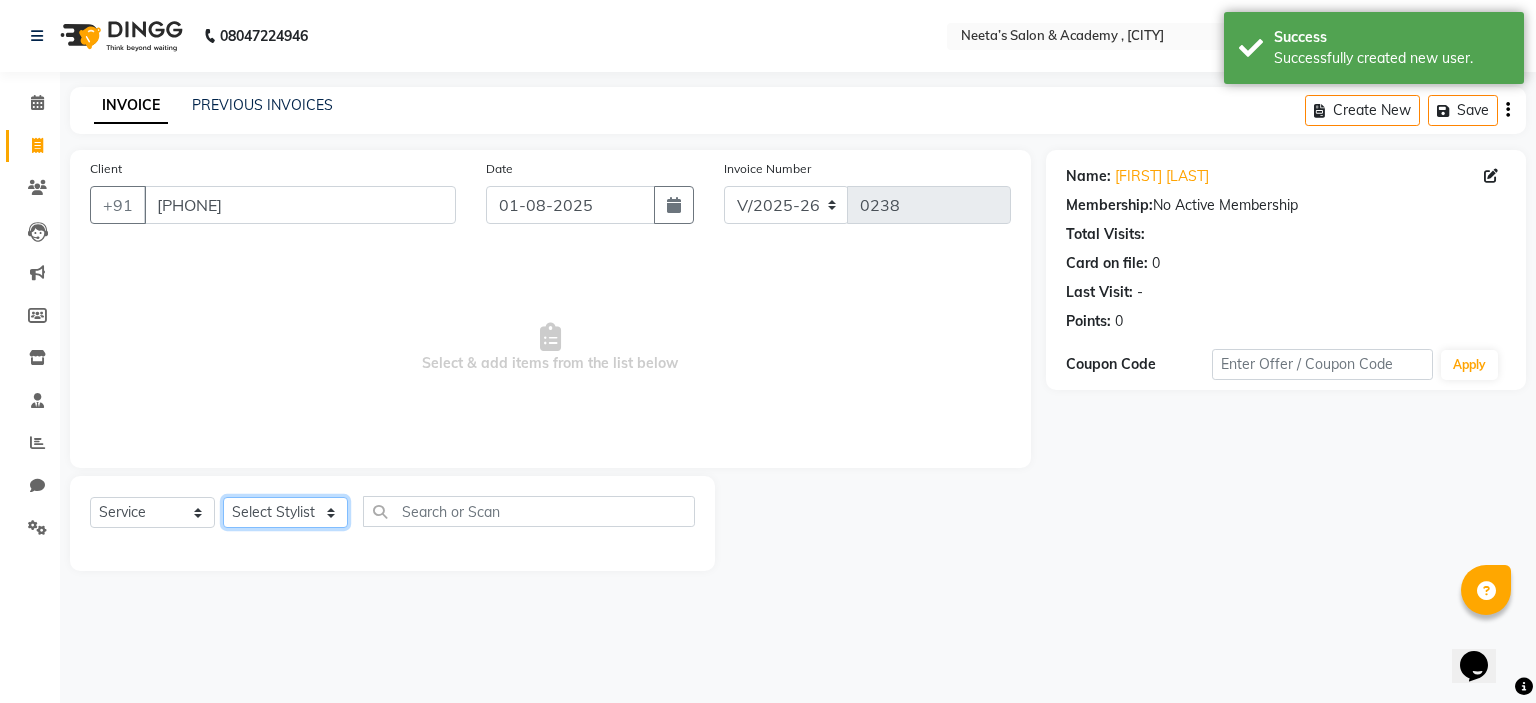 click on "Select Stylist  [FIRST] (Owner) [FIRST] [FIRST] [FIRST] [FIRST] [FIRST] [FIRST] [FIRST] [FIRST] [FIRST]" 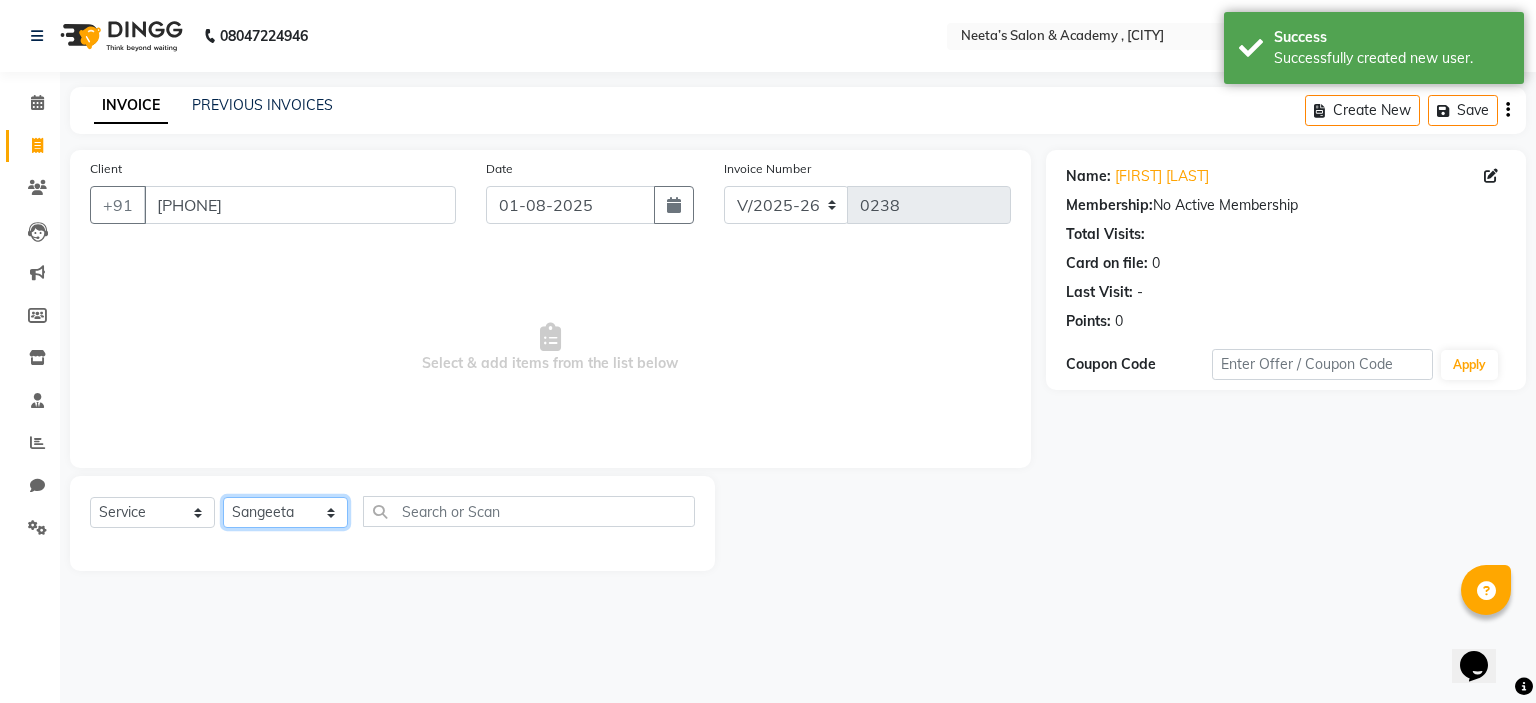 click on "Select Stylist  [FIRST] (Owner) [FIRST] [FIRST] [FIRST] [FIRST] [FIRST] [FIRST] [FIRST] [FIRST] [FIRST]" 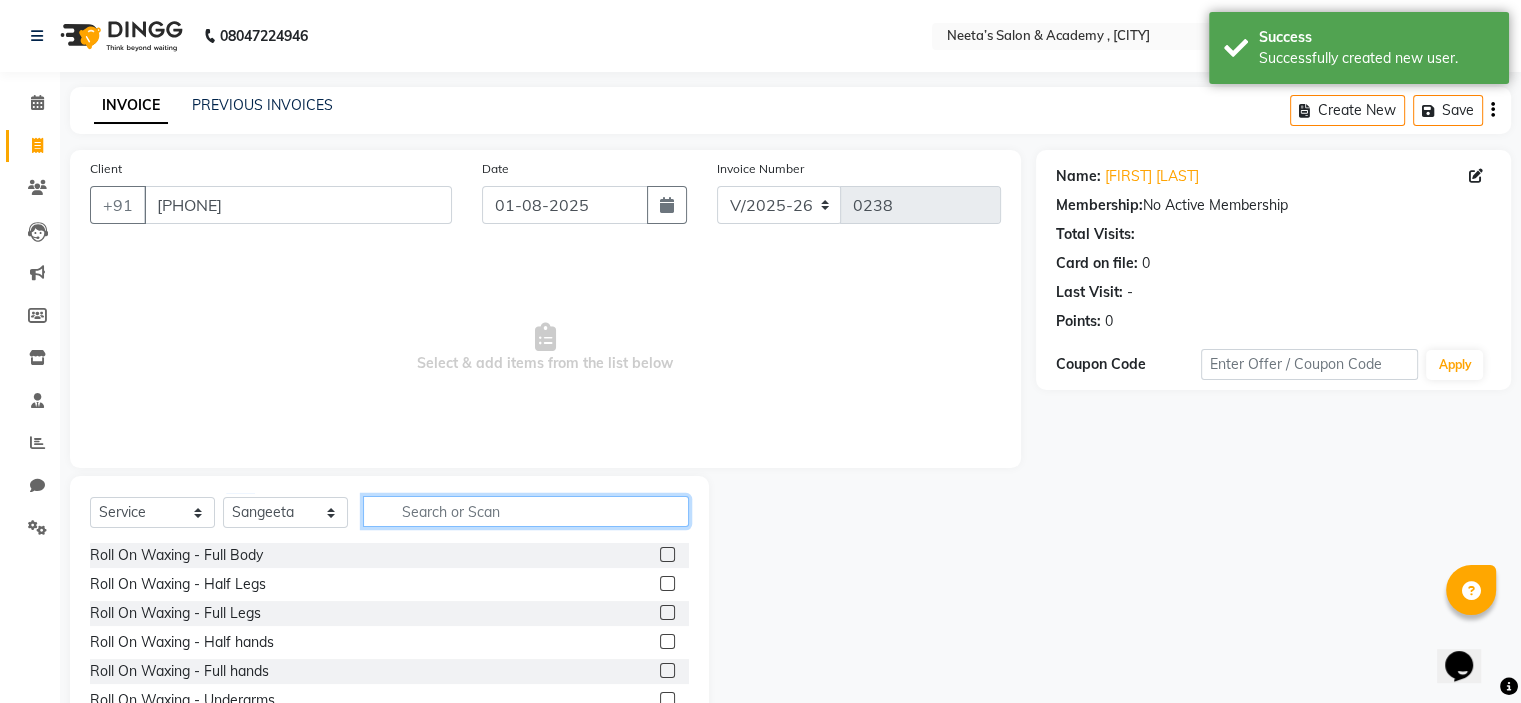 click 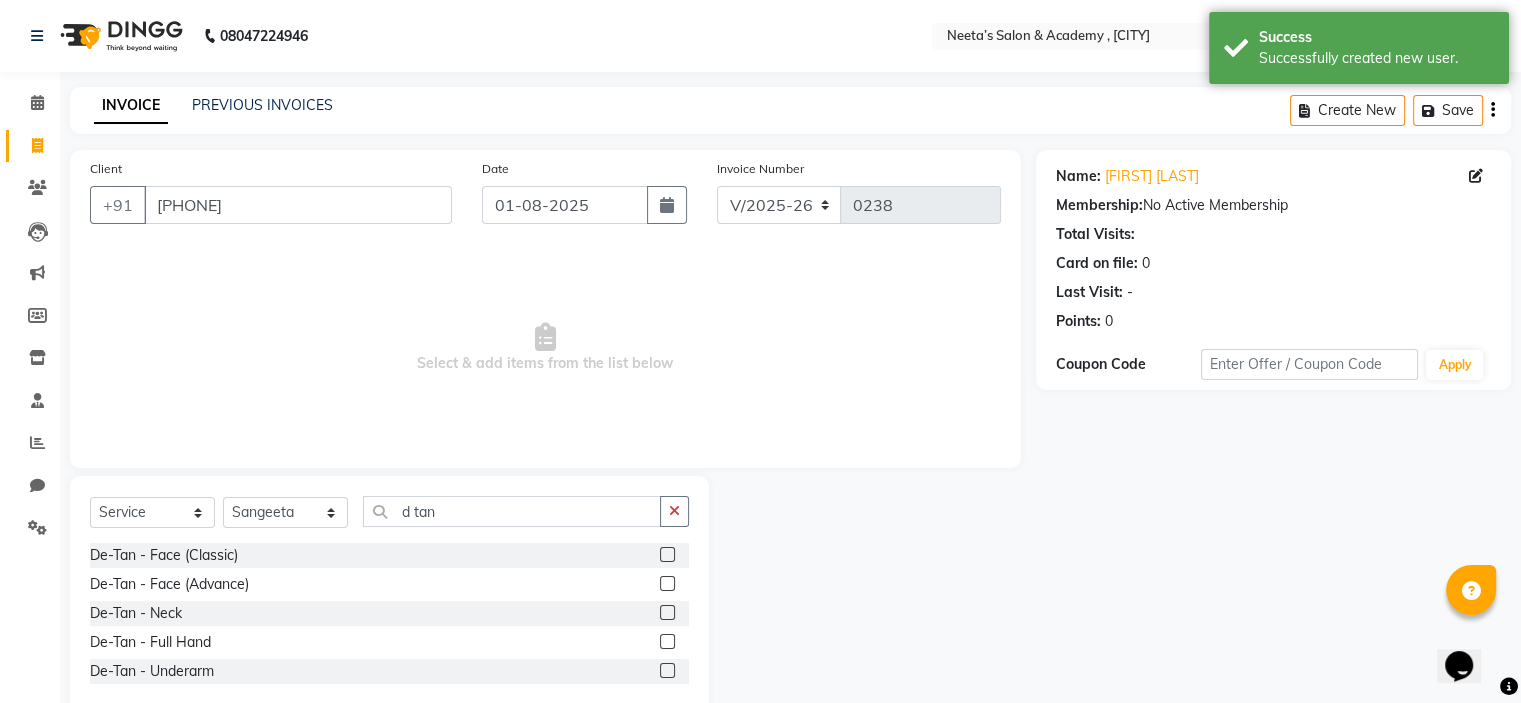 click 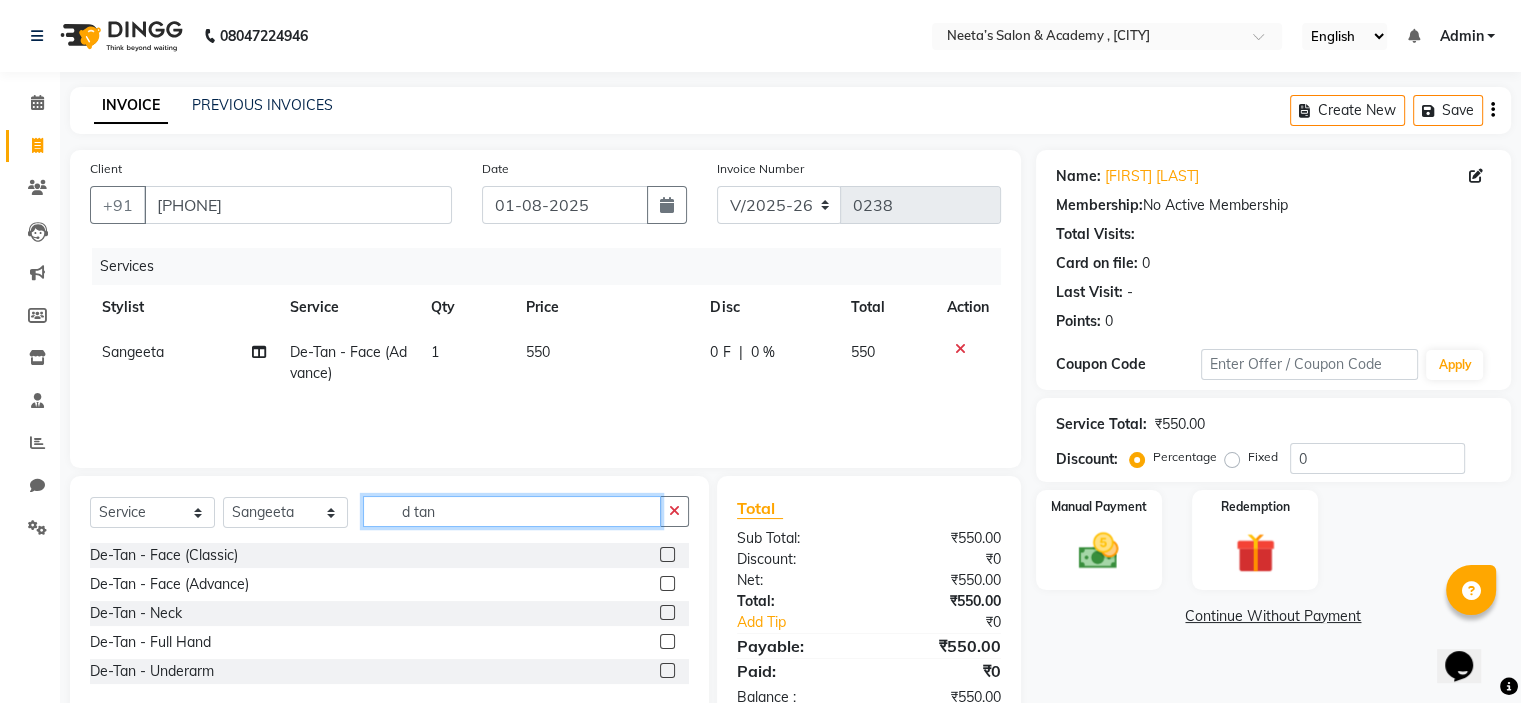 click on "d tan" 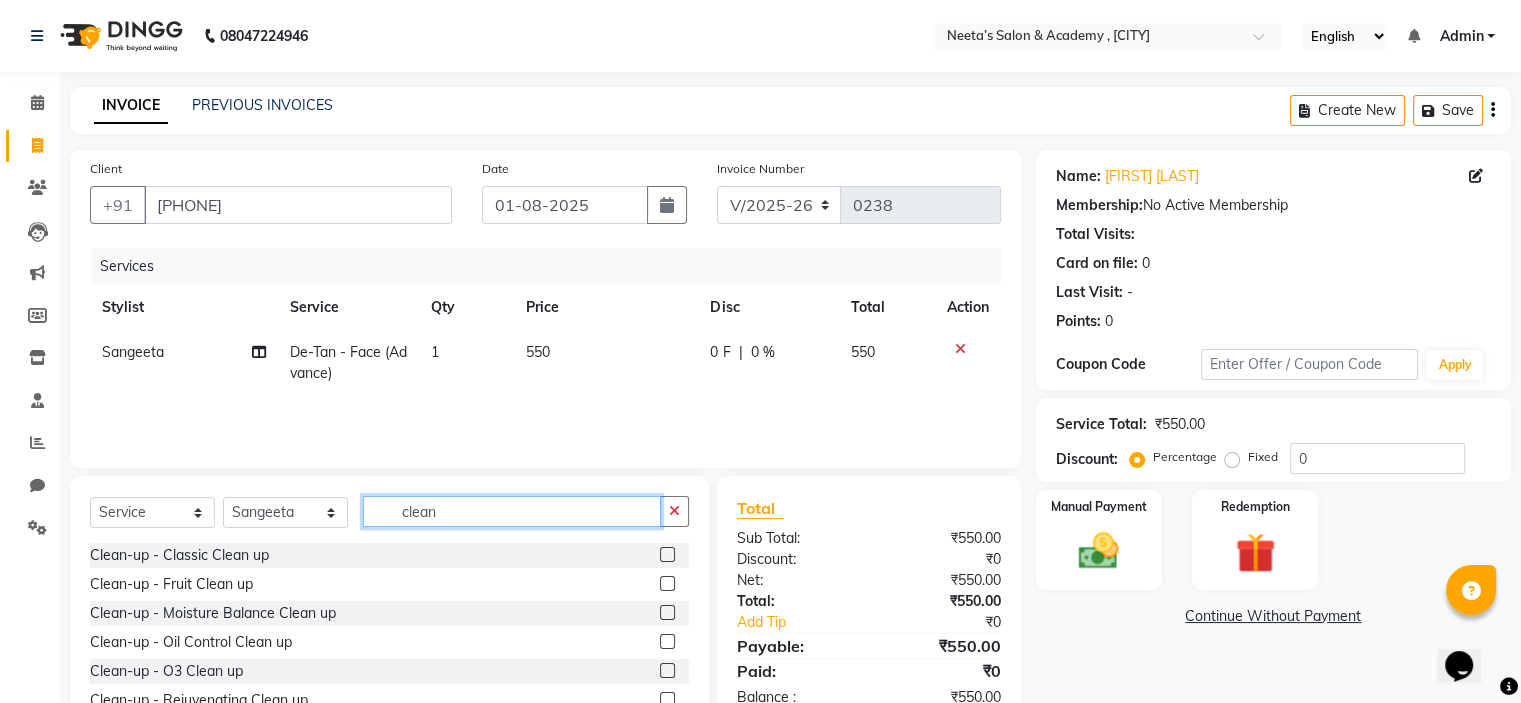 scroll, scrollTop: 3, scrollLeft: 0, axis: vertical 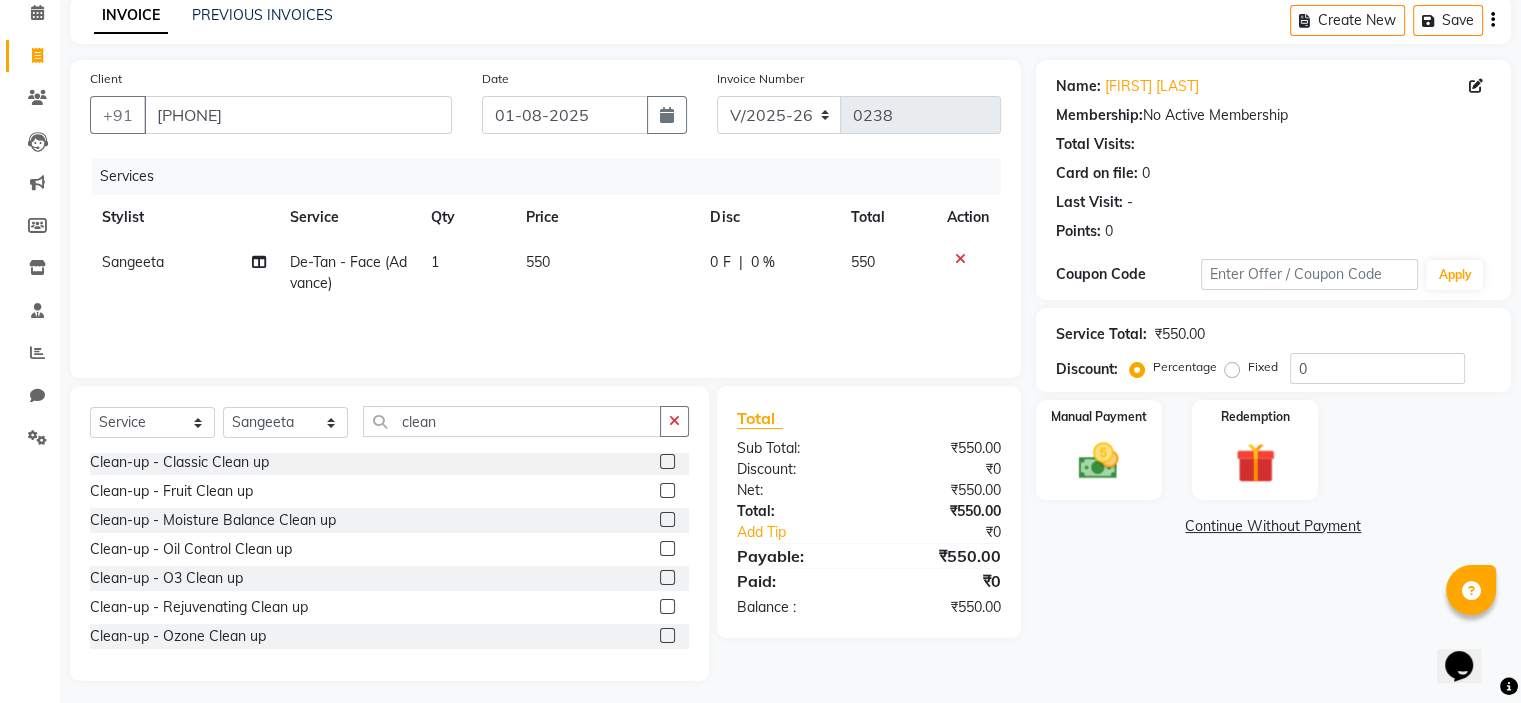 click 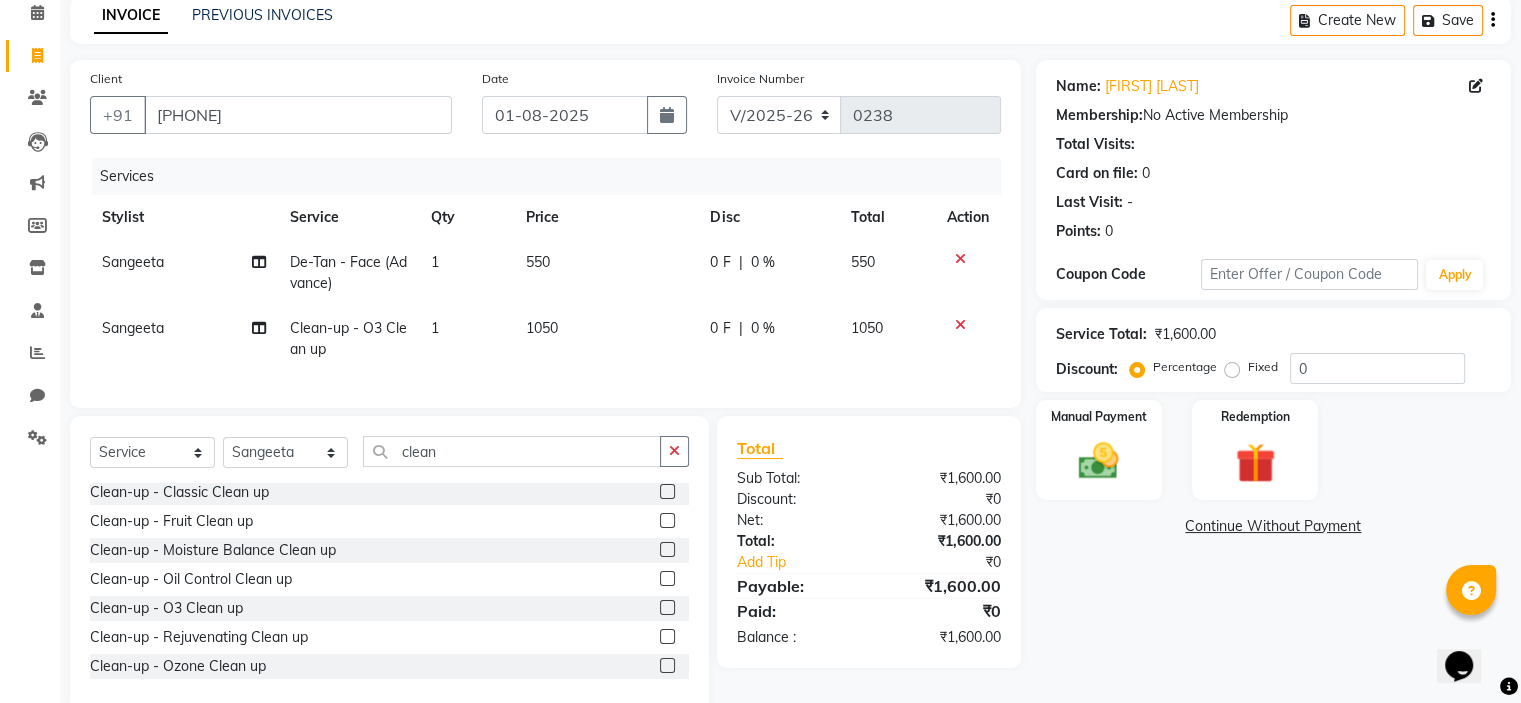 scroll, scrollTop: 115, scrollLeft: 0, axis: vertical 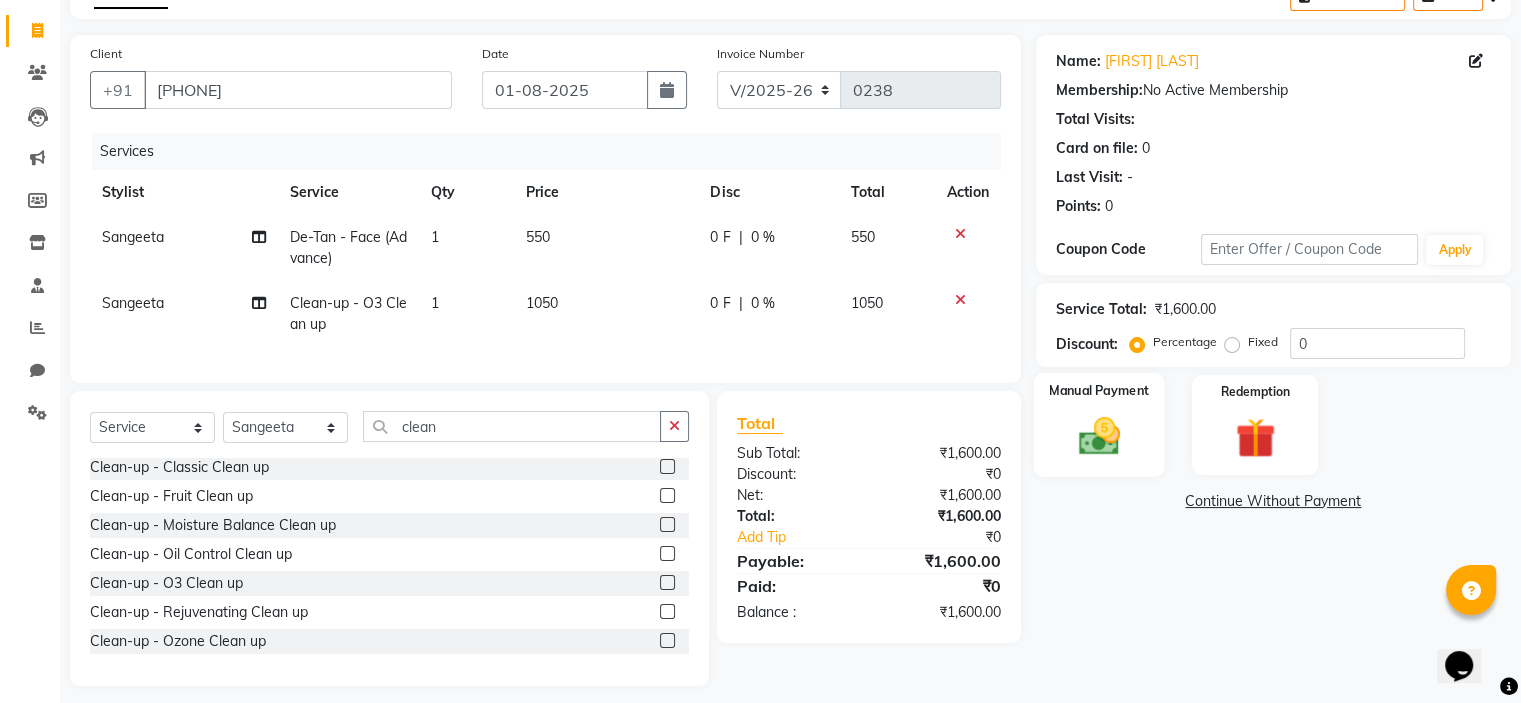 click on "Manual Payment" 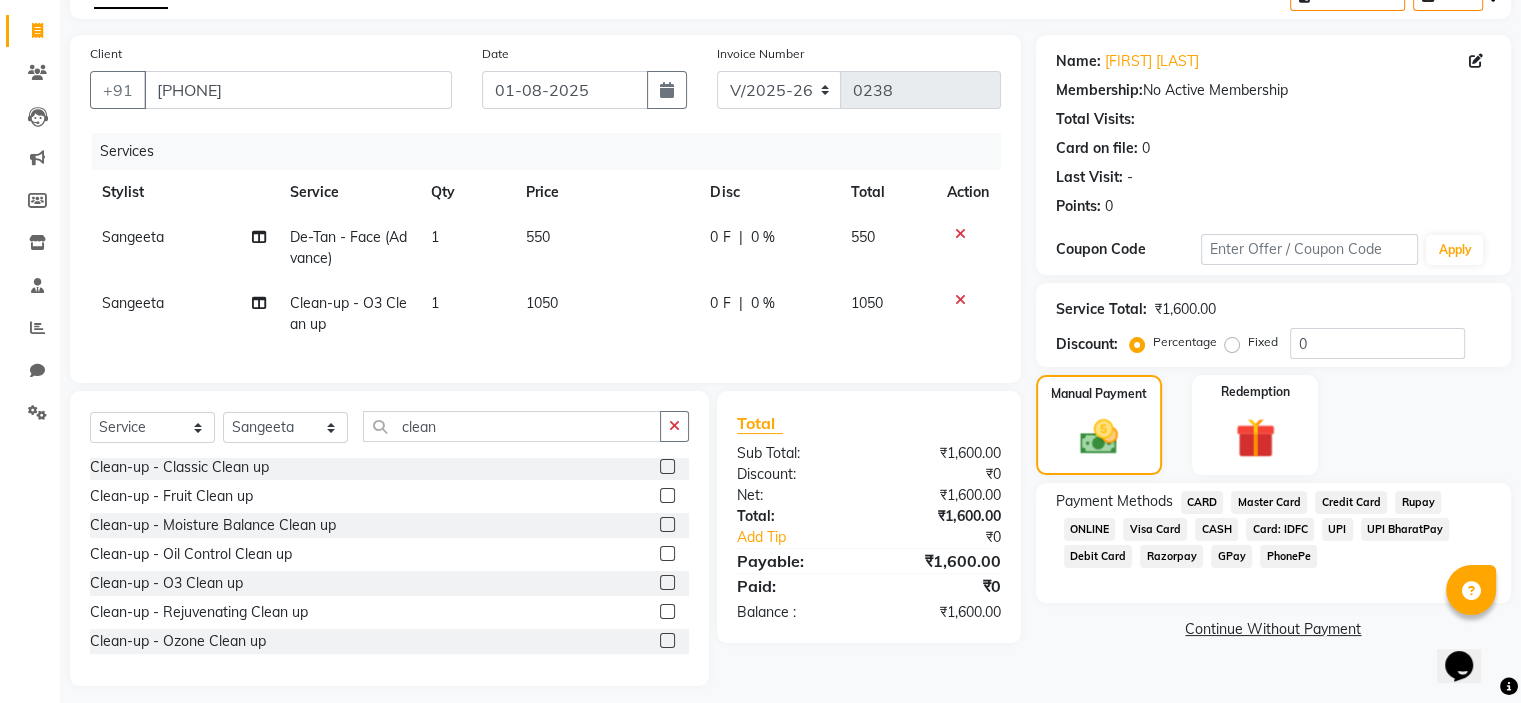click on "GPay" 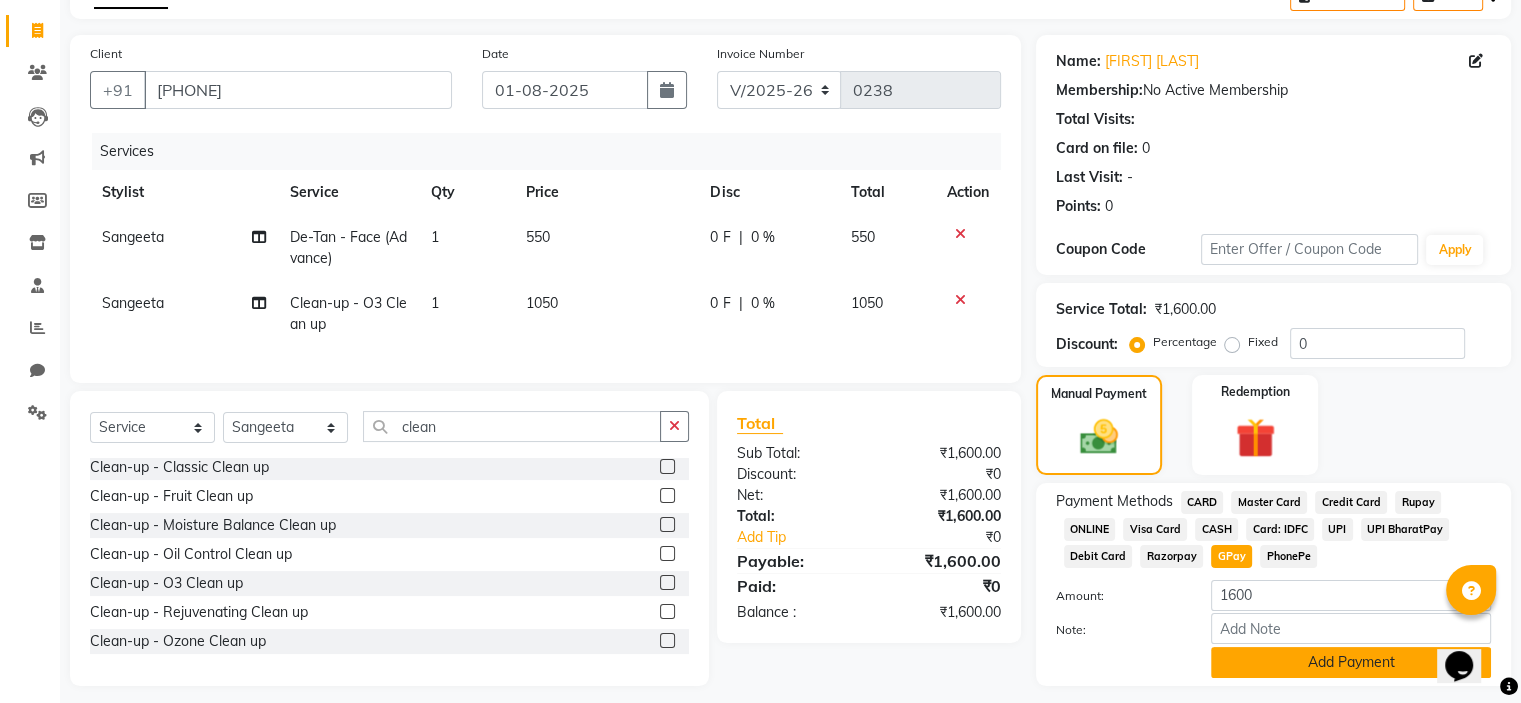 click on "Add Payment" 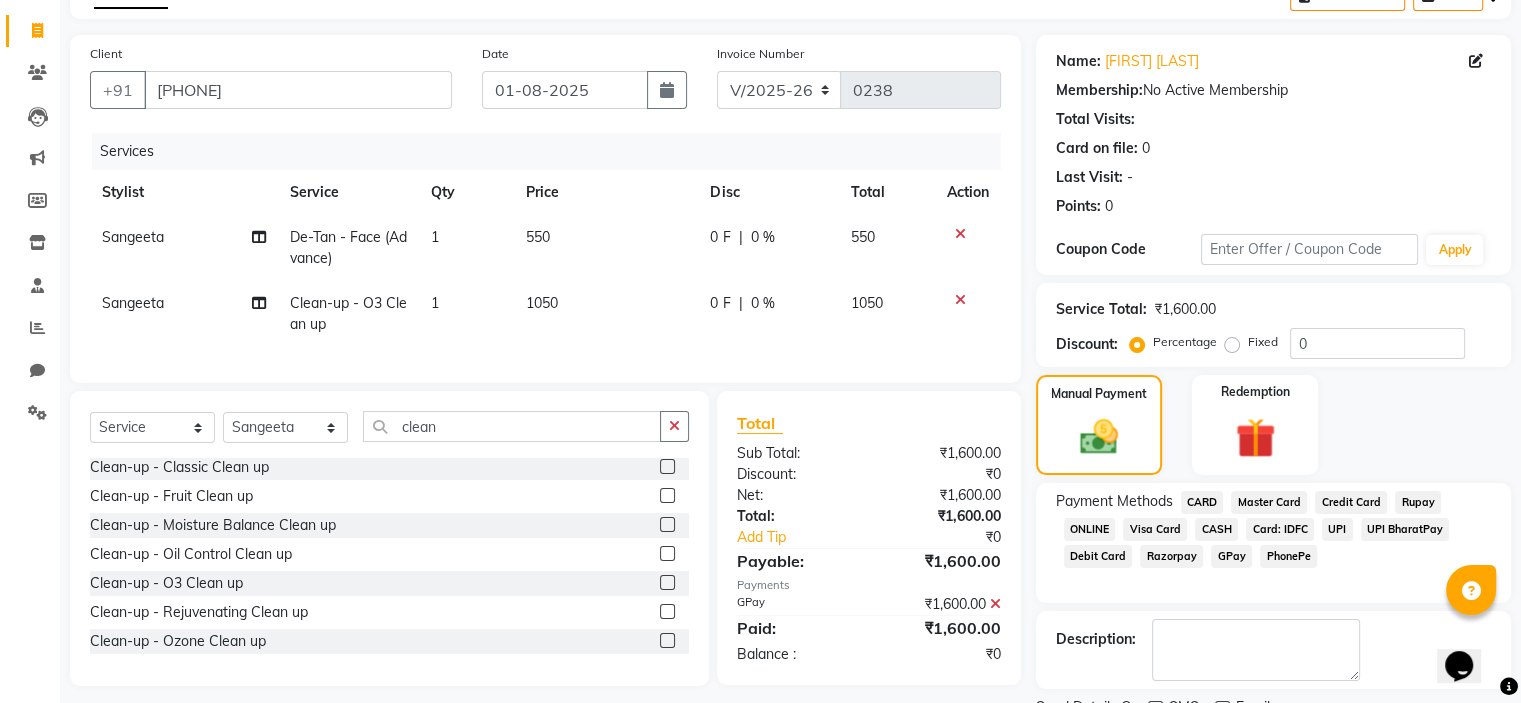 drag, startPoint x: 1151, startPoint y: 466, endPoint x: 1098, endPoint y: 583, distance: 128.44453 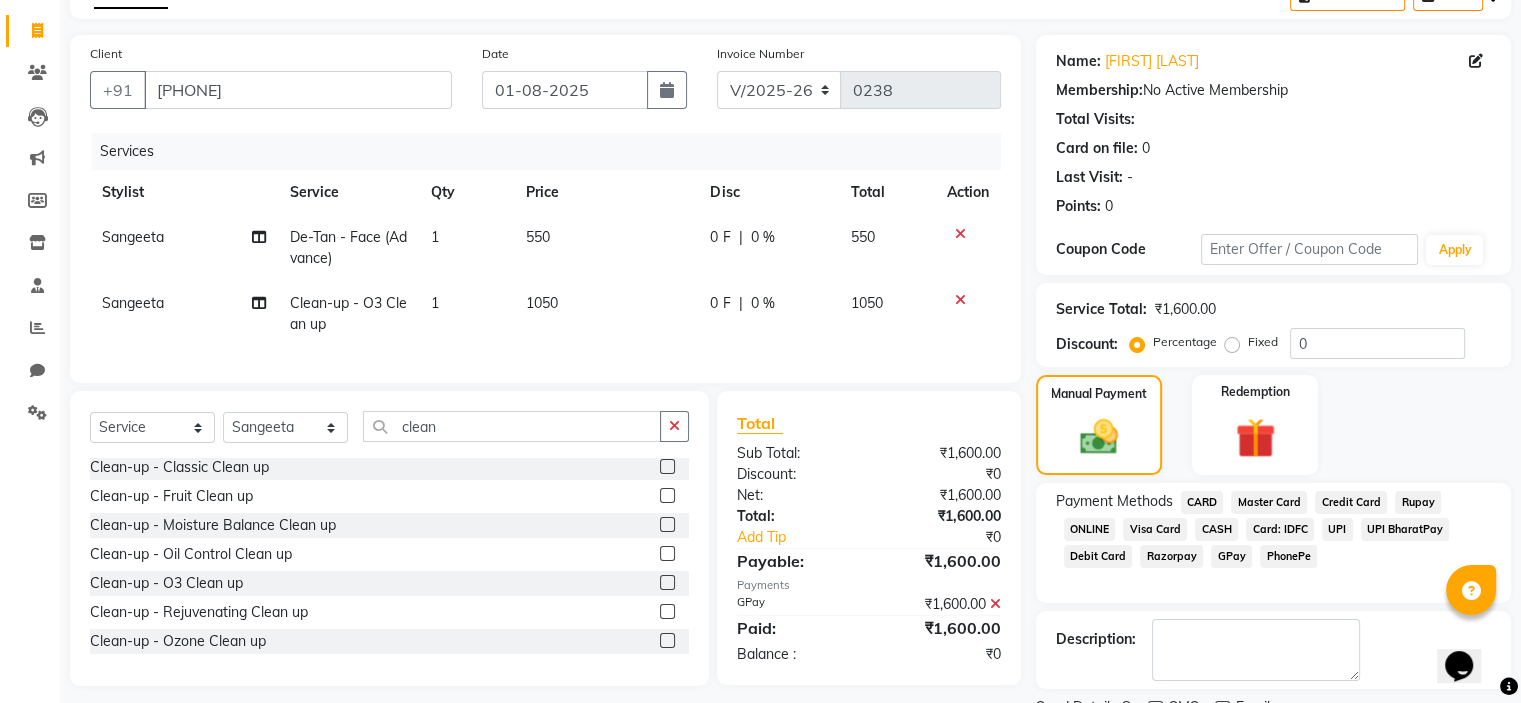 click on "Name: [FIRST] [LAST] Membership:  No Active Membership  Total Visits:   Card on file:  0 Last Visit:   - Points:   0  Coupon Code Apply Service Total:  ₹1,600.00  Discount:  Percentage   Fixed  0 Manual Payment Redemption Payment Methods  CARD   Master Card   Credit Card   Rupay   ONLINE   Visa Card   CASH   Card: IDFC   UPI   UPI BharatPay   Debit Card   Razorpay   GPay   PhonePe  Description:                  Send Details On SMS Email  Checkout" 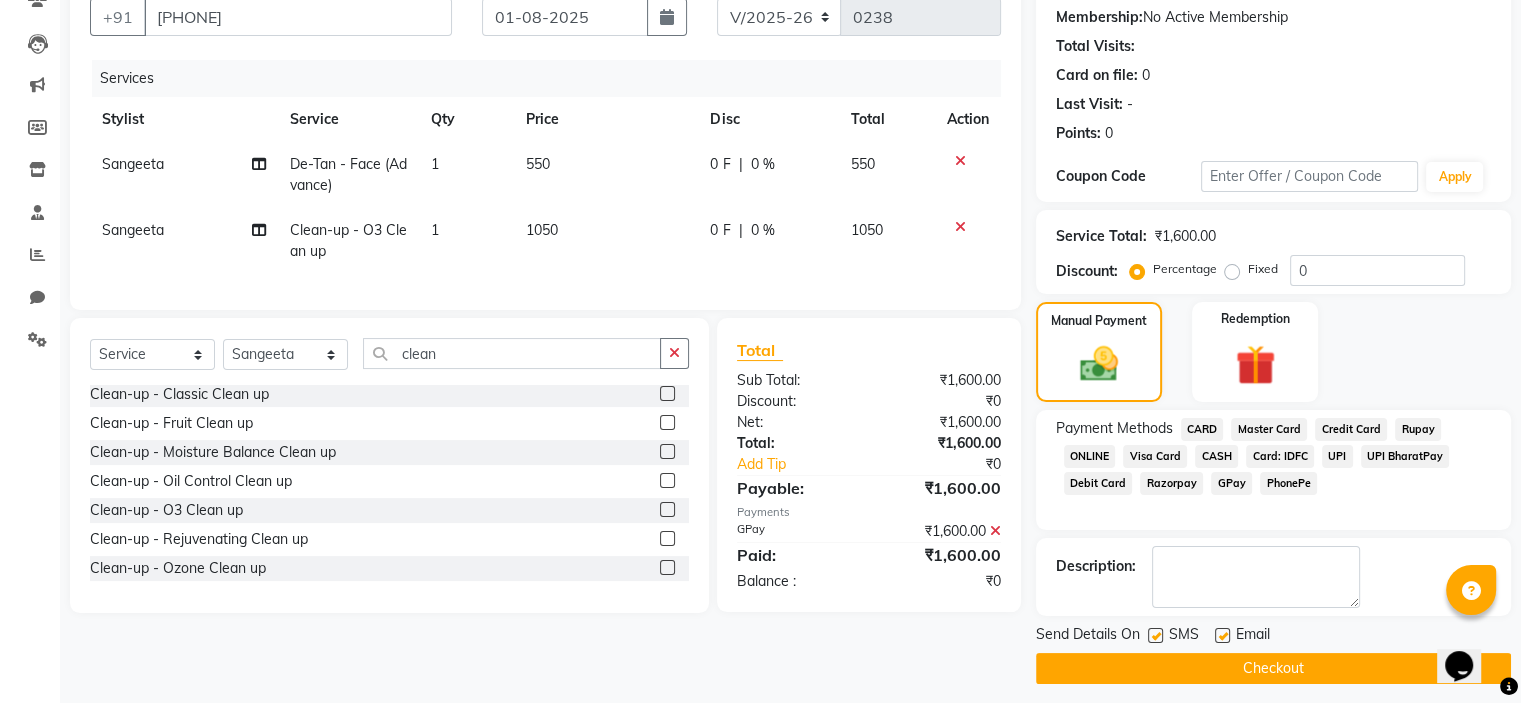 scroll, scrollTop: 197, scrollLeft: 0, axis: vertical 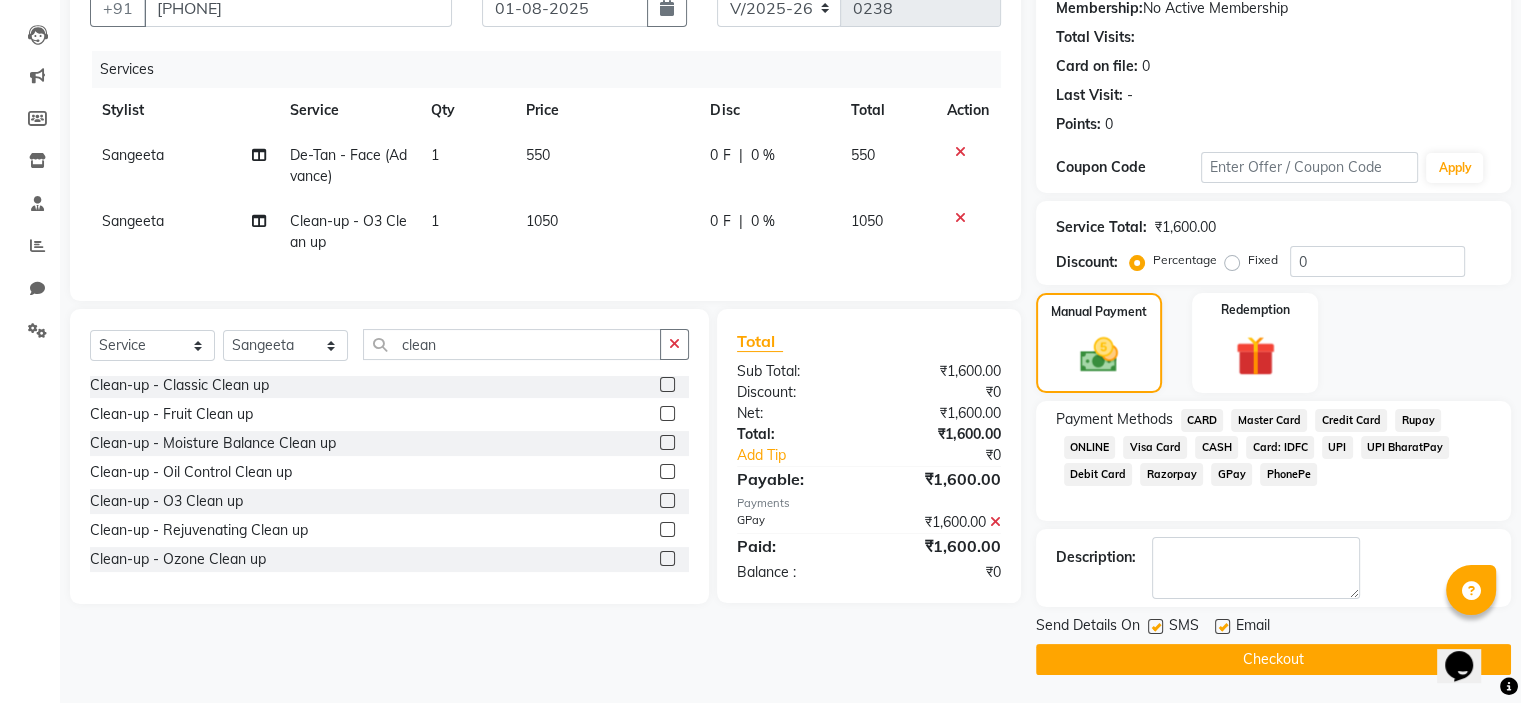 click on "Checkout" 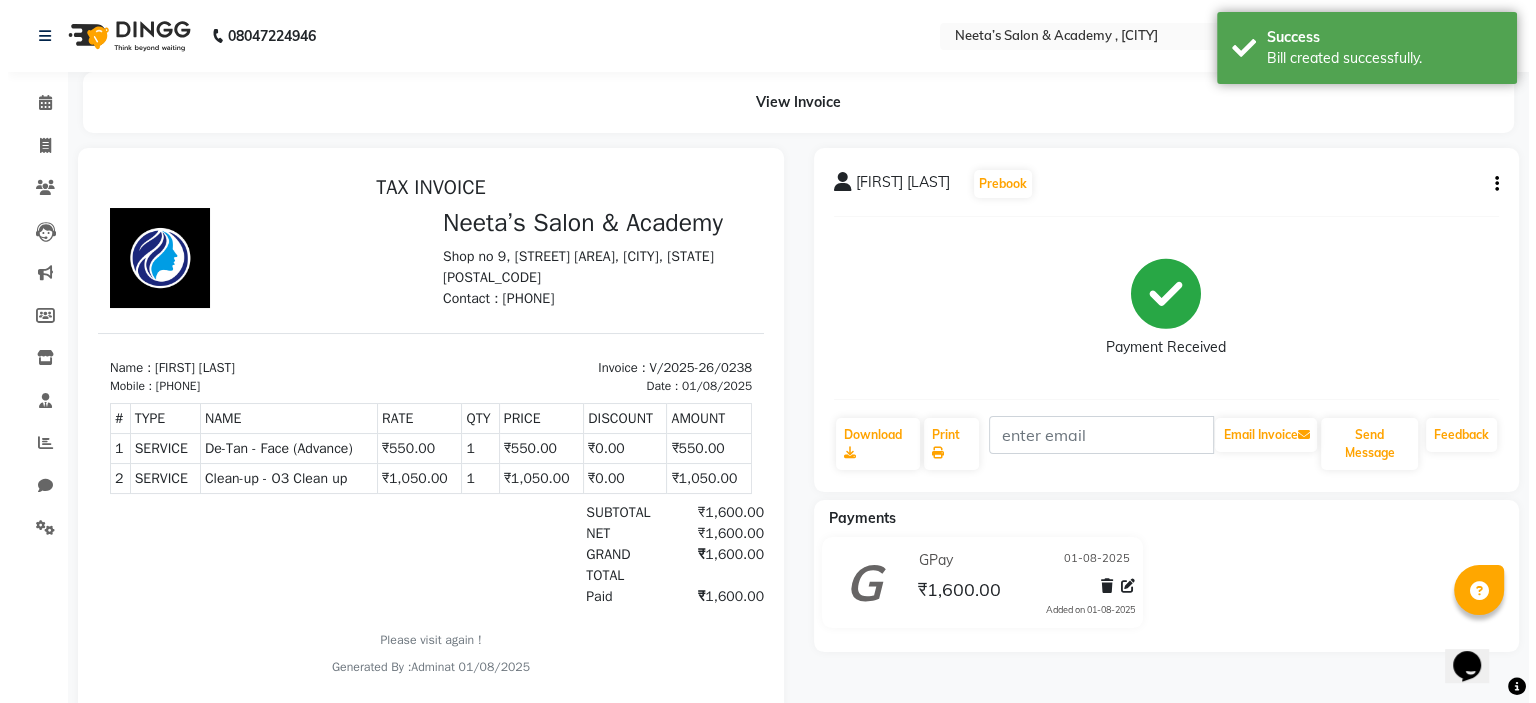 scroll, scrollTop: 0, scrollLeft: 0, axis: both 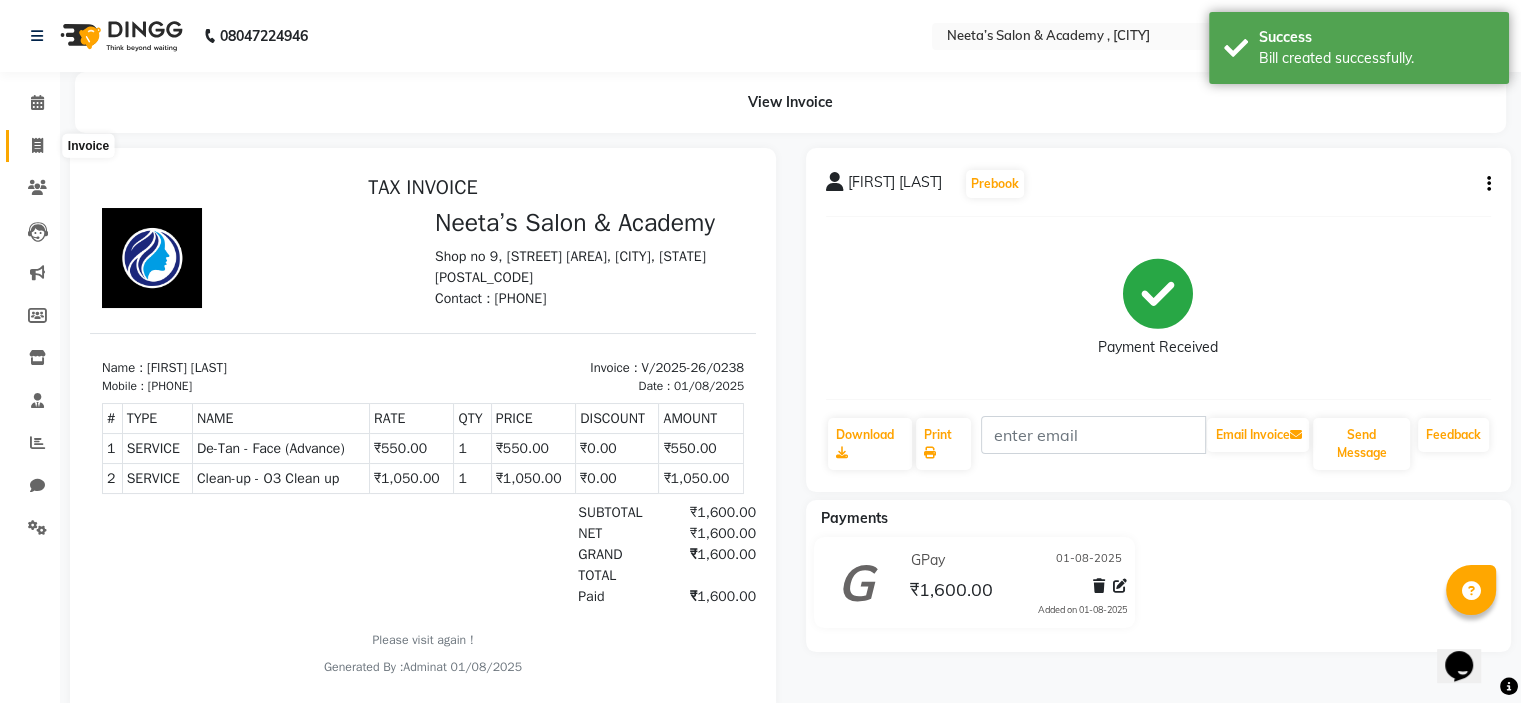 click 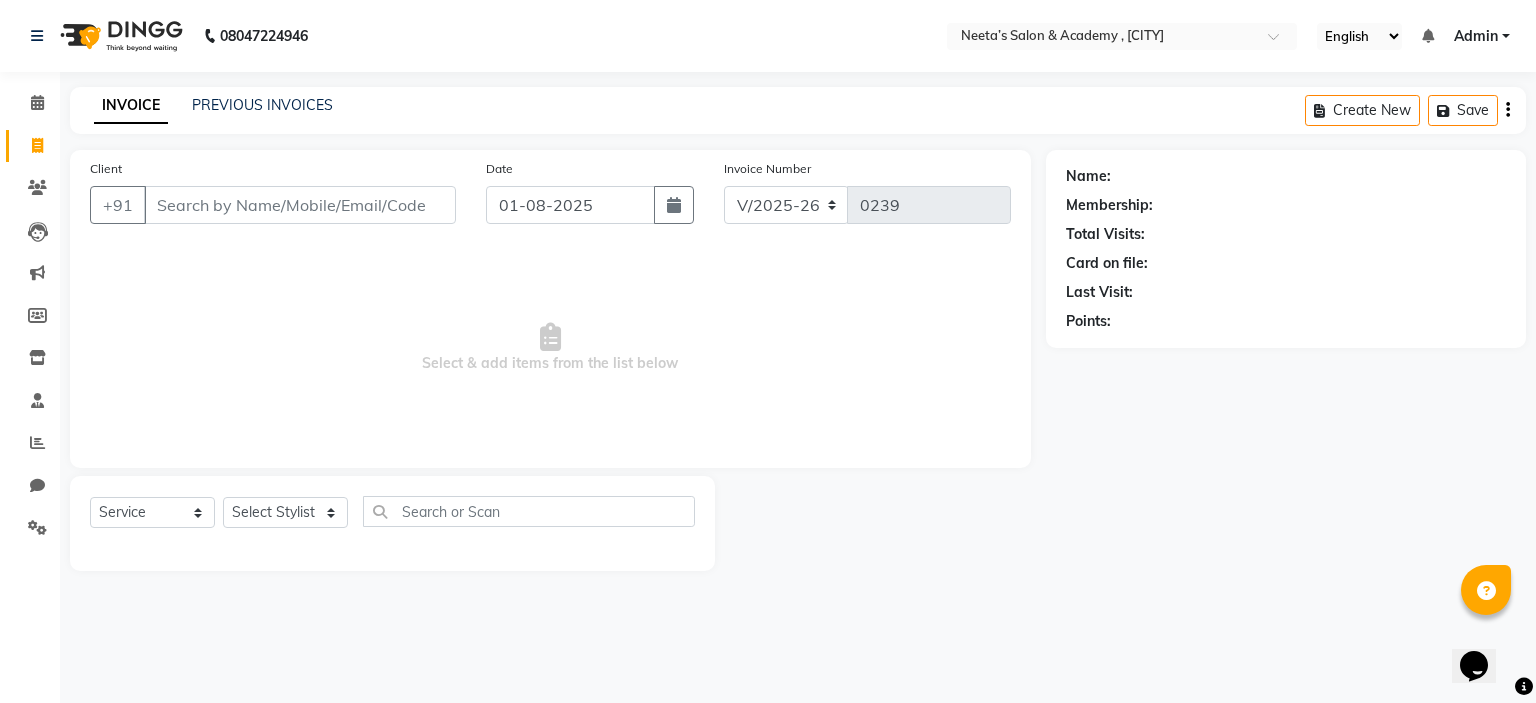 click on "Select & add items from the list below" at bounding box center [550, 348] 